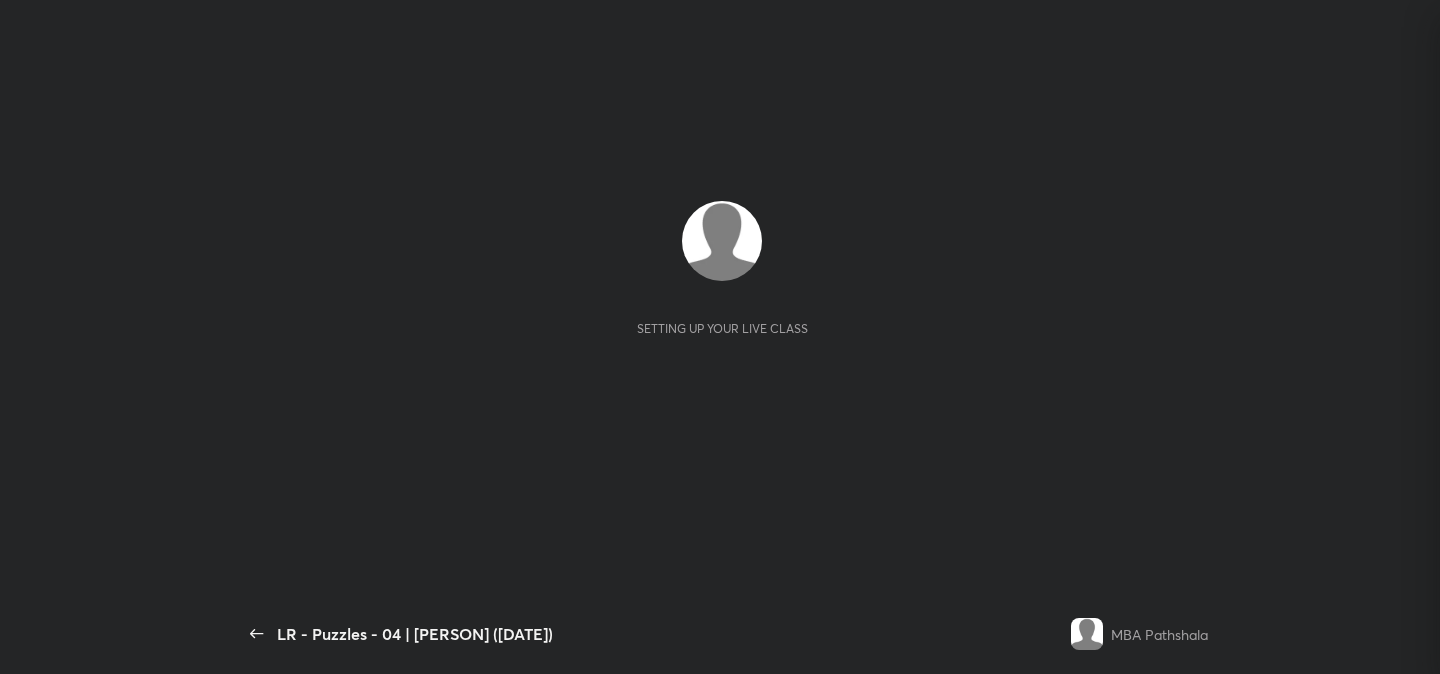 scroll, scrollTop: 0, scrollLeft: 0, axis: both 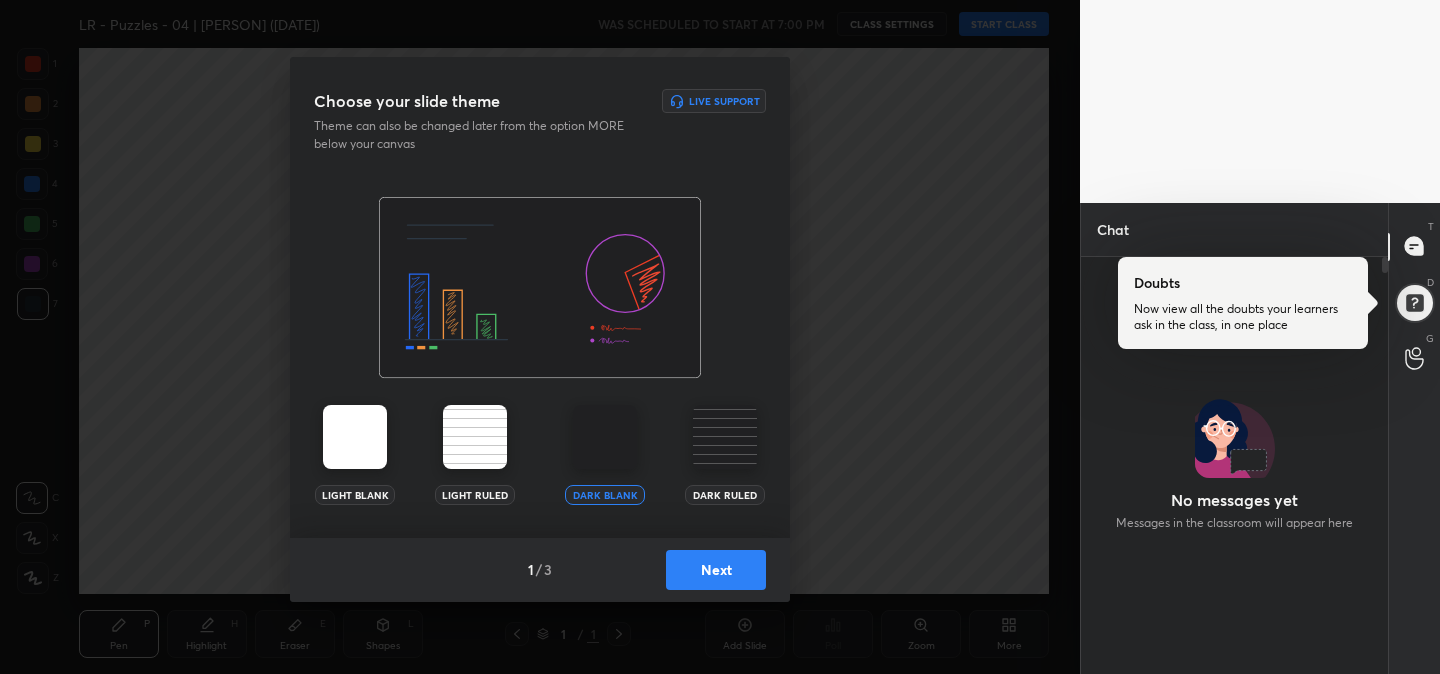 click on "Next" at bounding box center [716, 570] 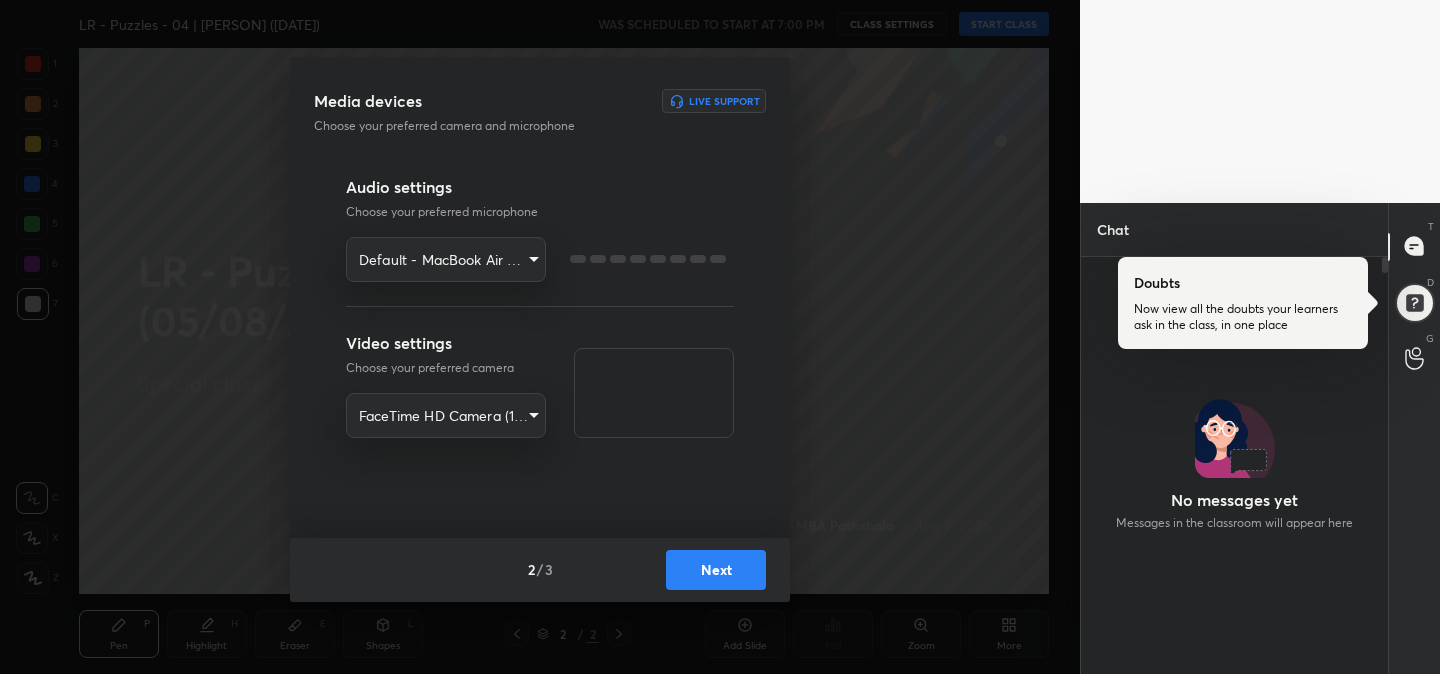 click on "Next" at bounding box center [716, 570] 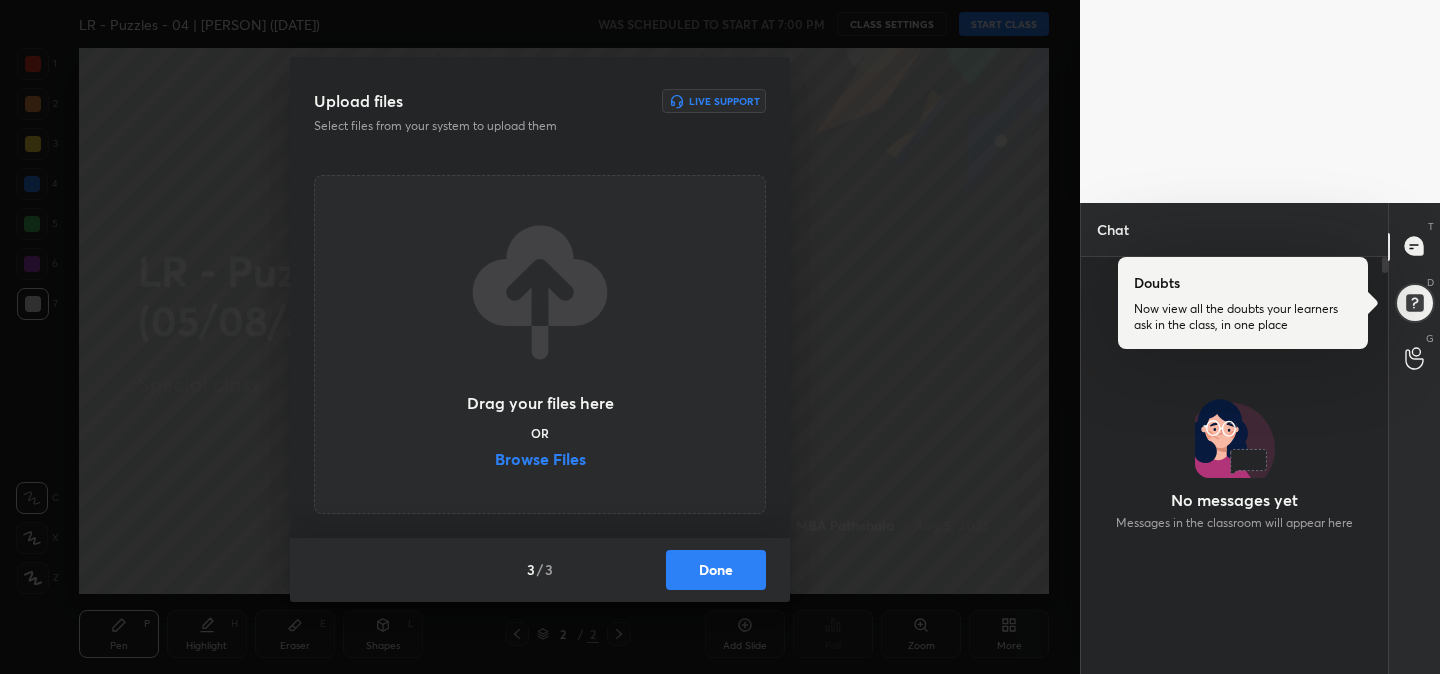 click on "Browse Files" at bounding box center (540, 461) 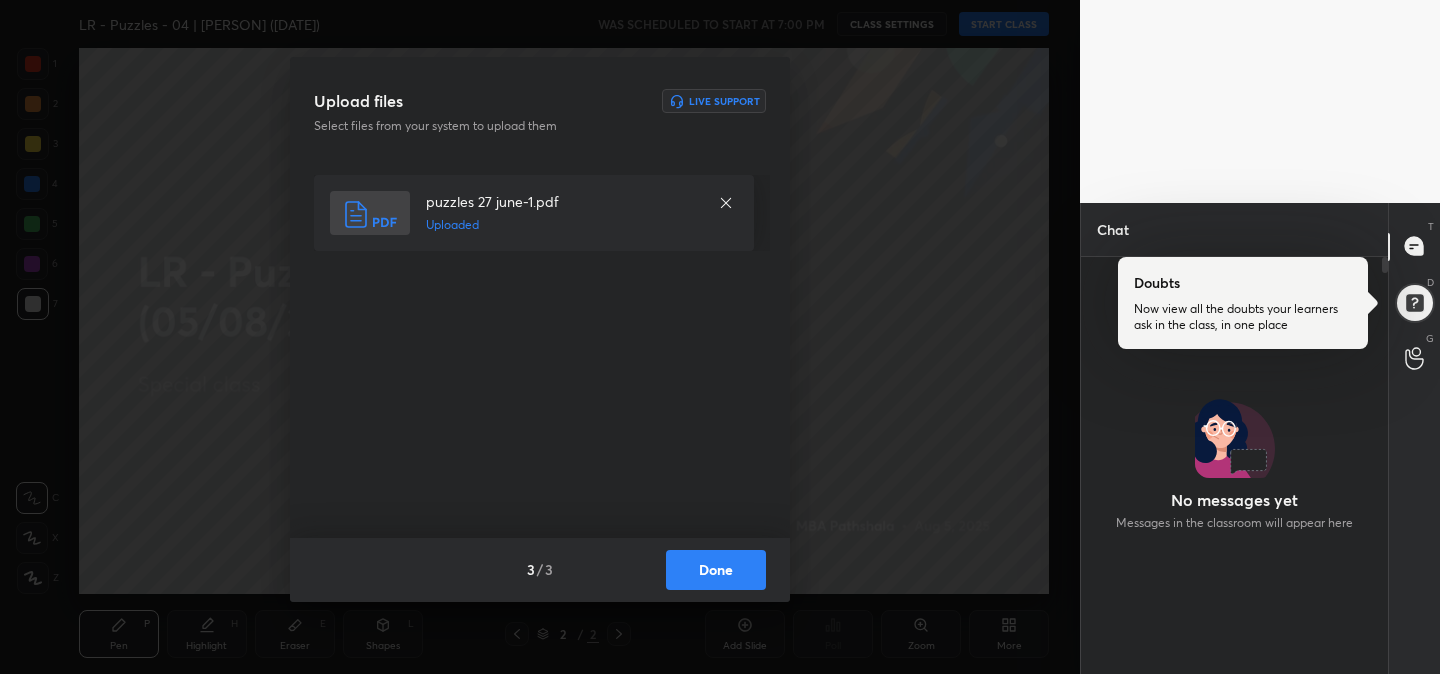click on "Done" at bounding box center [716, 570] 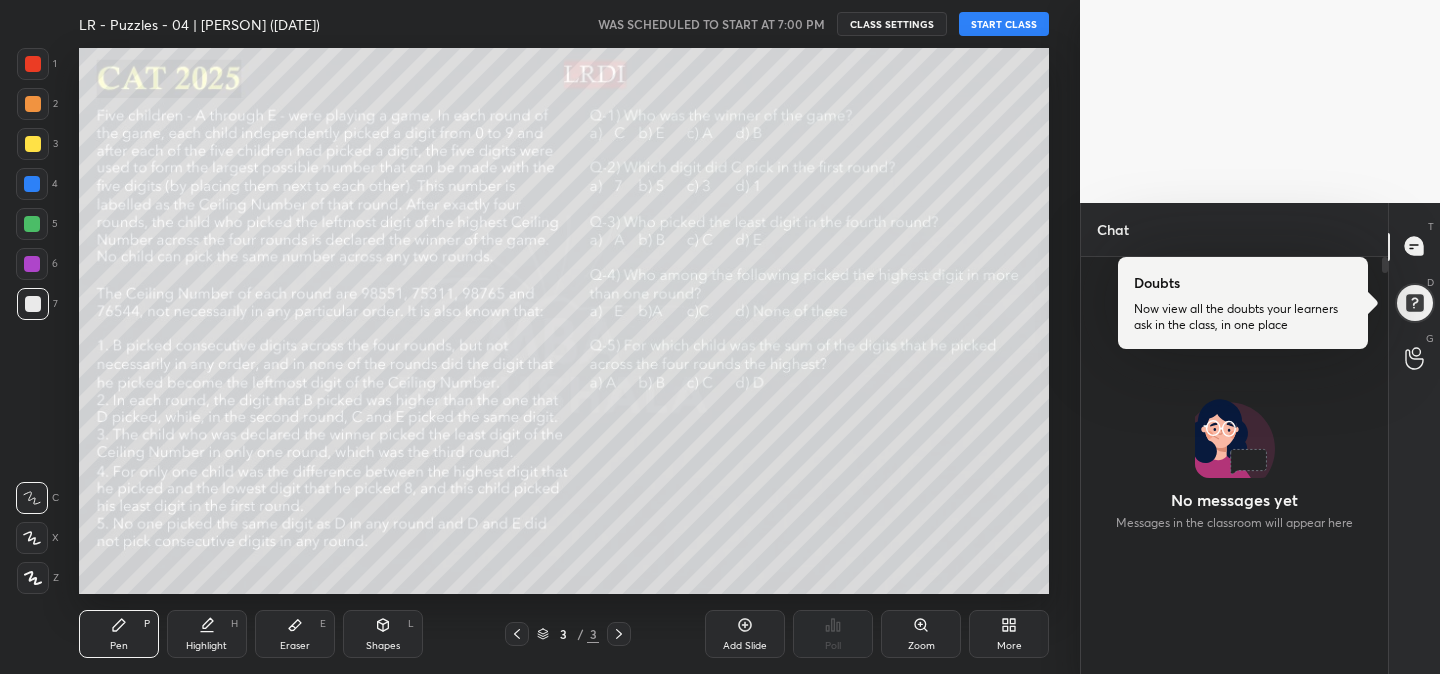 click on "More" at bounding box center (1009, 634) 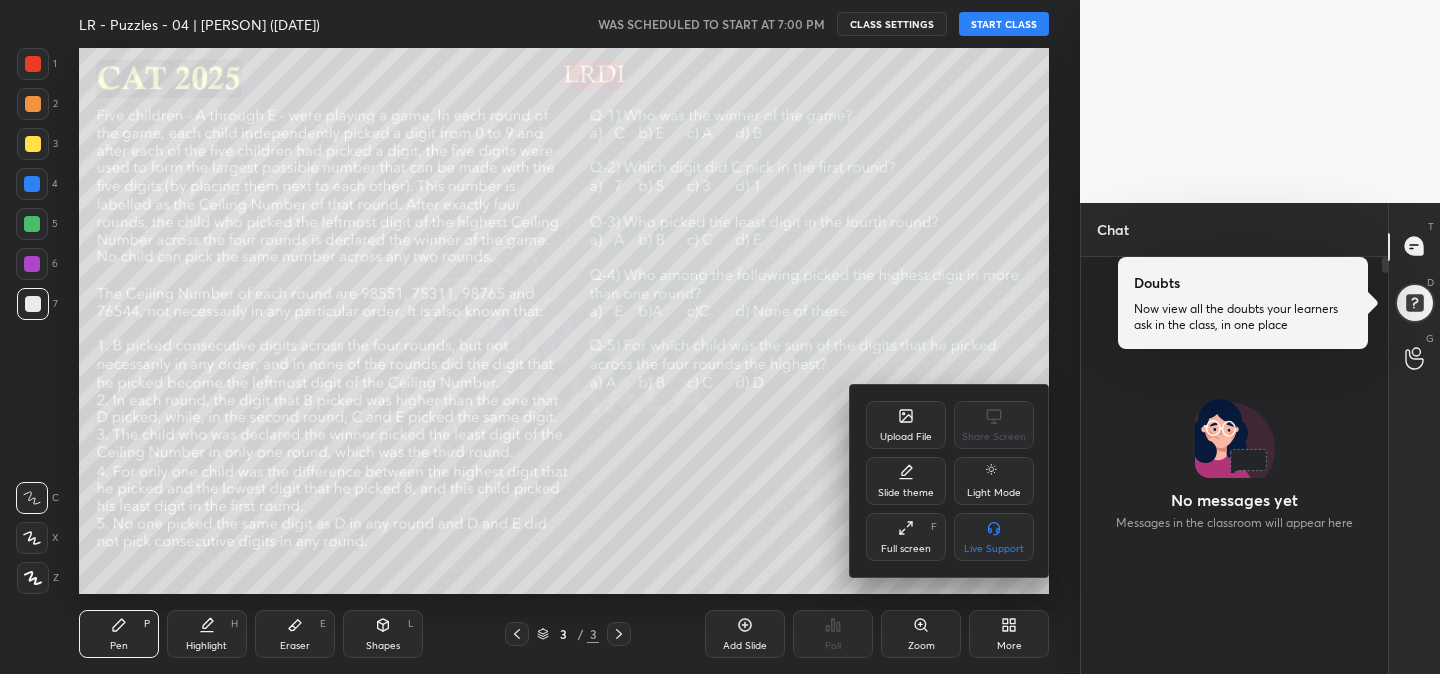 click on "Upload File" at bounding box center [906, 425] 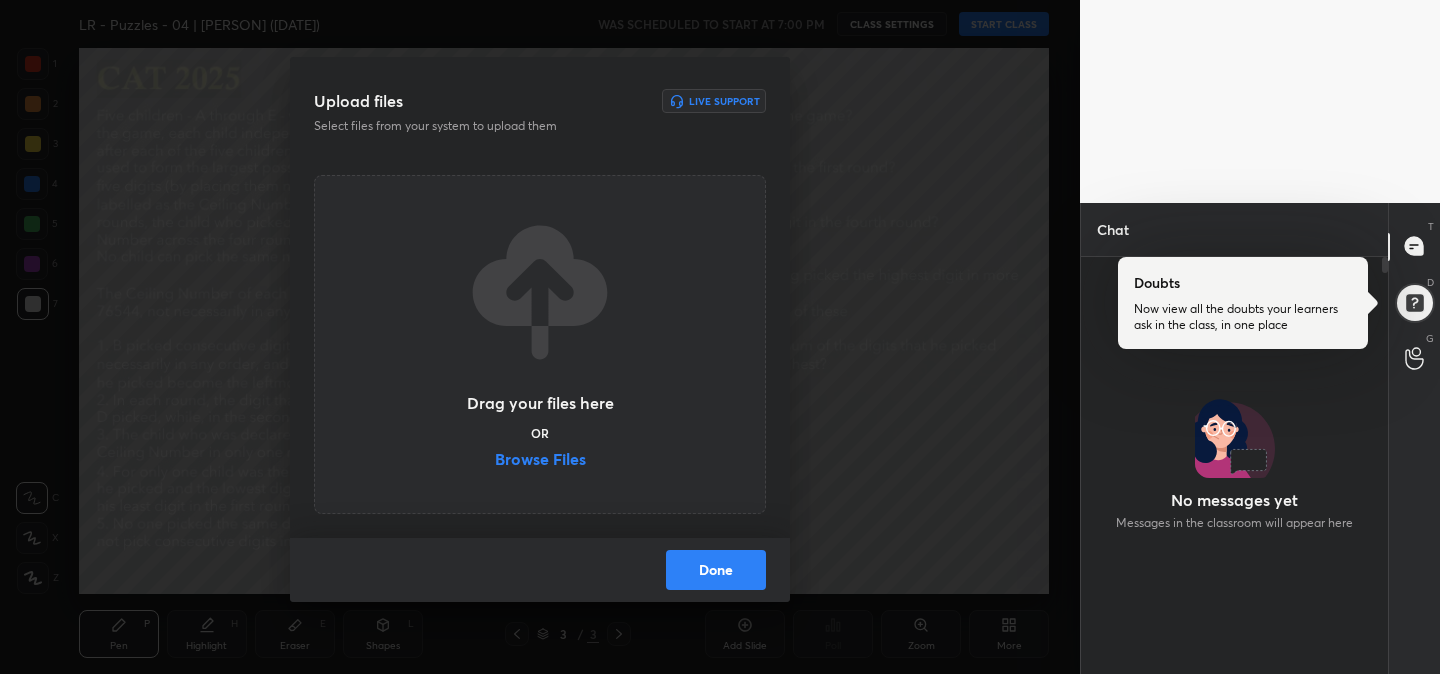 click on "Browse Files" at bounding box center (540, 461) 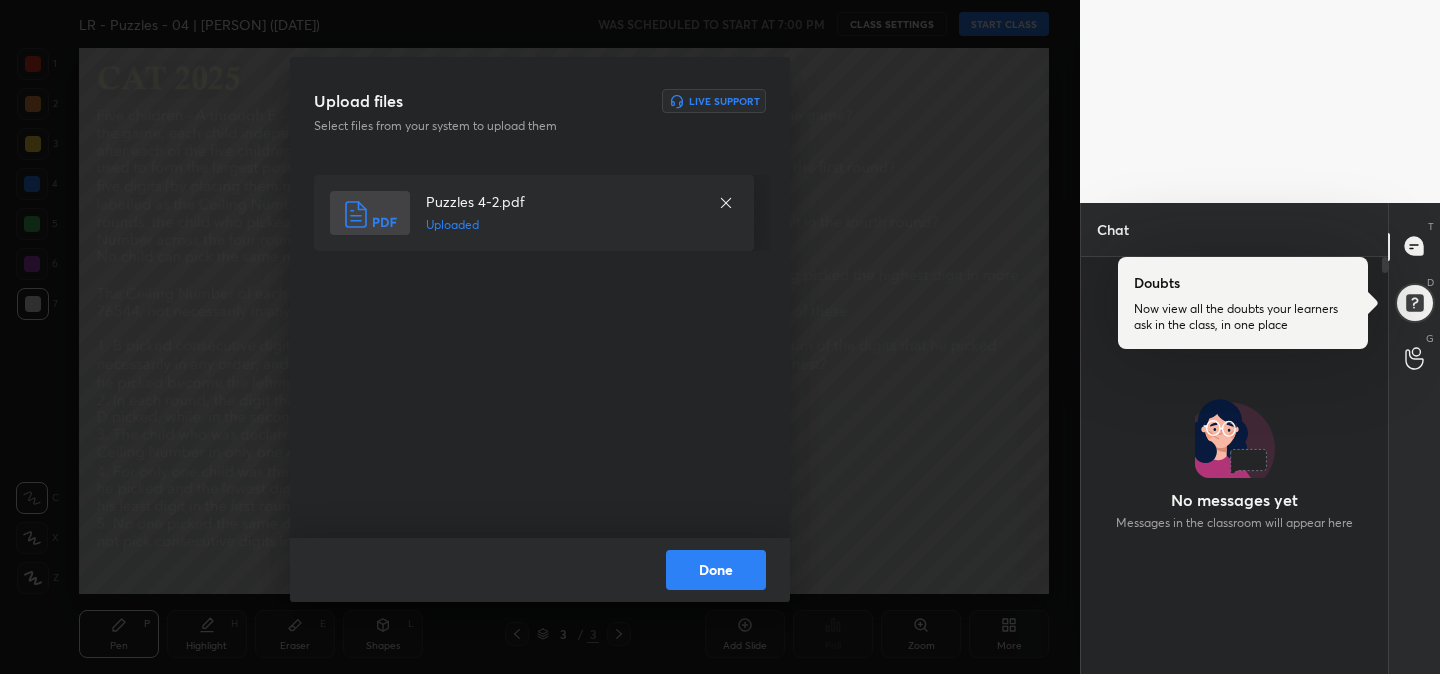 click on "Done" at bounding box center (716, 570) 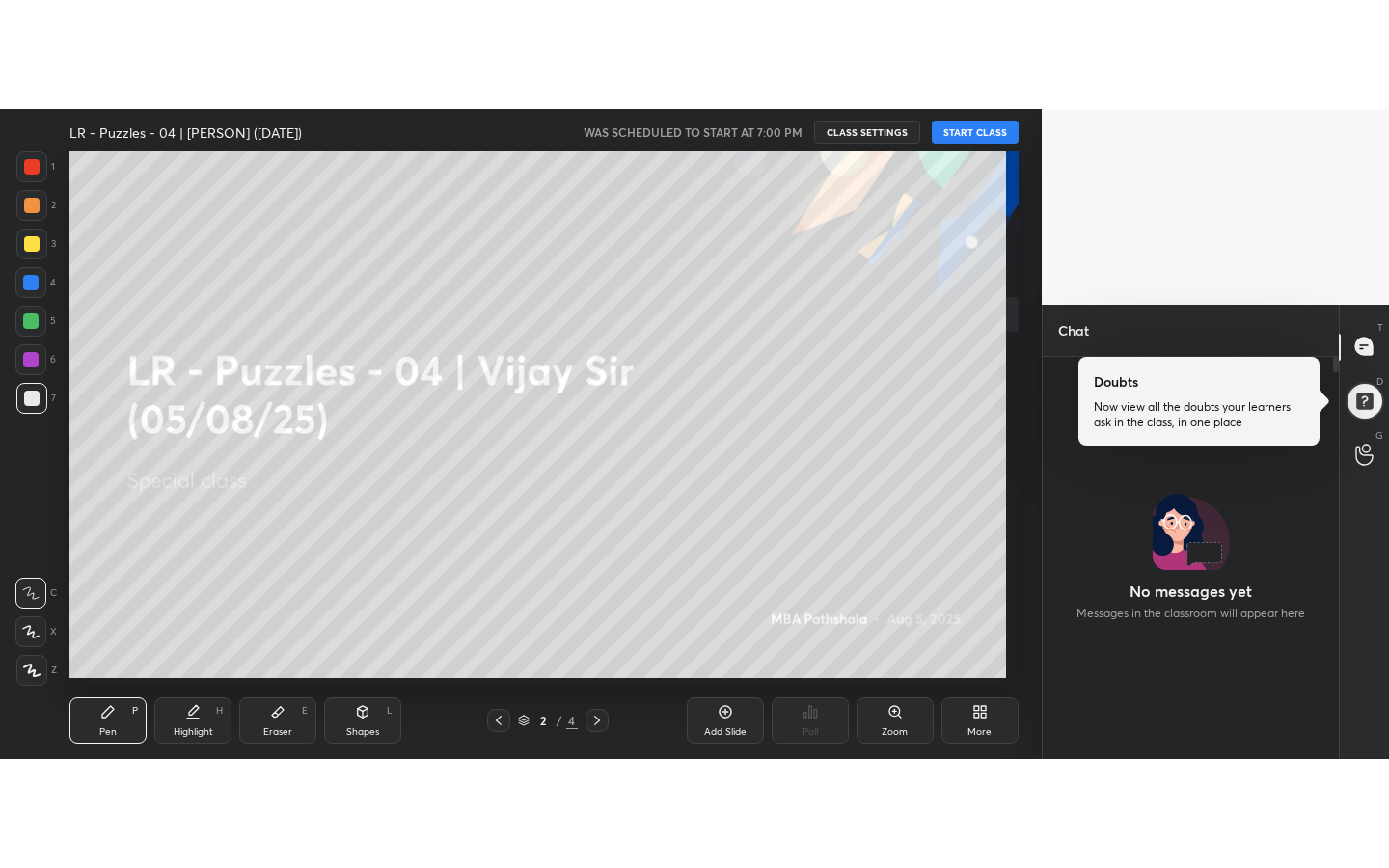 scroll, scrollTop: 95700, scrollLeft: 95494, axis: both 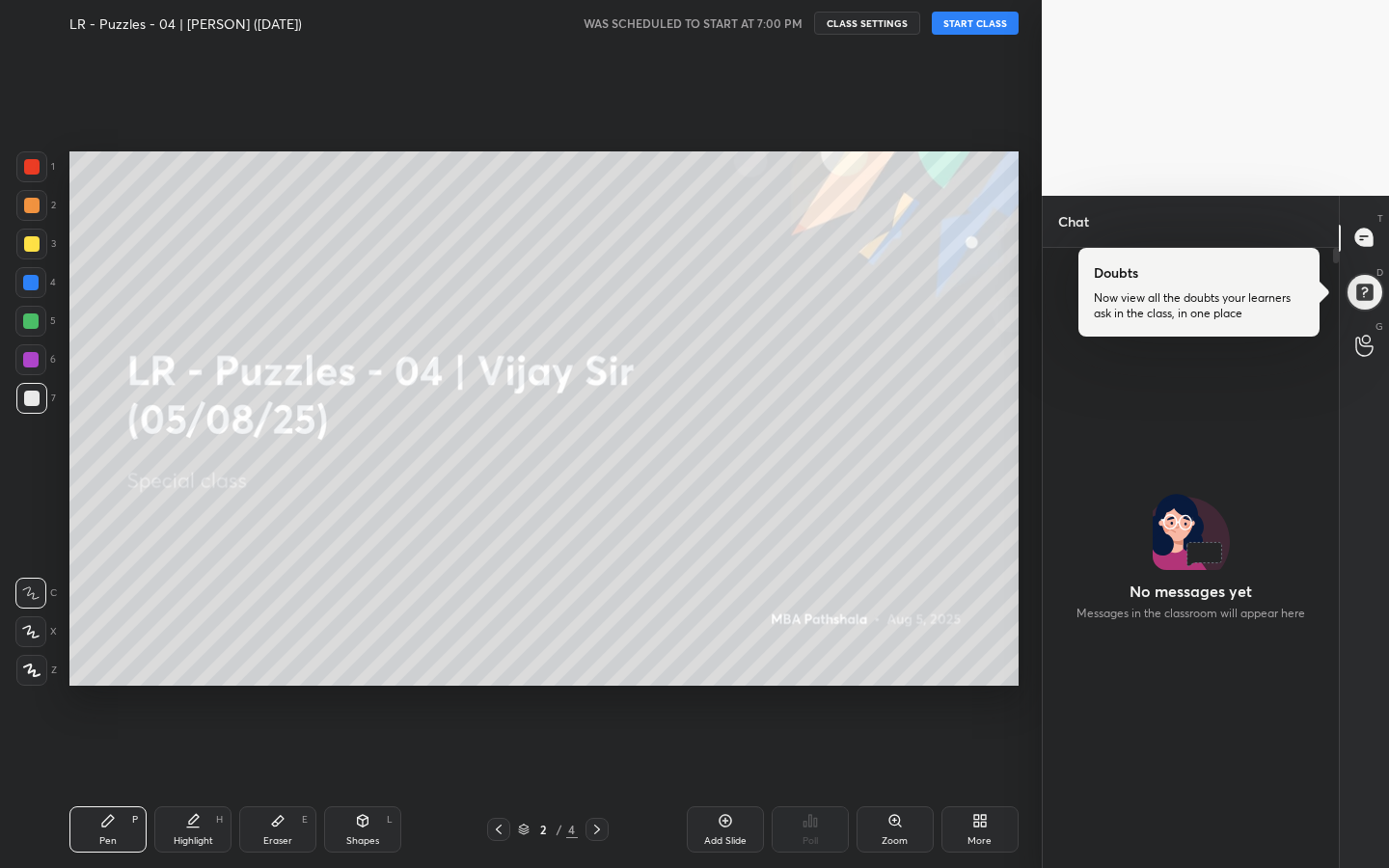 click on "START CLASS" at bounding box center (975, 23) 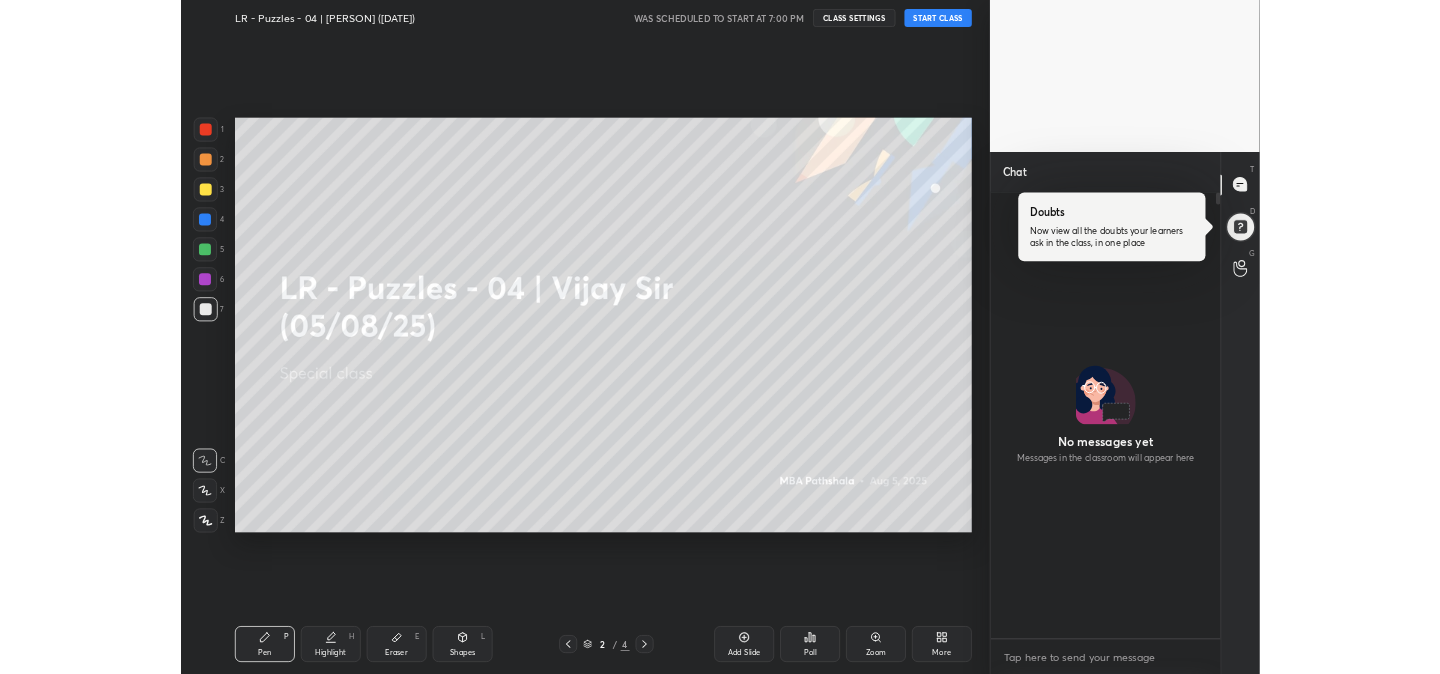 scroll, scrollTop: 589, scrollLeft: 301, axis: both 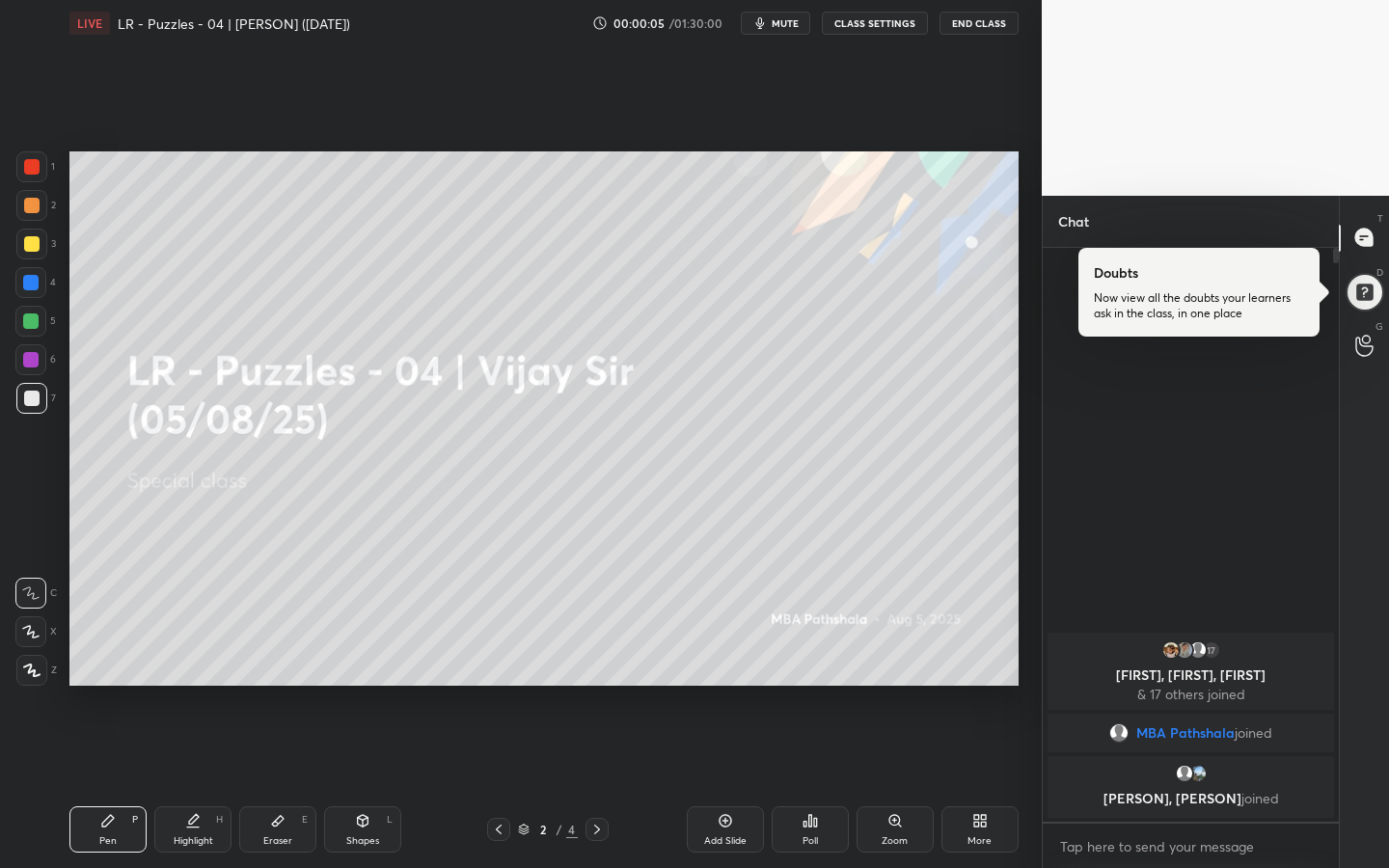 click at bounding box center [32, 205] 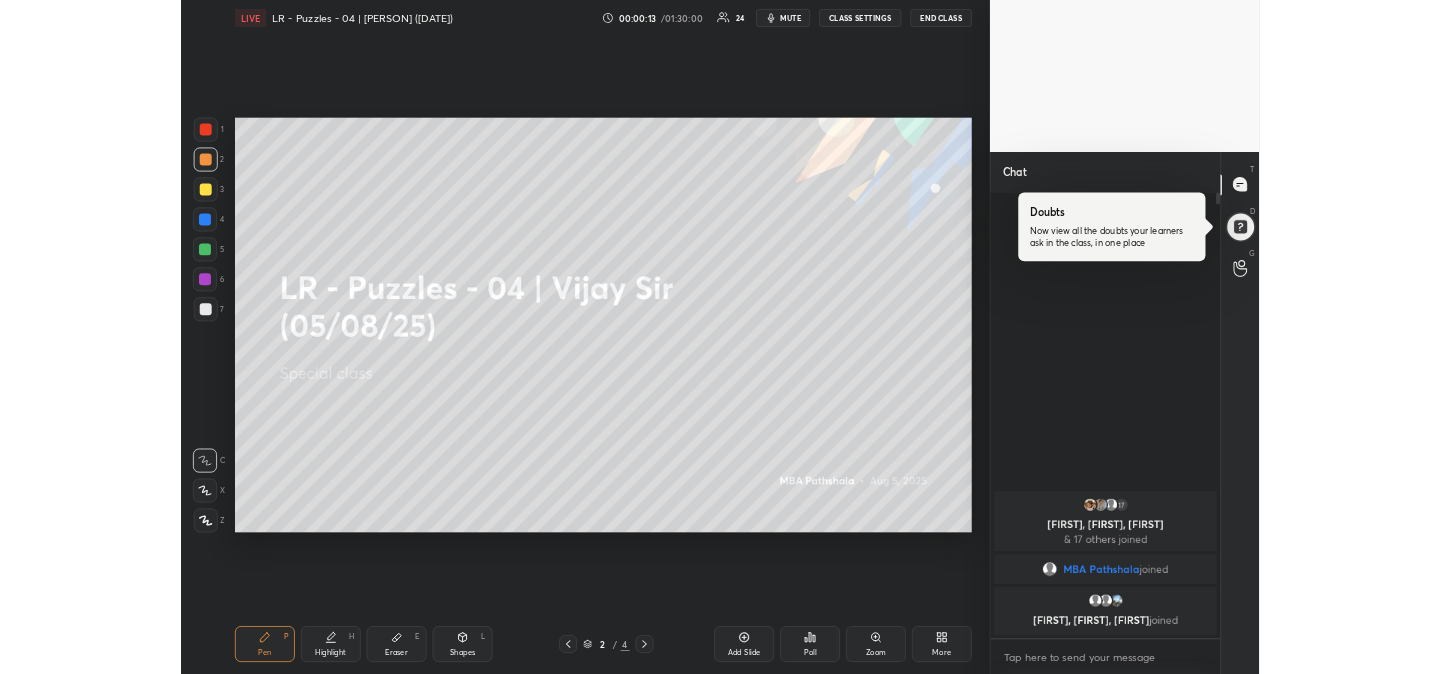 scroll, scrollTop: 546, scrollLeft: 1000, axis: both 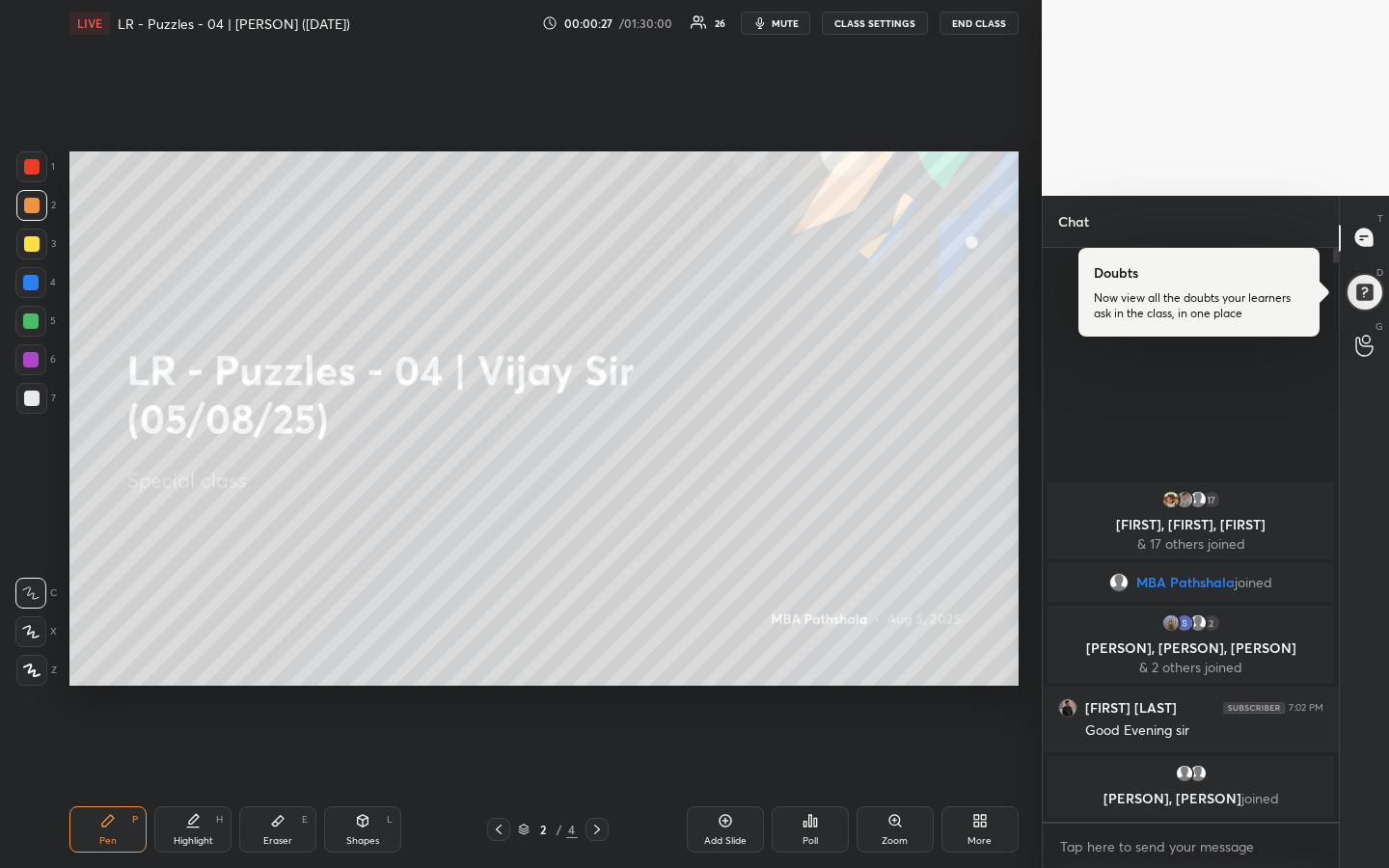 click at bounding box center [32, 244] 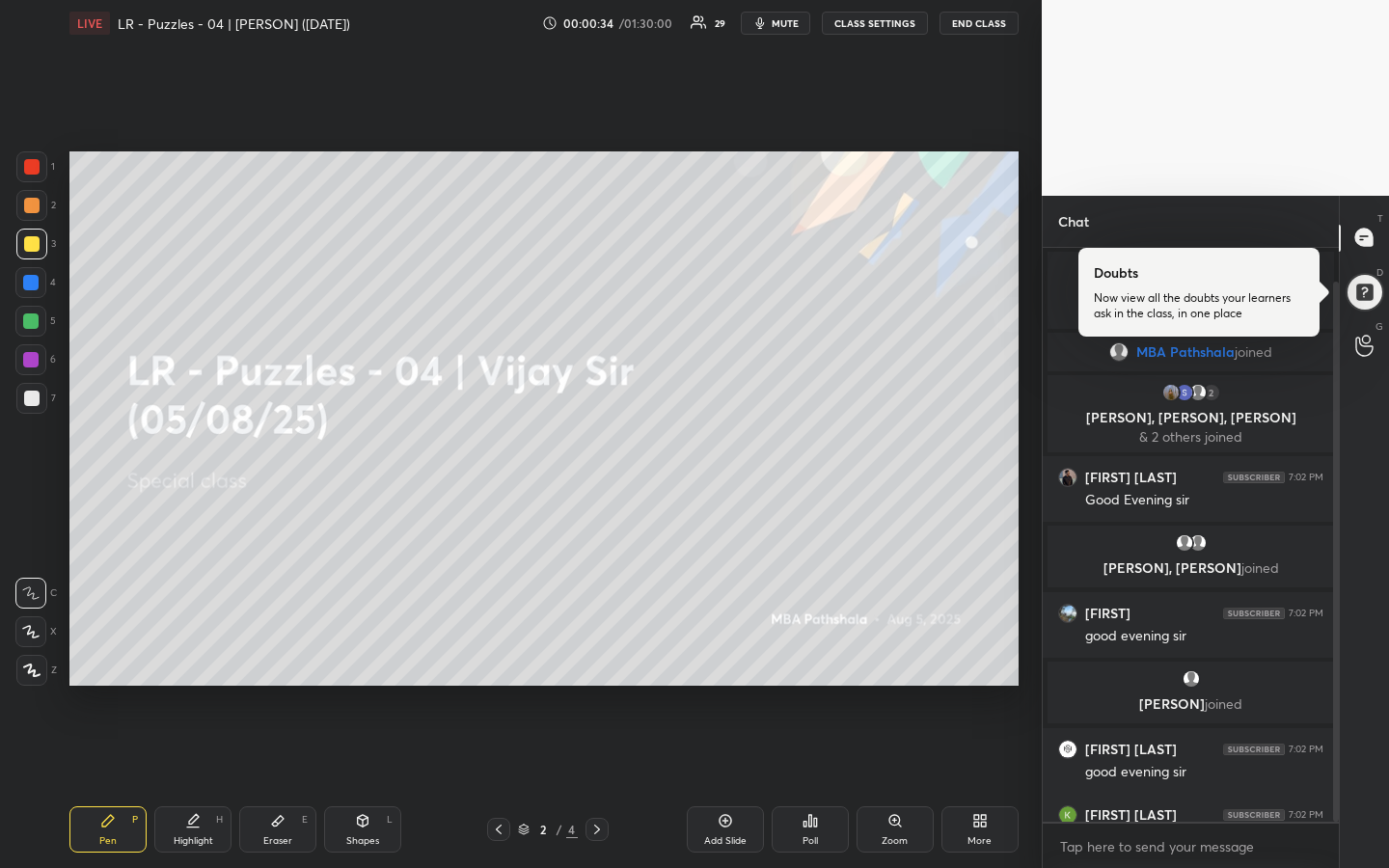 scroll, scrollTop: 37, scrollLeft: 0, axis: vertical 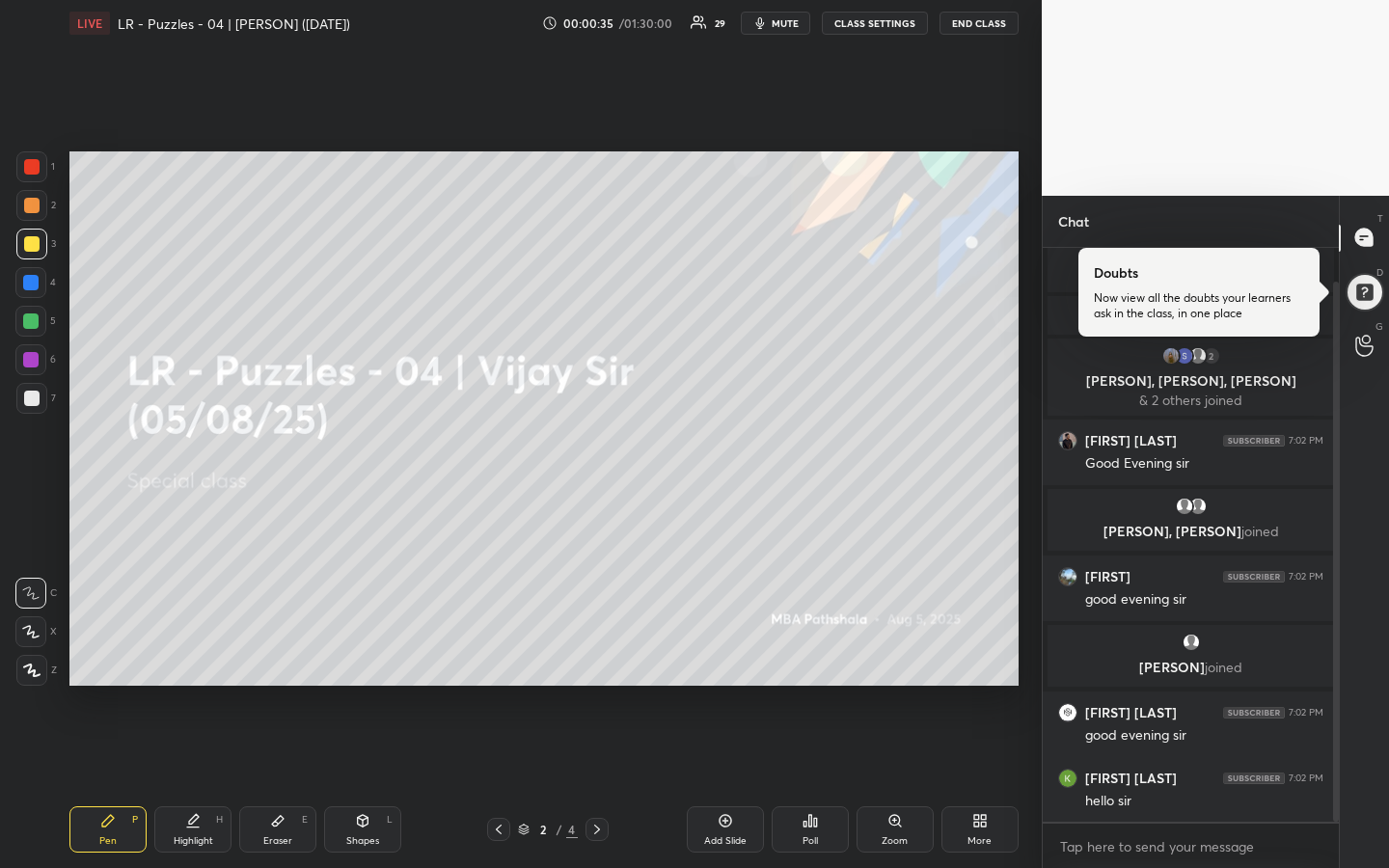 click at bounding box center [32, 205] 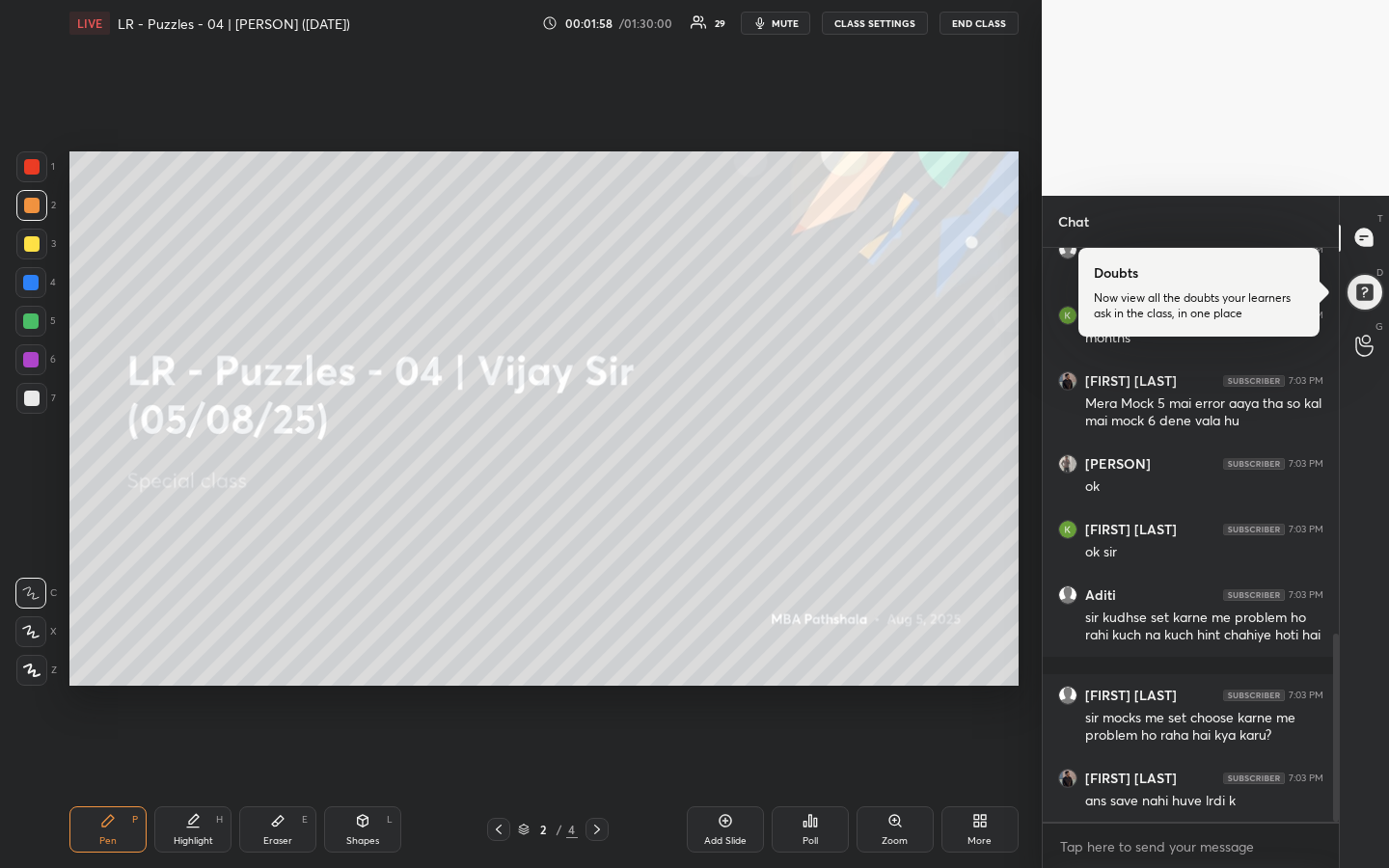 scroll, scrollTop: 1178, scrollLeft: 0, axis: vertical 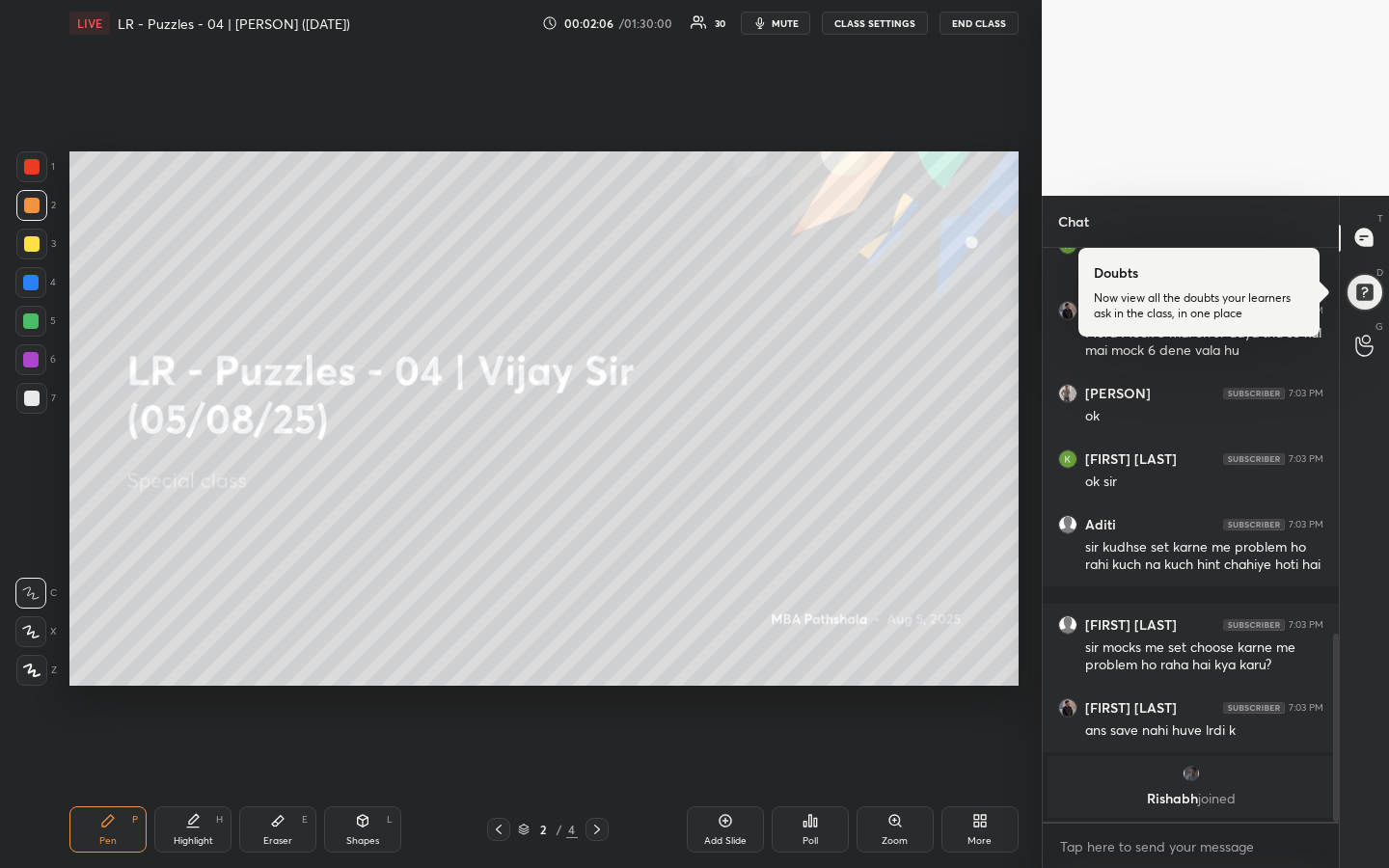 click on "1 2 3 4 5 6 7 R O A L C X Z Erase all   C X Z LIVE LR - Puzzles - 04 | Vijay Sir (05/08/25) 00:02:06 /  01:30:00 30 mute CLASS SETTINGS END CLASS Setting up your live class Poll for   secs No correct answer Start poll Back LR - Puzzles - 04 | Vijay Sir (05/08/25) MBA Pathshala Pen P Highlight H Eraser E Shapes L 2 / 4 Add Slide Poll Zoom More" at bounding box center (521, 434) 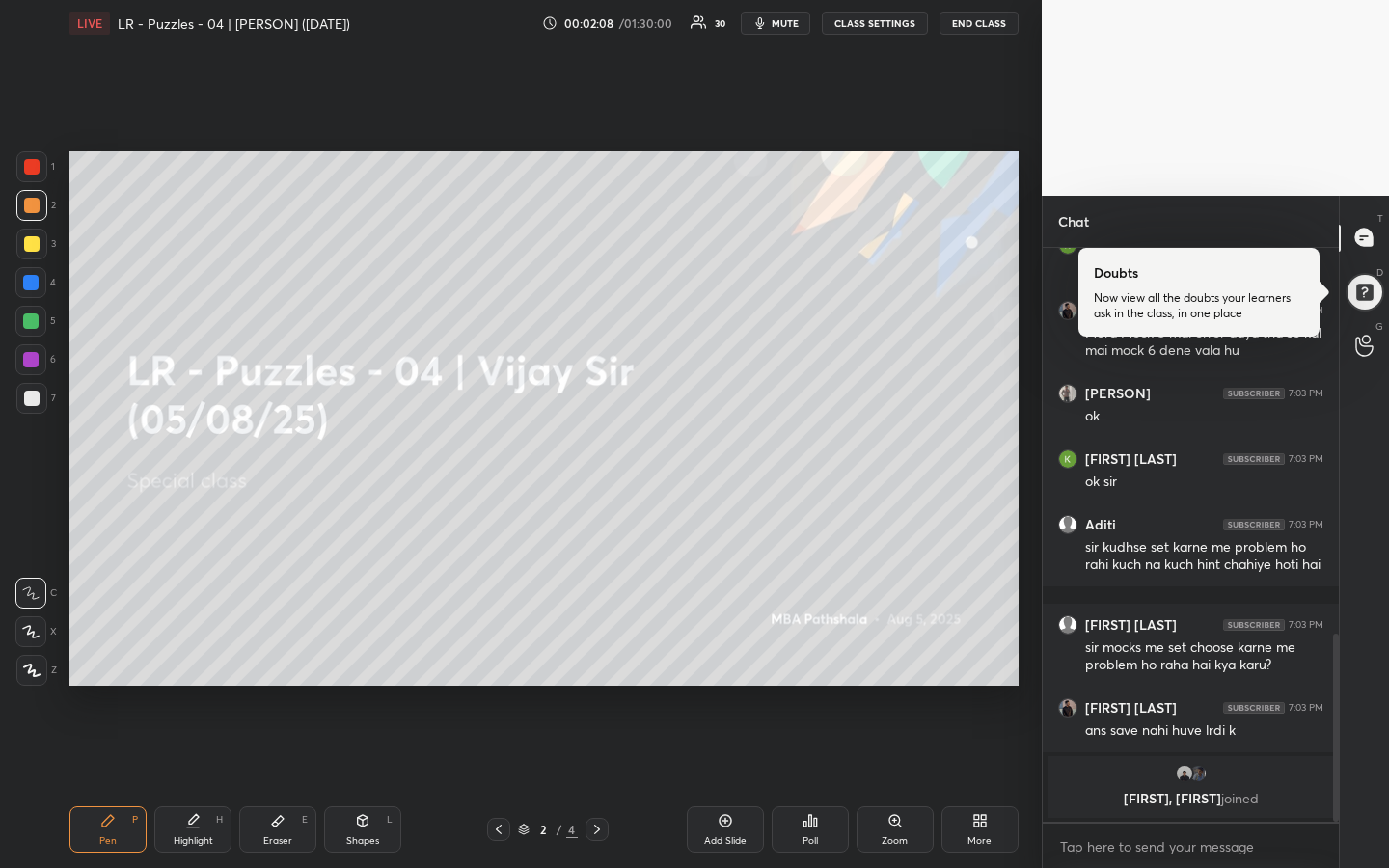 click on "1 2 3 4 5 6 7 R O A L C X Z Erase all   C X Z LIVE LR - Puzzles - 04 | Vijay Sir (05/08/25) 00:02:08 /  01:30:00 30 mute CLASS SETTINGS END CLASS Setting up your live class Poll for   secs No correct answer Start poll Back LR - Puzzles - 04 | Vijay Sir (05/08/25) MBA Pathshala Pen P Highlight H Eraser E Shapes L 2 / 4 Add Slide Poll Zoom More" at bounding box center [521, 434] 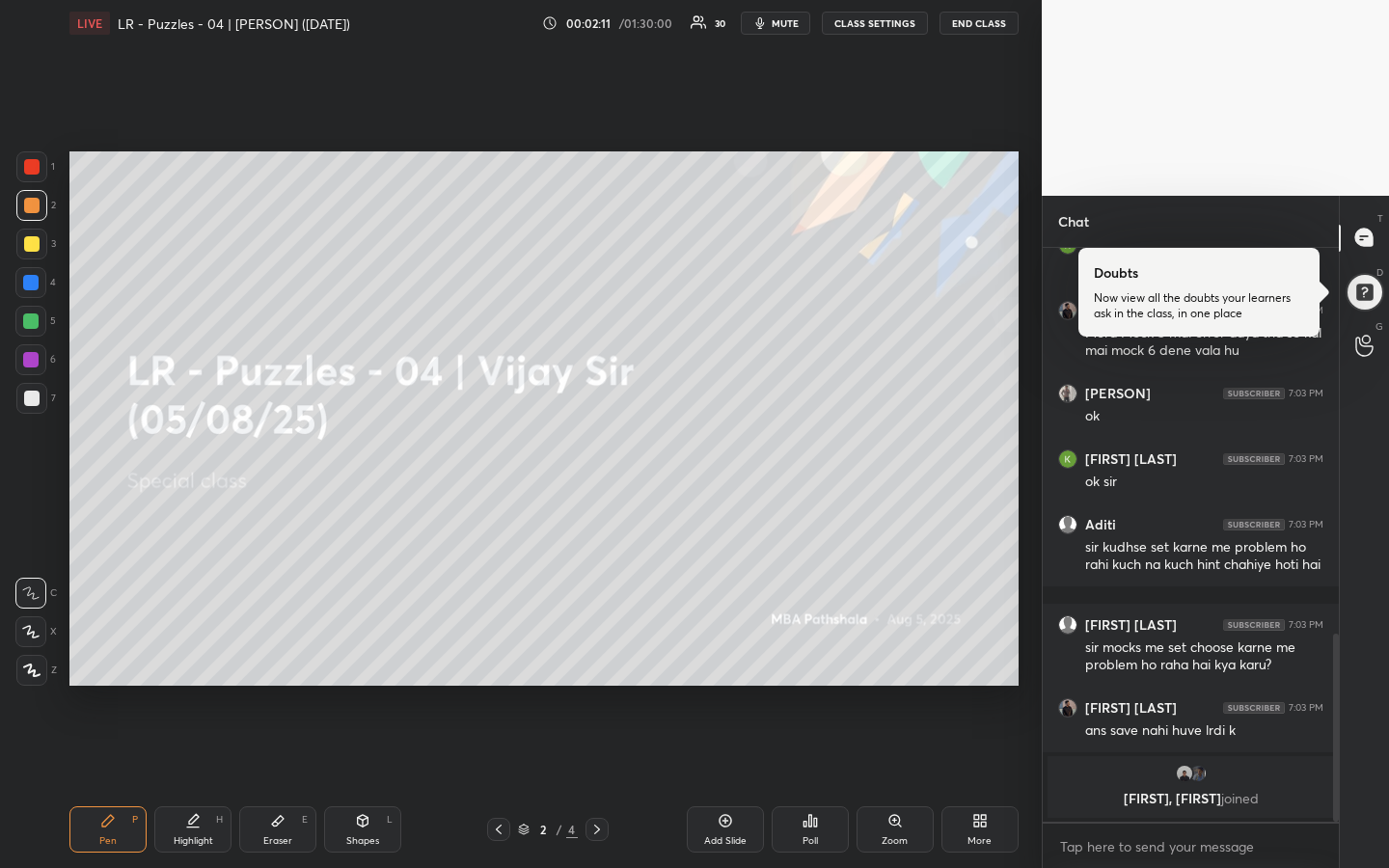 click on "1 2 3 4 5 6 7 R O A L C X Z Erase all   C X Z LIVE LR - Puzzles - 04 | Vijay Sir (05/08/25) 00:02:11 /  01:30:00 30 mute CLASS SETTINGS END CLASS Setting up your live class Poll for   secs No correct answer Start poll Back LR - Puzzles - 04 | Vijay Sir (05/08/25) MBA Pathshala Pen P Highlight H Eraser E Shapes L 2 / 4 Add Slide Poll Zoom More" at bounding box center [521, 434] 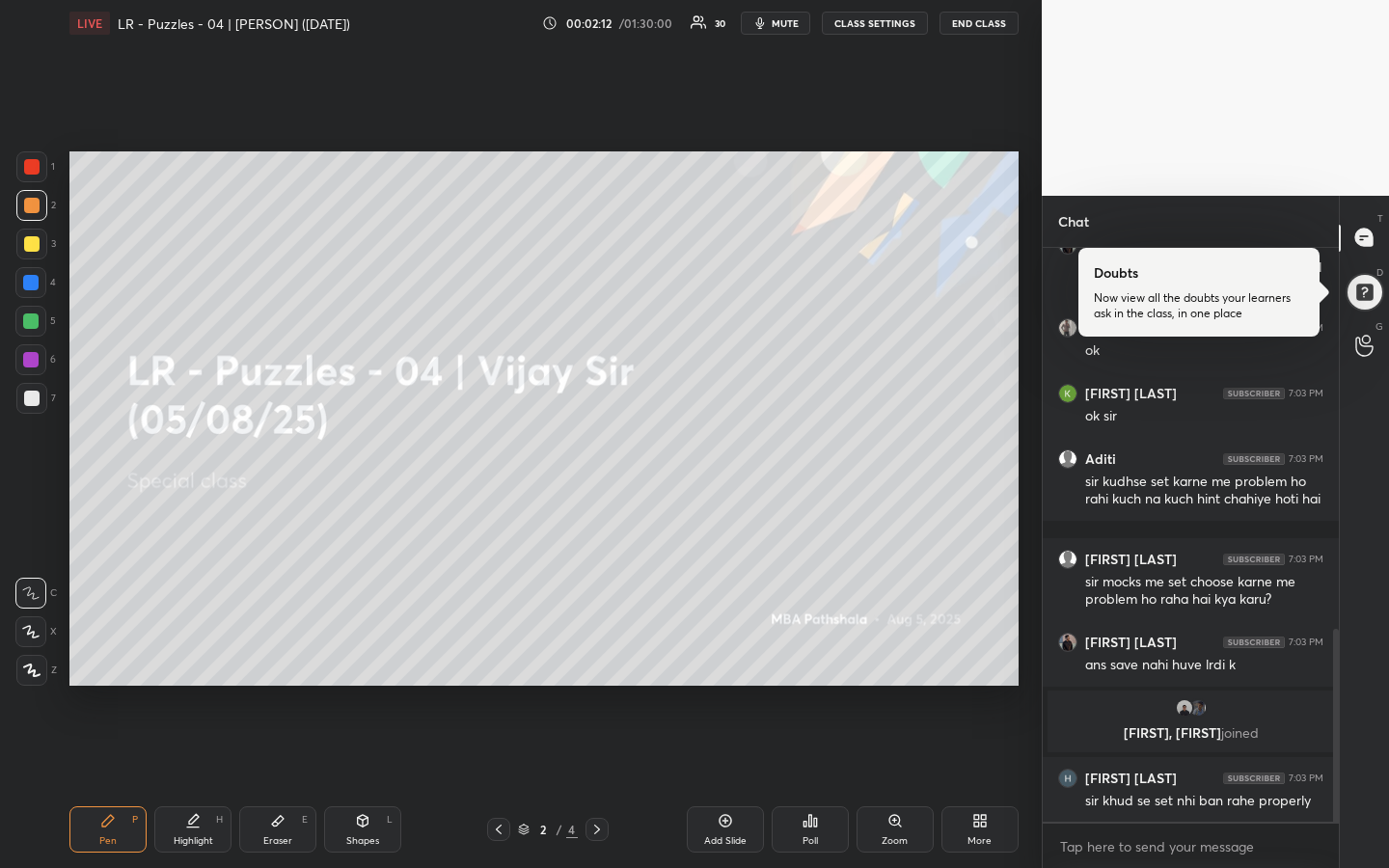 click on "1 2 3 4 5 6 7 R O A L C X Z Erase all   C X Z LIVE LR - Puzzles - 04 | Vijay Sir (05/08/25) 00:02:12 /  01:30:00 30 mute CLASS SETTINGS END CLASS Setting up your live class Poll for   secs No correct answer Start poll Back LR - Puzzles - 04 | Vijay Sir (05/08/25) MBA Pathshala Pen P Highlight H Eraser E Shapes L 2 / 4 Add Slide Poll Zoom More" at bounding box center [521, 434] 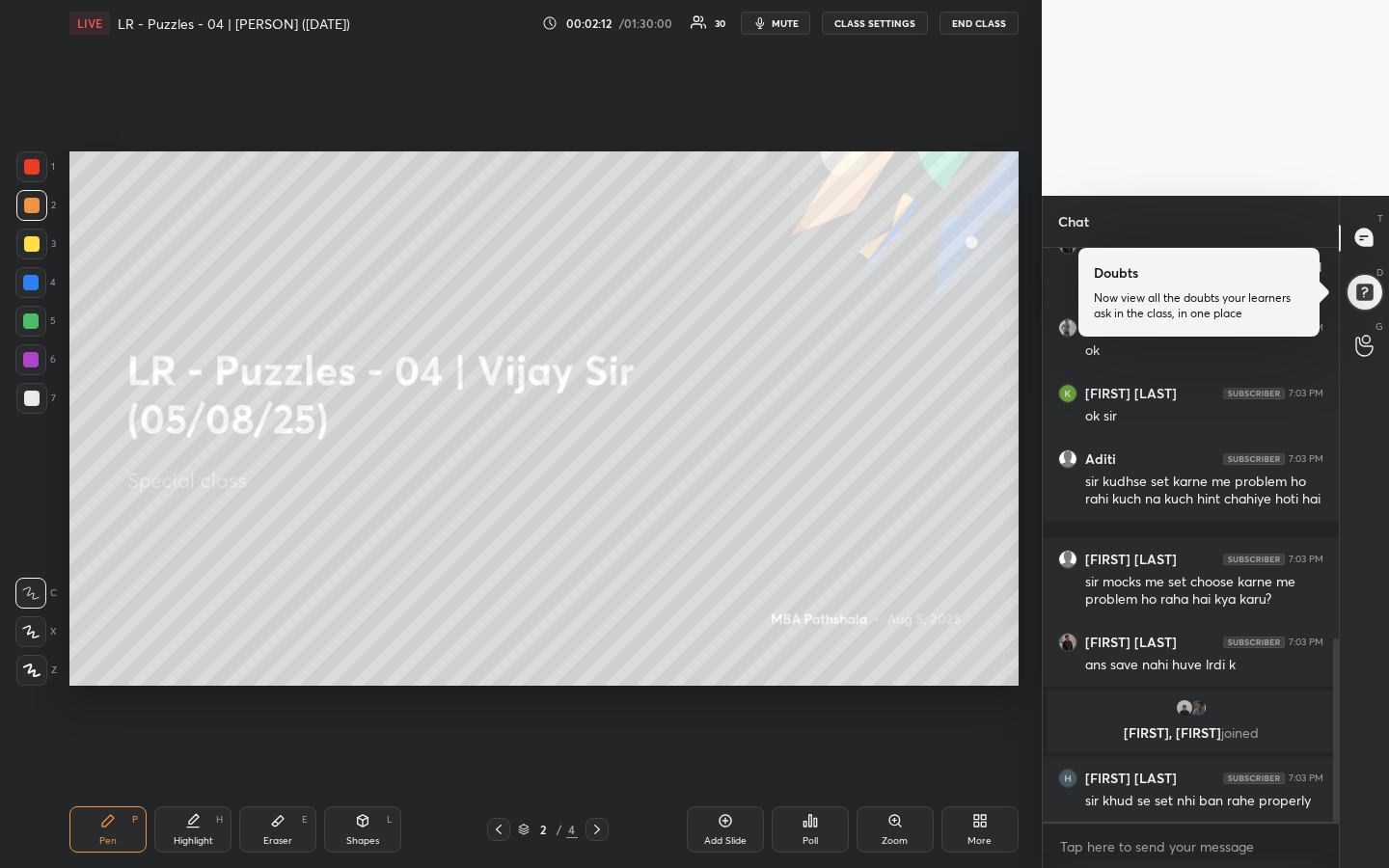 scroll, scrollTop: 1223, scrollLeft: 0, axis: vertical 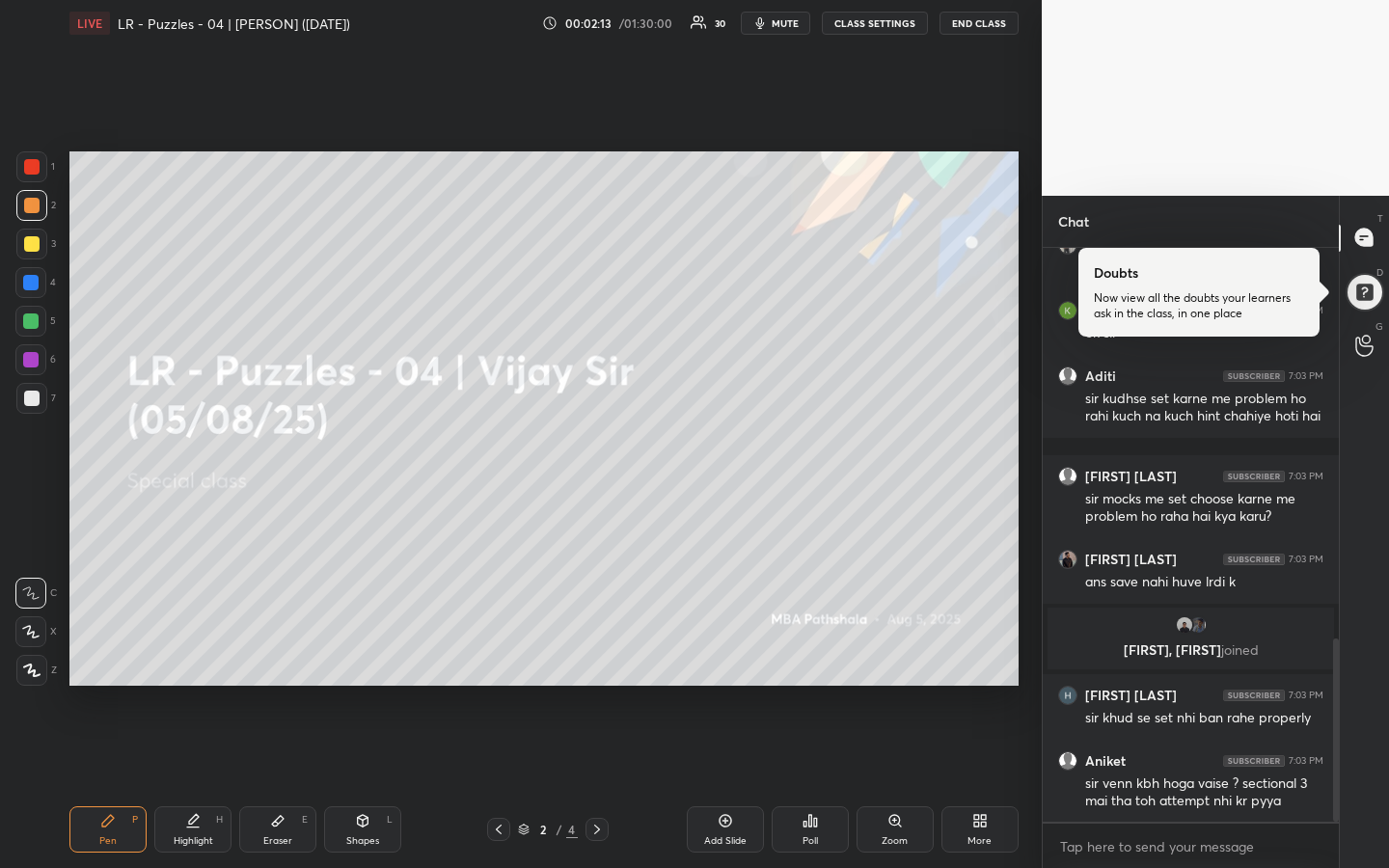 click on "1 2 3 4 5 6 7 R O A L C X Z Erase all   C X Z LIVE LR - Puzzles - 04 | Vijay Sir (05/08/25) 00:02:13 /  01:30:00 30 mute CLASS SETTINGS END CLASS Setting up your live class Poll for   secs No correct answer Start poll Back LR - Puzzles - 04 | Vijay Sir (05/08/25) MBA Pathshala Pen P Highlight H Eraser E Shapes L 2 / 4 Add Slide Poll Zoom More" at bounding box center (521, 434) 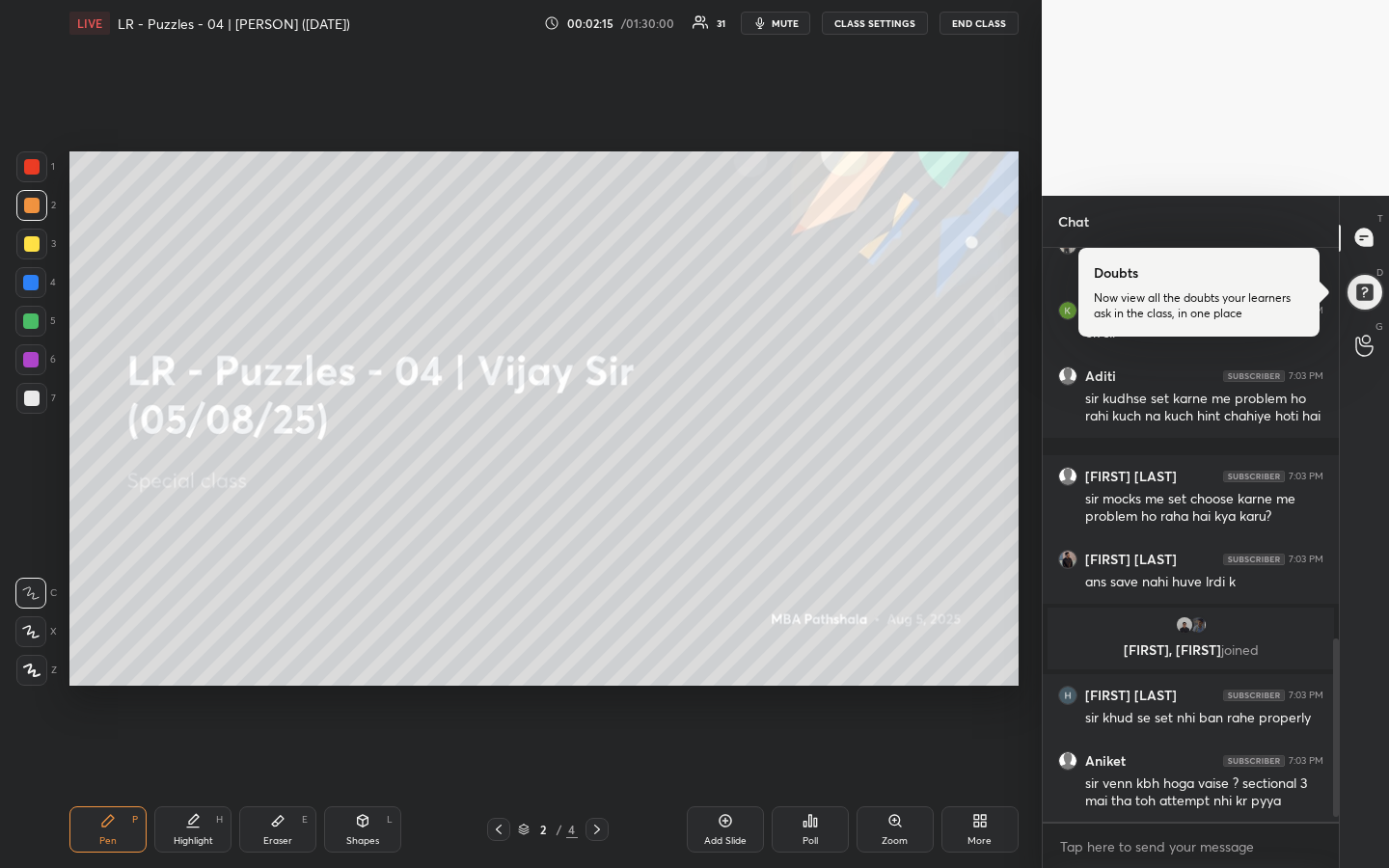 scroll, scrollTop: 1293, scrollLeft: 0, axis: vertical 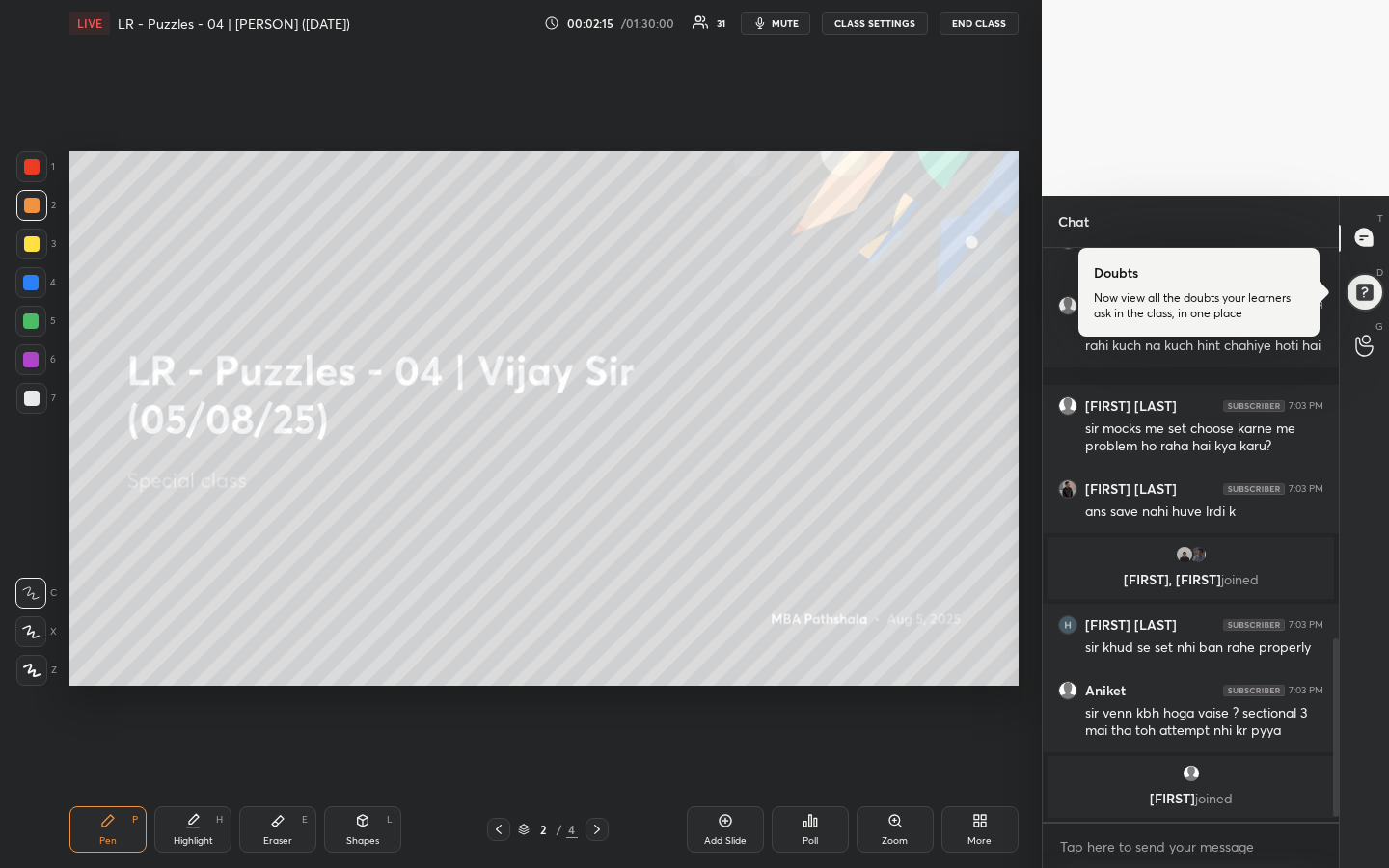 click on "1 2 3 4 5 6 7 R O A L C X Z Erase all   C X Z LIVE LR - Puzzles - 04 | Vijay Sir (05/08/25) 00:02:15 /  01:30:00 31 mute CLASS SETTINGS END CLASS Setting up your live class Poll for   secs No correct answer Start poll Back LR - Puzzles - 04 | Vijay Sir (05/08/25) MBA Pathshala Pen P Highlight H Eraser E Shapes L 2 / 4 Add Slide Poll Zoom More" at bounding box center (521, 434) 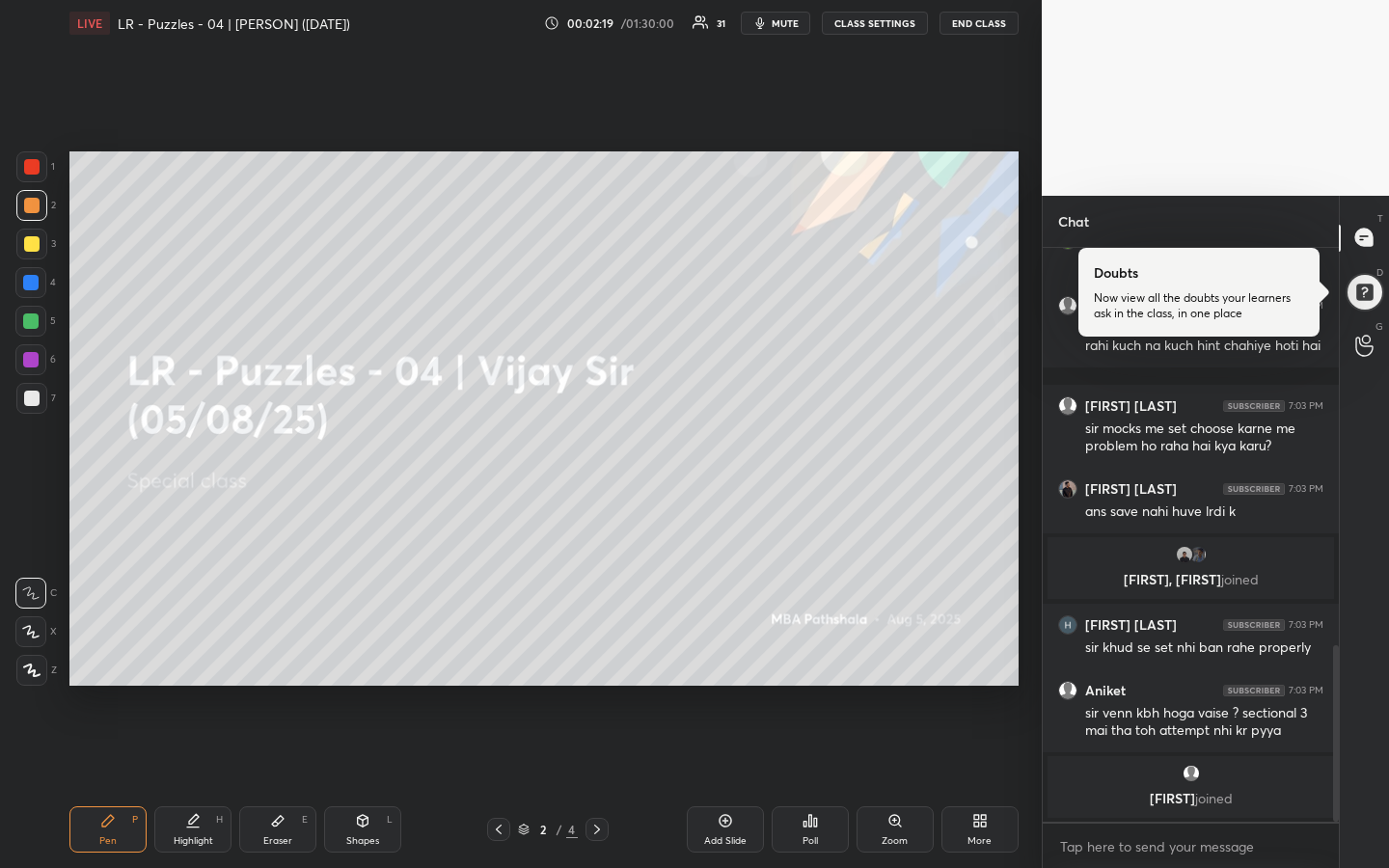 click on "1 2 3 4 5 6 7 R O A L C X Z Erase all   C X Z LIVE LR - Puzzles - 04 | Vijay Sir (05/08/25) 00:02:19 /  01:30:00 31 mute CLASS SETTINGS END CLASS Setting up your live class Poll for   secs No correct answer Start poll Back LR - Puzzles - 04 | Vijay Sir (05/08/25) MBA Pathshala Pen P Highlight H Eraser E Shapes L 2 / 4 Add Slide Poll Zoom More" at bounding box center (521, 434) 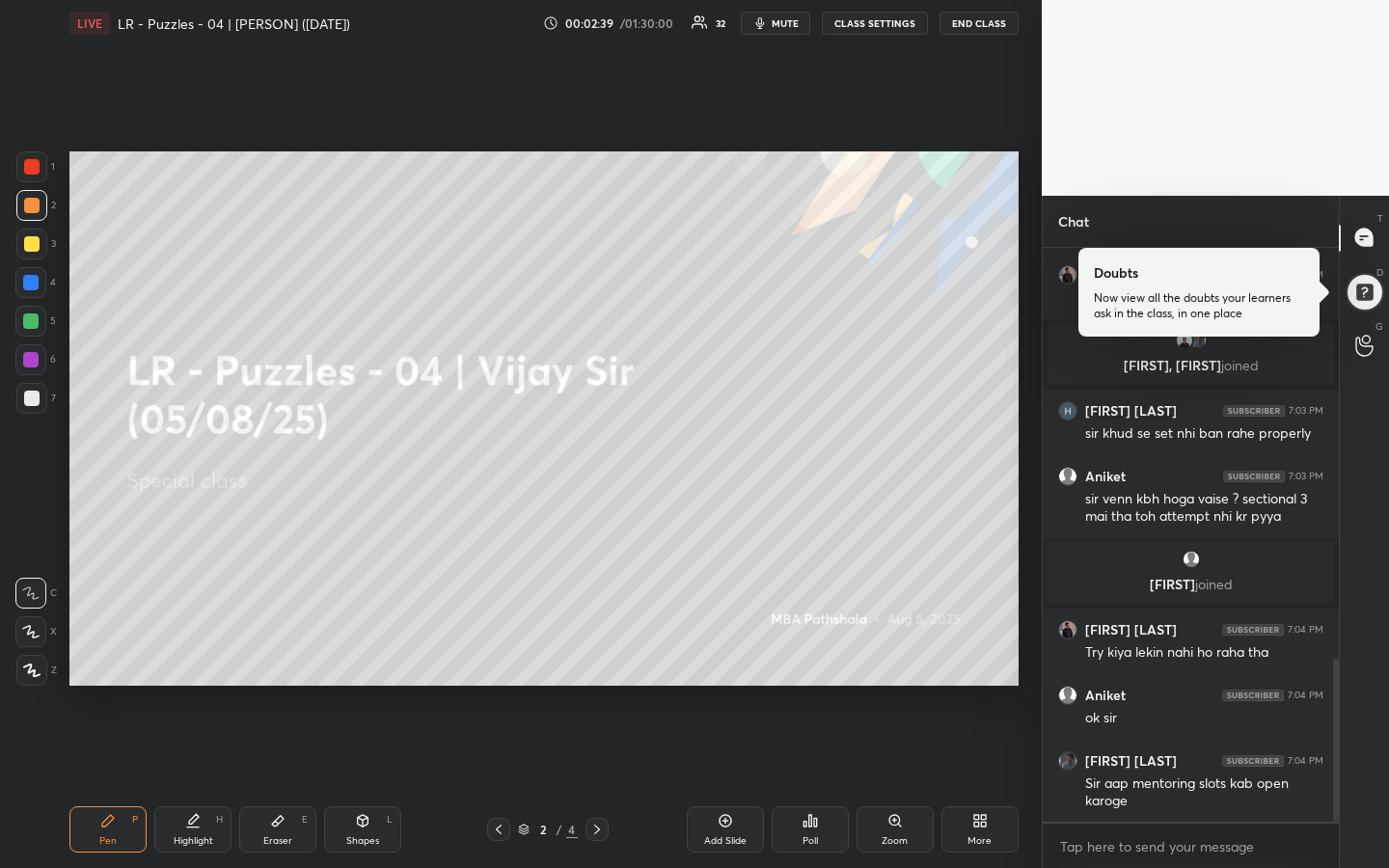 scroll, scrollTop: 1587, scrollLeft: 0, axis: vertical 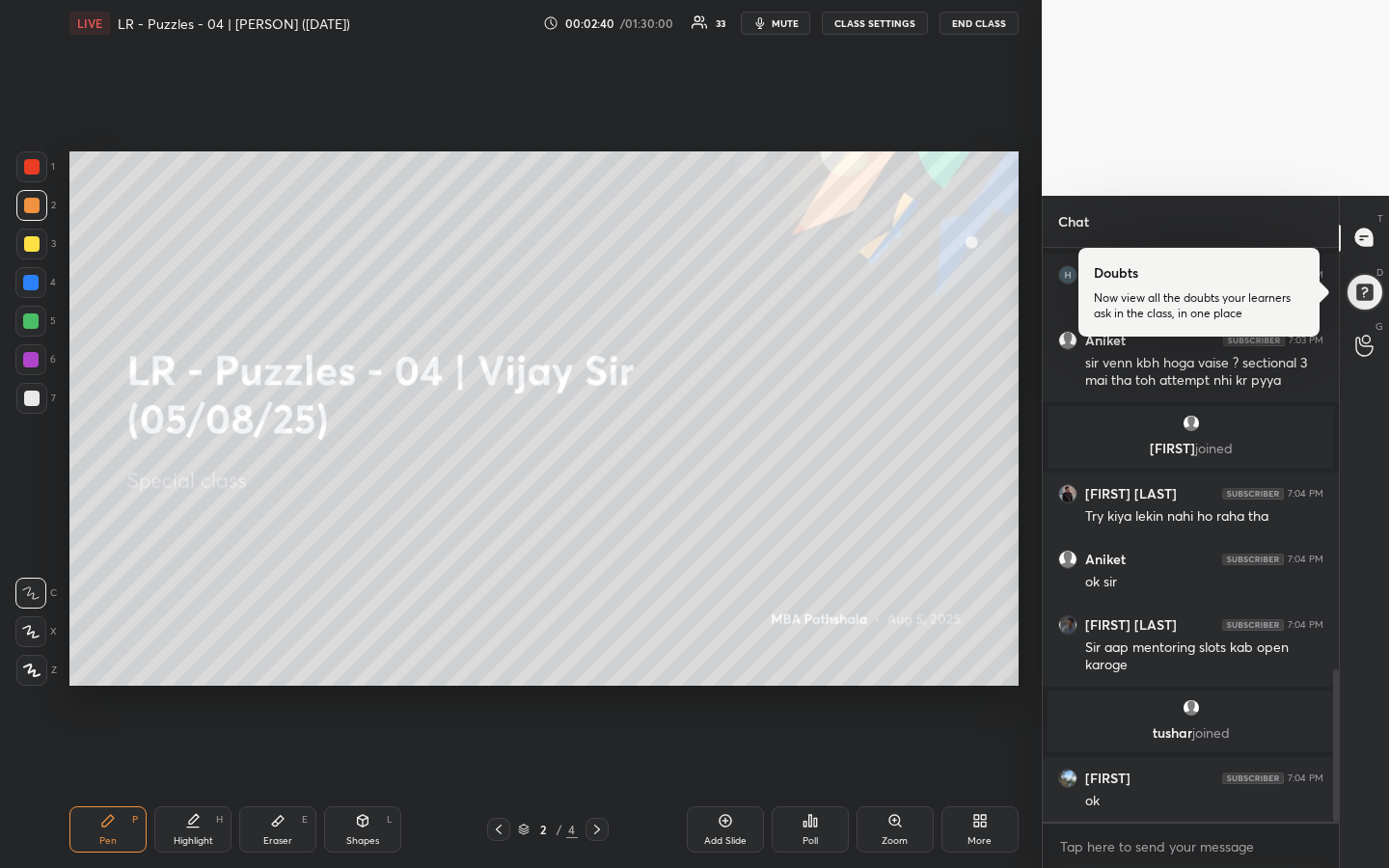 click on "1 2 3 4 5 6 7 R O A L C X Z Erase all   C X Z LIVE LR - Puzzles - 04 | Vijay Sir (05/08/25) 00:02:40 /  01:30:00 33 mute CLASS SETTINGS END CLASS Setting up your live class Poll for   secs No correct answer Start poll Back LR - Puzzles - 04 | Vijay Sir (05/08/25) MBA Pathshala Pen P Highlight H Eraser E Shapes L 2 / 4 Add Slide Poll Zoom More" at bounding box center (521, 434) 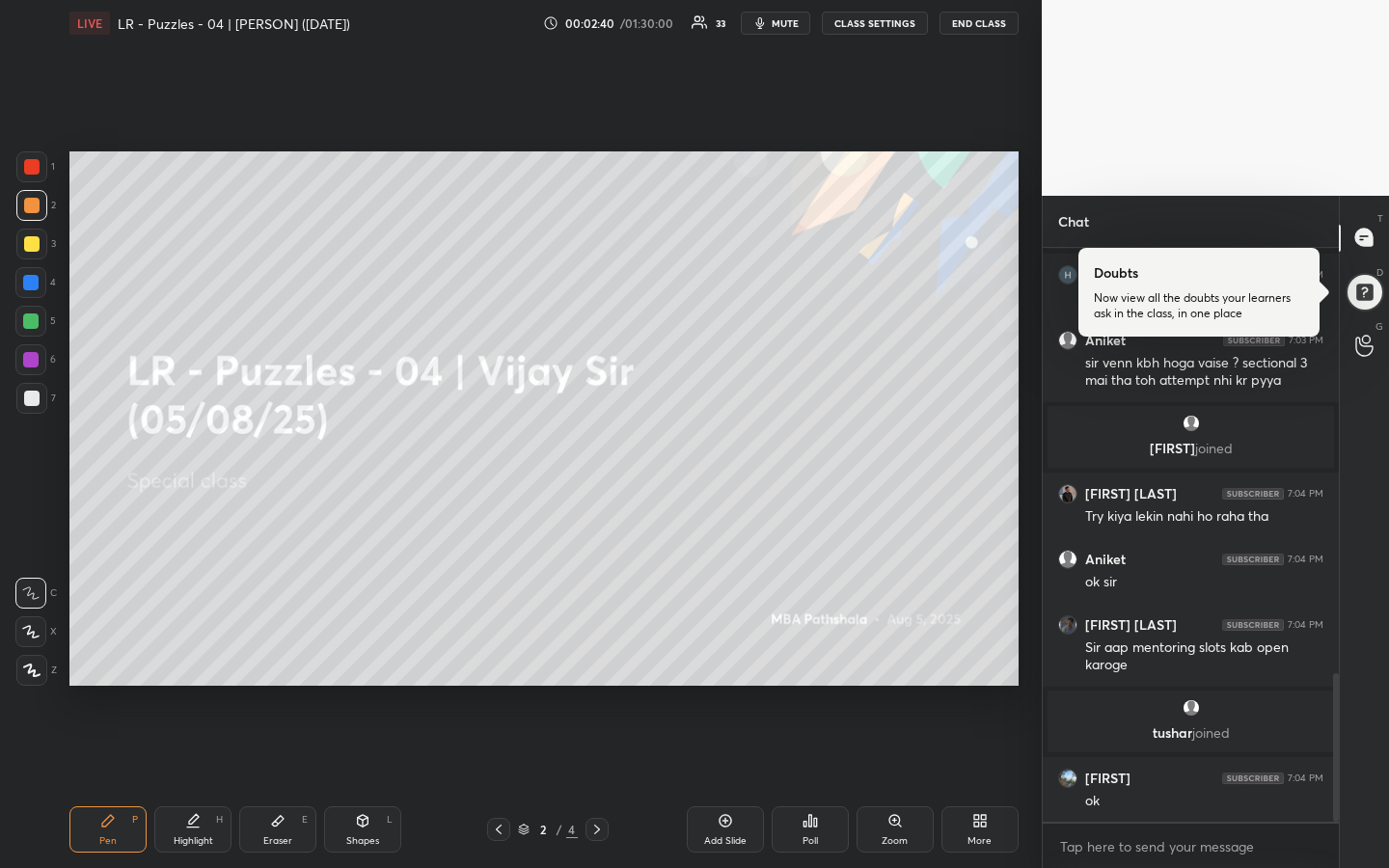 scroll, scrollTop: 1652, scrollLeft: 0, axis: vertical 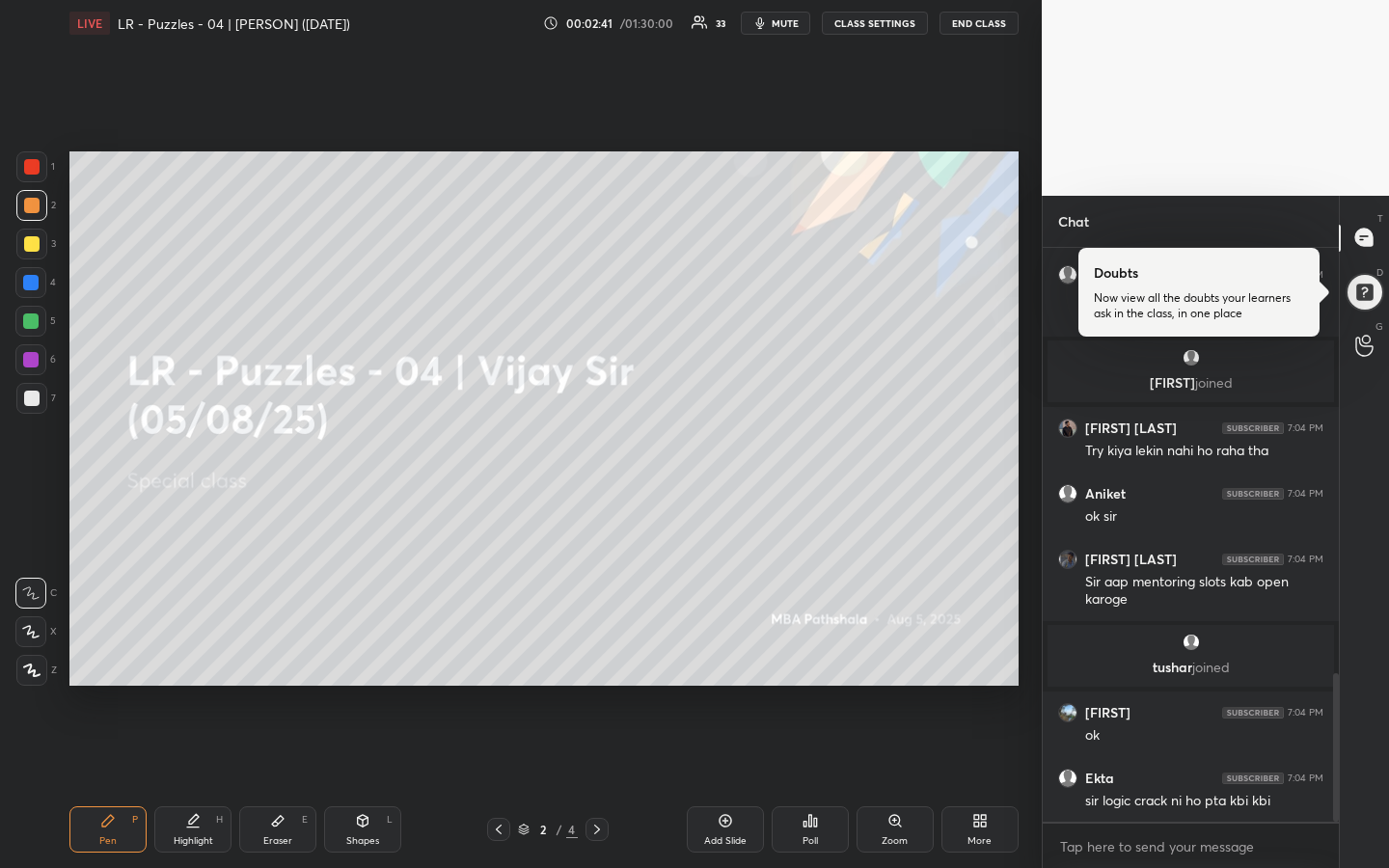 click on "1 2 3 4 5 6 7 R O A L C X Z Erase all   C X Z LIVE LR - Puzzles - 04 | Vijay Sir (05/08/25) 00:02:41 /  01:30:00 33 mute CLASS SETTINGS END CLASS Setting up your live class Poll for   secs No correct answer Start poll Back LR - Puzzles - 04 | Vijay Sir (05/08/25) MBA Pathshala Pen P Highlight H Eraser E Shapes L 2 / 4 Add Slide Poll Zoom More" at bounding box center (521, 434) 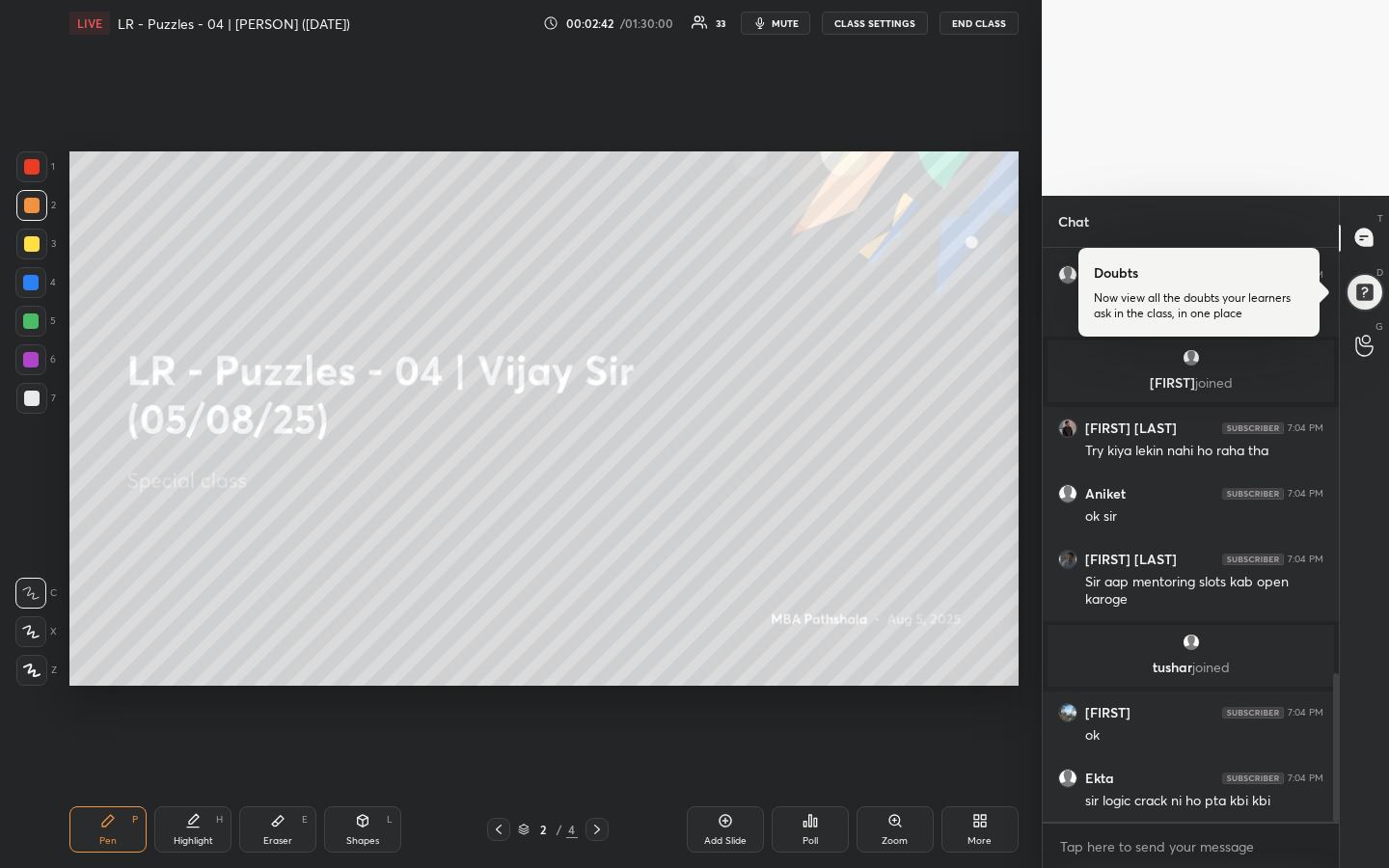 click on "1 2 3 4 5 6 7 R O A L C X Z Erase all   C X Z LIVE LR - Puzzles - 04 | Vijay Sir (05/08/25) 00:02:42 /  01:30:00 33 mute CLASS SETTINGS END CLASS Setting up your live class Poll for   secs No correct answer Start poll Back LR - Puzzles - 04 | Vijay Sir (05/08/25) MBA Pathshala Pen P Highlight H Eraser E Shapes L 2 / 4 Add Slide Poll Zoom More" at bounding box center (521, 434) 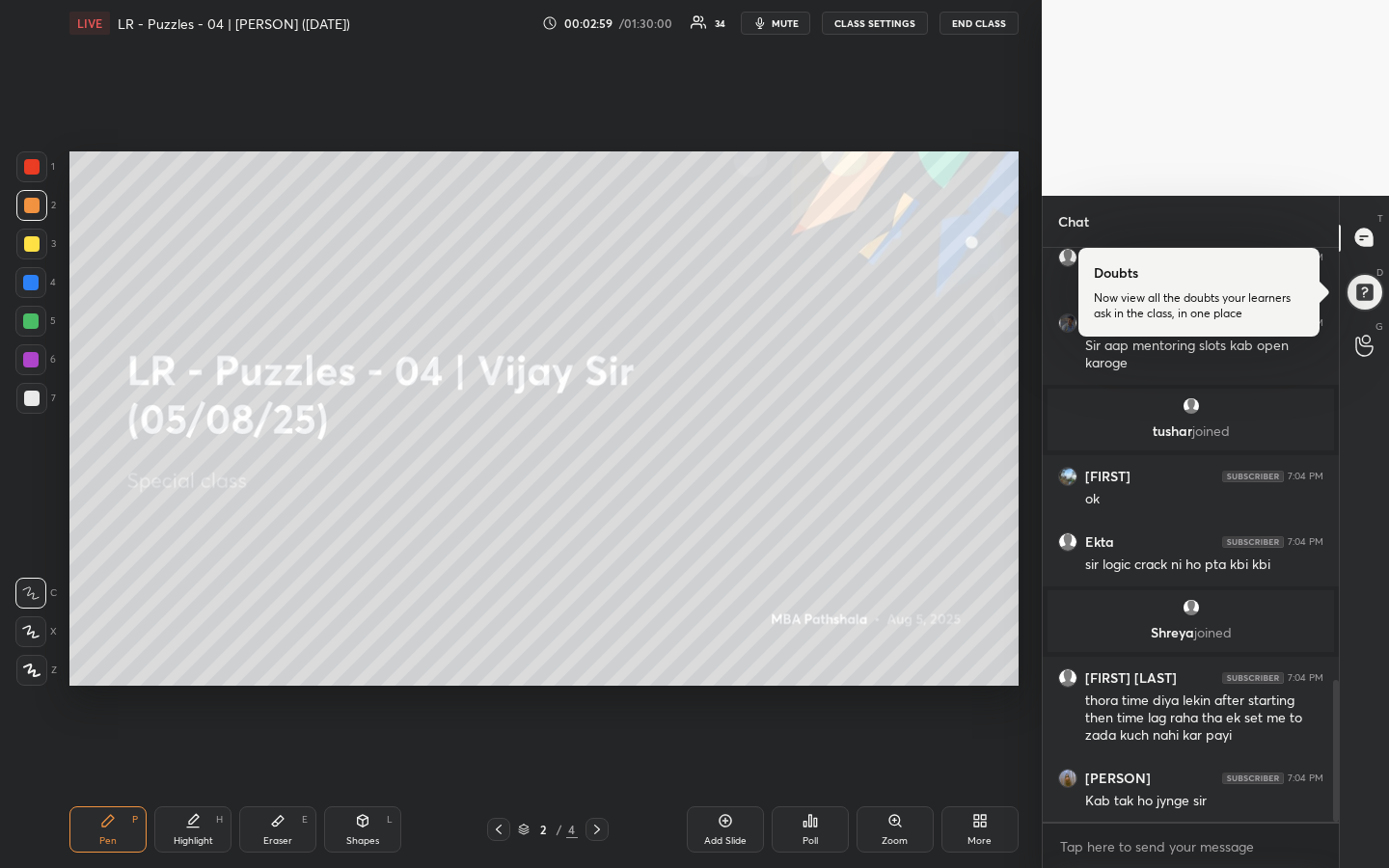 scroll, scrollTop: 1820, scrollLeft: 0, axis: vertical 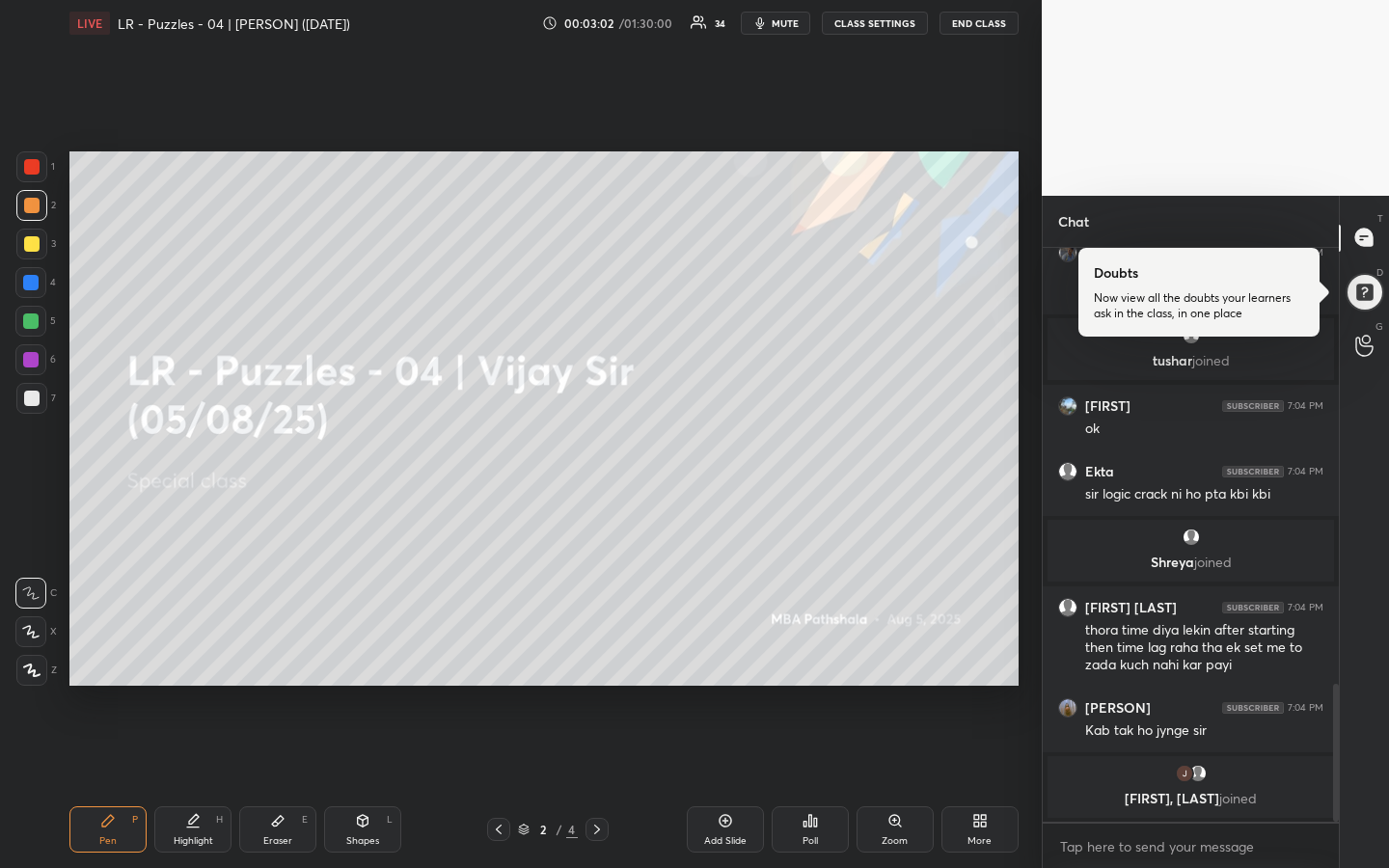 click on "1 2 3 4 5 6 7 R O A L C X Z Erase all   C X Z LIVE LR - Puzzles - 04 | Vijay Sir (05/08/25) 00:03:02 /  01:30:00 34 mute CLASS SETTINGS END CLASS Setting up your live class Poll for   secs No correct answer Start poll Back LR - Puzzles - 04 | Vijay Sir (05/08/25) MBA Pathshala Pen P Highlight H Eraser E Shapes L 2 / 4 Add Slide Poll Zoom More" at bounding box center (521, 434) 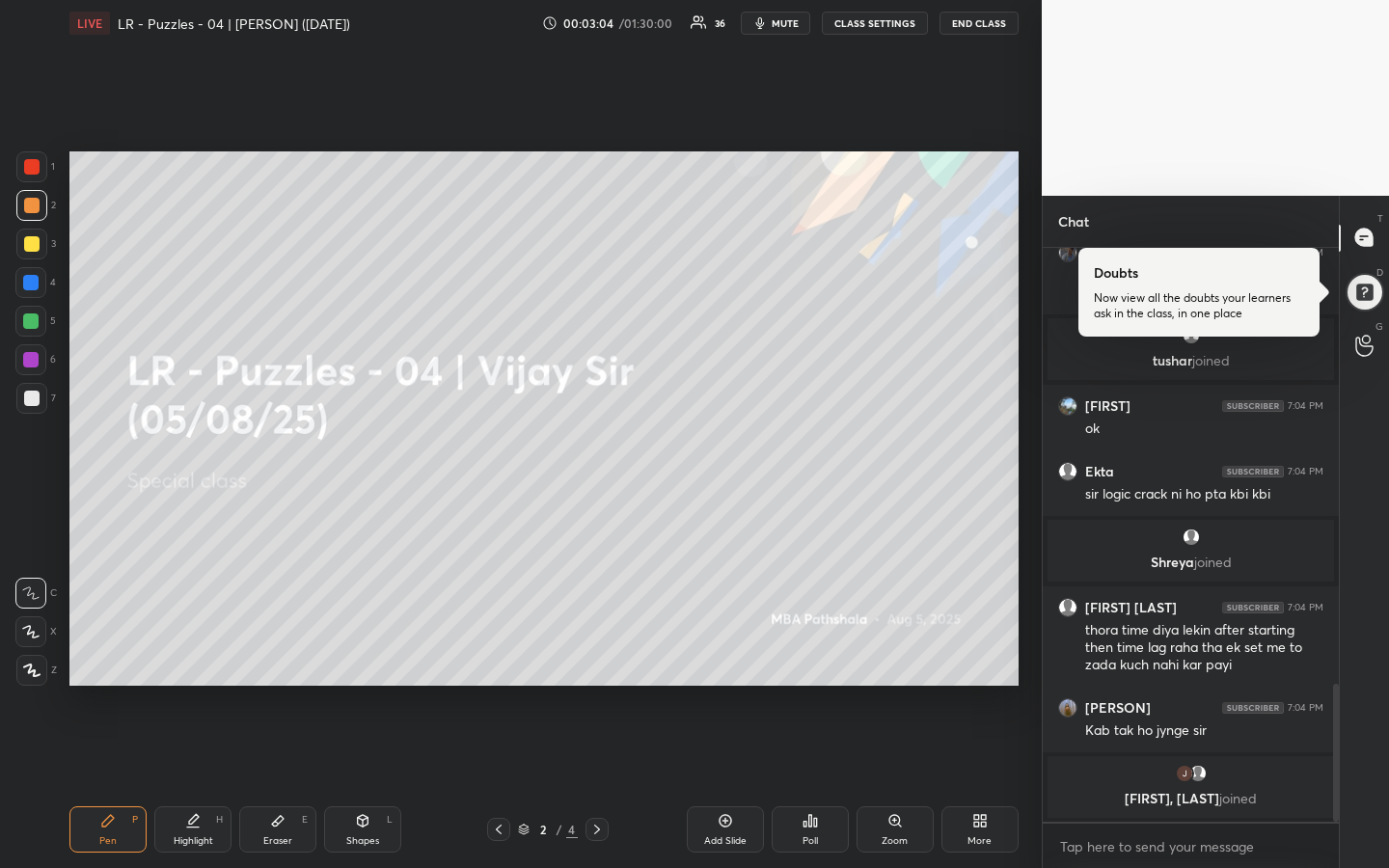 click on "1 2 3 4 5 6 7 R O A L C X Z Erase all   C X Z LIVE LR - Puzzles - 04 | Vijay Sir (05/08/25) 00:03:04 /  01:30:00 36 mute CLASS SETTINGS END CLASS Setting up your live class Poll for   secs No correct answer Start poll Back LR - Puzzles - 04 | Vijay Sir (05/08/25) MBA Pathshala Pen P Highlight H Eraser E Shapes L 2 / 4 Add Slide Poll Zoom More" at bounding box center (521, 434) 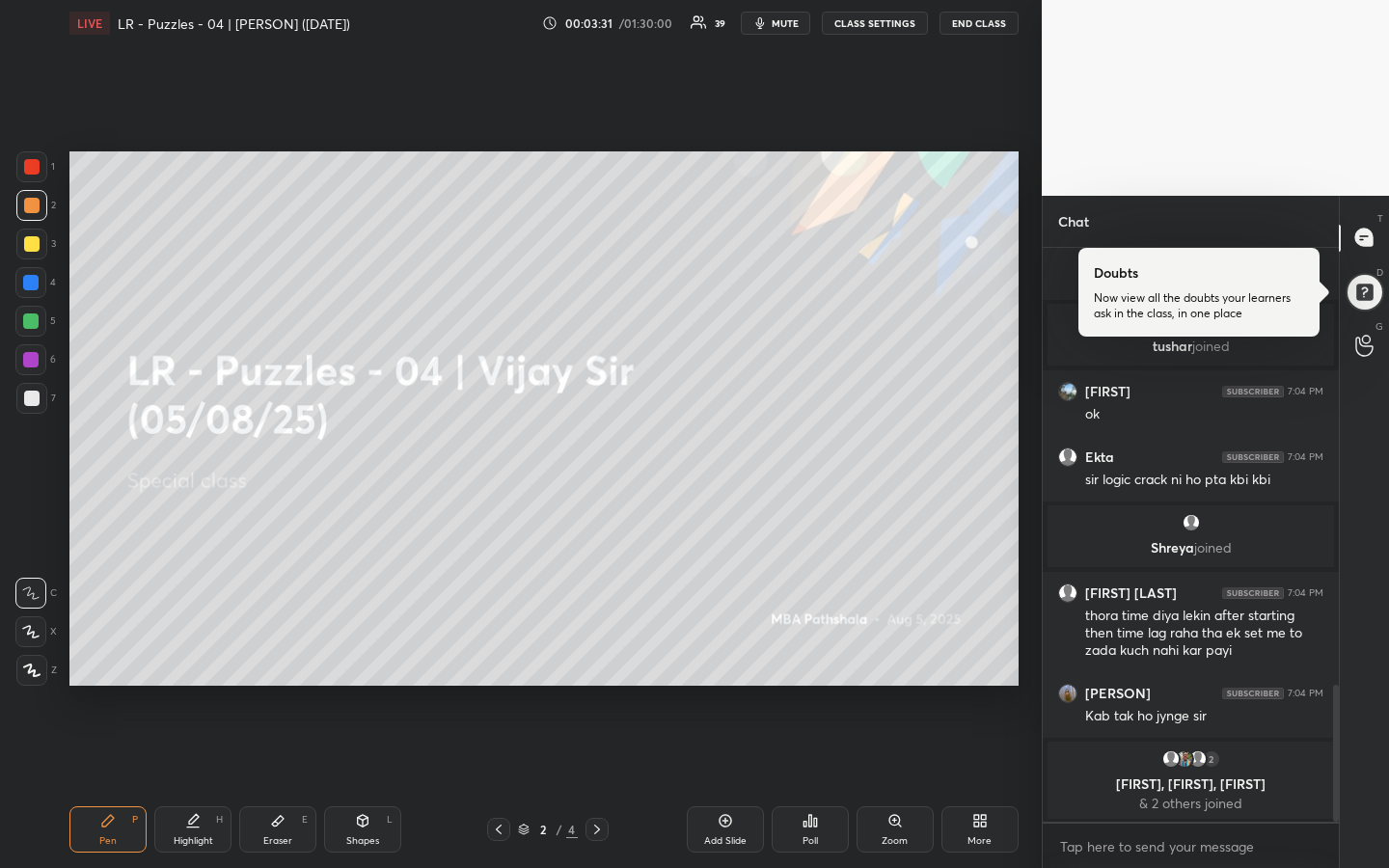 scroll, scrollTop: 1883, scrollLeft: 0, axis: vertical 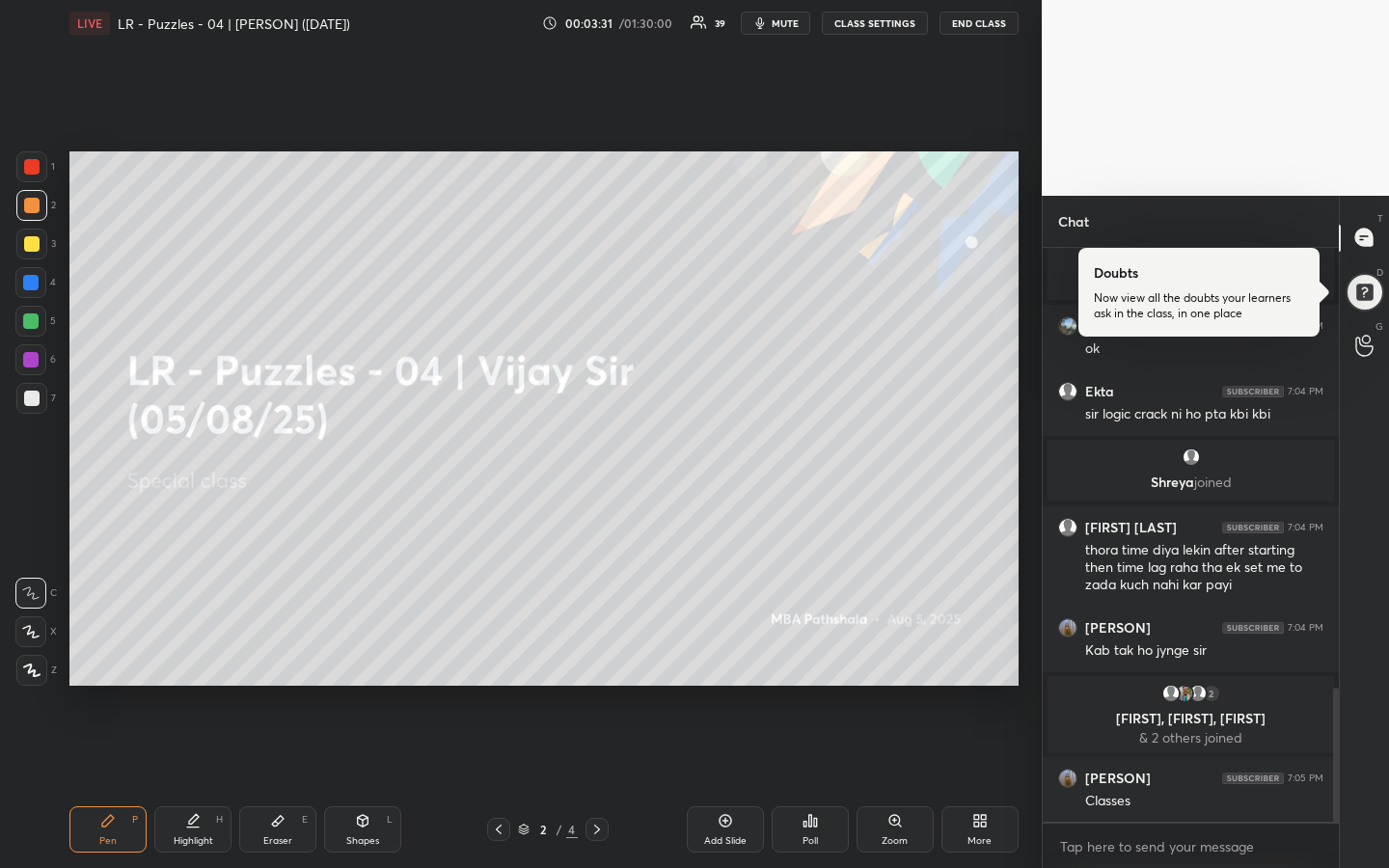 click on "1 2 3 4 5 6 7 R O A L C X Z Erase all   C X Z LIVE LR - Puzzles - 04 | Vijay Sir (05/08/25) 00:03:31 /  01:30:00 39 mute CLASS SETTINGS END CLASS Setting up your live class Poll for   secs No correct answer Start poll Back LR - Puzzles - 04 | Vijay Sir (05/08/25) MBA Pathshala Pen P Highlight H Eraser E Shapes L 2 / 4 Add Slide Poll Zoom More" at bounding box center (521, 434) 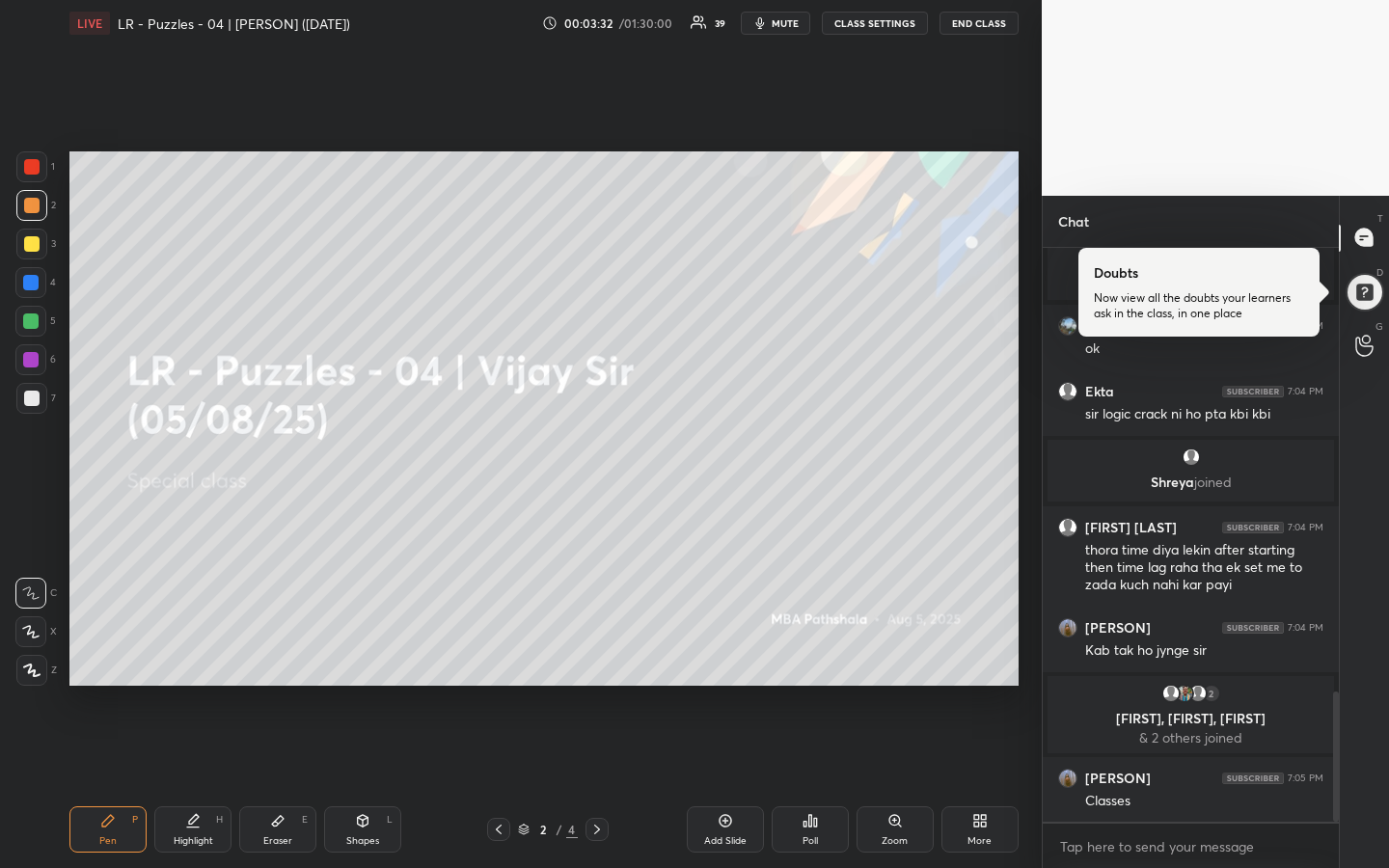 scroll, scrollTop: 1966, scrollLeft: 0, axis: vertical 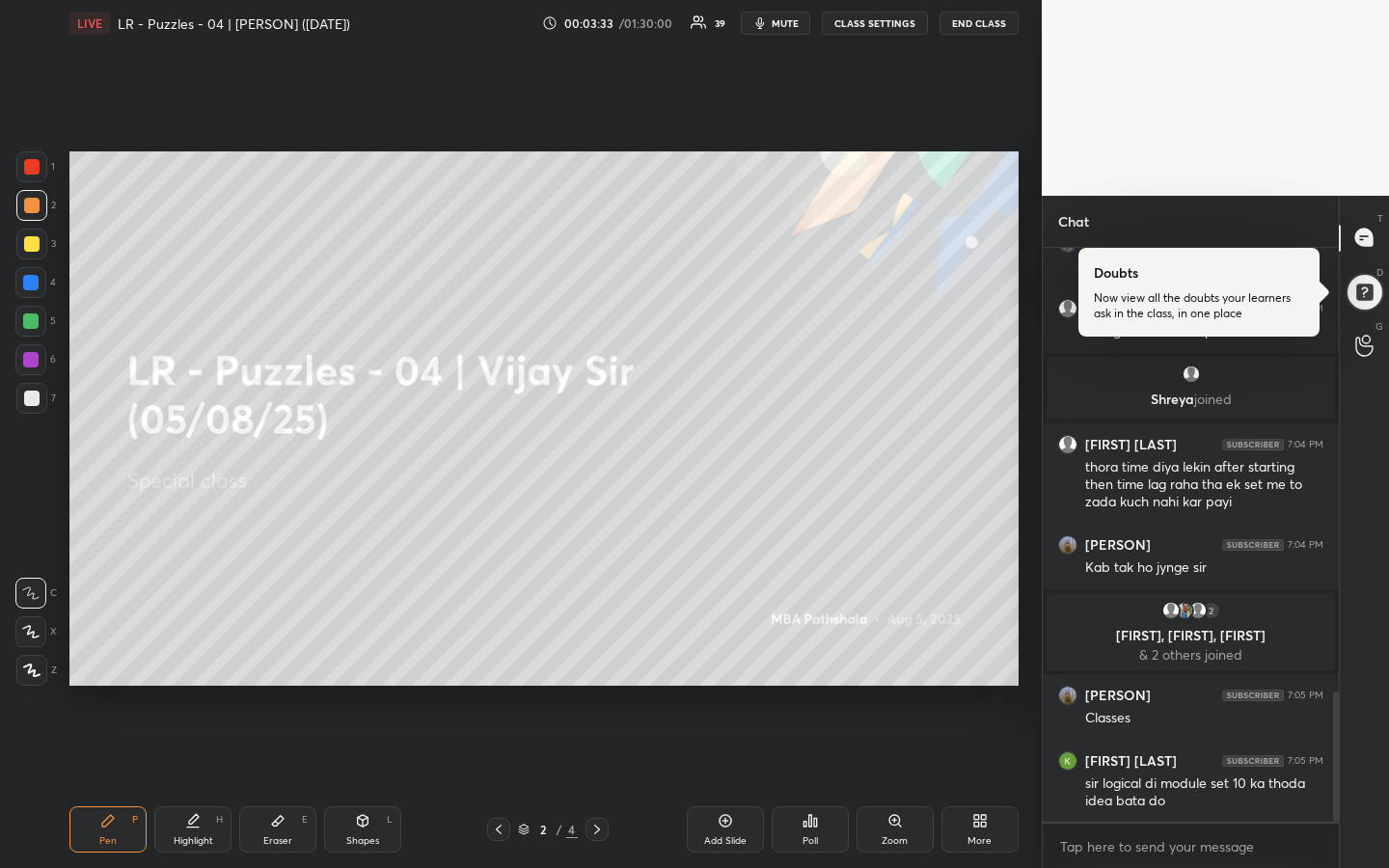 click on "1 2 3 4 5 6 7 R O A L C X Z Erase all   C X Z LIVE LR - Puzzles - 04 | Vijay Sir (05/08/25) 00:03:33 /  01:30:00 39 mute CLASS SETTINGS END CLASS Setting up your live class Poll for   secs No correct answer Start poll Back LR - Puzzles - 04 | Vijay Sir (05/08/25) MBA Pathshala Pen P Highlight H Eraser E Shapes L 2 / 4 Add Slide Poll Zoom More" at bounding box center (521, 434) 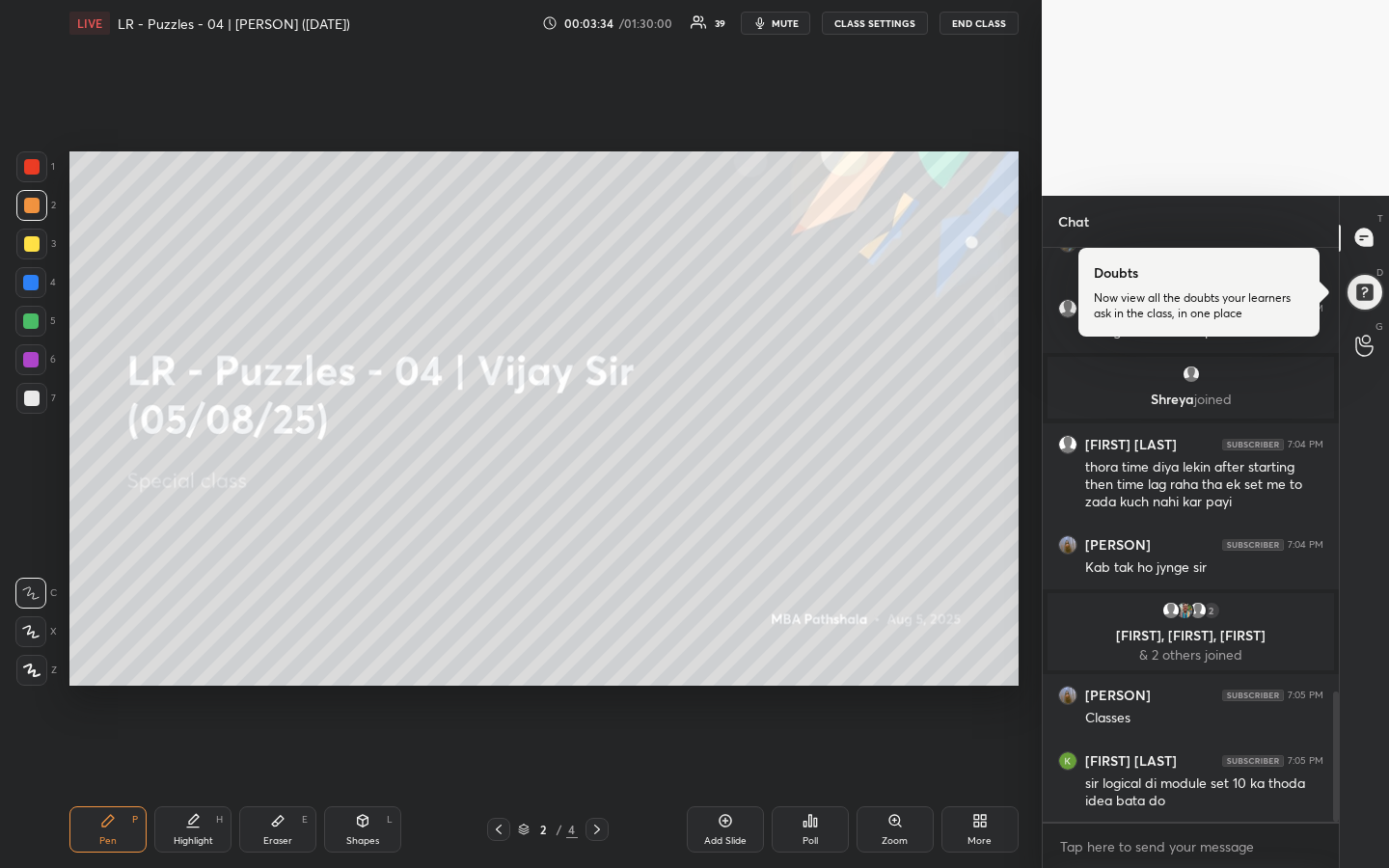 click on "1 2 3 4 5 6 7 R O A L C X Z Erase all   C X Z LIVE LR - Puzzles - 04 | Vijay Sir (05/08/25) 00:03:34 /  01:30:00 39 mute CLASS SETTINGS END CLASS Setting up your live class Poll for   secs No correct answer Start poll Back LR - Puzzles - 04 | Vijay Sir (05/08/25) MBA Pathshala Pen P Highlight H Eraser E Shapes L 2 / 4 Add Slide Poll Zoom More" at bounding box center [521, 434] 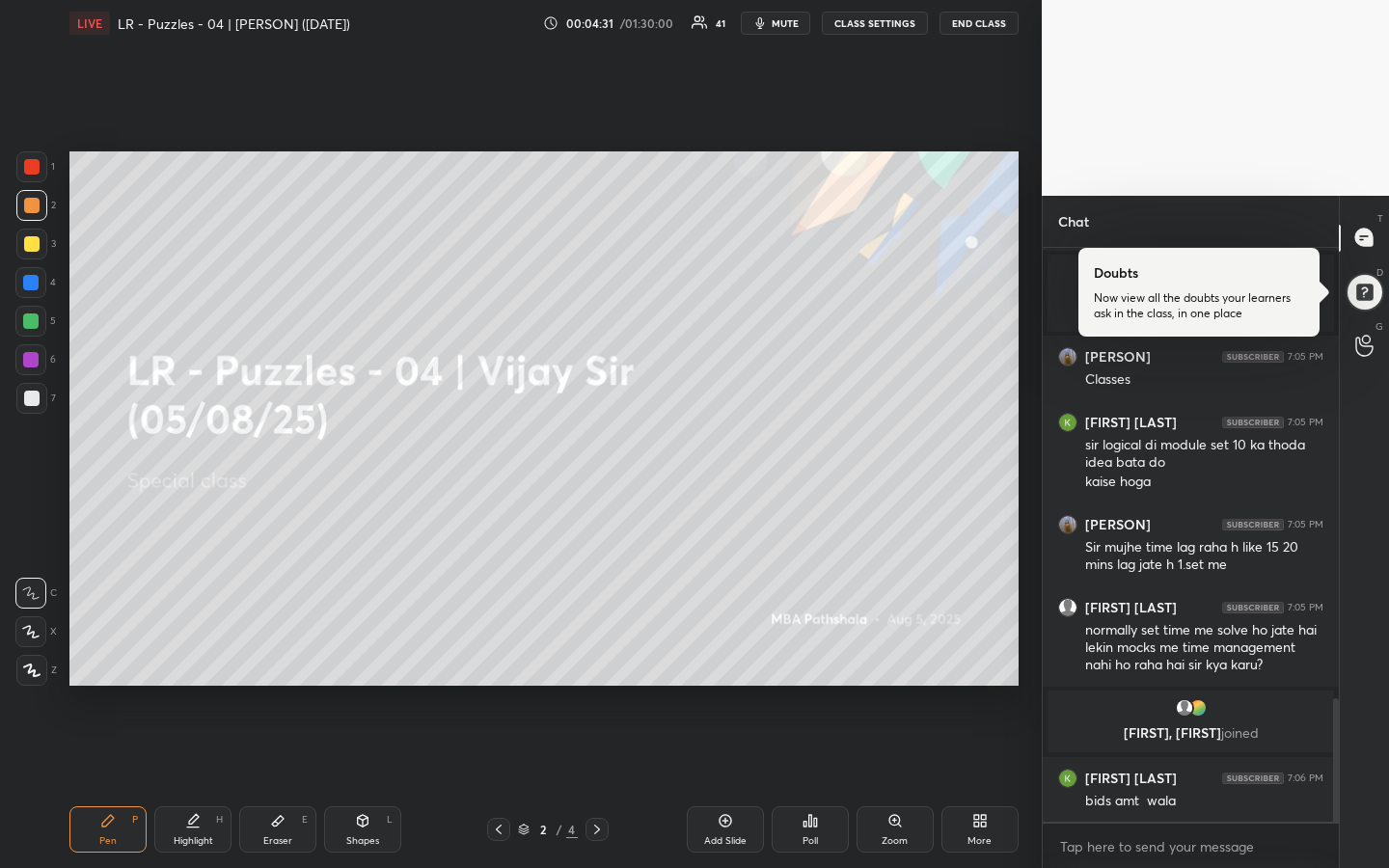 scroll, scrollTop: 2096, scrollLeft: 0, axis: vertical 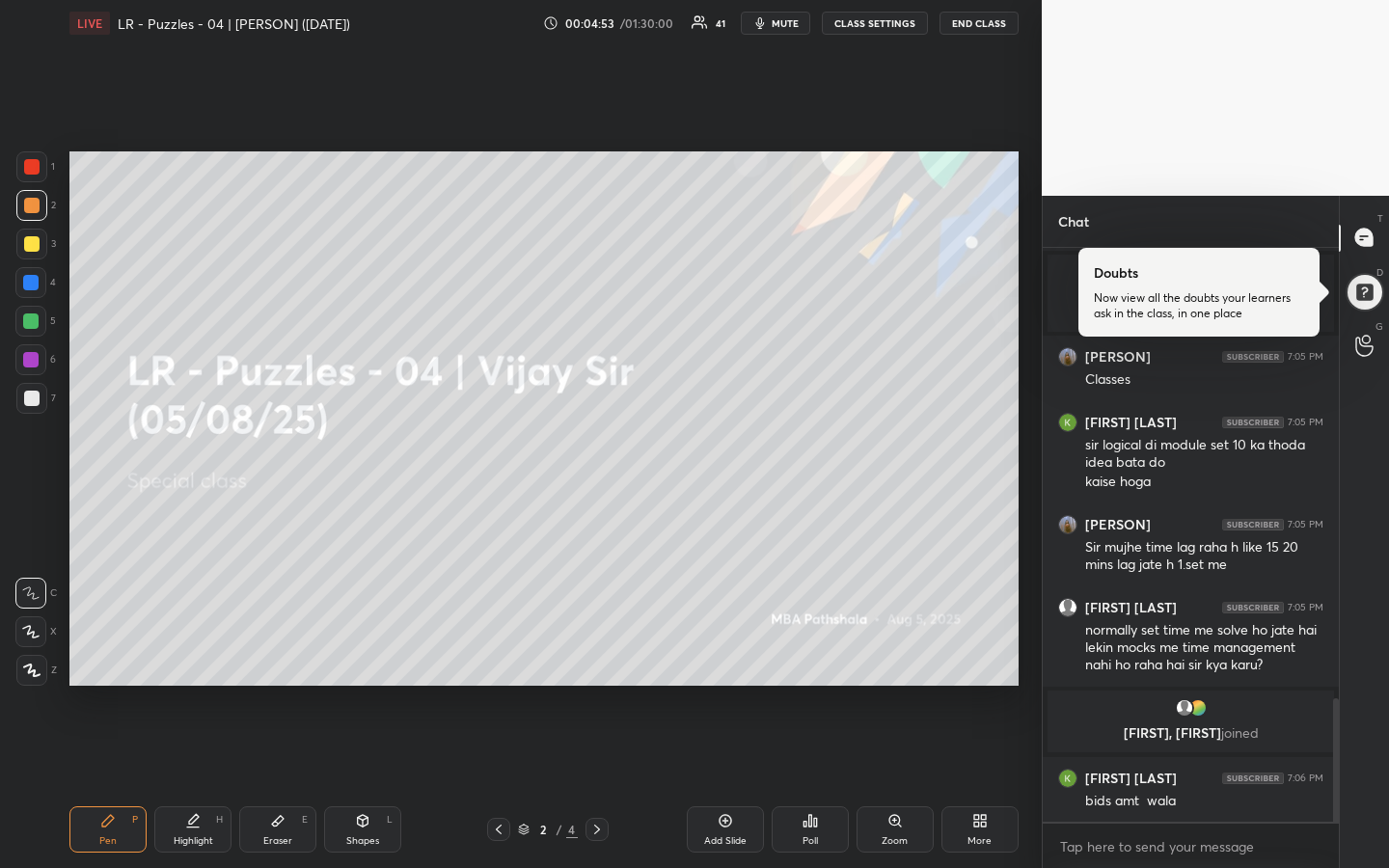 click at bounding box center (32, 244) 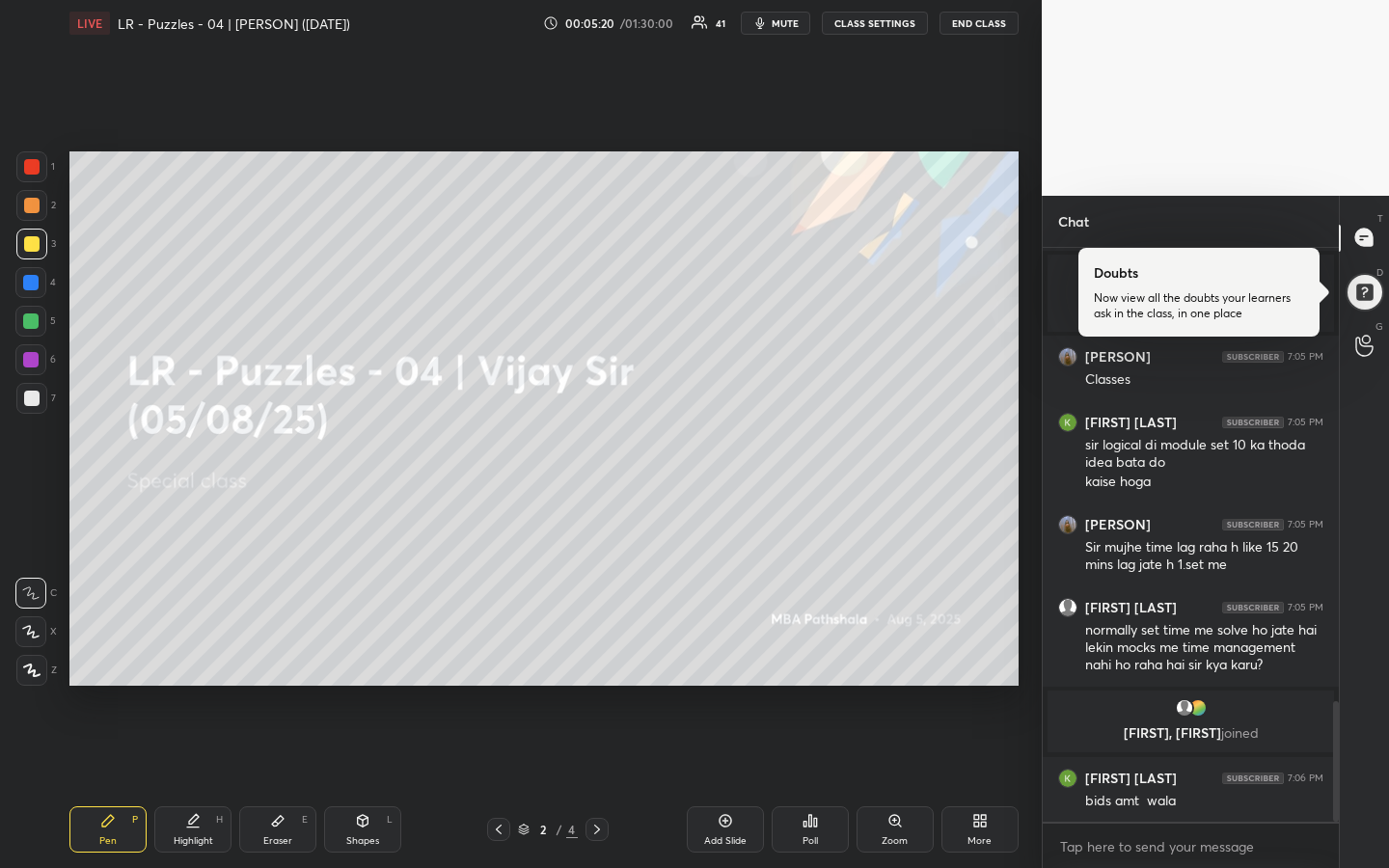 scroll, scrollTop: 2166, scrollLeft: 0, axis: vertical 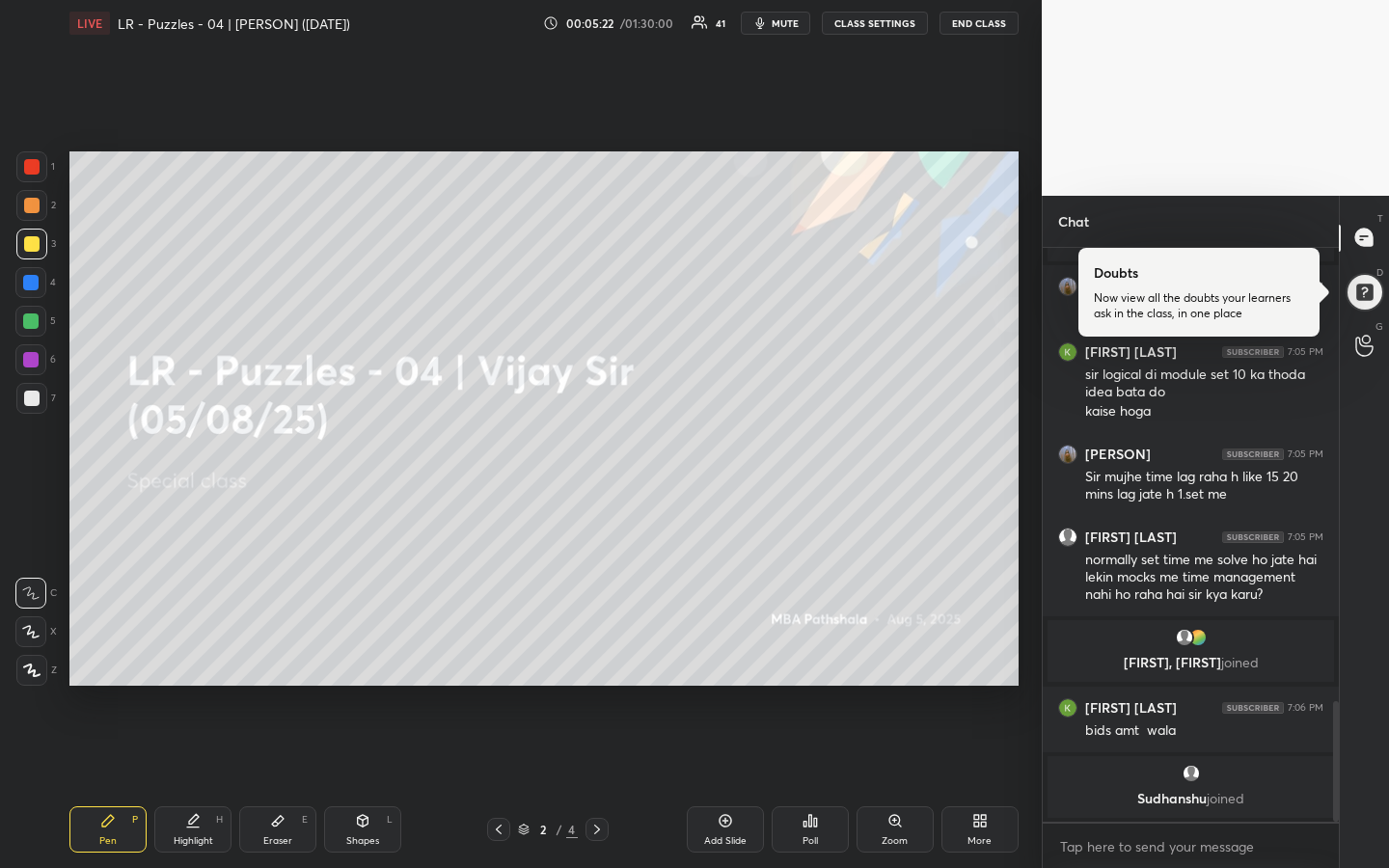 click on "Highlight H" at bounding box center (193, 829) 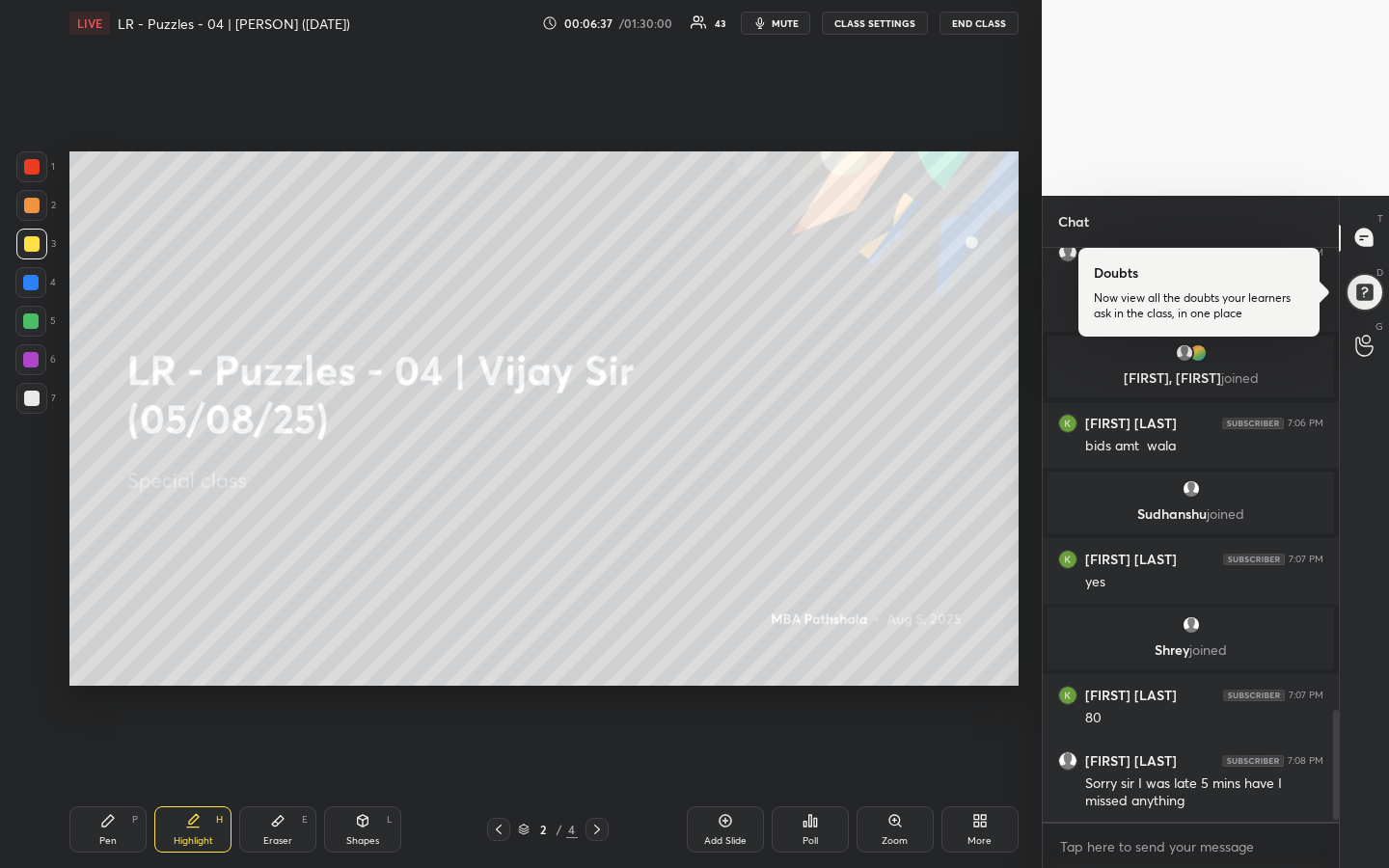 scroll, scrollTop: 2442, scrollLeft: 0, axis: vertical 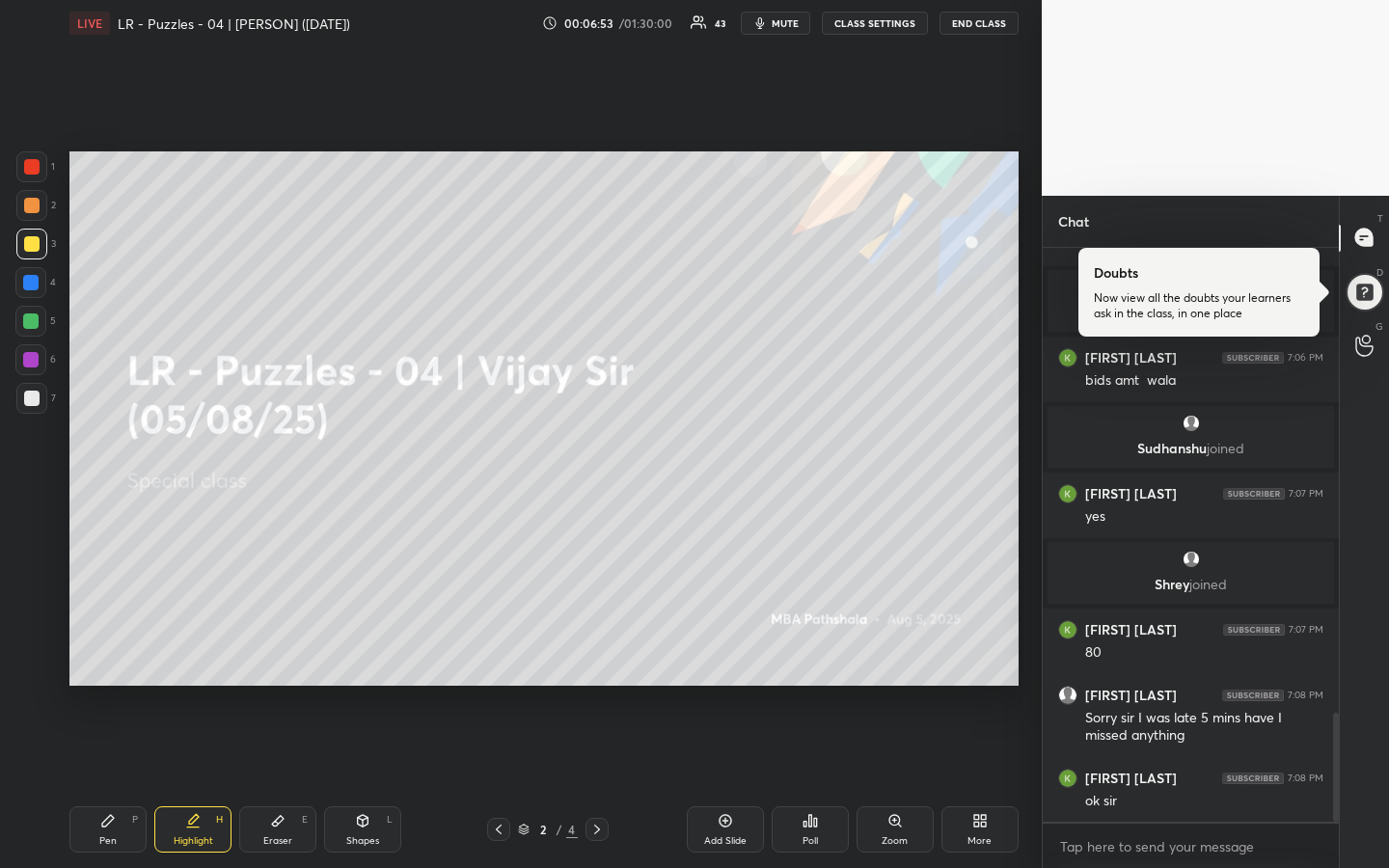 click on "Pen" at bounding box center [108, 841] 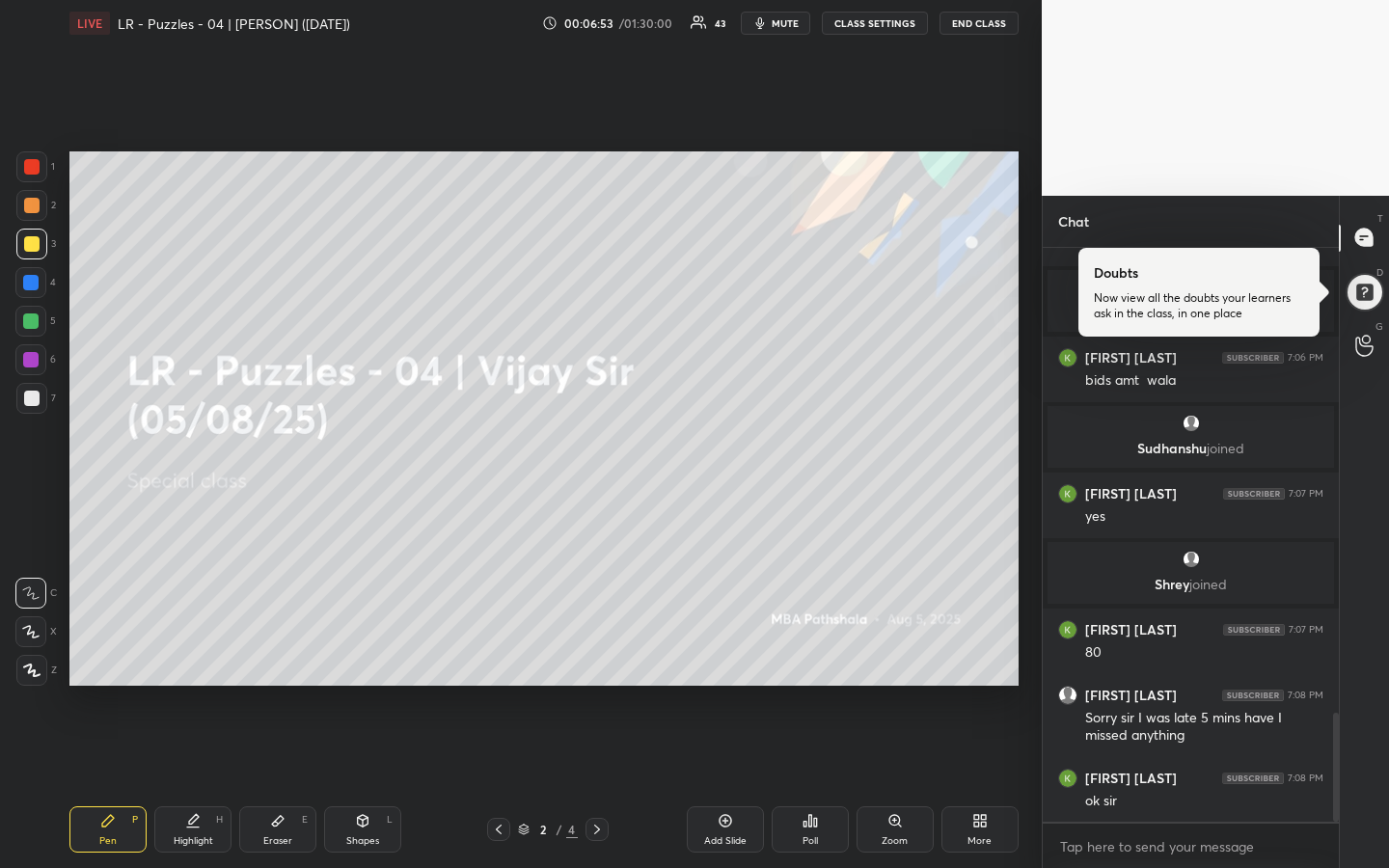 click at bounding box center [32, 205] 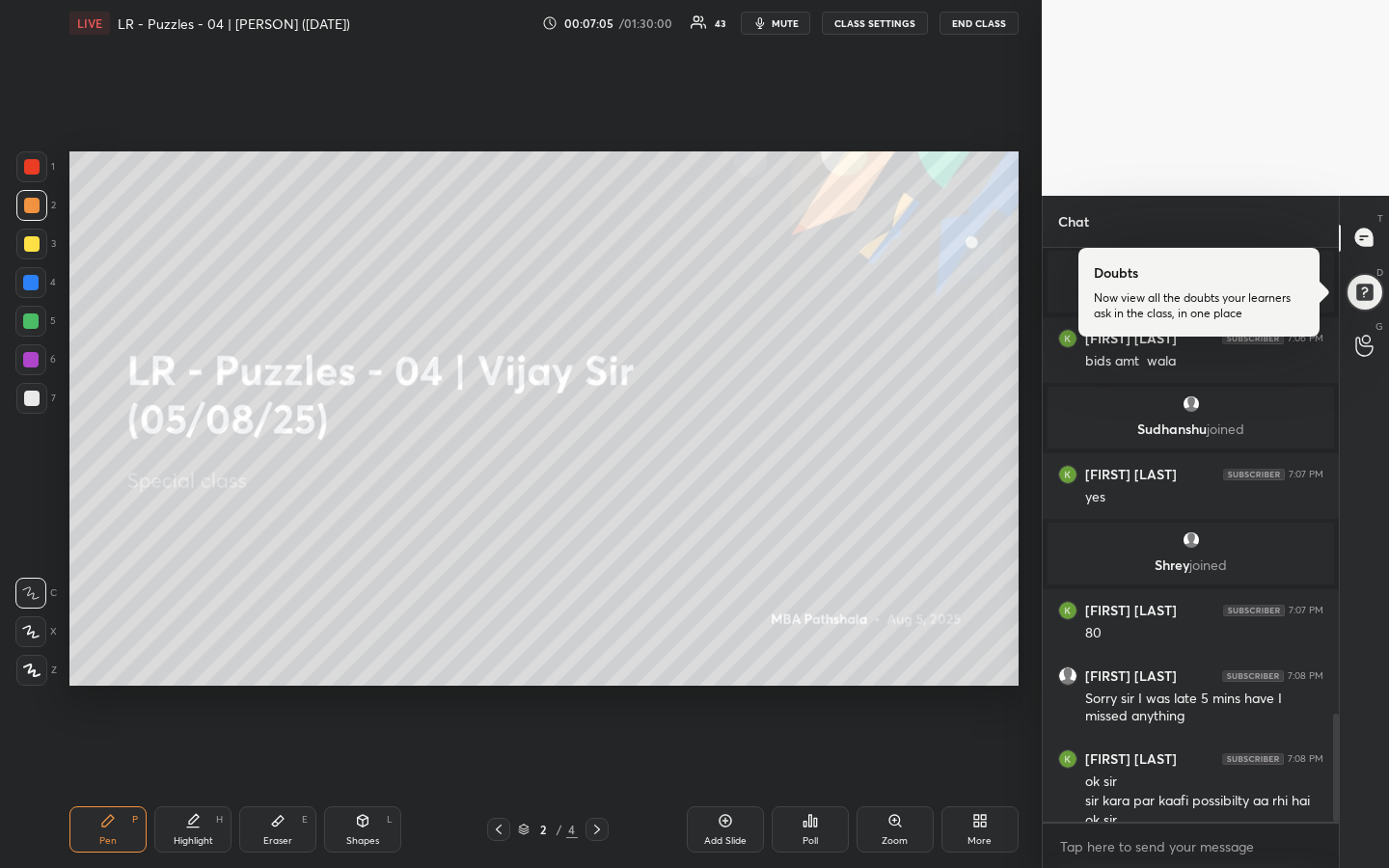 scroll, scrollTop: 2481, scrollLeft: 0, axis: vertical 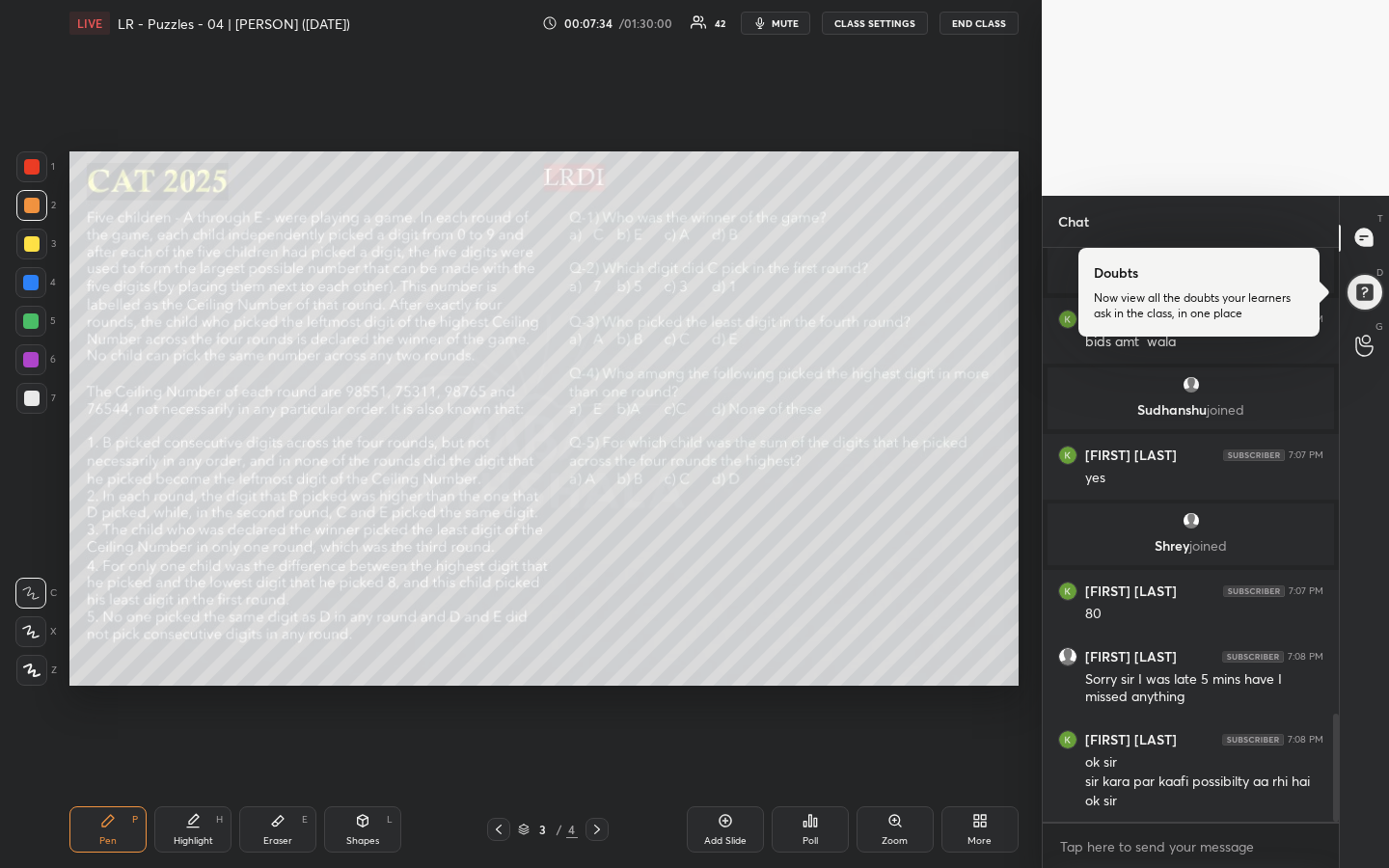 click on "Pen P" at bounding box center [108, 829] 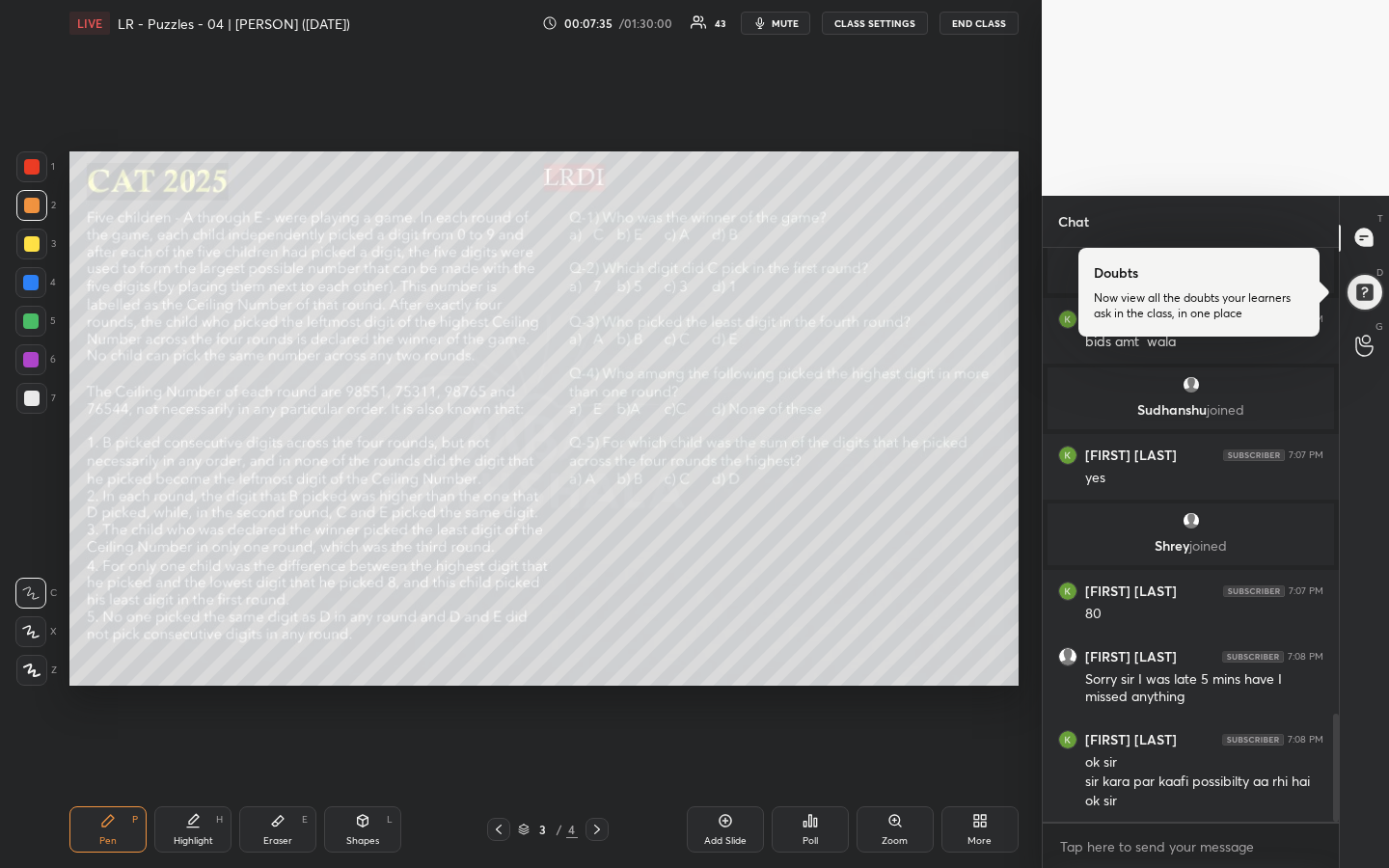 click at bounding box center (32, 244) 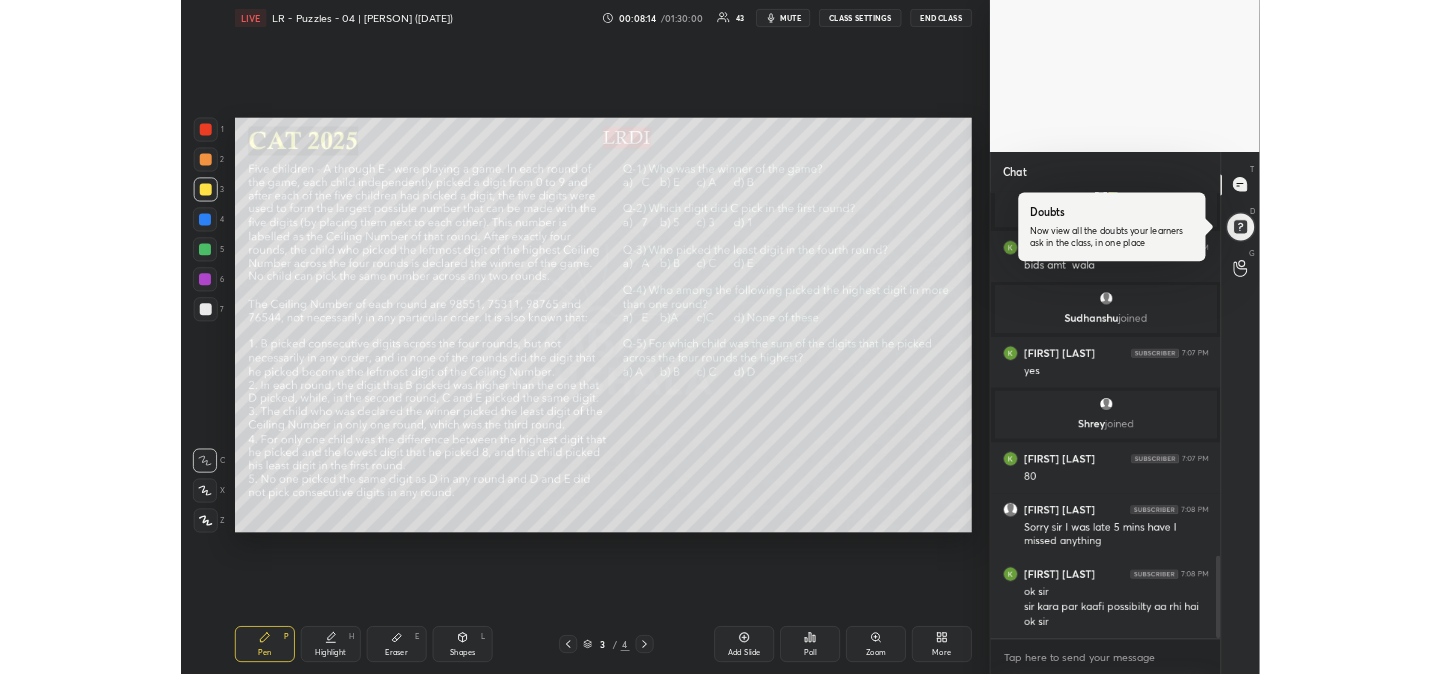 scroll, scrollTop: 2645, scrollLeft: 0, axis: vertical 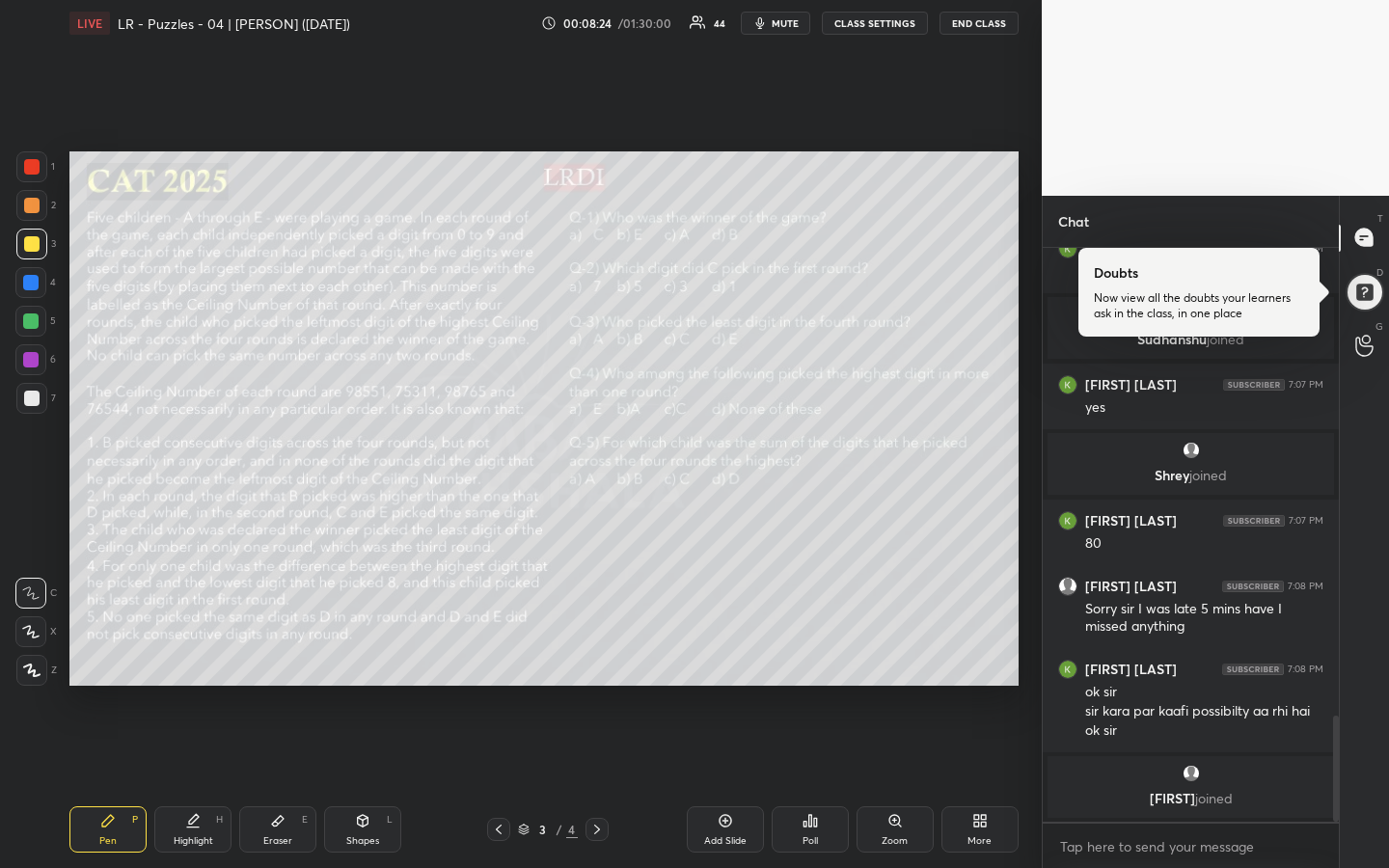 drag, startPoint x: 39, startPoint y: 204, endPoint x: 33, endPoint y: 220, distance: 17.088007 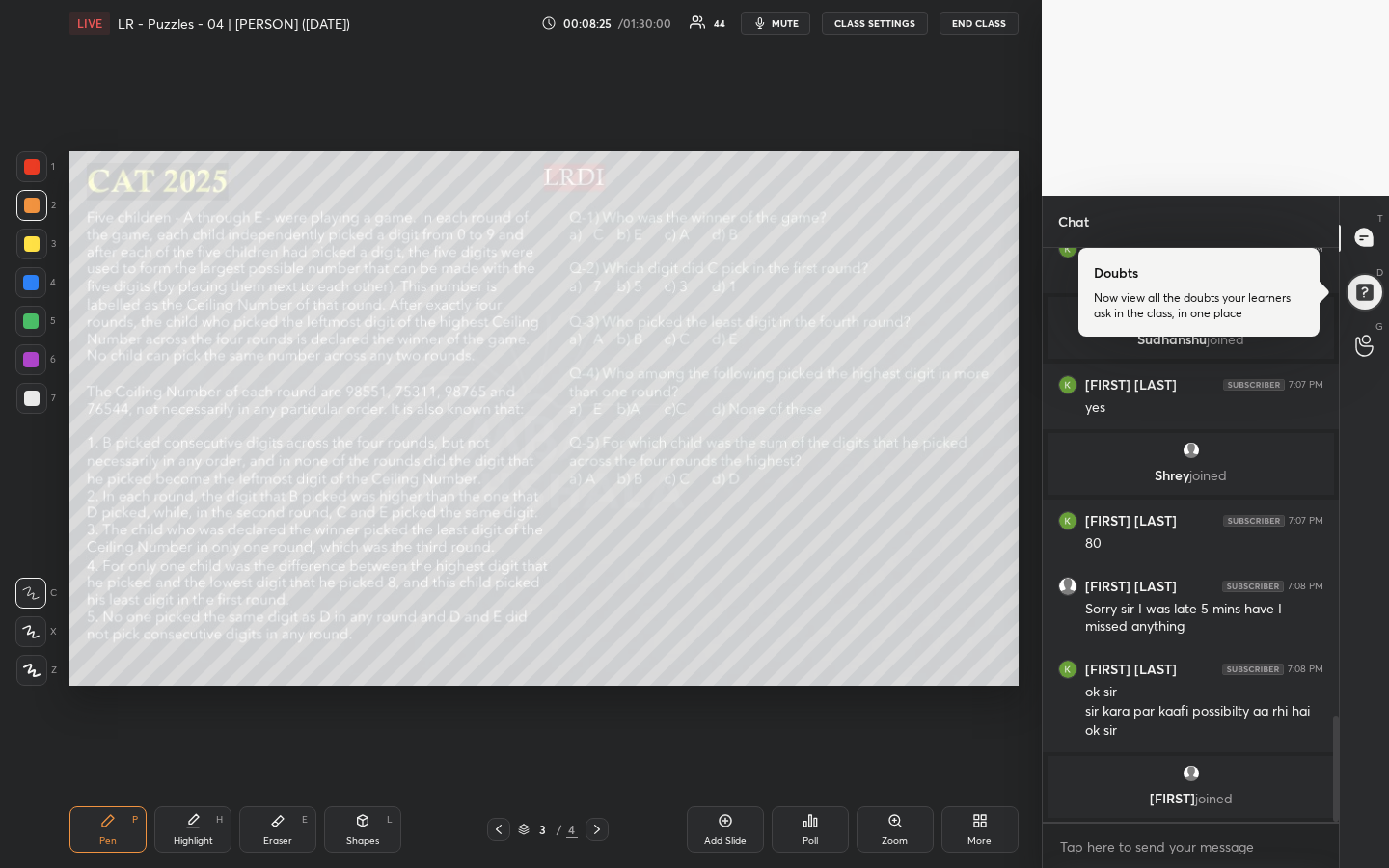click on "Highlight" at bounding box center (193, 841) 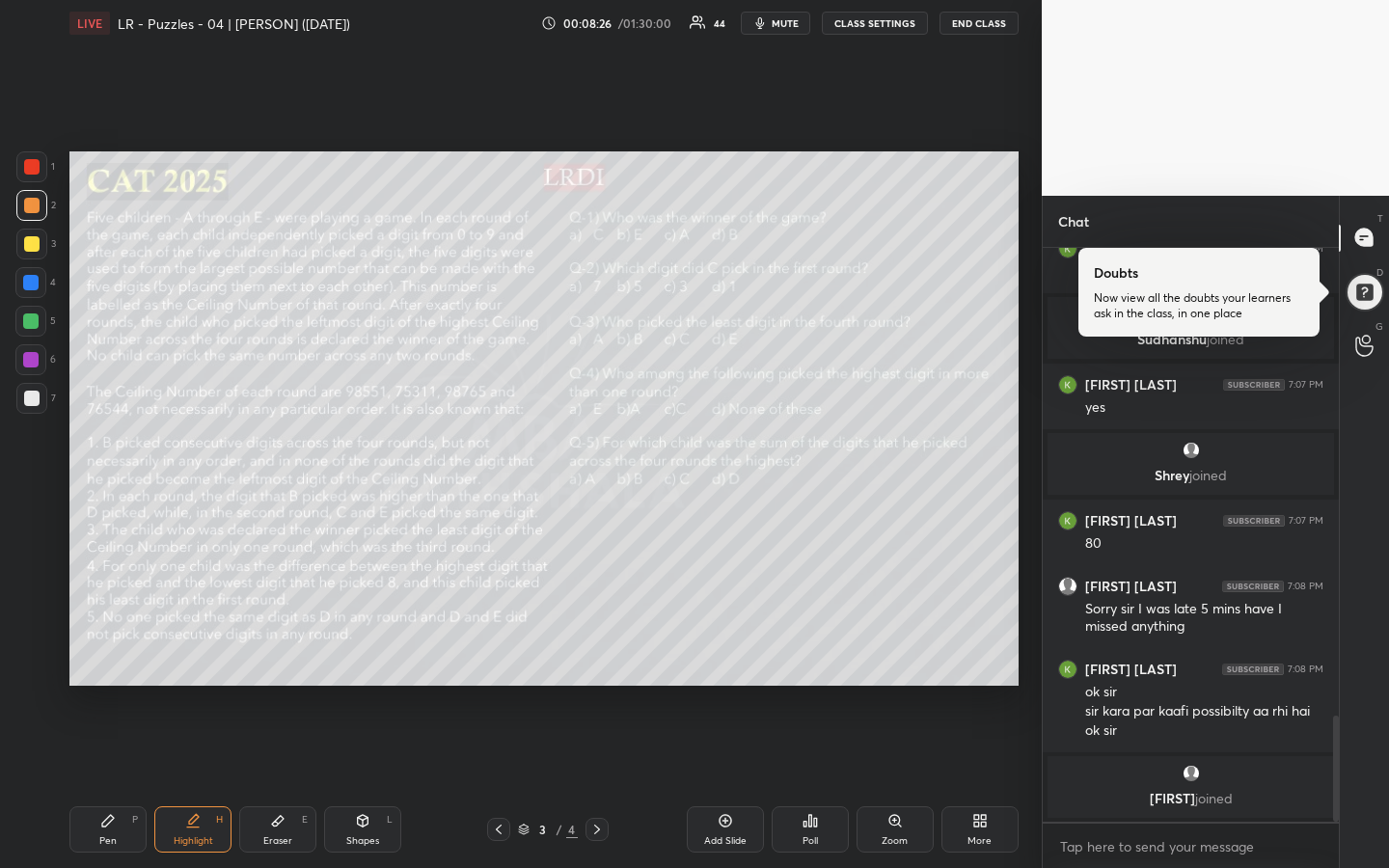 drag, startPoint x: 104, startPoint y: 827, endPoint x: 136, endPoint y: 812, distance: 35.341194 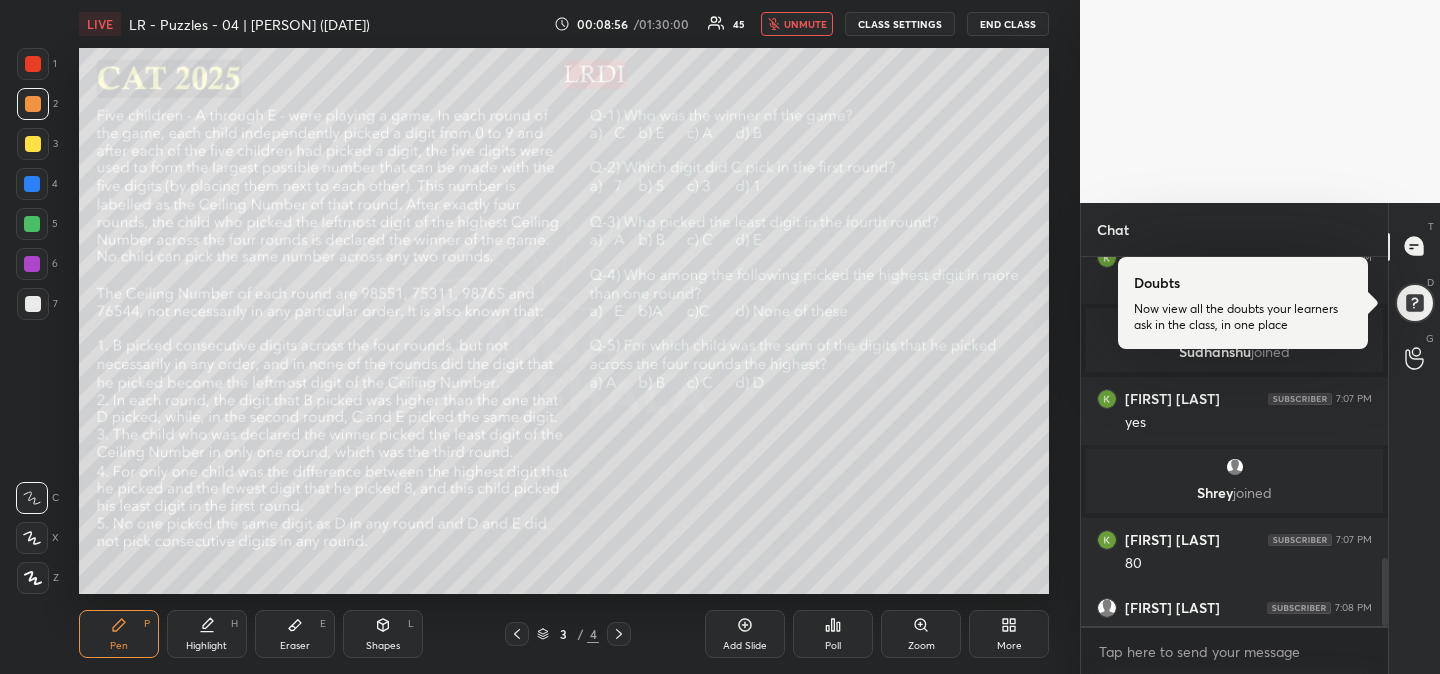 scroll, scrollTop: 546, scrollLeft: 1000, axis: both 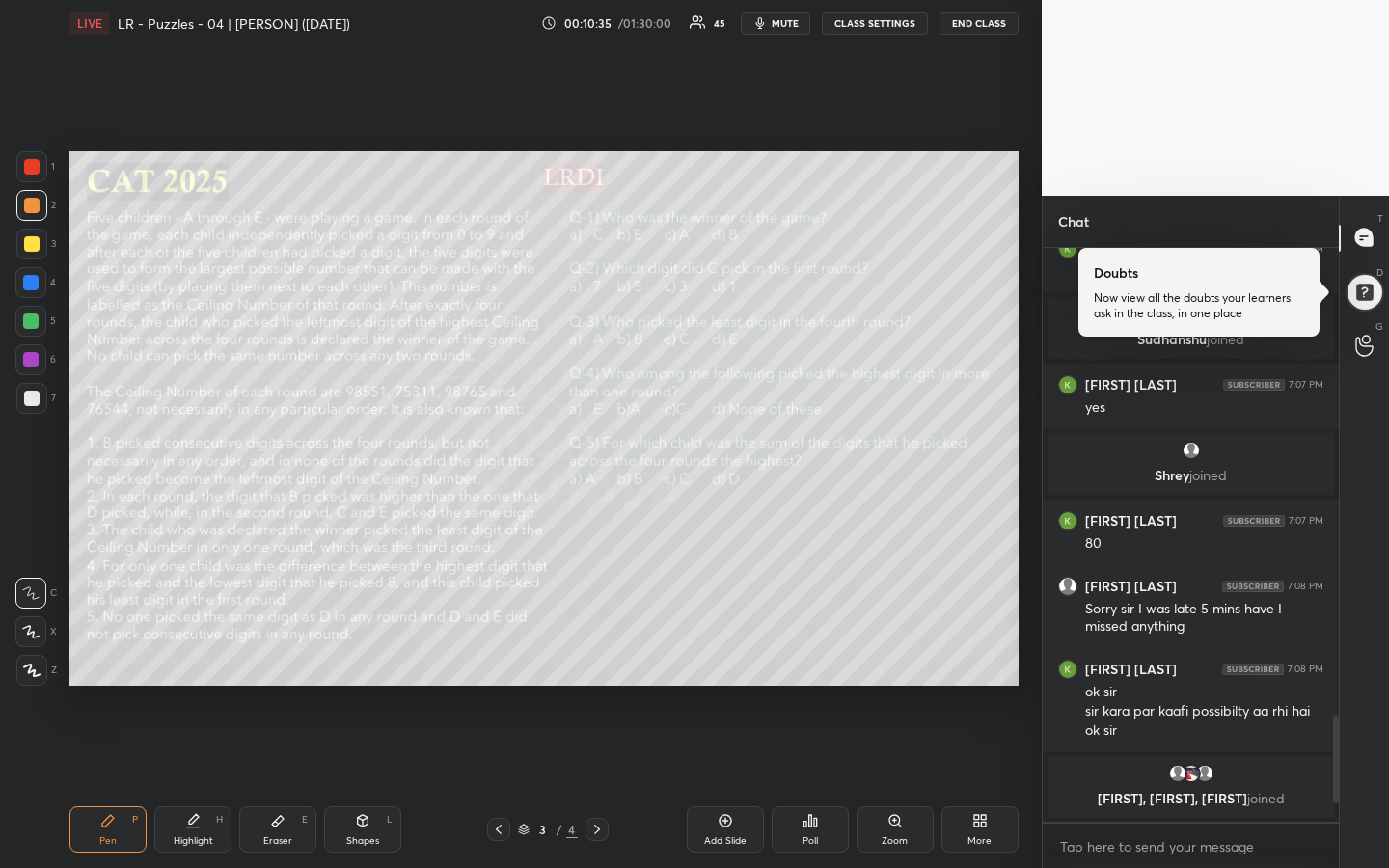 click on "Highlight" at bounding box center (193, 841) 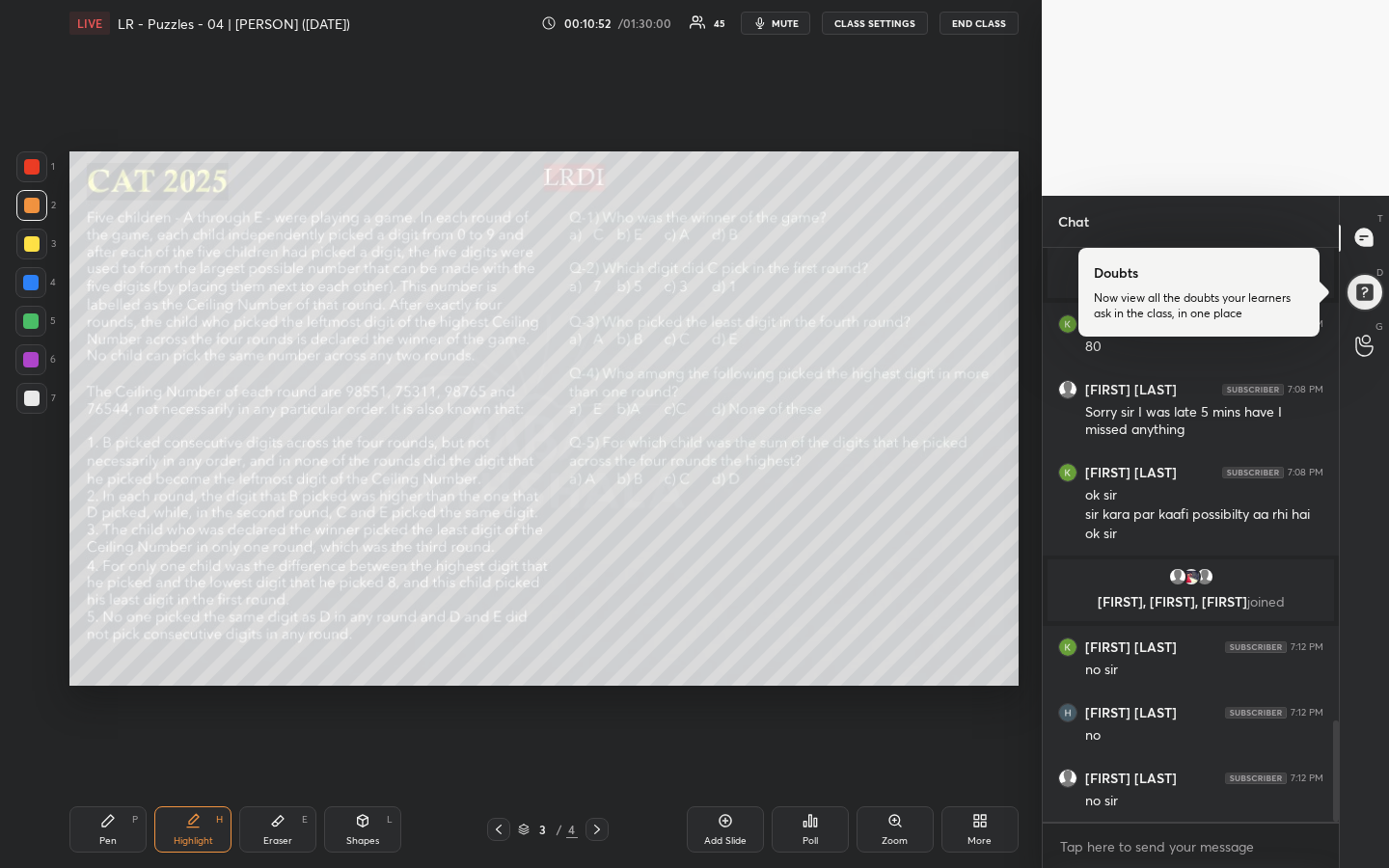 scroll, scrollTop: 2682, scrollLeft: 0, axis: vertical 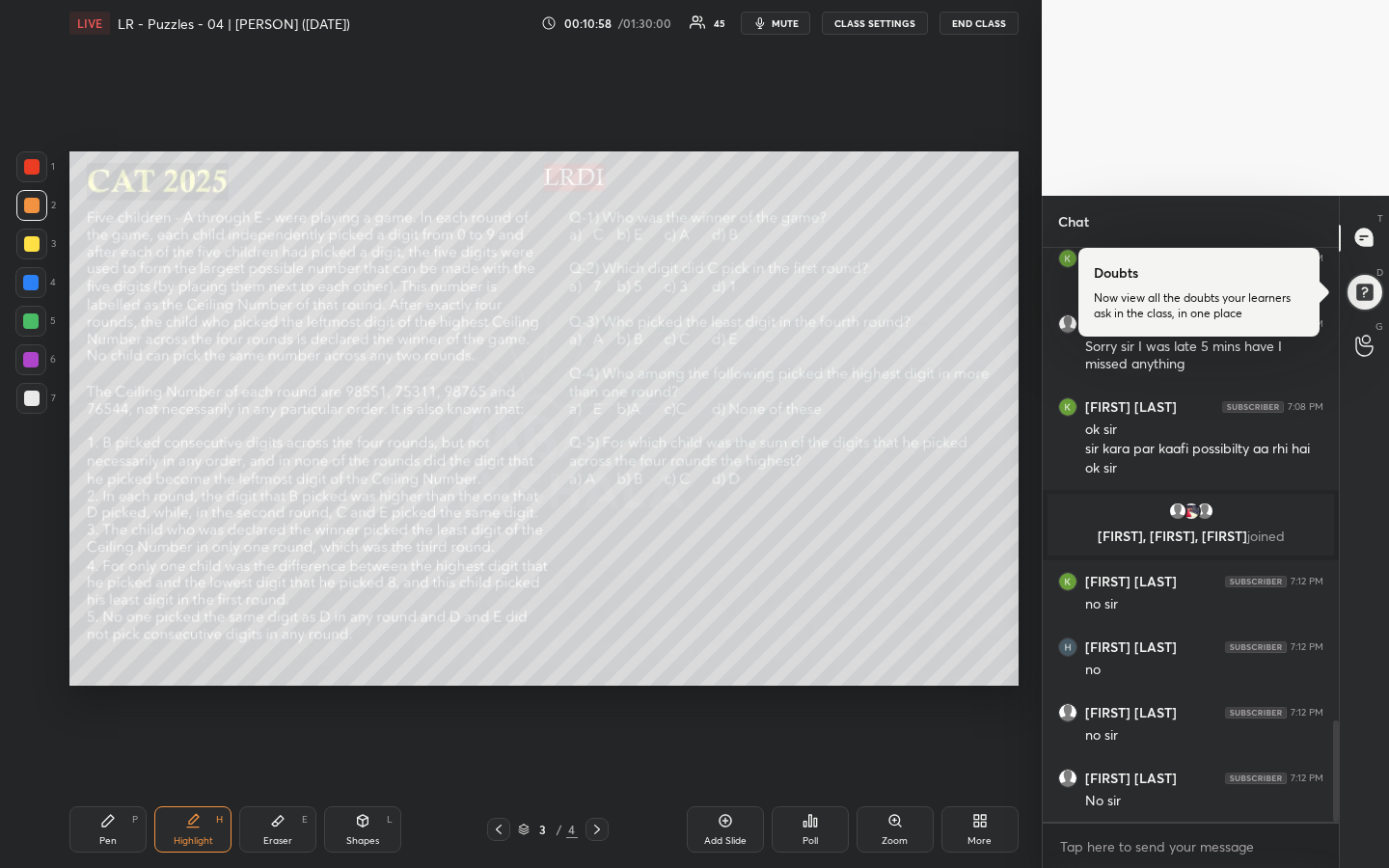 click on "Pen P" at bounding box center (108, 829) 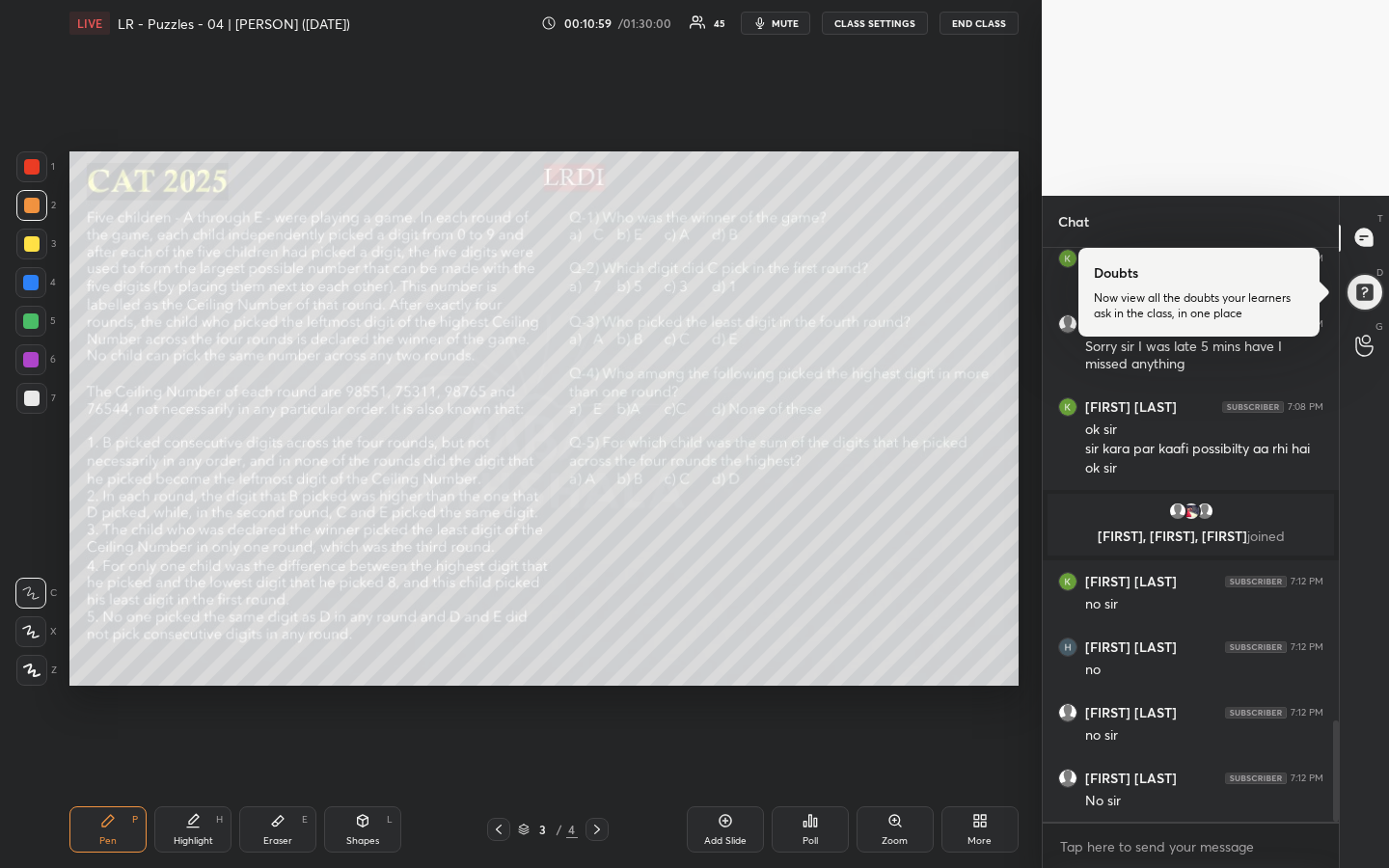 click on "Eraser E" at bounding box center (278, 829) 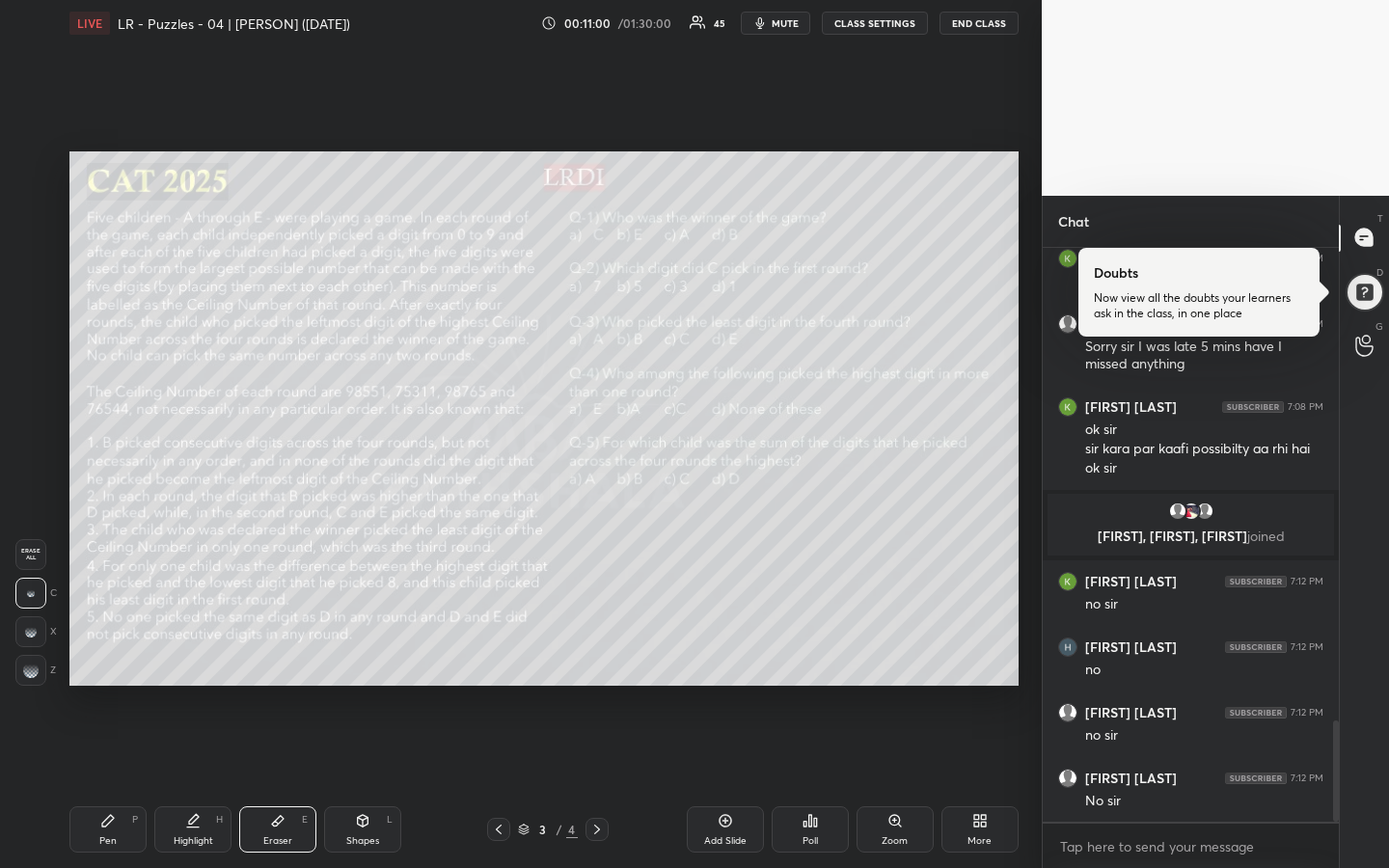click on "Pen" at bounding box center (108, 841) 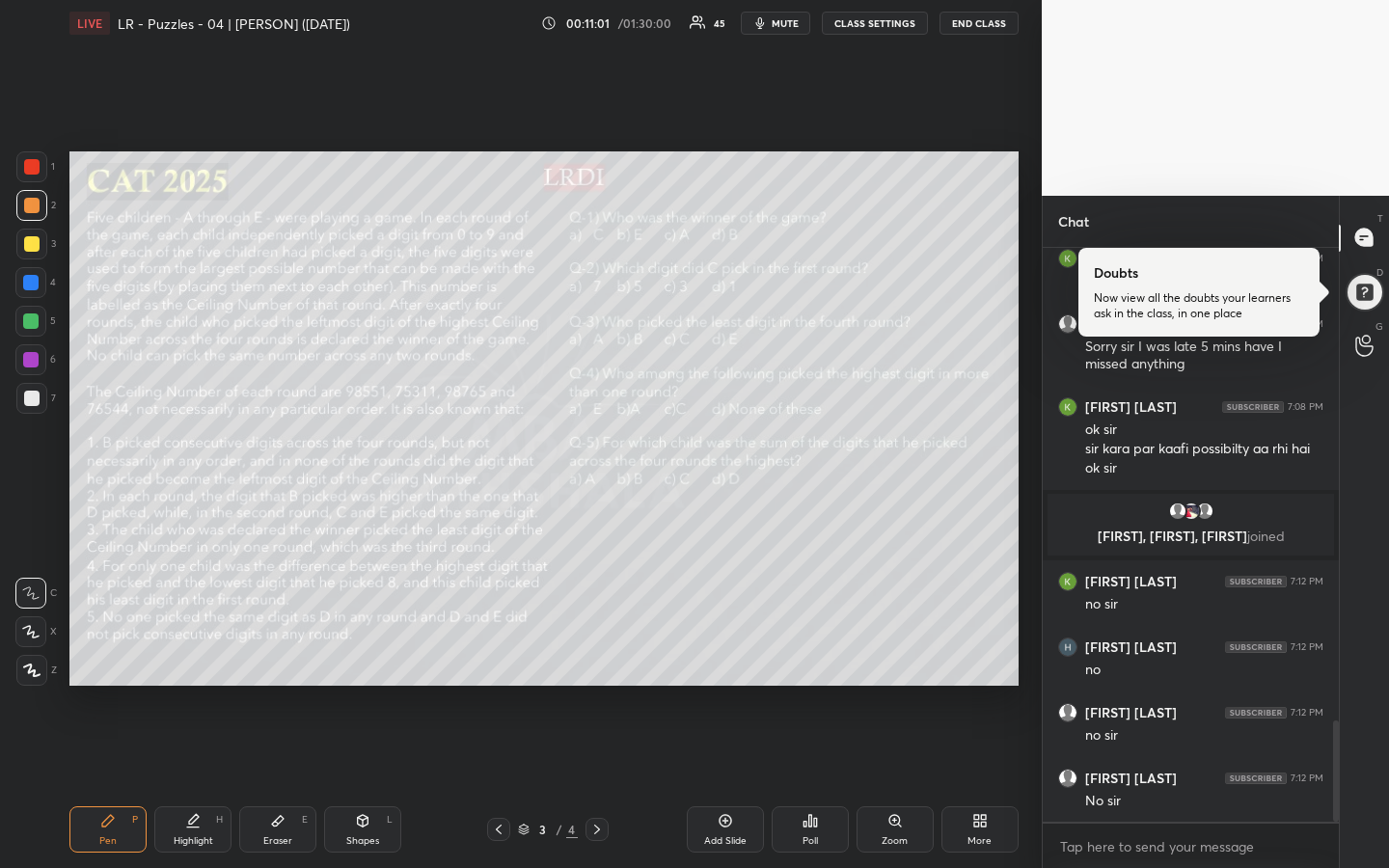 click at bounding box center [32, 244] 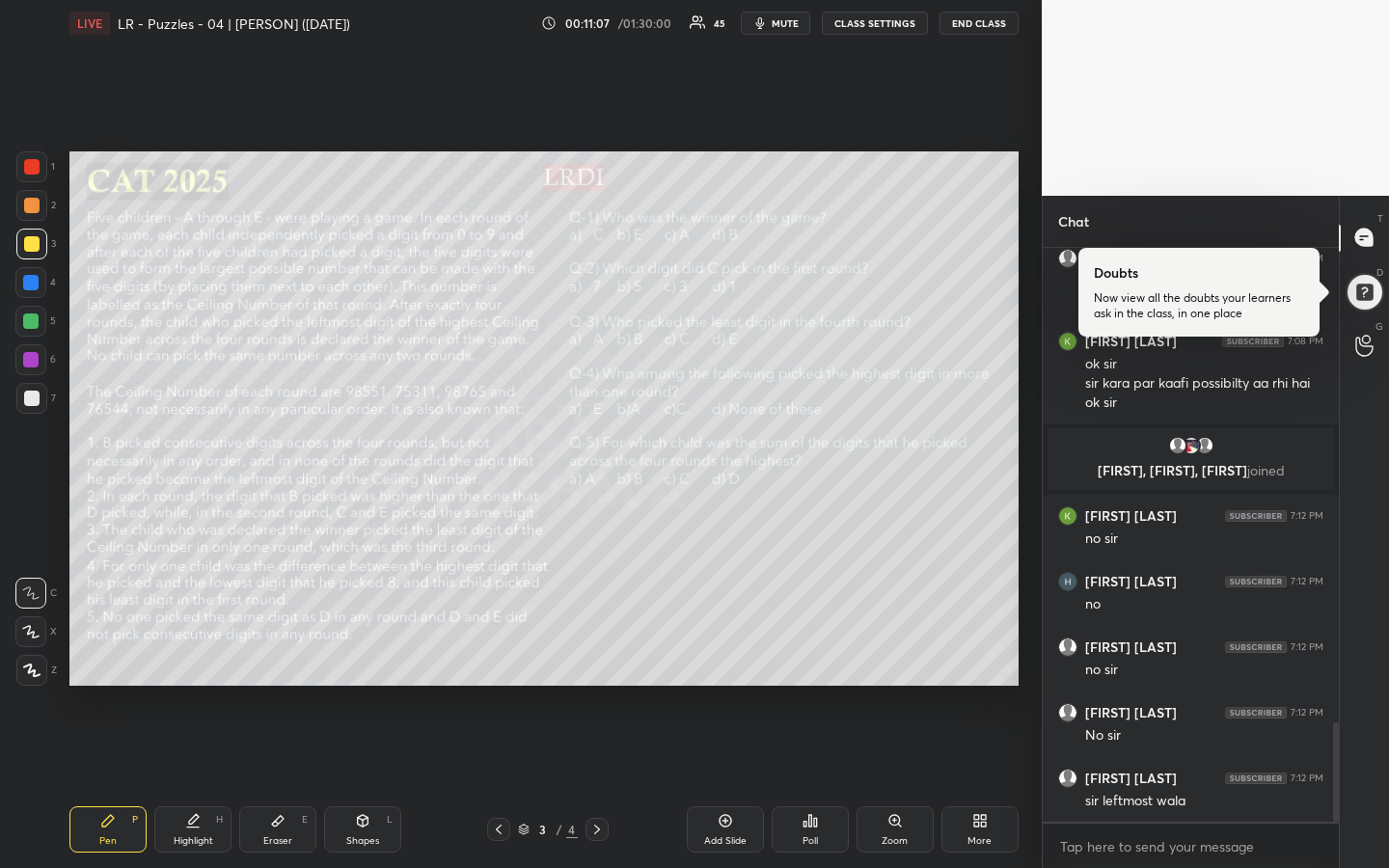 scroll, scrollTop: 2831, scrollLeft: 0, axis: vertical 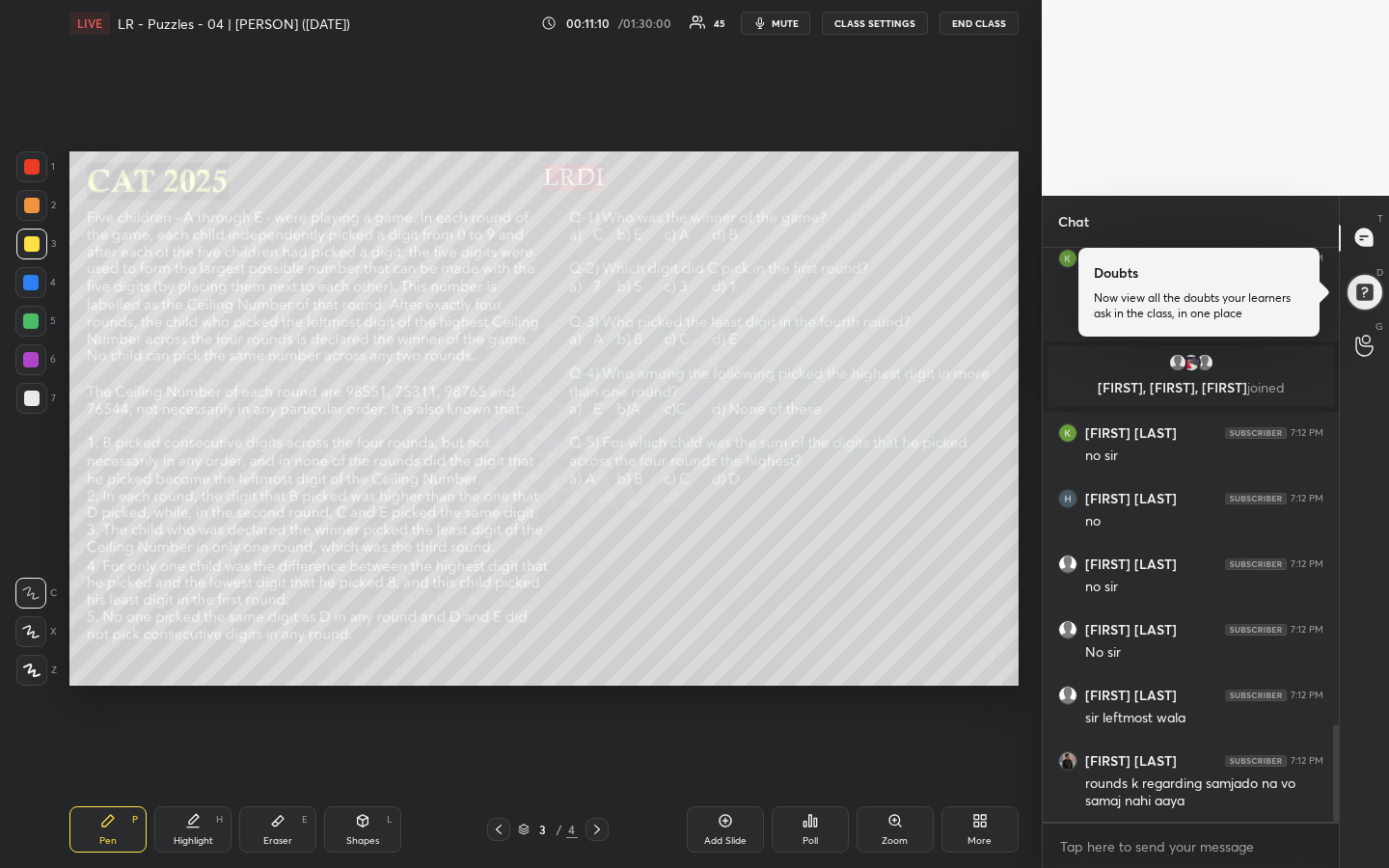 click on "Eraser E" at bounding box center (278, 829) 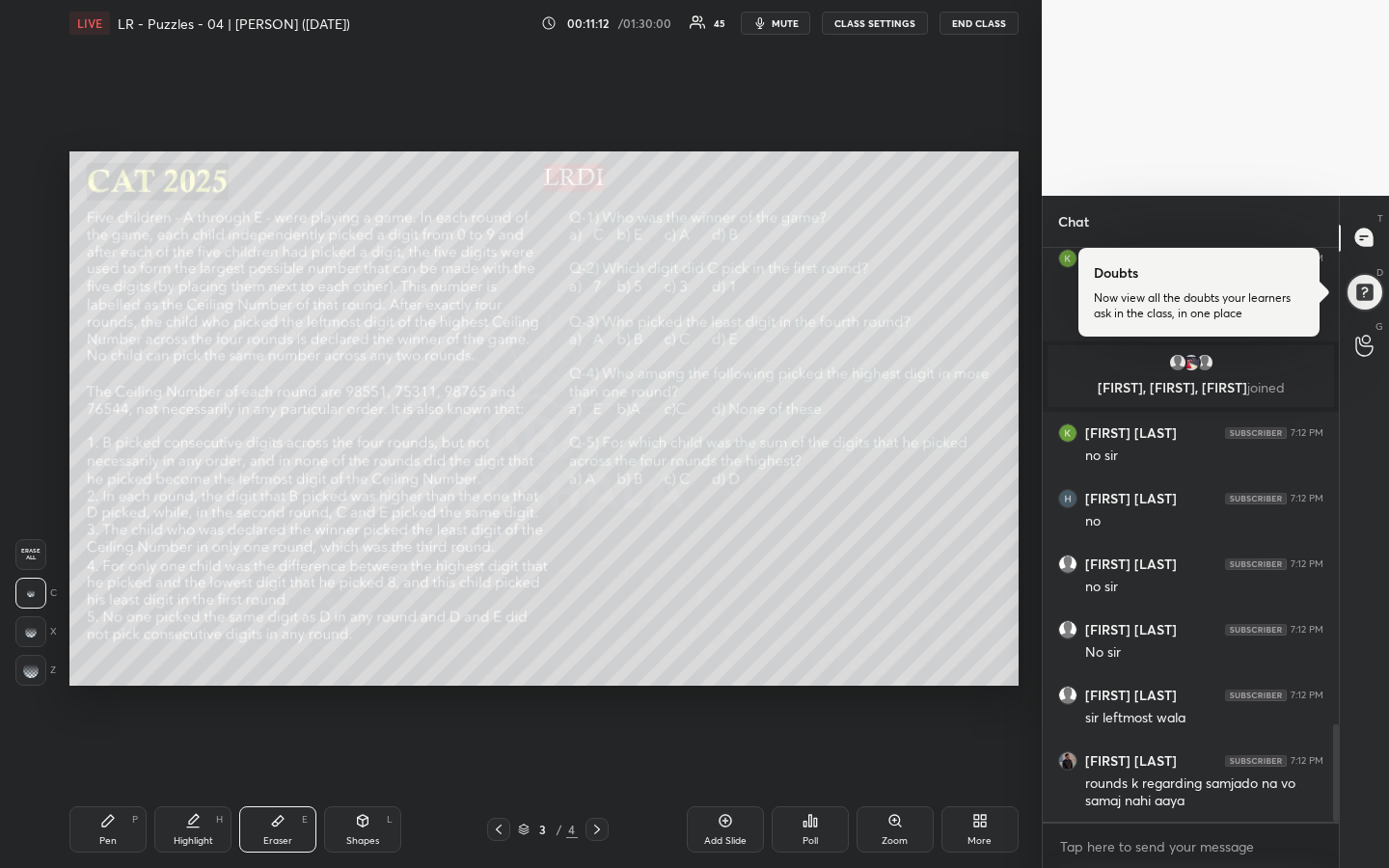 click on "Highlight" at bounding box center [193, 841] 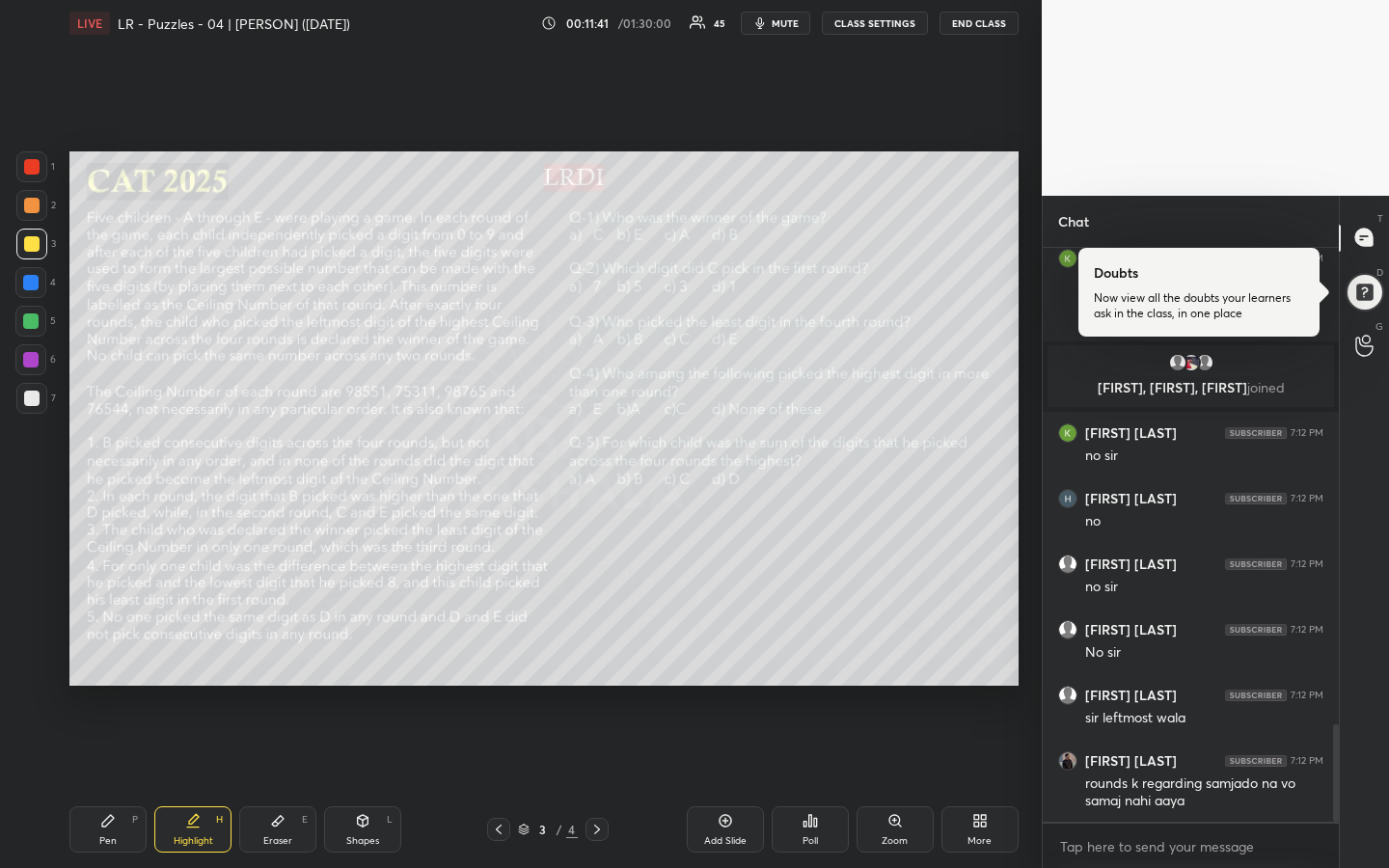 click on "Pen P" at bounding box center (108, 829) 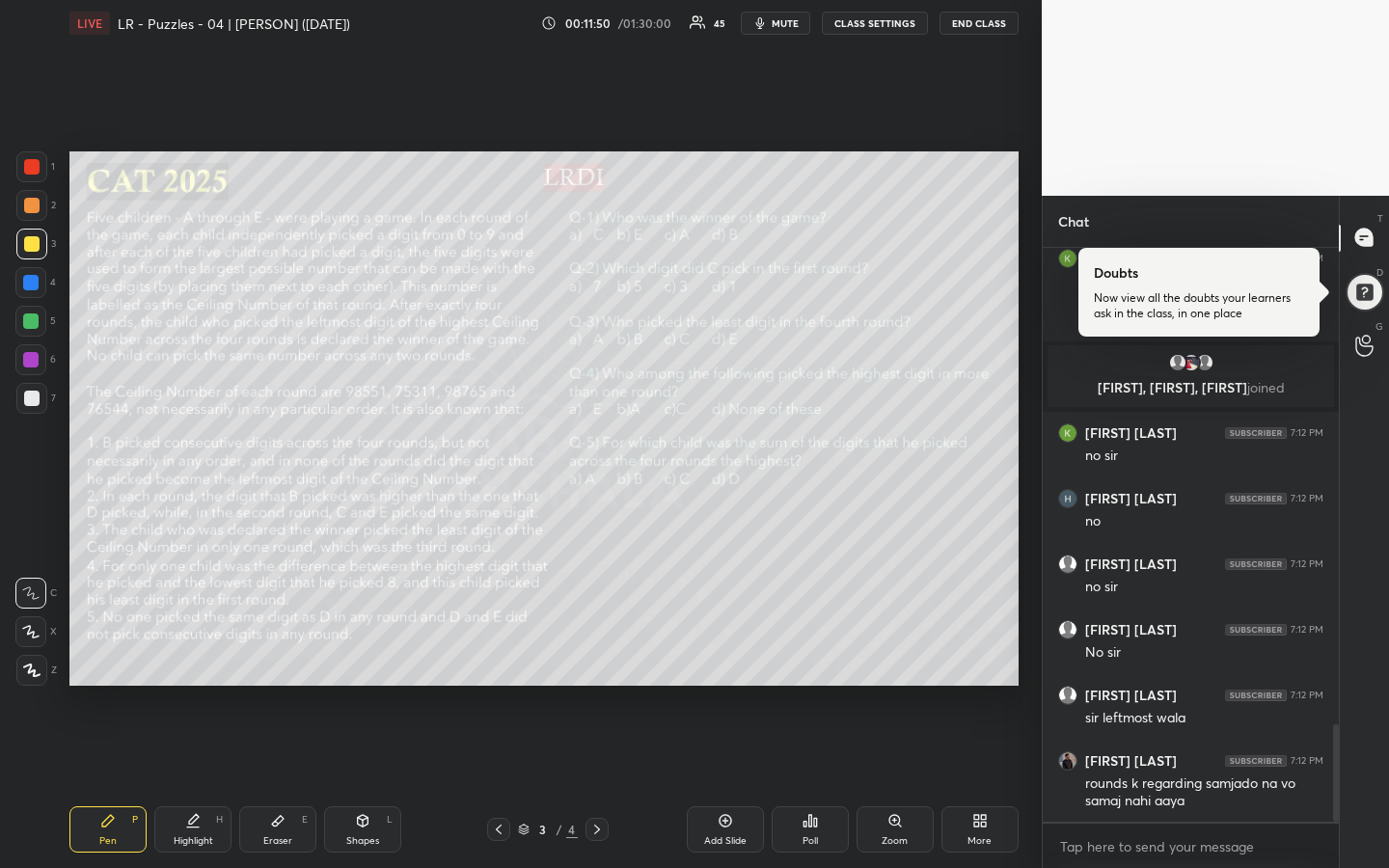click on "Highlight H" at bounding box center [193, 829] 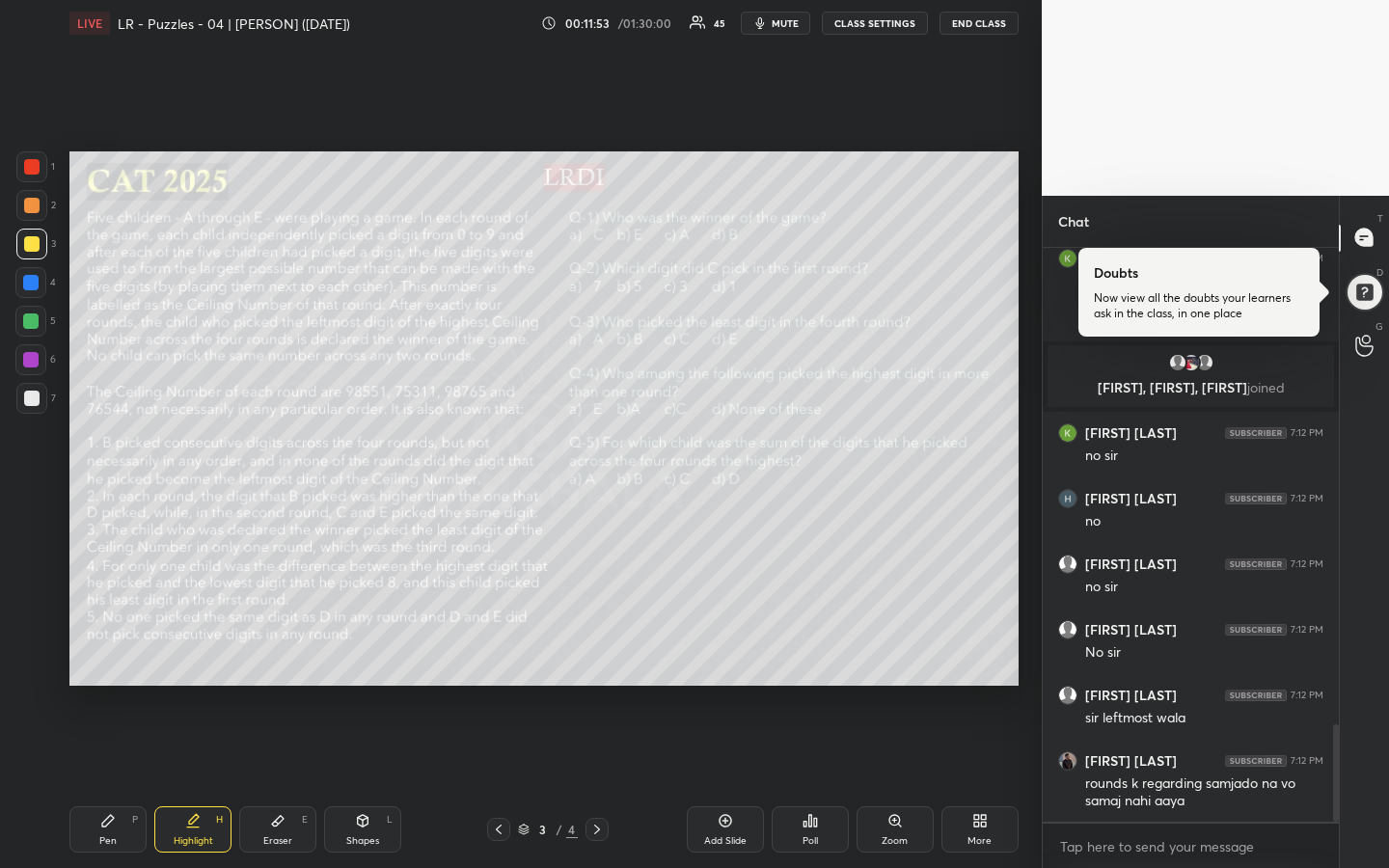 click on "Pen" at bounding box center (108, 841) 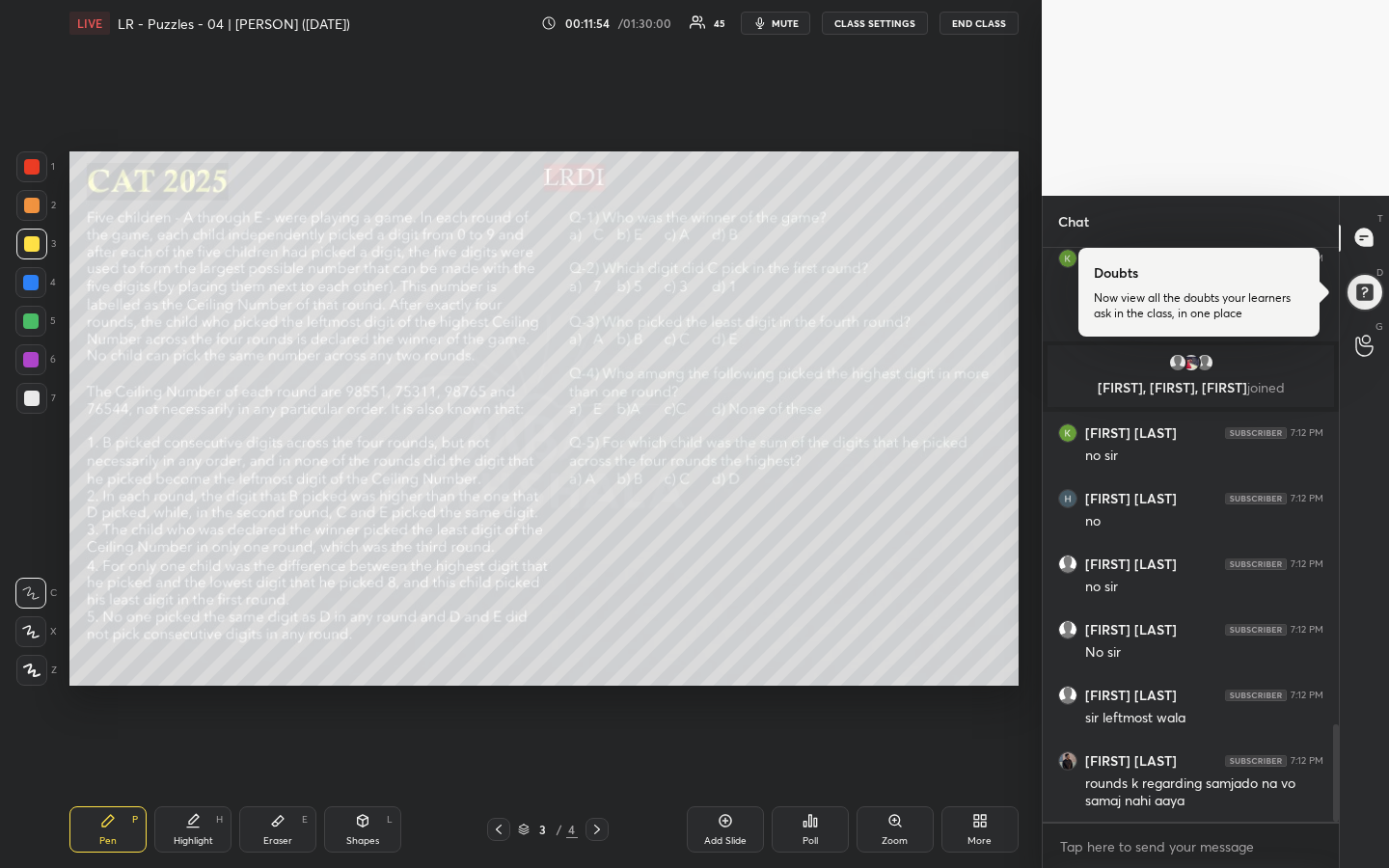 click at bounding box center (31, 321) 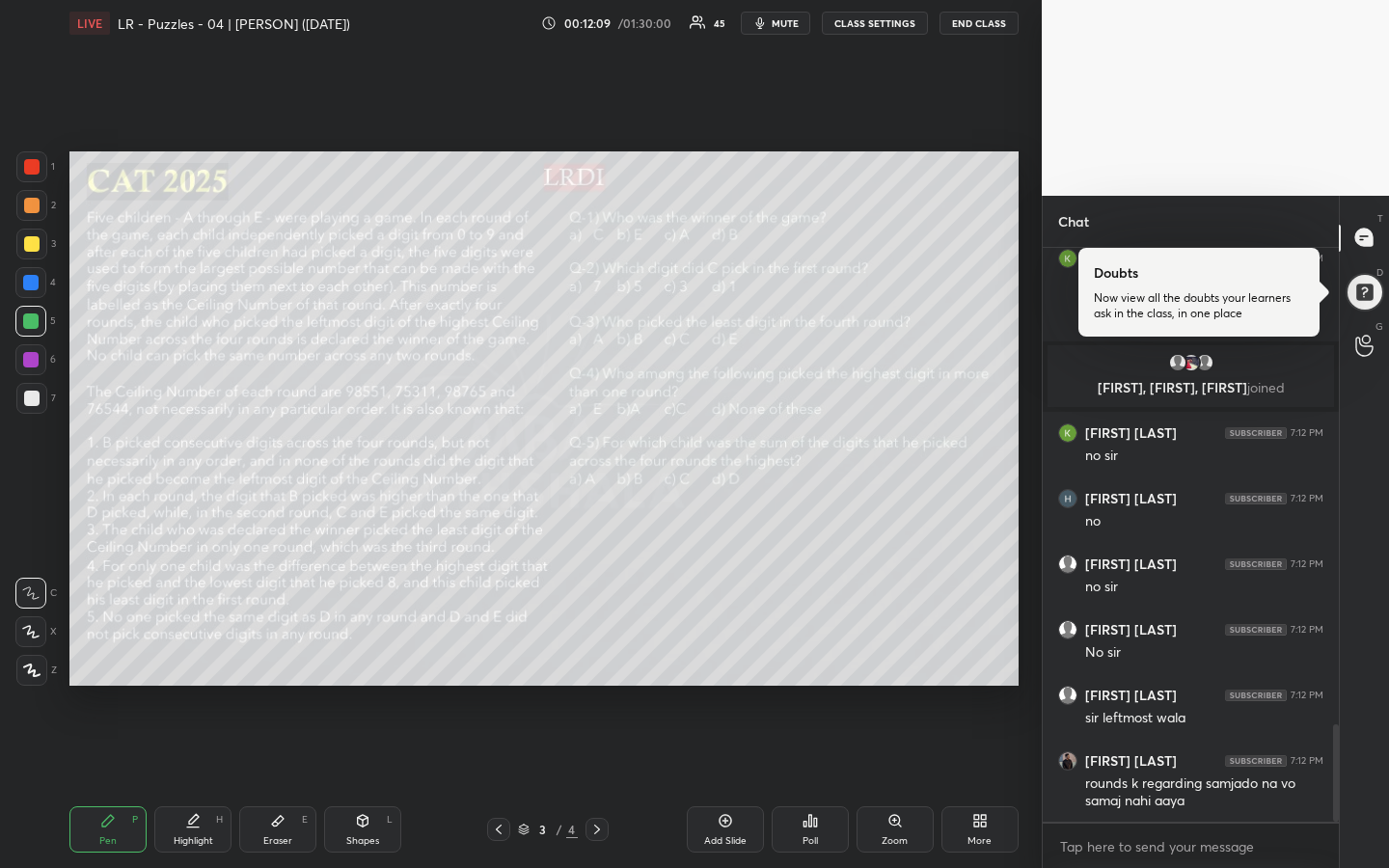 click on "Highlight" at bounding box center (193, 841) 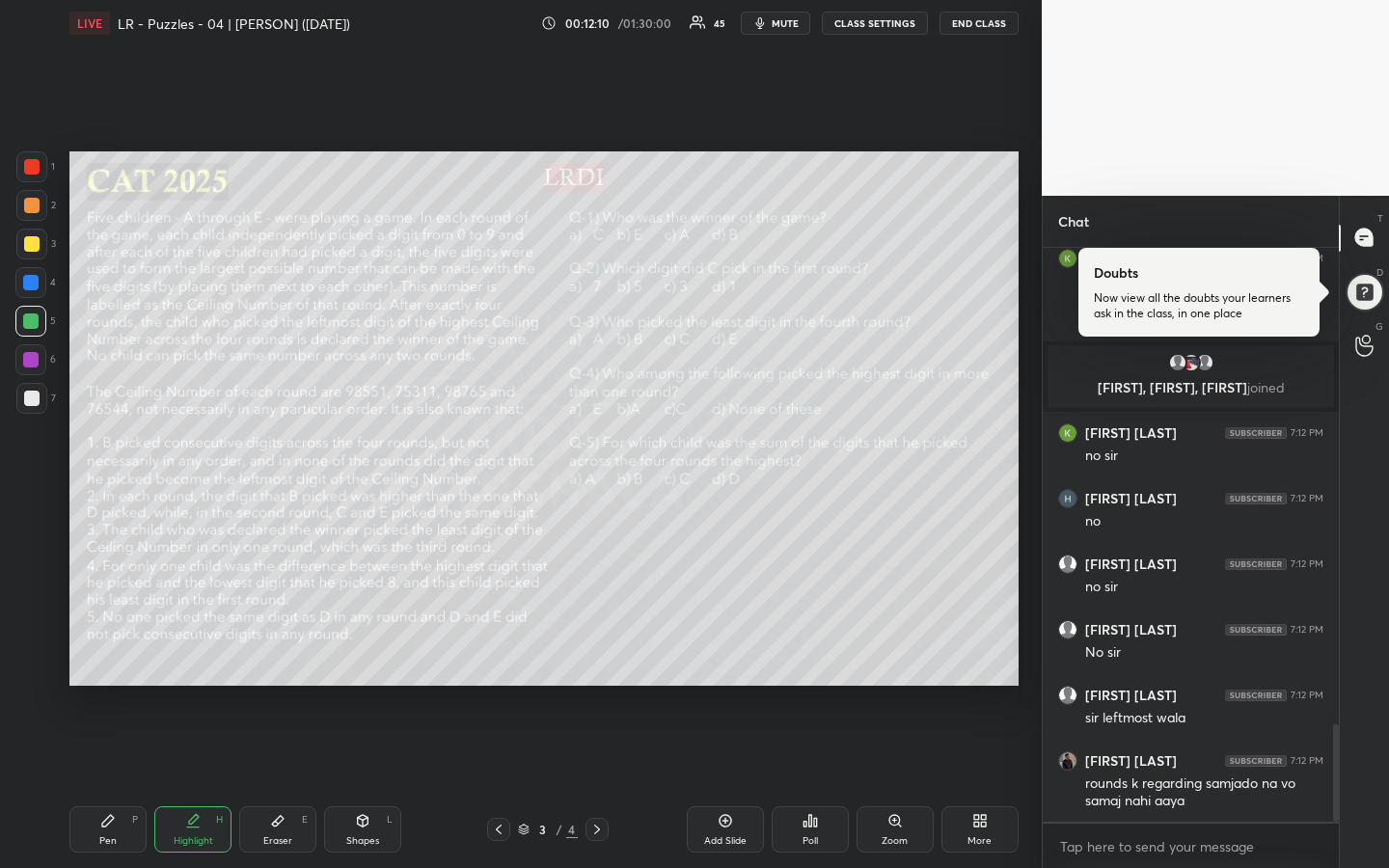 click at bounding box center (32, 398) 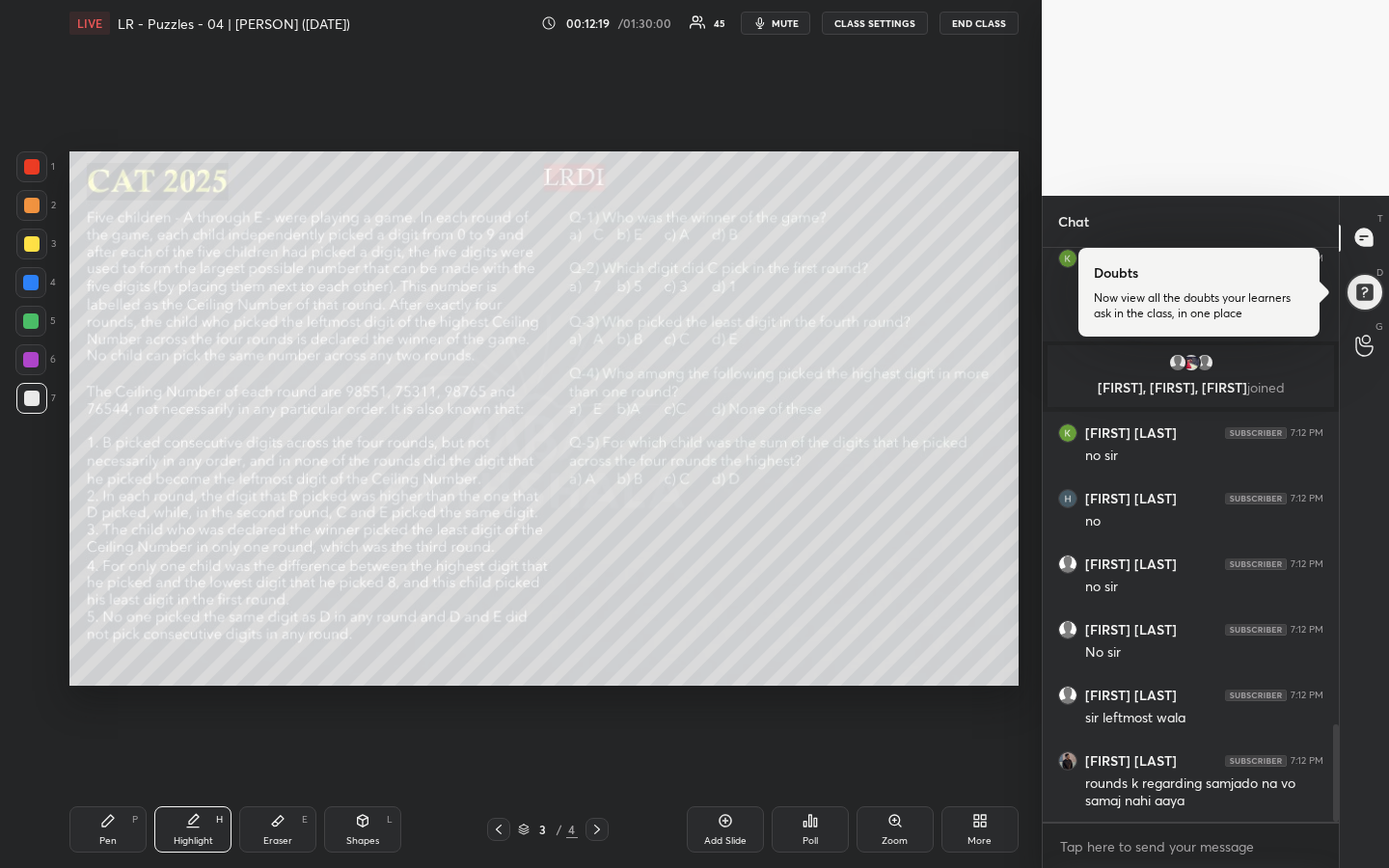 scroll, scrollTop: 2901, scrollLeft: 0, axis: vertical 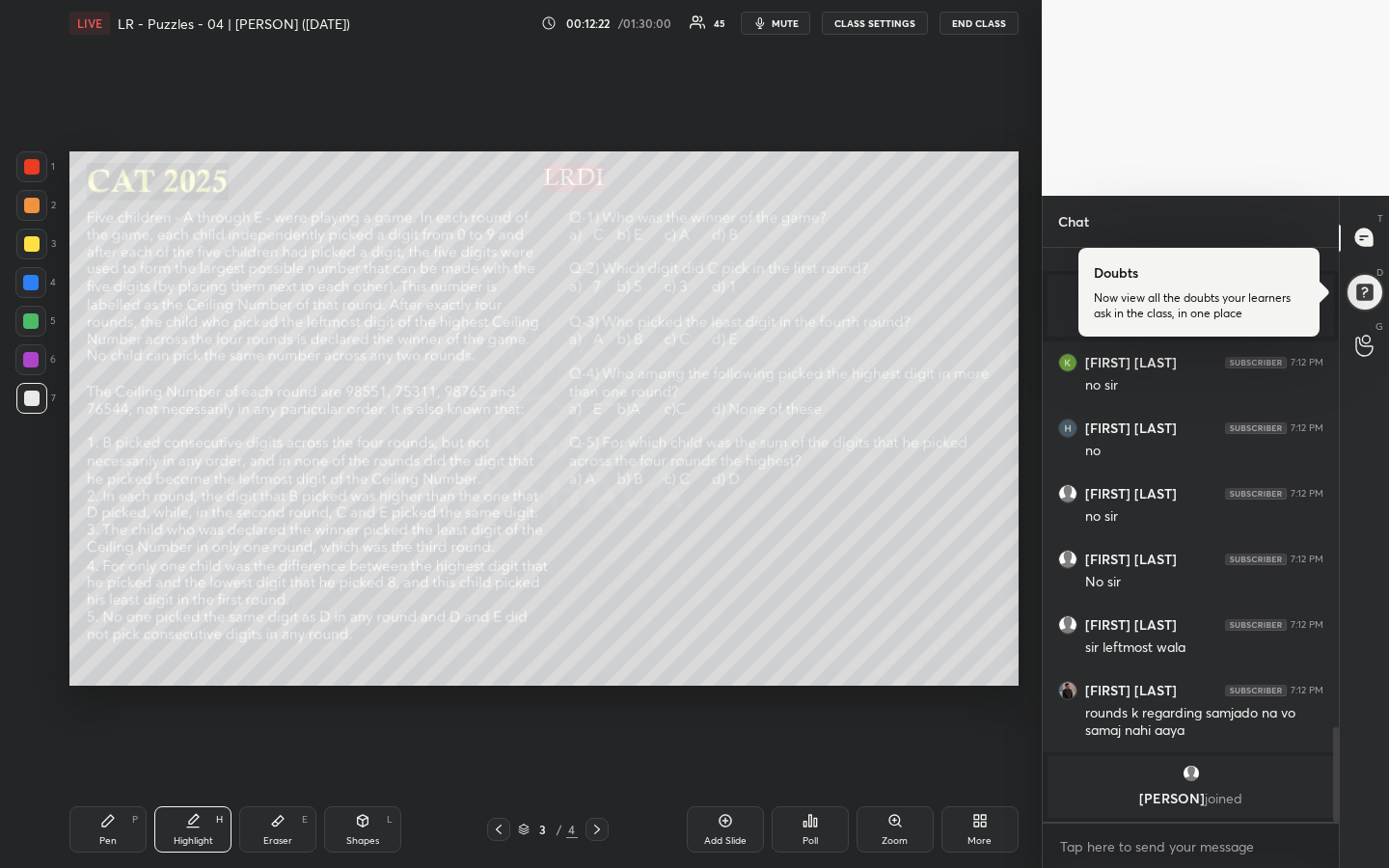 click at bounding box center (32, 205) 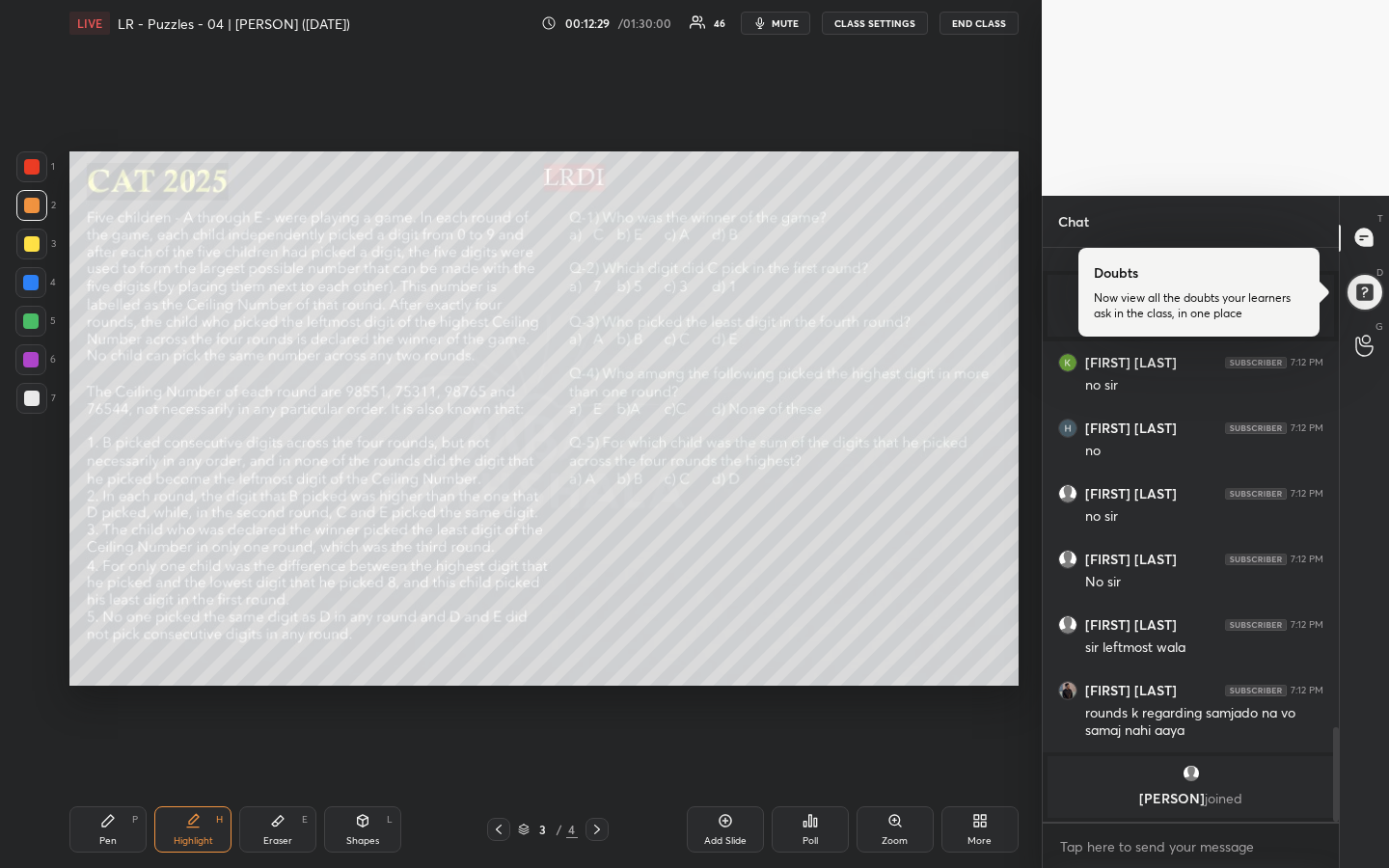 click on "Pen P" at bounding box center [108, 829] 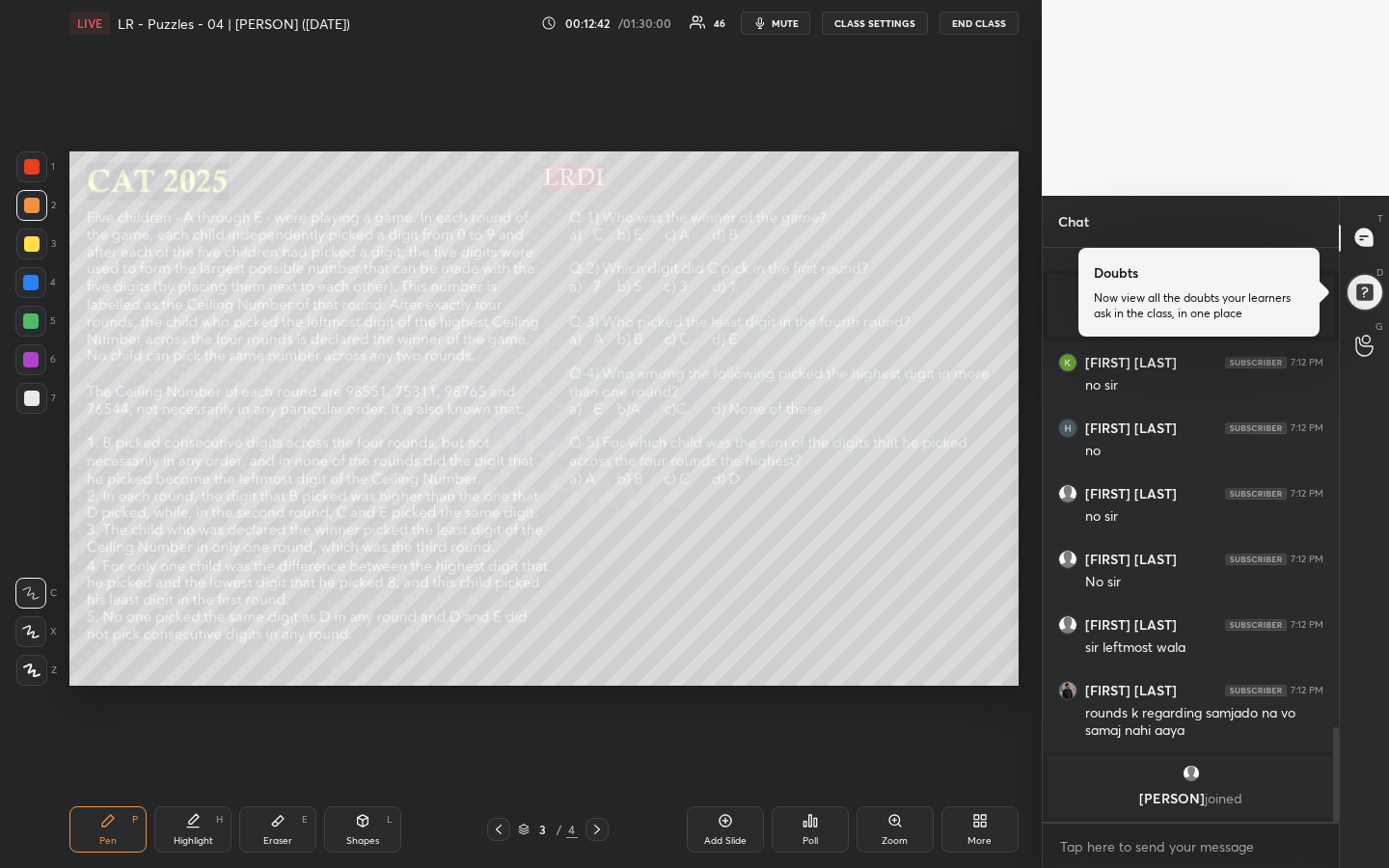 scroll, scrollTop: 2875, scrollLeft: 0, axis: vertical 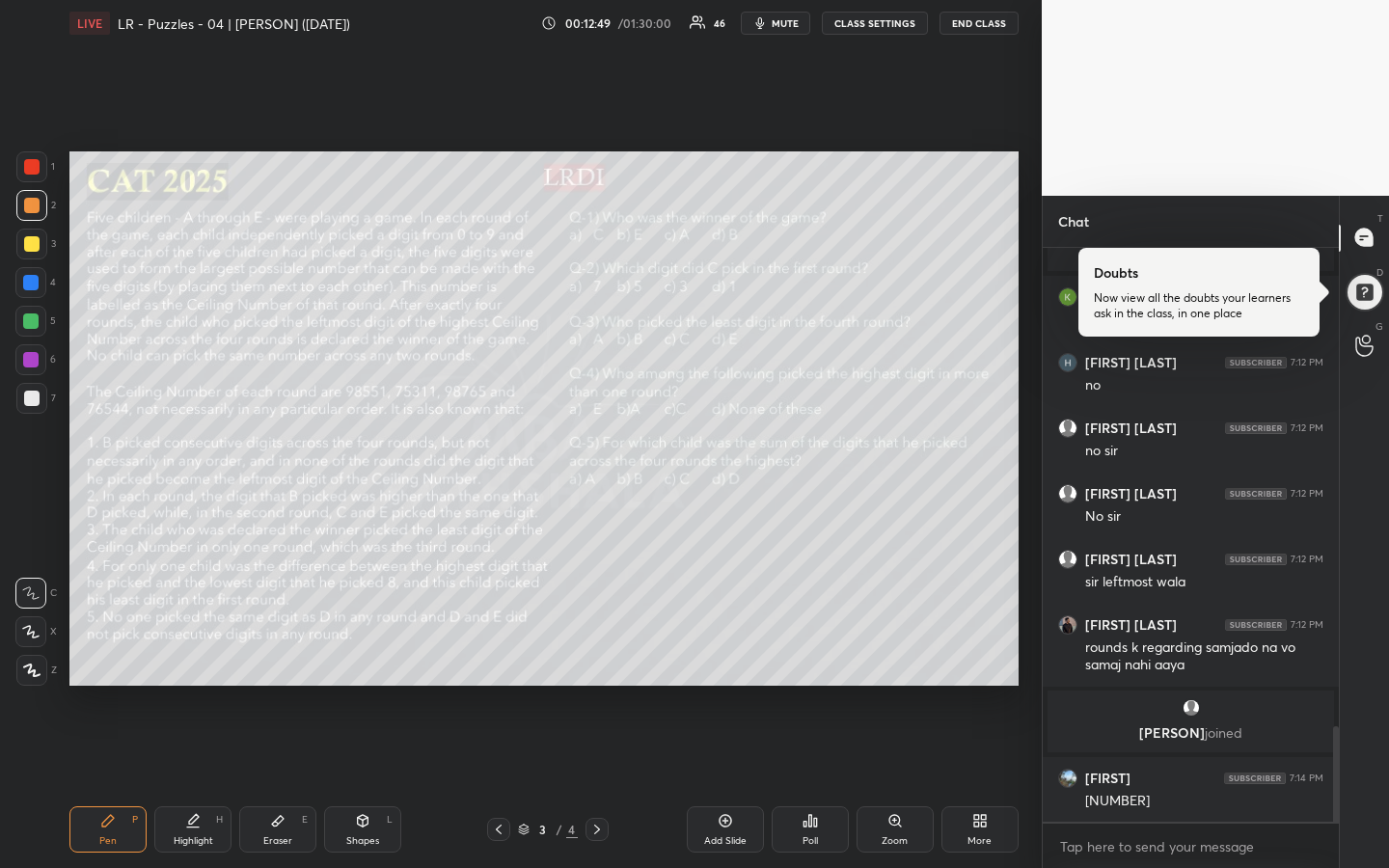 click on "Highlight H" at bounding box center [193, 829] 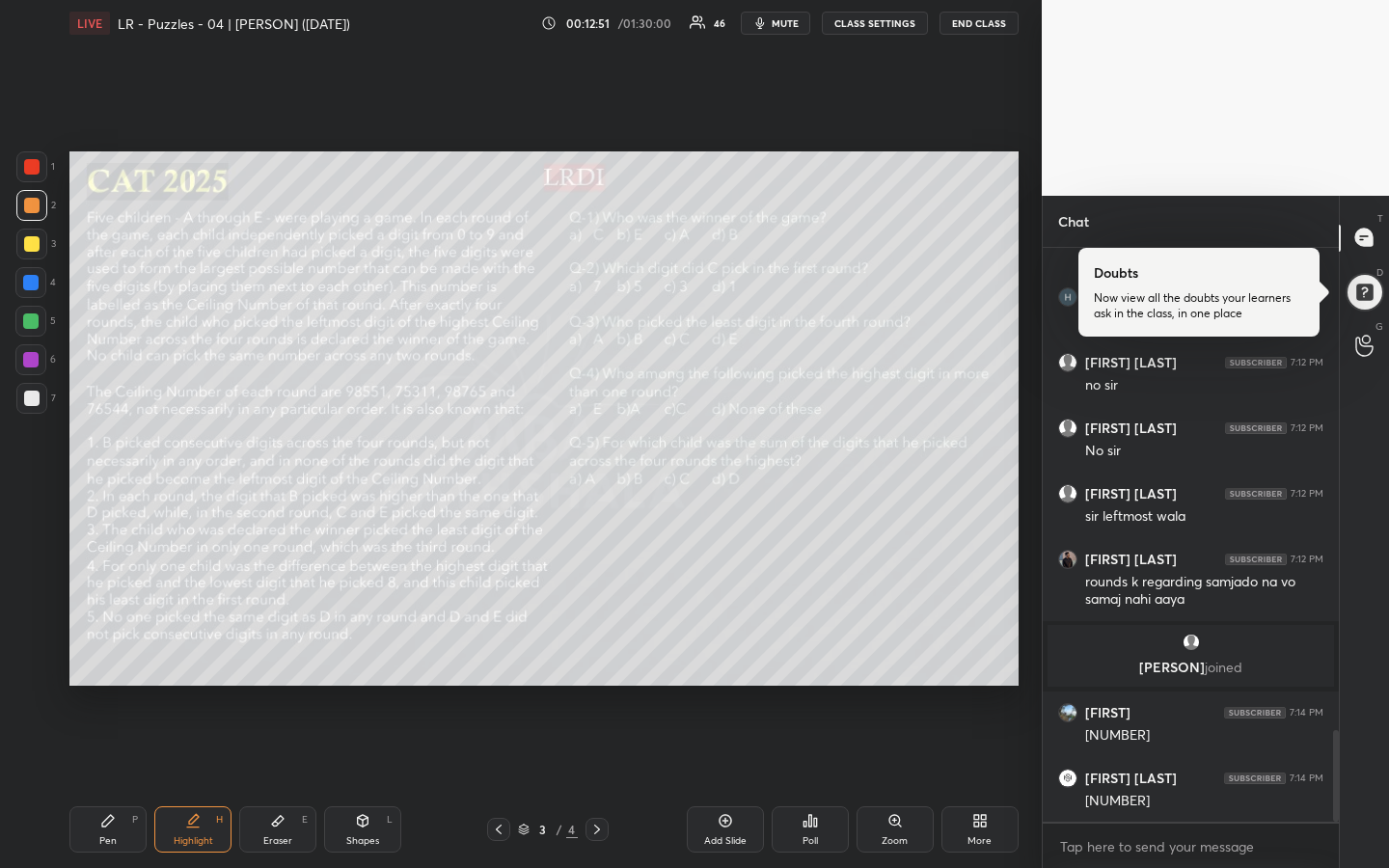 scroll, scrollTop: 3024, scrollLeft: 0, axis: vertical 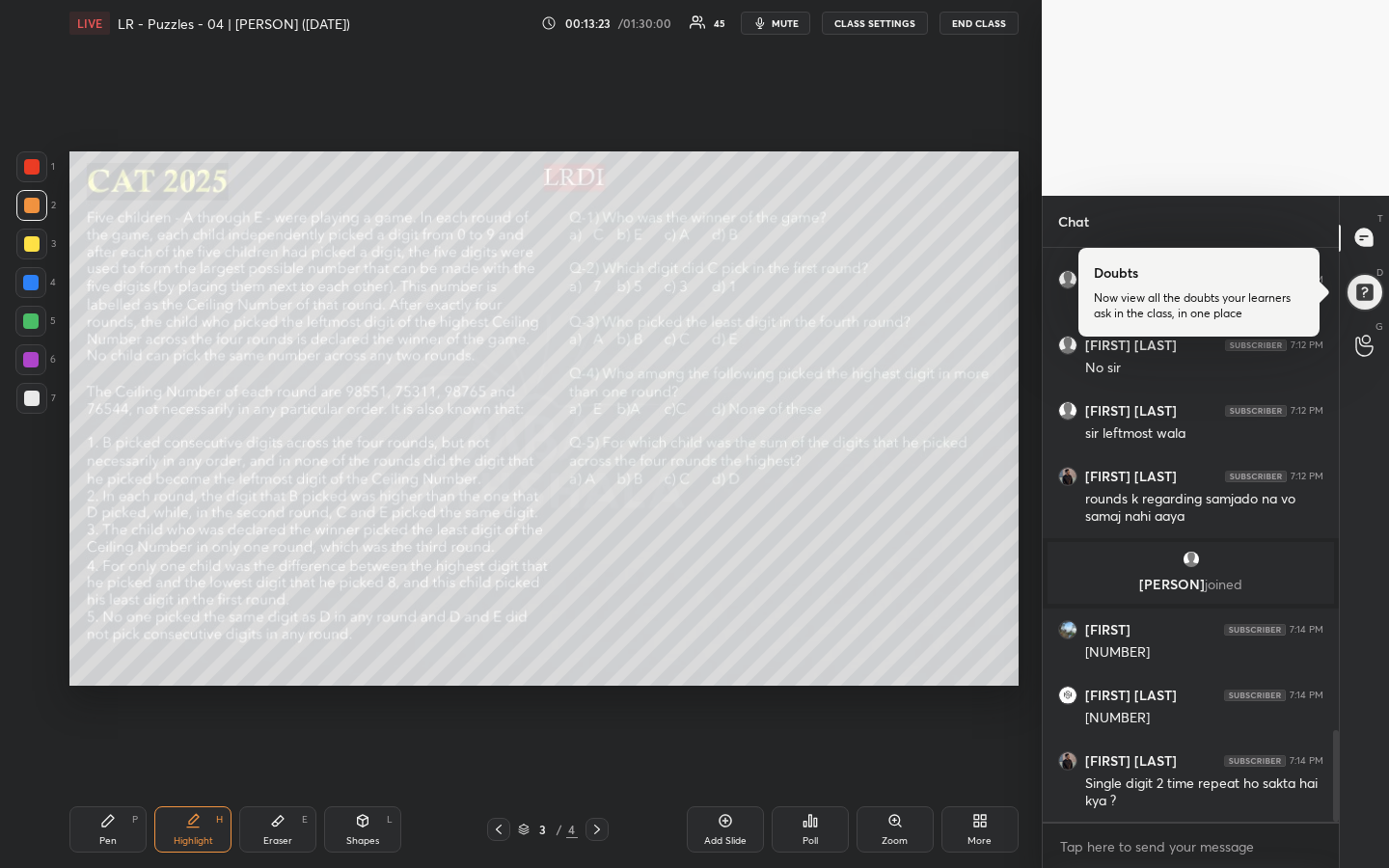 click on "Highlight H" at bounding box center (193, 829) 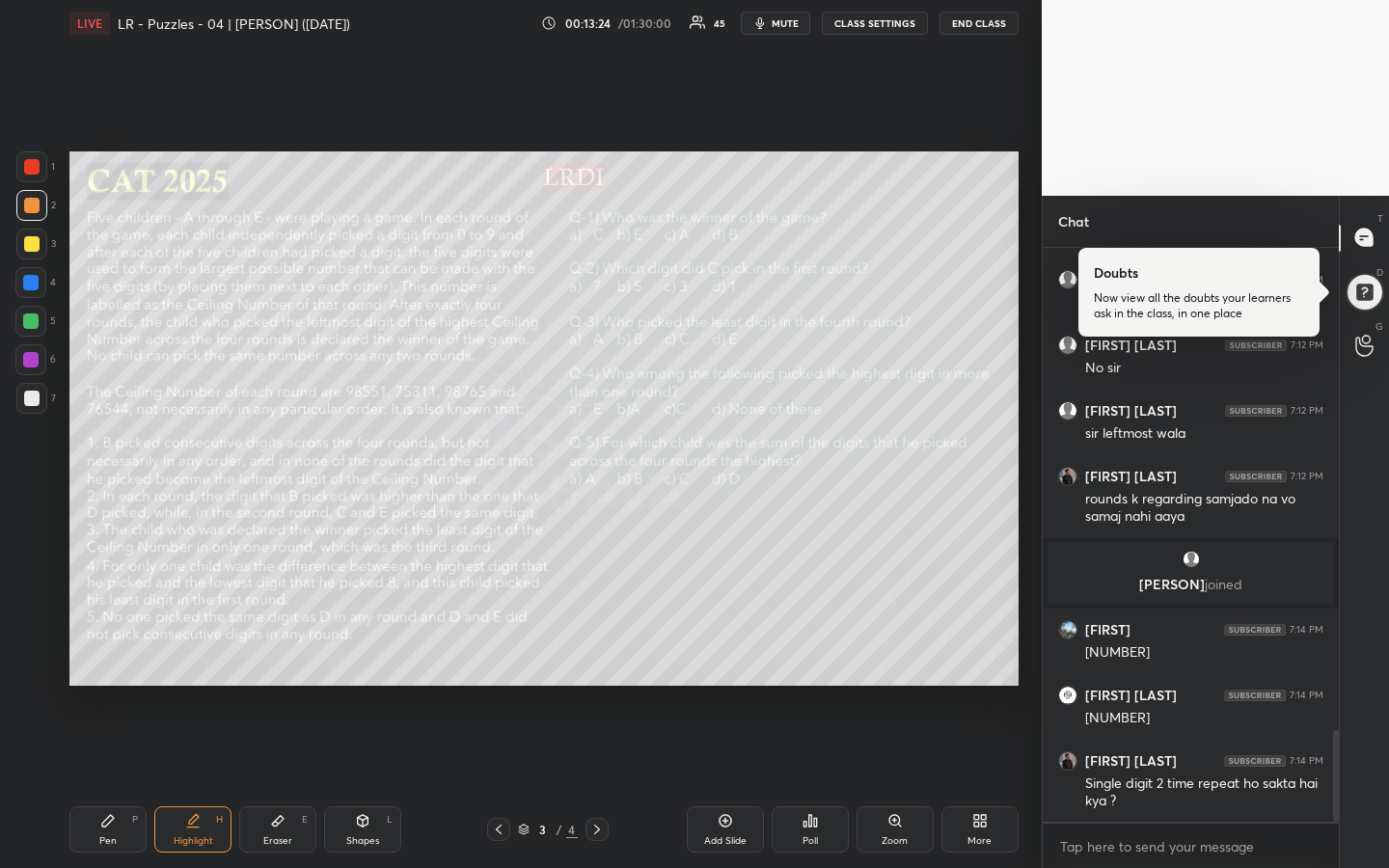 drag, startPoint x: 280, startPoint y: 829, endPoint x: 297, endPoint y: 823, distance: 18.027756 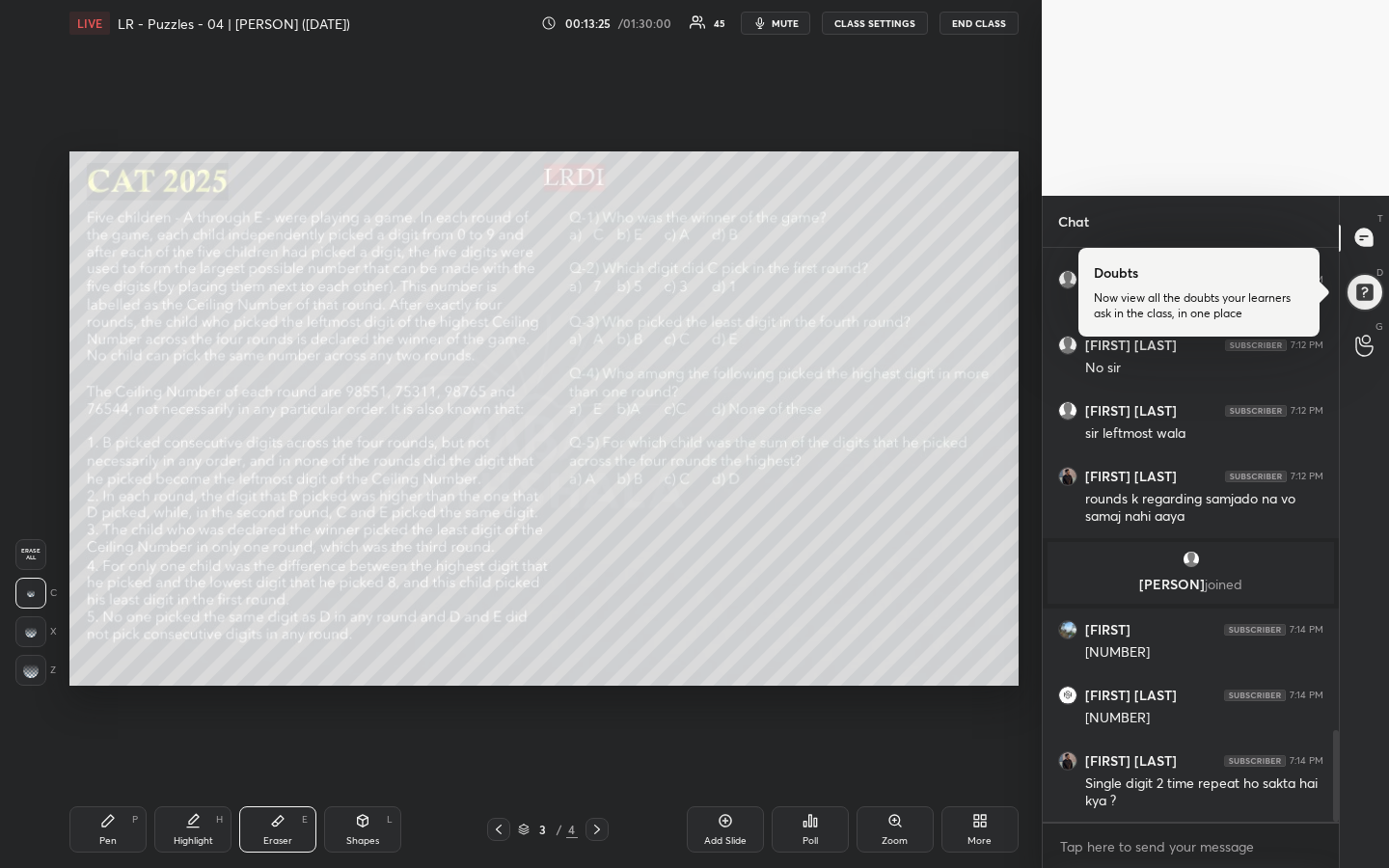 click on "Eraser E" at bounding box center [278, 829] 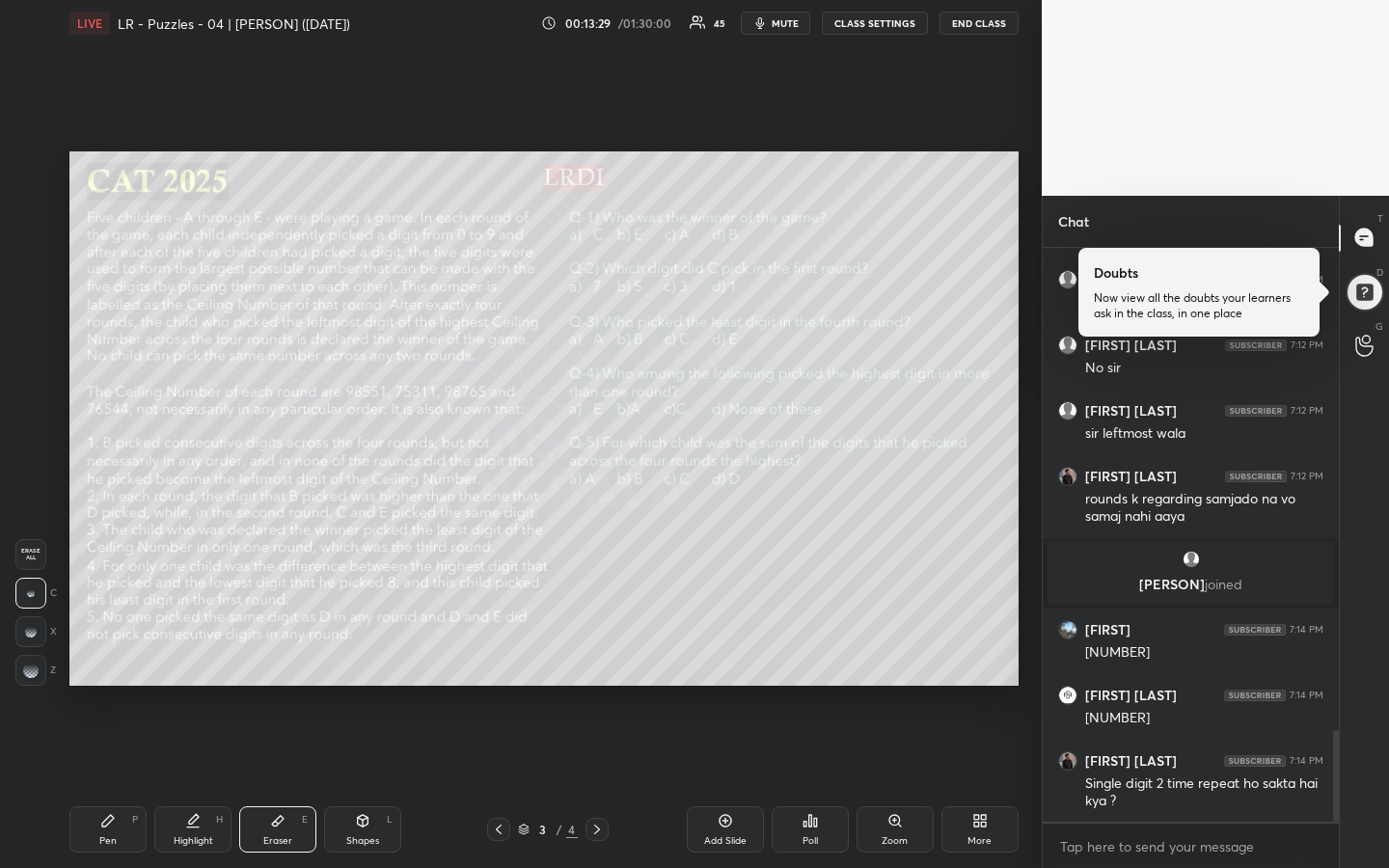 drag, startPoint x: 106, startPoint y: 839, endPoint x: 115, endPoint y: 833, distance: 10.816654 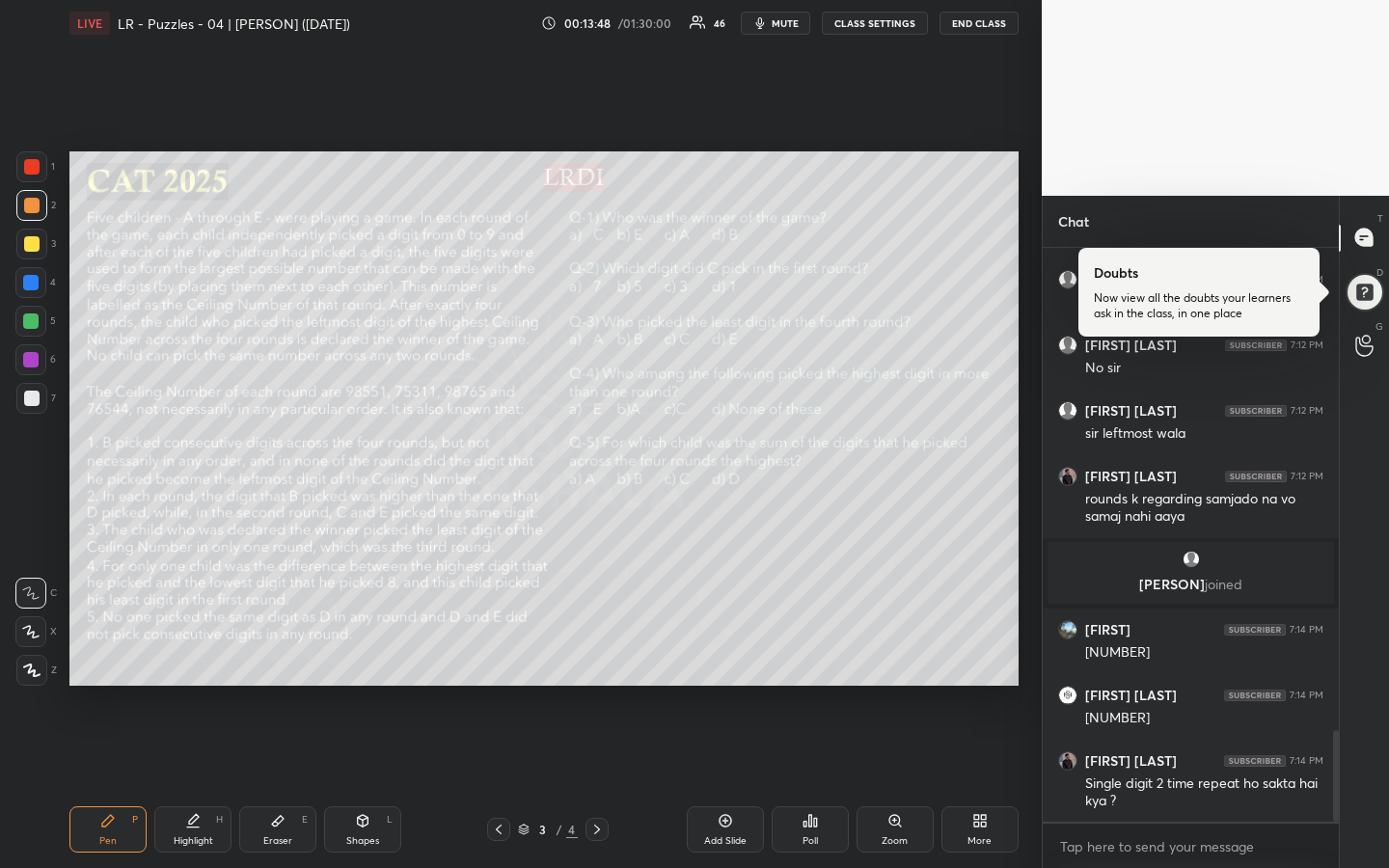 drag, startPoint x: 212, startPoint y: 825, endPoint x: 242, endPoint y: 786, distance: 49.203658 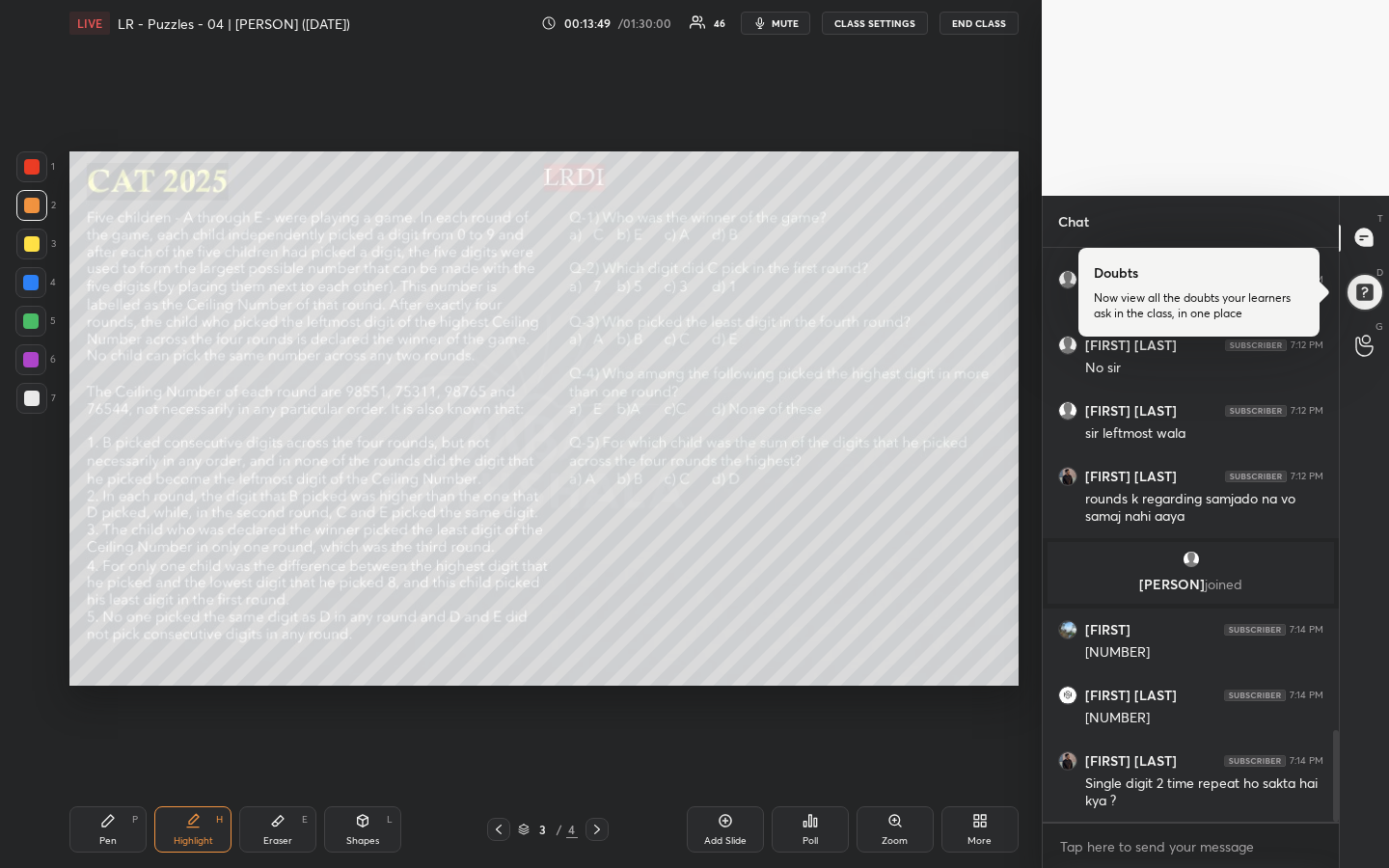 click 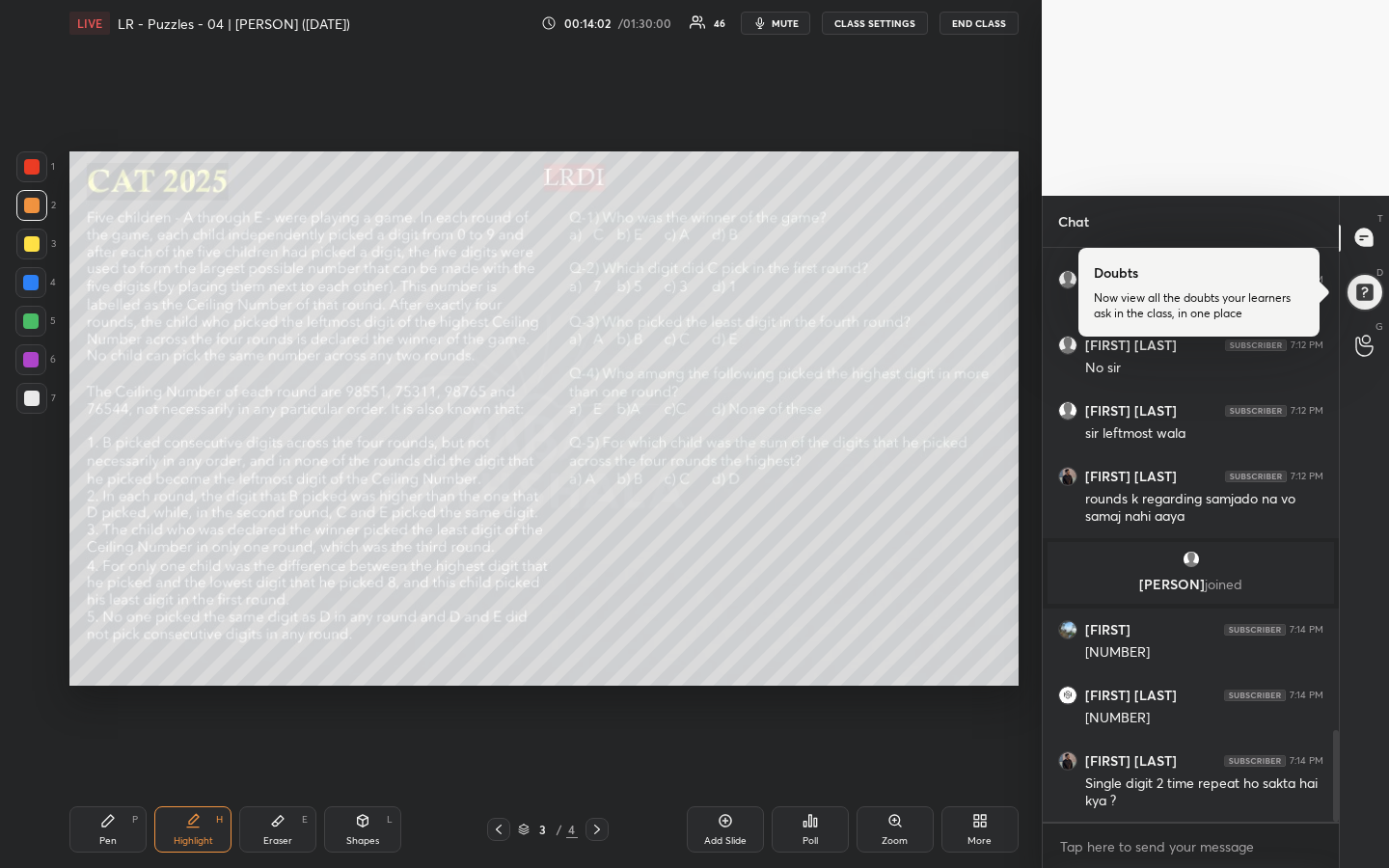 click at bounding box center [31, 321] 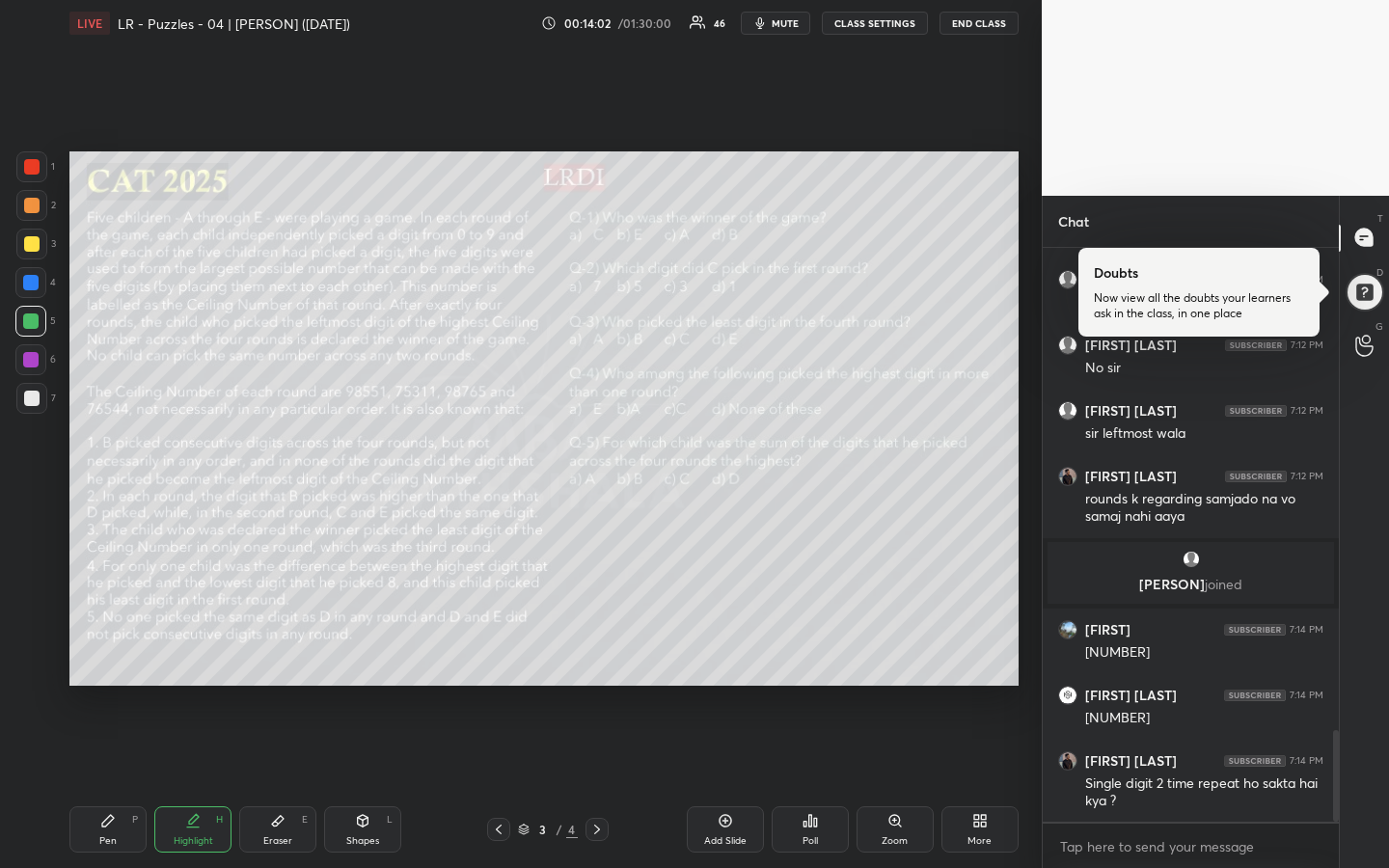 click on "Highlight H" at bounding box center [193, 829] 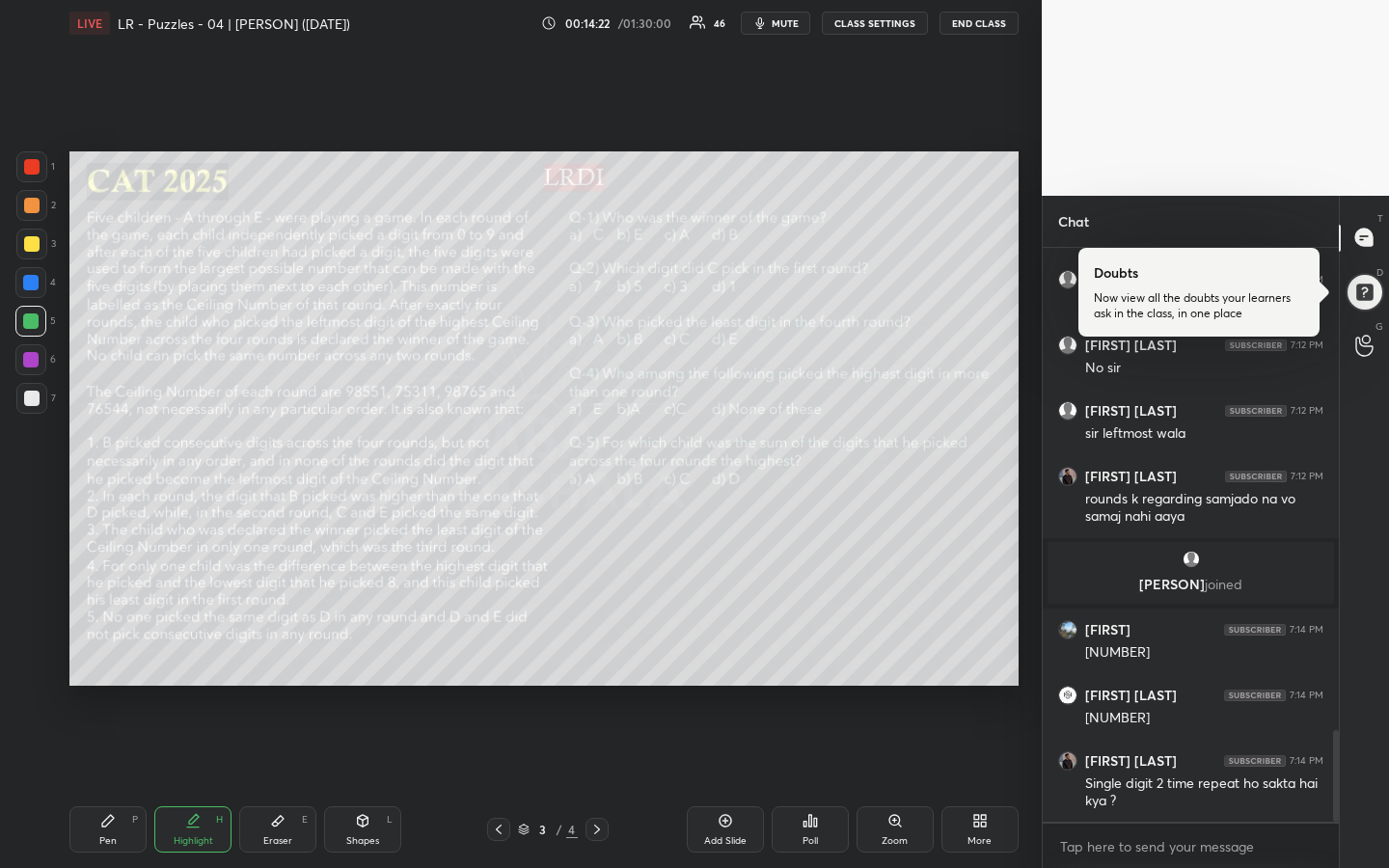 click at bounding box center (32, 205) 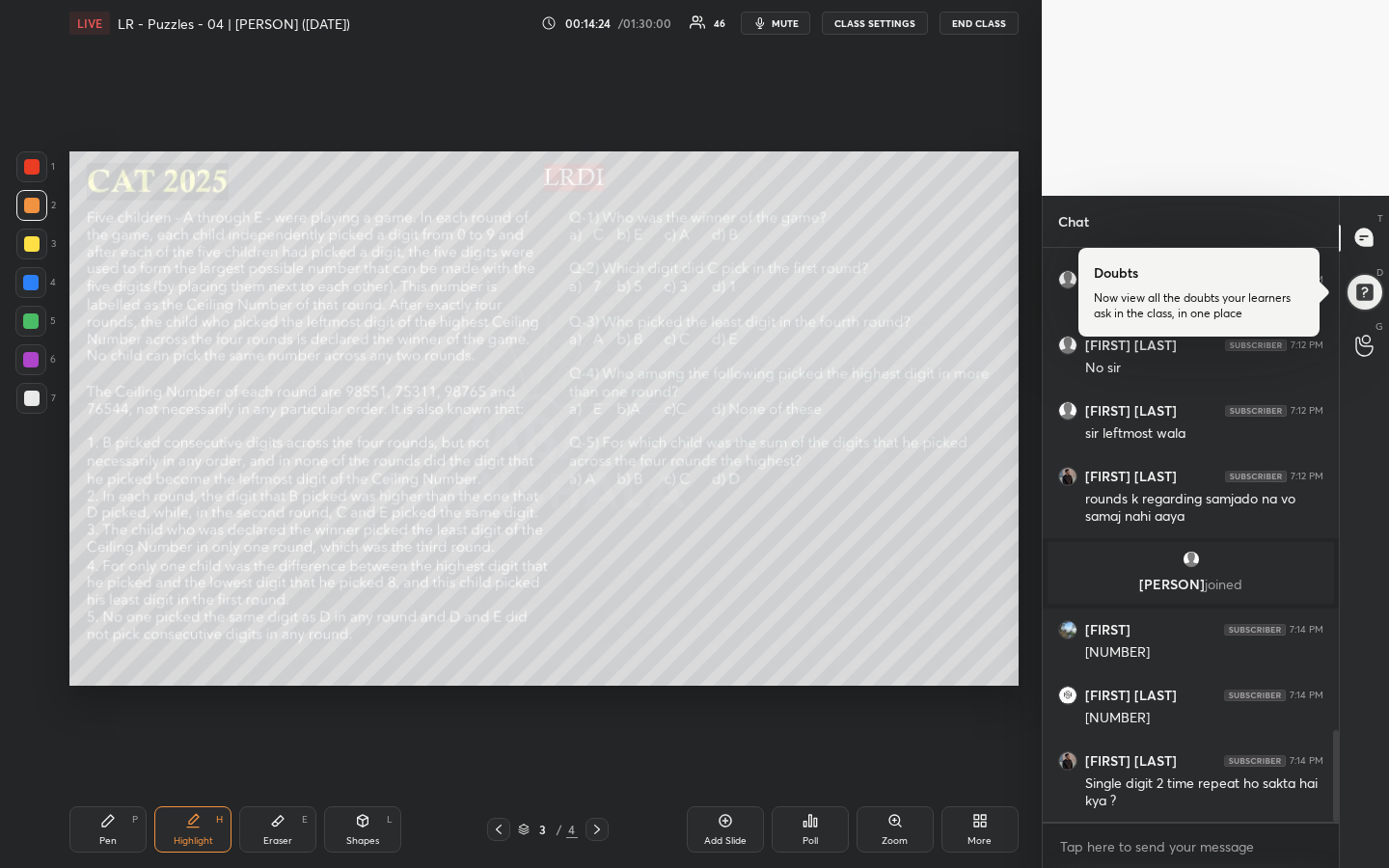 click on "Highlight H" at bounding box center [193, 829] 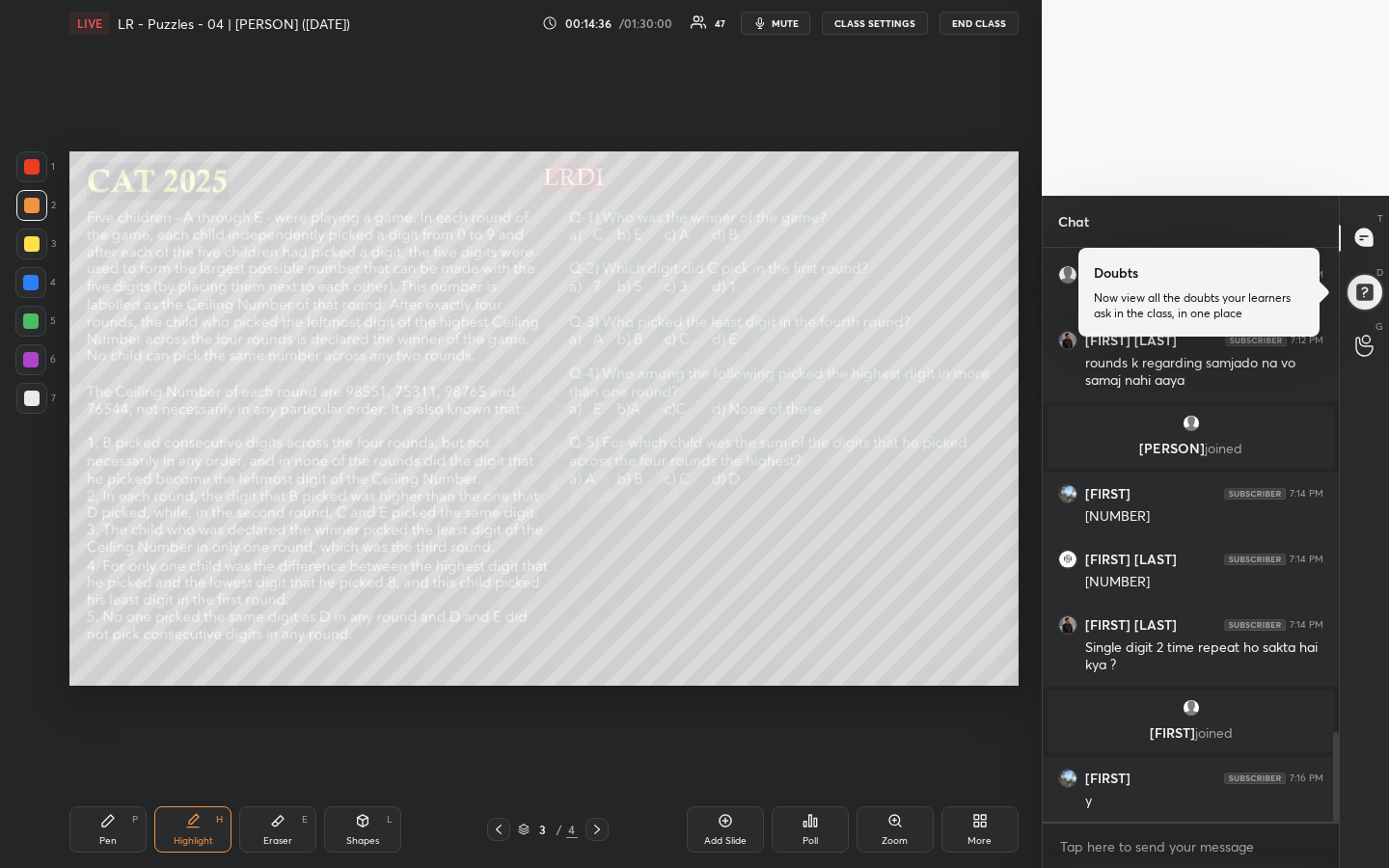 scroll, scrollTop: 3100, scrollLeft: 0, axis: vertical 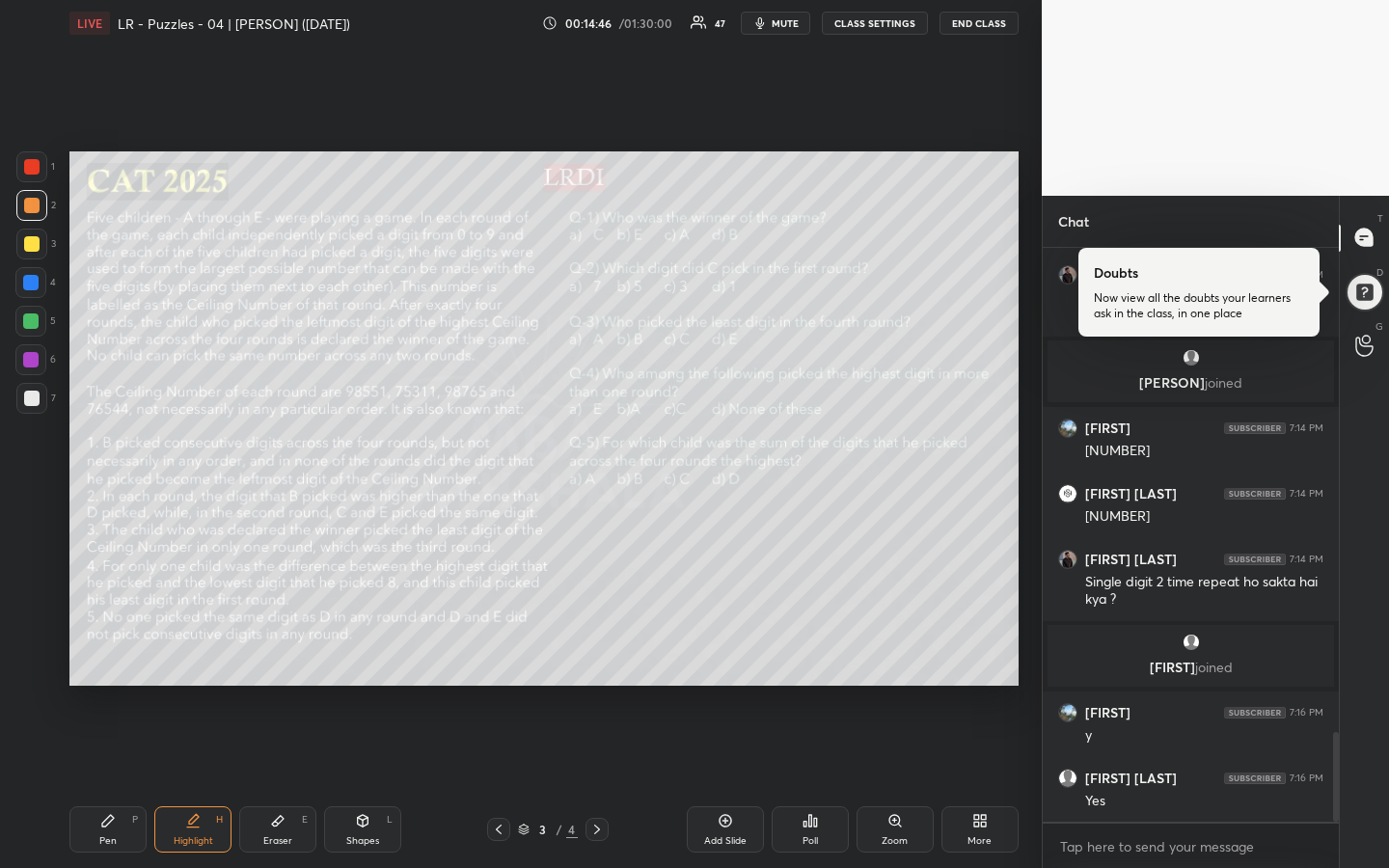 click at bounding box center [31, 321] 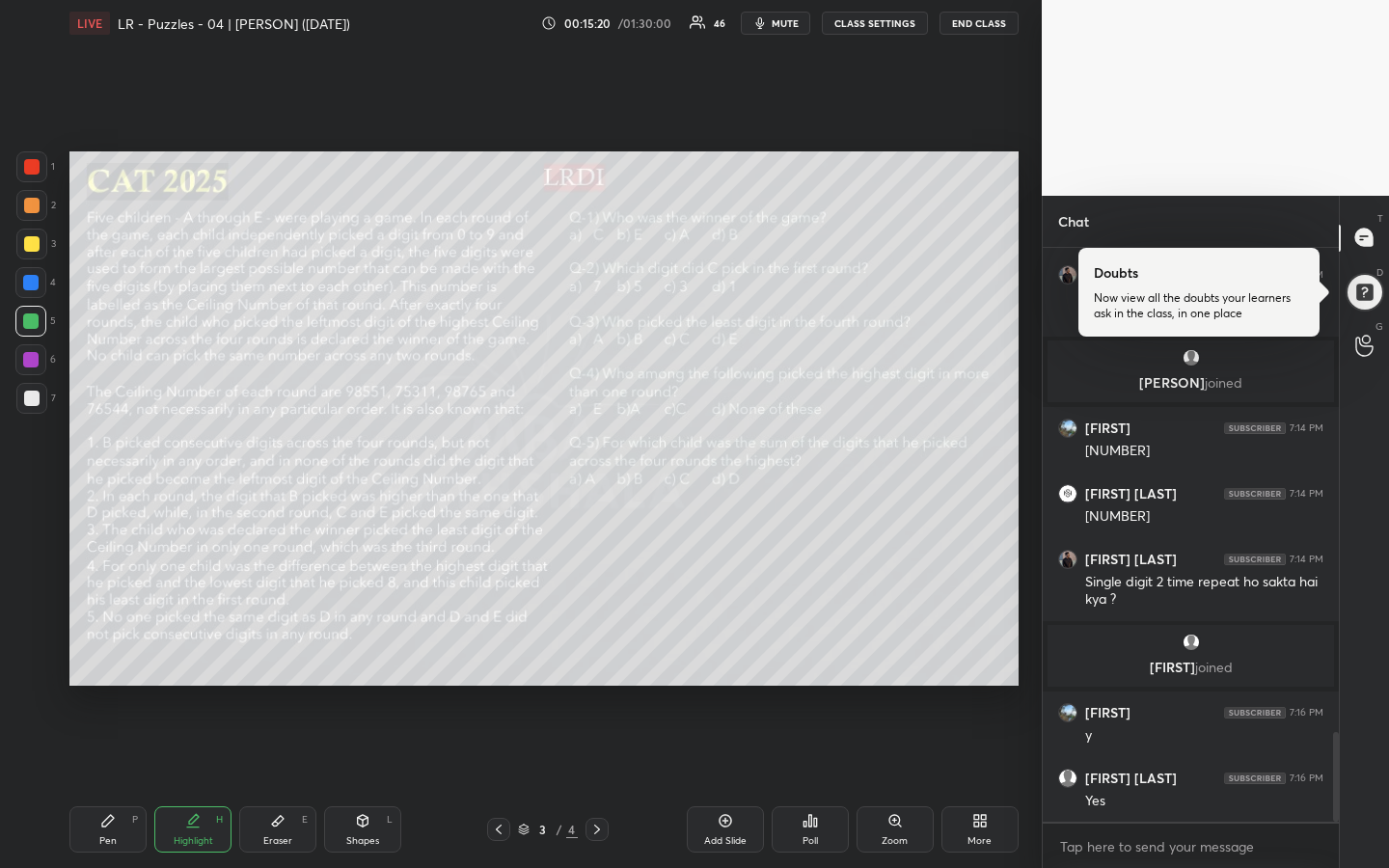 click on "Pen P" at bounding box center (108, 829) 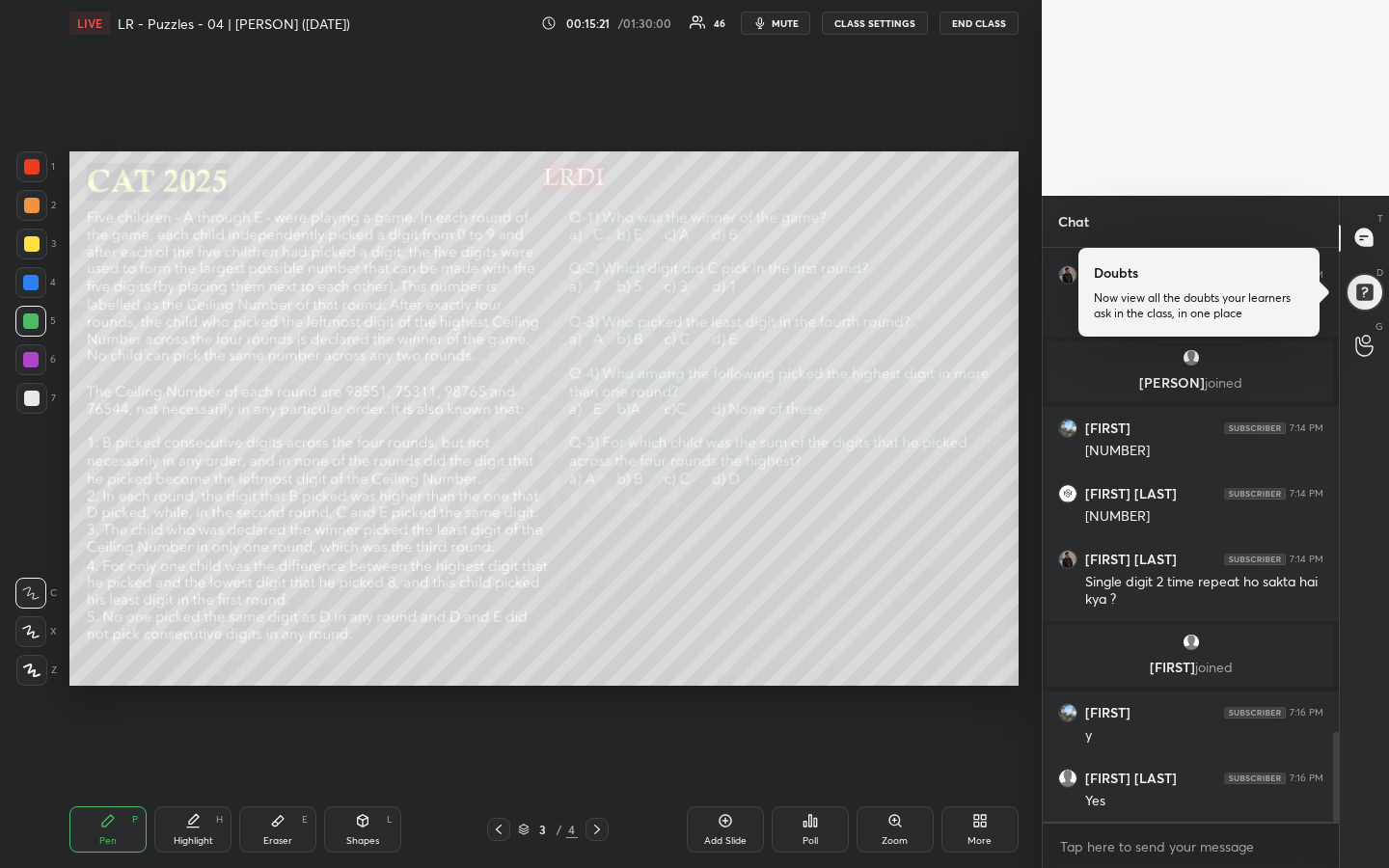 click at bounding box center (32, 244) 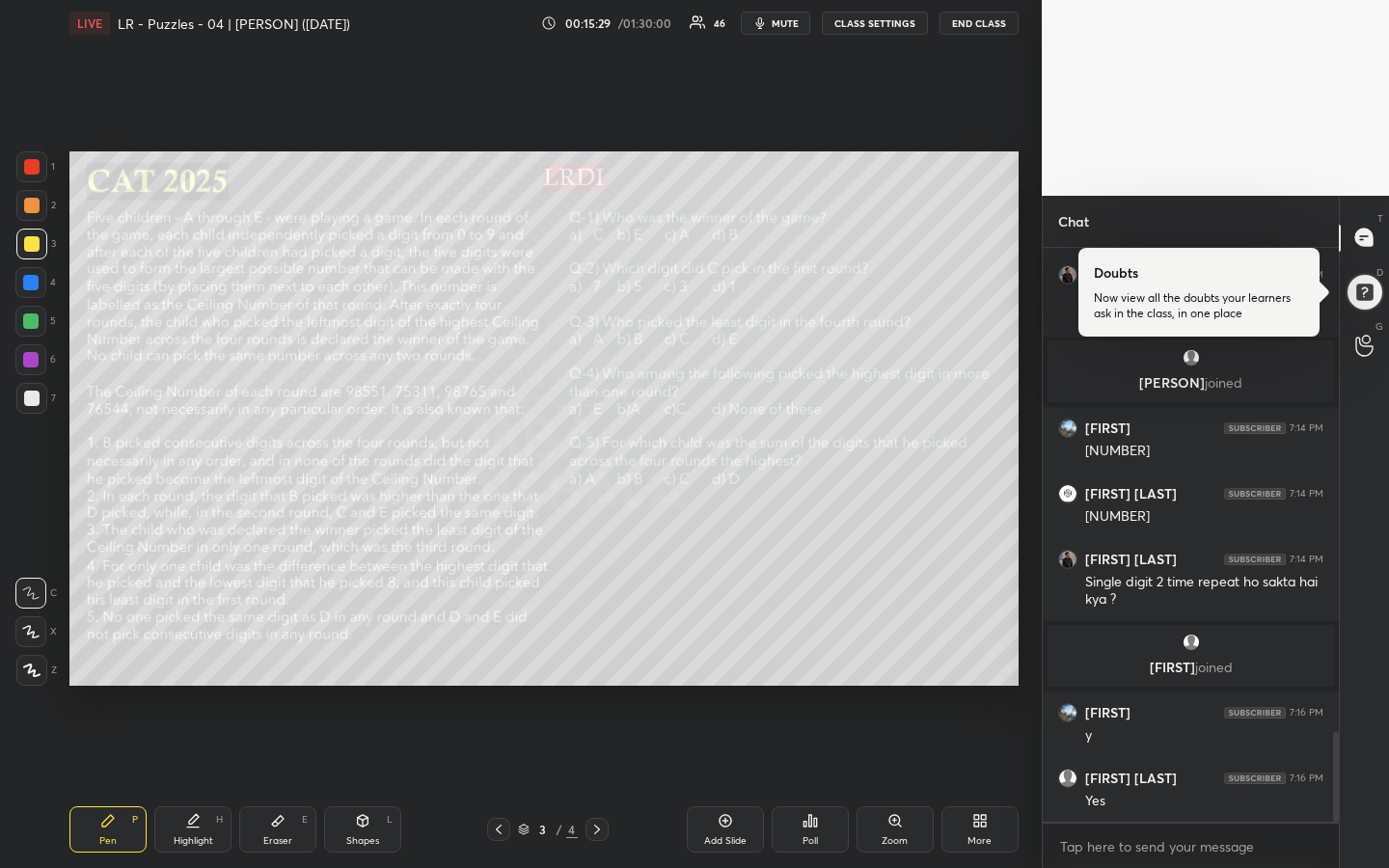 click on "Setting up your live class Poll for   secs No correct answer Start poll" at bounding box center [544, 419] 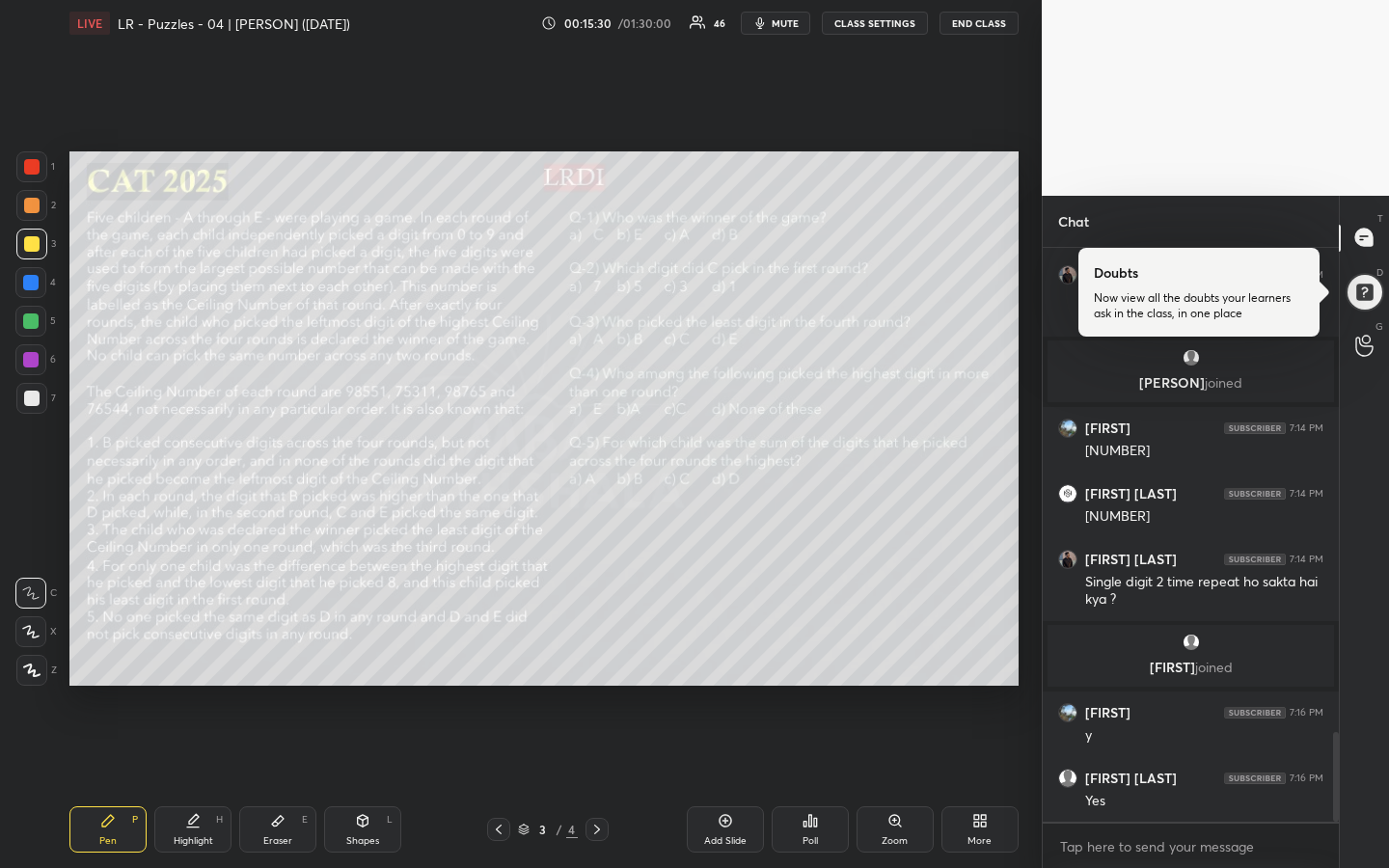 click on "Setting up your live class Poll for   secs No correct answer Start poll" at bounding box center [544, 419] 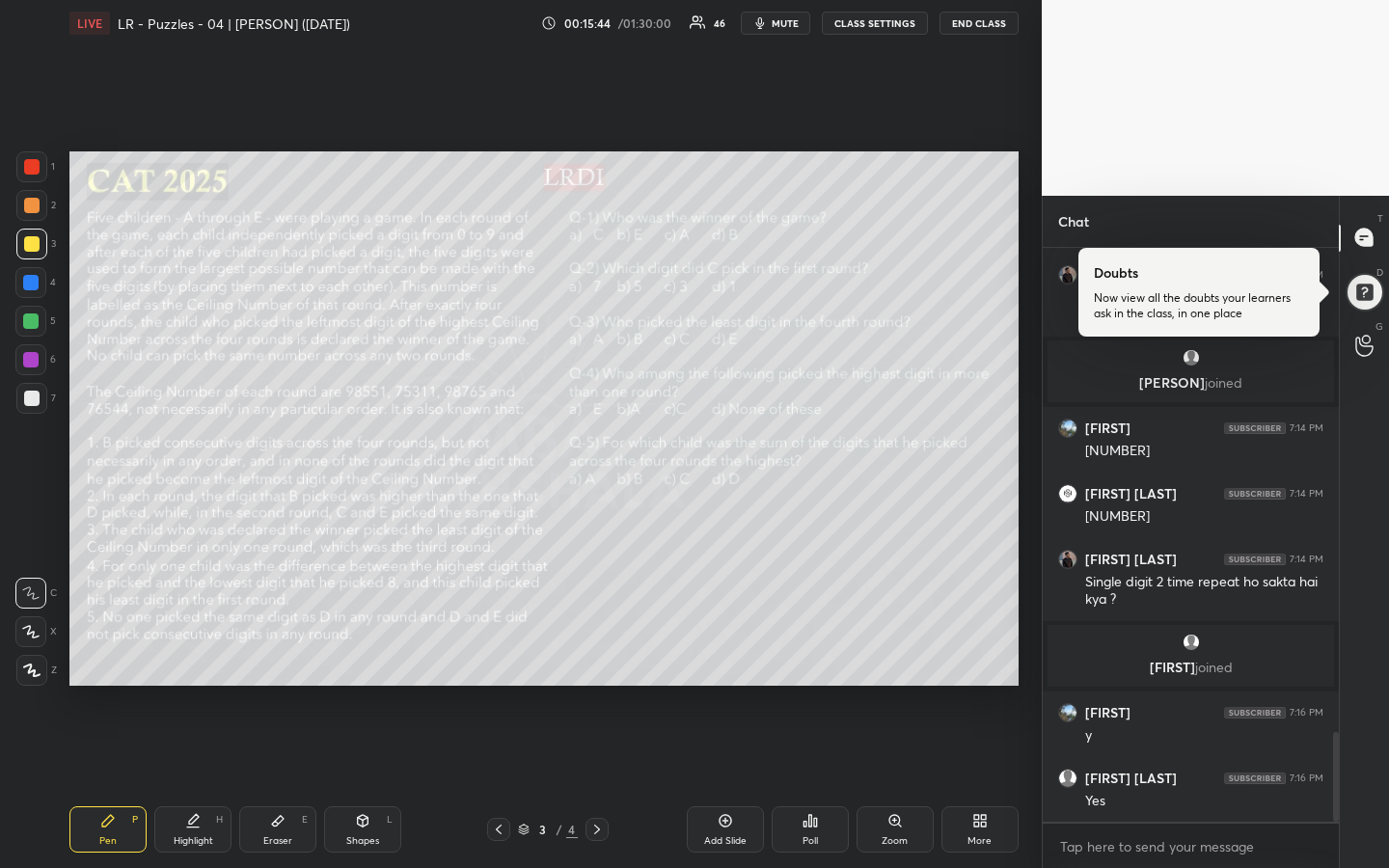 click on "Highlight" at bounding box center [193, 841] 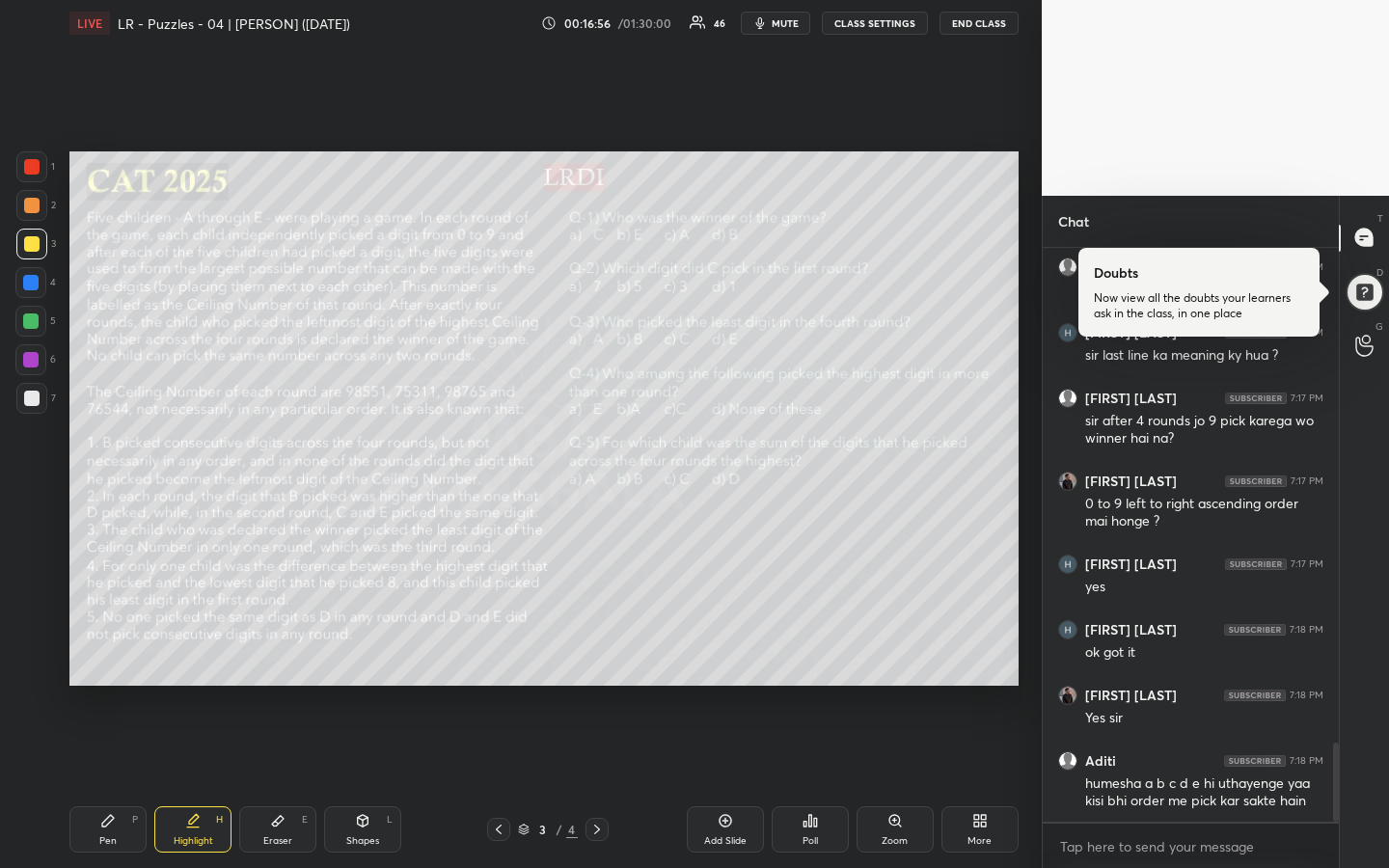 scroll, scrollTop: 3676, scrollLeft: 0, axis: vertical 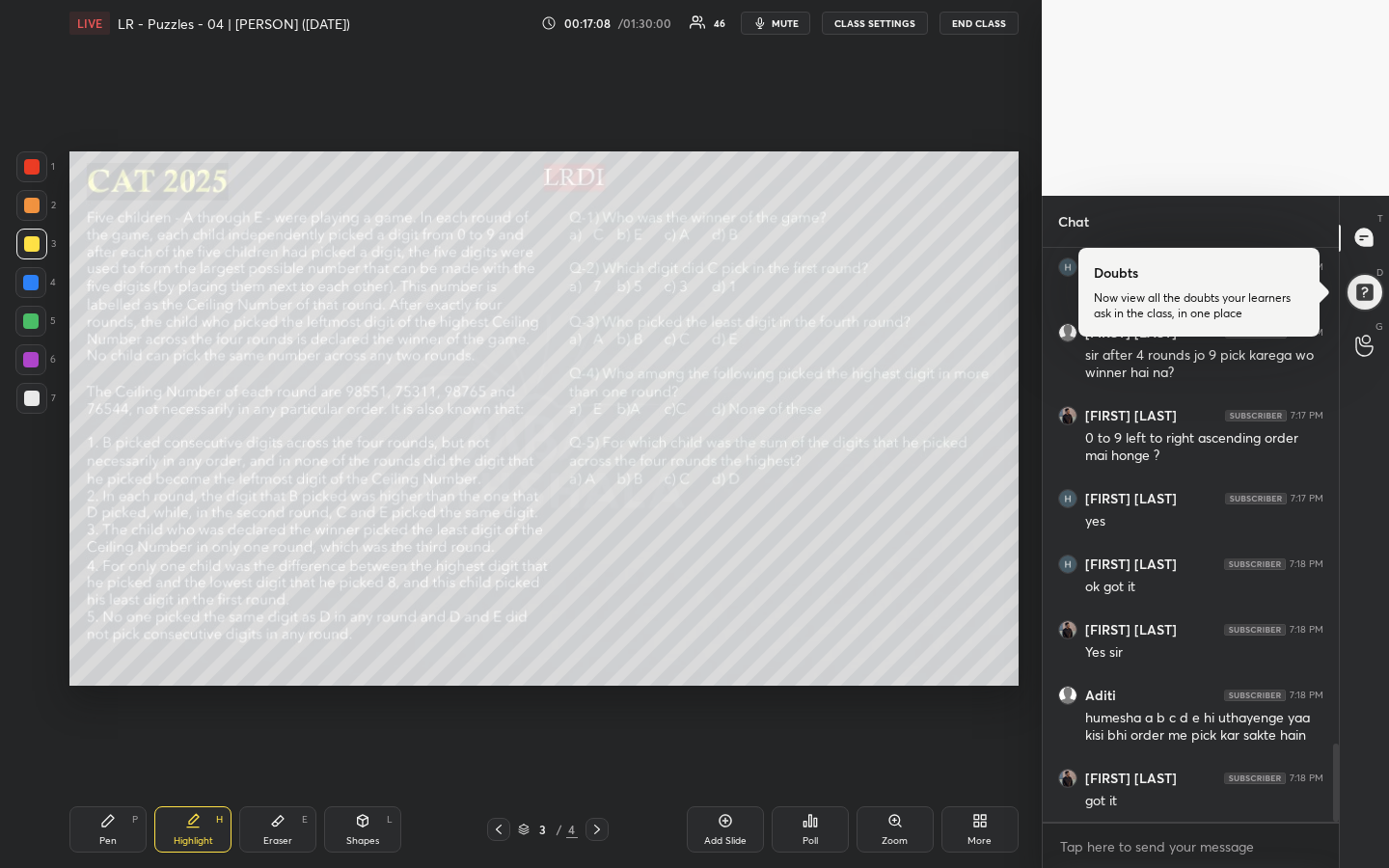 click at bounding box center (31, 321) 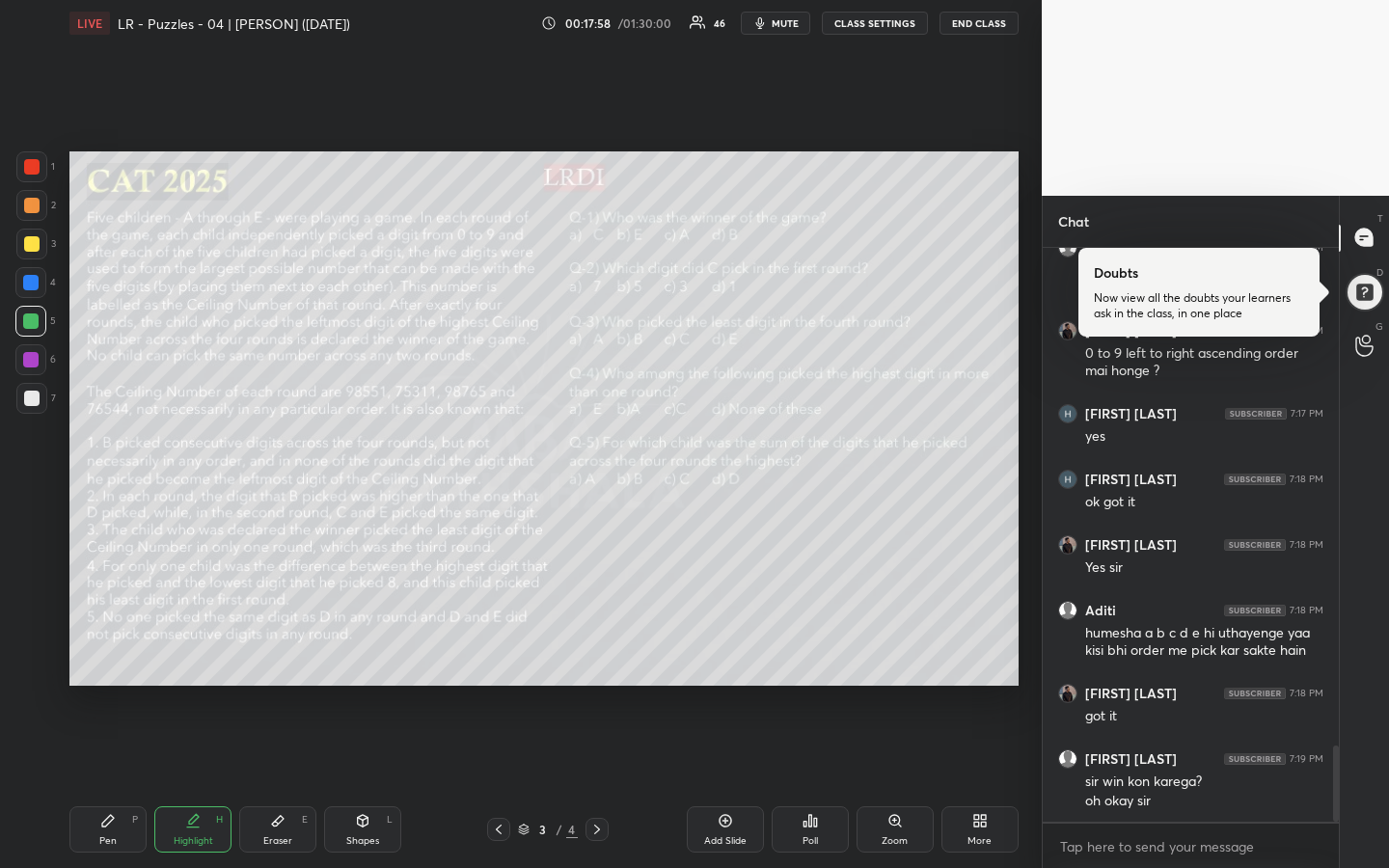 scroll, scrollTop: 3827, scrollLeft: 0, axis: vertical 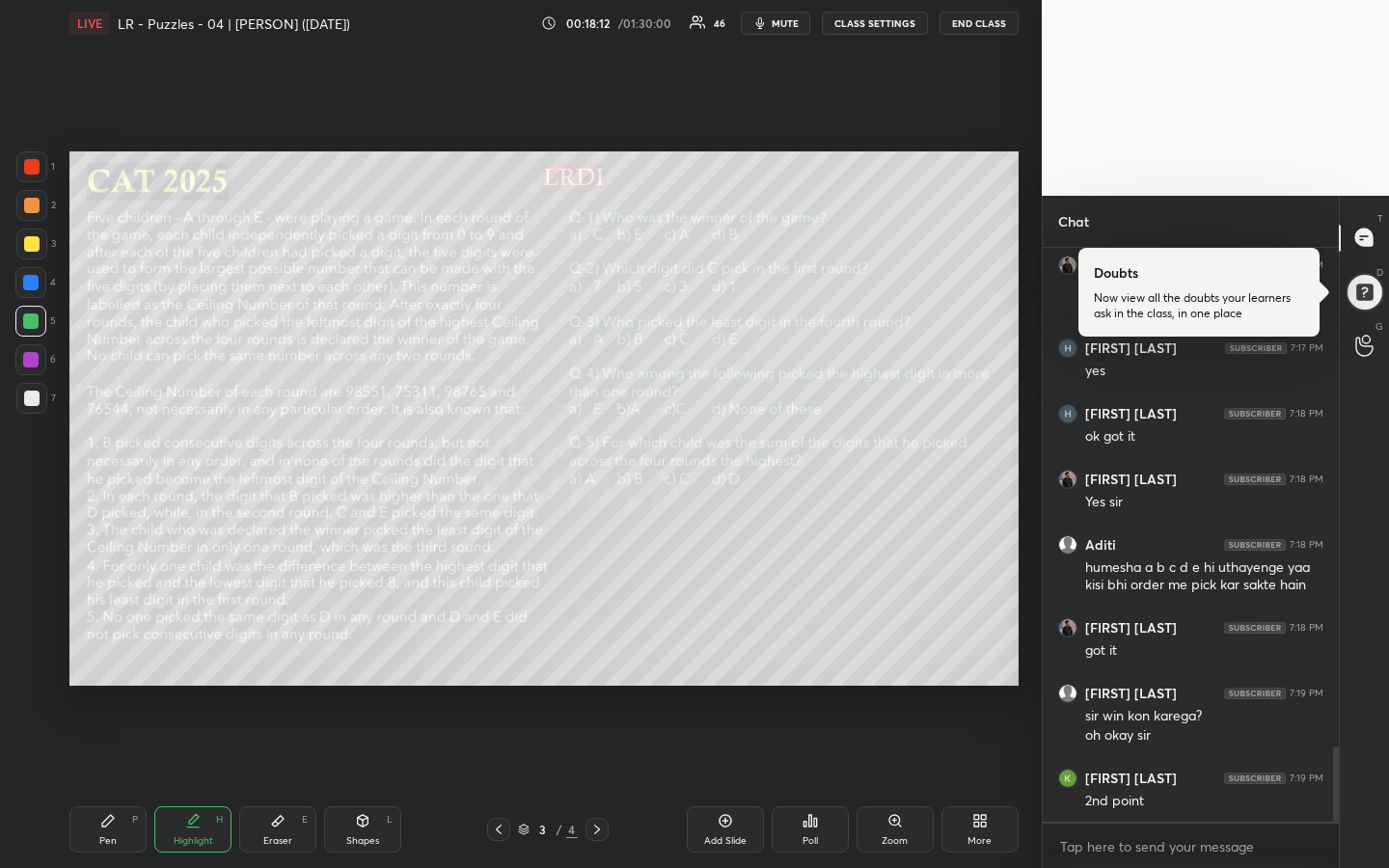 drag, startPoint x: 111, startPoint y: 828, endPoint x: 142, endPoint y: 812, distance: 34.88553 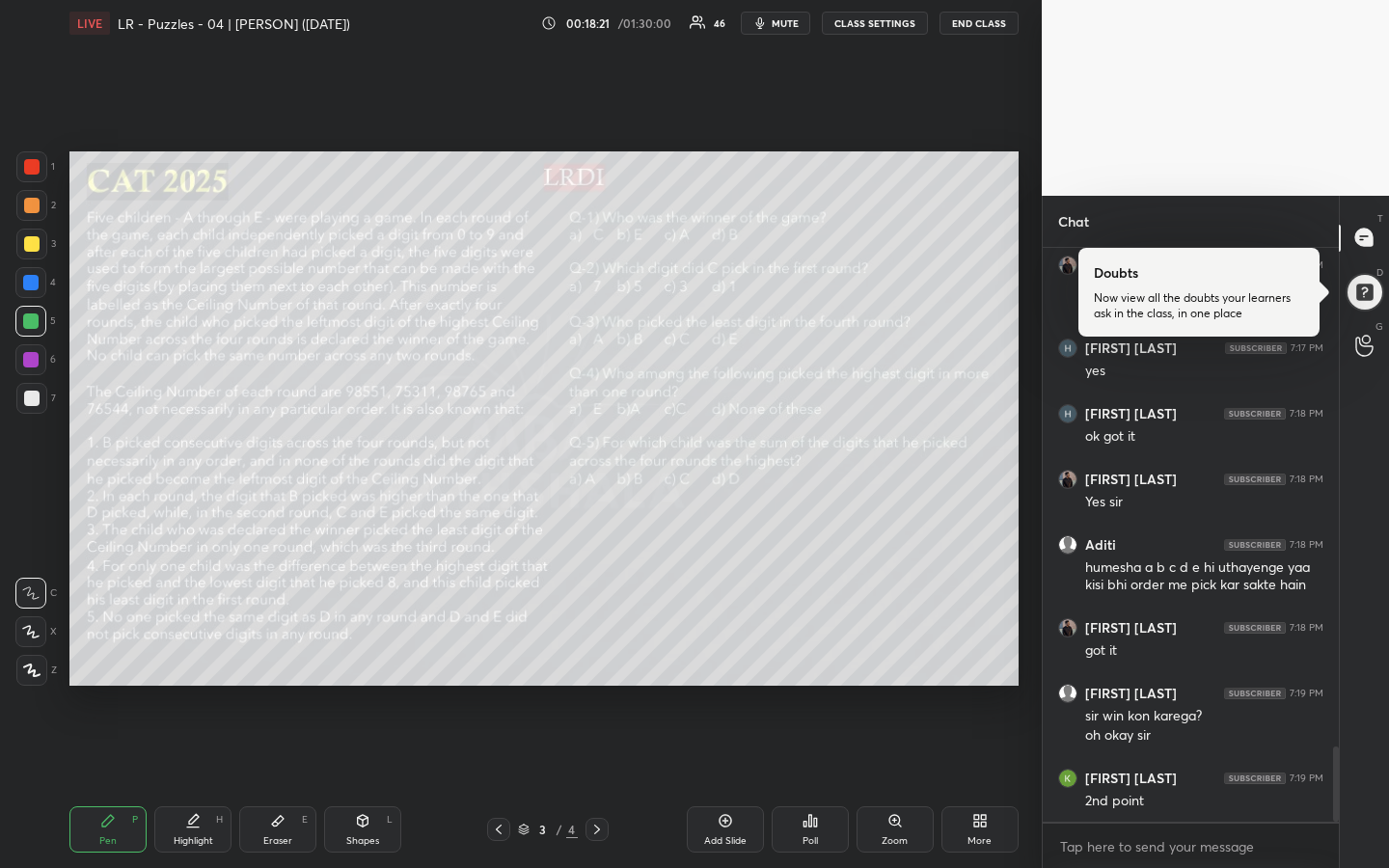 drag, startPoint x: 187, startPoint y: 835, endPoint x: 194, endPoint y: 823, distance: 13.892444 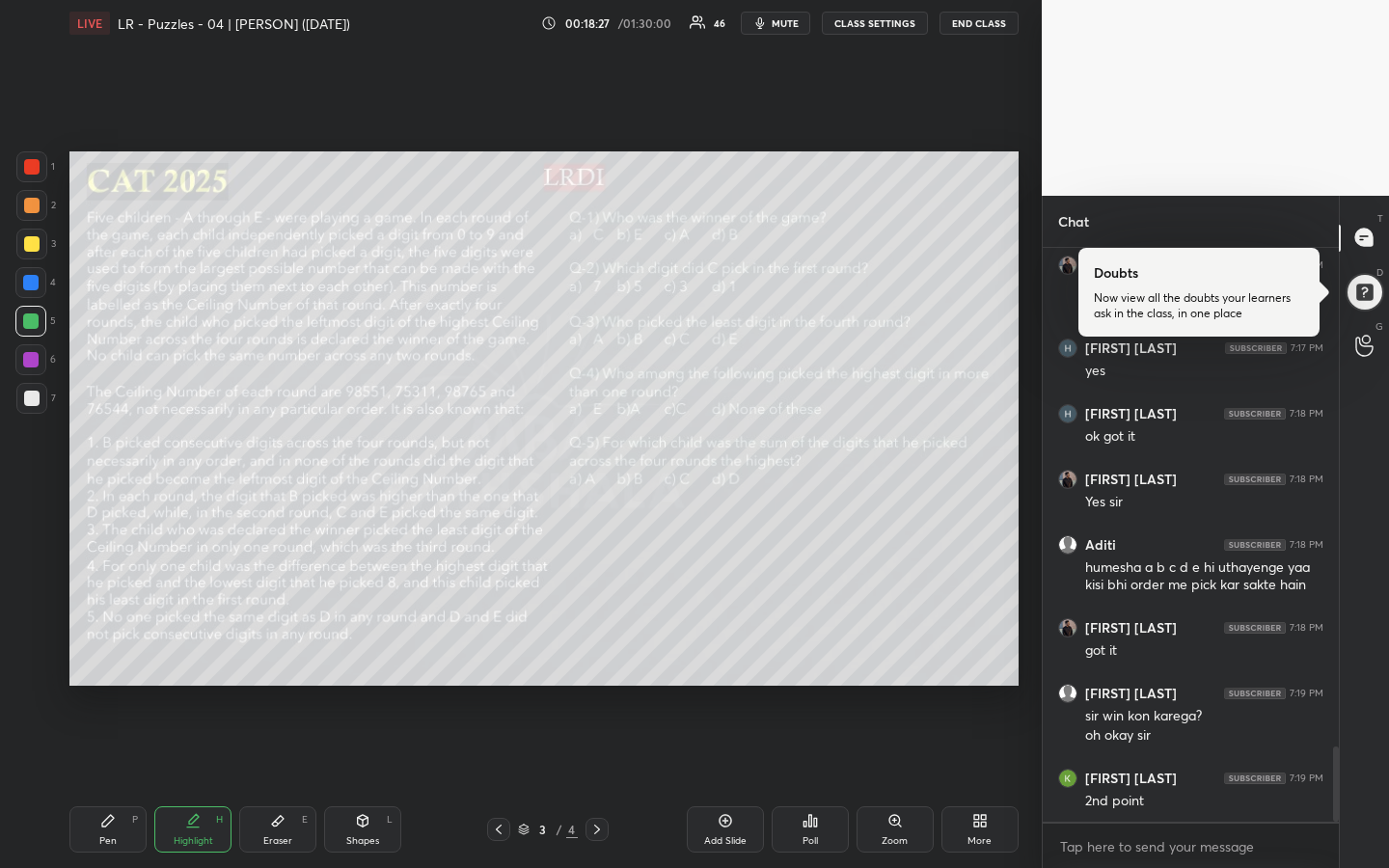 click on "Highlight" at bounding box center [193, 841] 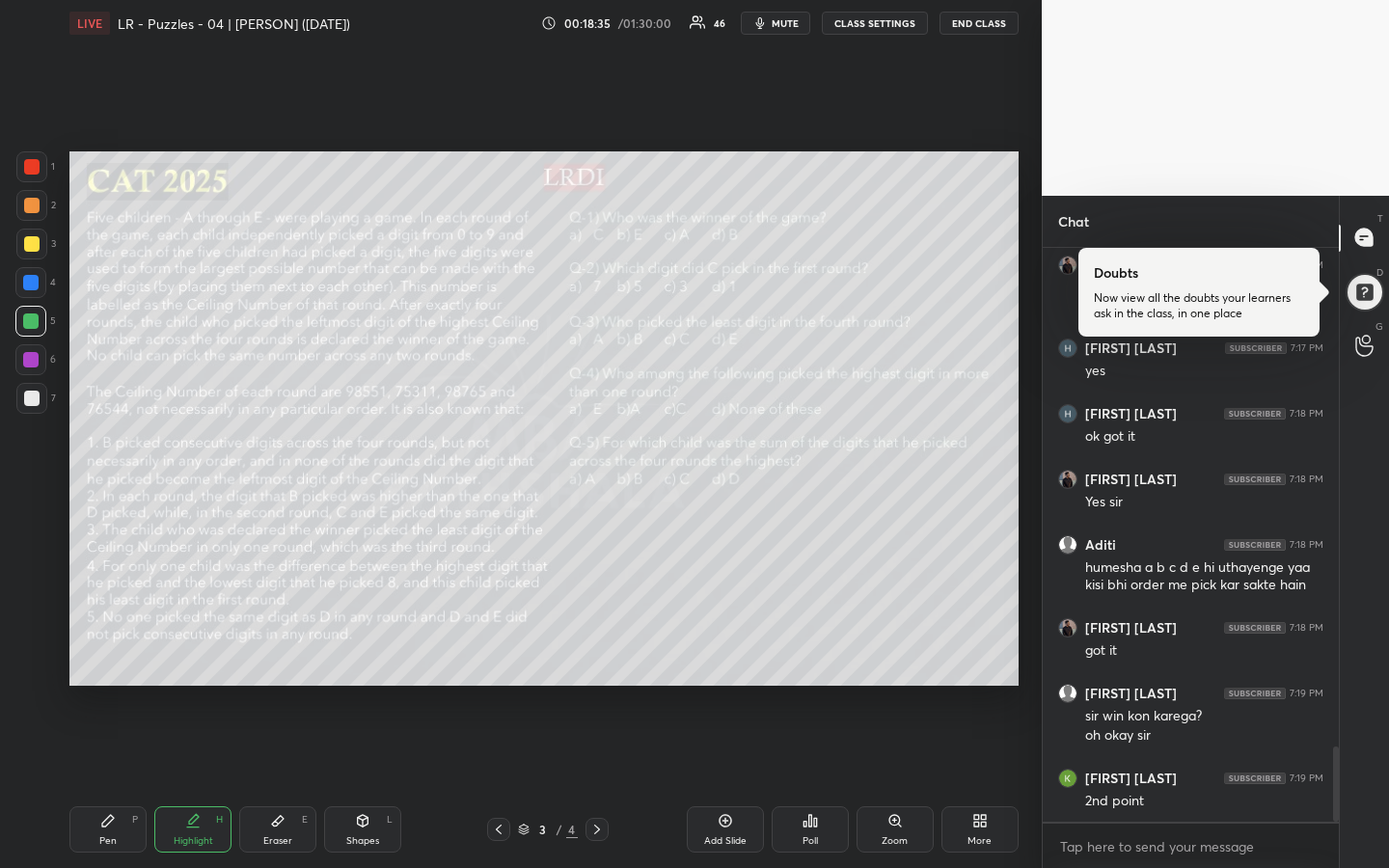 click on "Pen" at bounding box center (108, 841) 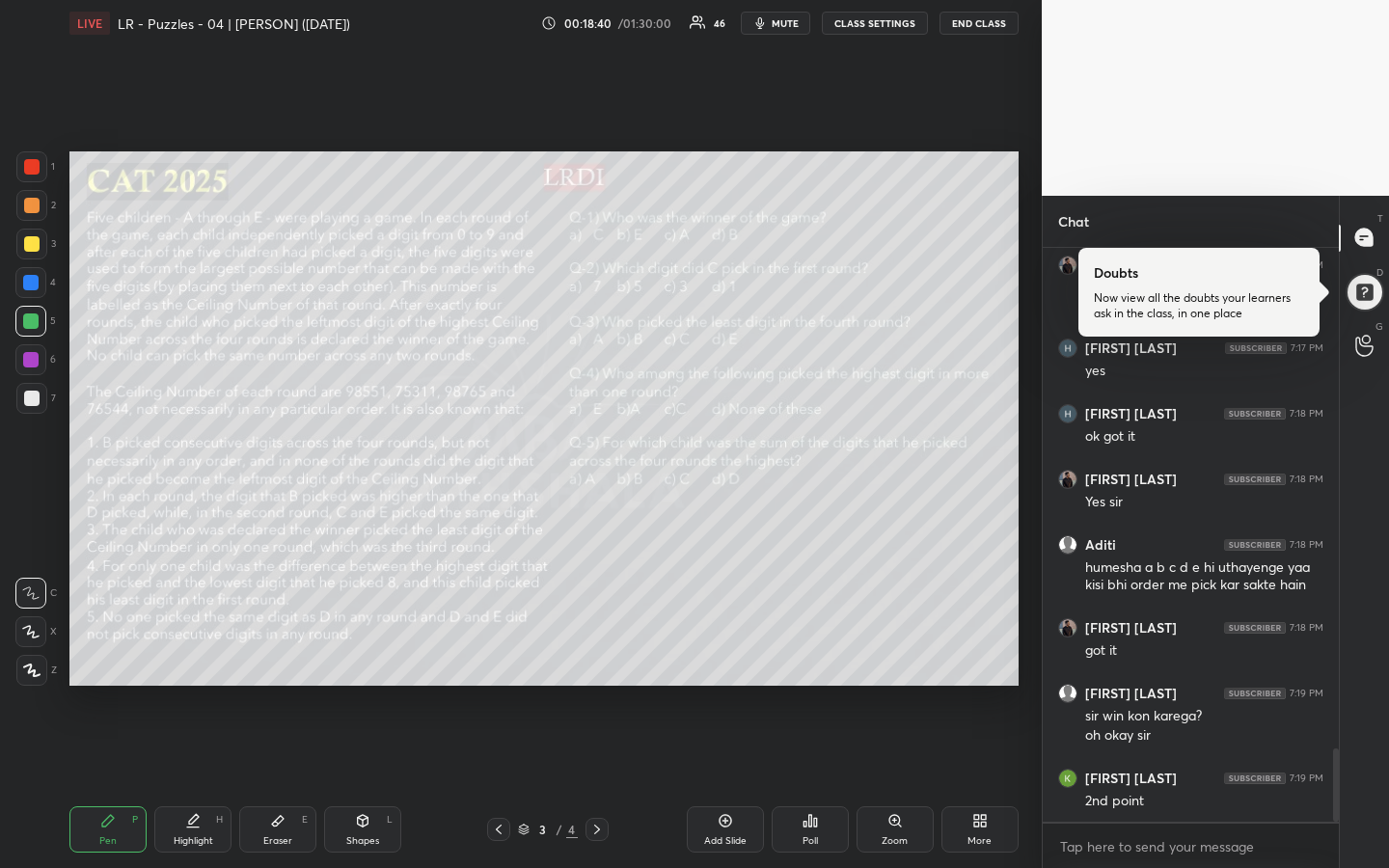 click on "Highlight H" at bounding box center [193, 829] 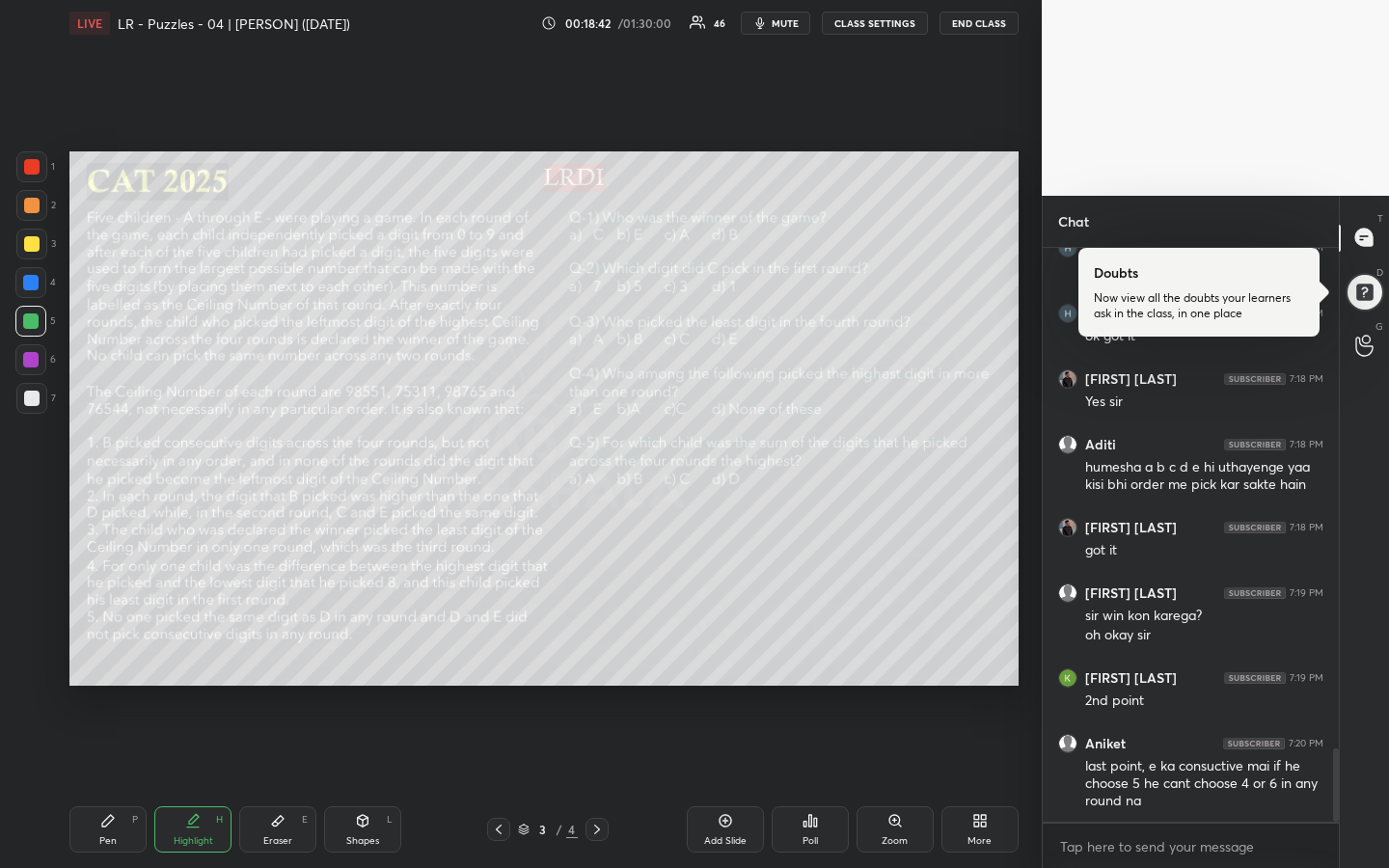 scroll, scrollTop: 3993, scrollLeft: 0, axis: vertical 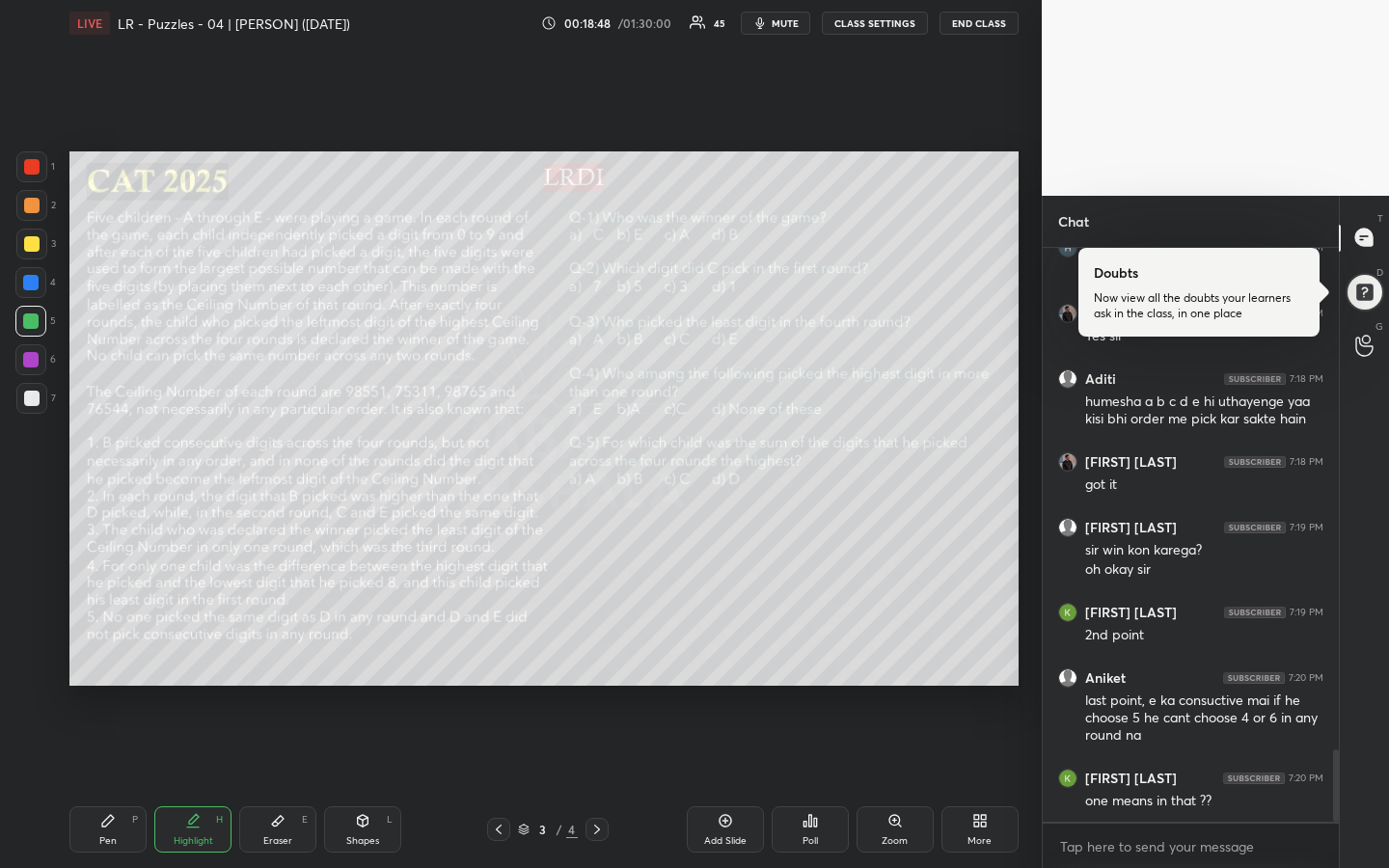 click on "Highlight H" at bounding box center [193, 829] 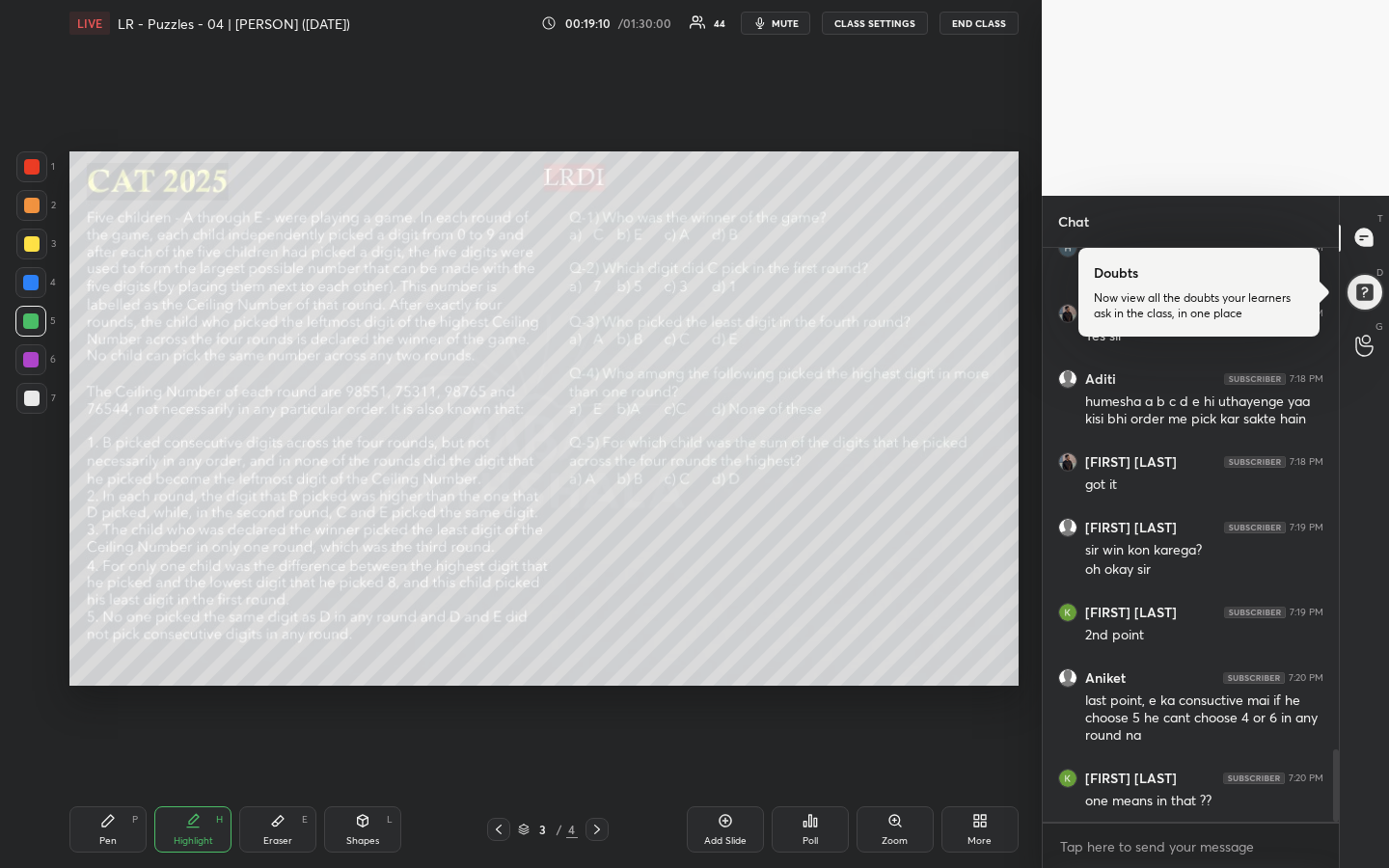 drag, startPoint x: 200, startPoint y: 835, endPoint x: 178, endPoint y: 826, distance: 23.769729 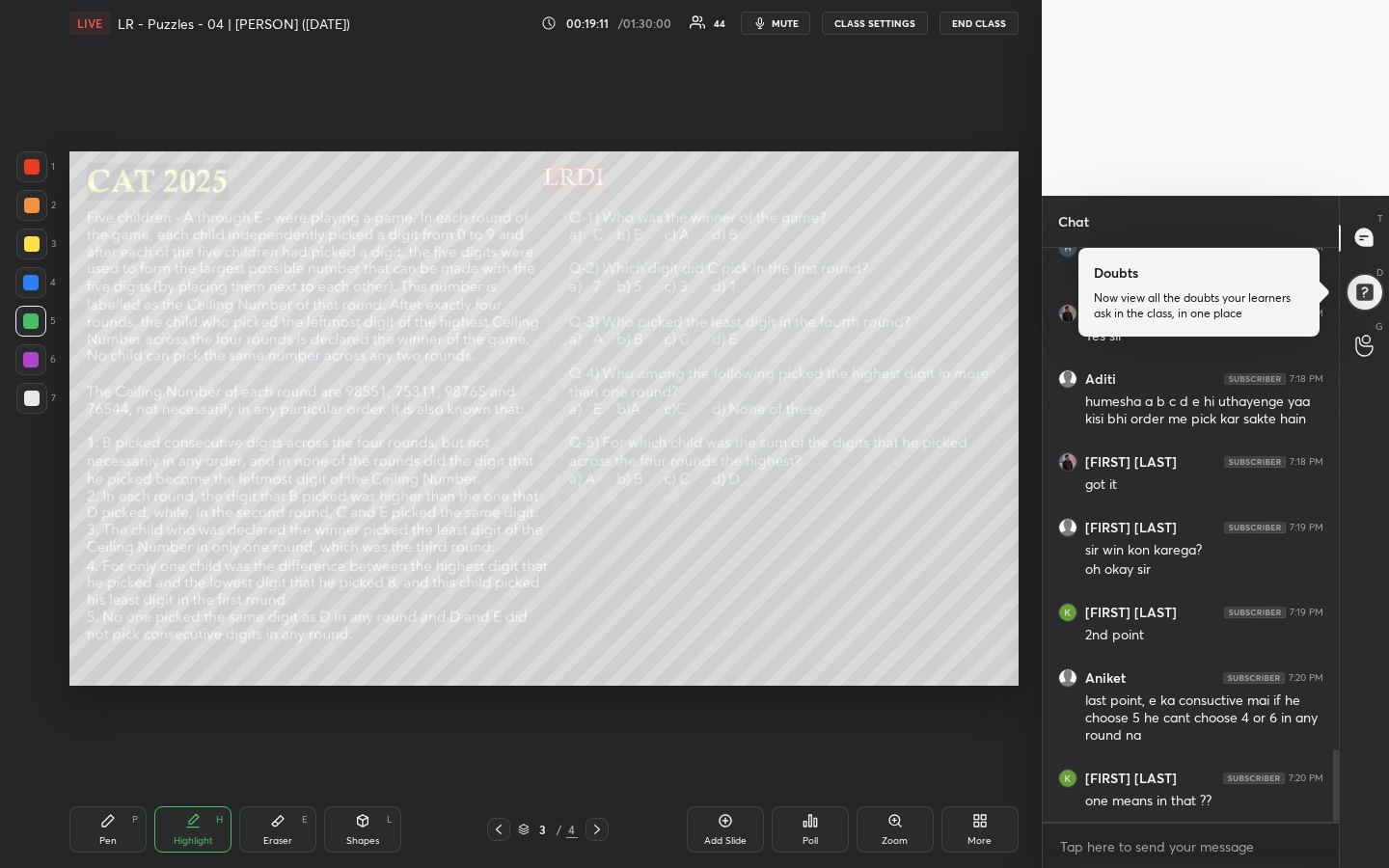 scroll, scrollTop: 4012, scrollLeft: 0, axis: vertical 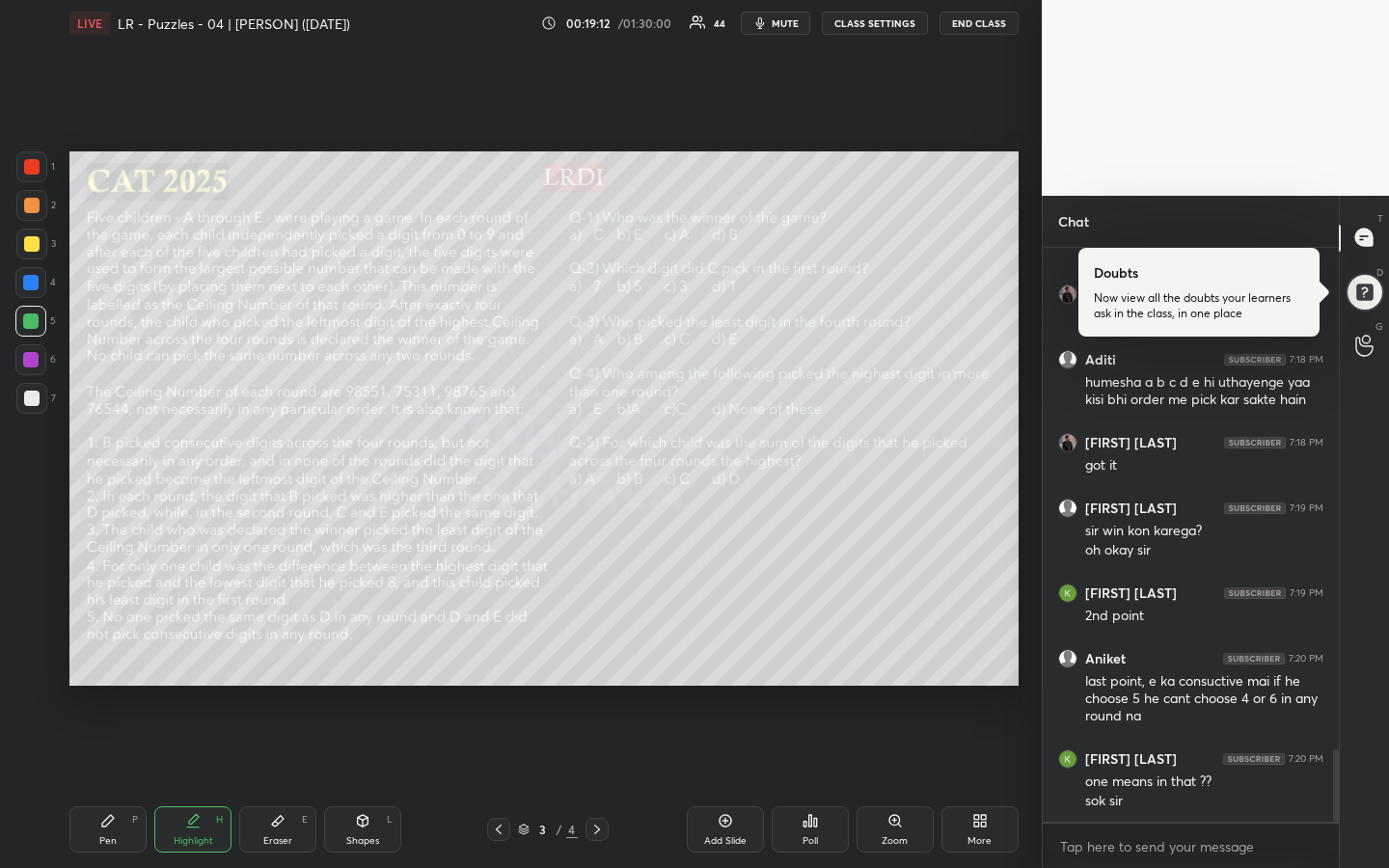 click 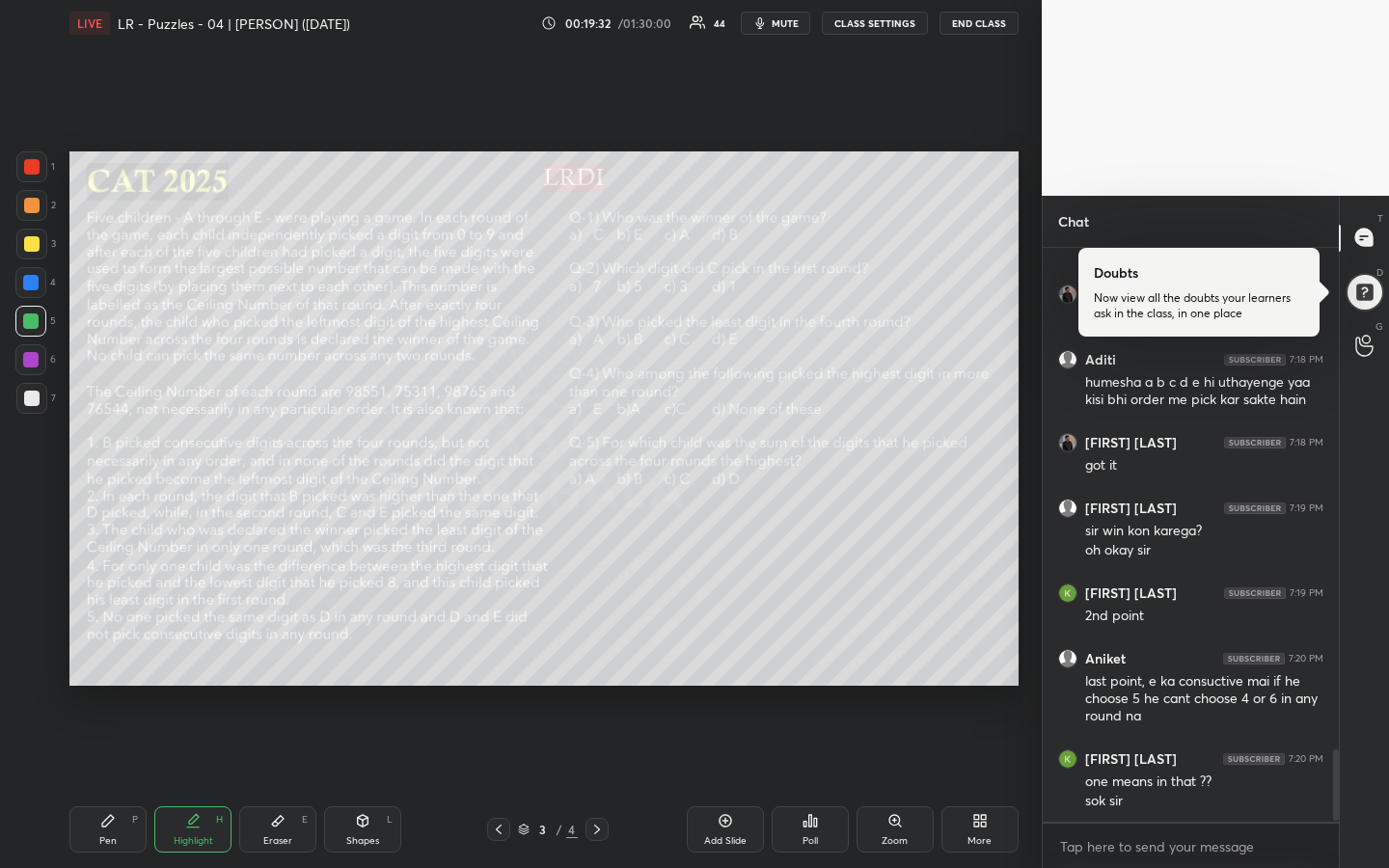 scroll, scrollTop: 4078, scrollLeft: 0, axis: vertical 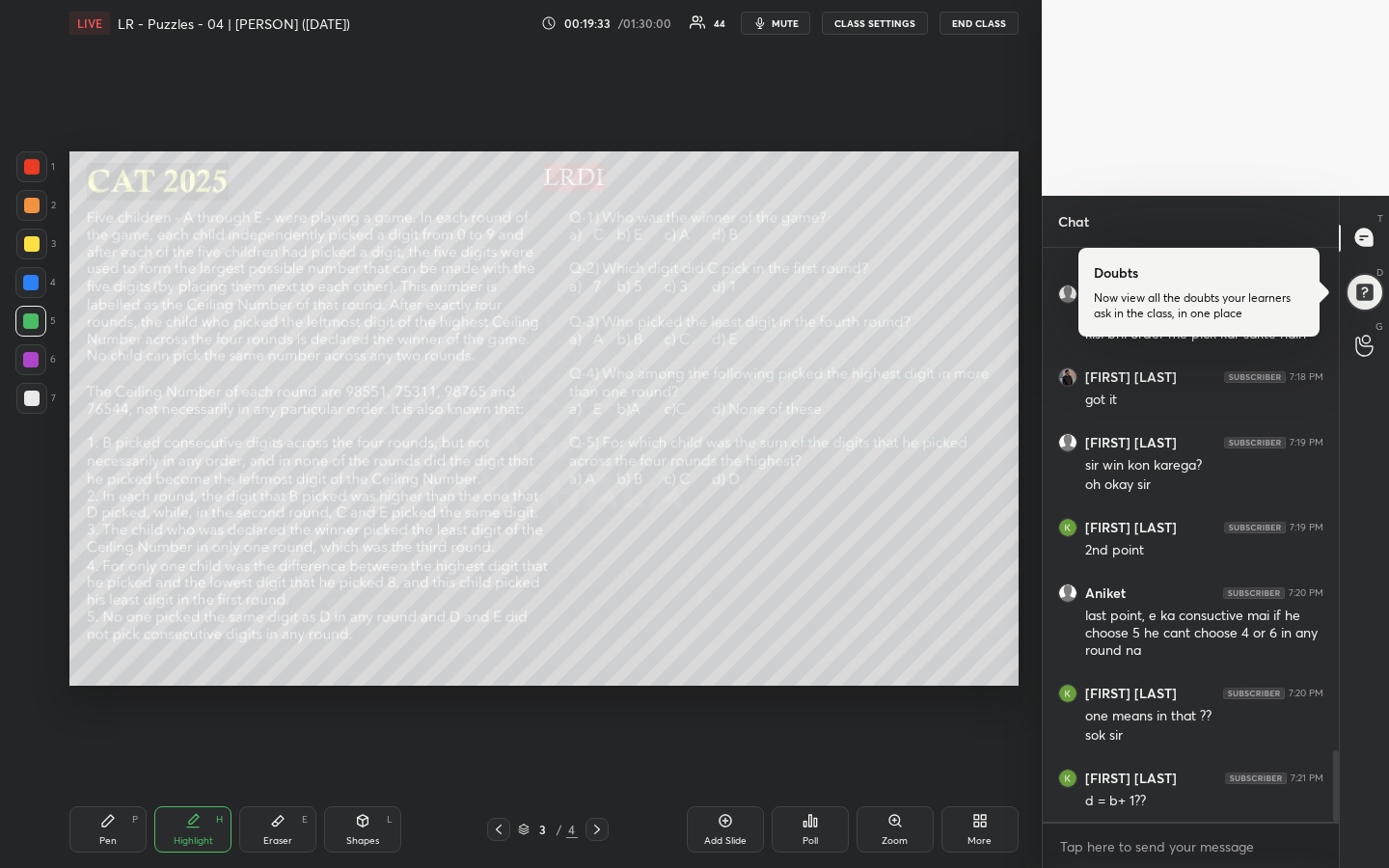 click on "Pen P" at bounding box center [108, 829] 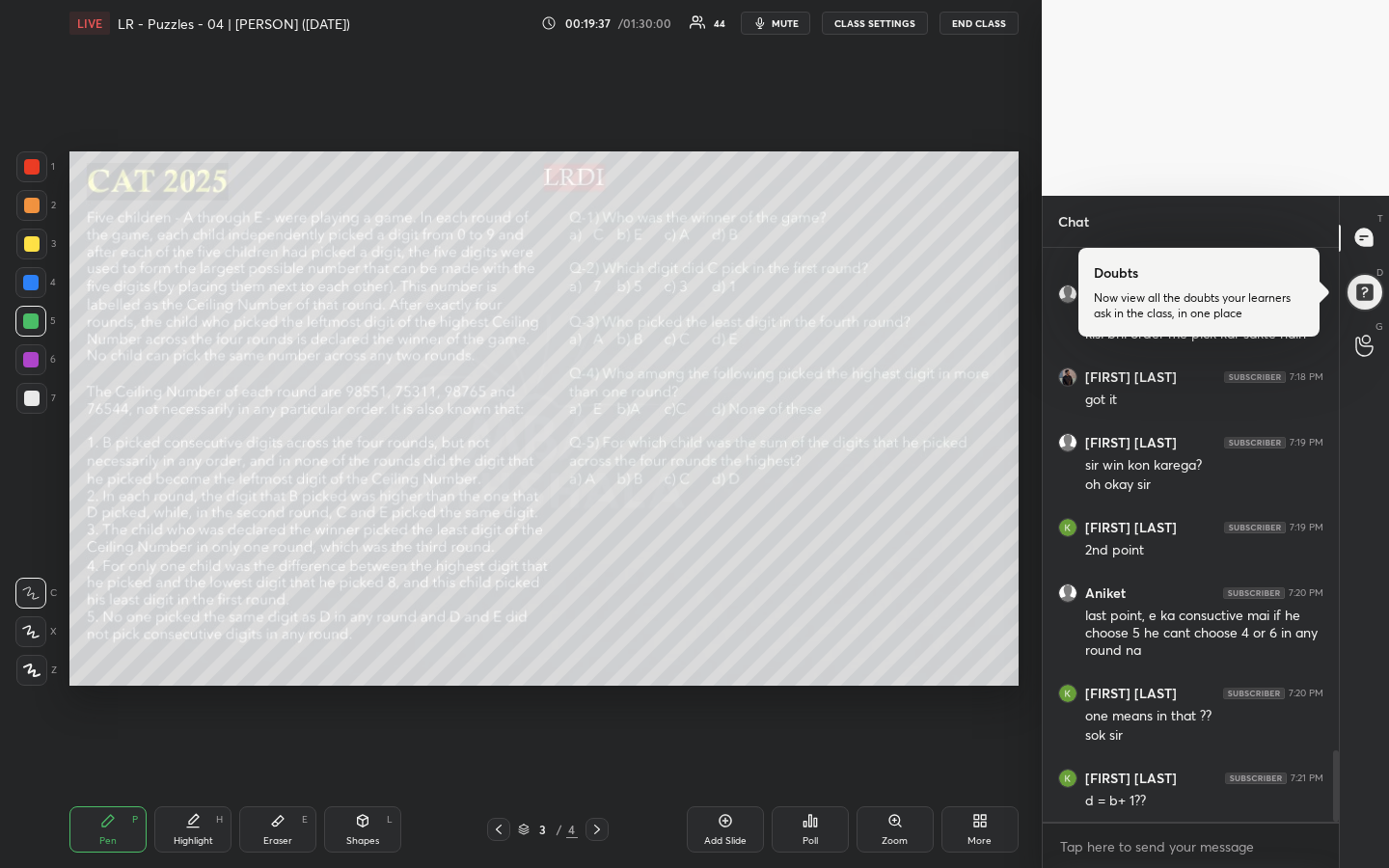click at bounding box center (32, 244) 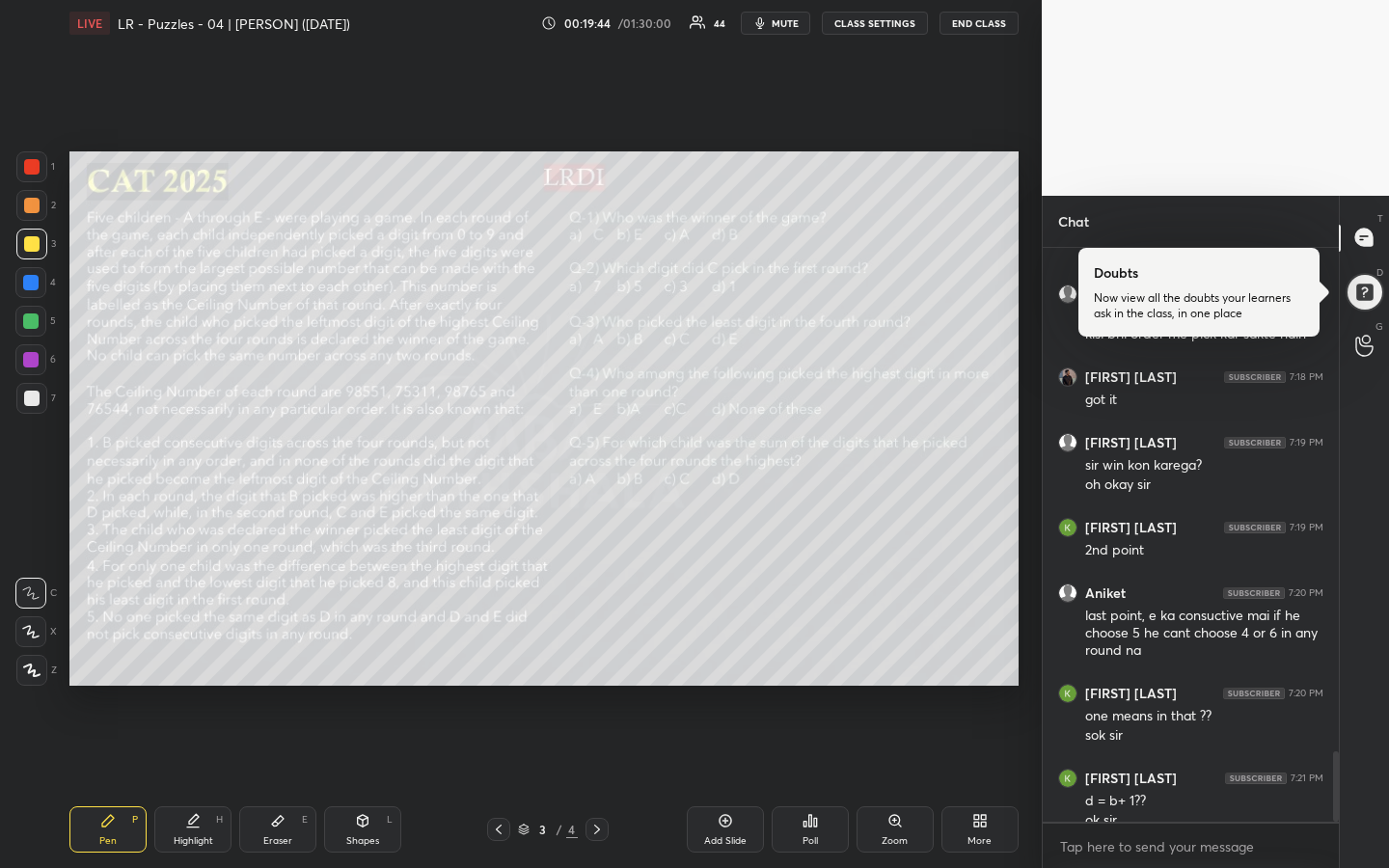 click on "Highlight" at bounding box center (193, 841) 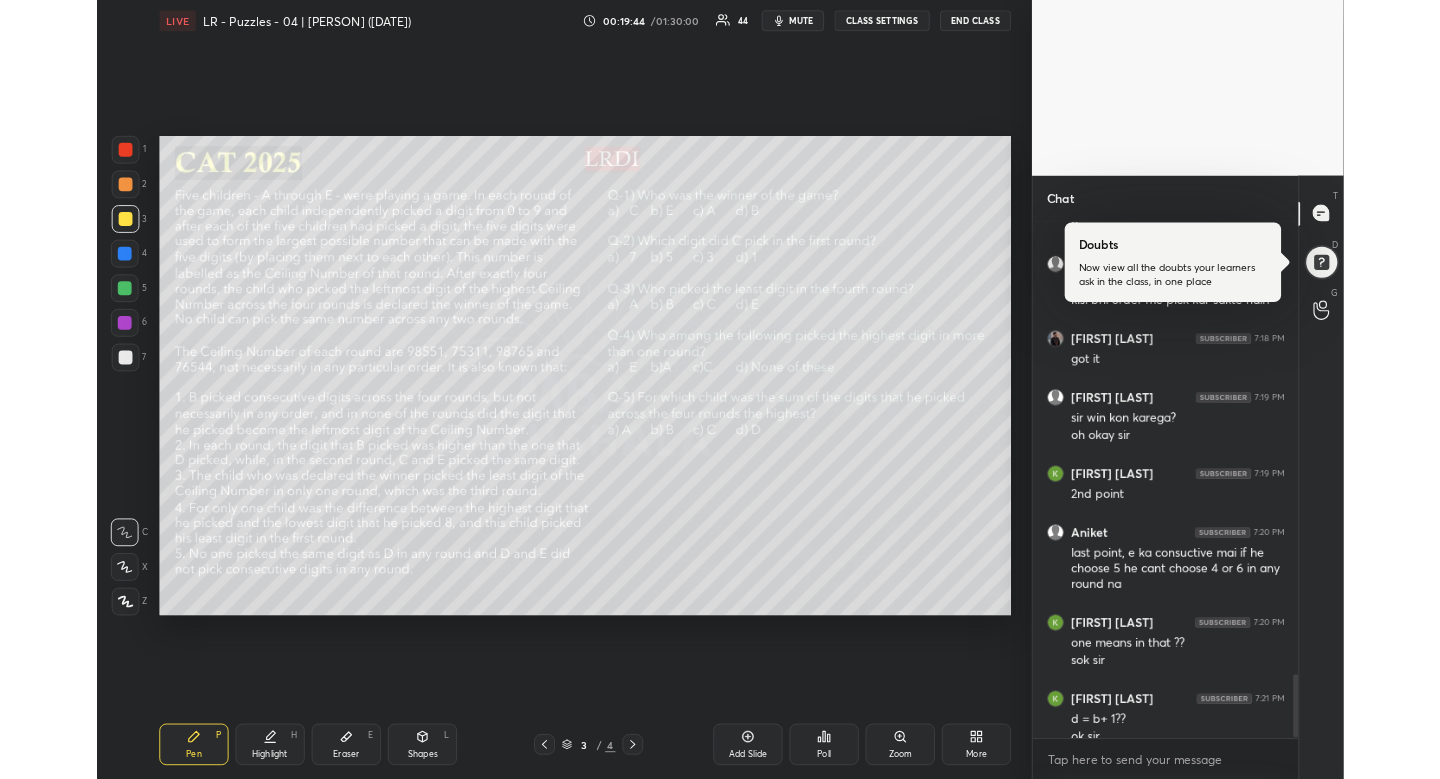 scroll, scrollTop: 4248, scrollLeft: 0, axis: vertical 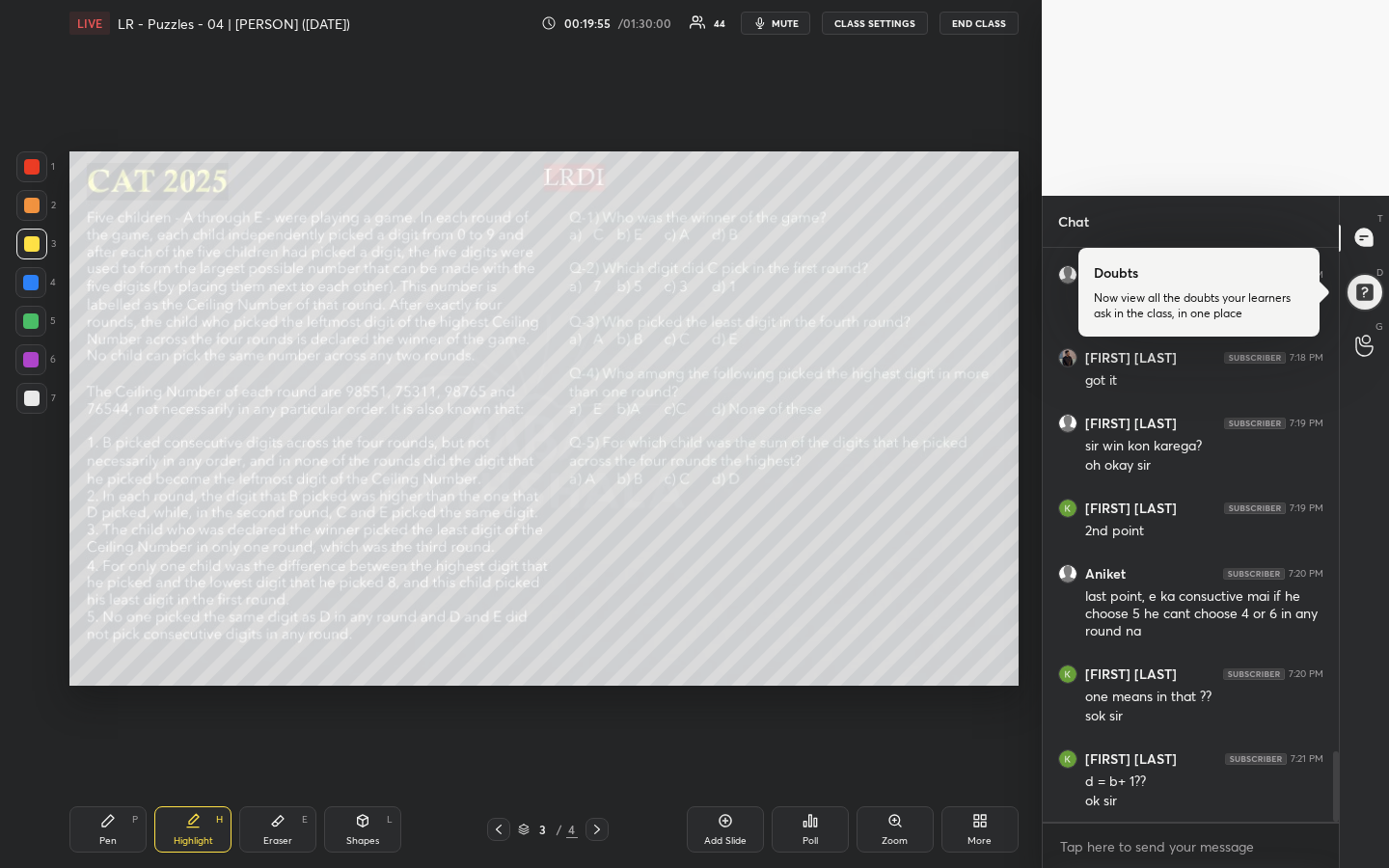 click on "Setting up your live class Poll for   secs No correct answer Start poll" at bounding box center (544, 419) 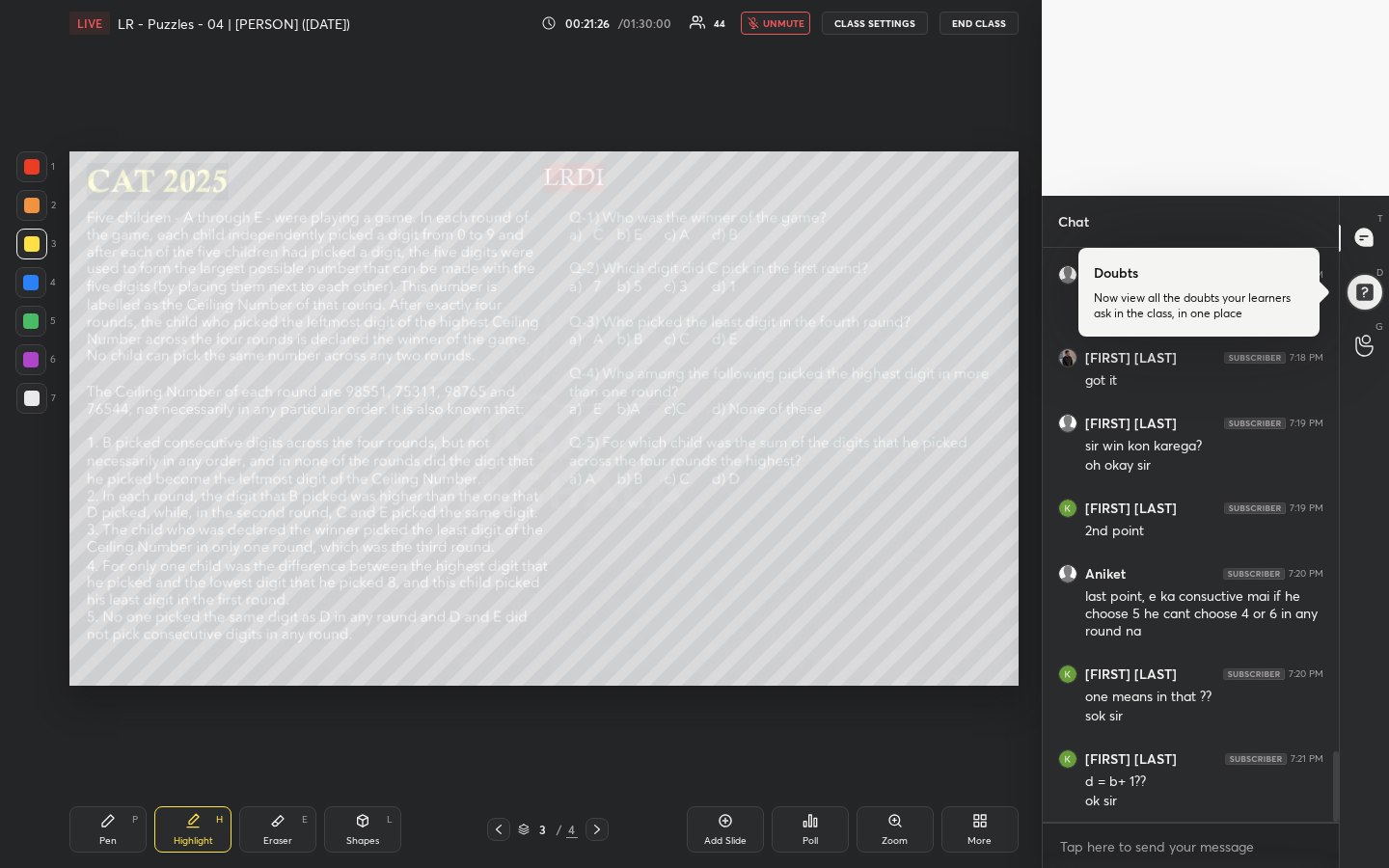 click on "Pen P" at bounding box center [108, 829] 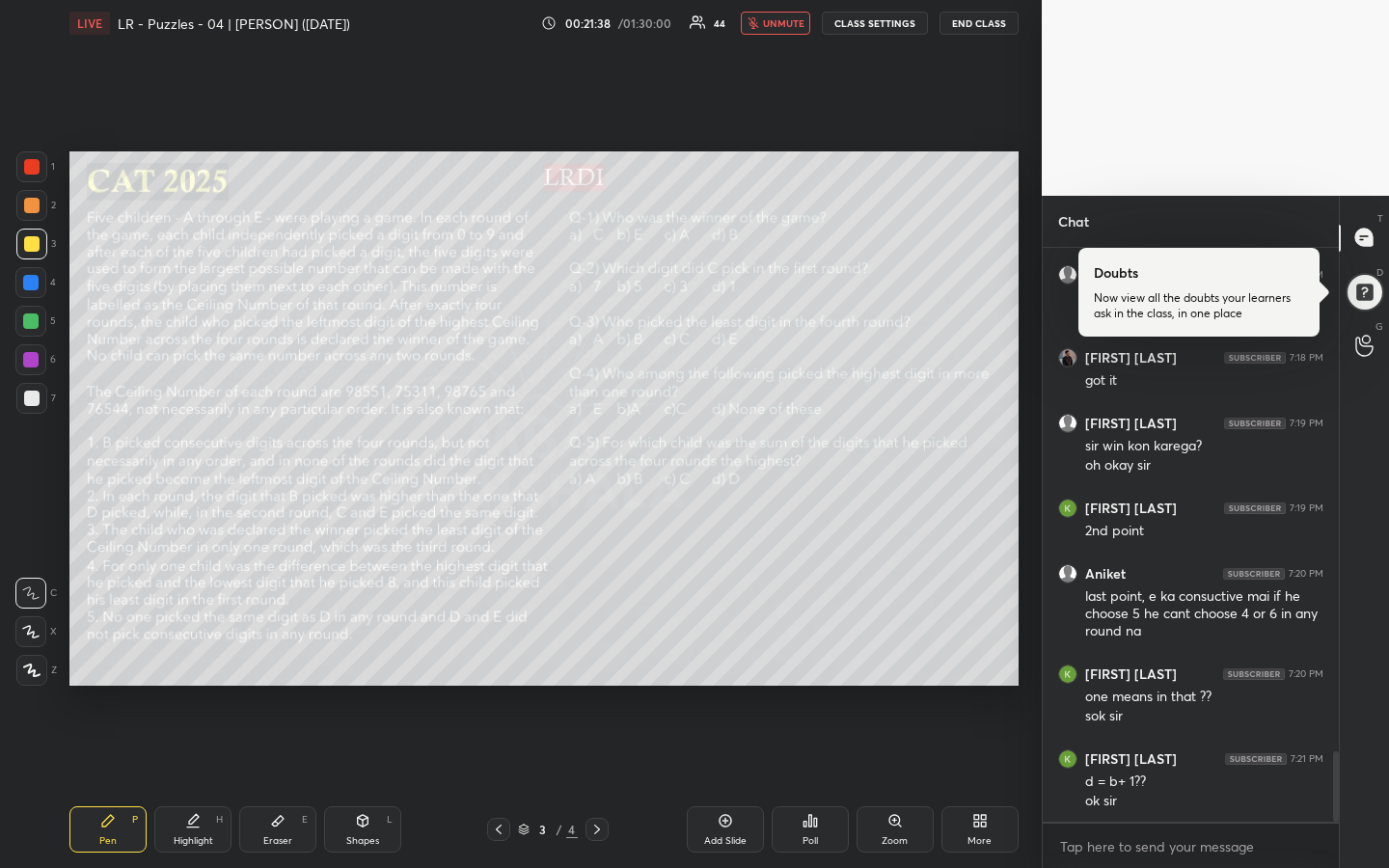 click on "Eraser E" at bounding box center (278, 829) 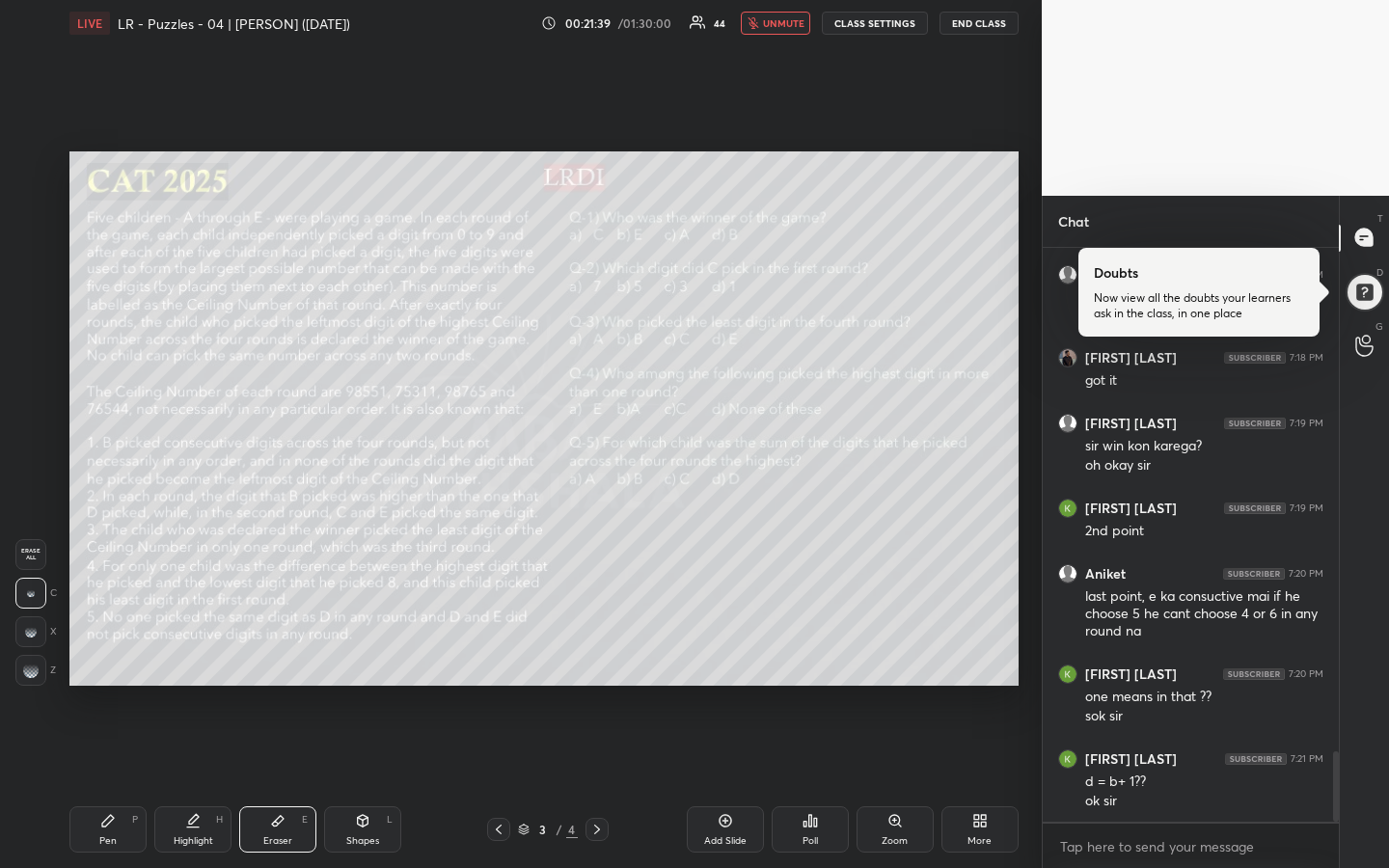 drag, startPoint x: 29, startPoint y: 676, endPoint x: 60, endPoint y: 676, distance: 31 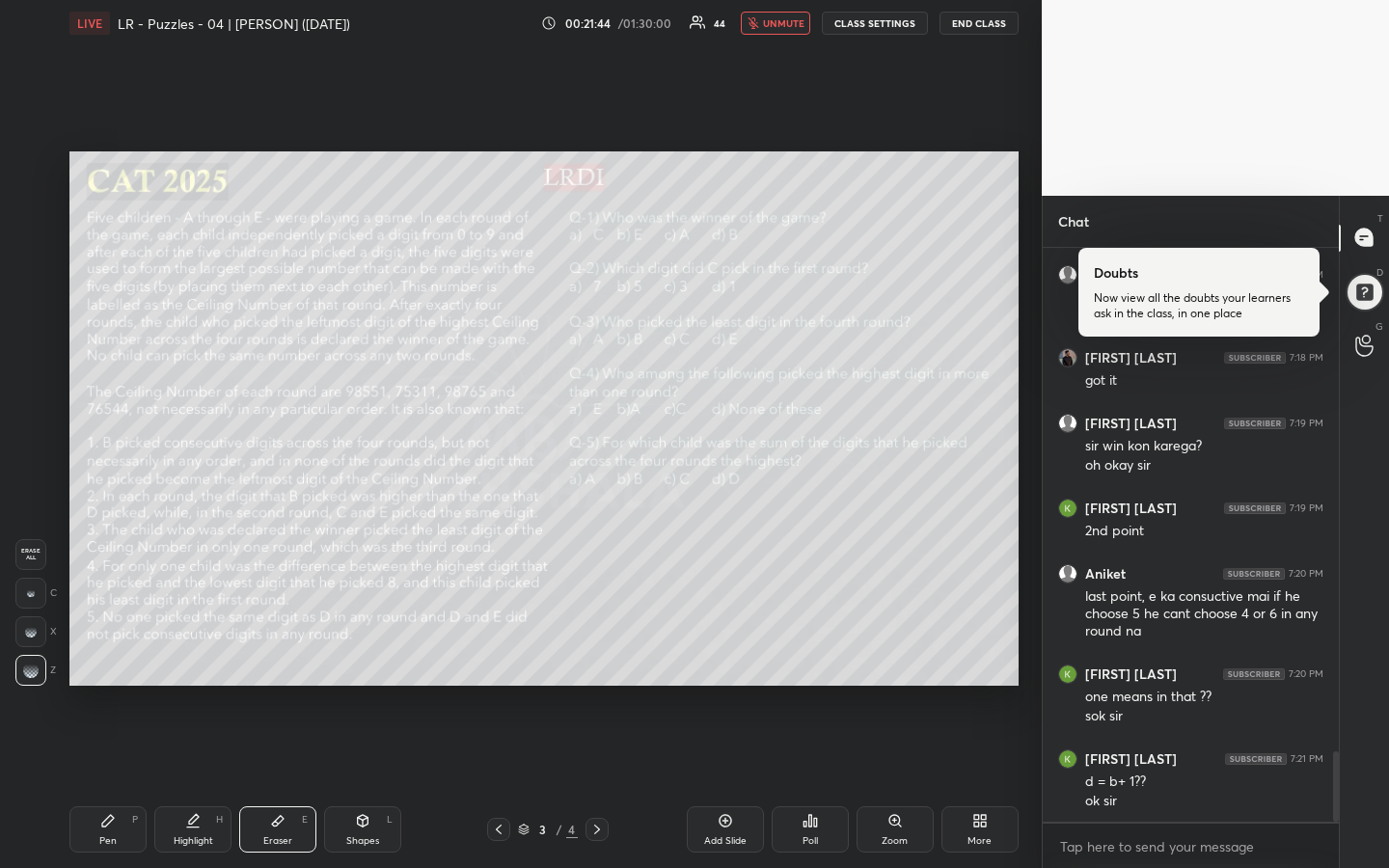 click on "Pen P" at bounding box center [108, 829] 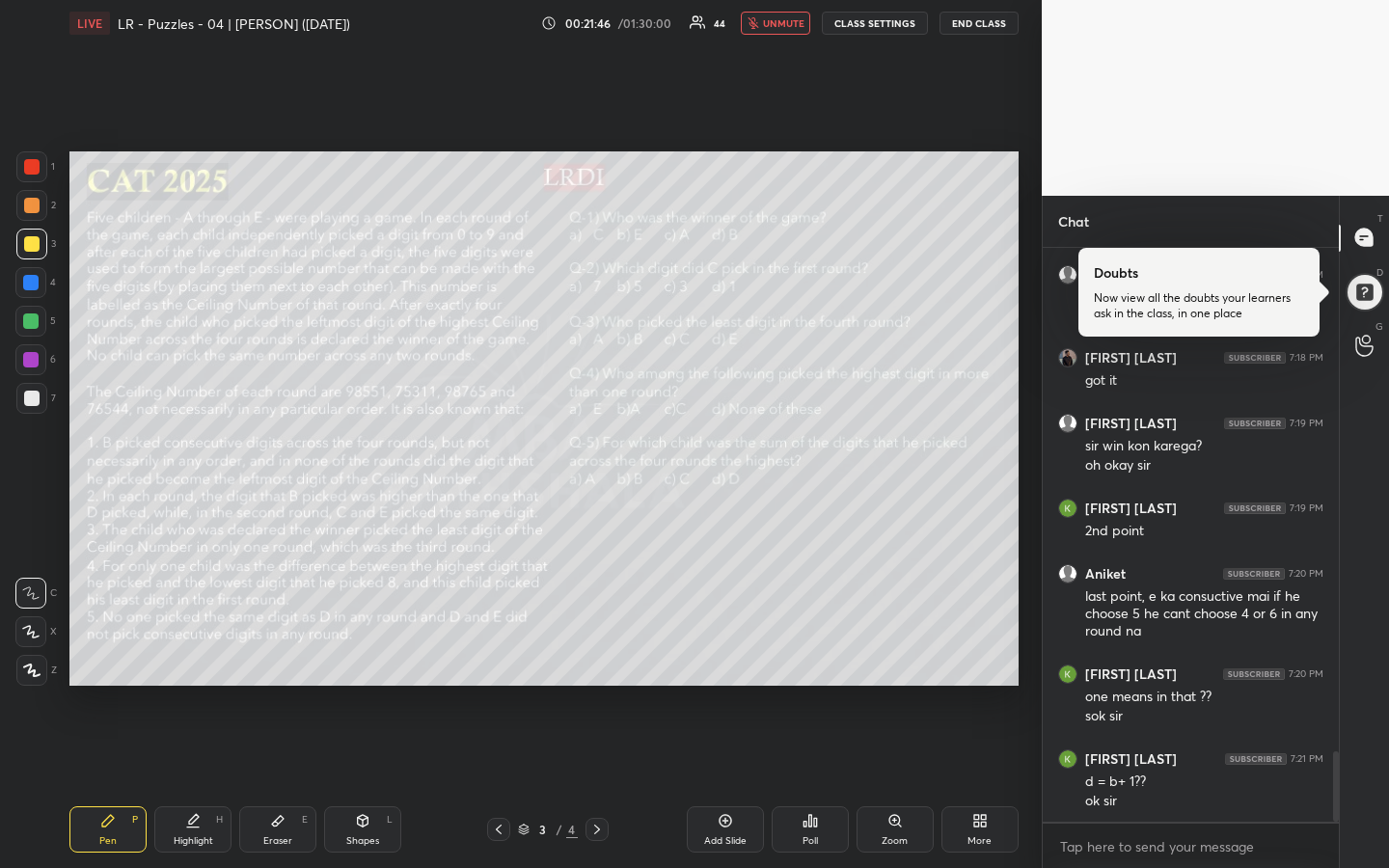 click at bounding box center (31, 321) 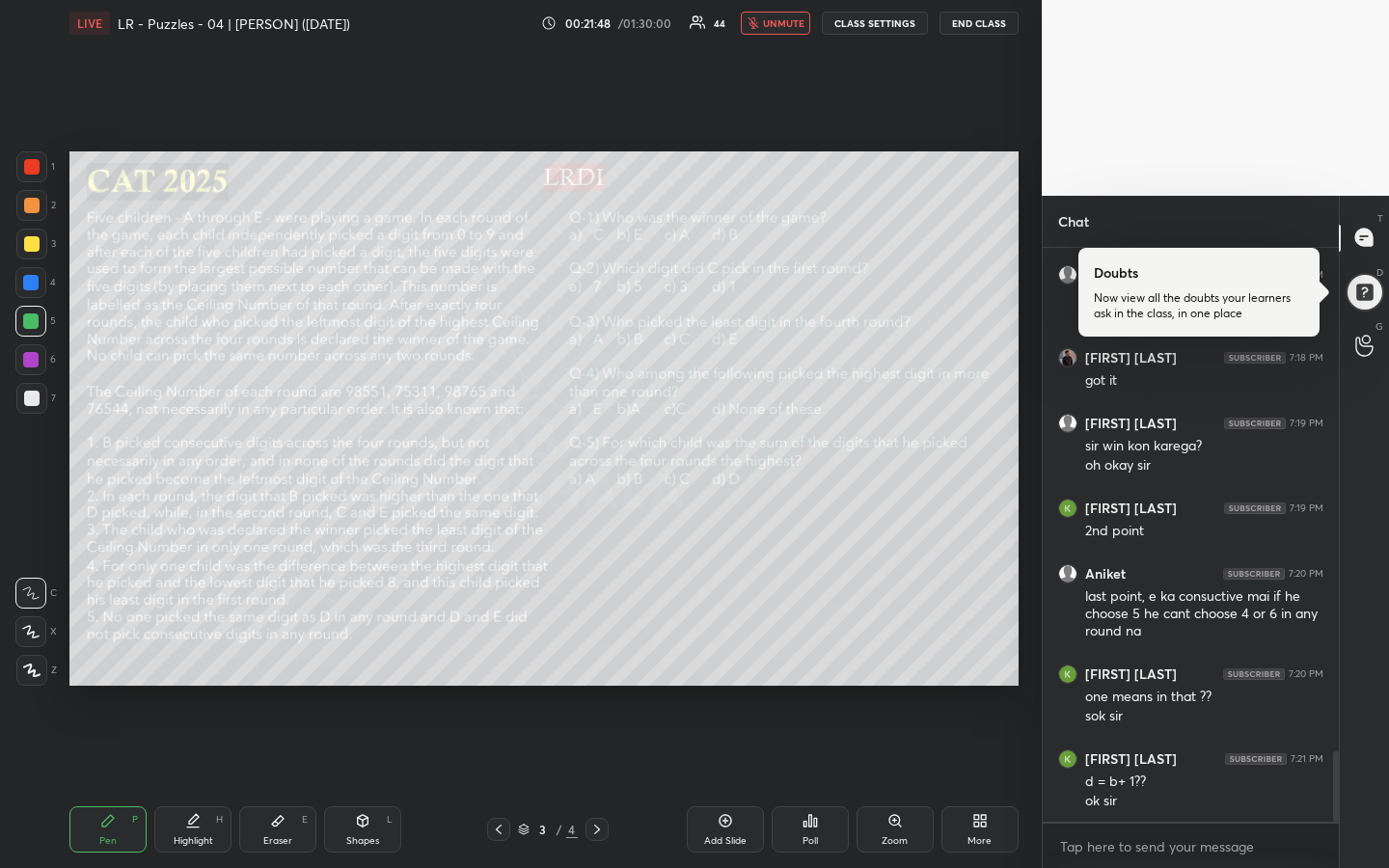 click on "Shapes L" at bounding box center (363, 829) 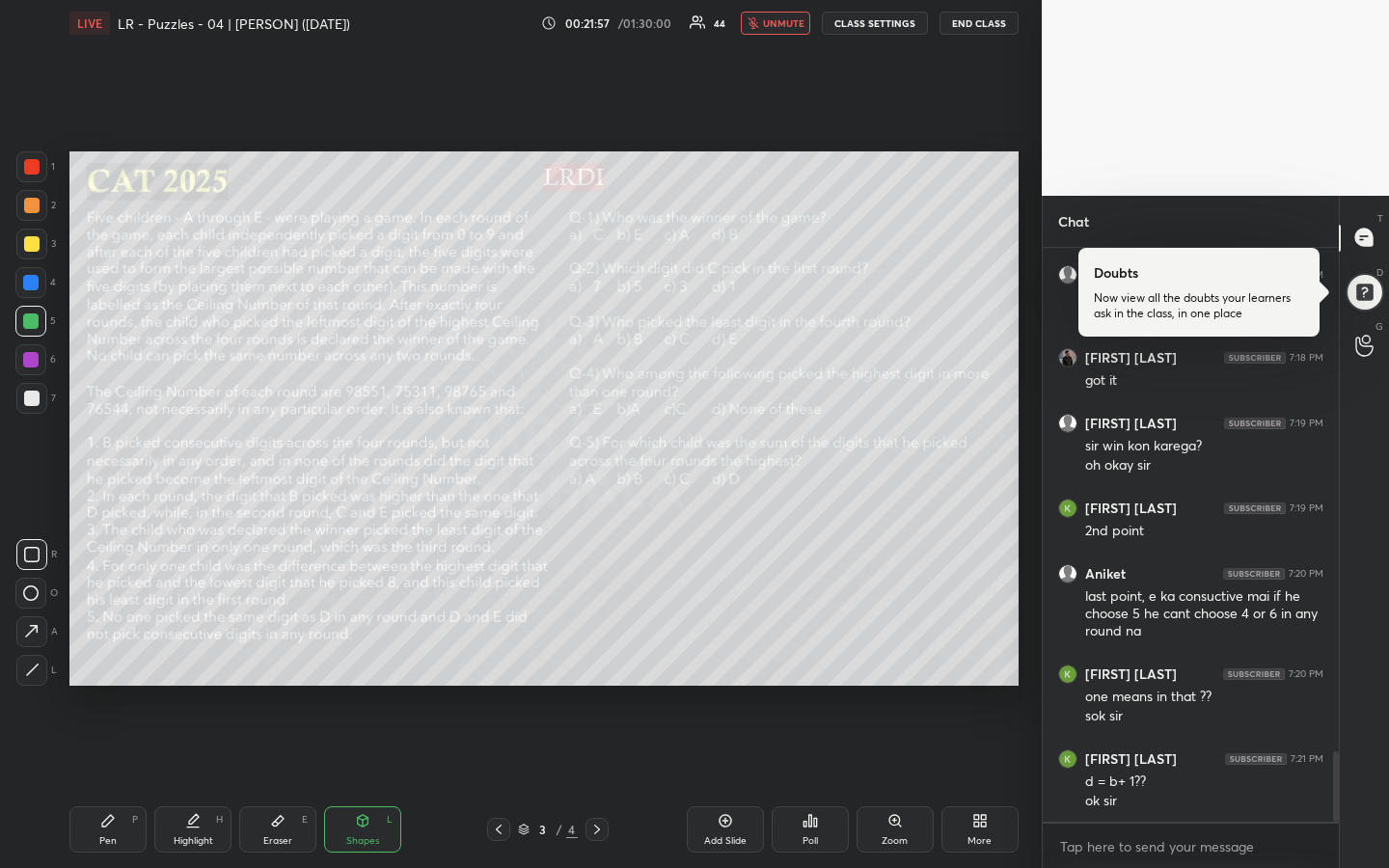 click 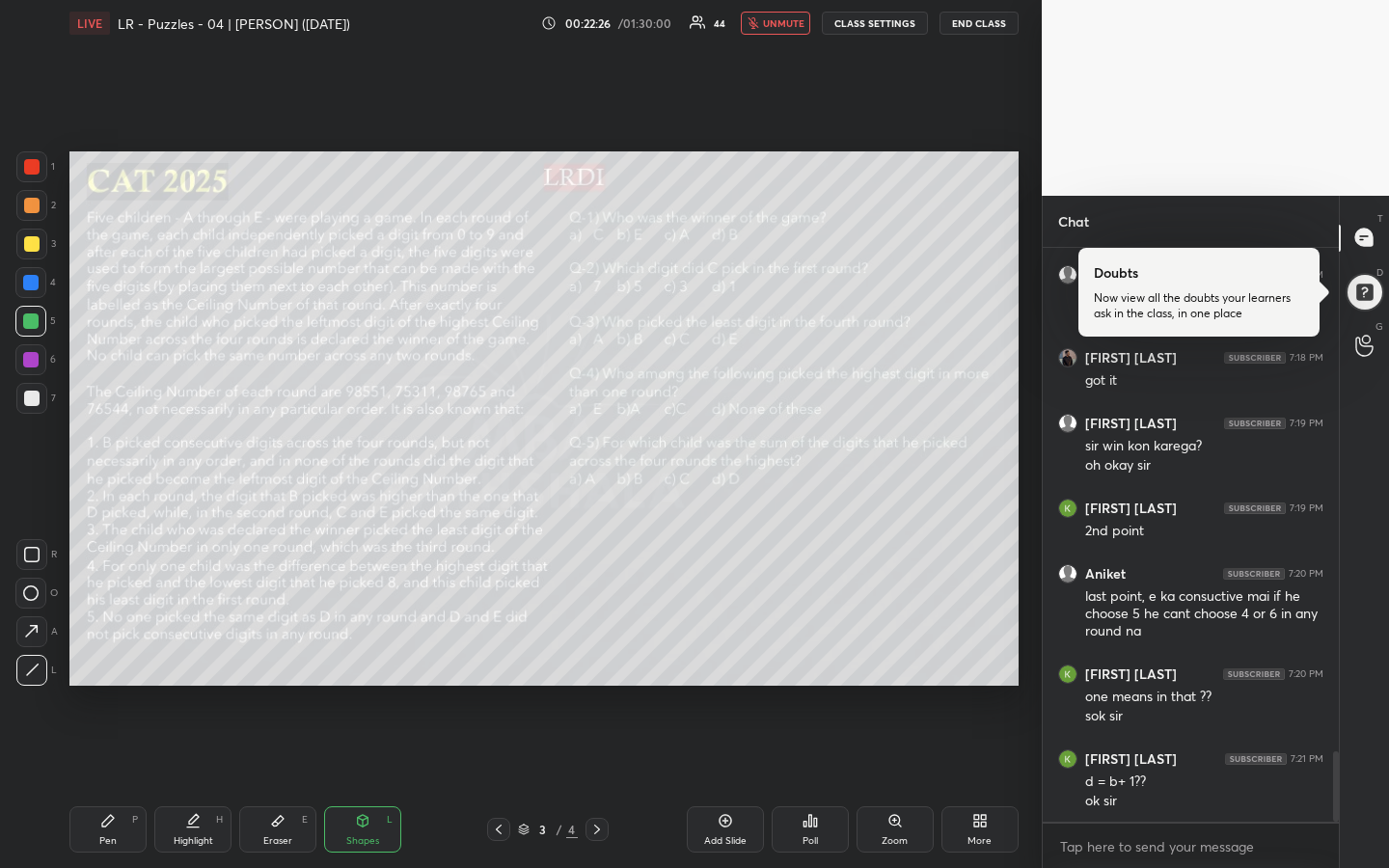 click on "Pen P" at bounding box center [108, 829] 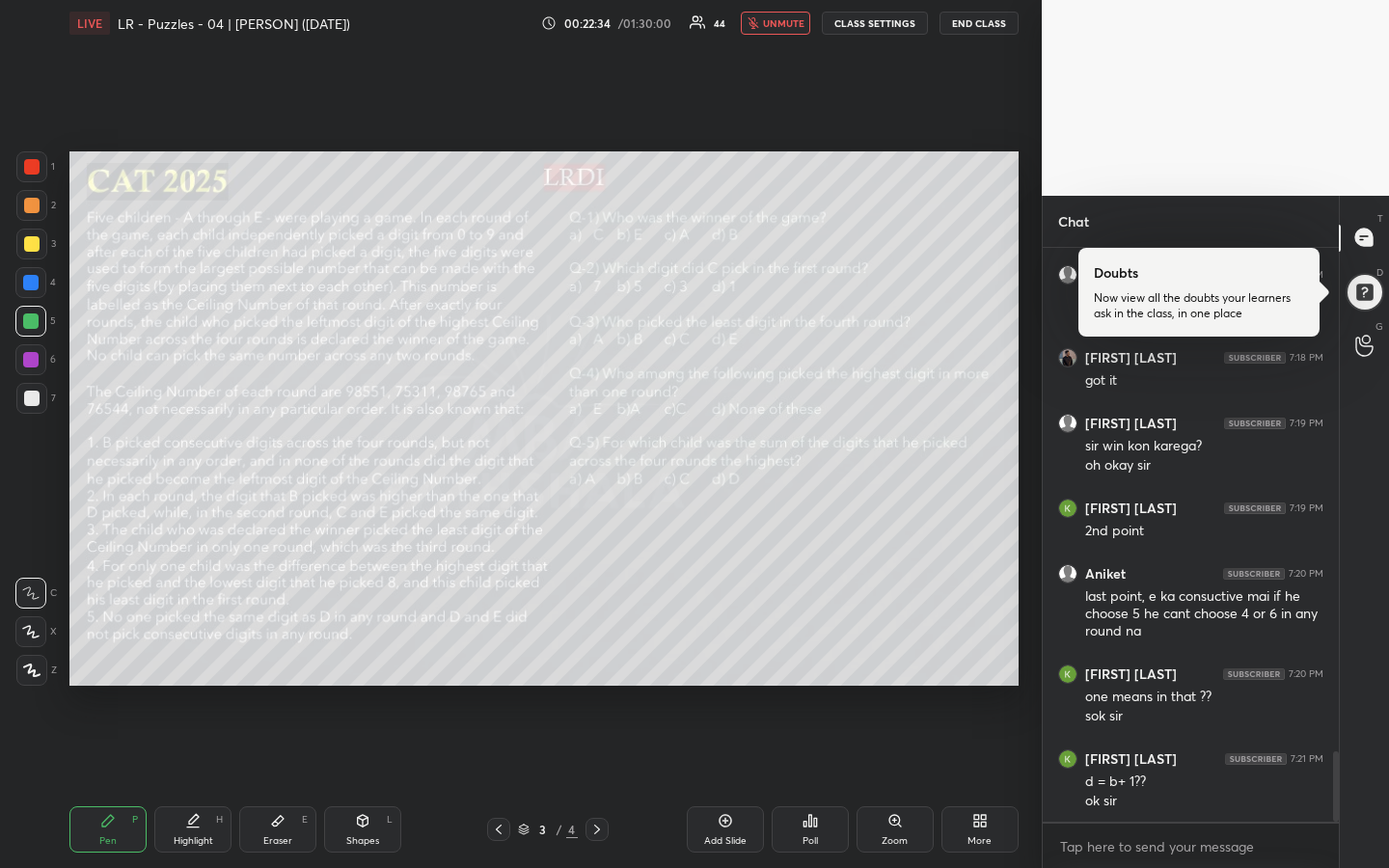 click at bounding box center (32, 244) 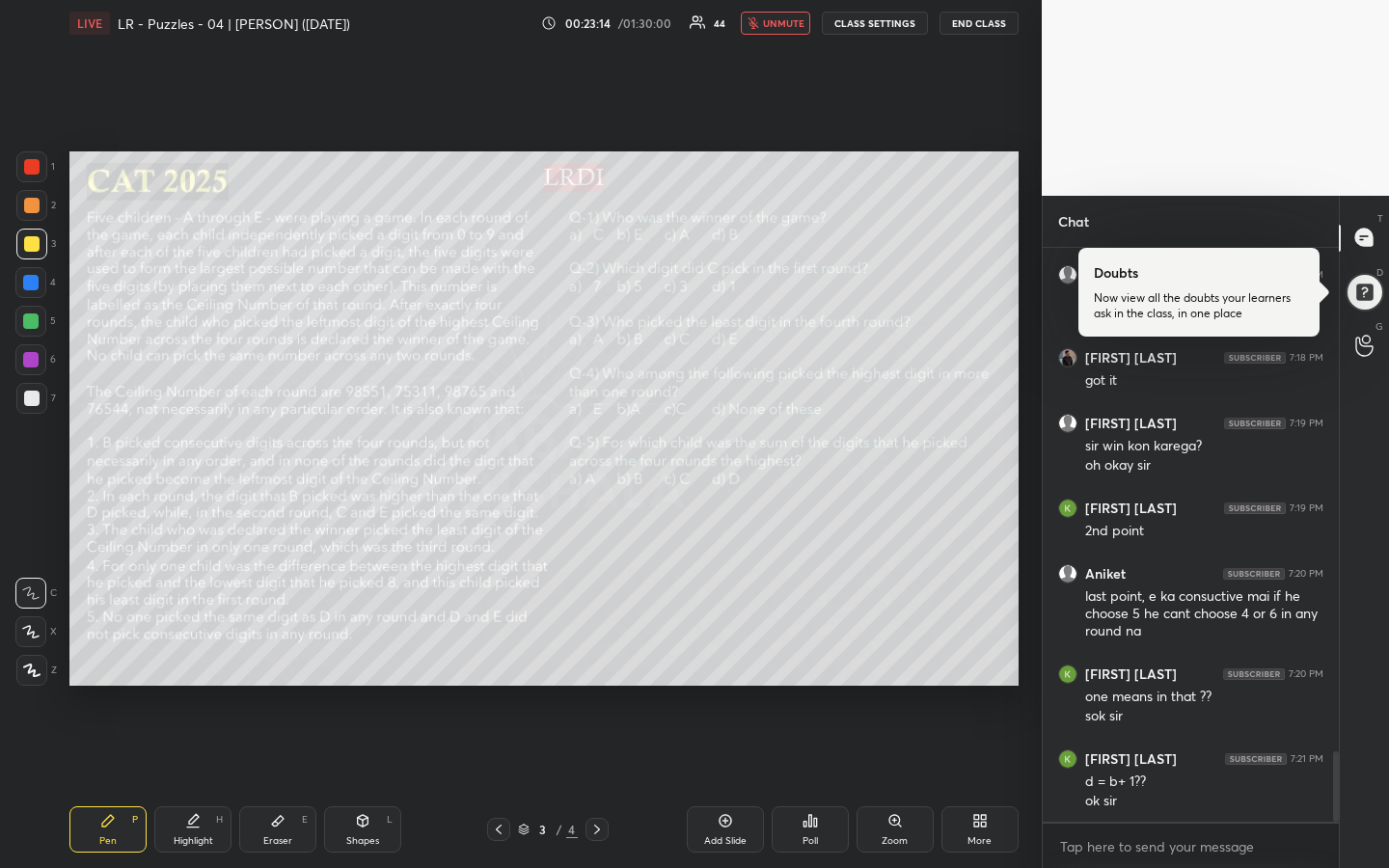 click at bounding box center [32, 205] 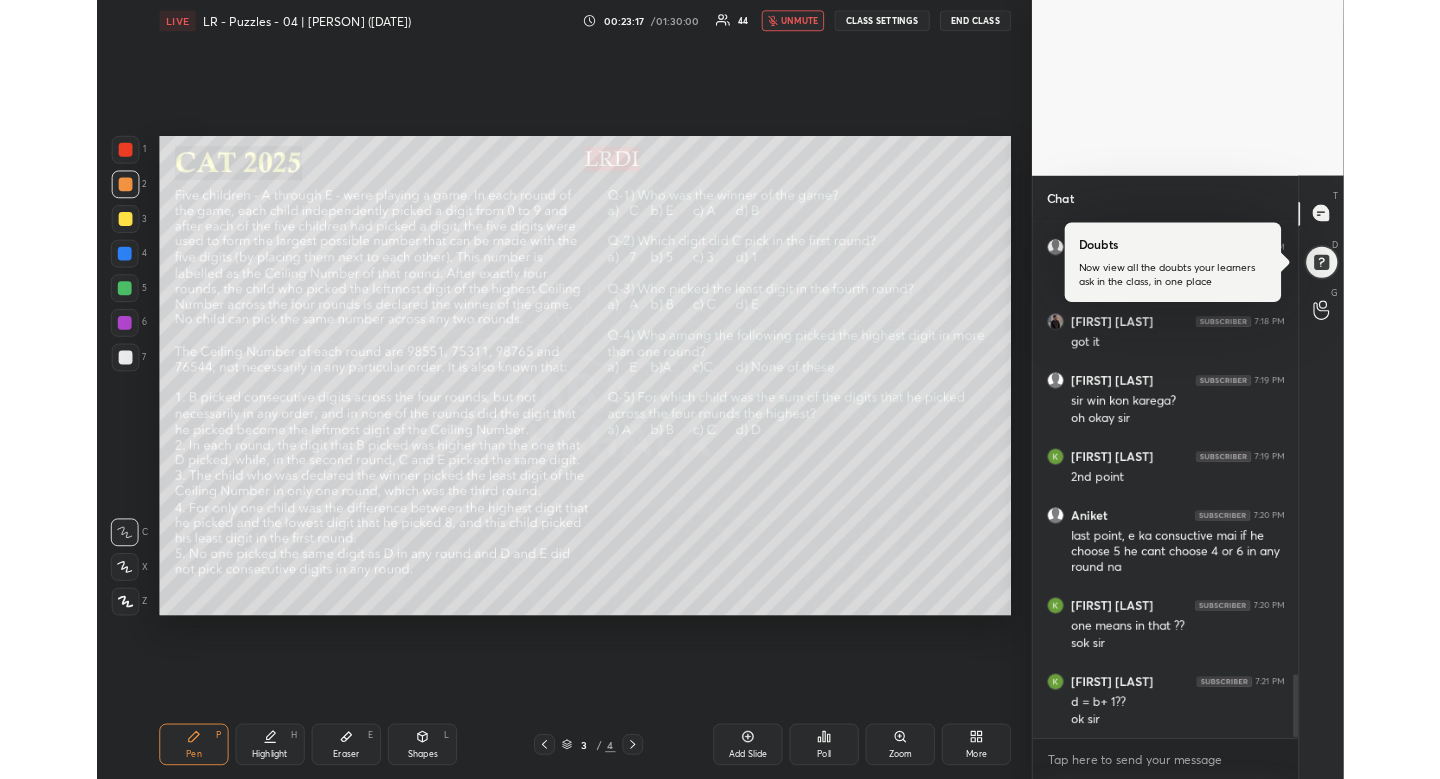scroll, scrollTop: 651, scrollLeft: 1000, axis: both 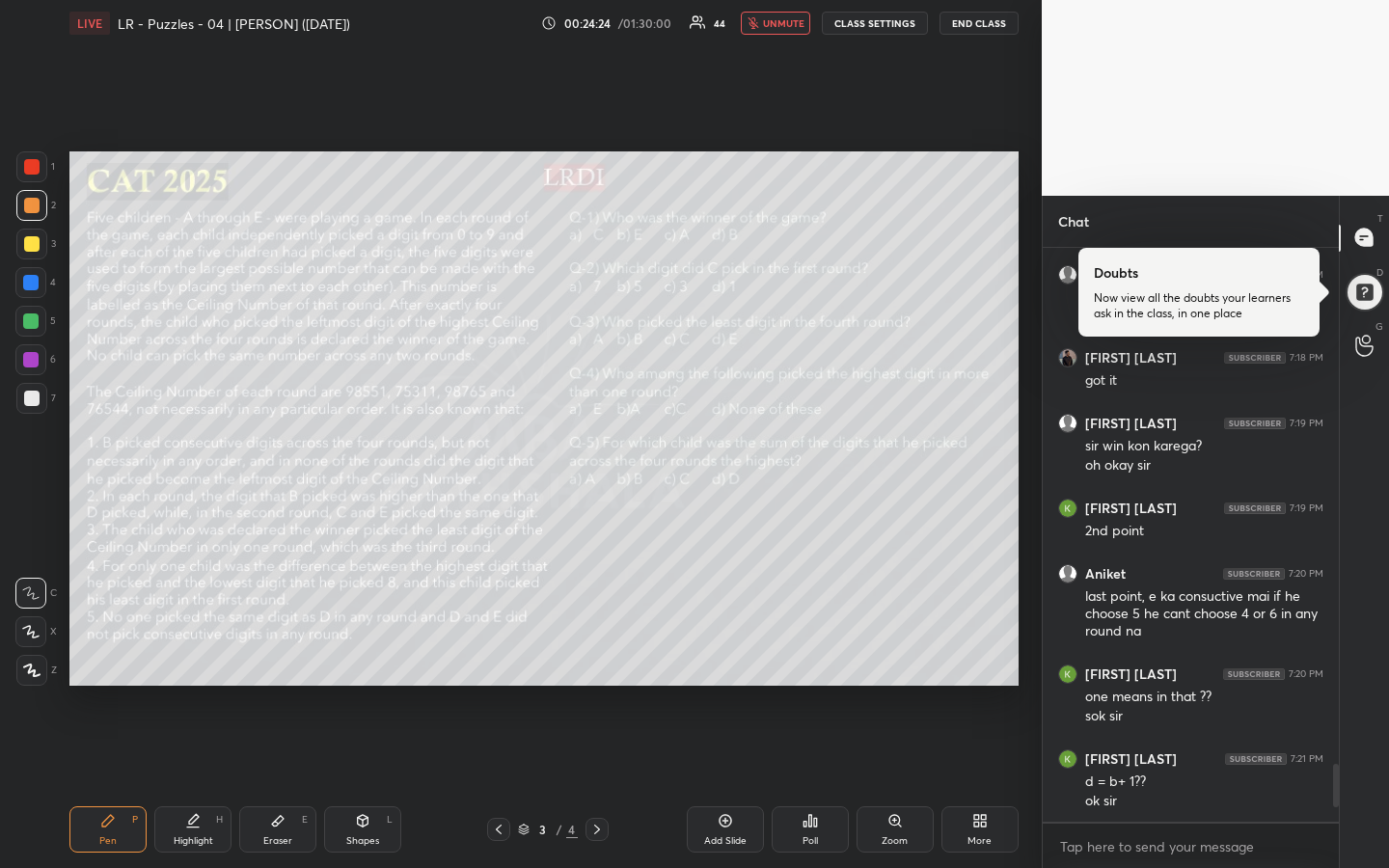 type on "x" 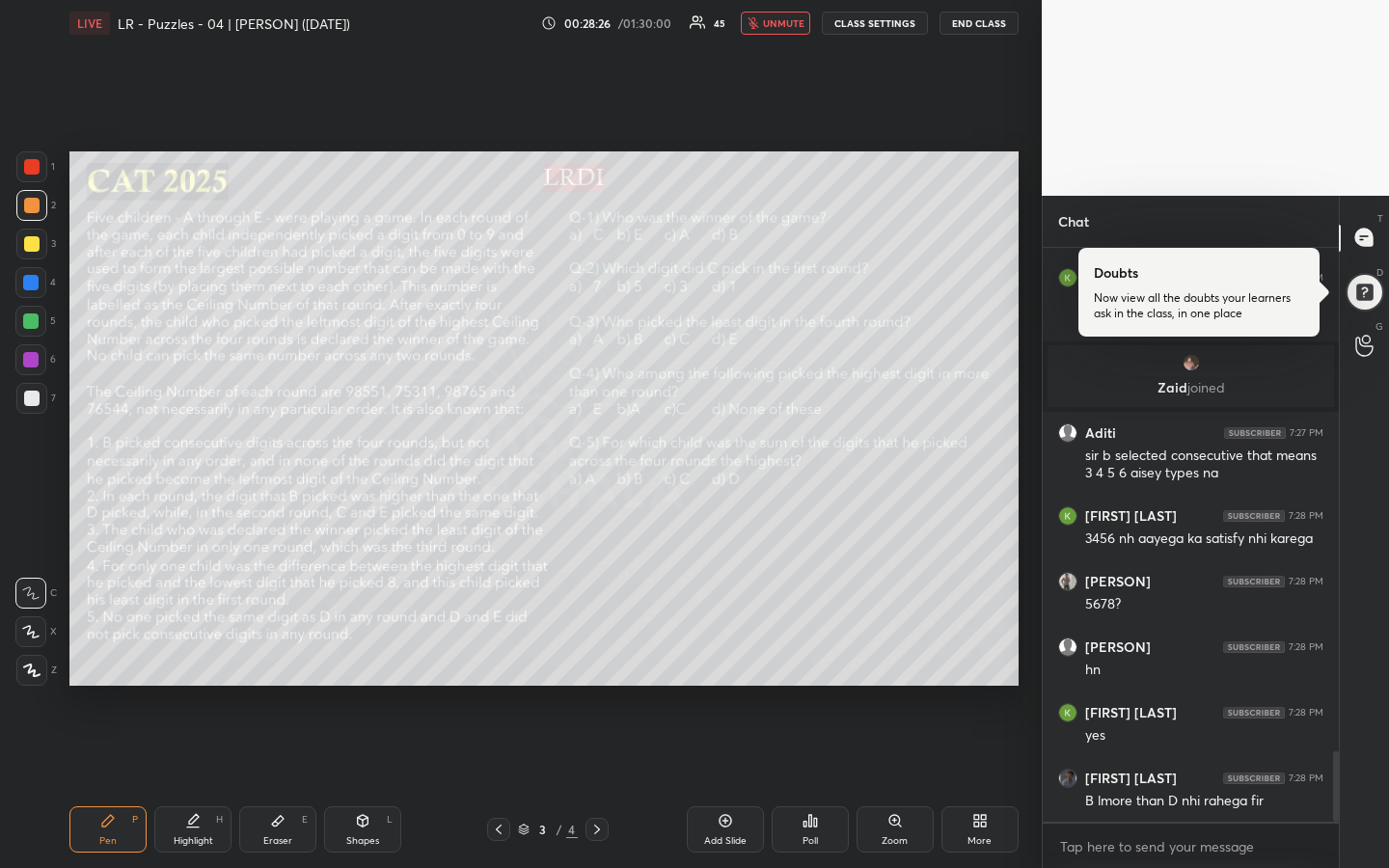 scroll, scrollTop: 4169, scrollLeft: 0, axis: vertical 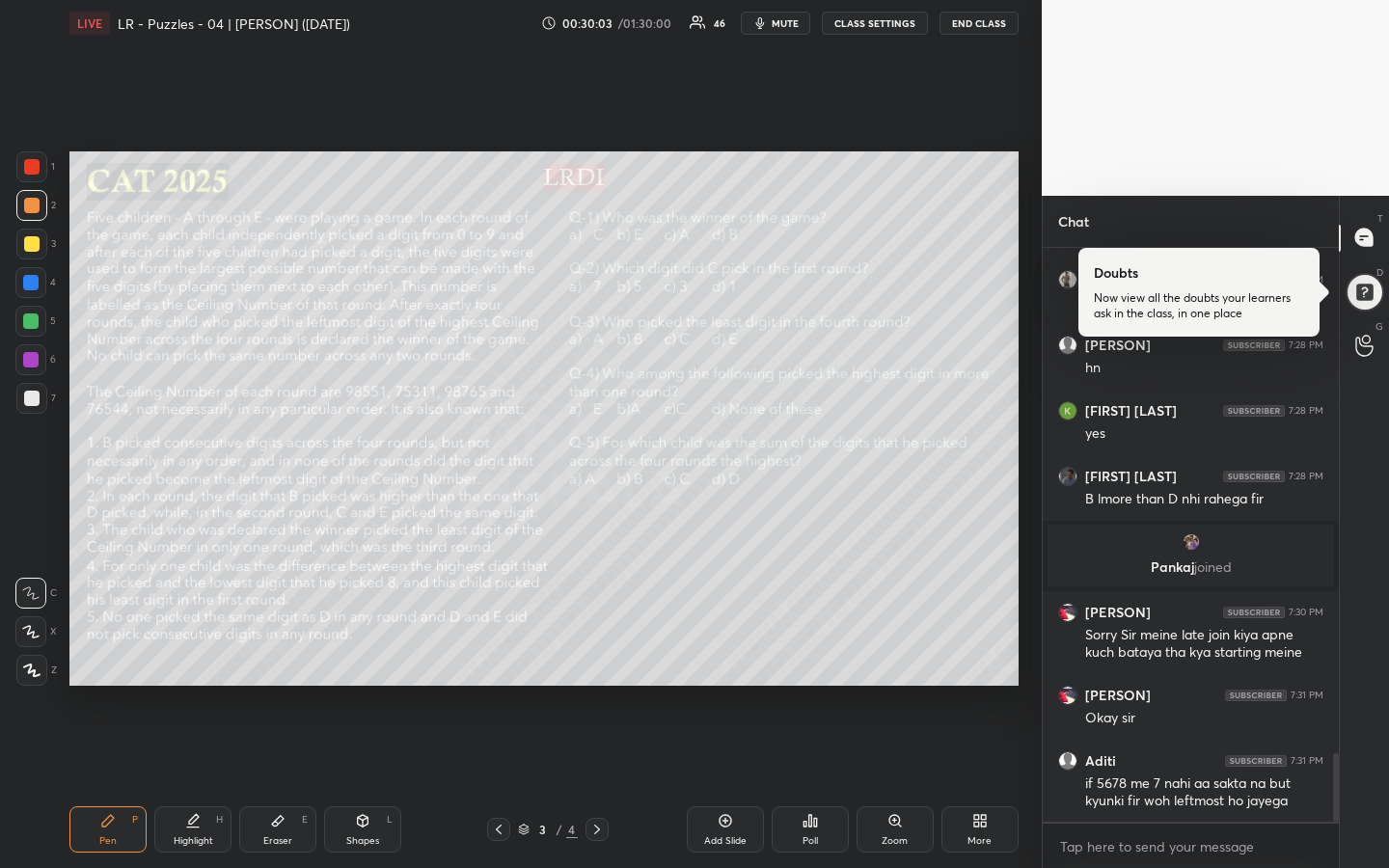 click at bounding box center [32, 398] 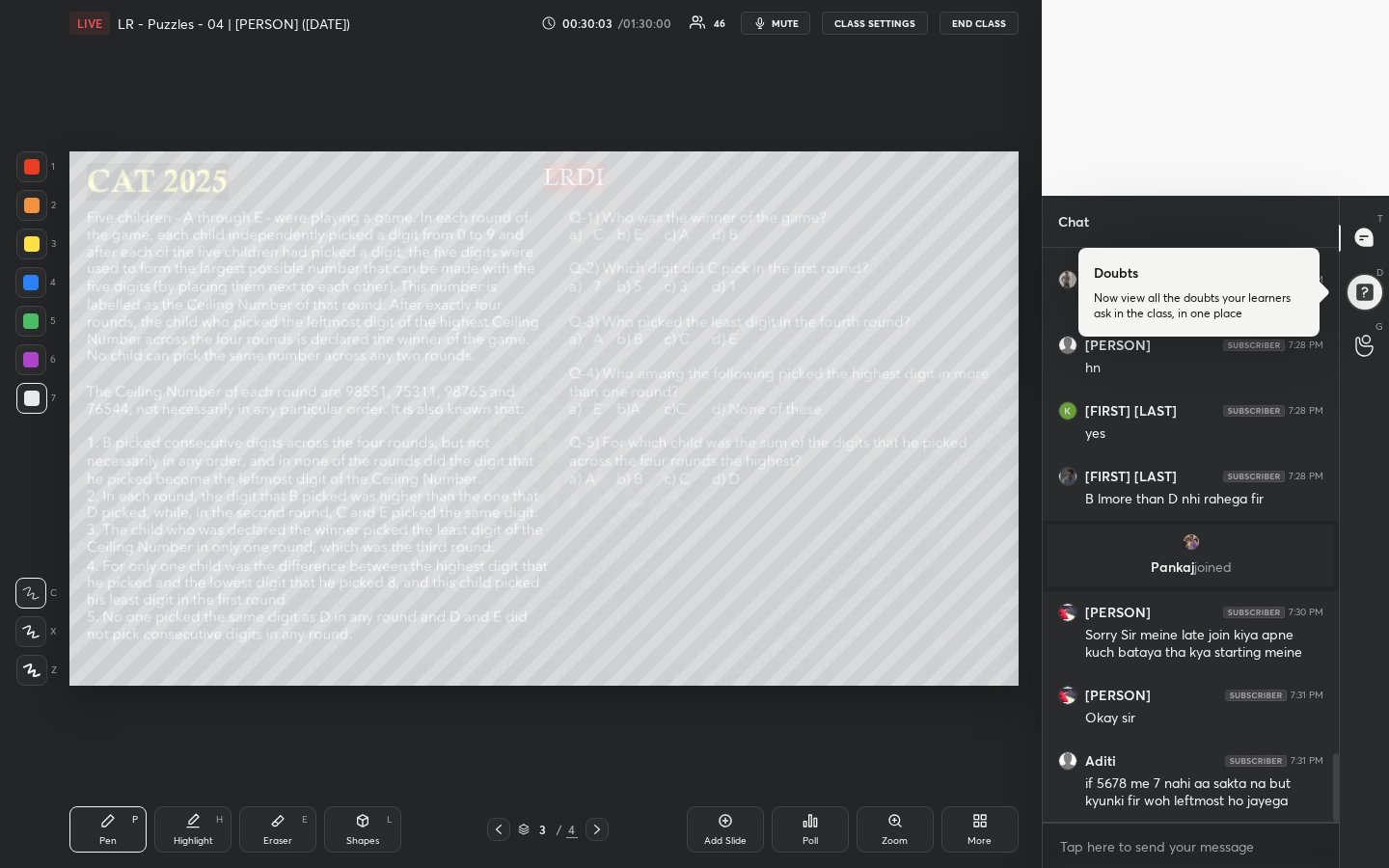 click on "Highlight H" at bounding box center (193, 829) 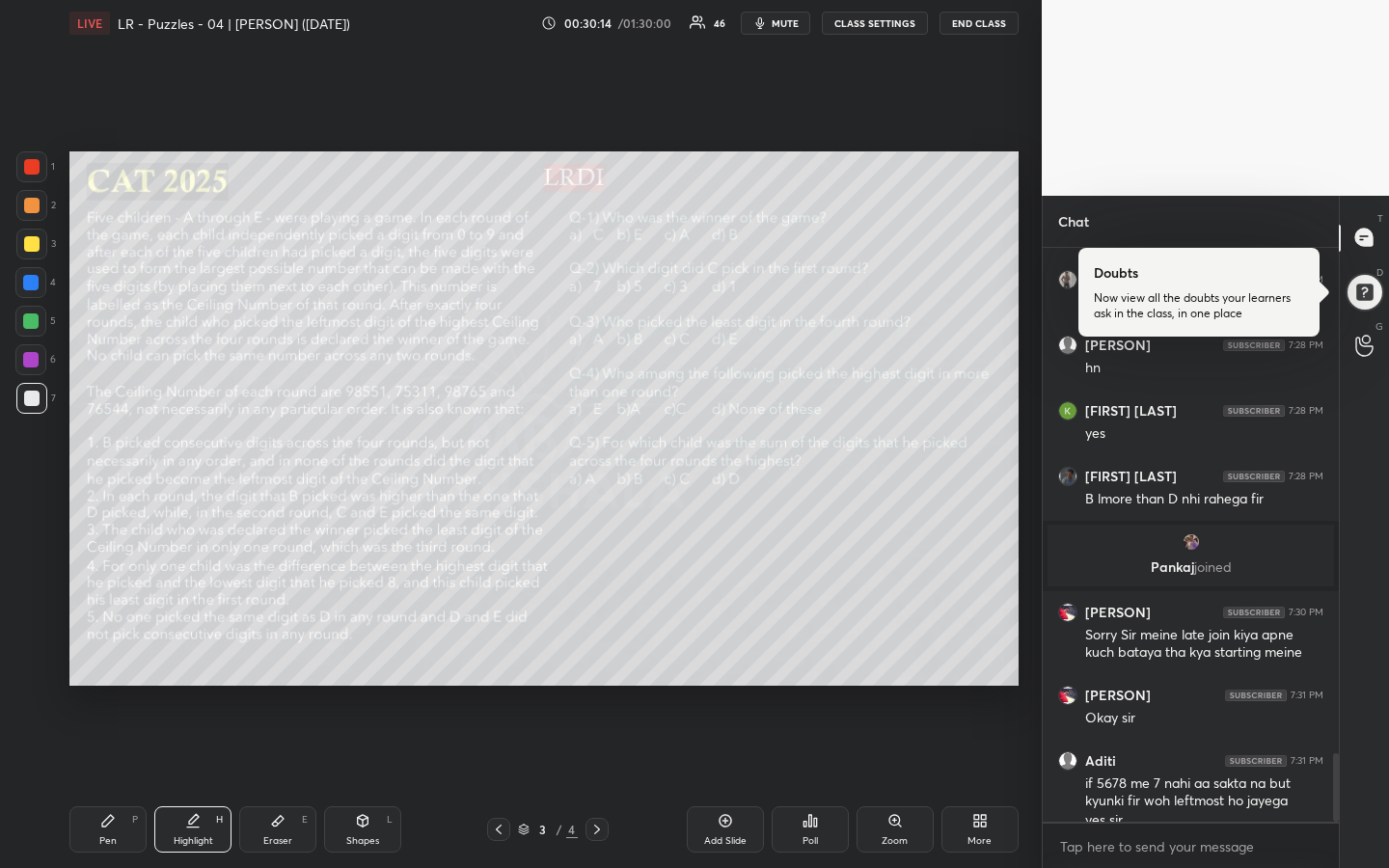 scroll, scrollTop: 4294, scrollLeft: 0, axis: vertical 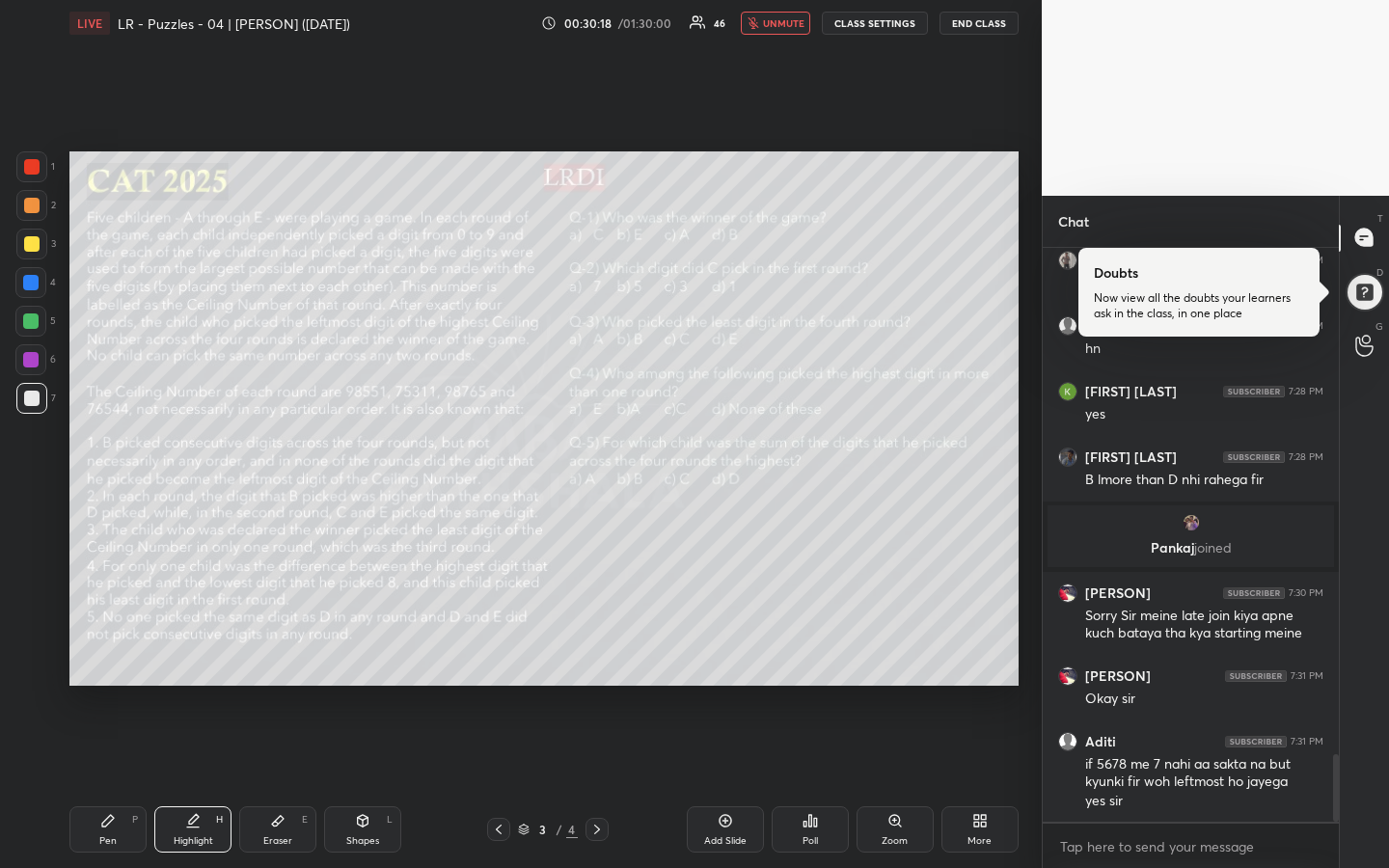 click on "T Messages (T) Doubts Now view all the doubts your learners
ask in the class, in one place D Doubts (D) G Raise Hand (G)" at bounding box center (1364, 532) 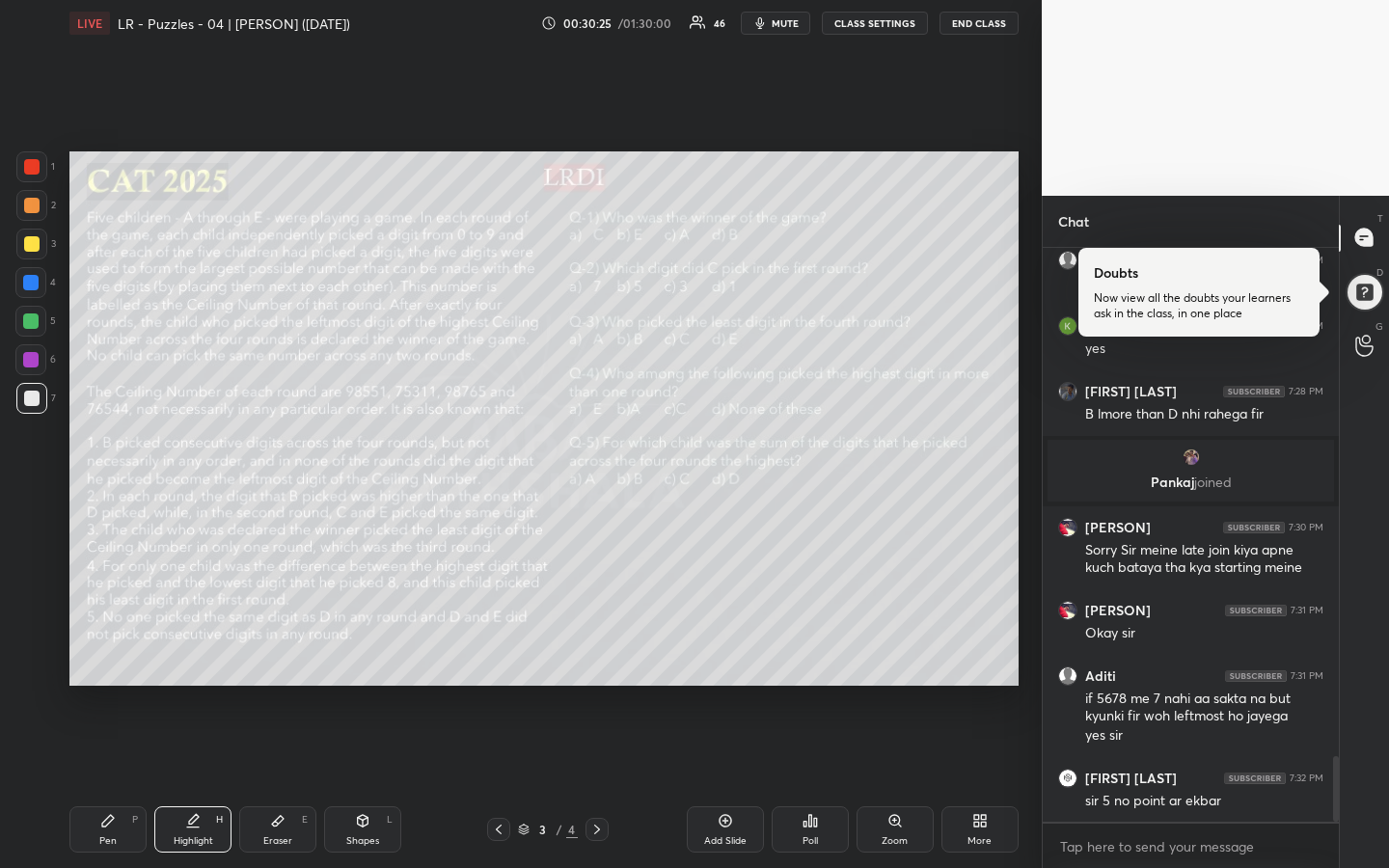scroll, scrollTop: 4442, scrollLeft: 0, axis: vertical 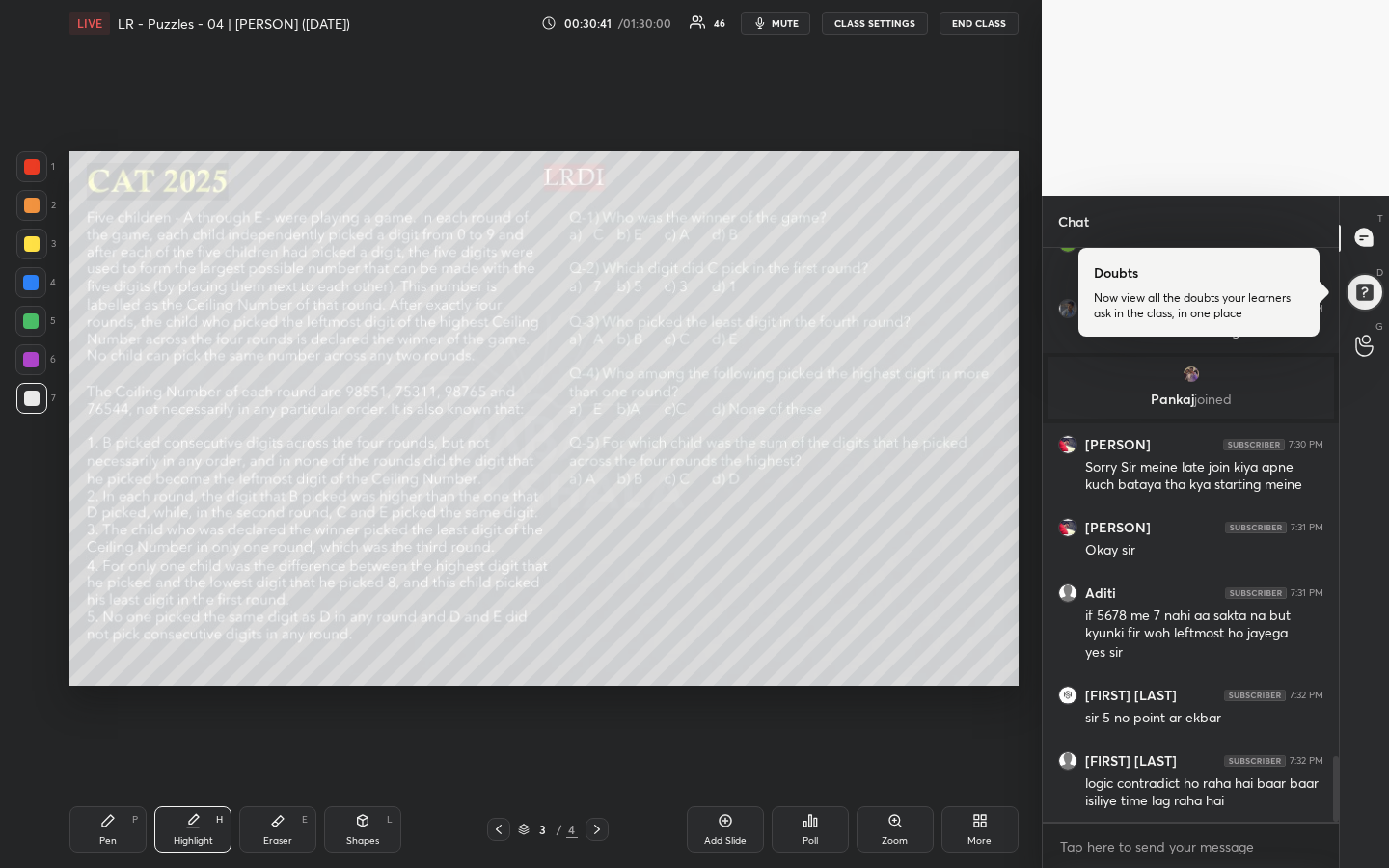 drag, startPoint x: 209, startPoint y: 824, endPoint x: 240, endPoint y: 806, distance: 35.8469 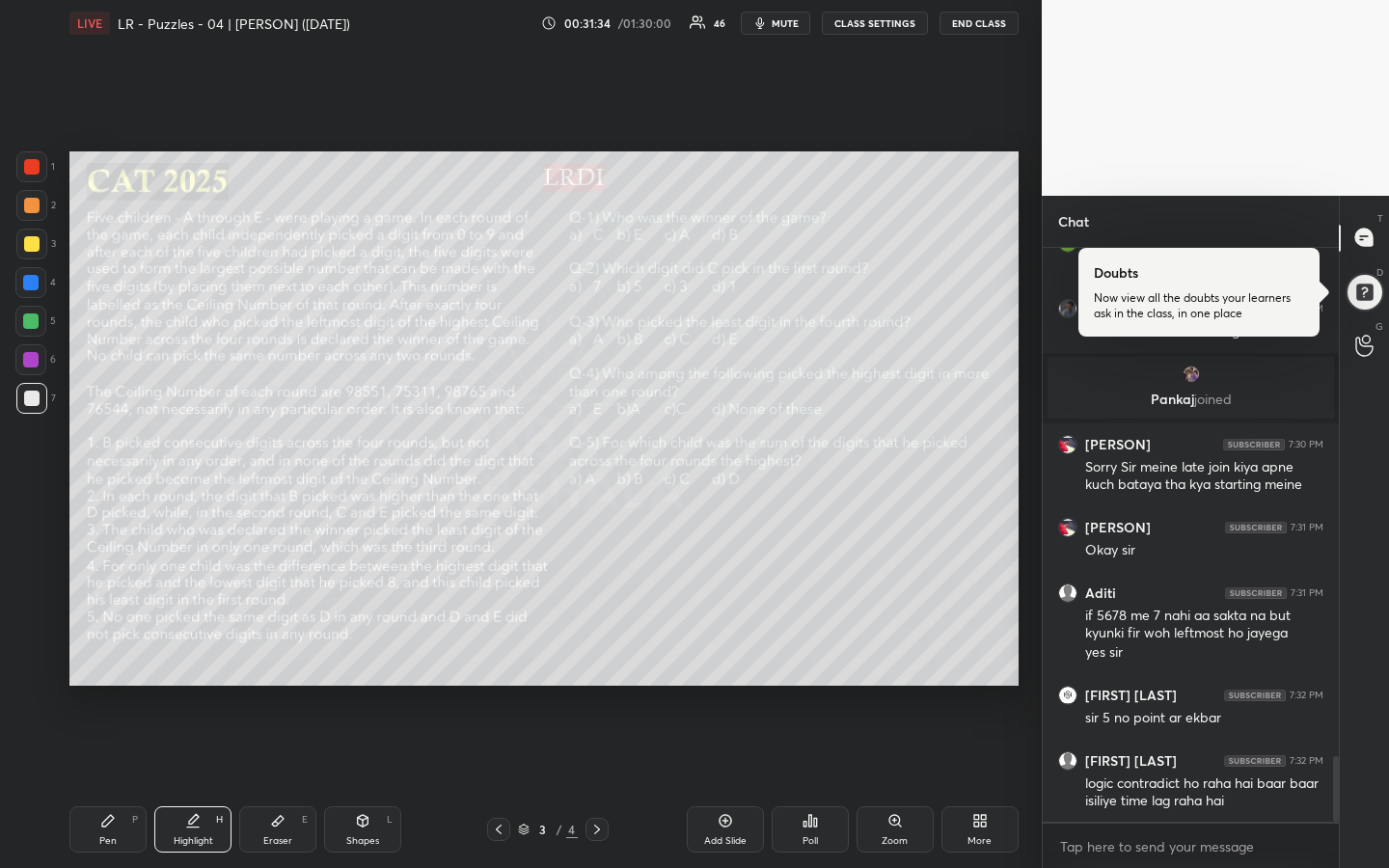 scroll, scrollTop: 4508, scrollLeft: 0, axis: vertical 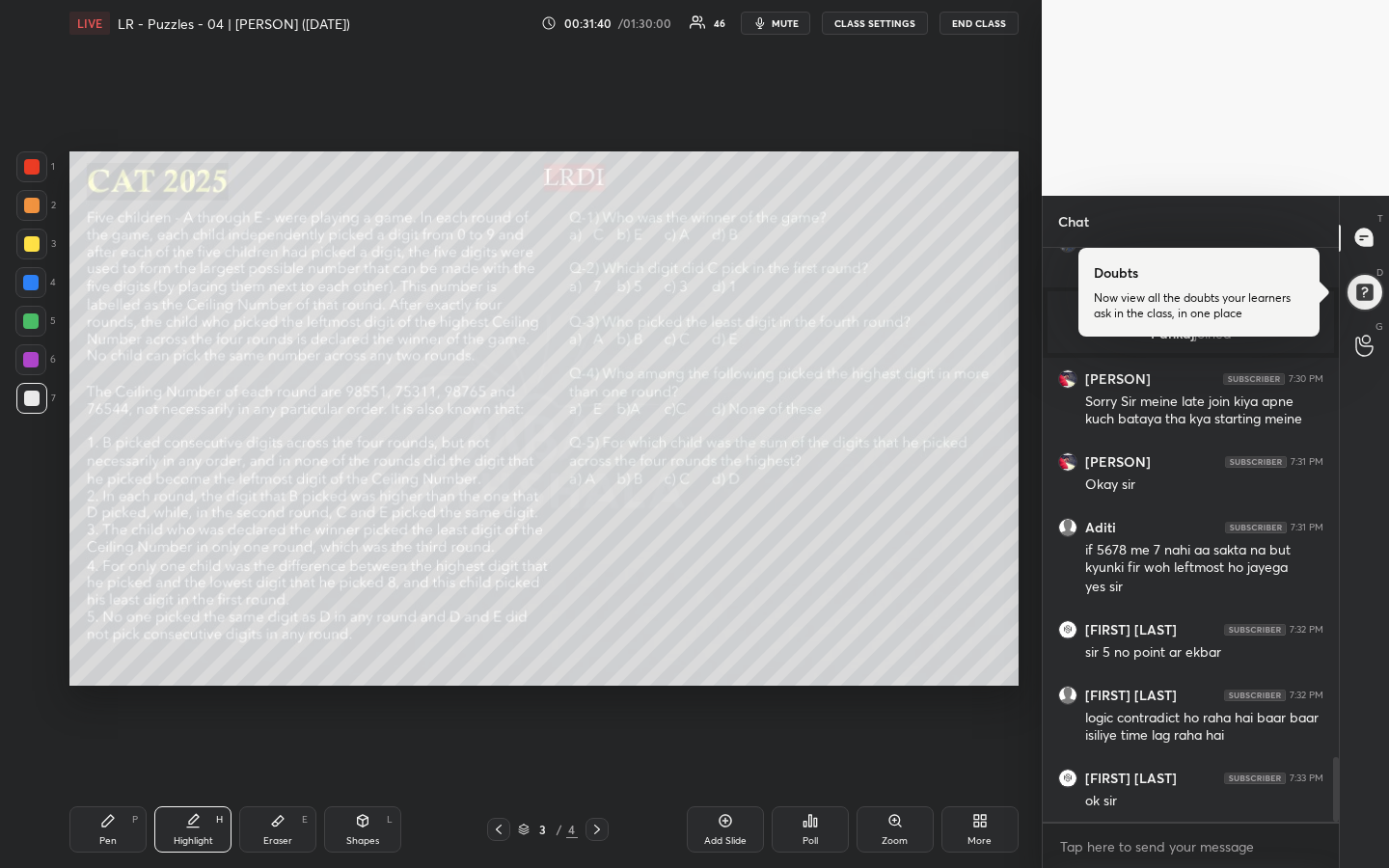 click on "Pen P" at bounding box center (108, 829) 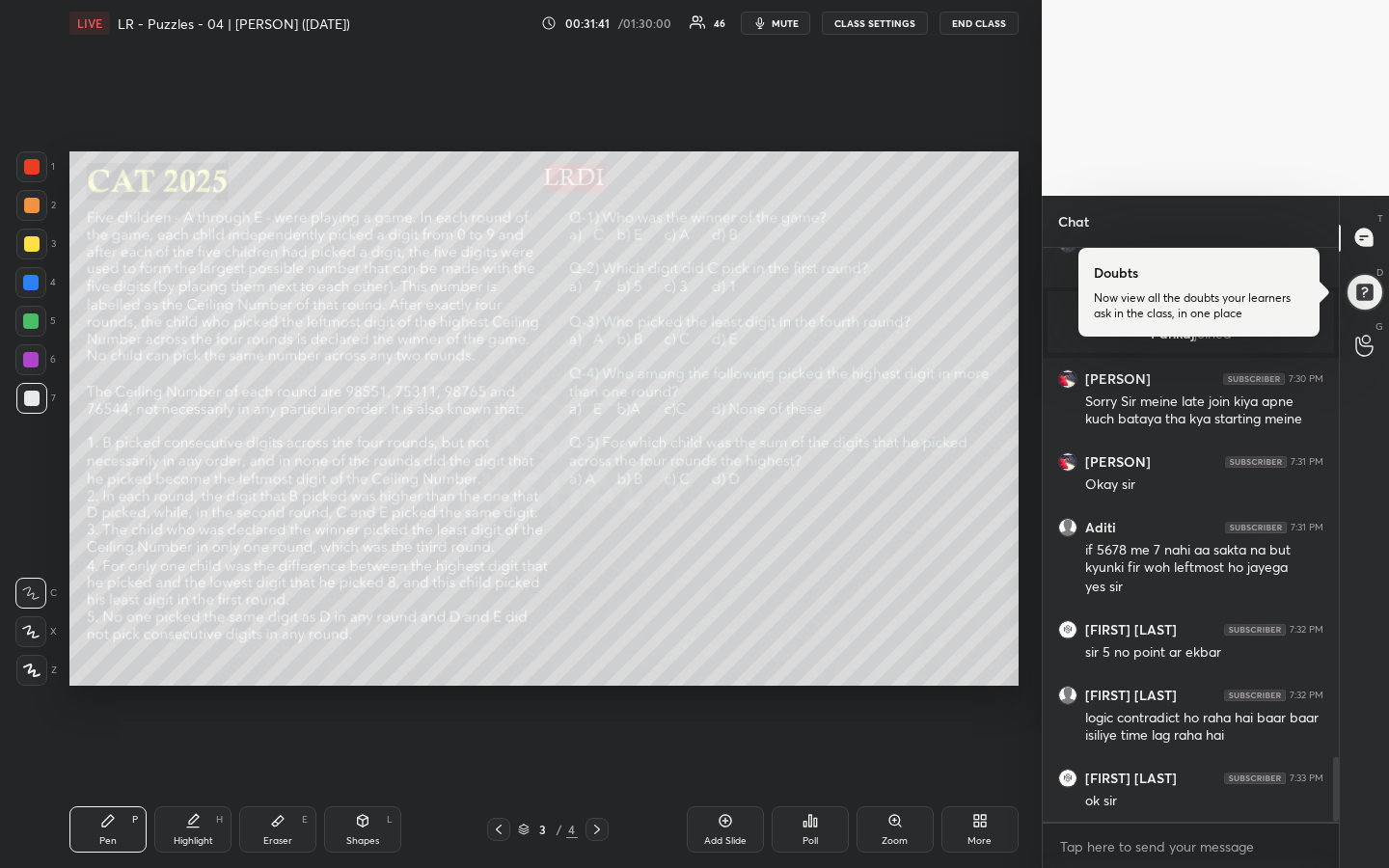 click at bounding box center [32, 205] 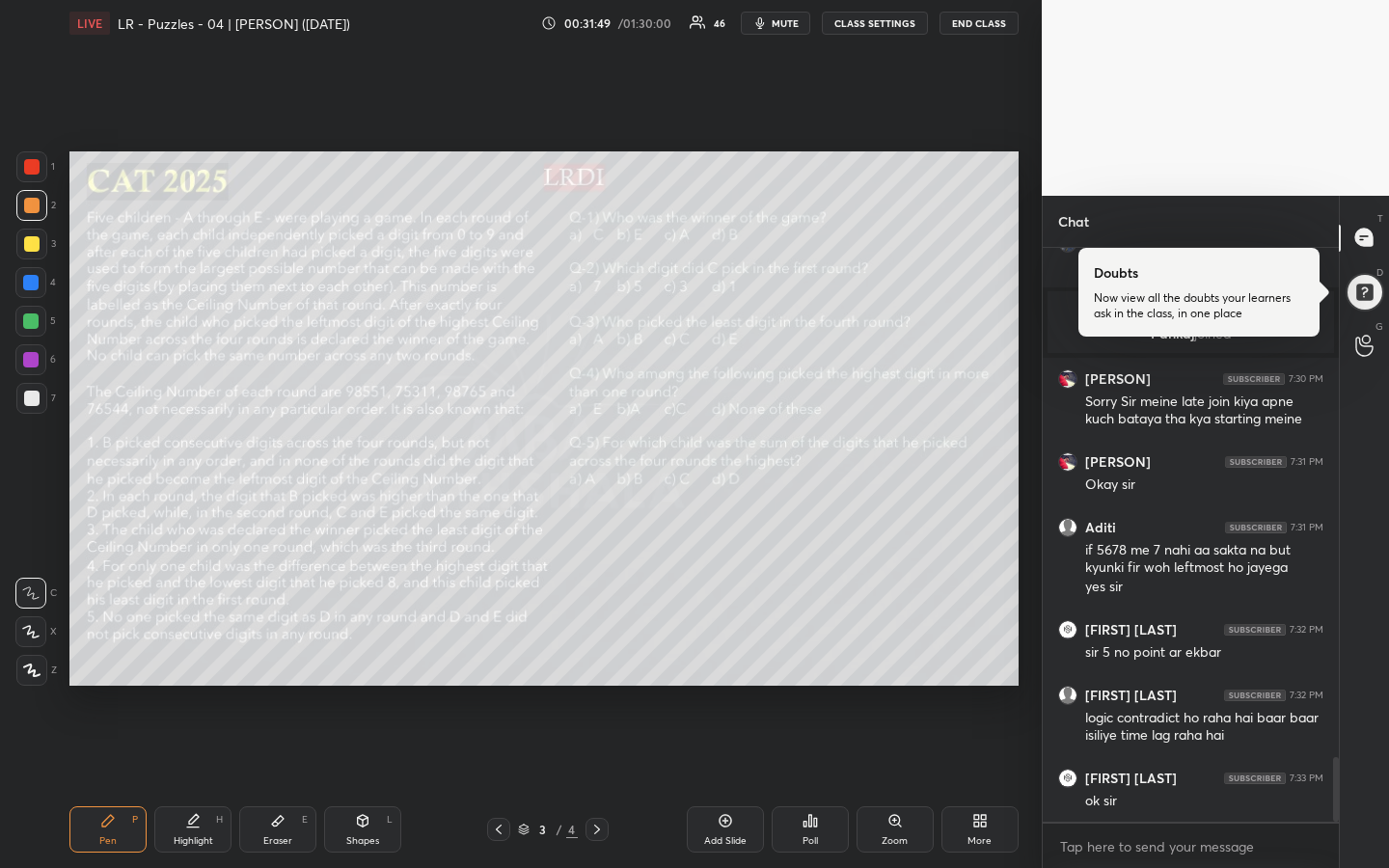 scroll, scrollTop: 4578, scrollLeft: 0, axis: vertical 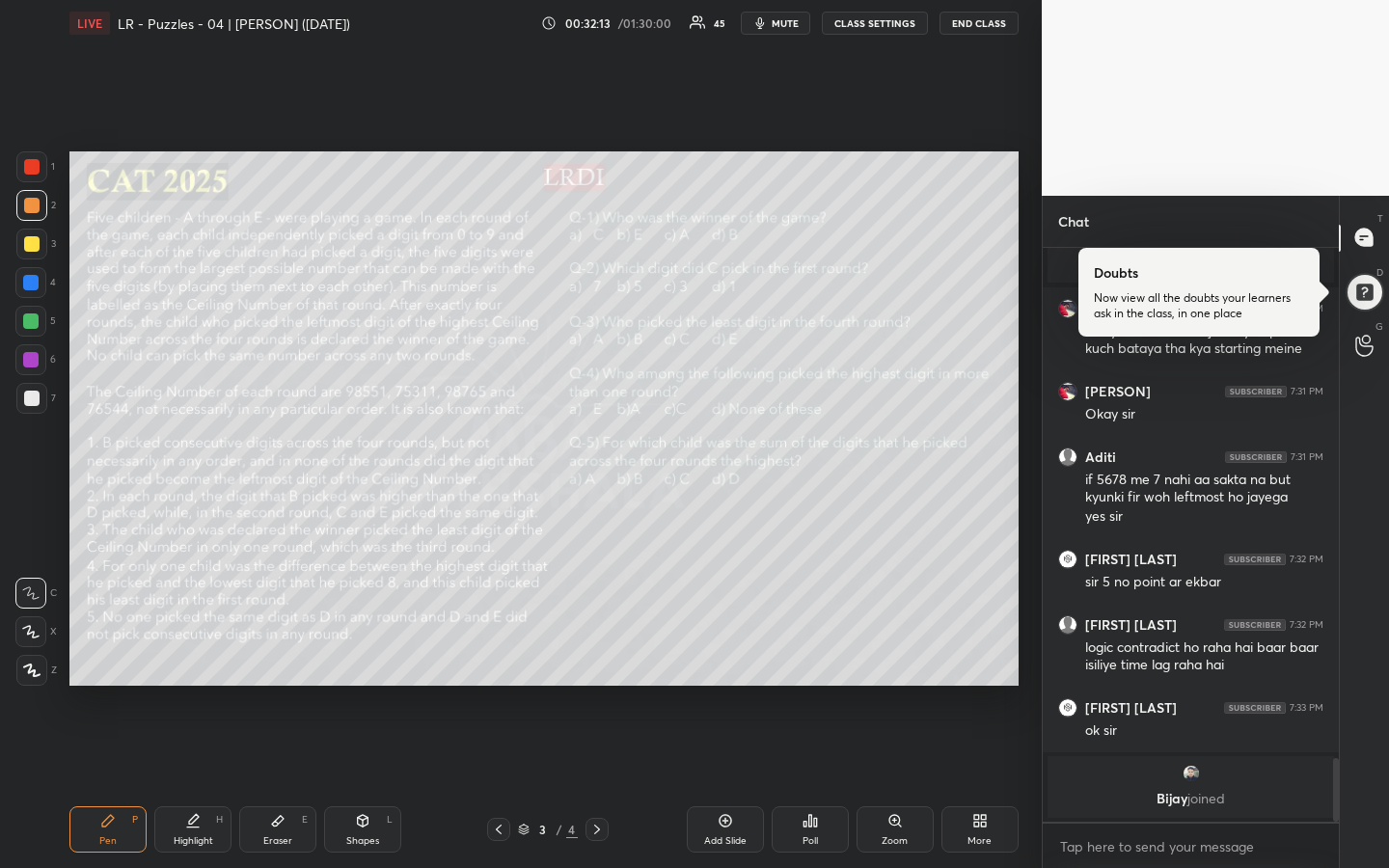 click on "Highlight" at bounding box center [193, 841] 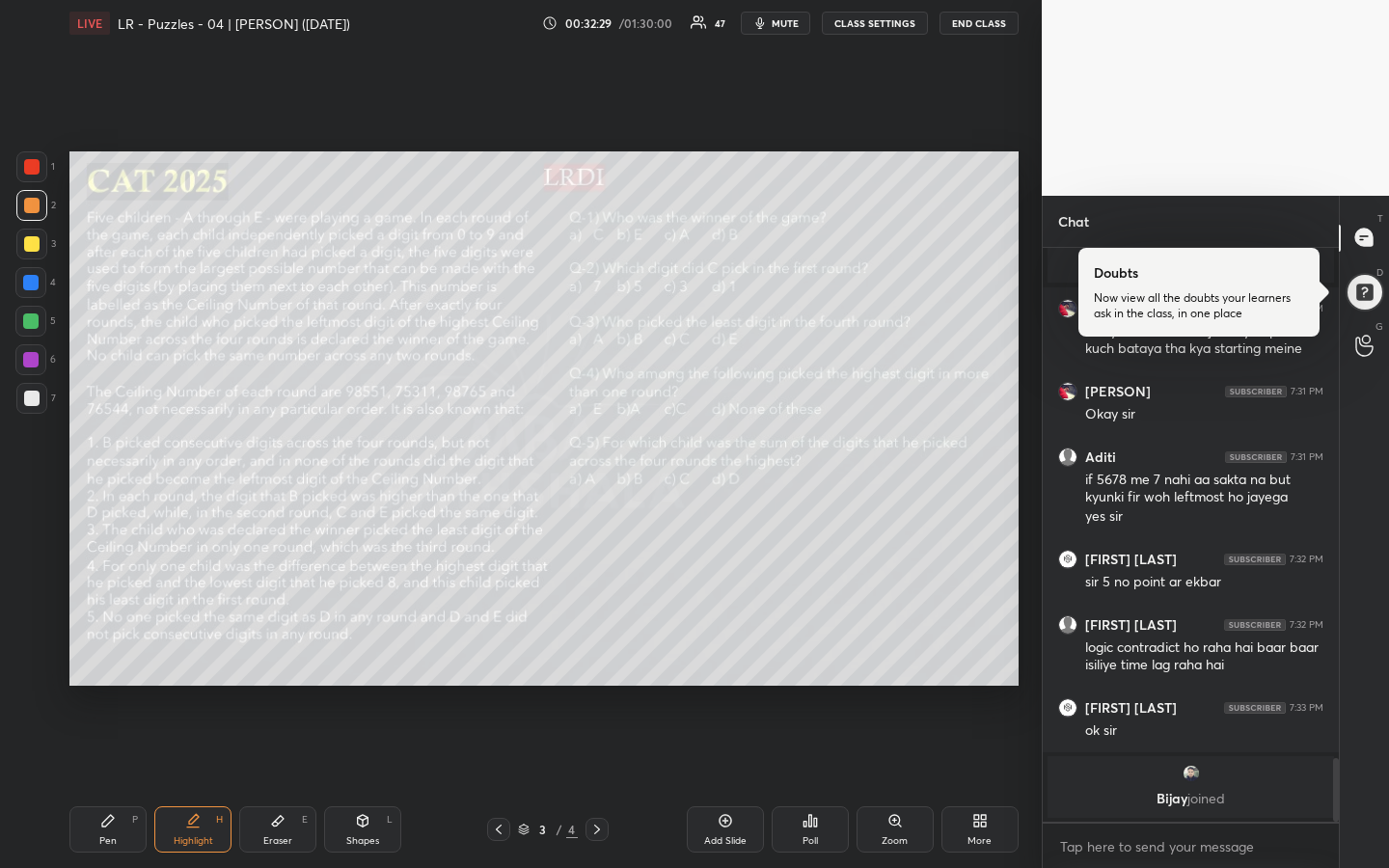 drag, startPoint x: 107, startPoint y: 826, endPoint x: 118, endPoint y: 830, distance: 11.7047 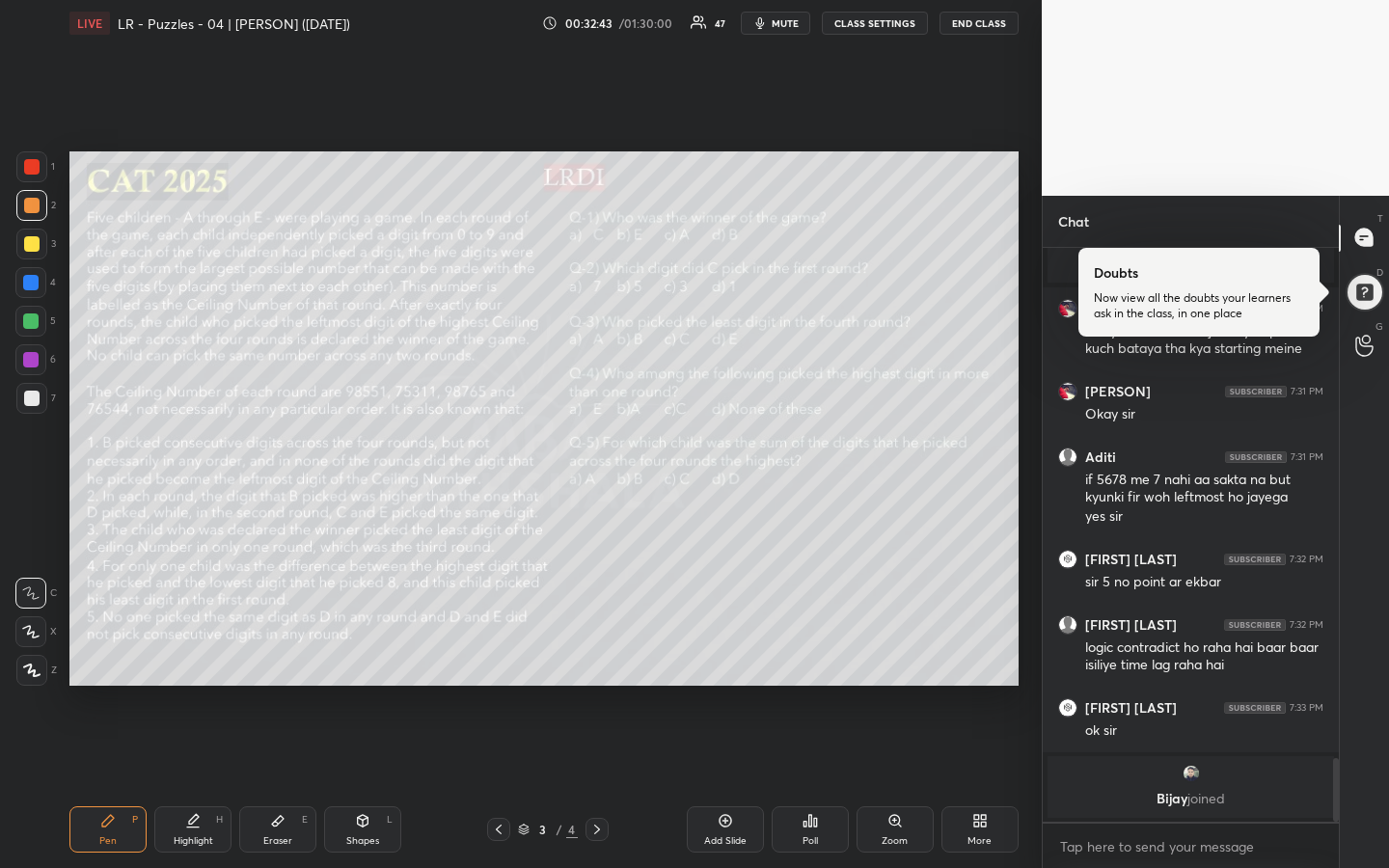 scroll, scrollTop: 4522, scrollLeft: 0, axis: vertical 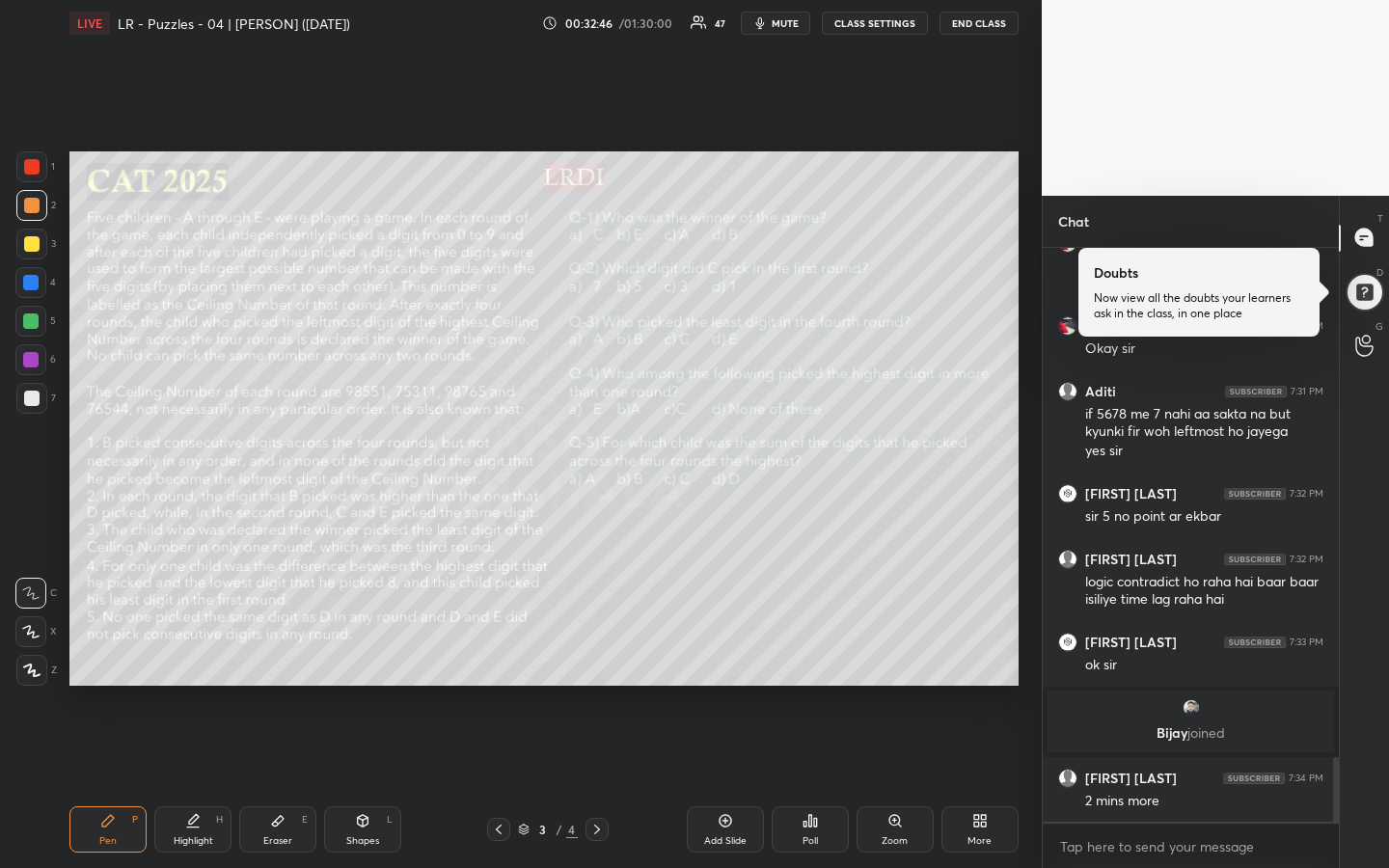 click on "Pen" at bounding box center [108, 841] 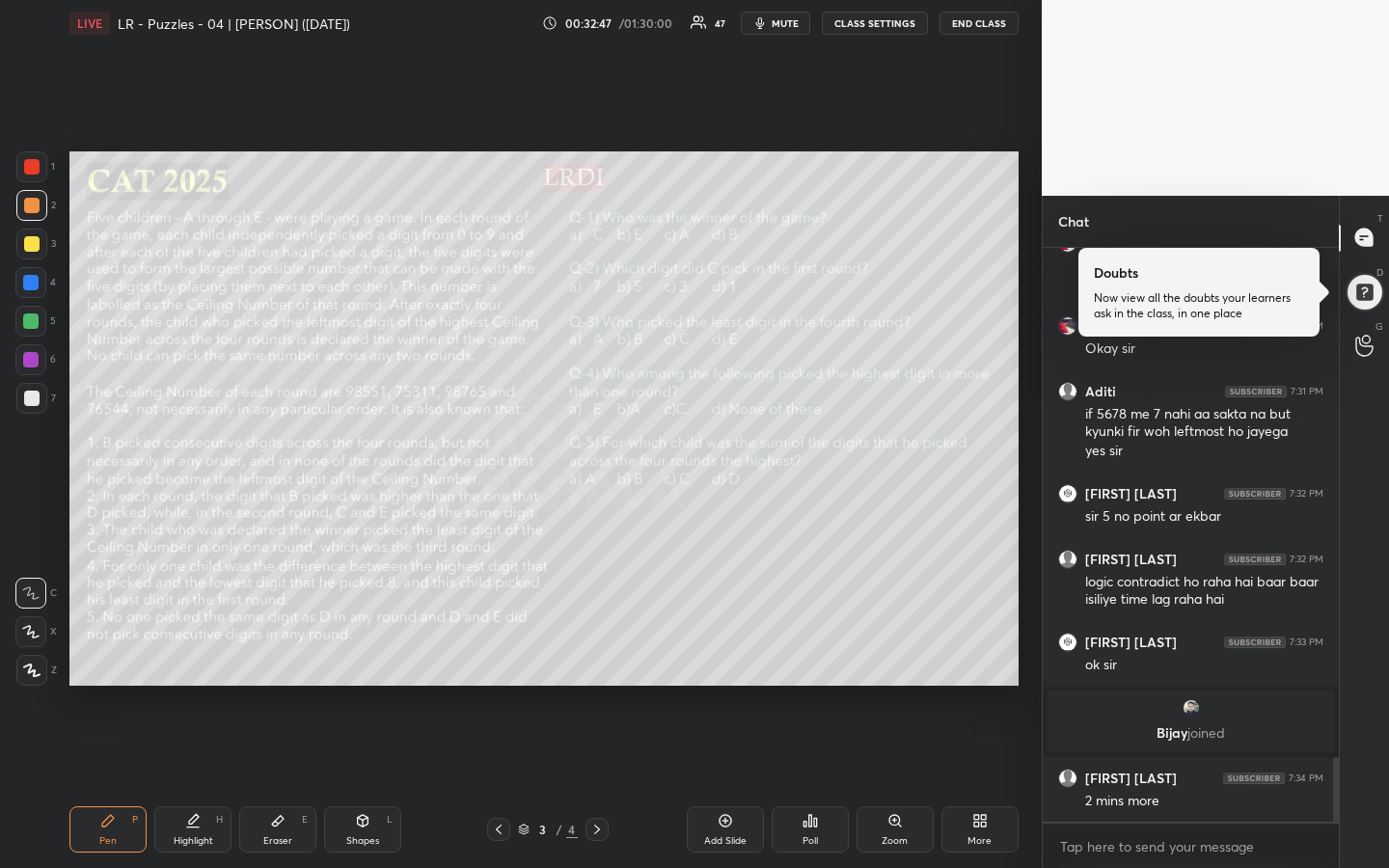 click at bounding box center [32, 244] 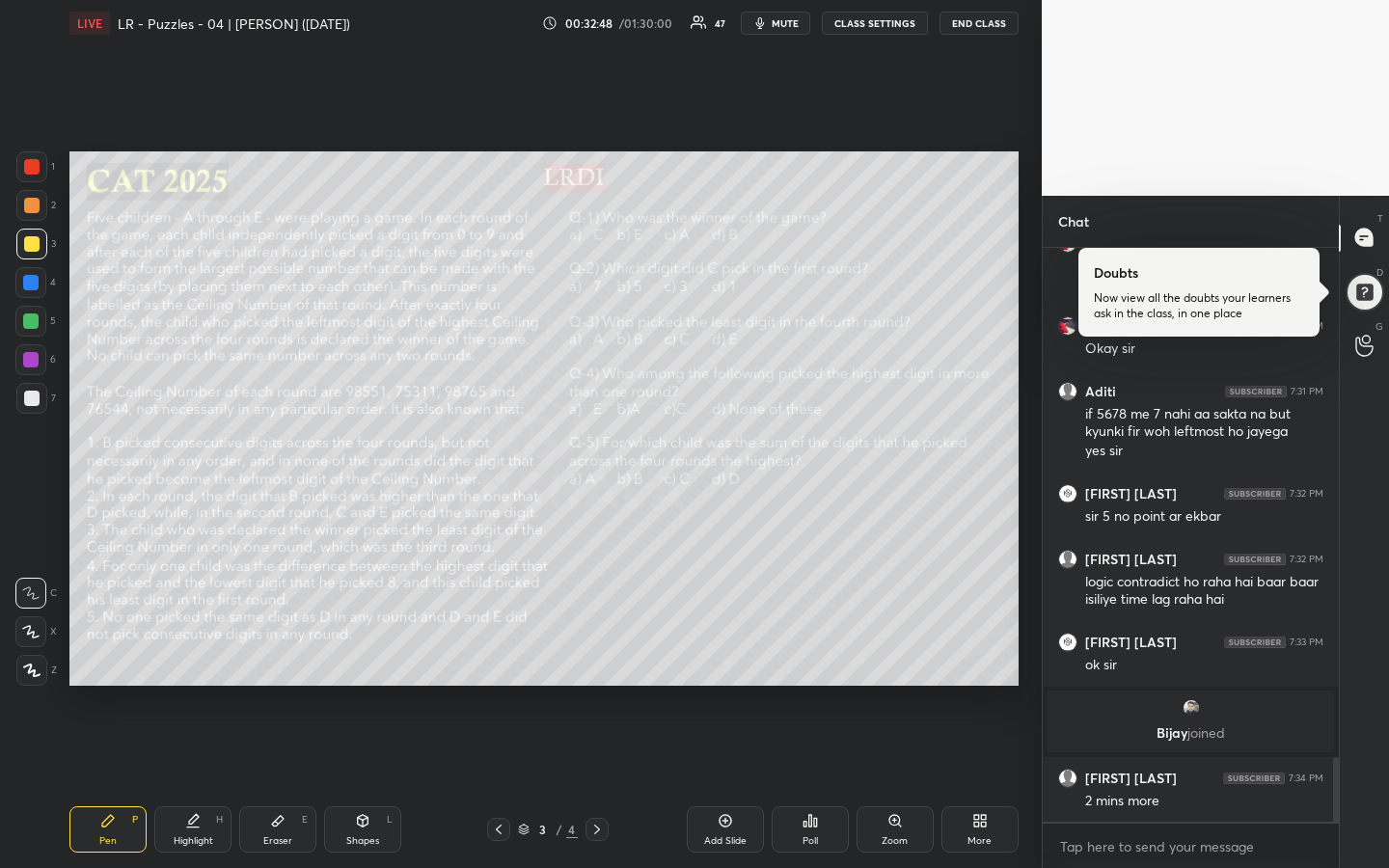 scroll, scrollTop: 4588, scrollLeft: 0, axis: vertical 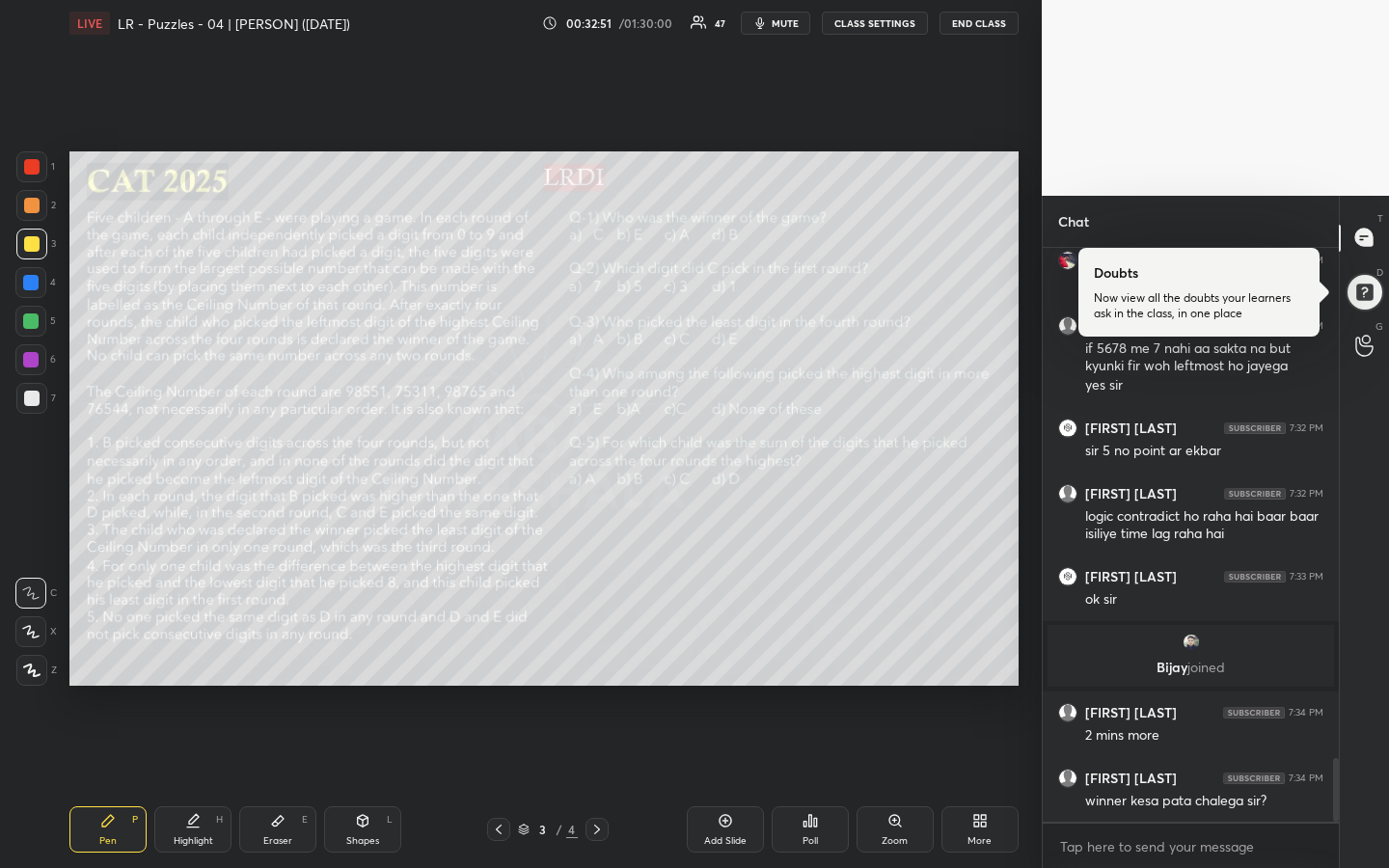 click on "Highlight" at bounding box center (193, 841) 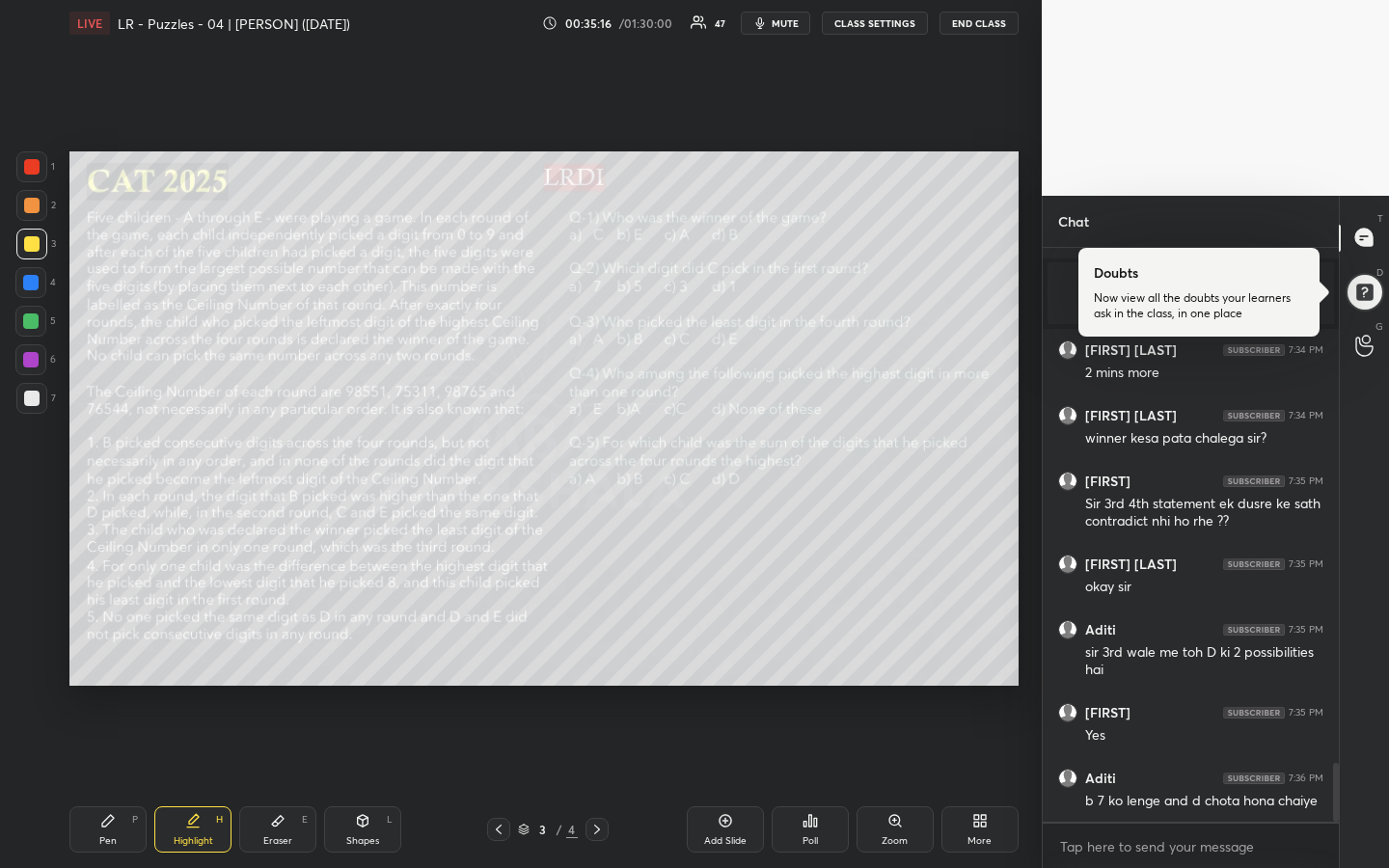 scroll, scrollTop: 5021, scrollLeft: 0, axis: vertical 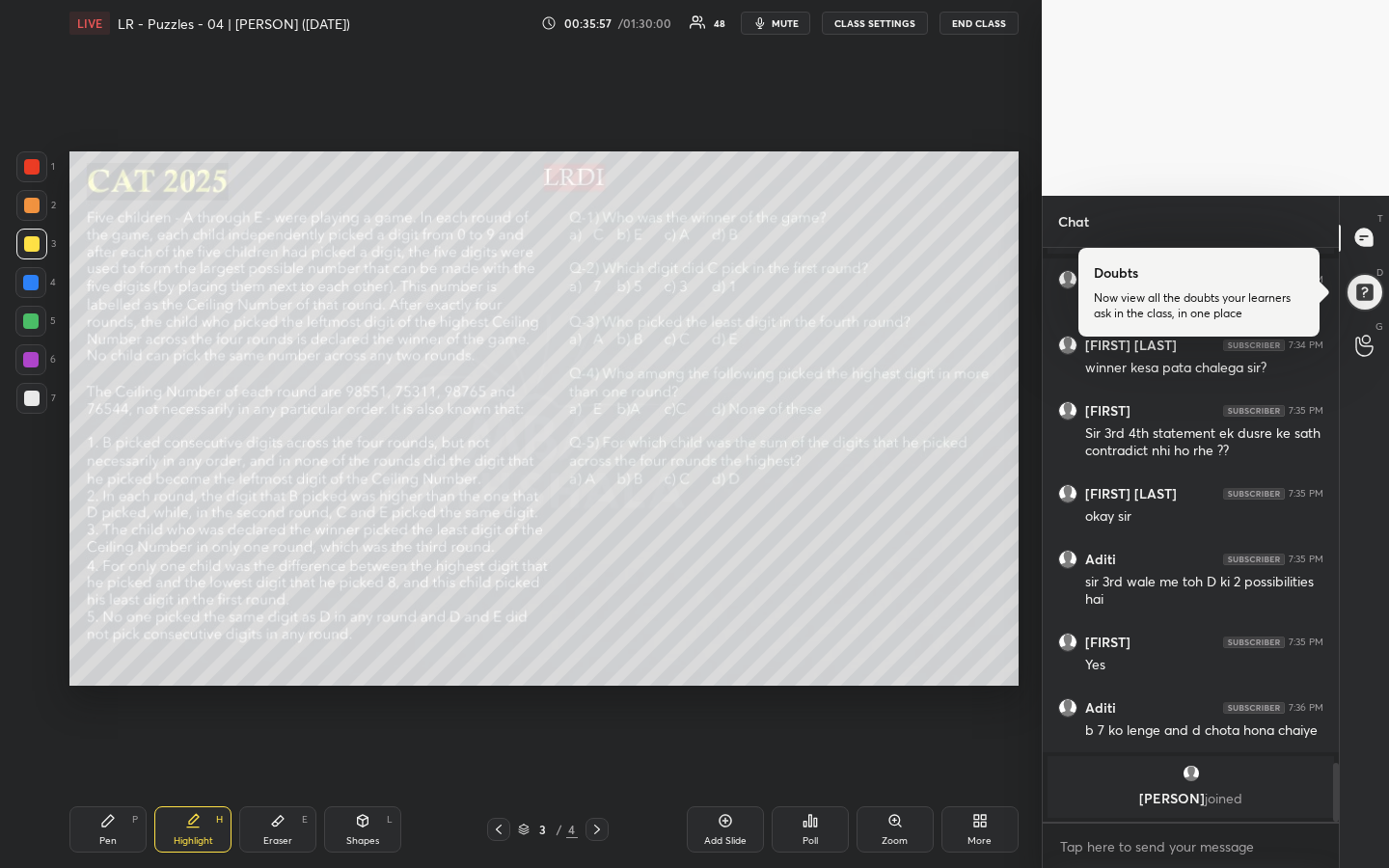 click at bounding box center (32, 205) 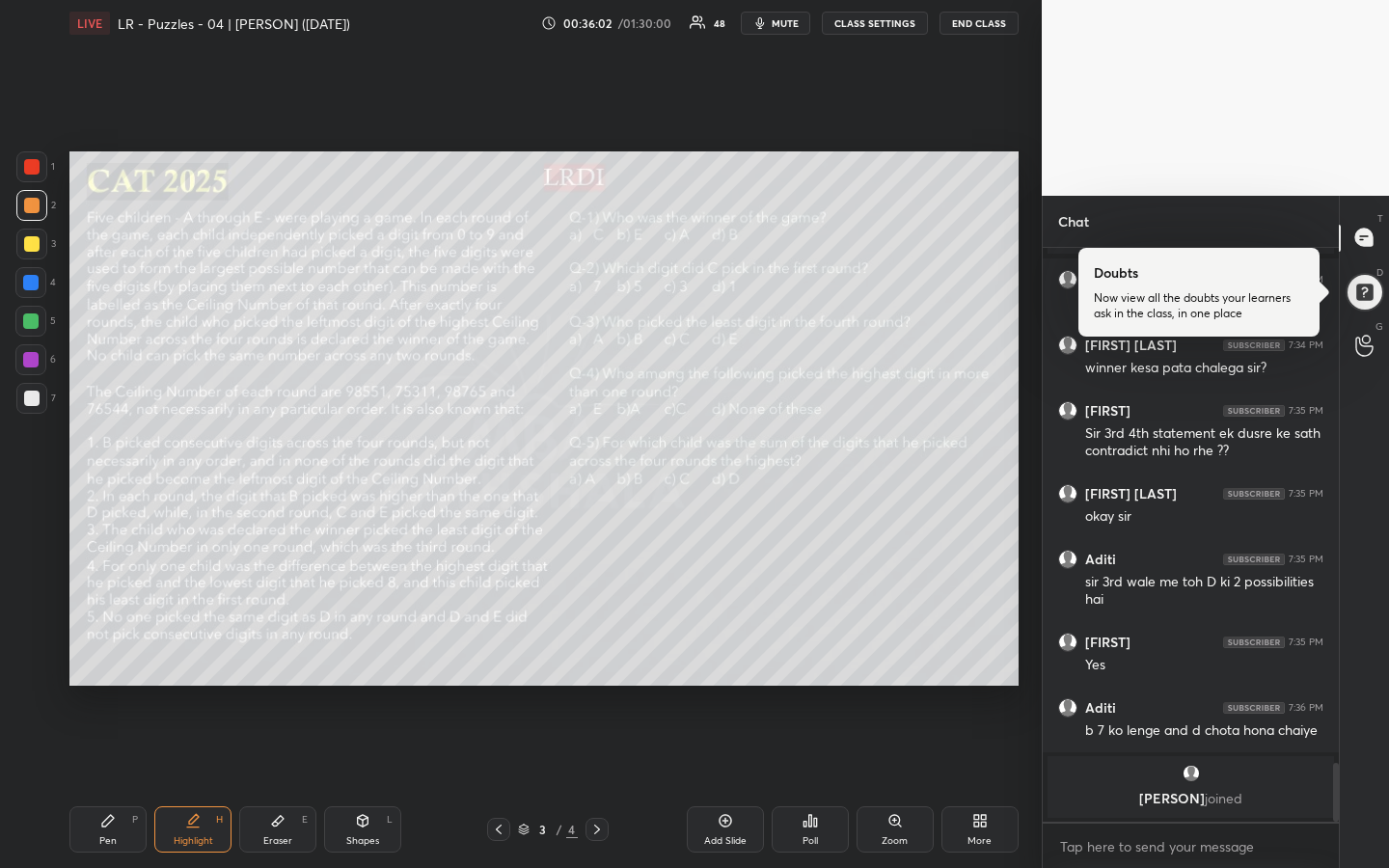 click on "Poll" at bounding box center (810, 841) 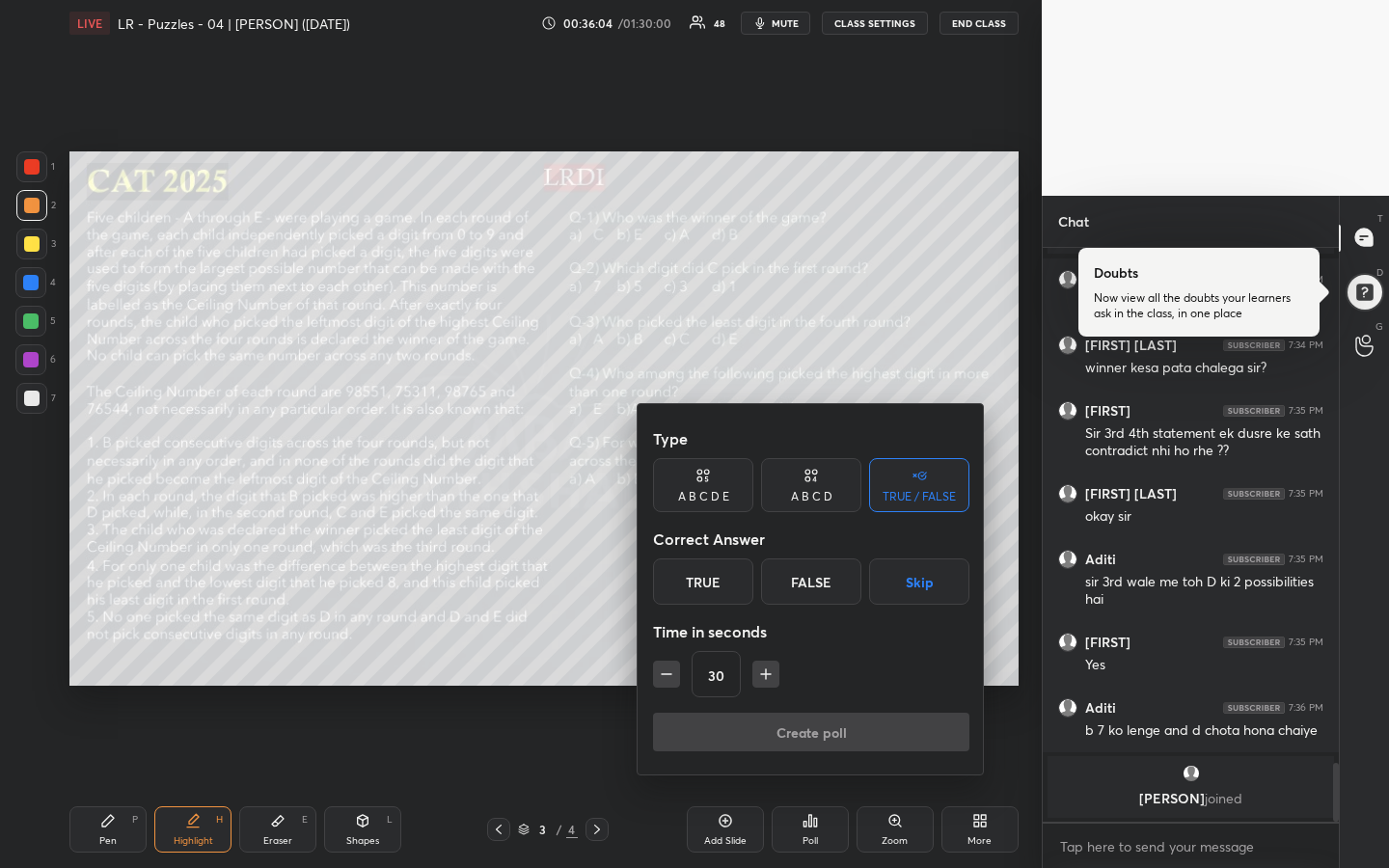 click 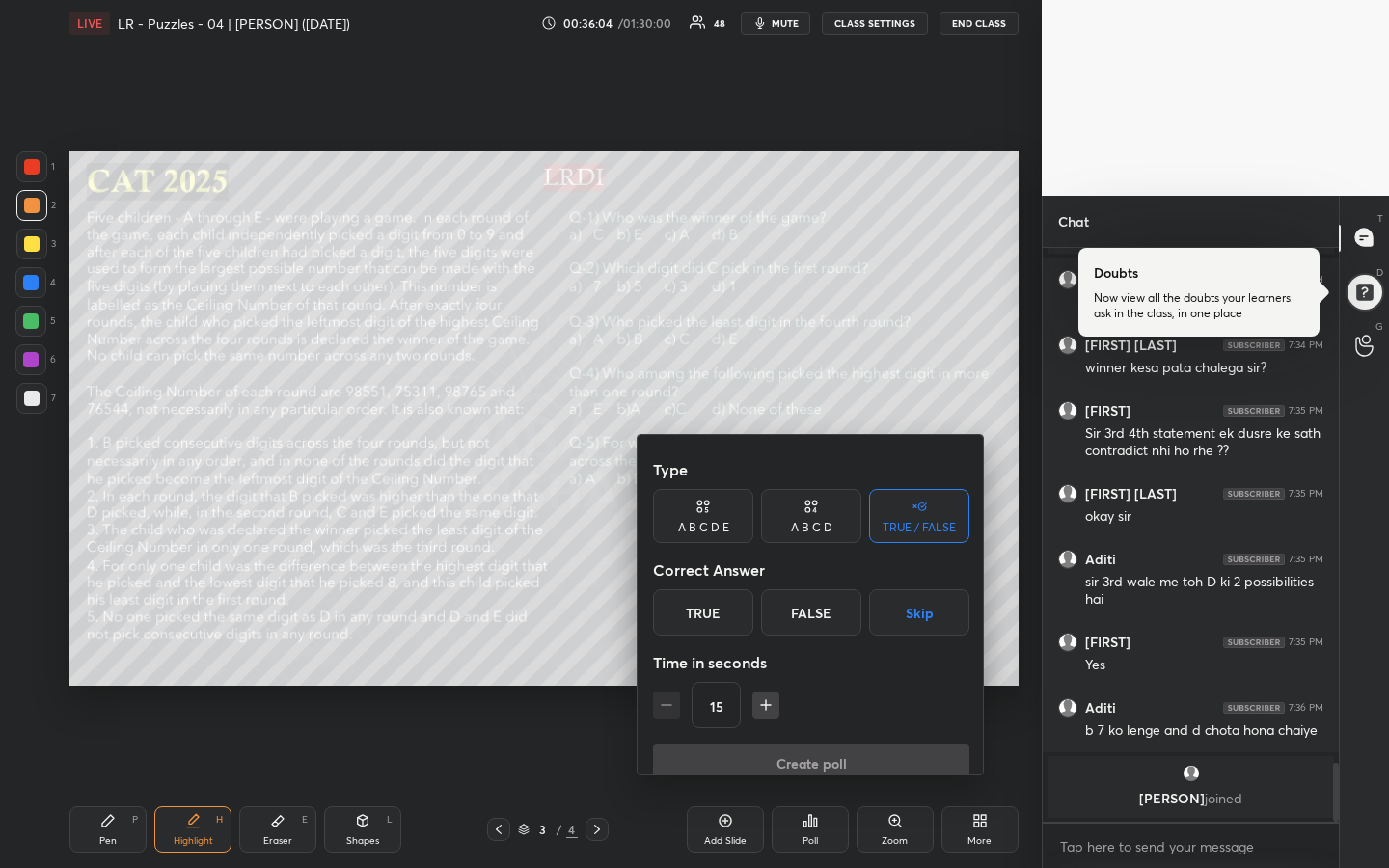click on "15" at bounding box center (811, 705) 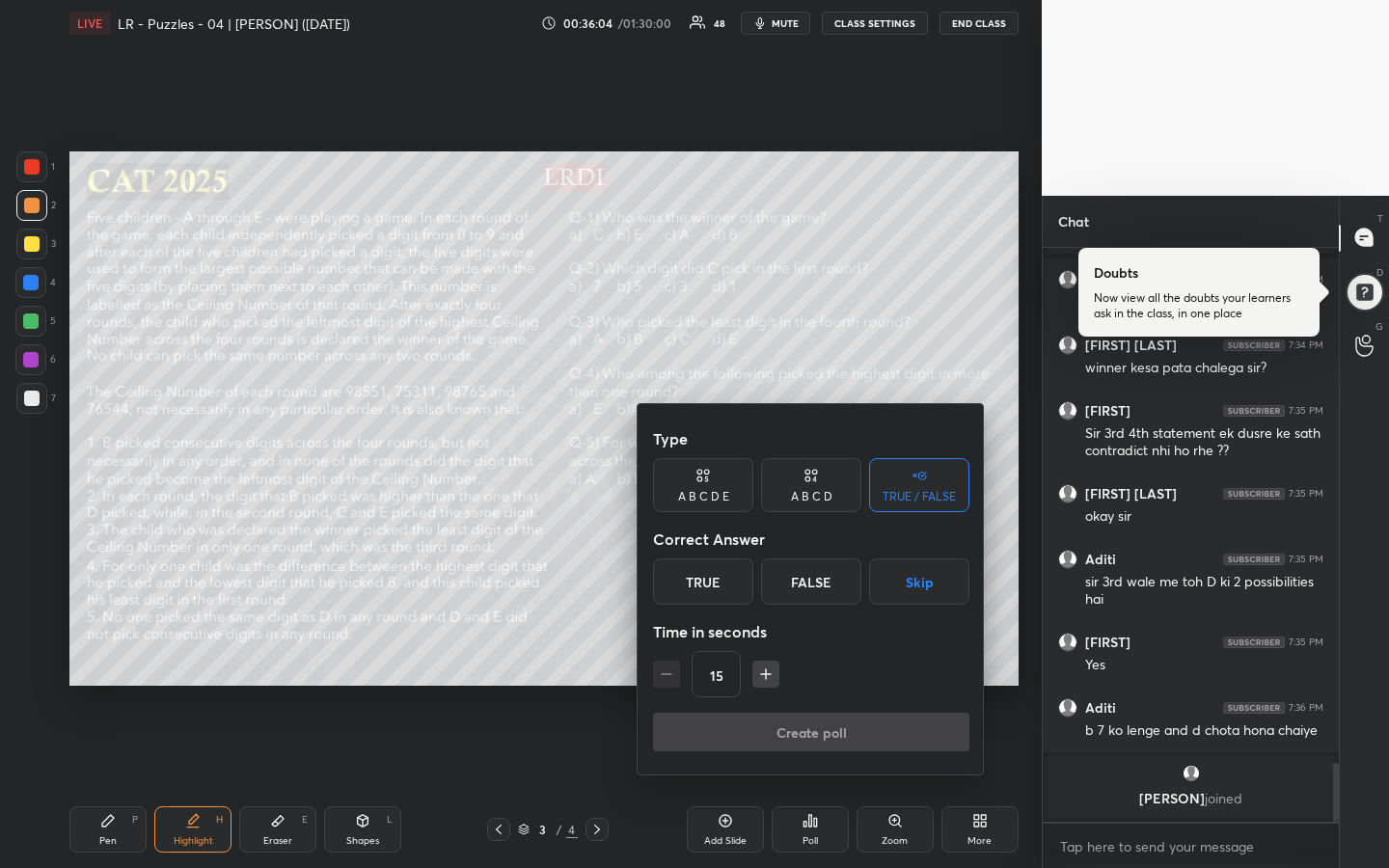 click on "15" at bounding box center [811, 674] 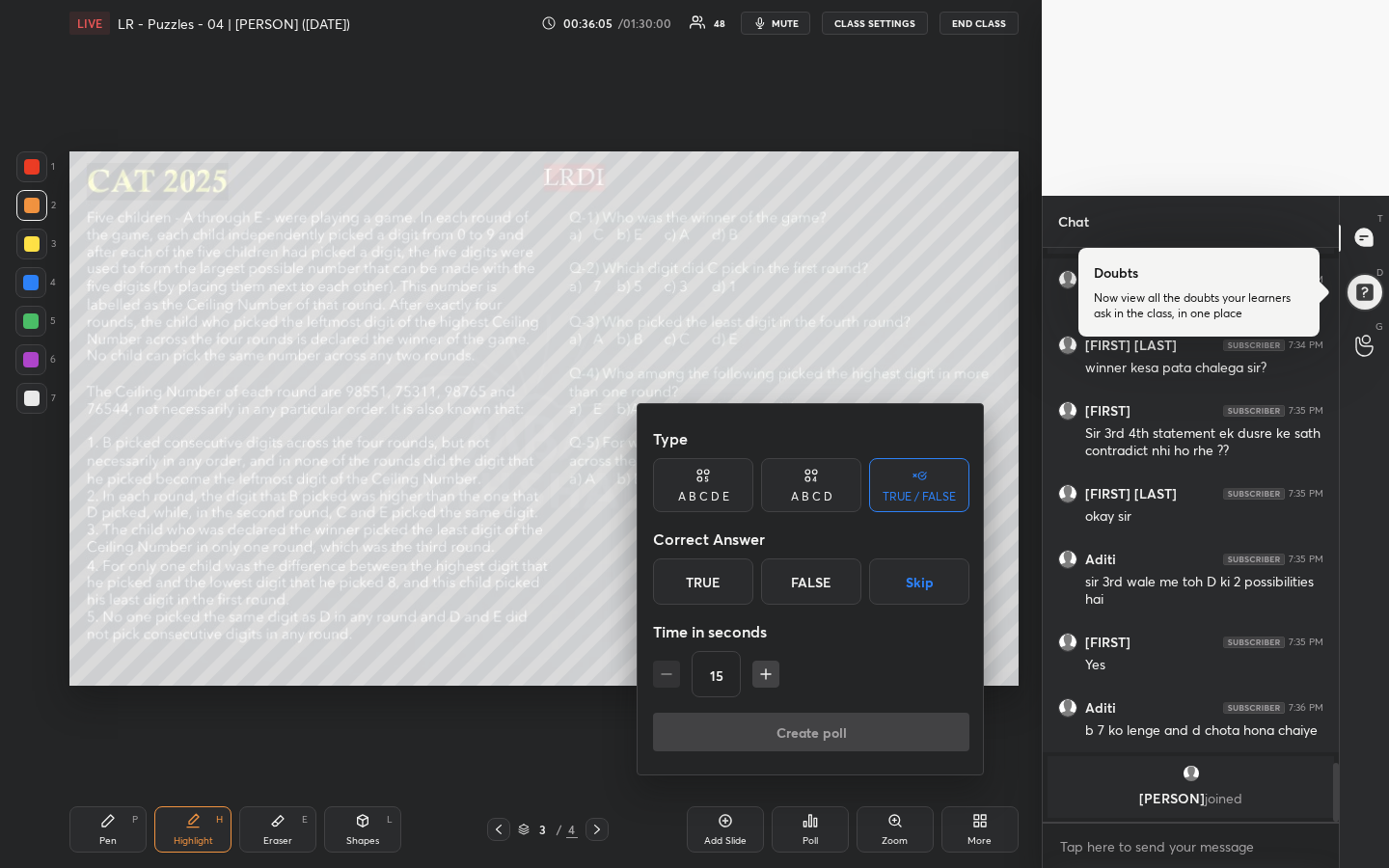 click on "15" at bounding box center [811, 674] 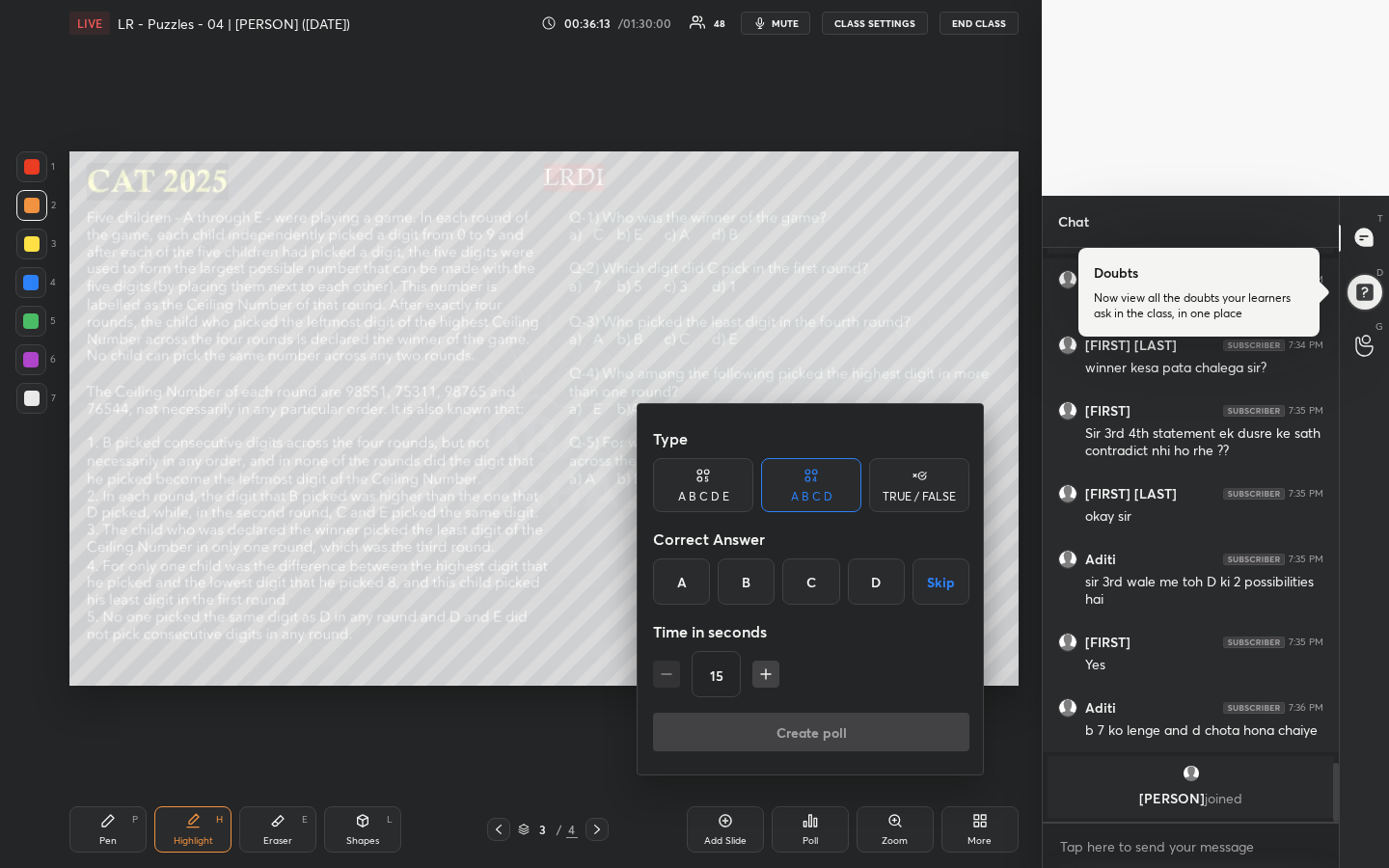 drag, startPoint x: 677, startPoint y: 580, endPoint x: 712, endPoint y: 610, distance: 46.097722 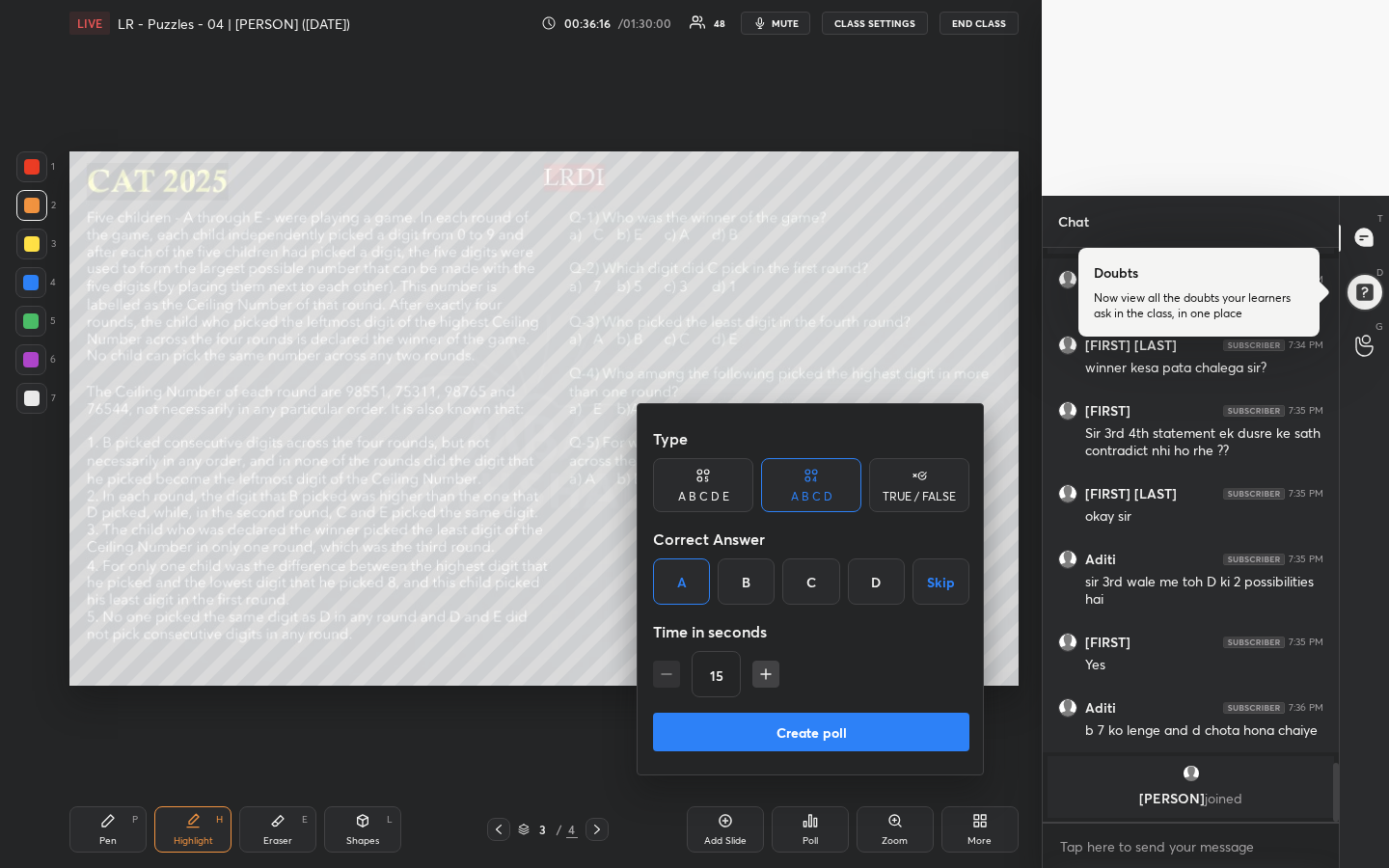 drag, startPoint x: 827, startPoint y: 734, endPoint x: 825, endPoint y: 746, distance: 12.165525 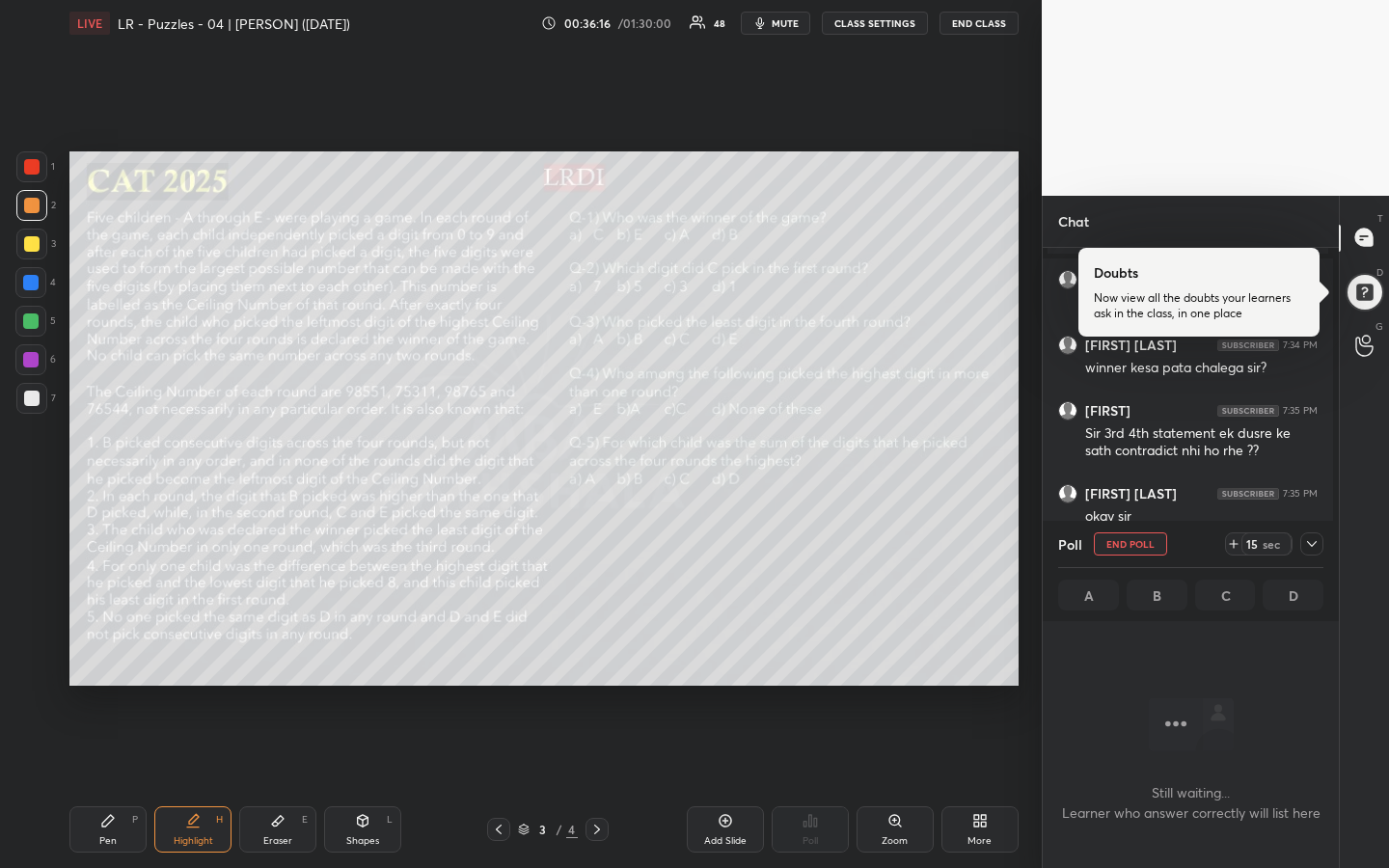 scroll, scrollTop: 484, scrollLeft: 285, axis: both 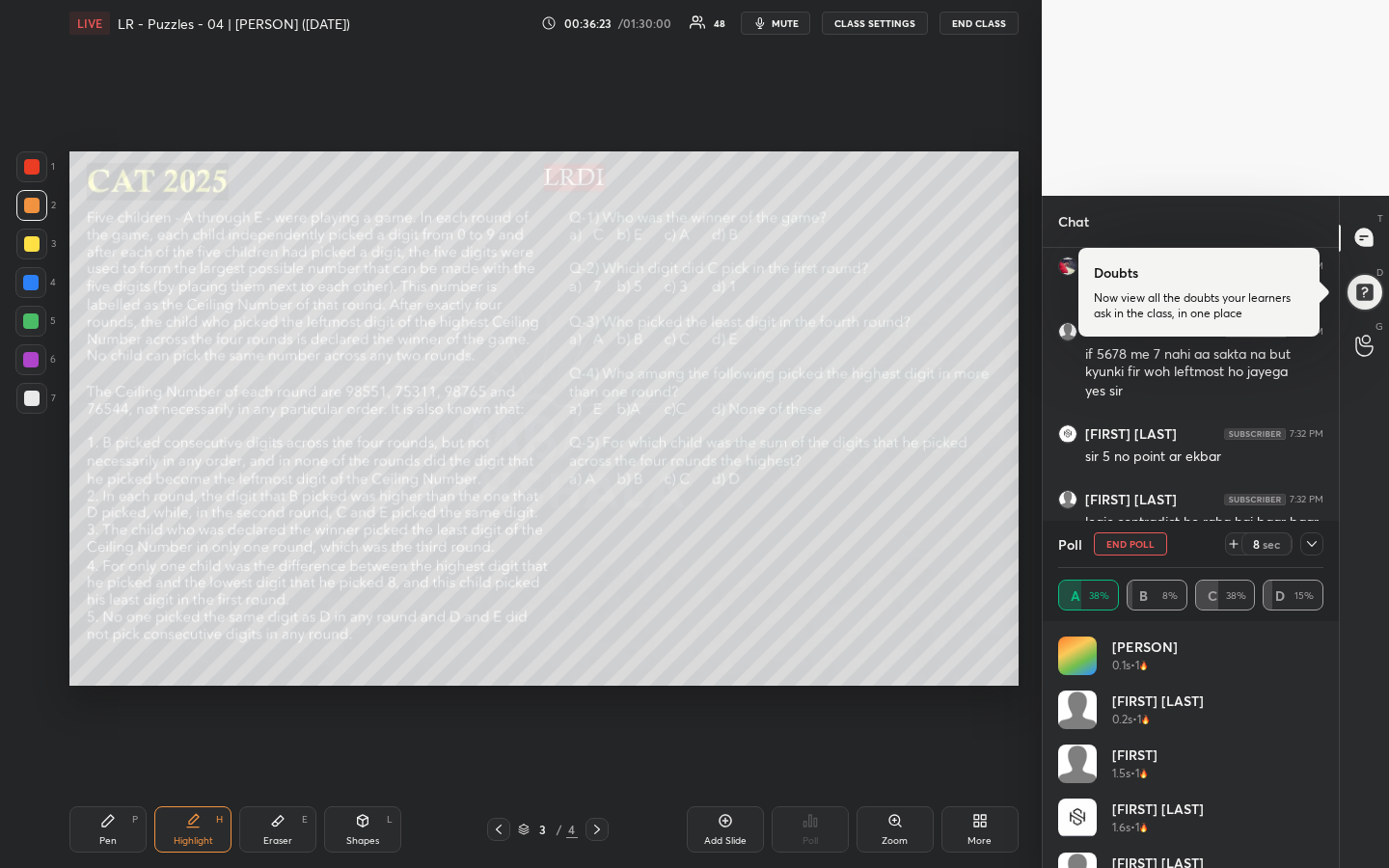 click on "A 38% B 8% C 38% D 15%" at bounding box center [1190, 594] 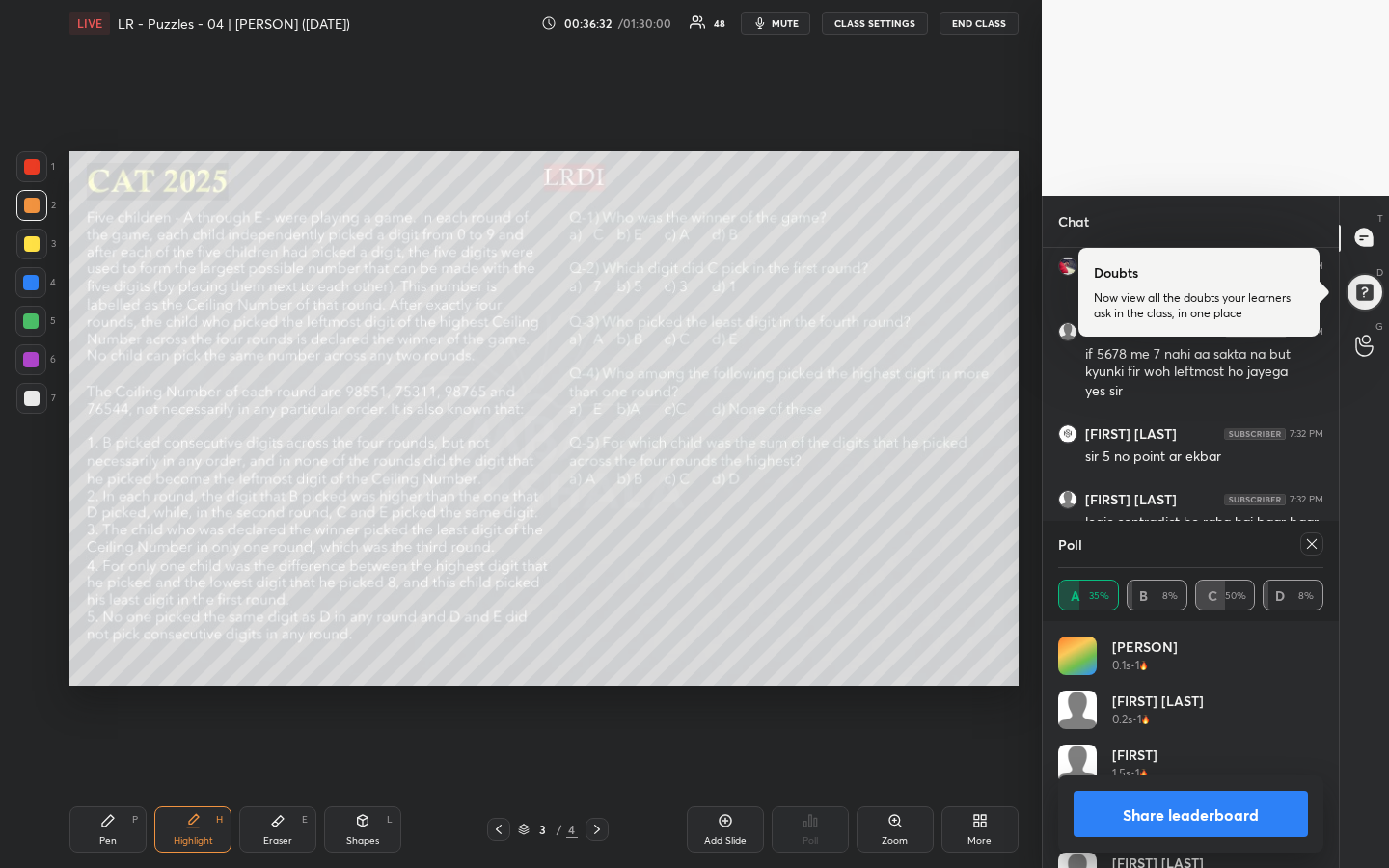 click 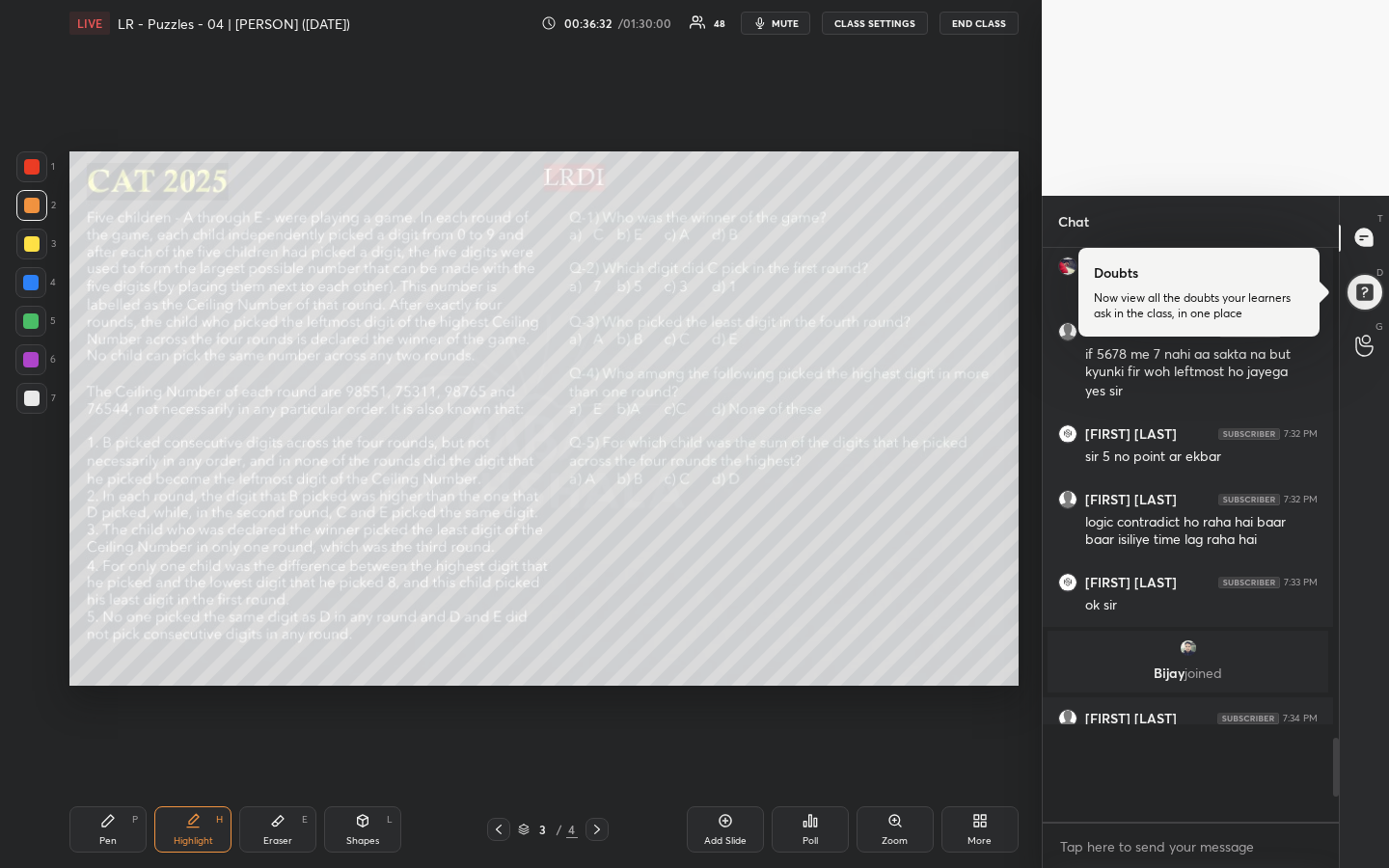 scroll, scrollTop: 500, scrollLeft: 285, axis: both 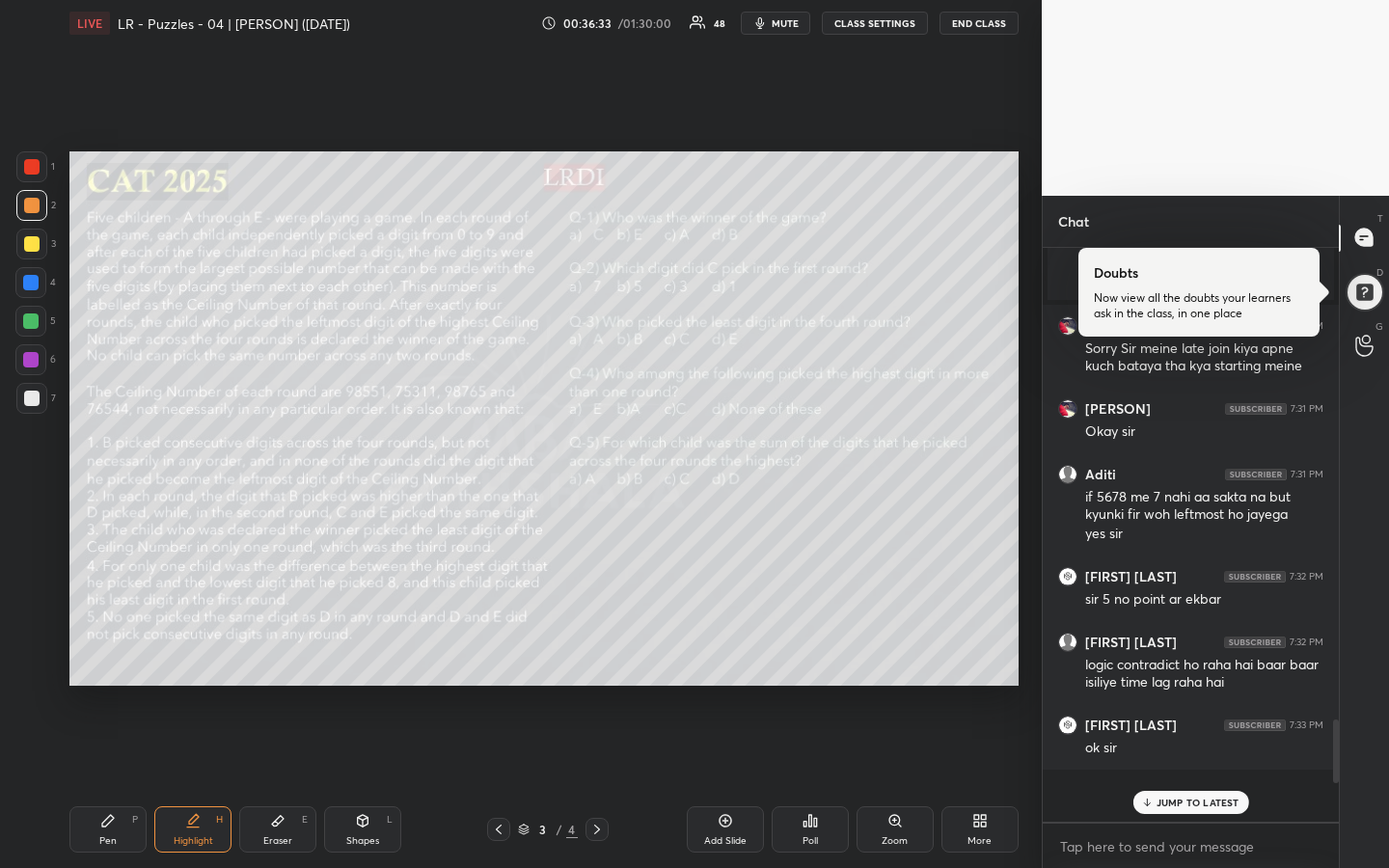 click 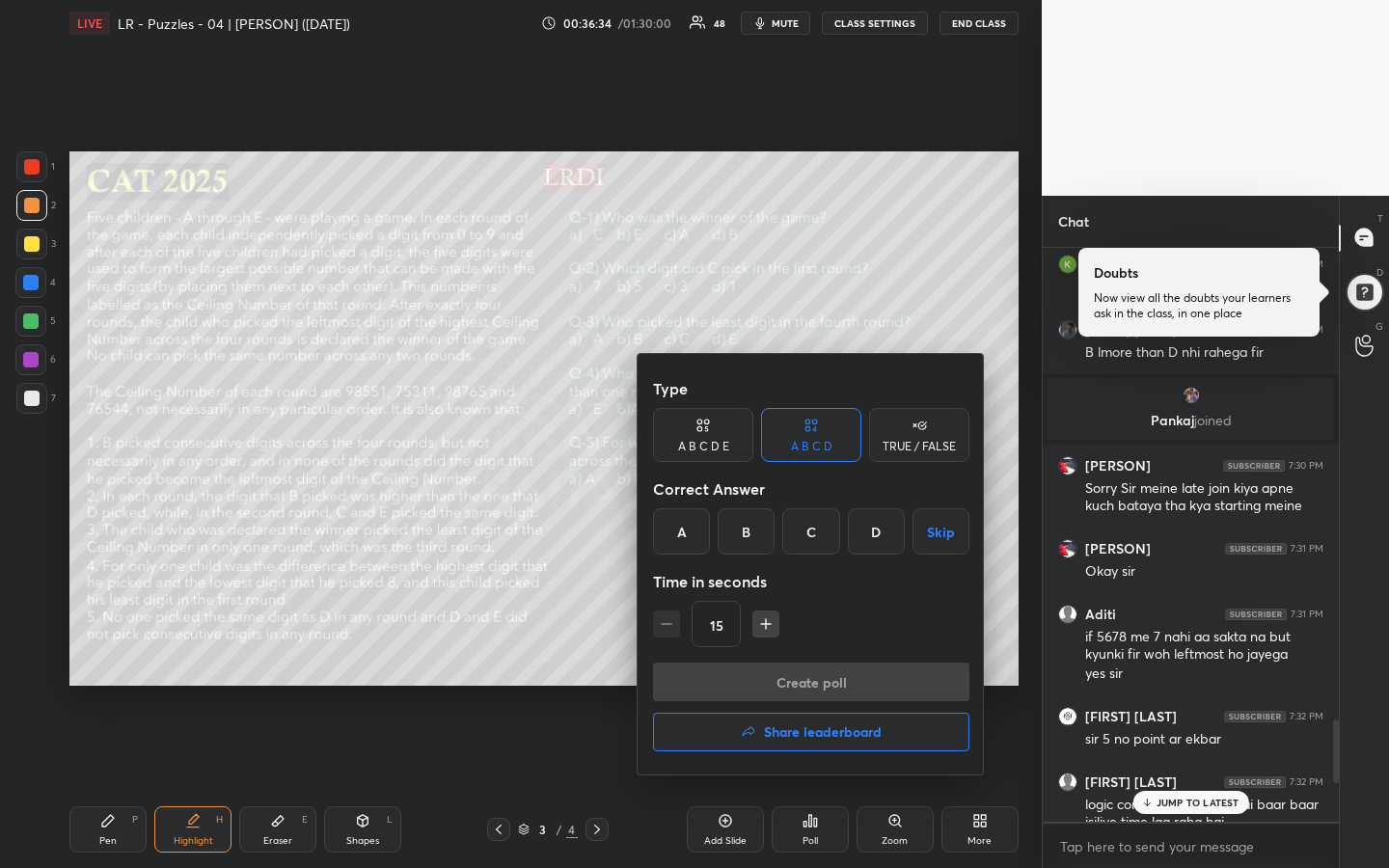 drag, startPoint x: 684, startPoint y: 539, endPoint x: 700, endPoint y: 559, distance: 25.612497 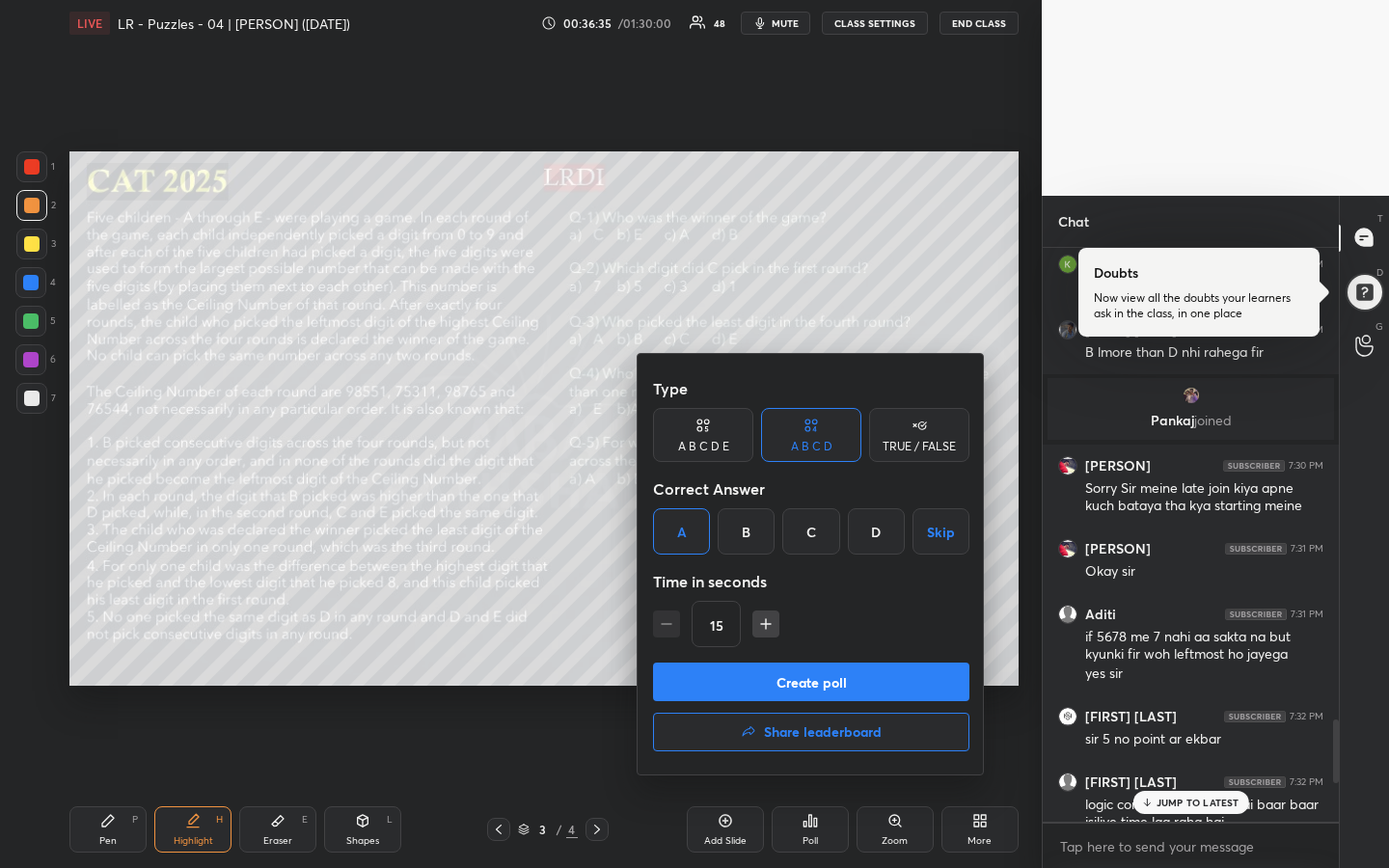 click on "Create poll" at bounding box center [811, 682] 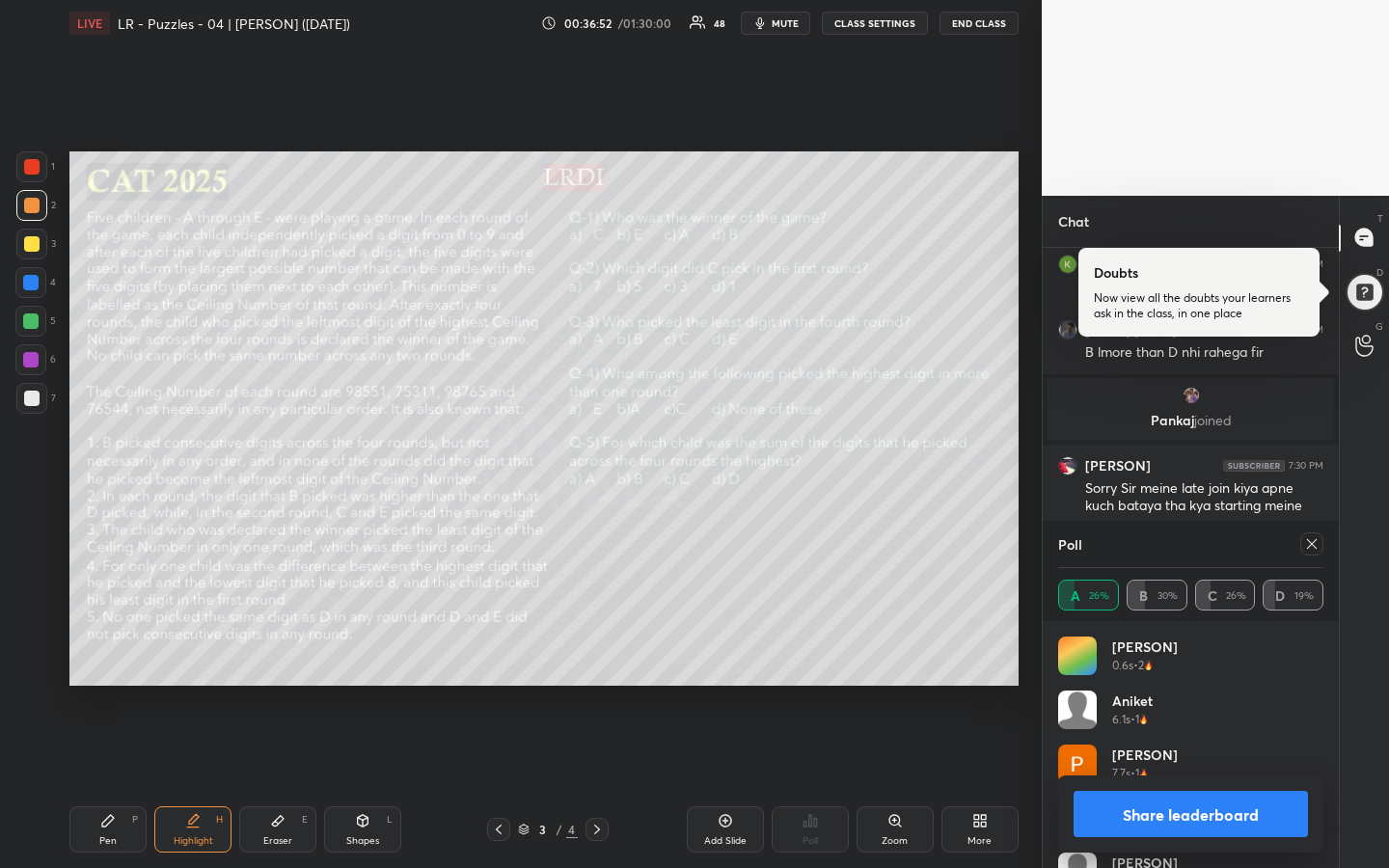 click 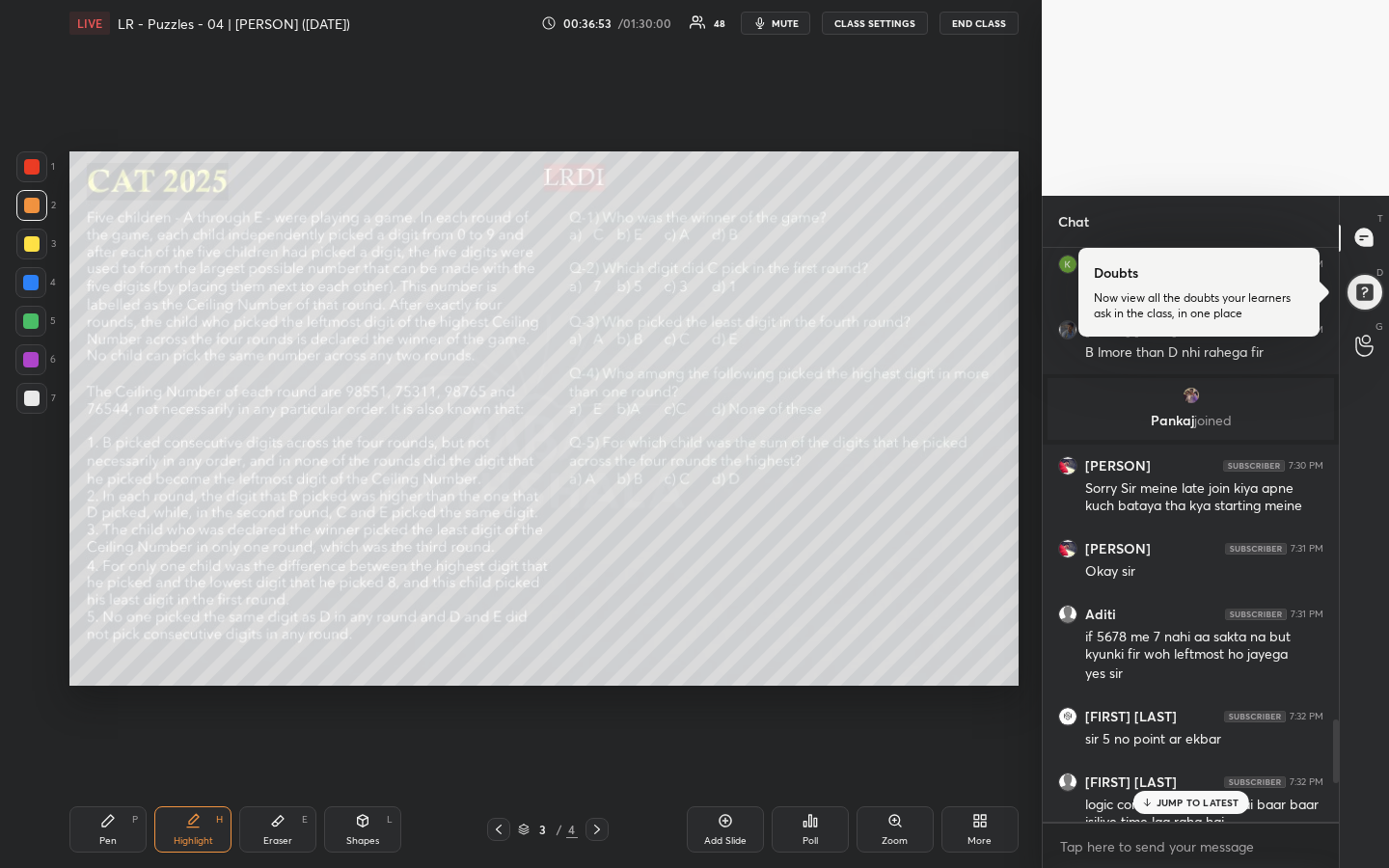 click on "Poll" at bounding box center [810, 829] 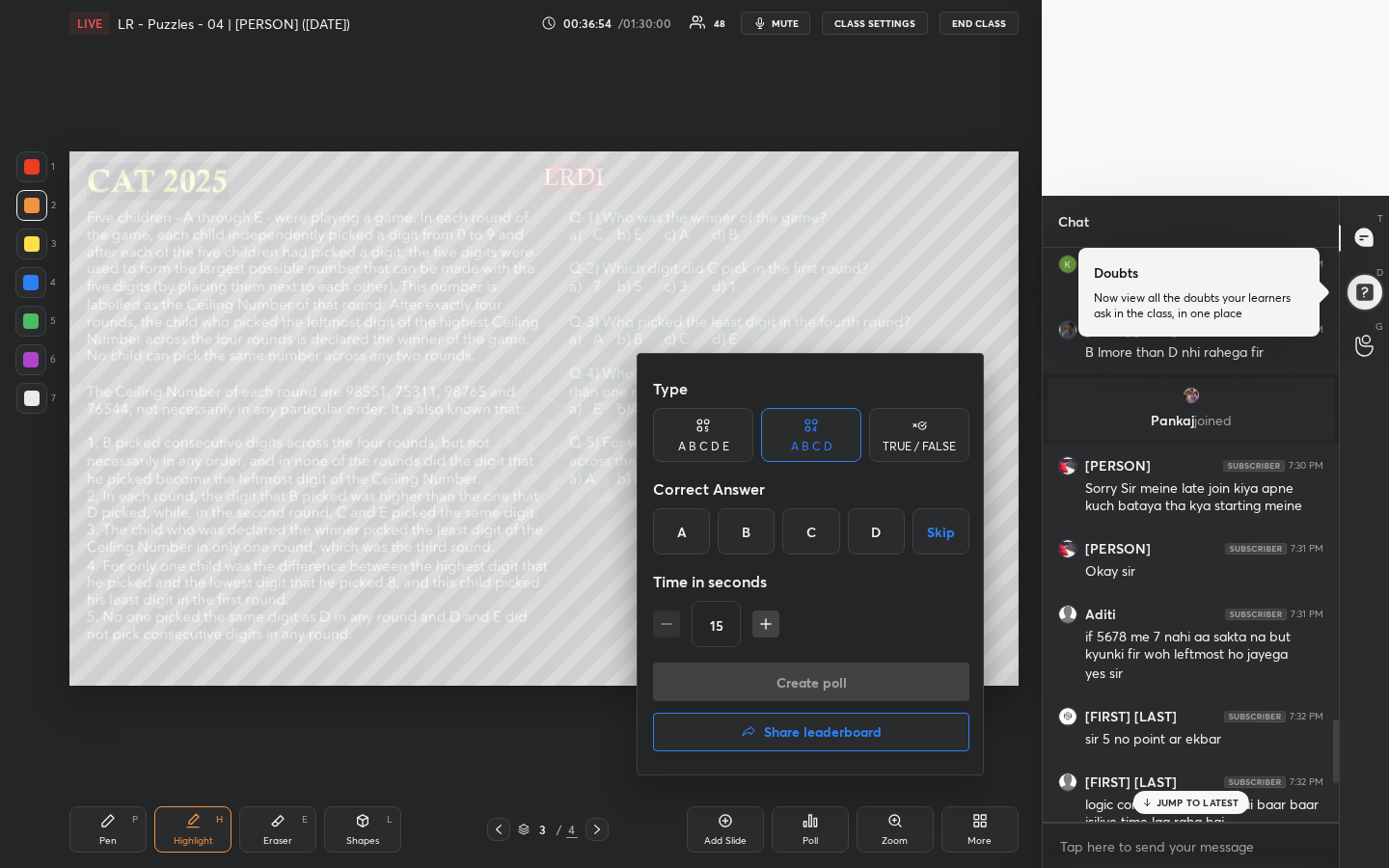 click on "A" at bounding box center (681, 531) 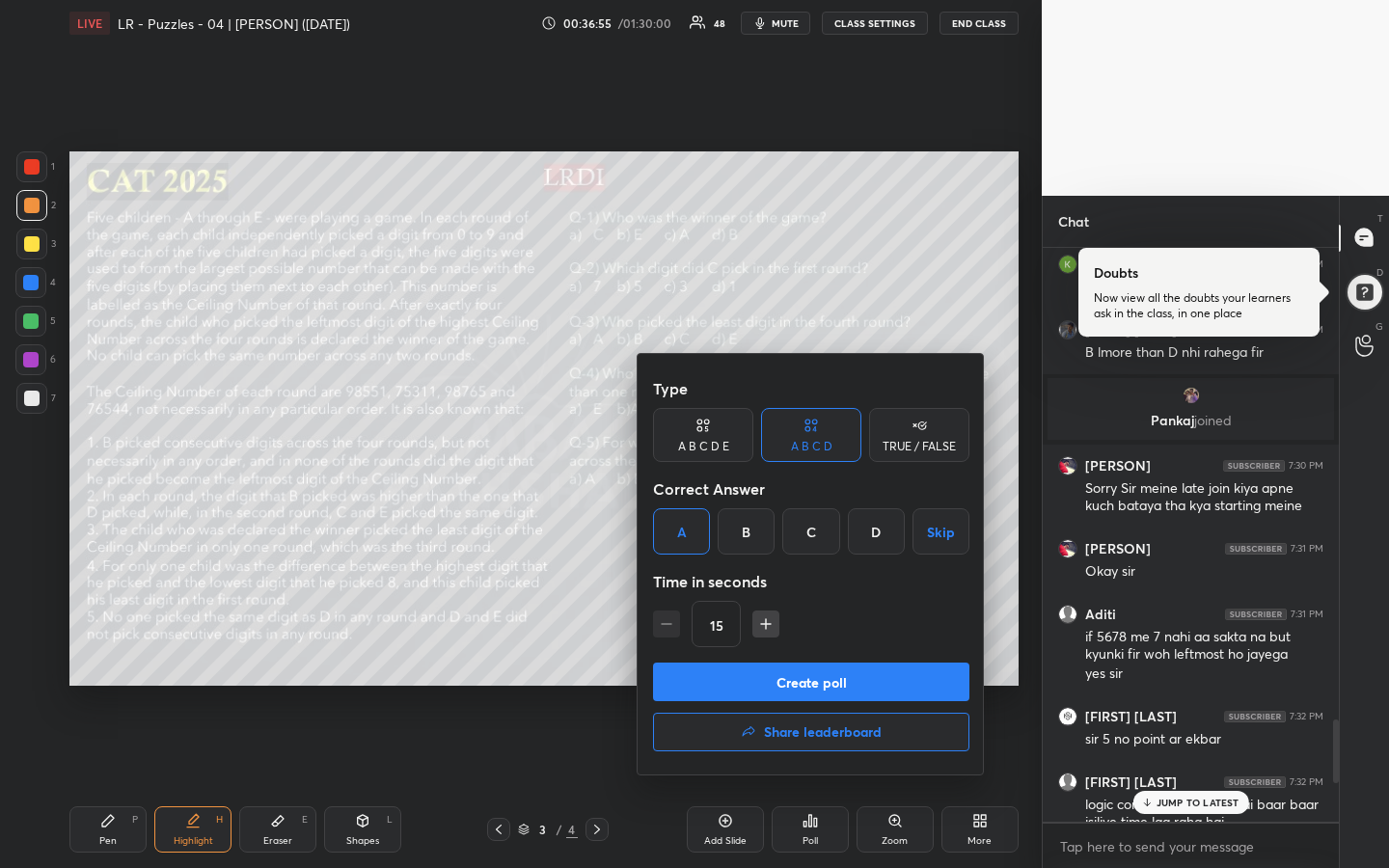 click on "Create poll" at bounding box center (811, 682) 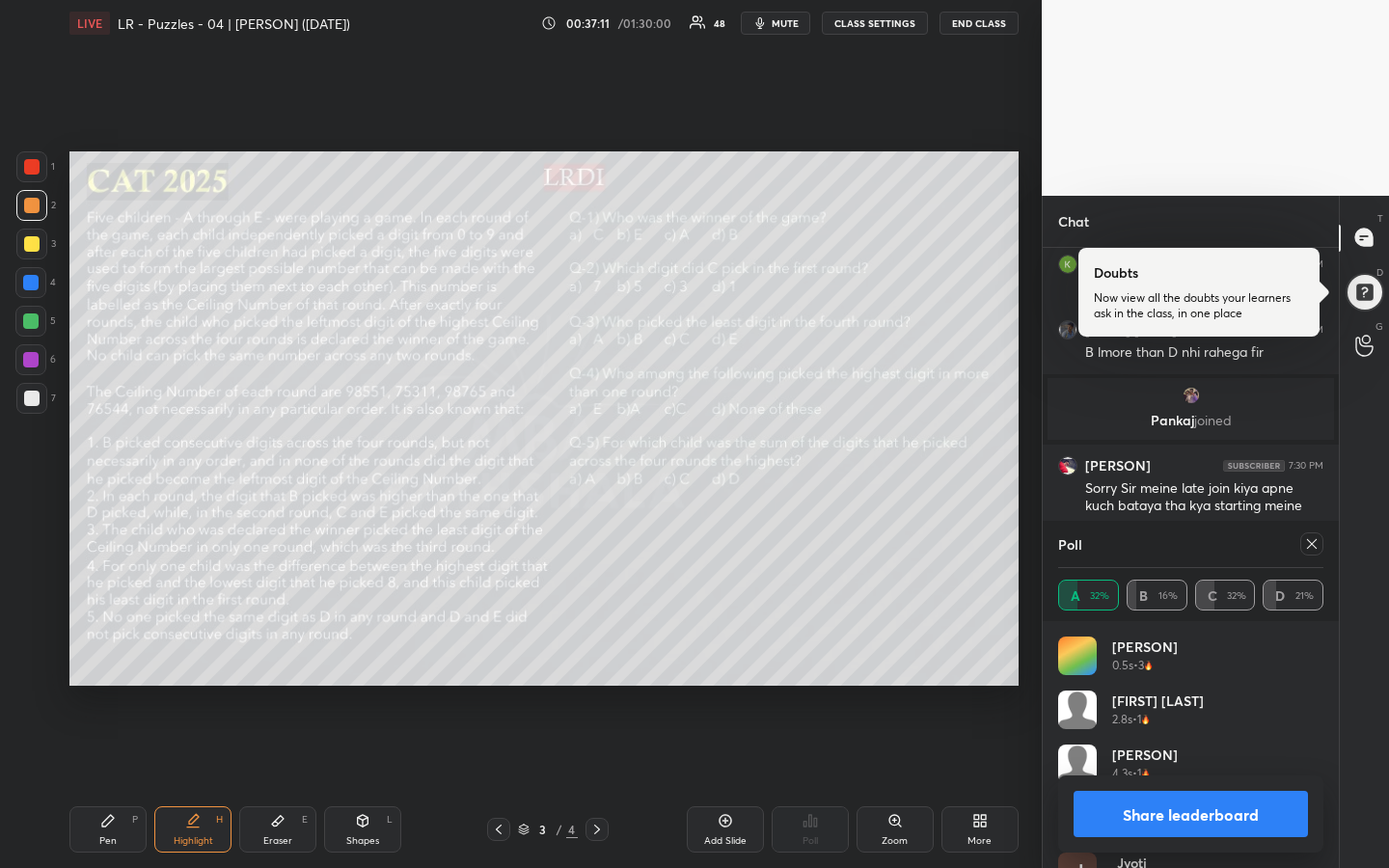 click 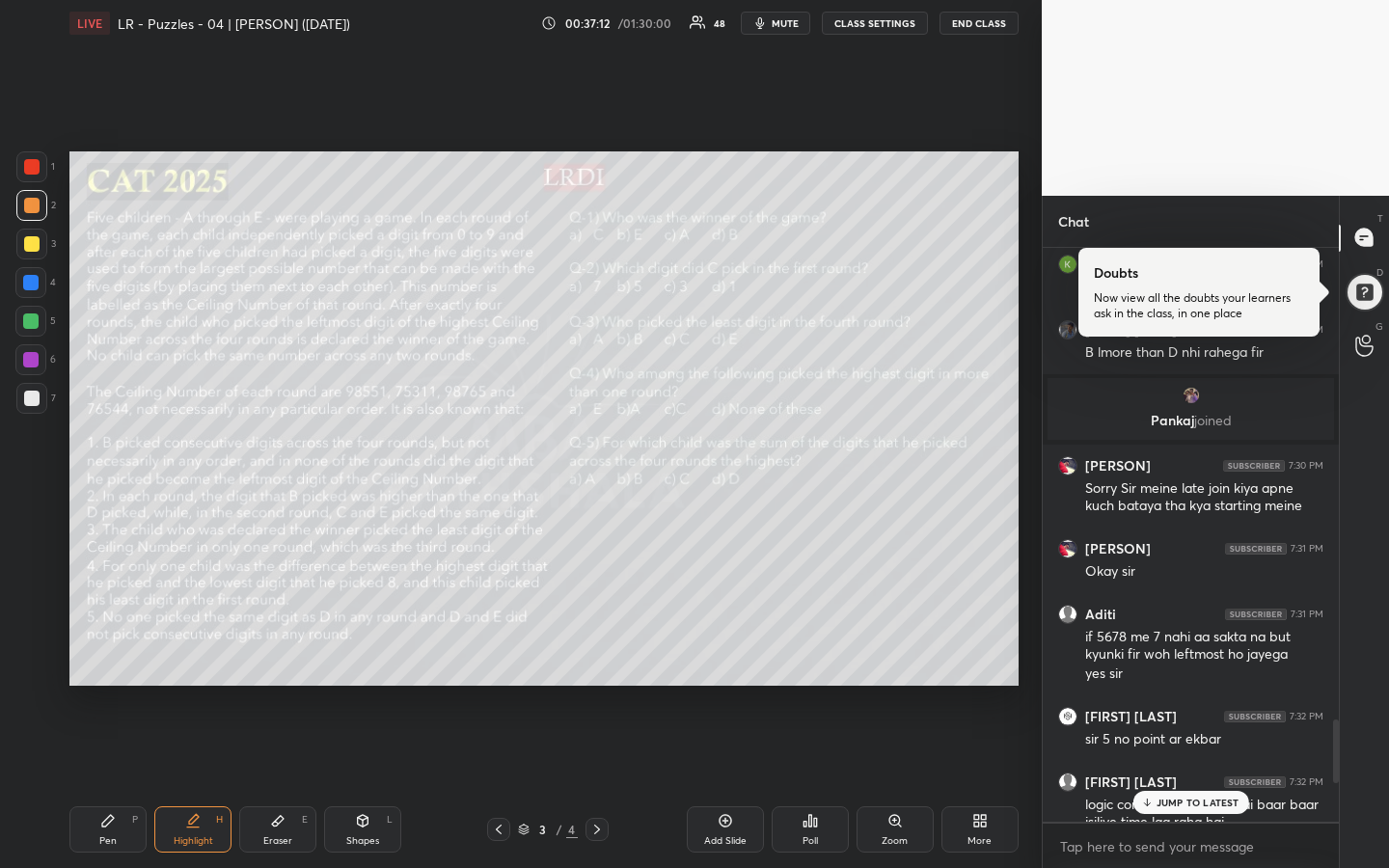 click 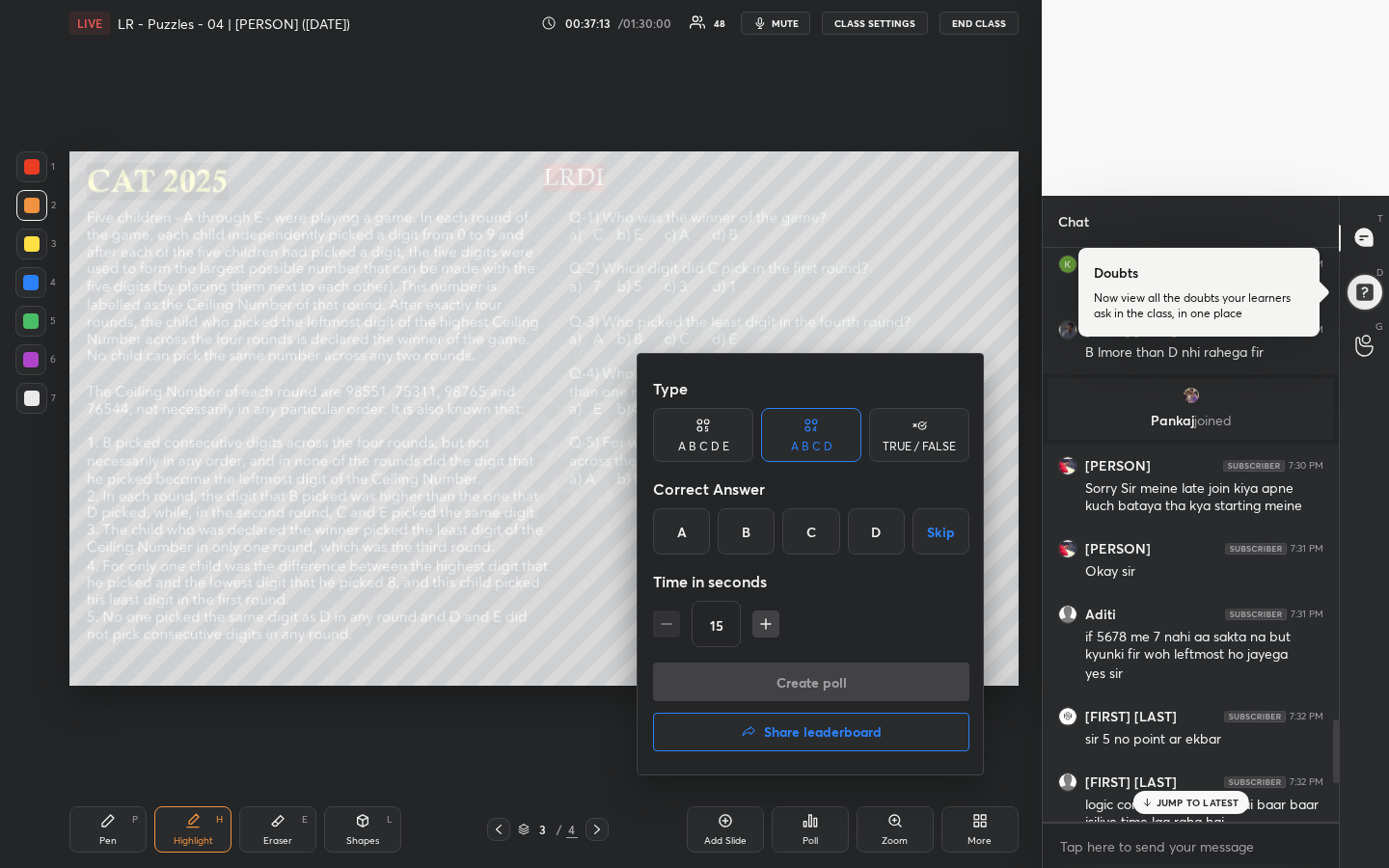 drag, startPoint x: 817, startPoint y: 534, endPoint x: 831, endPoint y: 580, distance: 48.0833 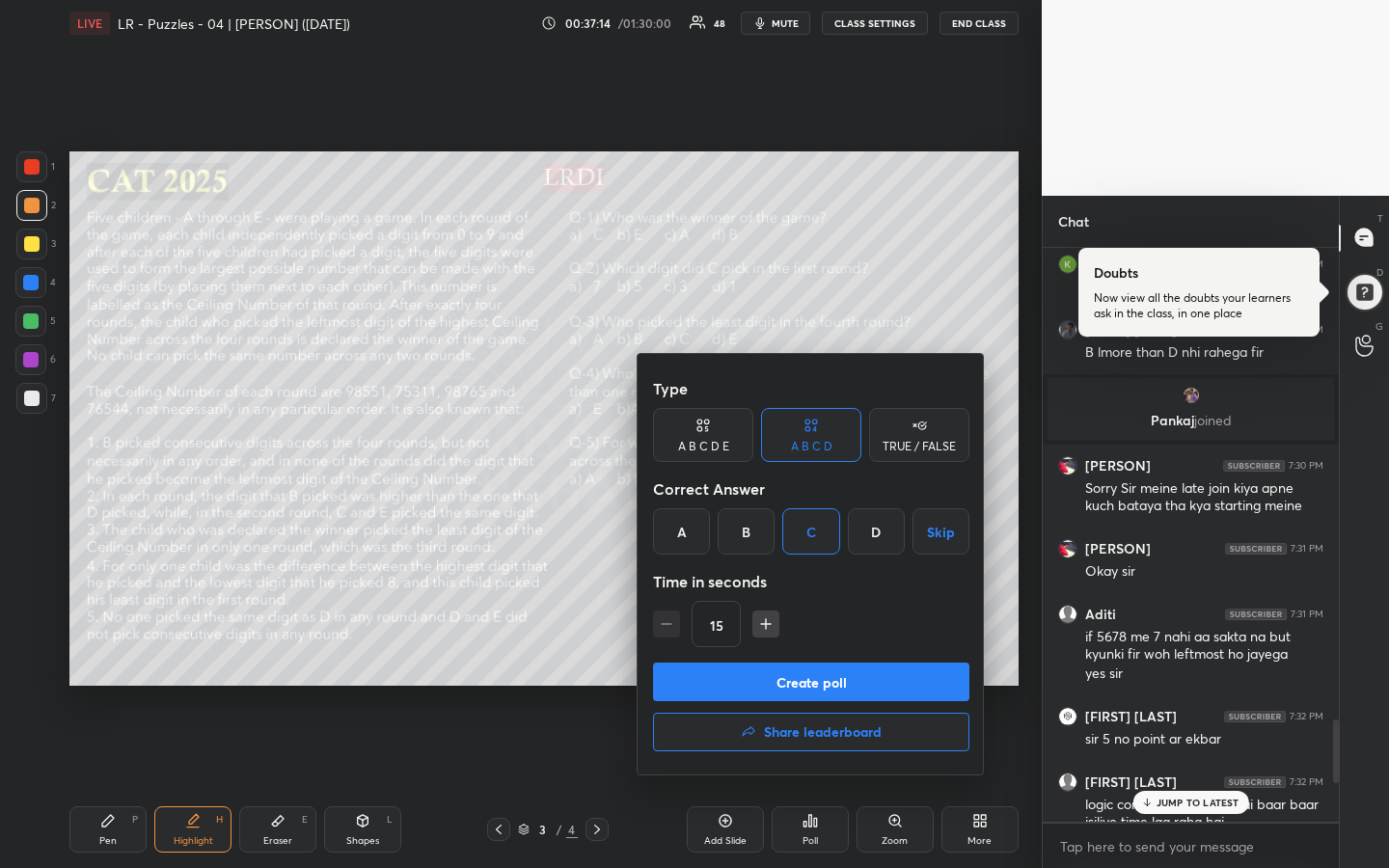 click on "Create poll" at bounding box center (811, 682) 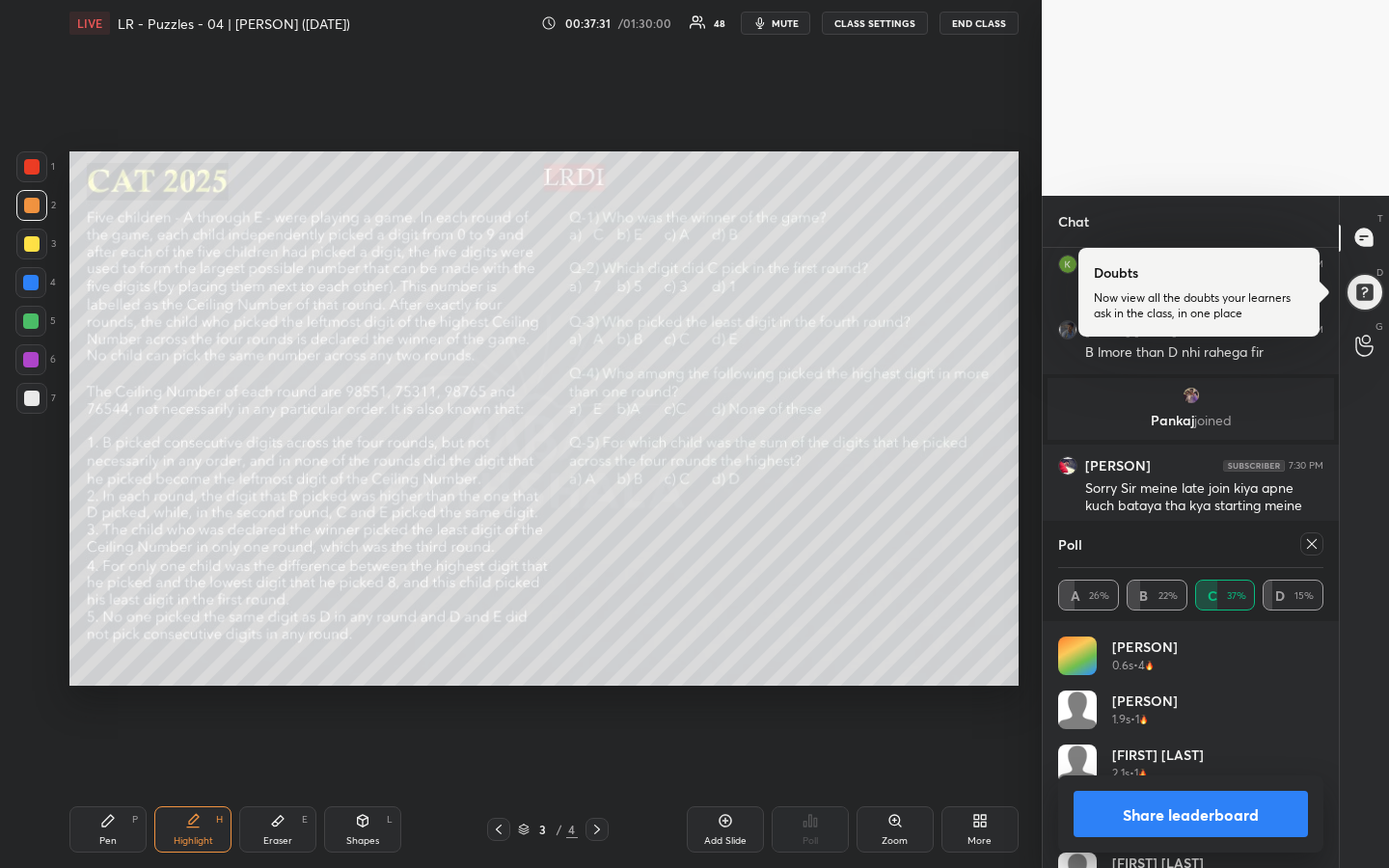 drag, startPoint x: 1311, startPoint y: 544, endPoint x: 1239, endPoint y: 569, distance: 76.2168 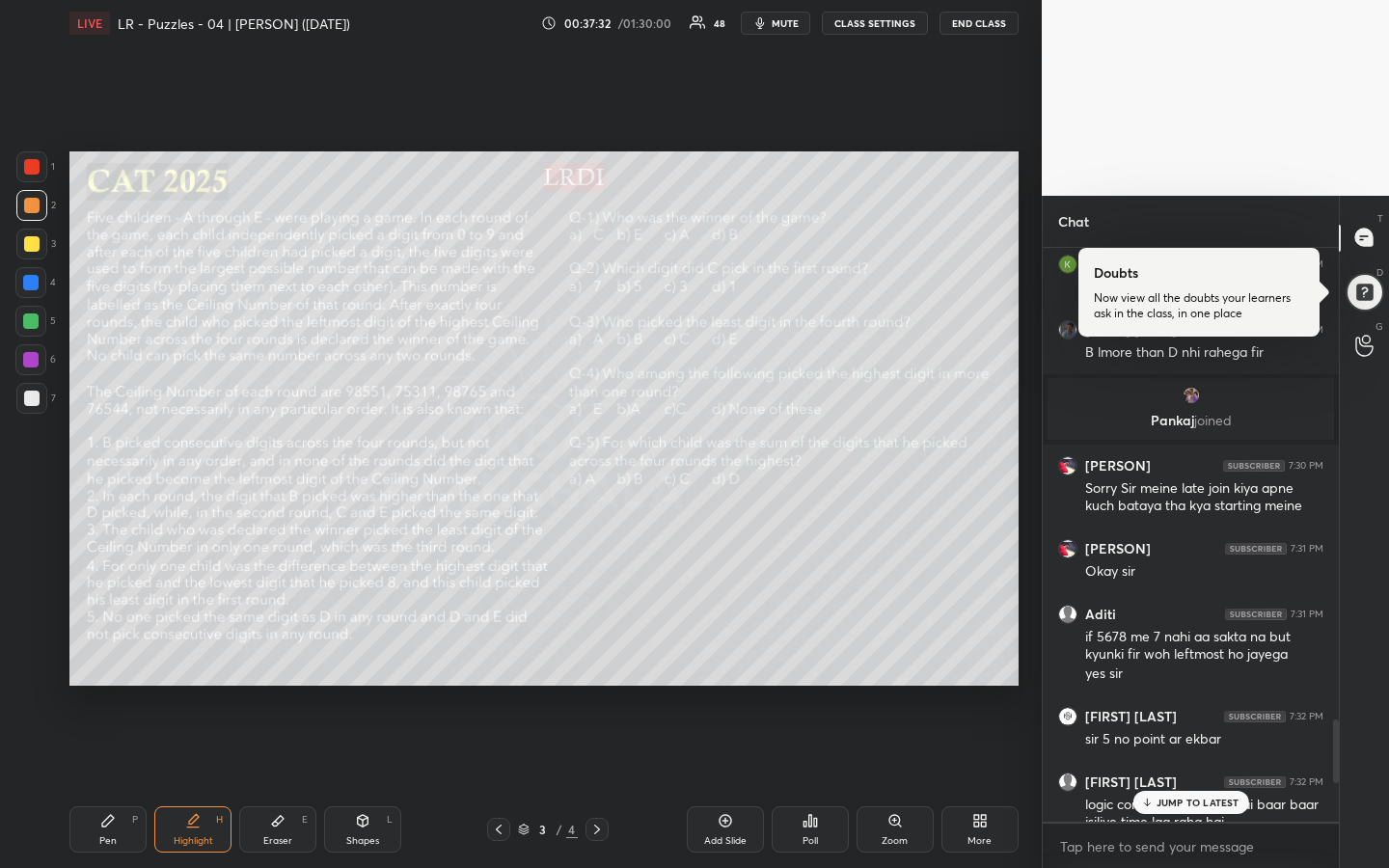 click on "Poll" at bounding box center (810, 829) 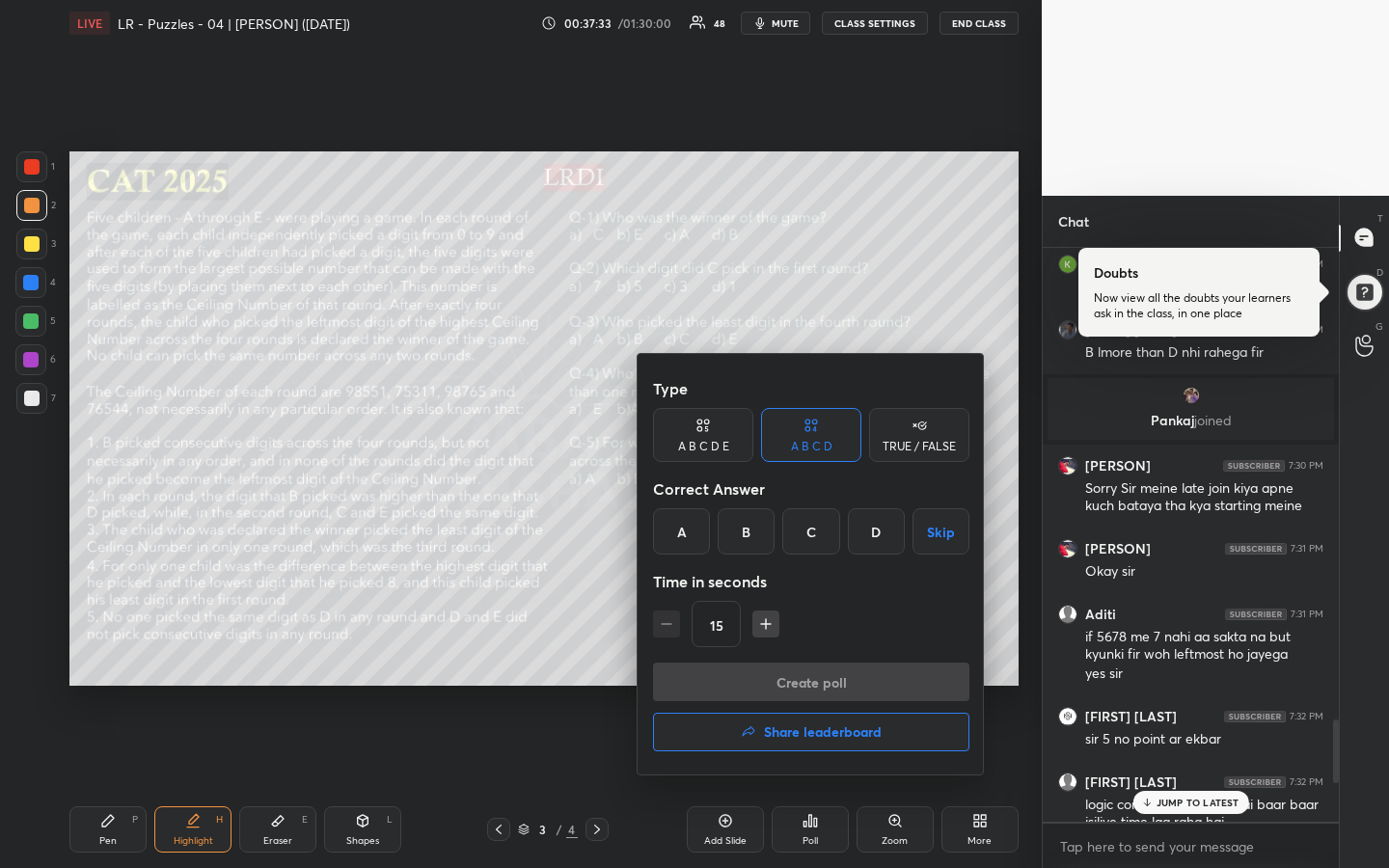drag, startPoint x: 747, startPoint y: 547, endPoint x: 765, endPoint y: 586, distance: 42.953463 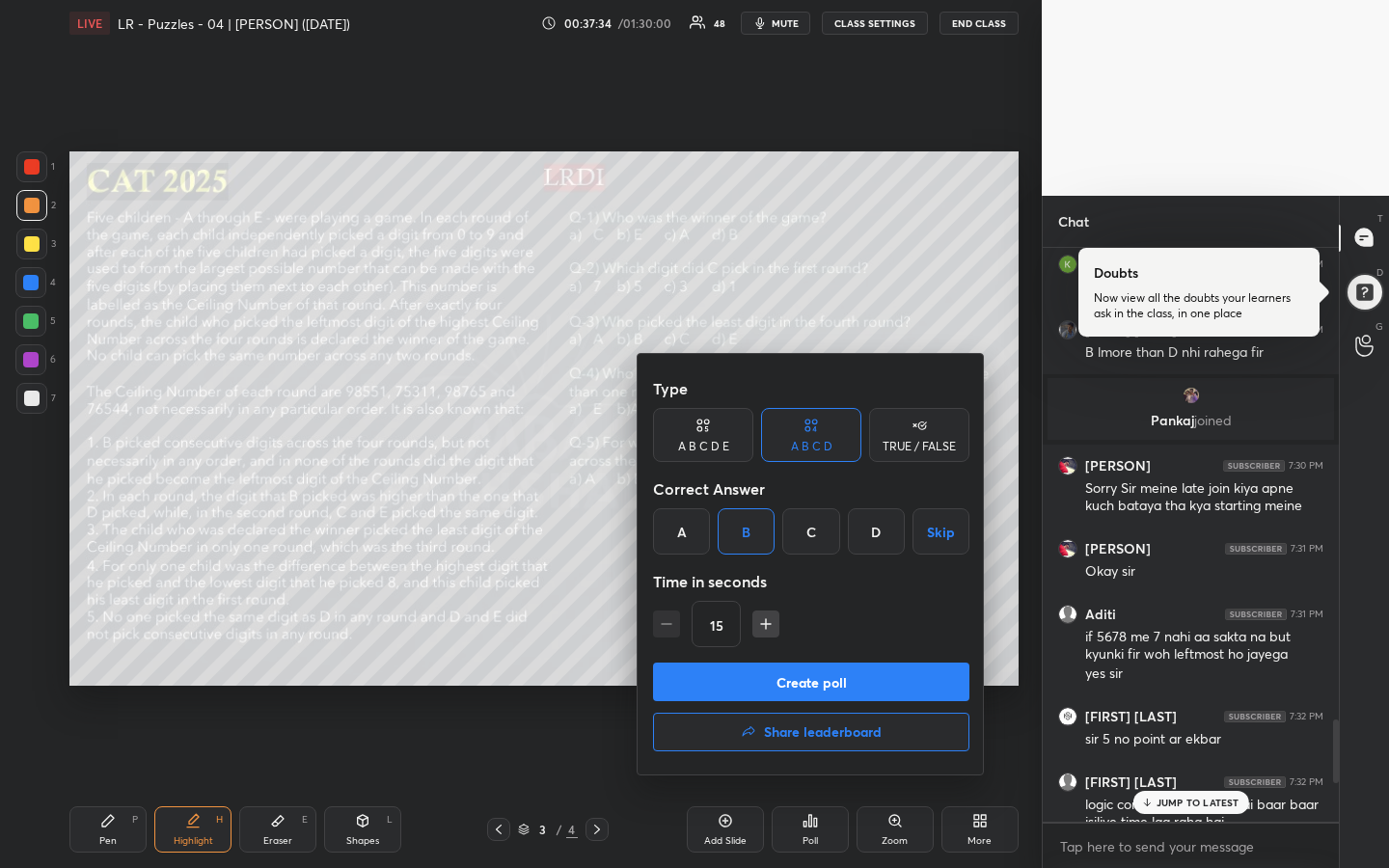 click on "Create poll" at bounding box center (811, 682) 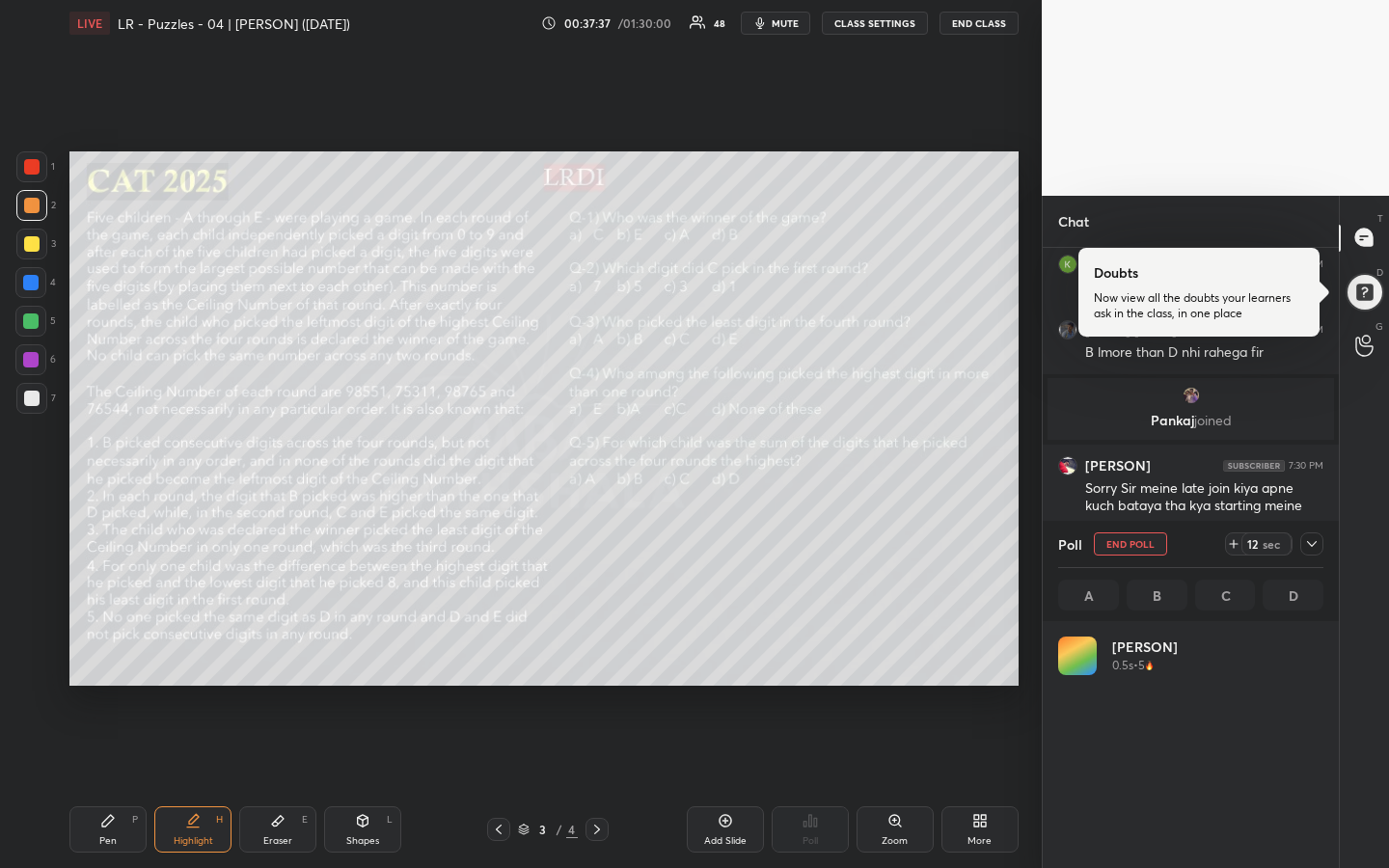click on "Eraser" at bounding box center (278, 841) 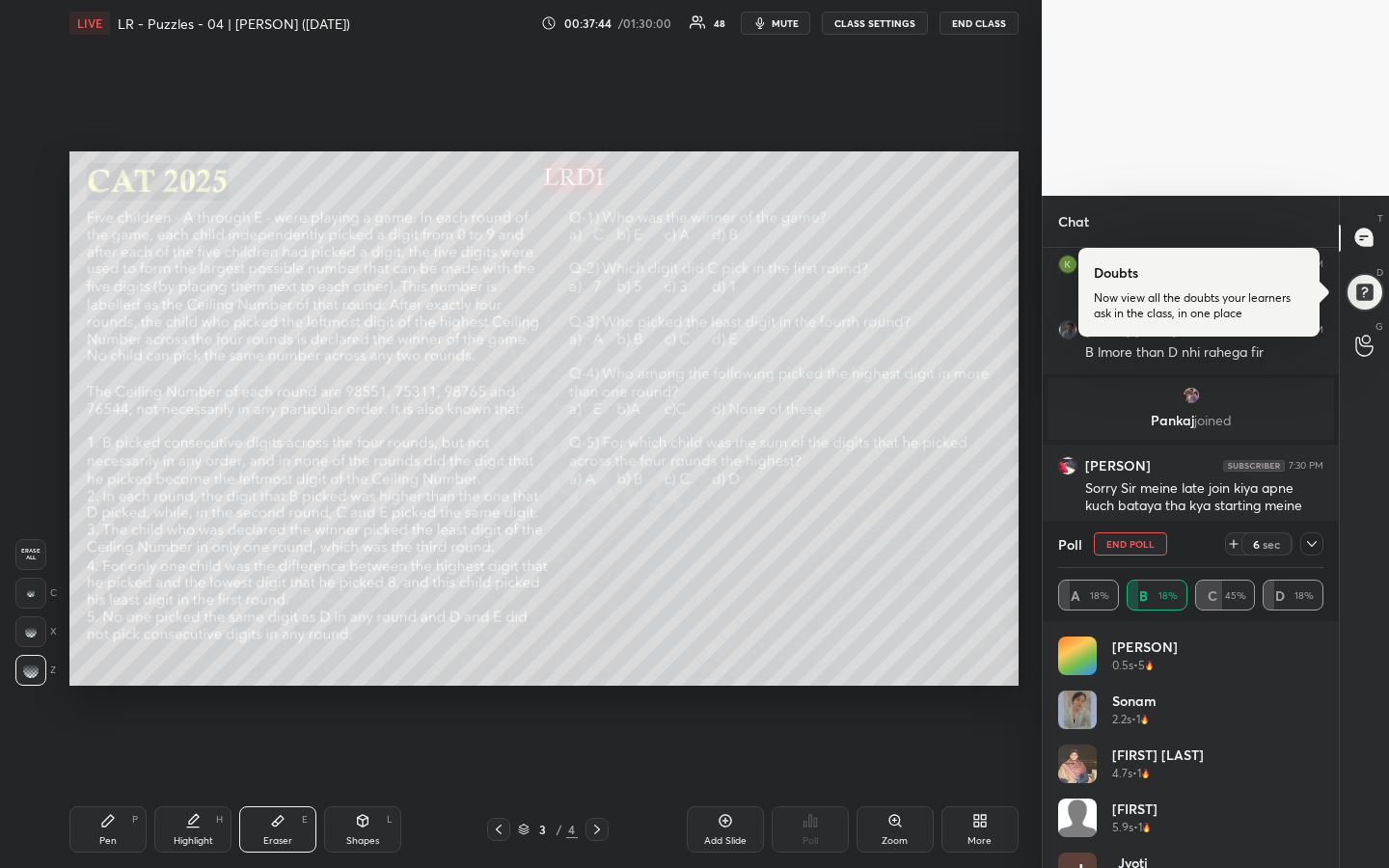 drag, startPoint x: 116, startPoint y: 831, endPoint x: 147, endPoint y: 804, distance: 41.10961 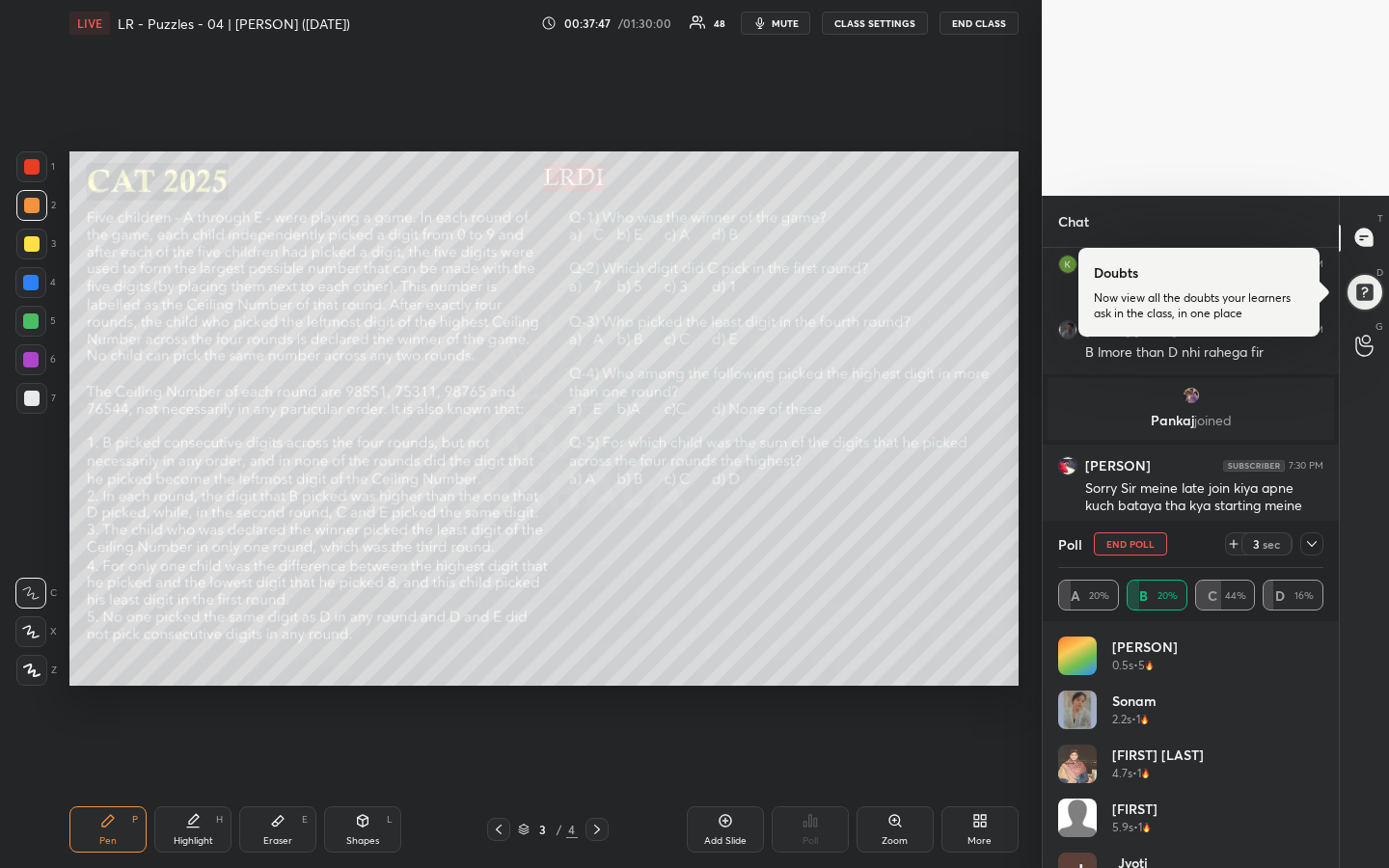 click at bounding box center [32, 244] 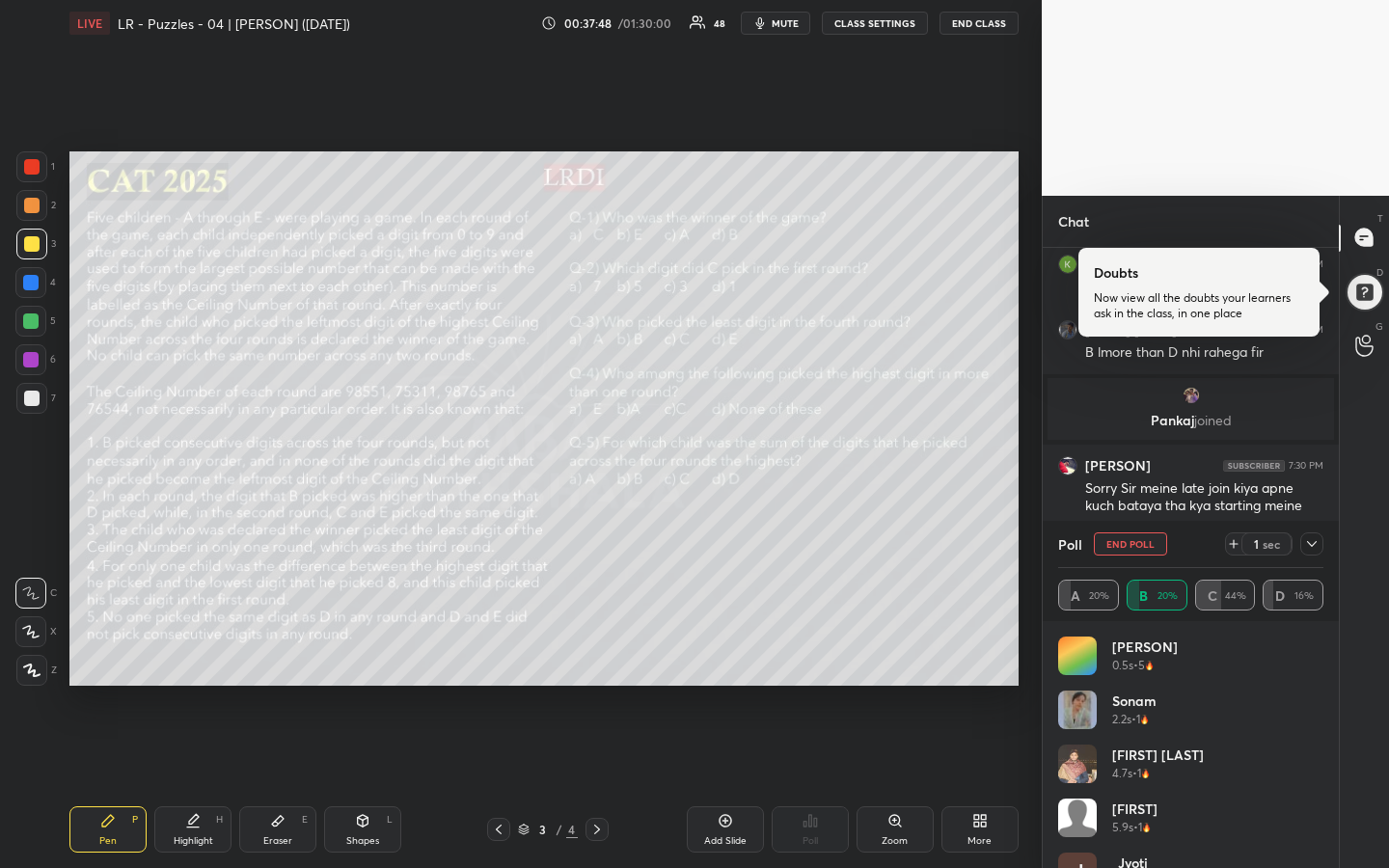 click at bounding box center (32, 205) 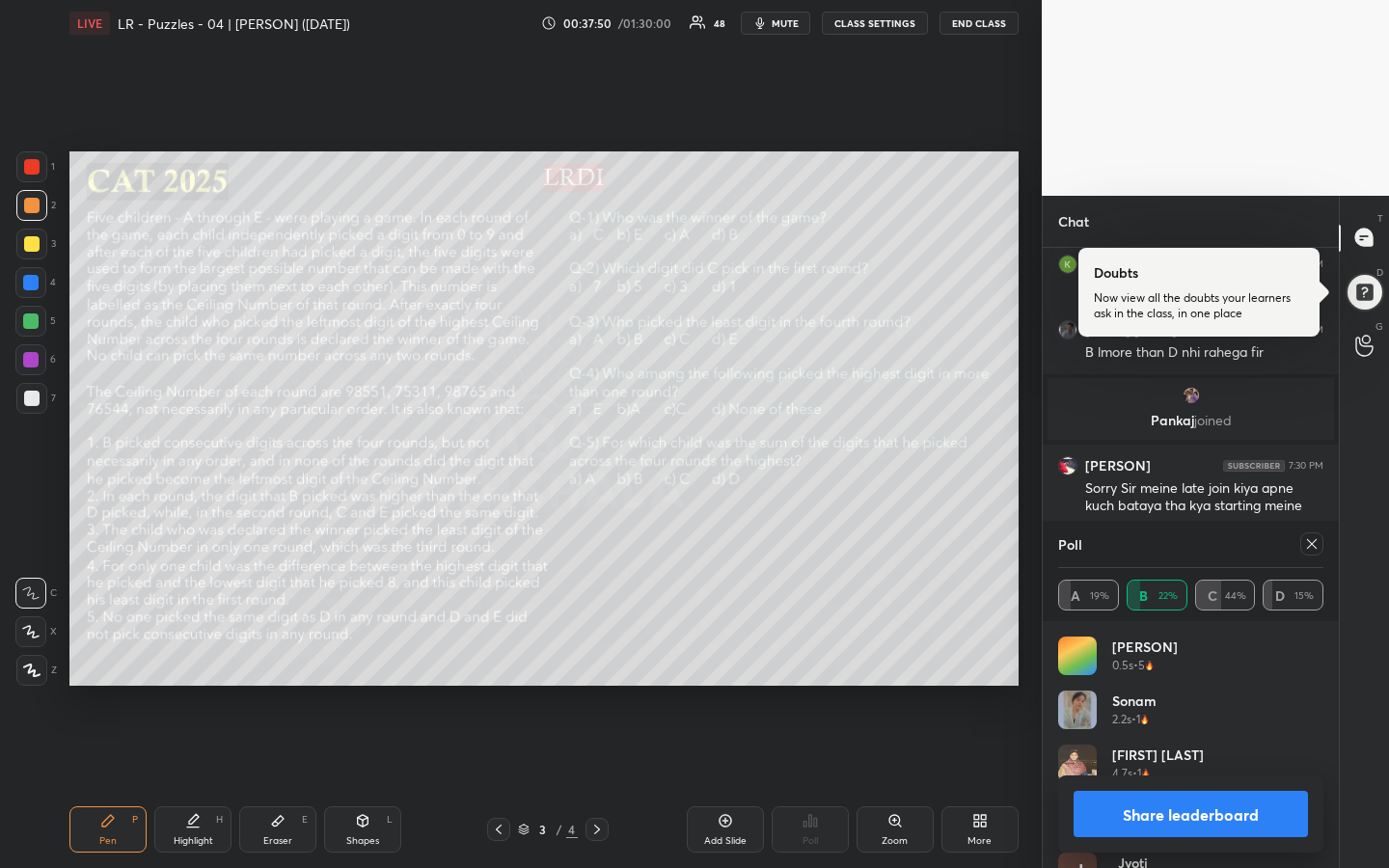 click on "Share leaderboard" at bounding box center [1190, 814] 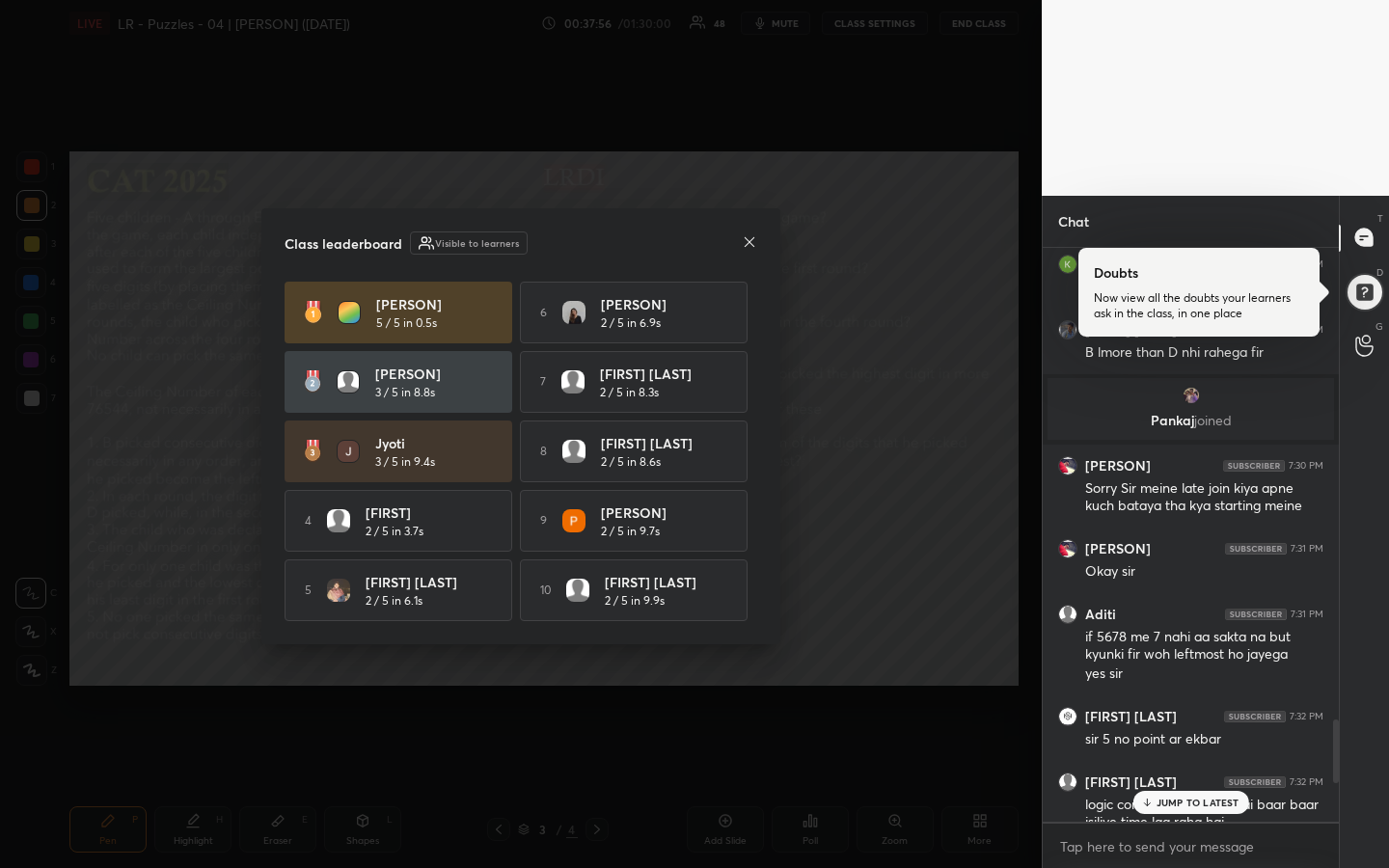 click 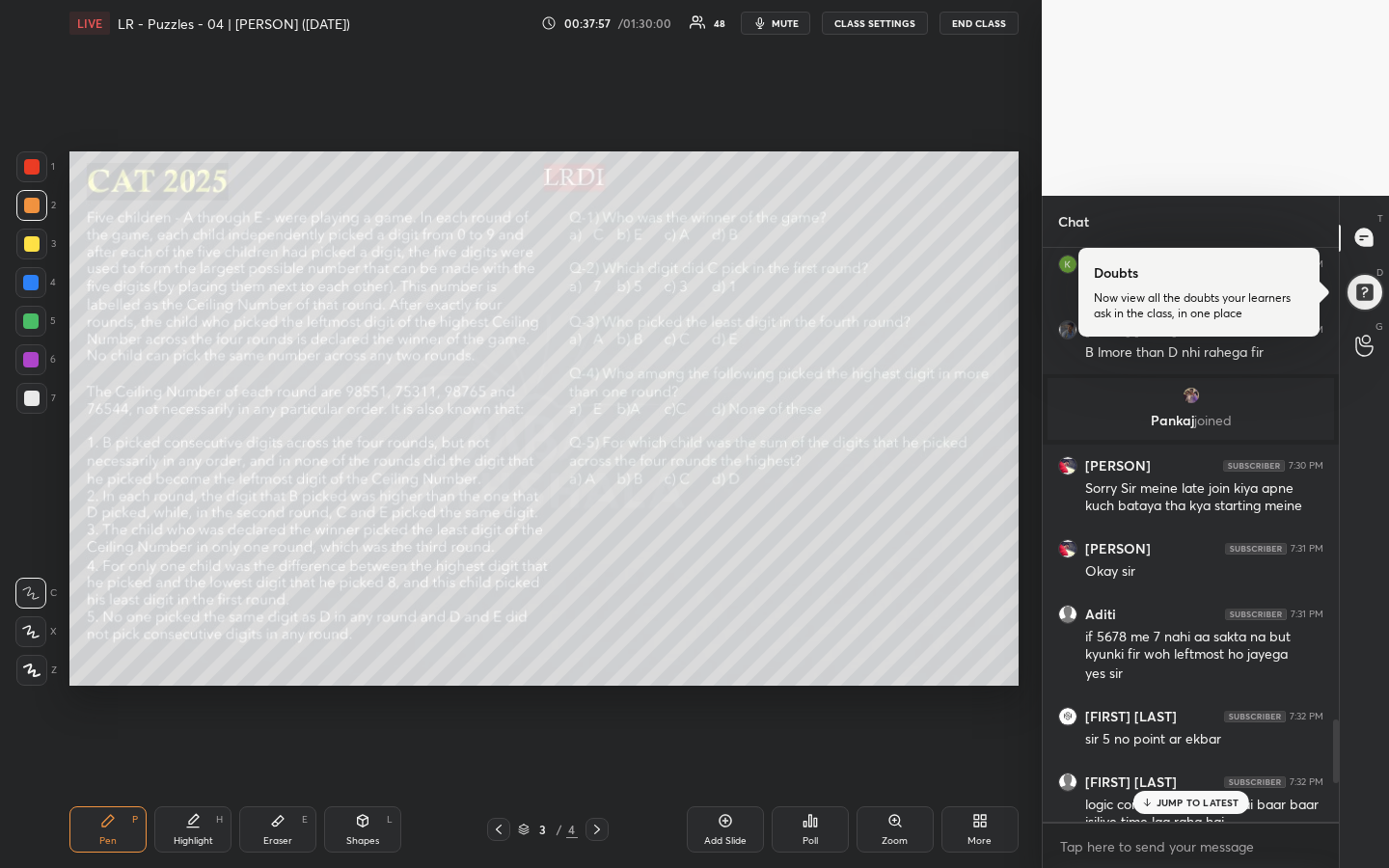 click on "JUMP TO LATEST" at bounding box center [1198, 802] 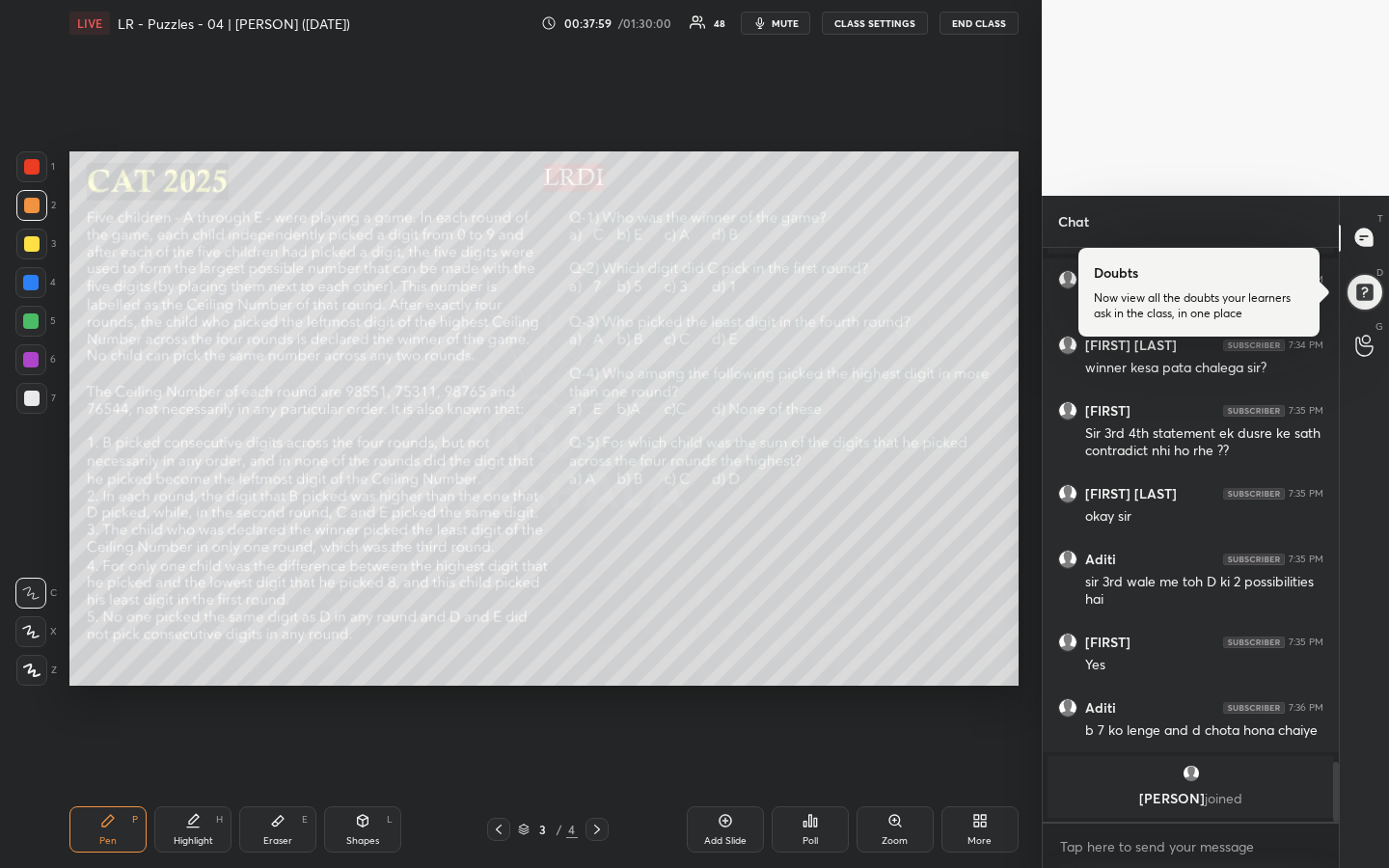 click on "Setting up your live class Poll for   secs No correct answer Start poll" at bounding box center (544, 419) 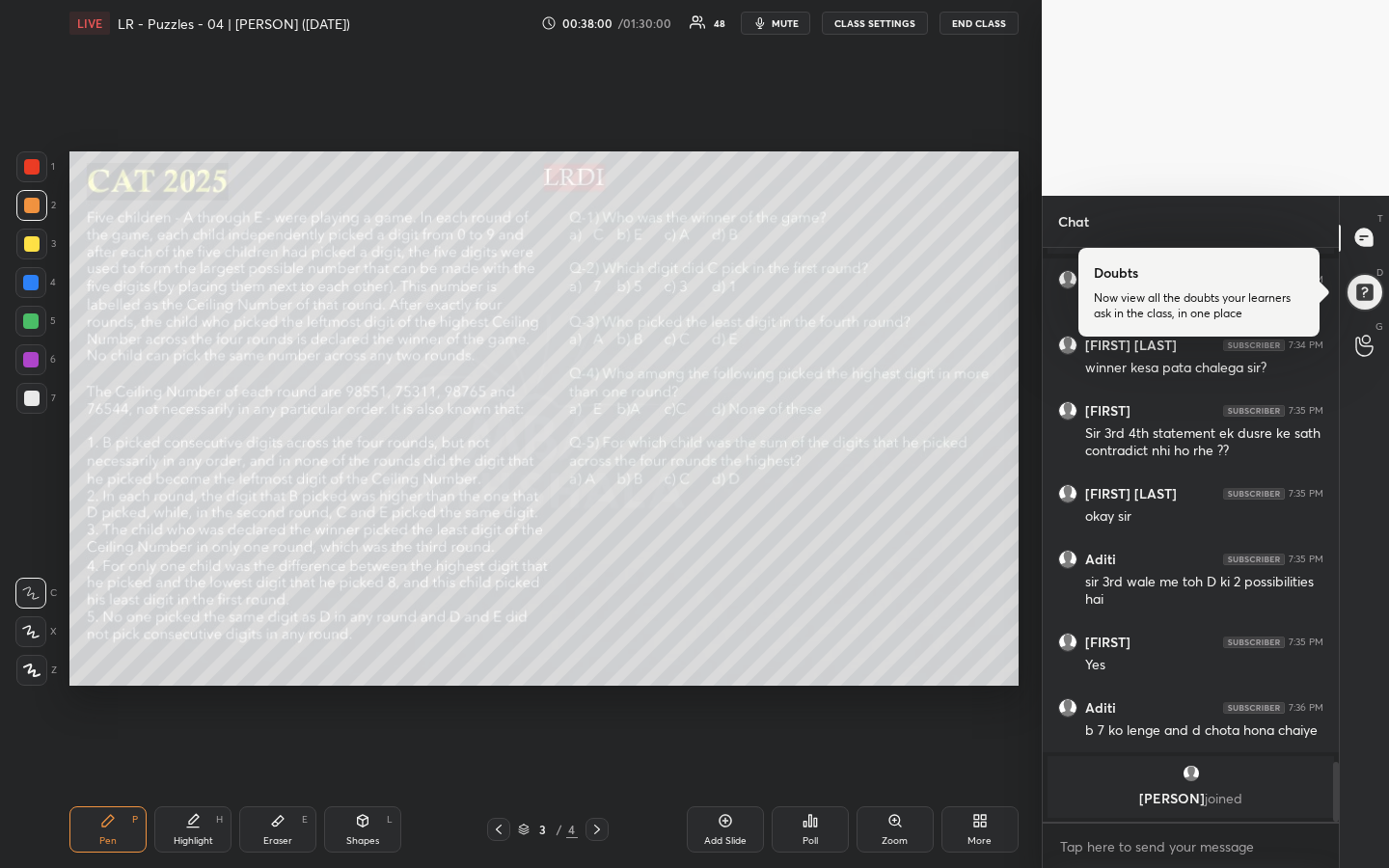 click on "Highlight H" at bounding box center (193, 829) 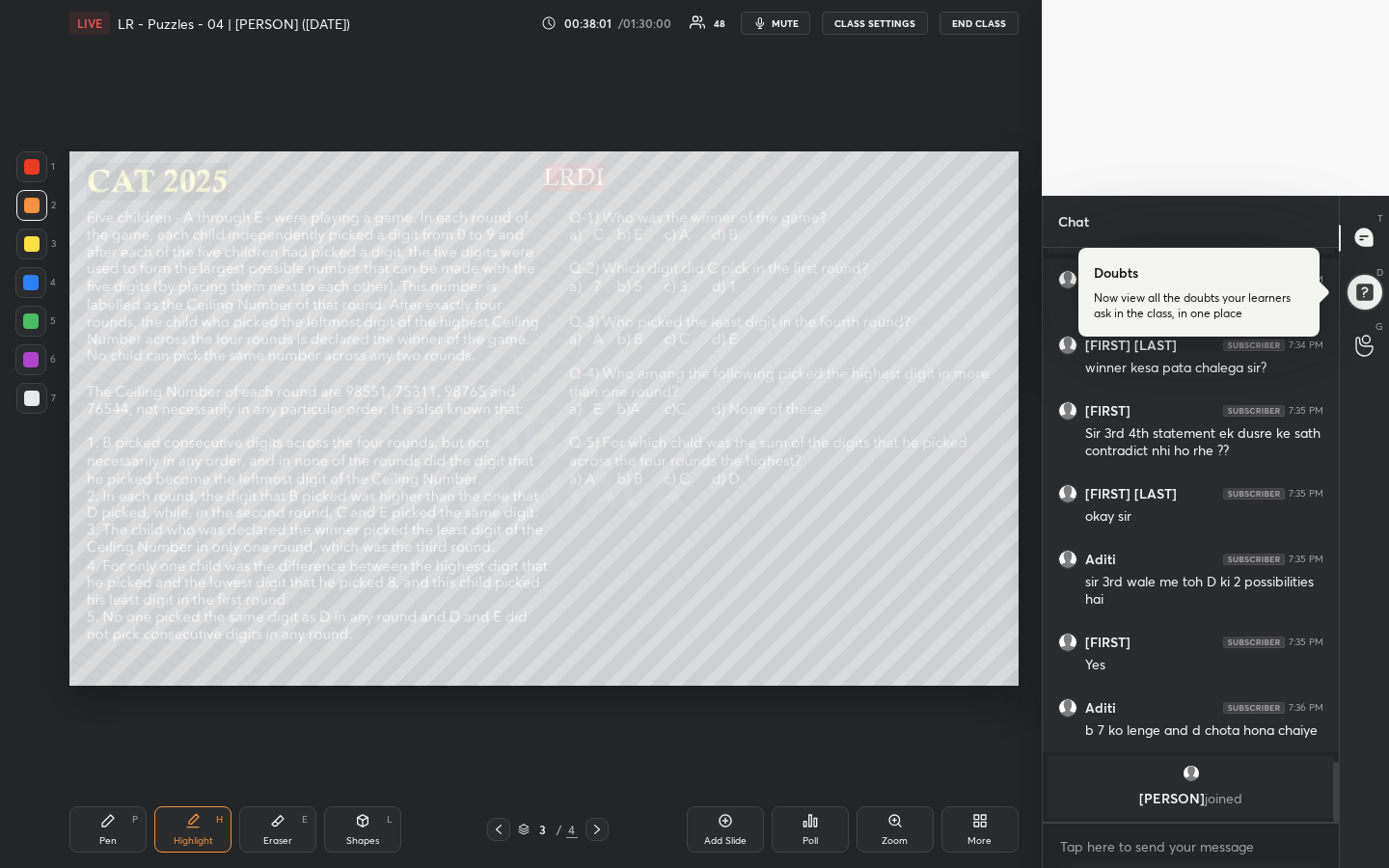 drag, startPoint x: 108, startPoint y: 831, endPoint x: 141, endPoint y: 815, distance: 36.674242 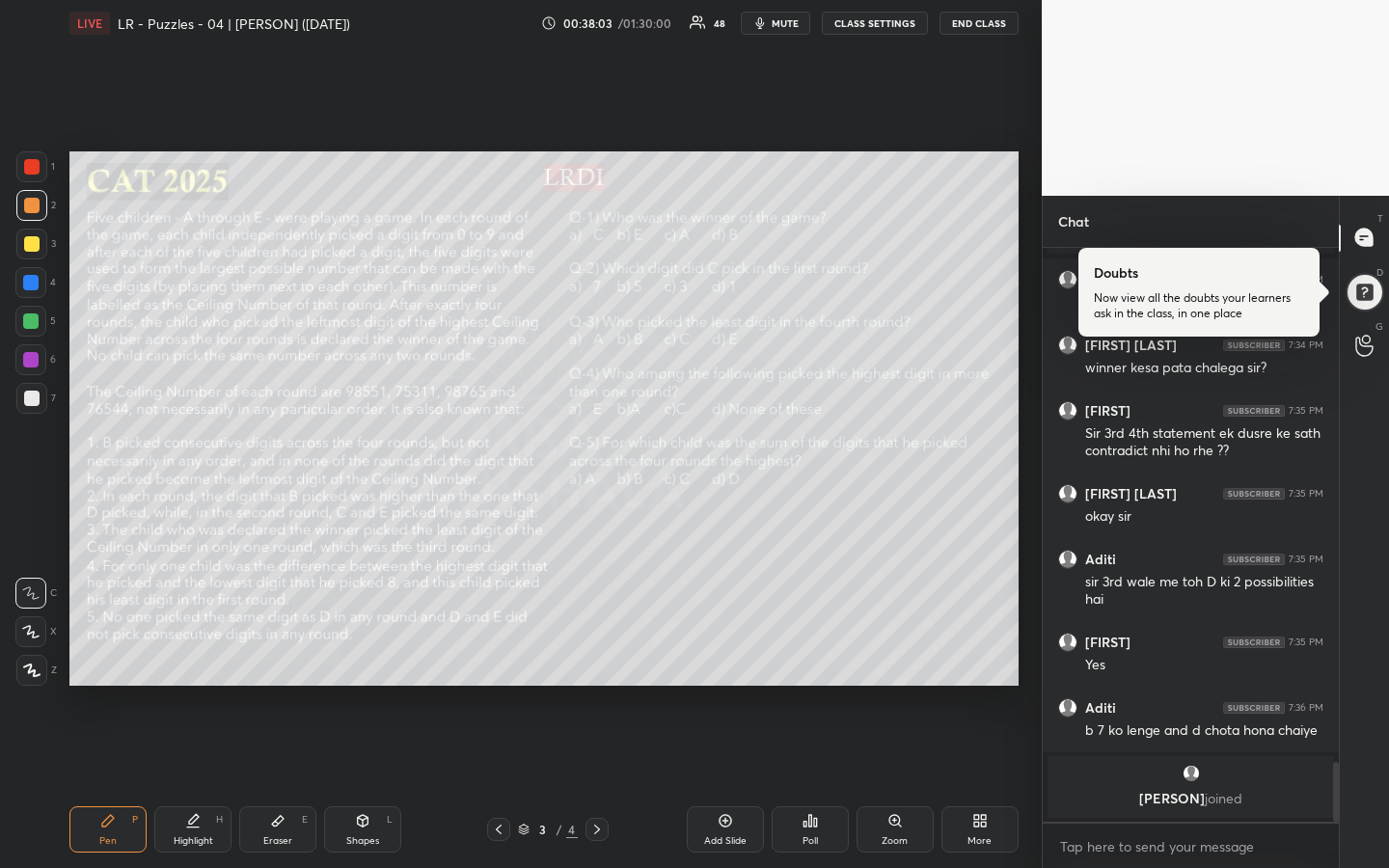 click on "Highlight" at bounding box center [193, 841] 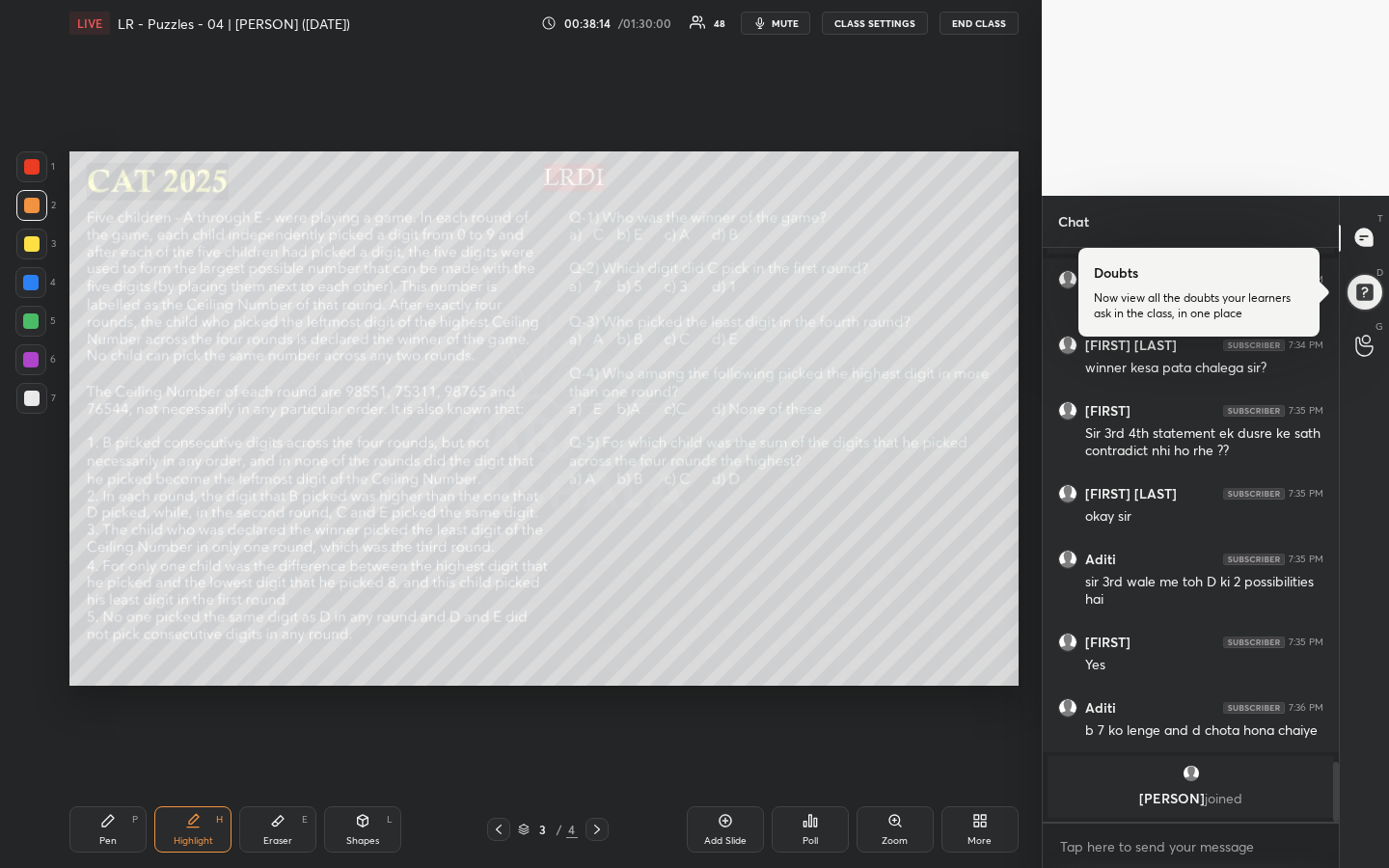 click on "Pen" at bounding box center [108, 841] 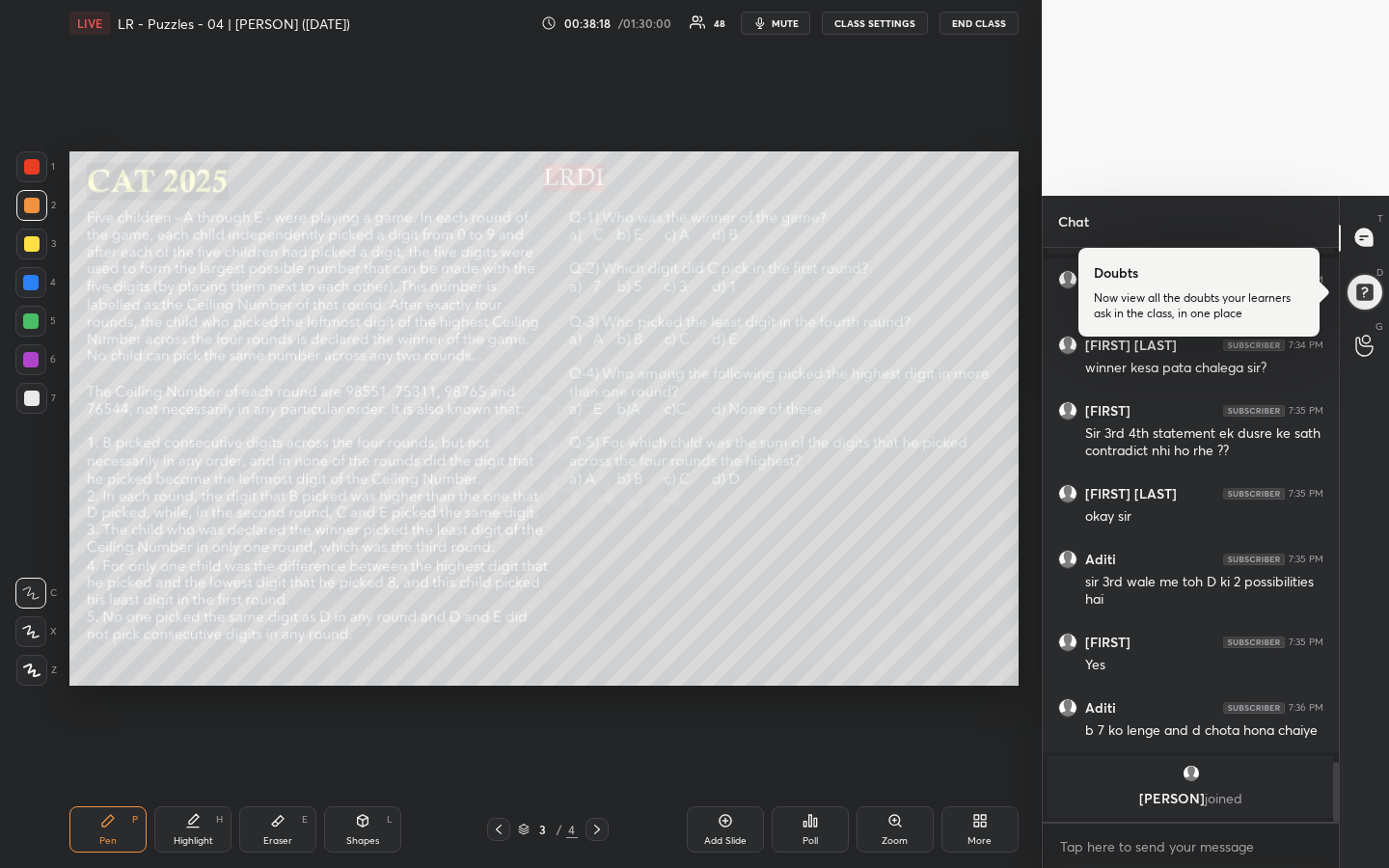 click on "Highlight H" at bounding box center (193, 829) 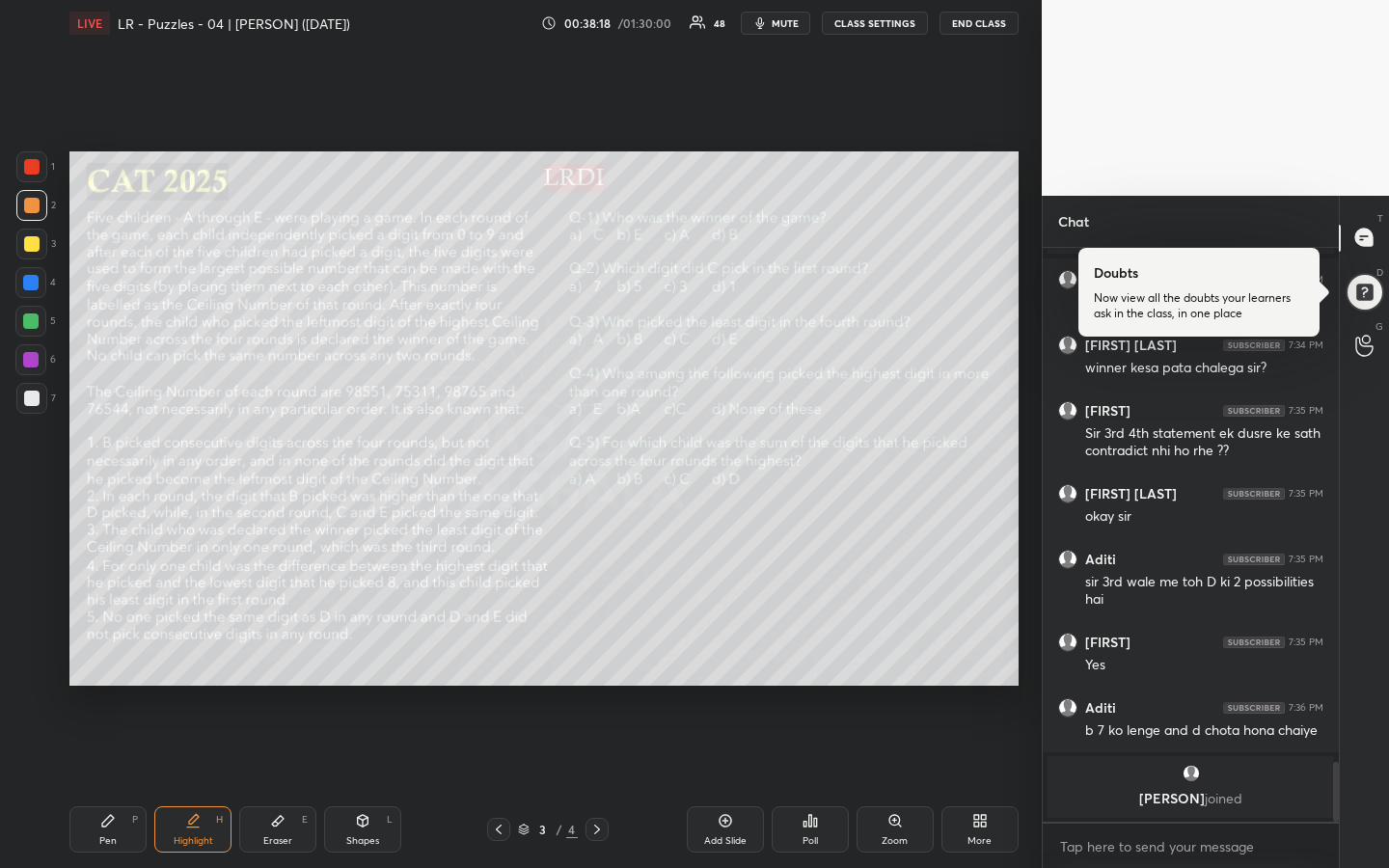 click on "Pen P" at bounding box center [108, 829] 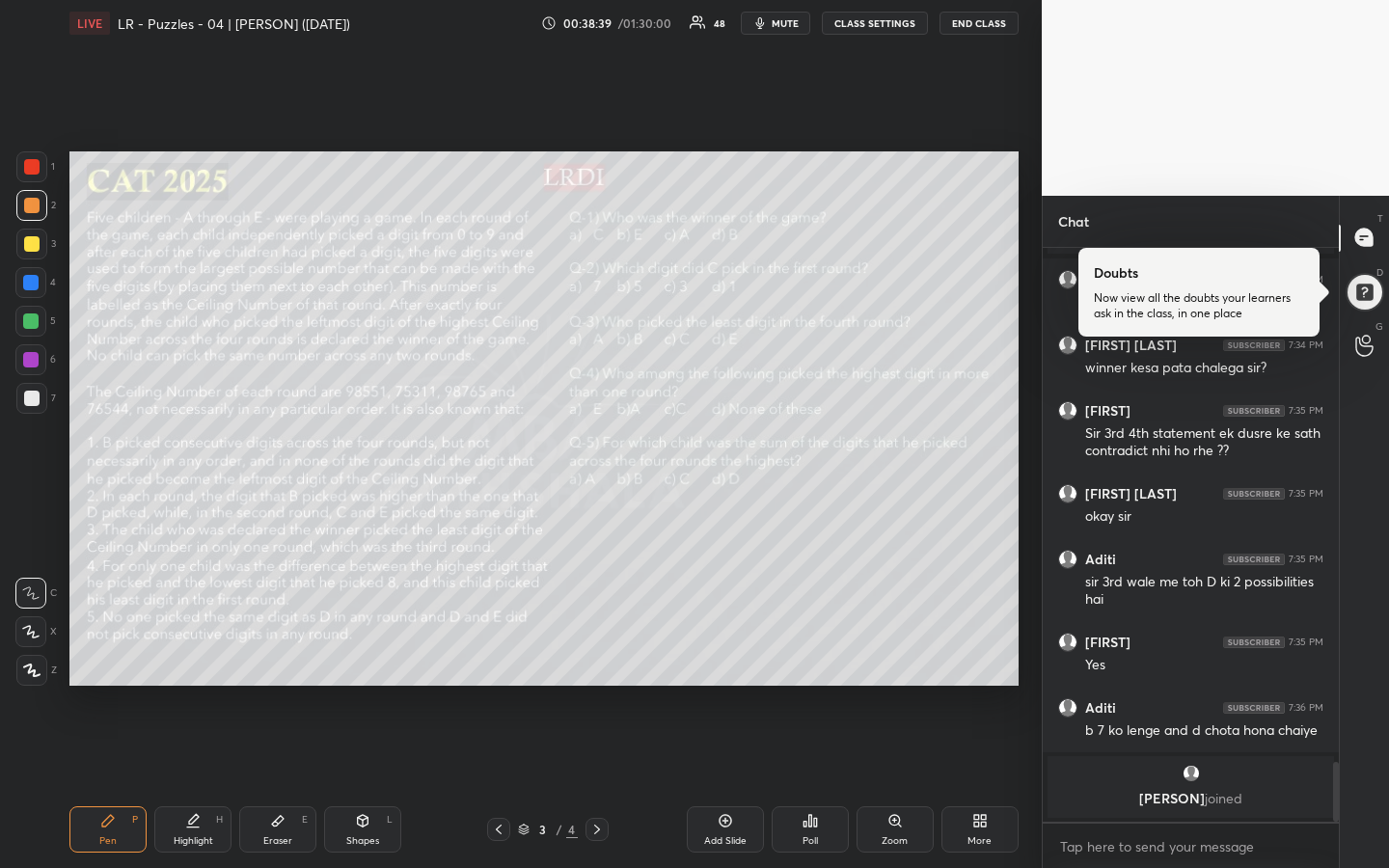 drag, startPoint x: 196, startPoint y: 820, endPoint x: 207, endPoint y: 802, distance: 21.095023 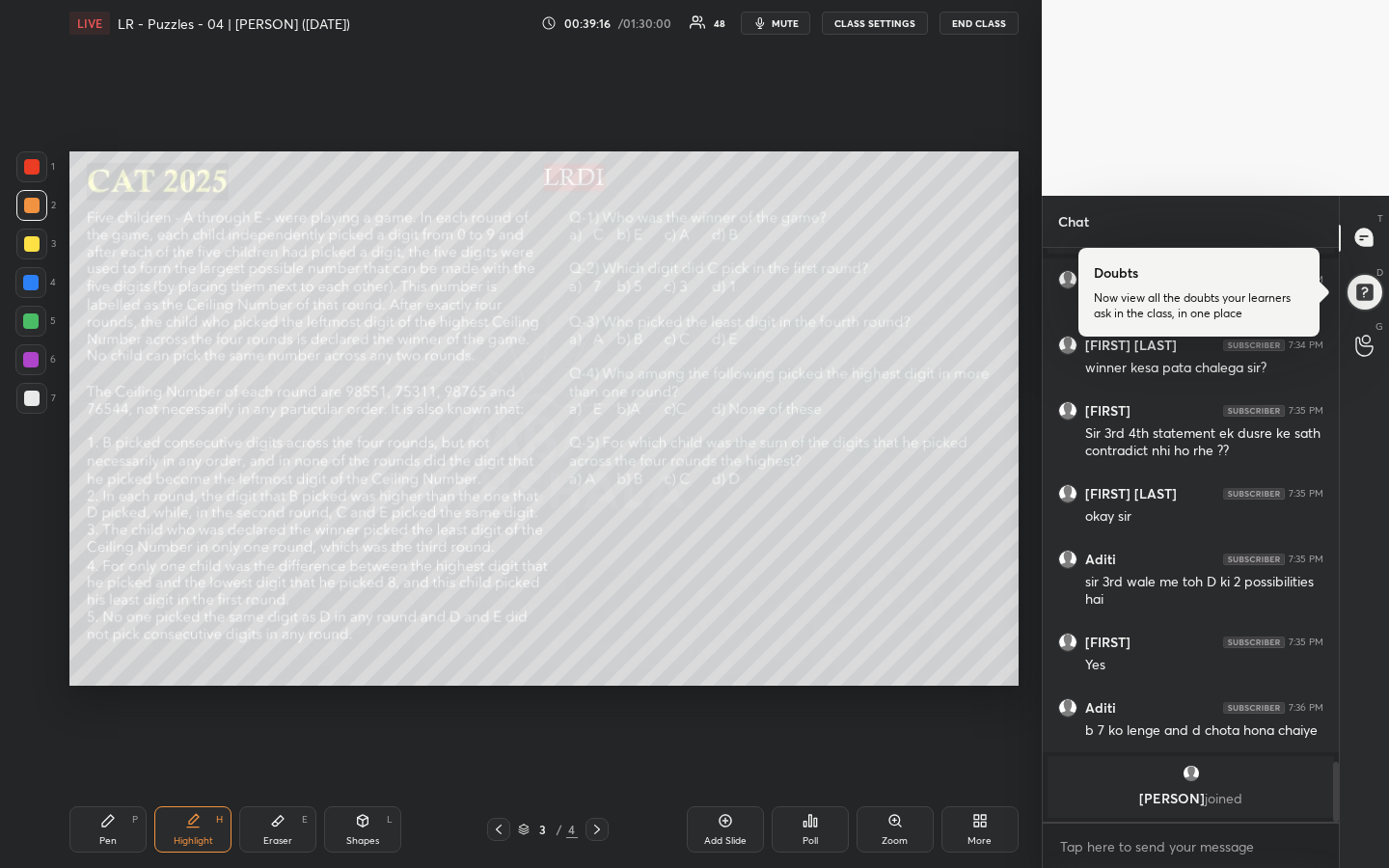 click on "Highlight H" at bounding box center (193, 829) 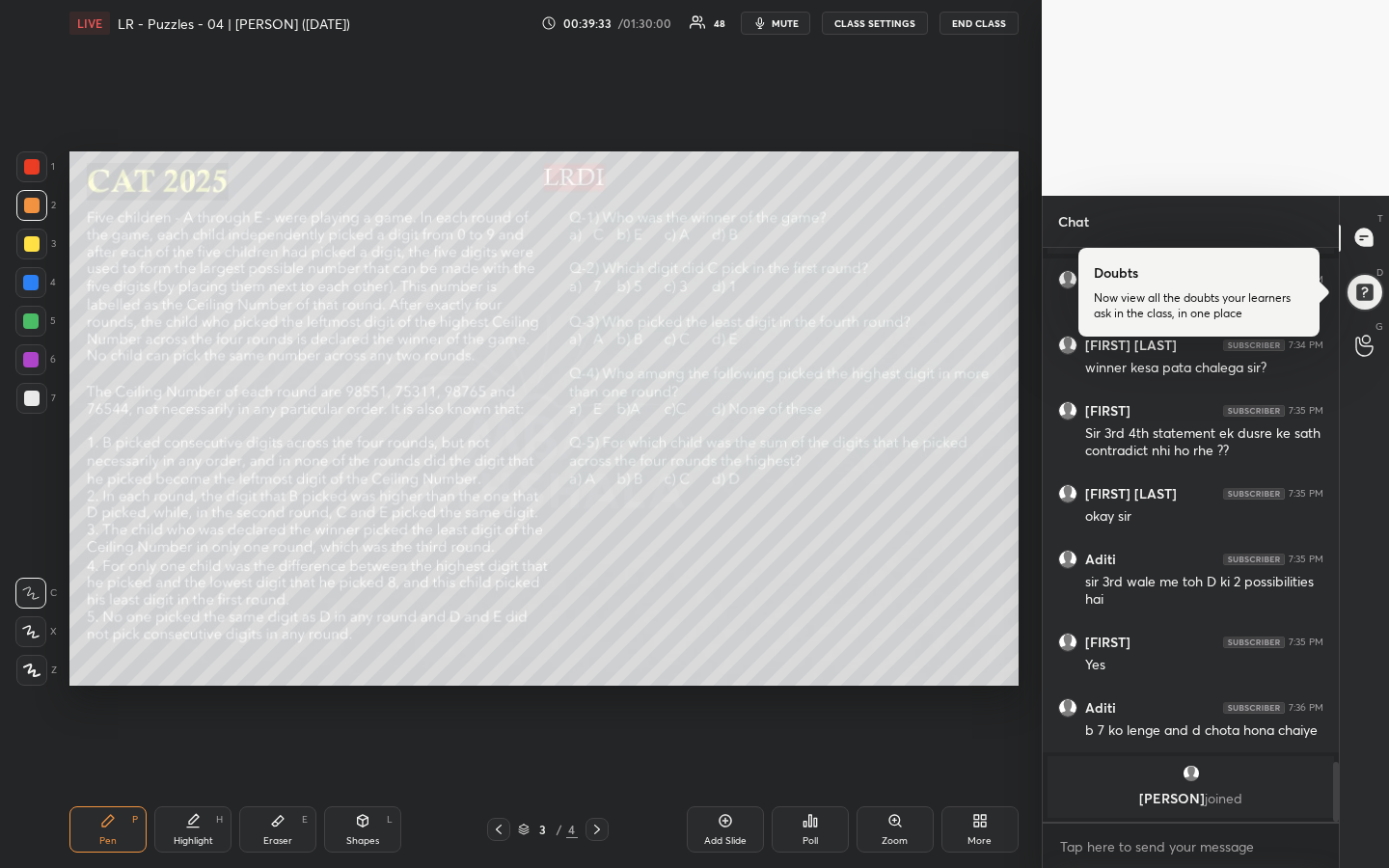click on "Highlight H" at bounding box center (193, 829) 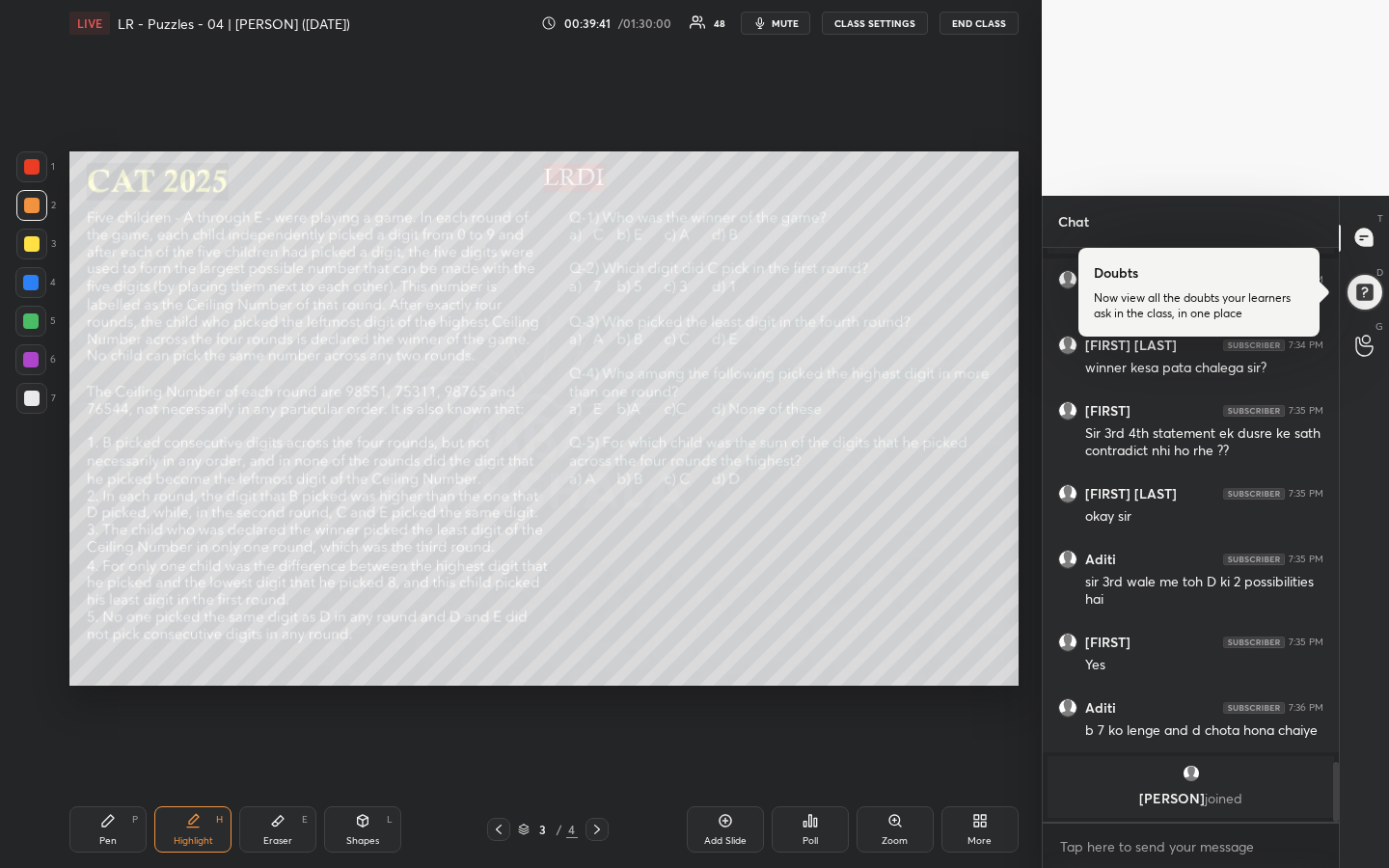 click on "Pen P" at bounding box center (108, 829) 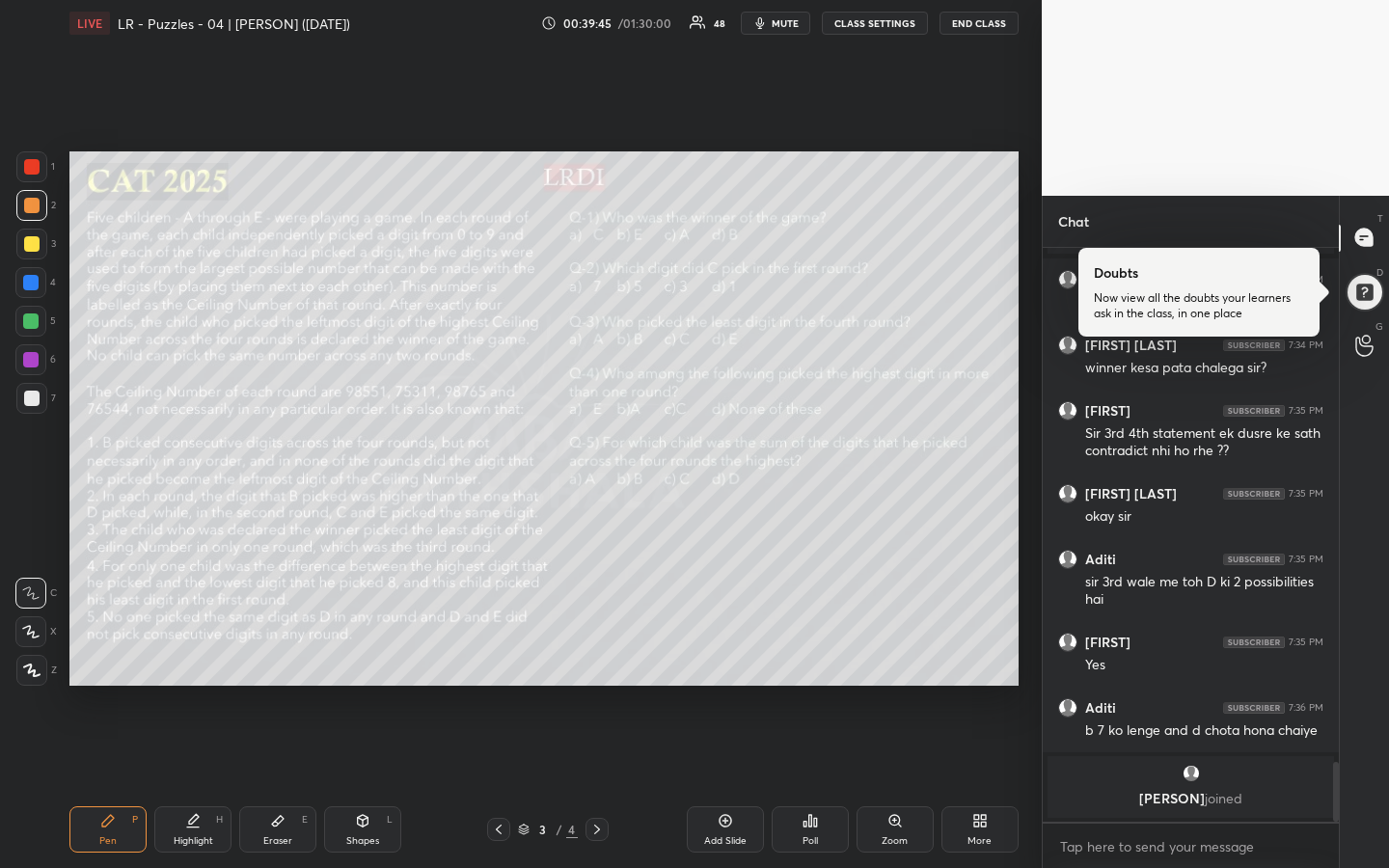 drag, startPoint x: 189, startPoint y: 842, endPoint x: 207, endPoint y: 808, distance: 38.470768 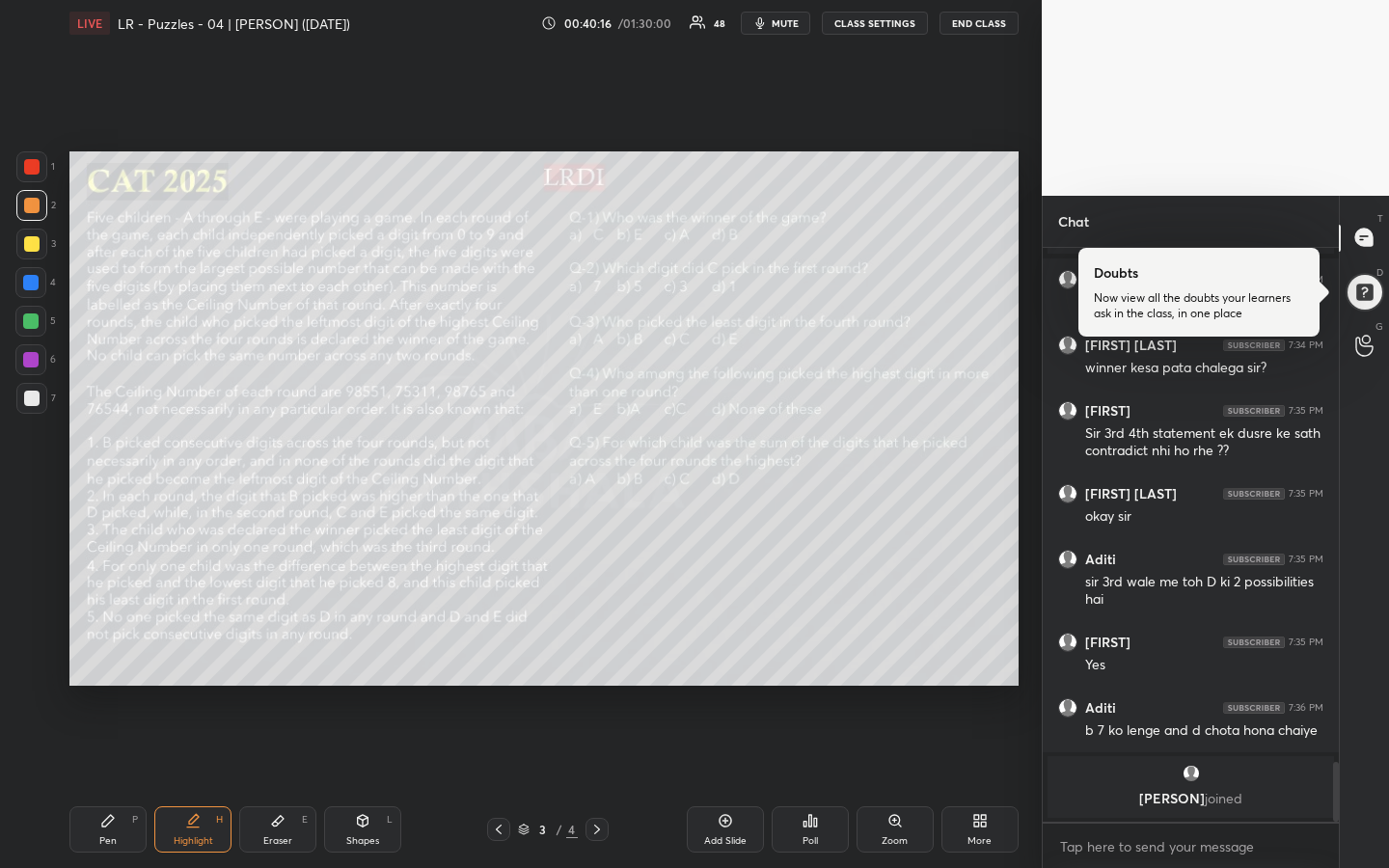 click on "Pen P" at bounding box center (108, 829) 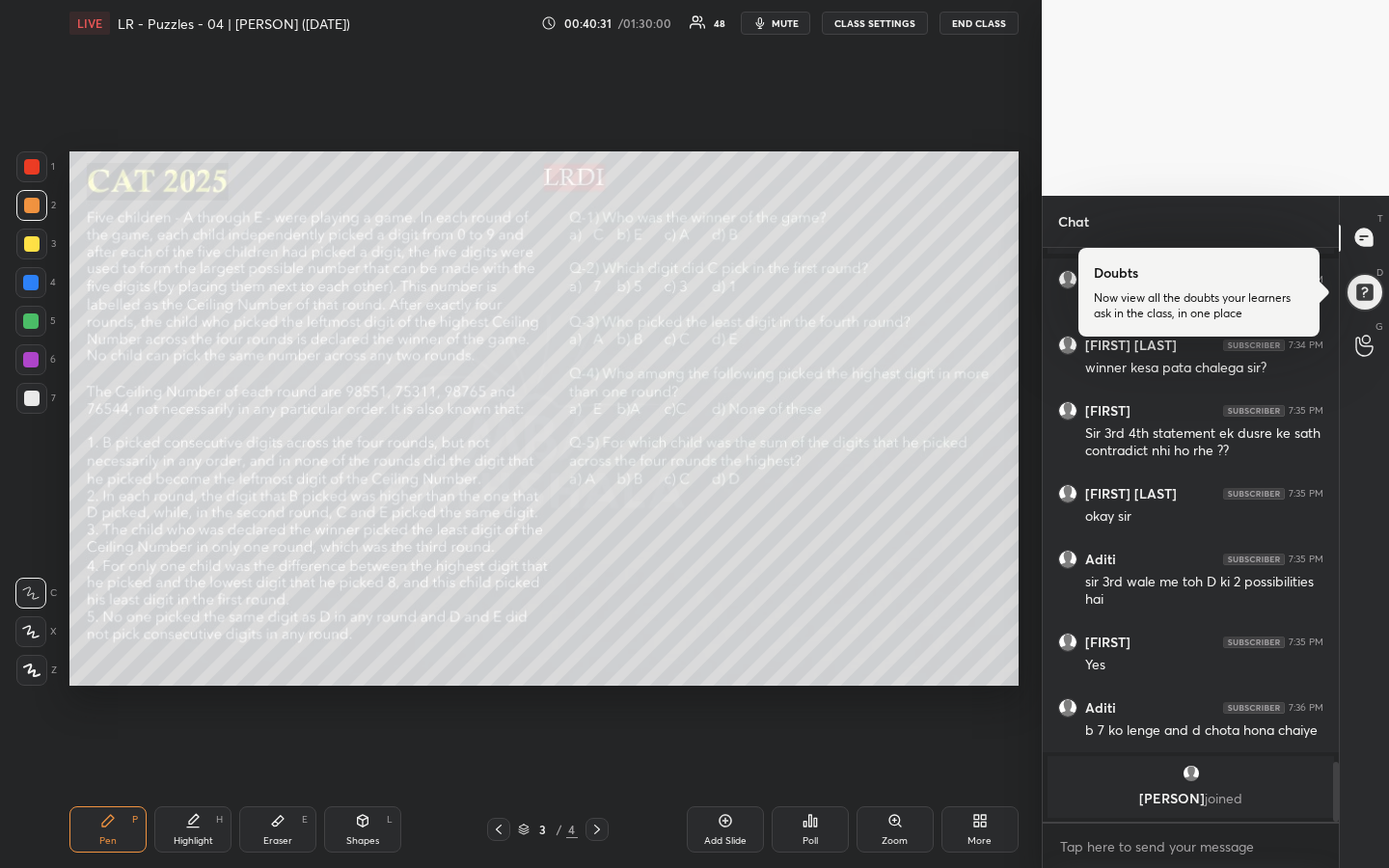 click on "Pen P" at bounding box center (108, 829) 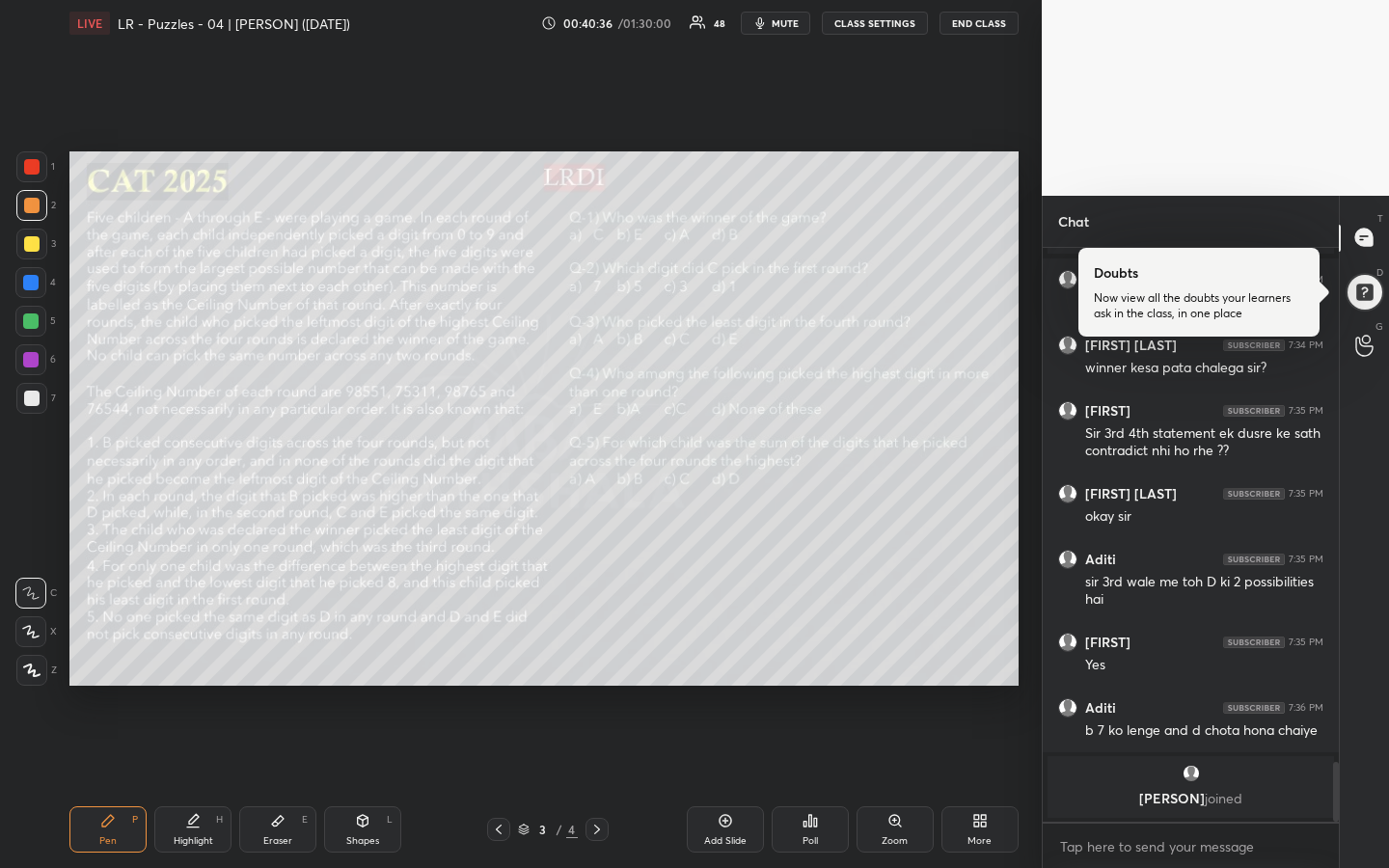 click on "Highlight" at bounding box center (193, 841) 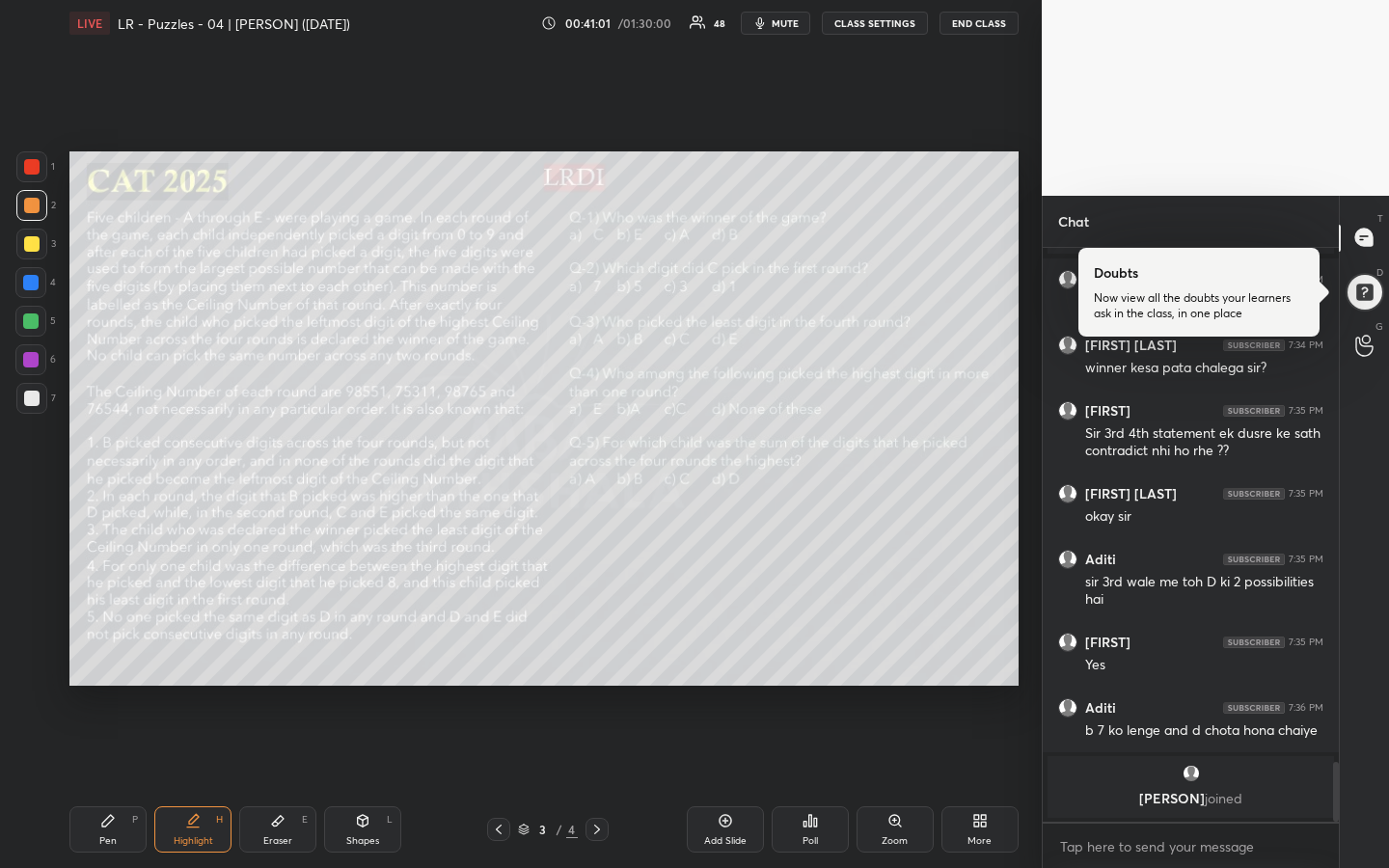 click on "Pen P" at bounding box center (108, 829) 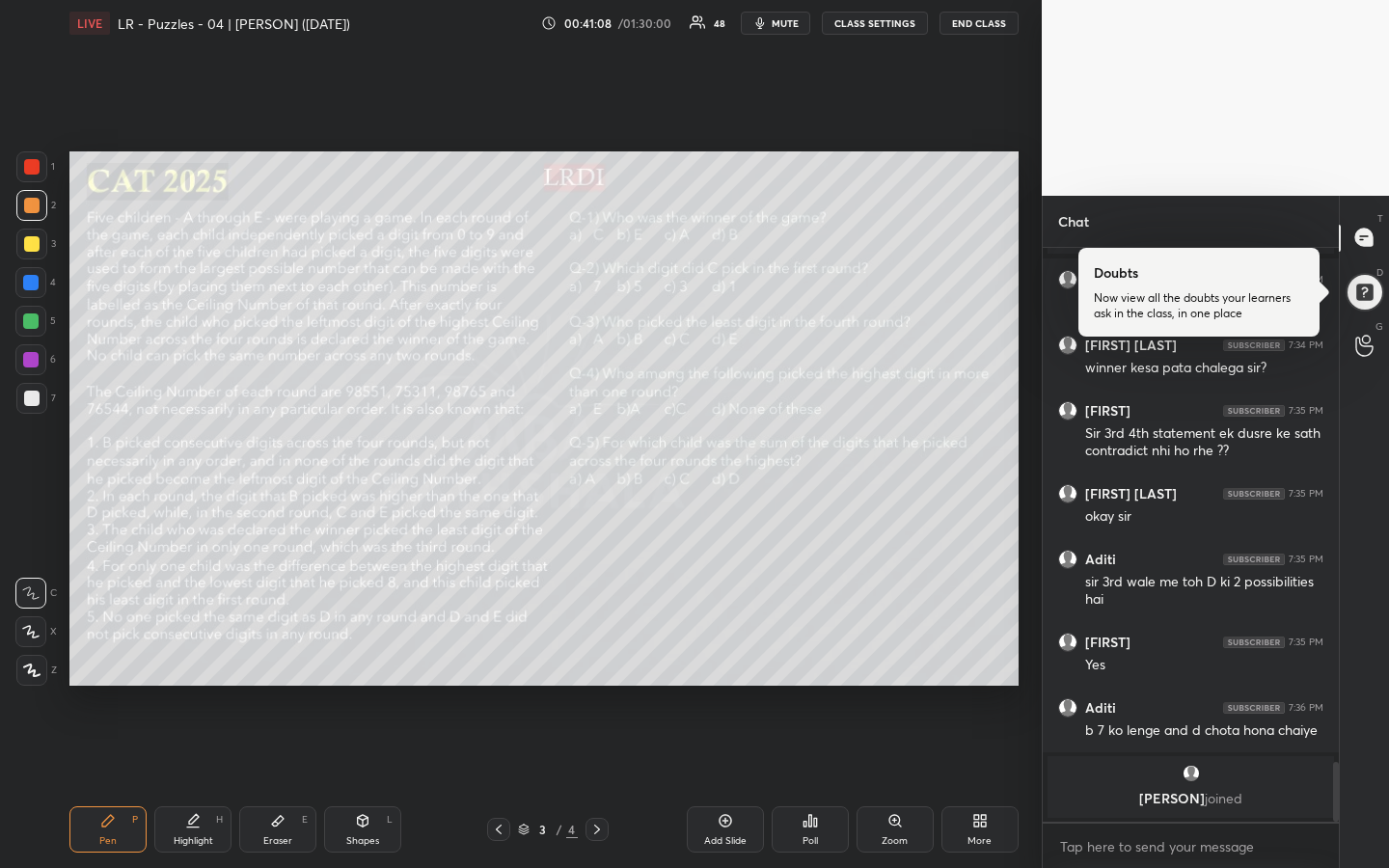 click 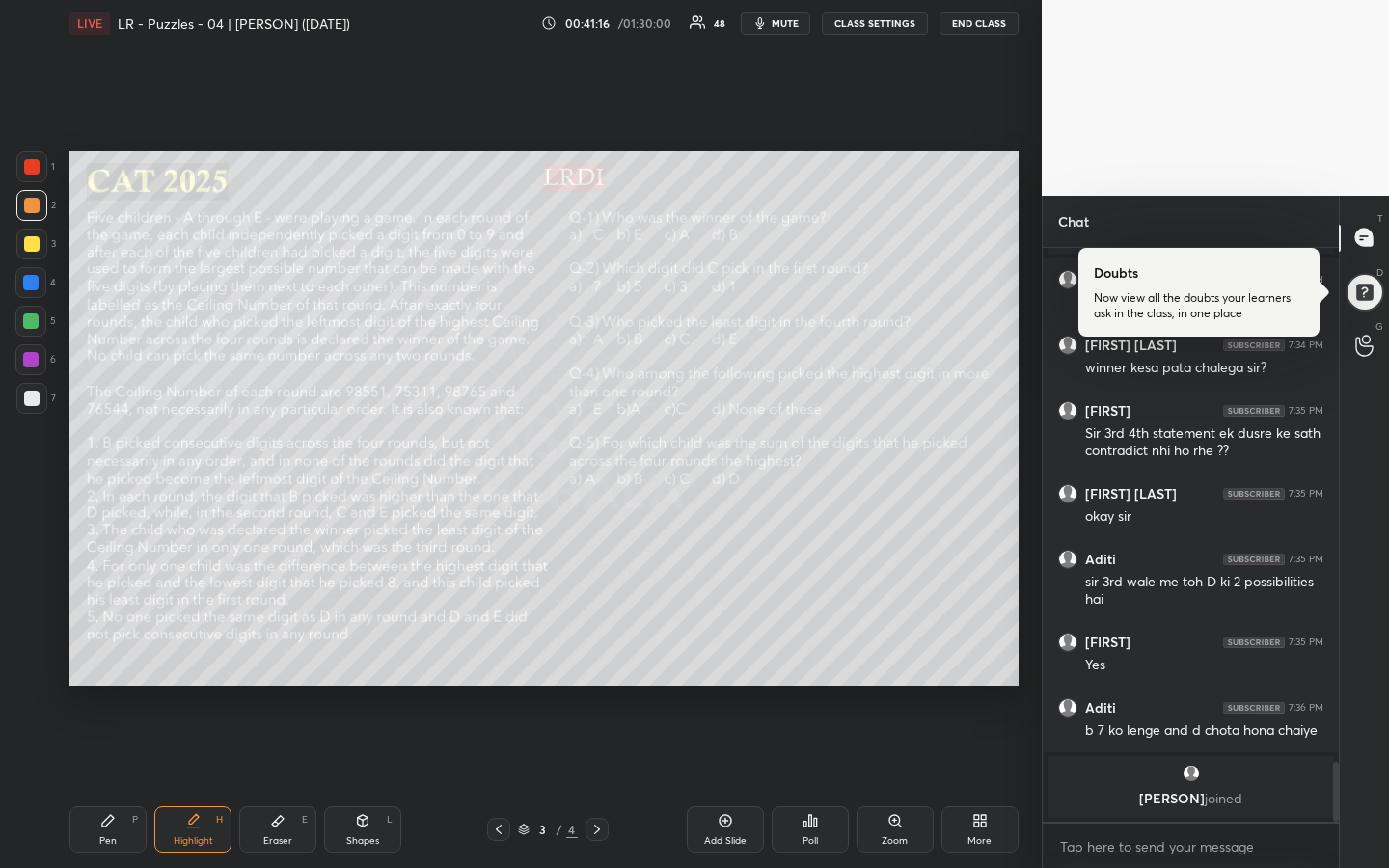 click on "Pen" at bounding box center [108, 841] 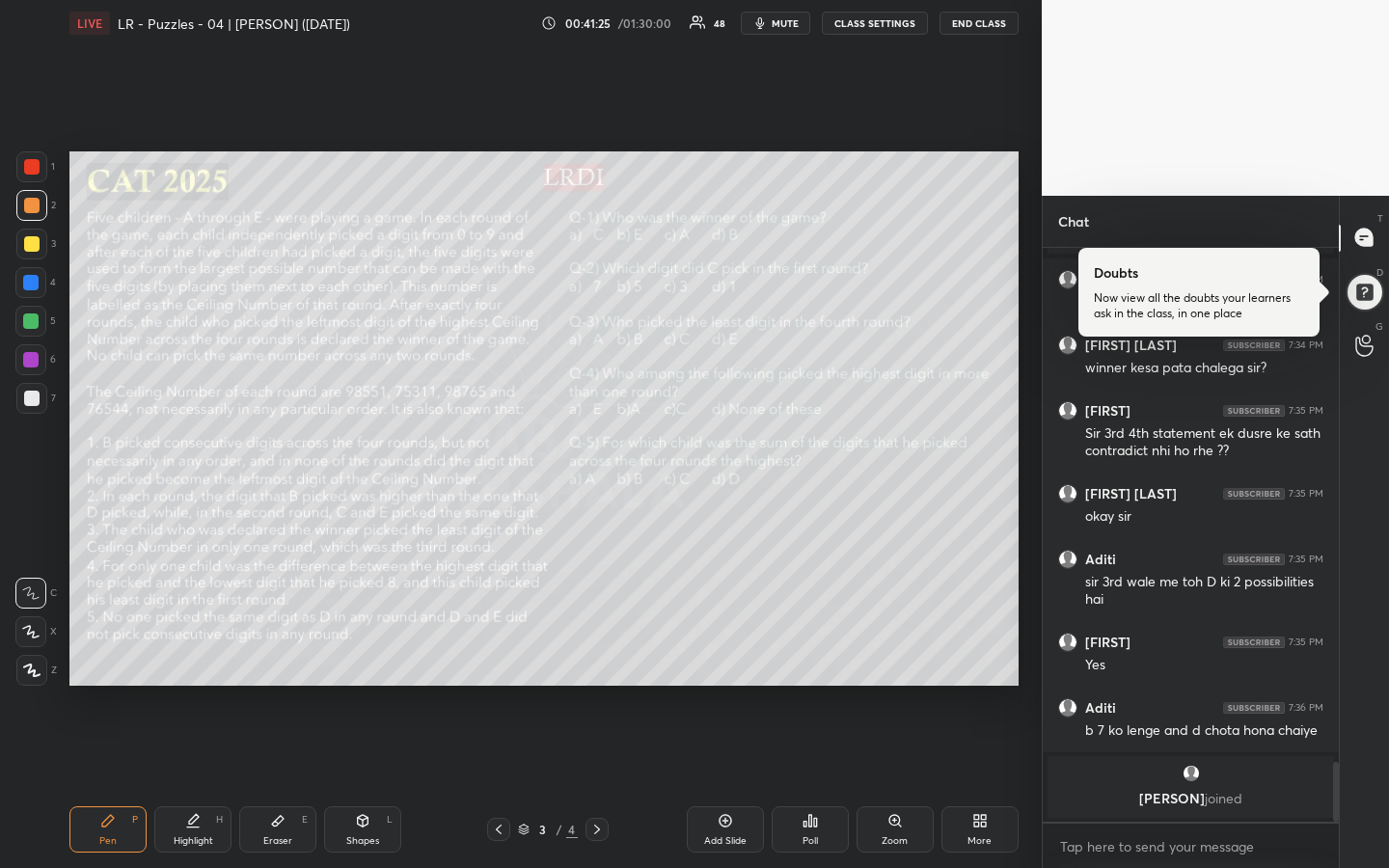 click on "Highlight H" at bounding box center (193, 829) 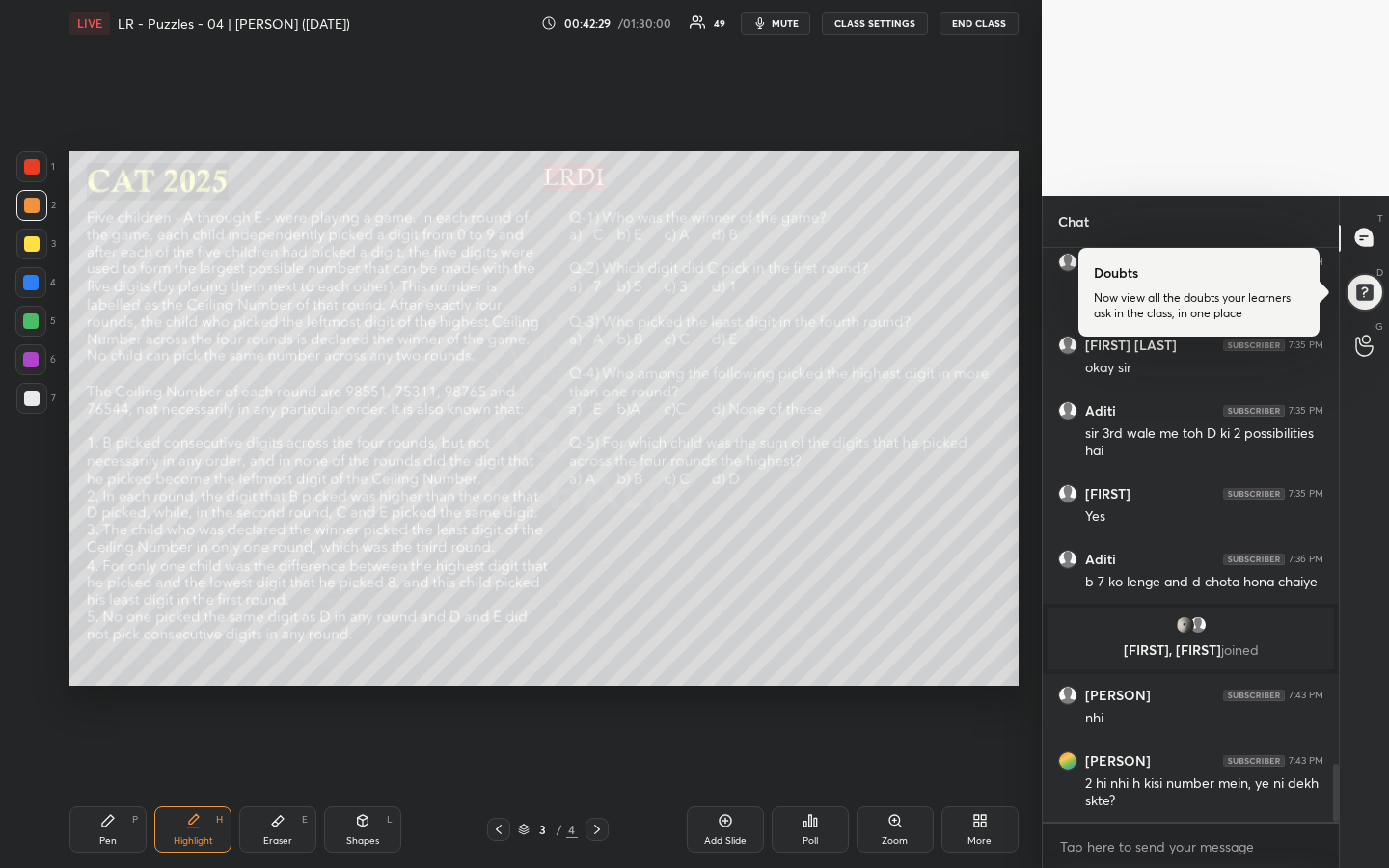scroll, scrollTop: 5183, scrollLeft: 0, axis: vertical 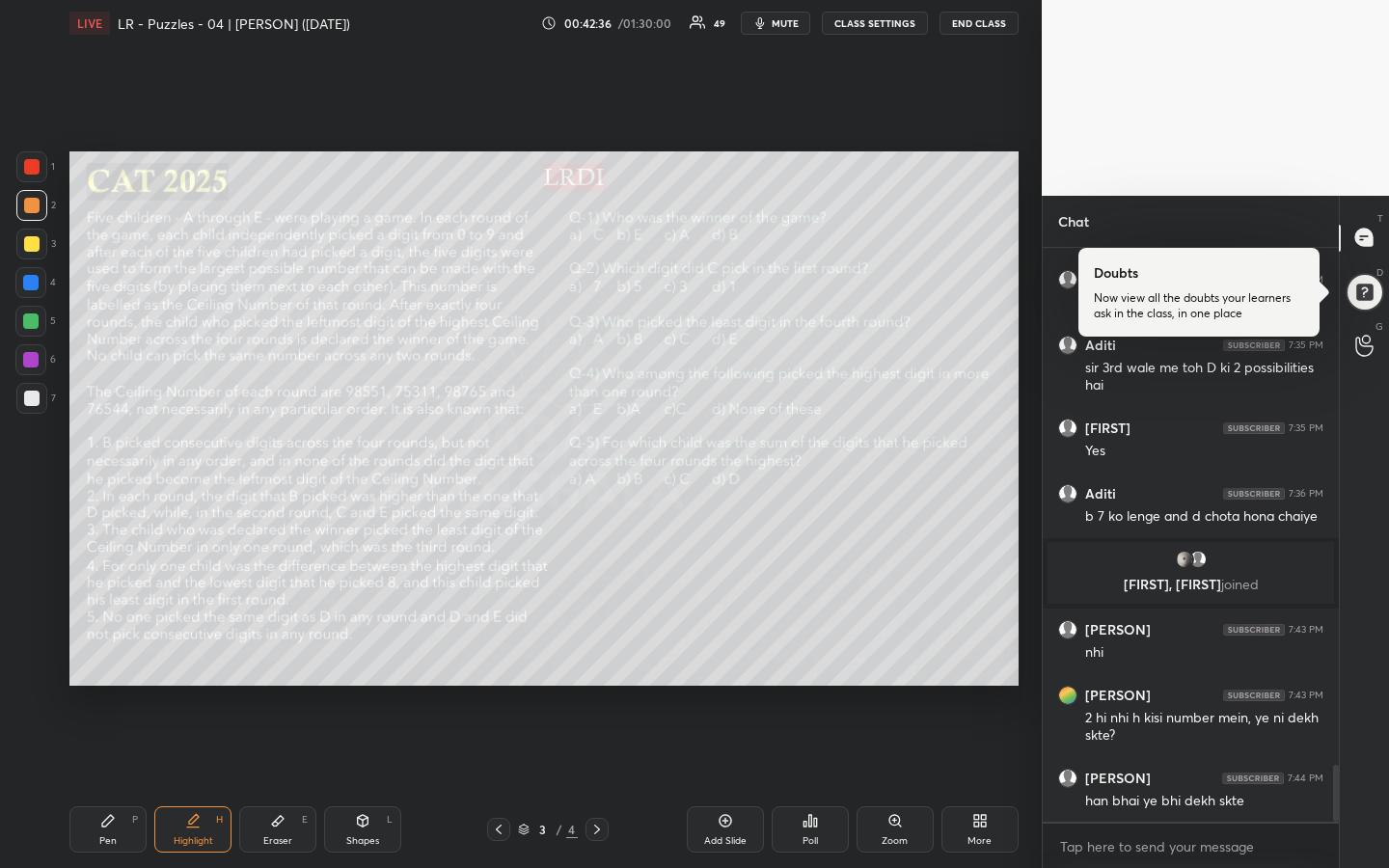 click on "Pen P" at bounding box center (108, 829) 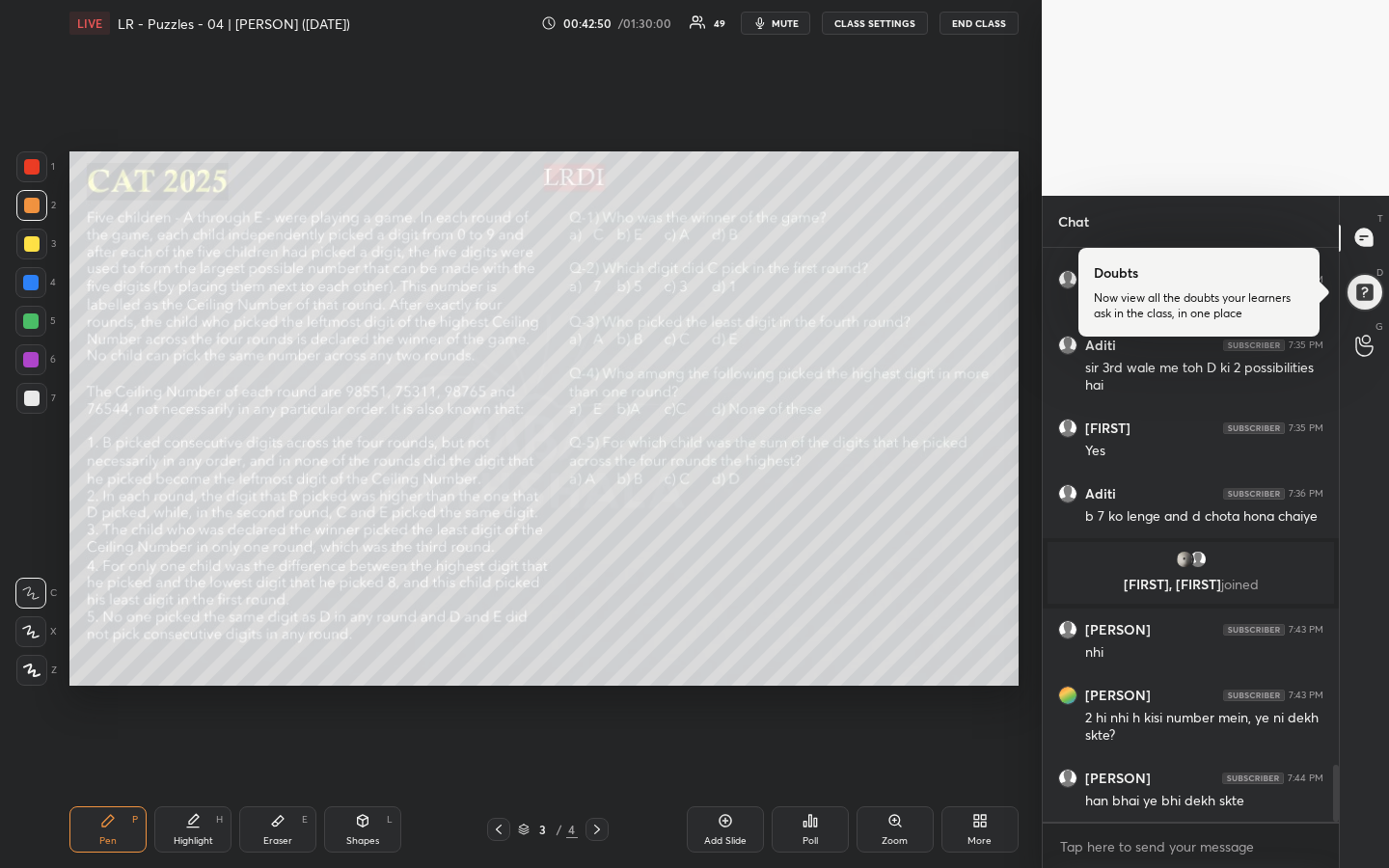 click on "Highlight" at bounding box center (193, 841) 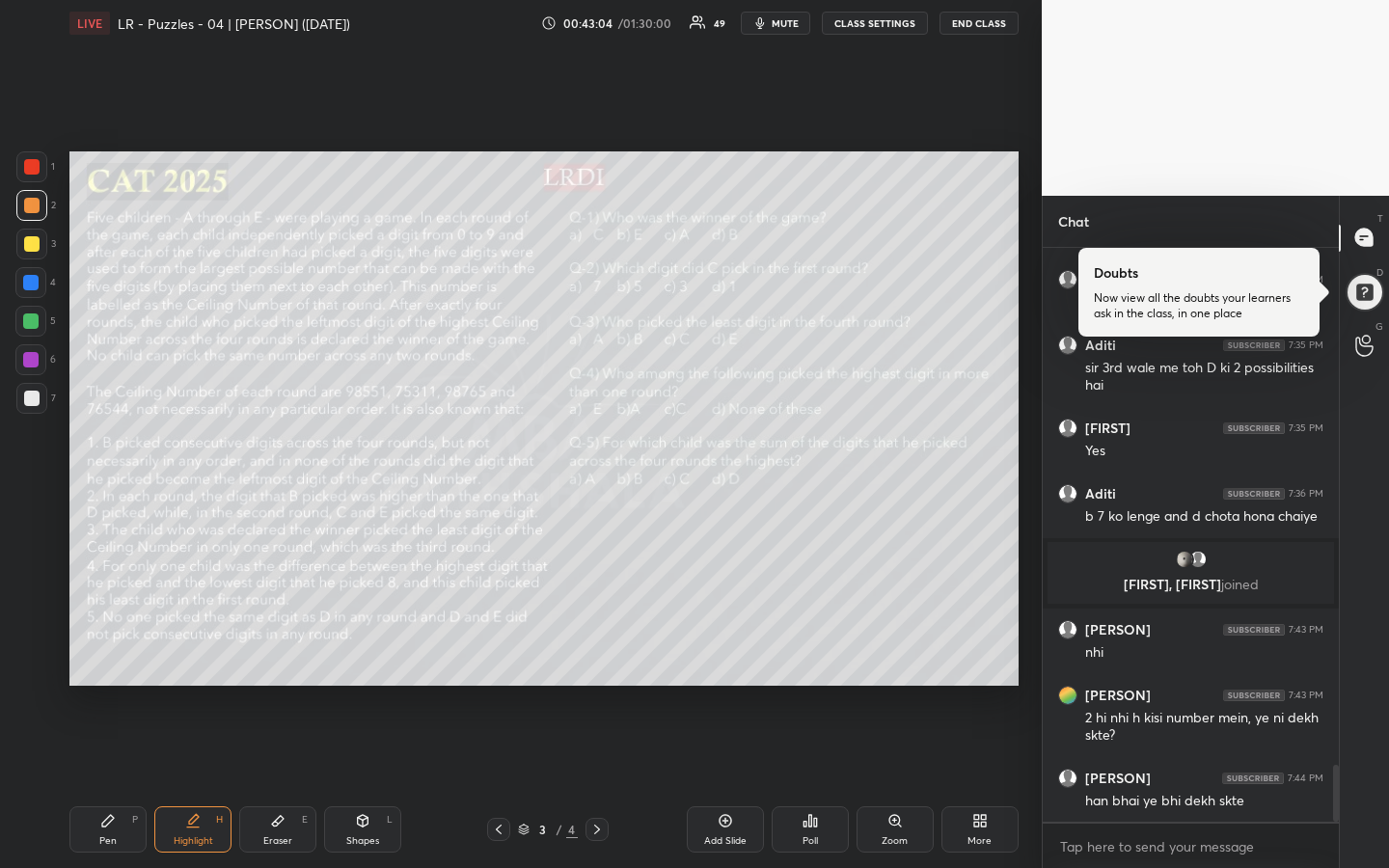 click on "Eraser E" at bounding box center (278, 829) 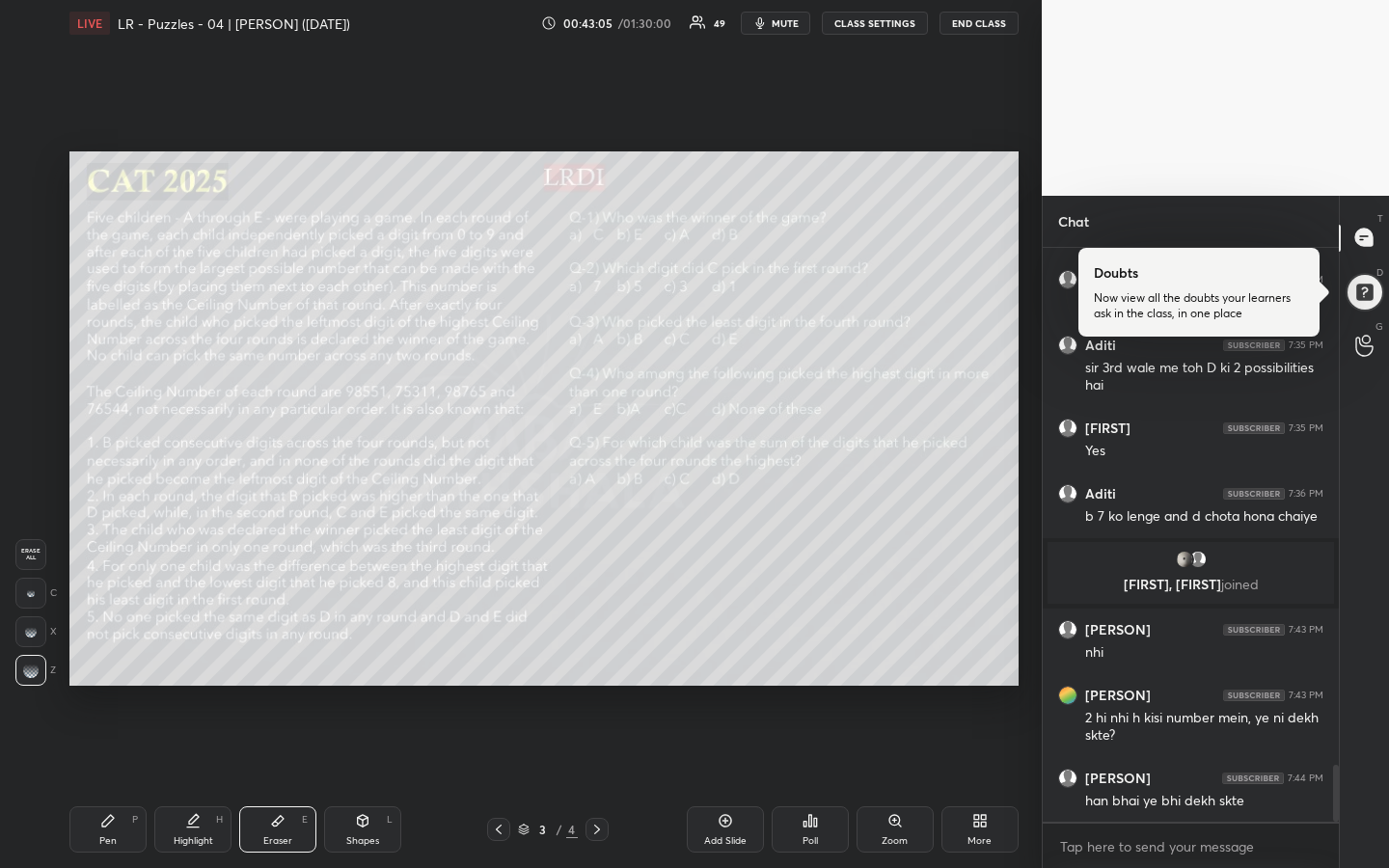 click on "Pen P" at bounding box center [108, 829] 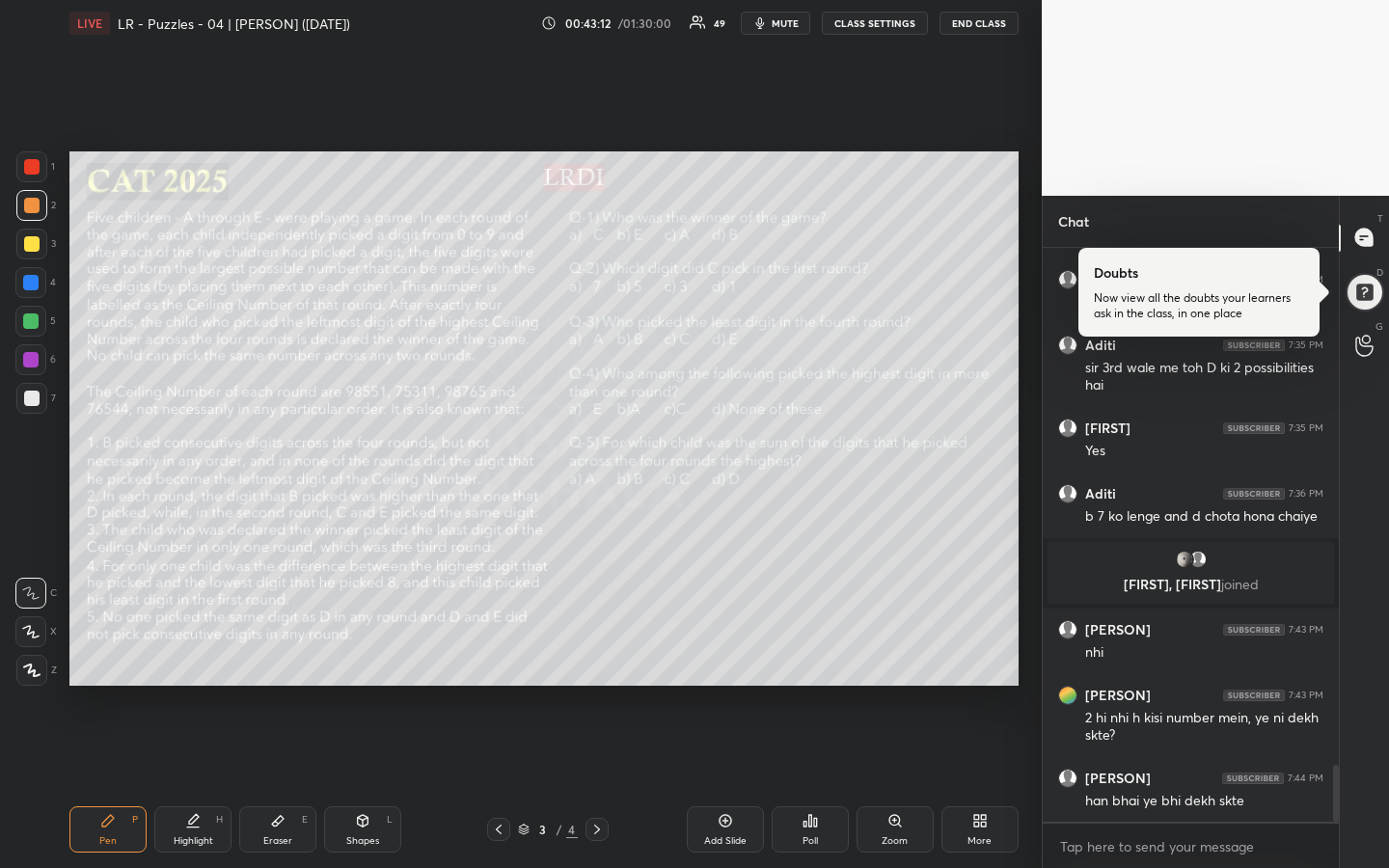 click at bounding box center [32, 244] 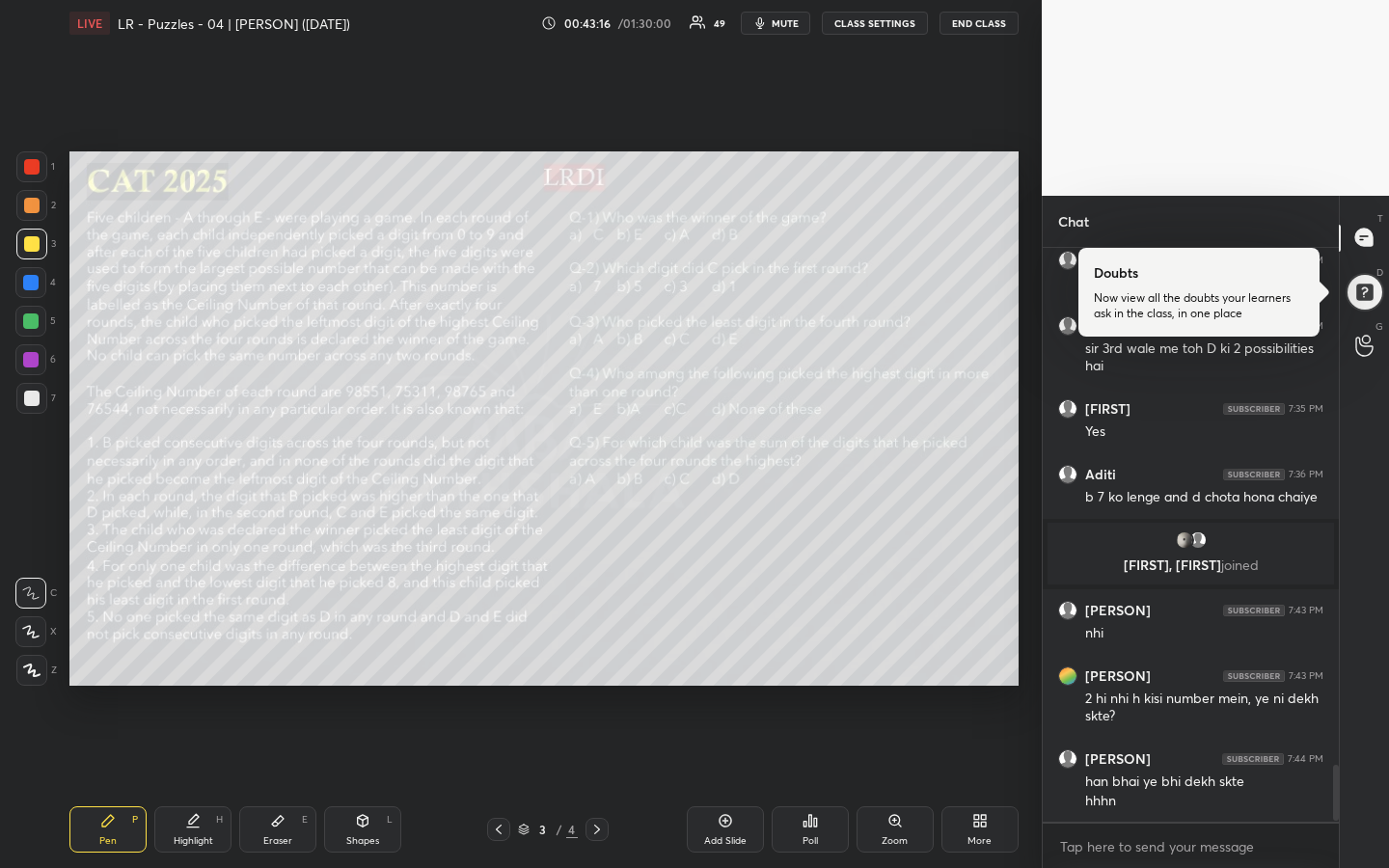 scroll, scrollTop: 5268, scrollLeft: 0, axis: vertical 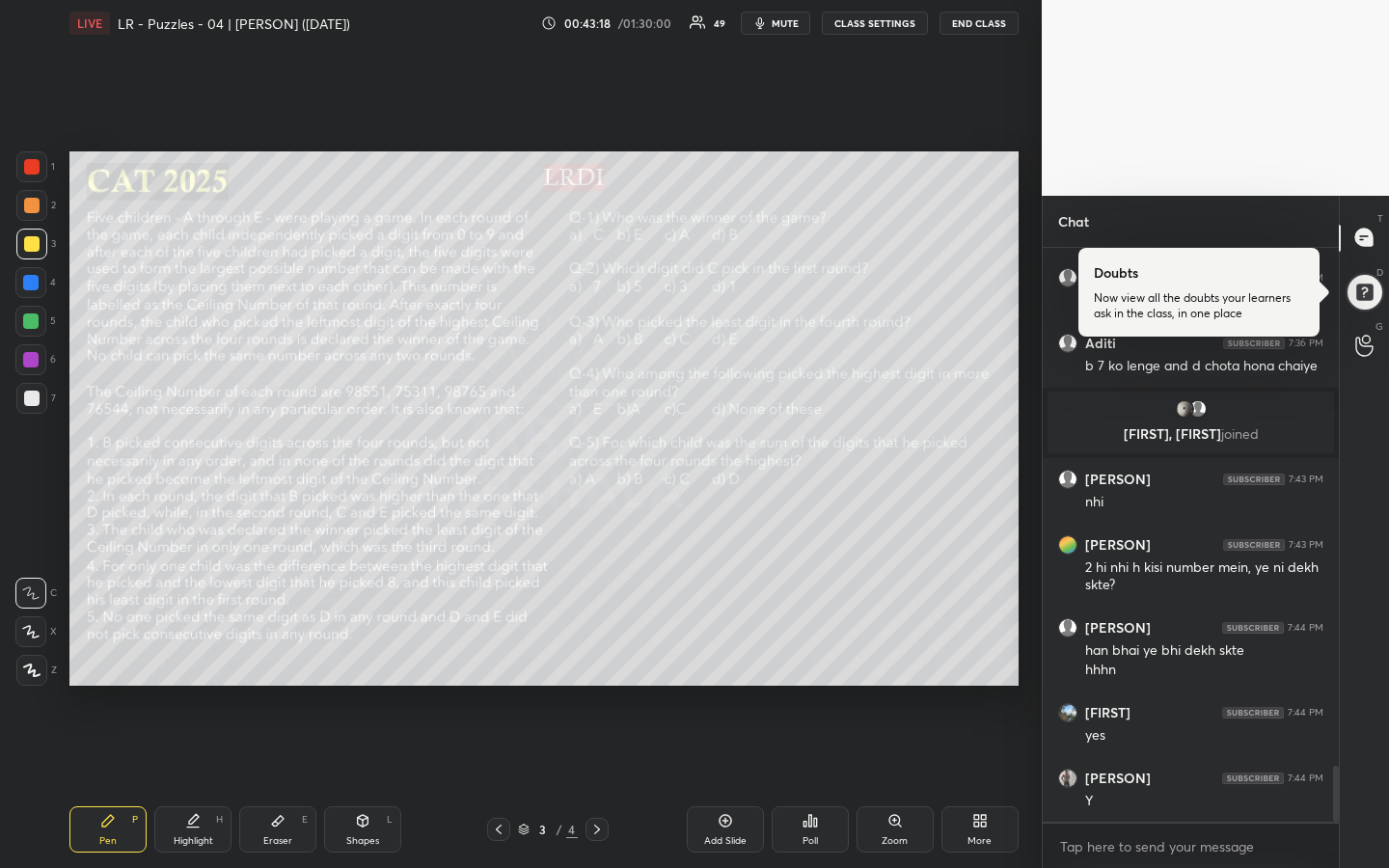 click at bounding box center (32, 205) 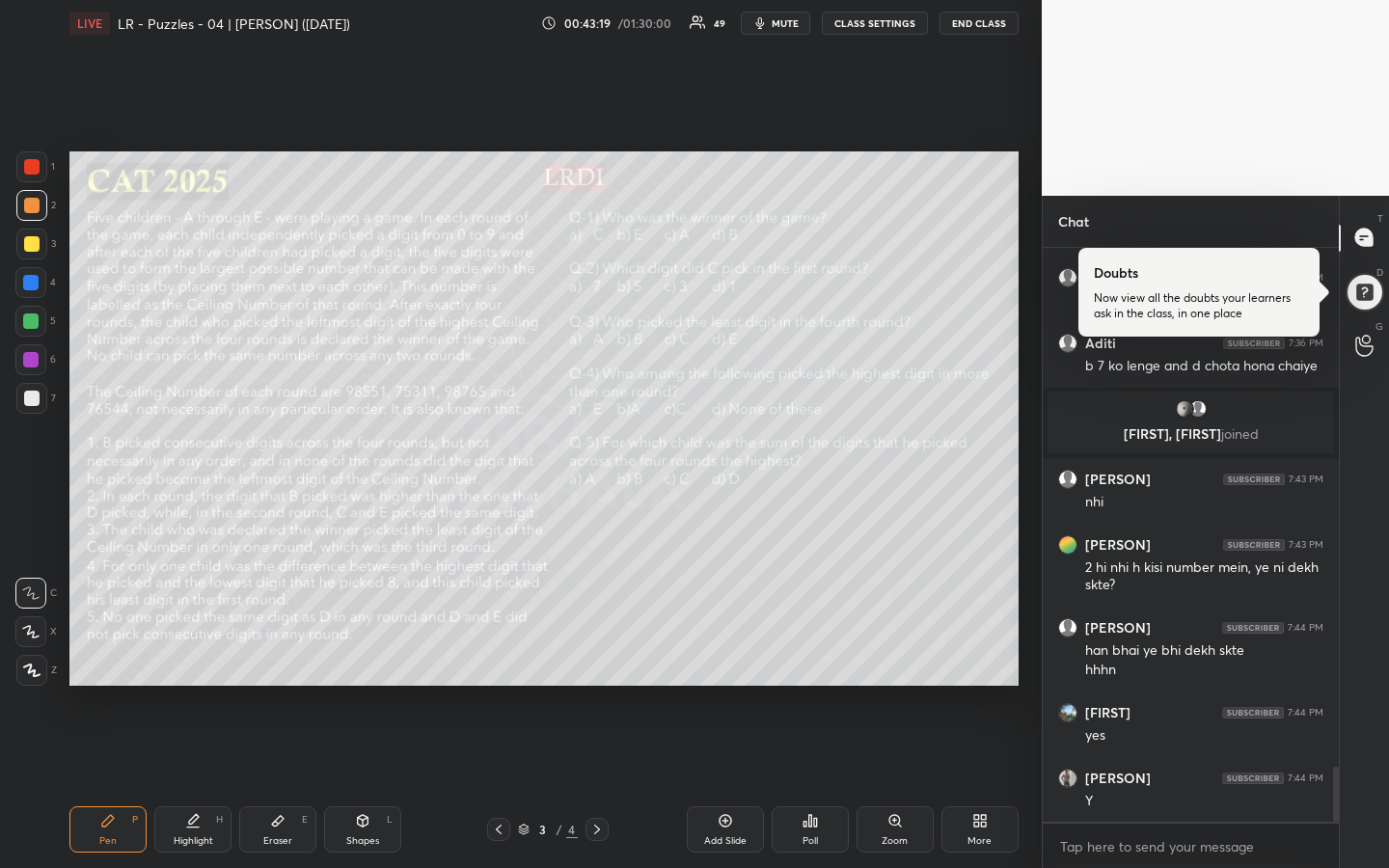 scroll, scrollTop: 5399, scrollLeft: 0, axis: vertical 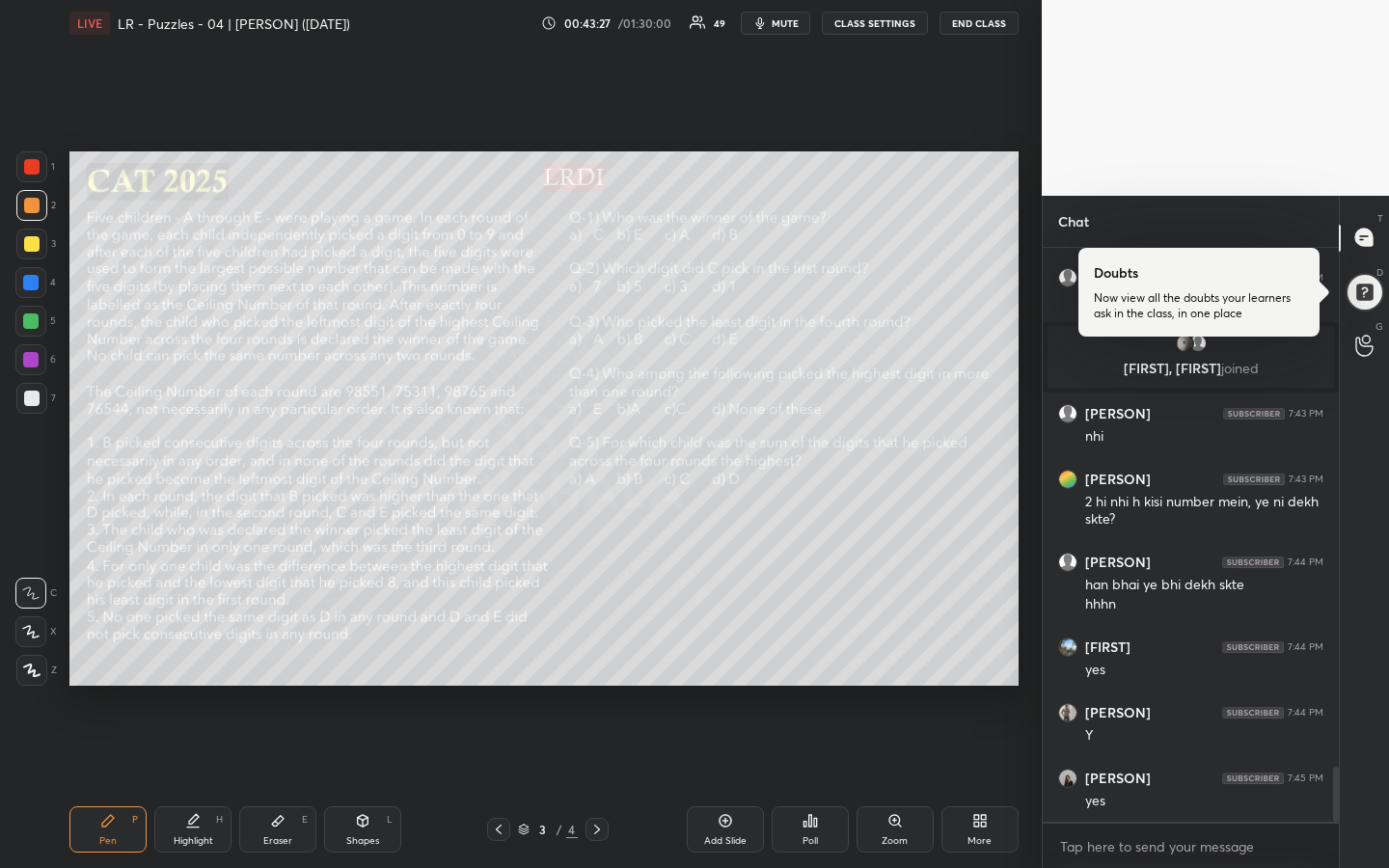 click at bounding box center (32, 398) 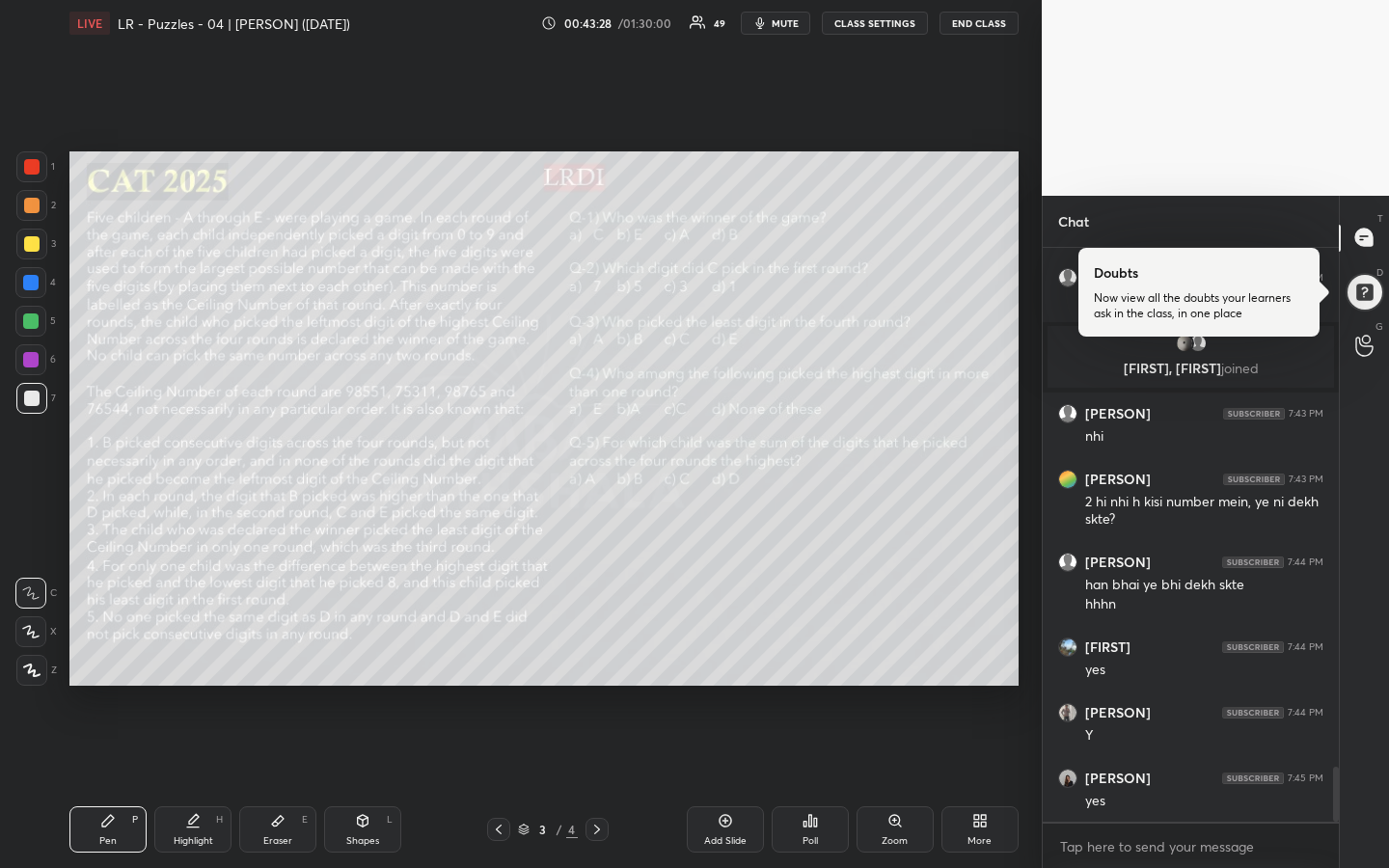 click on "Highlight" at bounding box center (193, 841) 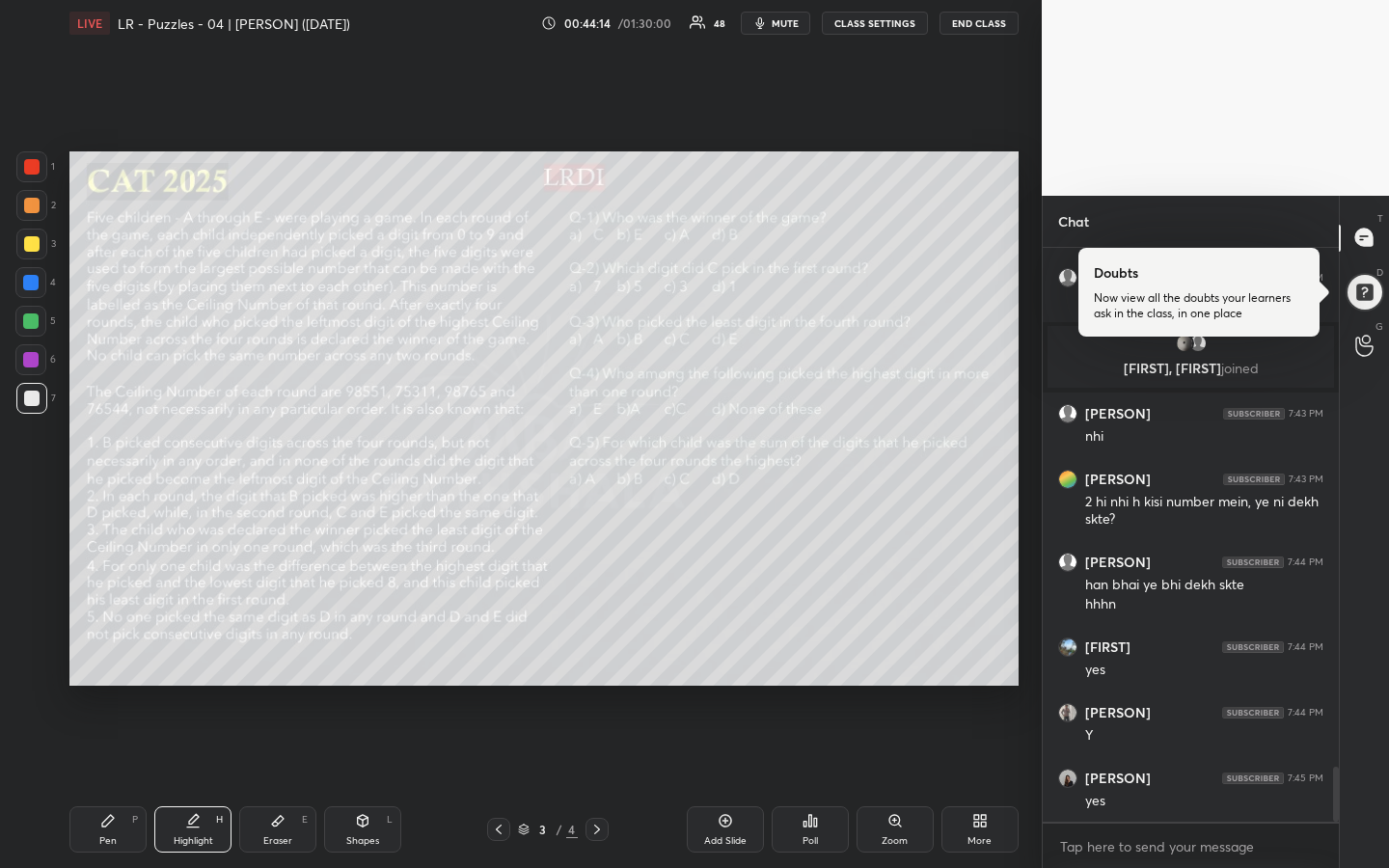 drag, startPoint x: 122, startPoint y: 825, endPoint x: 157, endPoint y: 806, distance: 39.82462 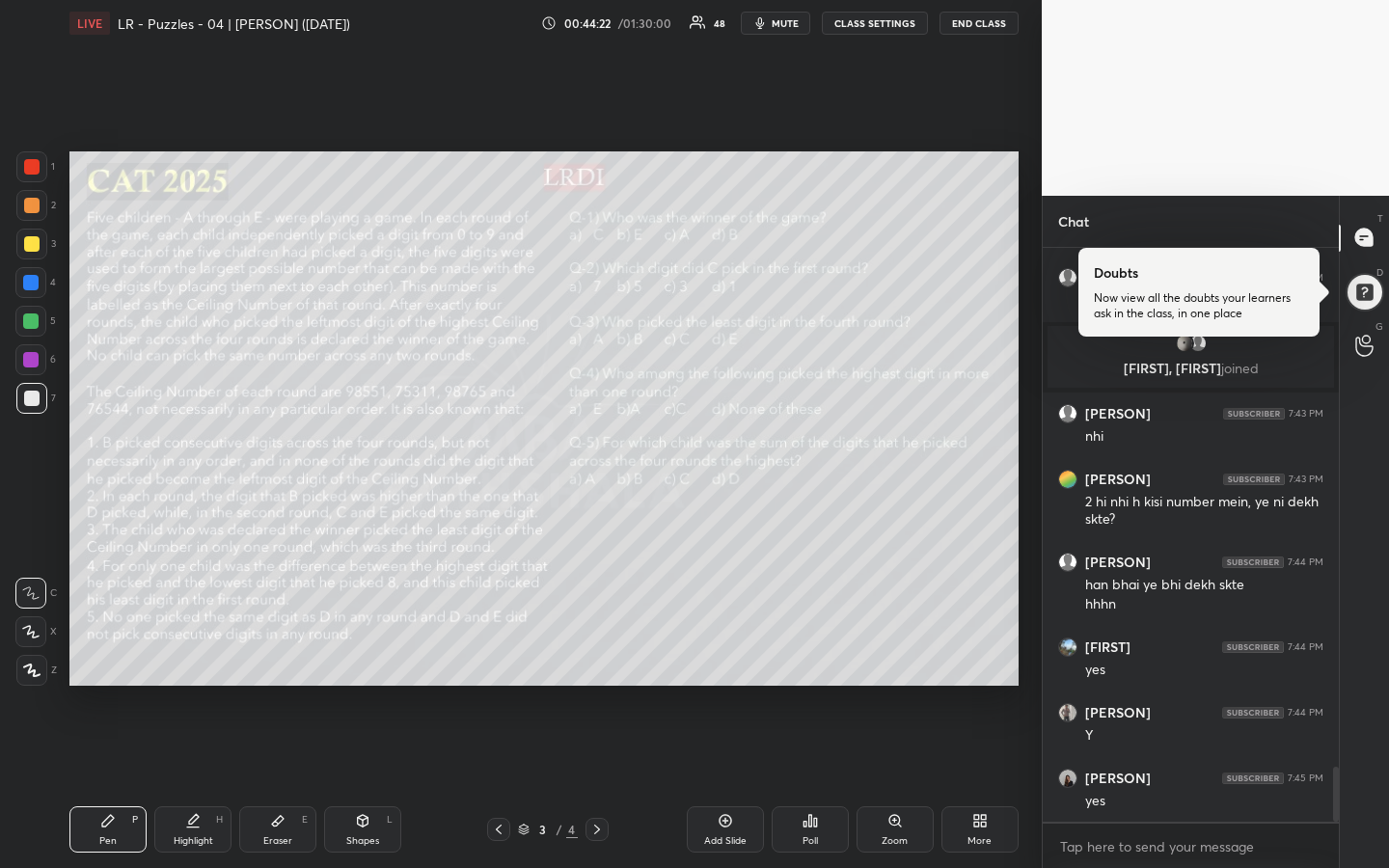 click on "Highlight H" at bounding box center [193, 829] 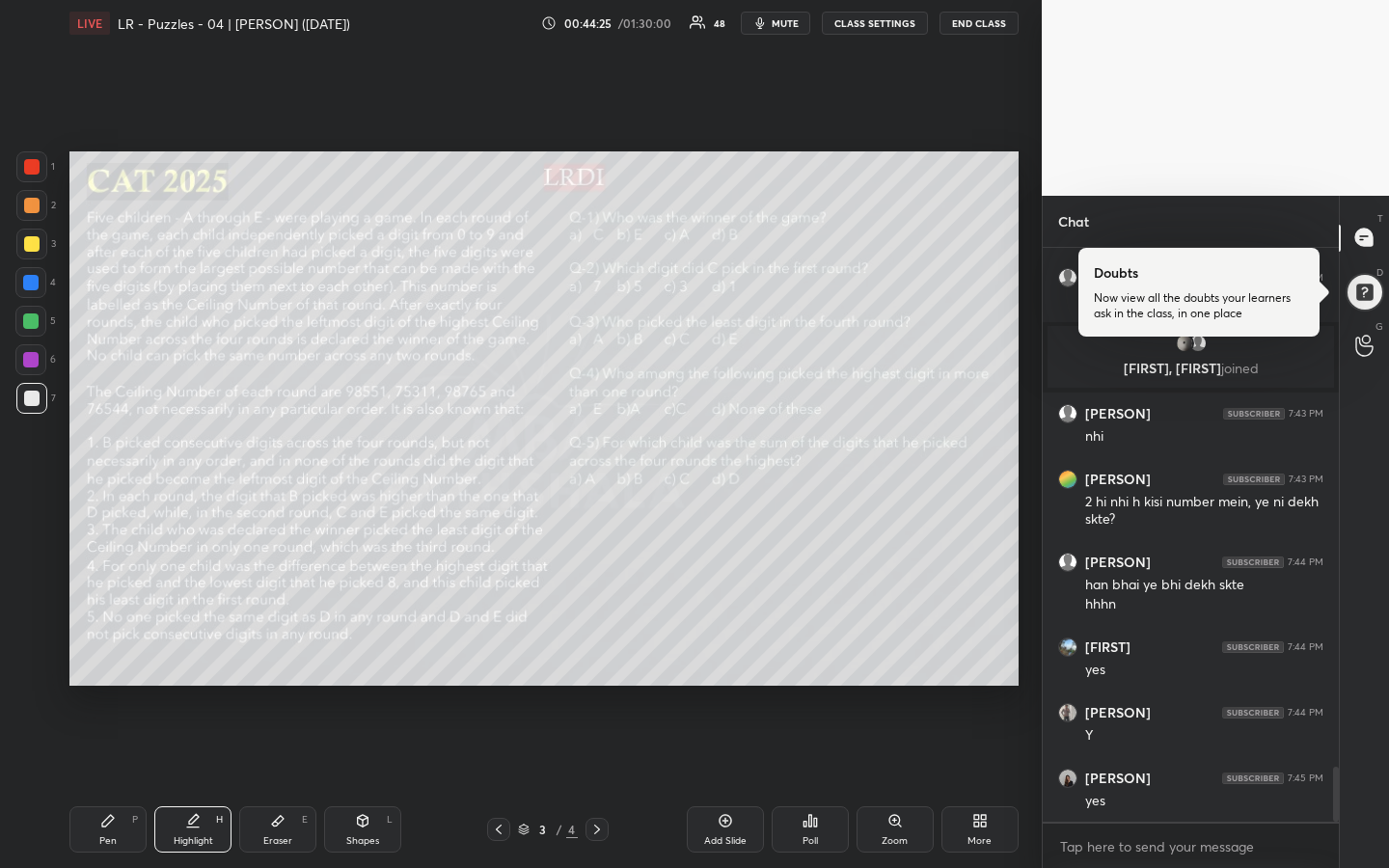 click on "Pen P" at bounding box center (108, 829) 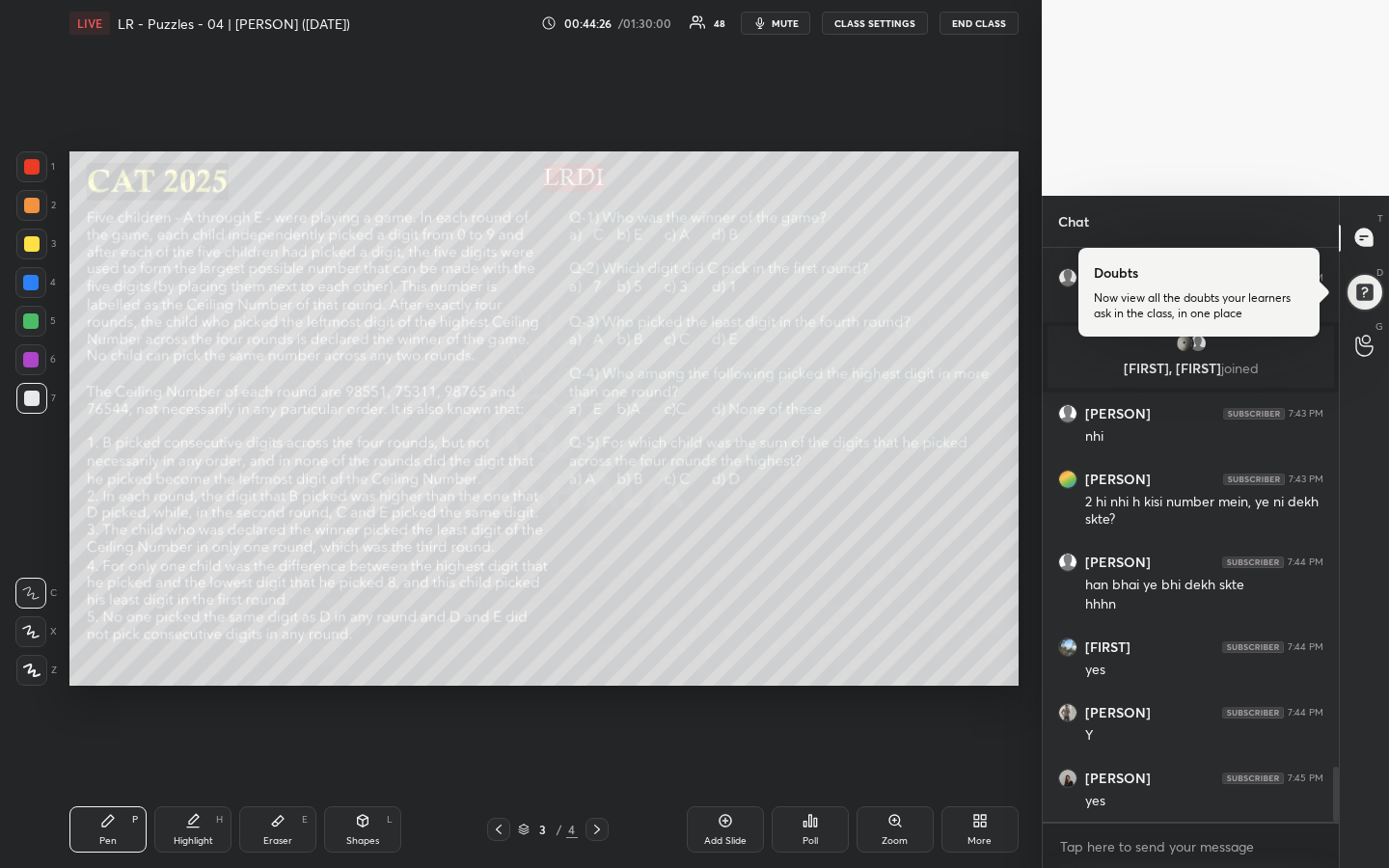 click on "Highlight H" at bounding box center (193, 829) 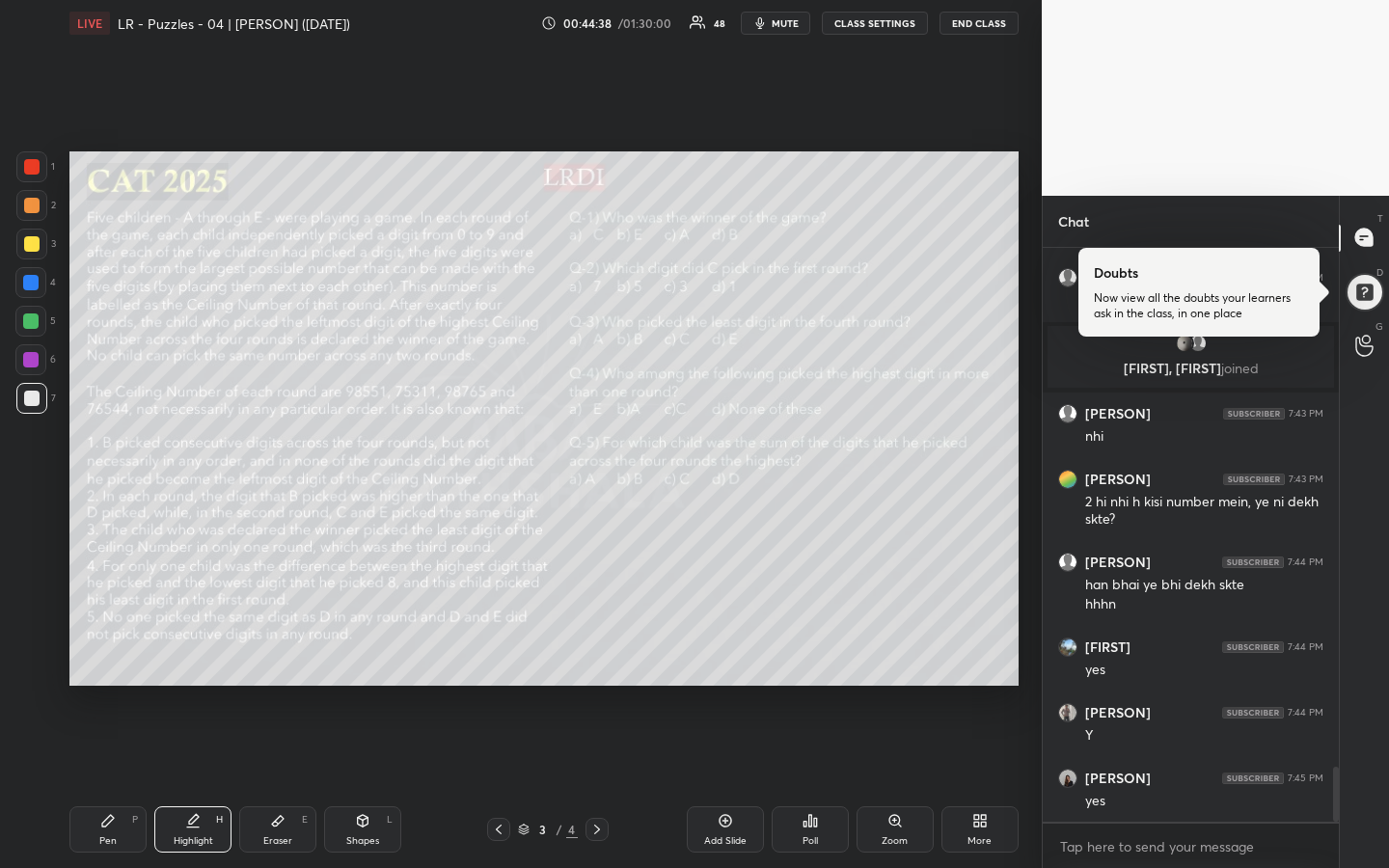 click 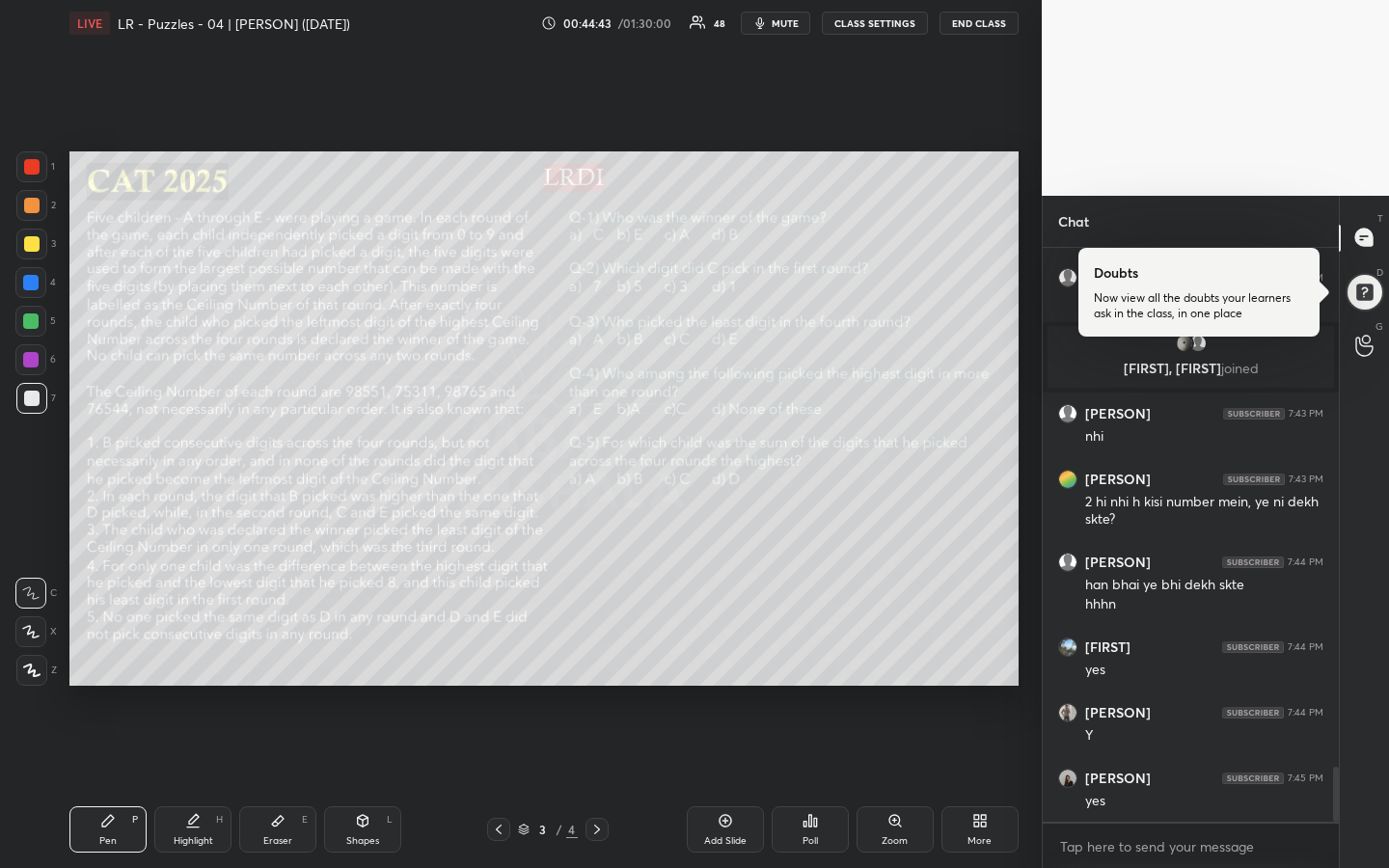 click 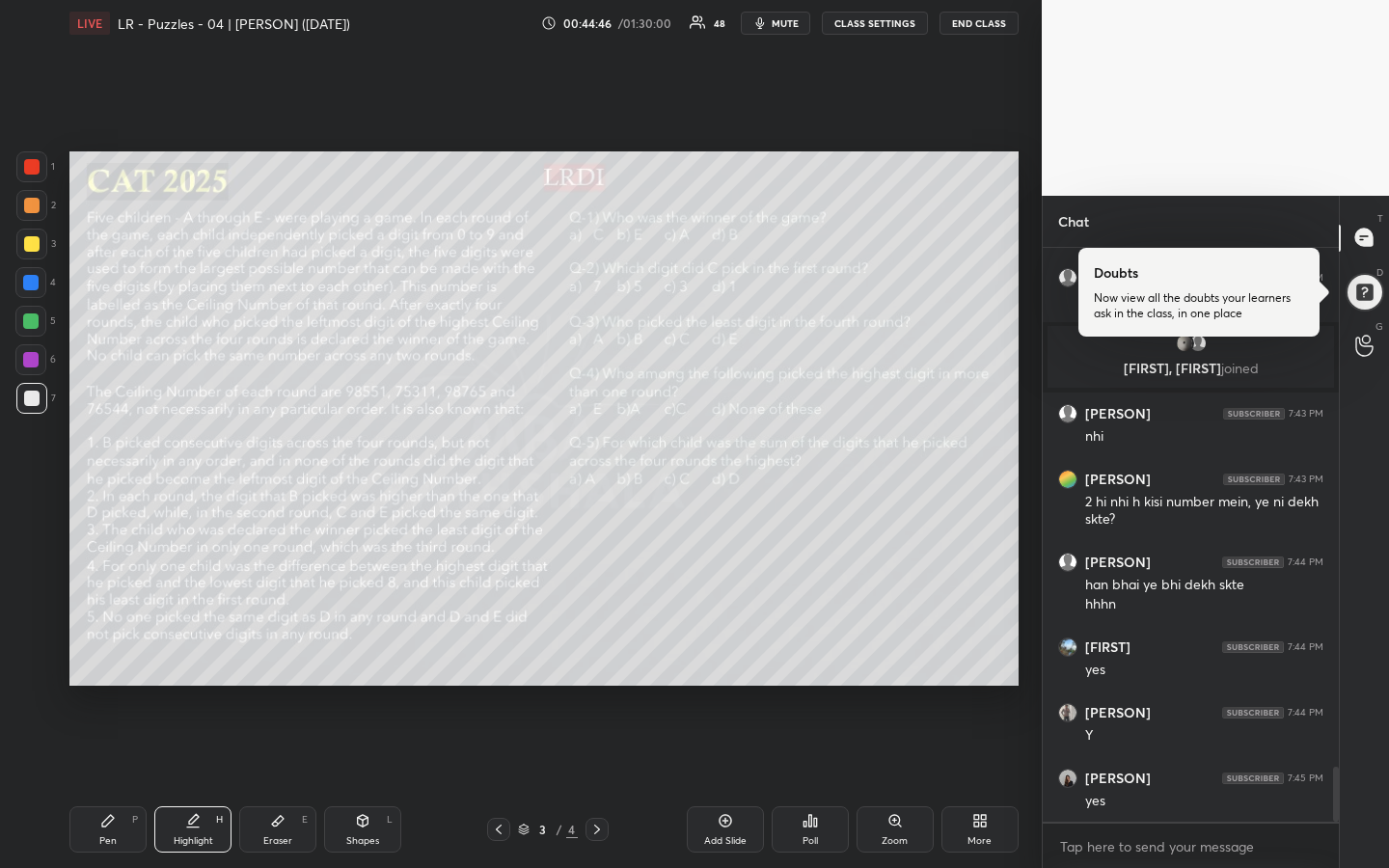 click on "Pen" at bounding box center [108, 841] 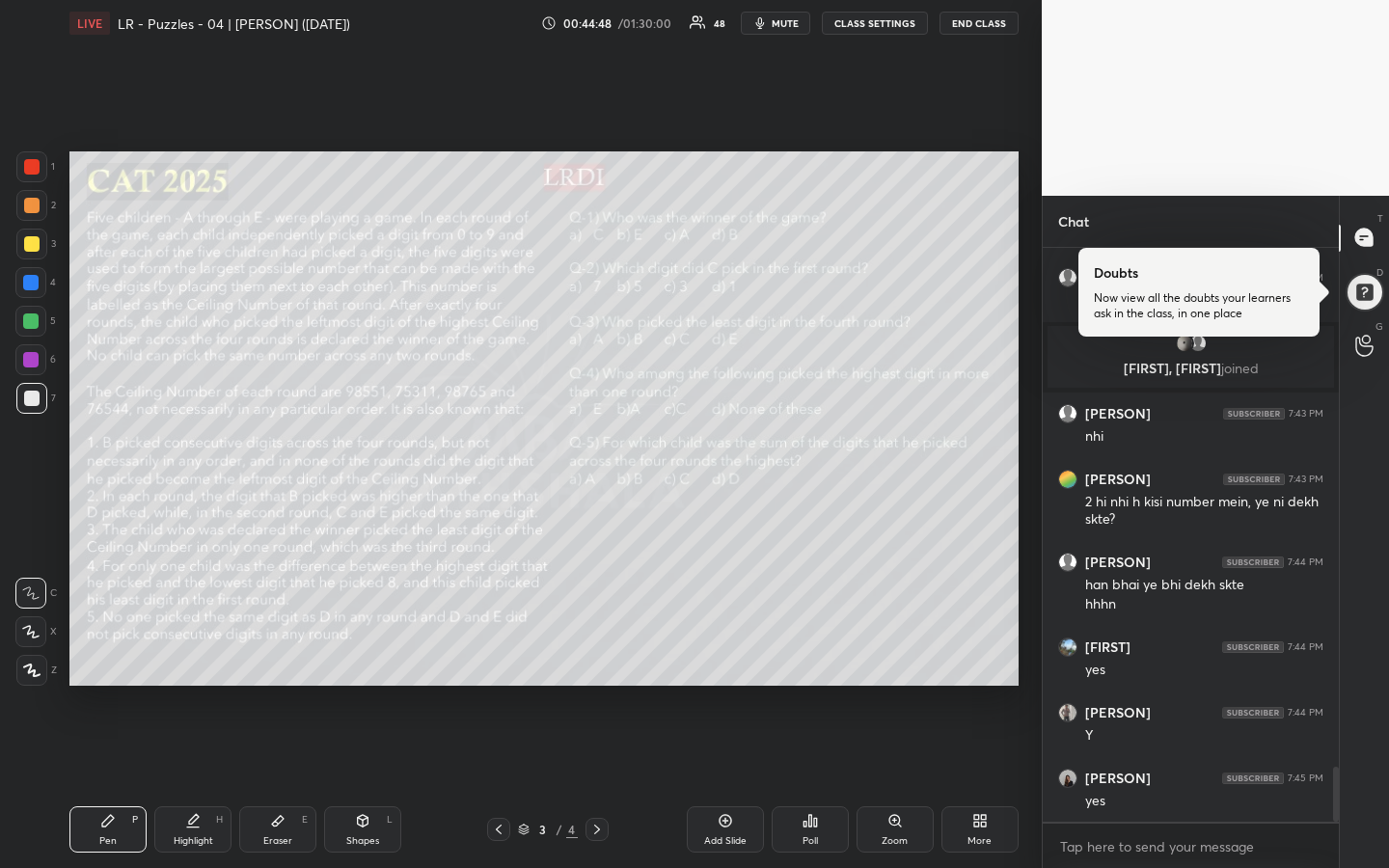 click on "Highlight H" at bounding box center (193, 829) 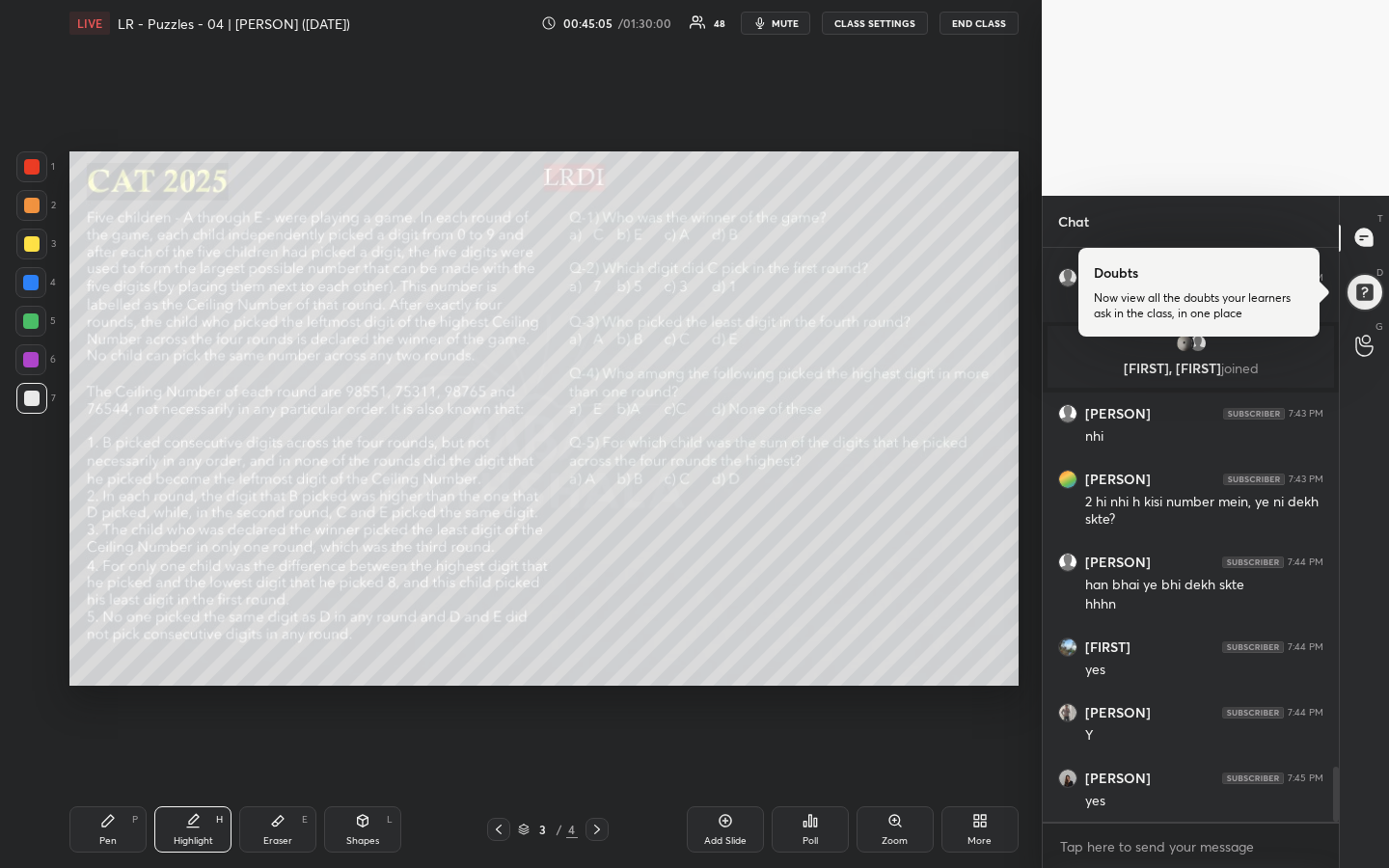 click on "Pen P" at bounding box center (108, 829) 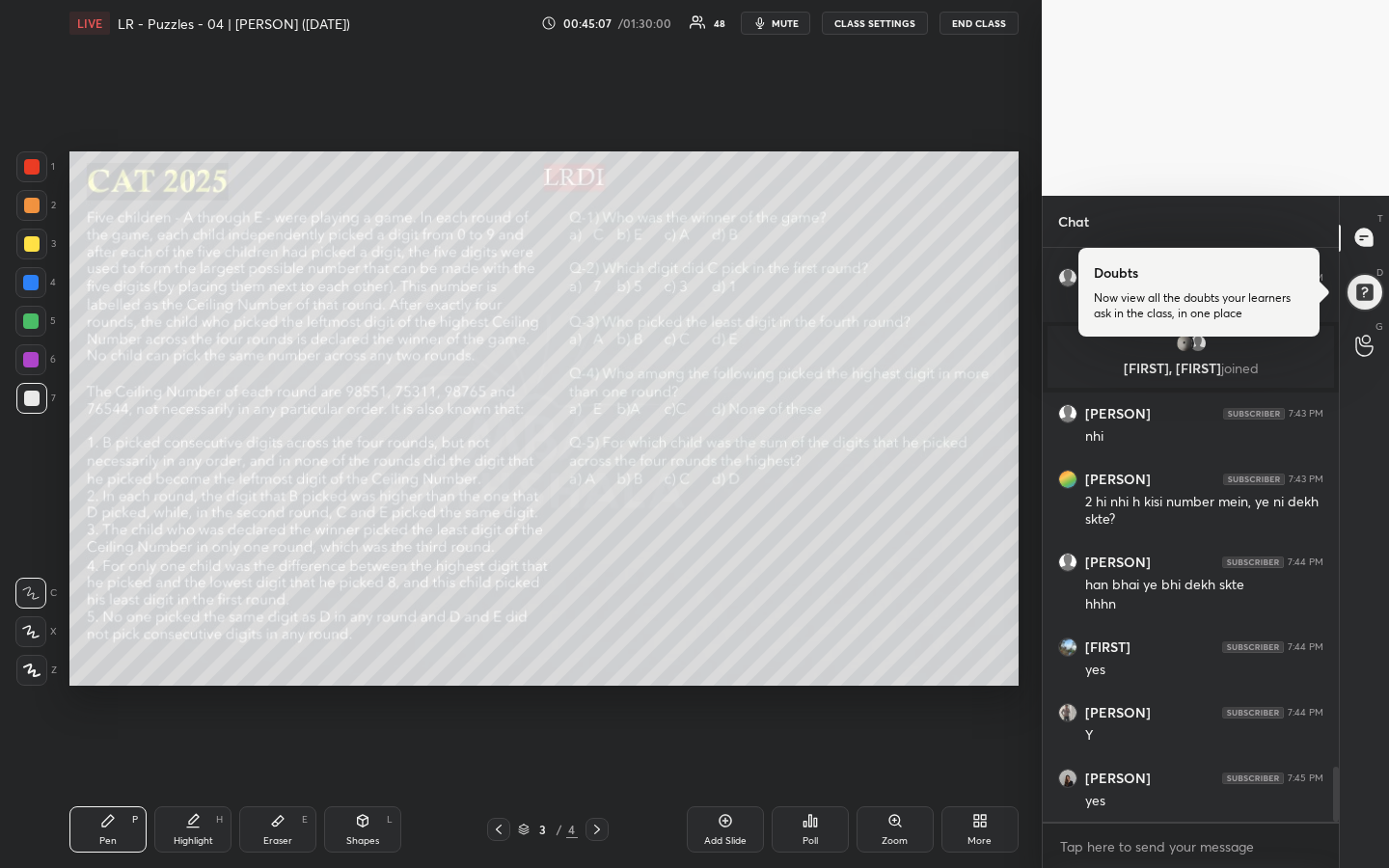 scroll, scrollTop: 5465, scrollLeft: 0, axis: vertical 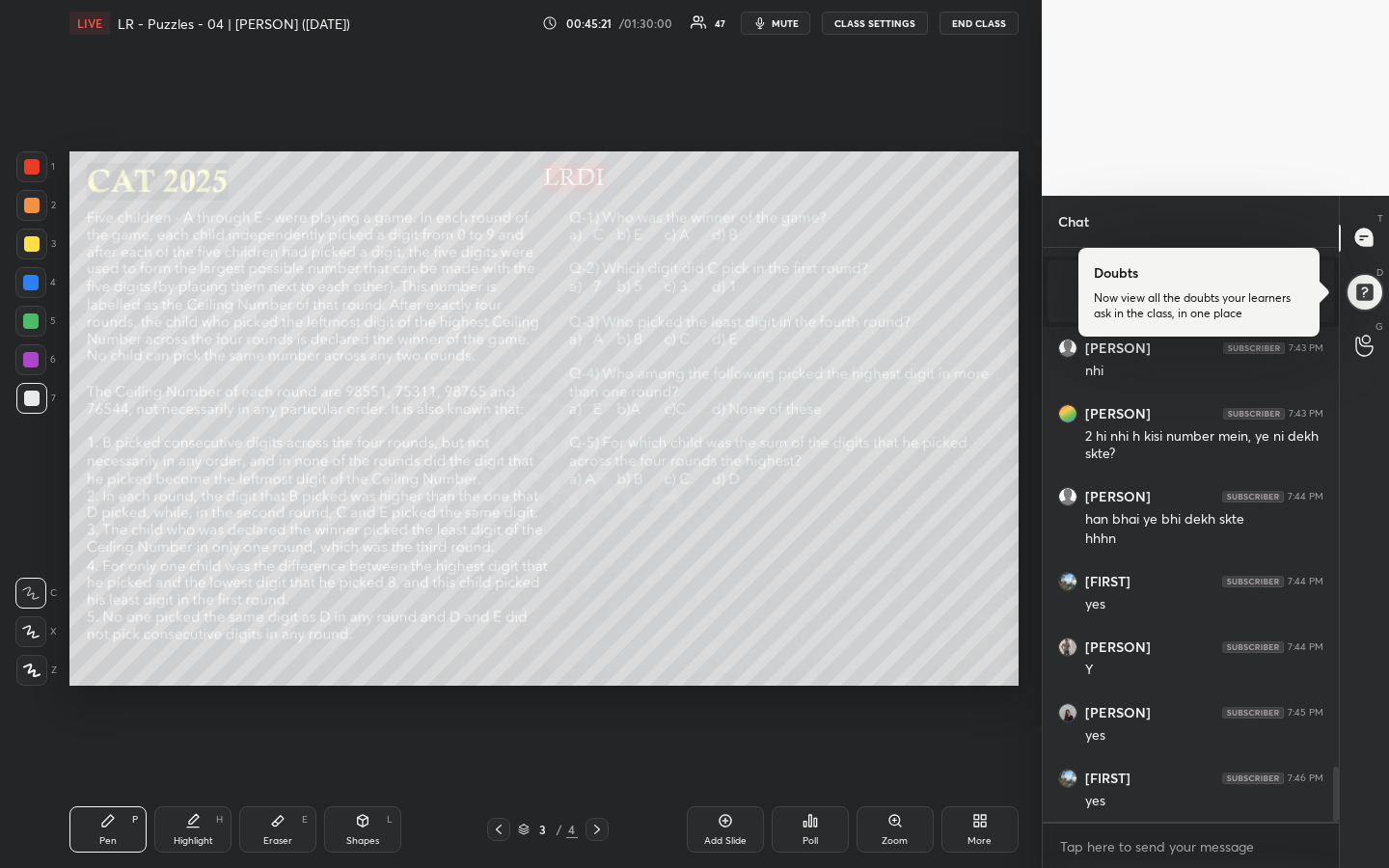 click on "Highlight H" at bounding box center [193, 829] 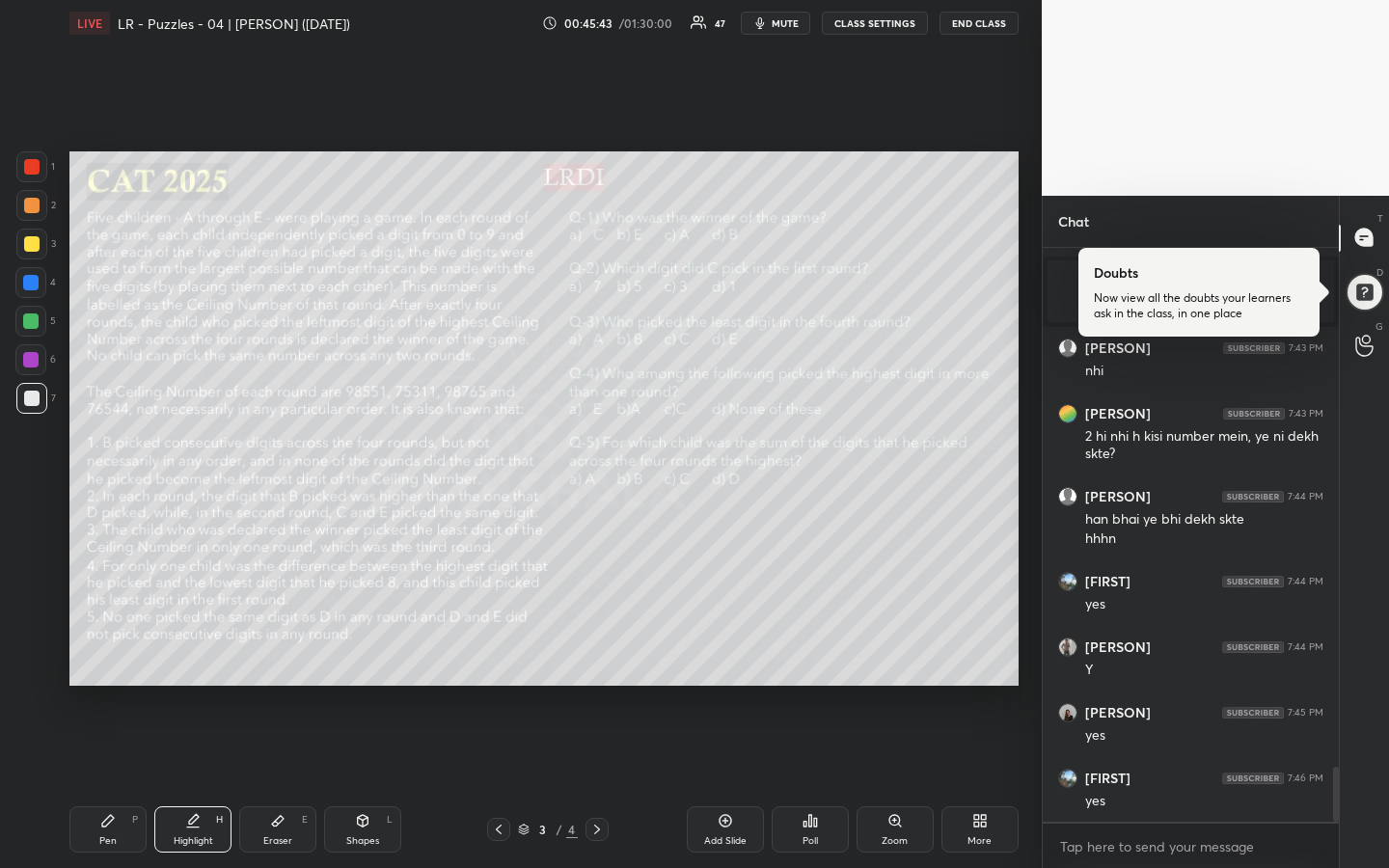 drag, startPoint x: 116, startPoint y: 834, endPoint x: 146, endPoint y: 816, distance: 34.985711 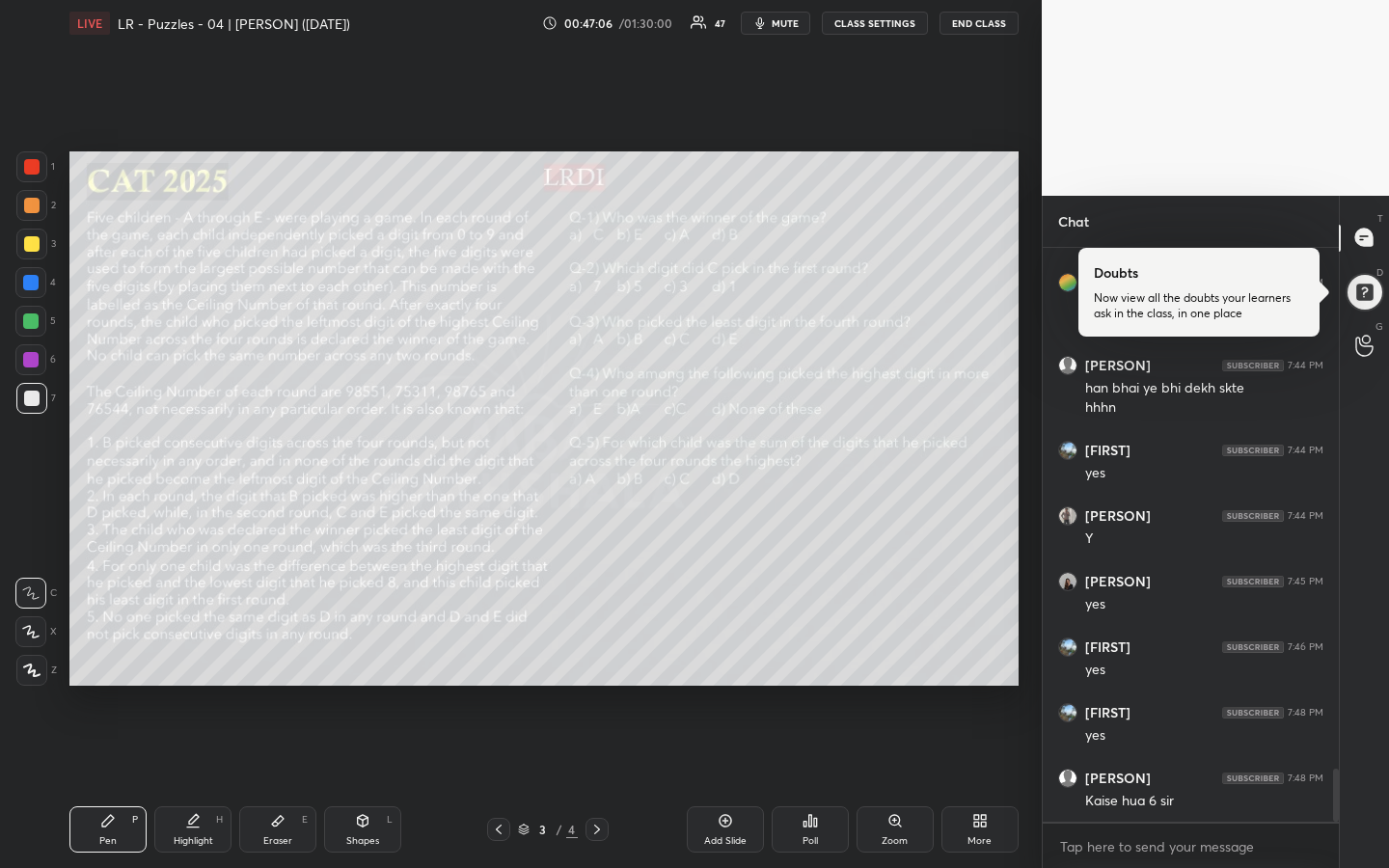 scroll, scrollTop: 5661, scrollLeft: 0, axis: vertical 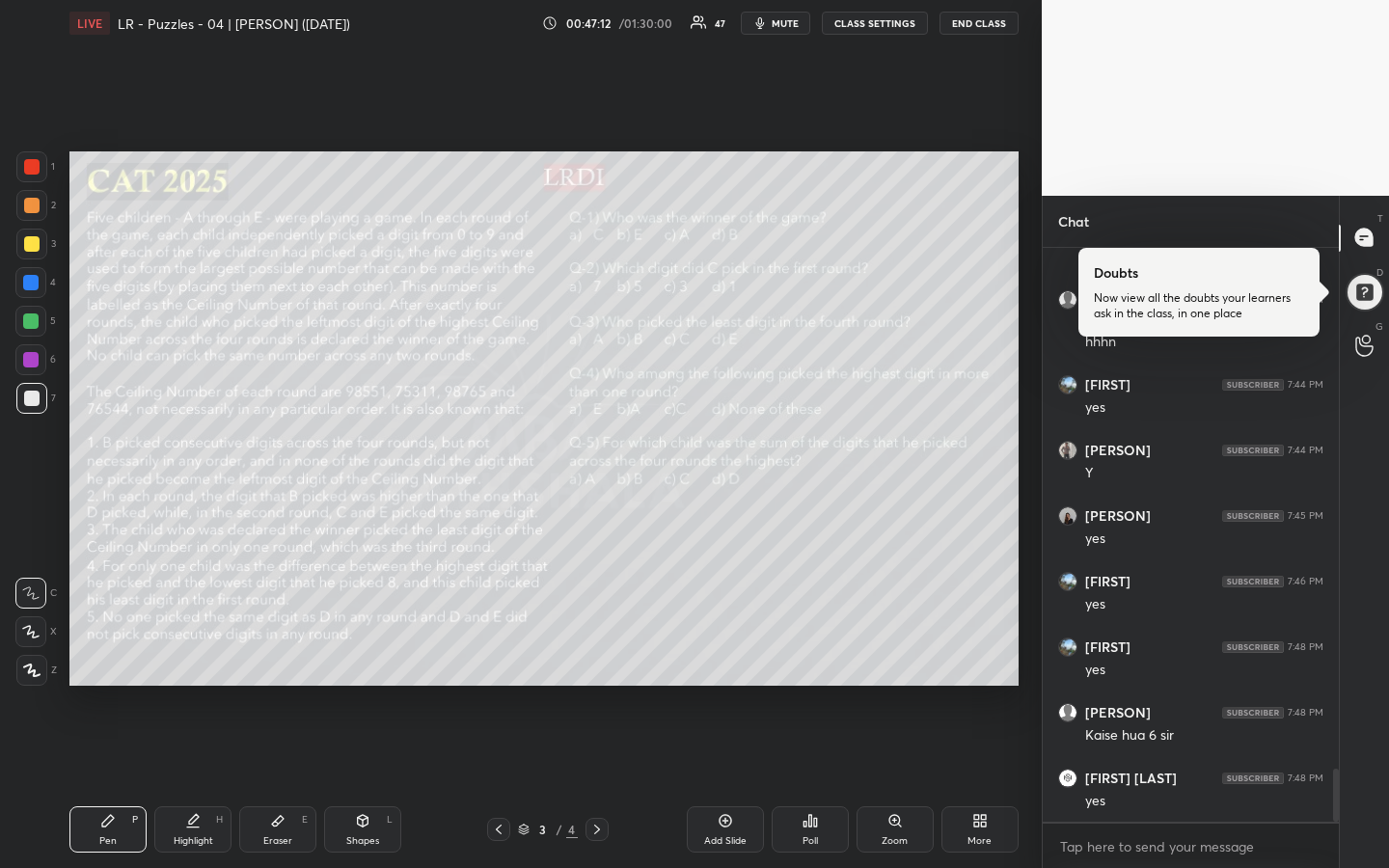 click on "Highlight H" at bounding box center (193, 829) 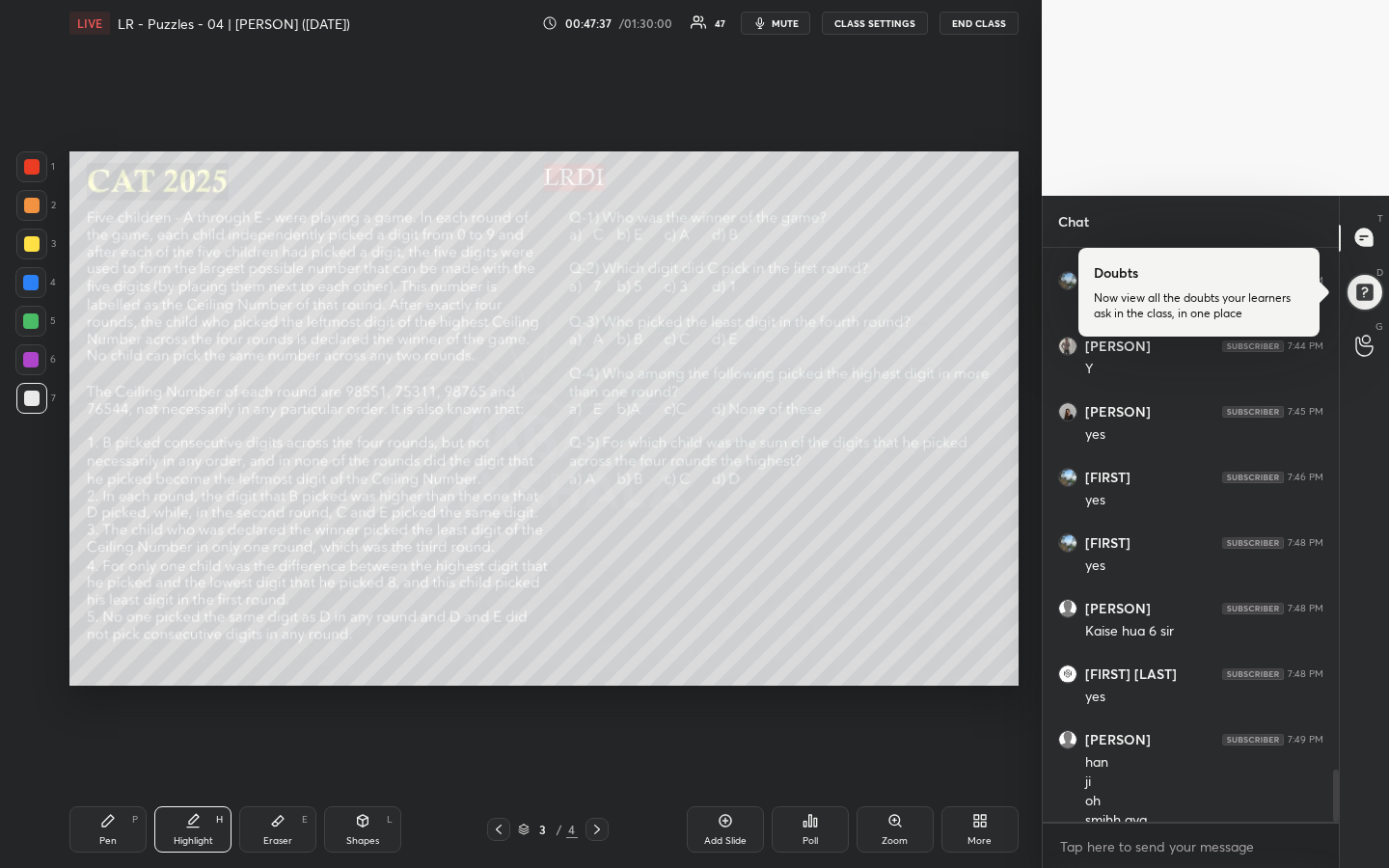 scroll, scrollTop: 5785, scrollLeft: 0, axis: vertical 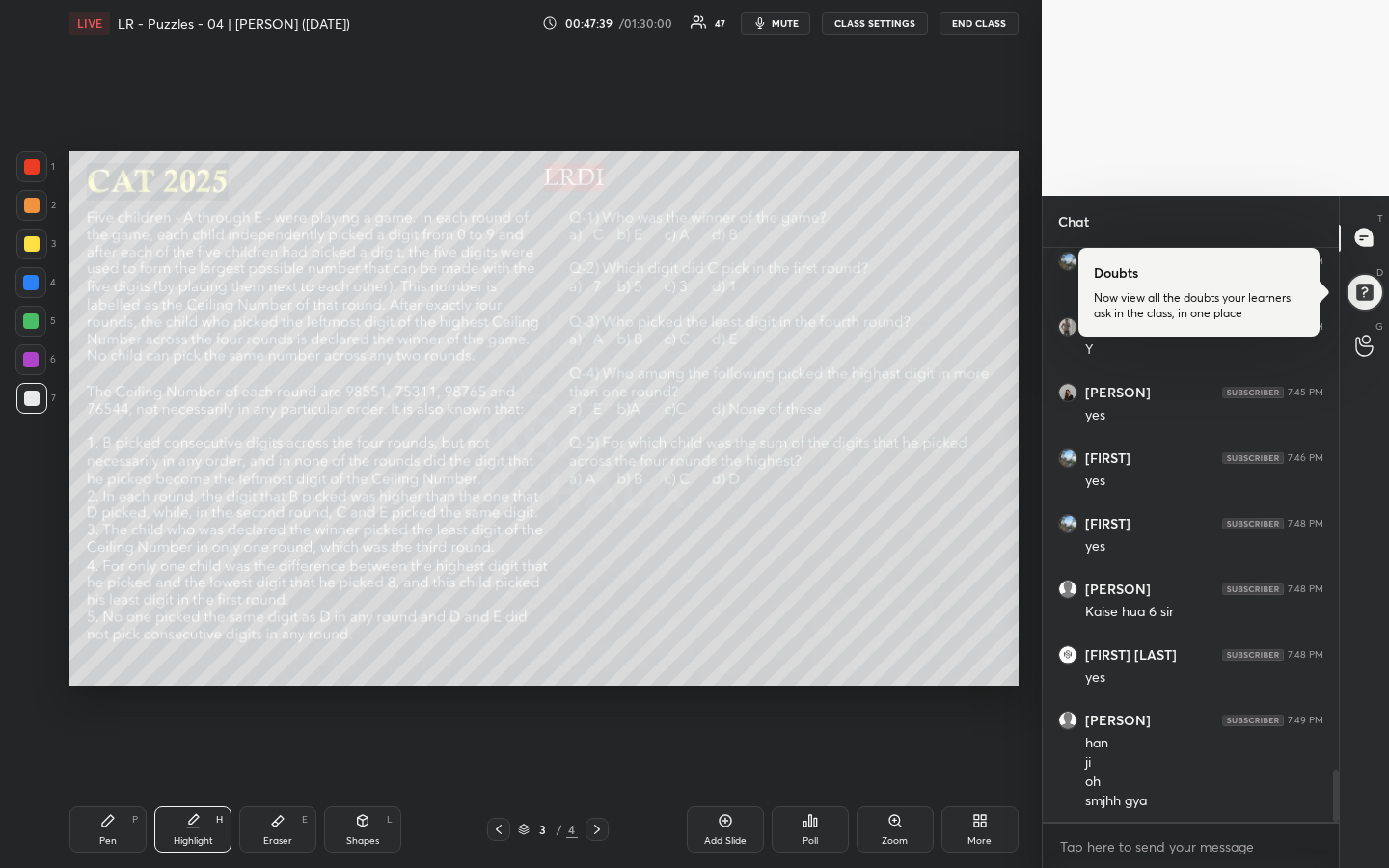 drag, startPoint x: 116, startPoint y: 832, endPoint x: 142, endPoint y: 823, distance: 27.51363 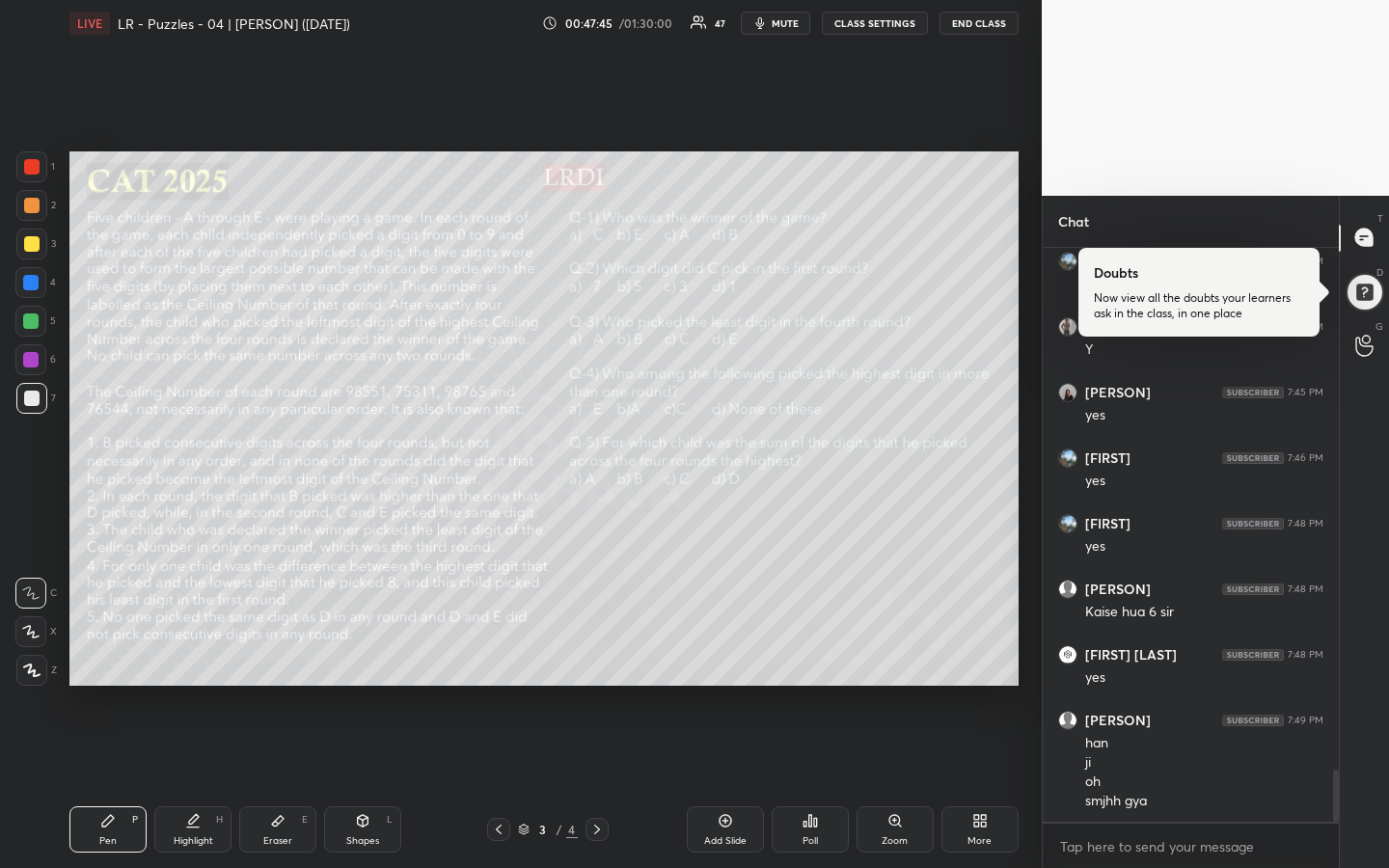drag, startPoint x: 193, startPoint y: 839, endPoint x: 204, endPoint y: 816, distance: 25.495098 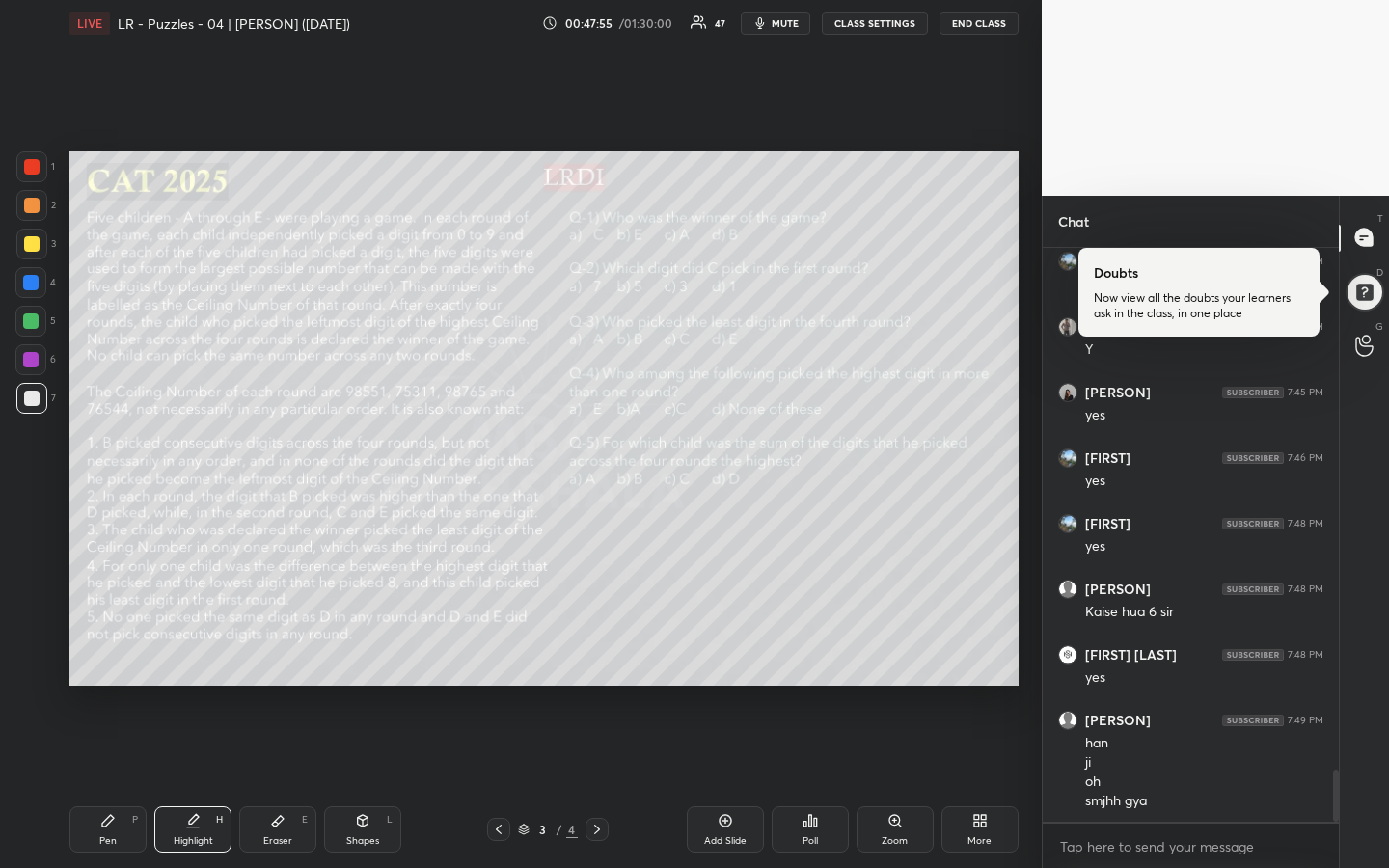 click on "Highlight H" at bounding box center (193, 829) 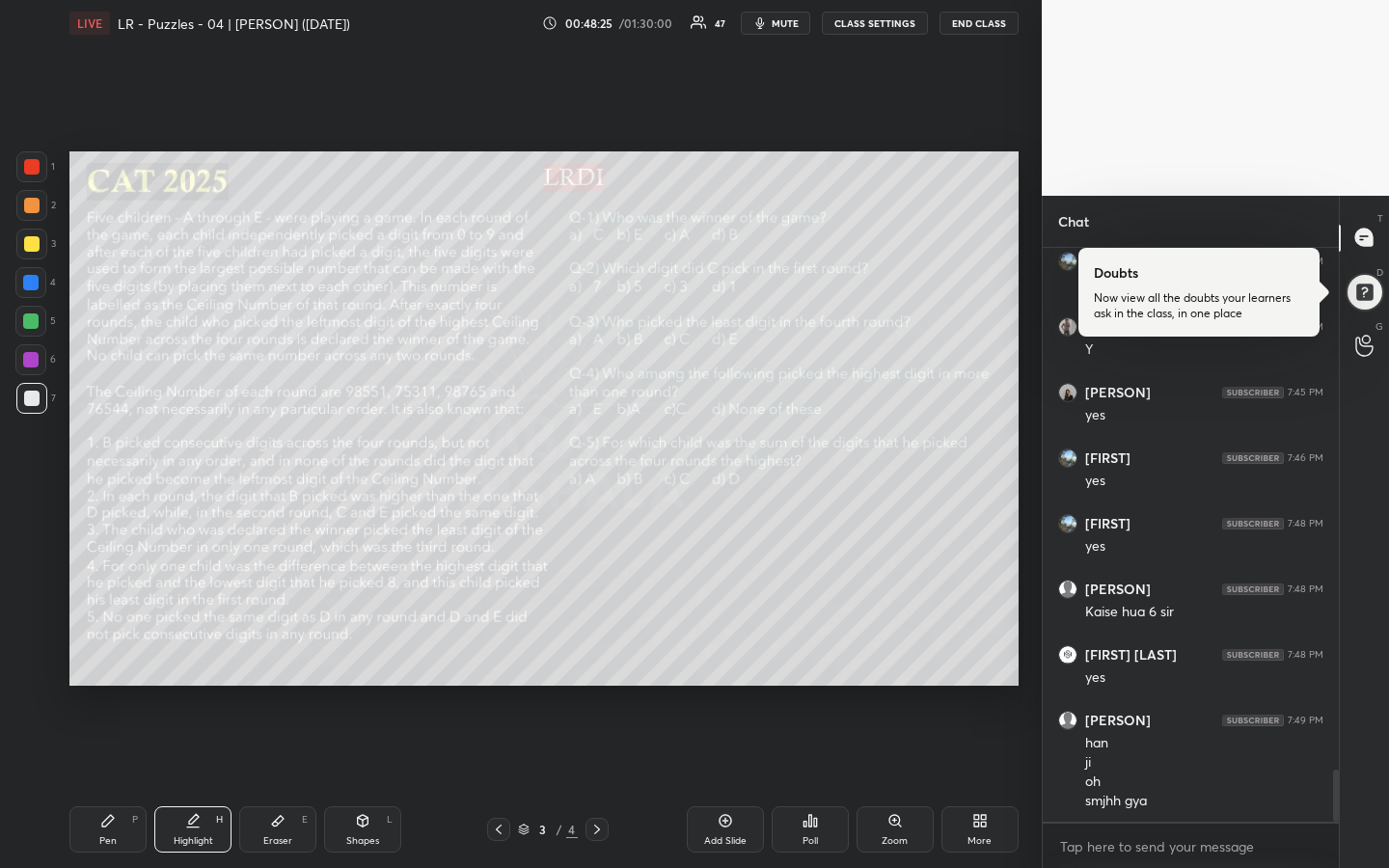 drag, startPoint x: 112, startPoint y: 833, endPoint x: 150, endPoint y: 808, distance: 45.486262 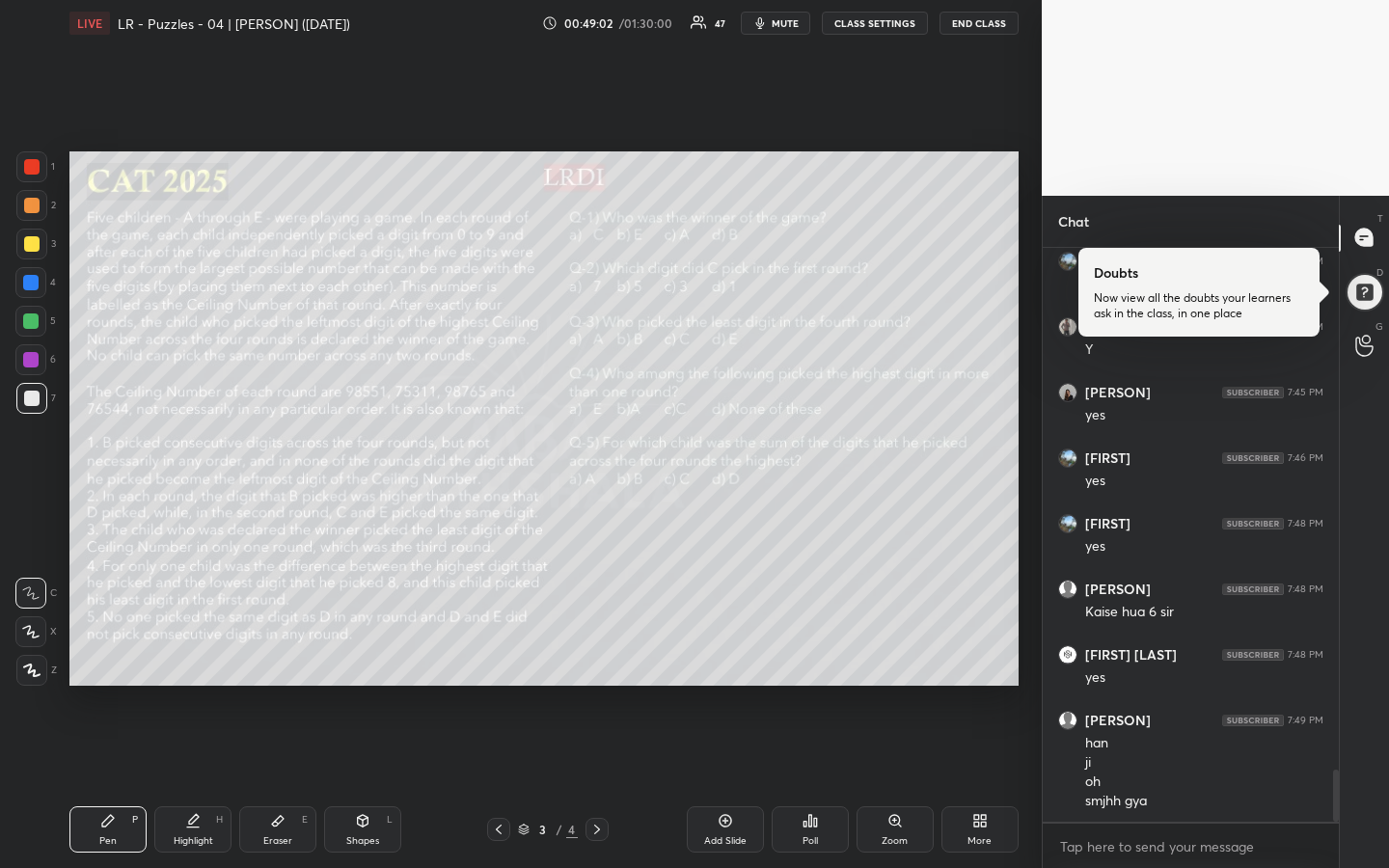 click on "Highlight H" at bounding box center (193, 829) 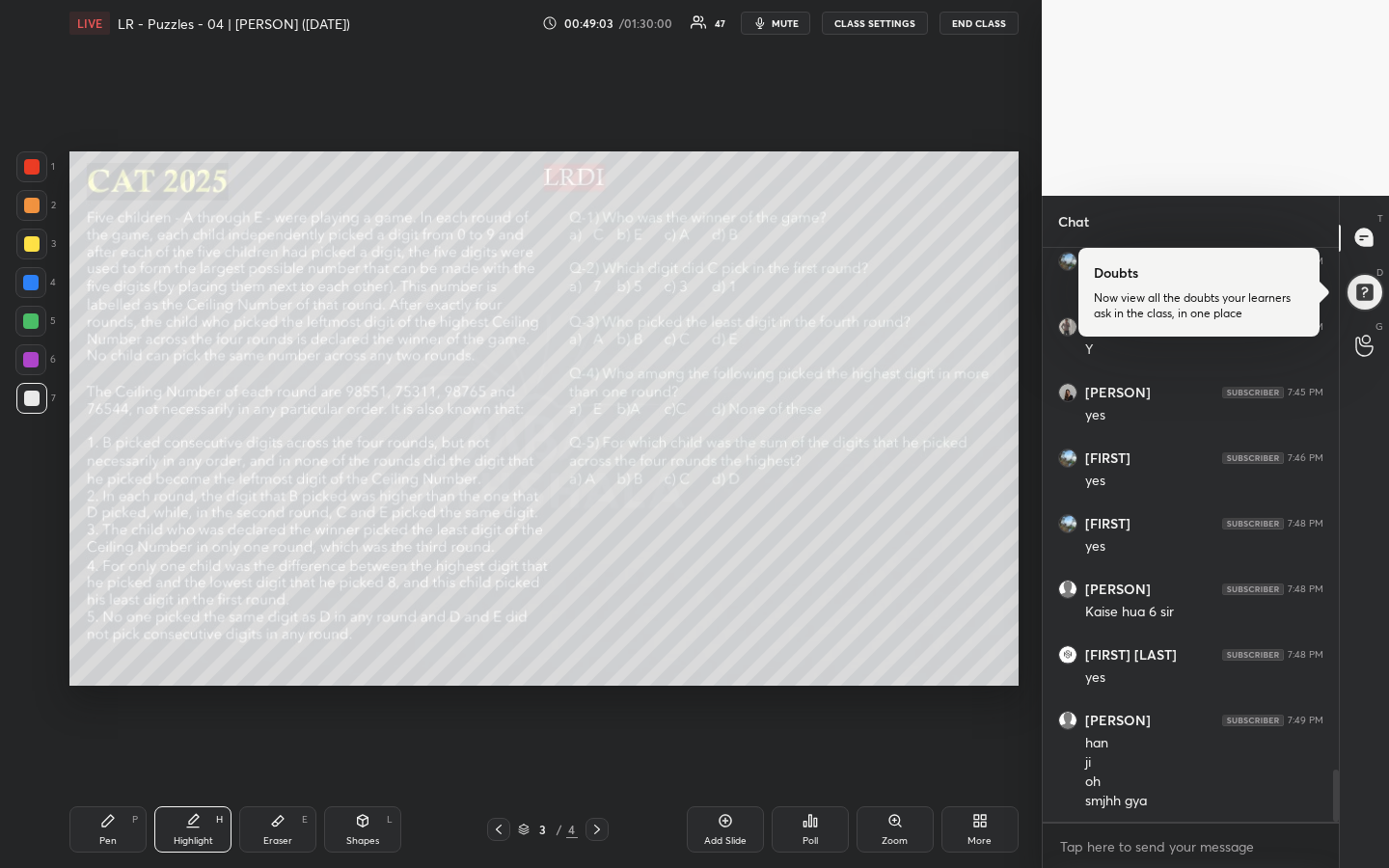 click on "Eraser E" at bounding box center [278, 829] 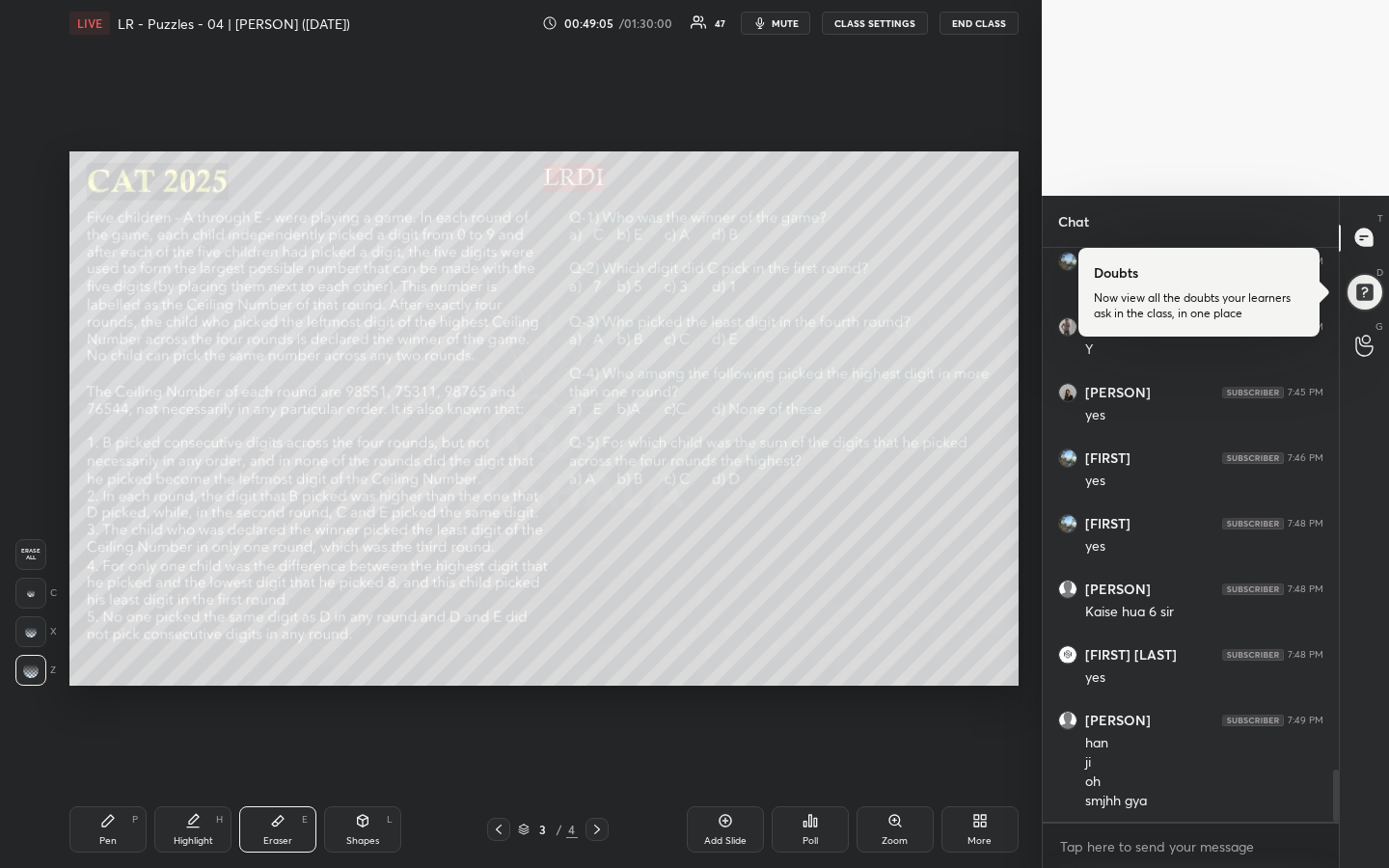 click on "Pen P" at bounding box center (108, 829) 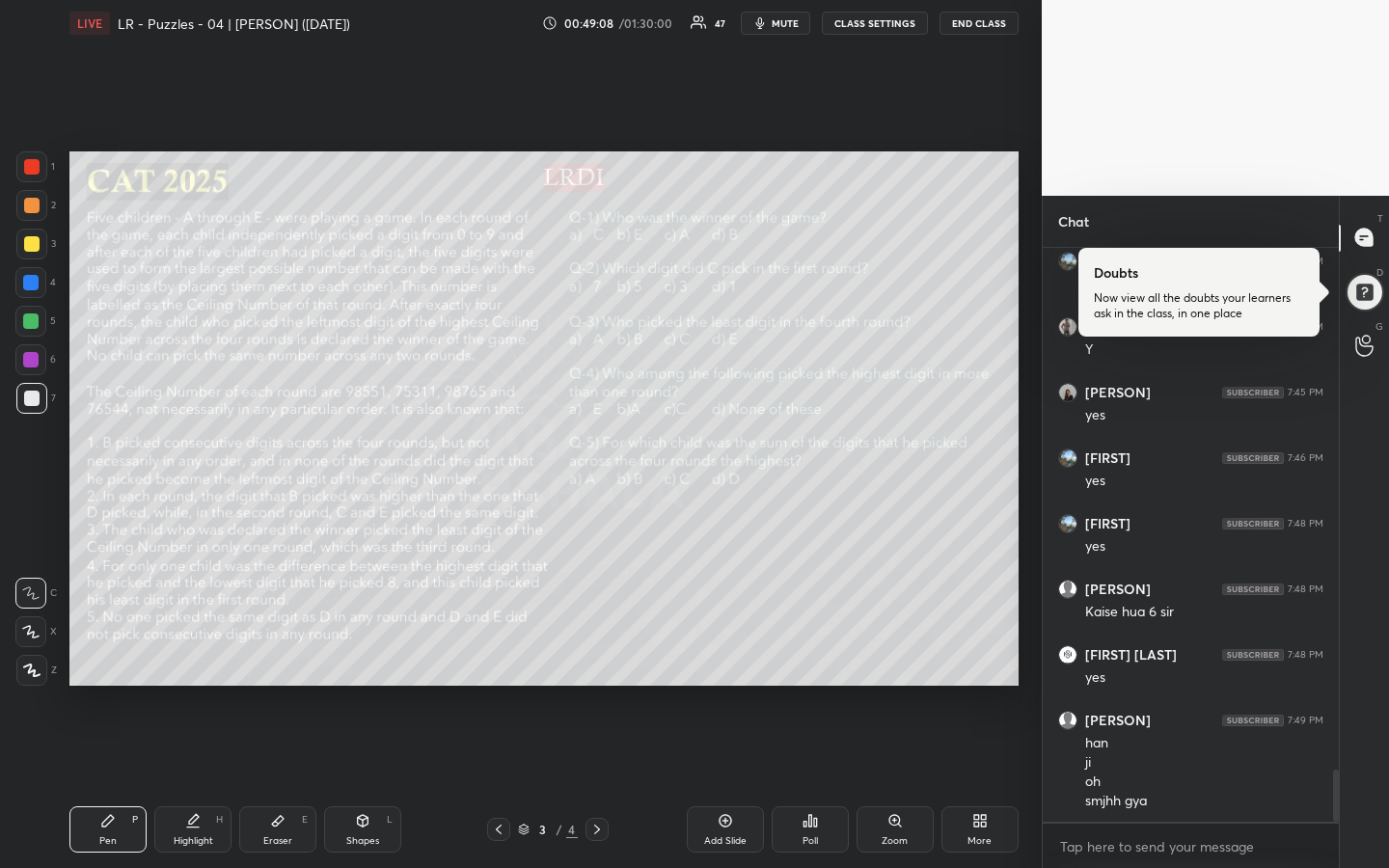 click on "Pen P" at bounding box center [108, 829] 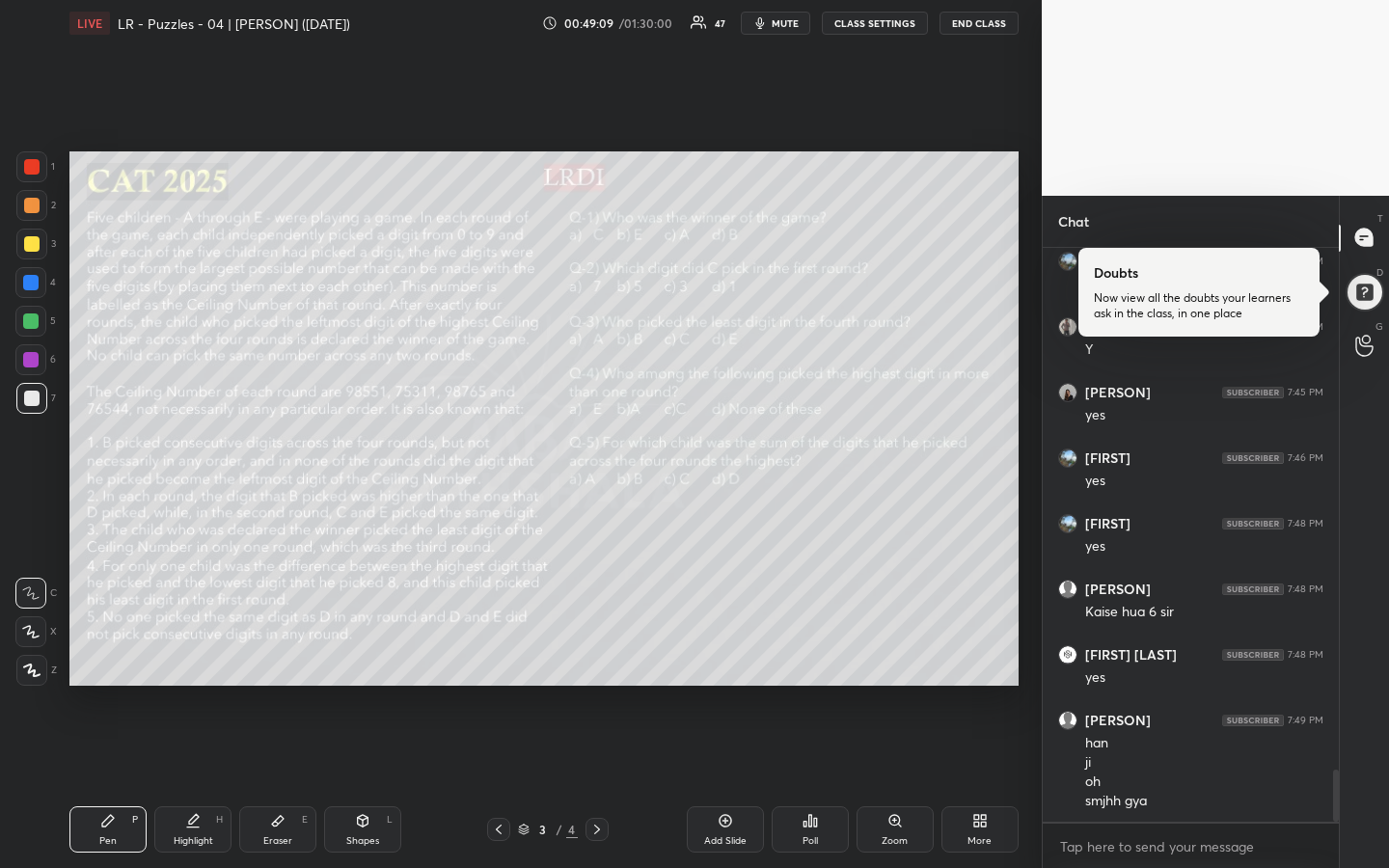 click at bounding box center (32, 244) 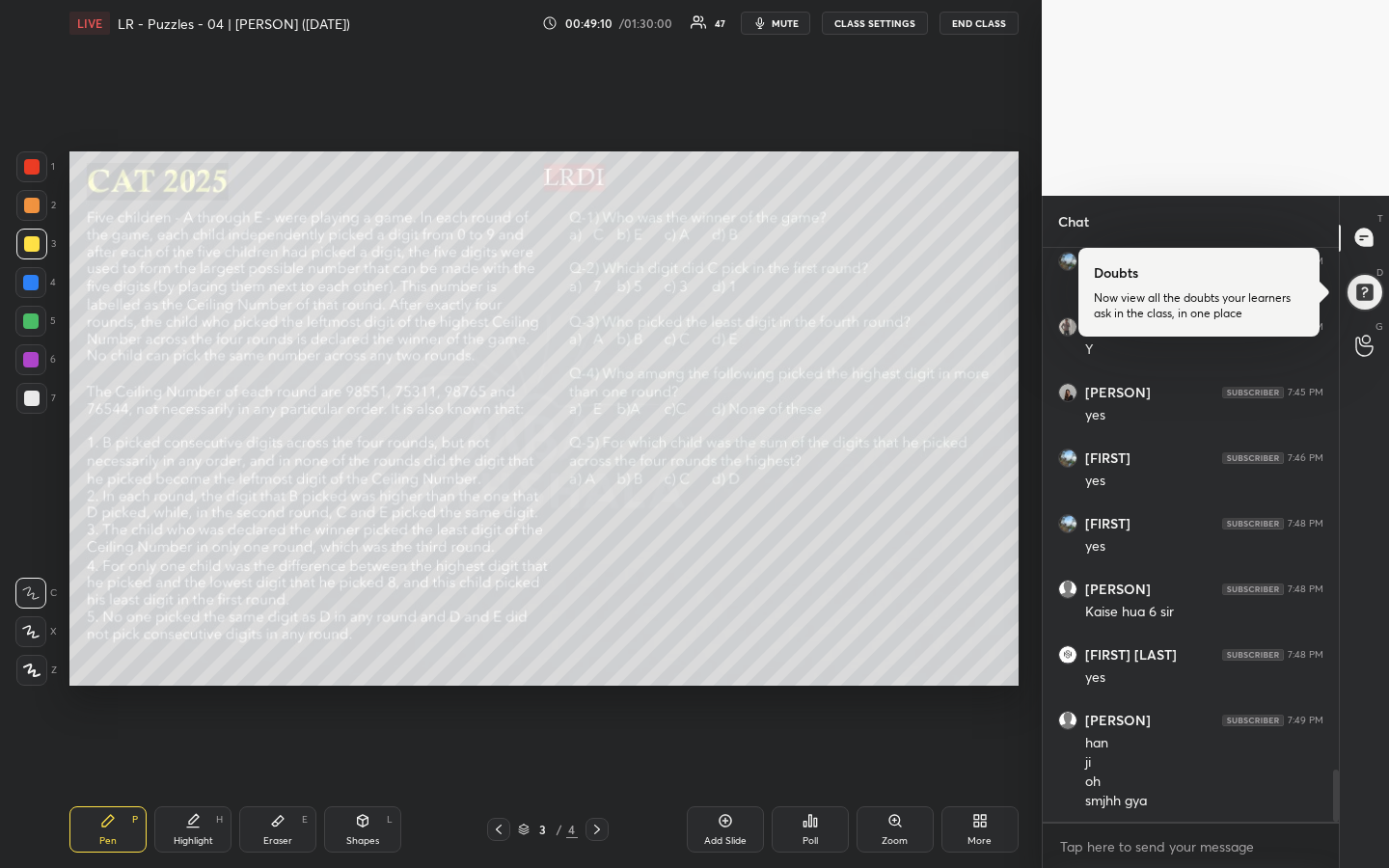 click on "Highlight" at bounding box center (193, 841) 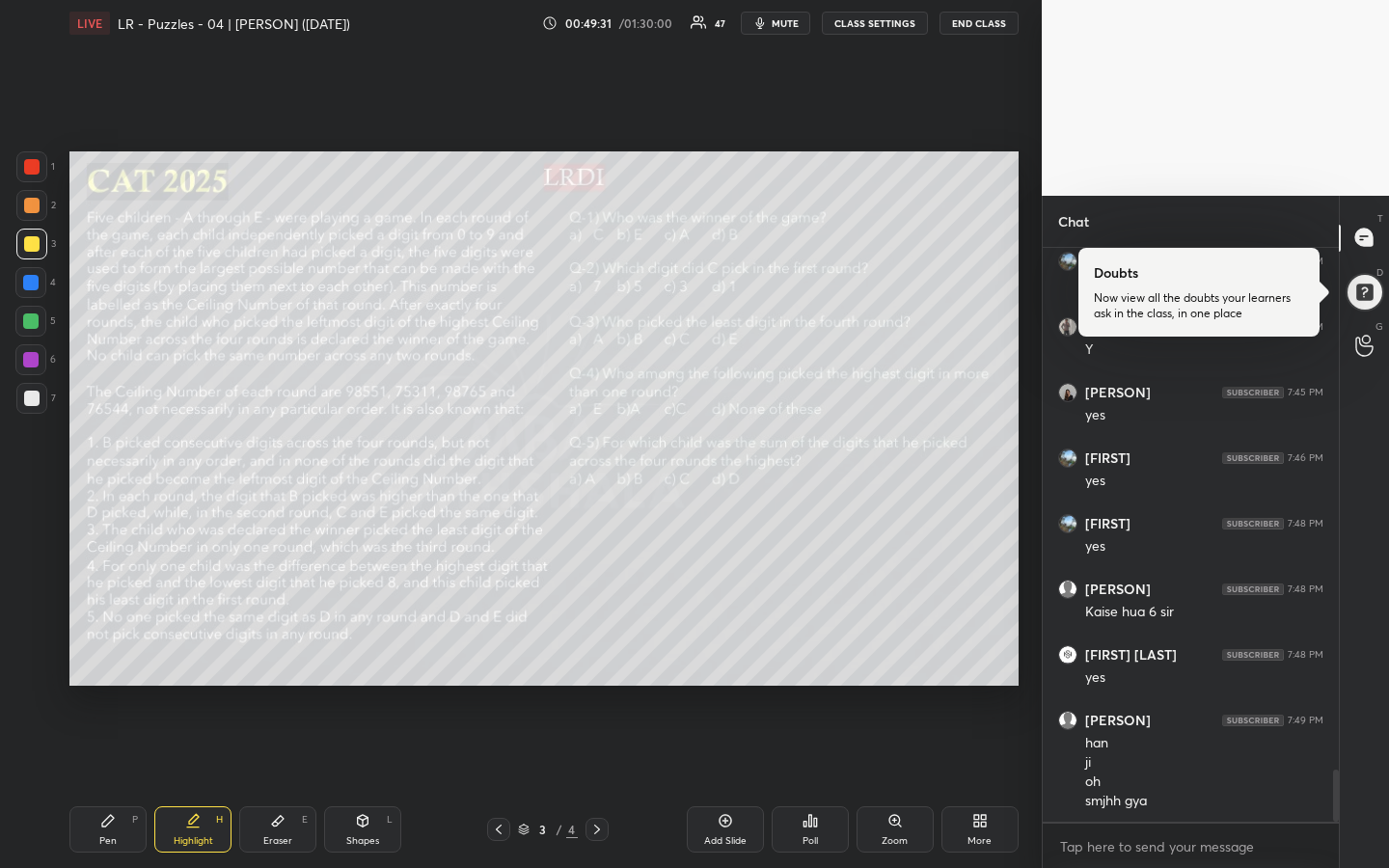 click on "Pen P" at bounding box center (108, 829) 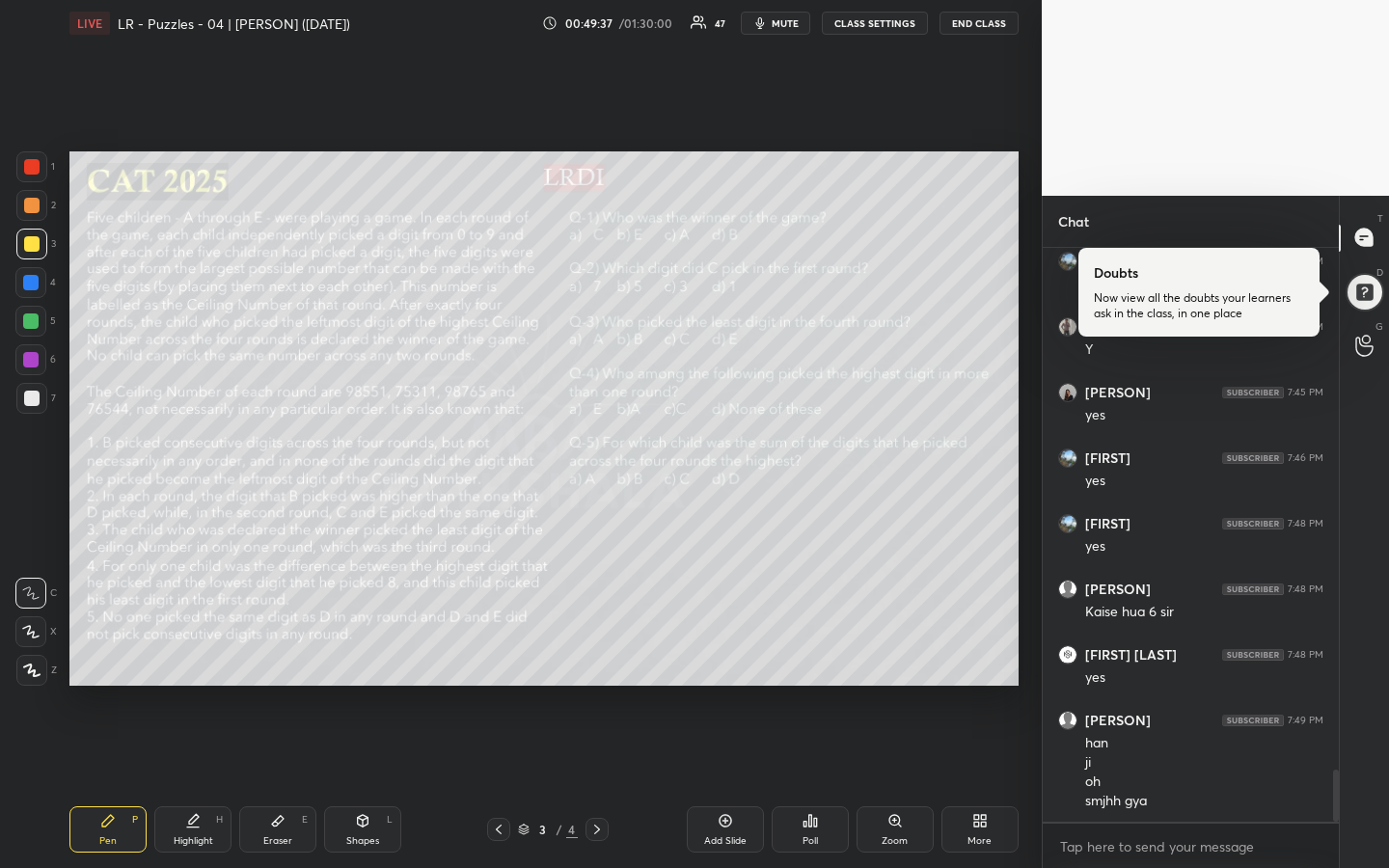 click on "Highlight" at bounding box center (193, 841) 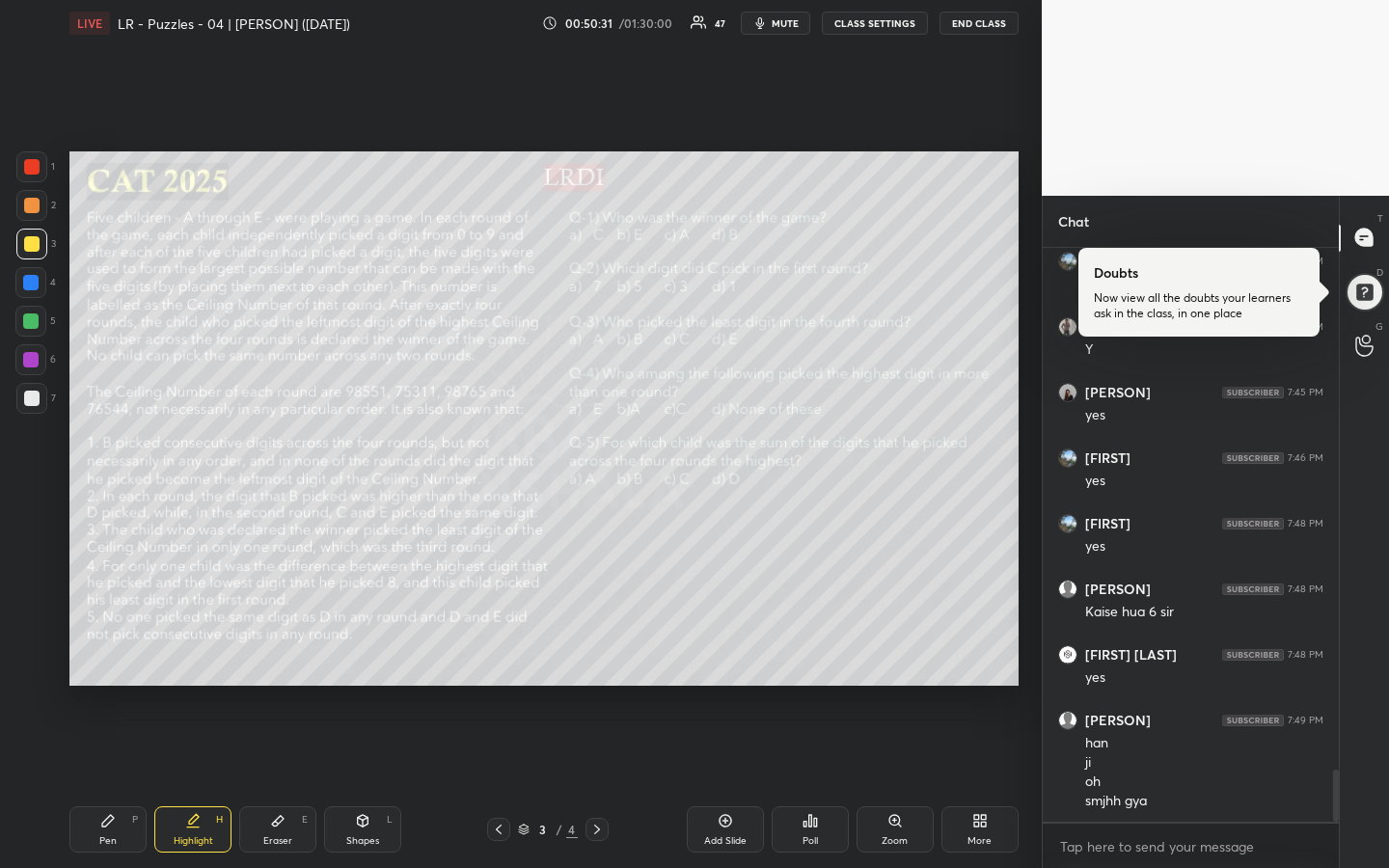 scroll, scrollTop: 5850, scrollLeft: 0, axis: vertical 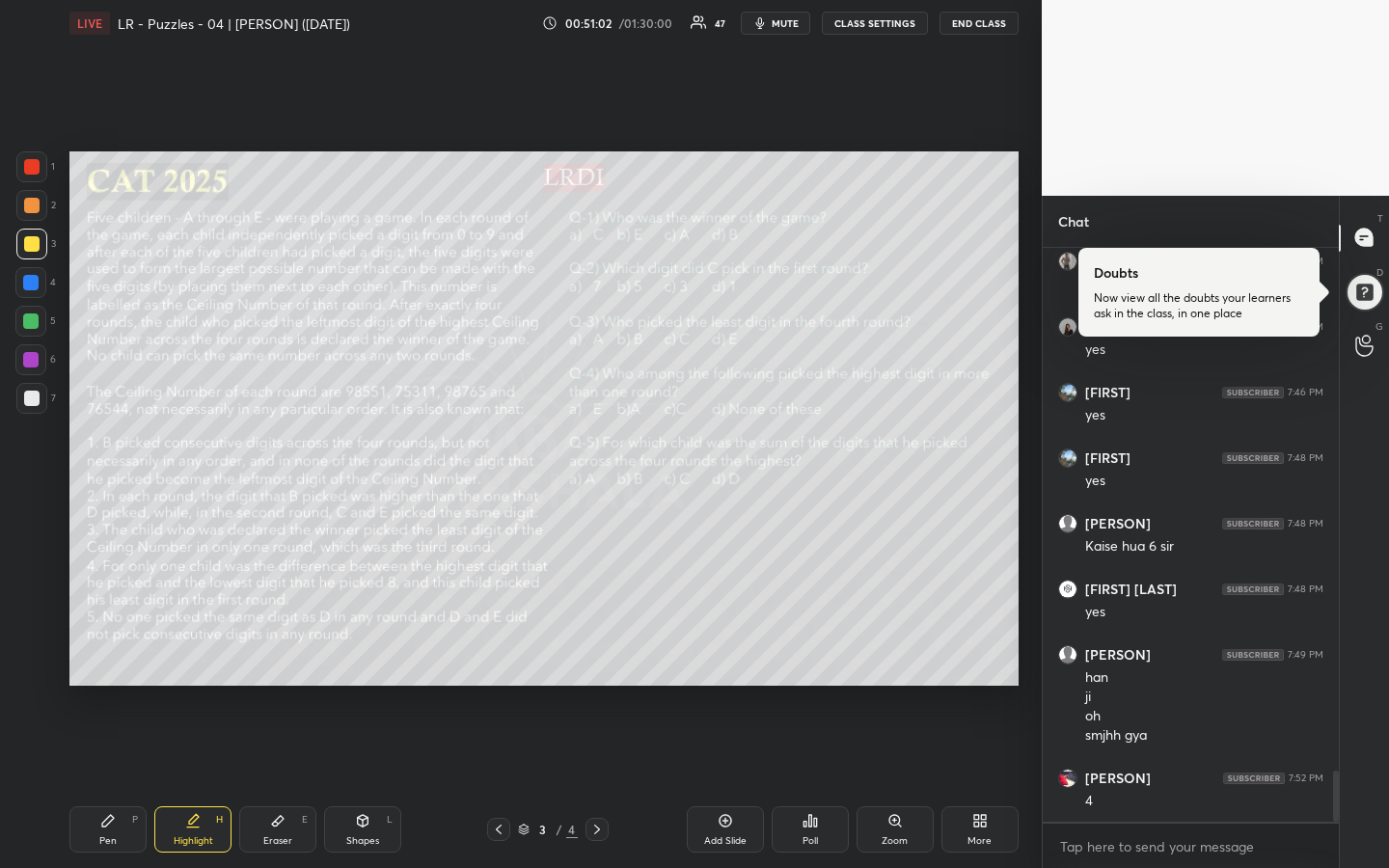 click 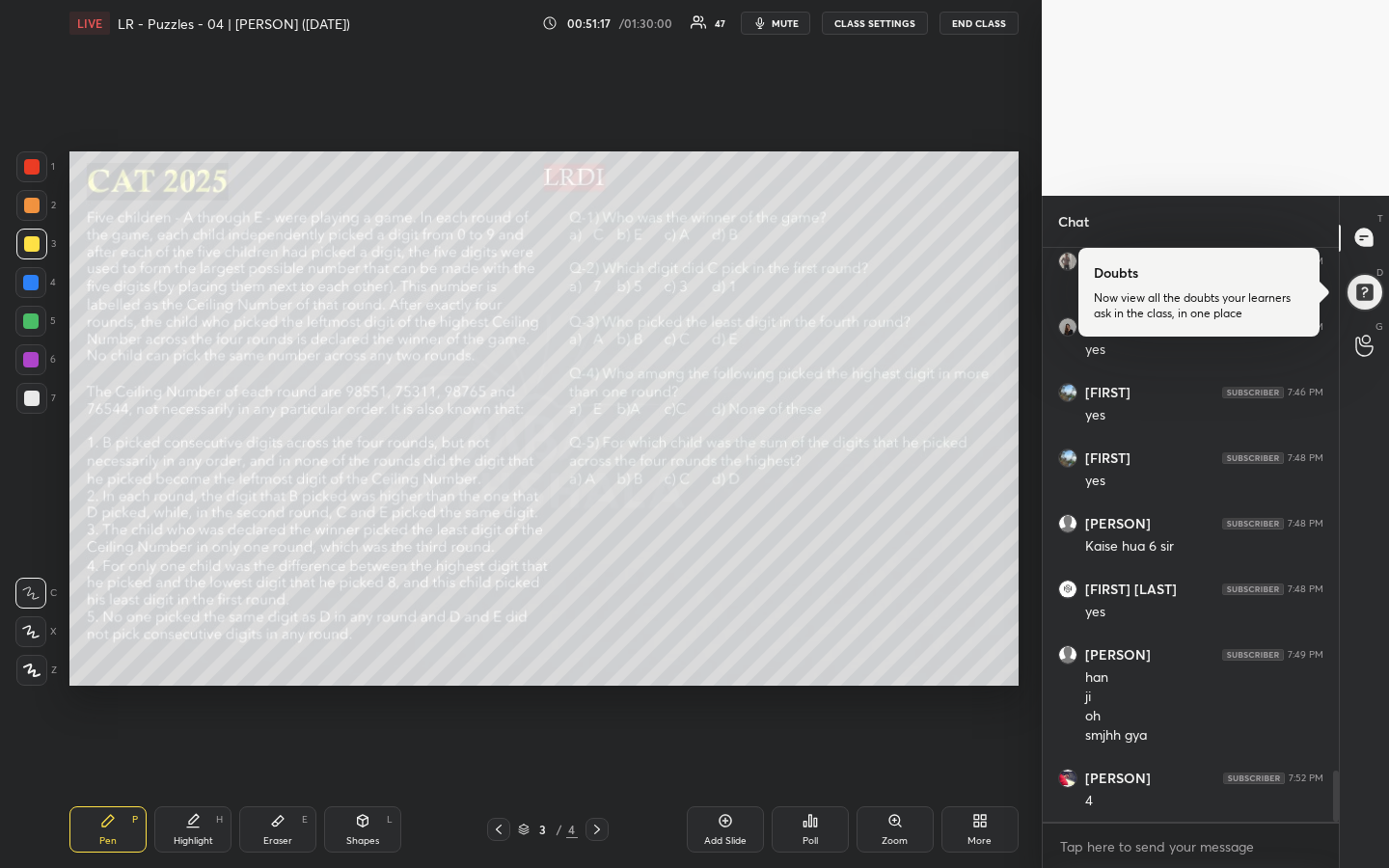 click on "Highlight H" at bounding box center [193, 829] 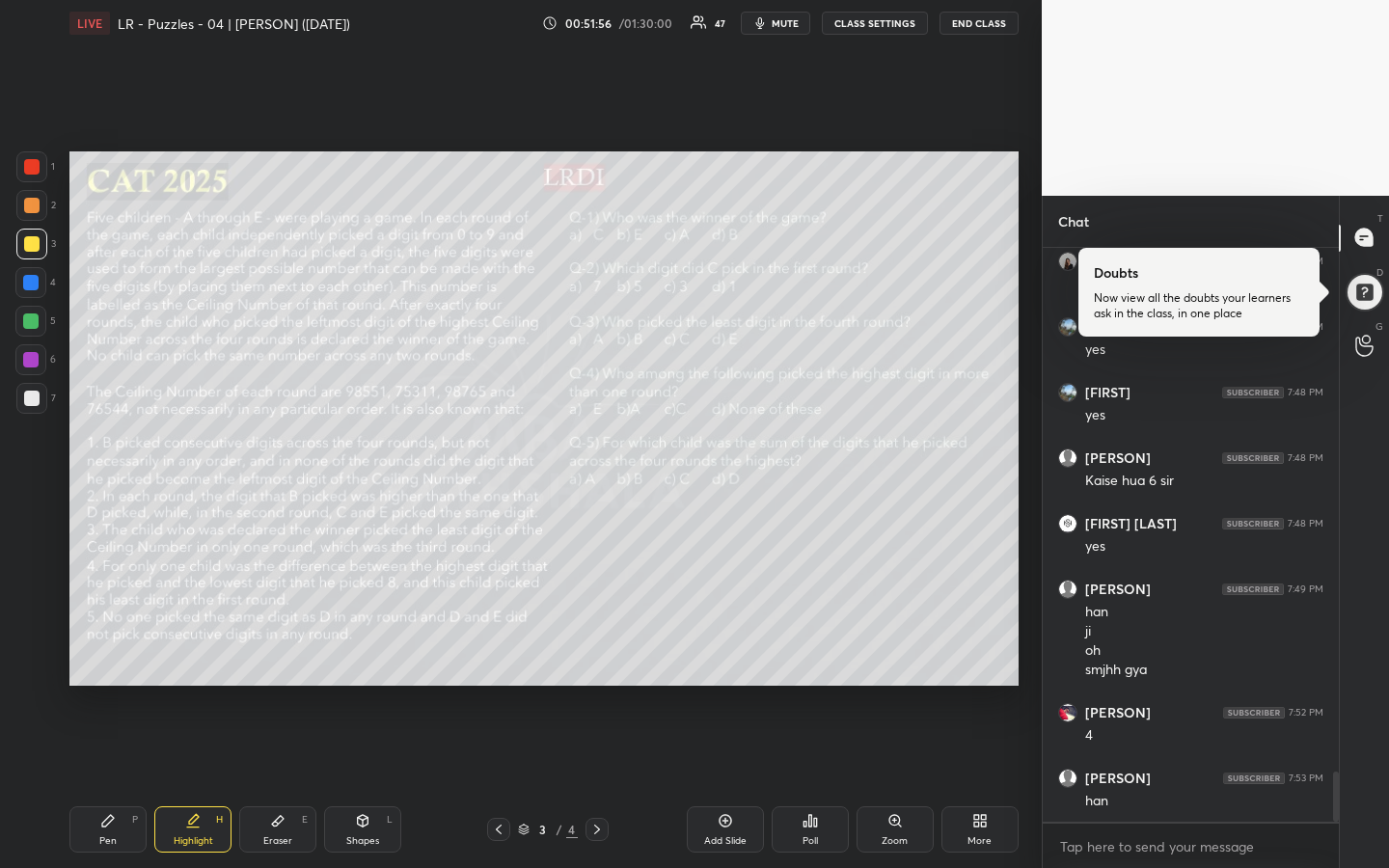scroll, scrollTop: 5981, scrollLeft: 0, axis: vertical 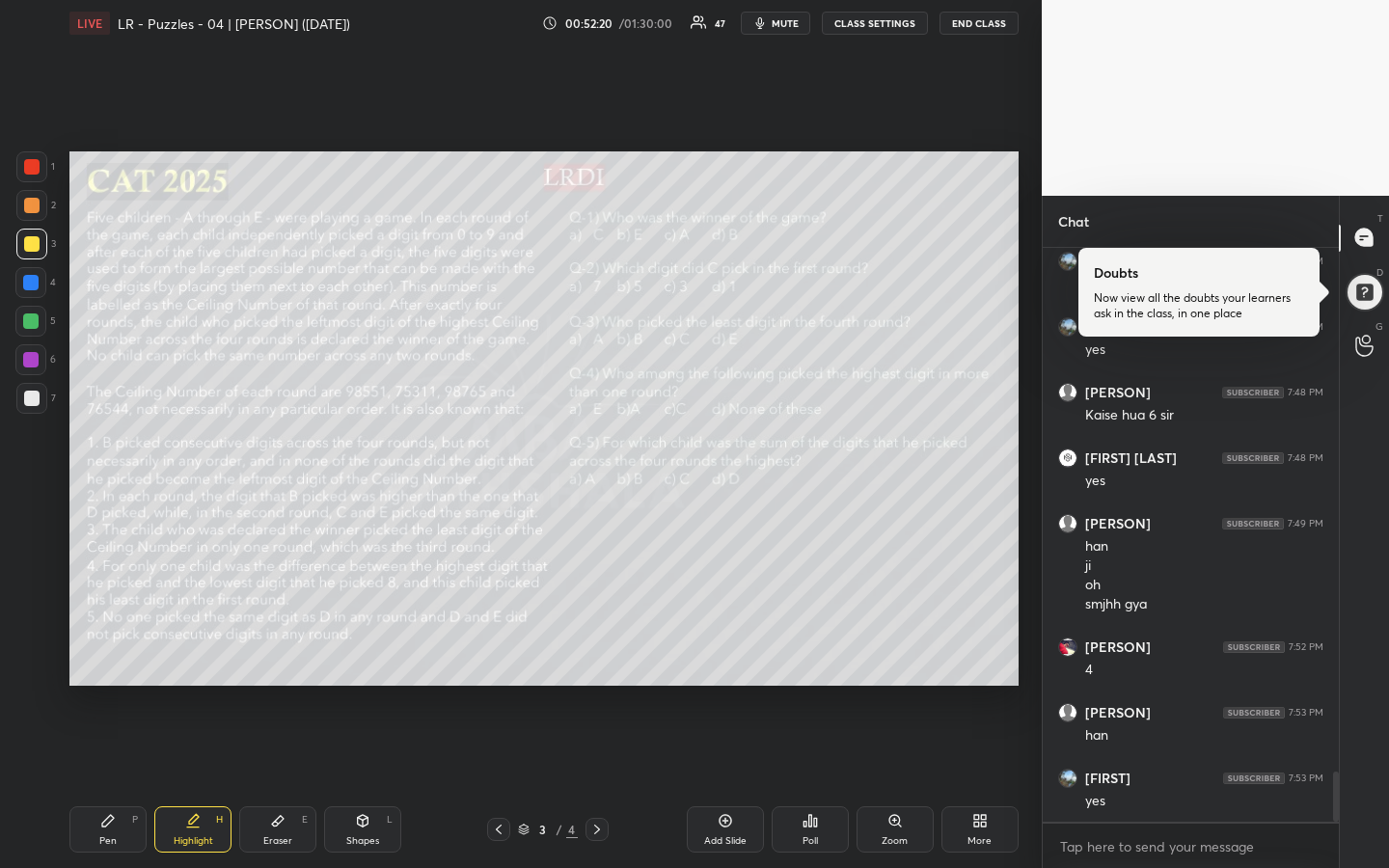 click at bounding box center [32, 205] 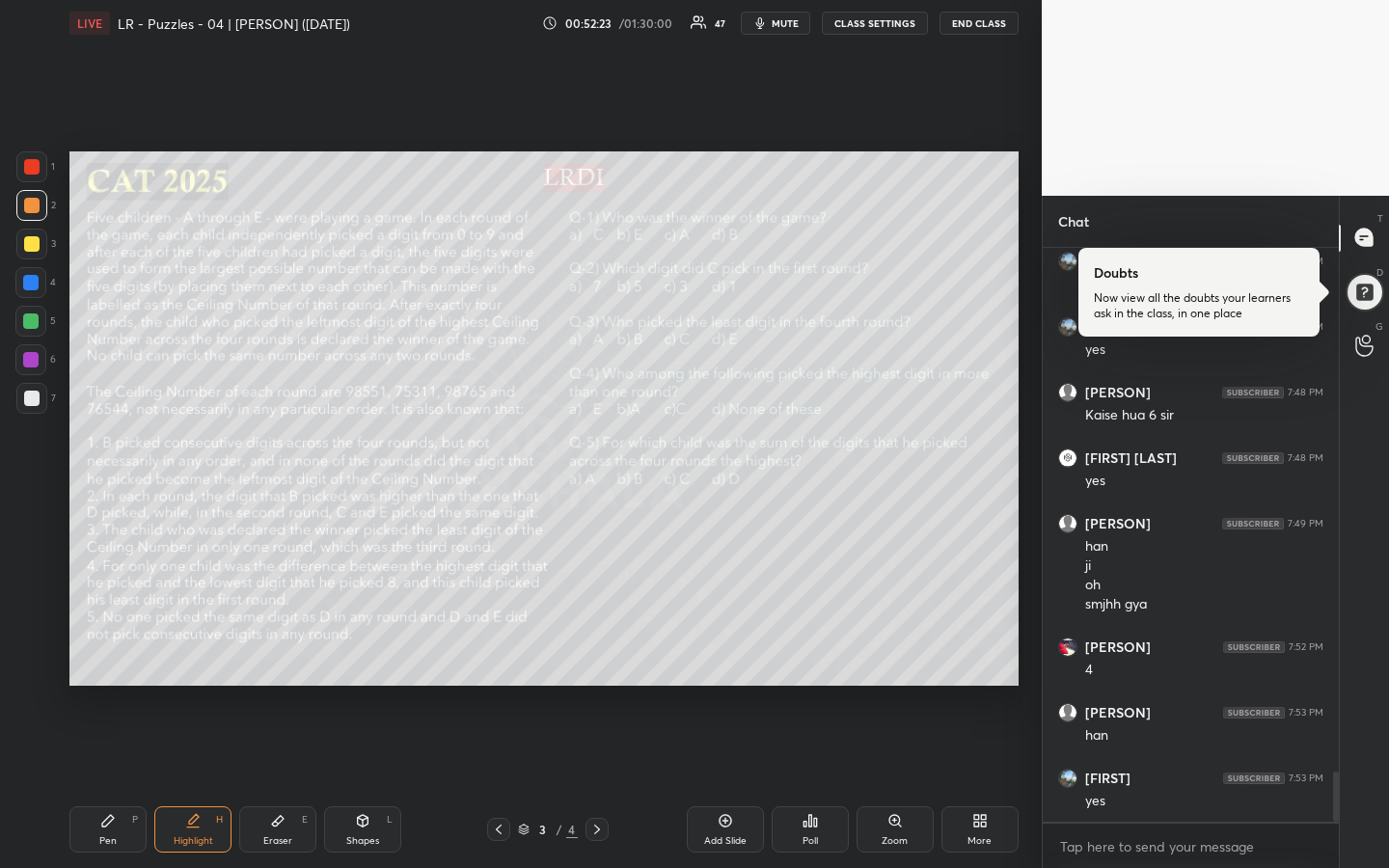 click on "Highlight H" at bounding box center [193, 829] 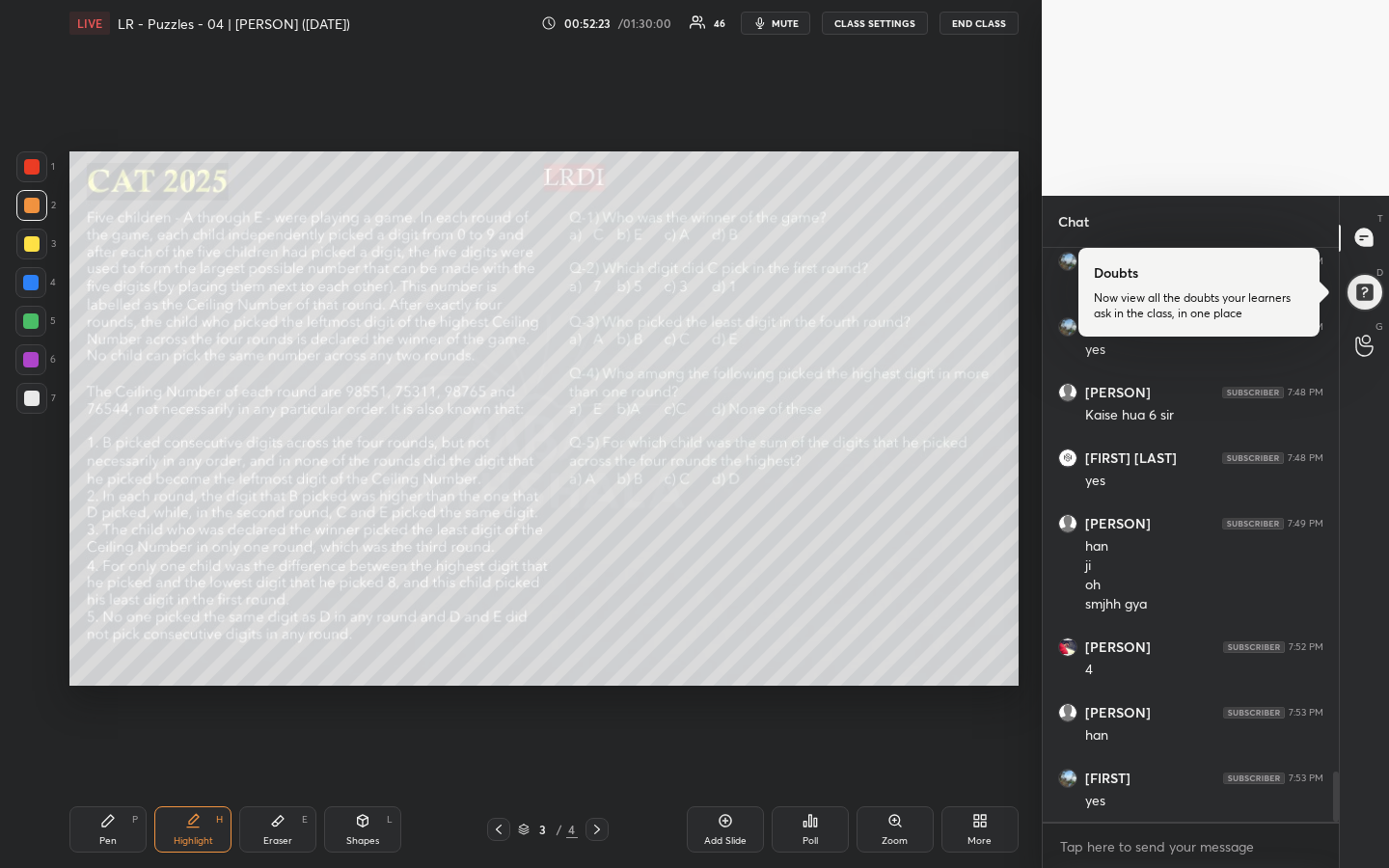 click on "Pen" at bounding box center [108, 841] 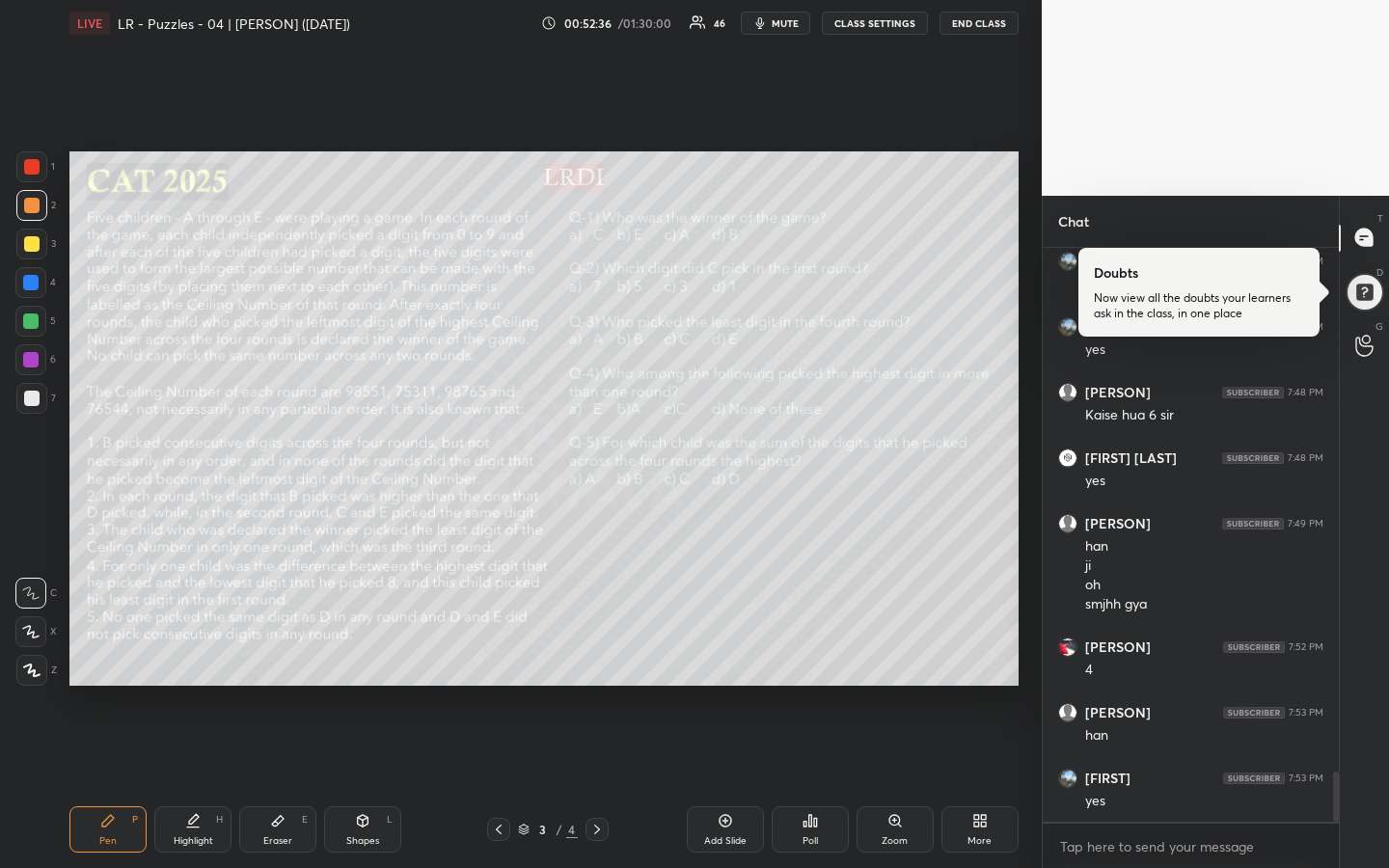 click on "Highlight H" at bounding box center (193, 829) 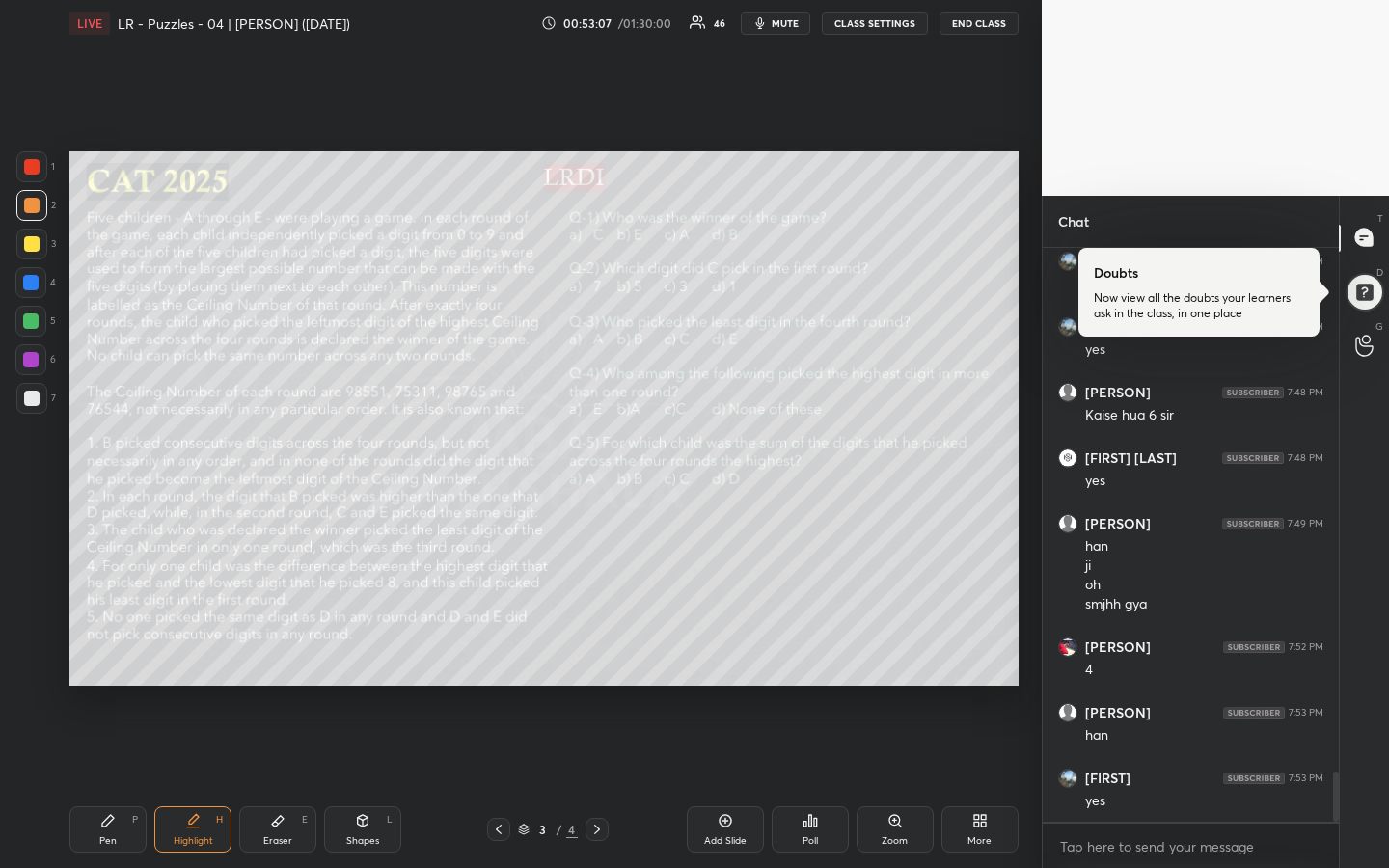 click on "Pen P" at bounding box center [108, 829] 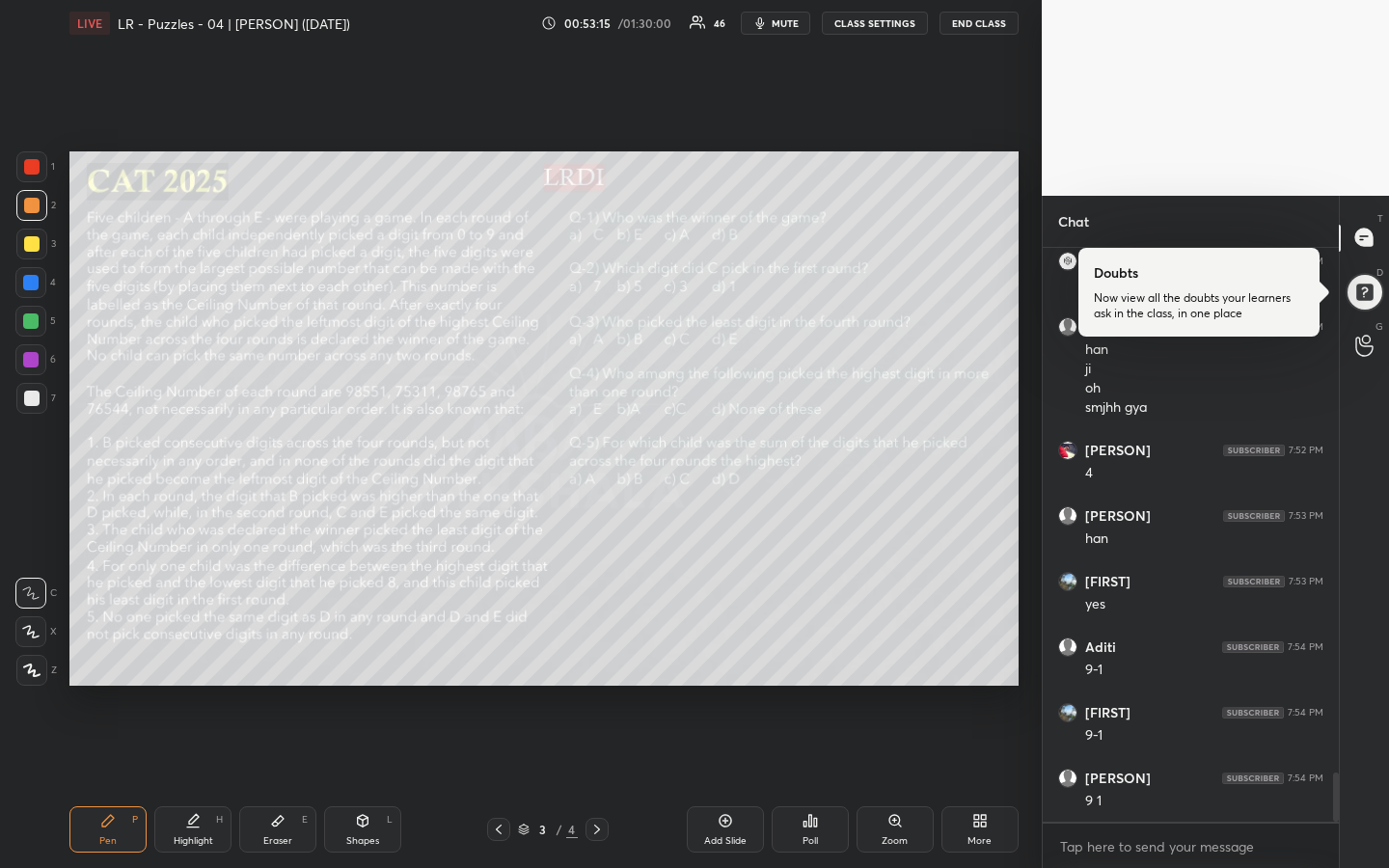 scroll, scrollTop: 6244, scrollLeft: 0, axis: vertical 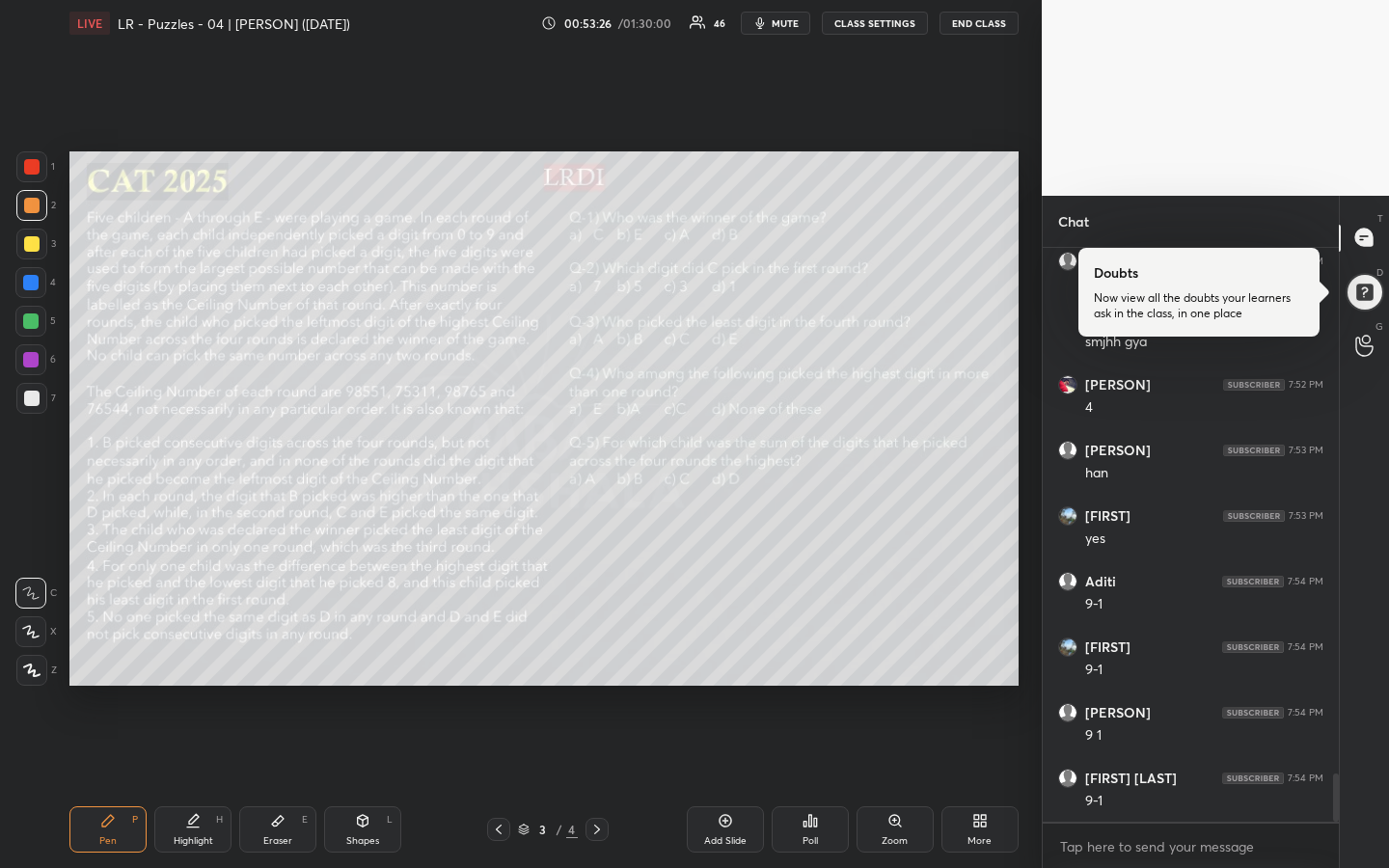 drag, startPoint x: 197, startPoint y: 823, endPoint x: 207, endPoint y: 826, distance: 10.440307 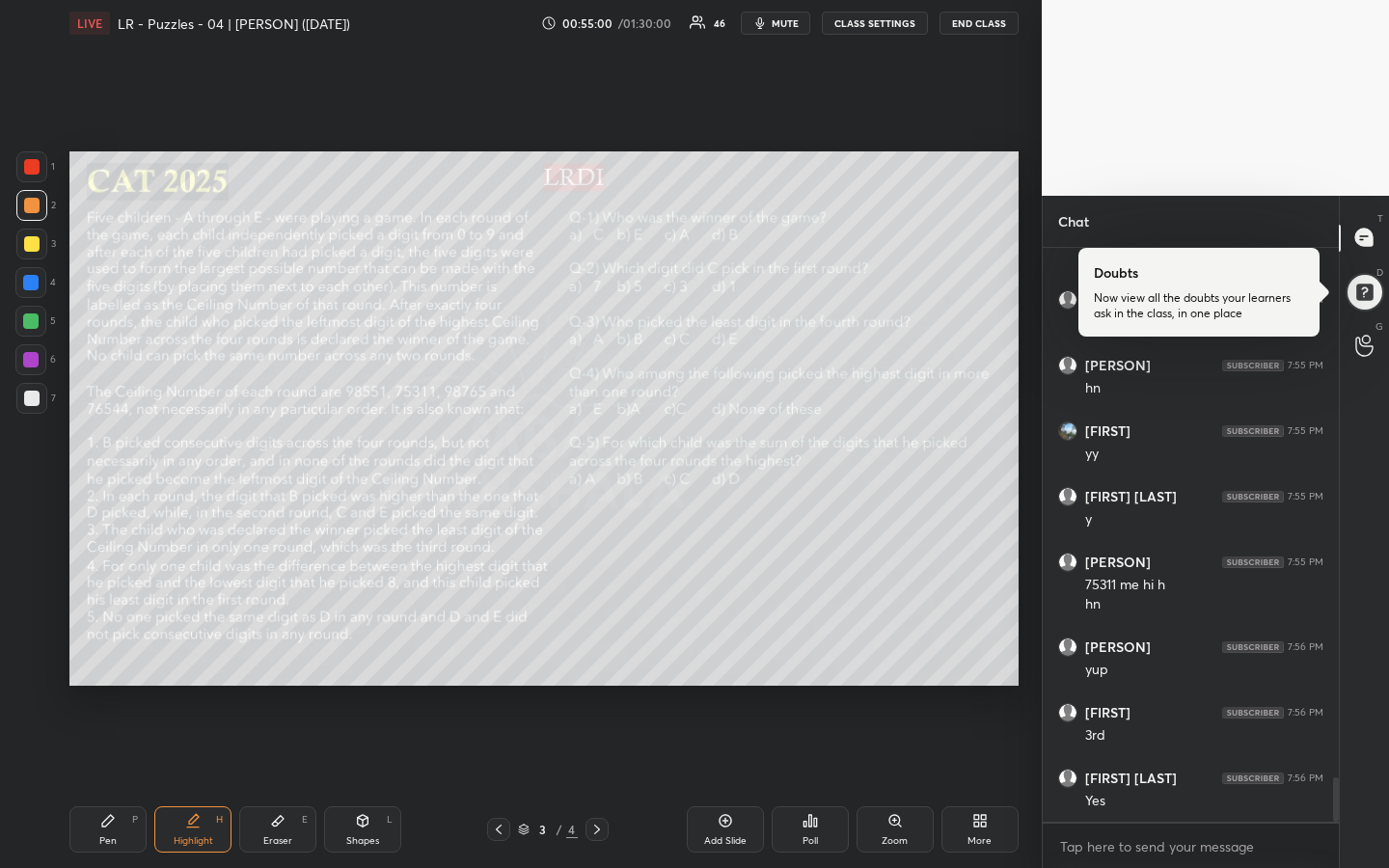 scroll, scrollTop: 6788, scrollLeft: 0, axis: vertical 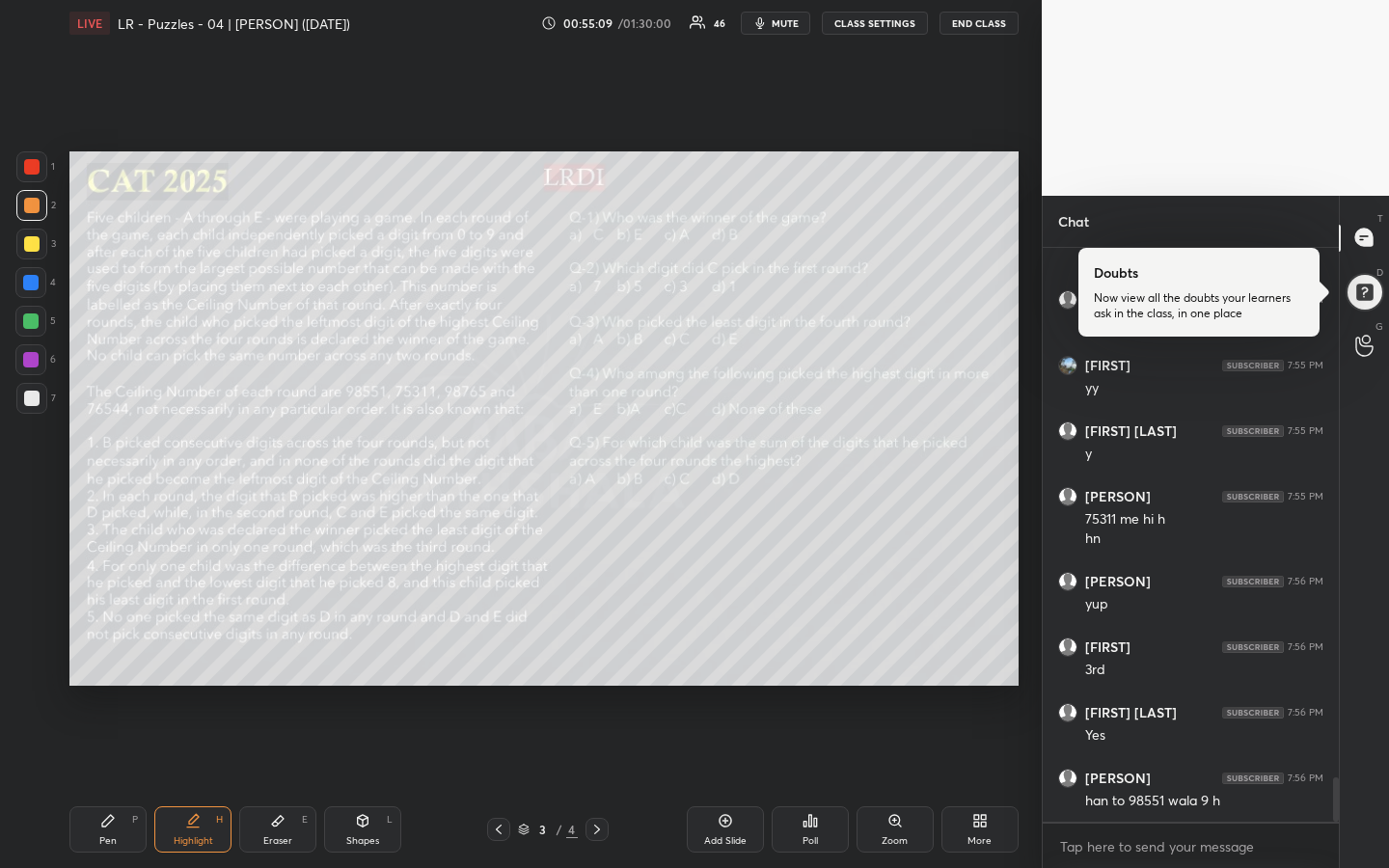 click at bounding box center [32, 205] 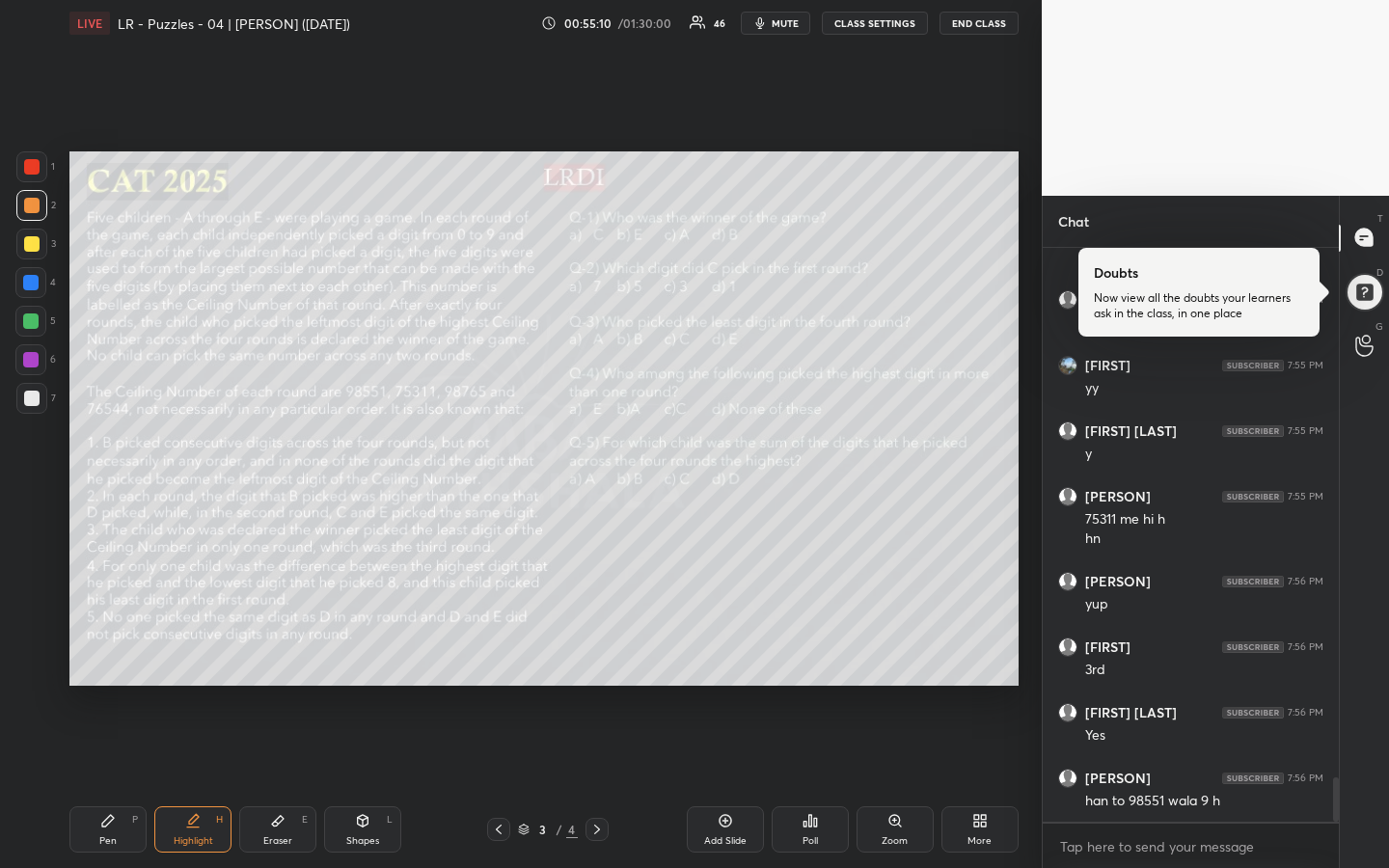 scroll, scrollTop: 6853, scrollLeft: 0, axis: vertical 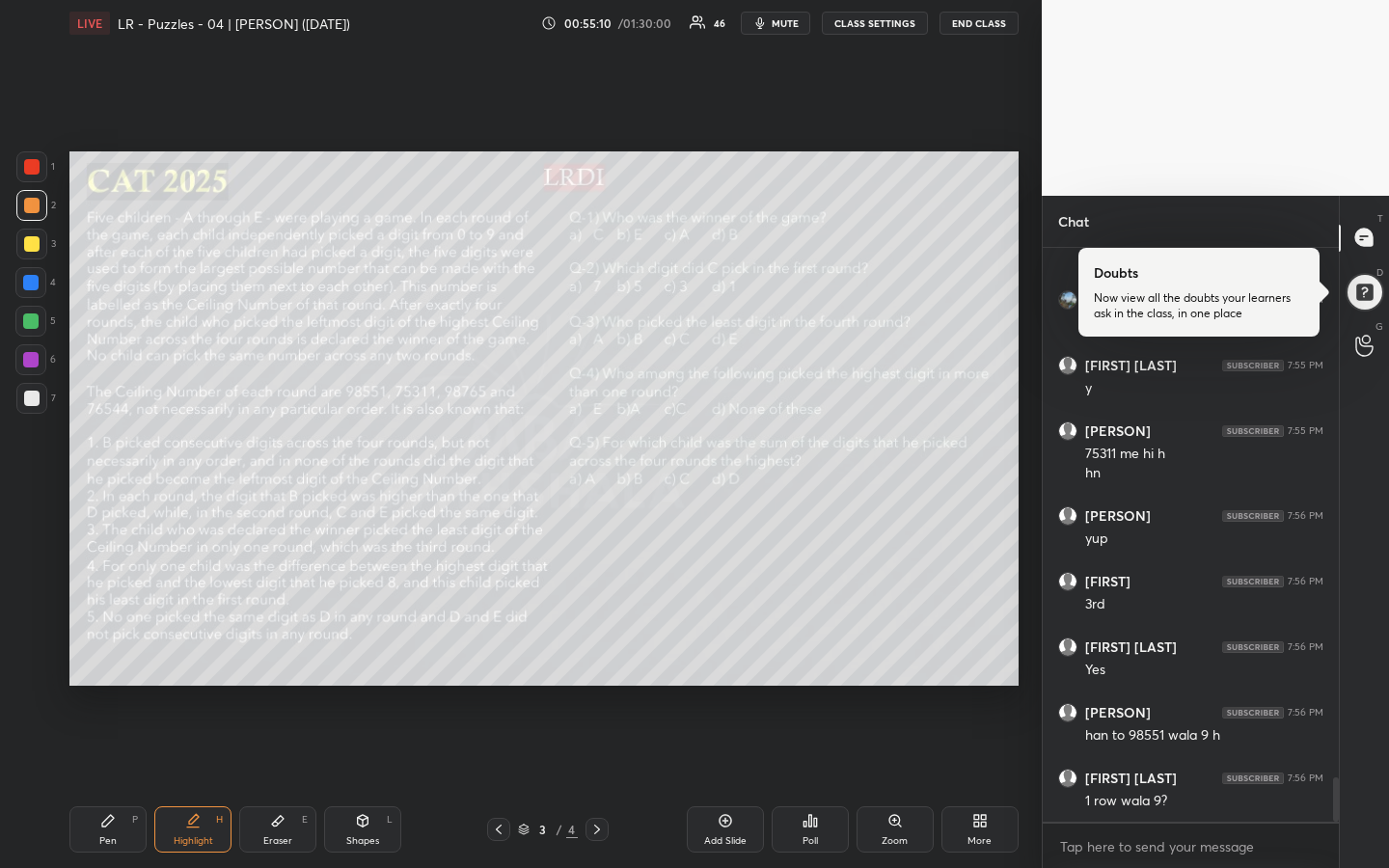 click on "Pen P" at bounding box center [108, 829] 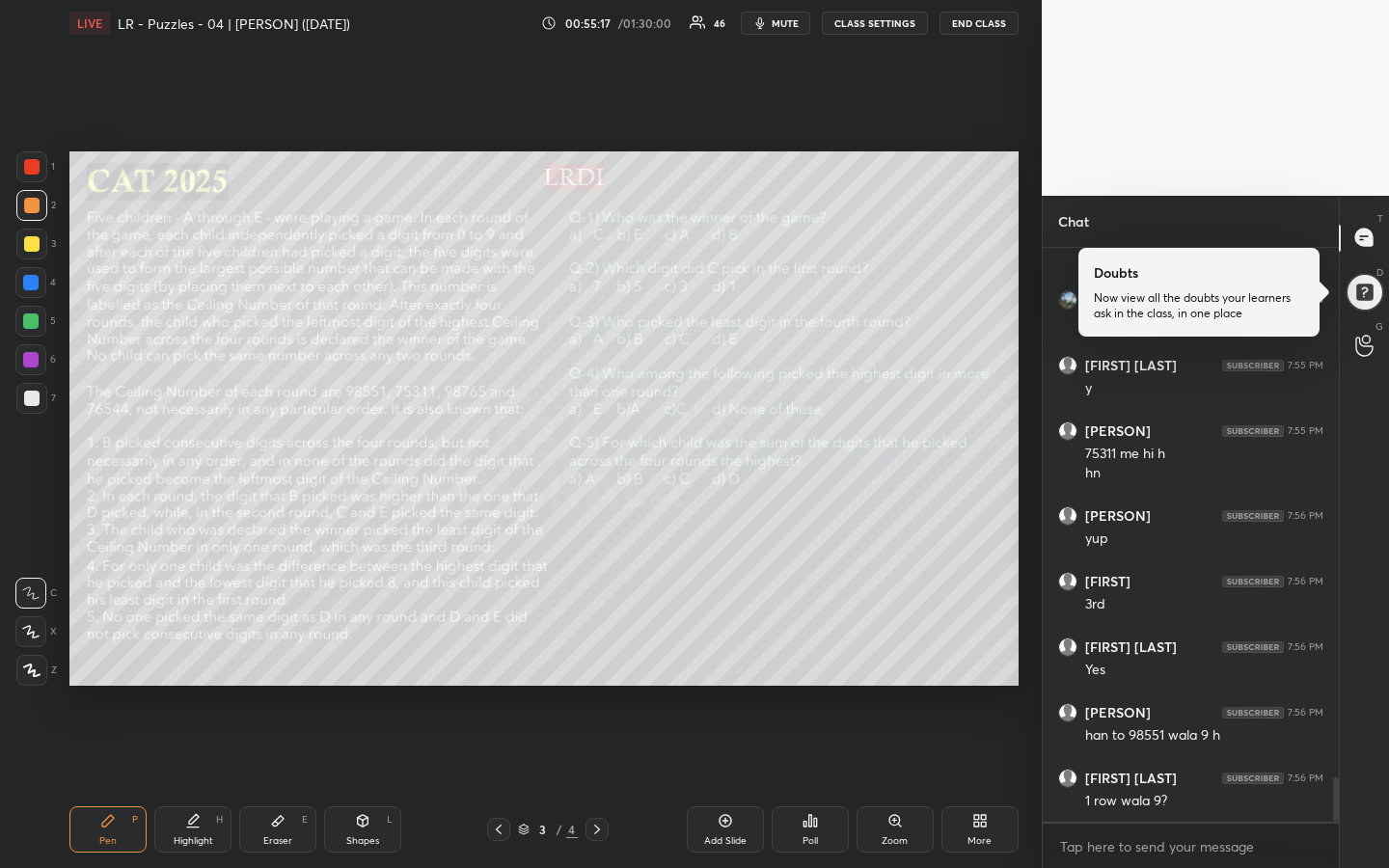 drag, startPoint x: 204, startPoint y: 817, endPoint x: 221, endPoint y: 810, distance: 18.384776 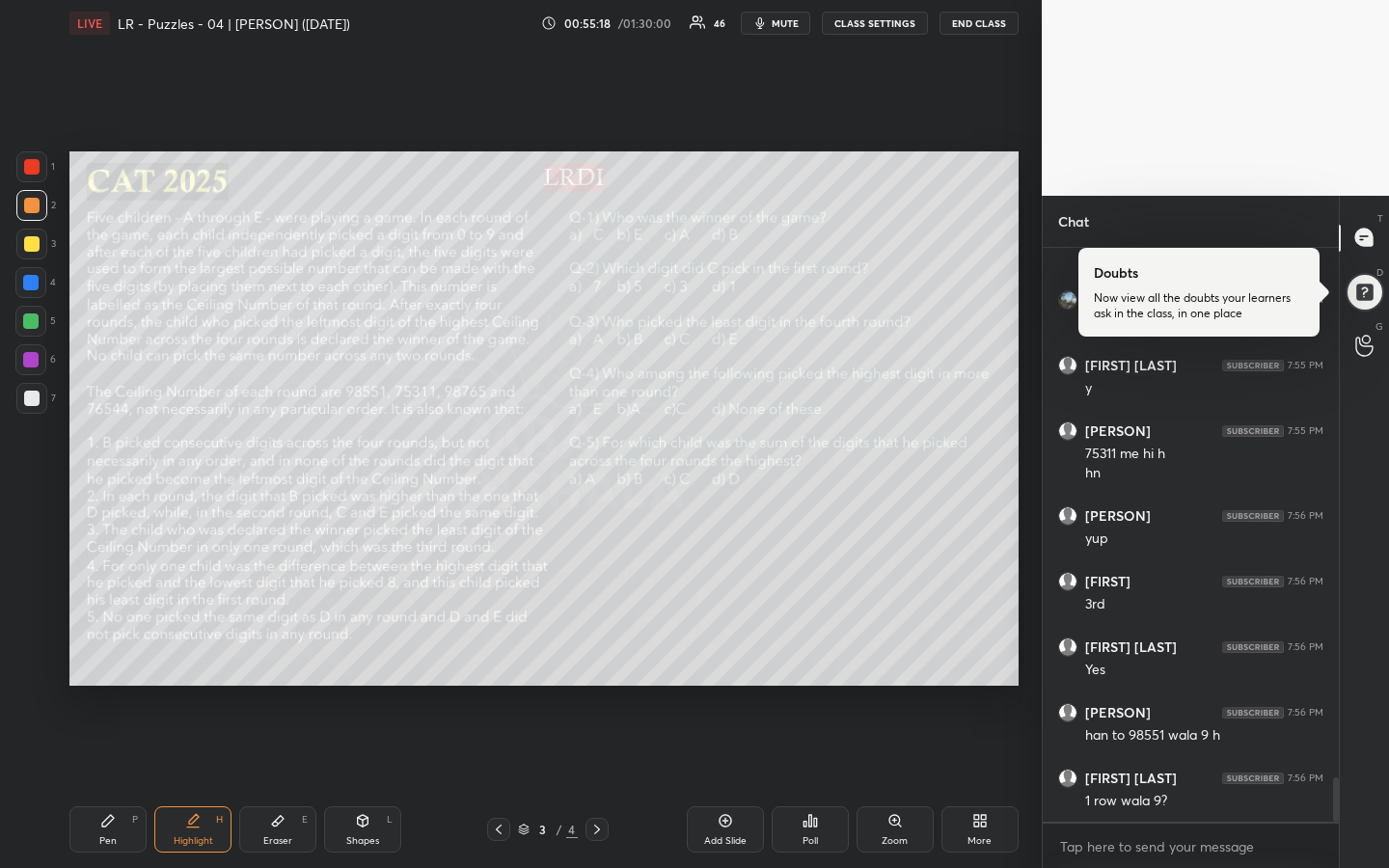 click on "Pen P" at bounding box center [108, 829] 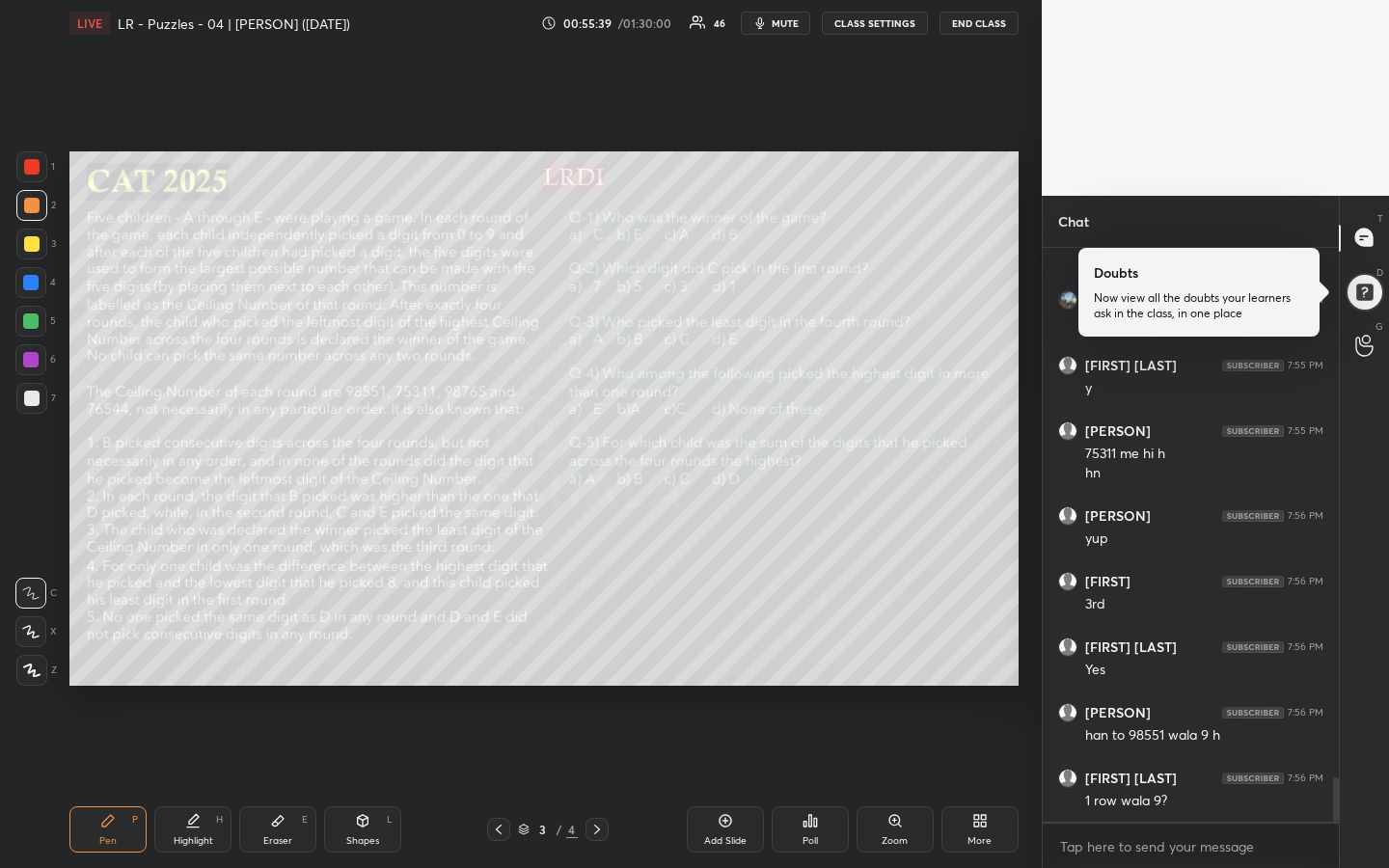 drag, startPoint x: 213, startPoint y: 829, endPoint x: 302, endPoint y: 784, distance: 99.72963 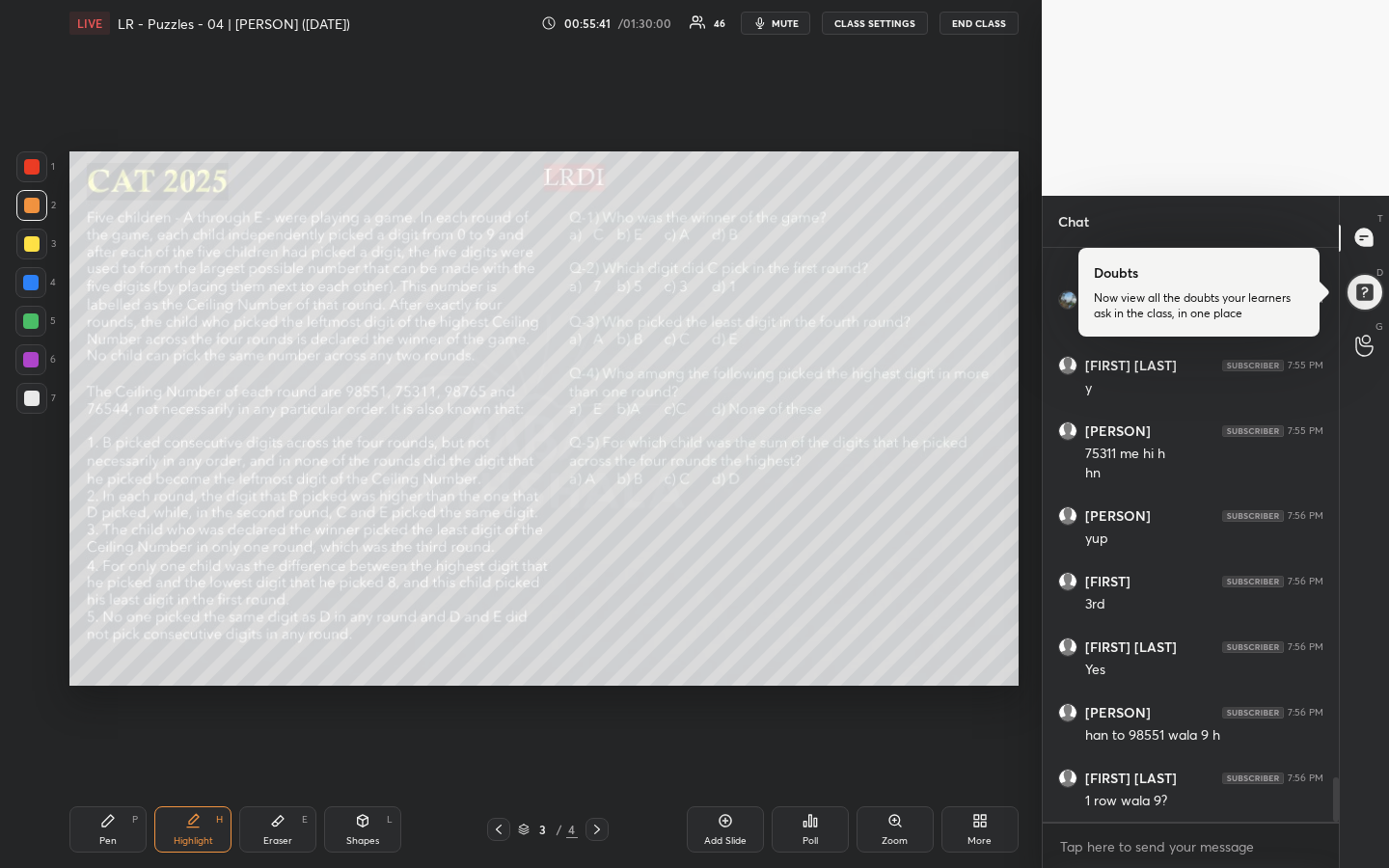 click on "Pen P" at bounding box center (108, 829) 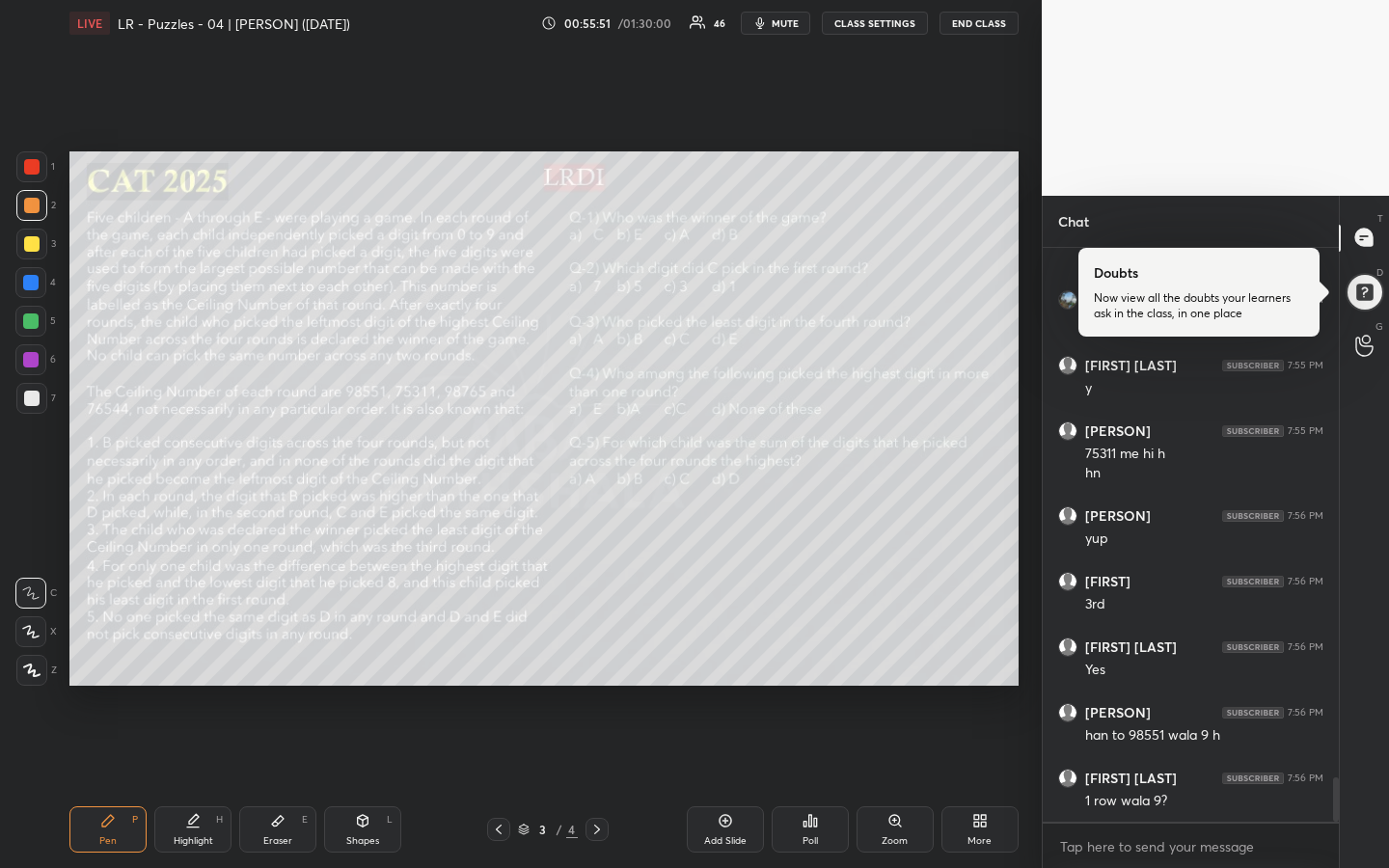 click on "Highlight H" at bounding box center (193, 829) 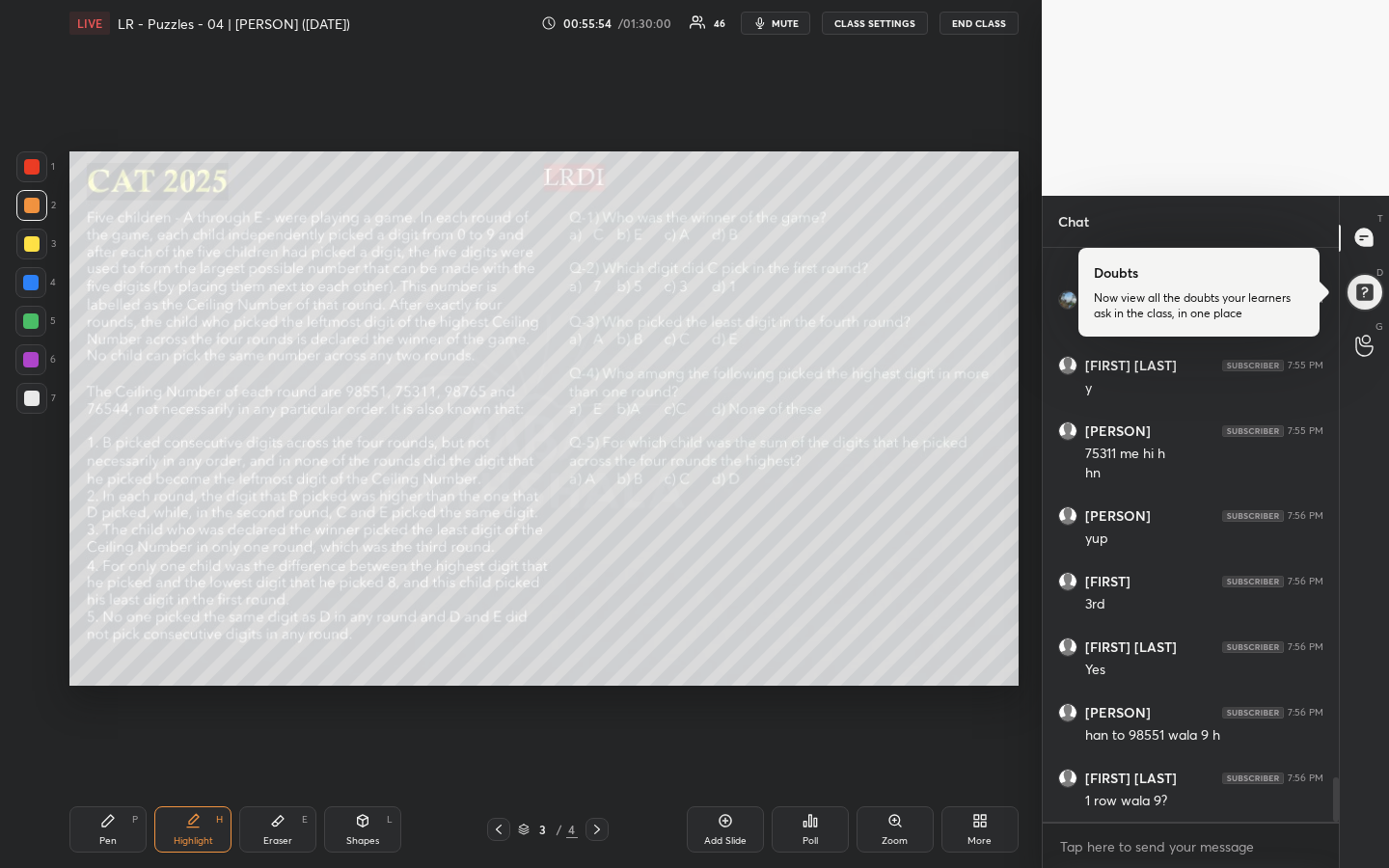 click on "Pen P" at bounding box center (108, 829) 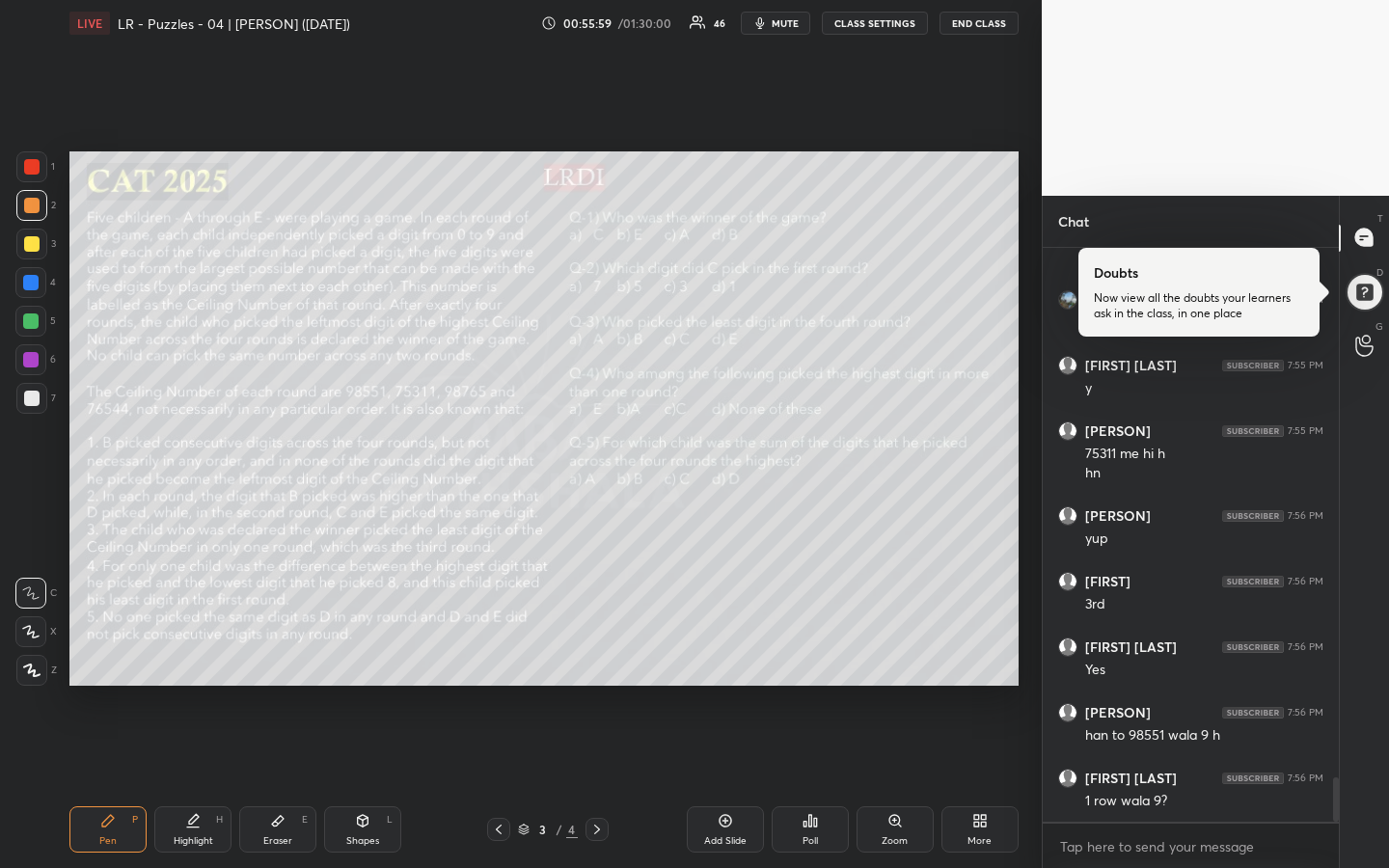scroll, scrollTop: 6919, scrollLeft: 0, axis: vertical 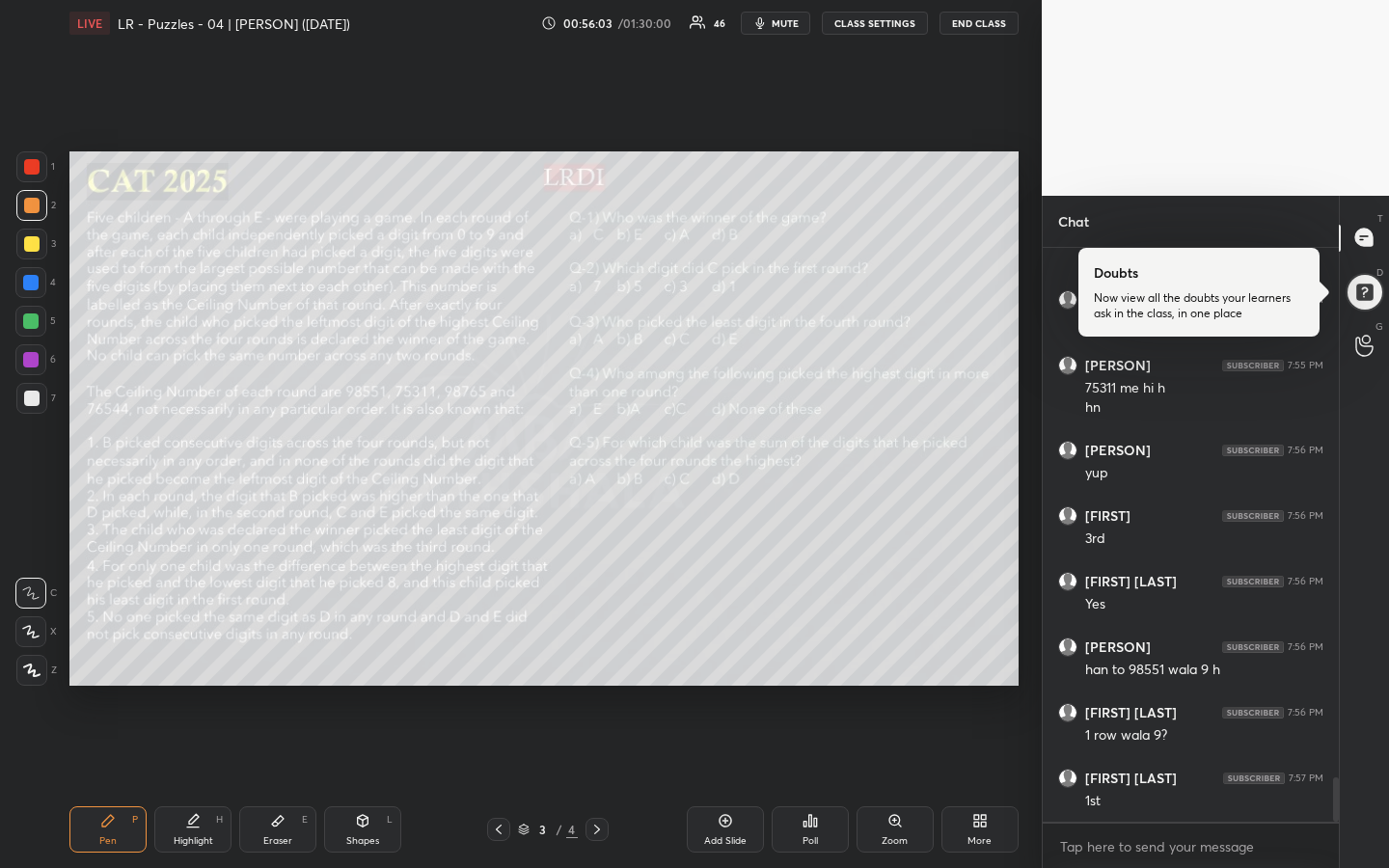 click on "Eraser" at bounding box center [278, 841] 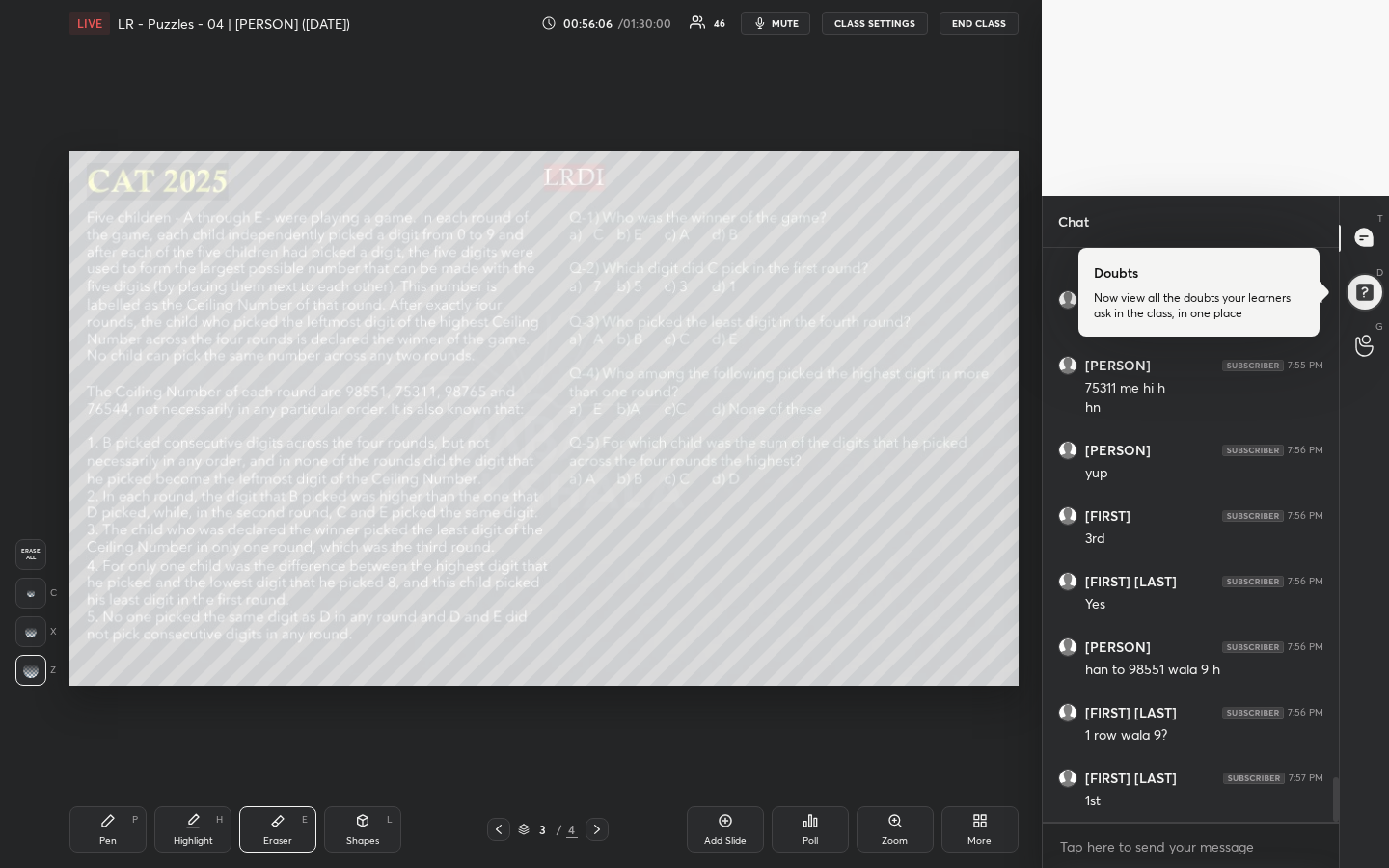 click on "Pen" at bounding box center (108, 841) 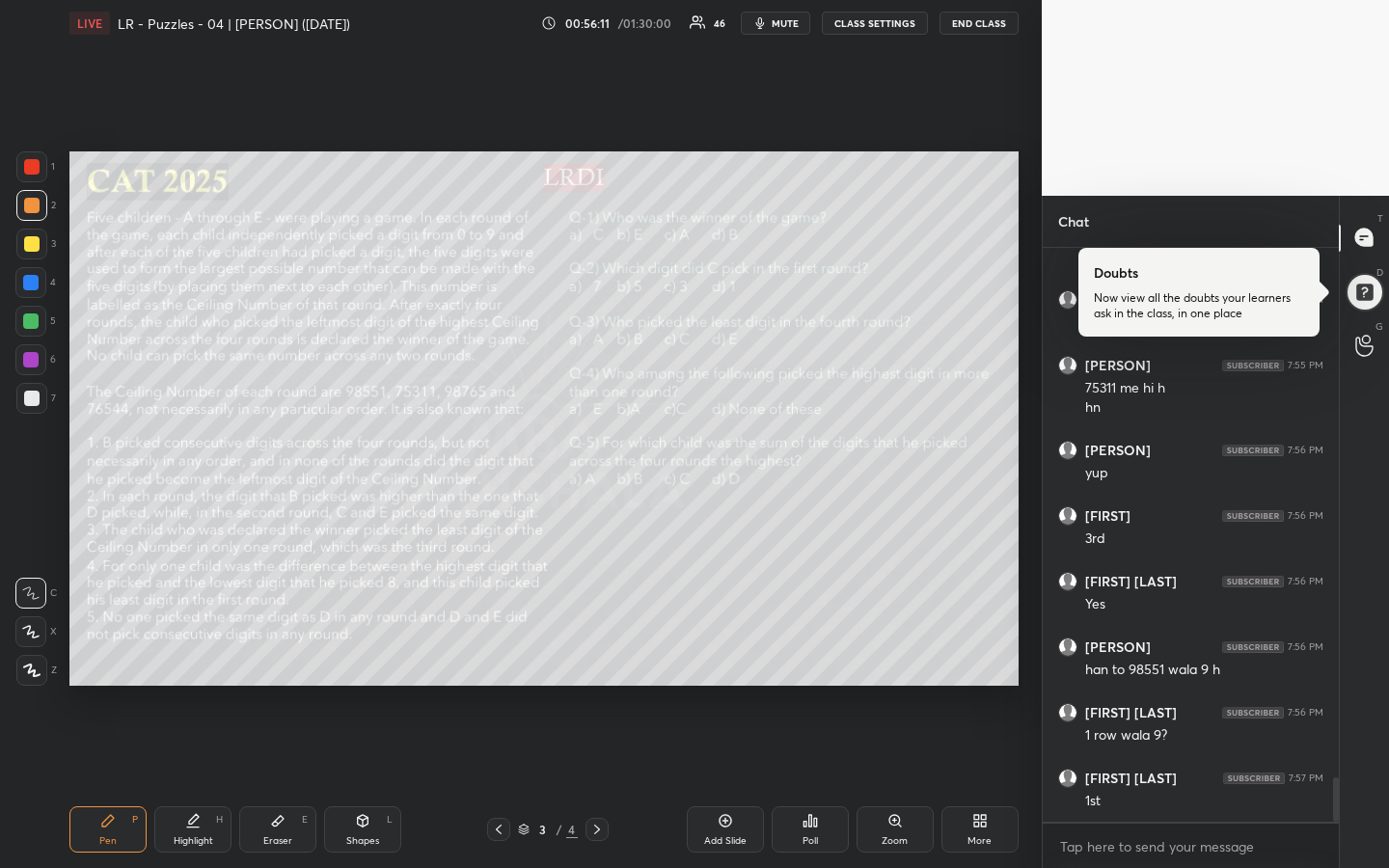click on "Highlight" at bounding box center (193, 841) 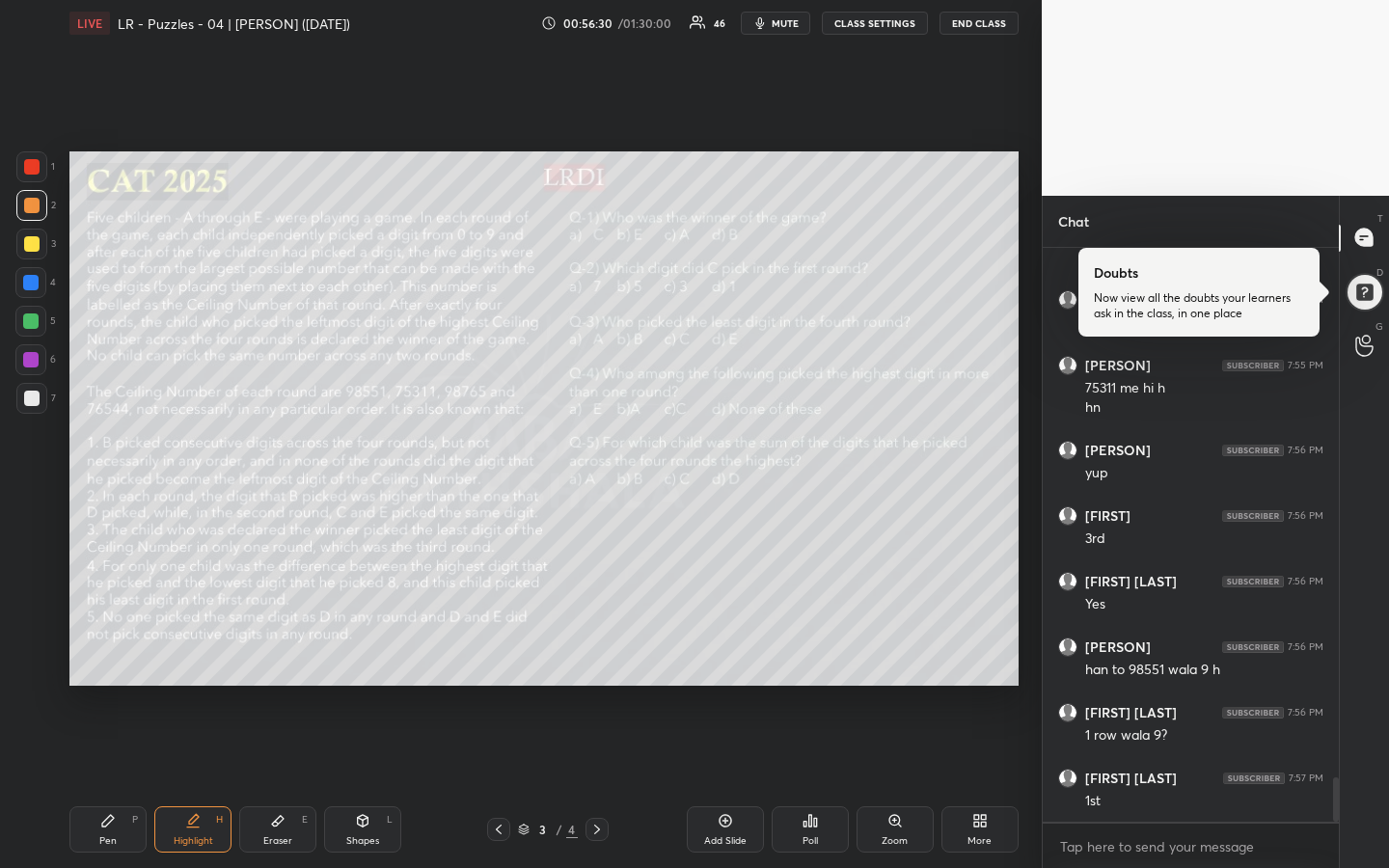 scroll, scrollTop: 6985, scrollLeft: 0, axis: vertical 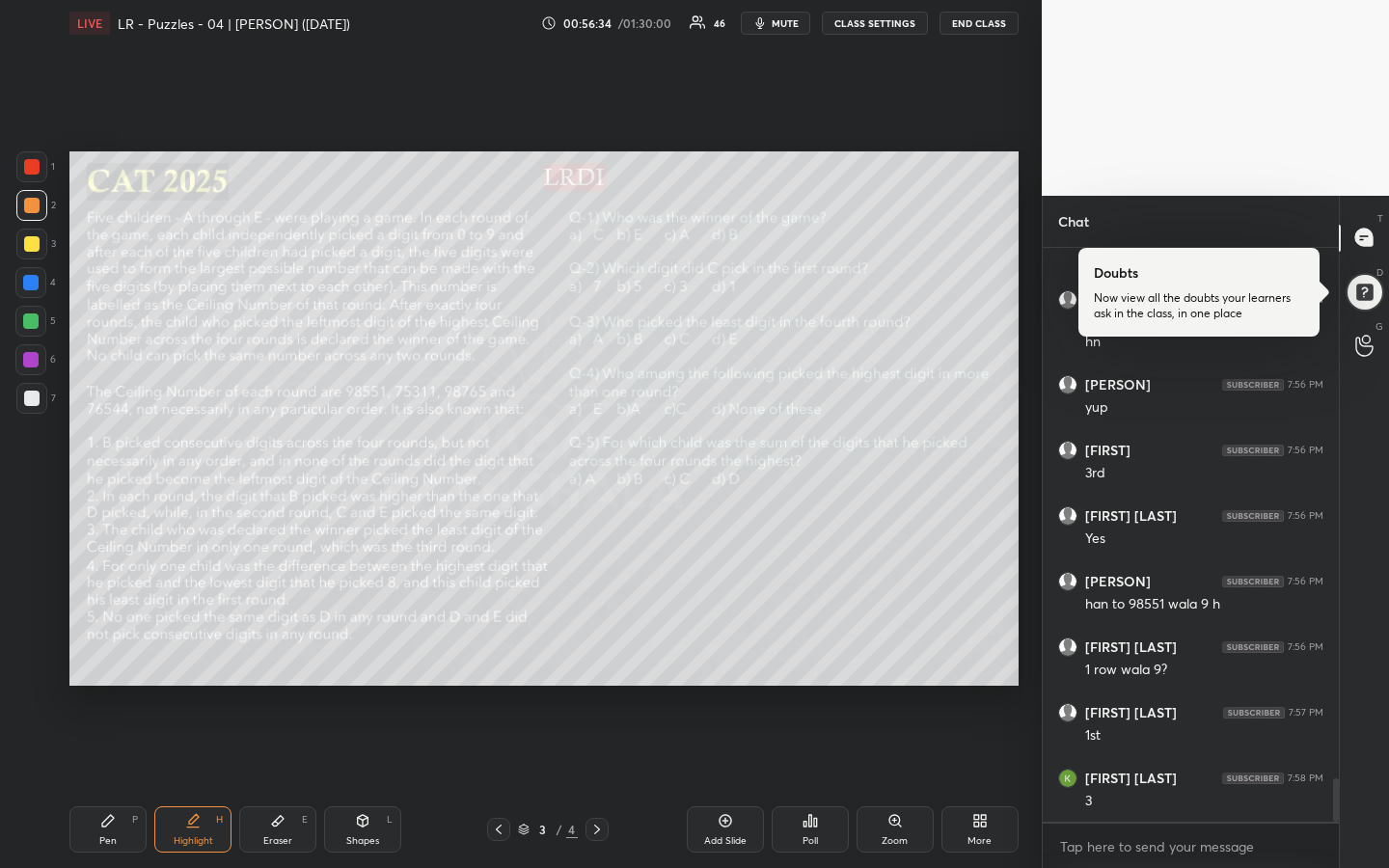 click on "Pen P" at bounding box center (108, 829) 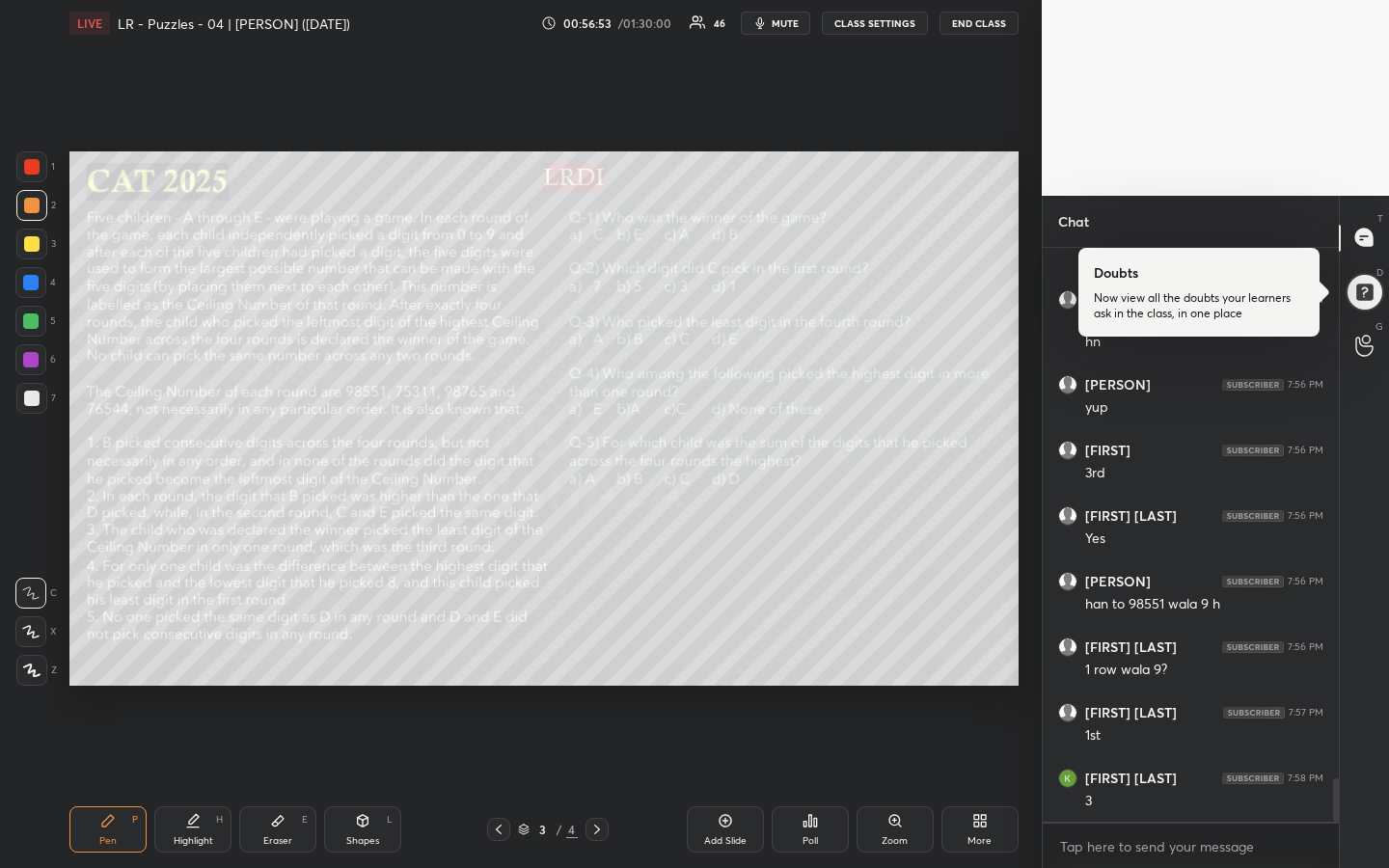 click on "Highlight H" at bounding box center (193, 829) 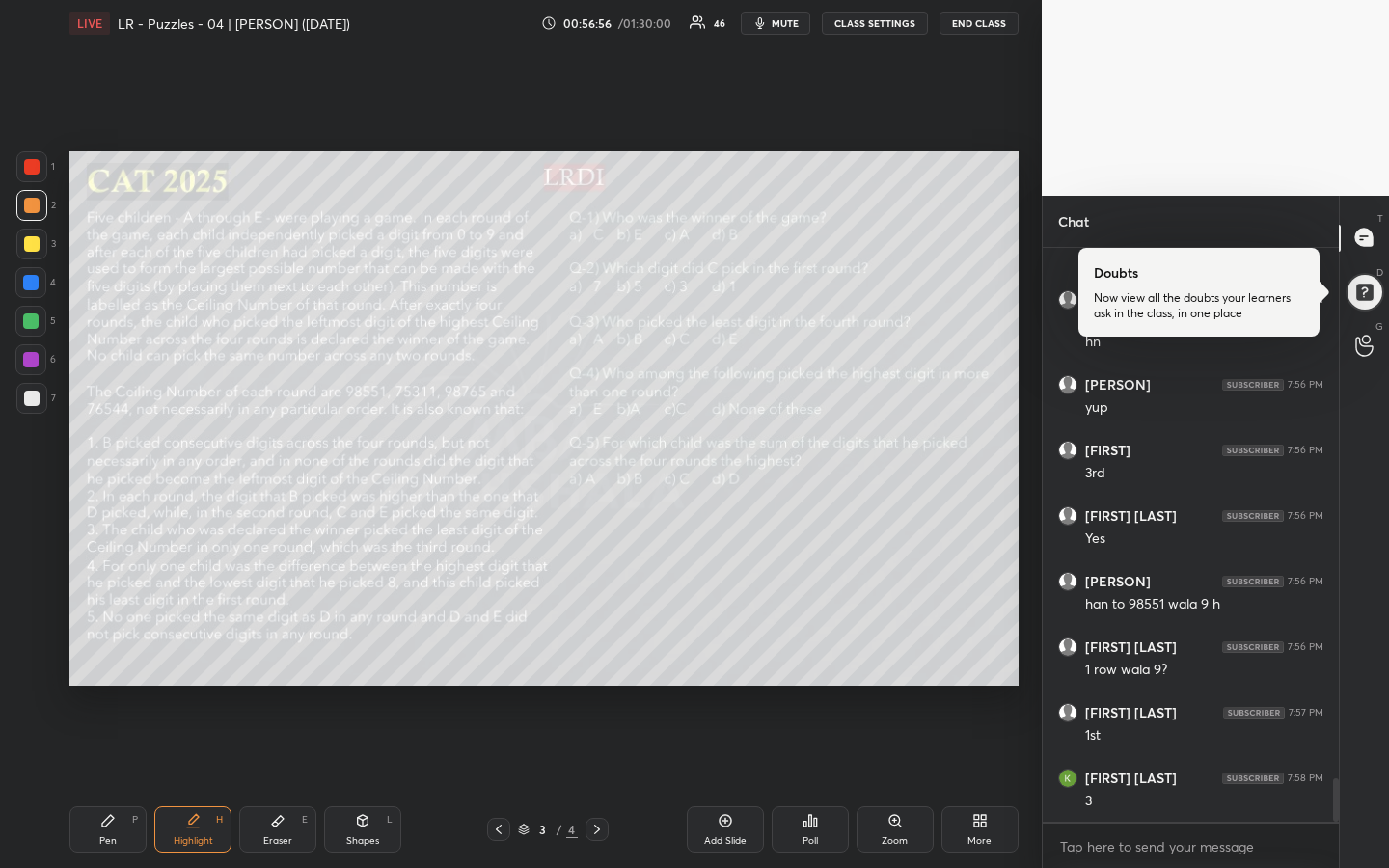 click at bounding box center [32, 244] 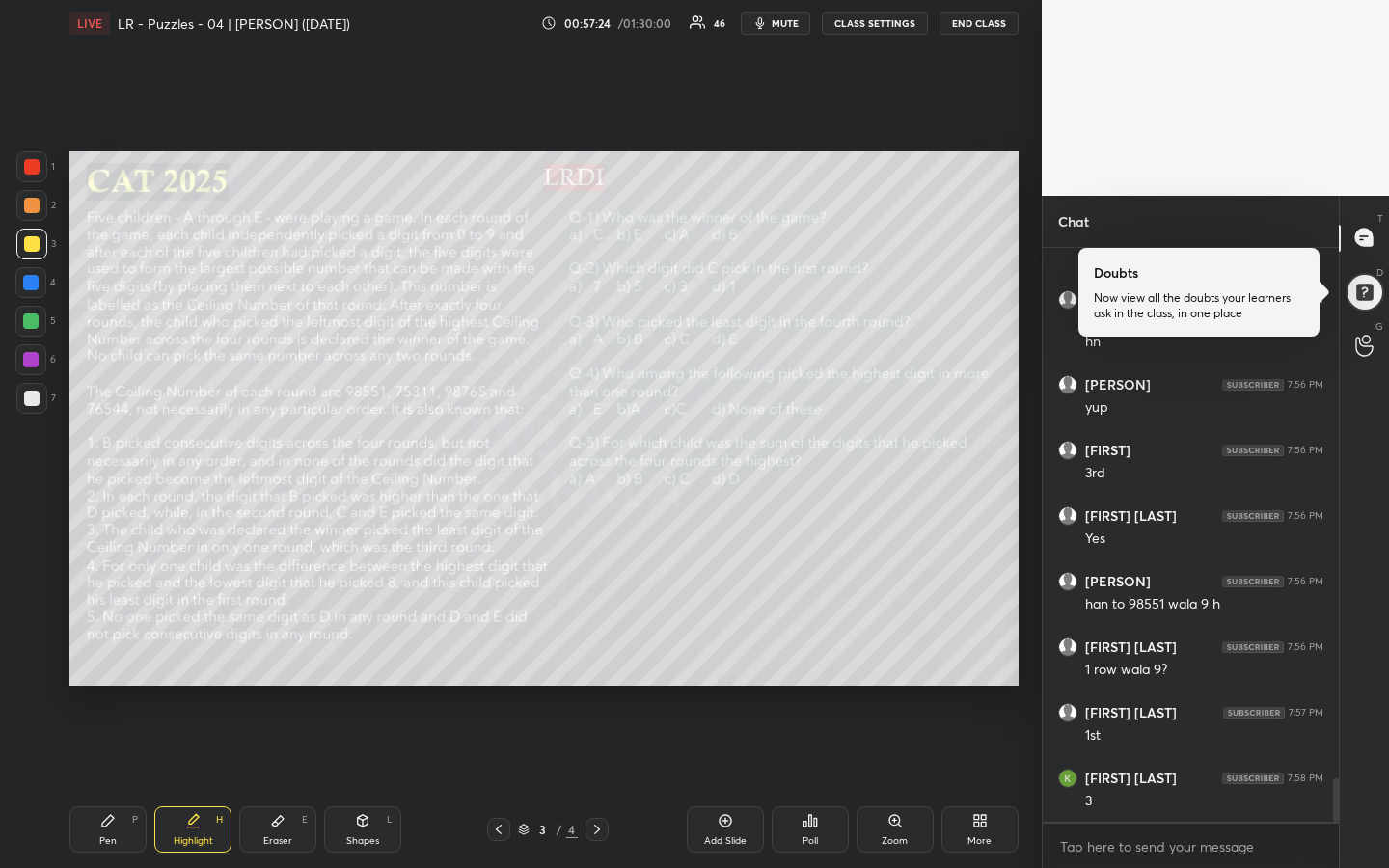 click on "Eraser" at bounding box center [278, 841] 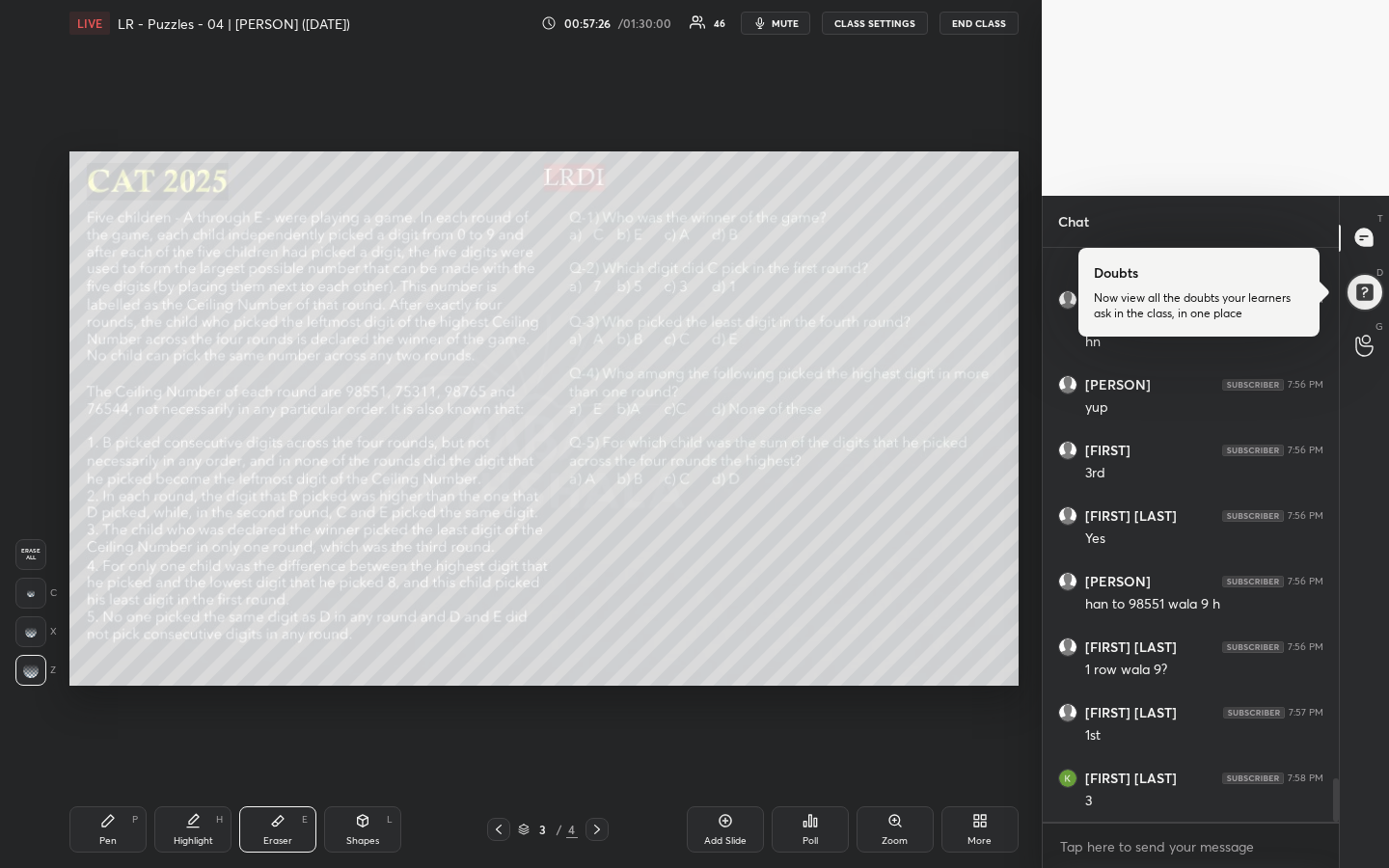 scroll, scrollTop: 7050, scrollLeft: 0, axis: vertical 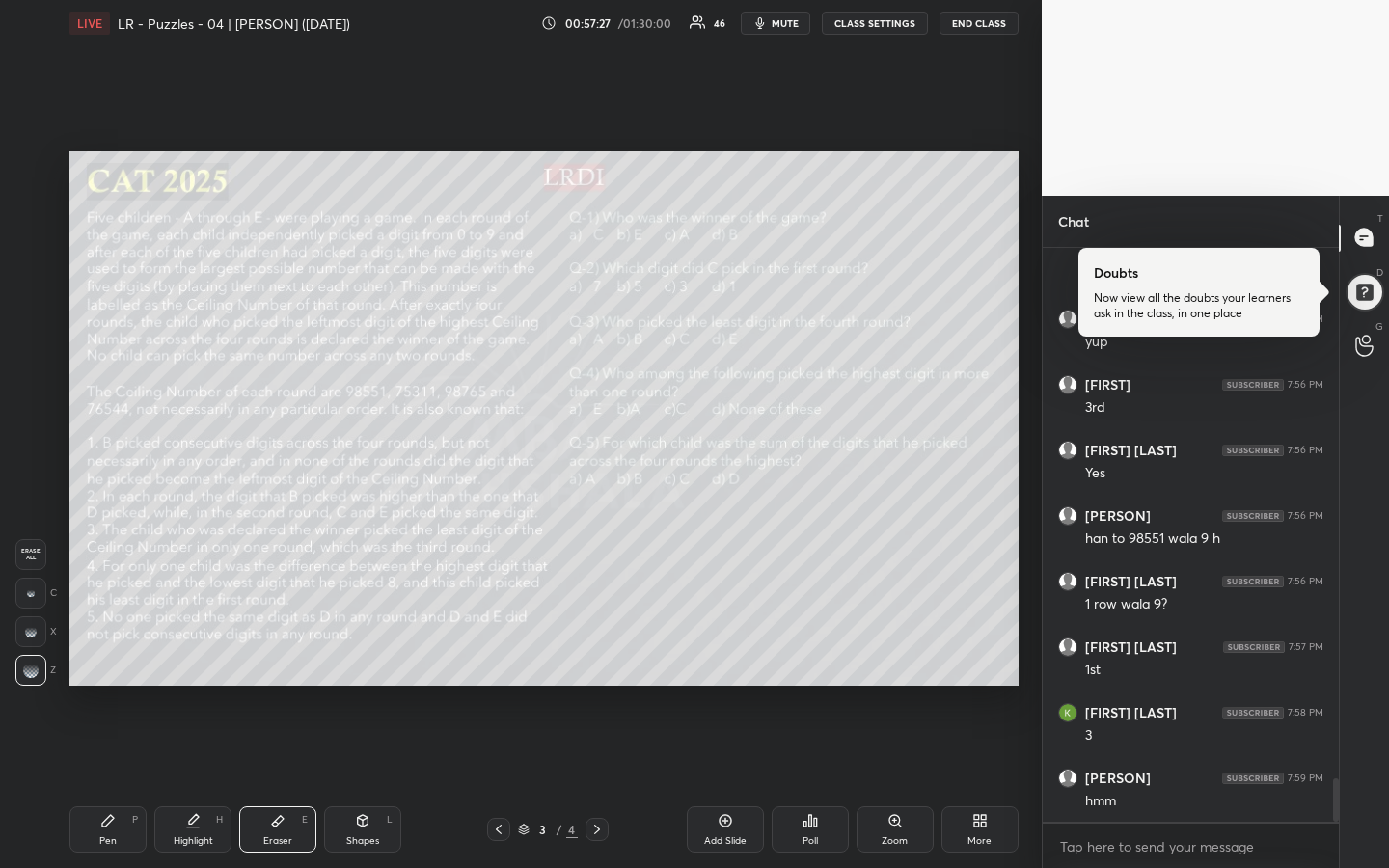 click 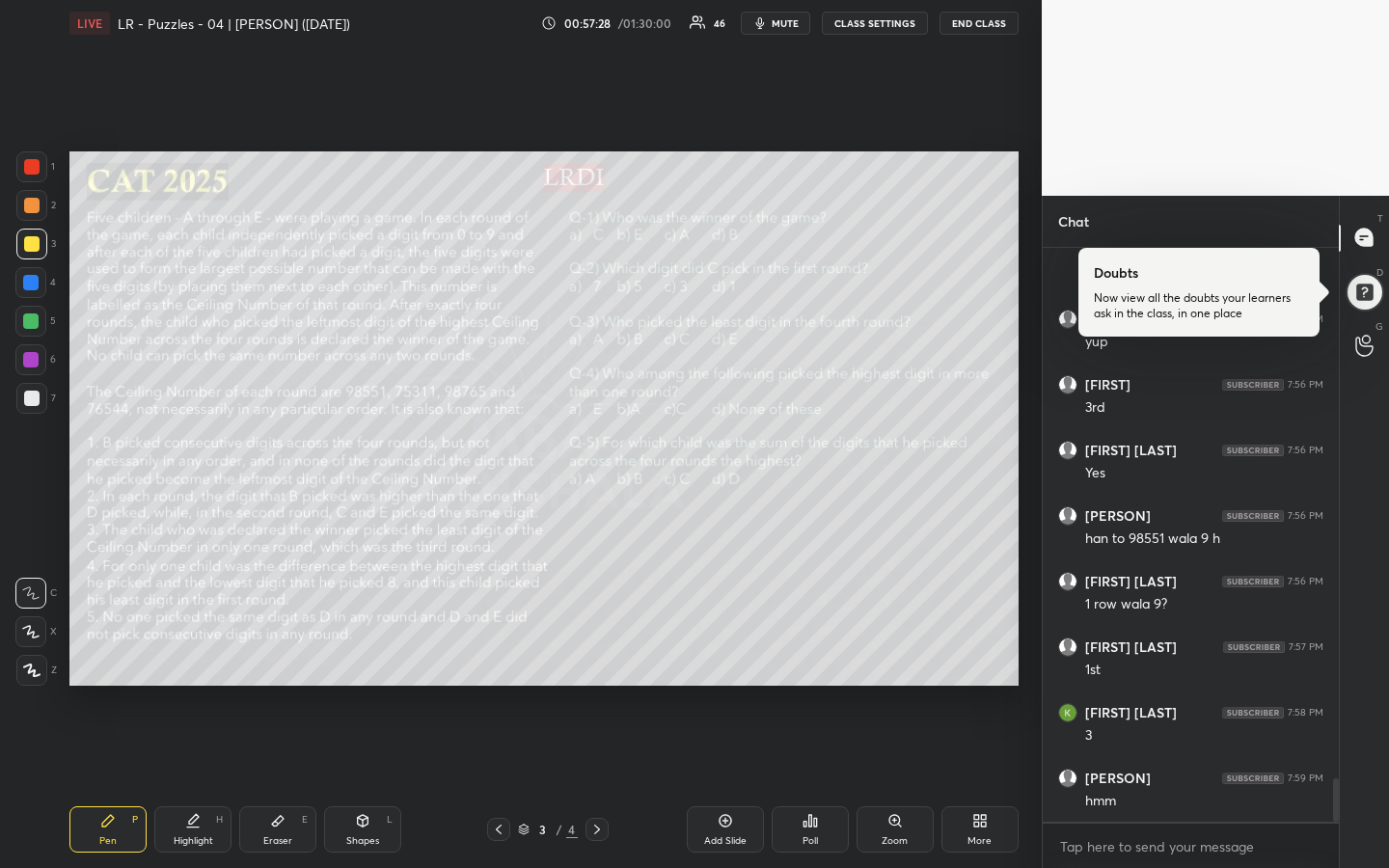drag, startPoint x: 27, startPoint y: 397, endPoint x: 41, endPoint y: 388, distance: 16.643317 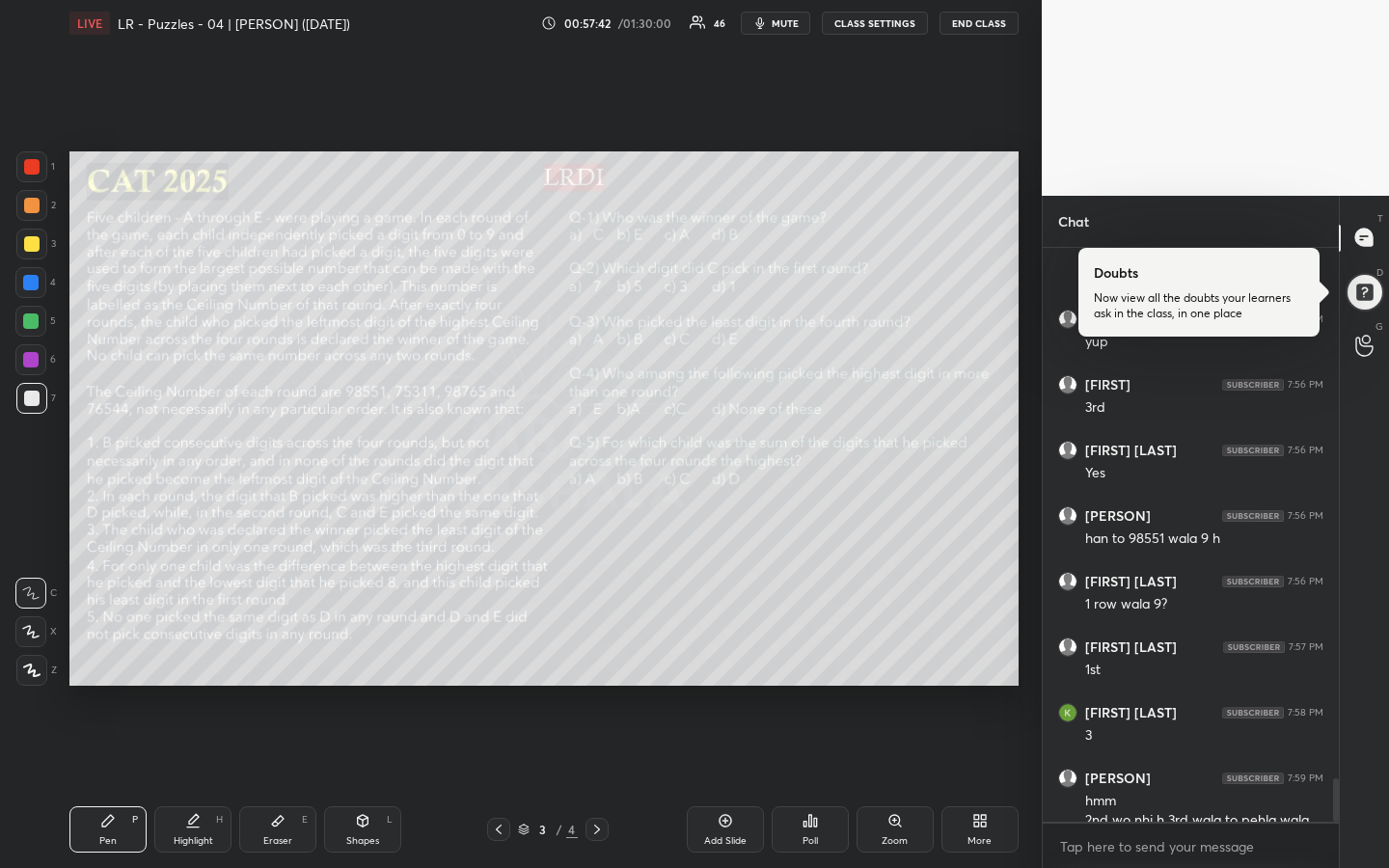 scroll, scrollTop: 7087, scrollLeft: 0, axis: vertical 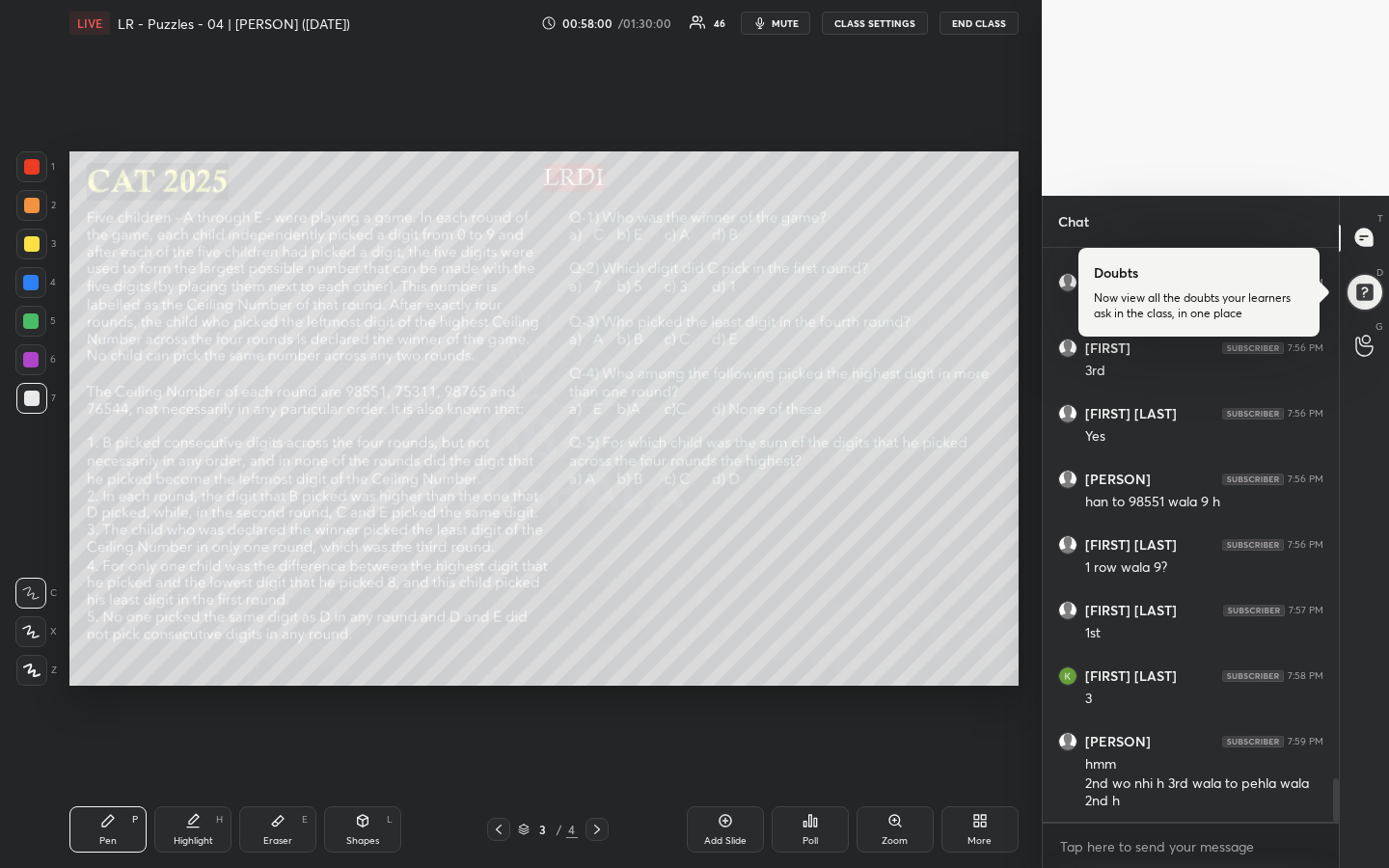 click on "Highlight H" at bounding box center (193, 829) 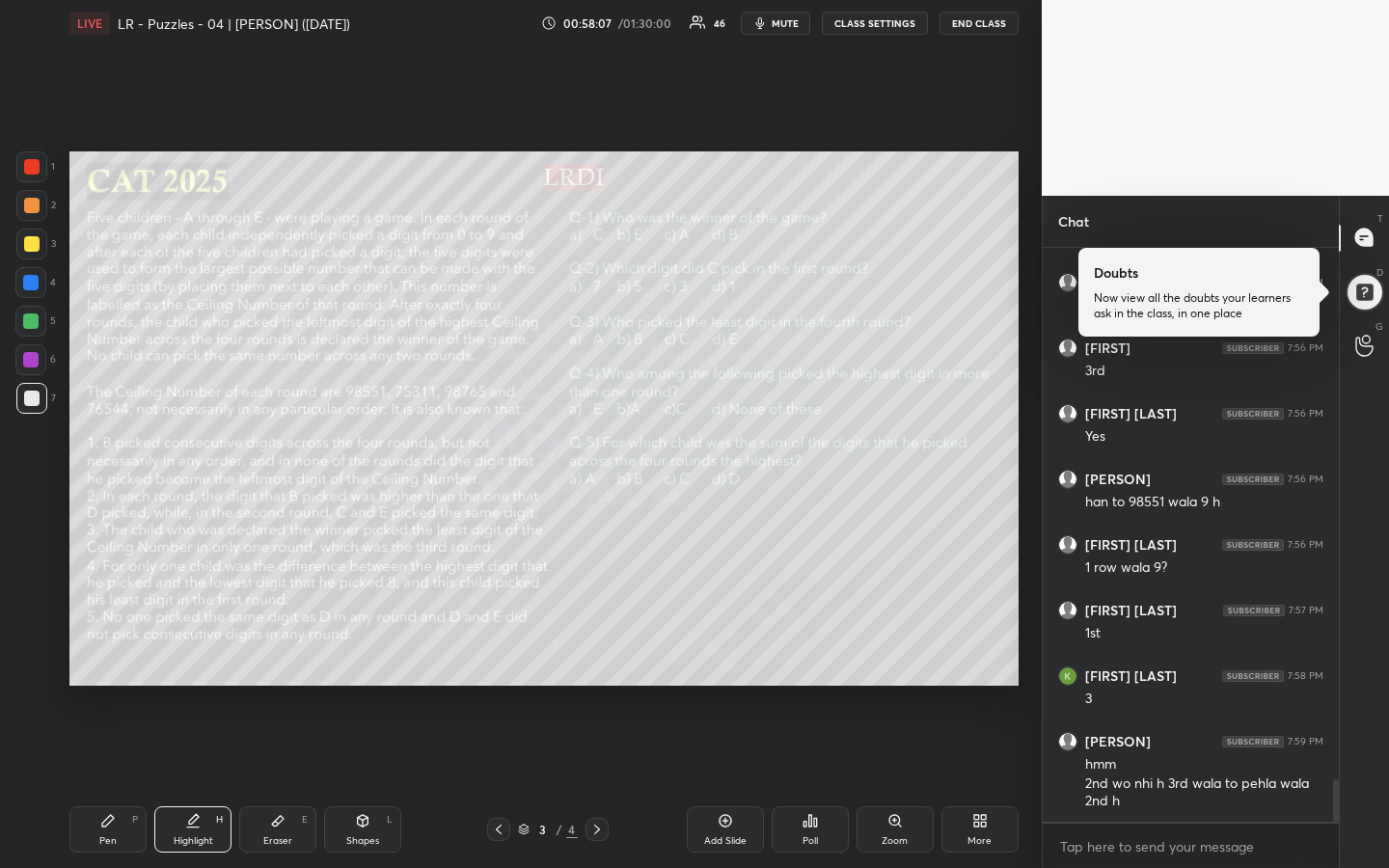 scroll, scrollTop: 7152, scrollLeft: 0, axis: vertical 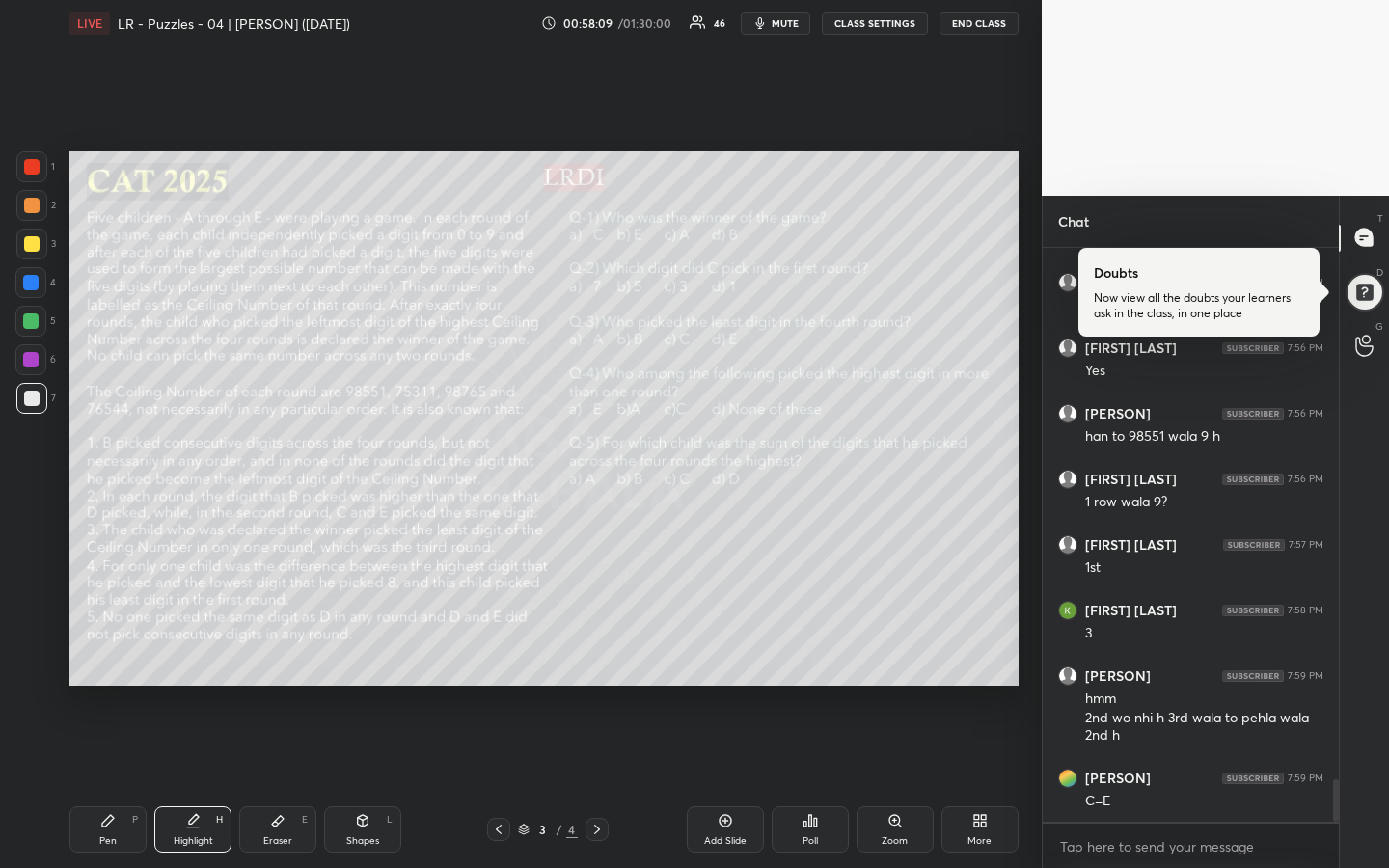 click on "Pen" at bounding box center (108, 841) 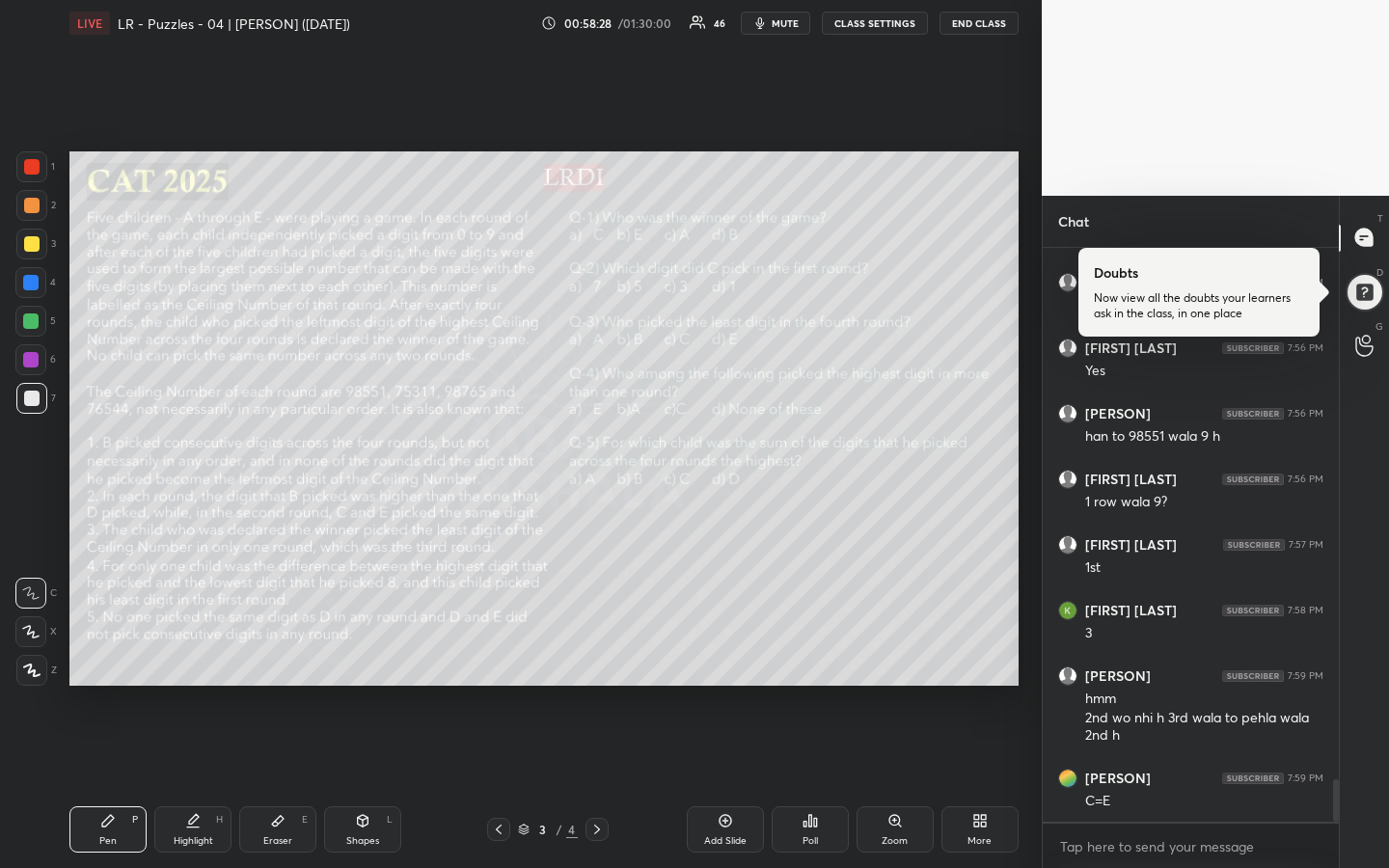 scroll, scrollTop: 7218, scrollLeft: 0, axis: vertical 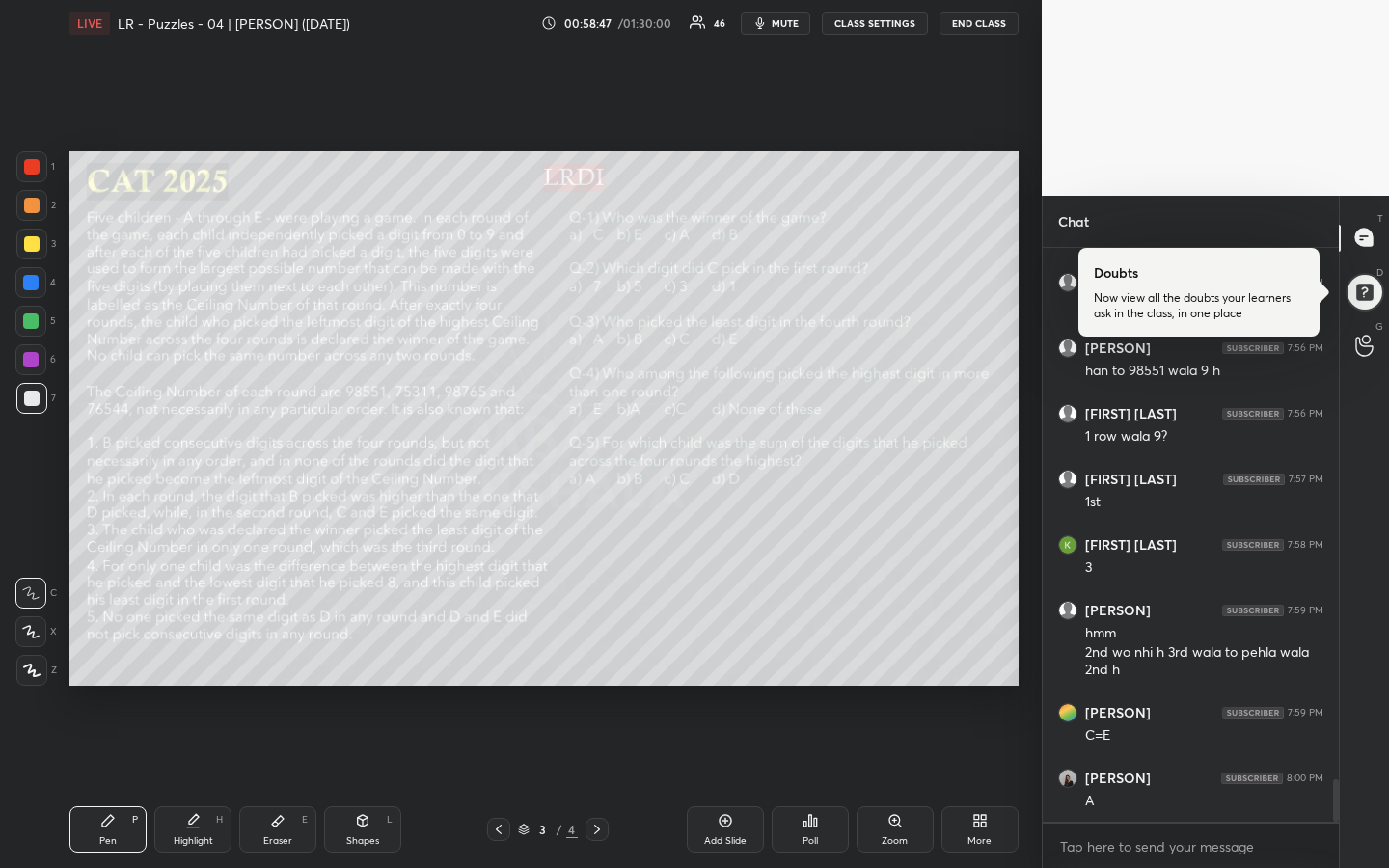 click on "Highlight H" at bounding box center [193, 829] 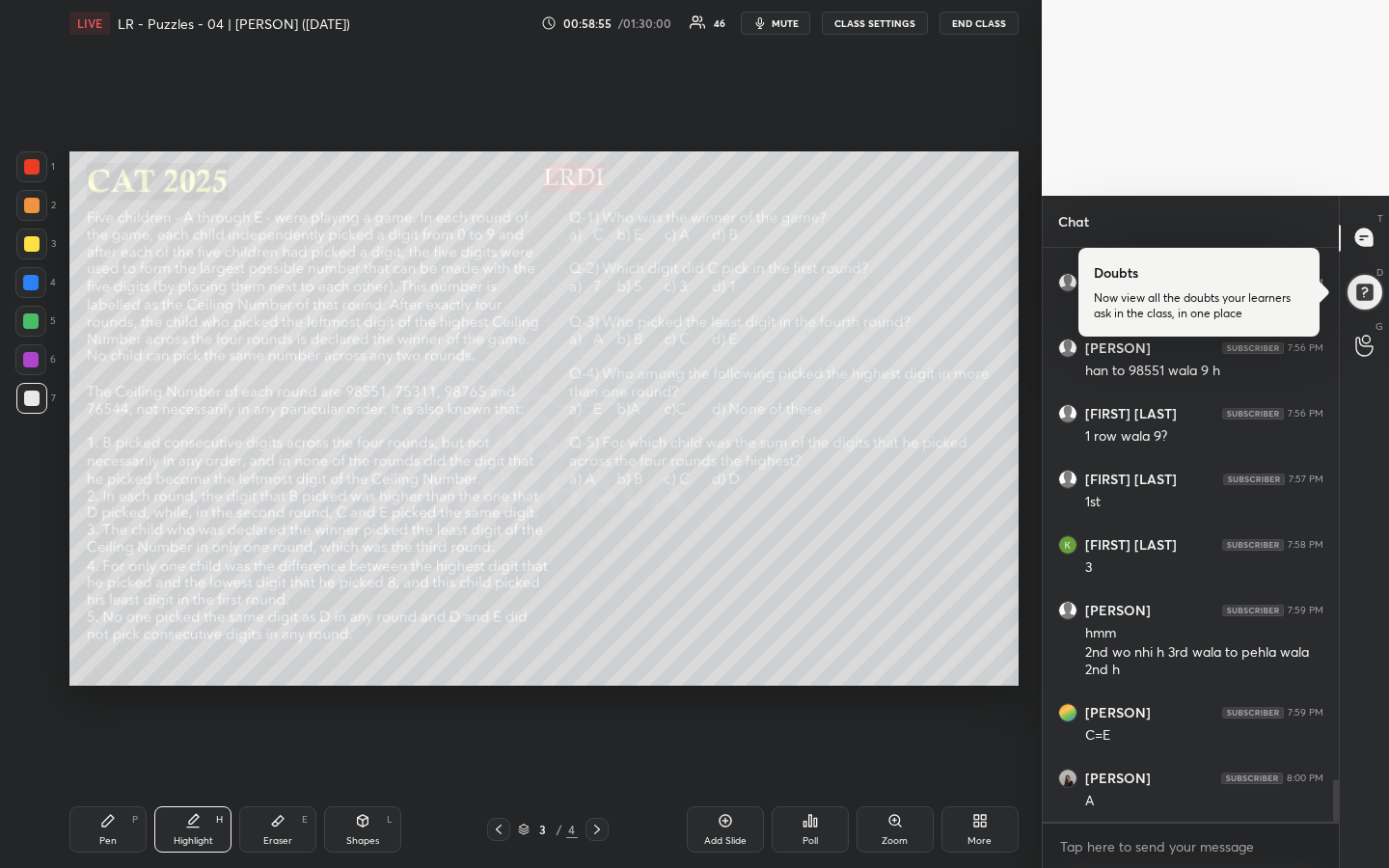 click on "Pen" at bounding box center (108, 841) 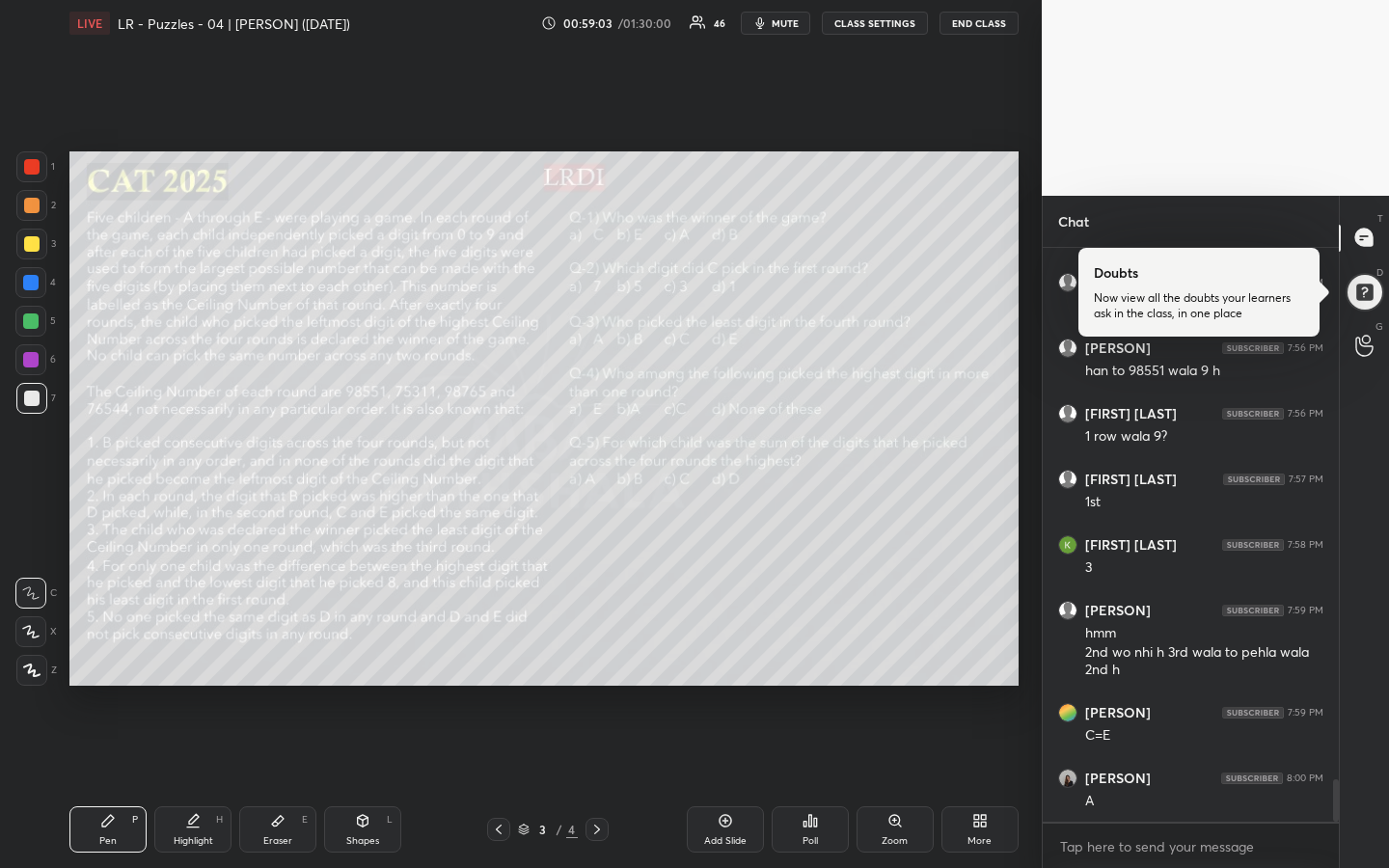 click on "Highlight H" at bounding box center [193, 829] 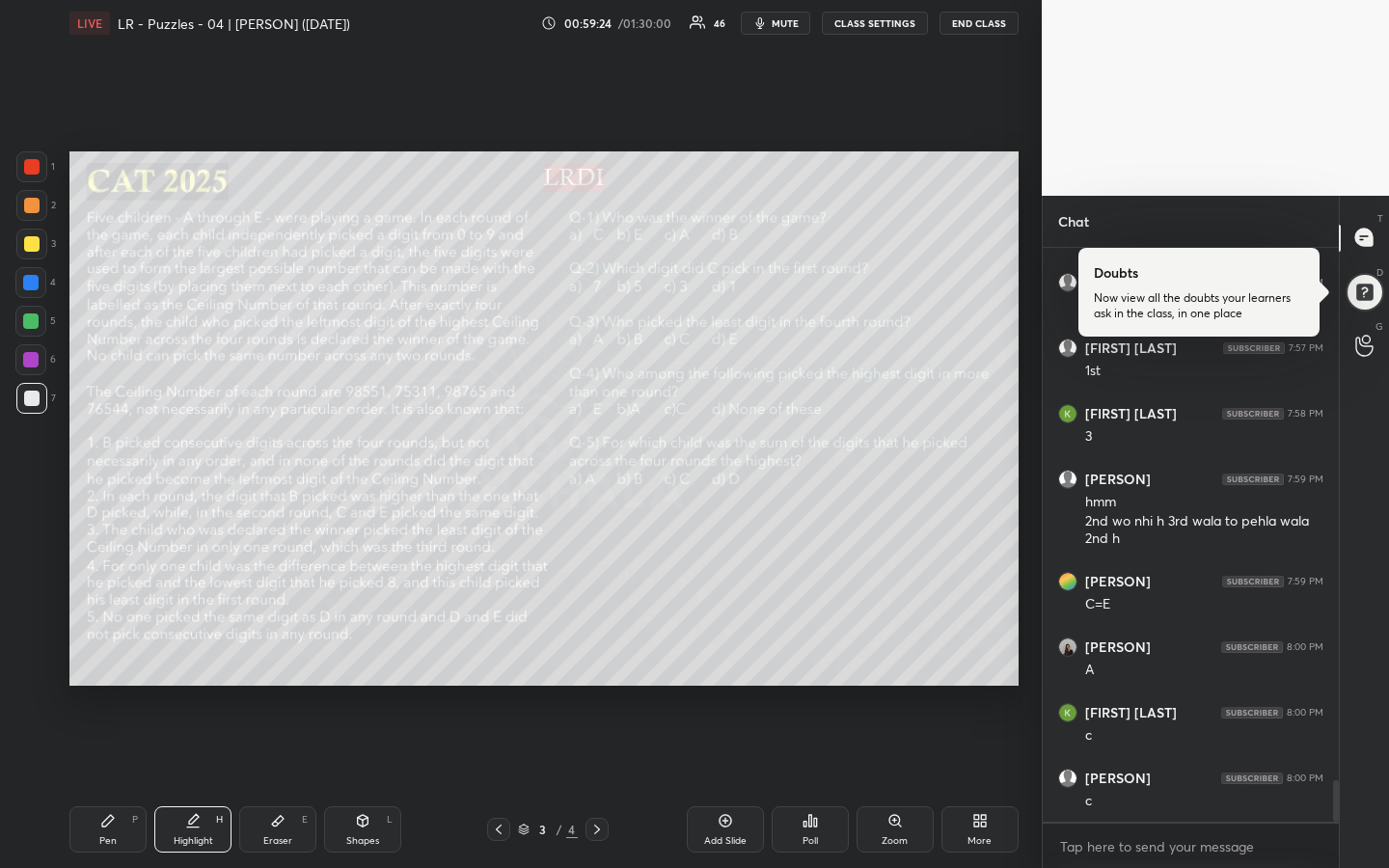 scroll, scrollTop: 7415, scrollLeft: 0, axis: vertical 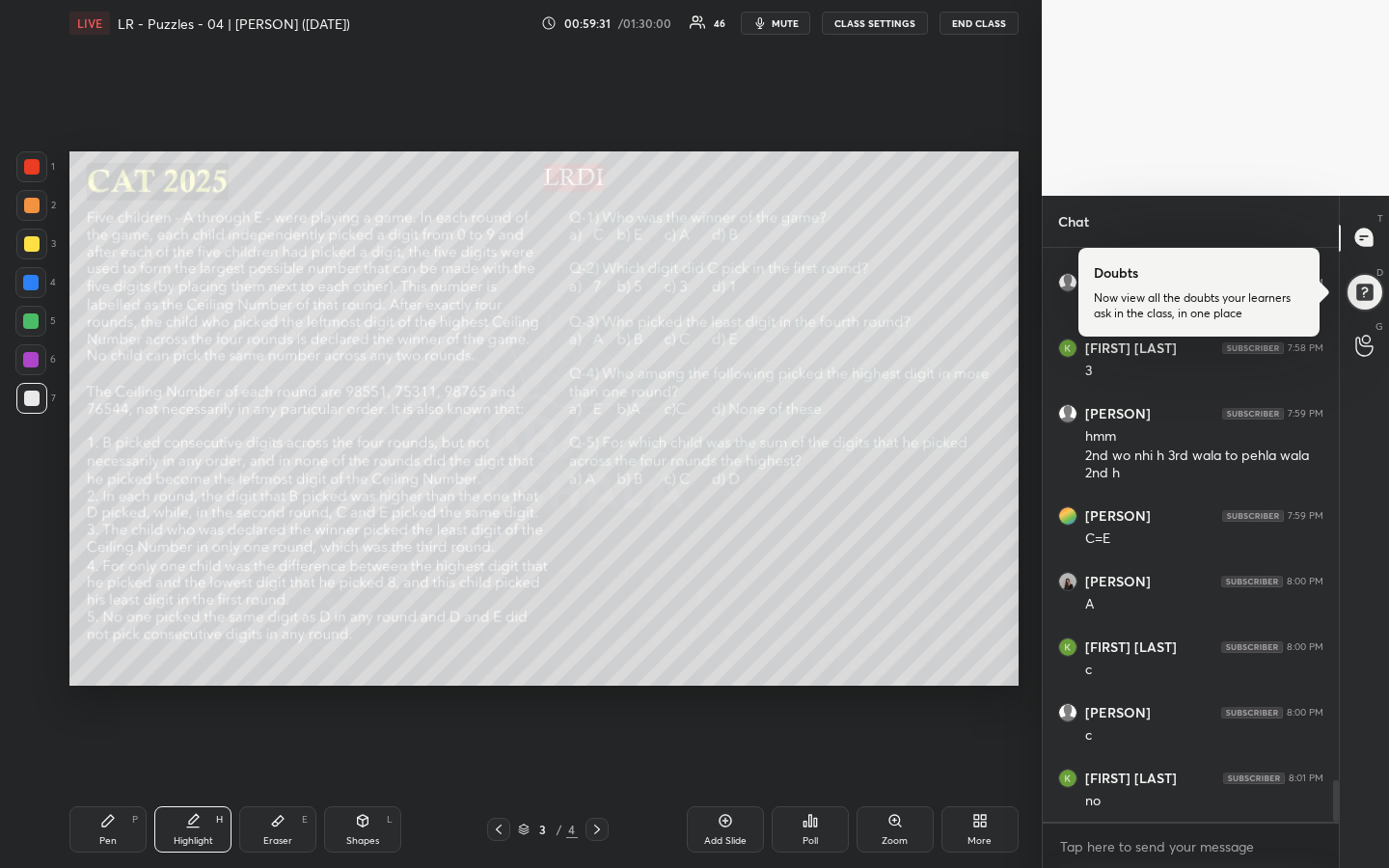 click on "Pen P" at bounding box center [108, 829] 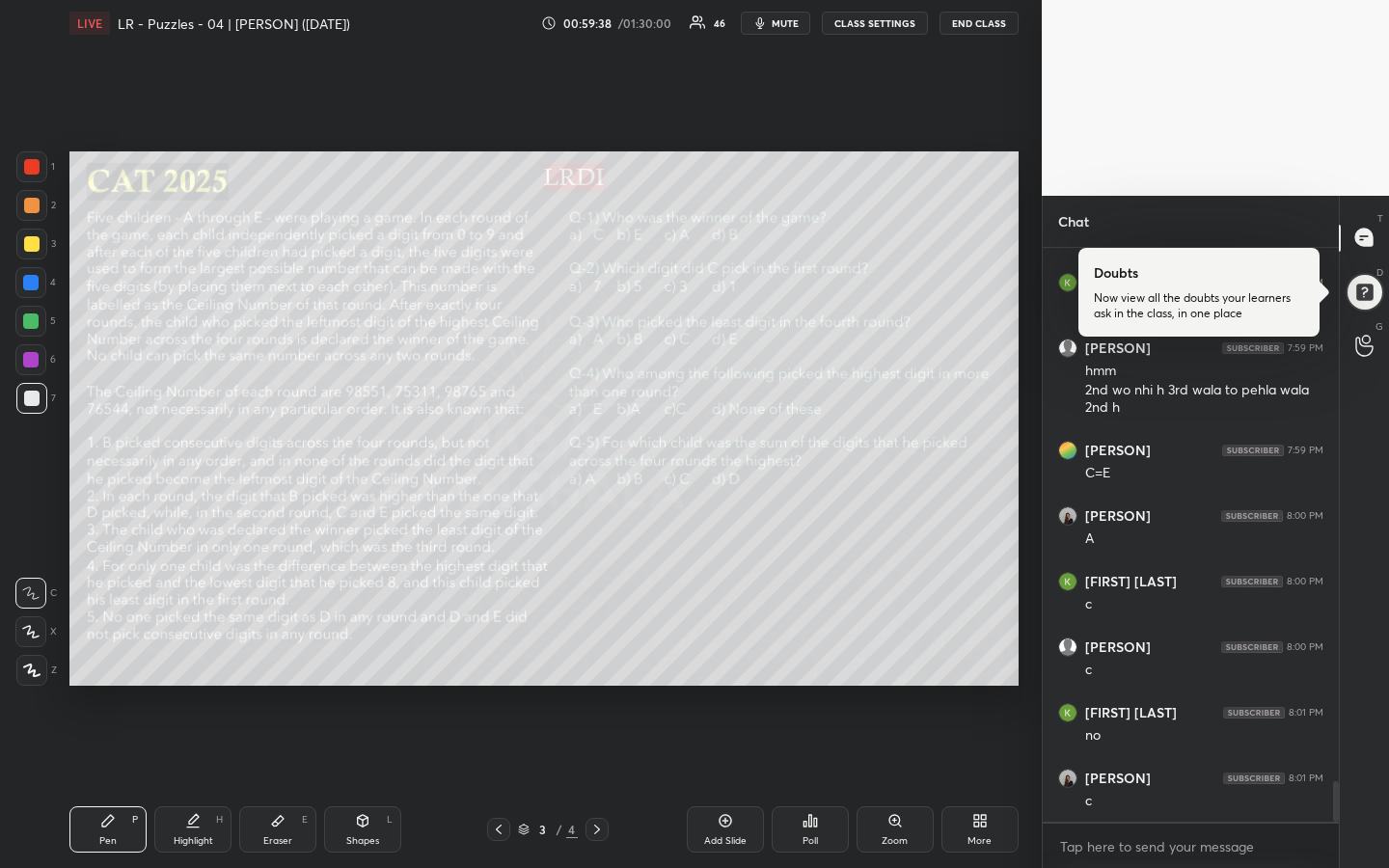 scroll, scrollTop: 7546, scrollLeft: 0, axis: vertical 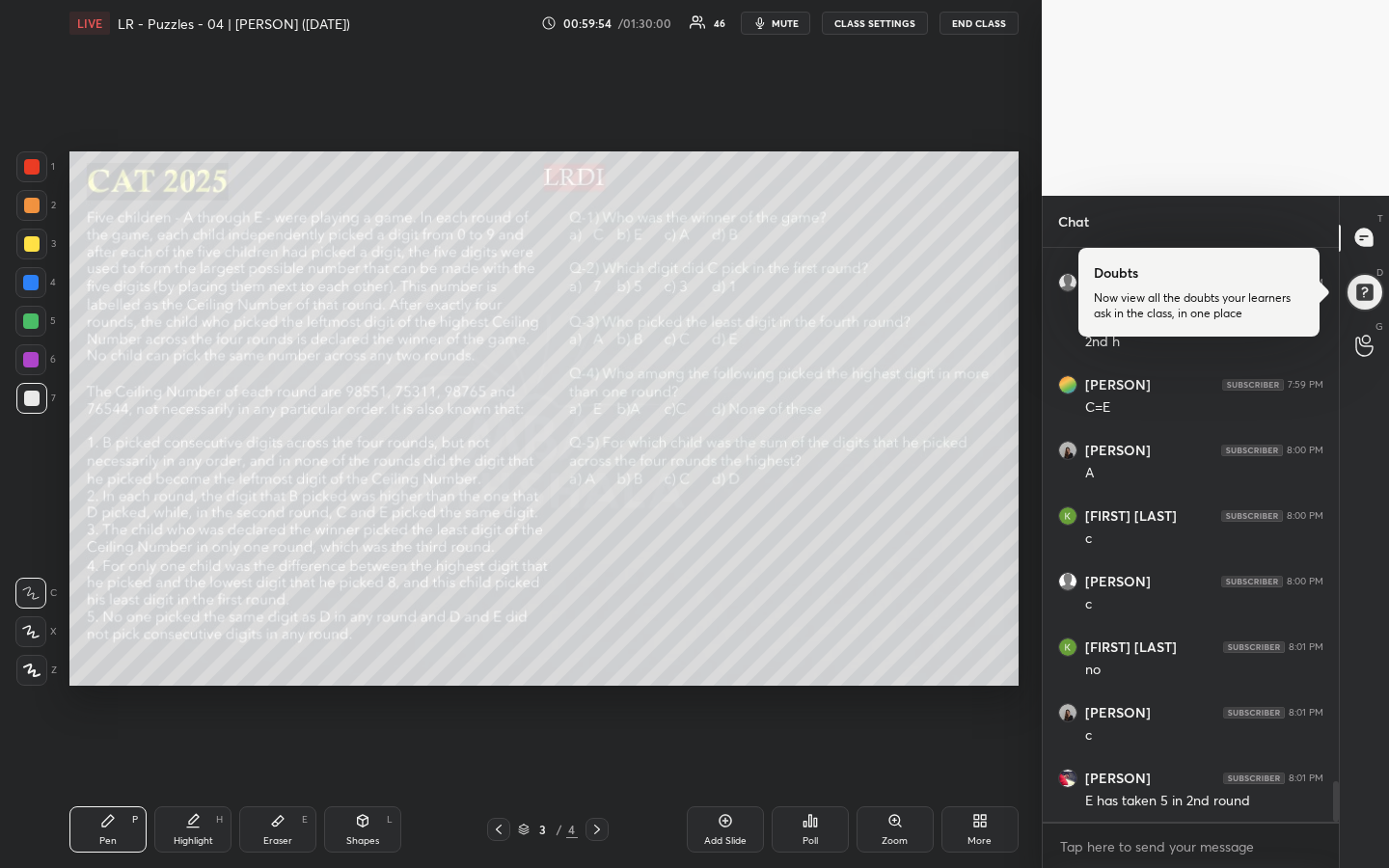 drag, startPoint x: 192, startPoint y: 832, endPoint x: 229, endPoint y: 815, distance: 40.718546 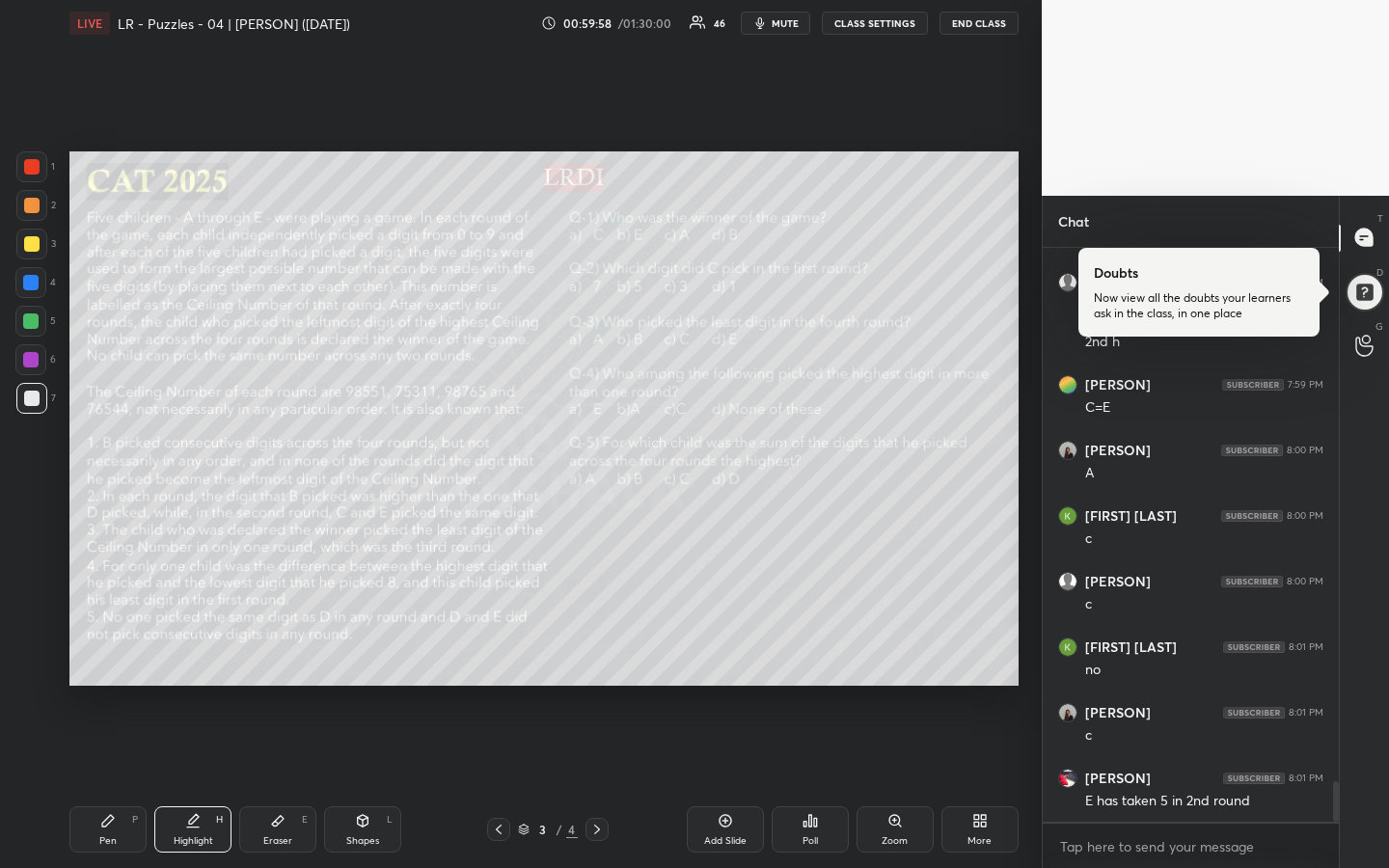drag, startPoint x: 197, startPoint y: 829, endPoint x: 252, endPoint y: 793, distance: 65.73431 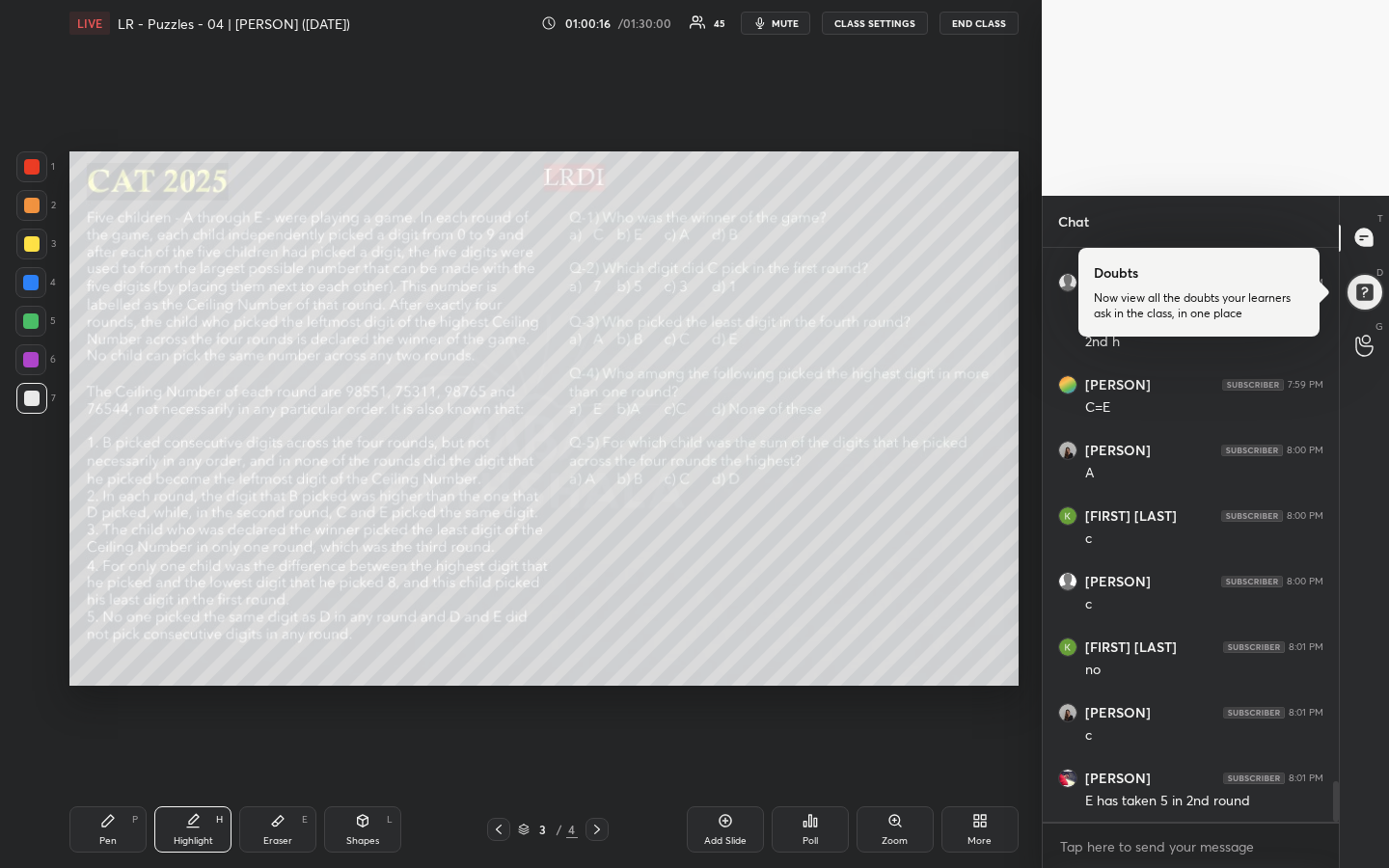 click on "Pen P" at bounding box center (108, 829) 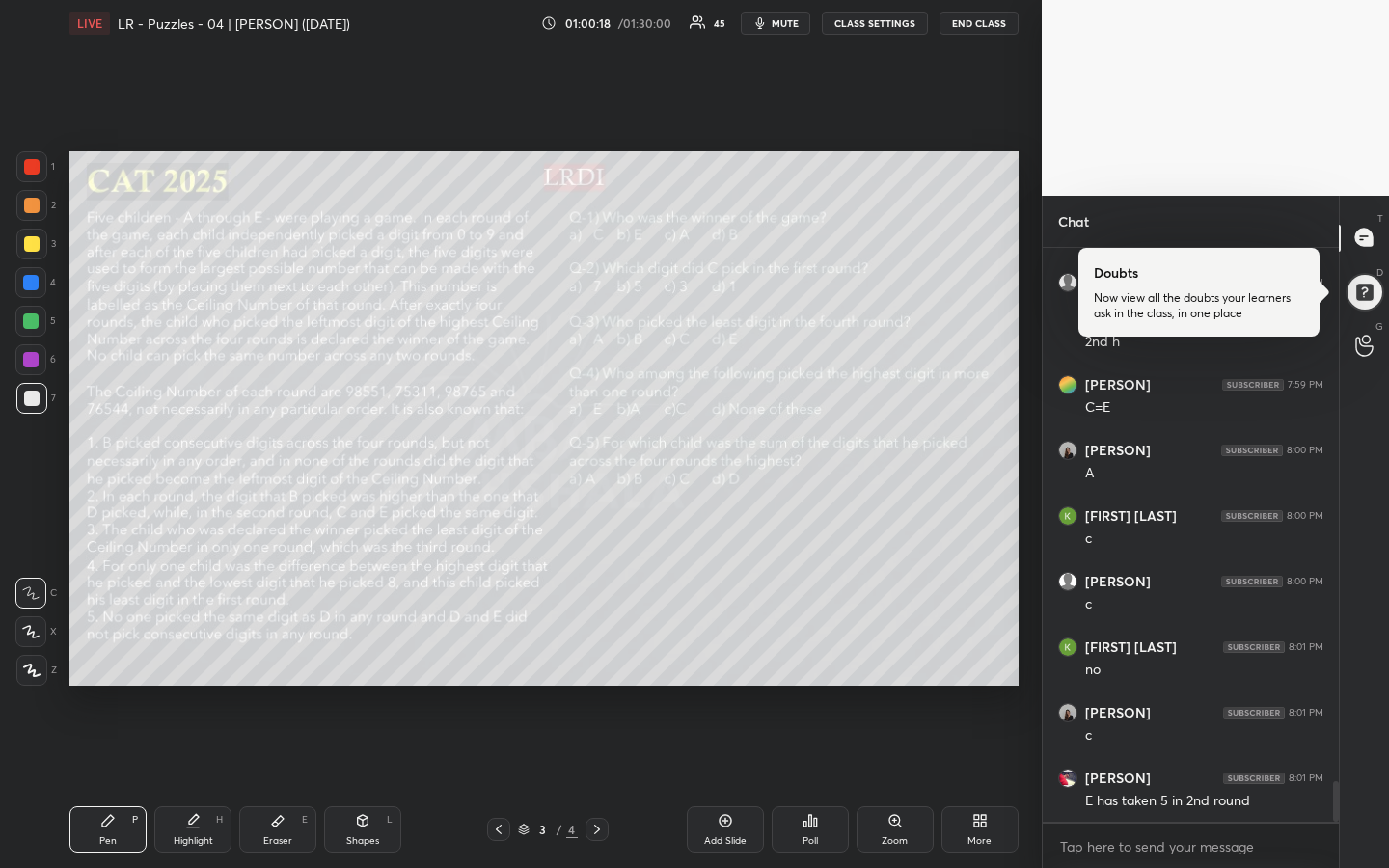 scroll, scrollTop: 7611, scrollLeft: 0, axis: vertical 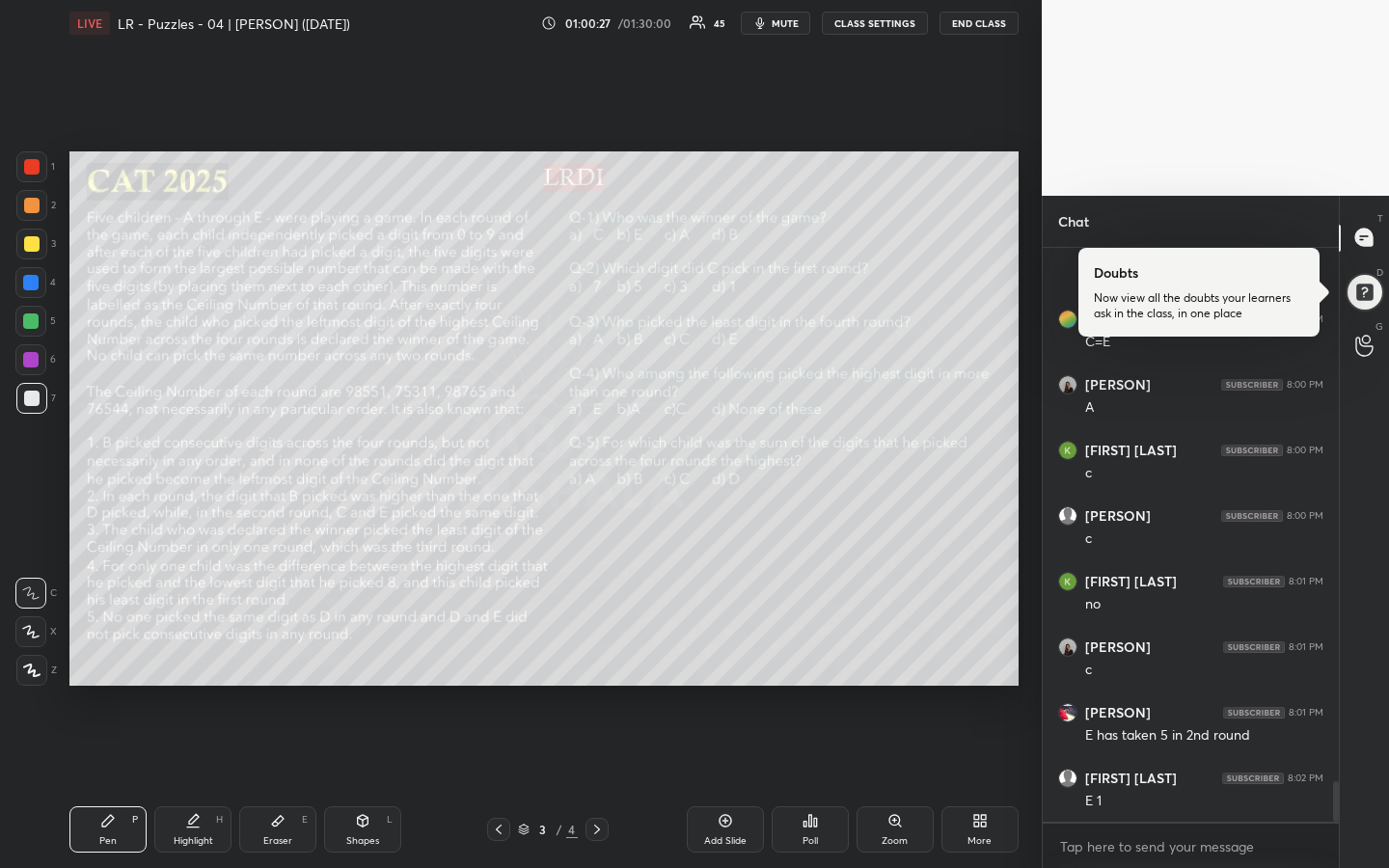 drag, startPoint x: 193, startPoint y: 836, endPoint x: 277, endPoint y: 780, distance: 100.95544 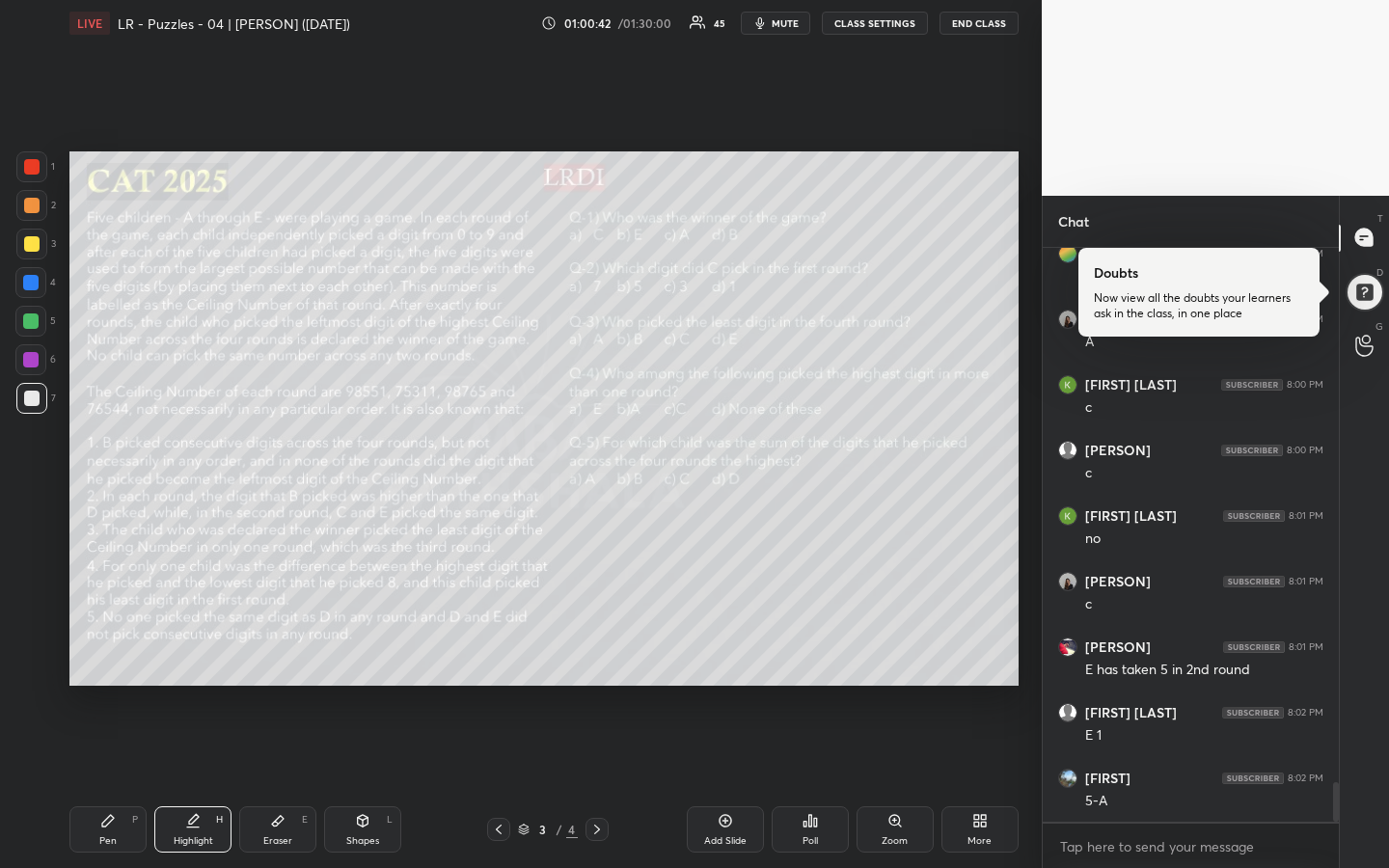 scroll, scrollTop: 7743, scrollLeft: 0, axis: vertical 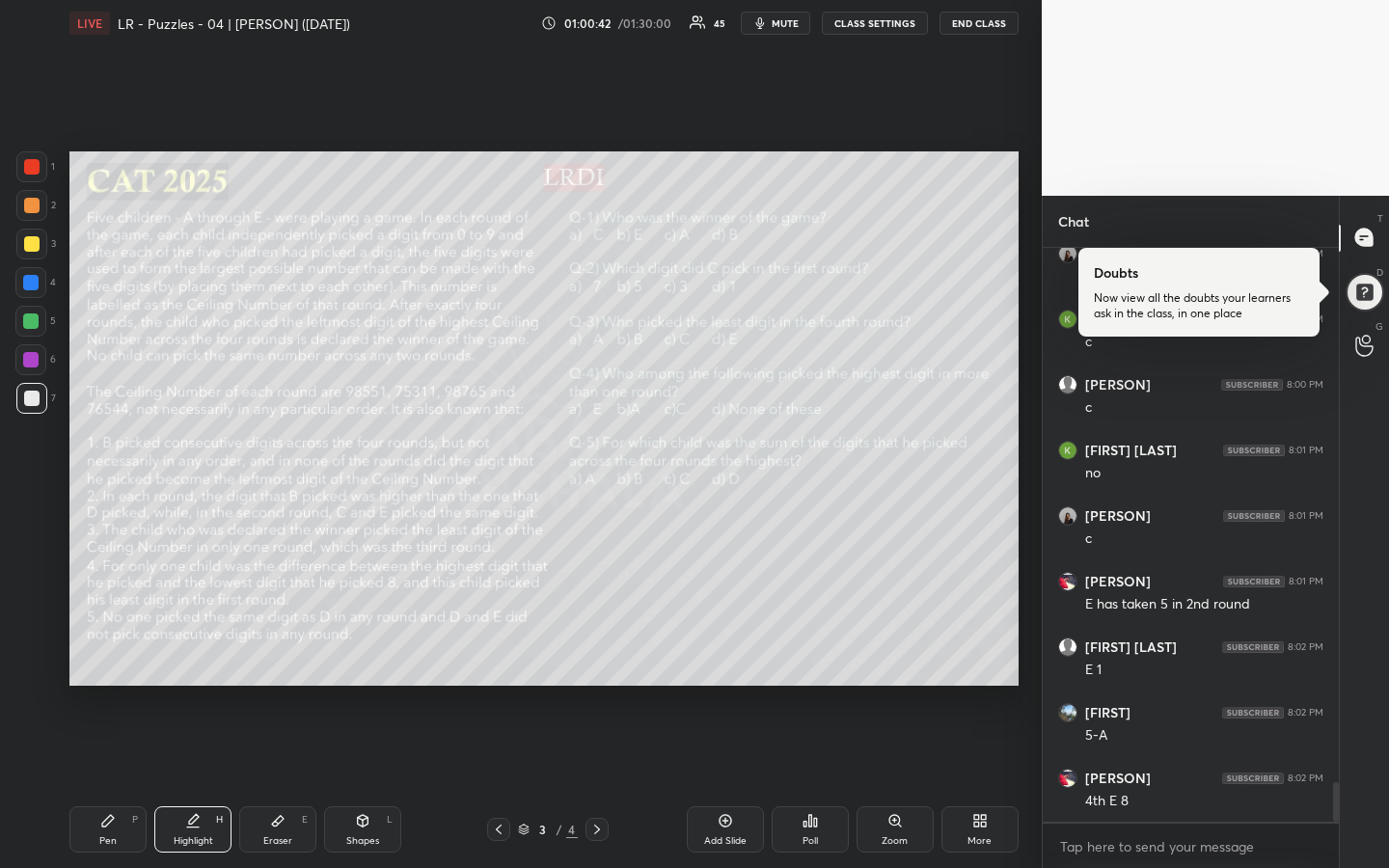 click on "Pen P" at bounding box center (108, 829) 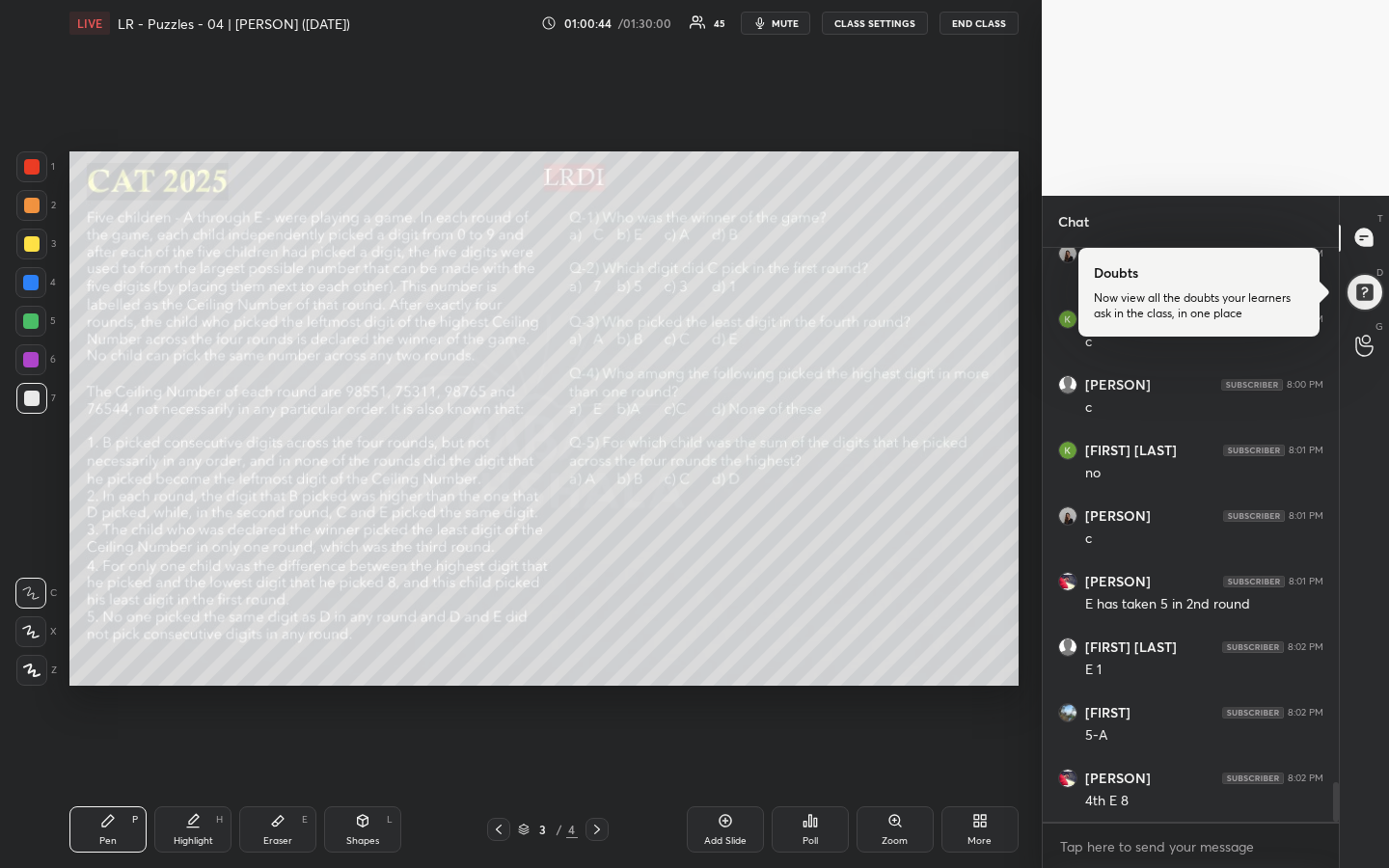 drag, startPoint x: 198, startPoint y: 829, endPoint x: 223, endPoint y: 819, distance: 26.925824 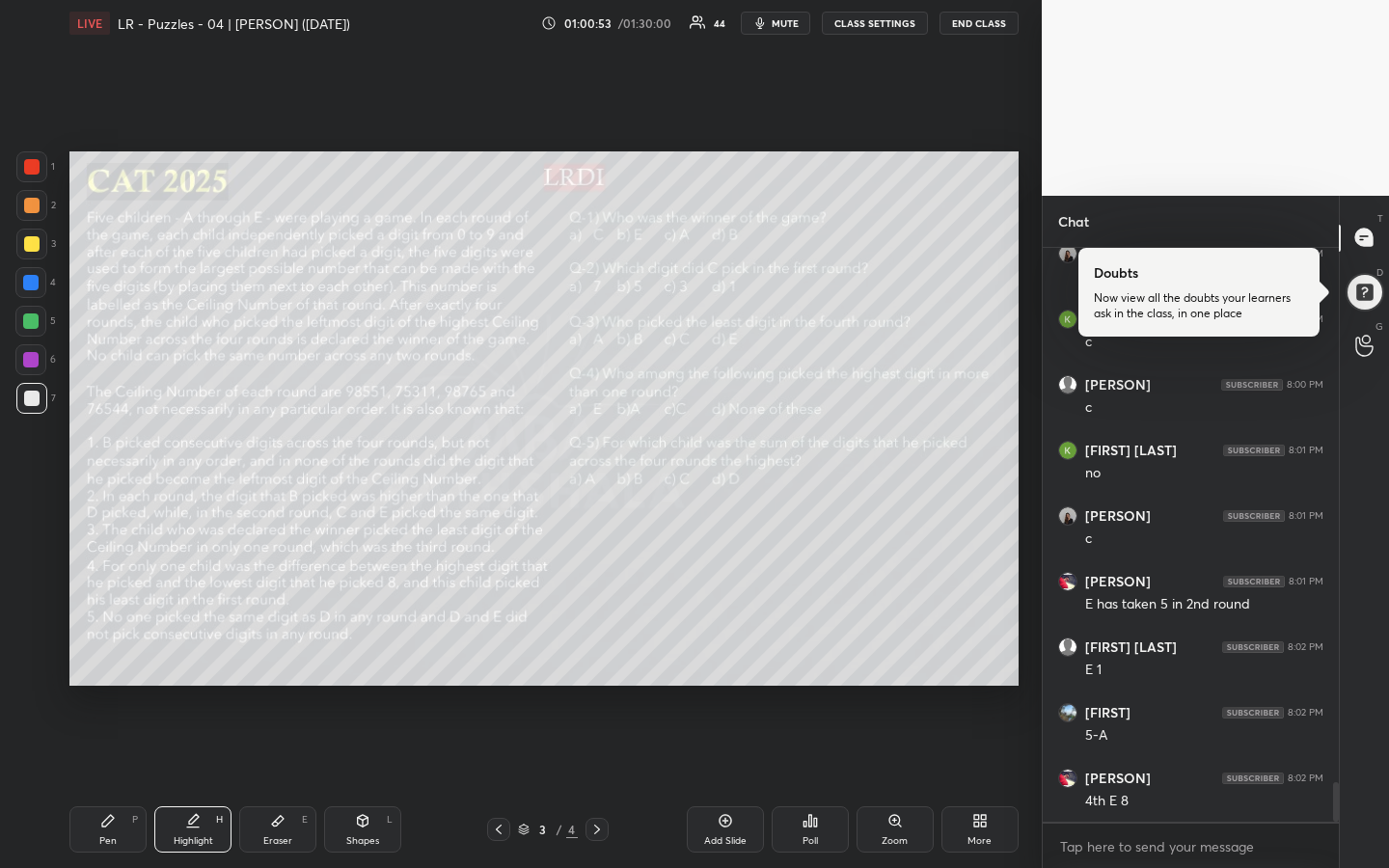 drag, startPoint x: 119, startPoint y: 825, endPoint x: 173, endPoint y: 802, distance: 58.69412 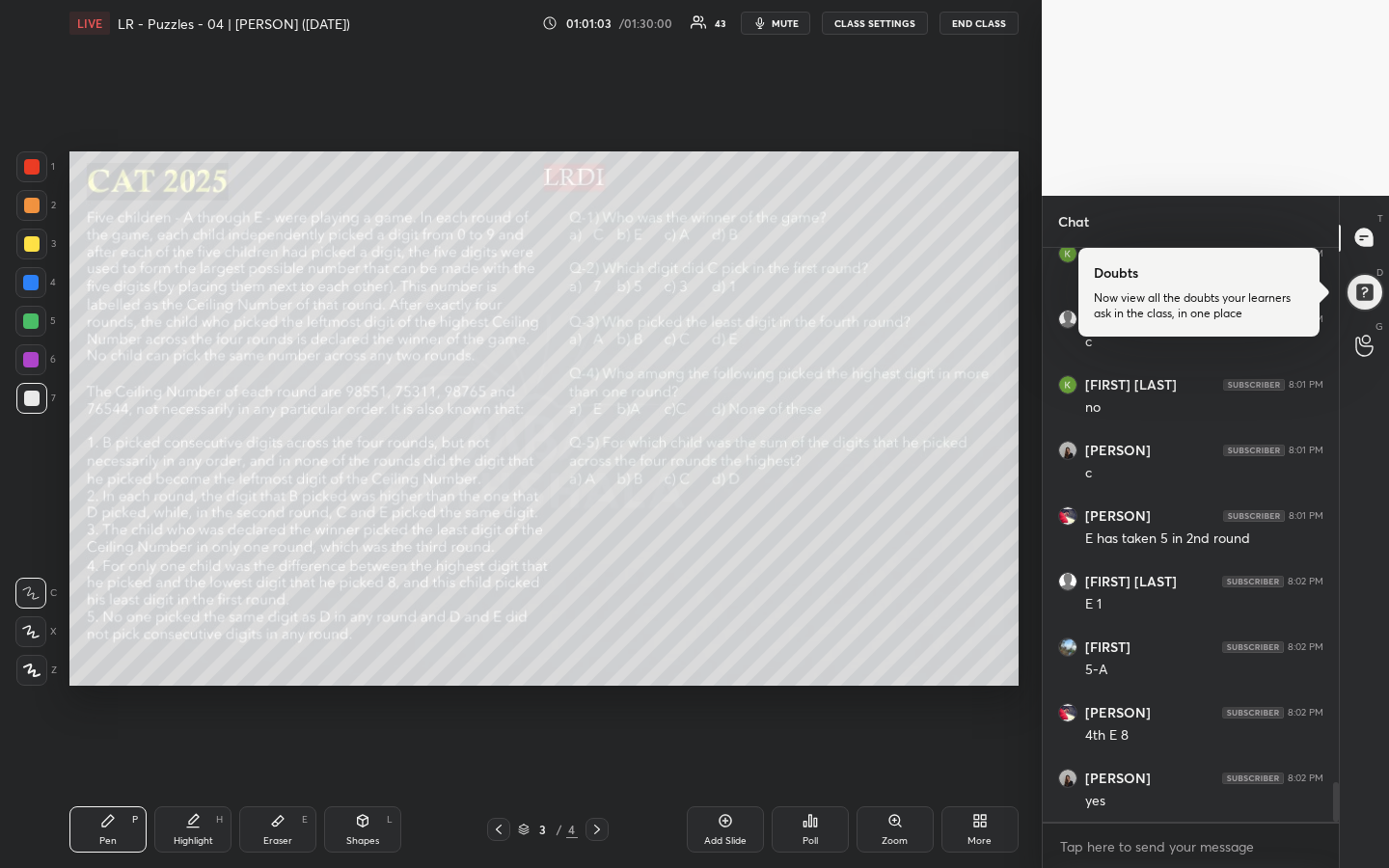 scroll, scrollTop: 7891, scrollLeft: 0, axis: vertical 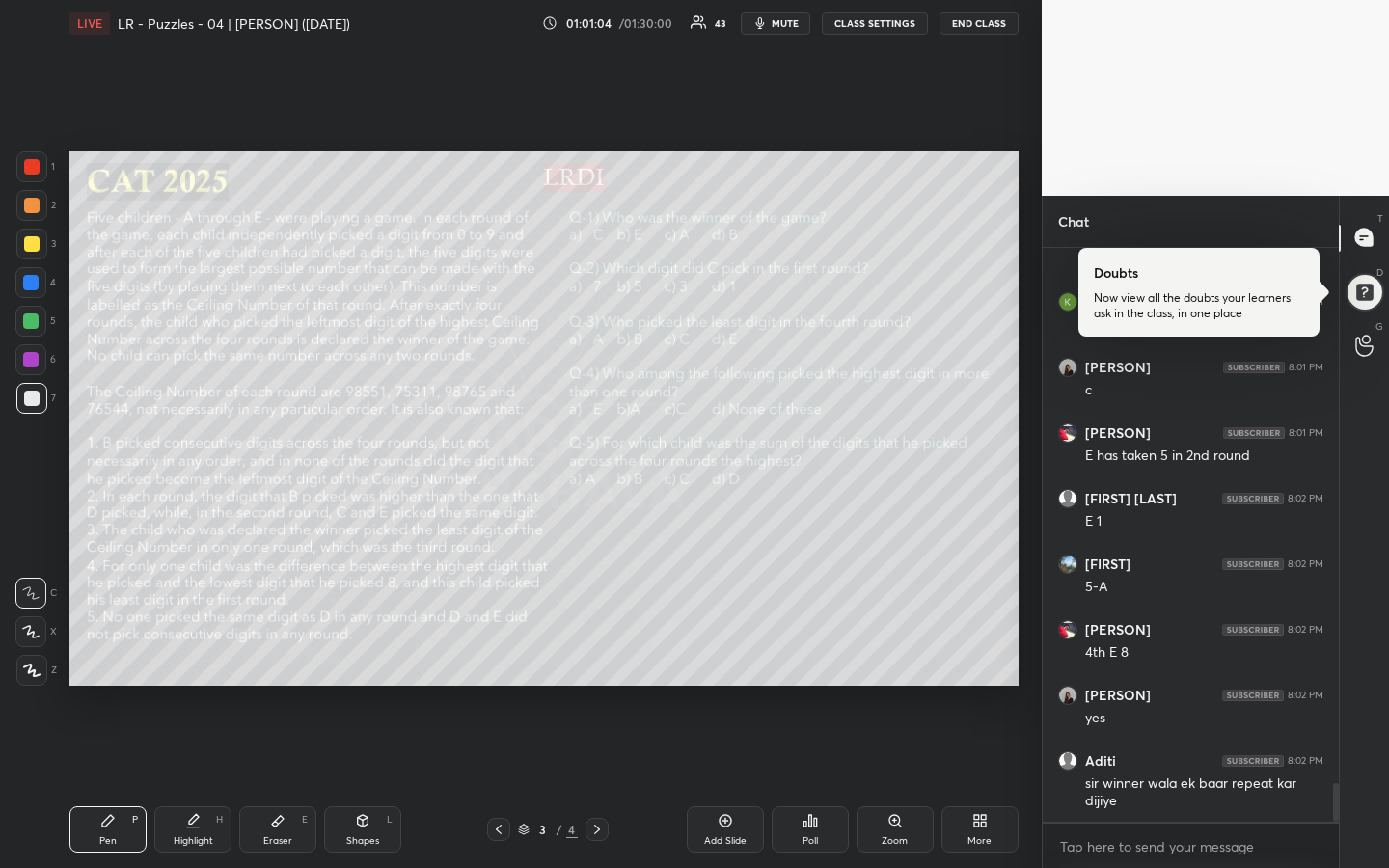 click at bounding box center [31, 321] 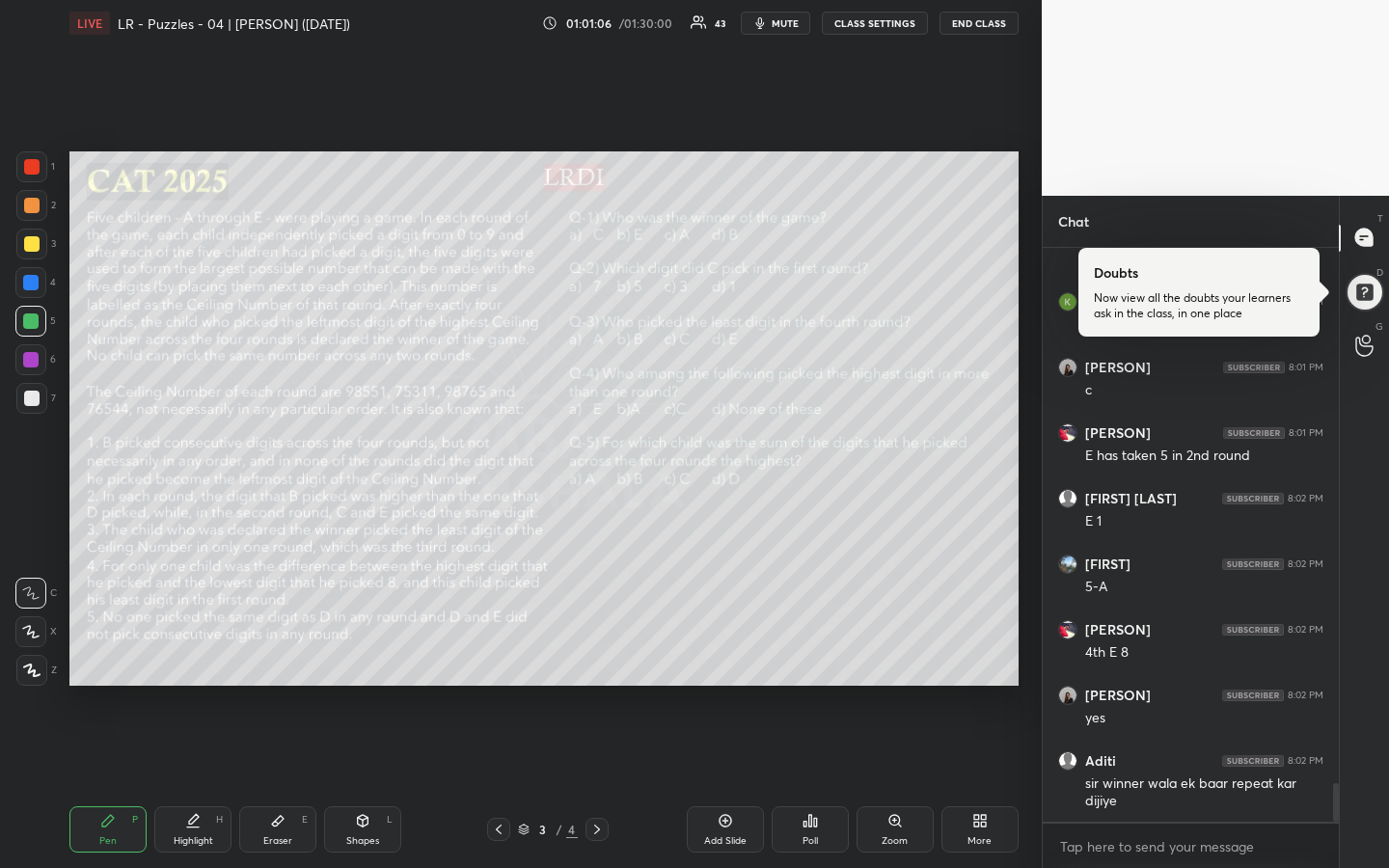 click on "Highlight" at bounding box center [193, 841] 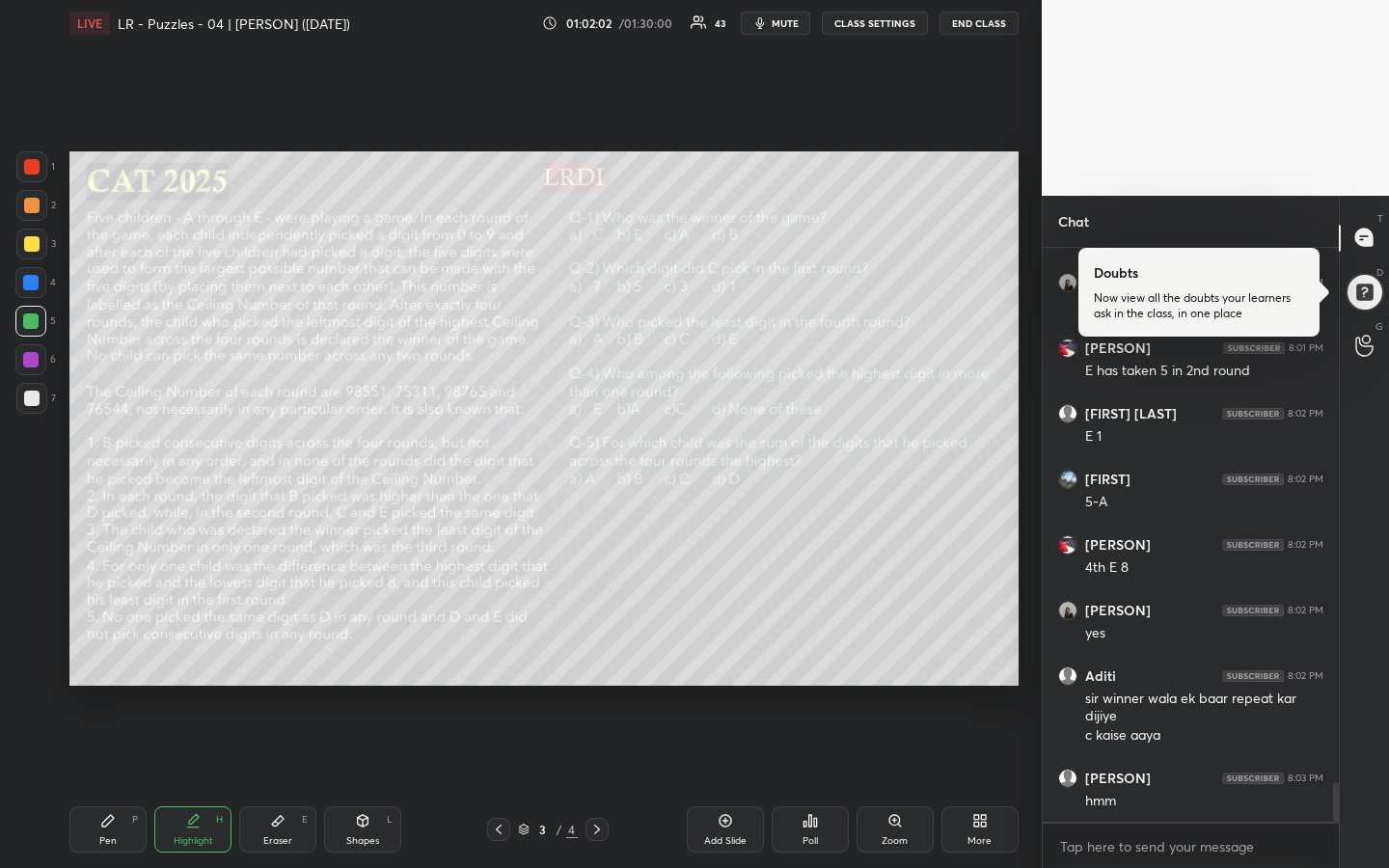 scroll, scrollTop: 8042, scrollLeft: 0, axis: vertical 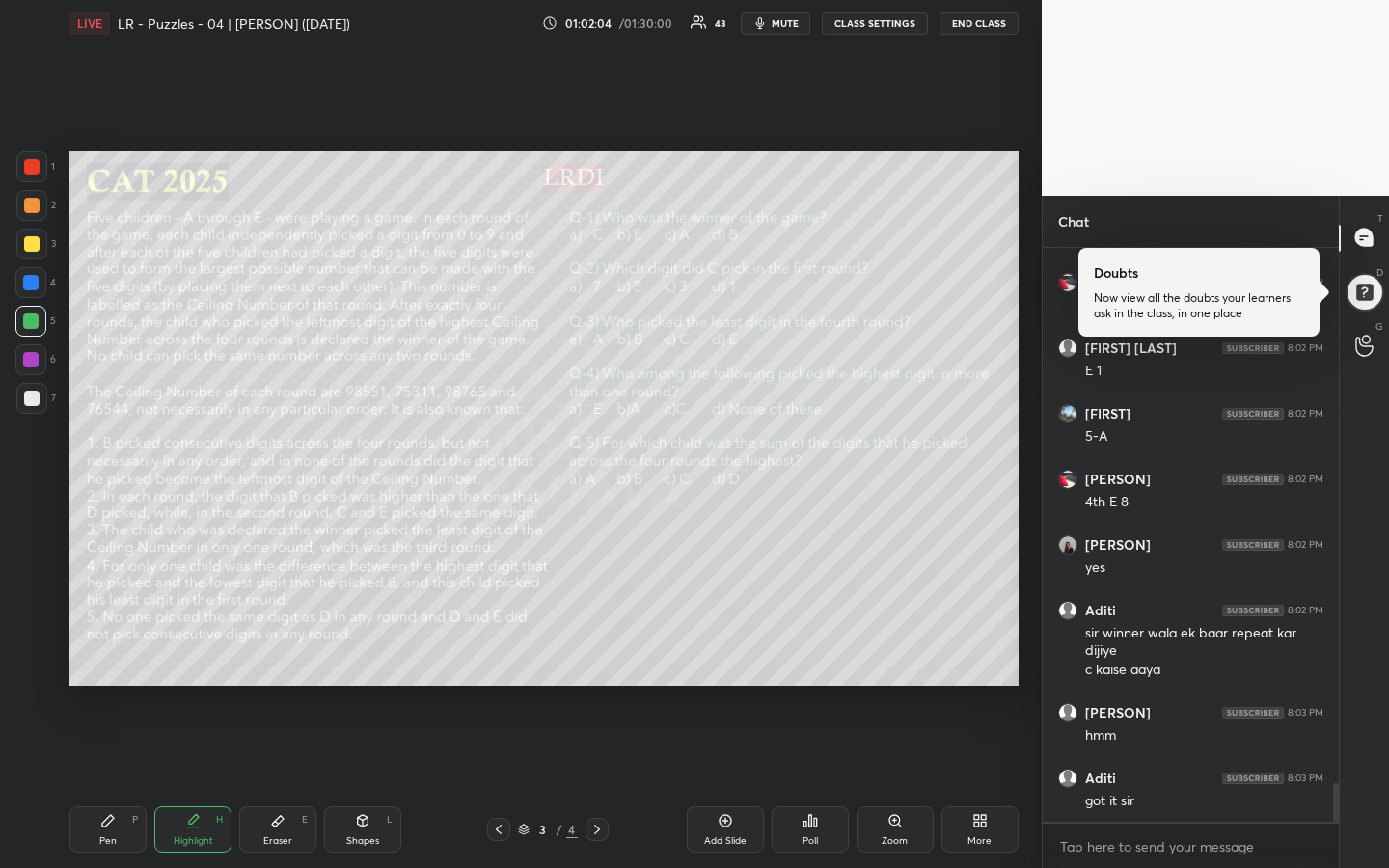 click on "Pen P" at bounding box center (108, 829) 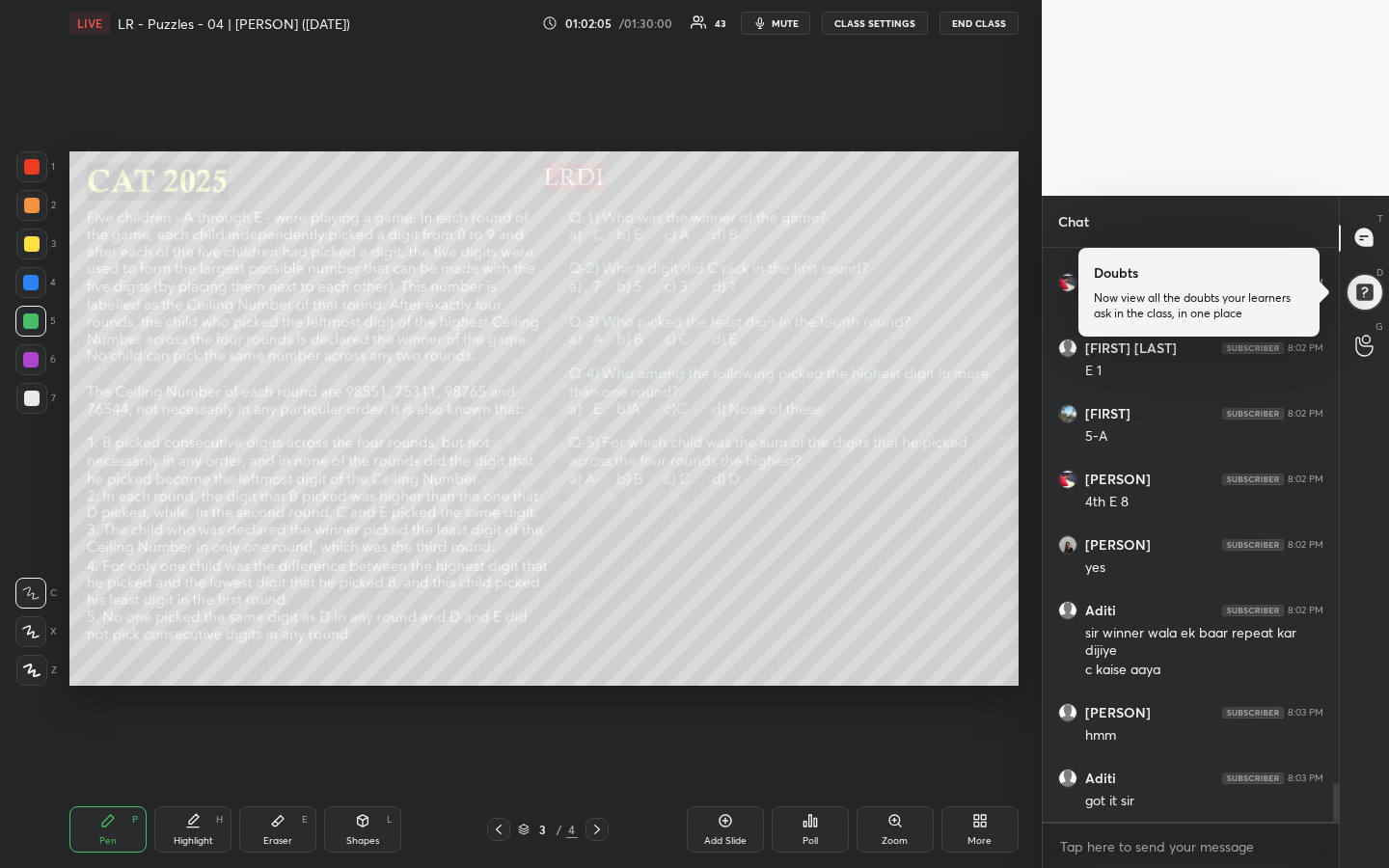 click at bounding box center [32, 205] 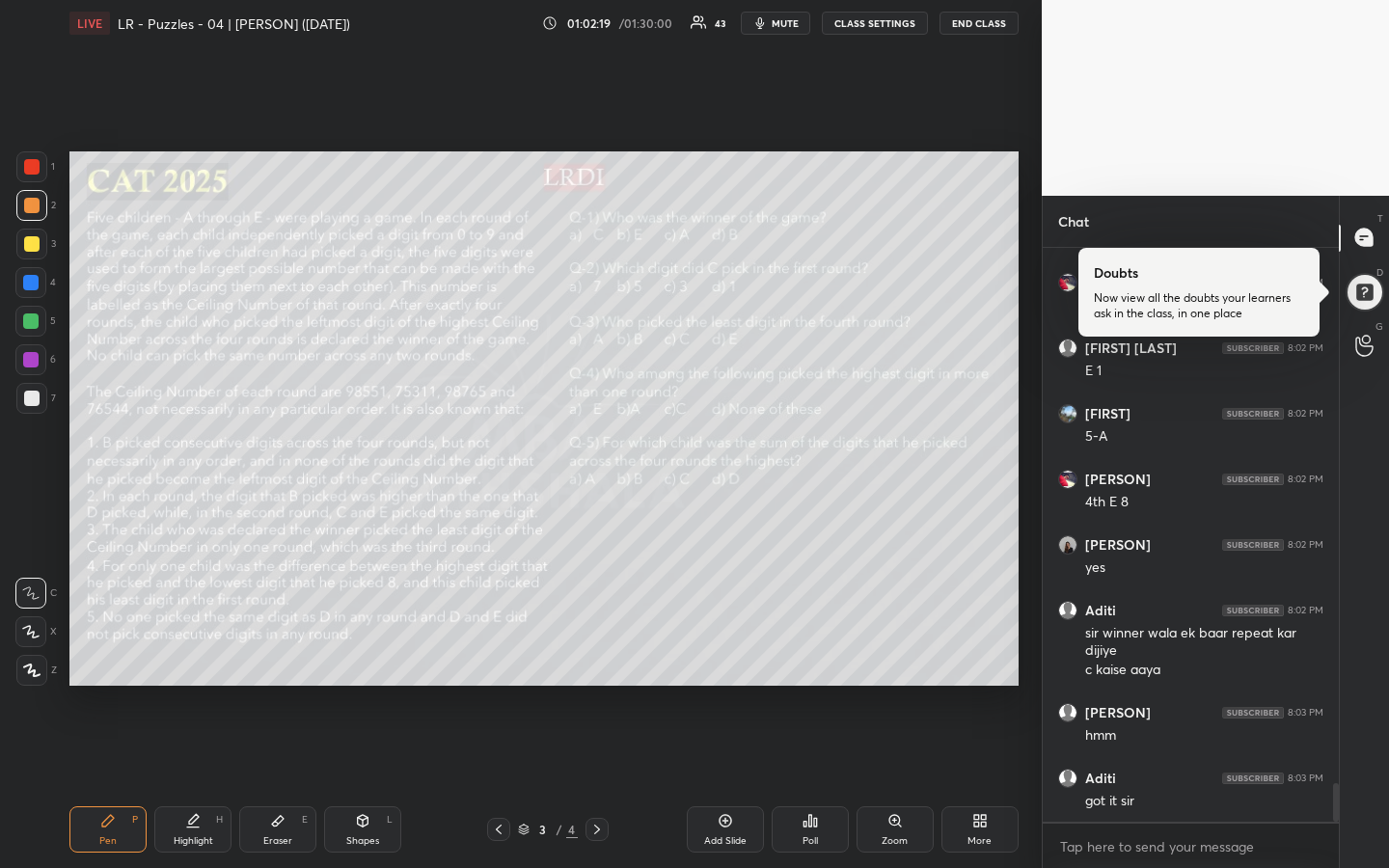 scroll, scrollTop: 8107, scrollLeft: 0, axis: vertical 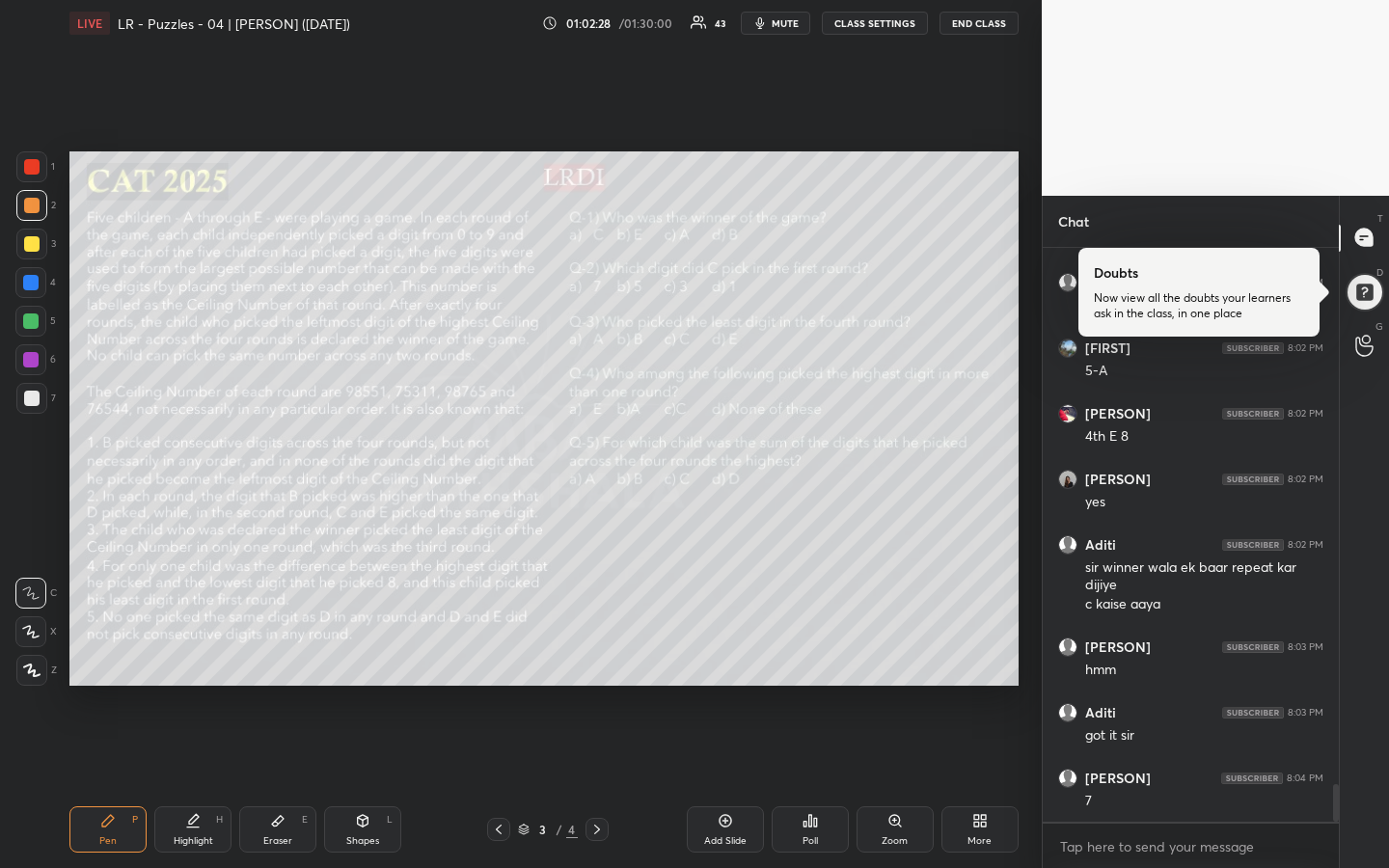 click on "Highlight H" at bounding box center [193, 829] 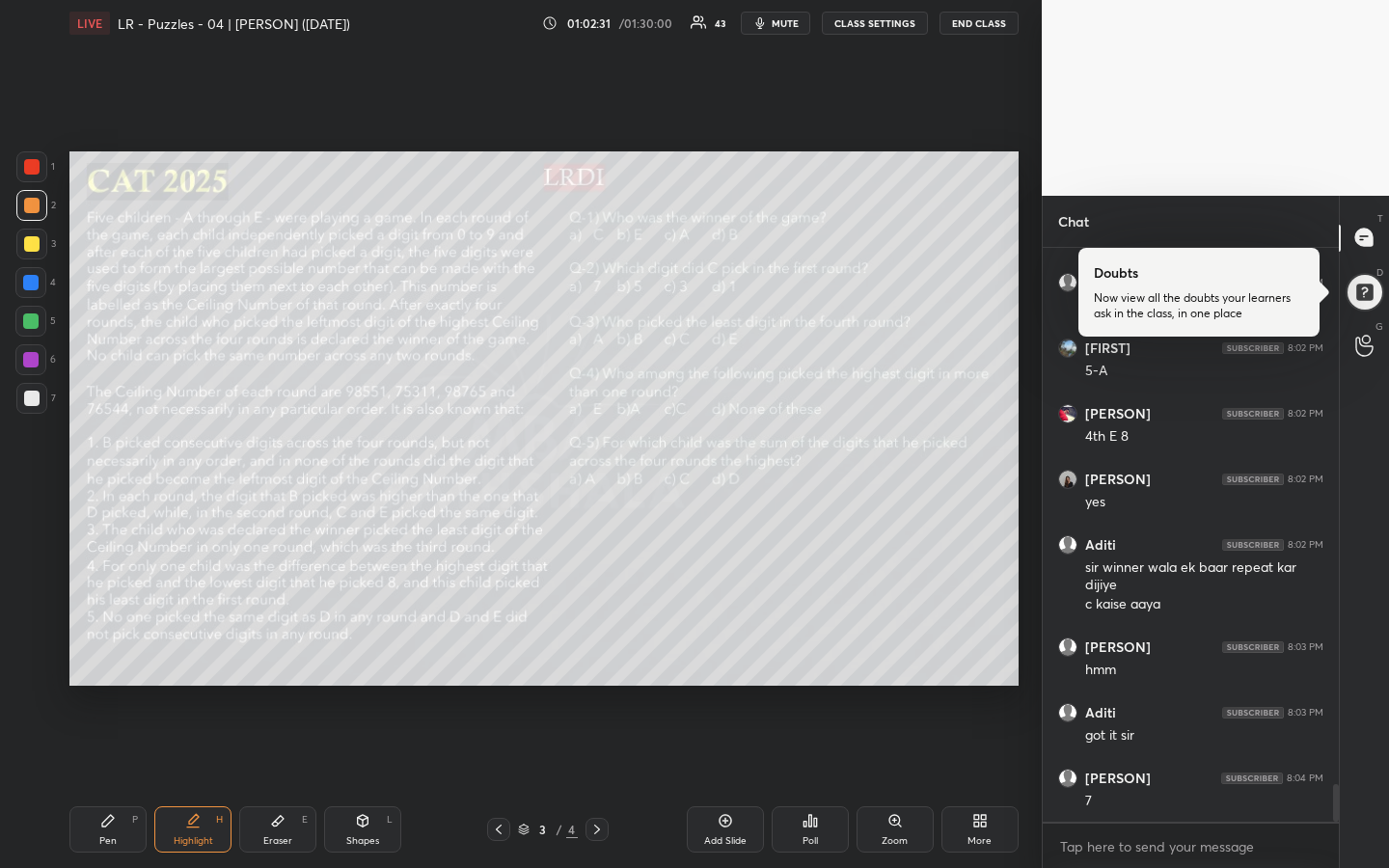click on "Pen P" at bounding box center [108, 829] 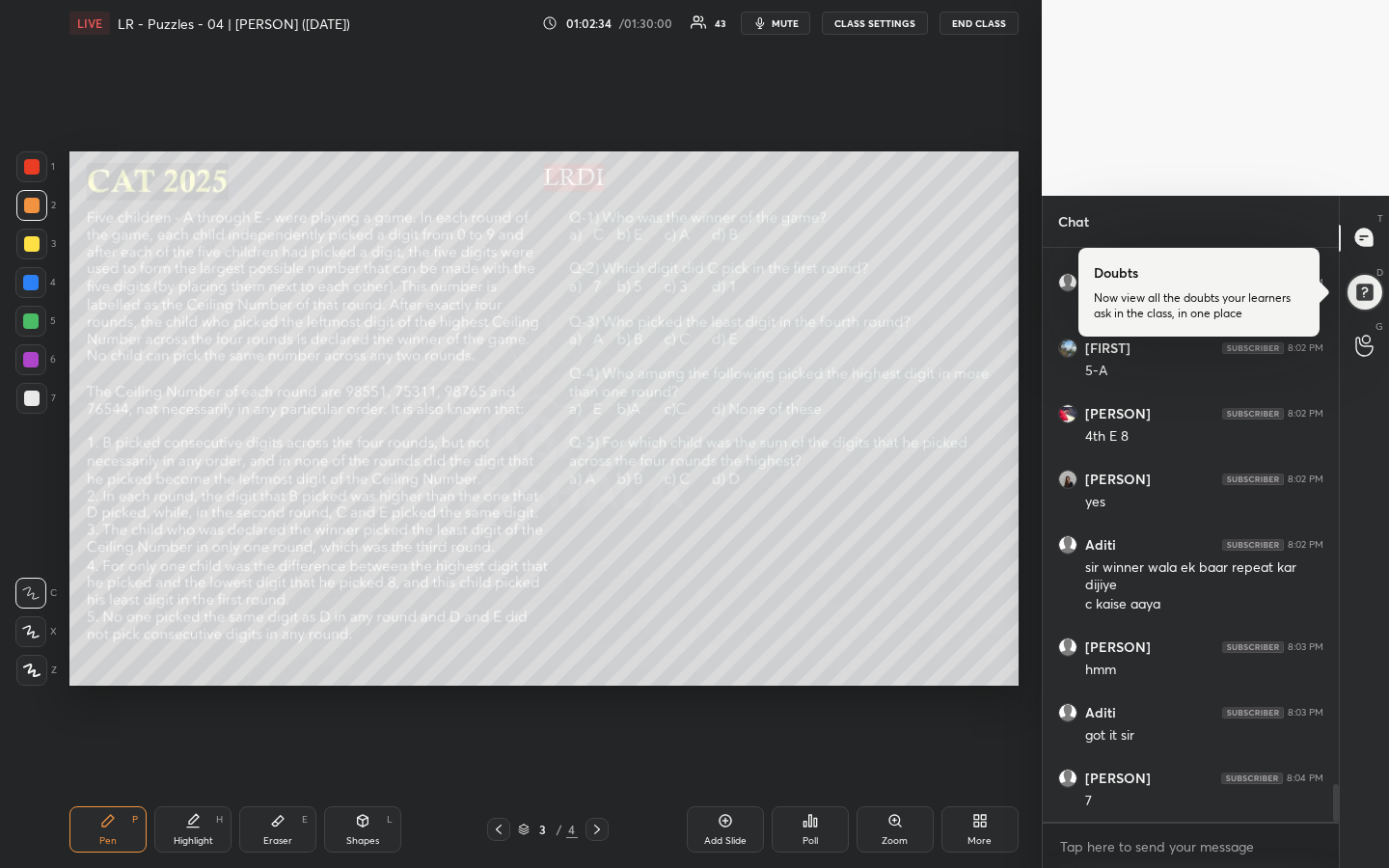 scroll, scrollTop: 8277, scrollLeft: 0, axis: vertical 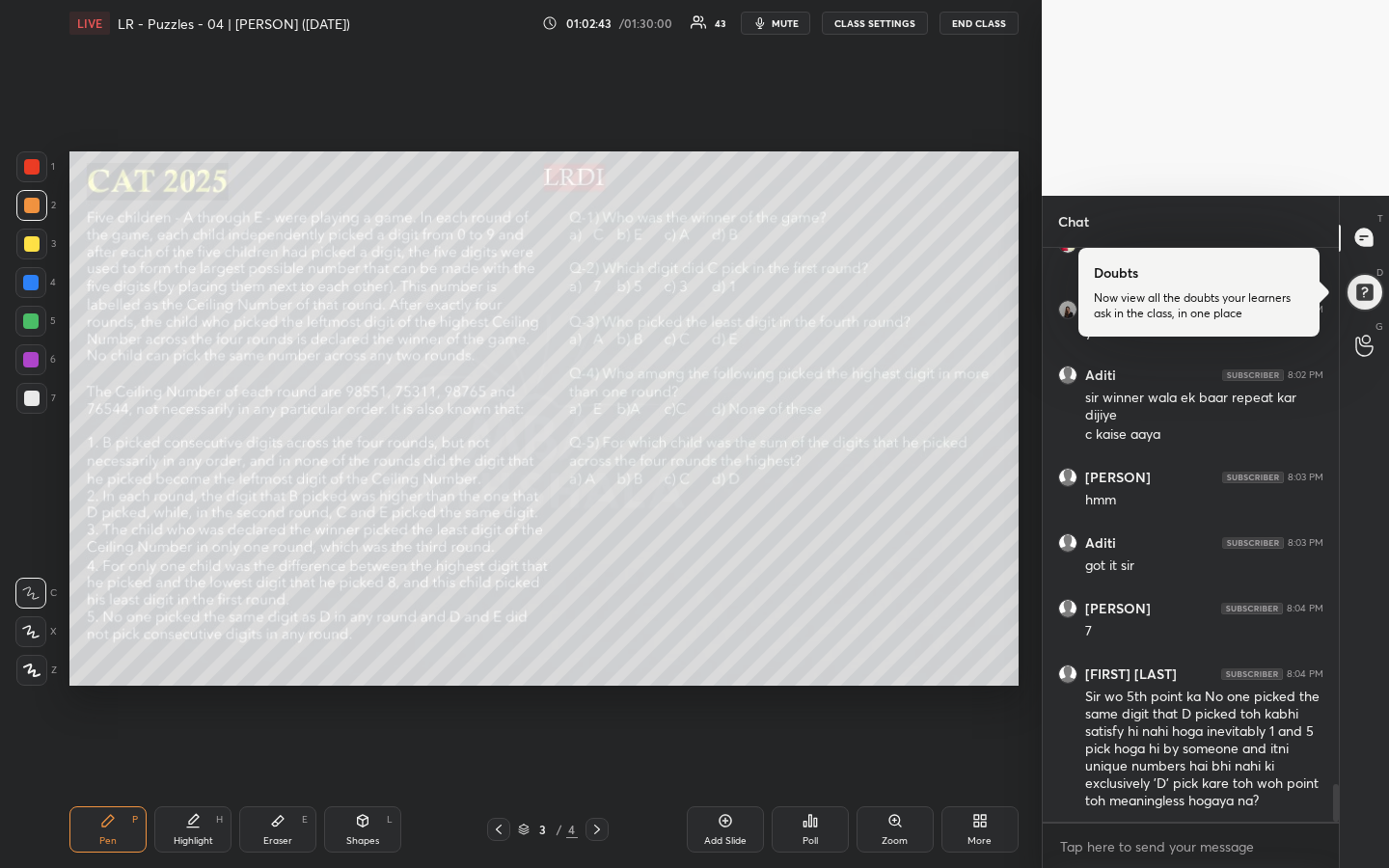 click on "Highlight H" at bounding box center (193, 829) 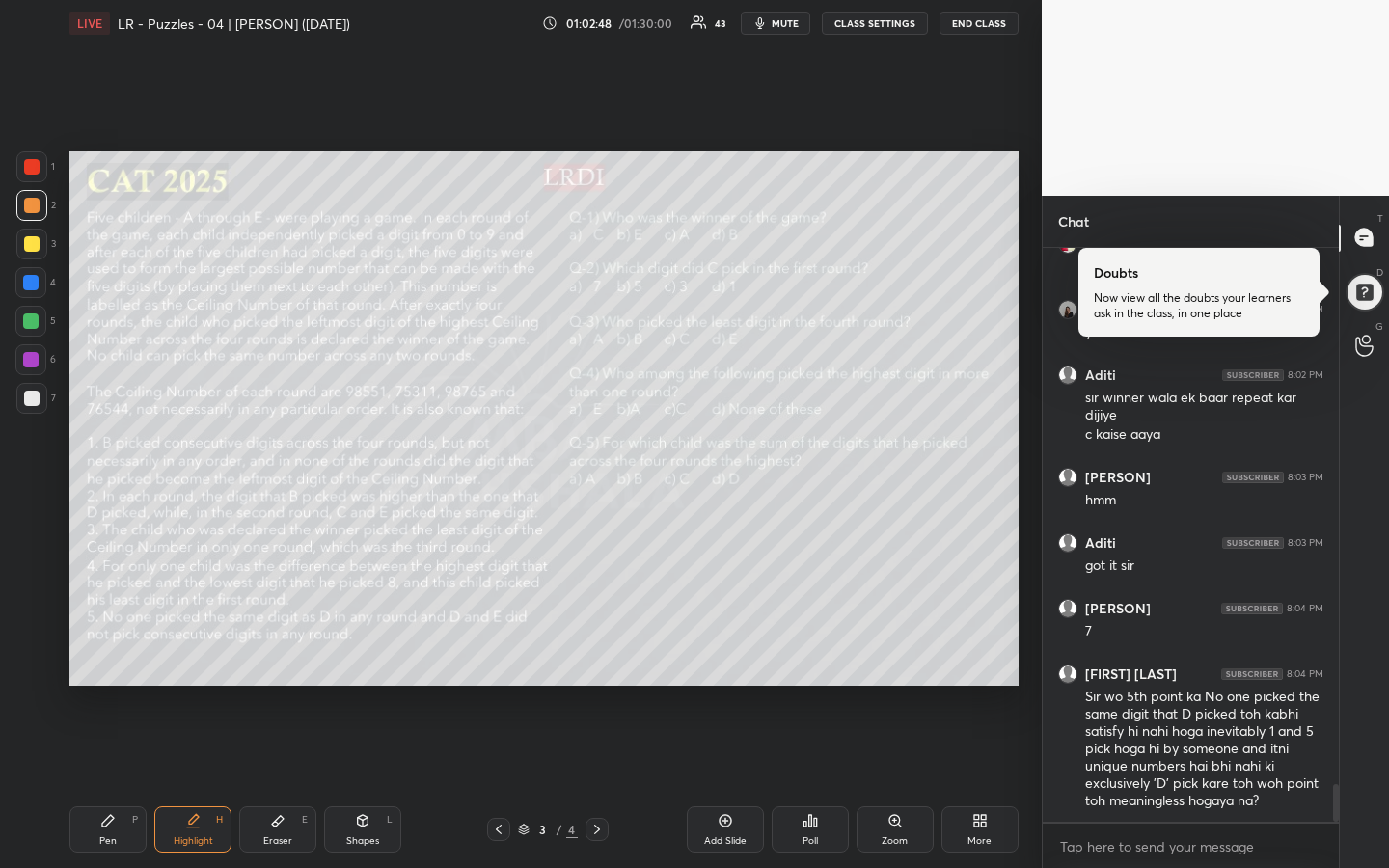 click on "Pen P" at bounding box center [108, 829] 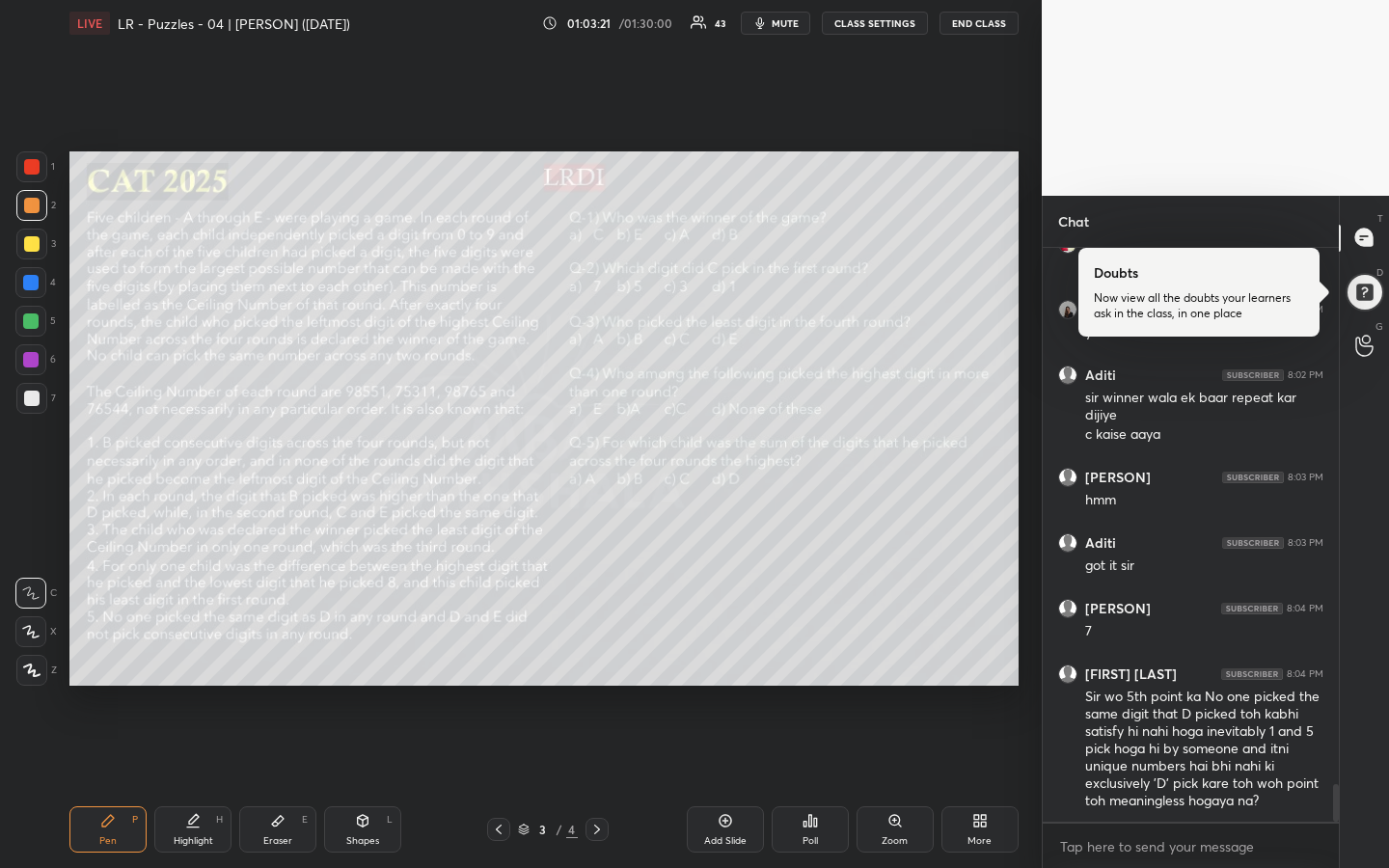 click on "Highlight" at bounding box center (193, 841) 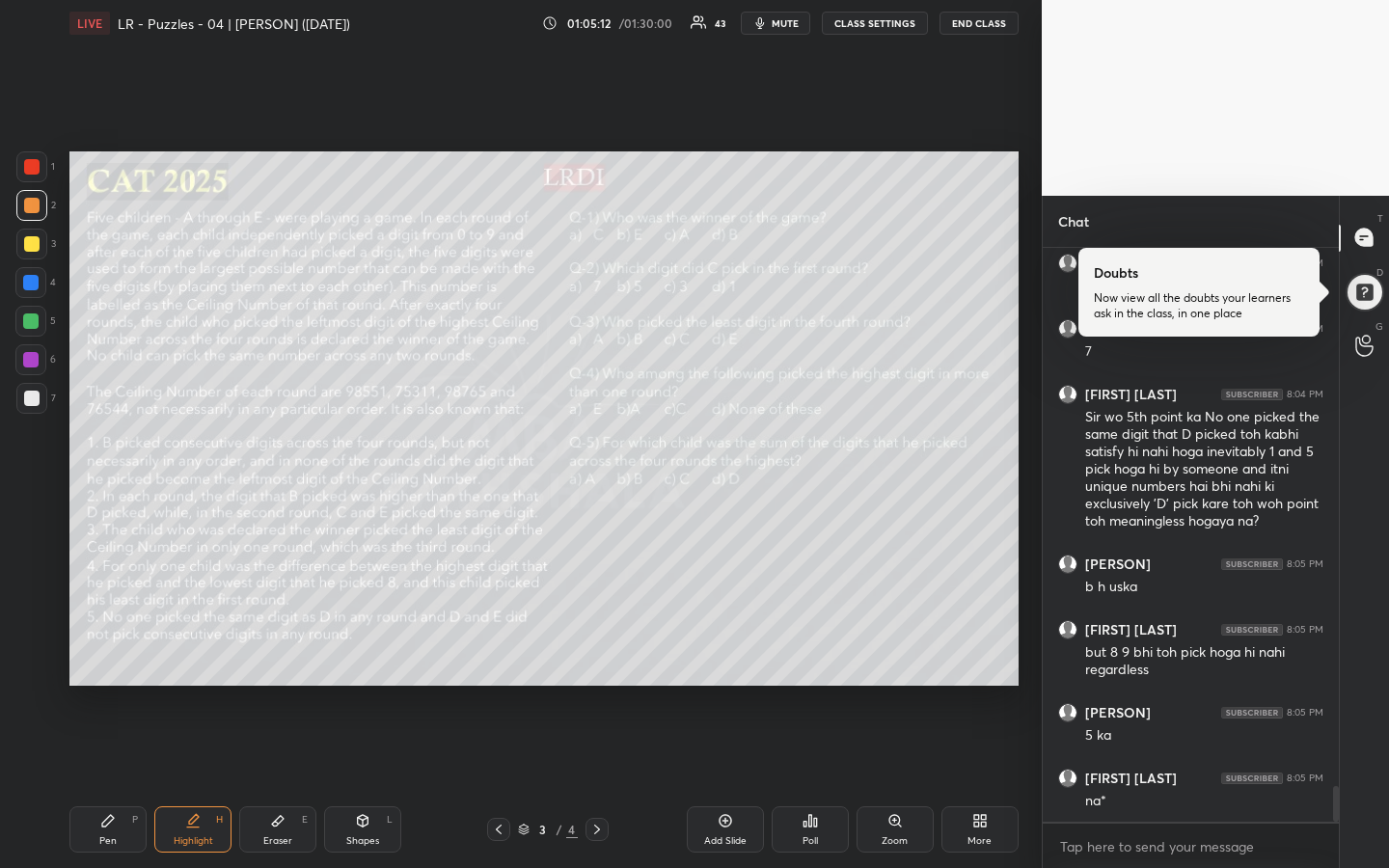 scroll, scrollTop: 8657, scrollLeft: 0, axis: vertical 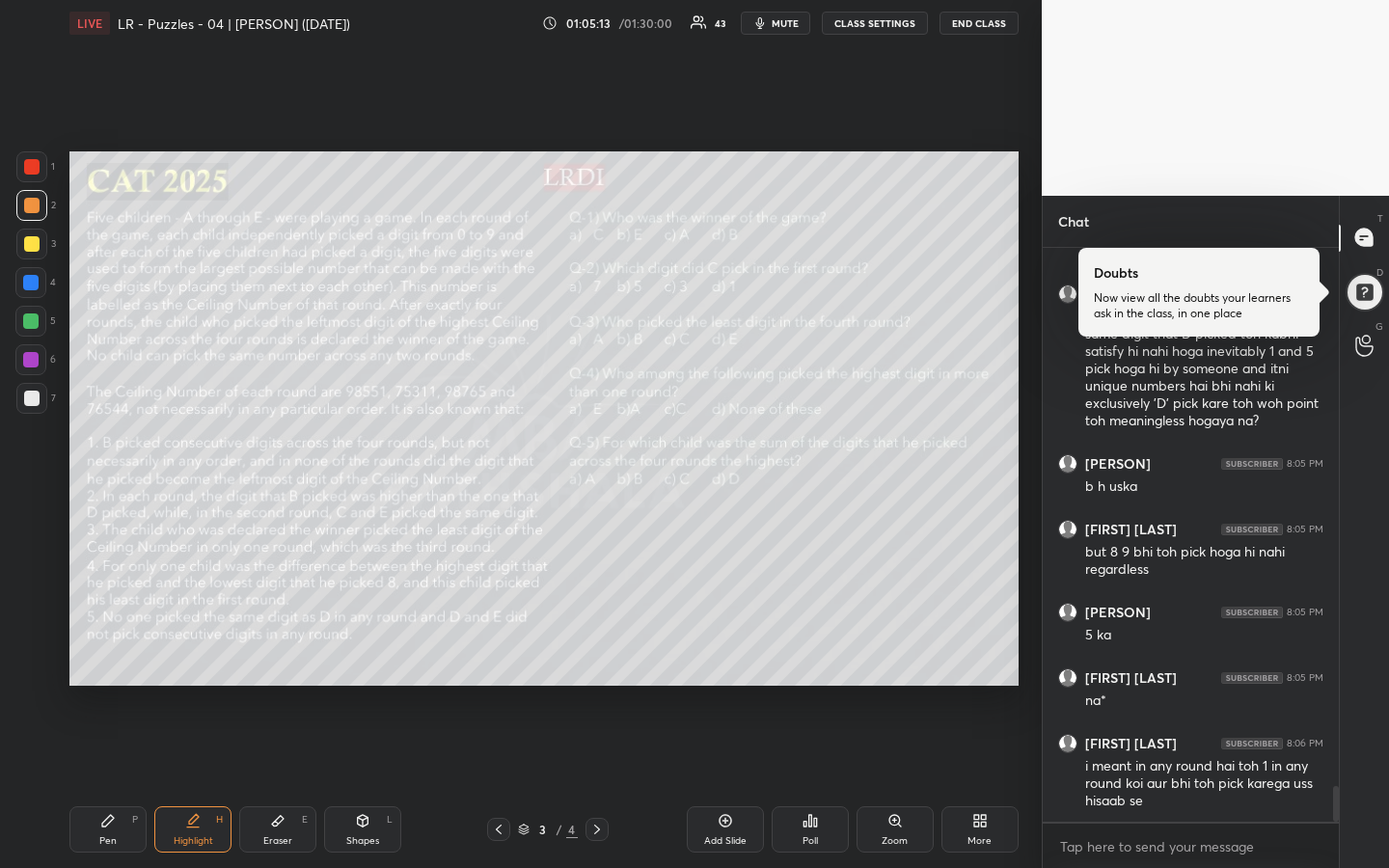 click on "Pen" at bounding box center [108, 841] 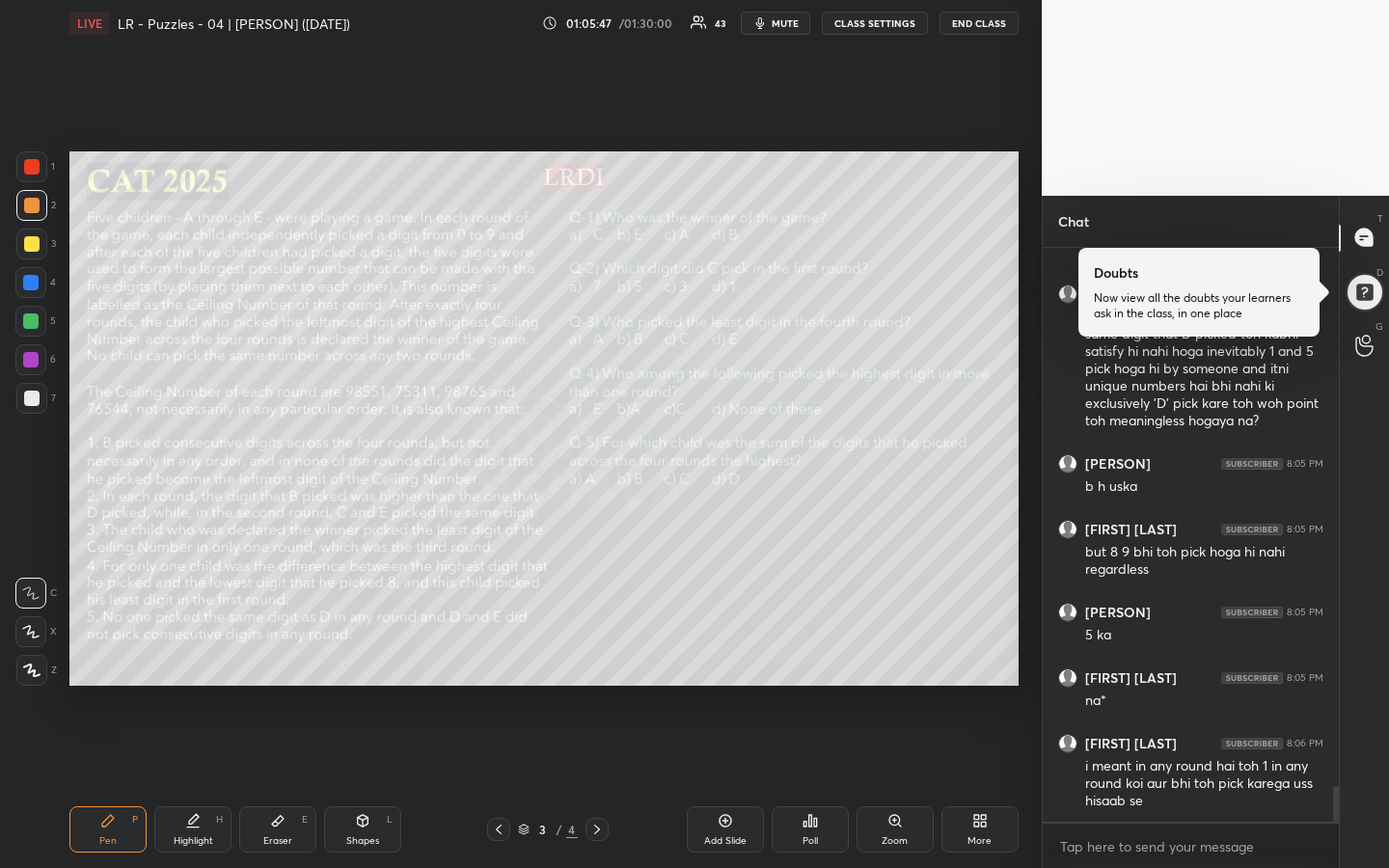 scroll, scrollTop: 8722, scrollLeft: 0, axis: vertical 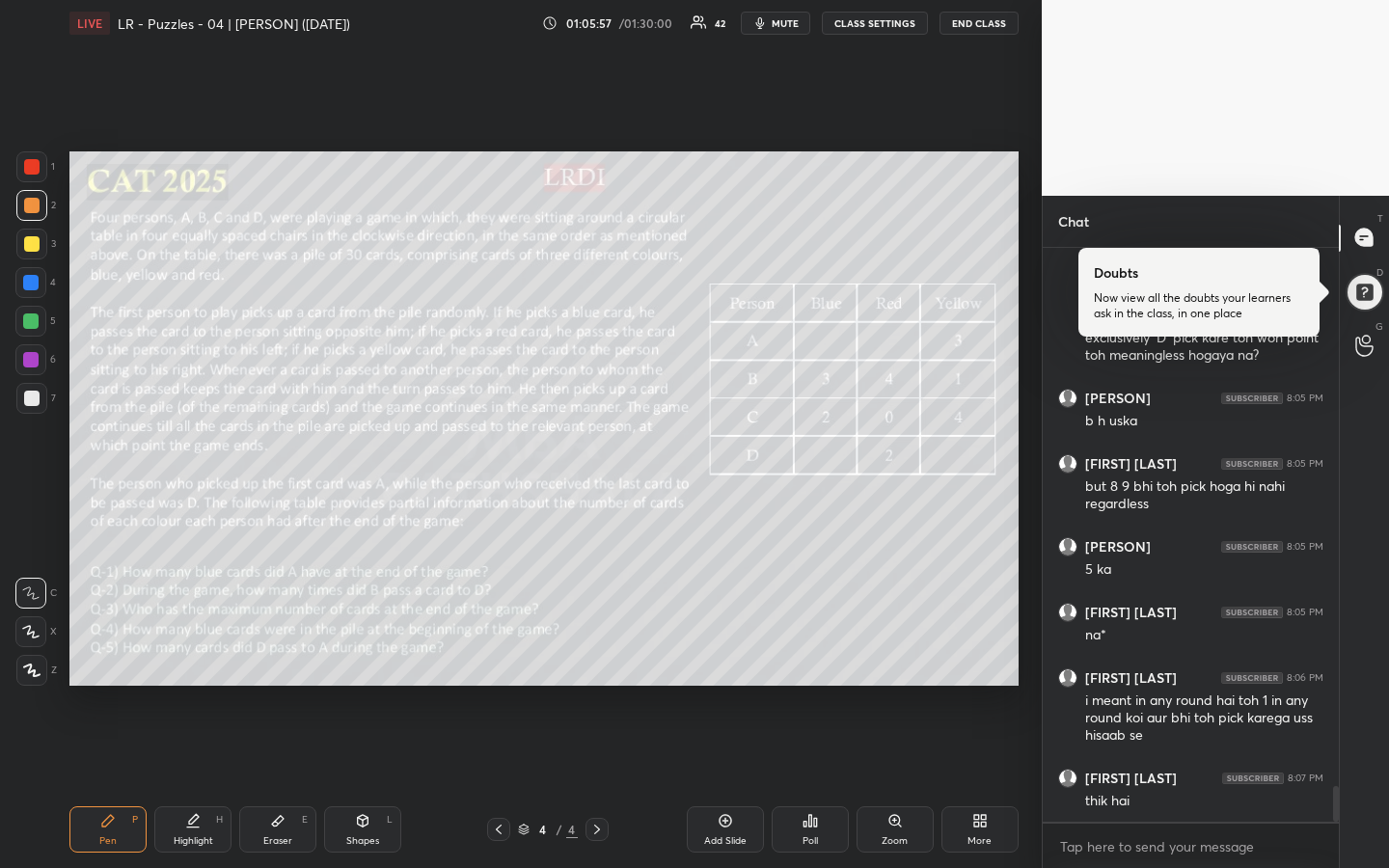 drag, startPoint x: 31, startPoint y: 247, endPoint x: 17, endPoint y: 257, distance: 17.20465 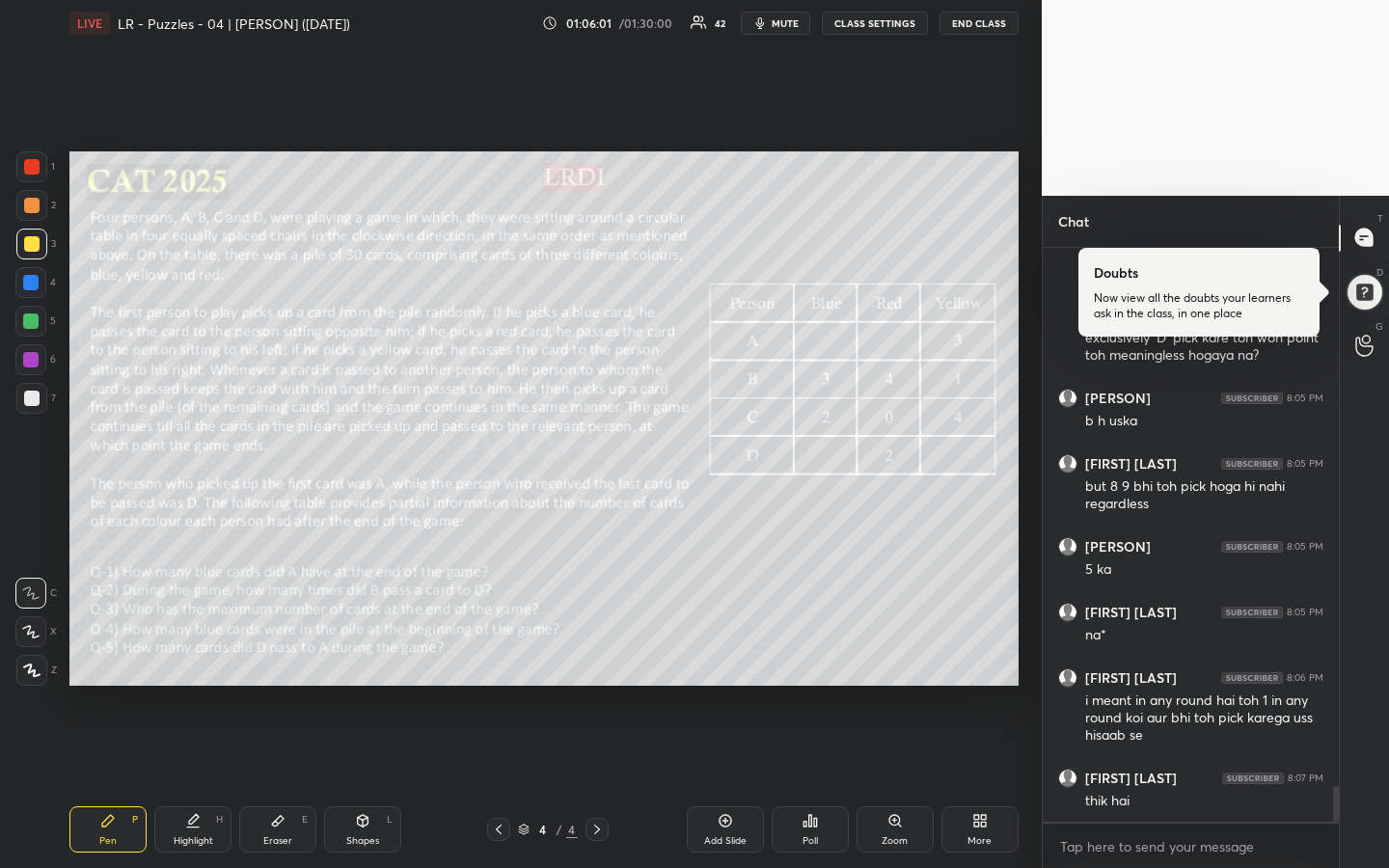 click at bounding box center [32, 244] 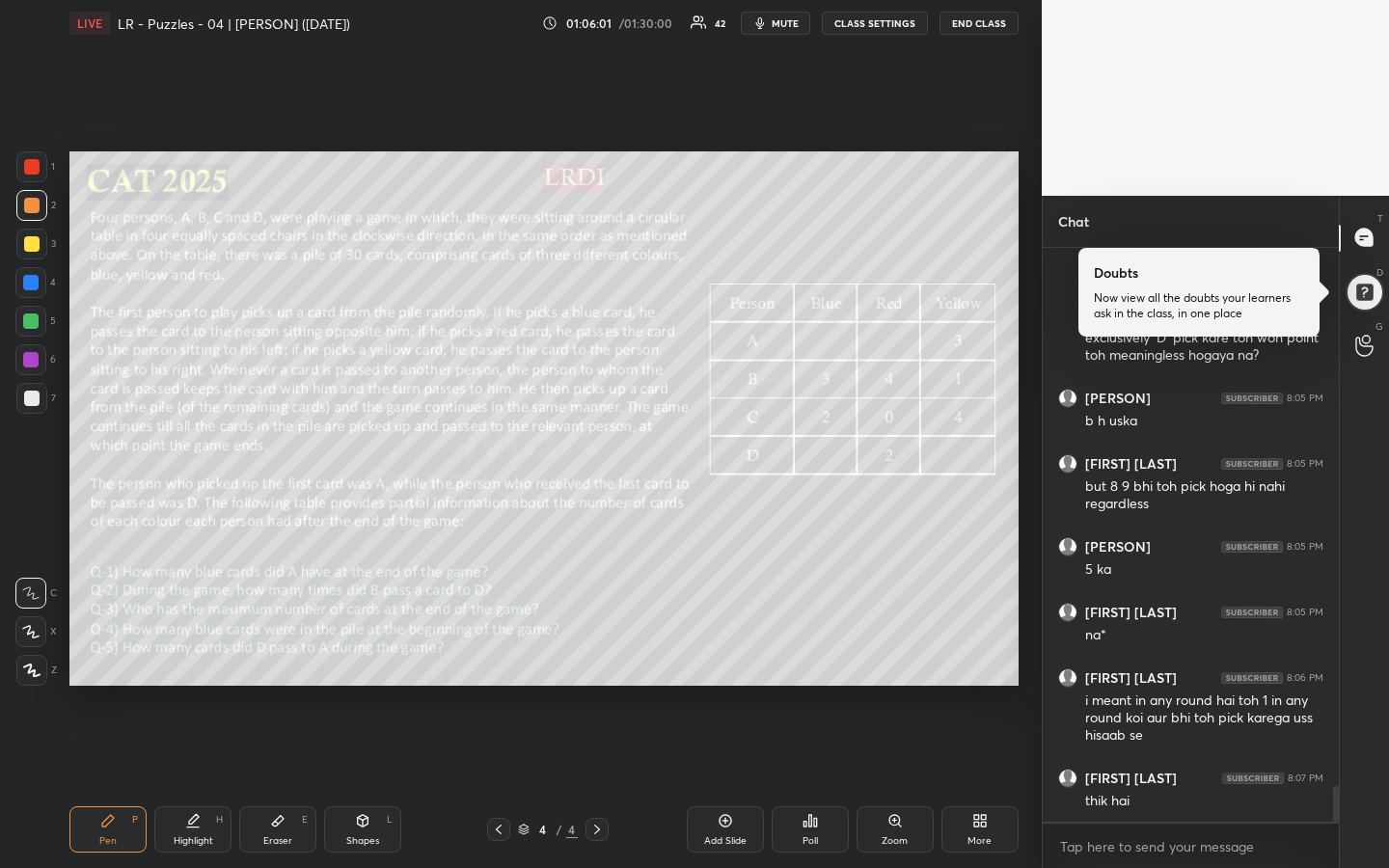 click at bounding box center [32, 244] 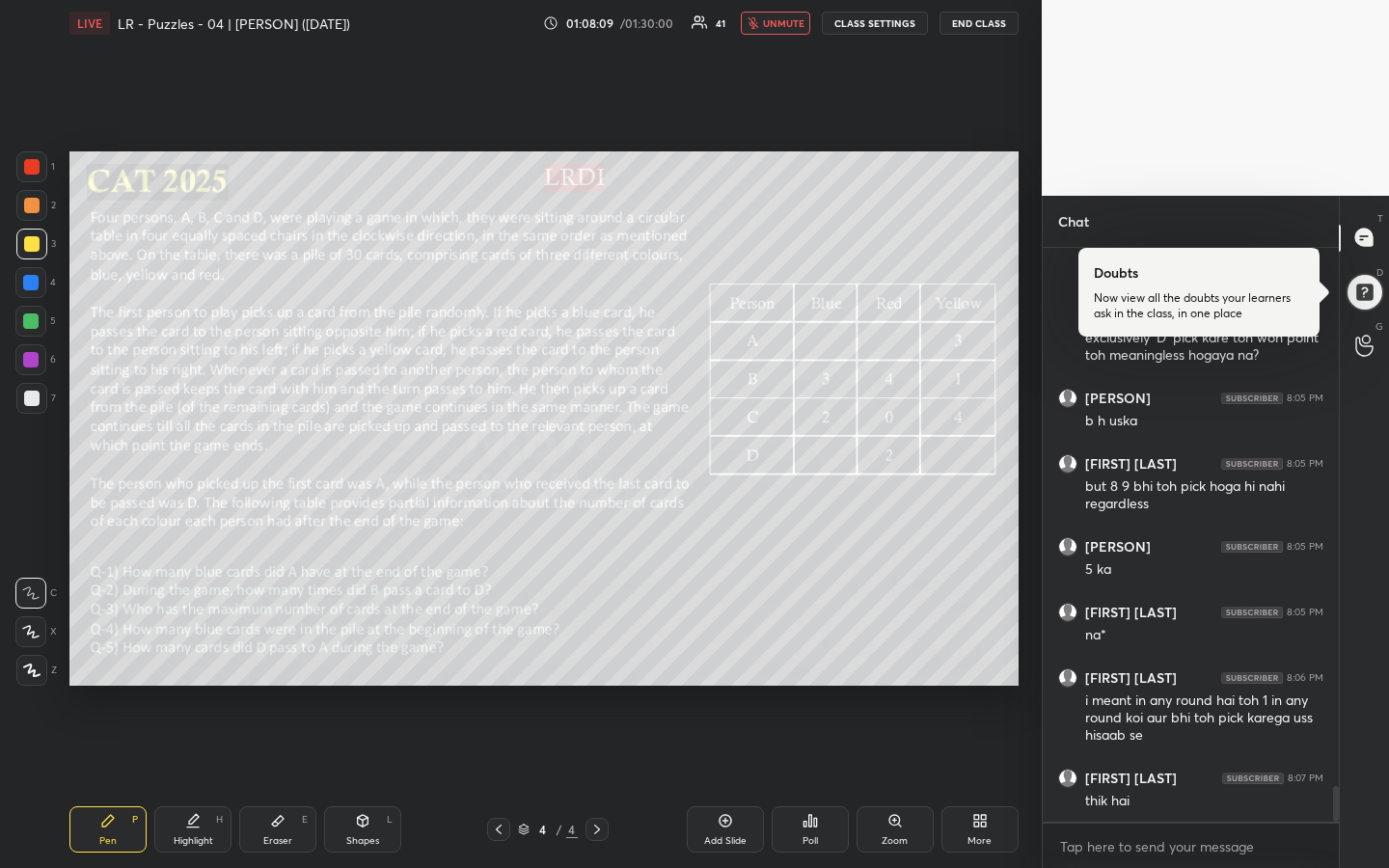 scroll, scrollTop: 8788, scrollLeft: 0, axis: vertical 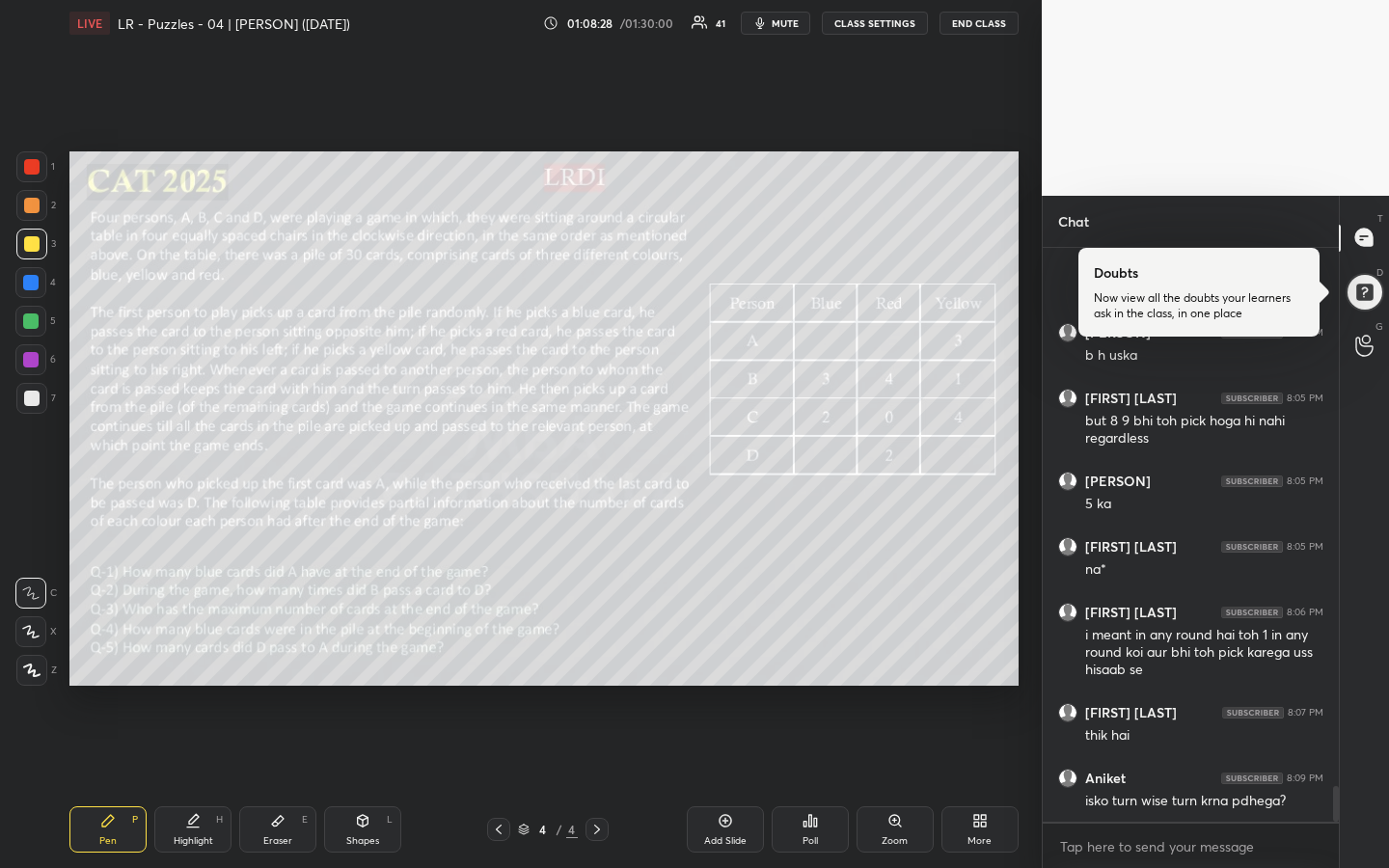 drag, startPoint x: 217, startPoint y: 824, endPoint x: 259, endPoint y: 751, distance: 84.21995 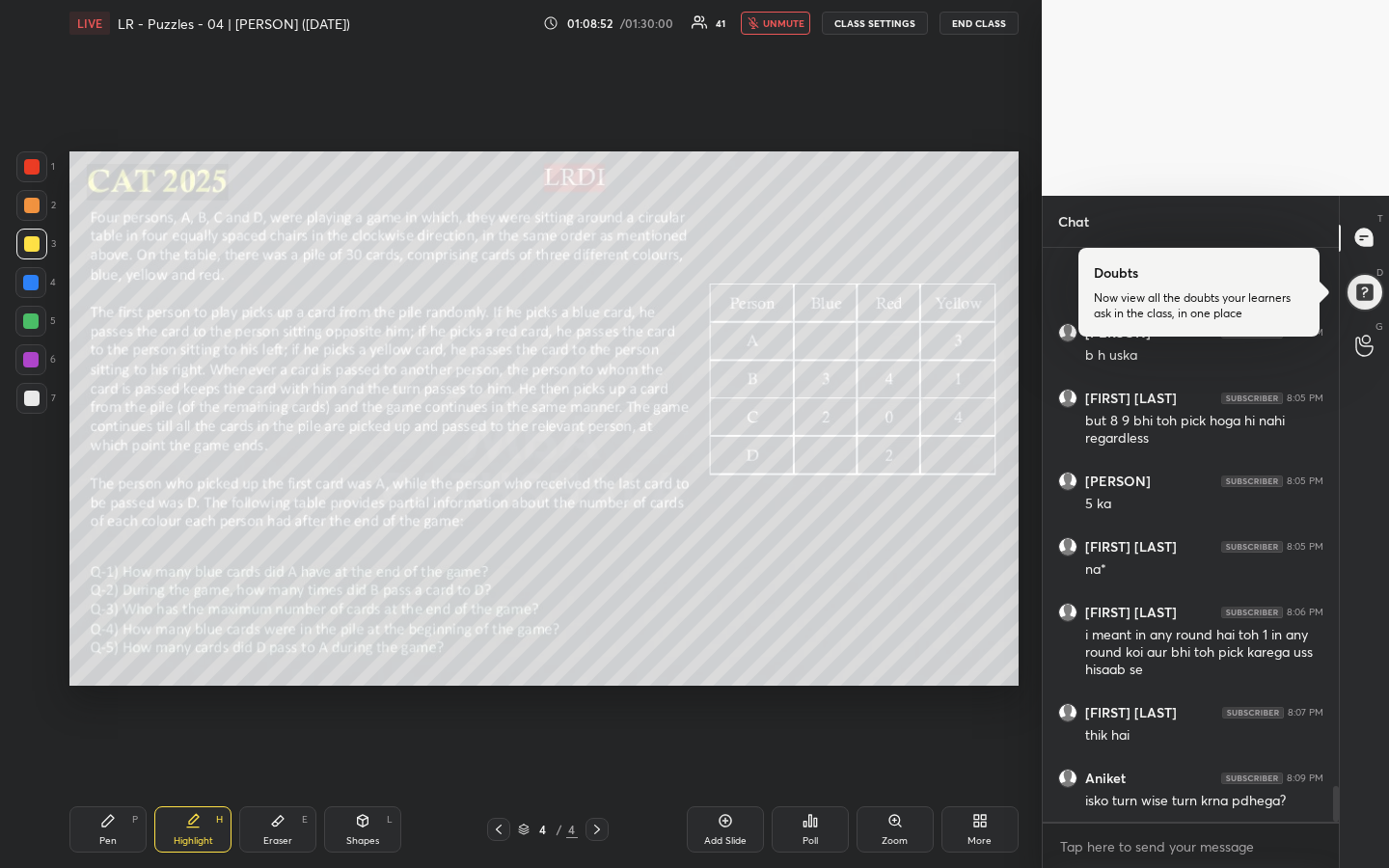 scroll, scrollTop: 8854, scrollLeft: 0, axis: vertical 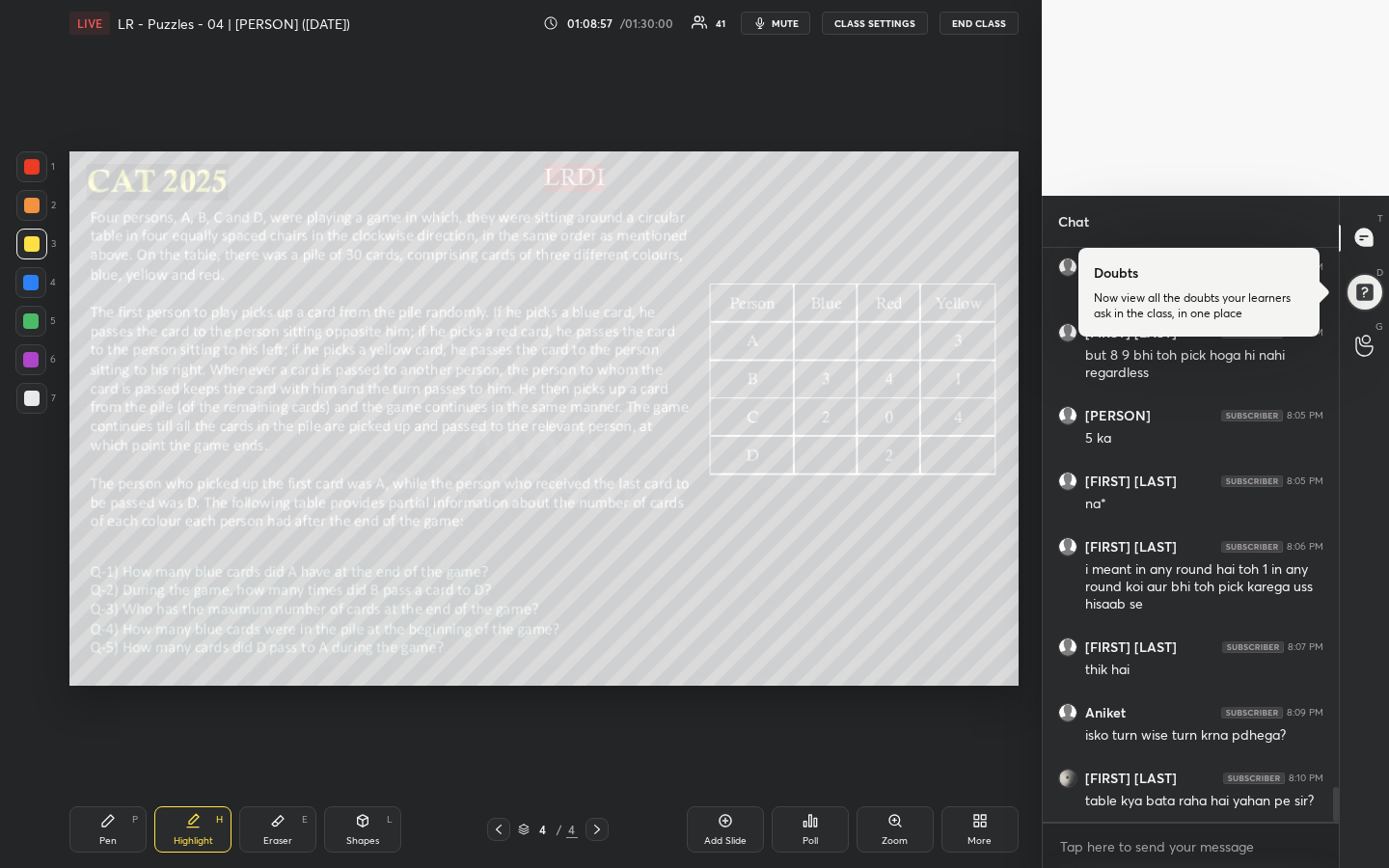 click on "Eraser" at bounding box center [278, 841] 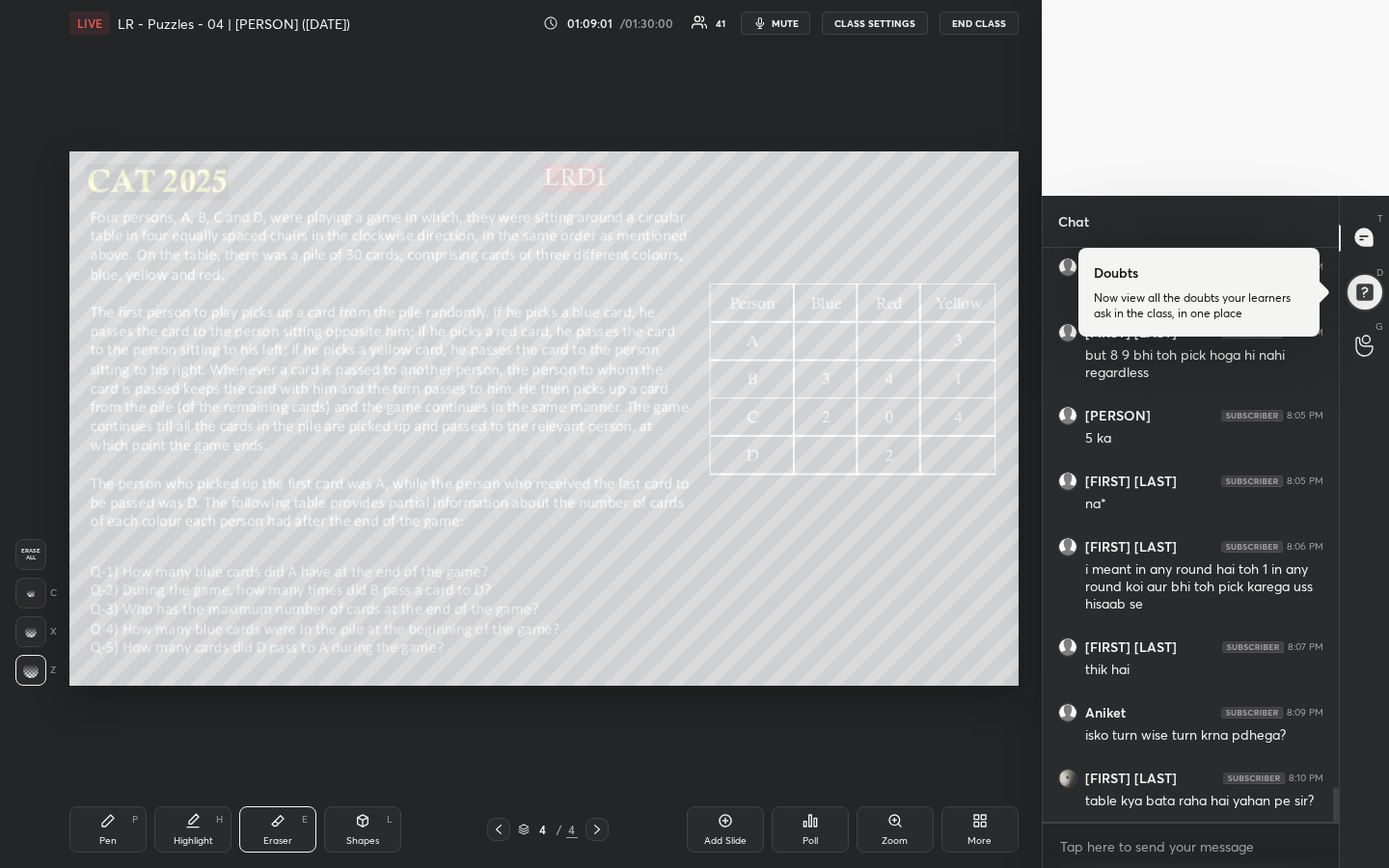 click 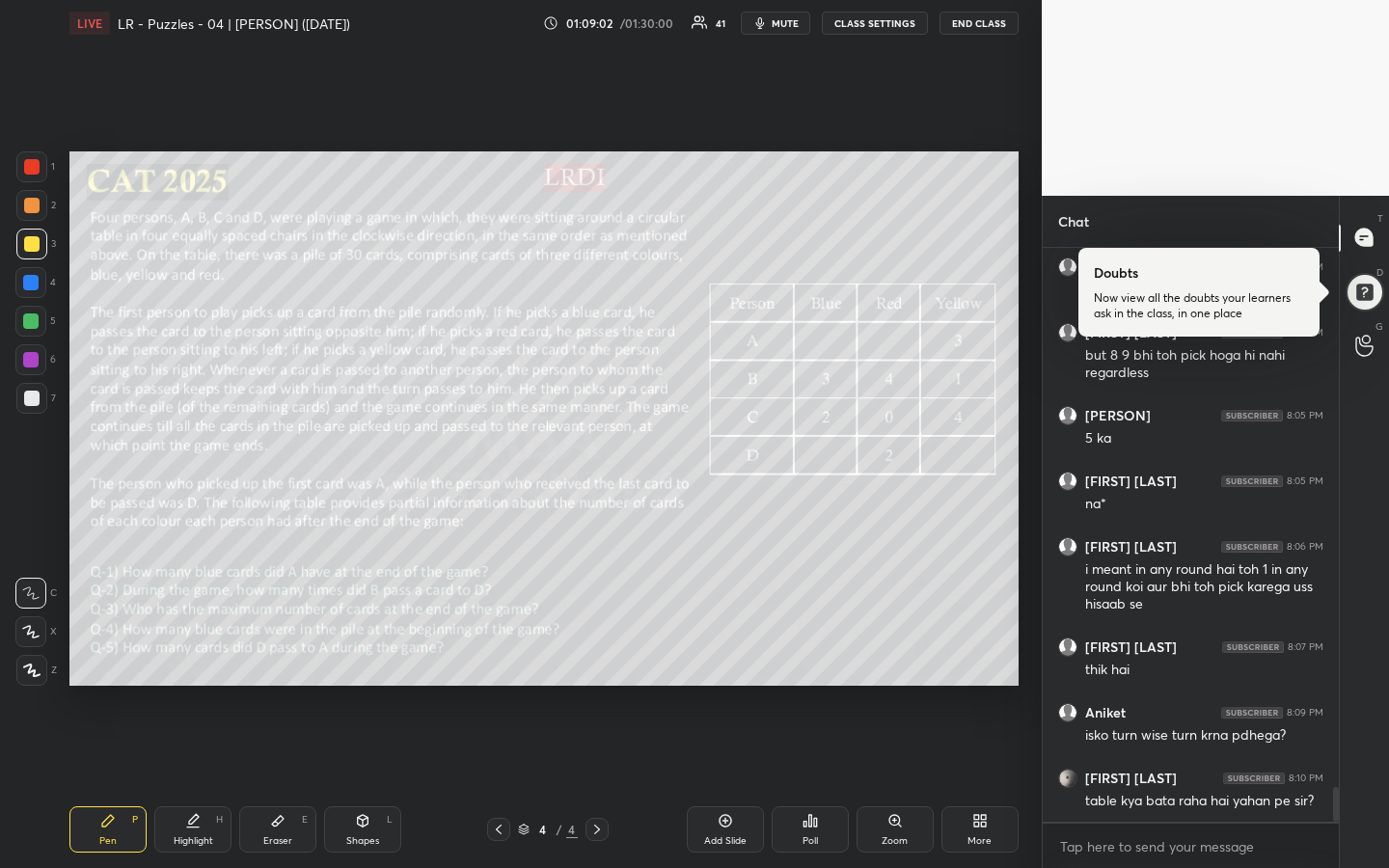 click at bounding box center [32, 205] 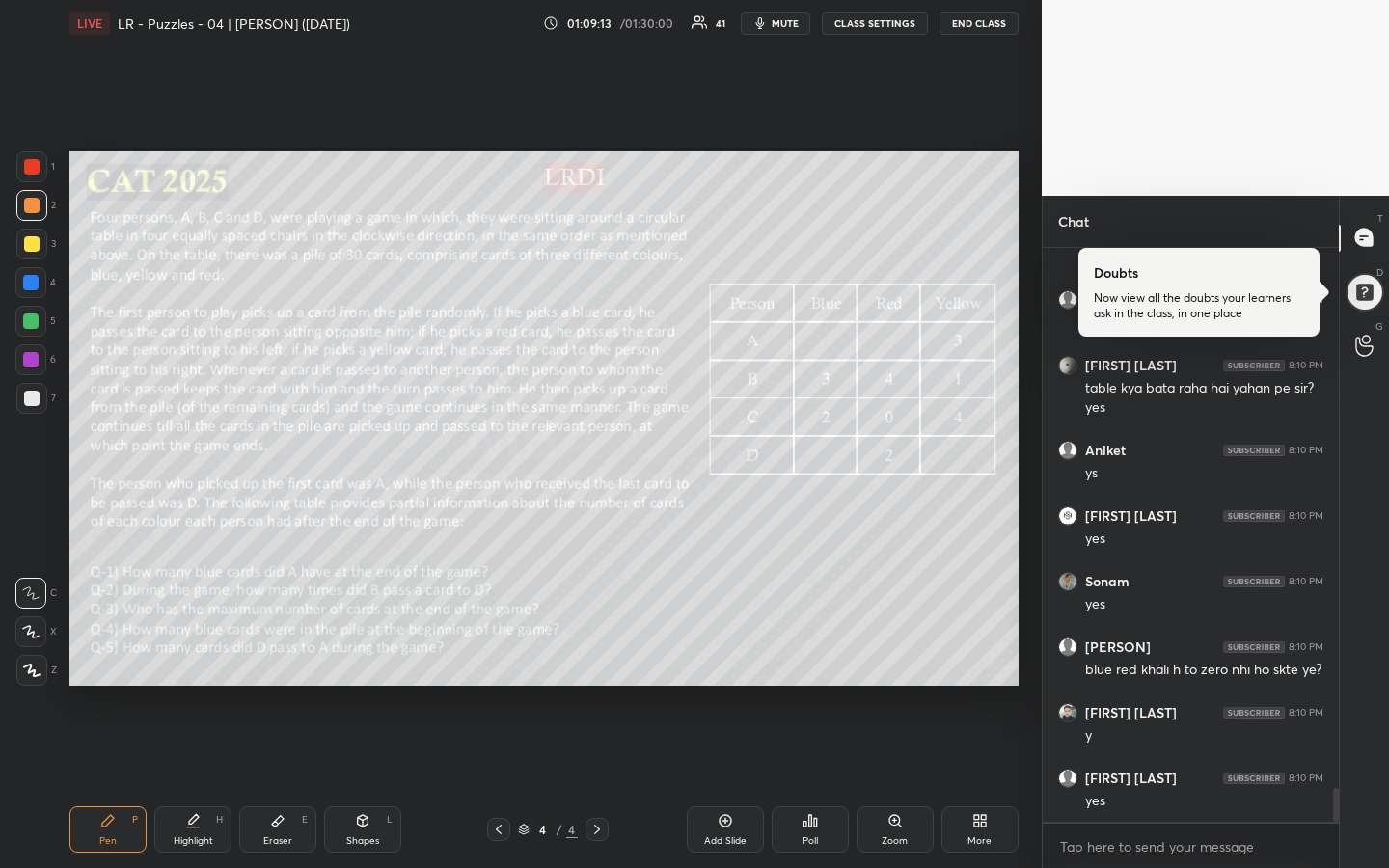 scroll, scrollTop: 9332, scrollLeft: 0, axis: vertical 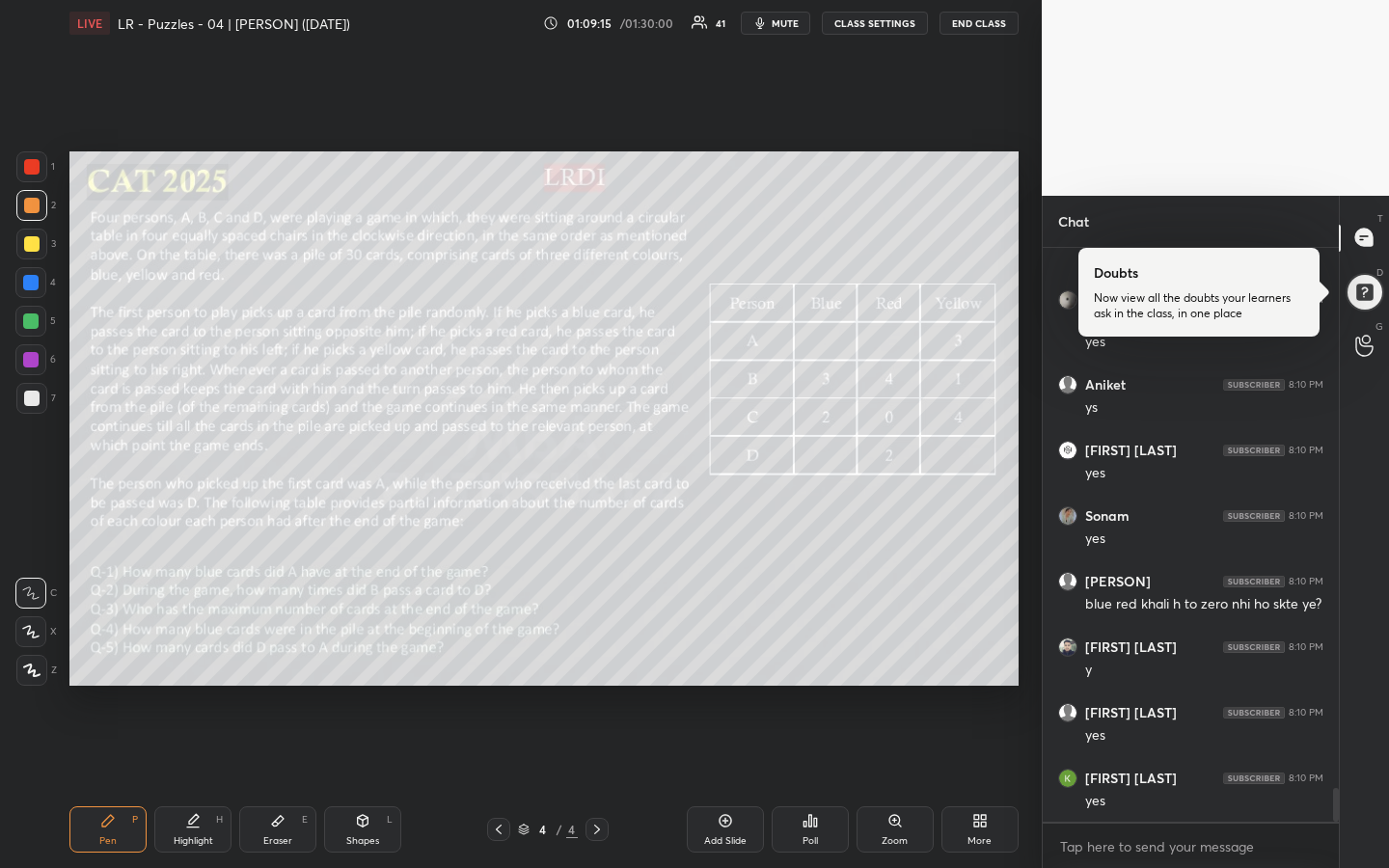 click on "Highlight H" at bounding box center [193, 829] 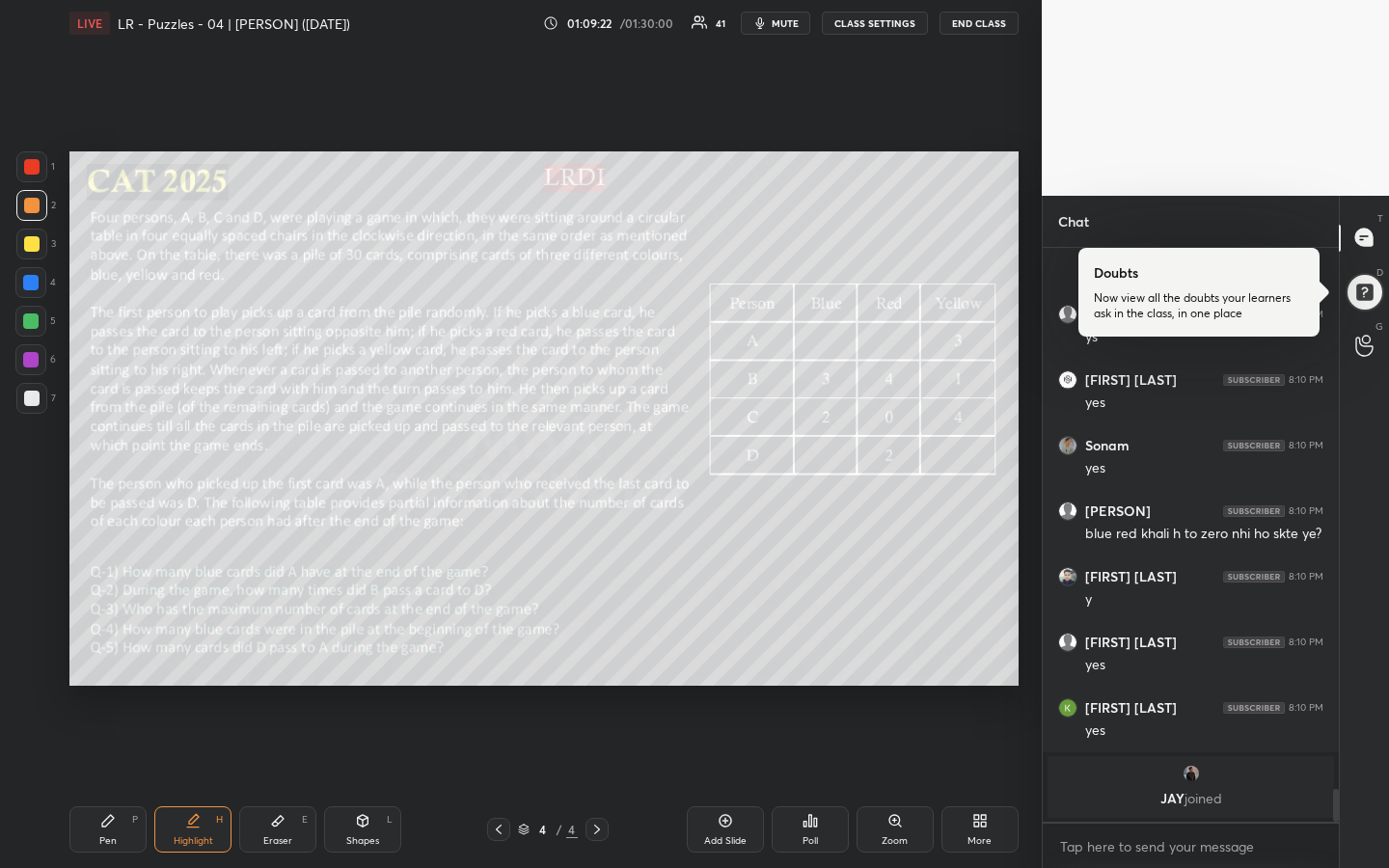 scroll, scrollTop: 7919, scrollLeft: 0, axis: vertical 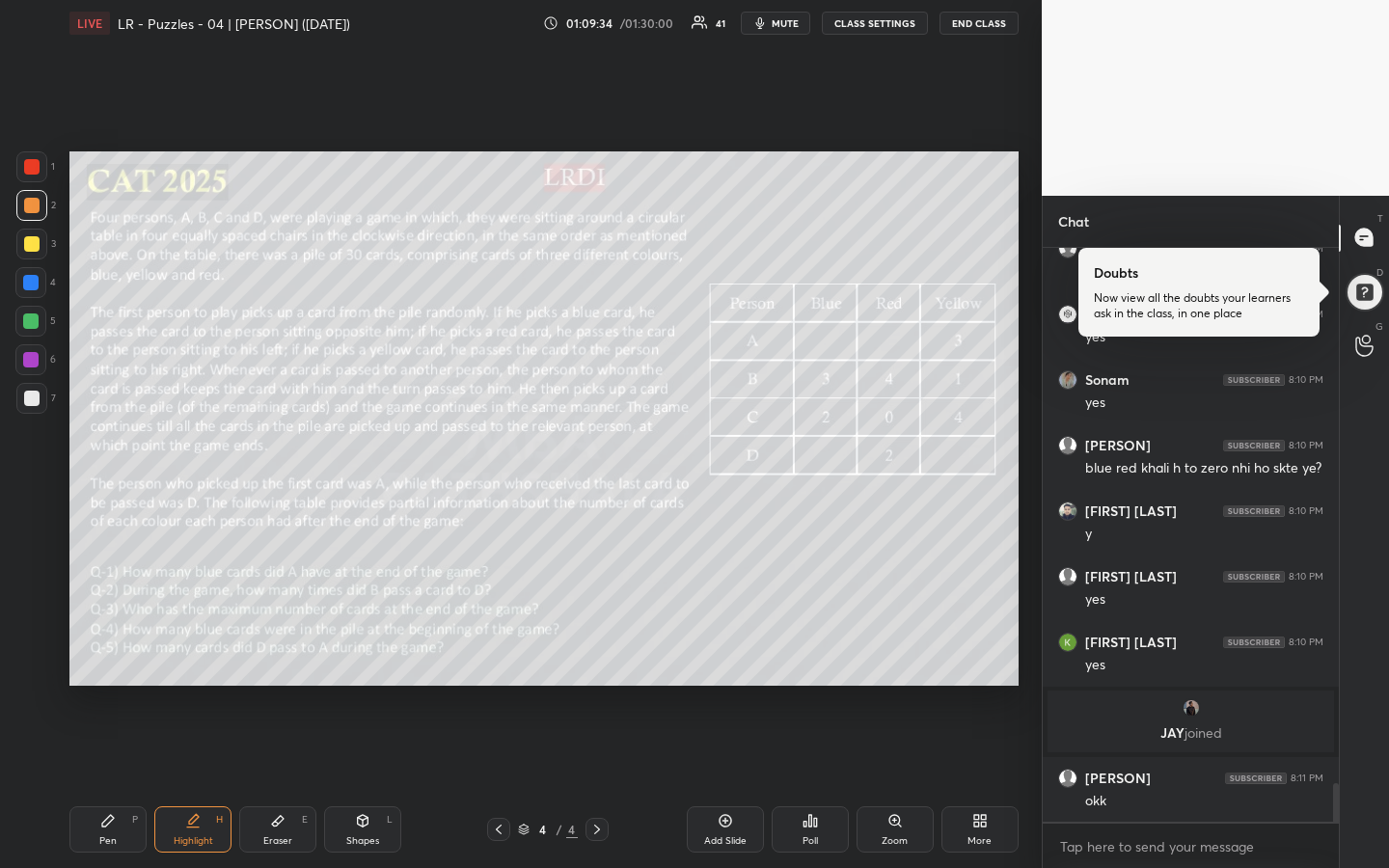 click on "Pen P Highlight H Eraser E Shapes L 4 / 4 Add Slide Poll Zoom More" at bounding box center (544, 829) 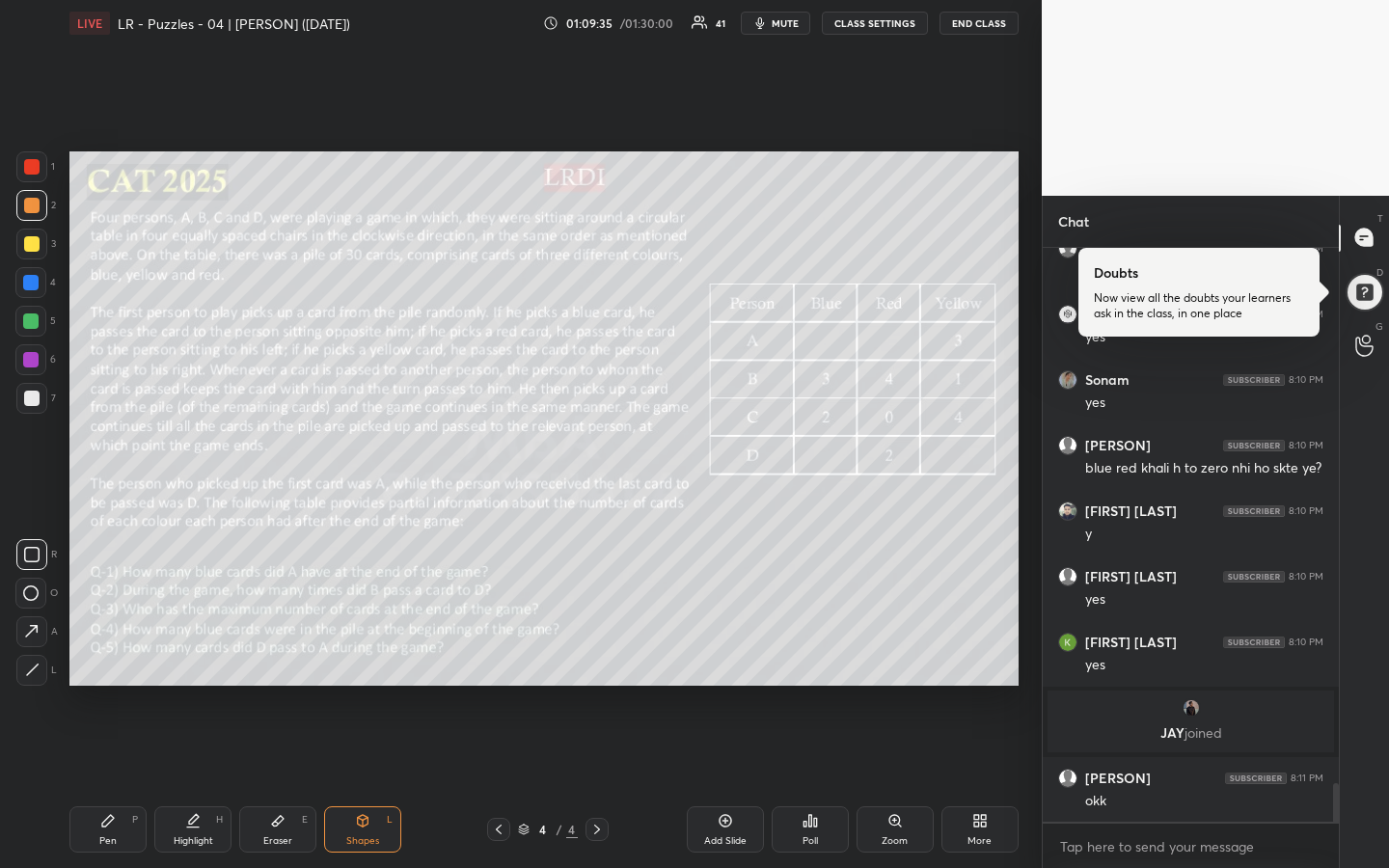 click 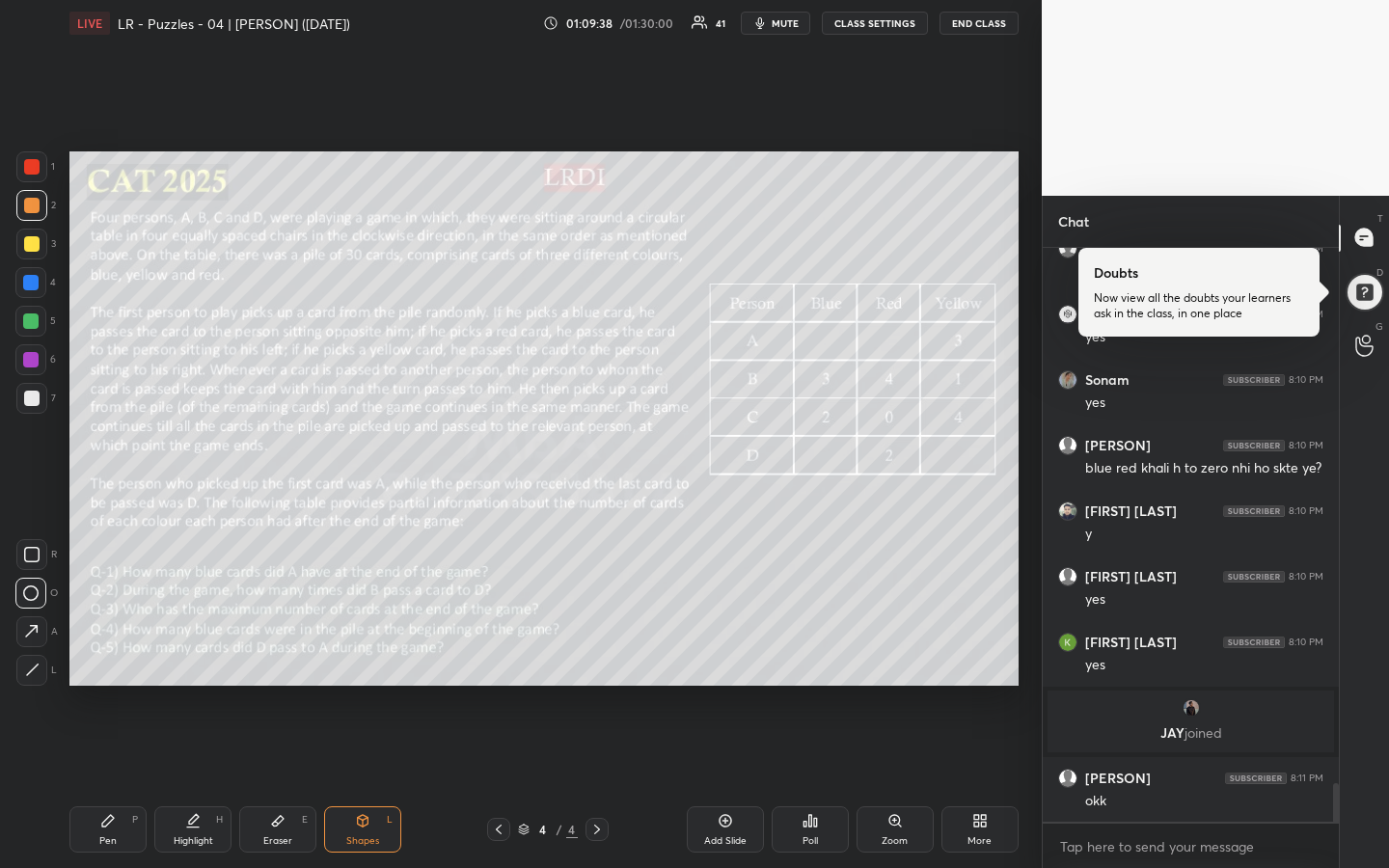 click on "Pen P" at bounding box center (108, 829) 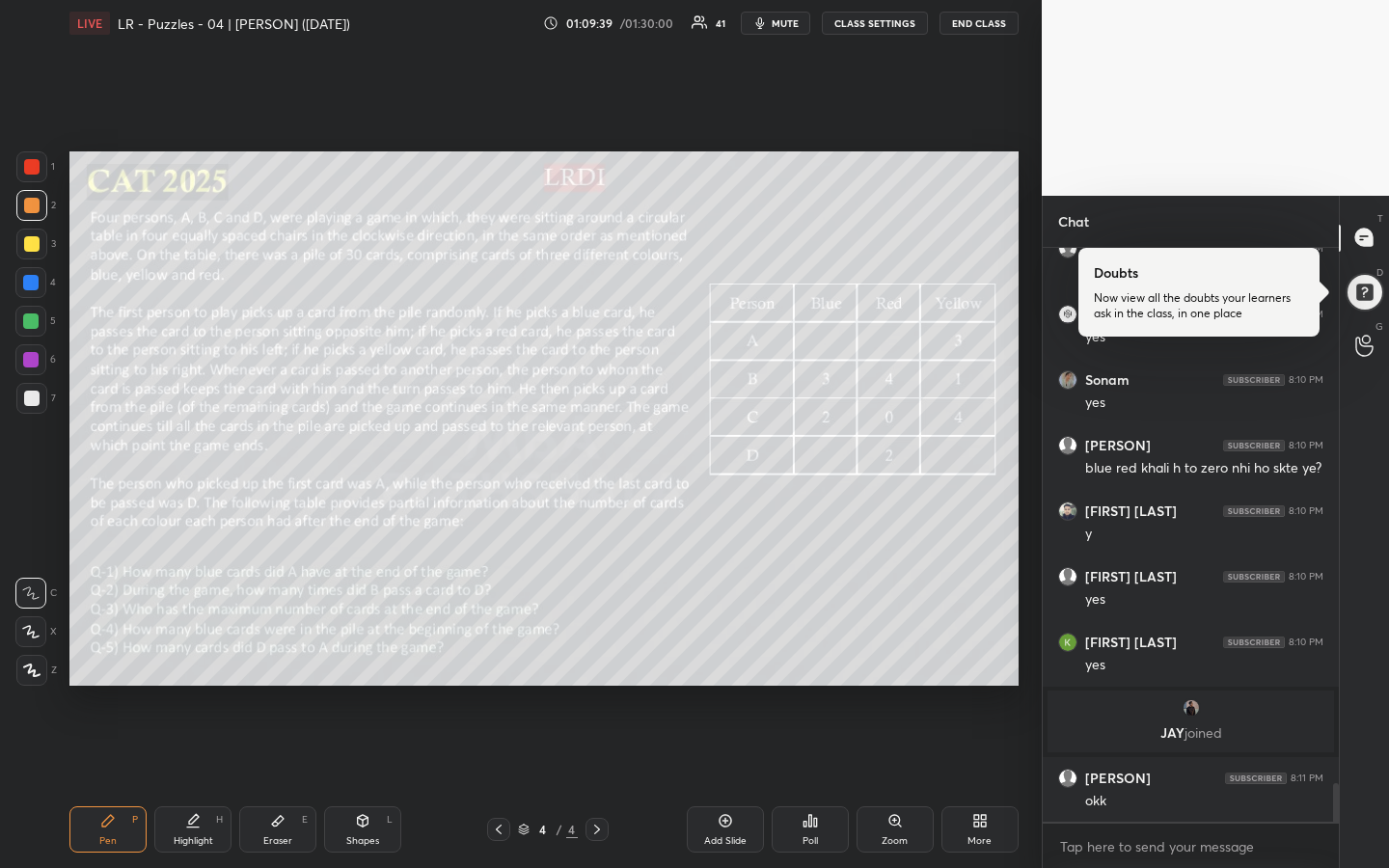 click at bounding box center (32, 398) 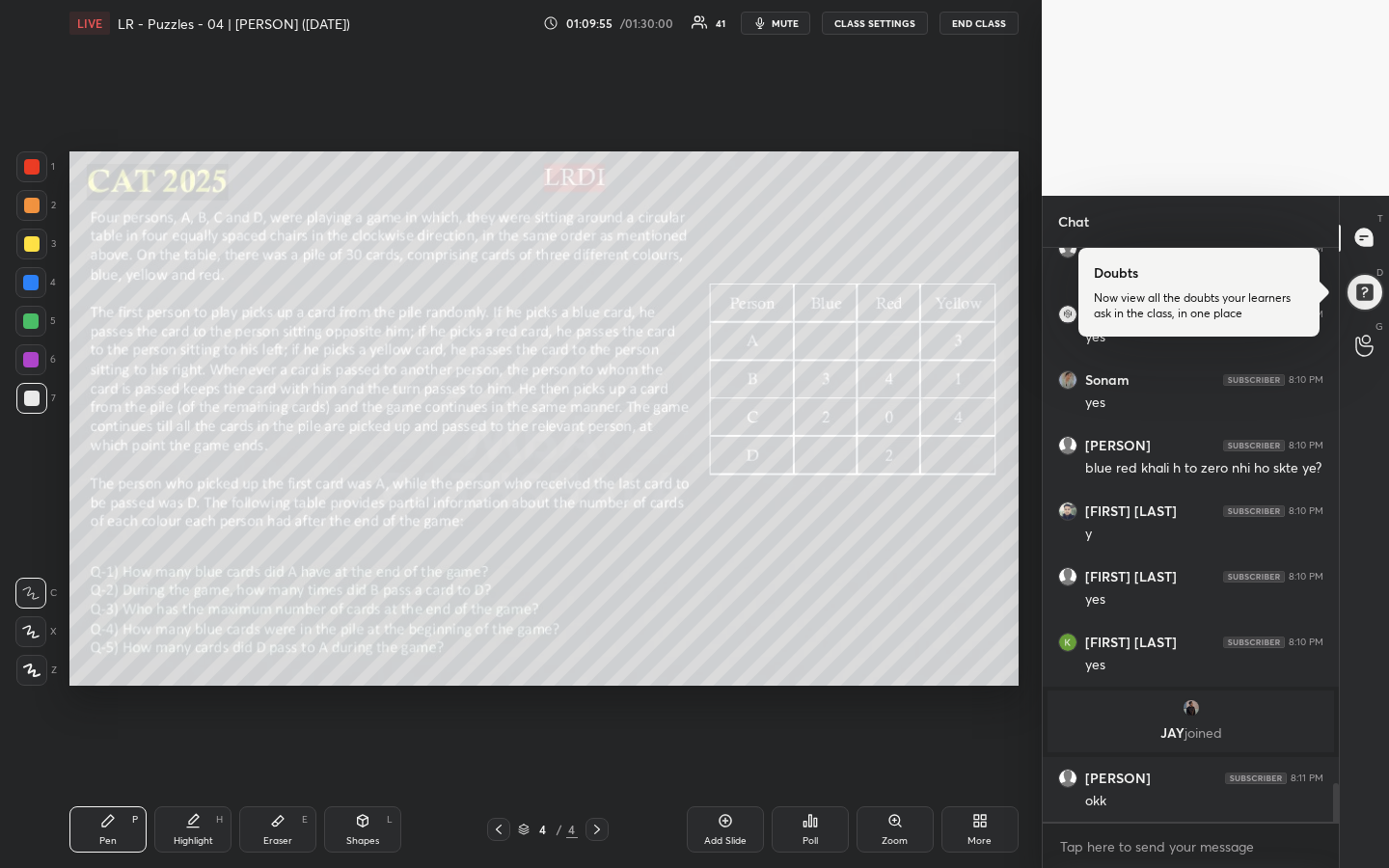 click on "Highlight H" at bounding box center [193, 829] 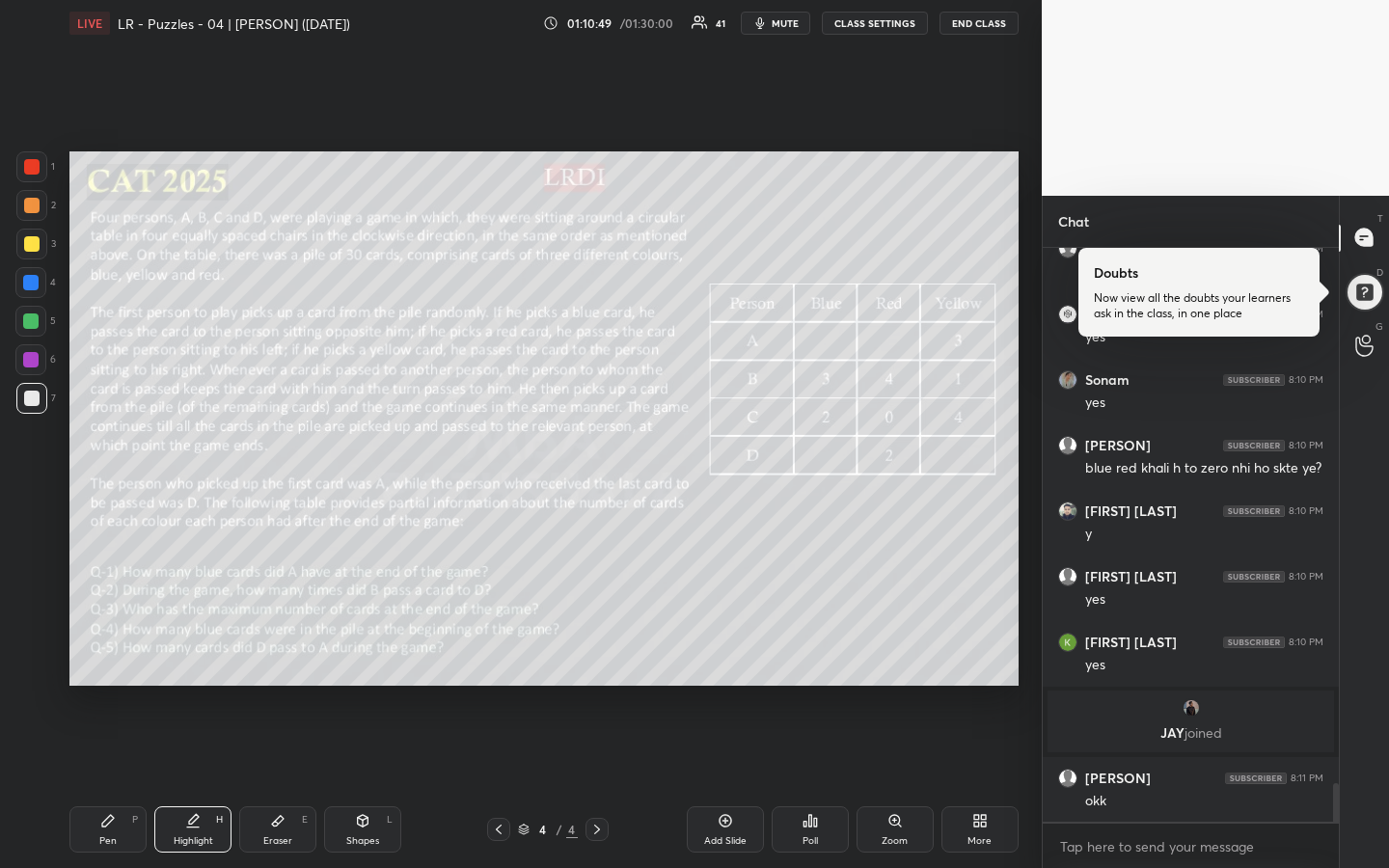click on "Pen P" at bounding box center [108, 829] 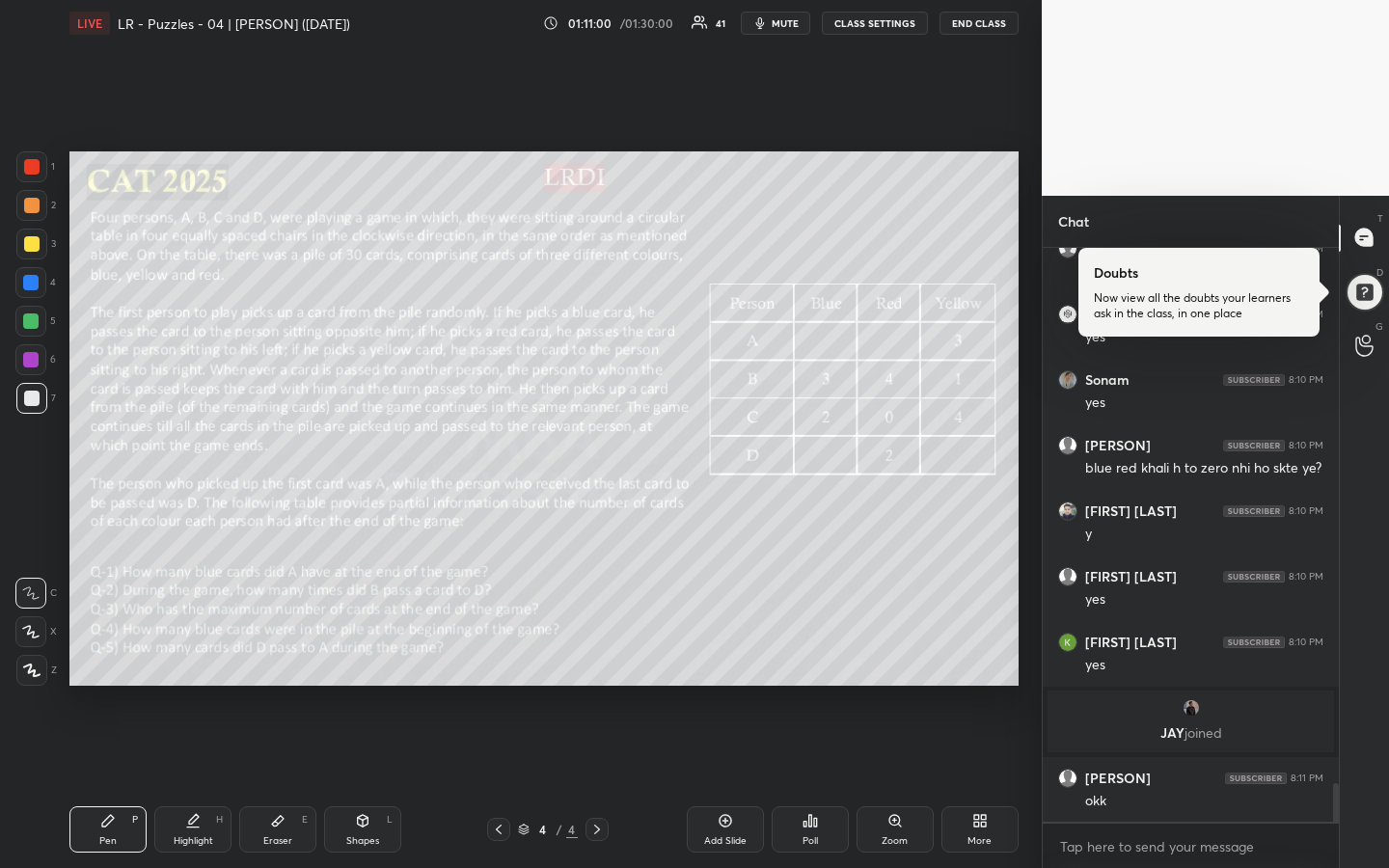 drag, startPoint x: 197, startPoint y: 833, endPoint x: 250, endPoint y: 772, distance: 80.80842 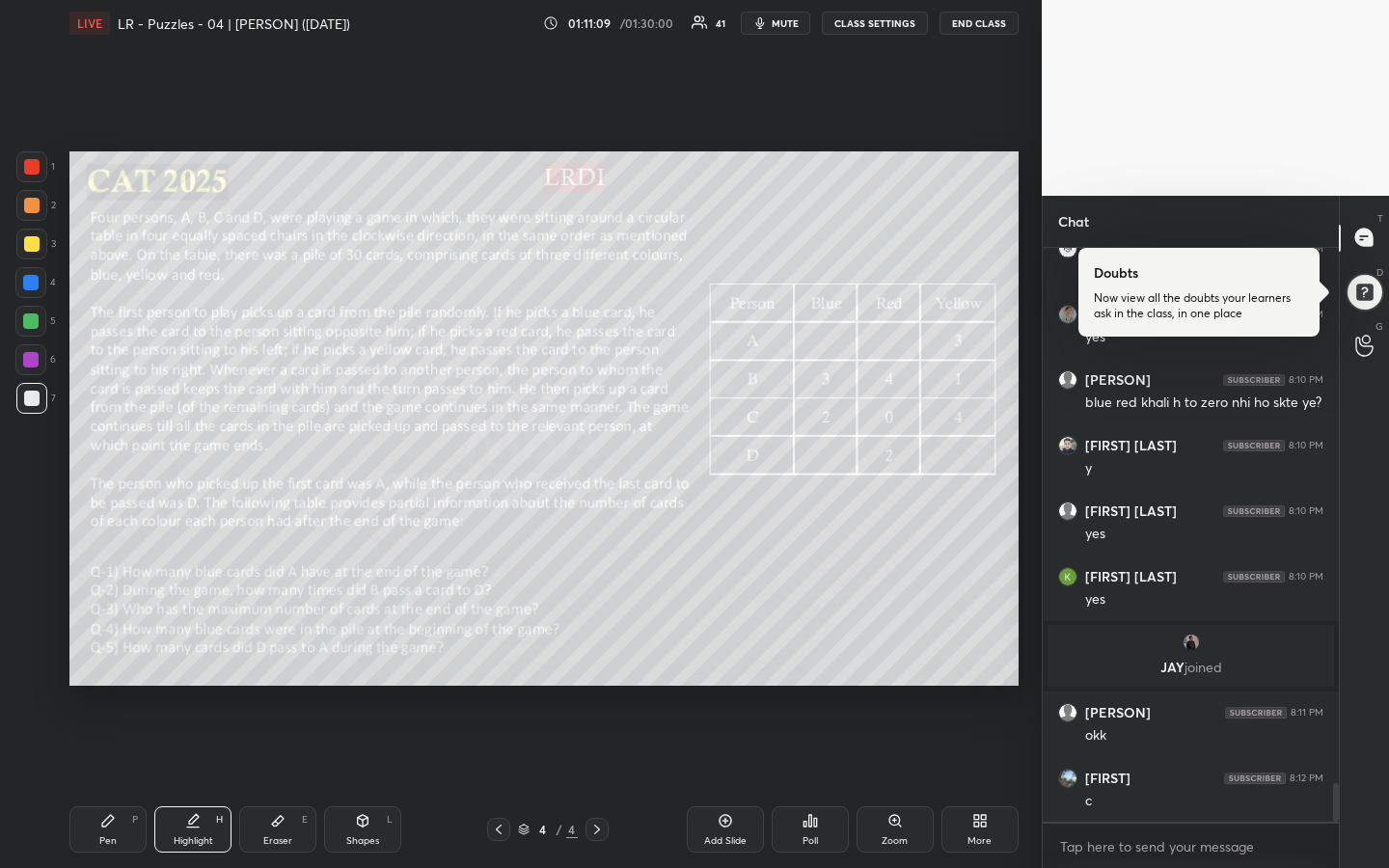 scroll, scrollTop: 8050, scrollLeft: 0, axis: vertical 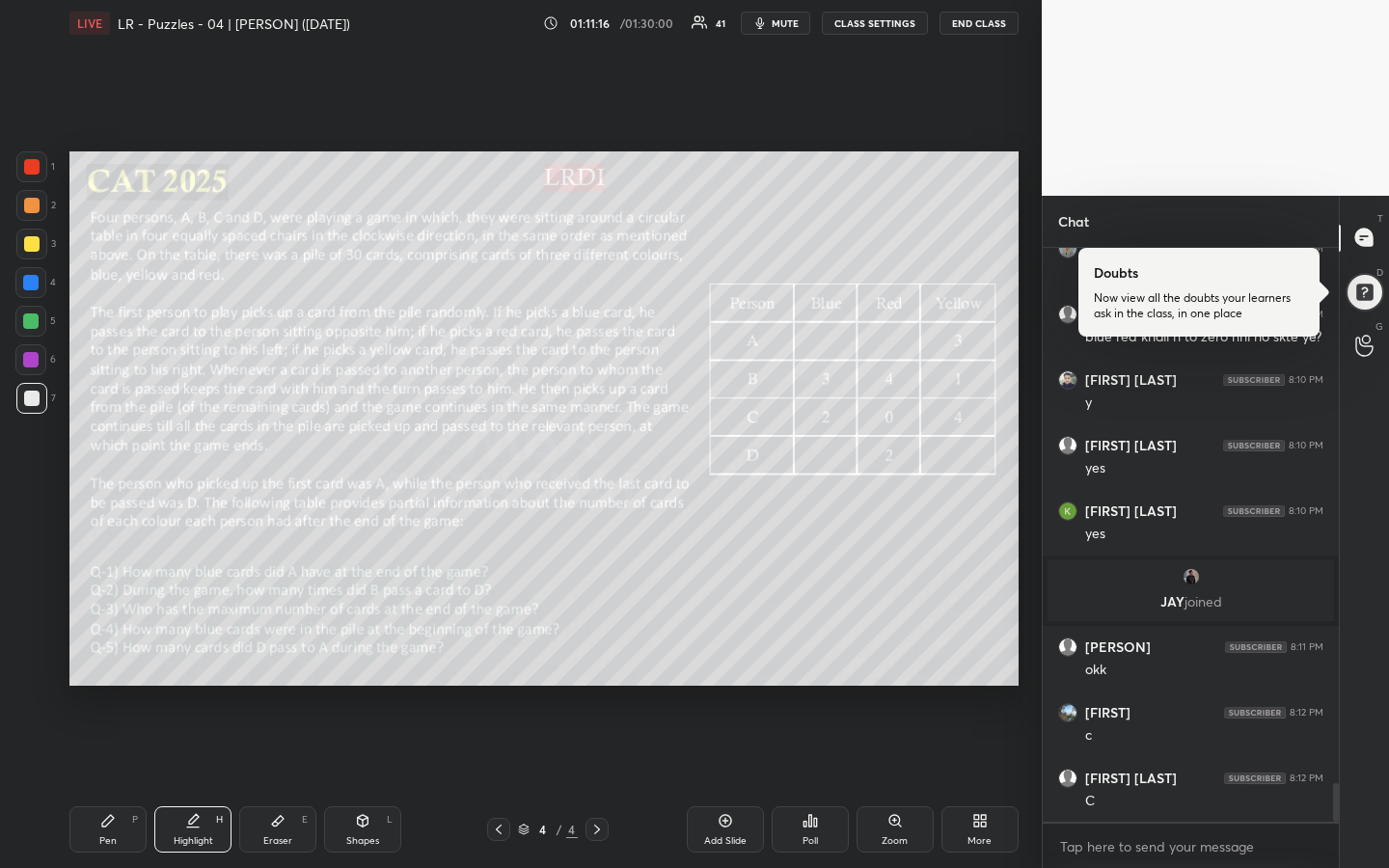 click on "Pen P" at bounding box center (108, 829) 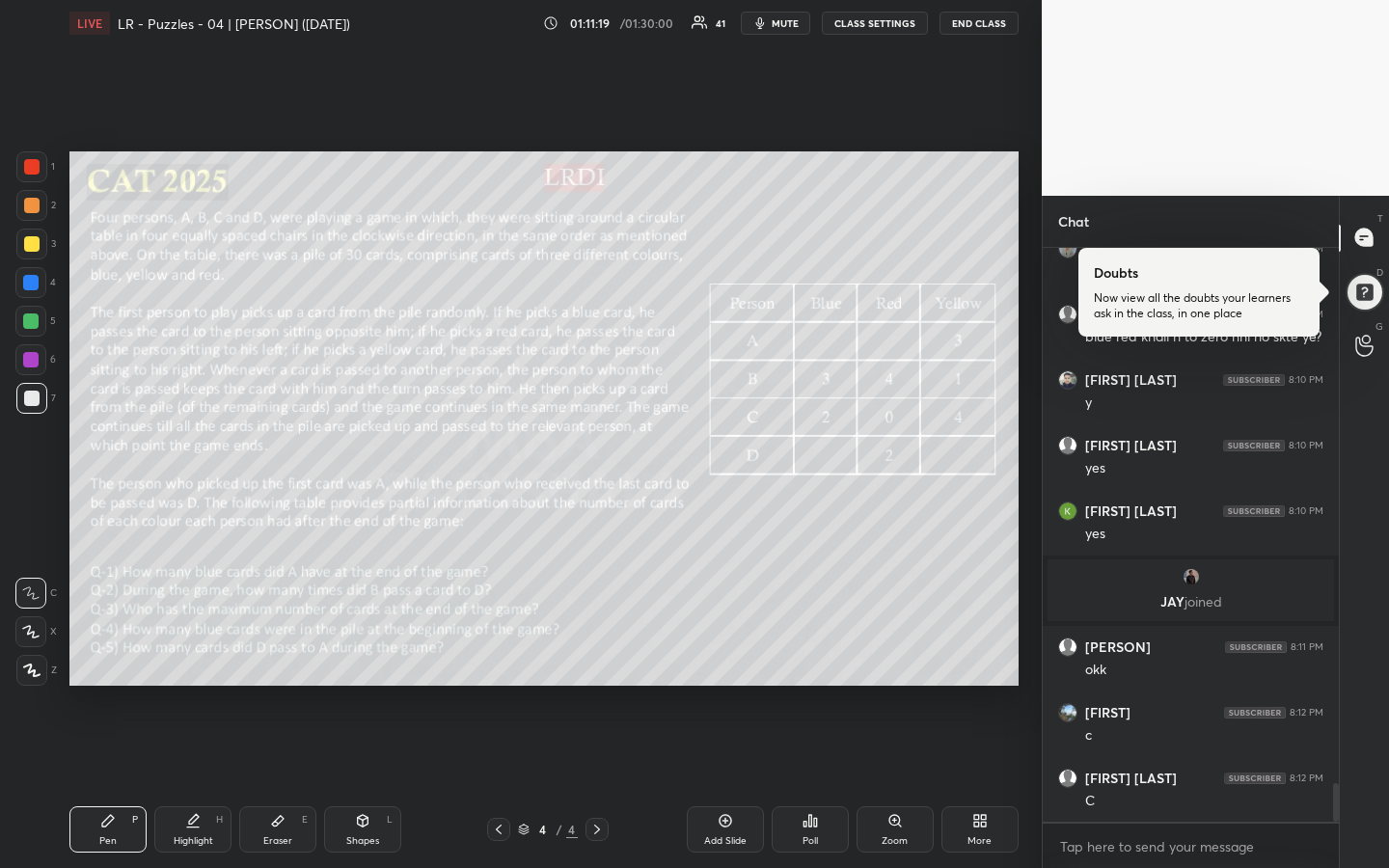 click on "Highlight H" at bounding box center [193, 829] 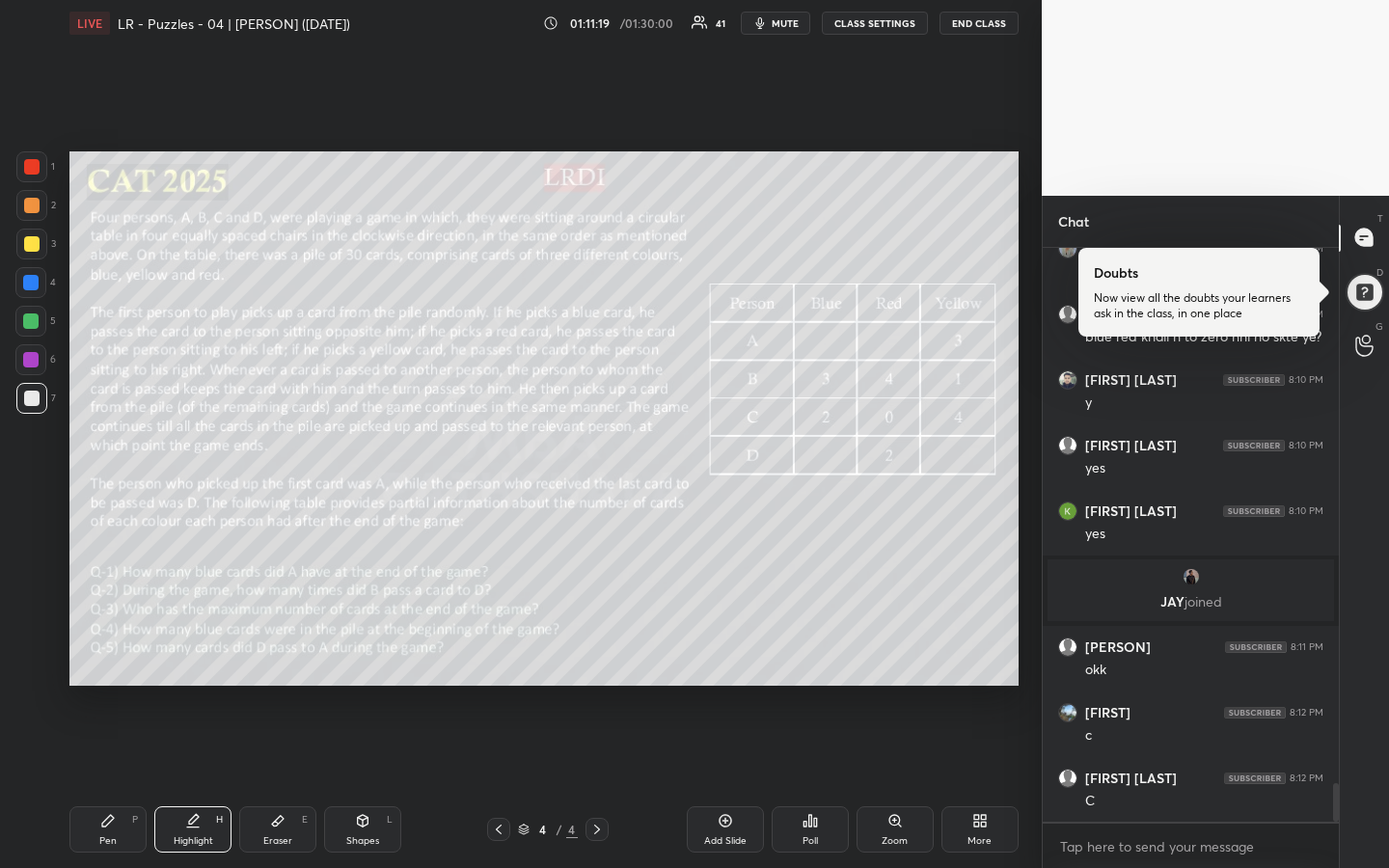 click on "Pen" at bounding box center (108, 841) 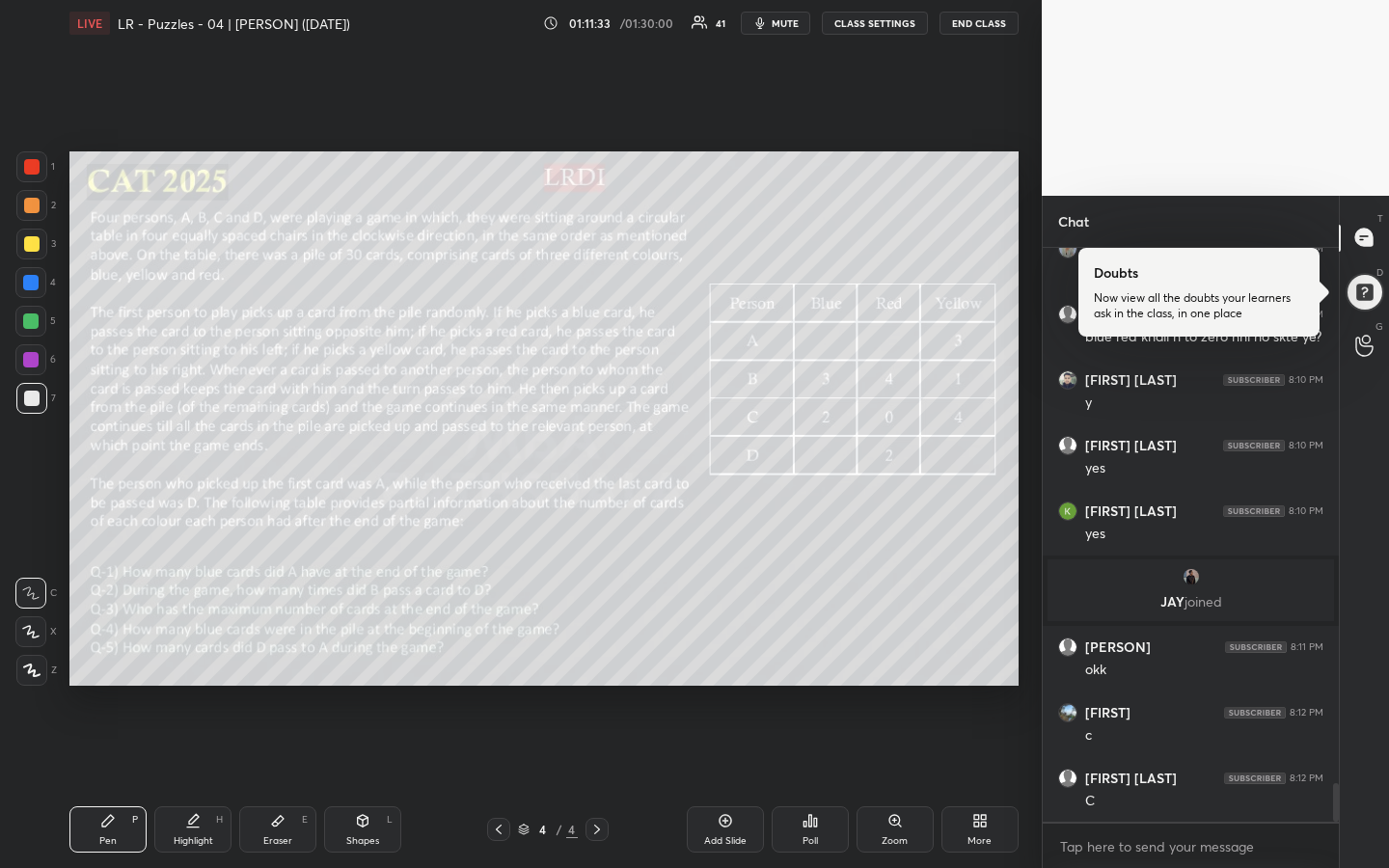 click on "Highlight" at bounding box center [193, 841] 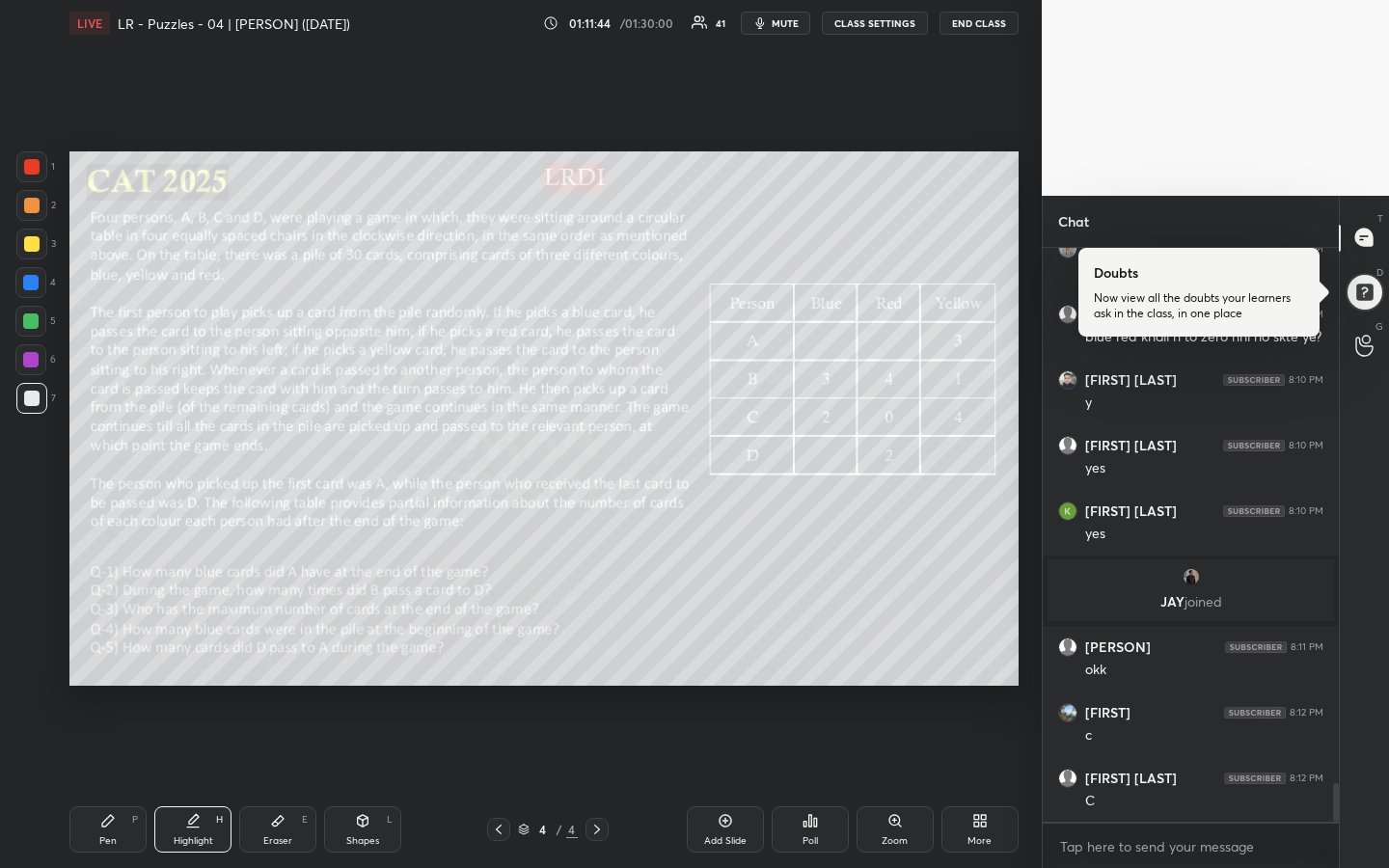 scroll, scrollTop: 8116, scrollLeft: 0, axis: vertical 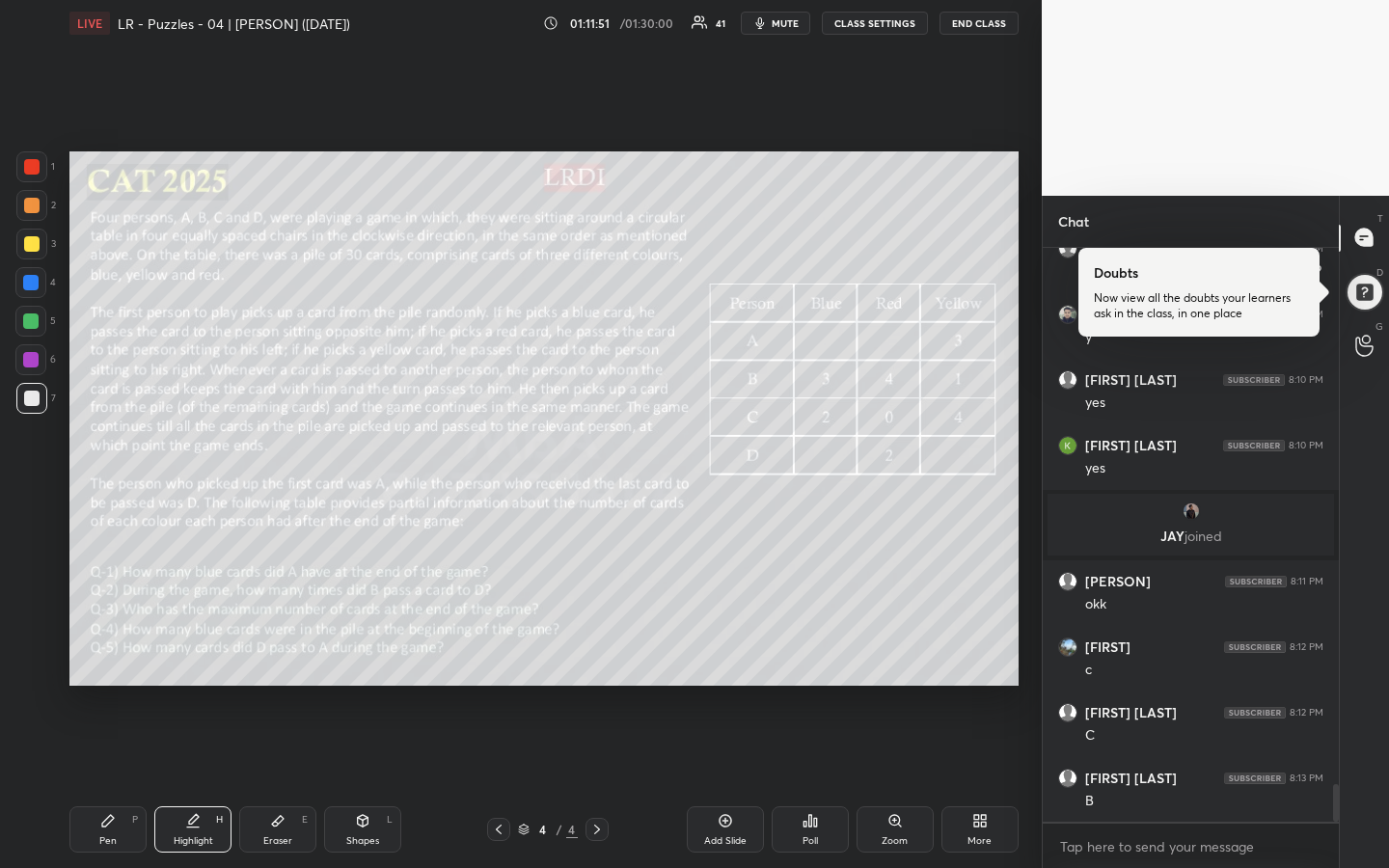 click on "Pen P" at bounding box center [108, 829] 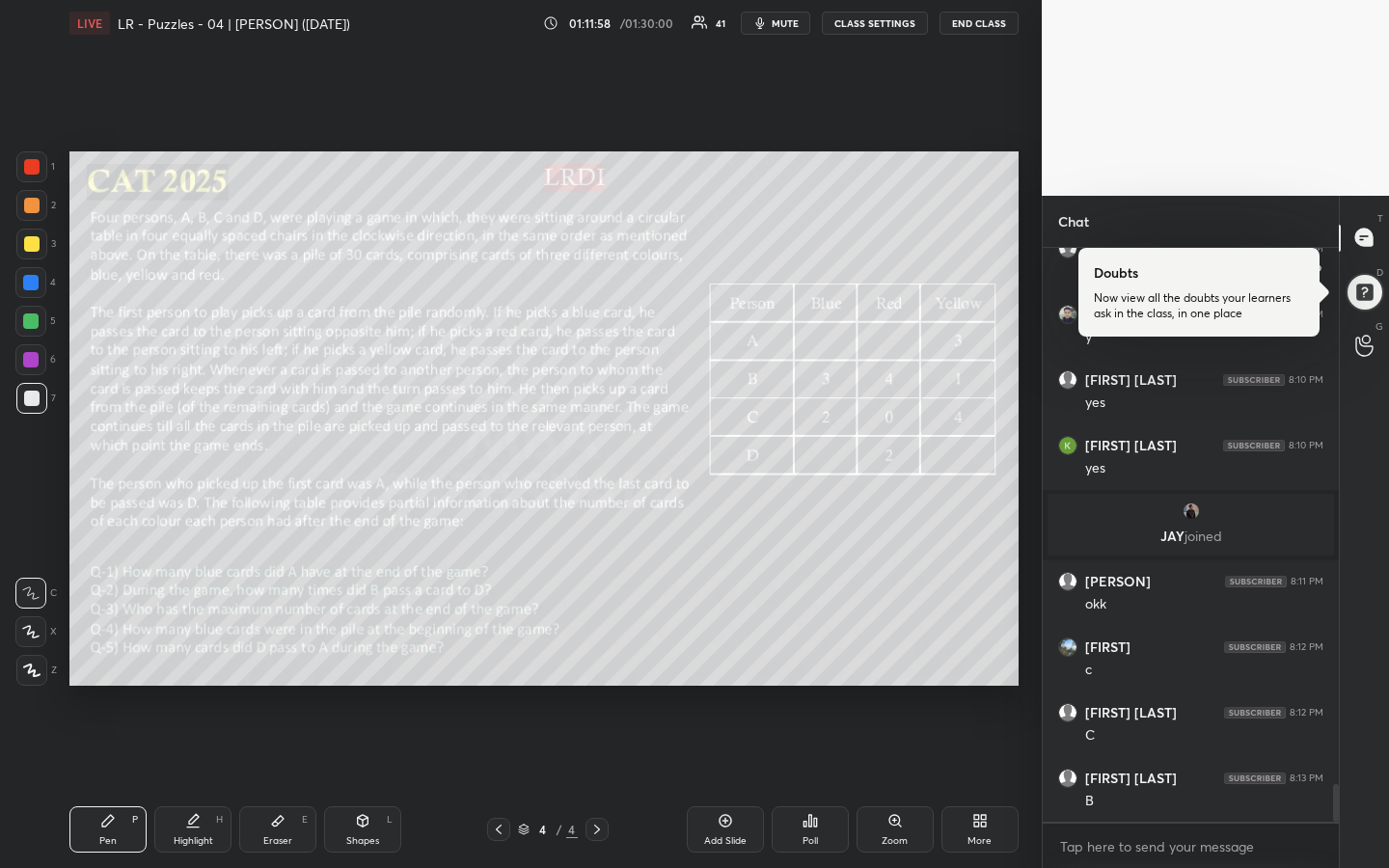 scroll, scrollTop: 8181, scrollLeft: 0, axis: vertical 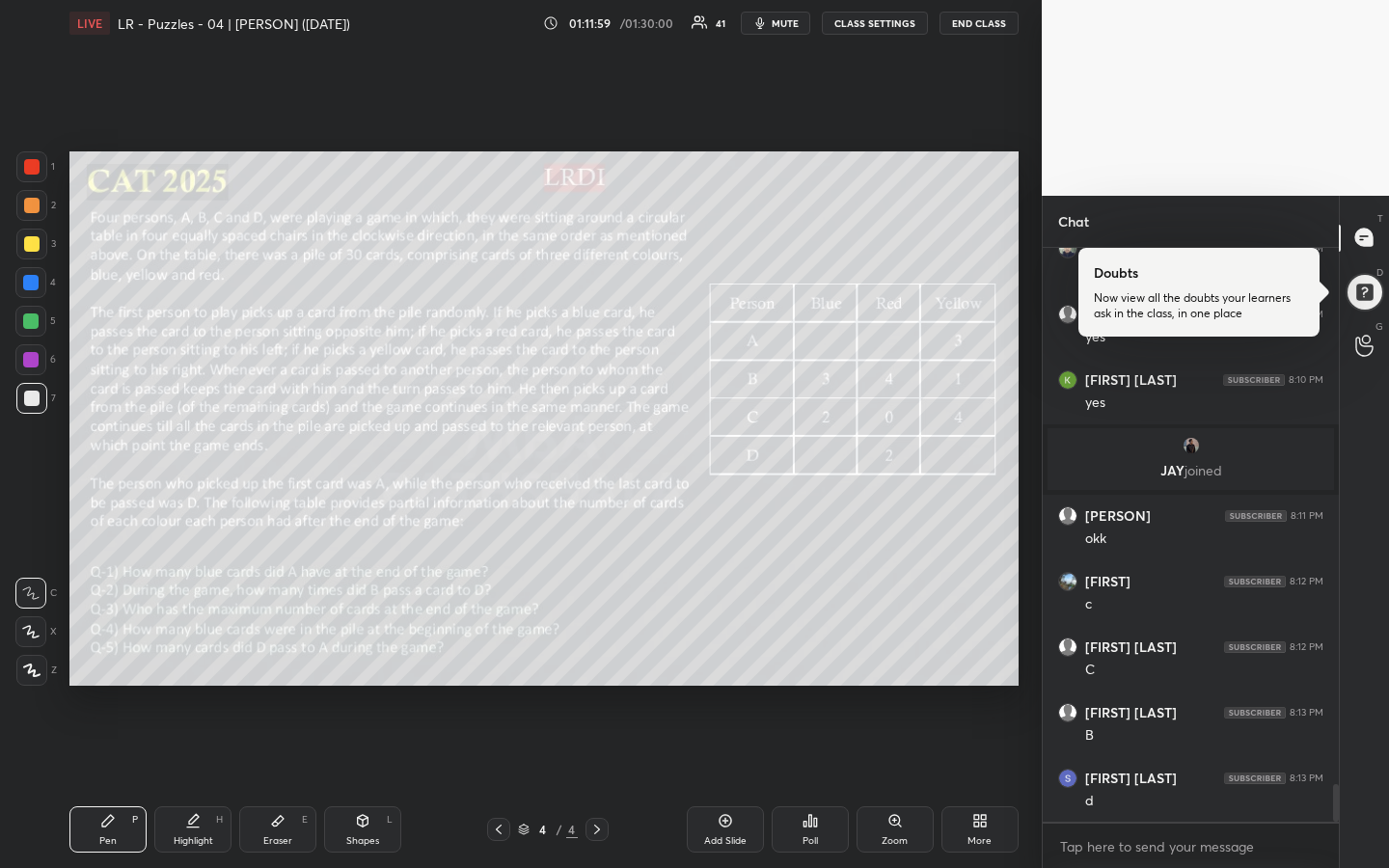 click on "Highlight" at bounding box center (193, 841) 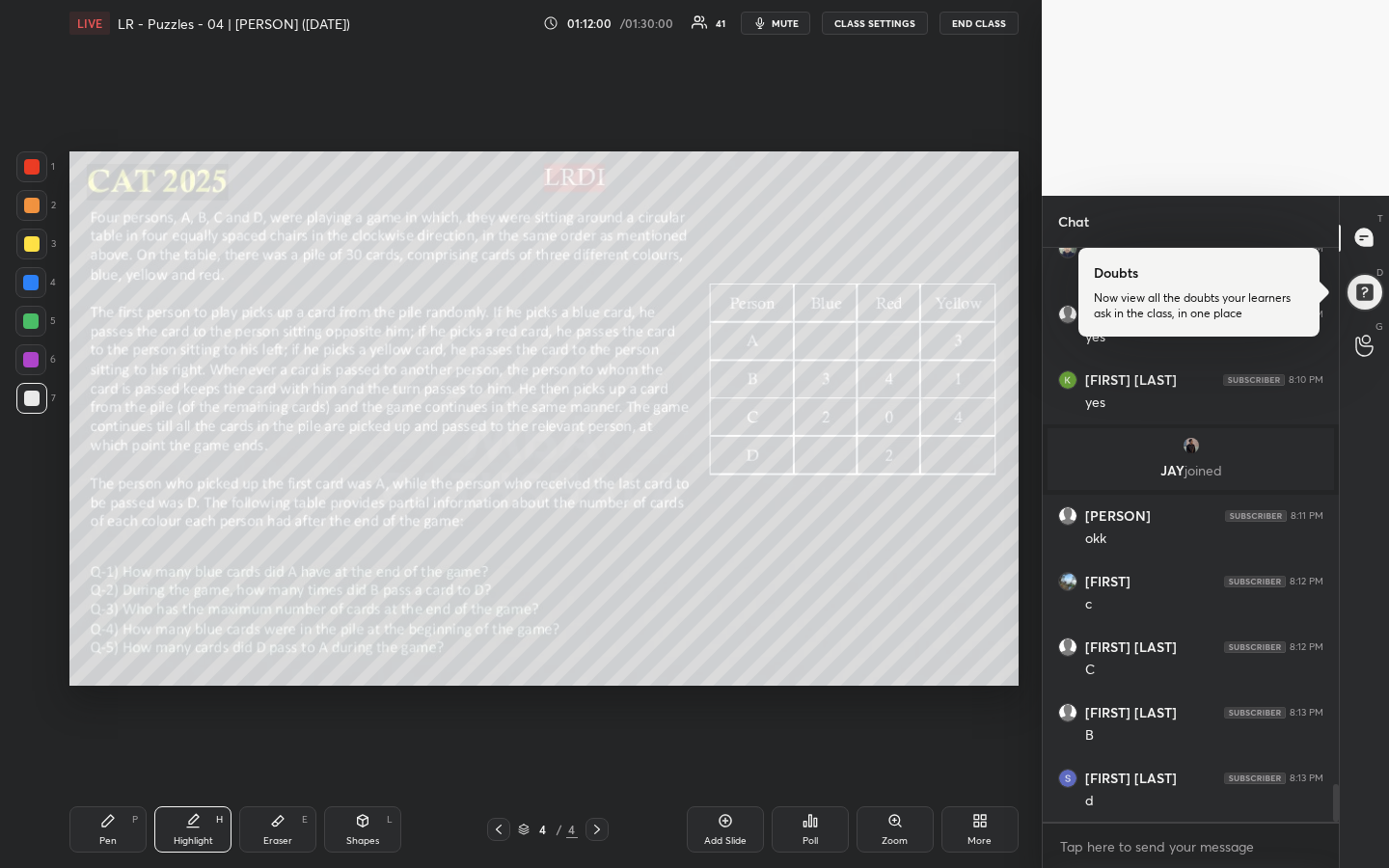 scroll, scrollTop: 8247, scrollLeft: 0, axis: vertical 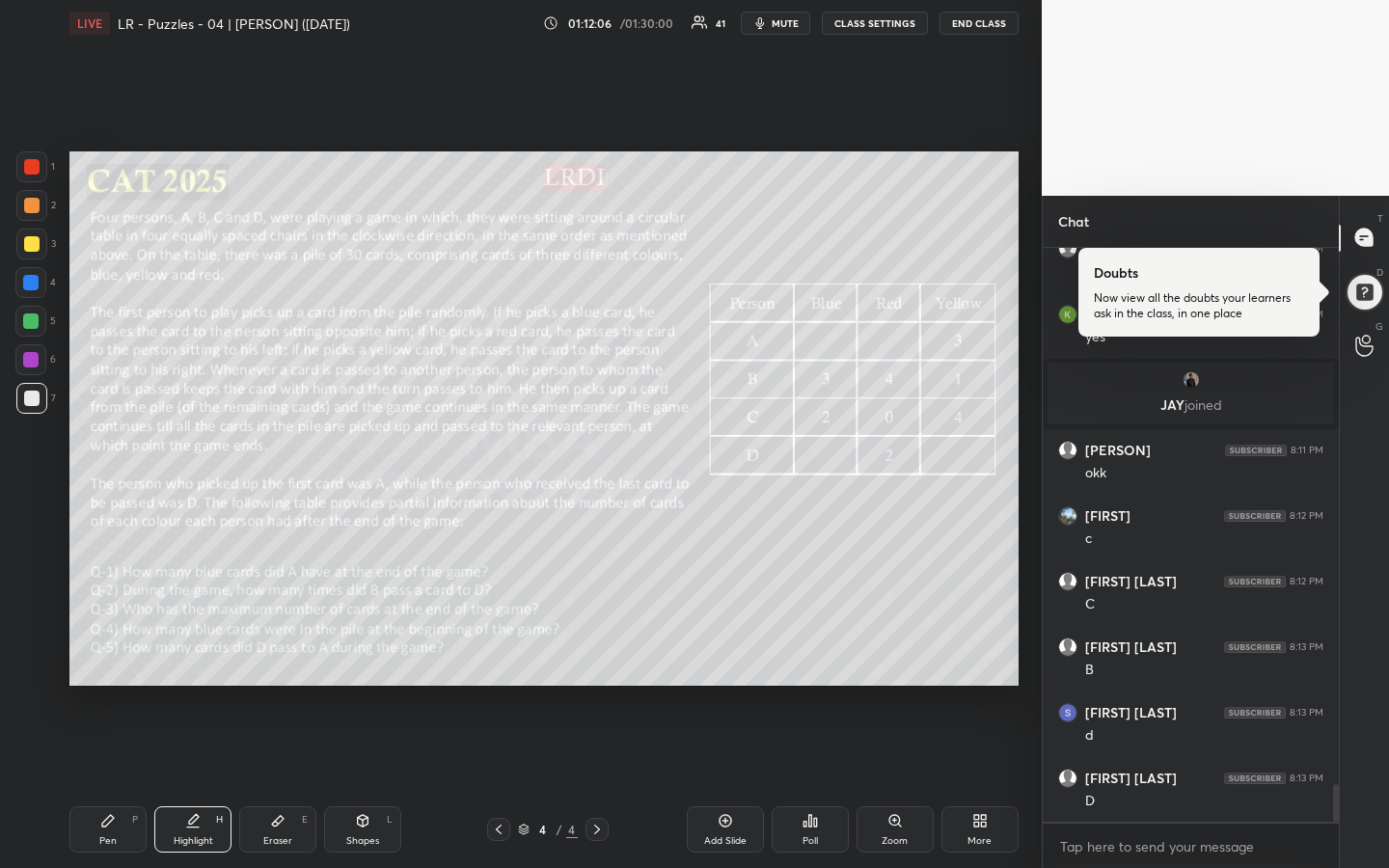 click on "Pen P" at bounding box center [108, 829] 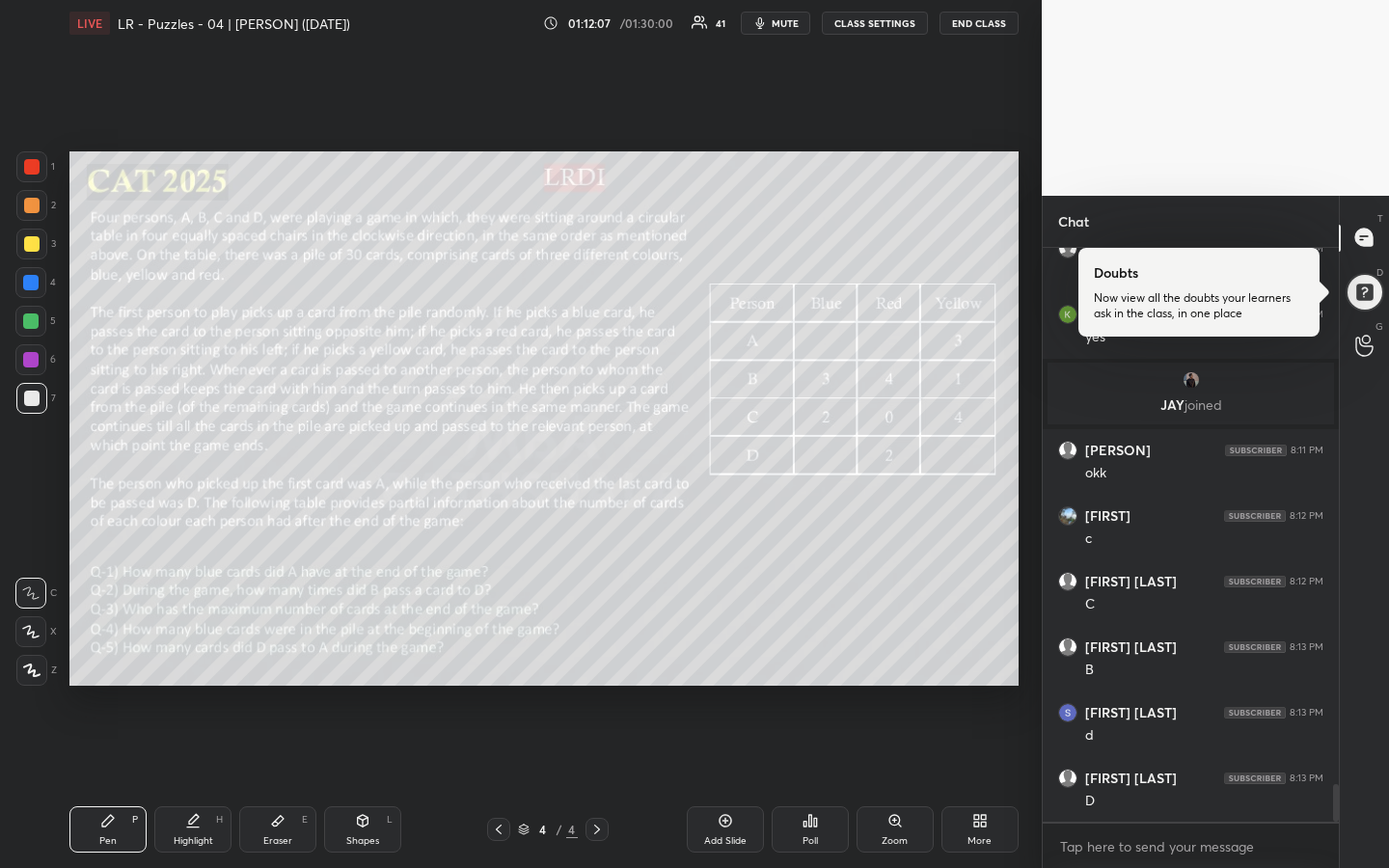 click on "Highlight H" at bounding box center [193, 829] 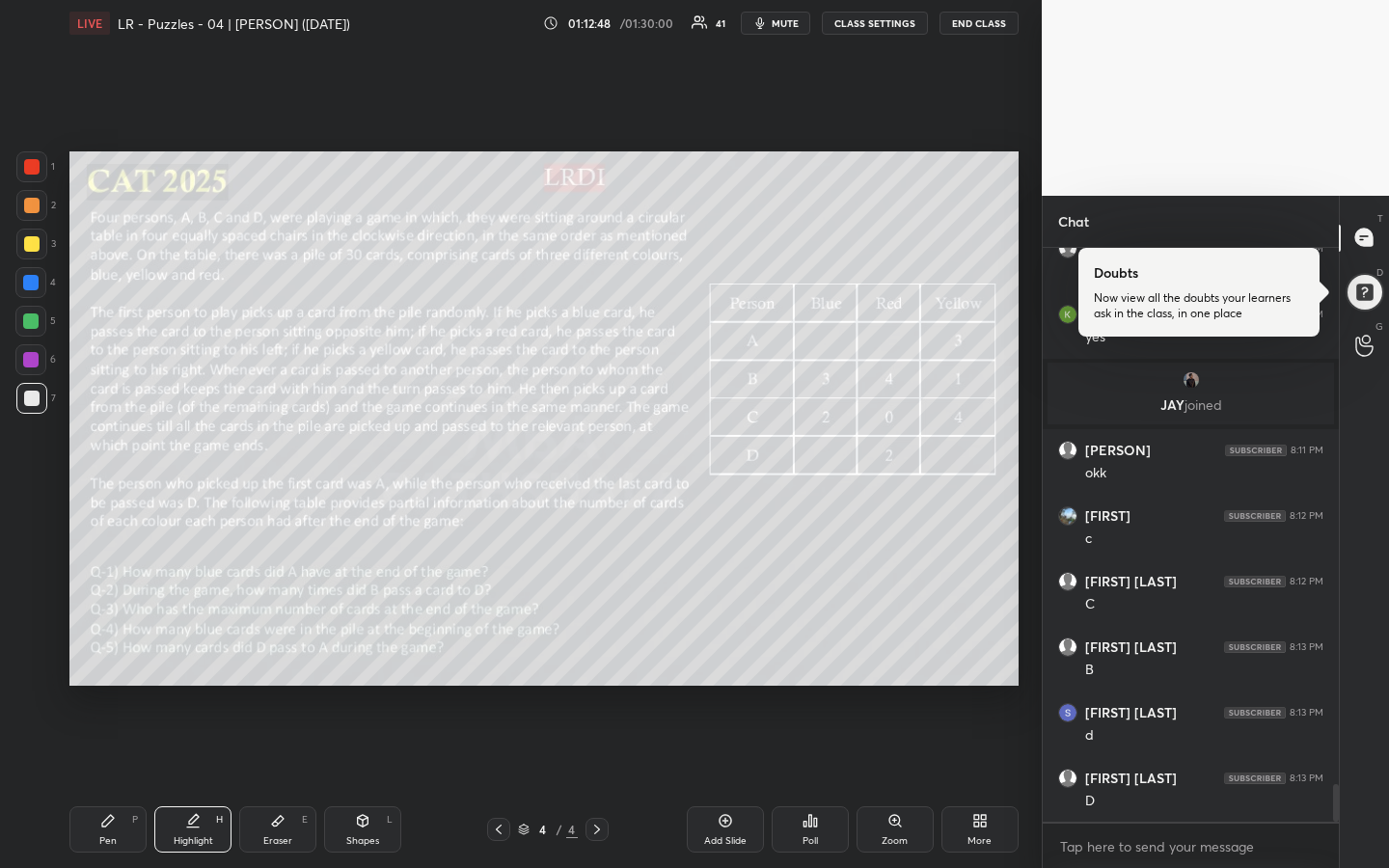 click 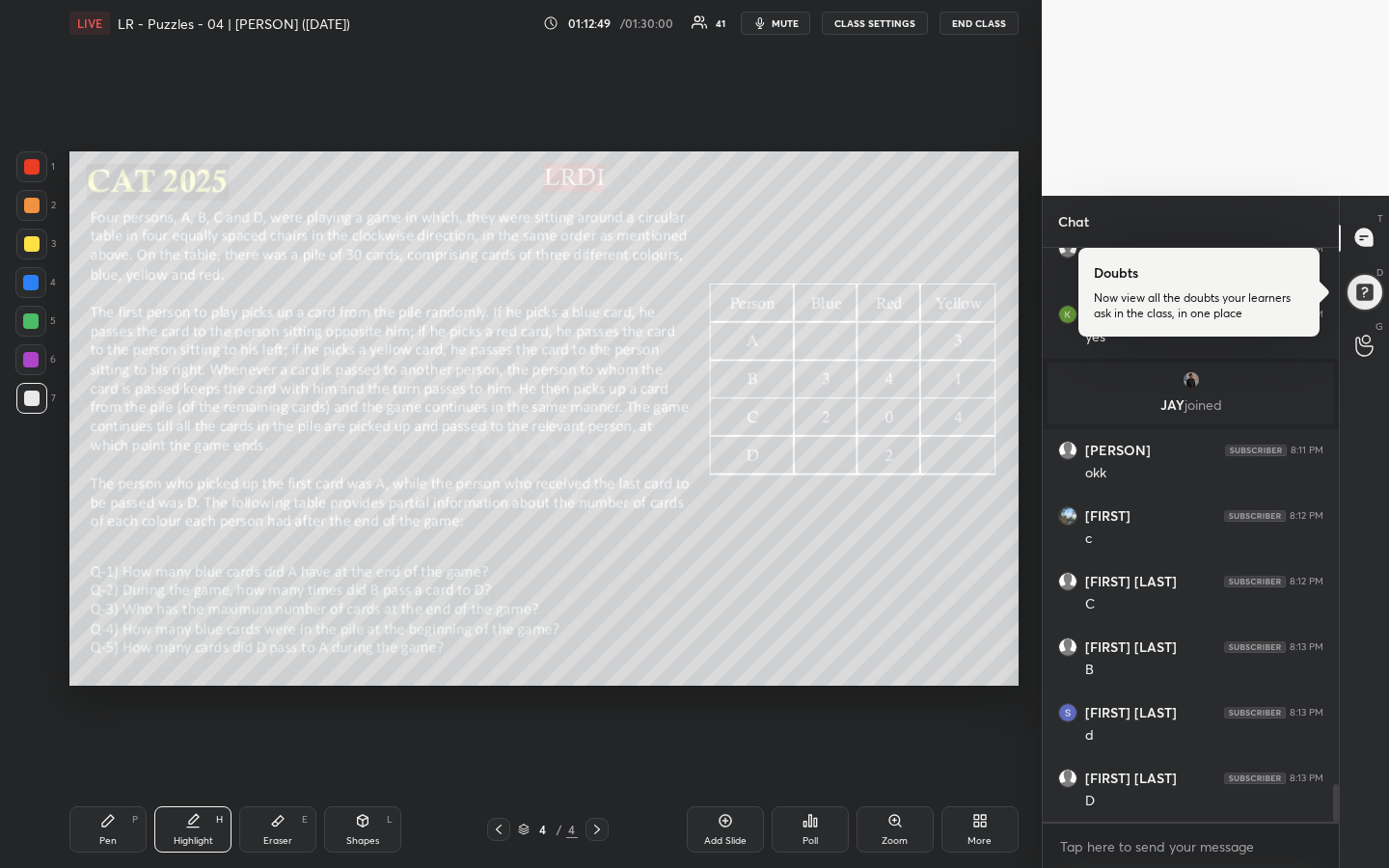 click on "Pen P" at bounding box center (108, 829) 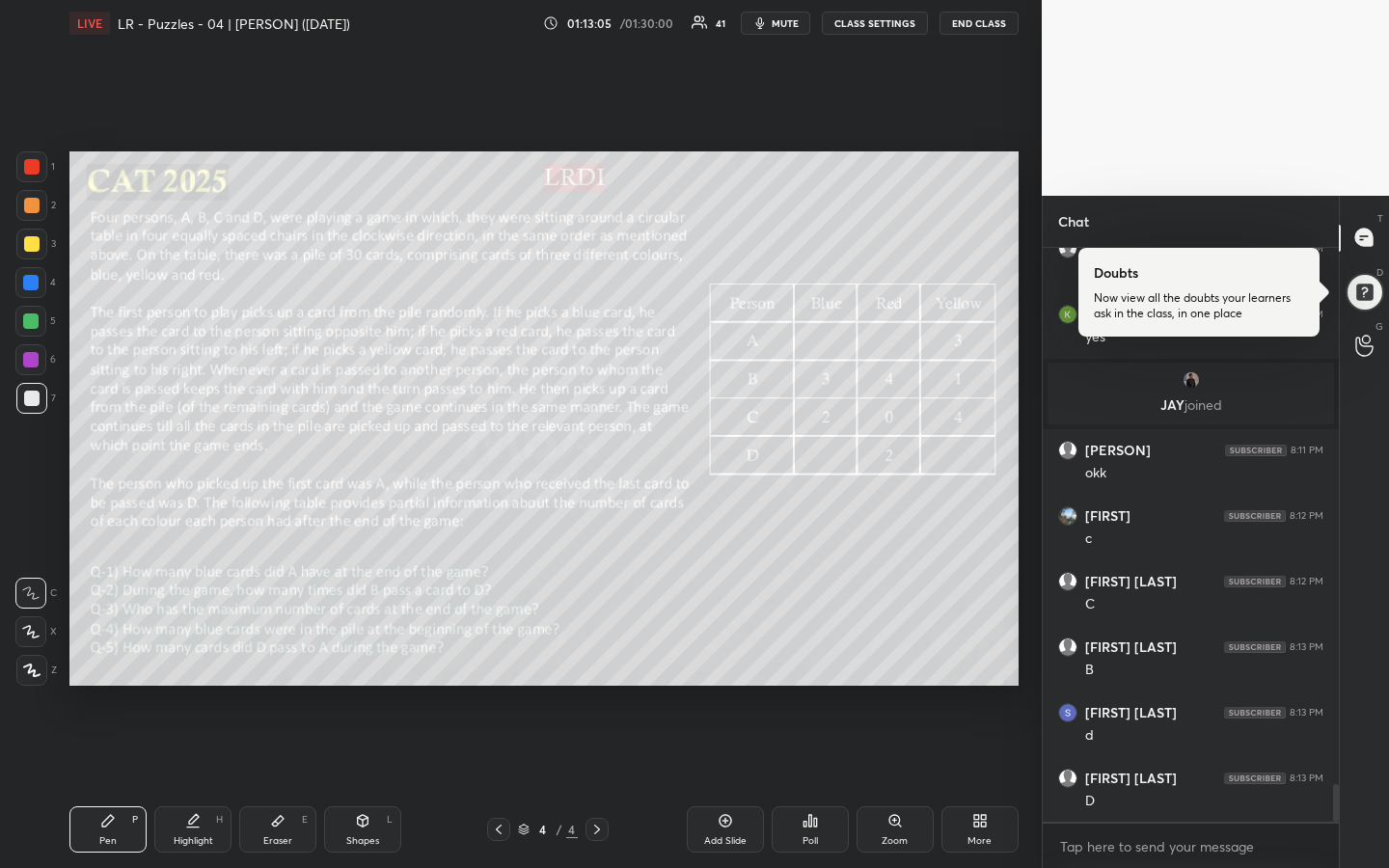 scroll, scrollTop: 8313, scrollLeft: 0, axis: vertical 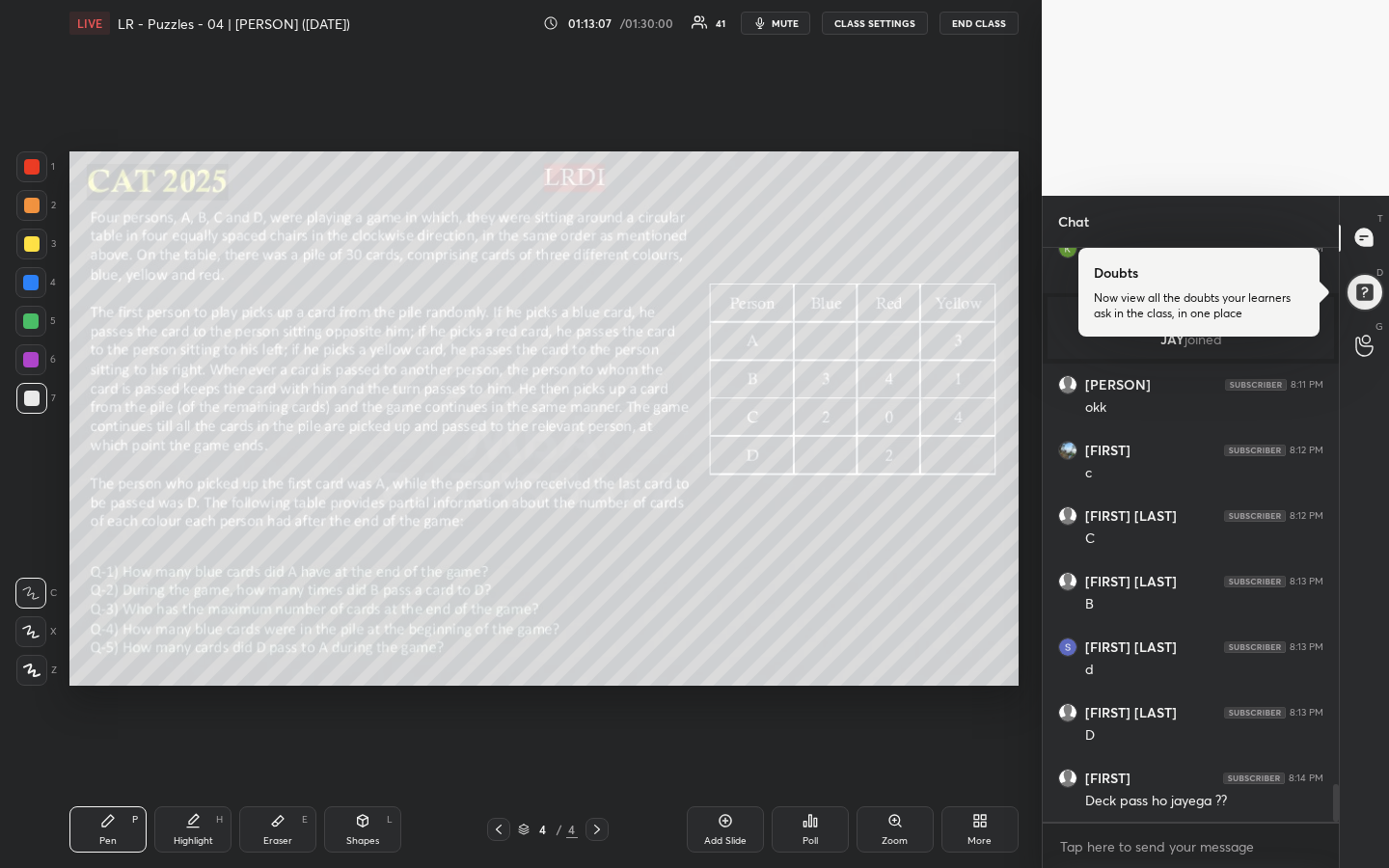 click on "Highlight H" at bounding box center (193, 829) 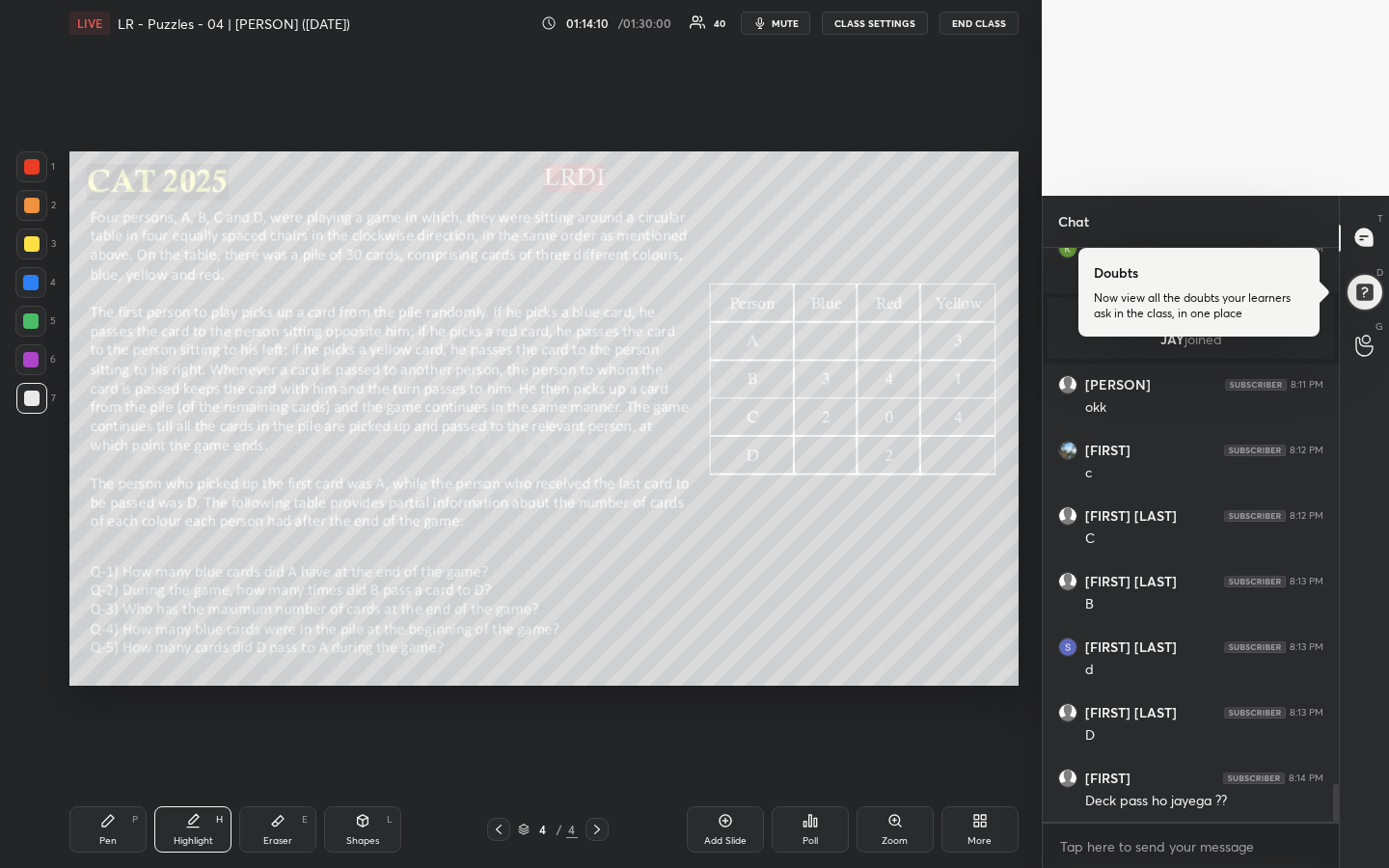 click on "Highlight H" at bounding box center (193, 829) 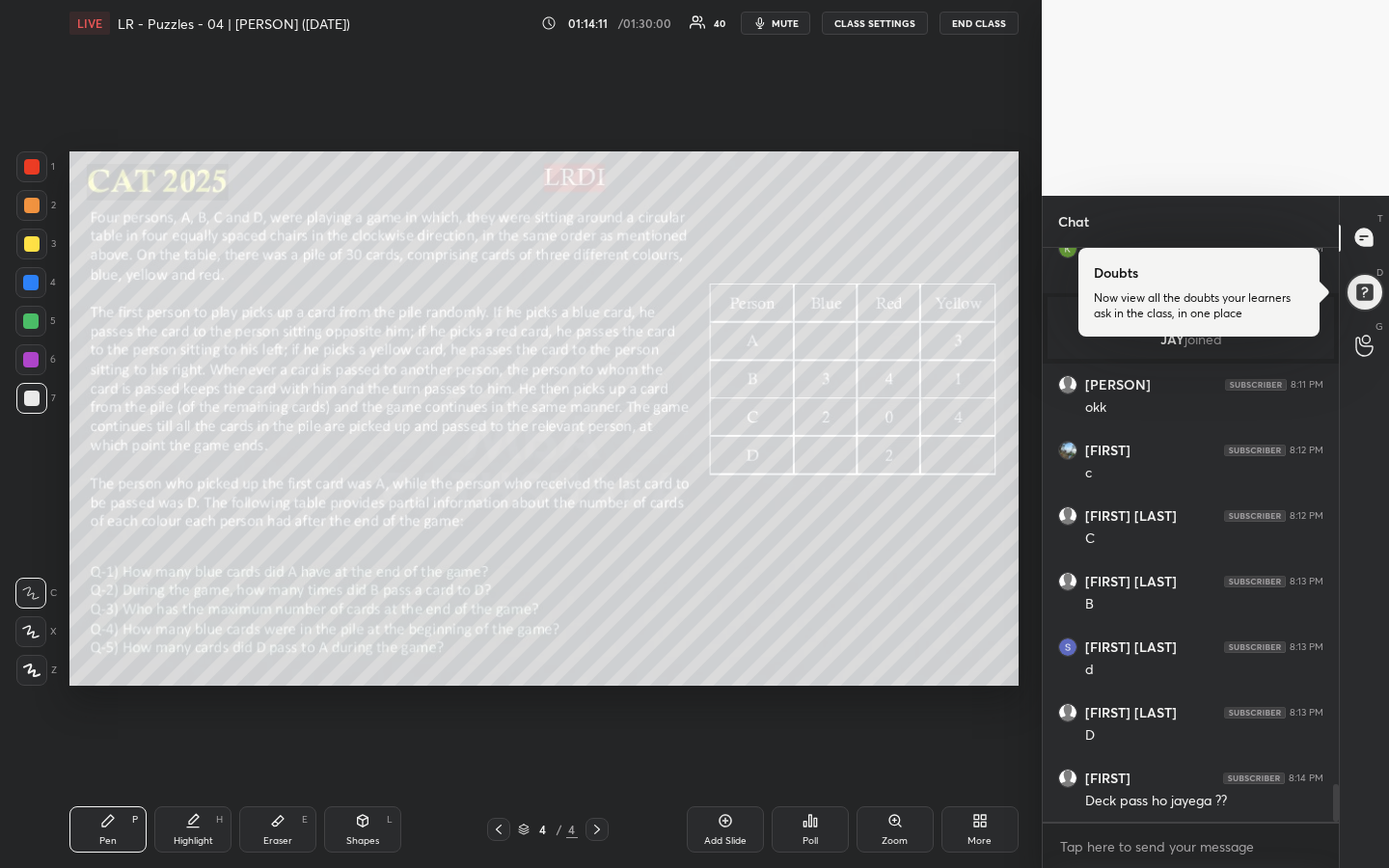 click at bounding box center (32, 244) 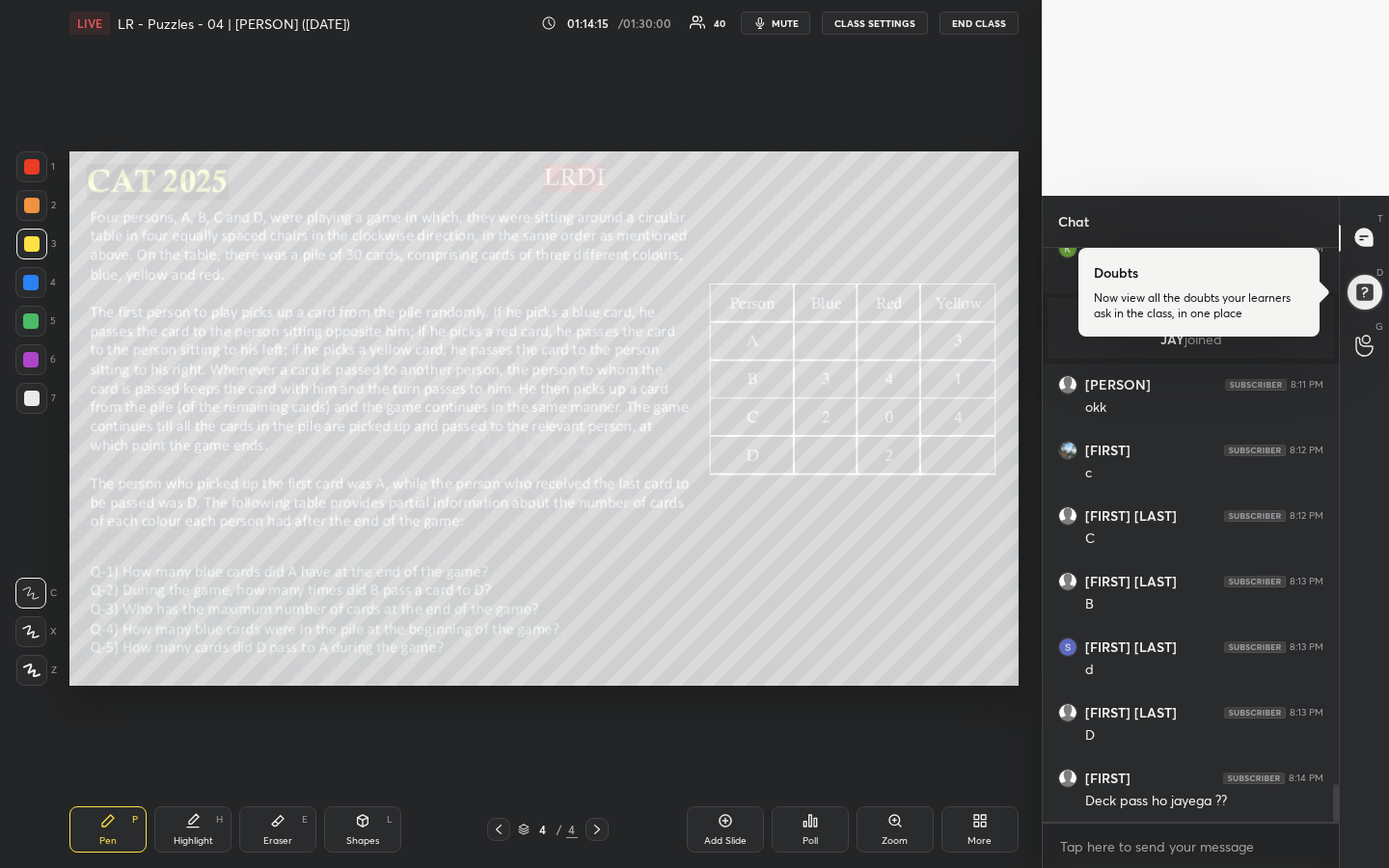 click on "Highlight H" at bounding box center [193, 829] 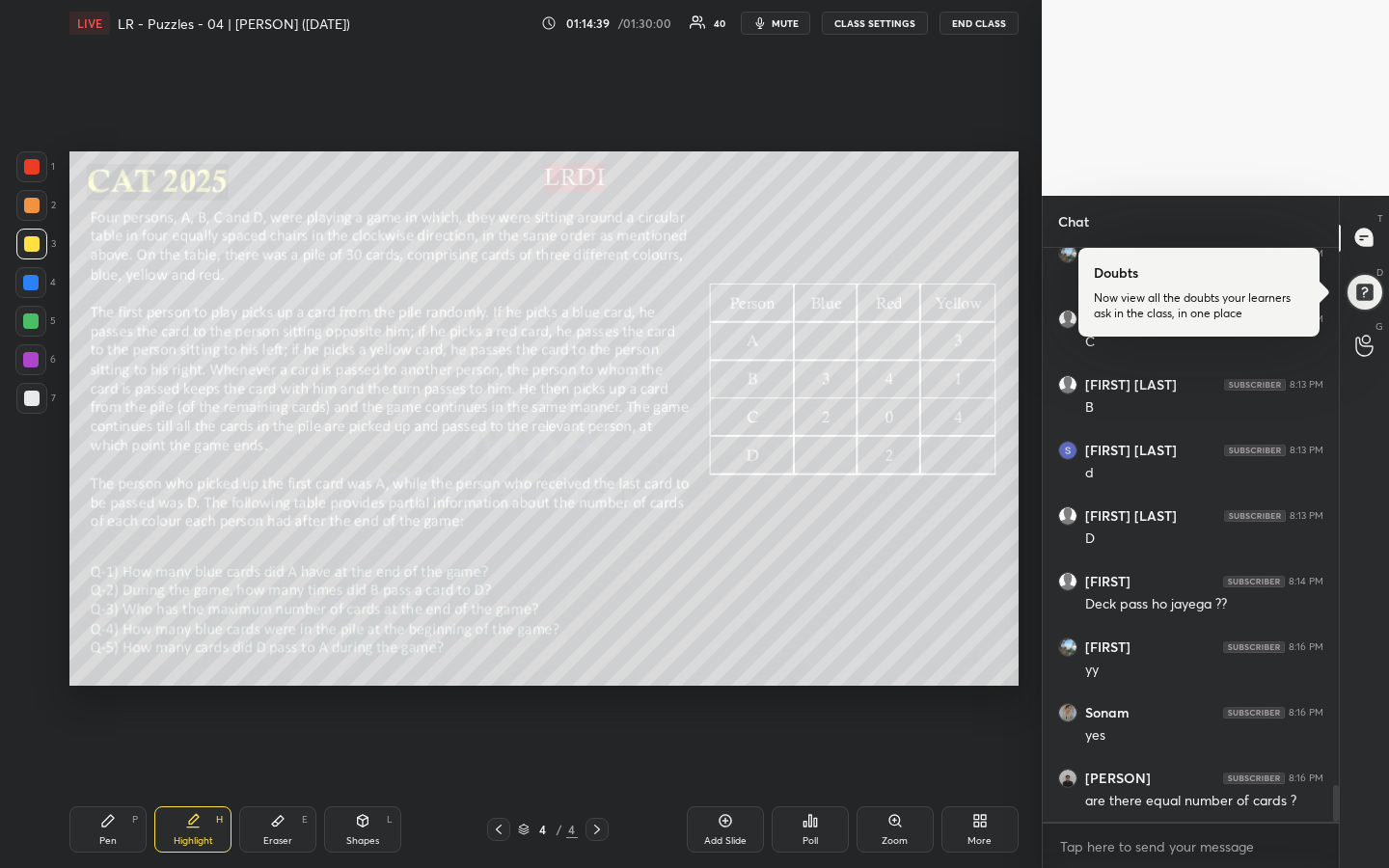 scroll, scrollTop: 8575, scrollLeft: 0, axis: vertical 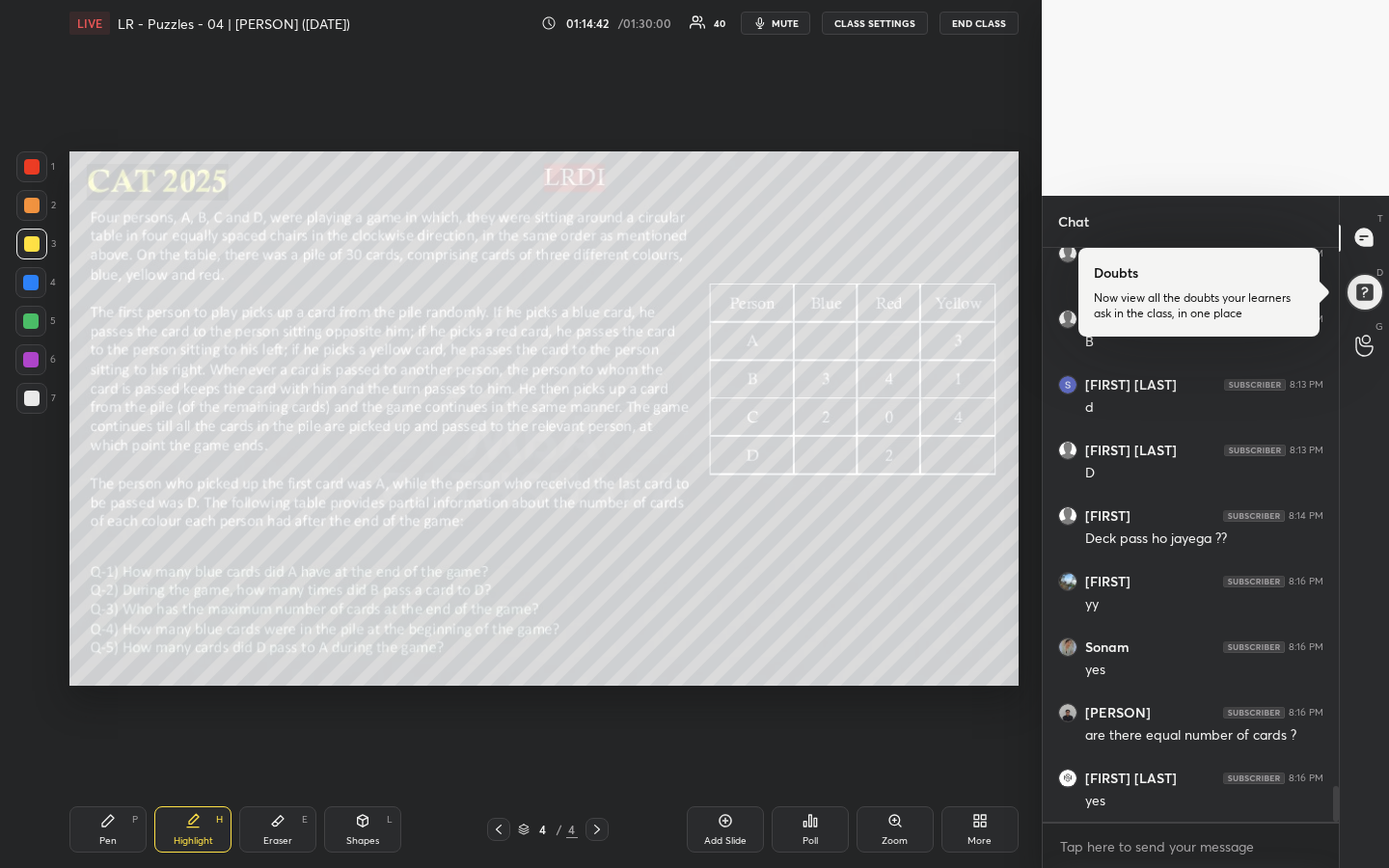 click on "Highlight H" at bounding box center (193, 829) 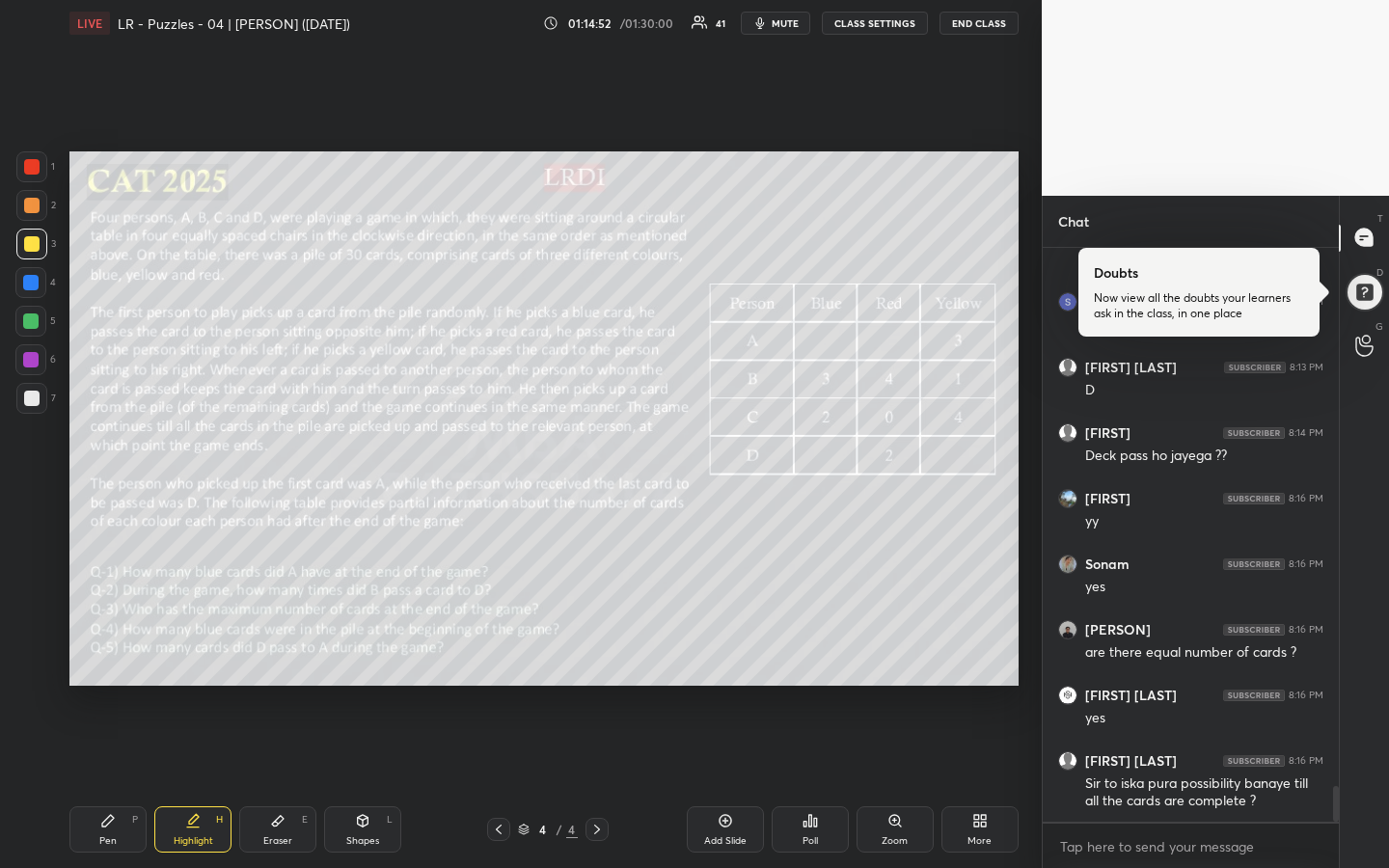 scroll, scrollTop: 8723, scrollLeft: 0, axis: vertical 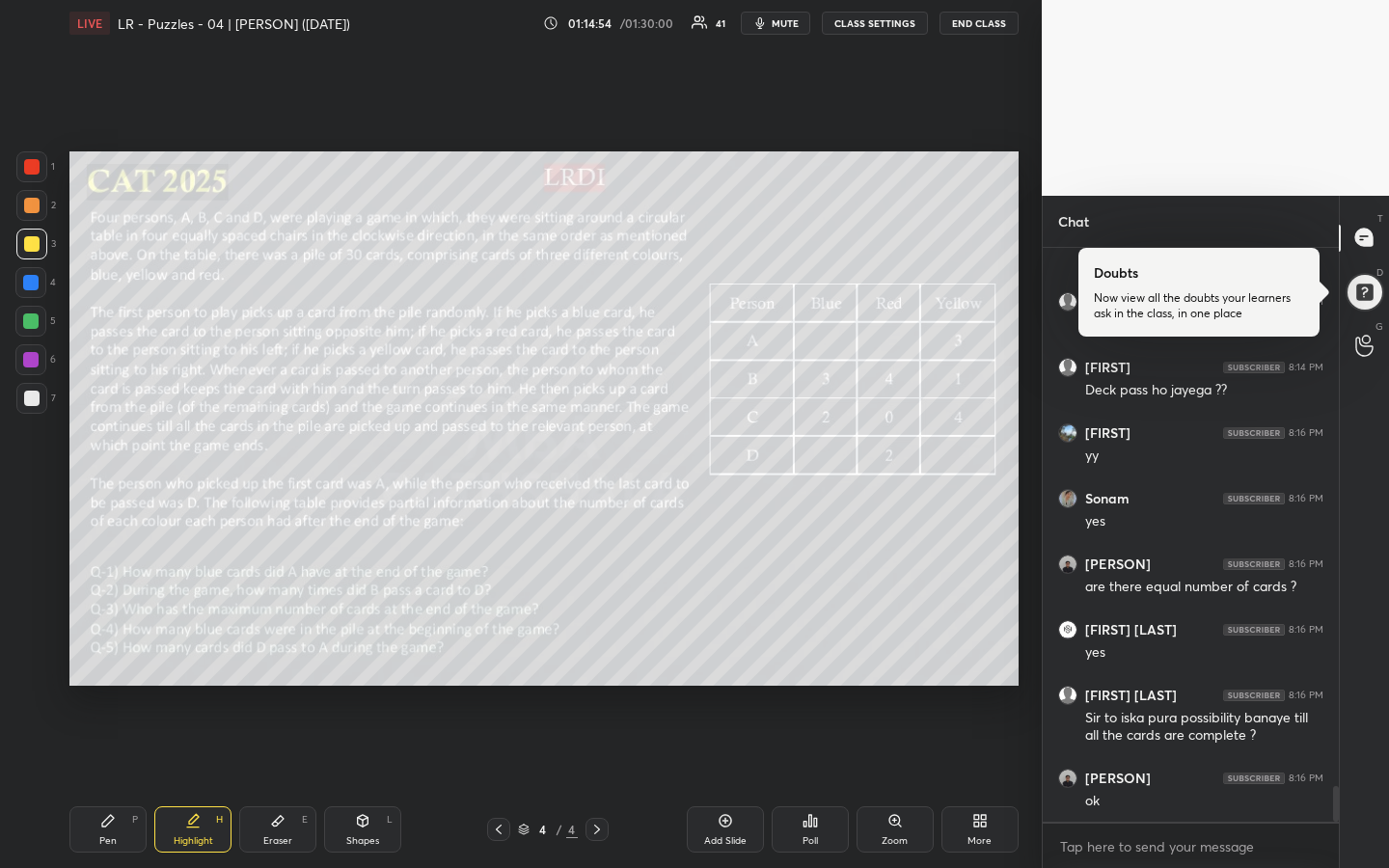 click on "Pen" at bounding box center (108, 841) 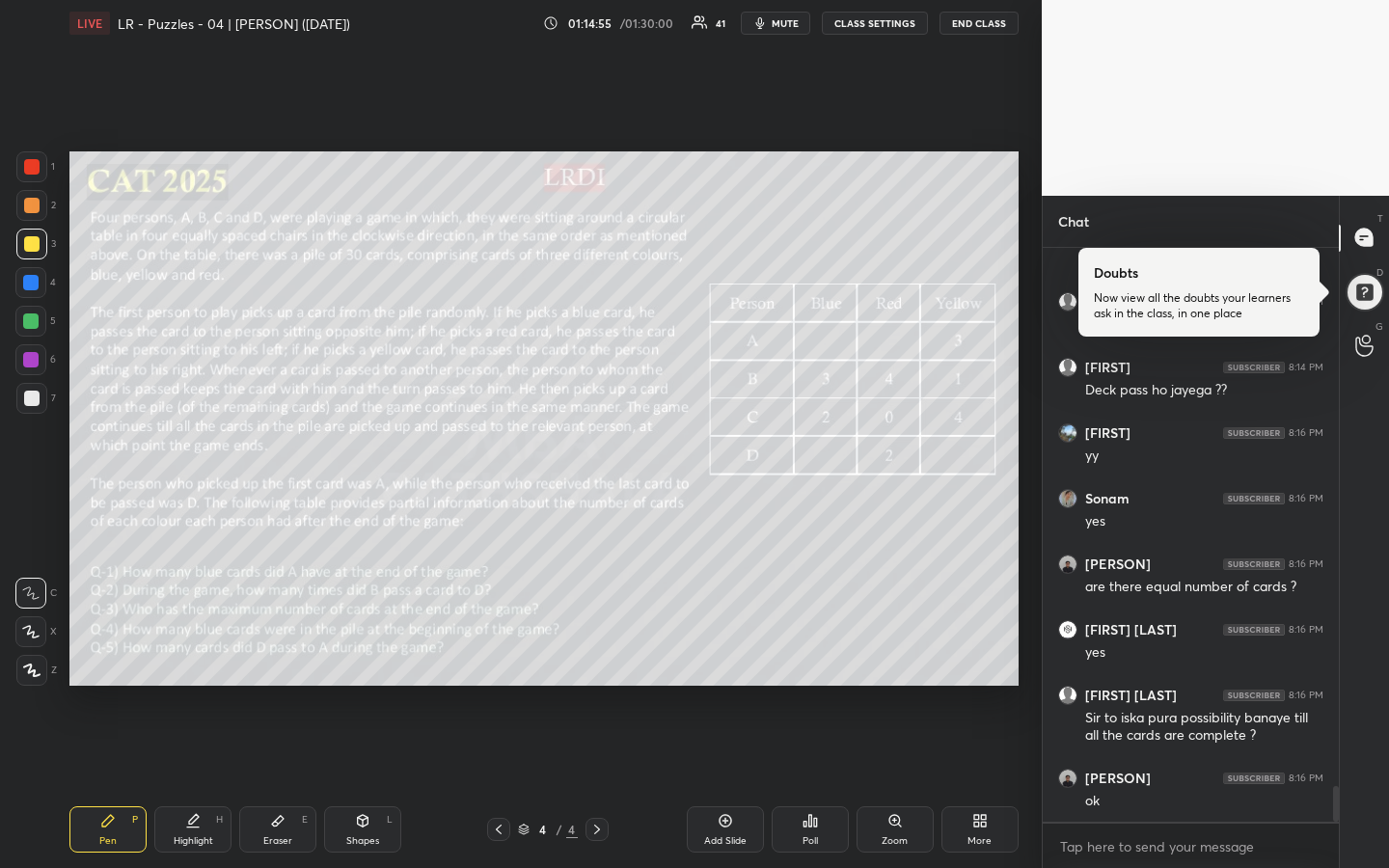 drag, startPoint x: 201, startPoint y: 833, endPoint x: 211, endPoint y: 830, distance: 10.440307 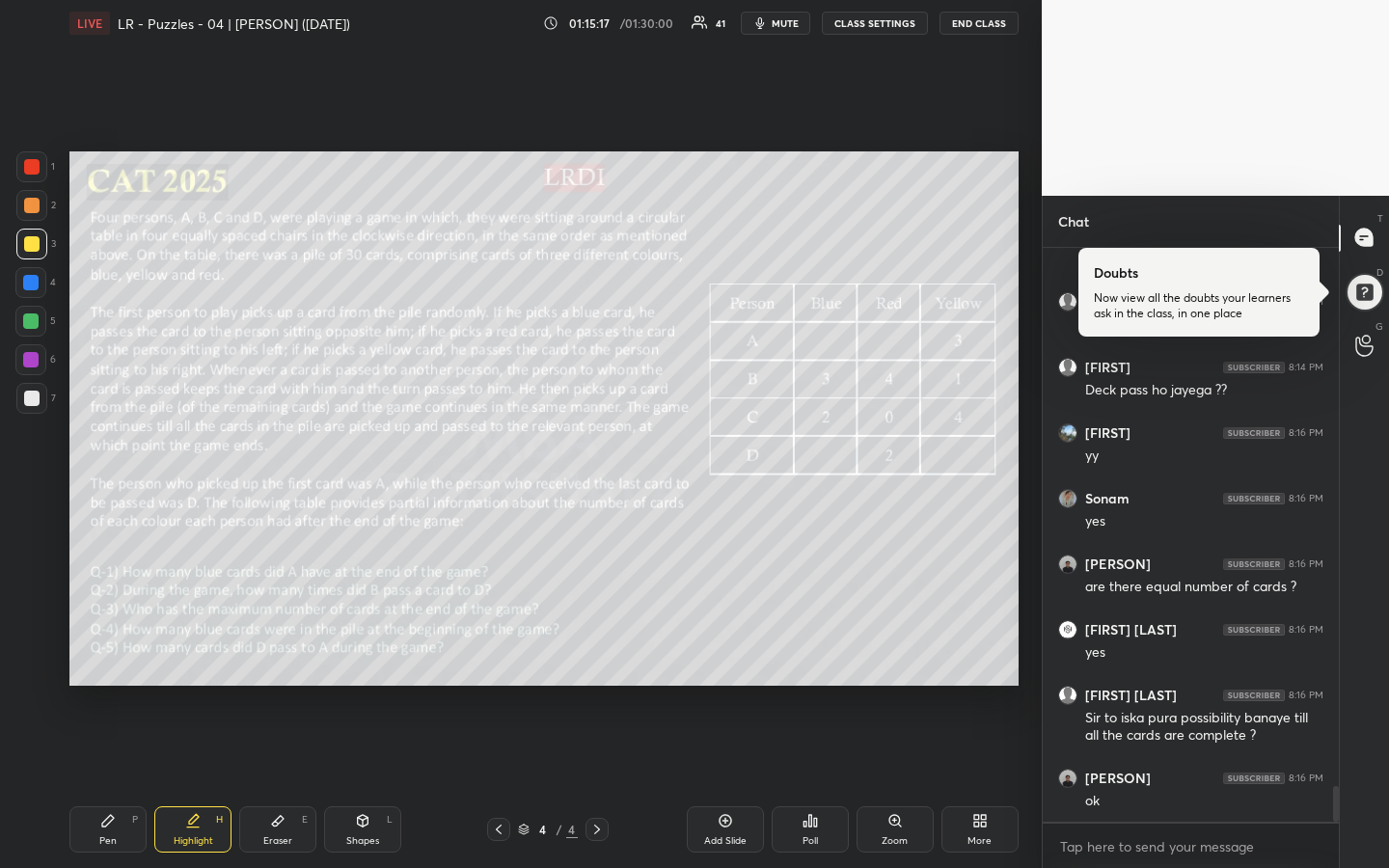 scroll, scrollTop: 8806, scrollLeft: 0, axis: vertical 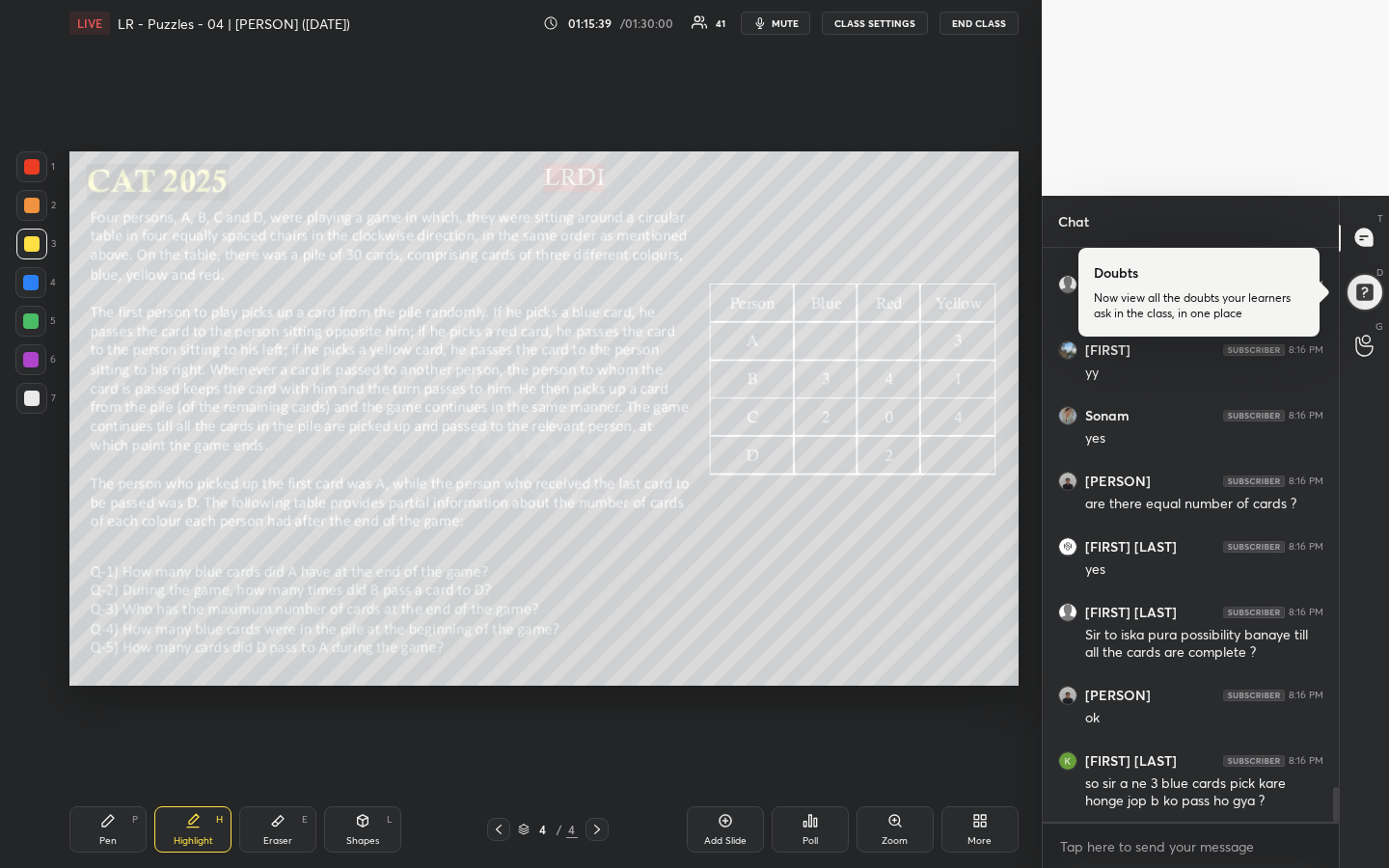 click on "Pen P" at bounding box center [108, 829] 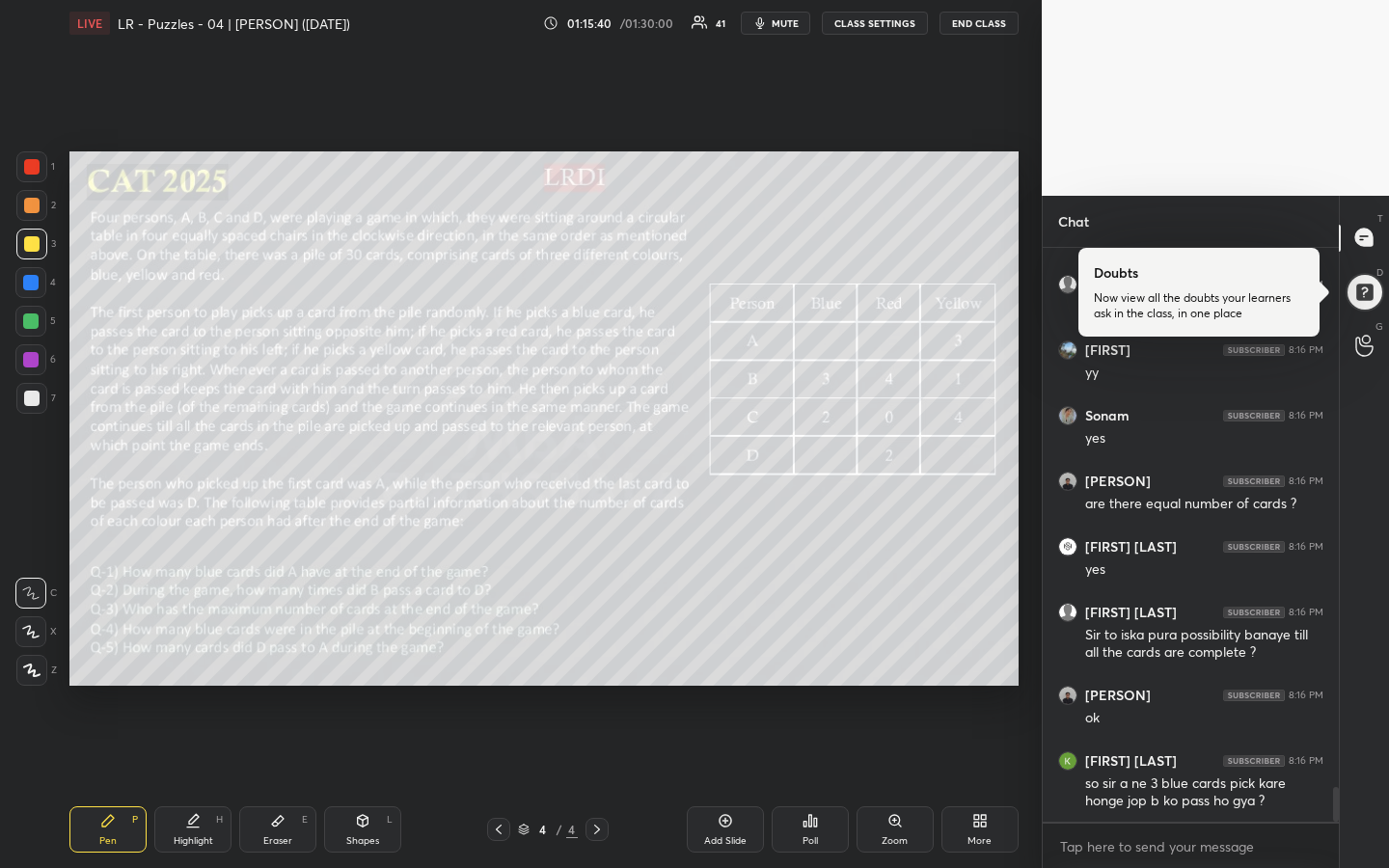 click on "Highlight H" at bounding box center (193, 829) 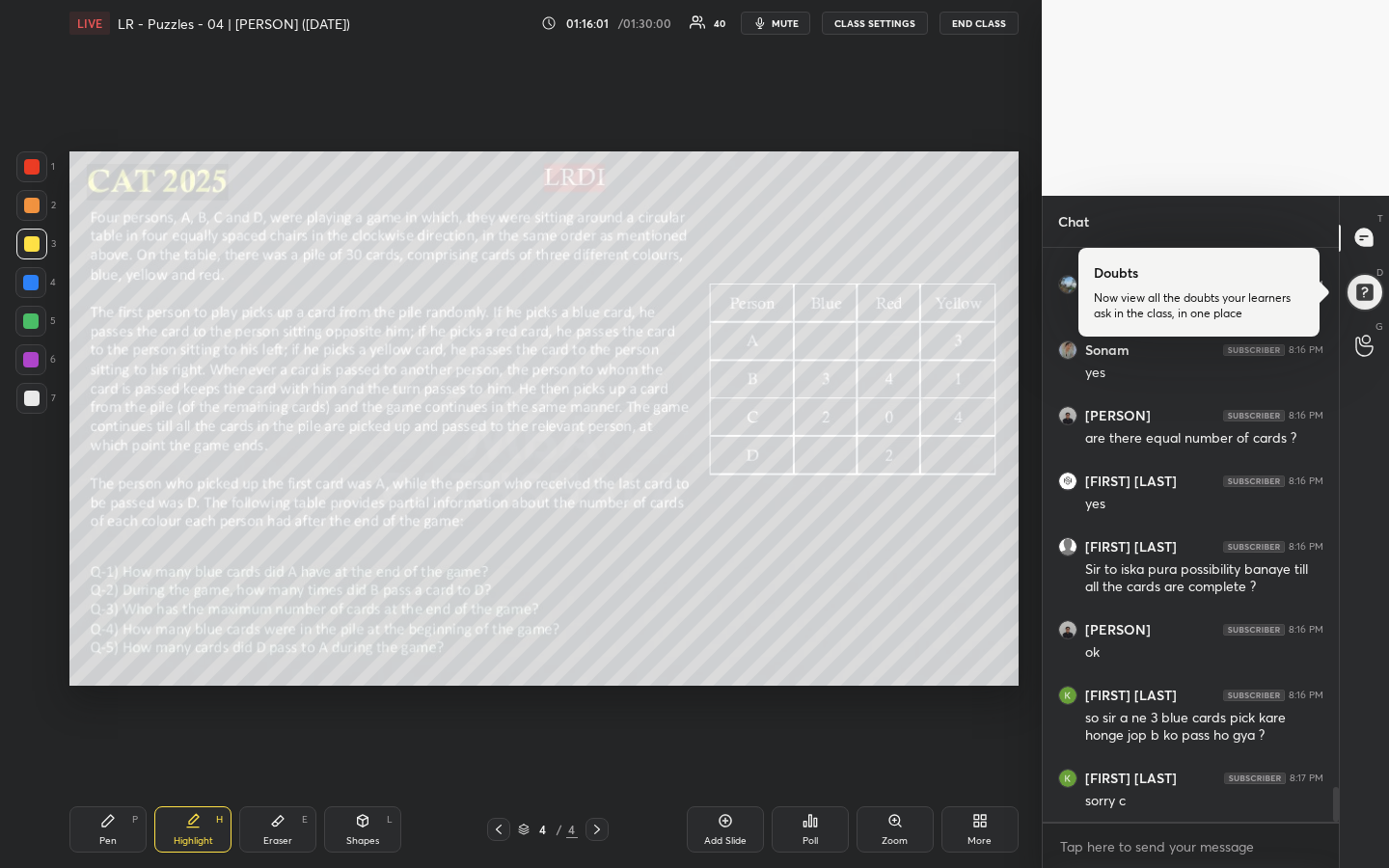 click on "Pen" at bounding box center (108, 841) 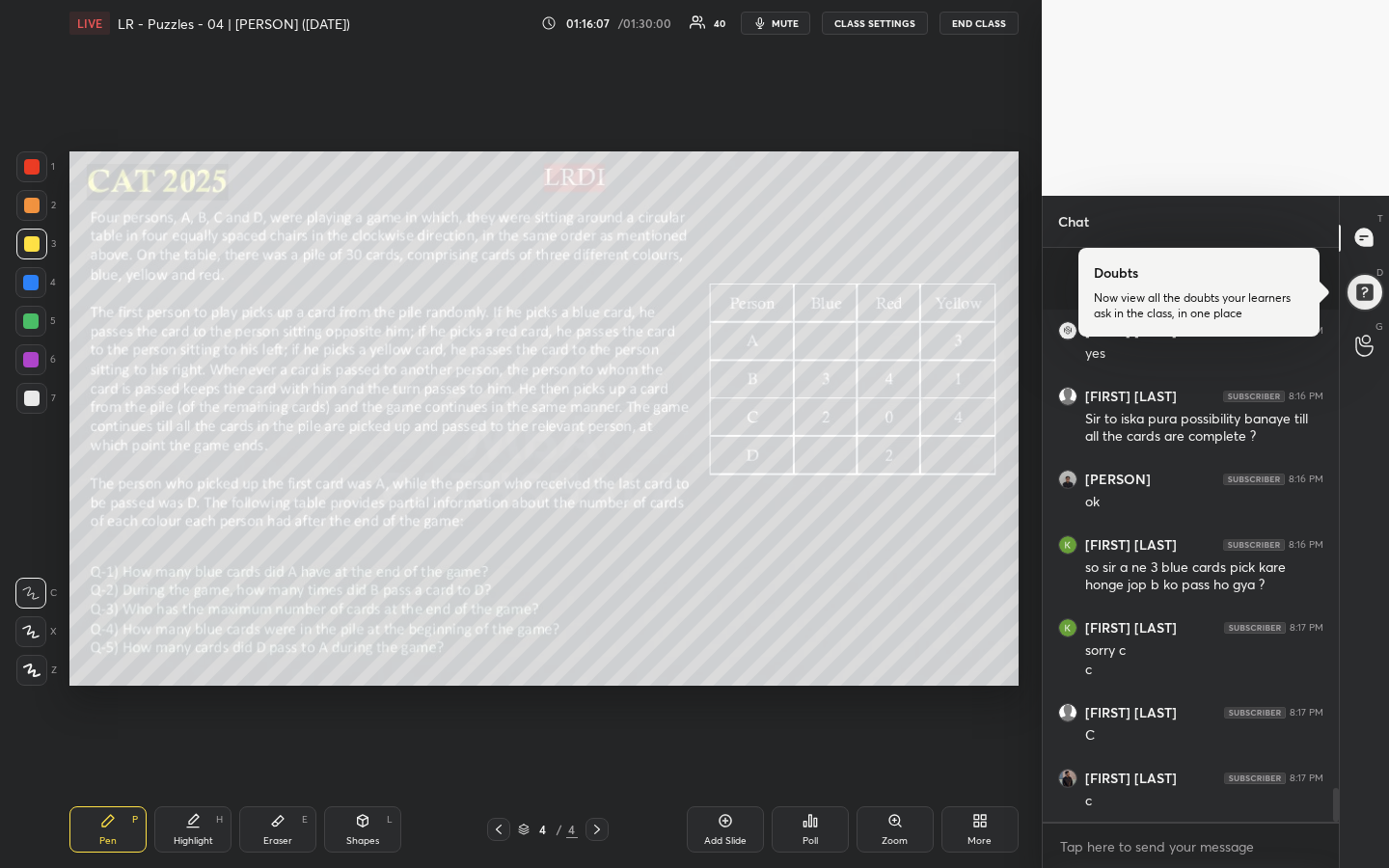 scroll, scrollTop: 9154, scrollLeft: 0, axis: vertical 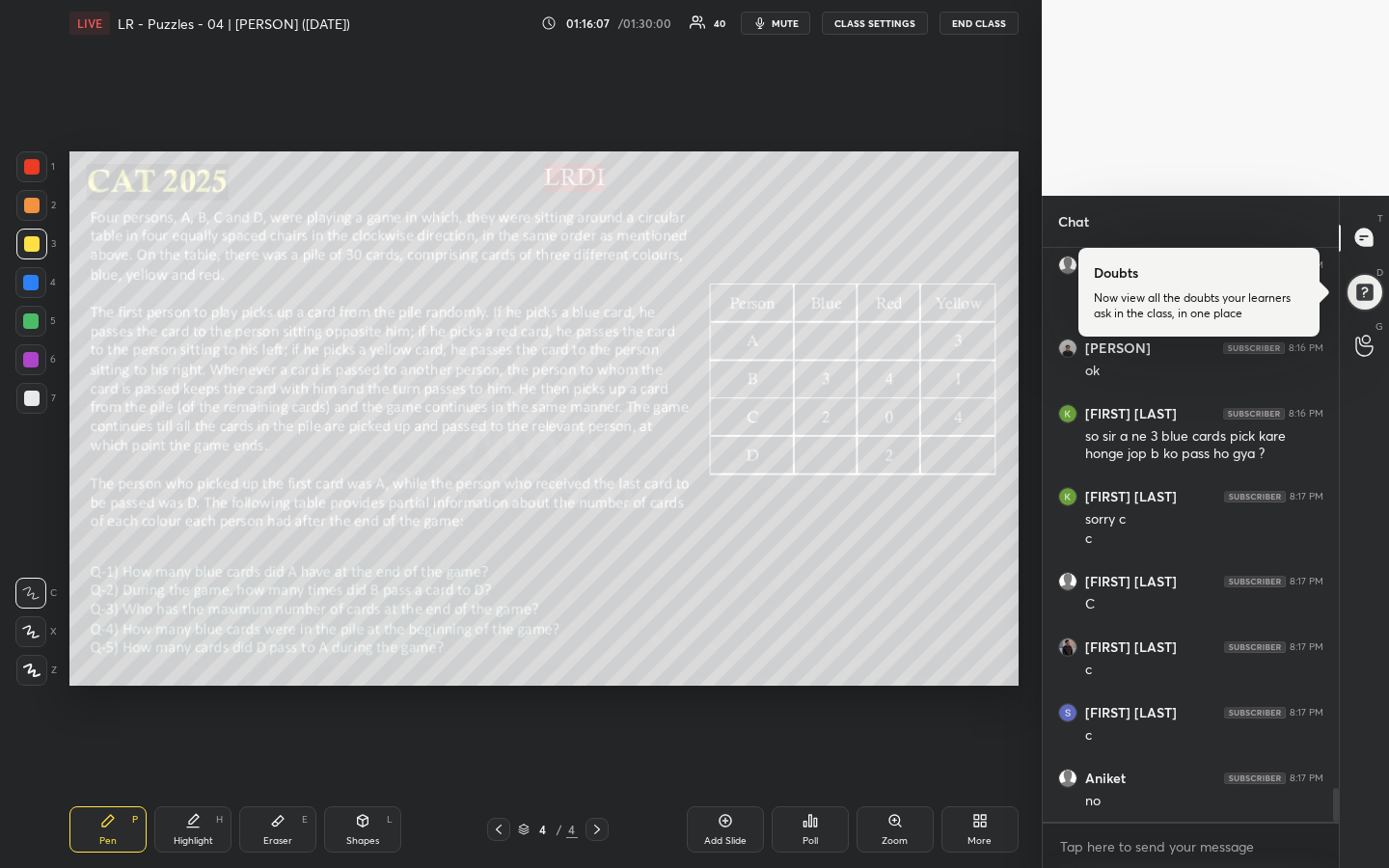 click on "Highlight H" at bounding box center (193, 829) 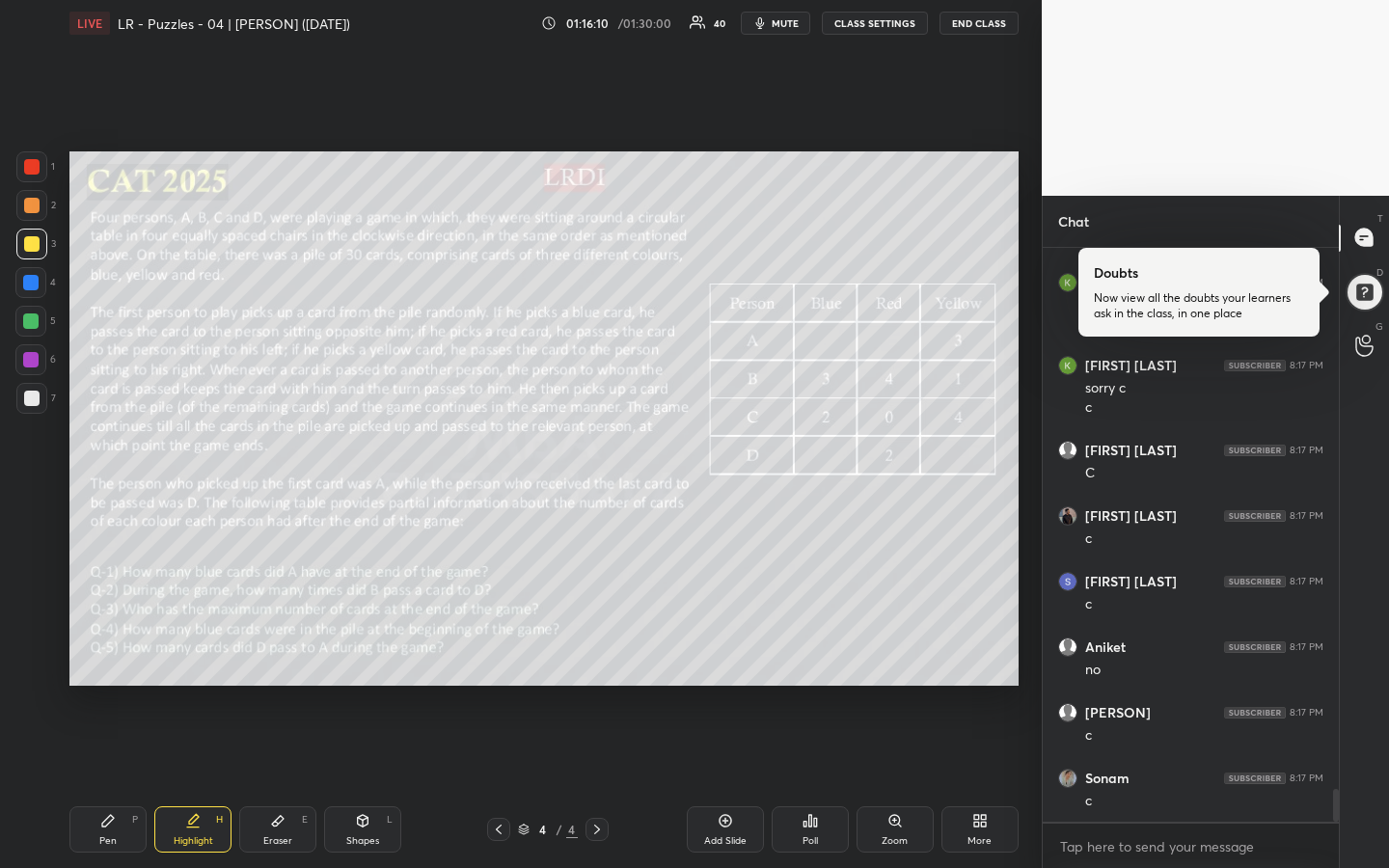 scroll, scrollTop: 9350, scrollLeft: 0, axis: vertical 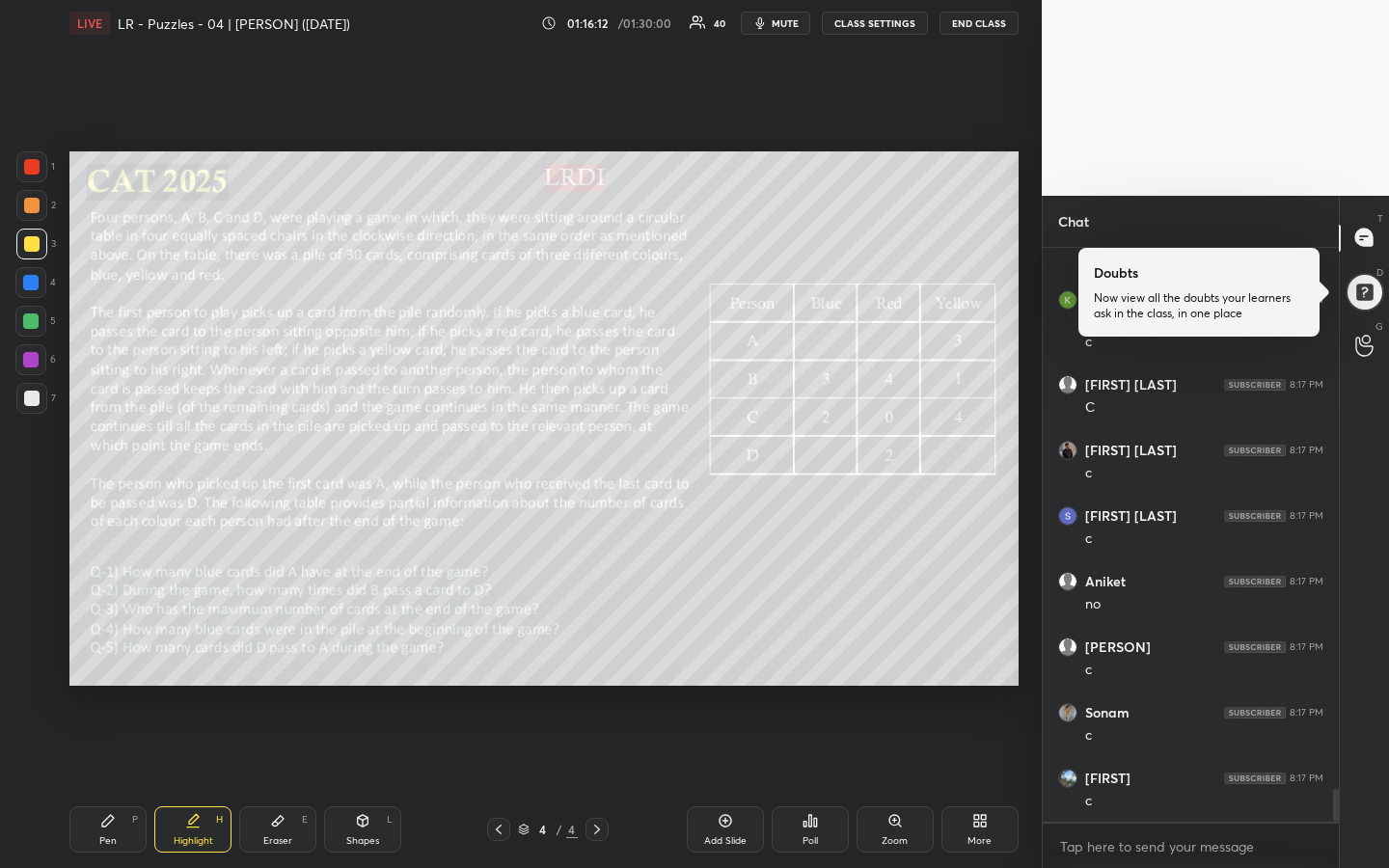 click on "Pen P" at bounding box center [108, 829] 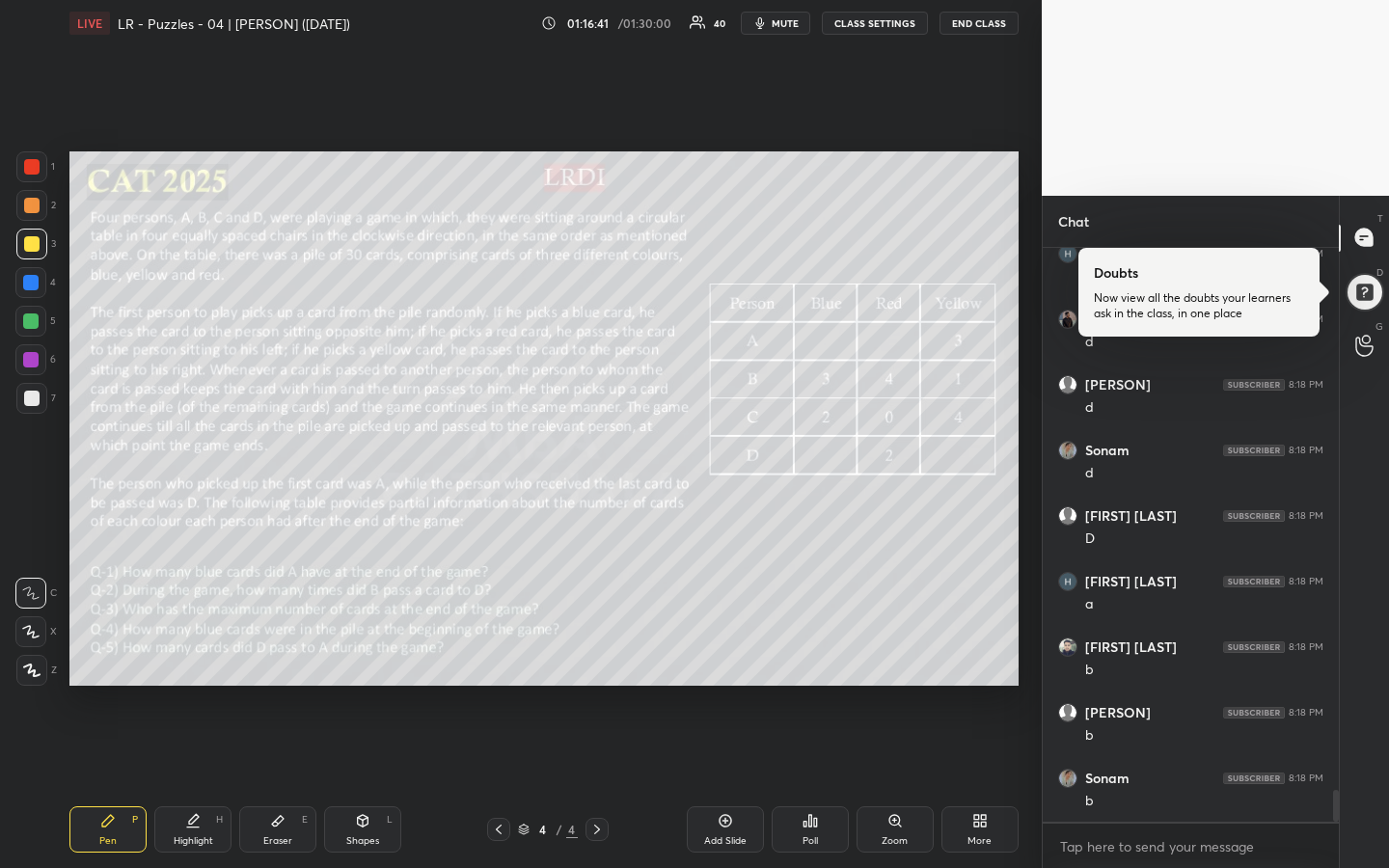 scroll, scrollTop: 10006, scrollLeft: 0, axis: vertical 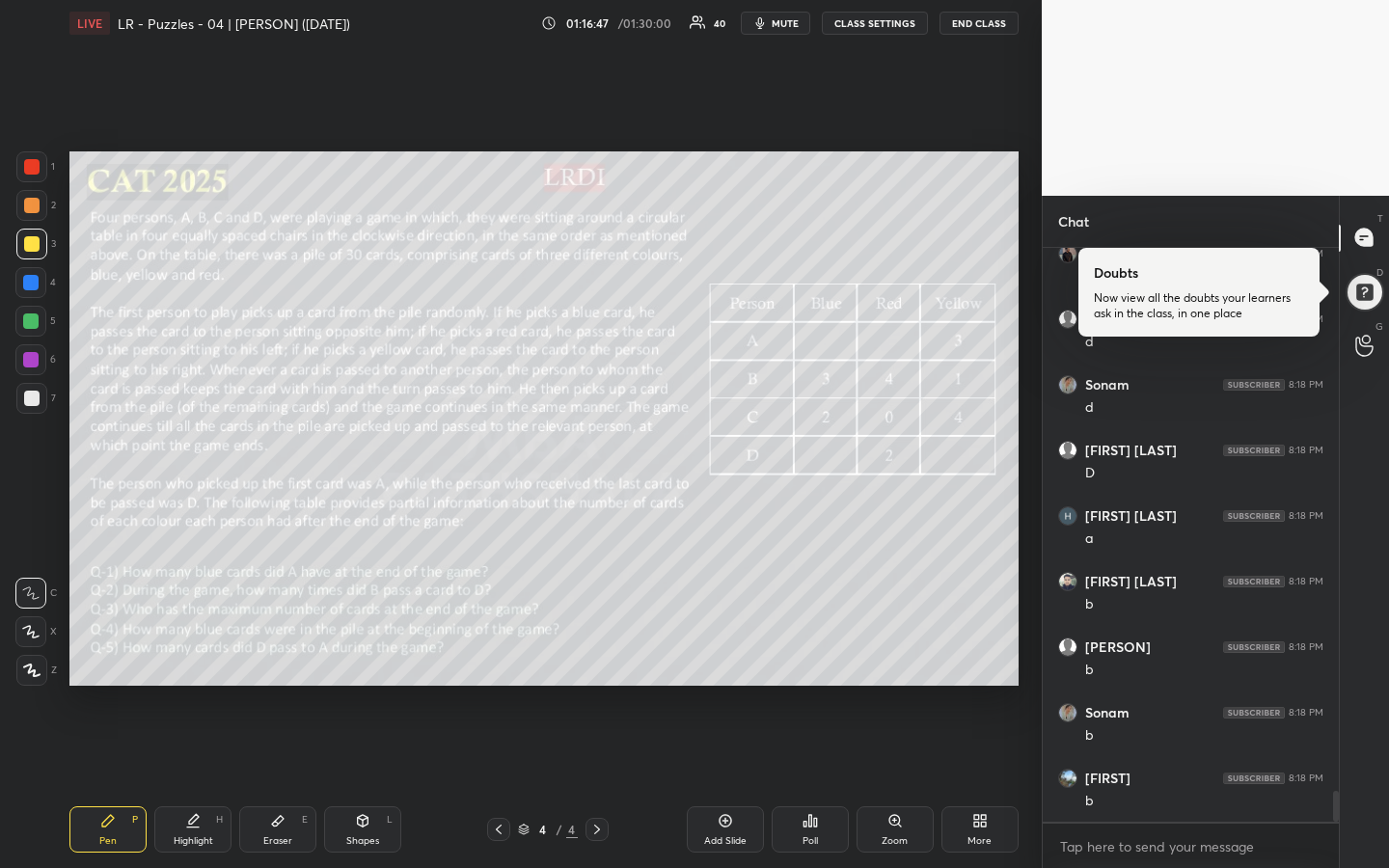 drag, startPoint x: 189, startPoint y: 833, endPoint x: 264, endPoint y: 784, distance: 89.587946 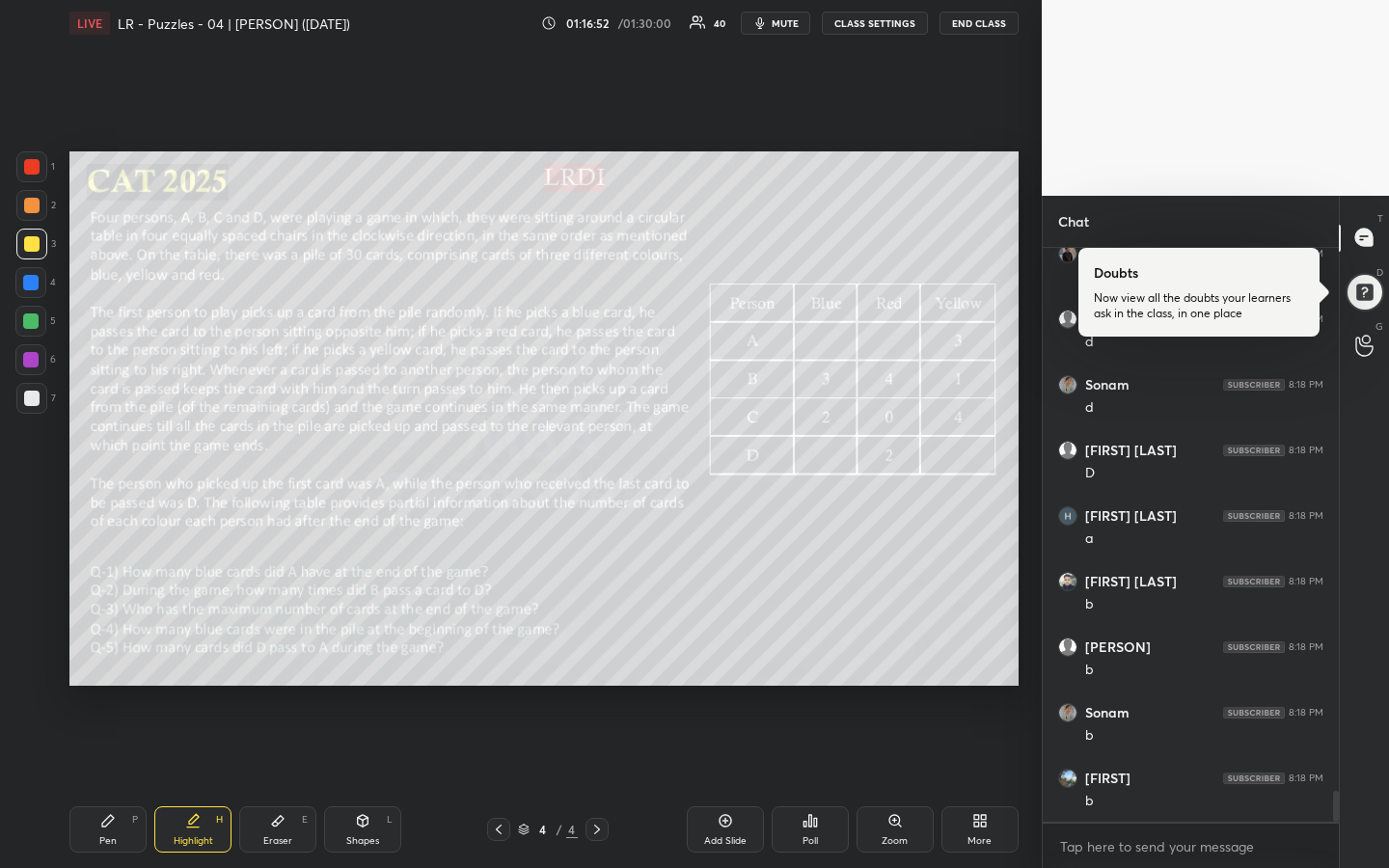 click on "Pen P" at bounding box center [108, 829] 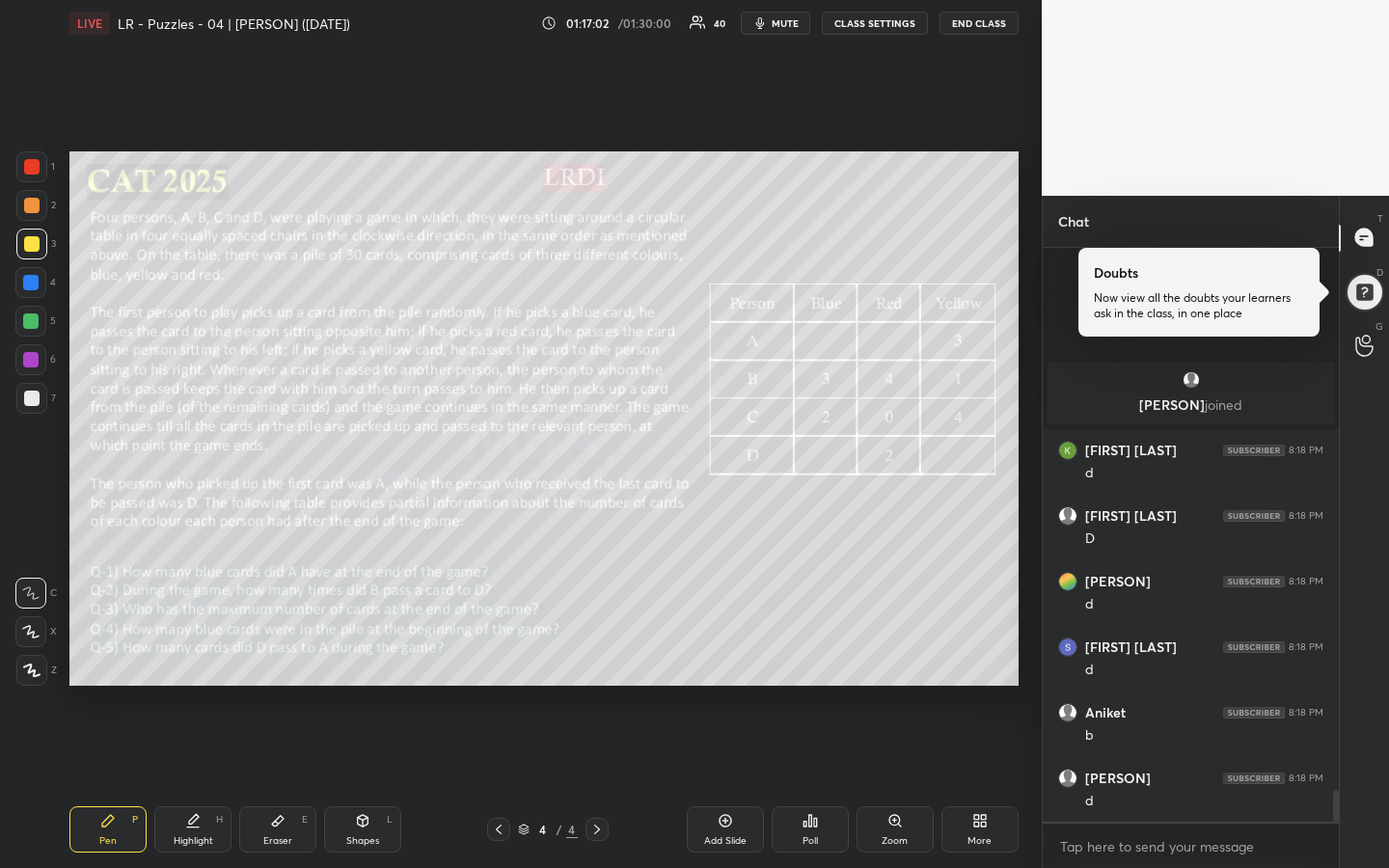 scroll, scrollTop: 9825, scrollLeft: 0, axis: vertical 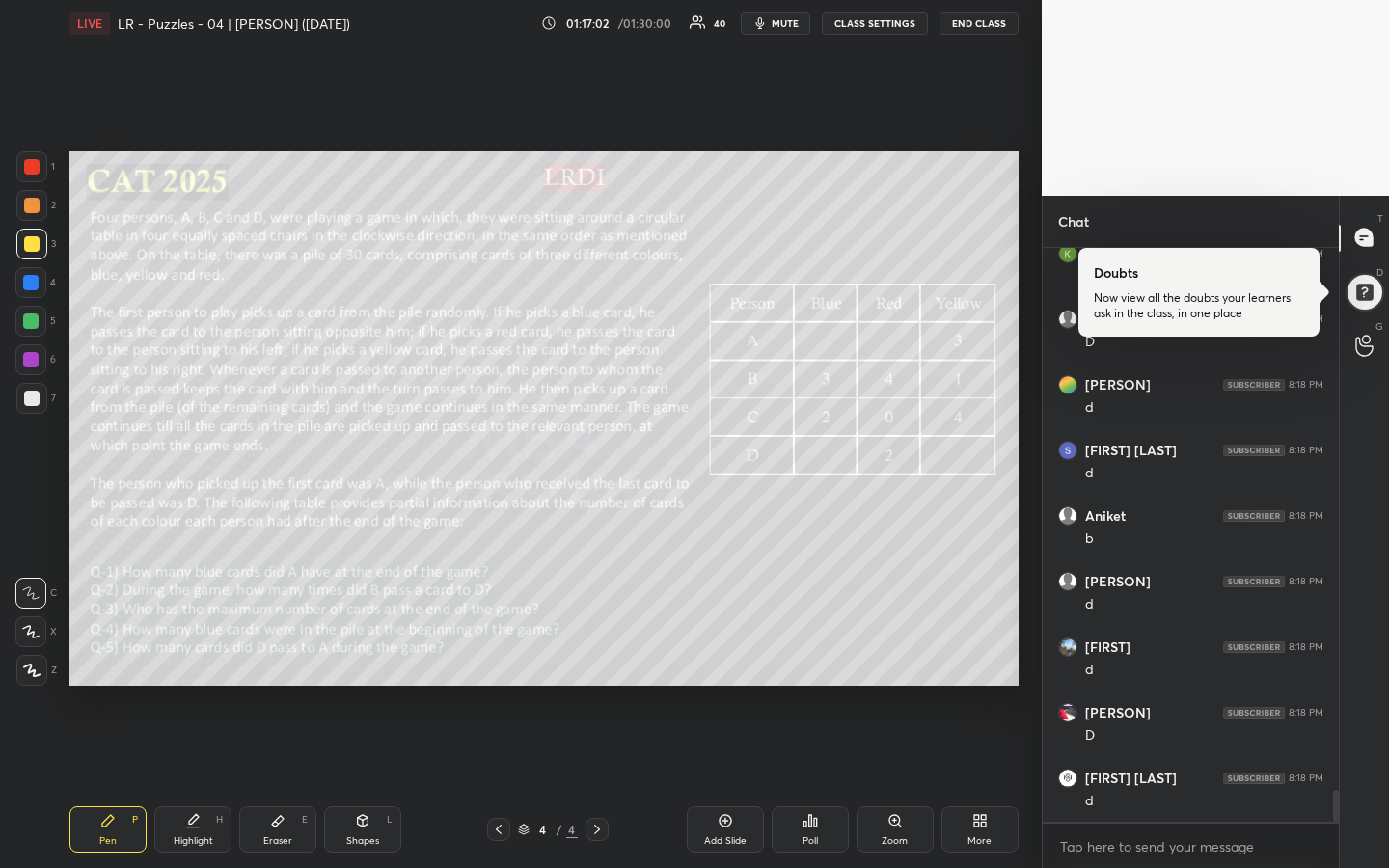 click on "Highlight H" at bounding box center (193, 829) 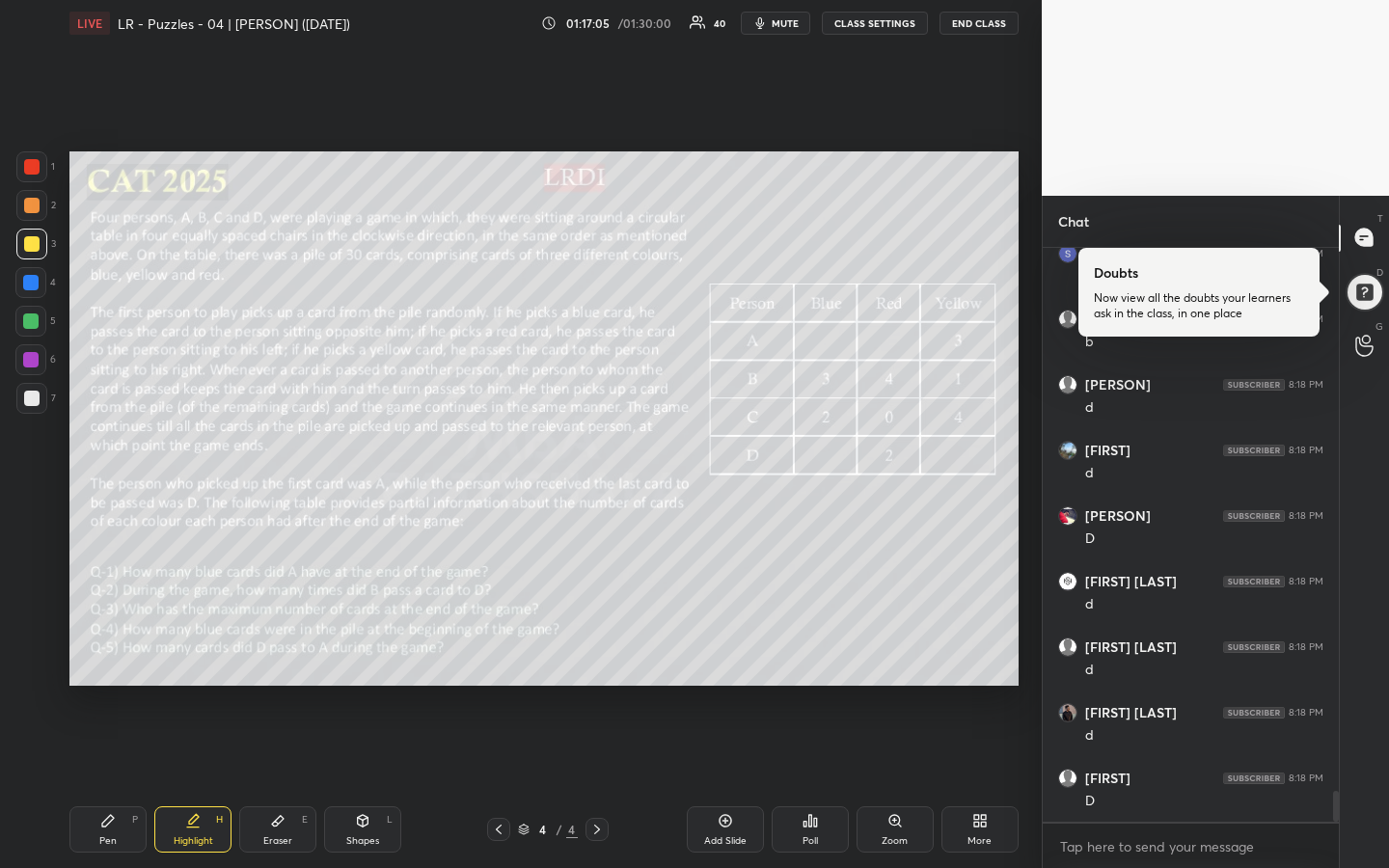 scroll, scrollTop: 10087, scrollLeft: 0, axis: vertical 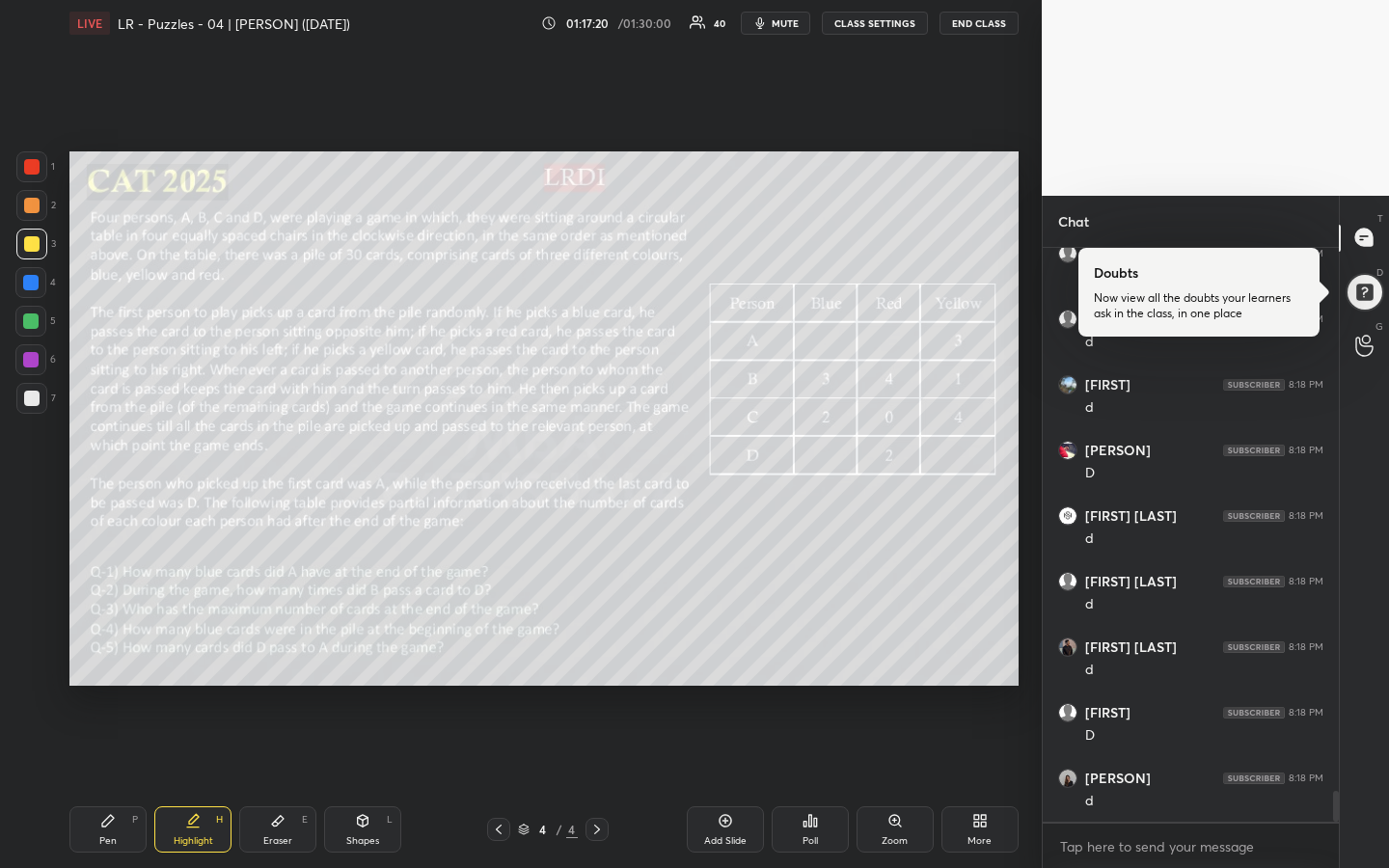 click on "Pen P" at bounding box center (108, 829) 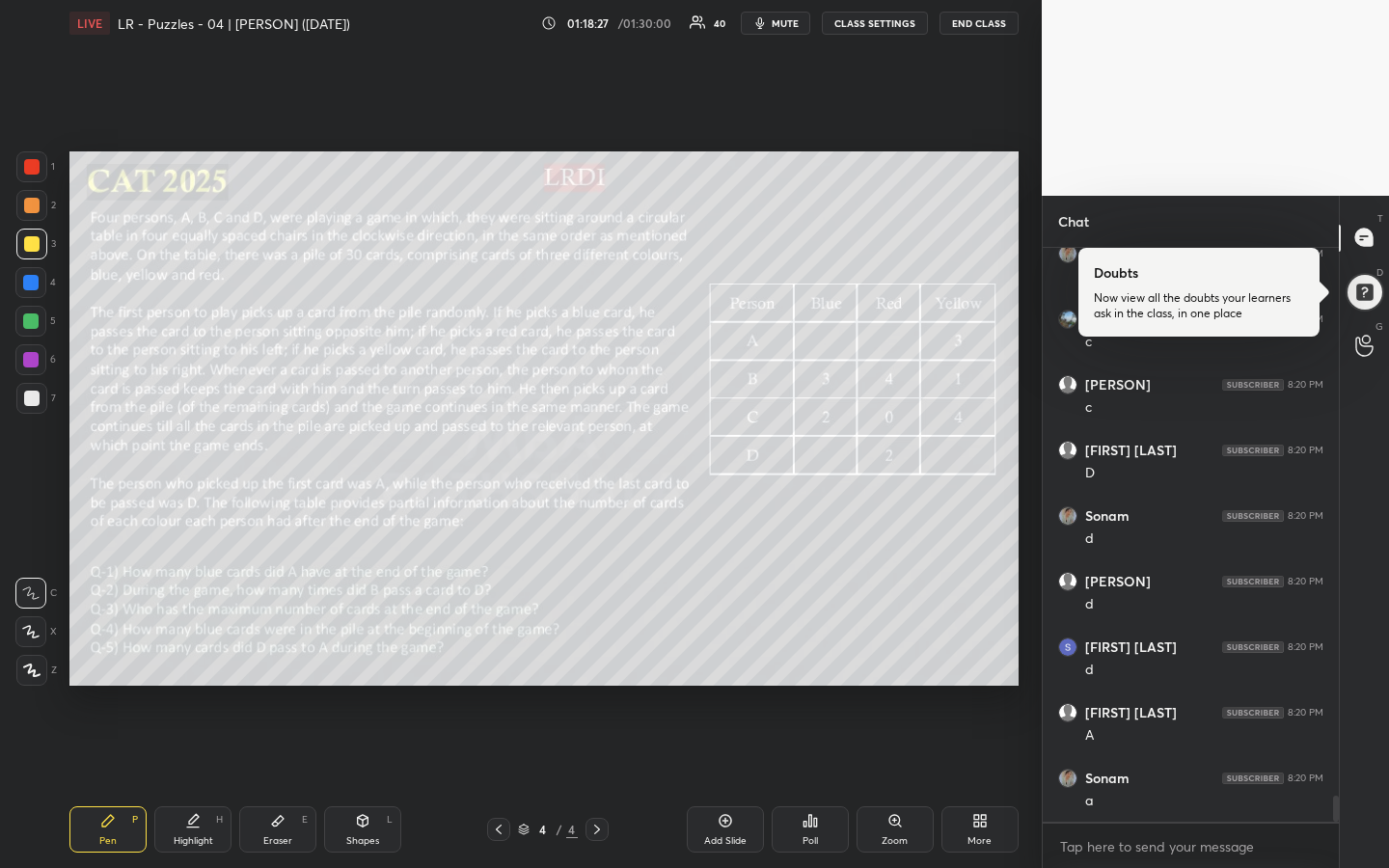 scroll, scrollTop: 12317, scrollLeft: 0, axis: vertical 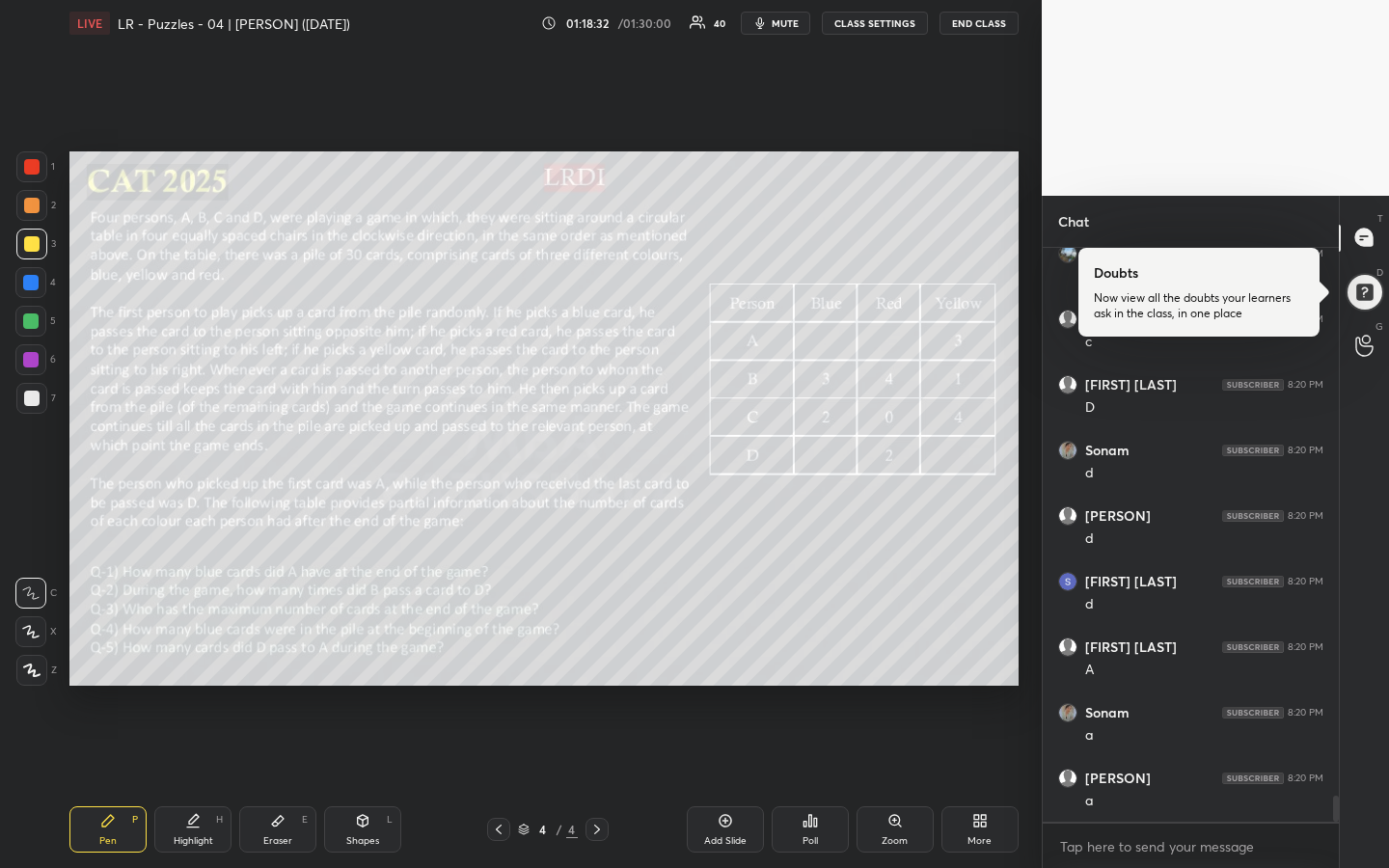 drag, startPoint x: 204, startPoint y: 836, endPoint x: 201, endPoint y: 786, distance: 50.089919 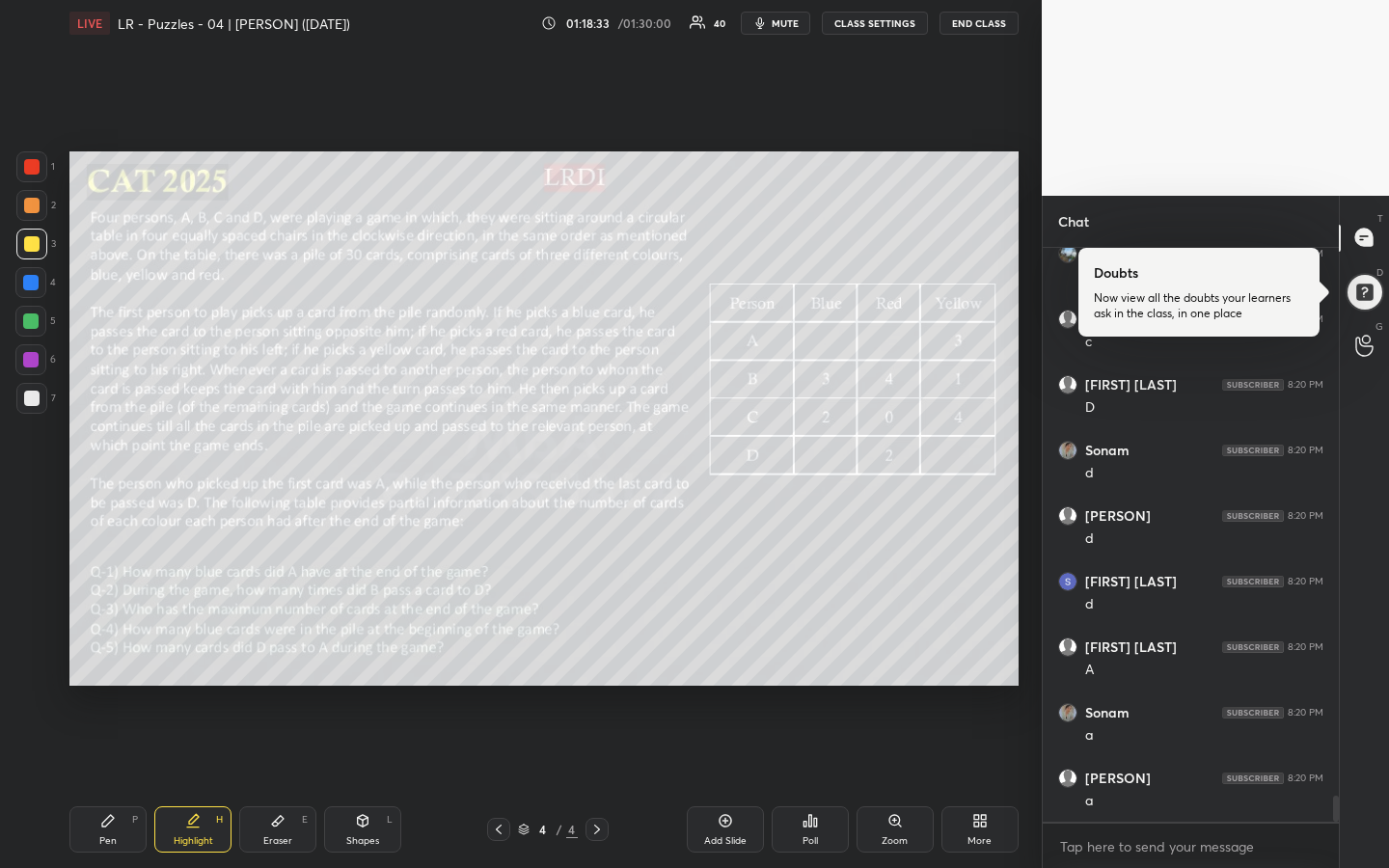 click at bounding box center (31, 321) 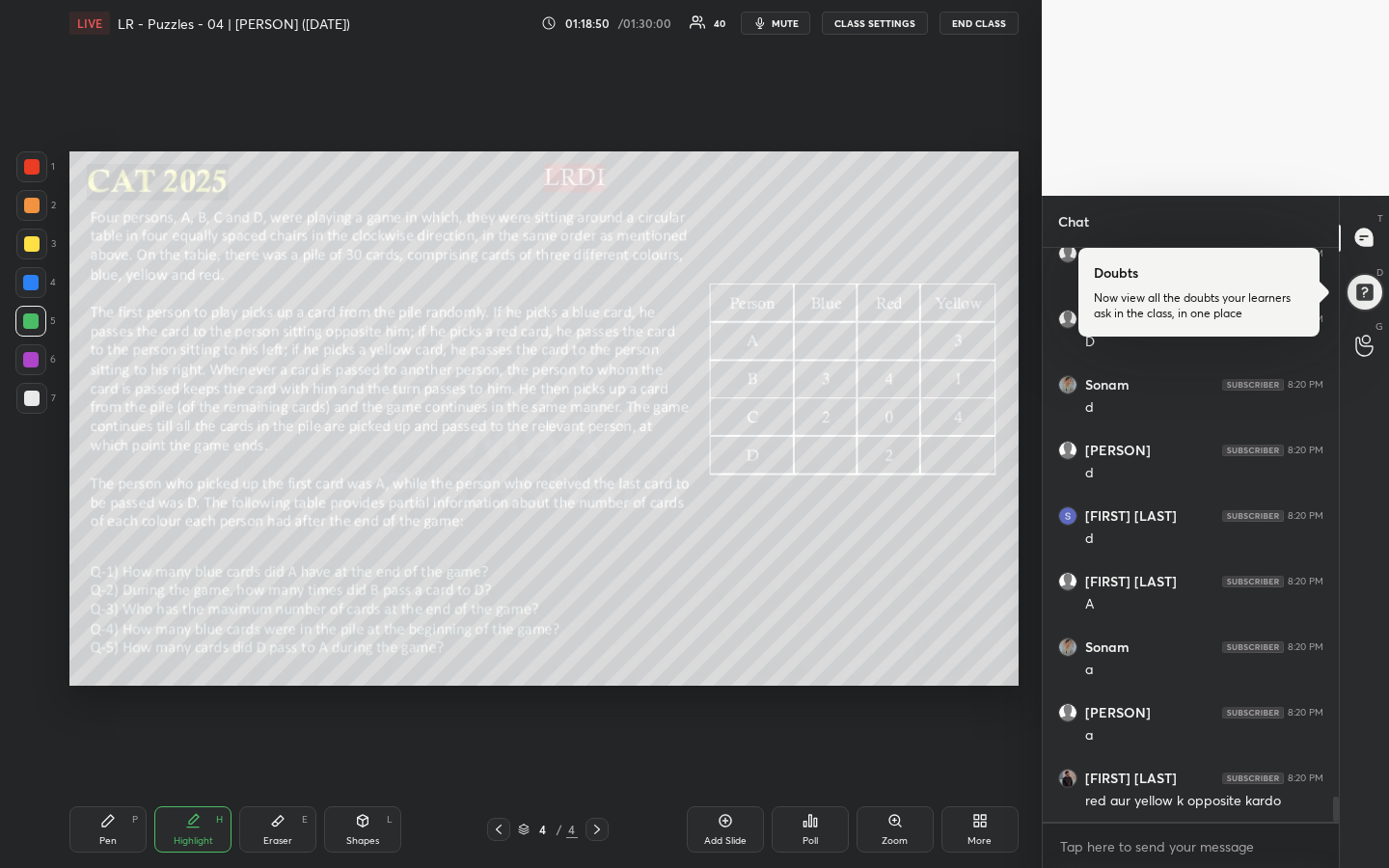 scroll, scrollTop: 12448, scrollLeft: 0, axis: vertical 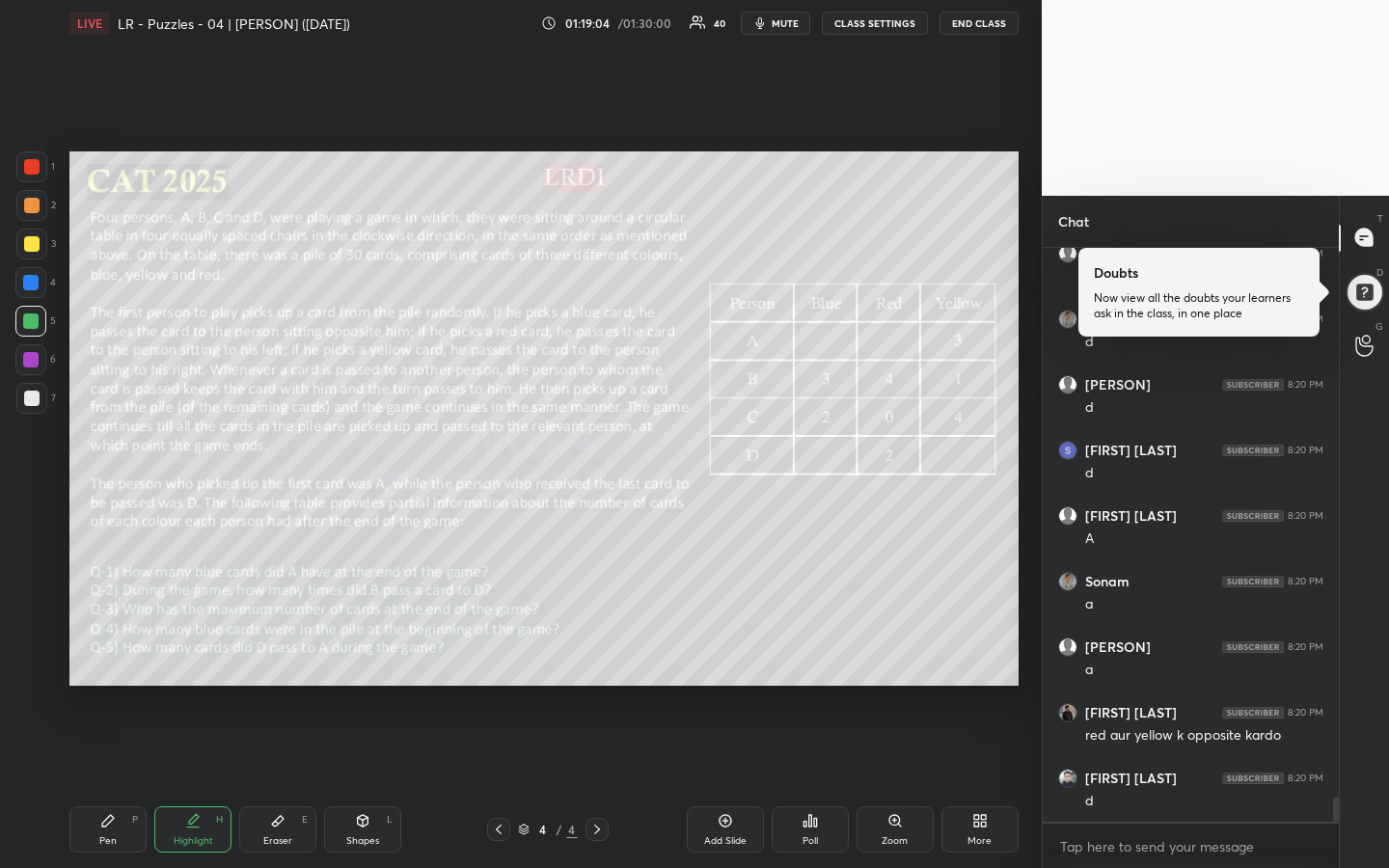 click on "Highlight H" at bounding box center [193, 829] 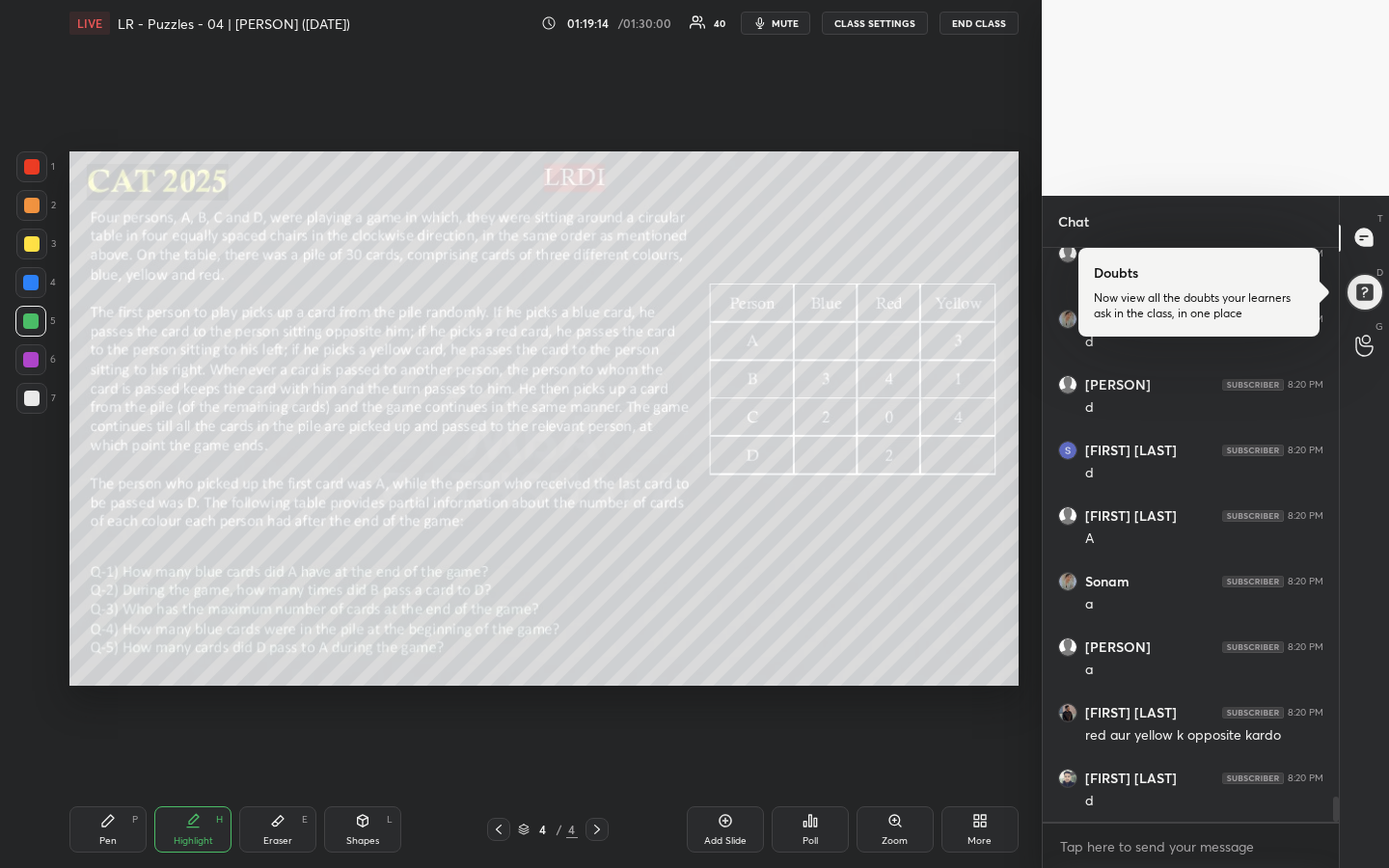drag, startPoint x: 95, startPoint y: 839, endPoint x: 115, endPoint y: 795, distance: 48.332184 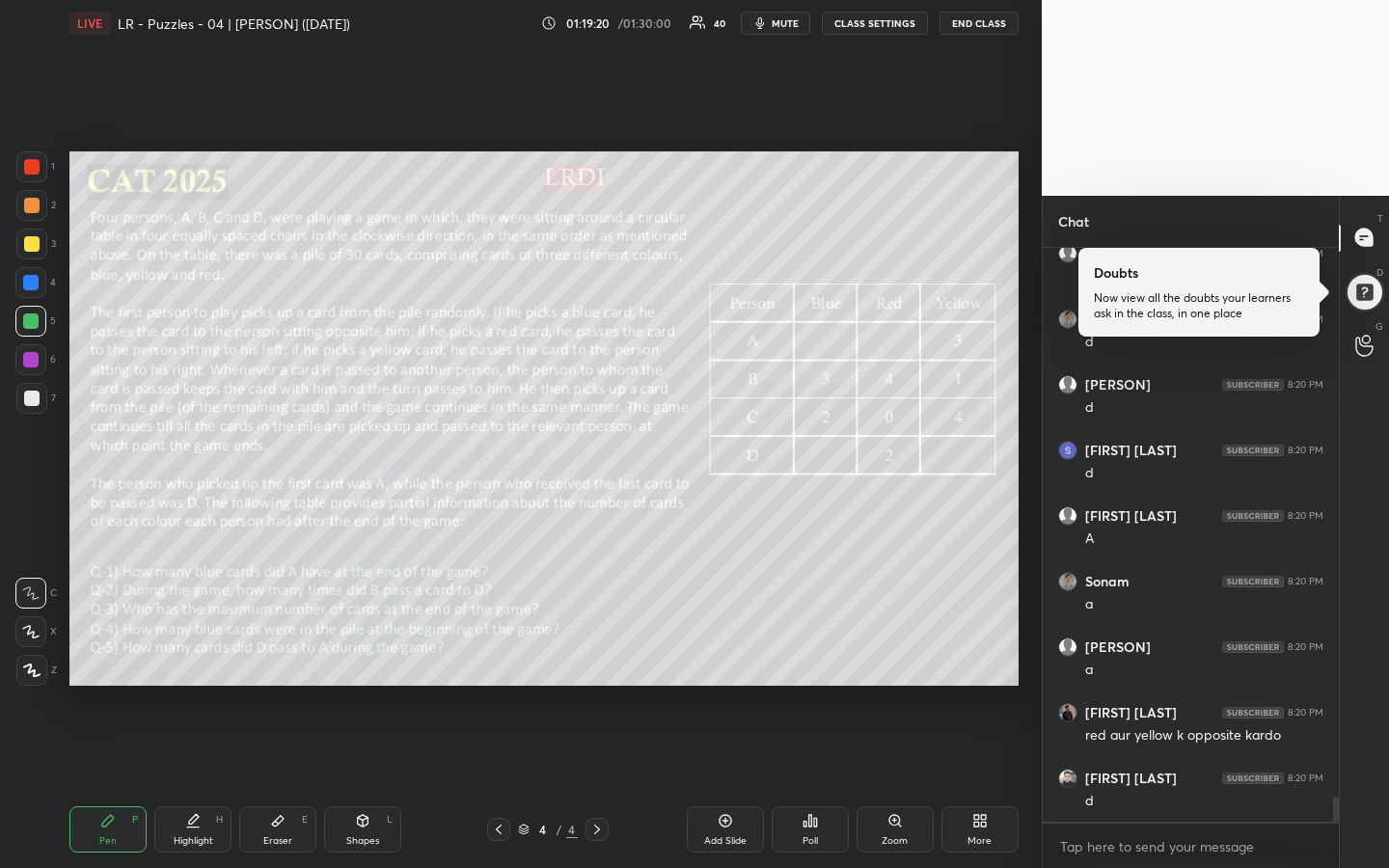 click on "Highlight" at bounding box center (193, 841) 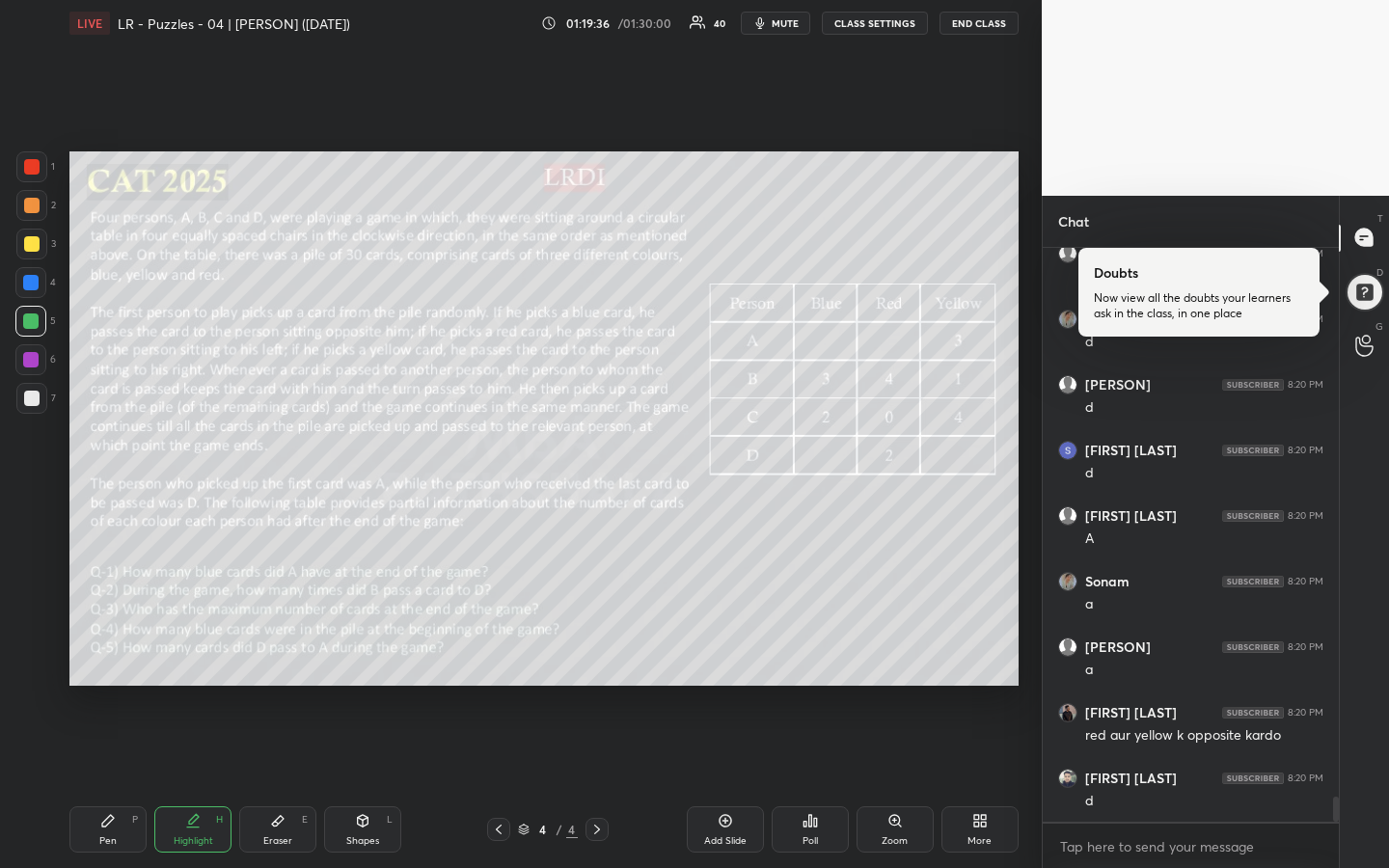 click on "Highlight" at bounding box center [193, 841] 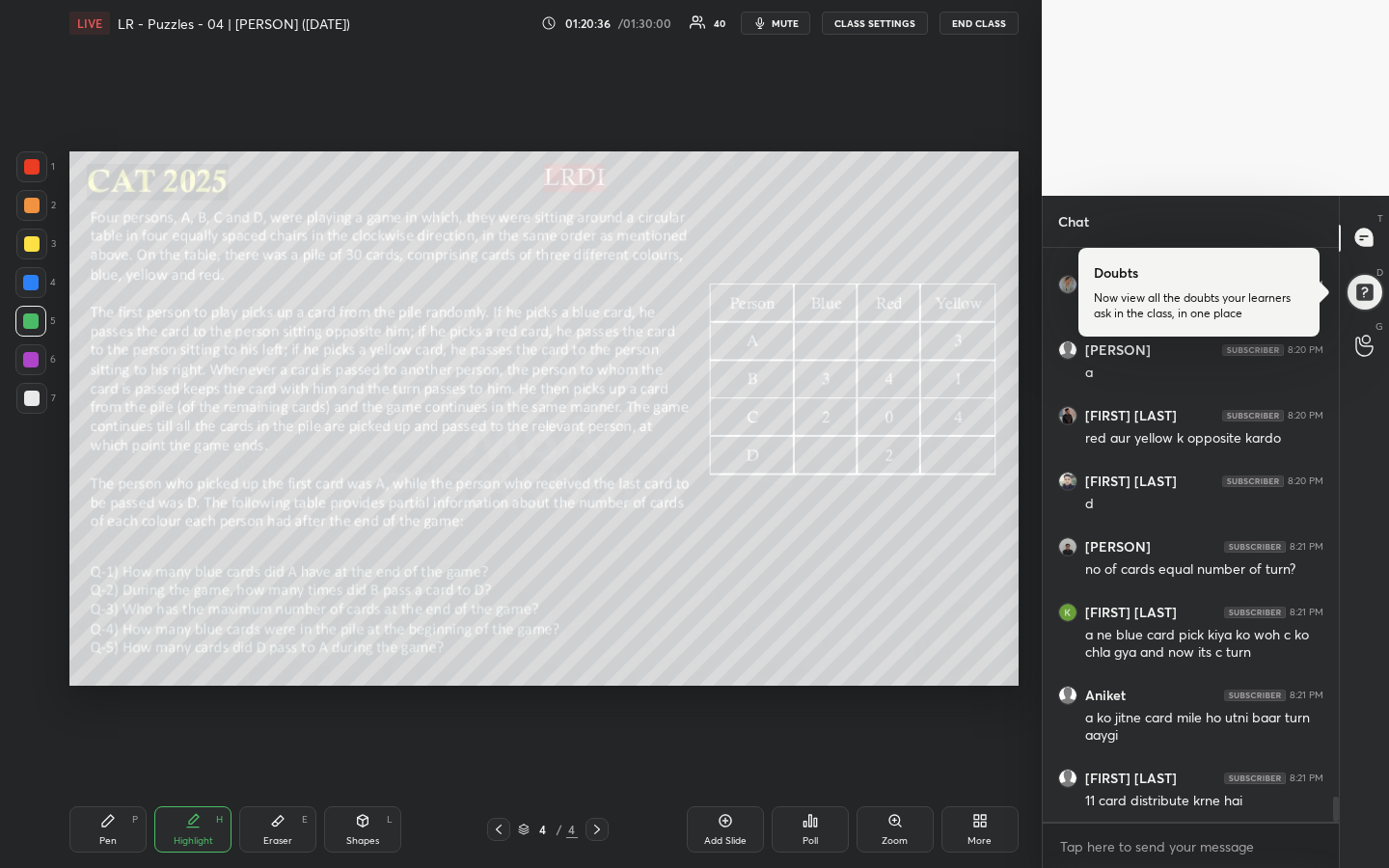 scroll, scrollTop: 12816, scrollLeft: 0, axis: vertical 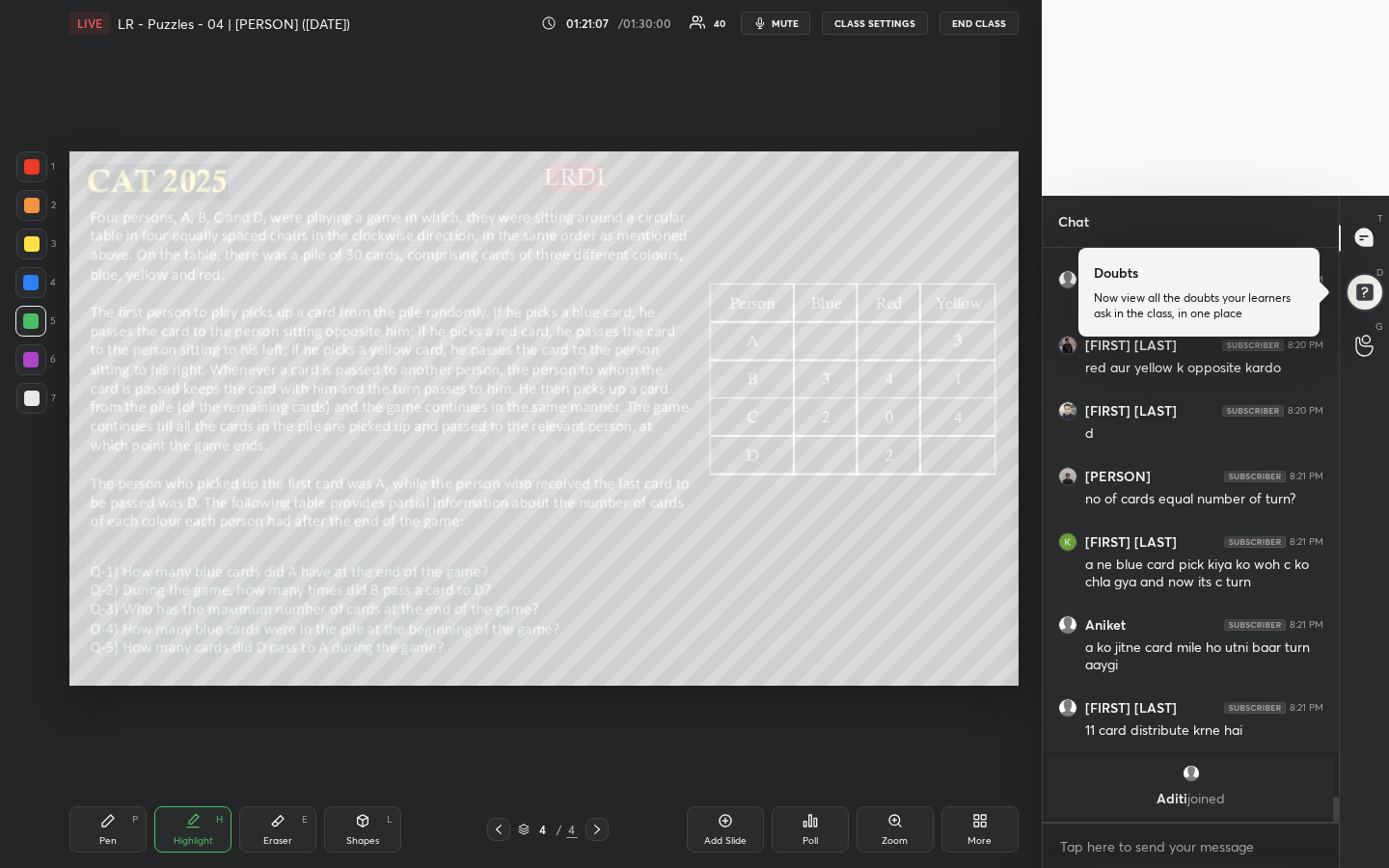click on "Highlight H" at bounding box center [193, 829] 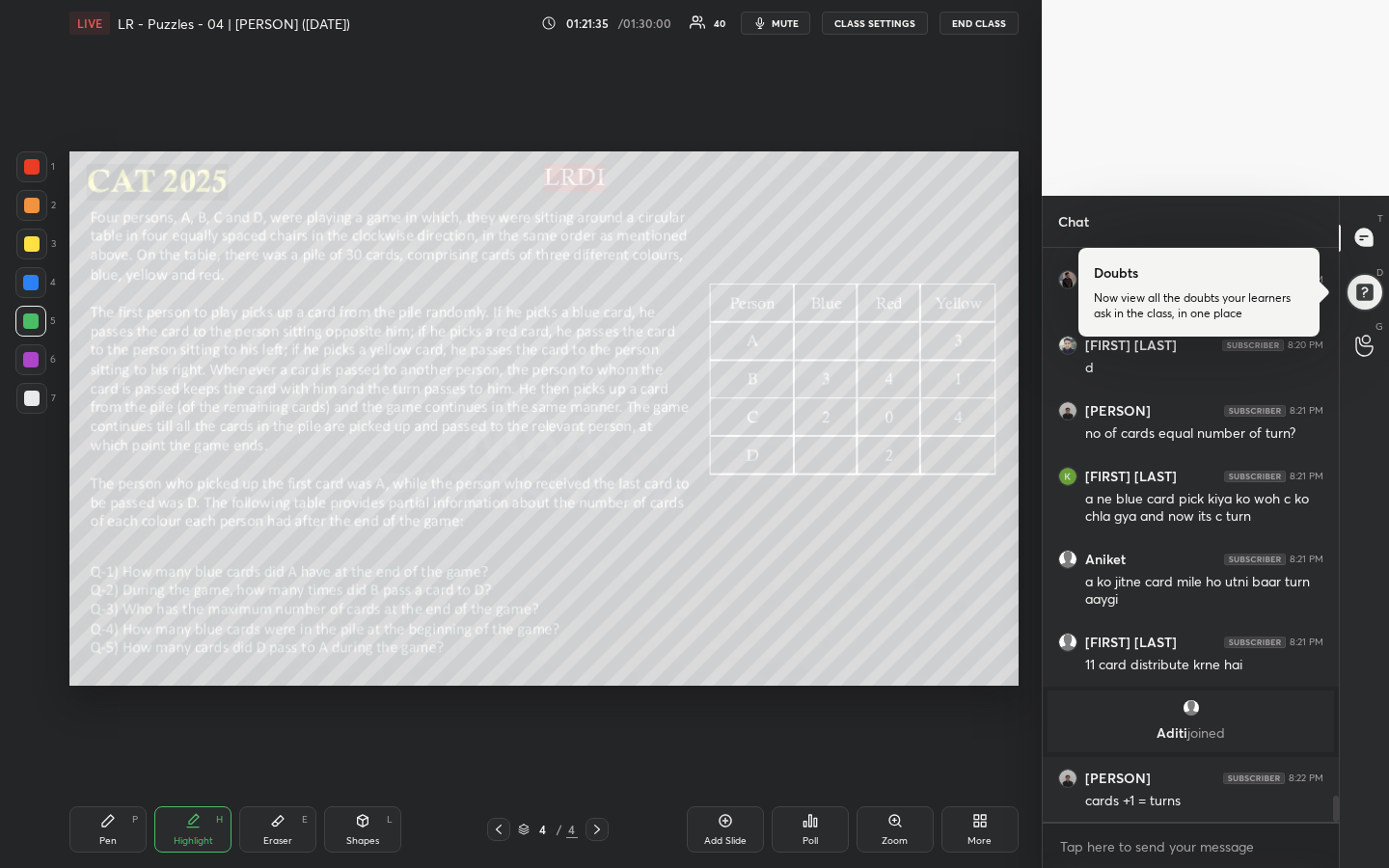 scroll, scrollTop: 11950, scrollLeft: 0, axis: vertical 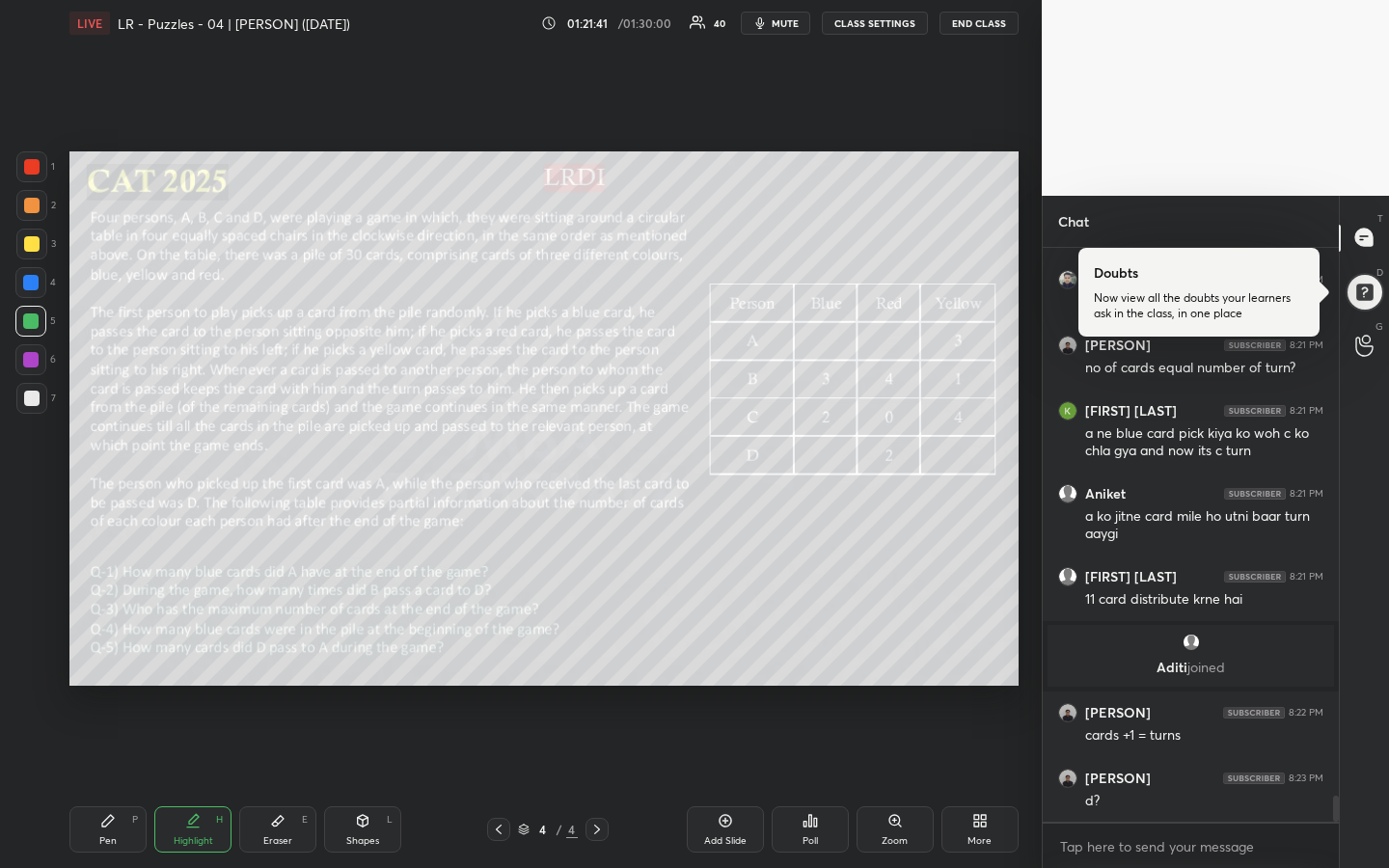 click on "Highlight H" at bounding box center (193, 829) 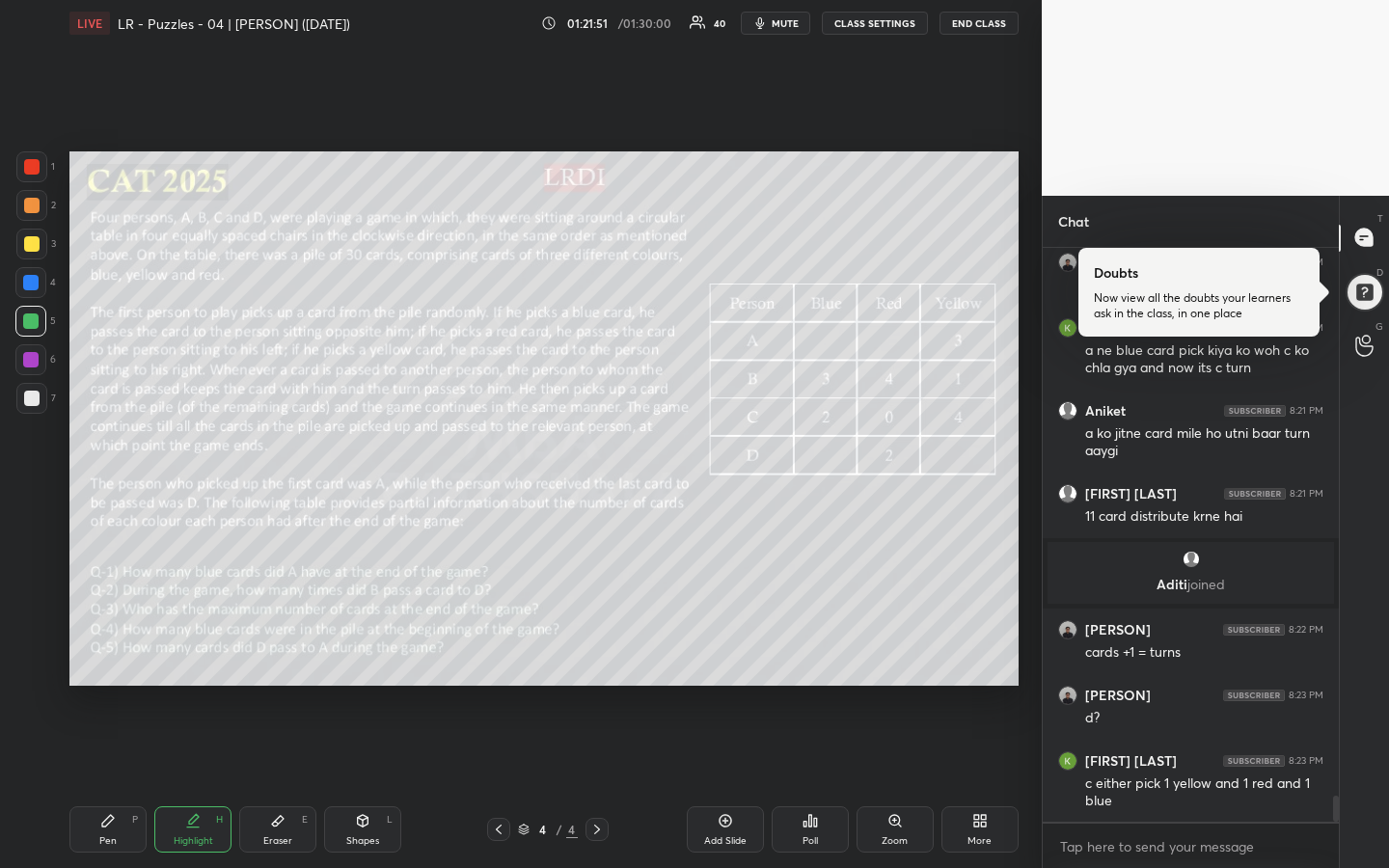 scroll, scrollTop: 12099, scrollLeft: 0, axis: vertical 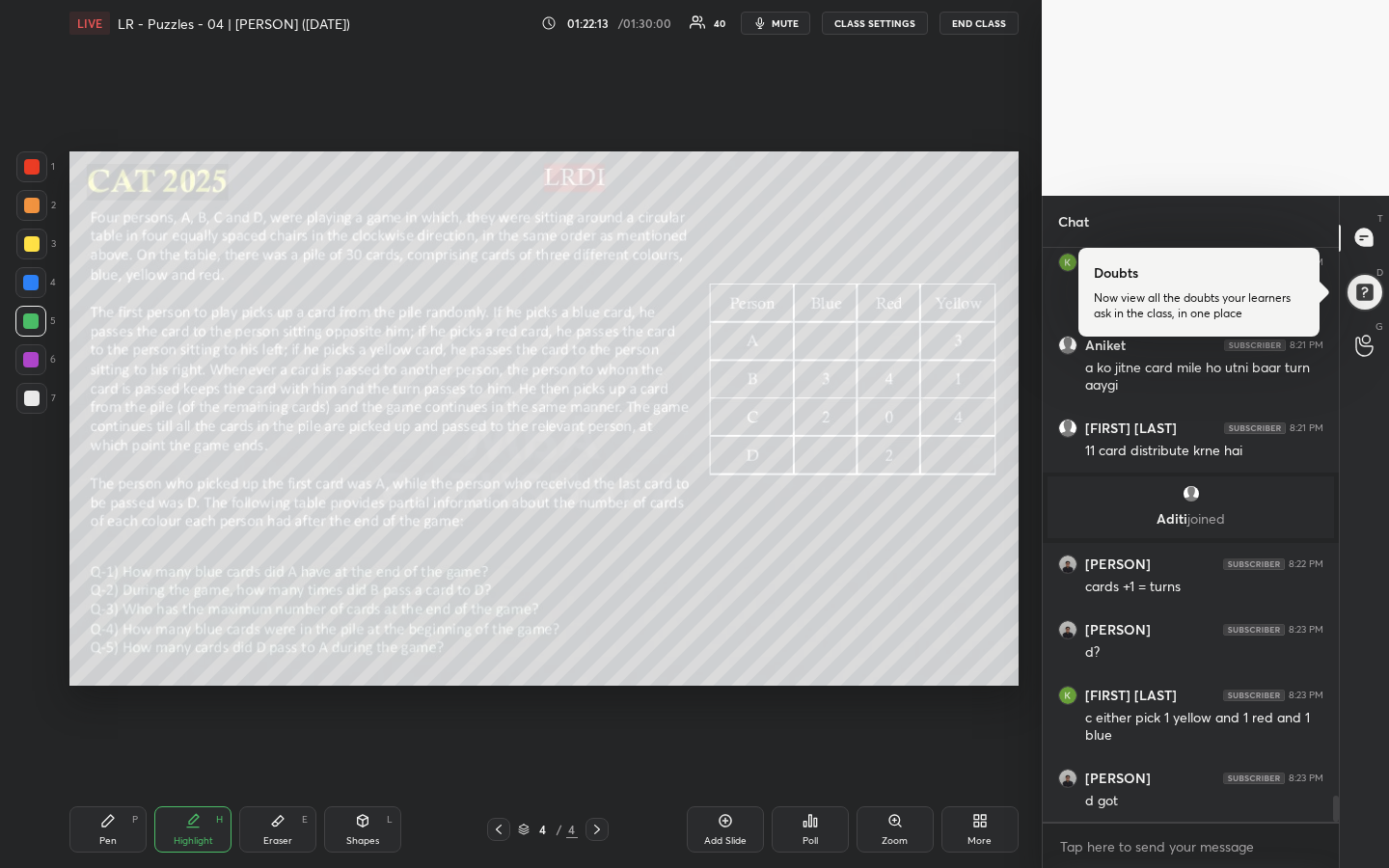 click 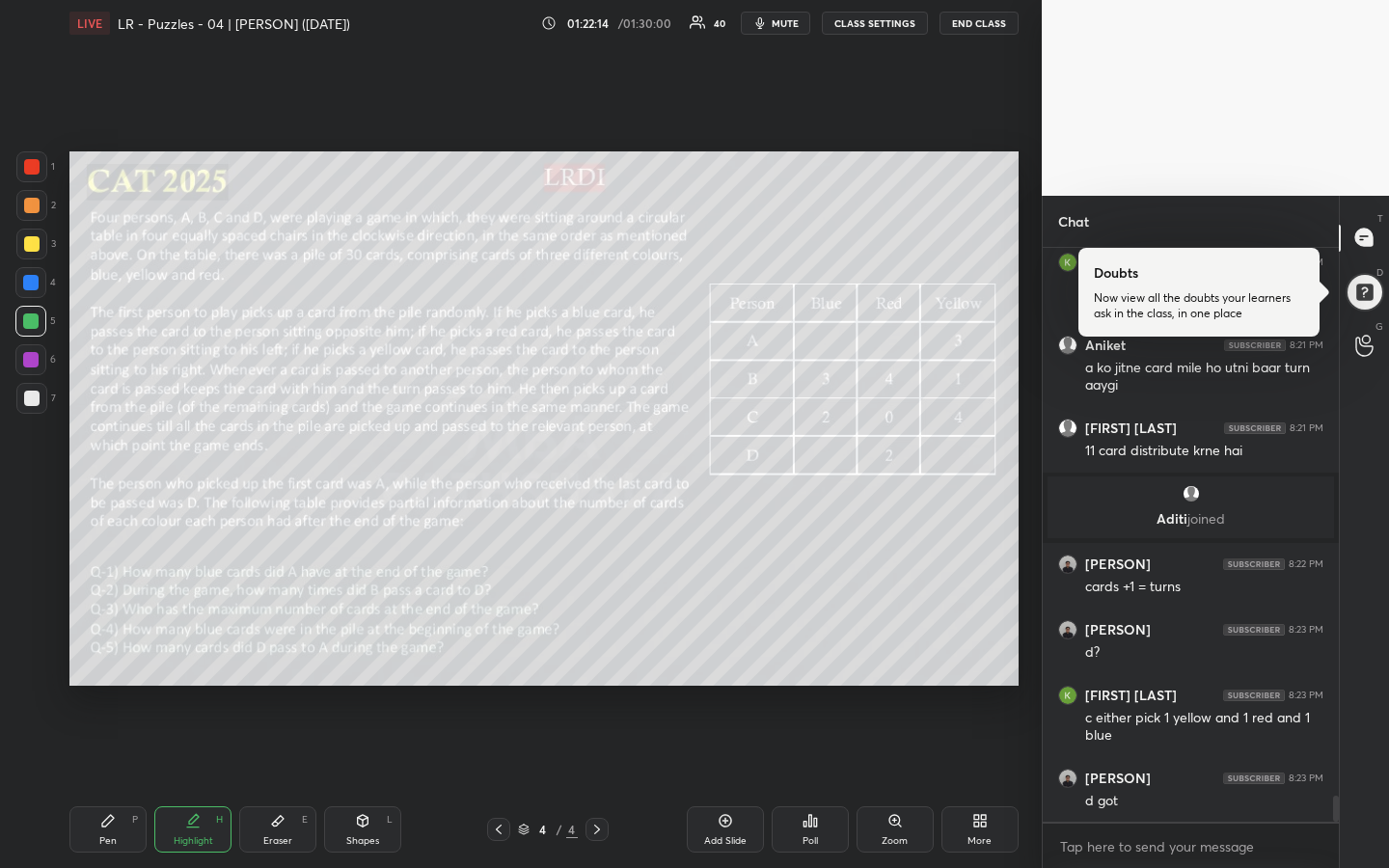 click at bounding box center (32, 205) 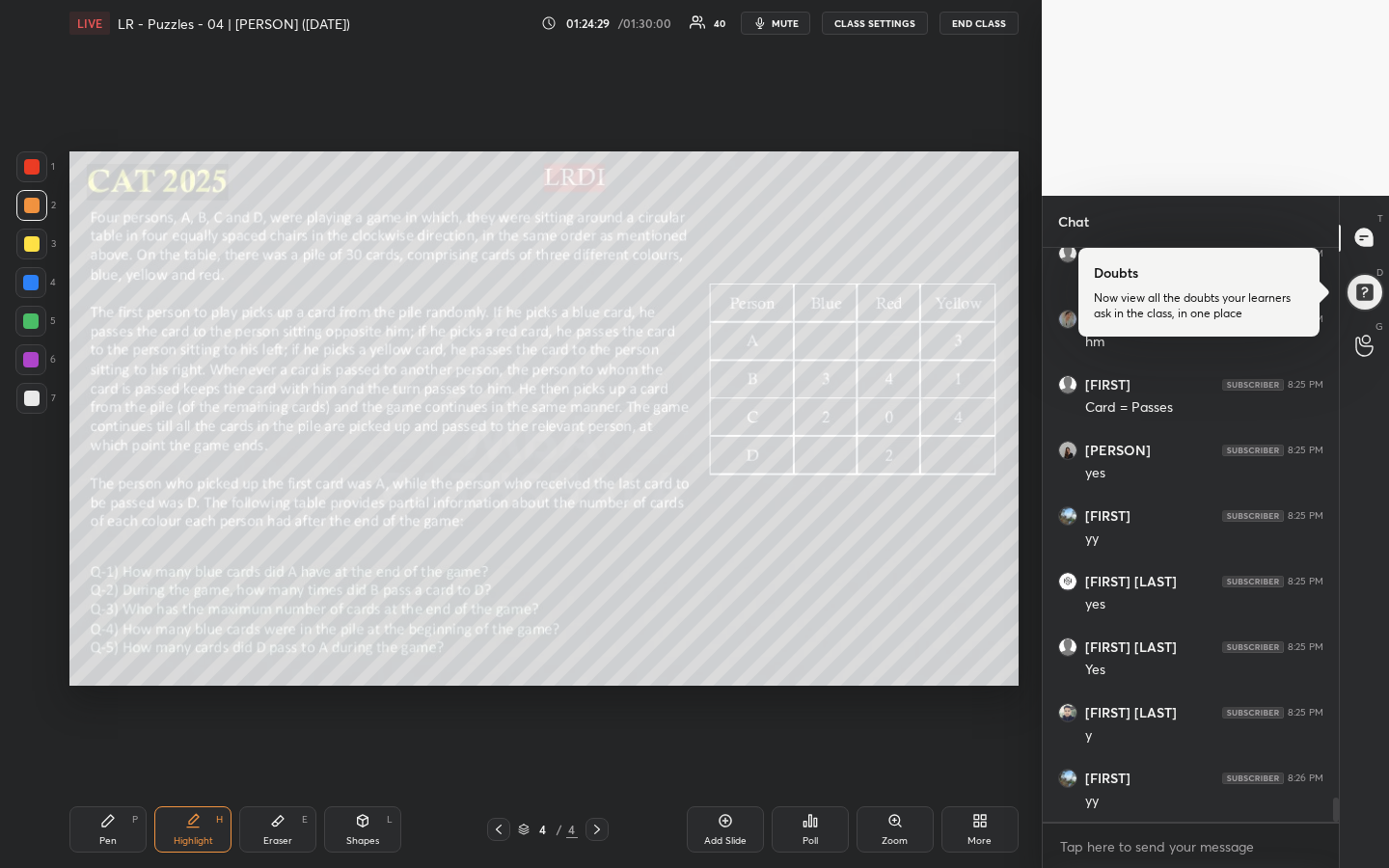 scroll, scrollTop: 12870, scrollLeft: 0, axis: vertical 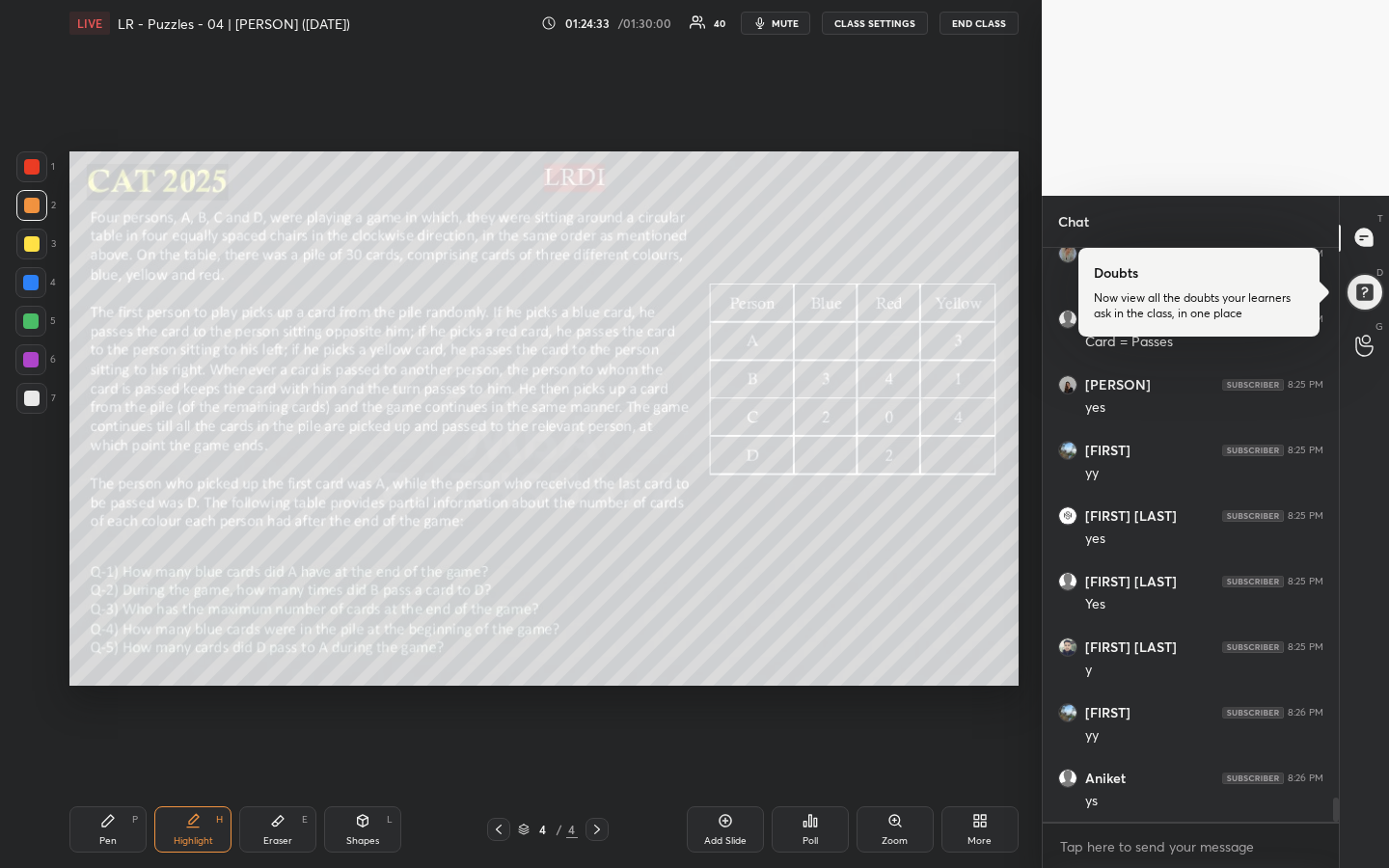 click on "Highlight H" at bounding box center (193, 829) 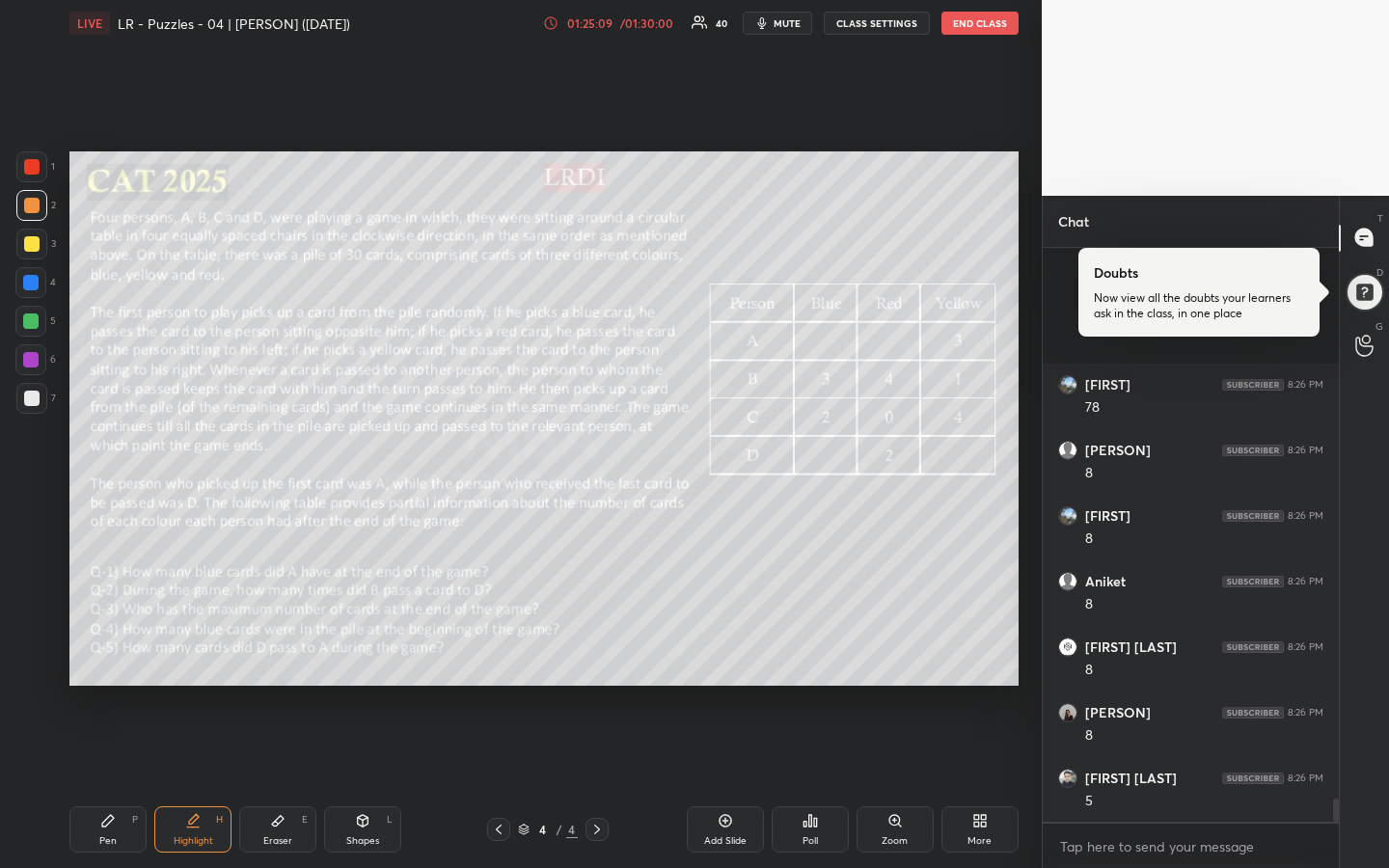 scroll, scrollTop: 13853, scrollLeft: 0, axis: vertical 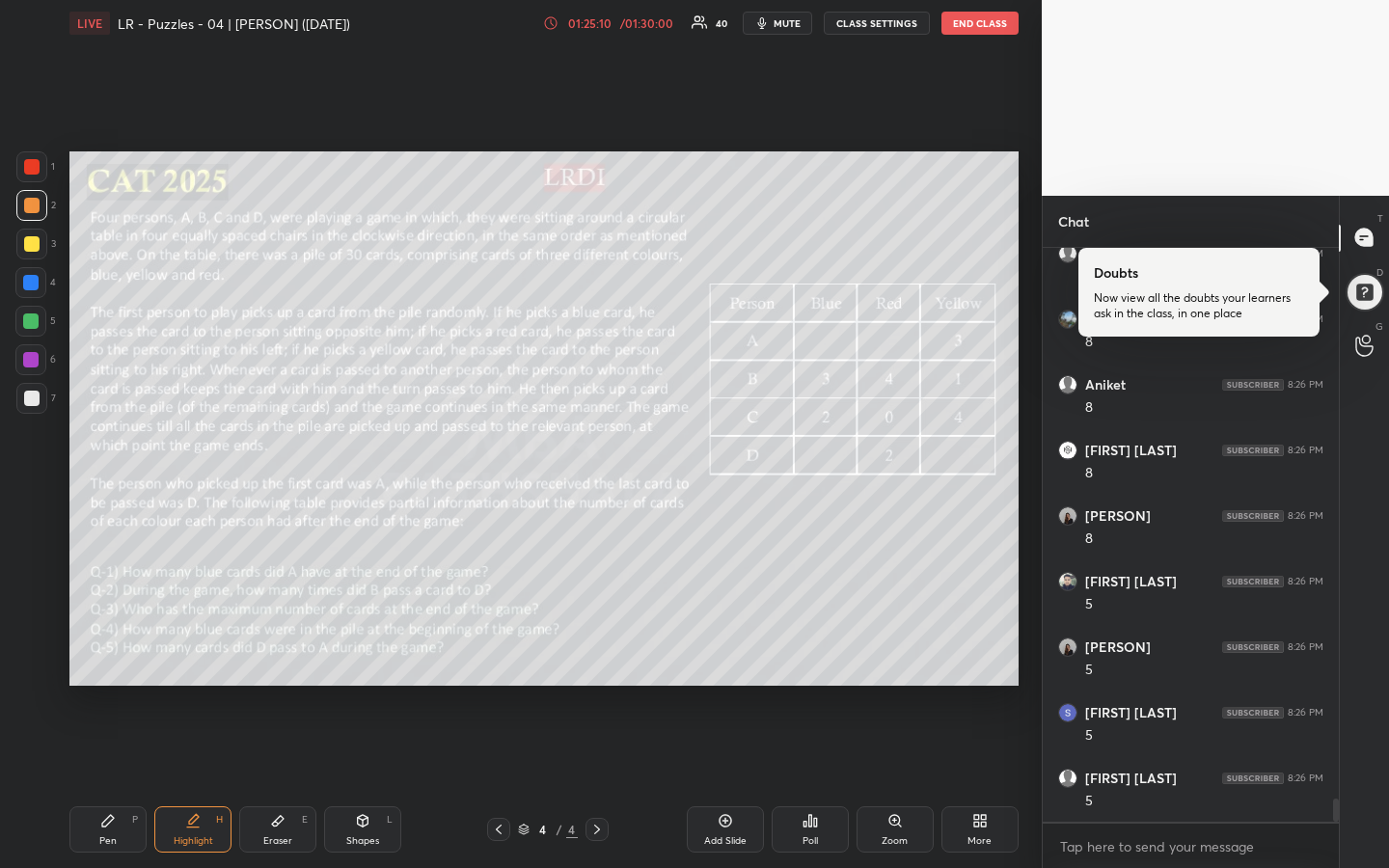 drag, startPoint x: 106, startPoint y: 833, endPoint x: 154, endPoint y: 812, distance: 52.393 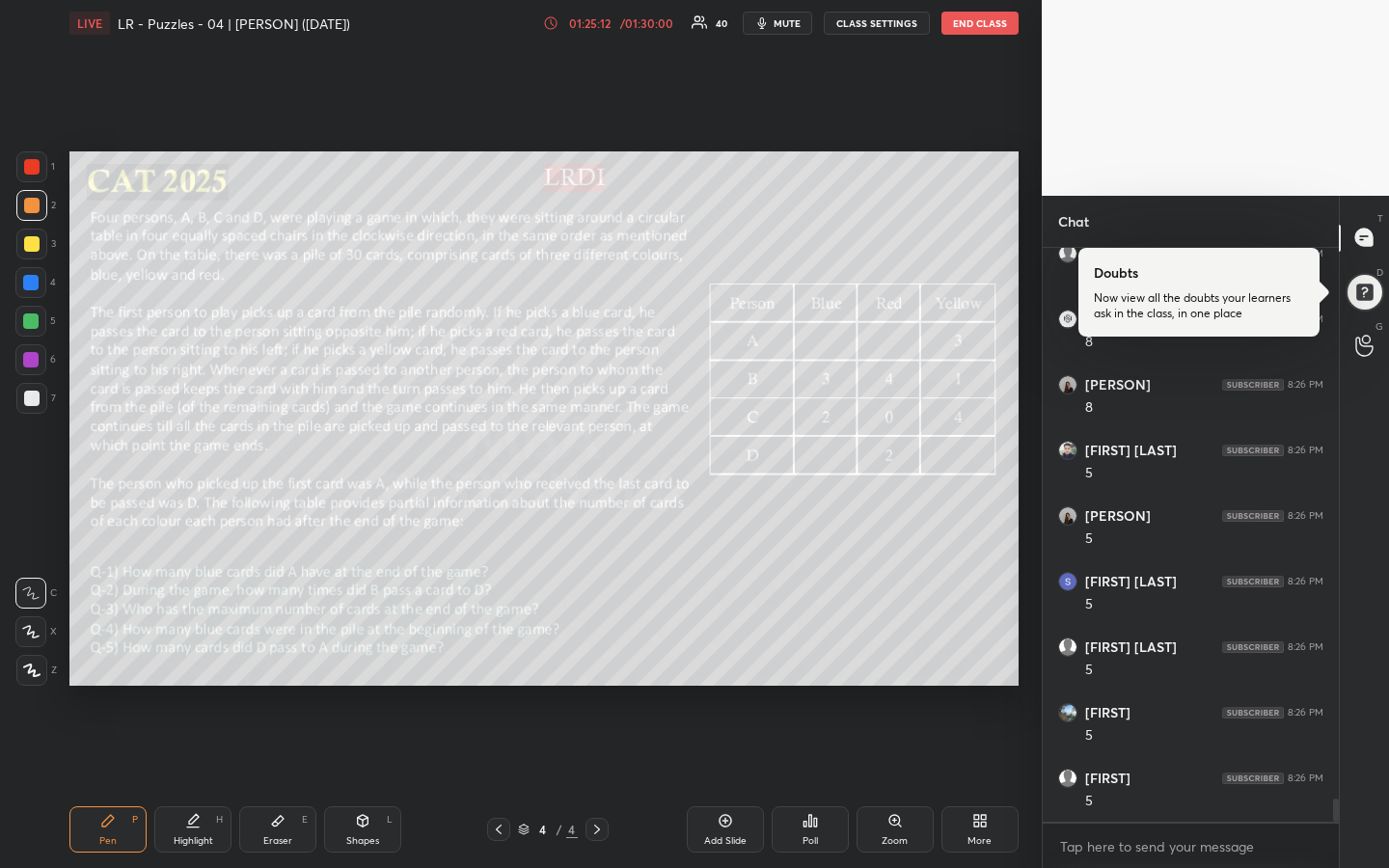 scroll, scrollTop: 14050, scrollLeft: 0, axis: vertical 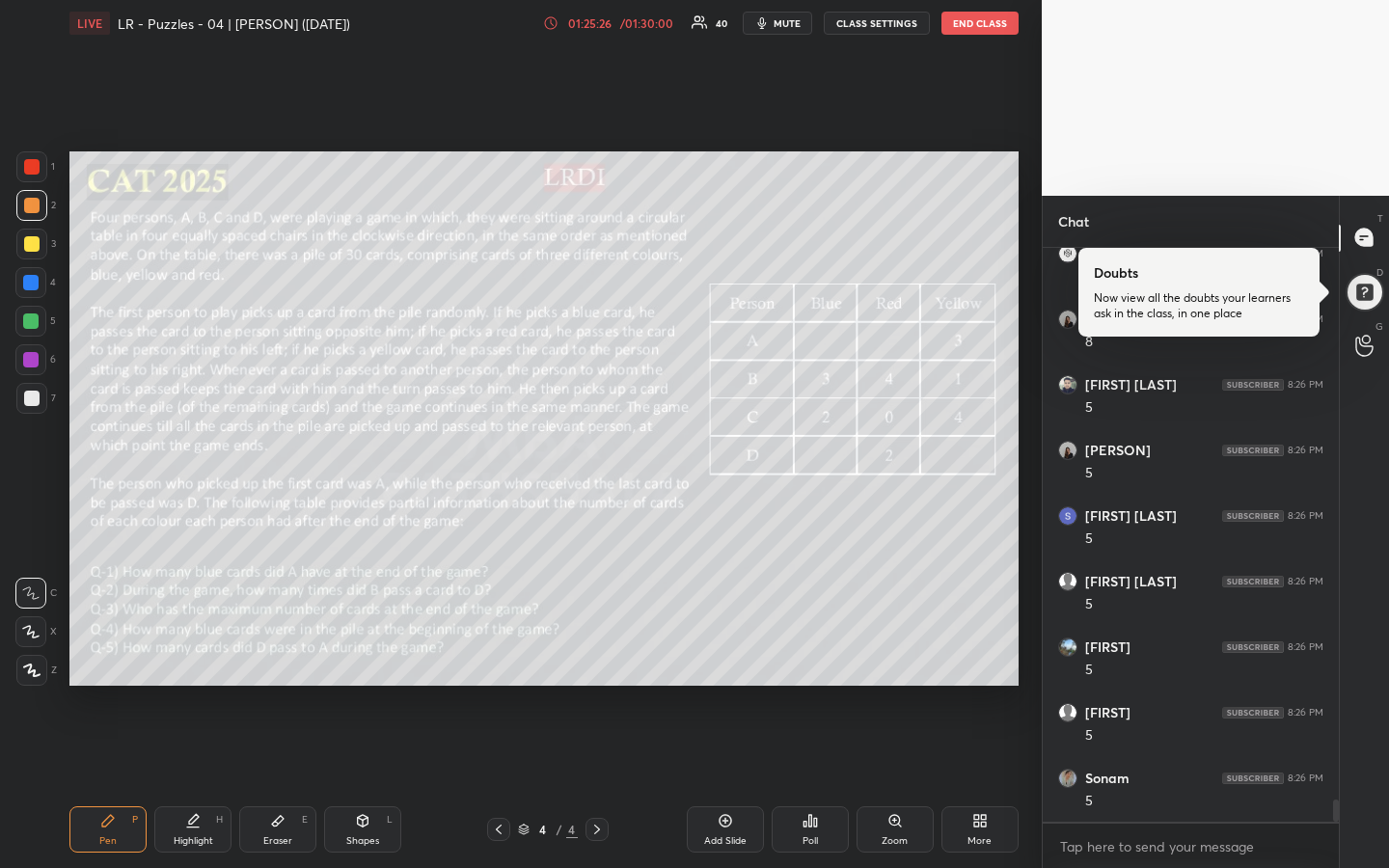 click on "Highlight H" at bounding box center [193, 829] 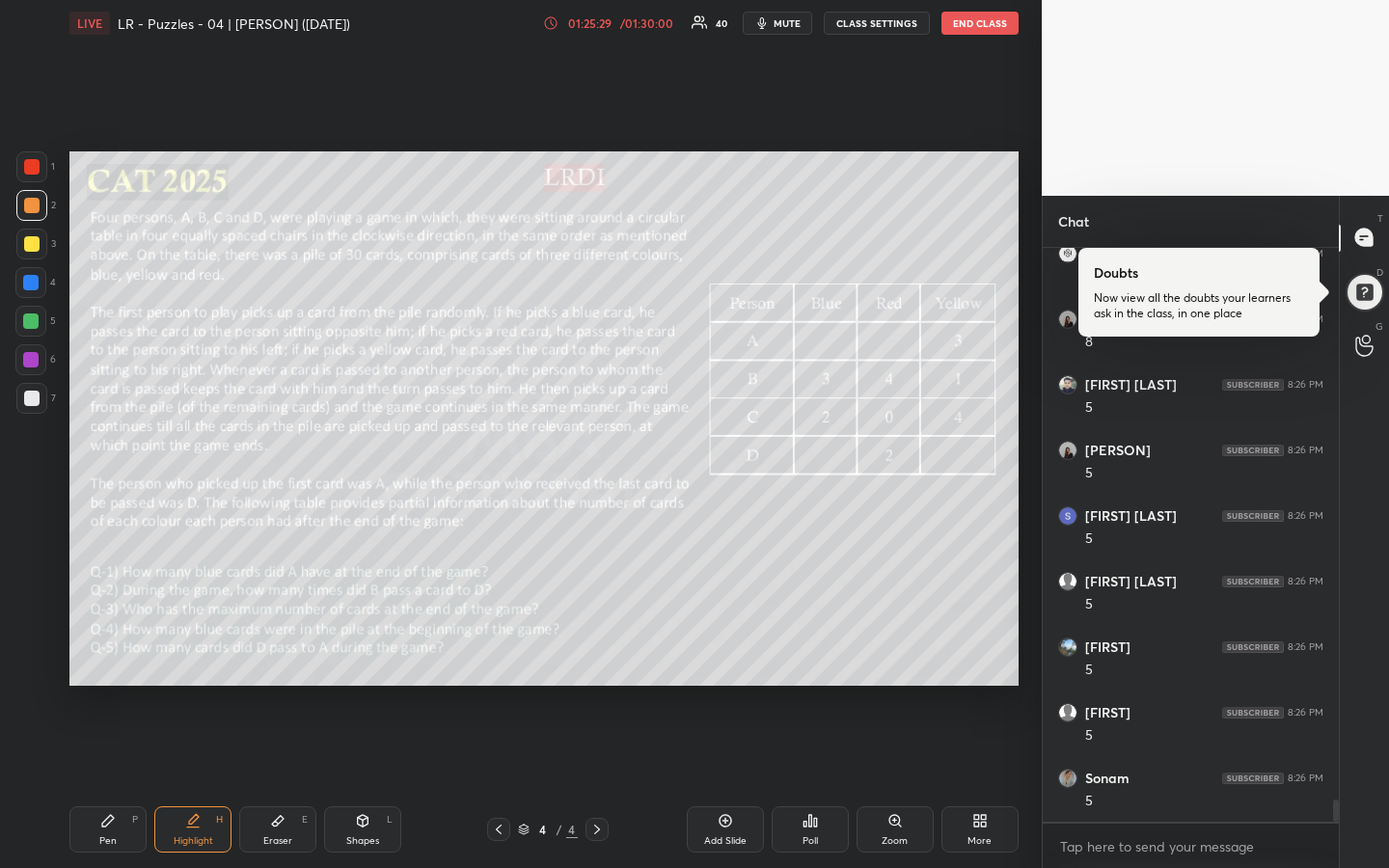 drag, startPoint x: 105, startPoint y: 834, endPoint x: 113, endPoint y: 824, distance: 12.806248 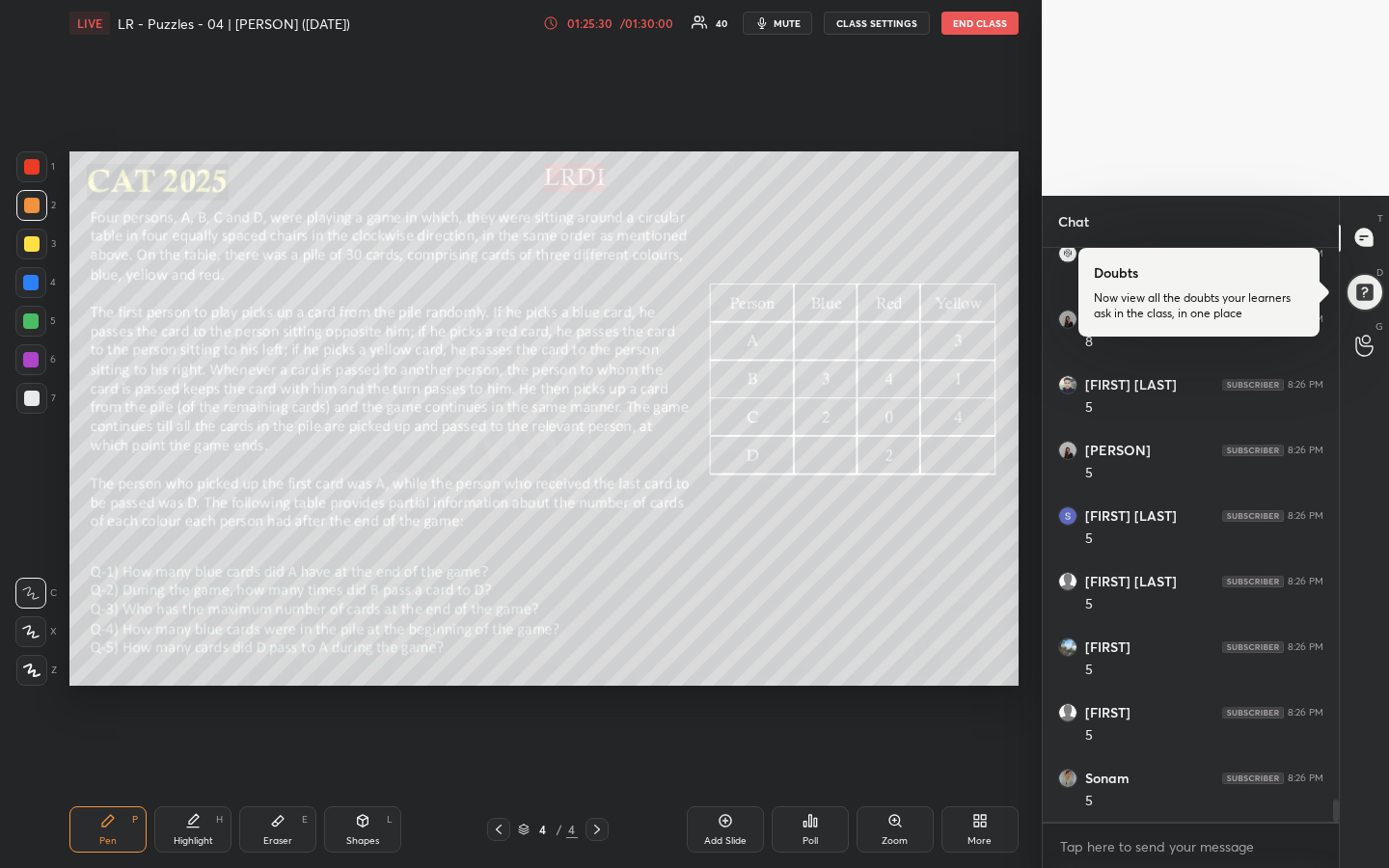 scroll, scrollTop: 14116, scrollLeft: 0, axis: vertical 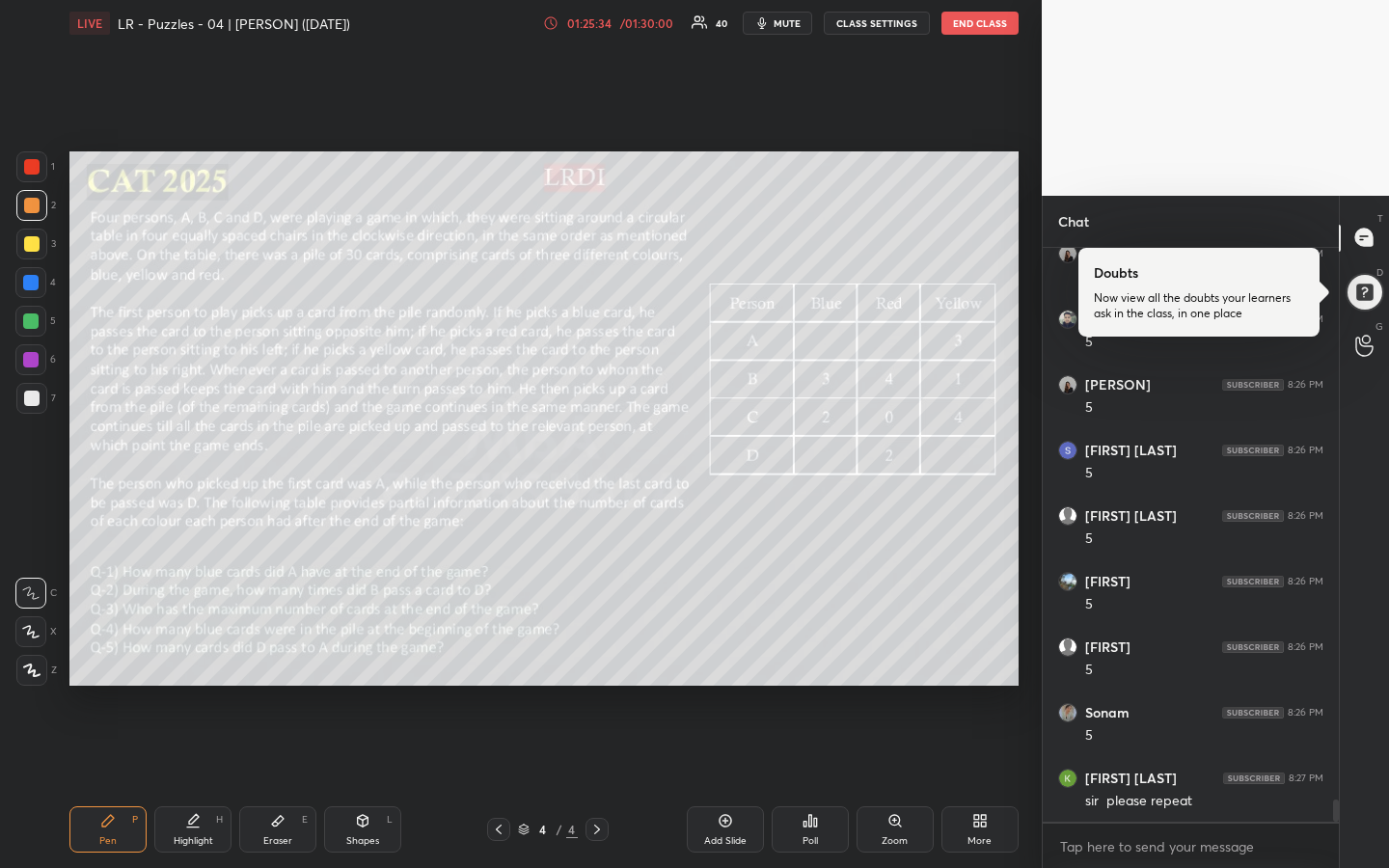 click at bounding box center [32, 244] 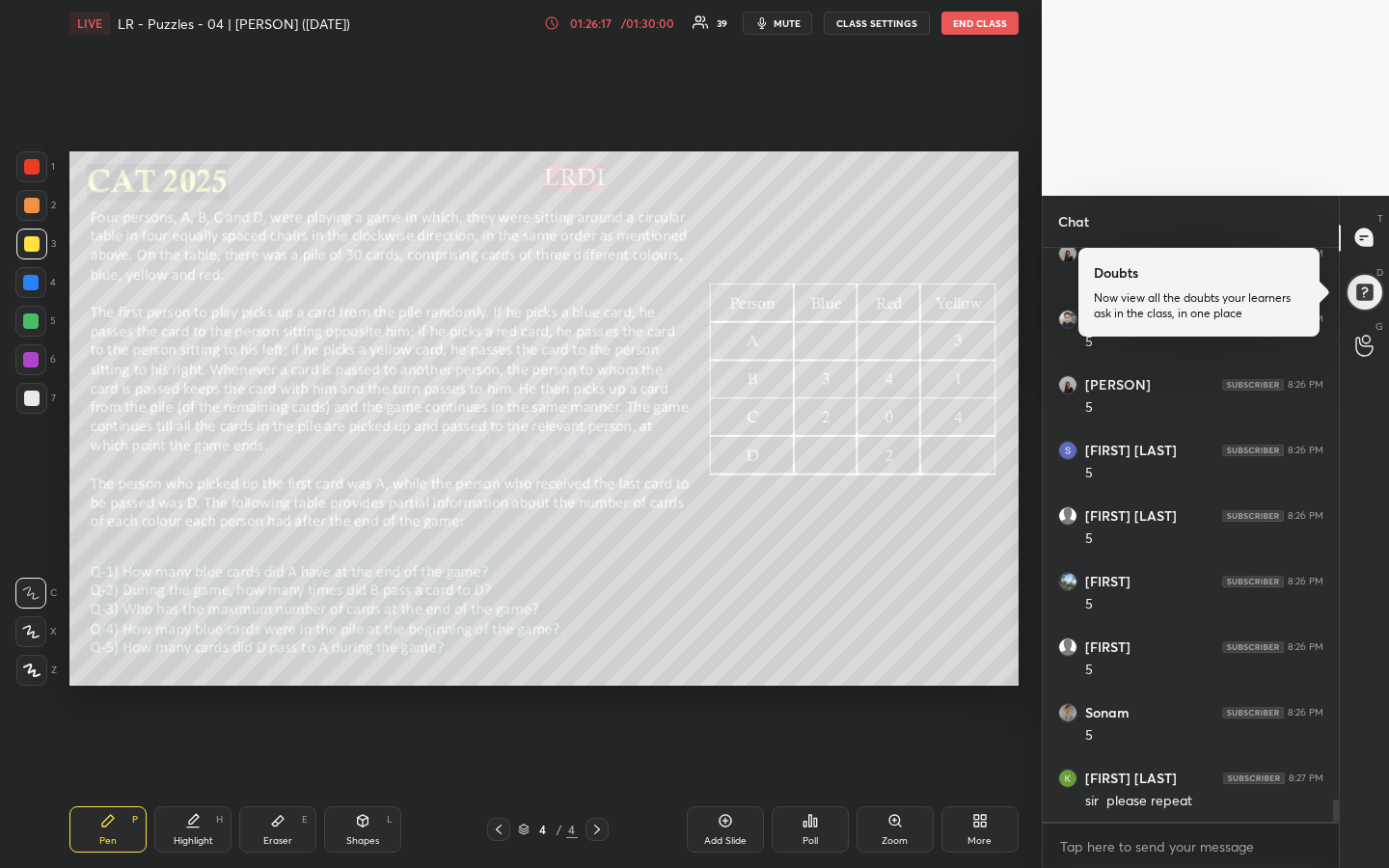 click on "Highlight" at bounding box center (193, 841) 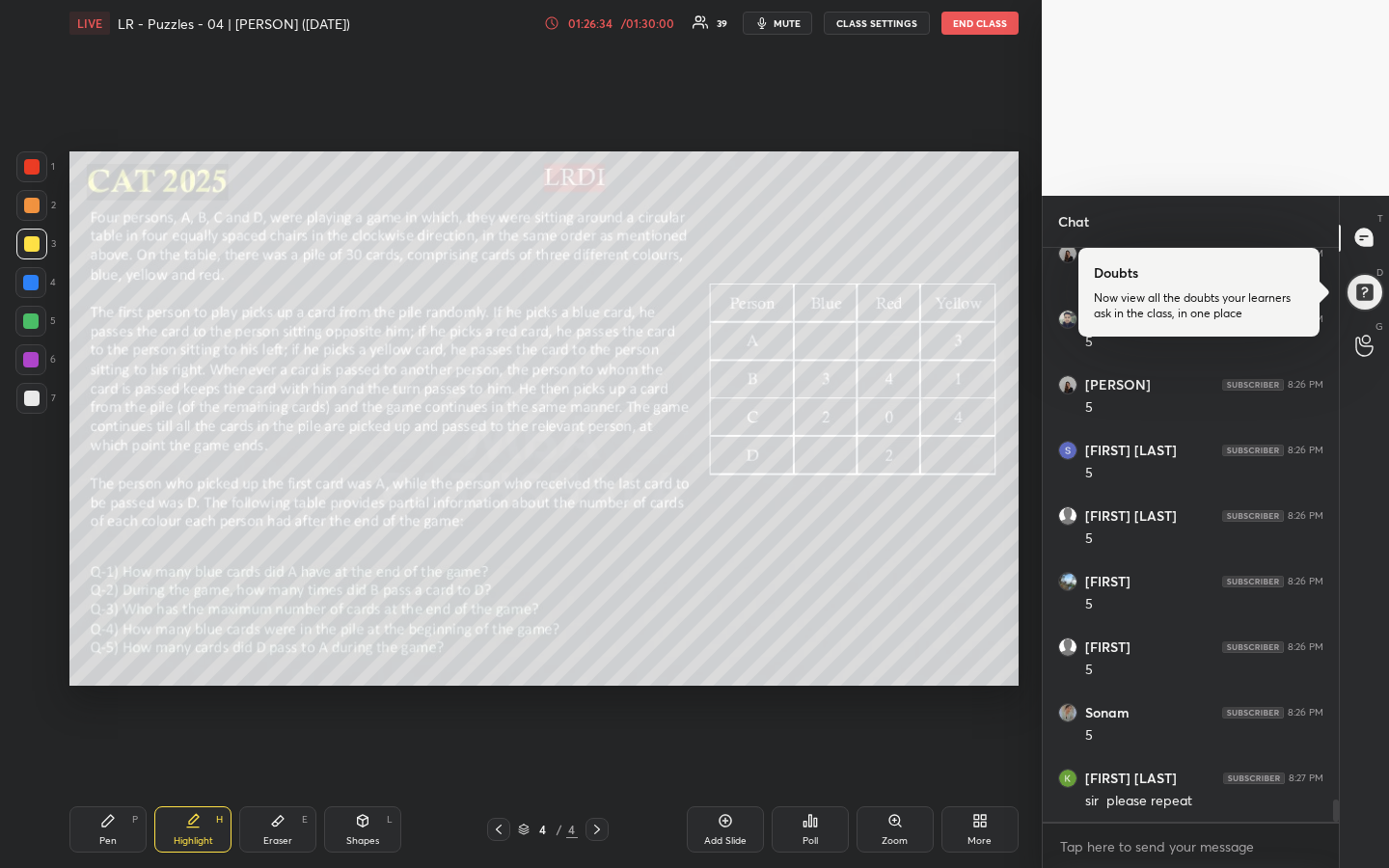 click on "Pen P" at bounding box center [108, 829] 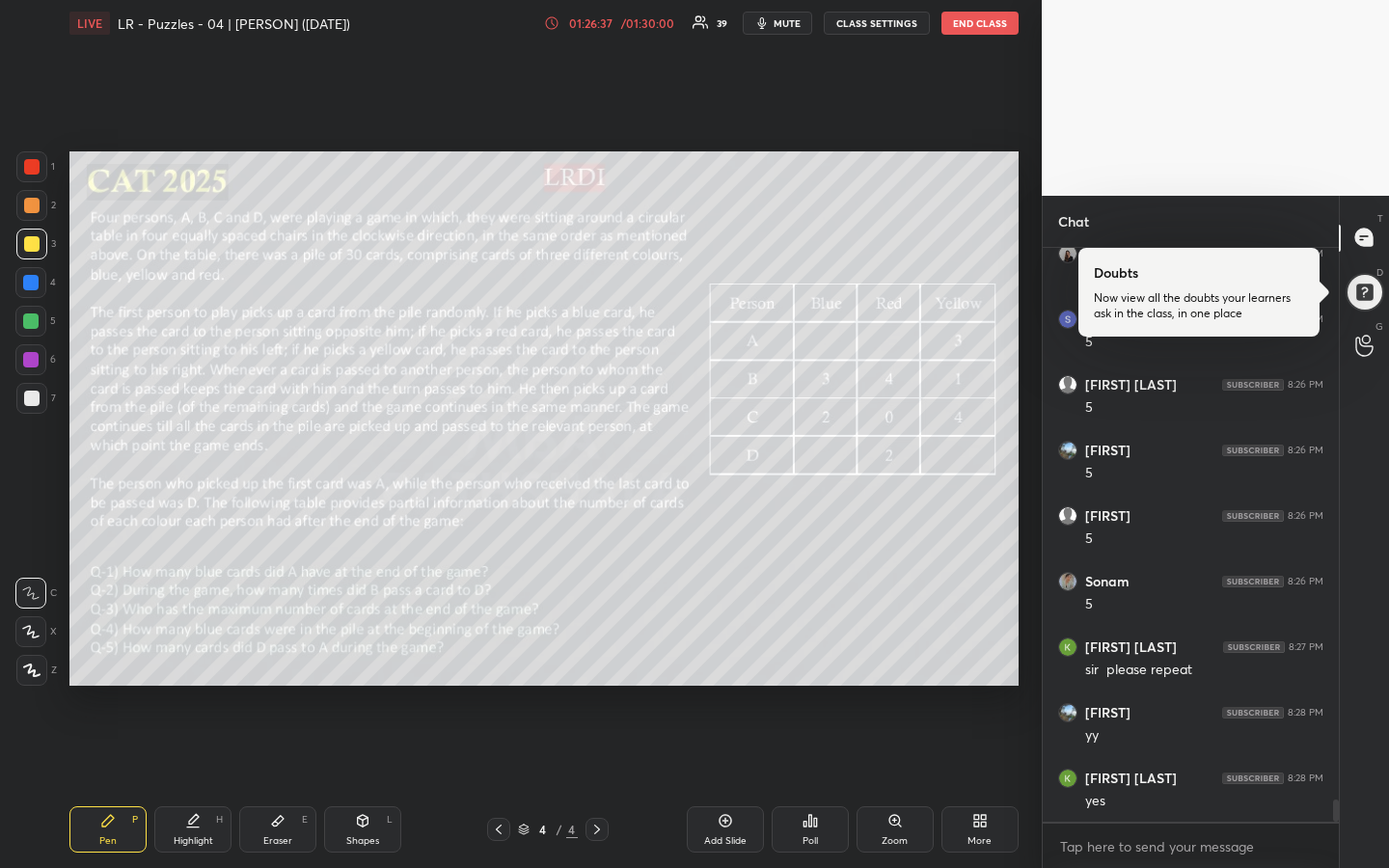 scroll, scrollTop: 14312, scrollLeft: 0, axis: vertical 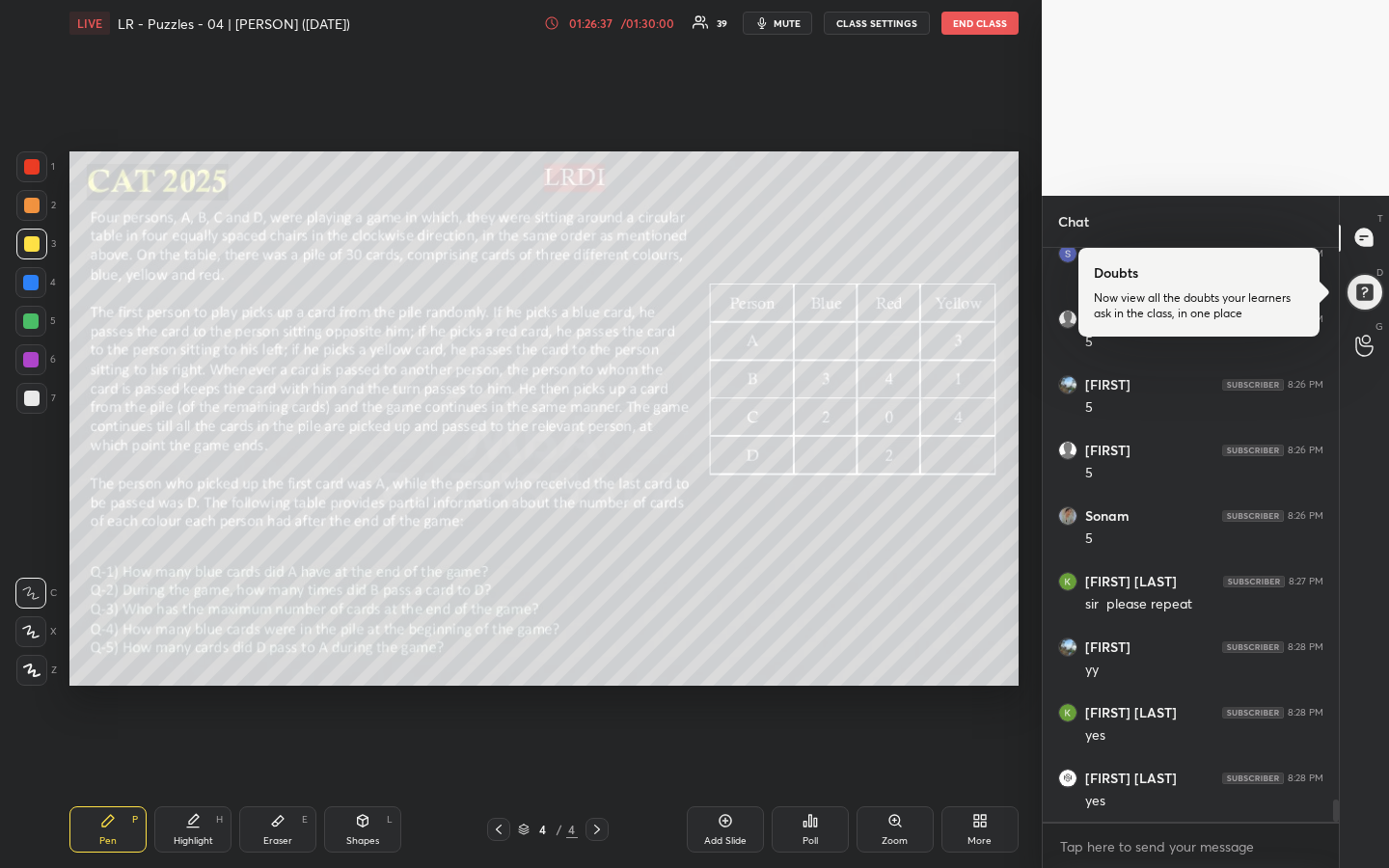click on "Highlight H" at bounding box center (193, 829) 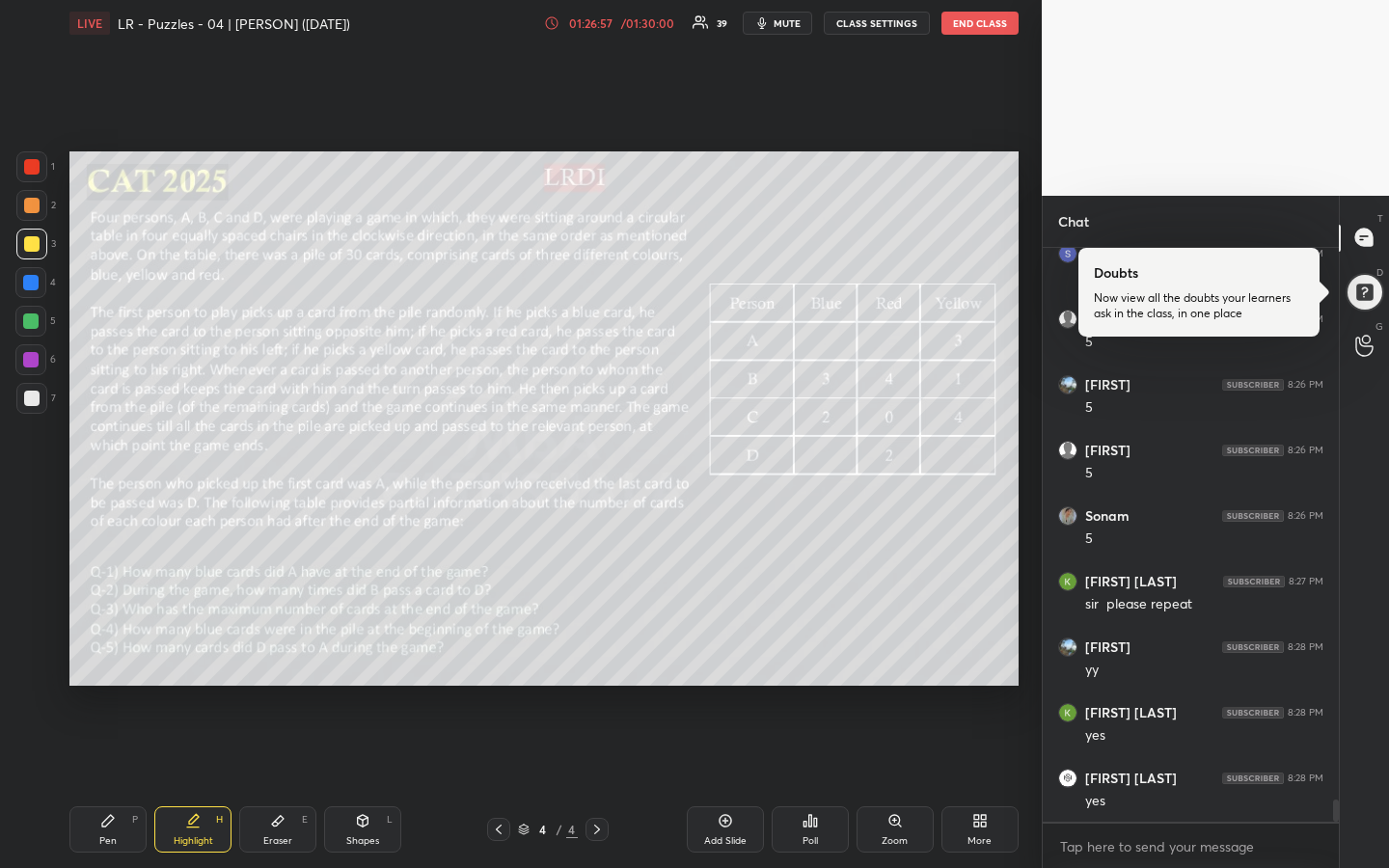 scroll, scrollTop: 14413, scrollLeft: 0, axis: vertical 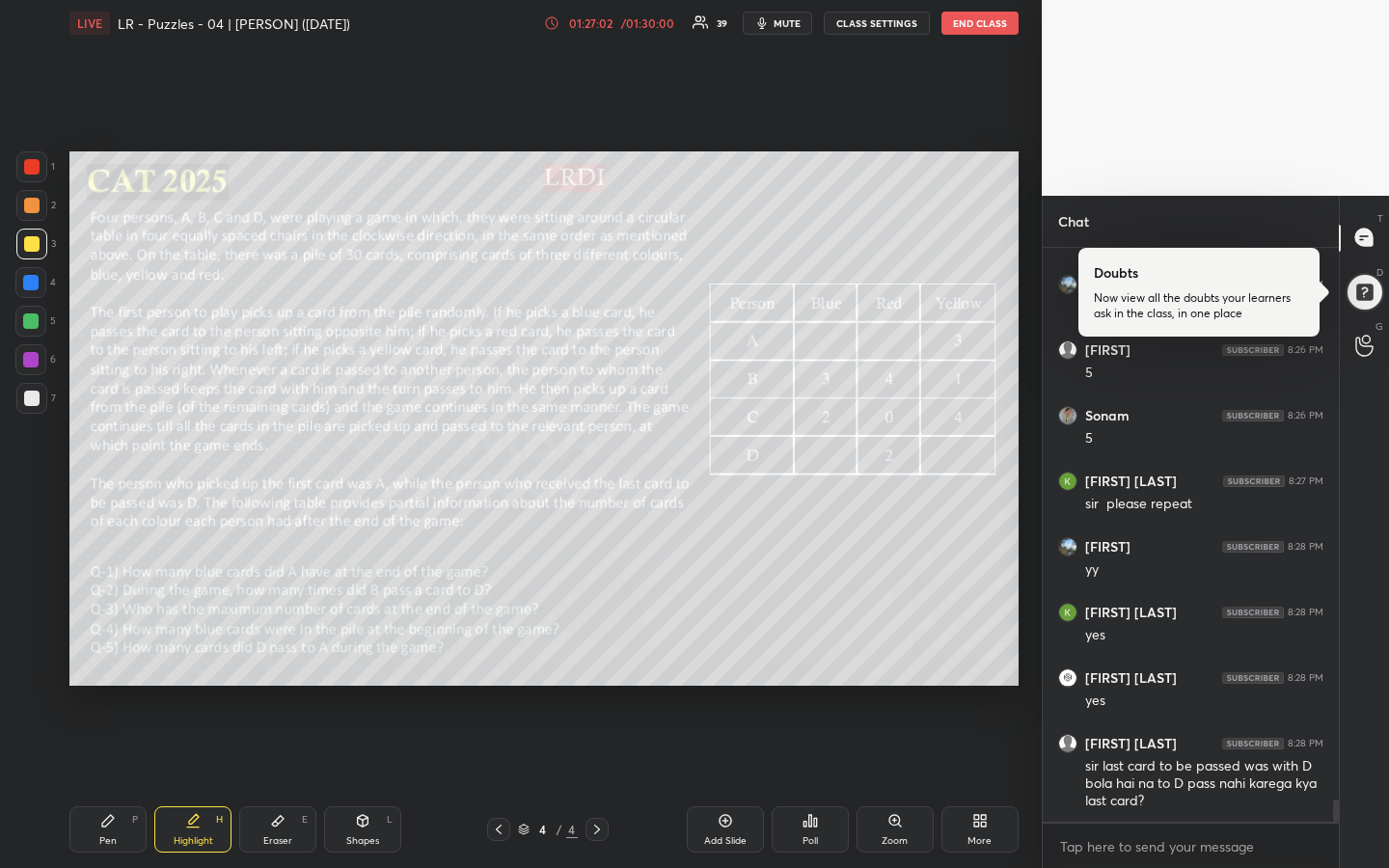 click on "Pen P" at bounding box center (108, 829) 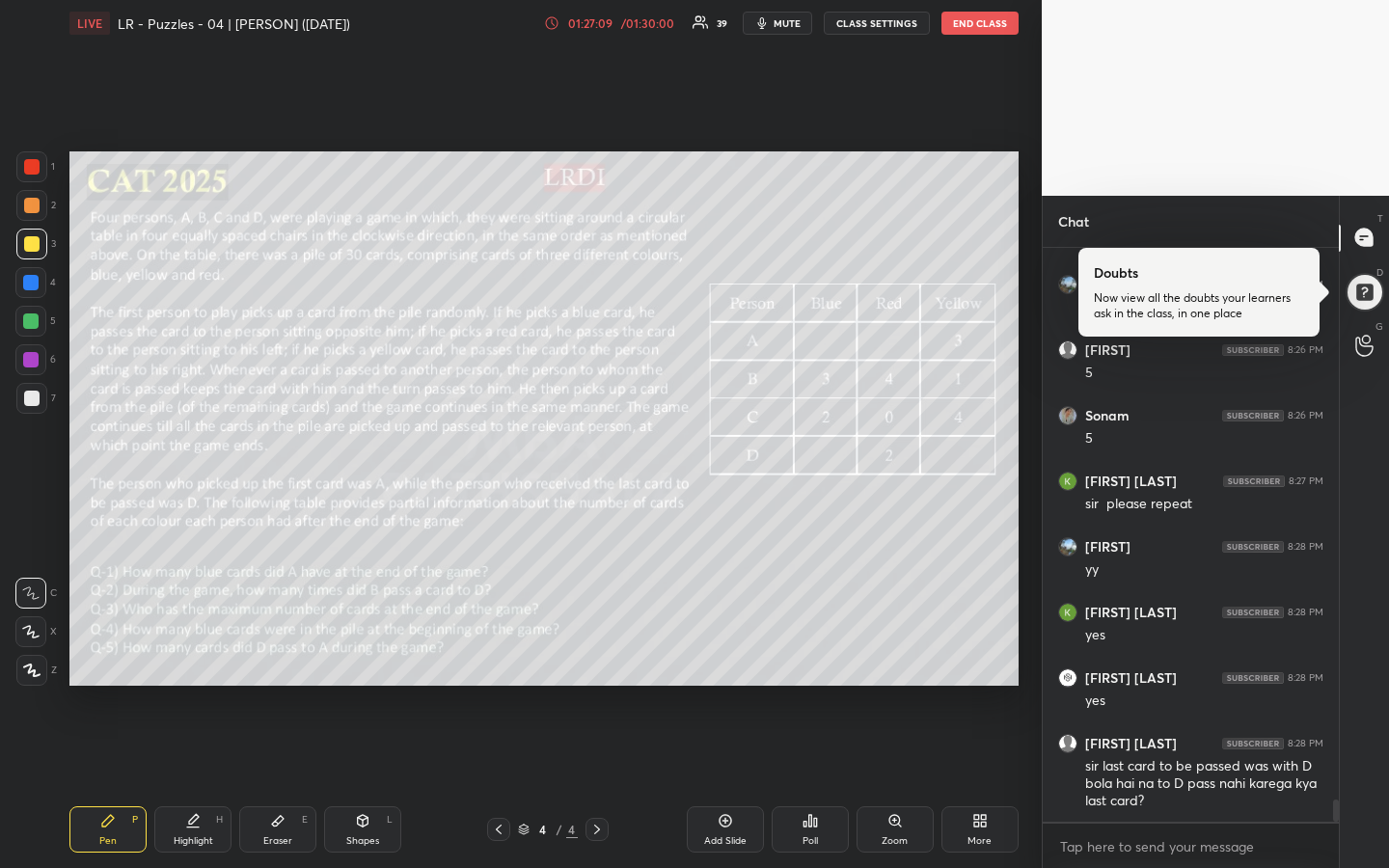 click on "Highlight" at bounding box center [193, 841] 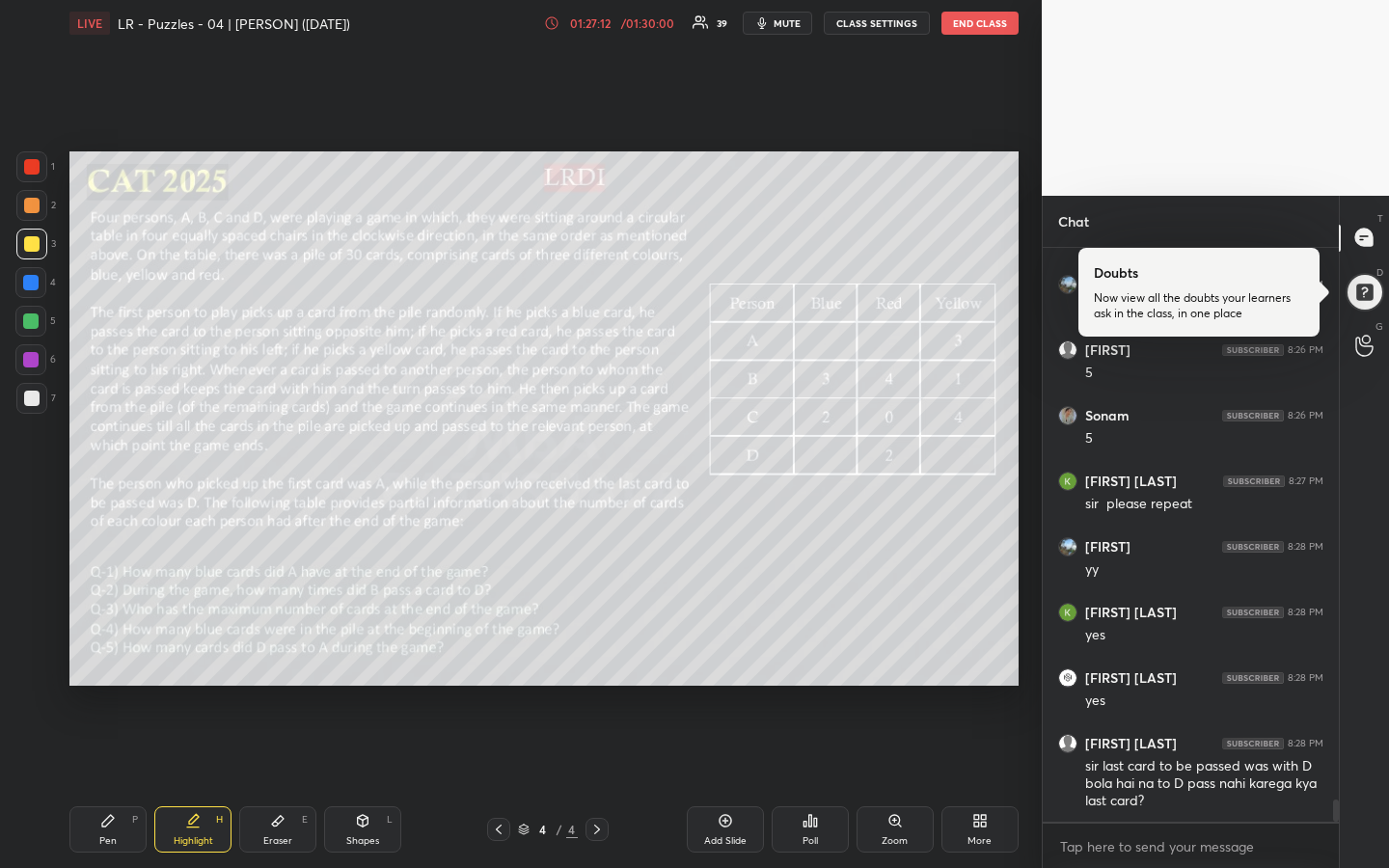 click on "Pen P" at bounding box center (108, 829) 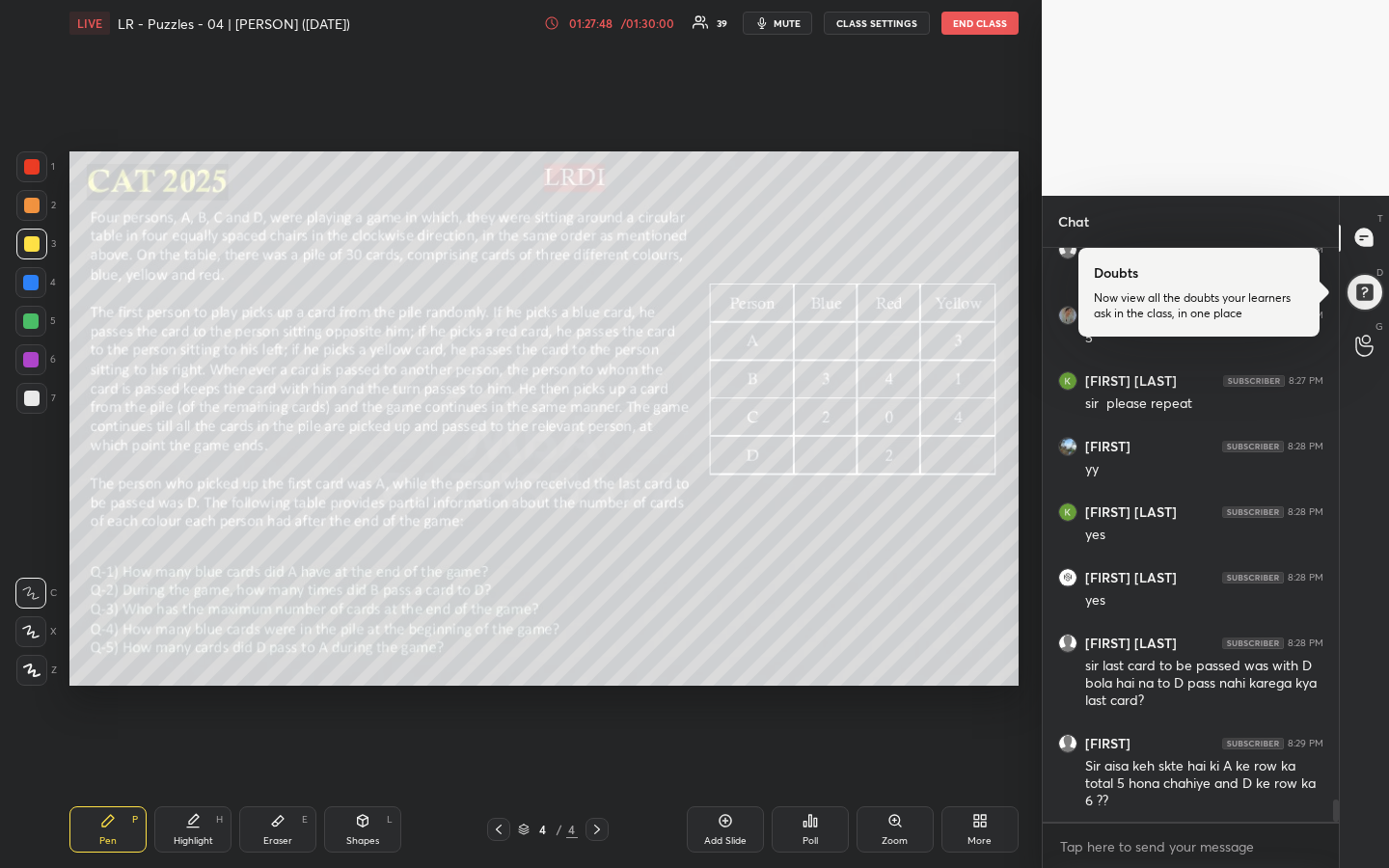 scroll, scrollTop: 14579, scrollLeft: 0, axis: vertical 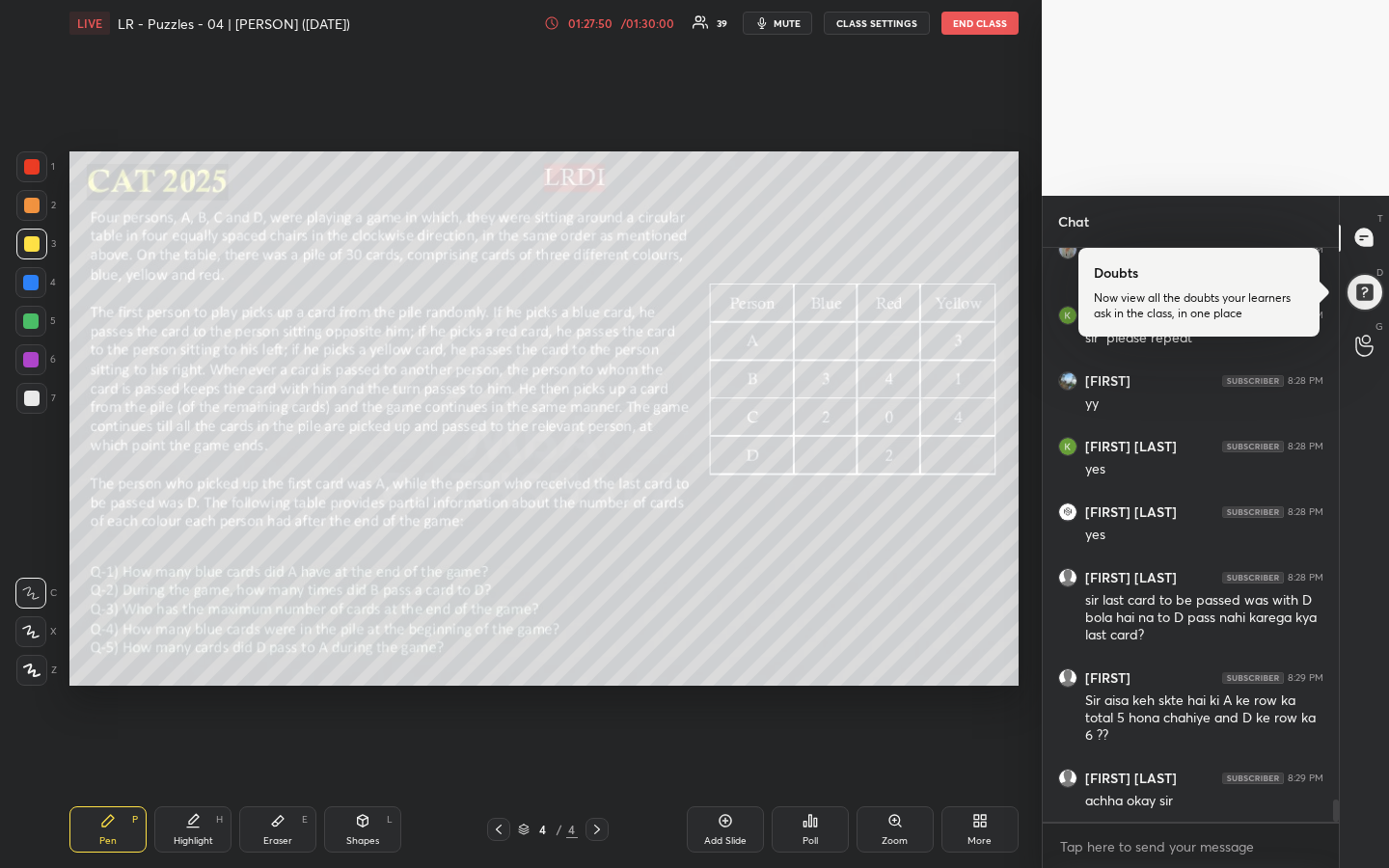 click on "Eraser" at bounding box center (278, 841) 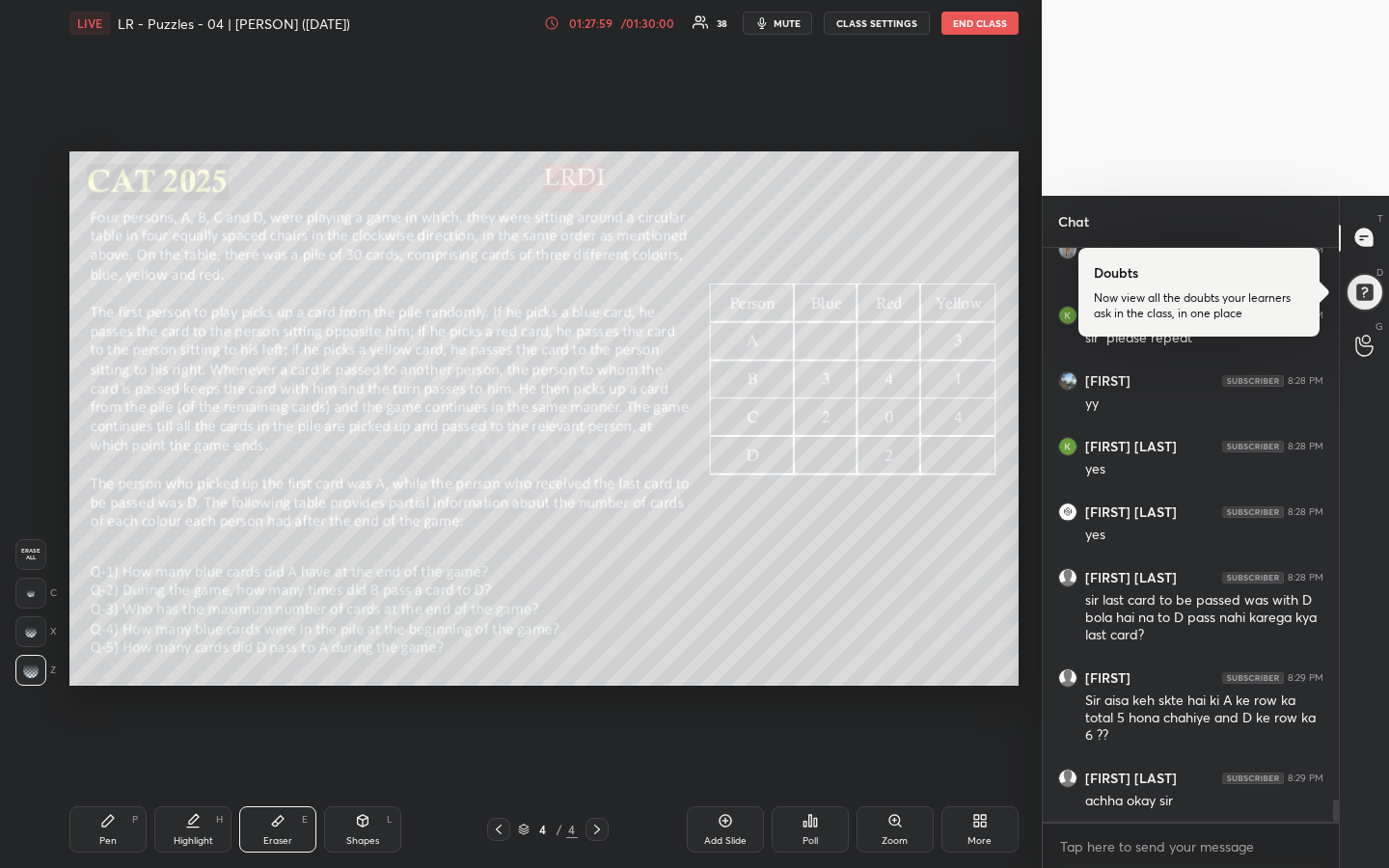 drag, startPoint x: 102, startPoint y: 833, endPoint x: 128, endPoint y: 814, distance: 32.202484 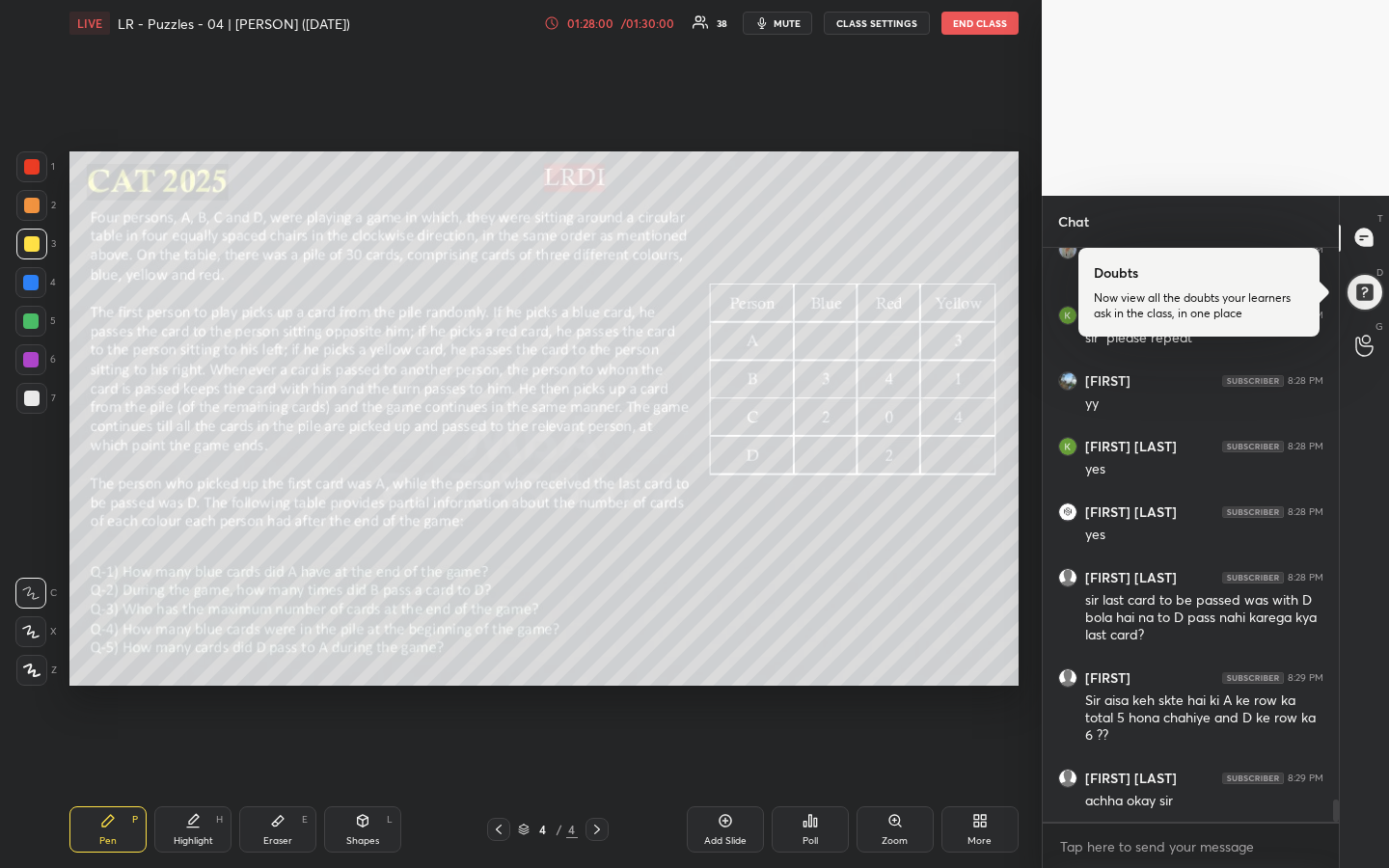 click at bounding box center (31, 321) 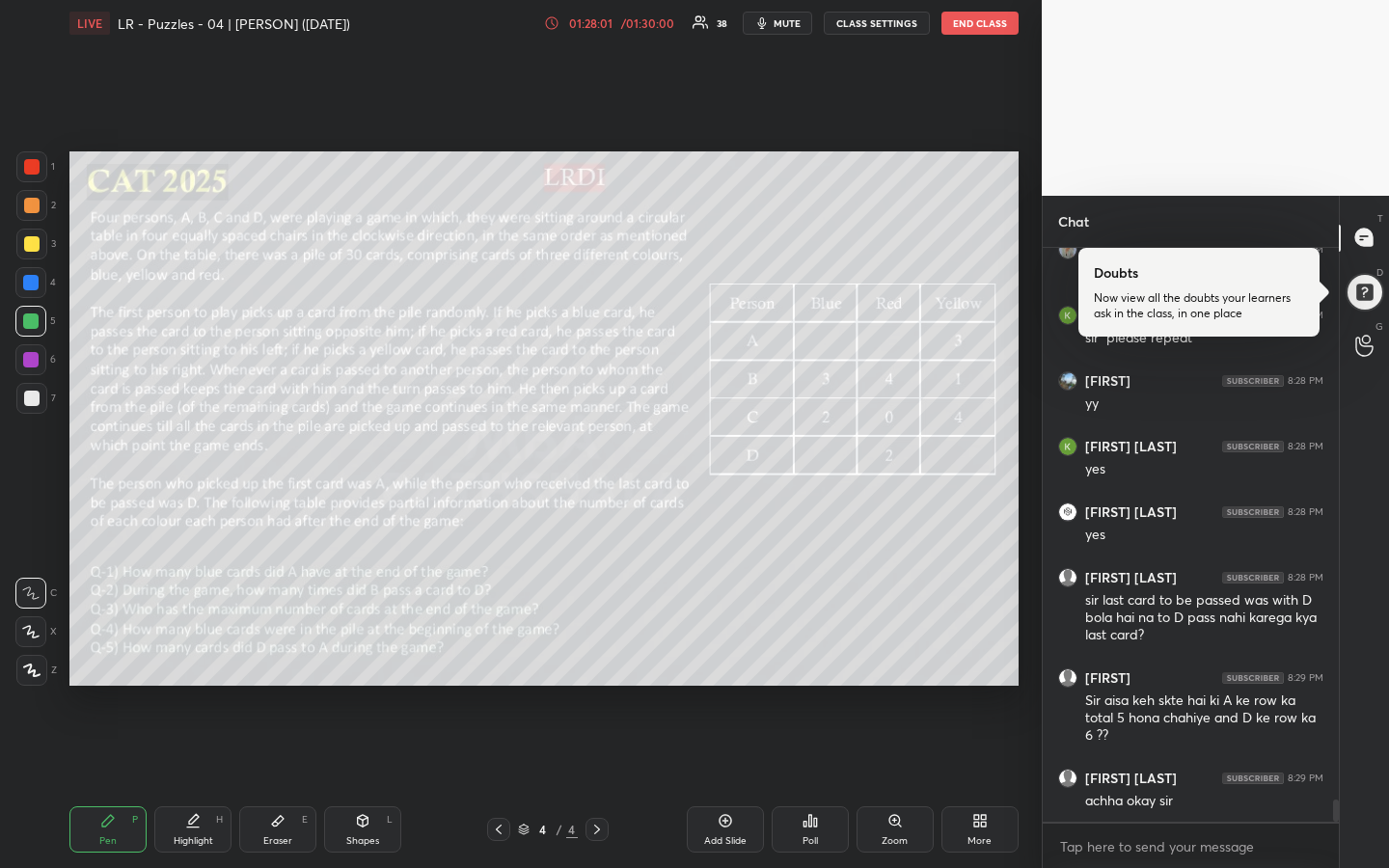click on "Highlight" at bounding box center (193, 841) 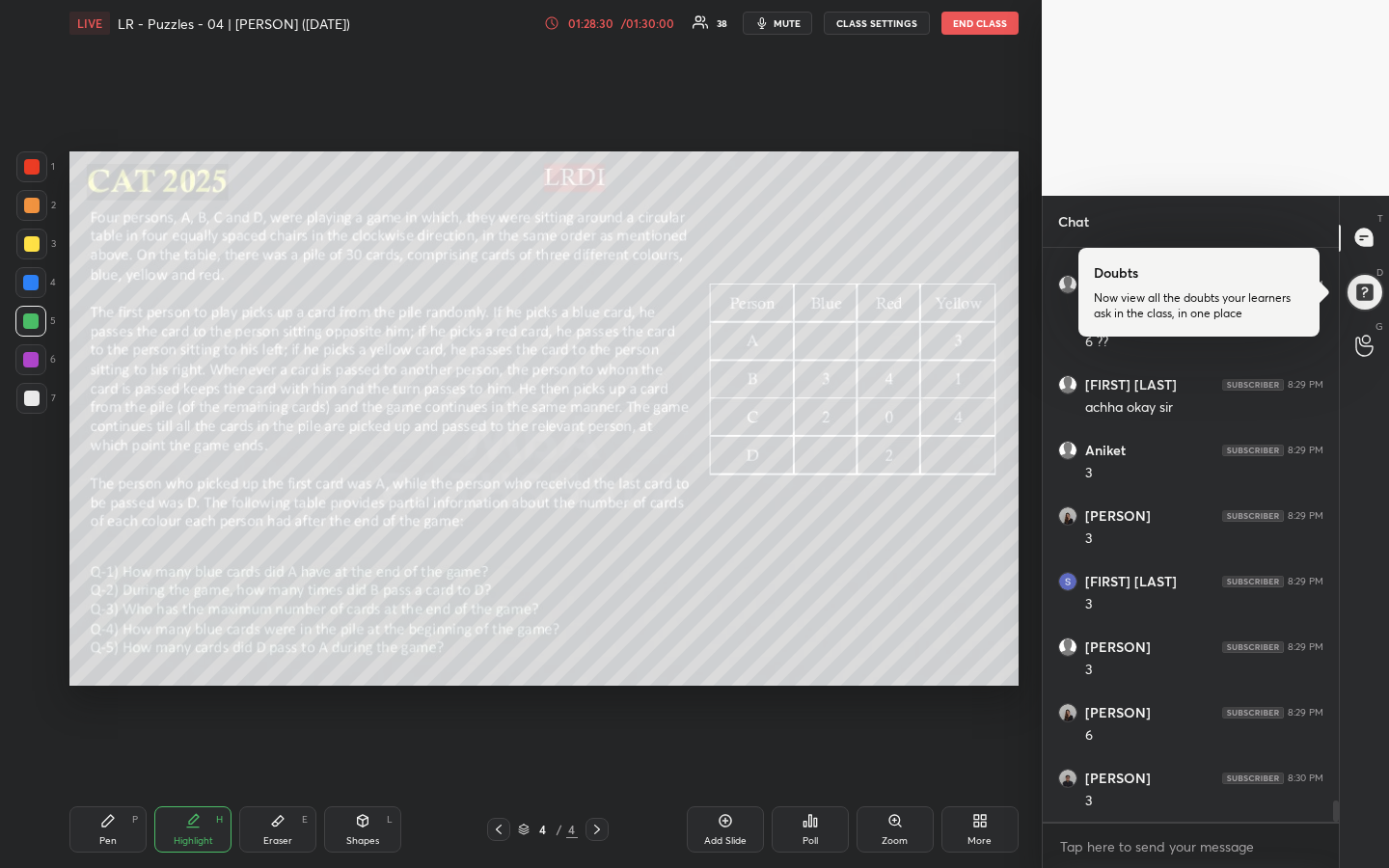 scroll, scrollTop: 15038, scrollLeft: 0, axis: vertical 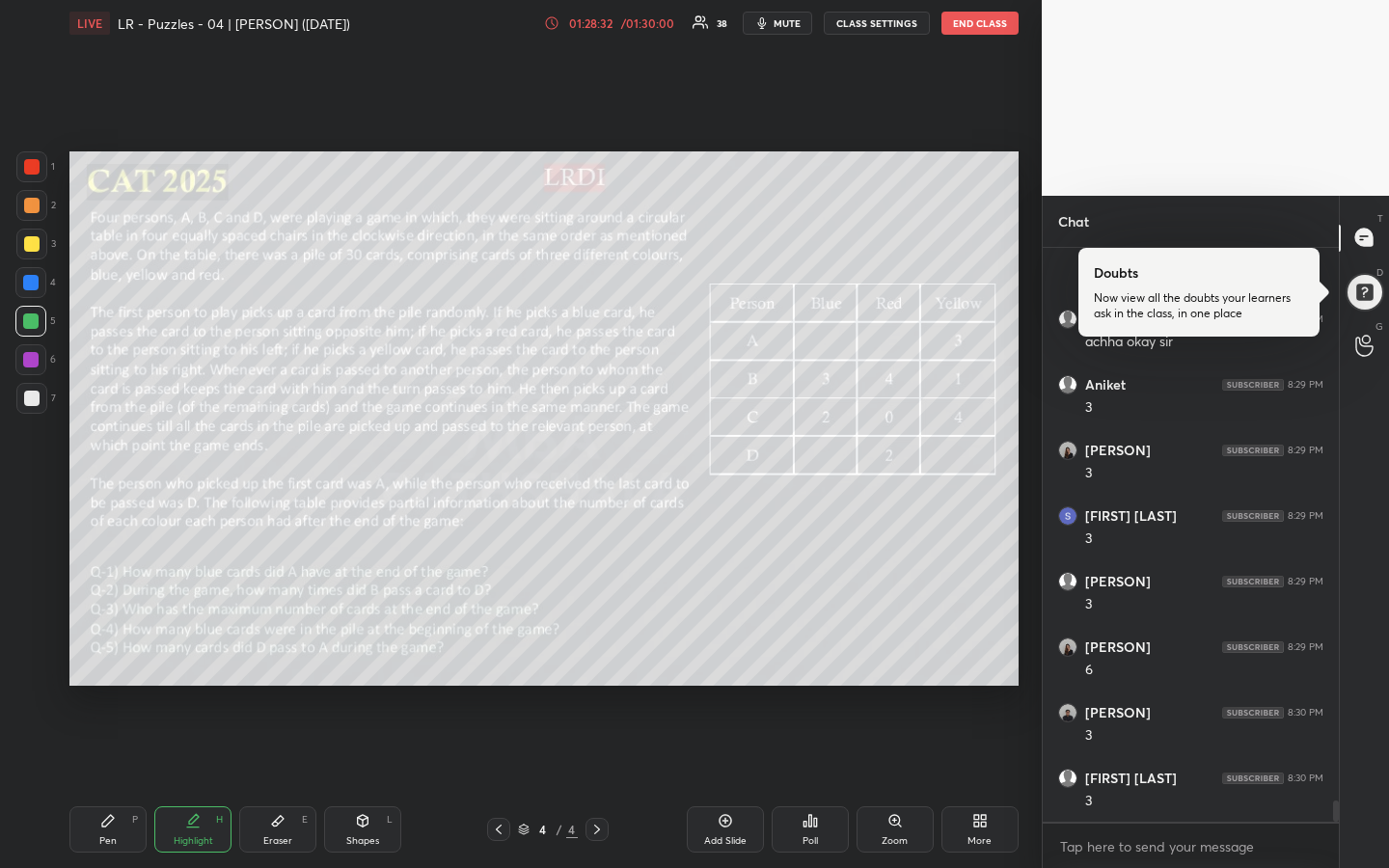 click on "Pen P" at bounding box center (108, 829) 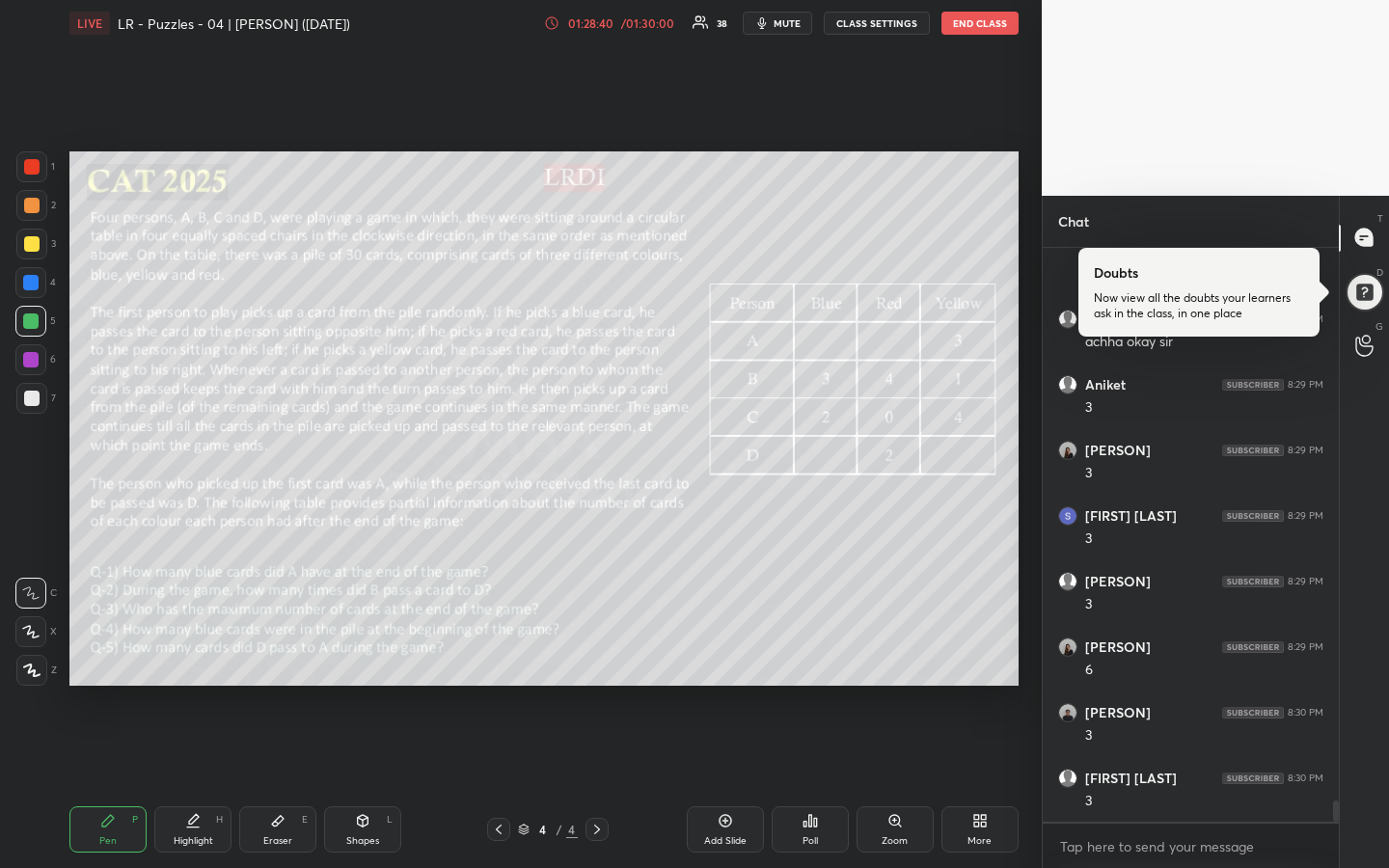 click on "Pen P" at bounding box center [108, 829] 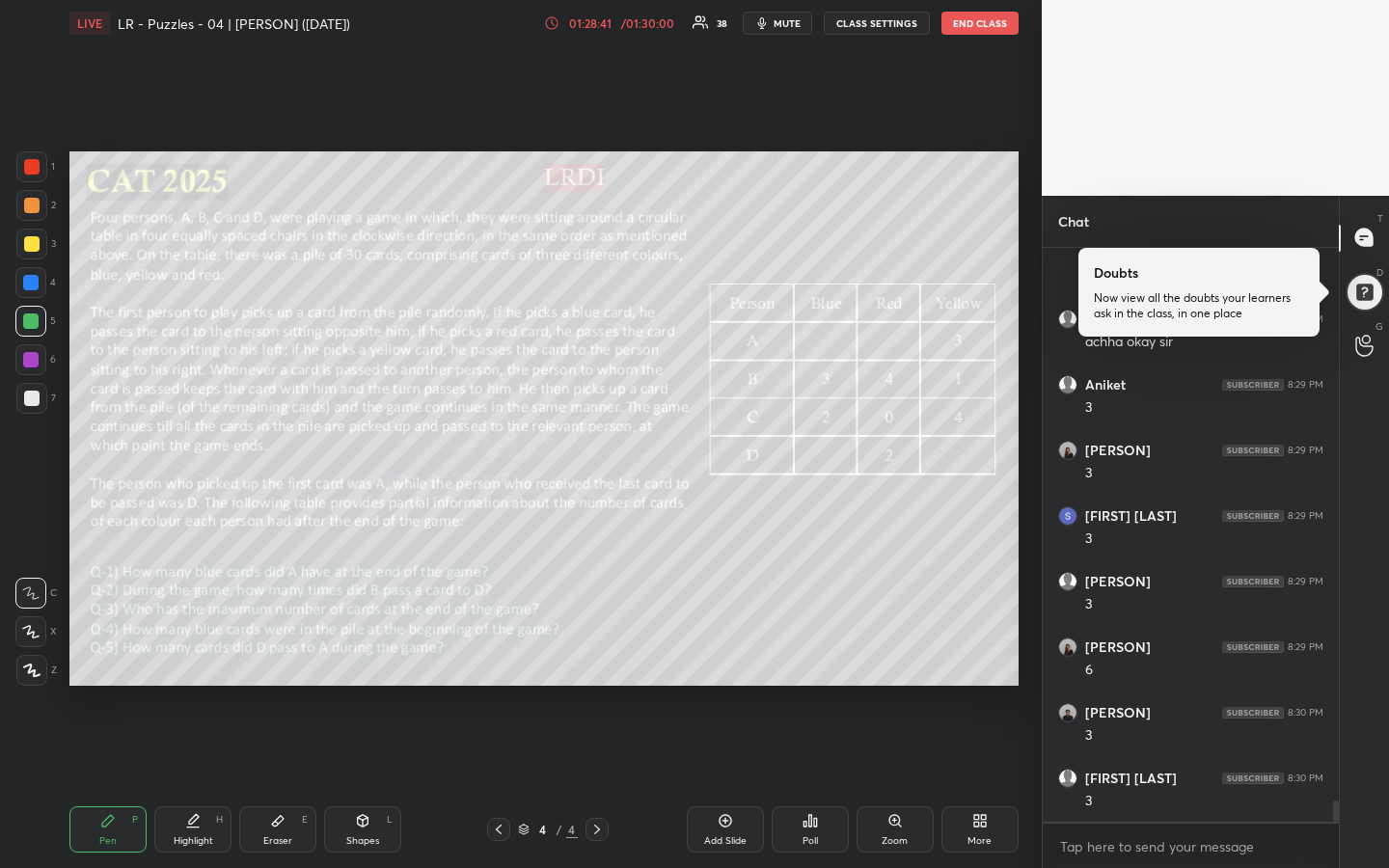 click at bounding box center [32, 398] 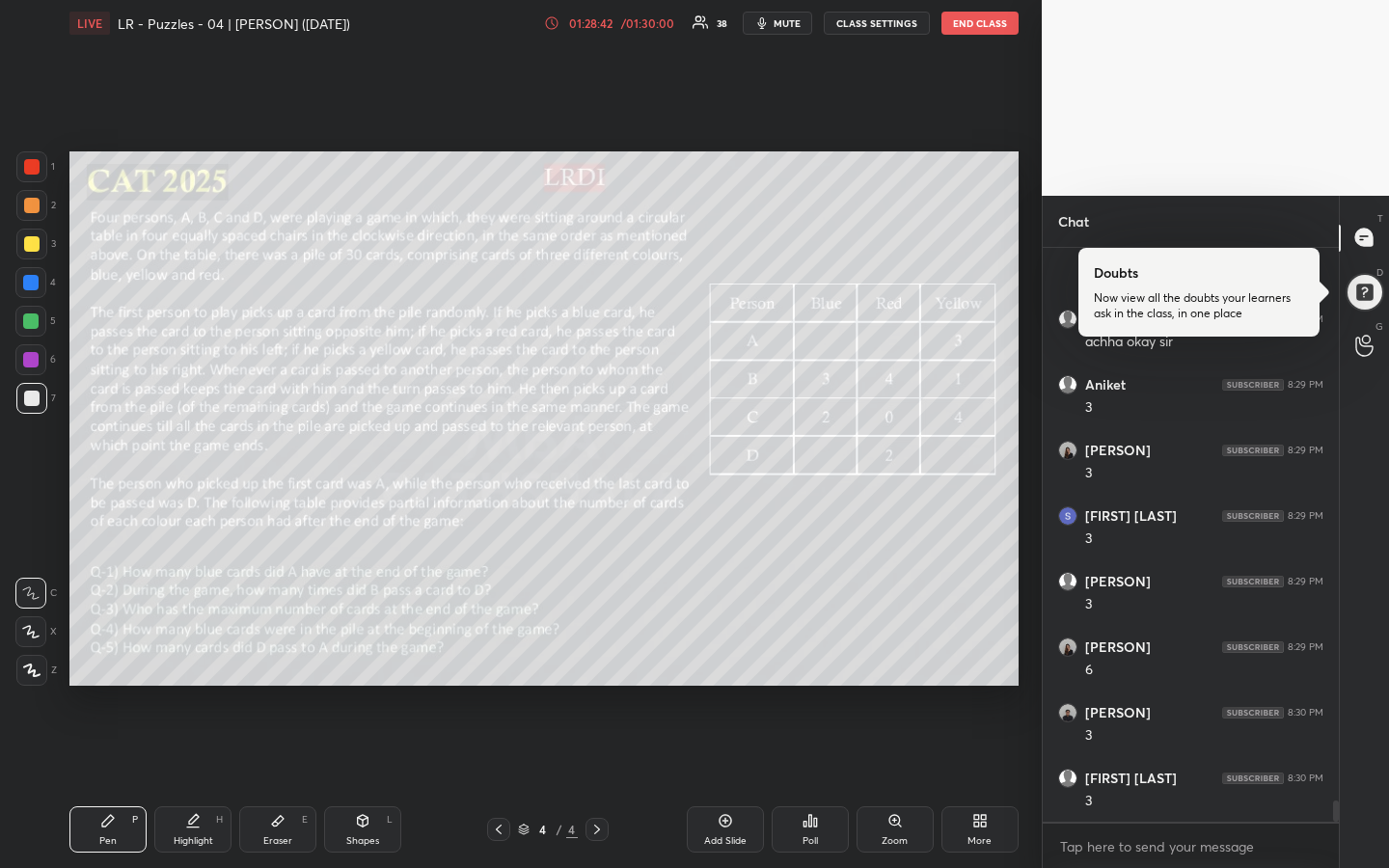 click at bounding box center [32, 167] 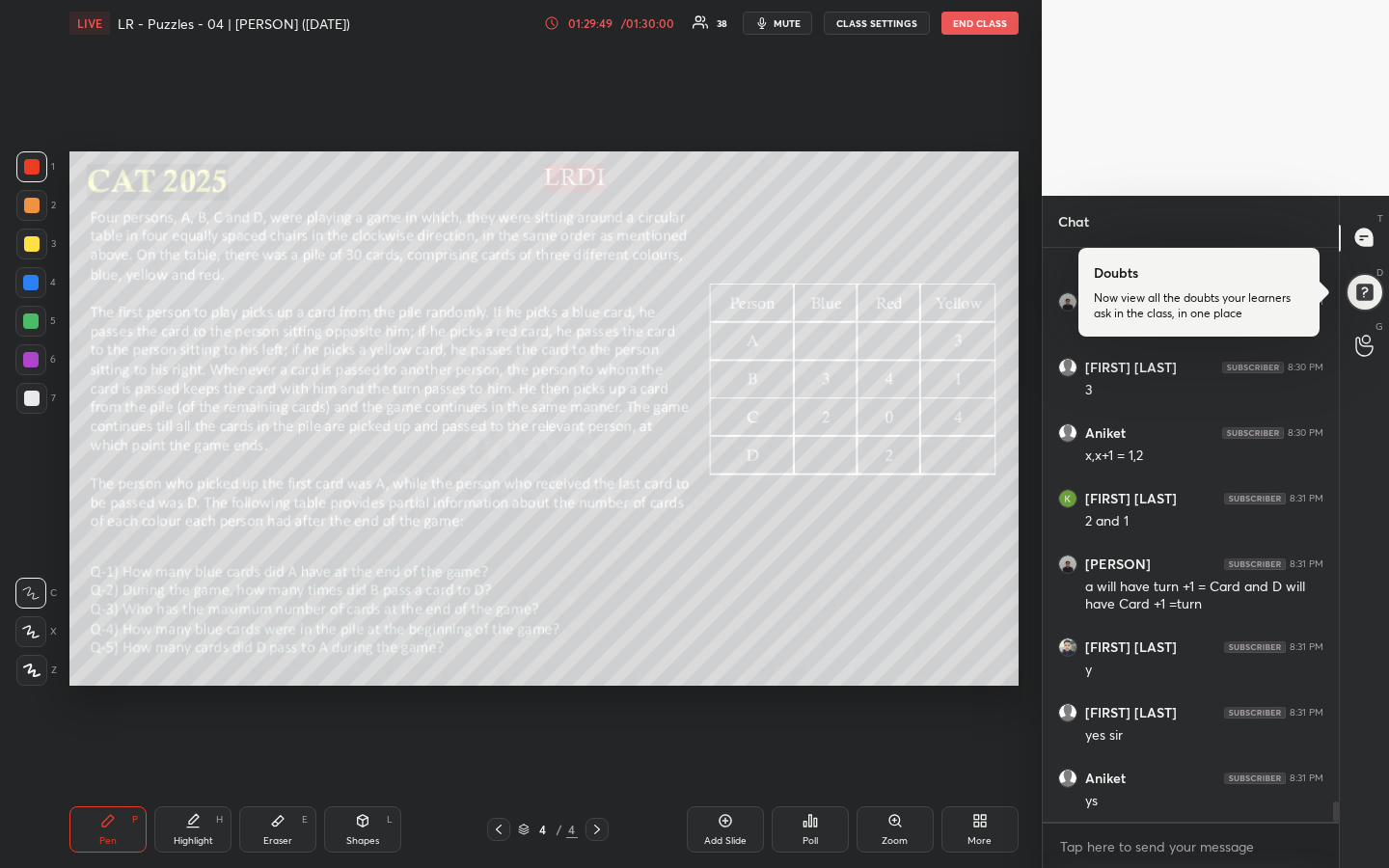 scroll, scrollTop: 15514, scrollLeft: 0, axis: vertical 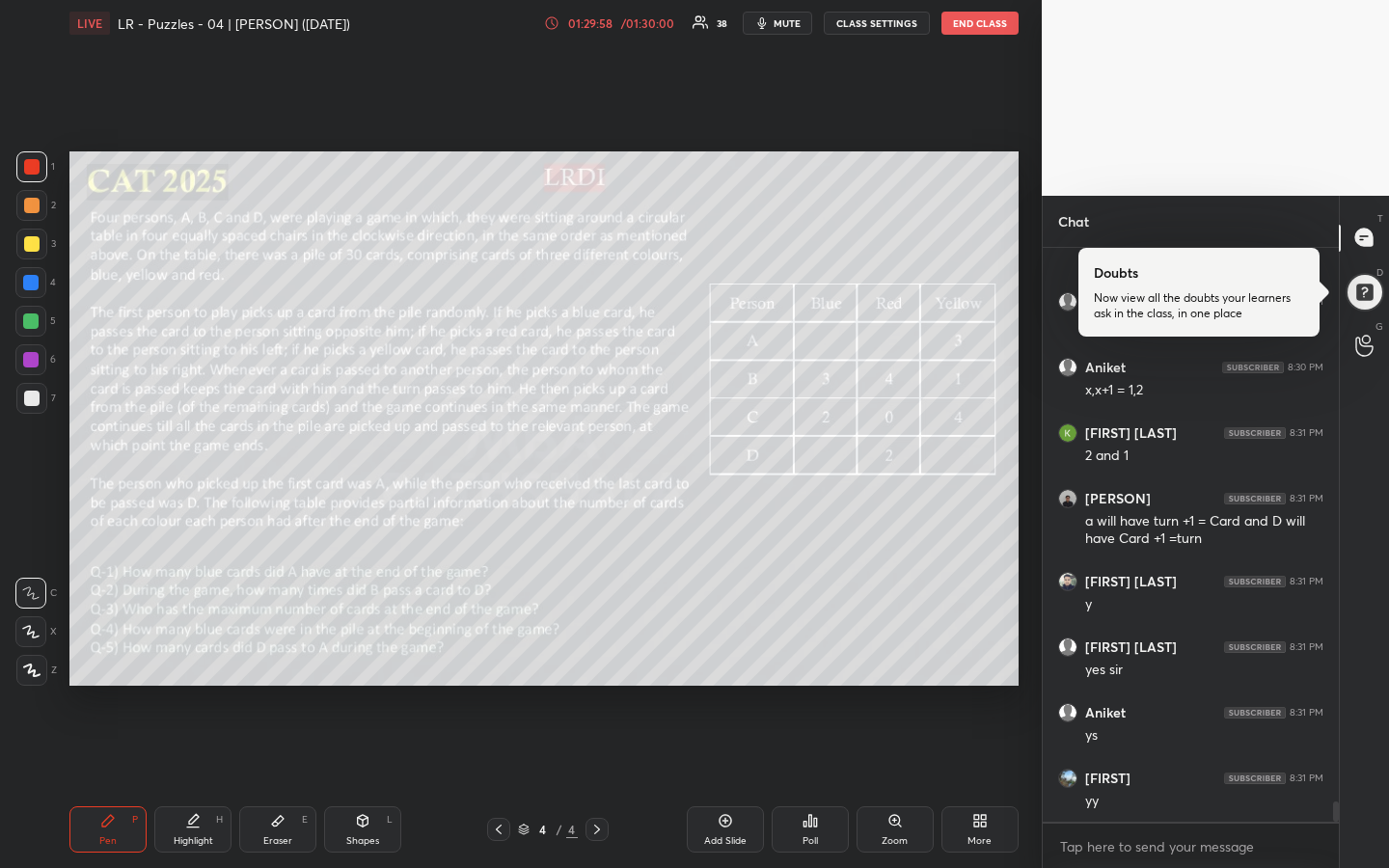 click on "01:29:58" at bounding box center [590, 23] 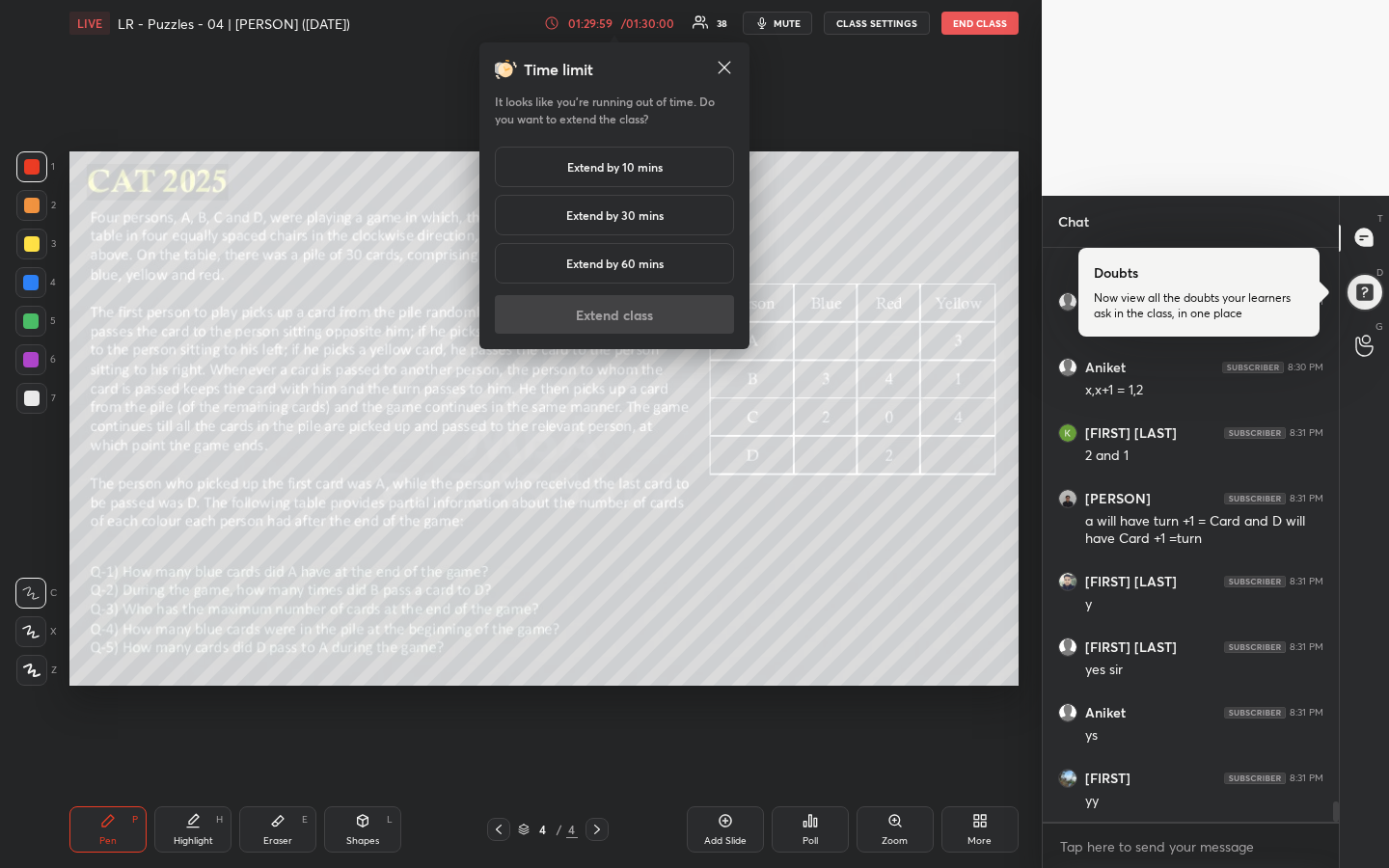 scroll, scrollTop: 15580, scrollLeft: 0, axis: vertical 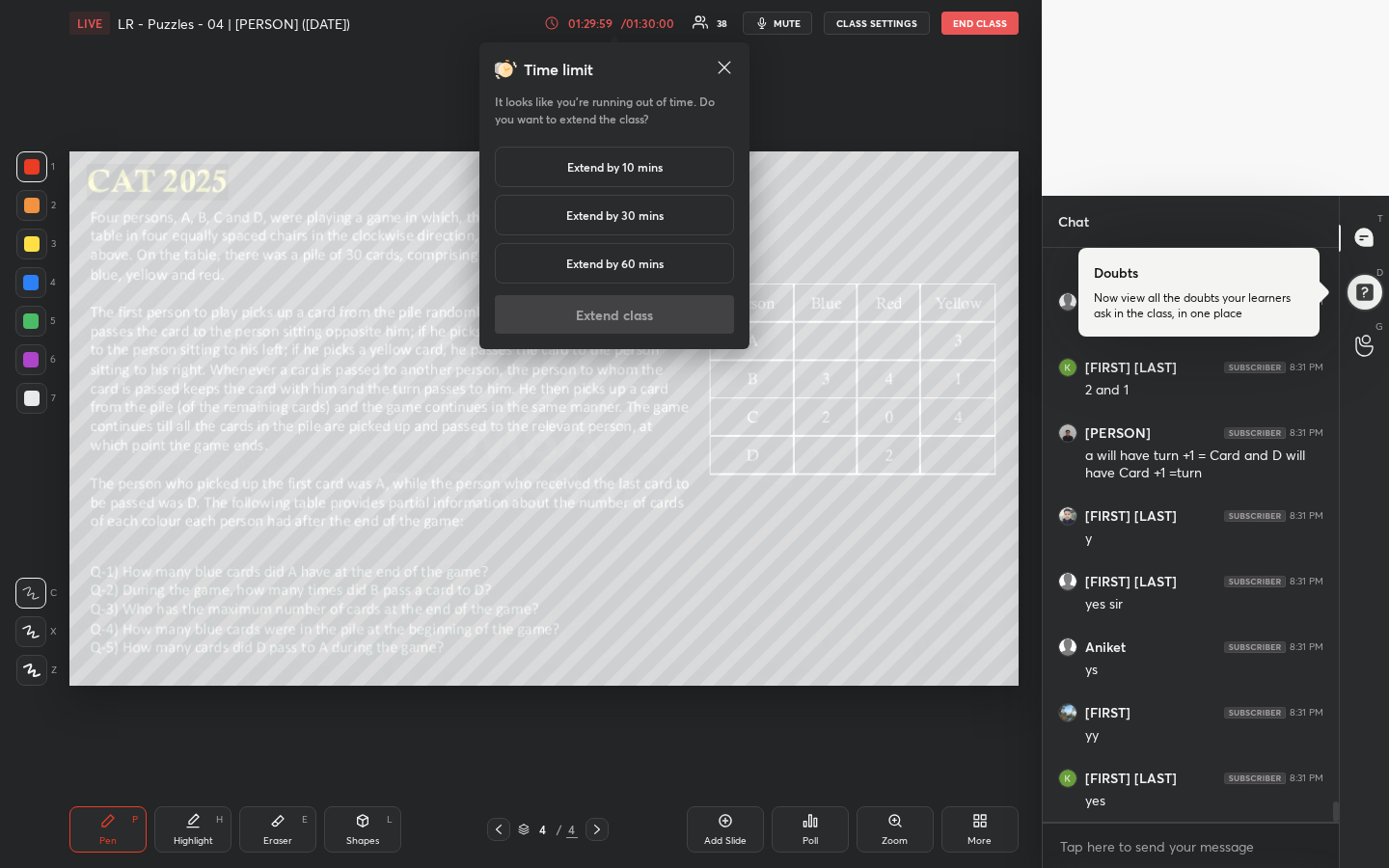 click on "Extend by 10 mins" at bounding box center [614, 167] 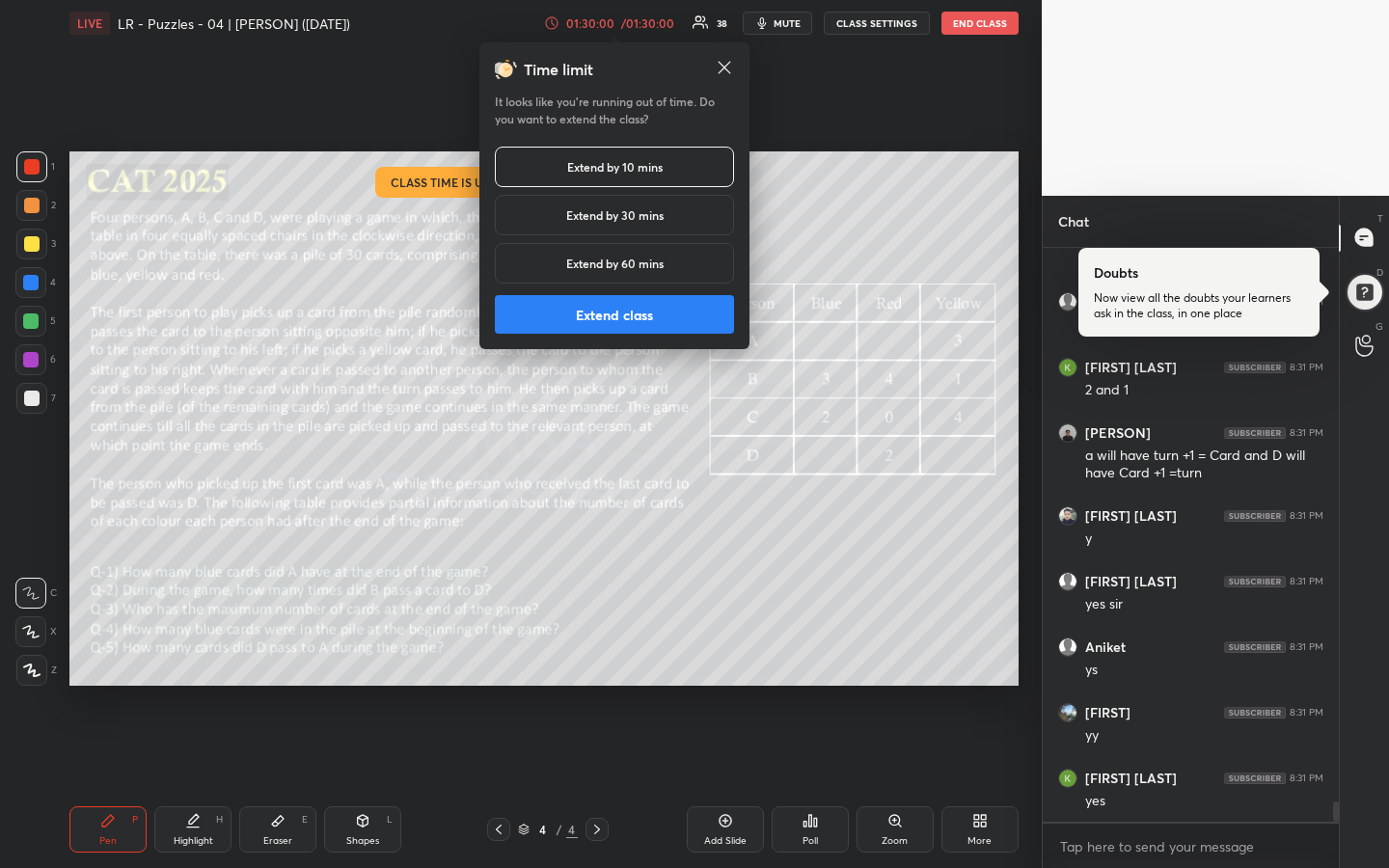 click on "Extend class" at bounding box center [614, 314] 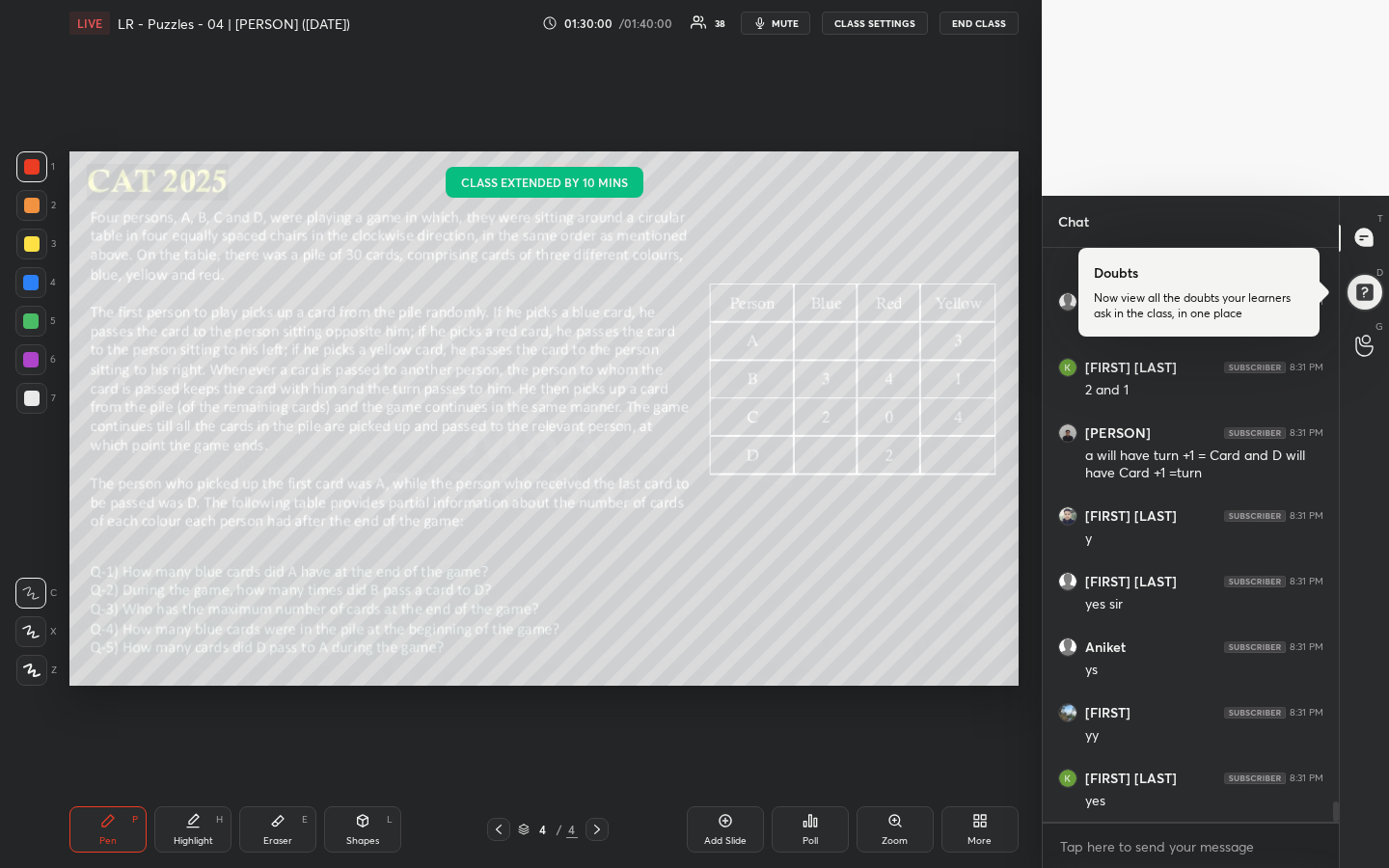 click on "Highlight" at bounding box center [193, 841] 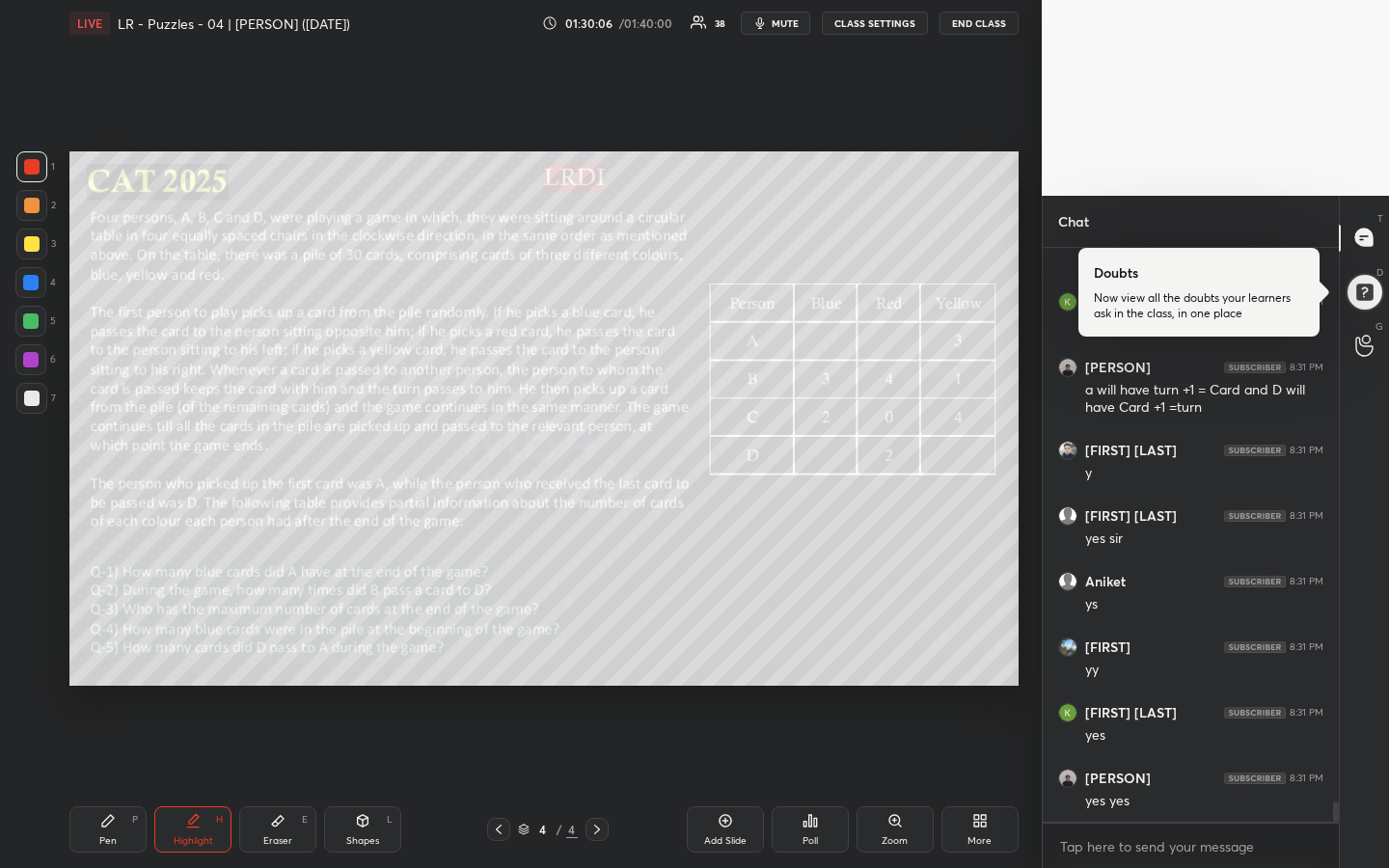 scroll, scrollTop: 15728, scrollLeft: 0, axis: vertical 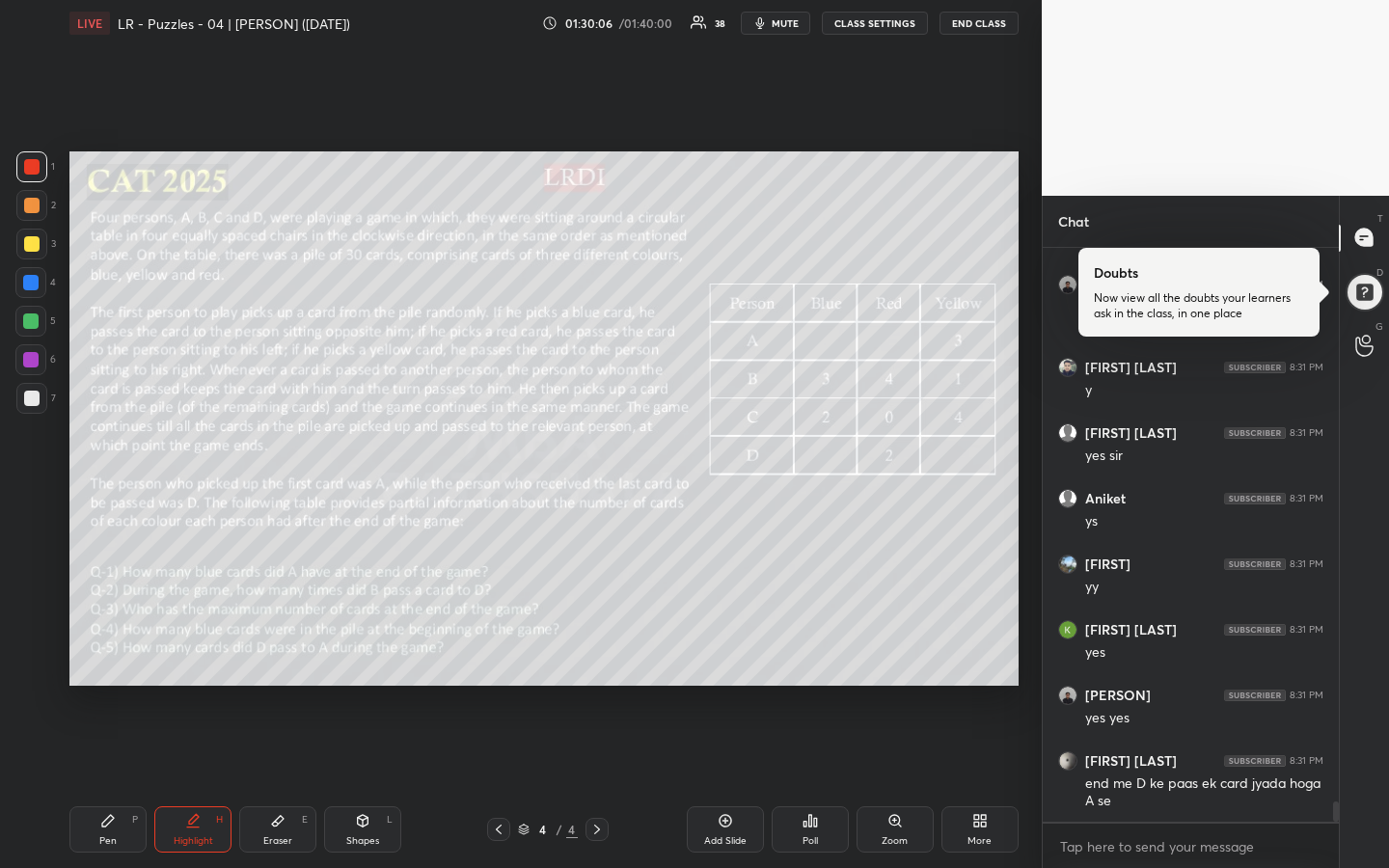 click on "Pen P" at bounding box center (108, 829) 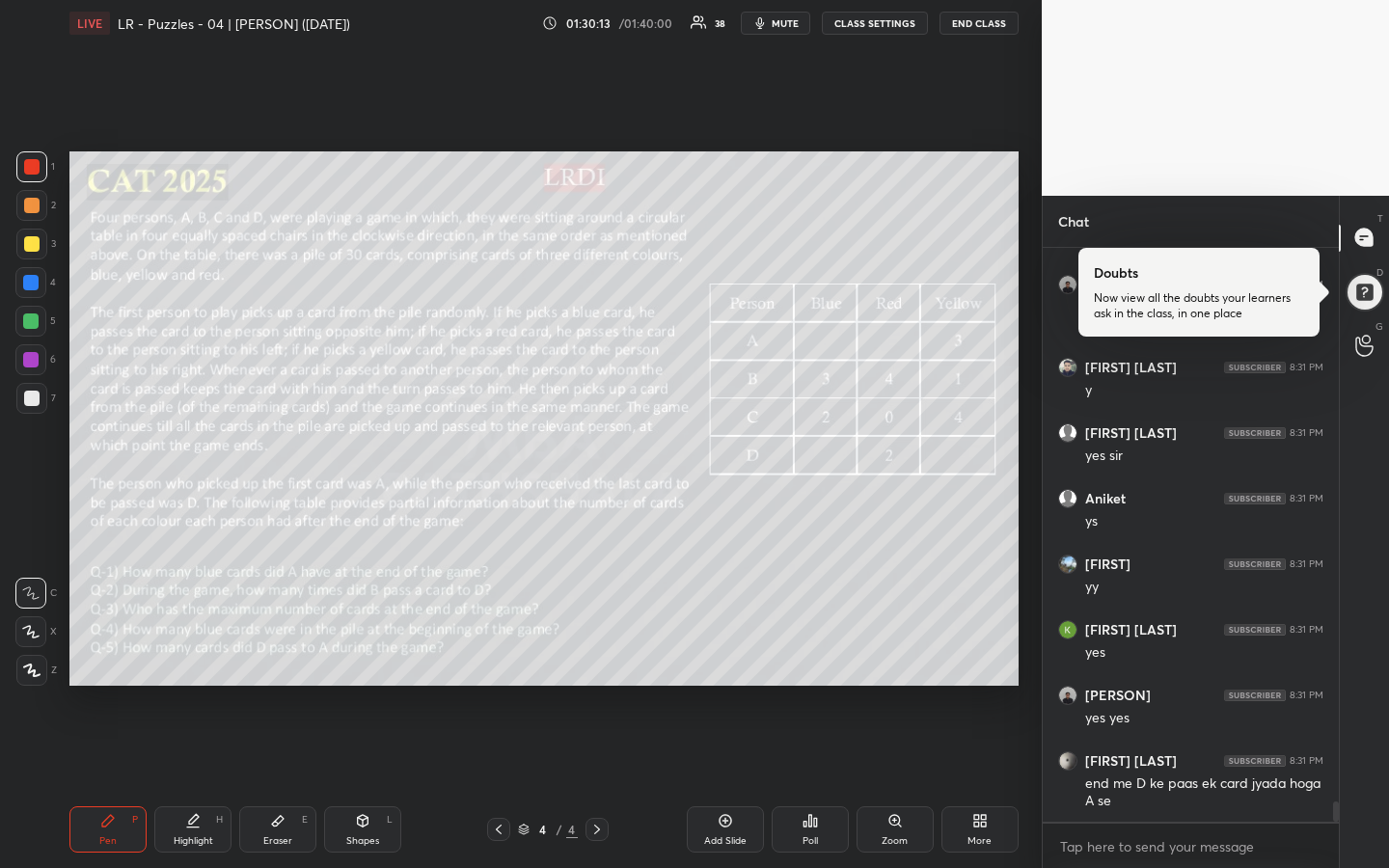scroll, scrollTop: 15747, scrollLeft: 0, axis: vertical 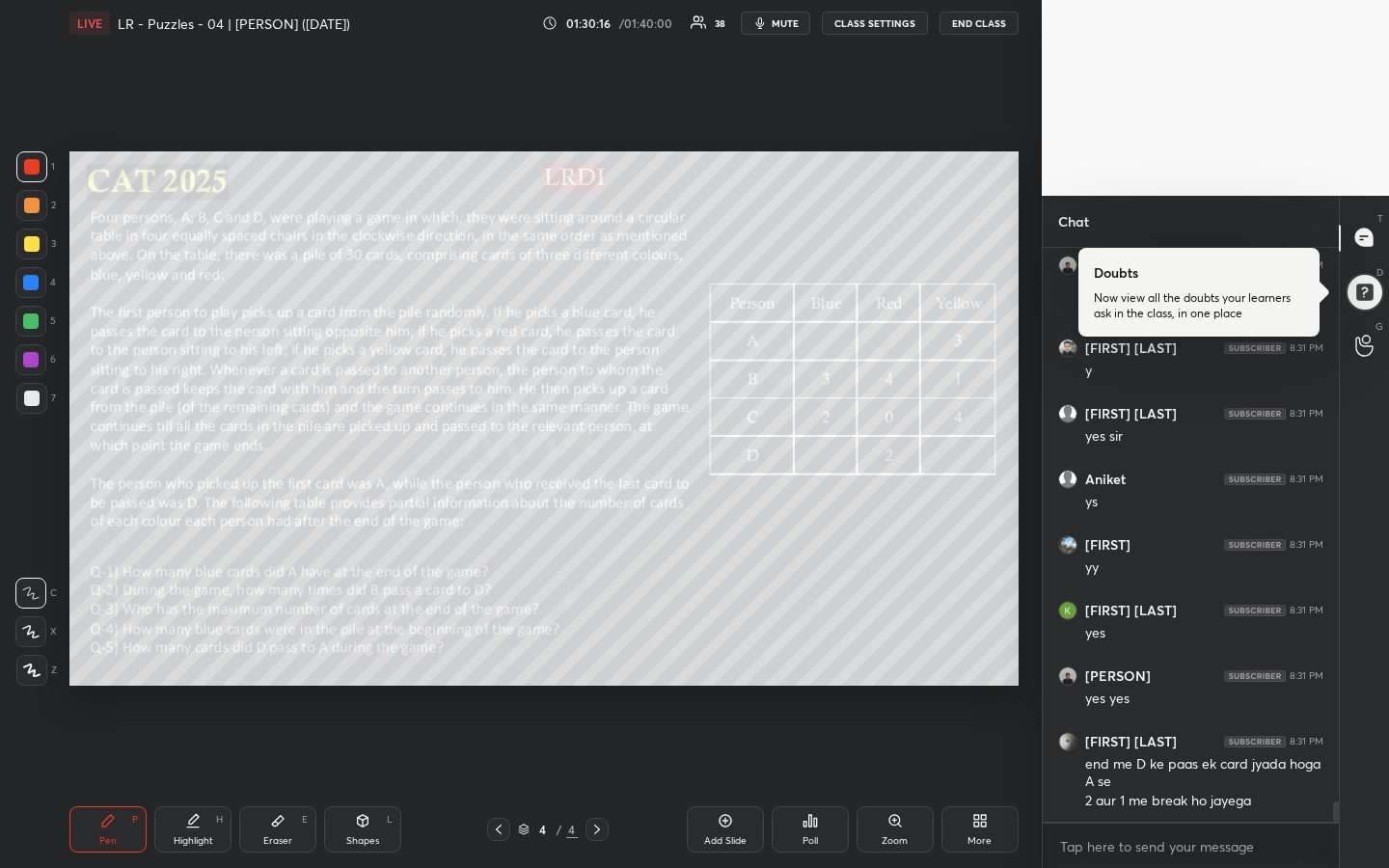 click on "Highlight" at bounding box center [193, 841] 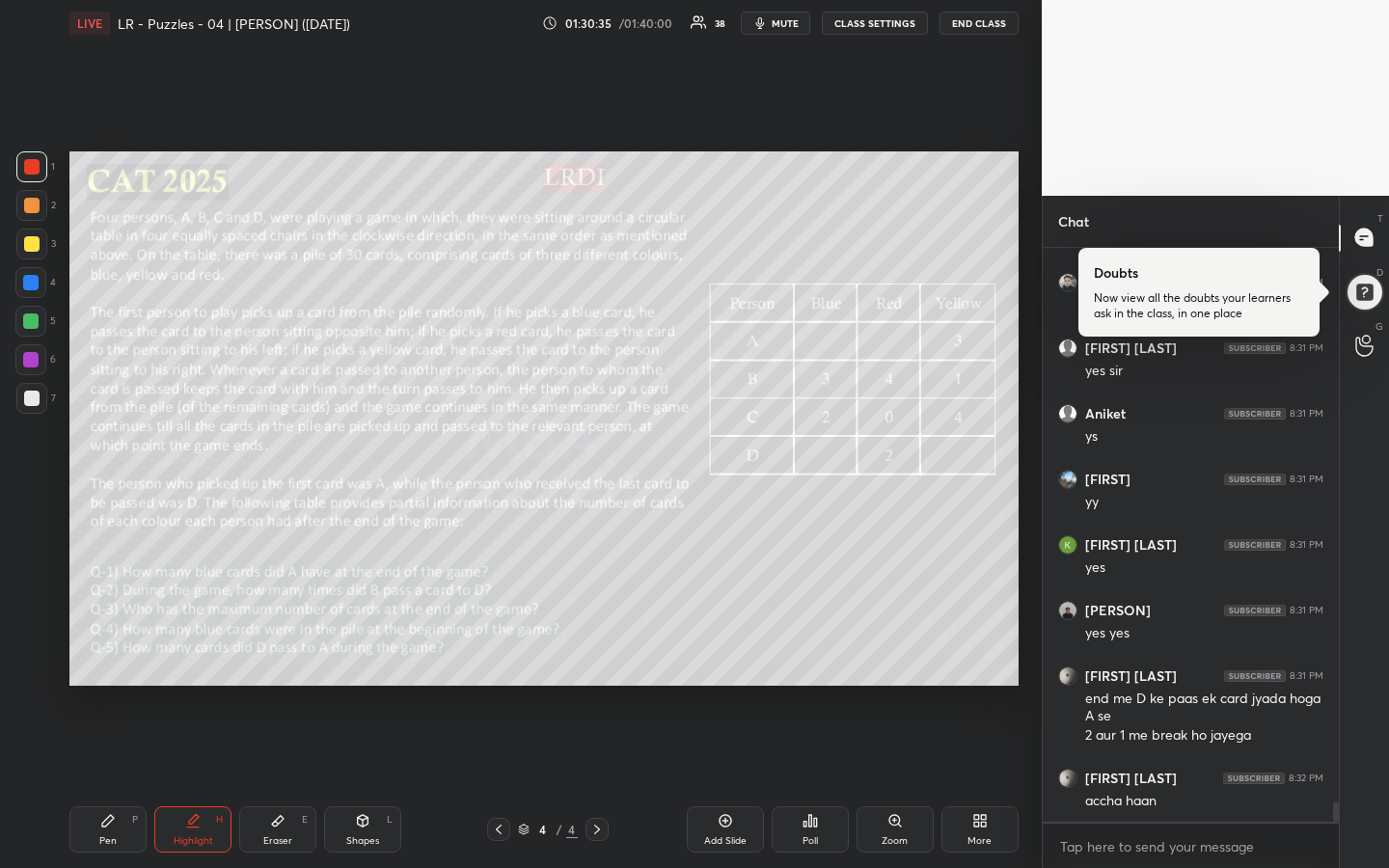 scroll, scrollTop: 15879, scrollLeft: 0, axis: vertical 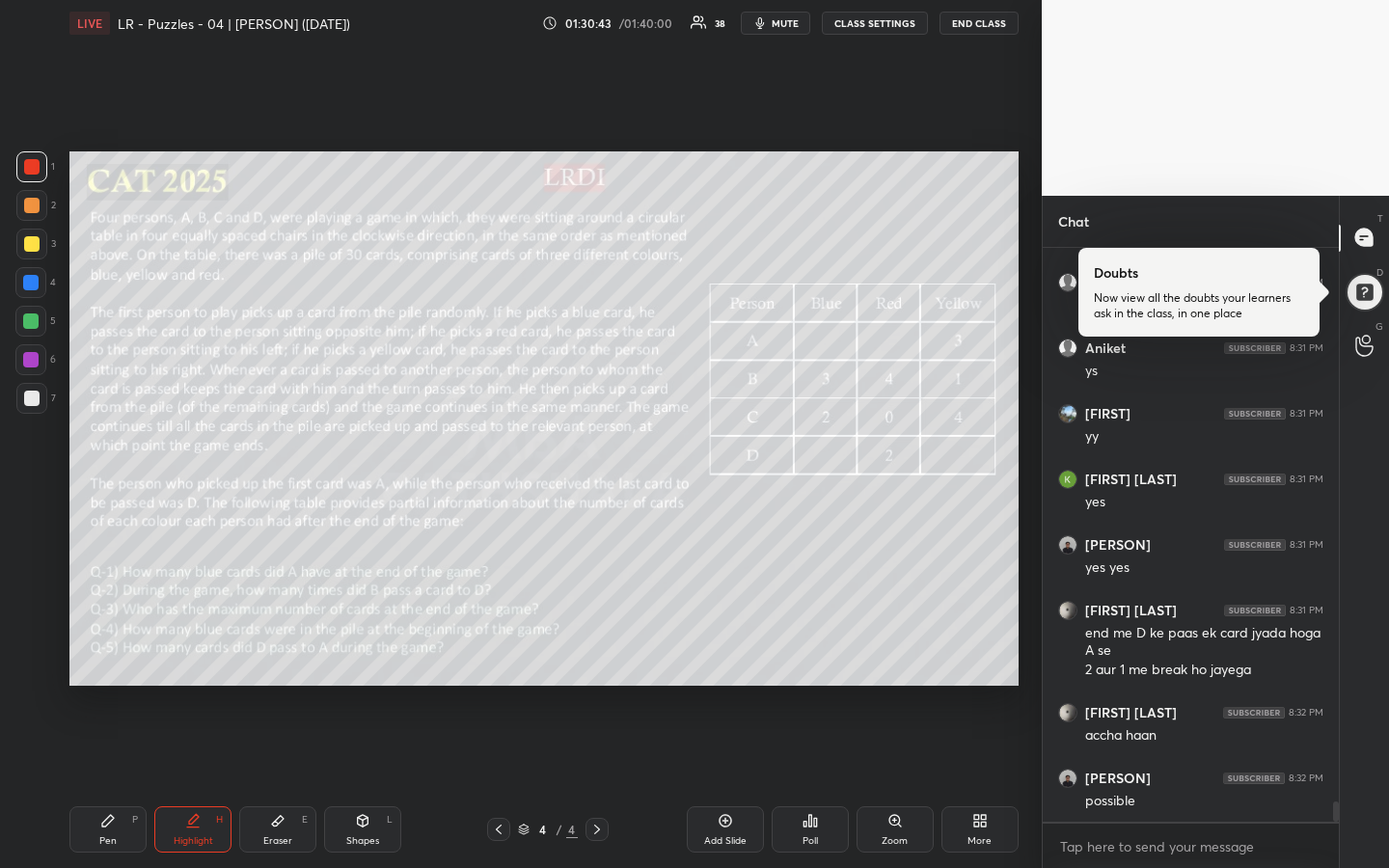 click on "Pen" at bounding box center (108, 841) 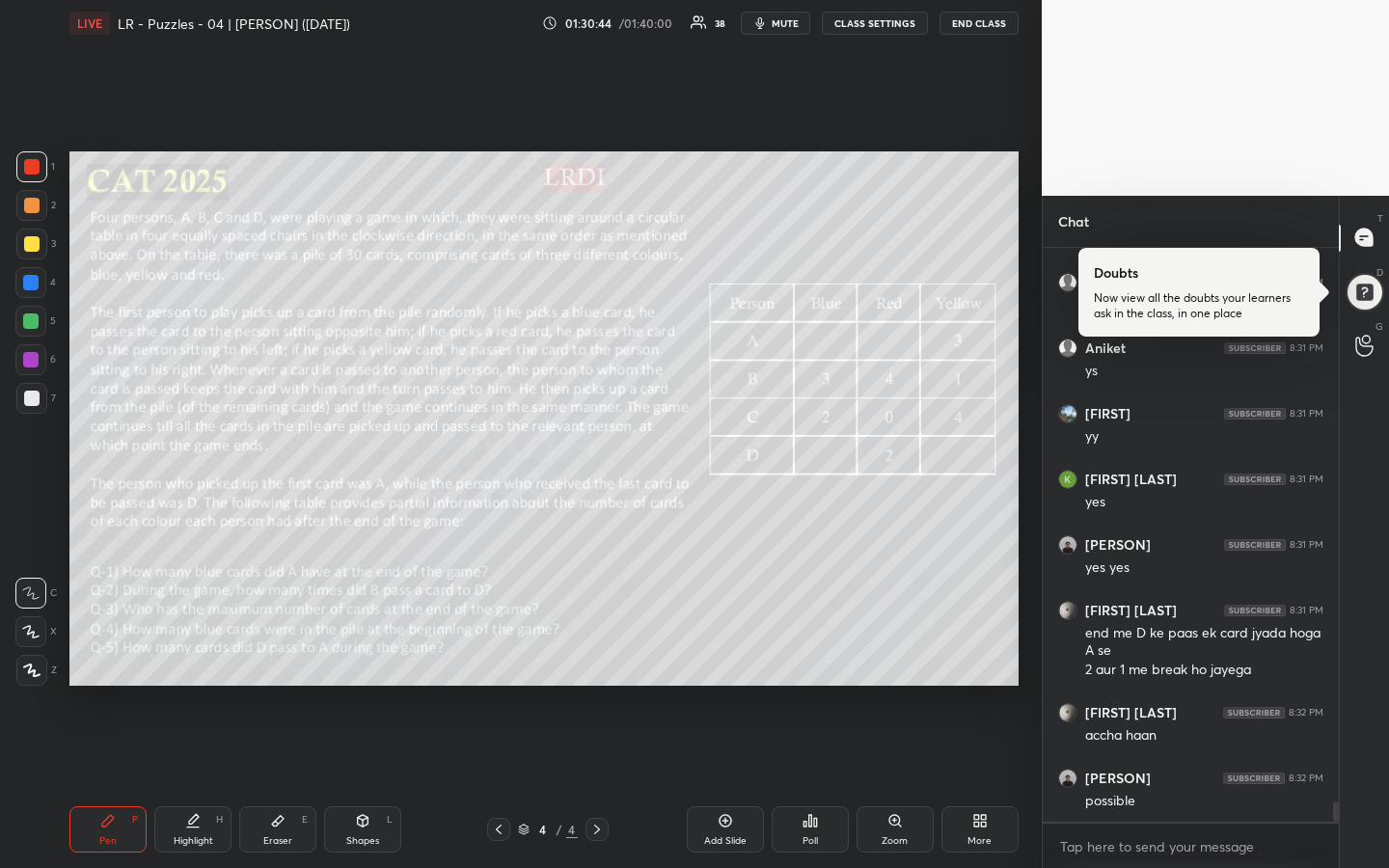 click on "Pen" at bounding box center [108, 841] 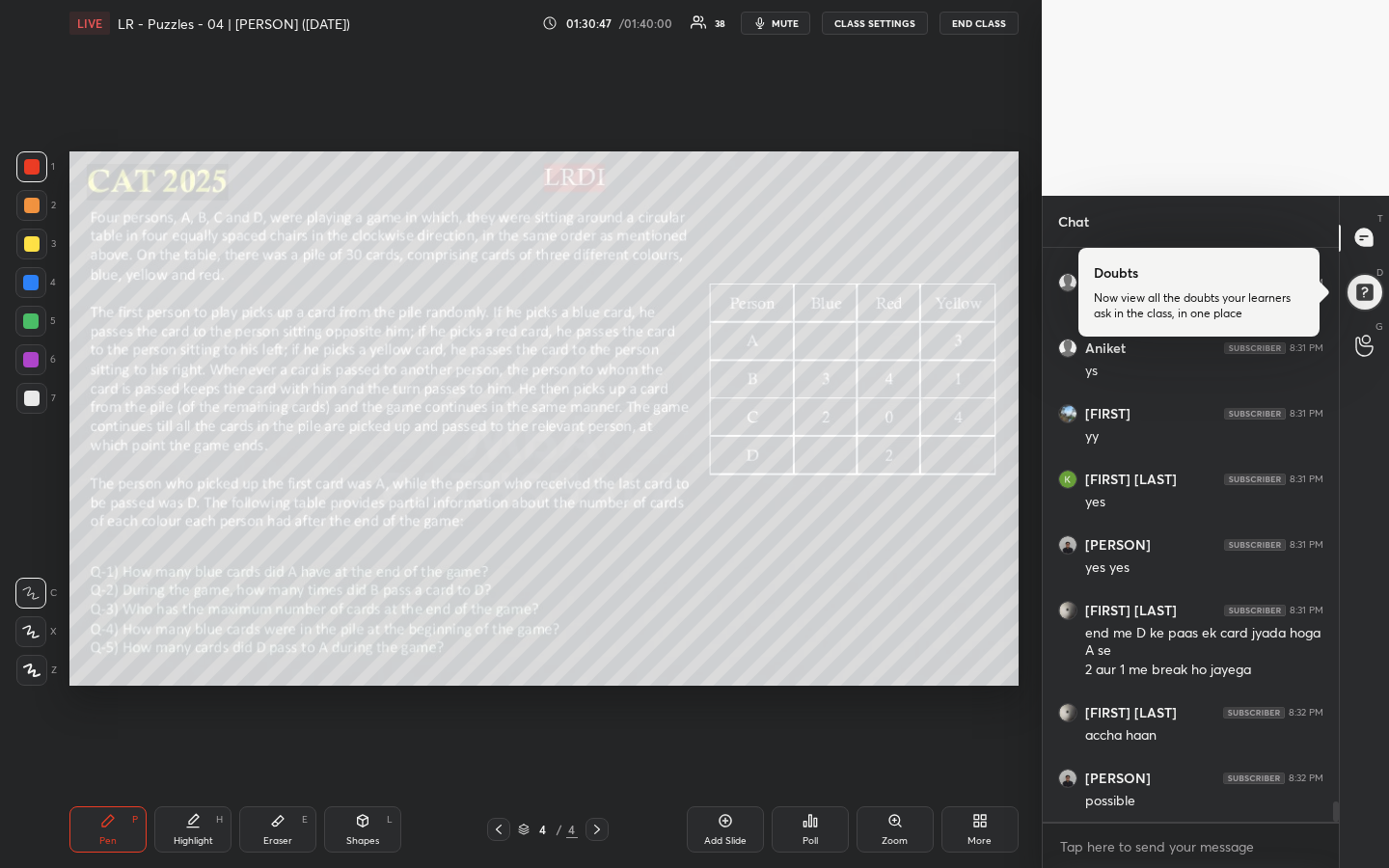 scroll, scrollTop: 15962, scrollLeft: 0, axis: vertical 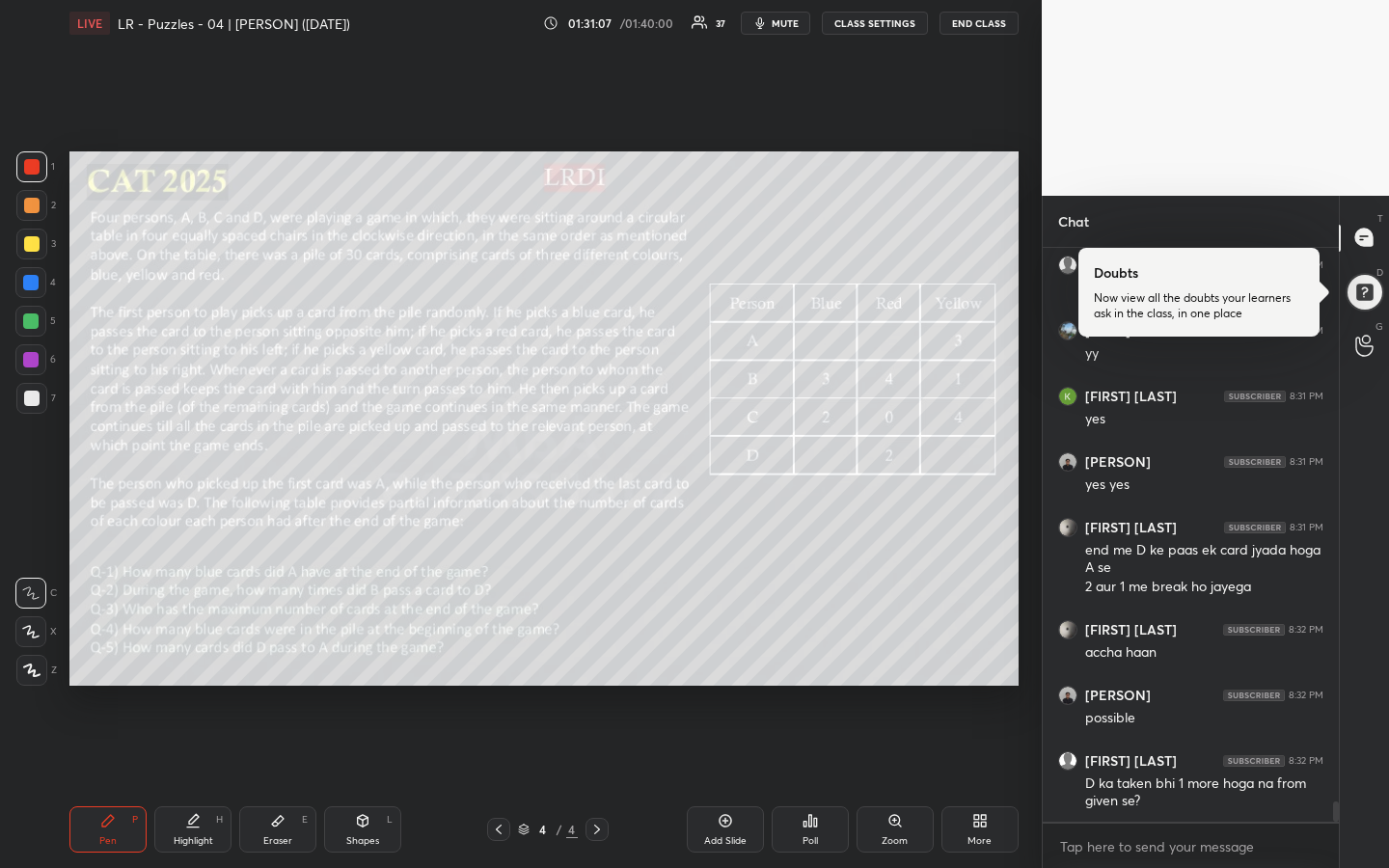click on "Highlight H" at bounding box center (193, 829) 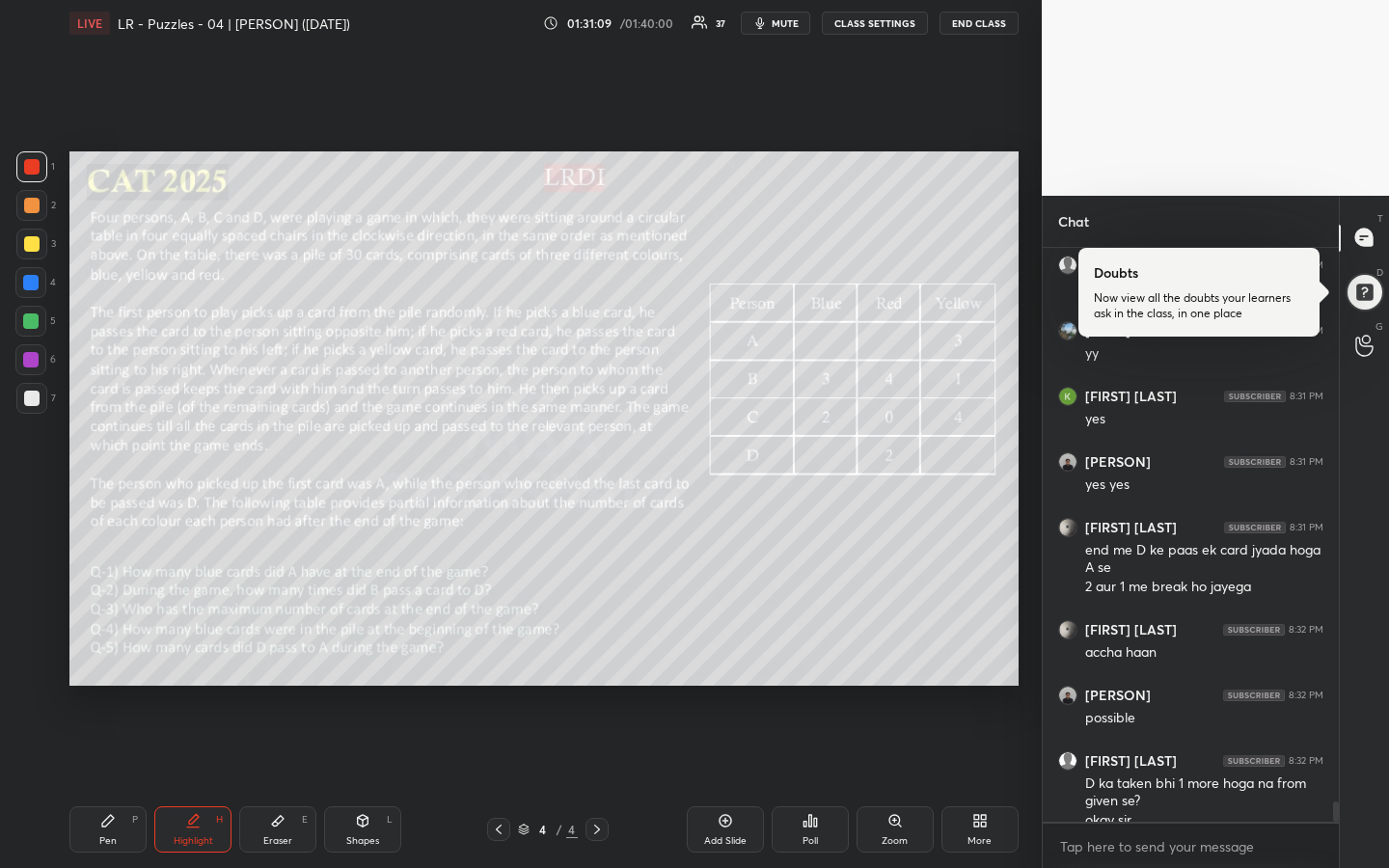 scroll, scrollTop: 15981, scrollLeft: 0, axis: vertical 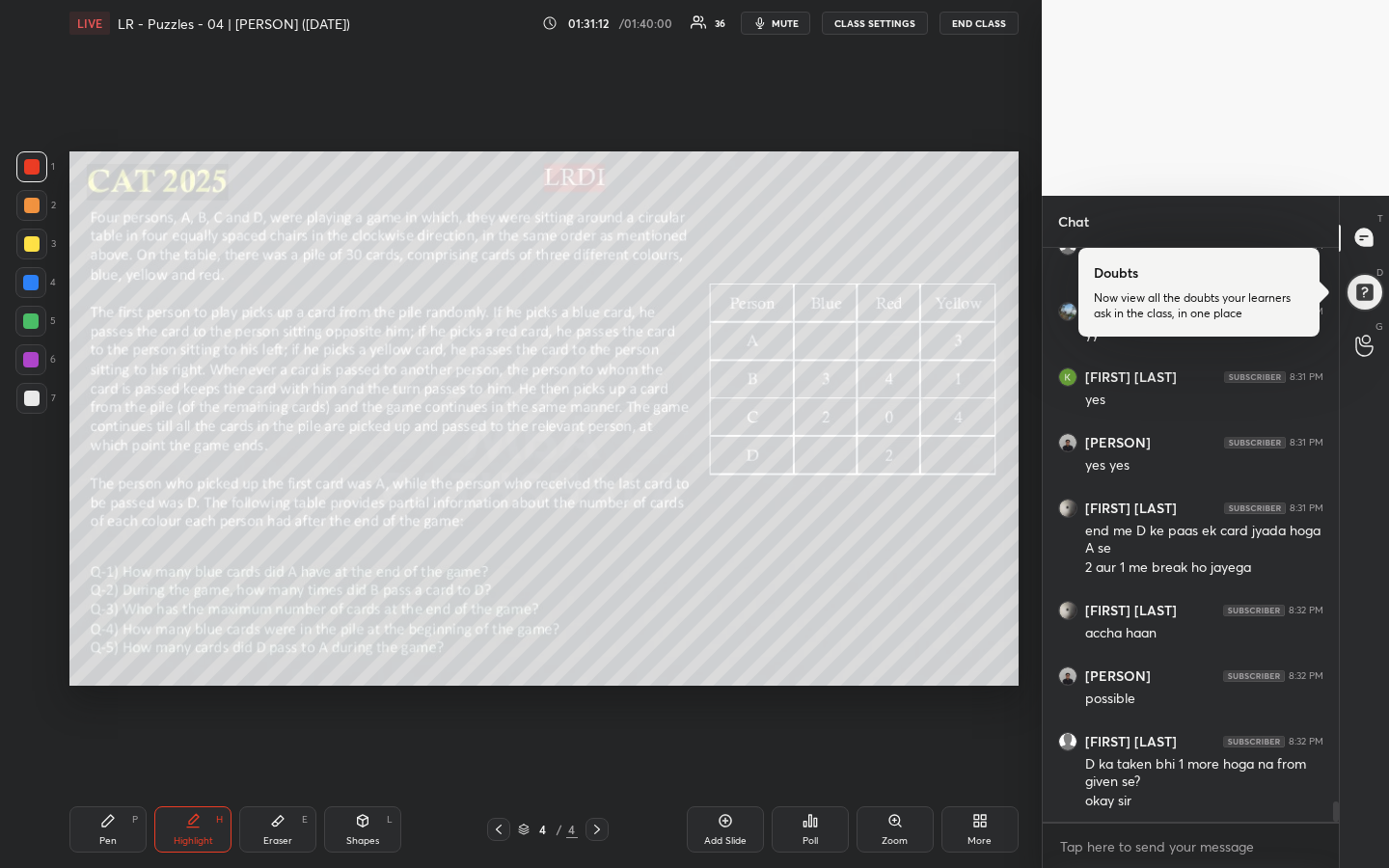 click on "Pen P" at bounding box center [108, 829] 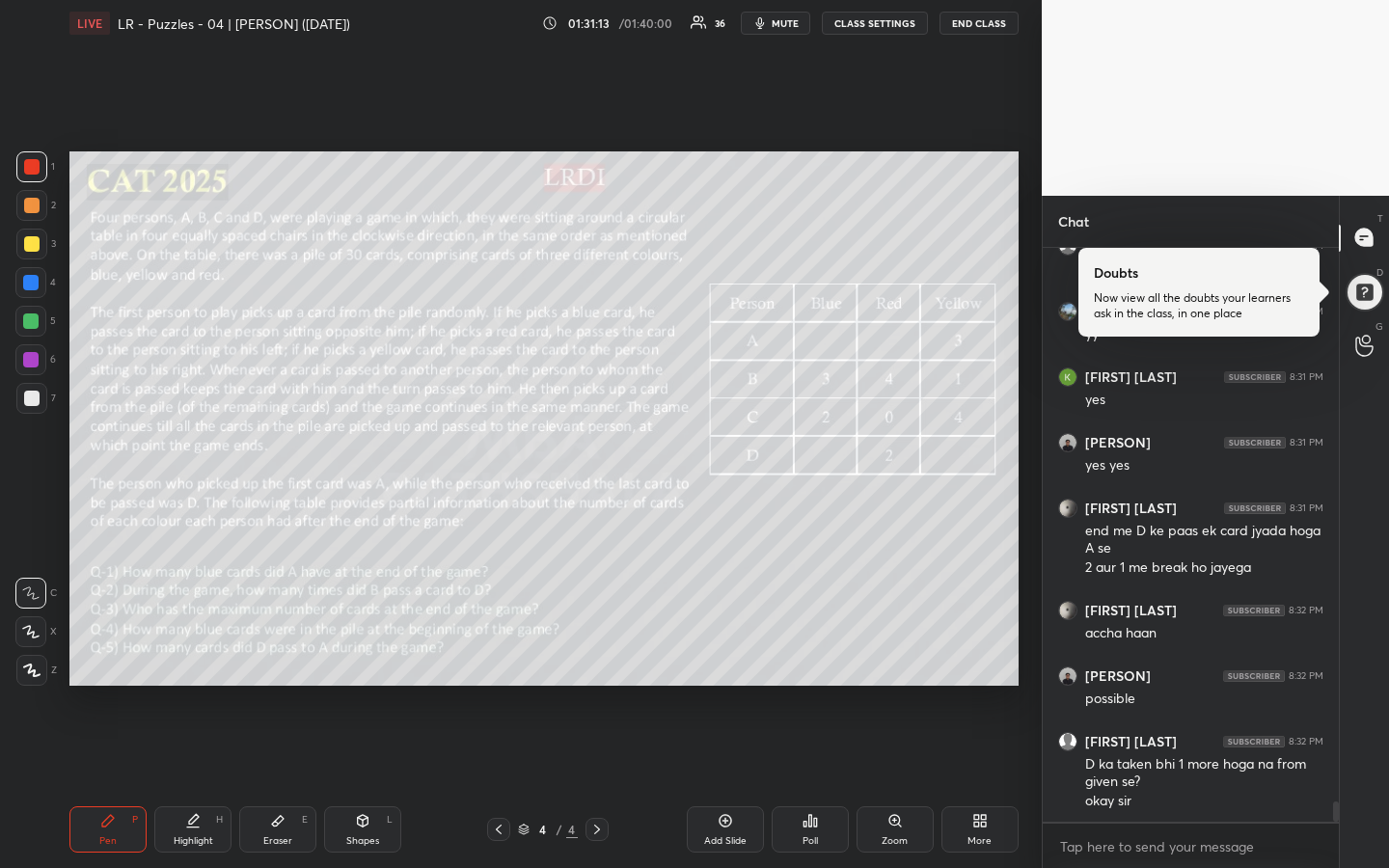 click at bounding box center [32, 398] 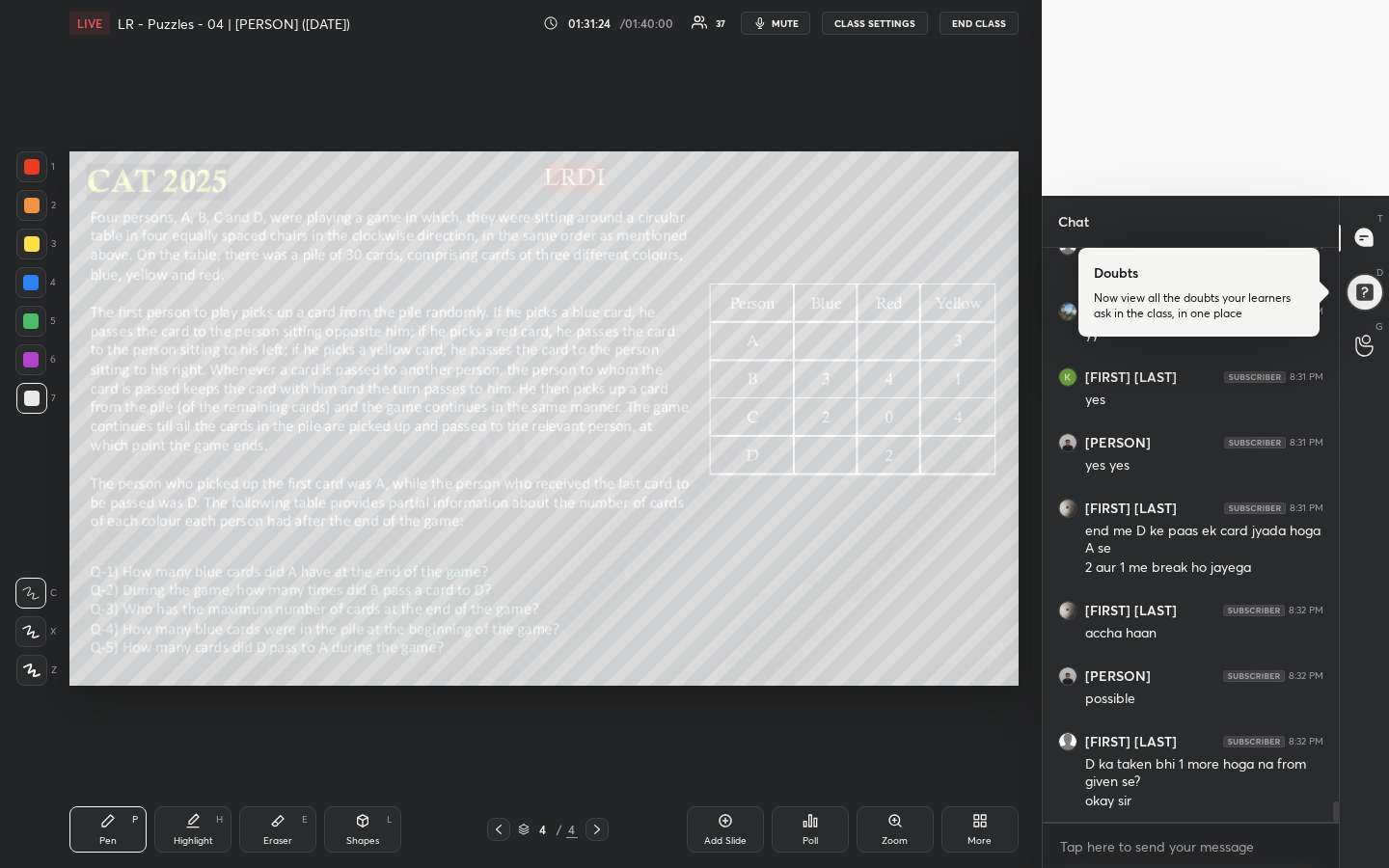 click on "Highlight" at bounding box center [193, 841] 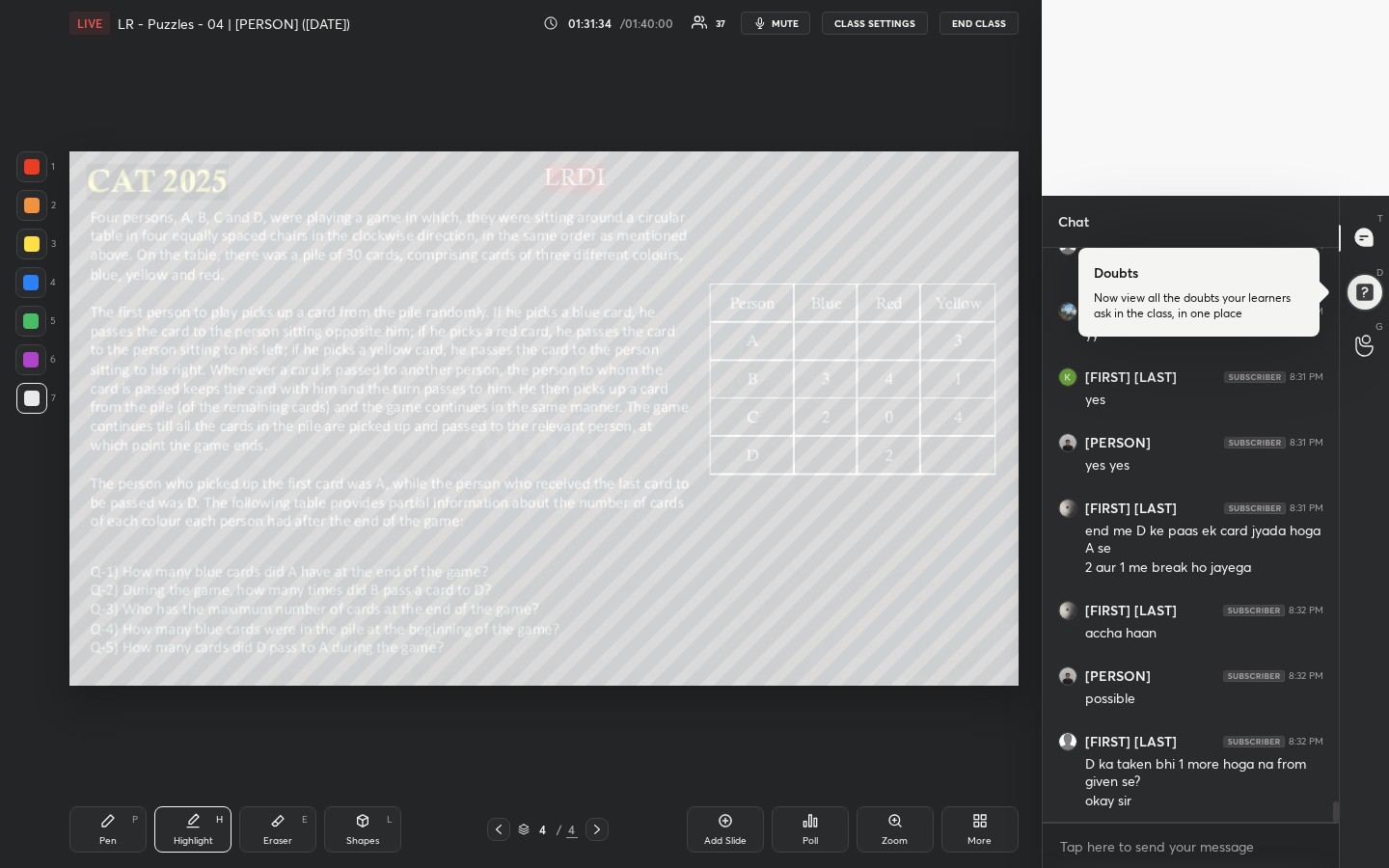click on "Pen P" at bounding box center [108, 829] 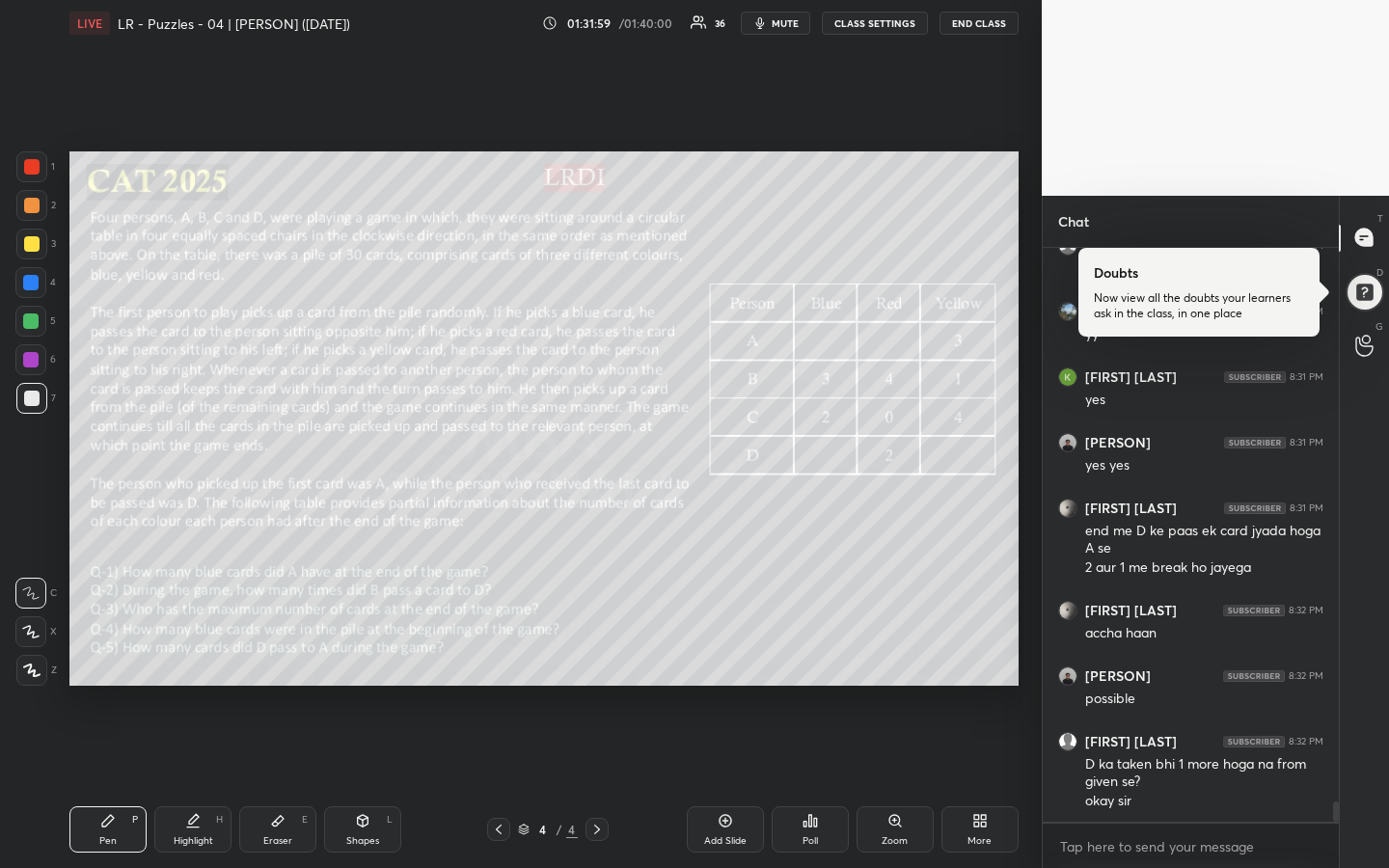 click on "Highlight H" at bounding box center (193, 829) 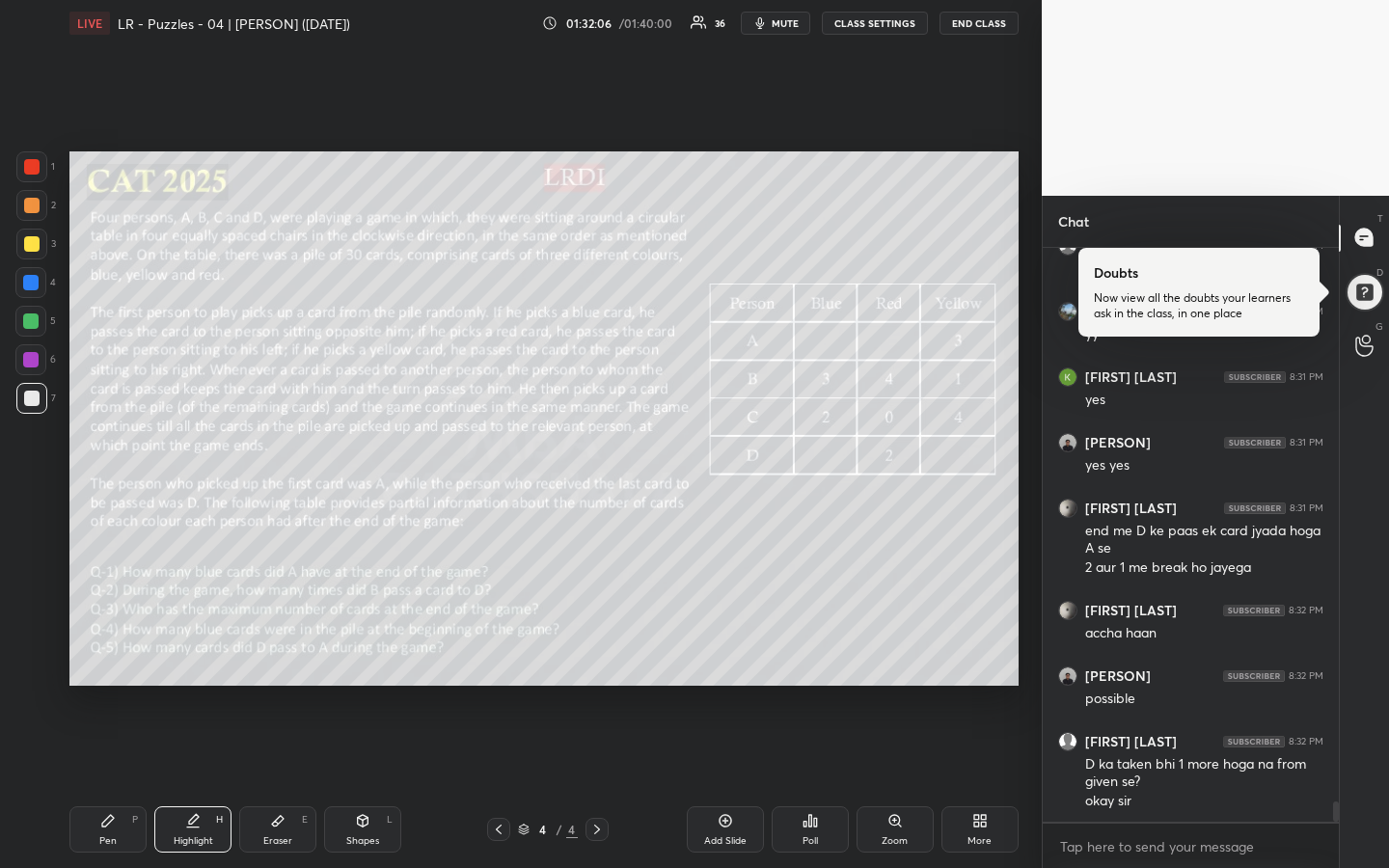 click on "Highlight" at bounding box center [193, 841] 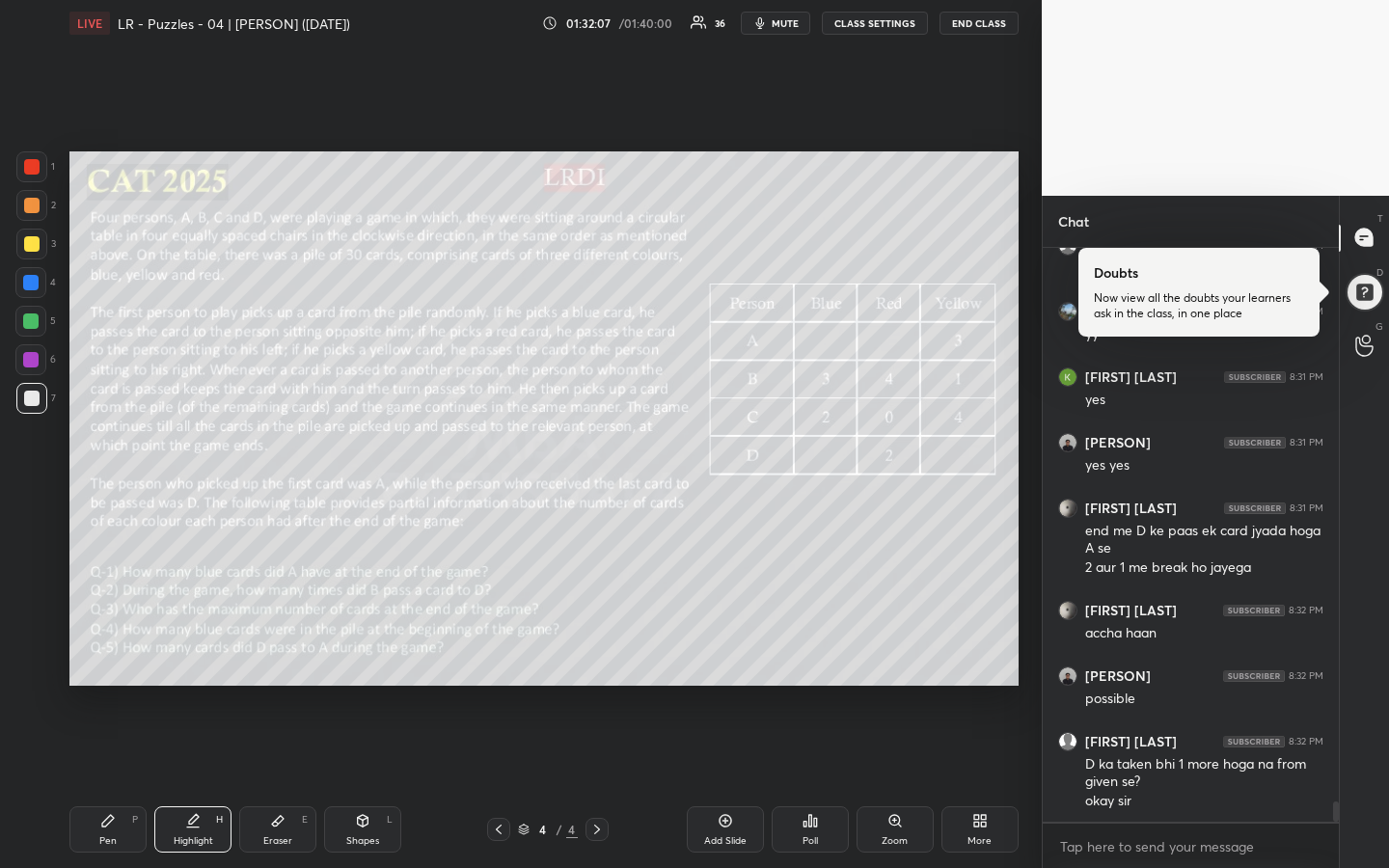 drag, startPoint x: 117, startPoint y: 827, endPoint x: 137, endPoint y: 823, distance: 20.396078 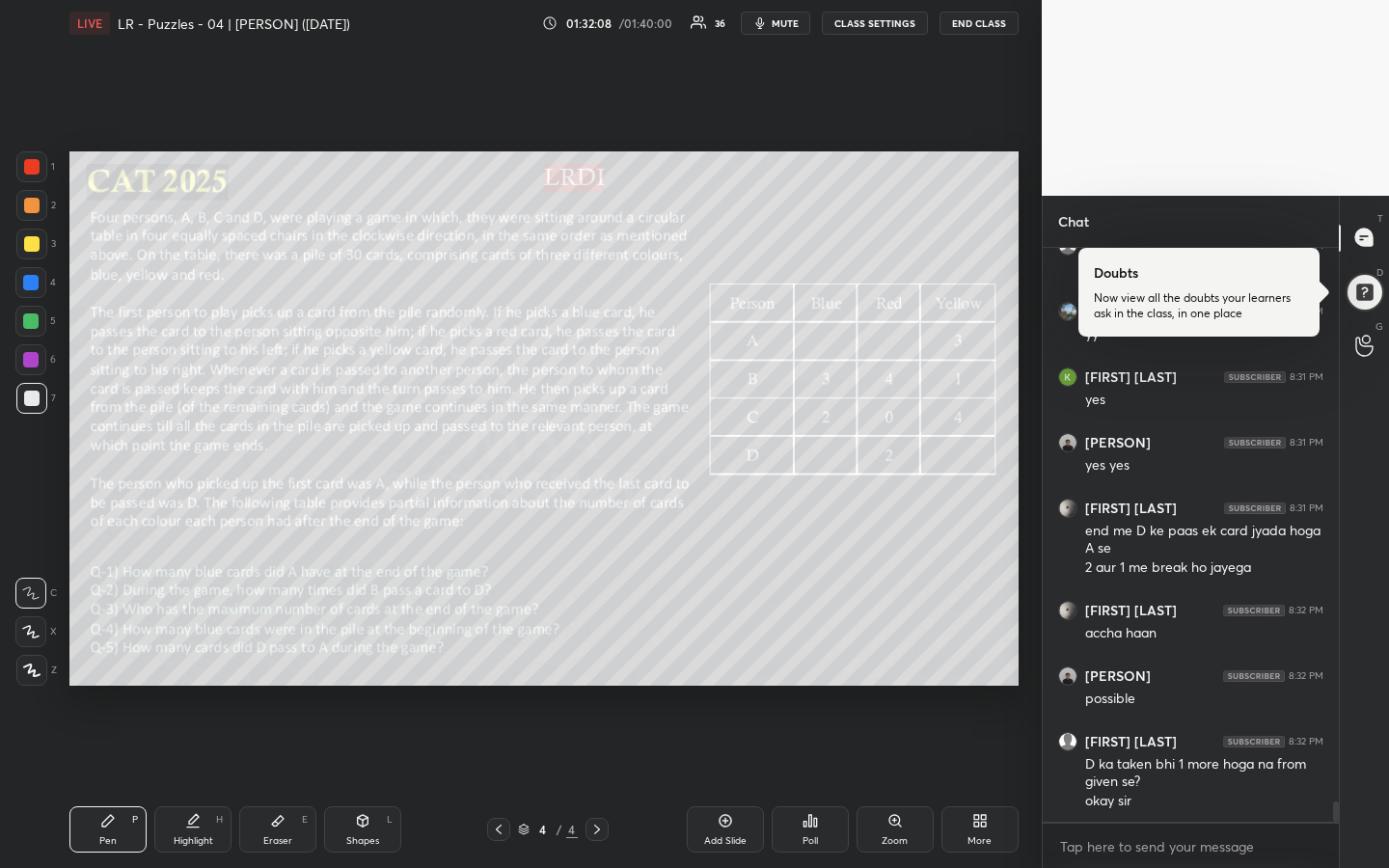 click on "Highlight" at bounding box center (193, 841) 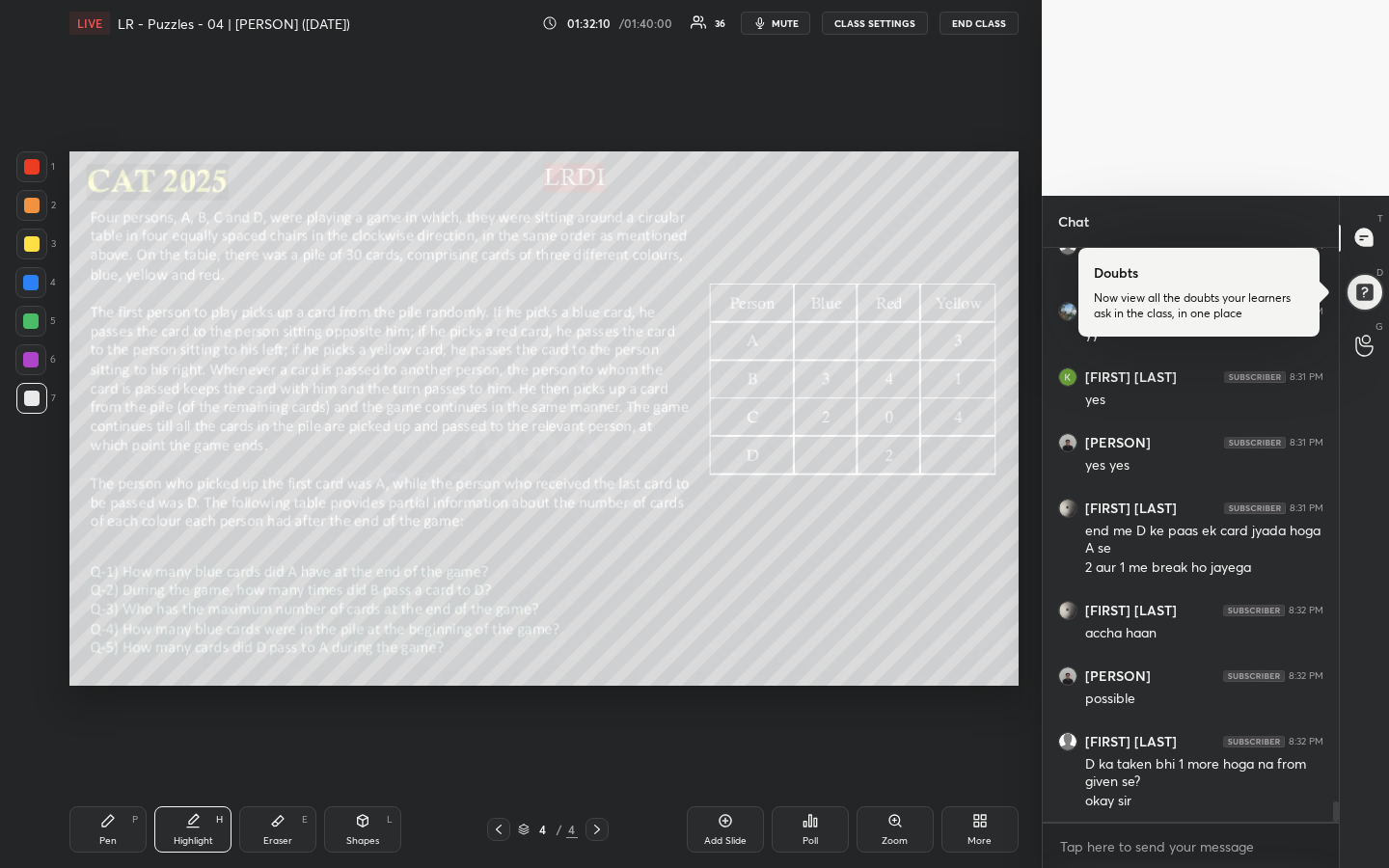 click on "Pen P" at bounding box center (108, 829) 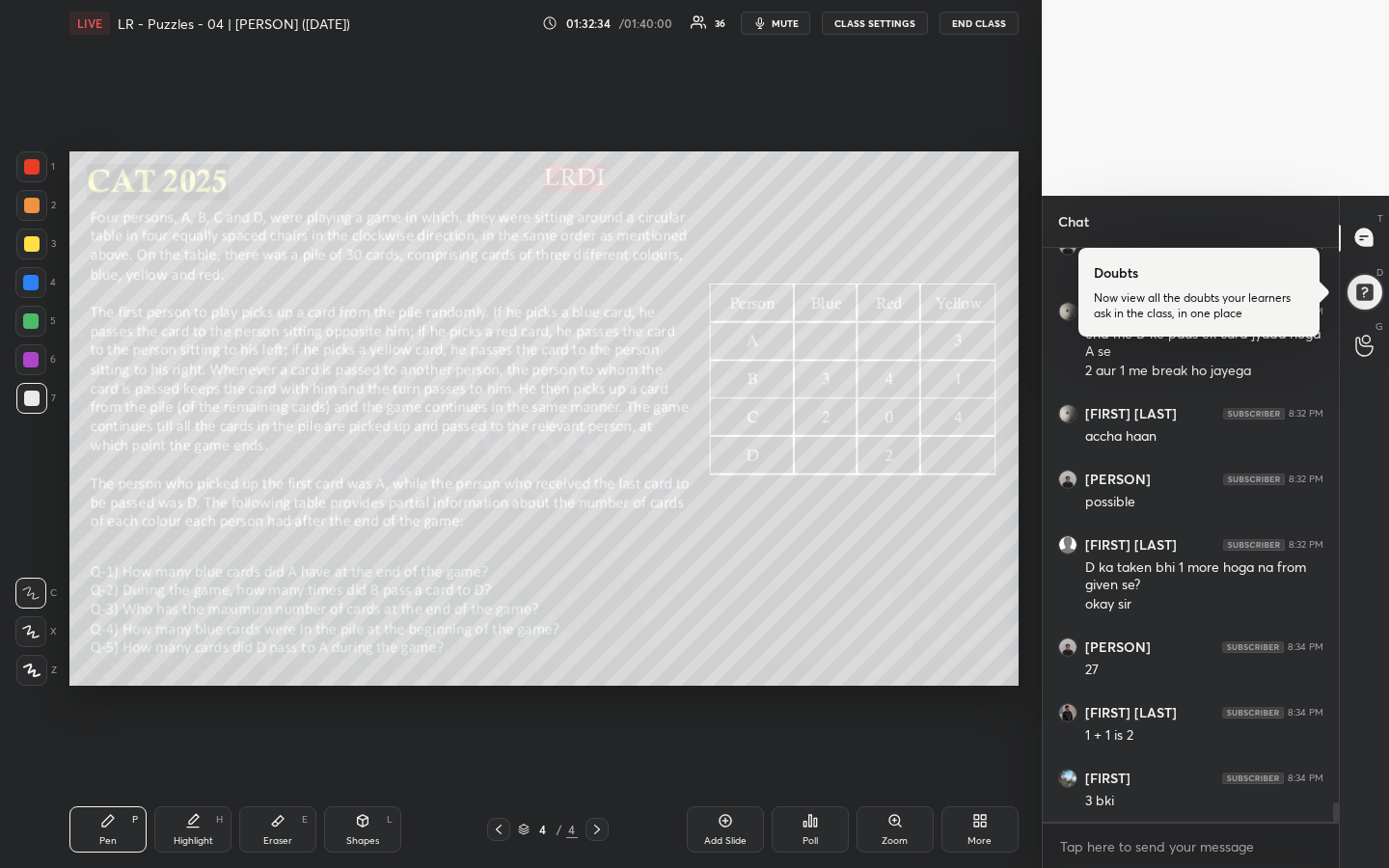 scroll, scrollTop: 16243, scrollLeft: 0, axis: vertical 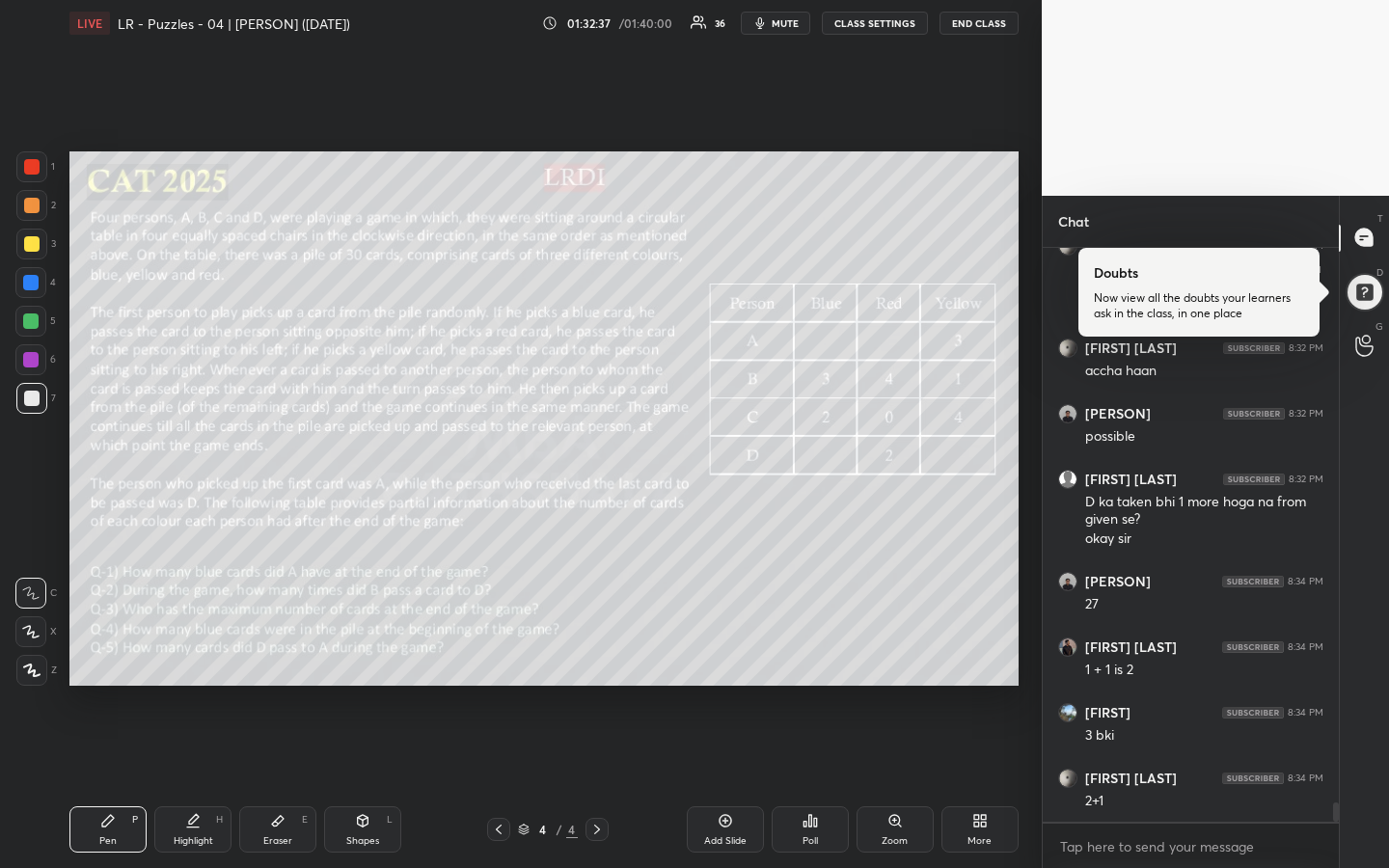 click at bounding box center [31, 321] 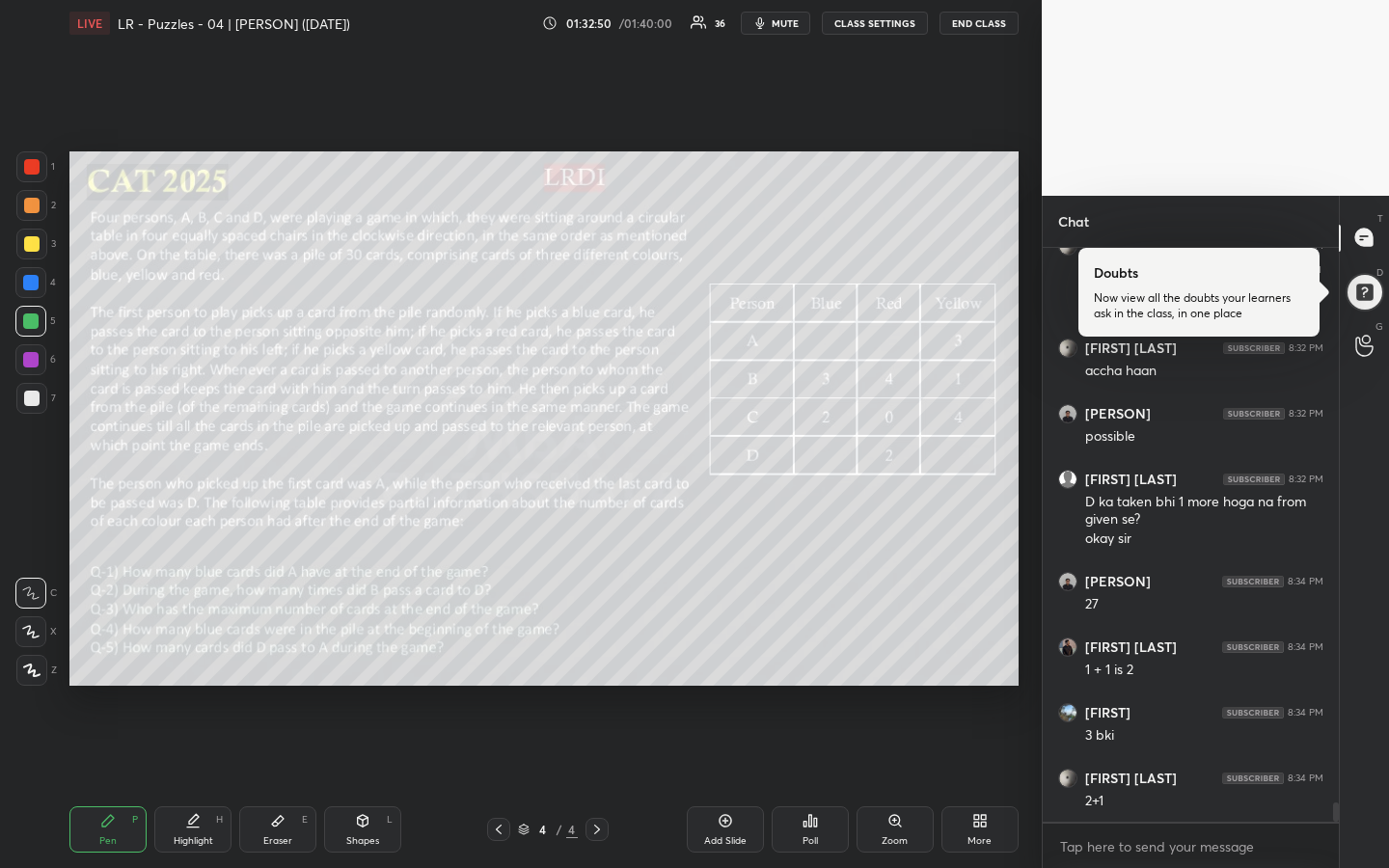 scroll, scrollTop: 16326, scrollLeft: 0, axis: vertical 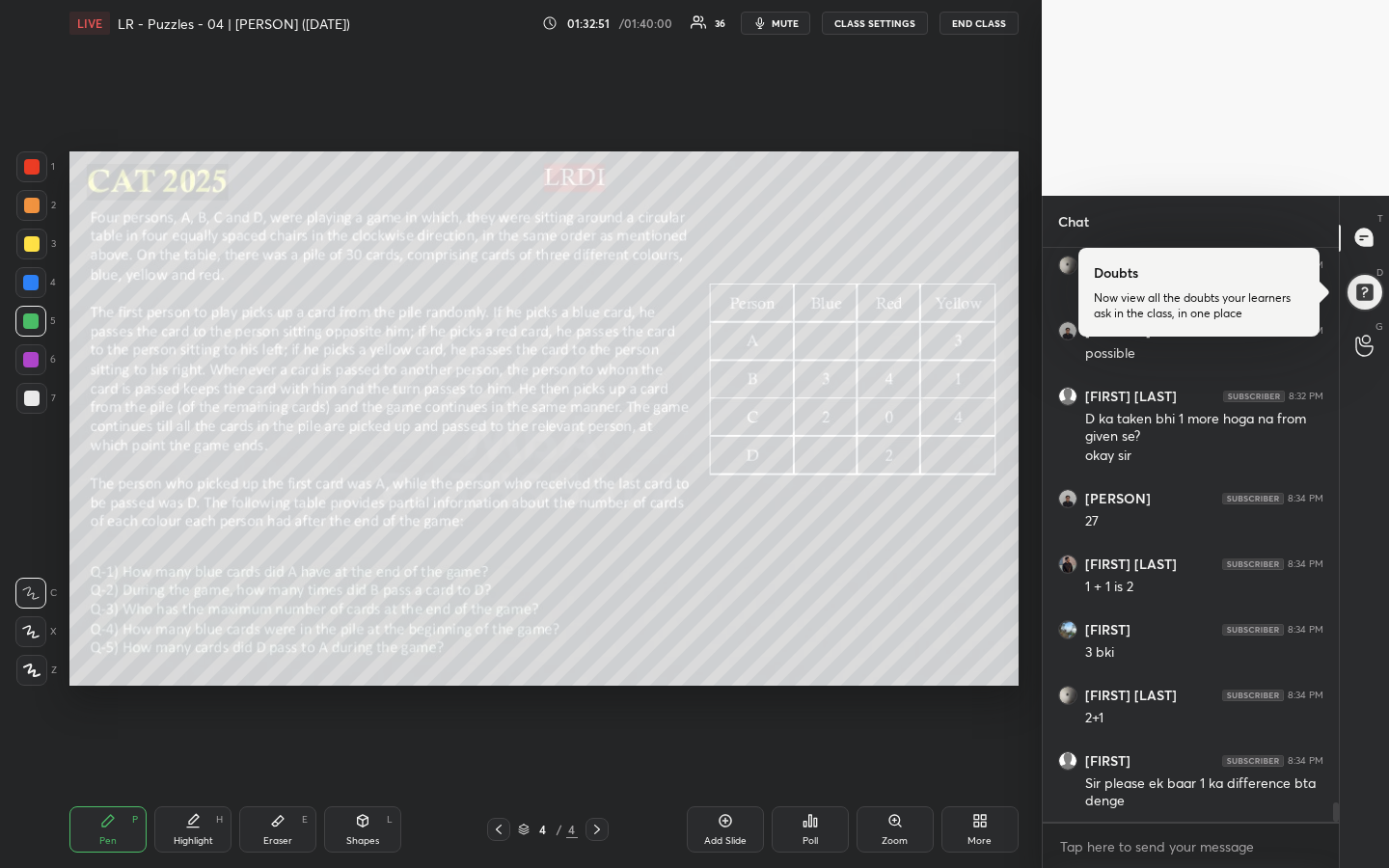 click at bounding box center (32, 244) 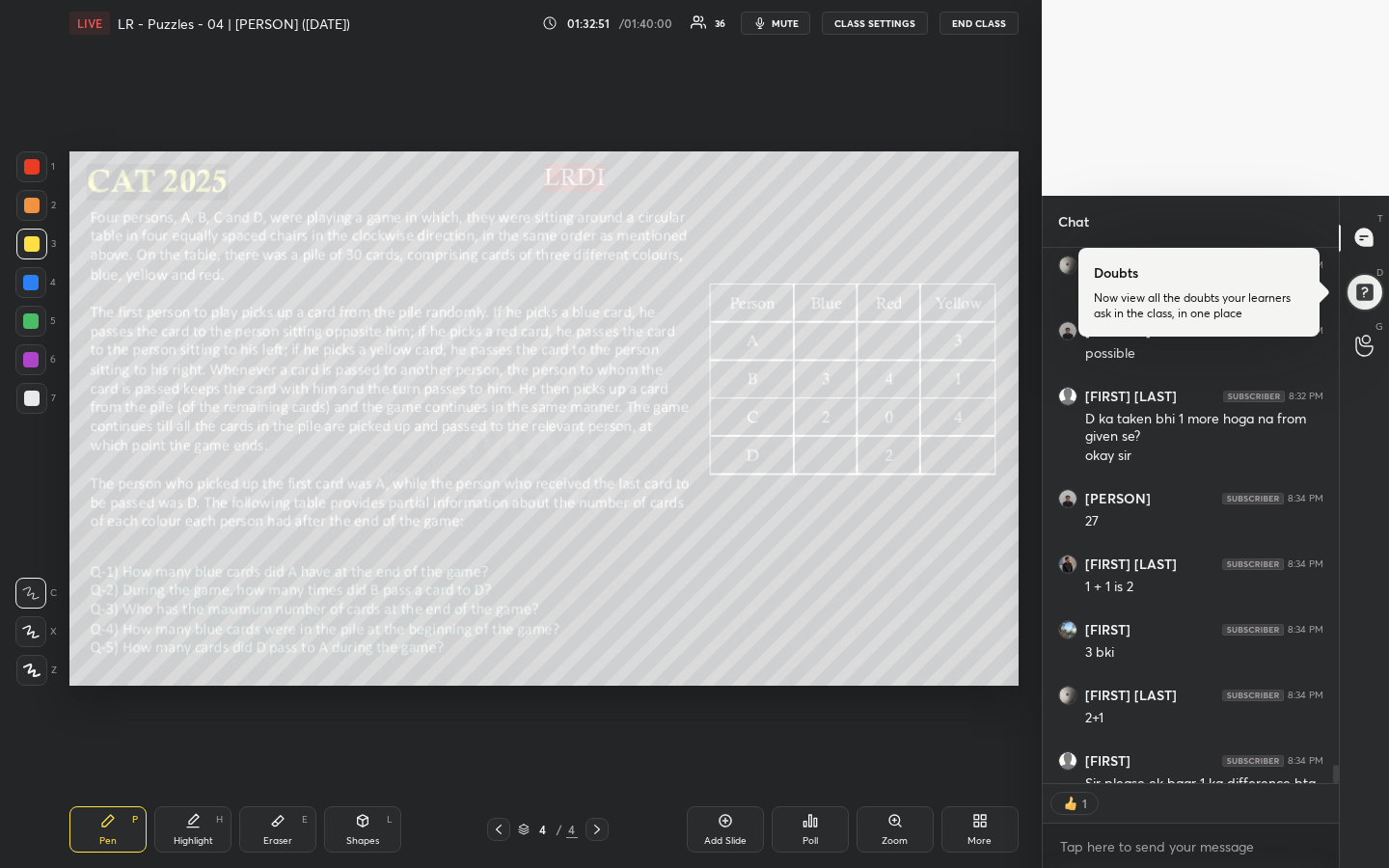 scroll, scrollTop: 7, scrollLeft: 7, axis: both 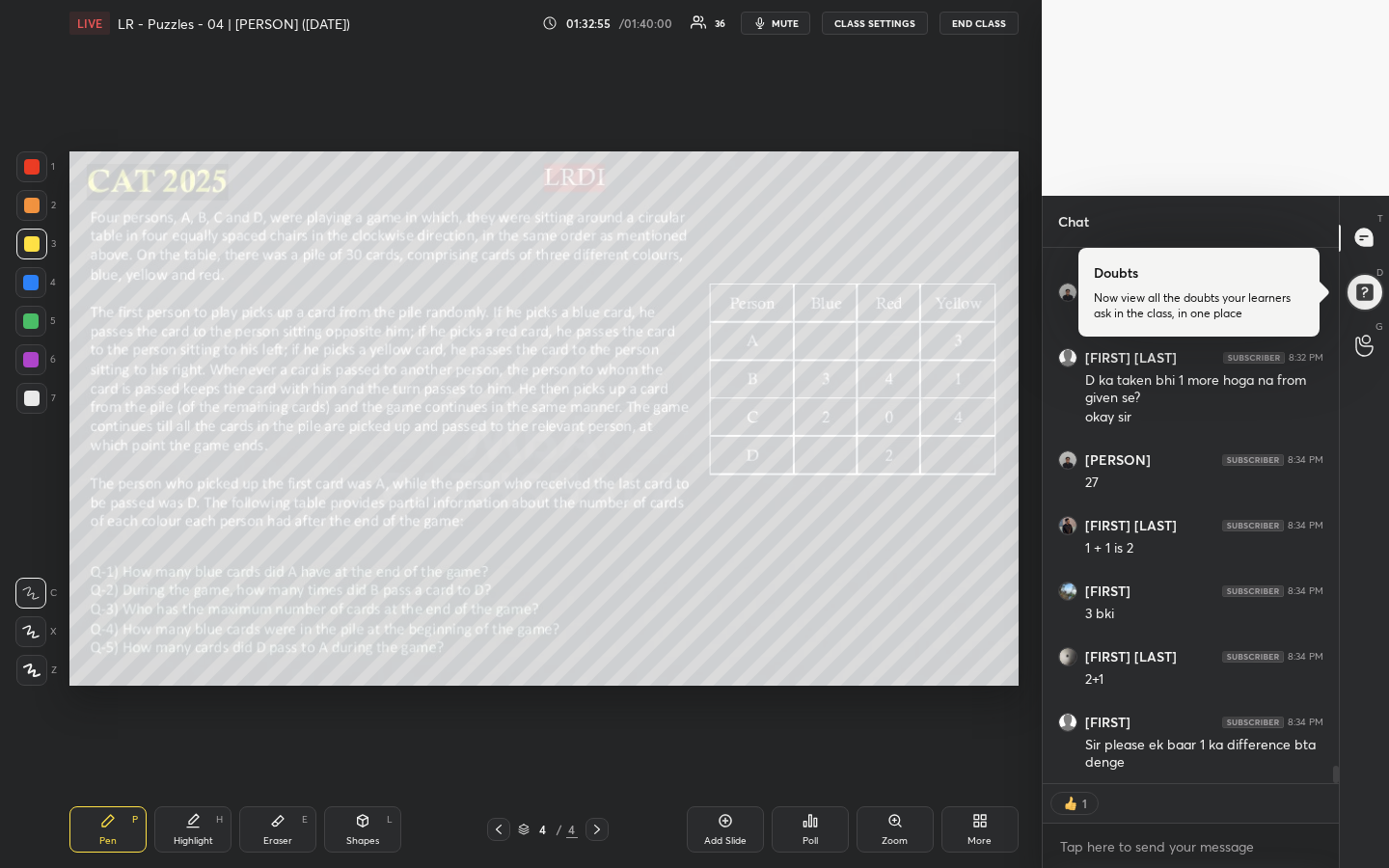 click on "T Messages (T) Doubts Now view all the doubts your learners
ask in the class, in one place D Doubts (D) G Raise Hand (G)" at bounding box center (1364, 532) 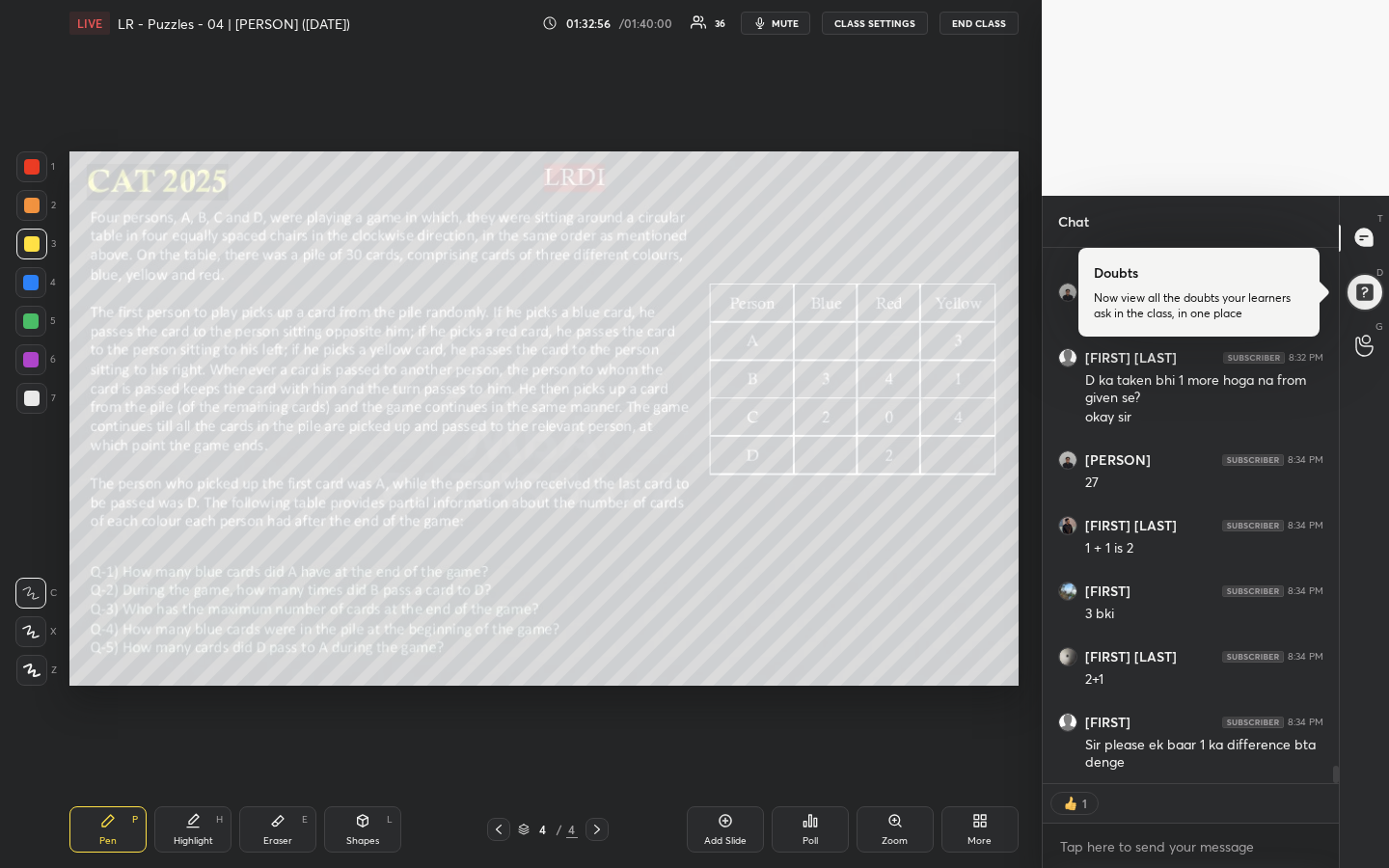 click on "Highlight" at bounding box center (193, 841) 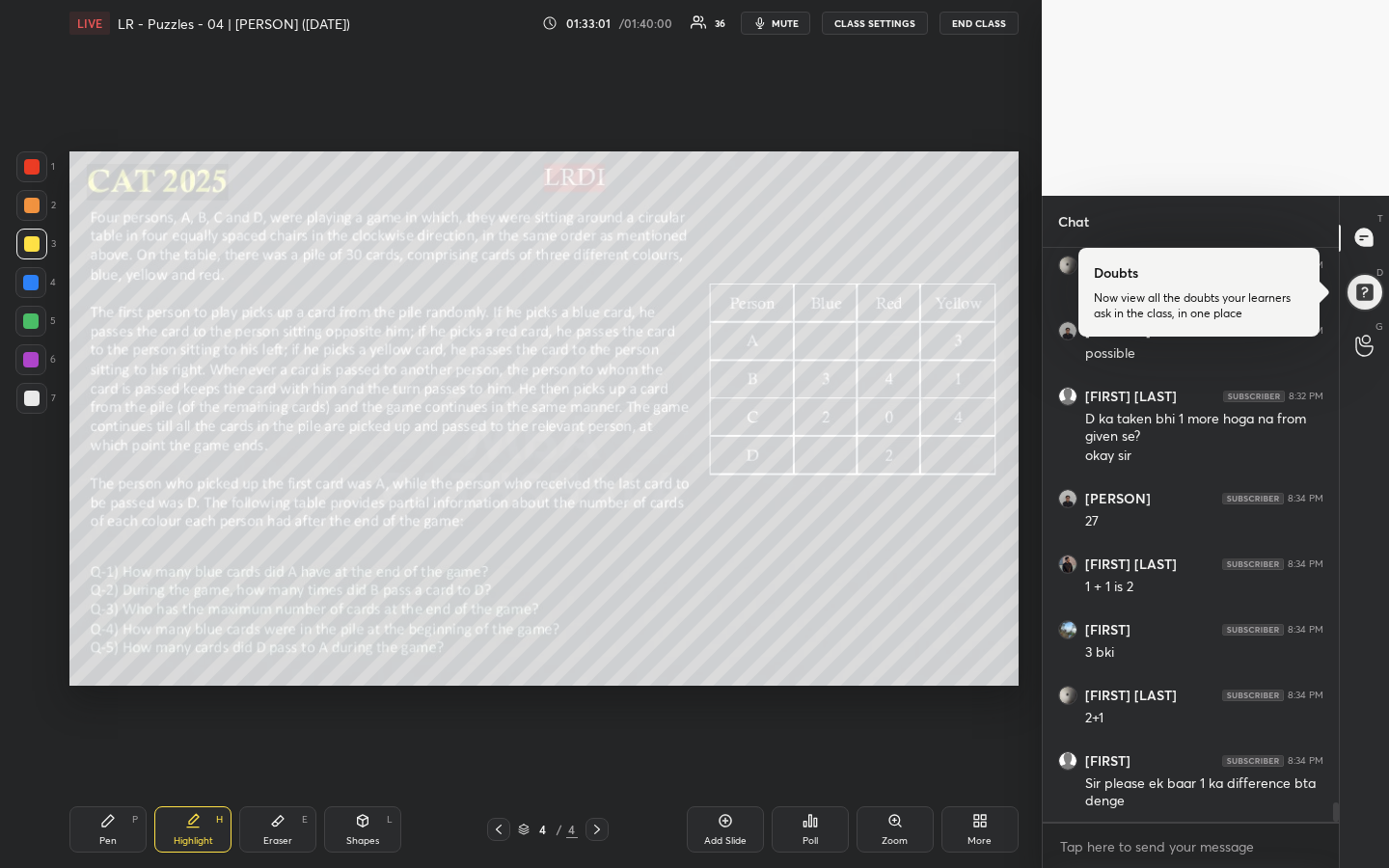 scroll, scrollTop: 7, scrollLeft: 7, axis: both 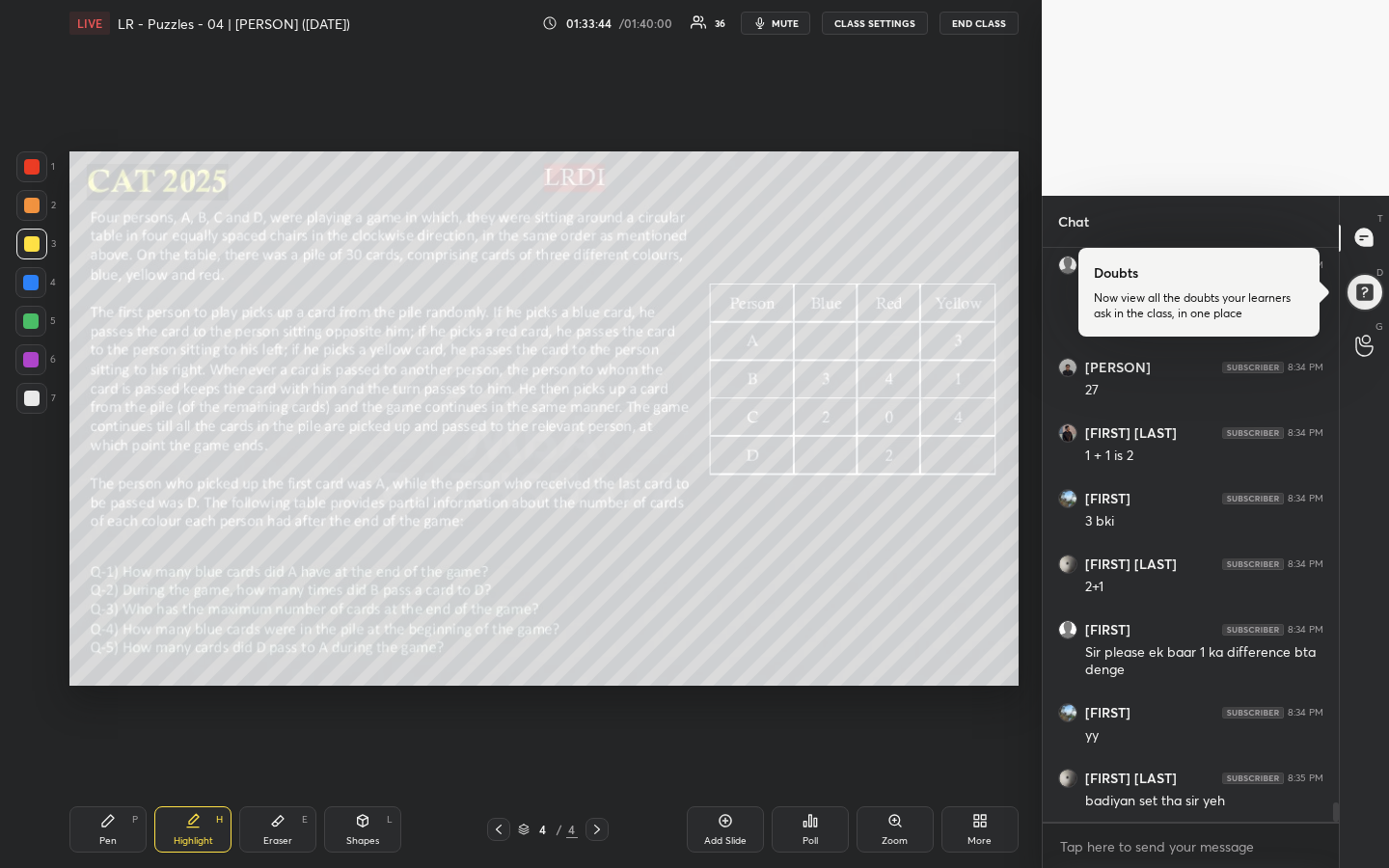 click on "Pen P Highlight H Eraser E Shapes L 4 / 4 Add Slide Poll Zoom More" at bounding box center [544, 829] 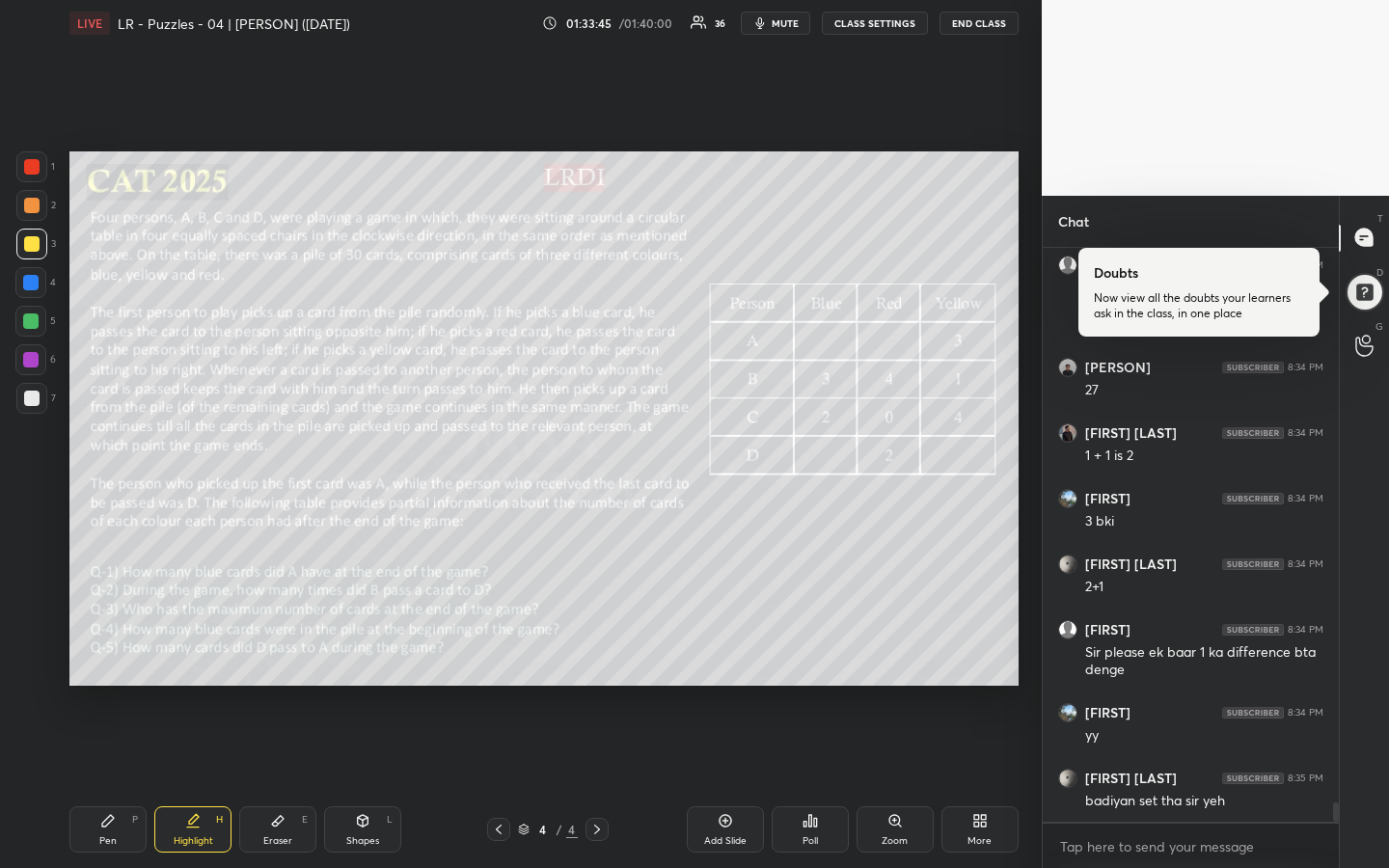 click 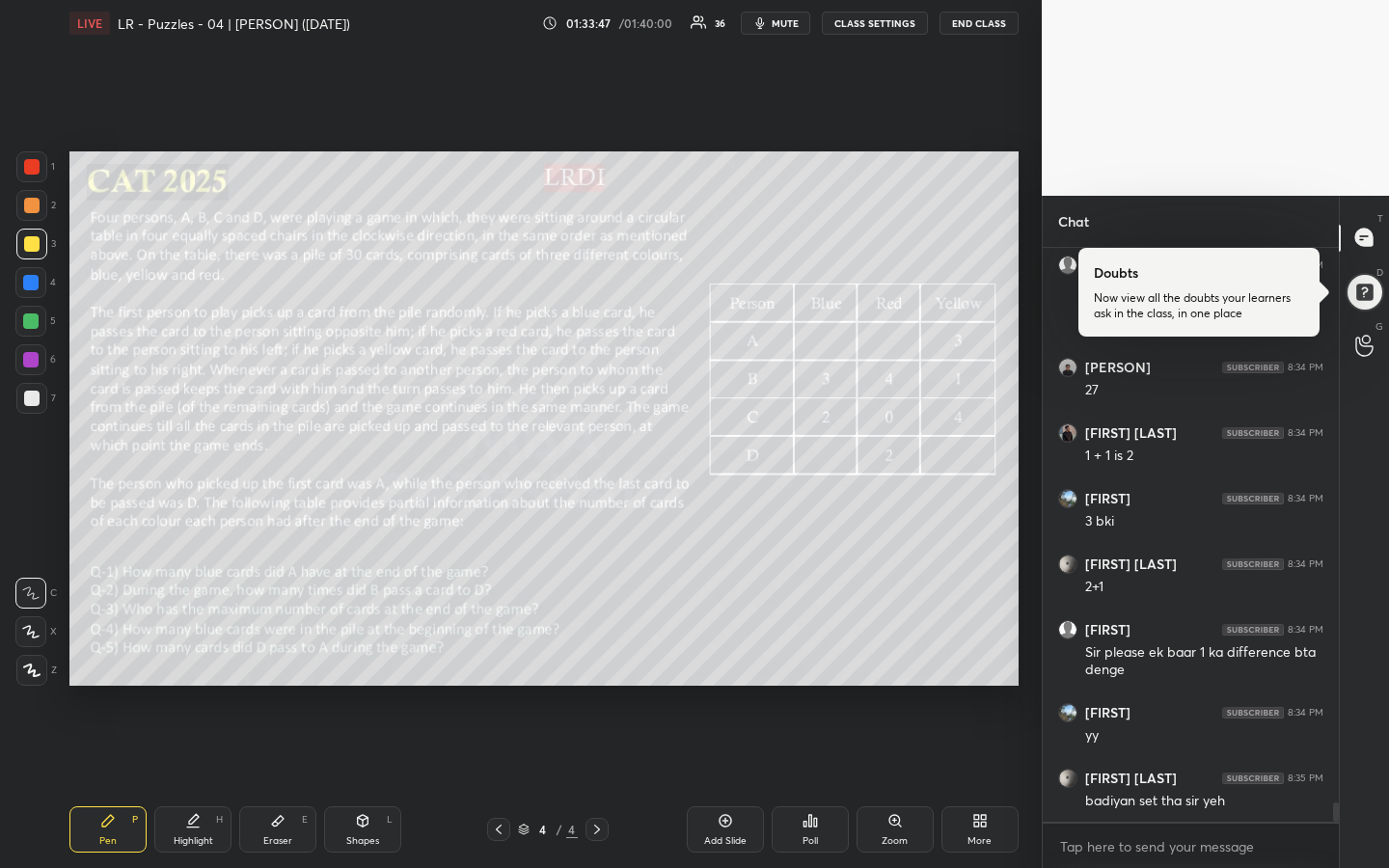 scroll, scrollTop: 16523, scrollLeft: 0, axis: vertical 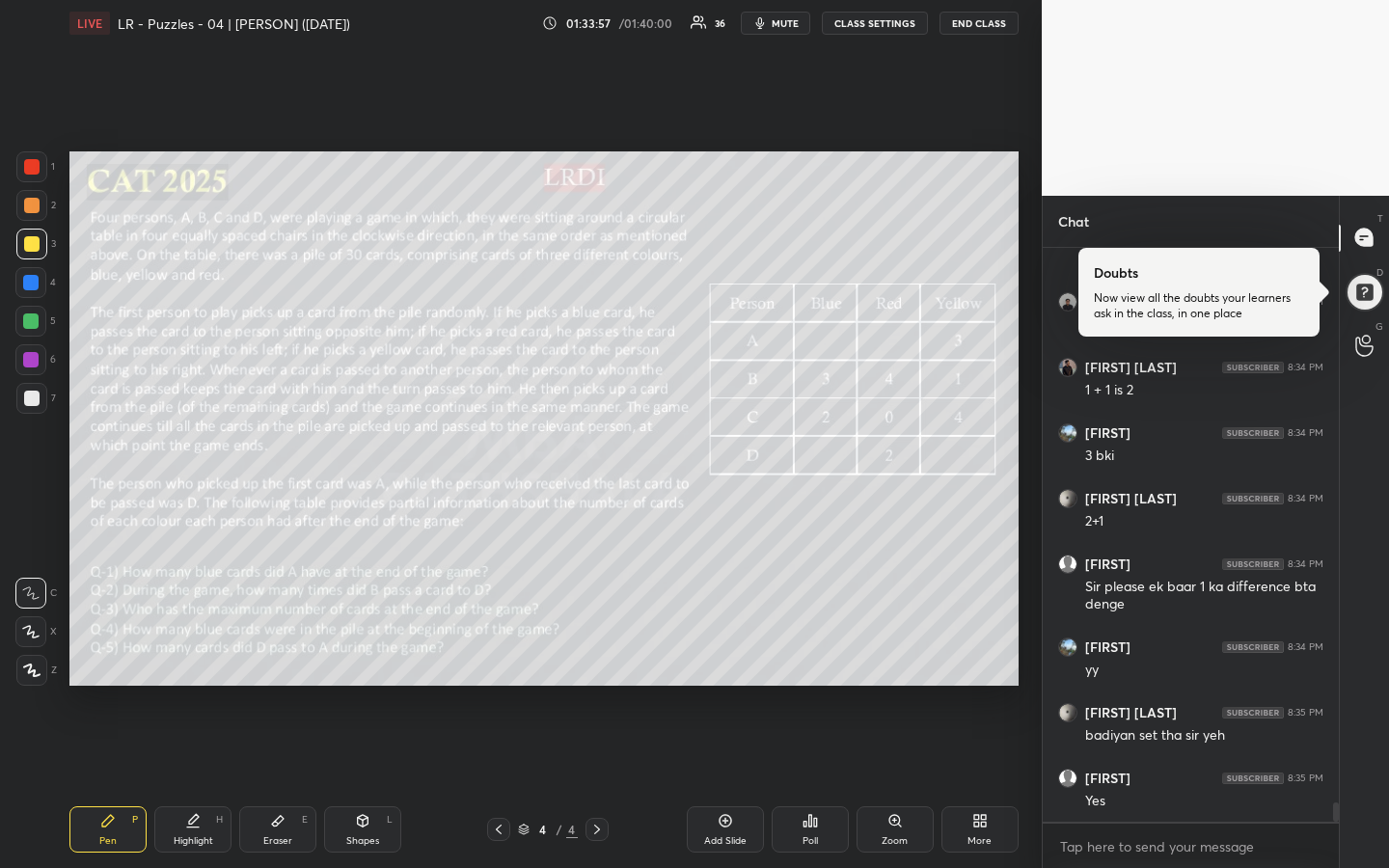 click at bounding box center (31, 321) 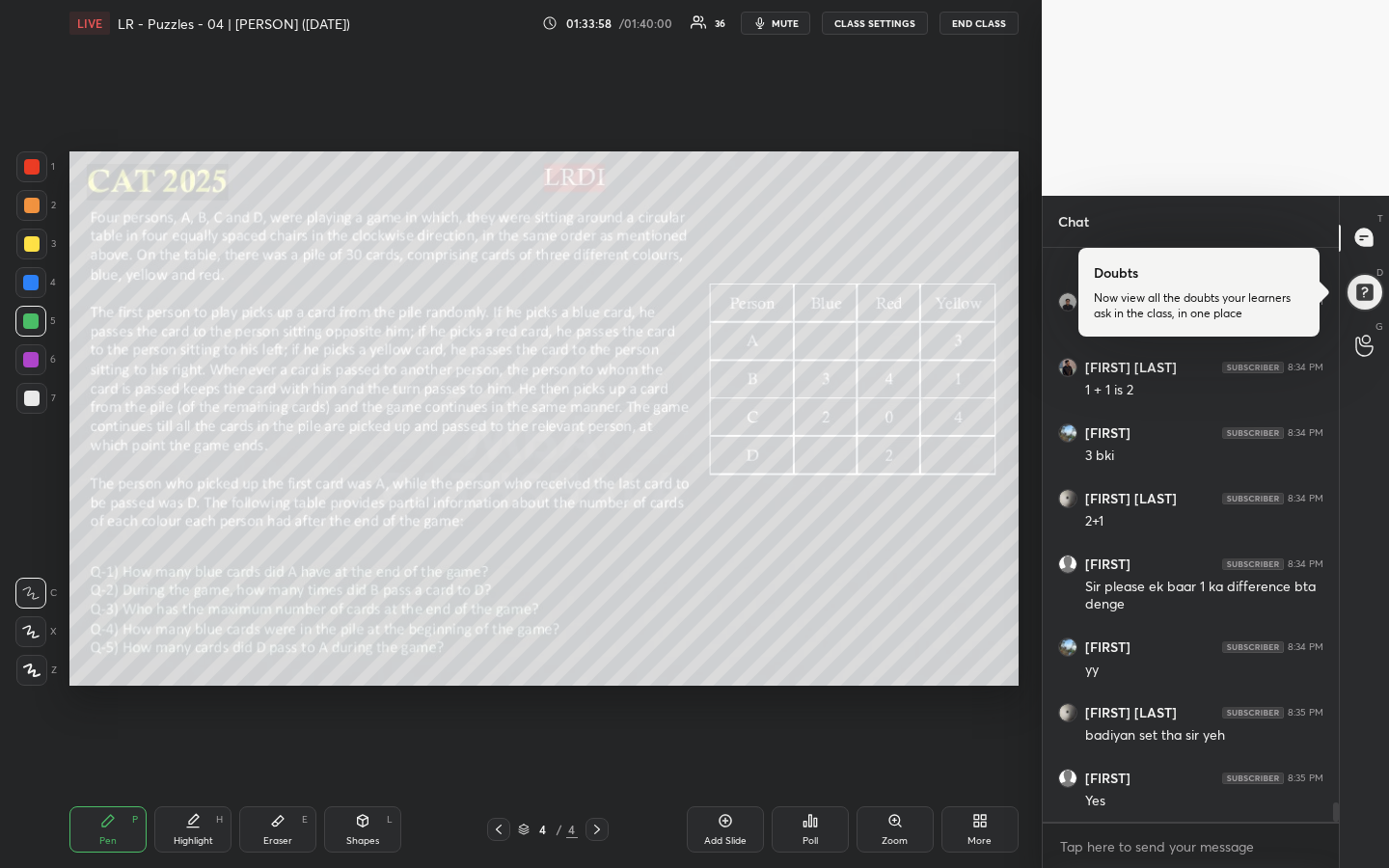 drag, startPoint x: 114, startPoint y: 826, endPoint x: 125, endPoint y: 812, distance: 17.804494 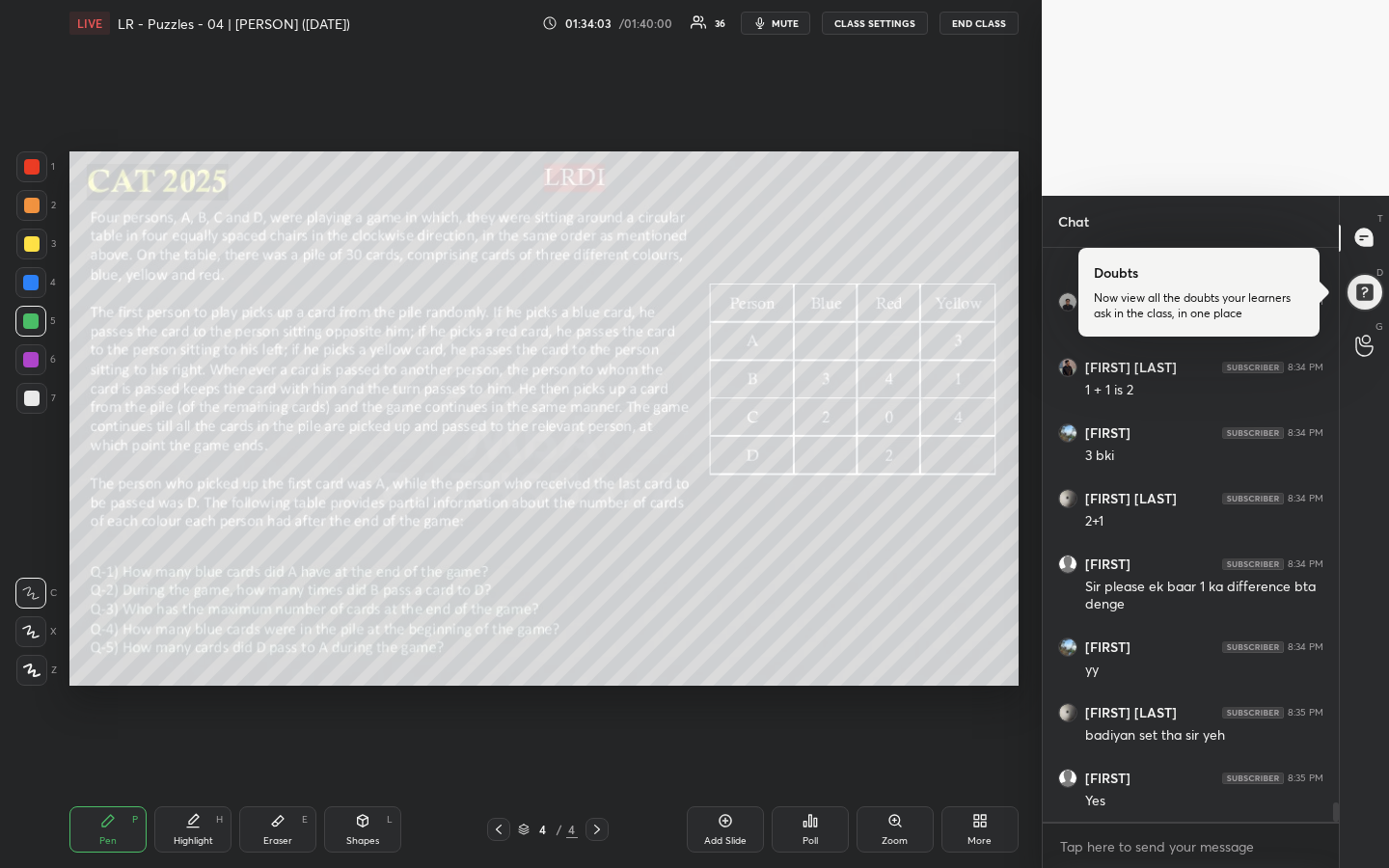 scroll, scrollTop: 16588, scrollLeft: 0, axis: vertical 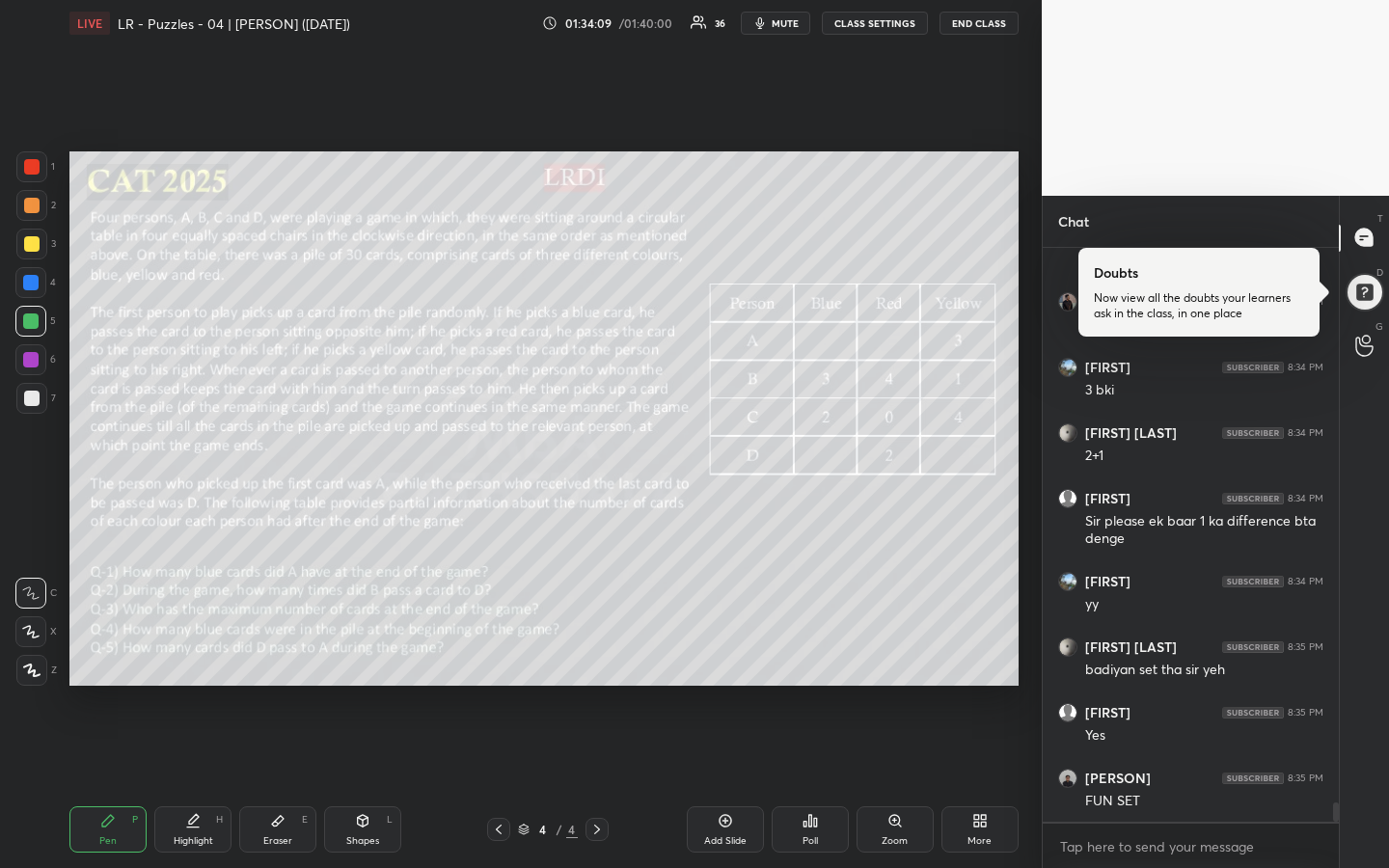 click on "Highlight H" at bounding box center [193, 829] 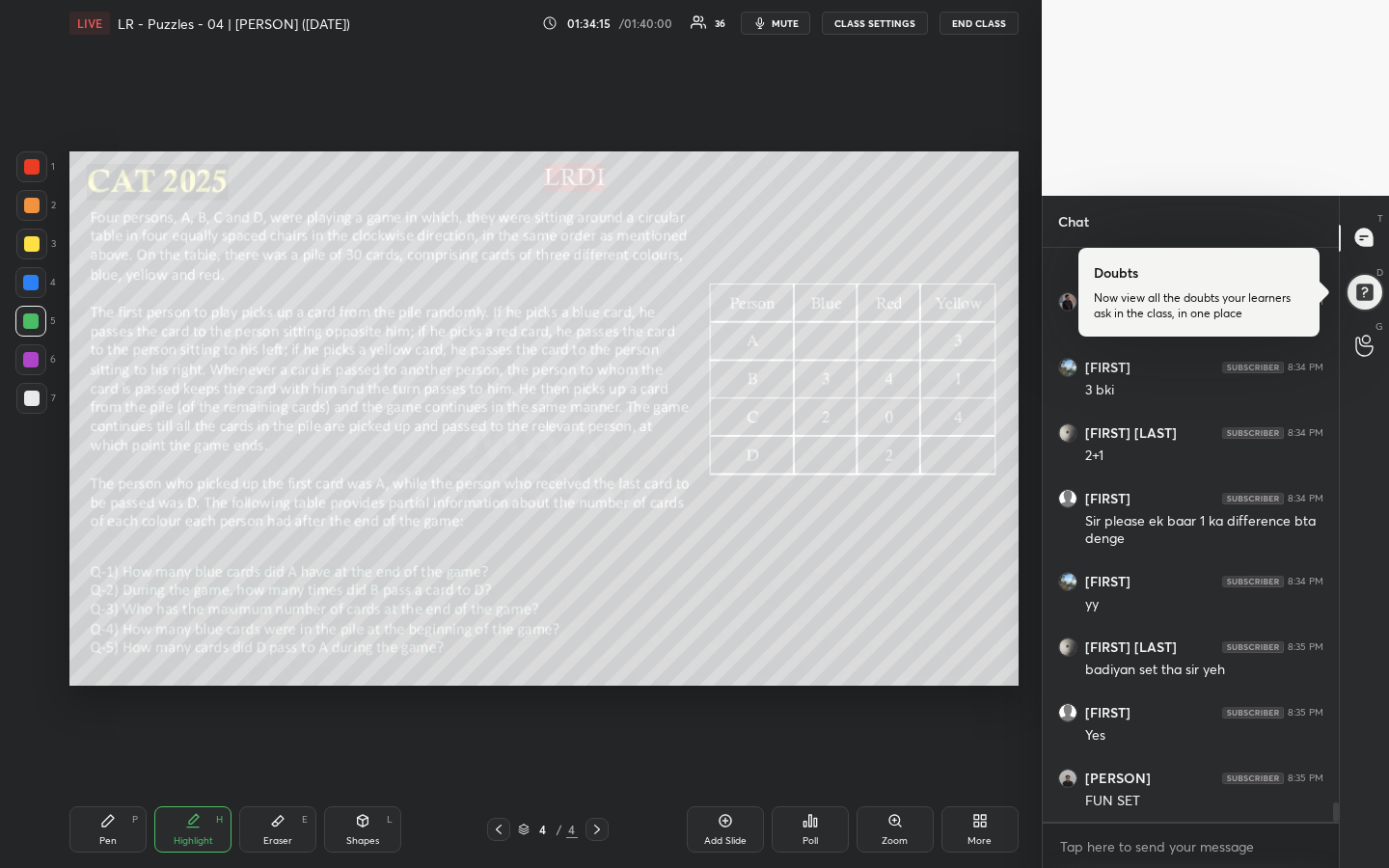 click on "Pen P" at bounding box center (108, 829) 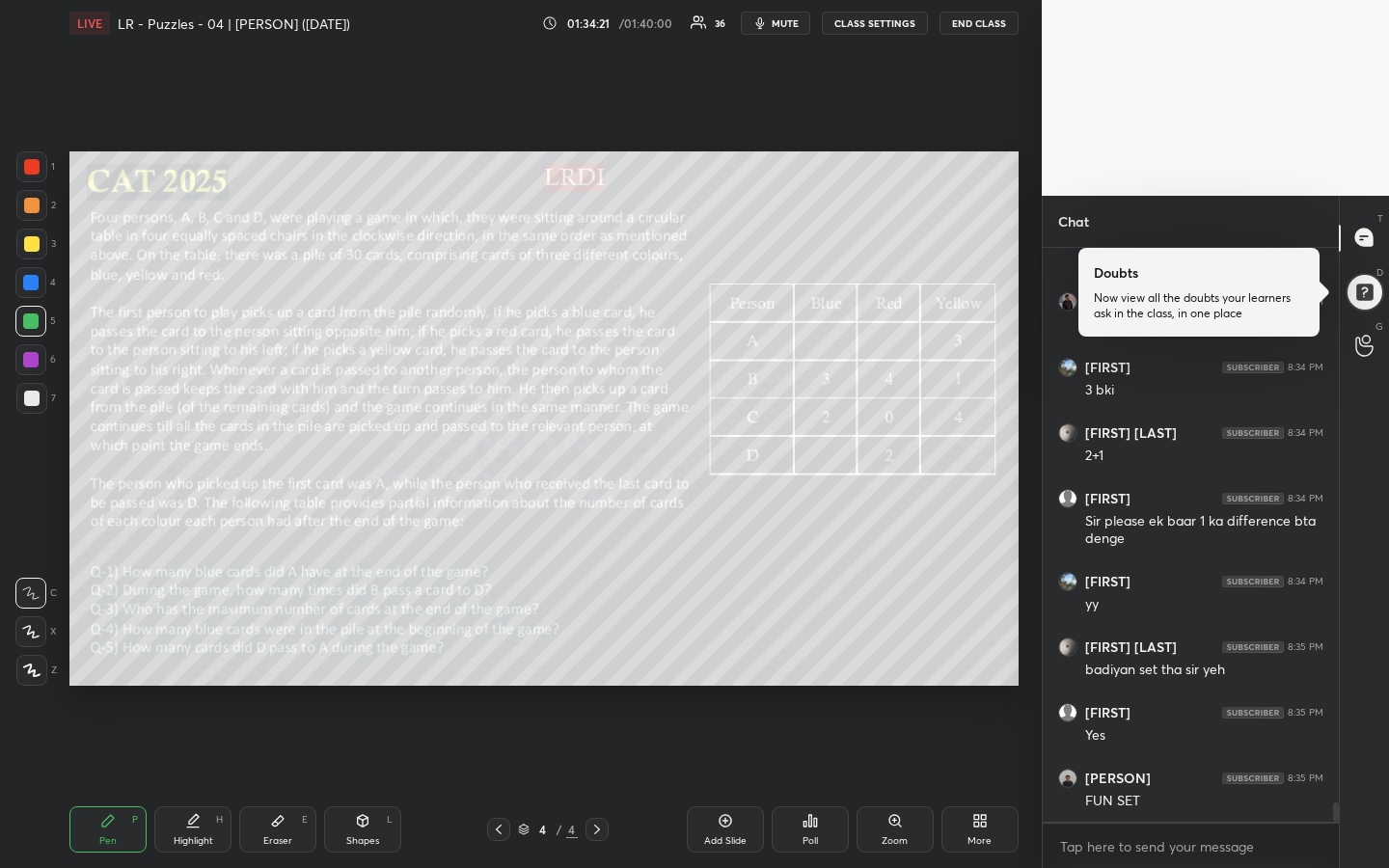 click on "Highlight" at bounding box center (193, 841) 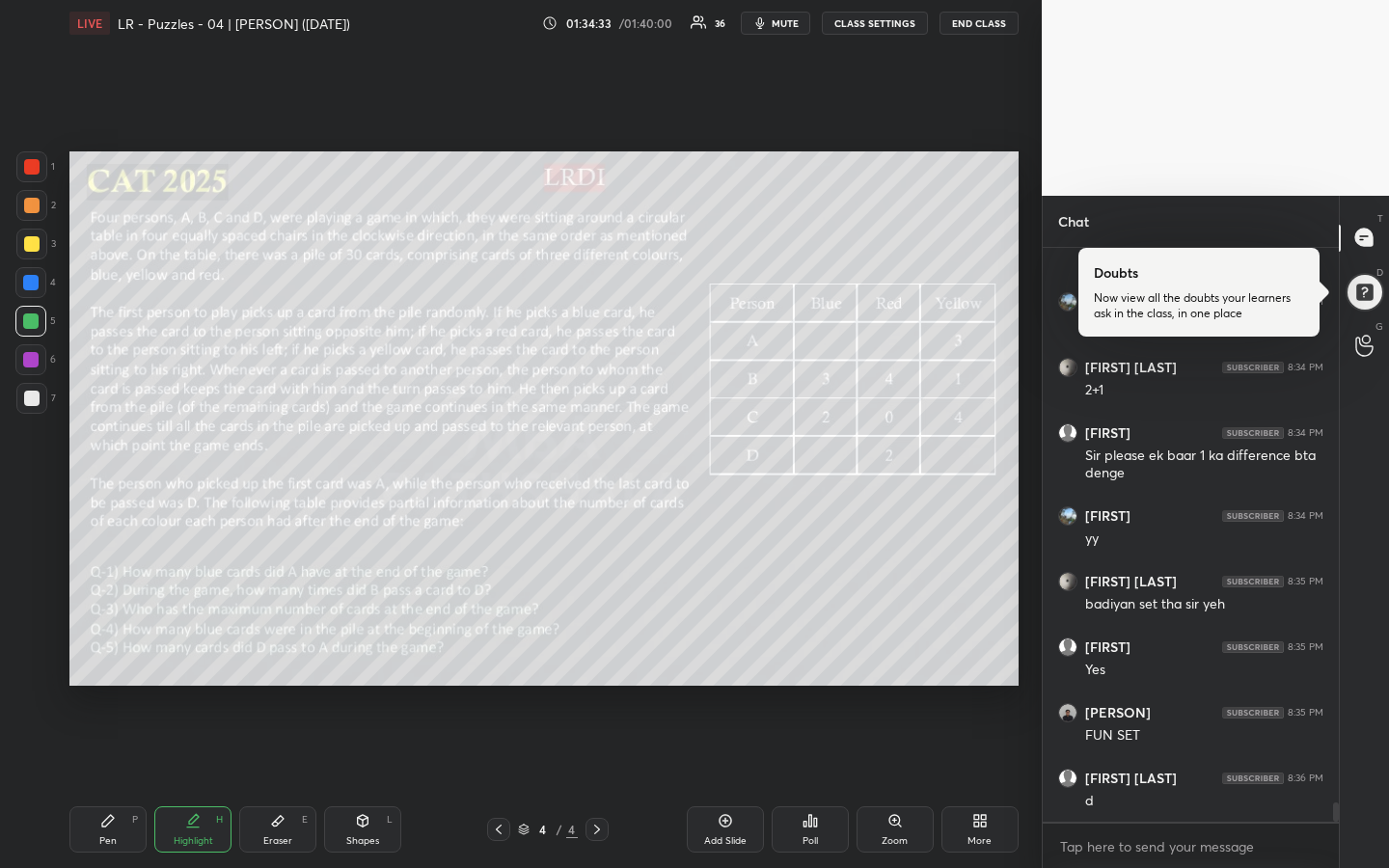 scroll, scrollTop: 16720, scrollLeft: 0, axis: vertical 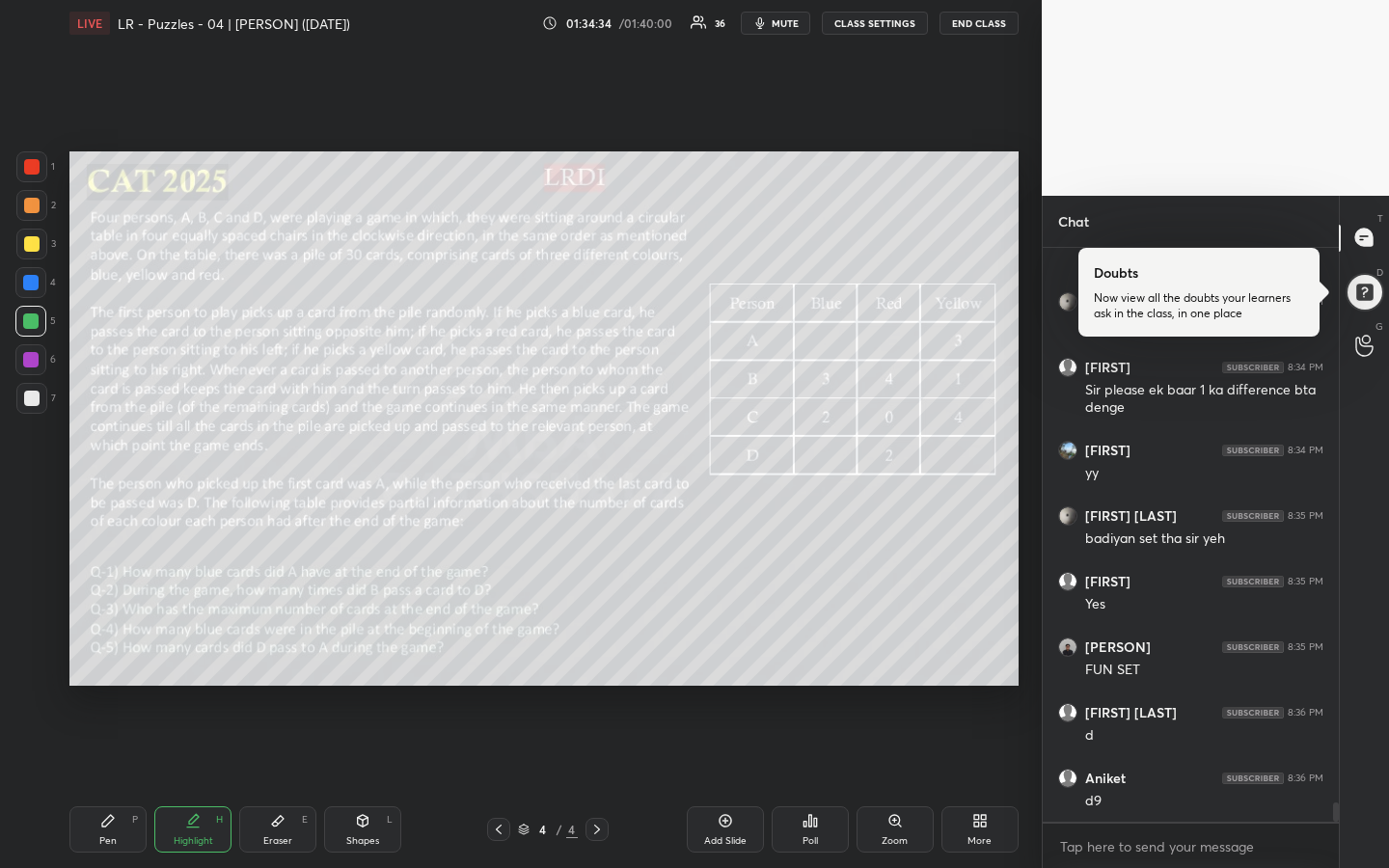 click on "Pen P" at bounding box center [108, 829] 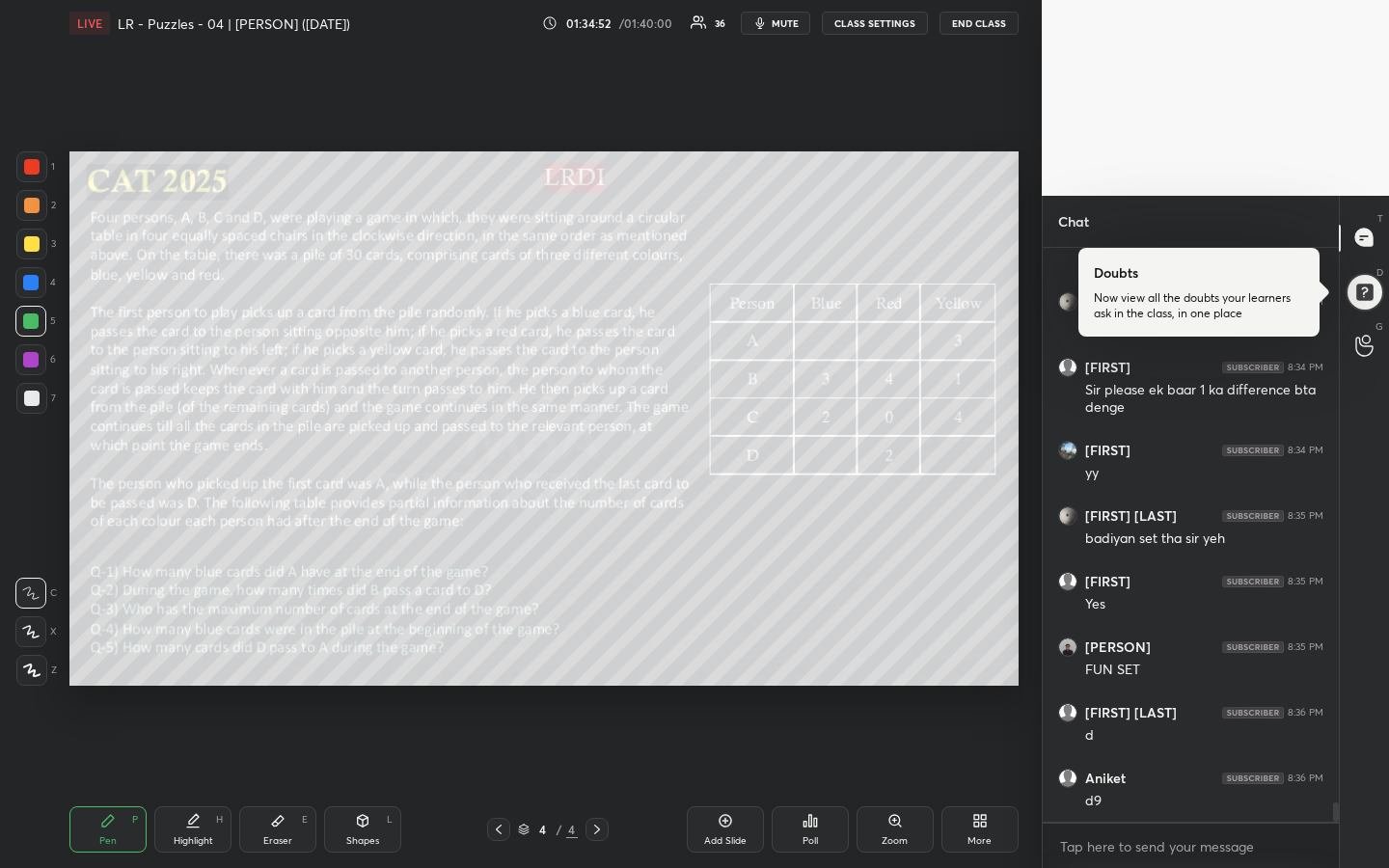scroll, scrollTop: 16785, scrollLeft: 0, axis: vertical 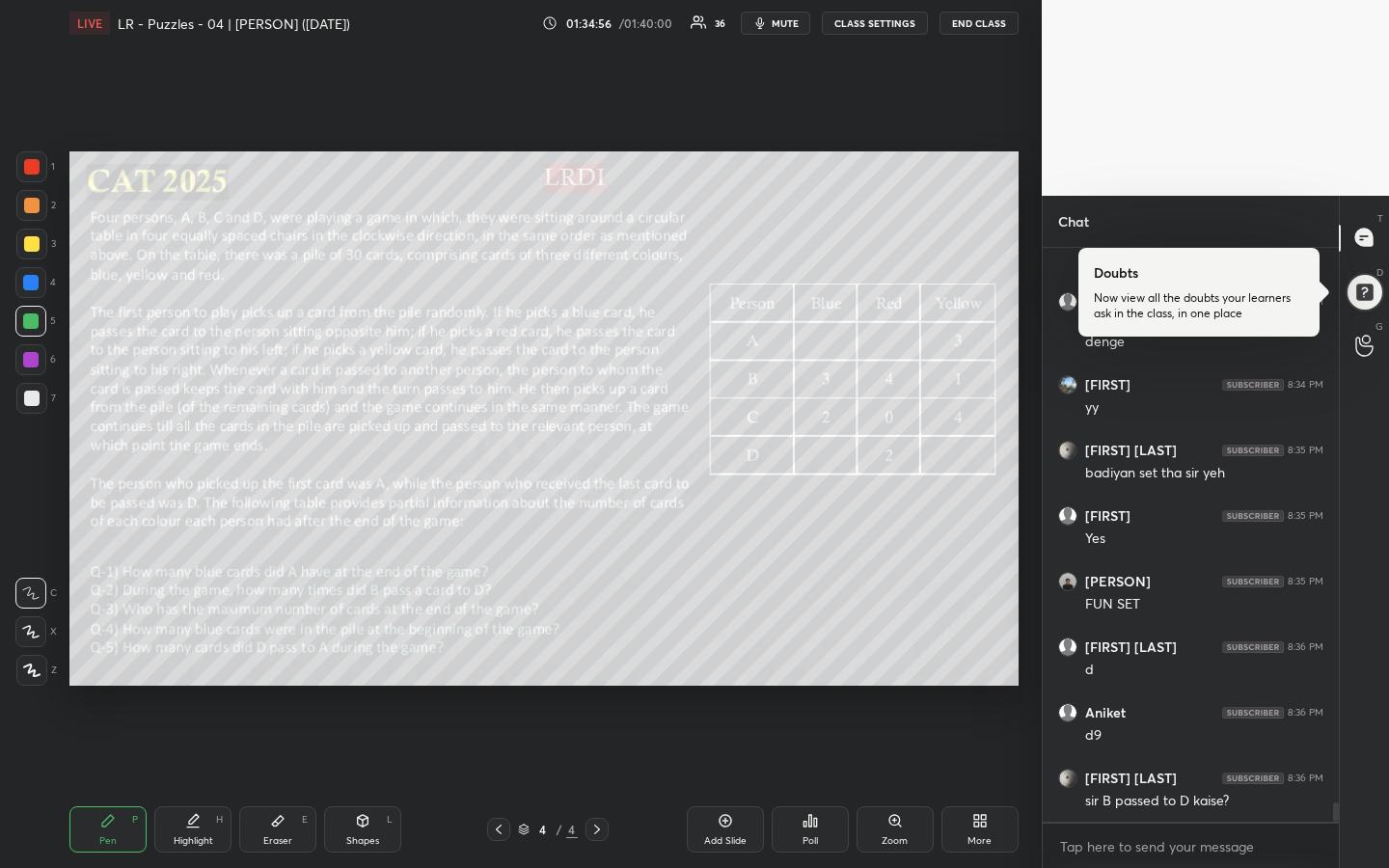 click on "Highlight" at bounding box center [193, 841] 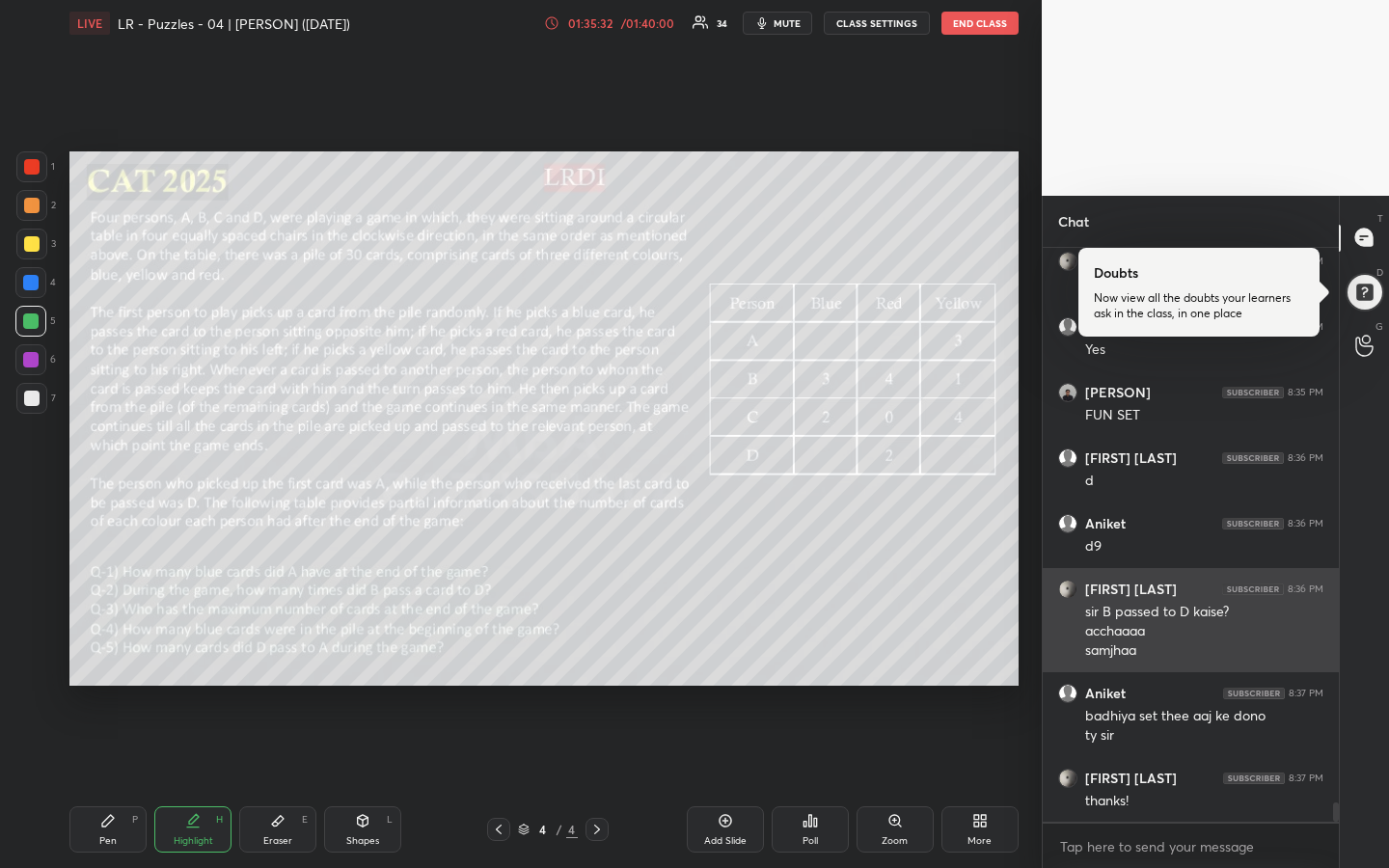 scroll, scrollTop: 17040, scrollLeft: 0, axis: vertical 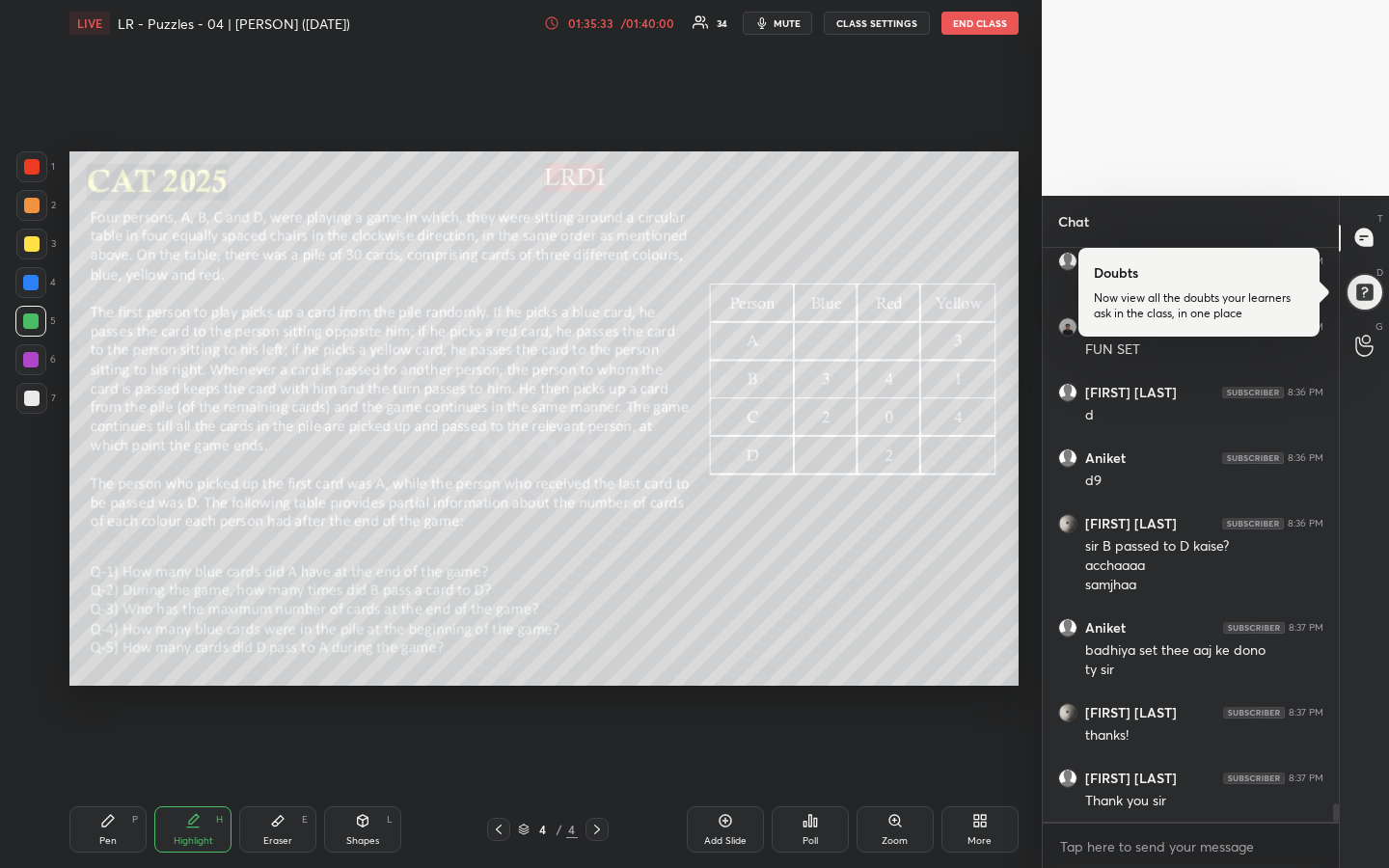 click on "1 2 3 4 5 6 7 R O A L C X Z Erase all   C X Z LIVE LR - Puzzles - 04 | Vijay Sir (05/08/25) 01:35:33 /  01:40:00 34 mute CLASS SETTINGS END CLASS Setting up your live class Poll for   secs No correct answer Start poll Back LR - Puzzles - 04 | Vijay Sir (05/08/25) MBA Pathshala Pen P Highlight H Eraser E Shapes L 4 / 4 Add Slide Poll Zoom More" at bounding box center (521, 434) 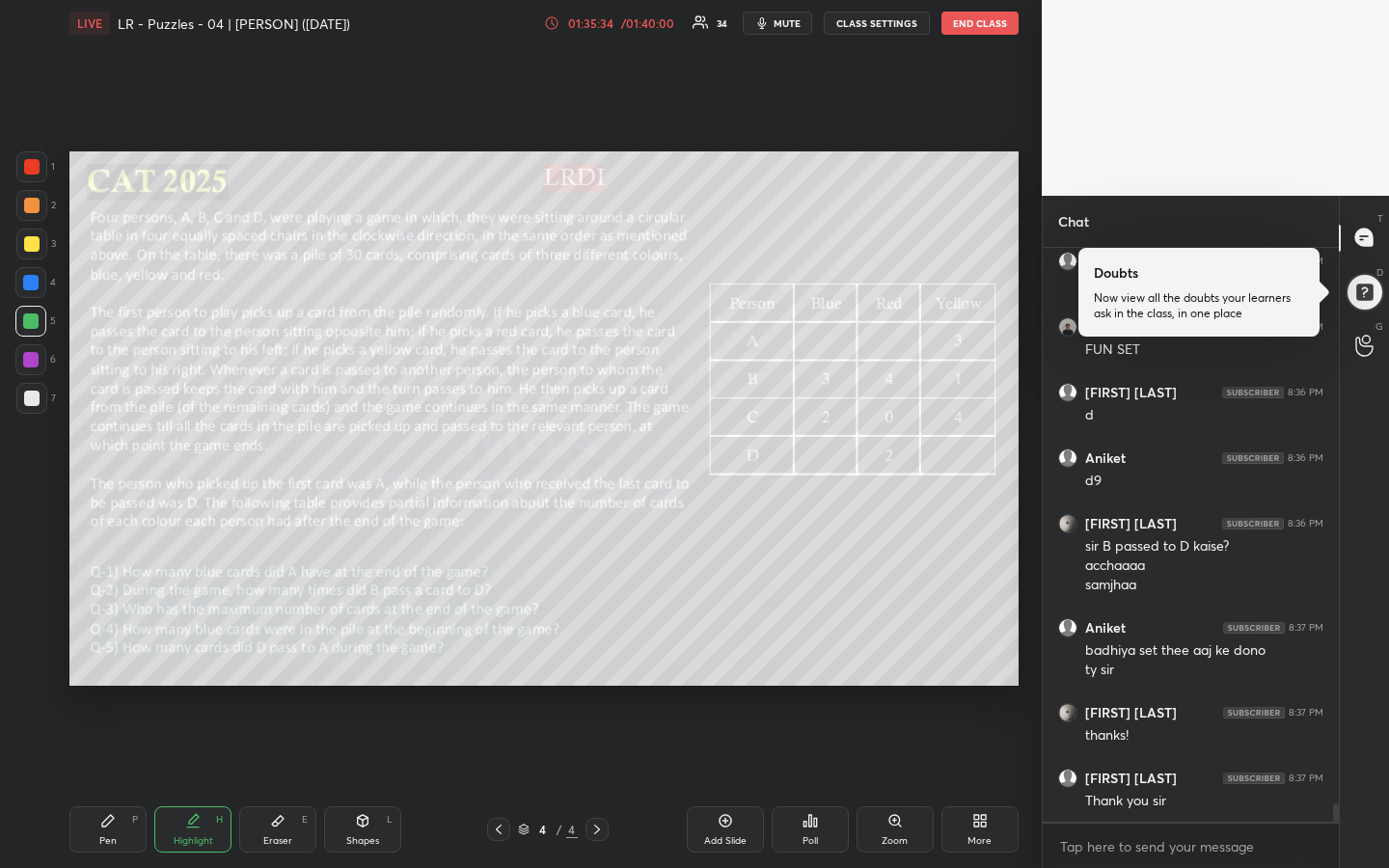 click on "1 2 3 4 5 6 7 R O A L C X Z Erase all   C X Z LIVE LR - Puzzles - 04 | Vijay Sir (05/08/25) 01:35:34 /  01:40:00 34 mute CLASS SETTINGS END CLASS Setting up your live class Poll for   secs No correct answer Start poll Back LR - Puzzles - 04 | Vijay Sir (05/08/25) MBA Pathshala Pen P Highlight H Eraser E Shapes L 4 / 4 Add Slide Poll Zoom More" at bounding box center (521, 434) 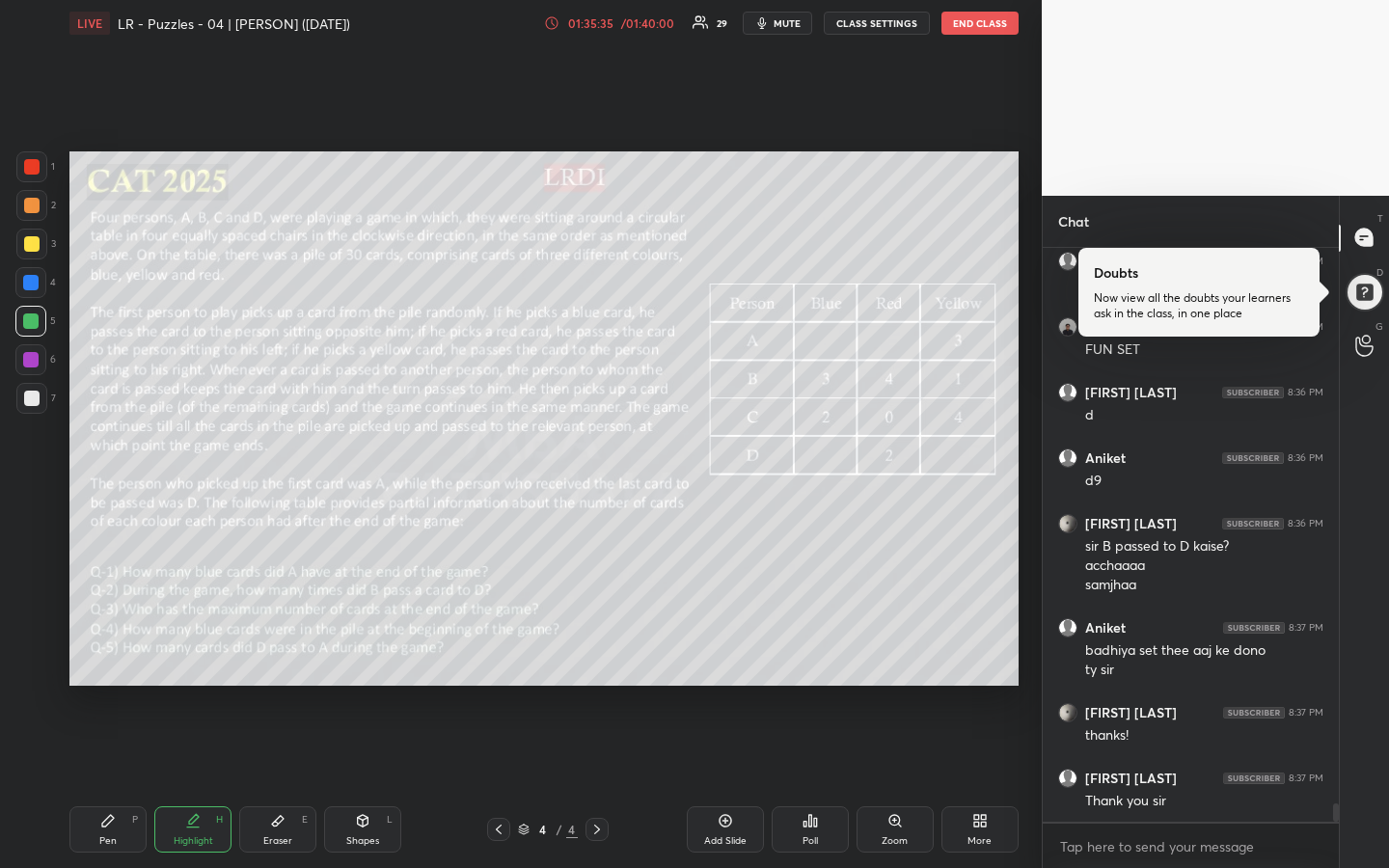 click on "Setting up your live class Poll for   secs No correct answer Start poll" at bounding box center (544, 419) 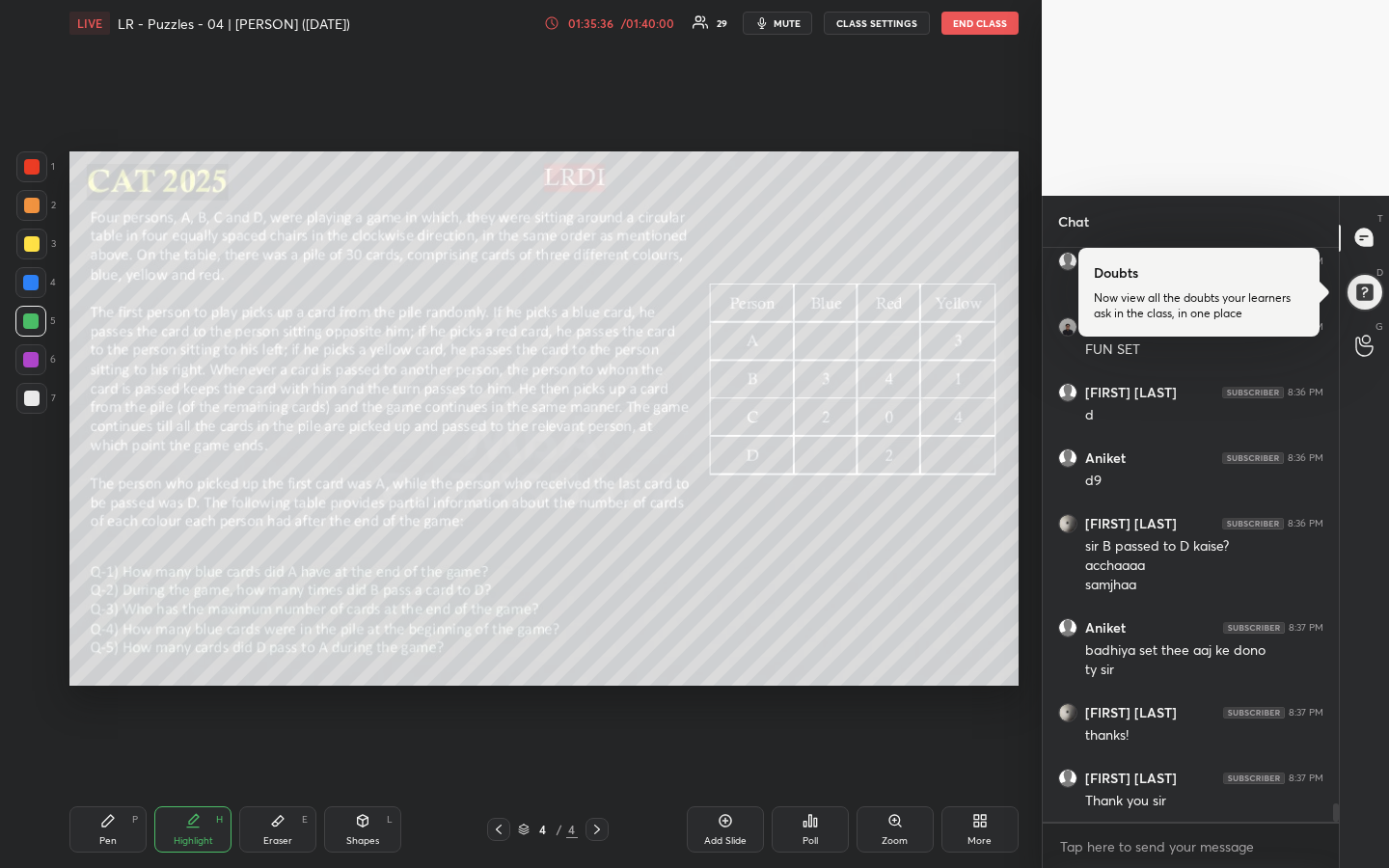 scroll, scrollTop: 17105, scrollLeft: 0, axis: vertical 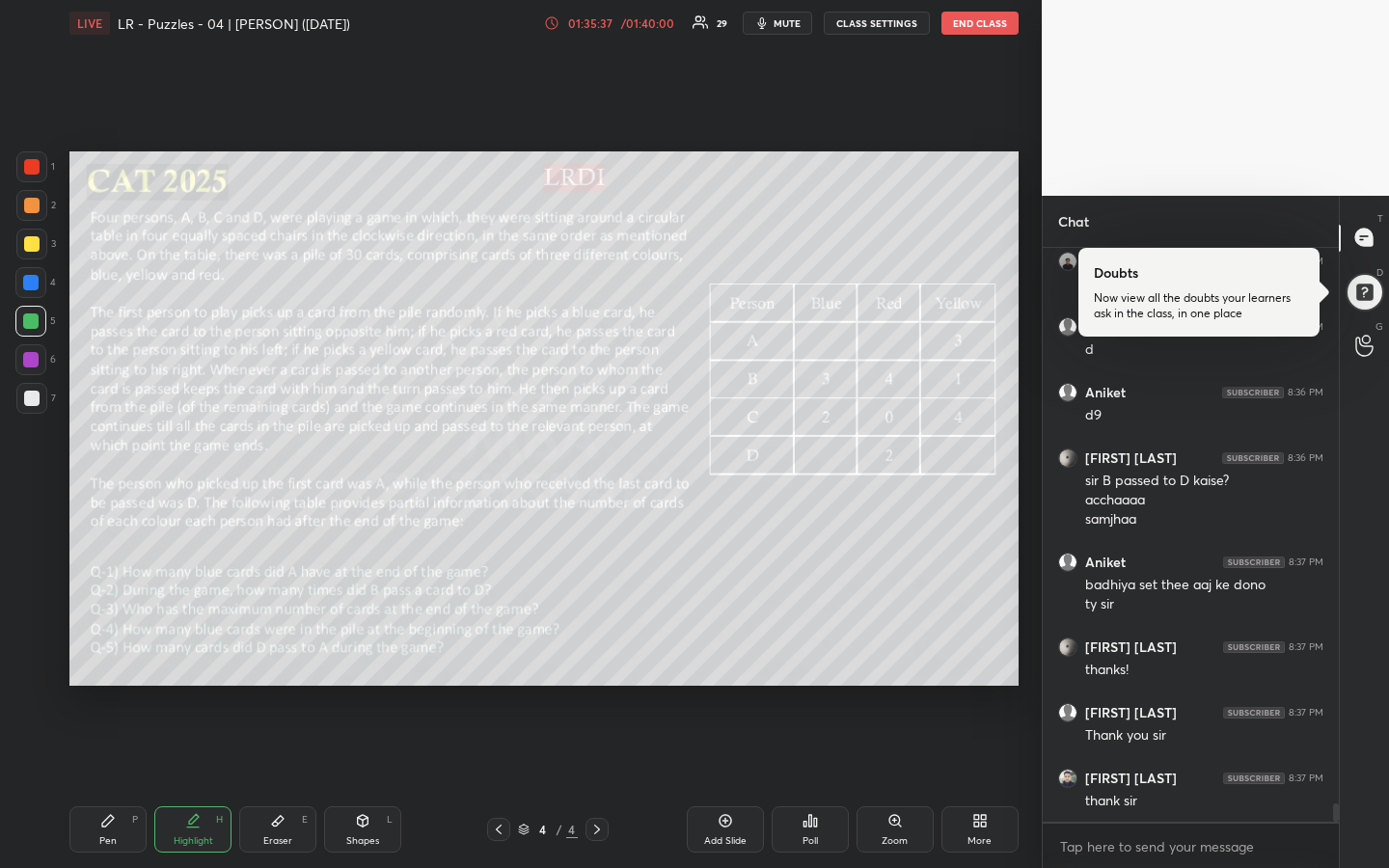 click on "Setting up your live class Poll for   secs No correct answer Start poll" at bounding box center [544, 419] 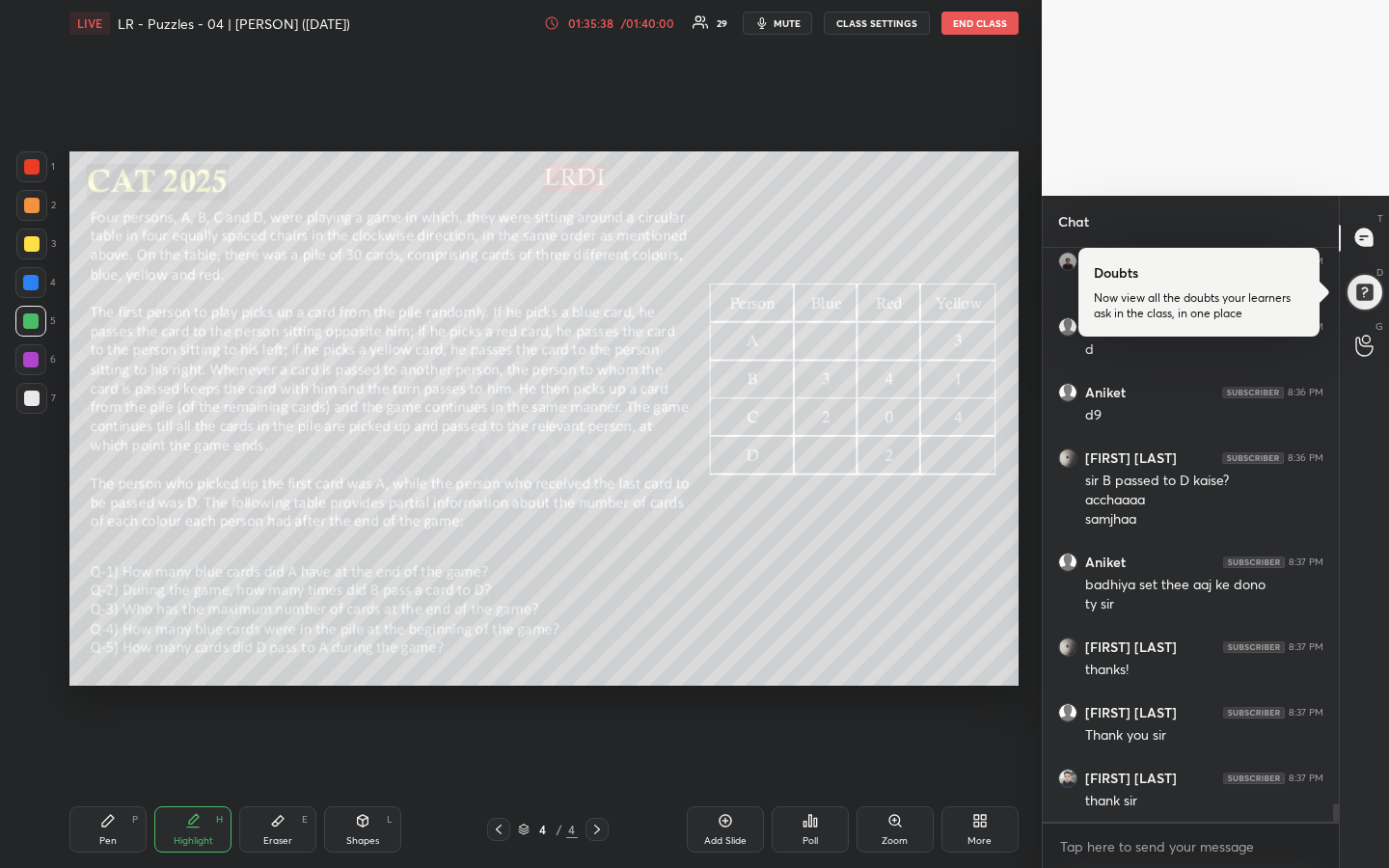 click on "Setting up your live class Poll for   secs No correct answer Start poll" at bounding box center (544, 419) 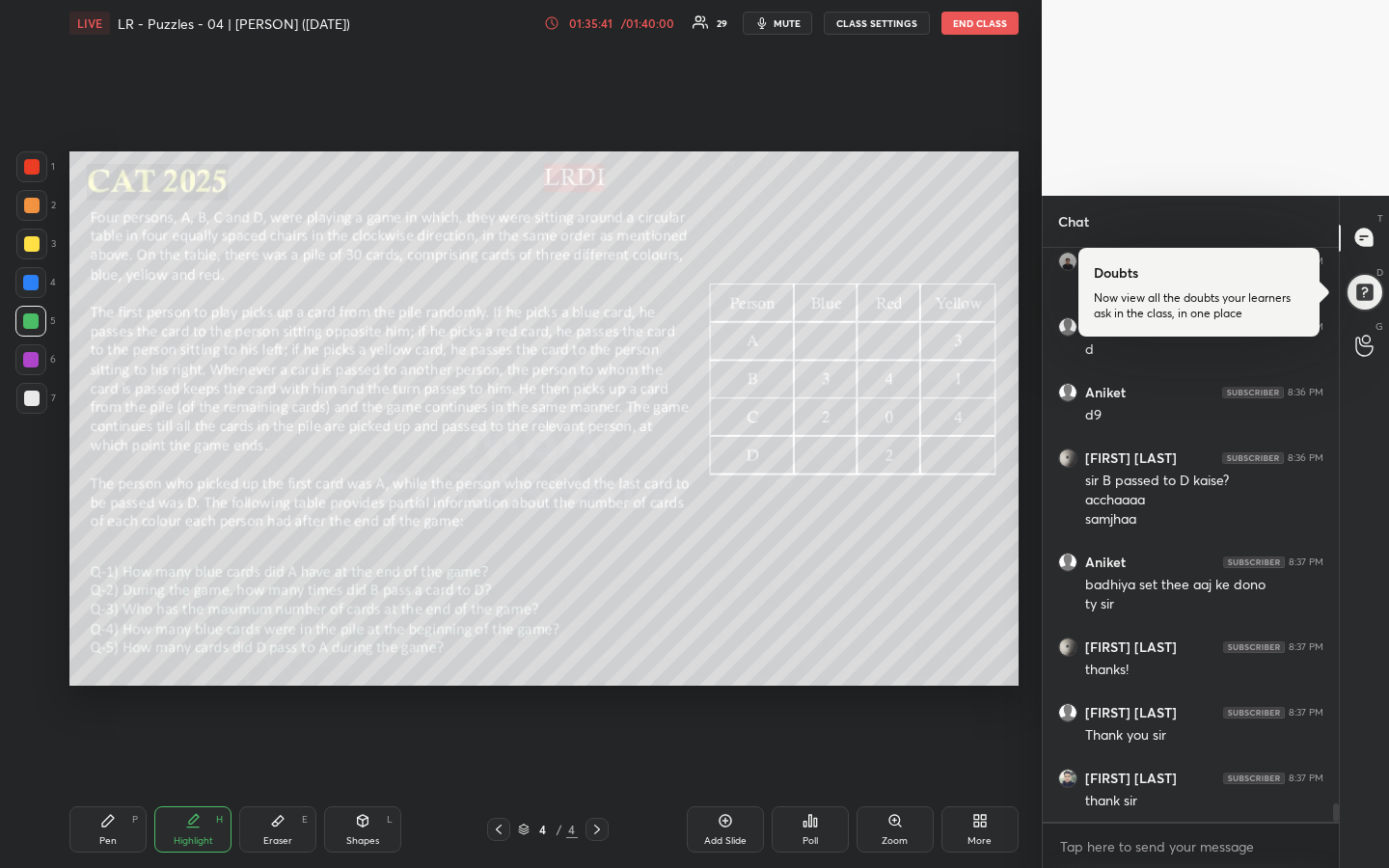 click on "END CLASS" at bounding box center (980, 23) 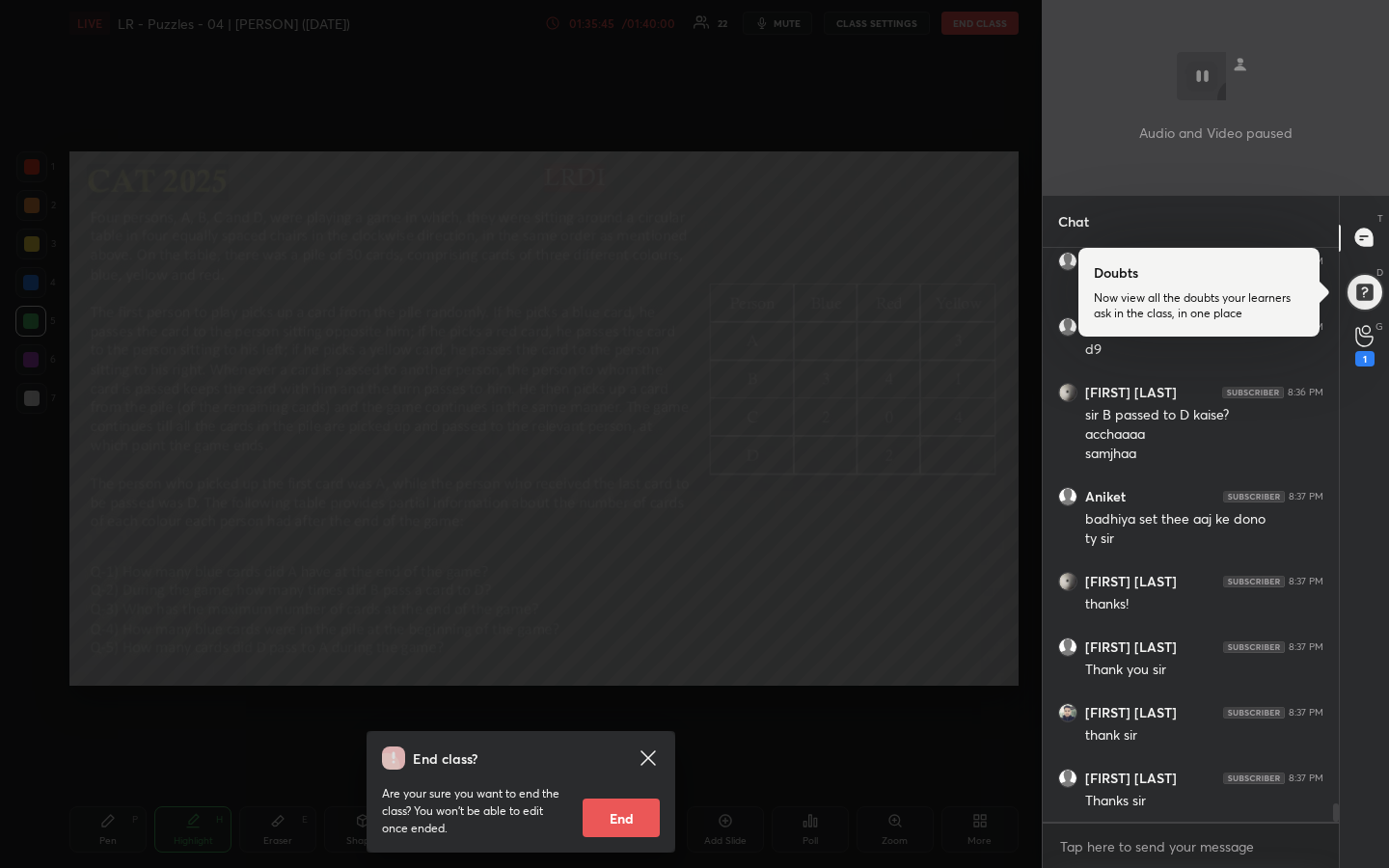 click 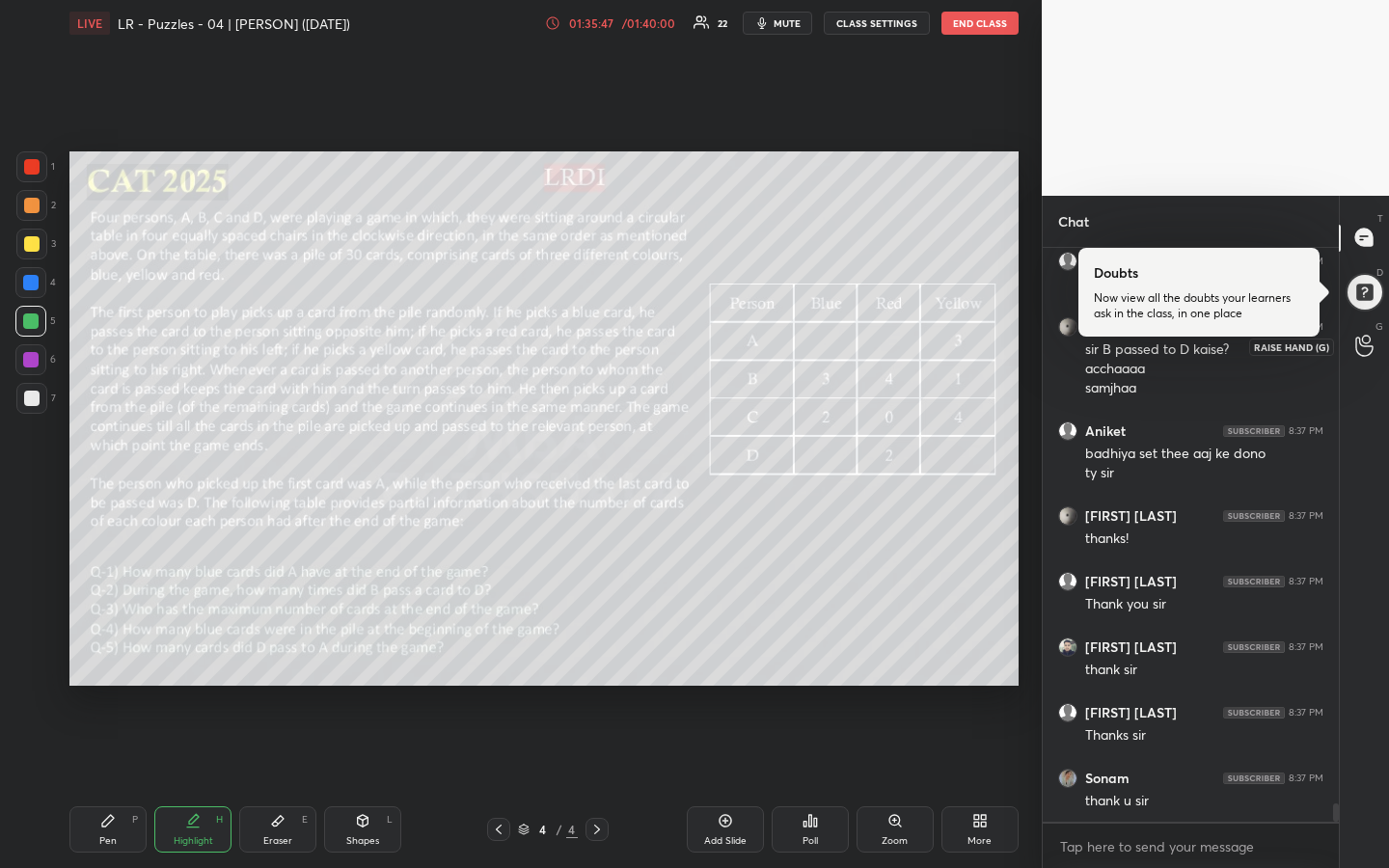 click 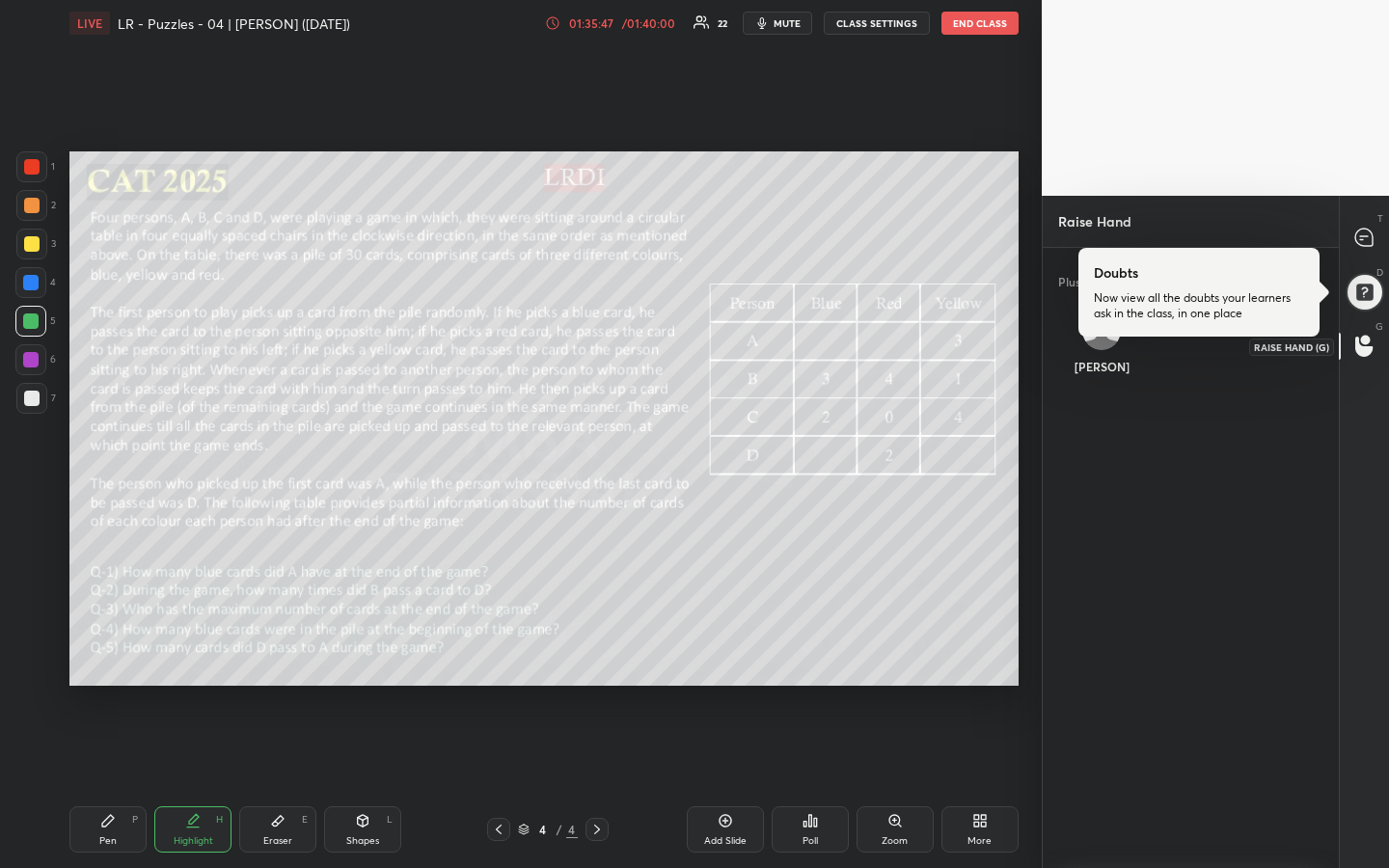scroll, scrollTop: 7, scrollLeft: 7, axis: both 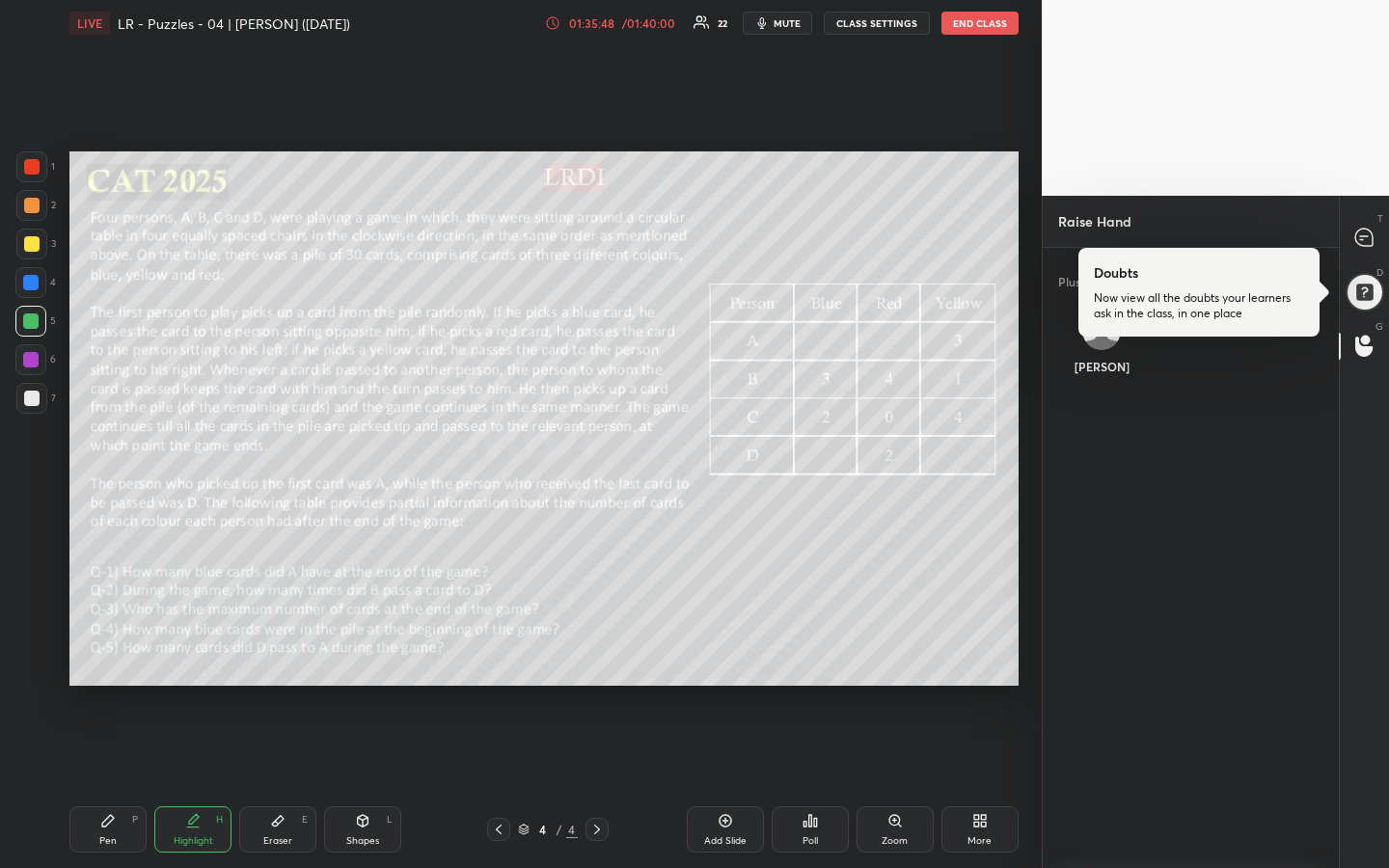 click on "Dweej" at bounding box center (1102, 347) 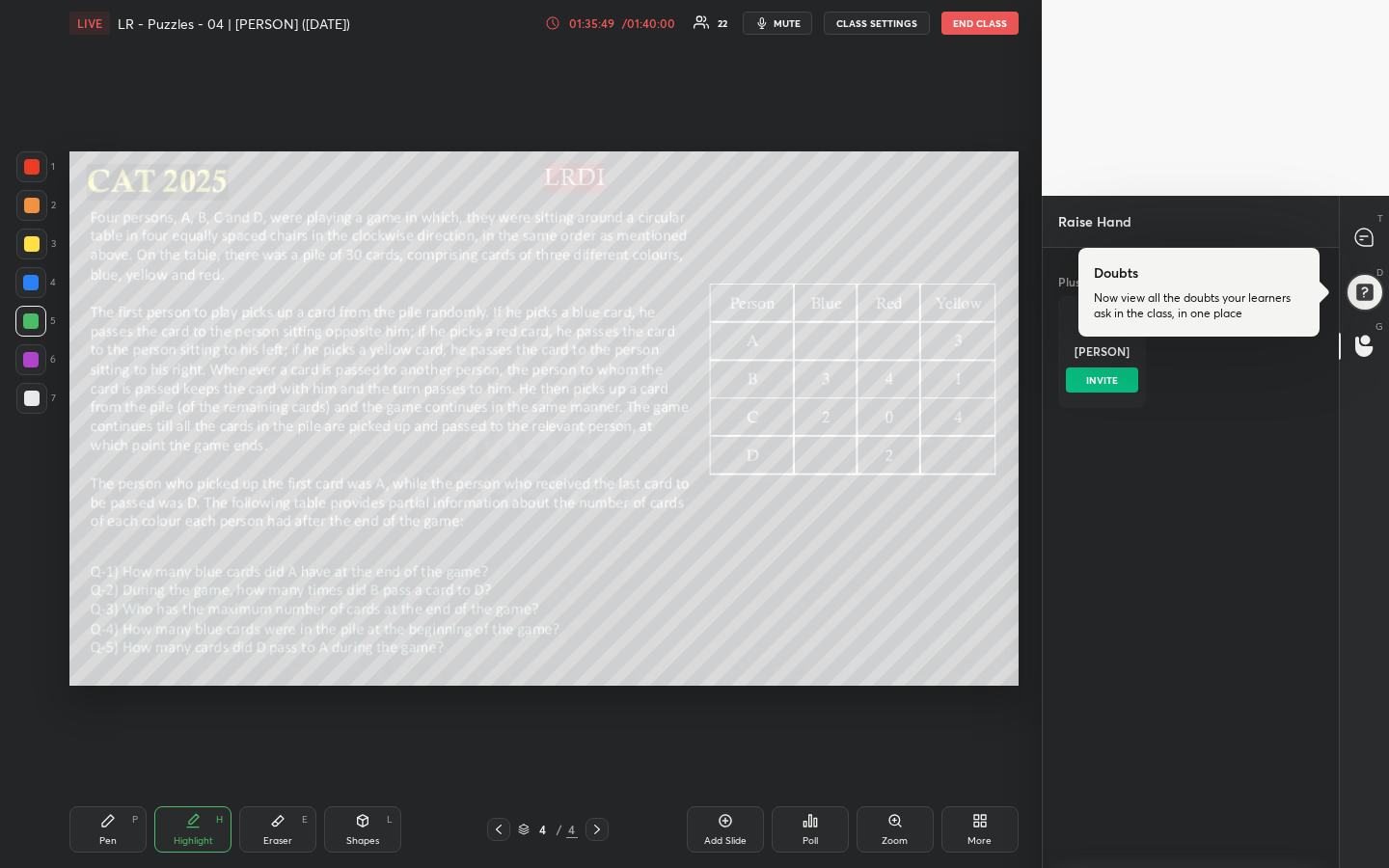 click on "INVITE" at bounding box center (1102, 380) 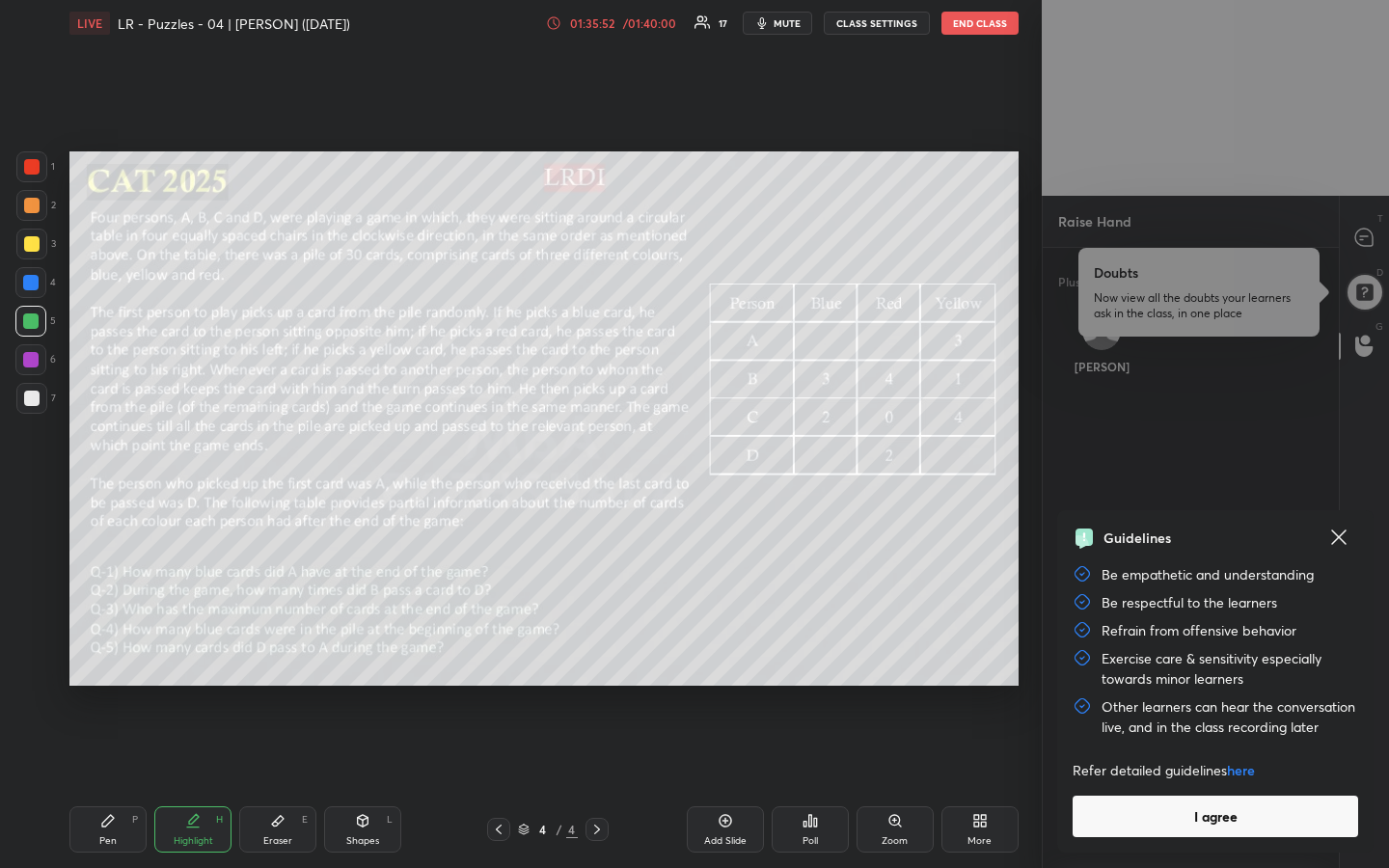 click on "I agree" at bounding box center (1215, 816) 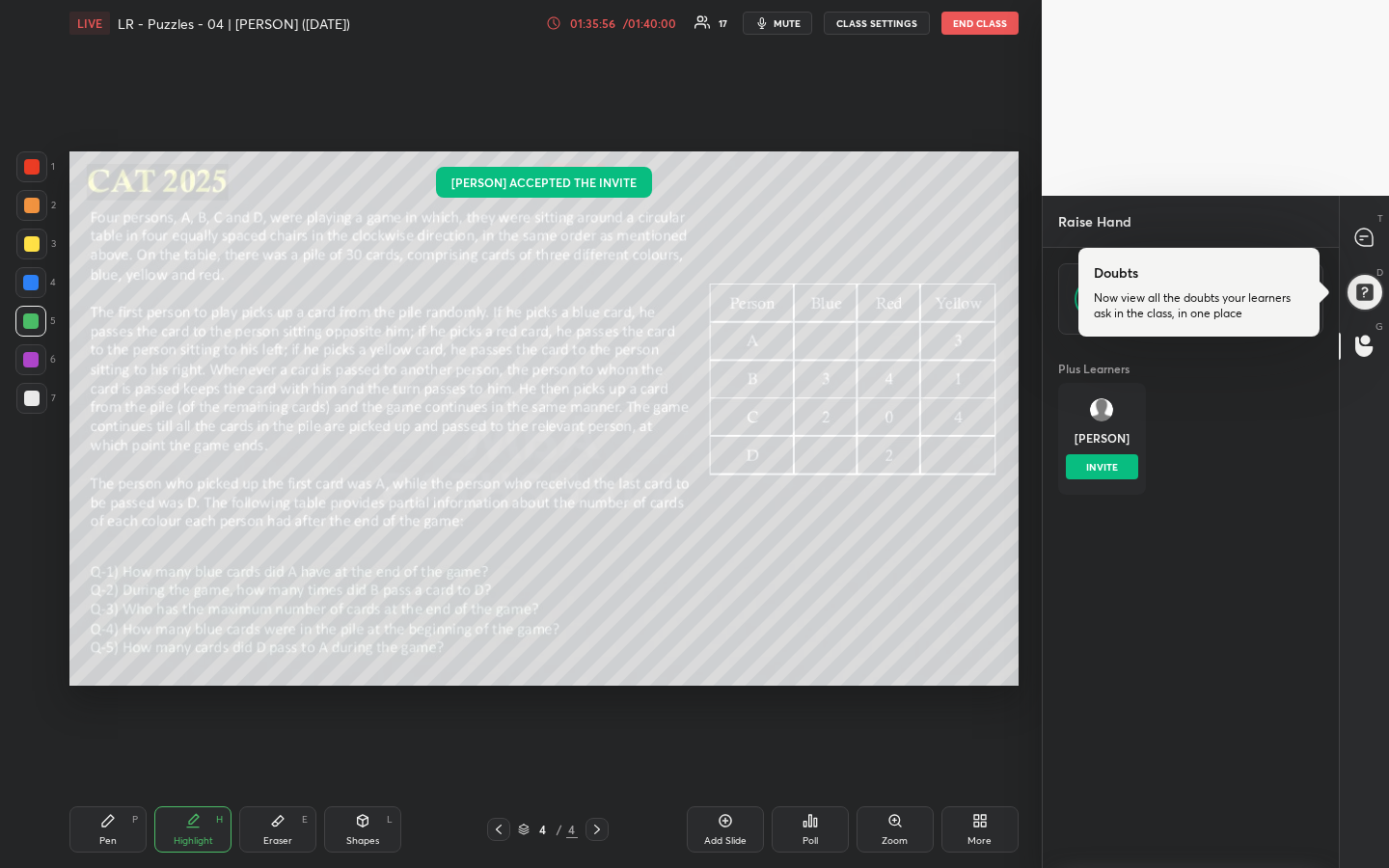 scroll, scrollTop: 528, scrollLeft: 290, axis: both 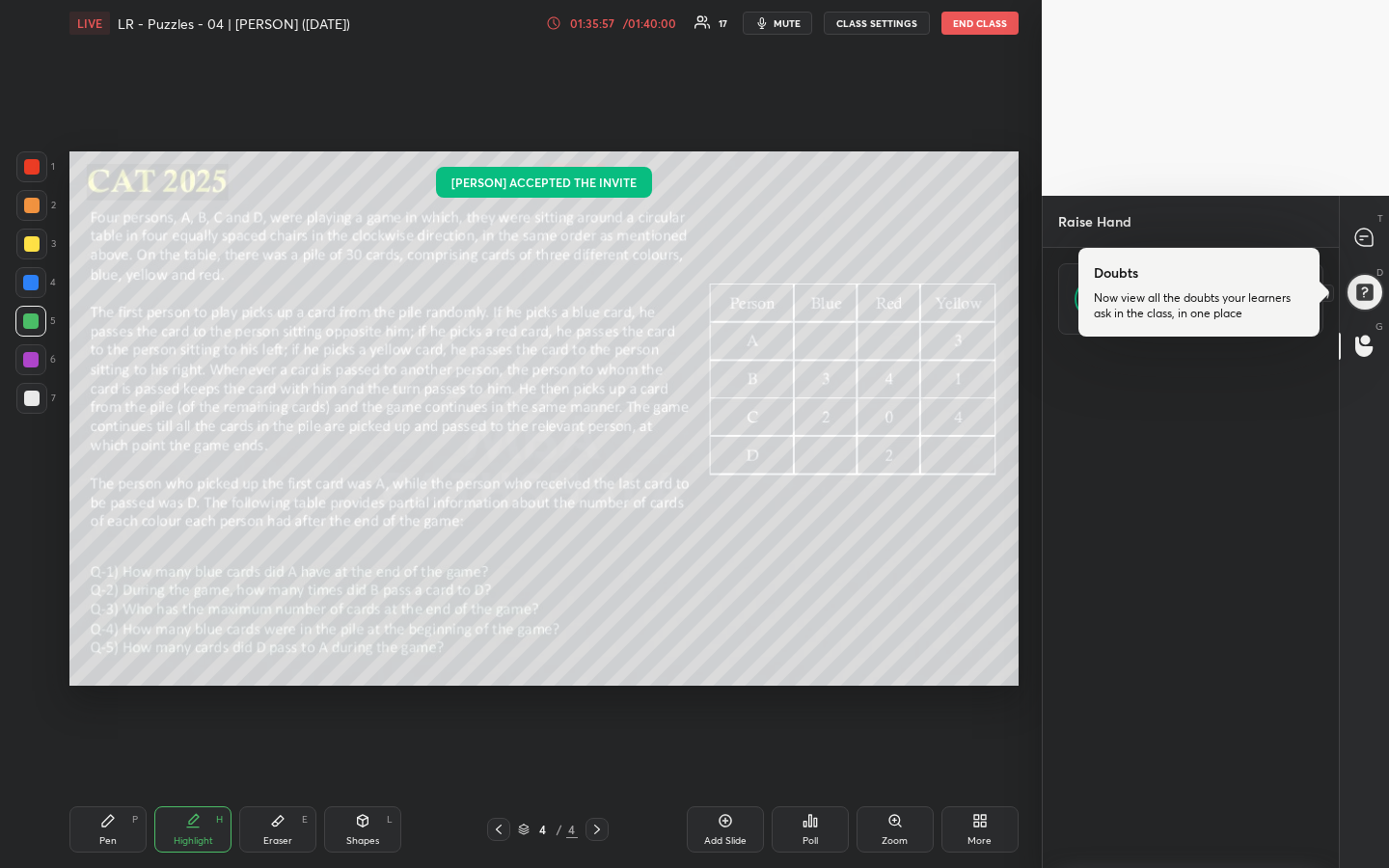 click at bounding box center (1365, 292) 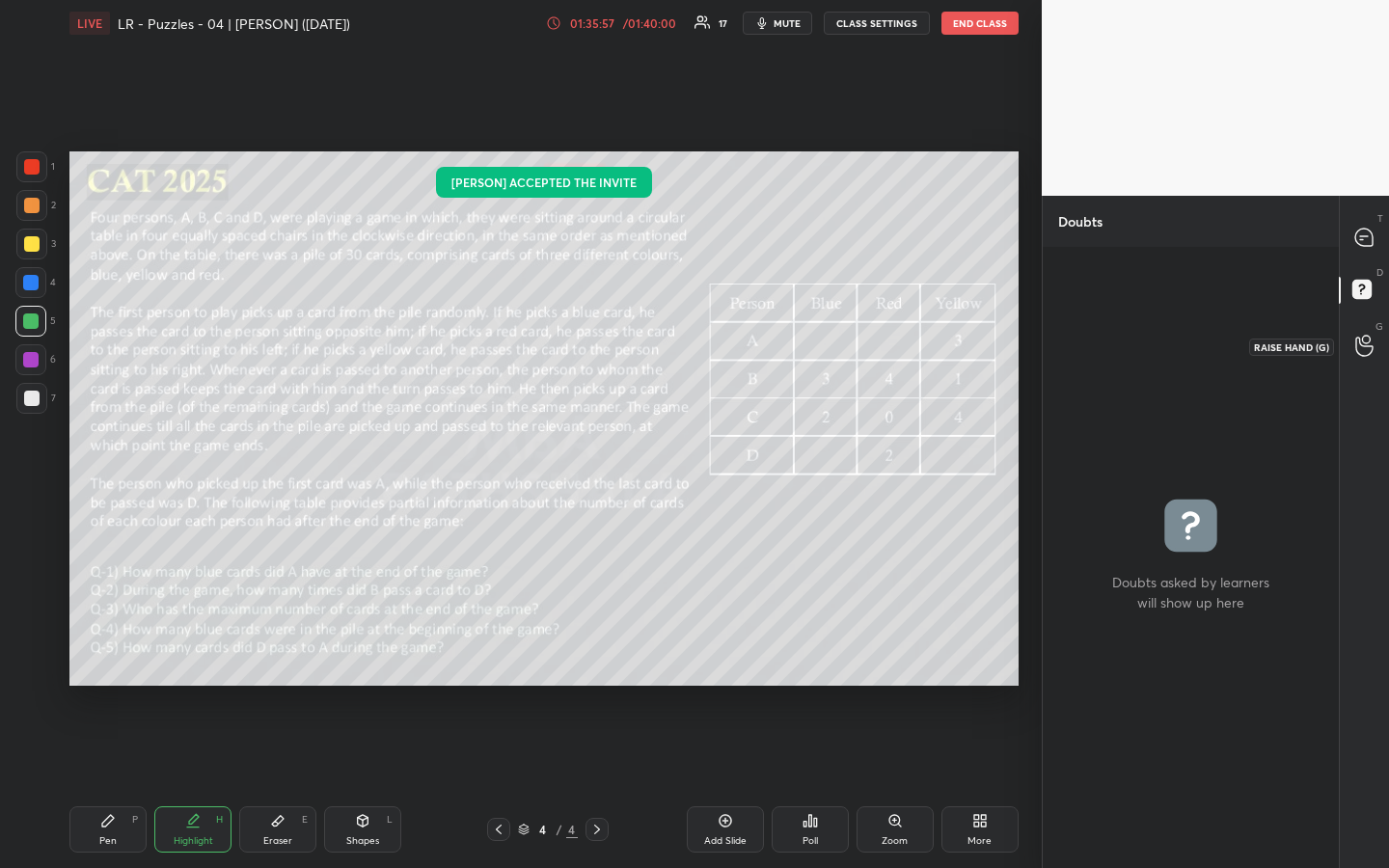 click 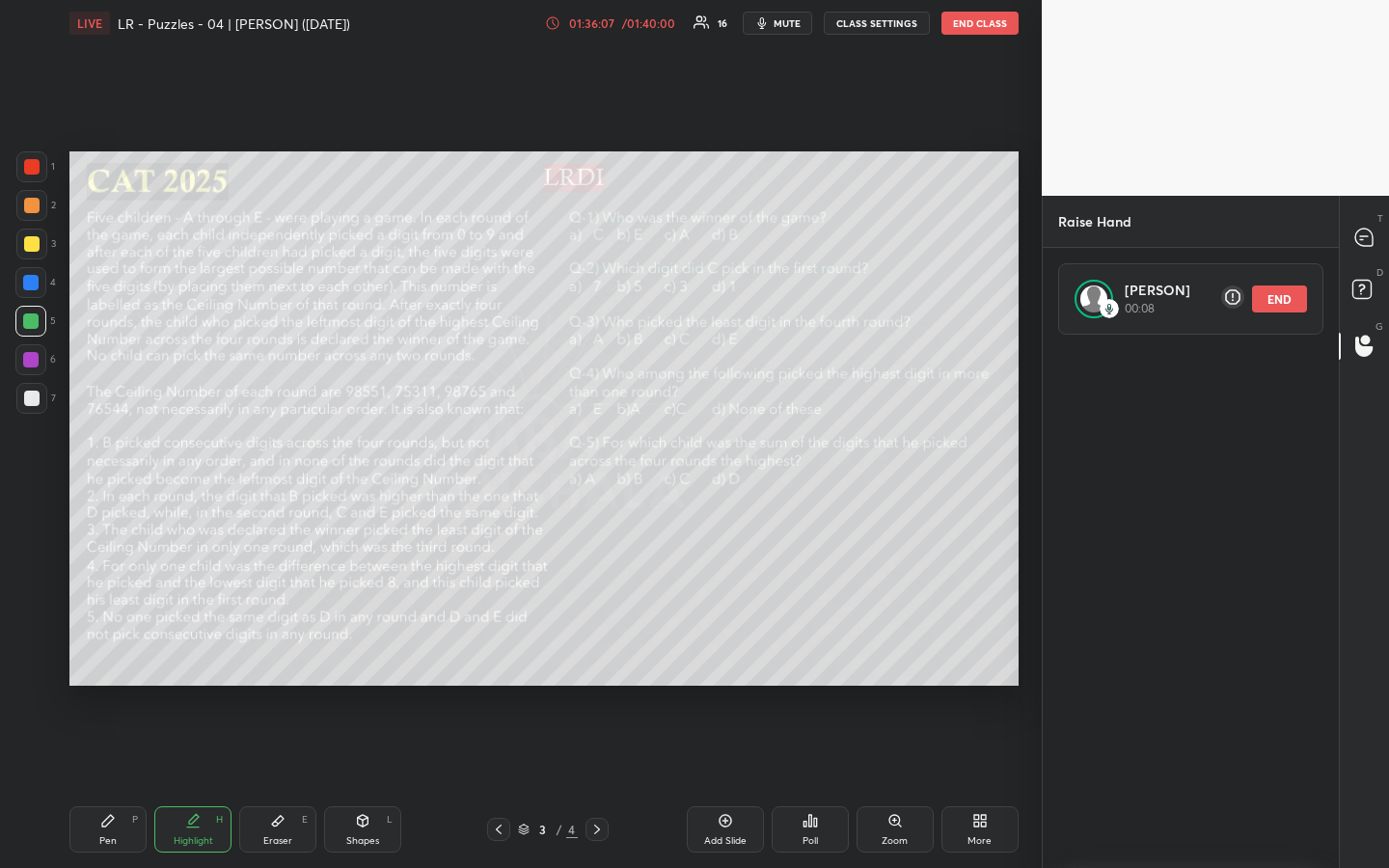 click on "1 2 3 4 5 6 7 R O A L C X Z Erase all   C X Z LIVE LR - Puzzles - 04 | Vijay Sir (05/08/25) 01:36:07 /  01:40:00 16 mute CLASS SETTINGS END CLASS Setting up your live class Poll for   secs No correct answer Start poll Back LR - Puzzles - 04 | Vijay Sir (05/08/25) MBA Pathshala Pen P Highlight H Eraser E Shapes L 3 / 4 Add Slide Poll Zoom More" at bounding box center (521, 434) 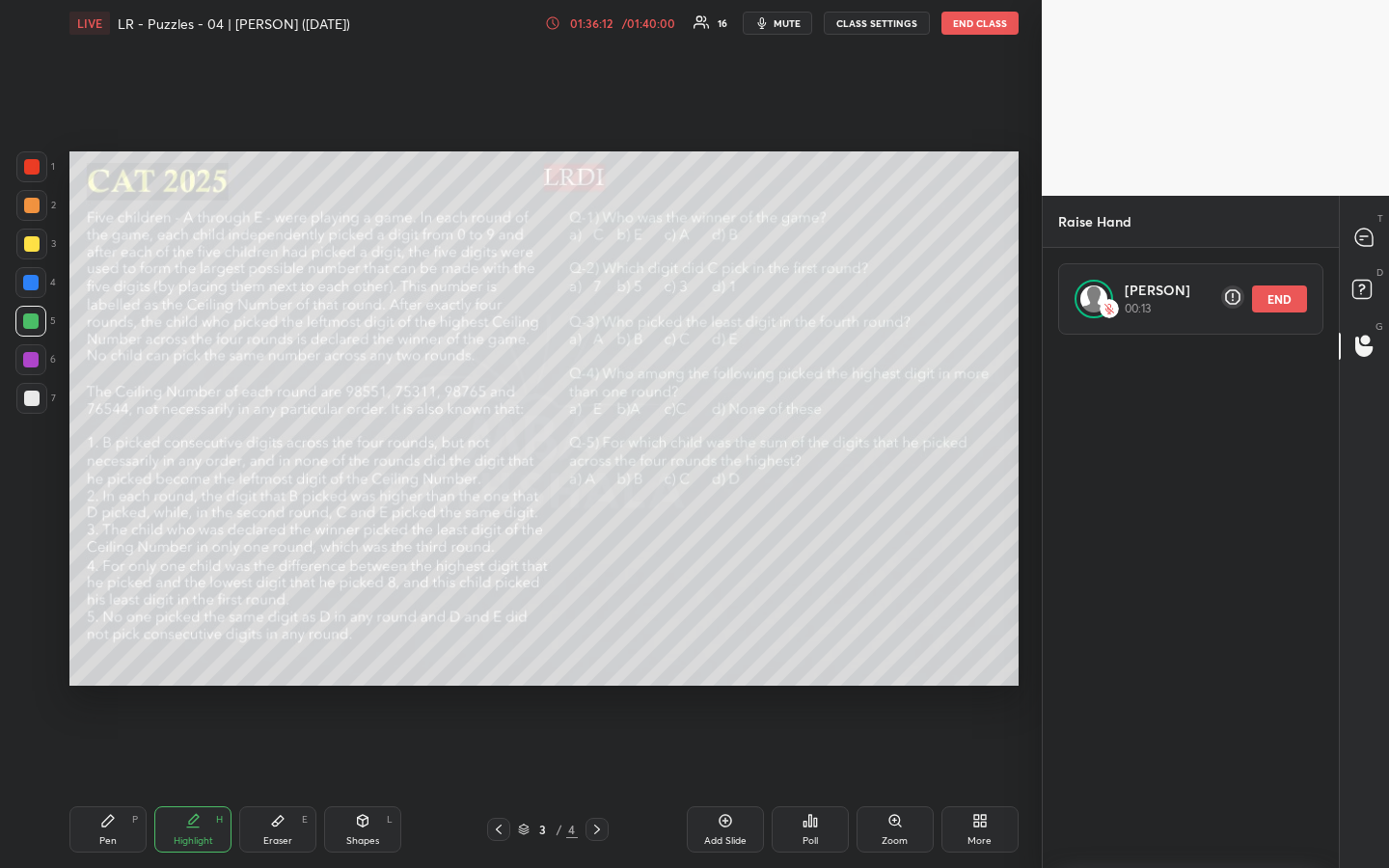 click on "1 2 3 4 5 6 7 R O A L C X Z Erase all   C X Z LIVE LR - Puzzles - 04 | Vijay Sir (05/08/25) 01:36:12 /  01:40:00 16 mute CLASS SETTINGS END CLASS Setting up your live class Poll for   secs No correct answer Start poll Back LR - Puzzles - 04 | Vijay Sir (05/08/25) MBA Pathshala Pen P Highlight H Eraser E Shapes L 3 / 4 Add Slide Poll Zoom More" at bounding box center [521, 434] 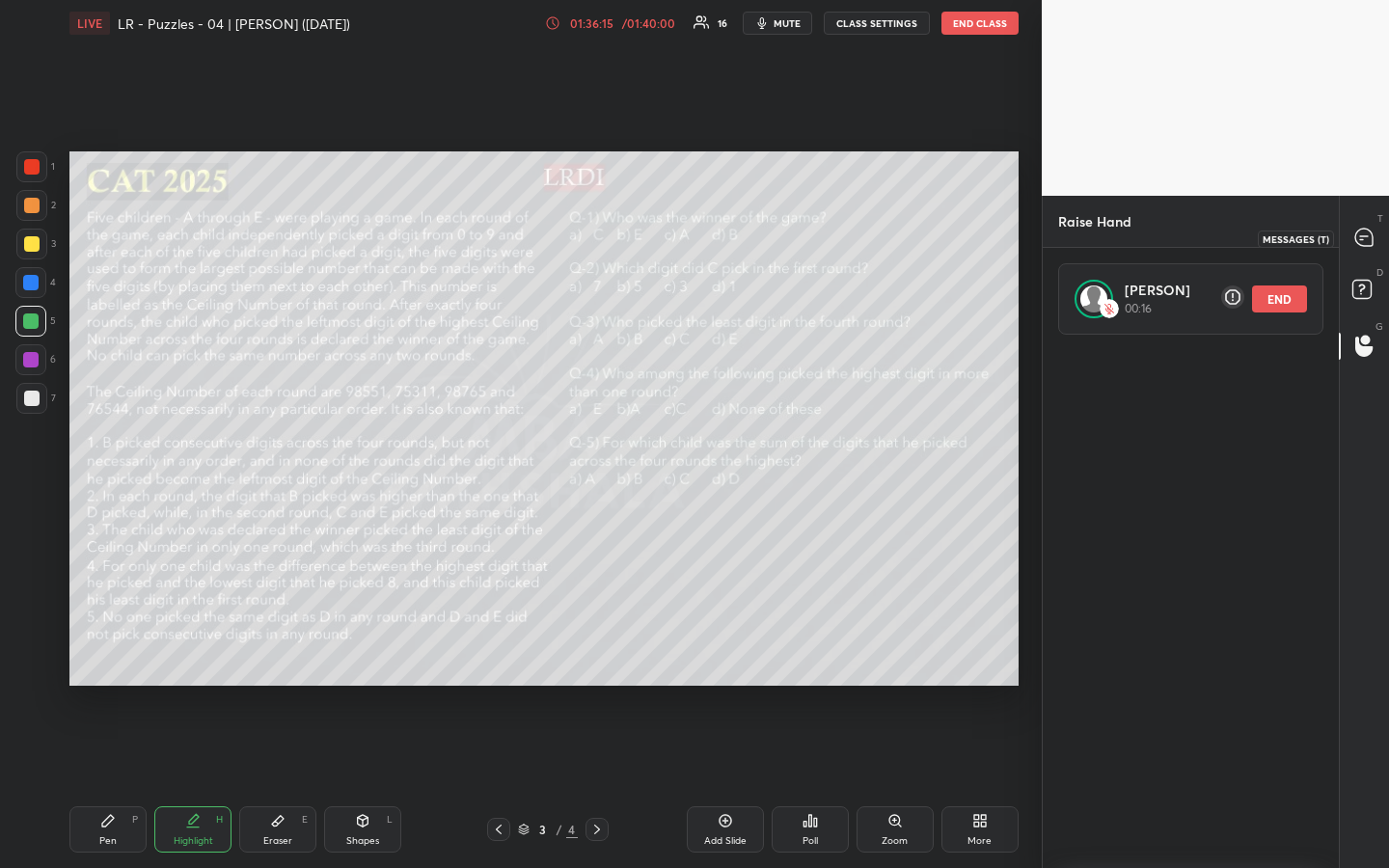 click 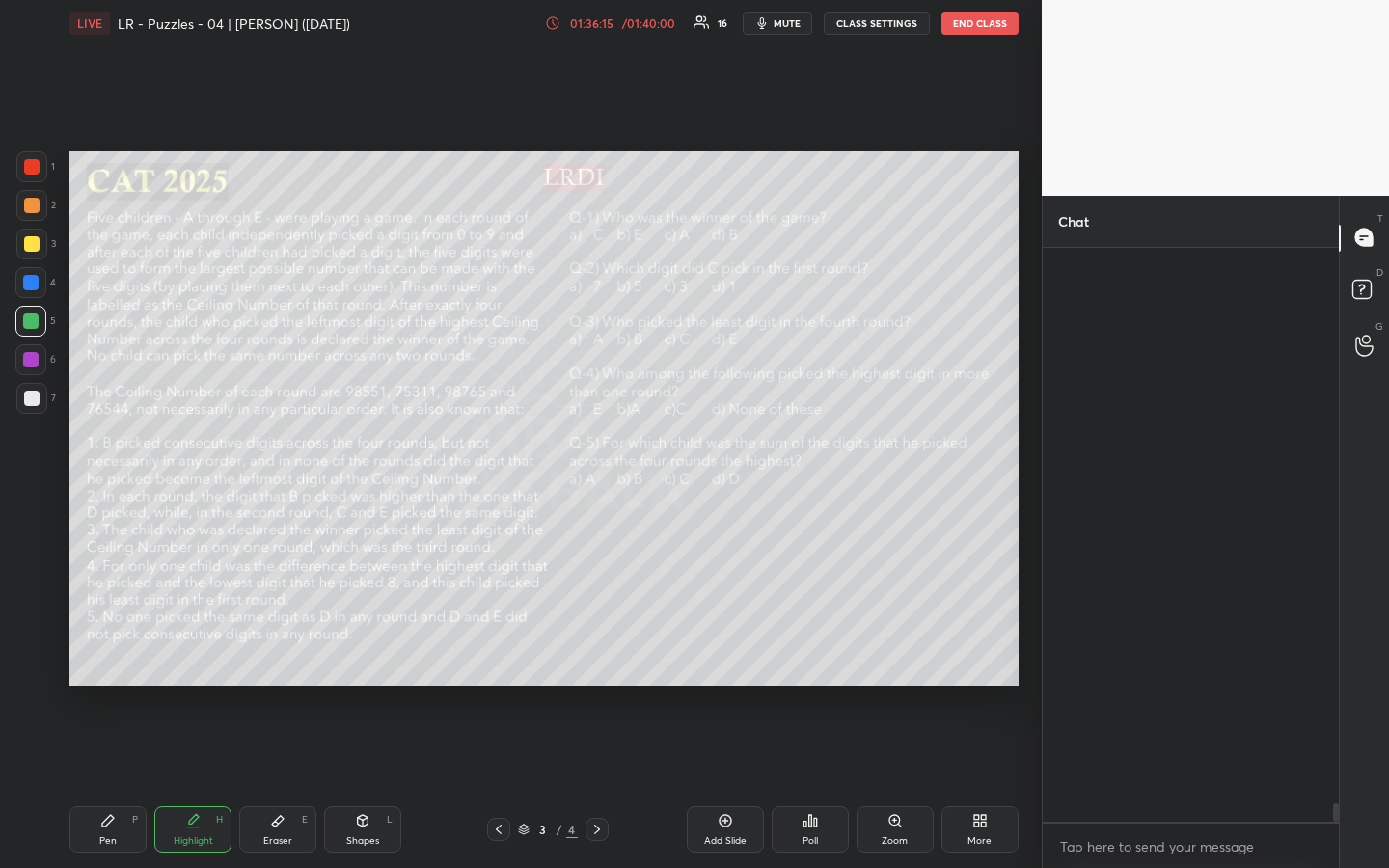 scroll, scrollTop: 17709, scrollLeft: 0, axis: vertical 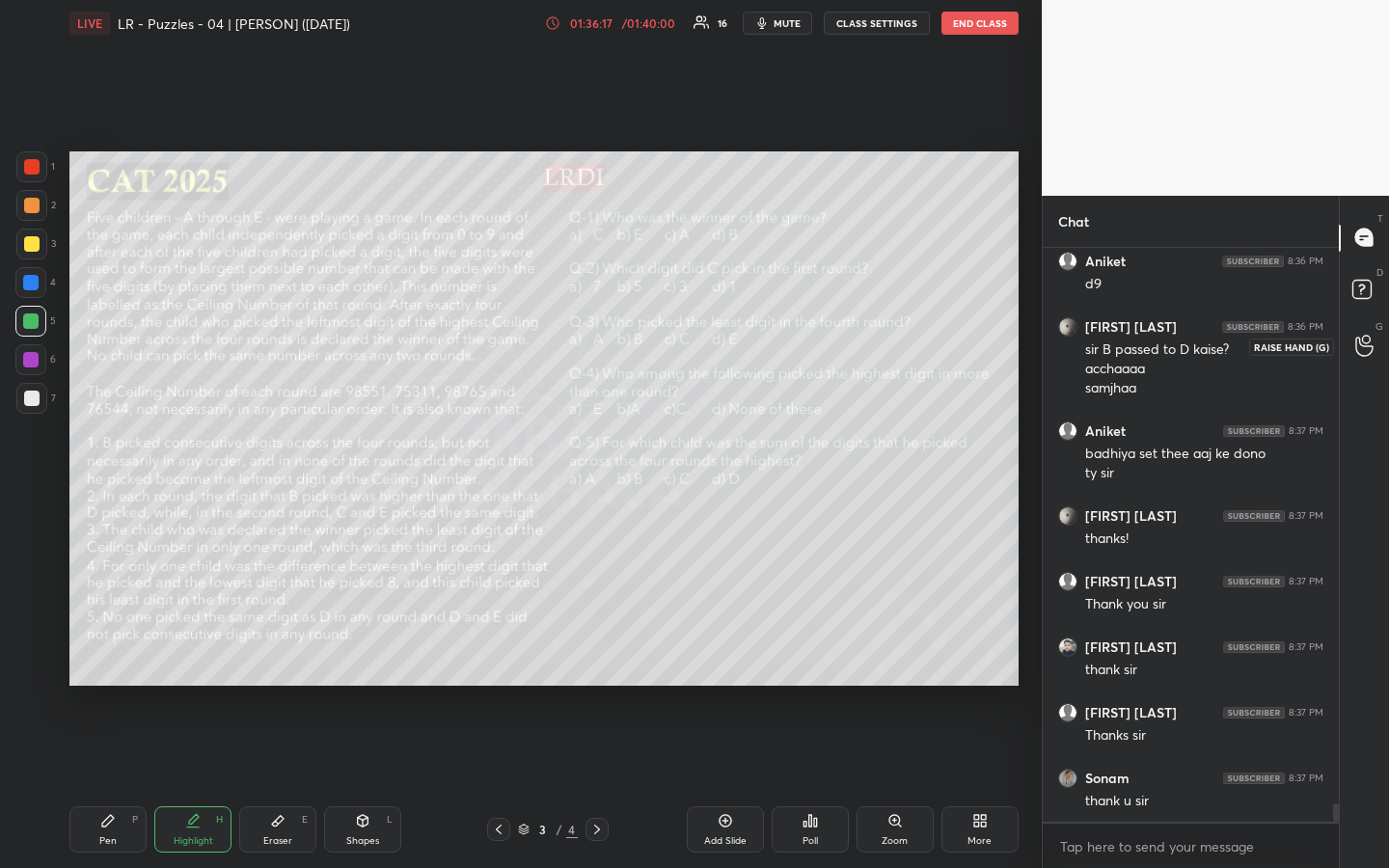 click 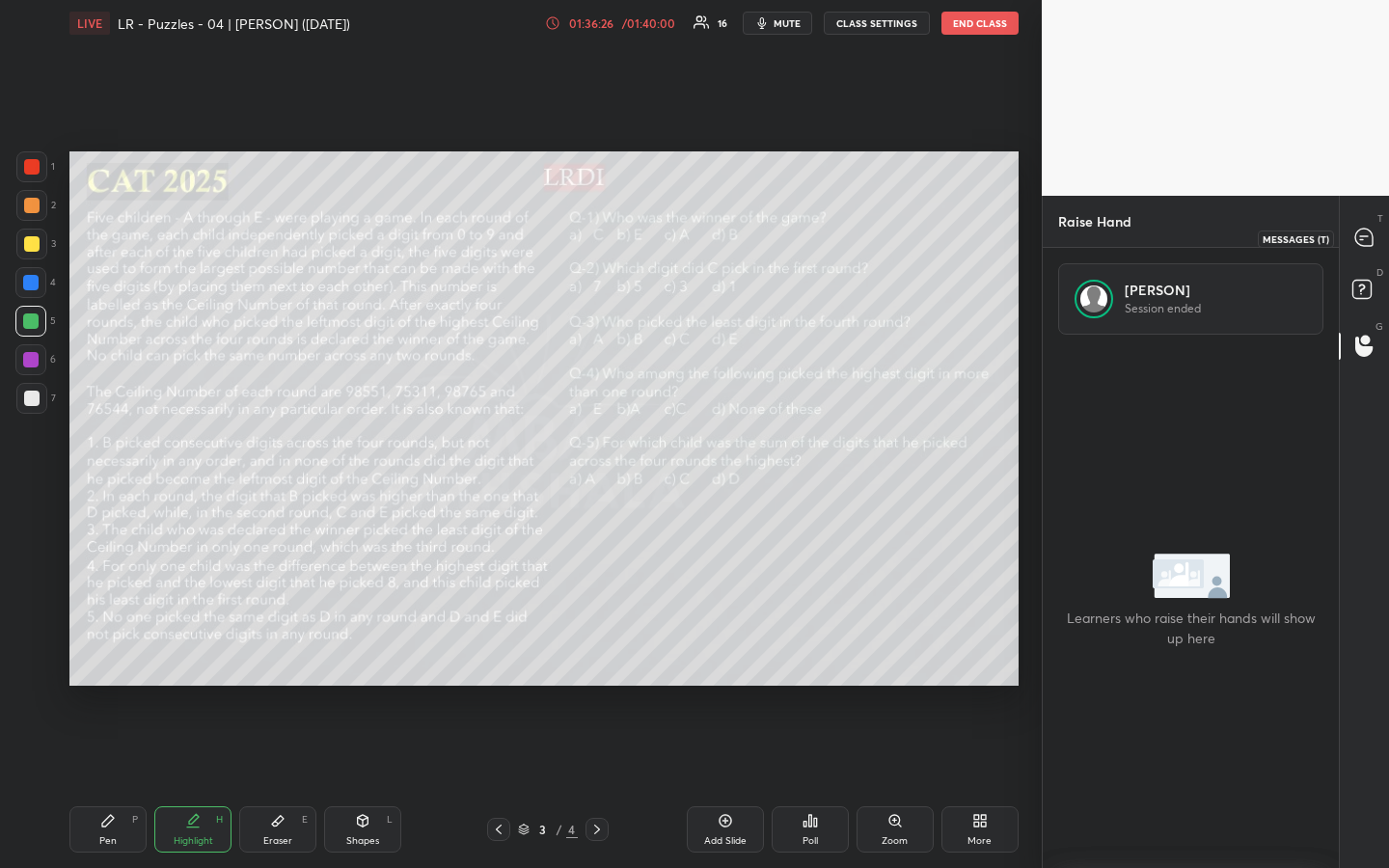 click 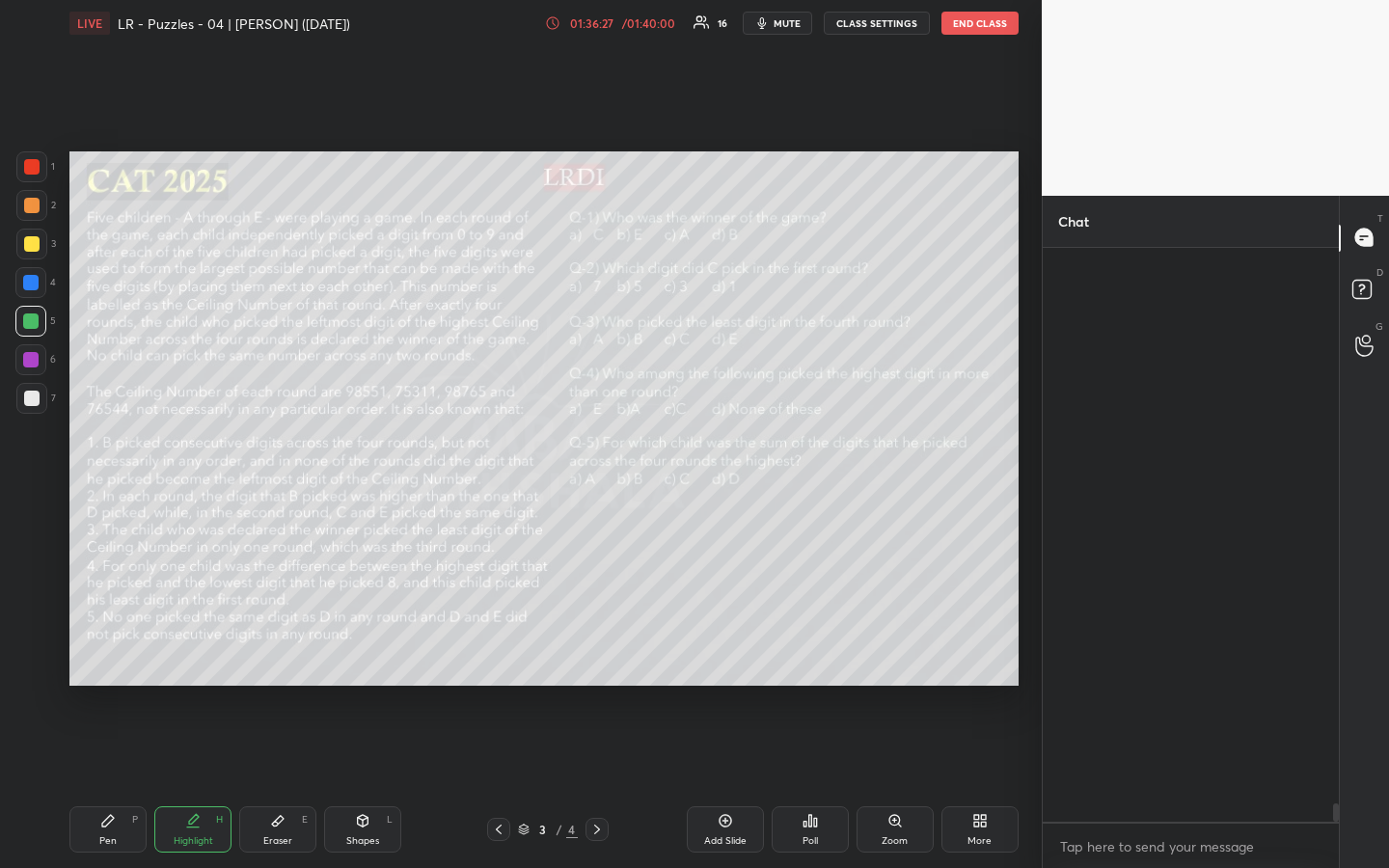 scroll, scrollTop: 17709, scrollLeft: 0, axis: vertical 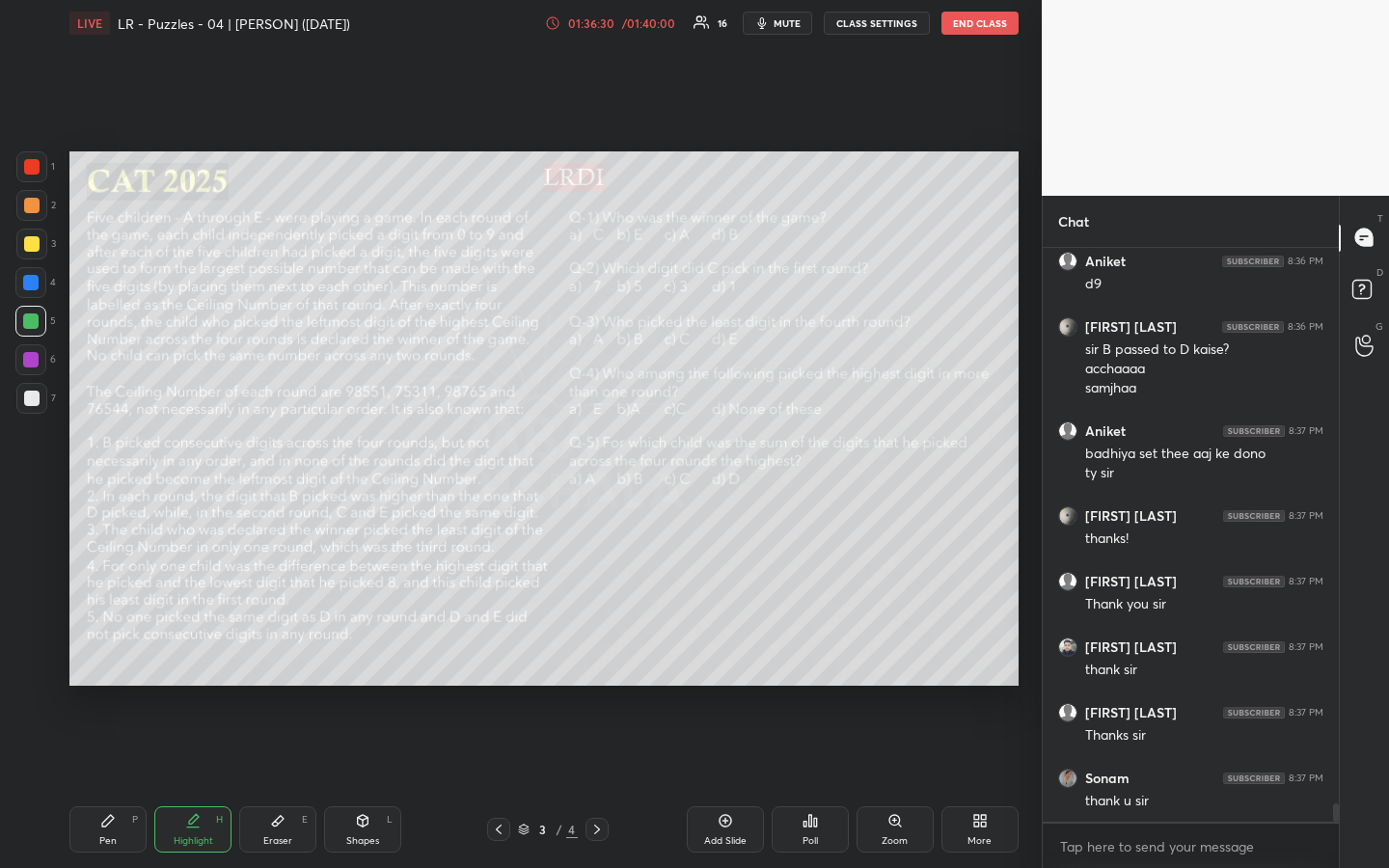 click on "T Messages (T) D Doubts (D) G Raise Hand (G)" at bounding box center [1364, 532] 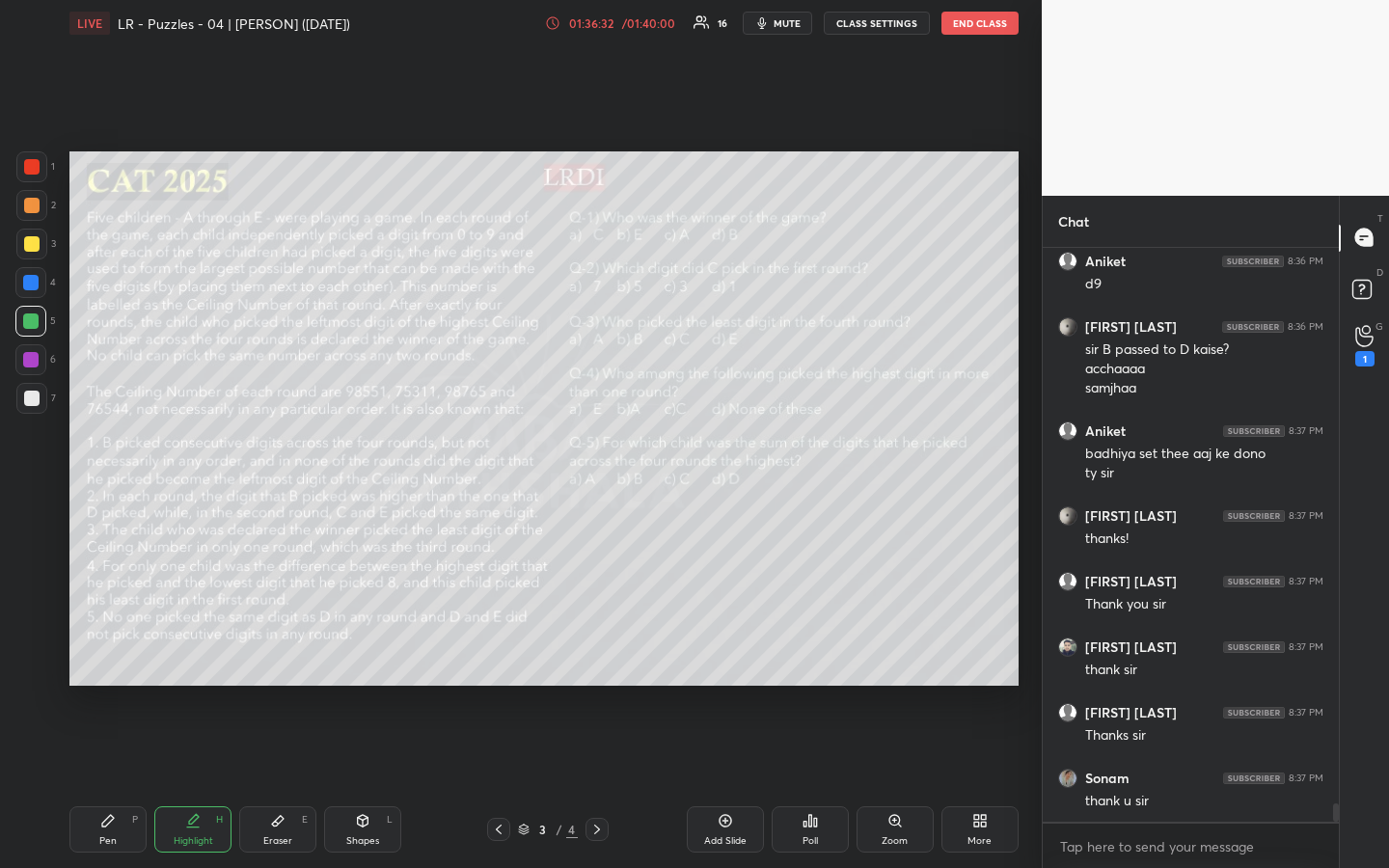 click on "G Raise Hand (G) 1" at bounding box center [1364, 346] 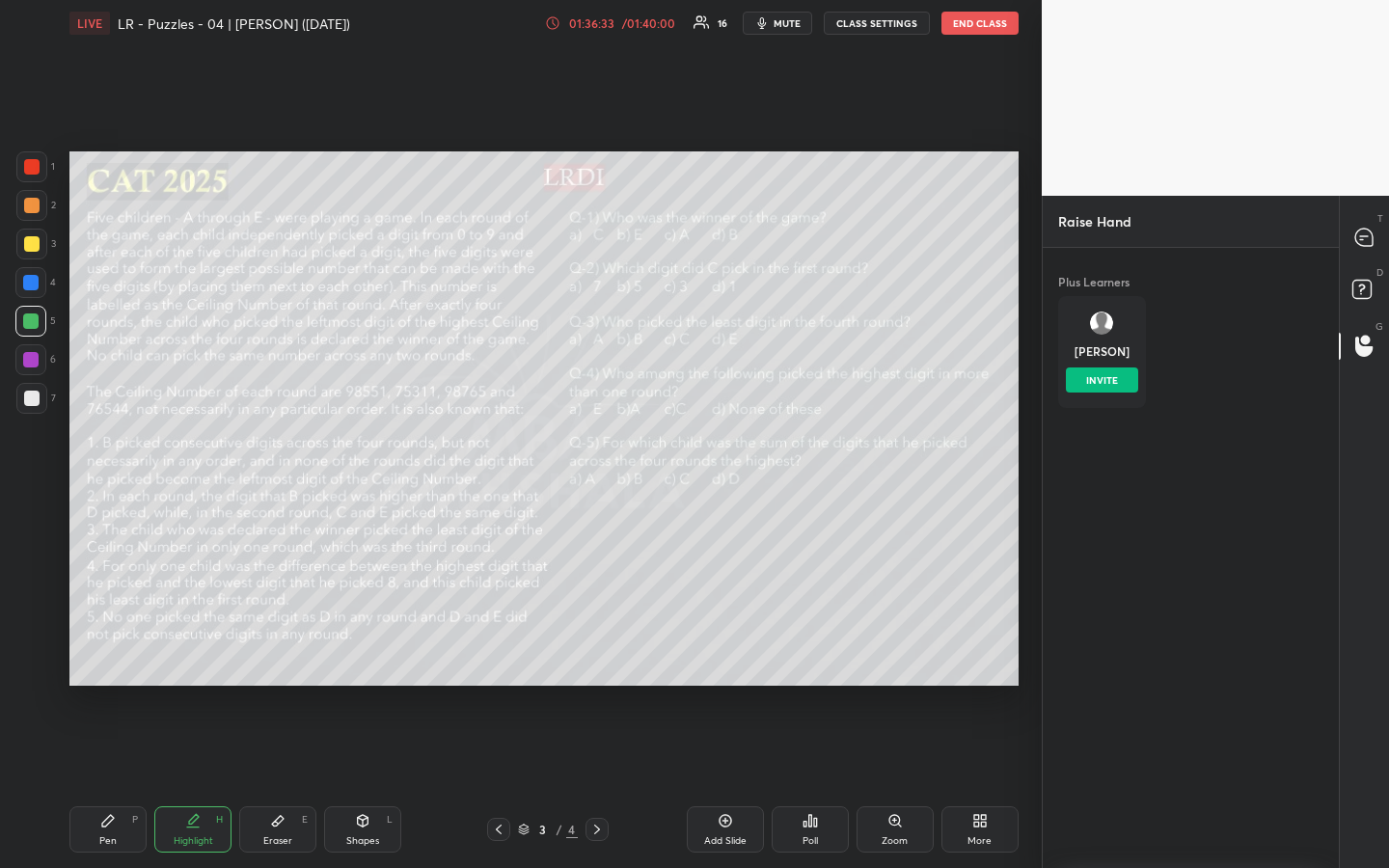 click on "Dweej INVITE" at bounding box center (1102, 352) 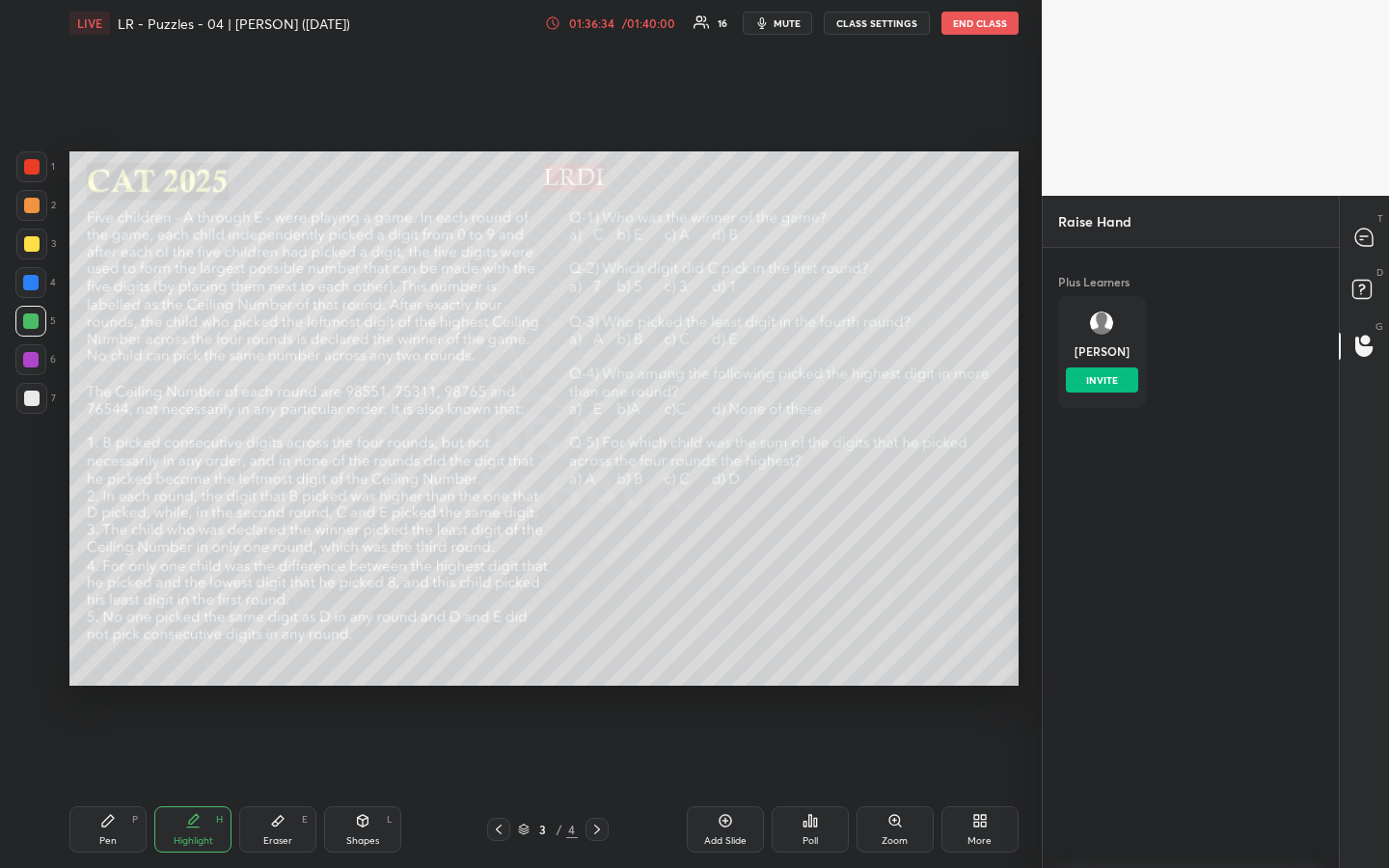 click on "INVITE" at bounding box center (1102, 380) 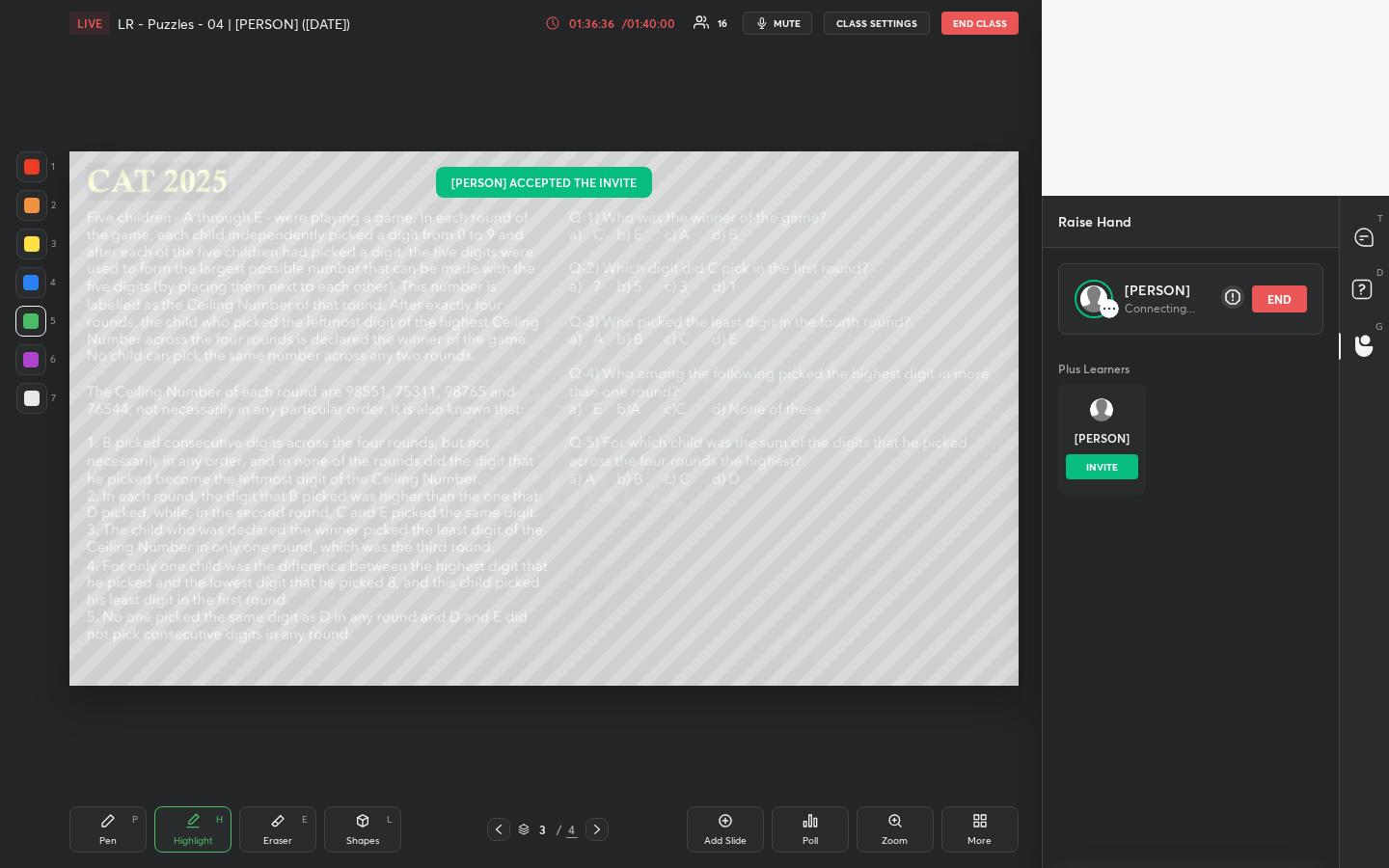 scroll, scrollTop: 528, scrollLeft: 290, axis: both 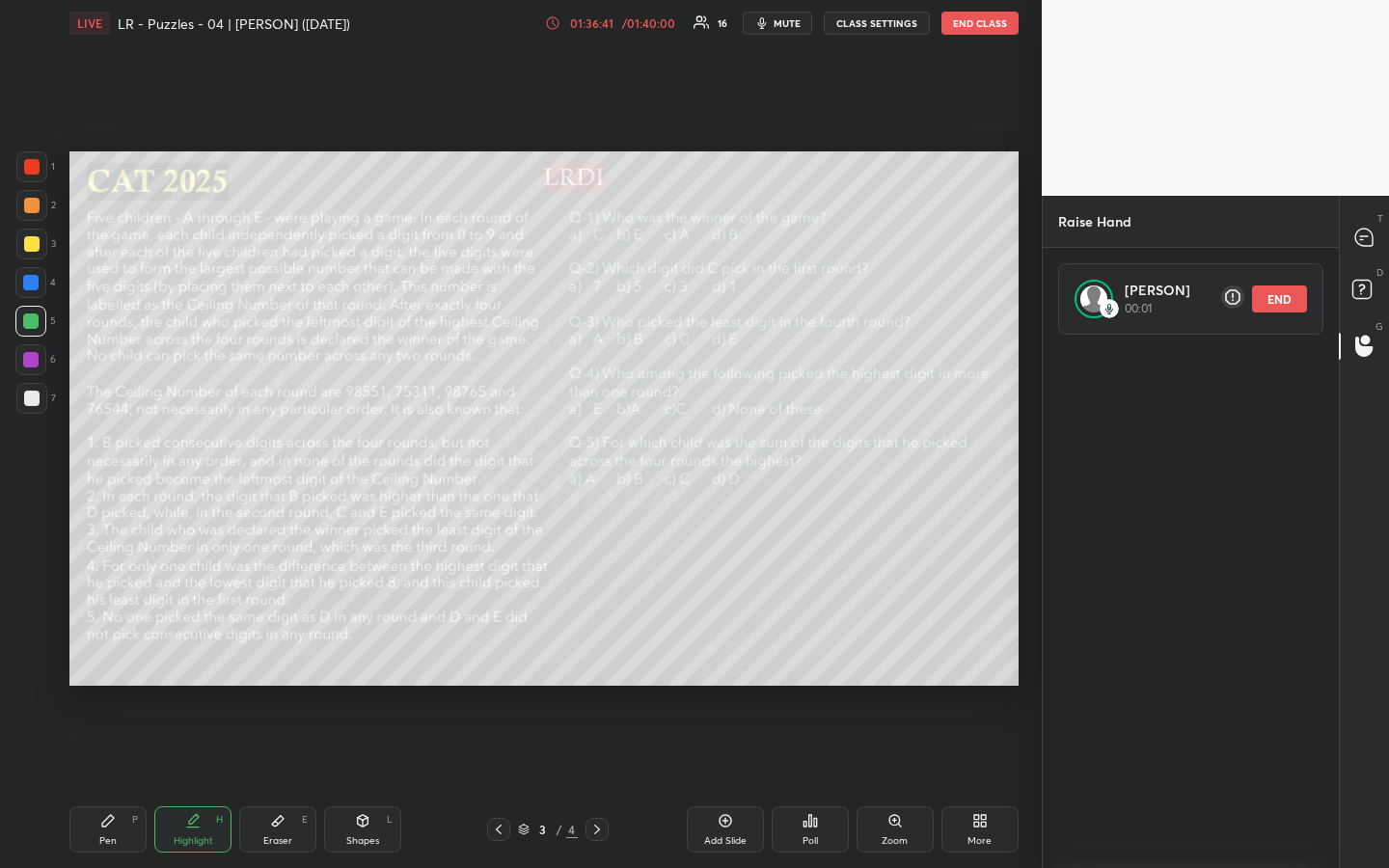 click on "1 2 3 4 5 6 7 R O A L C X Z Erase all   C X Z LIVE LR - Puzzles - 04 | Vijay Sir (05/08/25) 01:36:41 /  01:40:00 16 mute CLASS SETTINGS END CLASS Setting up your live class Poll for   secs No correct answer Start poll Back LR - Puzzles - 04 | Vijay Sir (05/08/25) MBA Pathshala Pen P Highlight H Eraser E Shapes L 3 / 4 Add Slide Poll Zoom More" at bounding box center (521, 434) 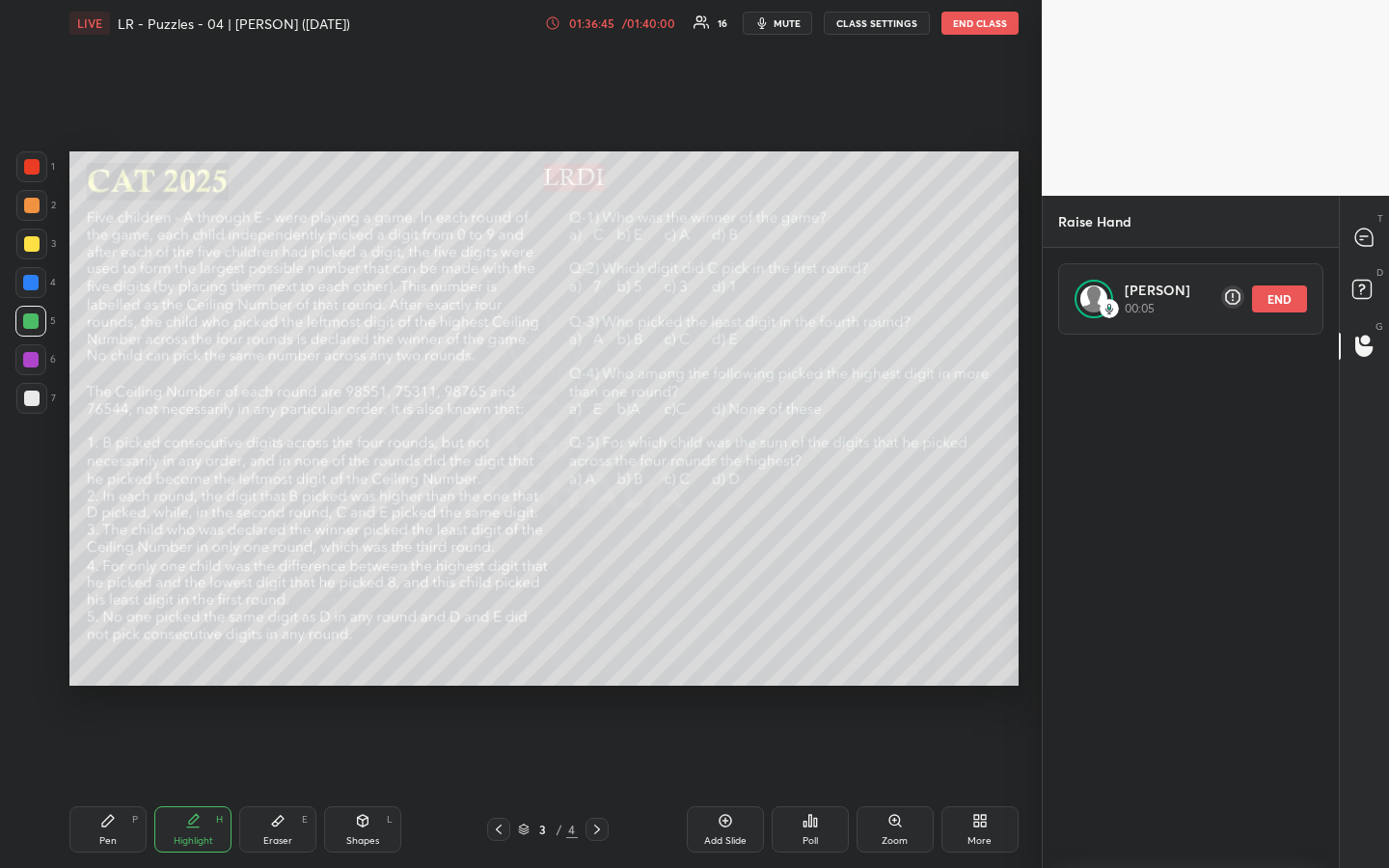 click on "1 2 3 4 5 6 7 R O A L C X Z Erase all   C X Z LIVE LR - Puzzles - 04 | Vijay Sir (05/08/25) 01:36:45 /  01:40:00 16 mute CLASS SETTINGS END CLASS Setting up your live class Poll for   secs No correct answer Start poll Back LR - Puzzles - 04 | Vijay Sir (05/08/25) MBA Pathshala Pen P Highlight H Eraser E Shapes L 3 / 4 Add Slide Poll Zoom More" at bounding box center [521, 434] 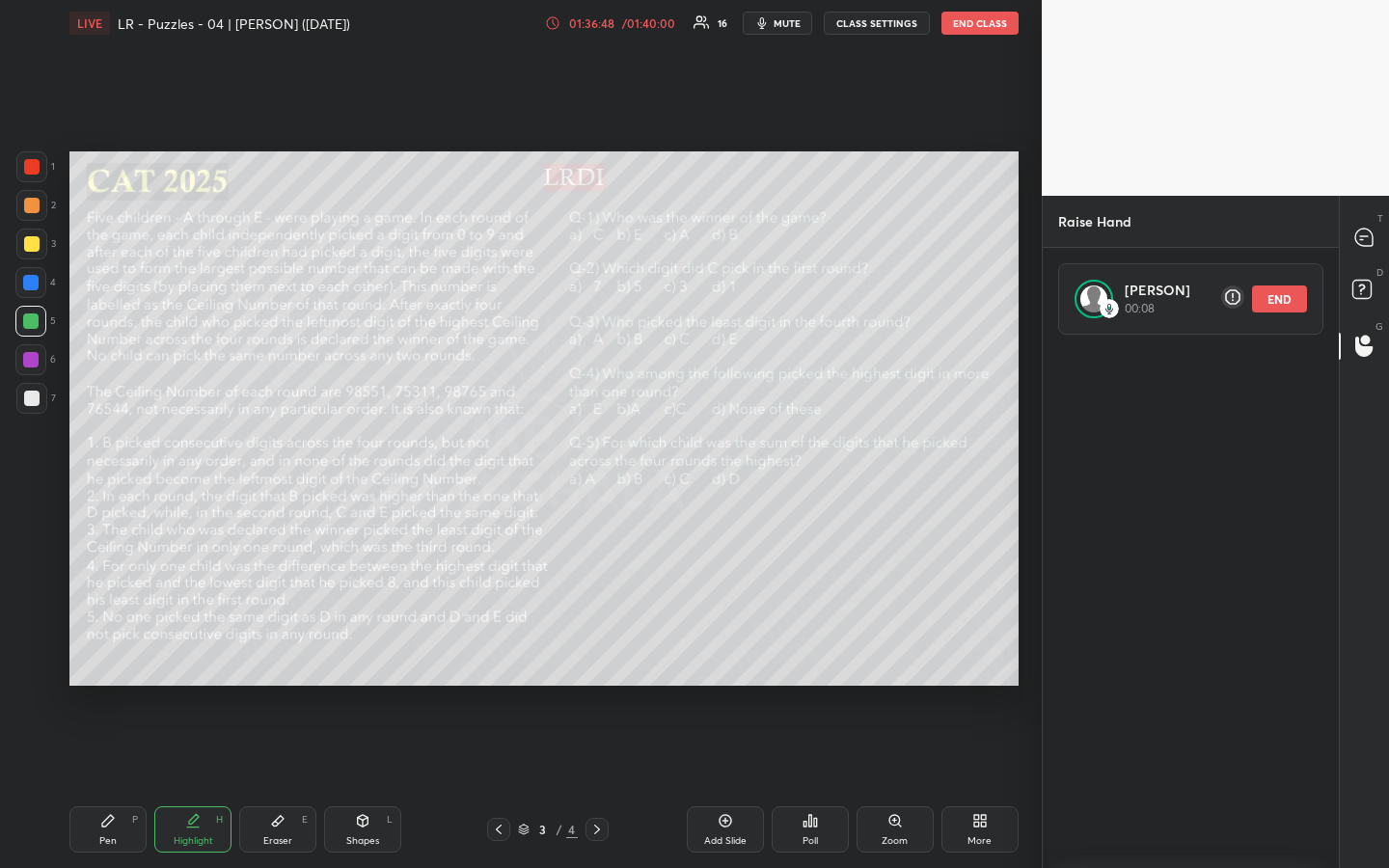 click on "1 2 3 4 5 6 7 R O A L C X Z Erase all   C X Z LIVE LR - Puzzles - 04 | Vijay Sir (05/08/25) 01:36:48 /  01:40:00 16 mute CLASS SETTINGS END CLASS Setting up your live class Poll for   secs No correct answer Start poll Back LR - Puzzles - 04 | Vijay Sir (05/08/25) MBA Pathshala Pen P Highlight H Eraser E Shapes L 3 / 4 Add Slide Poll Zoom More" at bounding box center (521, 434) 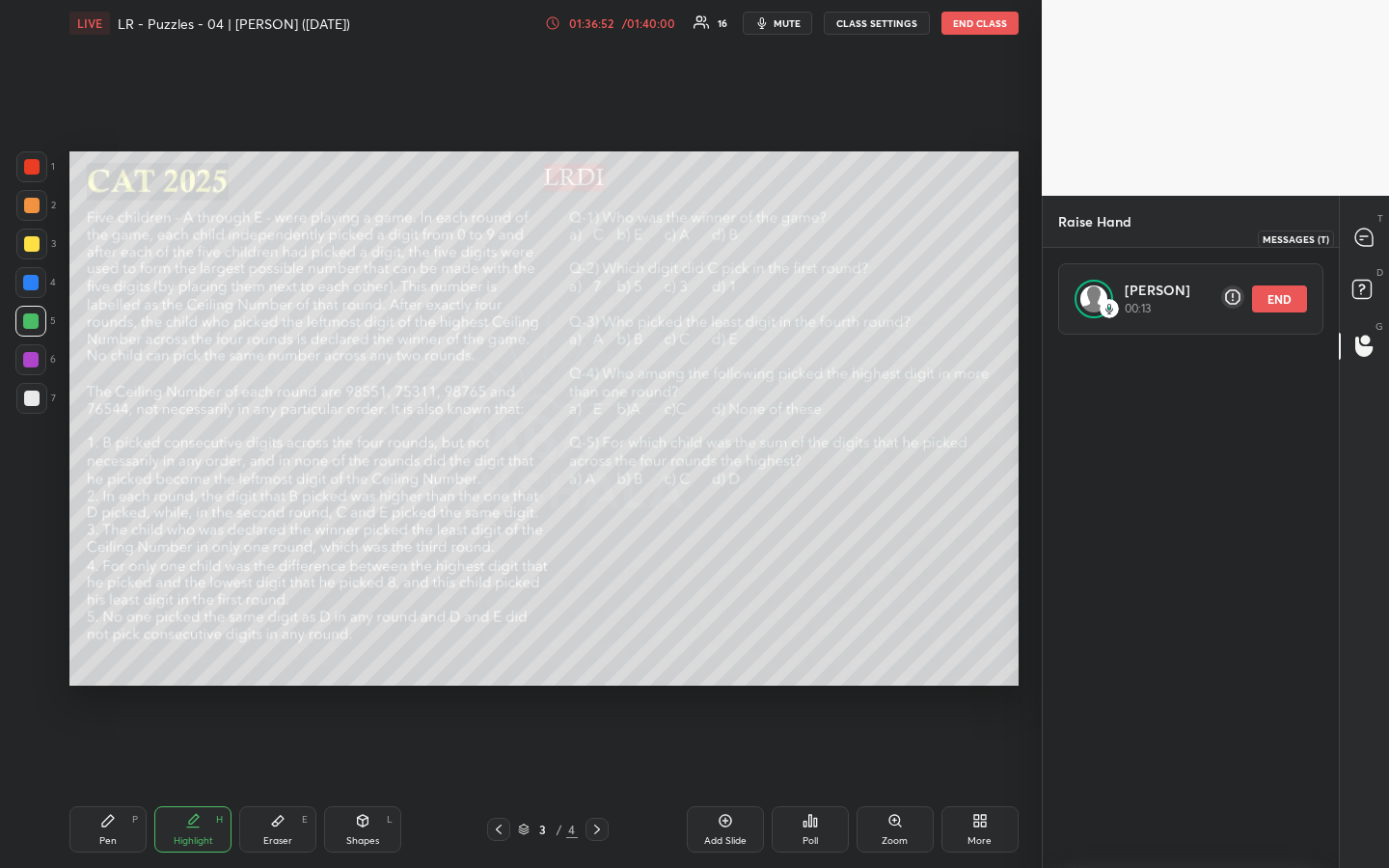 click 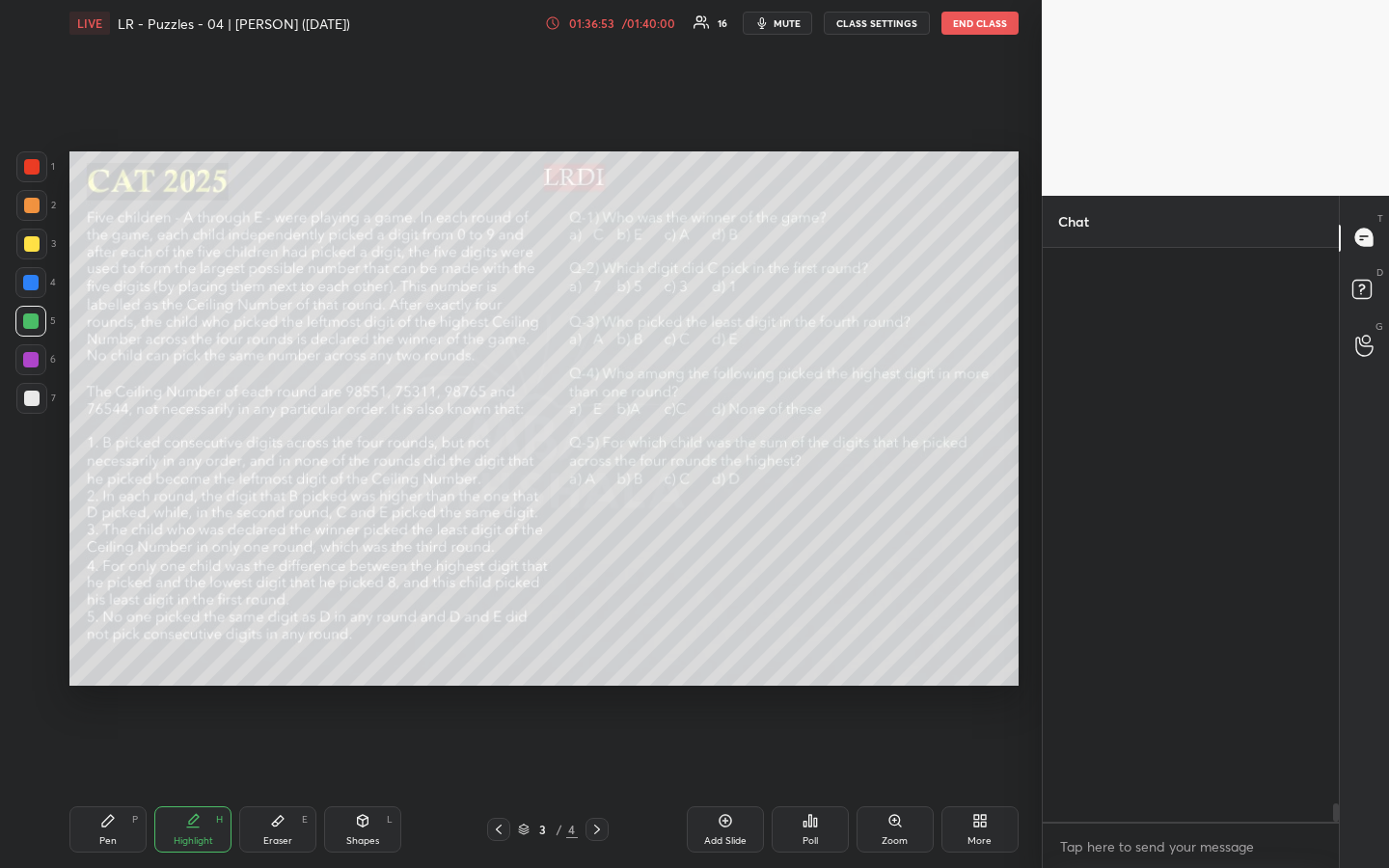 scroll, scrollTop: 17709, scrollLeft: 0, axis: vertical 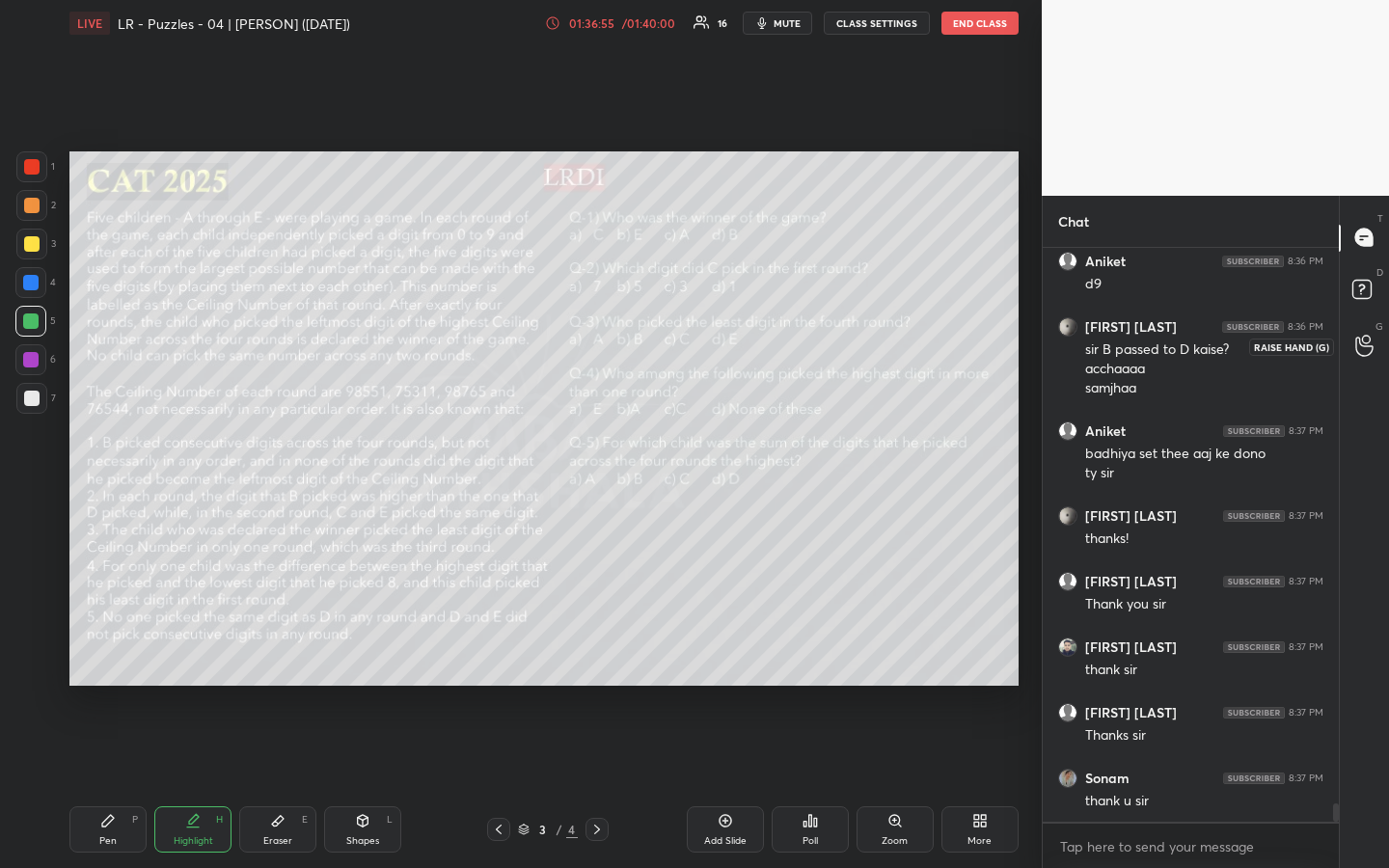 click 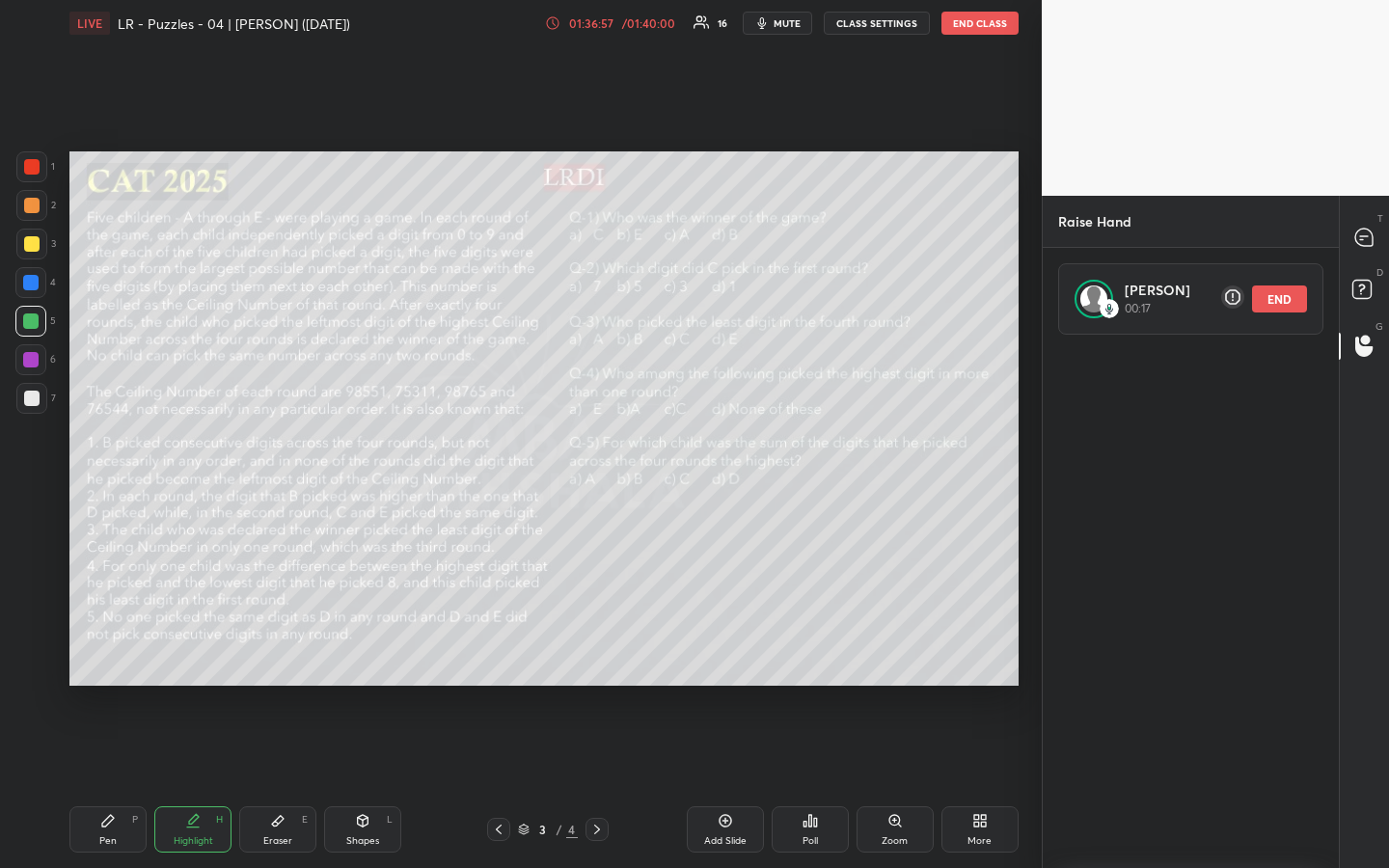 click on "1 2 3 4 5 6 7 R O A L C X Z Erase all   C X Z LIVE LR - Puzzles - 04 | Vijay Sir (05/08/25) 01:36:57 /  01:40:00 16 mute CLASS SETTINGS END CLASS Setting up your live class Poll for   secs No correct answer Start poll Back LR - Puzzles - 04 | Vijay Sir (05/08/25) MBA Pathshala Pen P Highlight H Eraser E Shapes L 3 / 4 Add Slide Poll Zoom More" at bounding box center (521, 434) 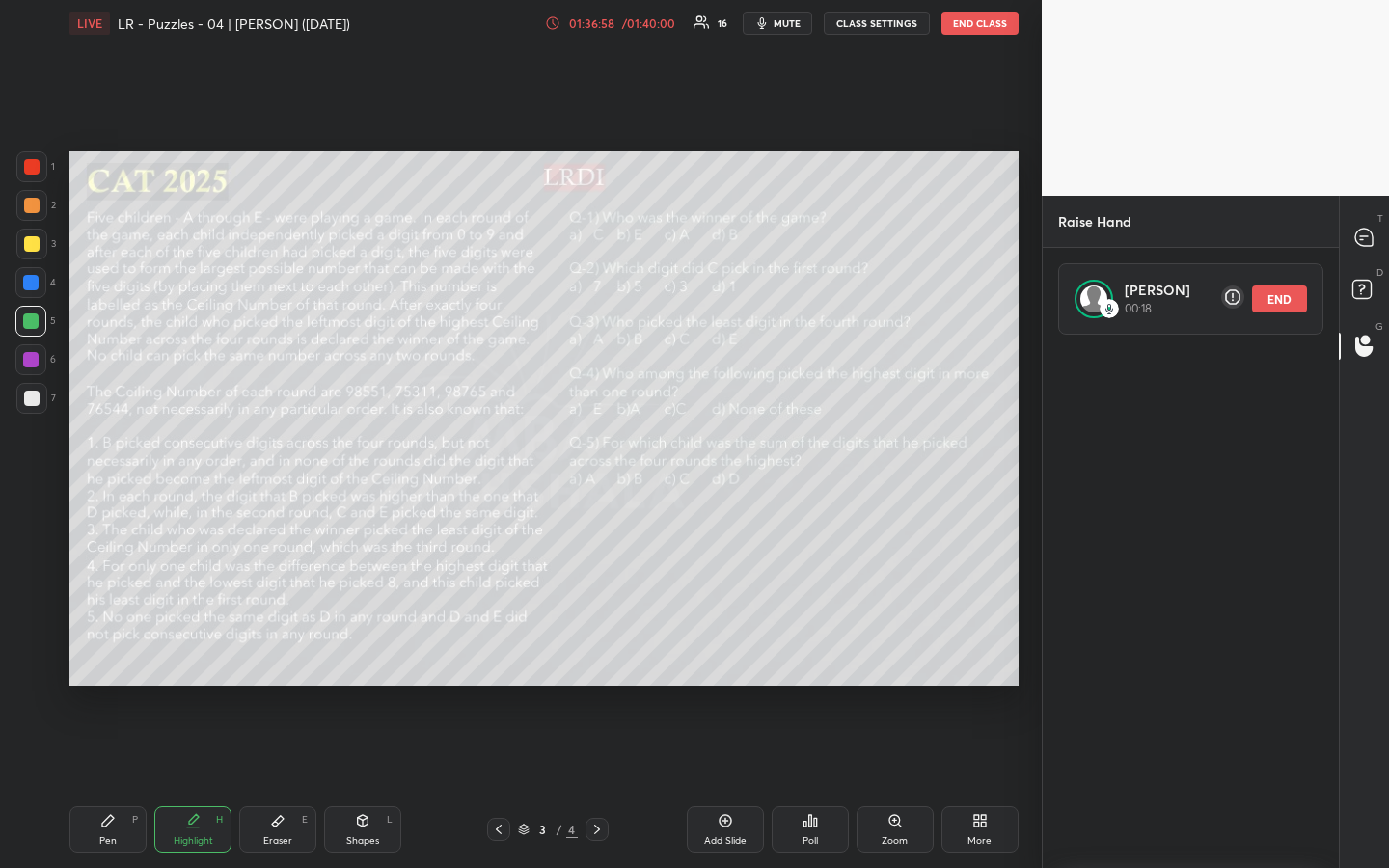 click on "1 2 3 4 5 6 7 R O A L C X Z Erase all   C X Z LIVE LR - Puzzles - 04 | Vijay Sir (05/08/25) 01:36:58 /  01:40:00 16 mute CLASS SETTINGS END CLASS Setting up your live class Poll for   secs No correct answer Start poll Back LR - Puzzles - 04 | Vijay Sir (05/08/25) MBA Pathshala Pen P Highlight H Eraser E Shapes L 3 / 4 Add Slide Poll Zoom More" at bounding box center (521, 434) 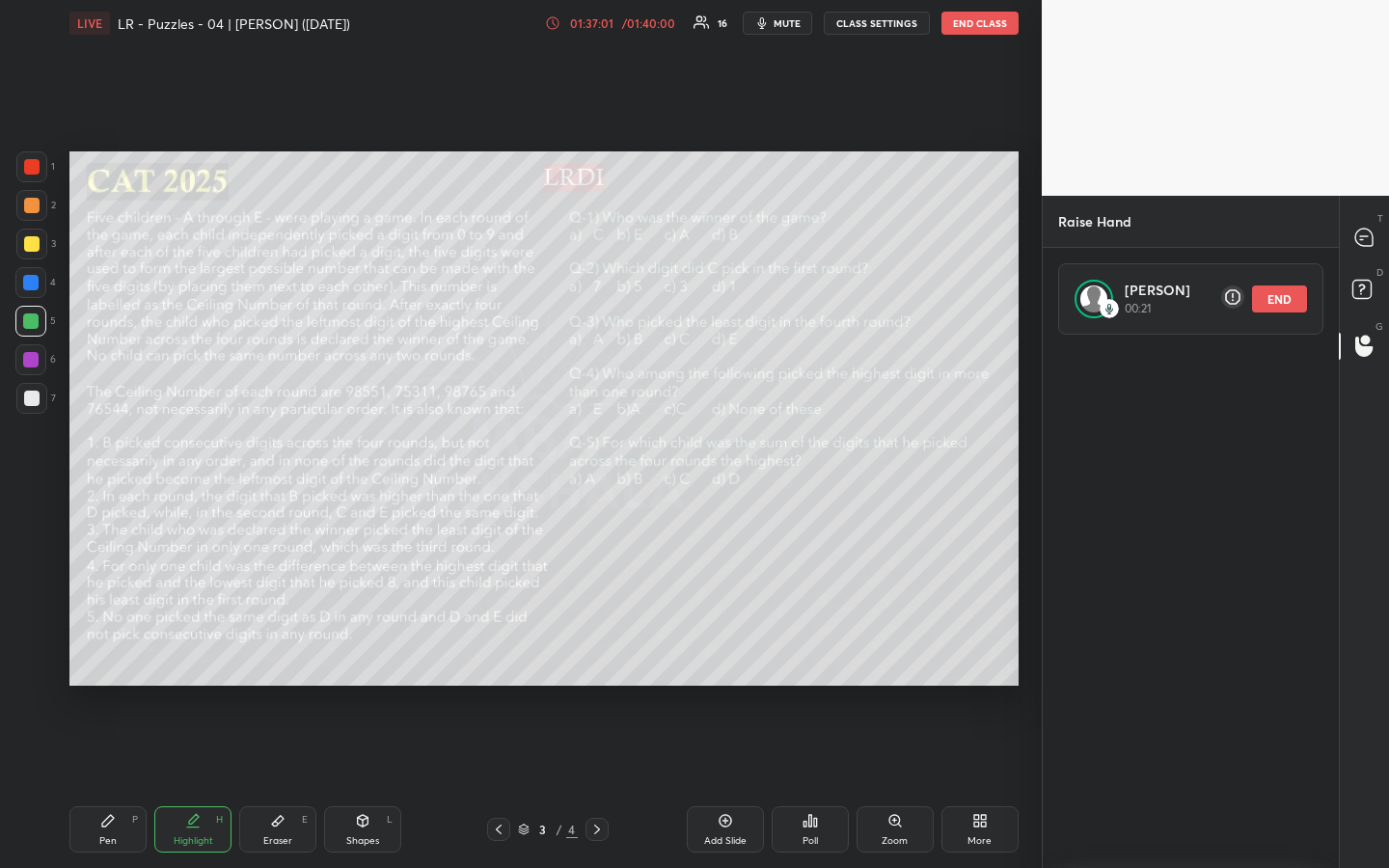 click on "1 2 3 4 5 6 7 R O A L C X Z Erase all   C X Z LIVE LR - Puzzles - 04 | Vijay Sir (05/08/25) 01:37:01 /  01:40:00 16 mute CLASS SETTINGS END CLASS Setting up your live class Poll for   secs No correct answer Start poll Back LR - Puzzles - 04 | Vijay Sir (05/08/25) MBA Pathshala Pen P Highlight H Eraser E Shapes L 3 / 4 Add Slide Poll Zoom More" at bounding box center [521, 434] 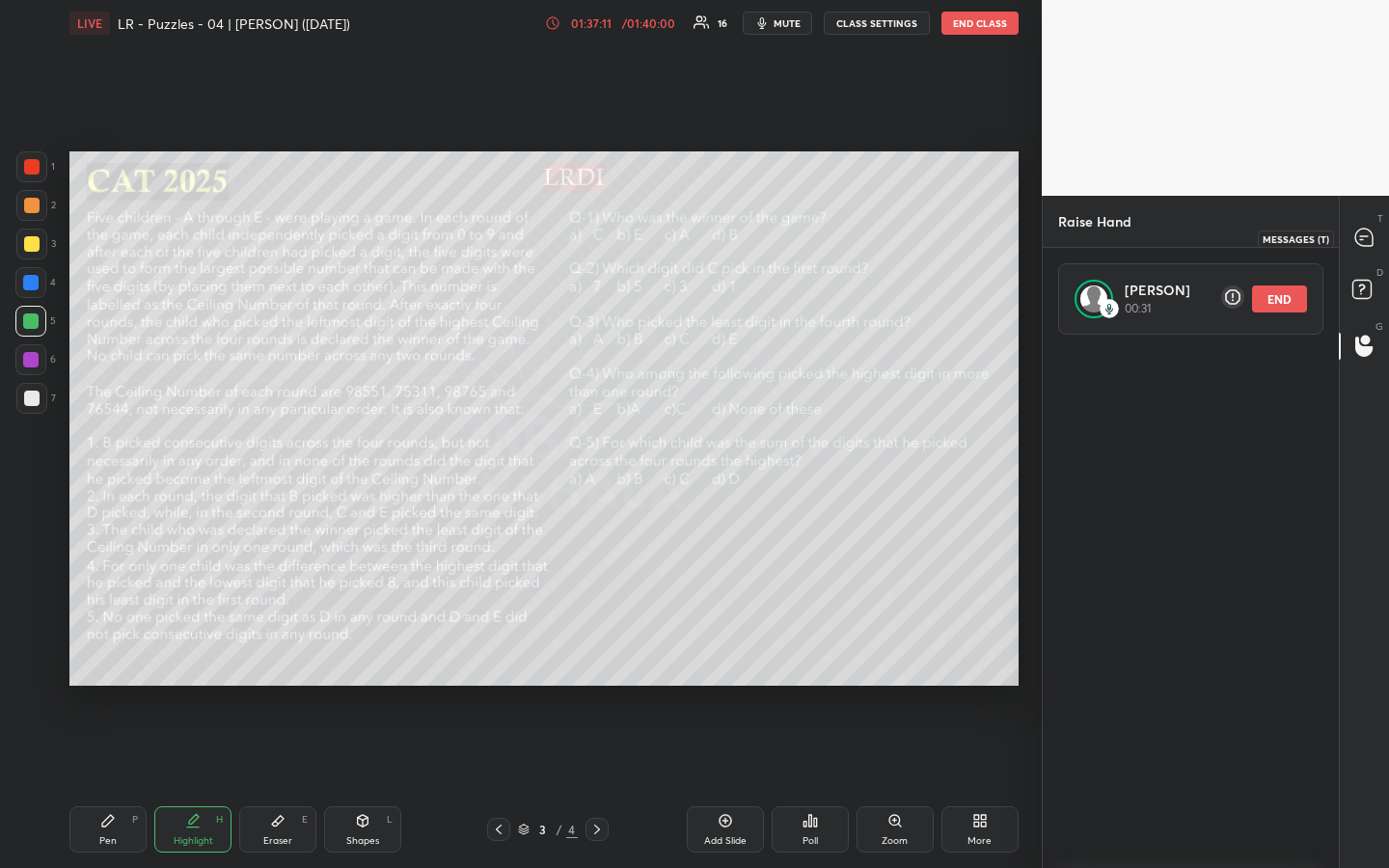 click 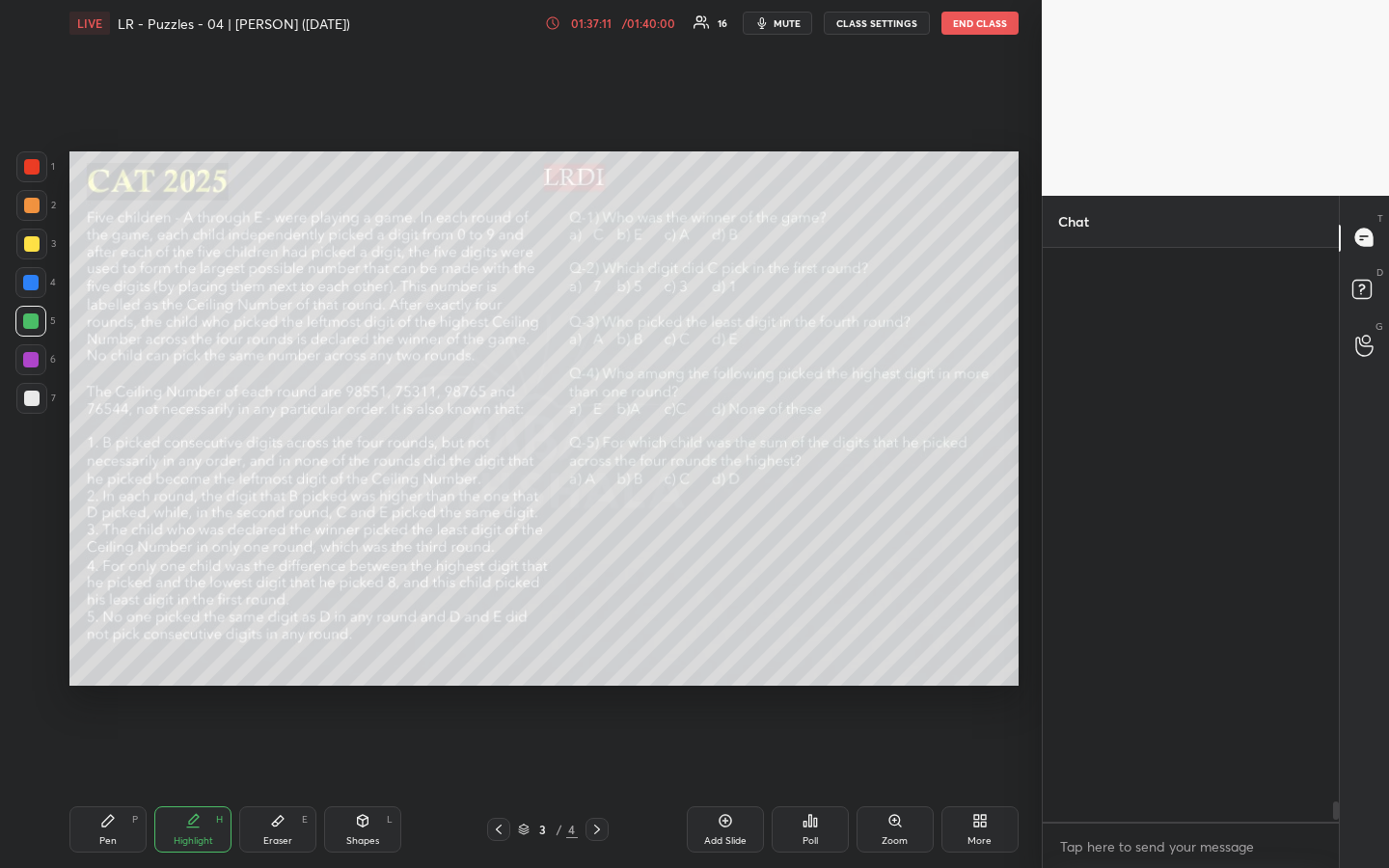 scroll, scrollTop: 17794, scrollLeft: 0, axis: vertical 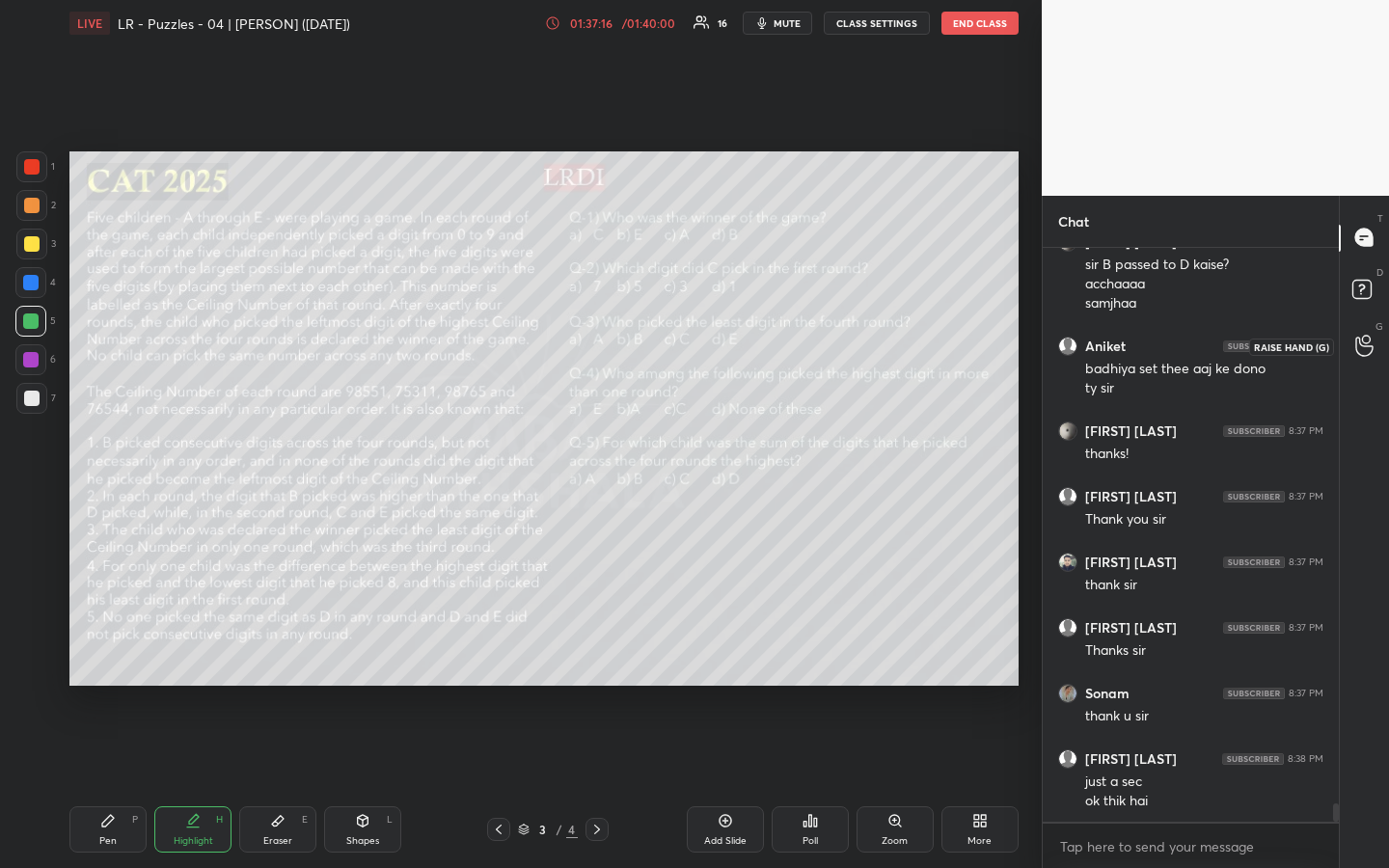 click 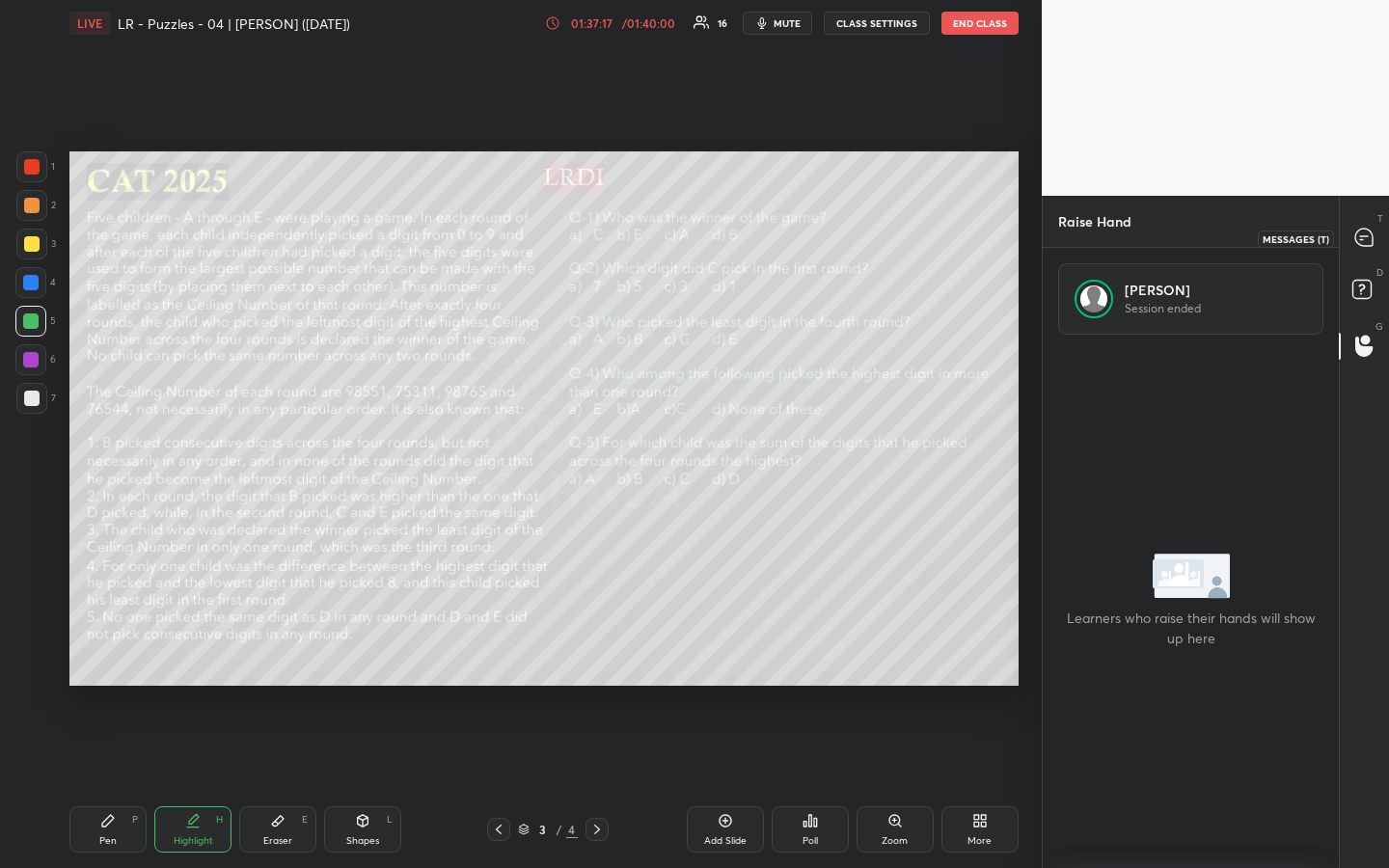click 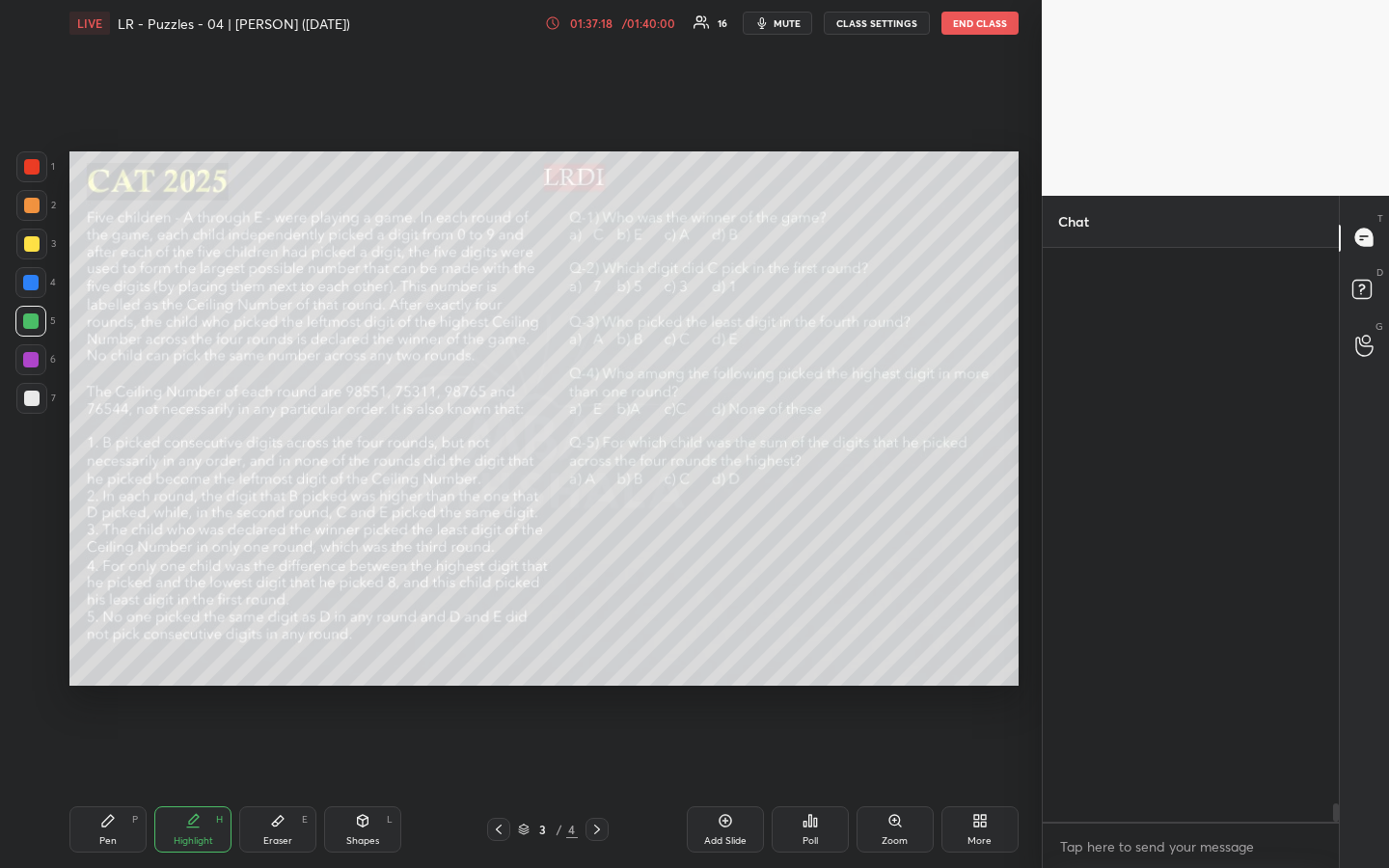scroll, scrollTop: 17794, scrollLeft: 0, axis: vertical 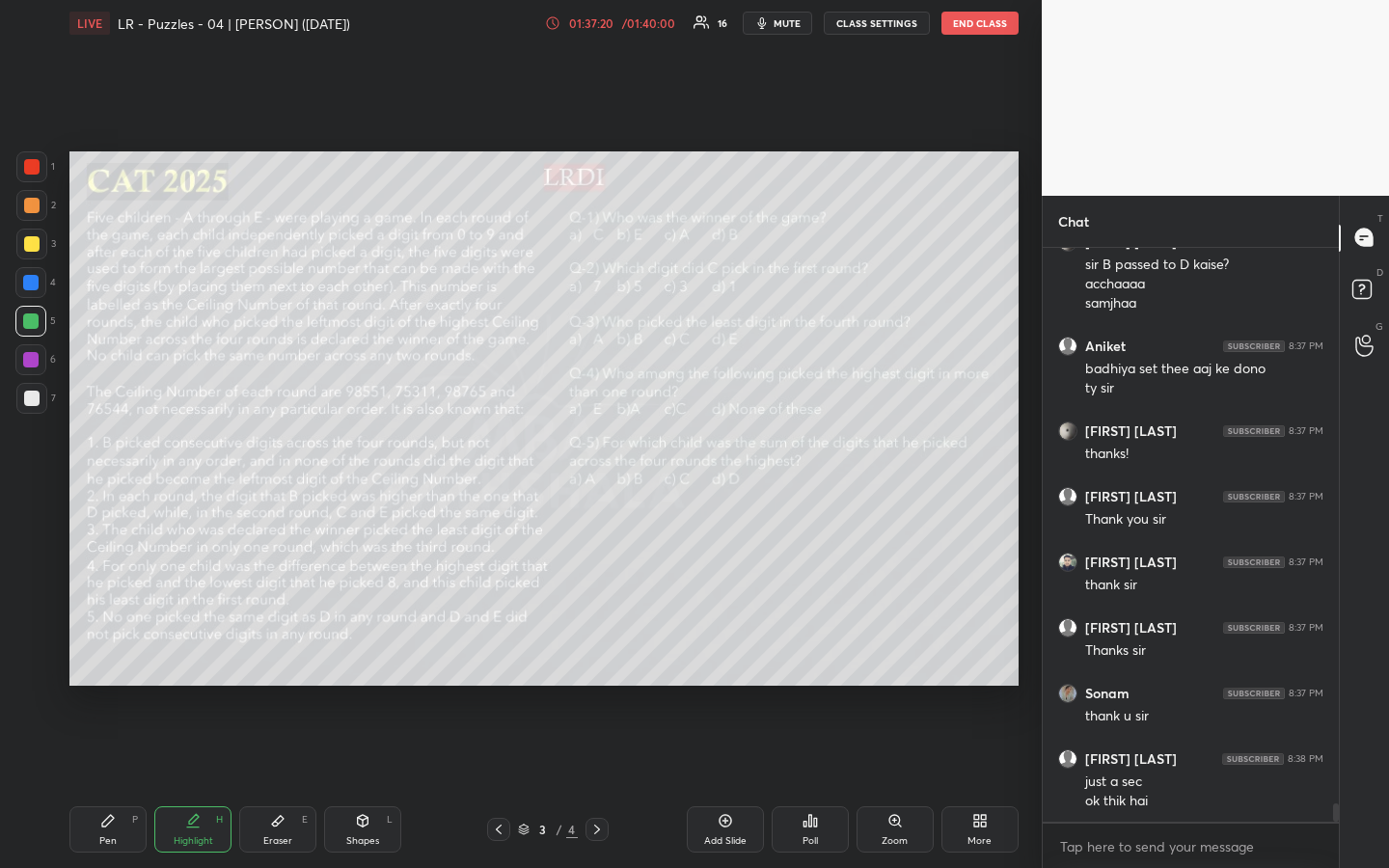 click on "T Messages (T) D Doubts (D) G Raise Hand (G)" at bounding box center [1364, 532] 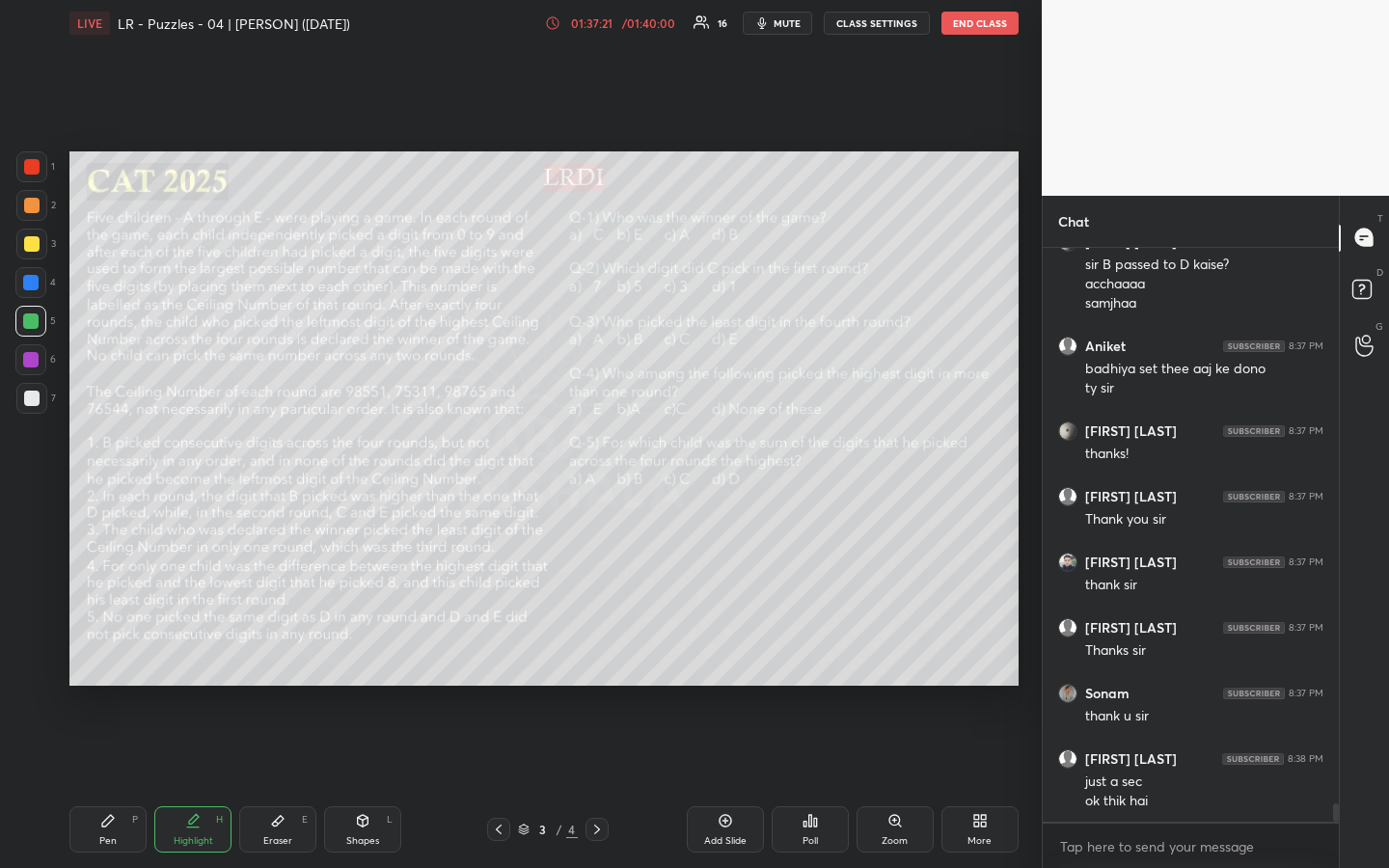 click on "T Messages (T) D Doubts (D) G Raise Hand (G)" at bounding box center [1364, 532] 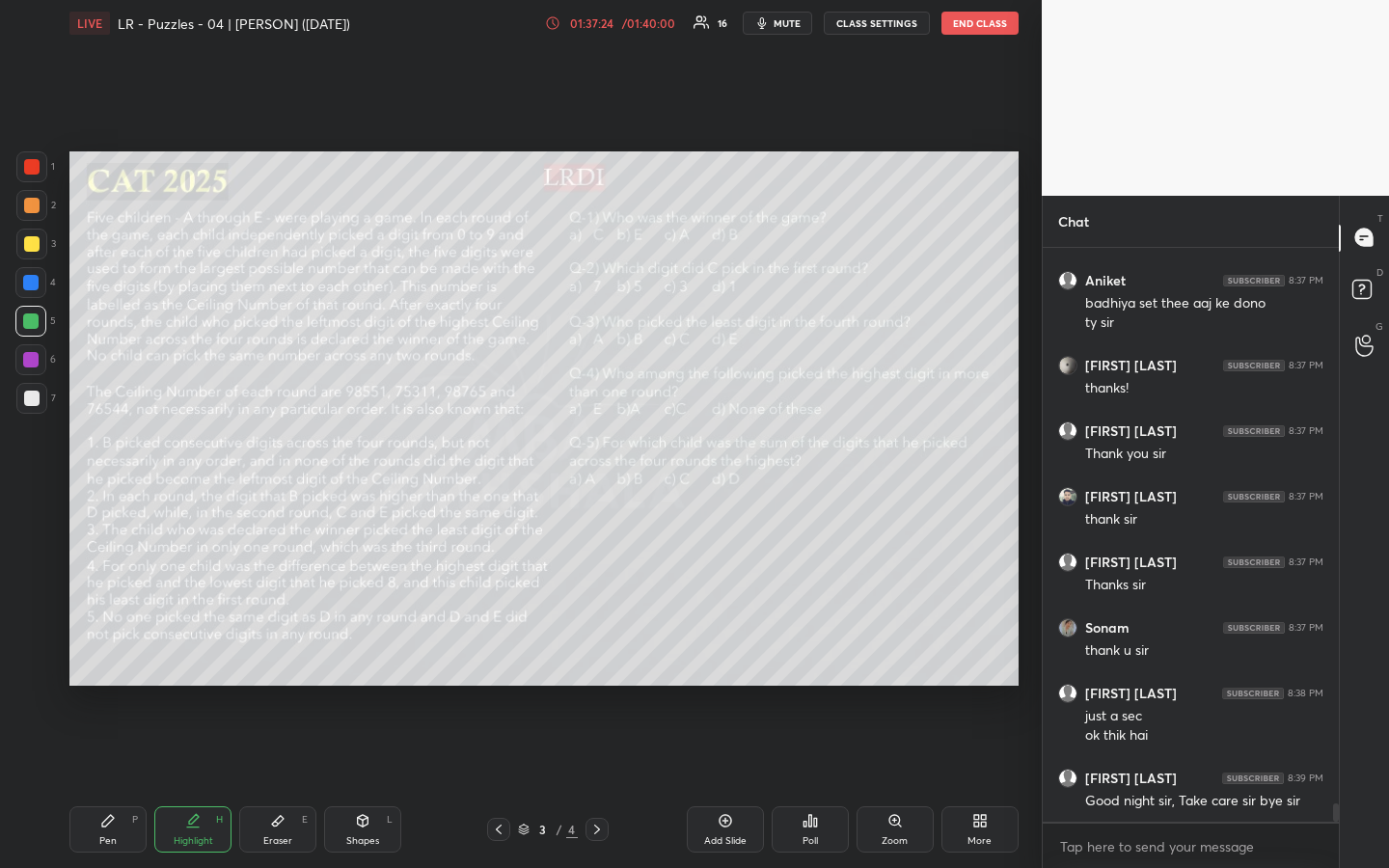 scroll, scrollTop: 17925, scrollLeft: 0, axis: vertical 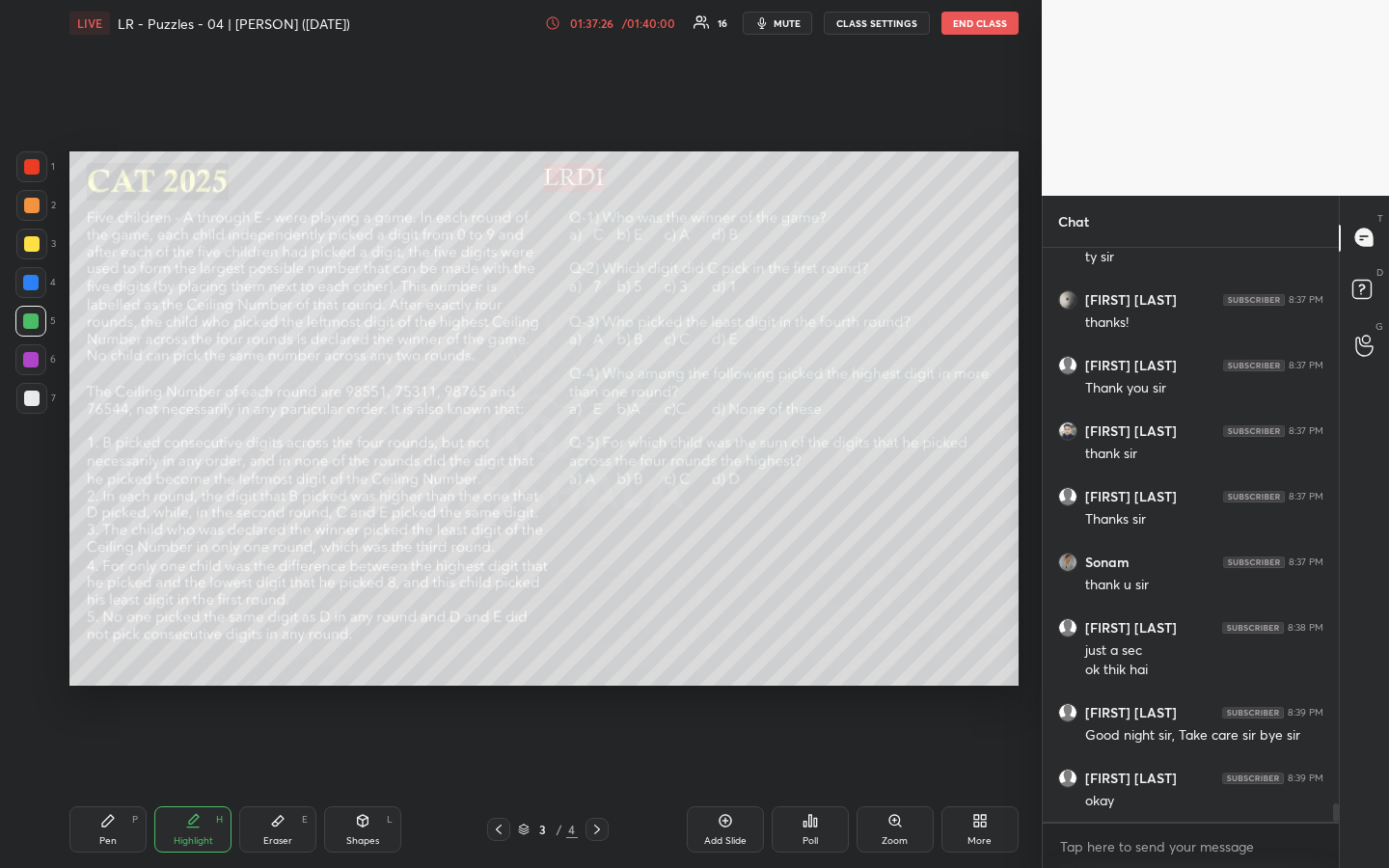 click on "END CLASS" at bounding box center (980, 23) 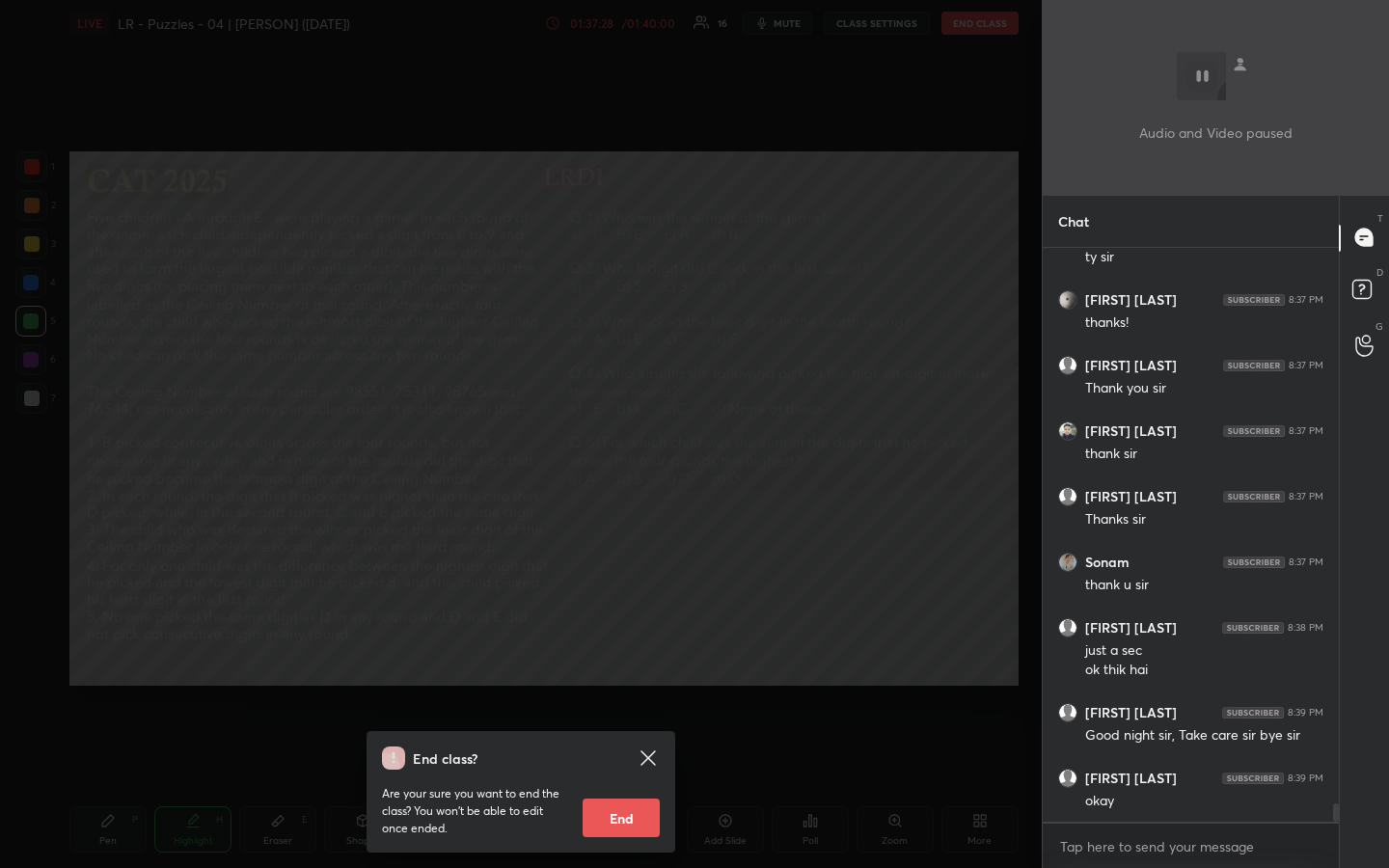click on "End" at bounding box center [621, 818] 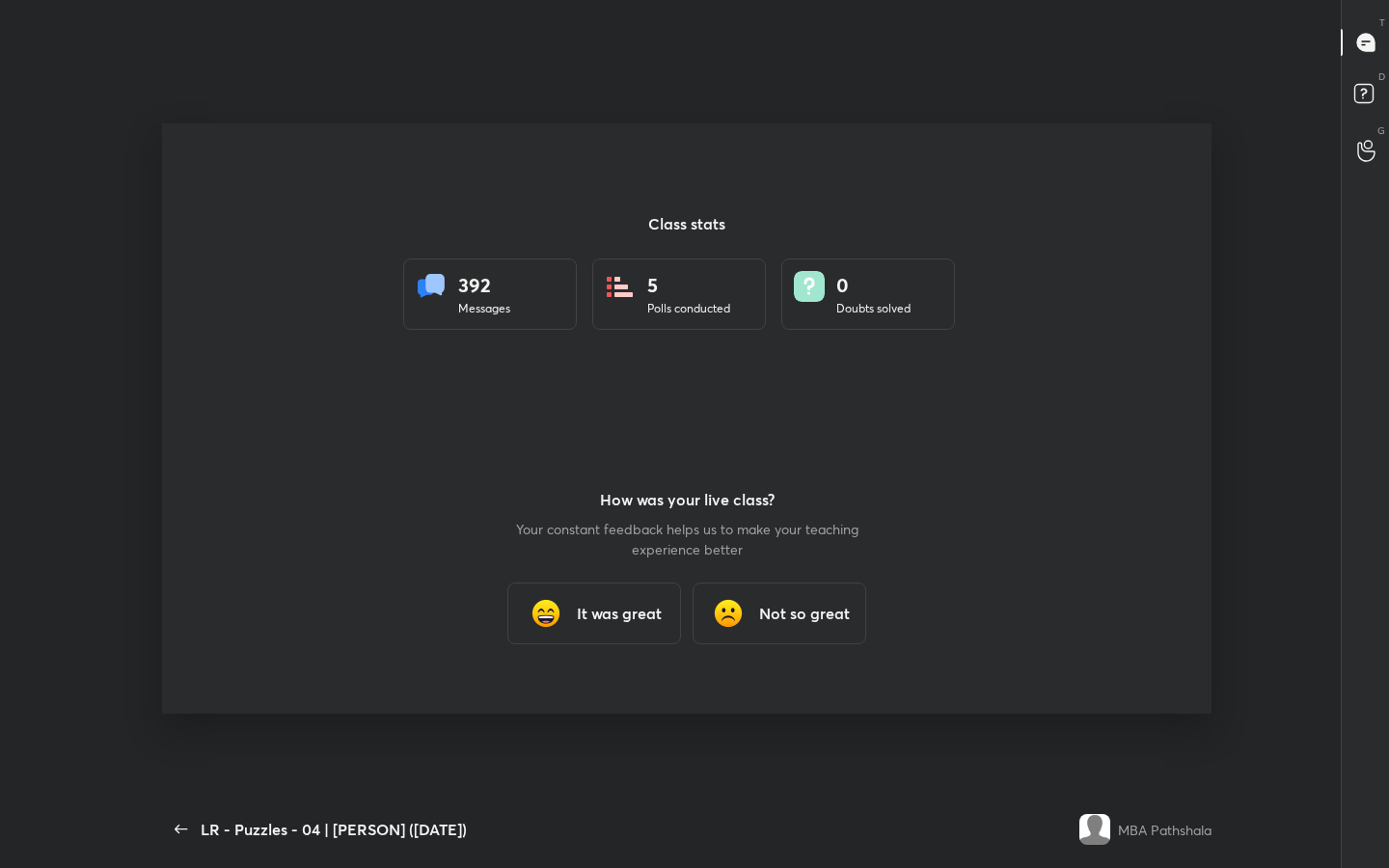 scroll, scrollTop: 95700, scrollLeft: 95278, axis: both 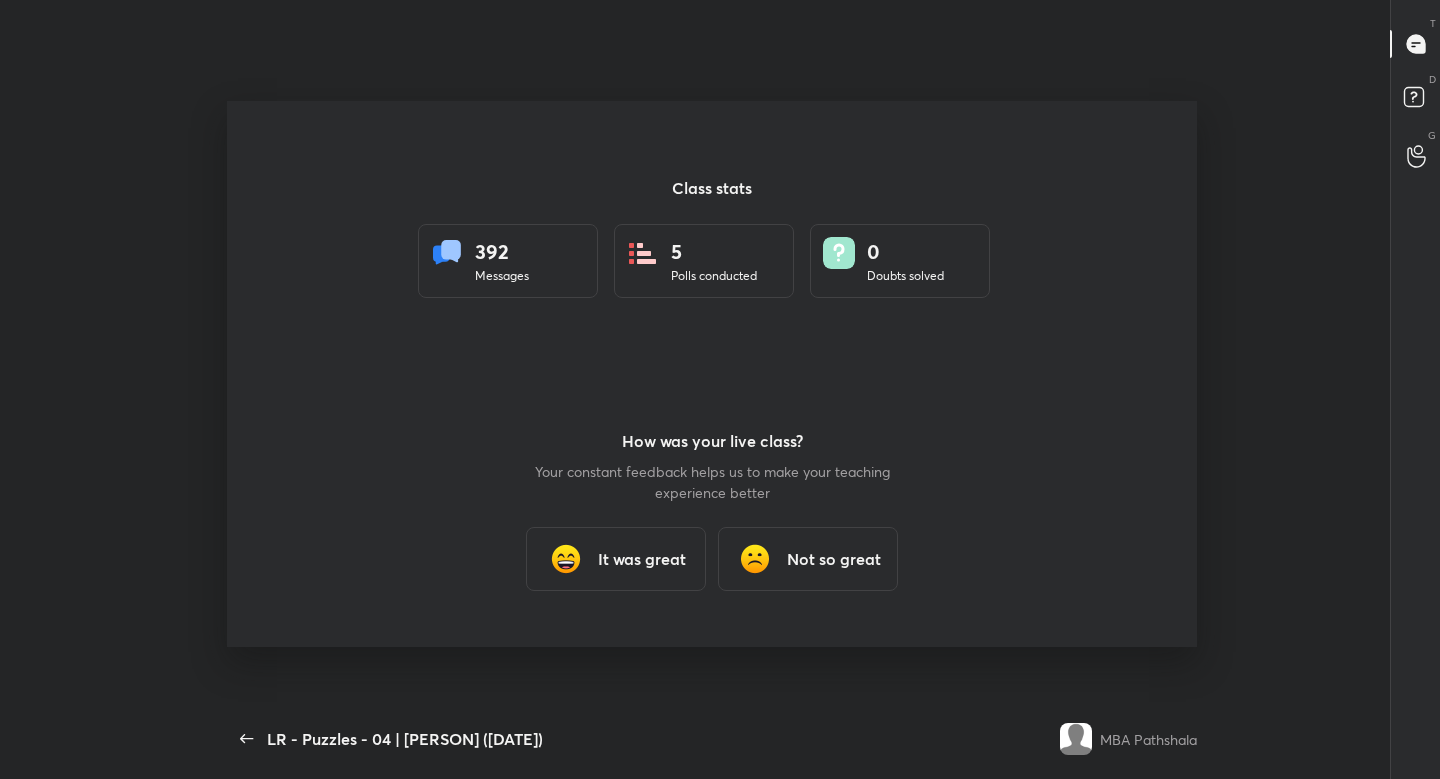 type on "x" 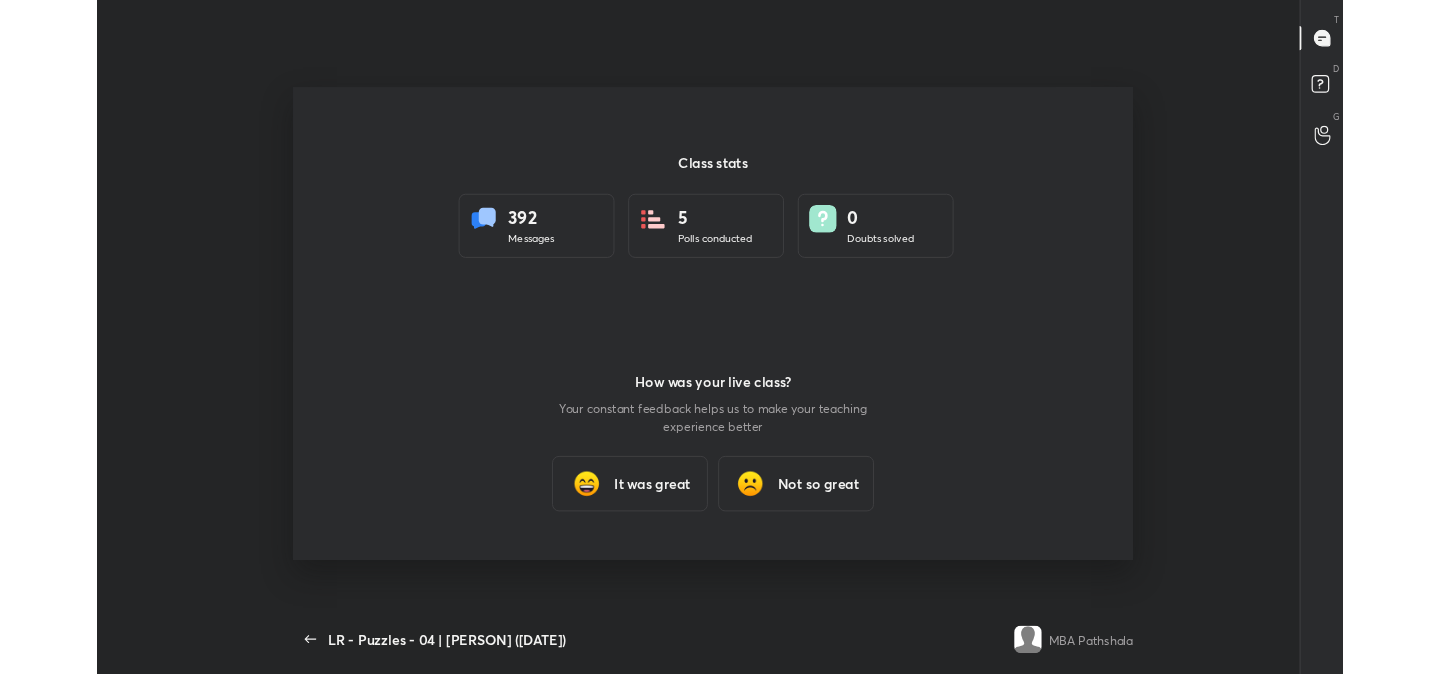 scroll, scrollTop: 546, scrollLeft: 1424, axis: both 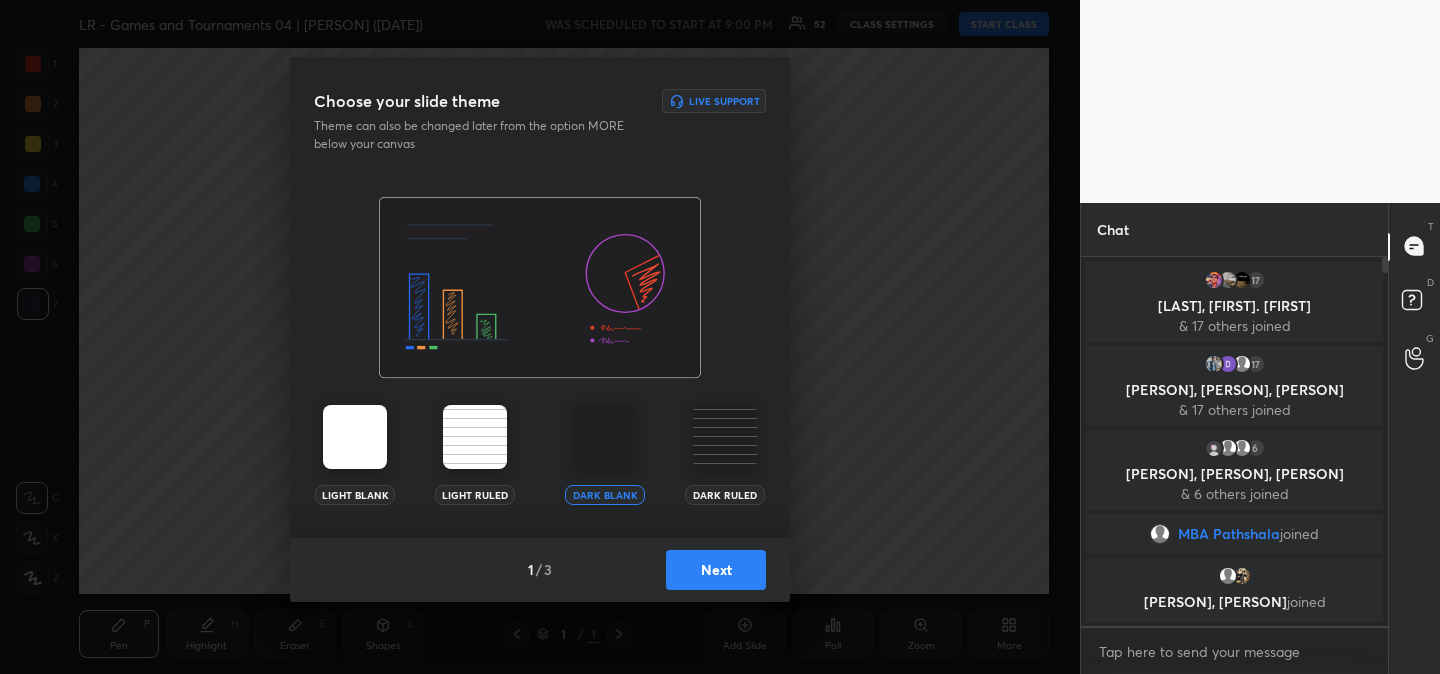 click on "Next" at bounding box center [716, 570] 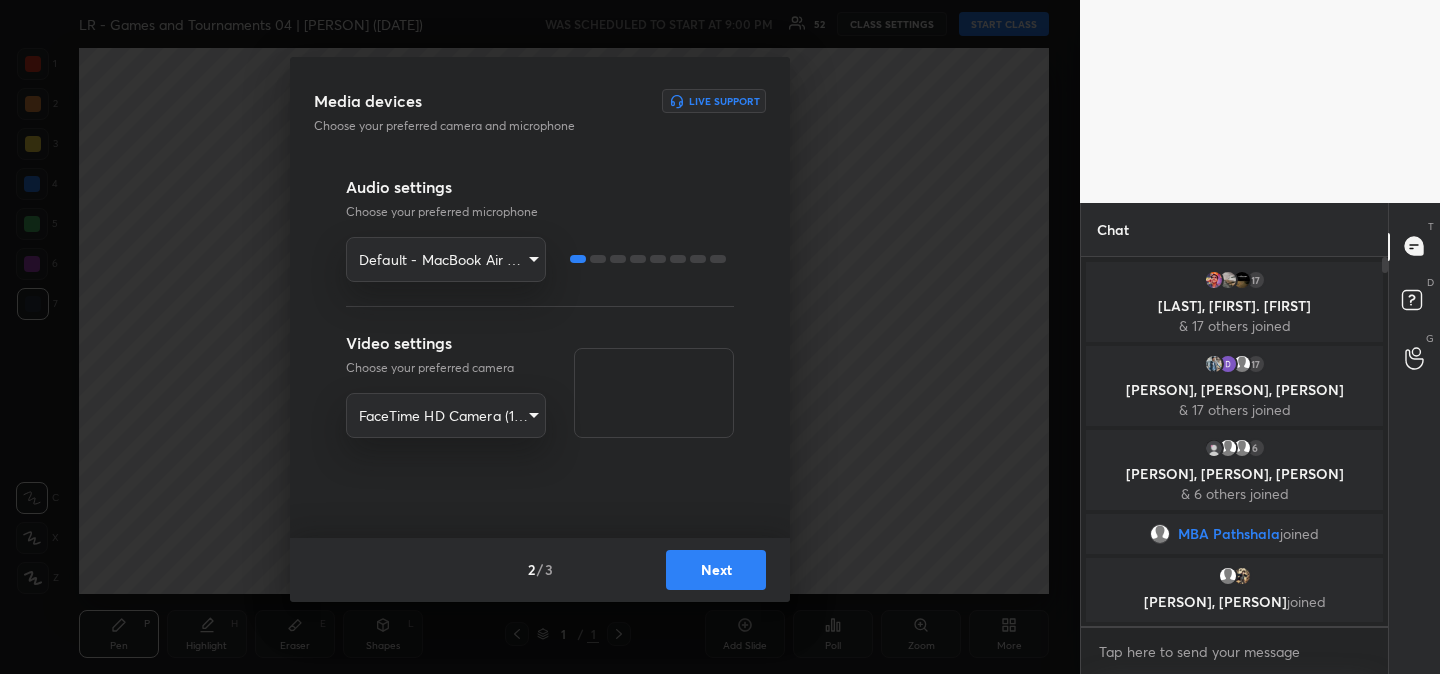 click on "Next" at bounding box center [716, 570] 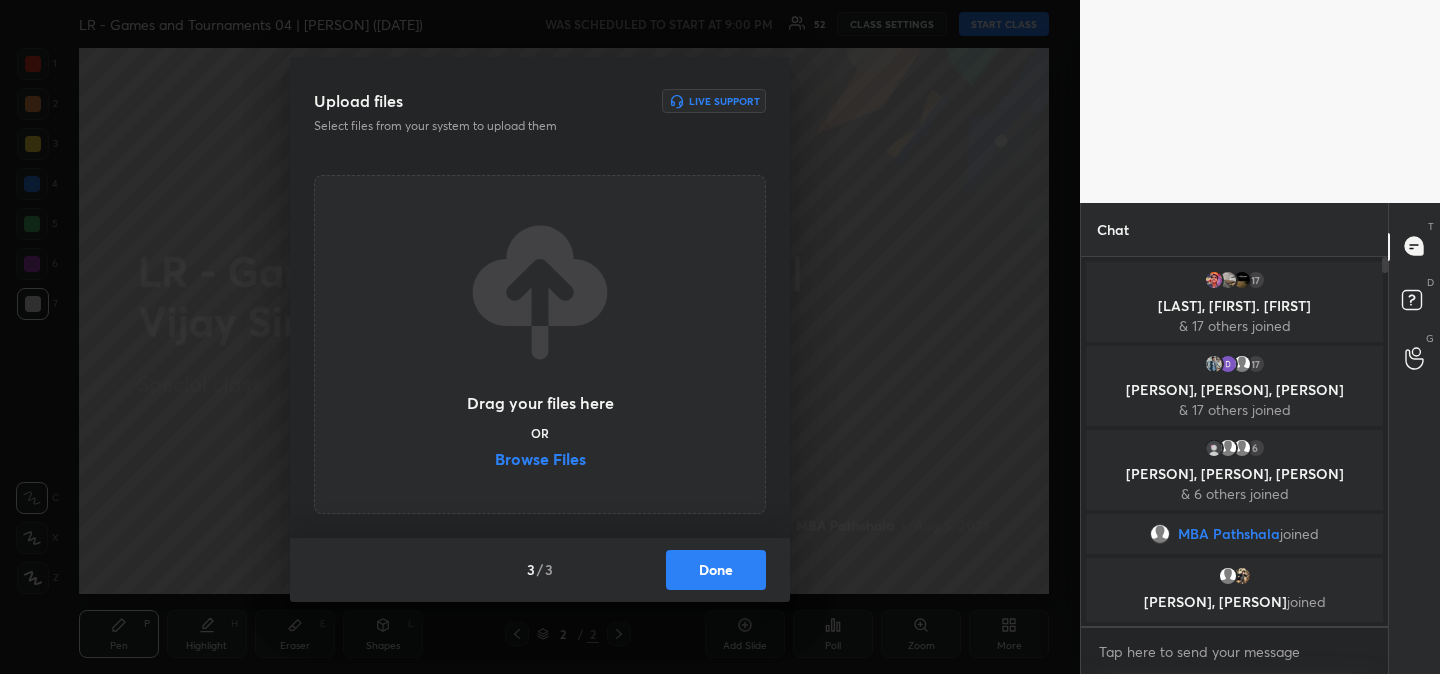 click on "Browse Files" at bounding box center [540, 461] 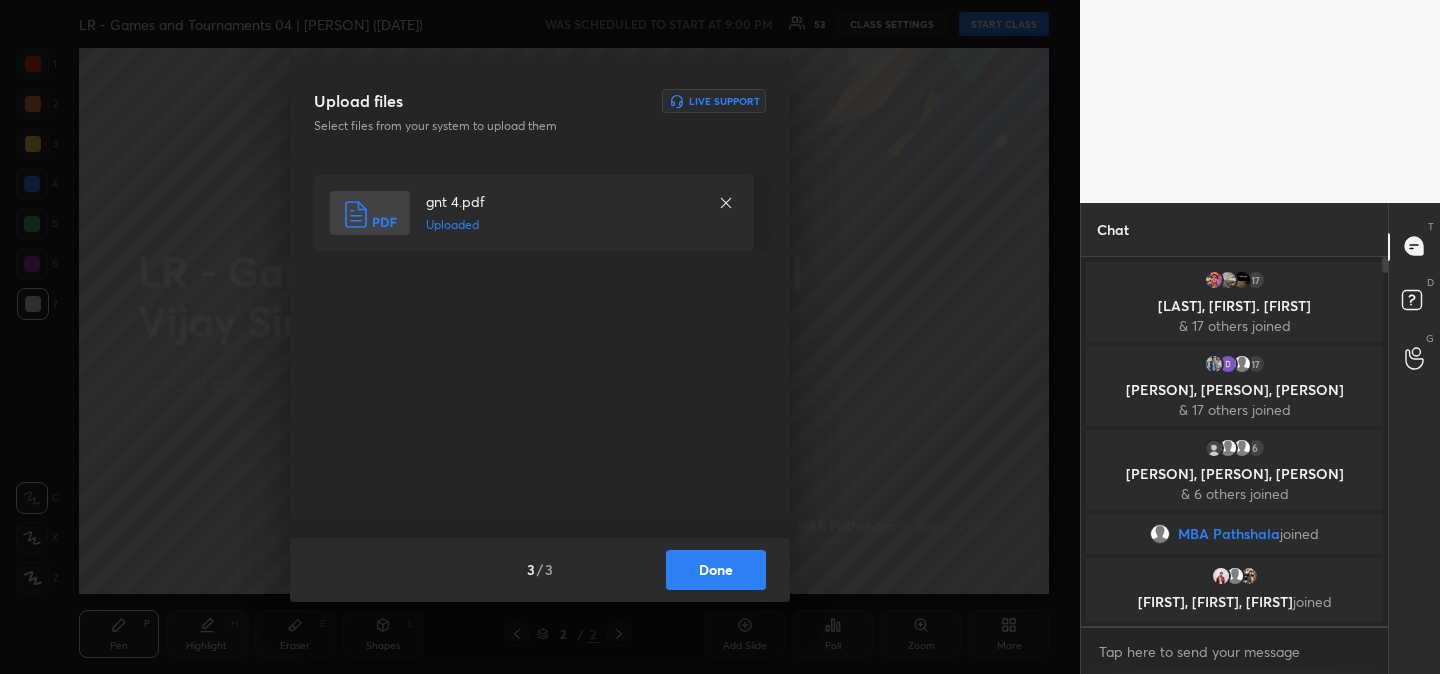 click on "Done" at bounding box center [716, 570] 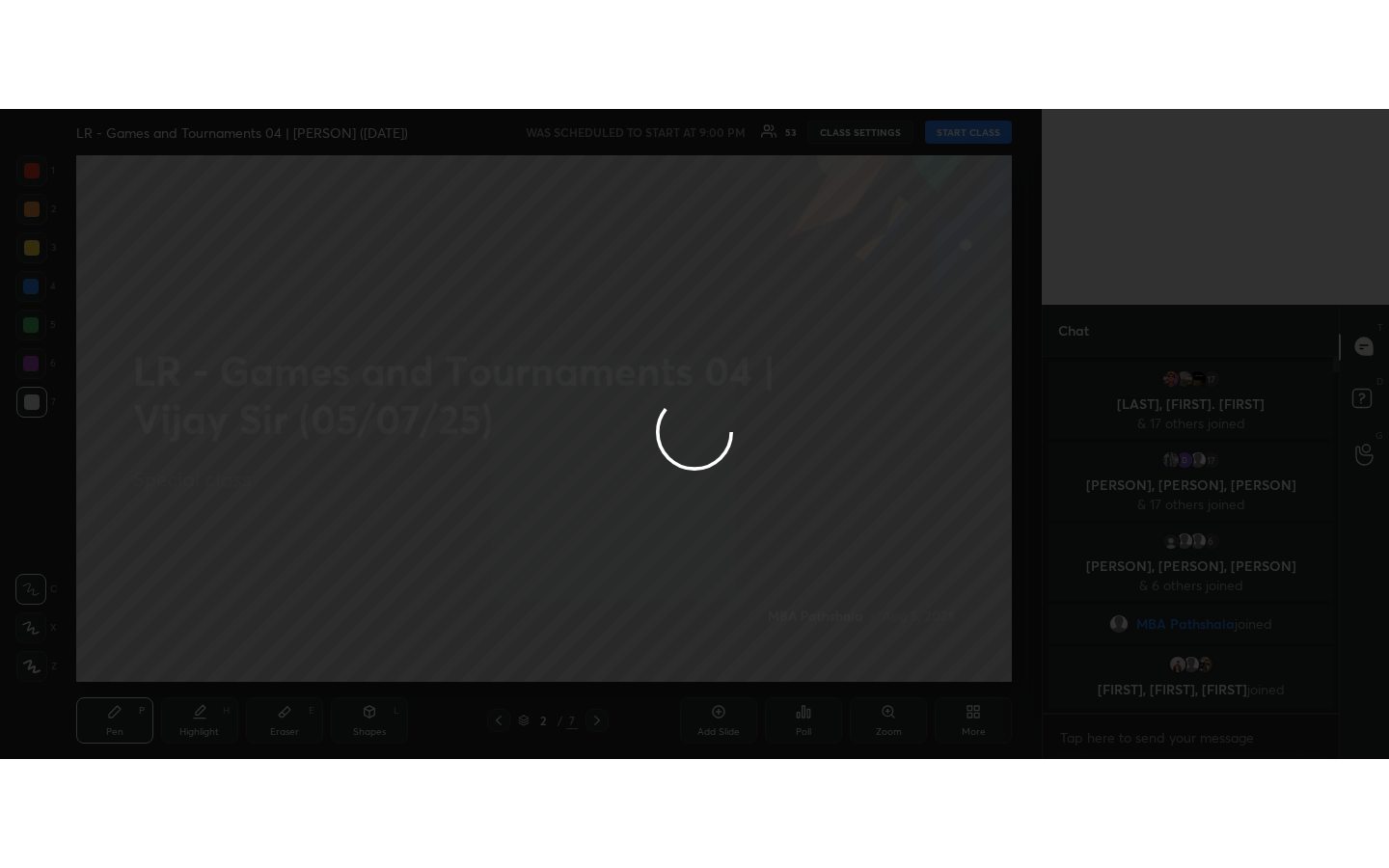 scroll, scrollTop: 14, scrollLeft: 0, axis: vertical 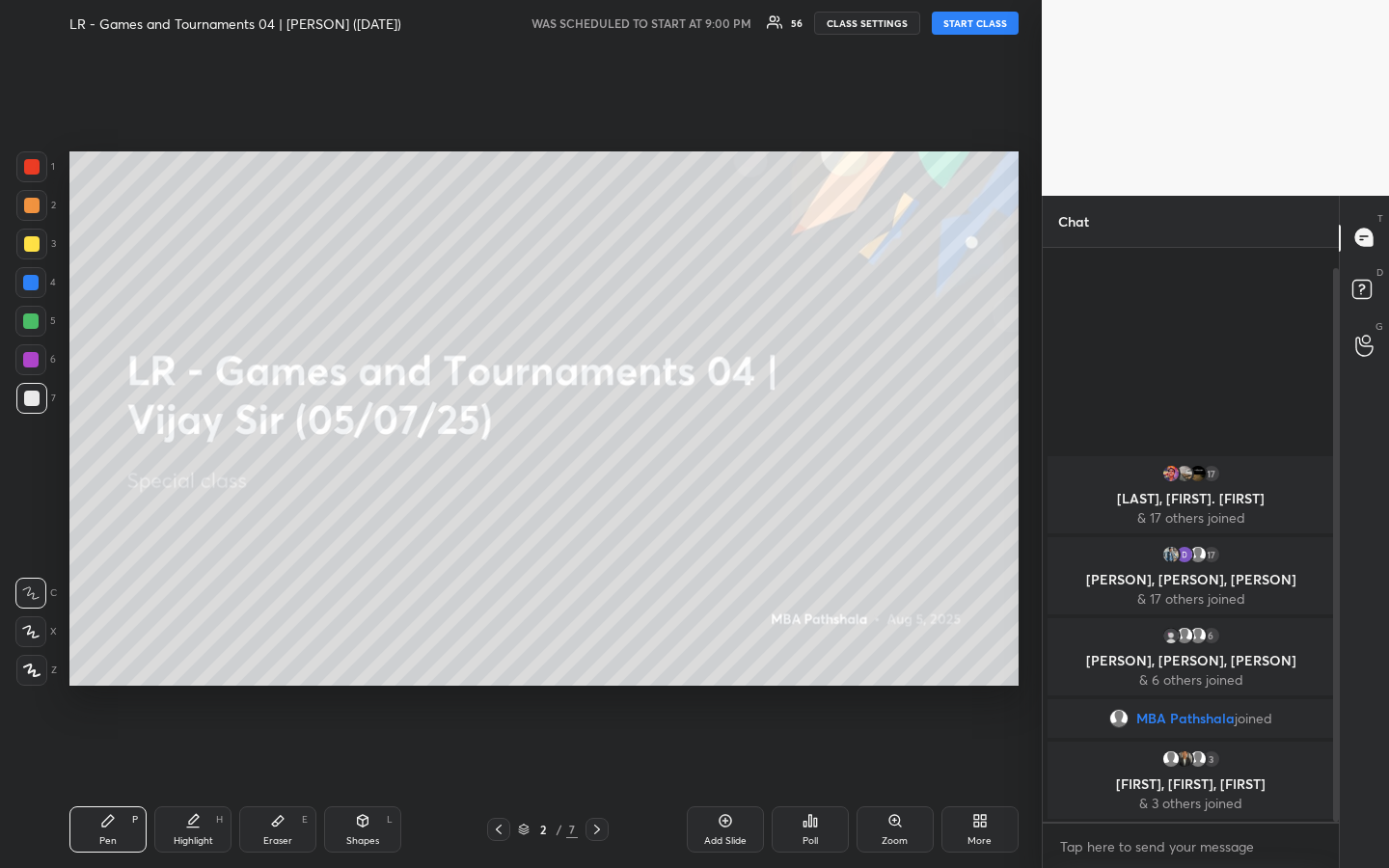click on "START CLASS" at bounding box center (975, 23) 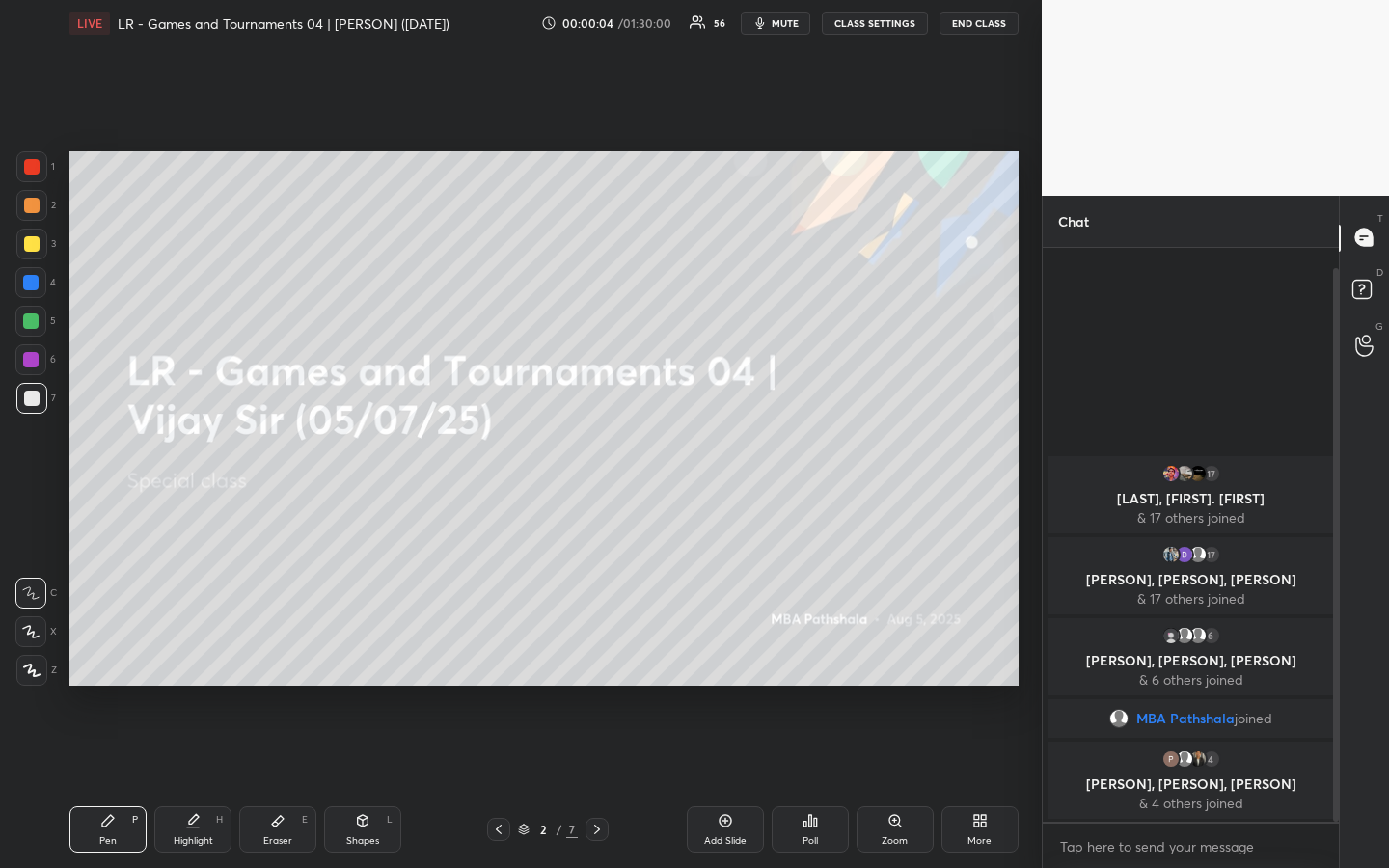click at bounding box center (32, 244) 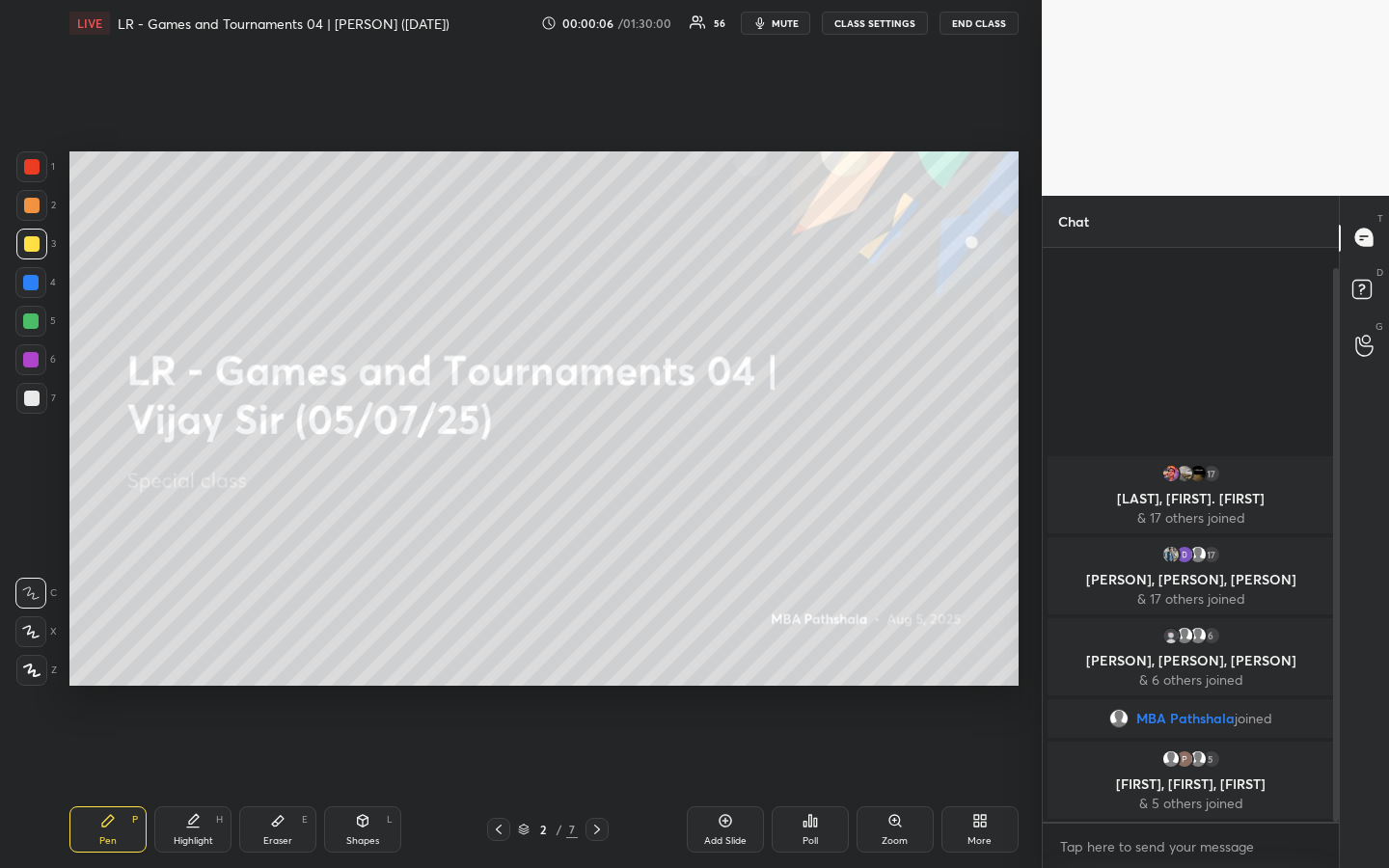 click on "Eraser E" at bounding box center [278, 829] 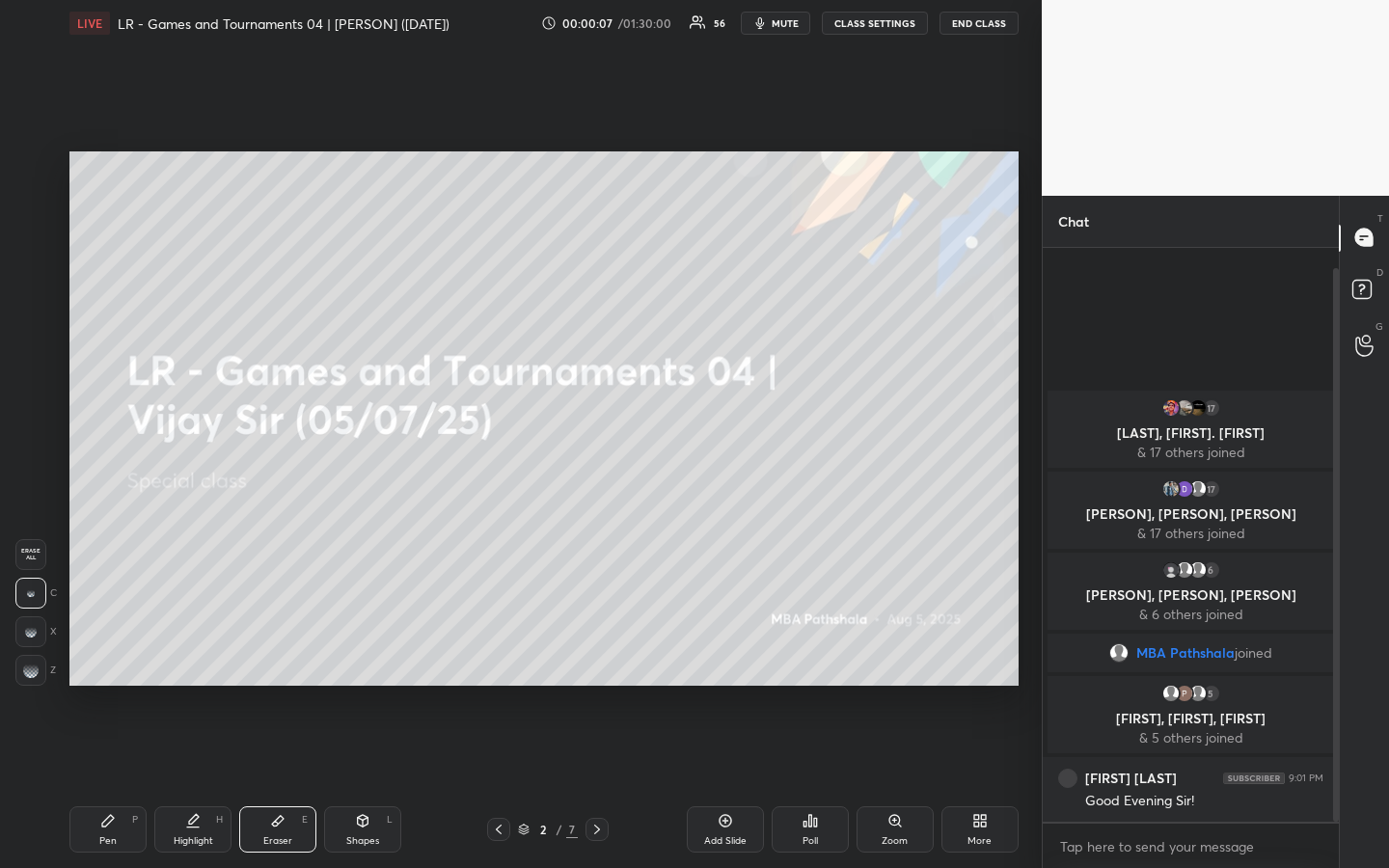 click 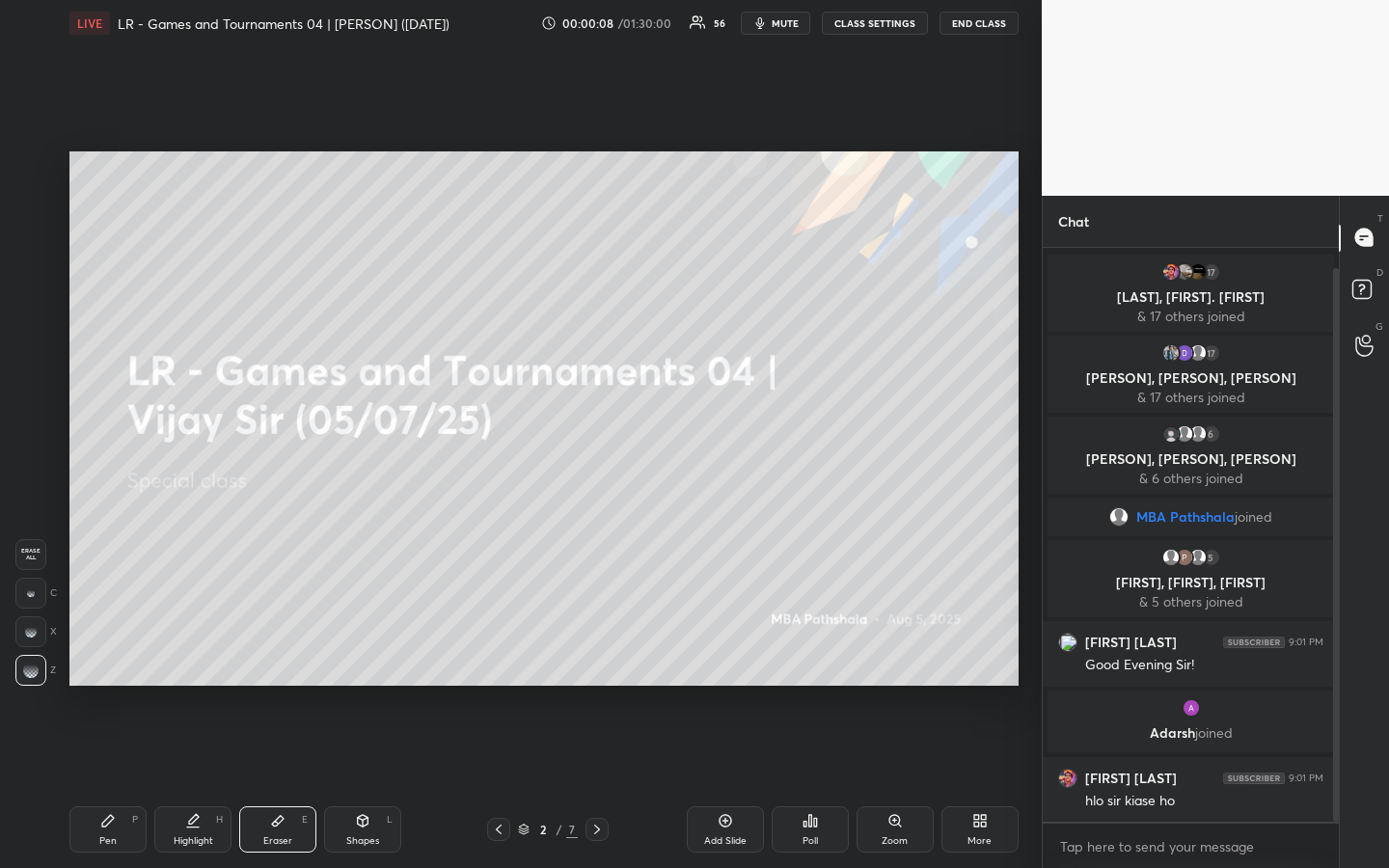 scroll, scrollTop: 68, scrollLeft: 0, axis: vertical 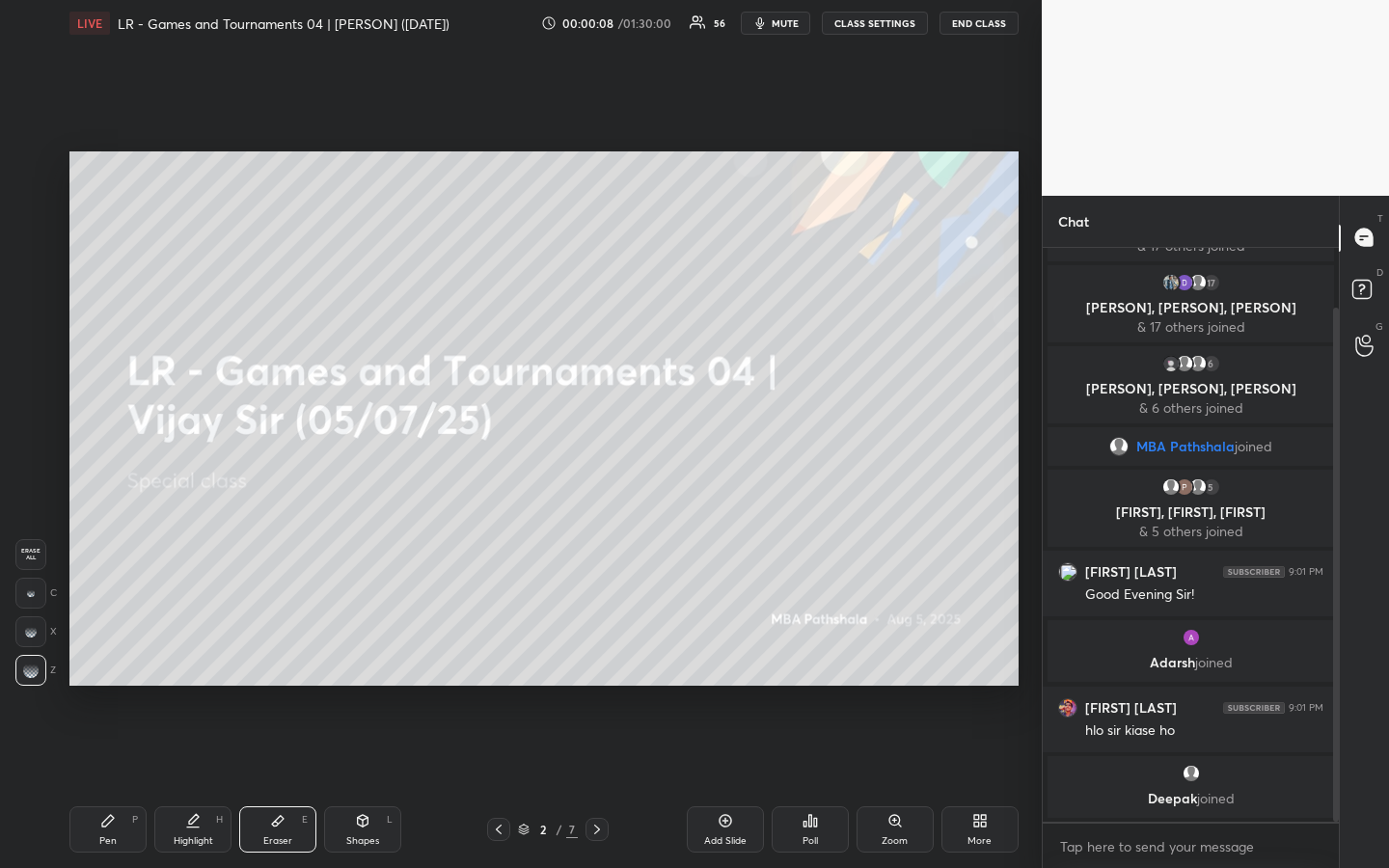 drag, startPoint x: 112, startPoint y: 842, endPoint x: 124, endPoint y: 845, distance: 12.369317 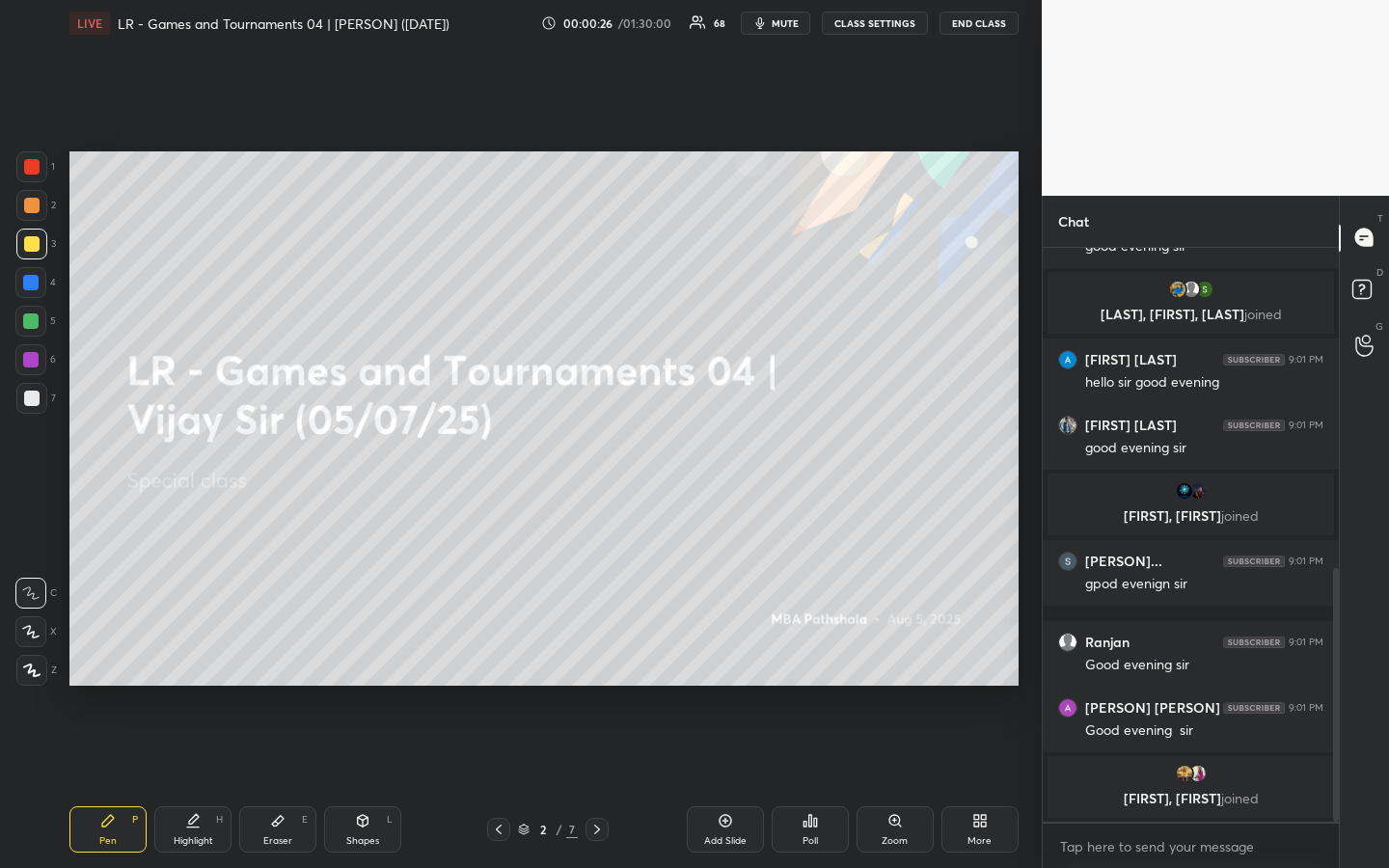 scroll, scrollTop: 889, scrollLeft: 0, axis: vertical 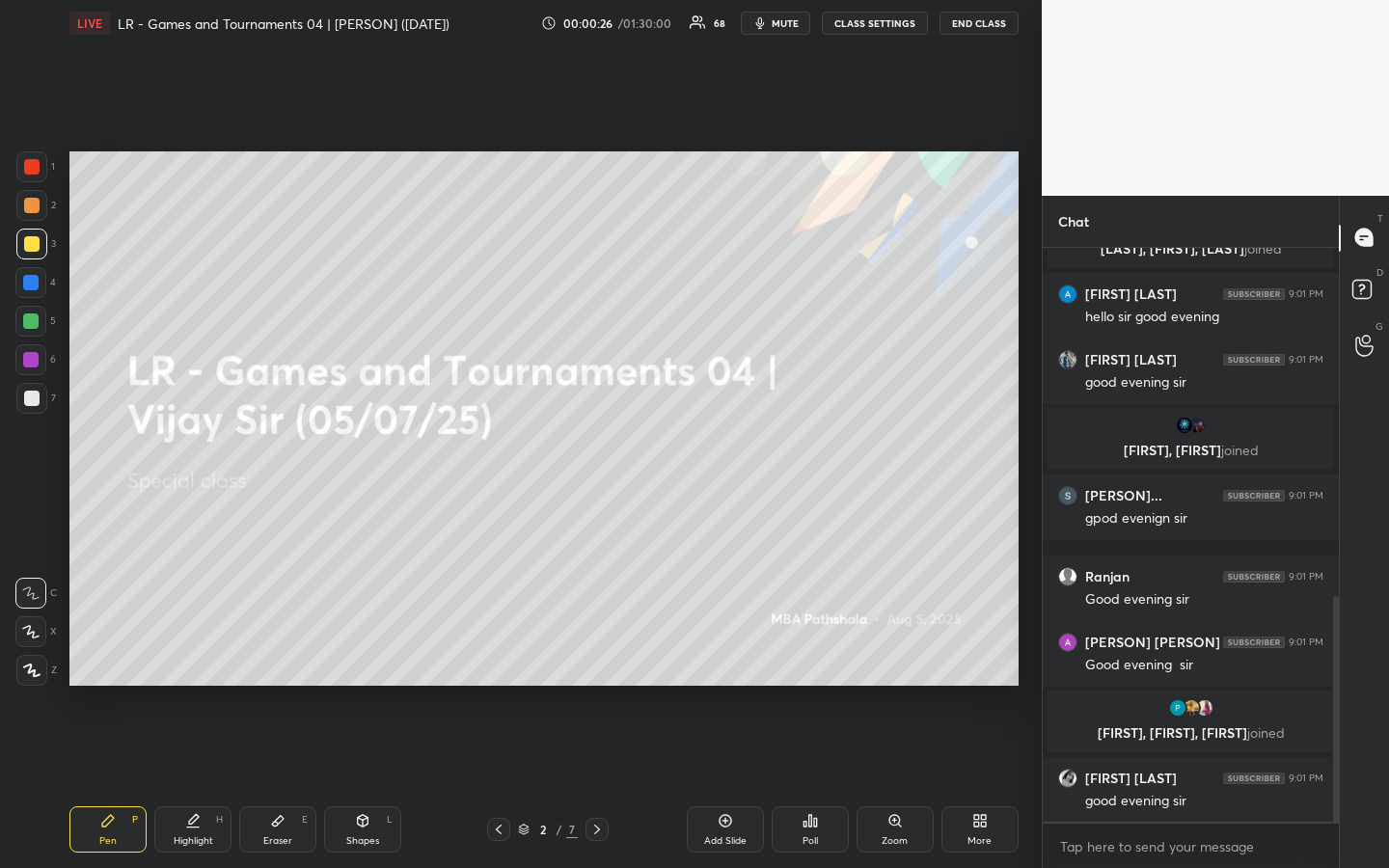 click at bounding box center [32, 205] 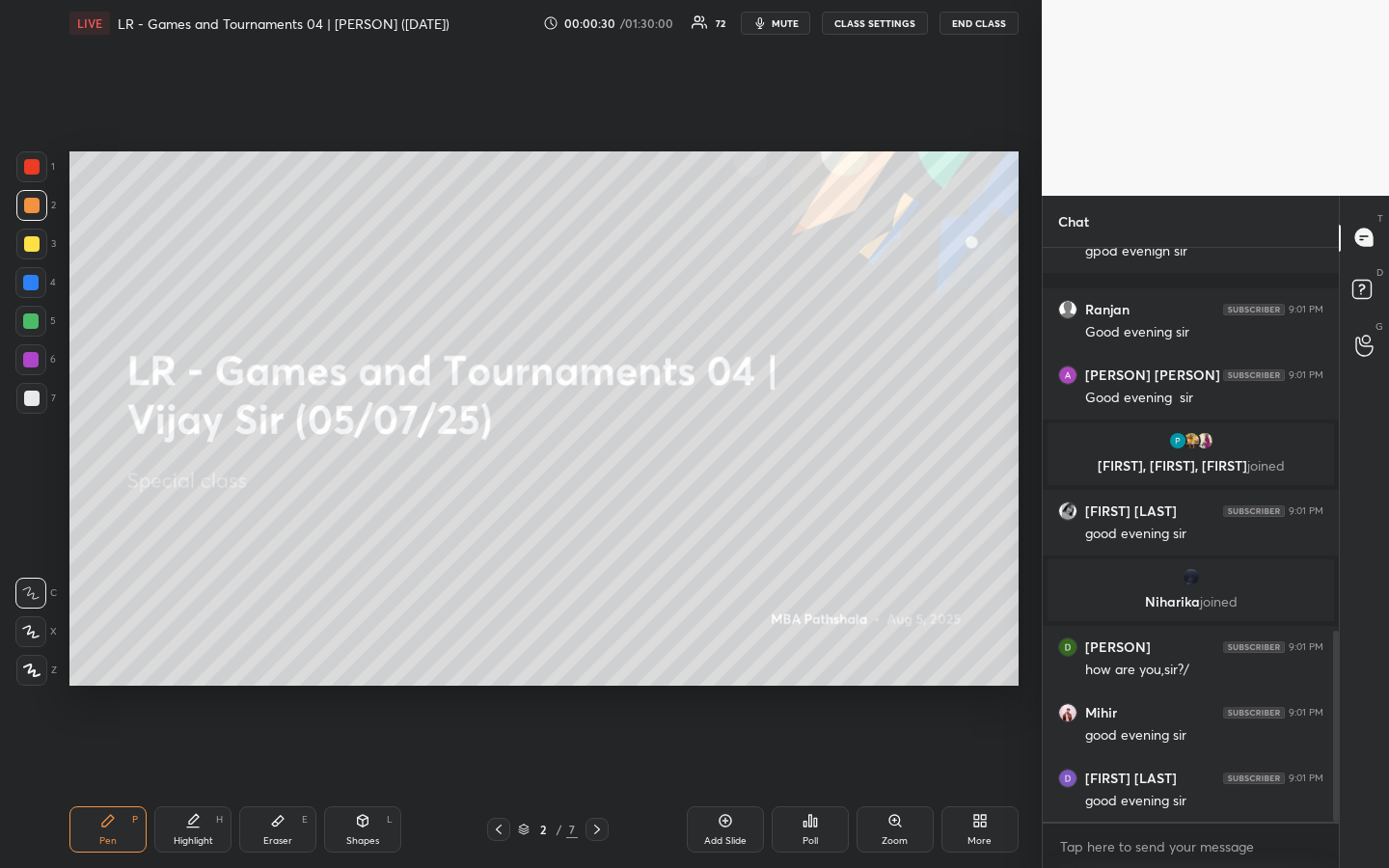 scroll, scrollTop: 1222, scrollLeft: 0, axis: vertical 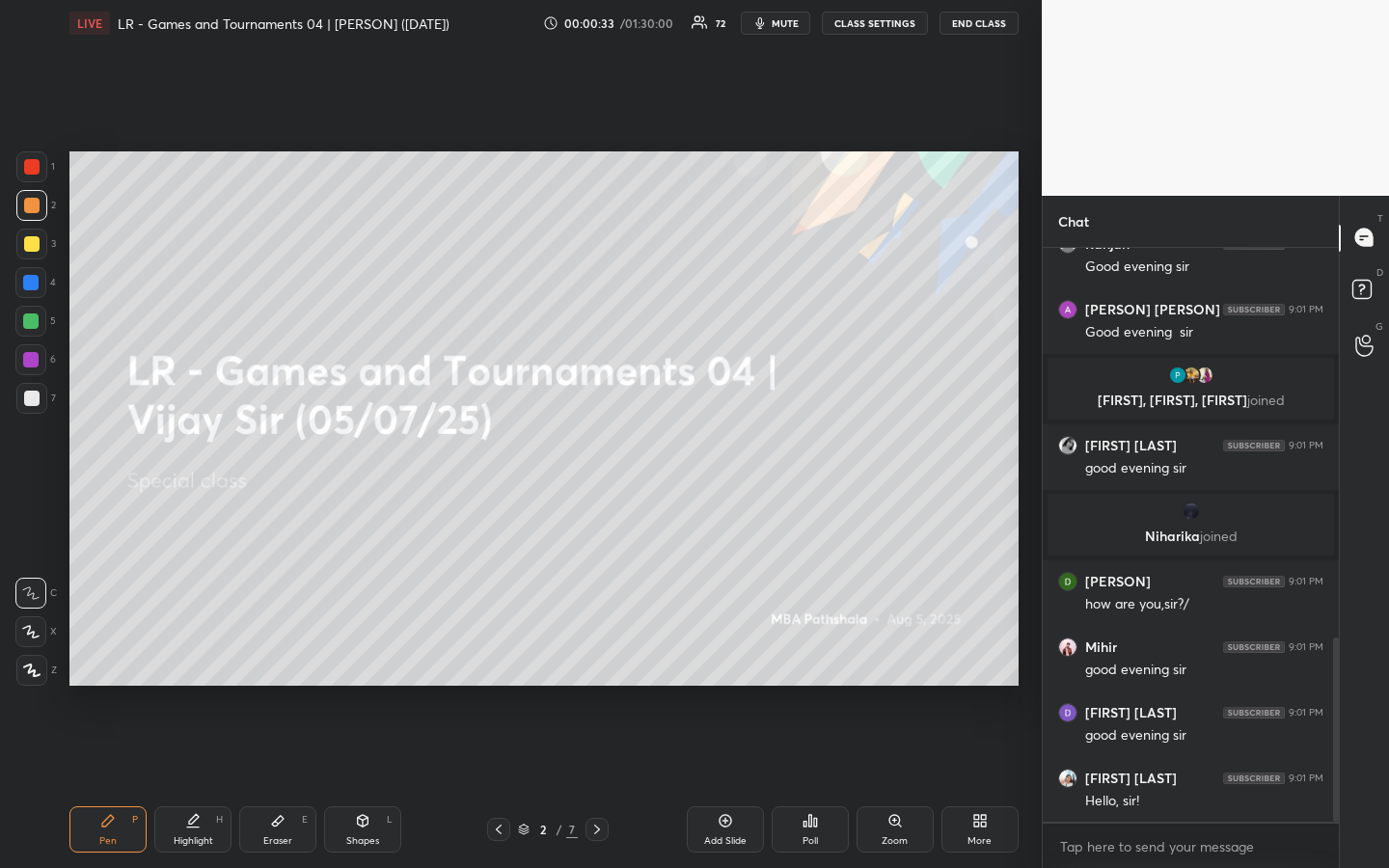 drag, startPoint x: 29, startPoint y: 322, endPoint x: 43, endPoint y: 317, distance: 14.866069 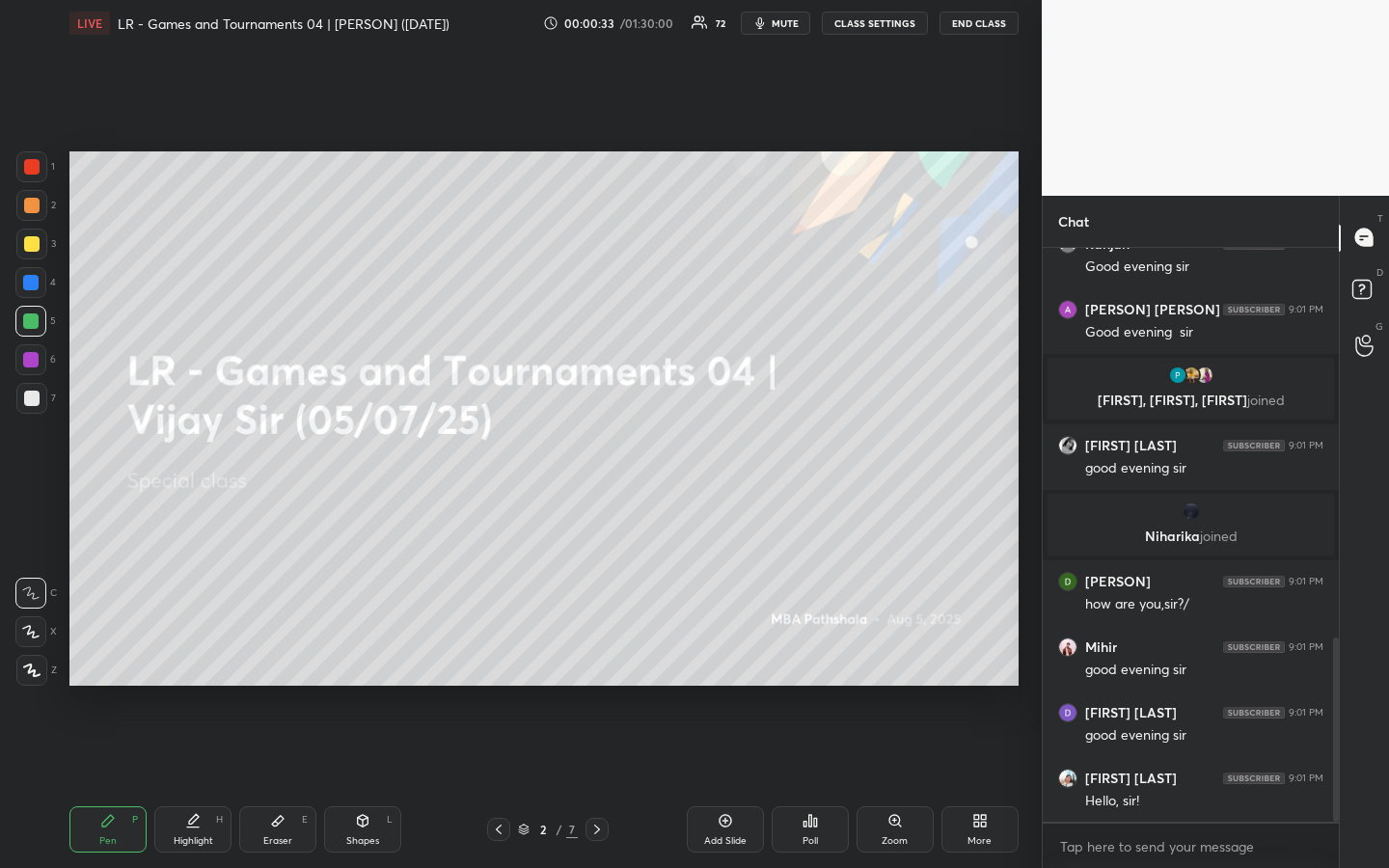 click at bounding box center [32, 205] 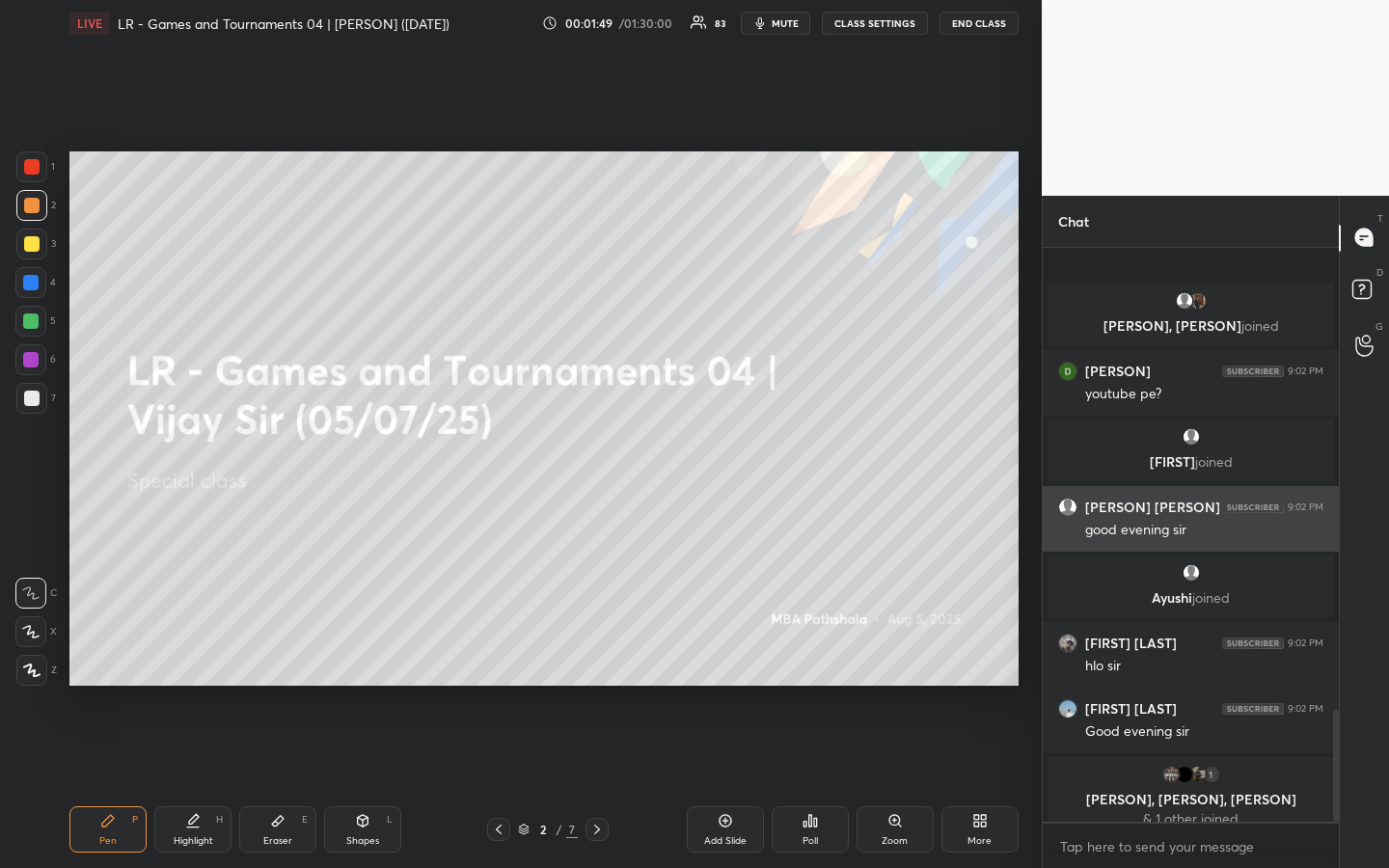 scroll, scrollTop: 2386, scrollLeft: 0, axis: vertical 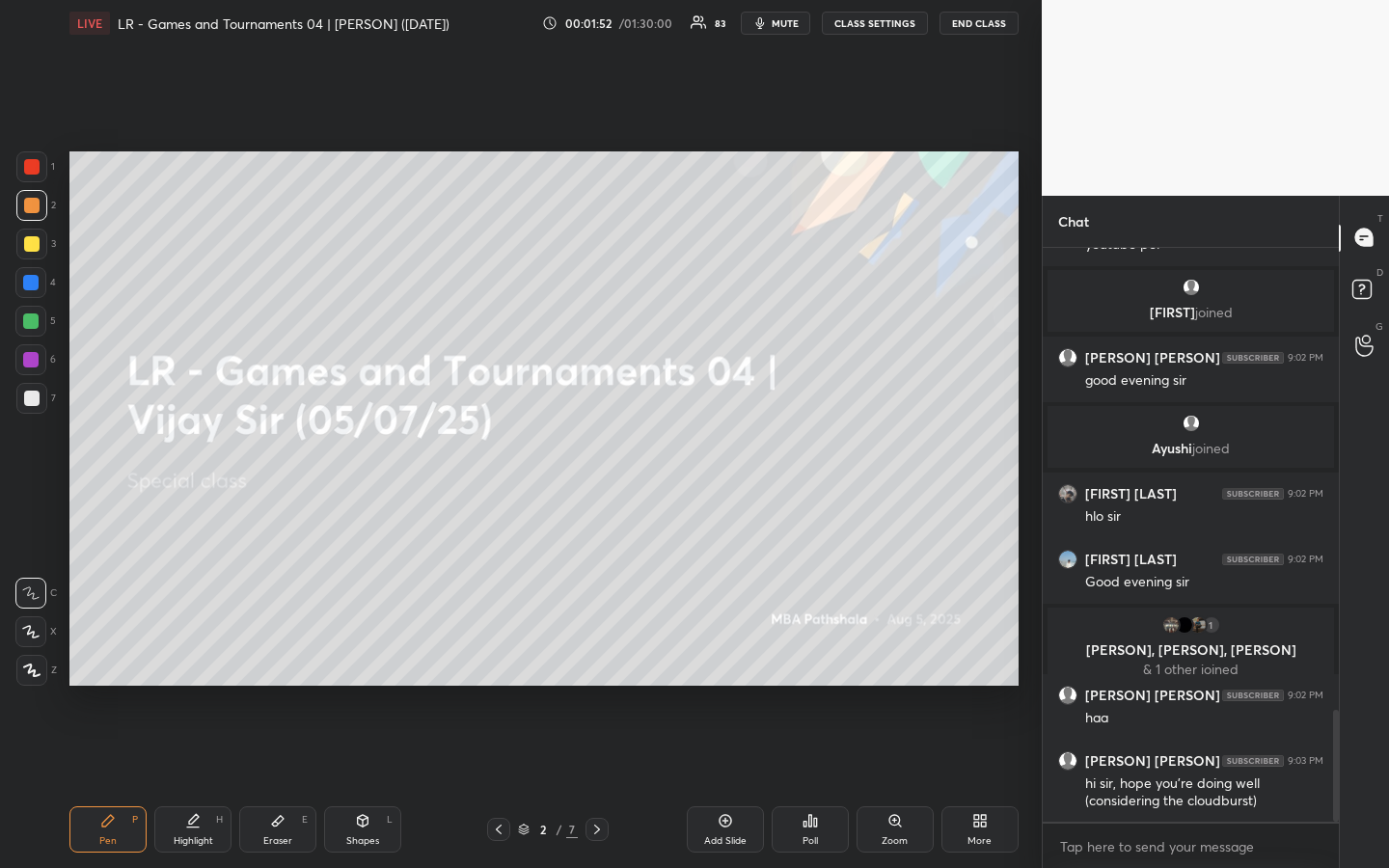 click on "T Messages (T) D Doubts (D) G Raise Hand (G)" at bounding box center [1364, 532] 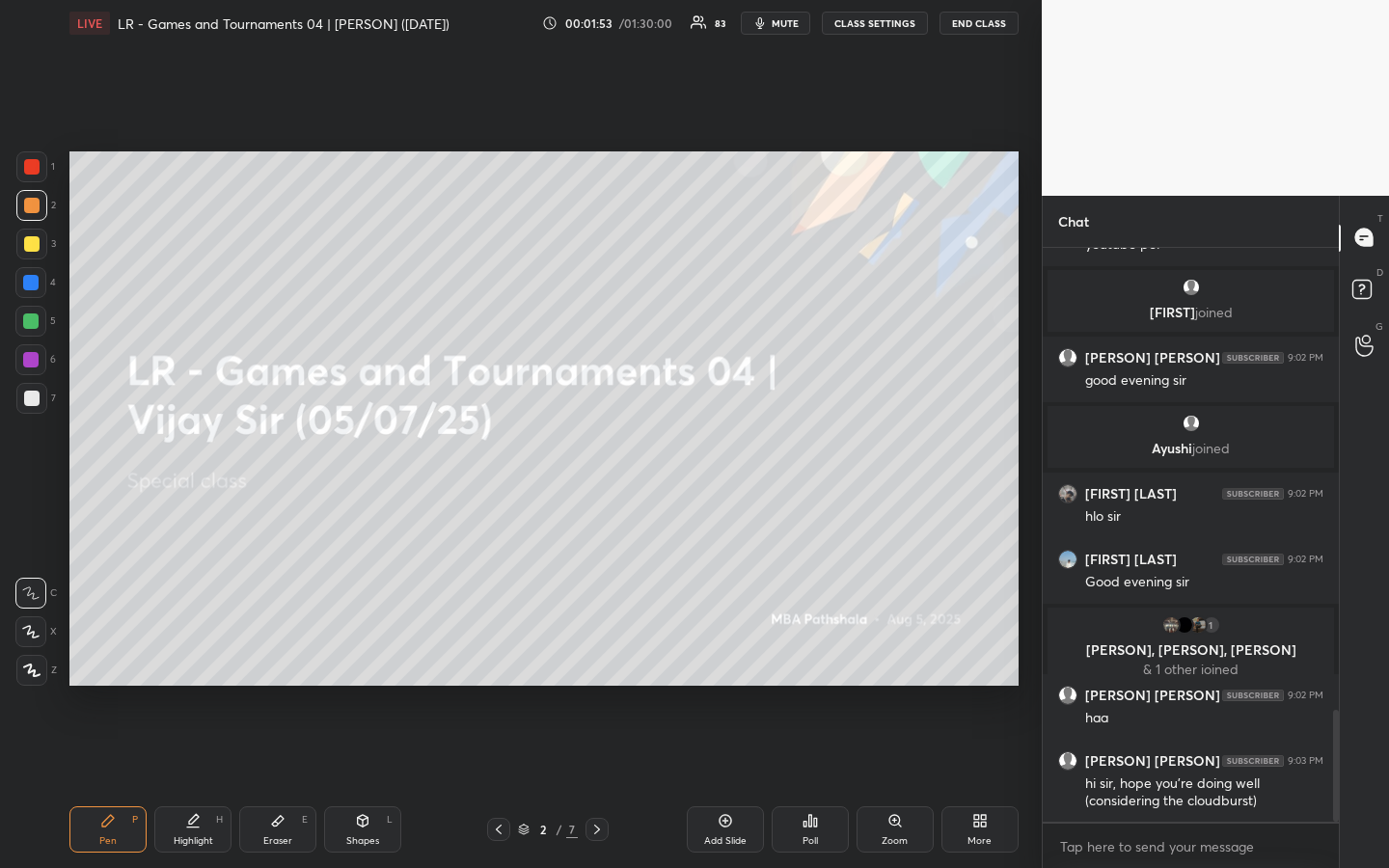 click on "T Messages (T) D Doubts (D) G Raise Hand (G)" at bounding box center [1364, 532] 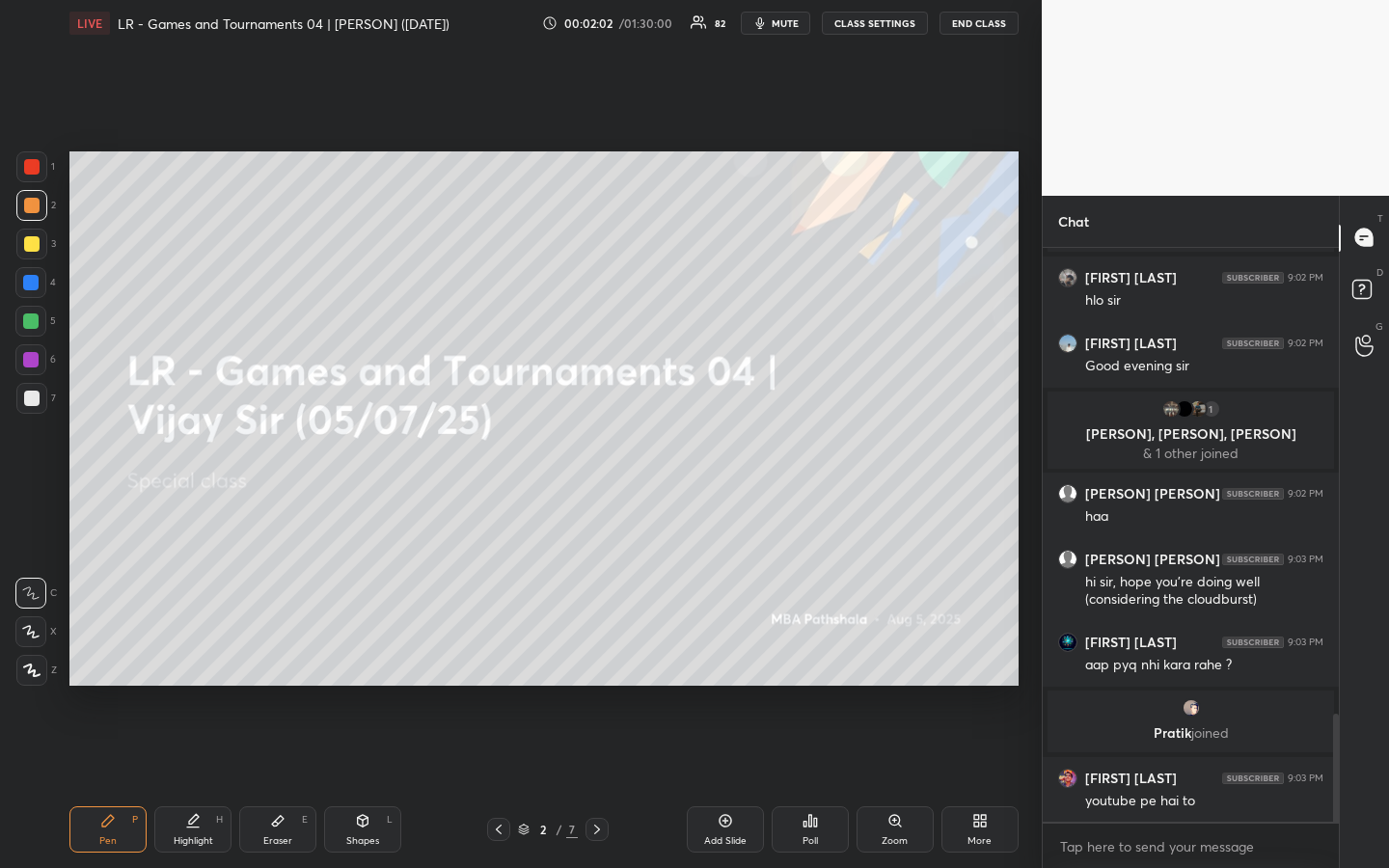 scroll, scrollTop: 2476, scrollLeft: 0, axis: vertical 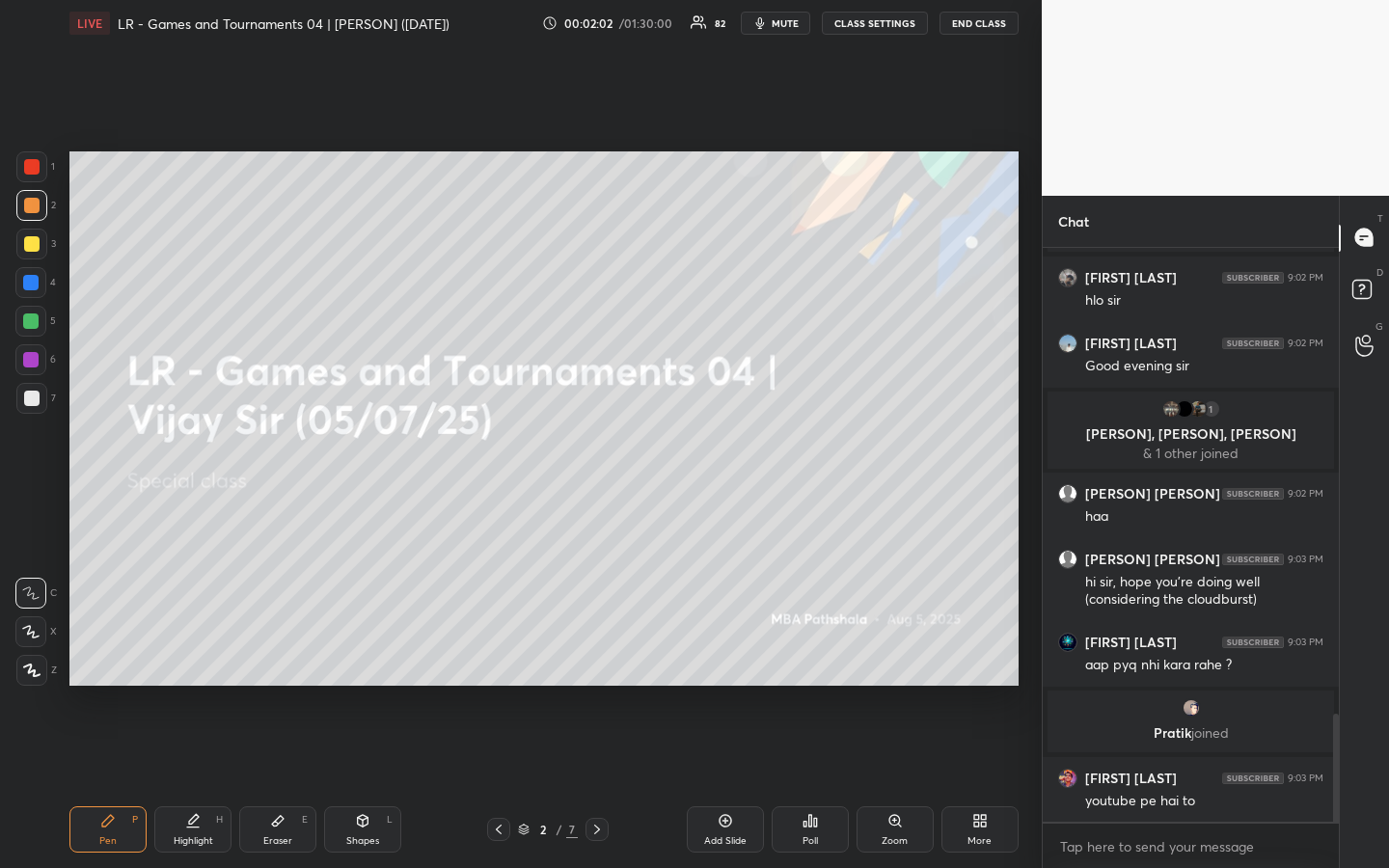 click on "1 2 3 4 5 6 7 R O A L C X Z Erase all   C X Z LIVE LR - Games and Tournaments 04 | [PERSON] ([DATE]) 00:02:02 /  01:30:00 82 mute CLASS SETTINGS END CLASS Setting up your live class Poll for   secs No correct answer Start poll Back LR - Games and Tournaments 04 | [PERSON] MBA Pathshala Pen P Highlight H Eraser E Shapes L 2 / 7 Add Slide Poll Zoom More" at bounding box center (521, 434) 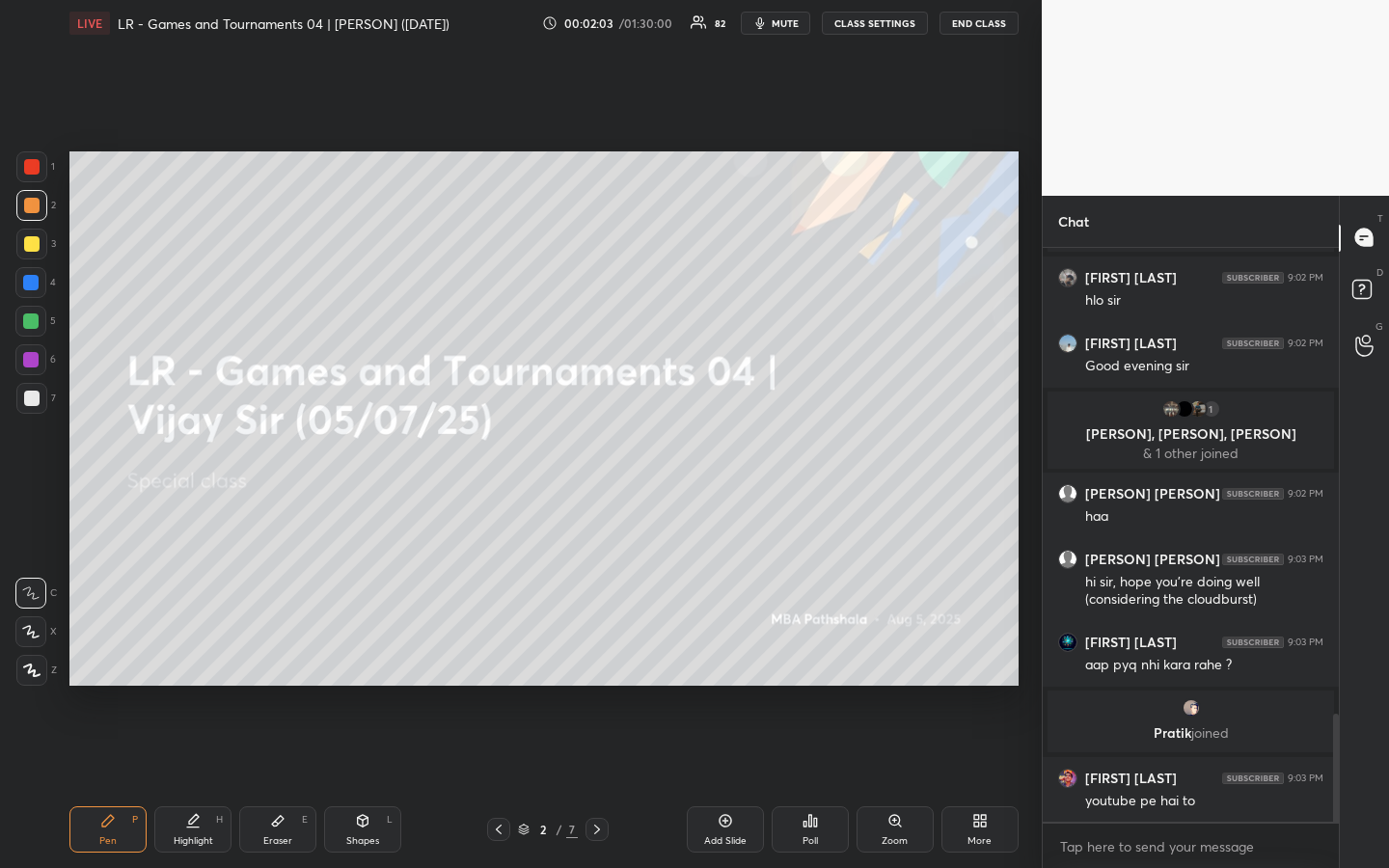 scroll, scrollTop: 2546, scrollLeft: 0, axis: vertical 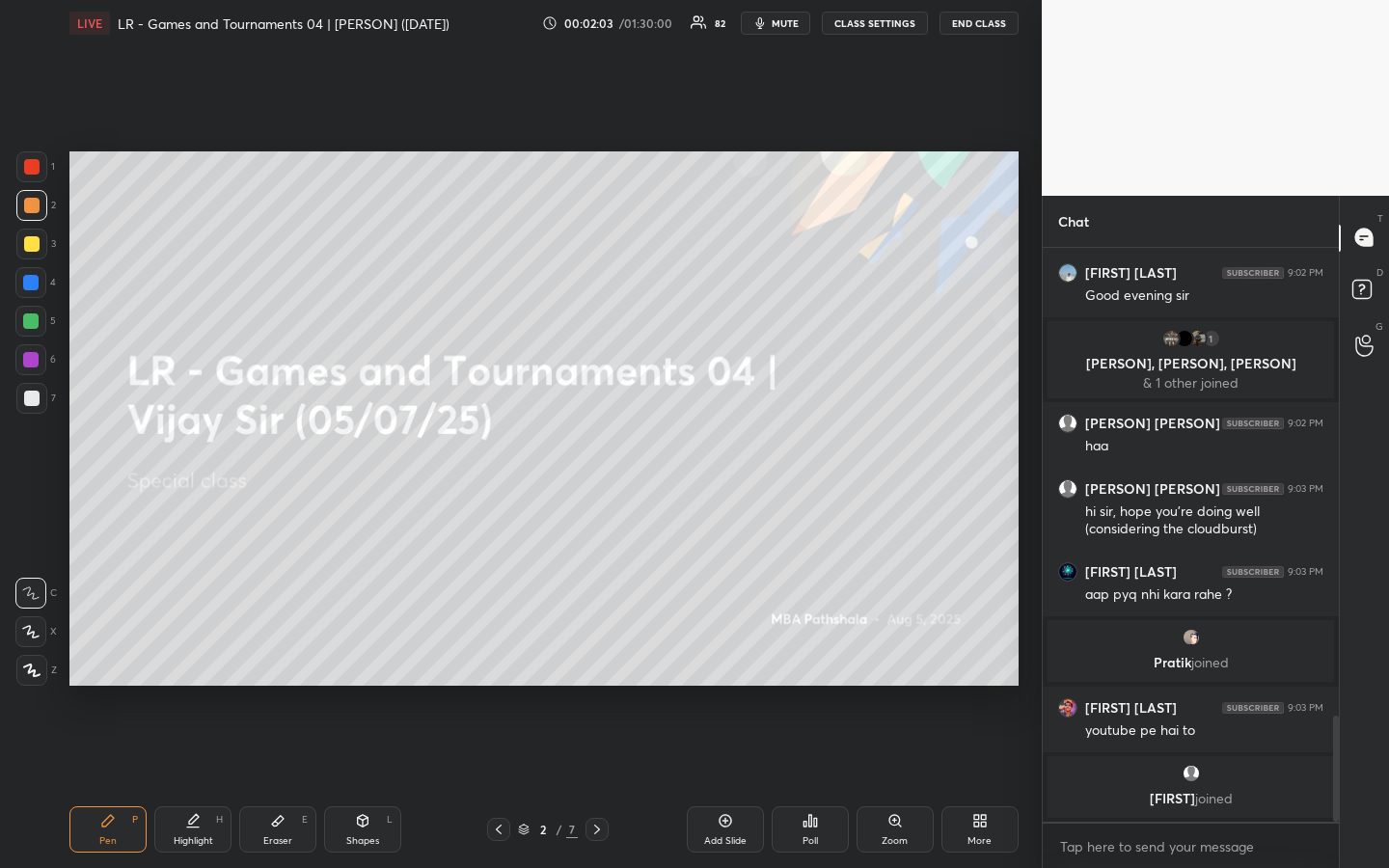 click on "1 2 3 4 5 6 7 R O A L C X Z Erase all   C X Z LIVE LR - Games and Tournaments 04 | [PERSON] ([DATE]) 00:02:03 /  01:30:00 82 mute CLASS SETTINGS END CLASS Setting up your live class Poll for   secs No correct answer Start poll Back LR - Games and Tournaments 04 | [PERSON] MBA Pathshala Pen P Highlight H Eraser E Shapes L 2 / 7 Add Slide Poll Zoom More" at bounding box center (521, 434) 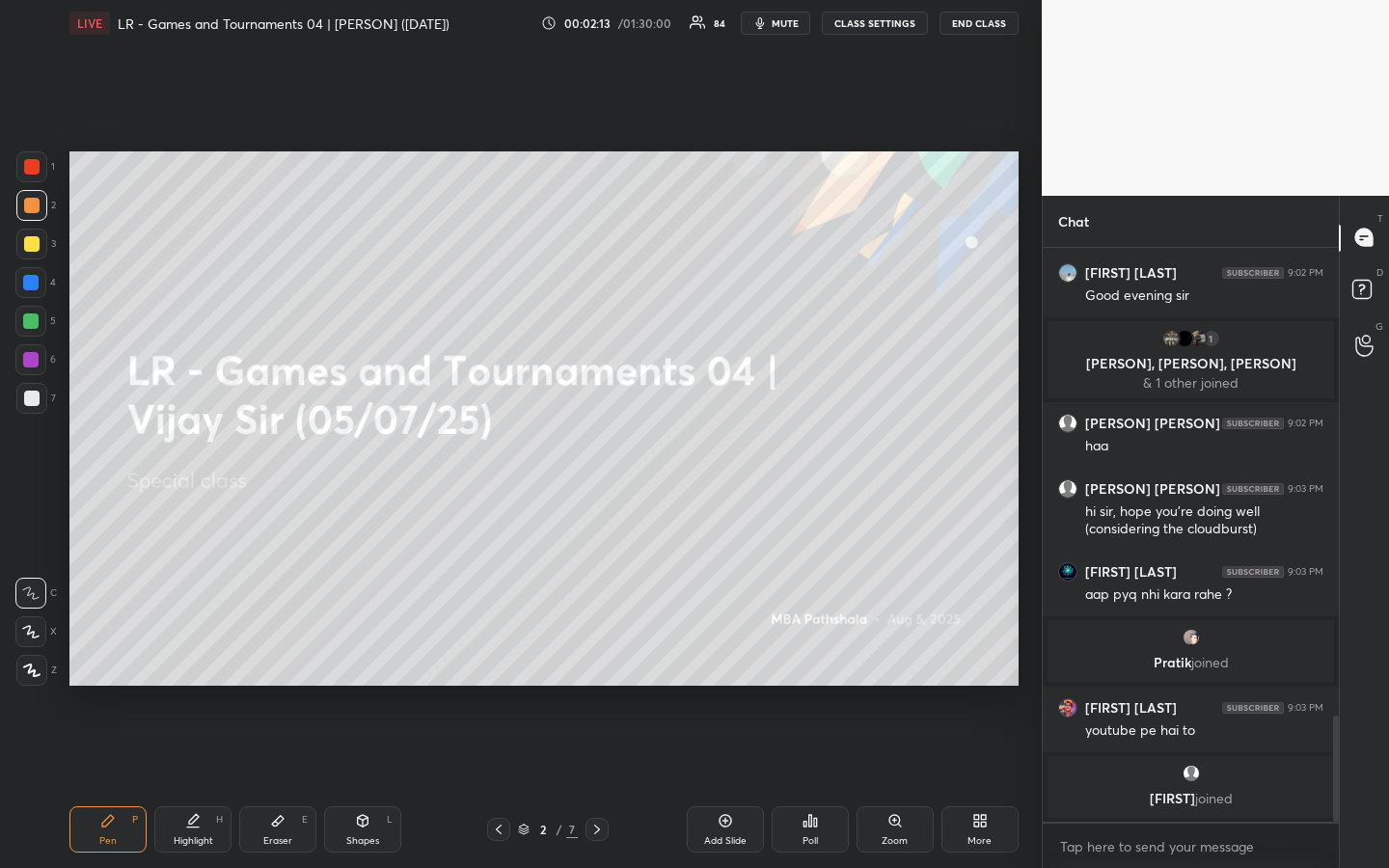 click on "1 2 3 4 5 6 7 R O A L C X Z Erase all   C X Z LIVE LR - Games and Tournaments 04 | [PERSON] ([DATE]) 00:02:13 /  01:30:00 84 mute CLASS SETTINGS END CLASS Setting up your live class Poll for   secs No correct answer Start poll Back LR - Games and Tournaments 04 | [PERSON] ([DATE]) MBA Pathshala Pen P Highlight H Eraser E Shapes L 2 / 7 Add Slide Poll Zoom More" at bounding box center [521, 434] 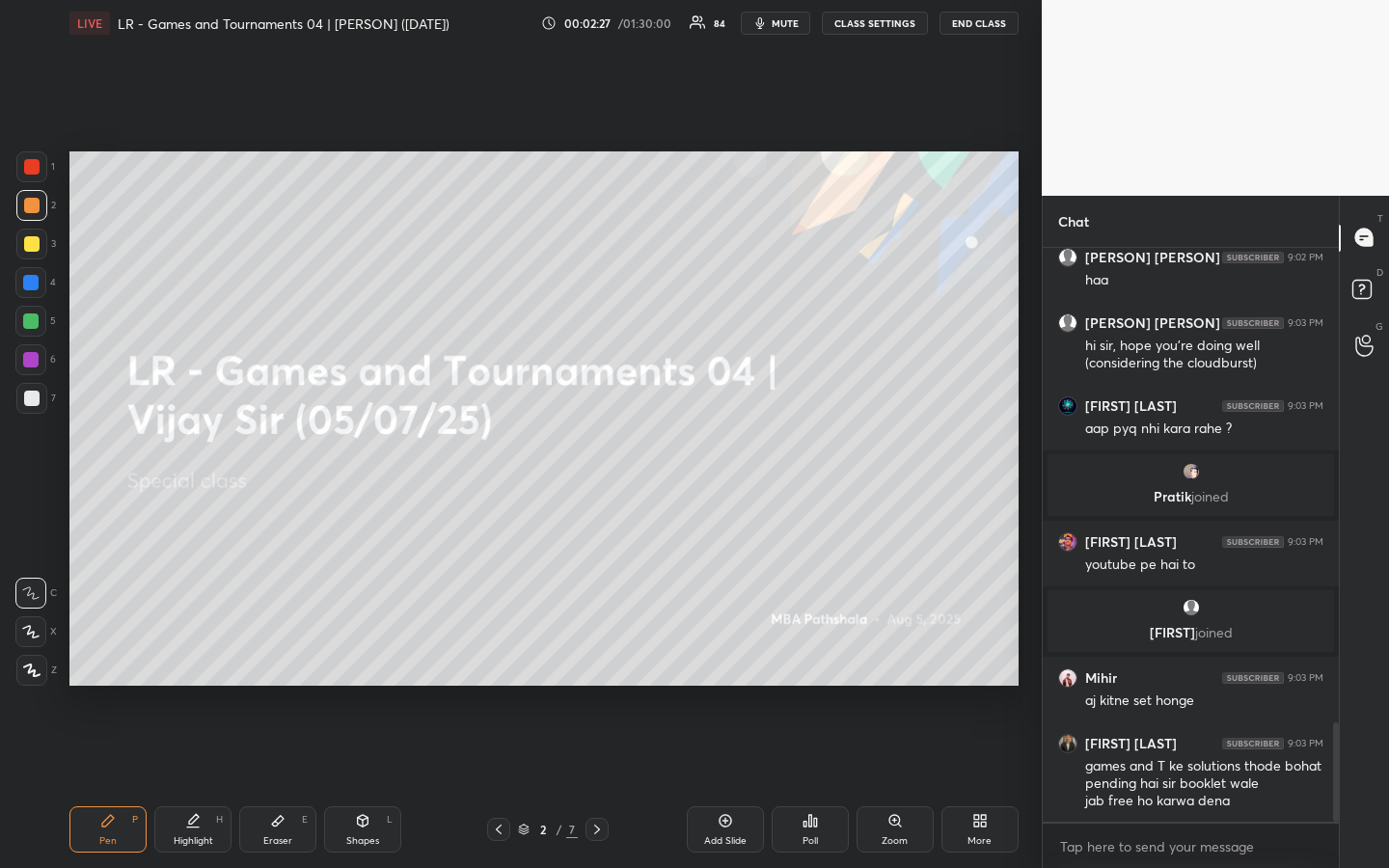 scroll, scrollTop: 2743, scrollLeft: 0, axis: vertical 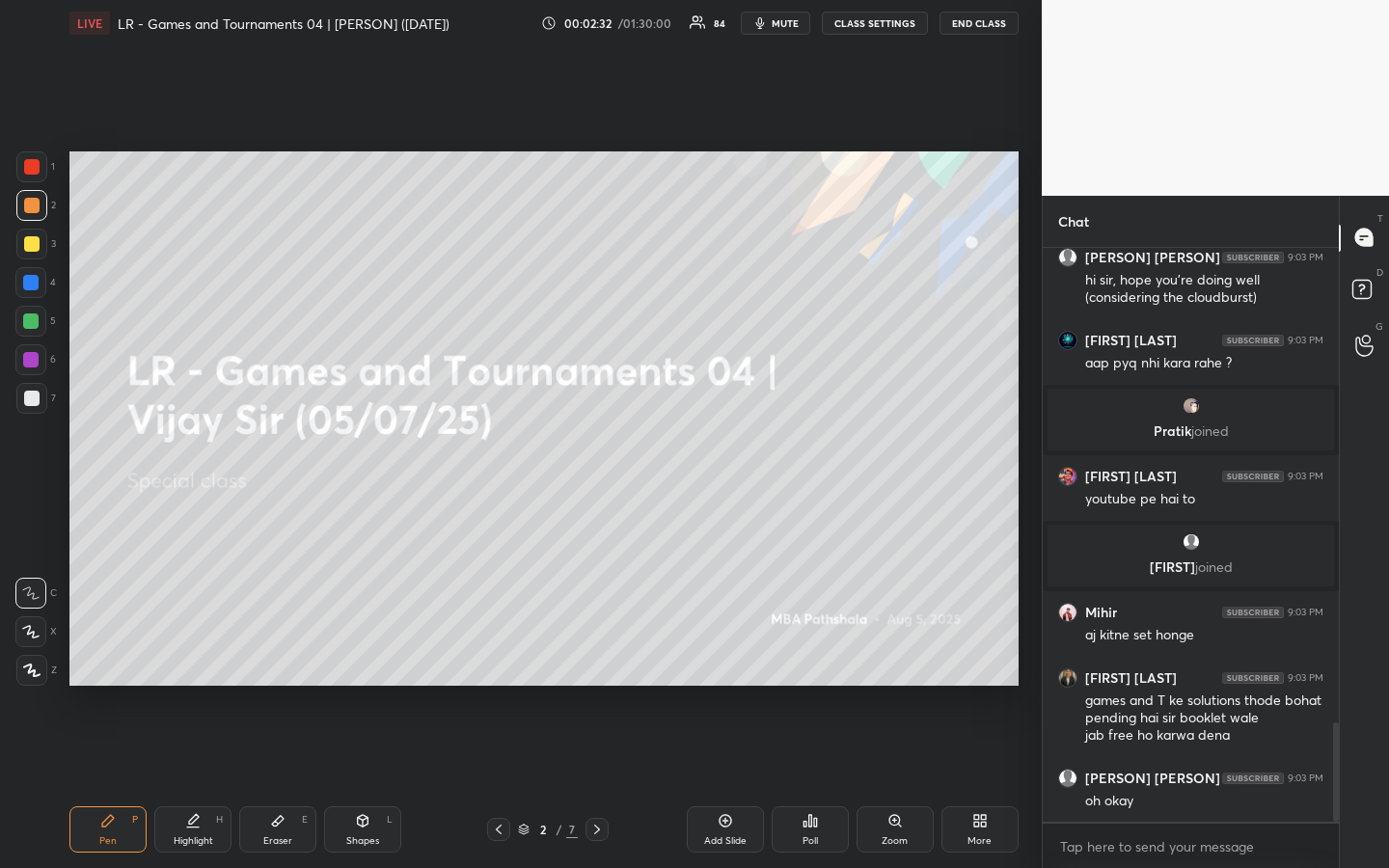 click on "1 2 3 4 5 6 7 R O A L C X Z Erase all   C X Z LIVE LR - Games and Tournaments 04 | [PERSON] ([DATE]) 00:02:32 /  01:30:00 84 mute CLASS SETTINGS END CLASS Setting up your live class Poll for   secs No correct answer Start poll Back LR - Games and Tournaments 04 | [PERSON] MBA Pathshala Pen P Highlight H Eraser E Shapes L 2 / 7 Add Slide Poll Zoom More" at bounding box center (521, 434) 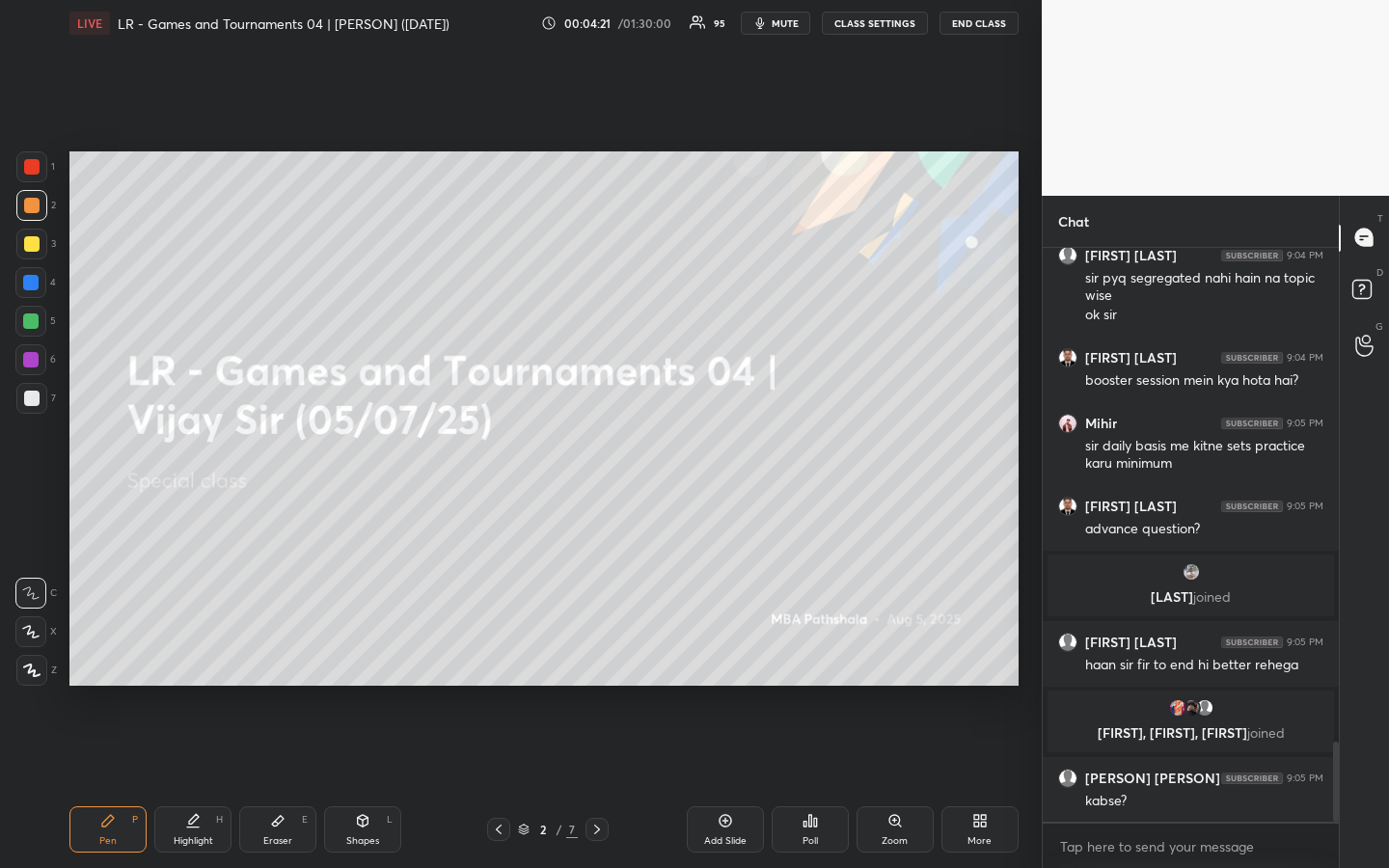 scroll, scrollTop: 3565, scrollLeft: 0, axis: vertical 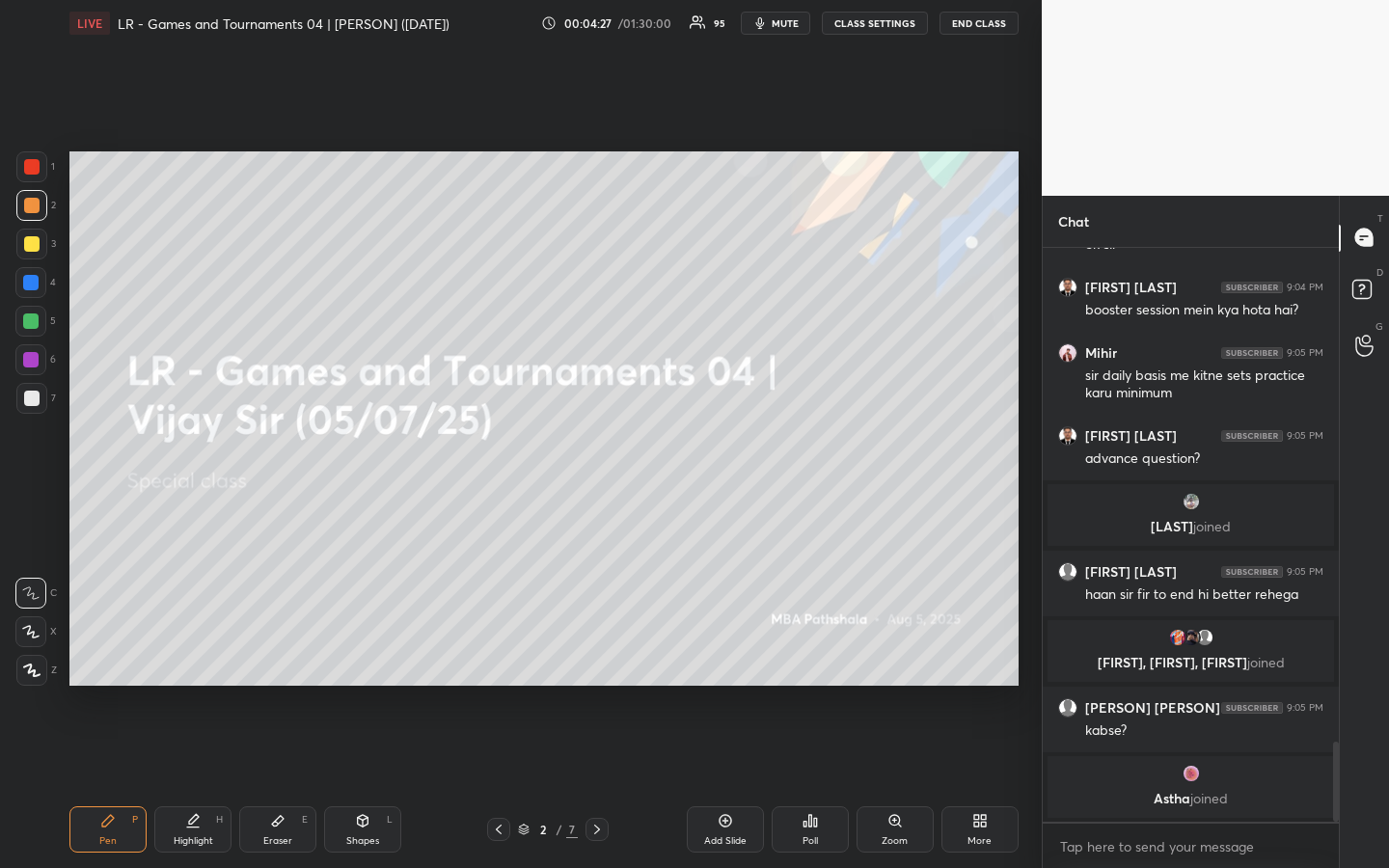 drag, startPoint x: 31, startPoint y: 210, endPoint x: 30, endPoint y: 222, distance: 12.0415946 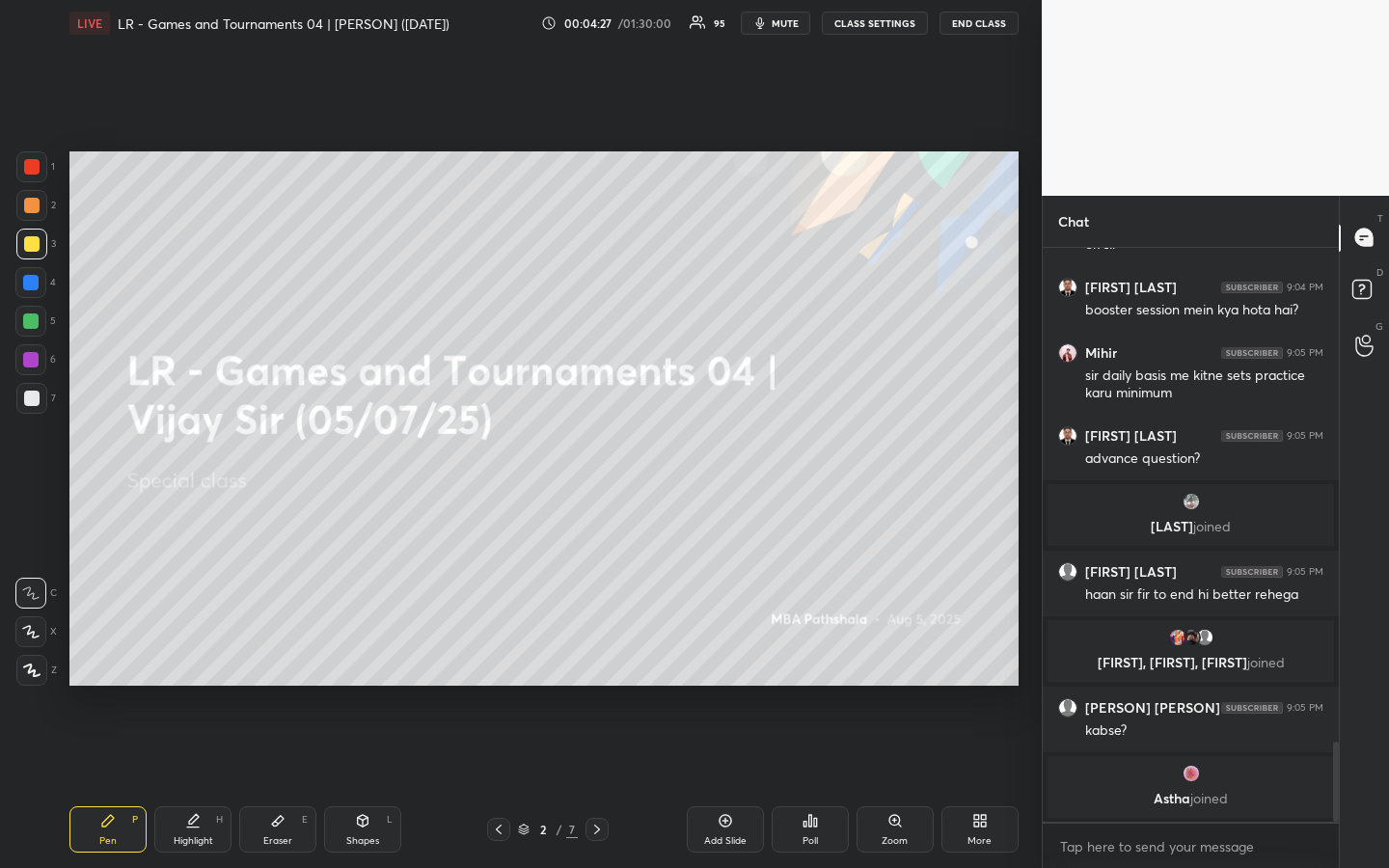 click at bounding box center [32, 205] 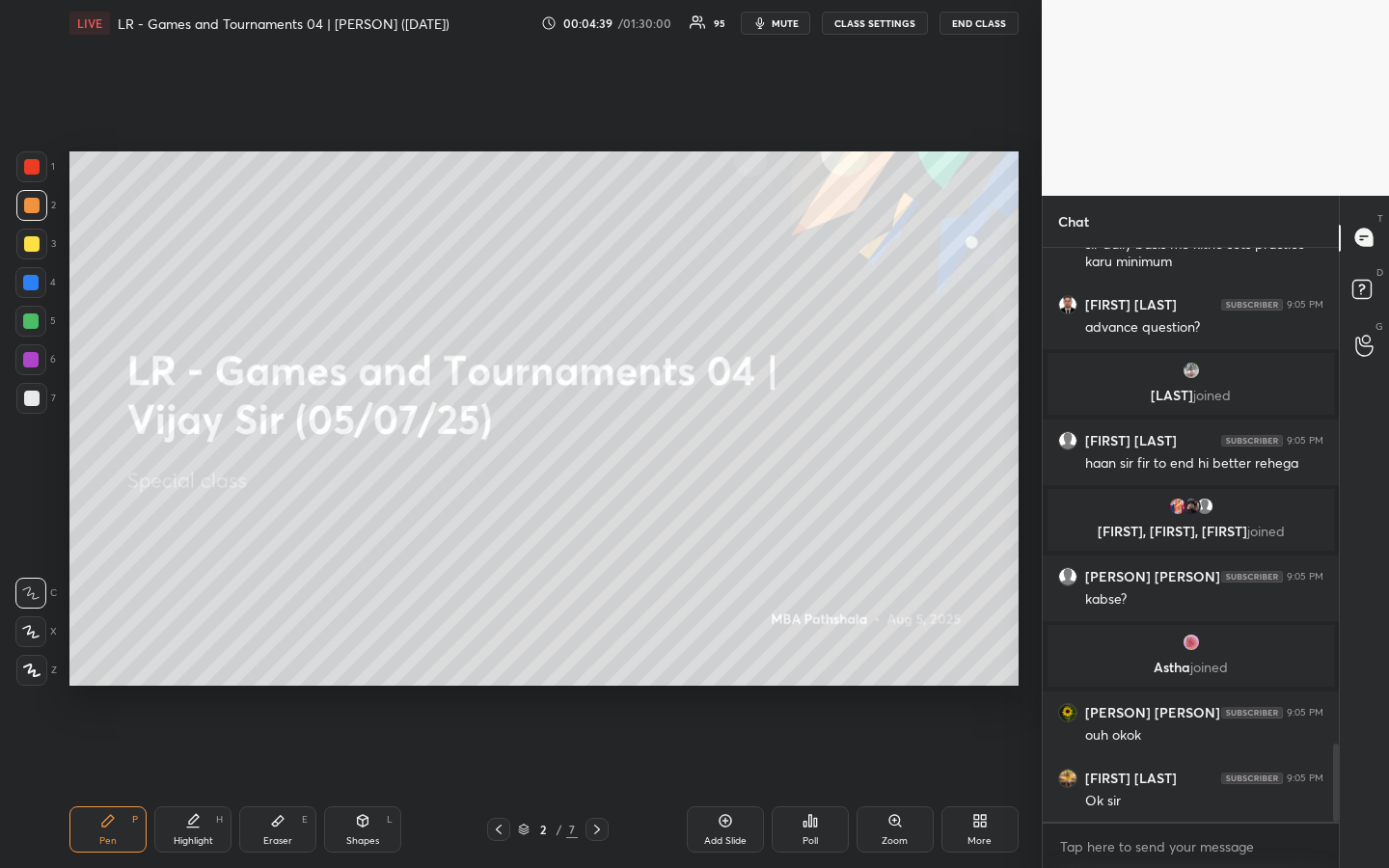 scroll, scrollTop: 3744, scrollLeft: 0, axis: vertical 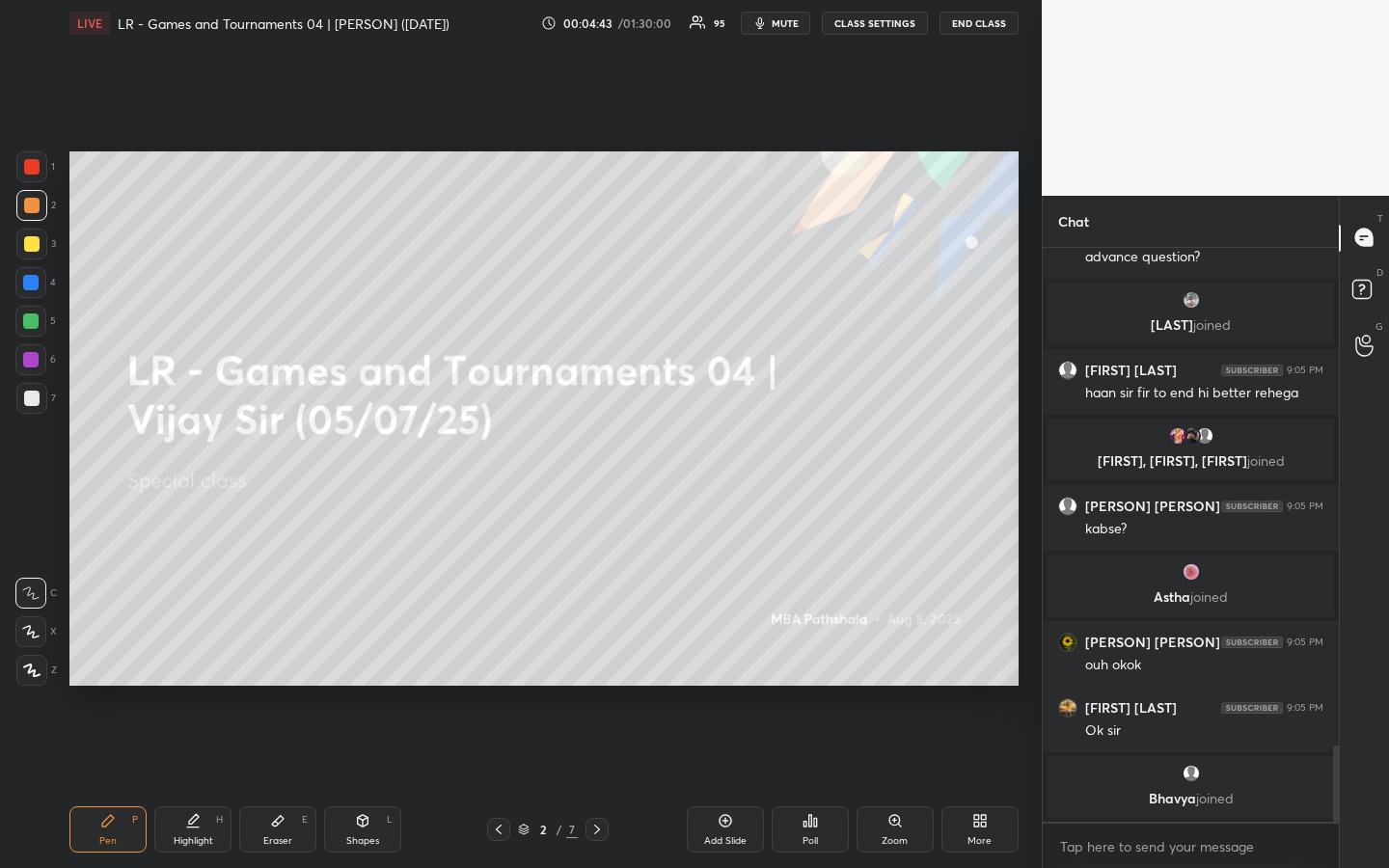 click on "Eraser E" at bounding box center (278, 829) 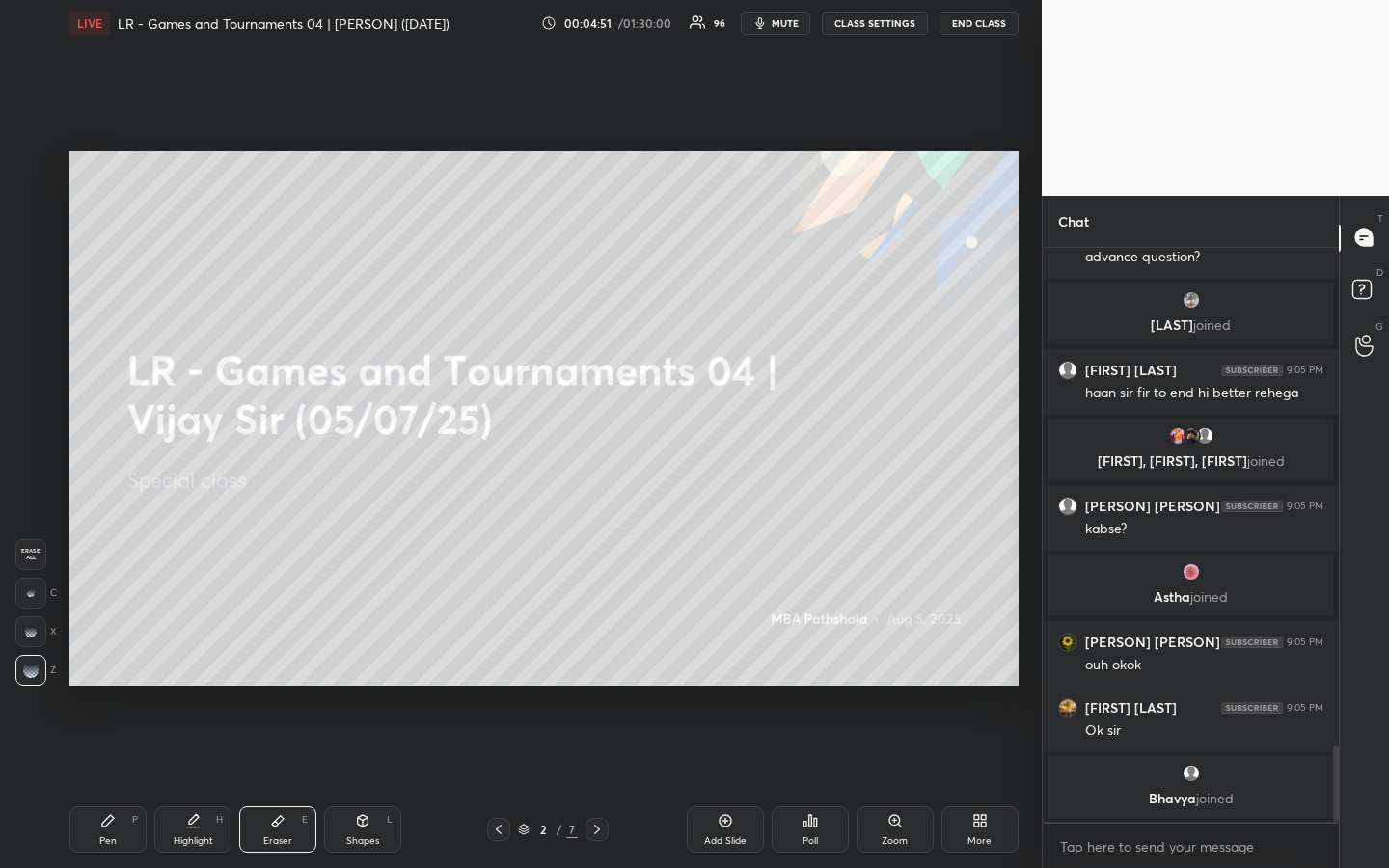 click on "Pen P" at bounding box center [108, 829] 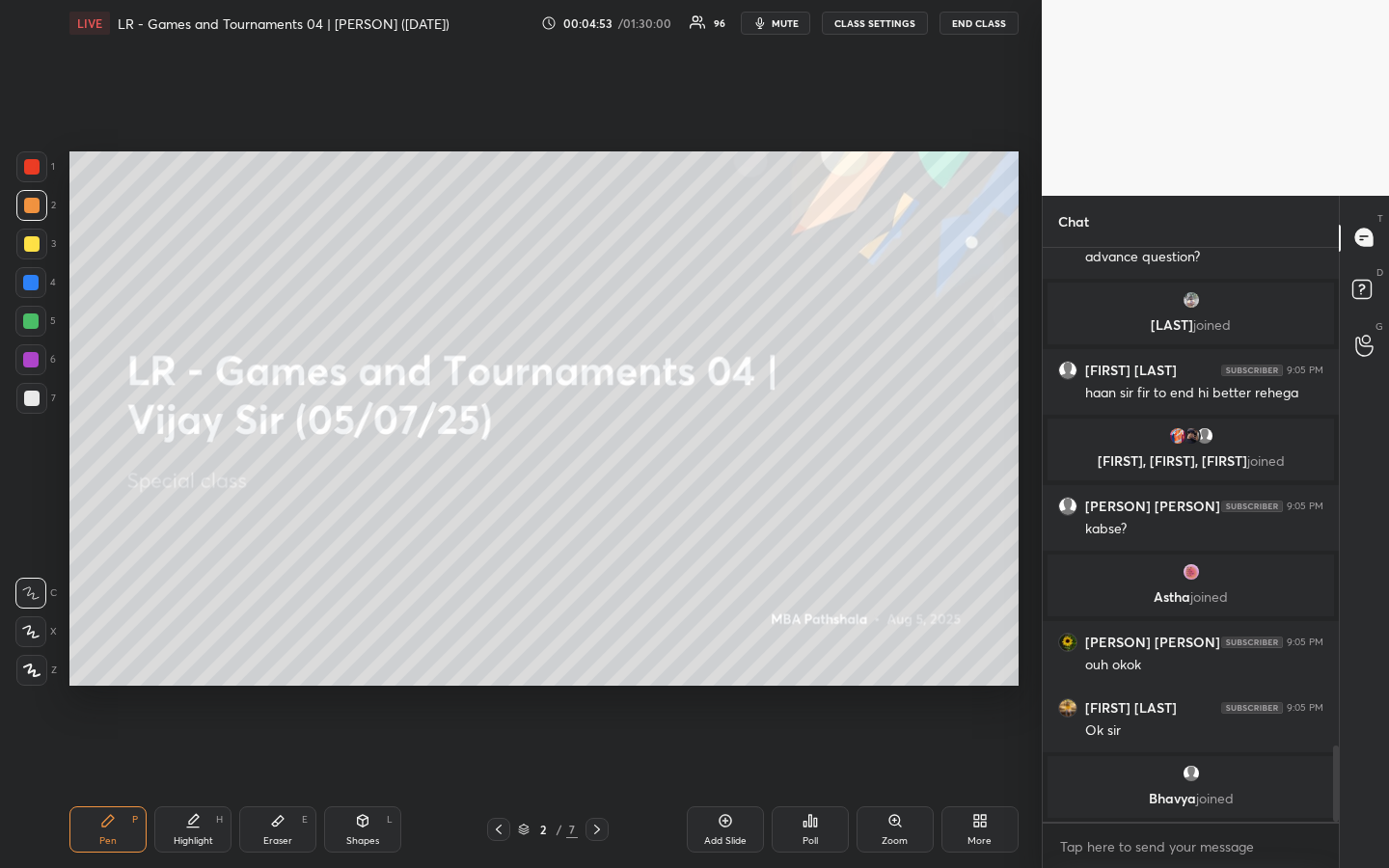 drag, startPoint x: 32, startPoint y: 246, endPoint x: 47, endPoint y: 258, distance: 19.209373 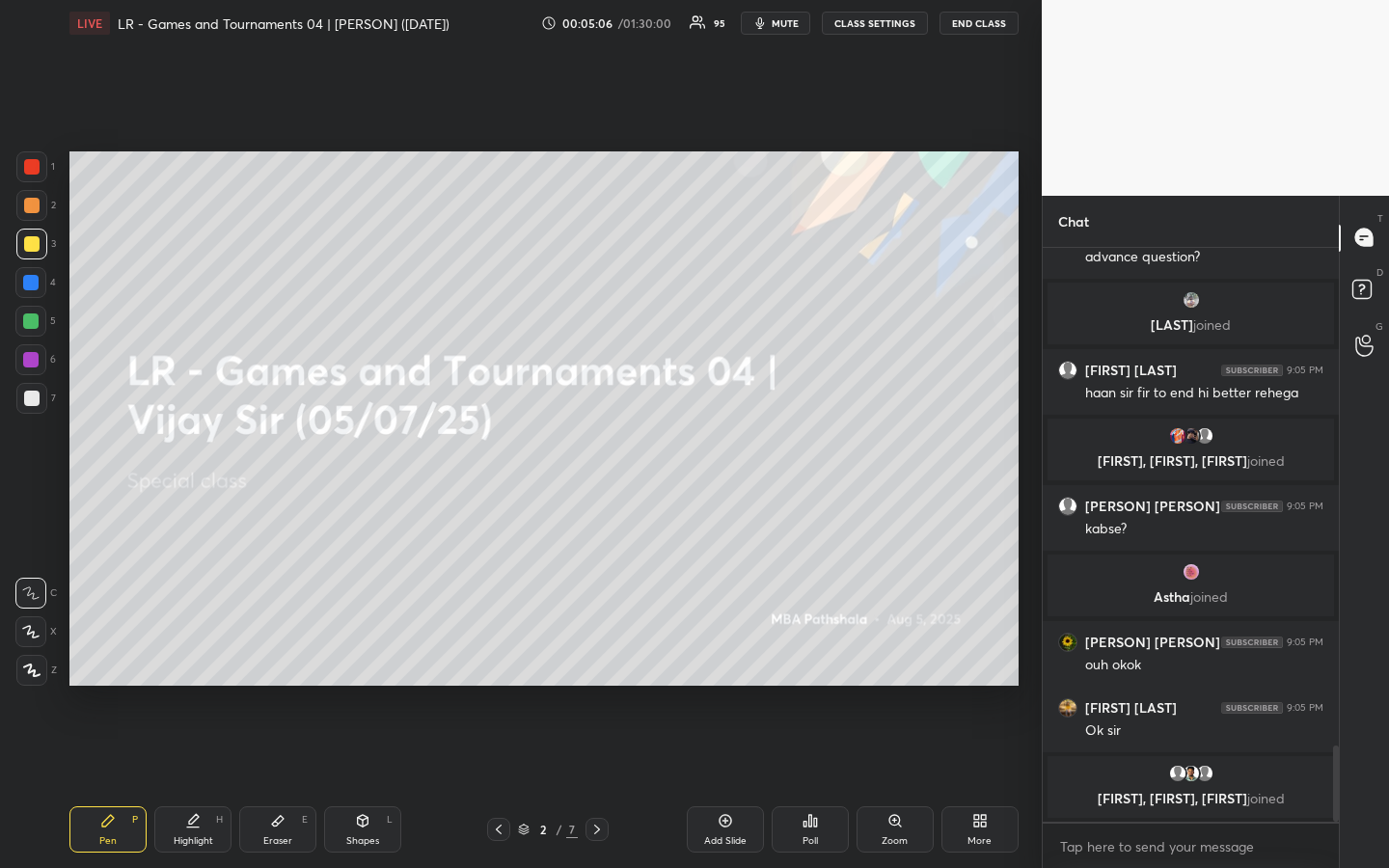 click 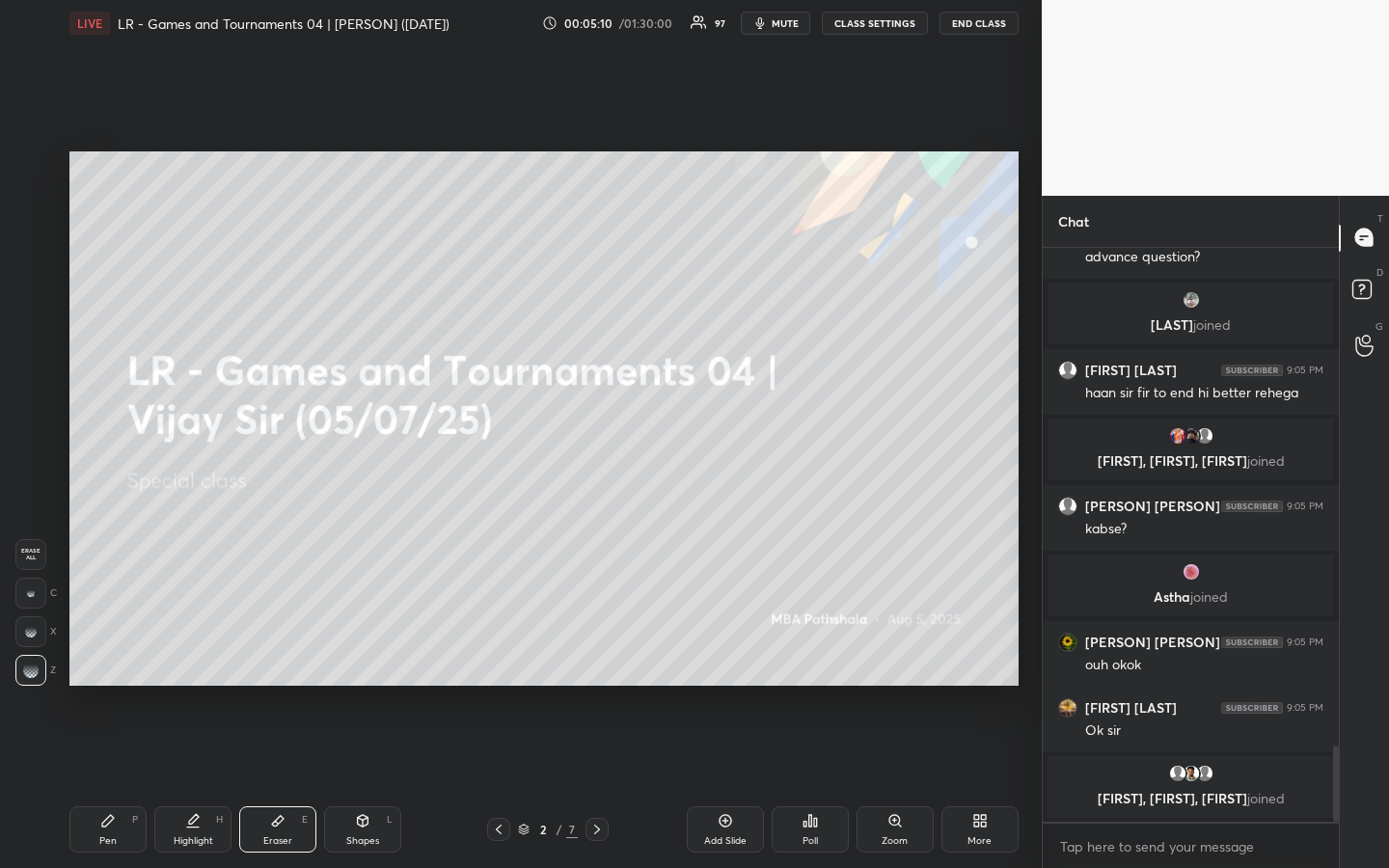 scroll, scrollTop: 3758, scrollLeft: 0, axis: vertical 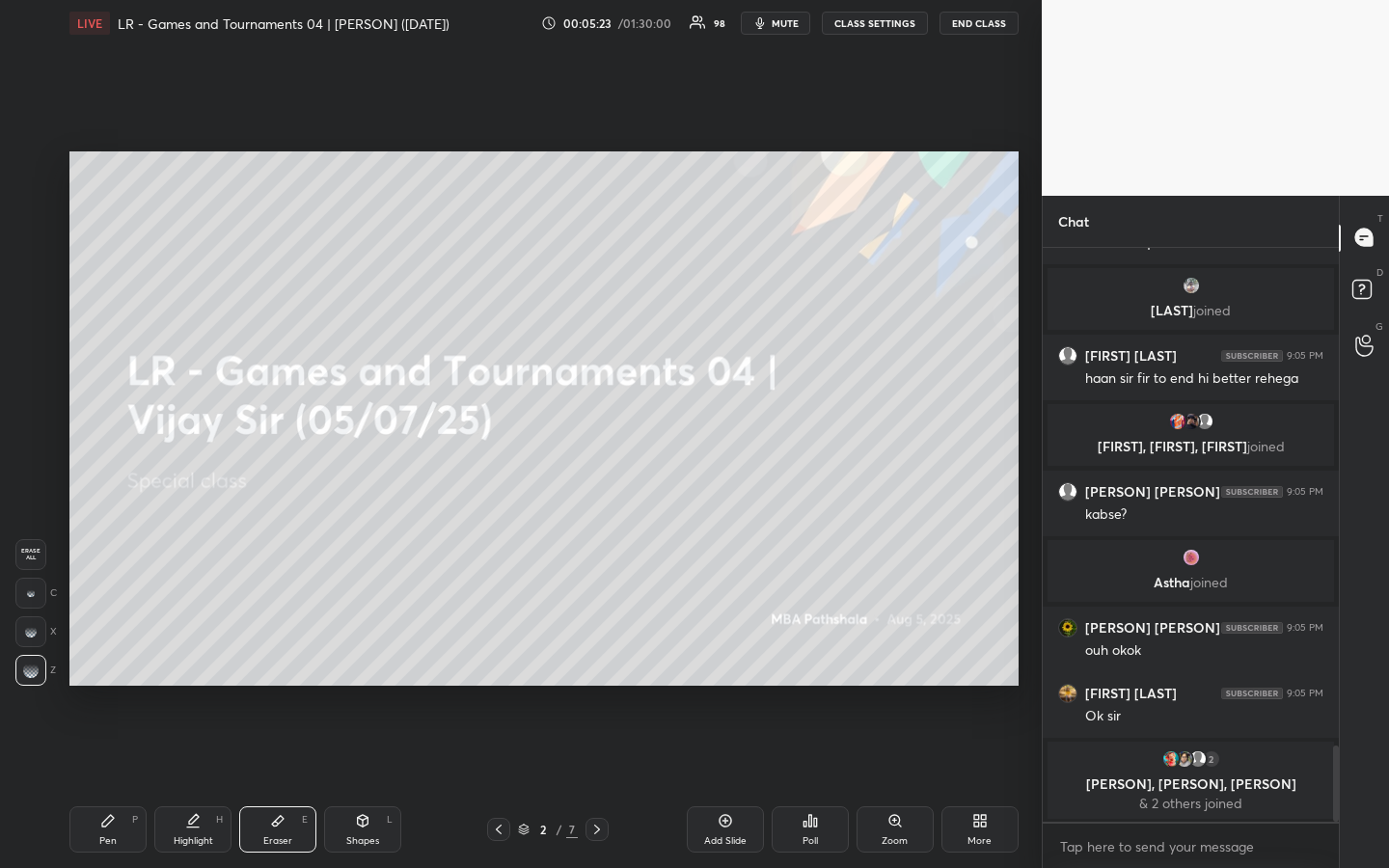 drag, startPoint x: 116, startPoint y: 827, endPoint x: 109, endPoint y: 808, distance: 20.248457 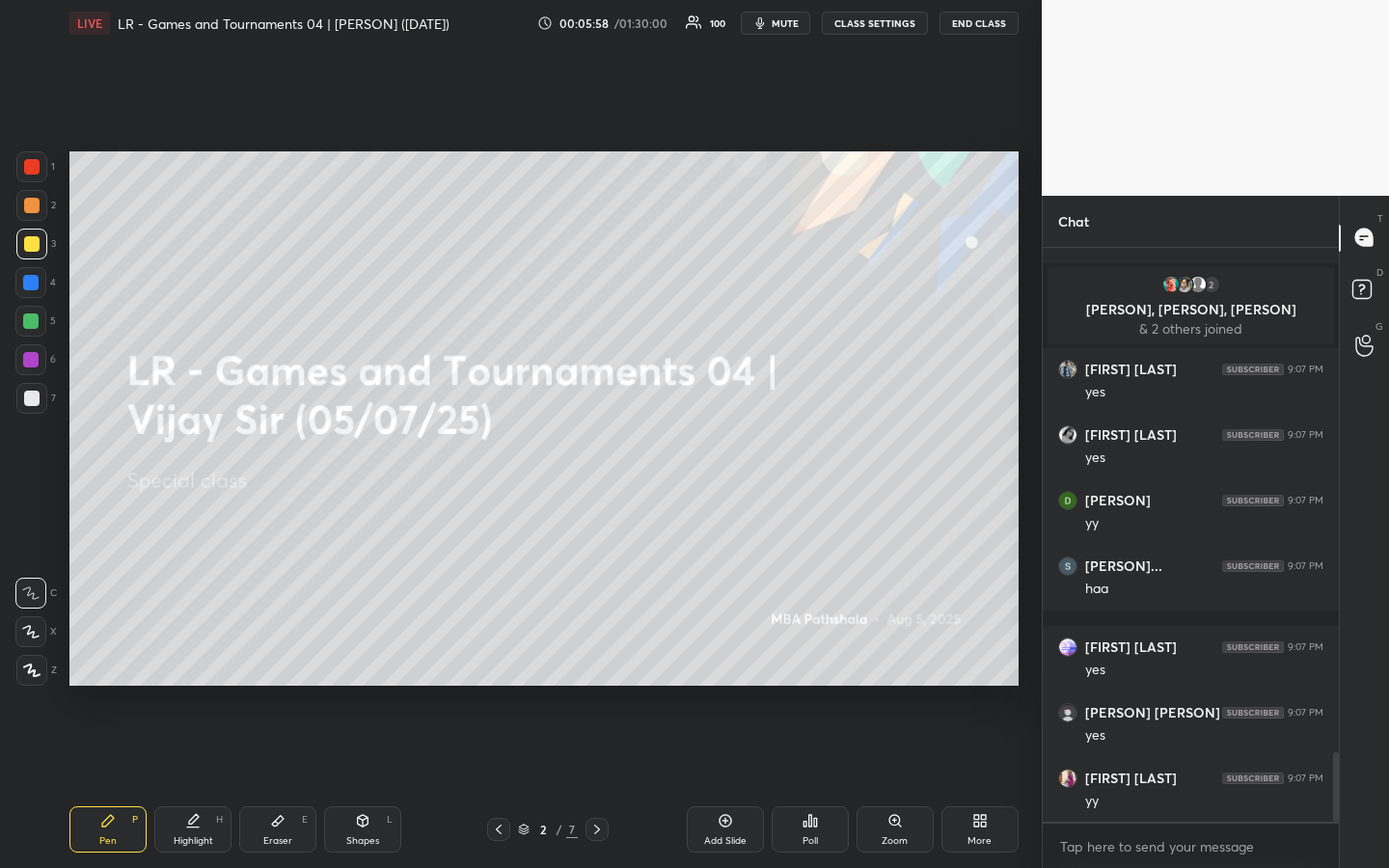 scroll, scrollTop: 4246, scrollLeft: 0, axis: vertical 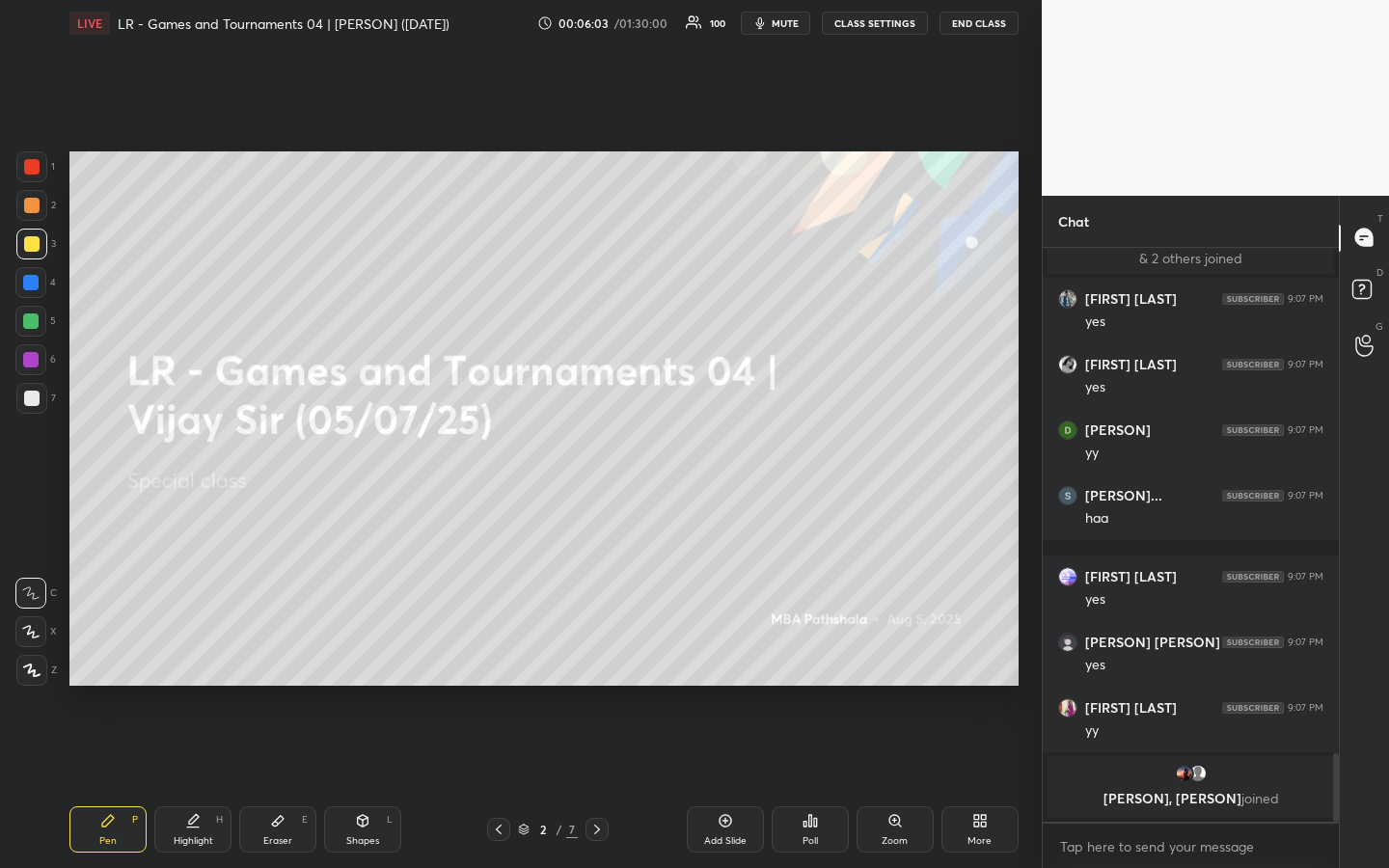 click 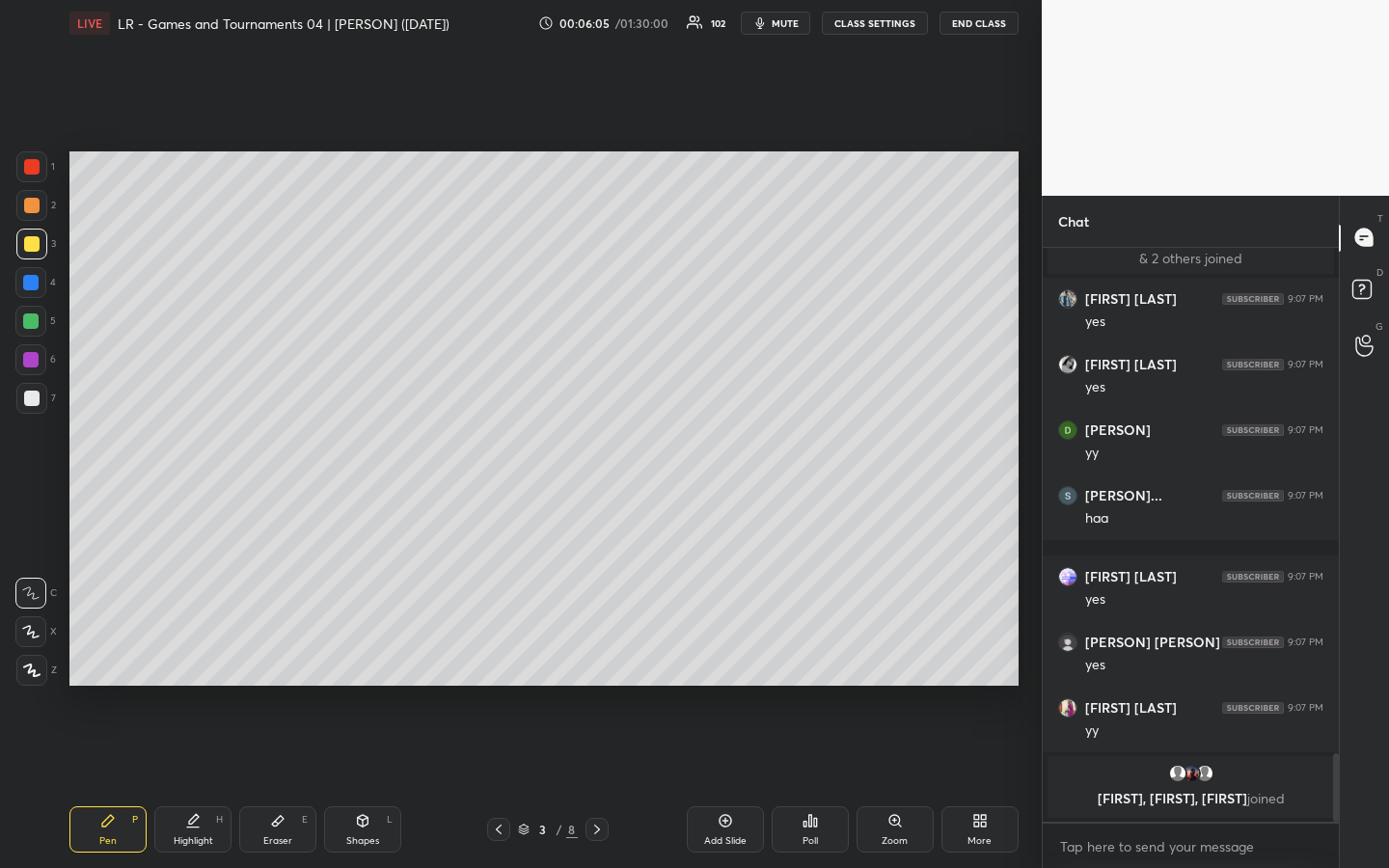 drag, startPoint x: 36, startPoint y: 211, endPoint x: 34, endPoint y: 234, distance: 23.086793 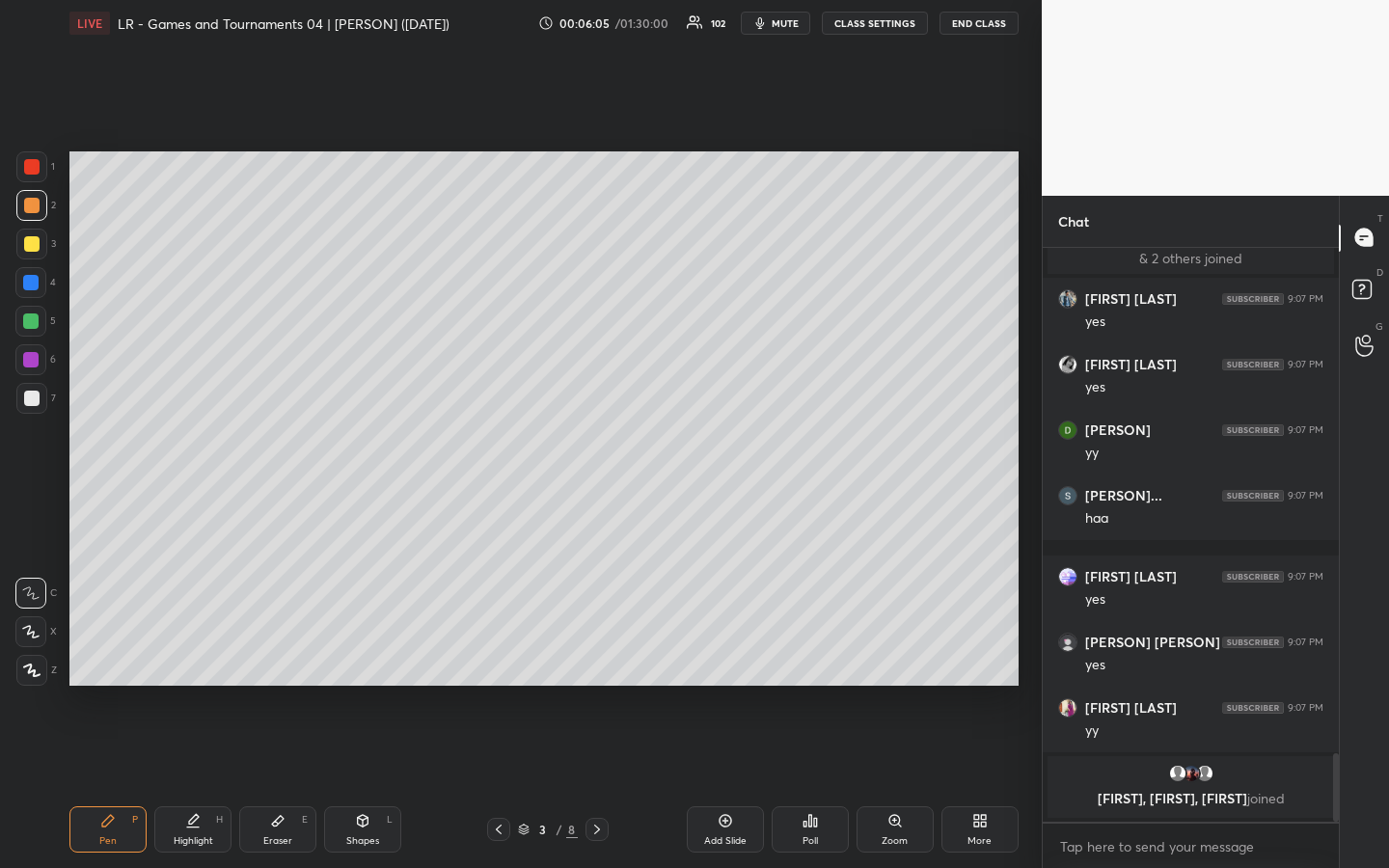 click at bounding box center [32, 244] 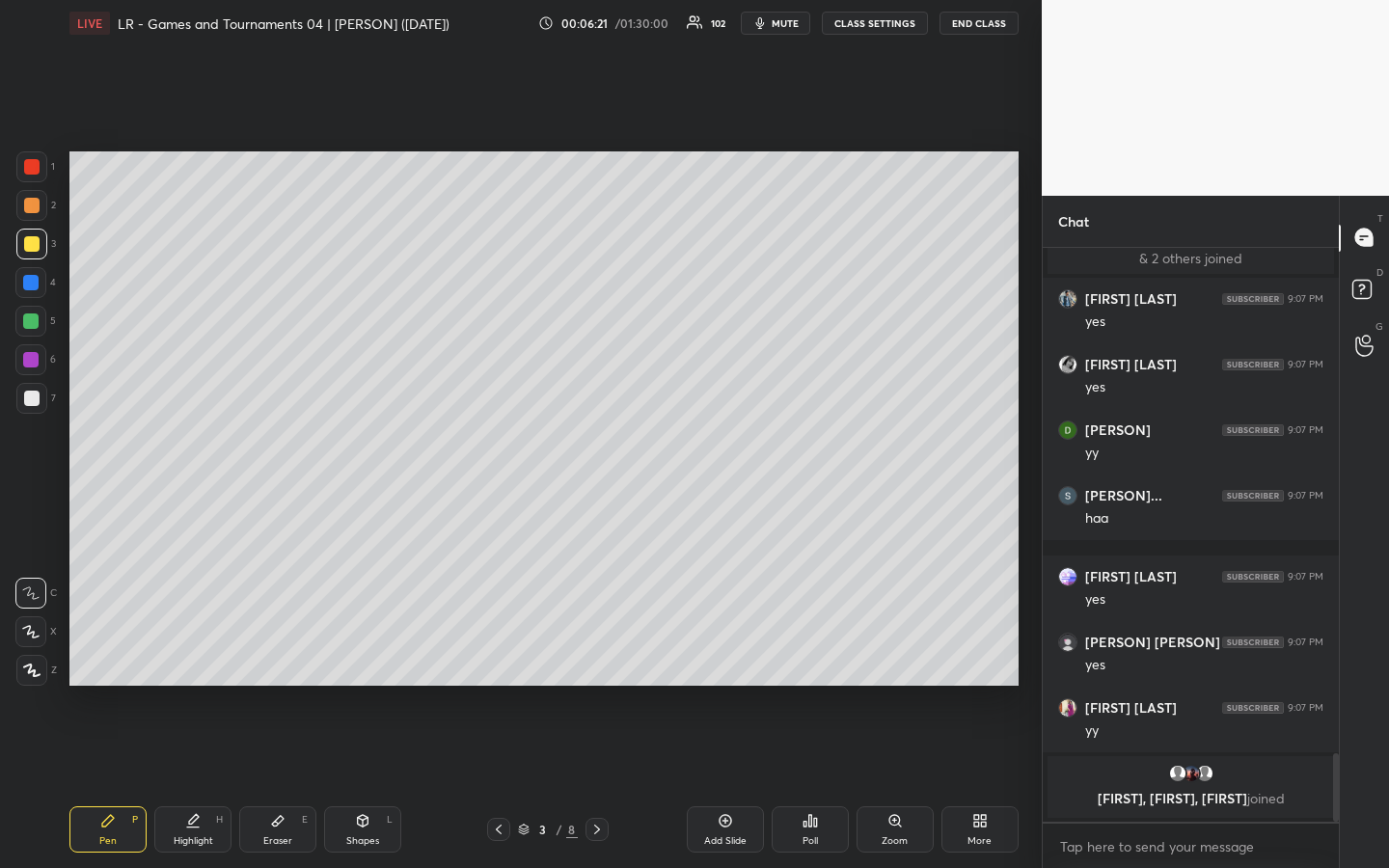 click at bounding box center [32, 205] 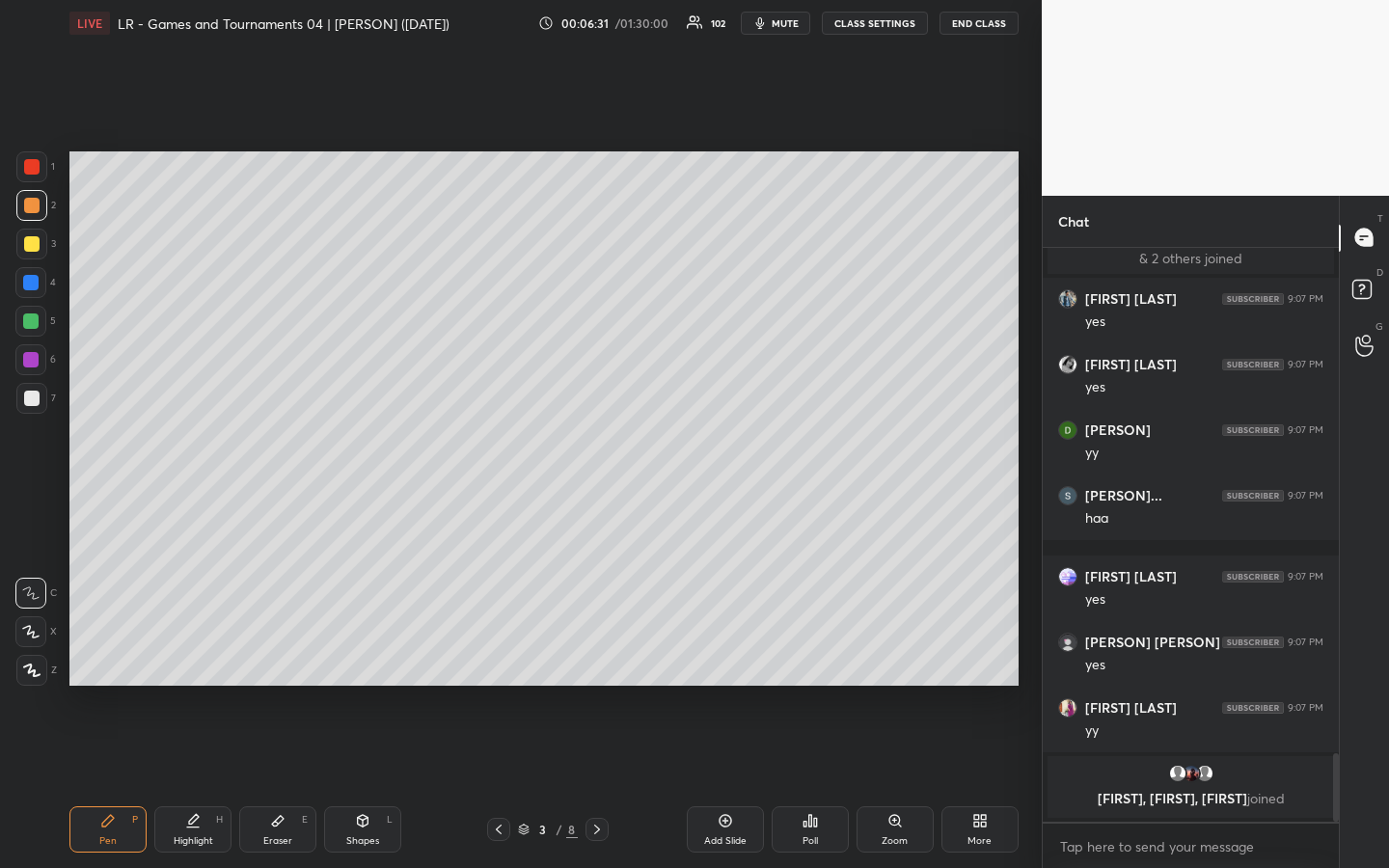 click on "Highlight H" at bounding box center (193, 829) 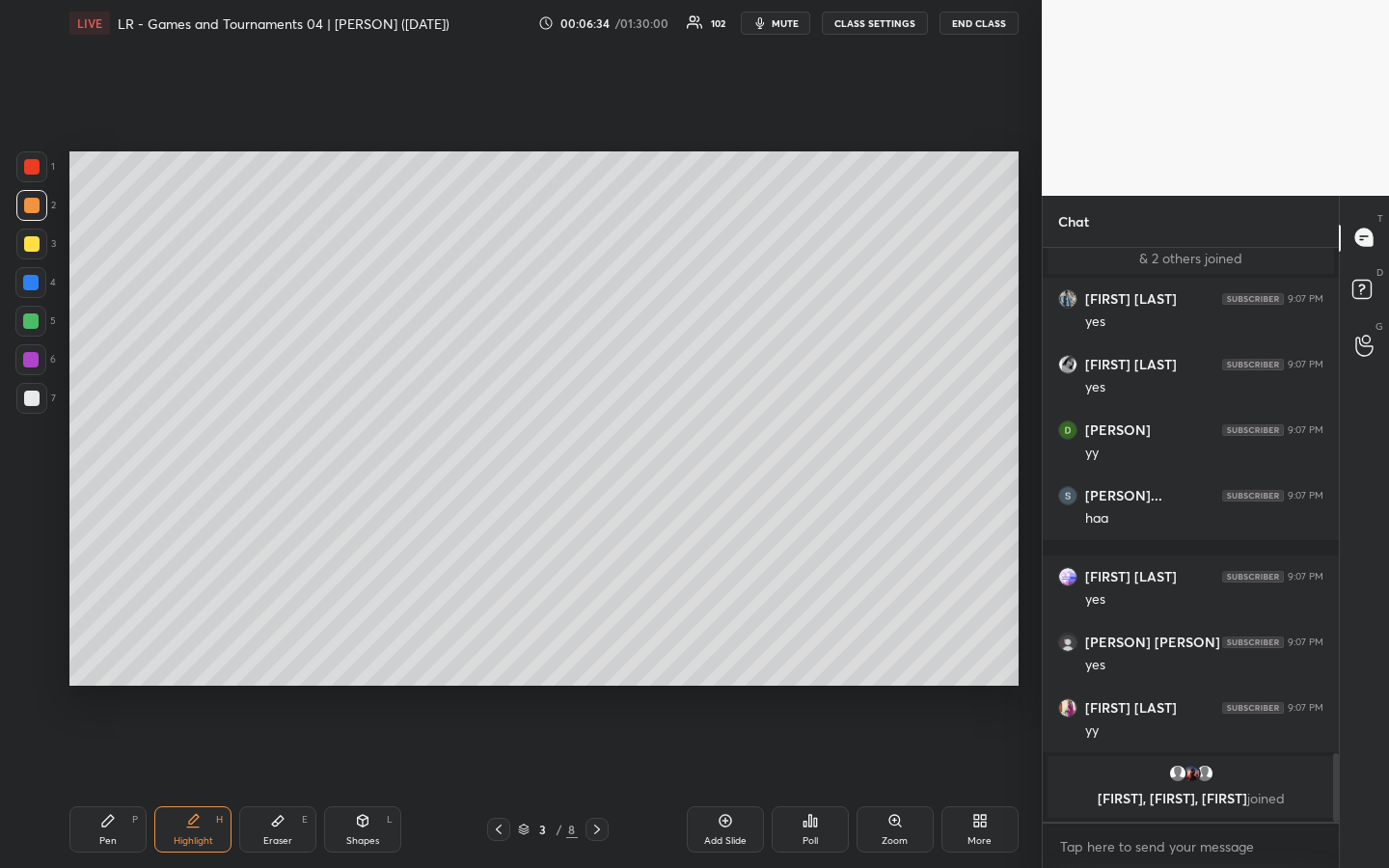 scroll, scrollTop: 4261, scrollLeft: 0, axis: vertical 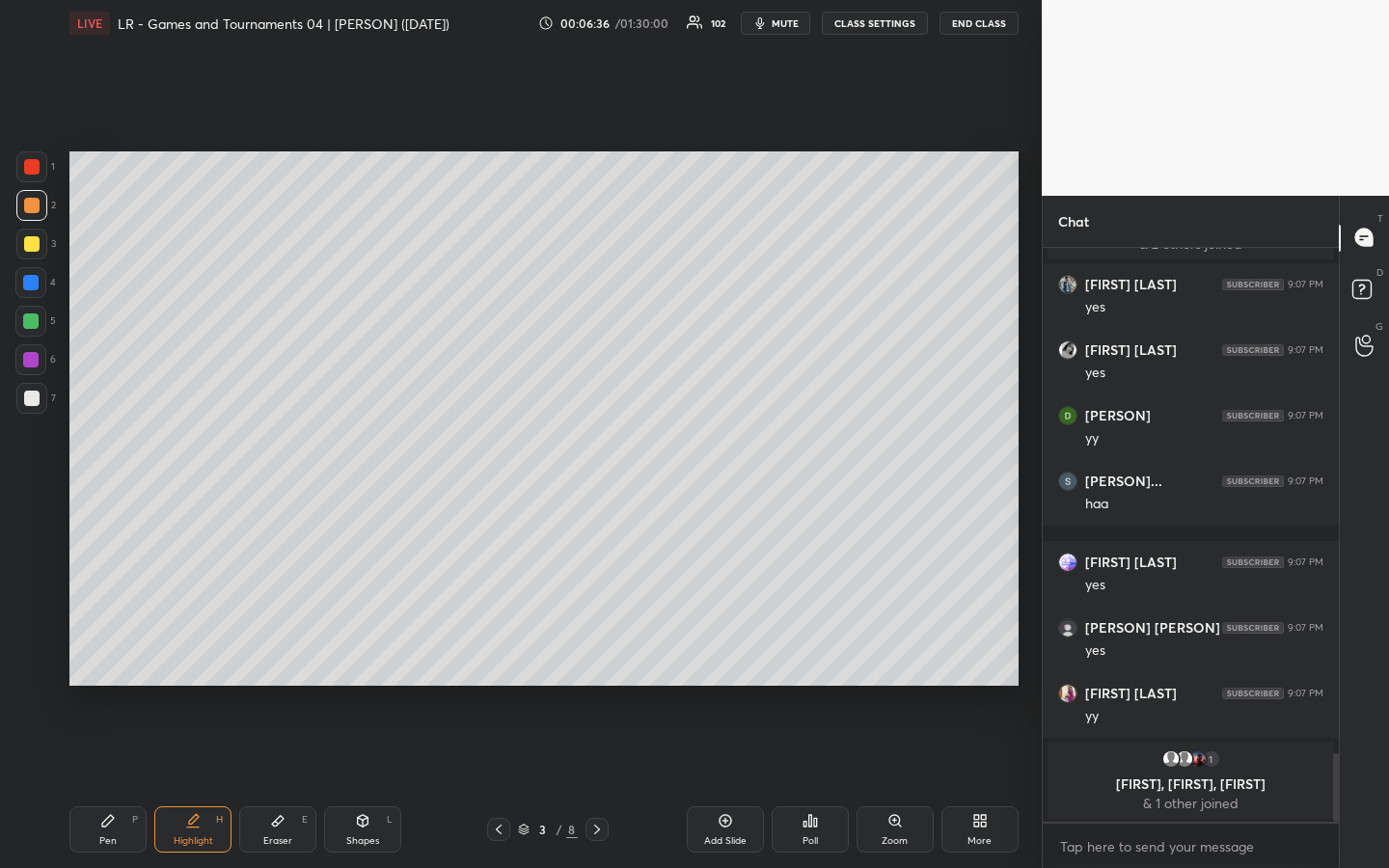 click on "Pen P" at bounding box center (108, 829) 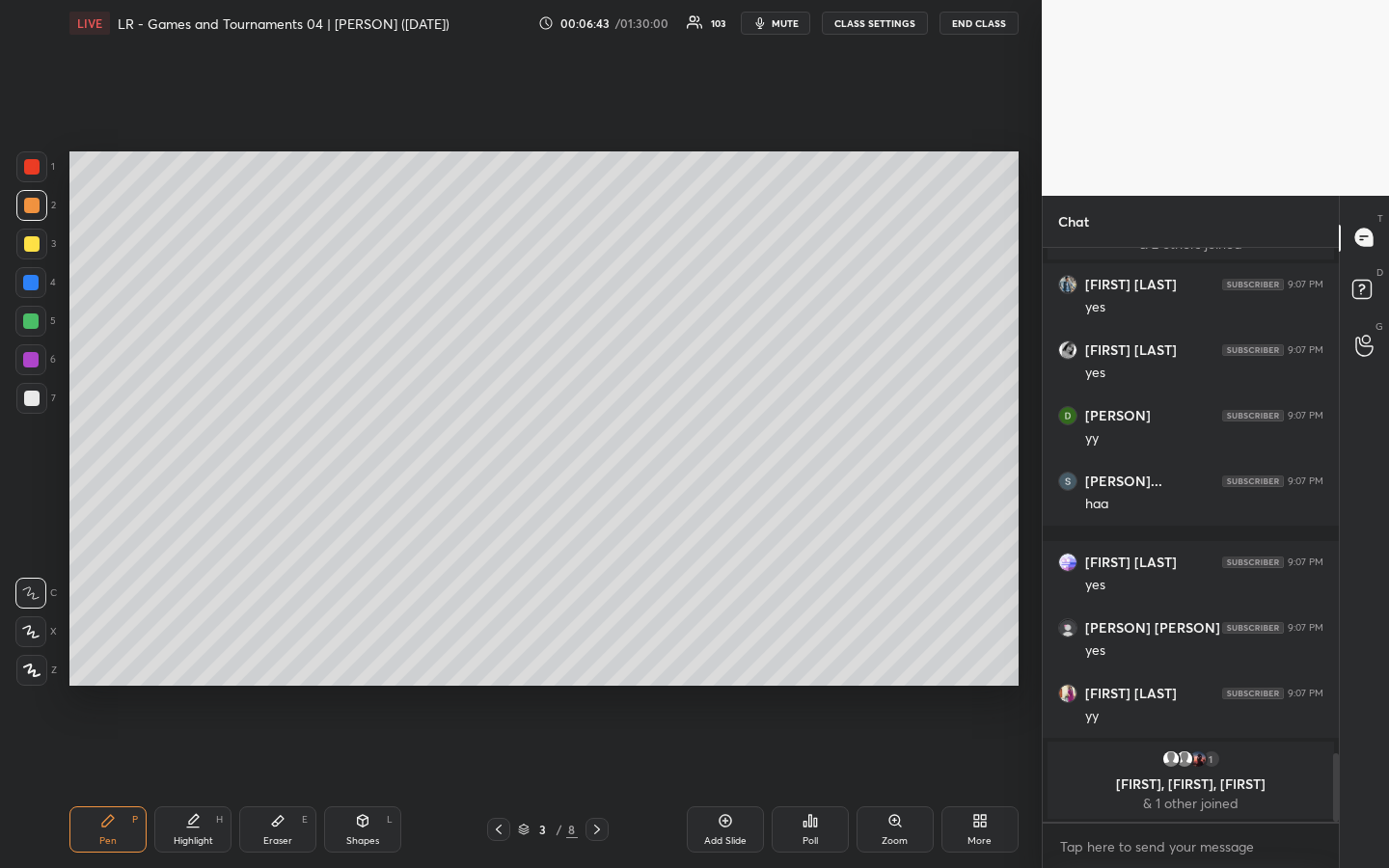 click at bounding box center (32, 205) 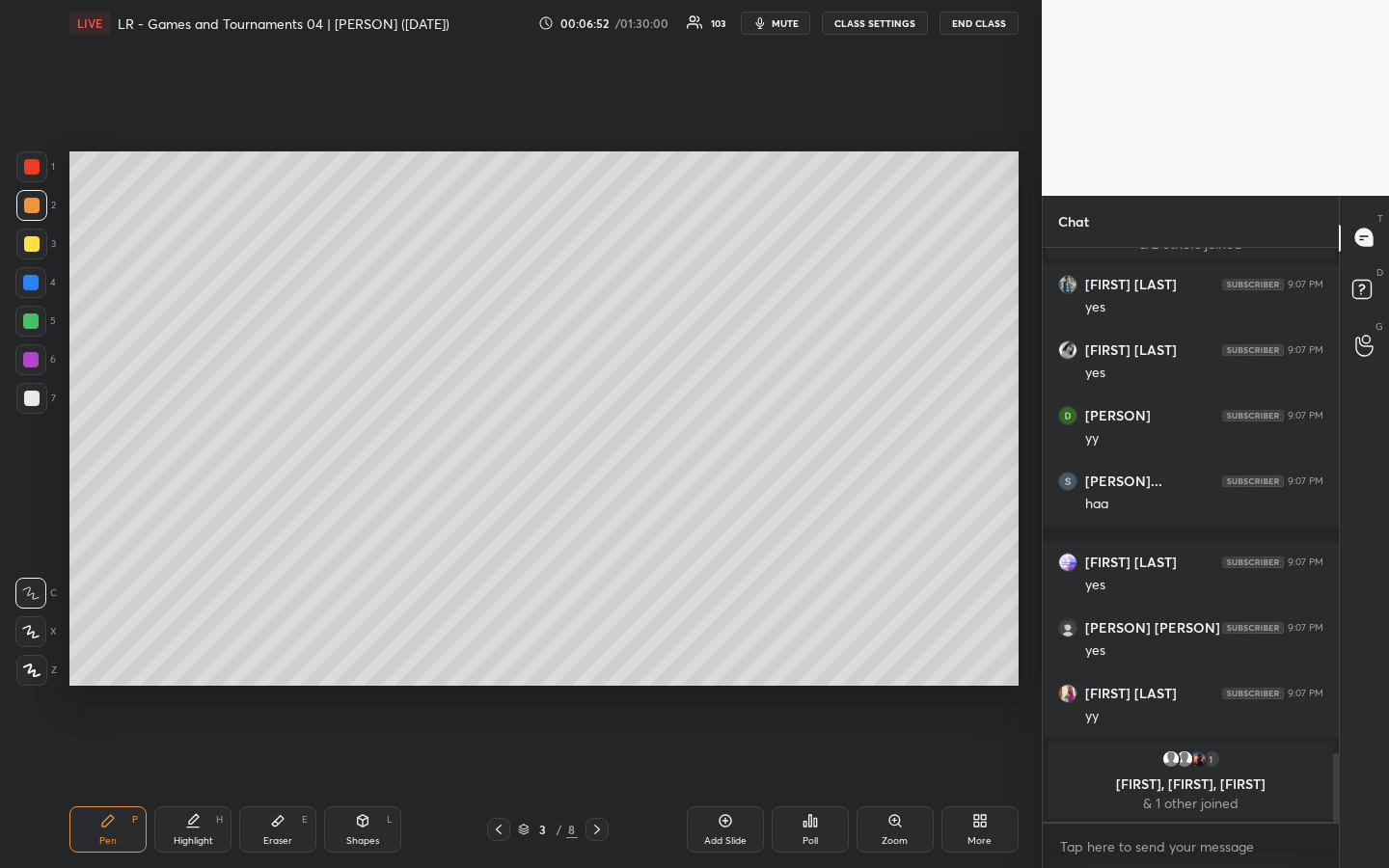 click at bounding box center [32, 398] 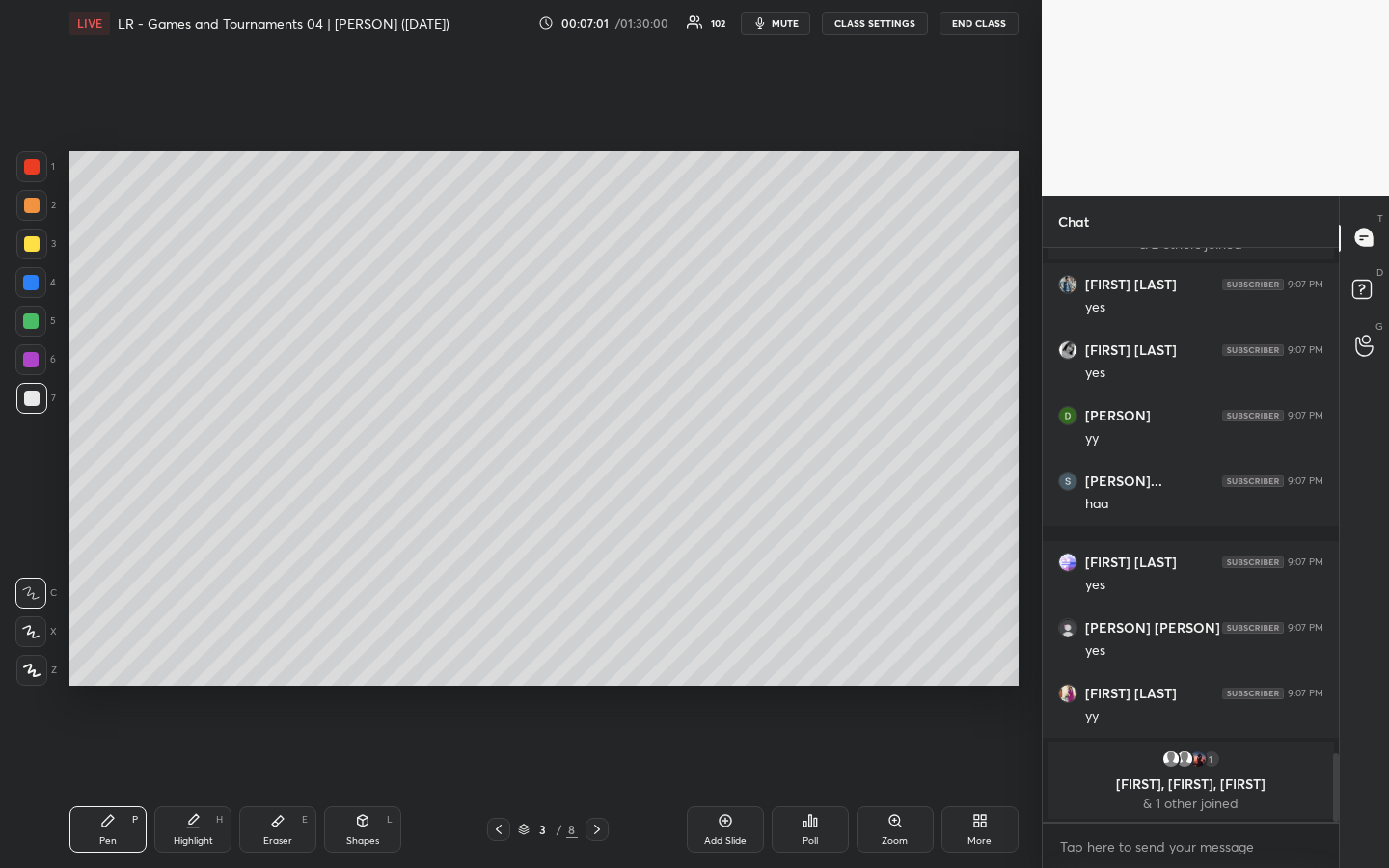 drag, startPoint x: 350, startPoint y: 822, endPoint x: 335, endPoint y: 831, distance: 17.492856 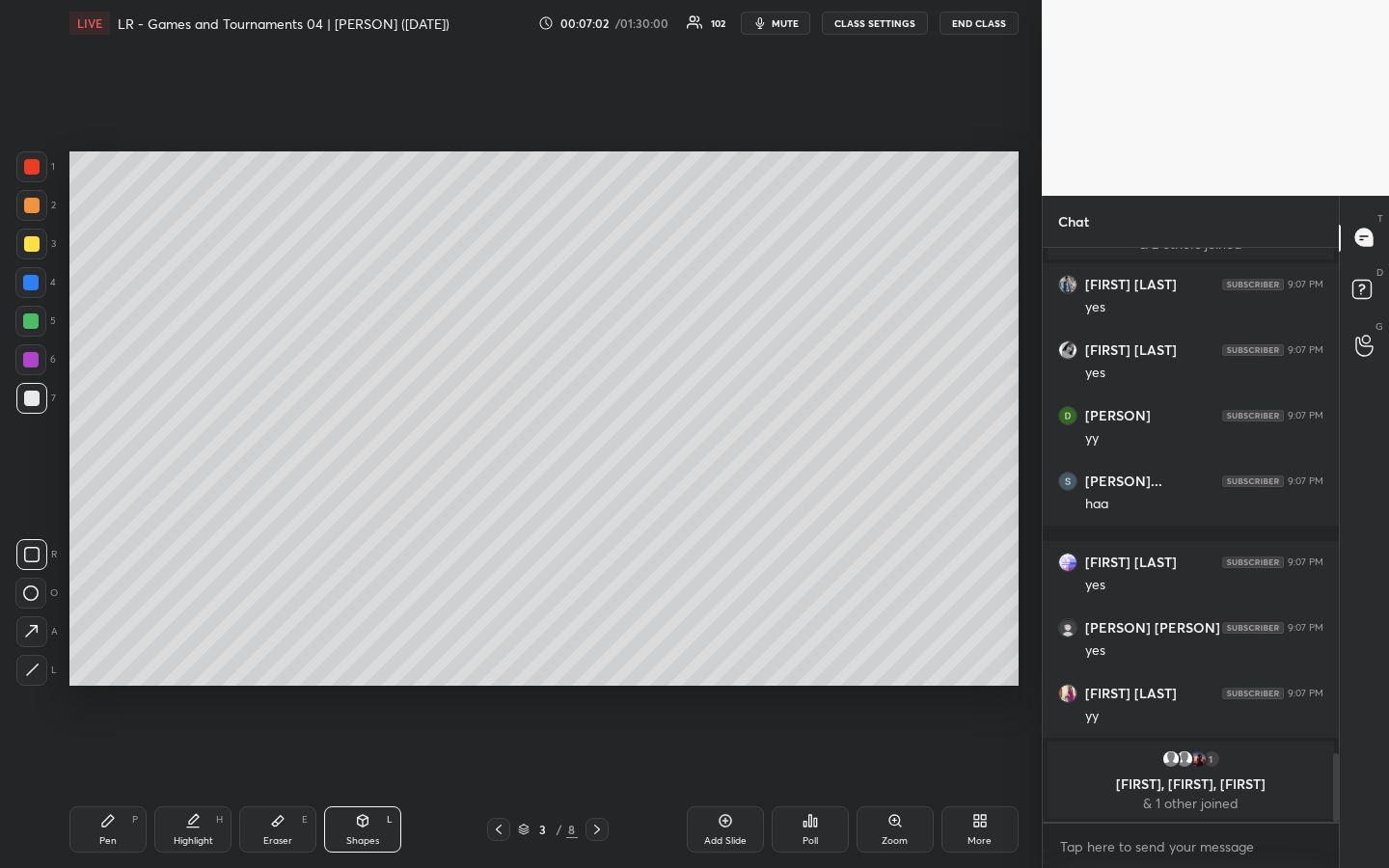 drag, startPoint x: 33, startPoint y: 676, endPoint x: 64, endPoint y: 670, distance: 31.57531 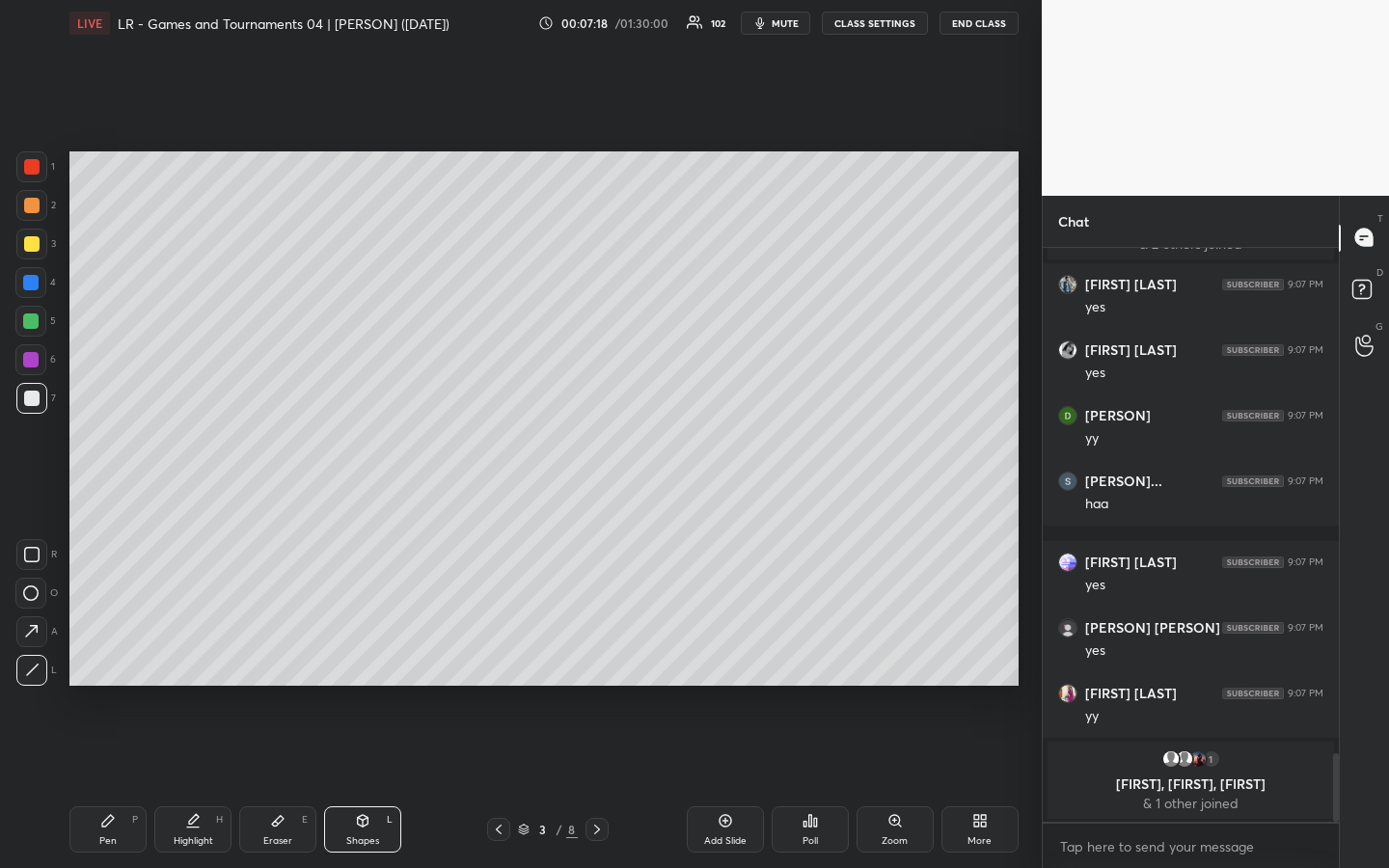 click on "Highlight H" at bounding box center (193, 829) 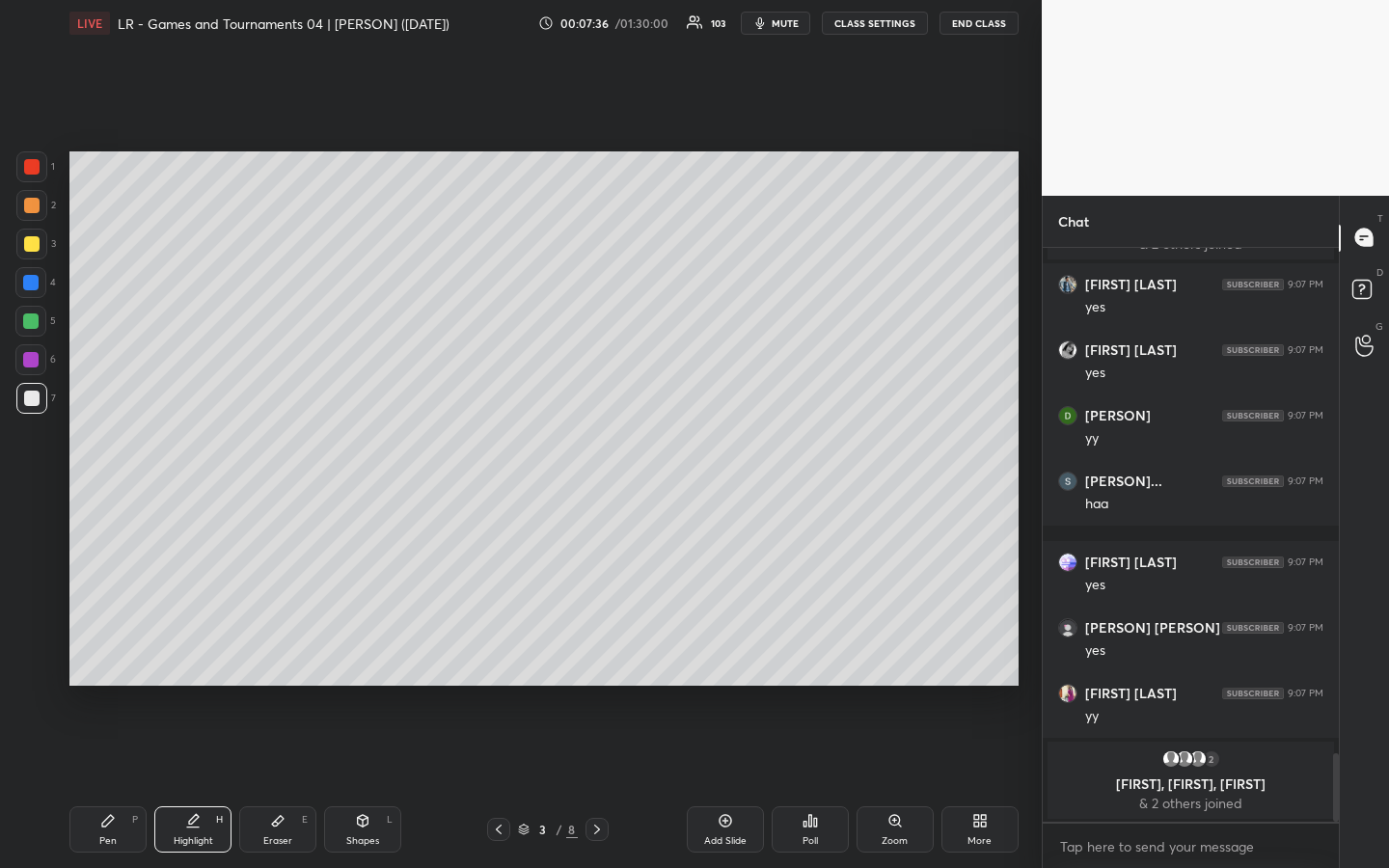 click at bounding box center (32, 244) 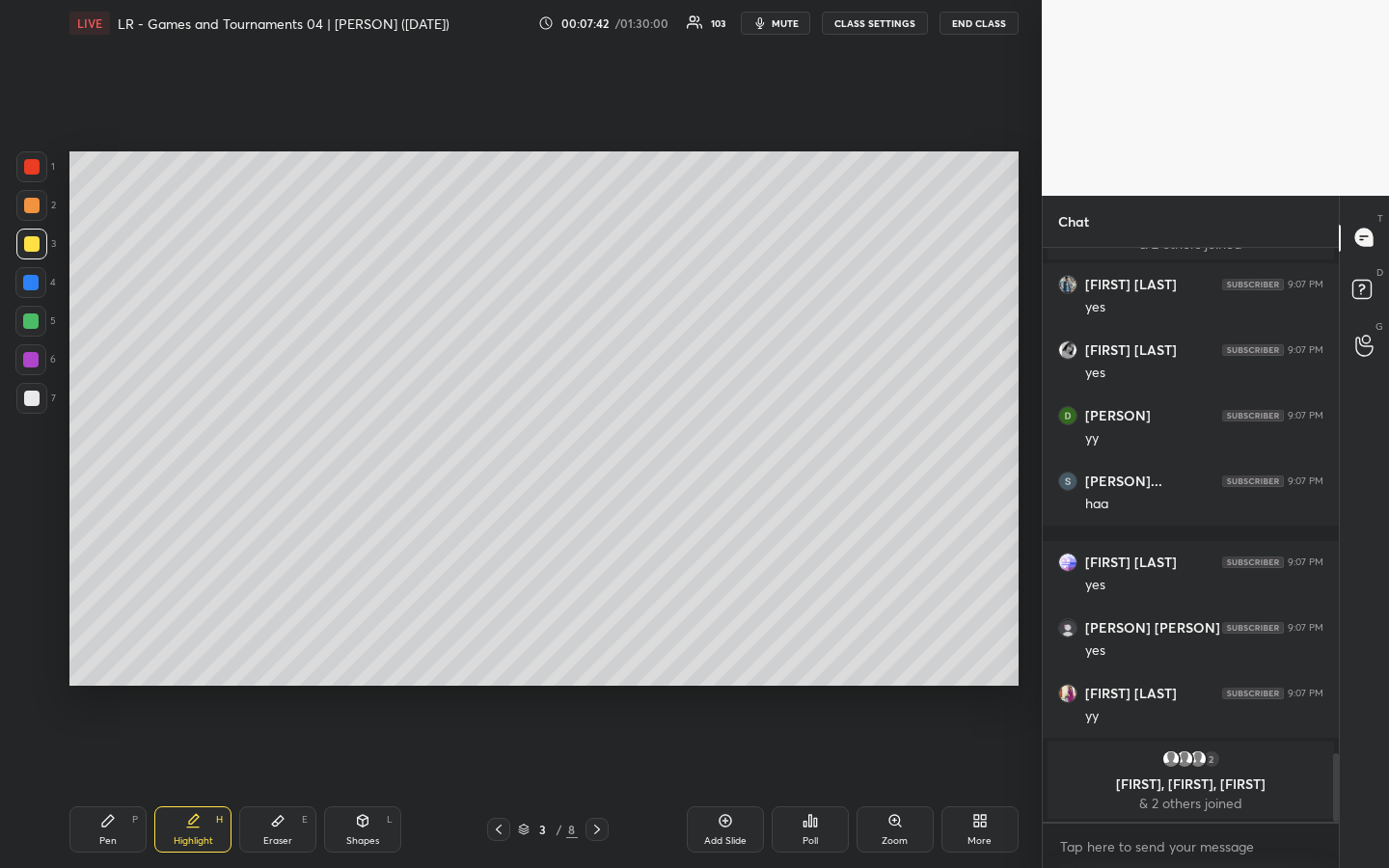 click on "Pen P" at bounding box center [108, 829] 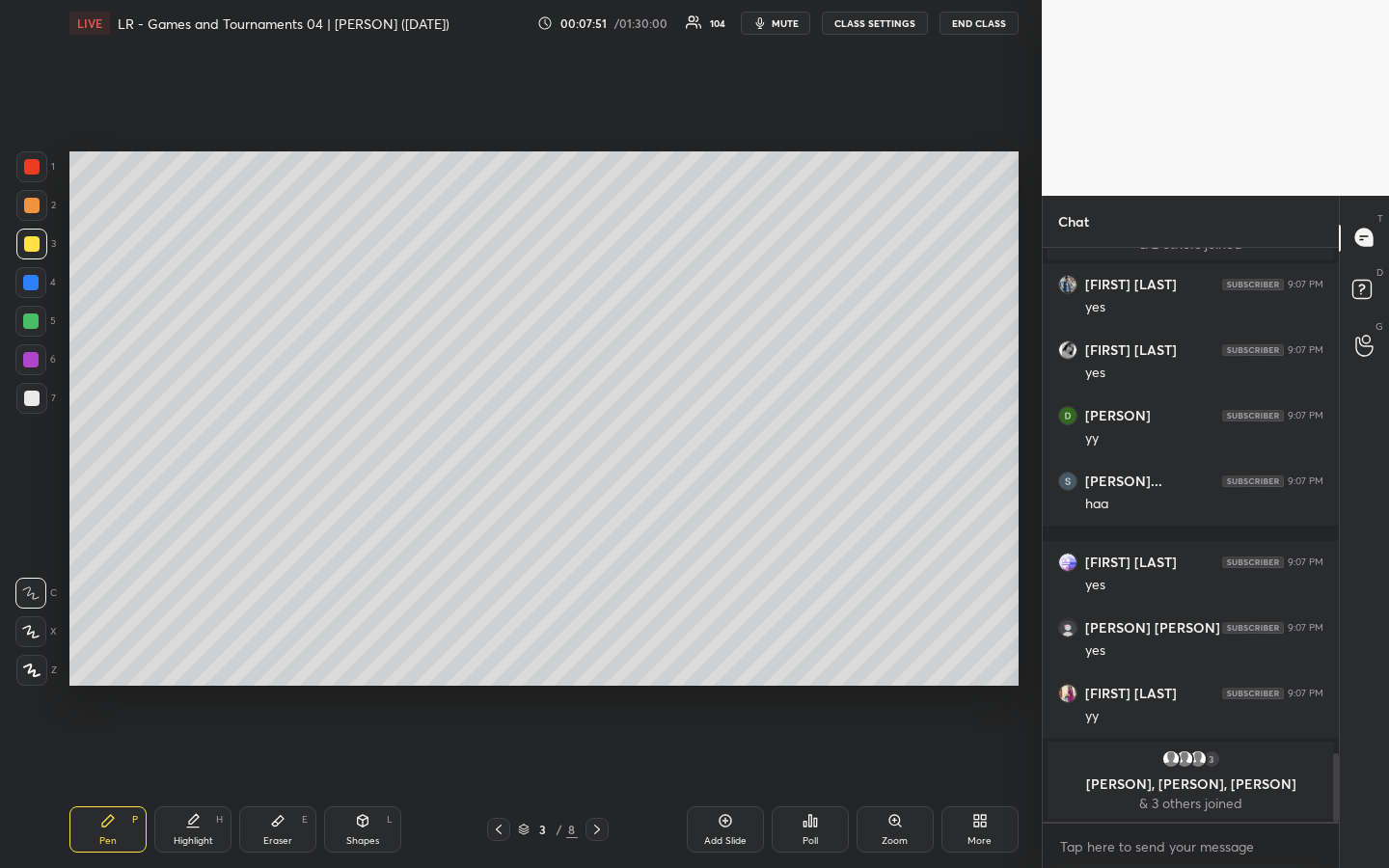 click 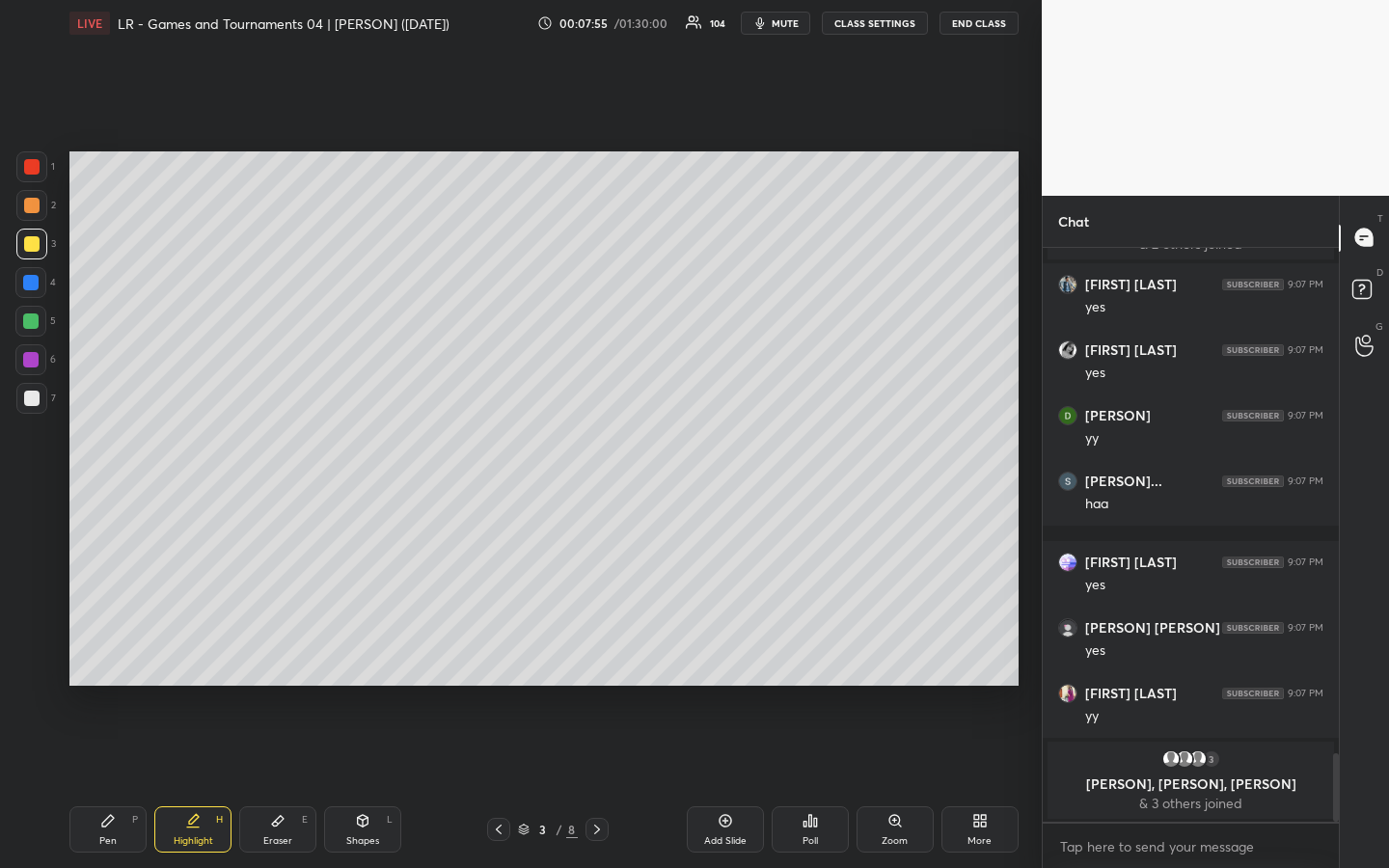 click on "Pen" at bounding box center (108, 841) 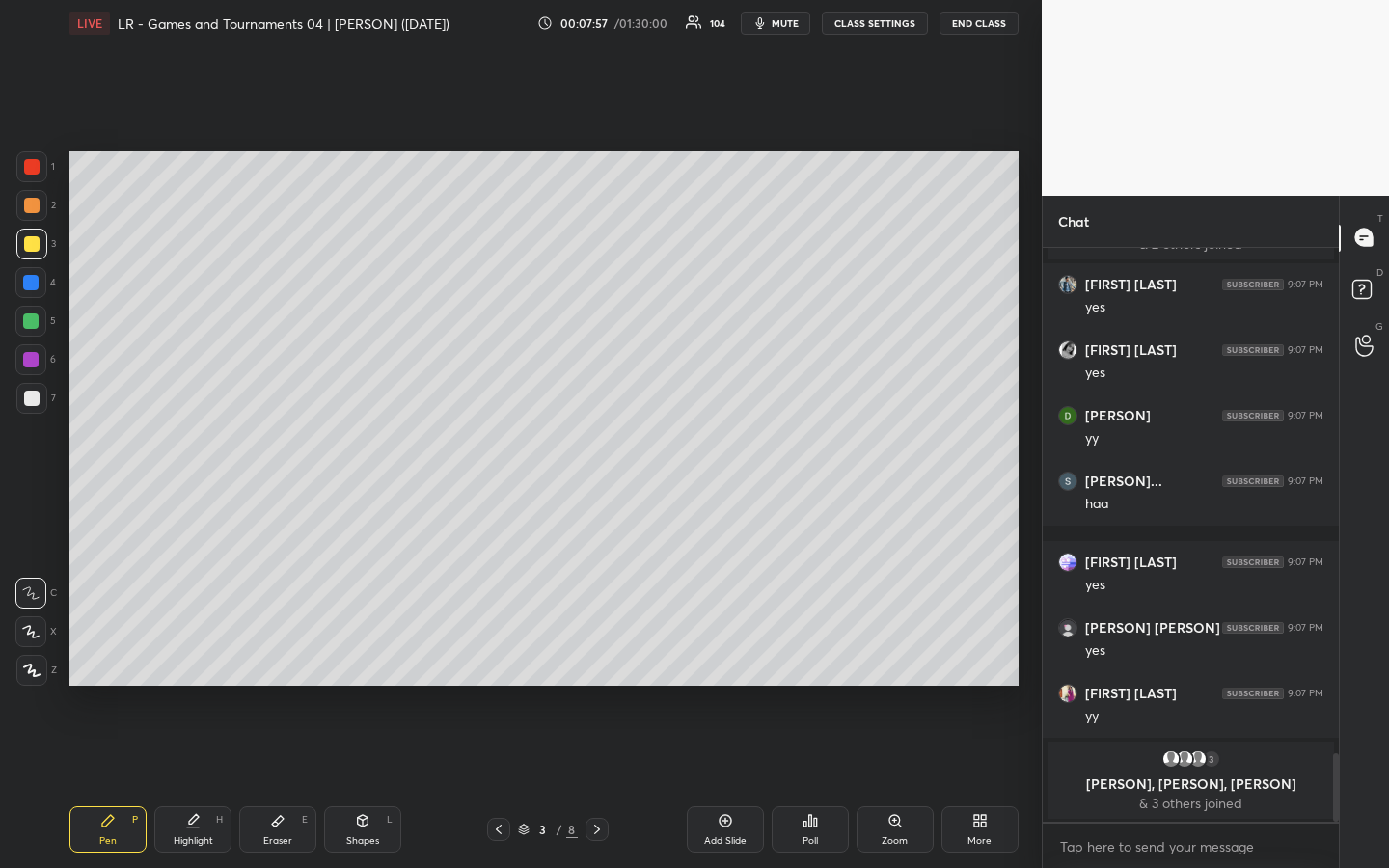 click on "Highlight H" at bounding box center (193, 829) 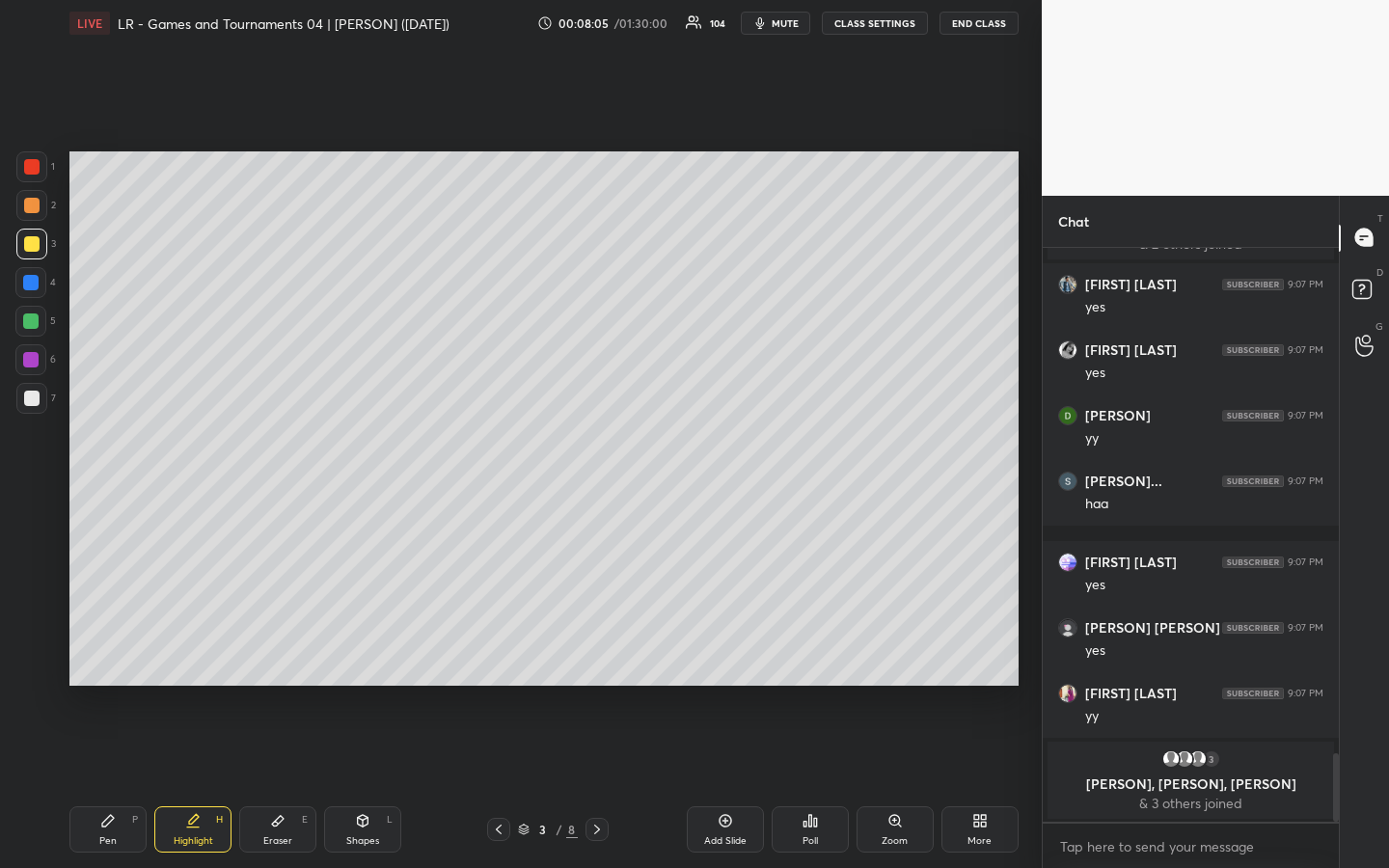 click on "Pen P" at bounding box center [108, 829] 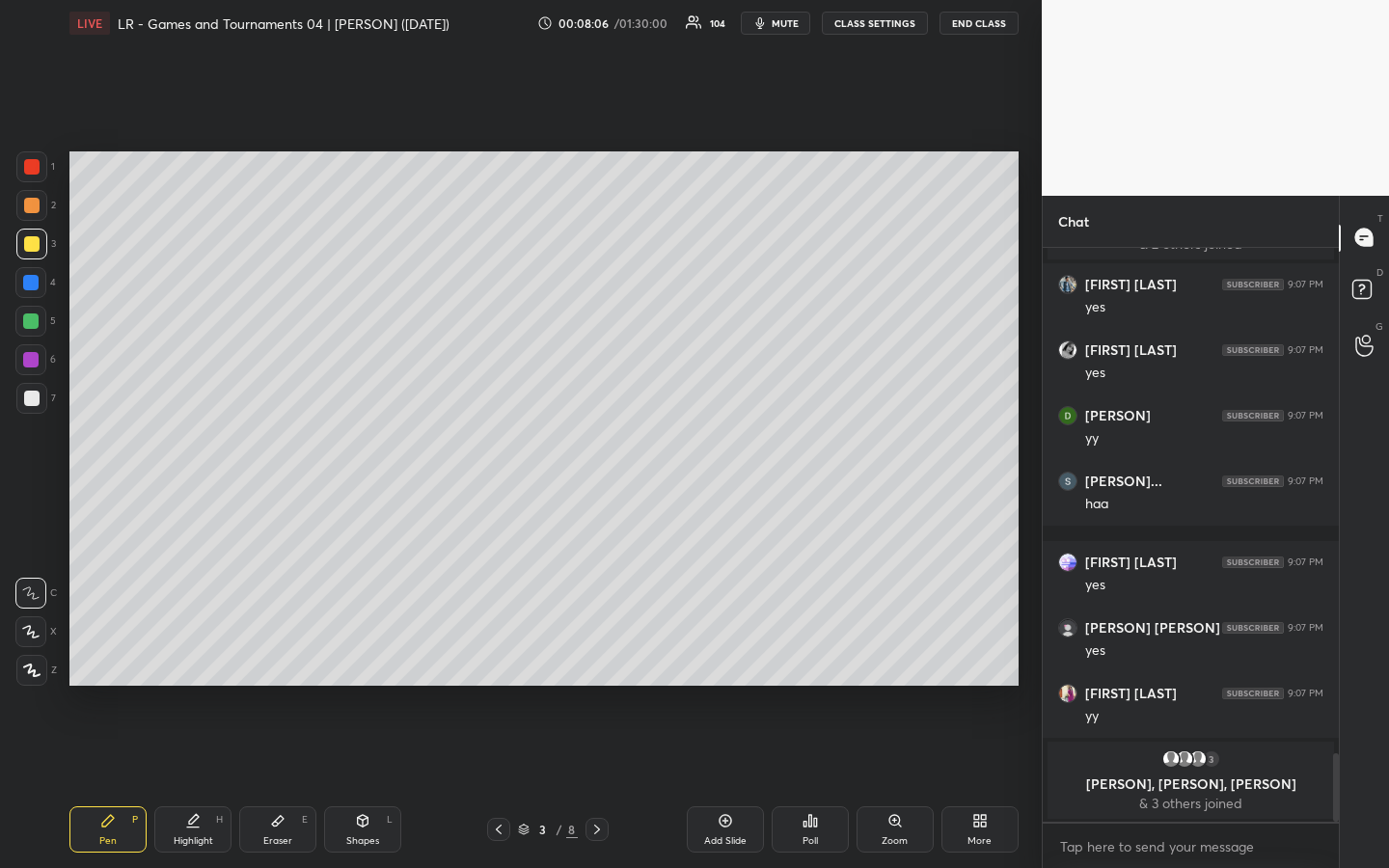 click at bounding box center [31, 321] 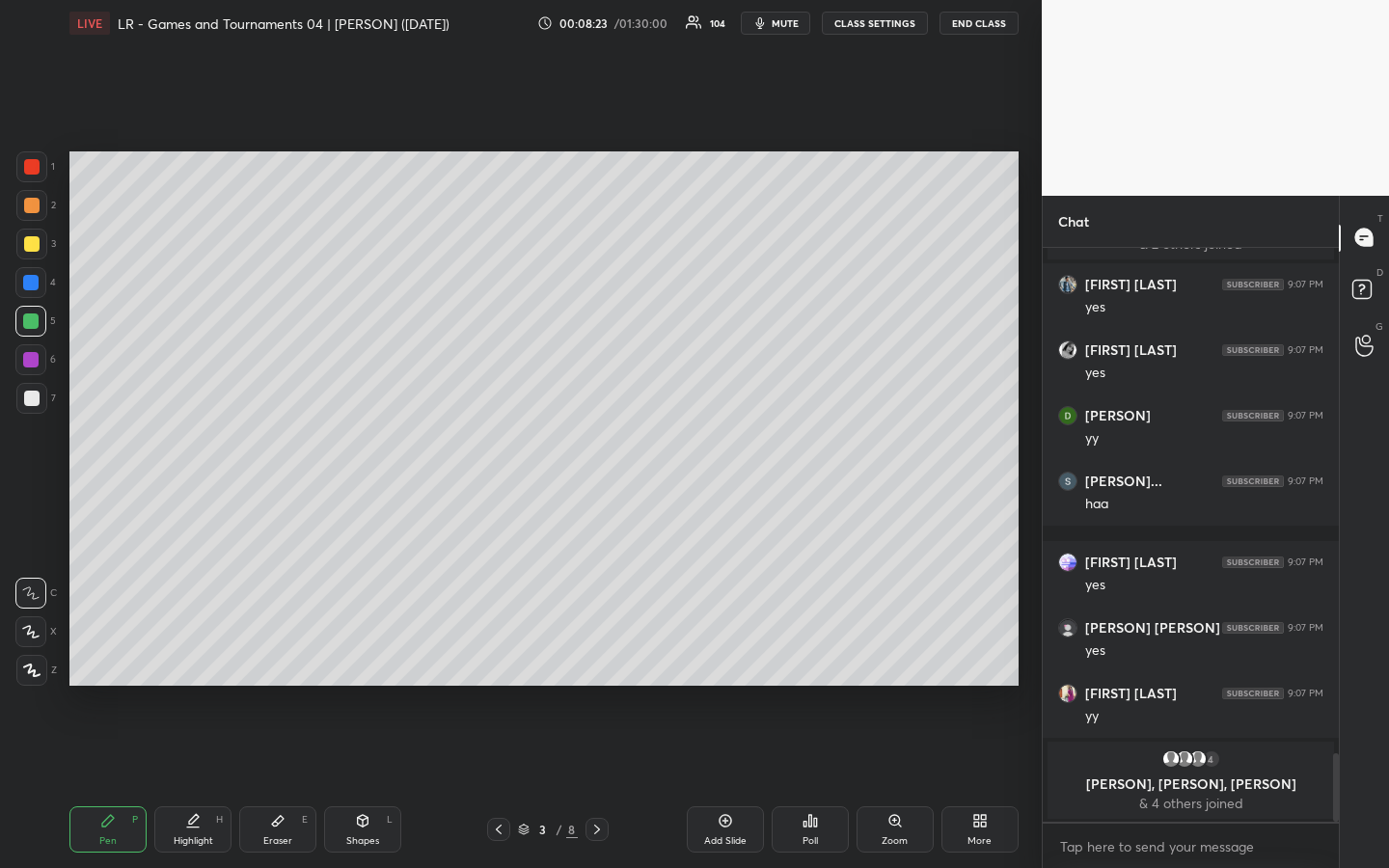 click at bounding box center (32, 244) 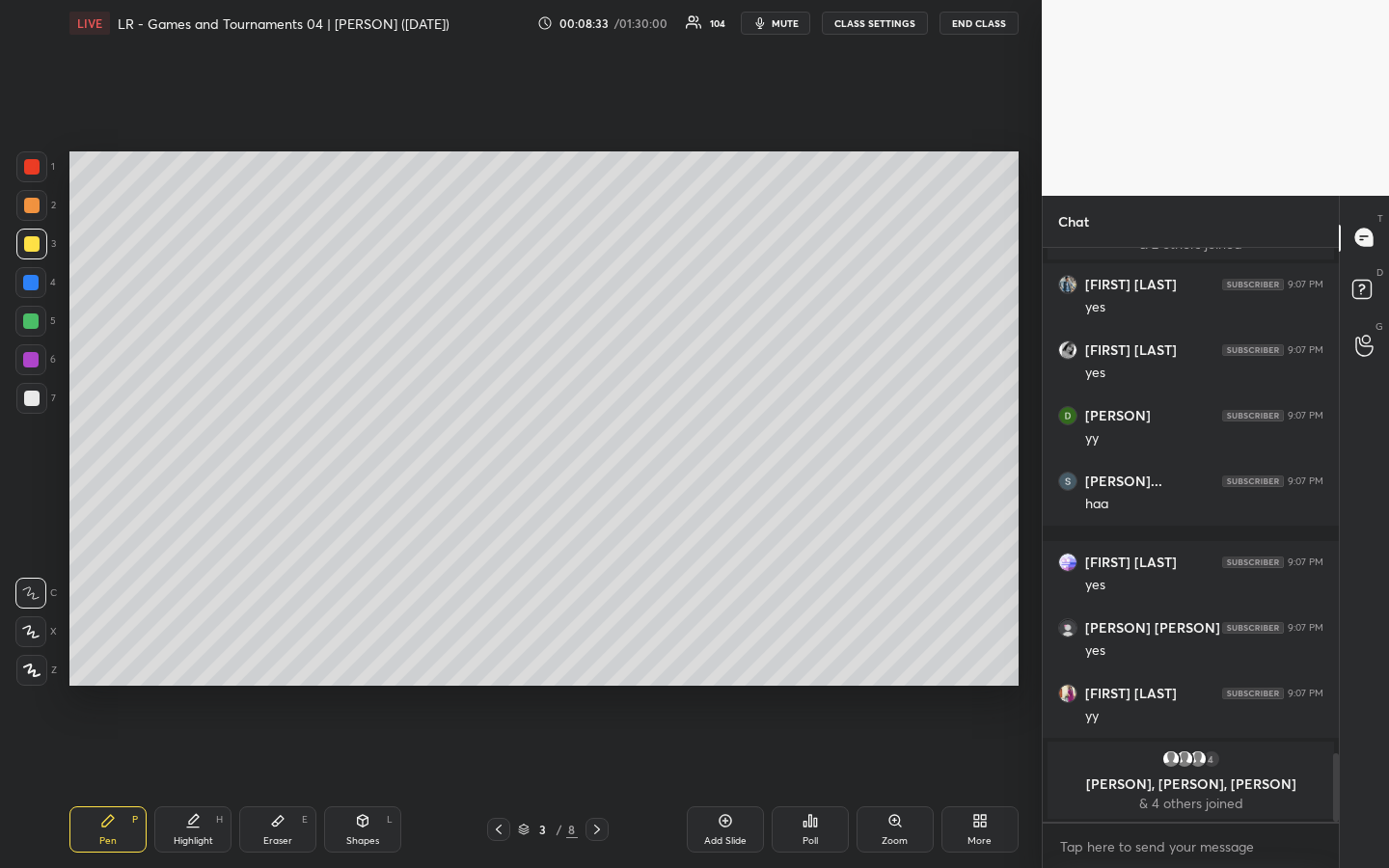 click on "Highlight H" at bounding box center [193, 829] 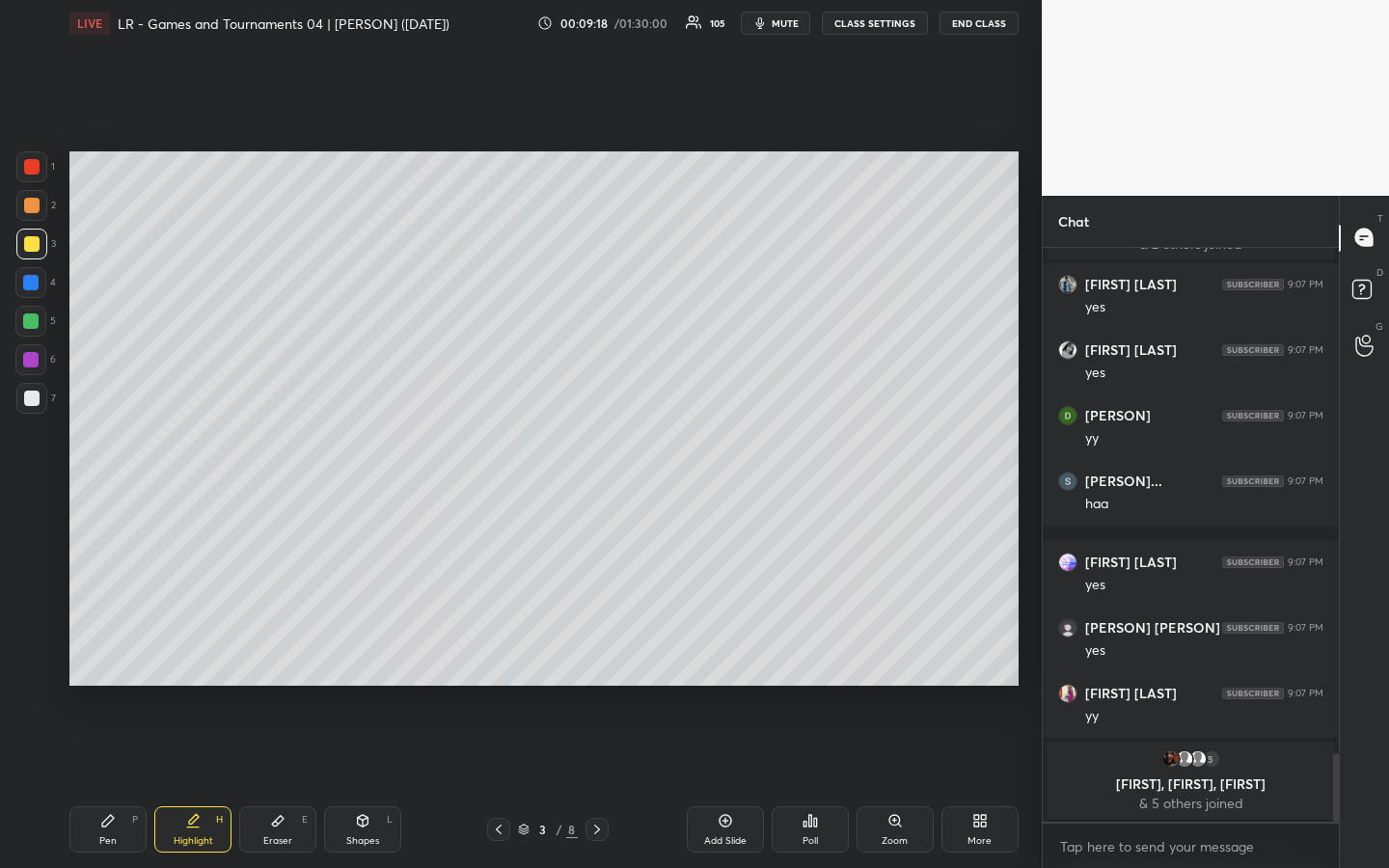 click on "Pen P" at bounding box center [108, 829] 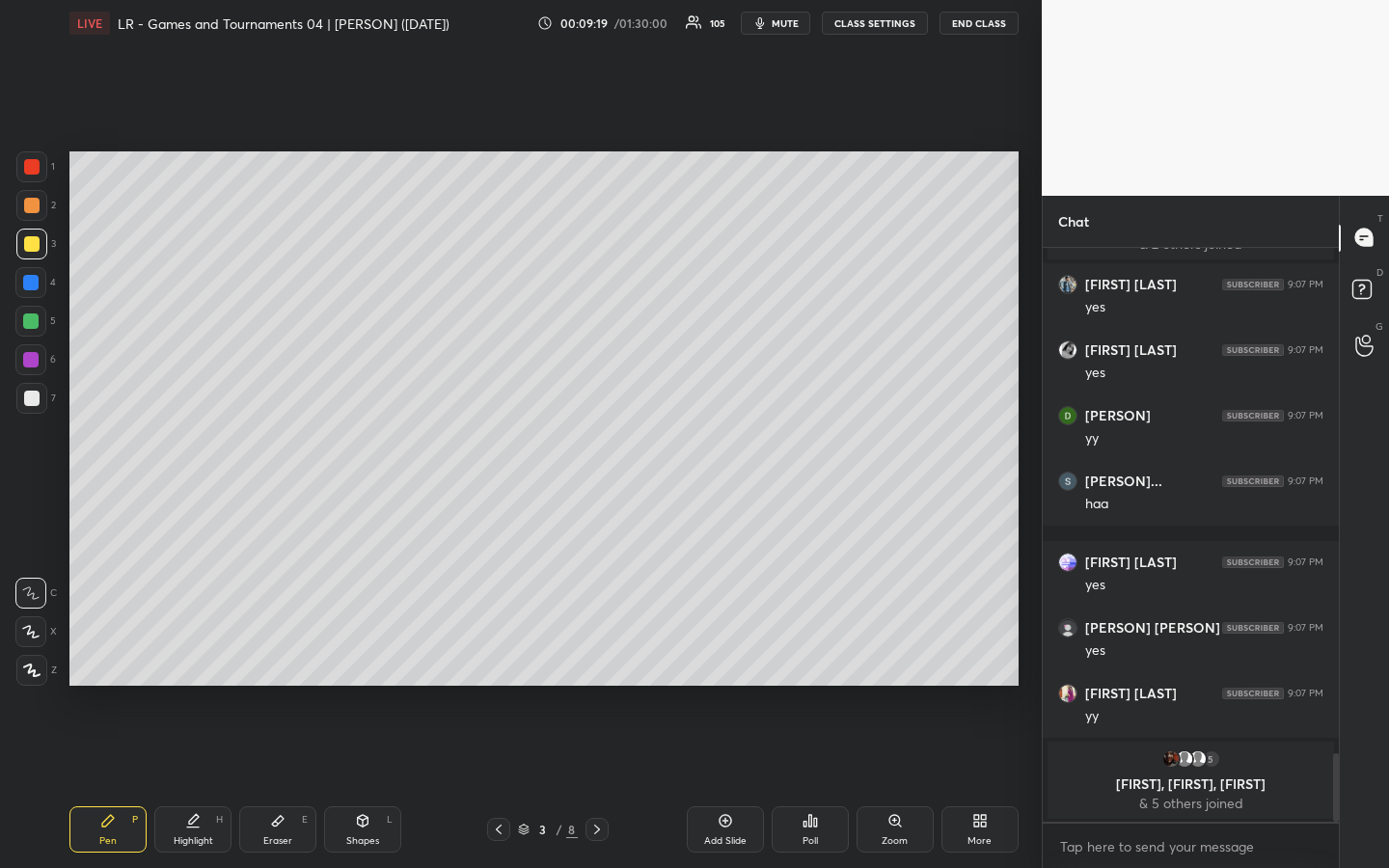 click on "Highlight" at bounding box center [193, 841] 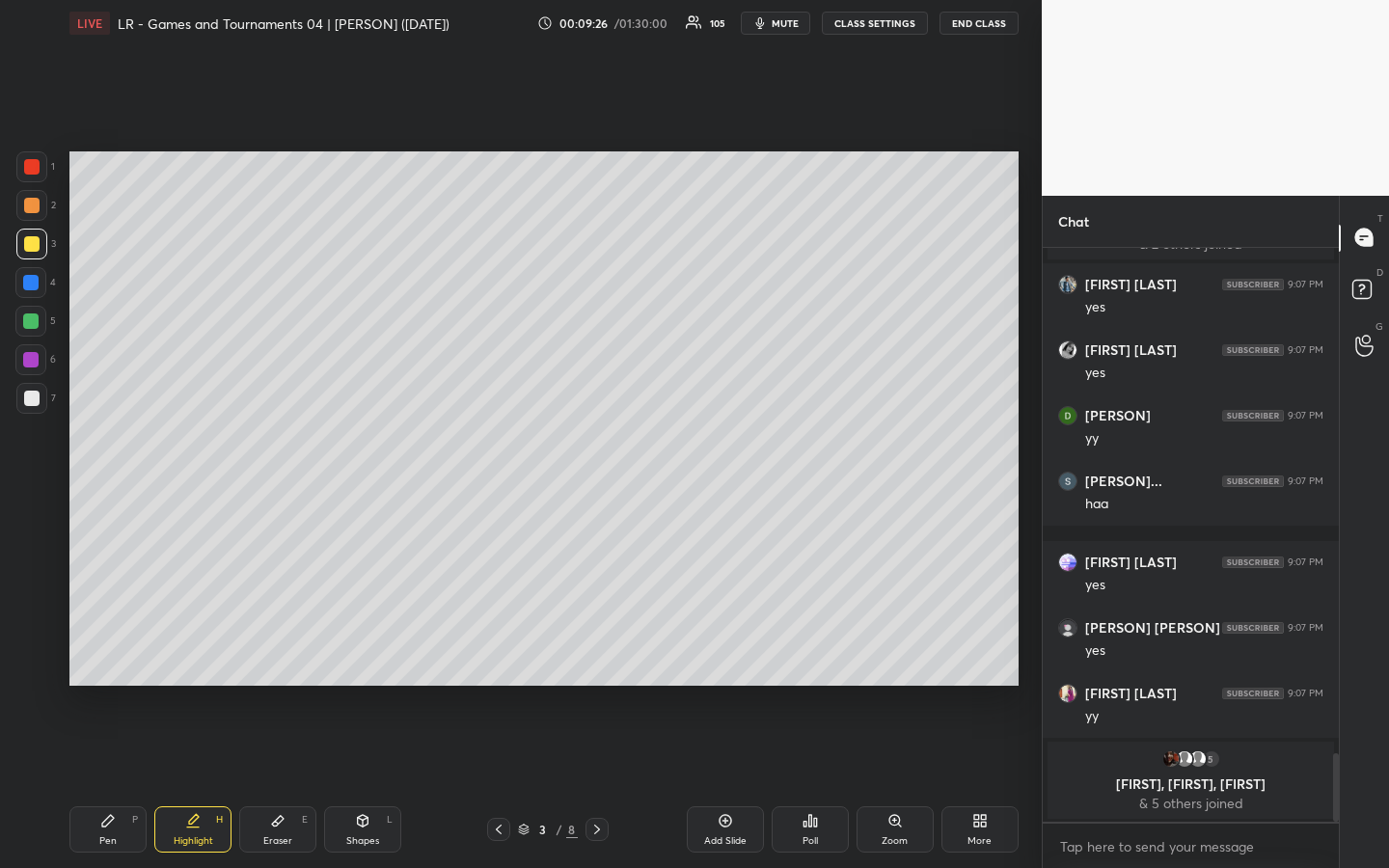 click on "Highlight" at bounding box center (193, 841) 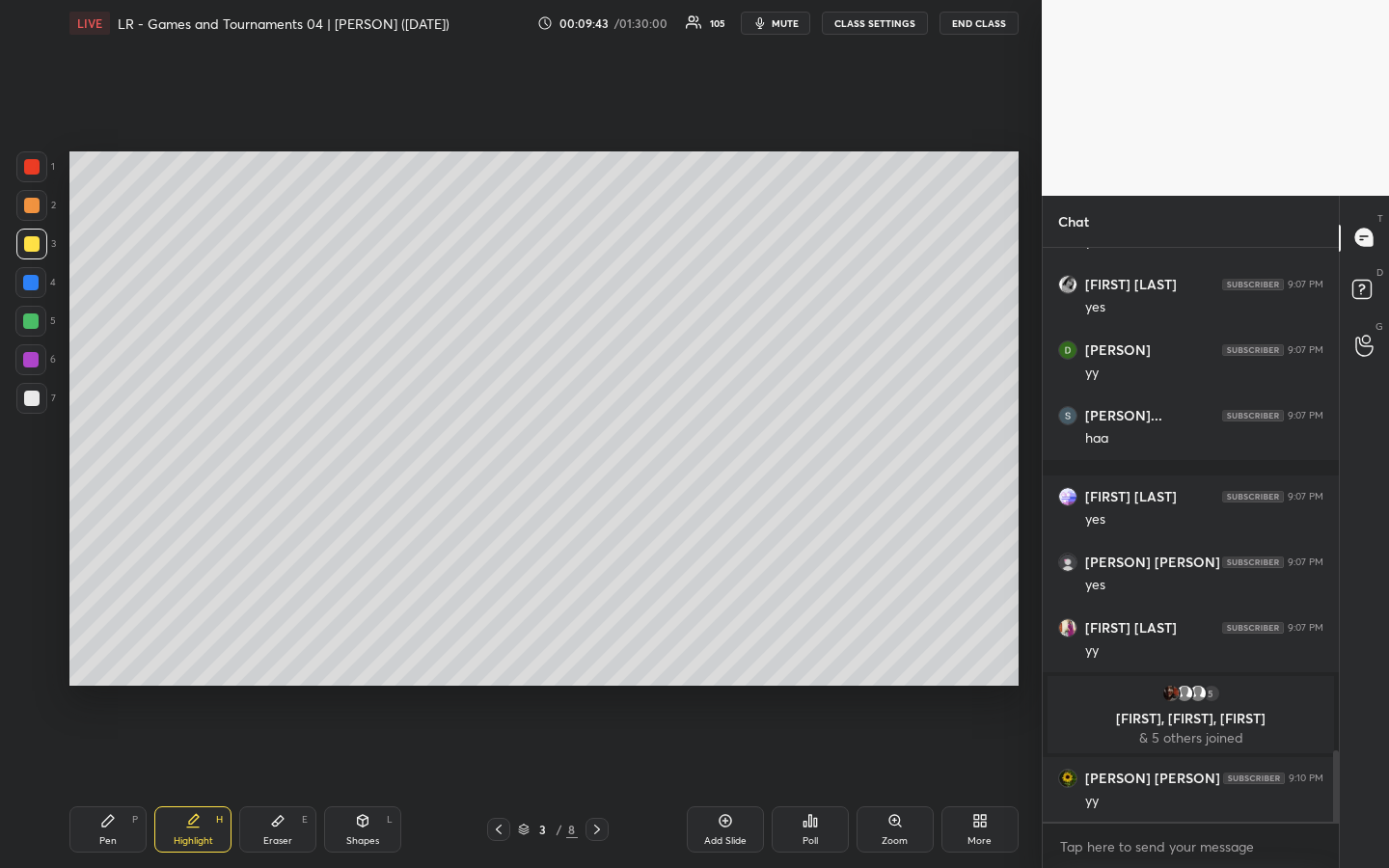 scroll, scrollTop: 4142, scrollLeft: 0, axis: vertical 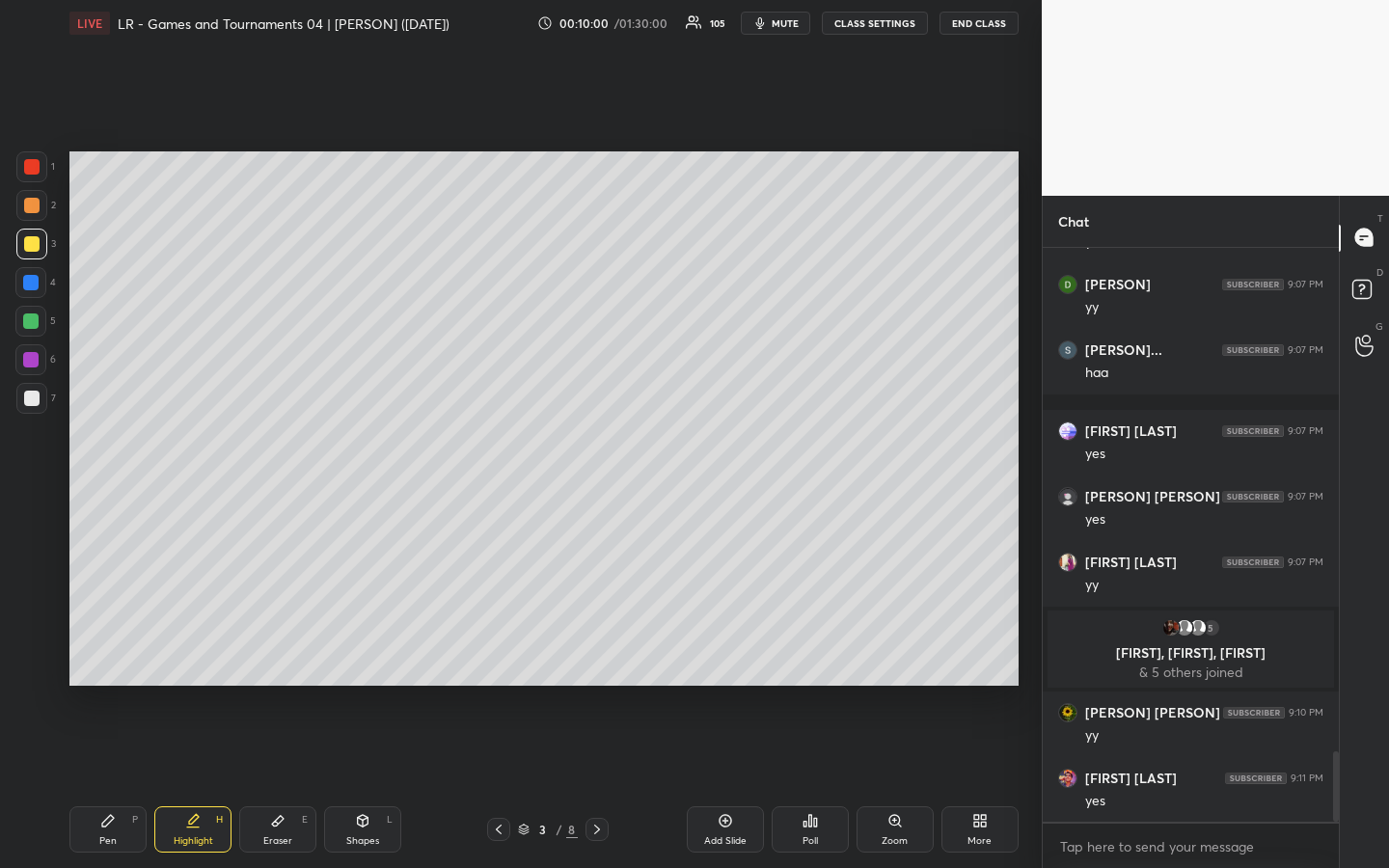 click on "Pen P" at bounding box center (108, 829) 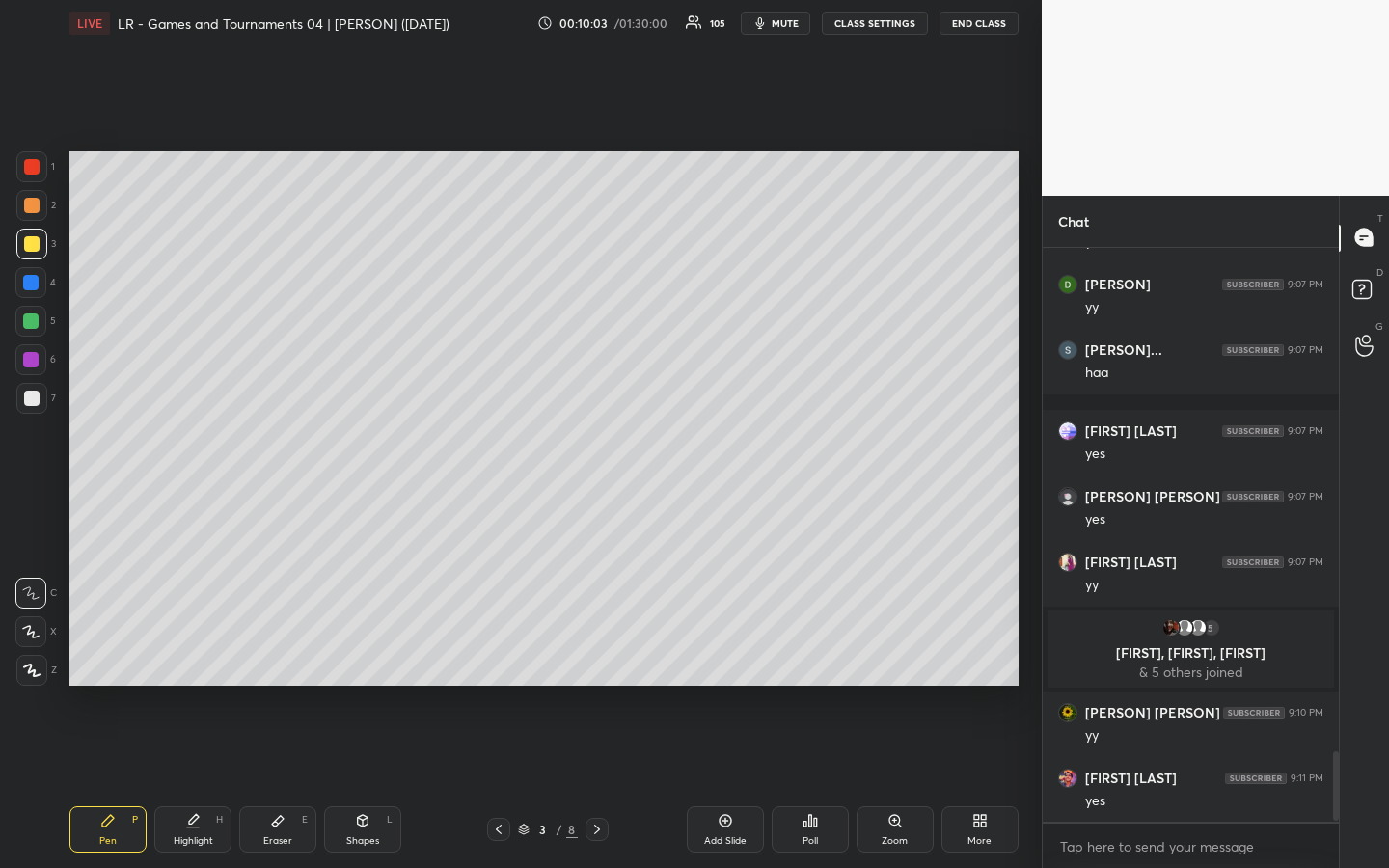 scroll, scrollTop: 4208, scrollLeft: 0, axis: vertical 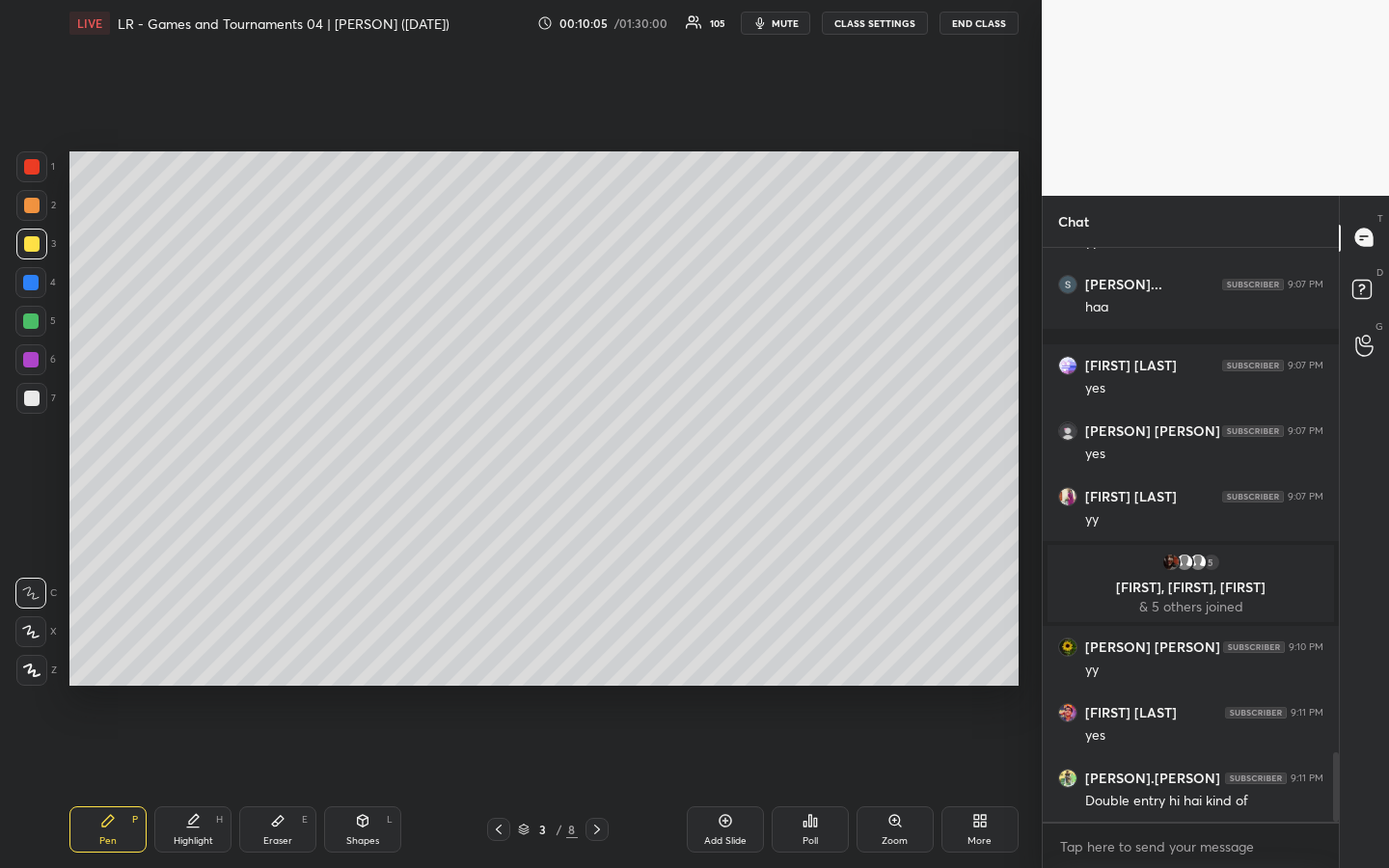 click on "Highlight" at bounding box center [193, 841] 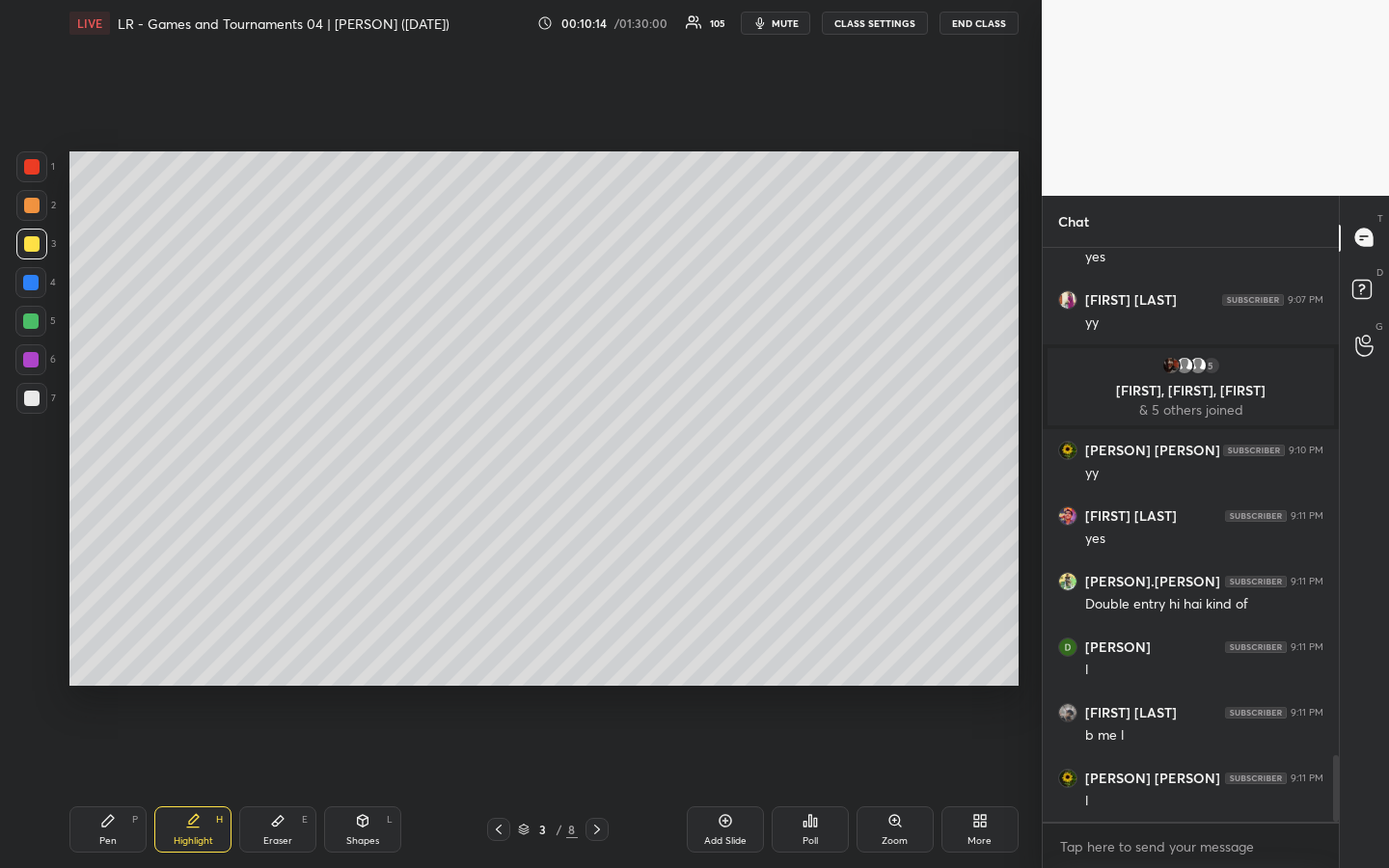 scroll, scrollTop: 4470, scrollLeft: 0, axis: vertical 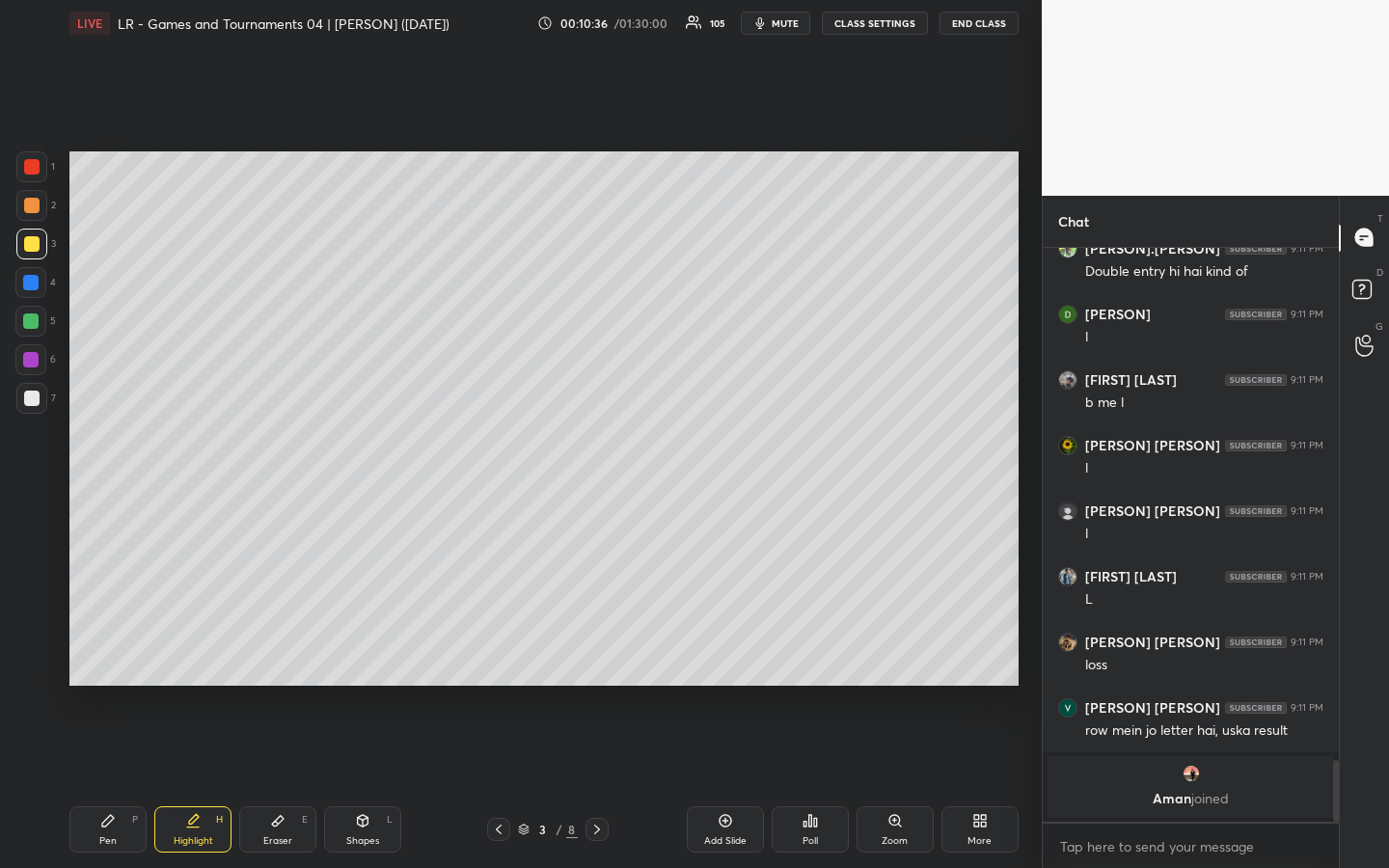 click on "Pen P" at bounding box center (108, 829) 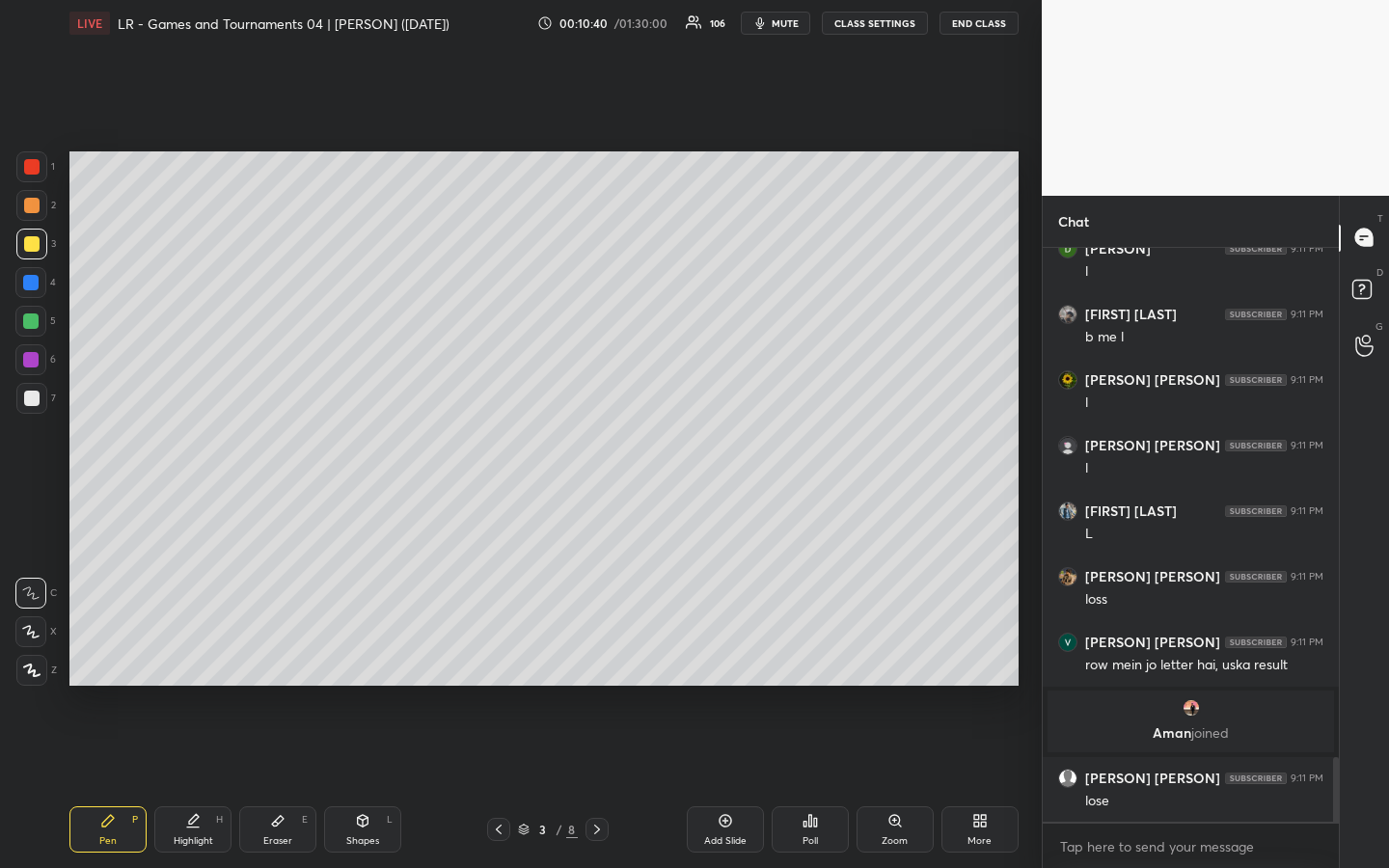 scroll, scrollTop: 4626, scrollLeft: 0, axis: vertical 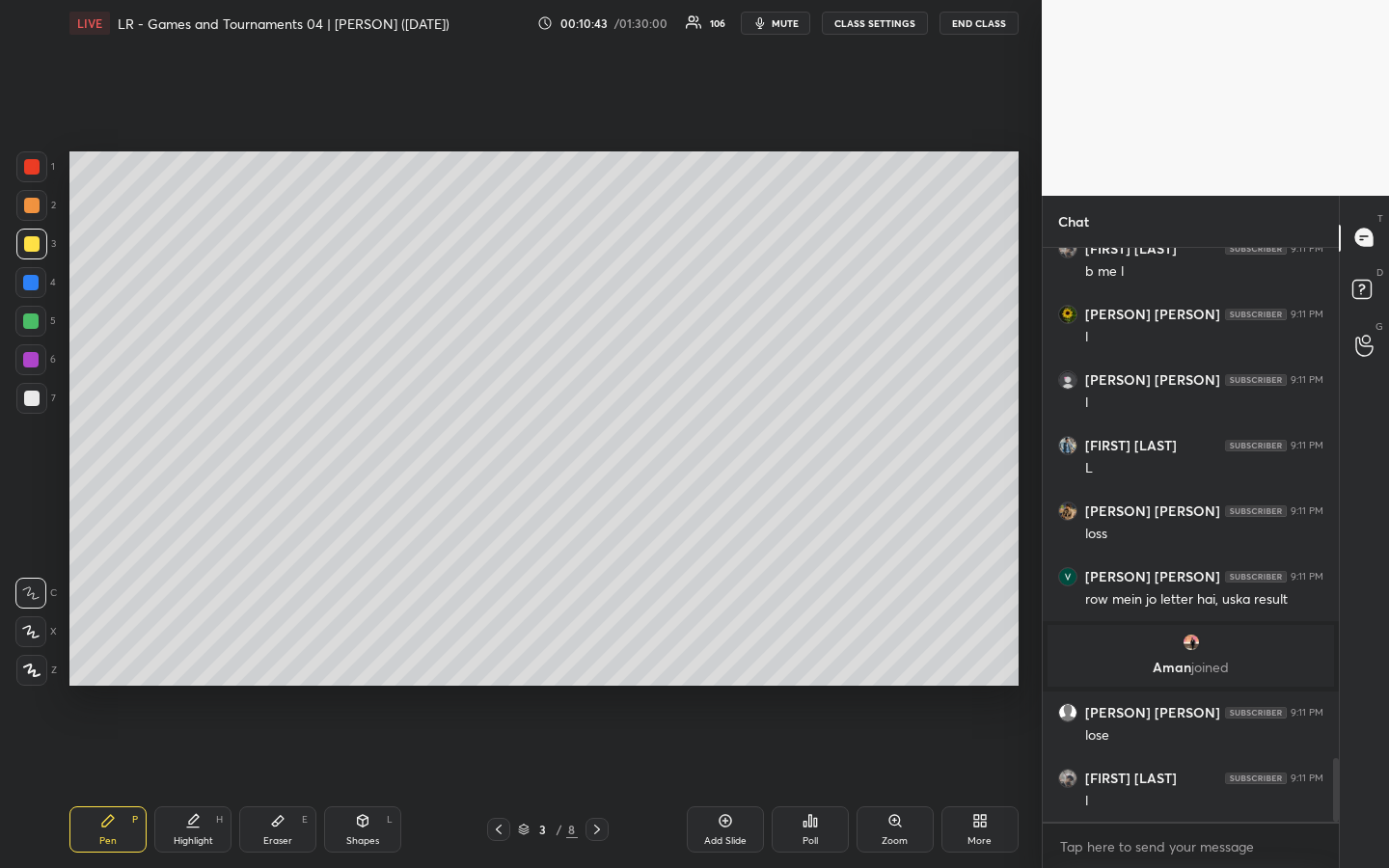 click at bounding box center (32, 205) 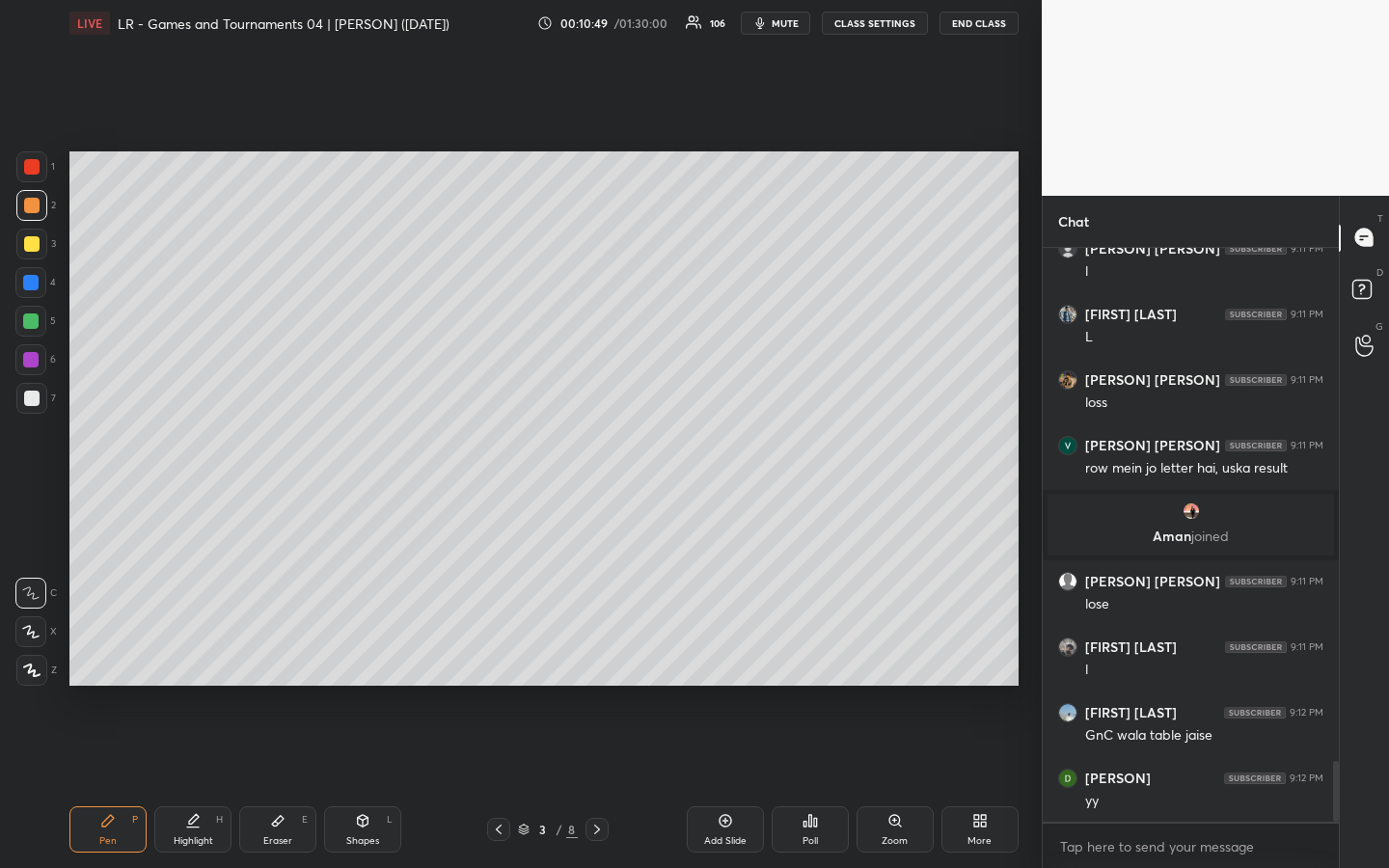 scroll, scrollTop: 4823, scrollLeft: 0, axis: vertical 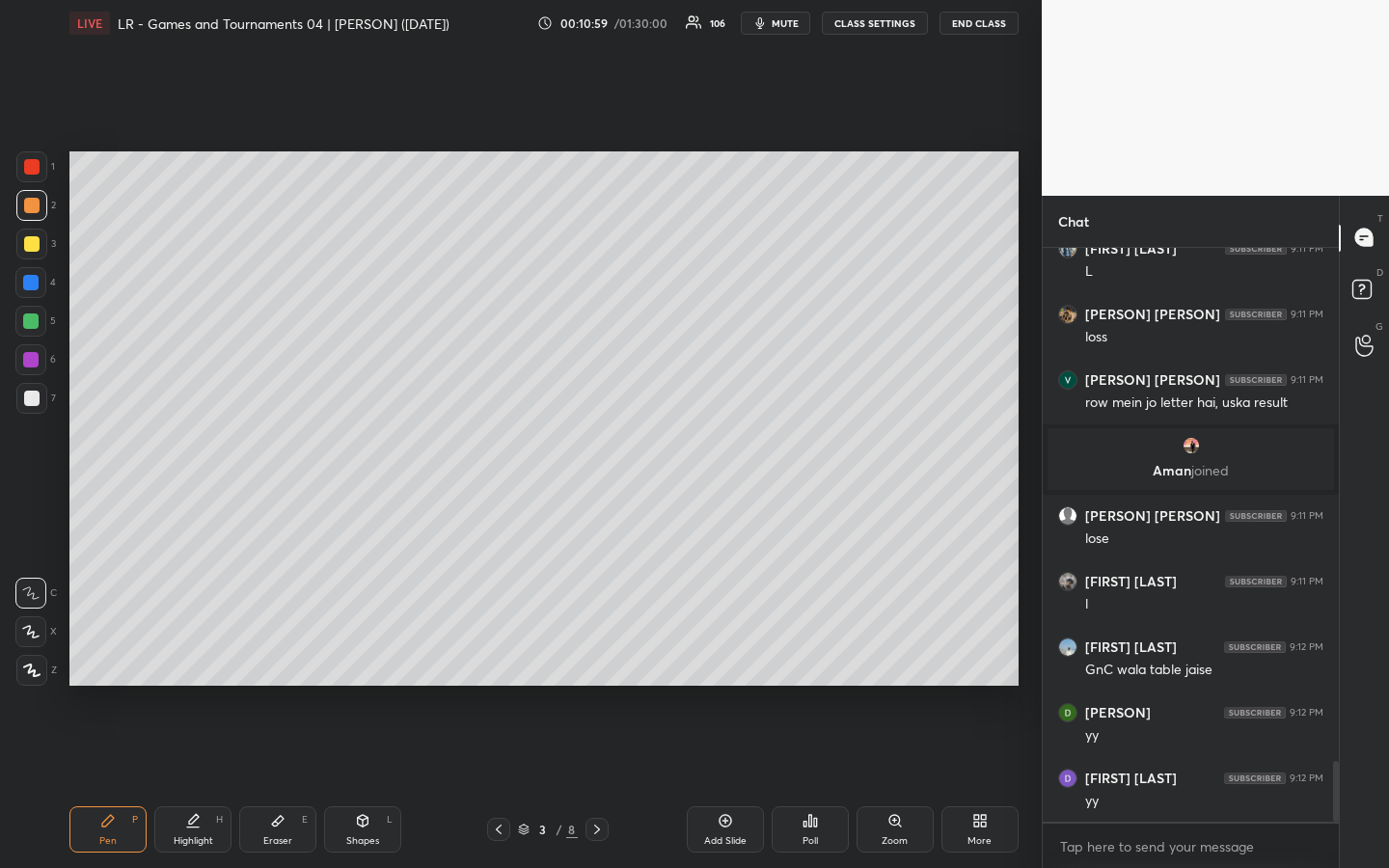 click on "Highlight H" at bounding box center [193, 829] 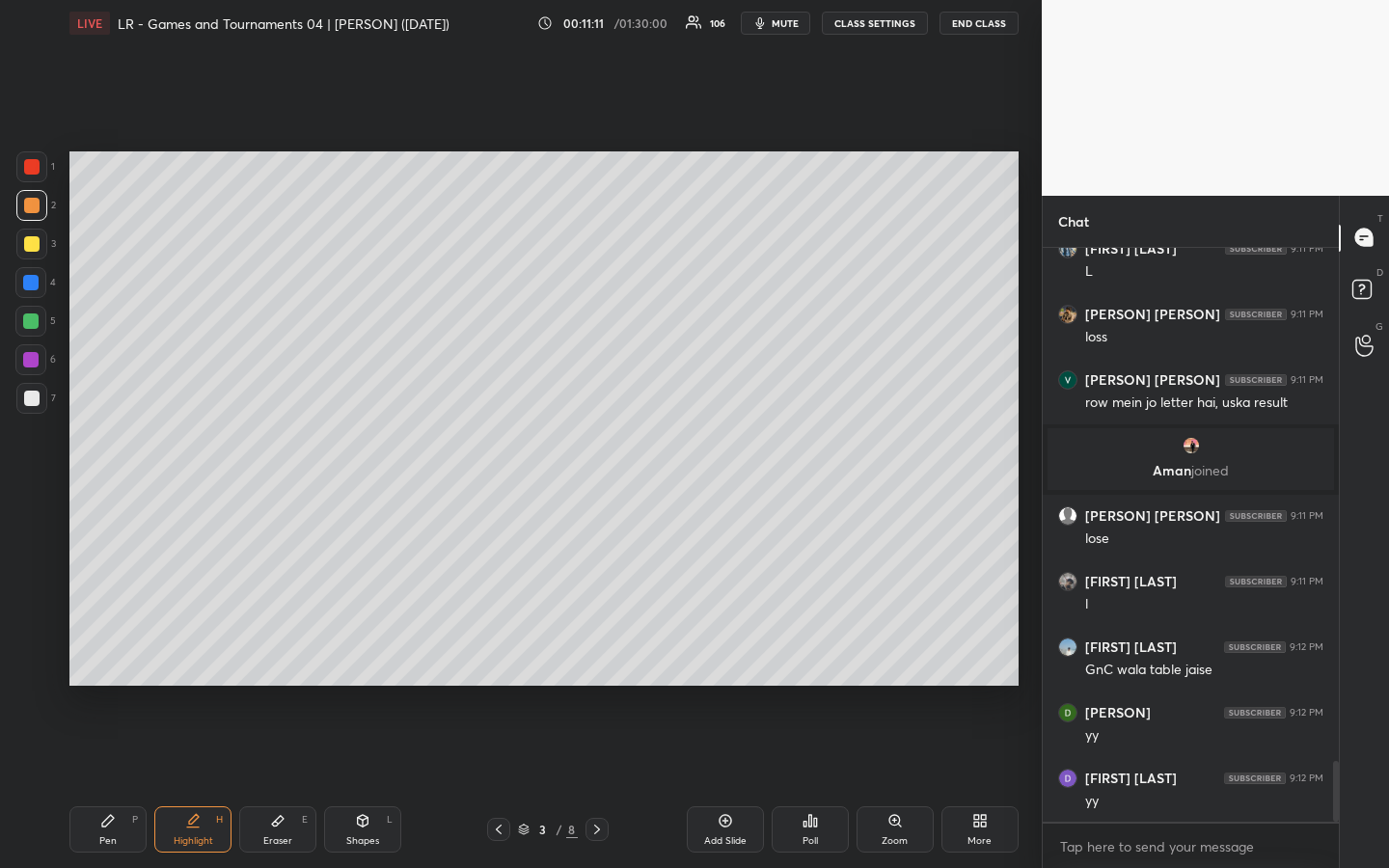 click on "Pen P" at bounding box center [108, 829] 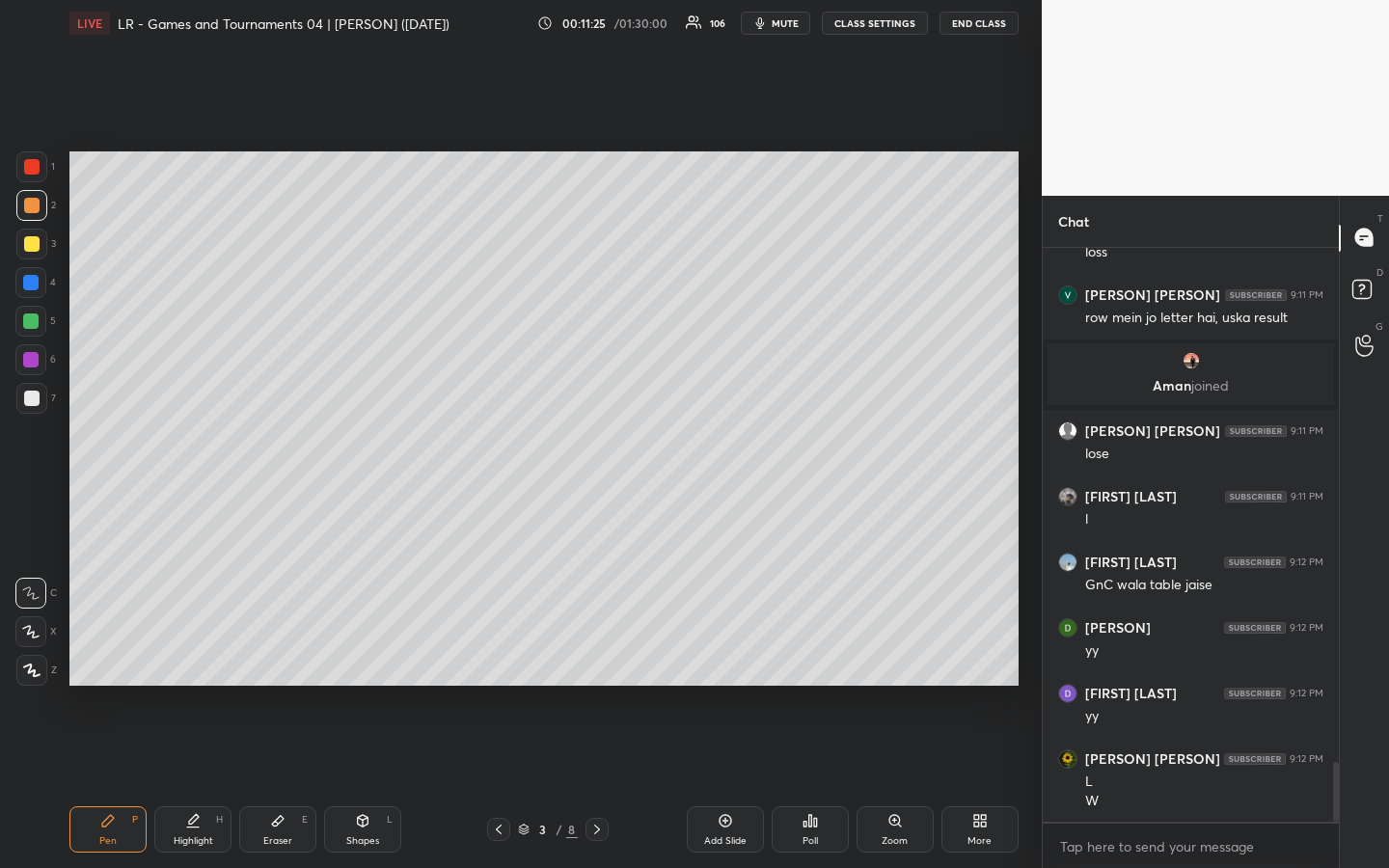 scroll, scrollTop: 4978, scrollLeft: 0, axis: vertical 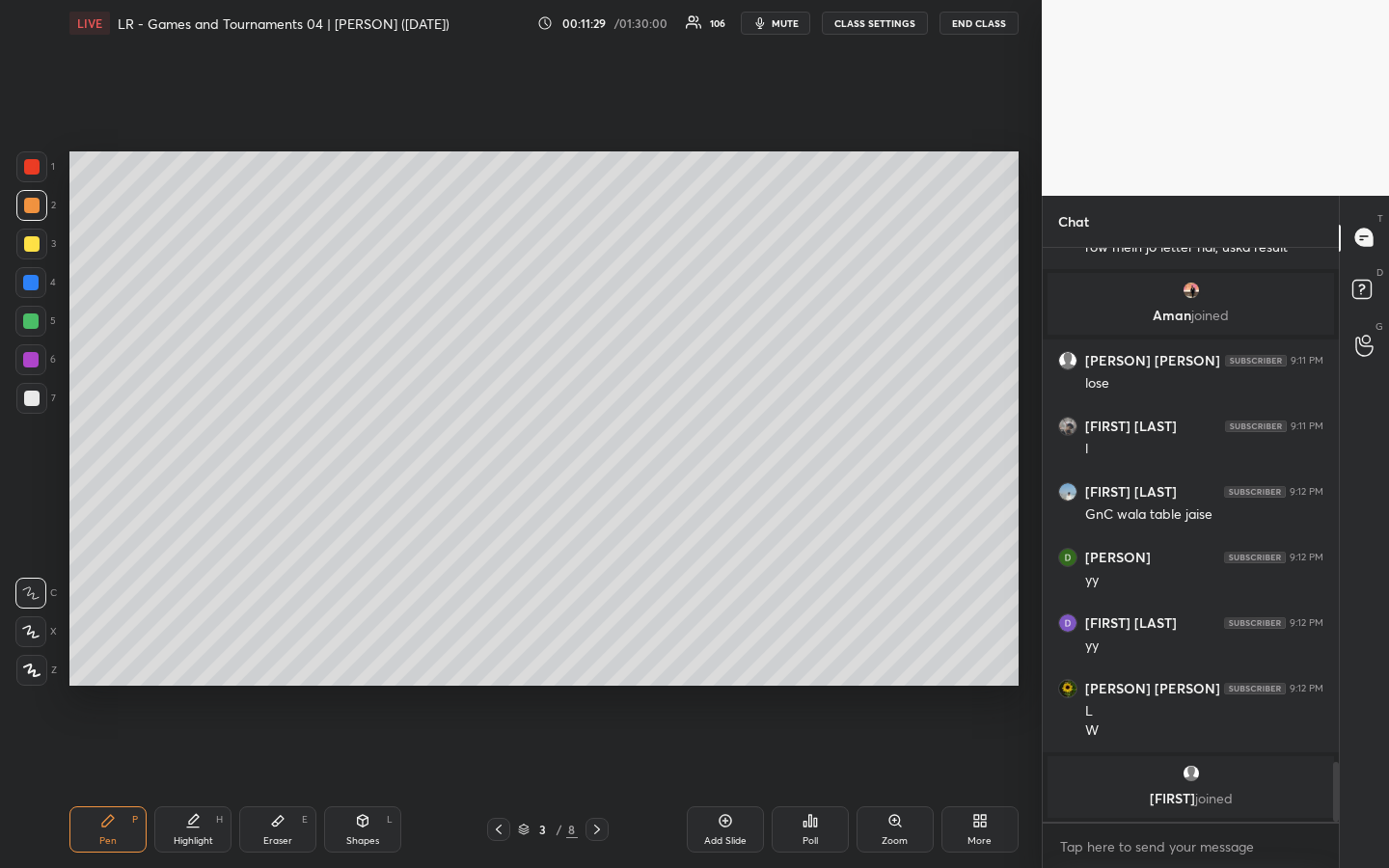 click at bounding box center [32, 398] 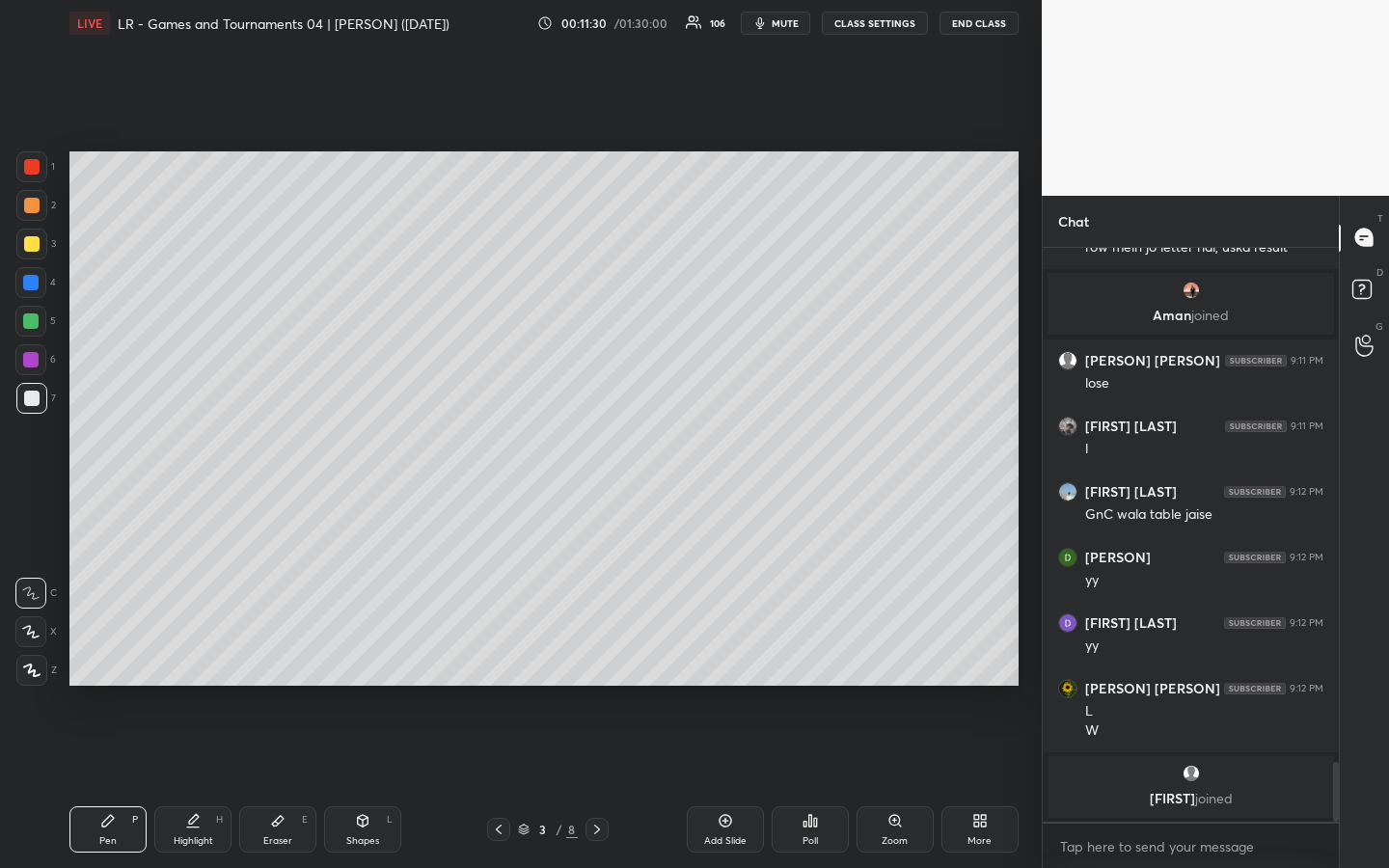 click at bounding box center (32, 167) 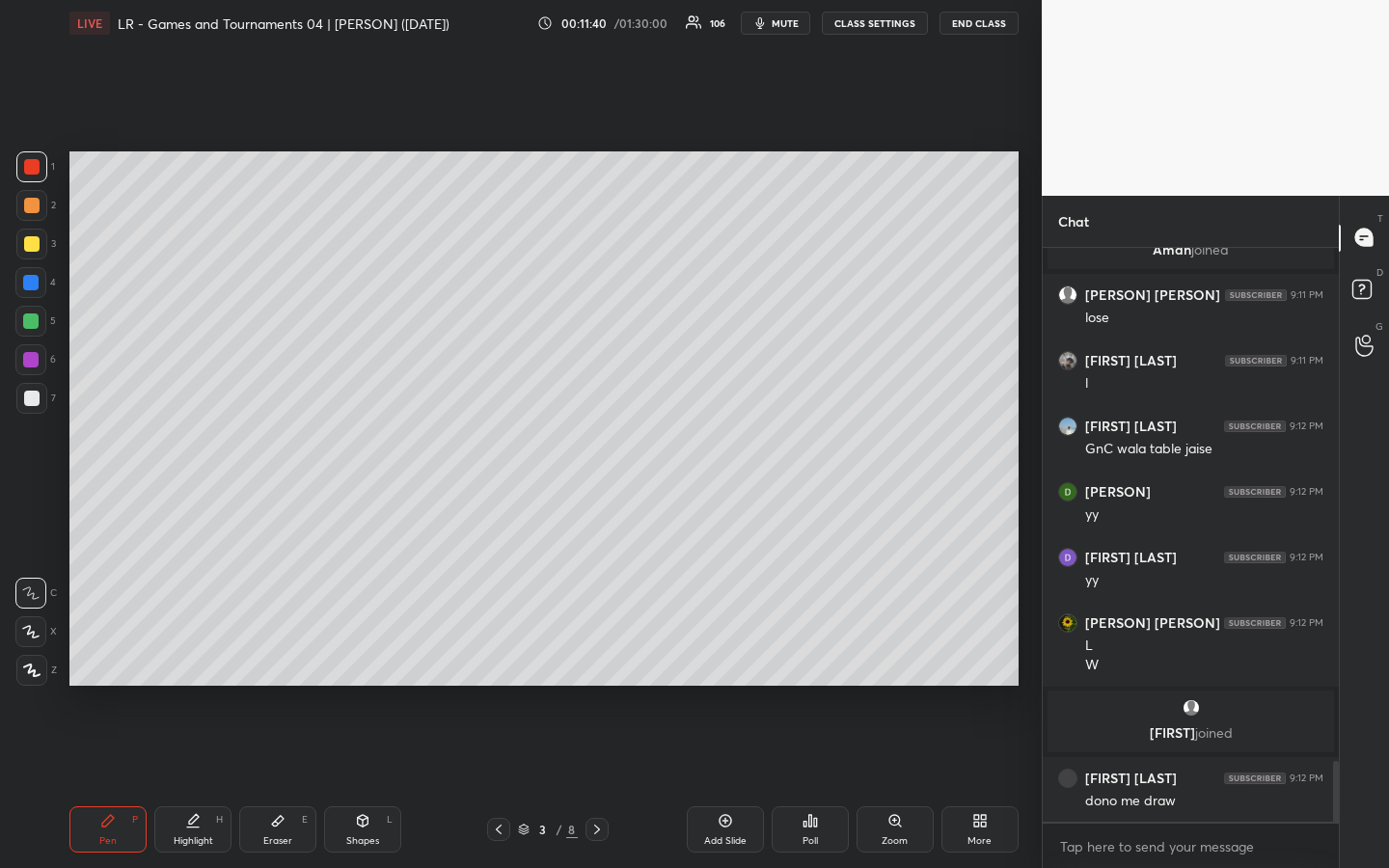 scroll, scrollTop: 4853, scrollLeft: 0, axis: vertical 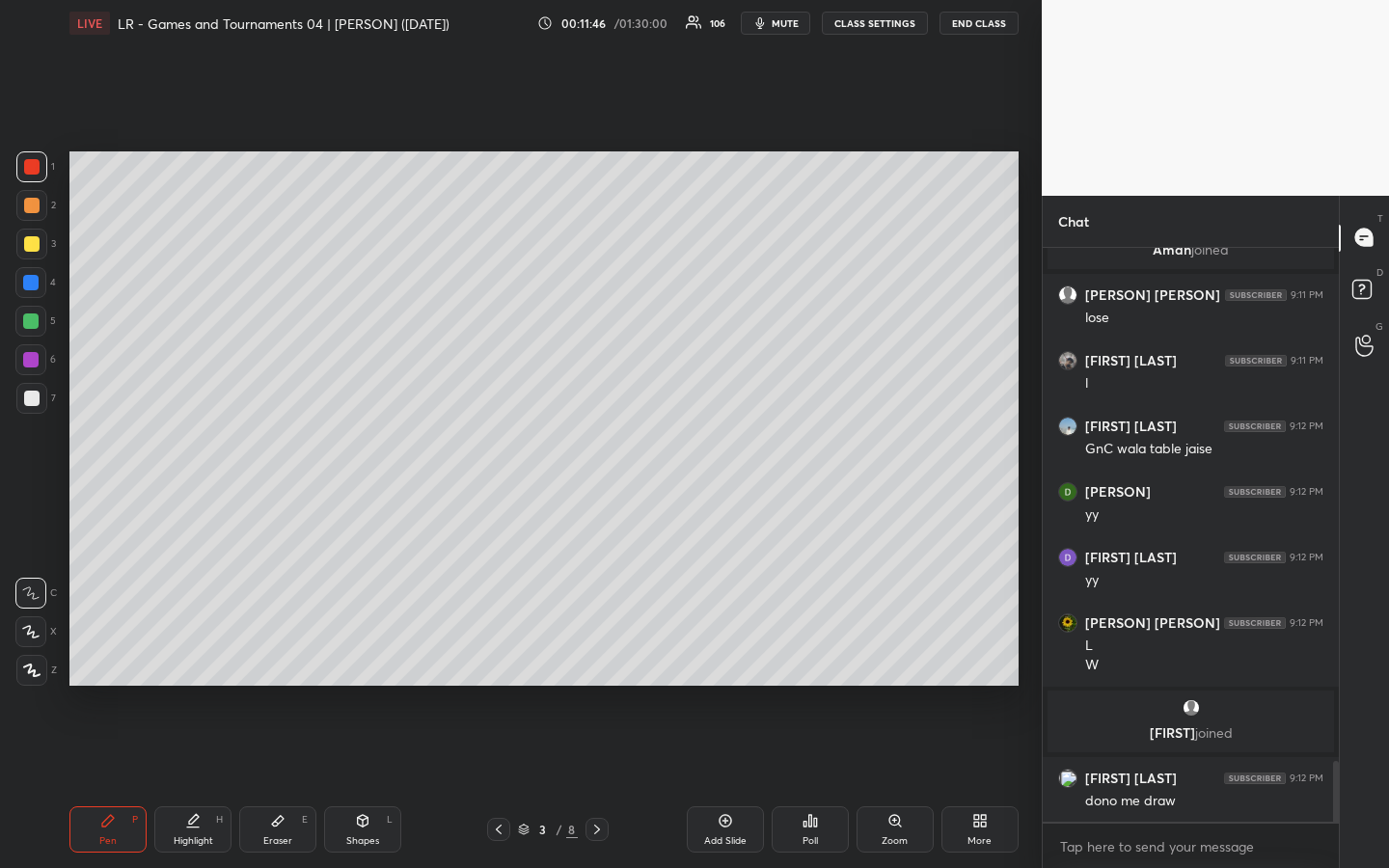 click on "Highlight H" at bounding box center [193, 829] 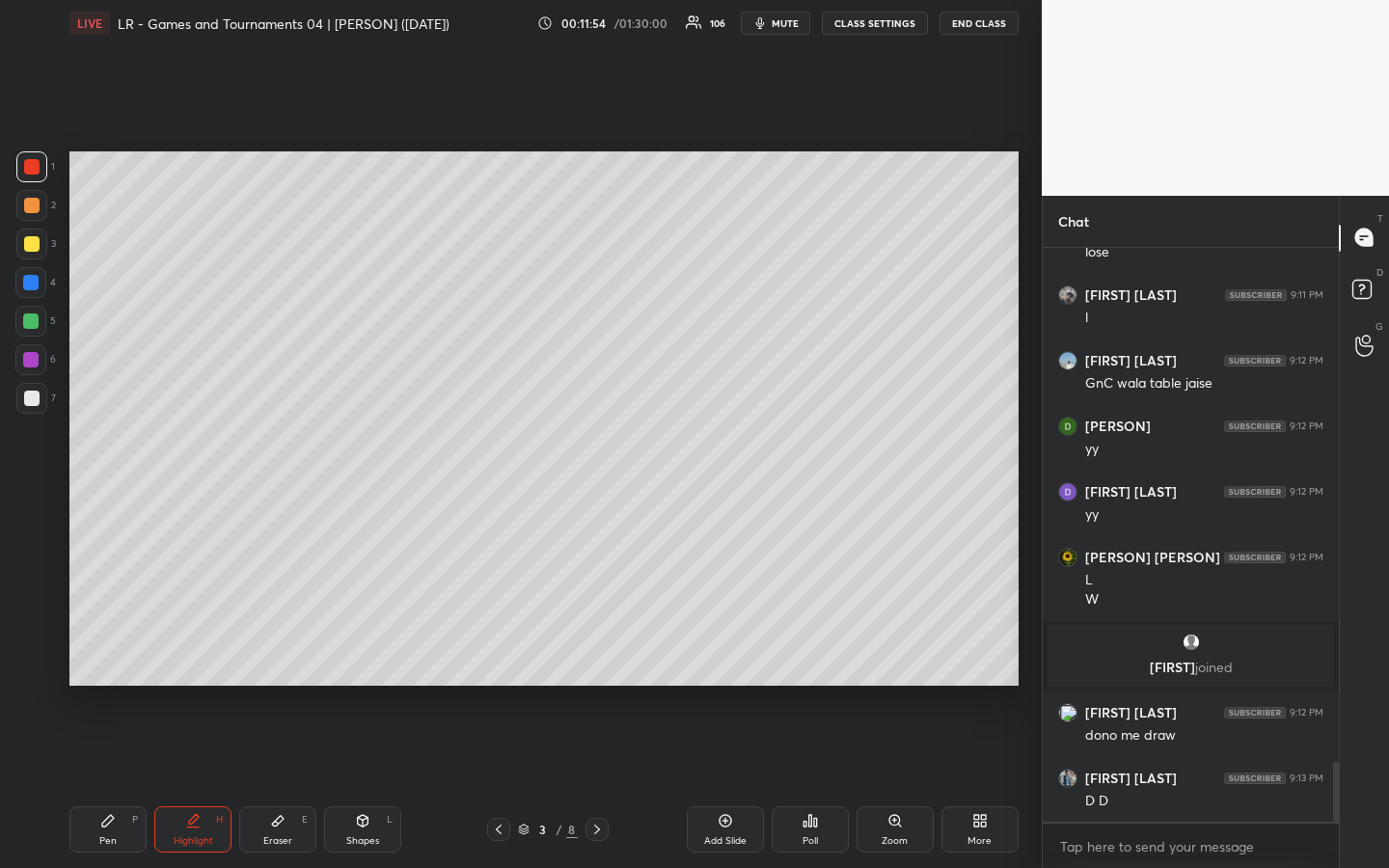 scroll, scrollTop: 4989, scrollLeft: 0, axis: vertical 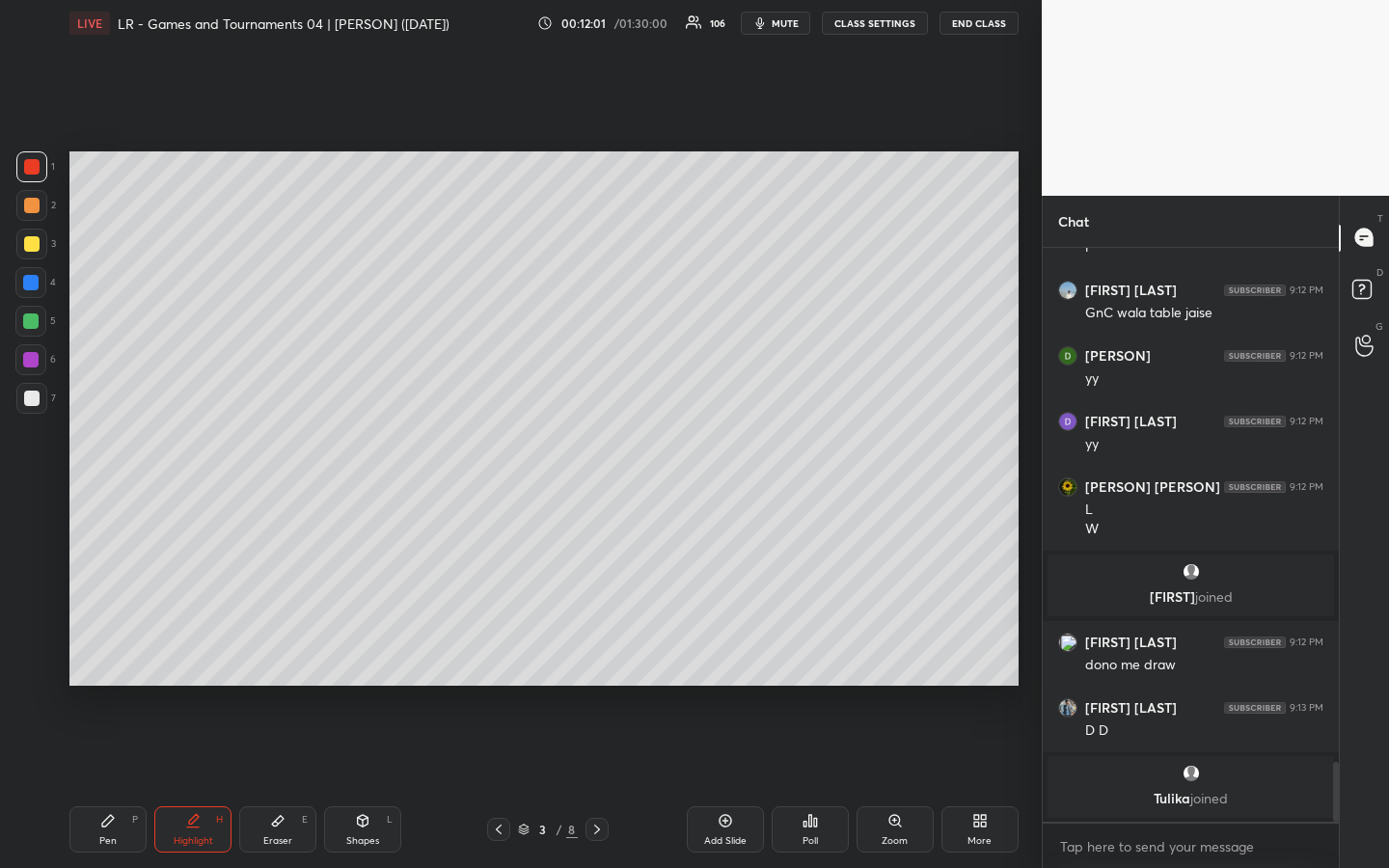 drag, startPoint x: 123, startPoint y: 807, endPoint x: 135, endPoint y: 752, distance: 56.293872 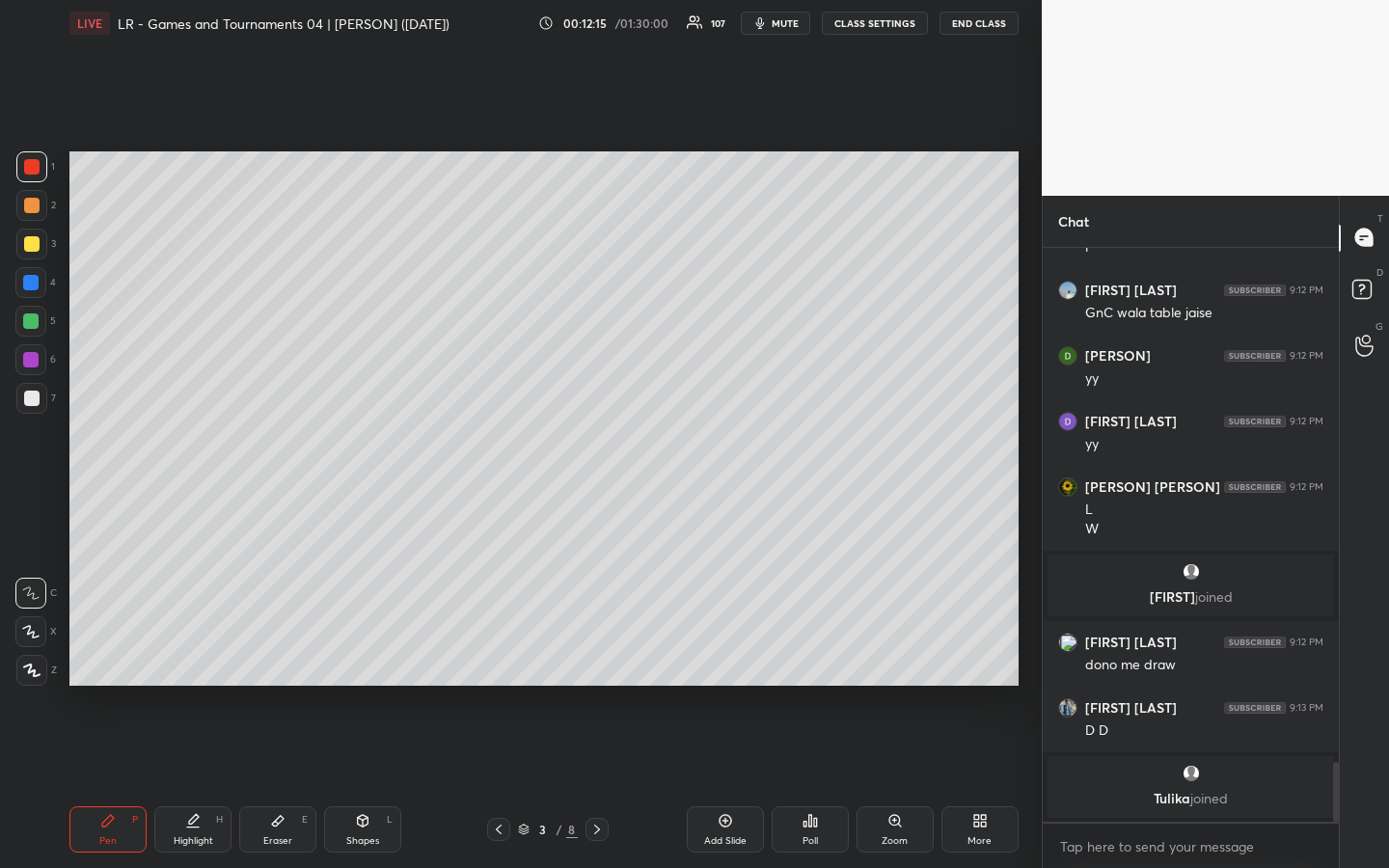 click on "Highlight H" at bounding box center [193, 829] 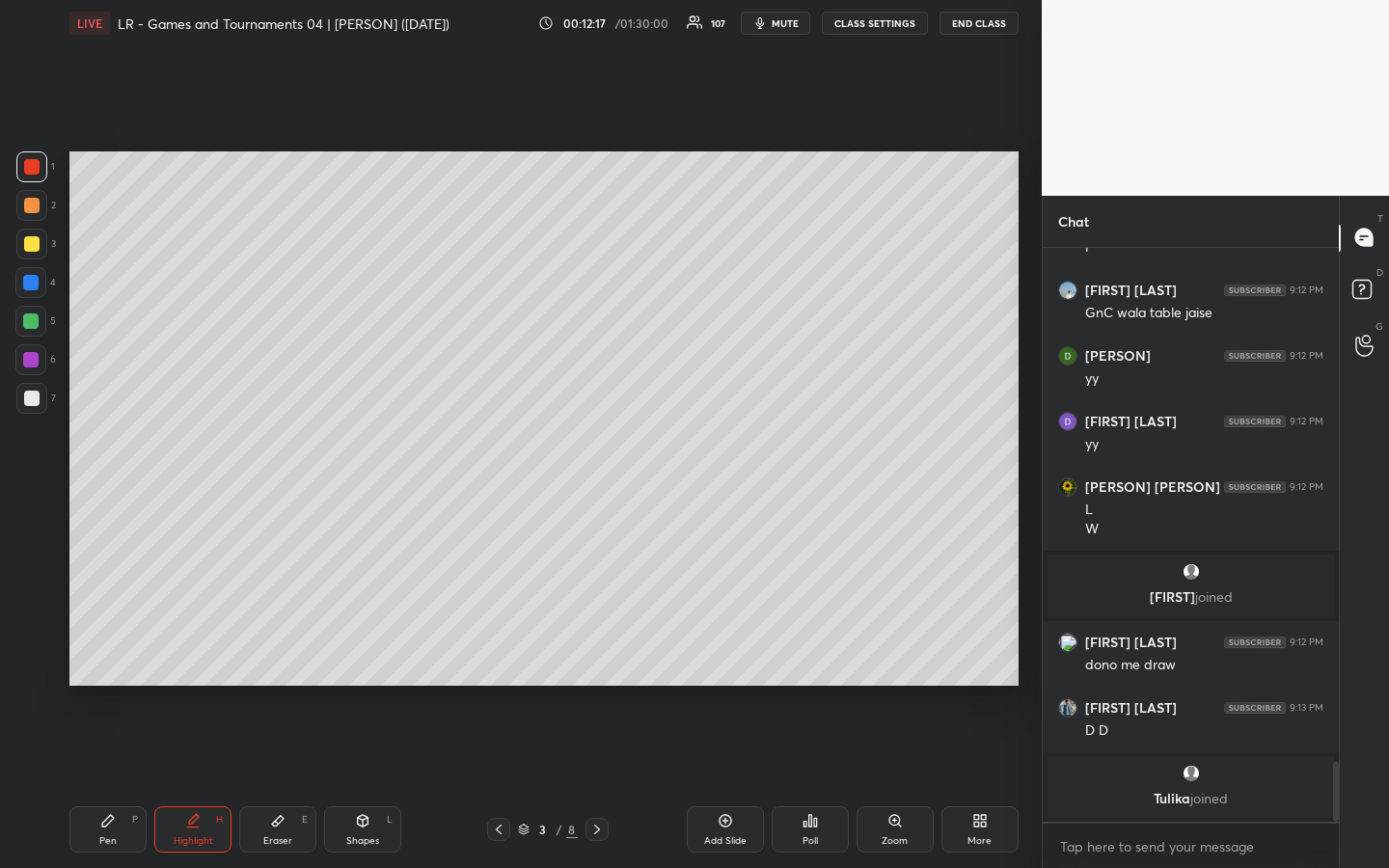 click at bounding box center [31, 360] 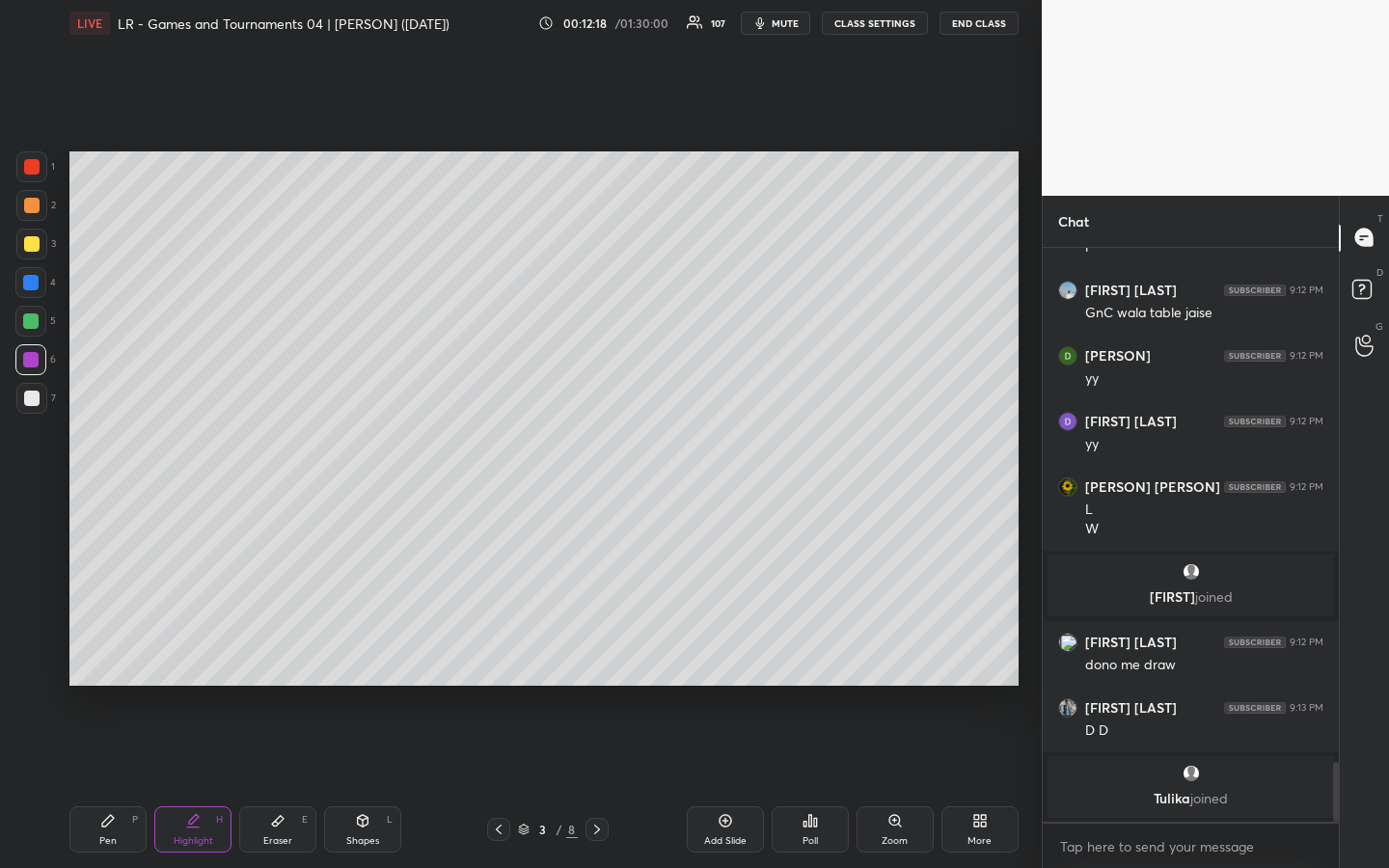 click on "Shapes L" at bounding box center (363, 829) 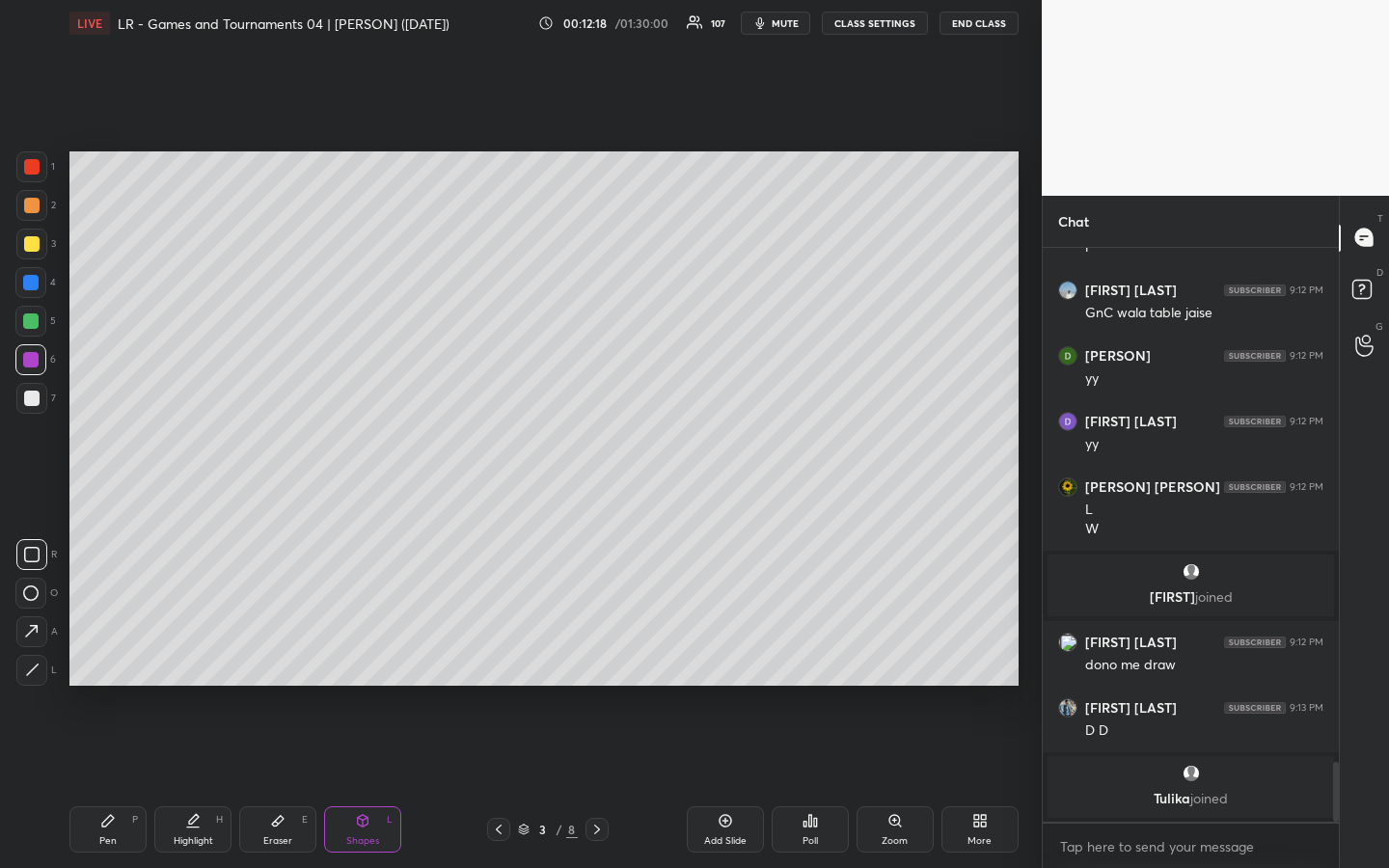 click on "1 2 3 4 5 6 7 R O A L C X Z Erase all   C X Z LIVE LR - Games and Tournaments 04 | [PERSON] ([DATE]) 00:12:18 /  01:30:00 107 mute CLASS SETTINGS END CLASS Setting up your live class Poll for   secs No correct answer Start poll Back LR - Games and Tournaments 04 | [PERSON] ([DATE]) MBA Pathshala Pen P Highlight H Eraser E Shapes L 3 / 8 Add Slide Poll Zoom More" at bounding box center [513, 434] 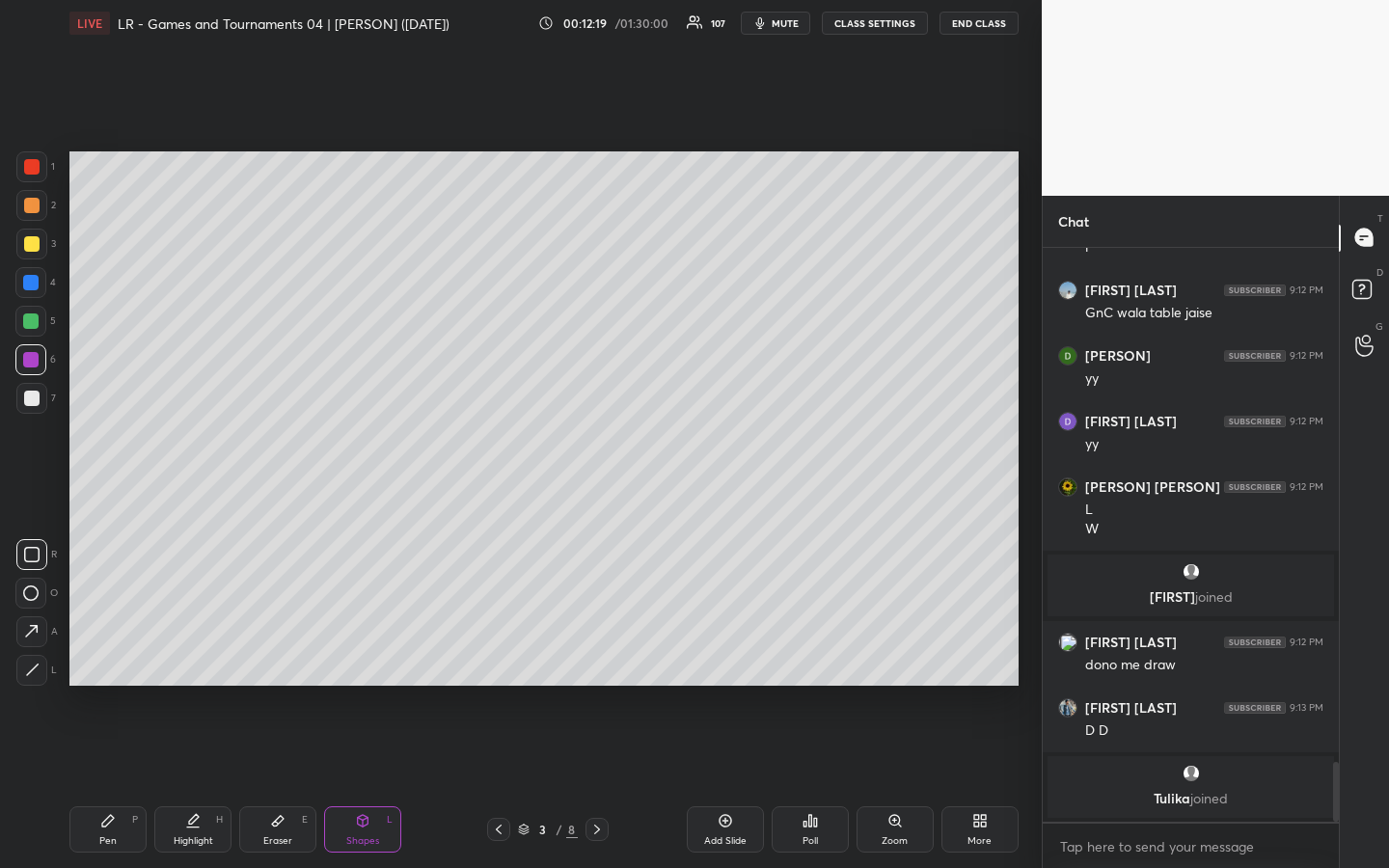 drag, startPoint x: 37, startPoint y: 668, endPoint x: 38, endPoint y: 656, distance: 12.041595 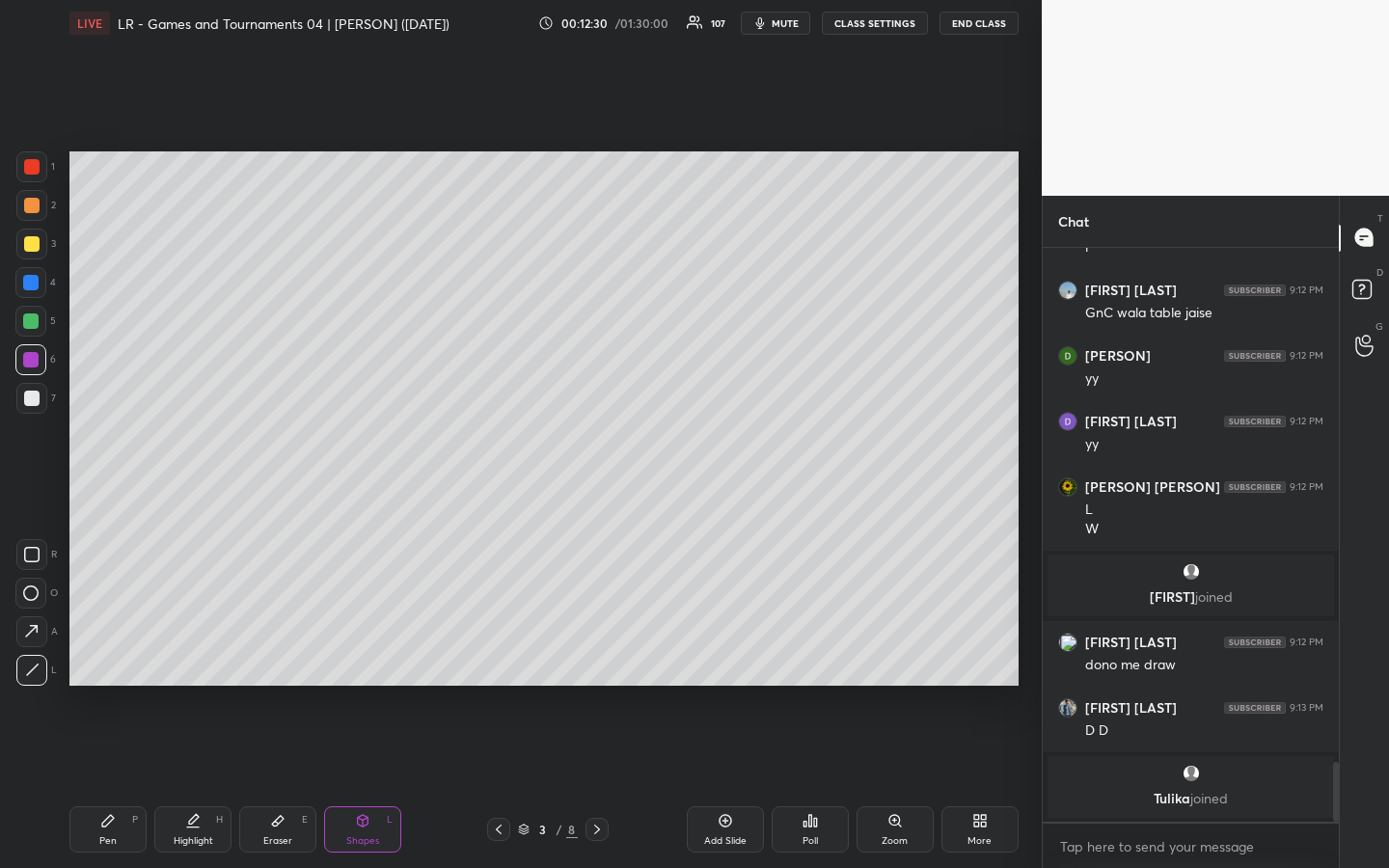 click on "Highlight" at bounding box center (193, 841) 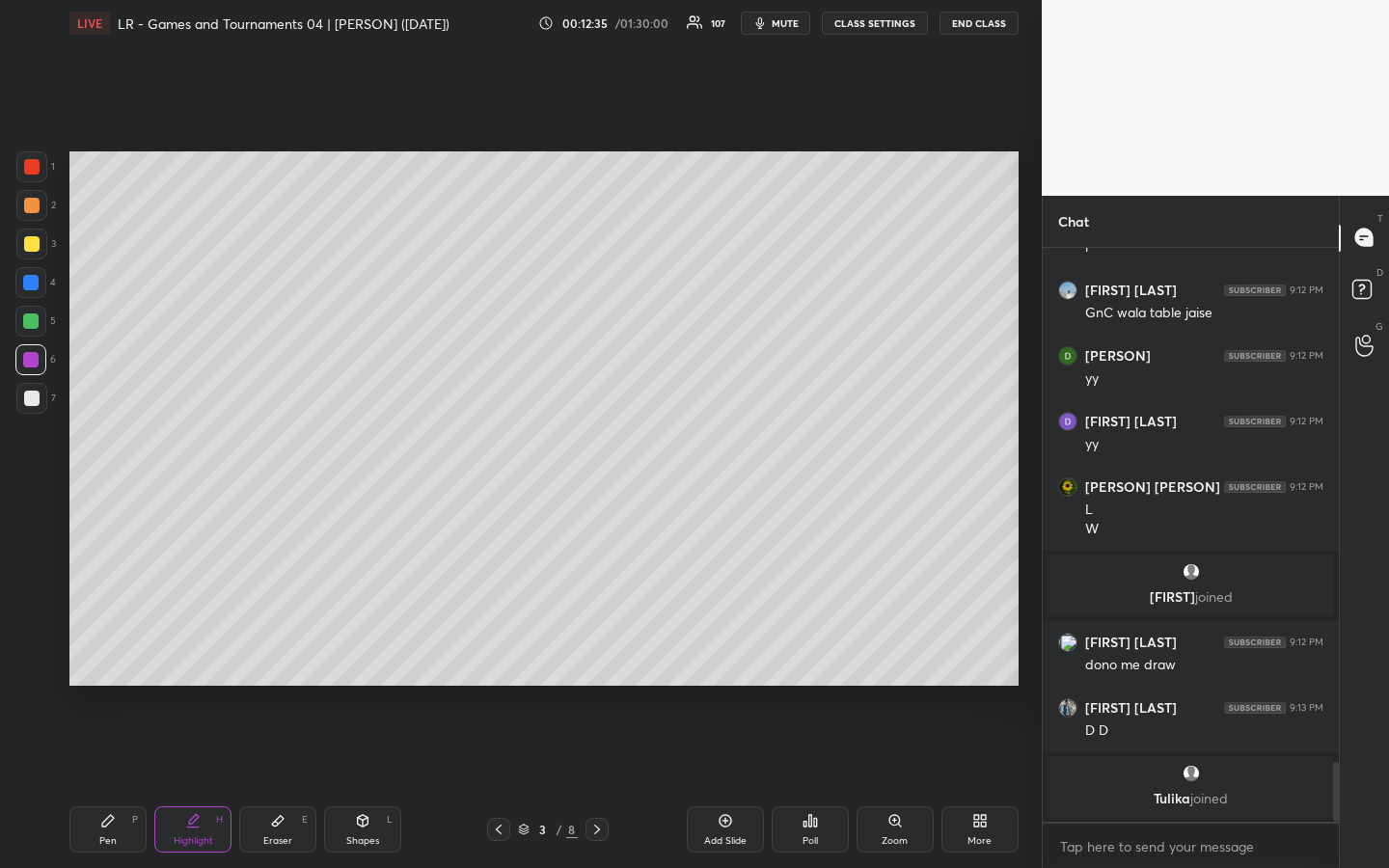 click on "Highlight H" at bounding box center (193, 829) 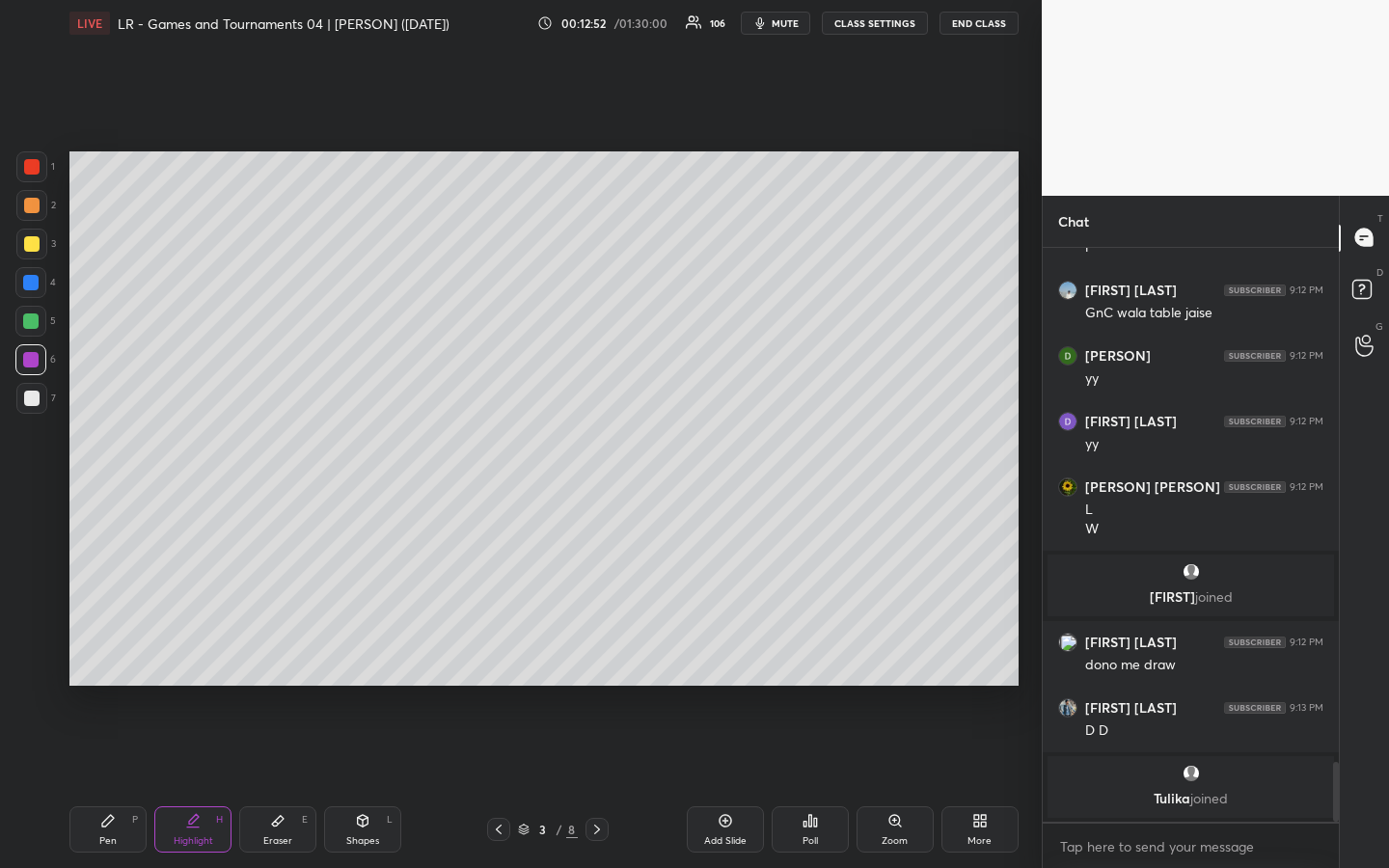scroll, scrollTop: 4983, scrollLeft: 0, axis: vertical 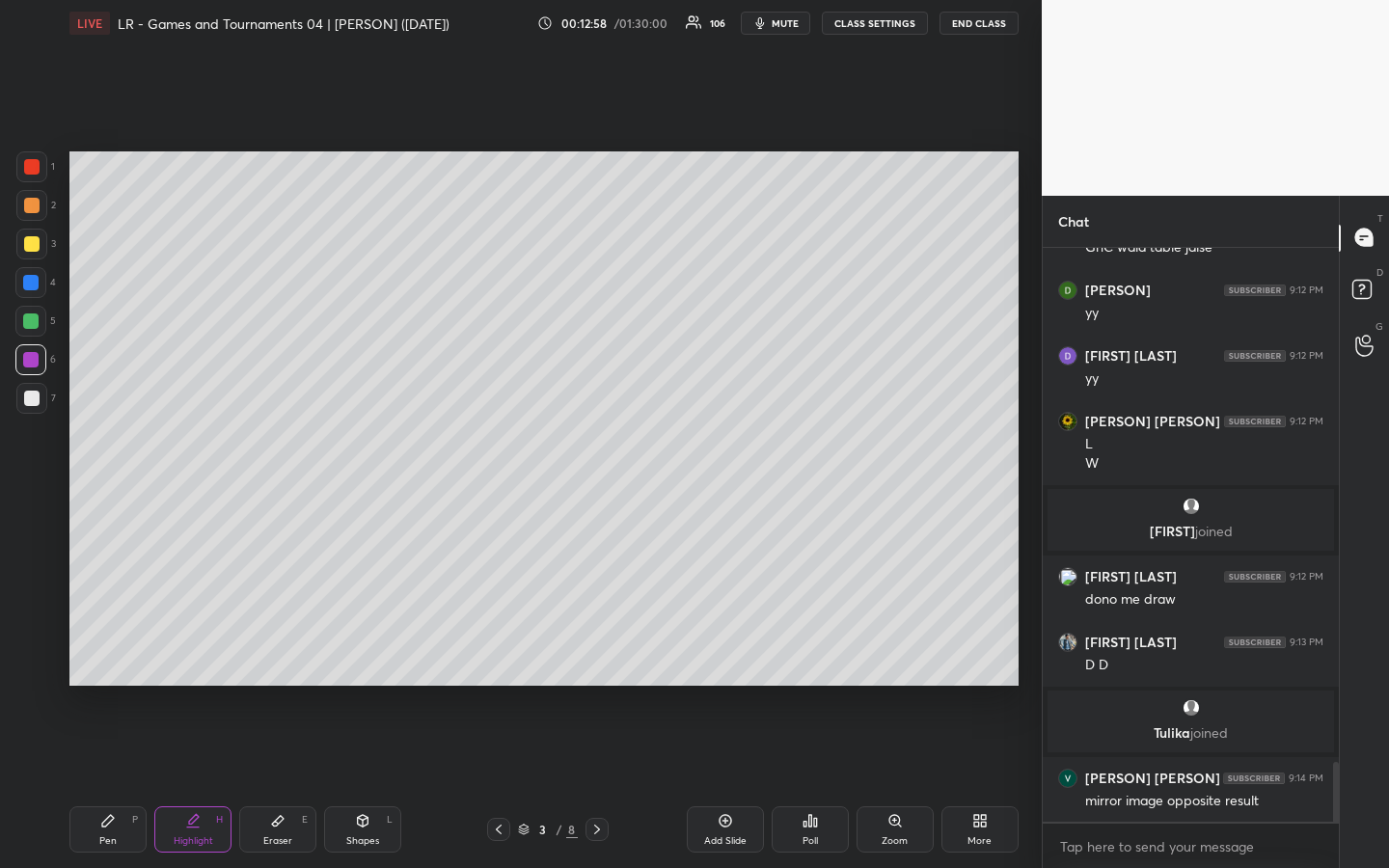 drag, startPoint x: 114, startPoint y: 834, endPoint x: 316, endPoint y: 719, distance: 232.44139 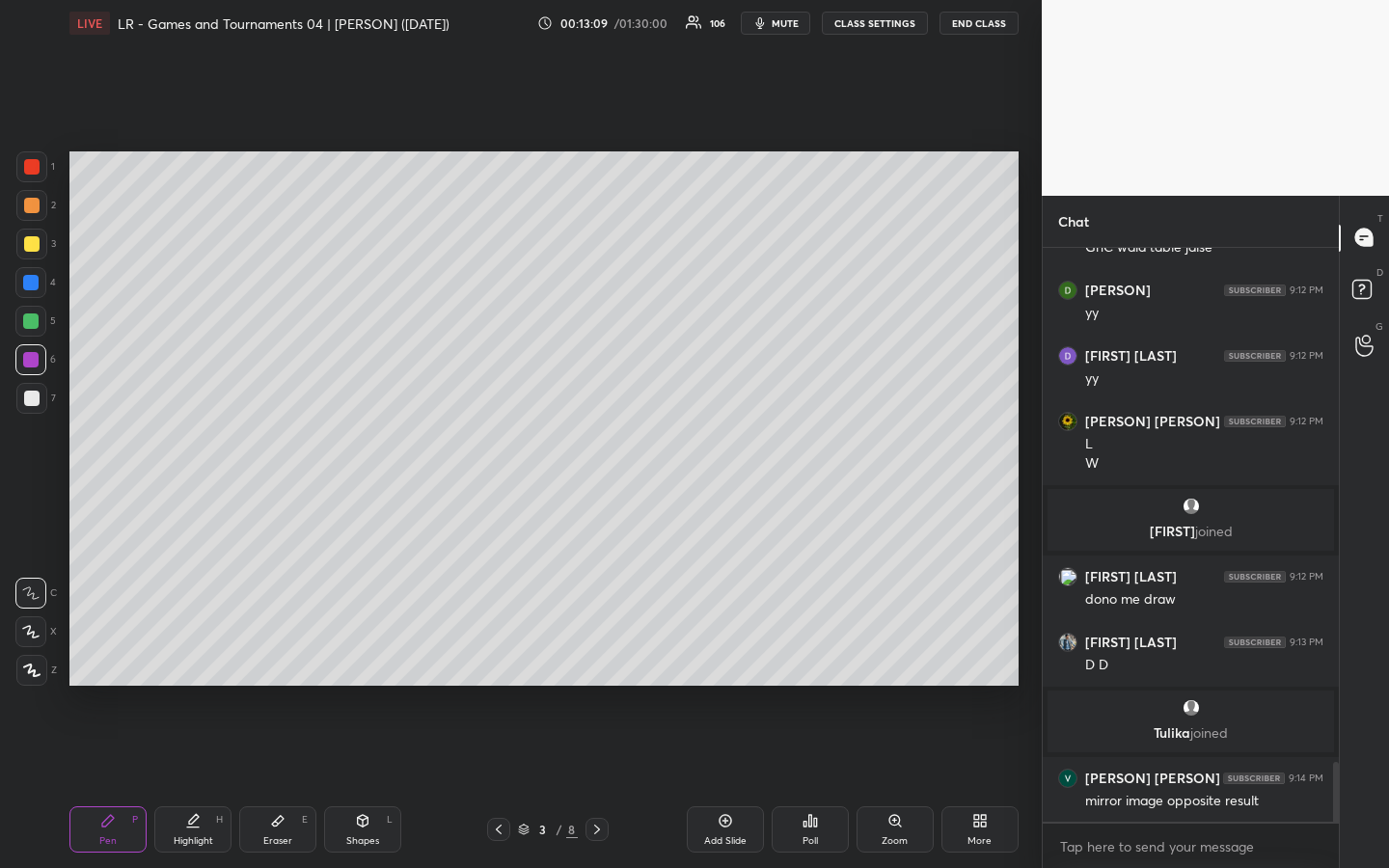 drag, startPoint x: 217, startPoint y: 833, endPoint x: 202, endPoint y: 823, distance: 18.027756 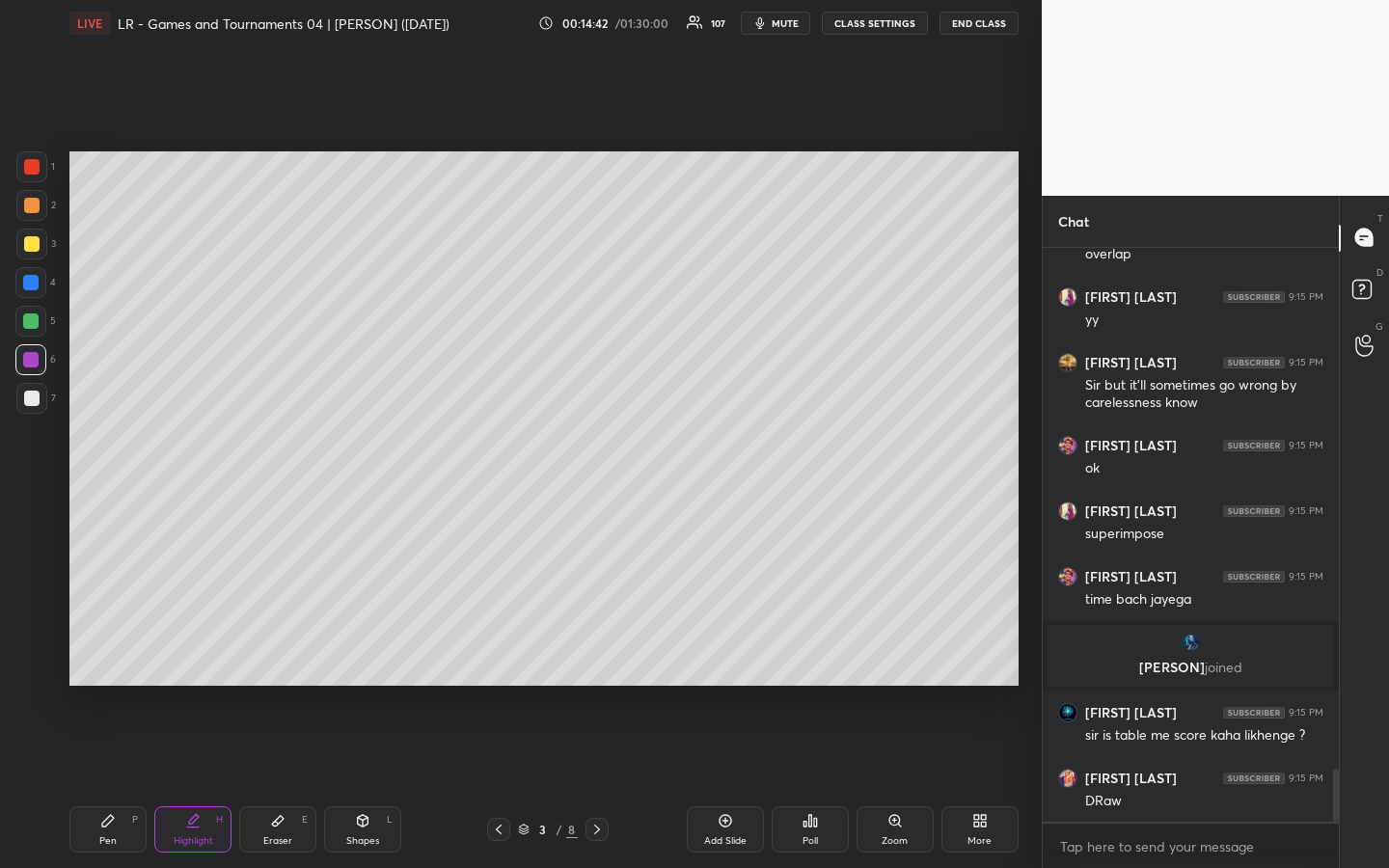 scroll, scrollTop: 5733, scrollLeft: 0, axis: vertical 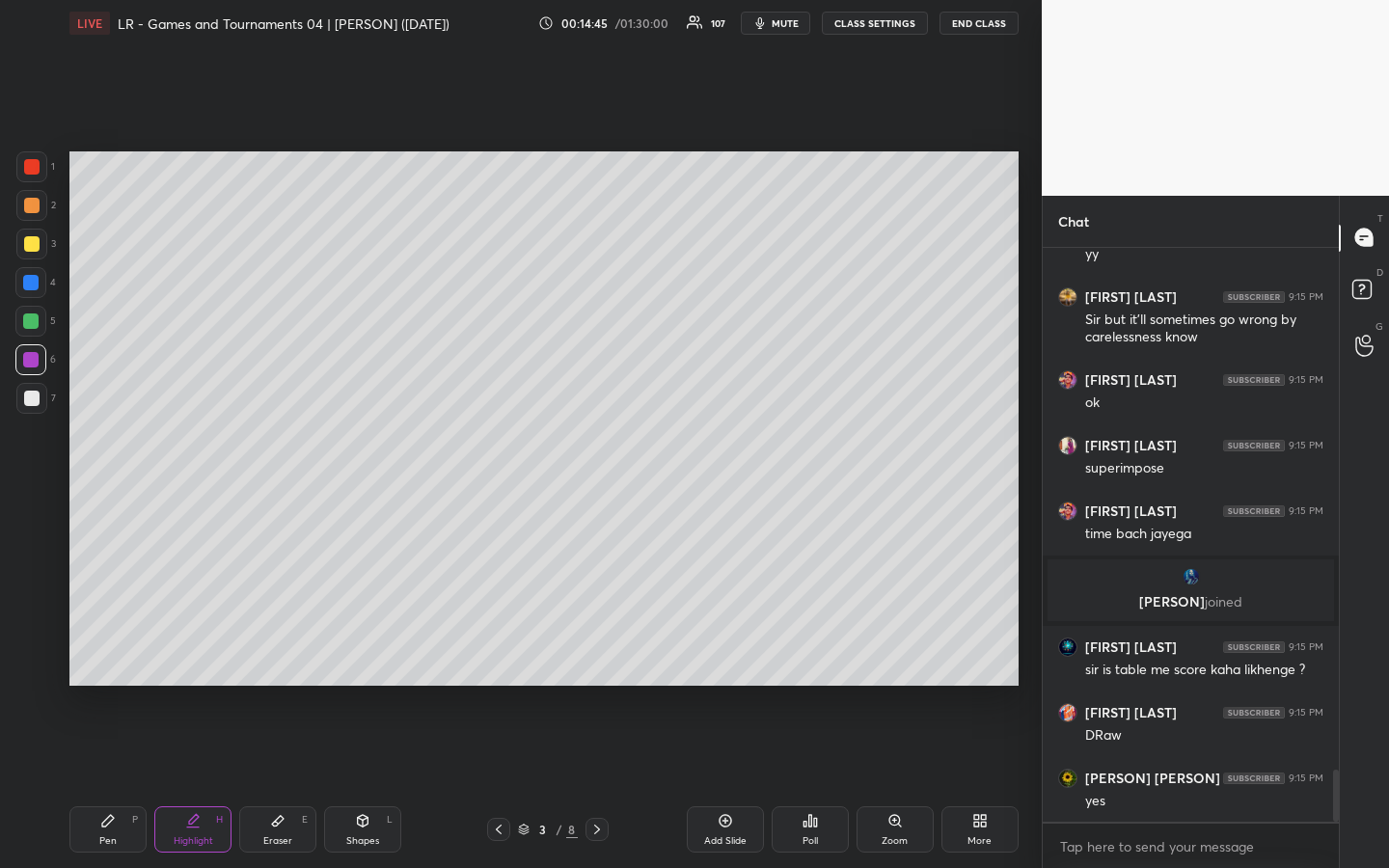 click on "Highlight H" at bounding box center (193, 829) 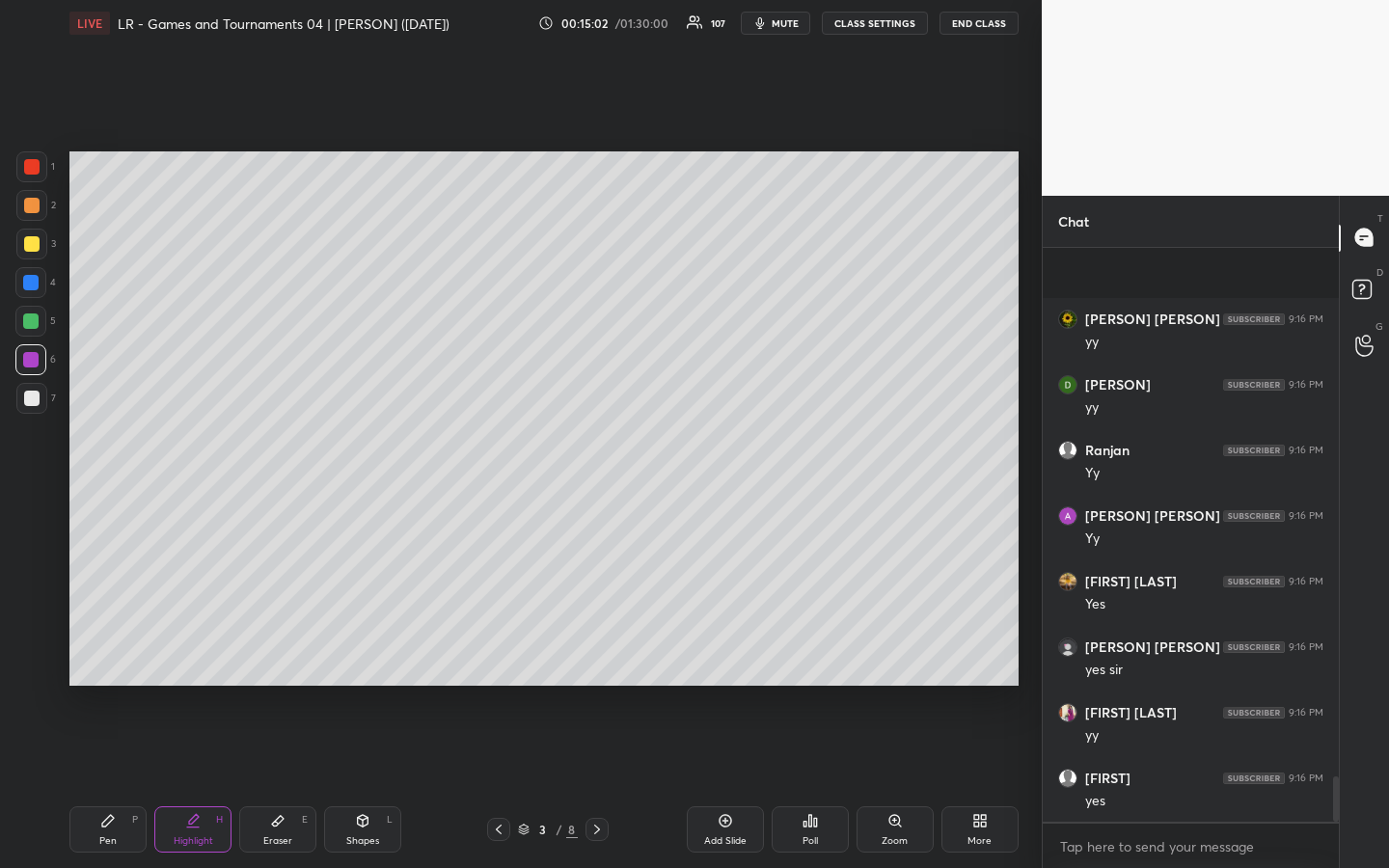 scroll, scrollTop: 6782, scrollLeft: 0, axis: vertical 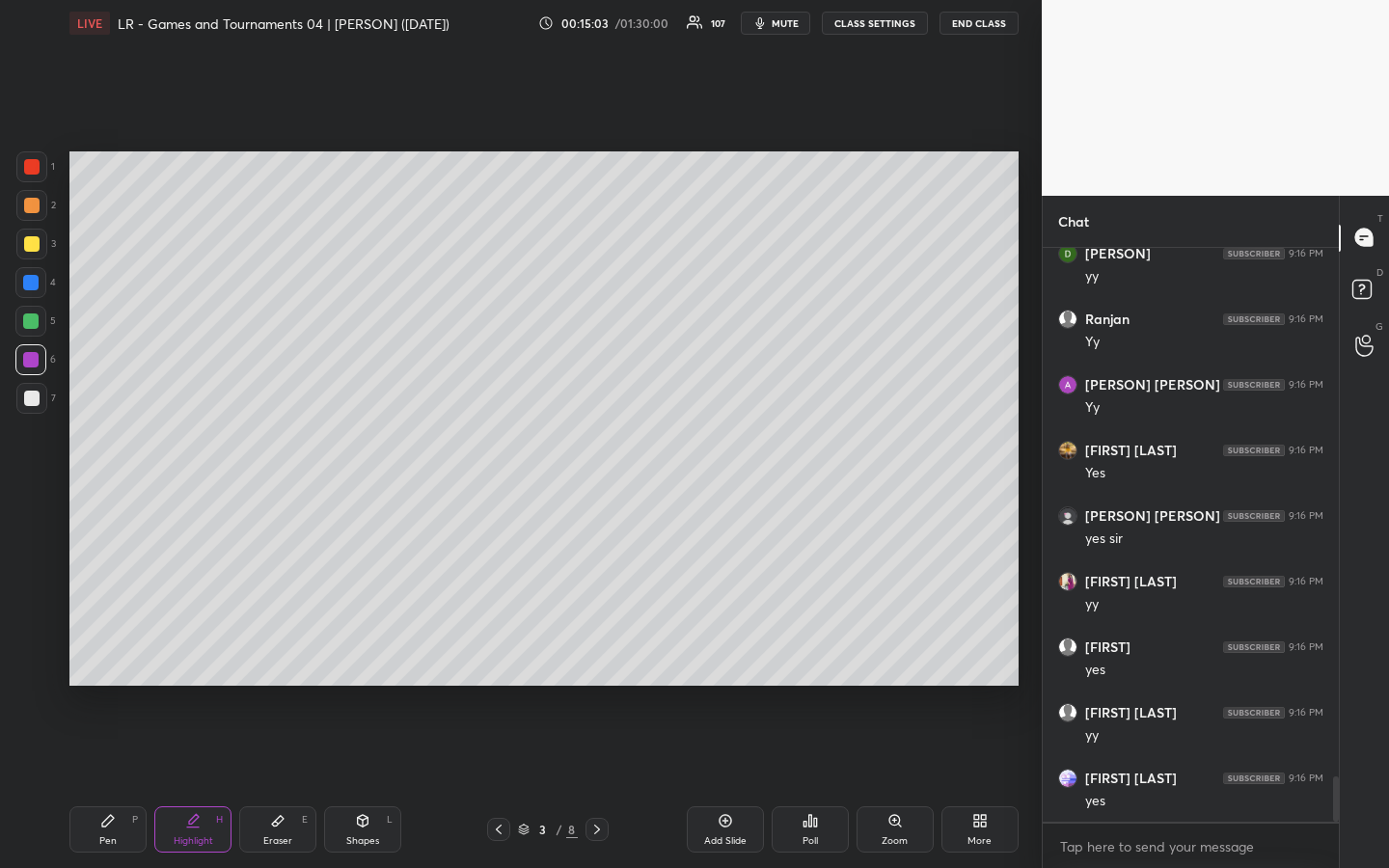click on "Highlight H" at bounding box center [193, 829] 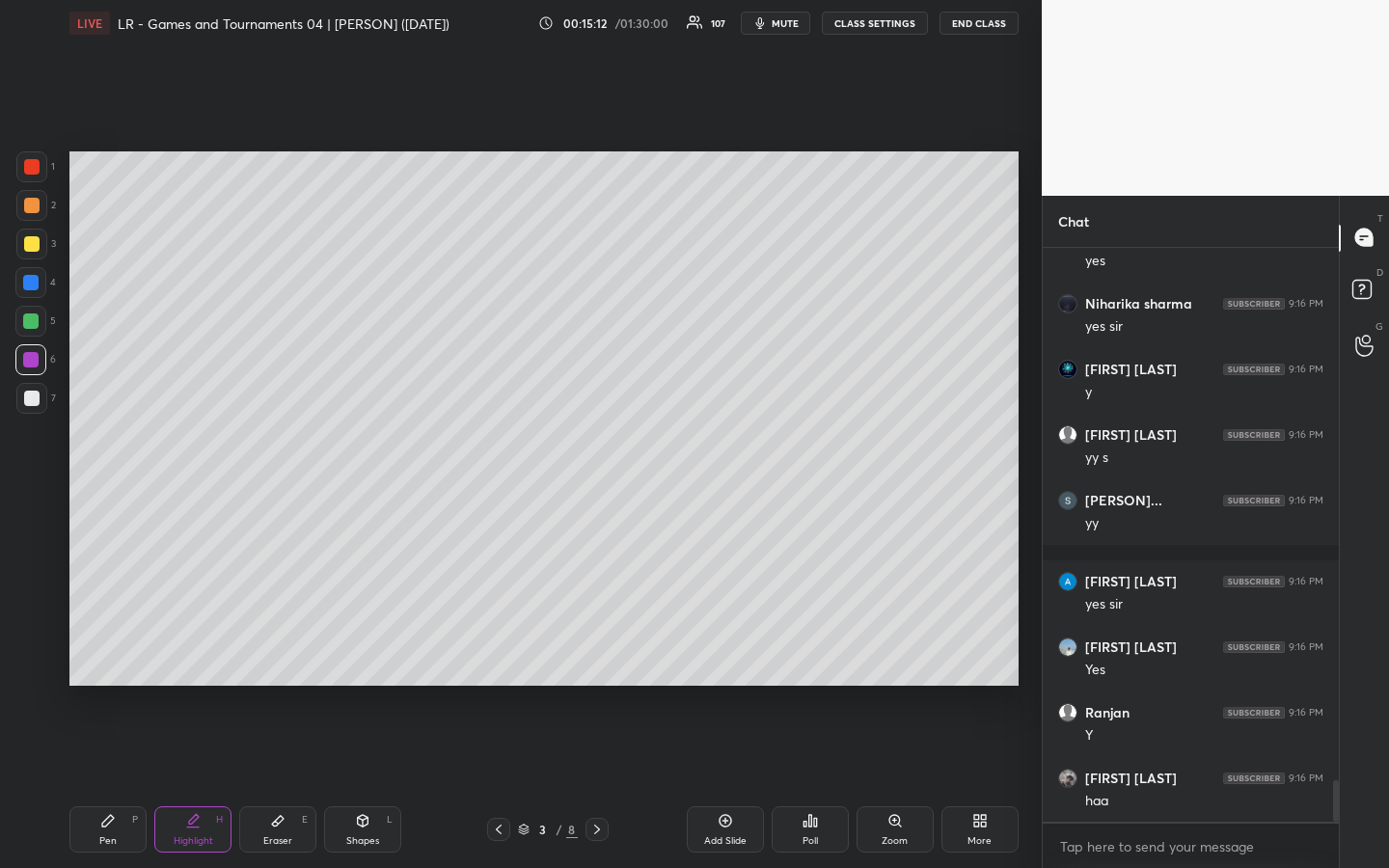 scroll, scrollTop: 7519, scrollLeft: 0, axis: vertical 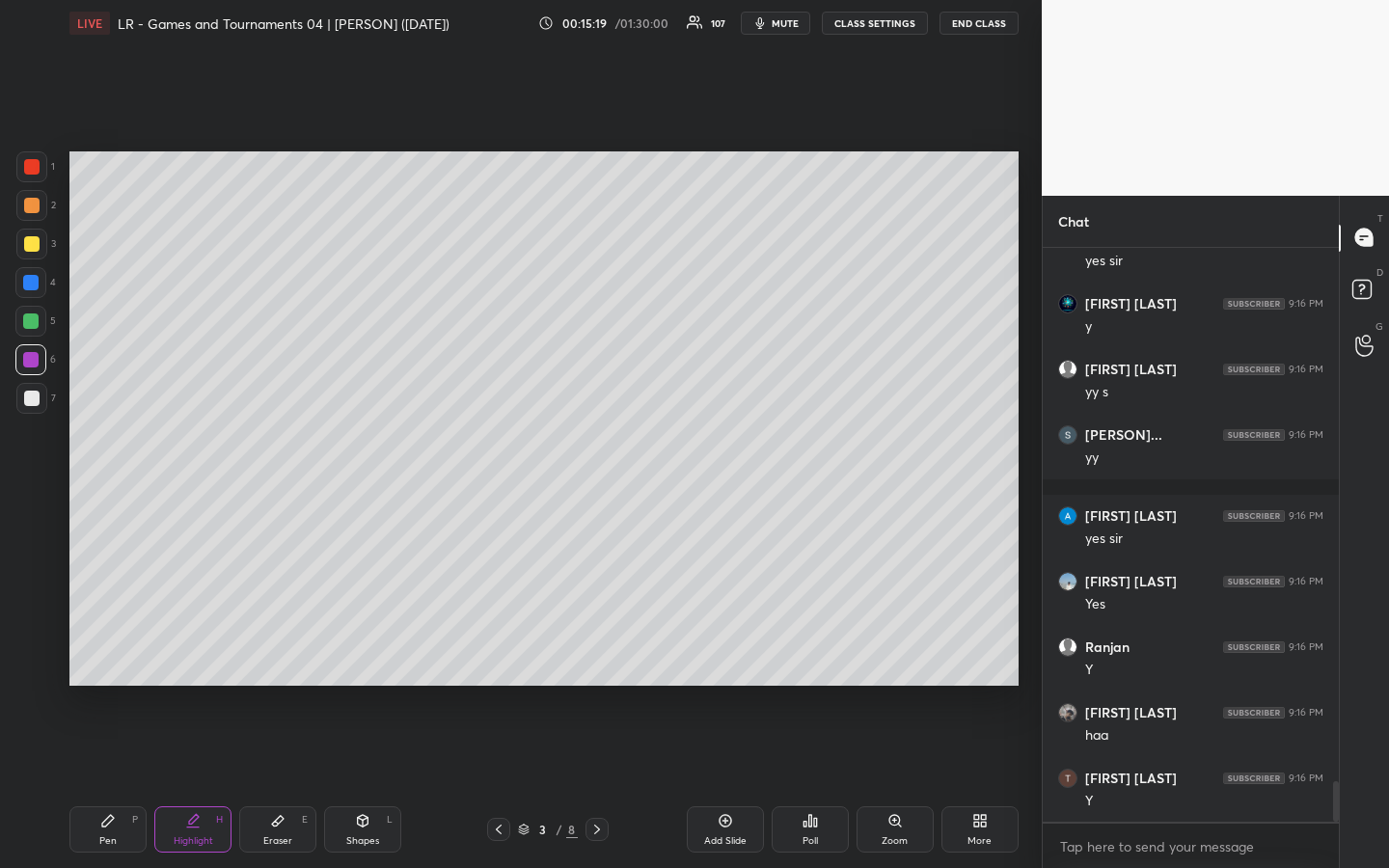 click 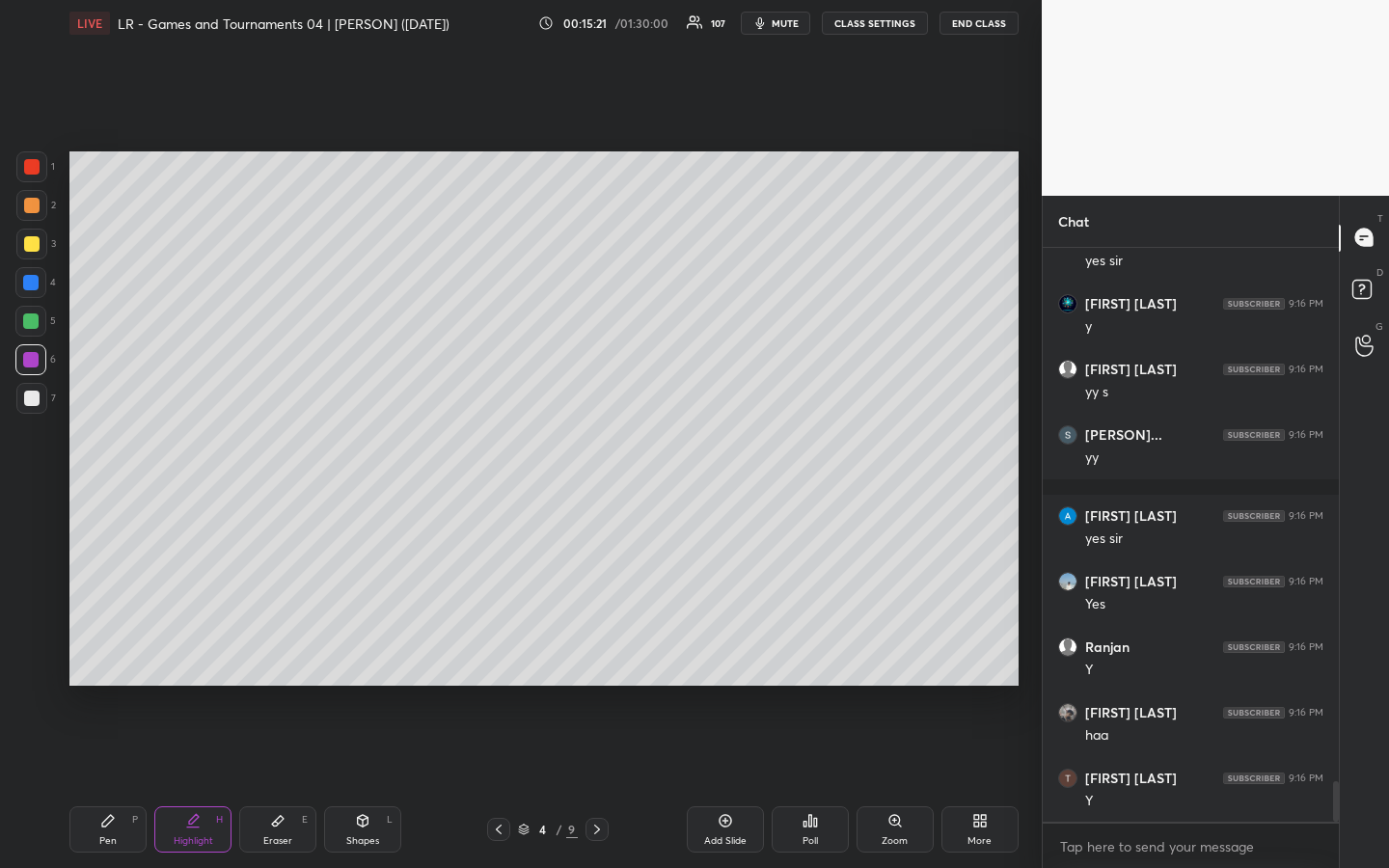 click at bounding box center (32, 244) 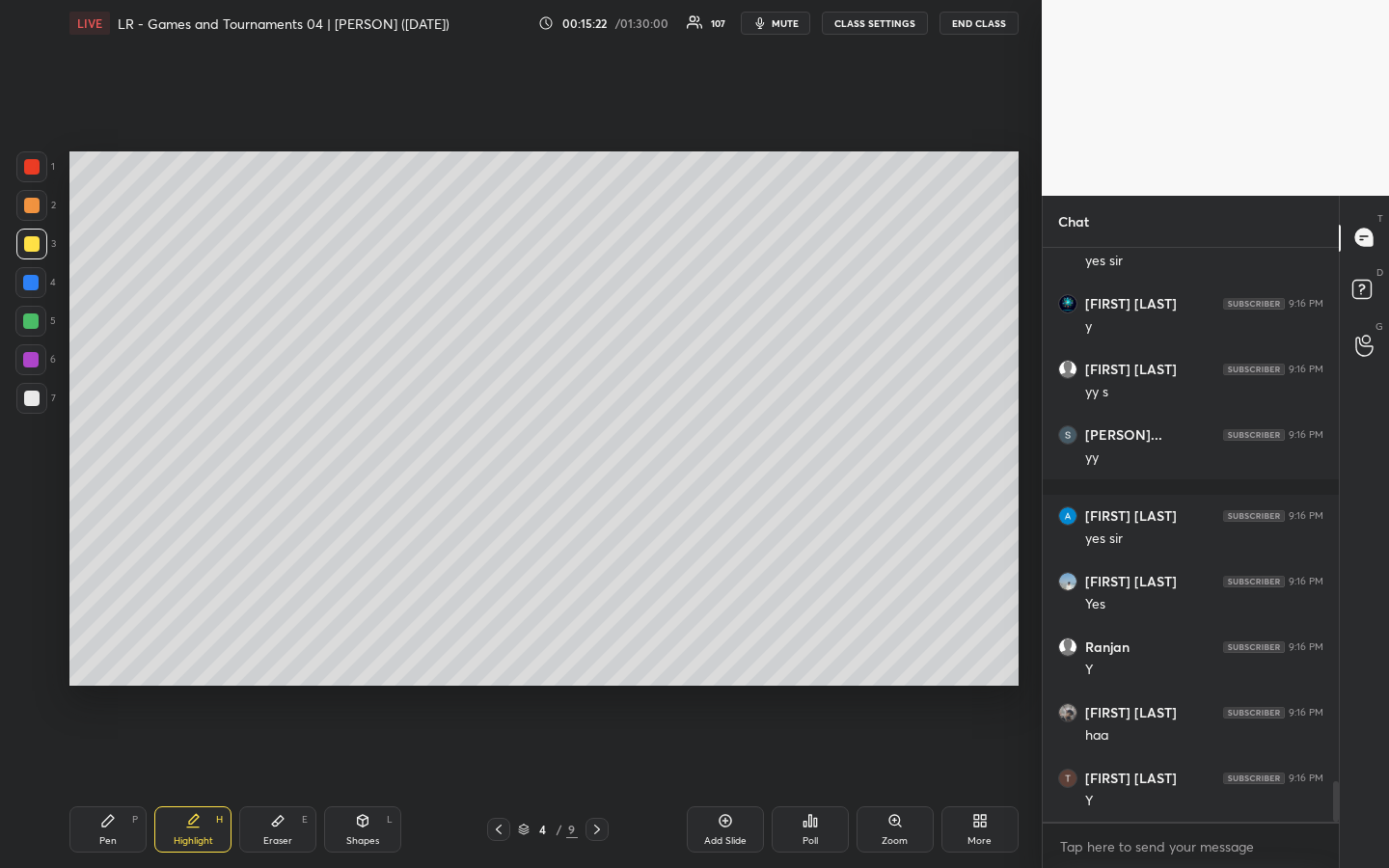 click on "Pen P" at bounding box center [108, 829] 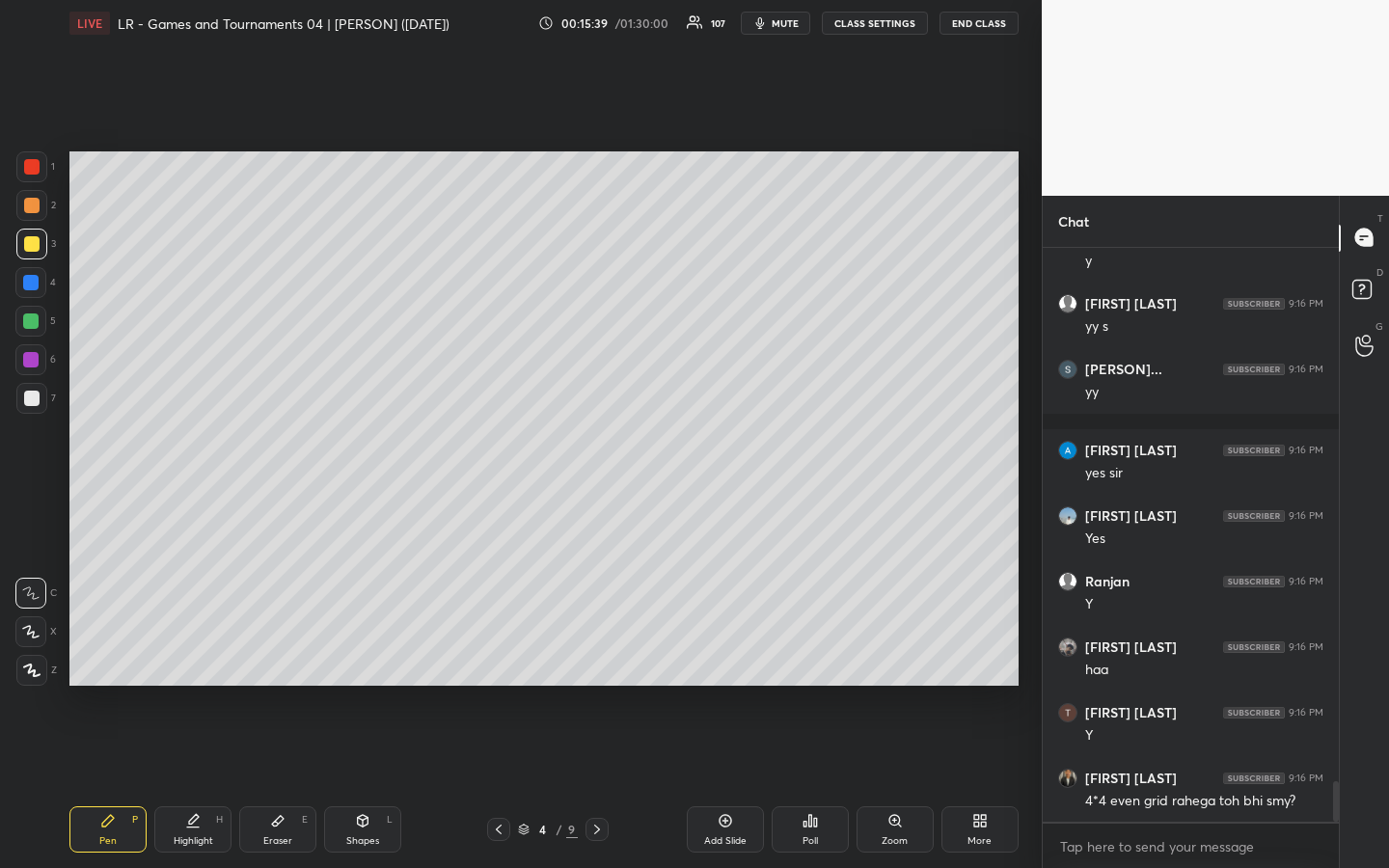 scroll, scrollTop: 7604, scrollLeft: 0, axis: vertical 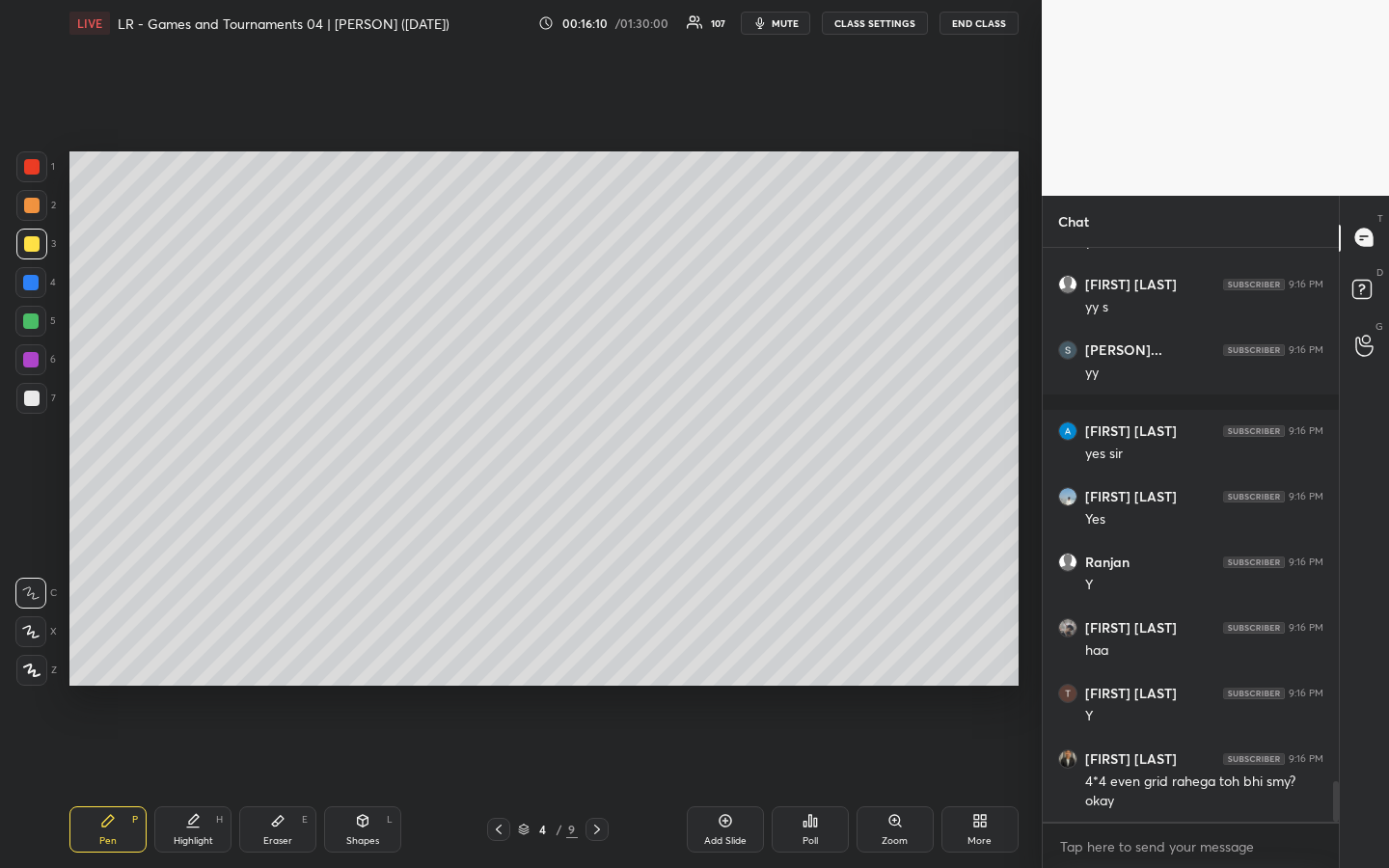 click at bounding box center (31, 321) 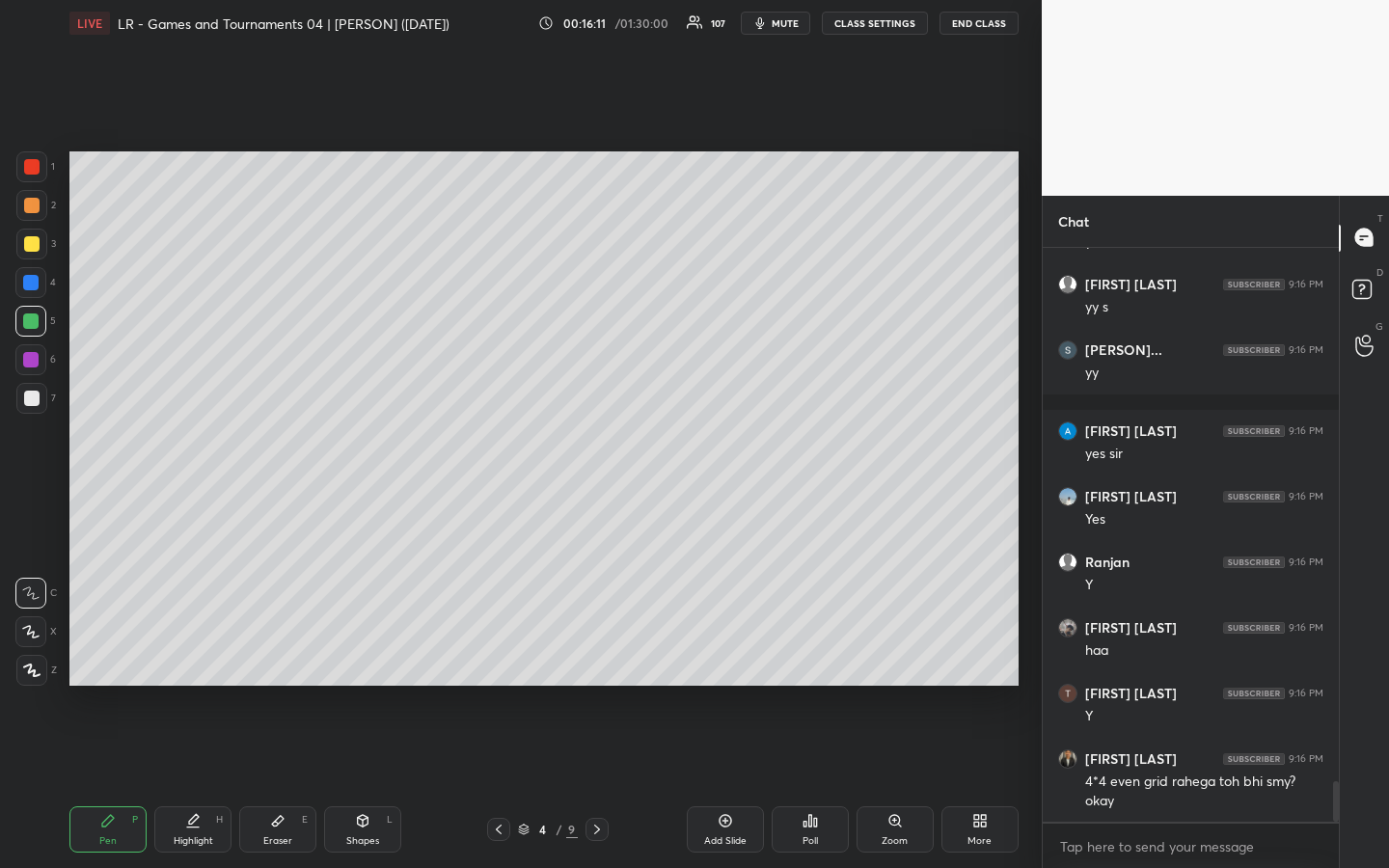 drag, startPoint x: 28, startPoint y: 404, endPoint x: 37, endPoint y: 410, distance: 10.816654 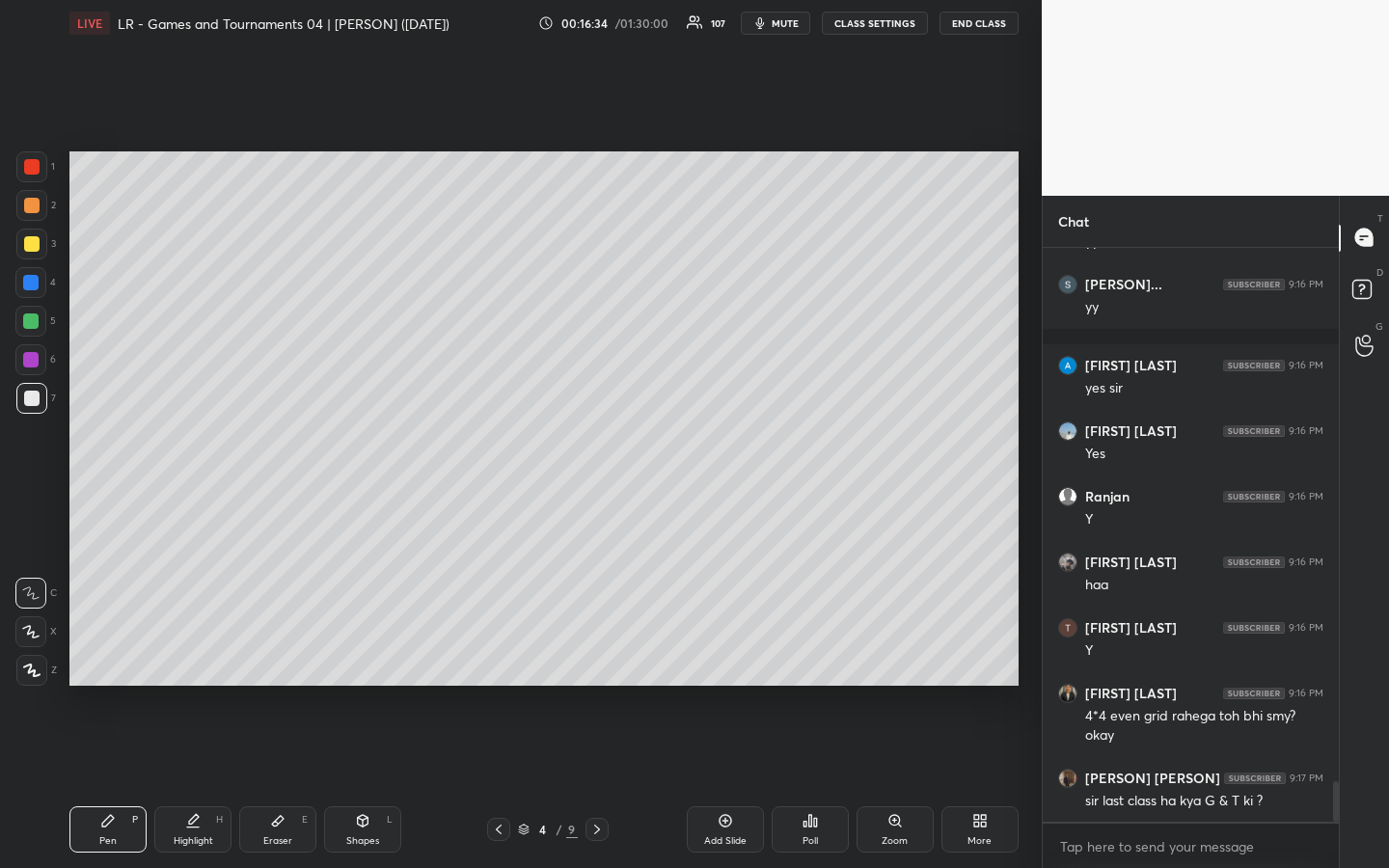 scroll, scrollTop: 7740, scrollLeft: 0, axis: vertical 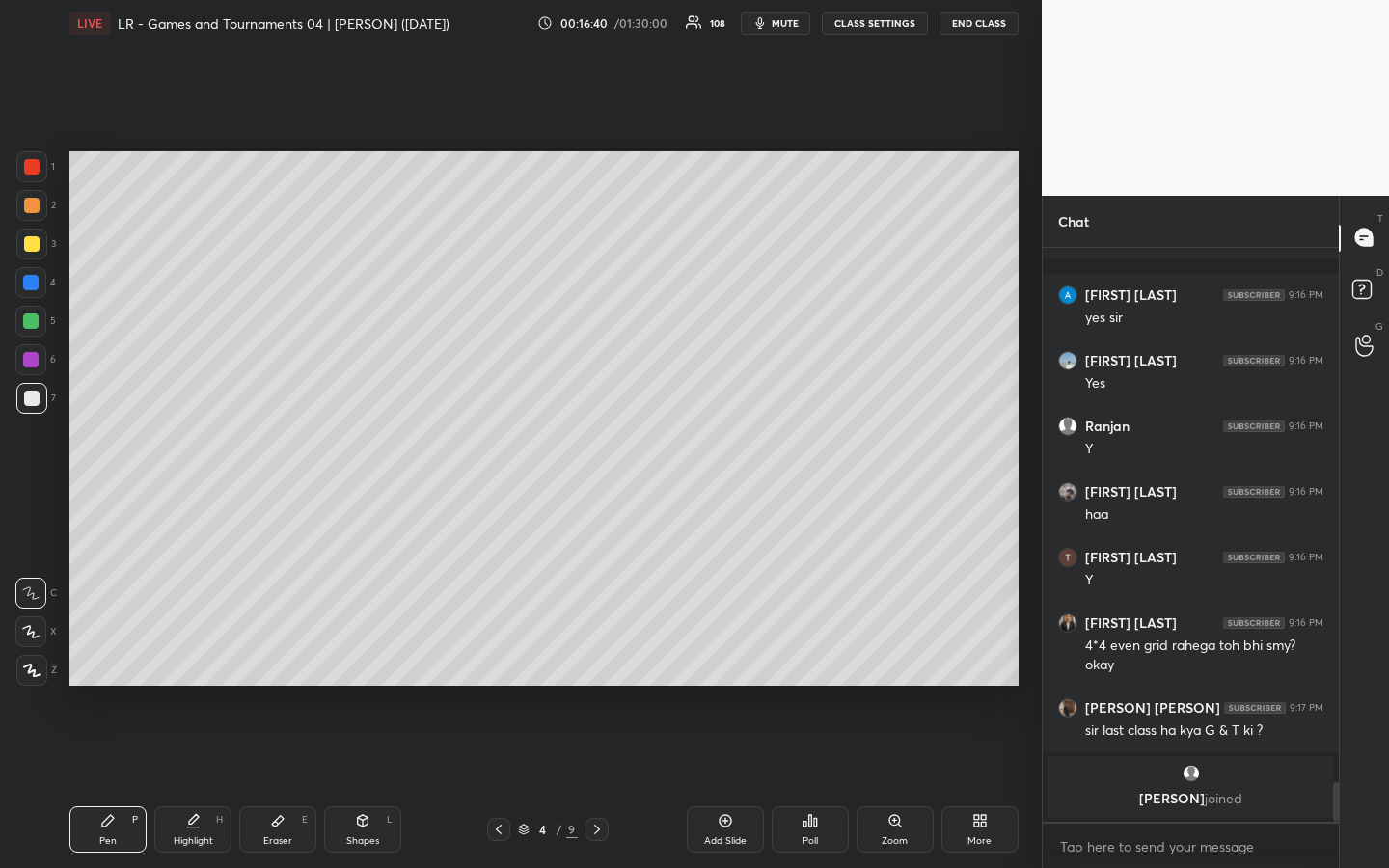 click at bounding box center (32, 244) 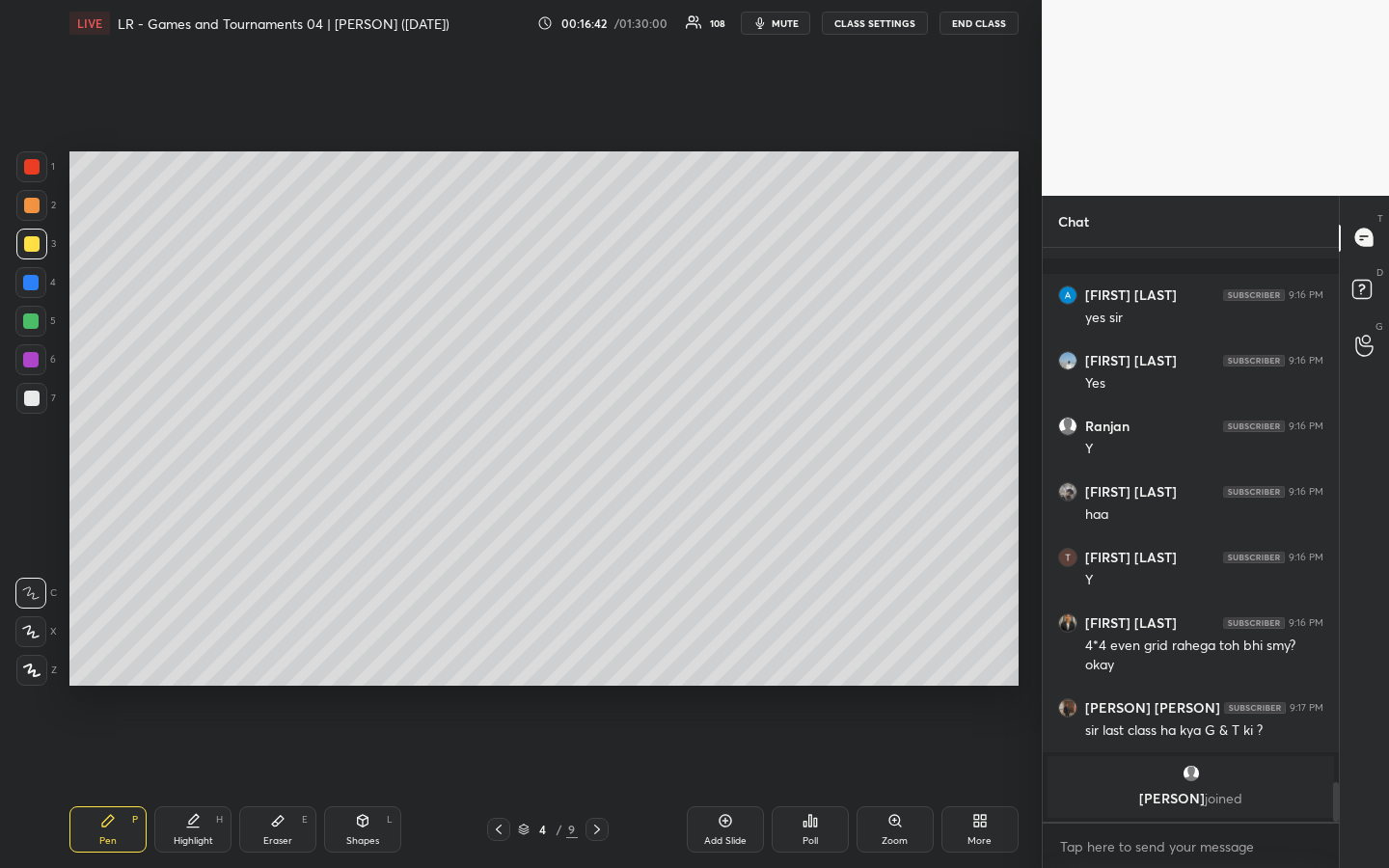 click at bounding box center [32, 205] 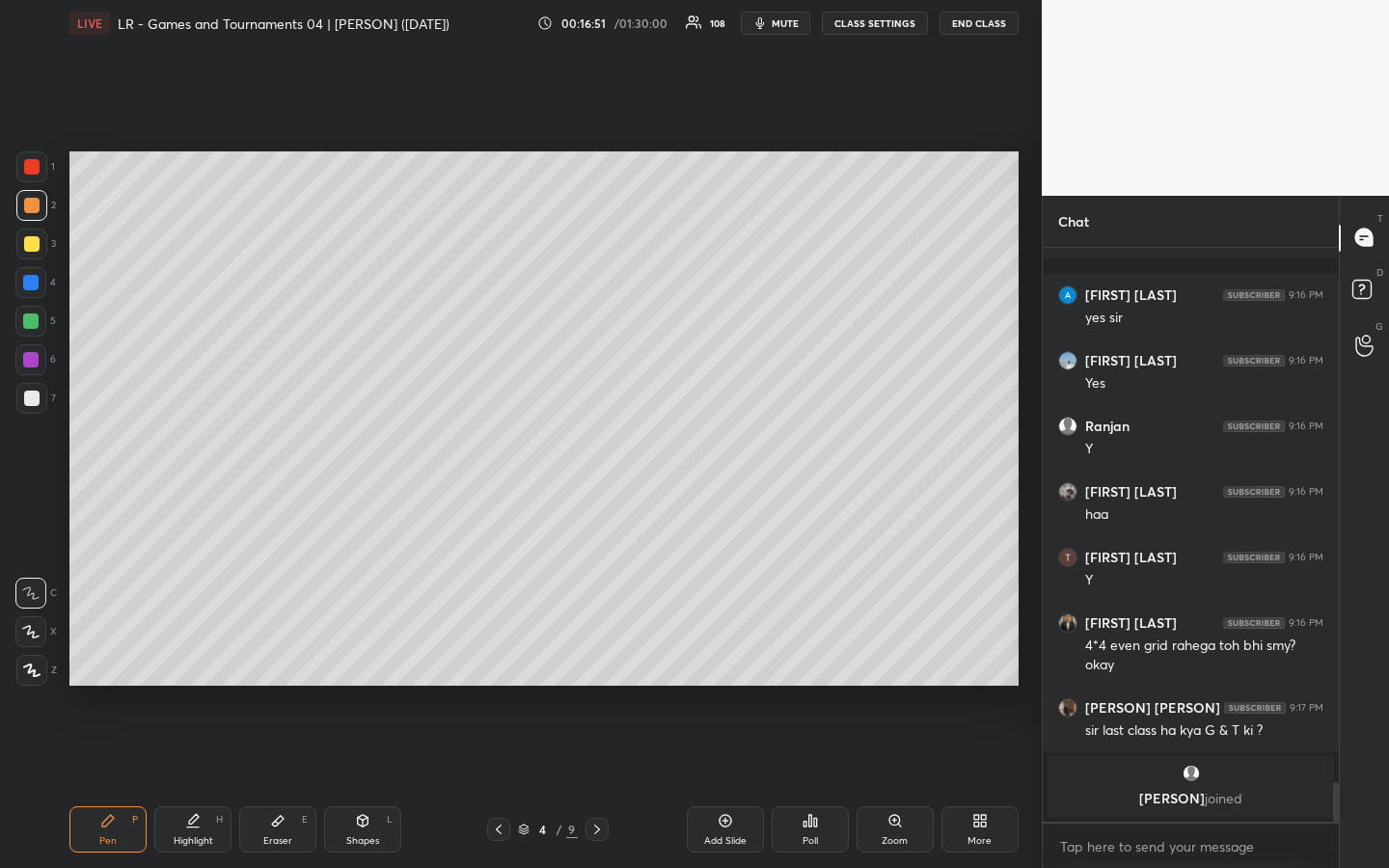 scroll, scrollTop: 7159, scrollLeft: 0, axis: vertical 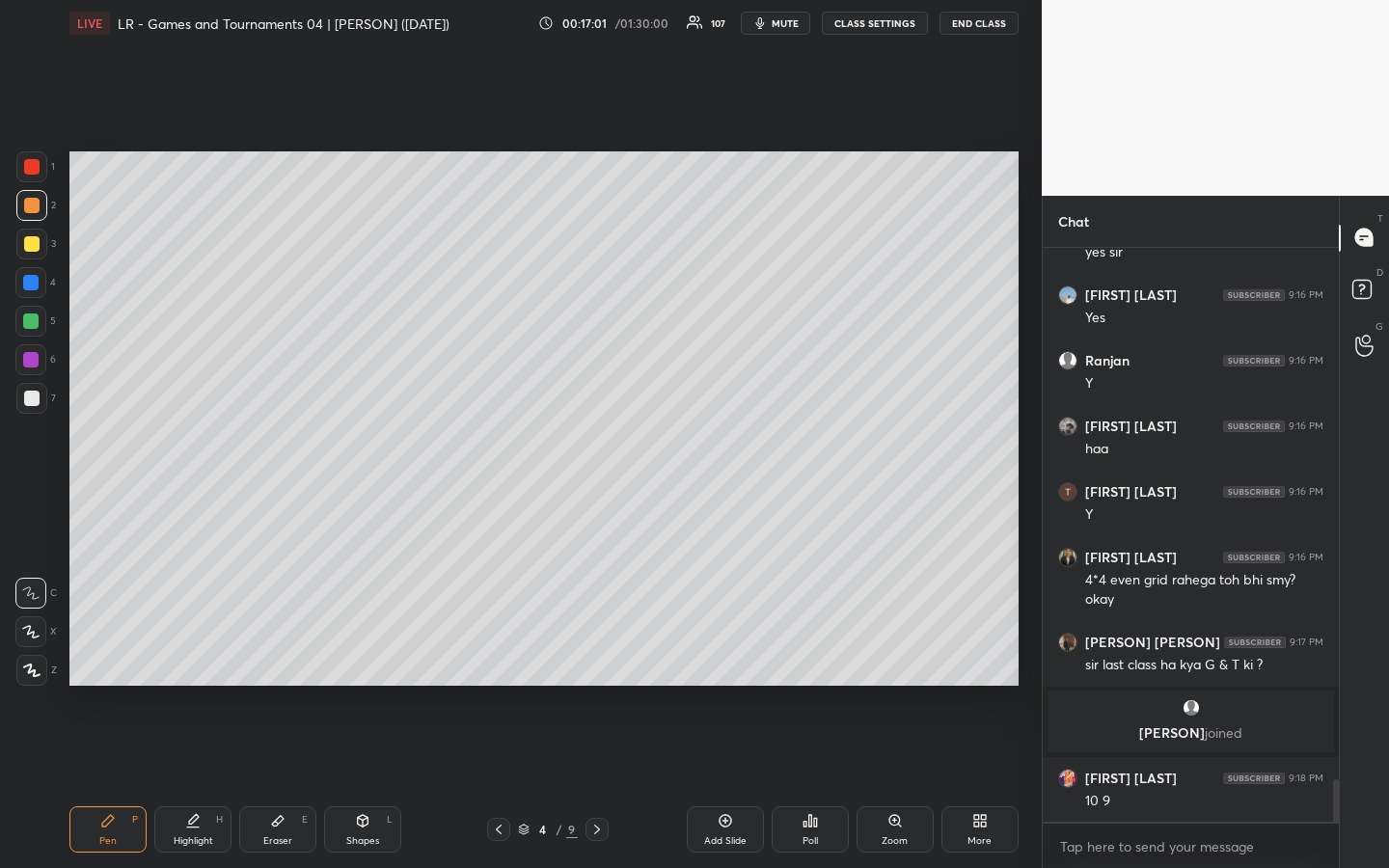 click on "Pen P Highlight H Eraser E Shapes L 4 / 9 Add Slide Poll Zoom More" at bounding box center [544, 829] 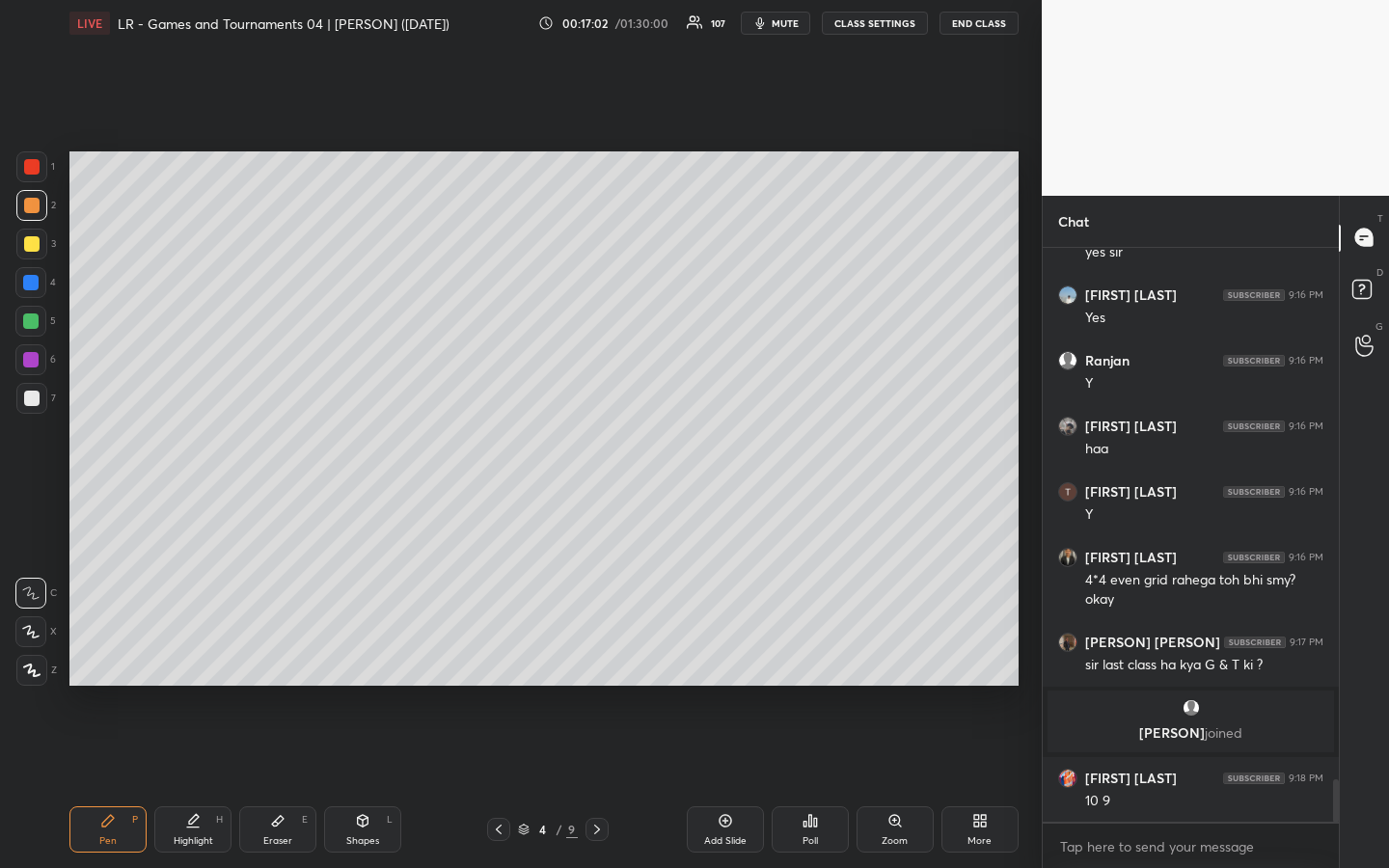 click on "Highlight" at bounding box center (193, 841) 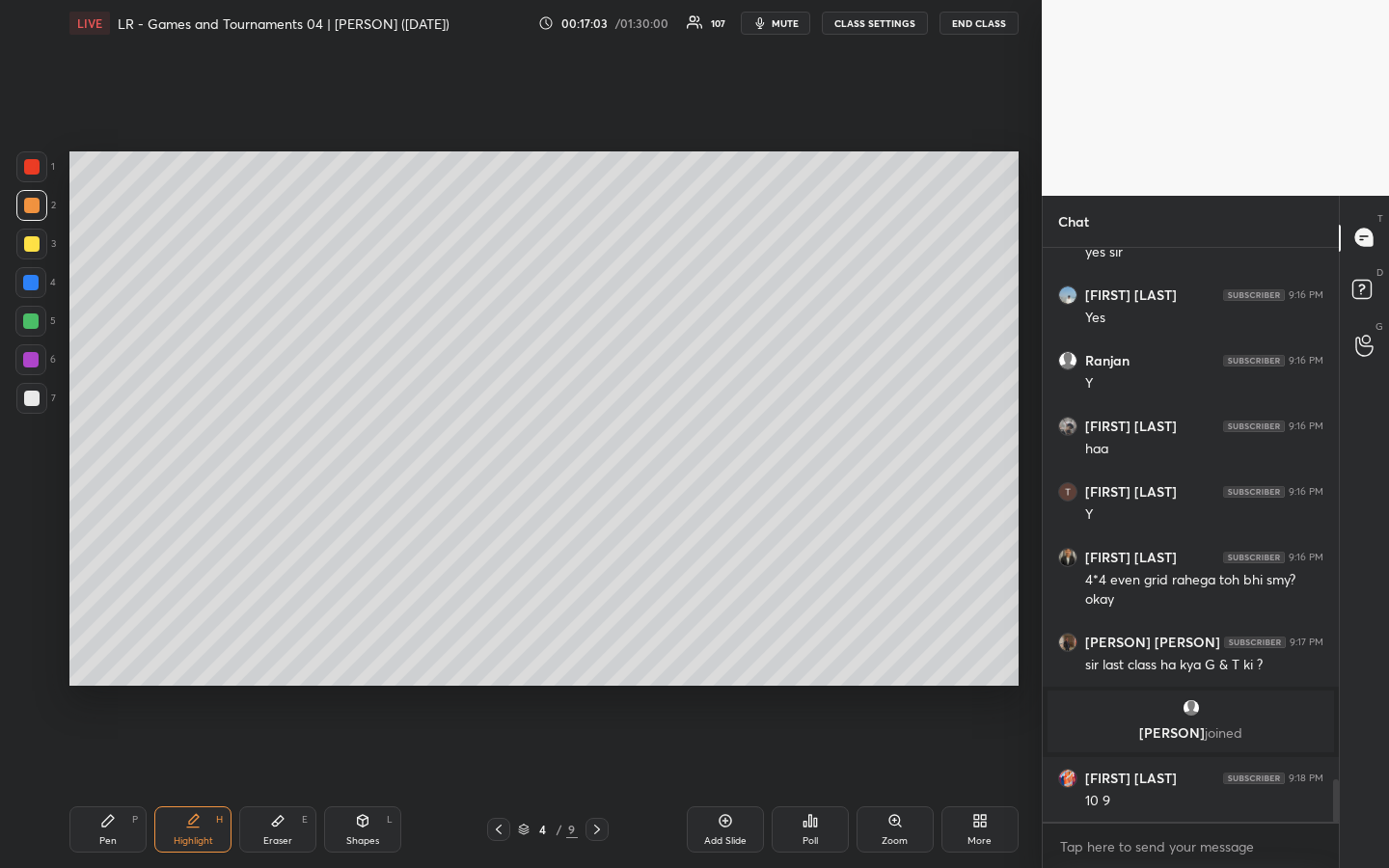 drag, startPoint x: 29, startPoint y: 318, endPoint x: 45, endPoint y: 317, distance: 16.03122 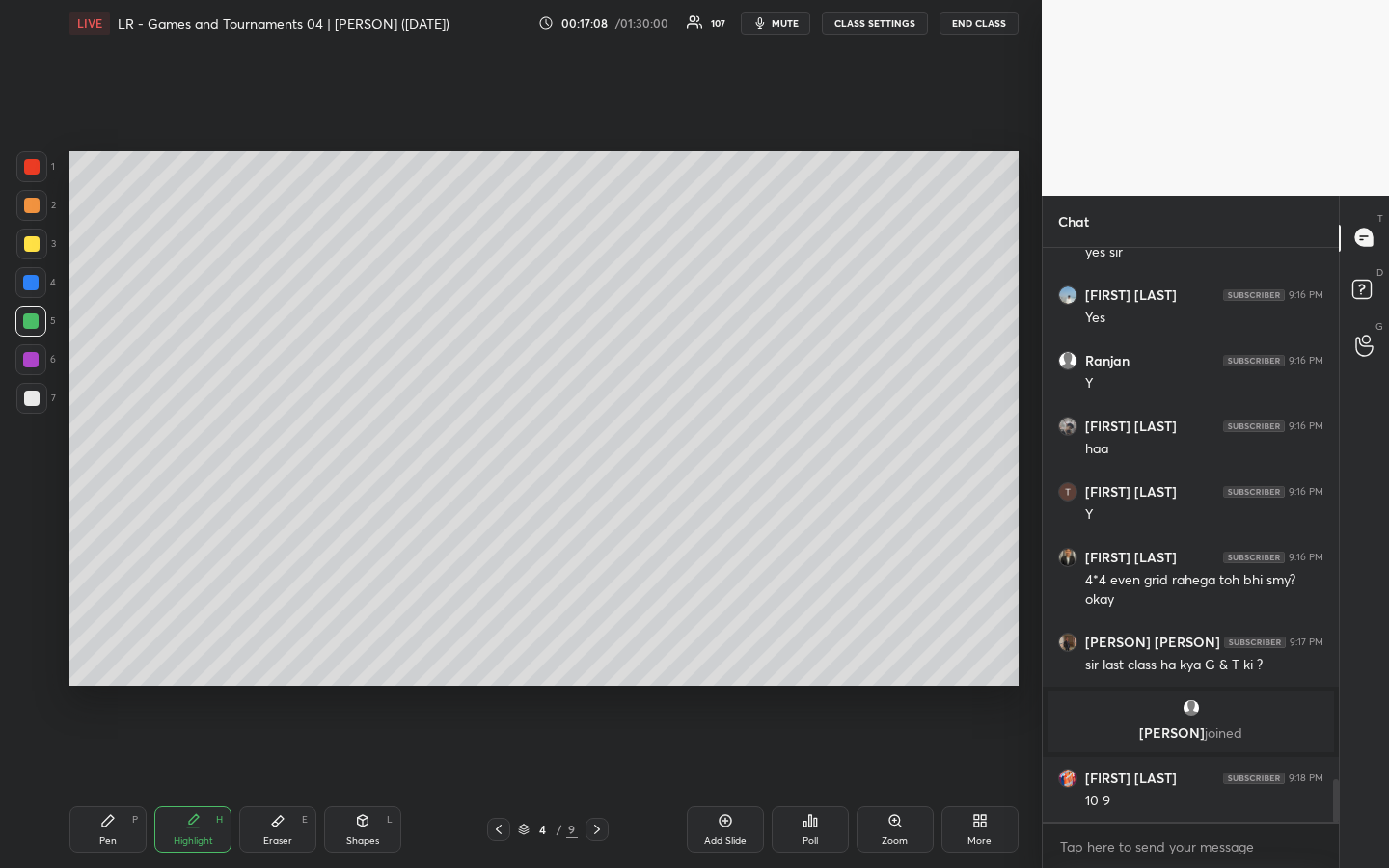 click 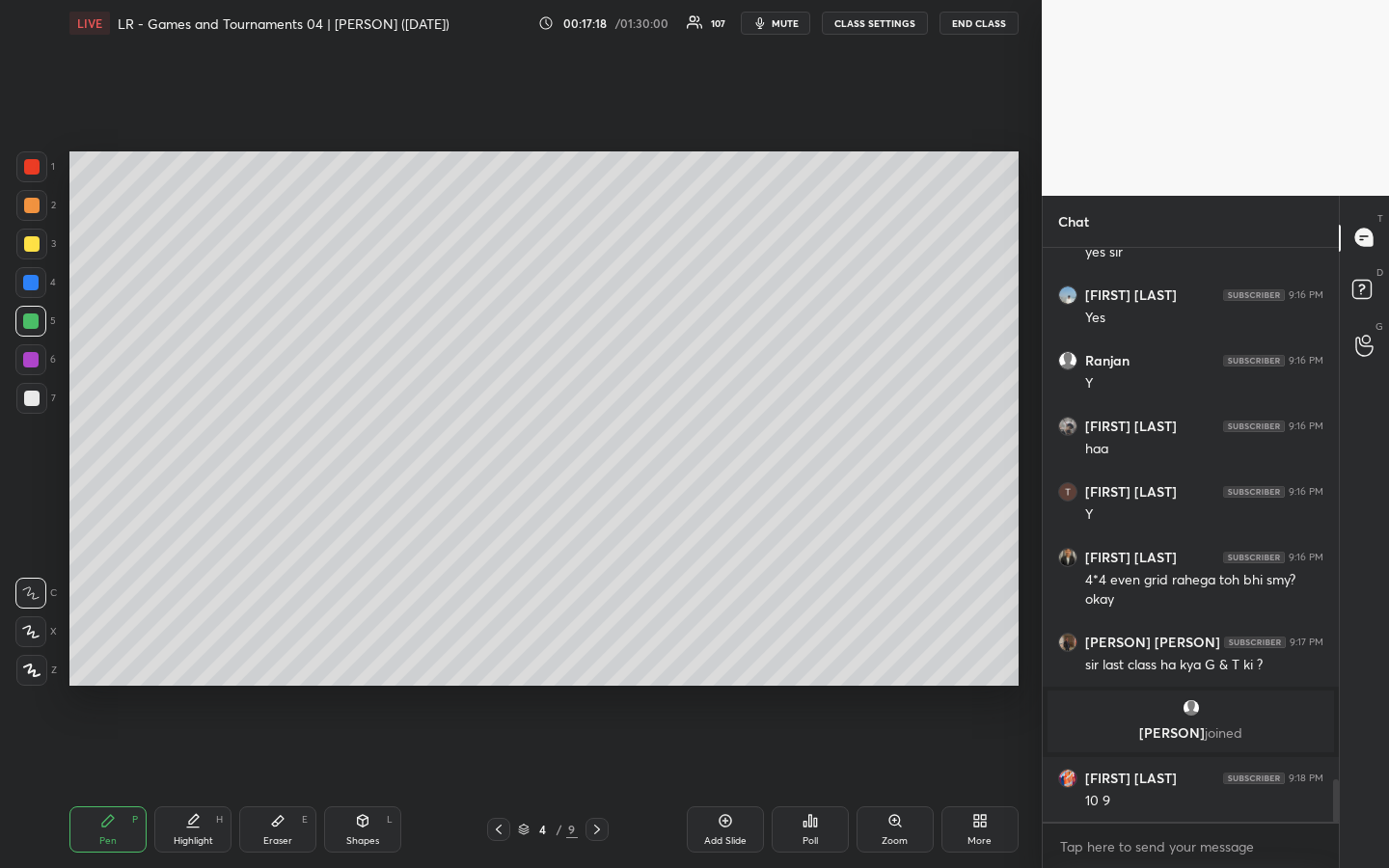 click on "Highlight H" at bounding box center (193, 829) 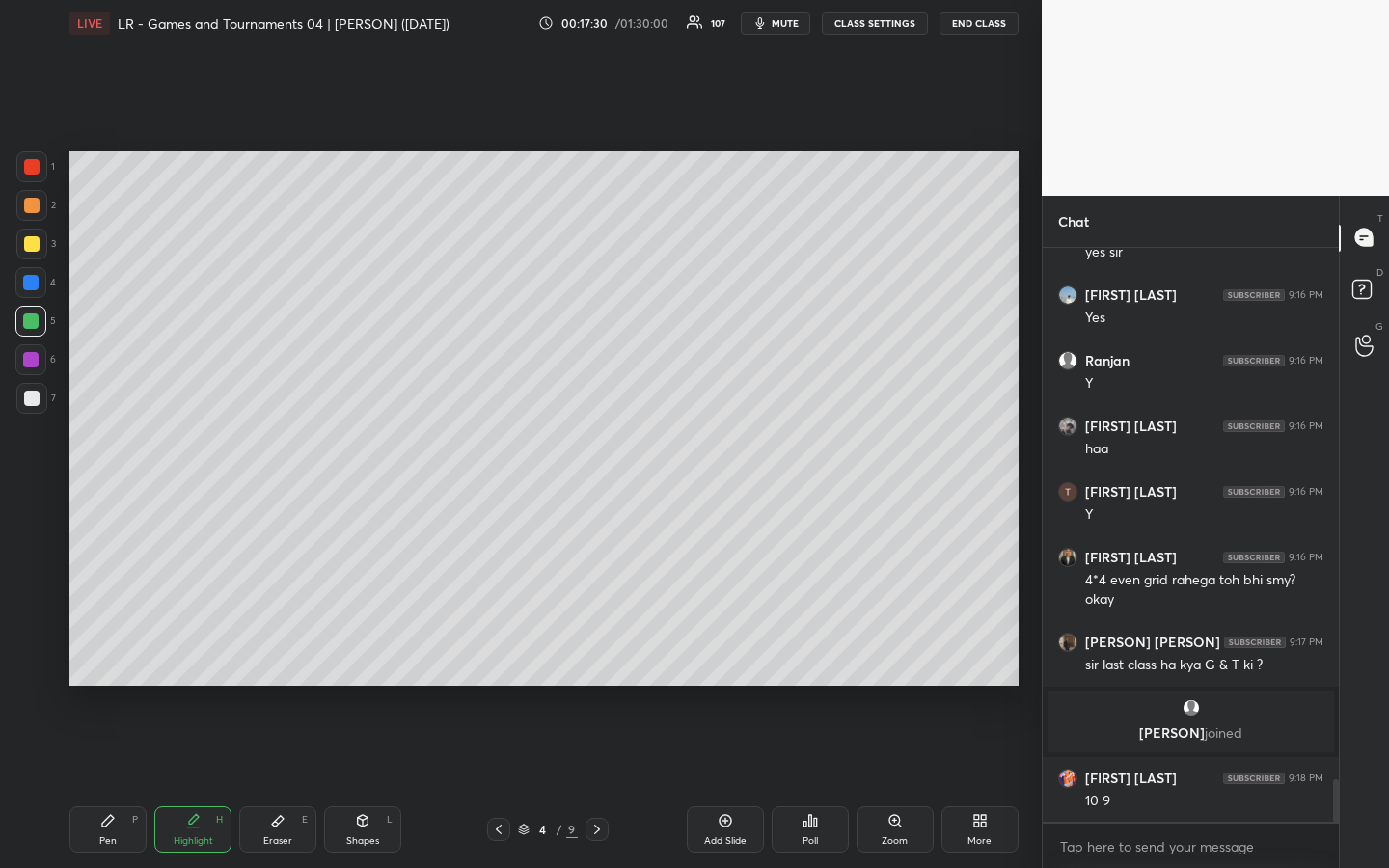 click 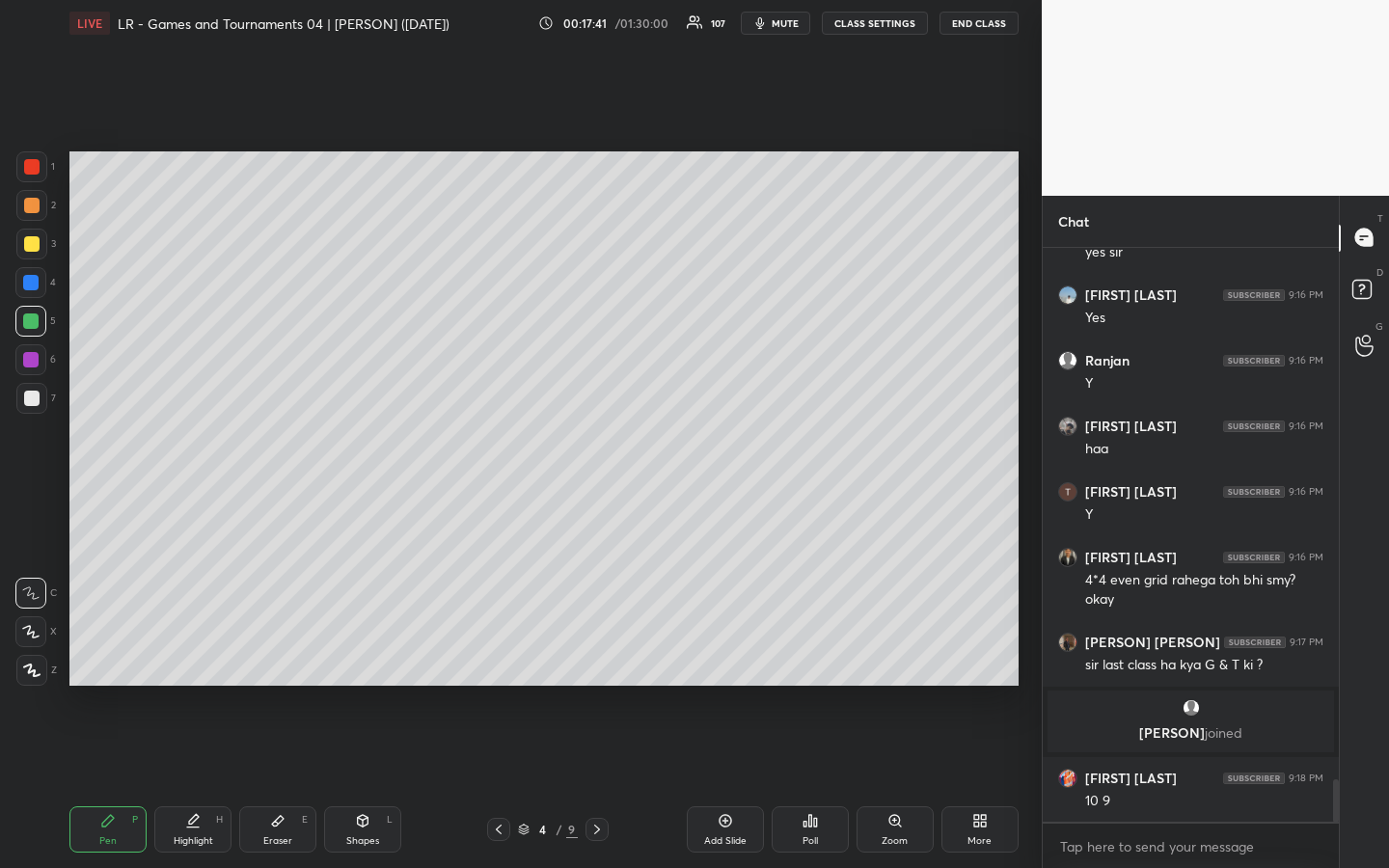 click on "Highlight" at bounding box center (193, 841) 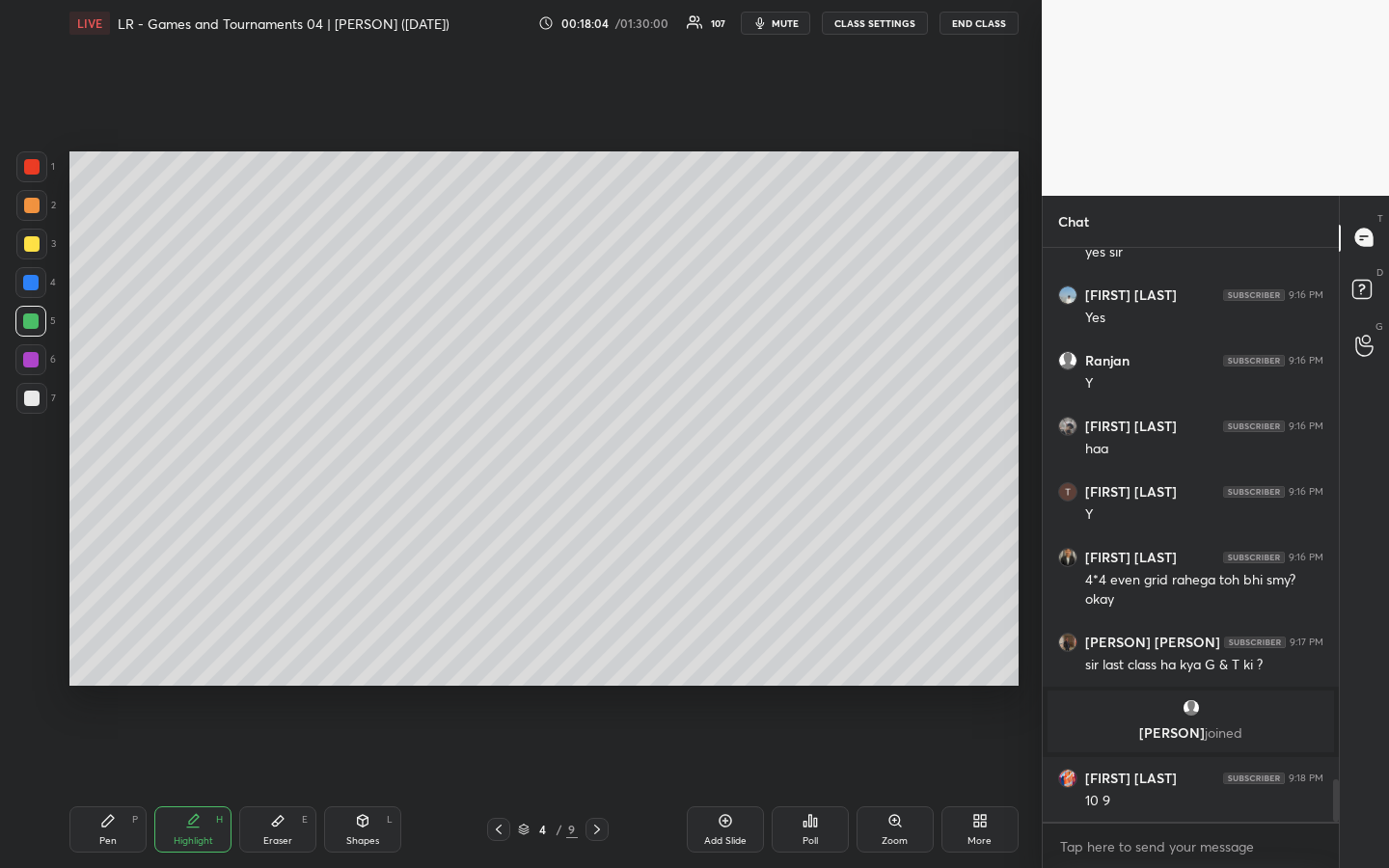 scroll, scrollTop: 7225, scrollLeft: 0, axis: vertical 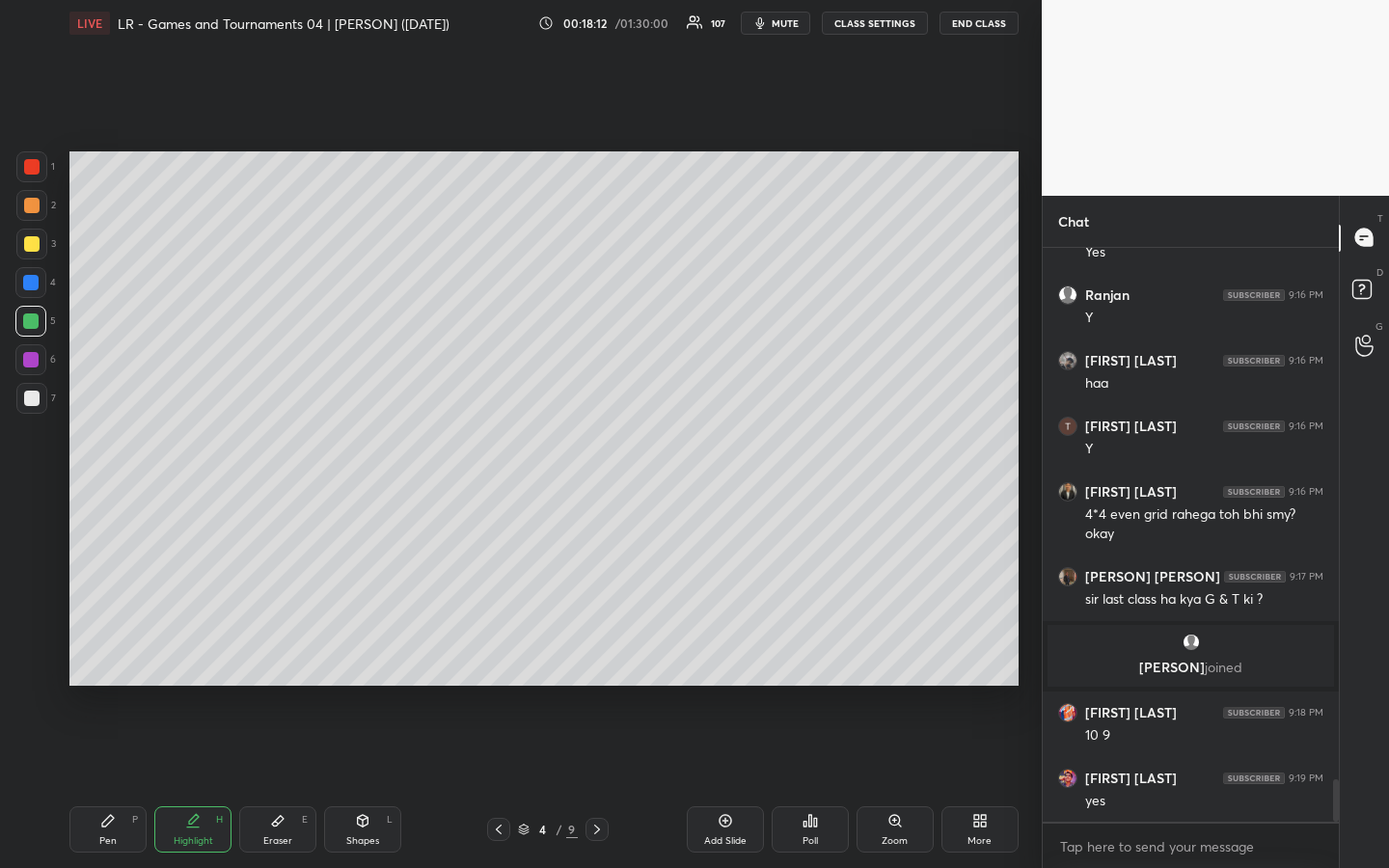 click on "Pen P" at bounding box center (108, 829) 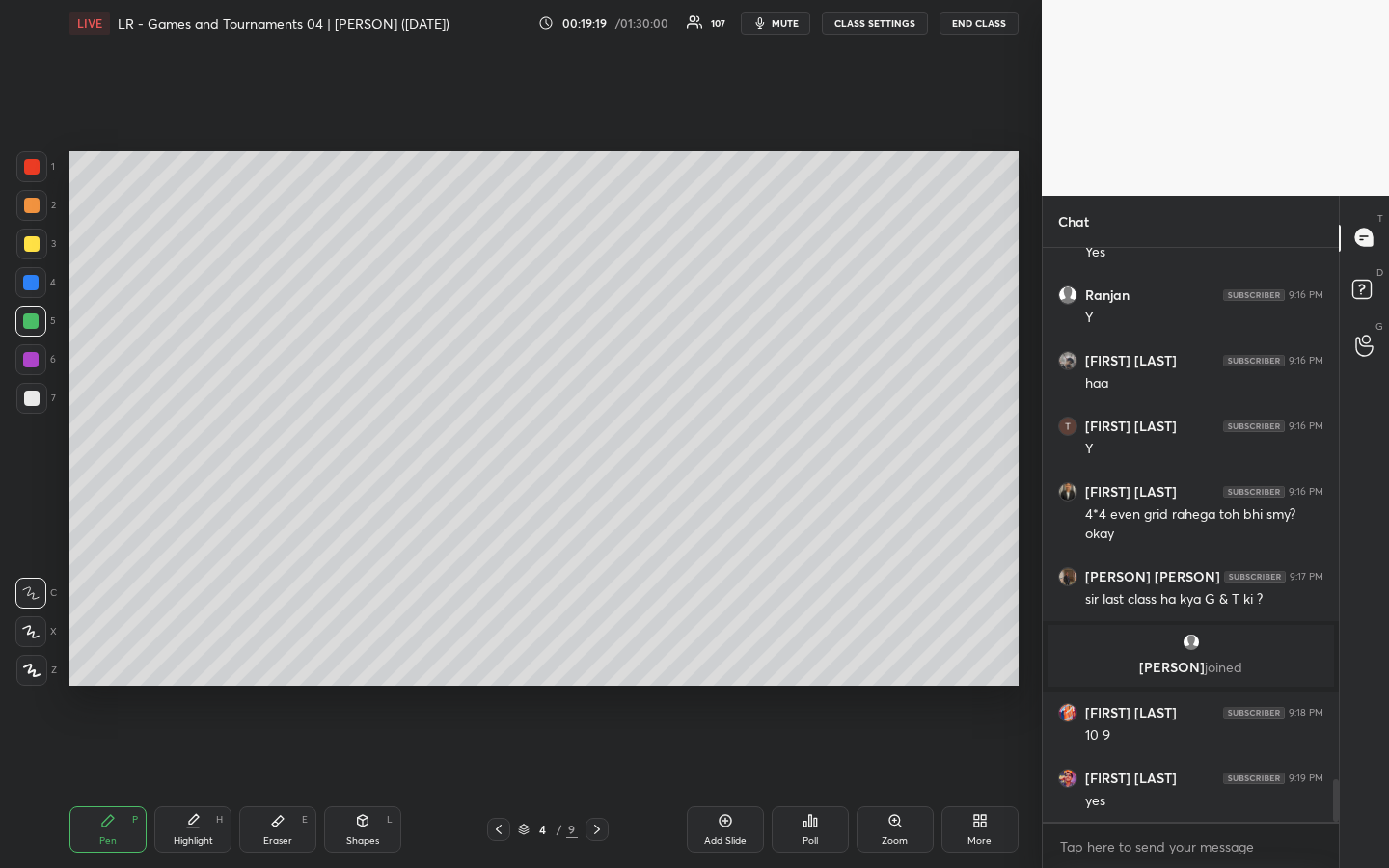 drag, startPoint x: 201, startPoint y: 824, endPoint x: 232, endPoint y: 780, distance: 53.82379 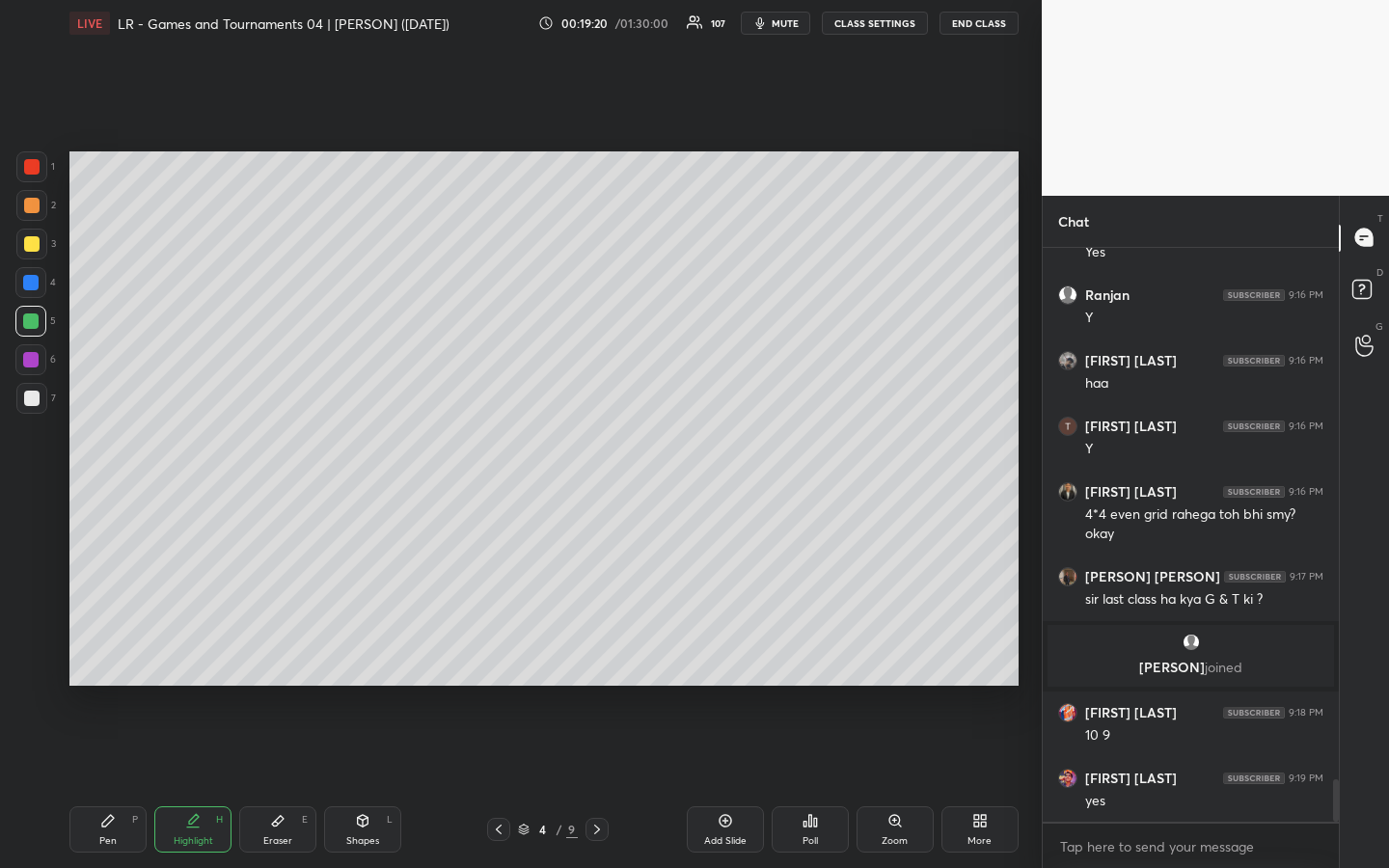 drag, startPoint x: 92, startPoint y: 827, endPoint x: 118, endPoint y: 800, distance: 37.48333 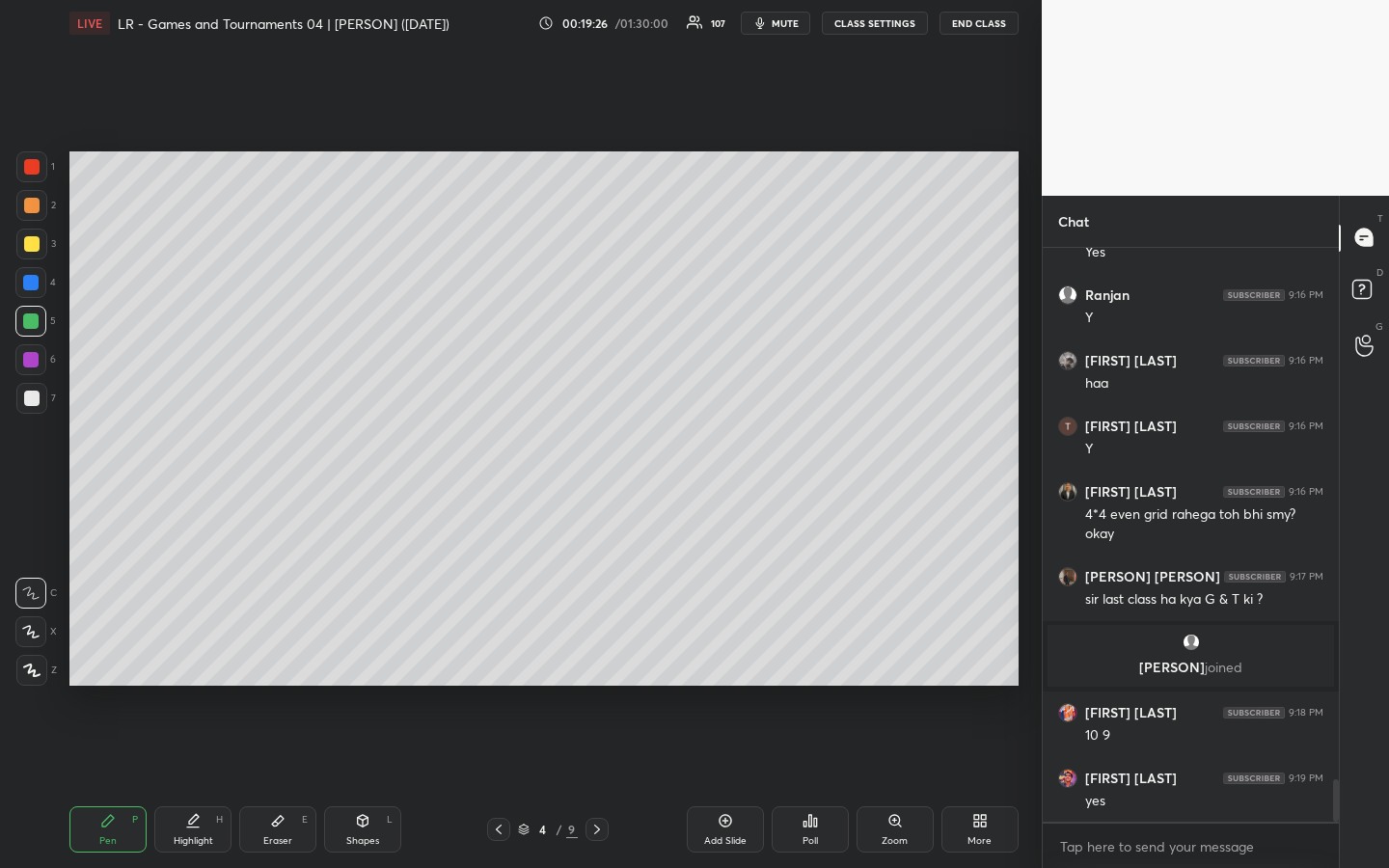 drag, startPoint x: 38, startPoint y: 210, endPoint x: 58, endPoint y: 220, distance: 22.36068 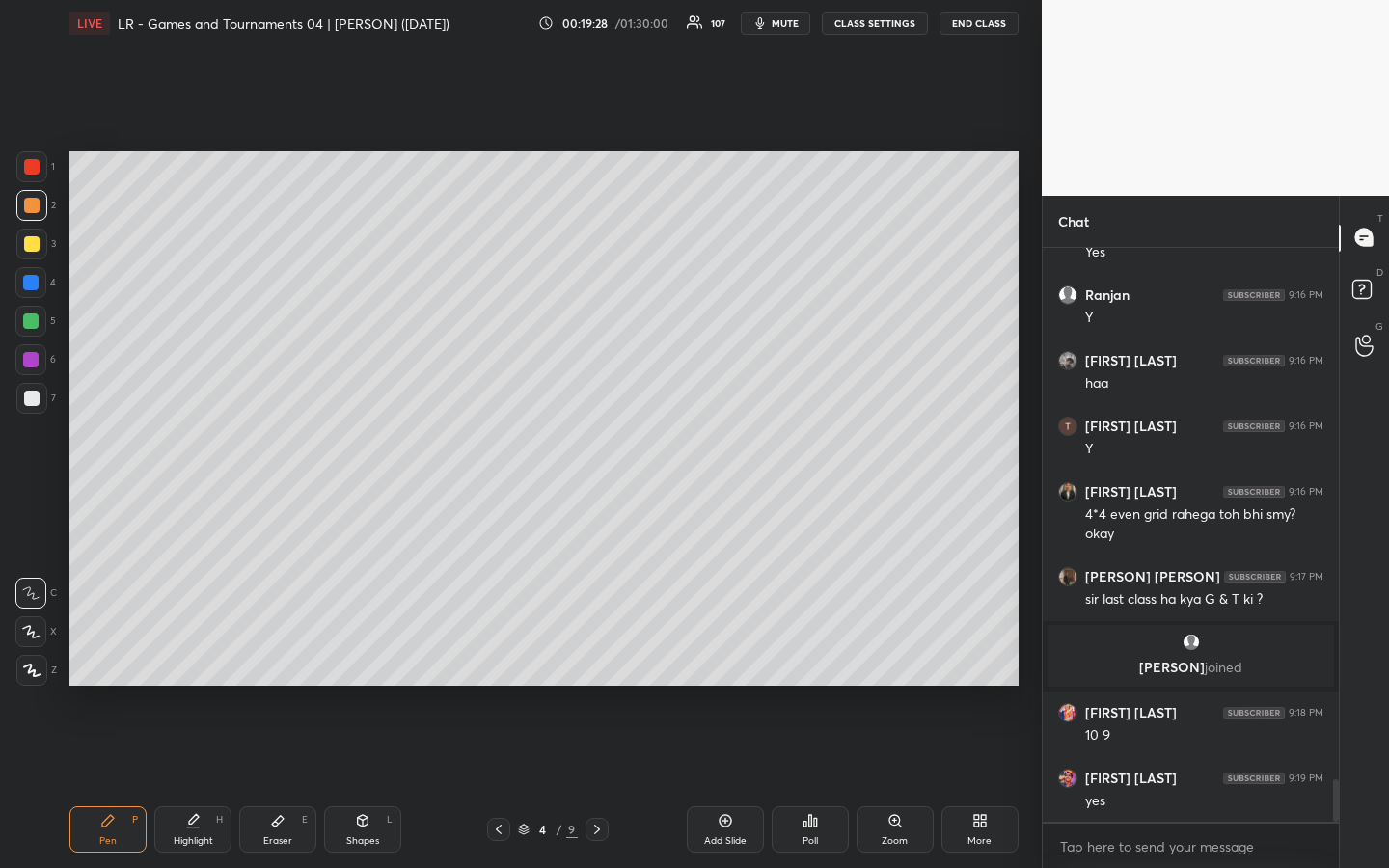 scroll, scrollTop: 7290, scrollLeft: 0, axis: vertical 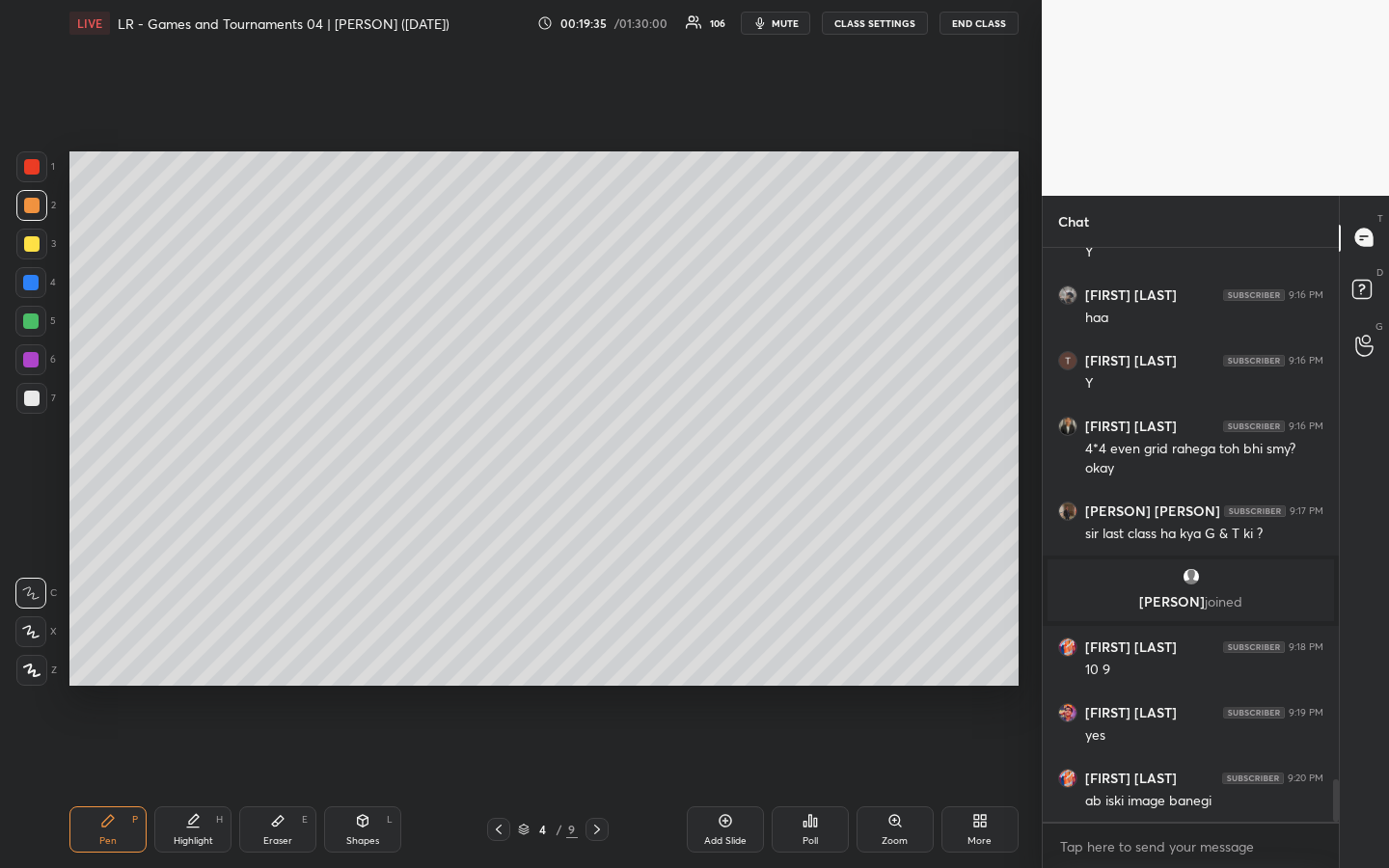 click 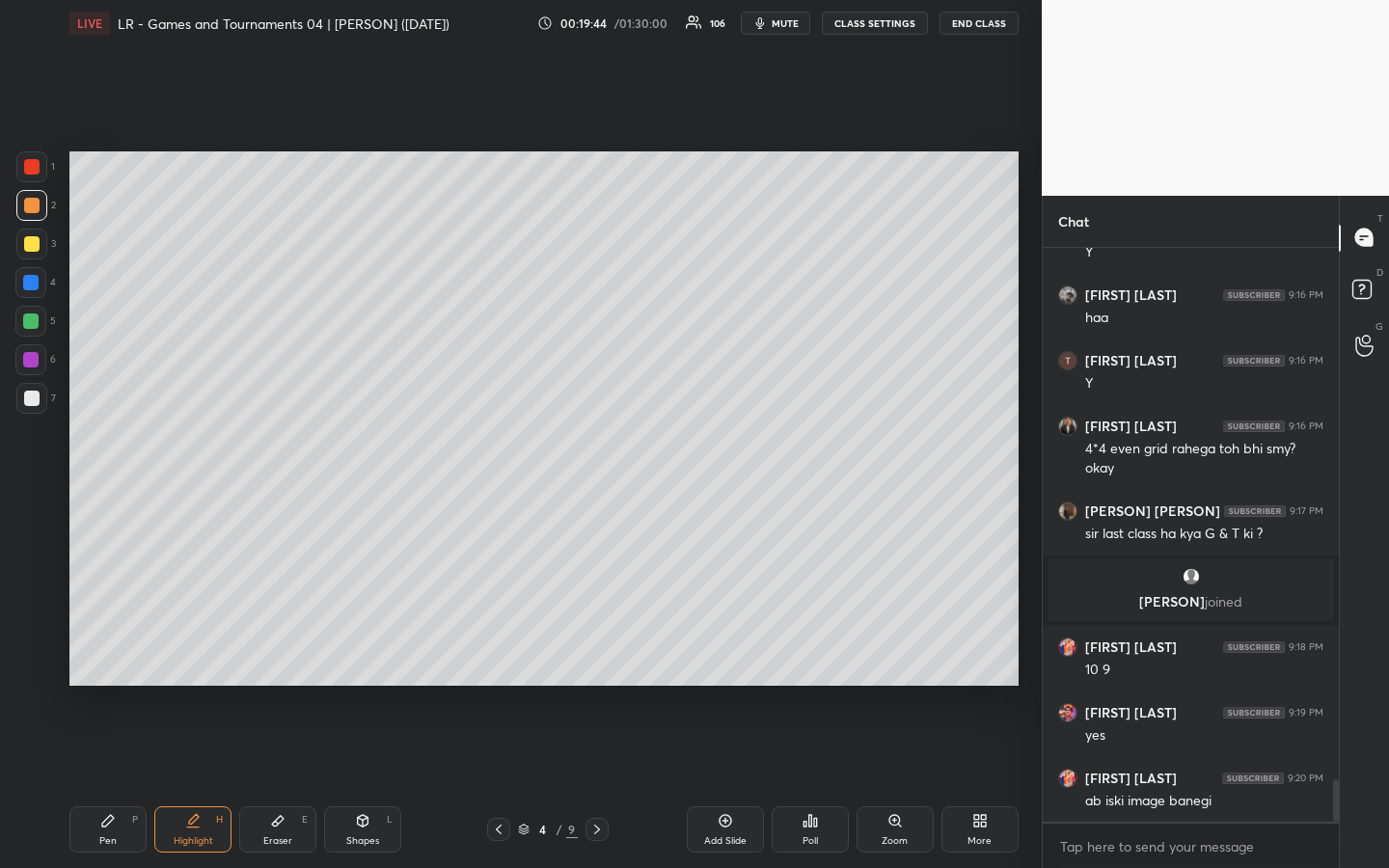 click on "Pen" at bounding box center (108, 841) 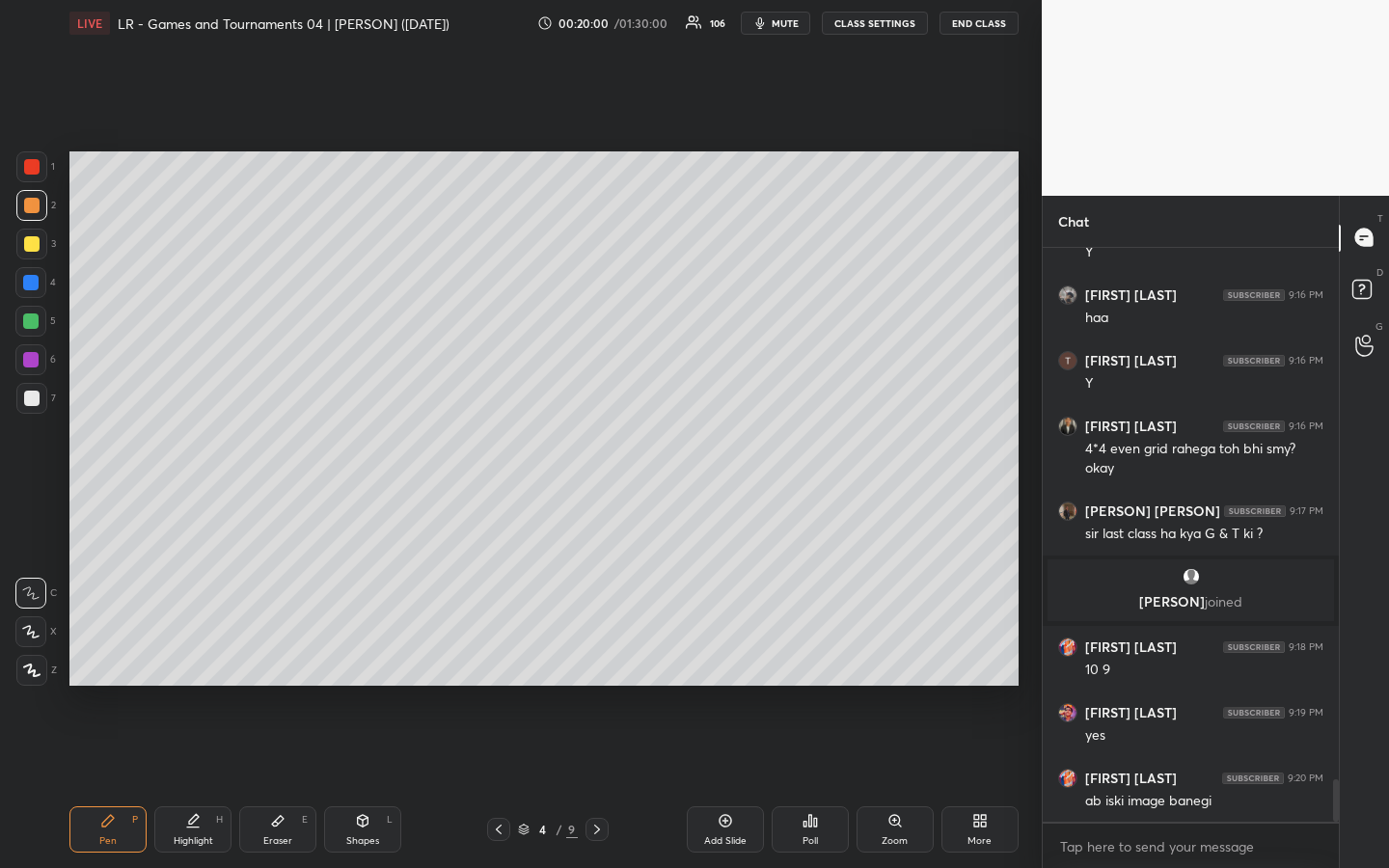 scroll, scrollTop: 7361, scrollLeft: 0, axis: vertical 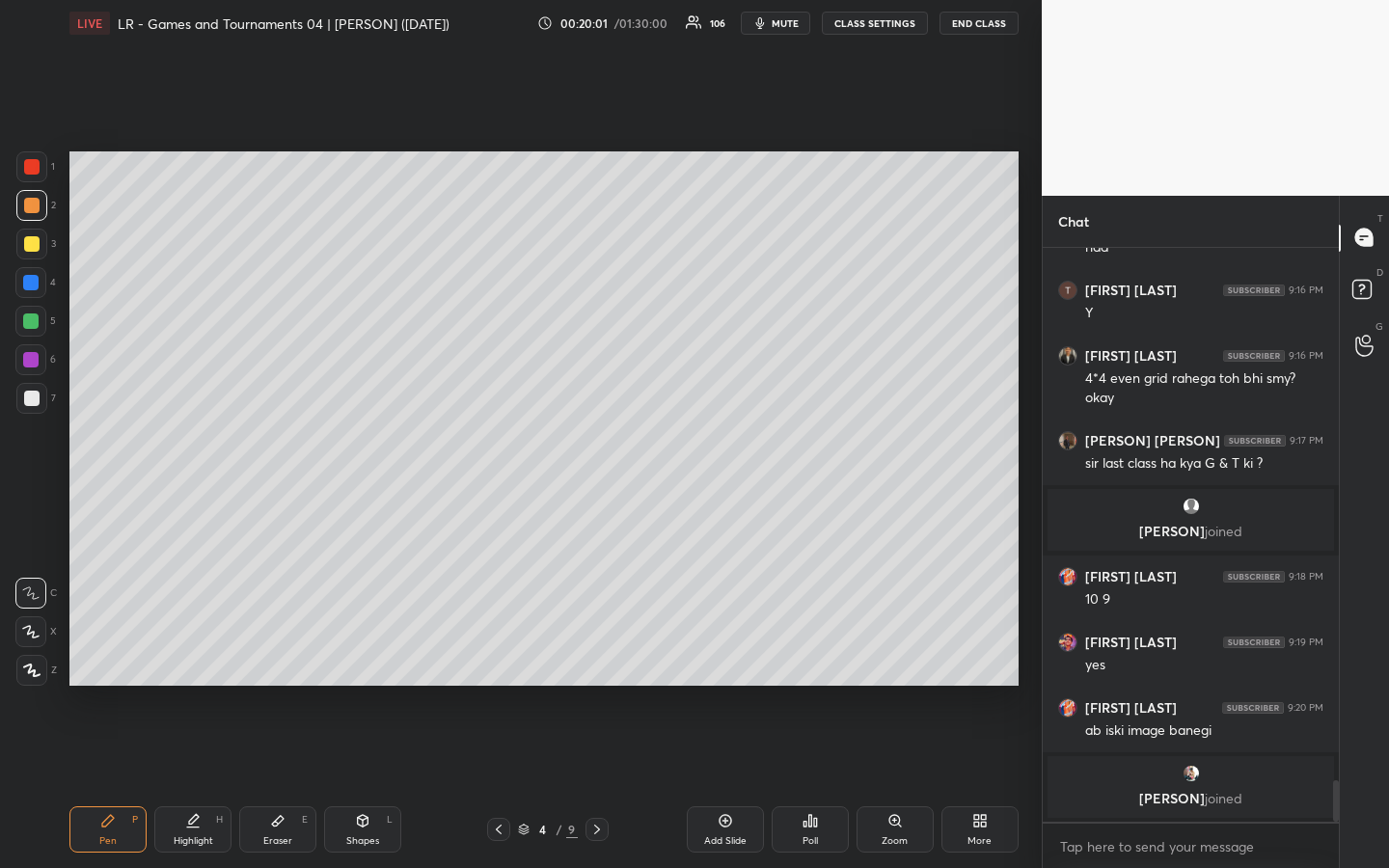 click 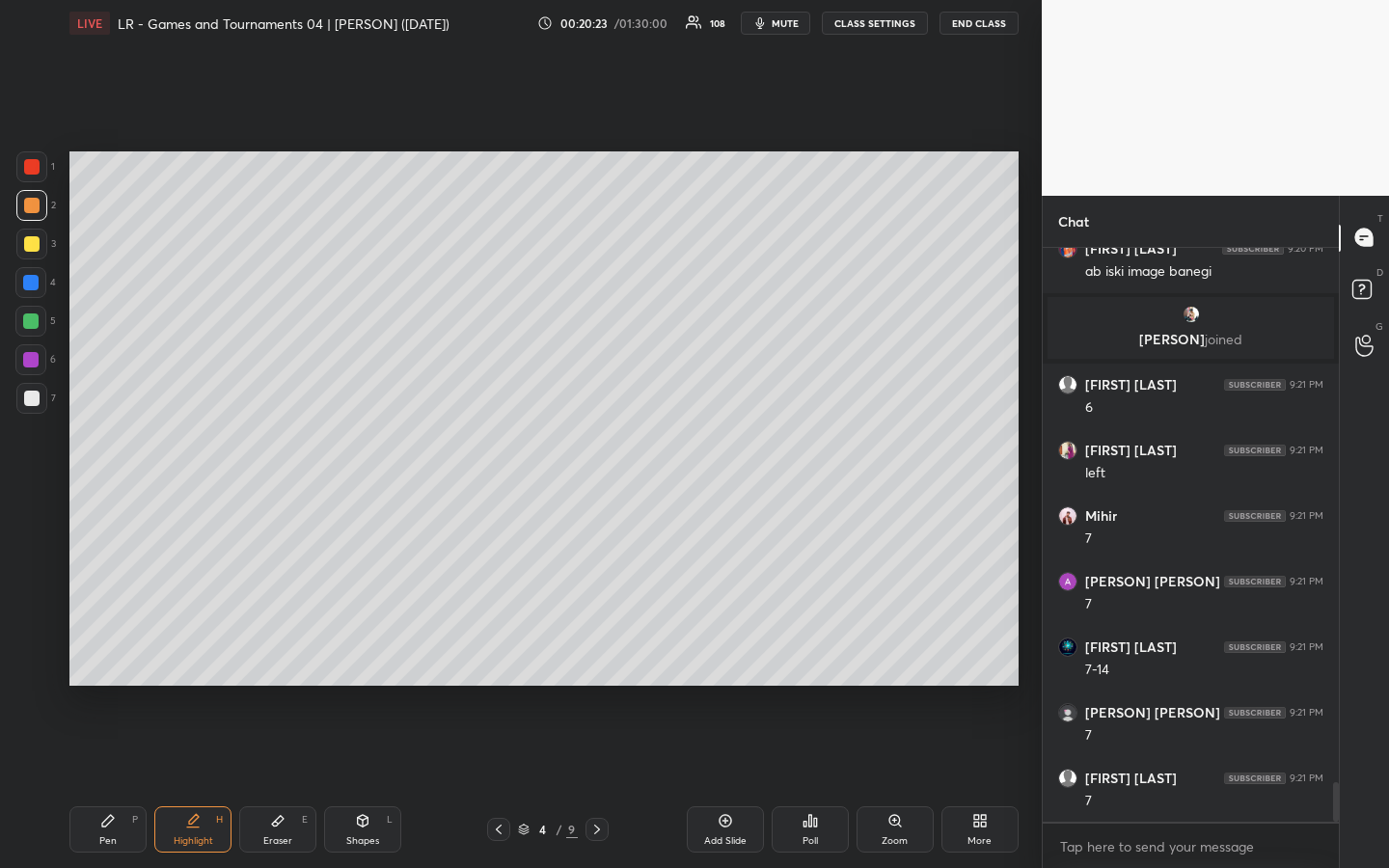 scroll, scrollTop: 7881, scrollLeft: 0, axis: vertical 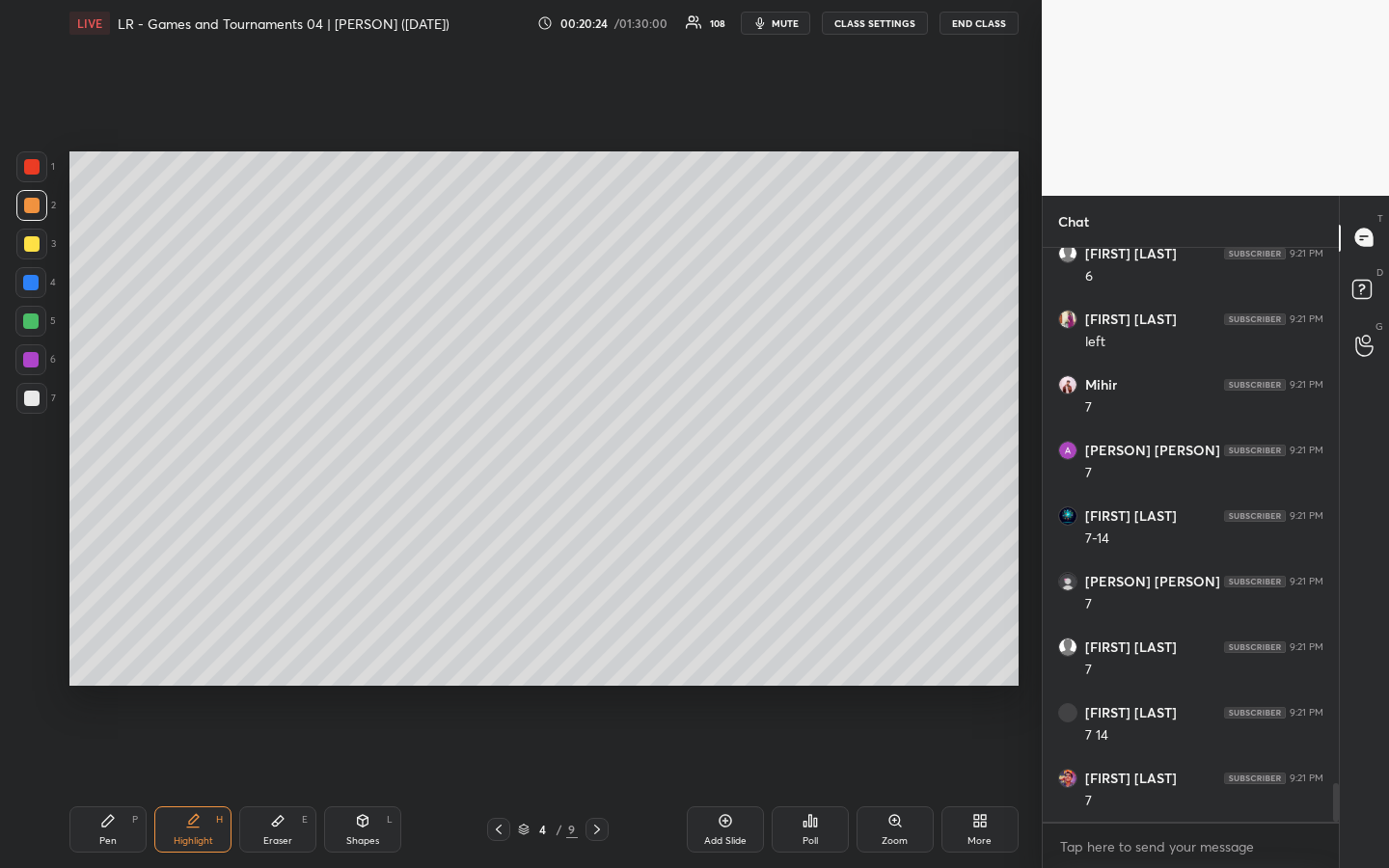 click at bounding box center (32, 398) 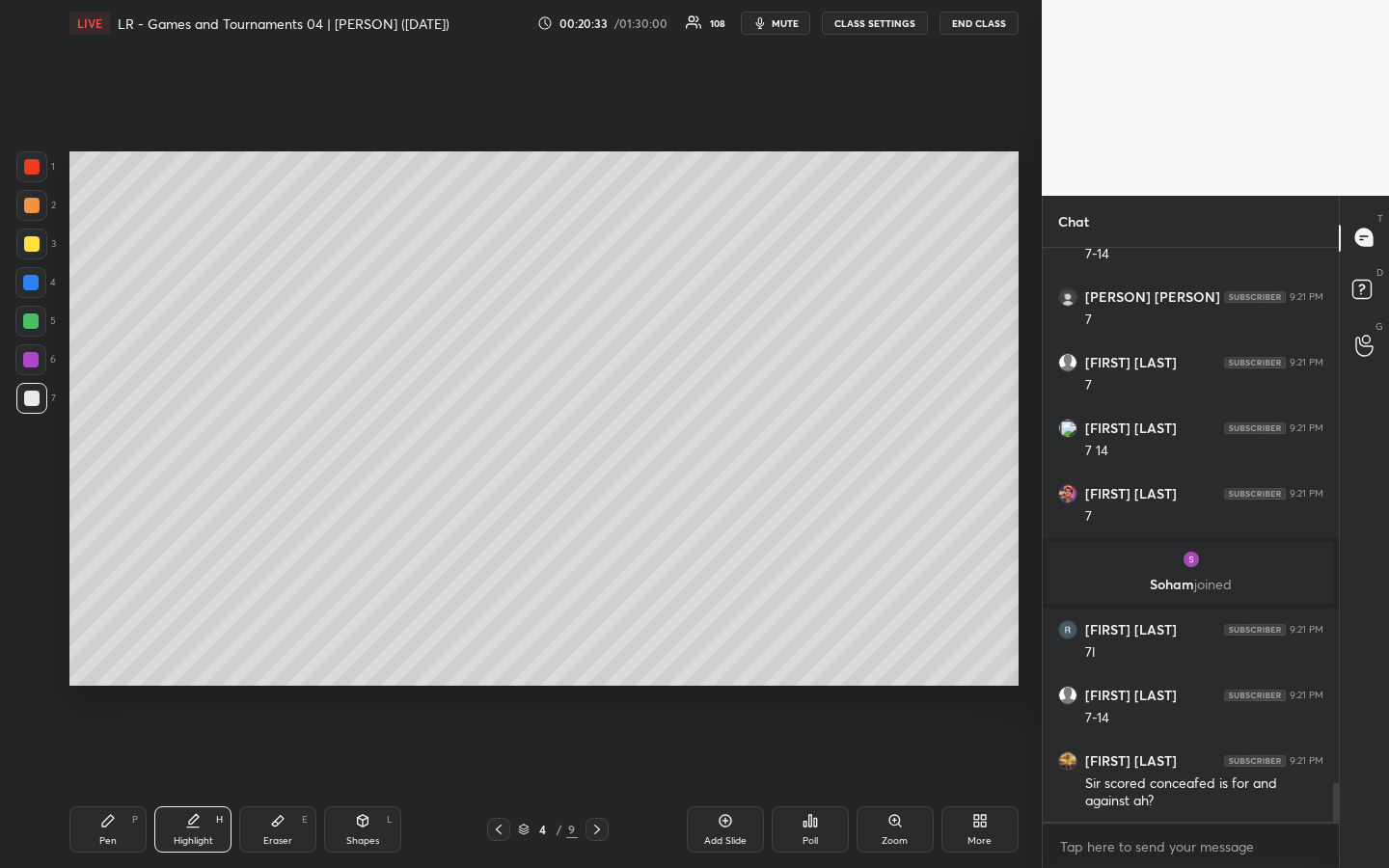 scroll, scrollTop: 8060, scrollLeft: 0, axis: vertical 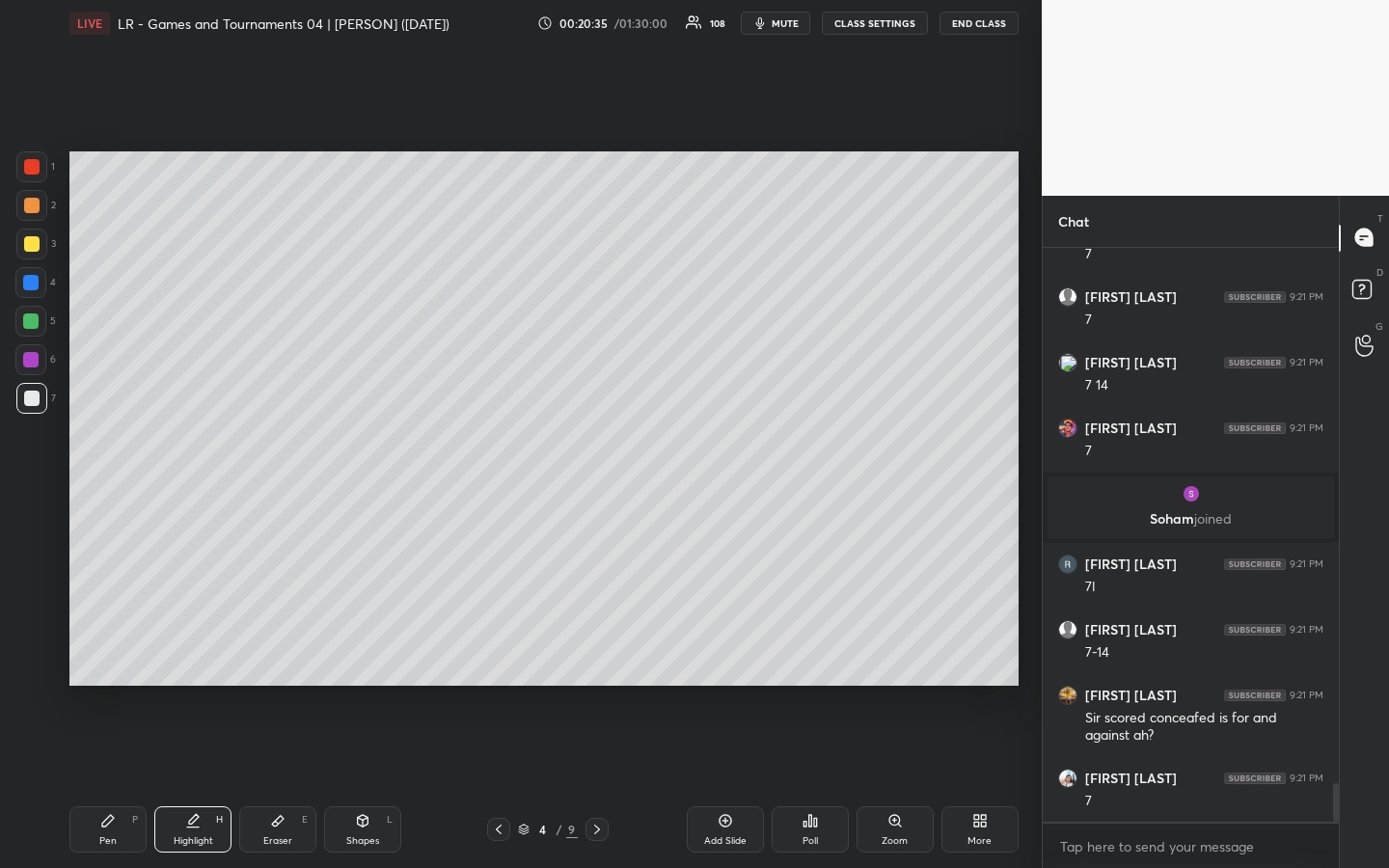 click on "Pen P" at bounding box center (108, 829) 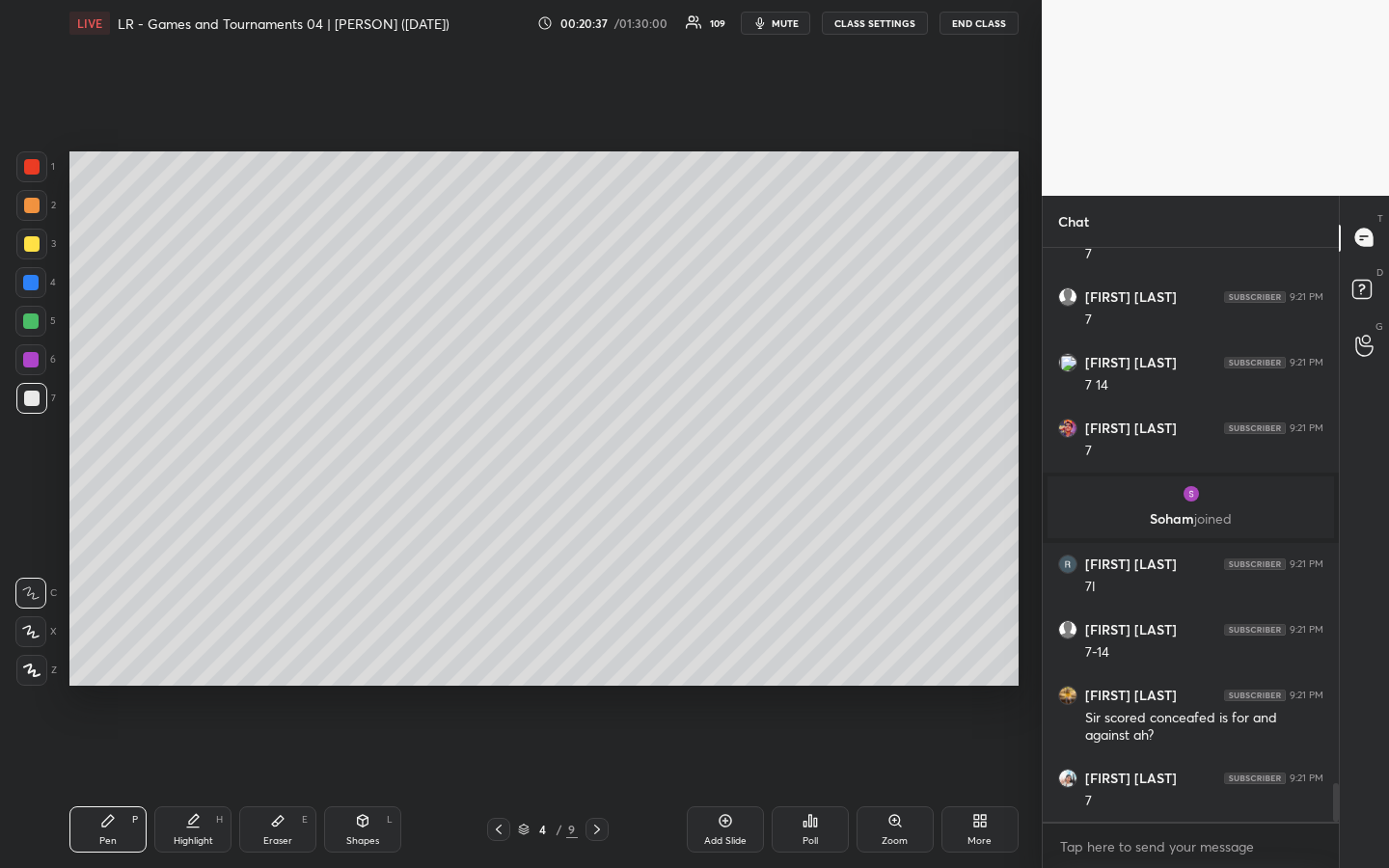 drag, startPoint x: 203, startPoint y: 822, endPoint x: 216, endPoint y: 781, distance: 43.01163 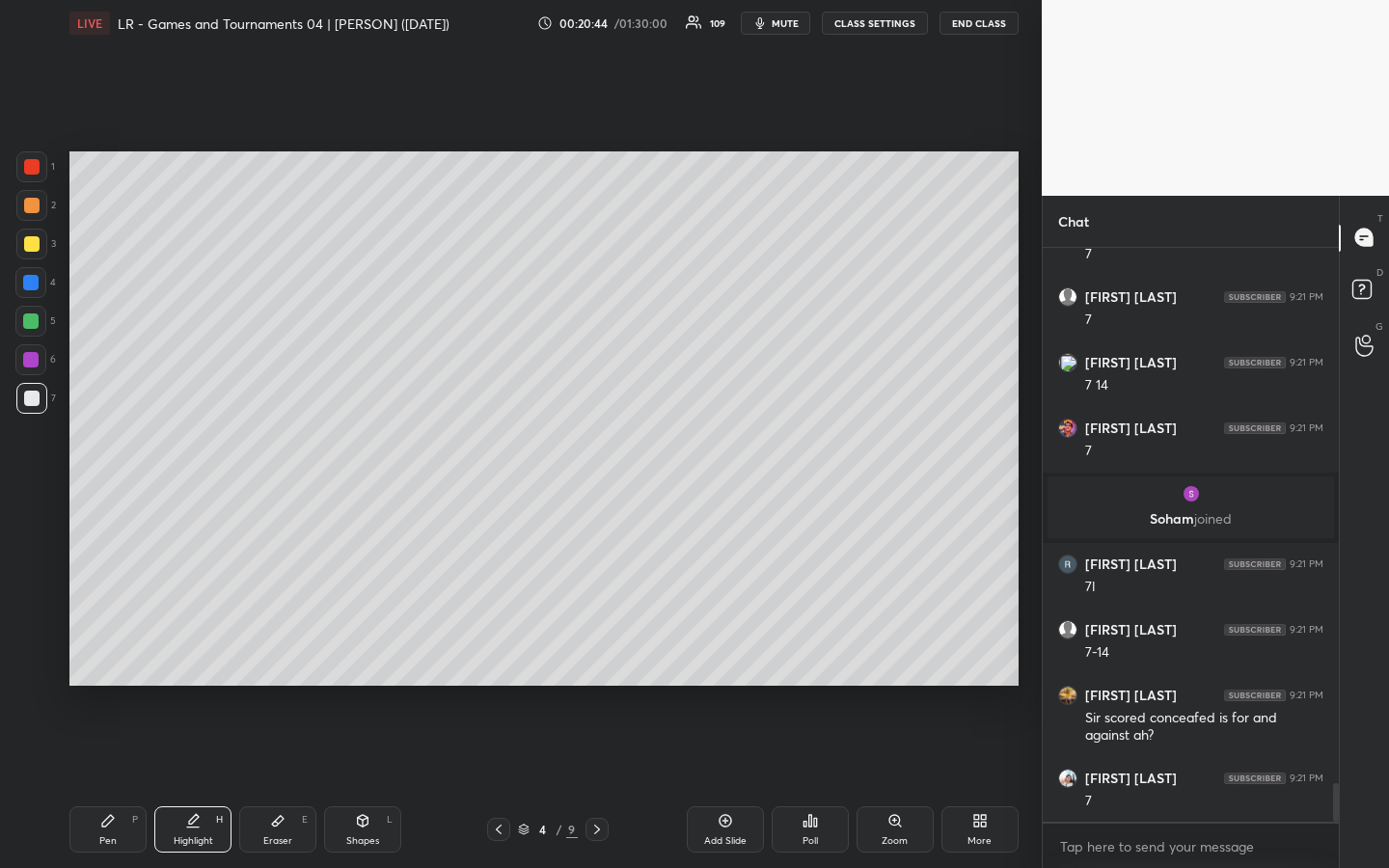 click 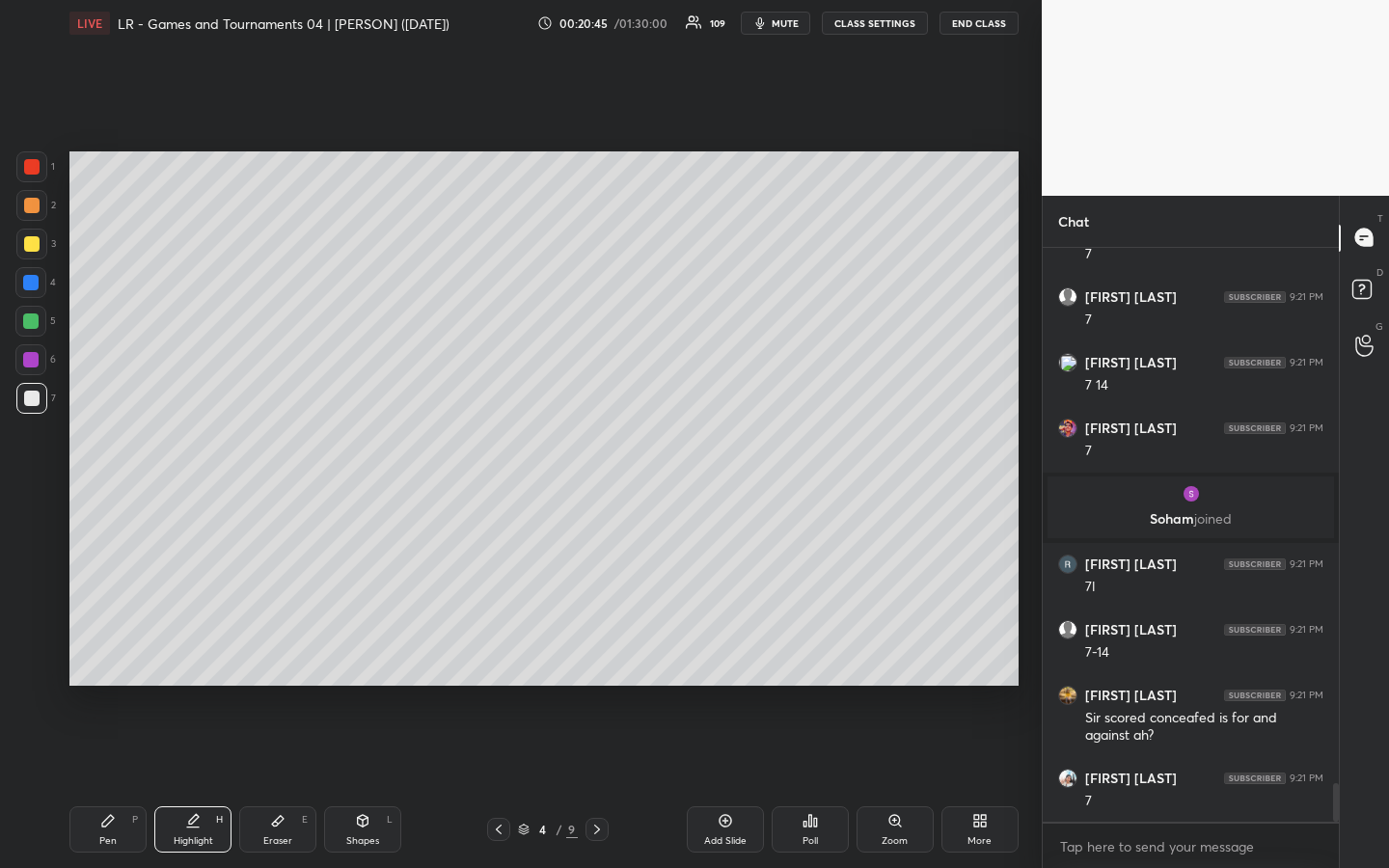 drag, startPoint x: 94, startPoint y: 826, endPoint x: 189, endPoint y: 814, distance: 95.754895 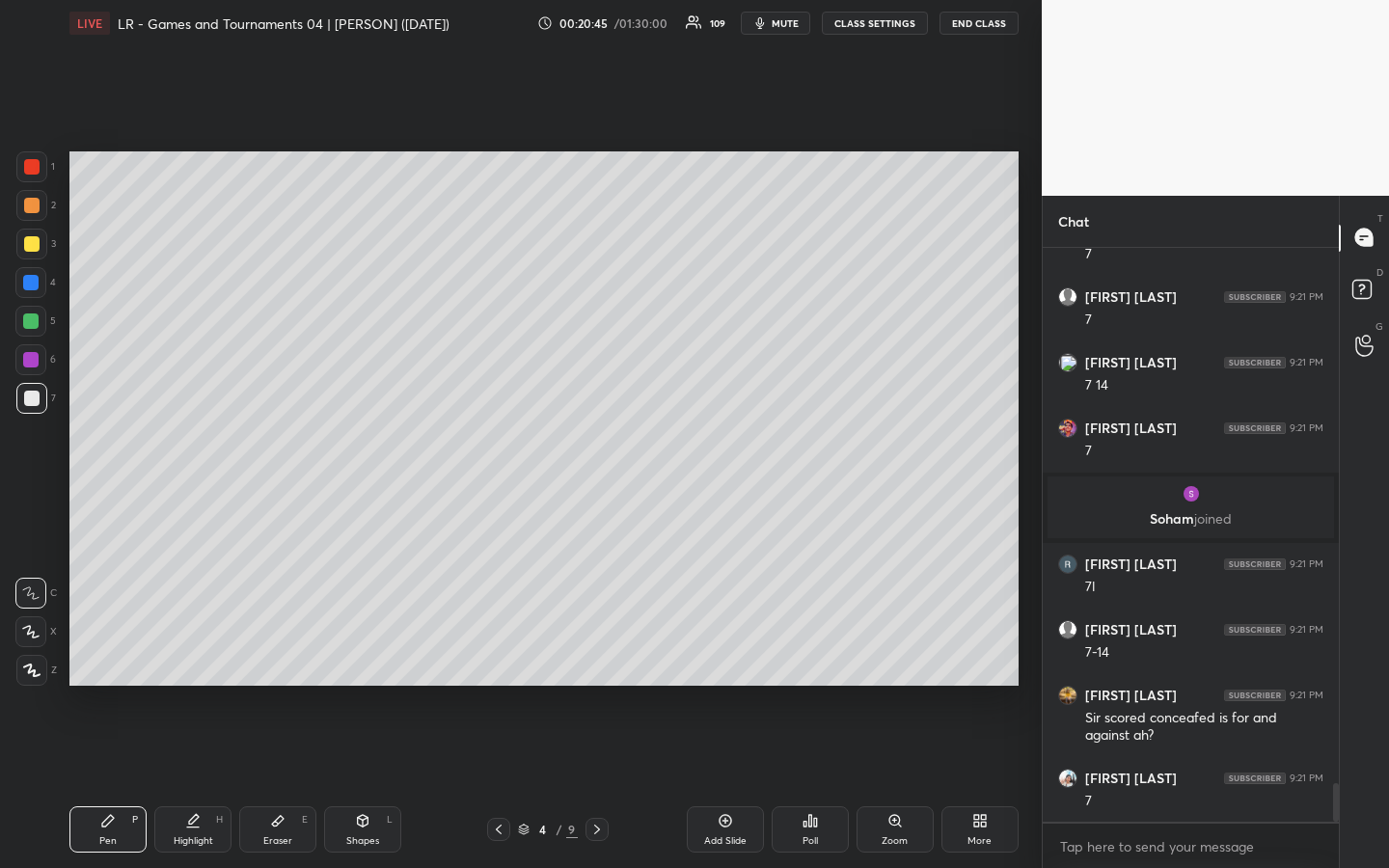 click on "Highlight H" at bounding box center [193, 829] 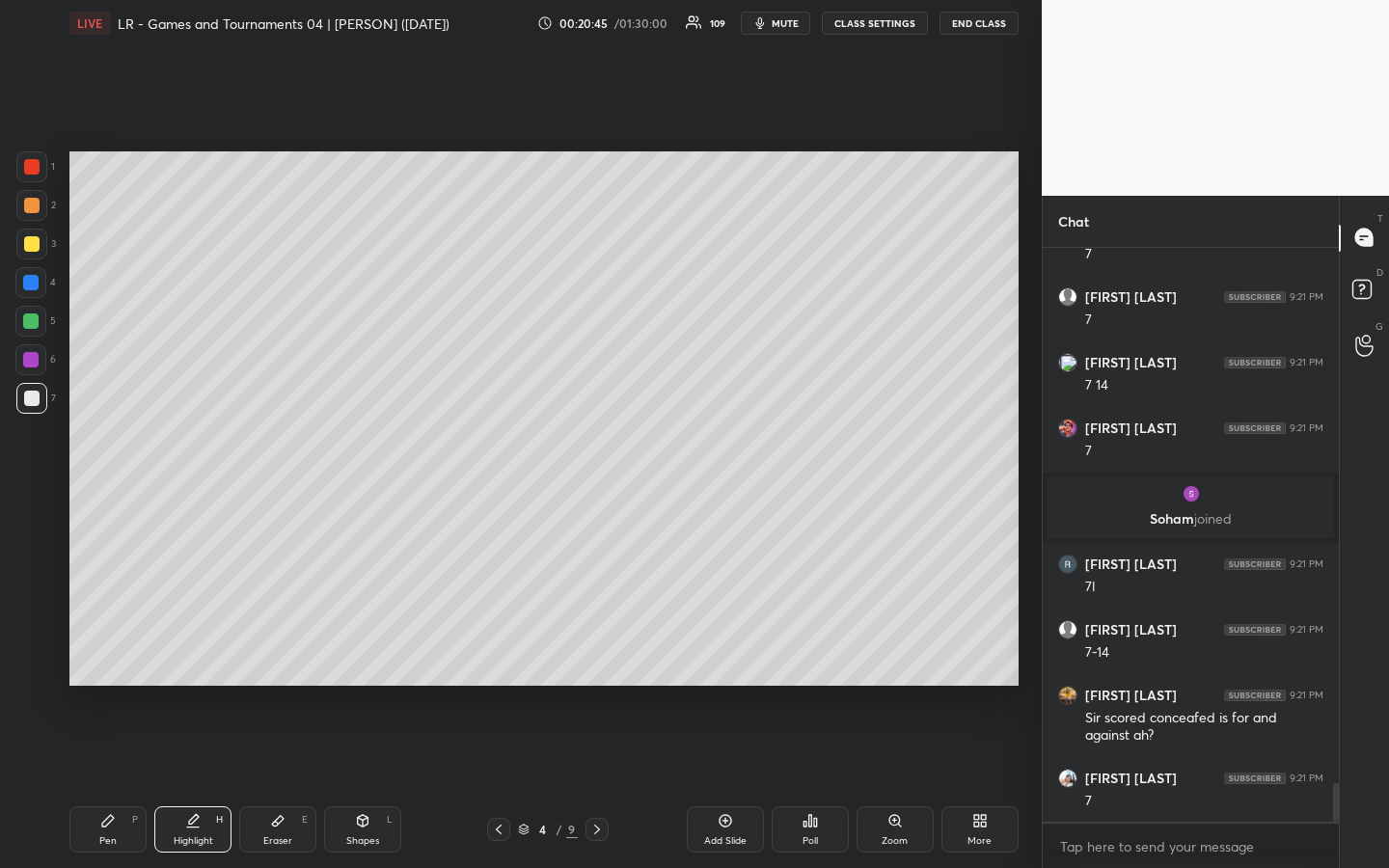 scroll, scrollTop: 8143, scrollLeft: 0, axis: vertical 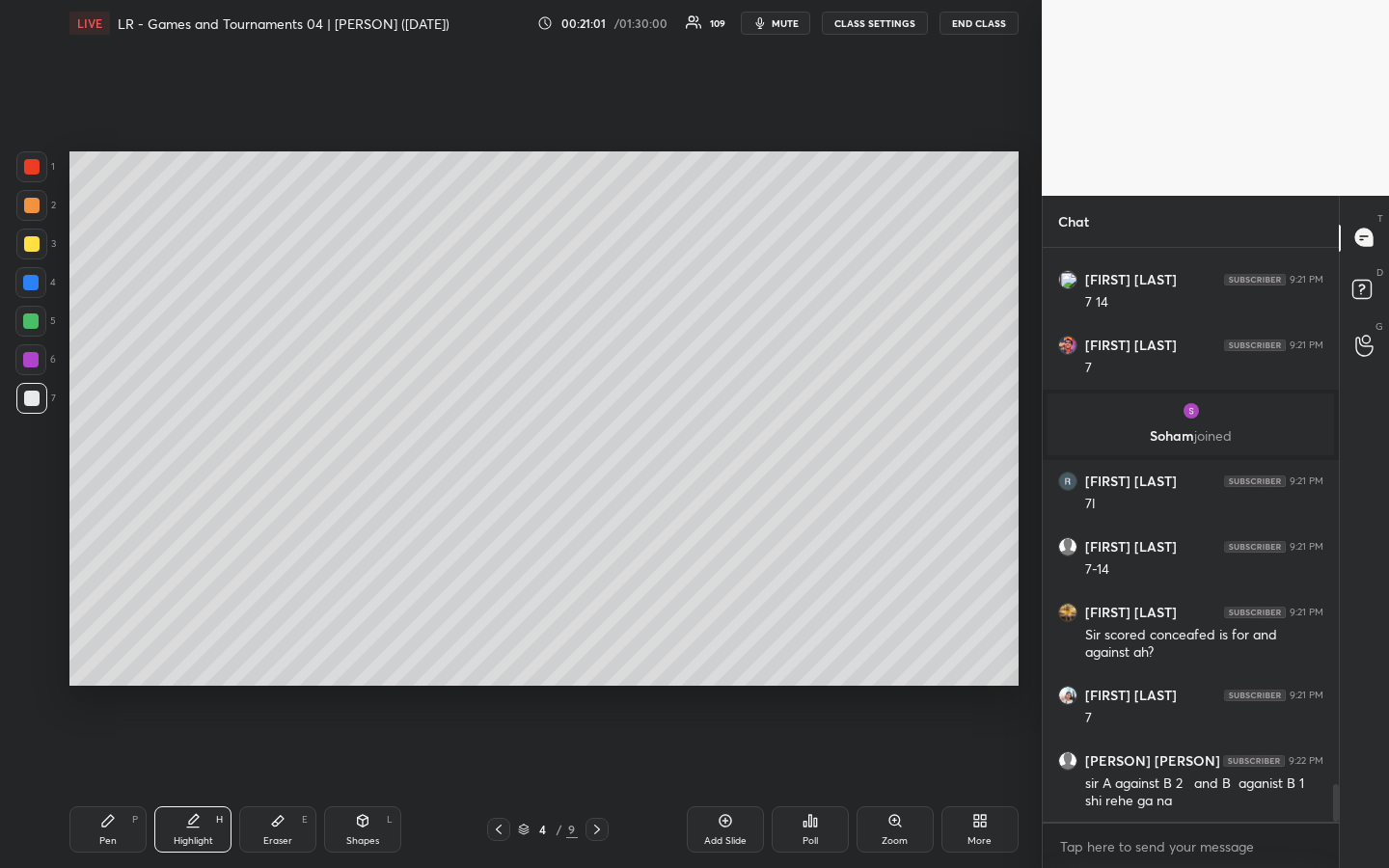 click on "Pen P" at bounding box center (108, 829) 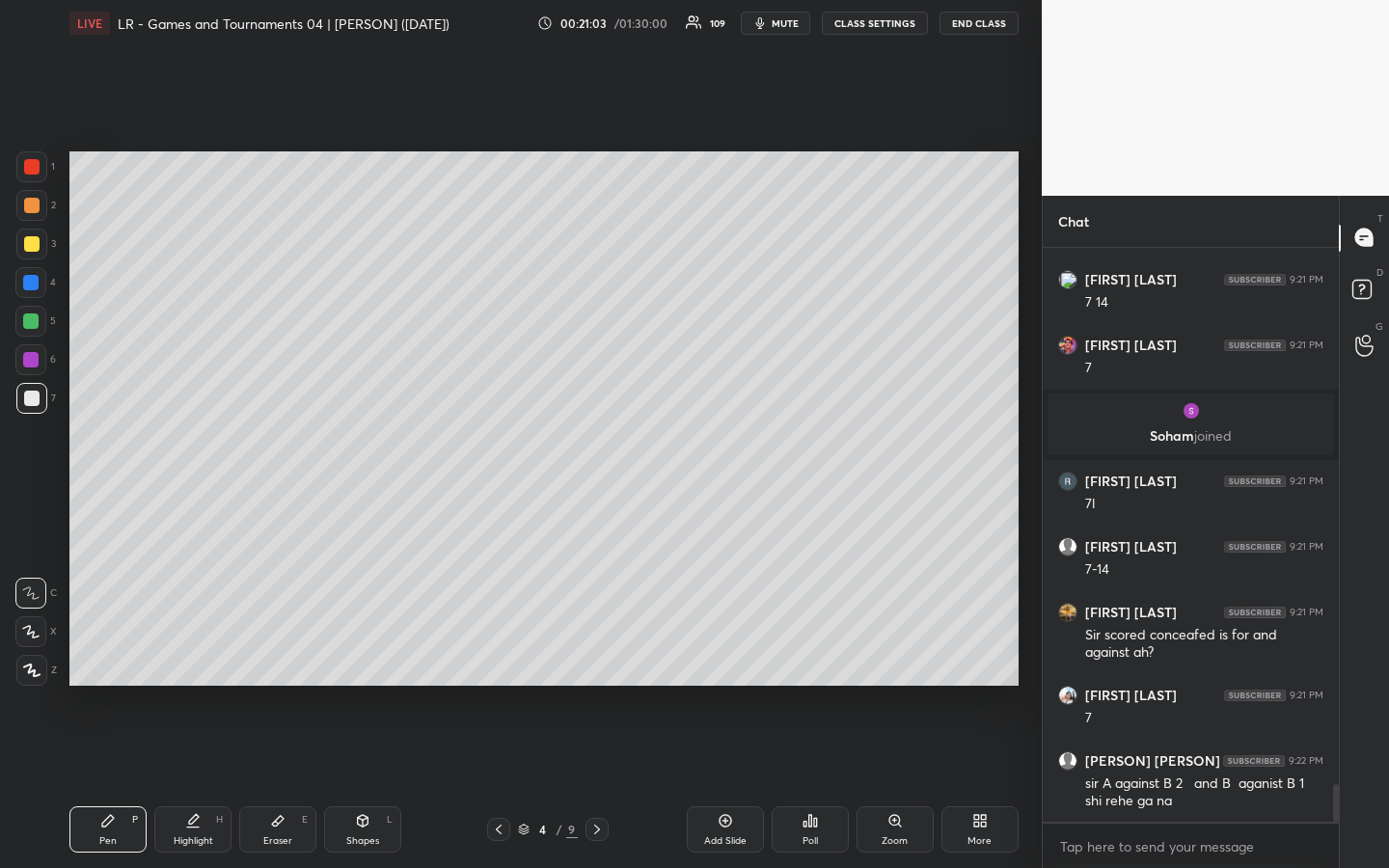 click on "Highlight" at bounding box center (193, 841) 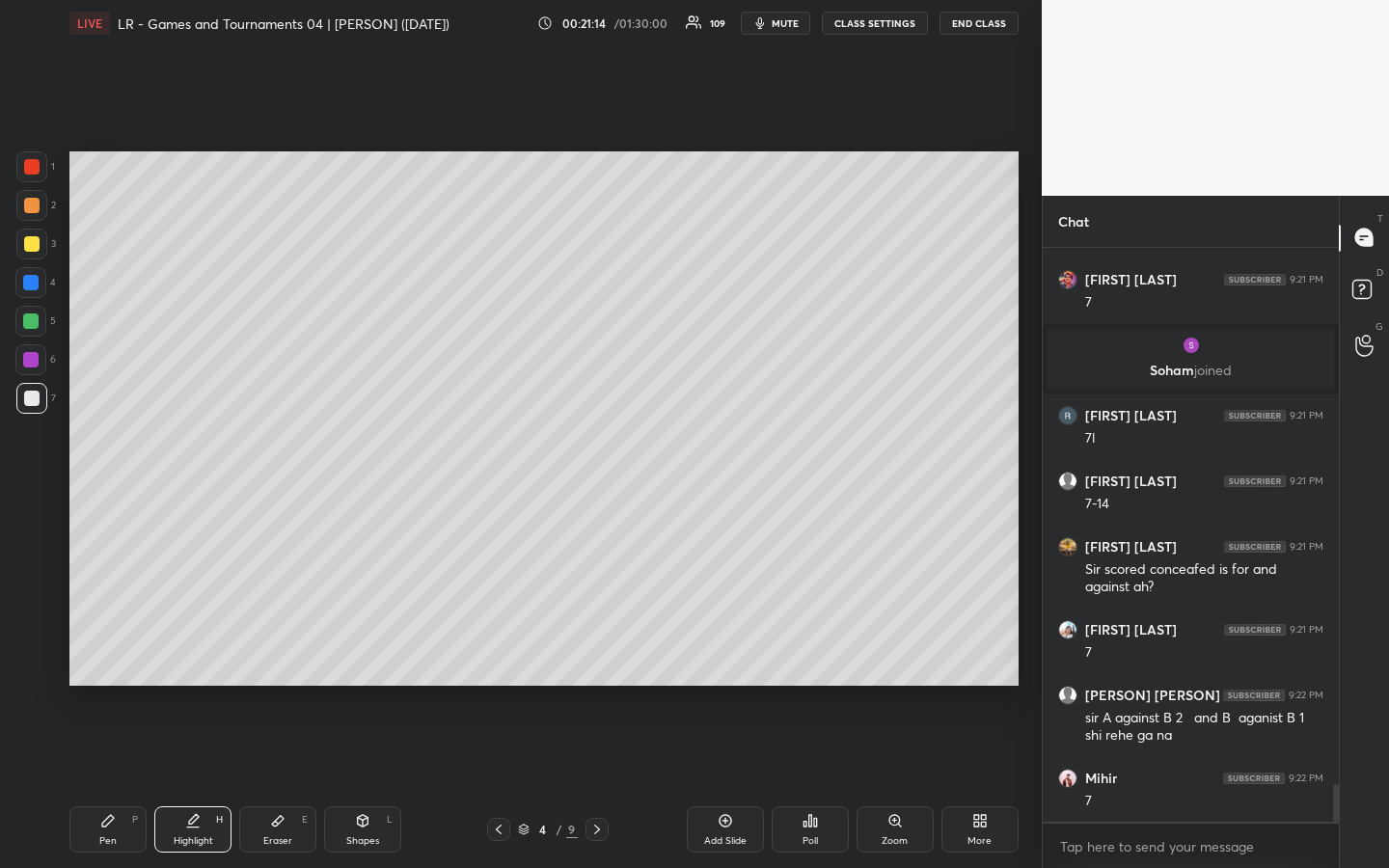 scroll, scrollTop: 8274, scrollLeft: 0, axis: vertical 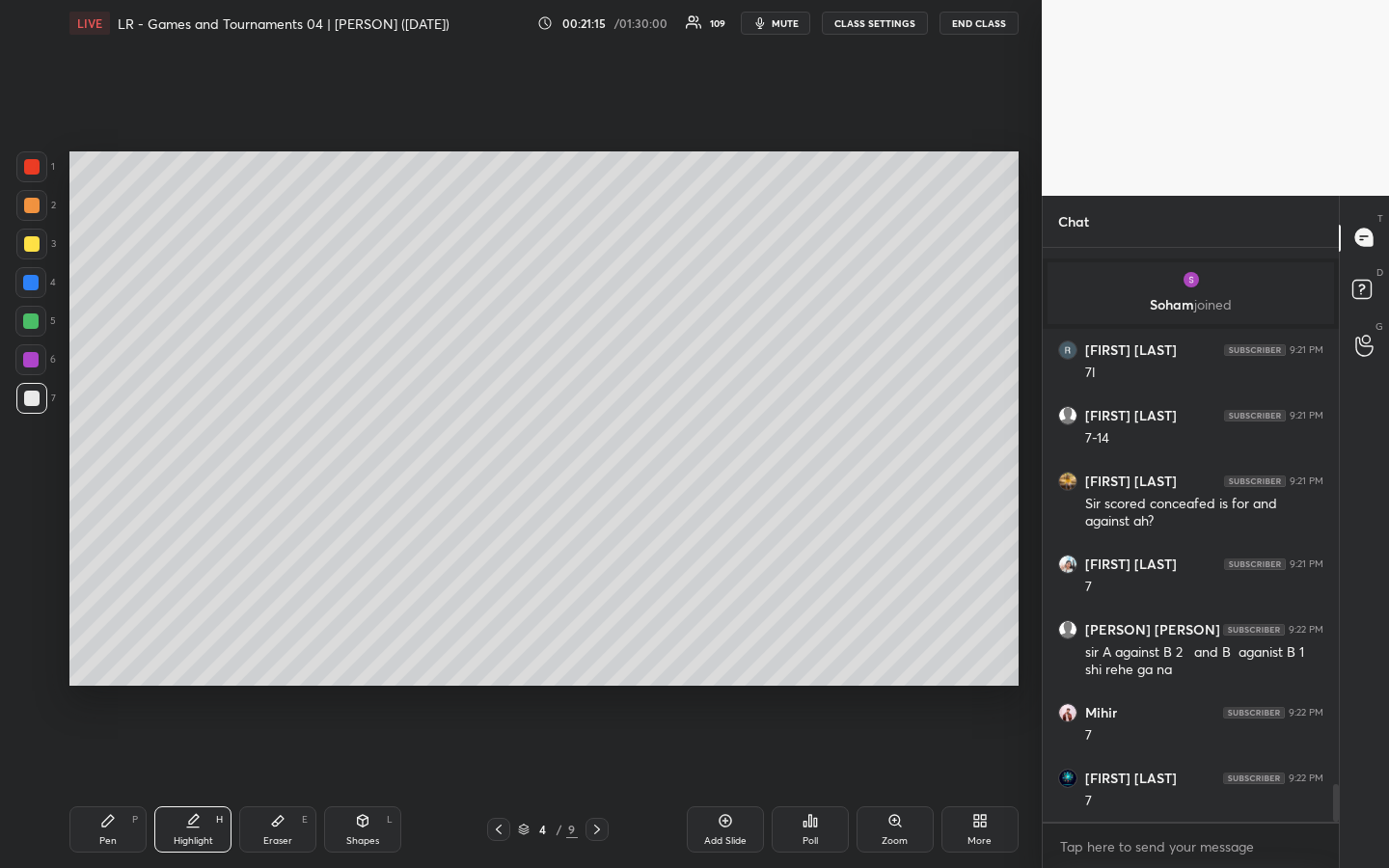 click on "Pen P" at bounding box center [108, 829] 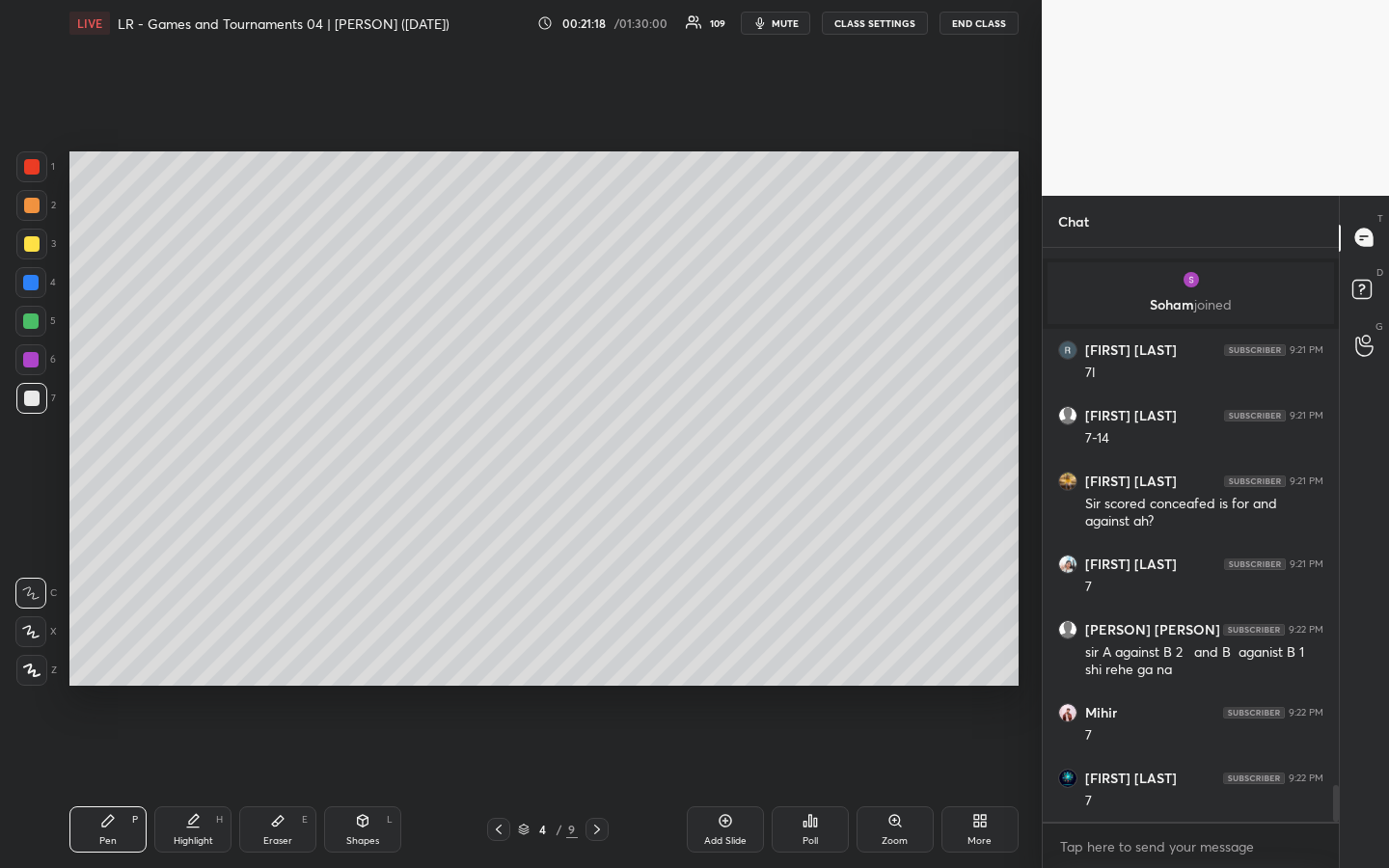 scroll, scrollTop: 8340, scrollLeft: 0, axis: vertical 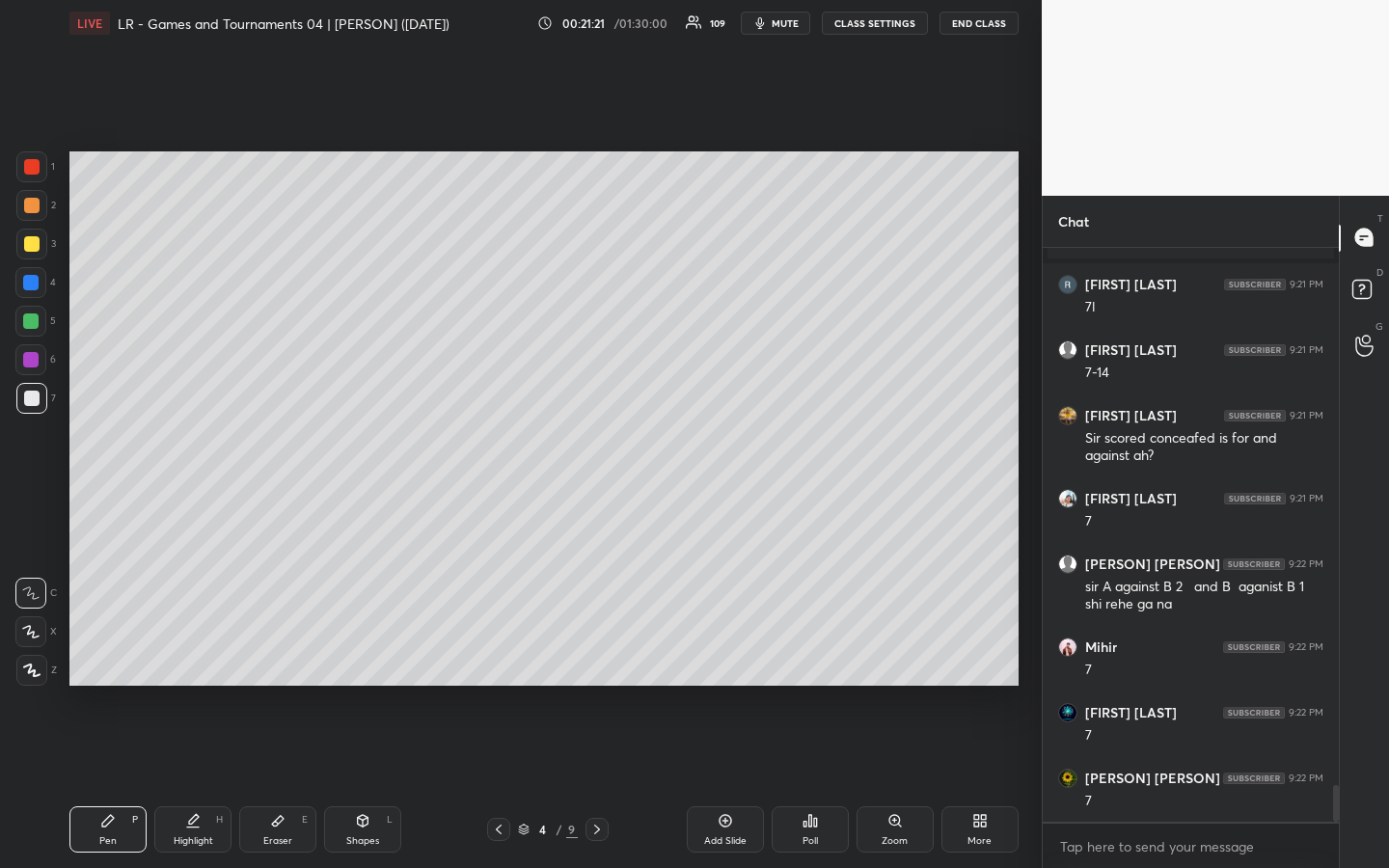 click on "Highlight" at bounding box center (193, 841) 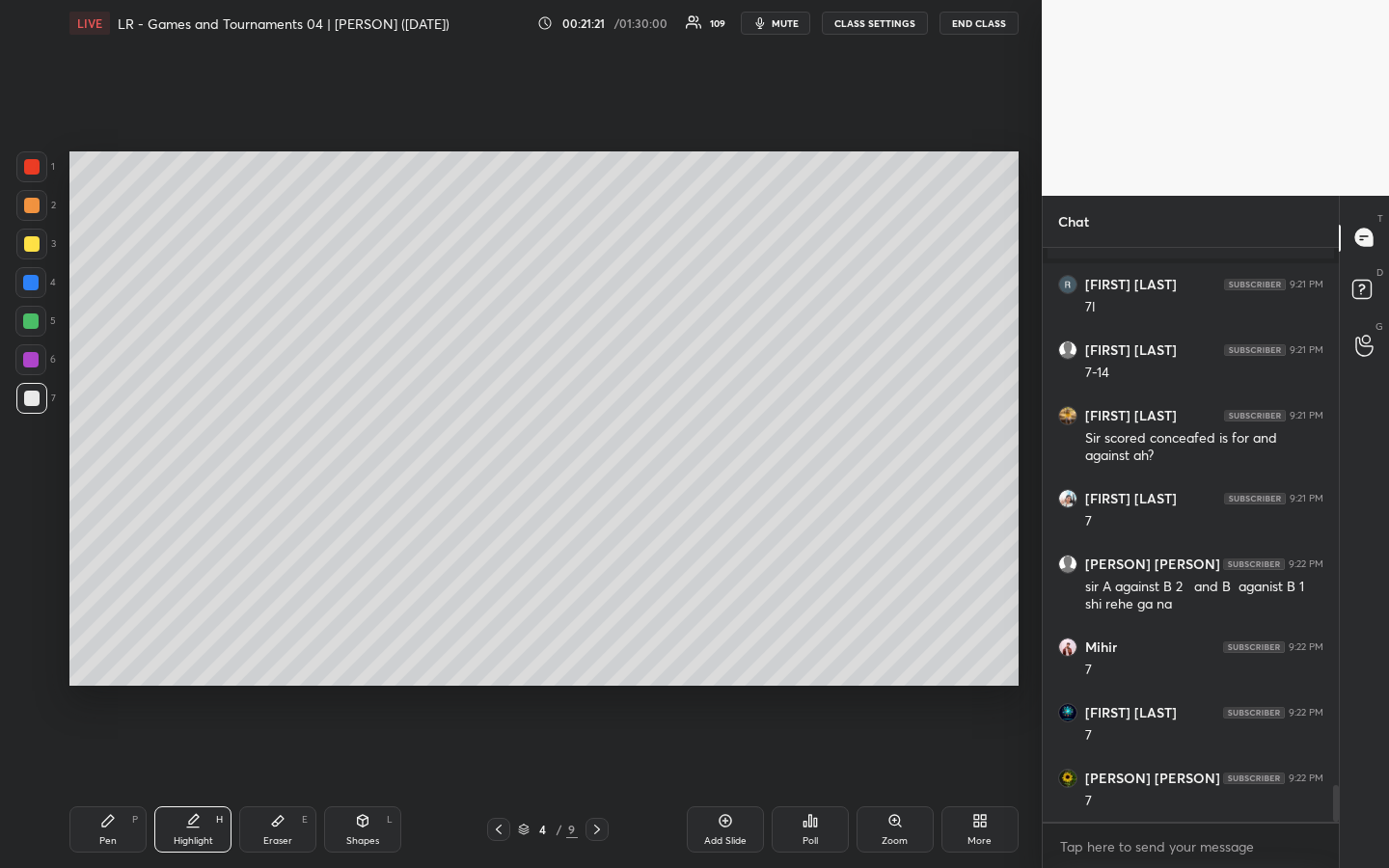scroll, scrollTop: 8405, scrollLeft: 0, axis: vertical 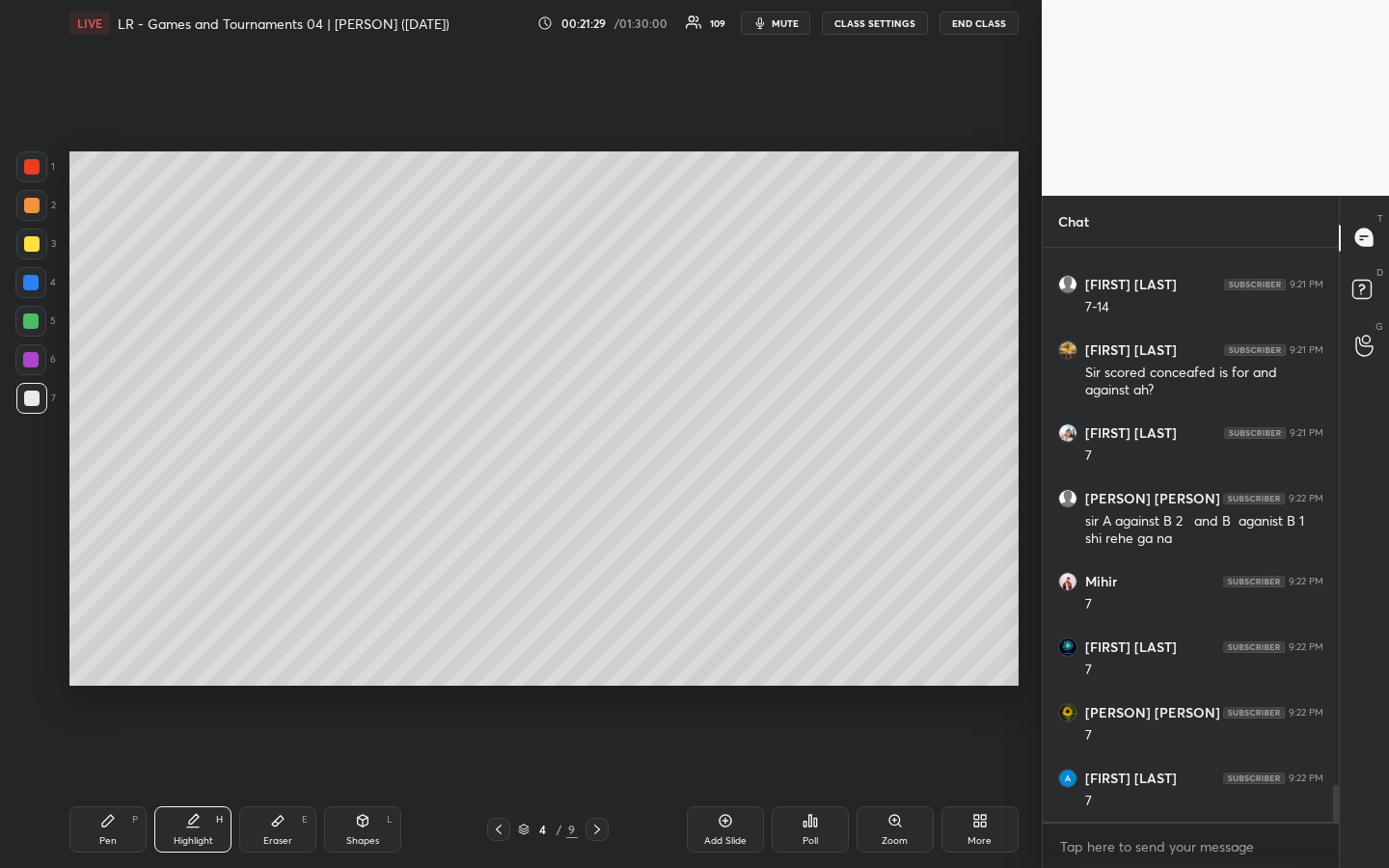 click 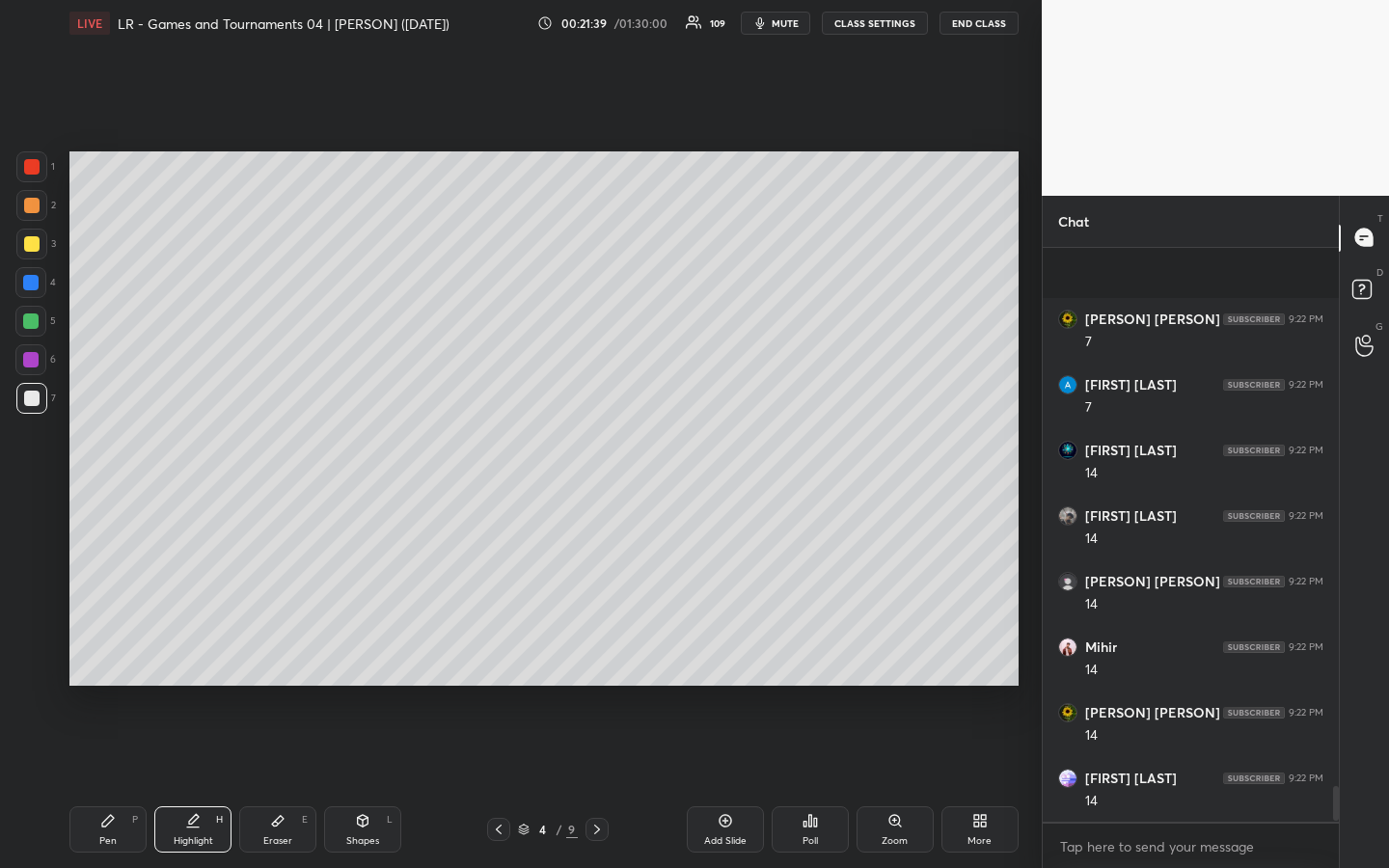 scroll, scrollTop: 8930, scrollLeft: 0, axis: vertical 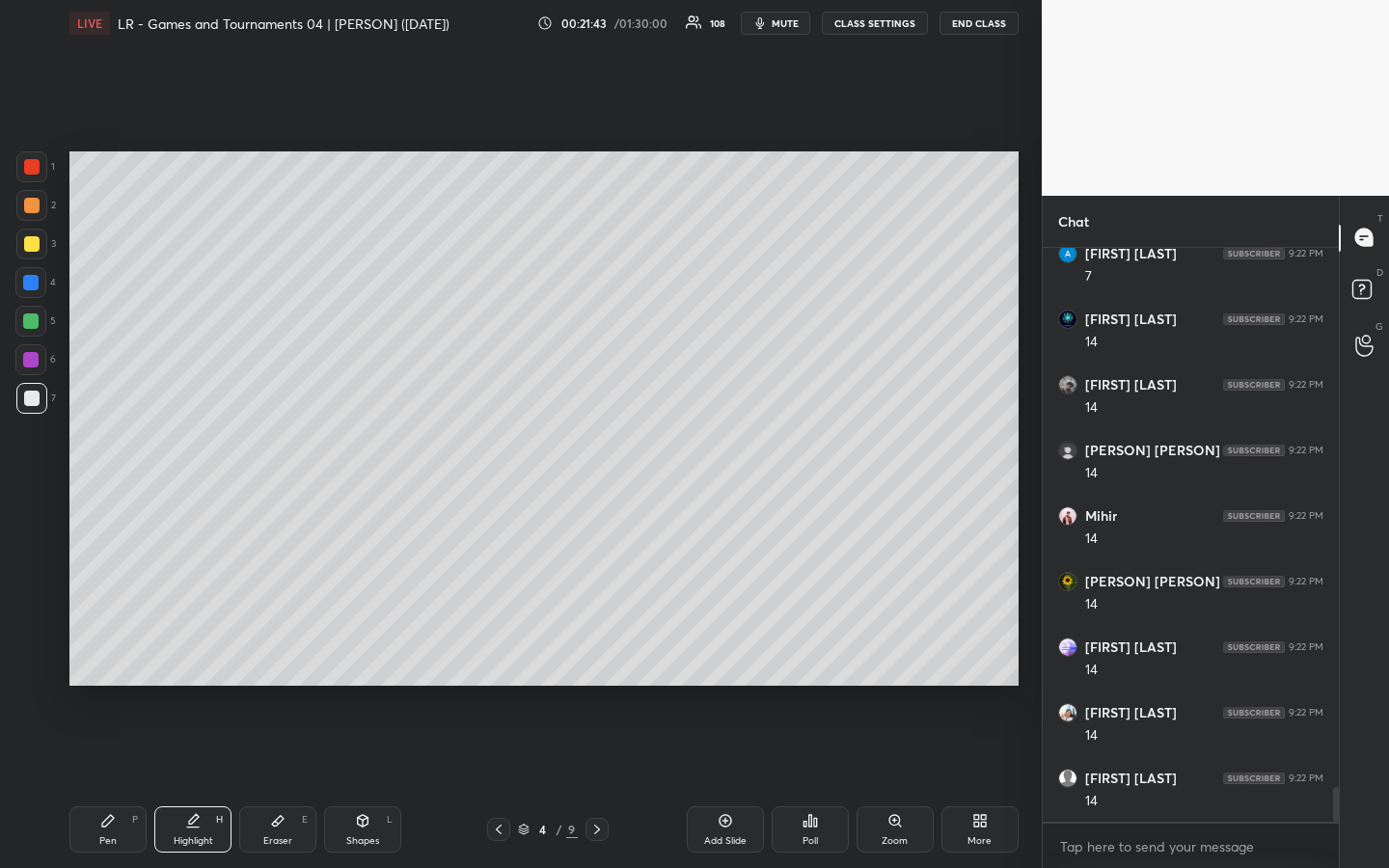 click 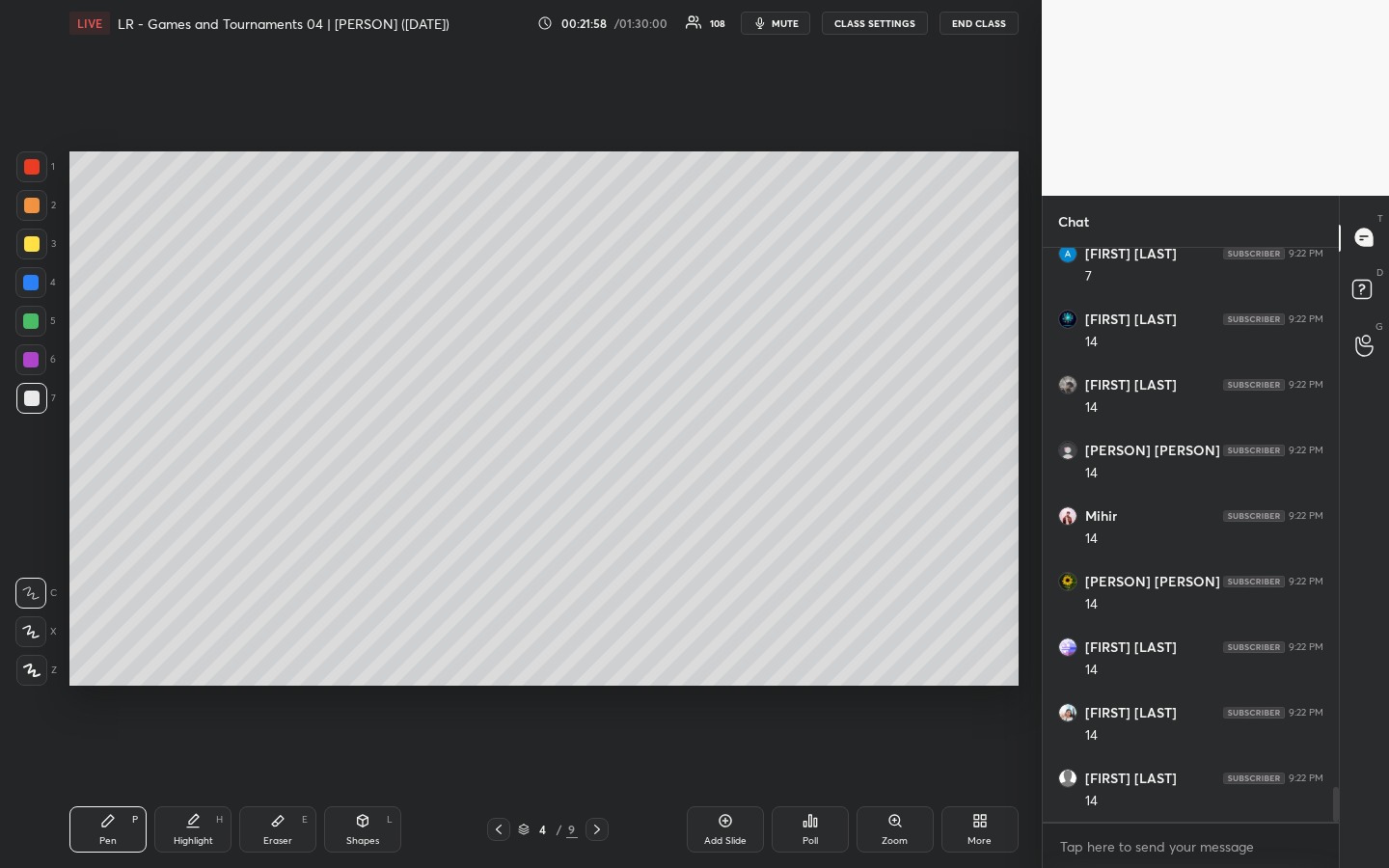 click on "Highlight H" at bounding box center [193, 829] 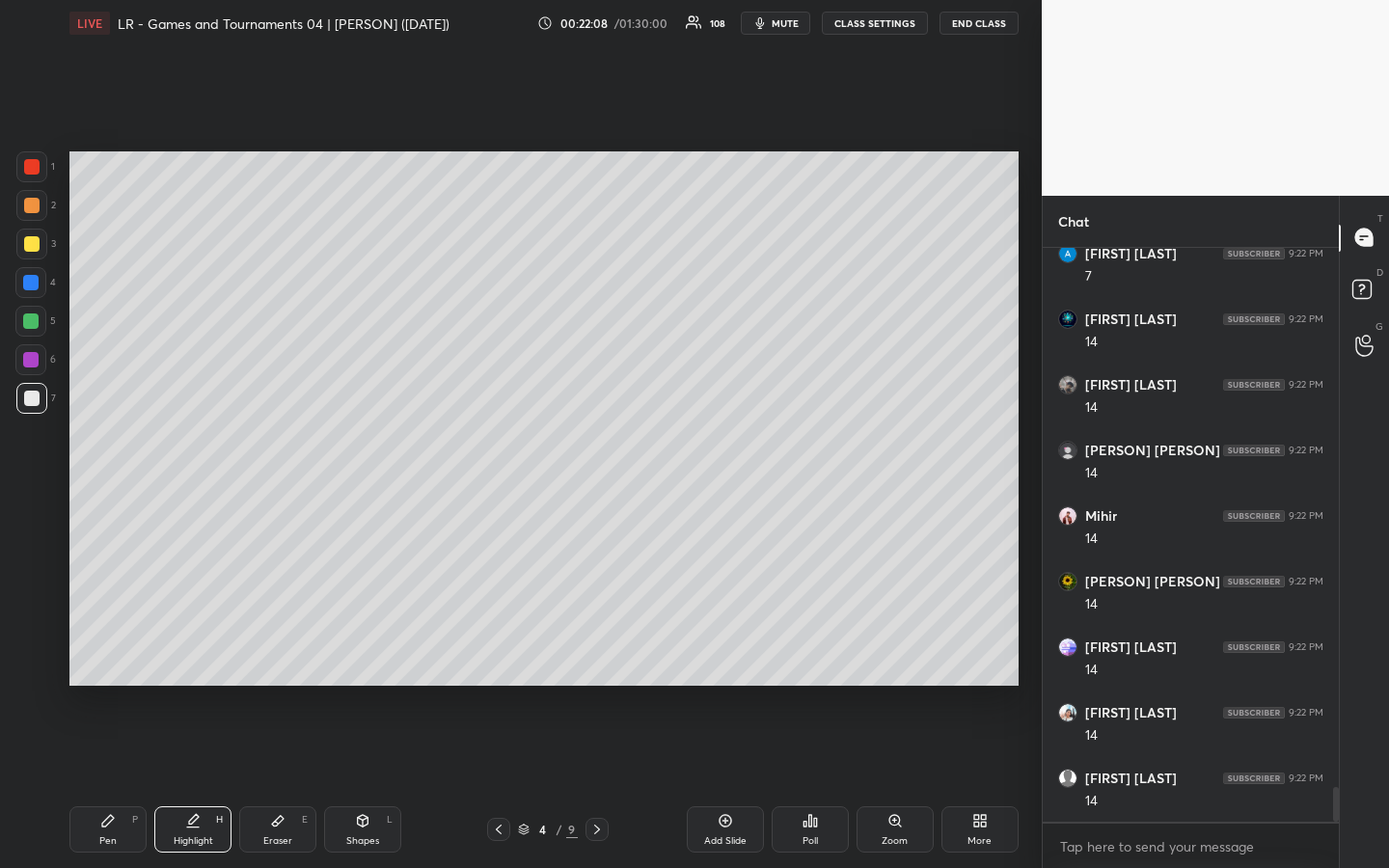 scroll, scrollTop: 9013, scrollLeft: 0, axis: vertical 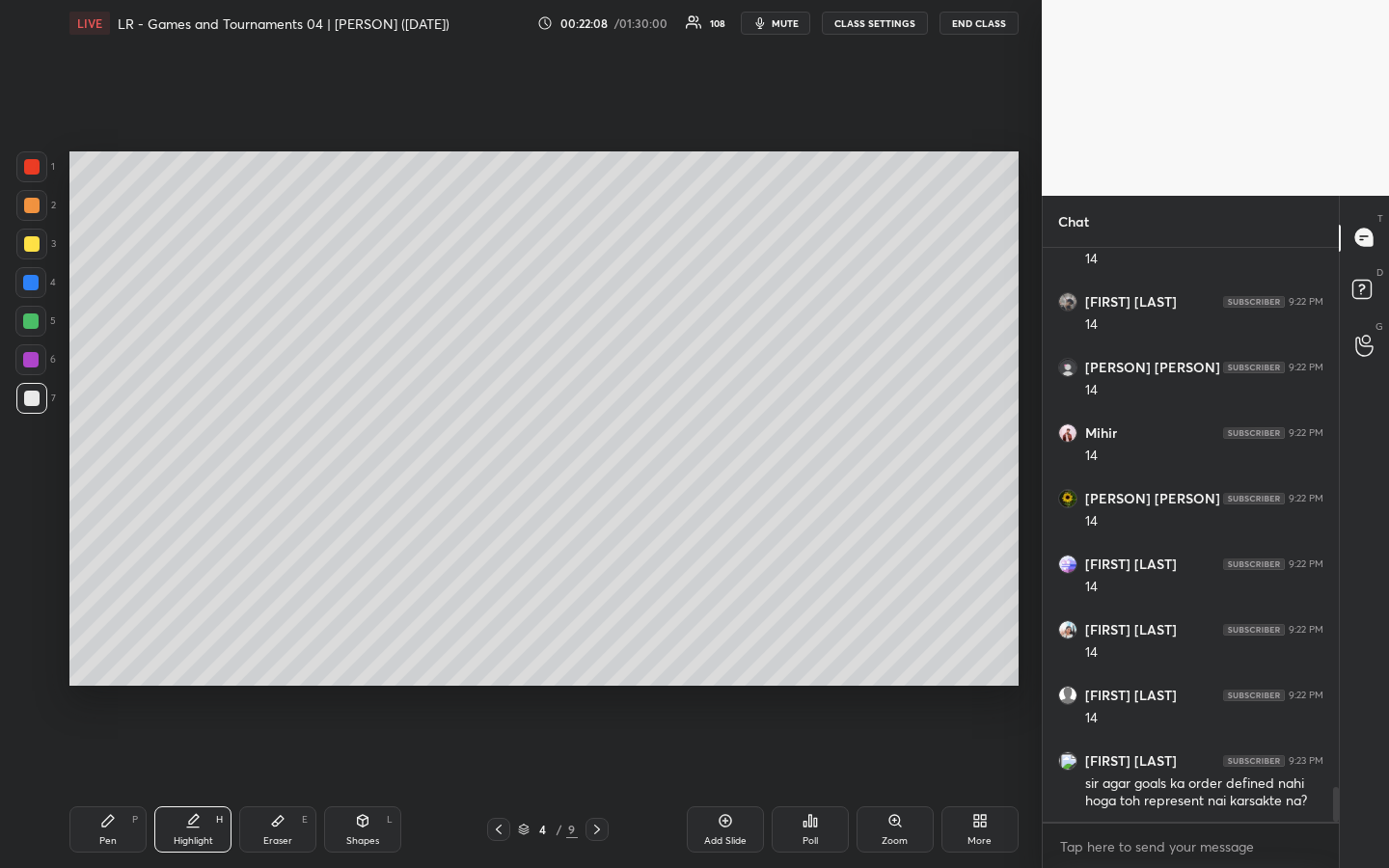 click on "Pen P" at bounding box center [108, 829] 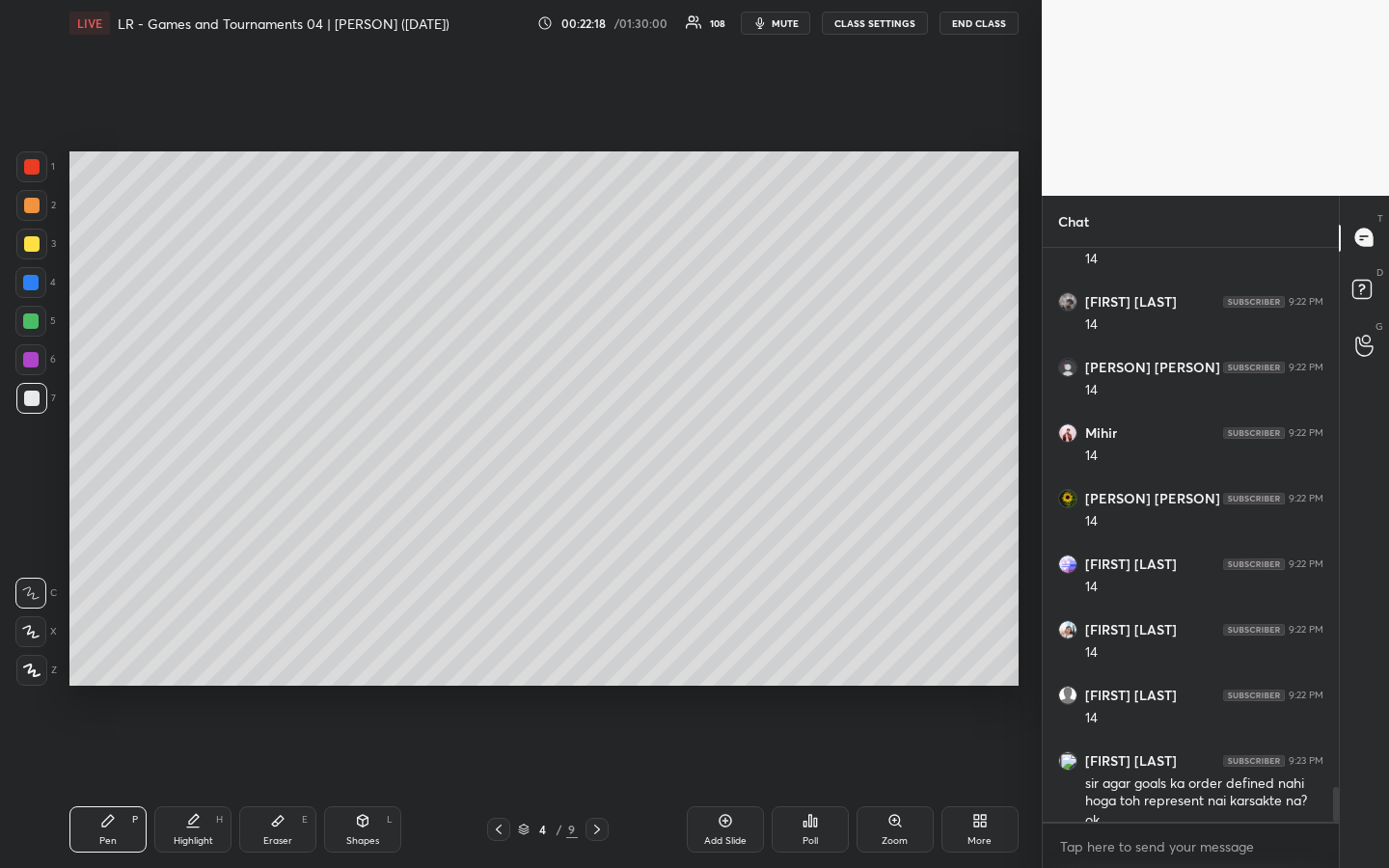 scroll, scrollTop: 9032, scrollLeft: 0, axis: vertical 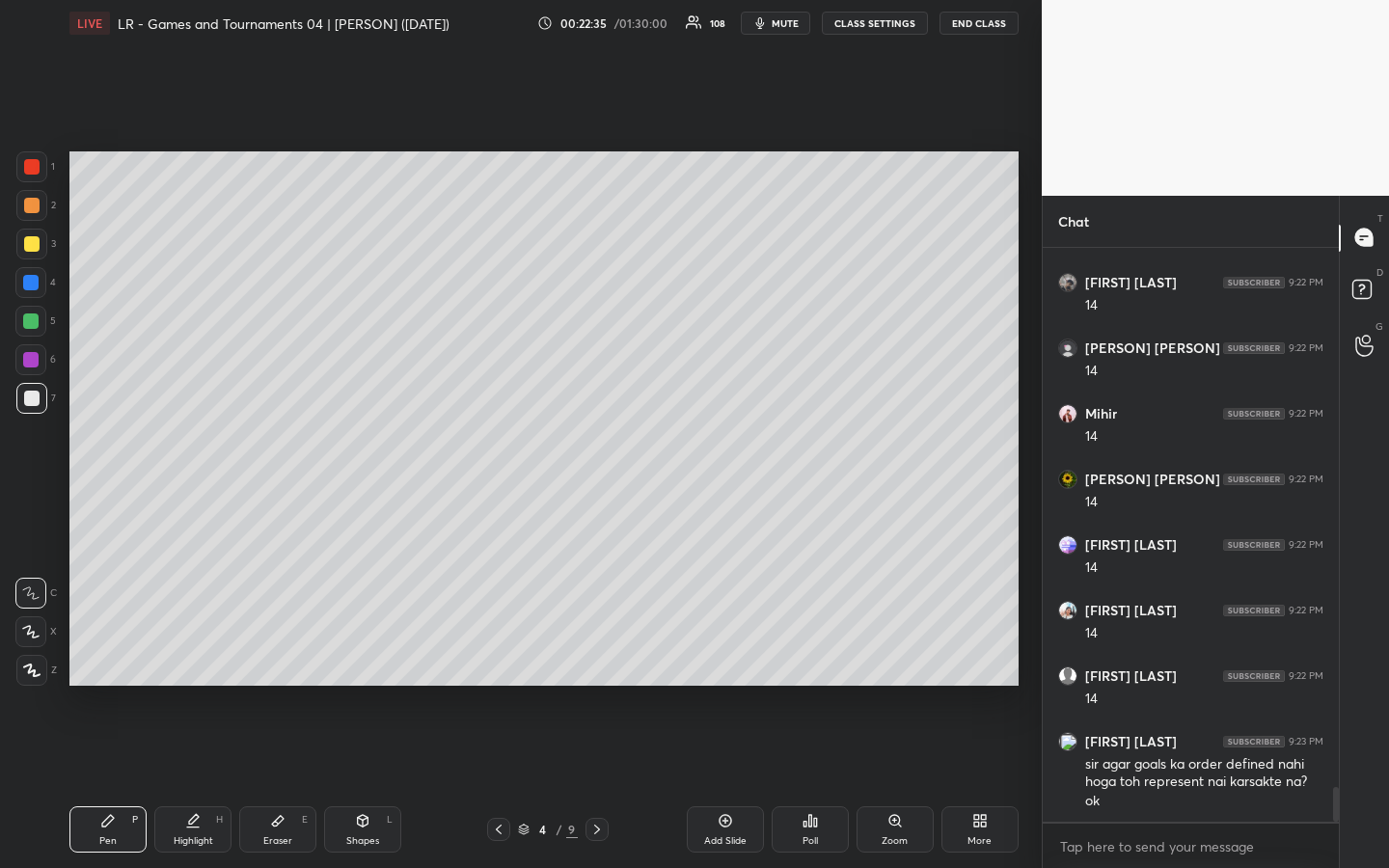 click on "Highlight H" at bounding box center [193, 829] 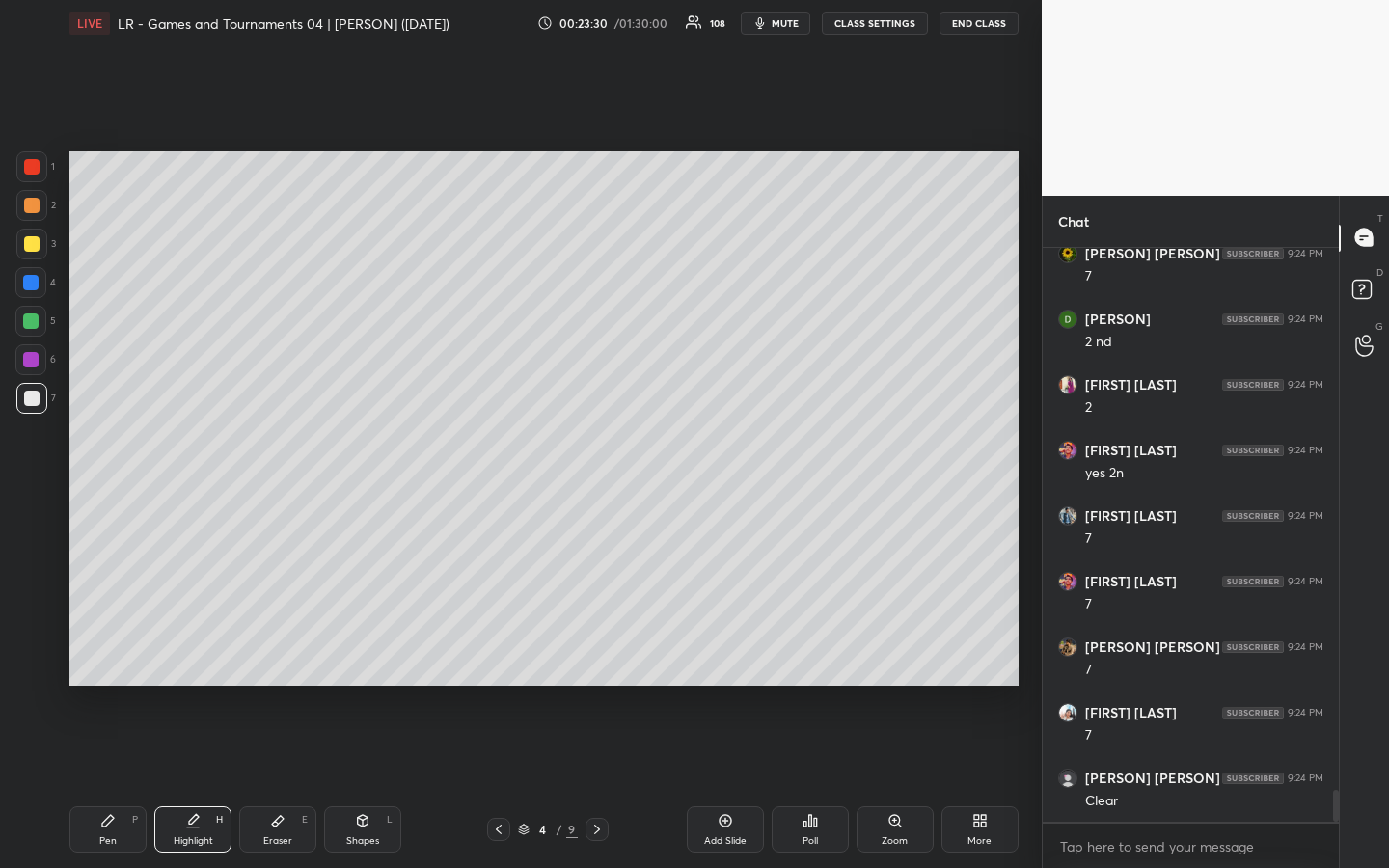 scroll, scrollTop: 9885, scrollLeft: 0, axis: vertical 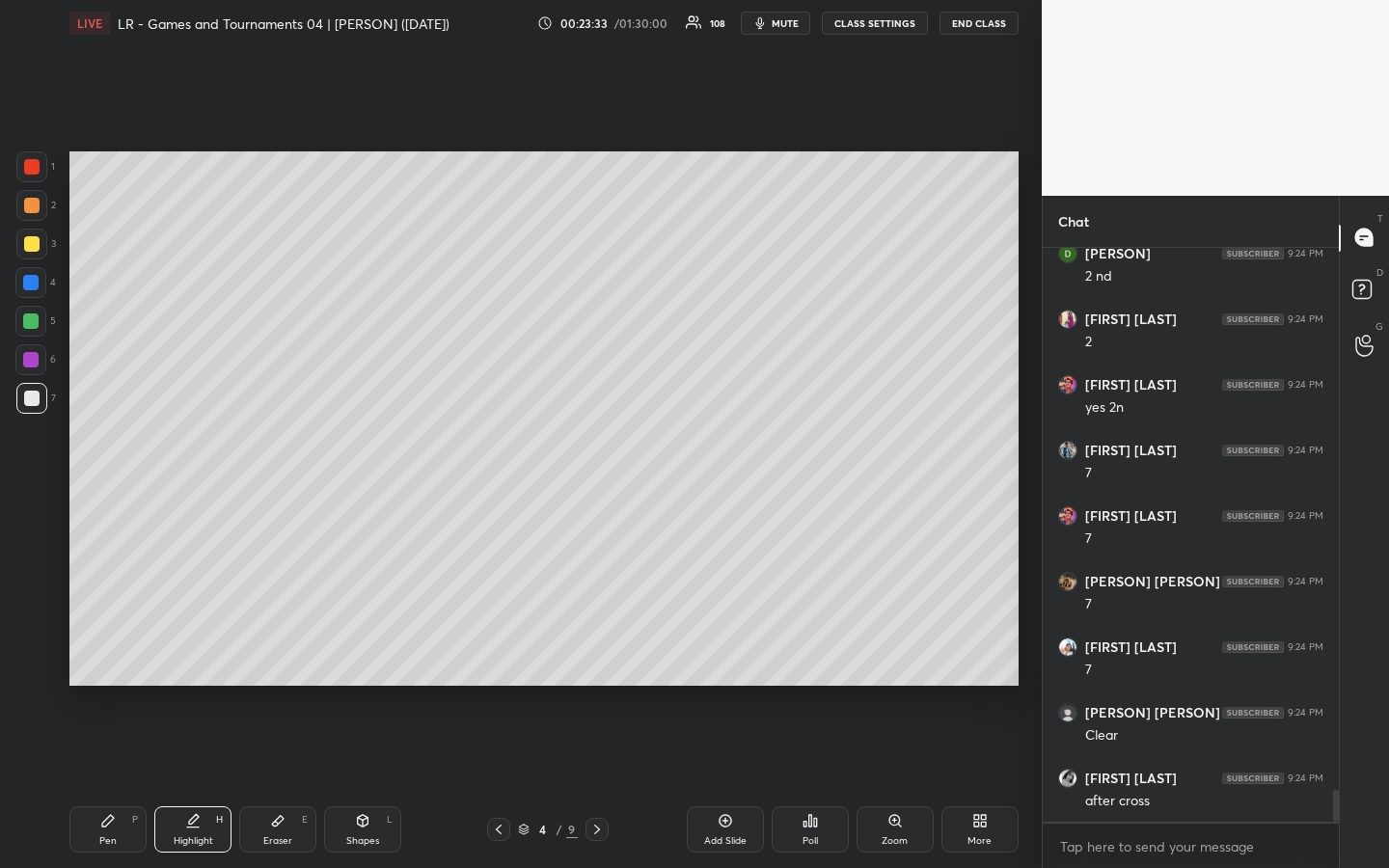 click 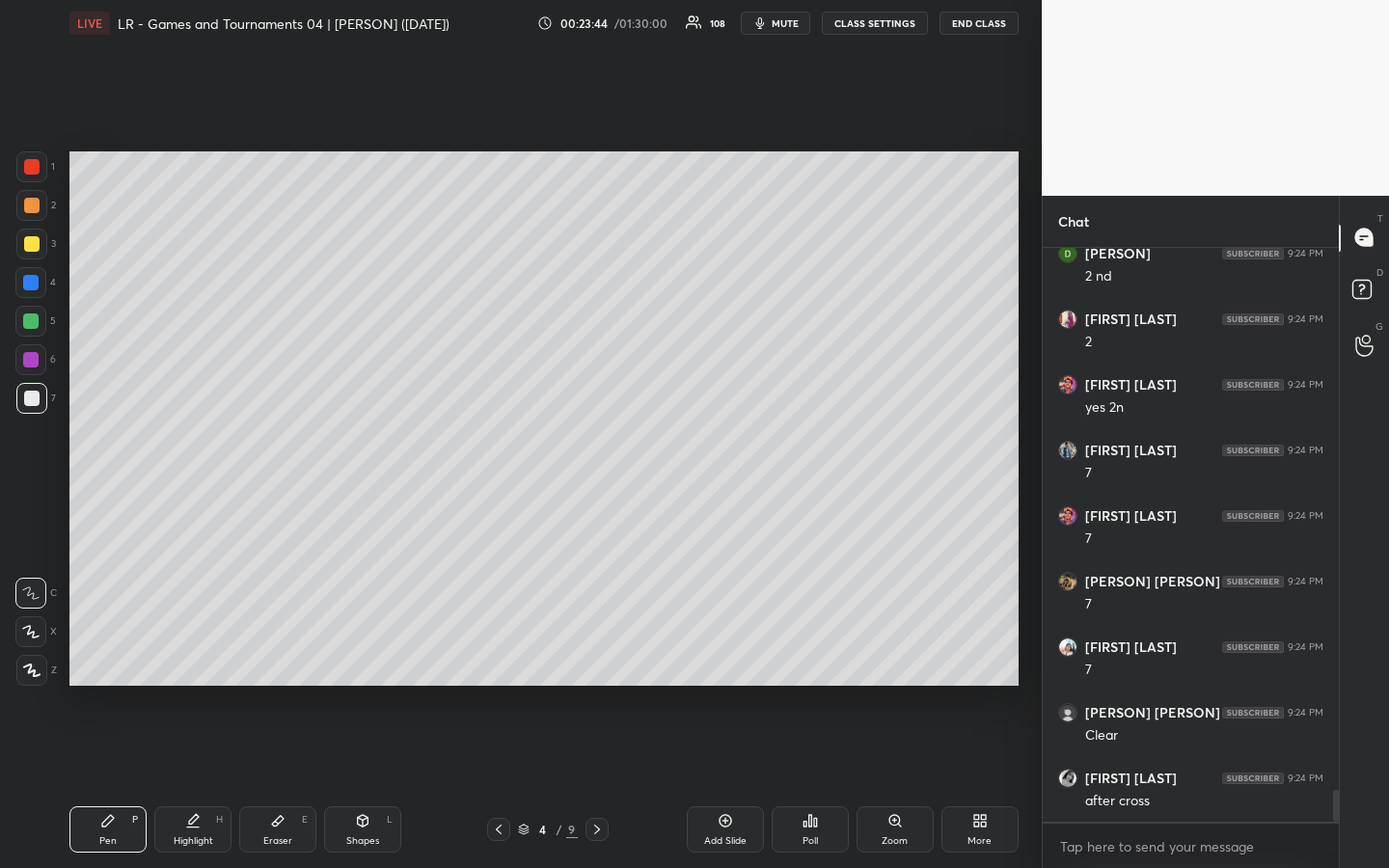 click on "Highlight" at bounding box center (193, 841) 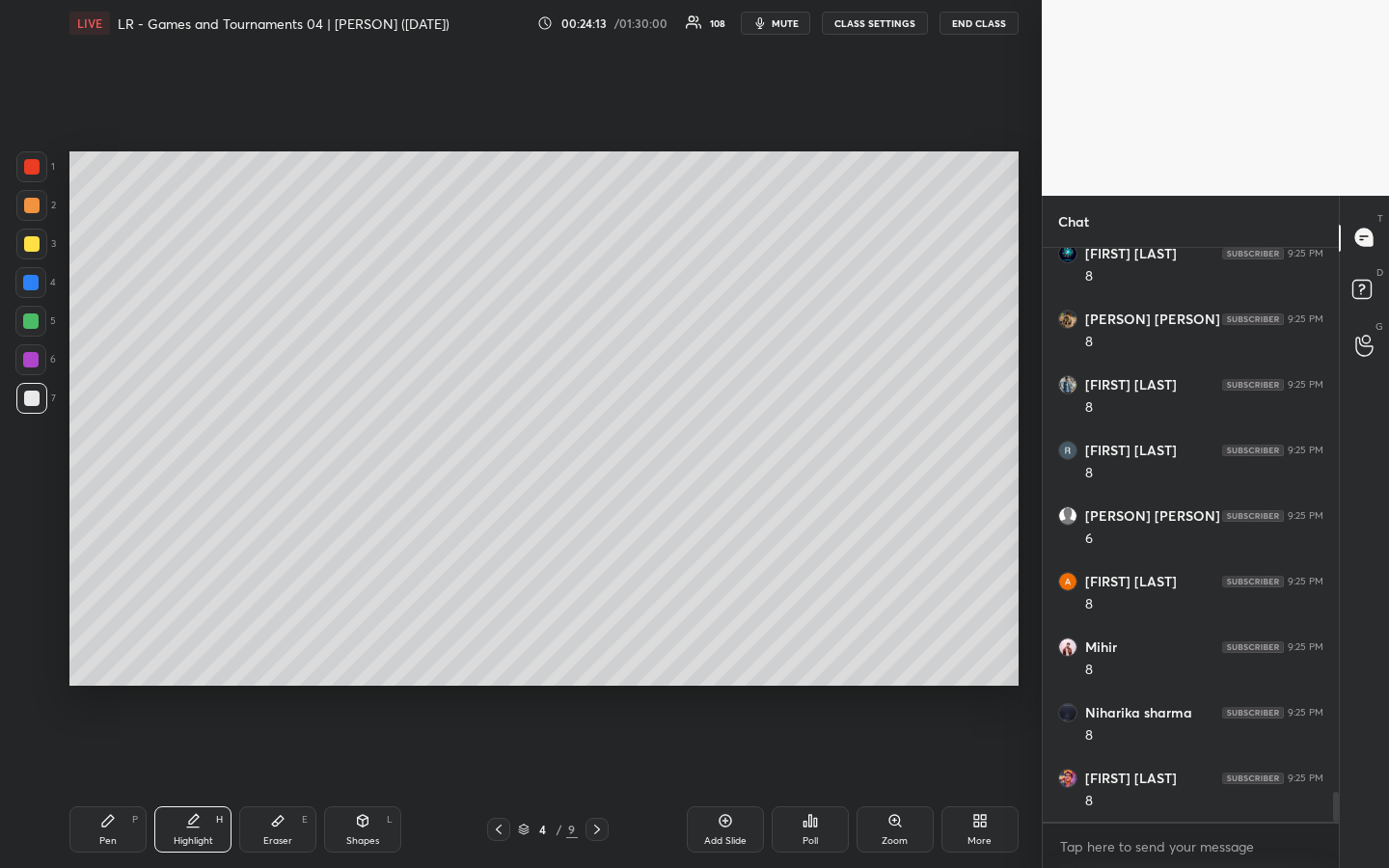 scroll, scrollTop: 10606, scrollLeft: 0, axis: vertical 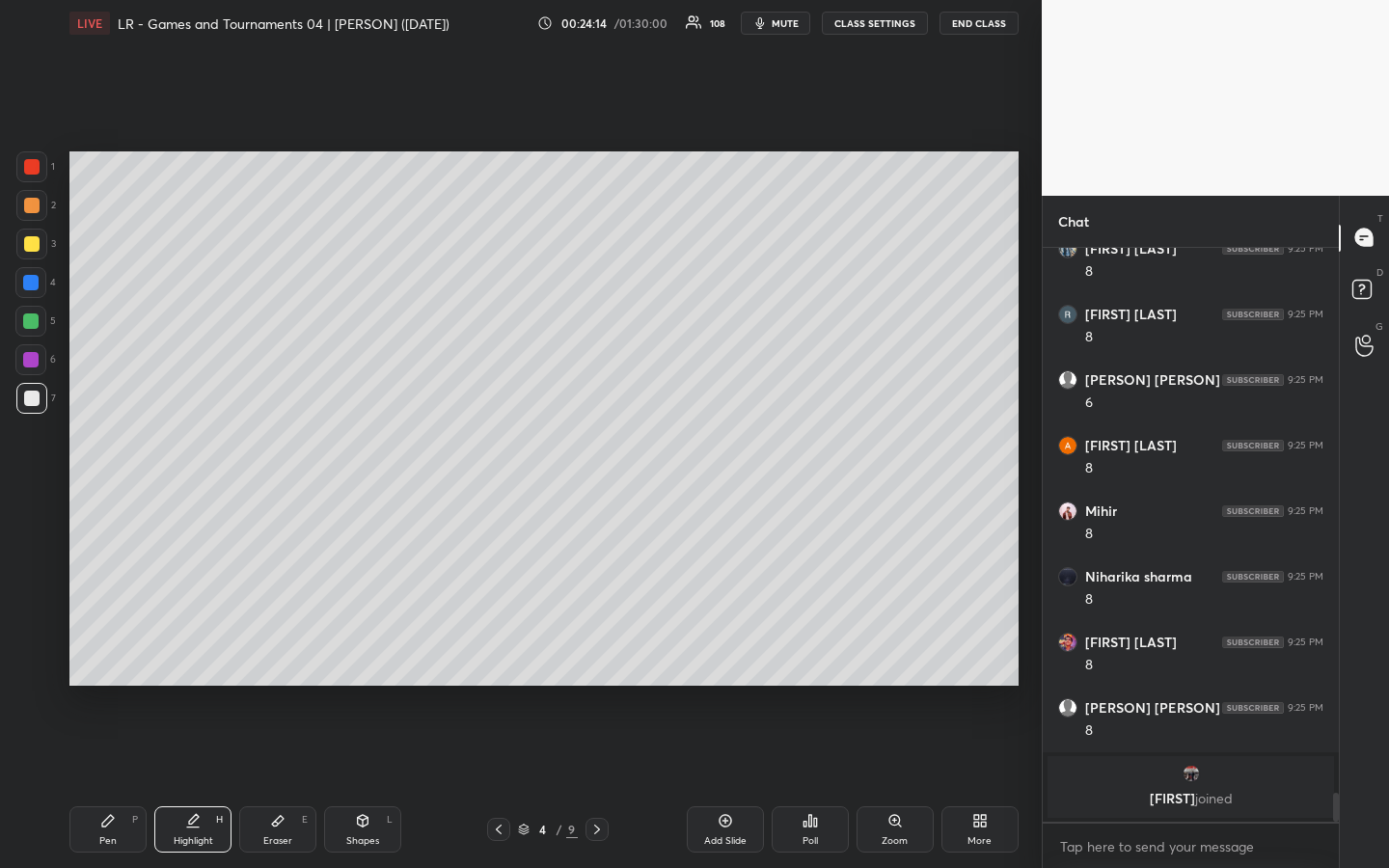 click 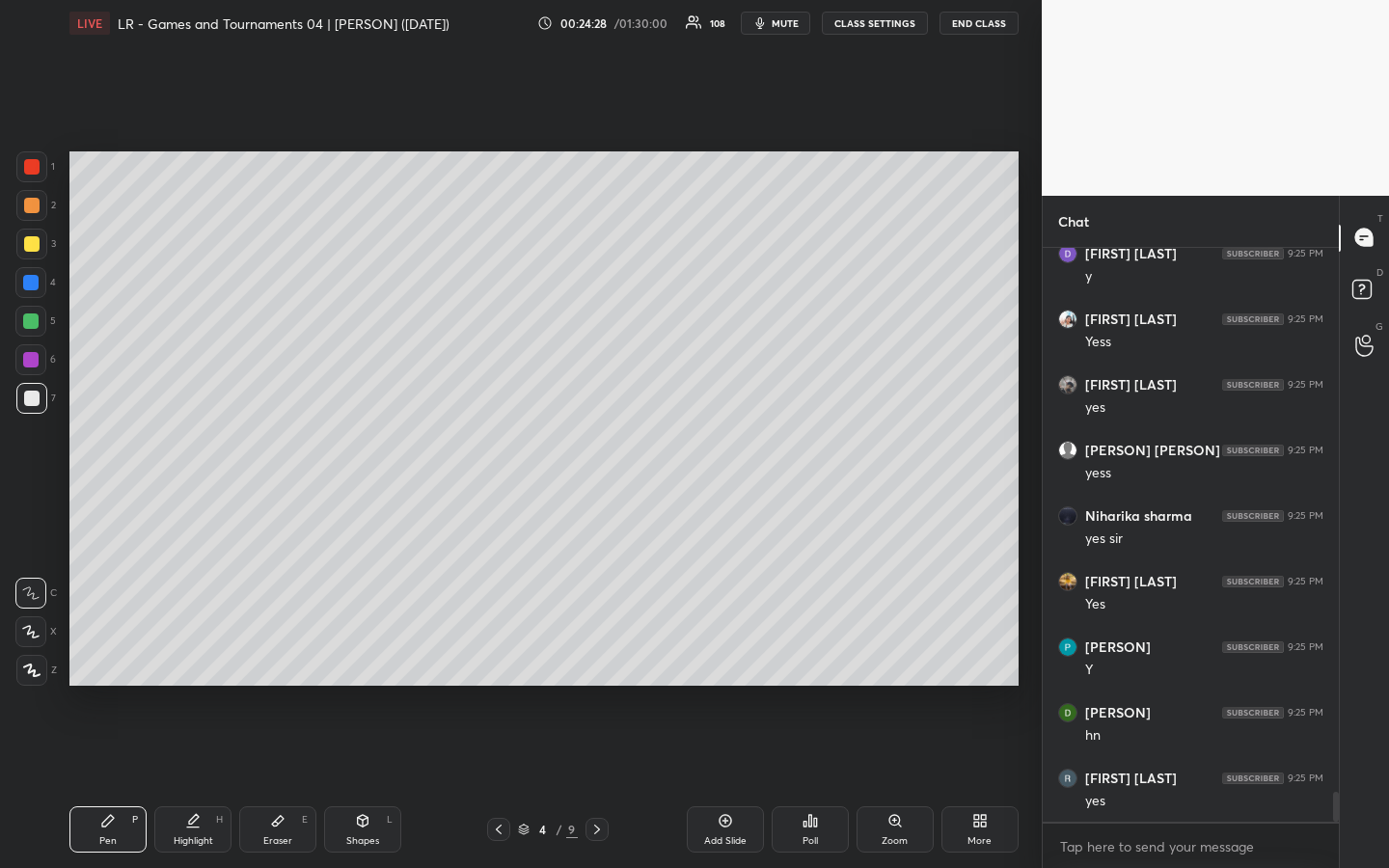 scroll, scrollTop: 10612, scrollLeft: 0, axis: vertical 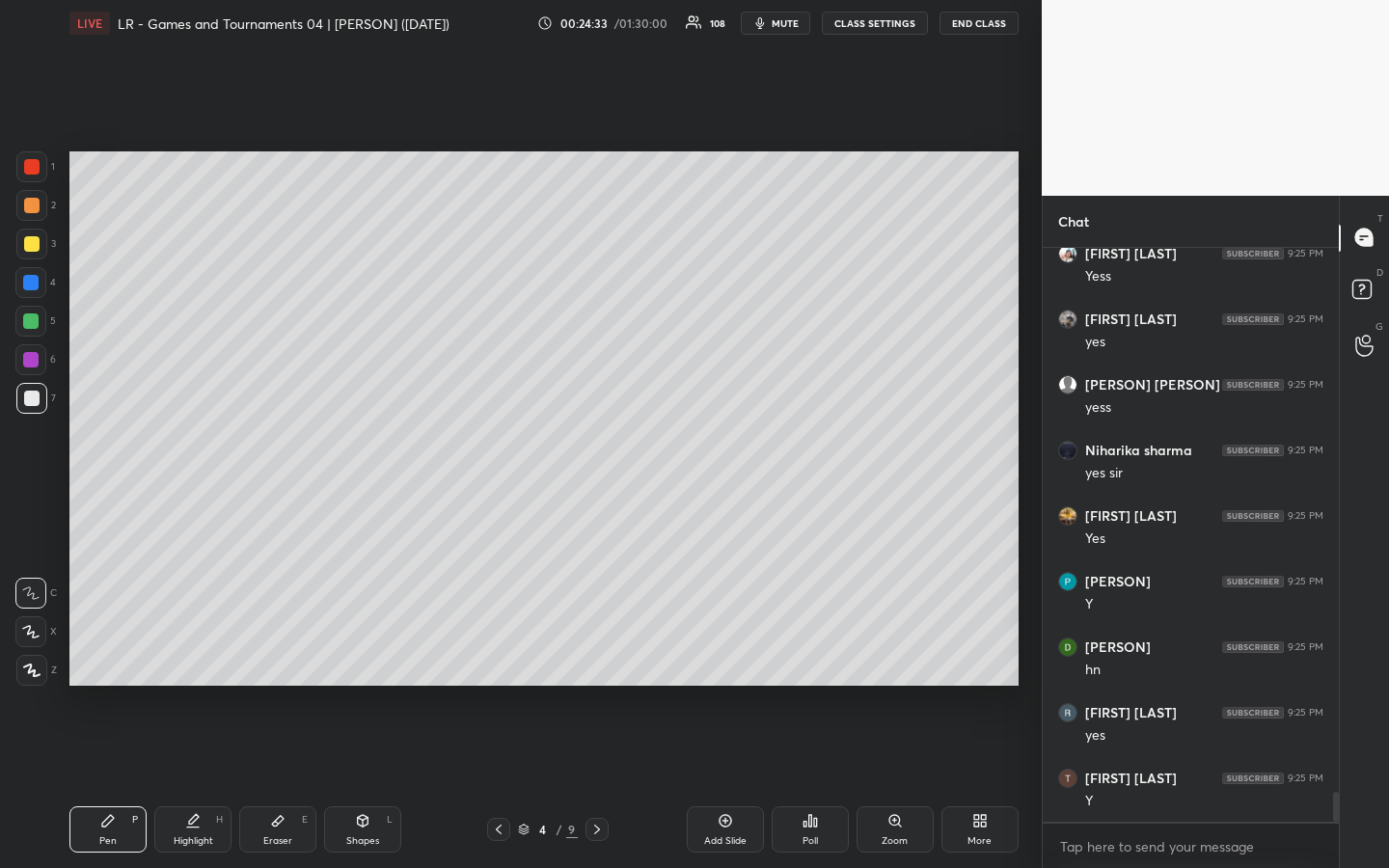 click at bounding box center [31, 321] 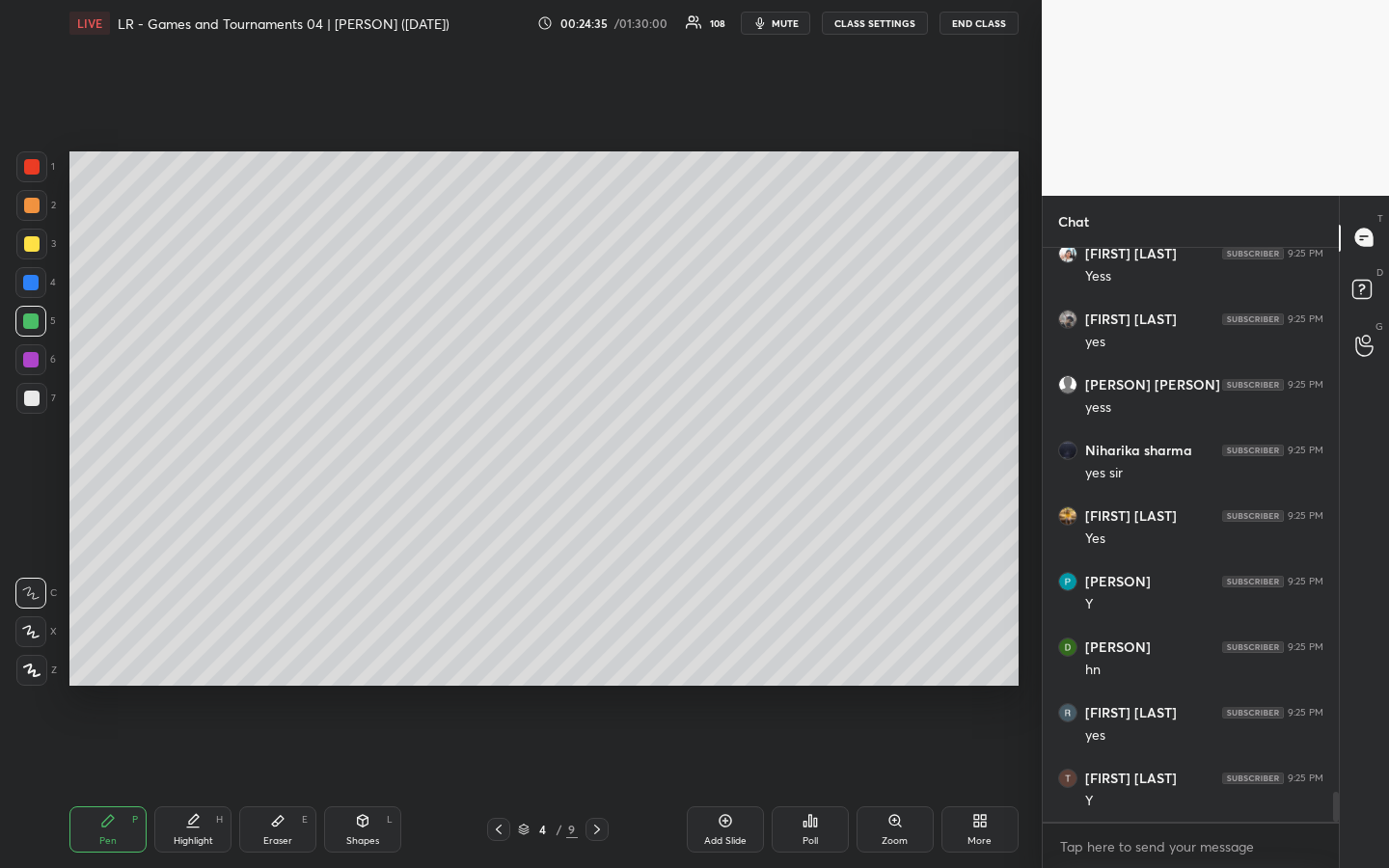 click on "Highlight H" at bounding box center (193, 829) 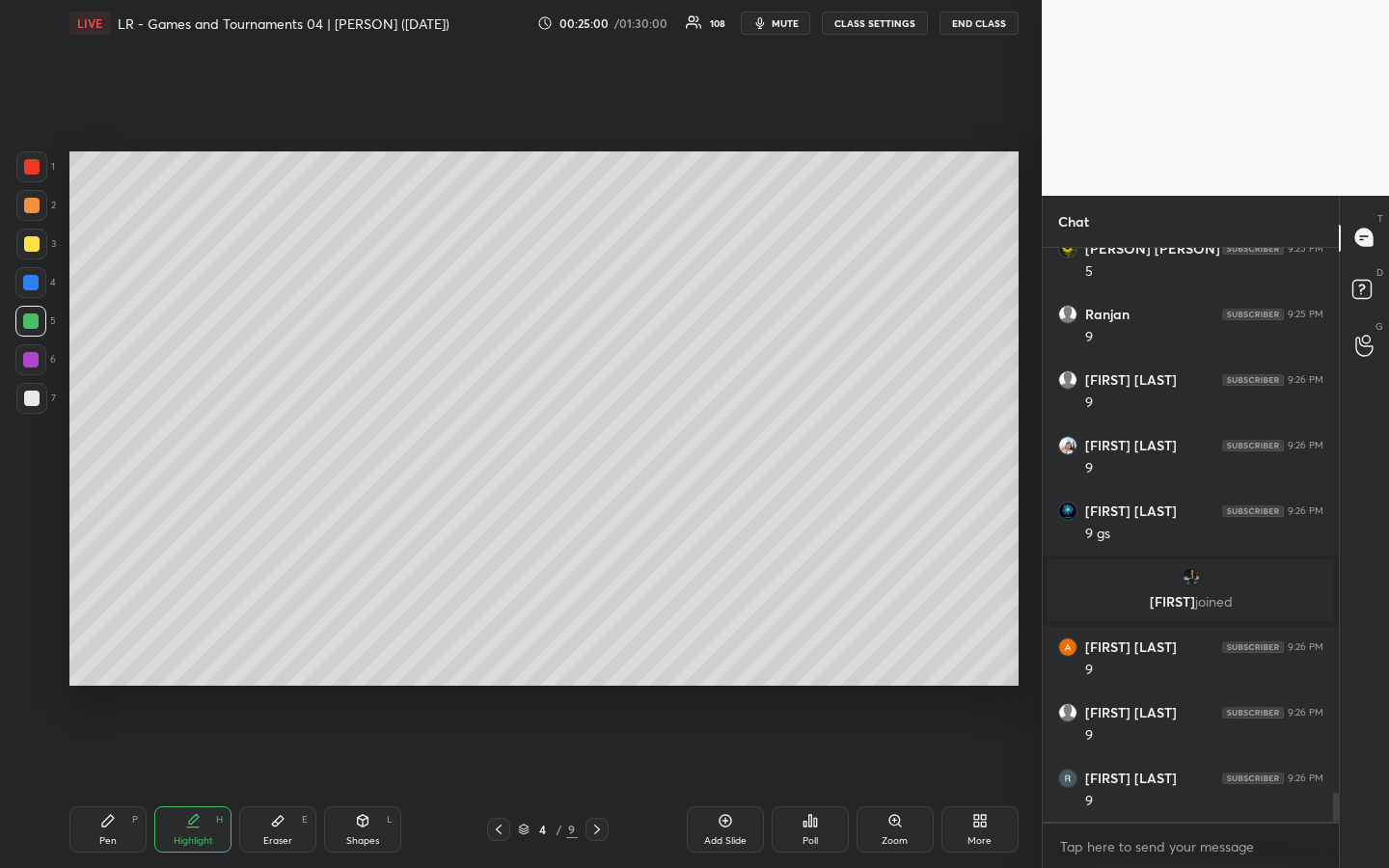scroll, scrollTop: 11008, scrollLeft: 0, axis: vertical 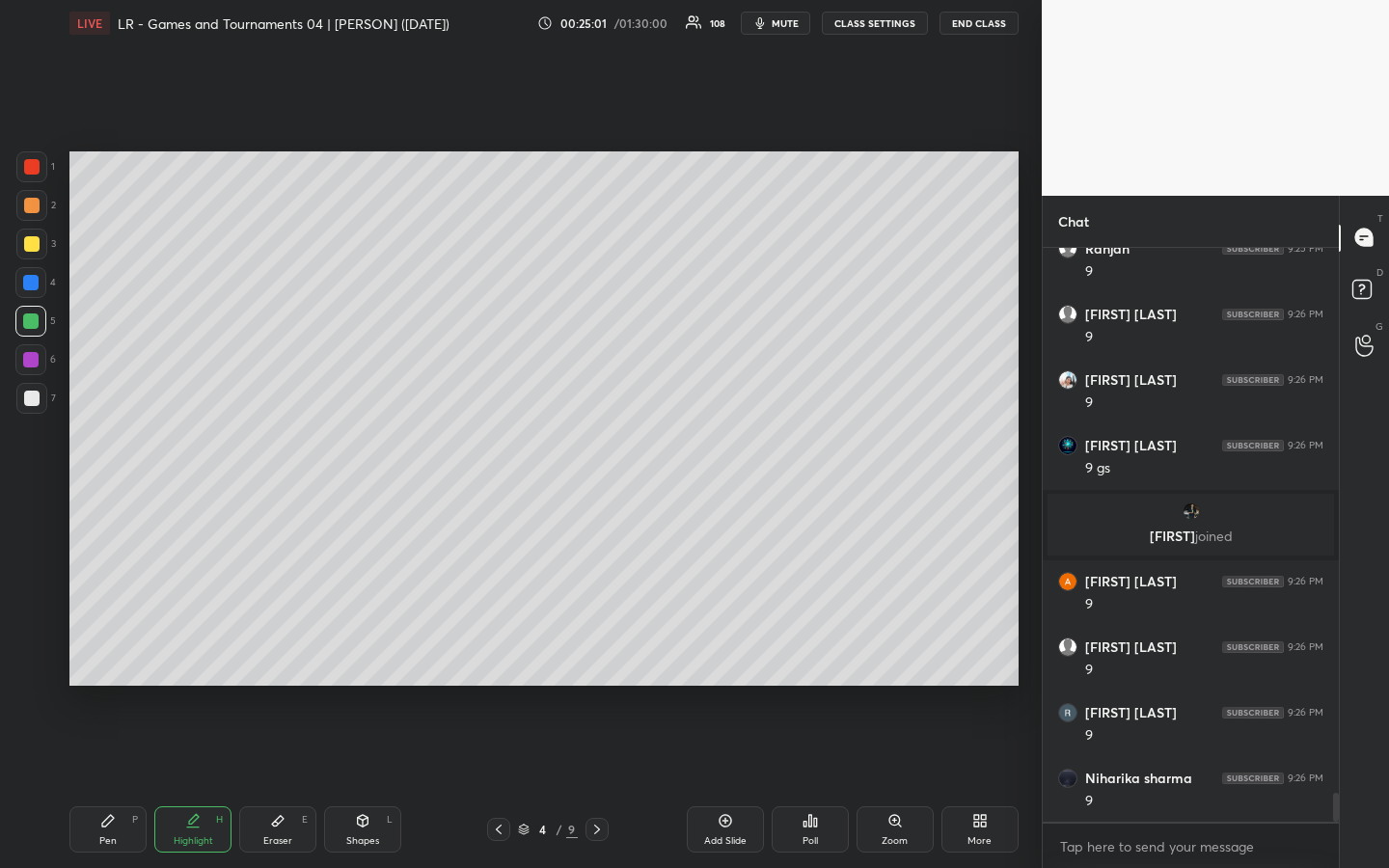 drag, startPoint x: 109, startPoint y: 838, endPoint x: 117, endPoint y: 820, distance: 19.697716 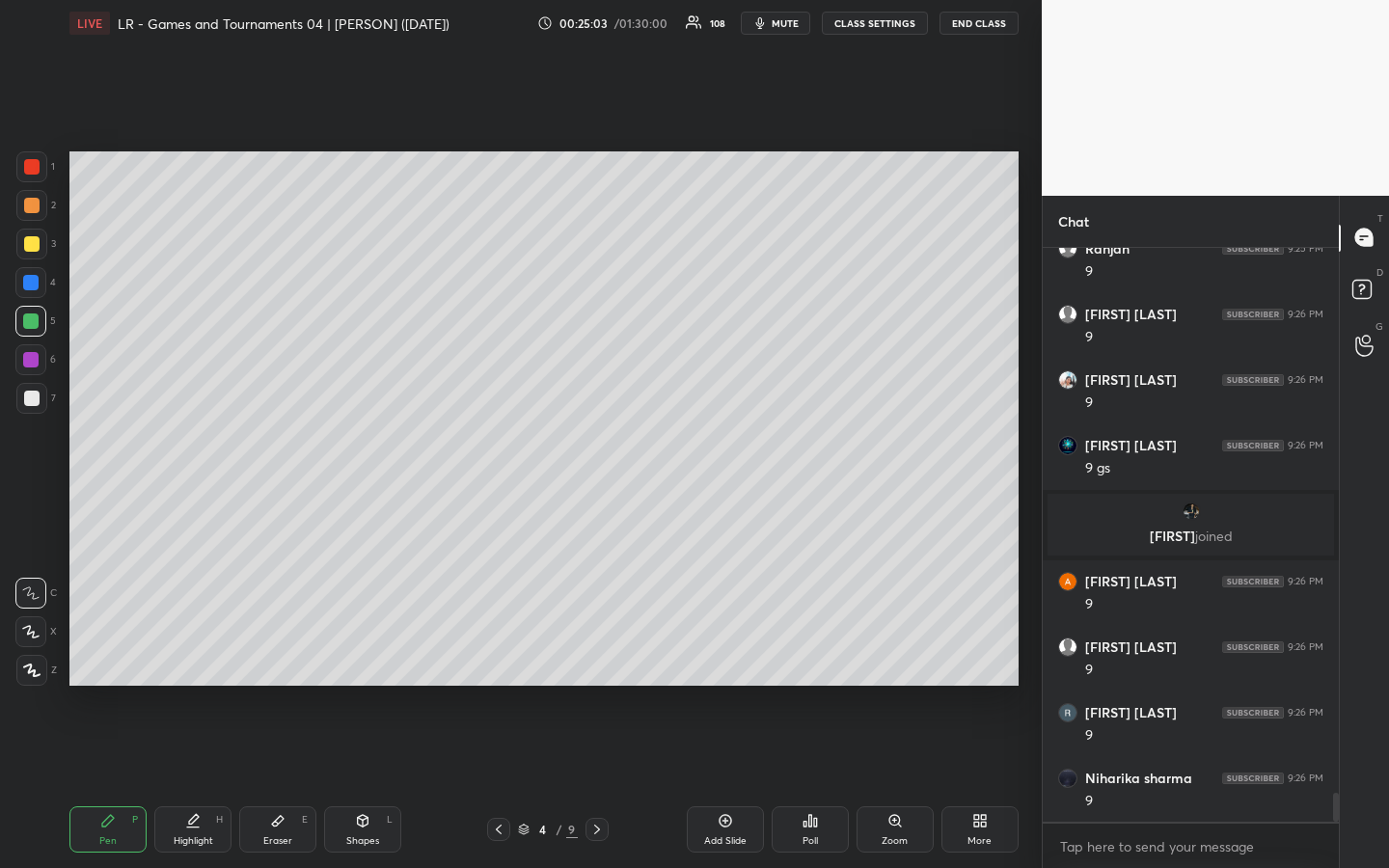 click 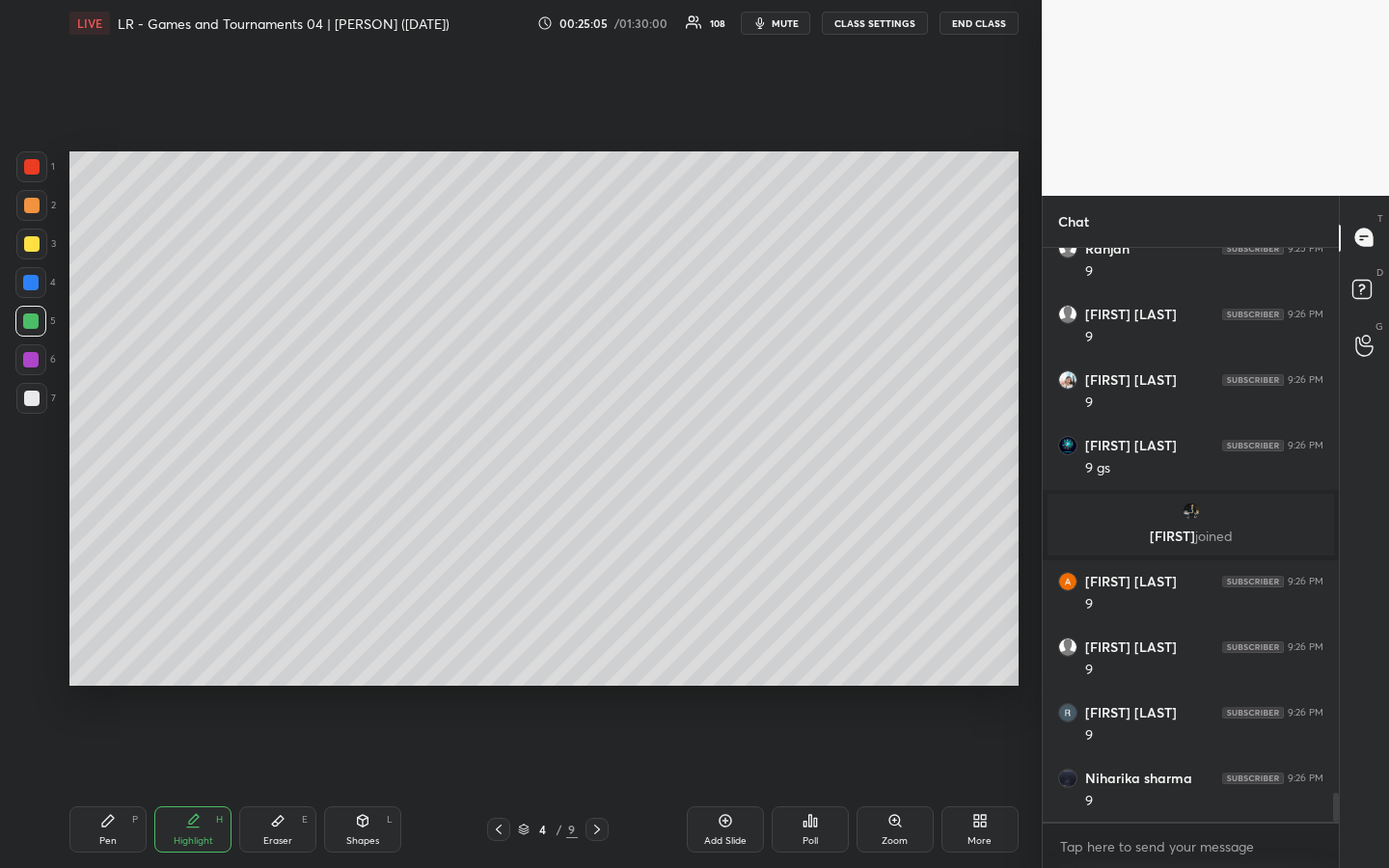 click on "Highlight" at bounding box center (193, 841) 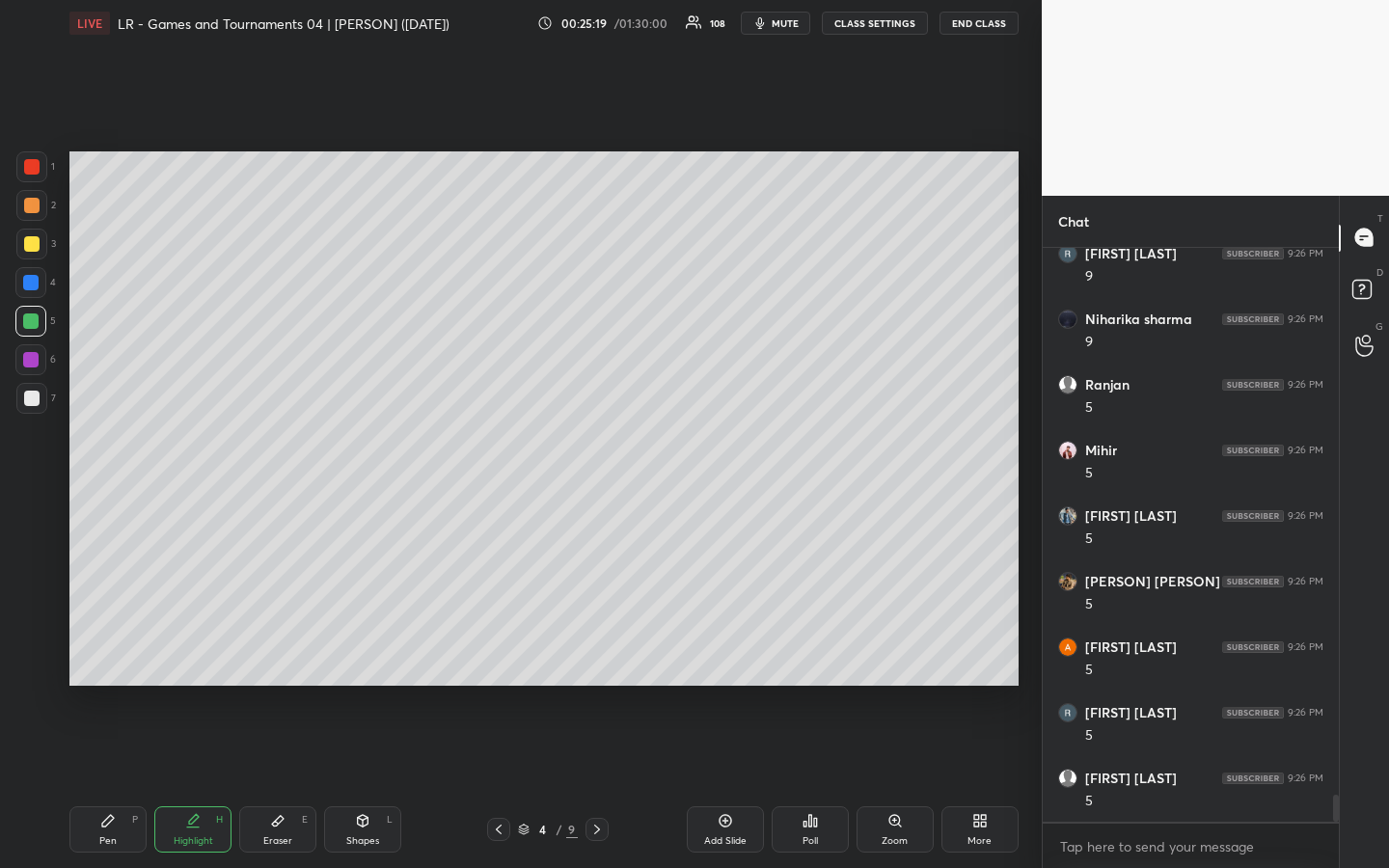 scroll, scrollTop: 11533, scrollLeft: 0, axis: vertical 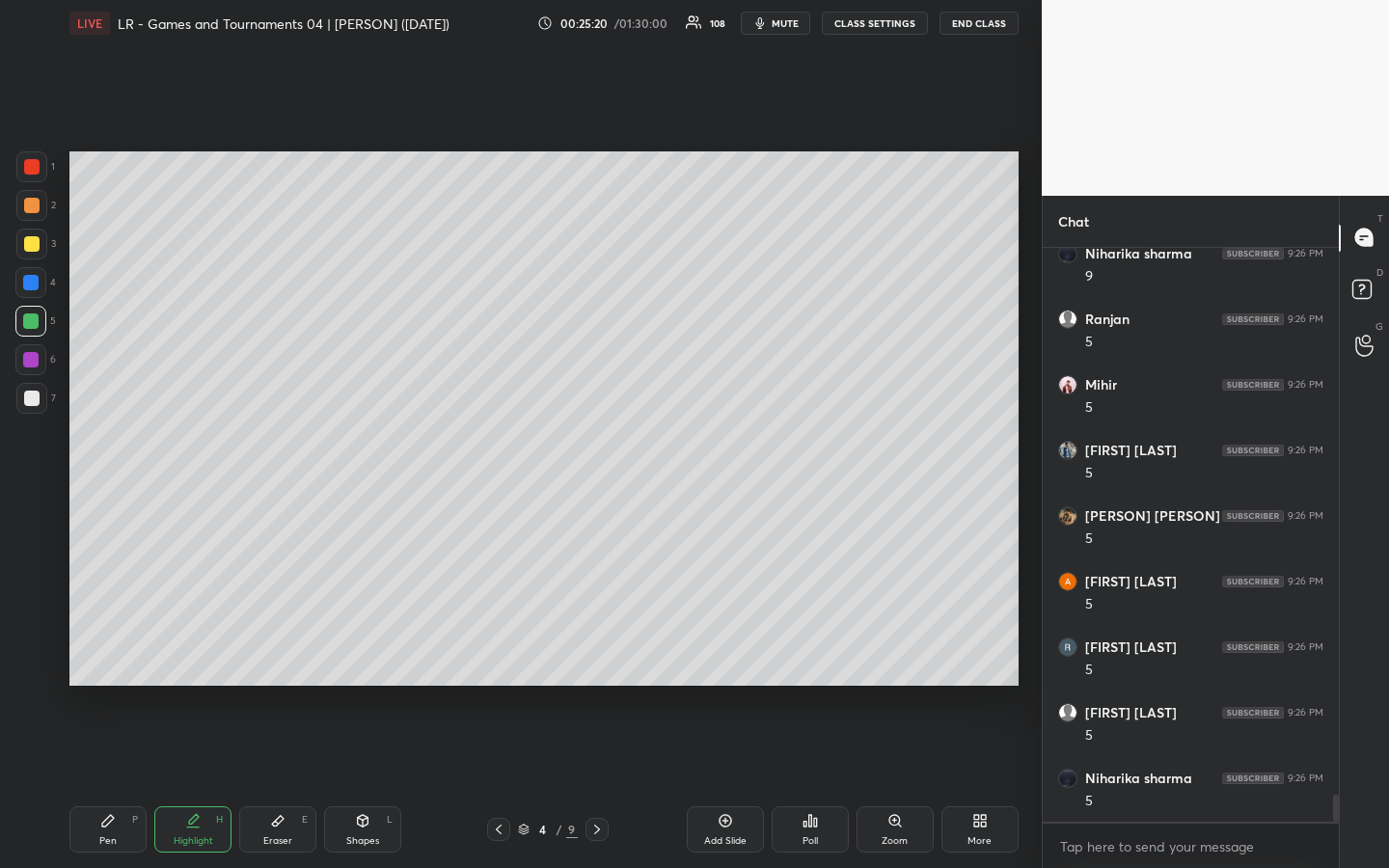 drag, startPoint x: 115, startPoint y: 818, endPoint x: 124, endPoint y: 764, distance: 54.74486 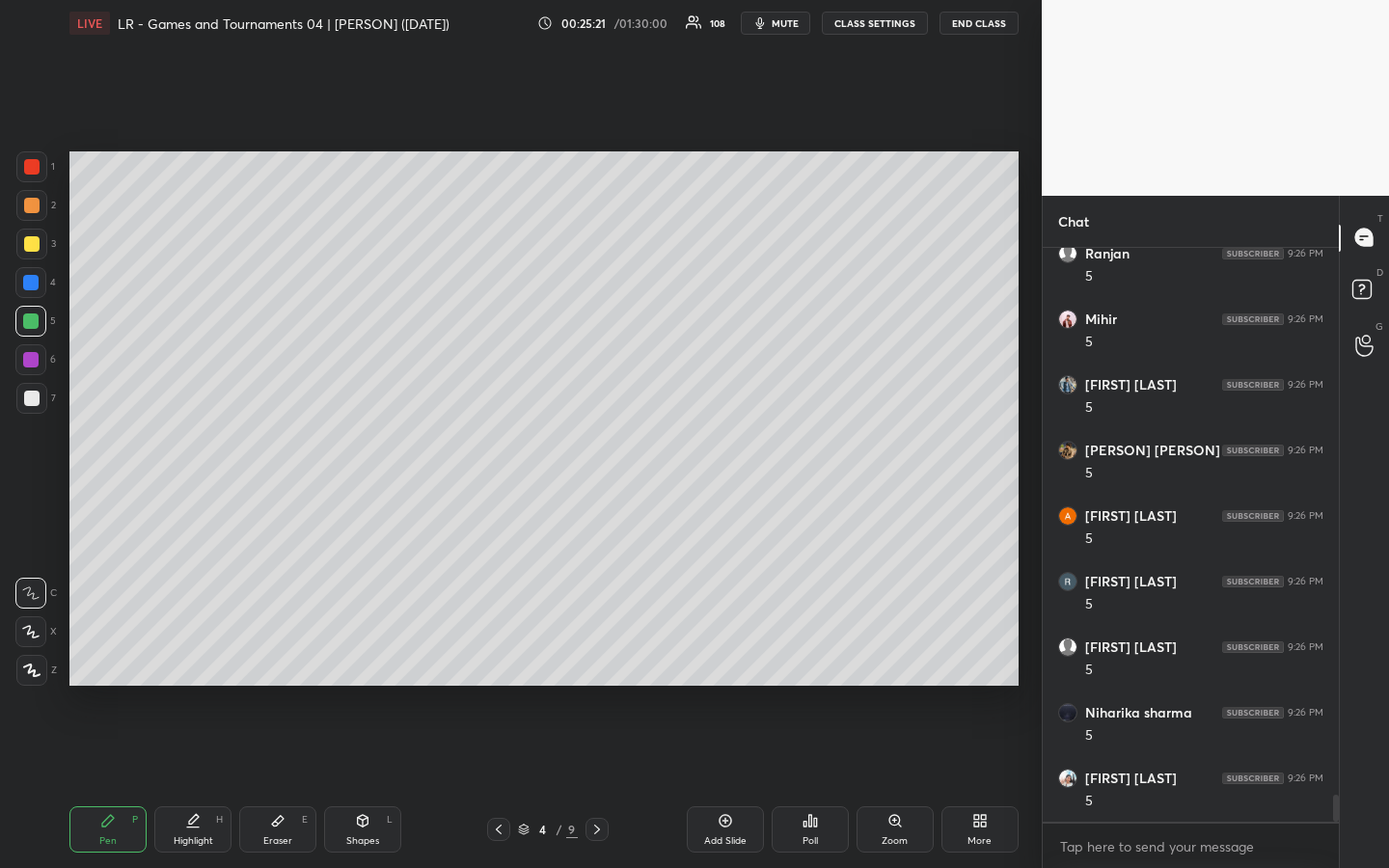 scroll, scrollTop: 11664, scrollLeft: 0, axis: vertical 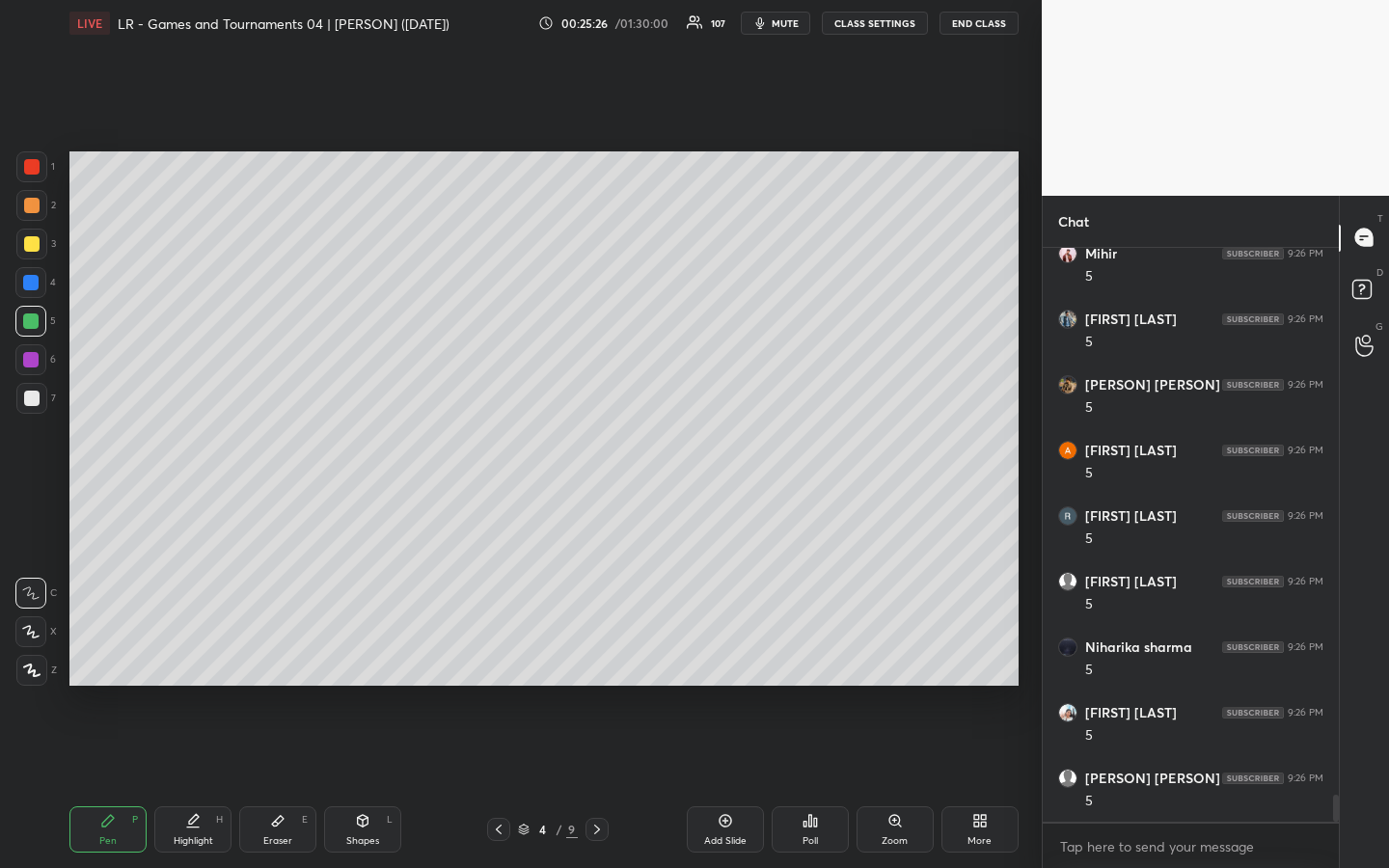 click on "Highlight H" at bounding box center (193, 829) 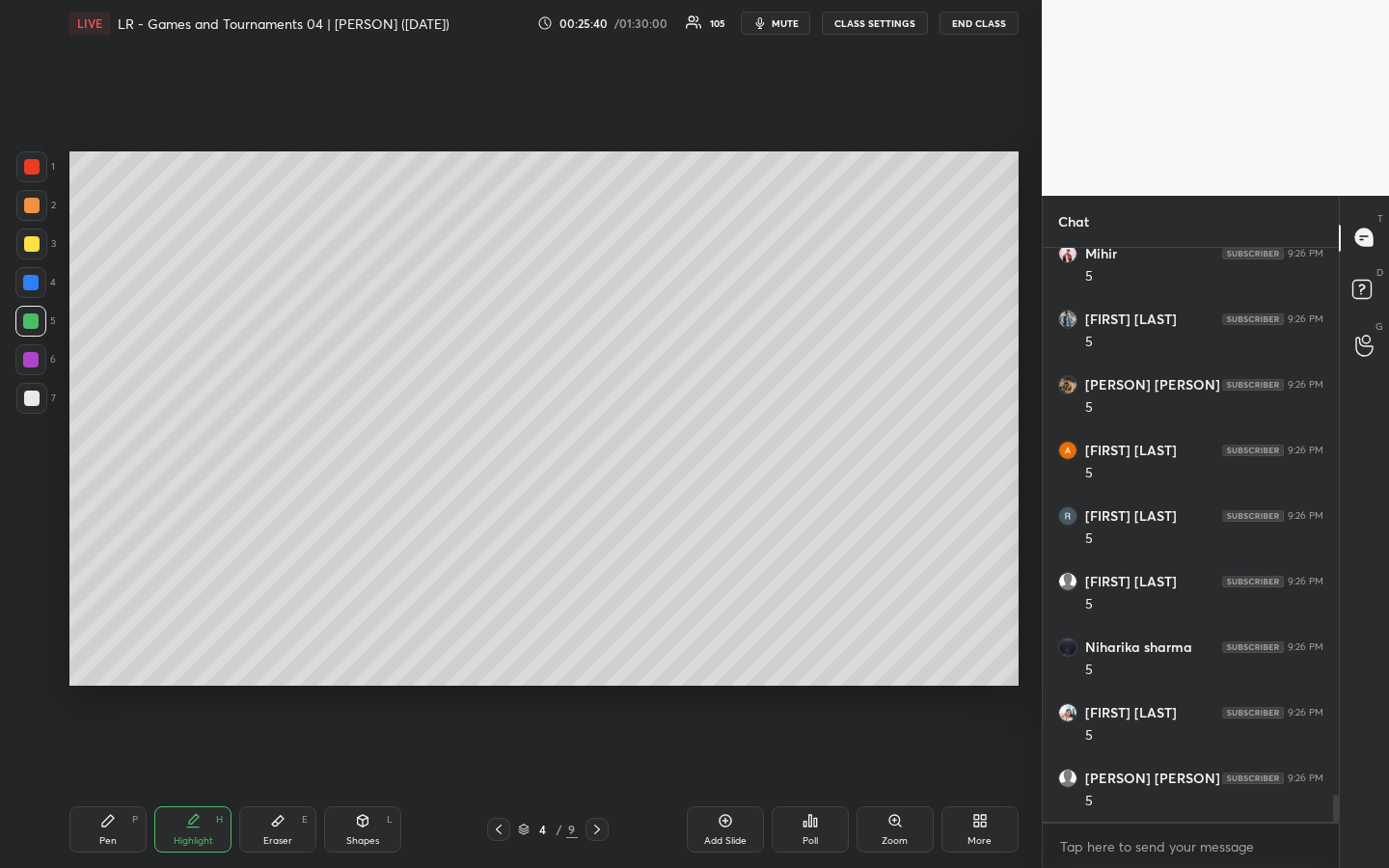 scroll, scrollTop: 11730, scrollLeft: 0, axis: vertical 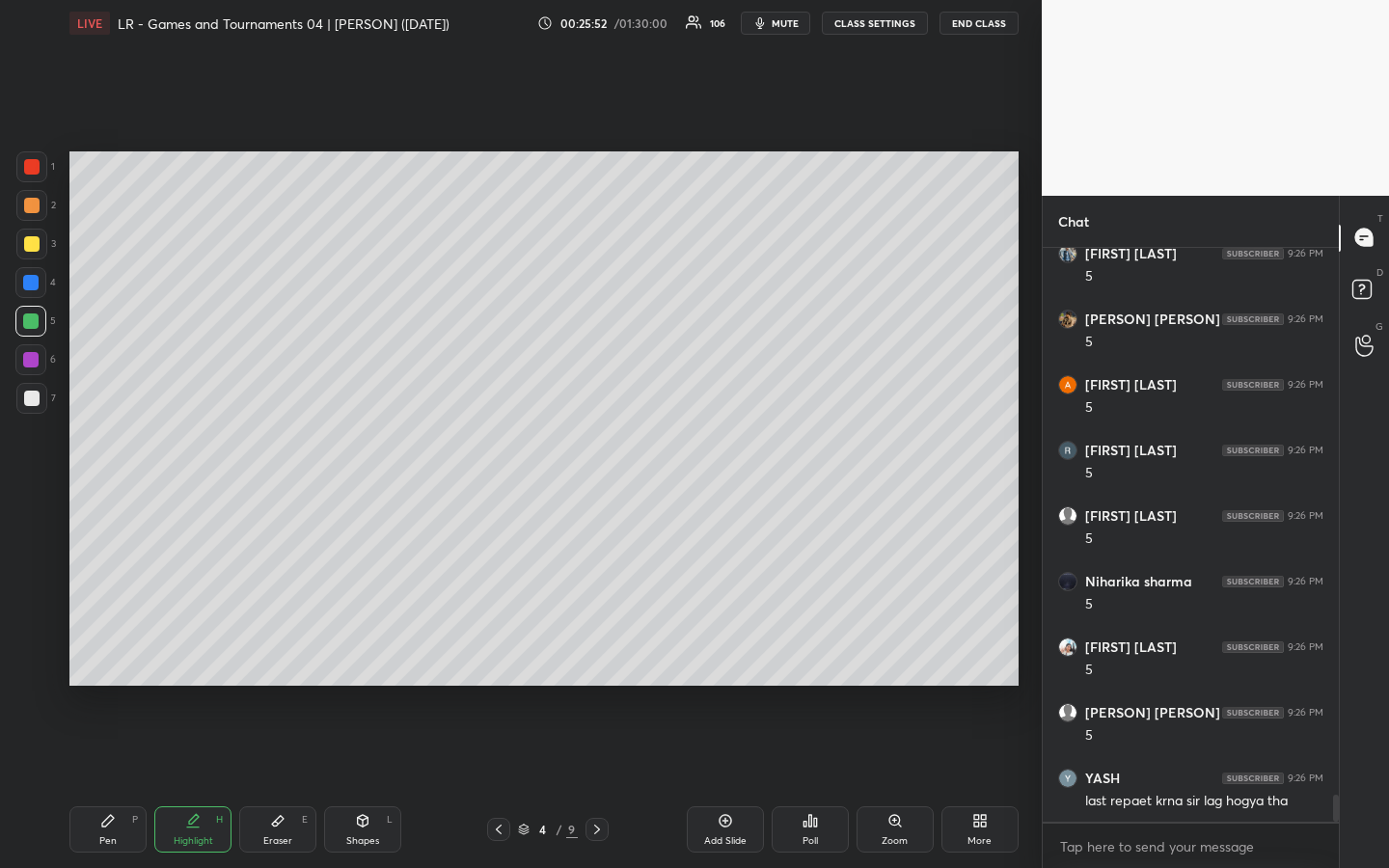 click on "Highlight H" at bounding box center [193, 829] 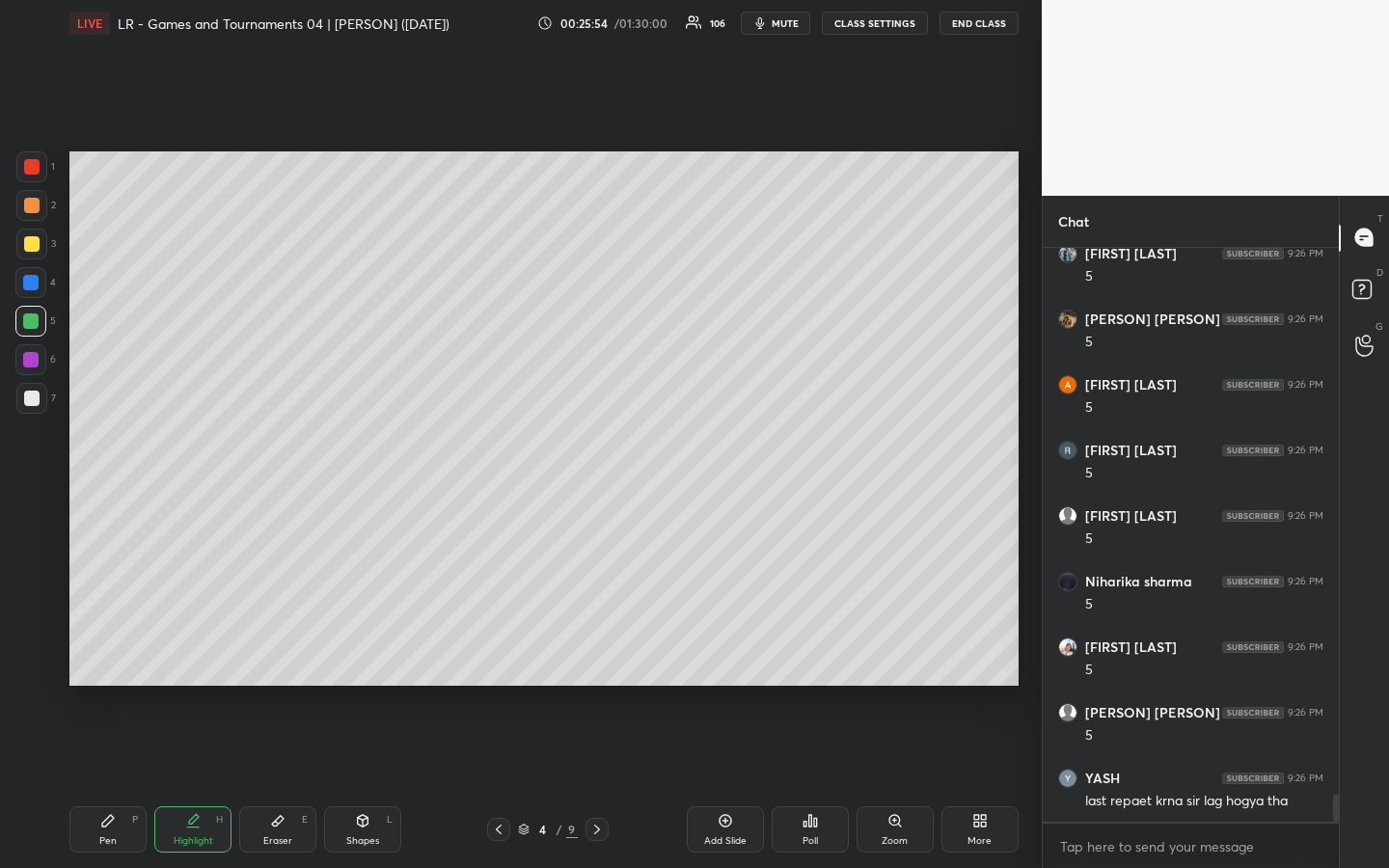 click on "Highlight H" at bounding box center (193, 829) 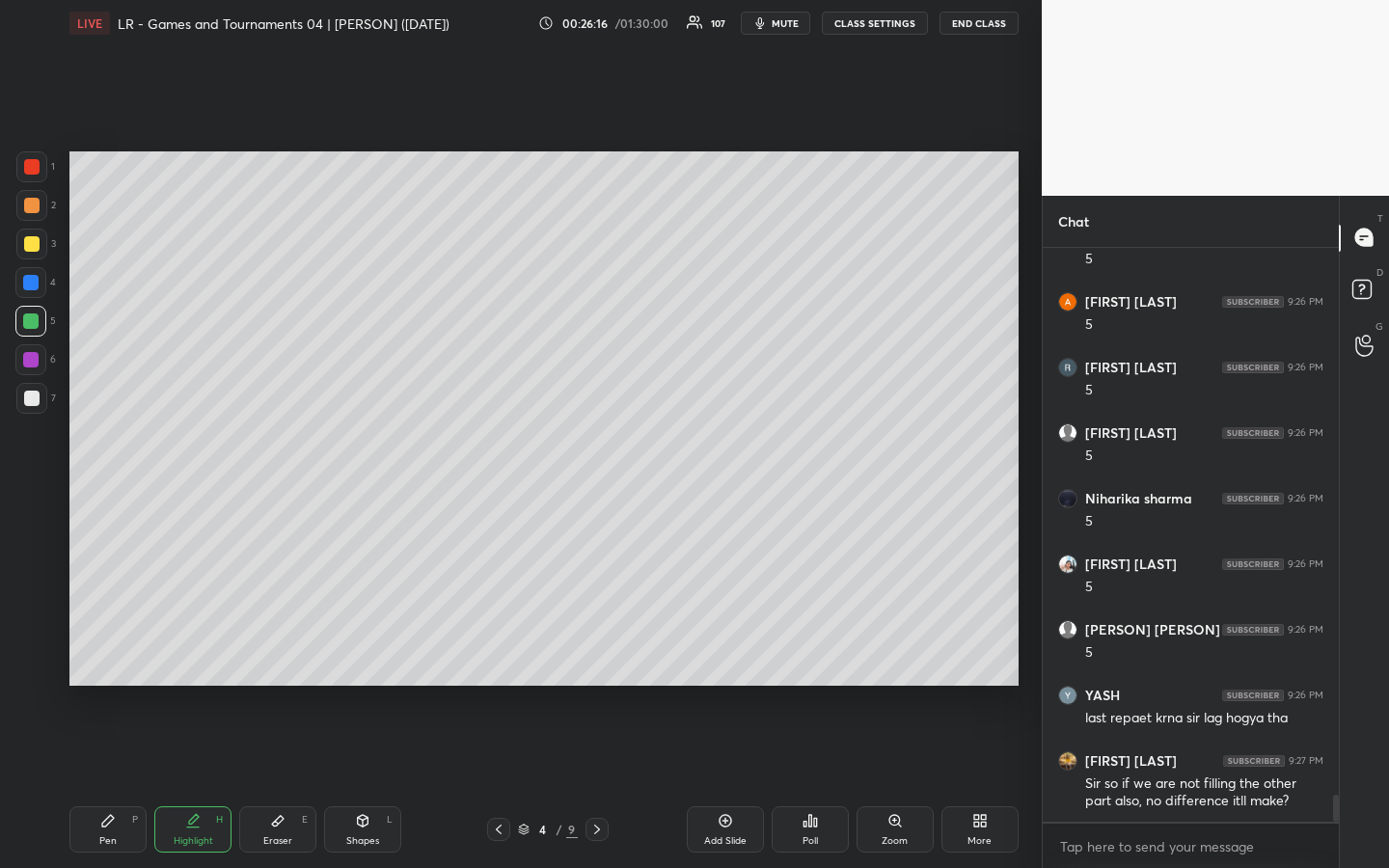 scroll, scrollTop: 11895, scrollLeft: 0, axis: vertical 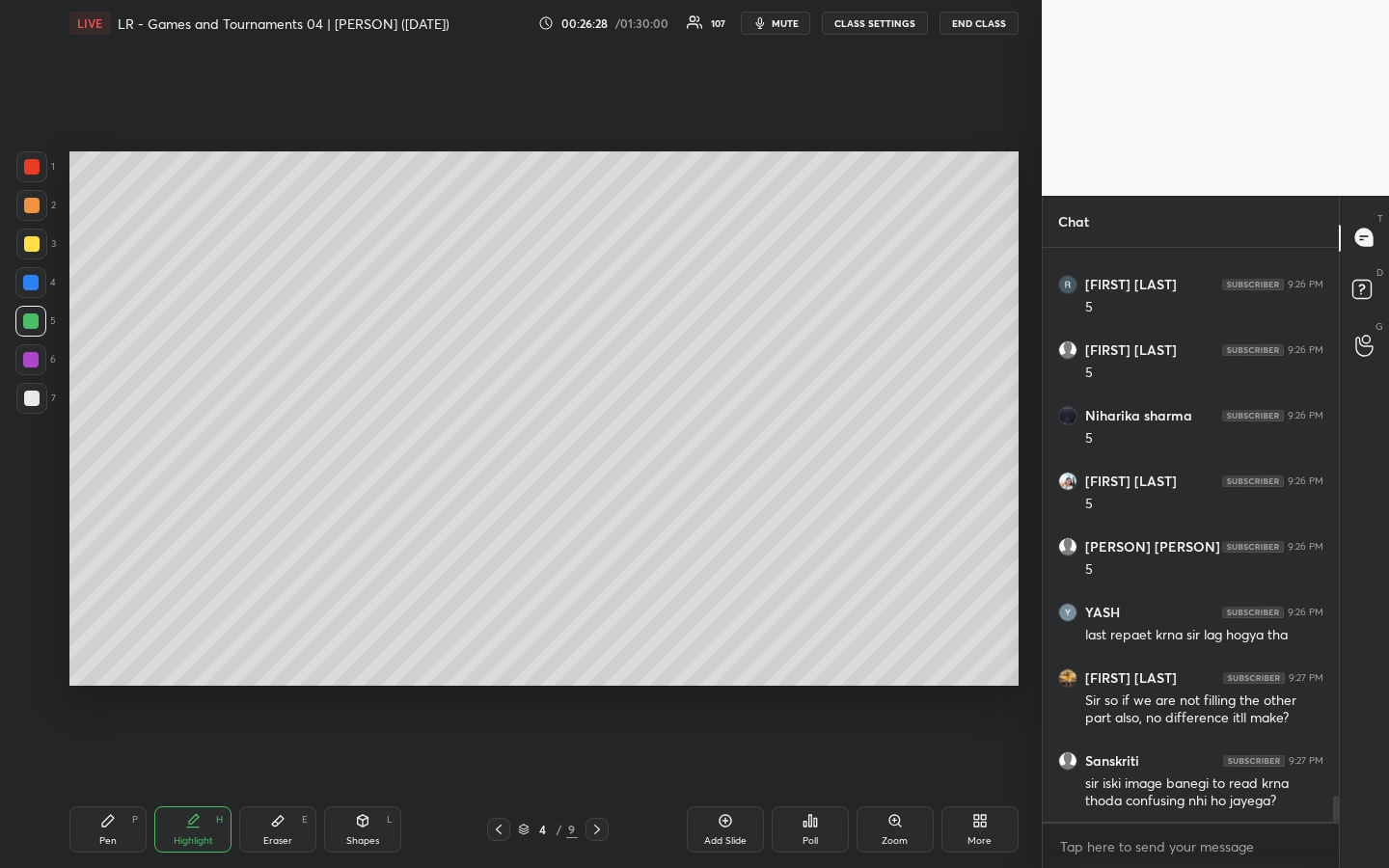 click at bounding box center (32, 205) 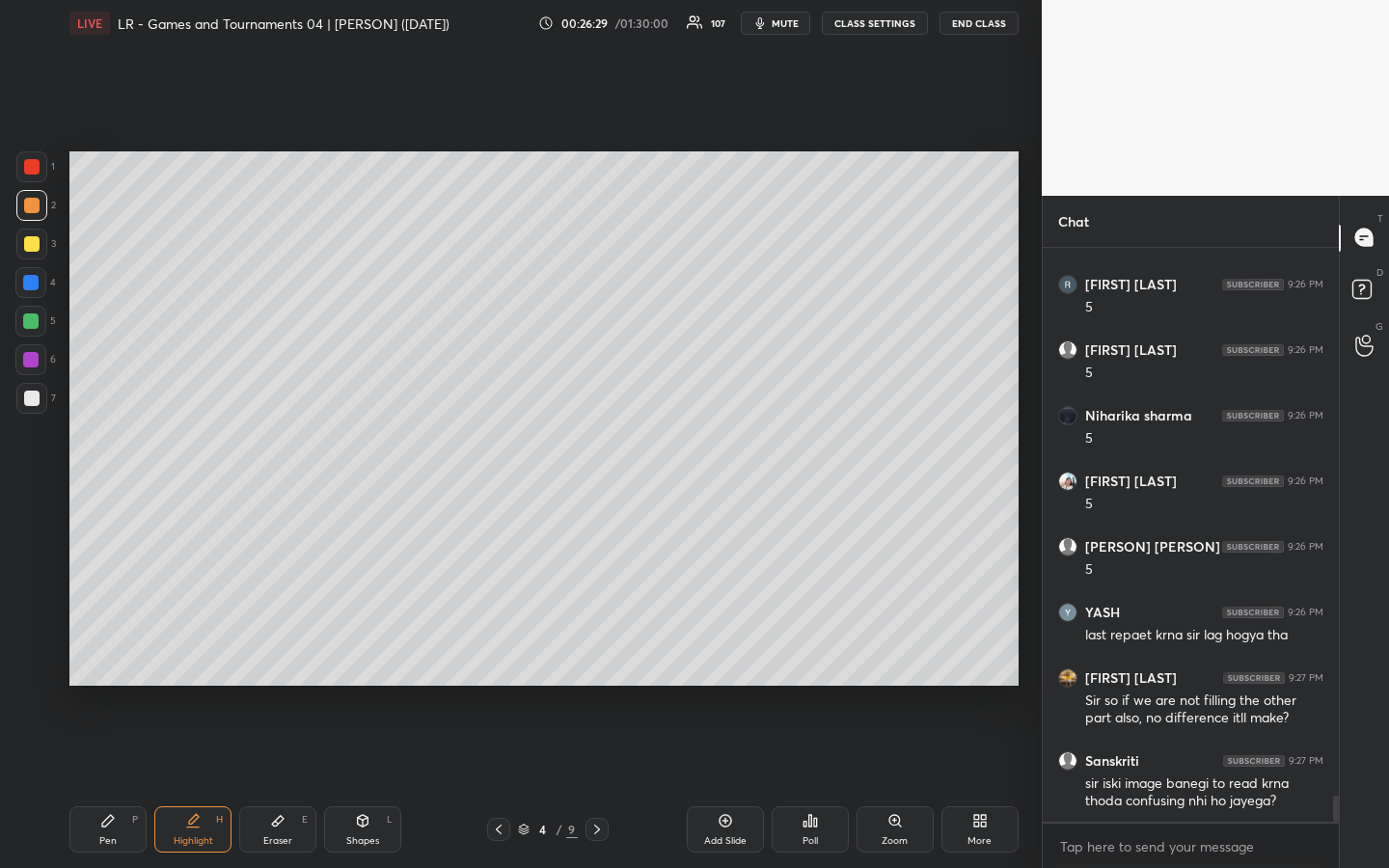 click on "Pen P" at bounding box center (108, 829) 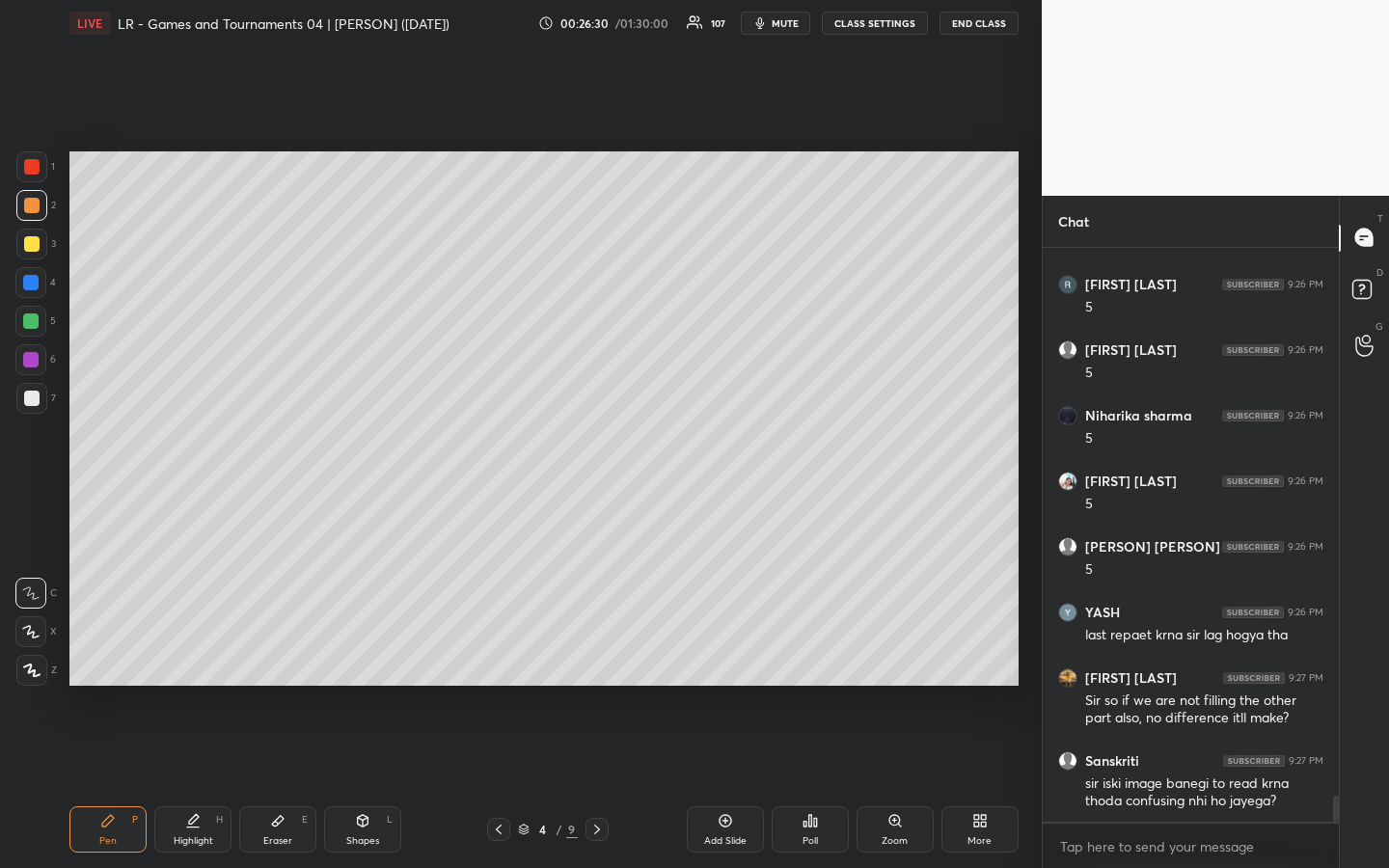 drag, startPoint x: 28, startPoint y: 174, endPoint x: 43, endPoint y: 183, distance: 17.492856 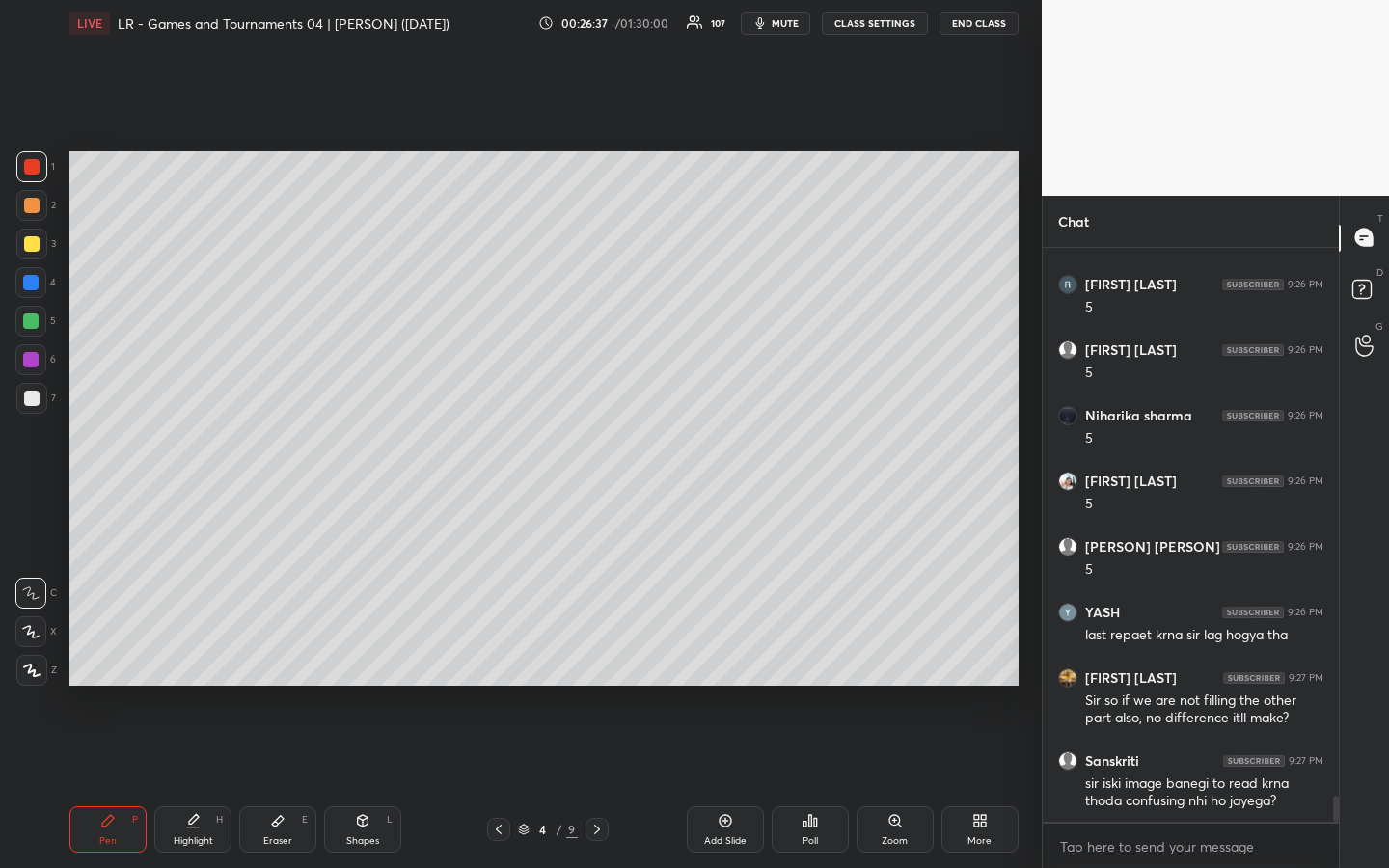 scroll, scrollTop: 11961, scrollLeft: 0, axis: vertical 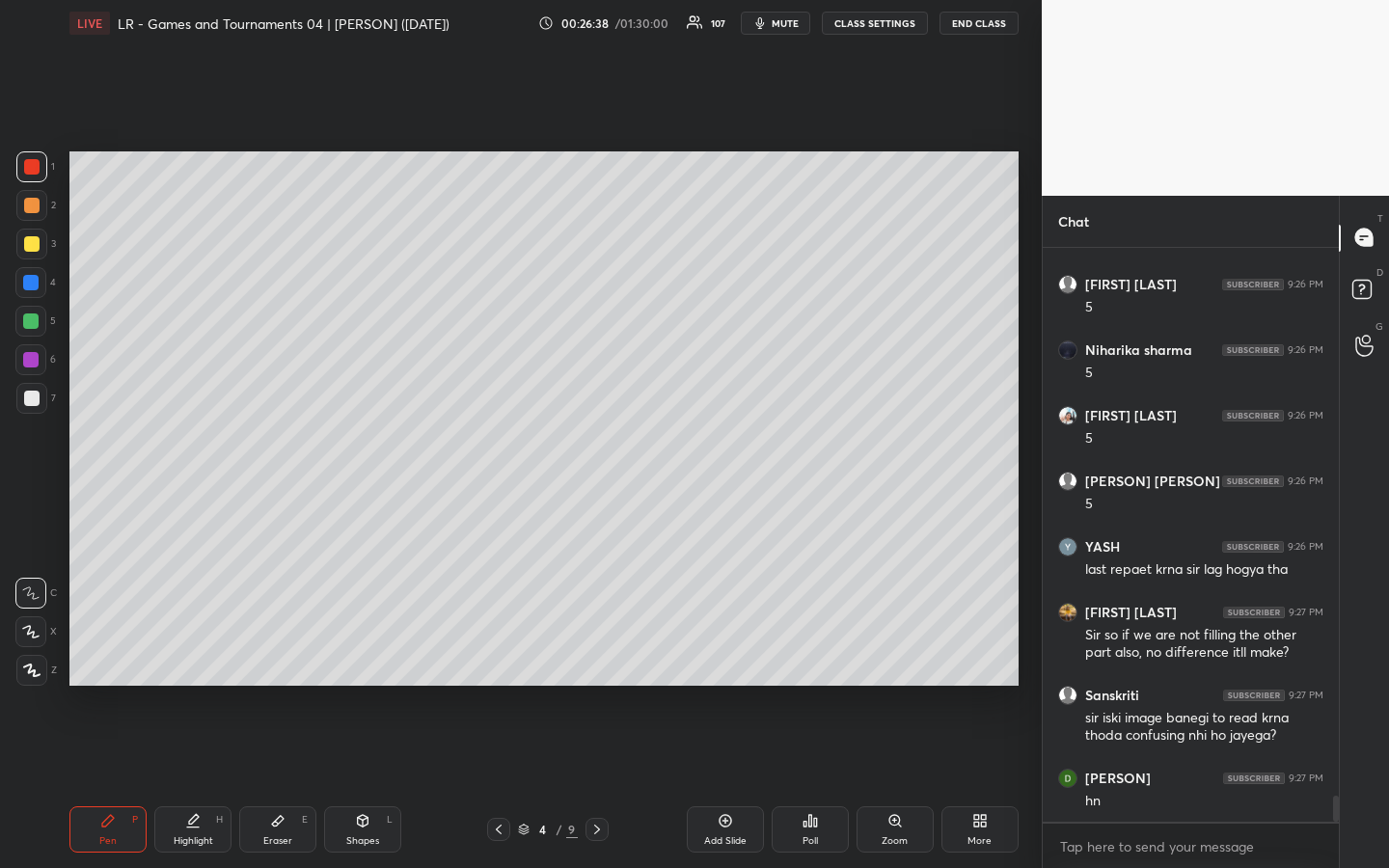 click on "Pen" at bounding box center (108, 841) 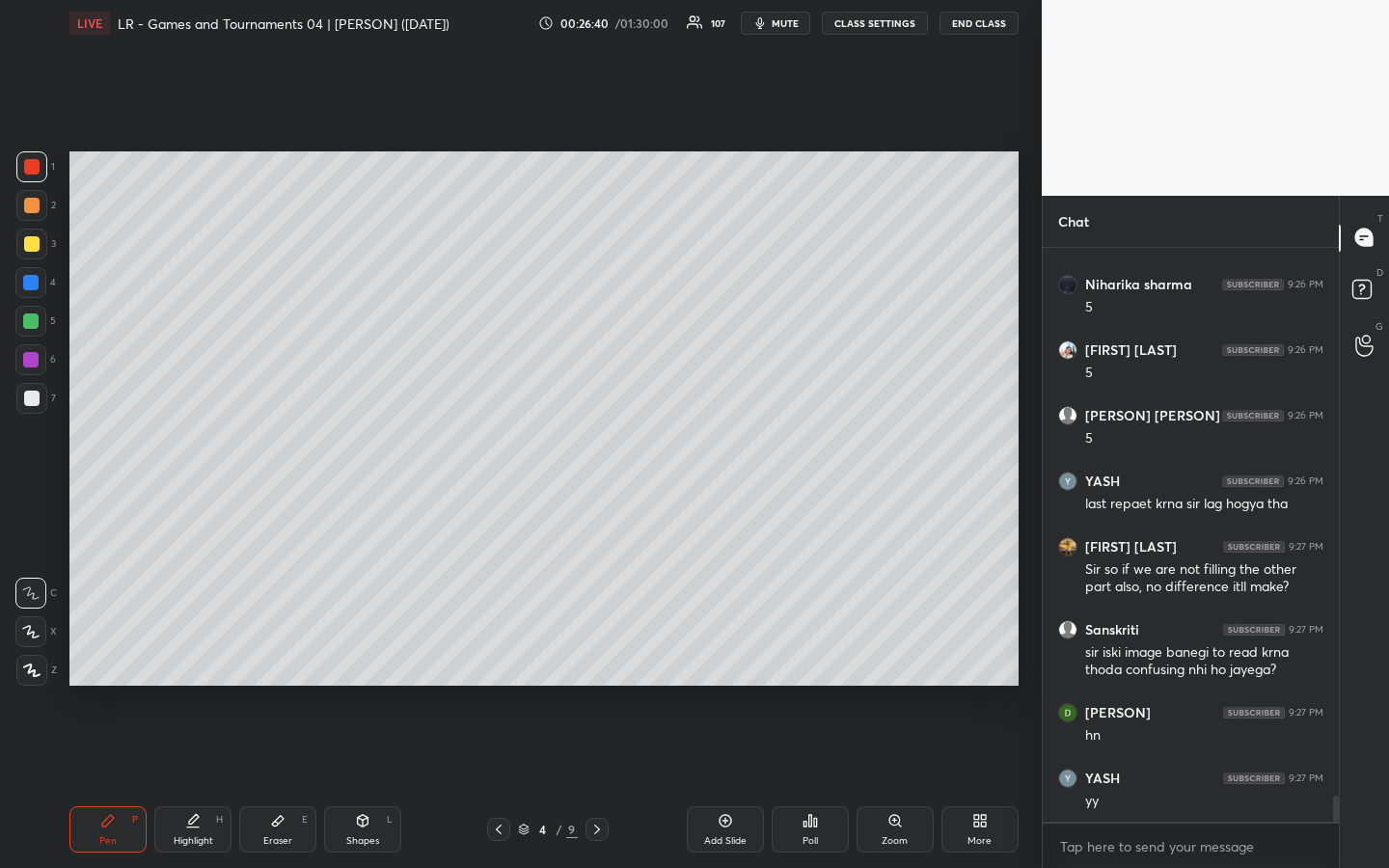 scroll, scrollTop: 12092, scrollLeft: 0, axis: vertical 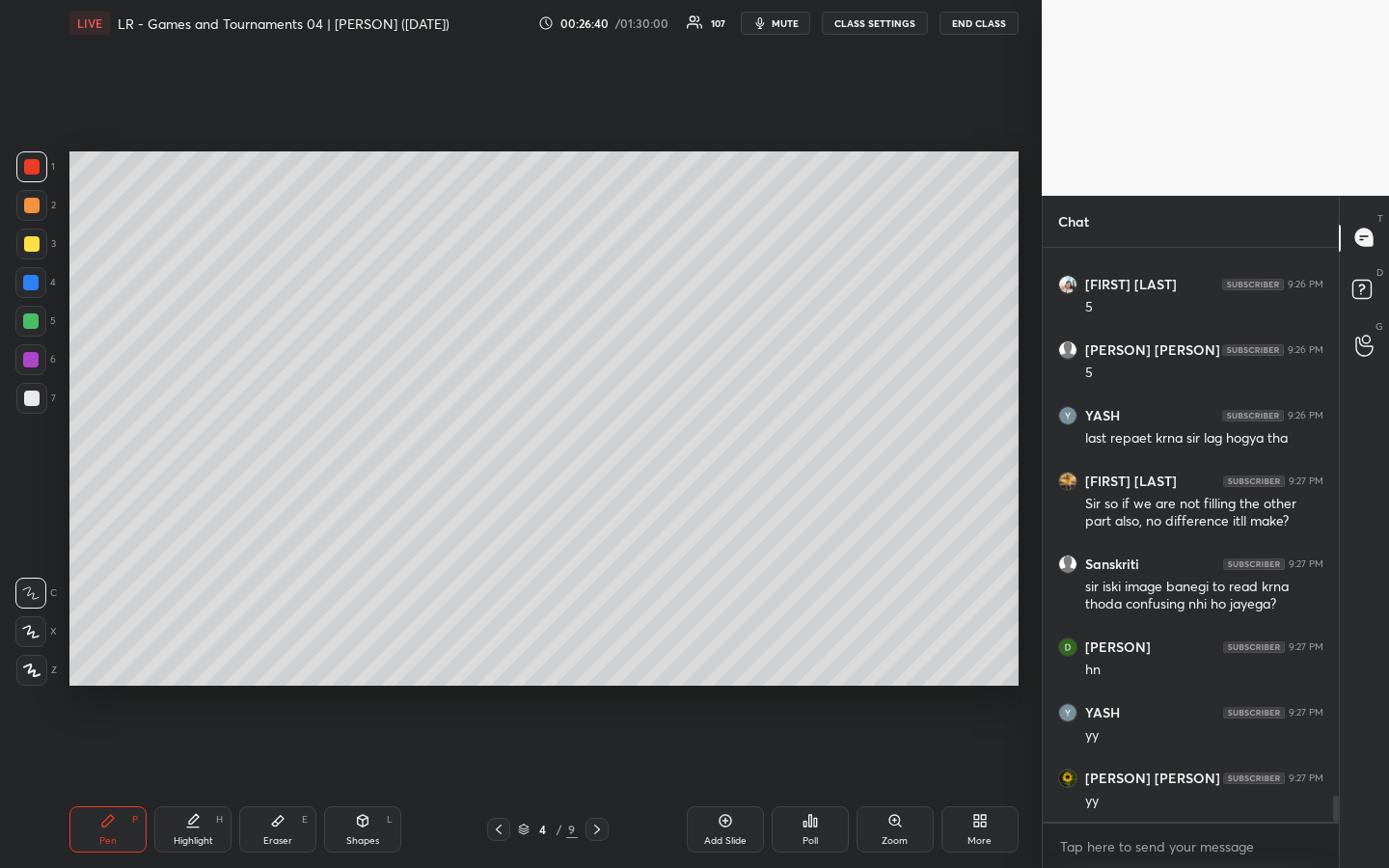 click on "Highlight H" at bounding box center [193, 829] 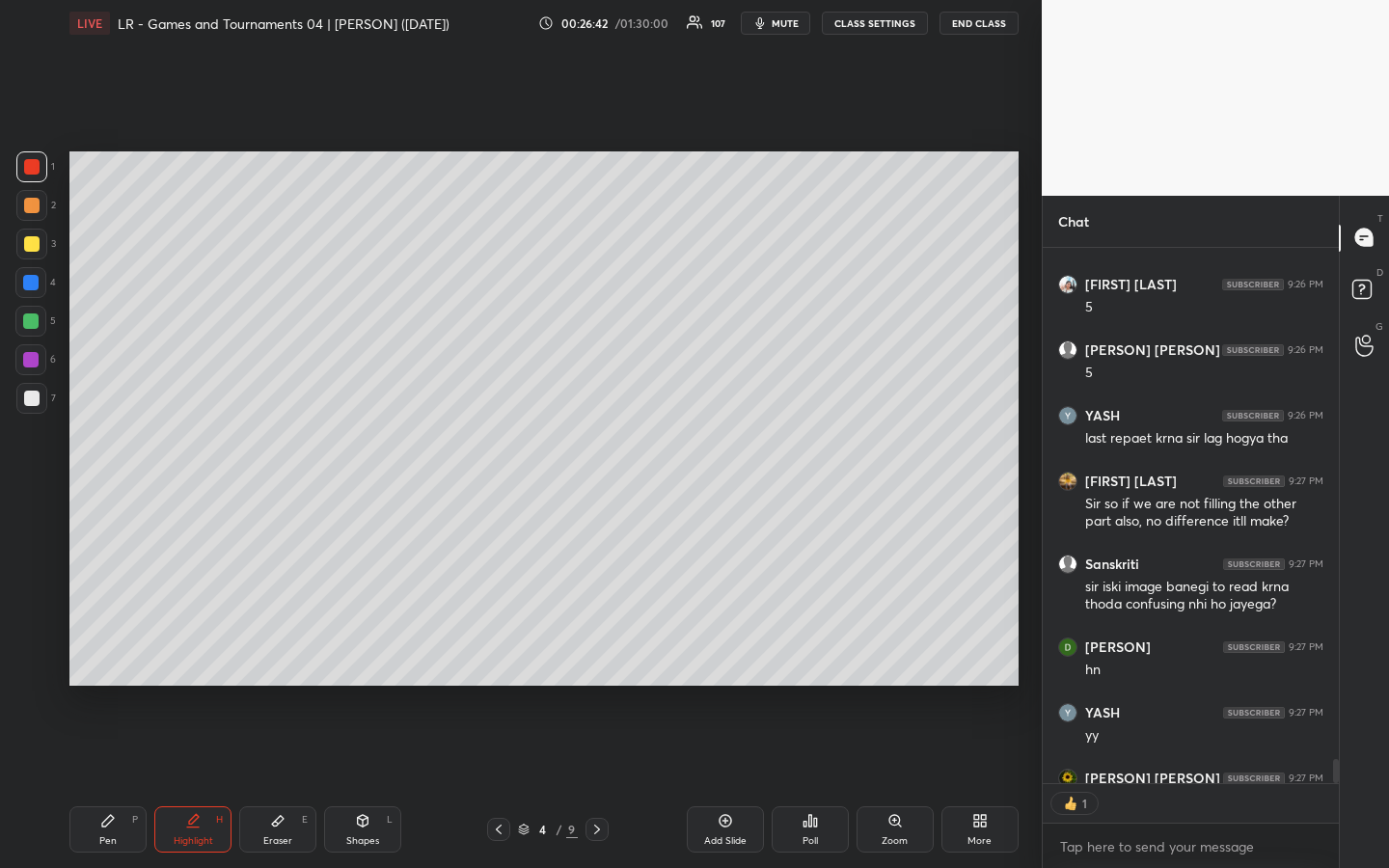 scroll, scrollTop: 529, scrollLeft: 290, axis: both 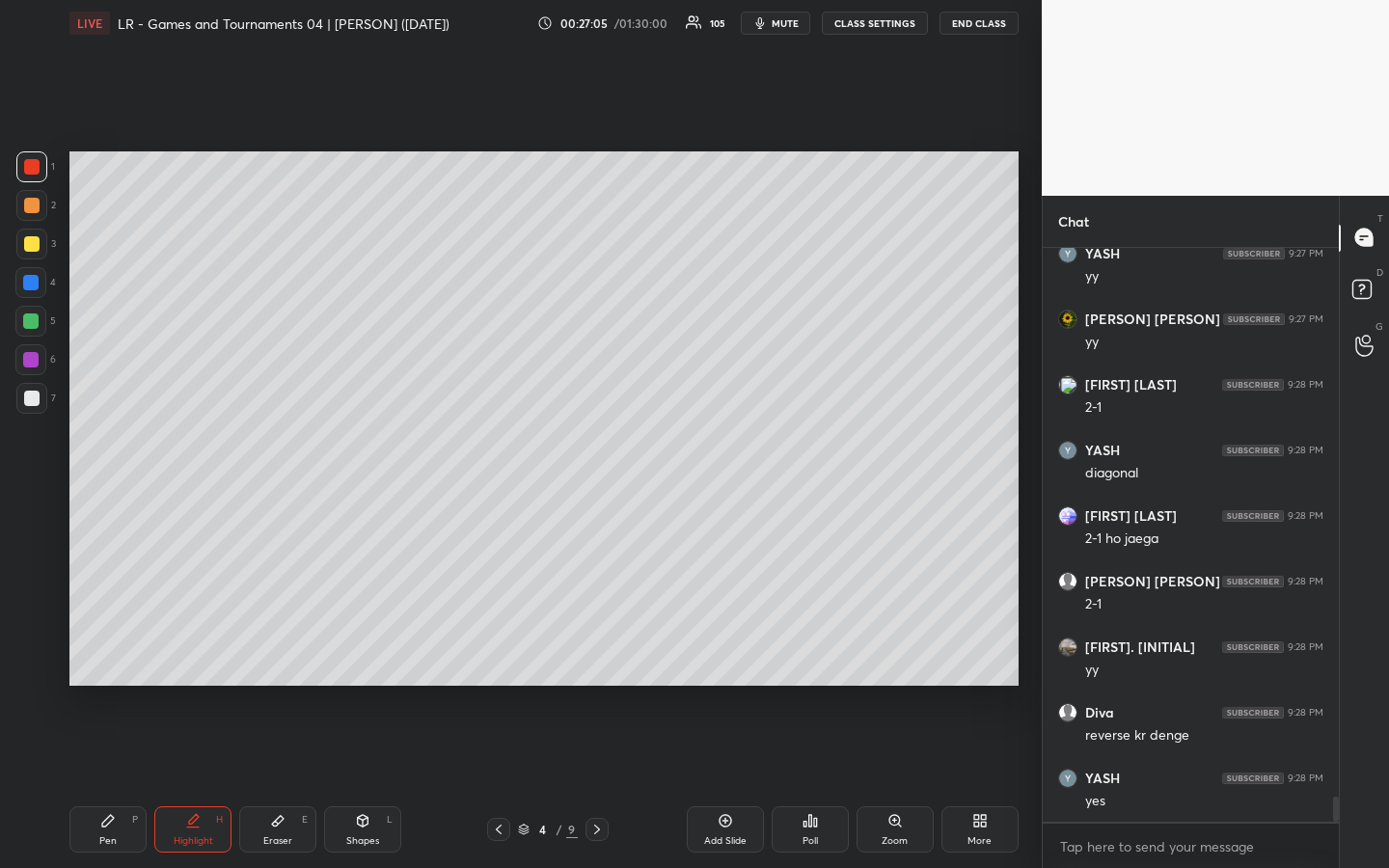 click on "Pen P" at bounding box center (108, 829) 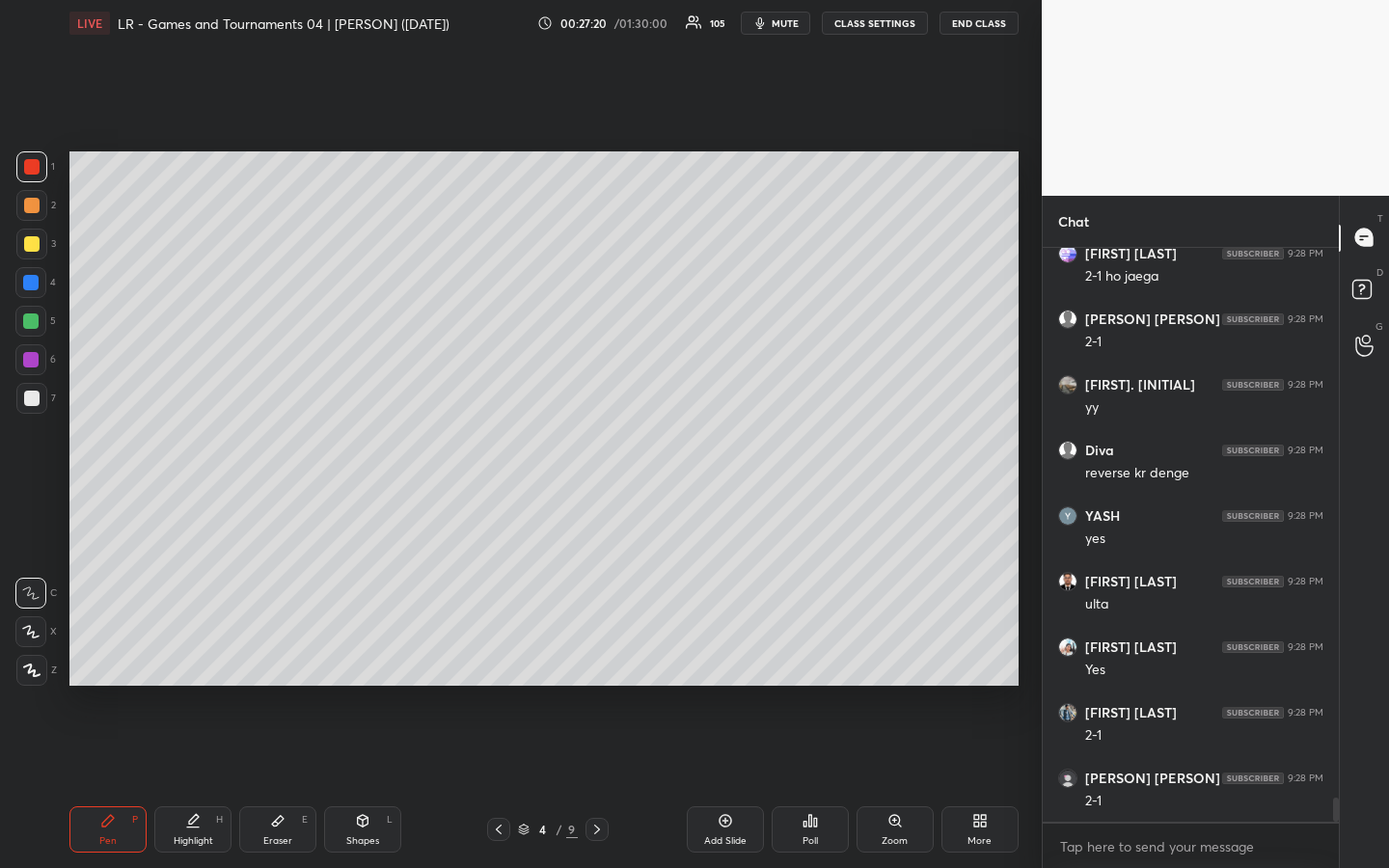 scroll, scrollTop: 12879, scrollLeft: 0, axis: vertical 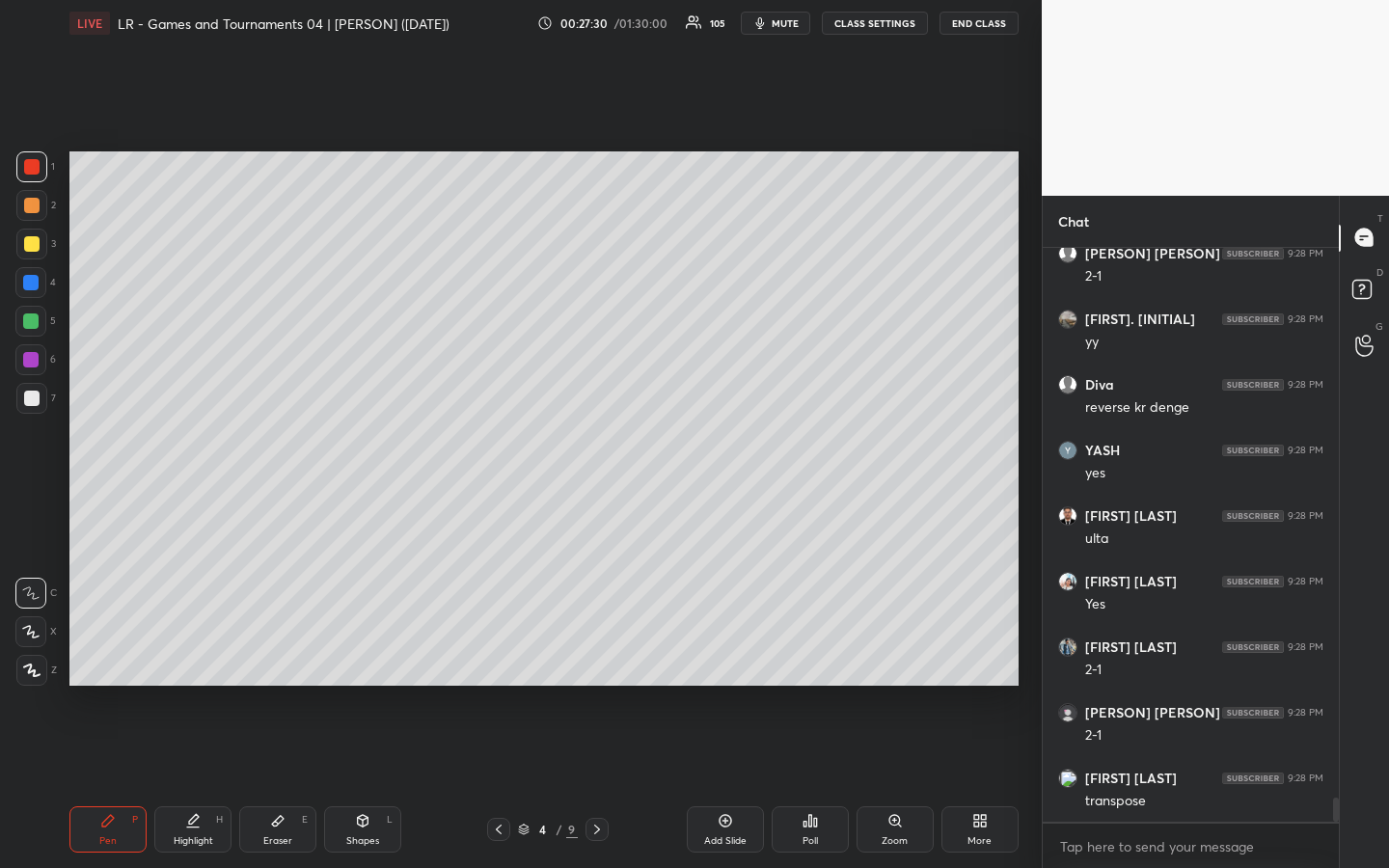 click on "Highlight H" at bounding box center (193, 829) 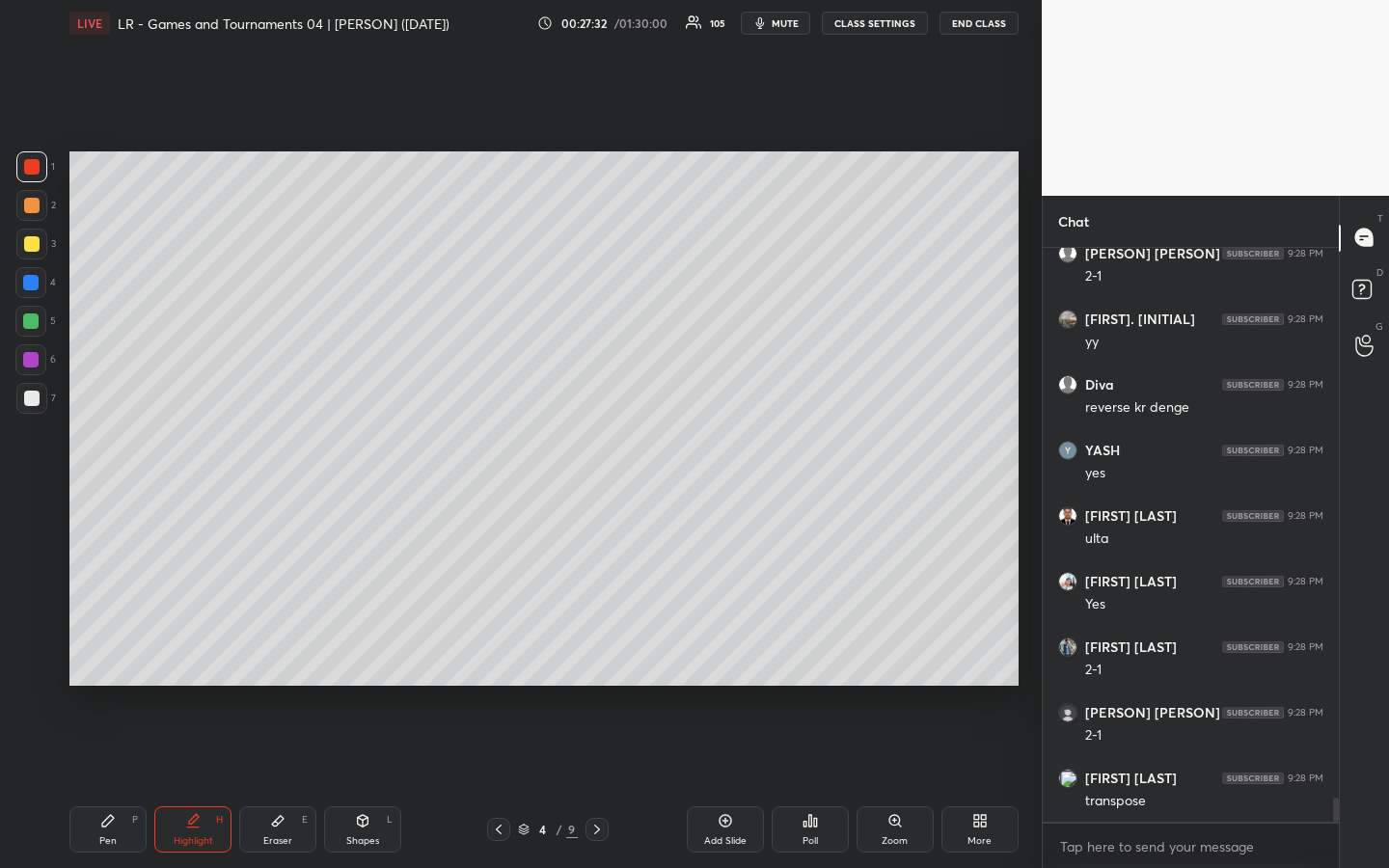 scroll, scrollTop: 12945, scrollLeft: 0, axis: vertical 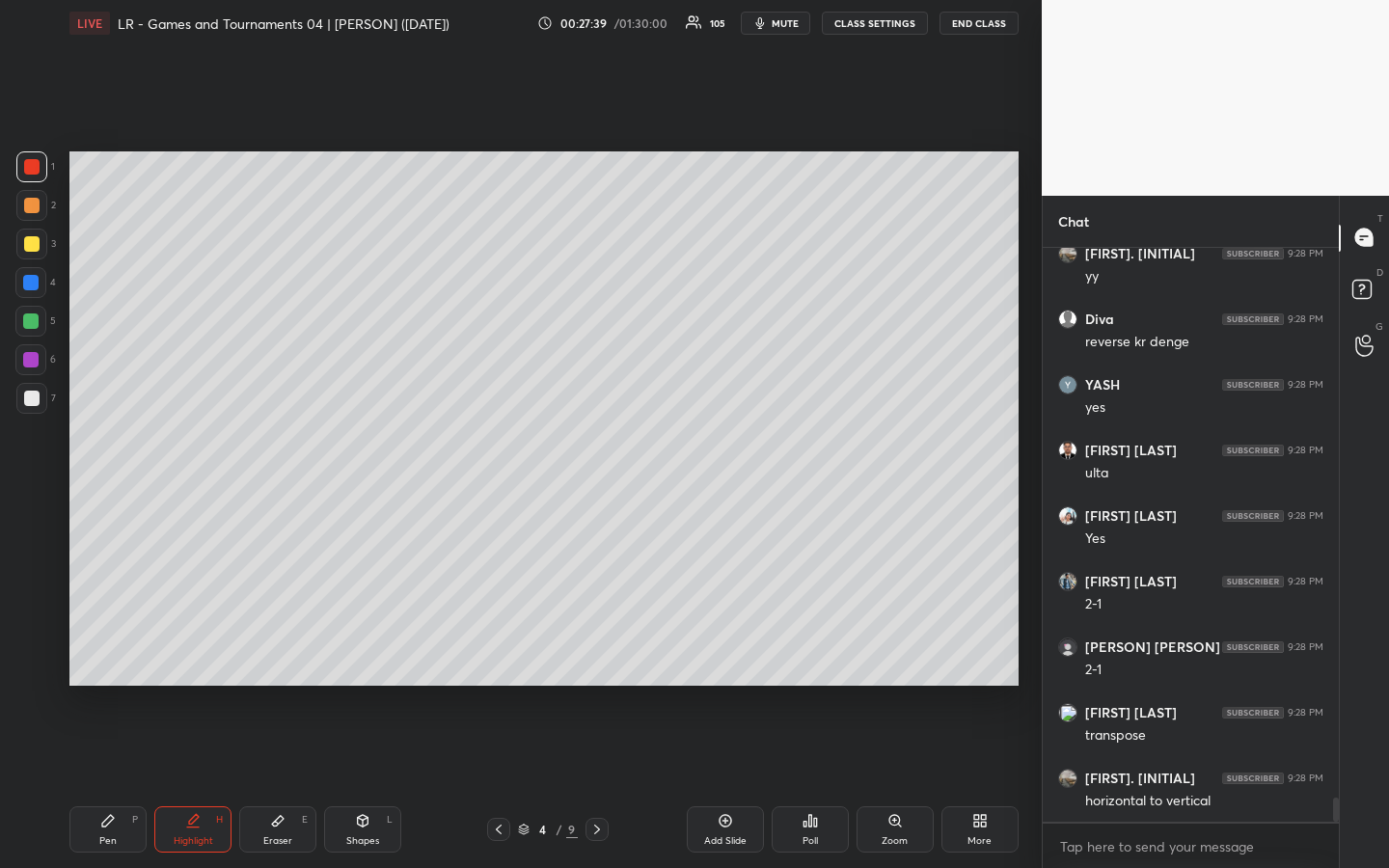 click on "Pen P" at bounding box center (108, 829) 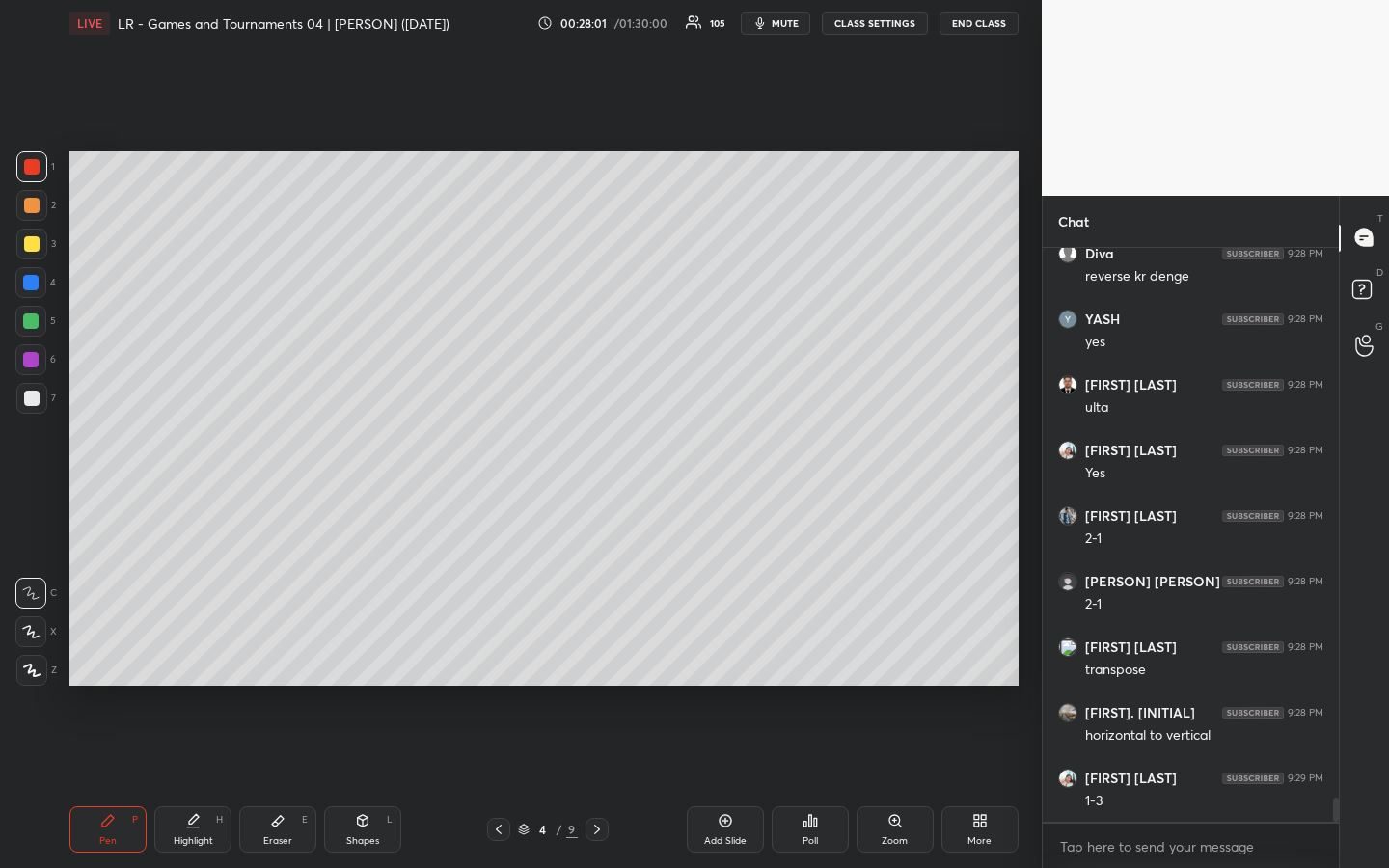 scroll, scrollTop: 13076, scrollLeft: 0, axis: vertical 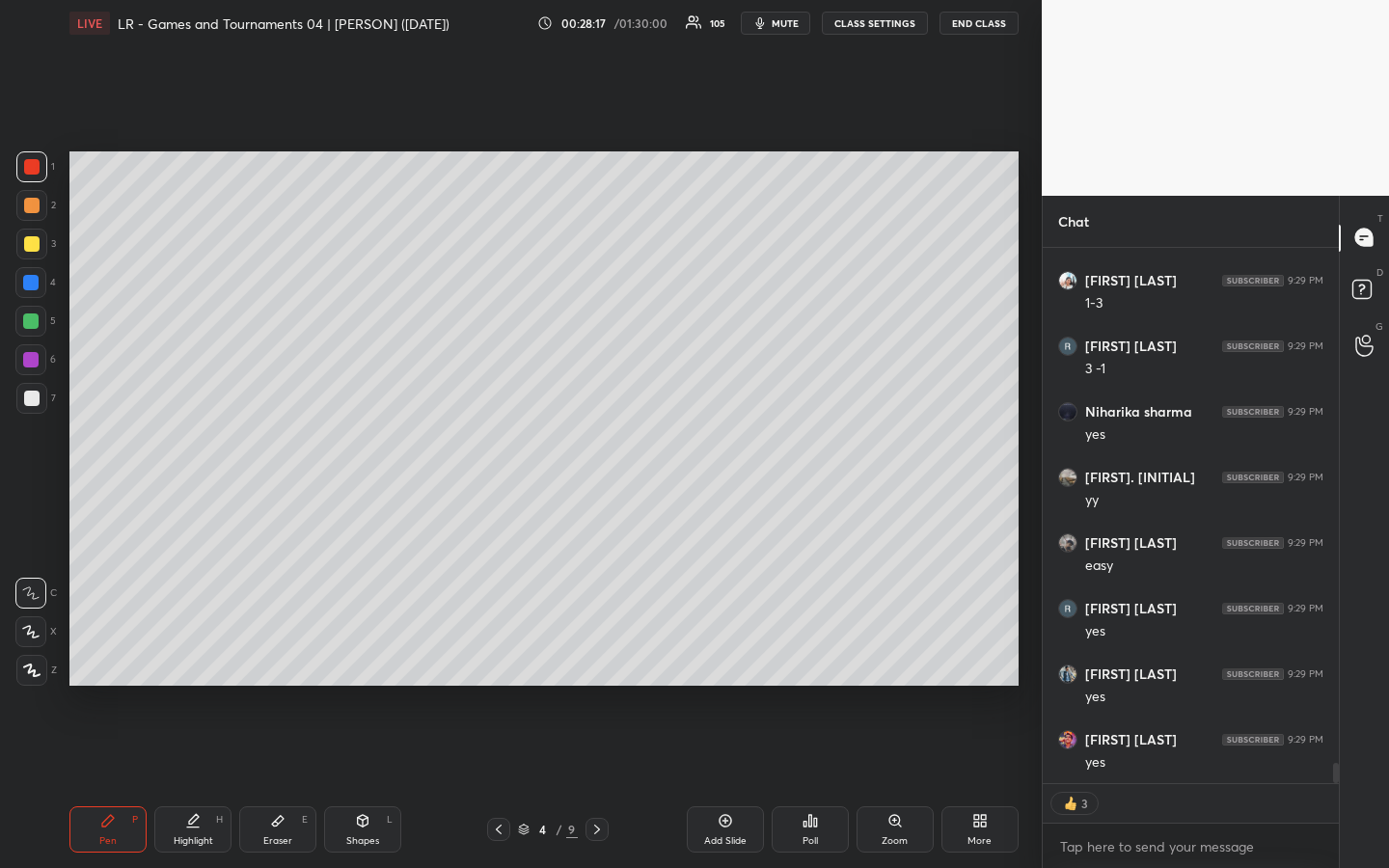 click at bounding box center [32, 244] 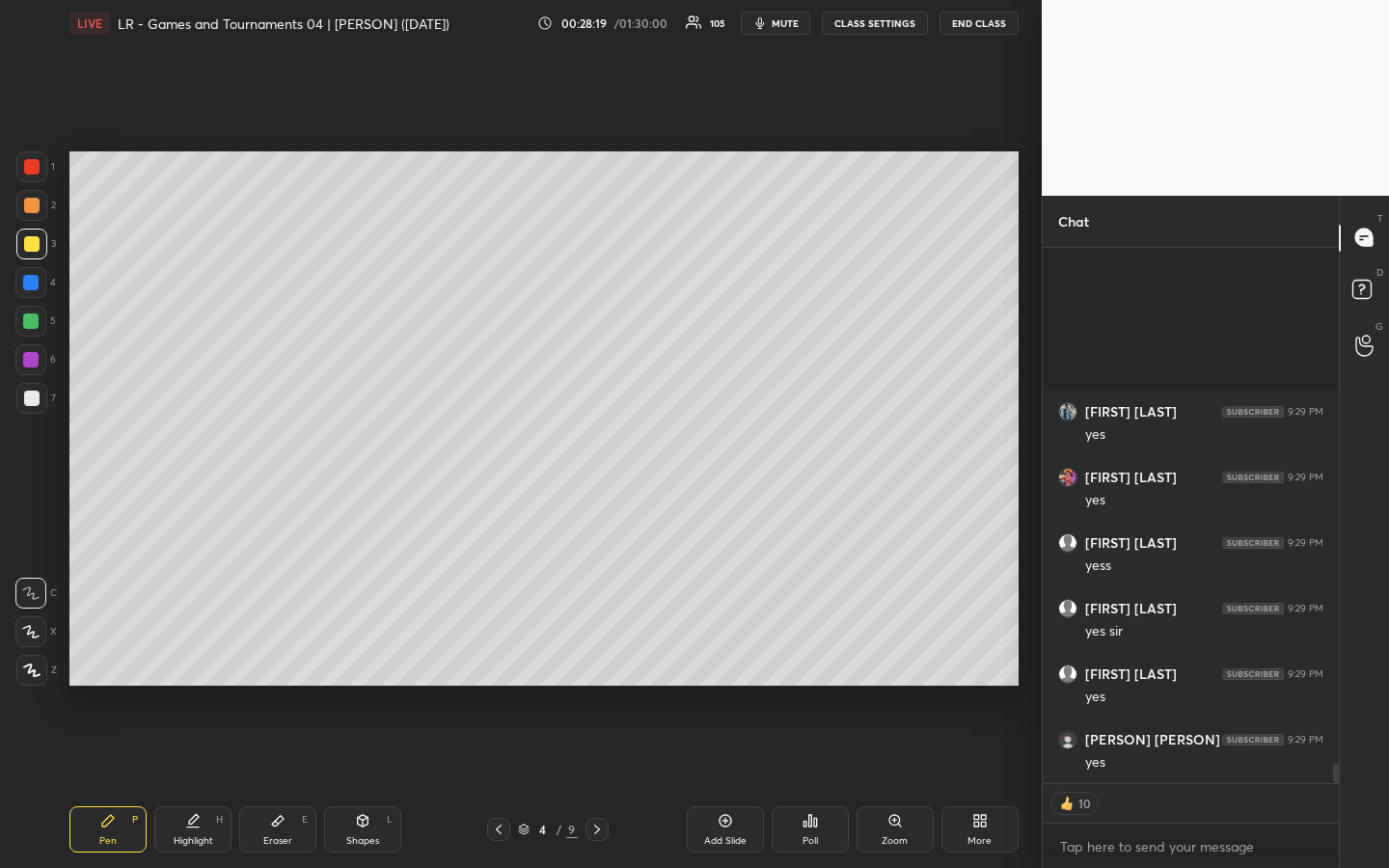 scroll, scrollTop: 14033, scrollLeft: 0, axis: vertical 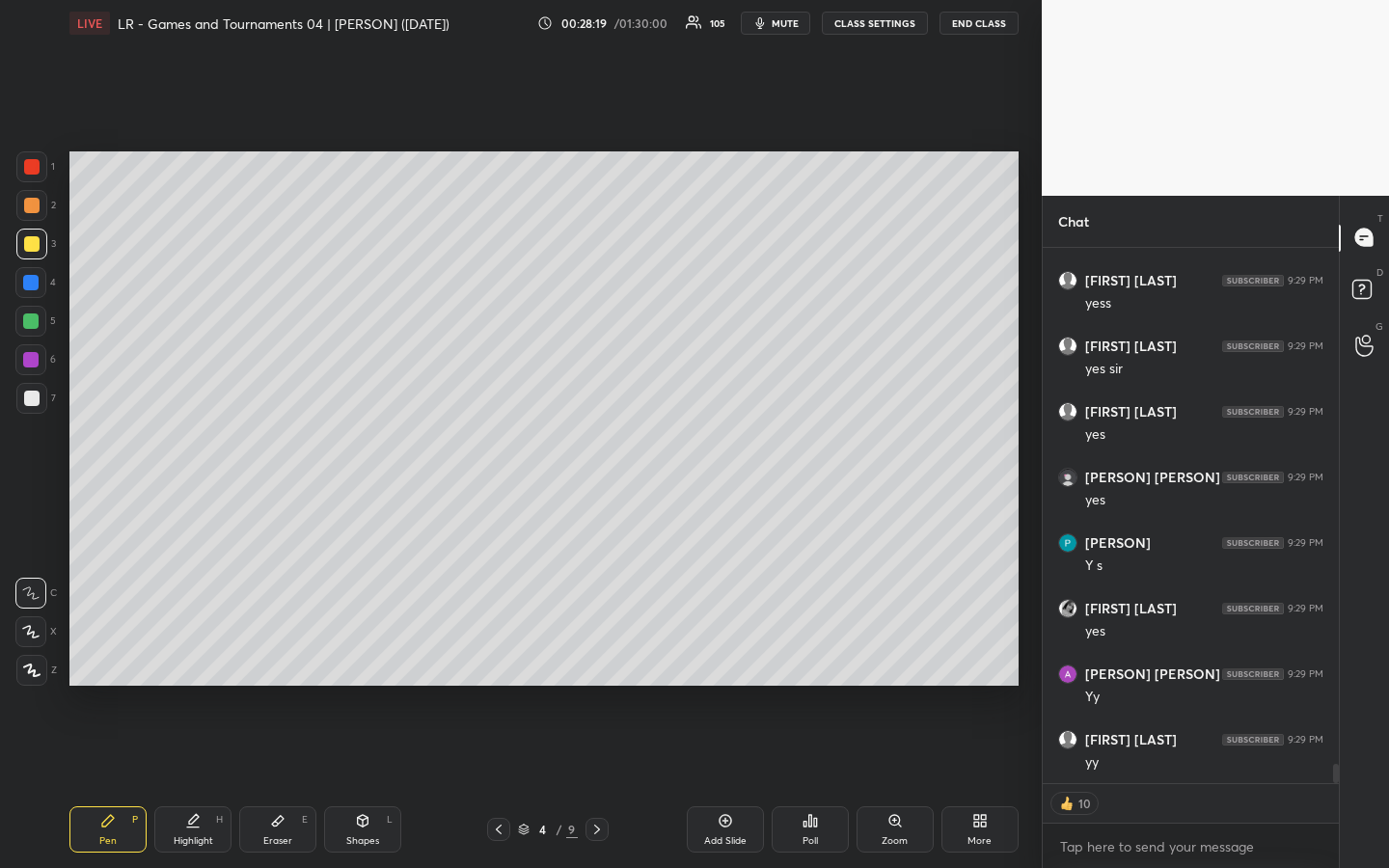 click on "Highlight" at bounding box center [193, 841] 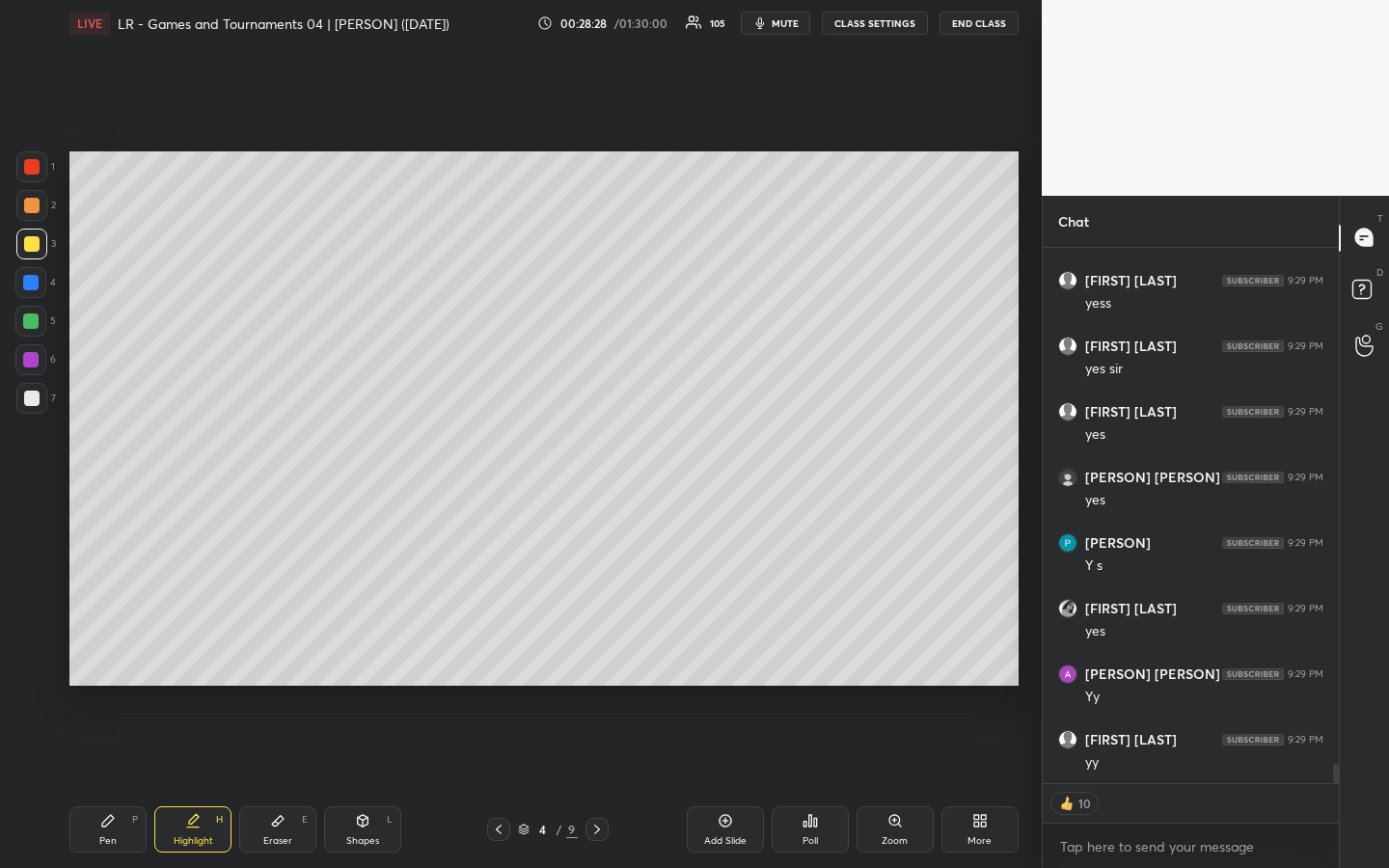 scroll, scrollTop: 7, scrollLeft: 7, axis: both 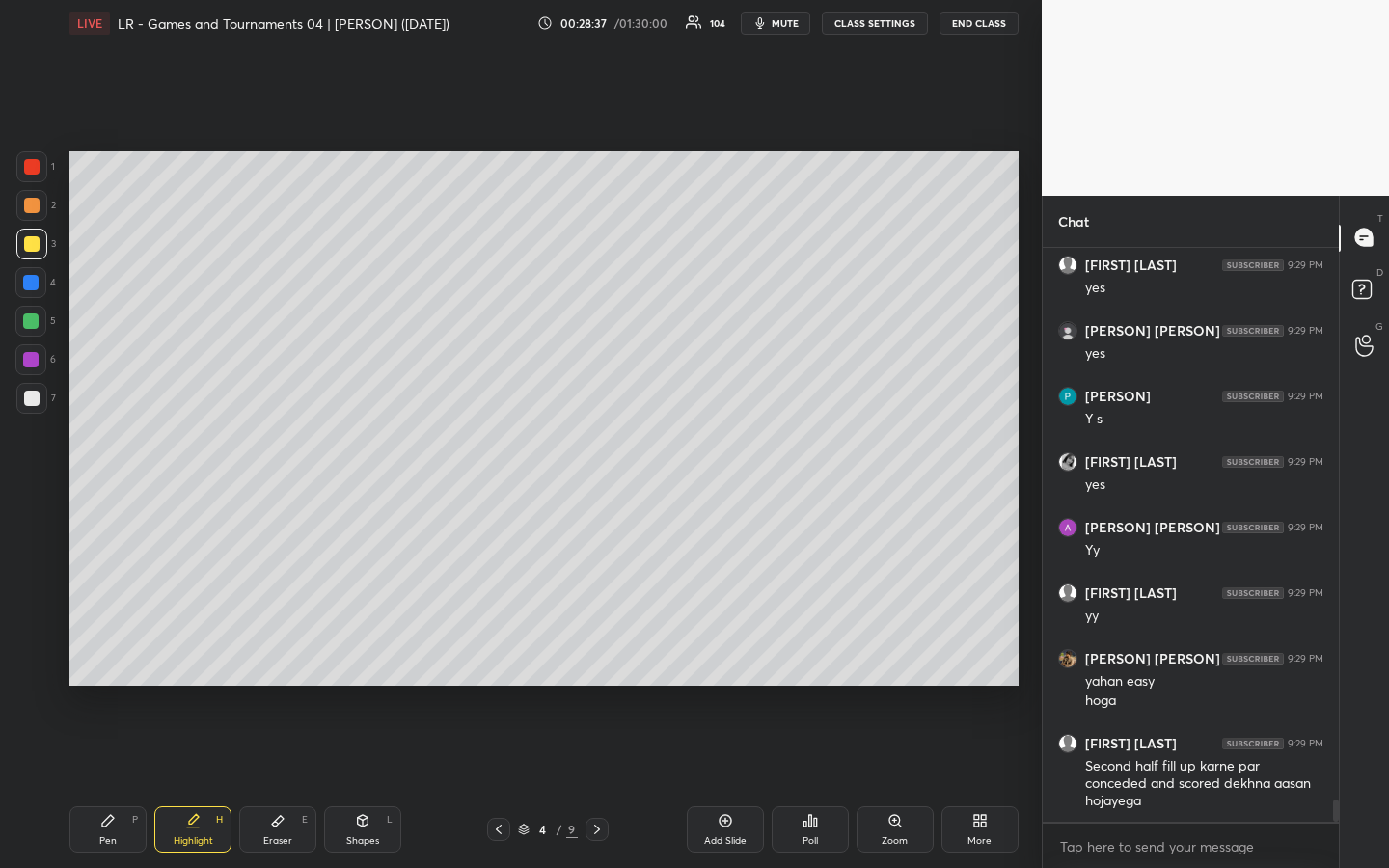 click on "Highlight" at bounding box center [193, 841] 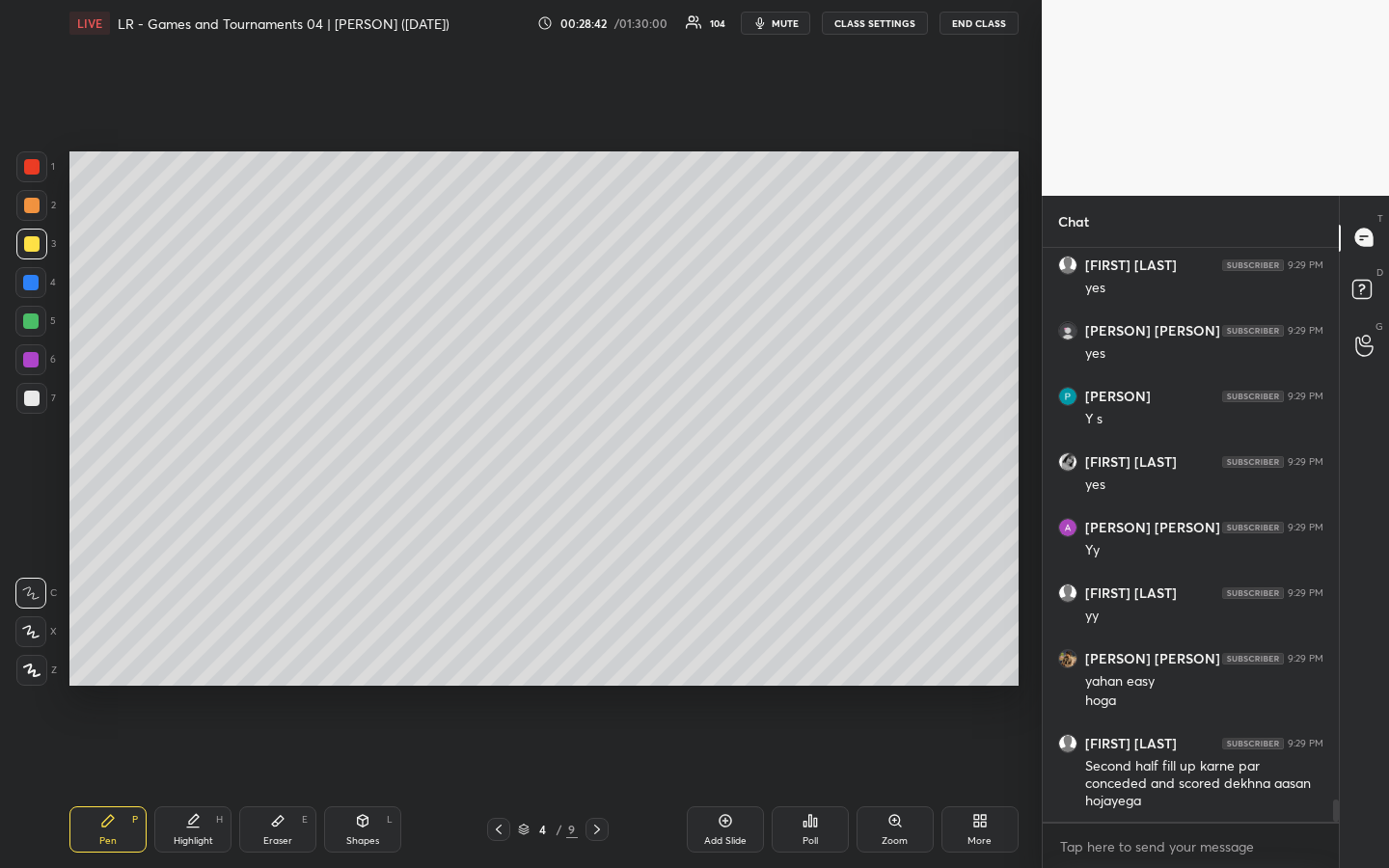 click at bounding box center (31, 321) 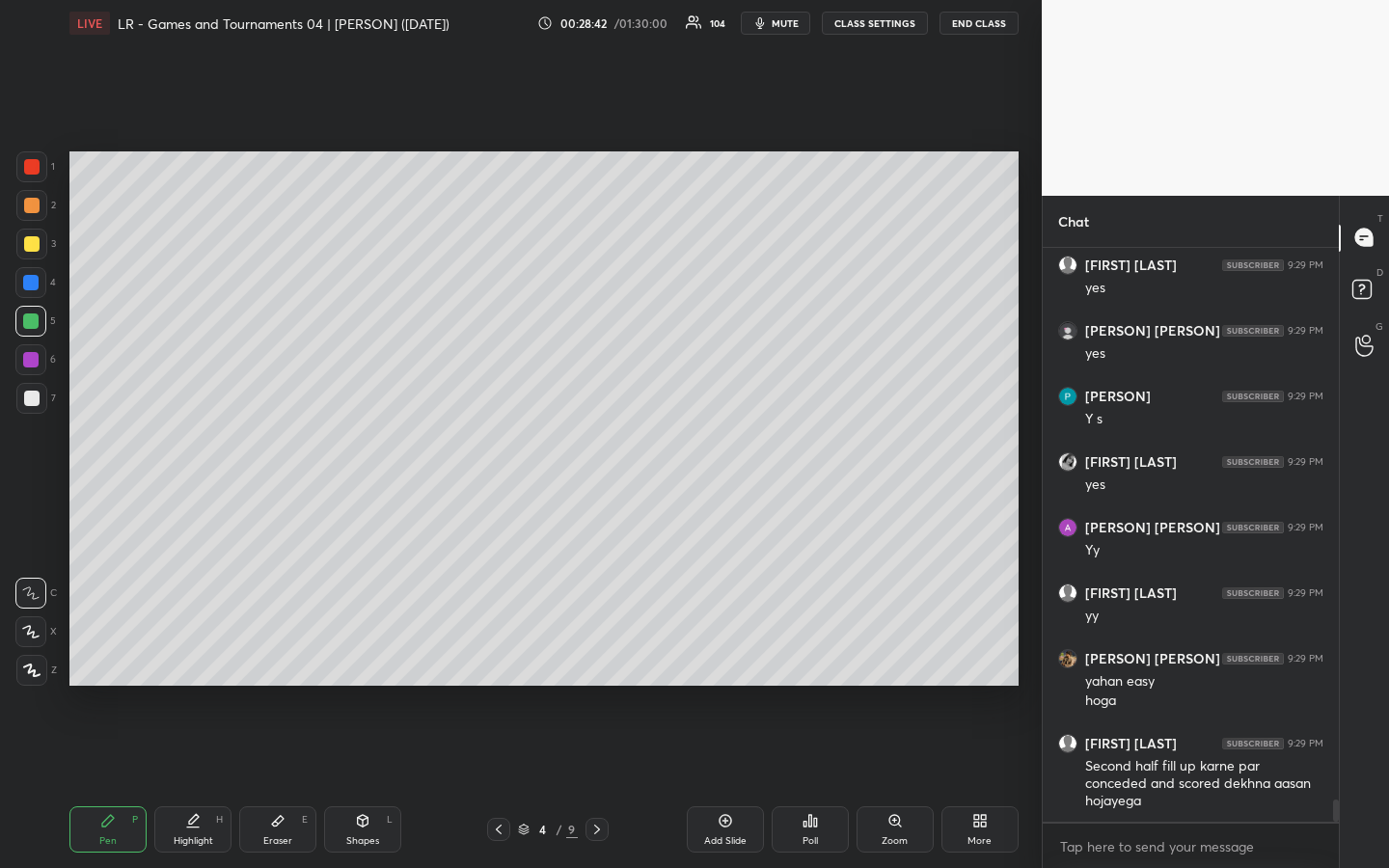 click at bounding box center [31, 360] 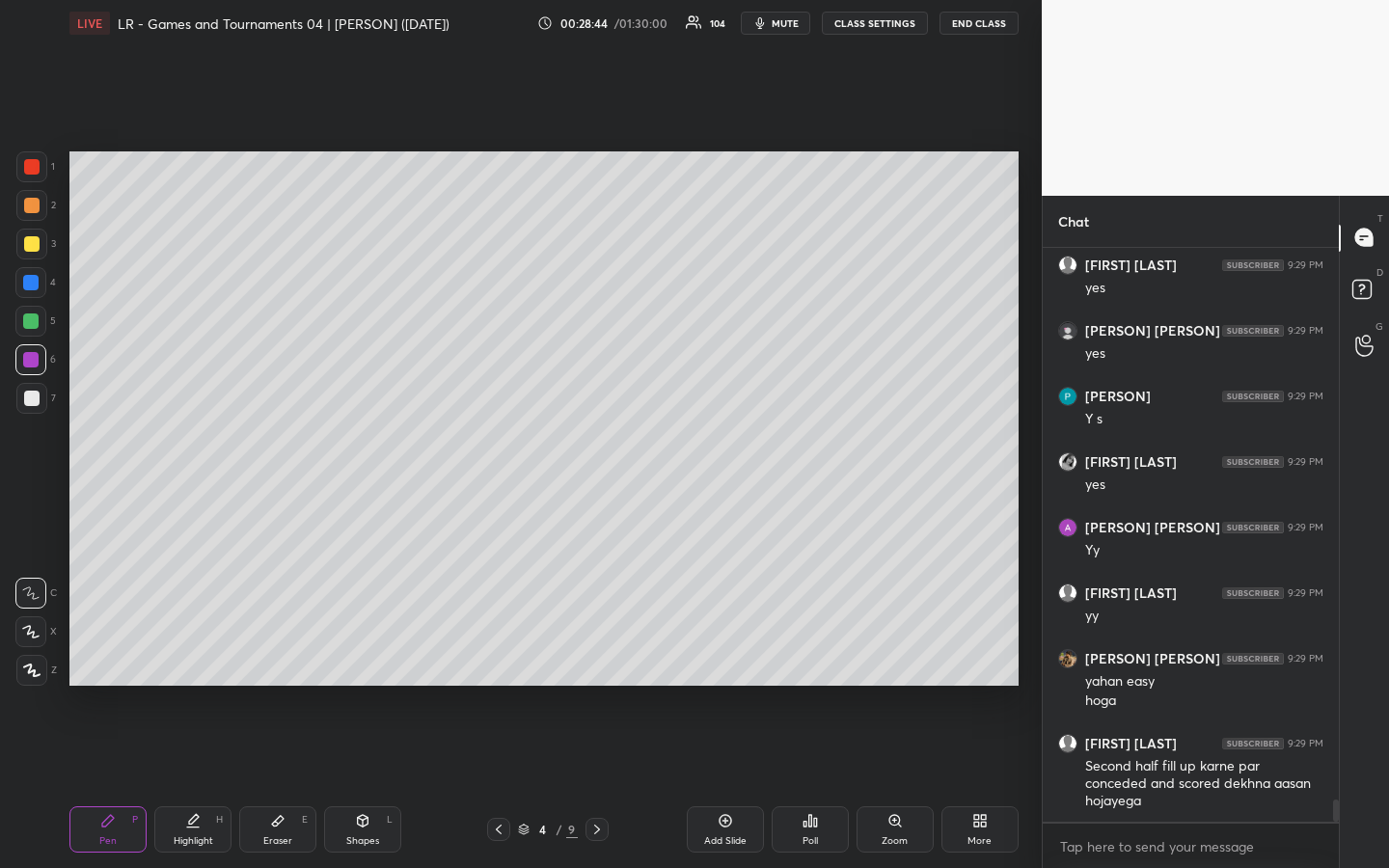 drag, startPoint x: 31, startPoint y: 236, endPoint x: 42, endPoint y: 261, distance: 27.313001 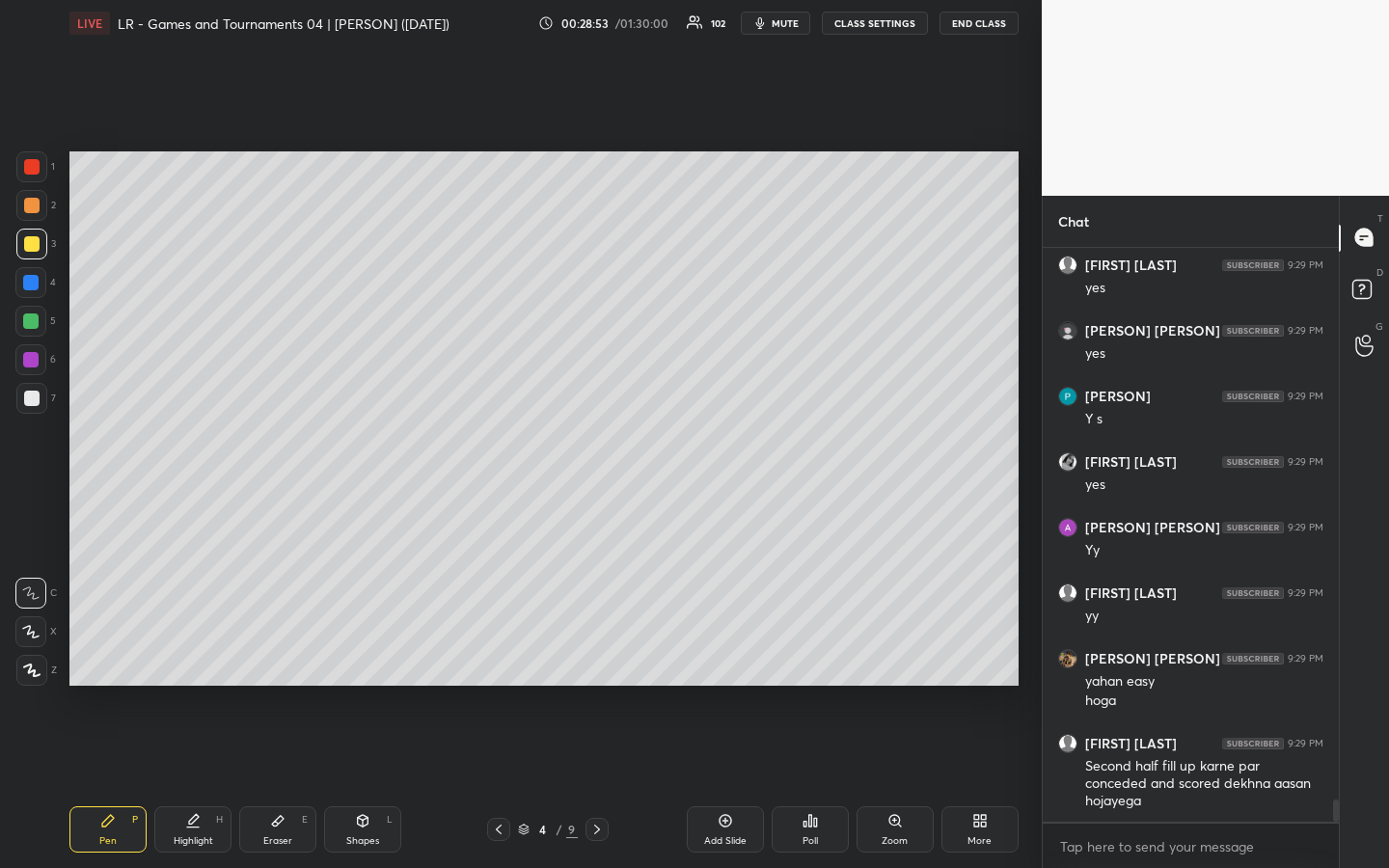 click at bounding box center (32, 398) 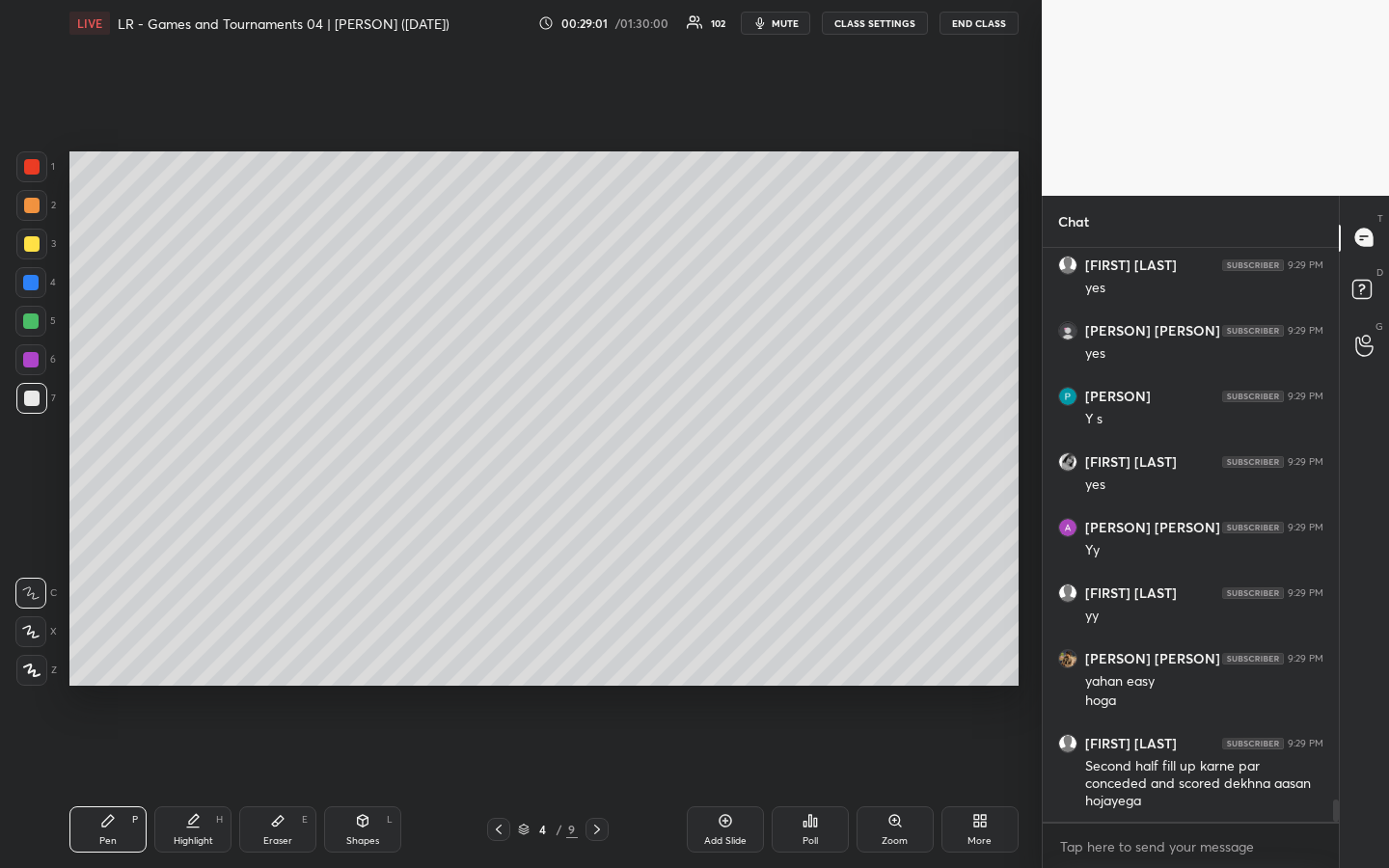 click 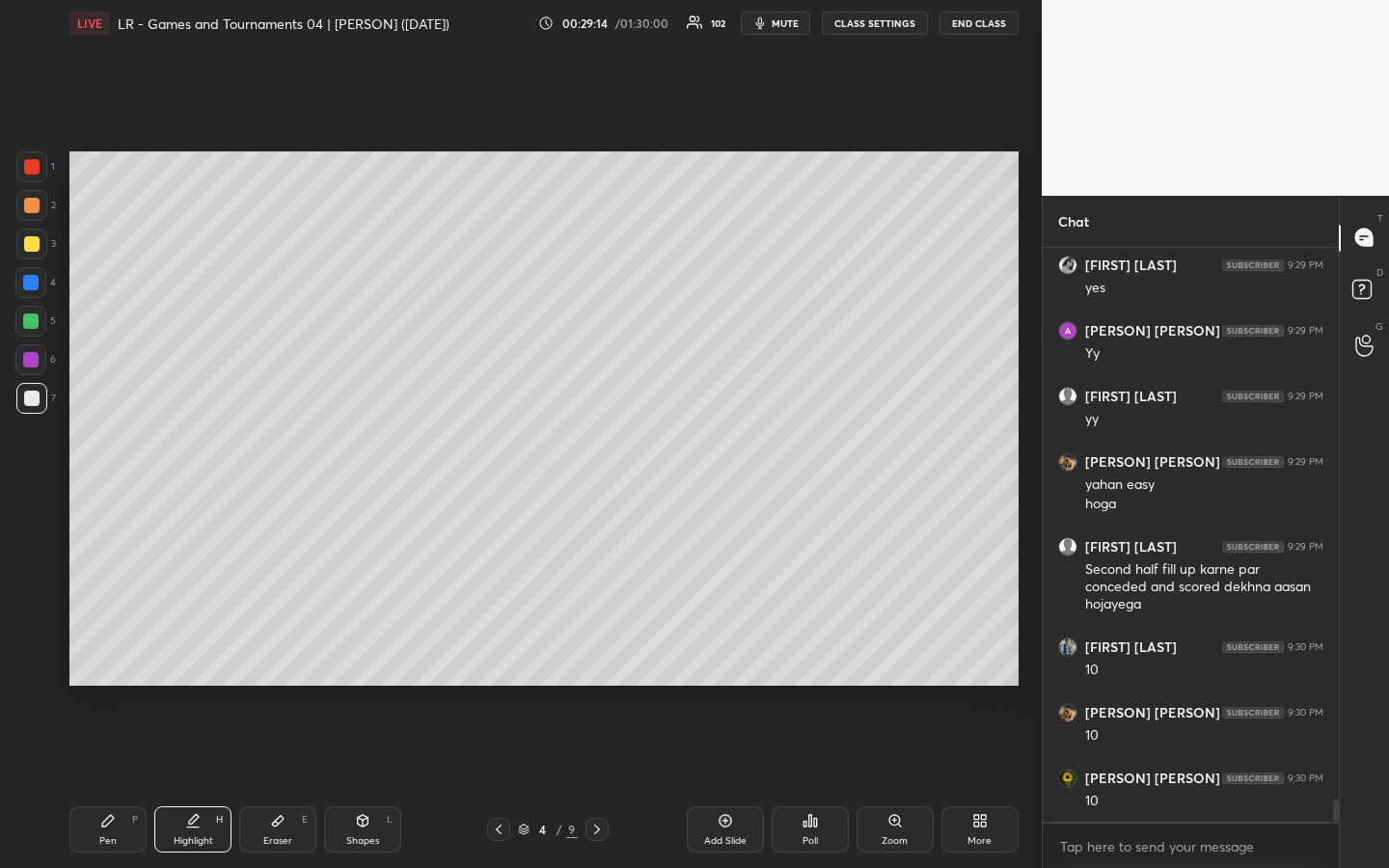 scroll, scrollTop: 14442, scrollLeft: 0, axis: vertical 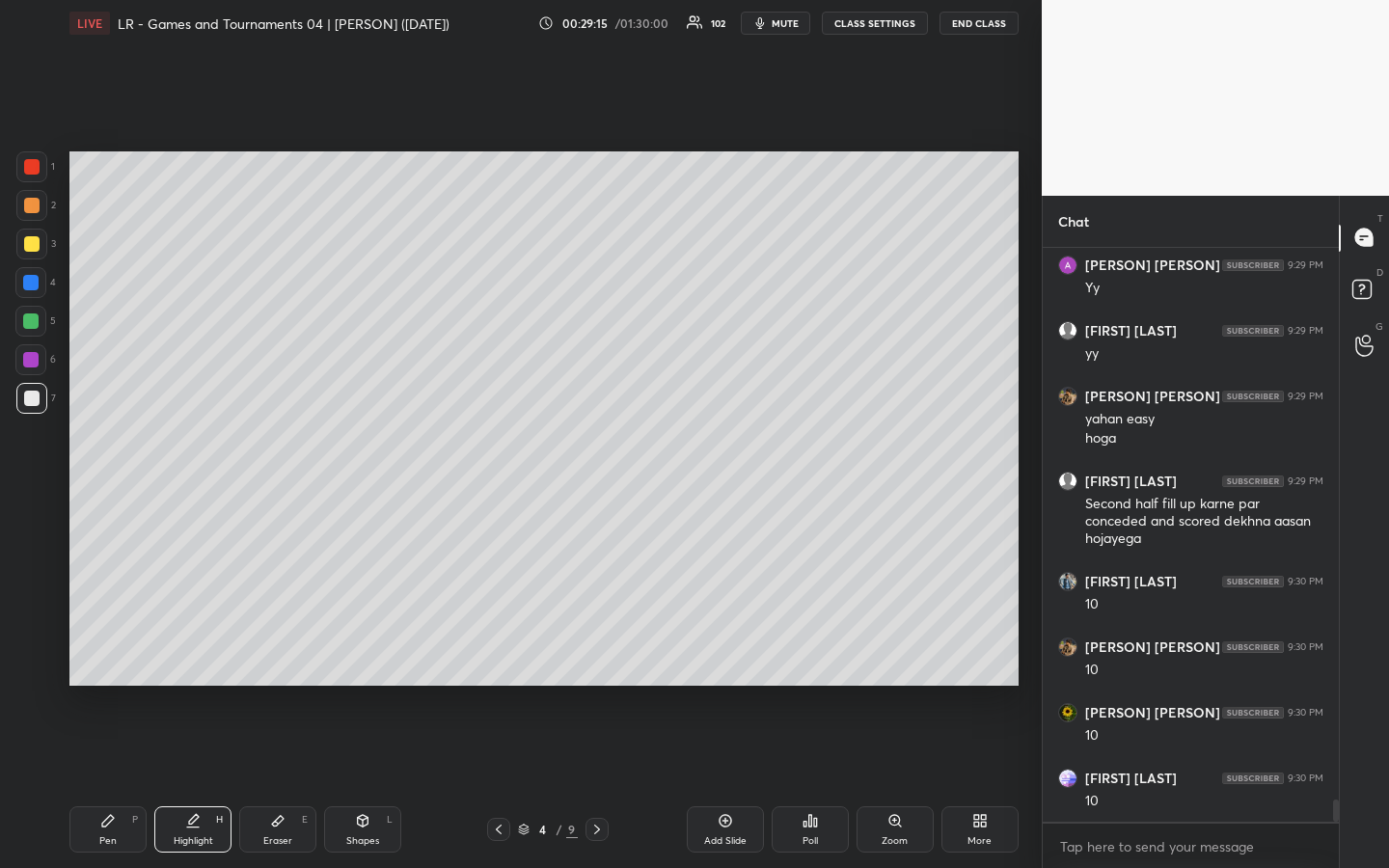 click 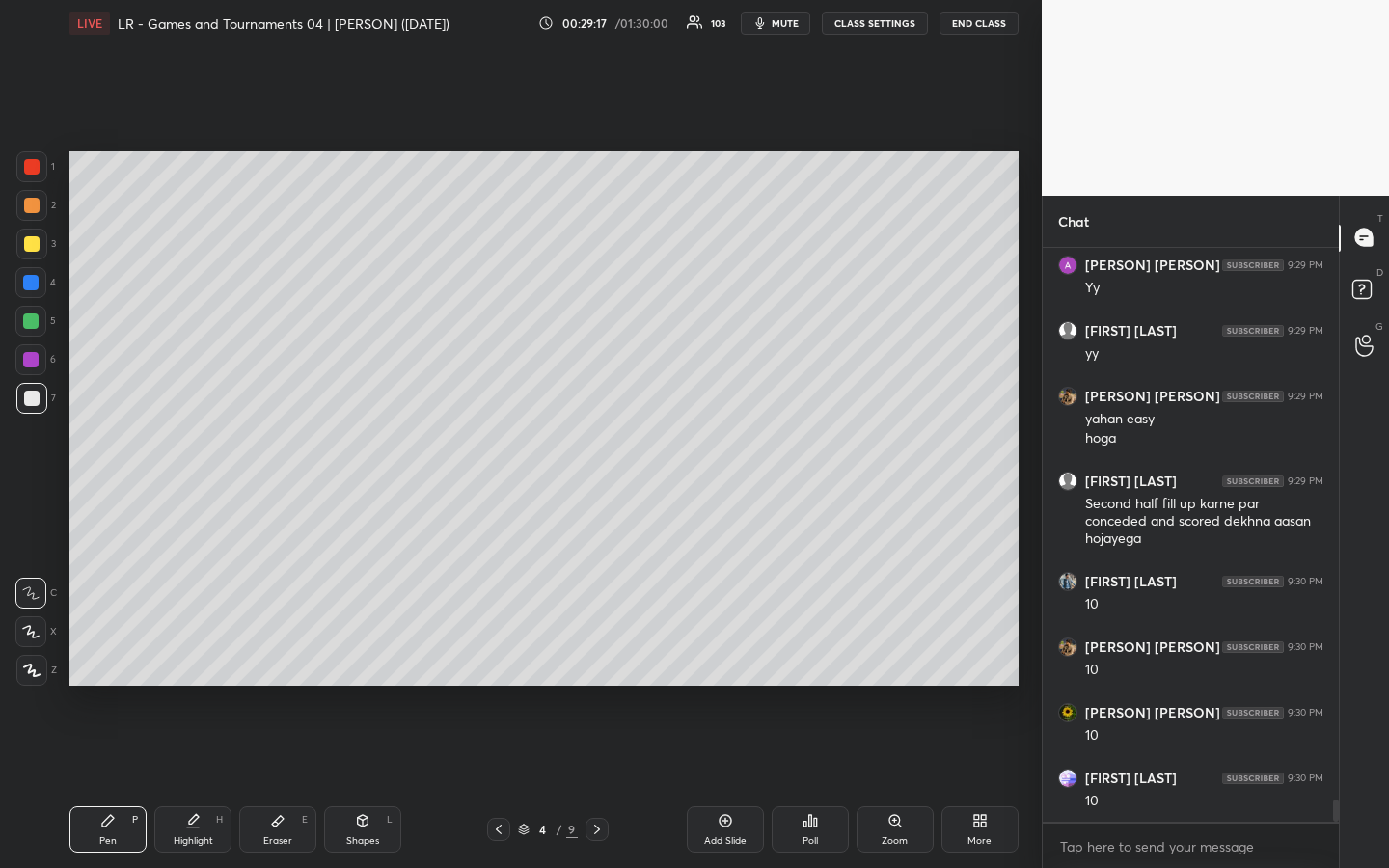 click on "Highlight H" at bounding box center [193, 829] 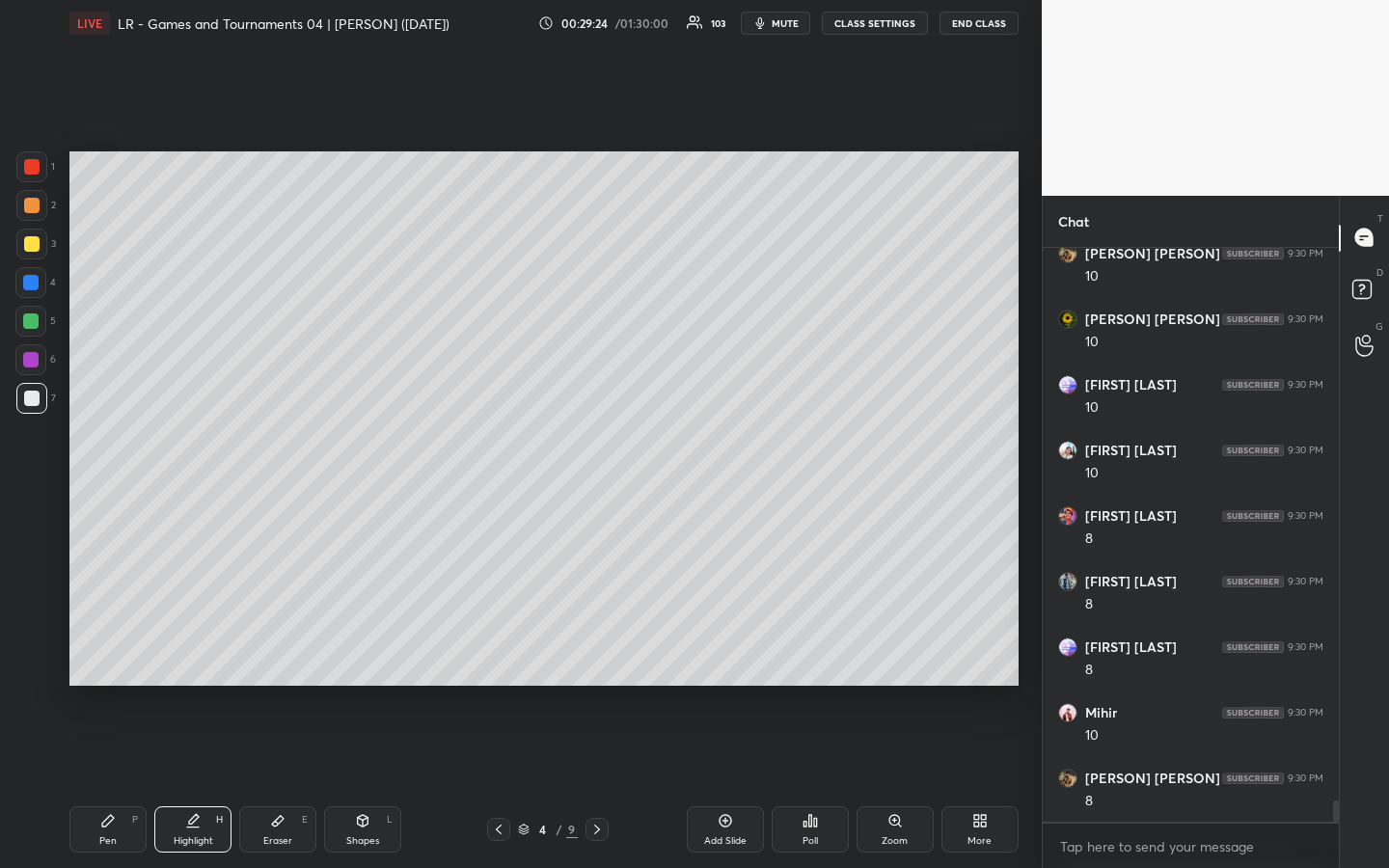 scroll, scrollTop: 14901, scrollLeft: 0, axis: vertical 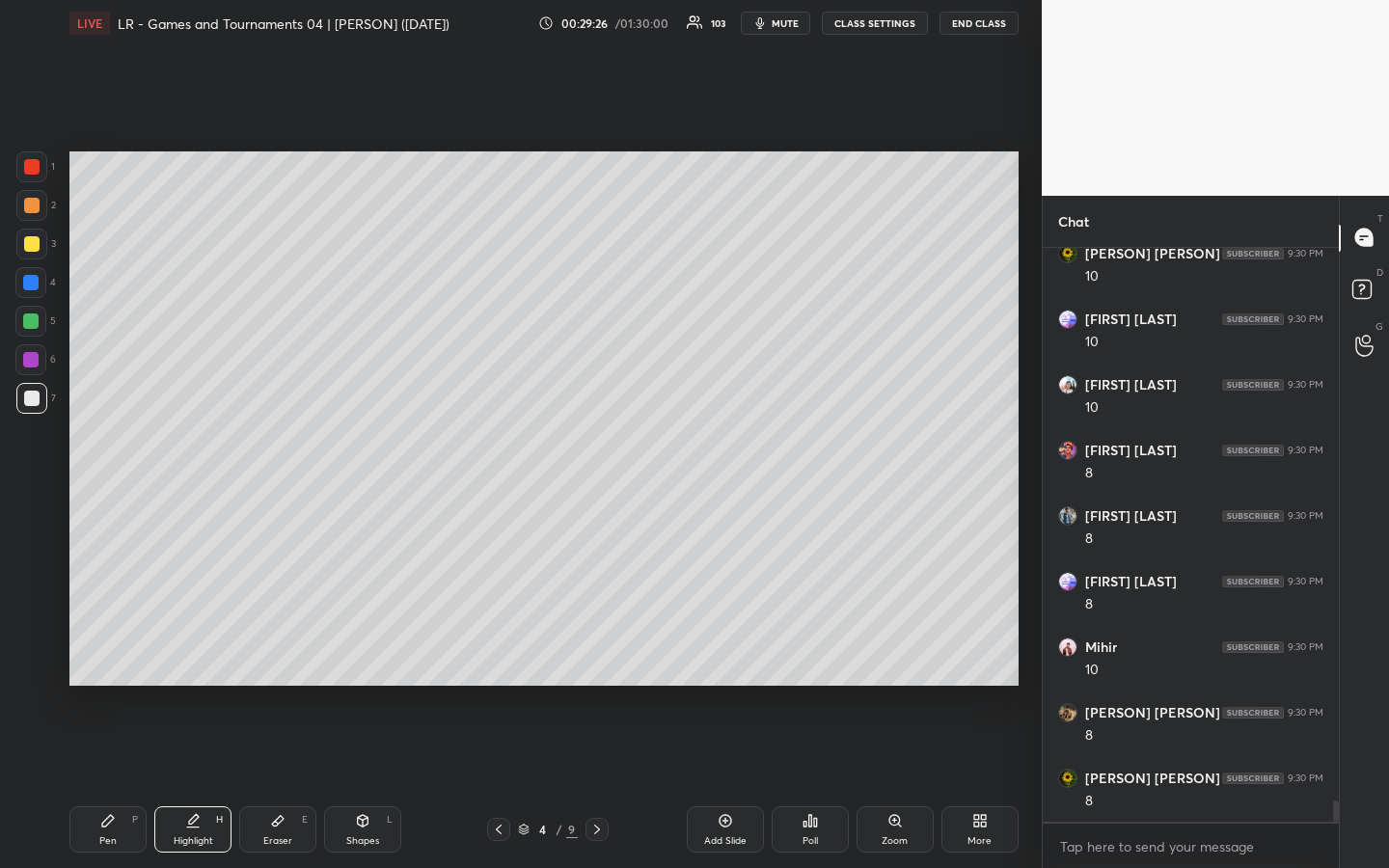 drag, startPoint x: 121, startPoint y: 820, endPoint x: 153, endPoint y: 780, distance: 51.224994 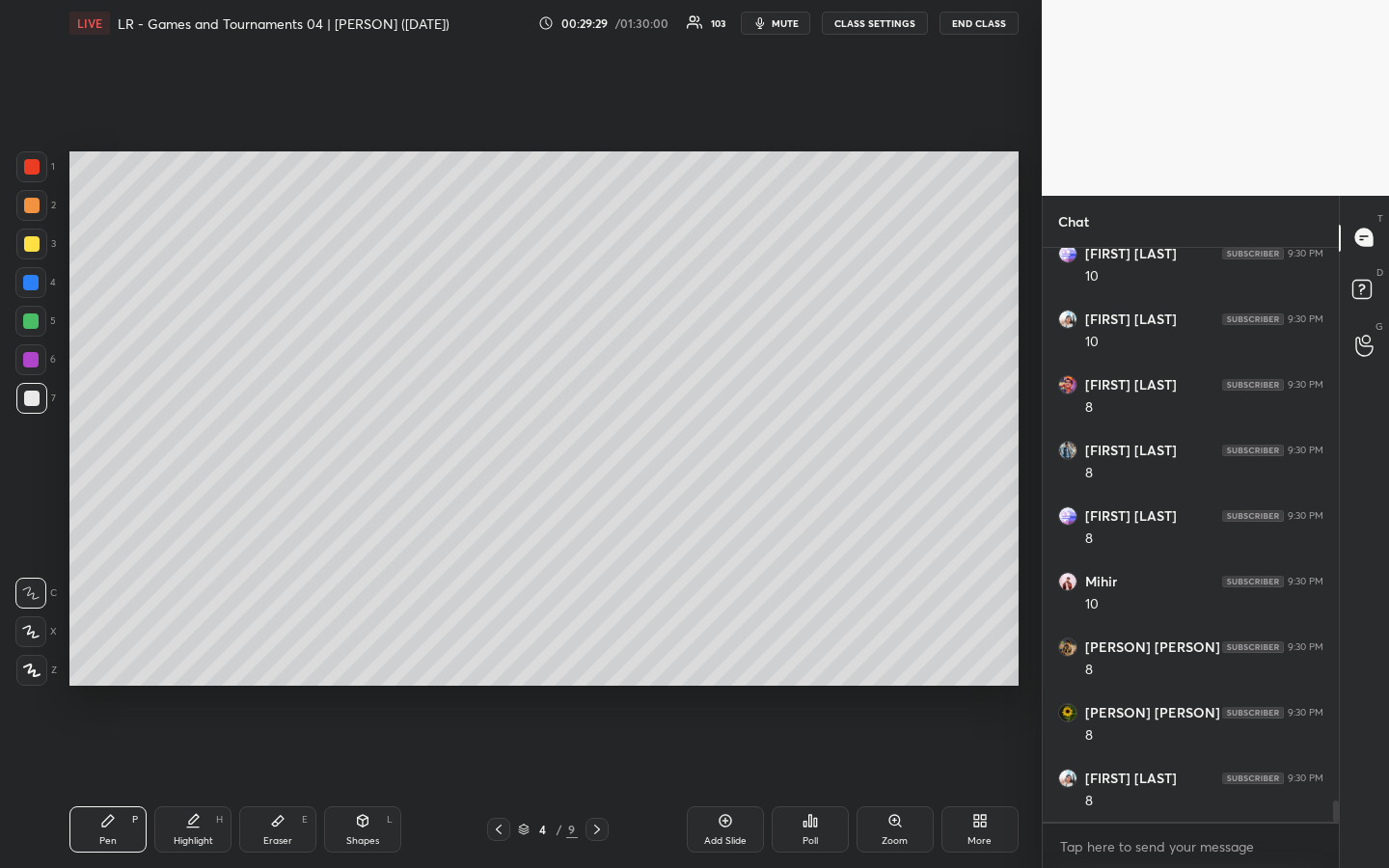 scroll, scrollTop: 15032, scrollLeft: 0, axis: vertical 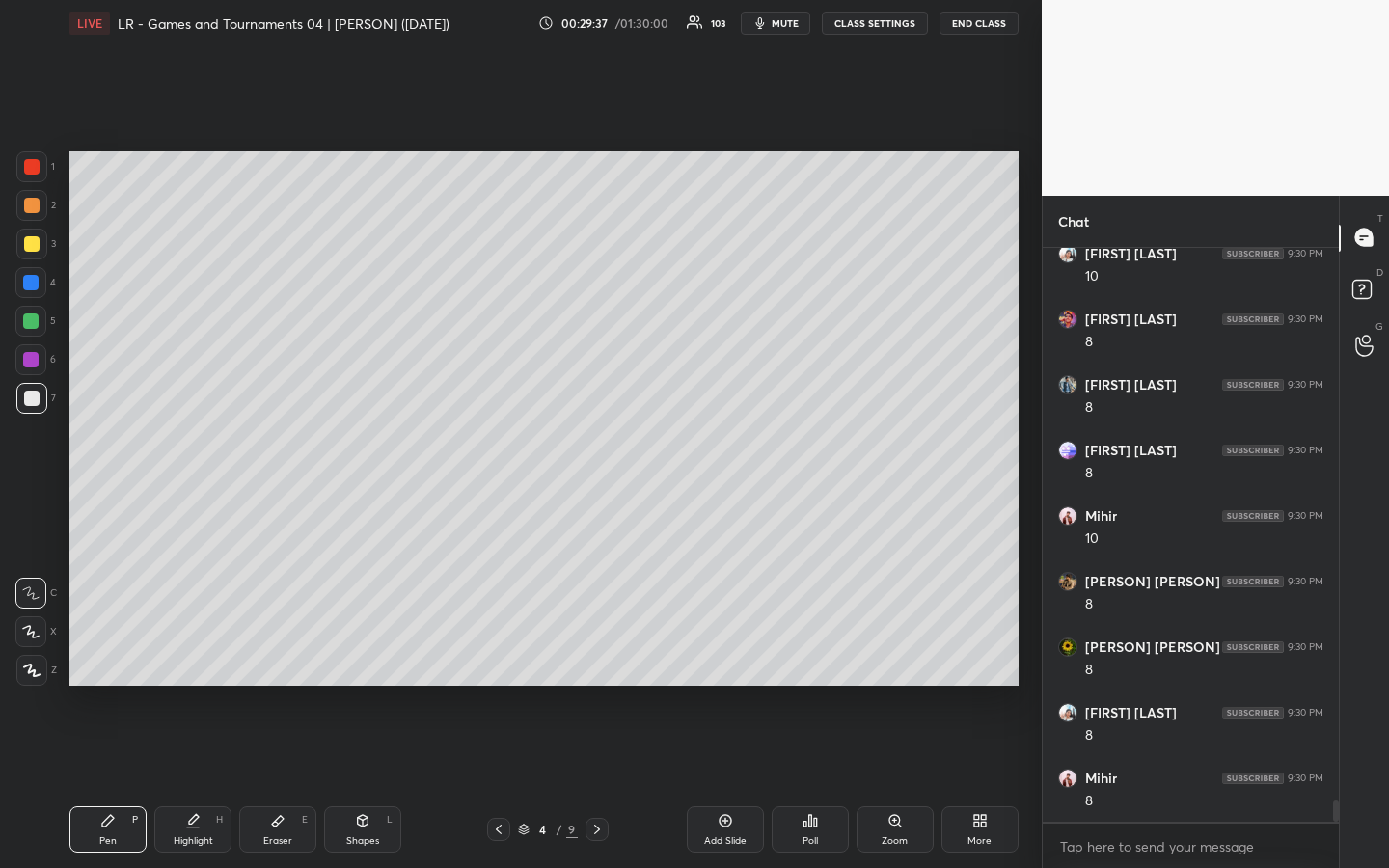 click on "Highlight" at bounding box center (193, 841) 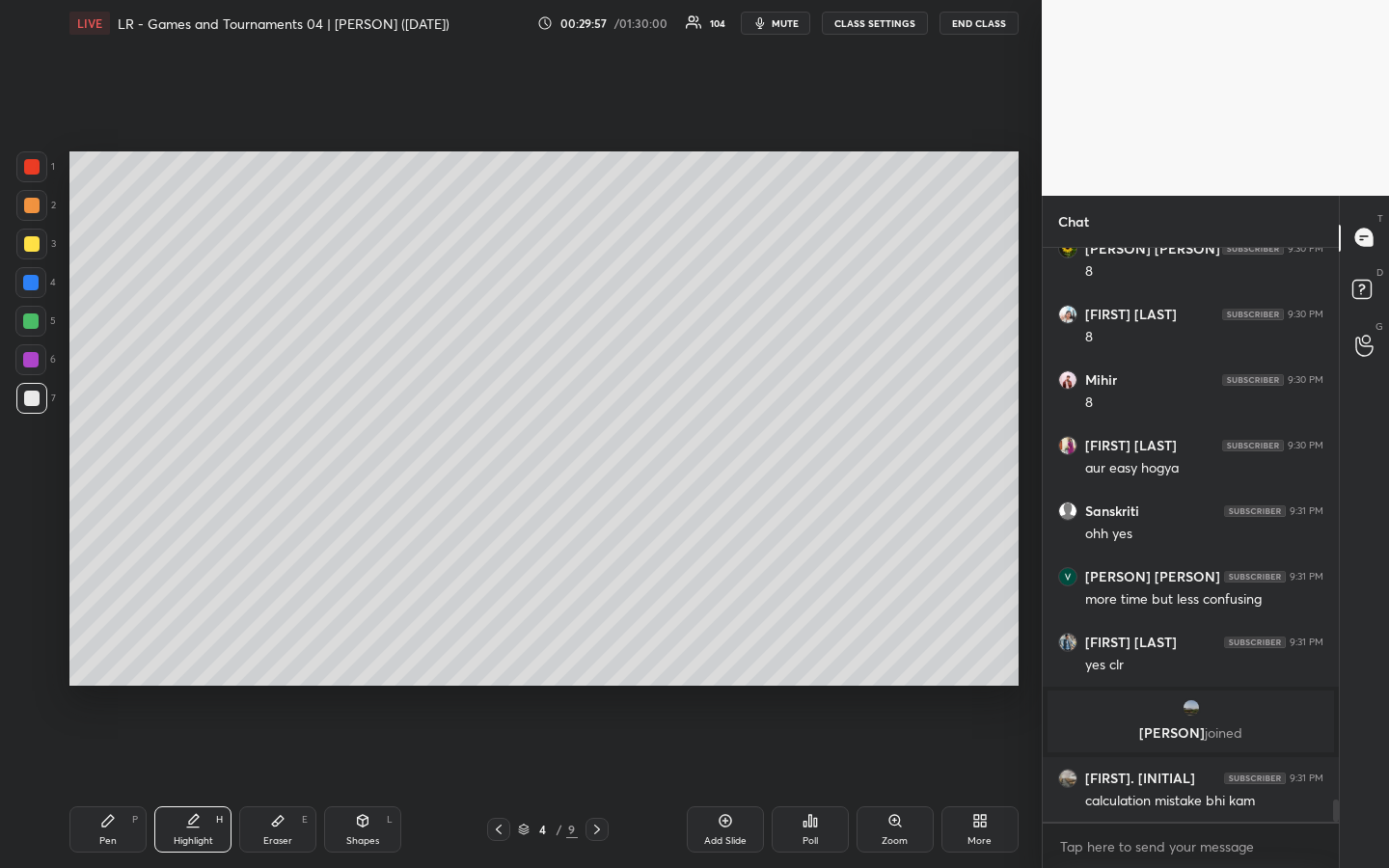 scroll, scrollTop: 14205, scrollLeft: 0, axis: vertical 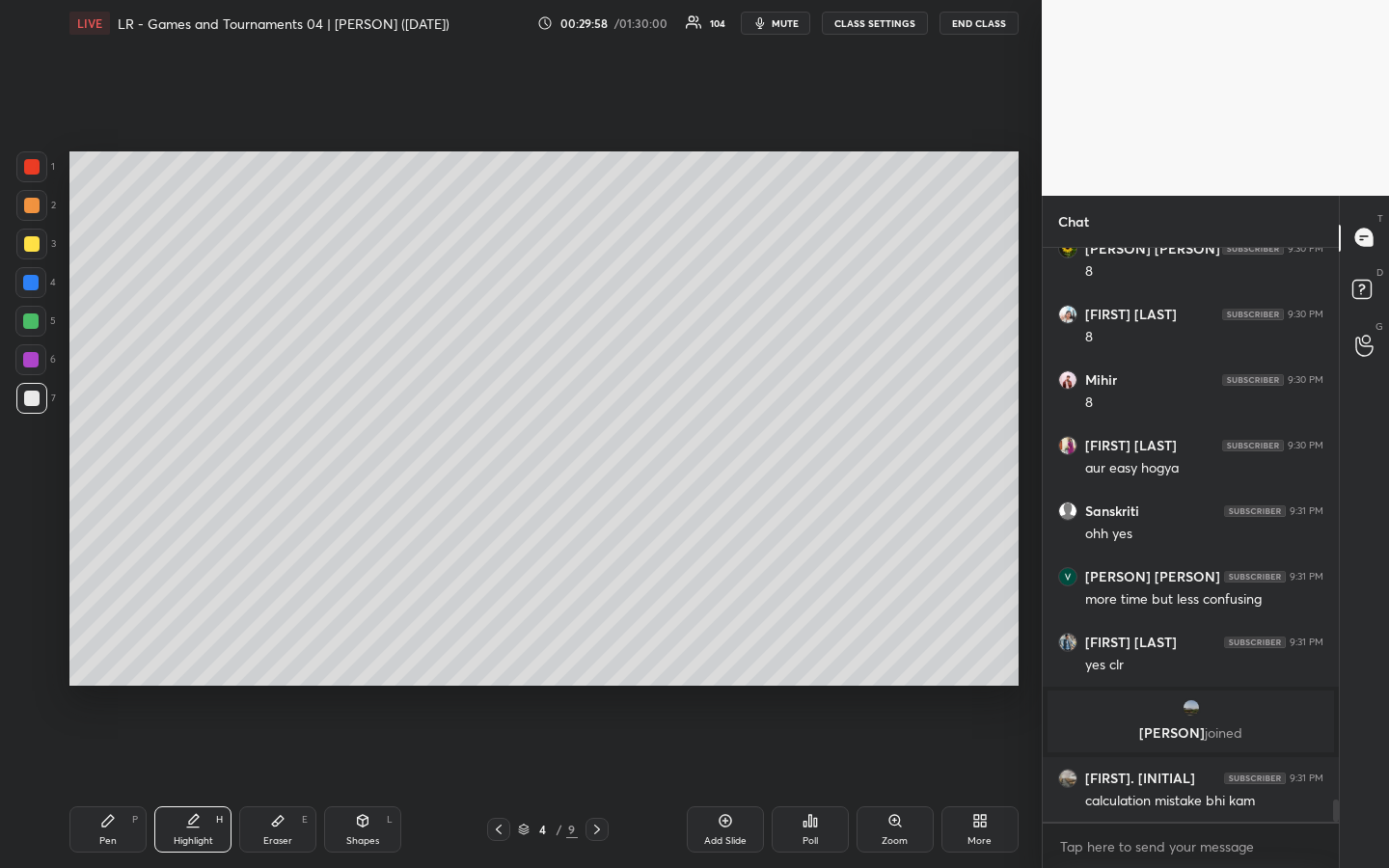 click on "Pen" at bounding box center (108, 841) 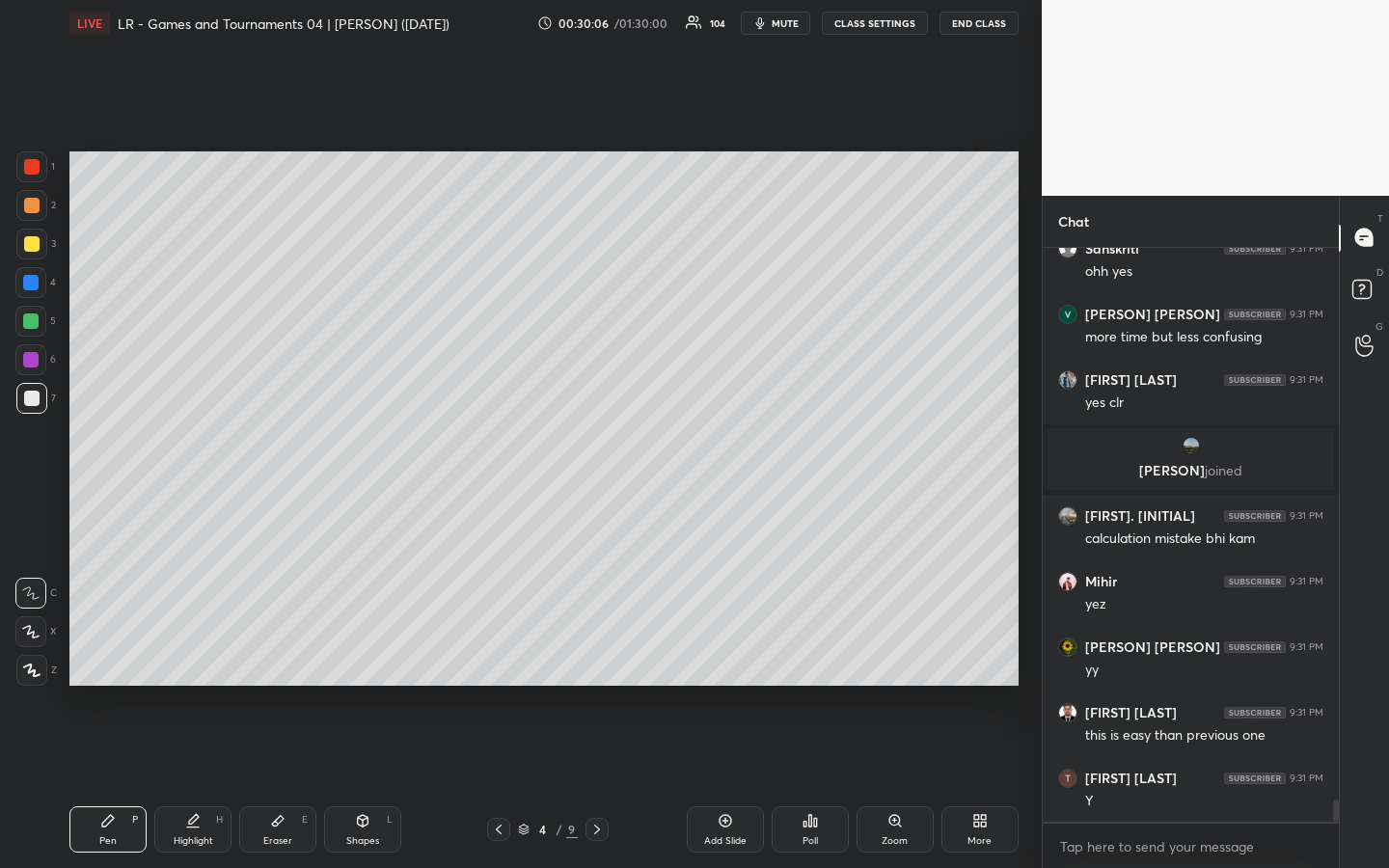 scroll, scrollTop: 14533, scrollLeft: 0, axis: vertical 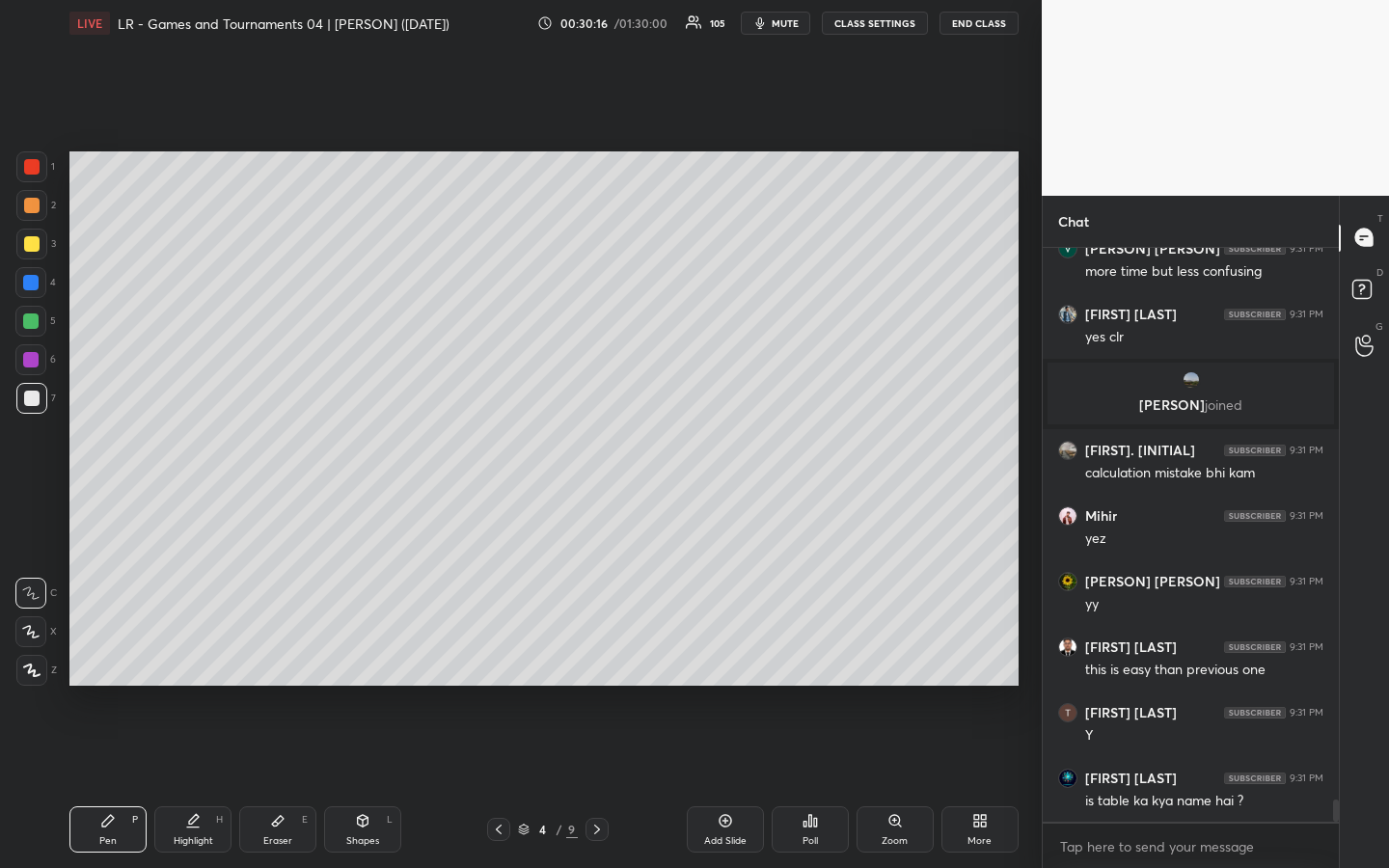 click at bounding box center [32, 244] 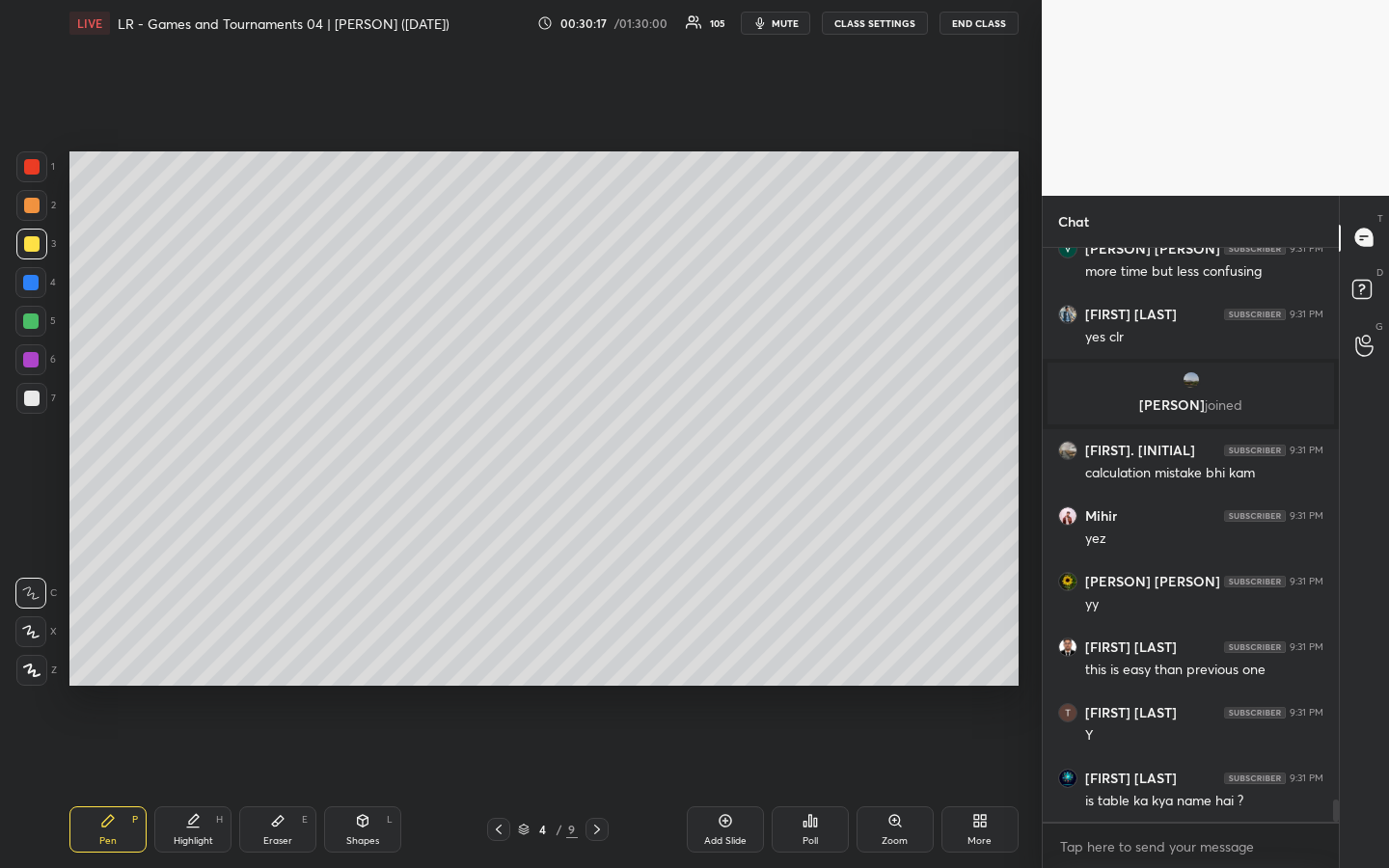 click on "Pen P" at bounding box center [108, 829] 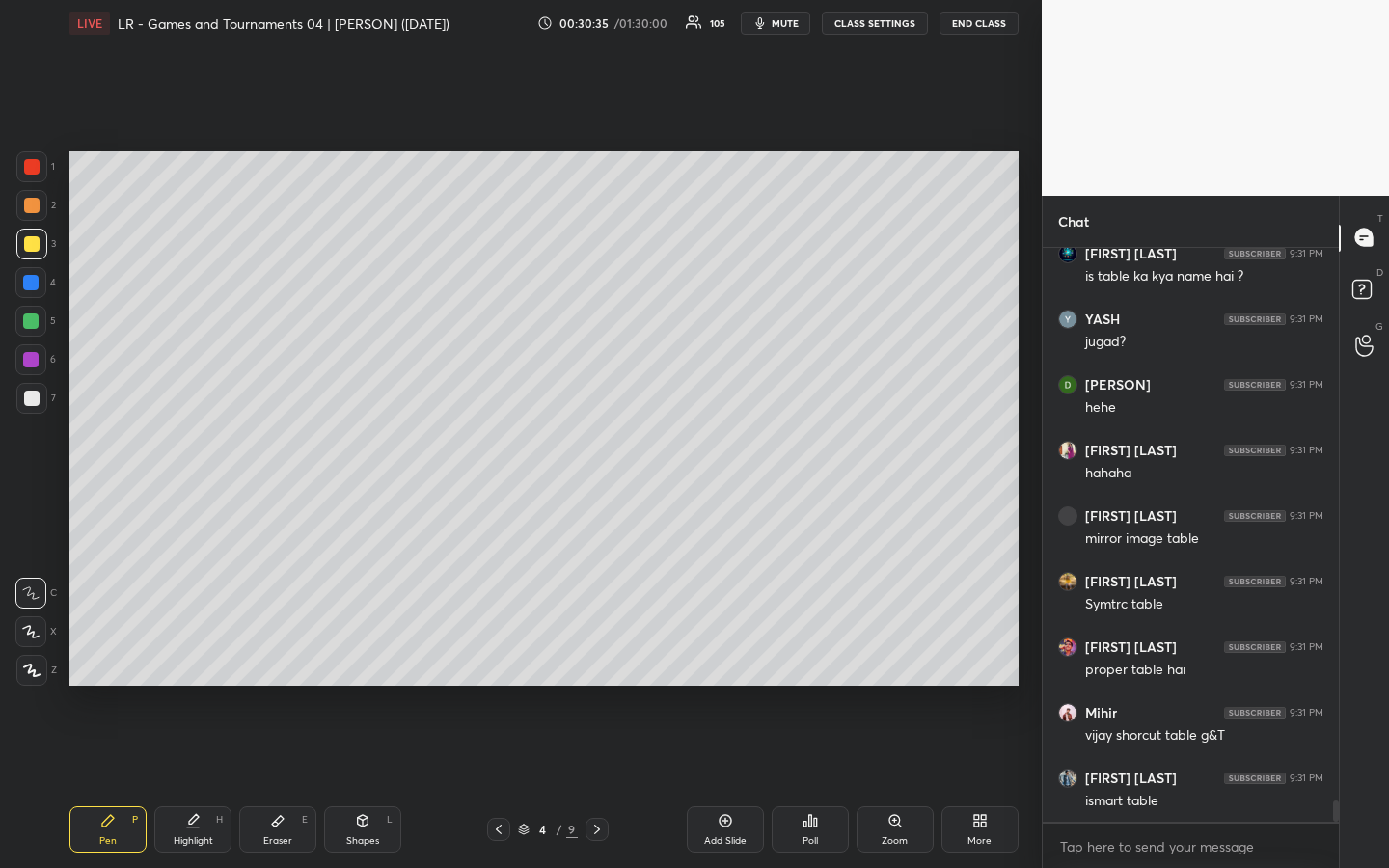 scroll, scrollTop: 15123, scrollLeft: 0, axis: vertical 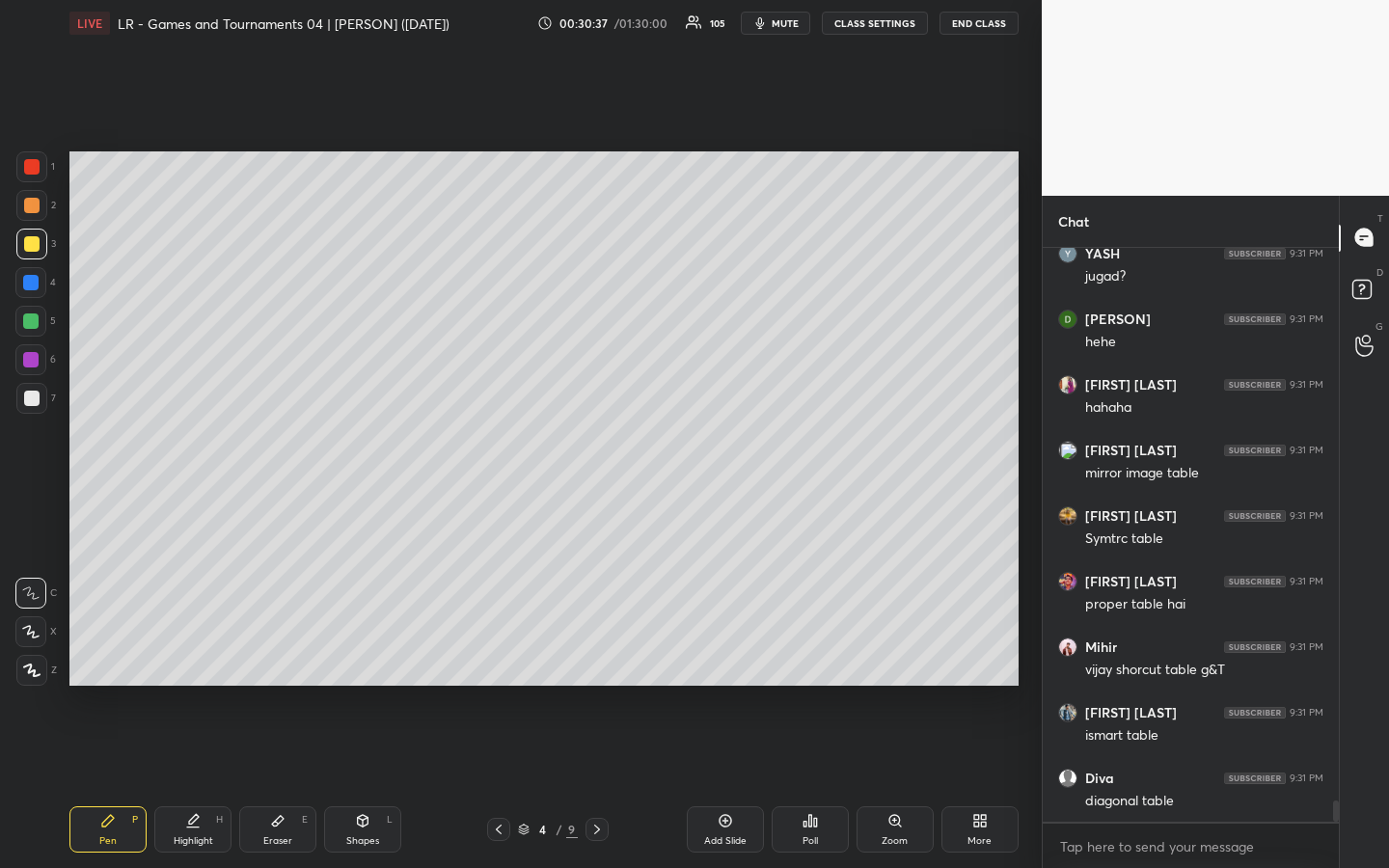 click at bounding box center (32, 244) 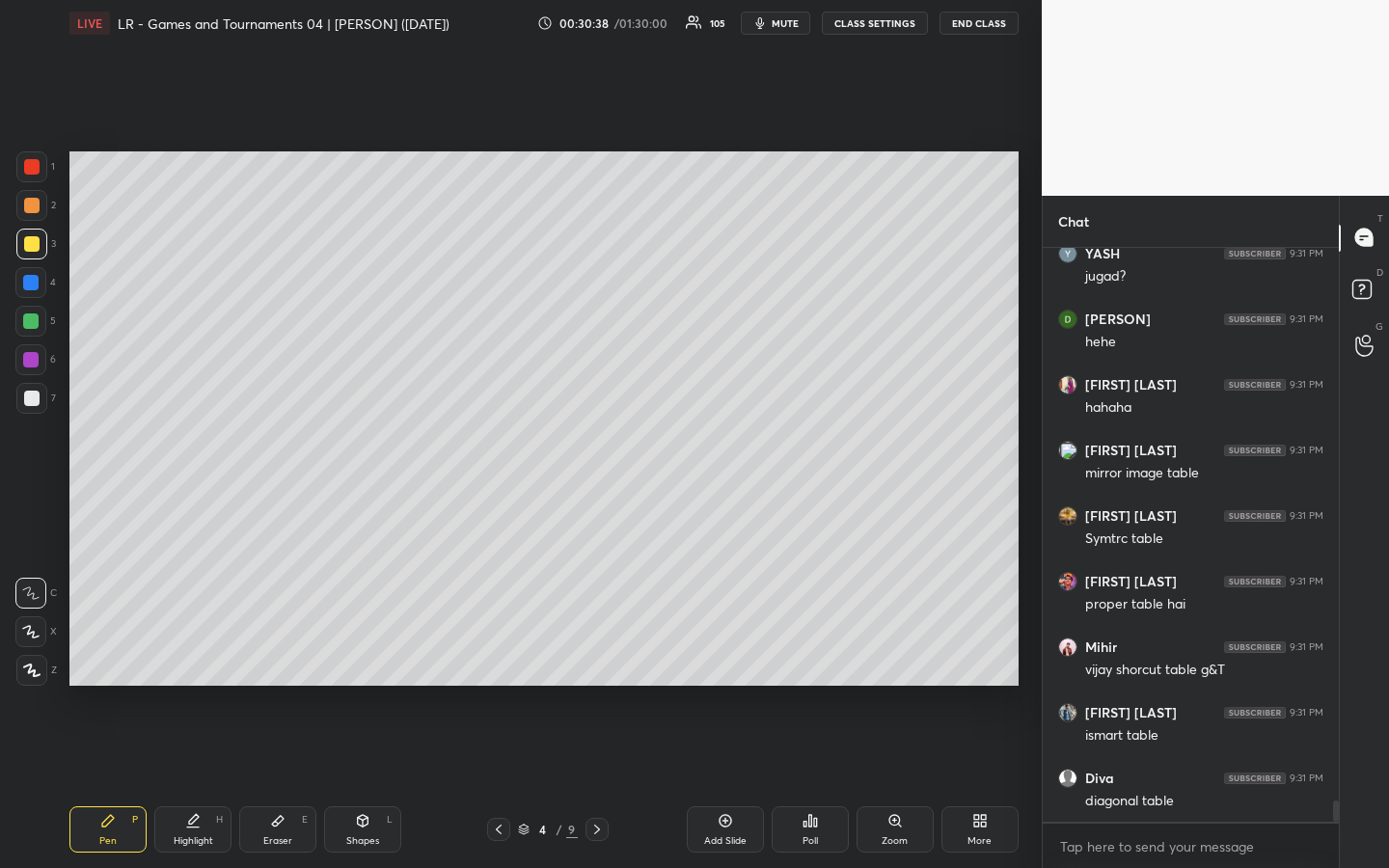 click 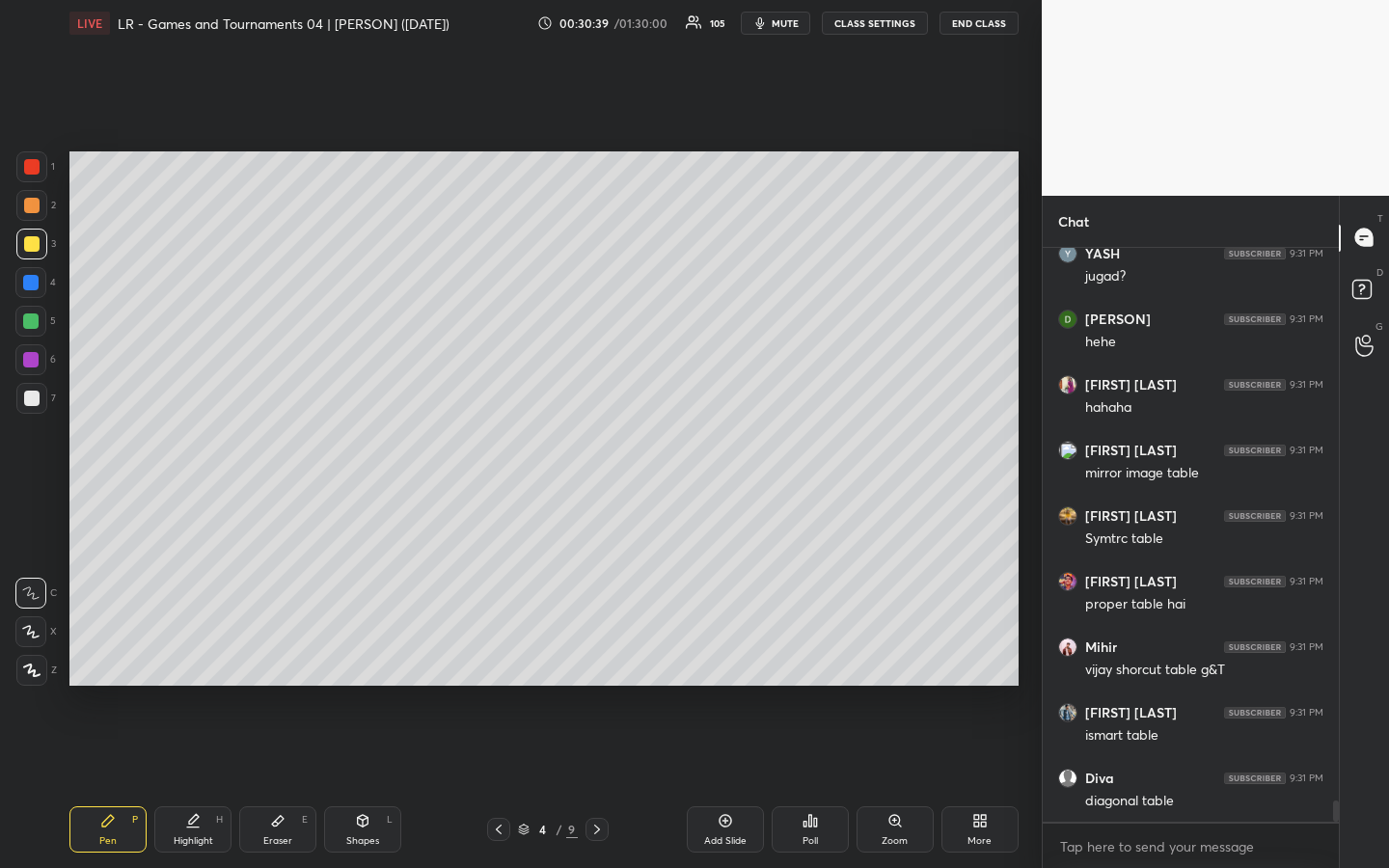click at bounding box center [32, 244] 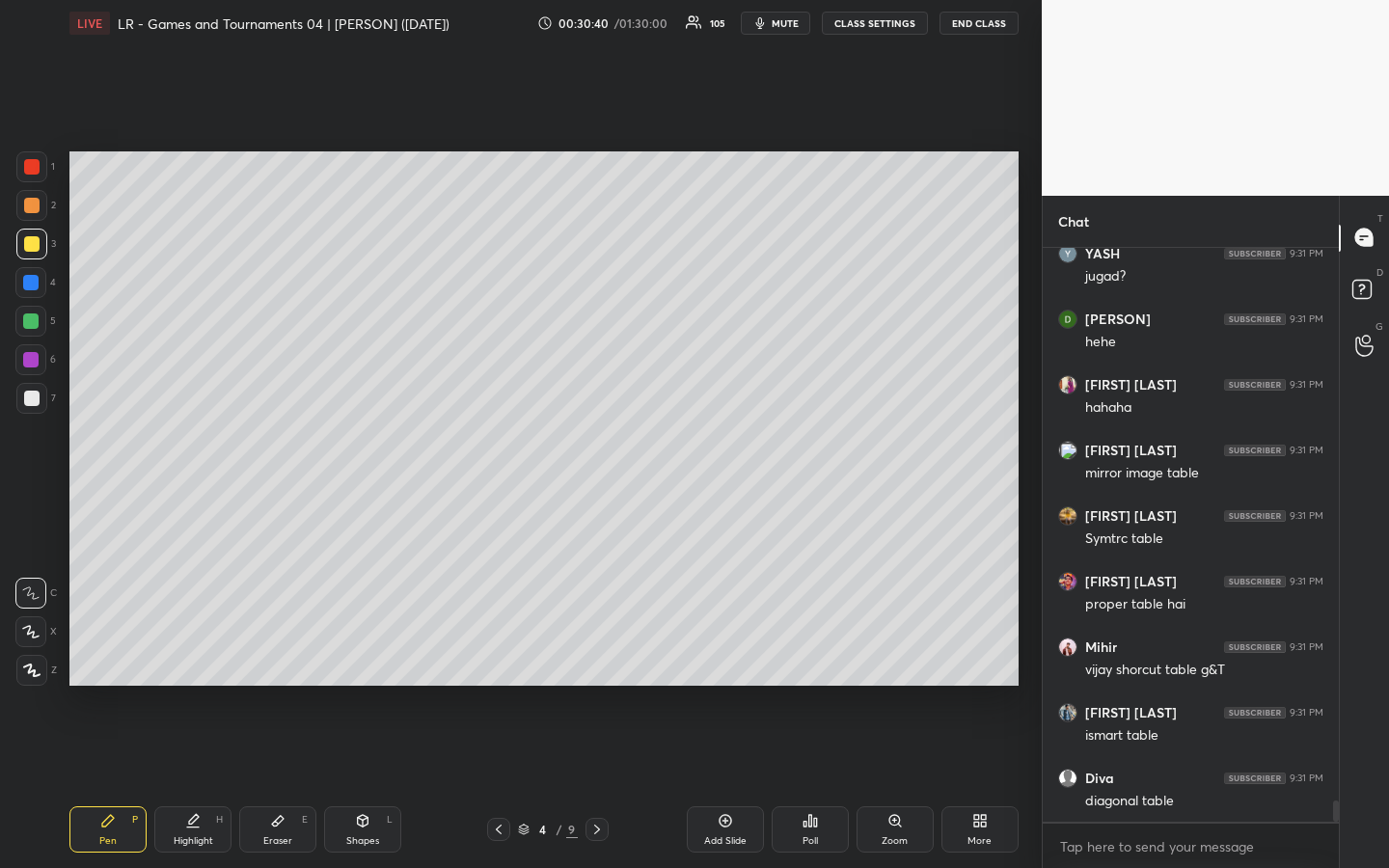 scroll, scrollTop: 15189, scrollLeft: 0, axis: vertical 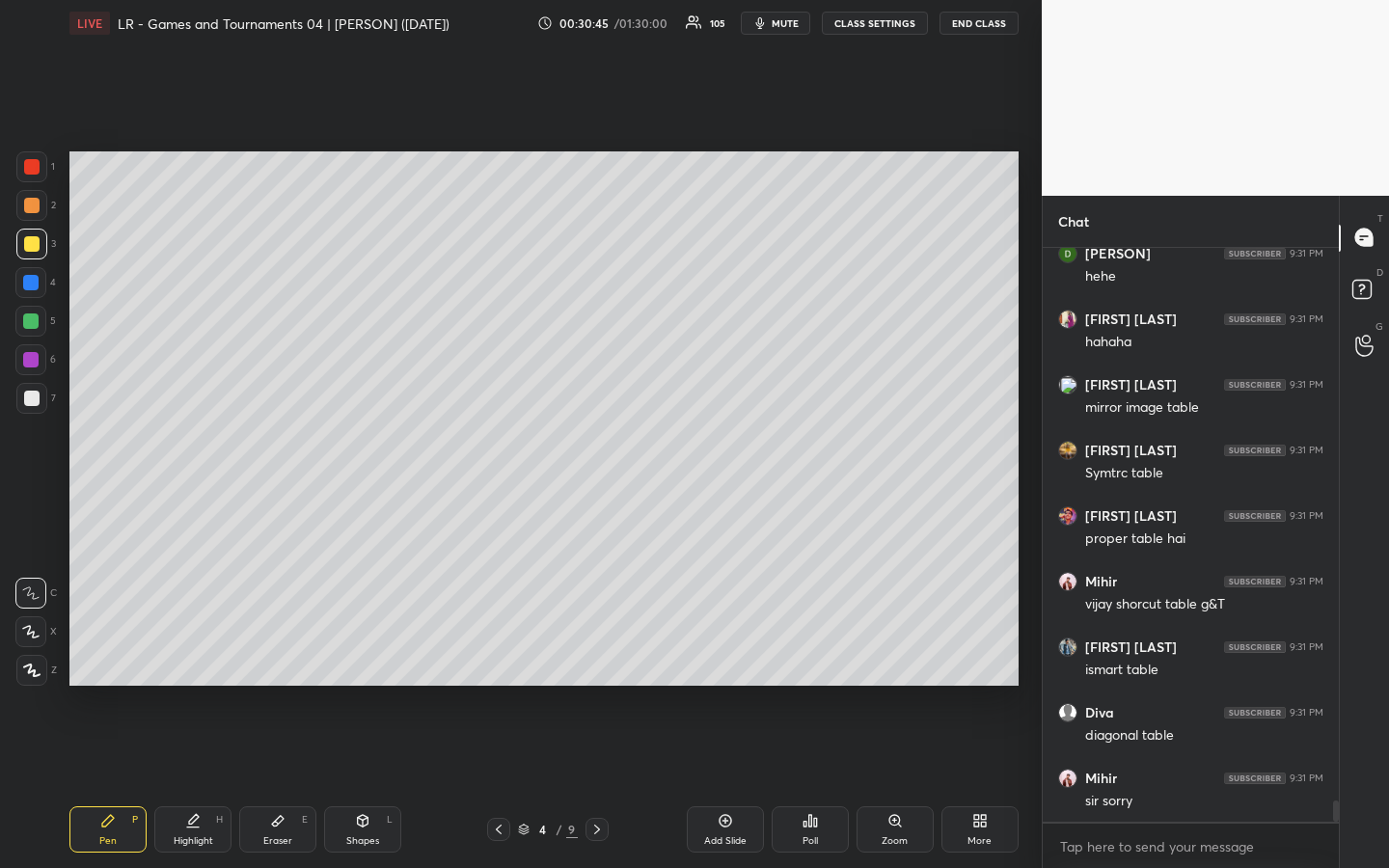 click on "Highlight" at bounding box center [193, 841] 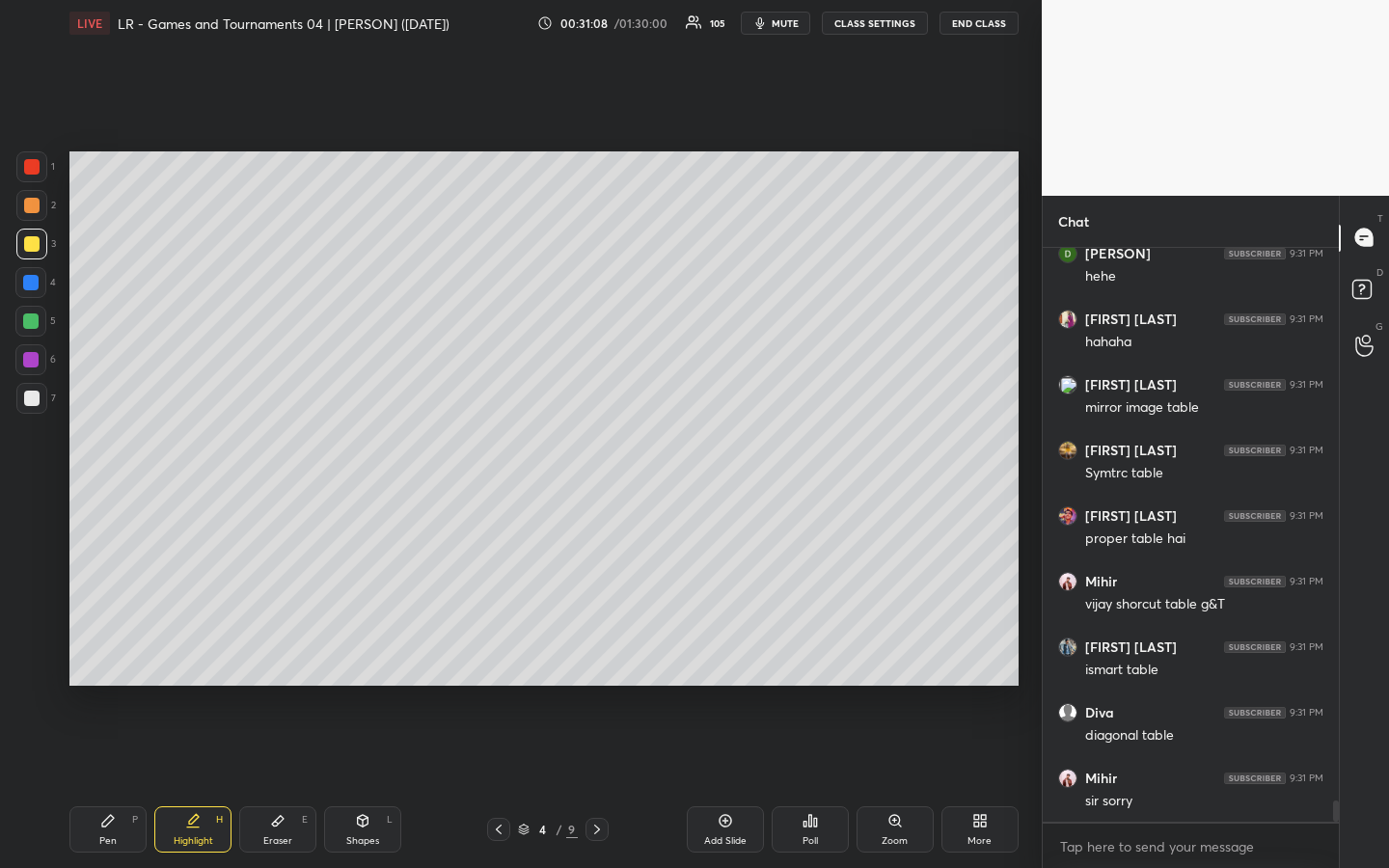 scroll, scrollTop: 15255, scrollLeft: 0, axis: vertical 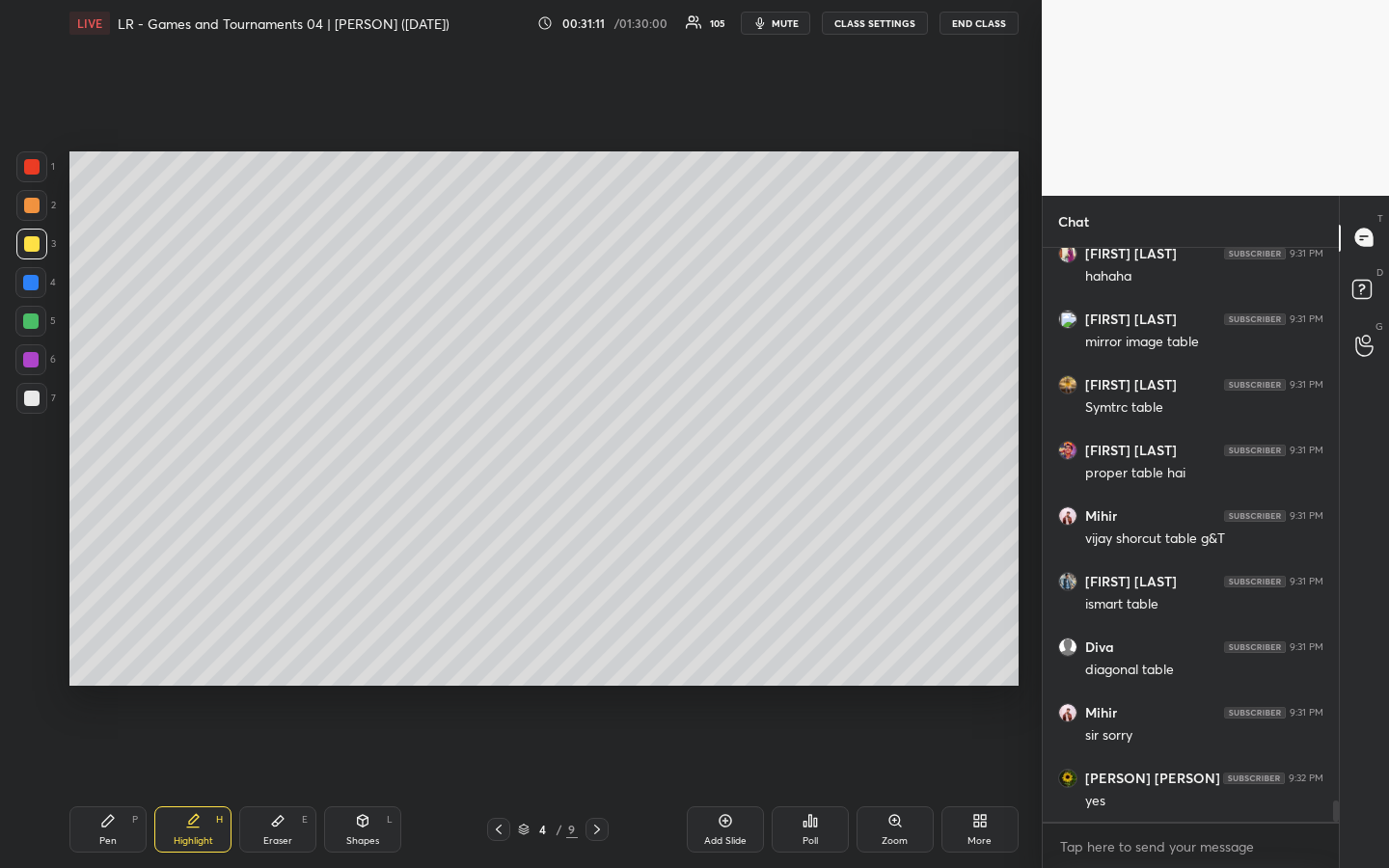 click on "Pen" at bounding box center [108, 841] 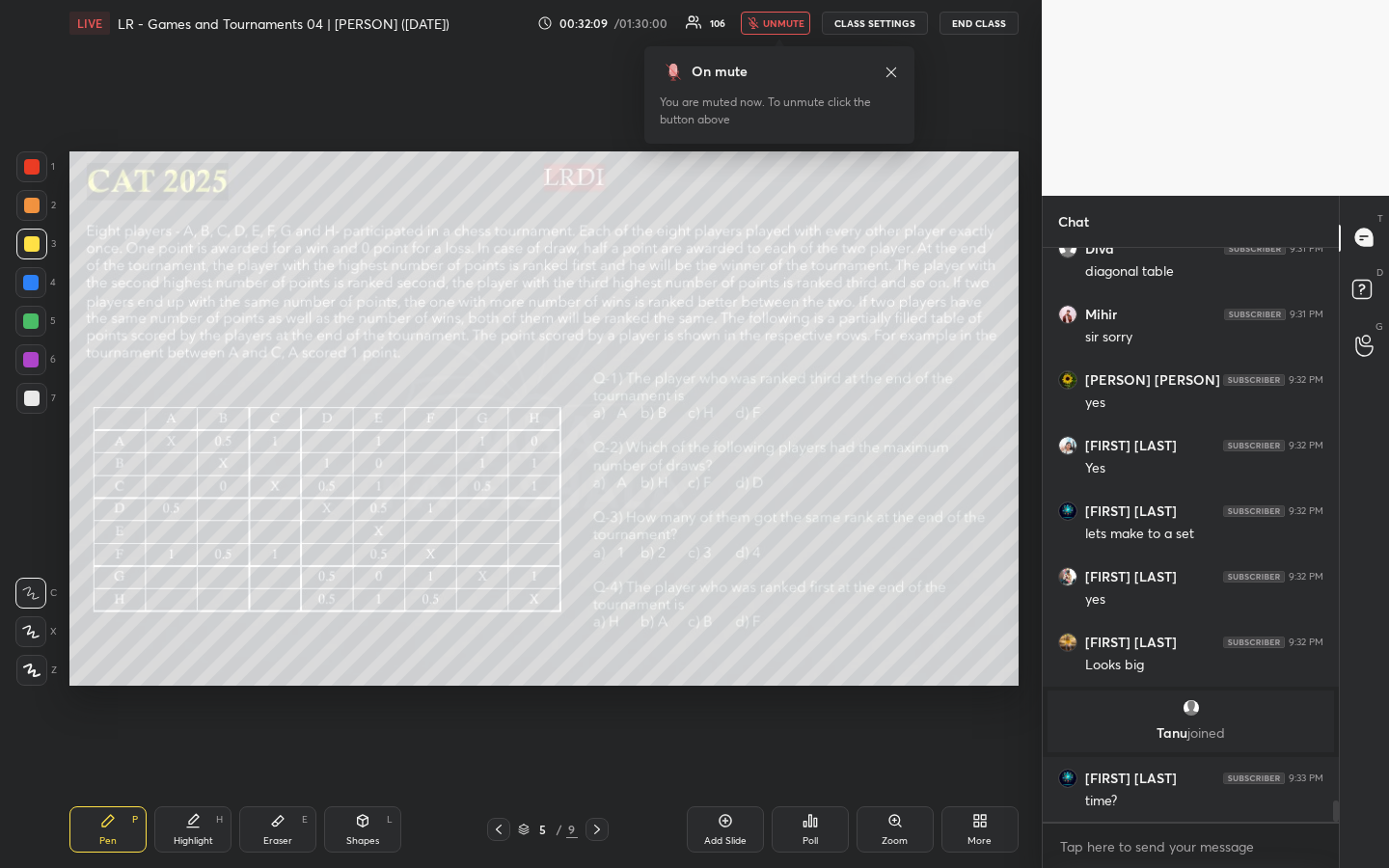 scroll, scrollTop: 15195, scrollLeft: 0, axis: vertical 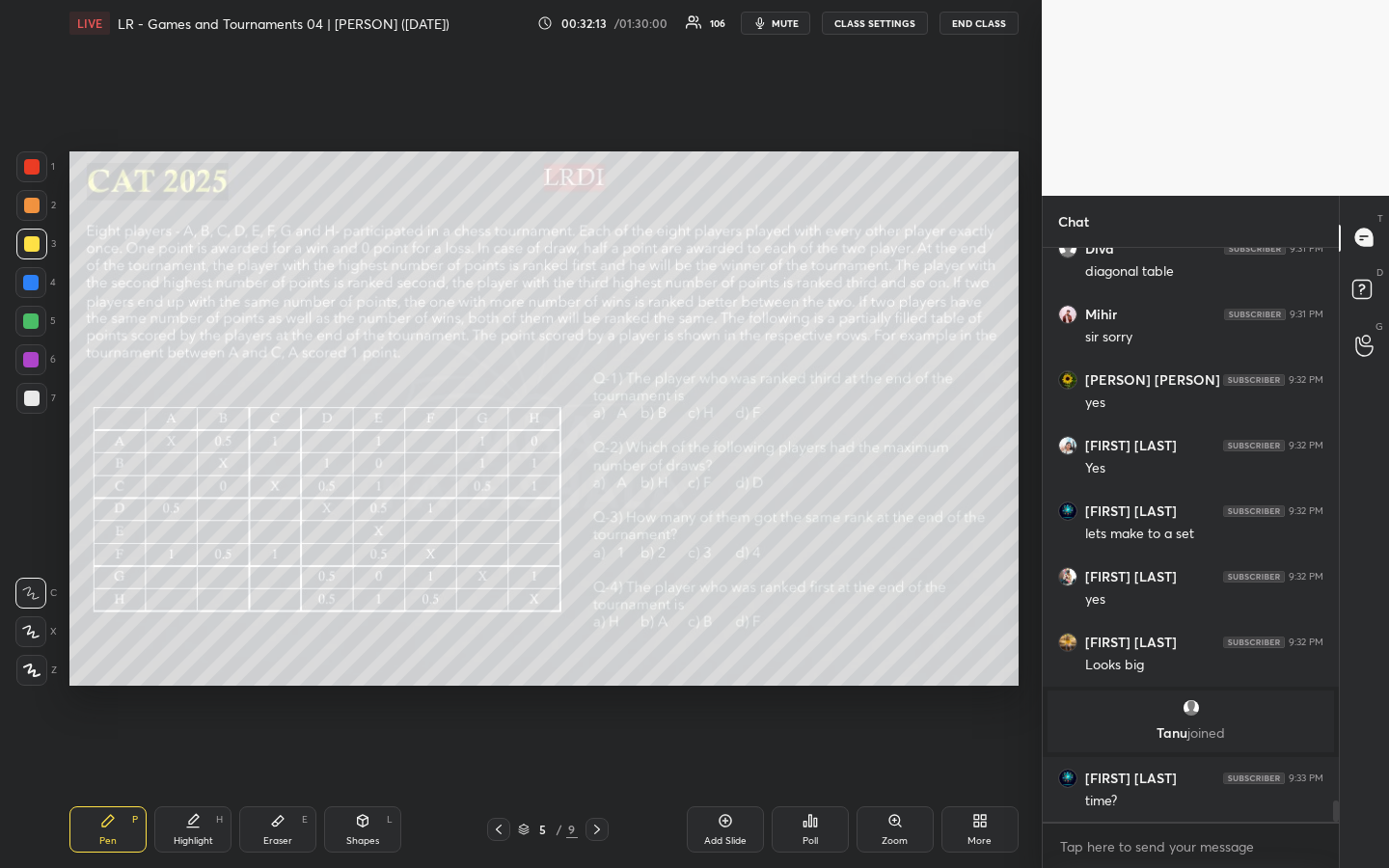 click at bounding box center [32, 205] 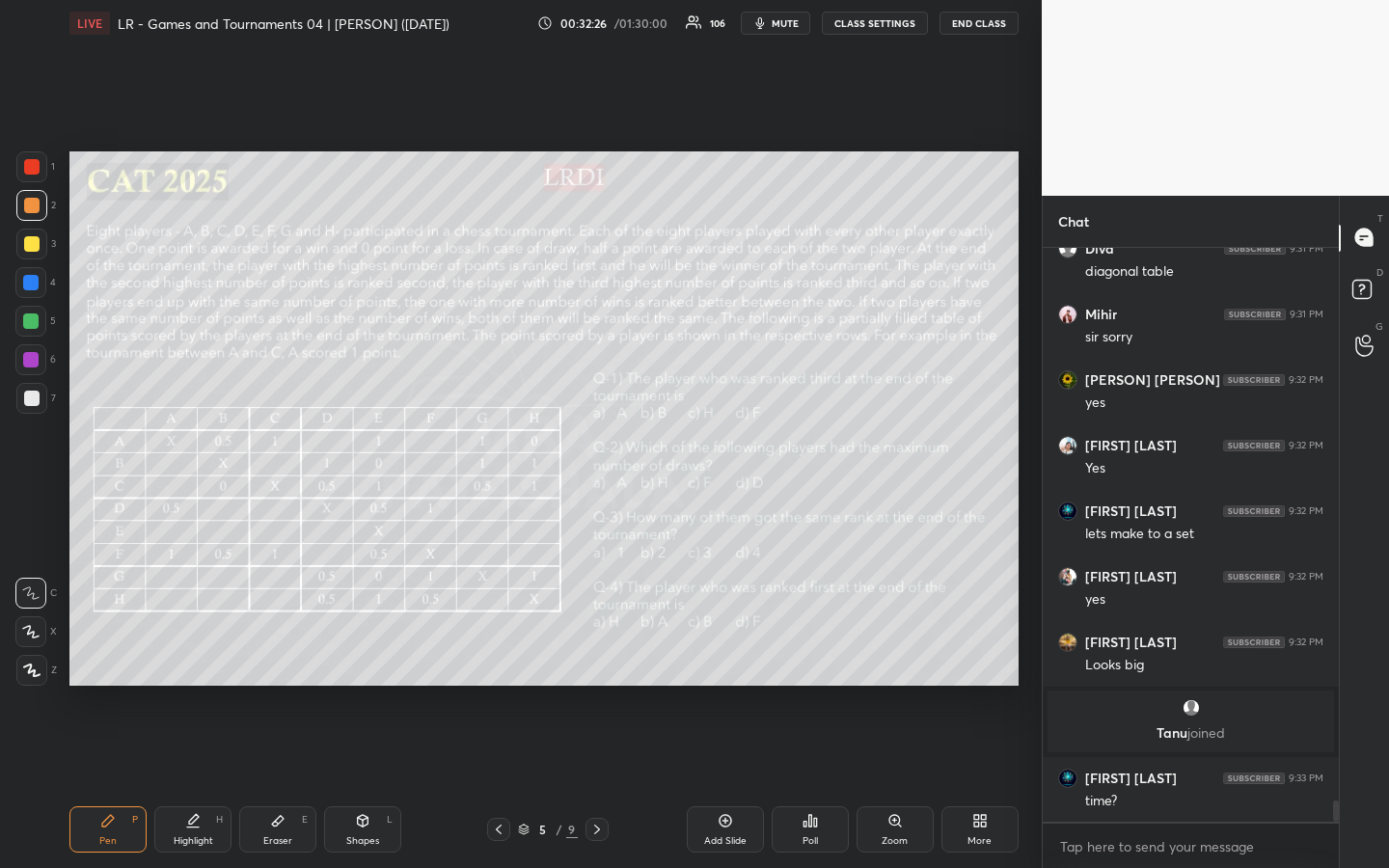 click on "Setting up your live class Poll for   secs No correct answer Start poll" at bounding box center (544, 419) 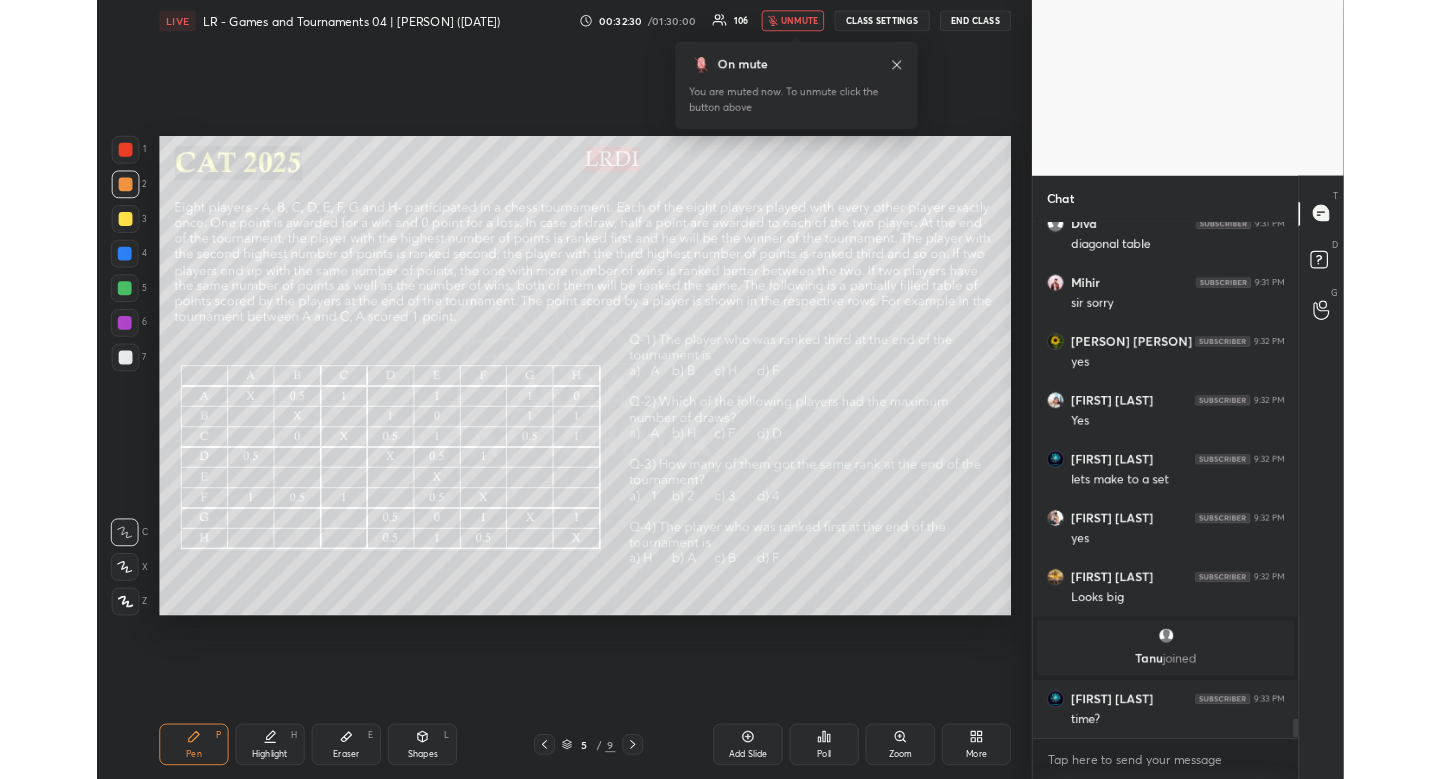 scroll, scrollTop: 15841, scrollLeft: 0, axis: vertical 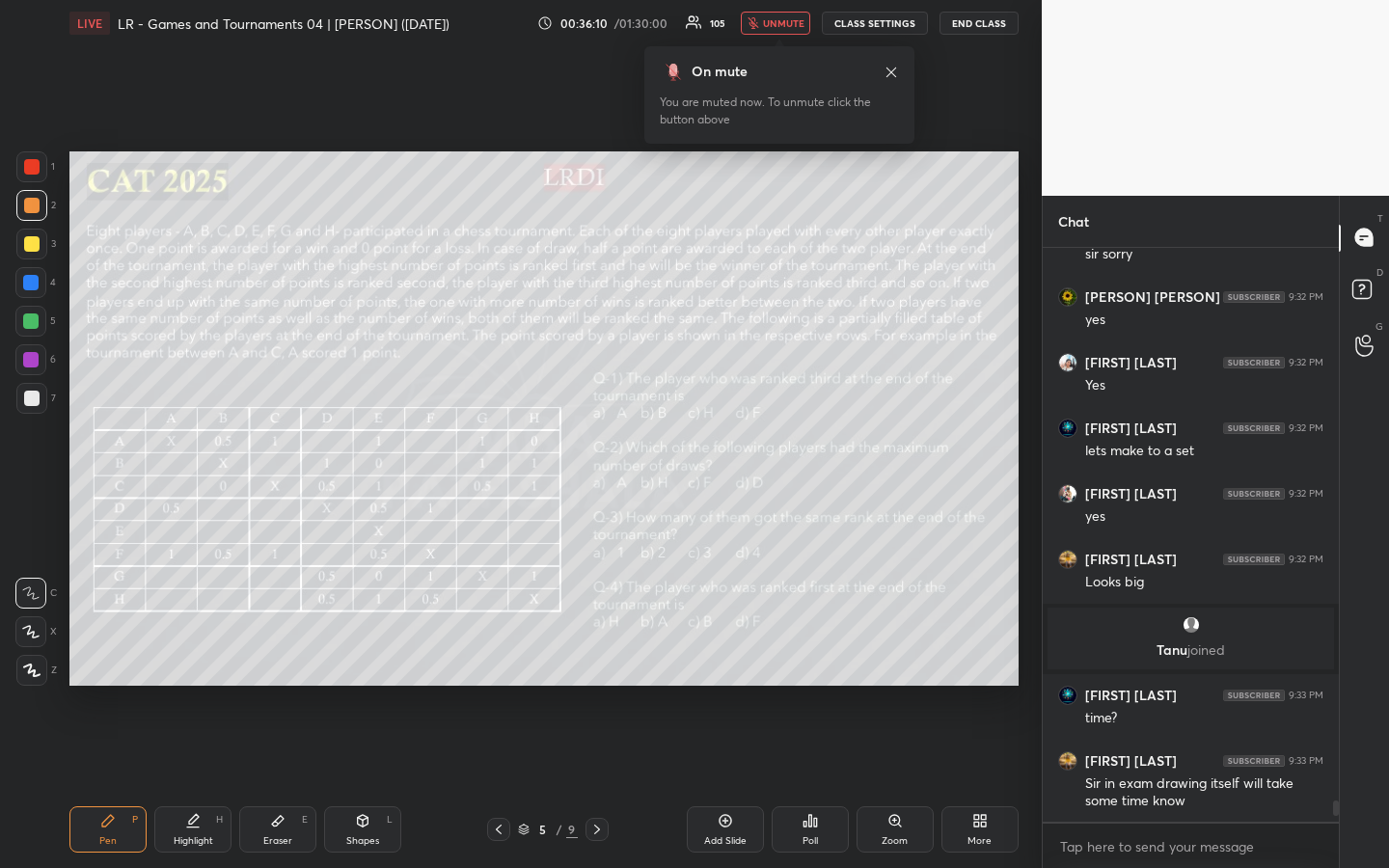 click on "1 2 3 4 5 6 7 R O A L C X Z Erase all   C X Z LIVE LR - Games and Tournaments 04 | [PERSON] ([DATE]) 00:36:10 /  01:30:00 105 unmute CLASS SETTINGS END CLASS Setting up your live class Poll for   secs No correct answer Start poll Back LR - Games and Tournaments 04 | [PERSON] ([DATE]) MBA Pathshala Pen P Highlight H Eraser E Shapes L 5 / 9 Add Slide Poll Zoom More" at bounding box center [521, 434] 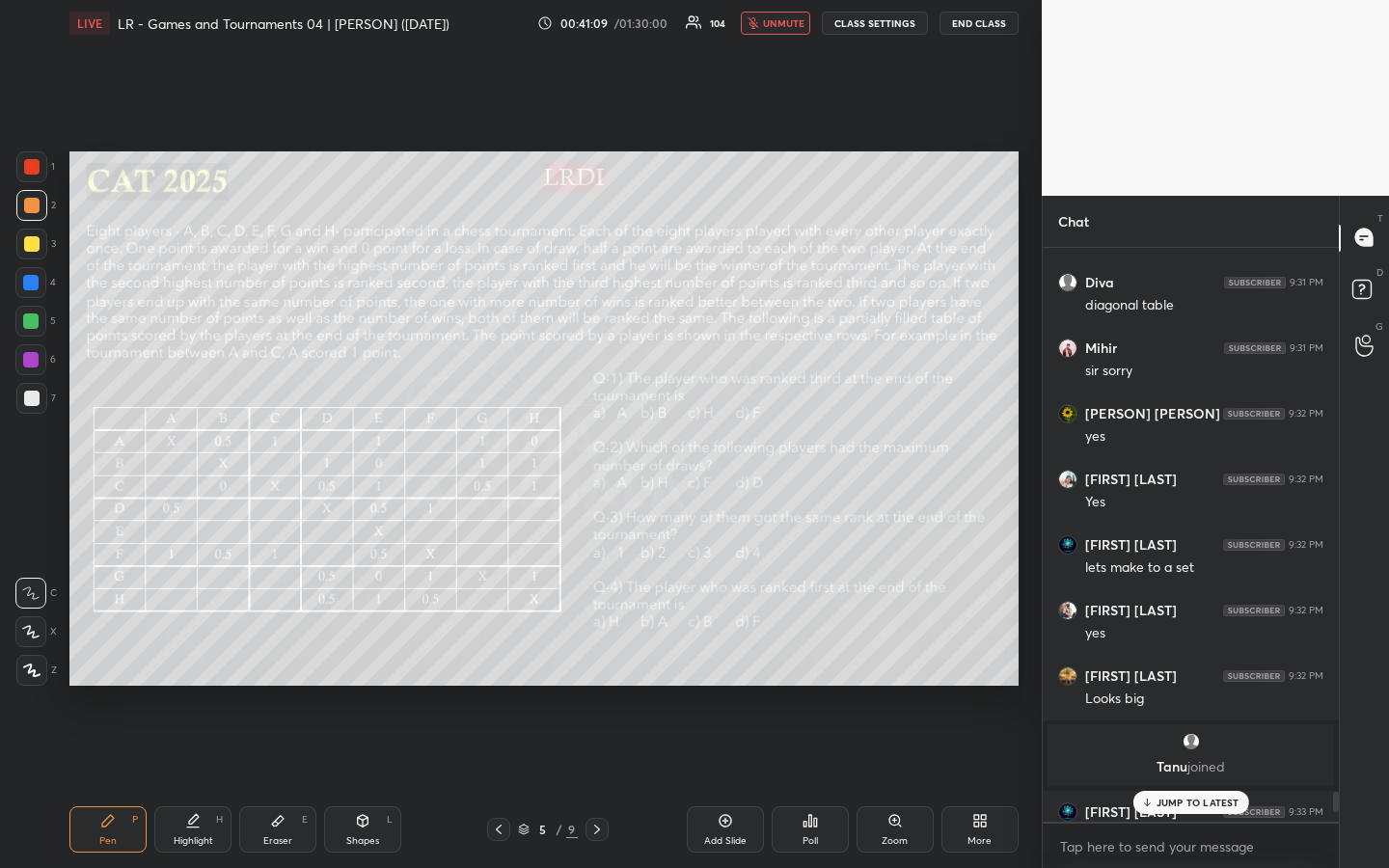 scroll, scrollTop: 21559, scrollLeft: 0, axis: vertical 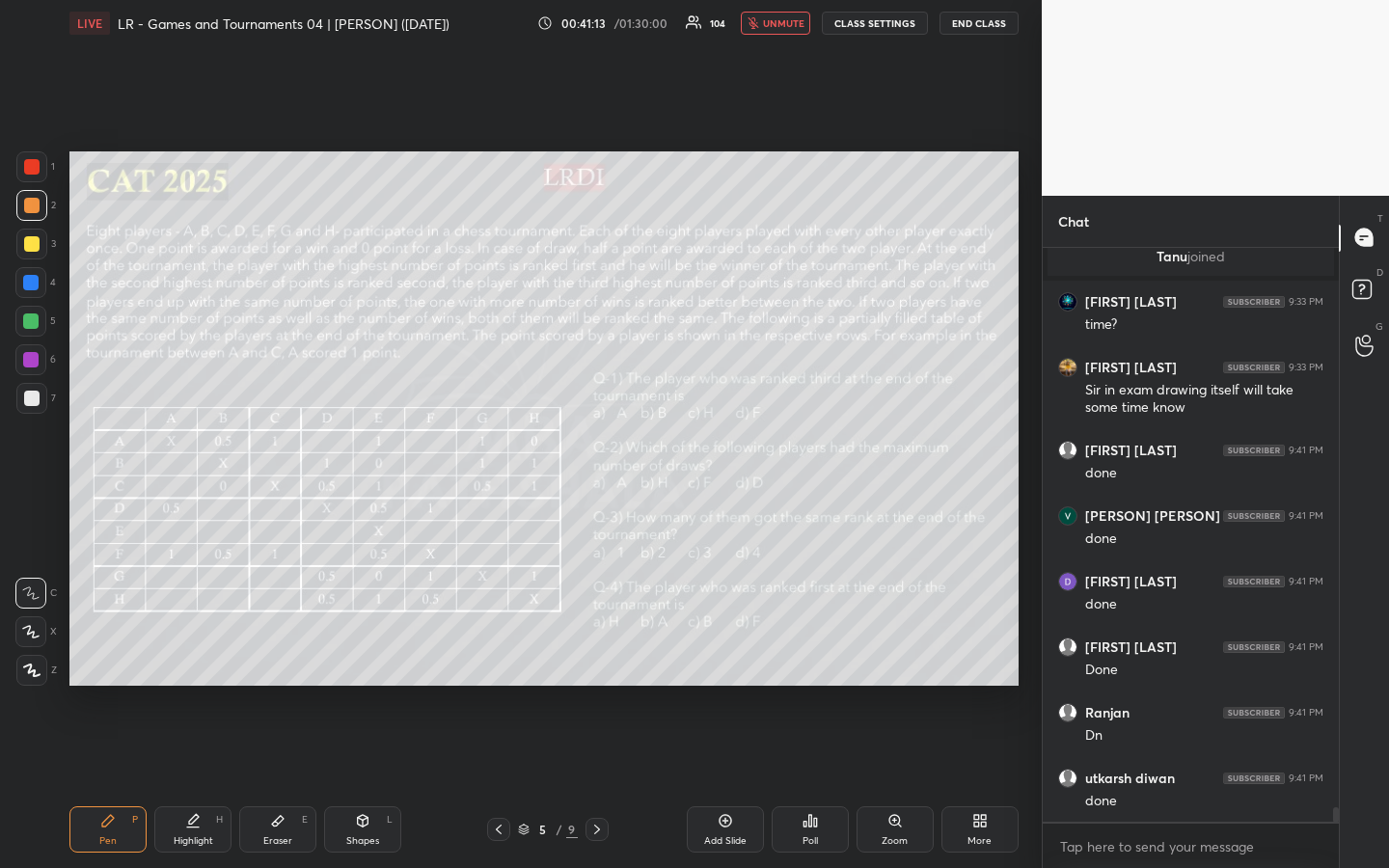 click on "T Messages (T) D Doubts (D) G Raise Hand (G)" at bounding box center (1364, 532) 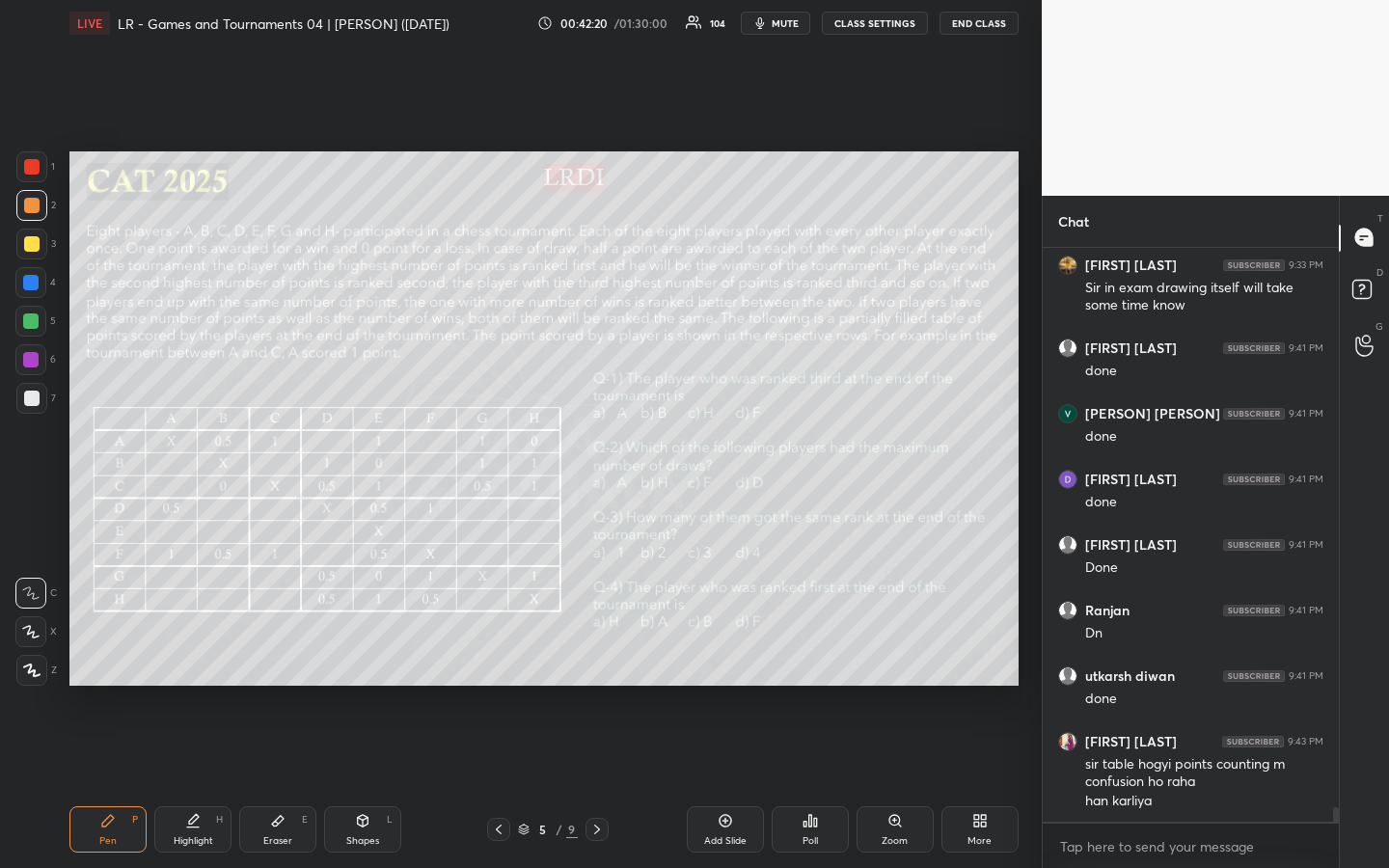 scroll, scrollTop: 21727, scrollLeft: 0, axis: vertical 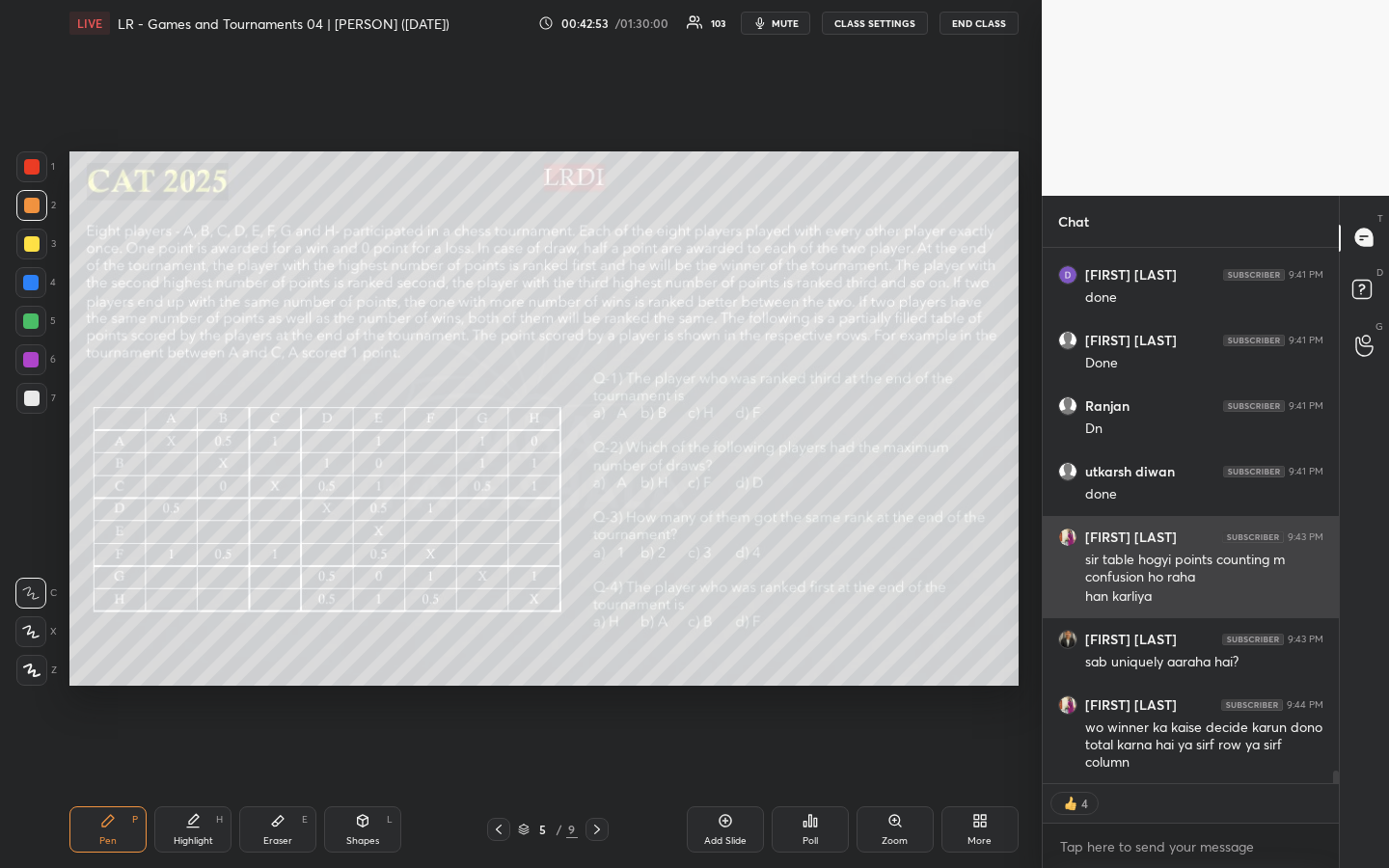 type on "x" 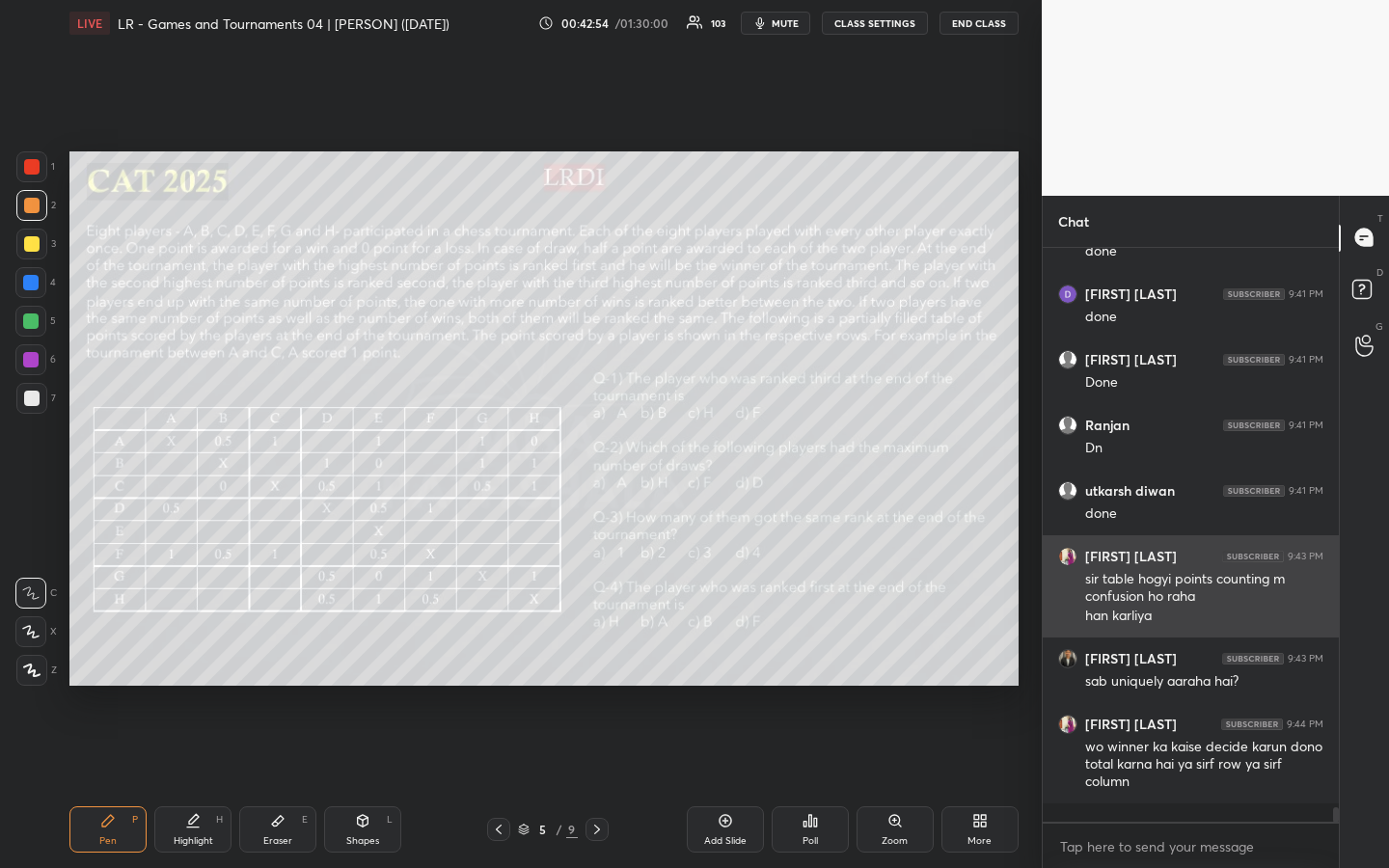 scroll, scrollTop: 7, scrollLeft: 7, axis: both 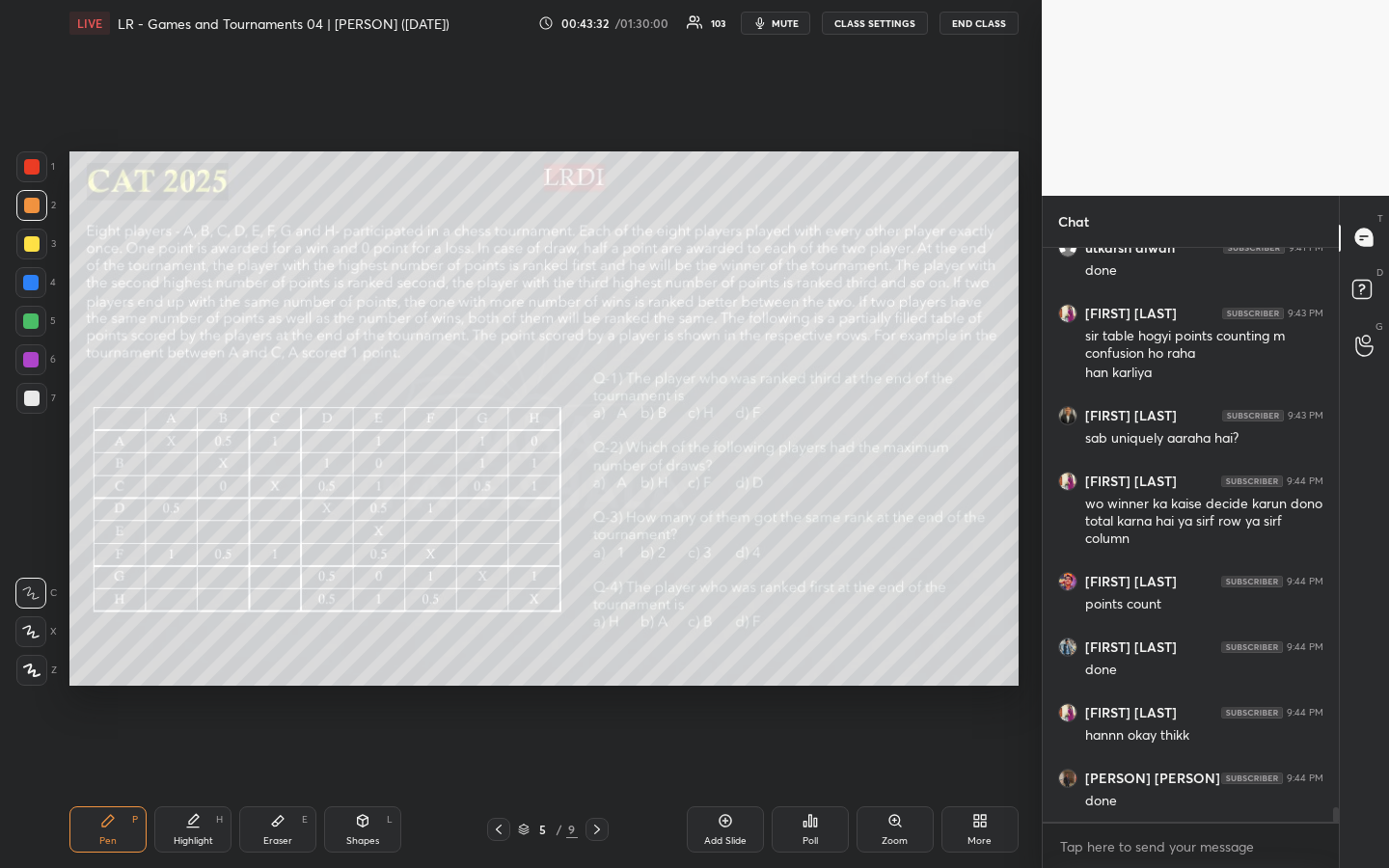 click 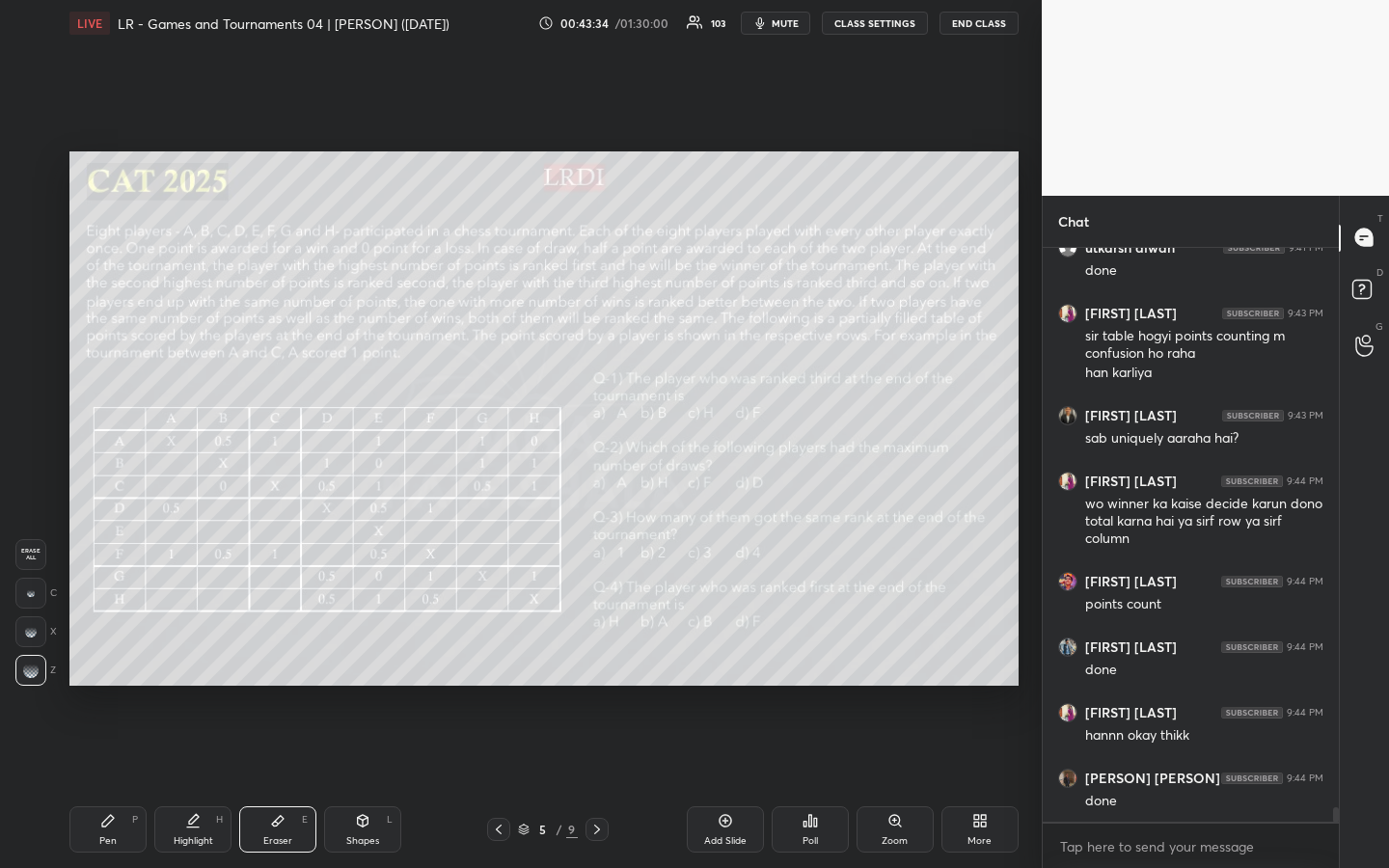 click on "Pen P" at bounding box center (108, 829) 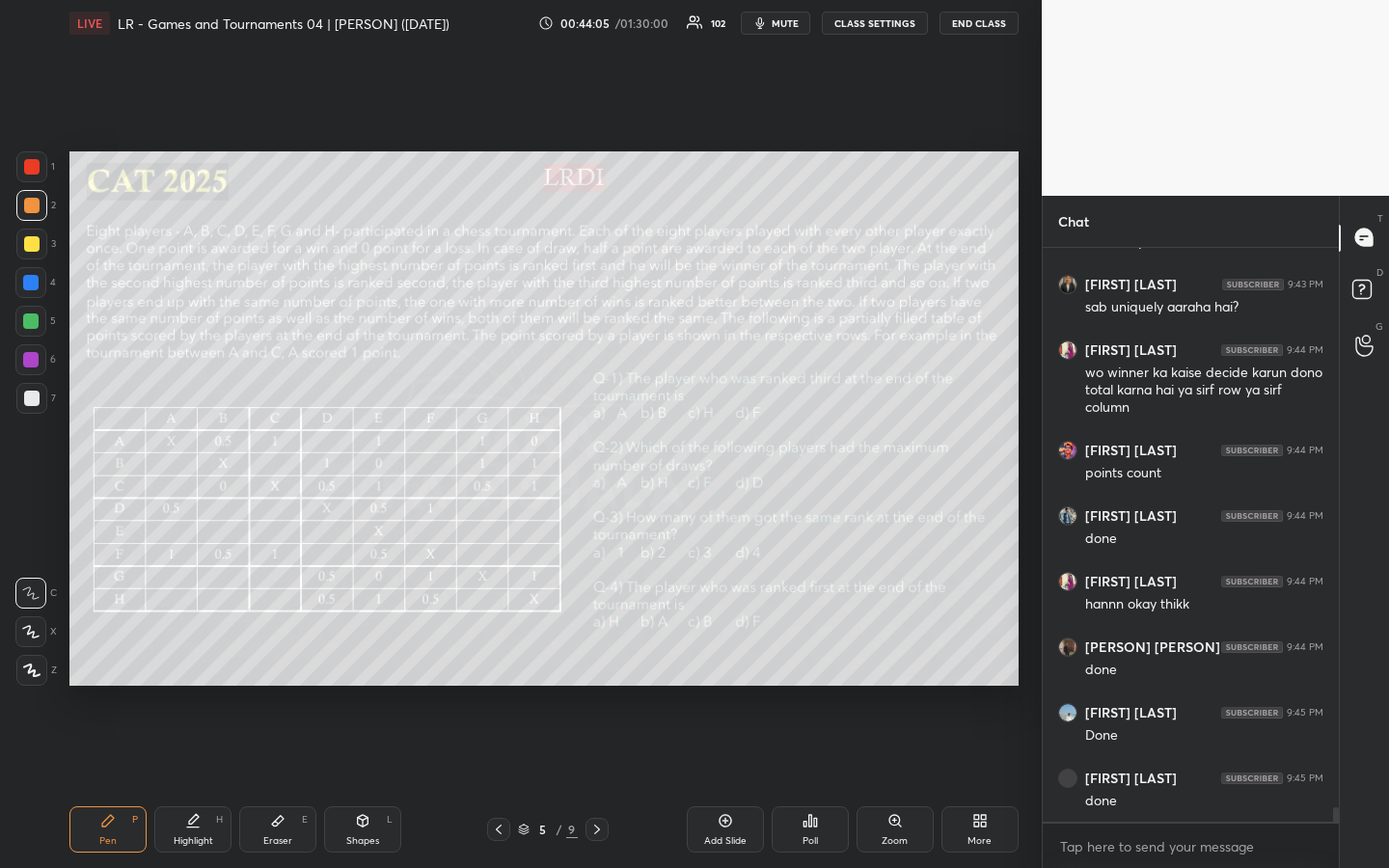 scroll, scrollTop: 22286, scrollLeft: 0, axis: vertical 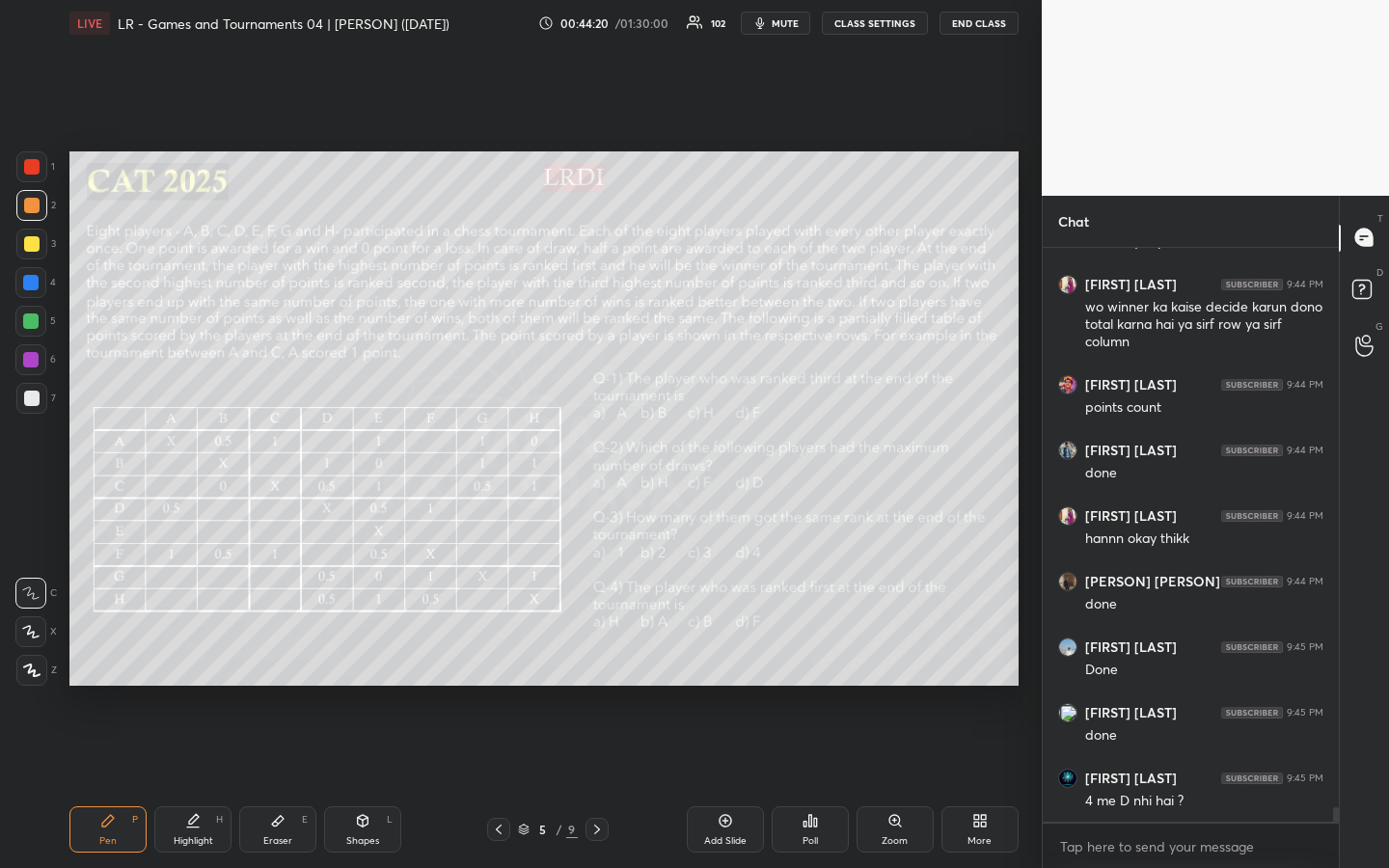 click on "Poll" at bounding box center (810, 829) 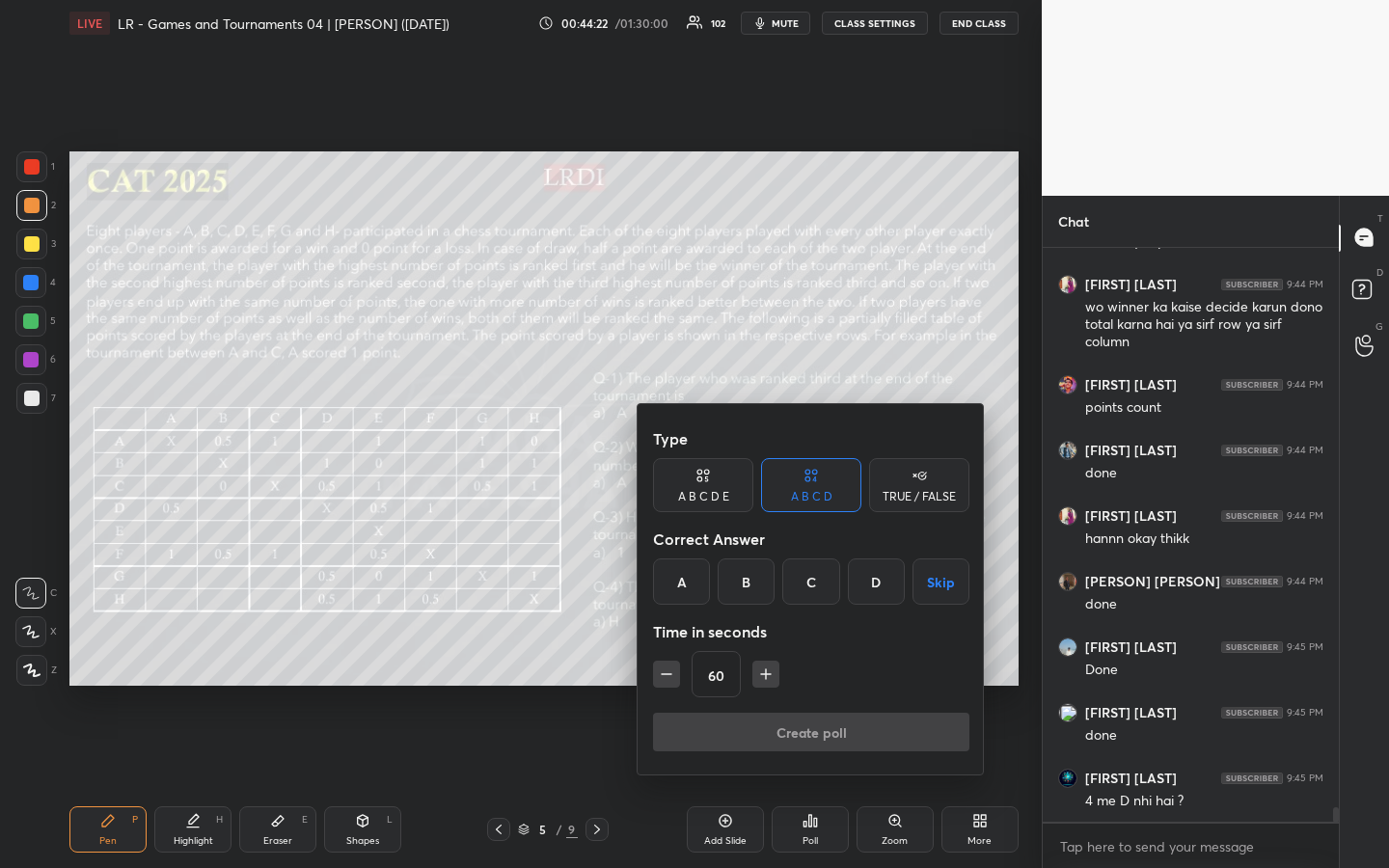 click 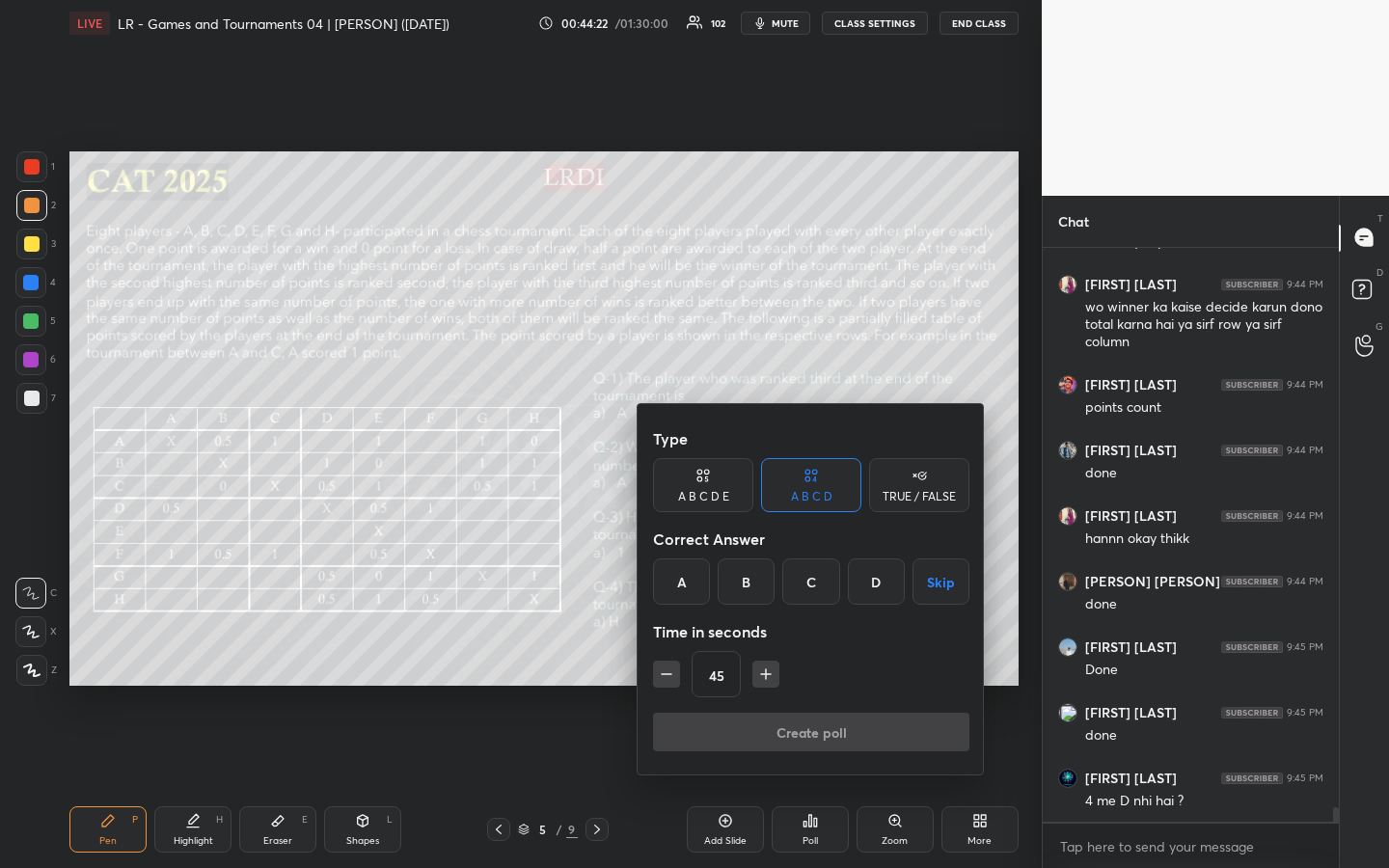 click 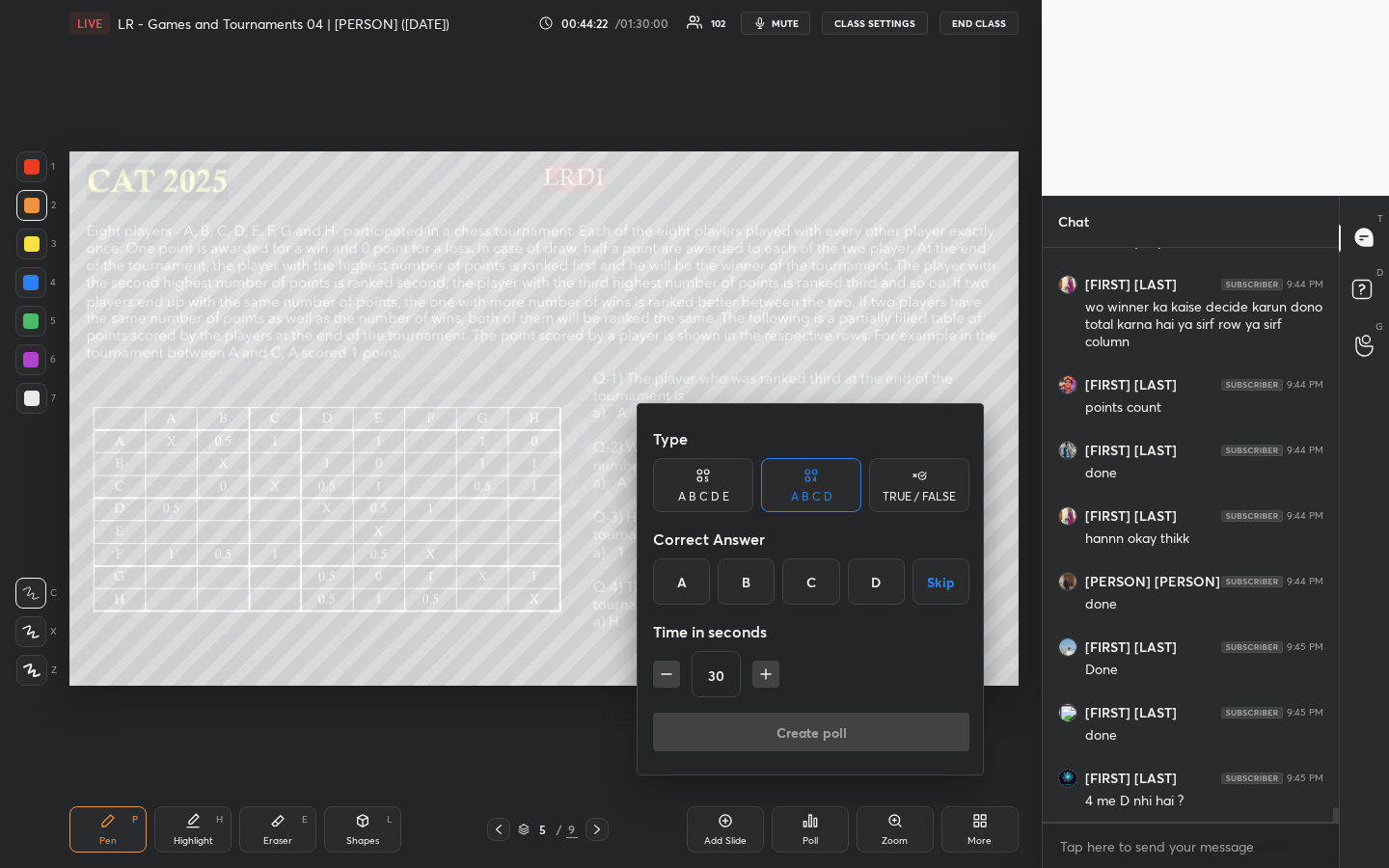 click 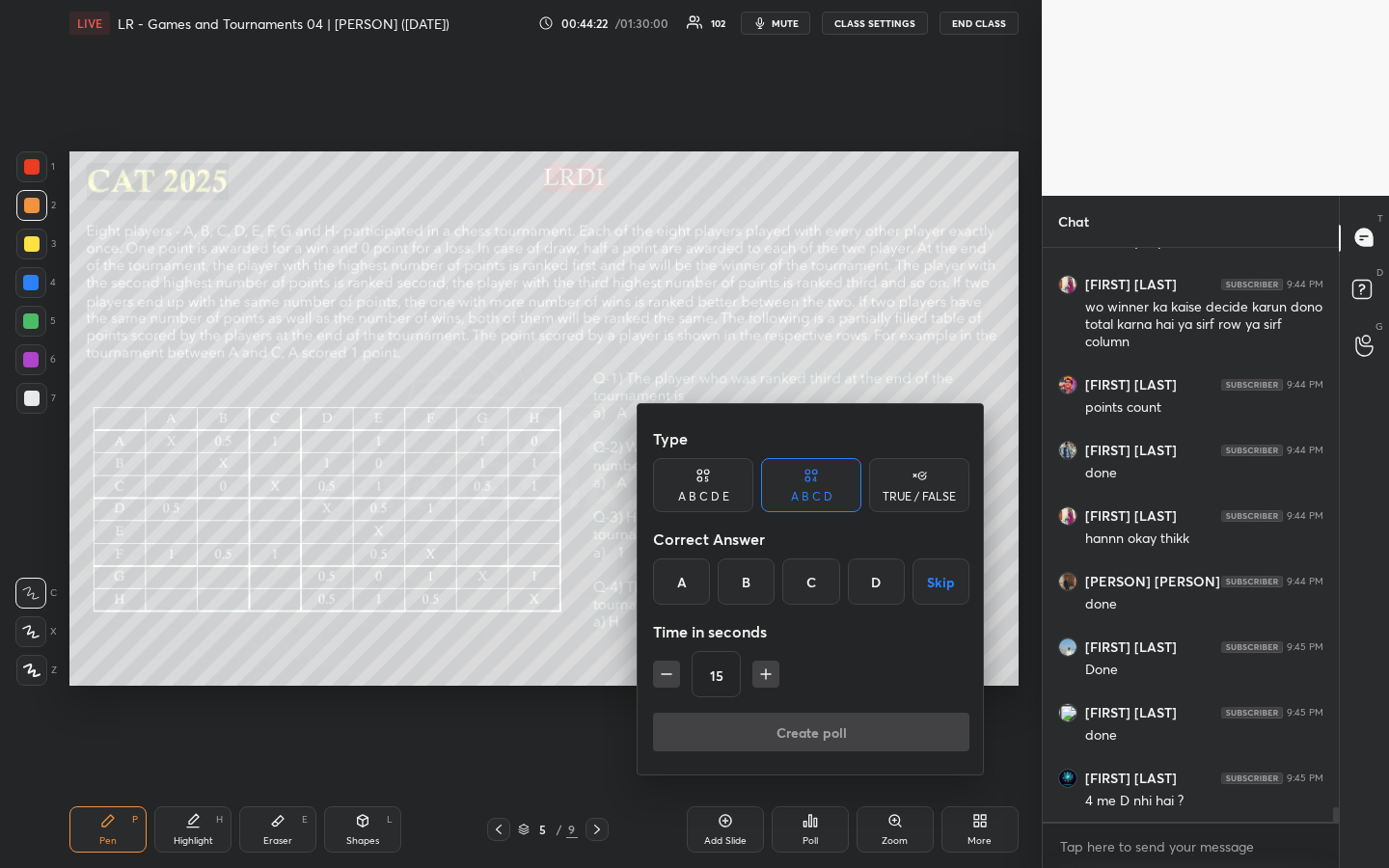 click on "15" at bounding box center (811, 674) 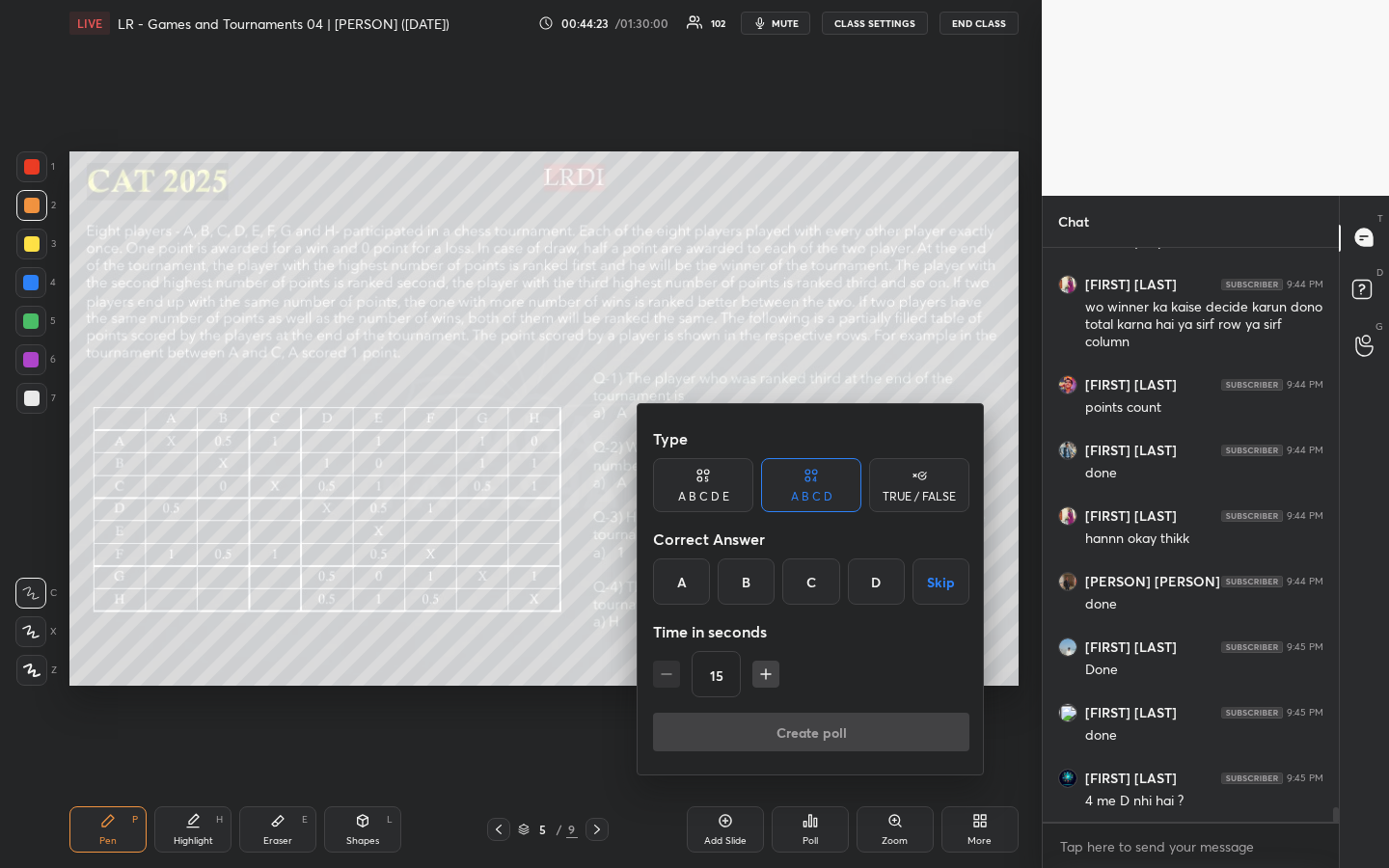 click on "15" at bounding box center (811, 674) 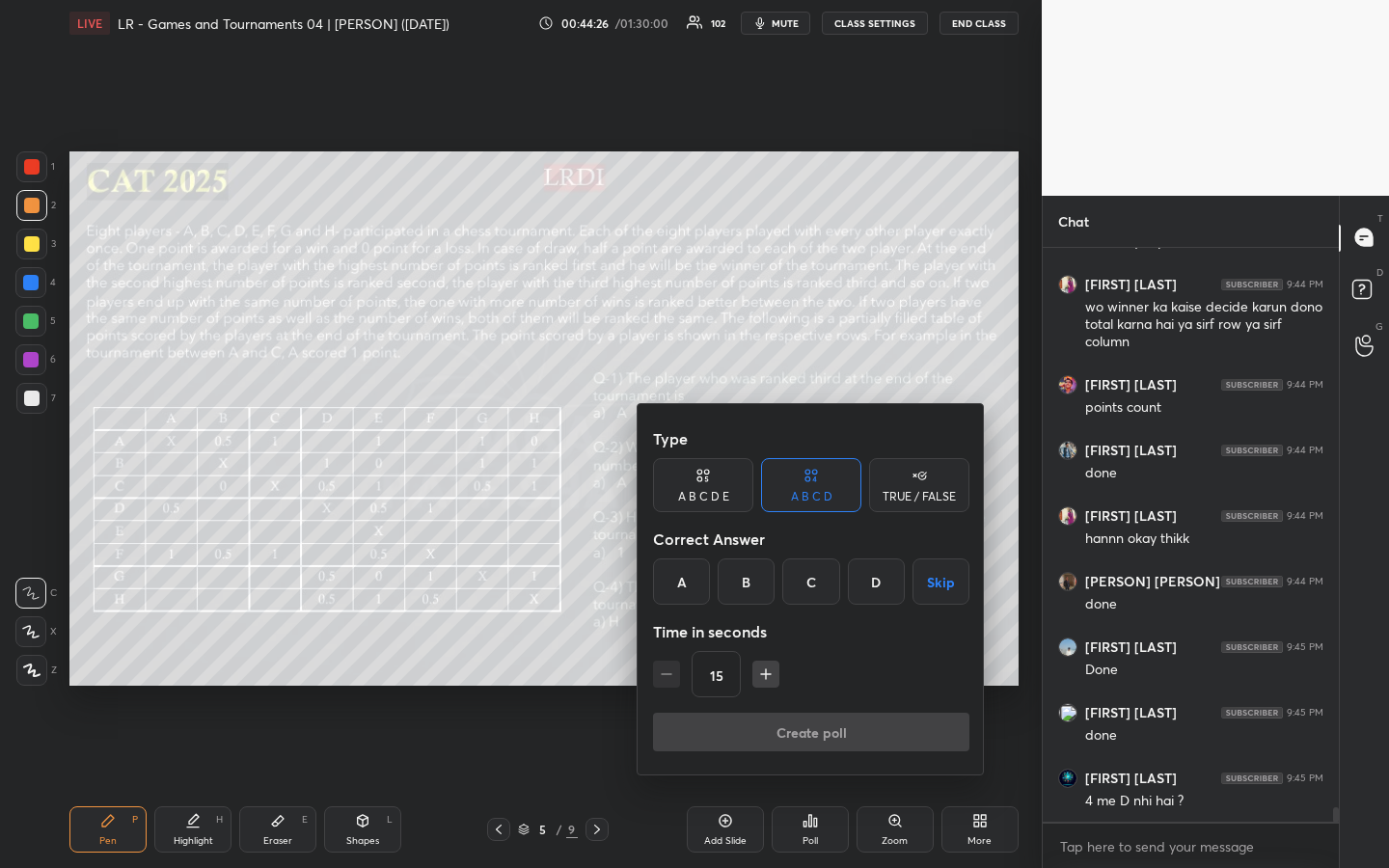 click on "D" at bounding box center (876, 582) 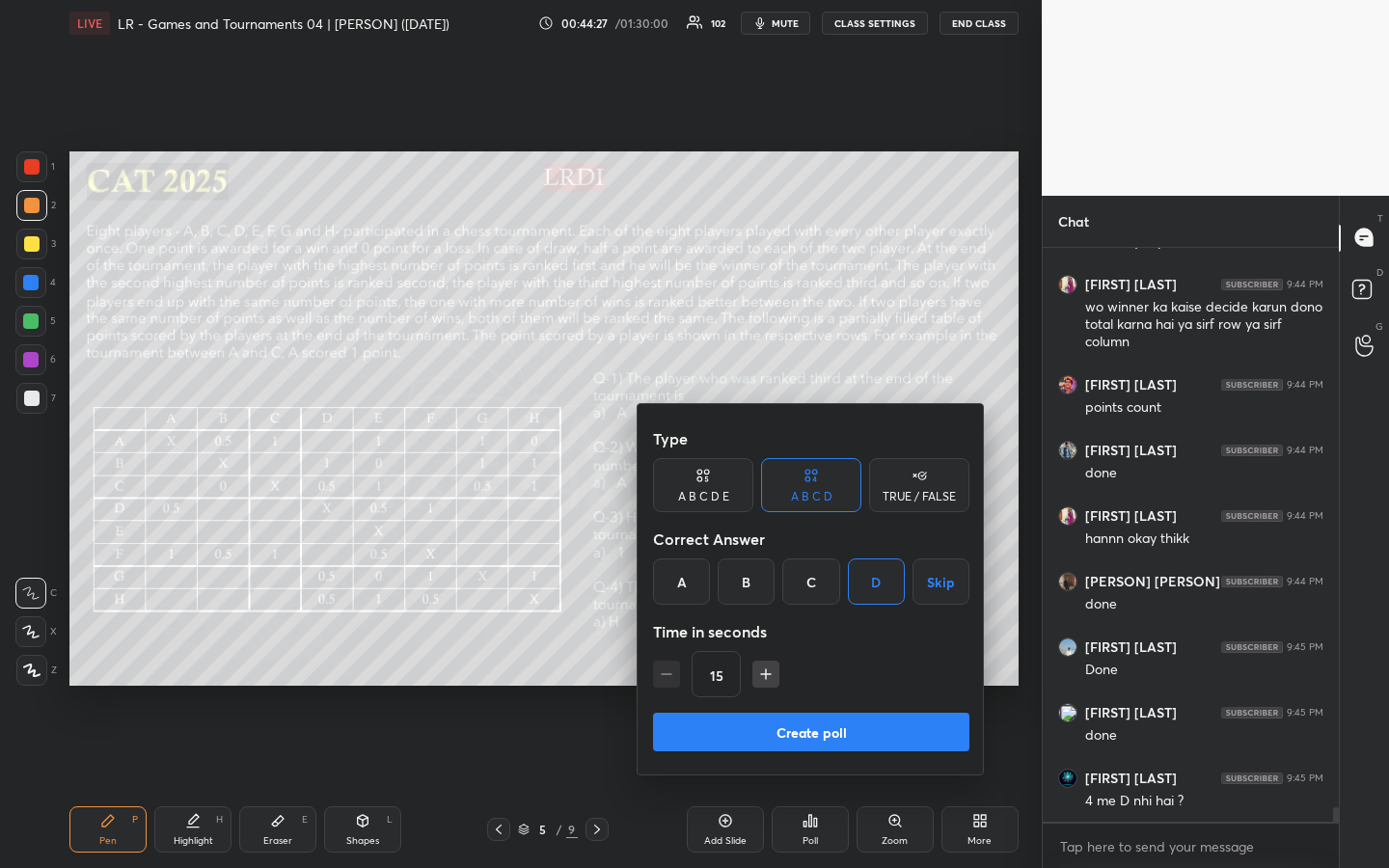 click on "Create poll" at bounding box center [811, 732] 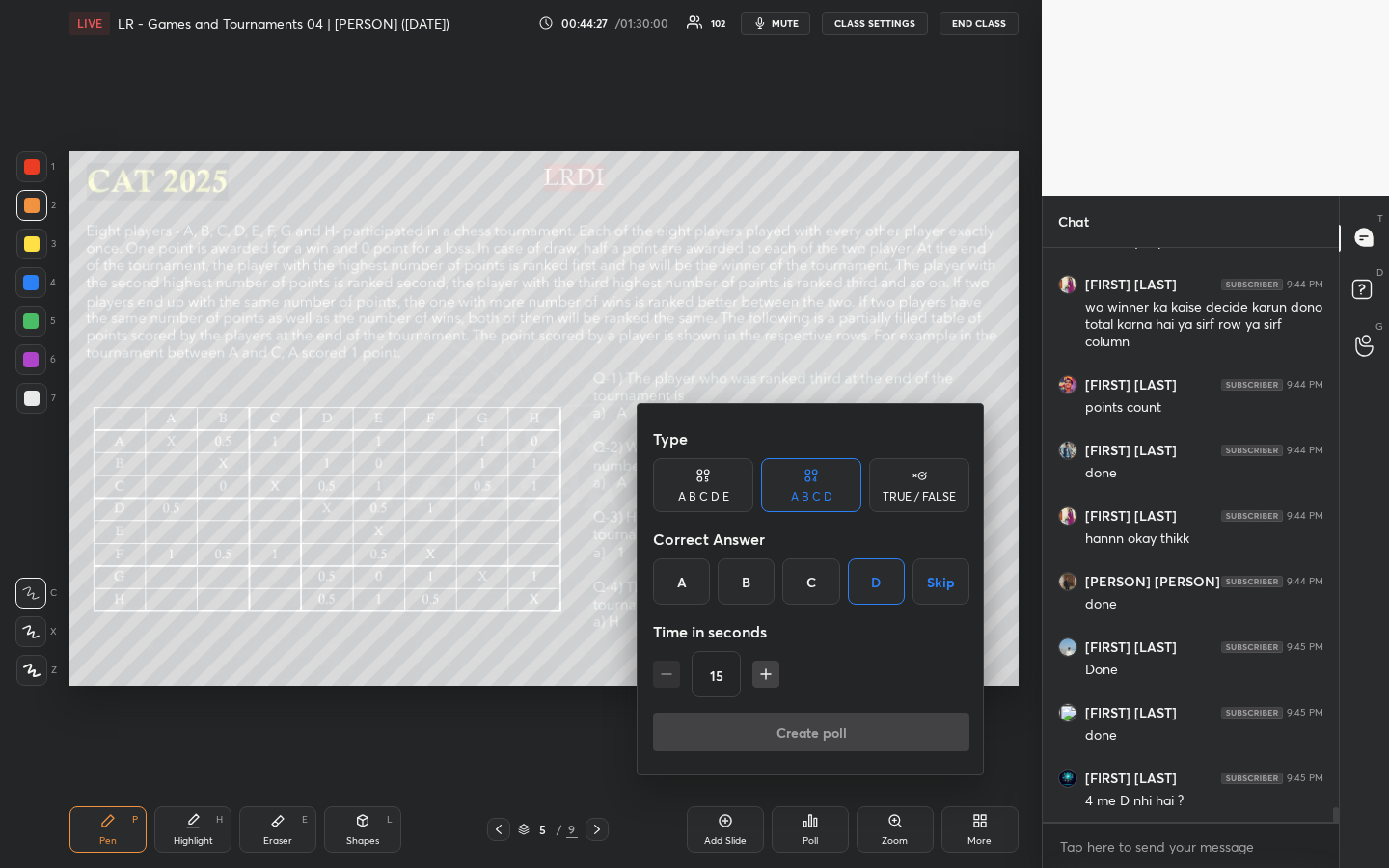 scroll, scrollTop: 483, scrollLeft: 285, axis: both 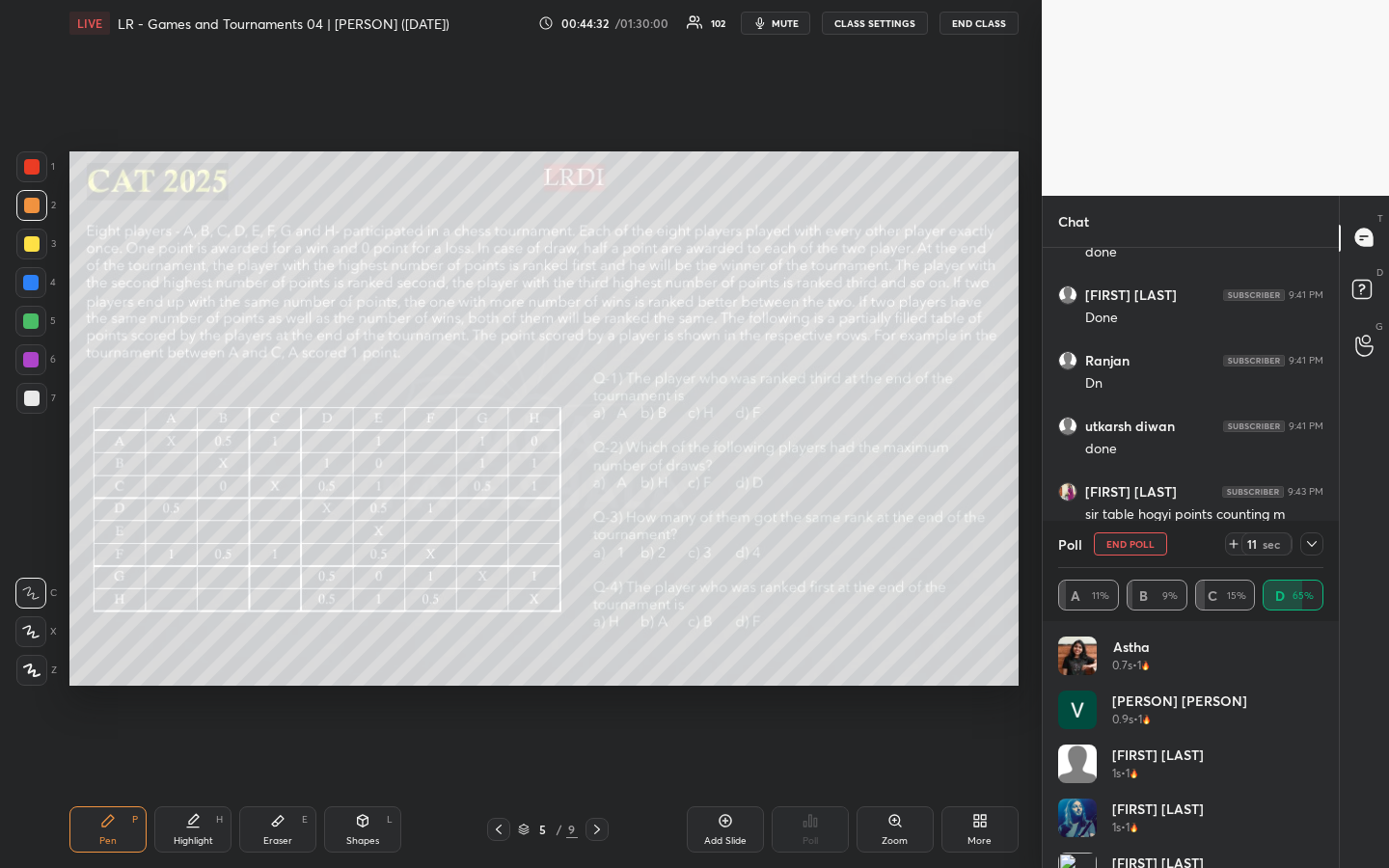 click on "1 2 3 4 5 6 7 R O A L C X Z Erase all   C X Z LIVE LR - Games and Tournaments 04 | [PERSON] ([DATE]) 00:44:32 /  01:30:00 102 mute CLASS SETTINGS END CLASS Setting up your live class Poll for   secs No correct answer Start poll Back LR - Games and Tournaments 04 | [PERSON] ([DATE]) MBA Pathshala Pen P Highlight H Eraser E Shapes L 5 / 9 Add Slide Poll Zoom More" at bounding box center (521, 434) 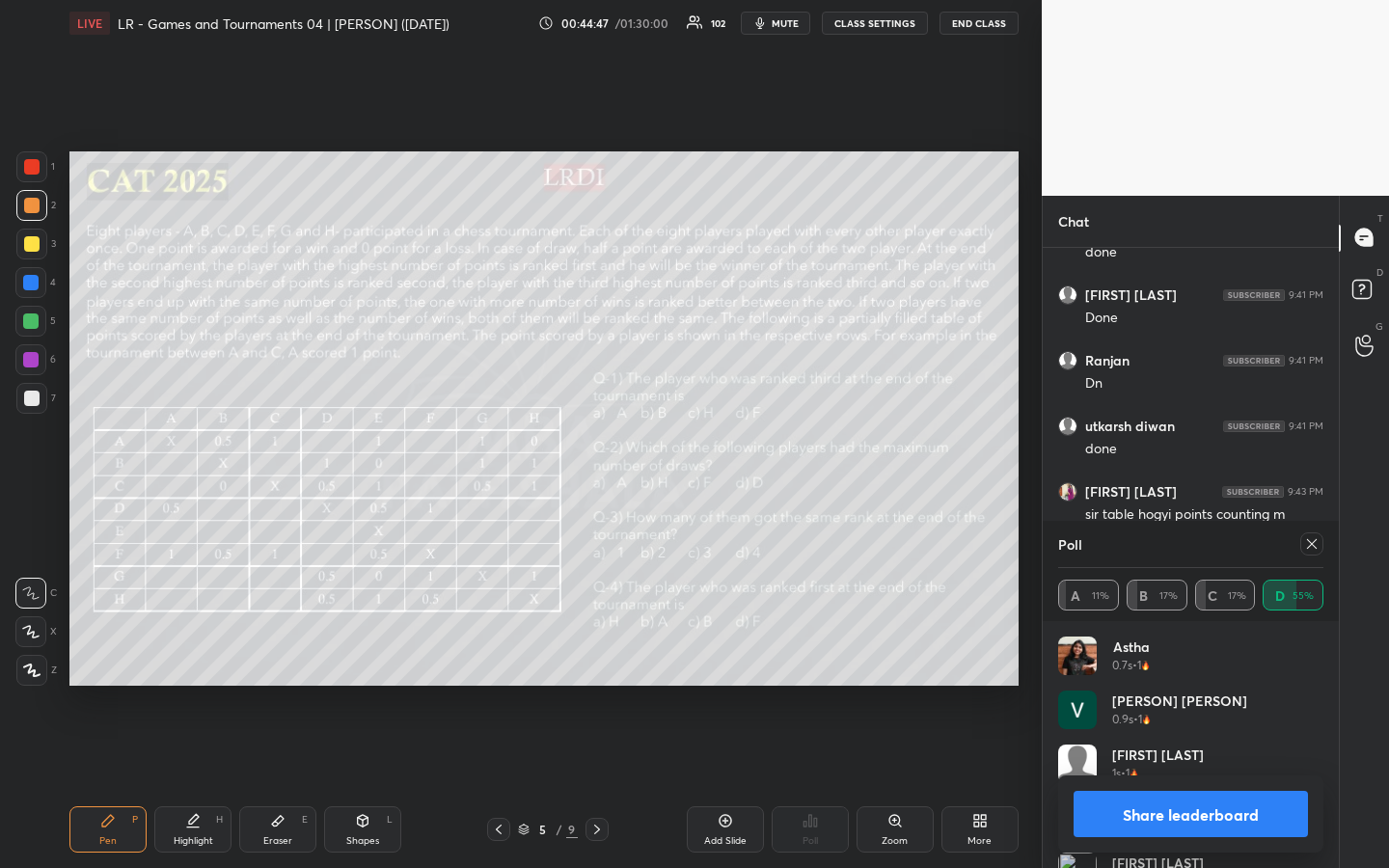 click 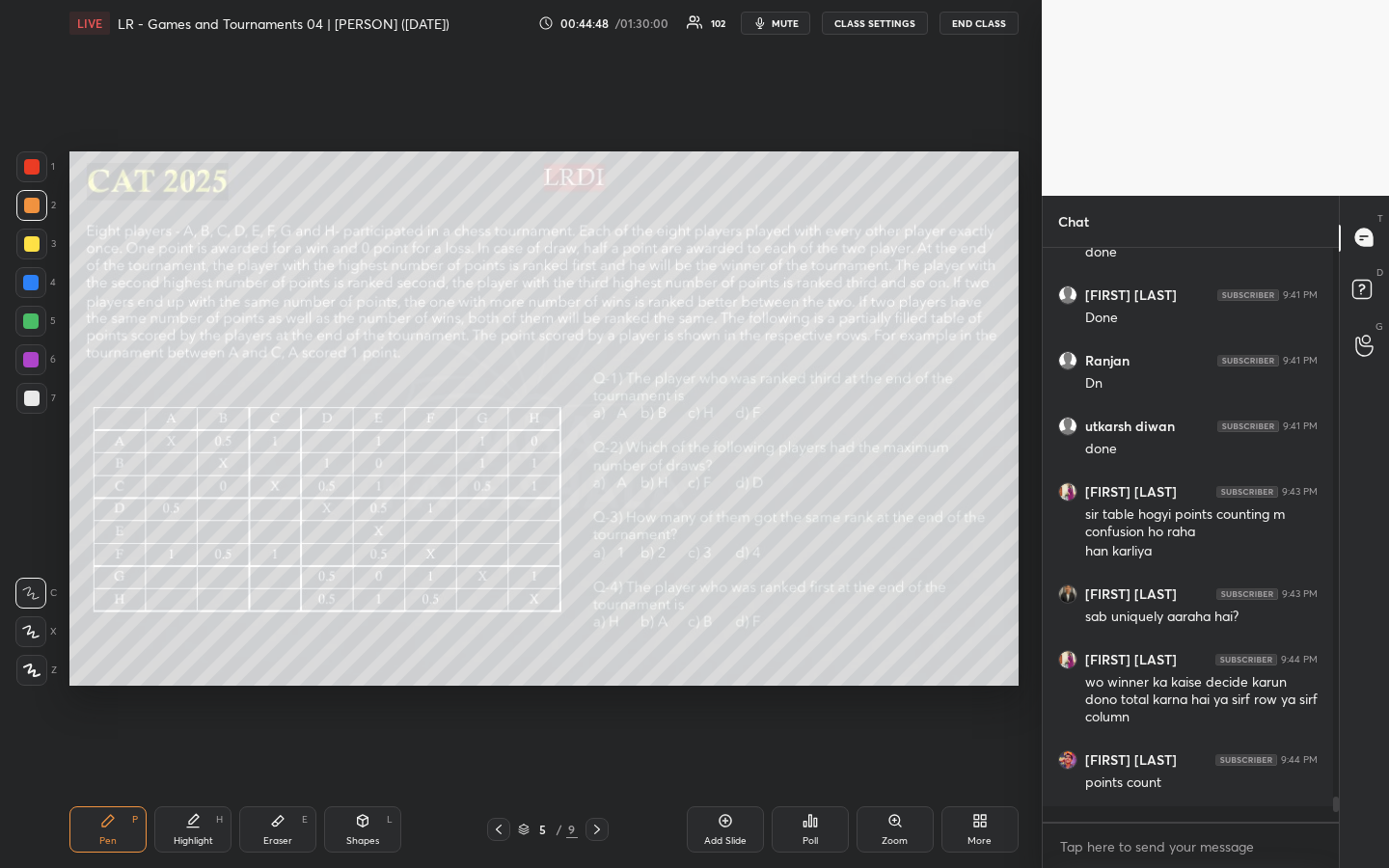 scroll, scrollTop: 0, scrollLeft: 0, axis: both 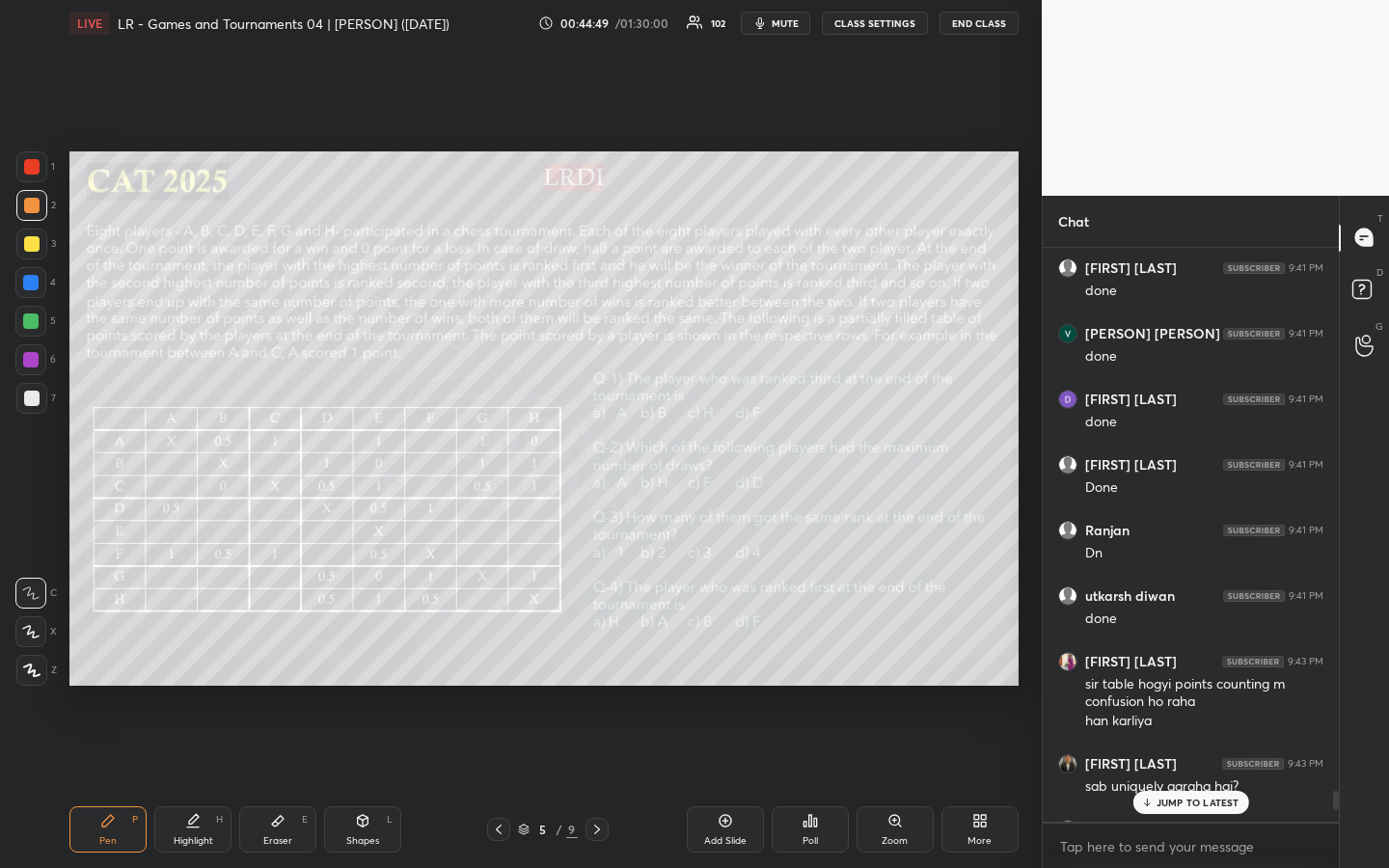 click on "Poll" at bounding box center [810, 841] 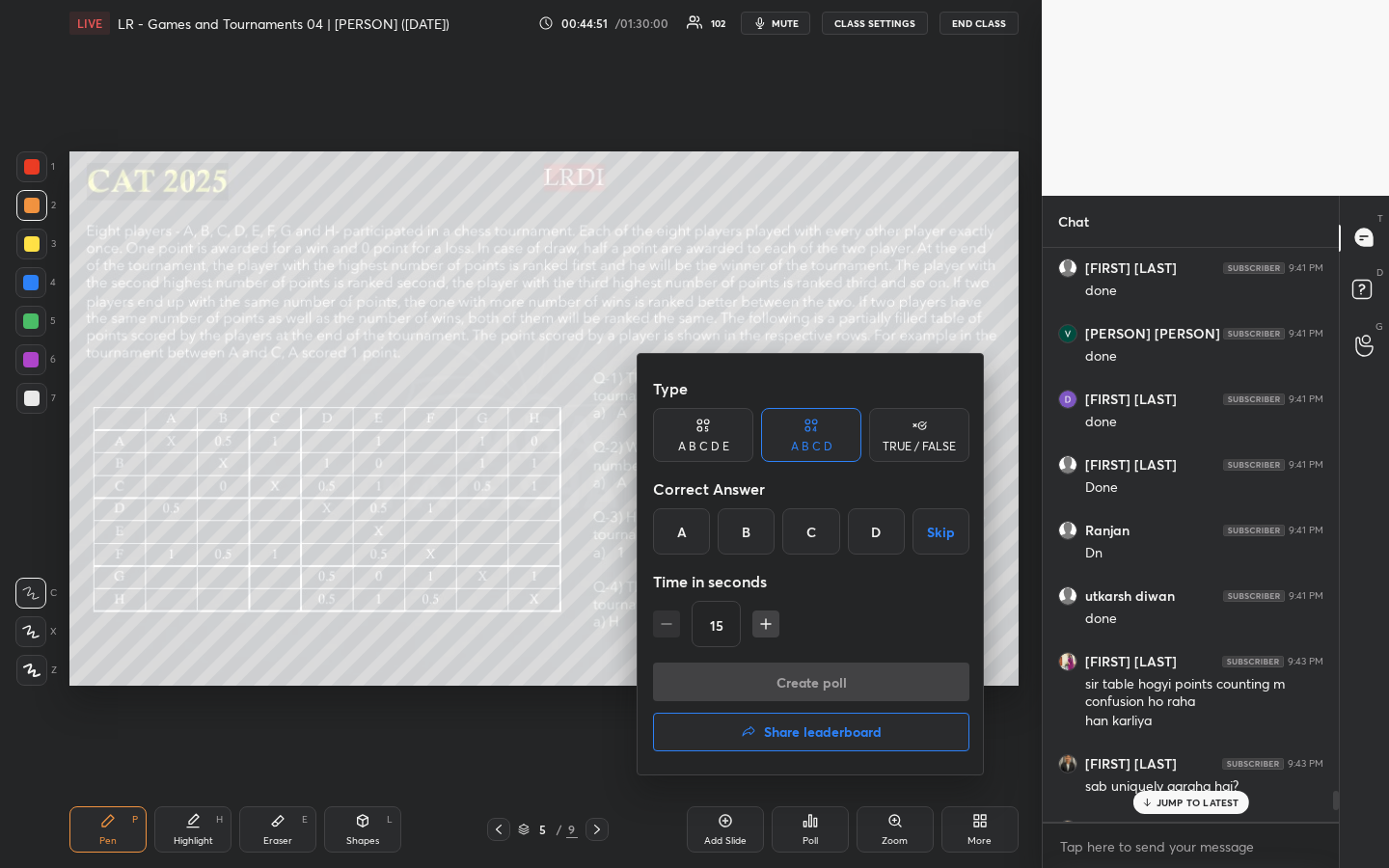 click on "D" at bounding box center [876, 531] 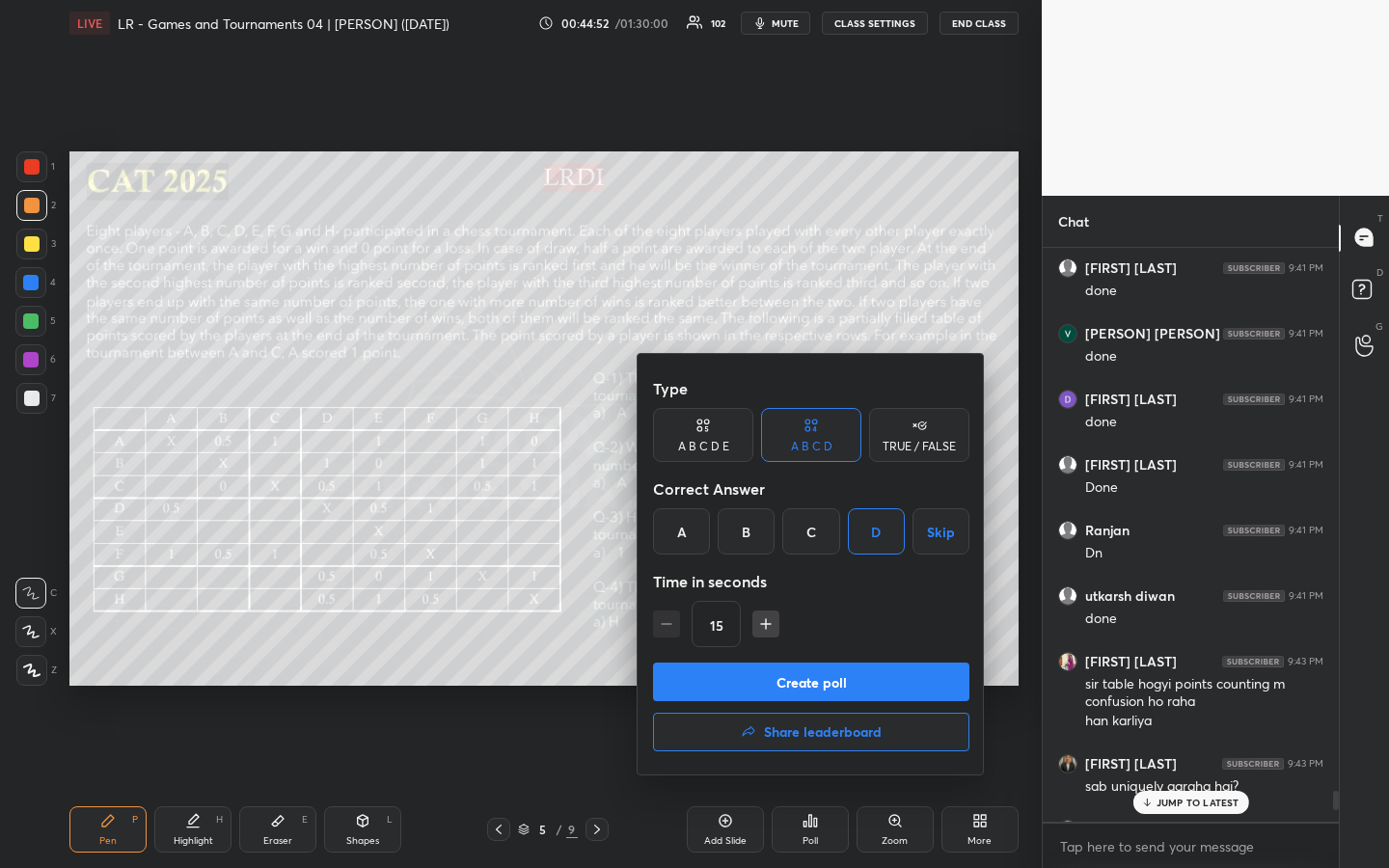 click on "Create poll" at bounding box center [811, 682] 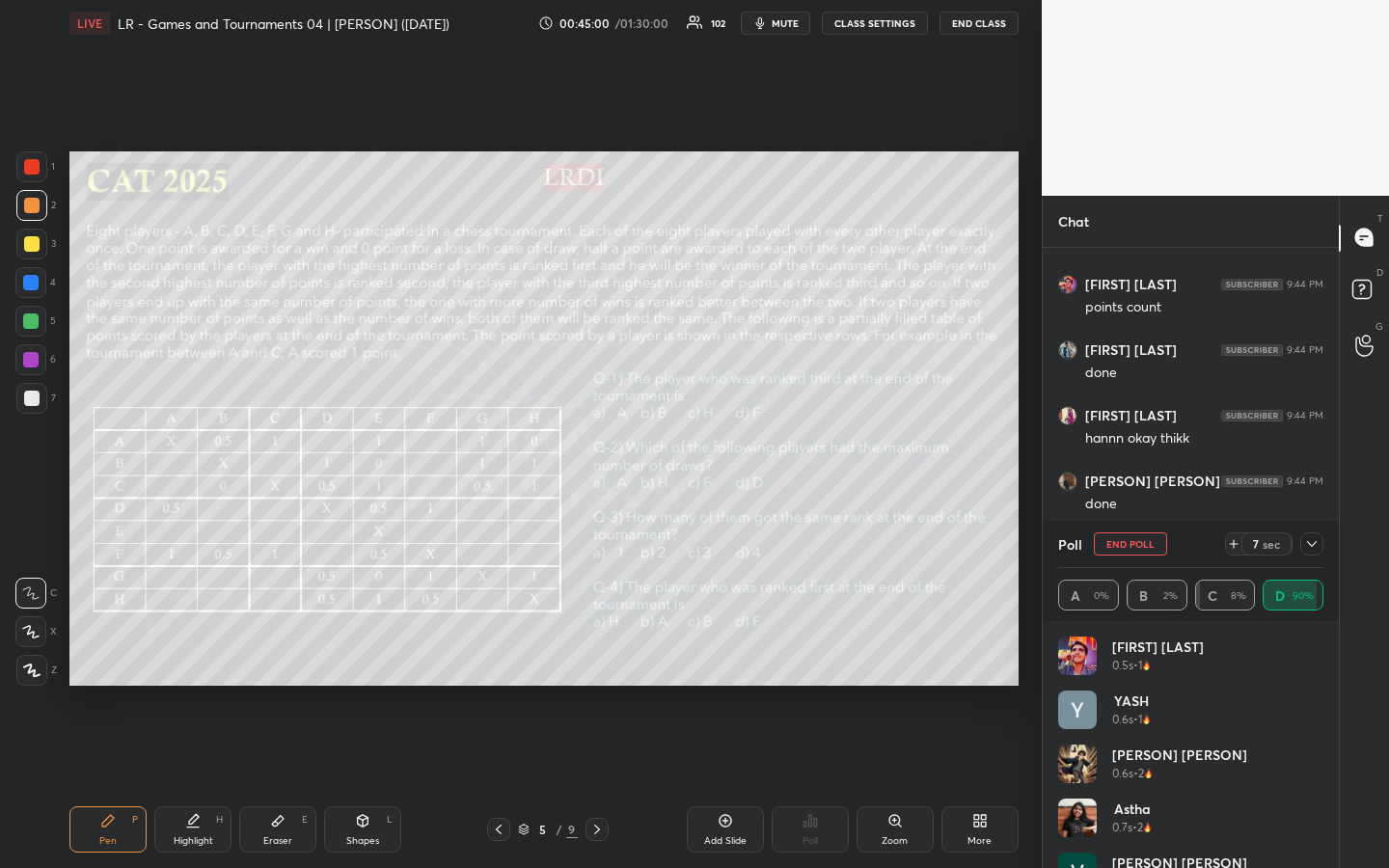 click on "A 0% B 2% C 8% D 90%" at bounding box center [1190, 594] 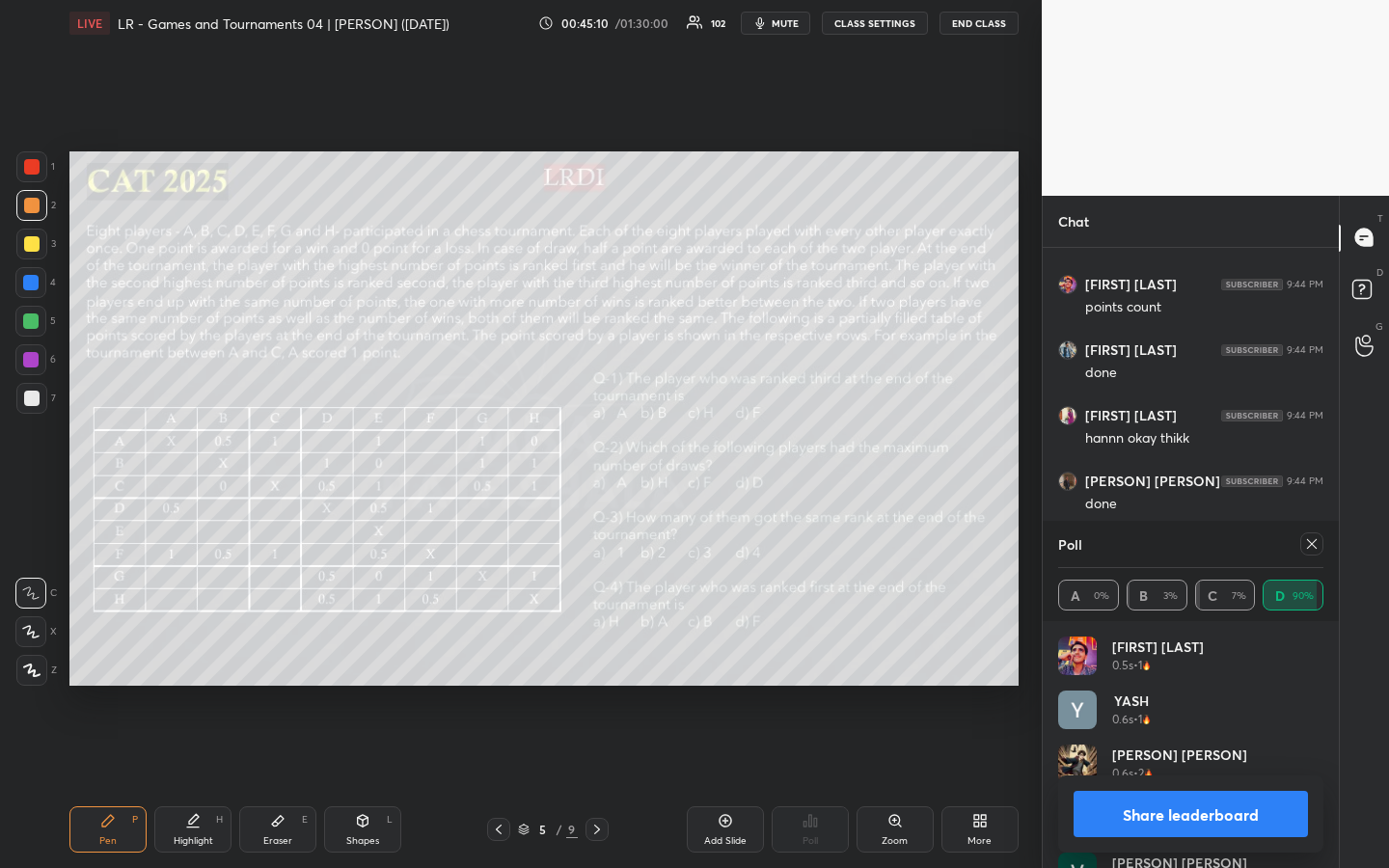 click 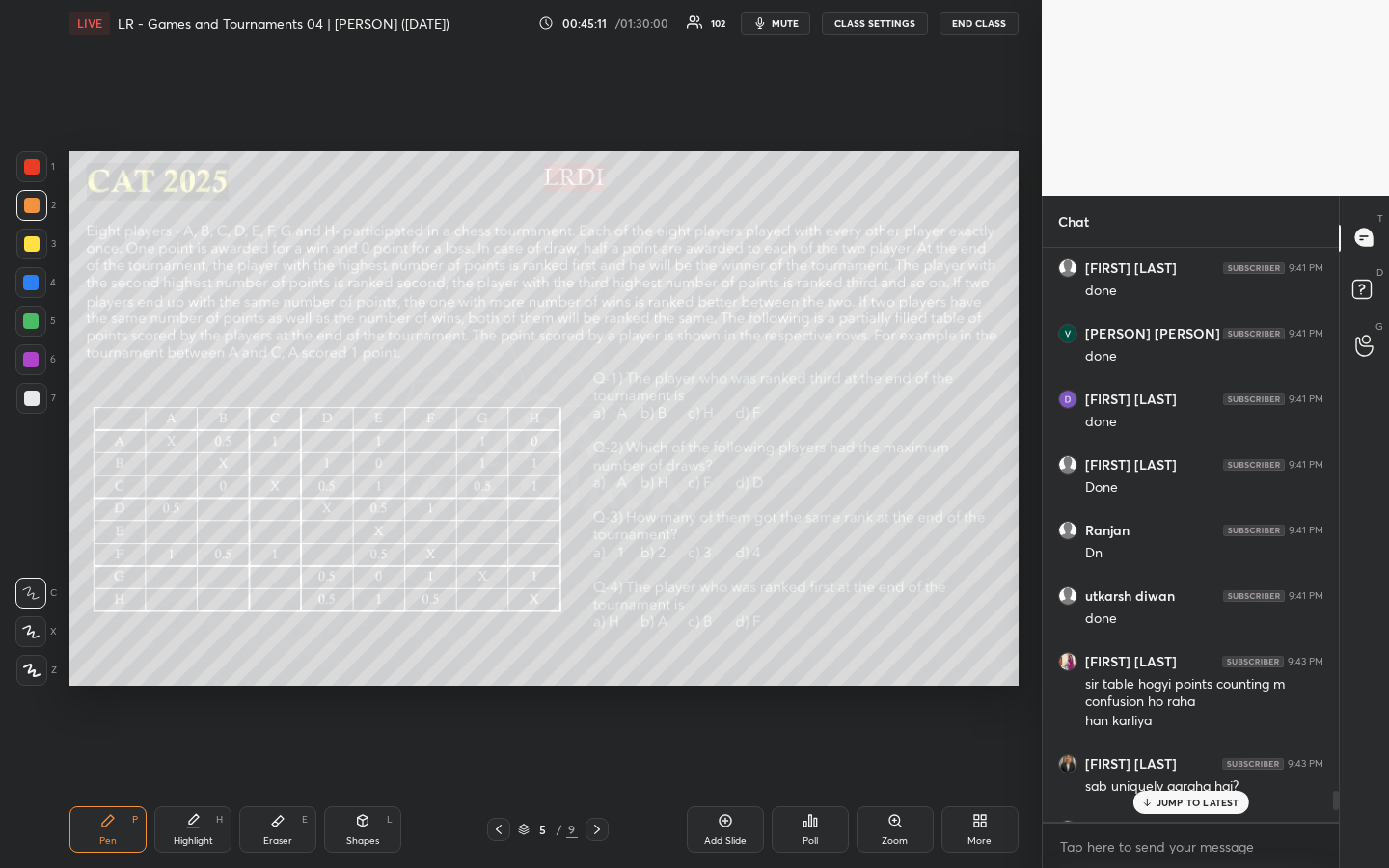 click on "Poll" at bounding box center [810, 829] 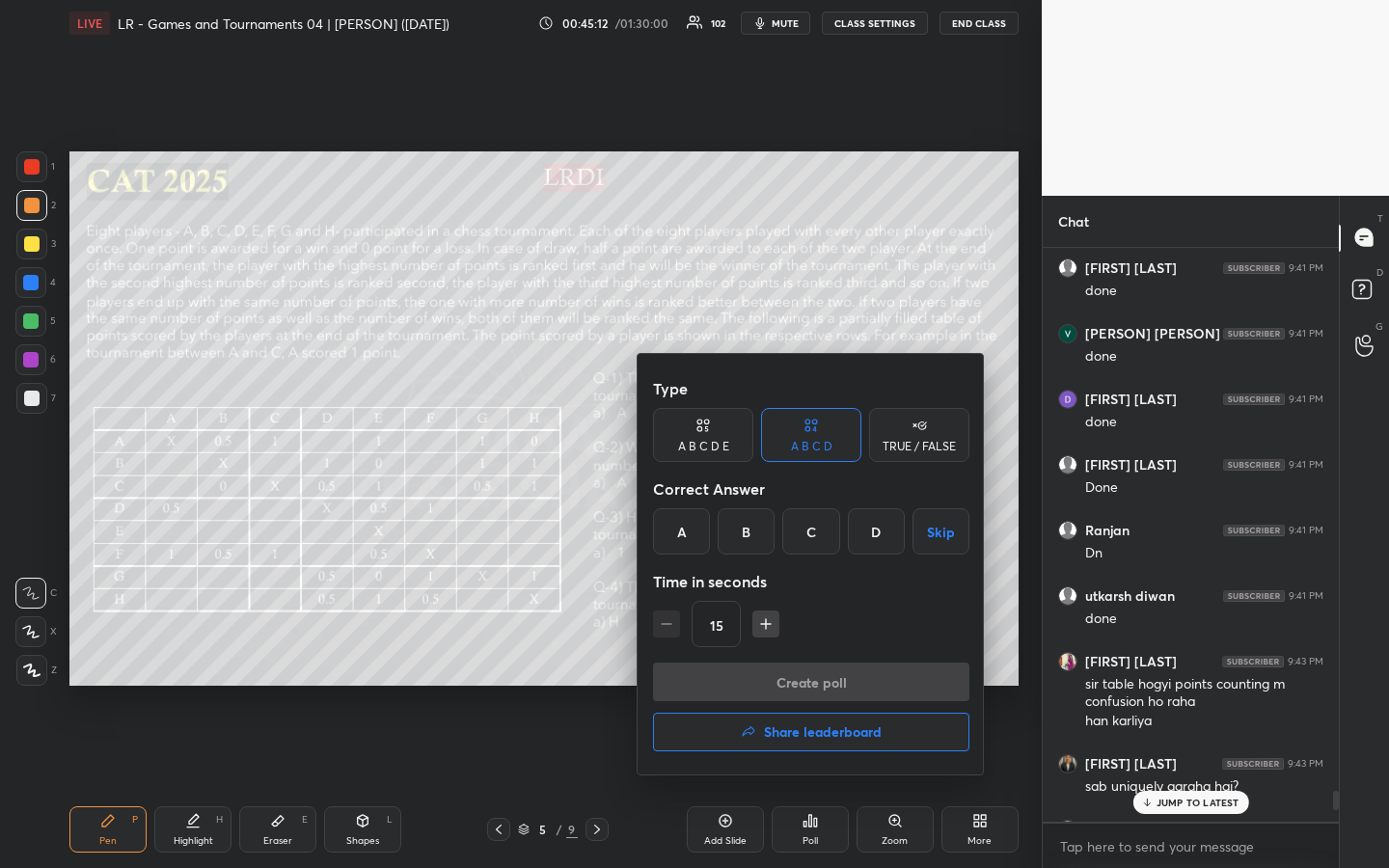 click on "D" at bounding box center (876, 531) 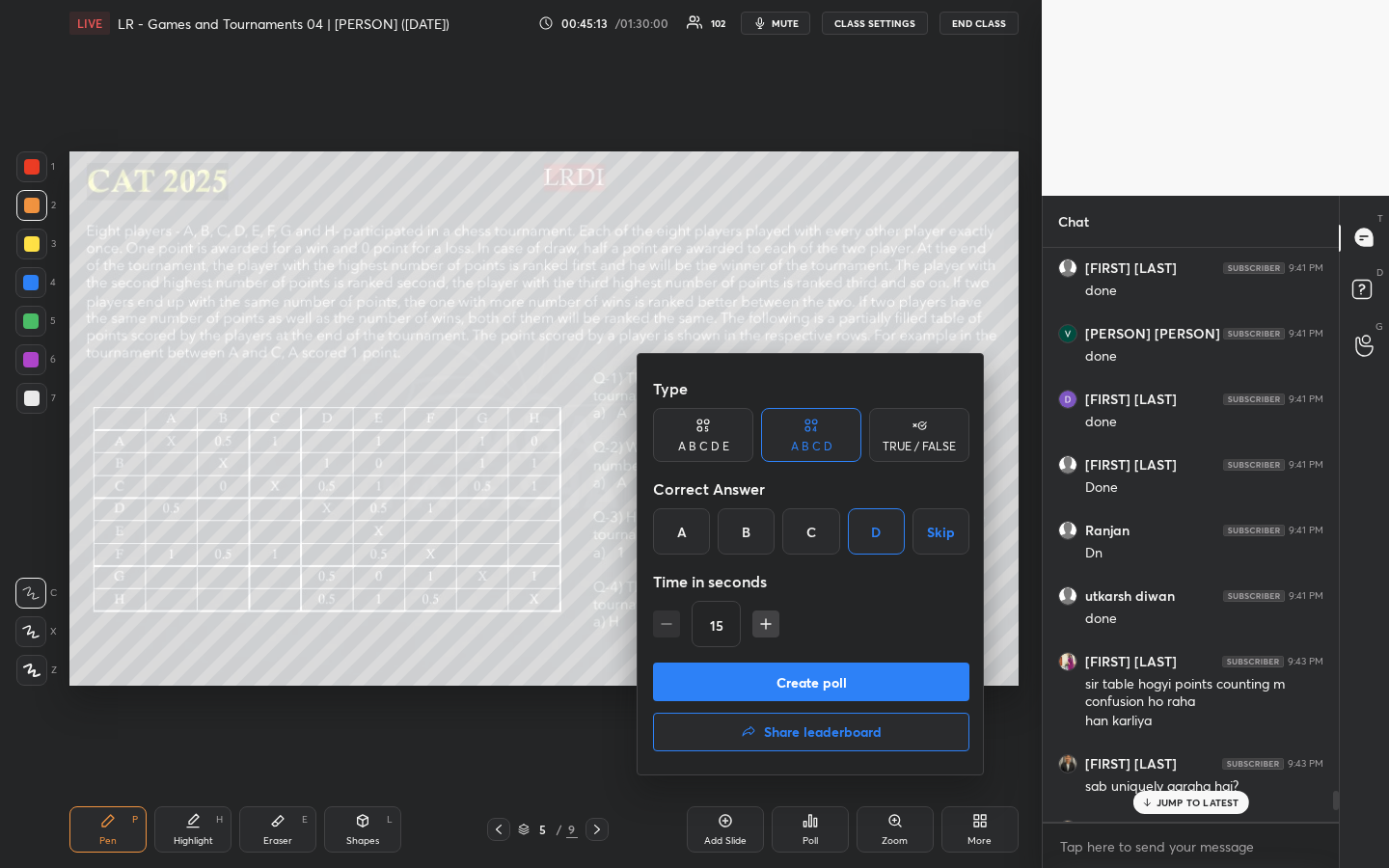 click on "Create poll" at bounding box center [811, 682] 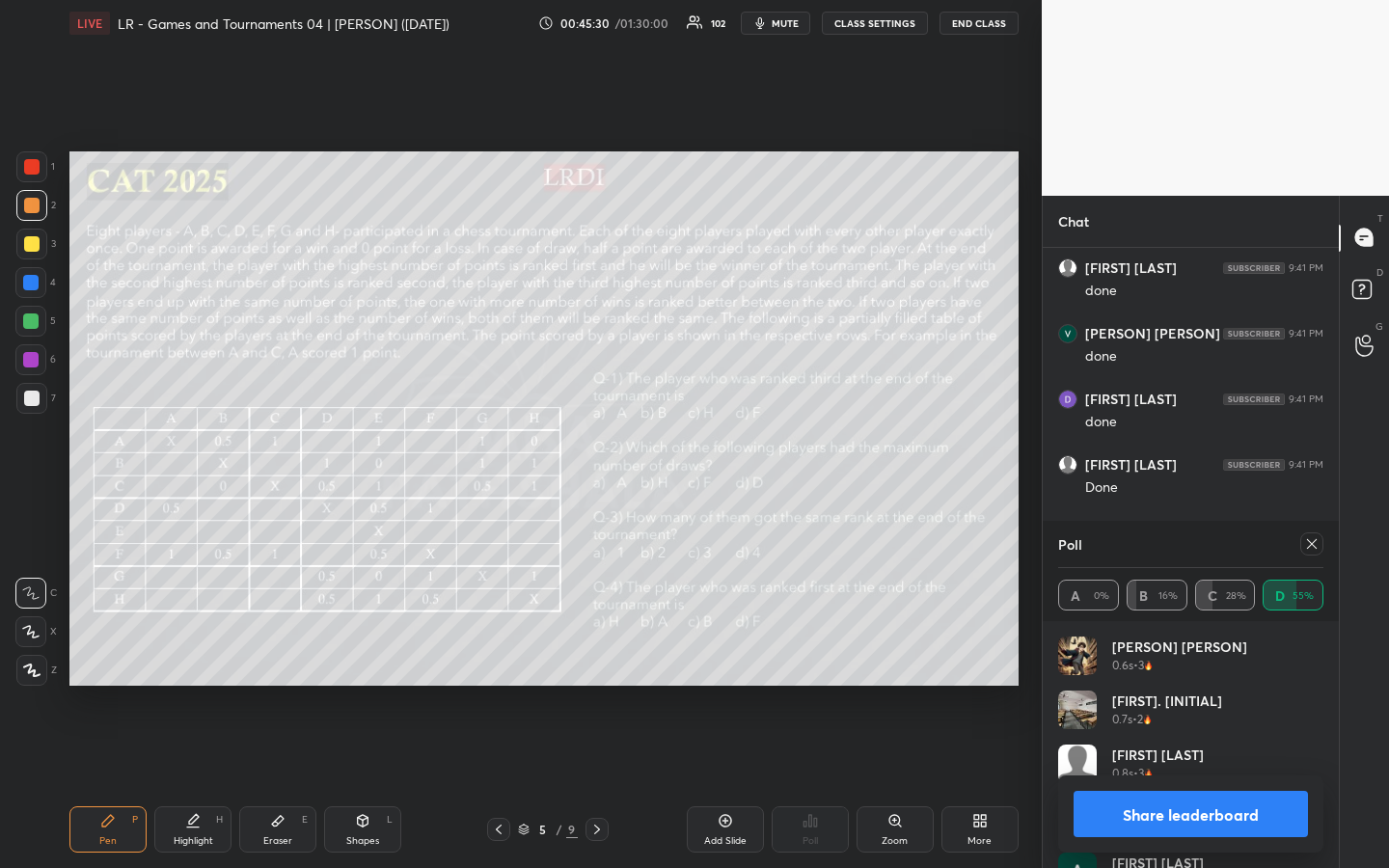 click 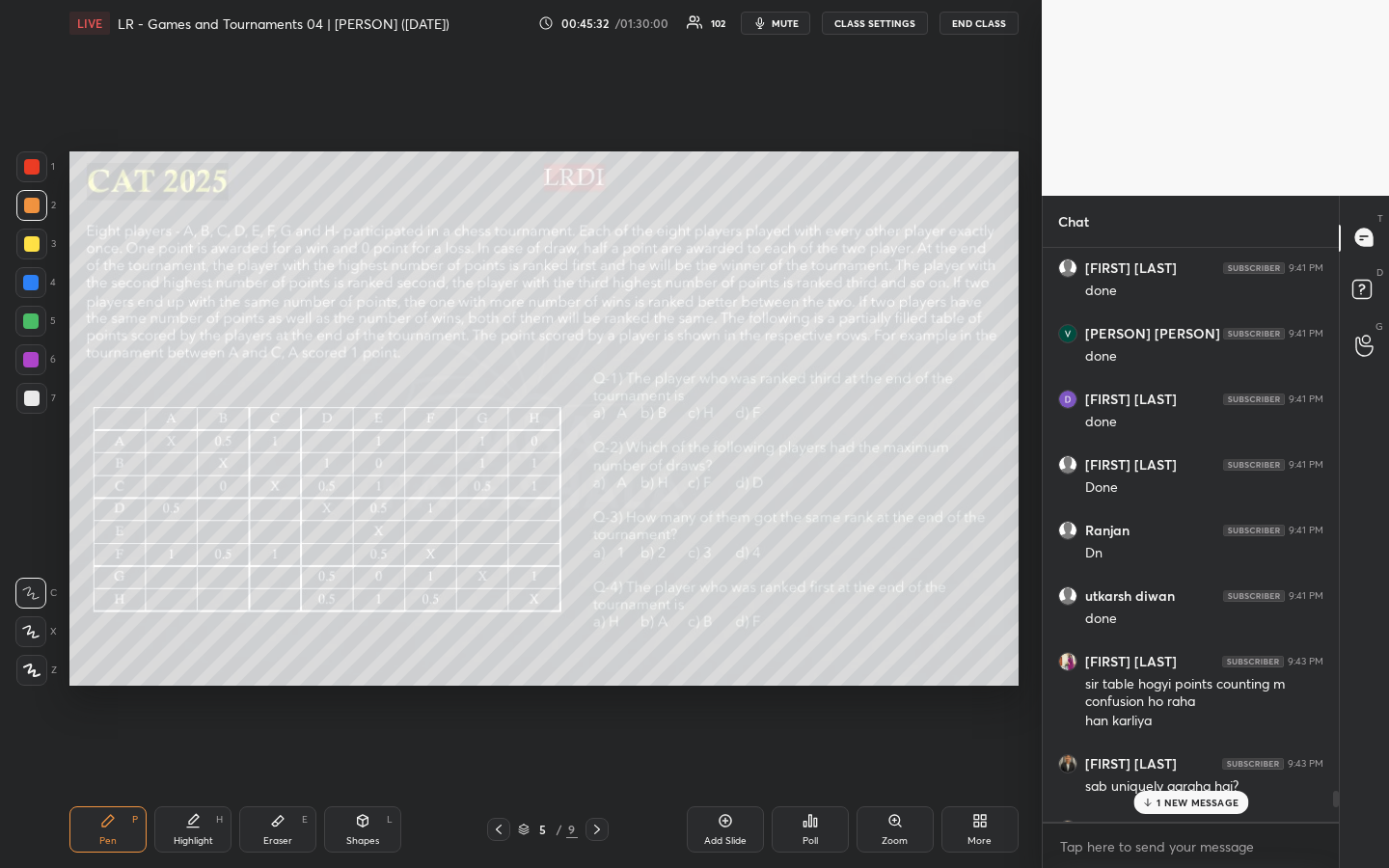 click on "Poll" at bounding box center (810, 829) 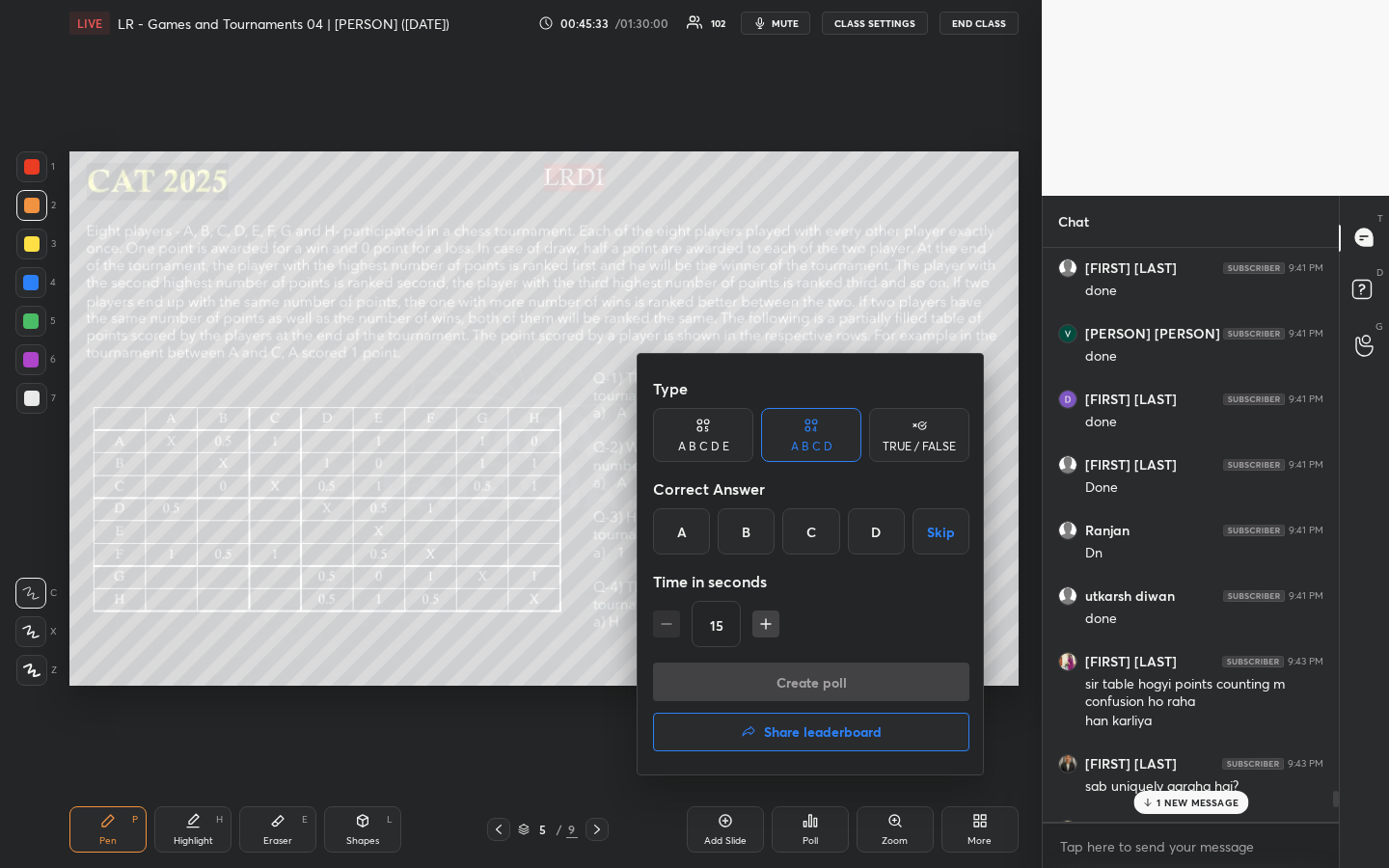 click on "Type A B C D E A B C D TRUE / FALSE Correct Answer A B C D Skip Time in seconds 15 Create poll Share leaderboard" at bounding box center [811, 564] 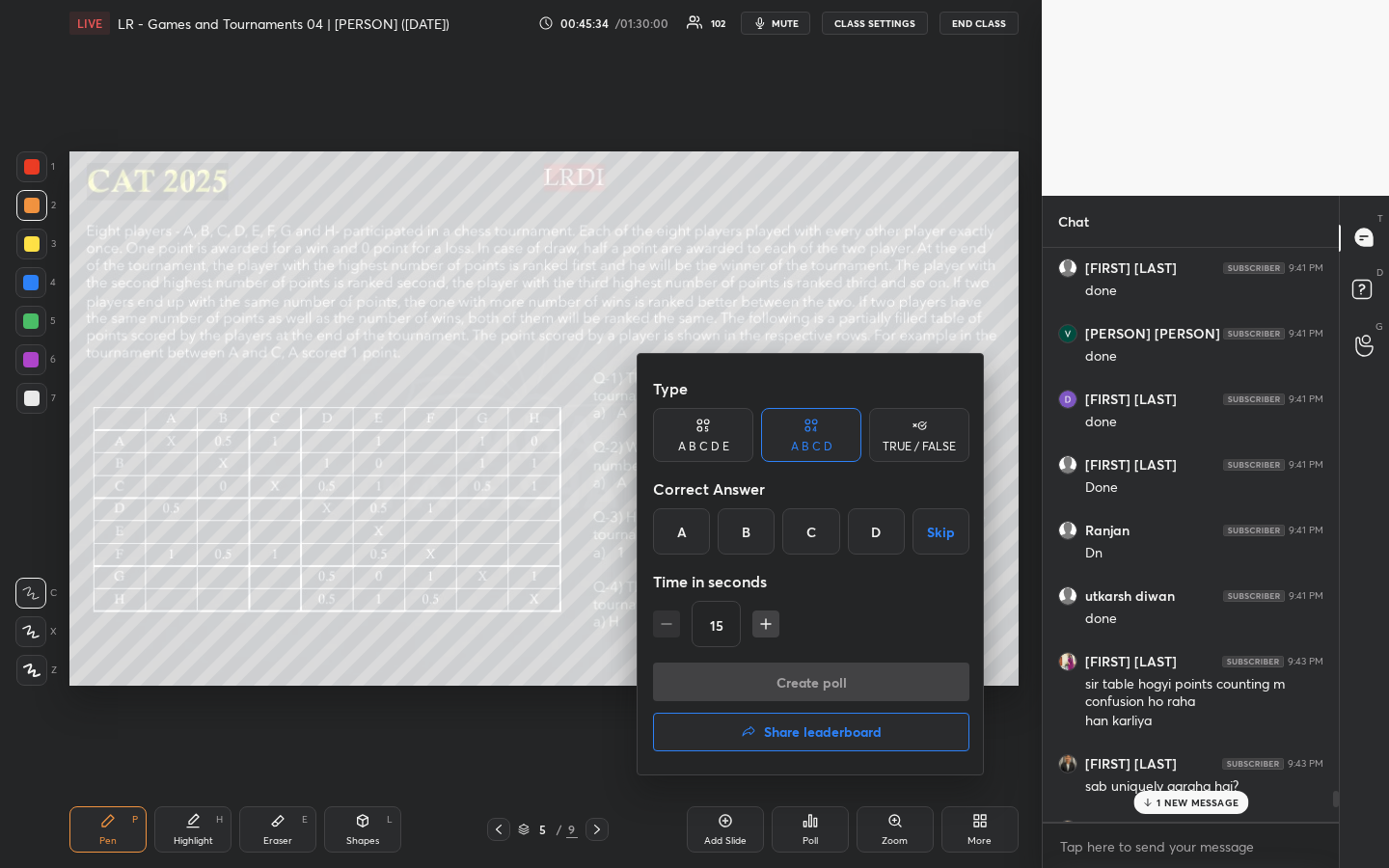 click on "C" at bounding box center (810, 531) 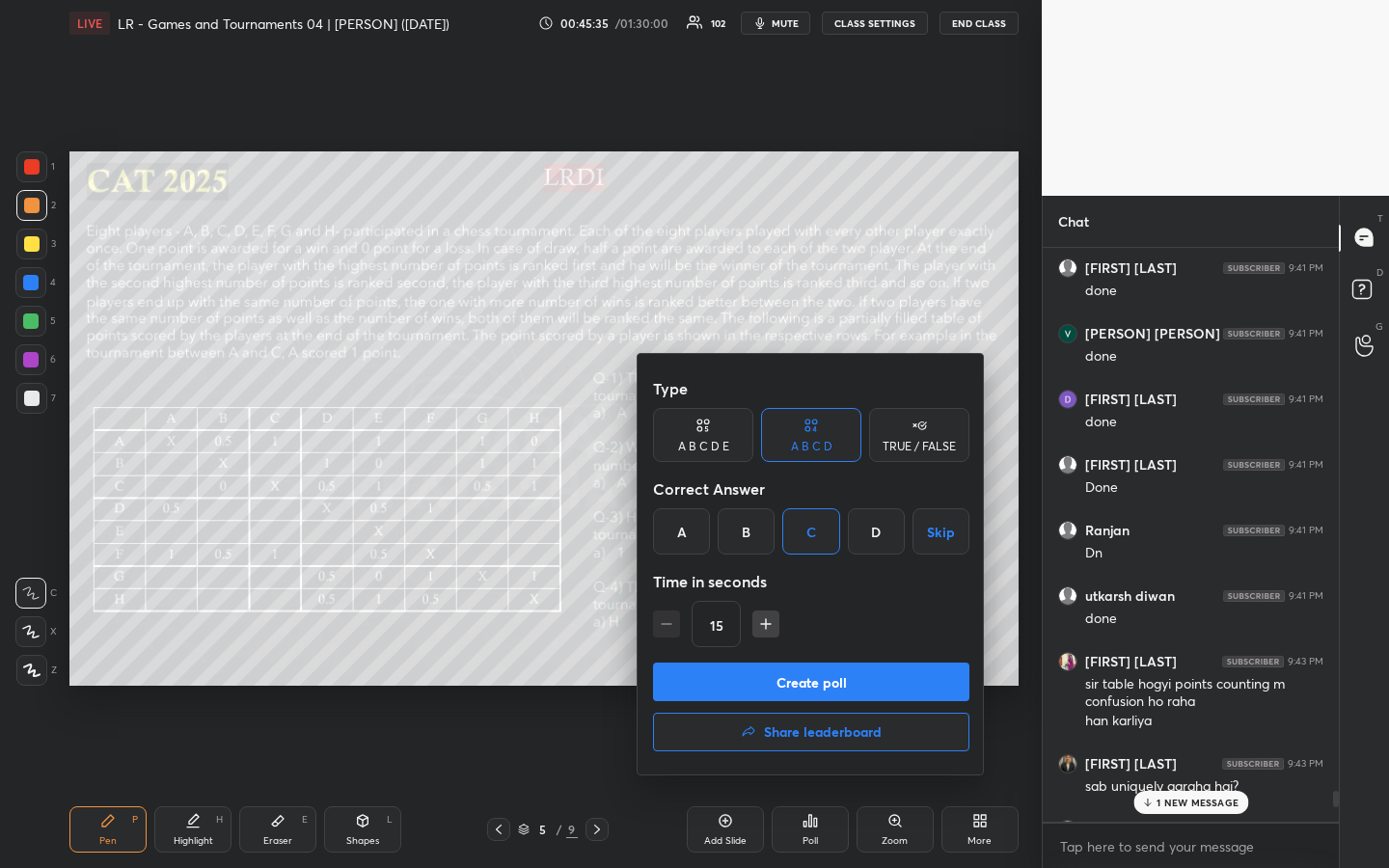 click on "Create poll" at bounding box center [811, 682] 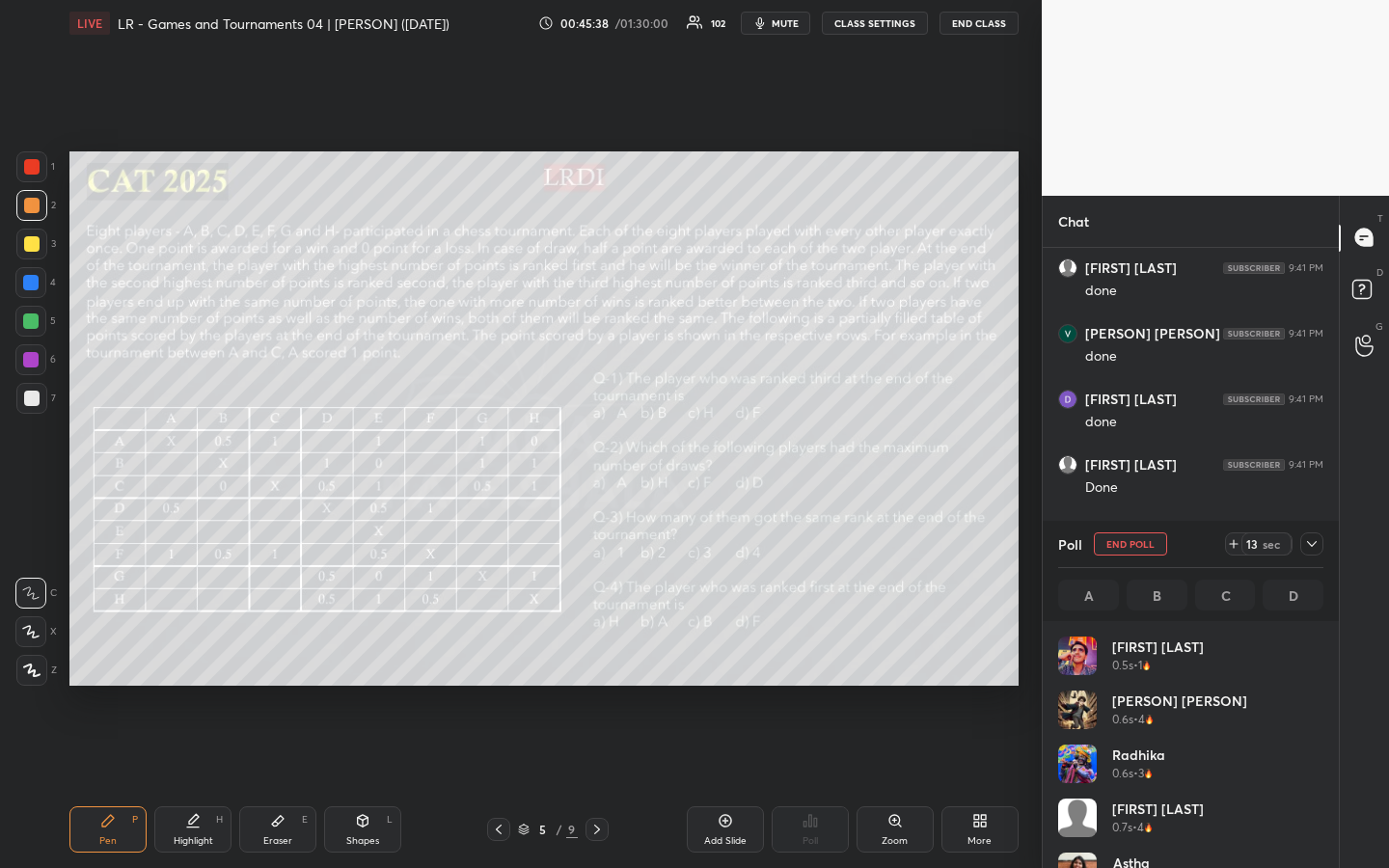 click on "Eraser E" at bounding box center (278, 829) 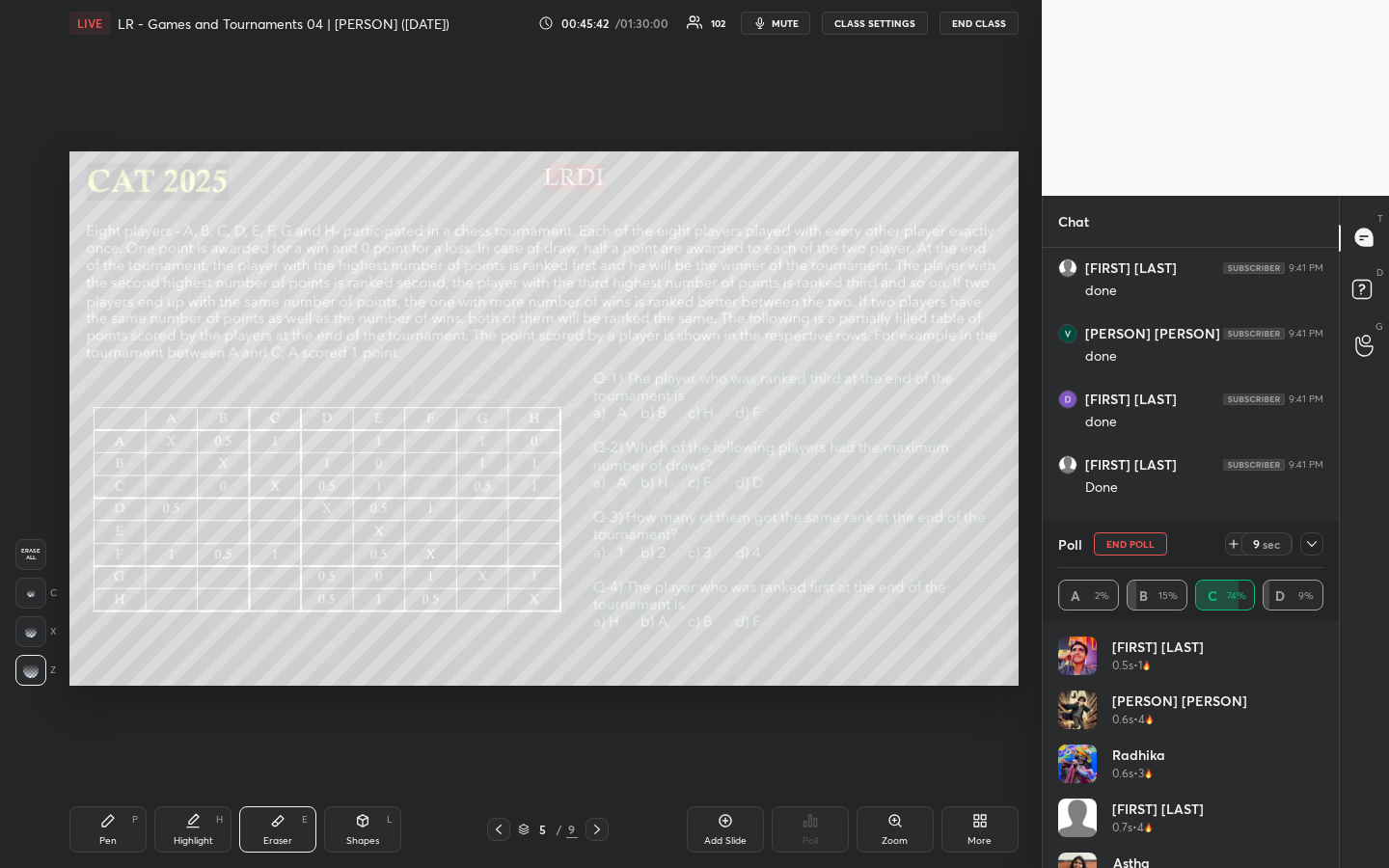 drag, startPoint x: 119, startPoint y: 819, endPoint x: 137, endPoint y: 824, distance: 18.681542 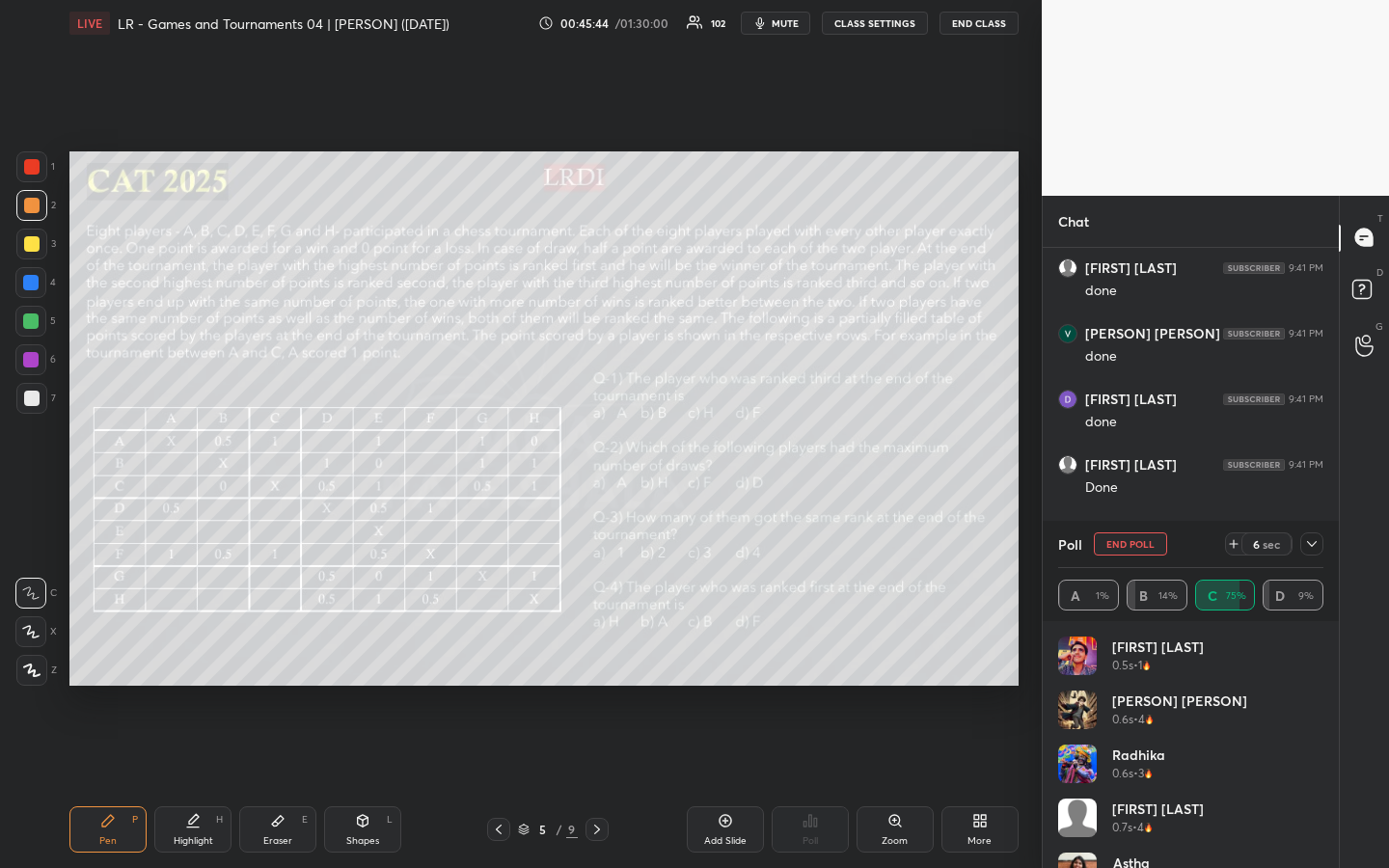 click at bounding box center (32, 244) 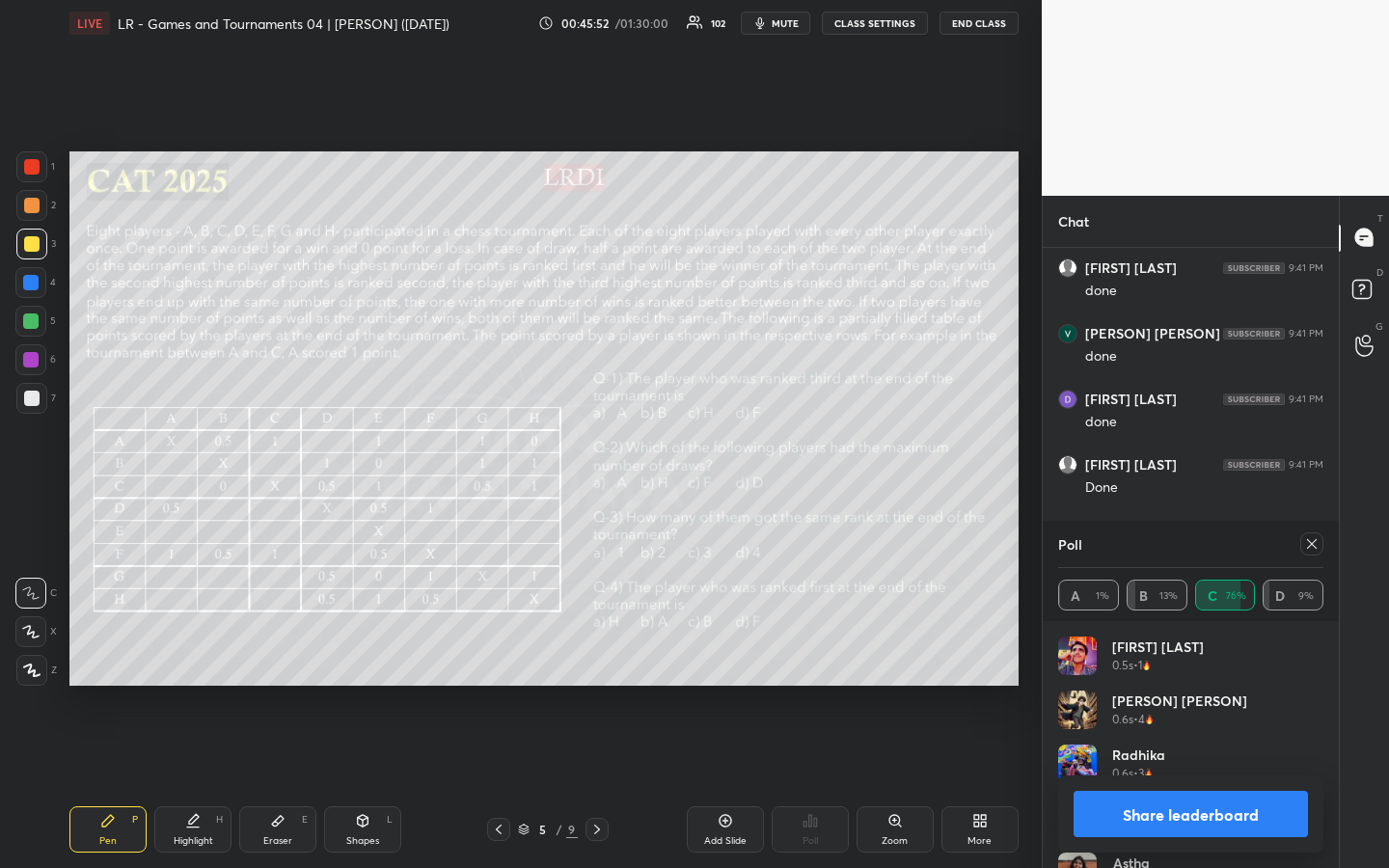 click on "Share leaderboard" at bounding box center [1190, 814] 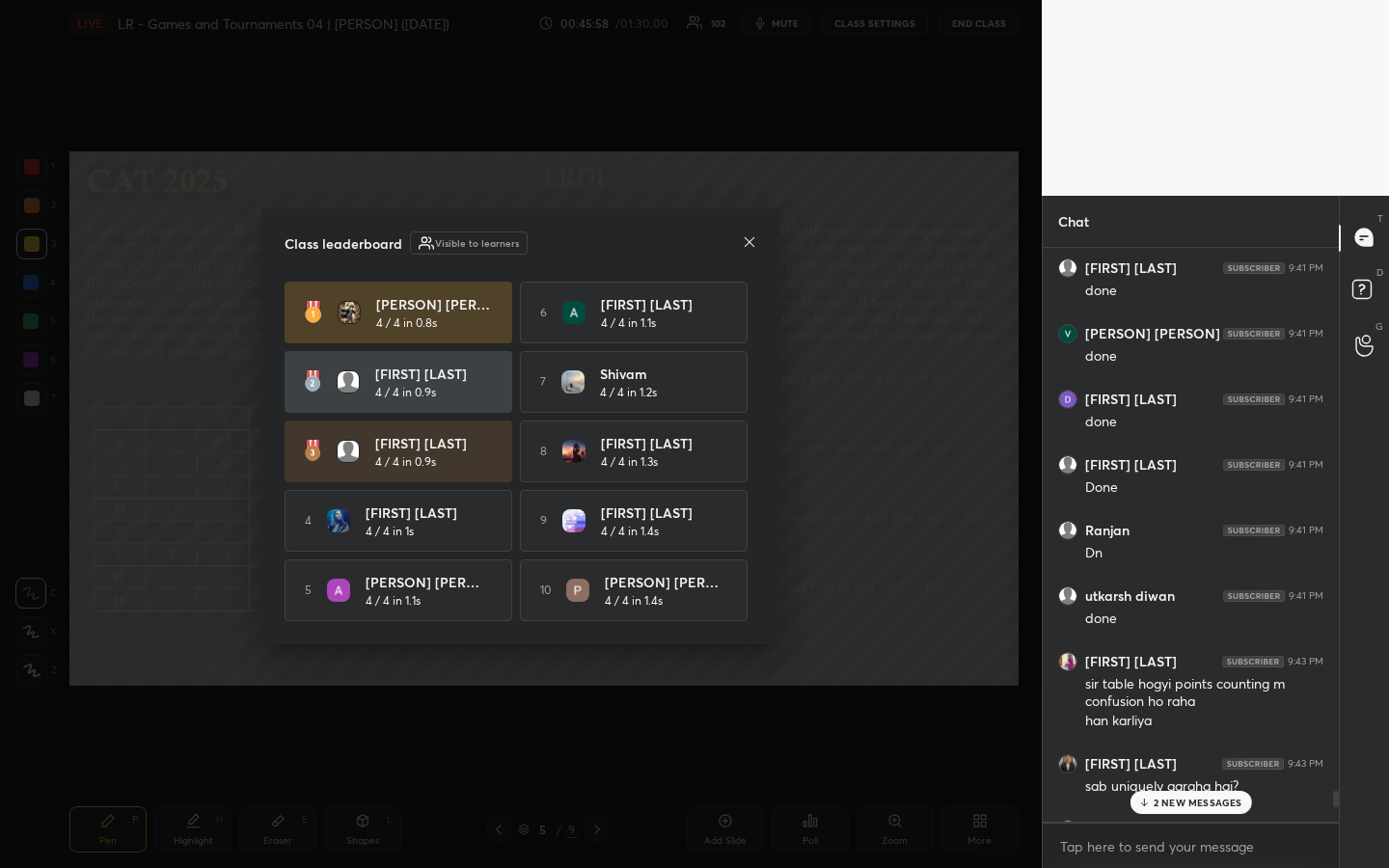 click 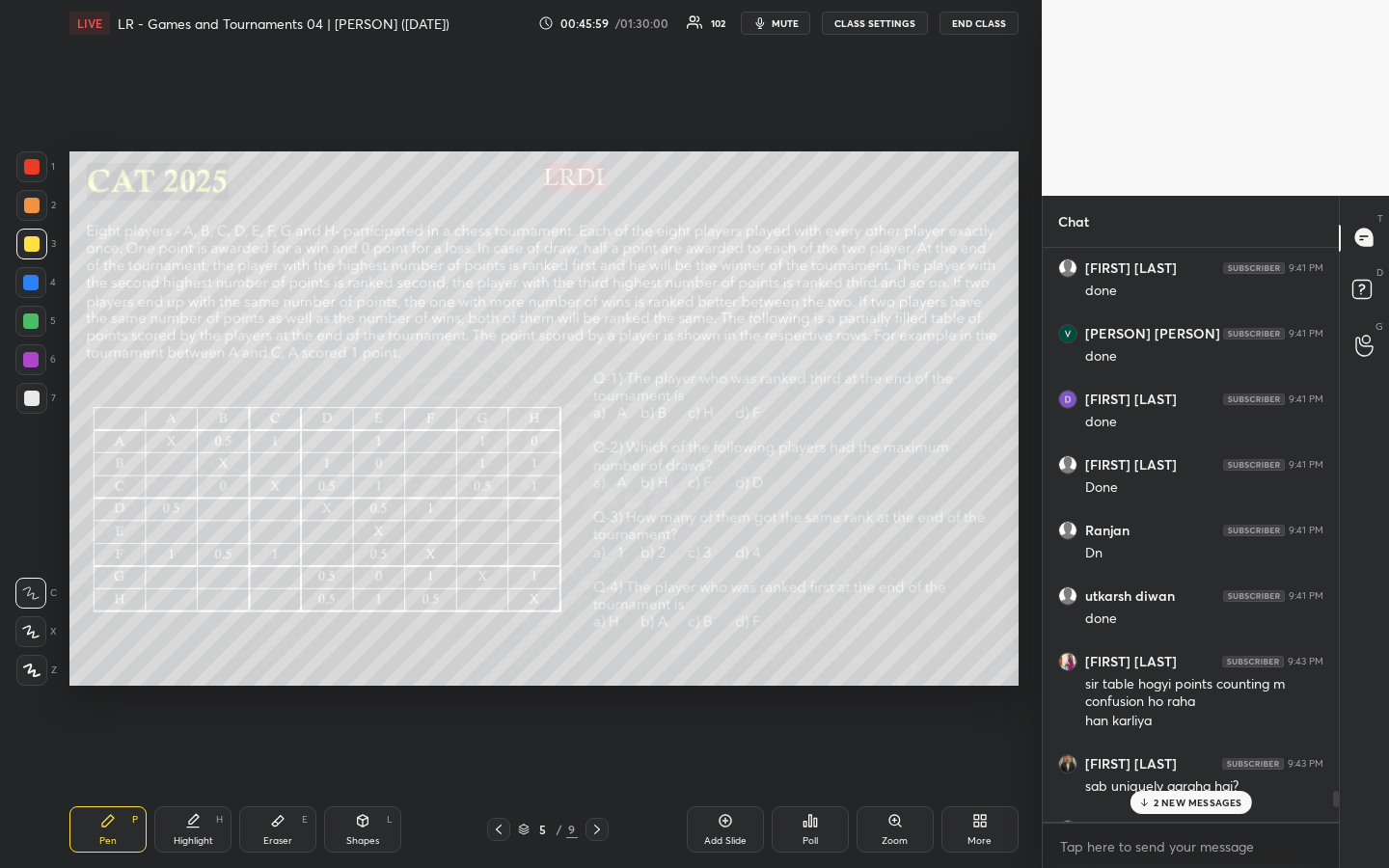 click on "2 NEW MESSAGES" at bounding box center [1198, 802] 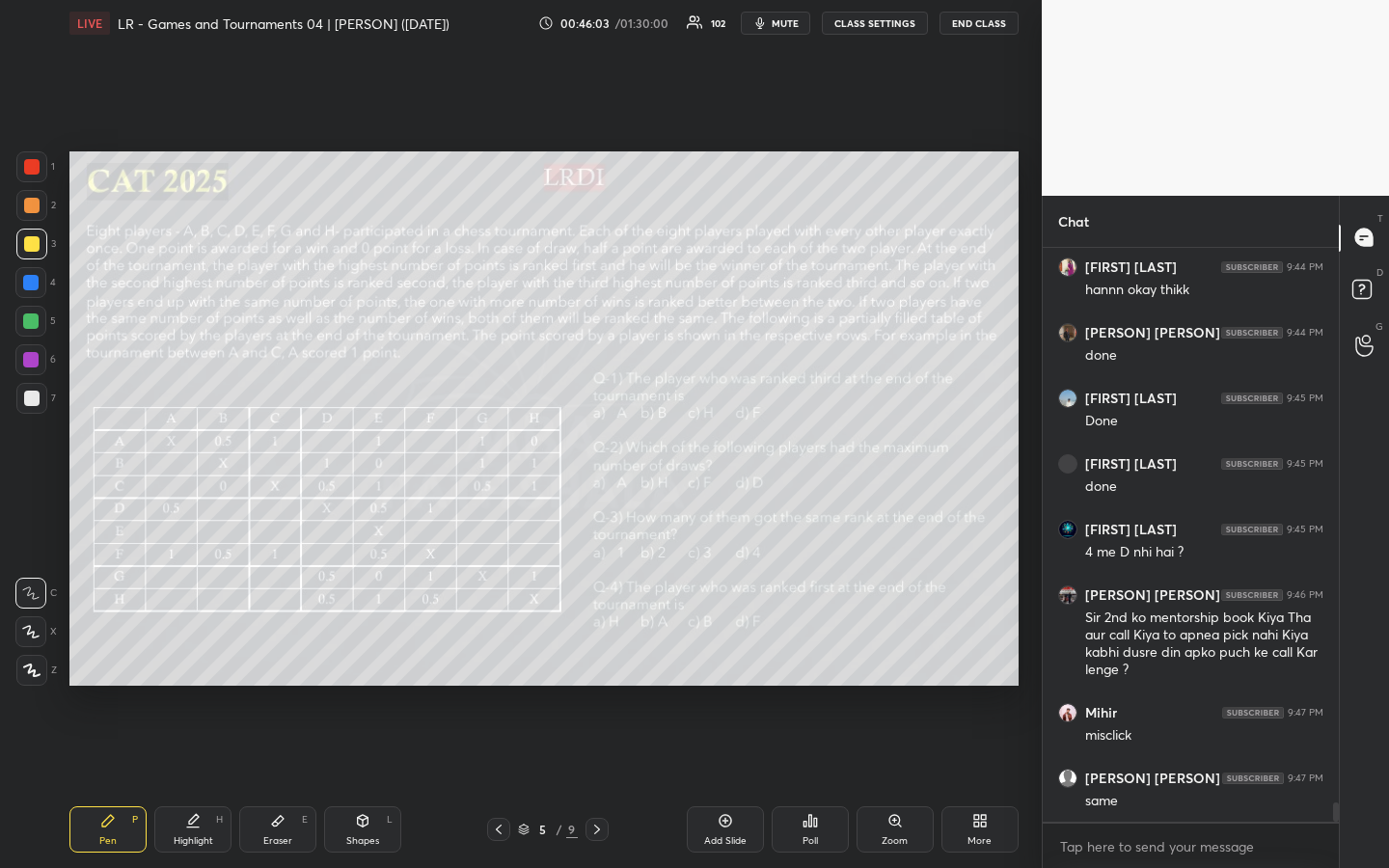 click on "Highlight" at bounding box center [193, 841] 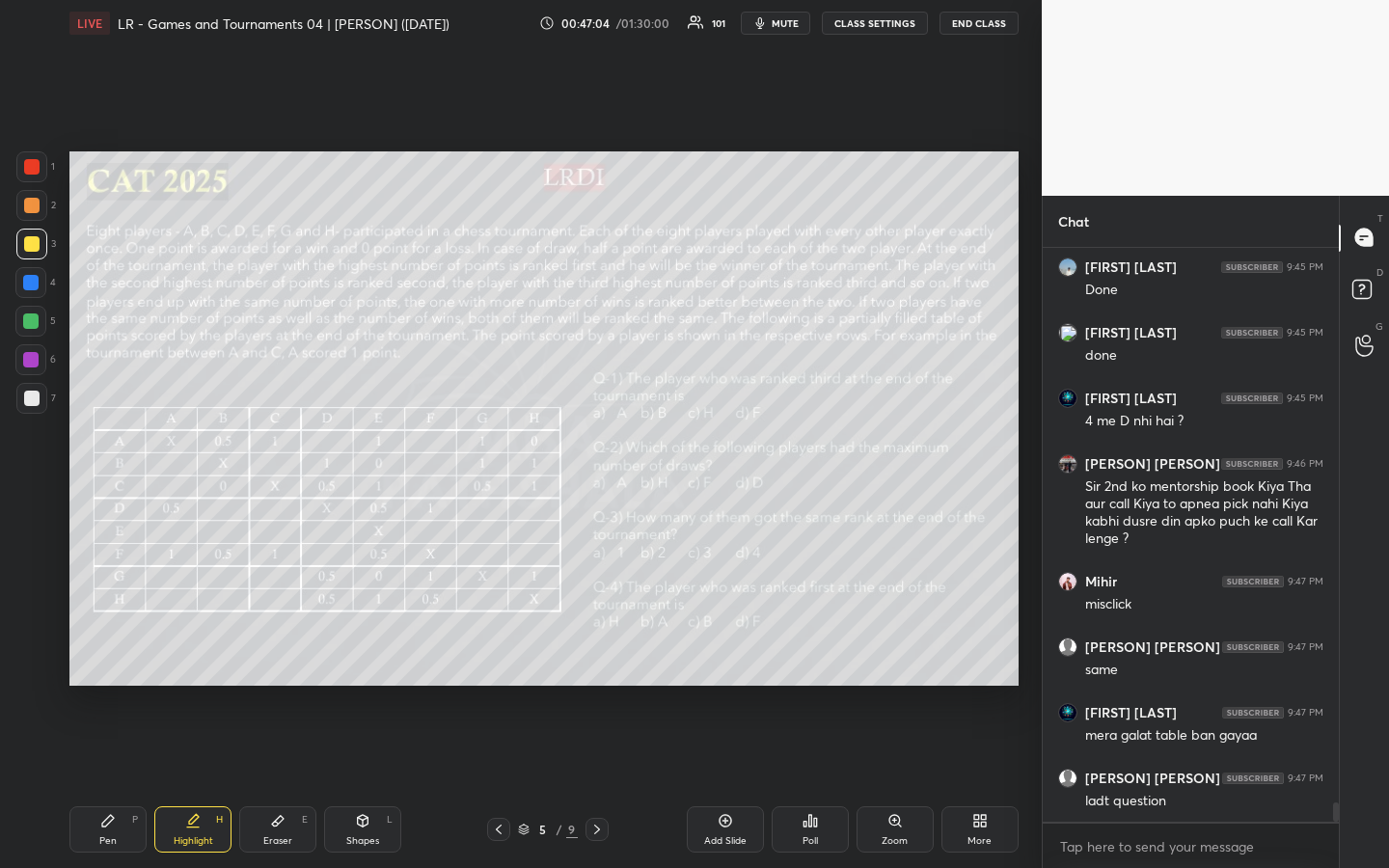 scroll, scrollTop: 16618, scrollLeft: 0, axis: vertical 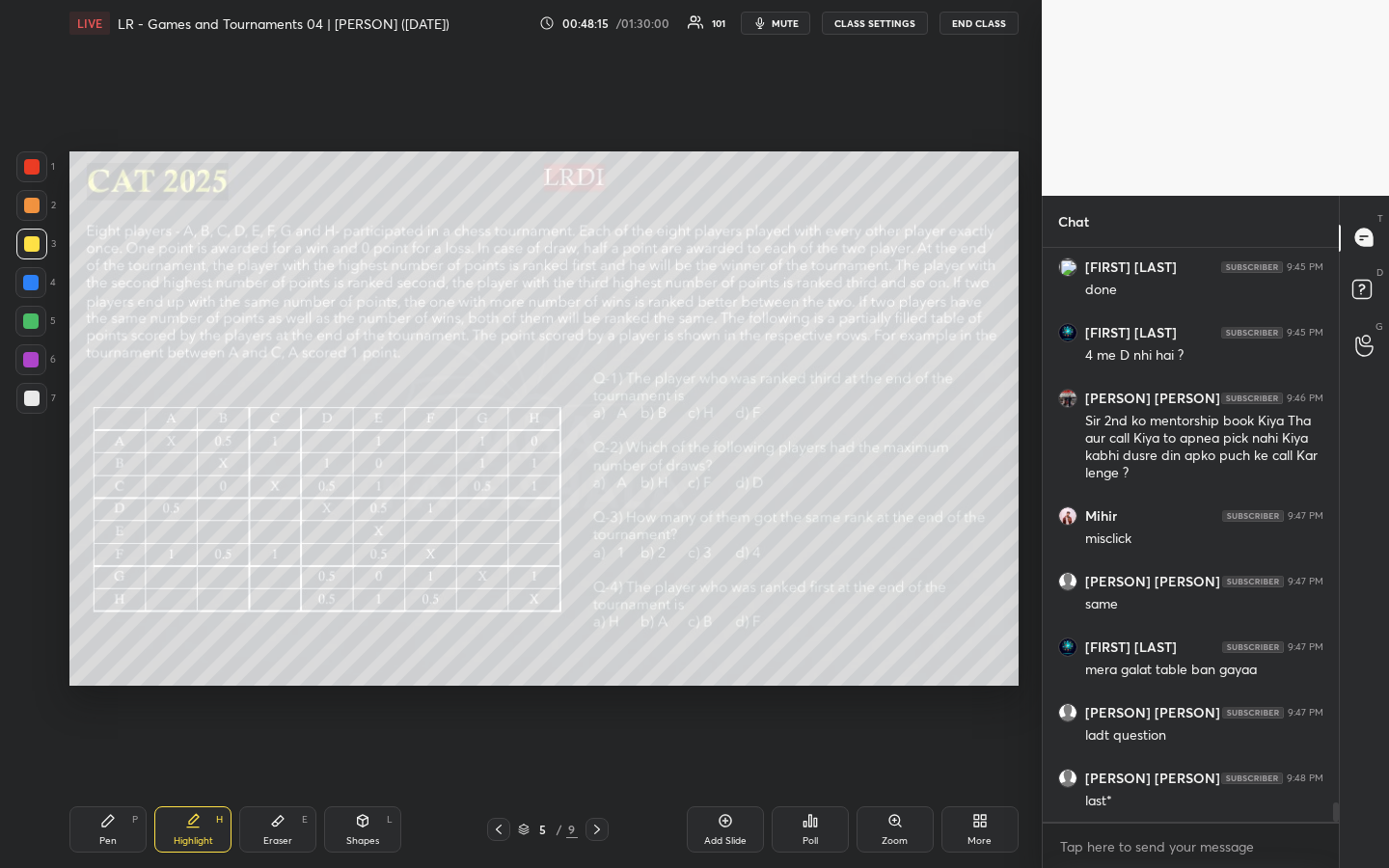 click on "Pen P" at bounding box center [108, 829] 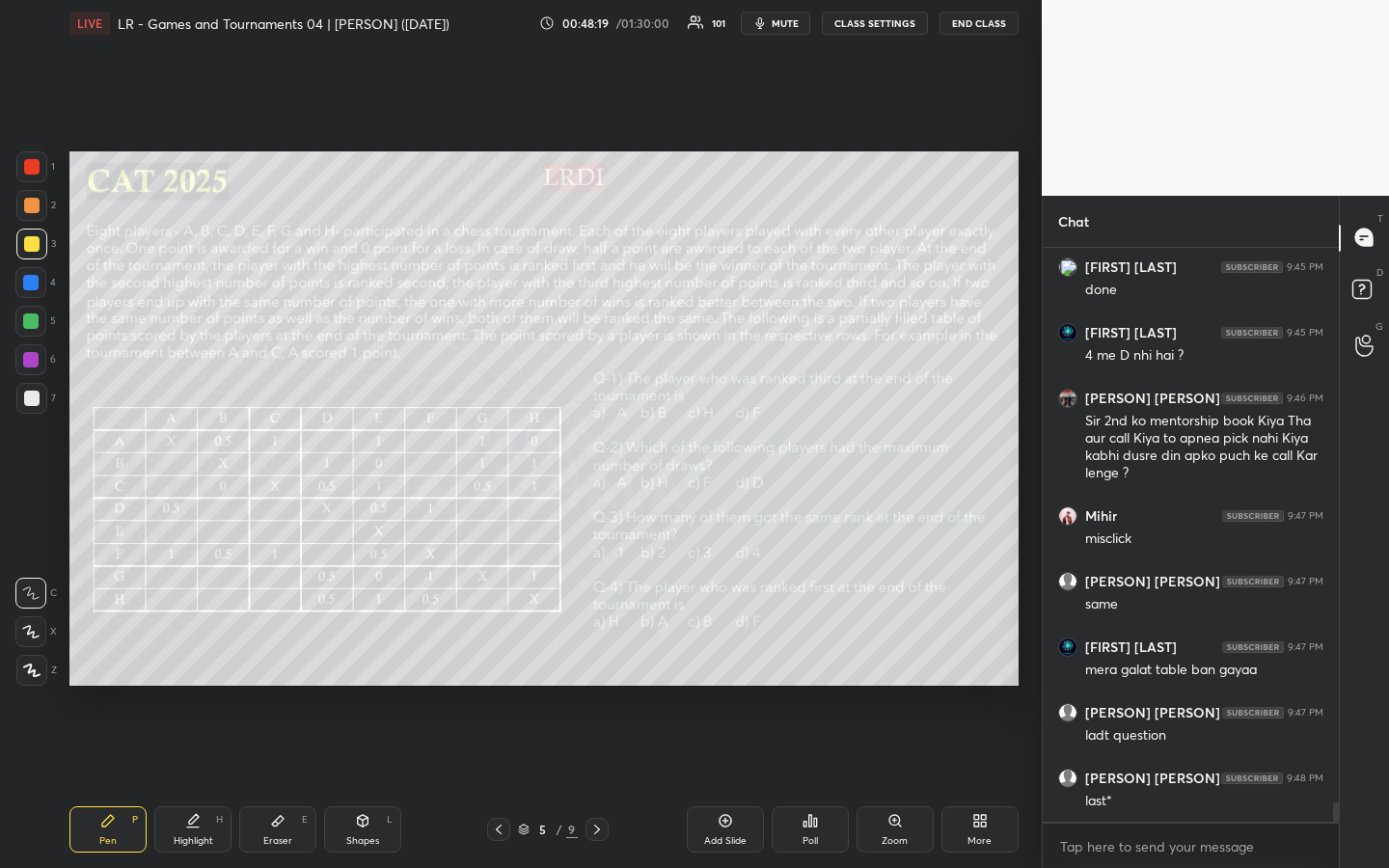 click 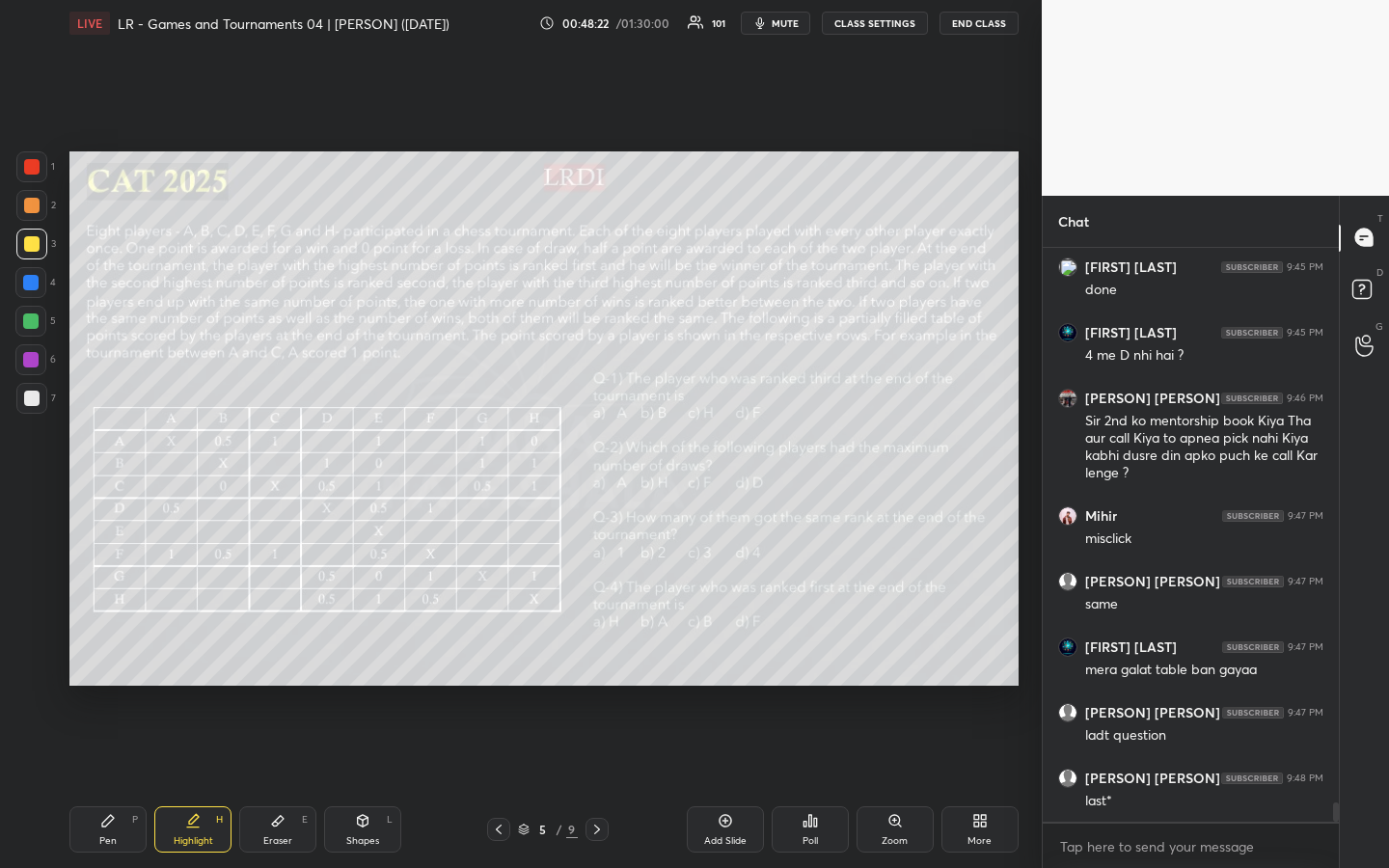 drag, startPoint x: 114, startPoint y: 816, endPoint x: 124, endPoint y: 792, distance: 26 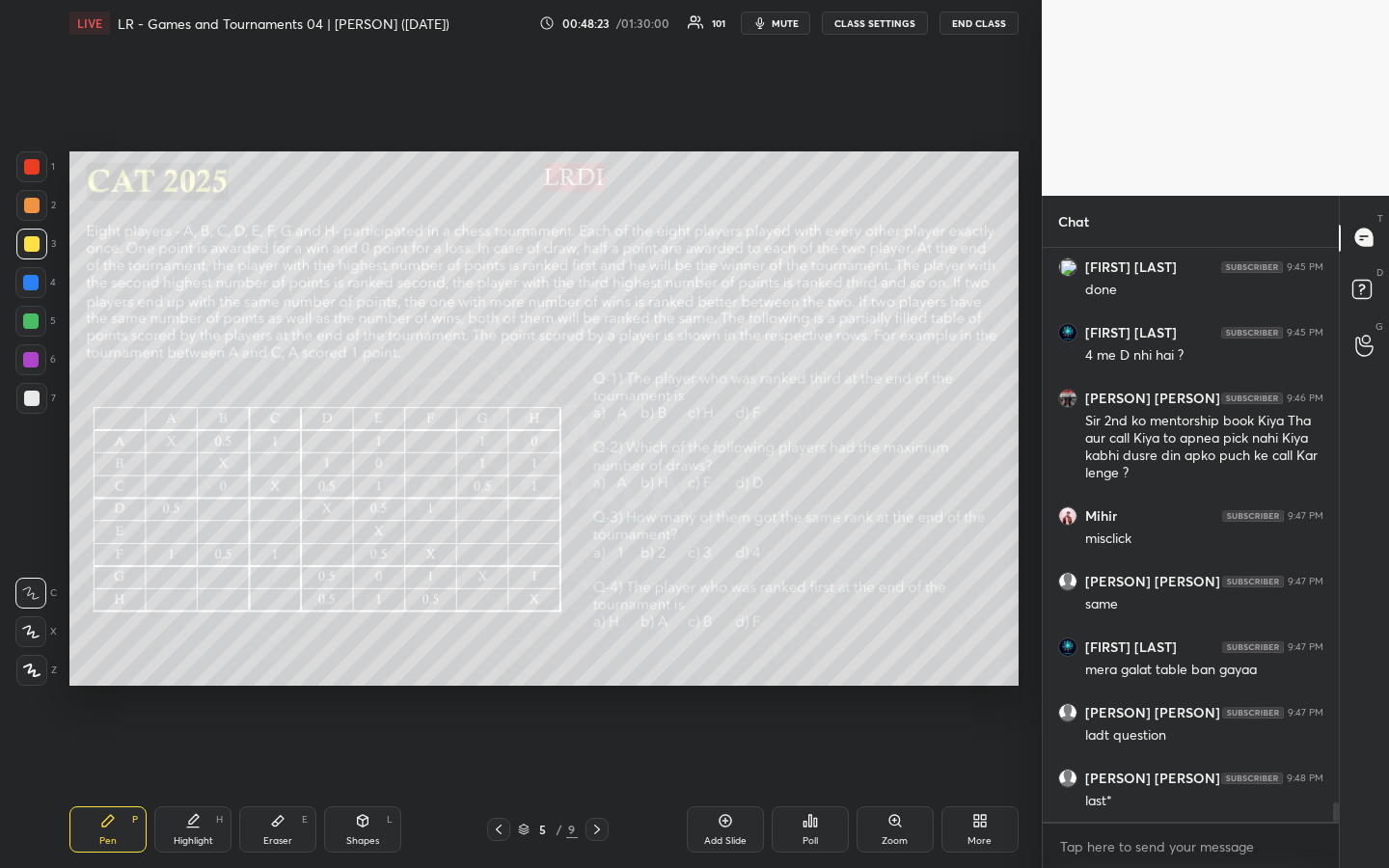 click on "Highlight" at bounding box center [193, 841] 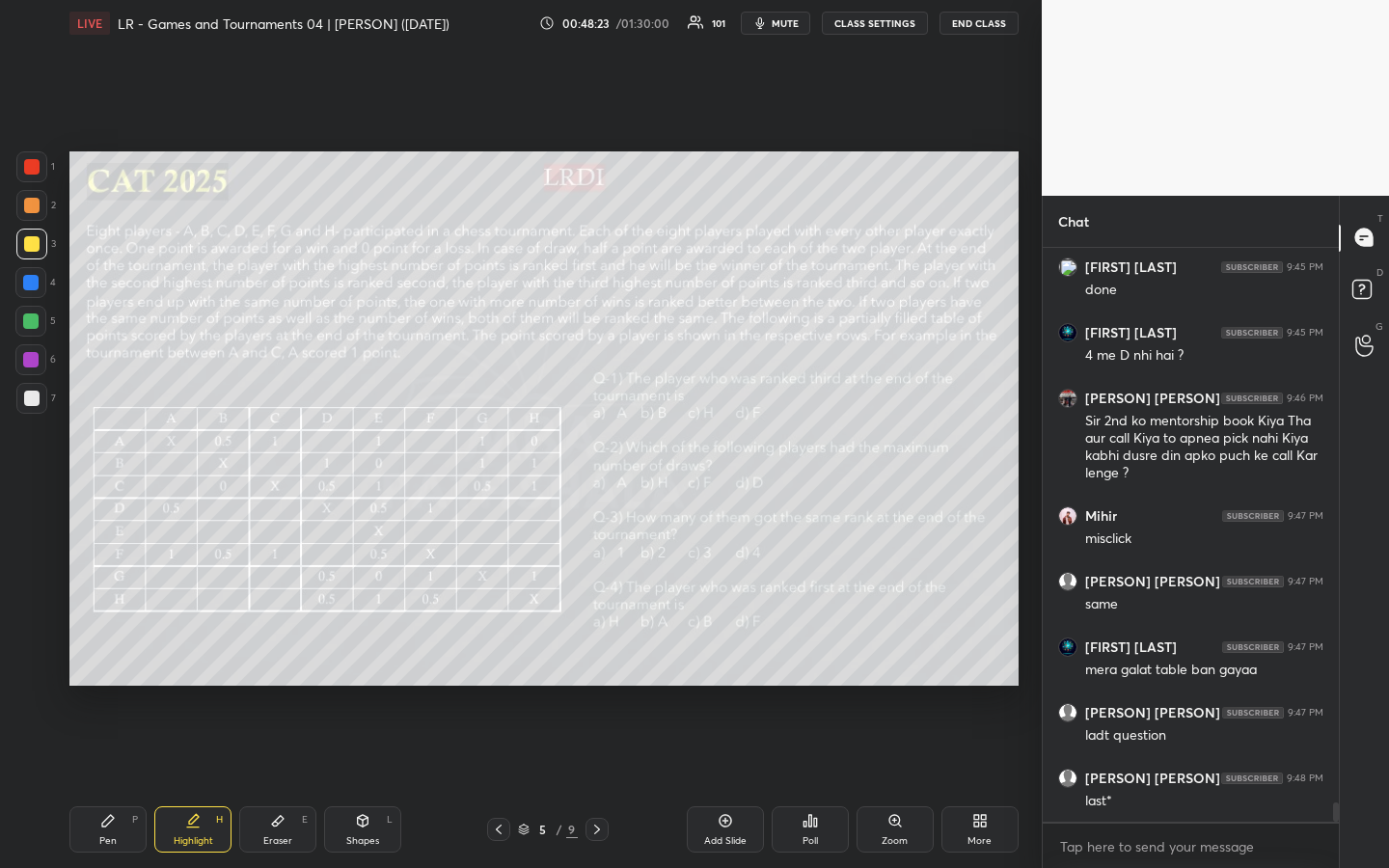 click on "Highlight" at bounding box center [193, 841] 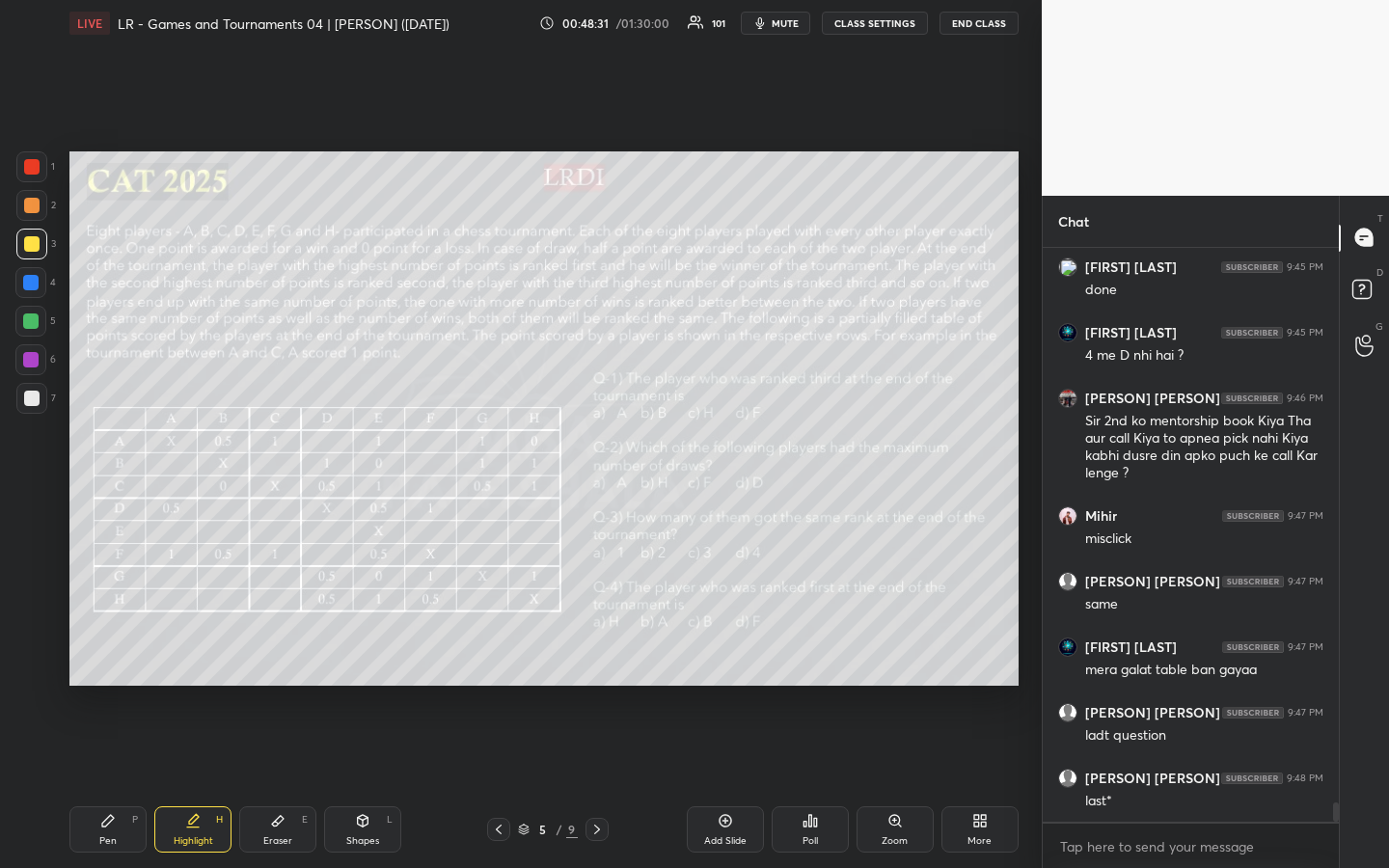 click on "Pen P" at bounding box center (108, 829) 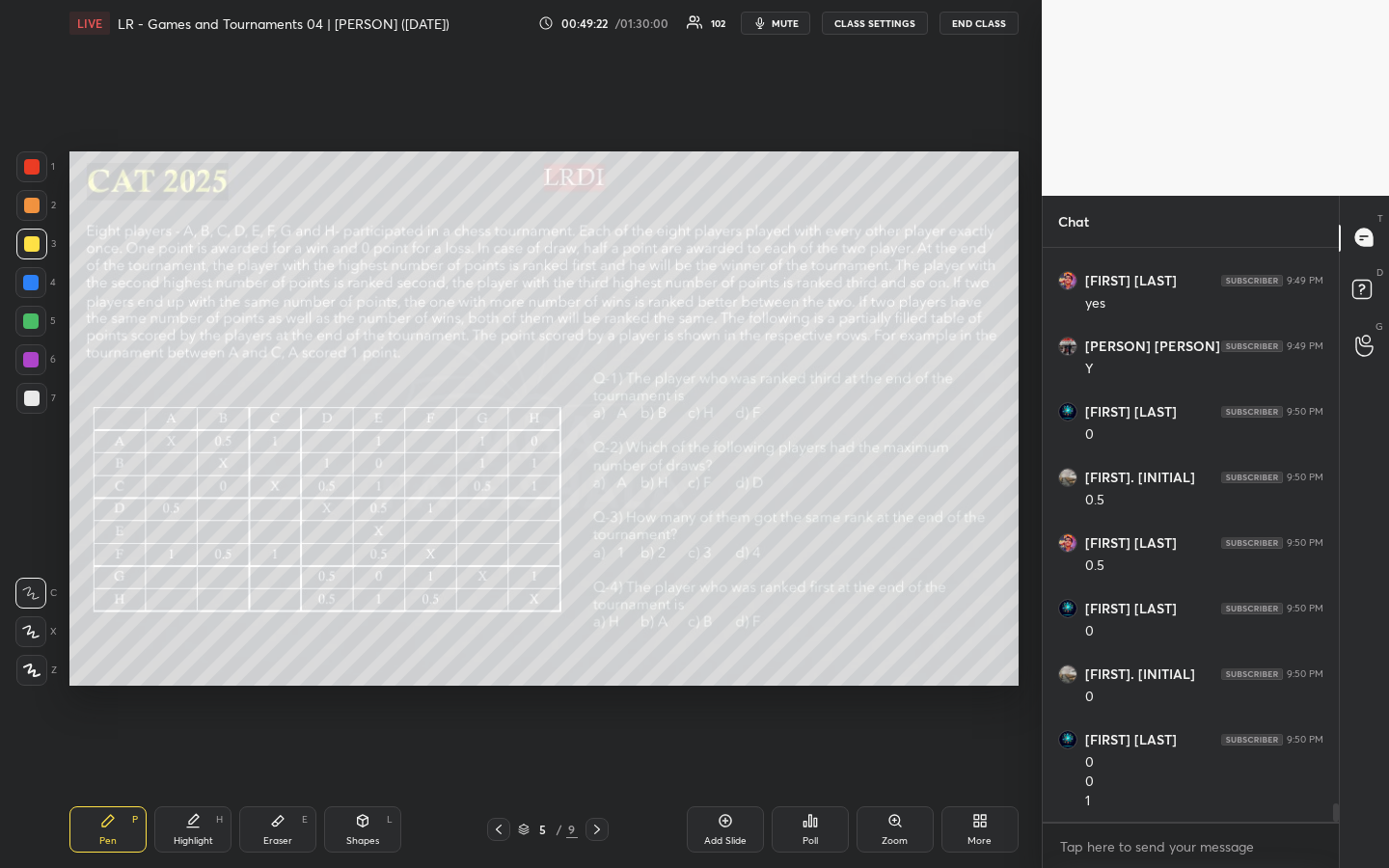scroll, scrollTop: 17247, scrollLeft: 0, axis: vertical 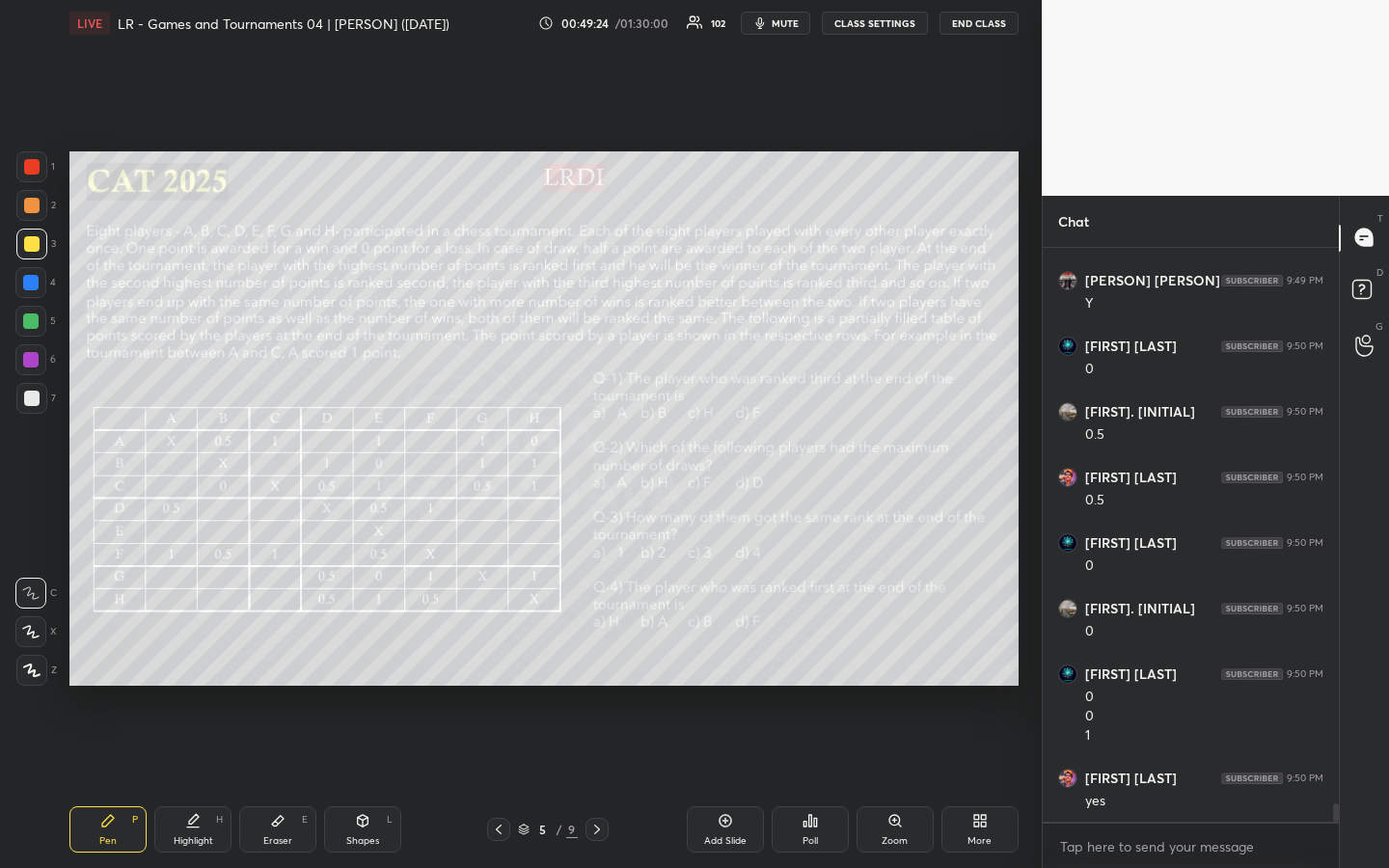 click on "Highlight H" at bounding box center [193, 829] 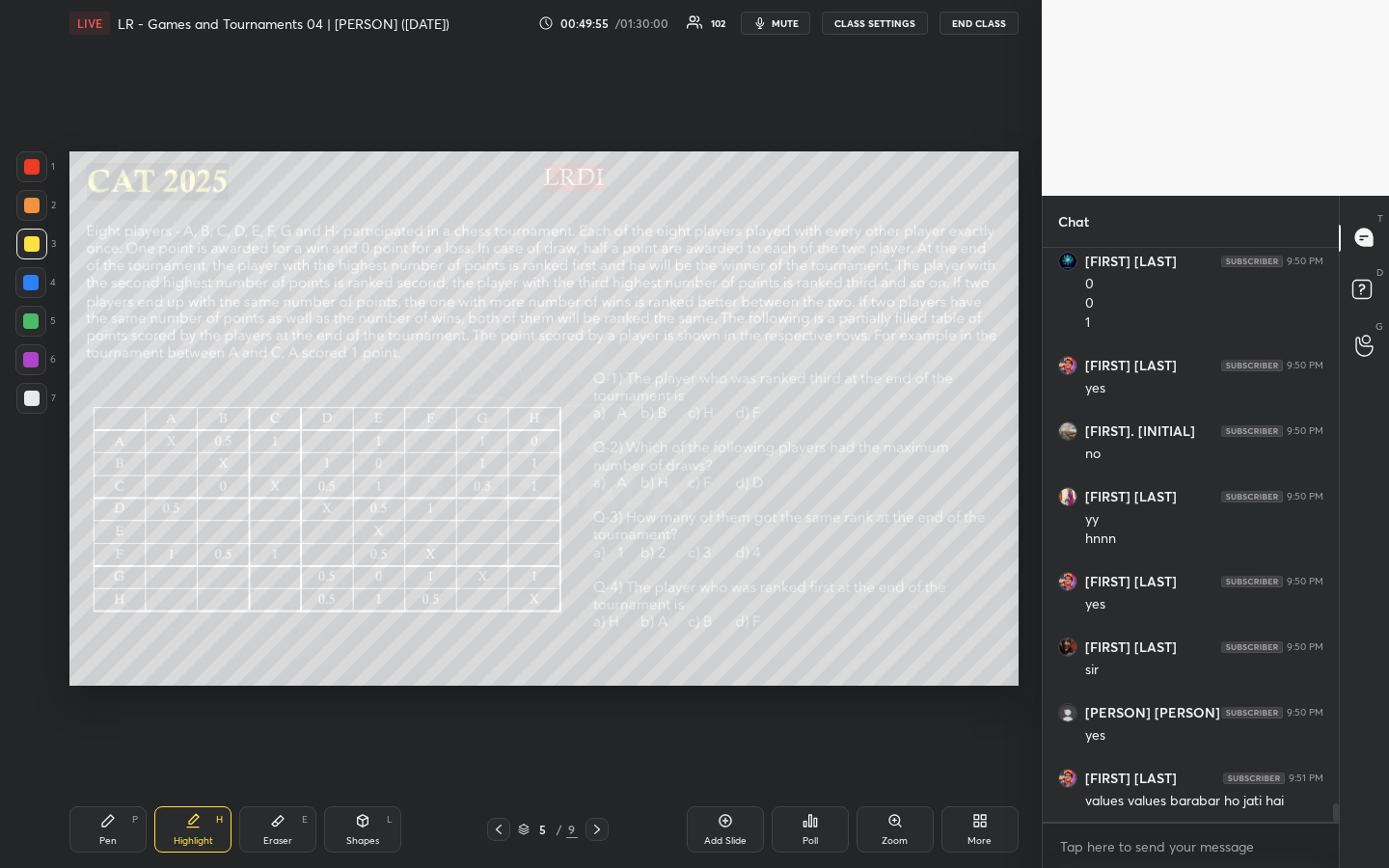 scroll, scrollTop: 17726, scrollLeft: 0, axis: vertical 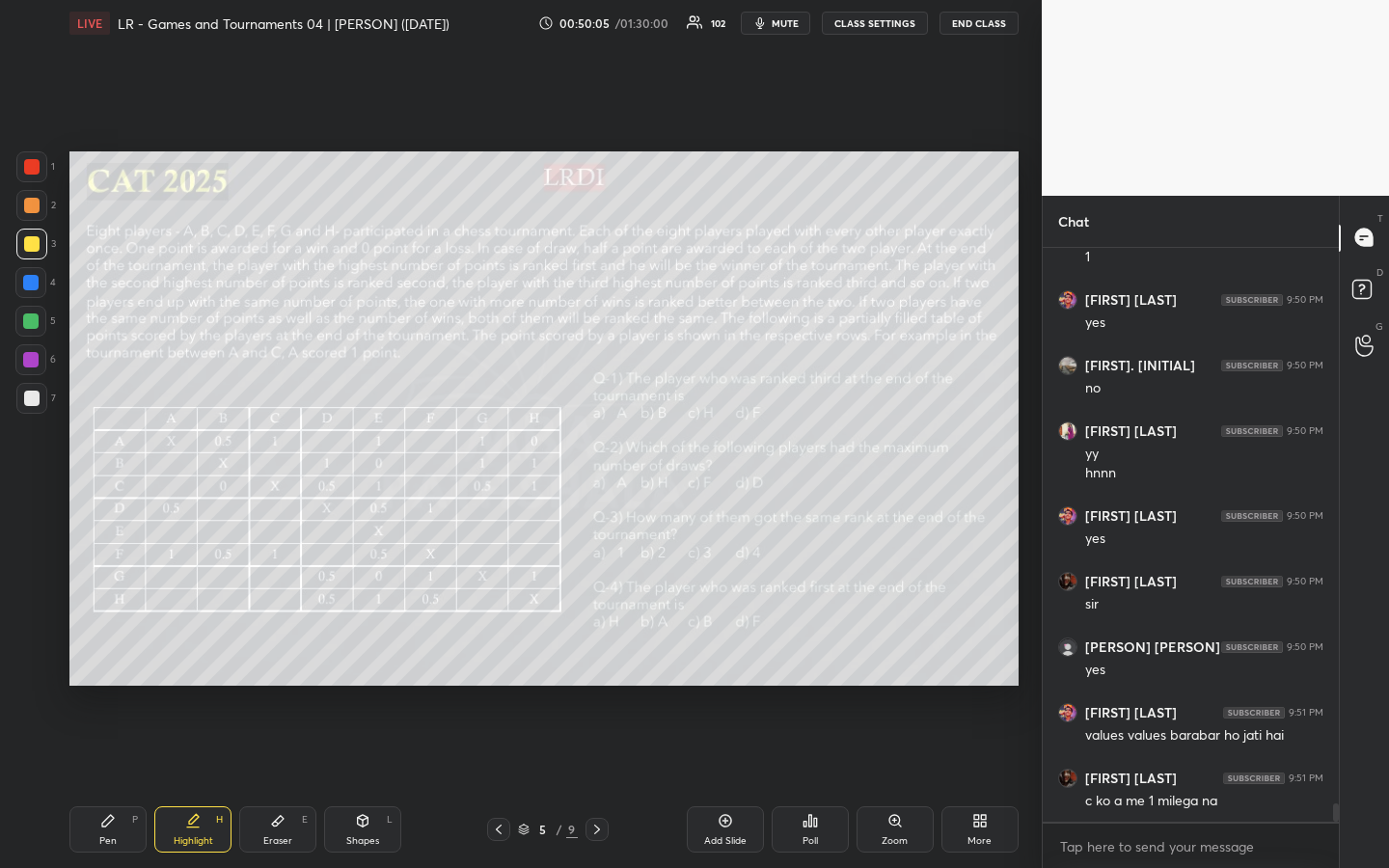 click on "Pen" at bounding box center (108, 841) 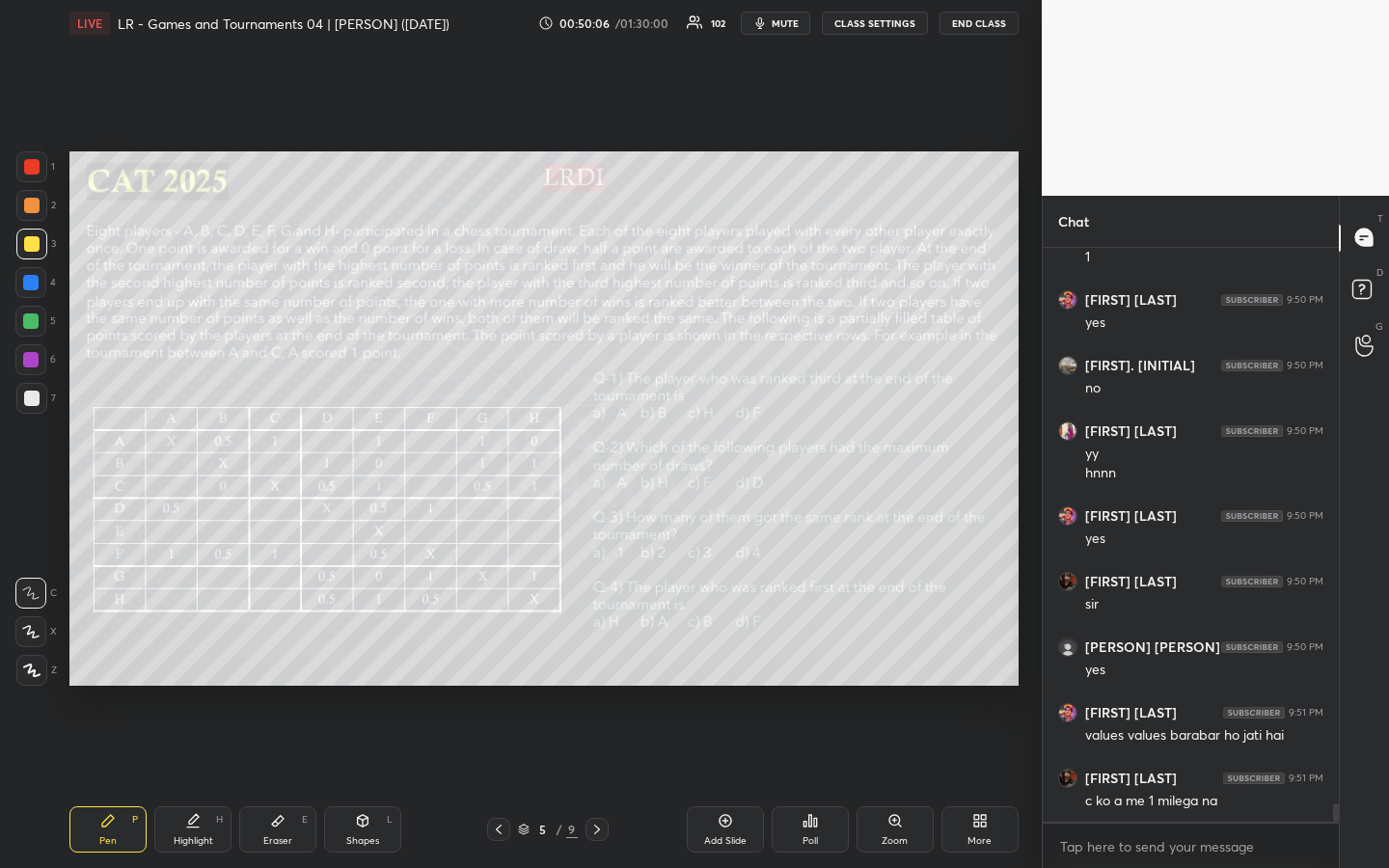 click on "Highlight H" at bounding box center [193, 829] 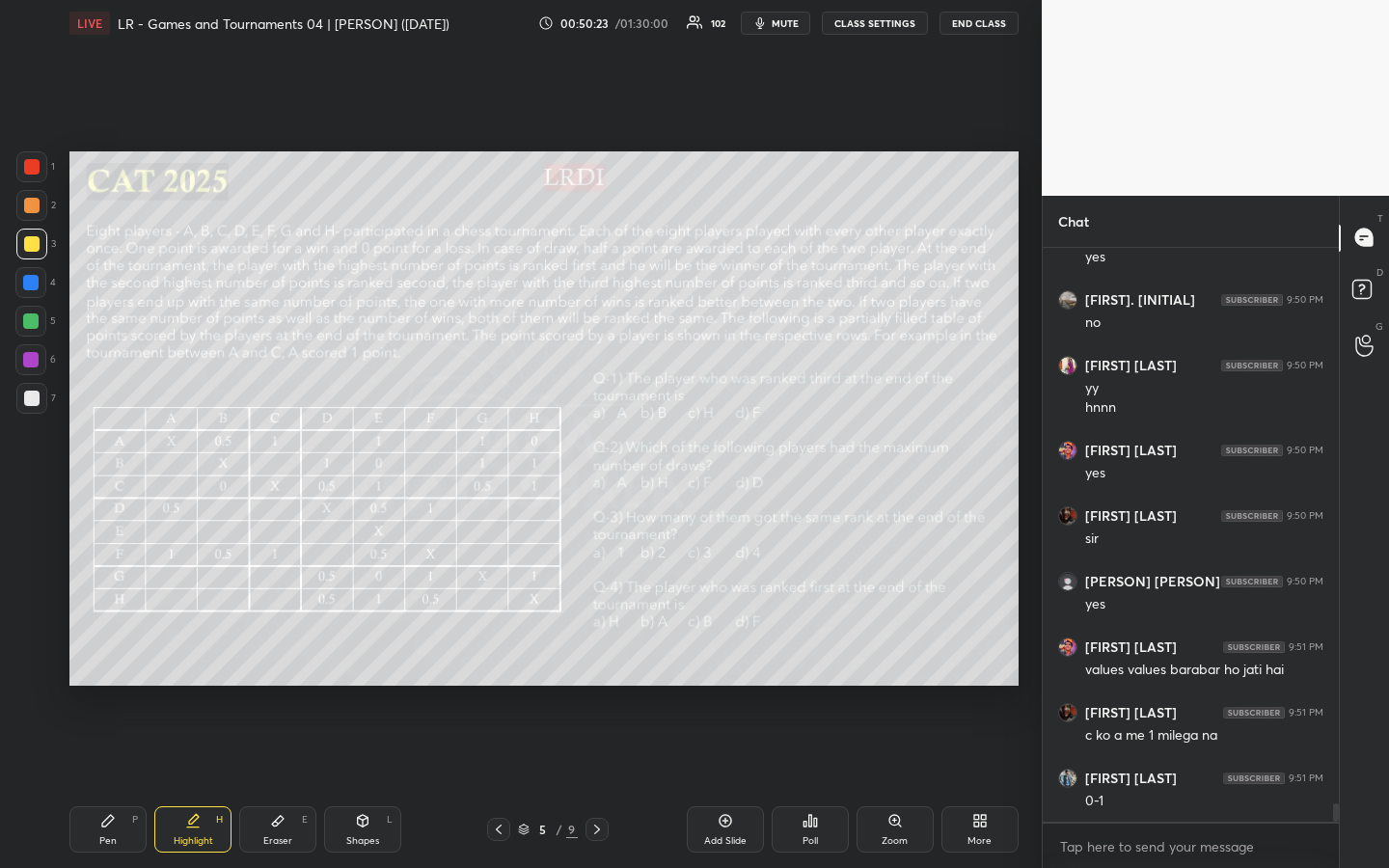 scroll, scrollTop: 17857, scrollLeft: 0, axis: vertical 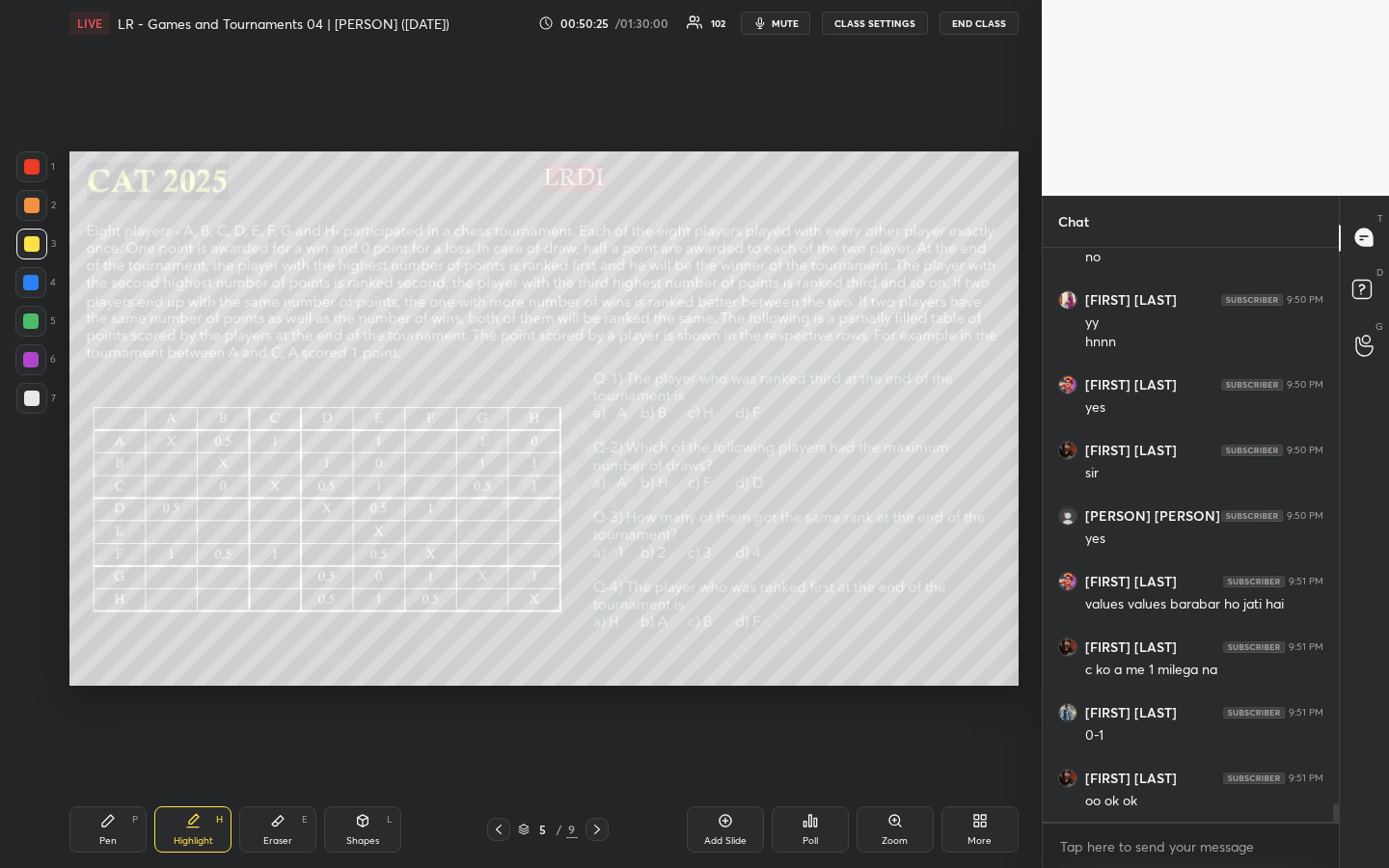 click on "Pen" at bounding box center [108, 841] 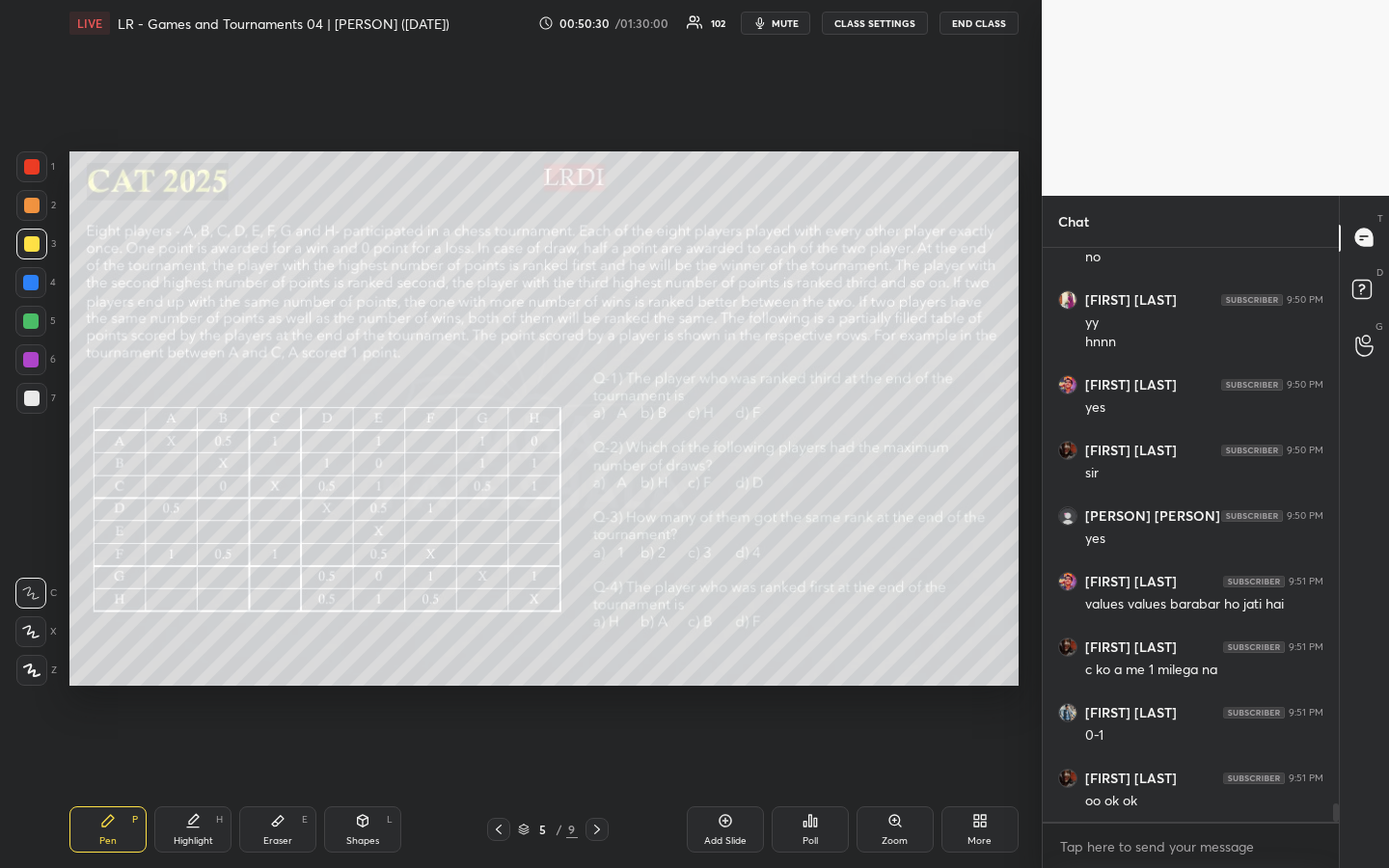 click on "Highlight H" at bounding box center (193, 829) 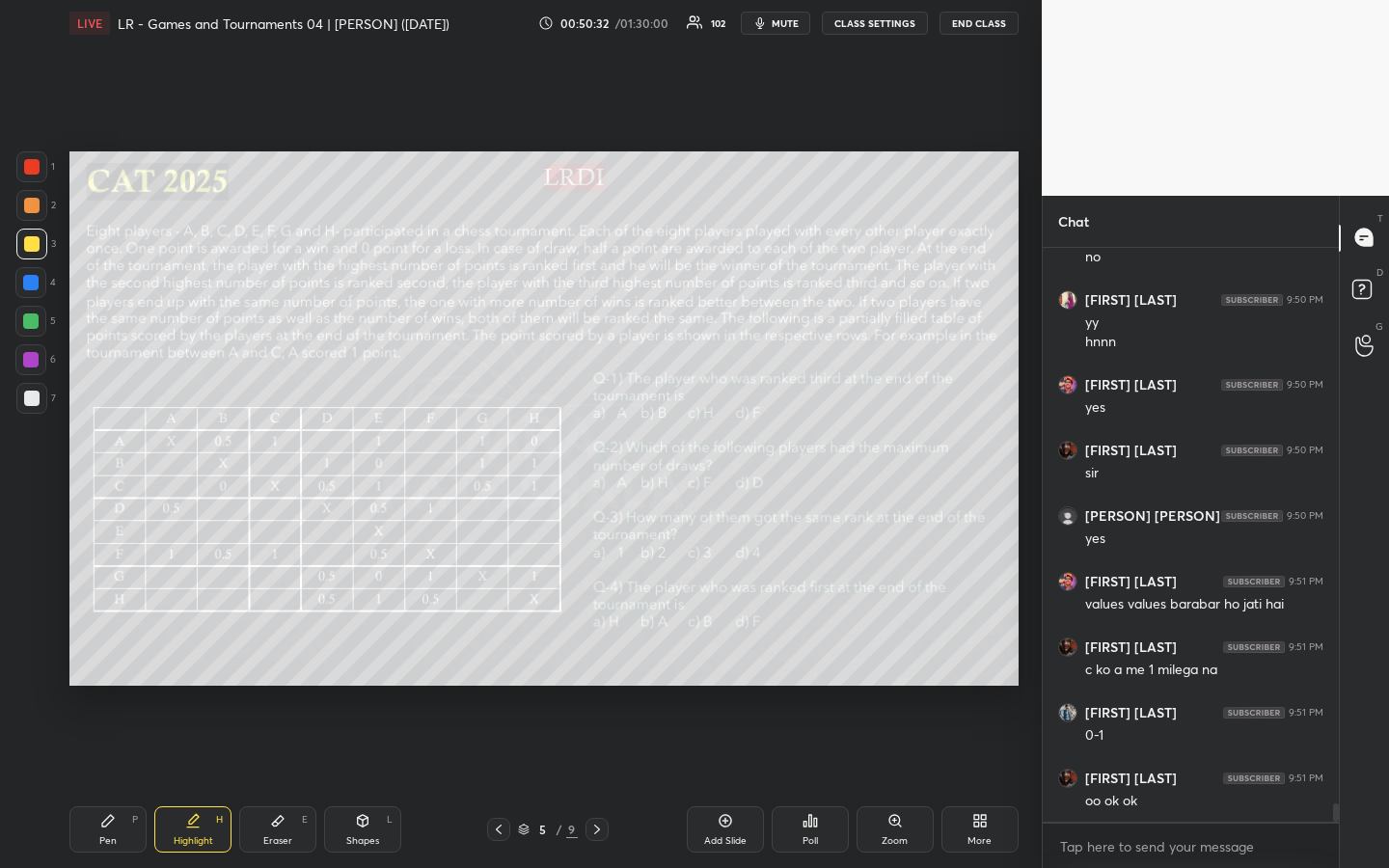drag, startPoint x: 117, startPoint y: 825, endPoint x: 170, endPoint y: 735, distance: 104.44616 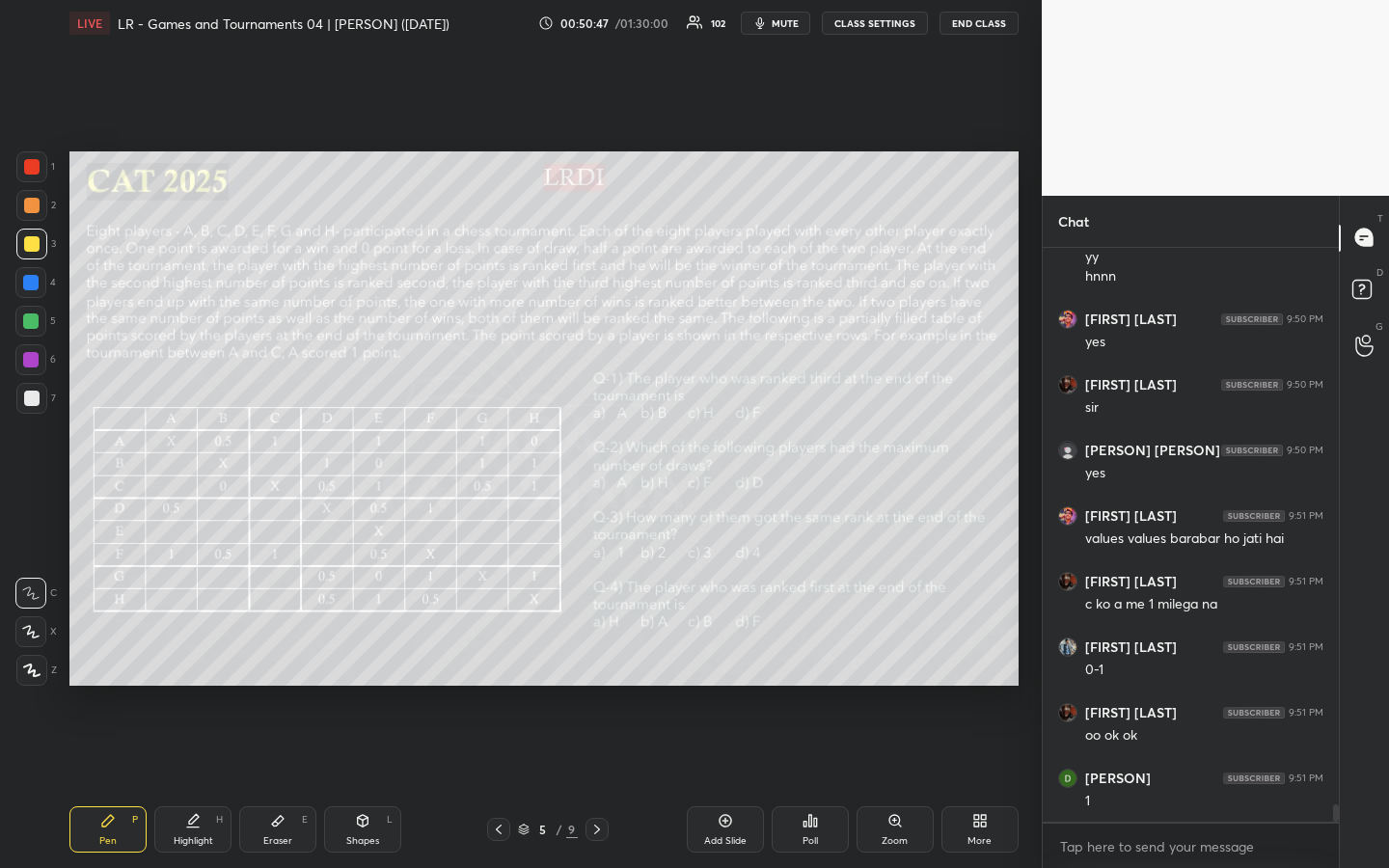 scroll, scrollTop: 17988, scrollLeft: 0, axis: vertical 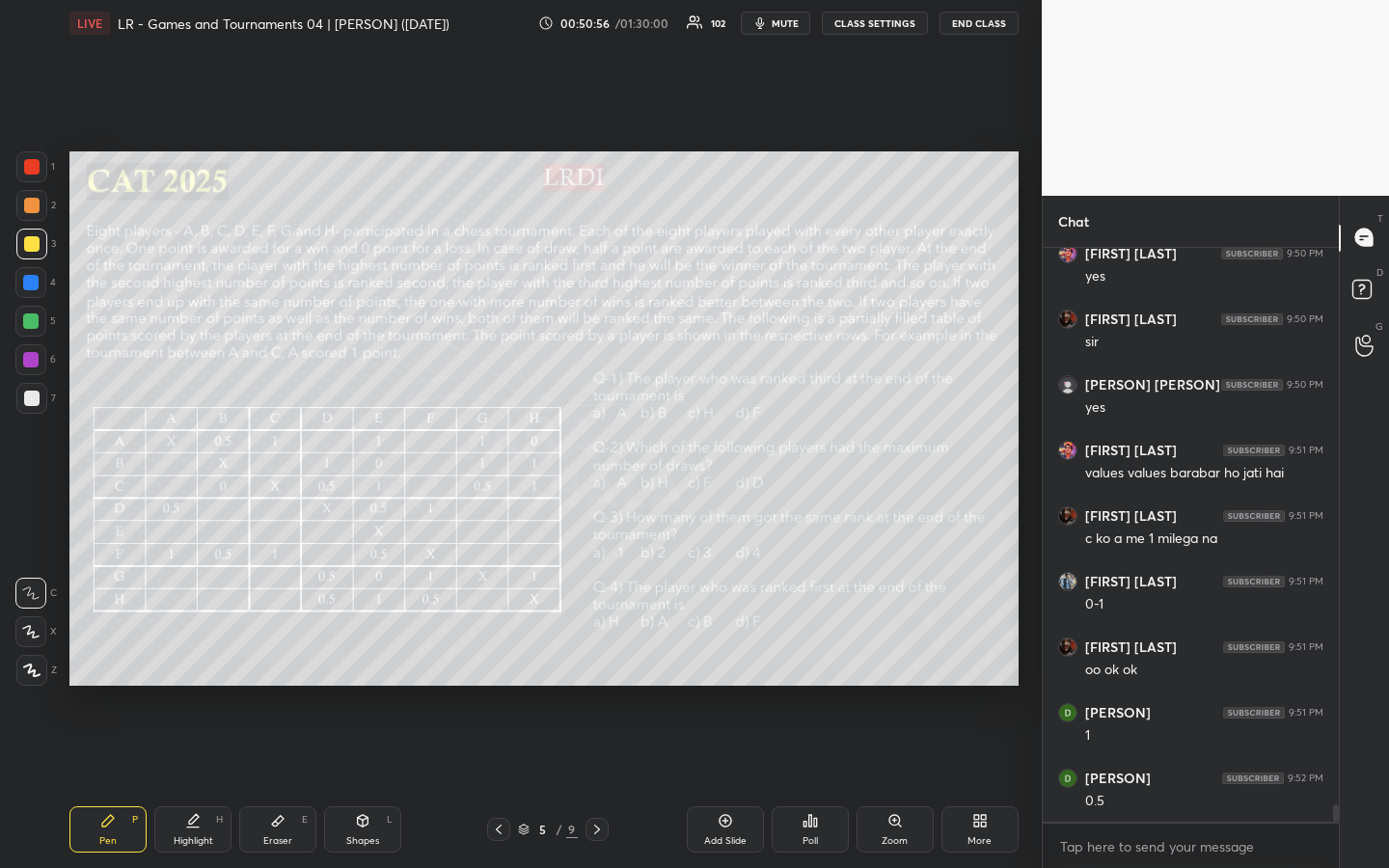 click on "Highlight H" at bounding box center [193, 829] 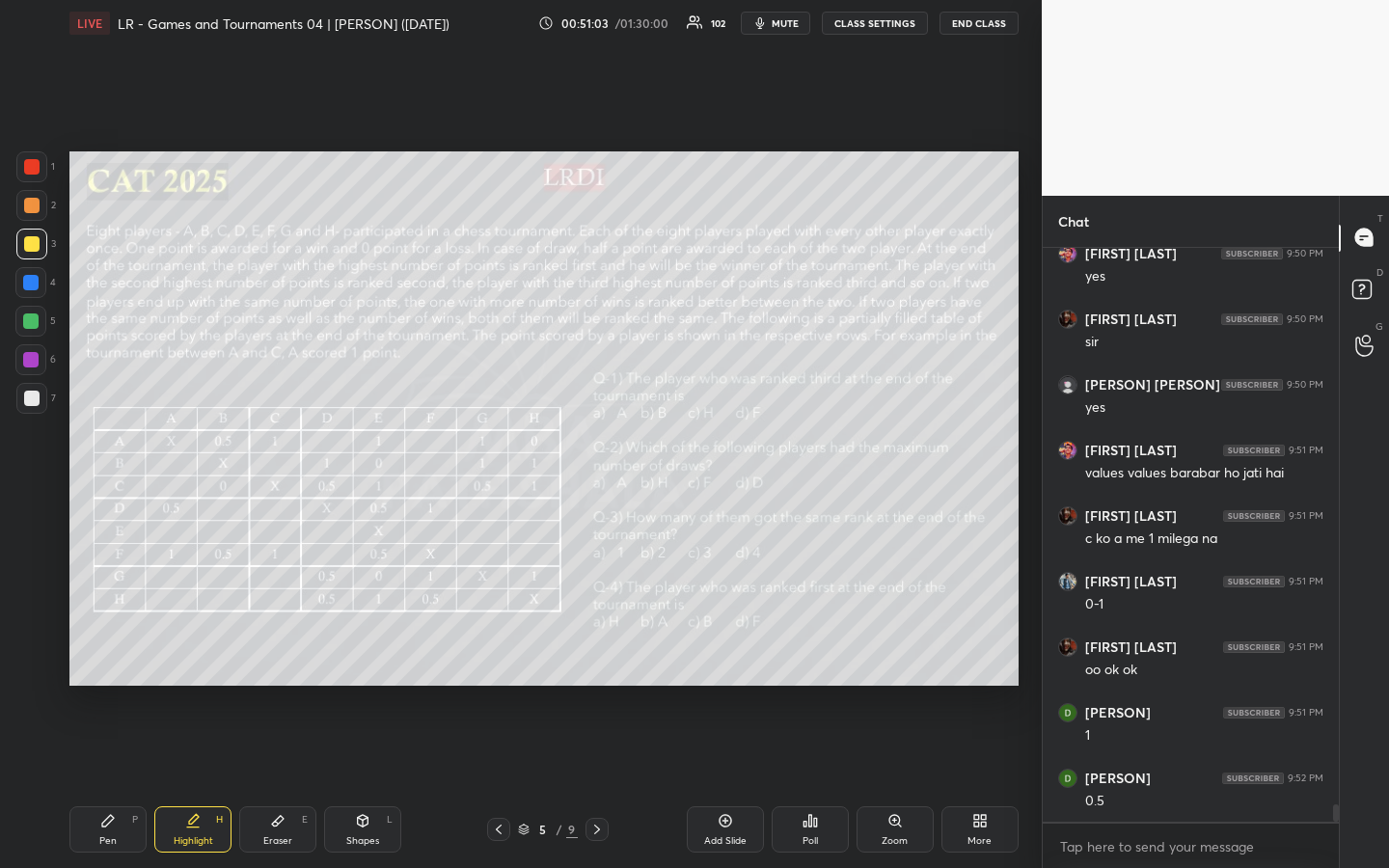 click on "Pen" at bounding box center [108, 841] 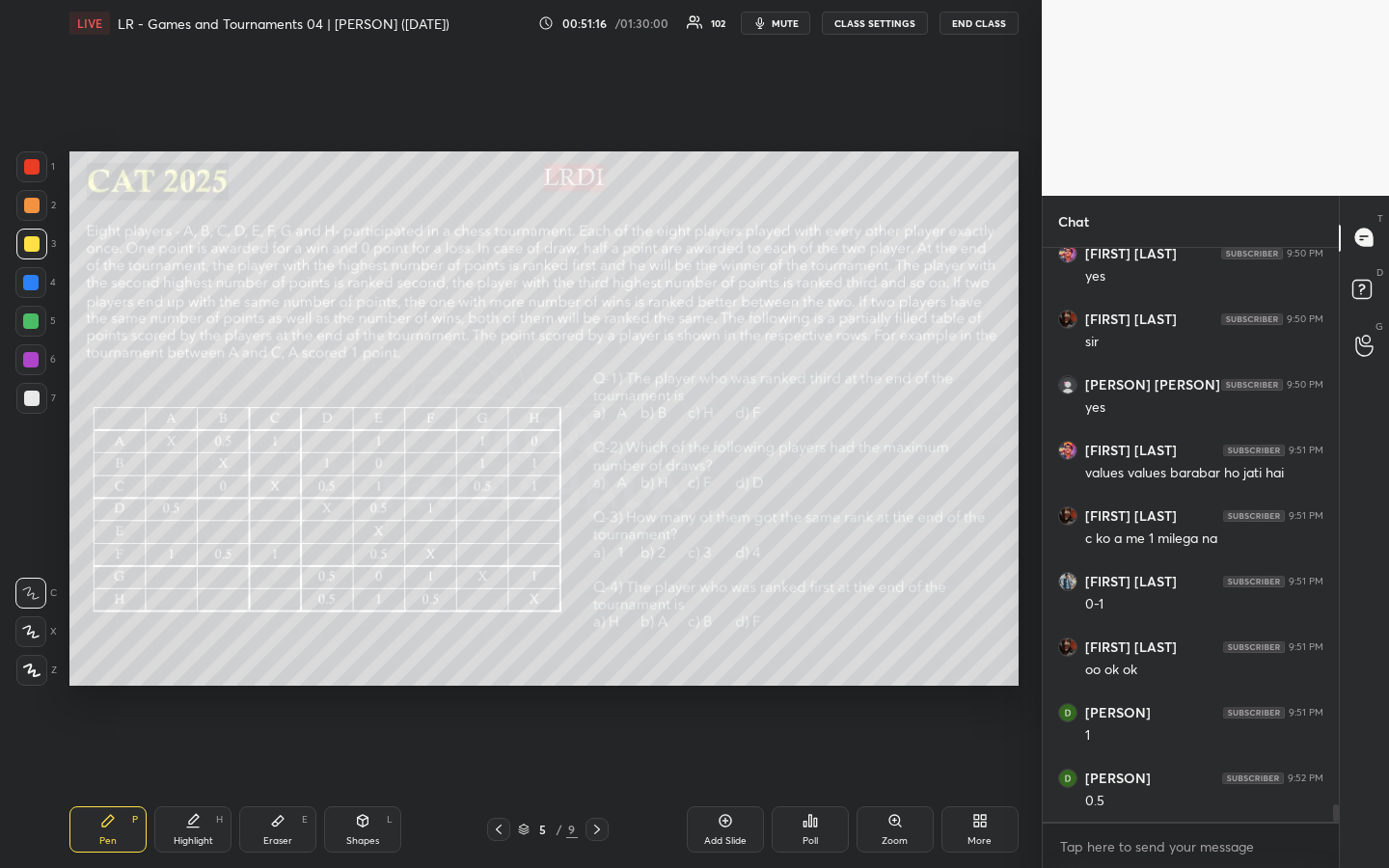 click on "Highlight" at bounding box center [193, 841] 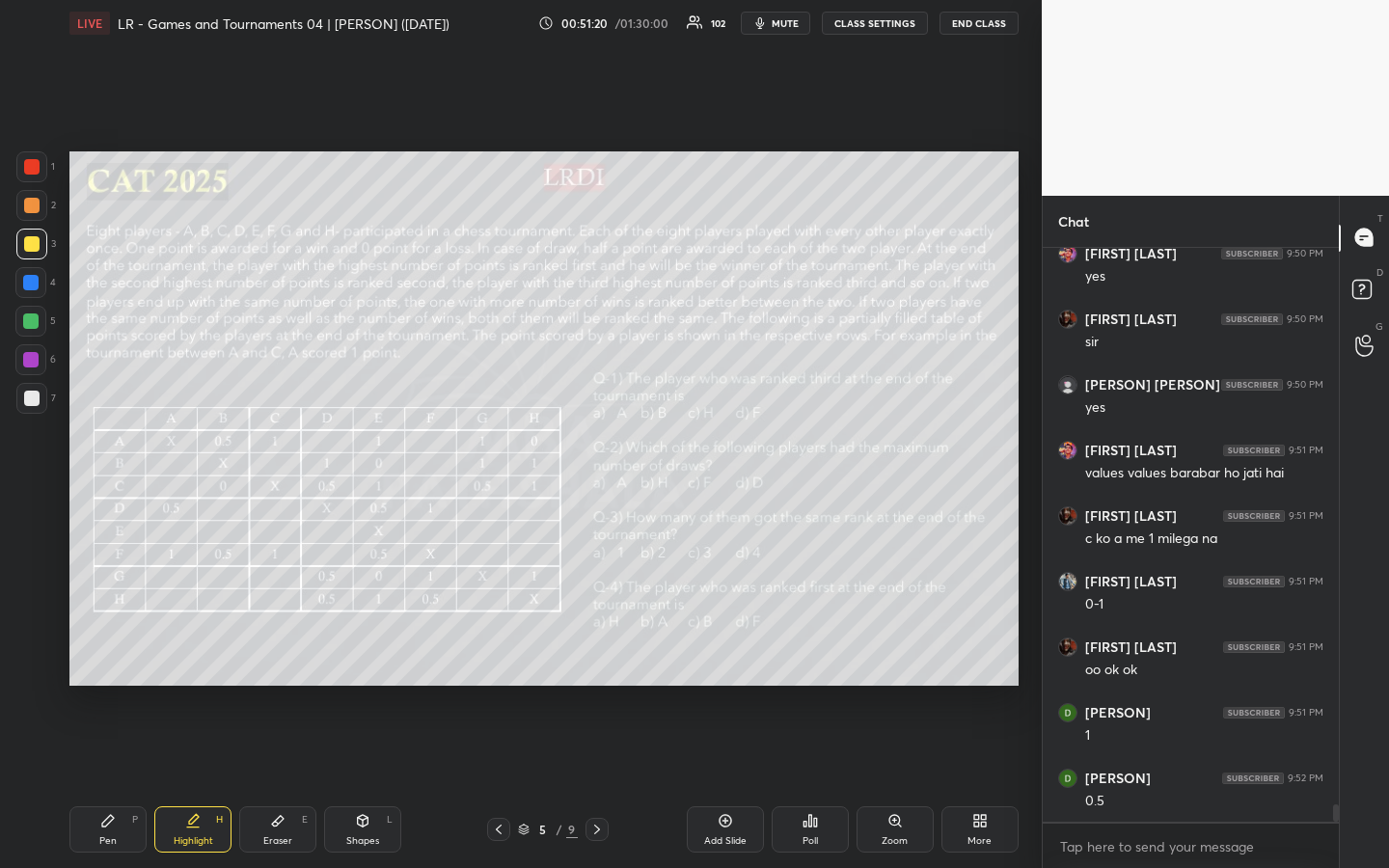 click on "Pen P" at bounding box center [108, 829] 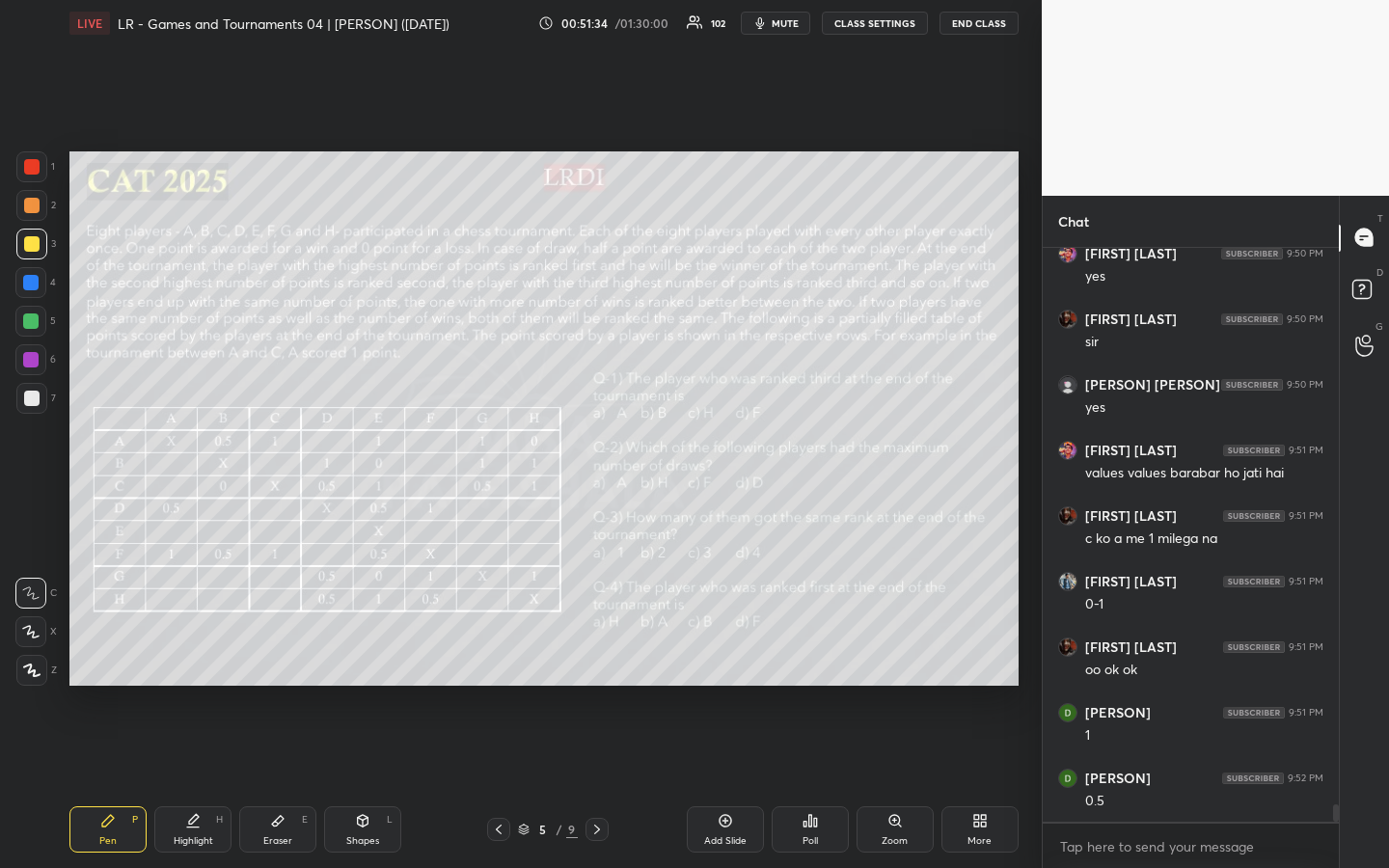 click on "Highlight H" at bounding box center (193, 829) 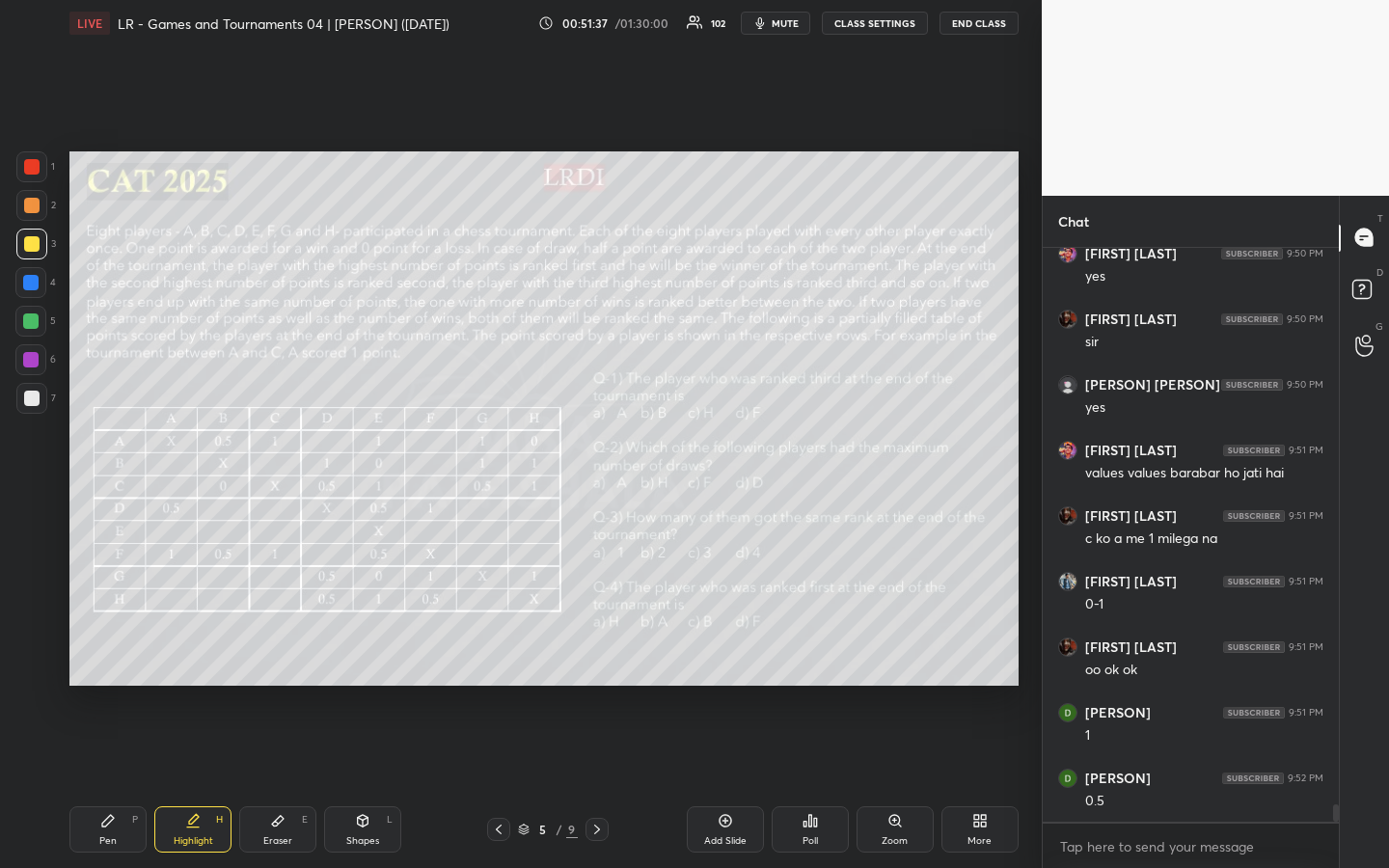 click on "Pen P" at bounding box center [108, 829] 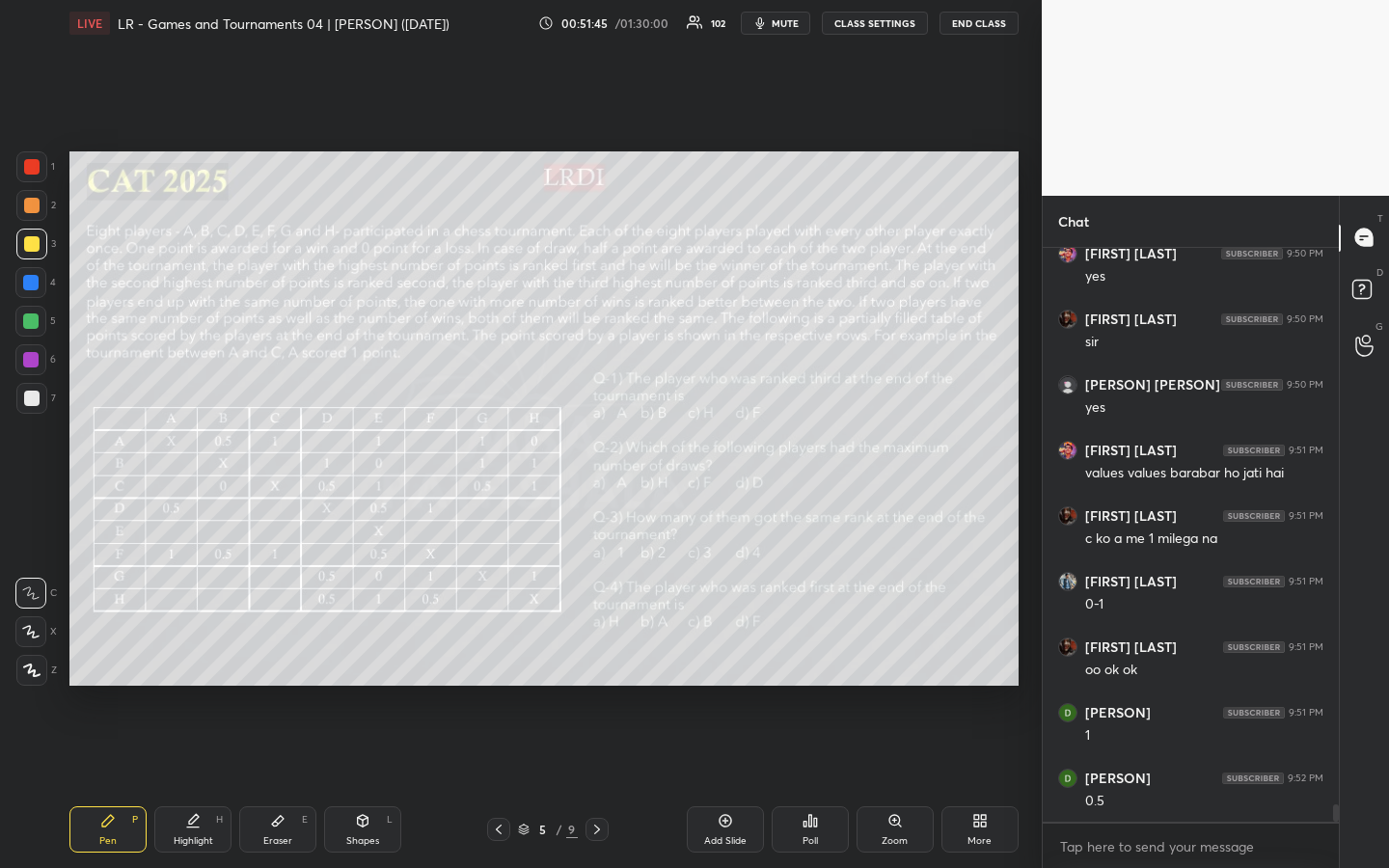 click 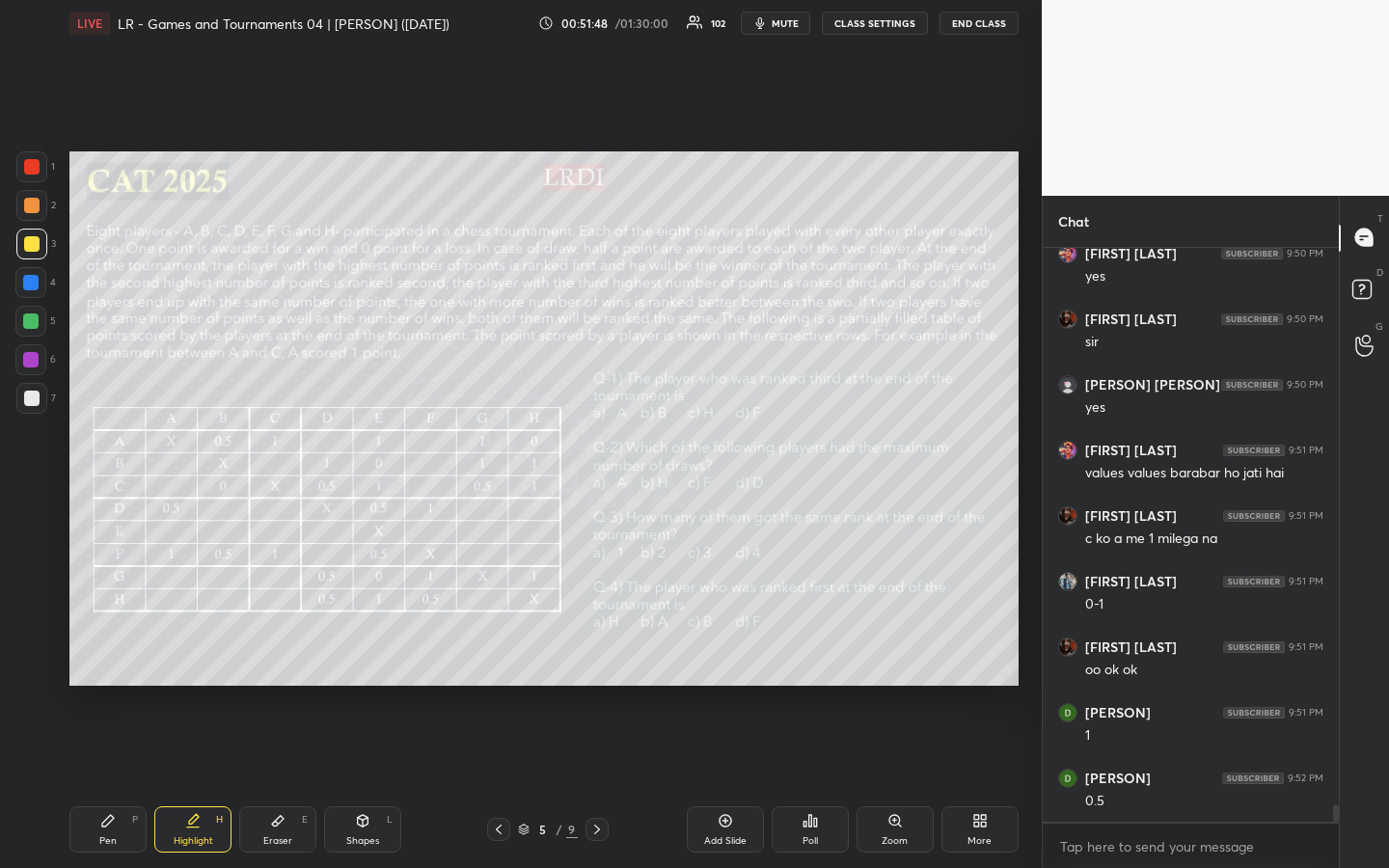 click on "Pen P" at bounding box center (108, 829) 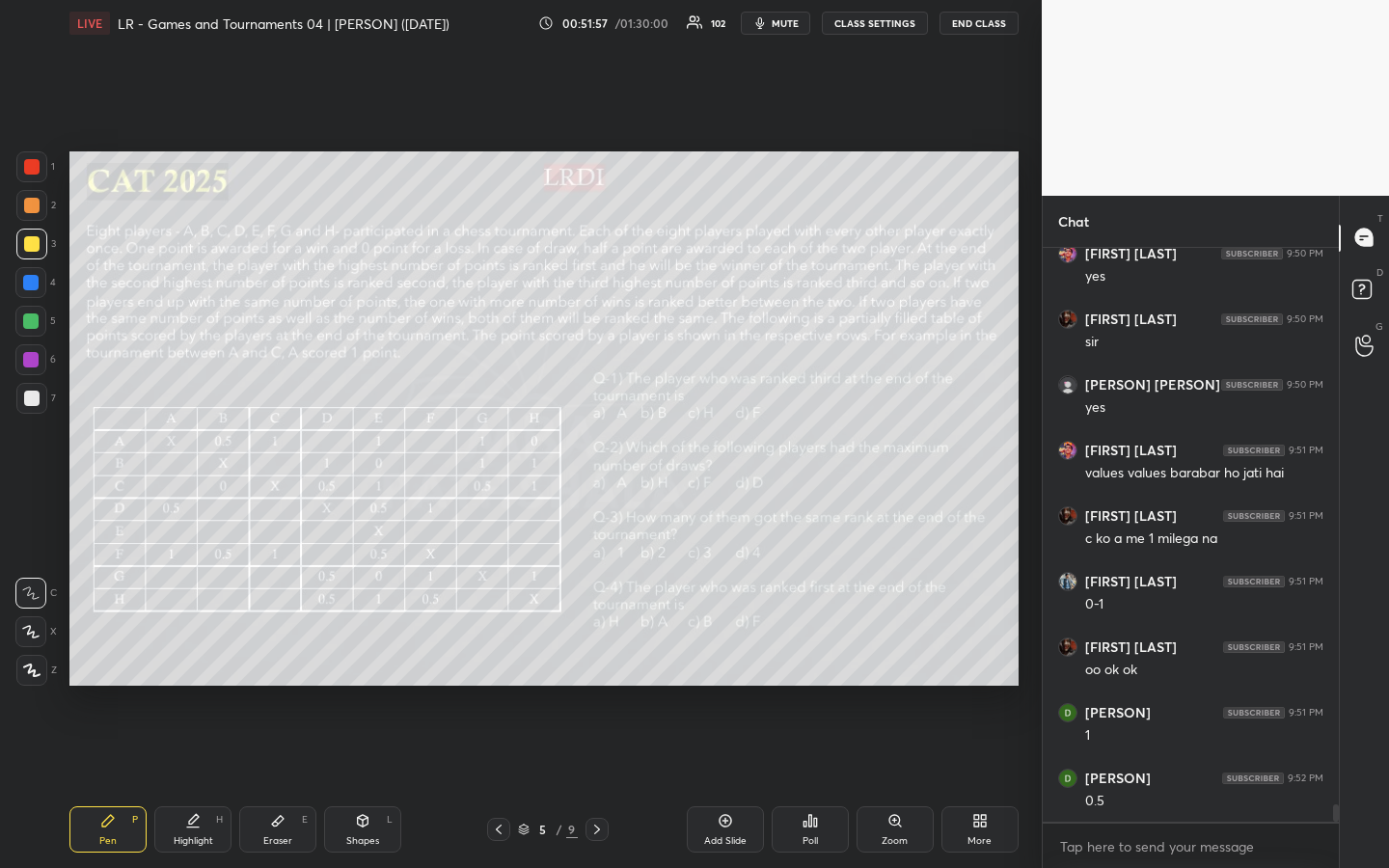 scroll, scrollTop: 18053, scrollLeft: 0, axis: vertical 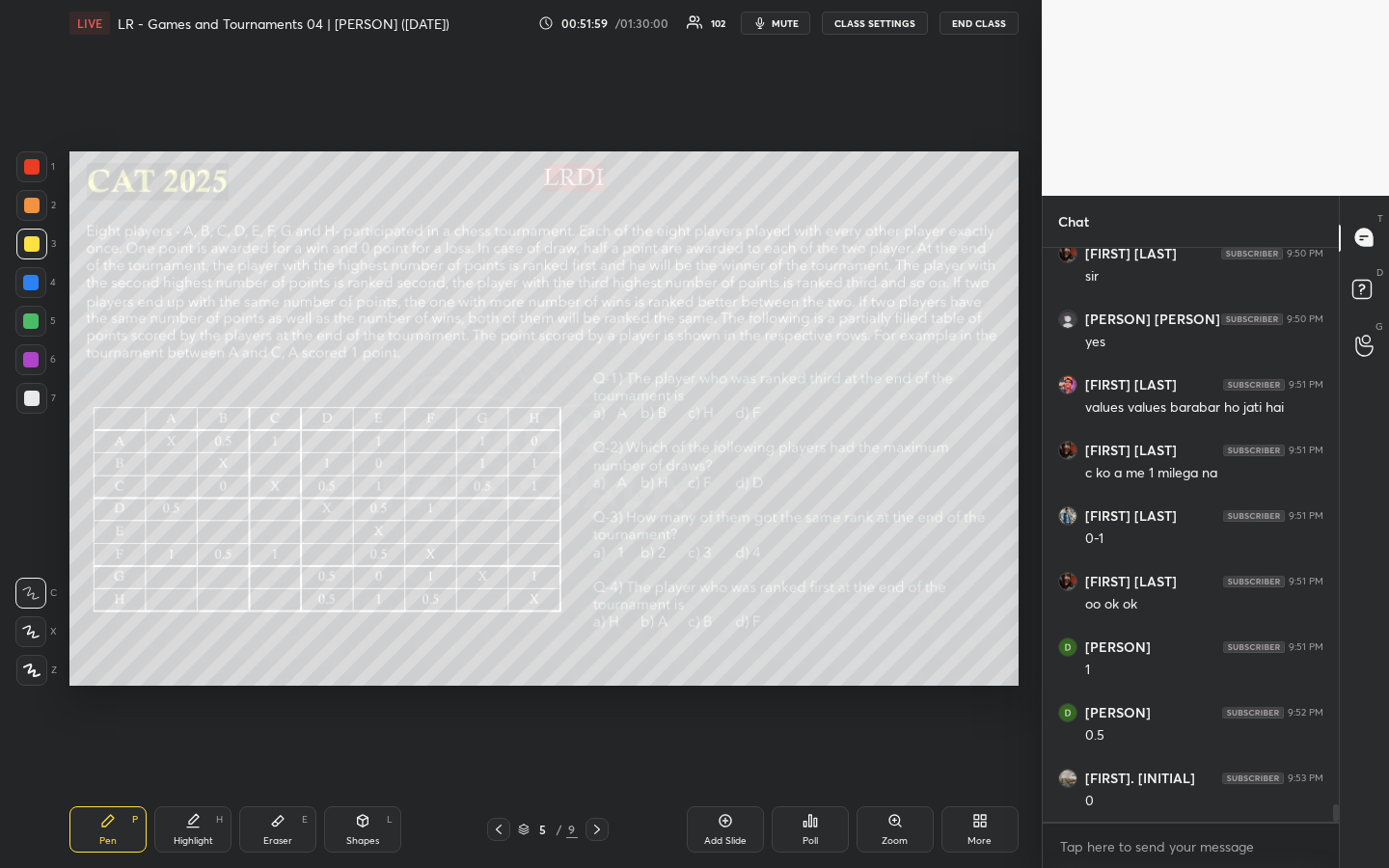 click at bounding box center [31, 321] 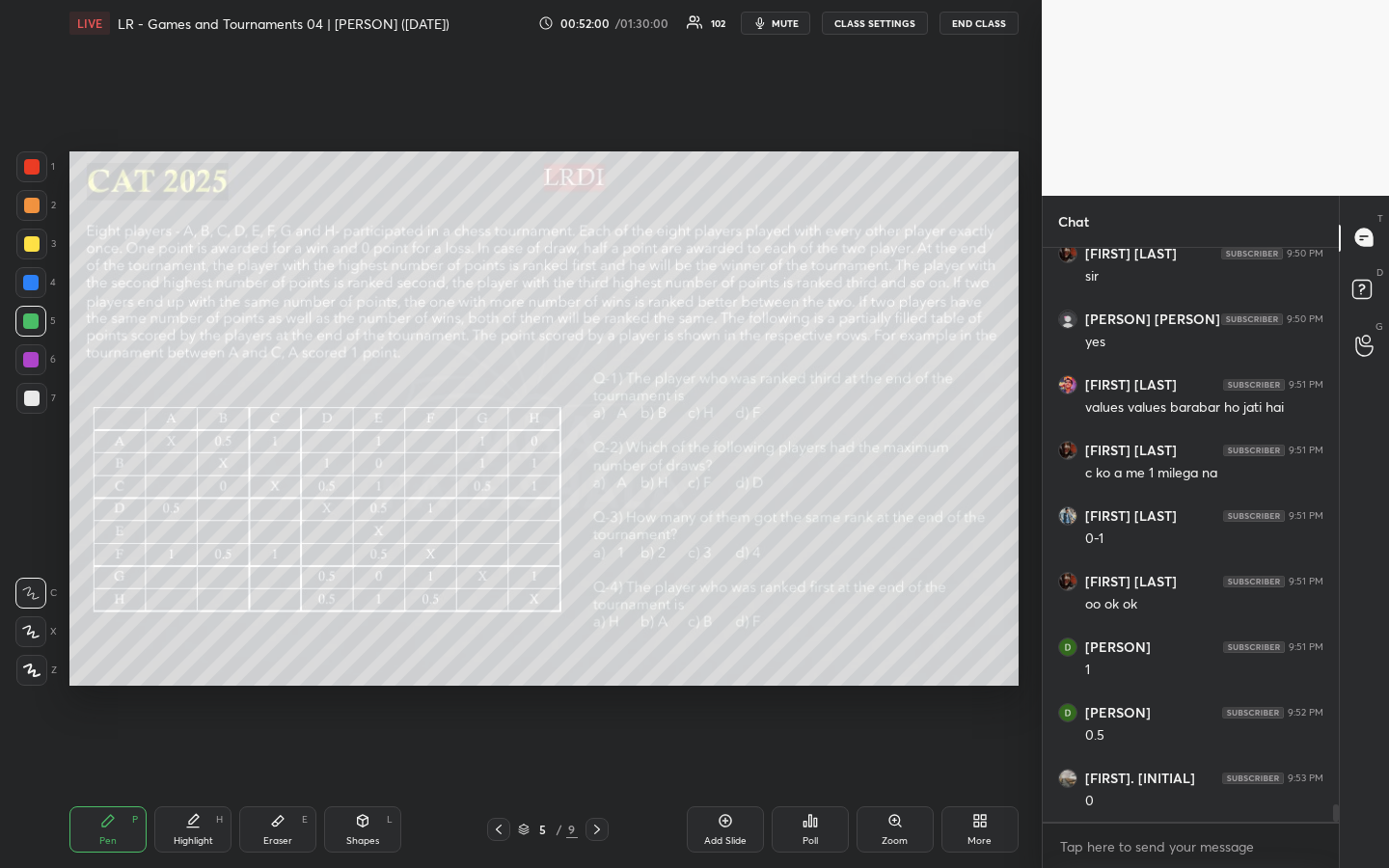 click on "Highlight H" at bounding box center [193, 829] 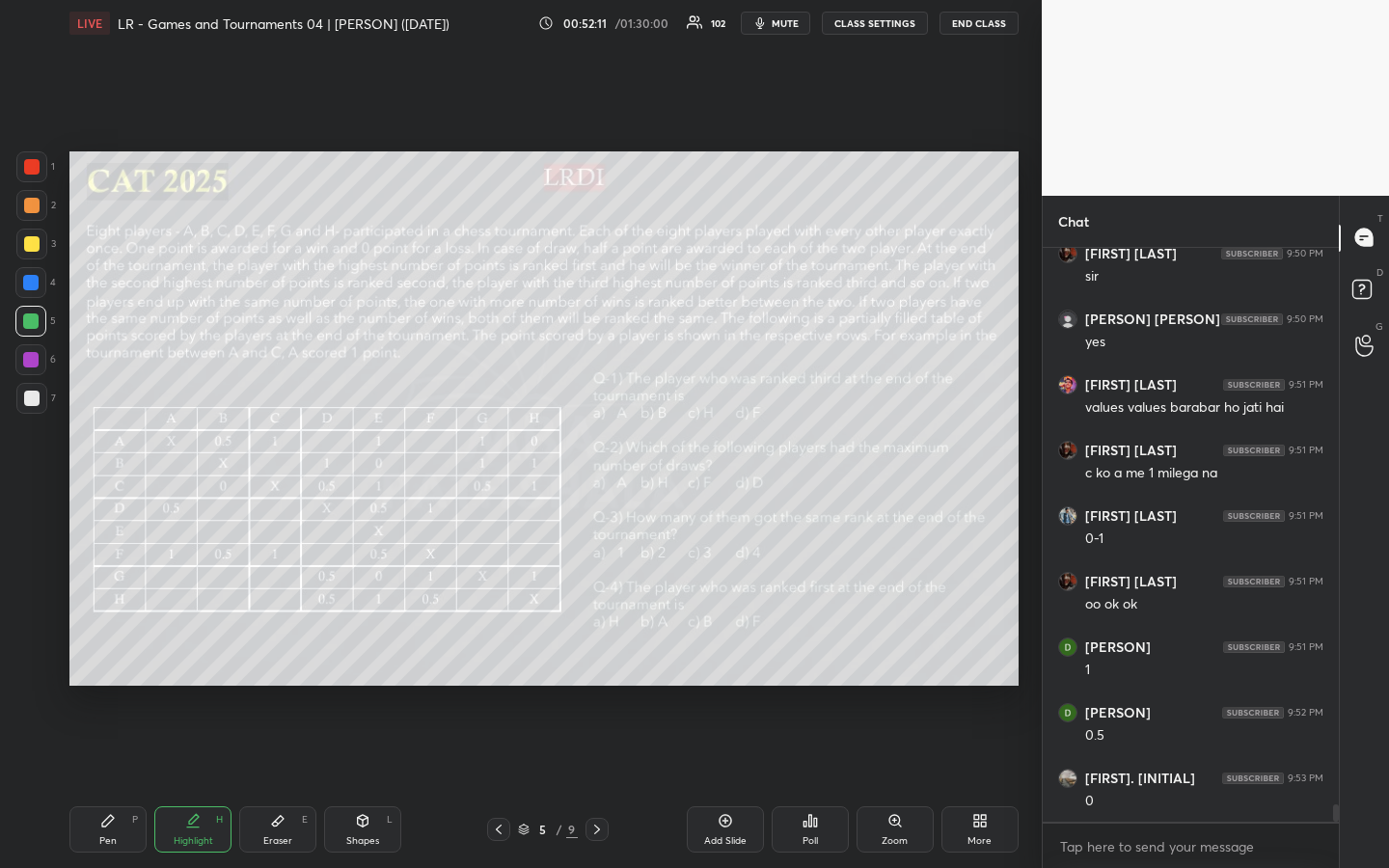 scroll, scrollTop: 18119, scrollLeft: 0, axis: vertical 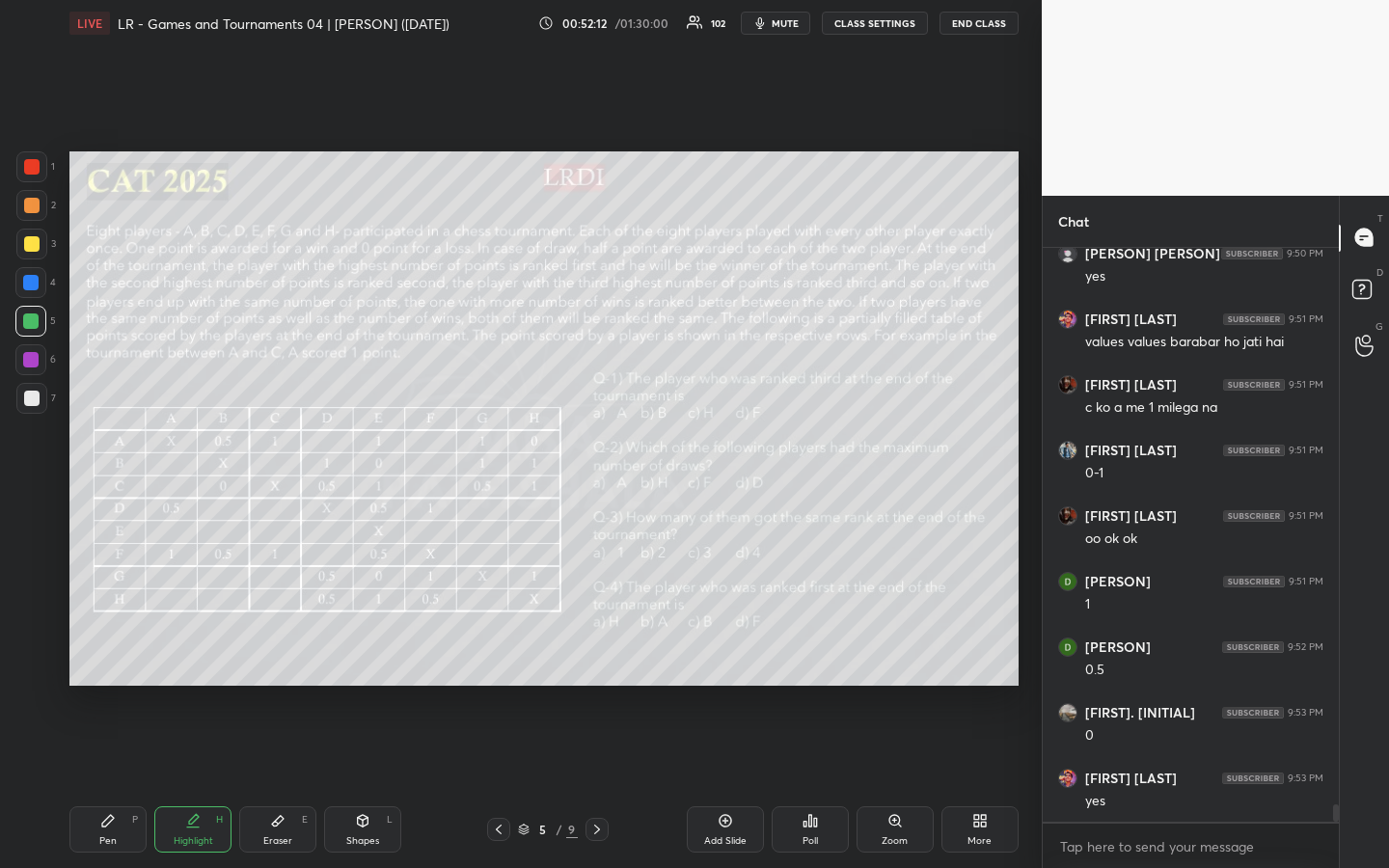 click on "Highlight H" at bounding box center [193, 829] 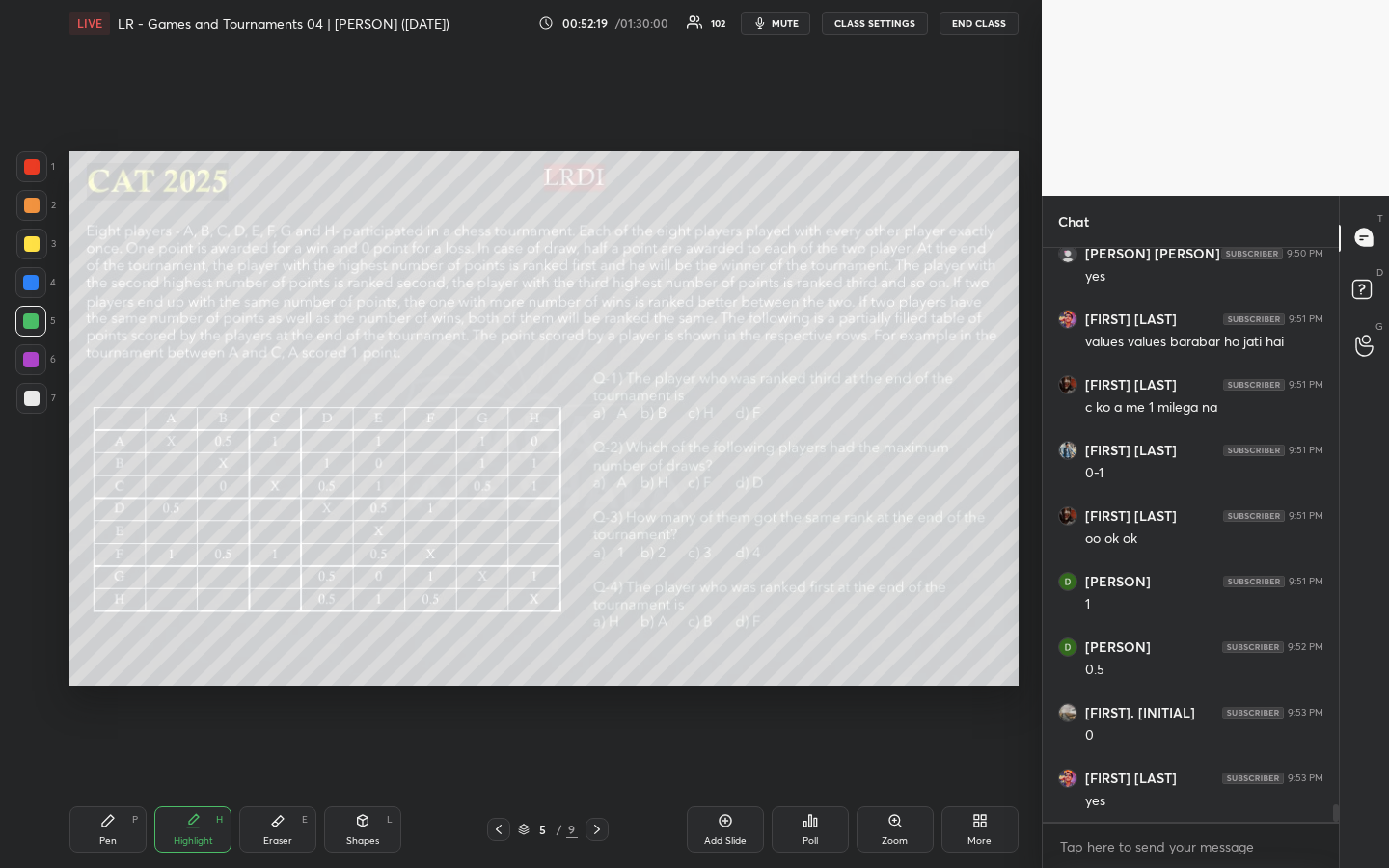scroll, scrollTop: 18185, scrollLeft: 0, axis: vertical 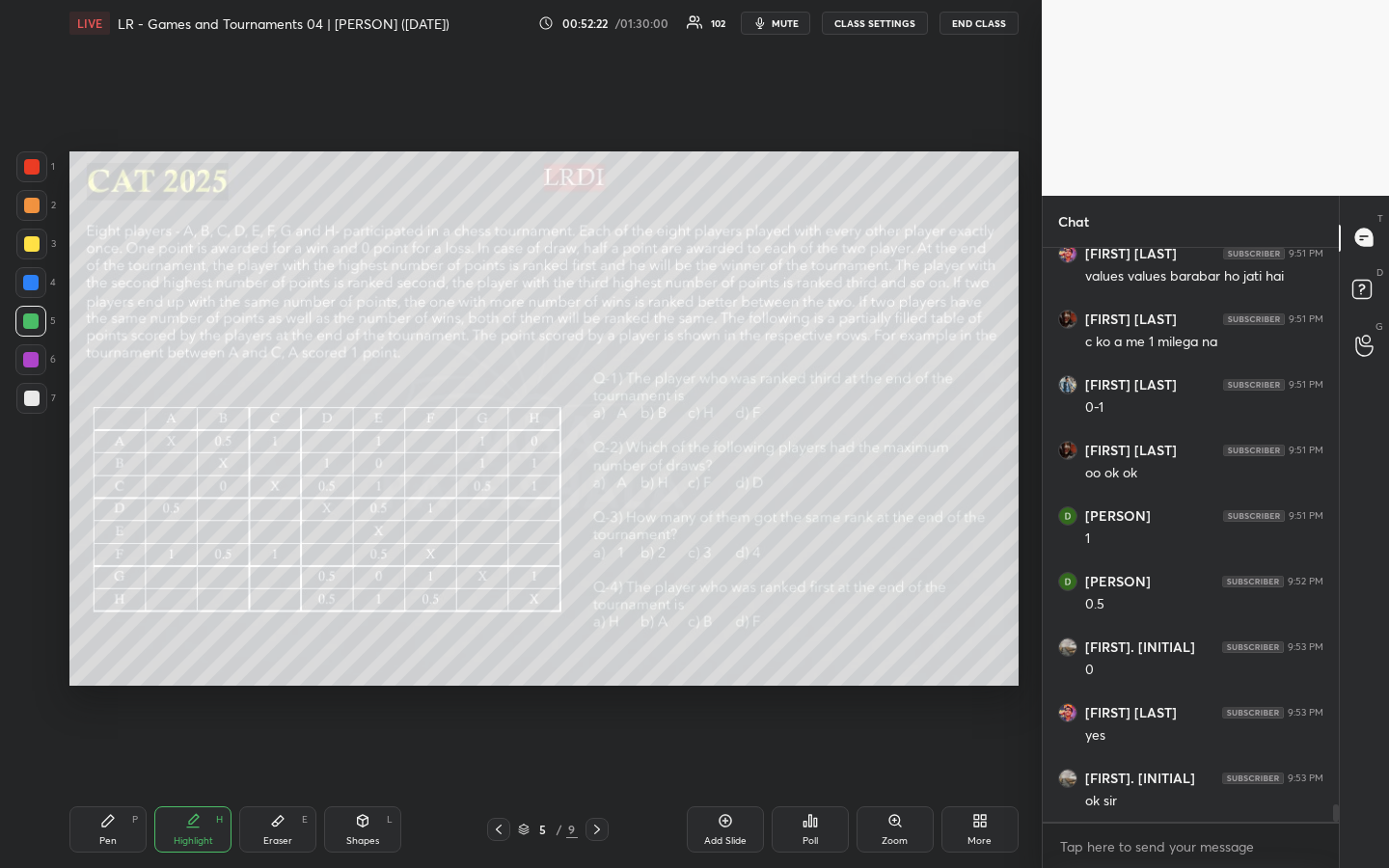 click on "Highlight H" at bounding box center (193, 829) 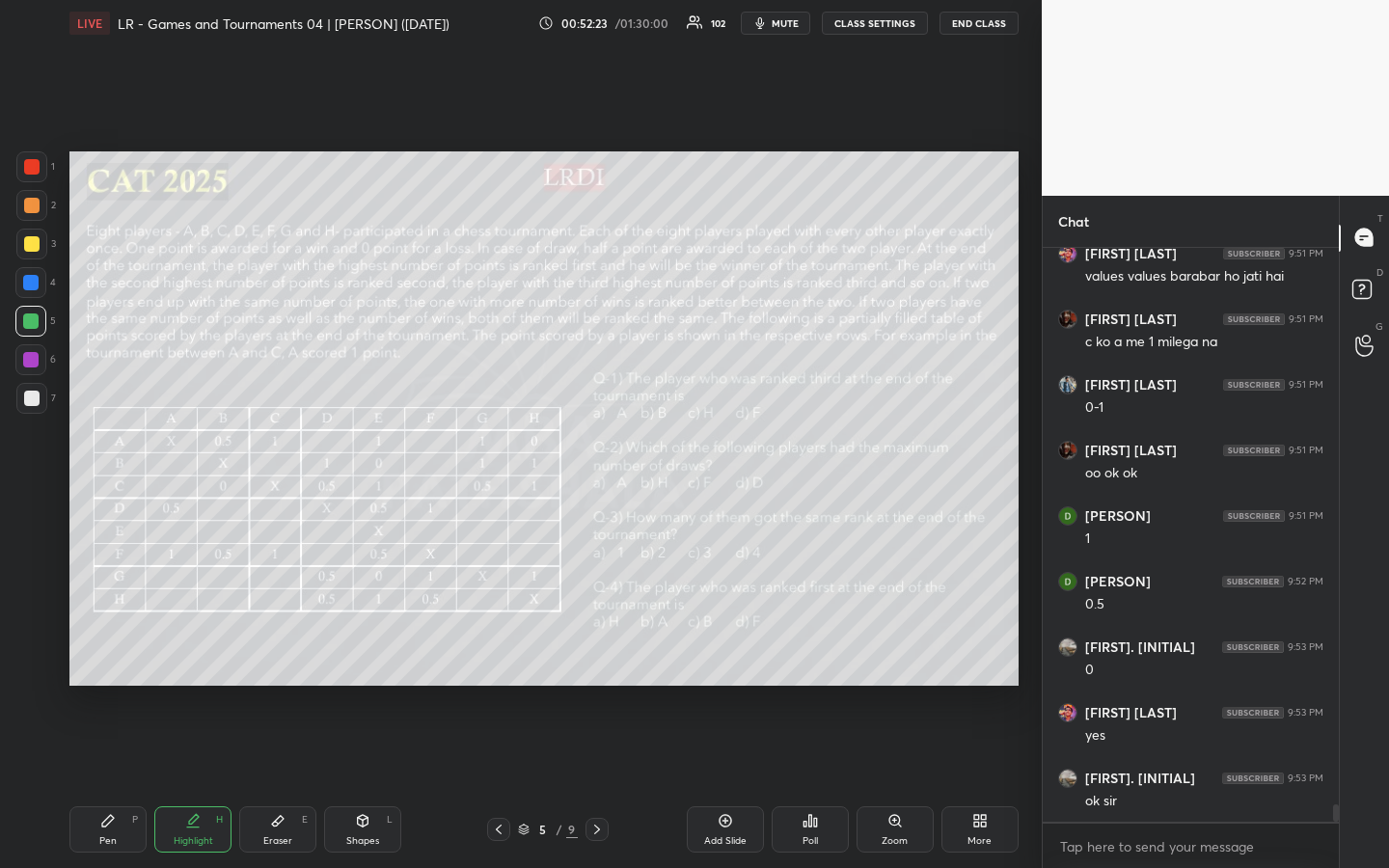 click on "Pen" at bounding box center [108, 841] 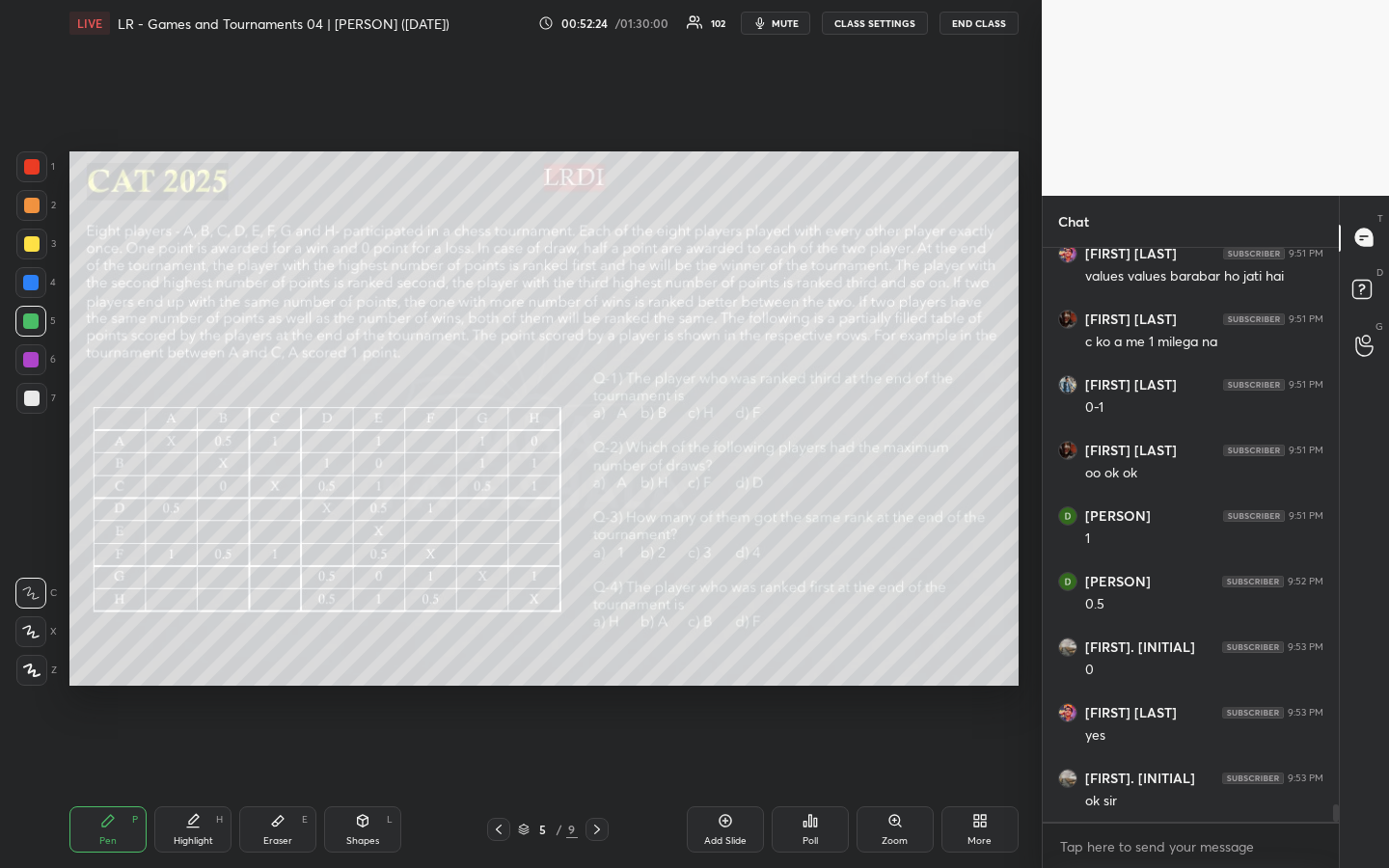 click on "Highlight H" at bounding box center [193, 829] 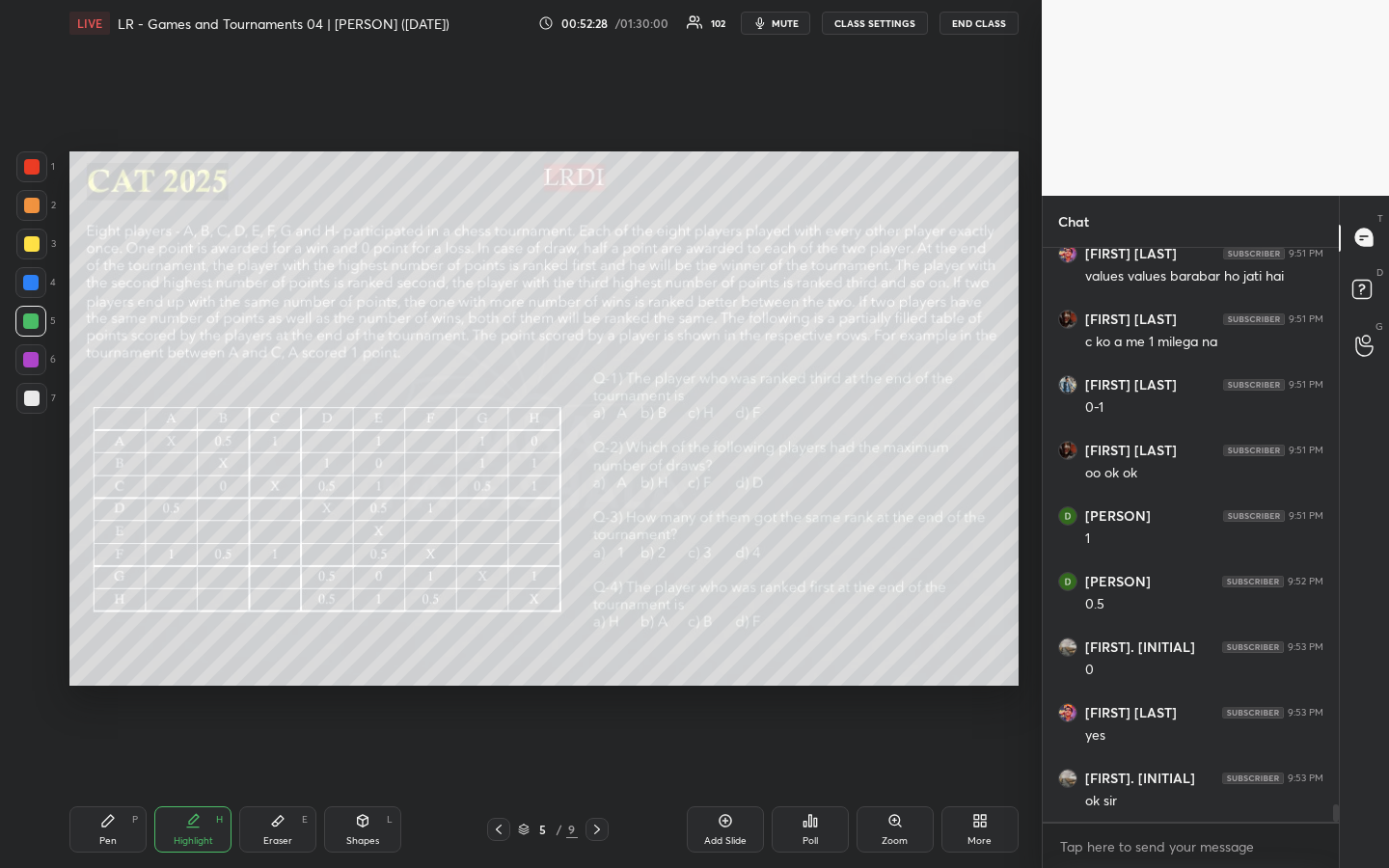 click on "Highlight" at bounding box center [193, 841] 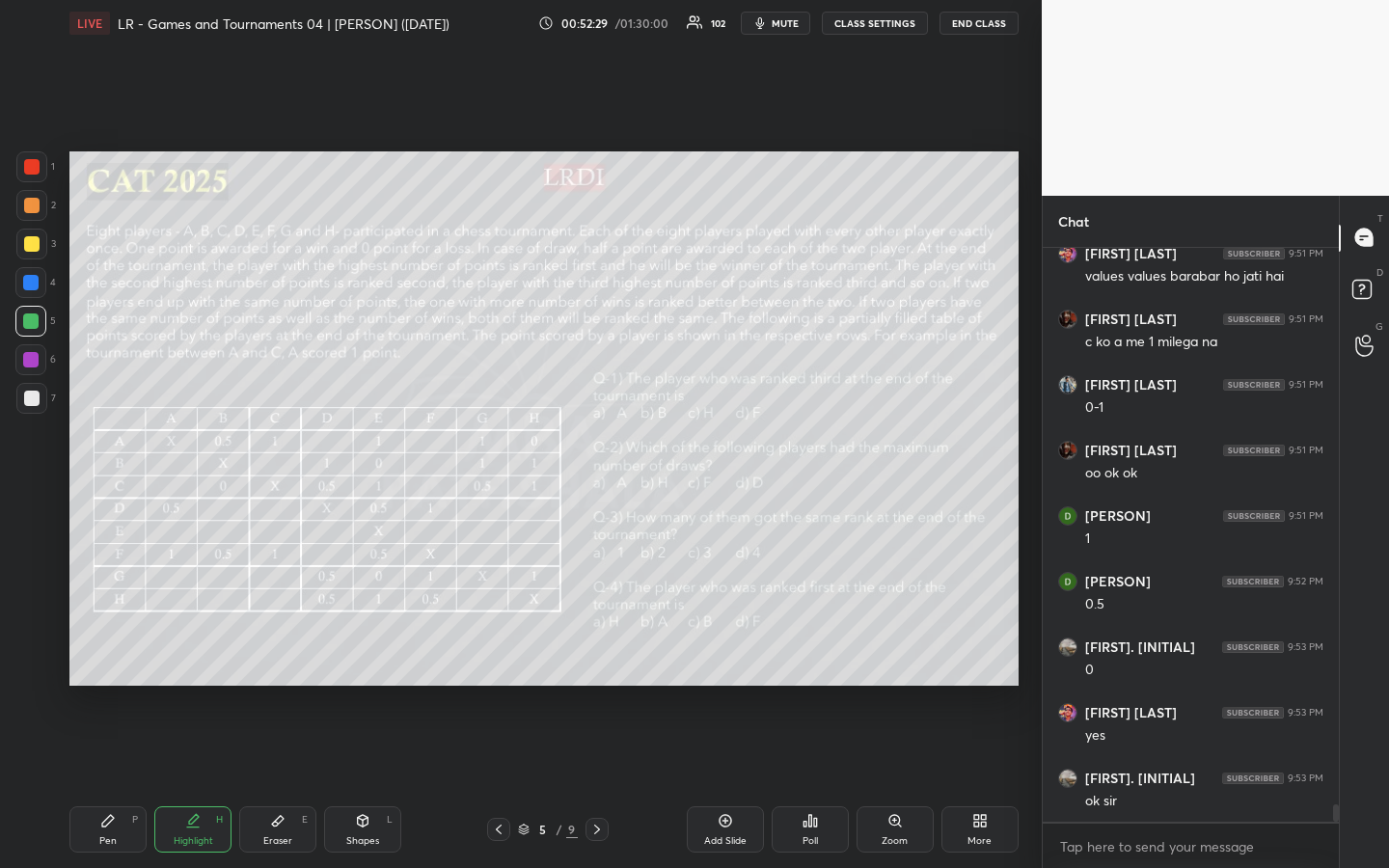 click 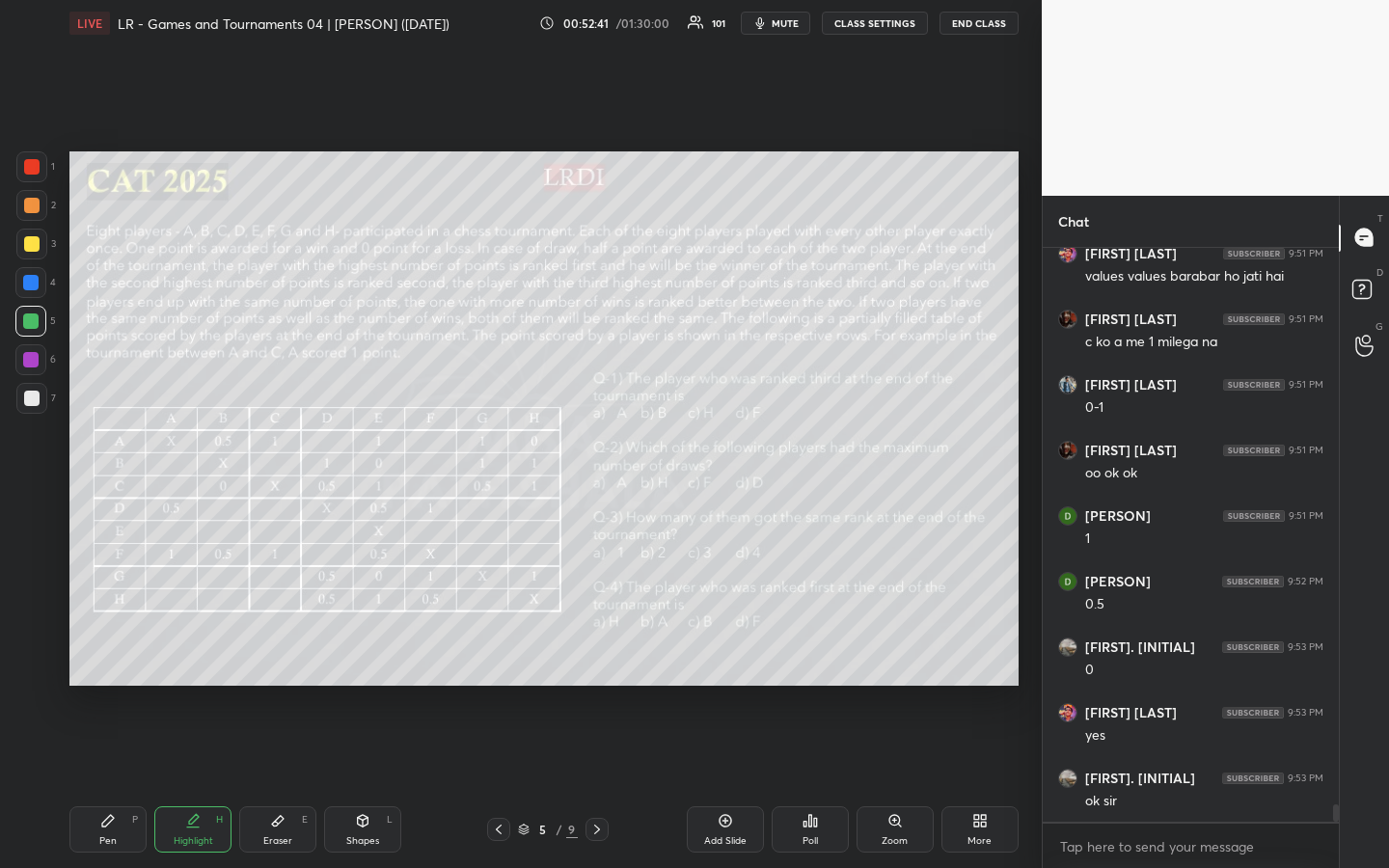 scroll, scrollTop: 18250, scrollLeft: 0, axis: vertical 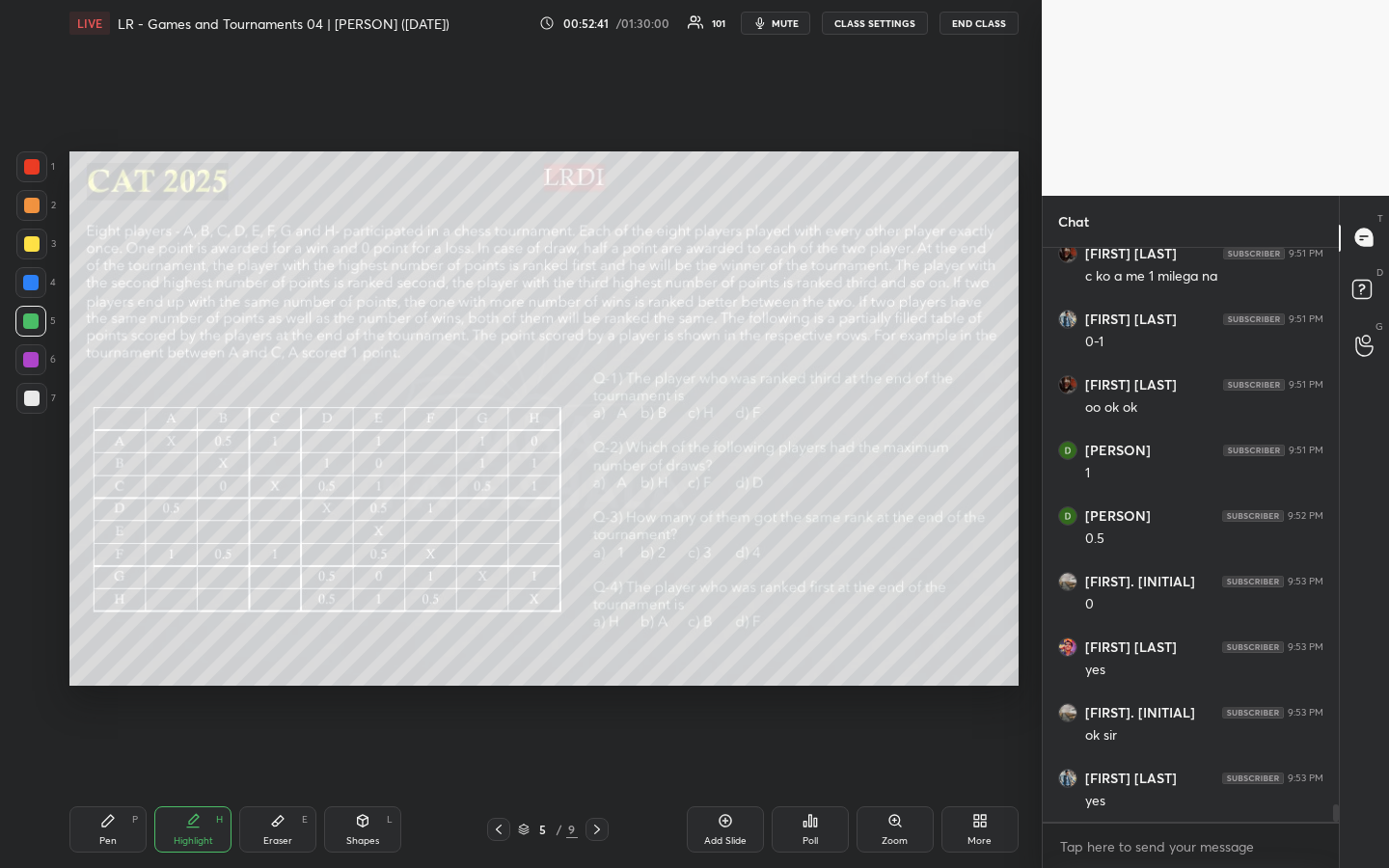 drag, startPoint x: 116, startPoint y: 827, endPoint x: 117, endPoint y: 818, distance: 9.055385 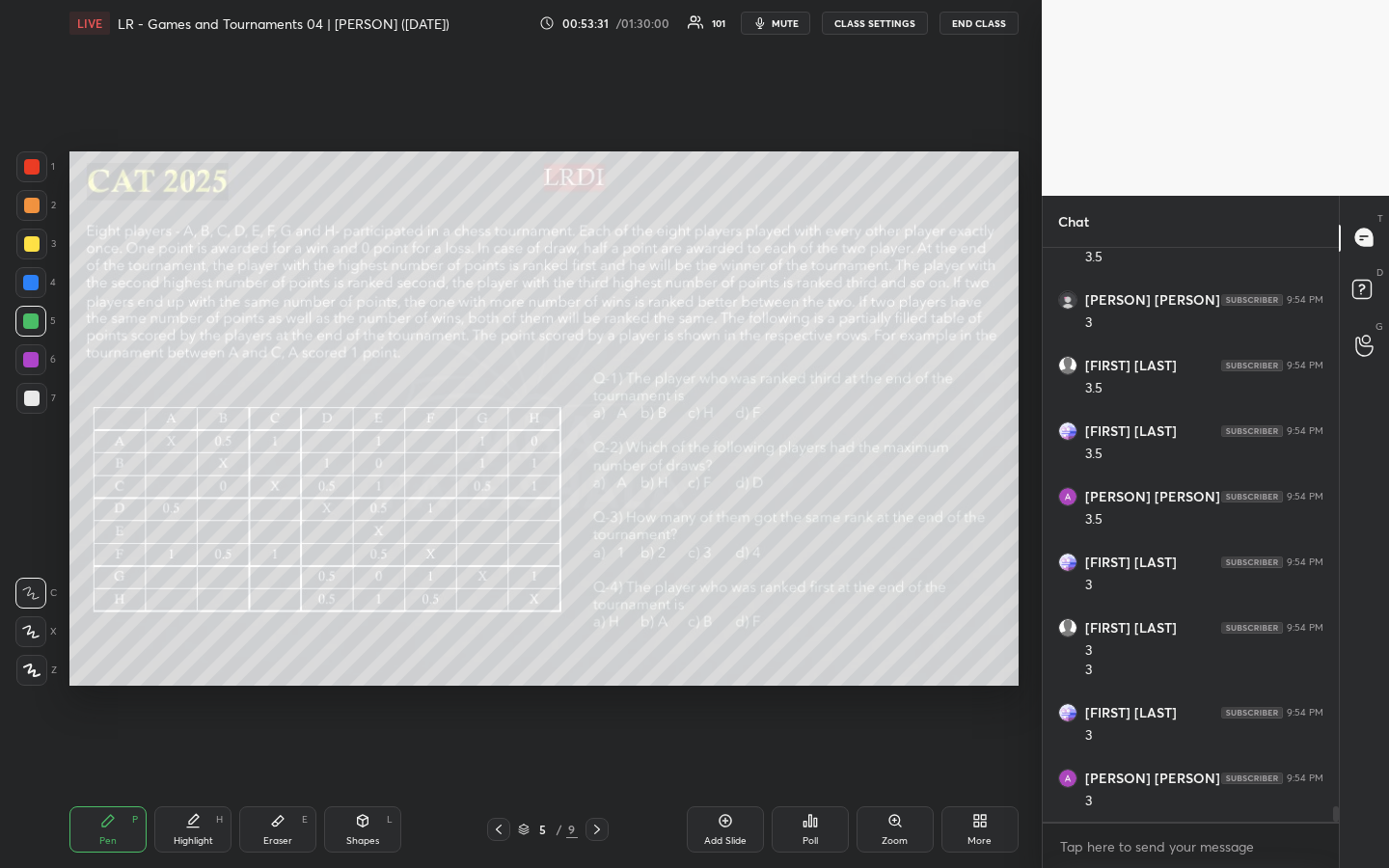 scroll, scrollTop: 20792, scrollLeft: 0, axis: vertical 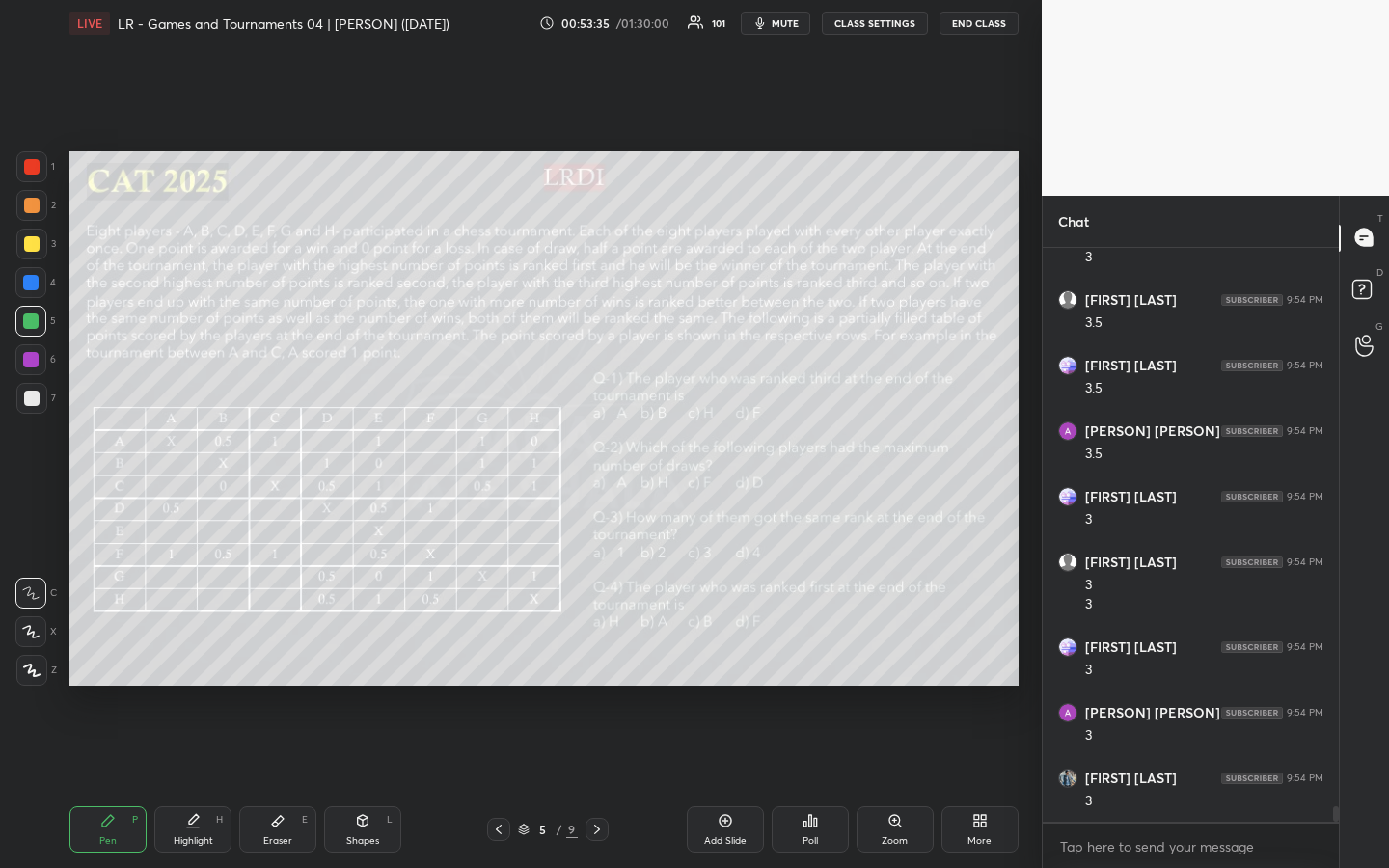 click at bounding box center (32, 398) 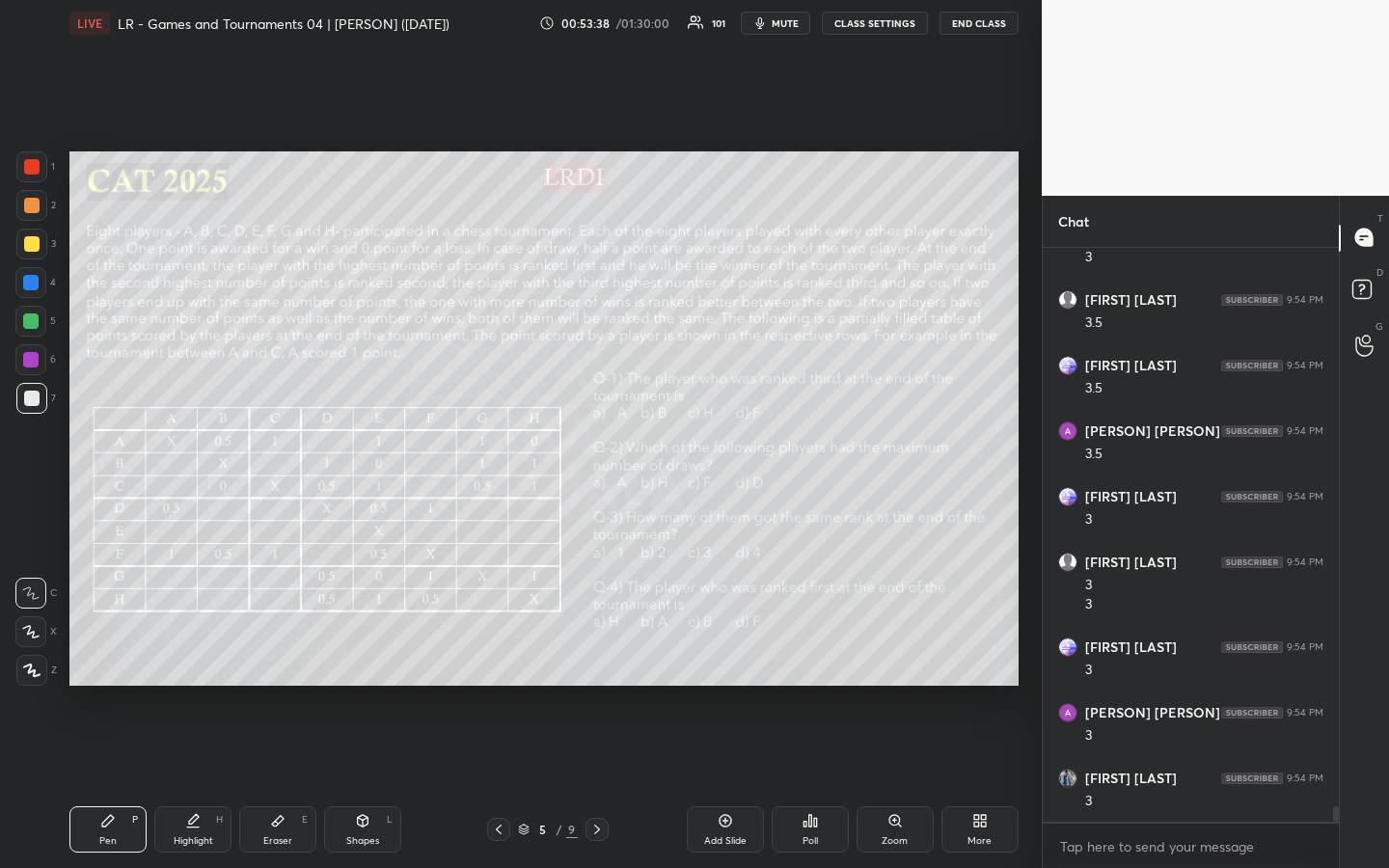 click on "Highlight H" at bounding box center [193, 829] 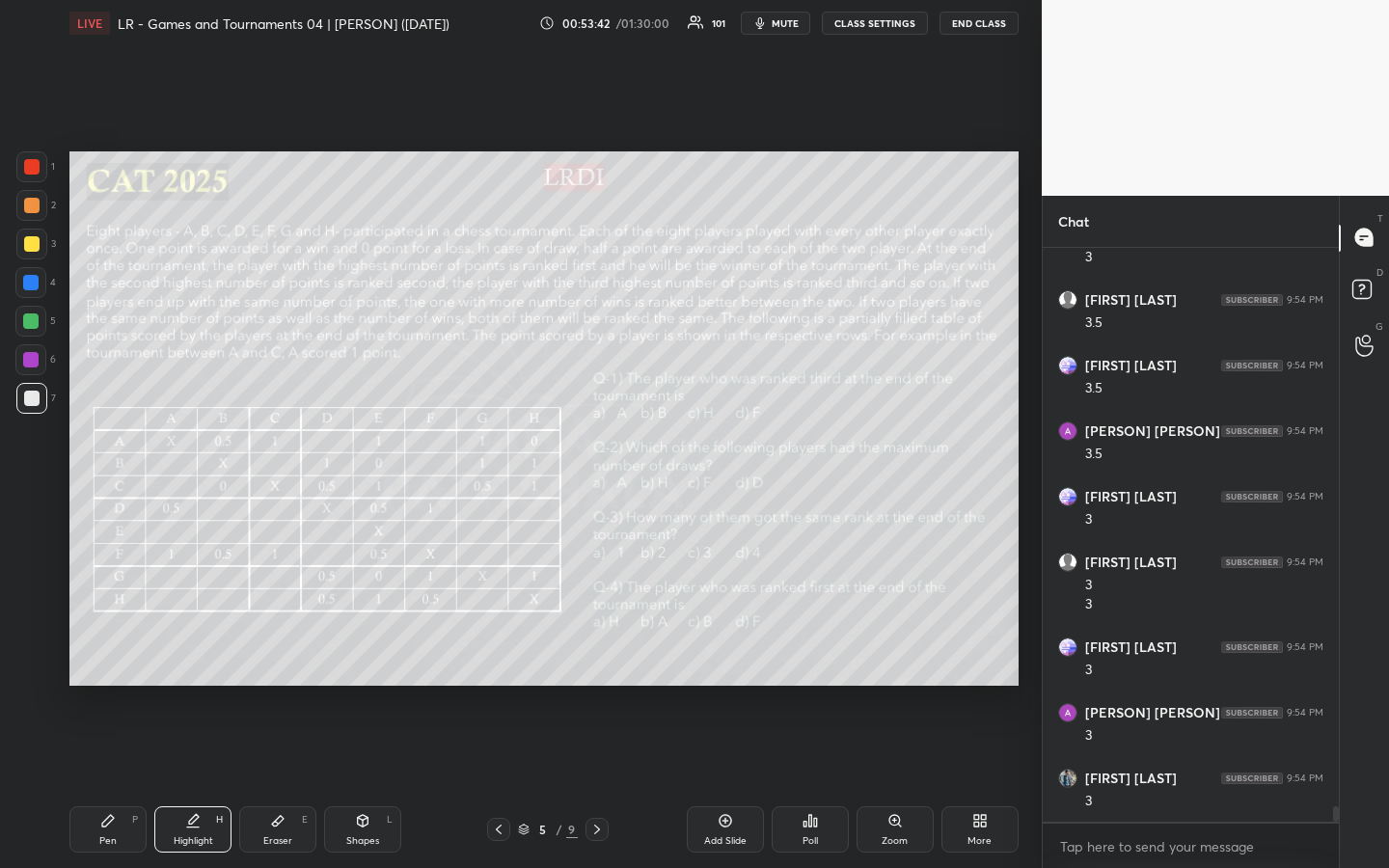 click on "Pen P" at bounding box center [108, 829] 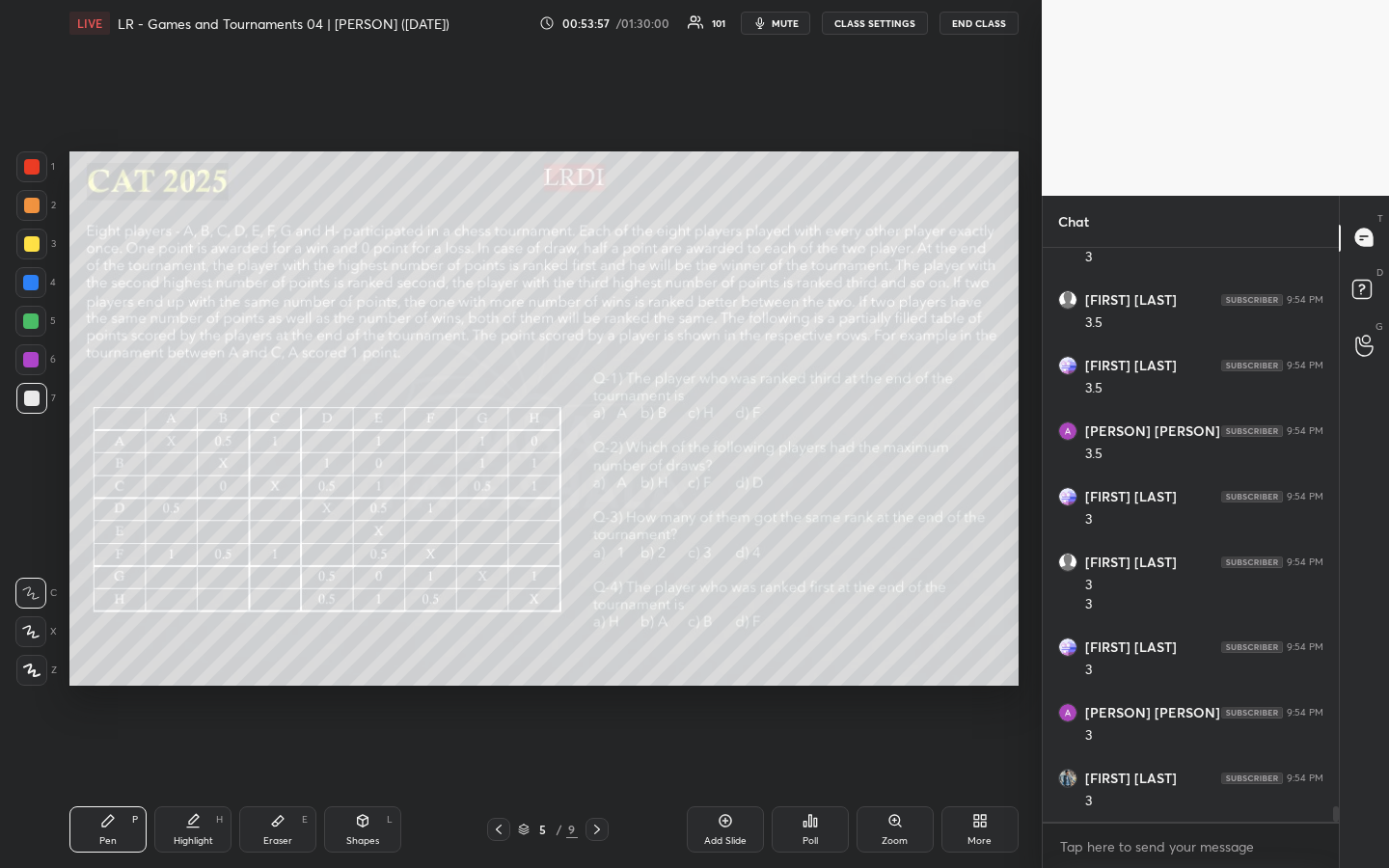 drag, startPoint x: 209, startPoint y: 830, endPoint x: 266, endPoint y: 796, distance: 66.370174 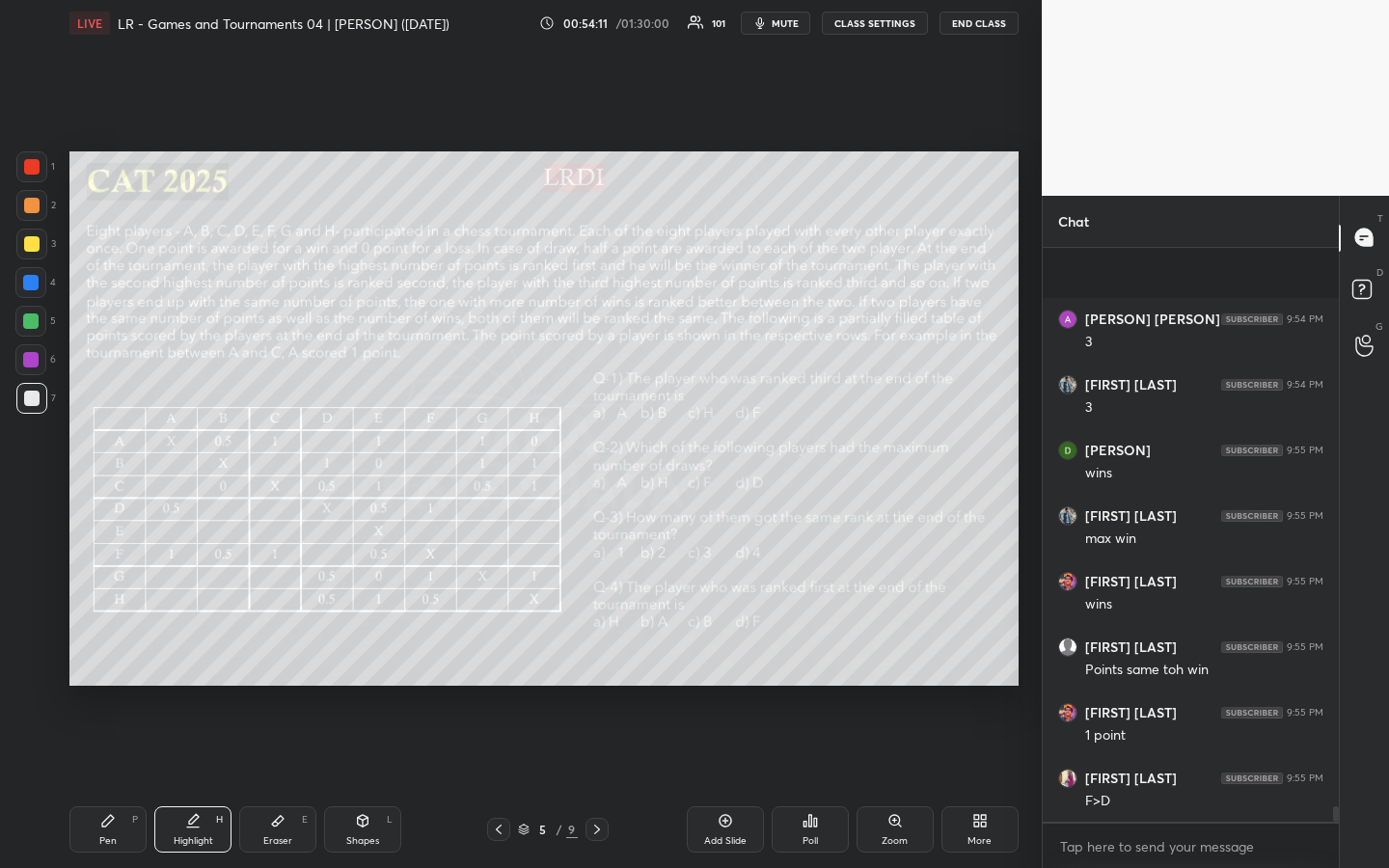 scroll, scrollTop: 21317, scrollLeft: 0, axis: vertical 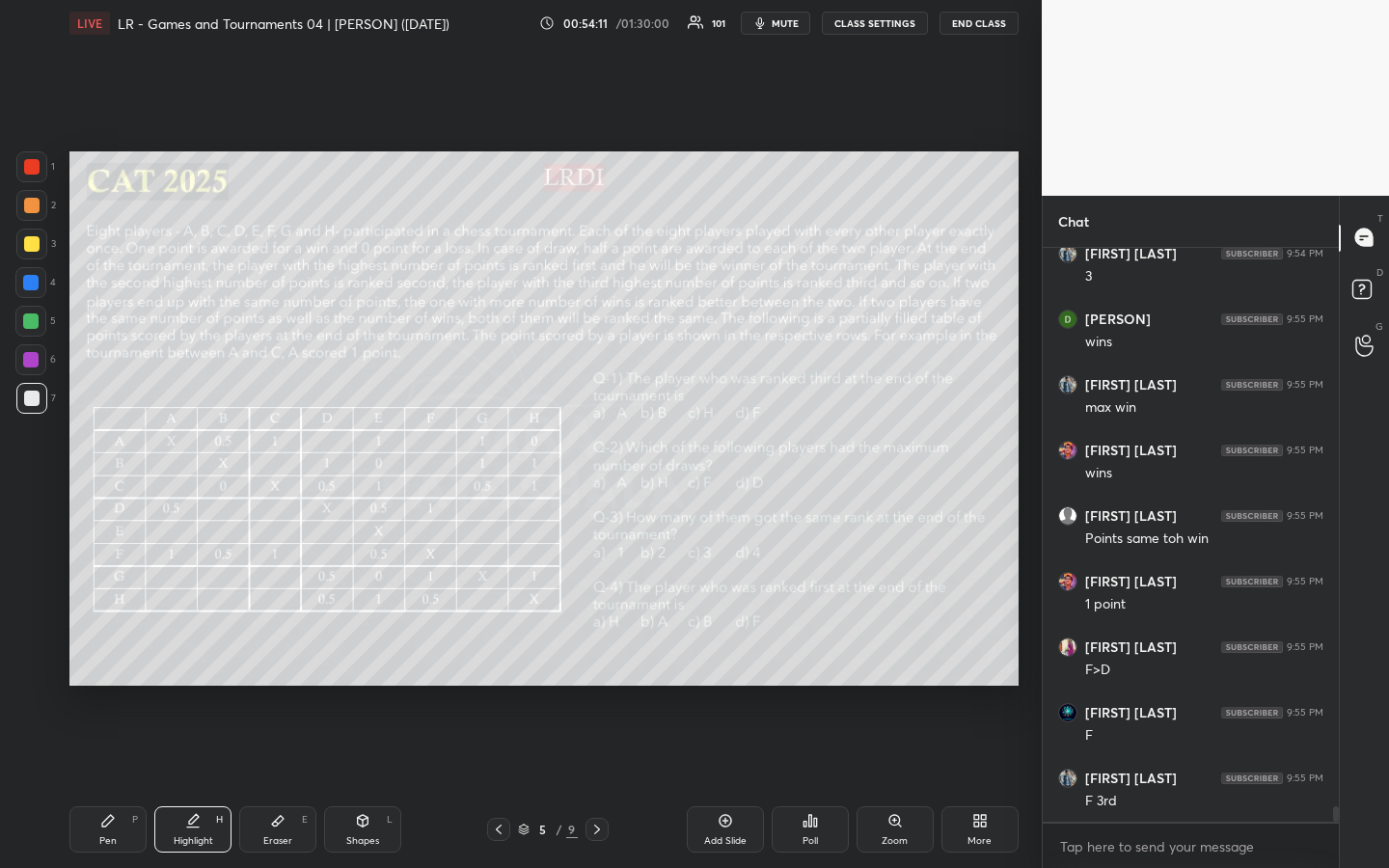click 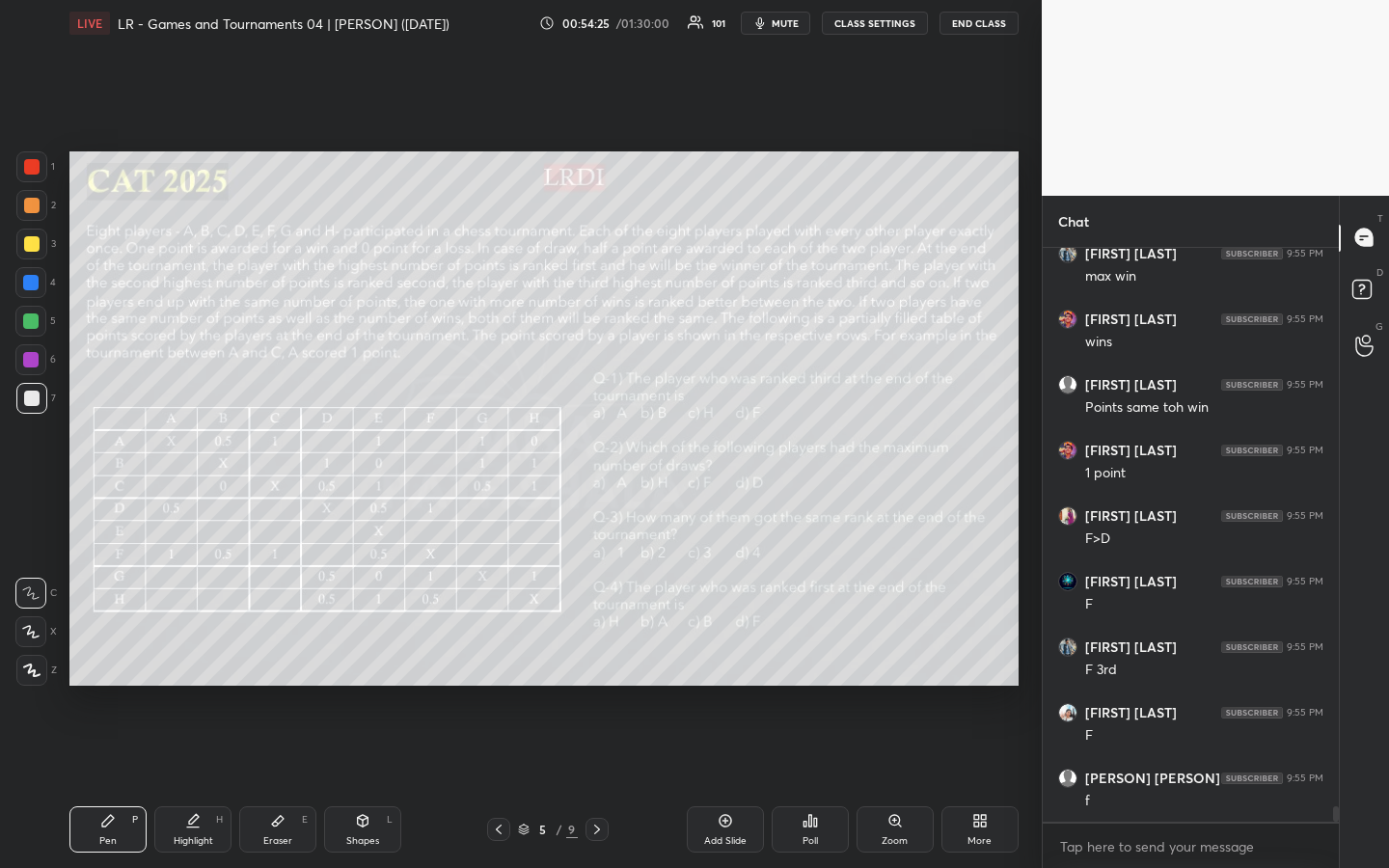 scroll, scrollTop: 21514, scrollLeft: 0, axis: vertical 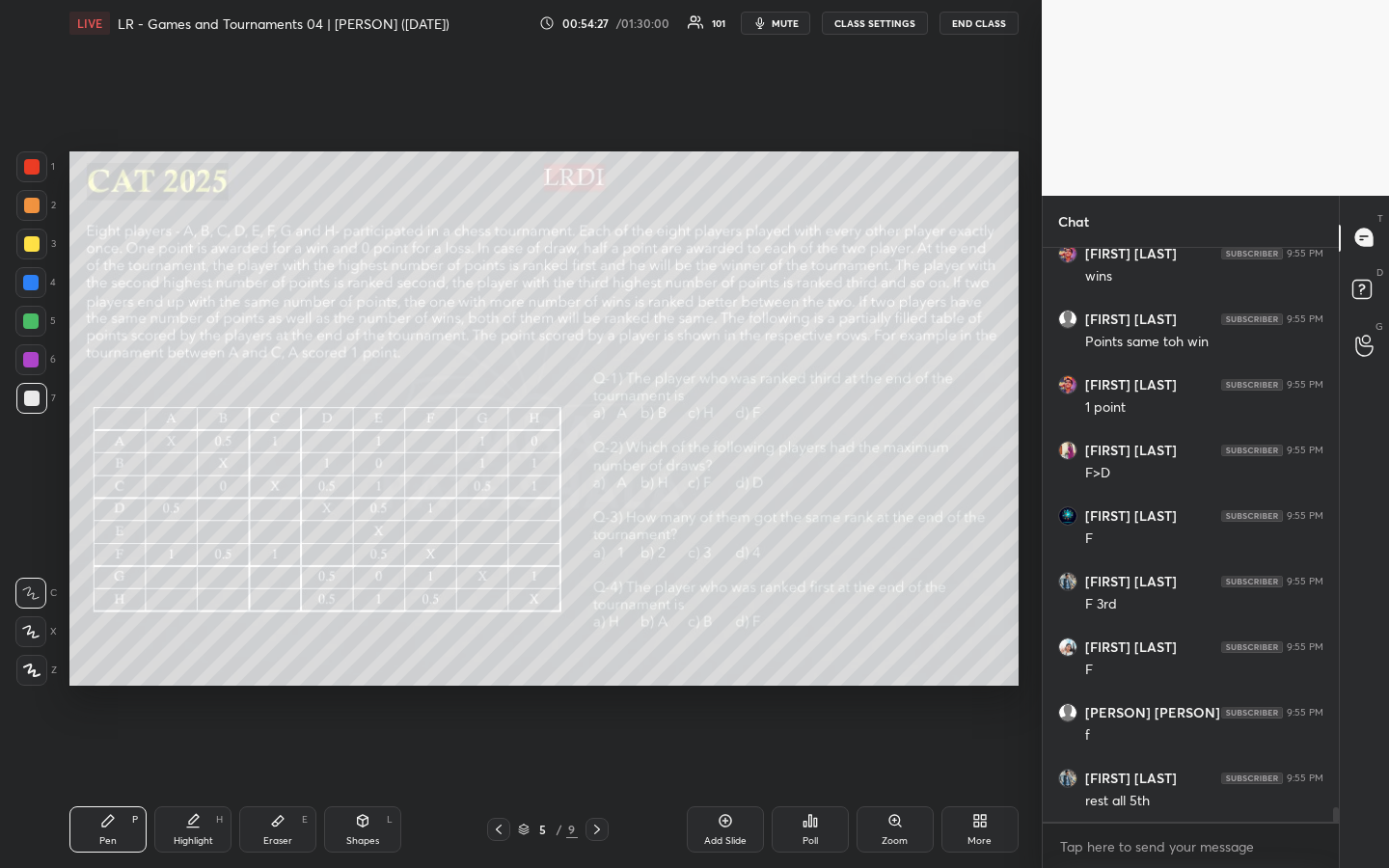 click on "Highlight H" at bounding box center (193, 829) 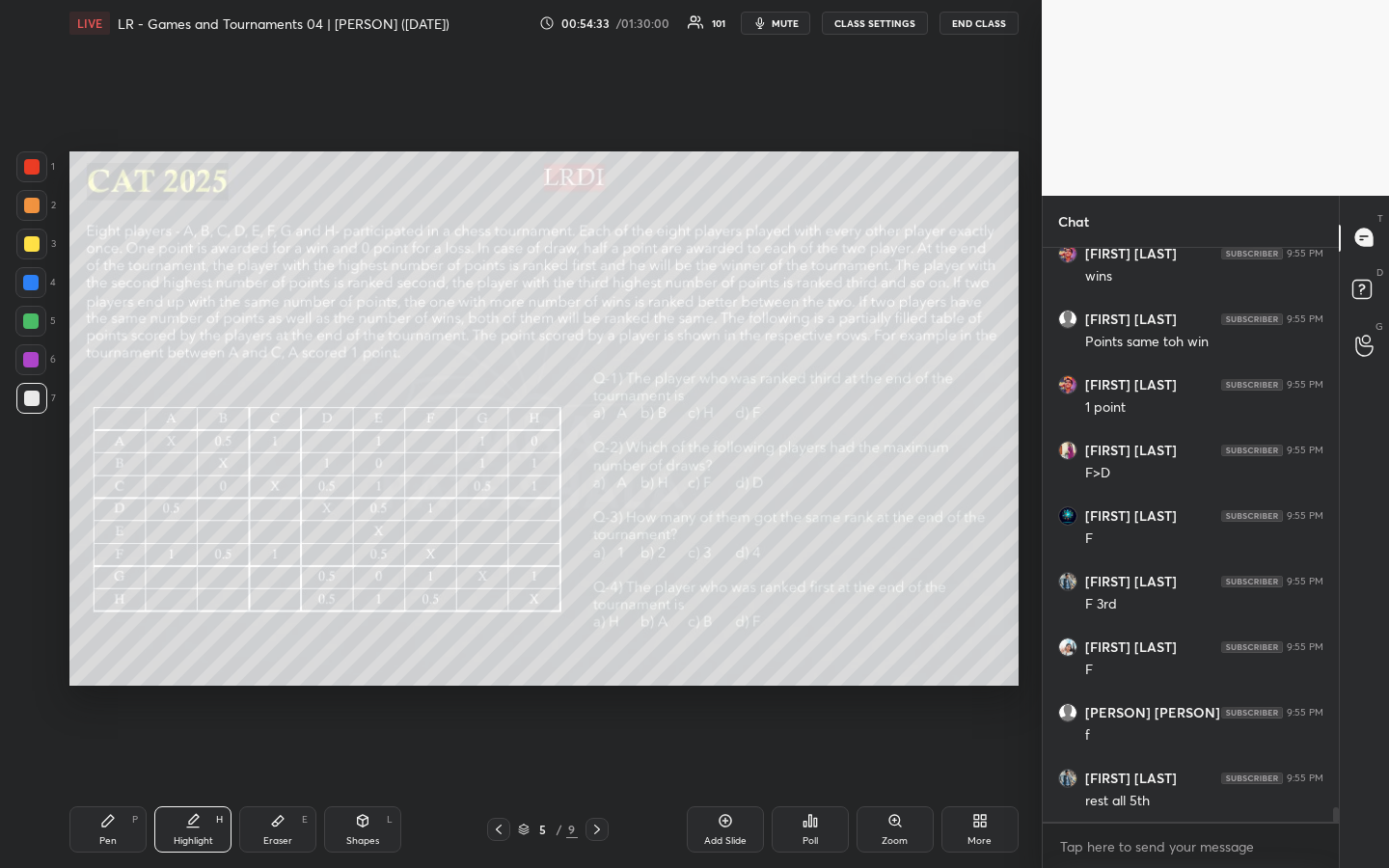 scroll, scrollTop: 21579, scrollLeft: 0, axis: vertical 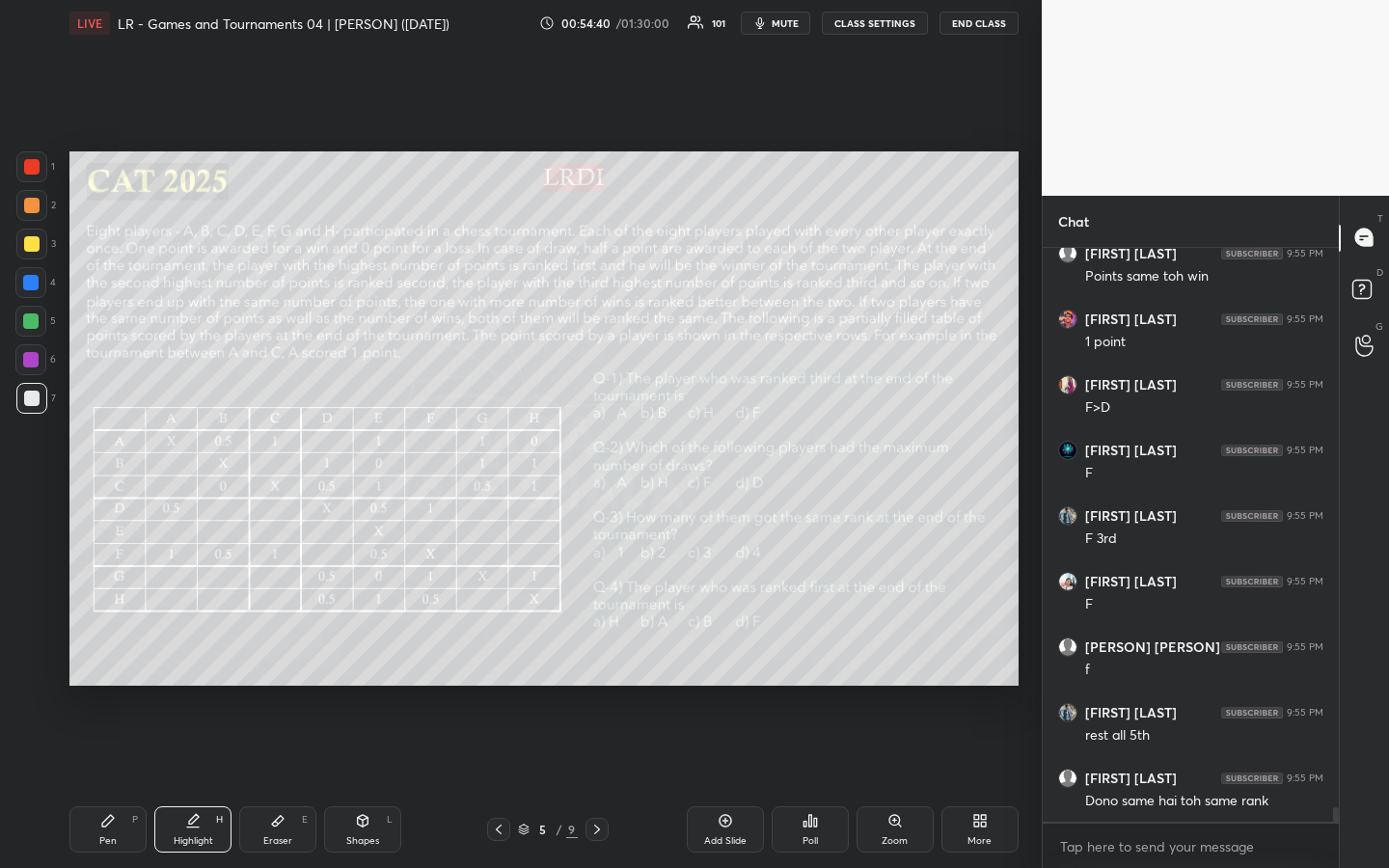 click on "Pen P" at bounding box center (108, 829) 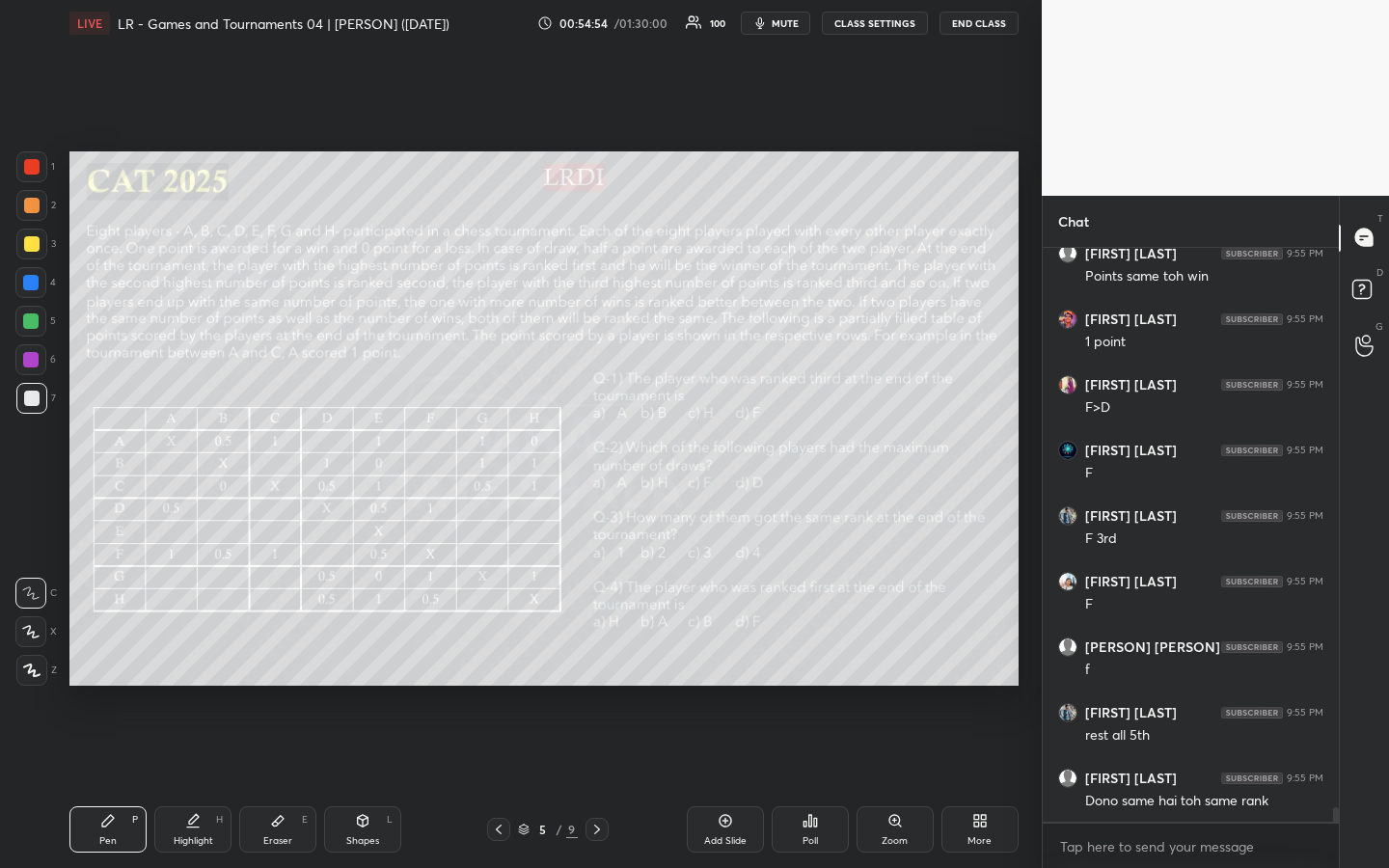 drag, startPoint x: 117, startPoint y: 832, endPoint x: 150, endPoint y: 801, distance: 45.27693 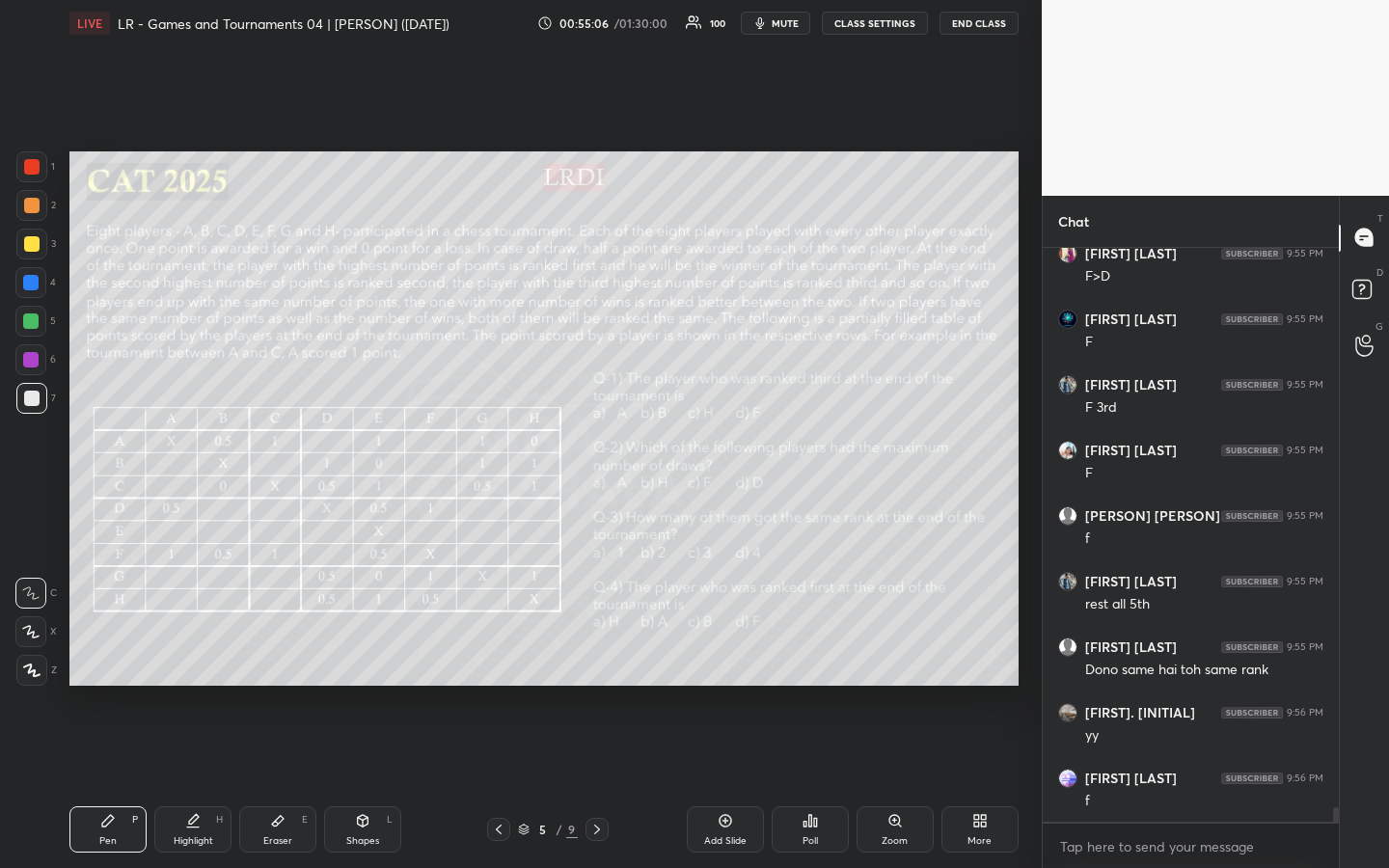 scroll, scrollTop: 21776, scrollLeft: 0, axis: vertical 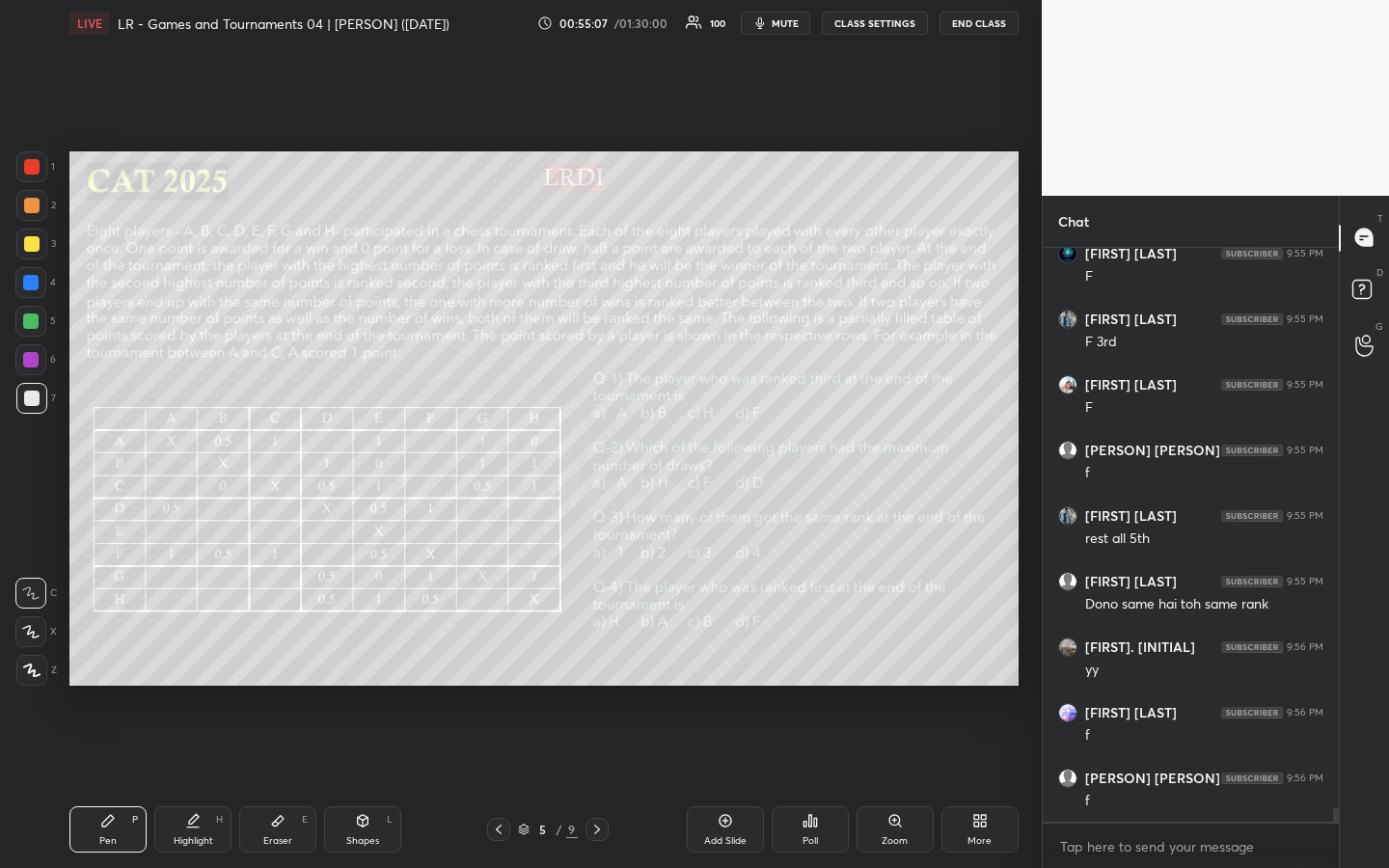 click on "Highlight" at bounding box center (193, 841) 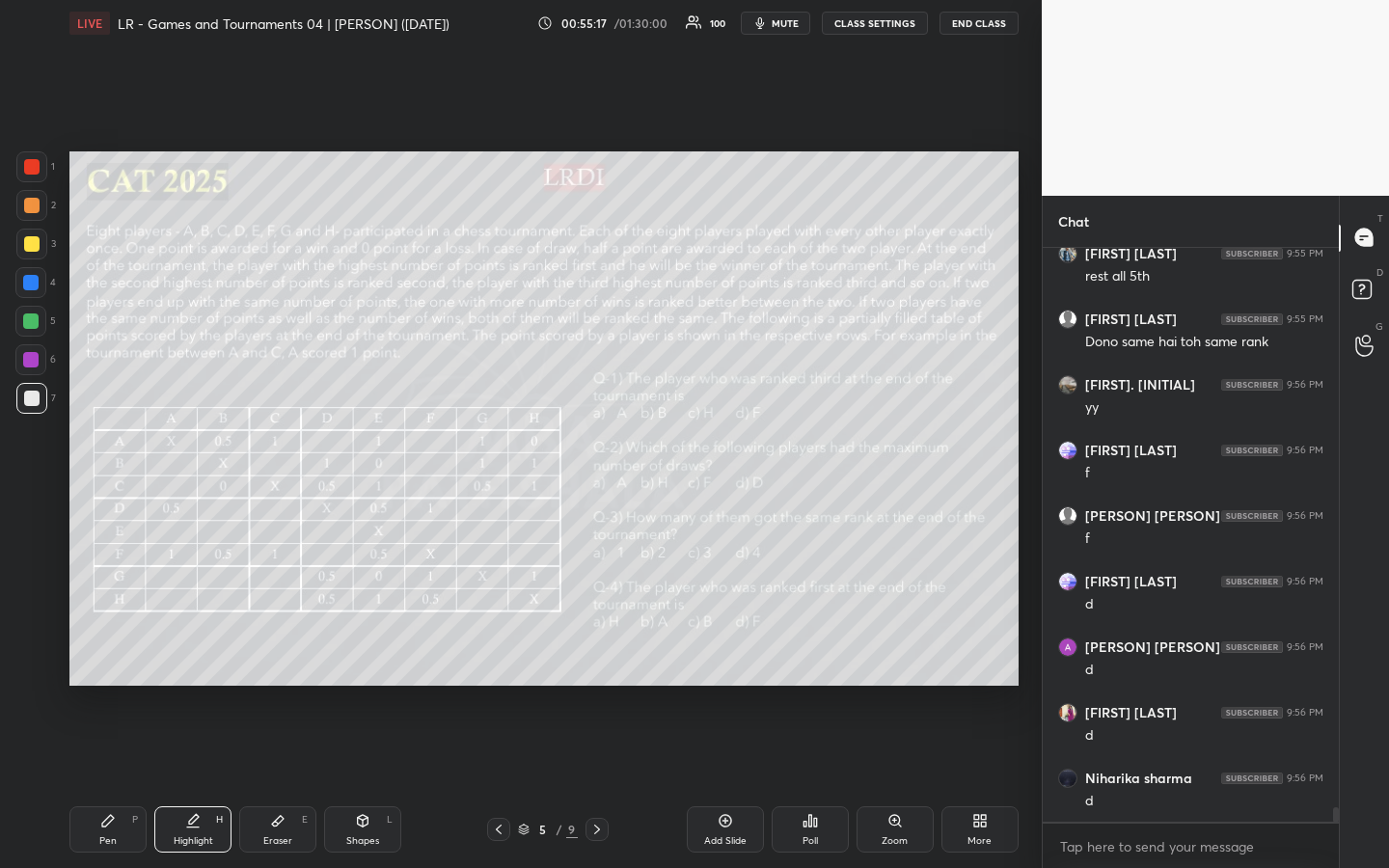 scroll, scrollTop: 22104, scrollLeft: 0, axis: vertical 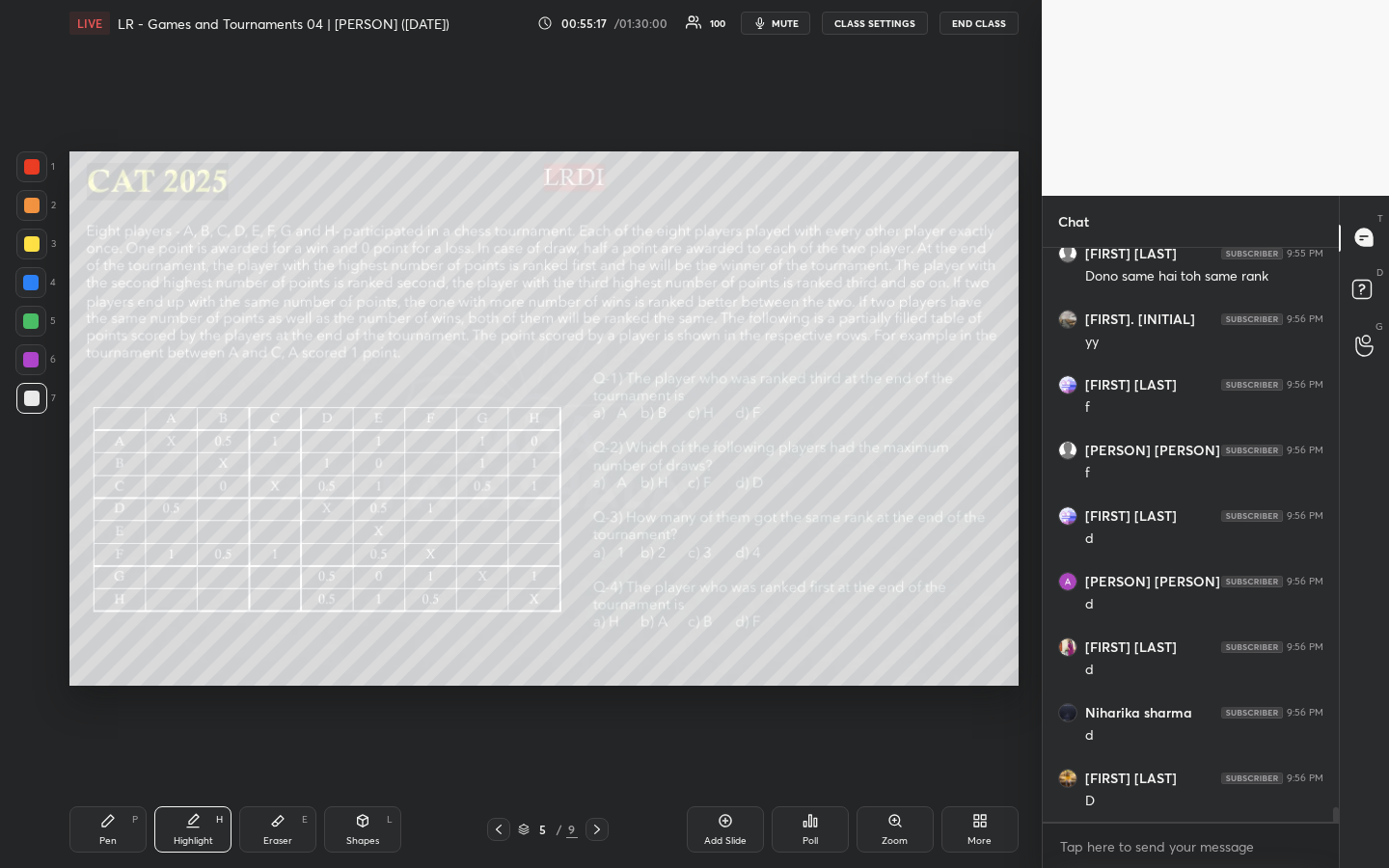 click on "Pen P" at bounding box center (108, 829) 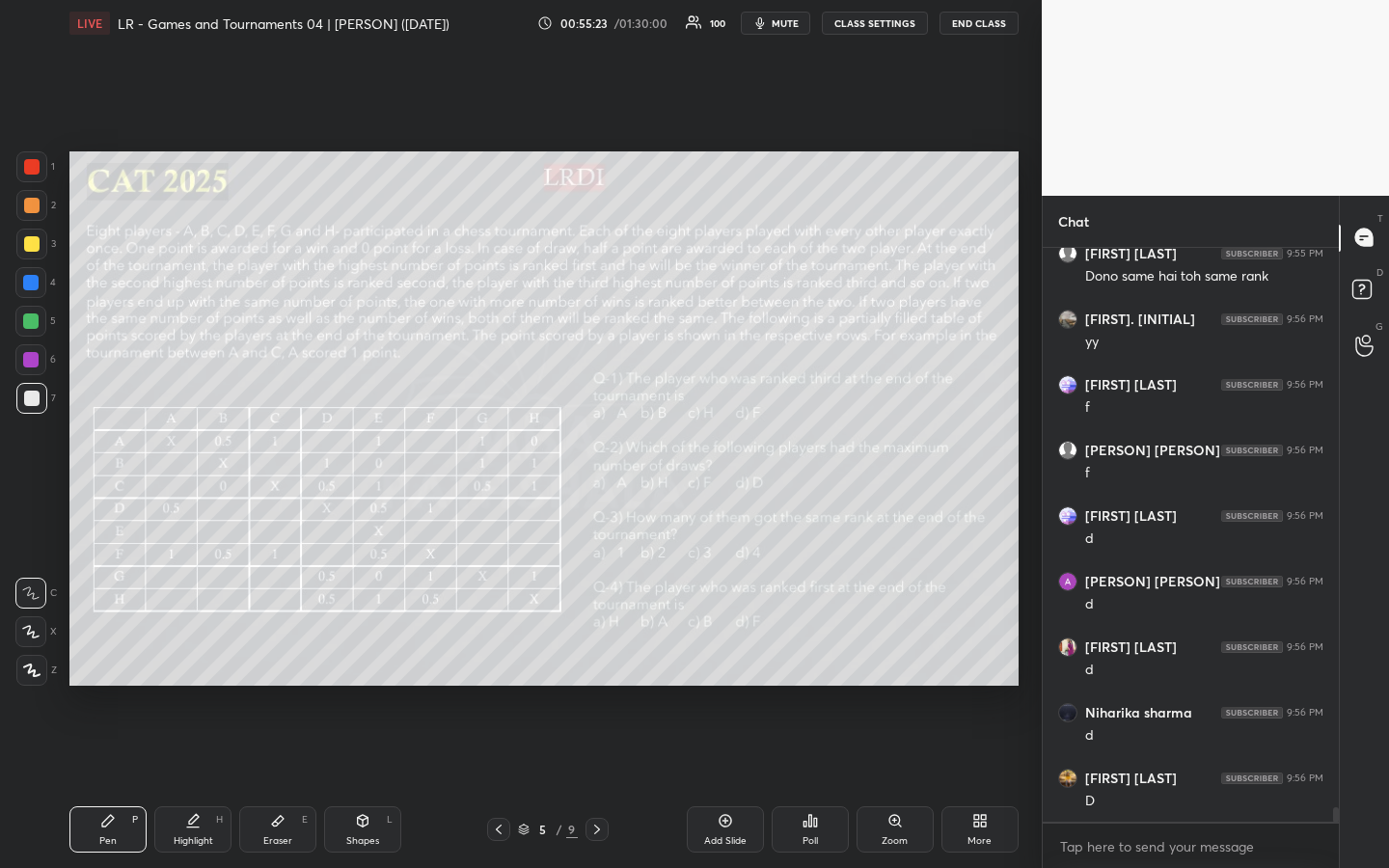 scroll, scrollTop: 22170, scrollLeft: 0, axis: vertical 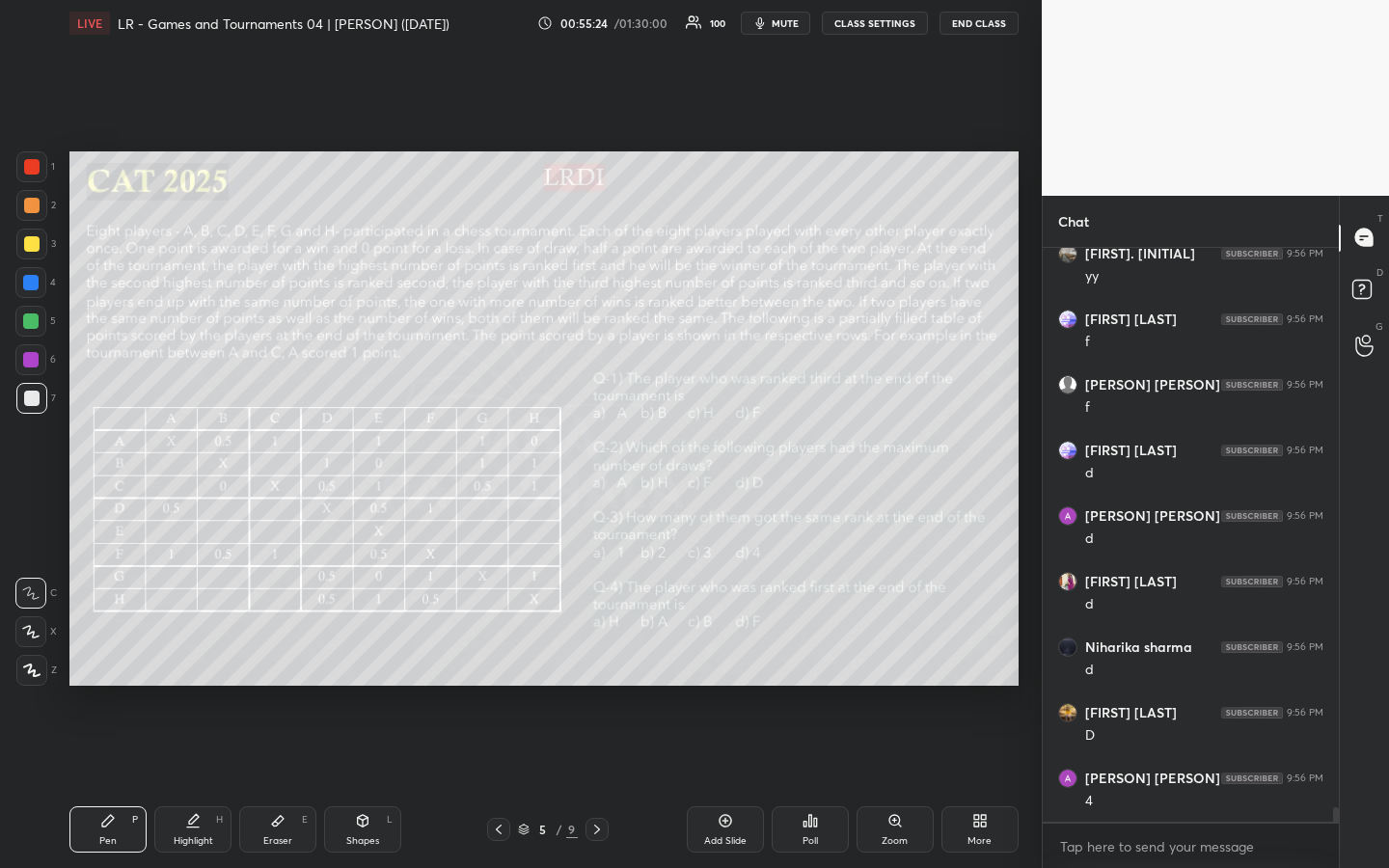 click 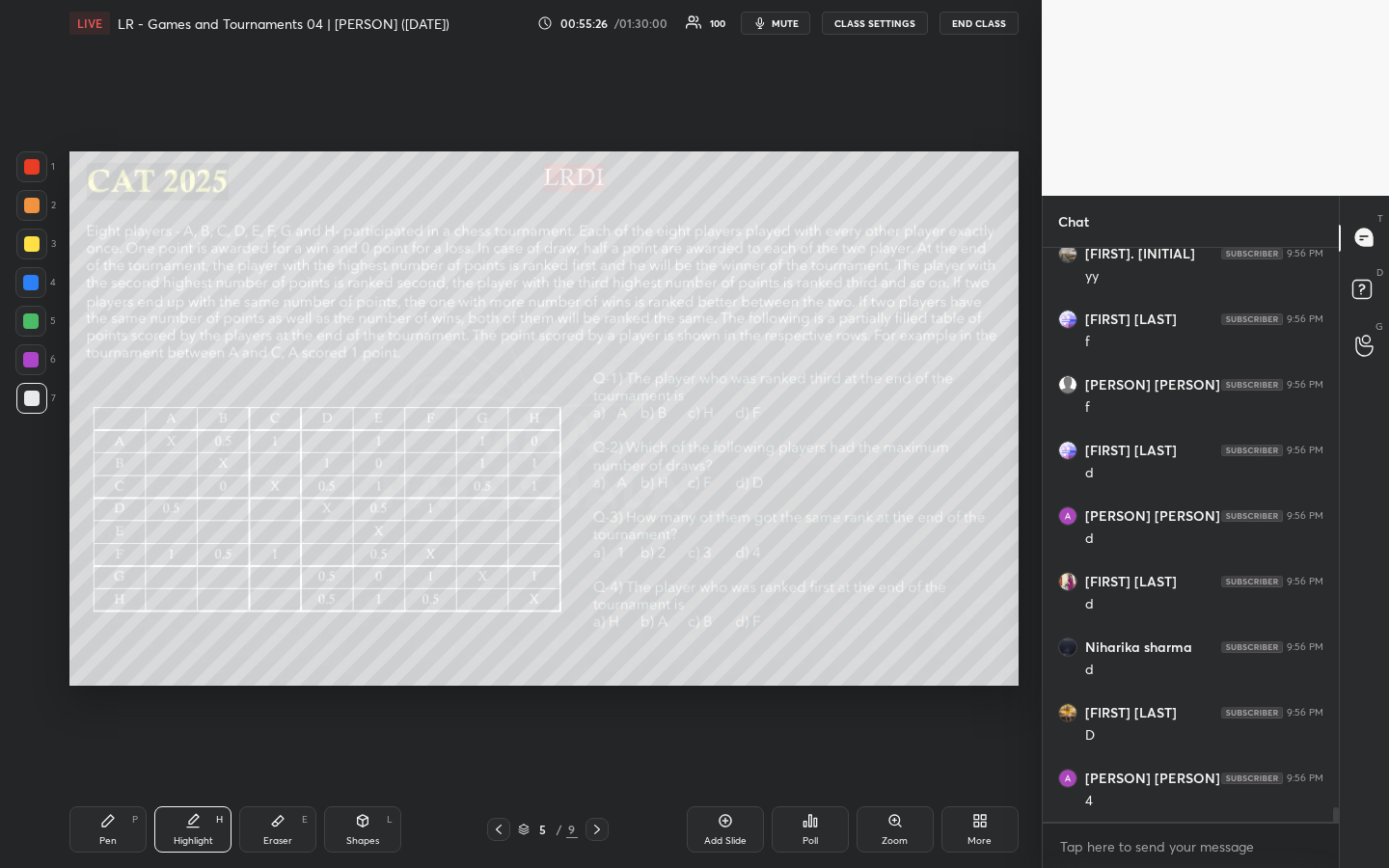 scroll, scrollTop: 22235, scrollLeft: 0, axis: vertical 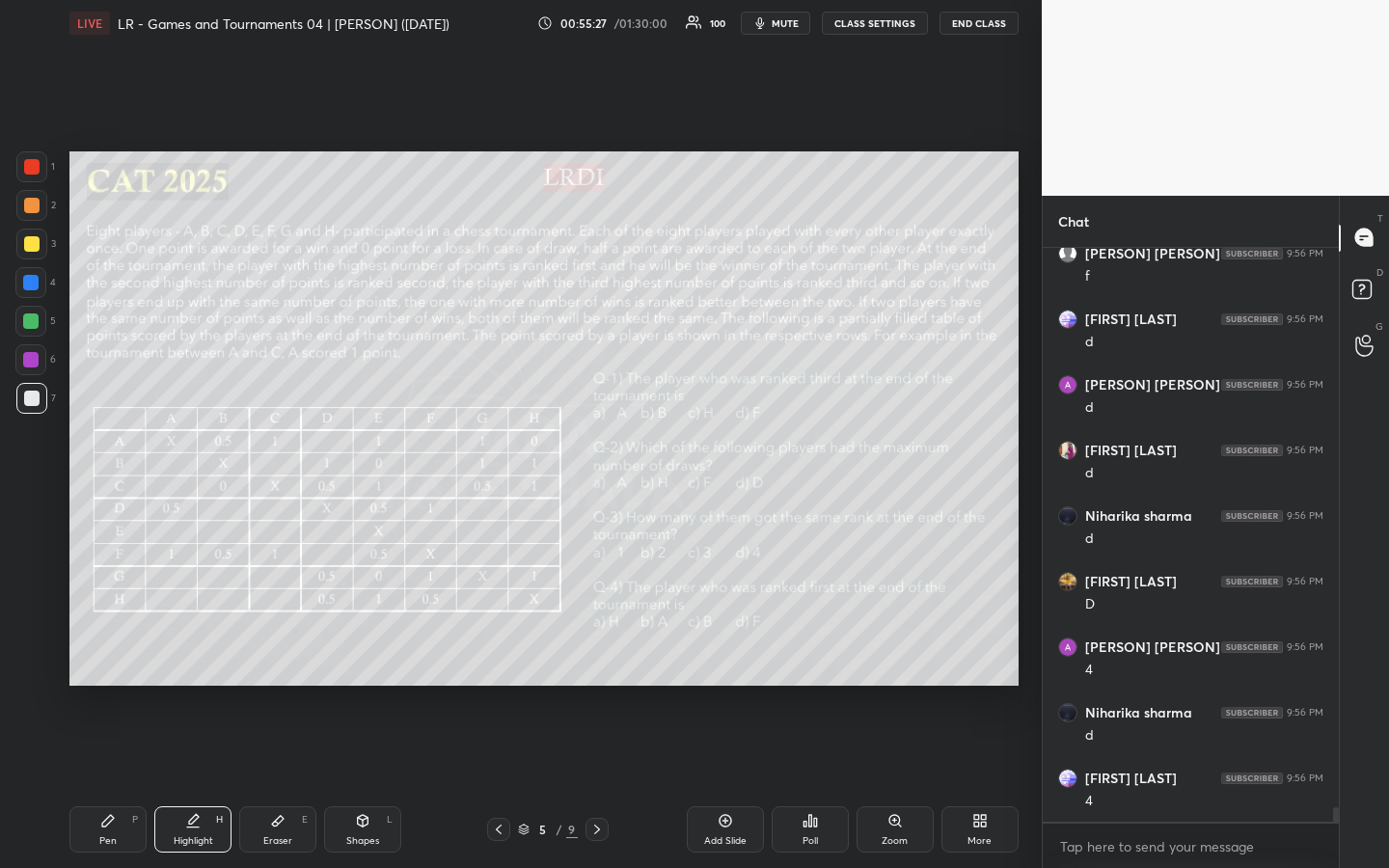click on "Pen P" at bounding box center (108, 829) 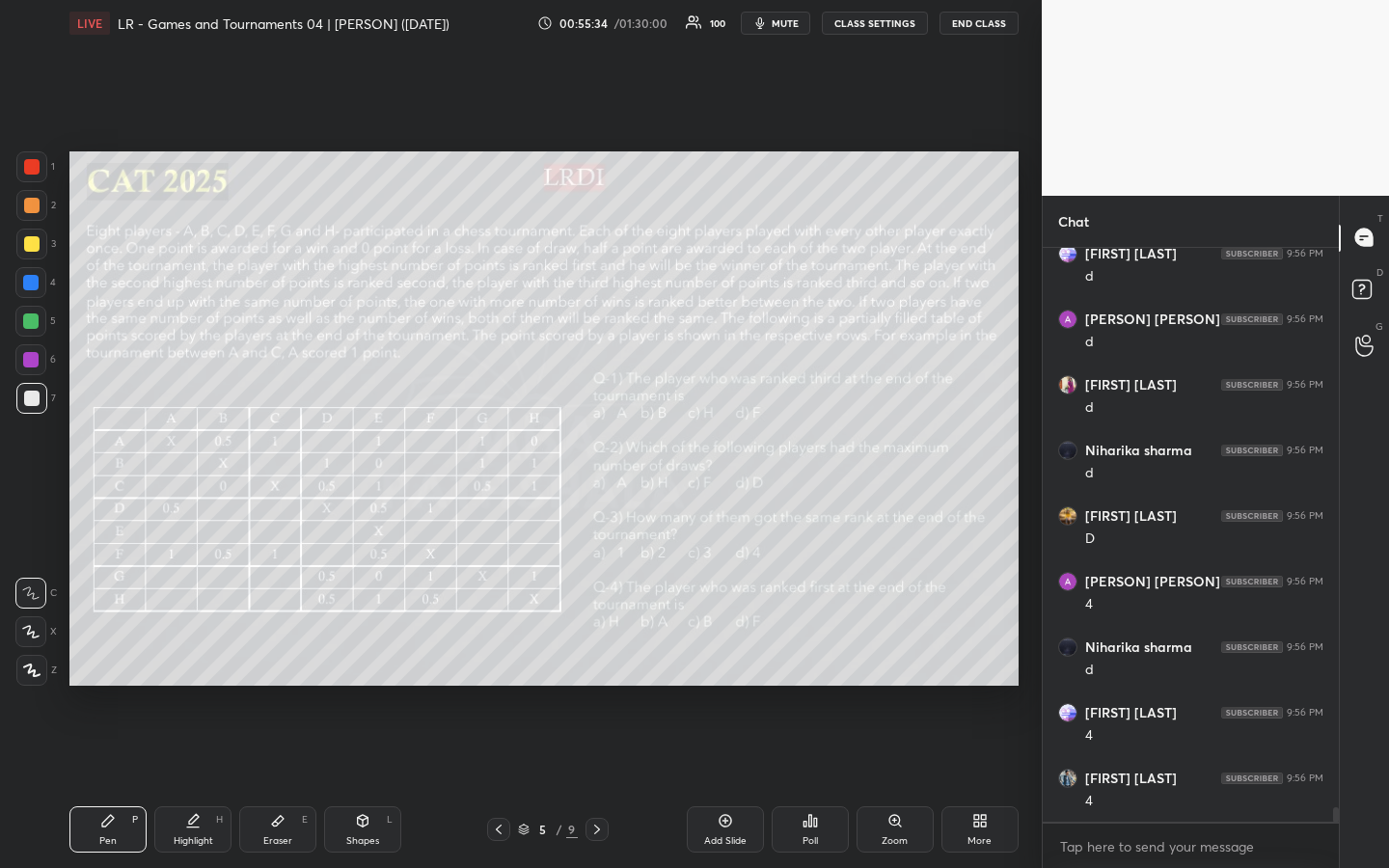 scroll, scrollTop: 22432, scrollLeft: 0, axis: vertical 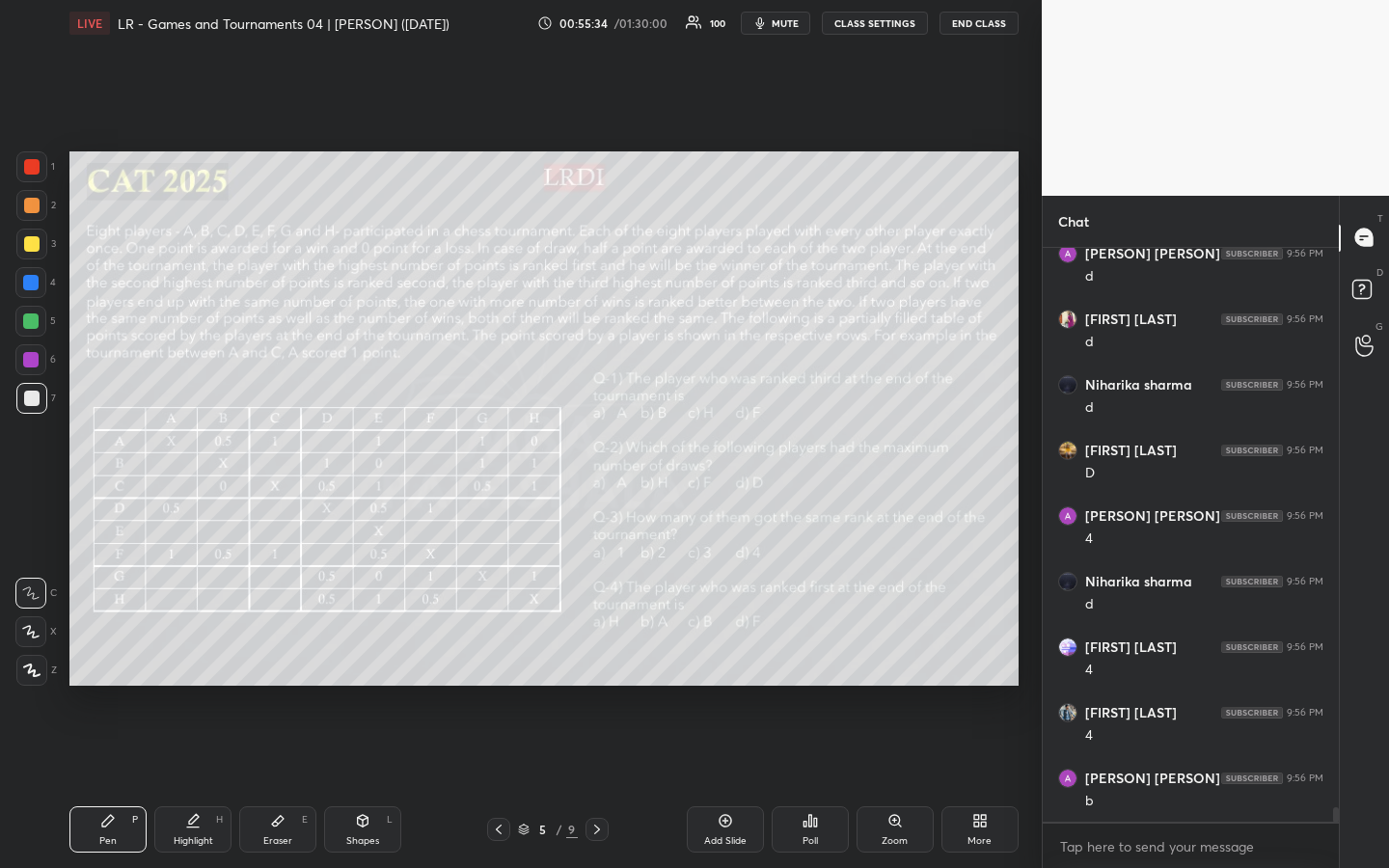 click on "Highlight H" at bounding box center [193, 829] 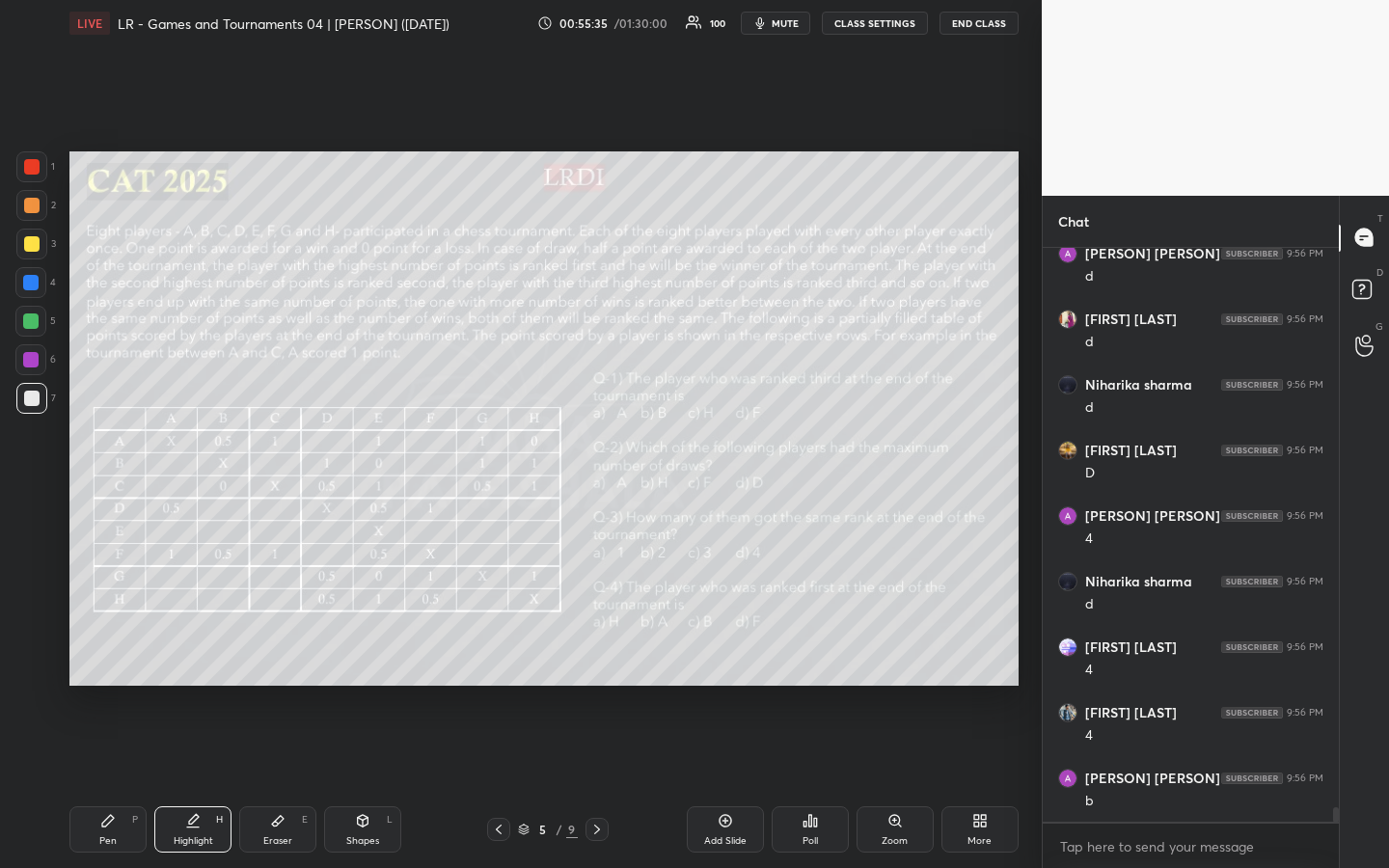 scroll, scrollTop: 22498, scrollLeft: 0, axis: vertical 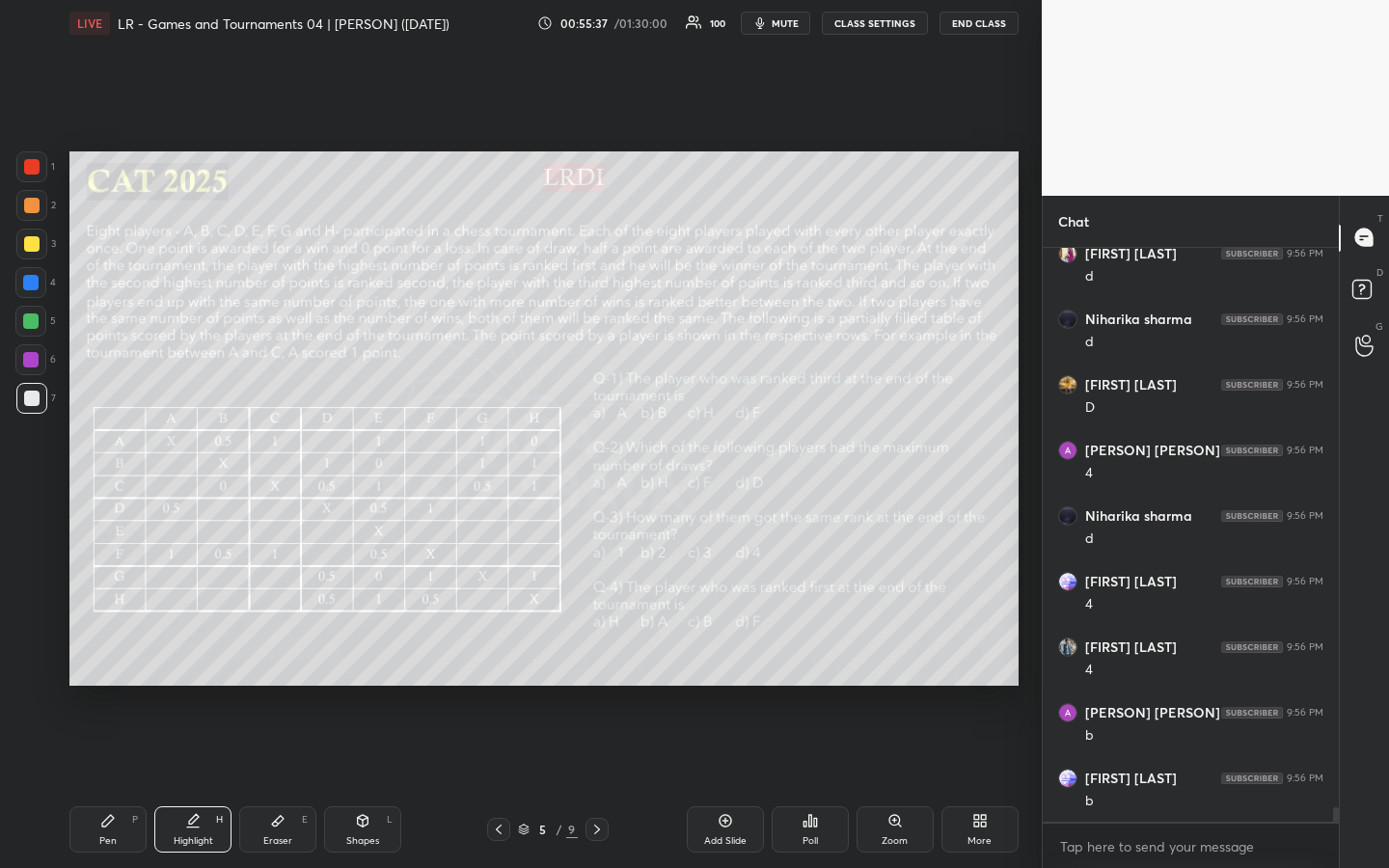 drag, startPoint x: 98, startPoint y: 832, endPoint x: 167, endPoint y: 797, distance: 77.36924 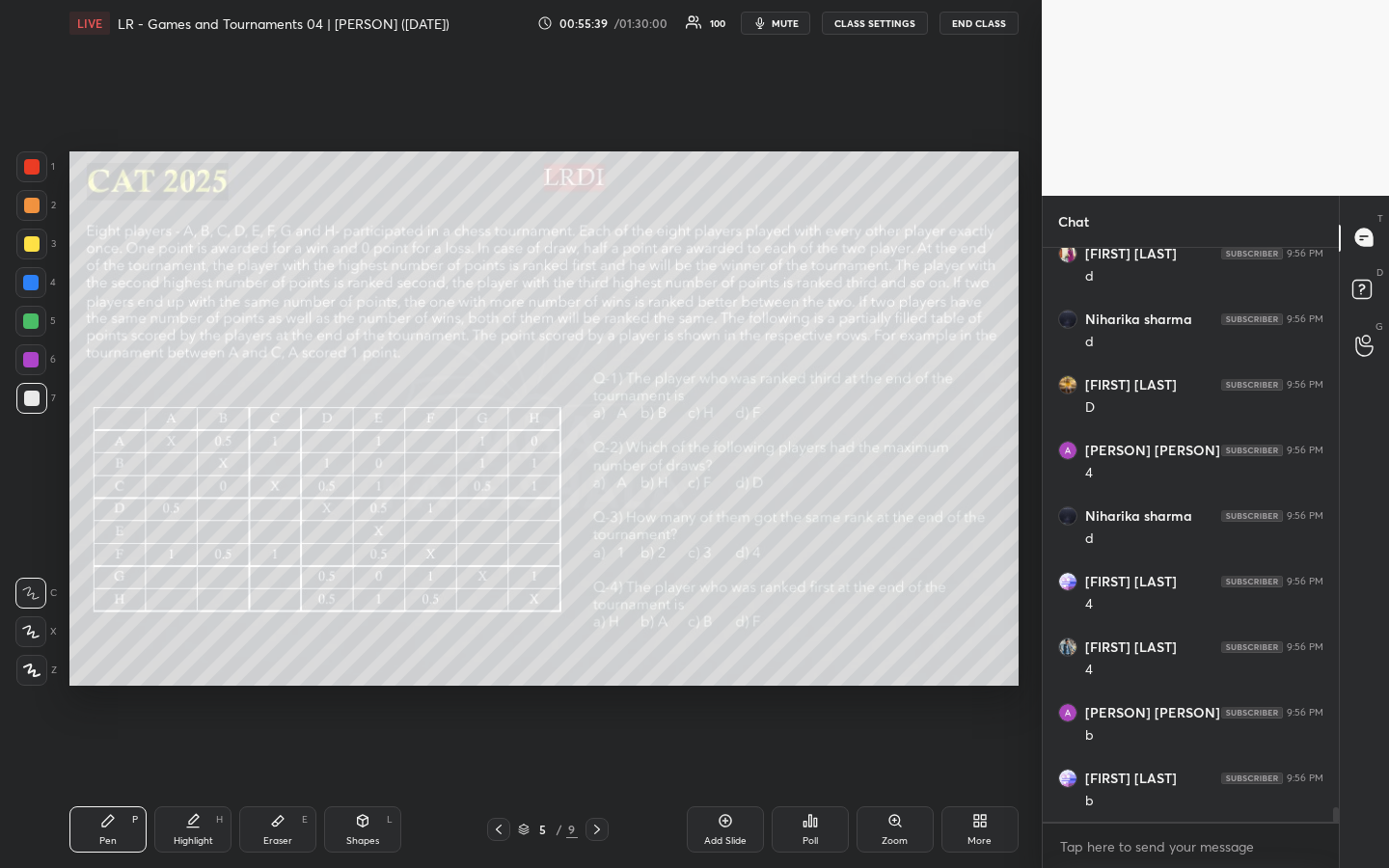 scroll, scrollTop: 22563, scrollLeft: 0, axis: vertical 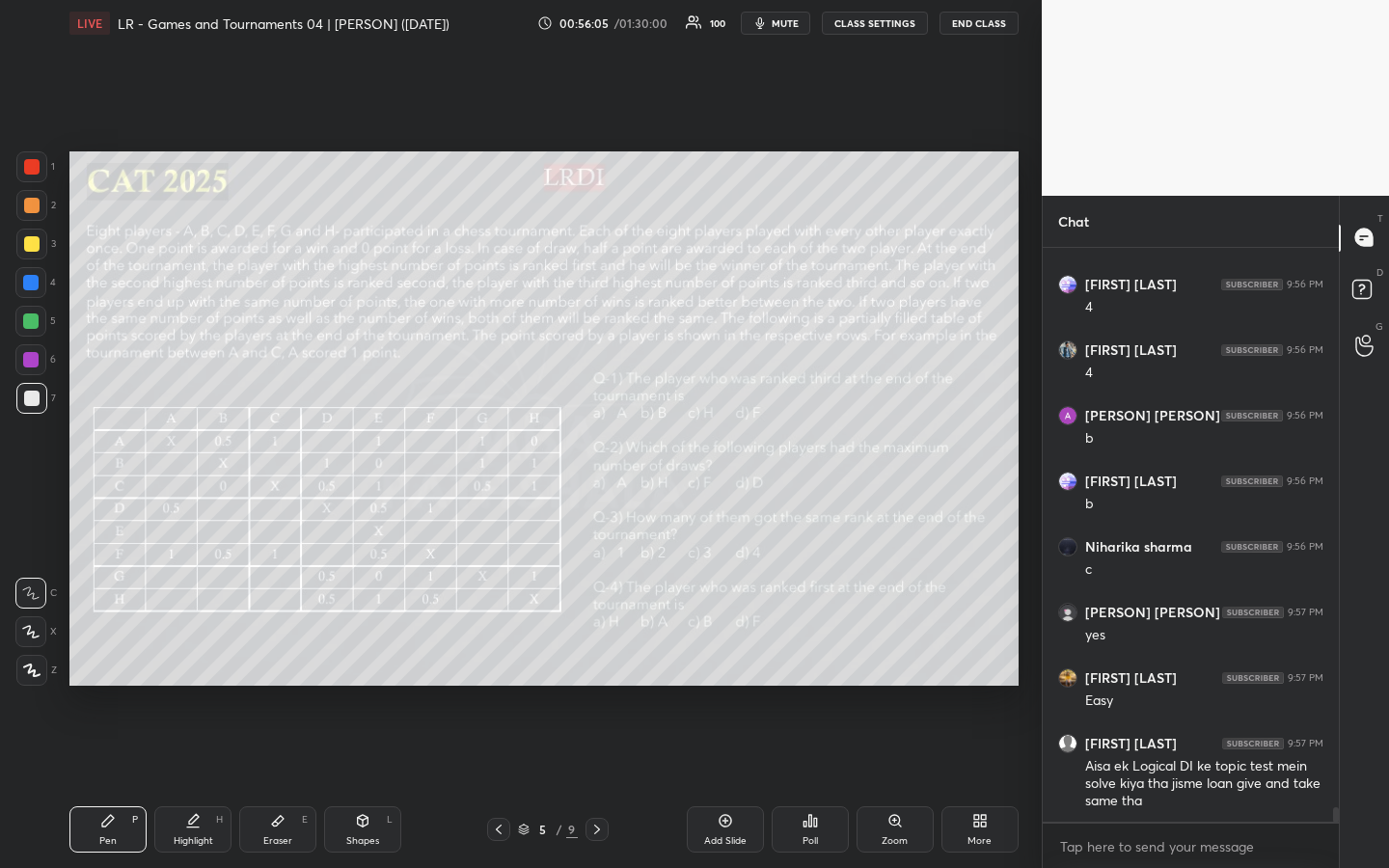 click on "1 2 3 4 5 6 7 R O A L C X Z Erase all   C X Z LIVE LR - Games and Tournaments 04 | [PERSON] ([DATE]) 00:56:05 /  01:30:00 100 mute CLASS SETTINGS END CLASS Setting up your live class Poll for   secs No correct answer Start poll Back LR - Games and Tournaments 04 | [PERSON] MBA Pathshala Pen P Highlight H Eraser E Shapes L 5 / 9 Add Slide Poll Zoom More" at bounding box center (521, 434) 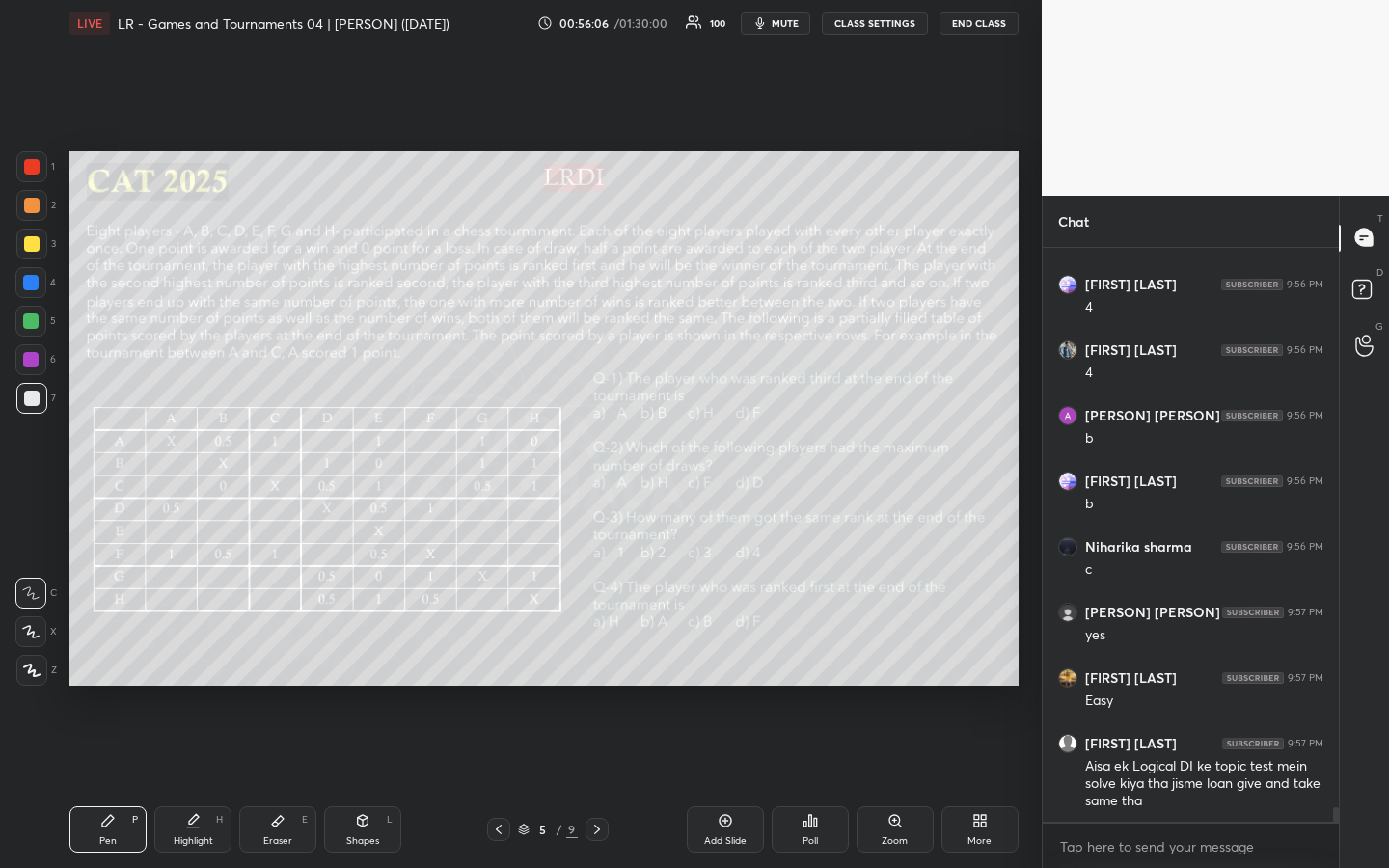 click on "1 2 3 4 5 6 7 R O A L C X Z Erase all   C X Z LIVE LR - Games and Tournaments 04 | [PERSON] ([DATE]) 00:56:06 /  01:30:00 100 mute CLASS SETTINGS END CLASS Setting up your live class Poll for   secs No correct answer Start poll Back LR - Games and Tournaments 04 | [PERSON] MBA Pathshala Pen P Highlight H Eraser E Shapes L 5 / 9 Add Slide Poll Zoom More" at bounding box center (521, 434) 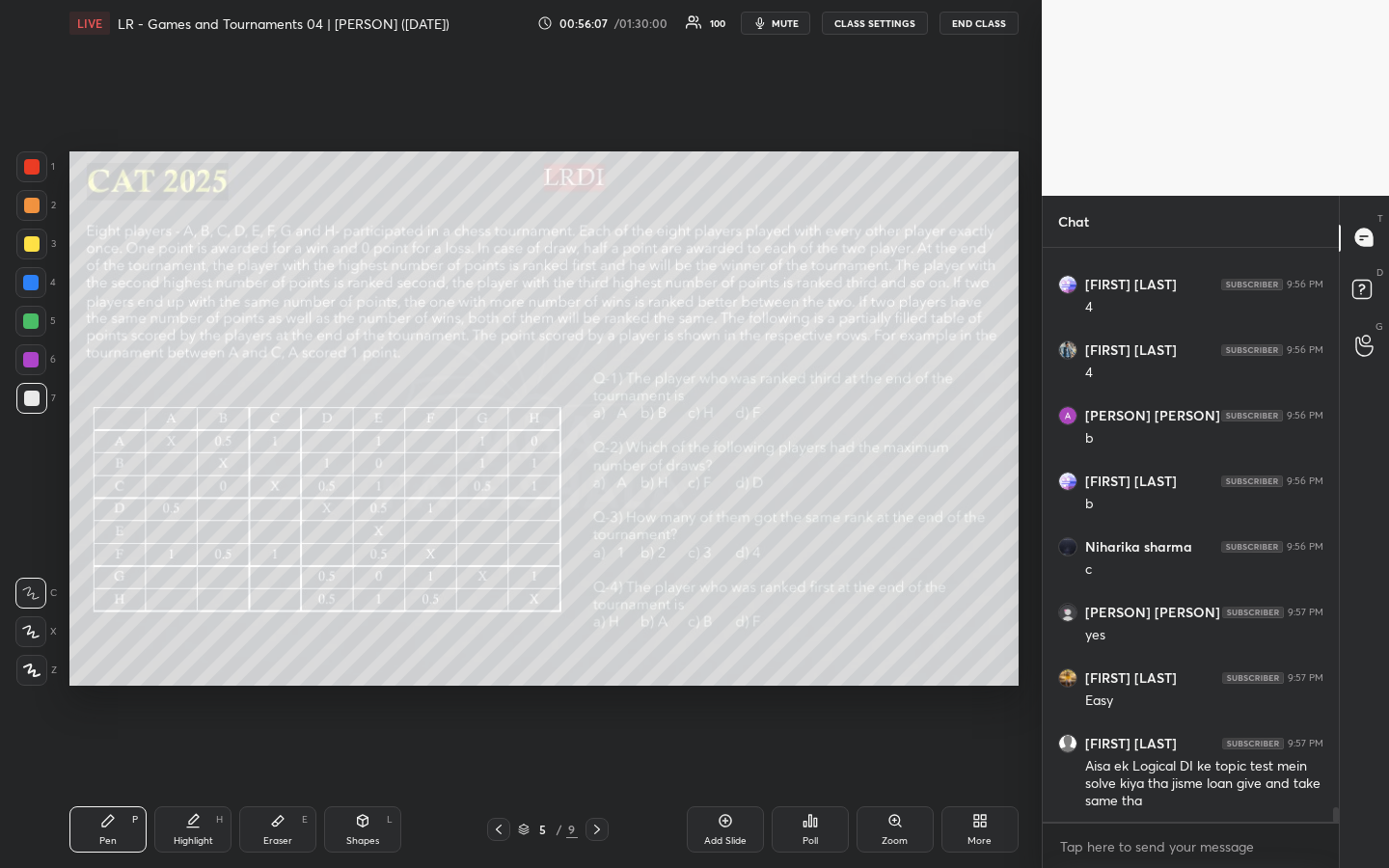 click on "1 2 3 4 5 6 7 R O A L C X Z Erase all   C X Z LIVE LR - Games and Tournaments 04 | [PERSON] ([DATE]) 00:56:07 /  01:30:00 100 mute CLASS SETTINGS END CLASS Setting up your live class Poll for   secs No correct answer Start poll Back LR - Games and Tournaments 04 | [PERSON] ([DATE]) MBA Pathshala Pen P Highlight H Eraser E Shapes L 5 / 9 Add Slide Poll Zoom More" at bounding box center (521, 434) 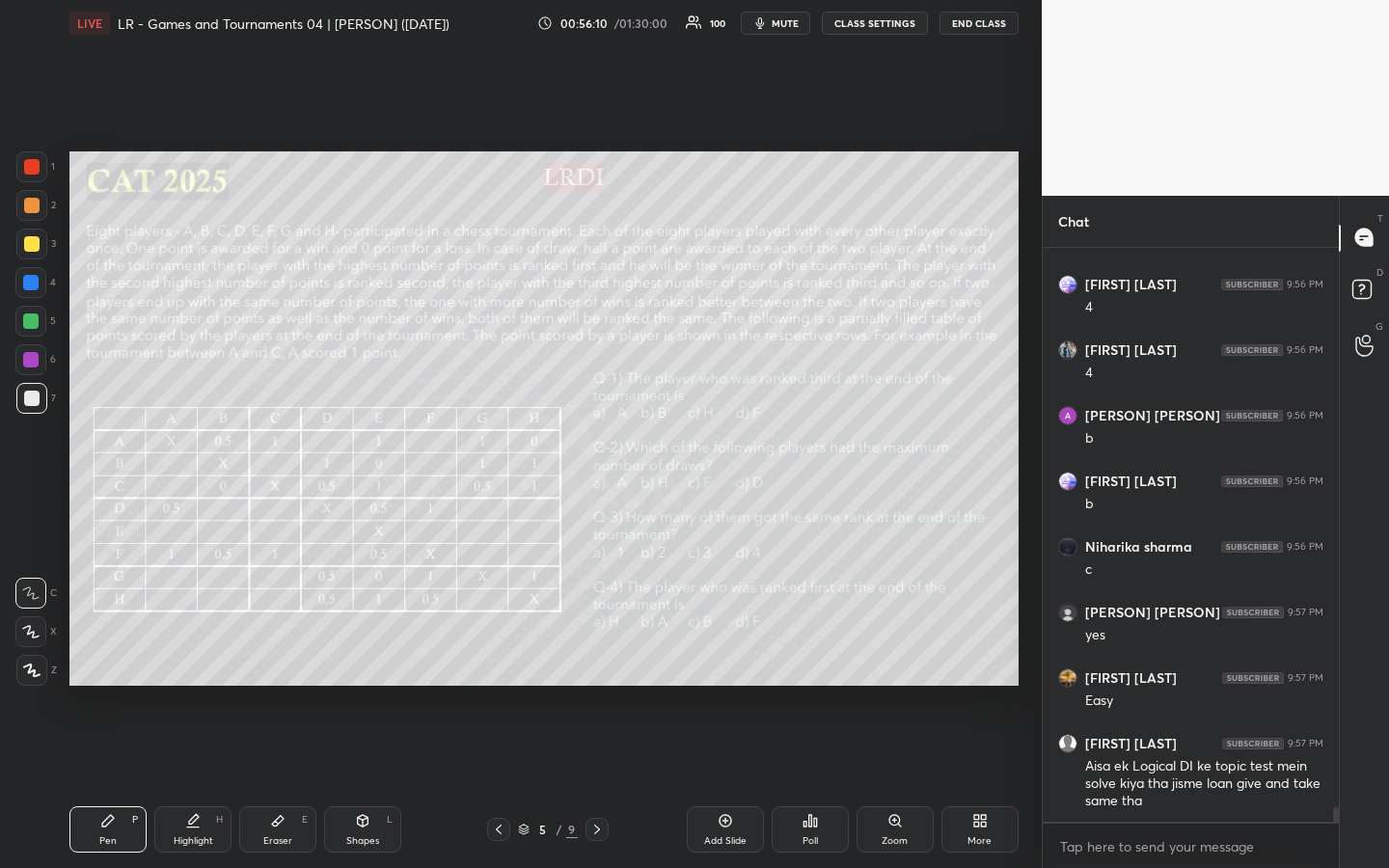 click on "1 2 3 4 5 6 7 R O A L C X Z Erase all   C X Z LIVE LR - Games and Tournaments 04 | [PERSON] ([DATE]) 00:56:10 /  01:30:00 100 mute CLASS SETTINGS END CLASS Setting up your live class Poll for   secs No correct answer Start poll Back LR - Games and Tournaments 04 | [PERSON] ([DATE]) MBA Pathshala Pen P Highlight H Eraser E Shapes L 5 / 9 Add Slide Poll Zoom More" at bounding box center [521, 434] 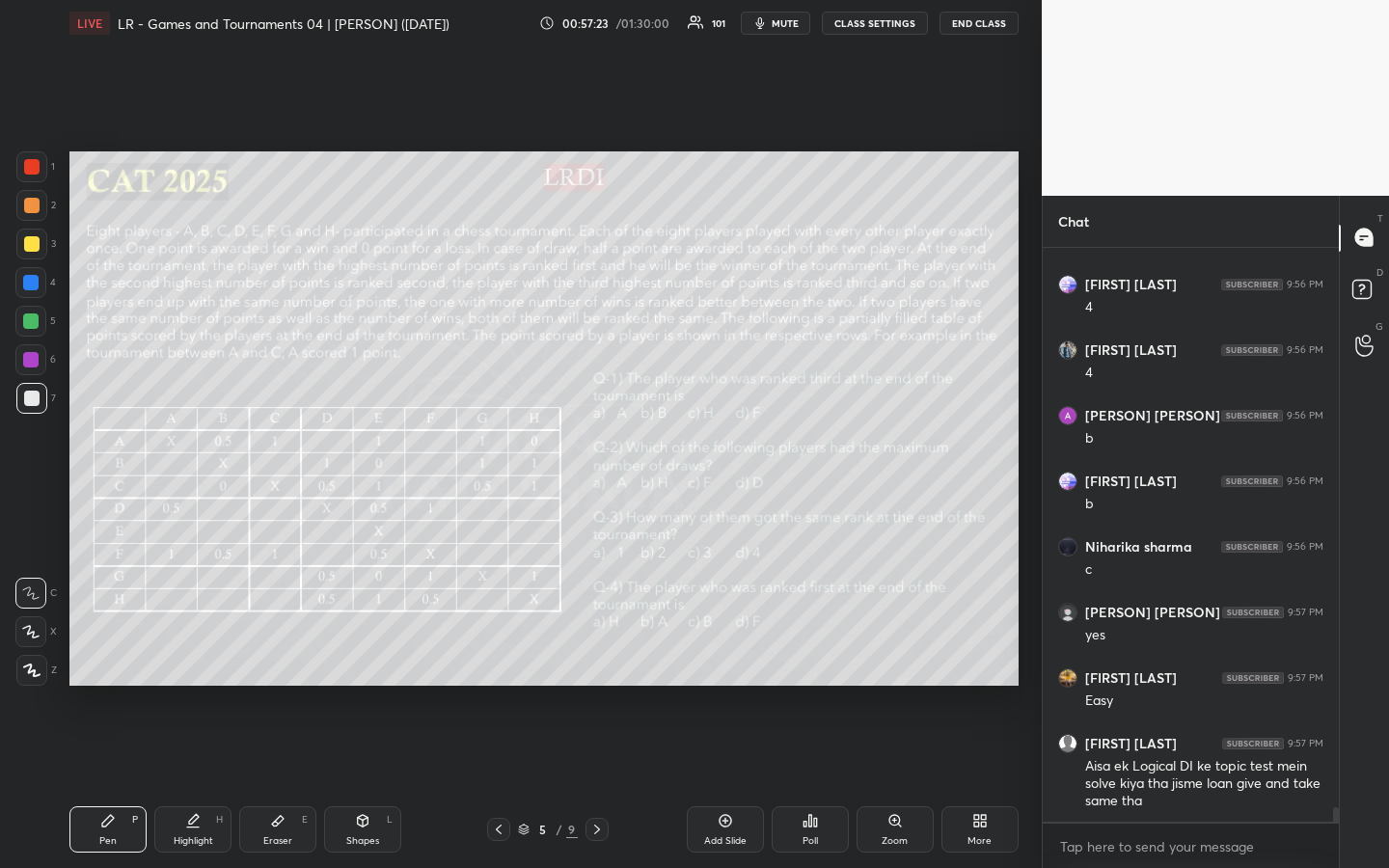 scroll, scrollTop: 22860, scrollLeft: 0, axis: vertical 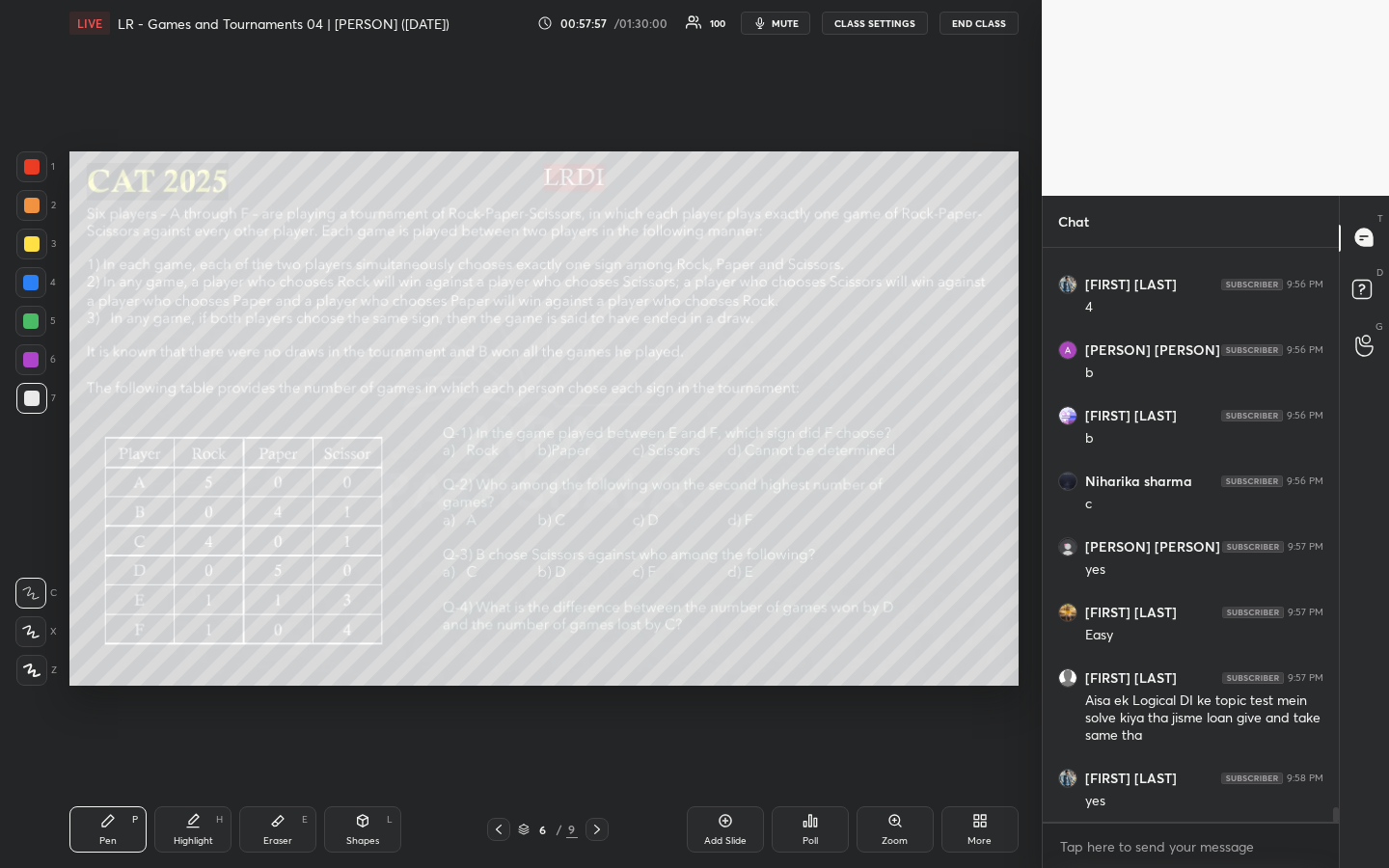 click on "Setting up your live class Poll for   secs No correct answer Start poll" at bounding box center (544, 419) 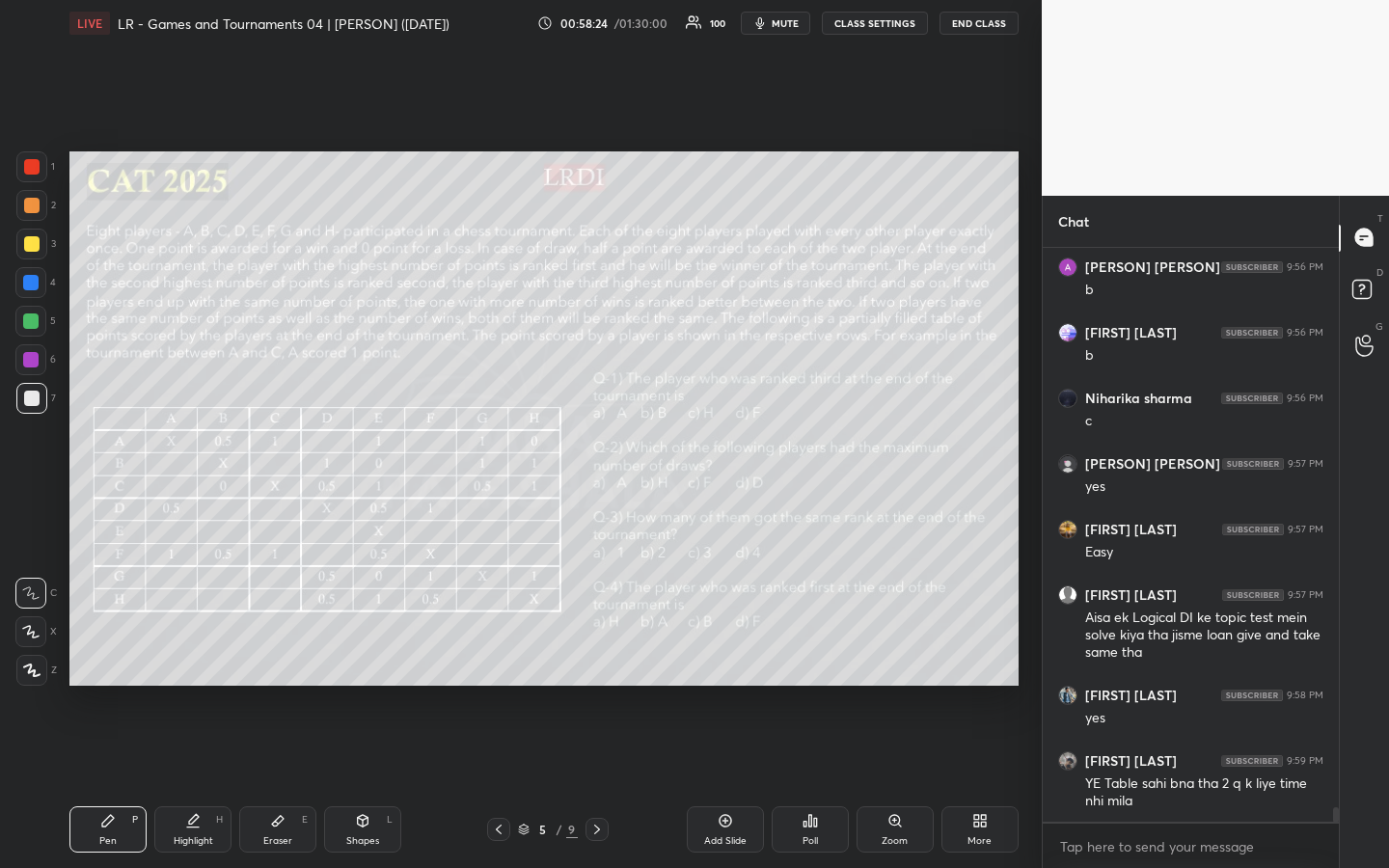 click at bounding box center [32, 205] 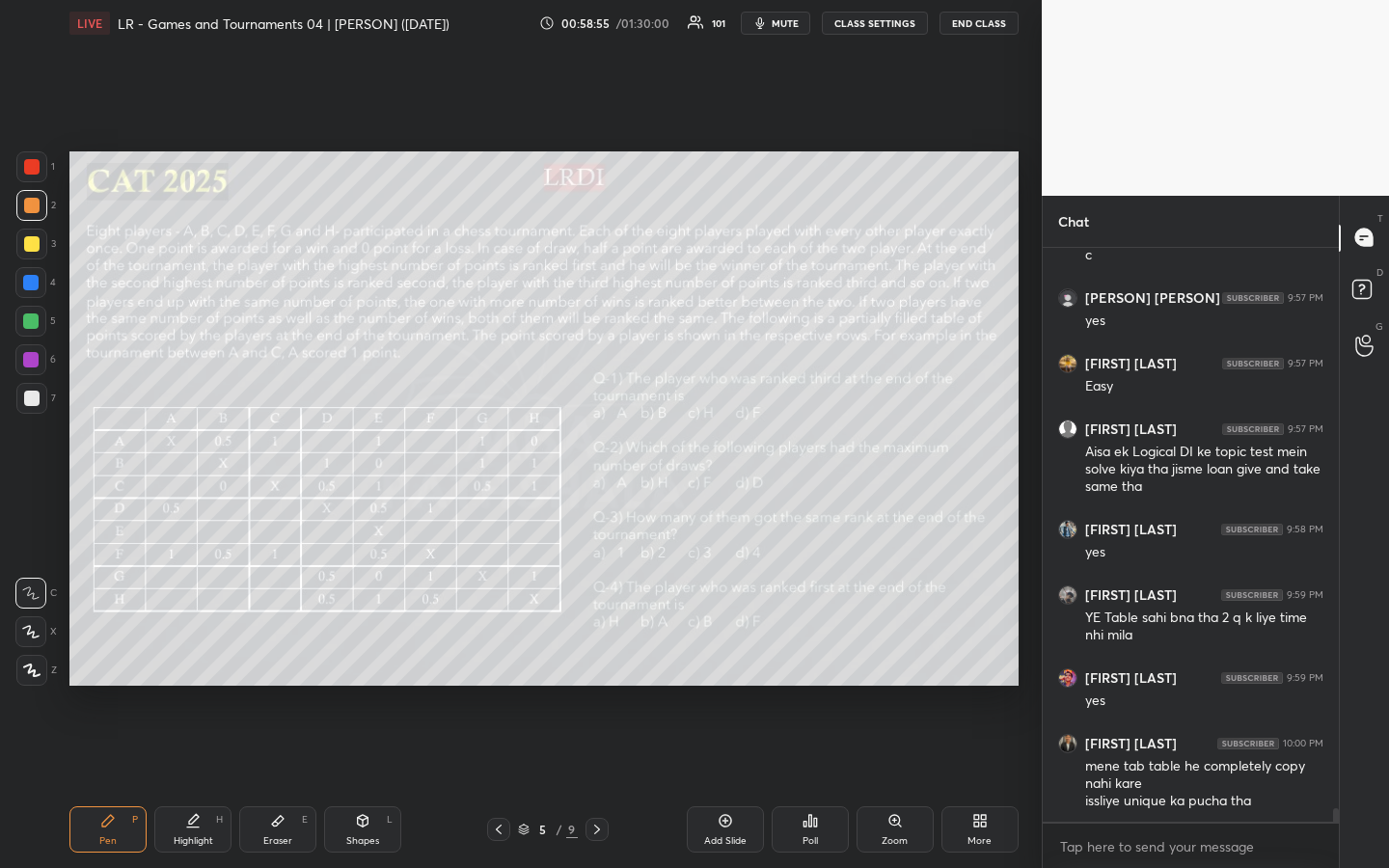 scroll, scrollTop: 23175, scrollLeft: 0, axis: vertical 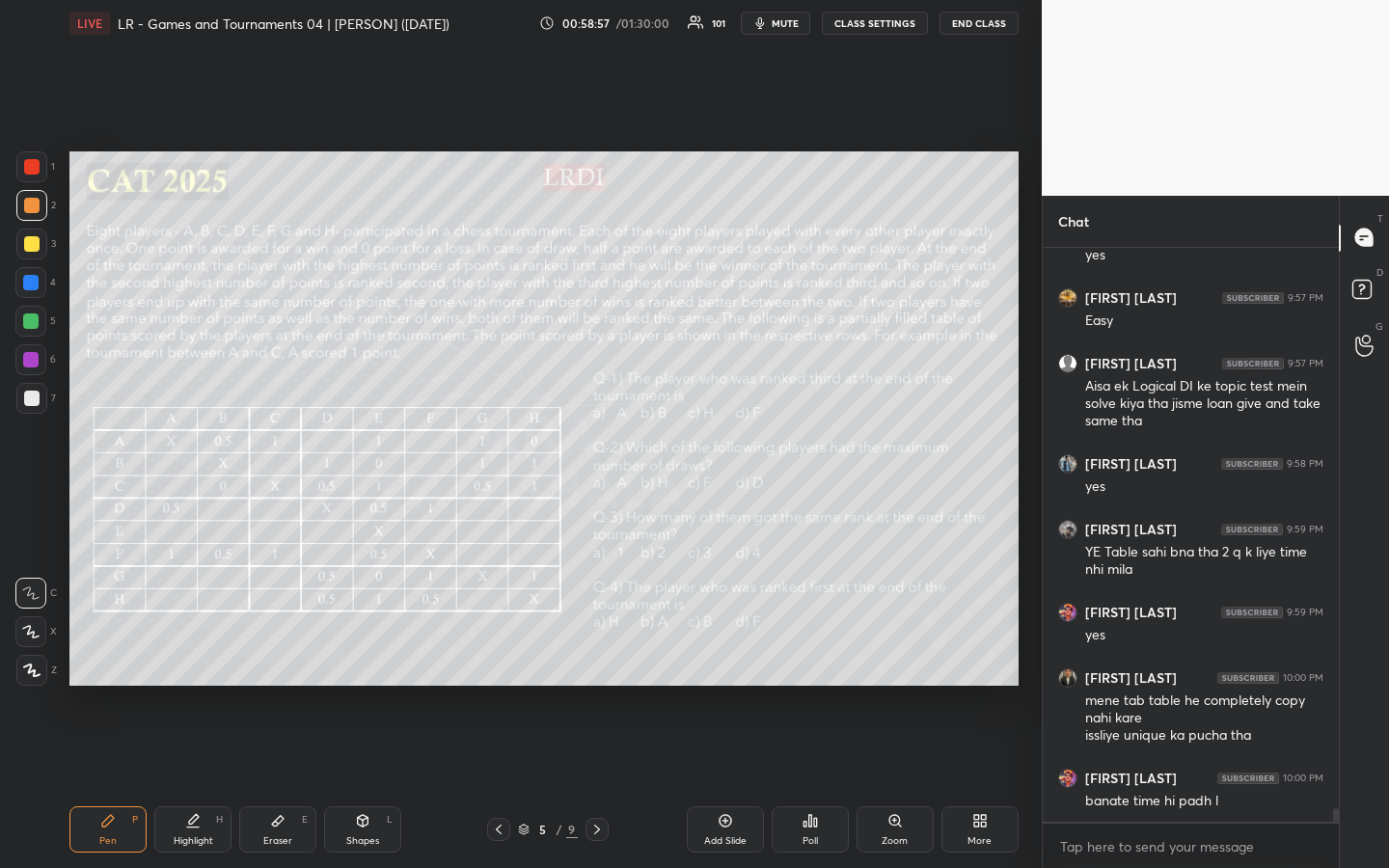 click on "Highlight H" at bounding box center (193, 829) 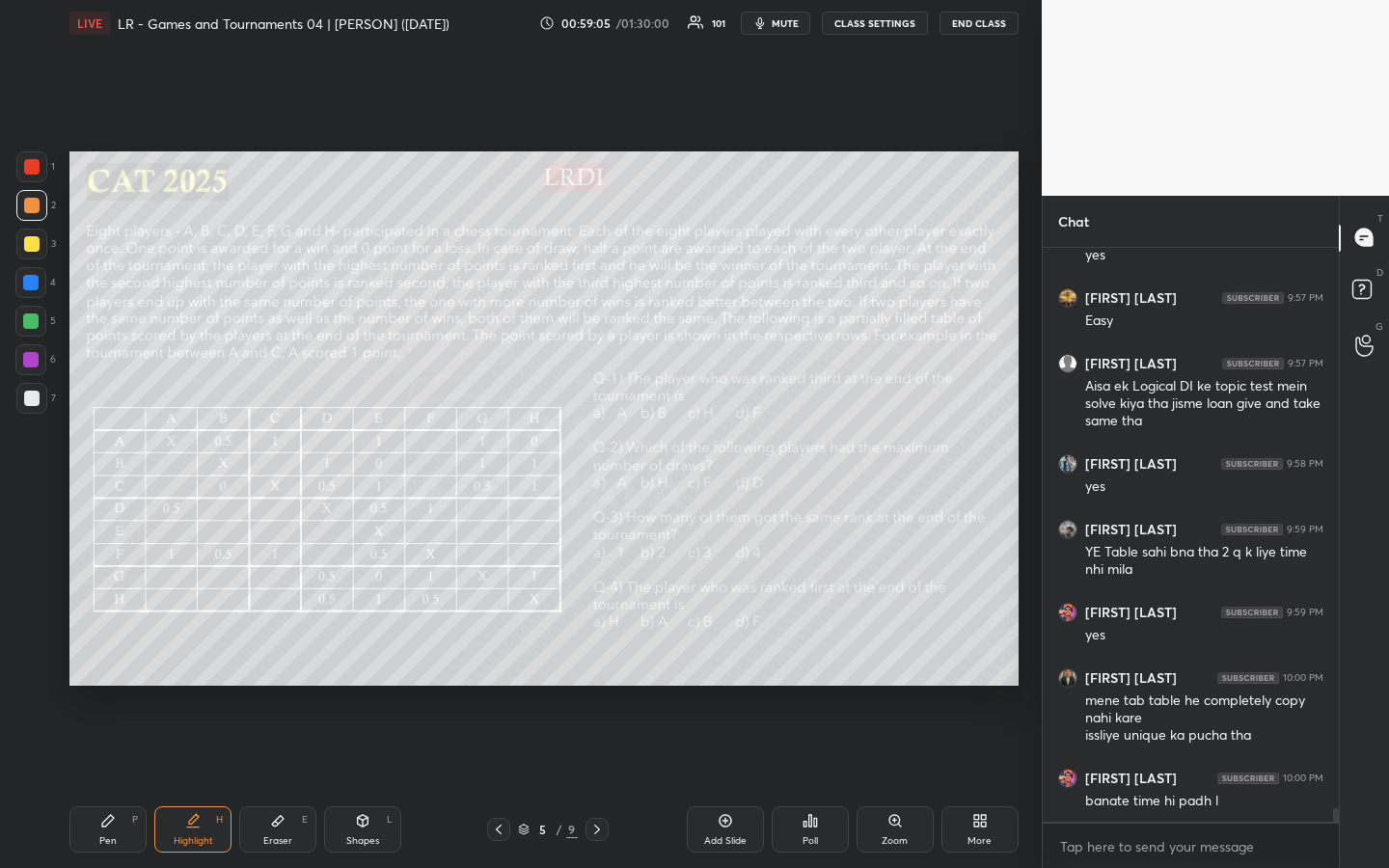 click on "Pen P" at bounding box center [108, 829] 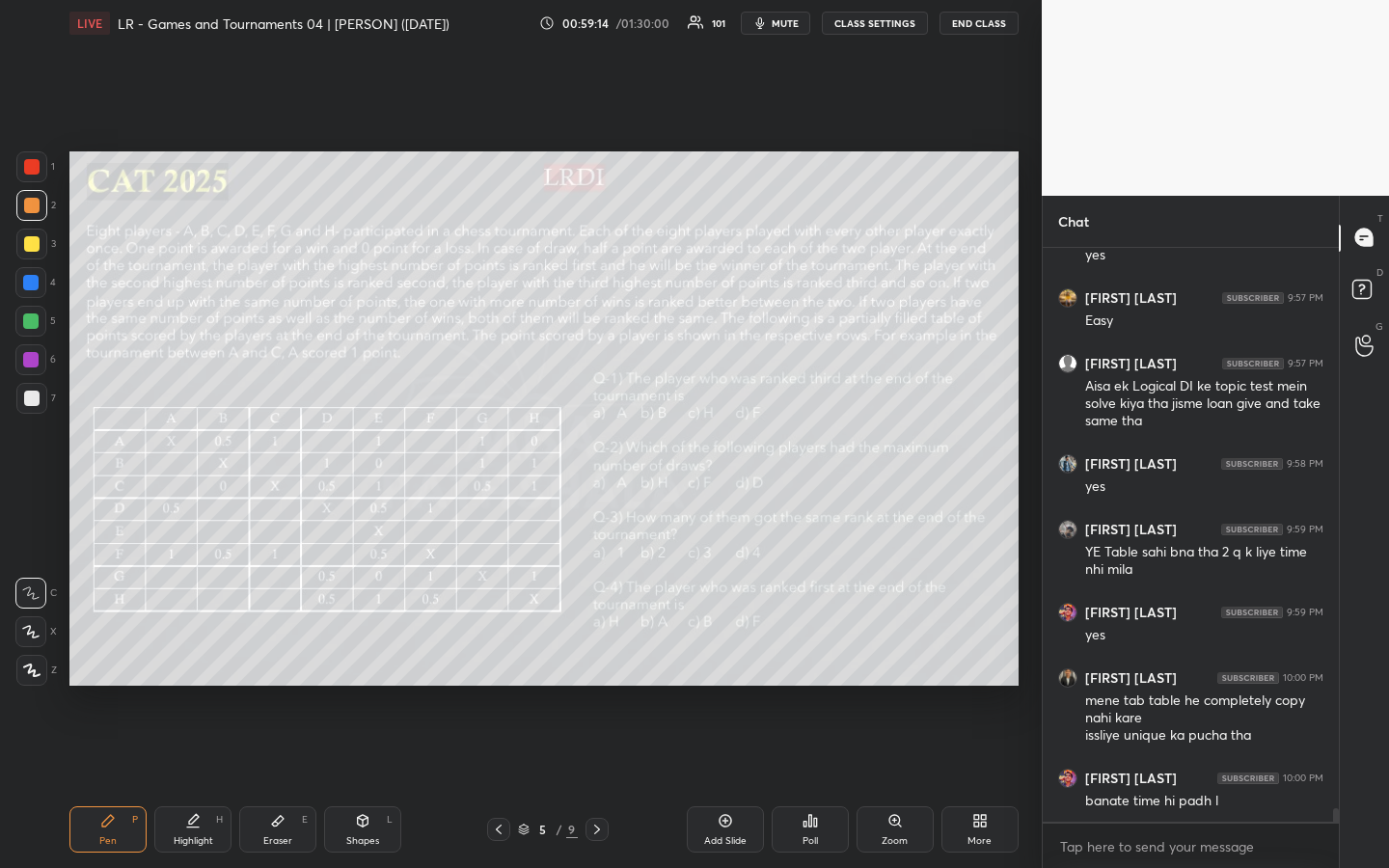 click on "Eraser" at bounding box center [278, 841] 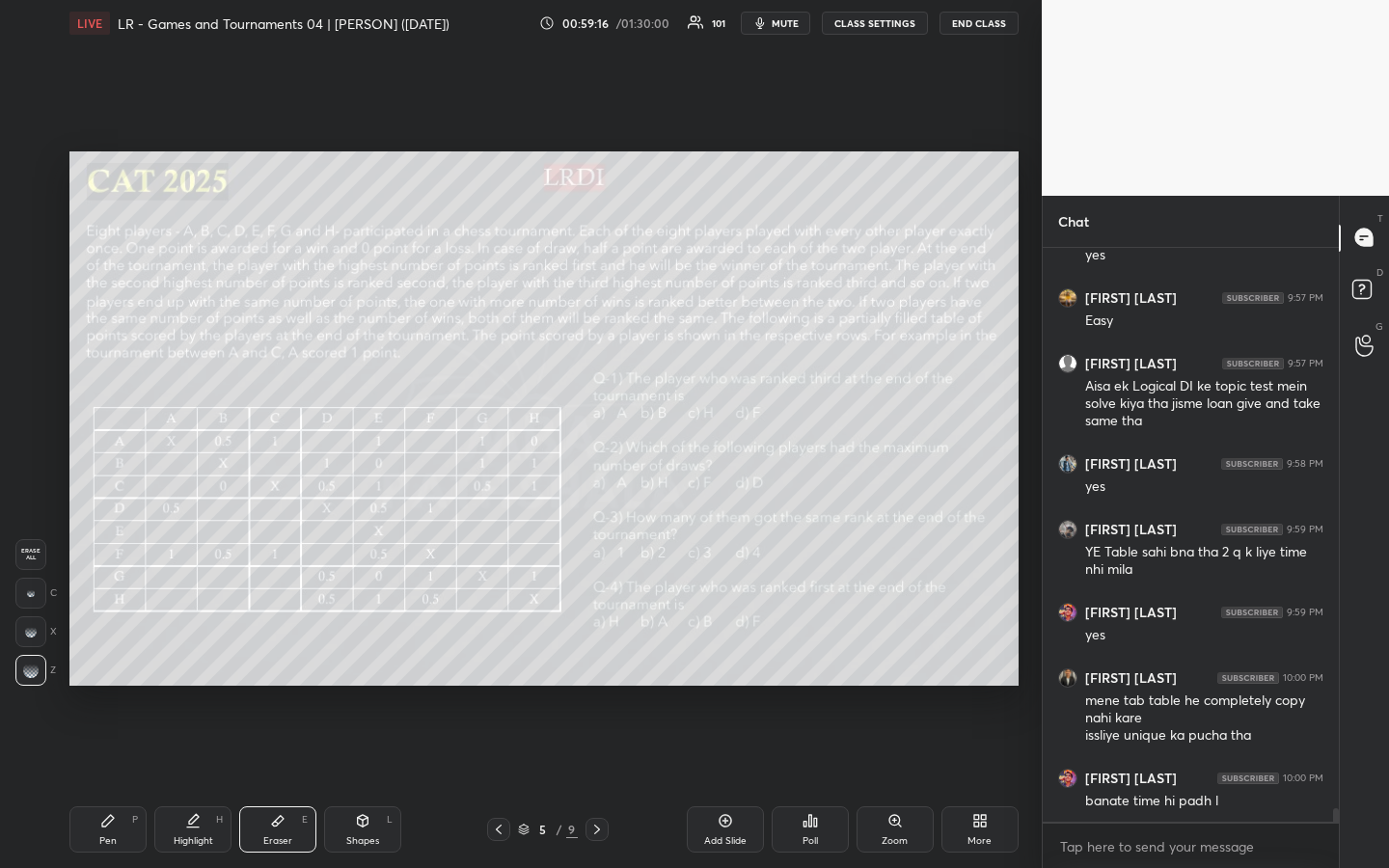 click on "Pen P" at bounding box center (108, 829) 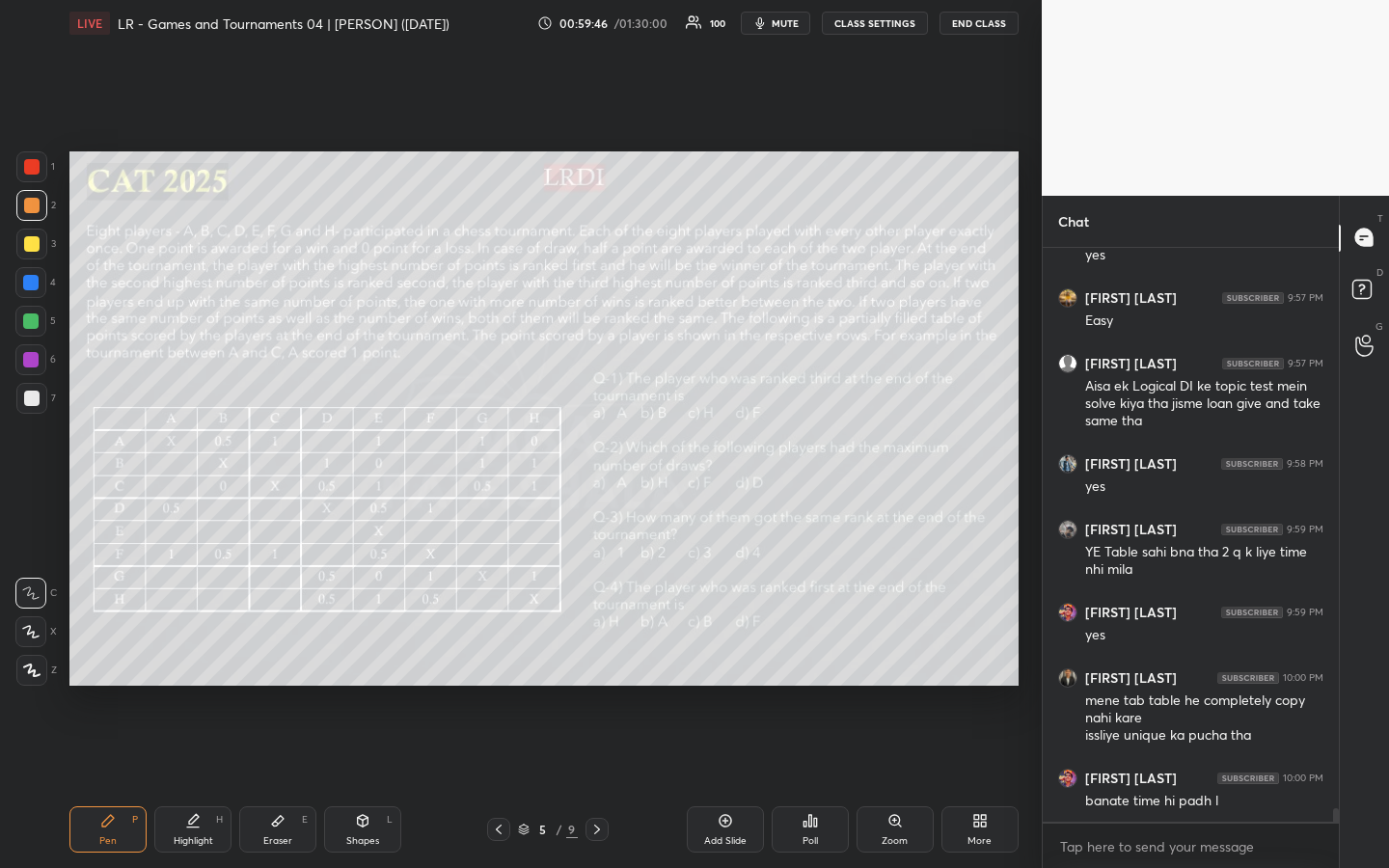 scroll, scrollTop: 23240, scrollLeft: 0, axis: vertical 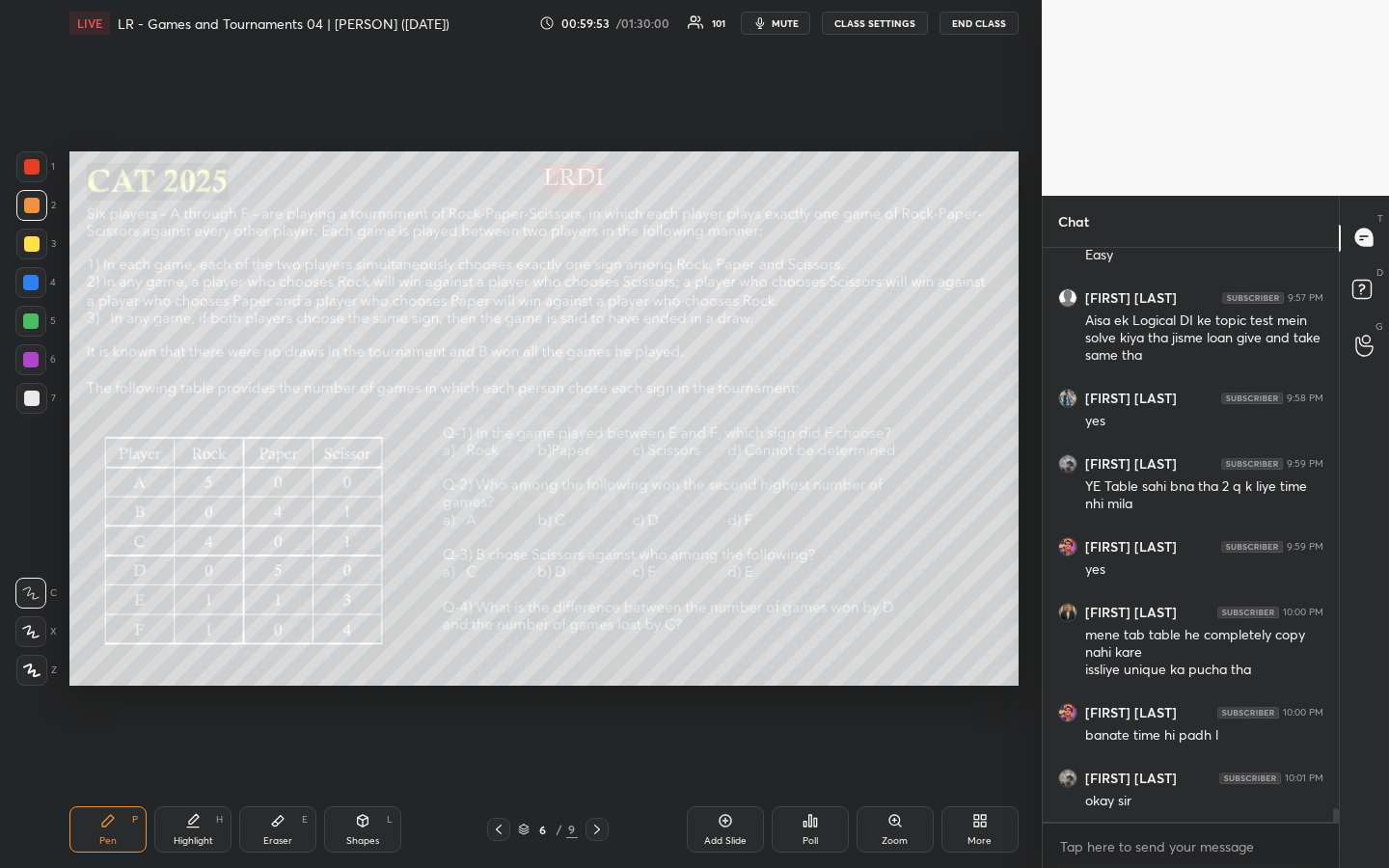 click at bounding box center (31, 283) 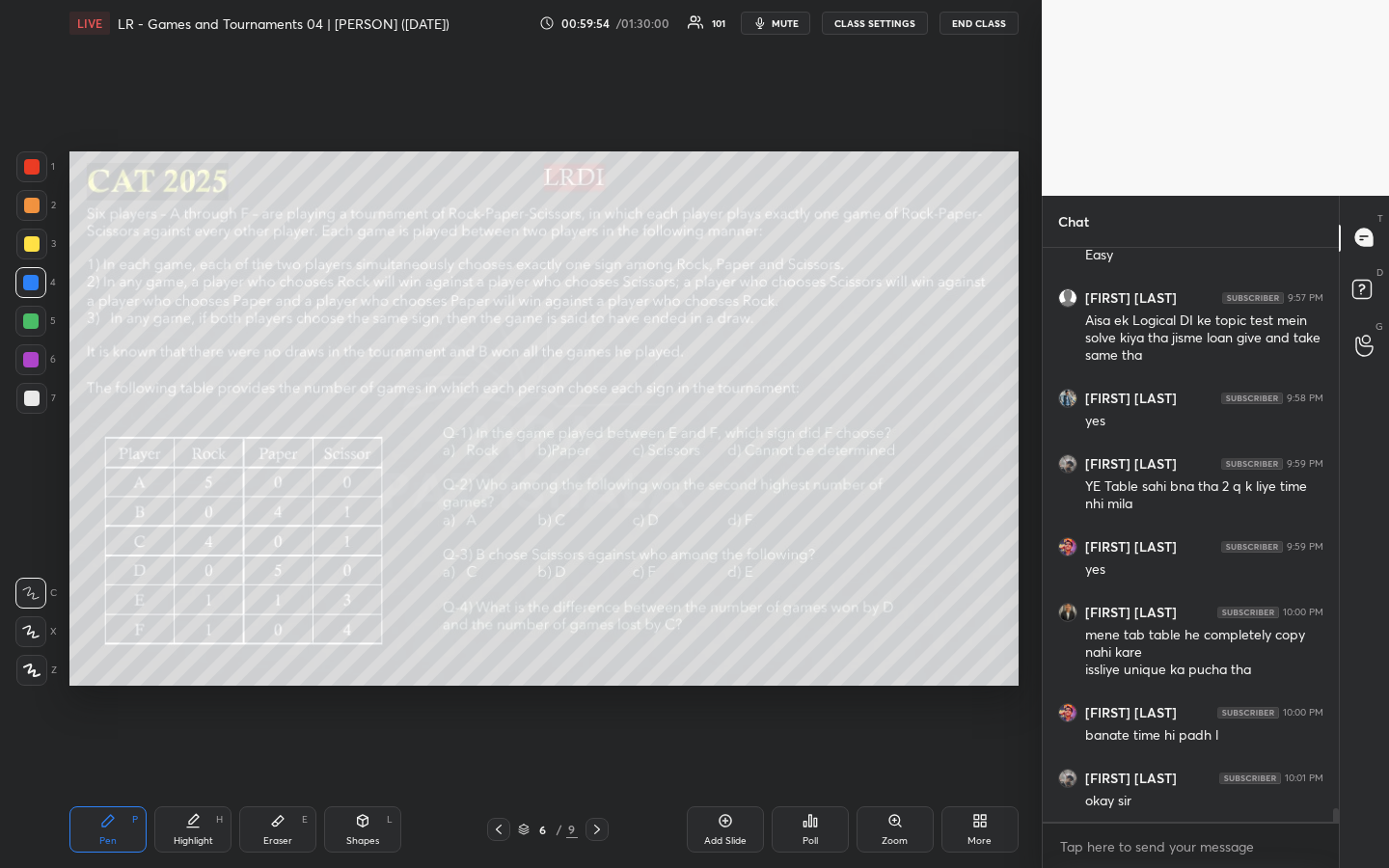click on "Pen P" at bounding box center (108, 829) 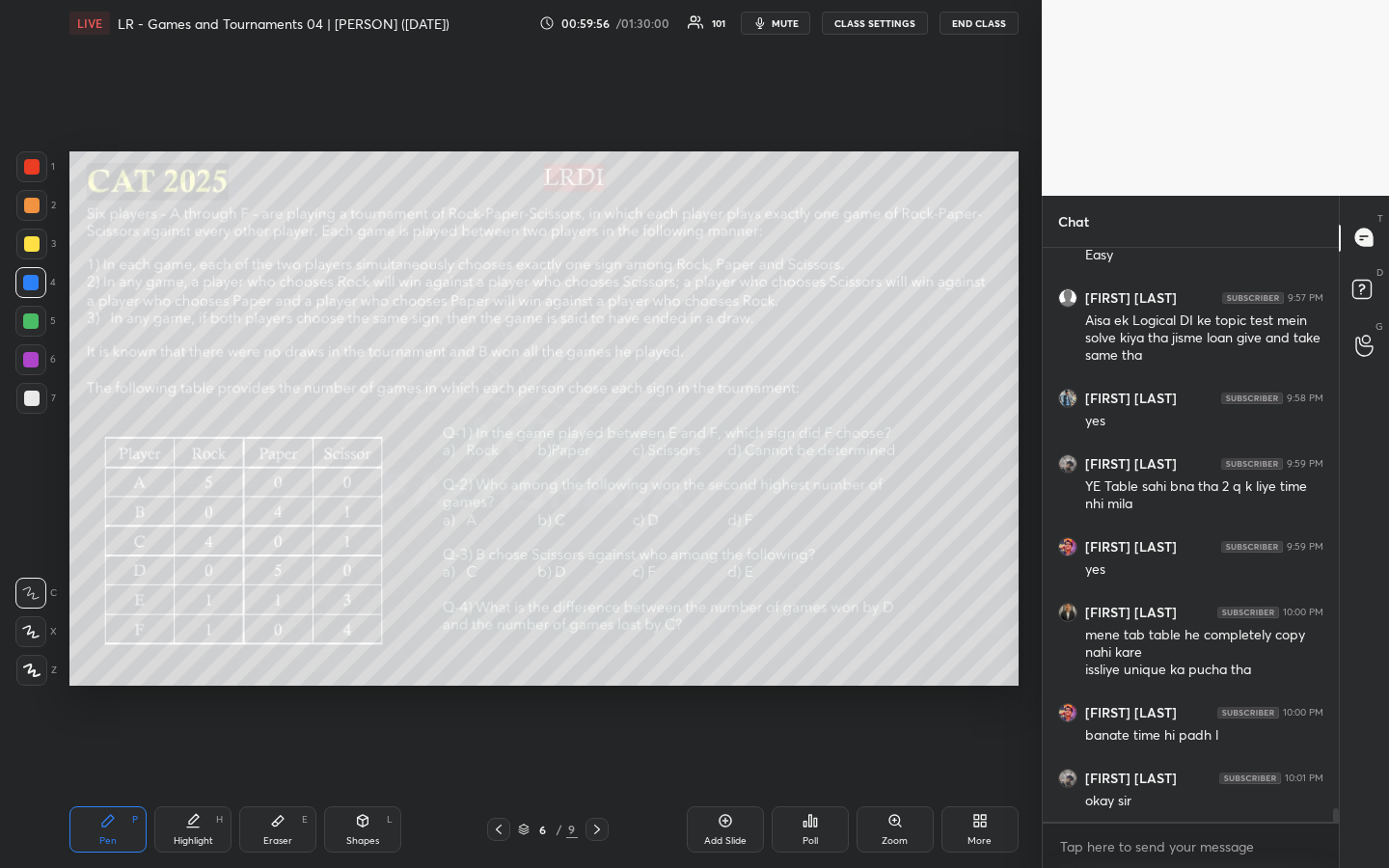 drag, startPoint x: 33, startPoint y: 250, endPoint x: 43, endPoint y: 253, distance: 10.440307 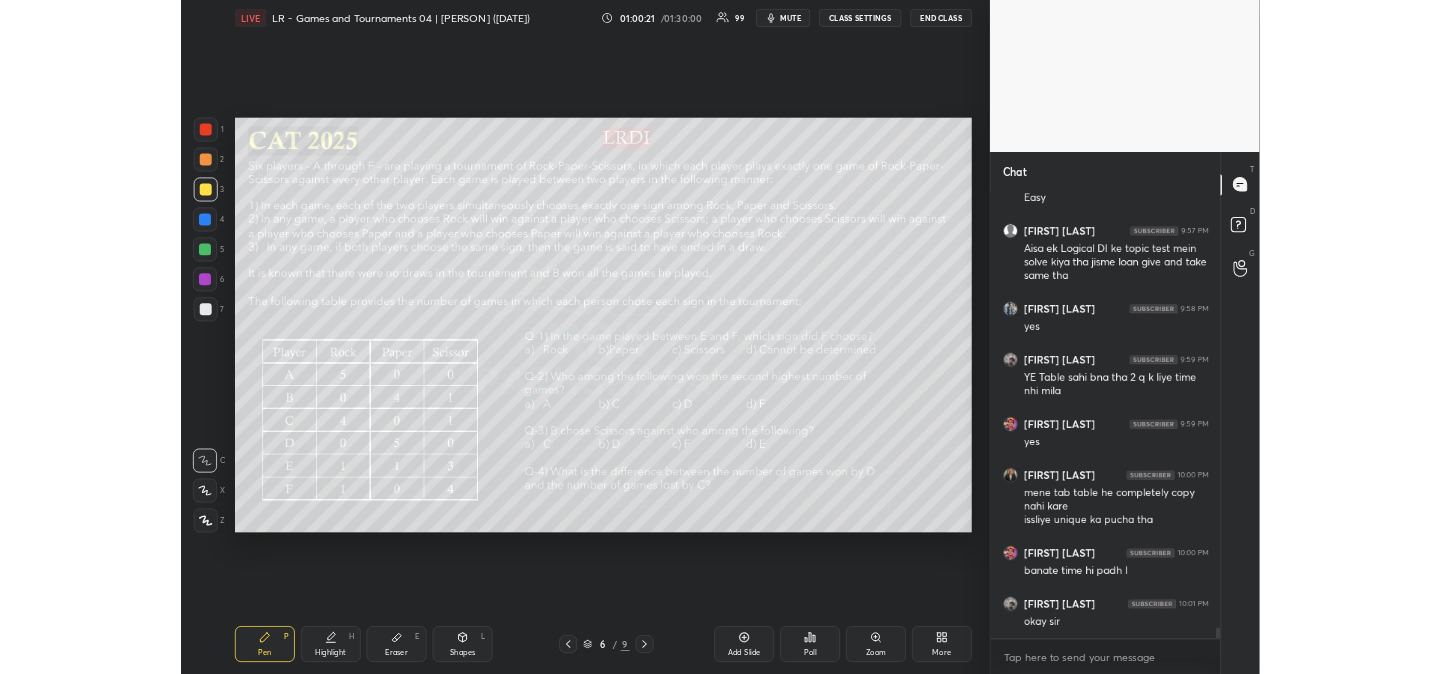 scroll, scrollTop: 24170, scrollLeft: 0, axis: vertical 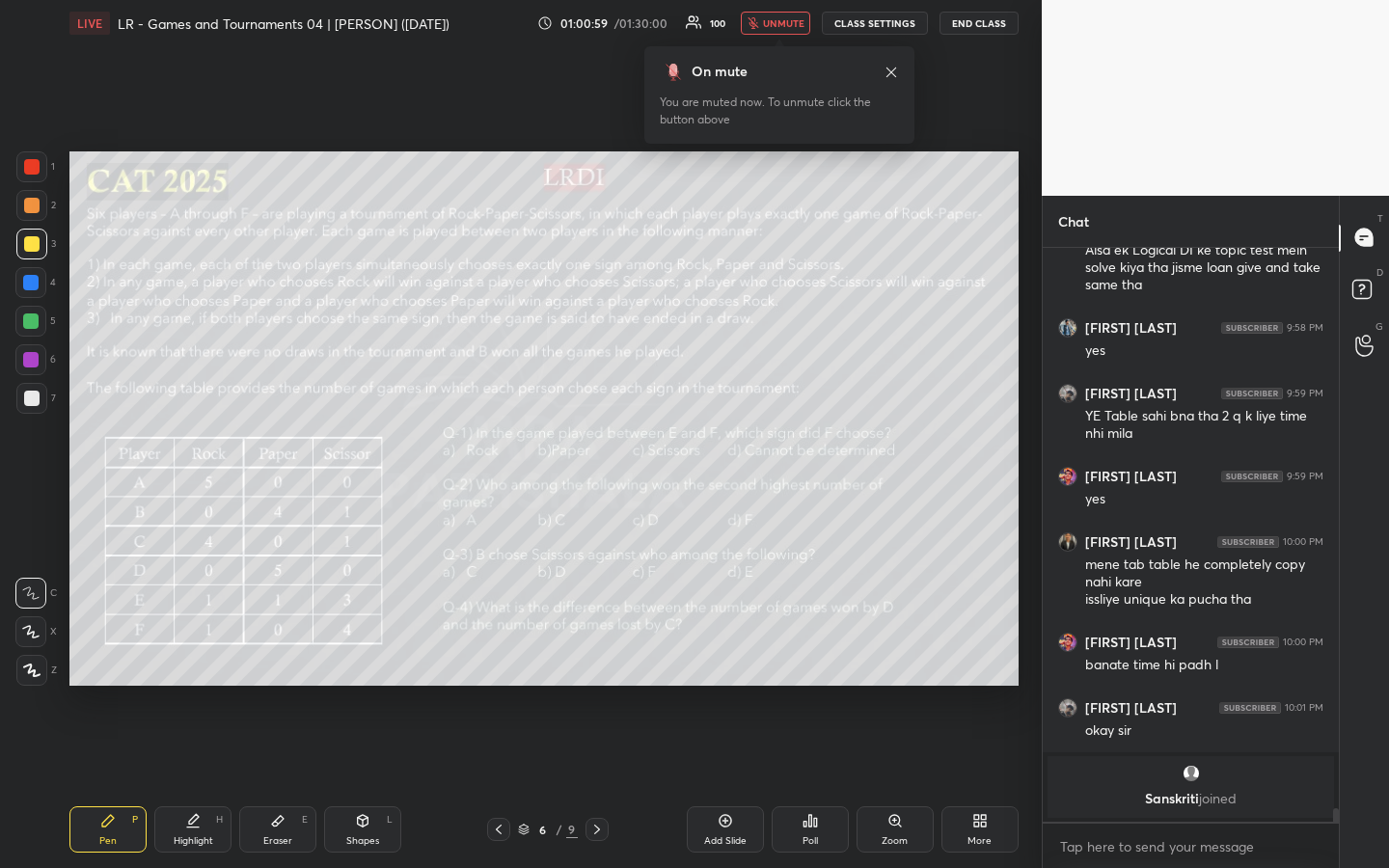 click at bounding box center [32, 205] 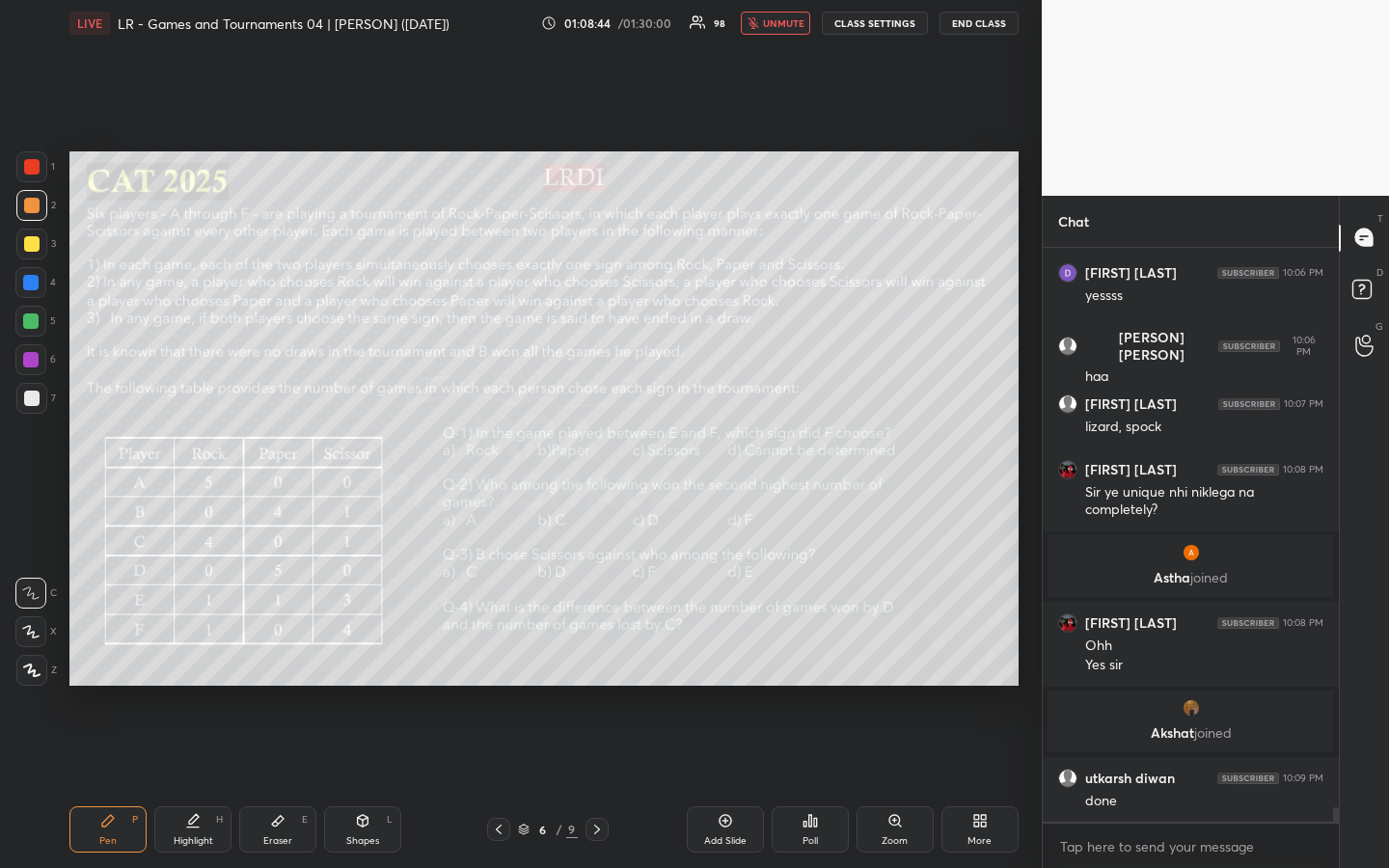 scroll, scrollTop: 21730, scrollLeft: 0, axis: vertical 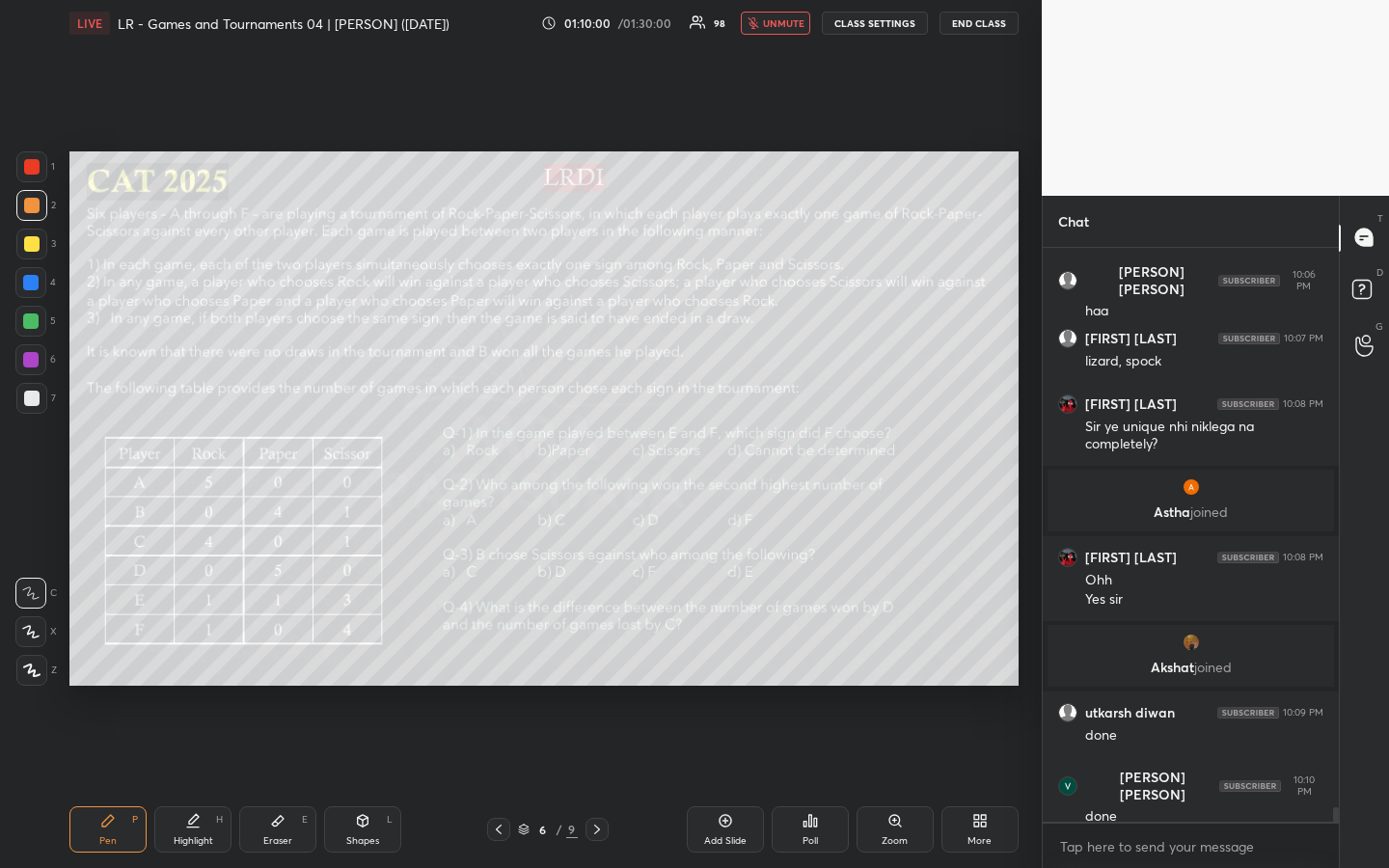 click on "Setting up your live class Poll for   secs No correct answer Start poll" at bounding box center [544, 419] 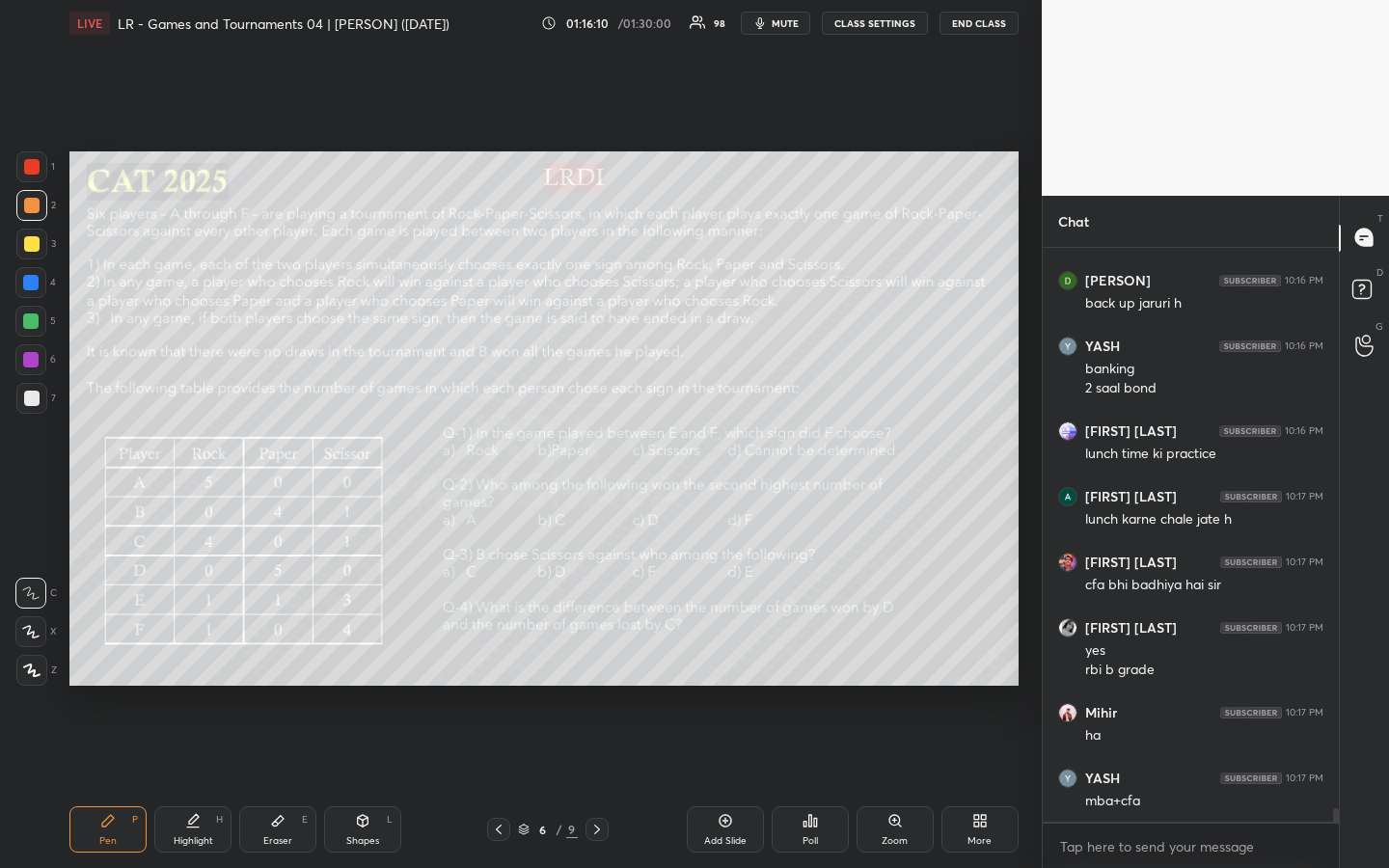 scroll, scrollTop: 24738, scrollLeft: 0, axis: vertical 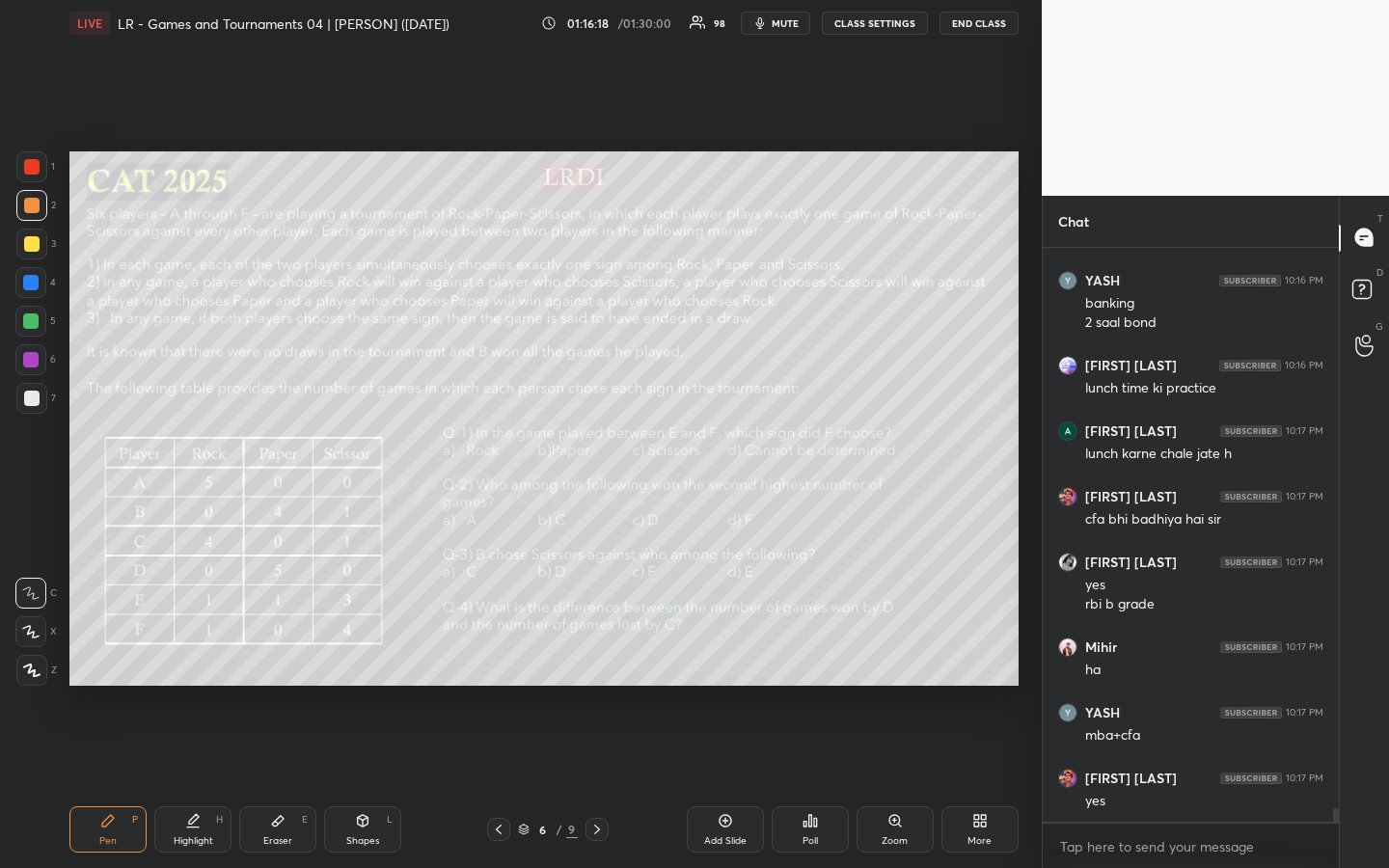 drag, startPoint x: 32, startPoint y: 325, endPoint x: 43, endPoint y: 299, distance: 28.231188 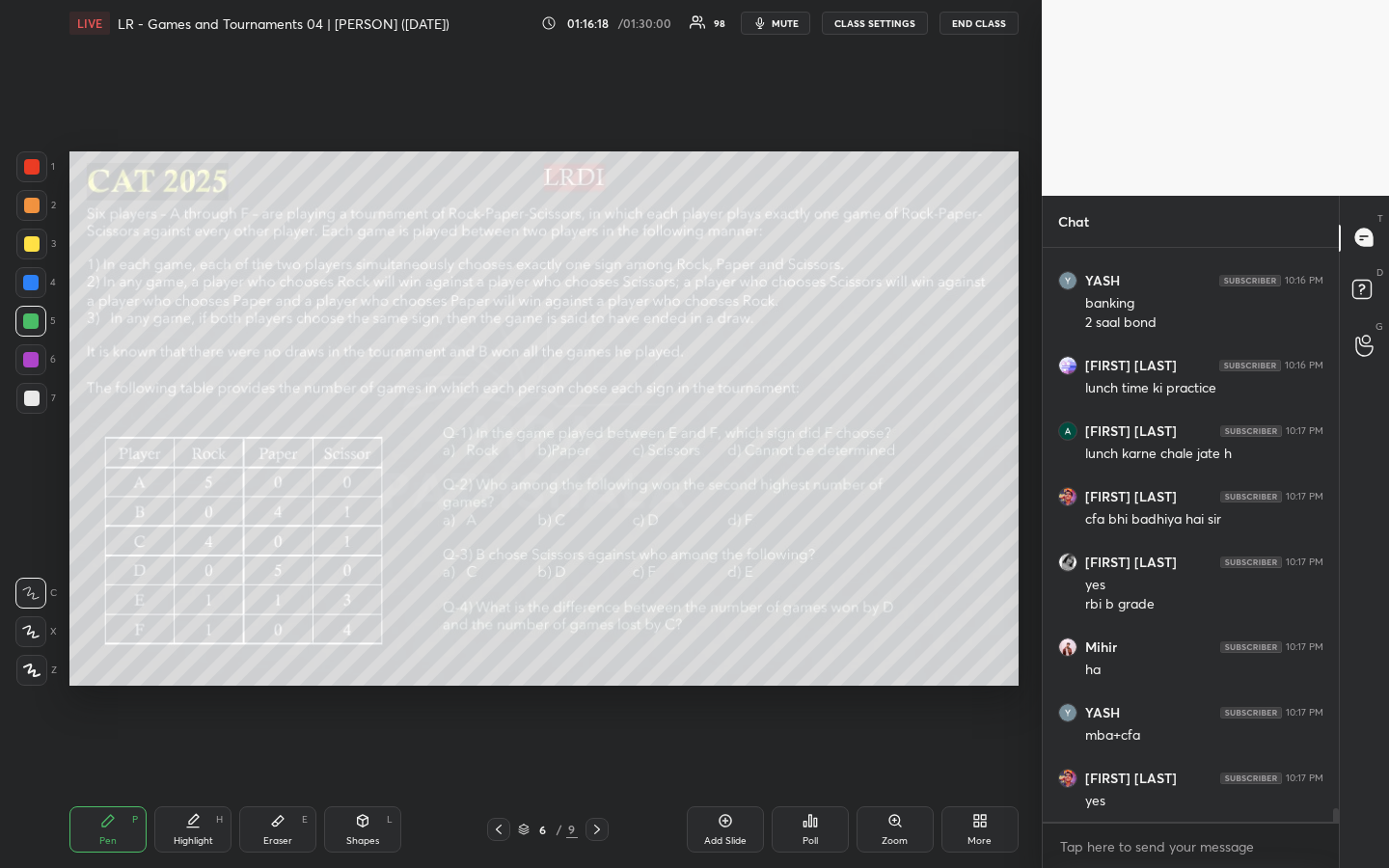 scroll, scrollTop: 24804, scrollLeft: 0, axis: vertical 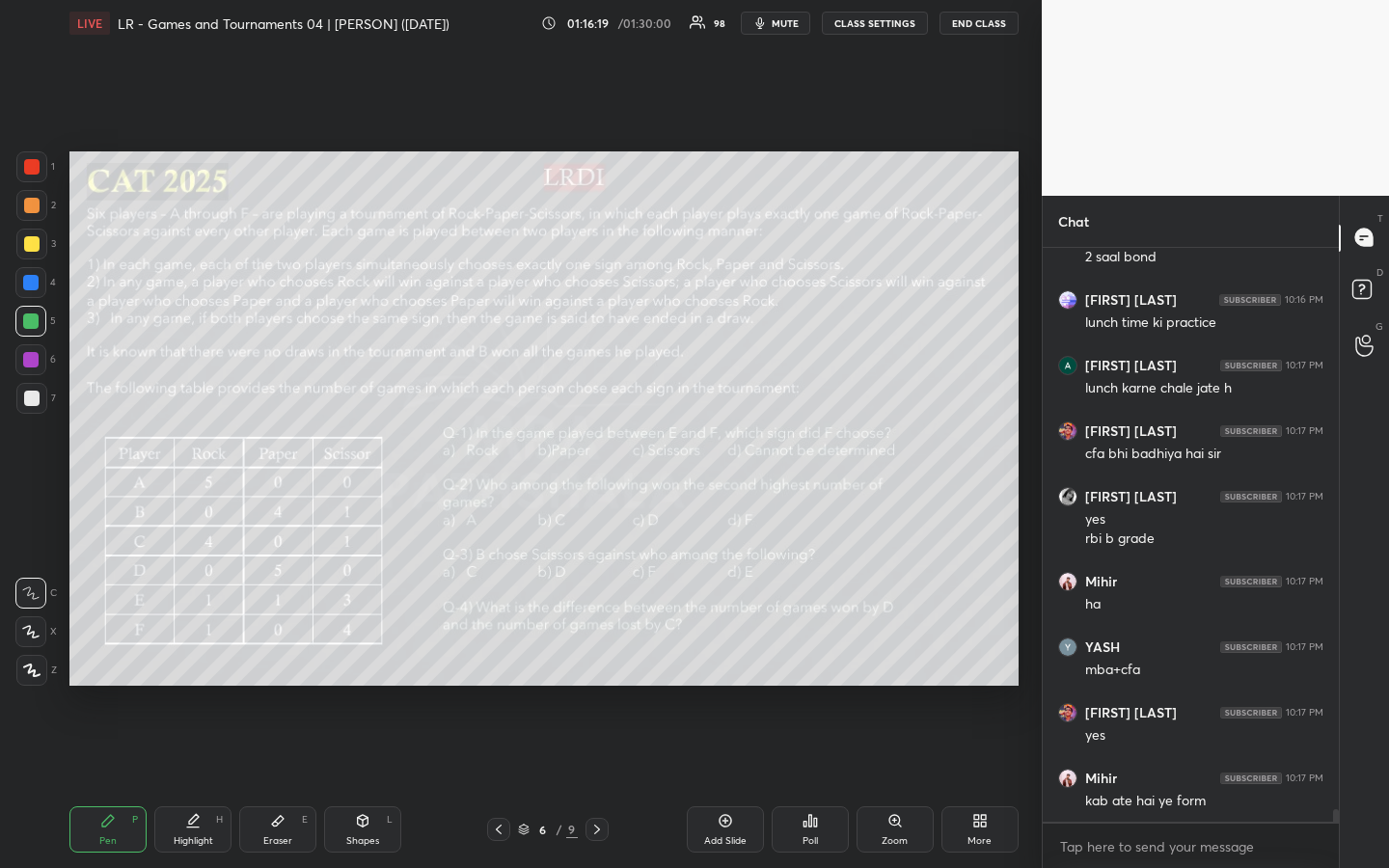 drag, startPoint x: 33, startPoint y: 241, endPoint x: 45, endPoint y: 248, distance: 13.892444 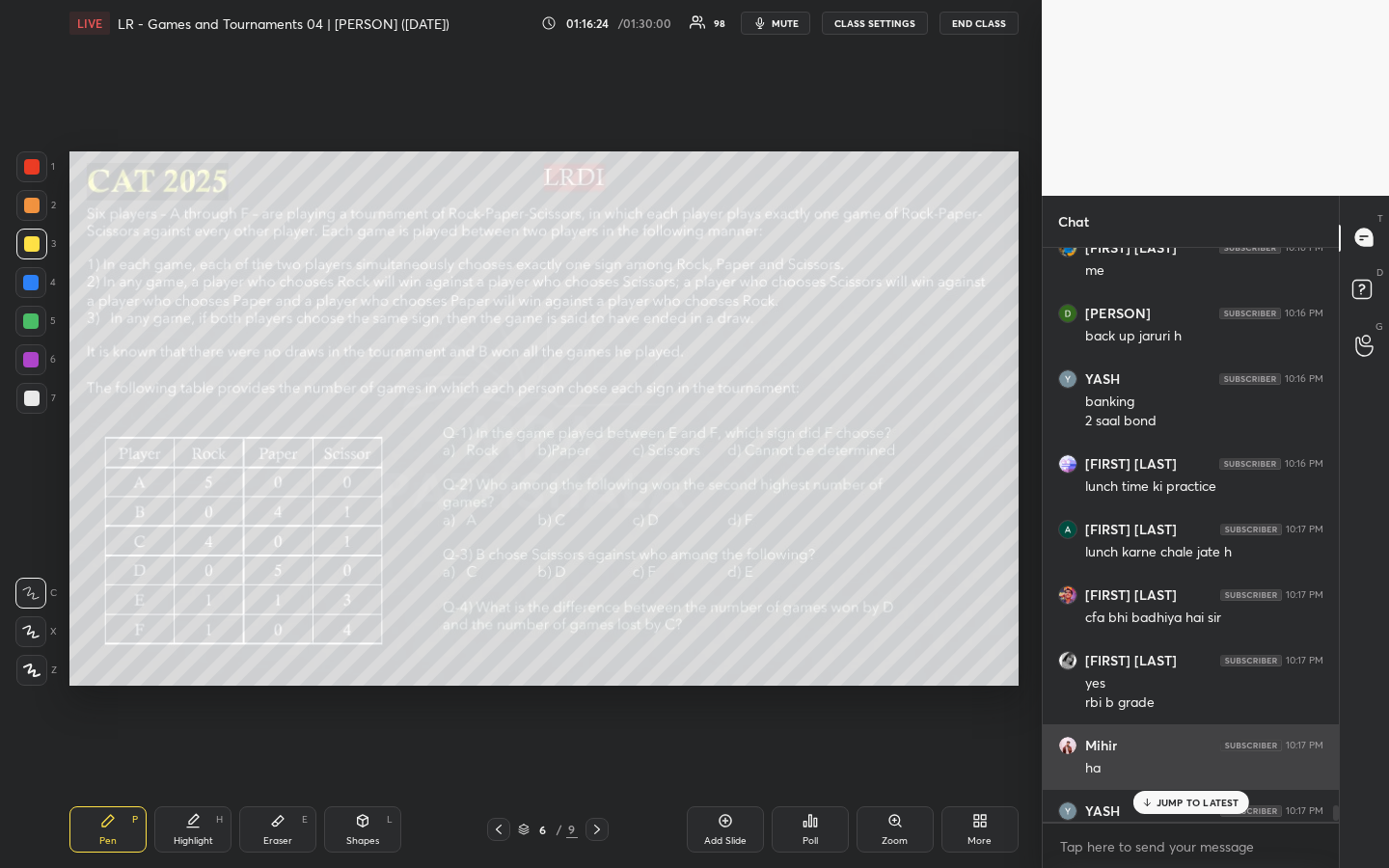 scroll, scrollTop: 24804, scrollLeft: 0, axis: vertical 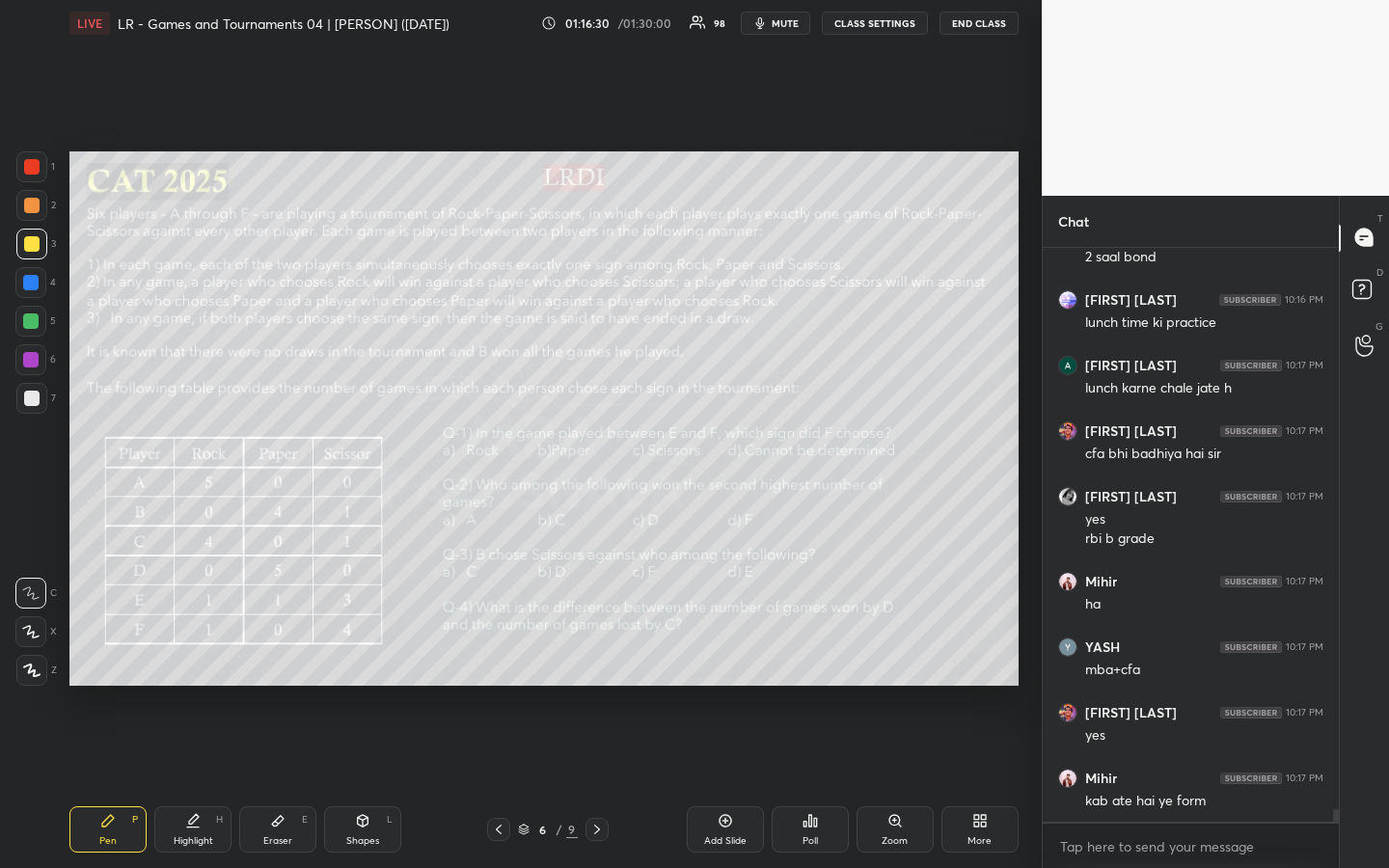 click on "1 2 3 4 5 6 7 R O A L C X Z Erase all   C X Z LIVE LR - Games and Tournaments 04 | [PERSON] ([DATE]) 01:16:30 /  01:30:00 98 mute CLASS SETTINGS END CLASS Setting up your live class Poll for   secs No correct answer Start poll Back LR - Games and Tournaments 04 | [PERSON] MBA Pathshala Pen P Highlight H Eraser E Shapes L 6 / 9 Add Slide Poll Zoom More" at bounding box center [521, 434] 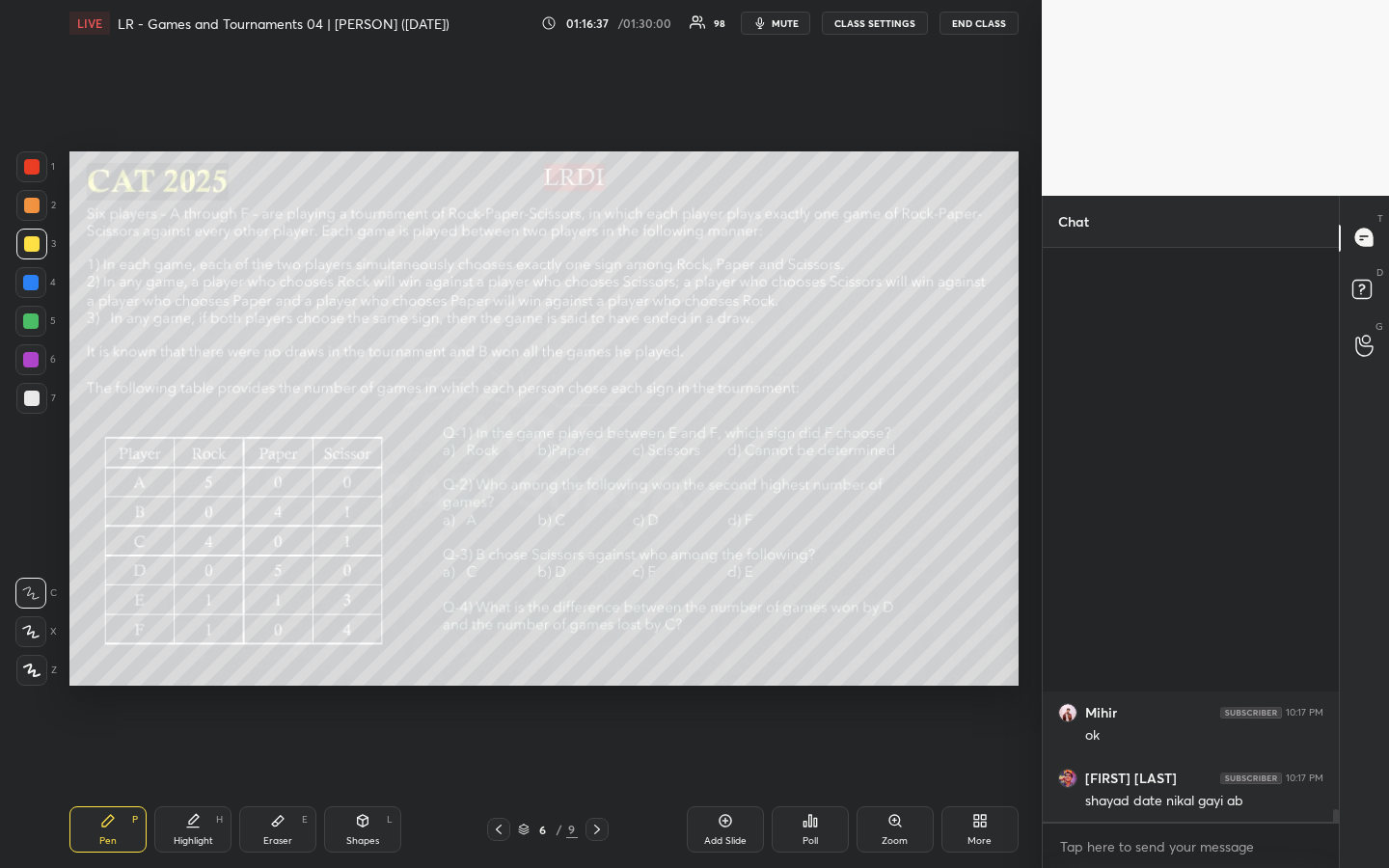 scroll, scrollTop: 24045, scrollLeft: 0, axis: vertical 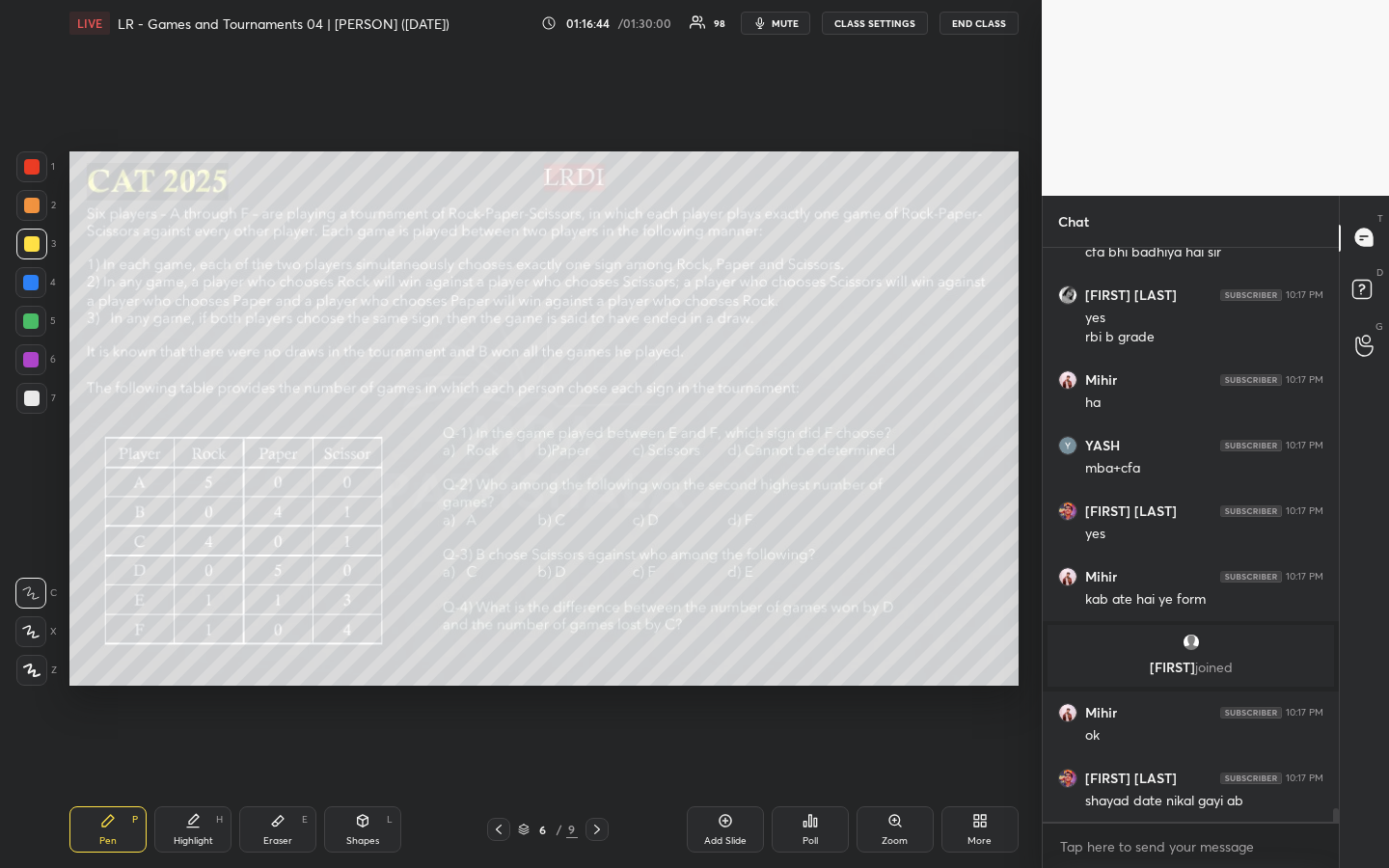 click 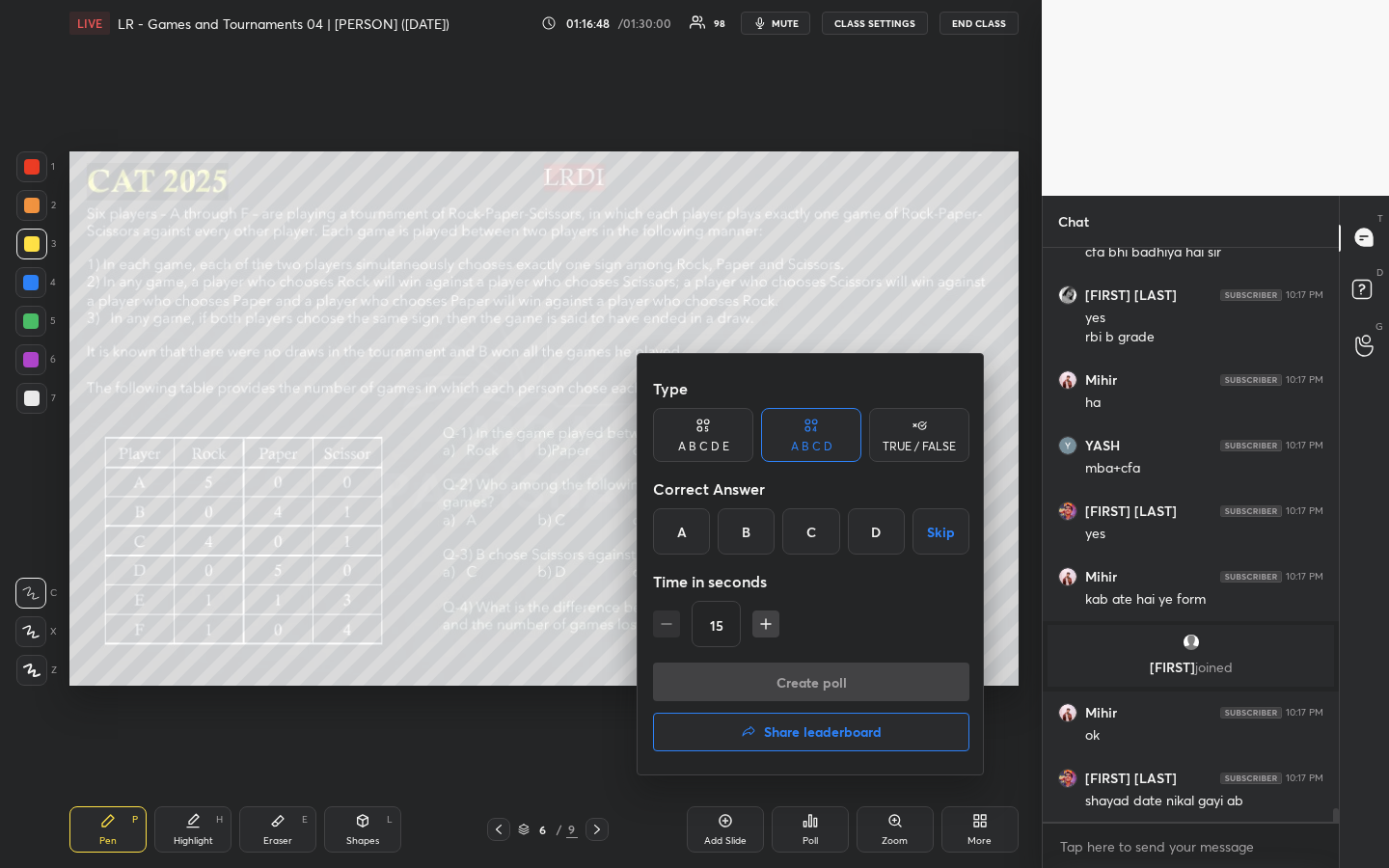 click on "C" at bounding box center [810, 531] 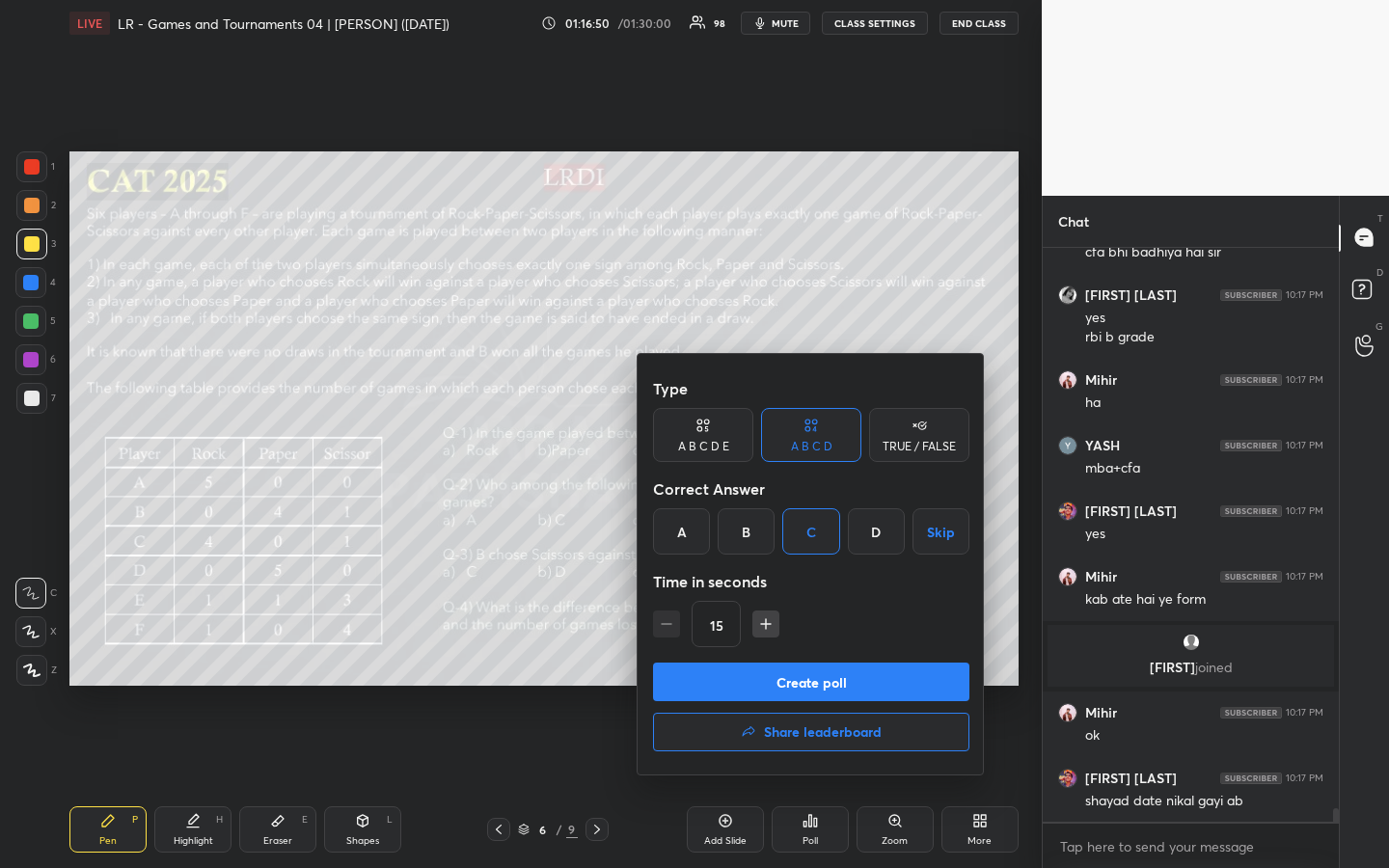 click on "Create poll" at bounding box center (811, 682) 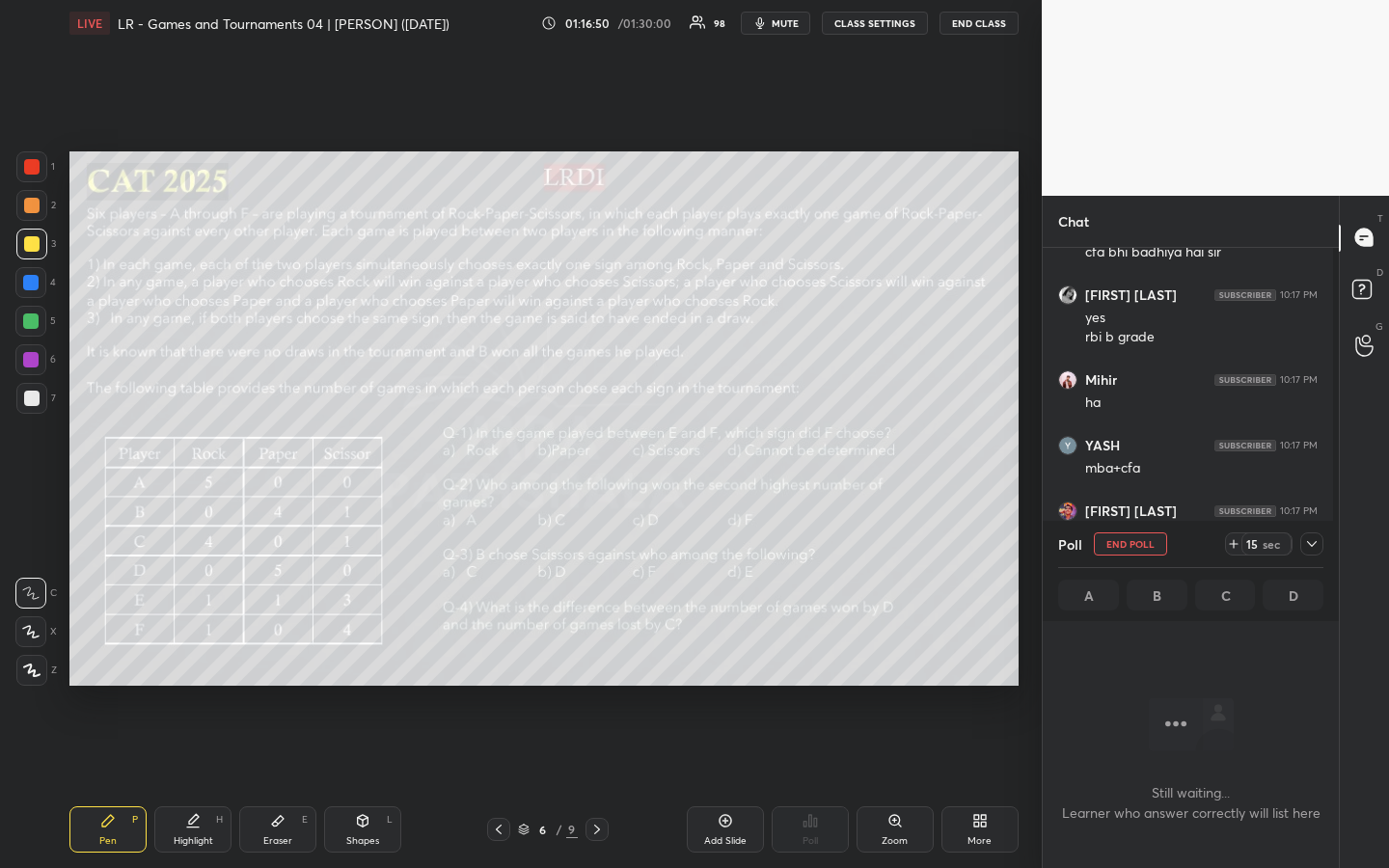 scroll, scrollTop: 484, scrollLeft: 285, axis: both 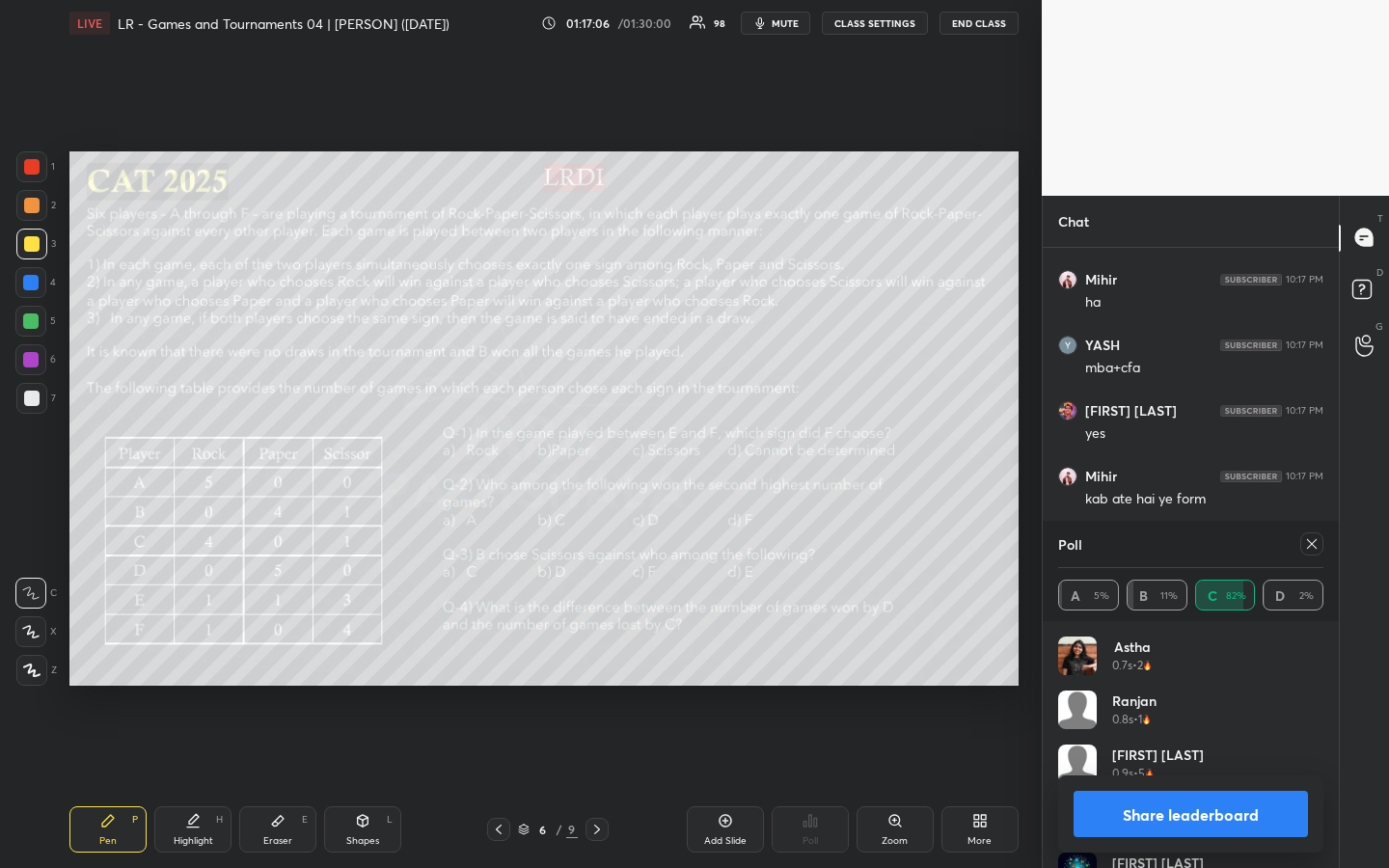 click 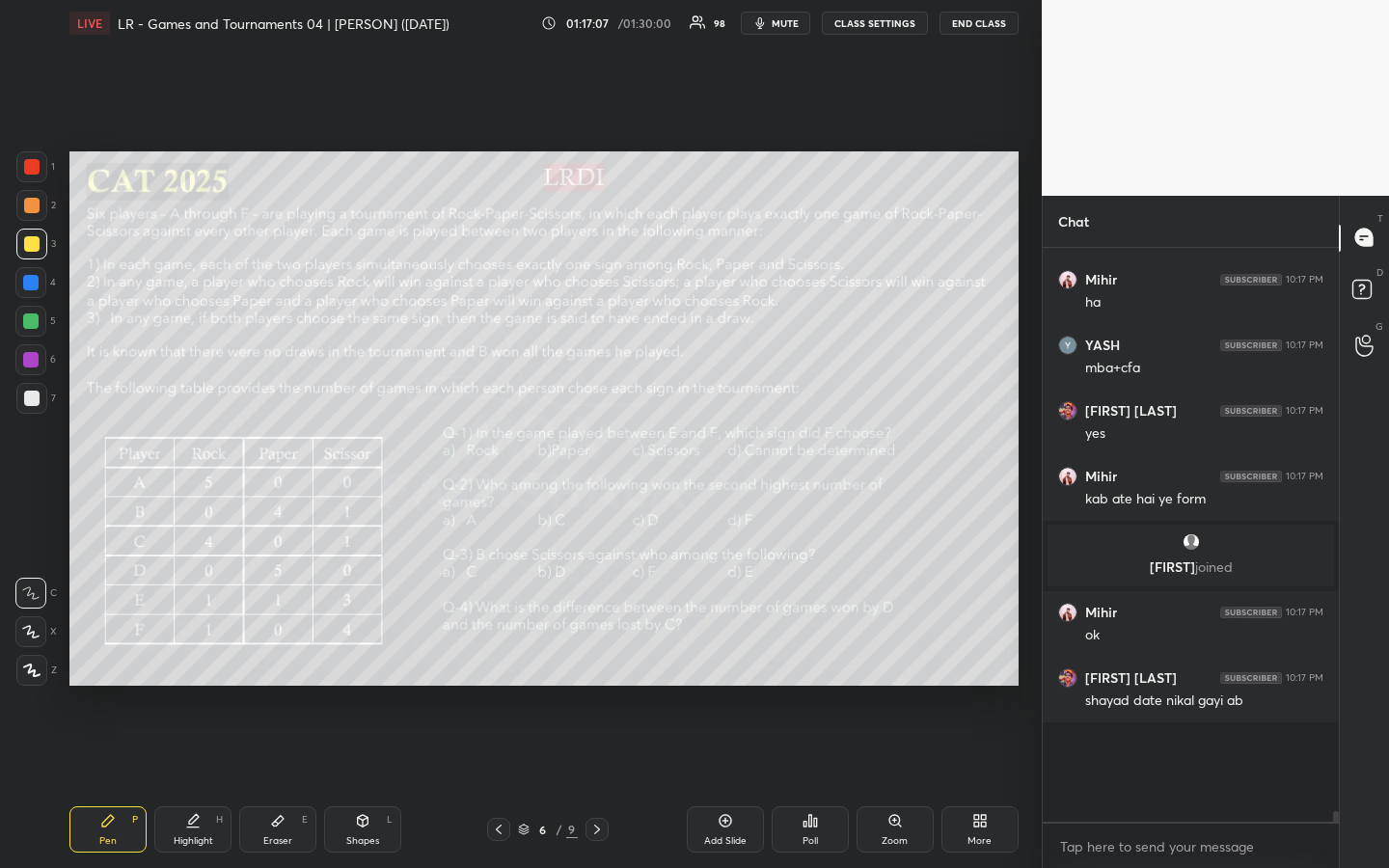 scroll, scrollTop: 563, scrollLeft: 285, axis: both 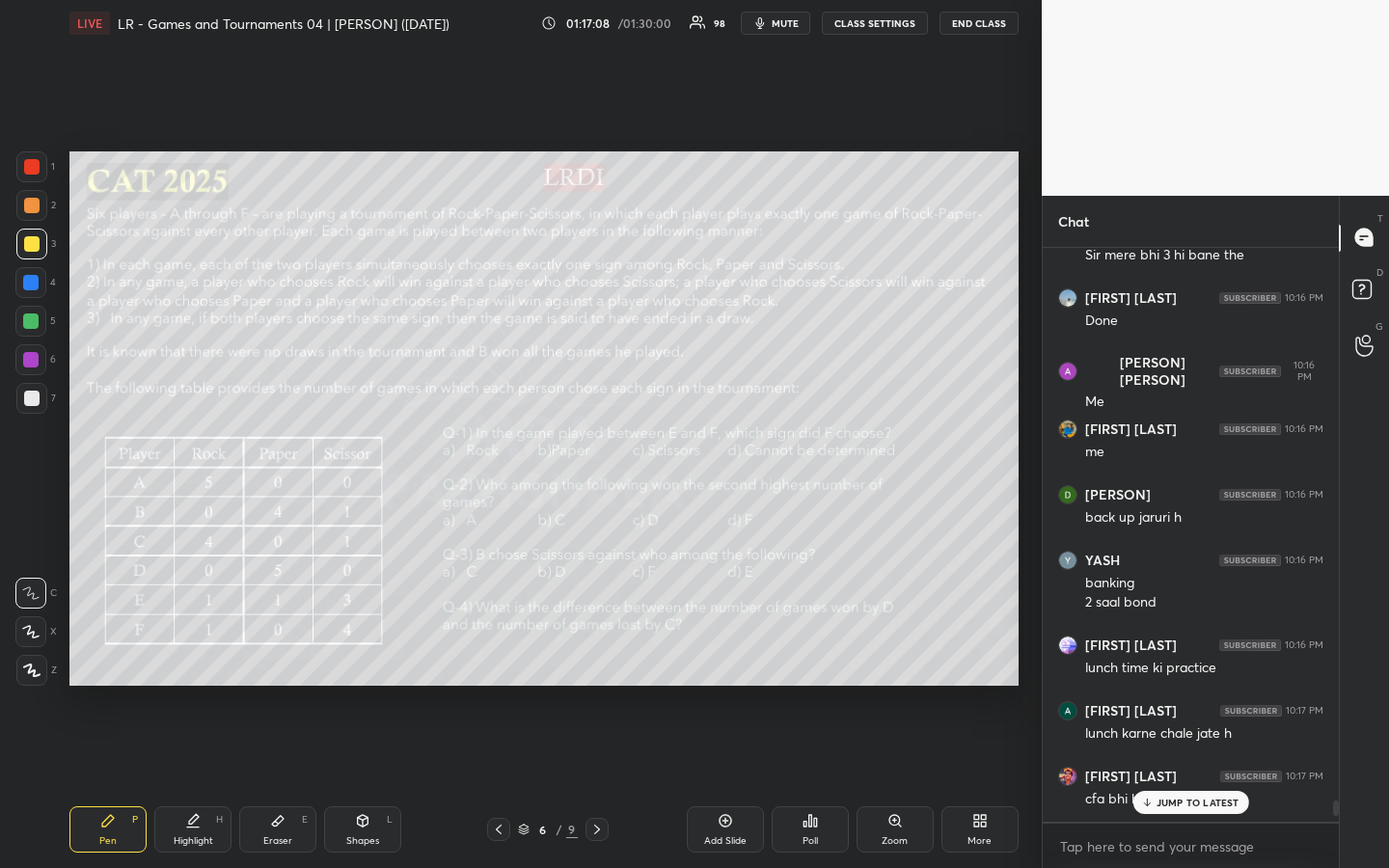 click on "Poll" at bounding box center [810, 829] 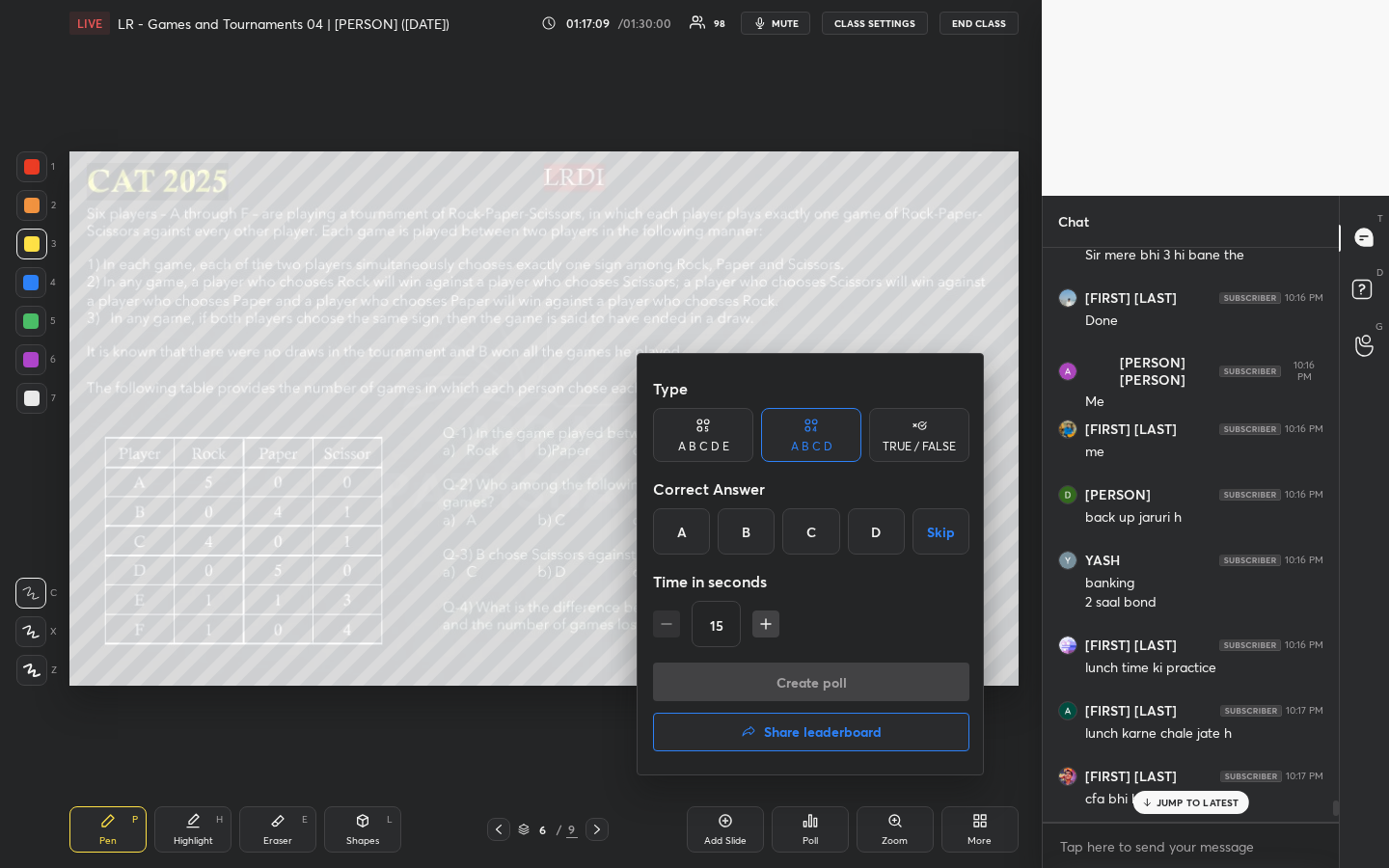 click on "A" at bounding box center (681, 531) 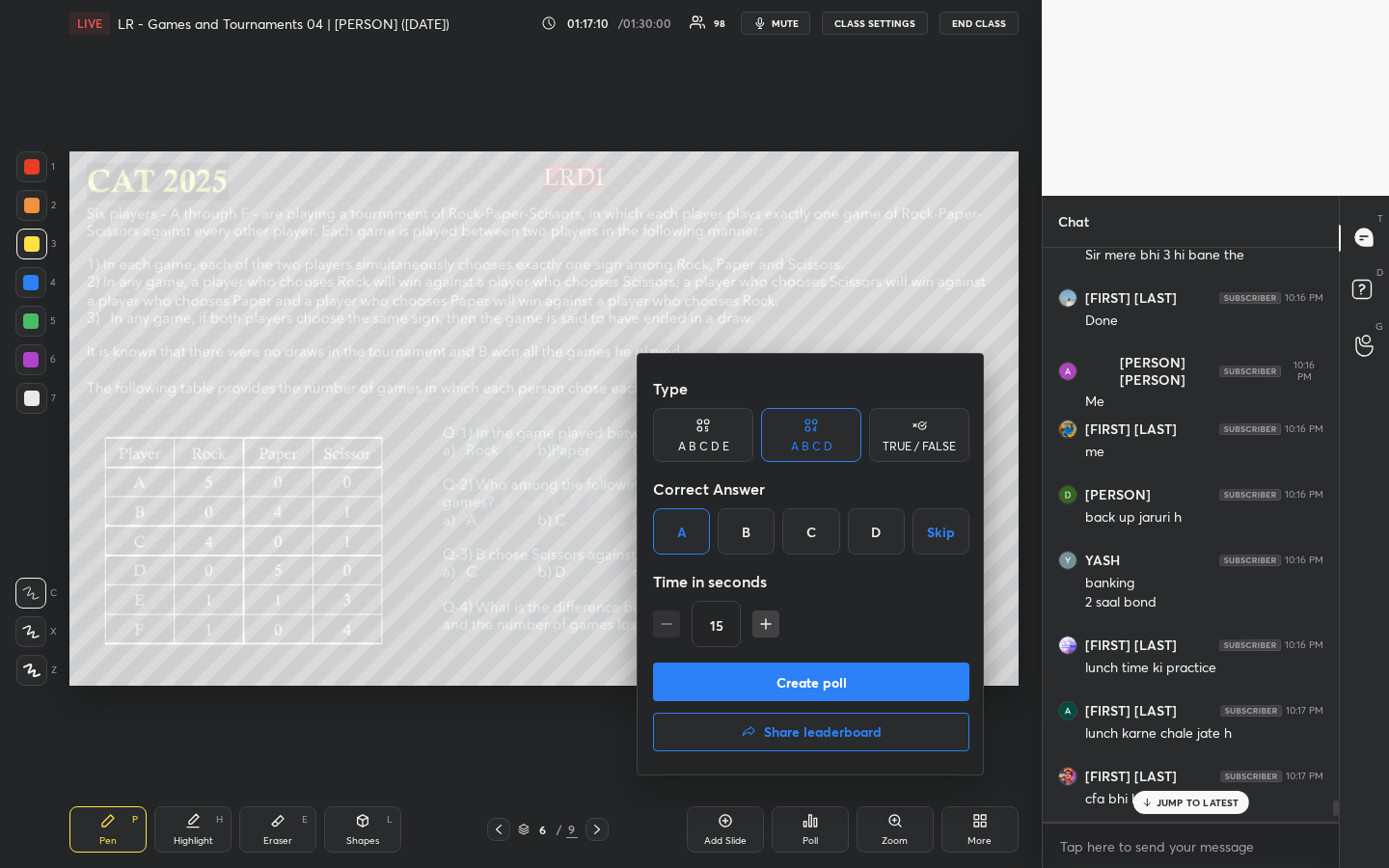 click on "Create poll" at bounding box center [811, 682] 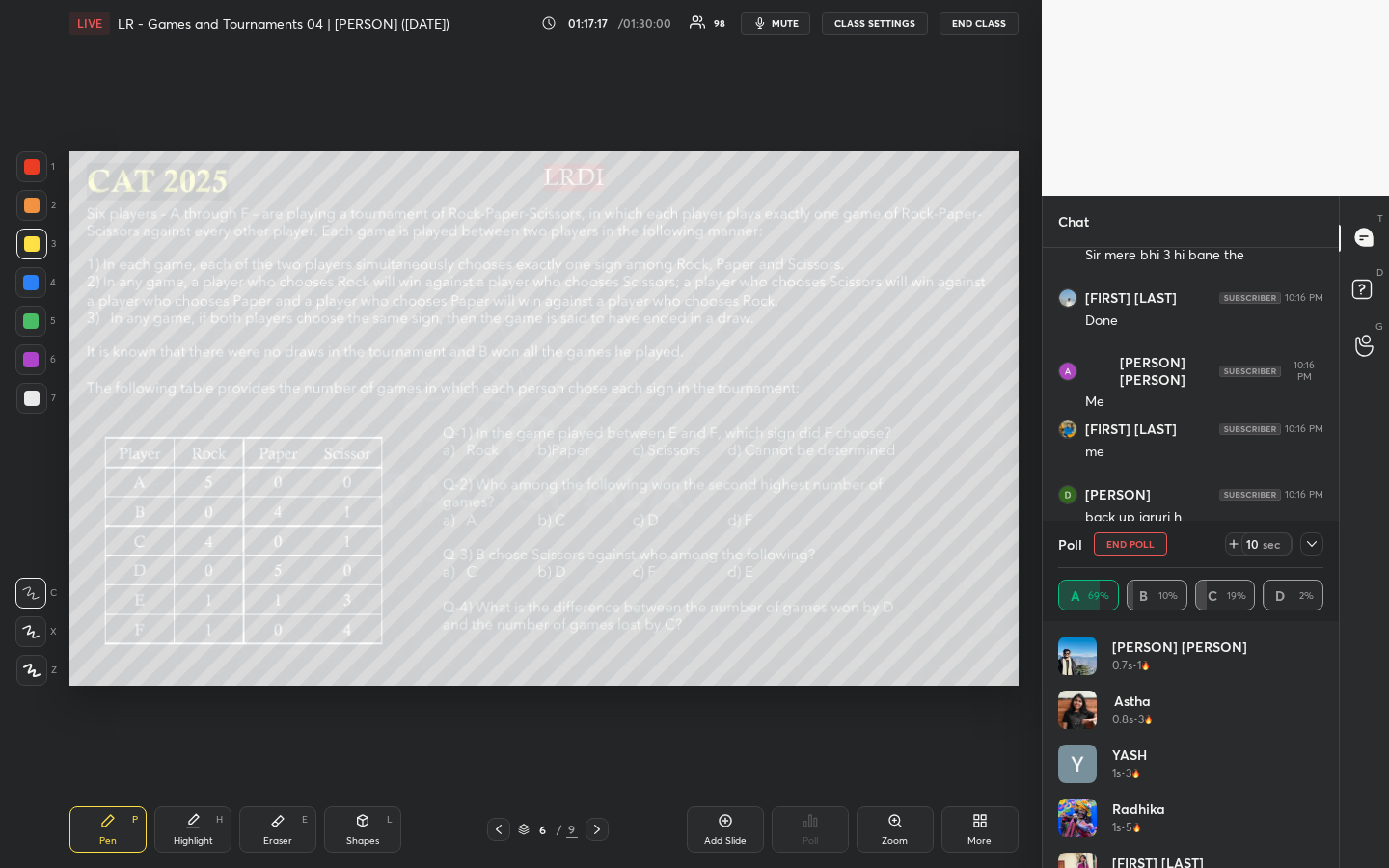 click on "1 2 3 4 5 6 7 R O A L C X Z Erase all   C X Z LIVE LR - Games and Tournaments 04 | [PERSON] ([DATE]) 01:17:17 /  01:30:00 98 mute CLASS SETTINGS END CLASS Setting up your live class Poll for   secs No correct answer Start poll Back LR - Games and Tournaments 04 | [PERSON] ([DATE]) MBA Pathshala Pen P Highlight H Eraser E Shapes L 6 / 9 Add Slide Poll Zoom More" at bounding box center (521, 434) 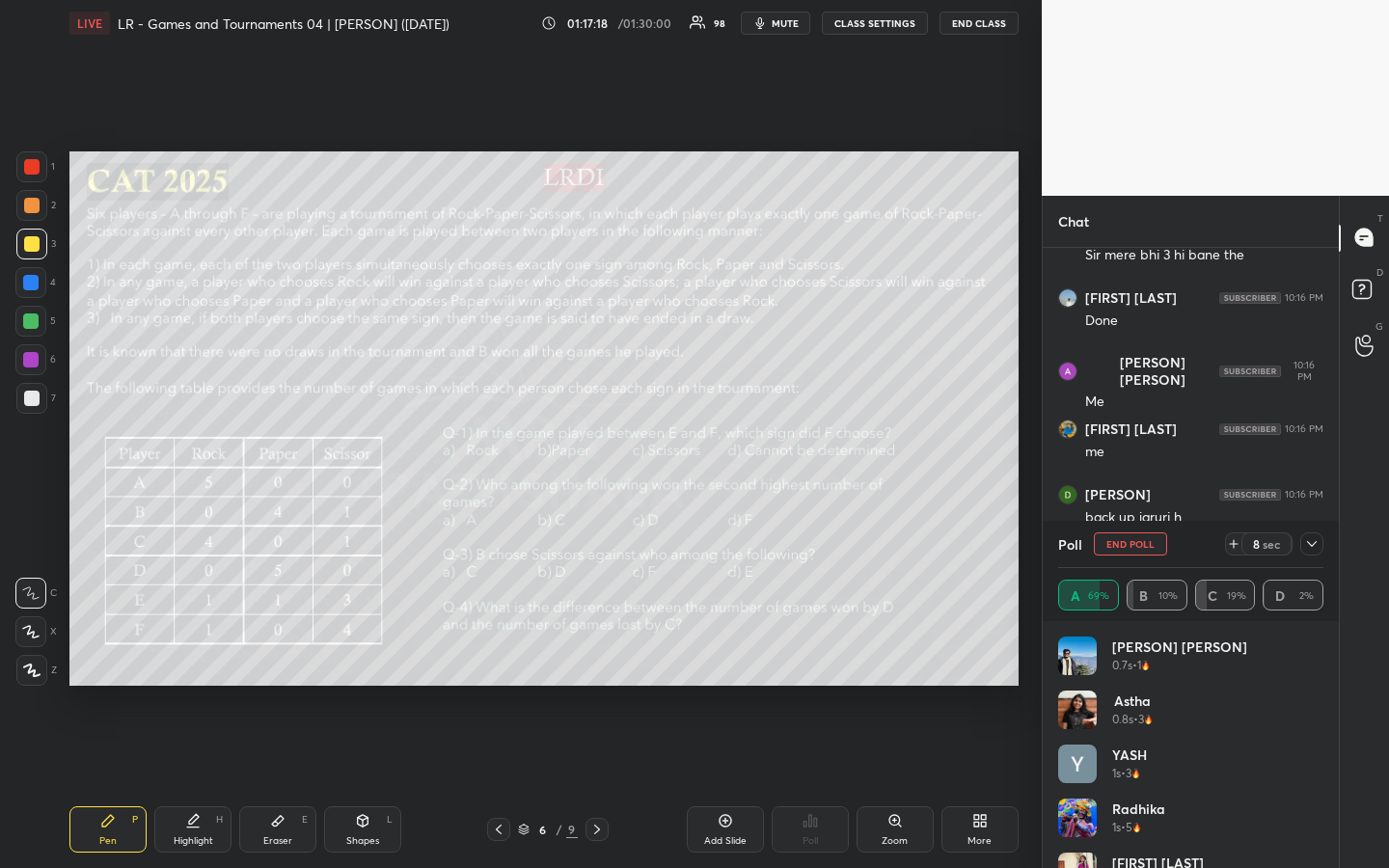 click on "1 2 3 4 5 6 7 R O A L C X Z Erase all   C X Z LIVE LR - Games and Tournaments 04 | [PERSON] ([DATE]) 01:17:18 /  01:30:00 98 mute CLASS SETTINGS END CLASS Setting up your live class Poll for   secs No correct answer Start poll Back LR - Games and Tournaments 04 | [PERSON] MBA Pathshala Pen P Highlight H Eraser E Shapes L 6 / 9 Add Slide Poll Zoom More" at bounding box center (521, 434) 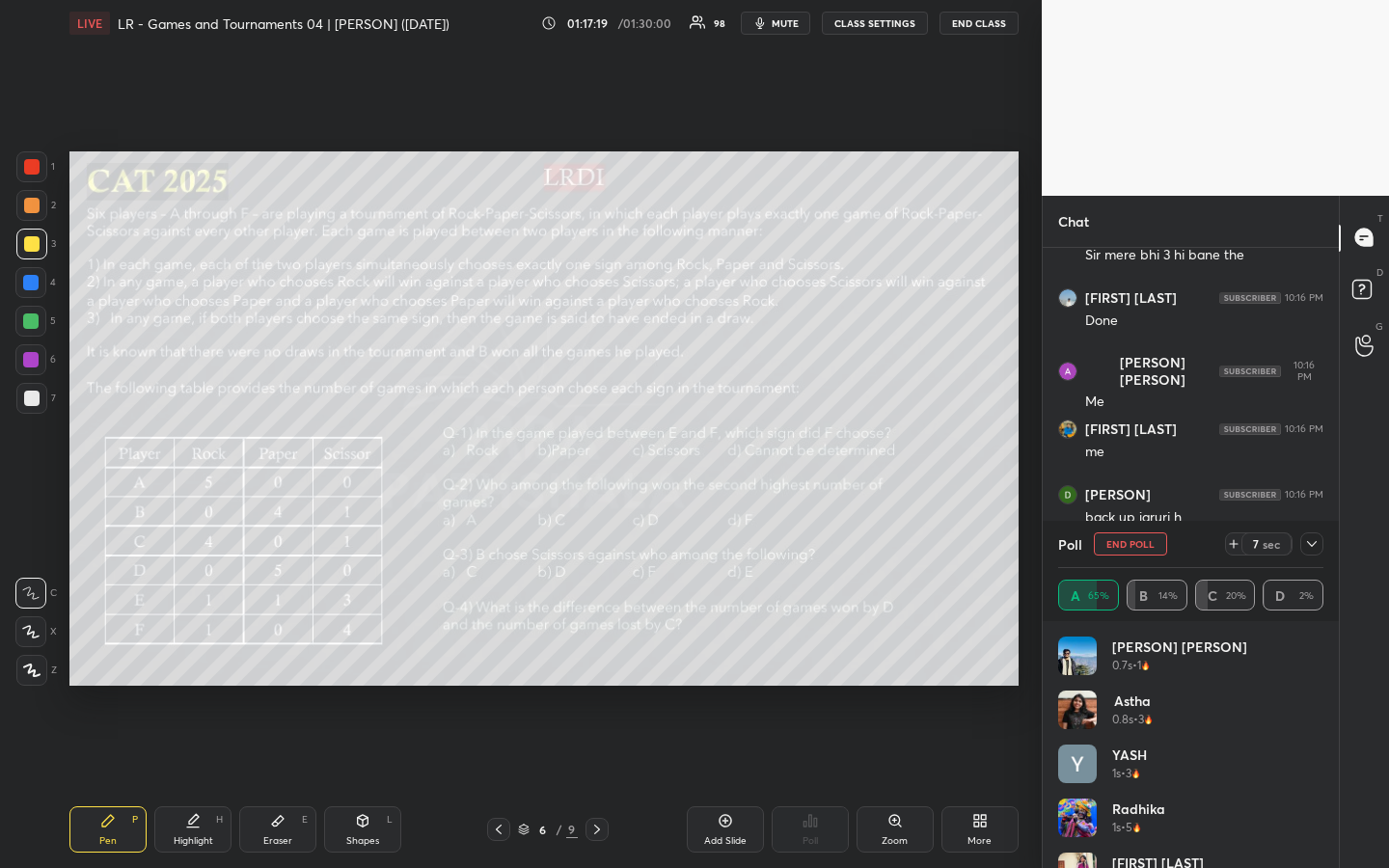 click on "1 2 3 4 5 6 7 R O A L C X Z Erase all   C X Z LIVE LR - Games and Tournaments 04 | [PERSON] ([DATE]) 01:17:19 /  01:30:00 98 mute CLASS SETTINGS END CLASS Setting up your live class Poll for   secs No correct answer Start poll Back LR - Games and Tournaments 04 | [PERSON] ([DATE]) MBA Pathshala Pen P Highlight H Eraser E Shapes L 6 / 9 Add Slide Poll Zoom More" at bounding box center [521, 434] 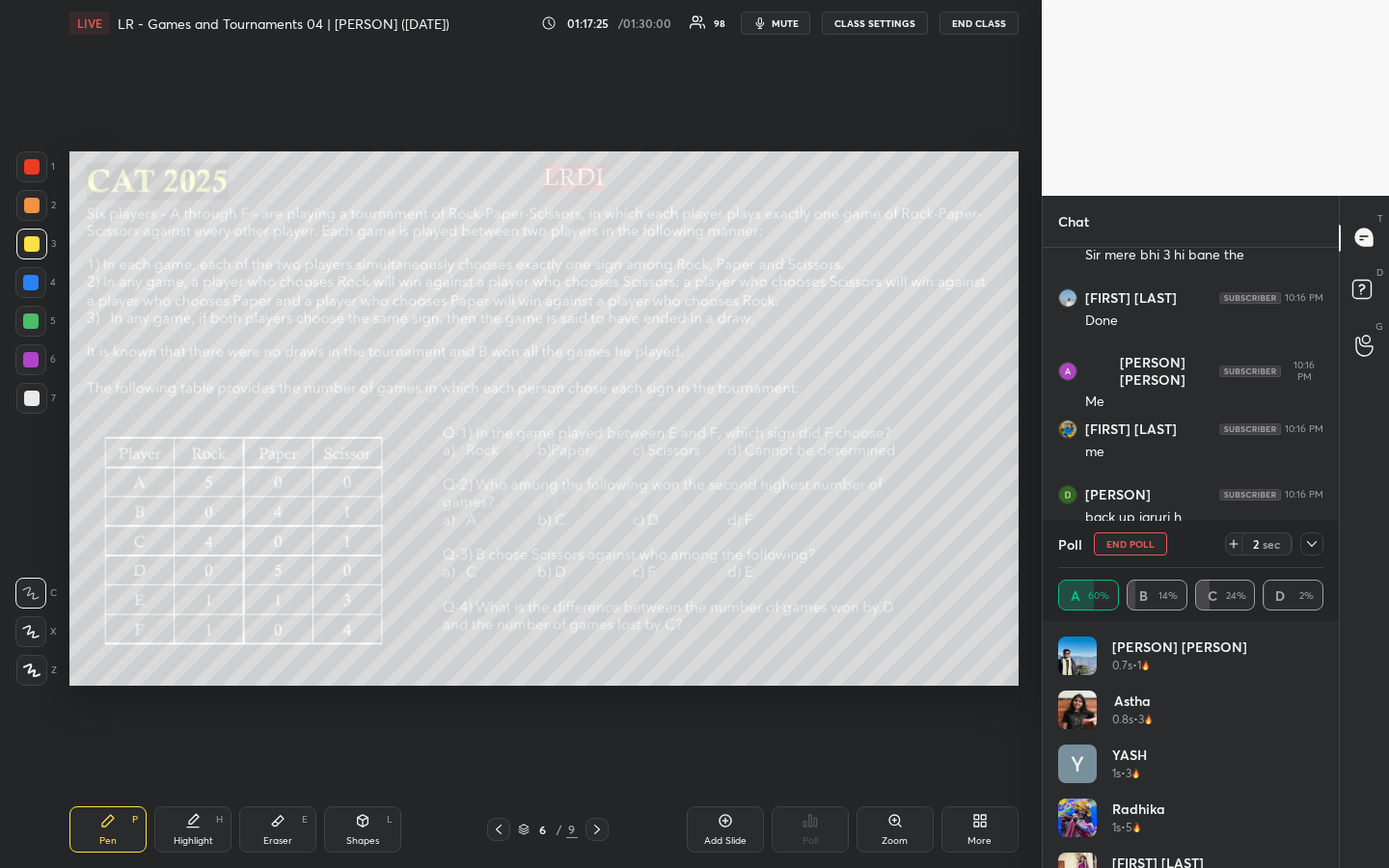 click on "1 2 3 4 5 6 7 R O A L C X Z Erase all   C X Z LIVE LR - Games and Tournaments 04 | Vijay Sir (05/07/25) 01:17:25 /  01:30:00 98 mute CLASS SETTINGS END CLASS Setting up your live class Poll for   secs No correct answer Start poll Back LR - Games and Tournaments 04 | Vijay Sir (05/07/25) MBA Pathshala Pen P Highlight H Eraser E Shapes L 6 / 9 Add Slide Poll Zoom More" at bounding box center [521, 434] 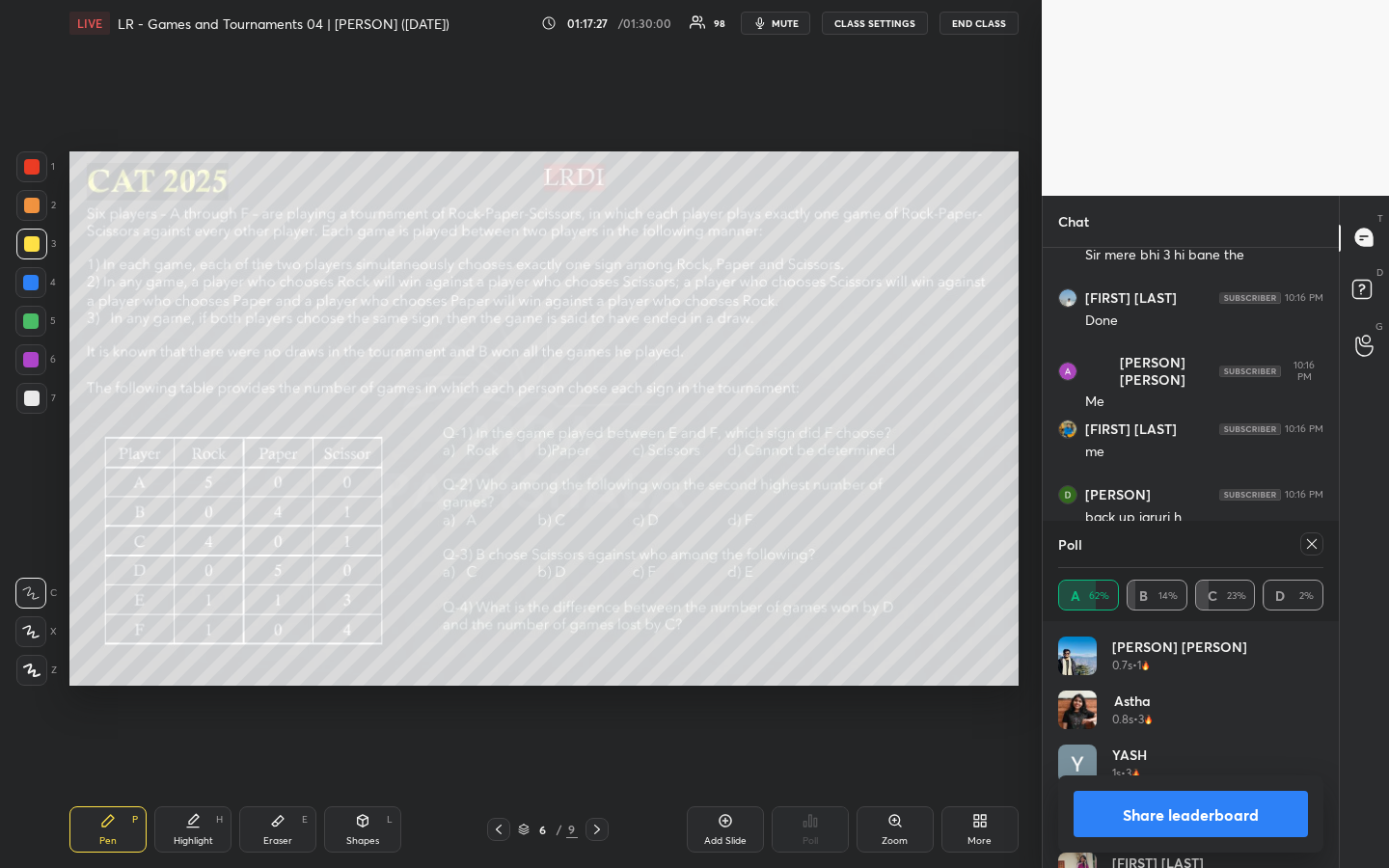 click 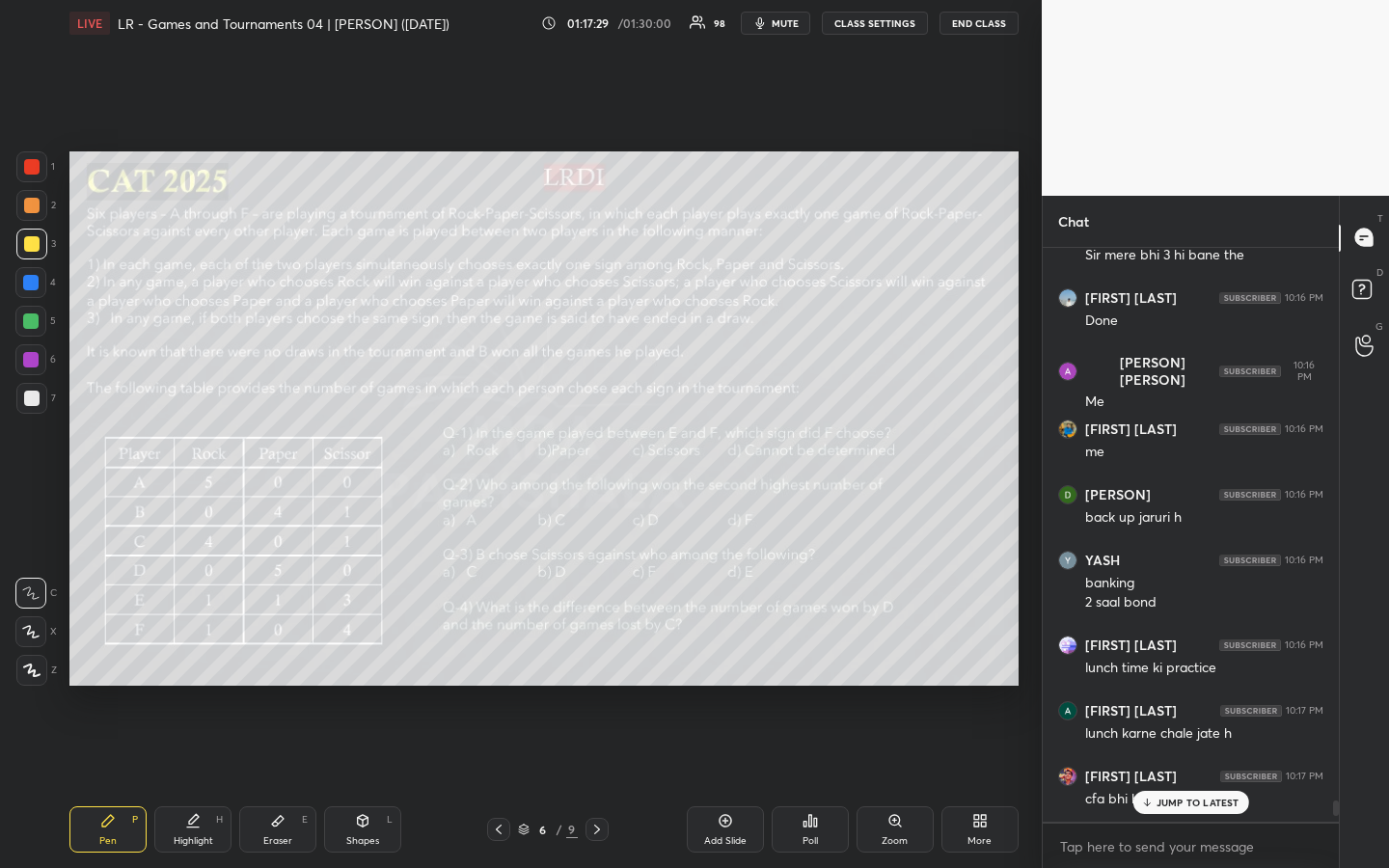 click on "Poll" at bounding box center [810, 829] 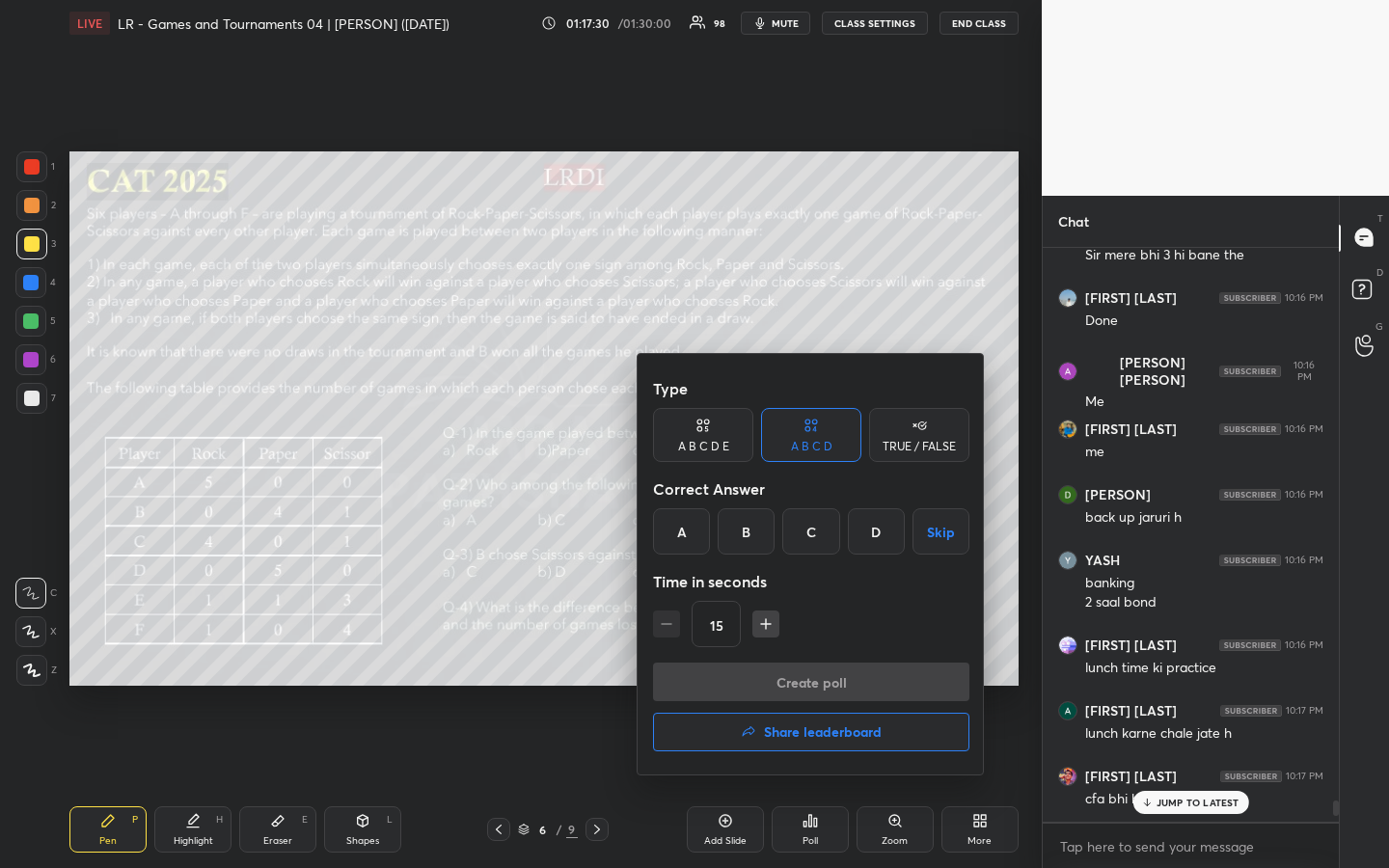 click on "B" at bounding box center (746, 531) 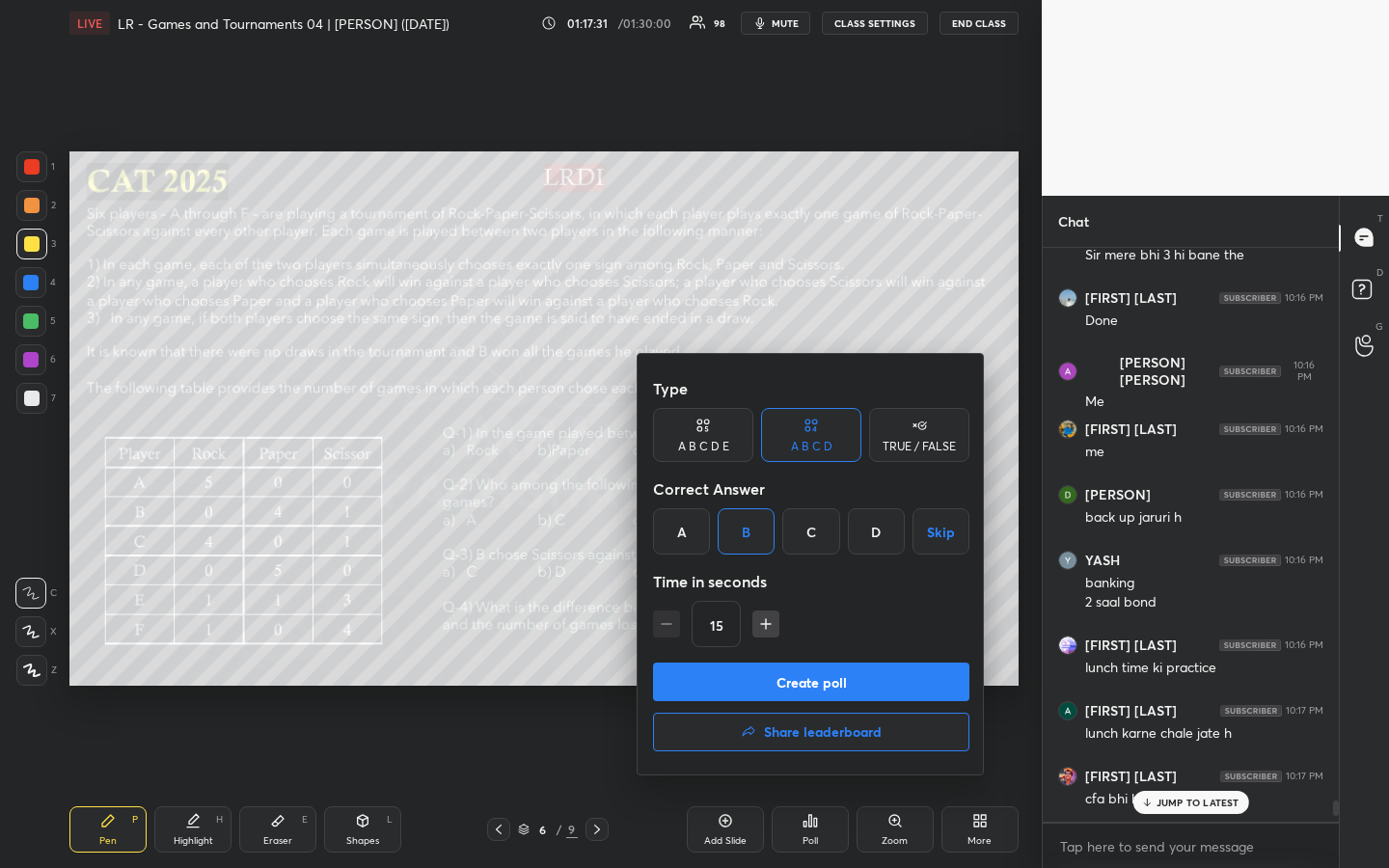 click on "Create poll" at bounding box center (811, 682) 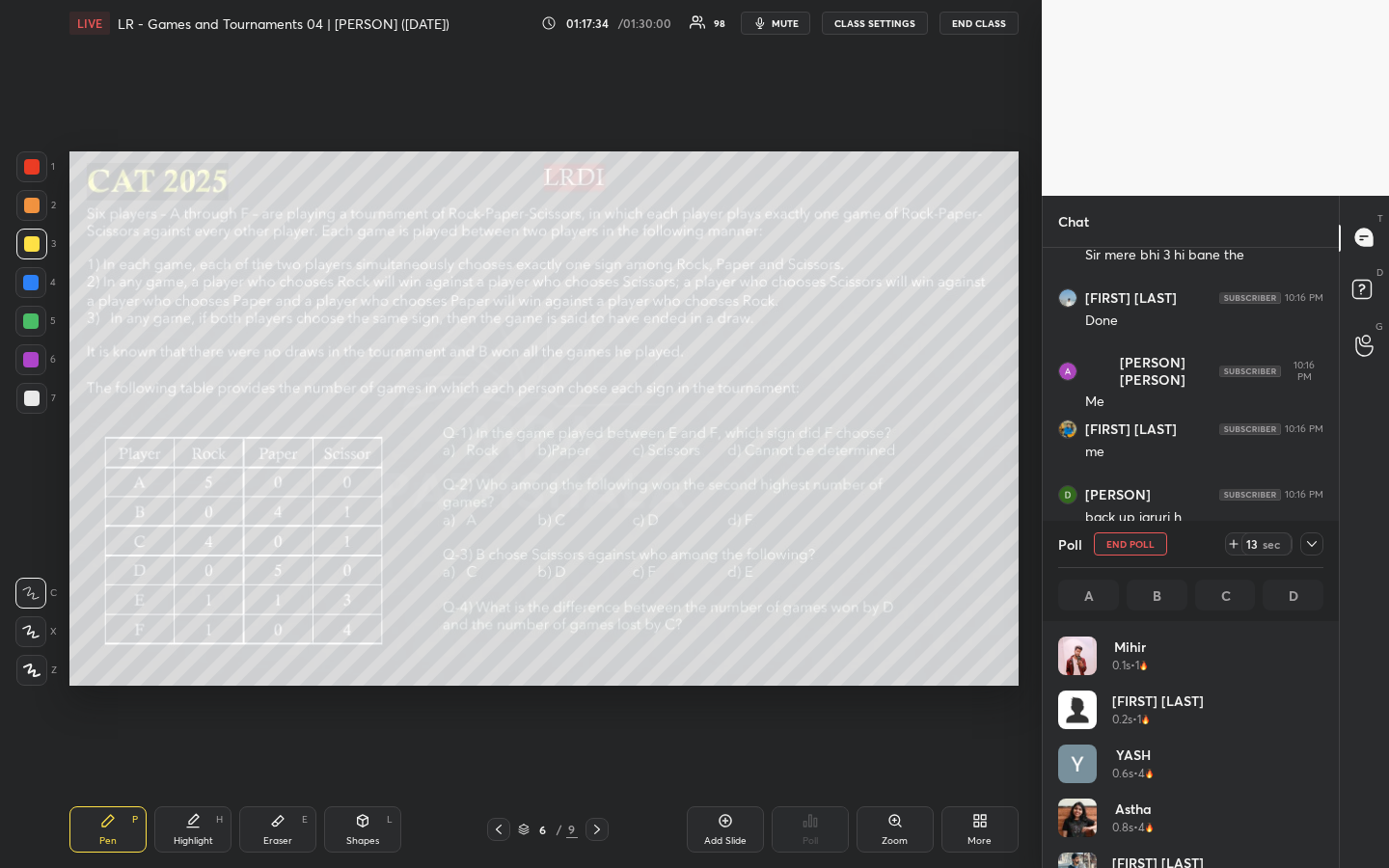 click on "1 2 3 4 5 6 7 R O A L C X Z Erase all   C X Z LIVE LR - Games and Tournaments 04 | [PERSON] ([DATE]) 01:17:34 /  01:30:00 98 mute CLASS SETTINGS END CLASS Setting up your live class Poll for   secs No correct answer Start poll Back LR - Games and Tournaments 04 | [PERSON] MBA Pathshala Pen P Highlight H Eraser E Shapes L 6 / 9 Add Slide Poll Zoom More" at bounding box center [521, 434] 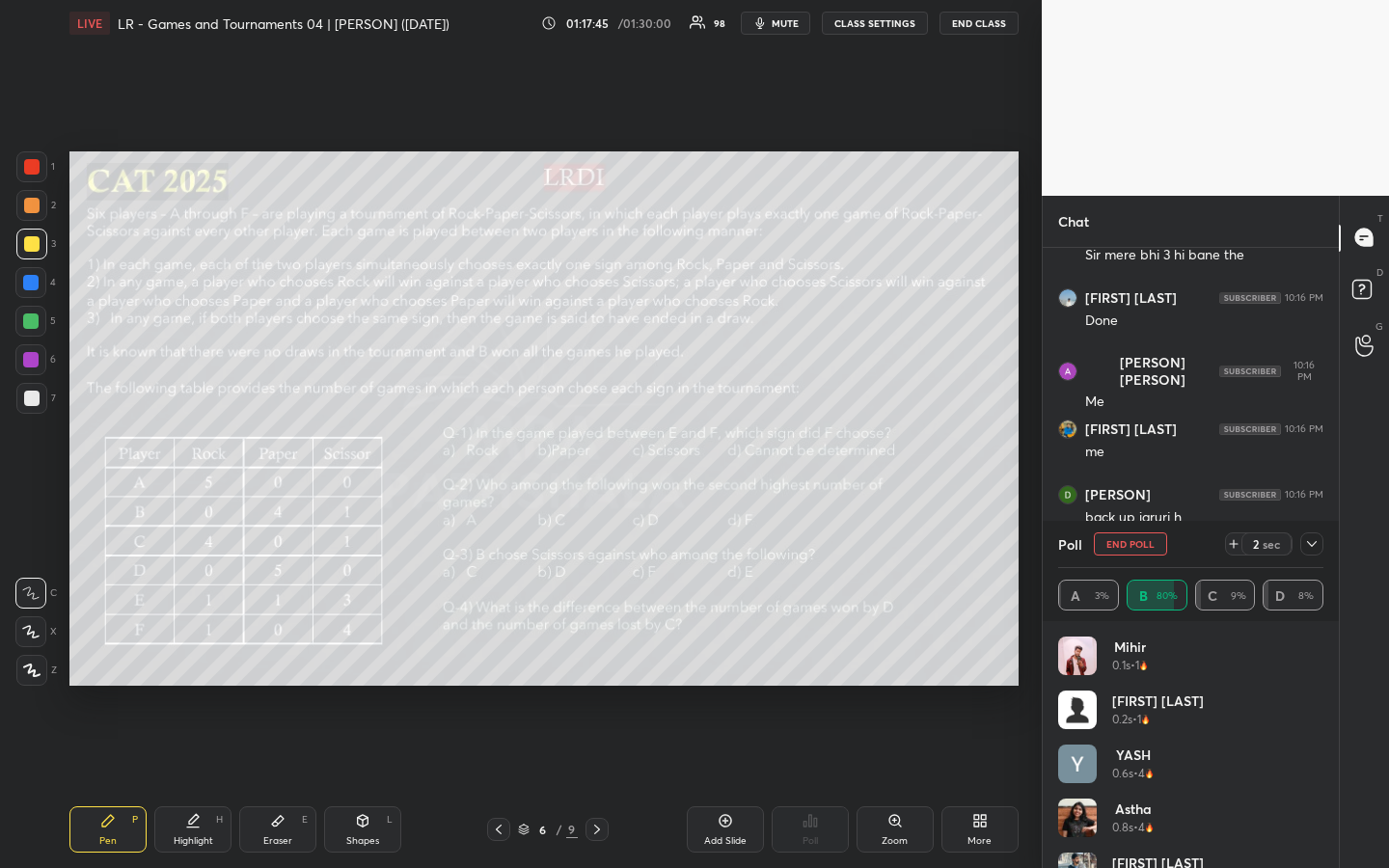click on "1 2 3 4 5 6 7 R O A L C X Z Erase all   C X Z LIVE LR - Games and Tournaments 04 | [PERSON] ([DATE]) 01:17:45 /  01:30:00 98 mute CLASS SETTINGS END CLASS Setting up your live class Poll for   secs No correct answer Start poll Back LR - Games and Tournaments 04 | [PERSON] ([DATE]) MBA Pathshala Pen P Highlight H Eraser E Shapes L 6 / 9 Add Slide Poll Zoom More" at bounding box center (521, 434) 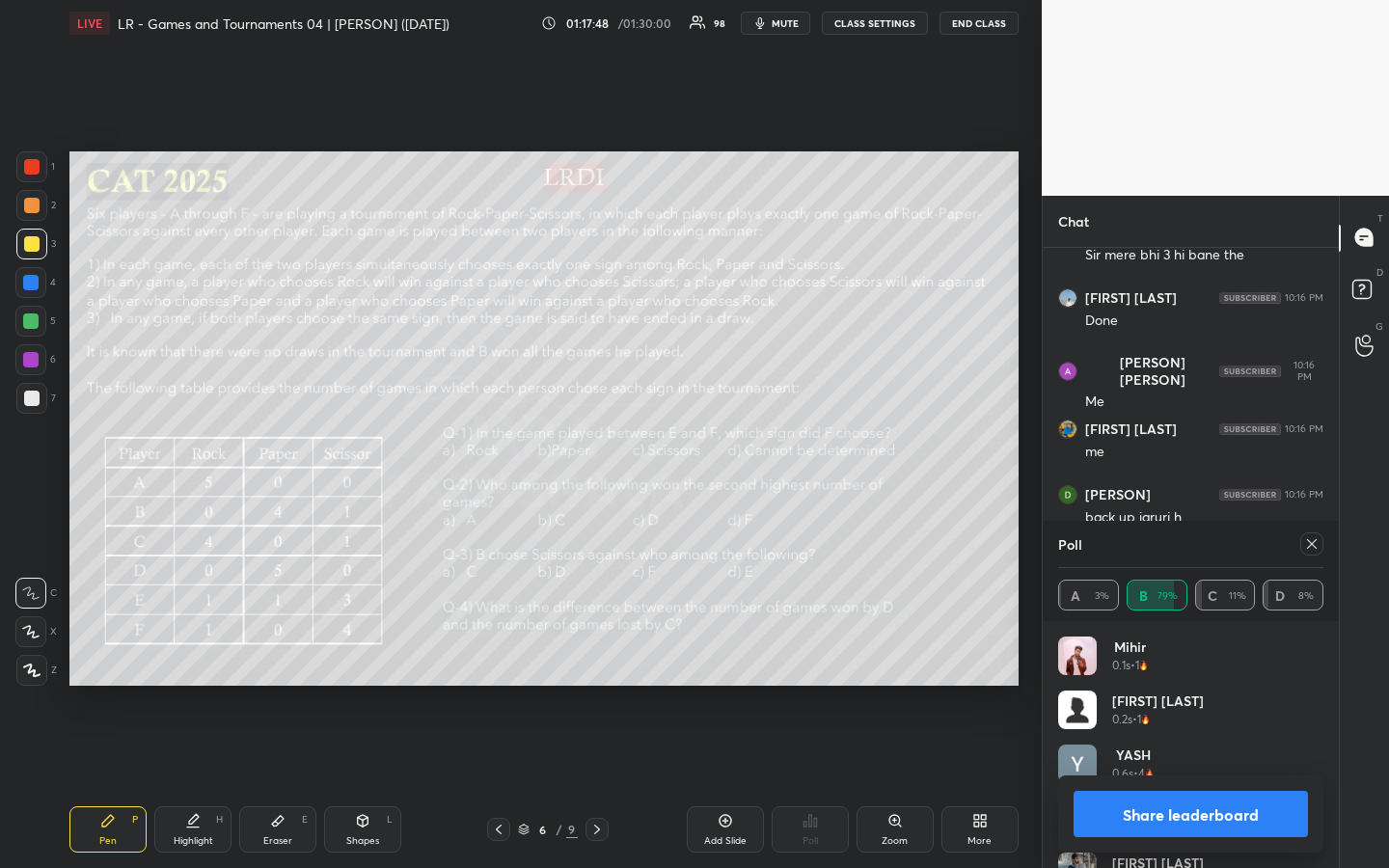 click 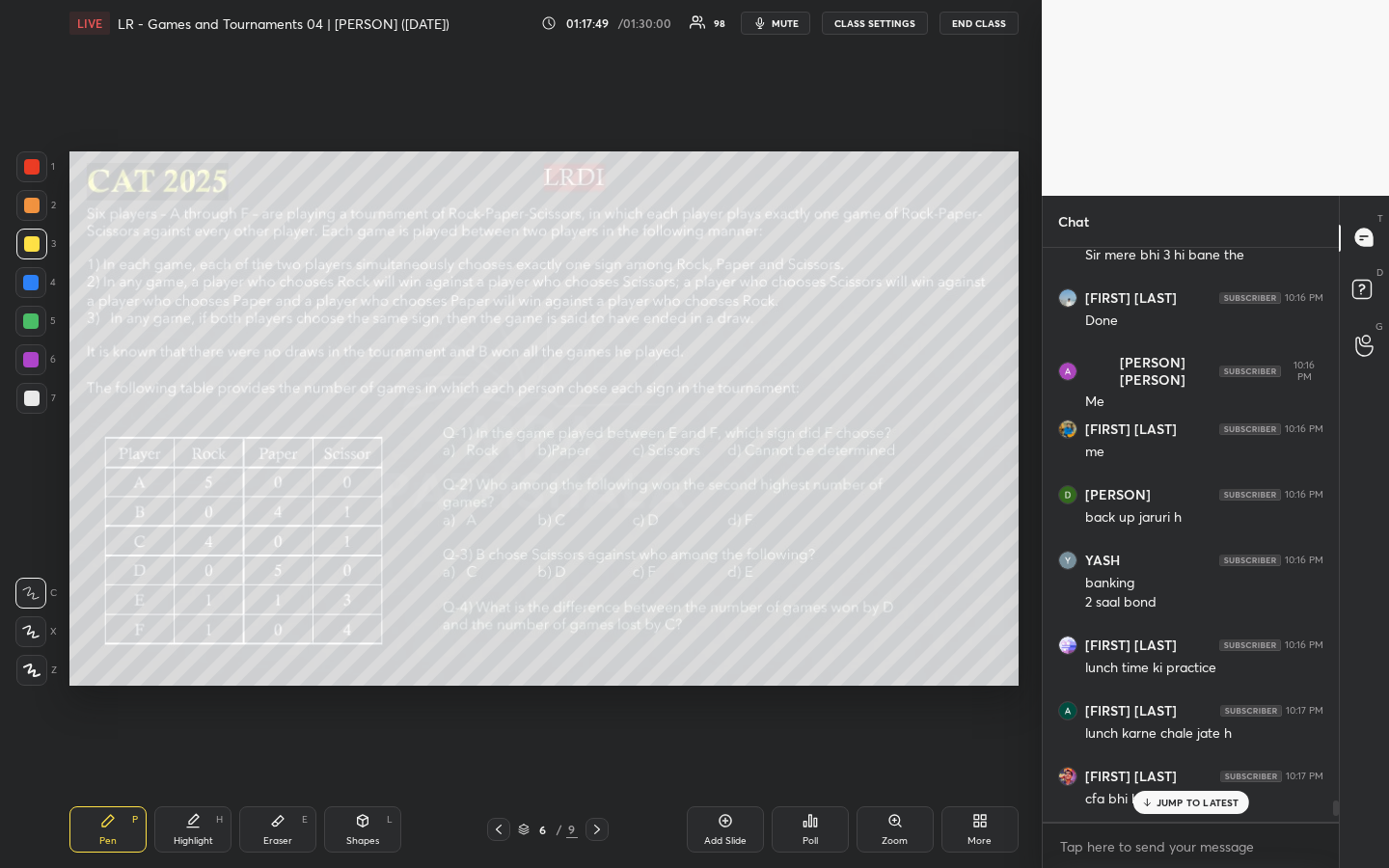 click 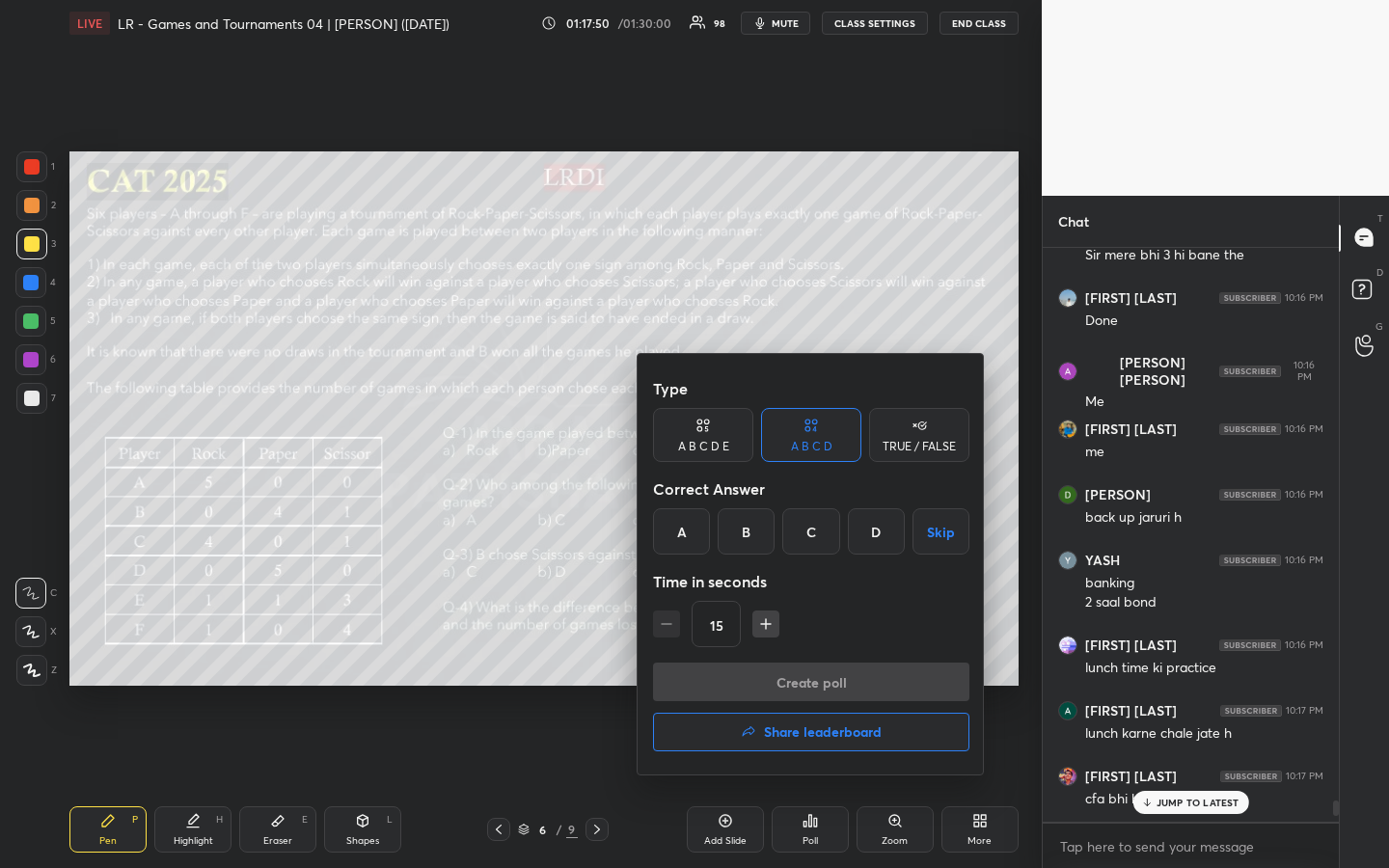 click on "B" at bounding box center (746, 531) 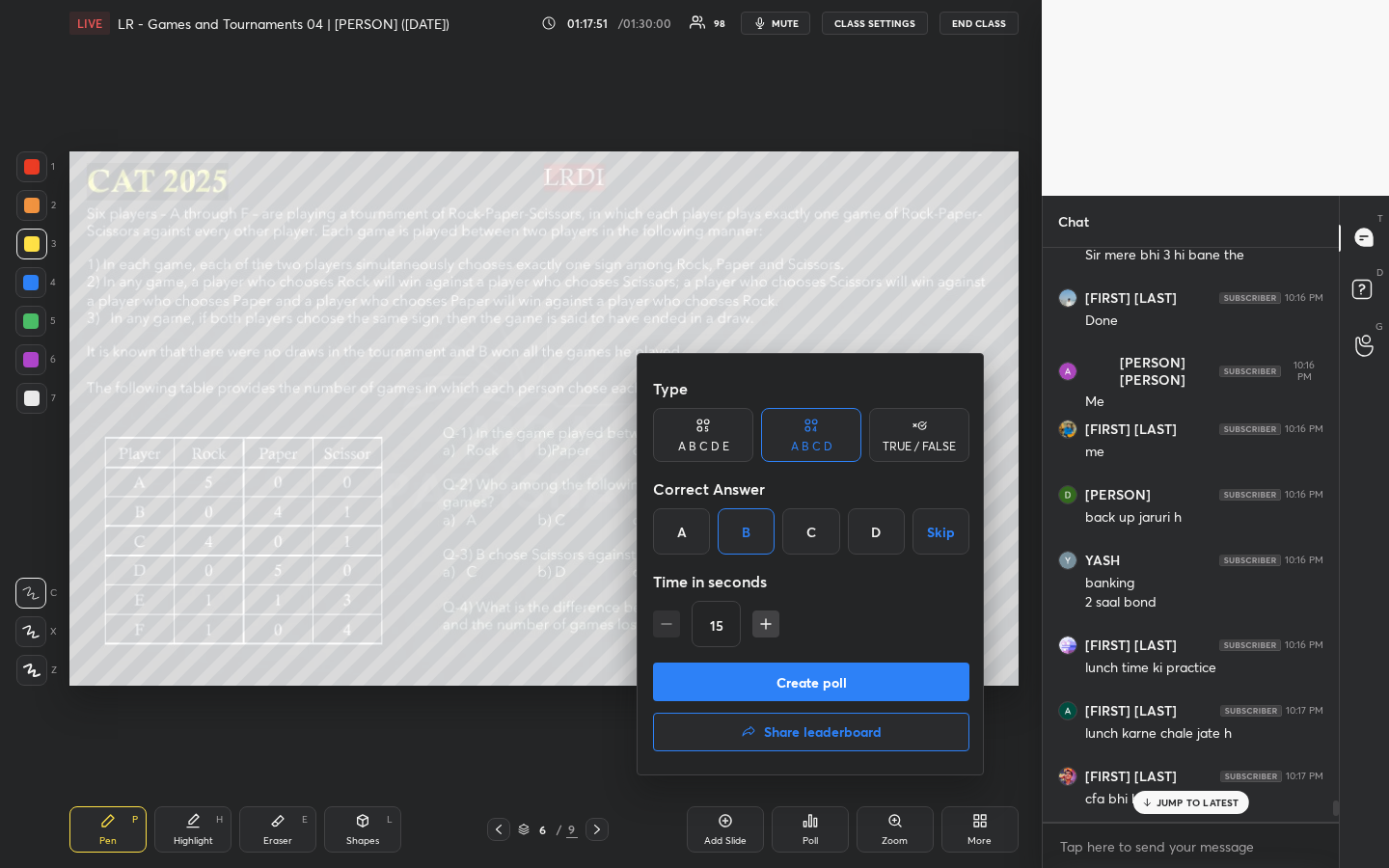 click on "Create poll" at bounding box center (811, 682) 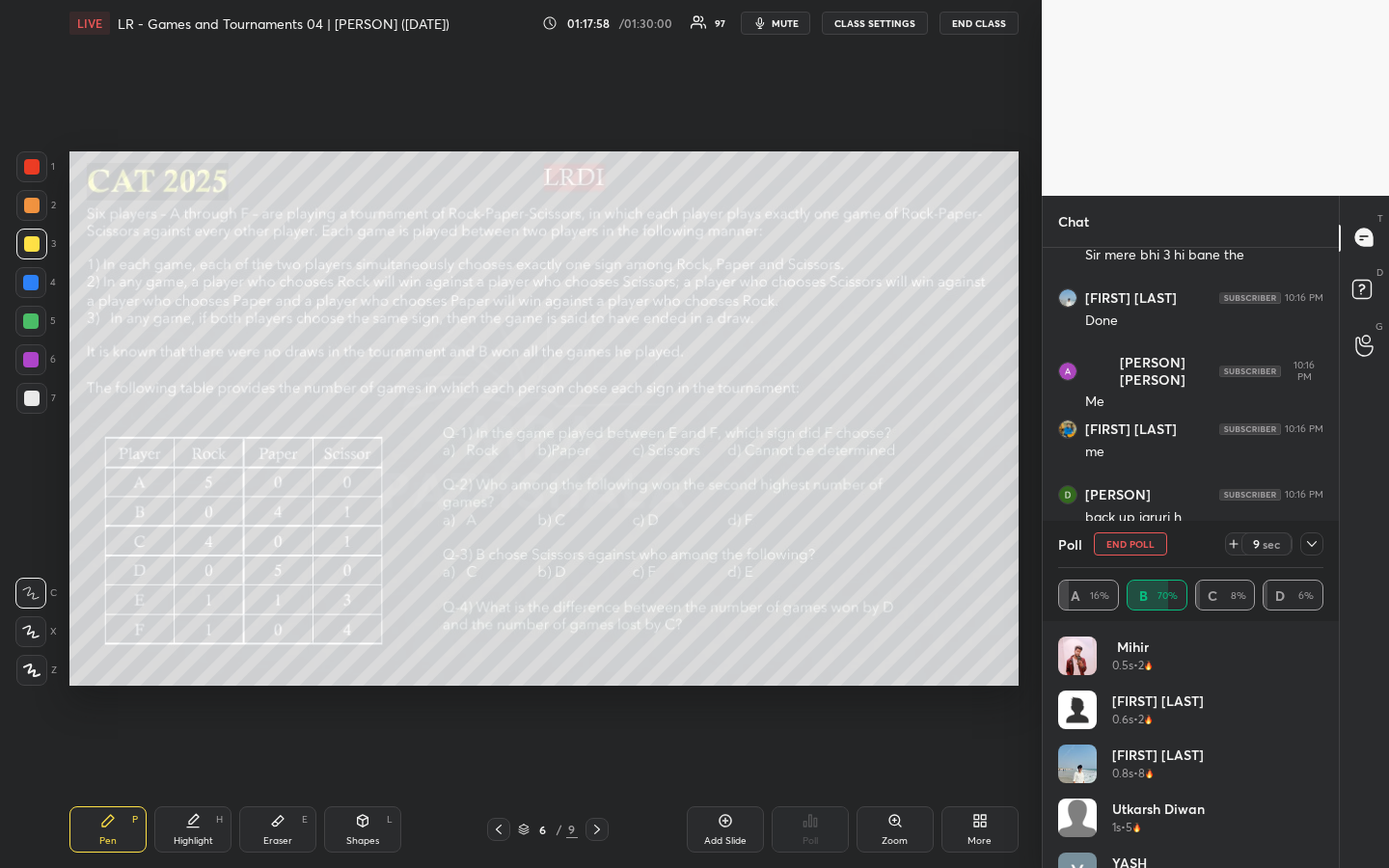 click at bounding box center [32, 205] 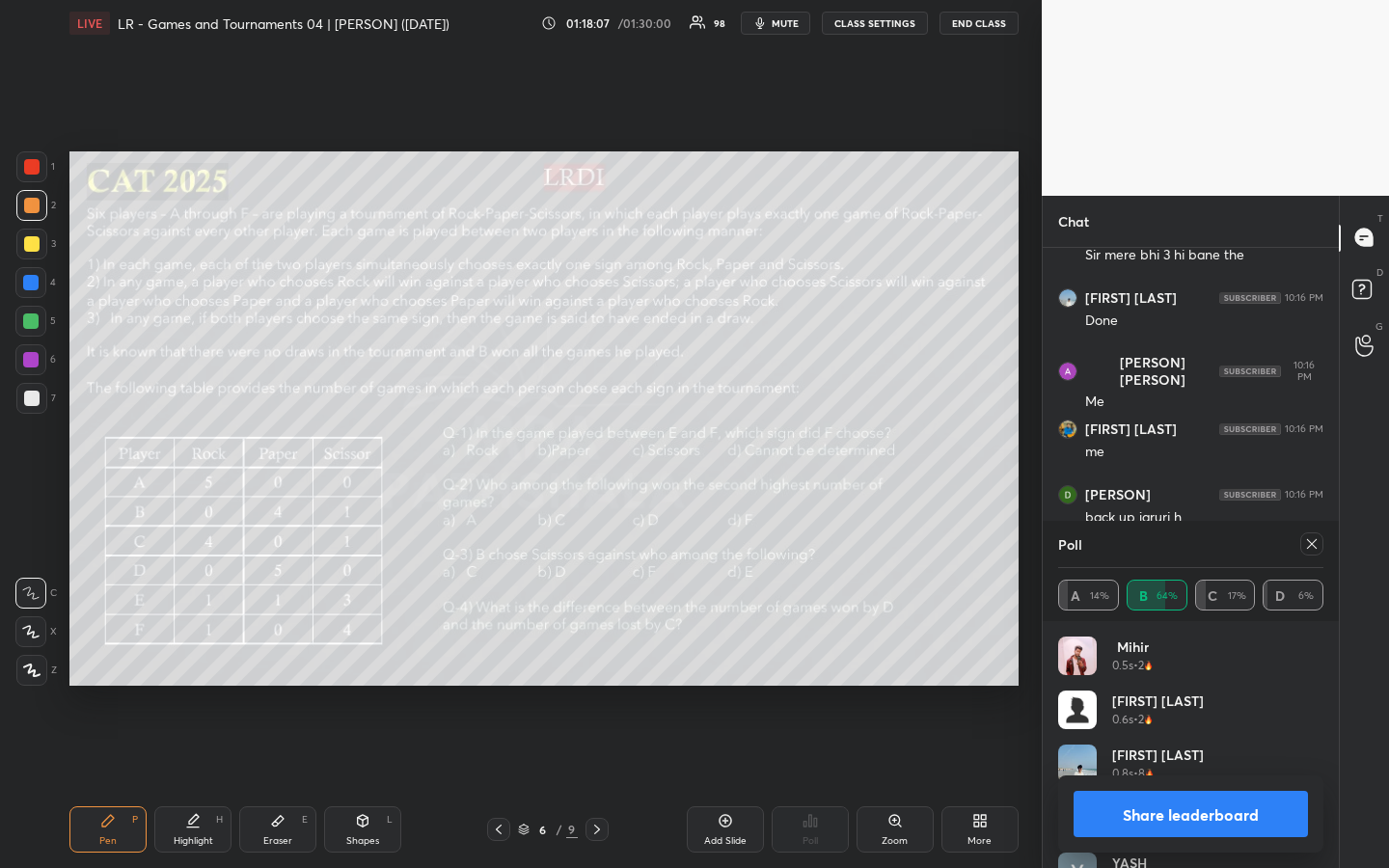 click on "Share leaderboard" at bounding box center (1190, 814) 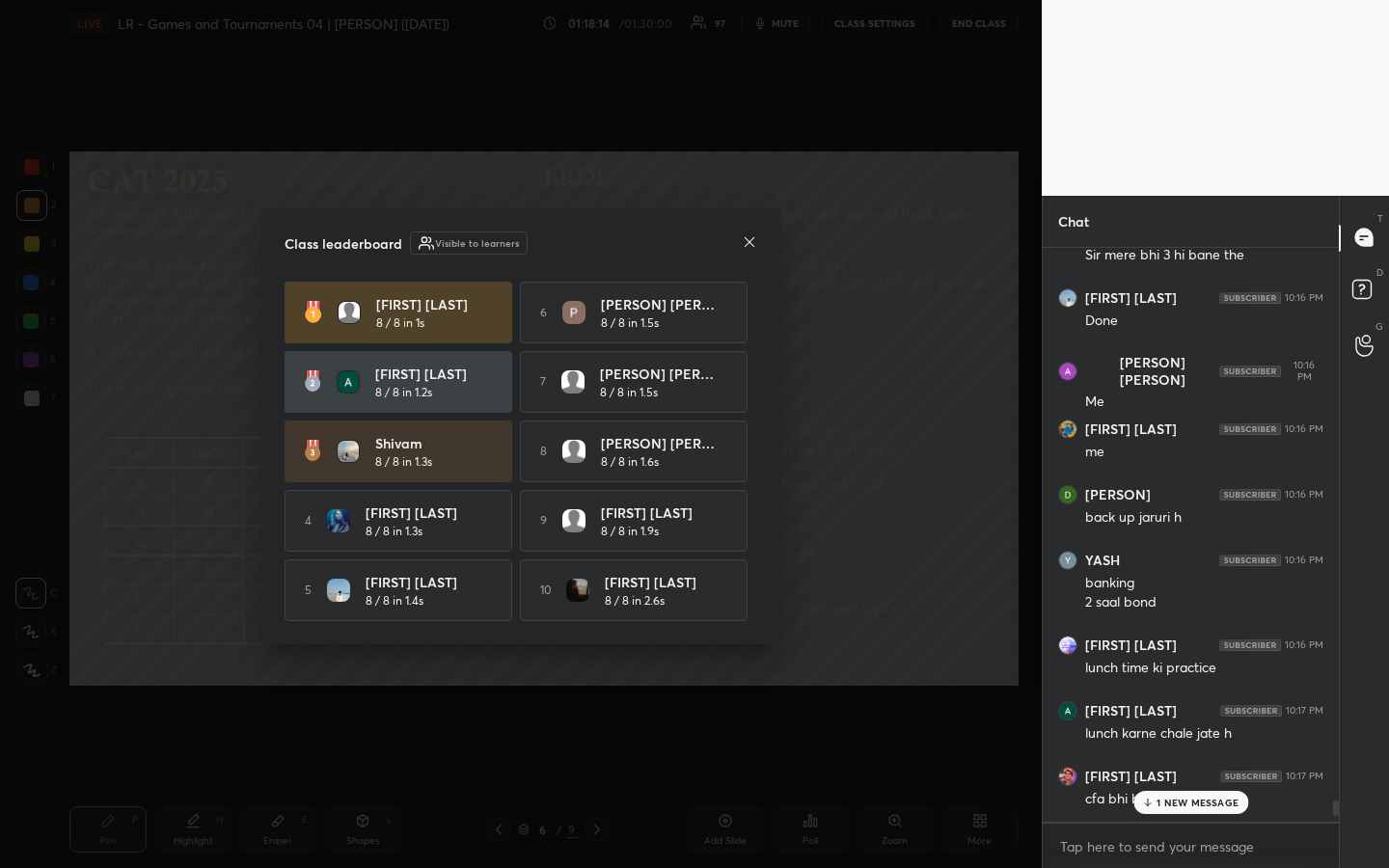 click 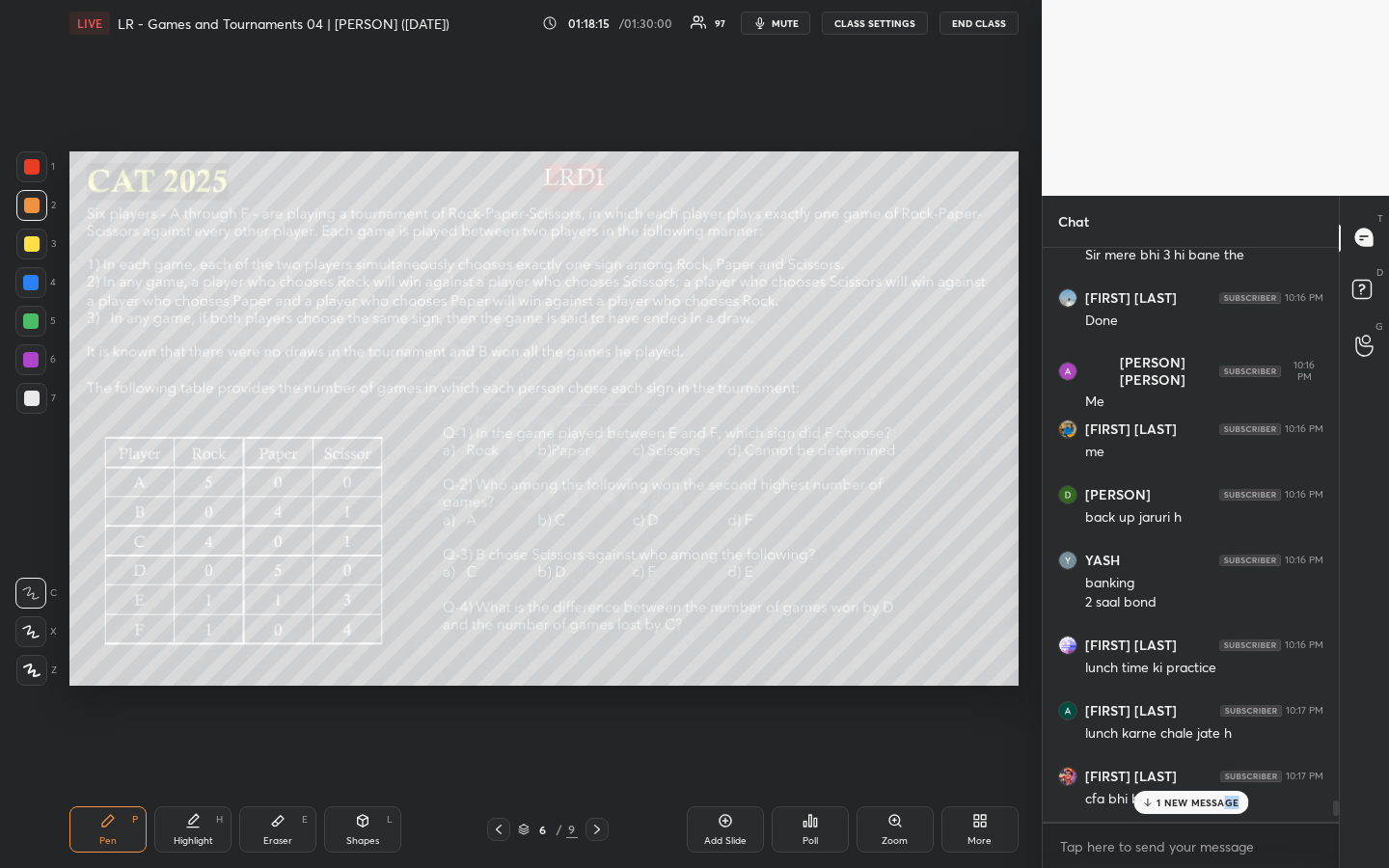 drag, startPoint x: 1220, startPoint y: 807, endPoint x: 1227, endPoint y: 822, distance: 16.552945 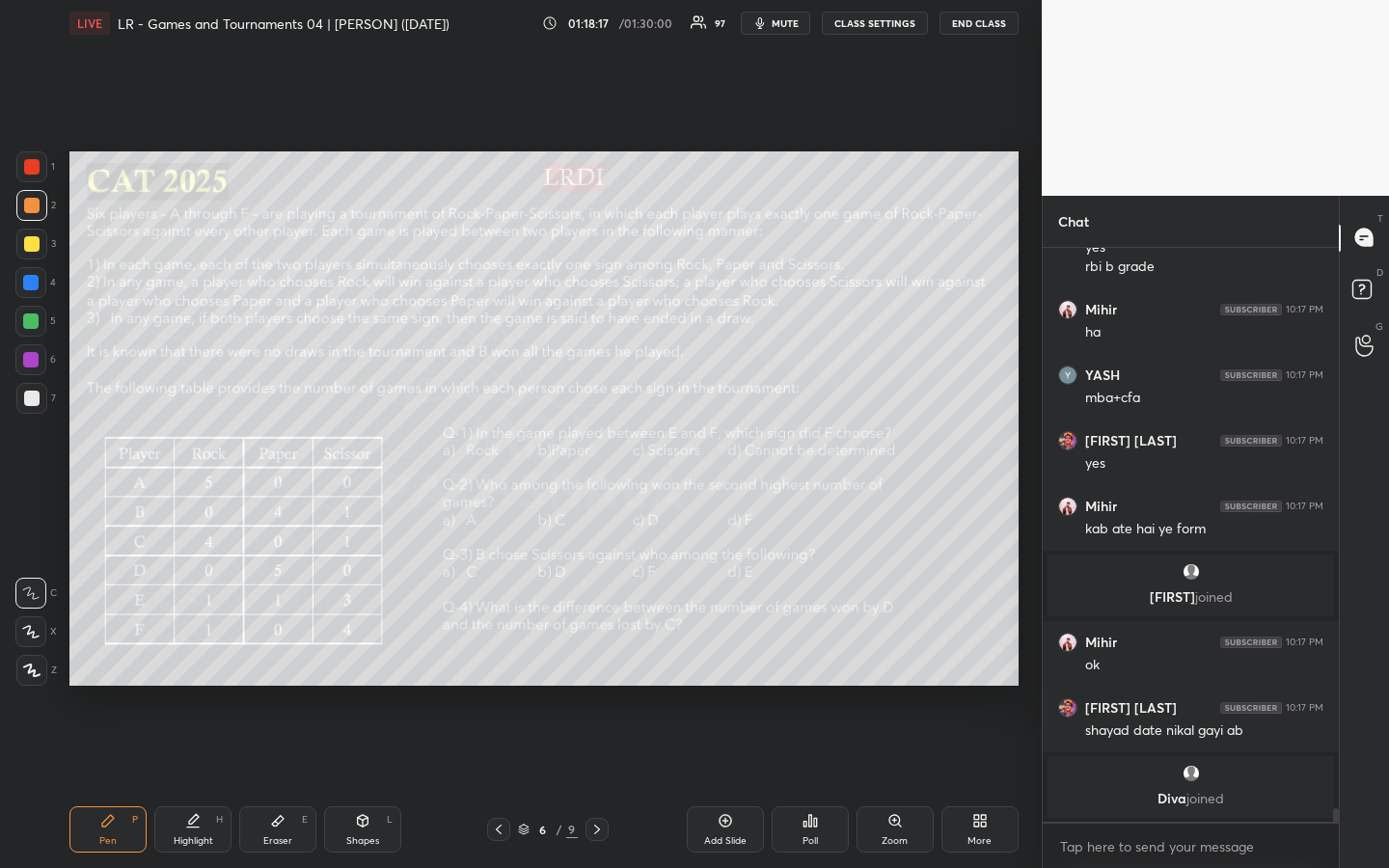 click at bounding box center [32, 244] 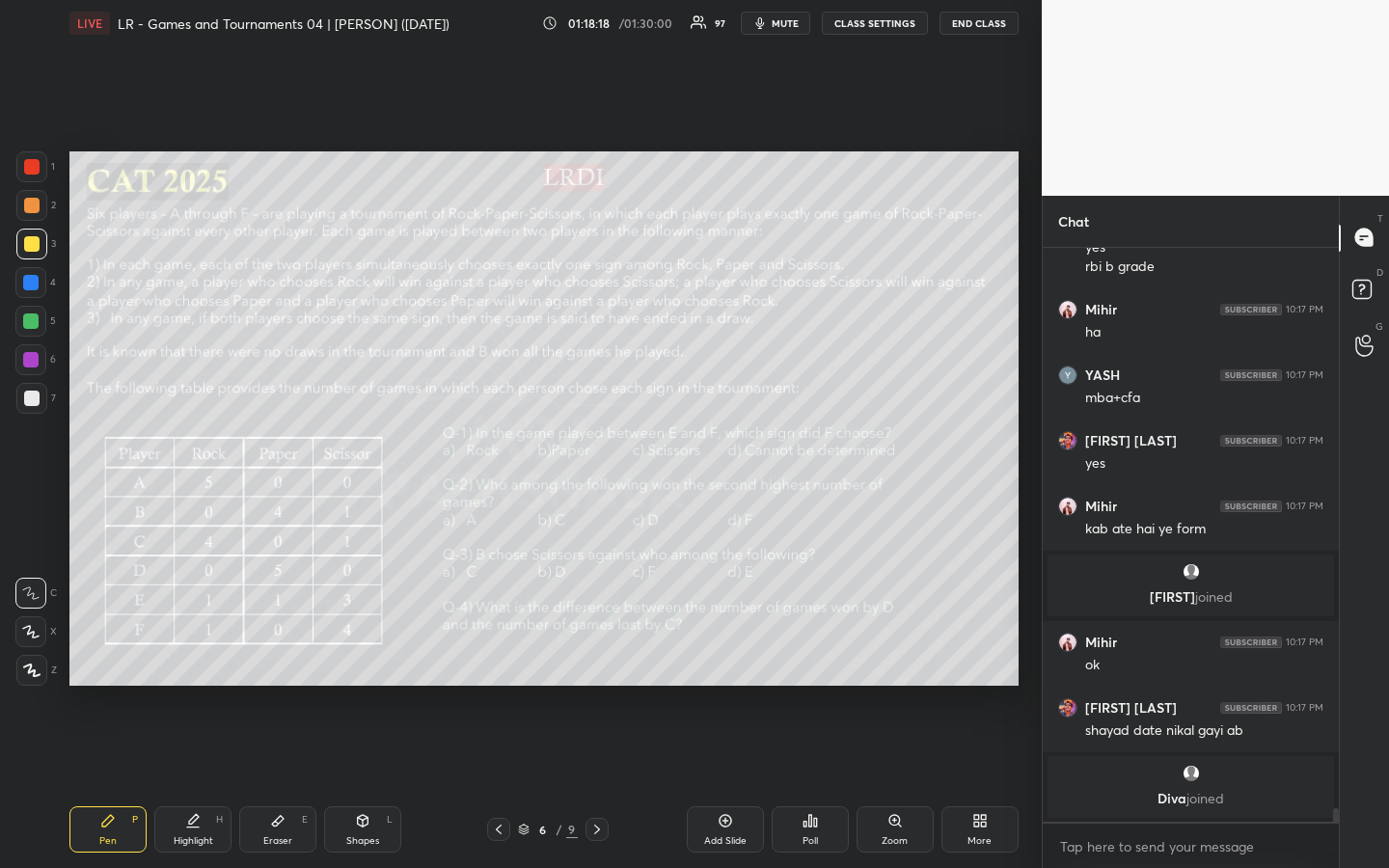 click on "Pen P" at bounding box center (108, 829) 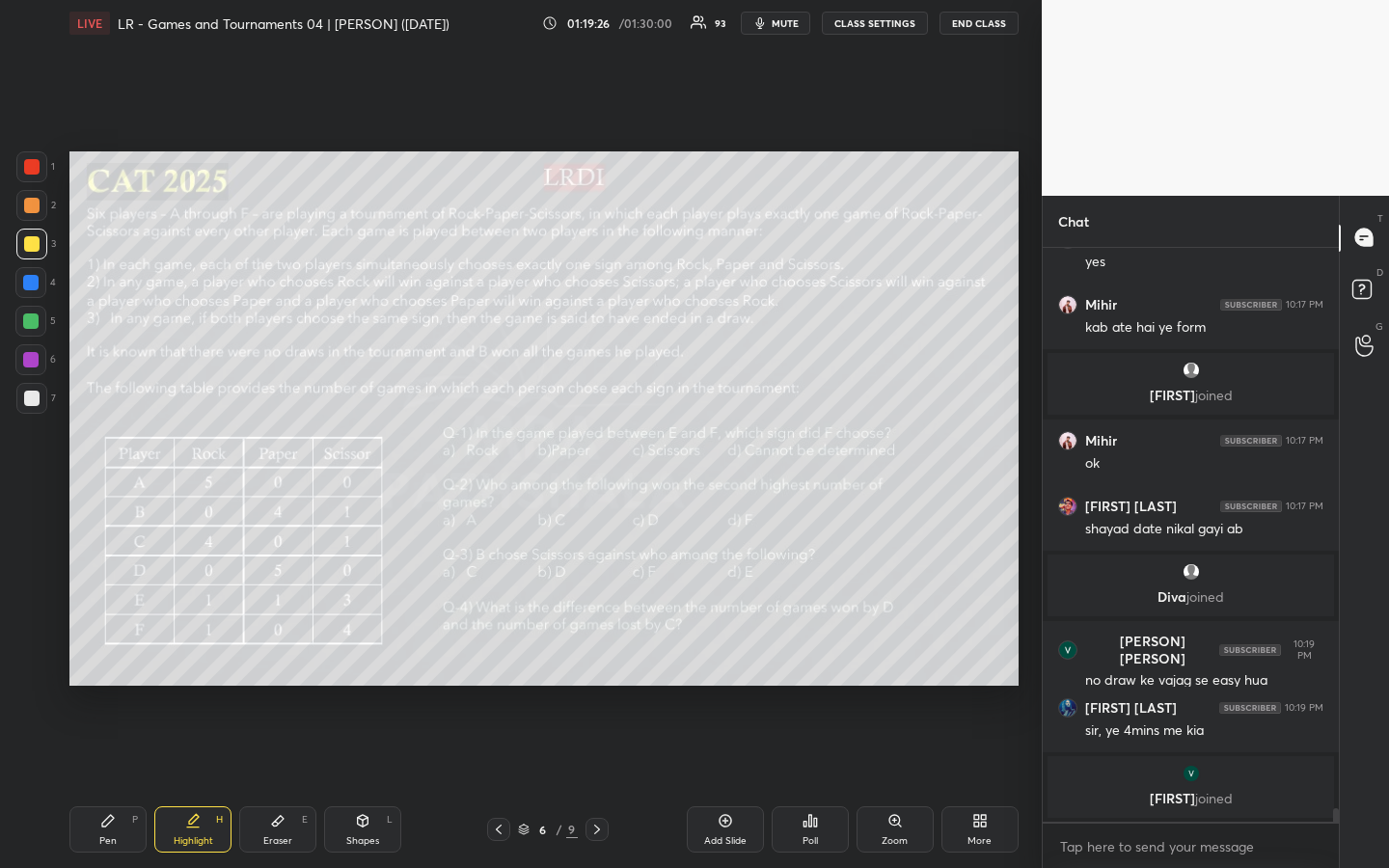 scroll, scrollTop: 24261, scrollLeft: 0, axis: vertical 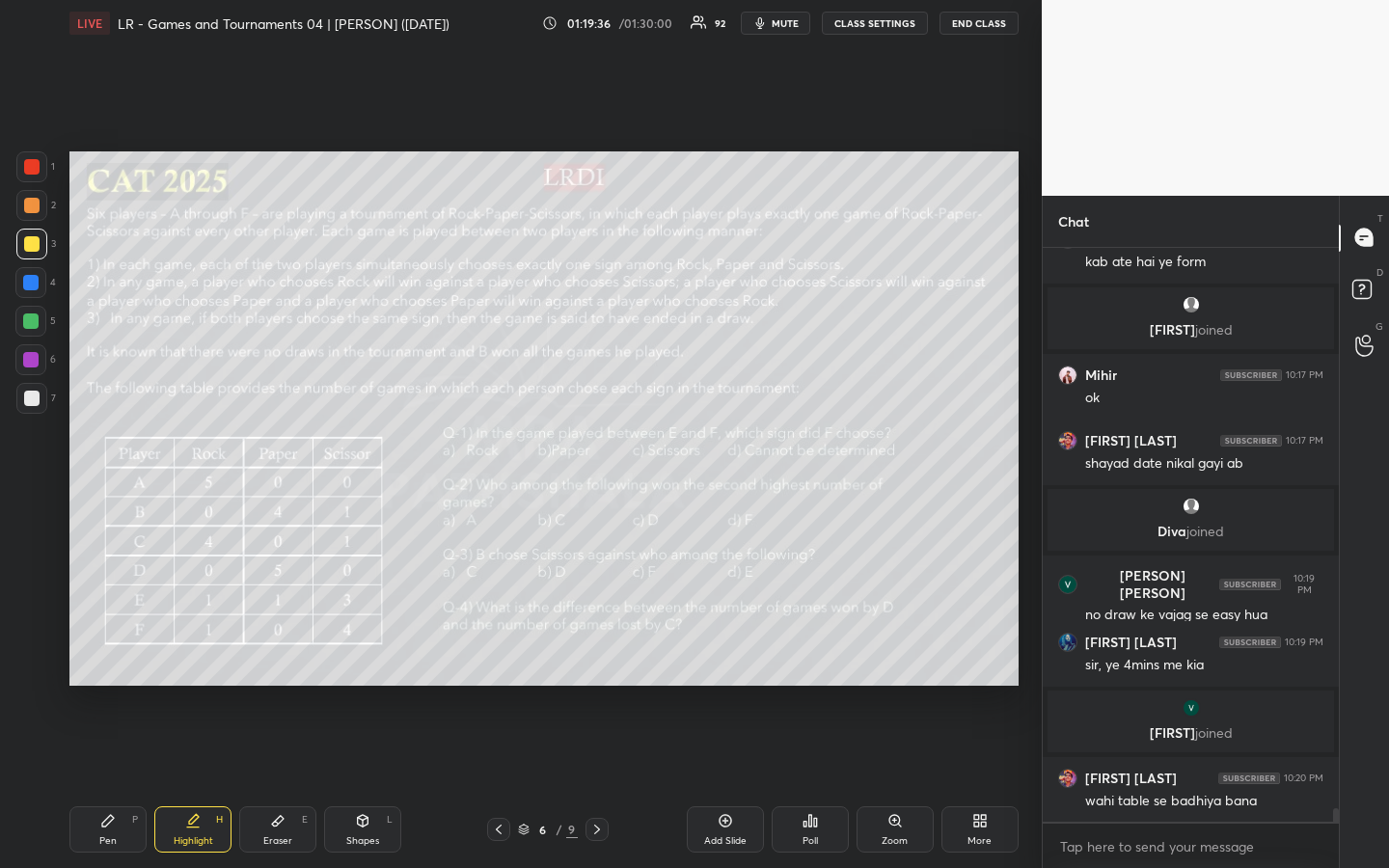 click on "Highlight H" at bounding box center [193, 829] 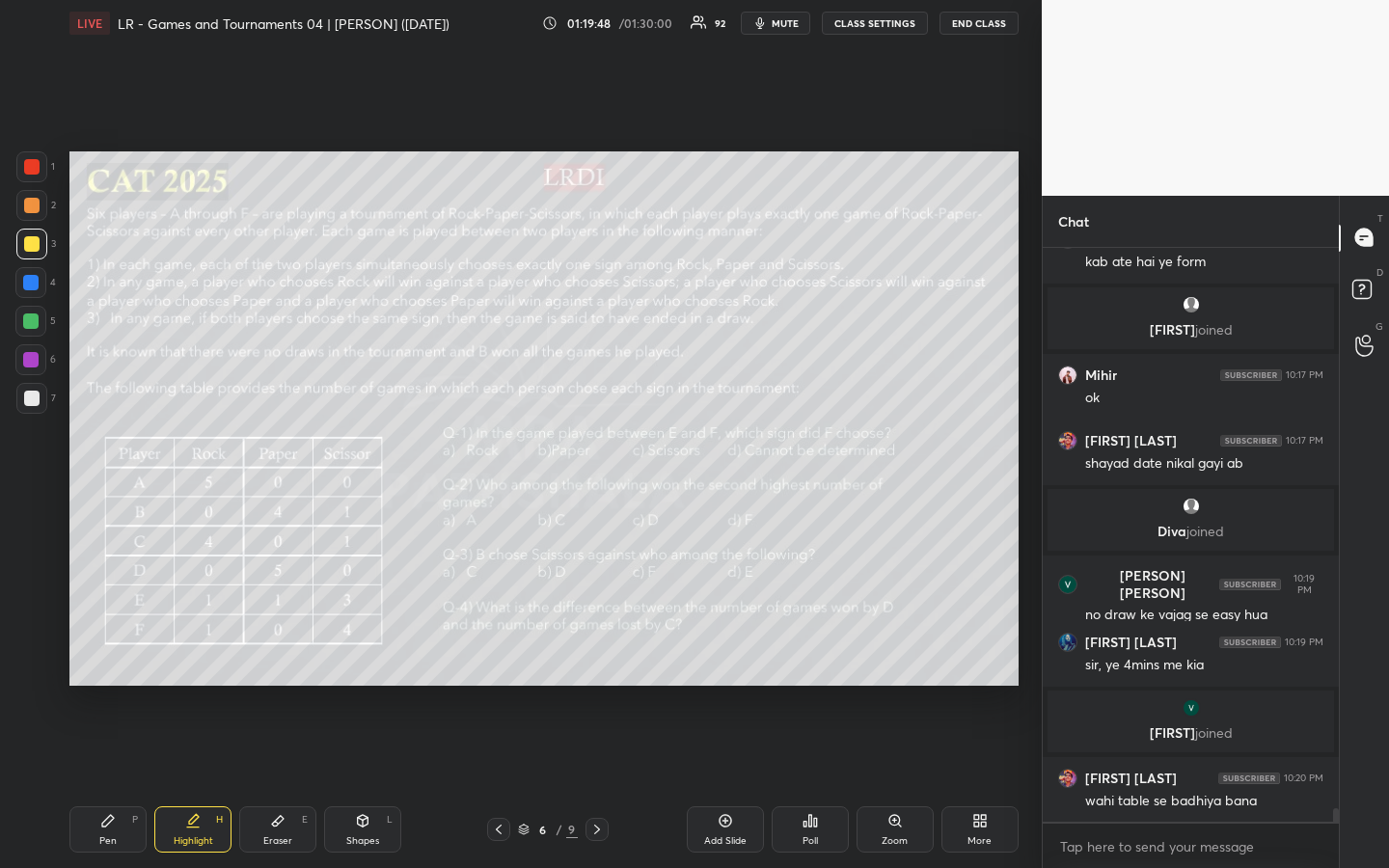 click on "Pen P" at bounding box center [108, 829] 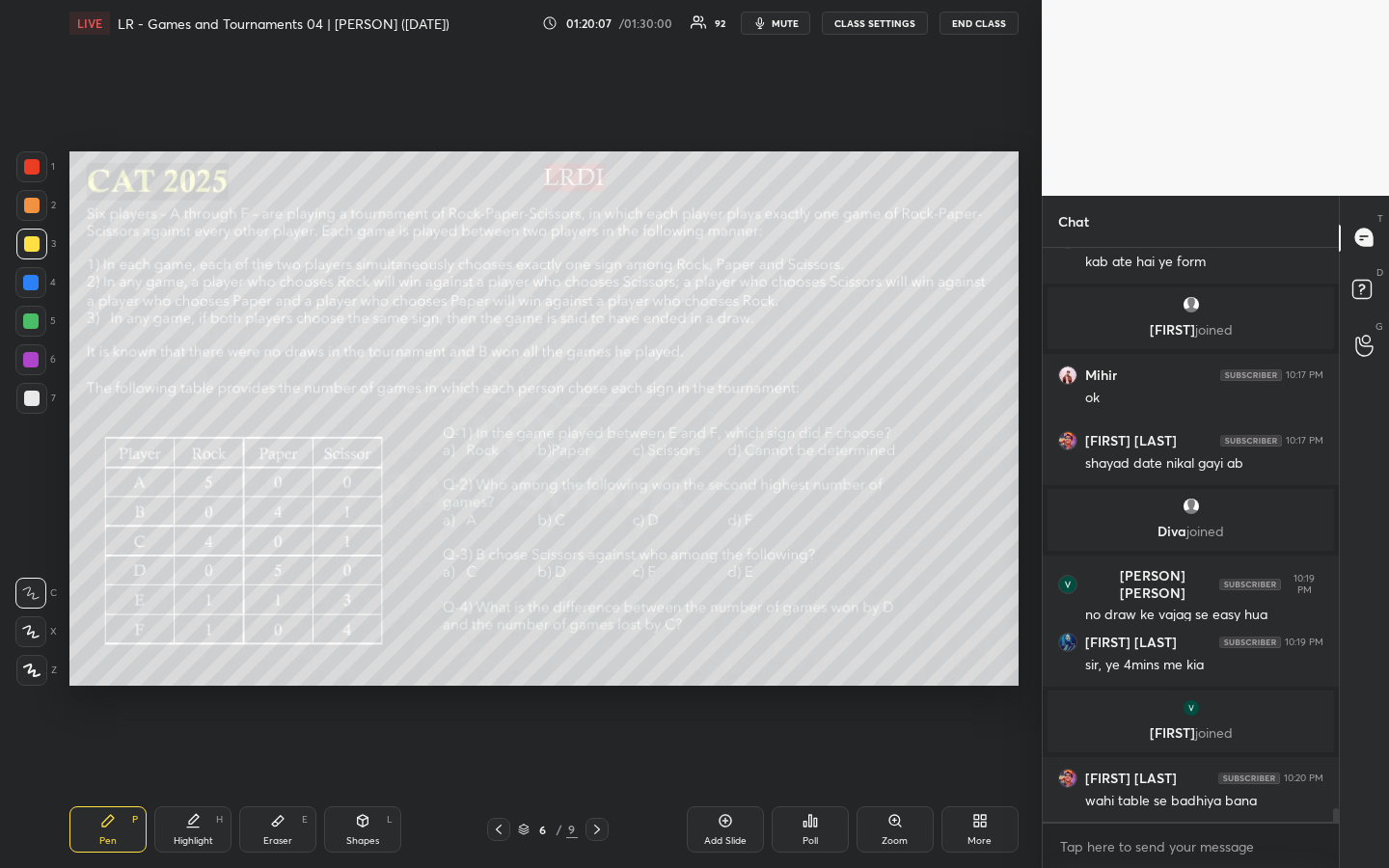 click on "Highlight" at bounding box center [193, 841] 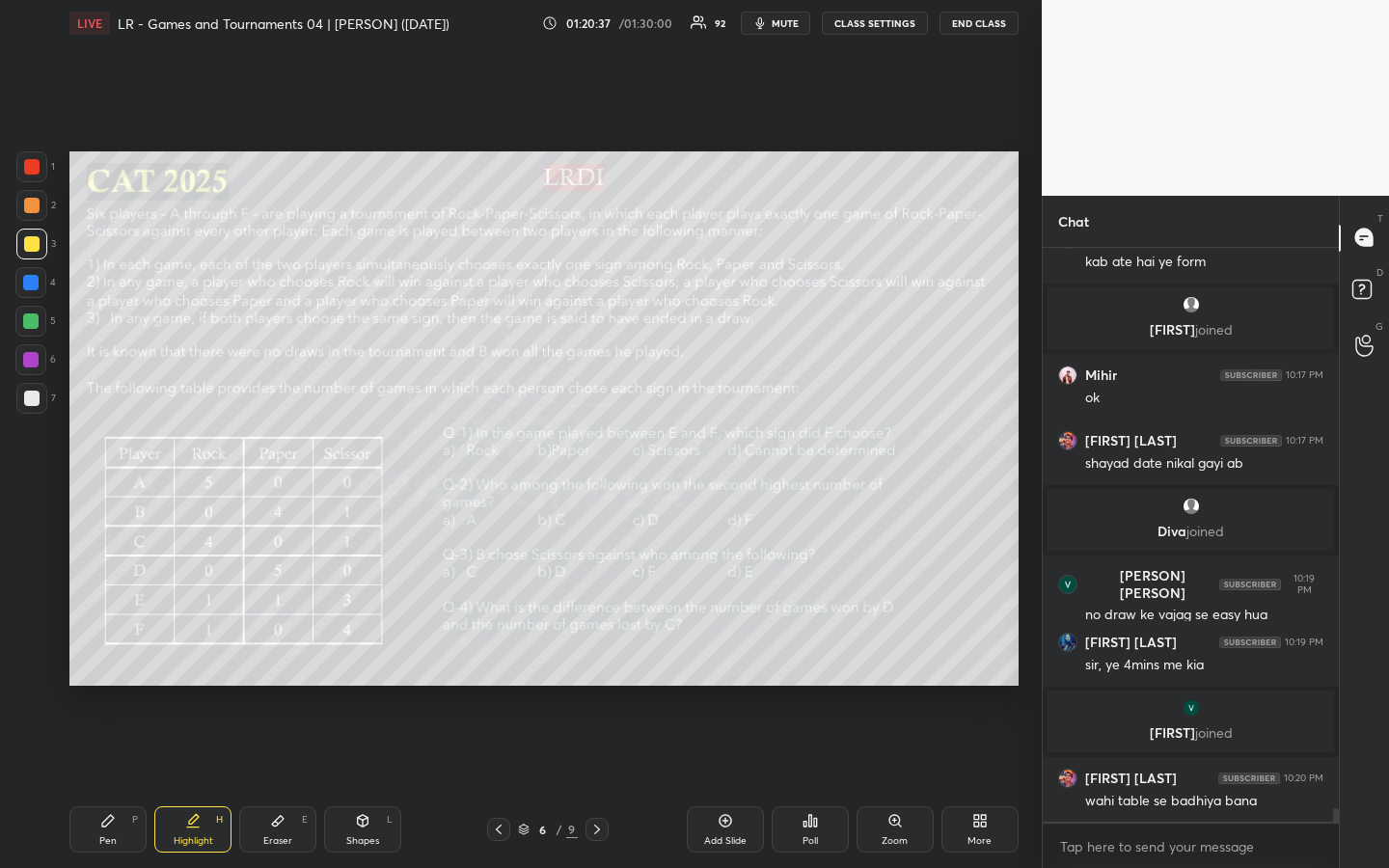 scroll, scrollTop: 24326, scrollLeft: 0, axis: vertical 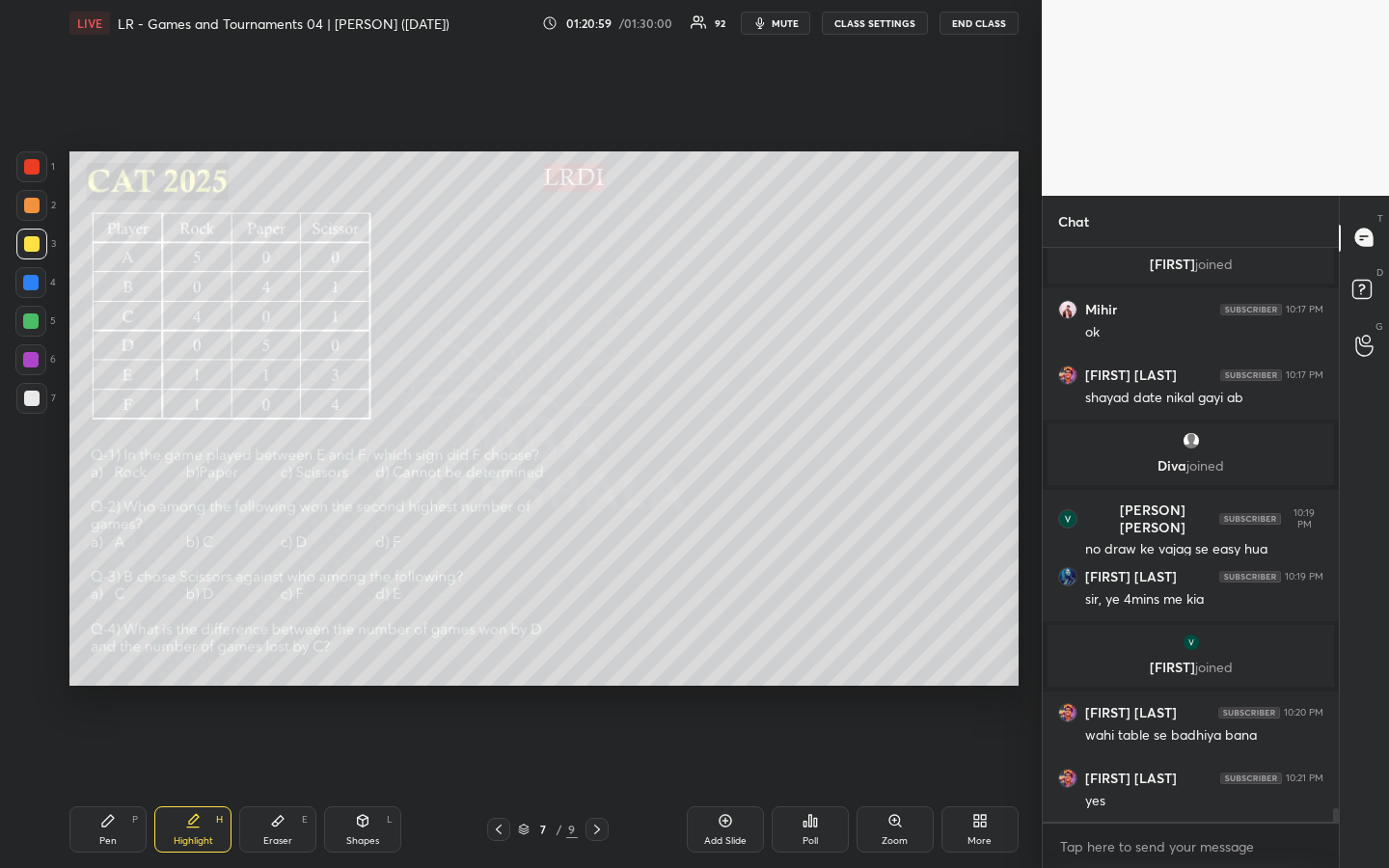 click at bounding box center [32, 205] 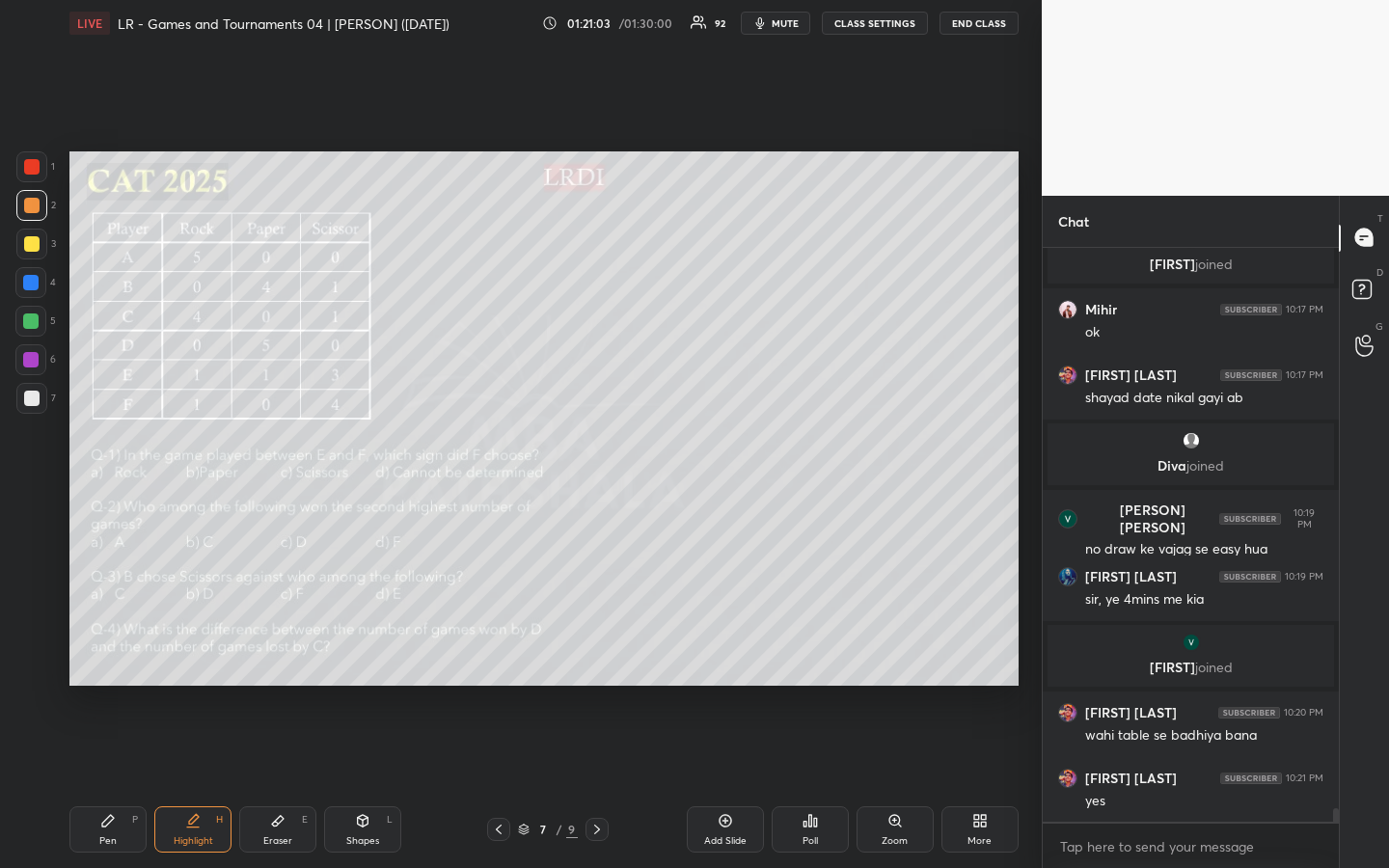 click on "Pen P" at bounding box center [108, 829] 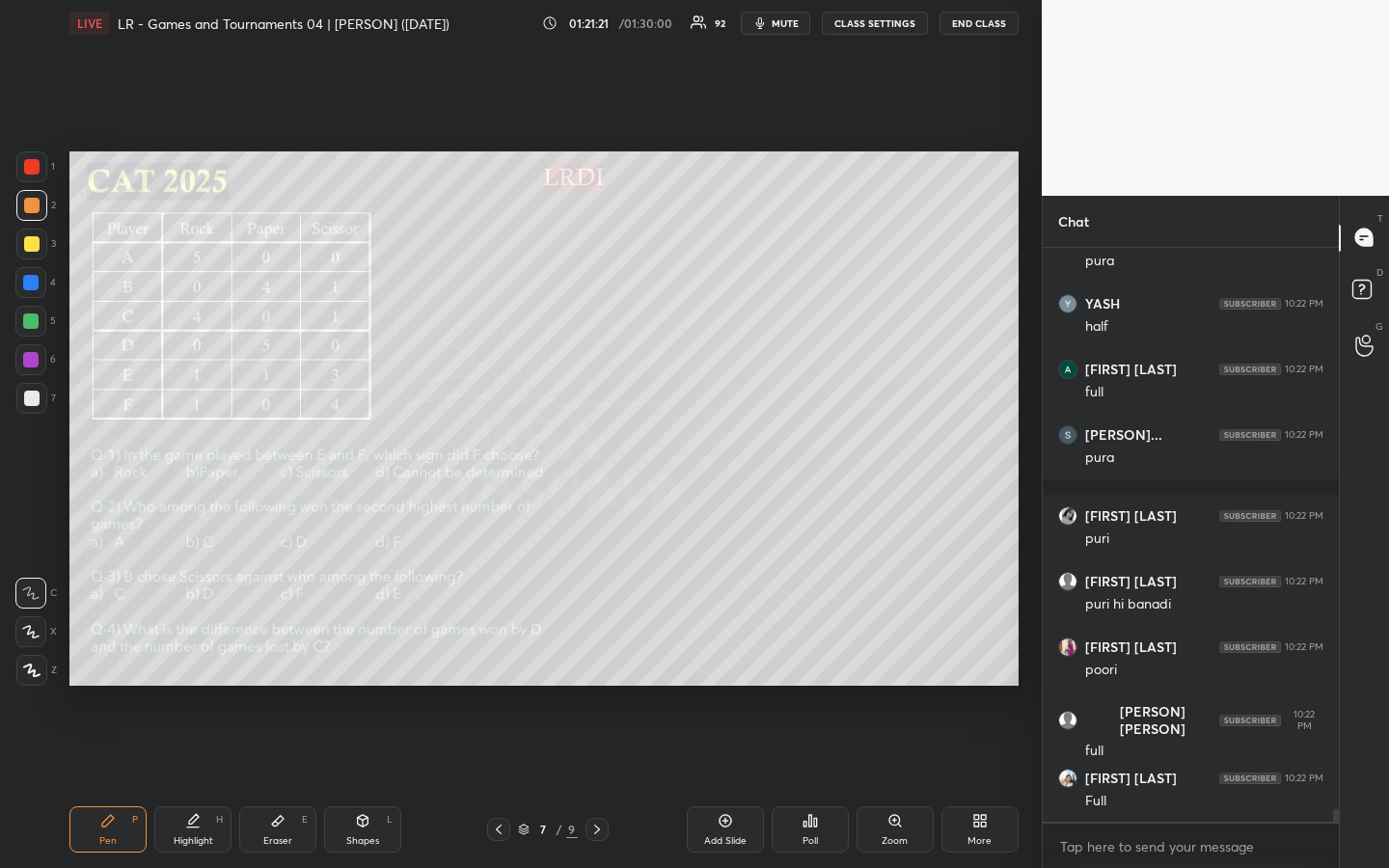 scroll, scrollTop: 25391, scrollLeft: 0, axis: vertical 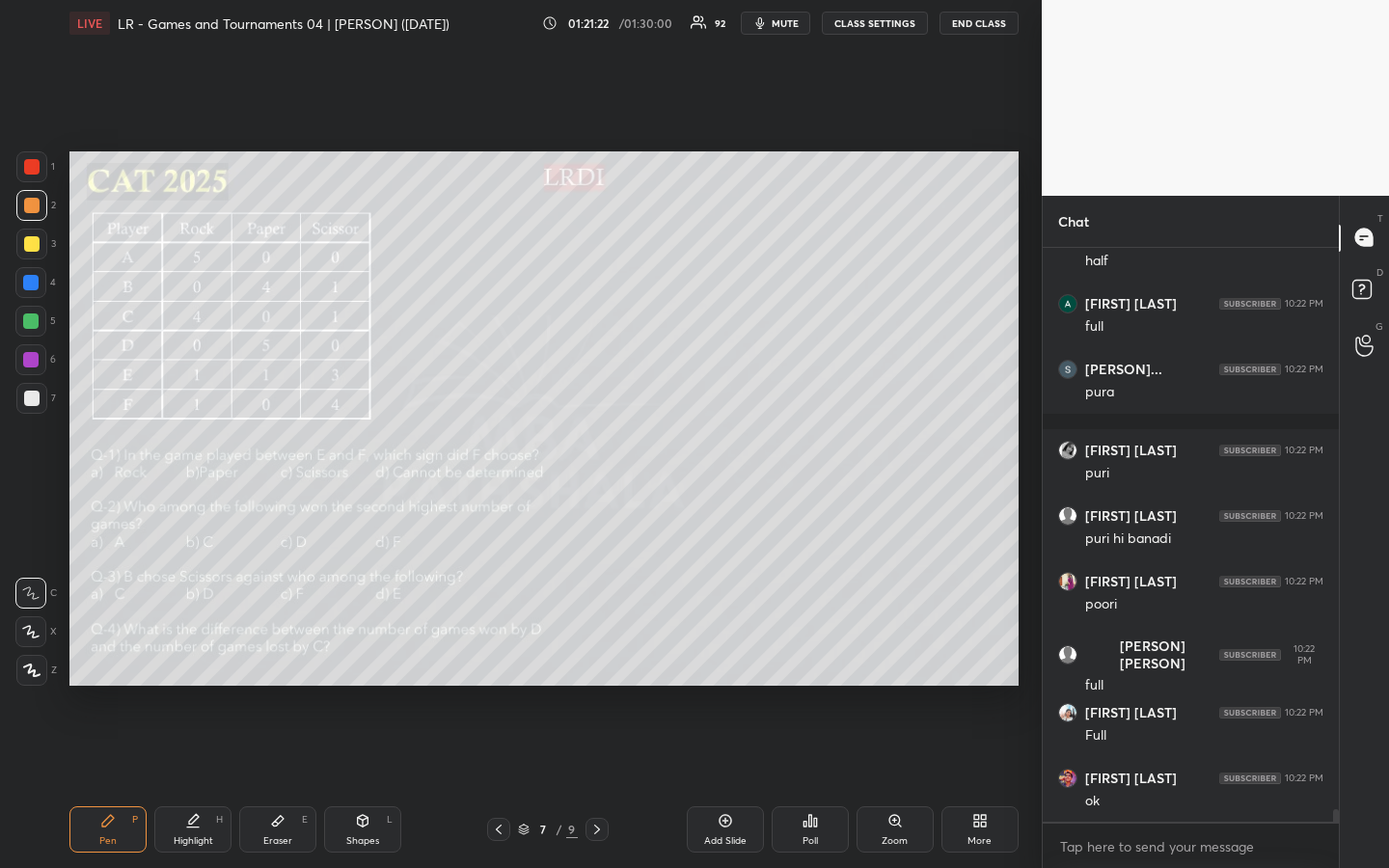 click 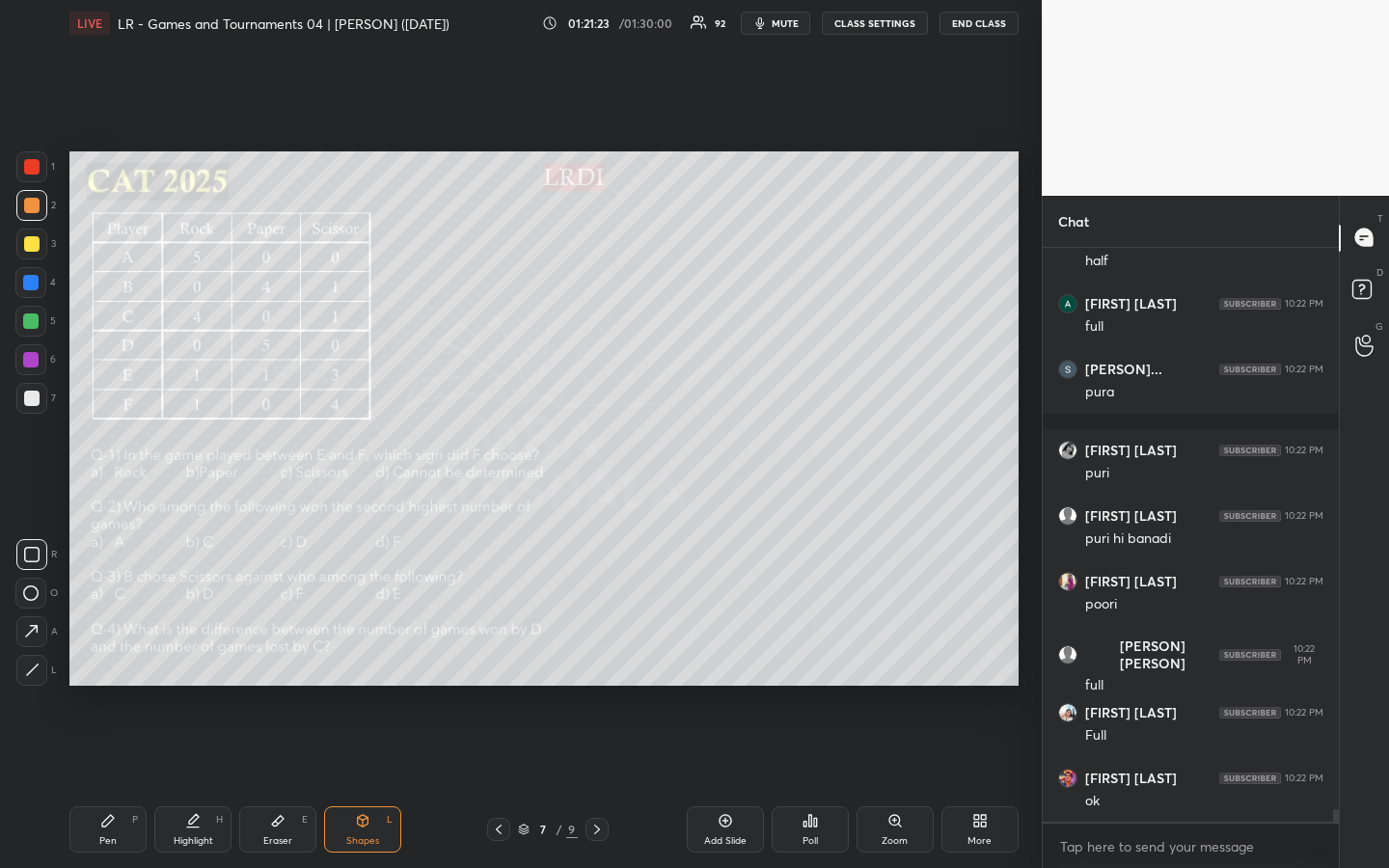 click 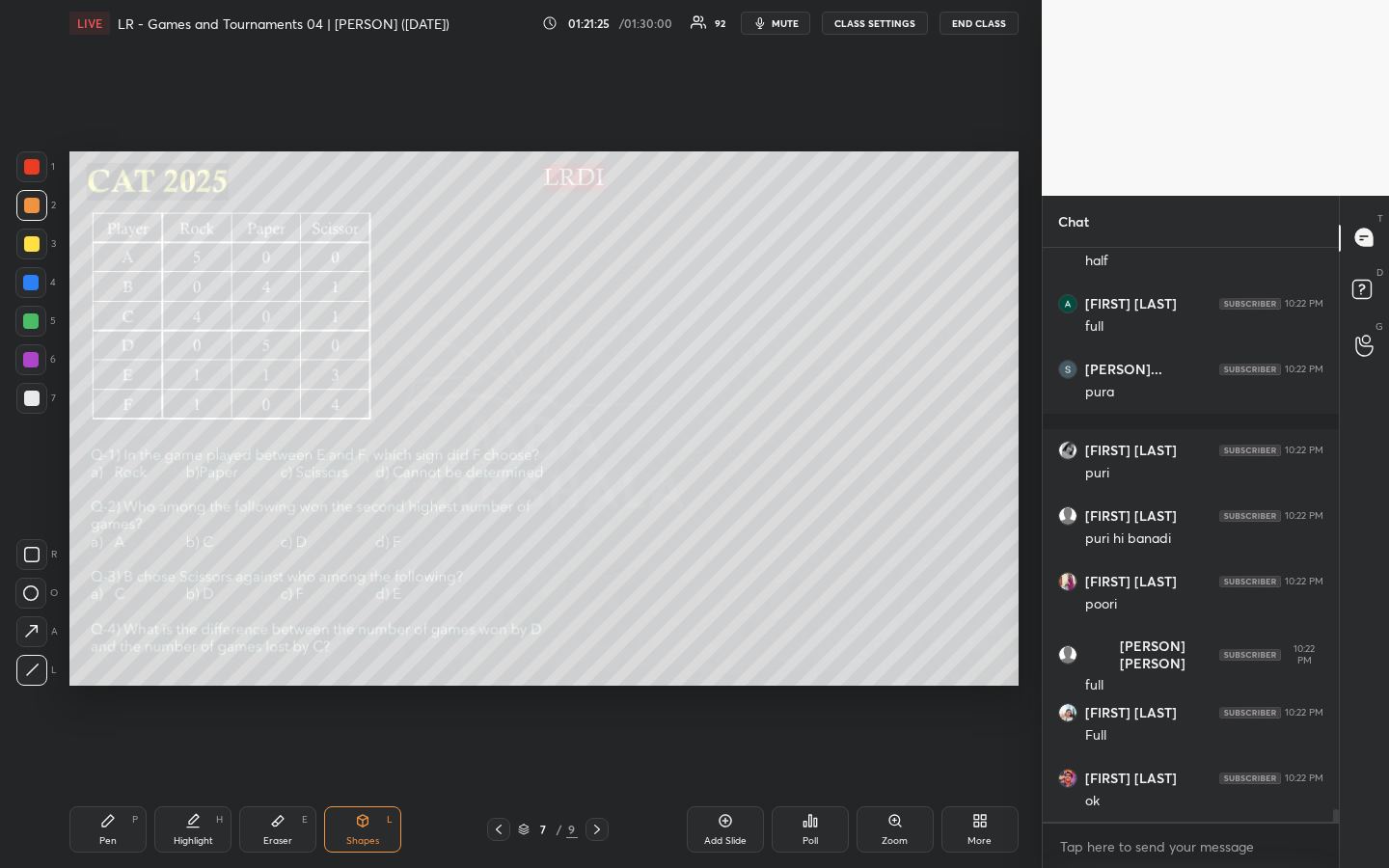 scroll, scrollTop: 25457, scrollLeft: 0, axis: vertical 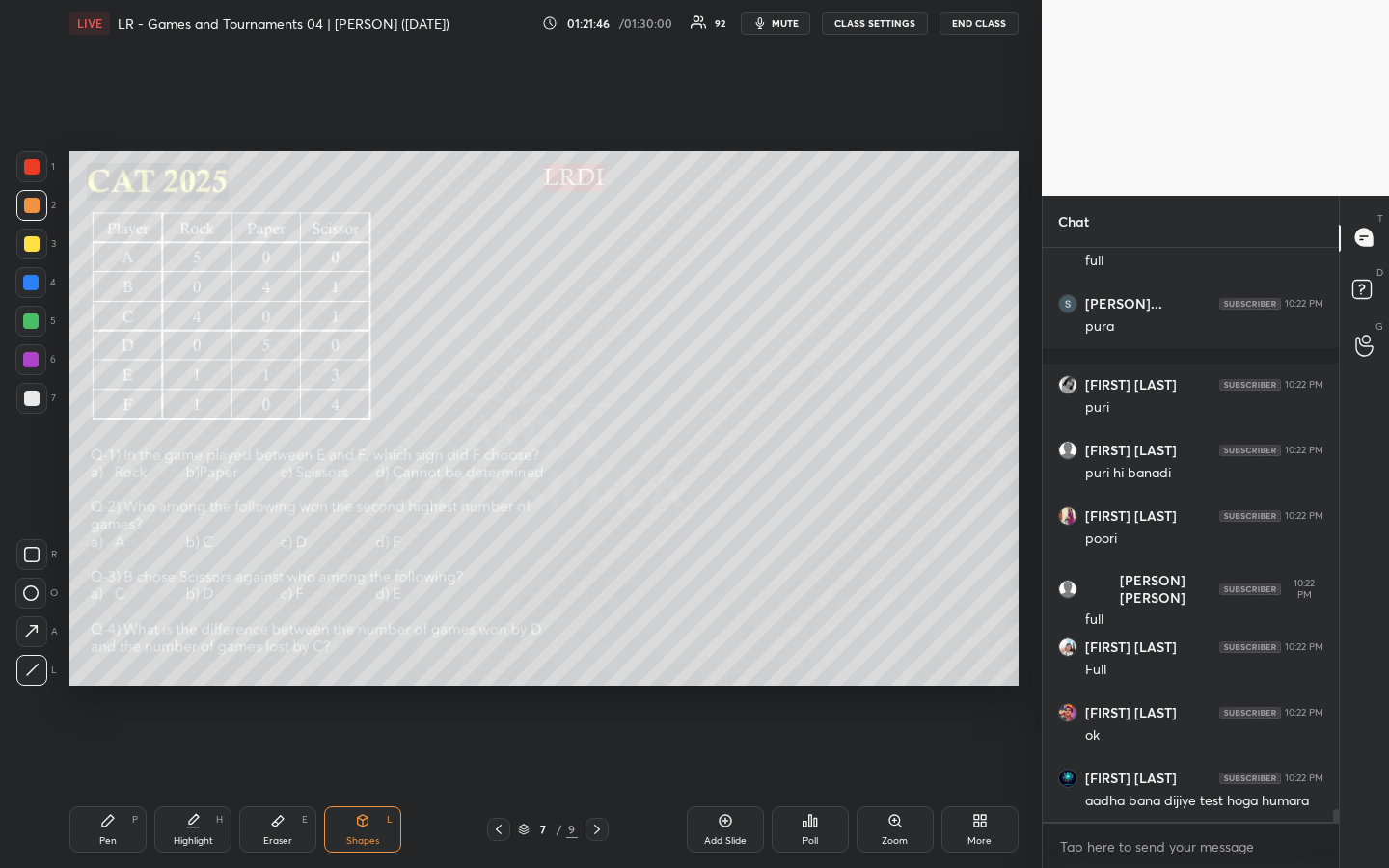 click on "Pen P" at bounding box center (108, 829) 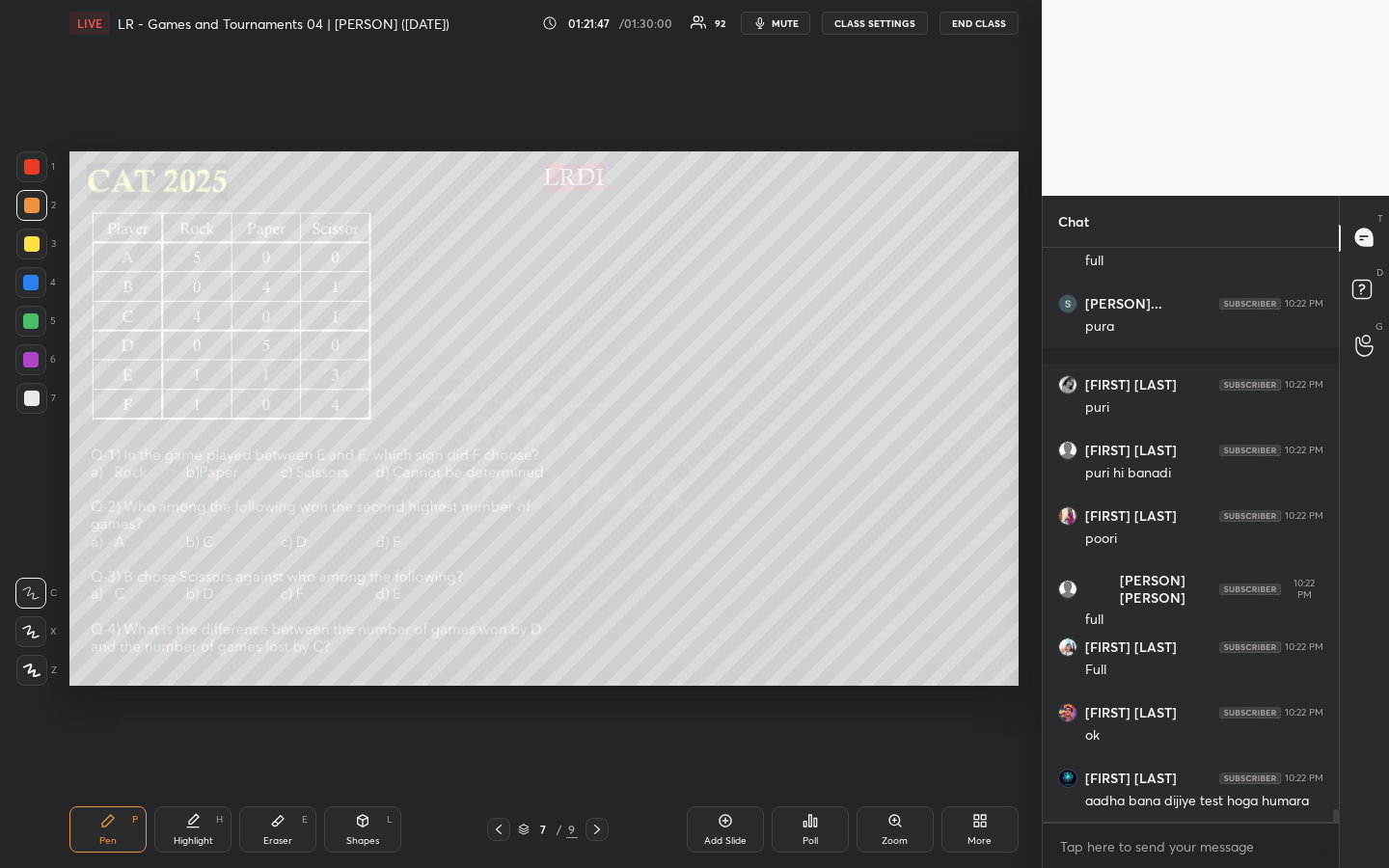drag, startPoint x: 31, startPoint y: 394, endPoint x: 37, endPoint y: 405, distance: 12.529964 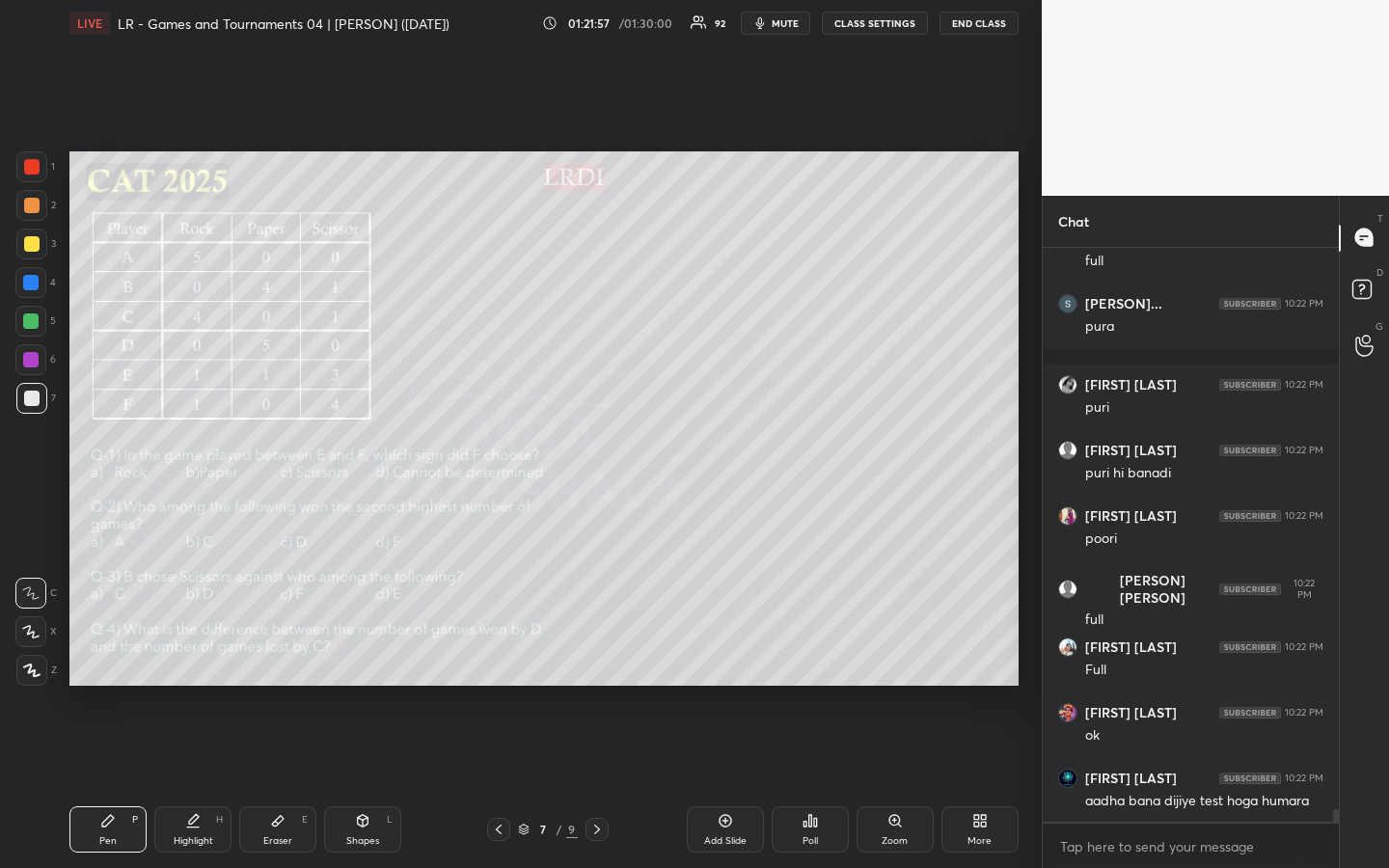 click on "Highlight H" at bounding box center [193, 829] 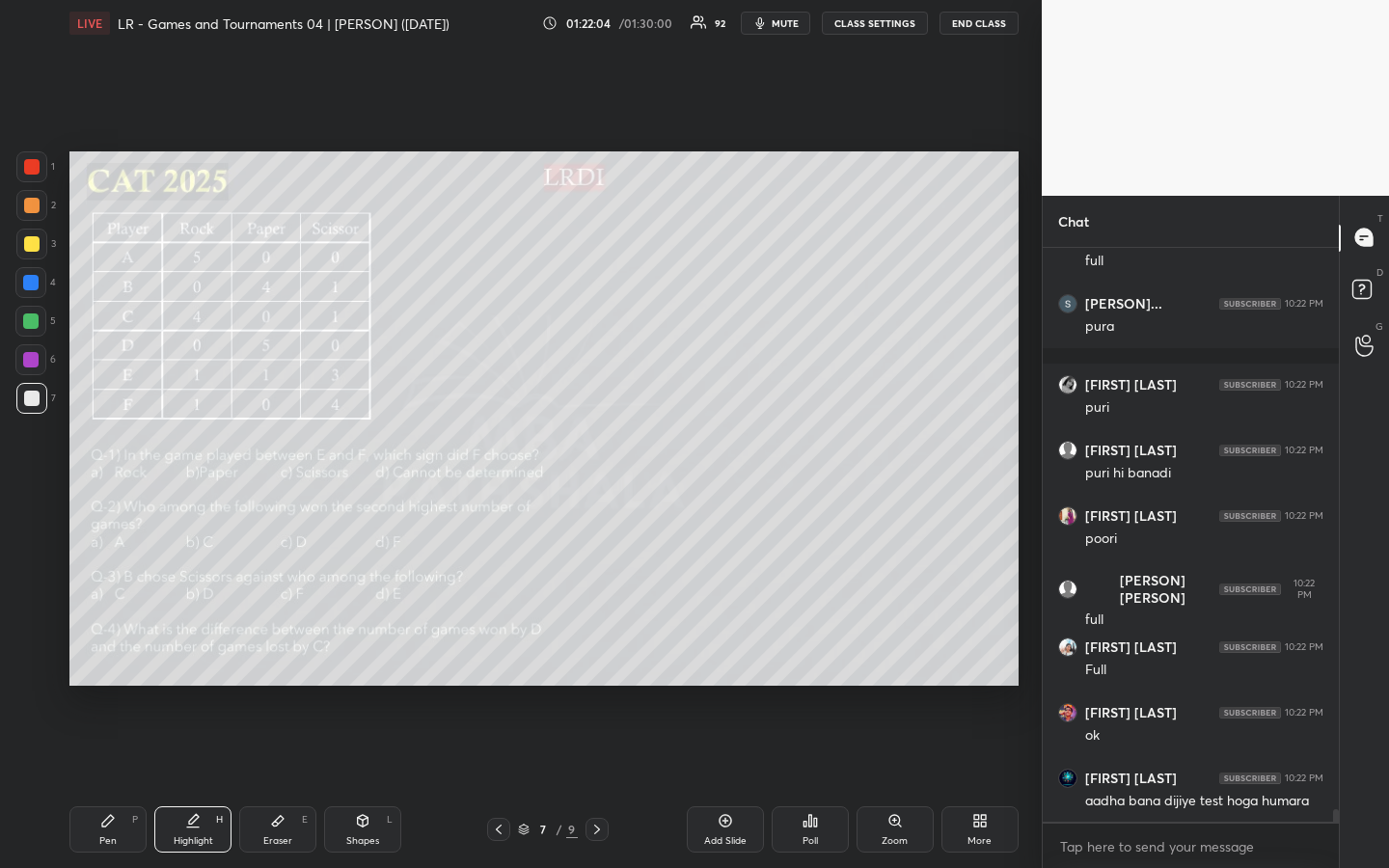 scroll, scrollTop: 25522, scrollLeft: 0, axis: vertical 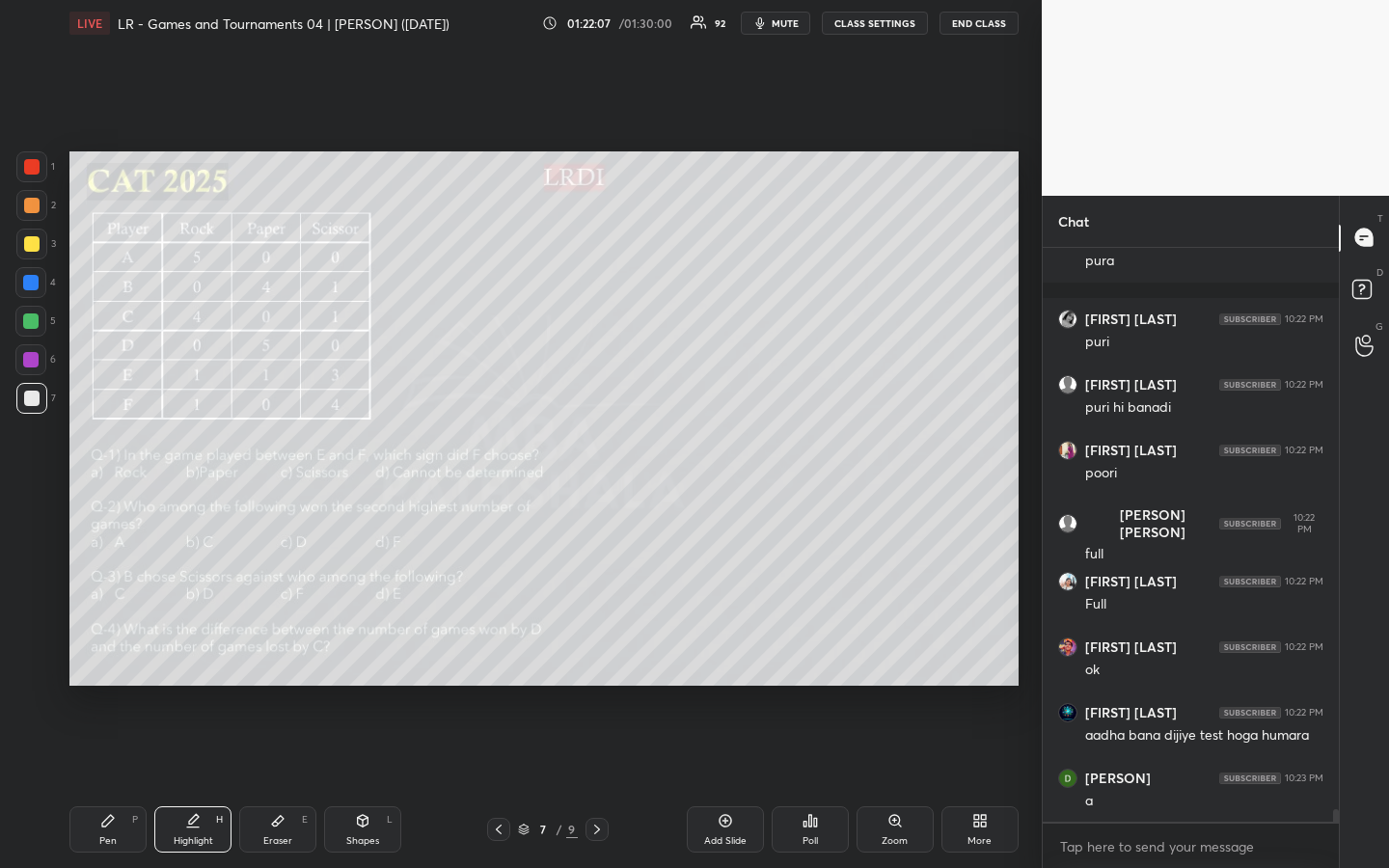 click on "Pen P" at bounding box center (108, 829) 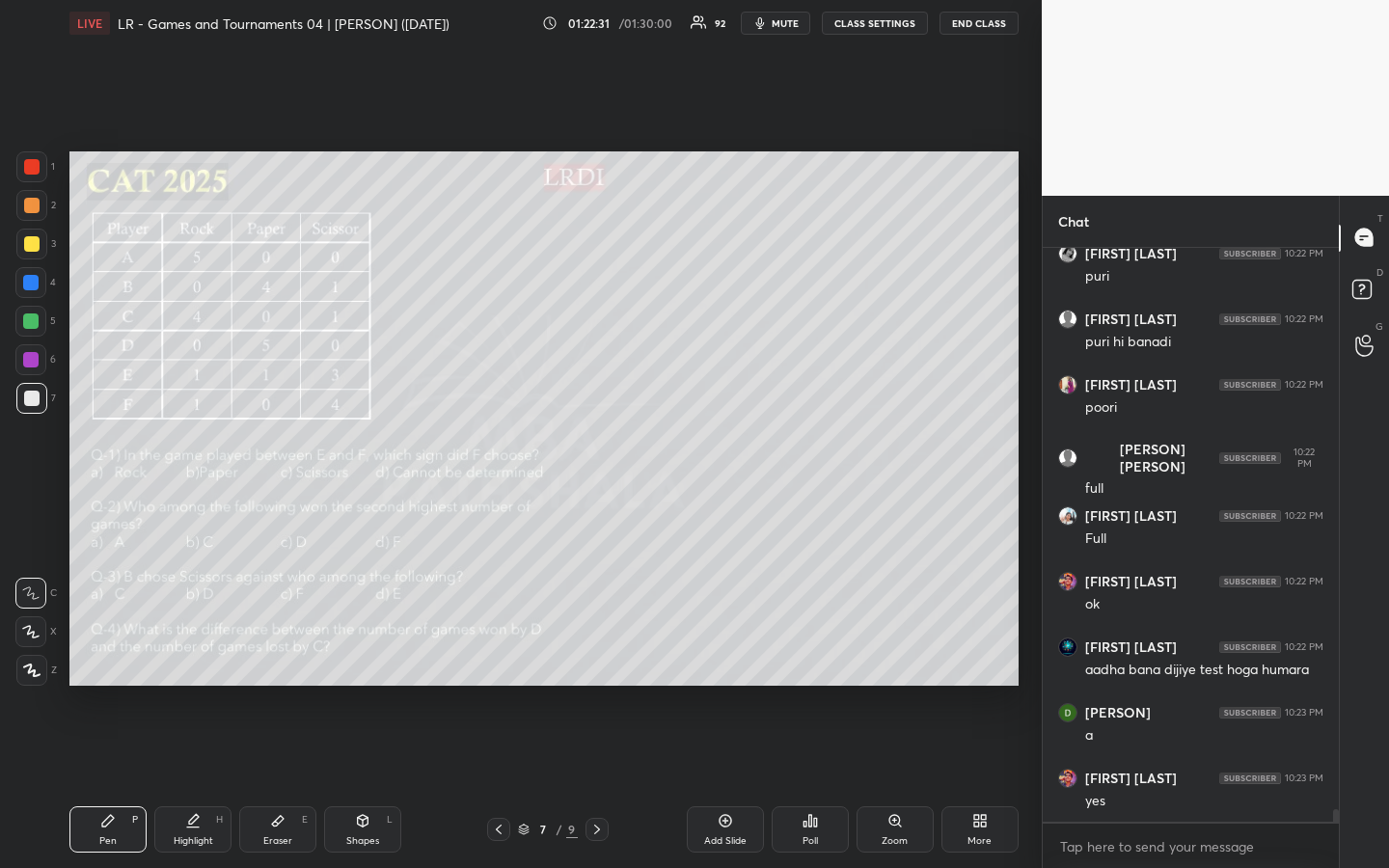 scroll, scrollTop: 25653, scrollLeft: 0, axis: vertical 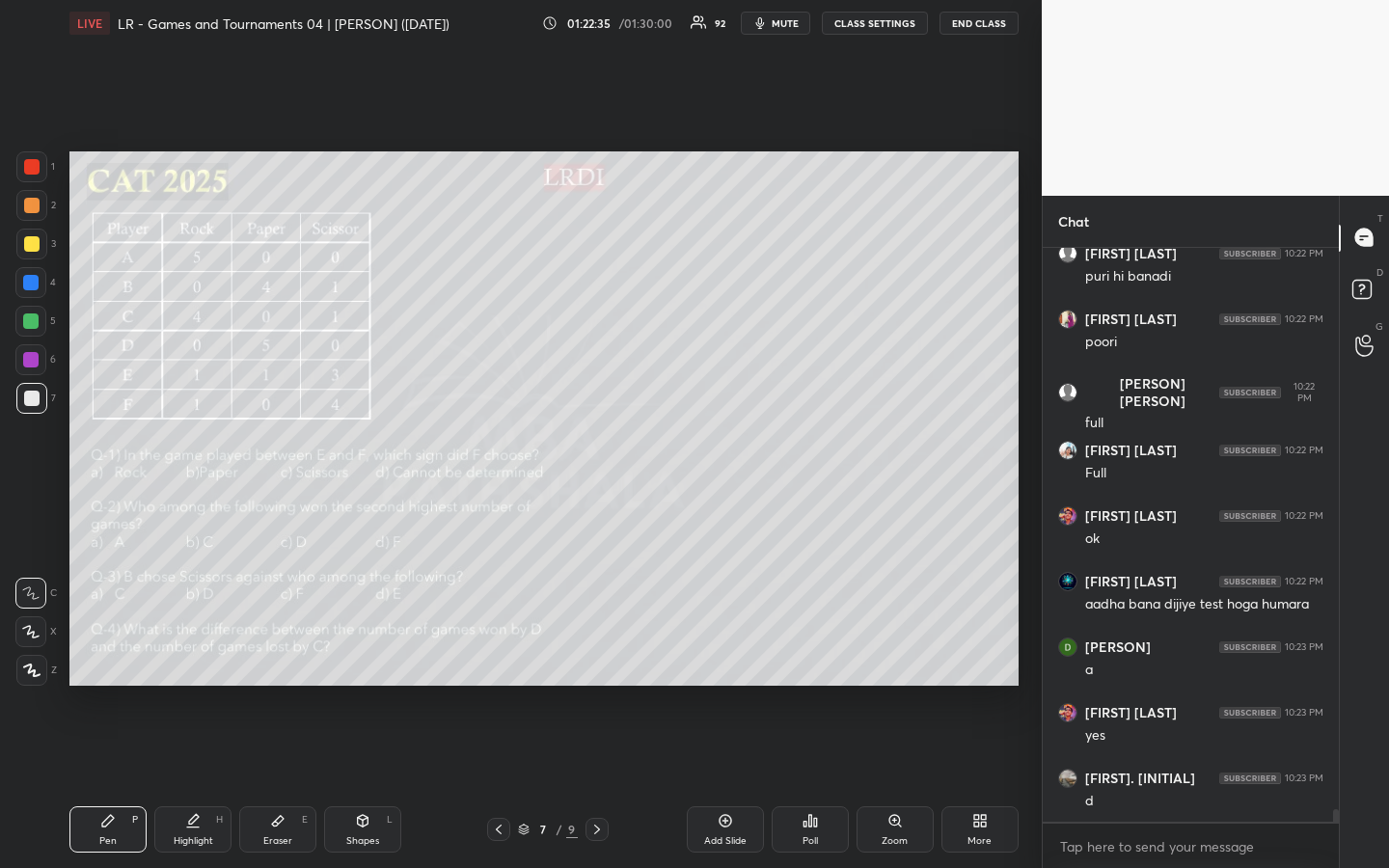 click on "Highlight" at bounding box center (193, 841) 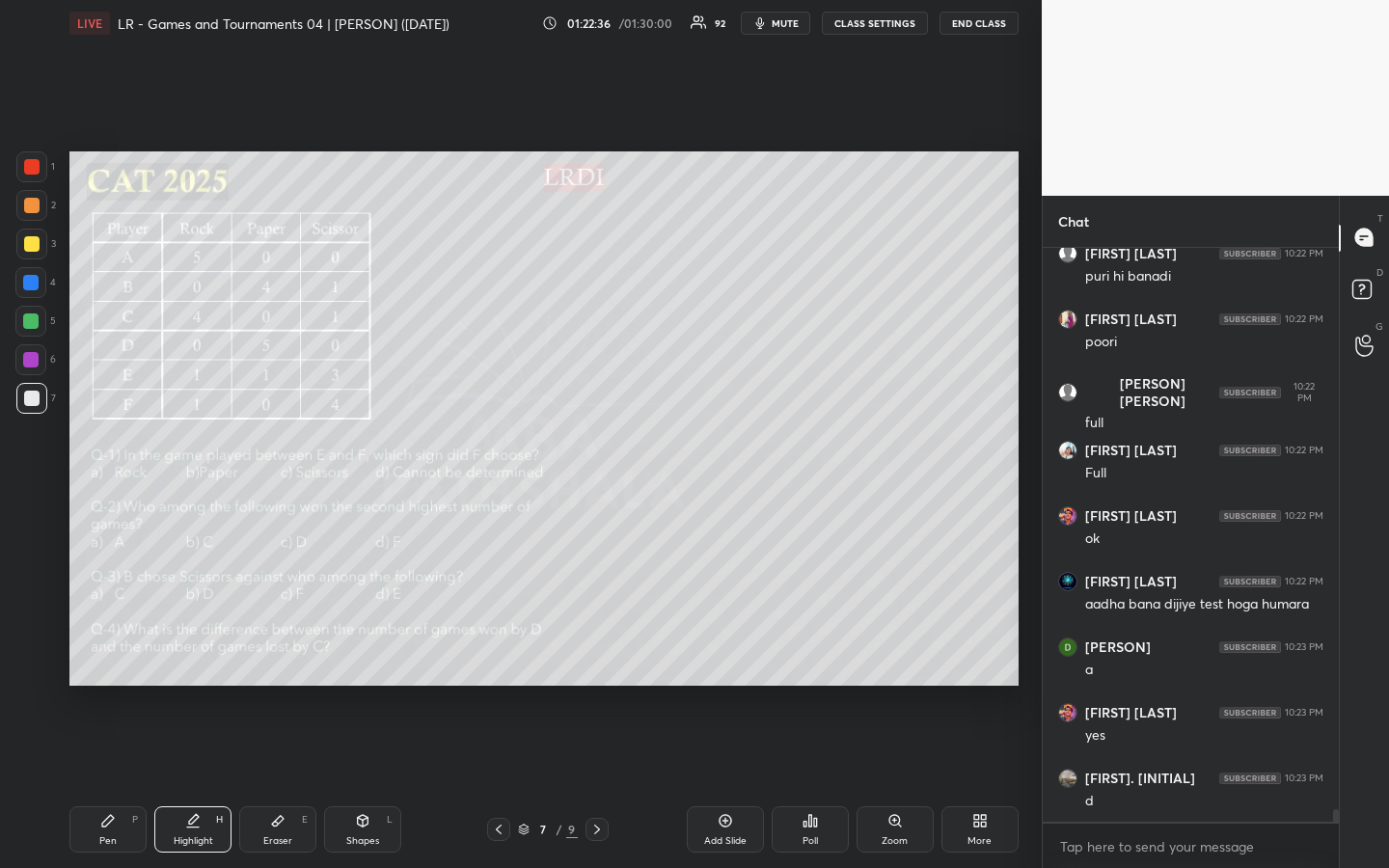 click on "Pen" at bounding box center [108, 841] 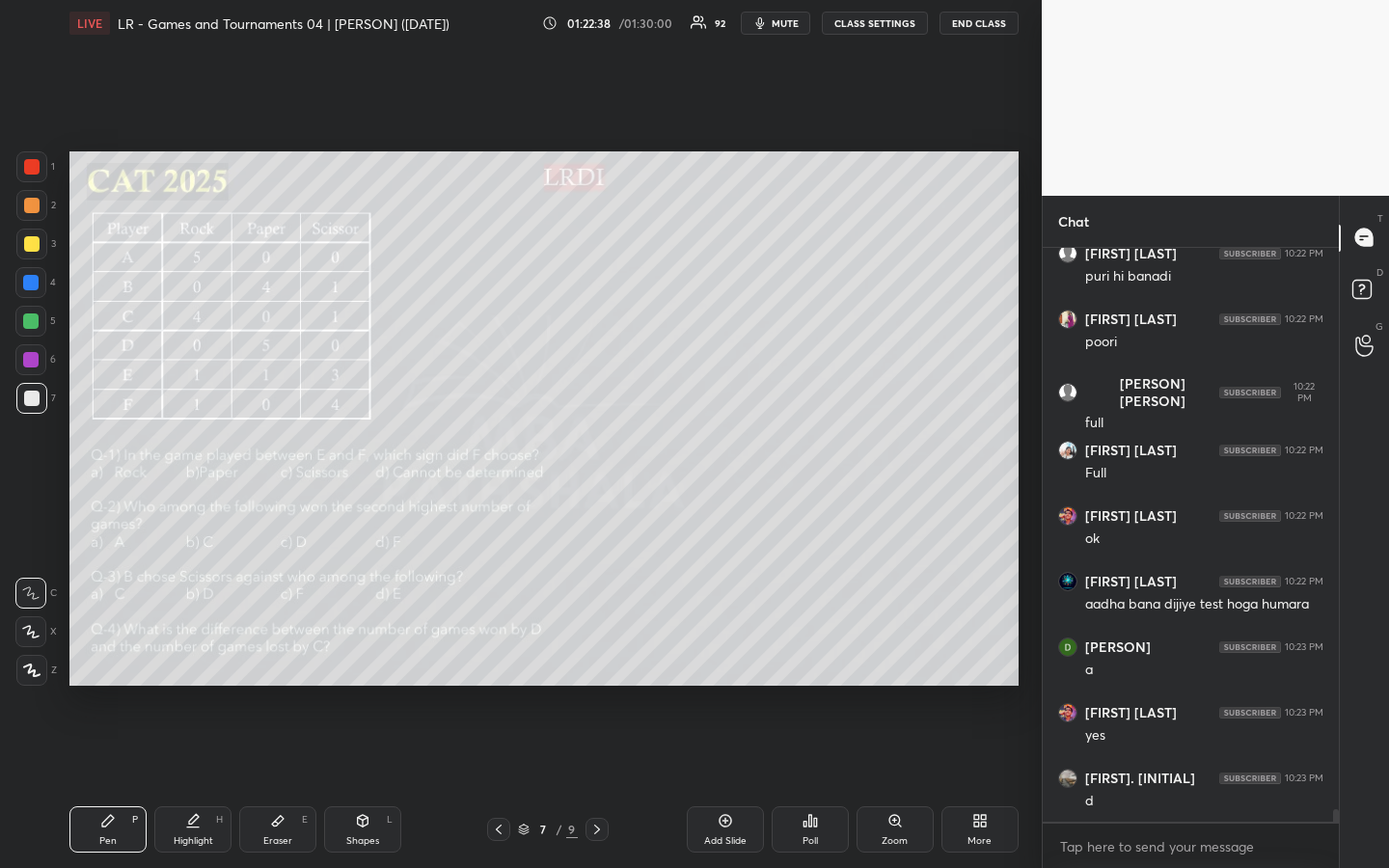 click on "Highlight H" at bounding box center [193, 829] 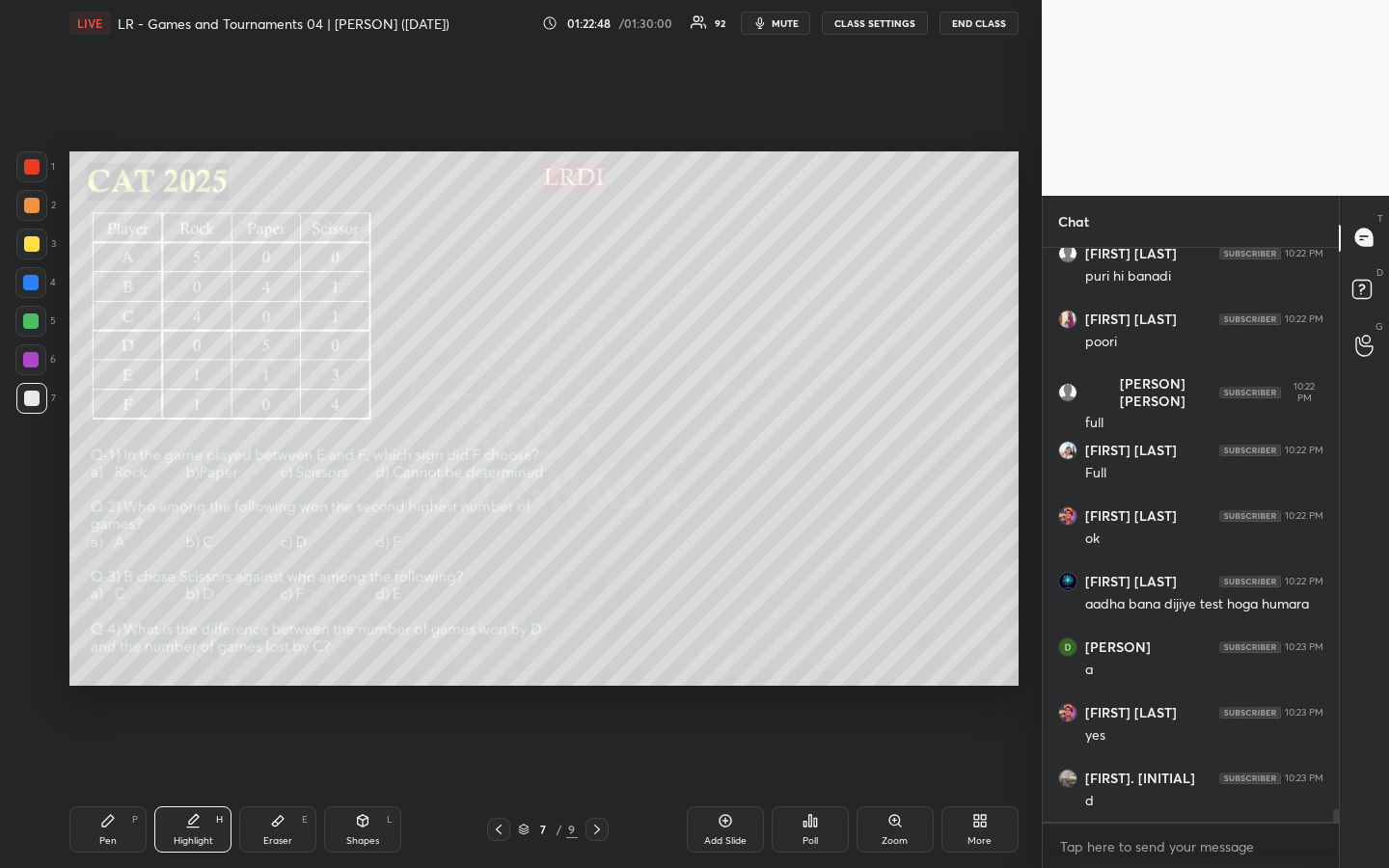 click on "Pen P" at bounding box center (108, 829) 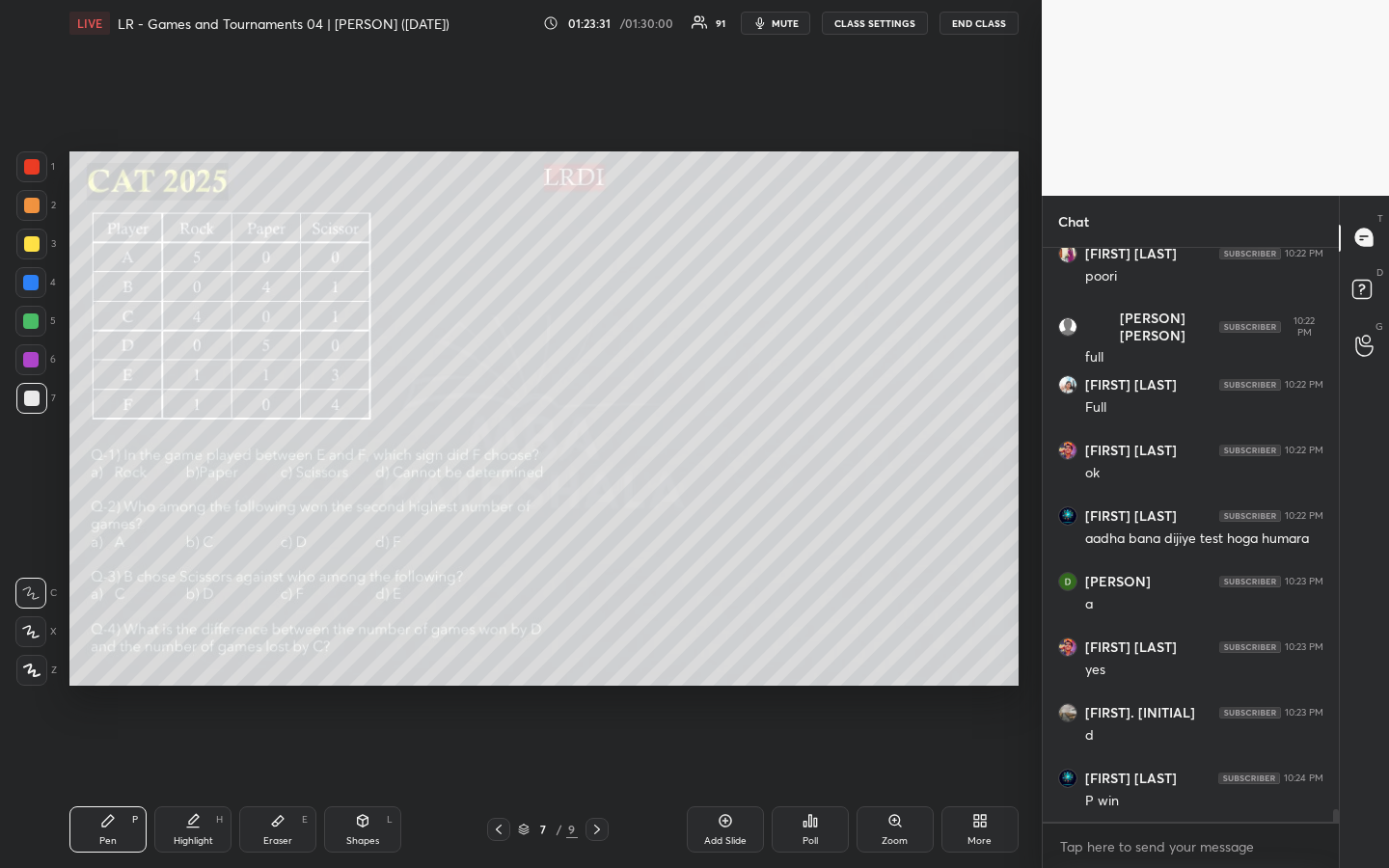 scroll, scrollTop: 25784, scrollLeft: 0, axis: vertical 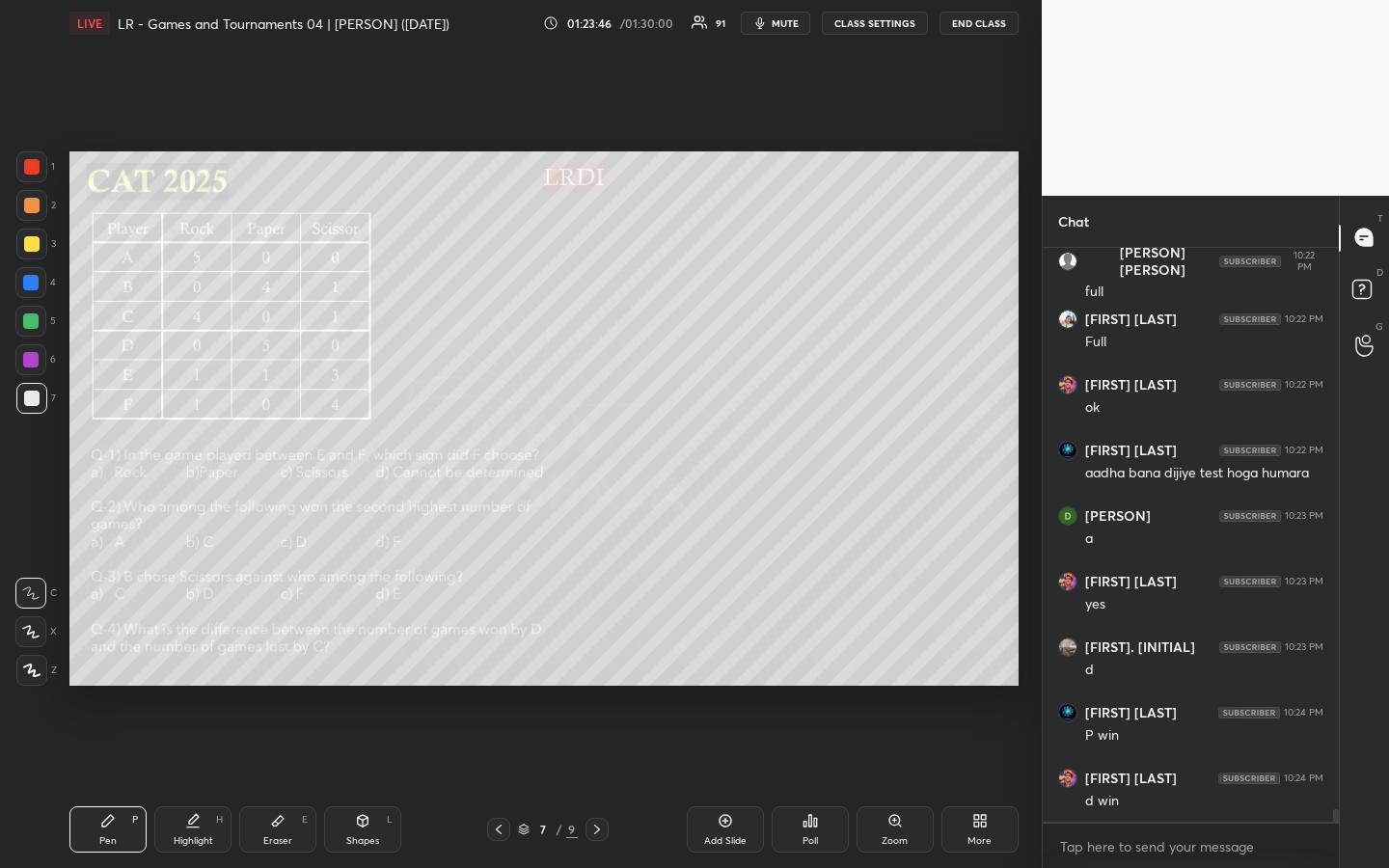 click on "Highlight" at bounding box center (193, 841) 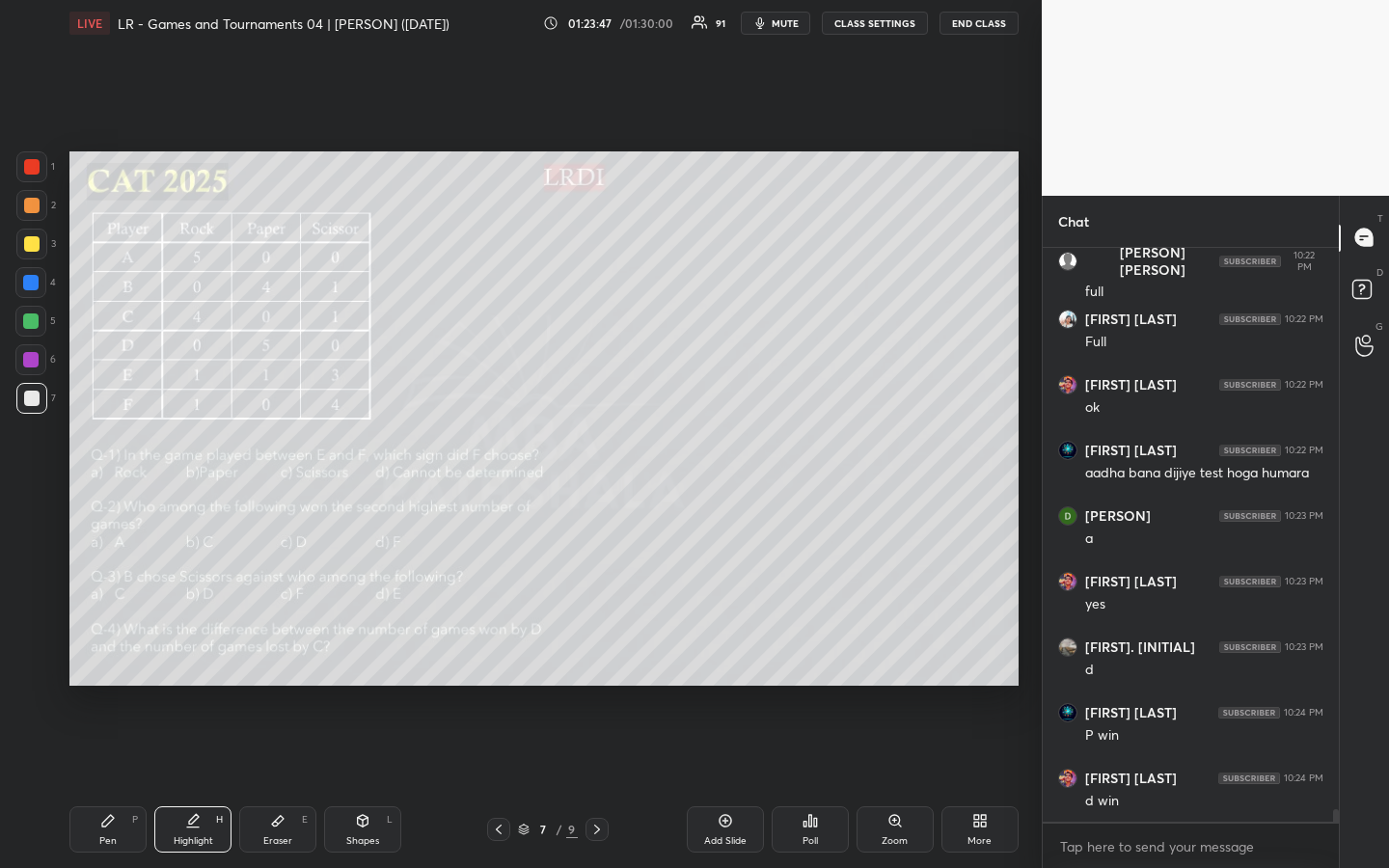 click on "Pen P" at bounding box center (108, 829) 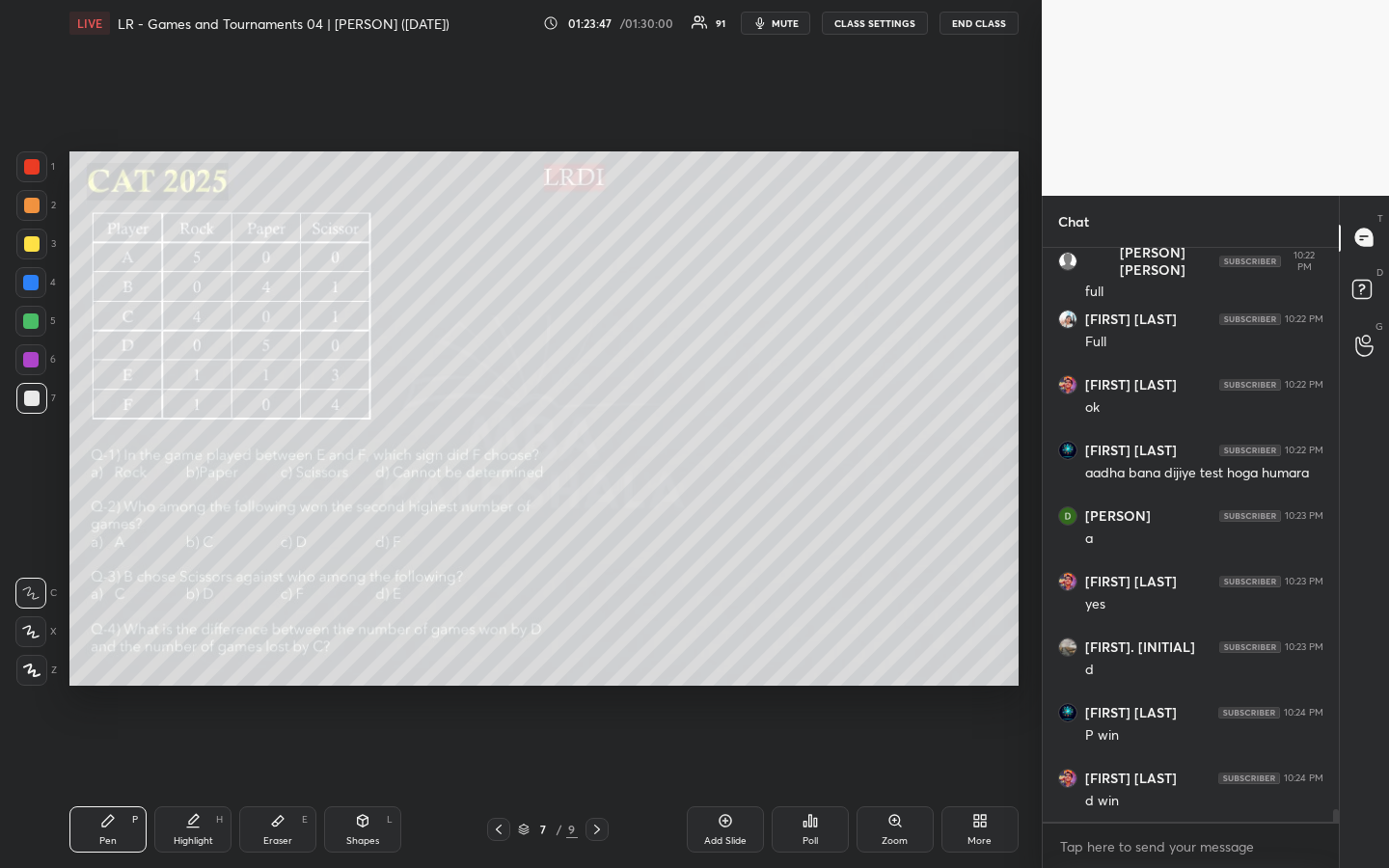click on "Highlight H" at bounding box center (193, 829) 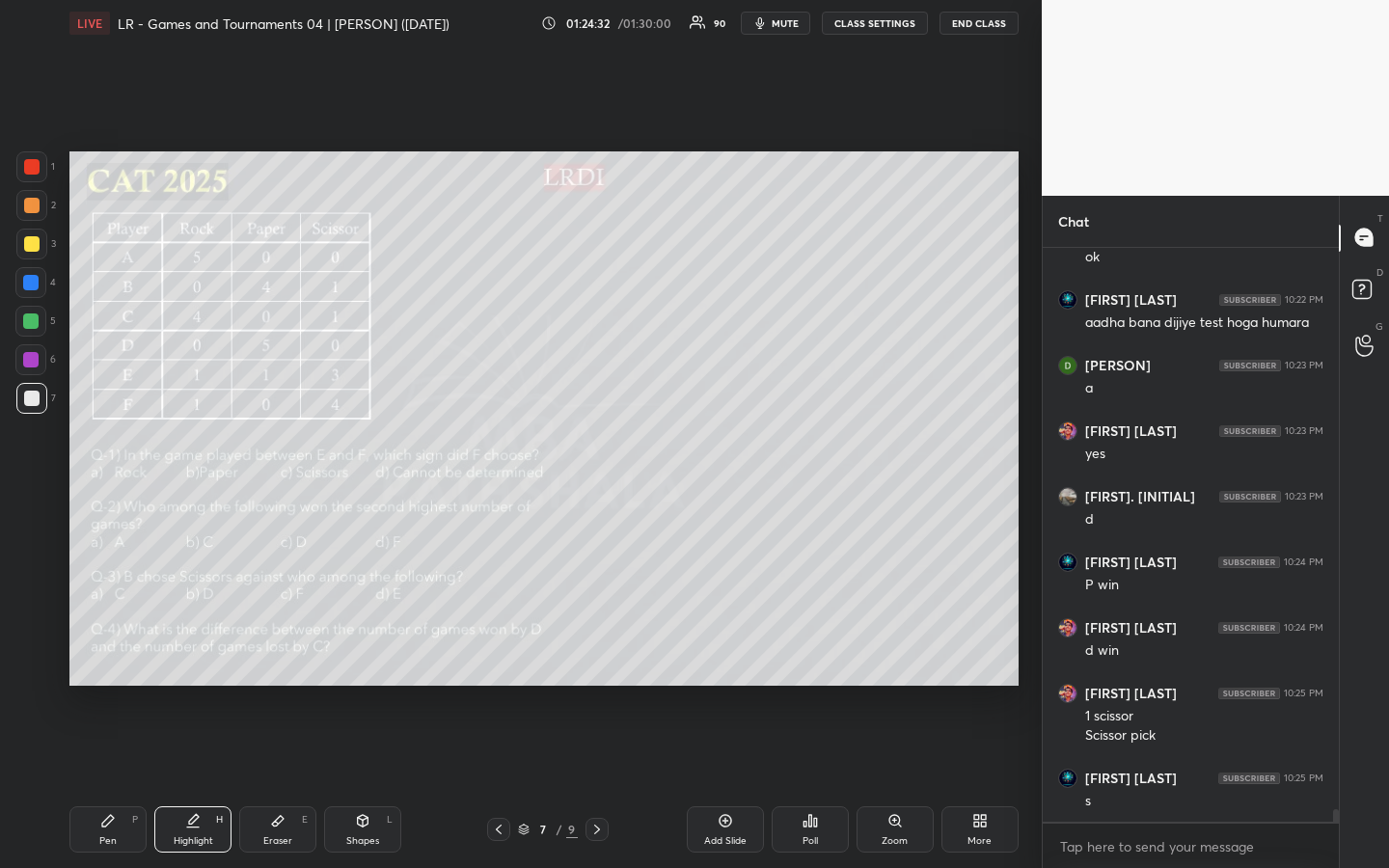 scroll, scrollTop: 26000, scrollLeft: 0, axis: vertical 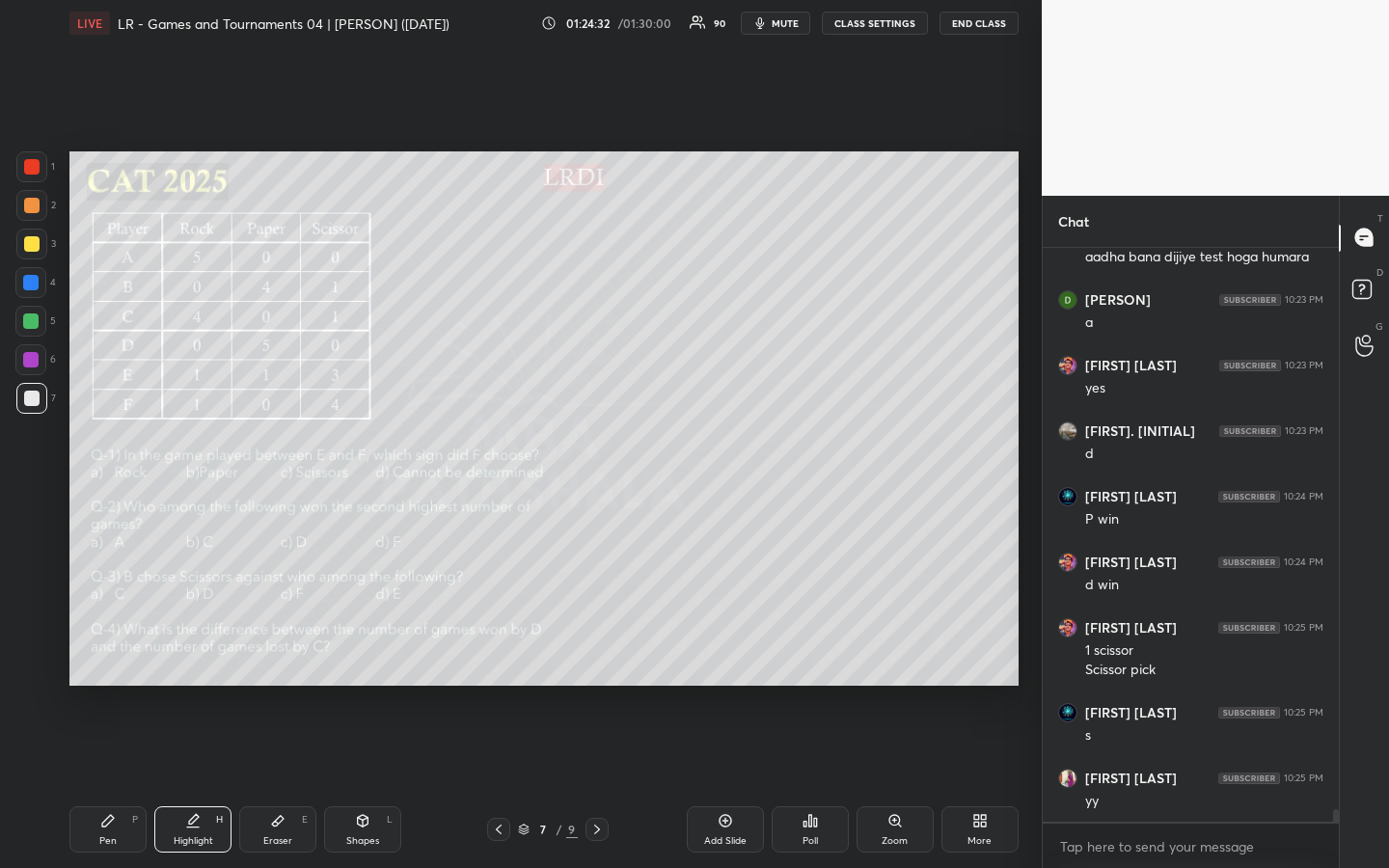 drag, startPoint x: 112, startPoint y: 820, endPoint x: 181, endPoint y: 792, distance: 74.46476 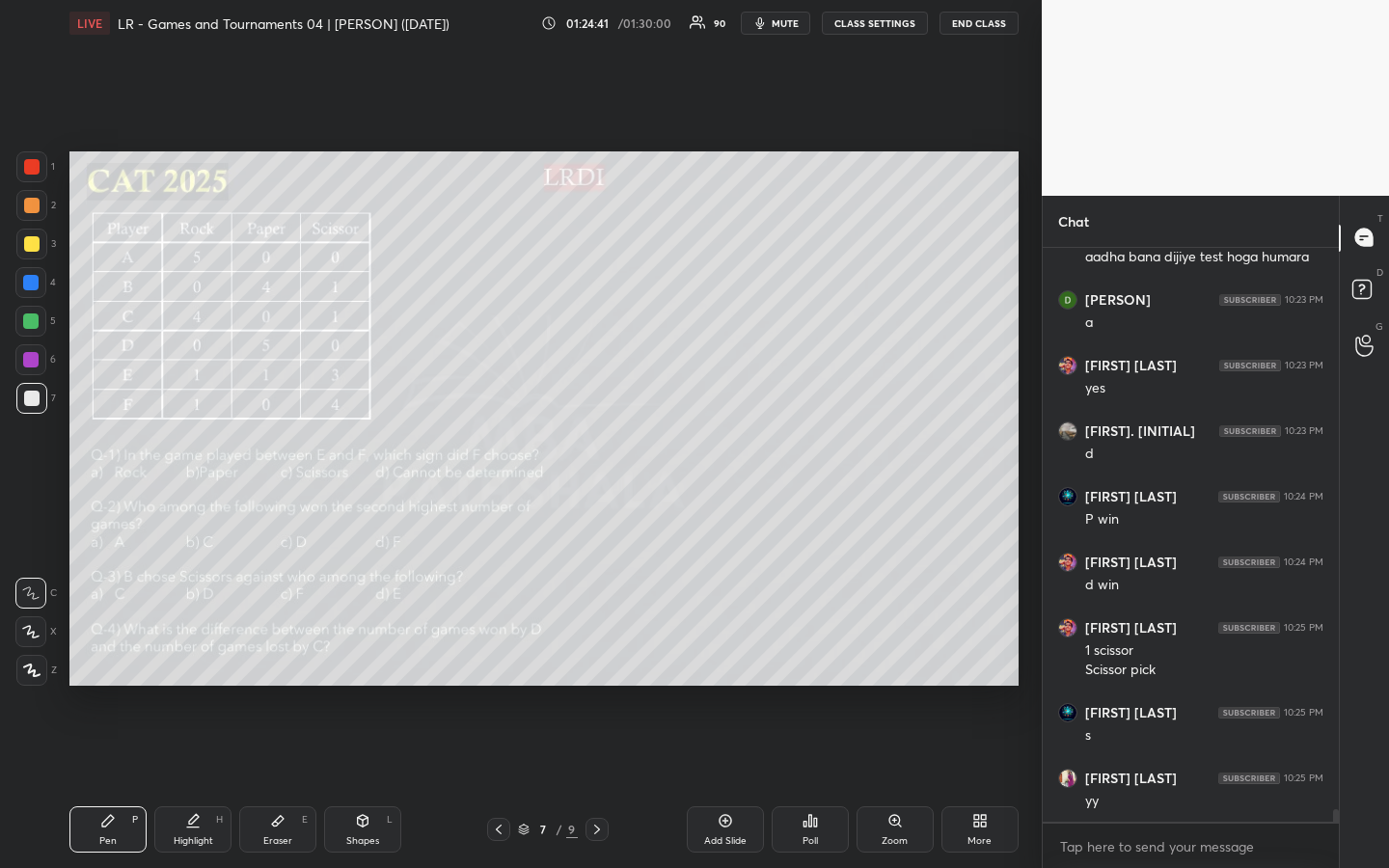 scroll, scrollTop: 26066, scrollLeft: 0, axis: vertical 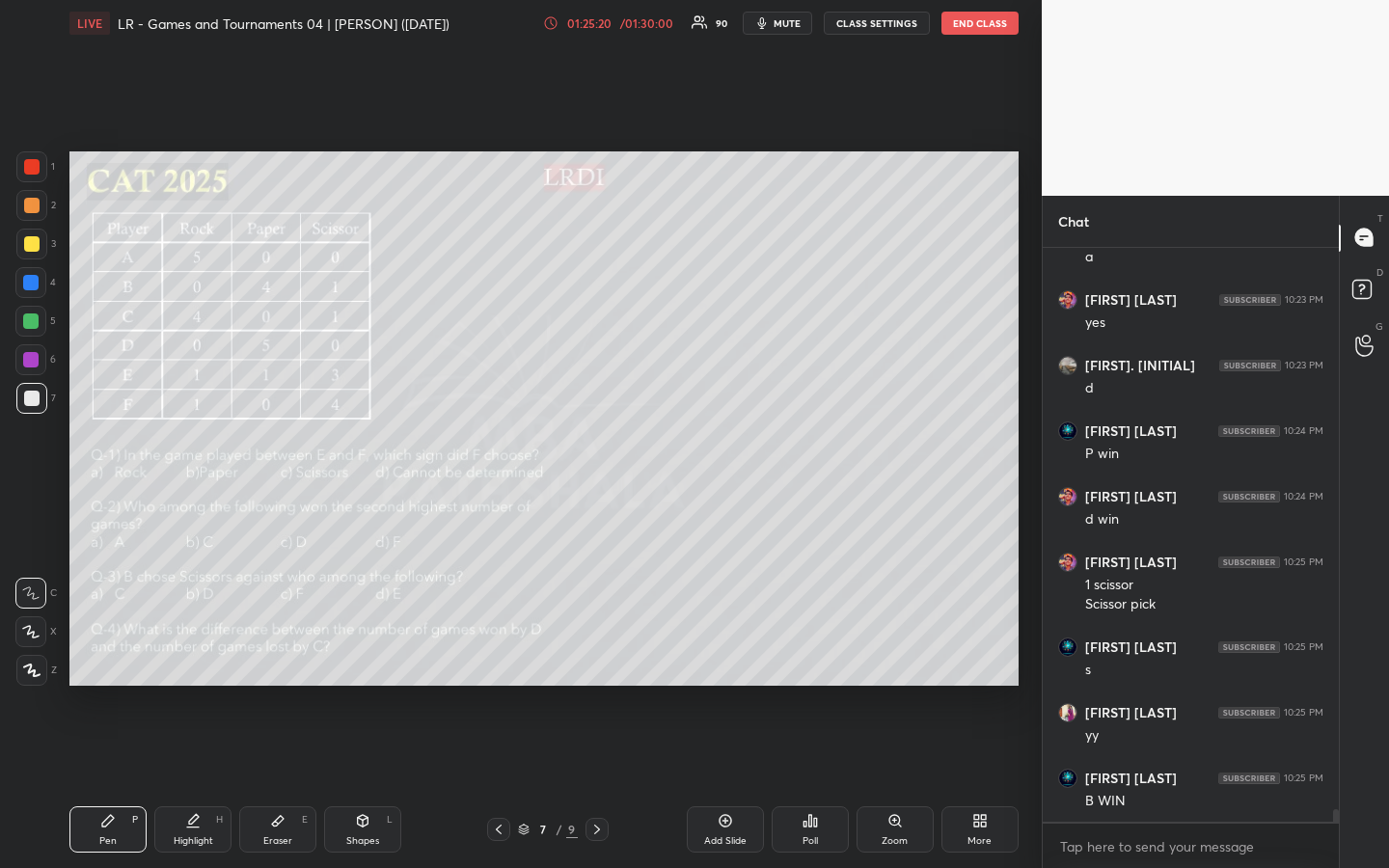 click on "Highlight H" at bounding box center [193, 829] 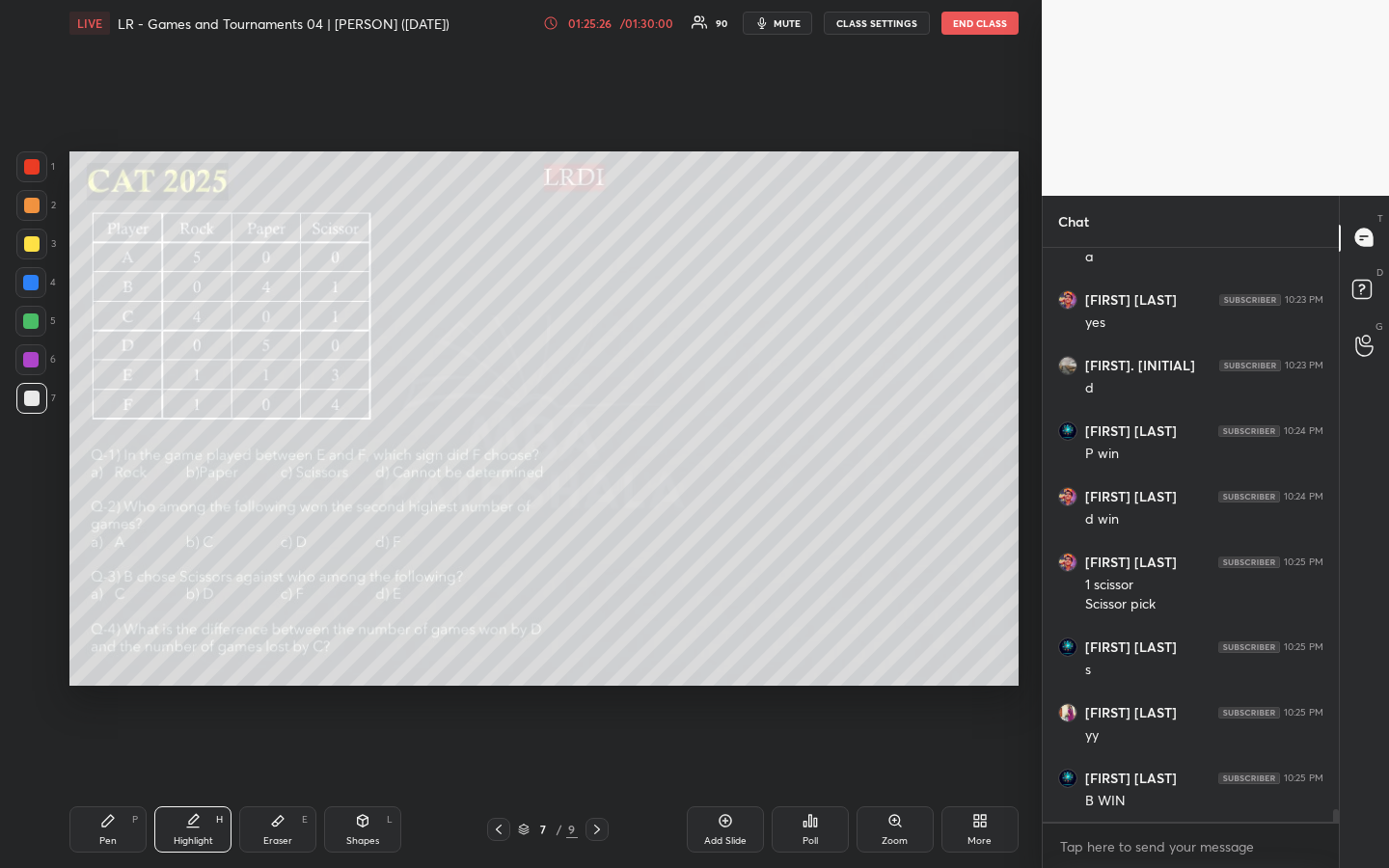 click on "Pen P" at bounding box center (108, 829) 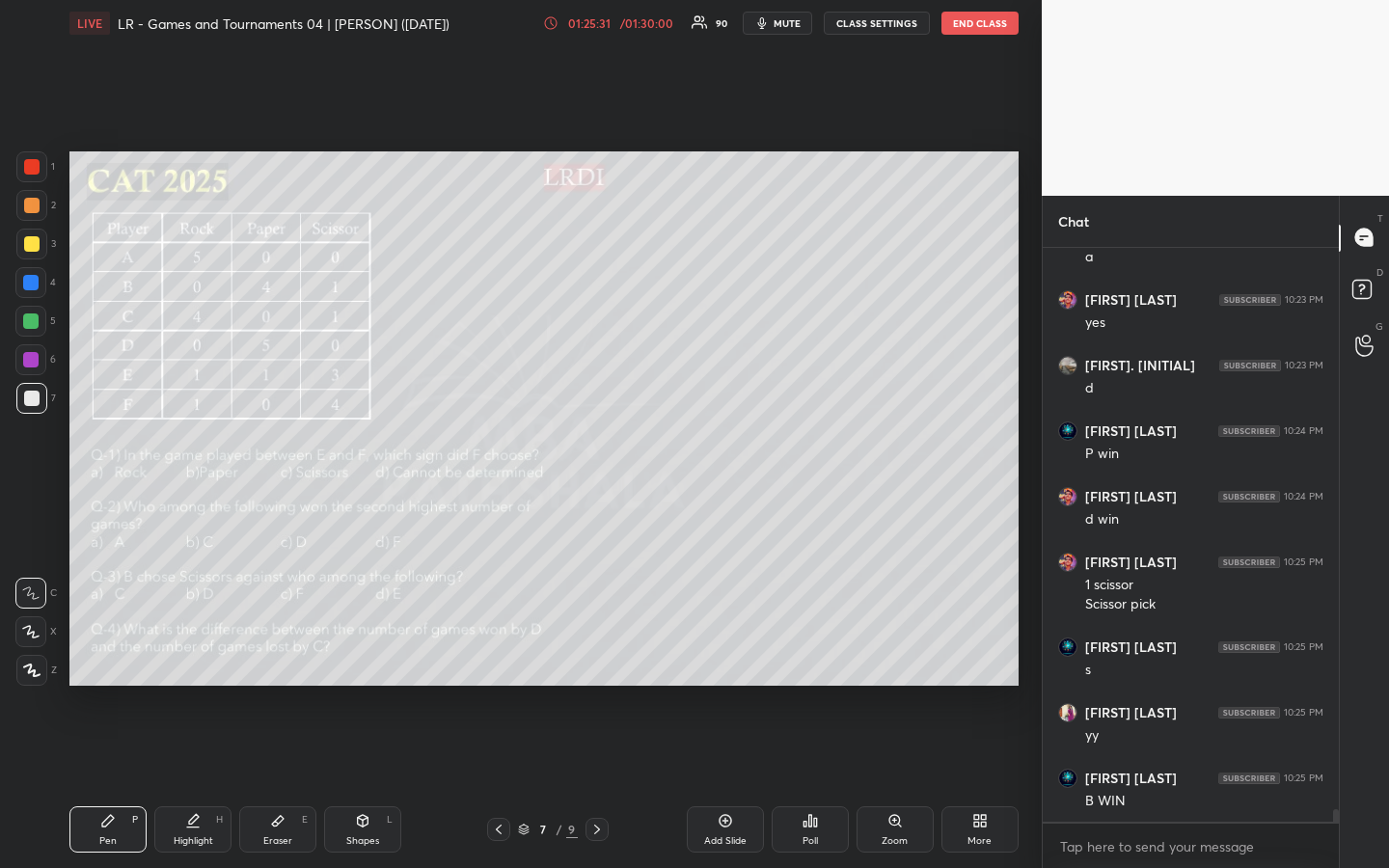 scroll, scrollTop: 26132, scrollLeft: 0, axis: vertical 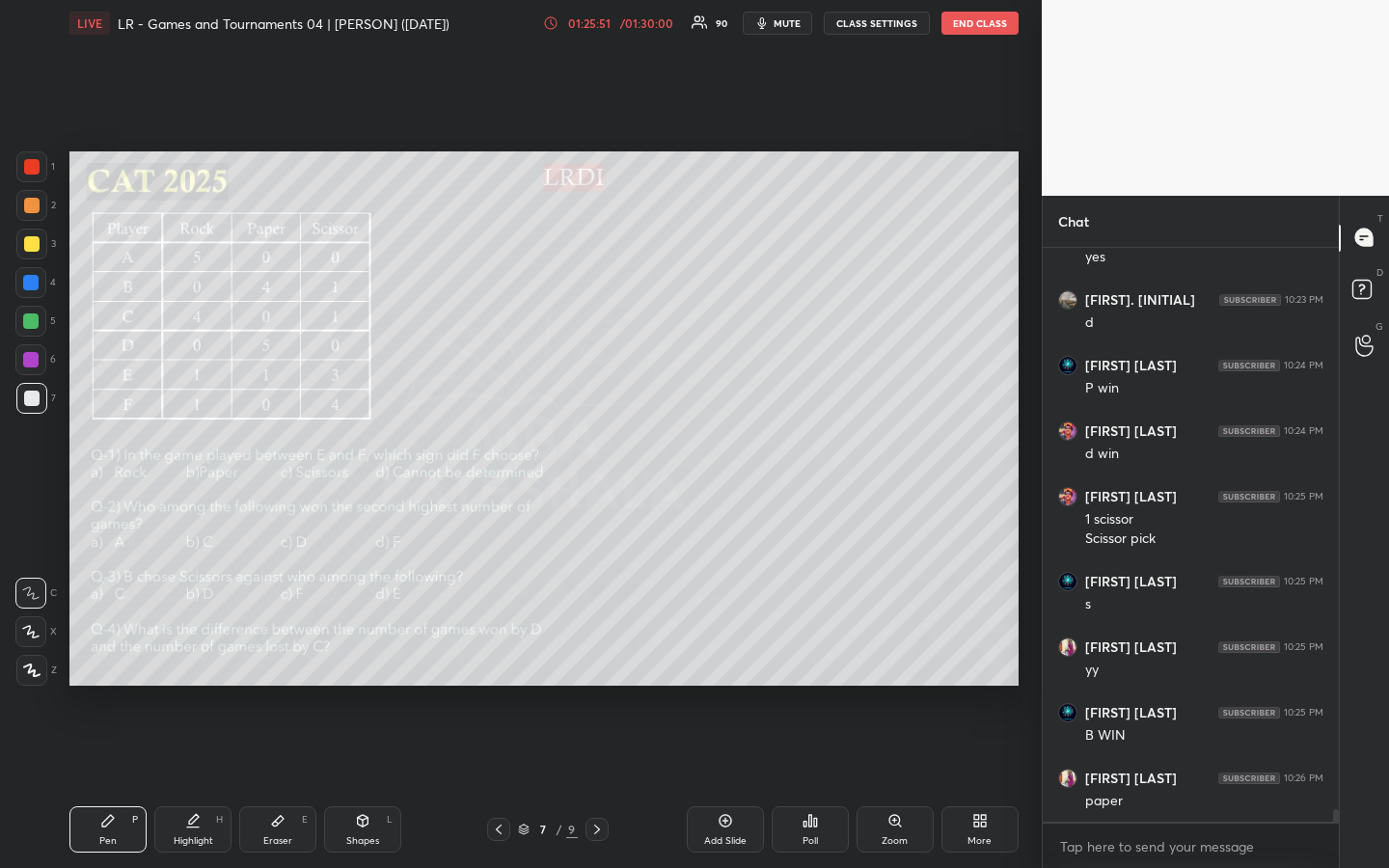 drag, startPoint x: 204, startPoint y: 822, endPoint x: 221, endPoint y: 803, distance: 25.495098 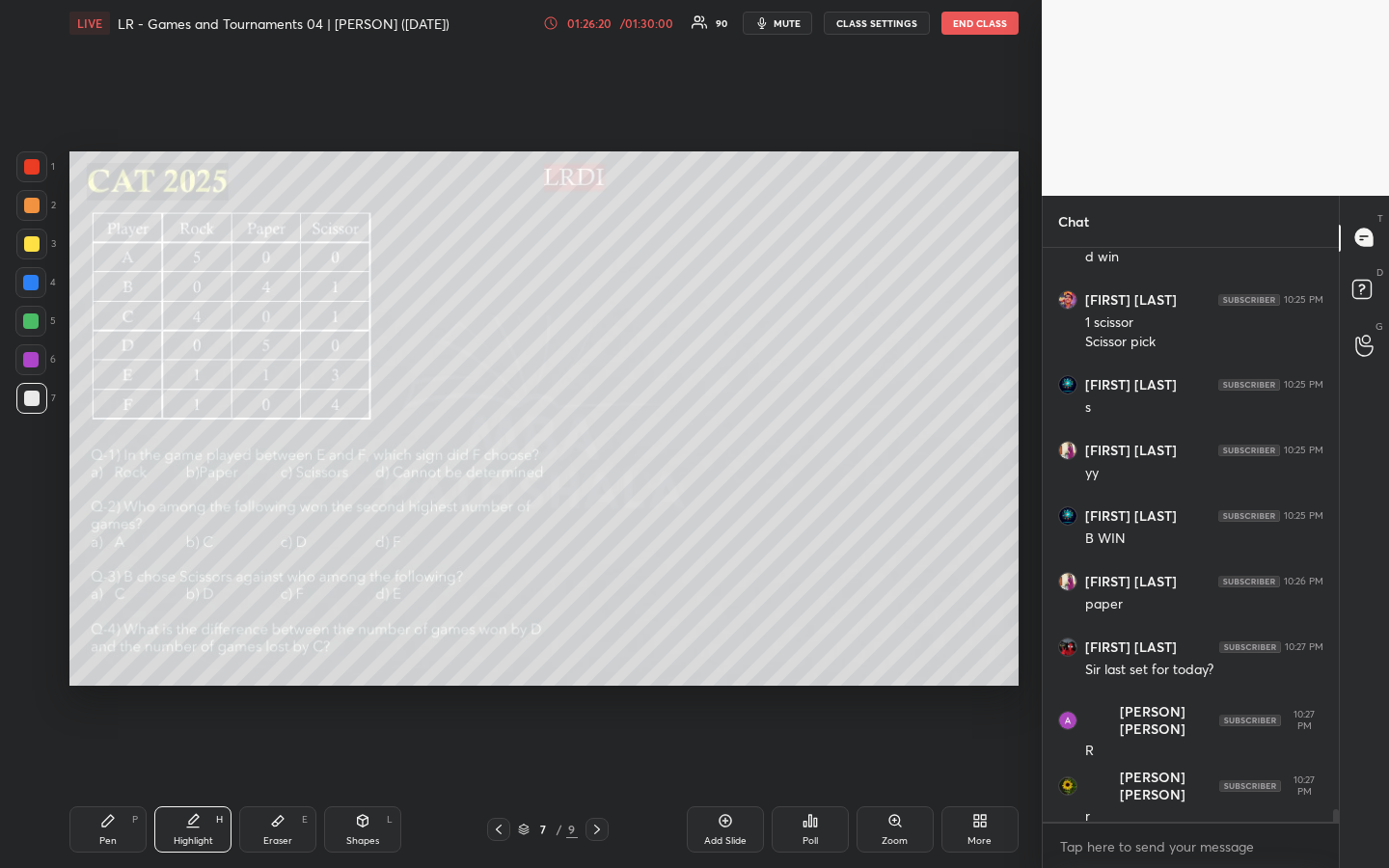 scroll, scrollTop: 26394, scrollLeft: 0, axis: vertical 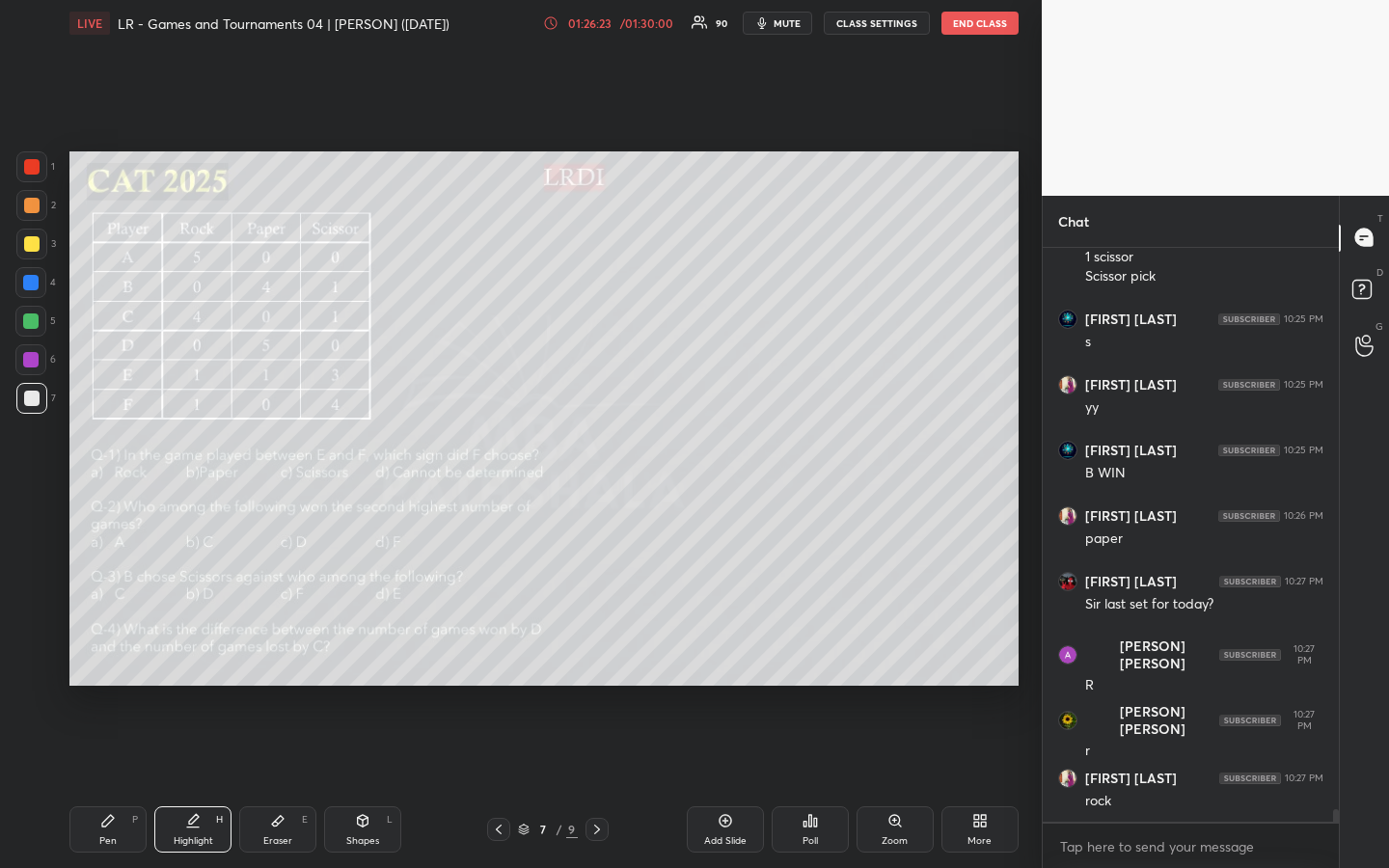 click on "Pen" at bounding box center (108, 841) 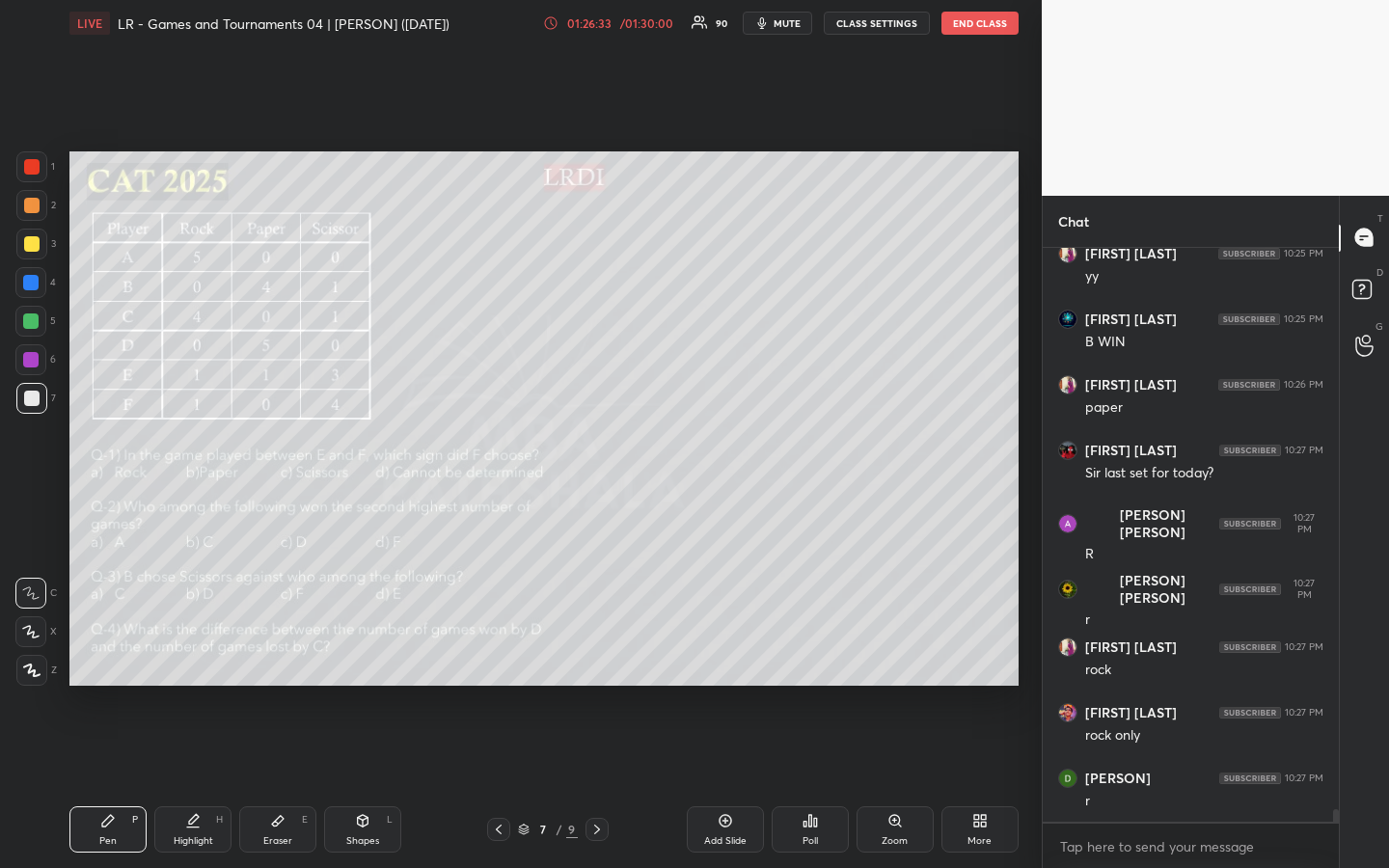 scroll, scrollTop: 26591, scrollLeft: 0, axis: vertical 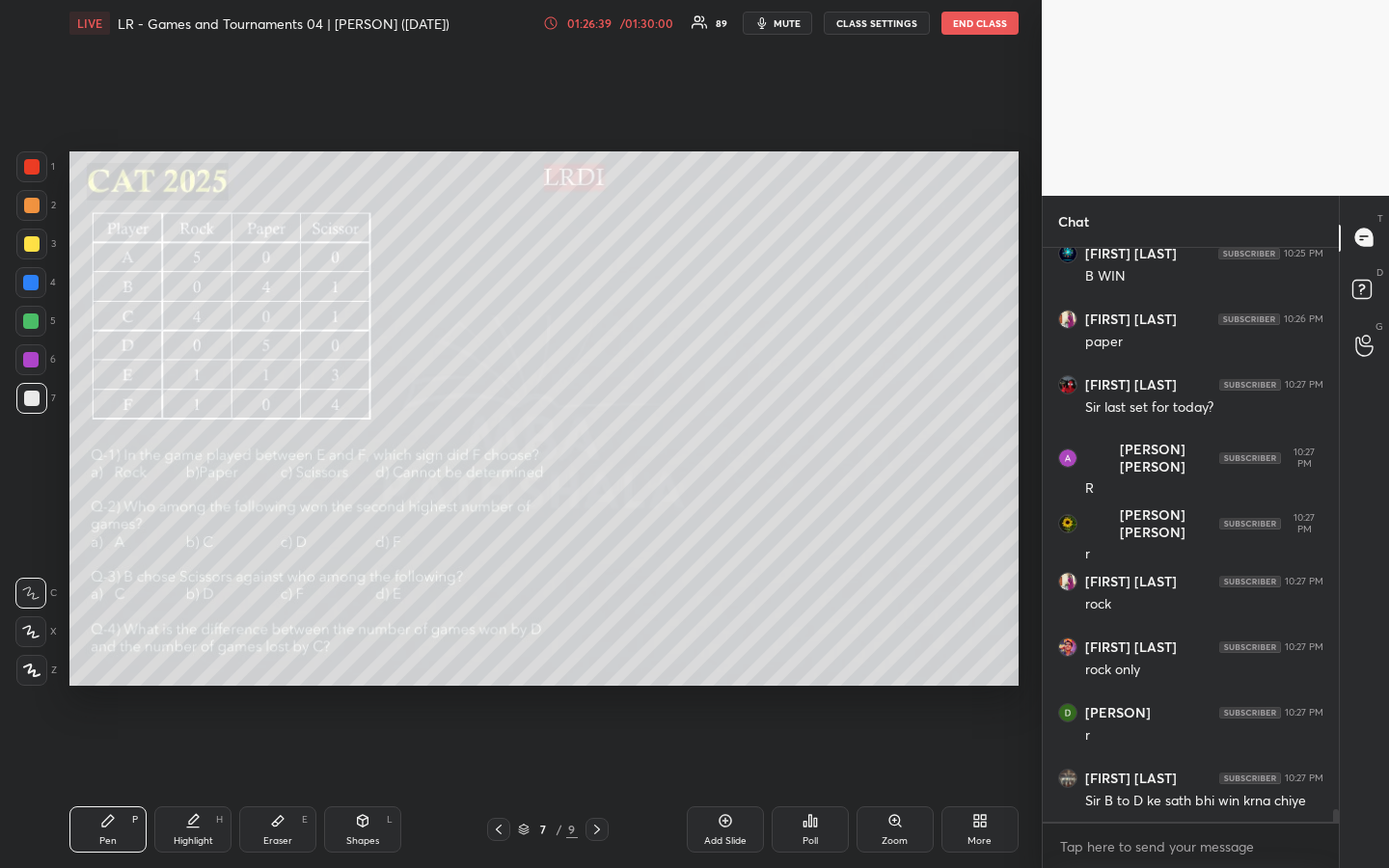 click on "Highlight H" at bounding box center (193, 829) 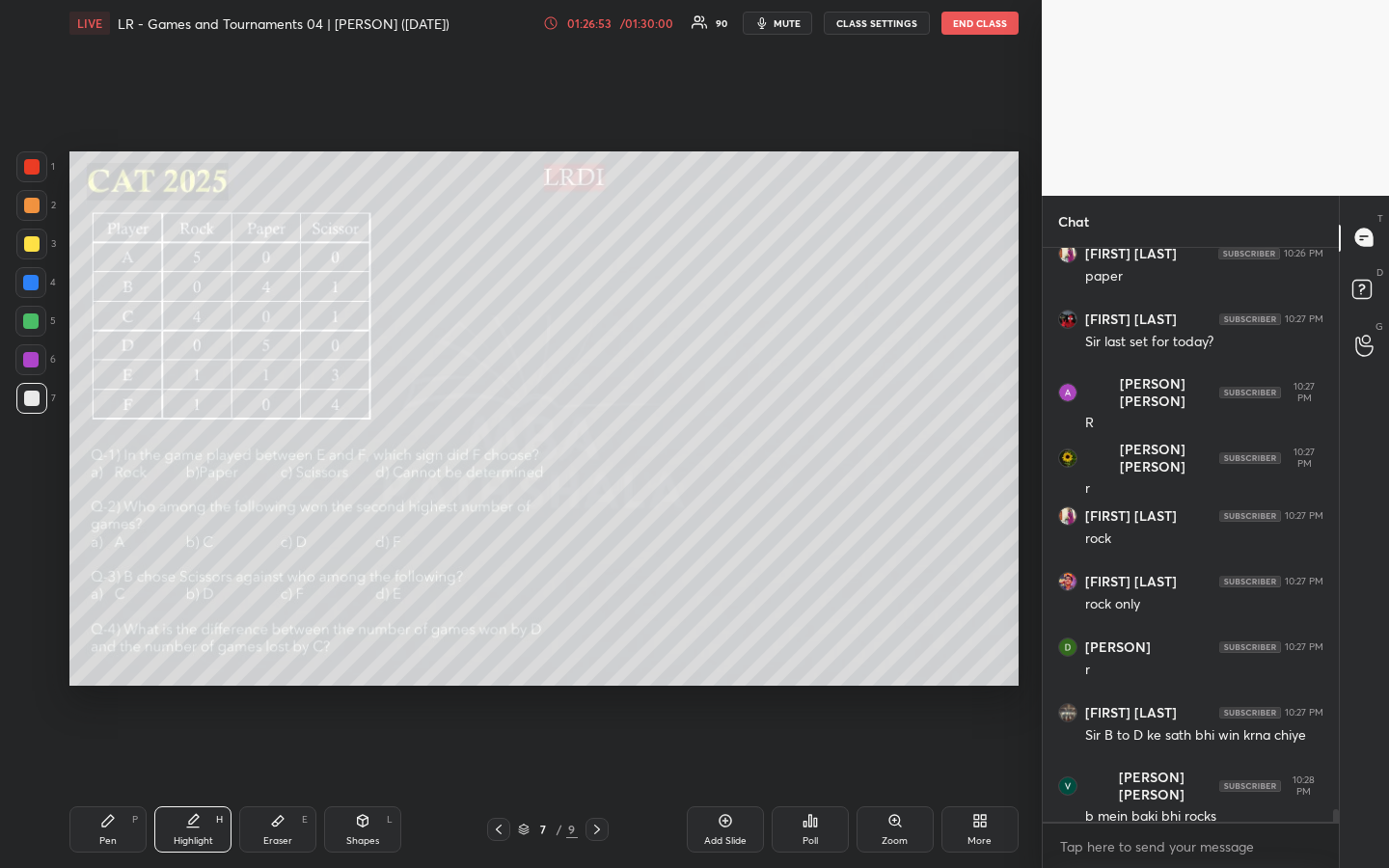 scroll, scrollTop: 26722, scrollLeft: 0, axis: vertical 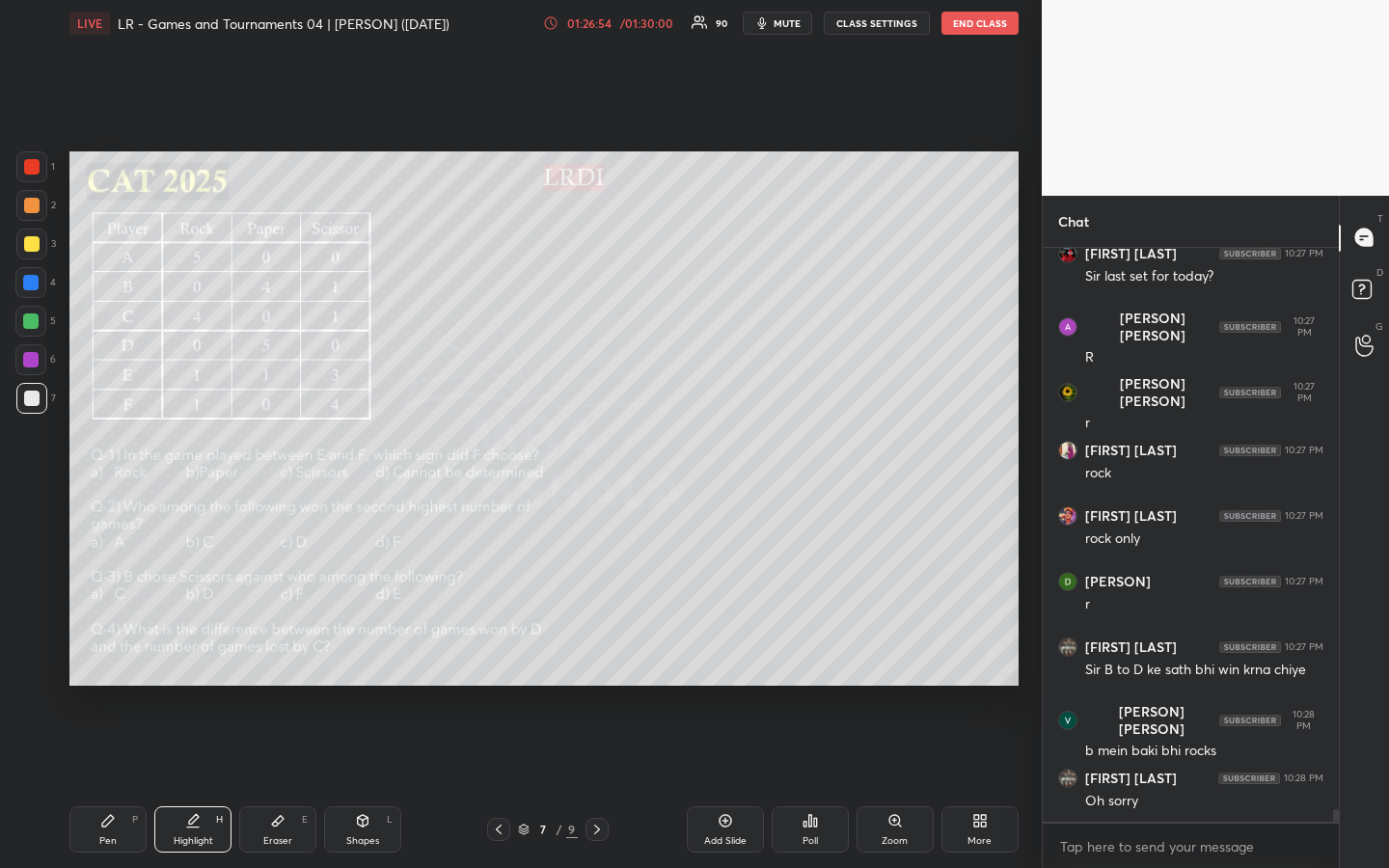 click on "Pen" at bounding box center [108, 841] 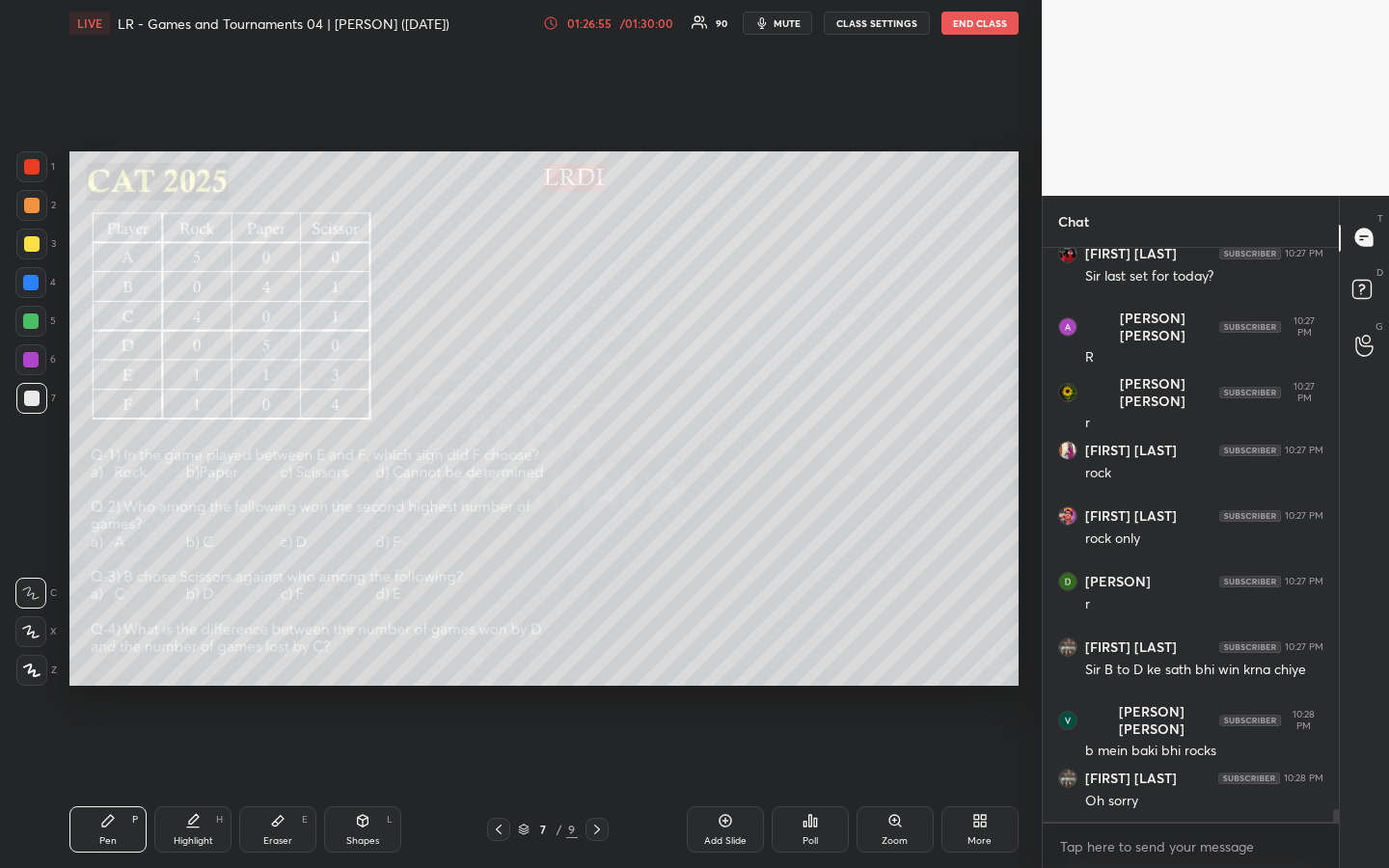 click on "Highlight H" at bounding box center [193, 829] 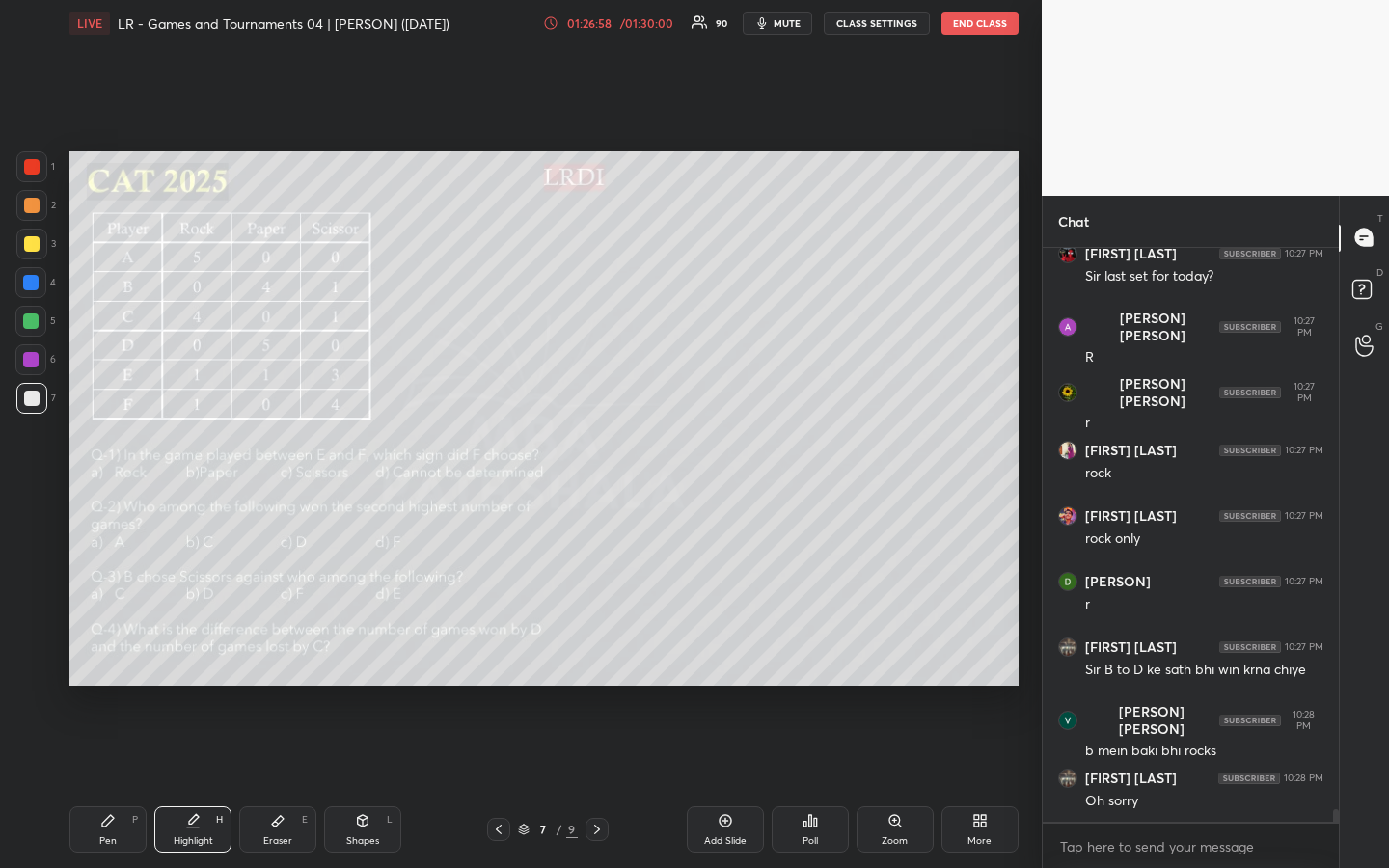 scroll, scrollTop: 26741, scrollLeft: 0, axis: vertical 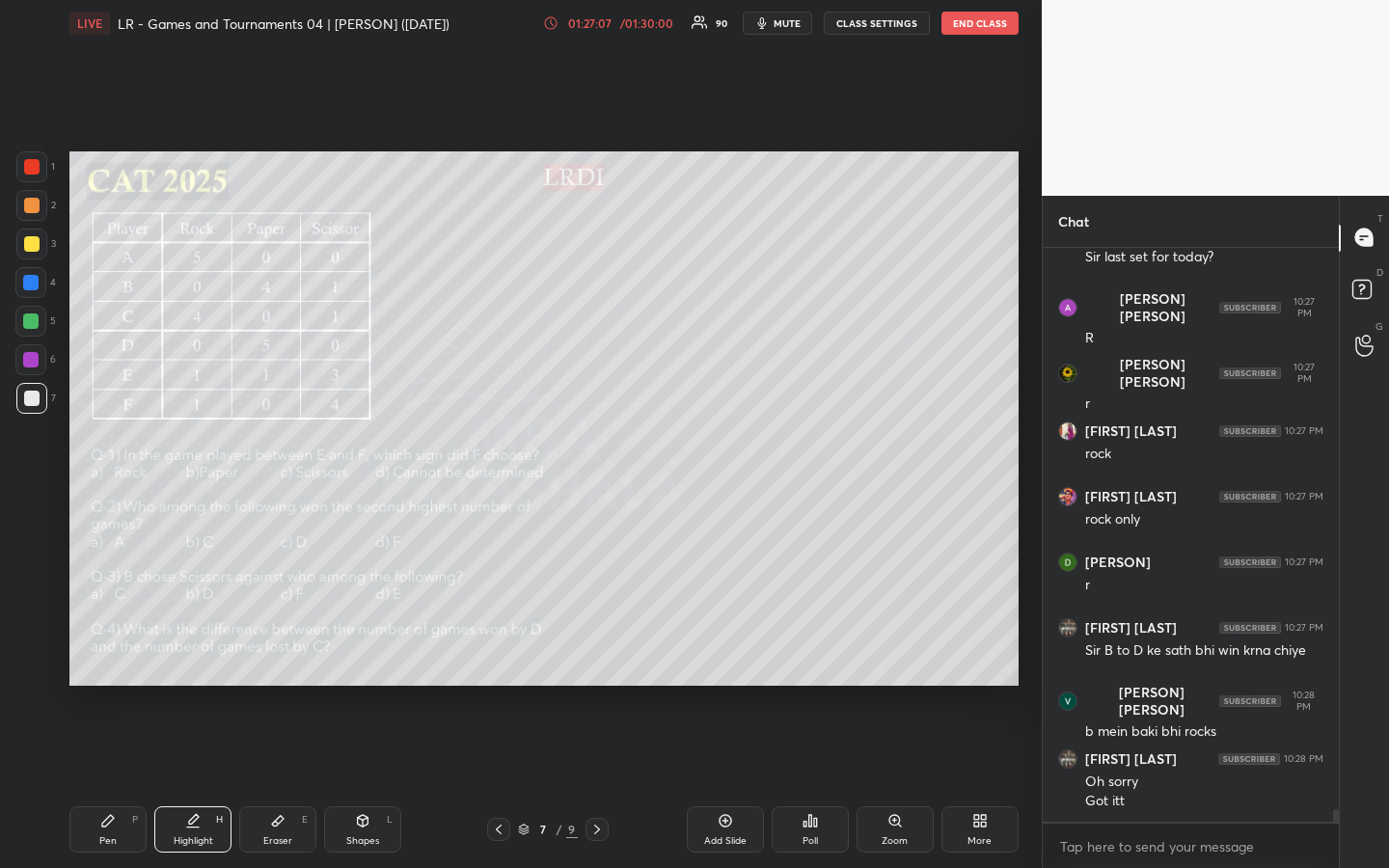 click on "Pen P" at bounding box center [108, 829] 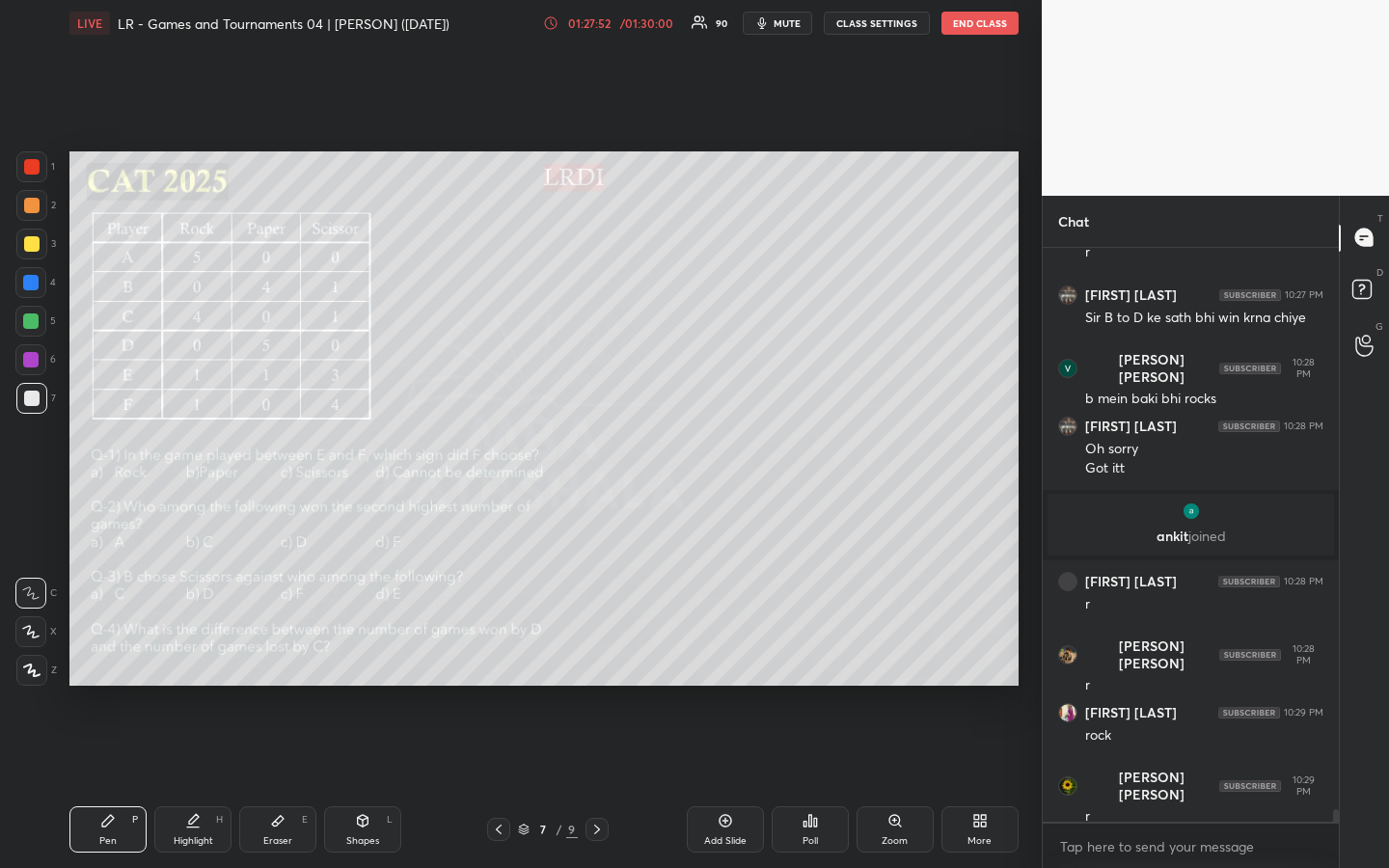 scroll, scrollTop: 26394, scrollLeft: 0, axis: vertical 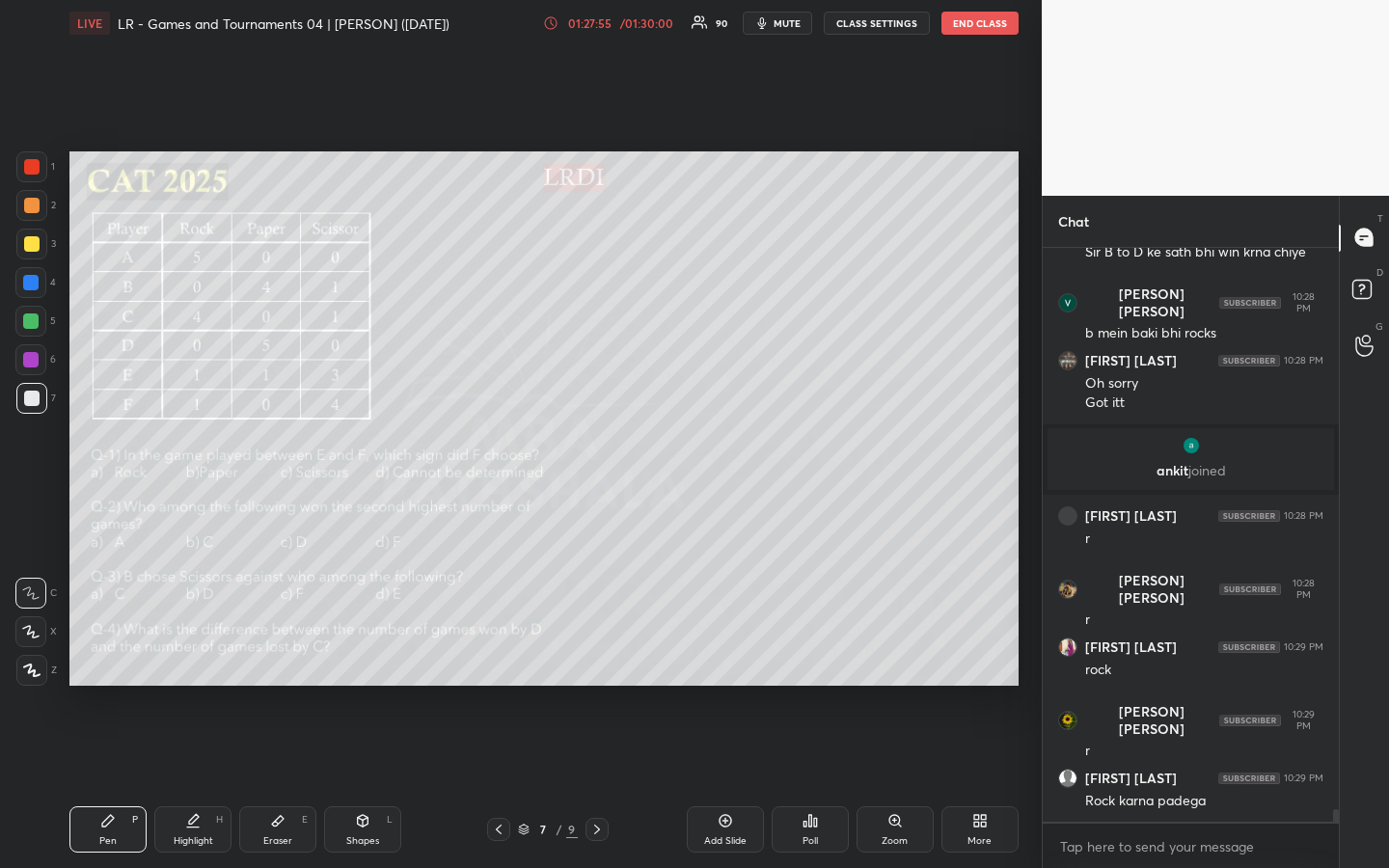 drag, startPoint x: 201, startPoint y: 831, endPoint x: 251, endPoint y: 773, distance: 76.5768 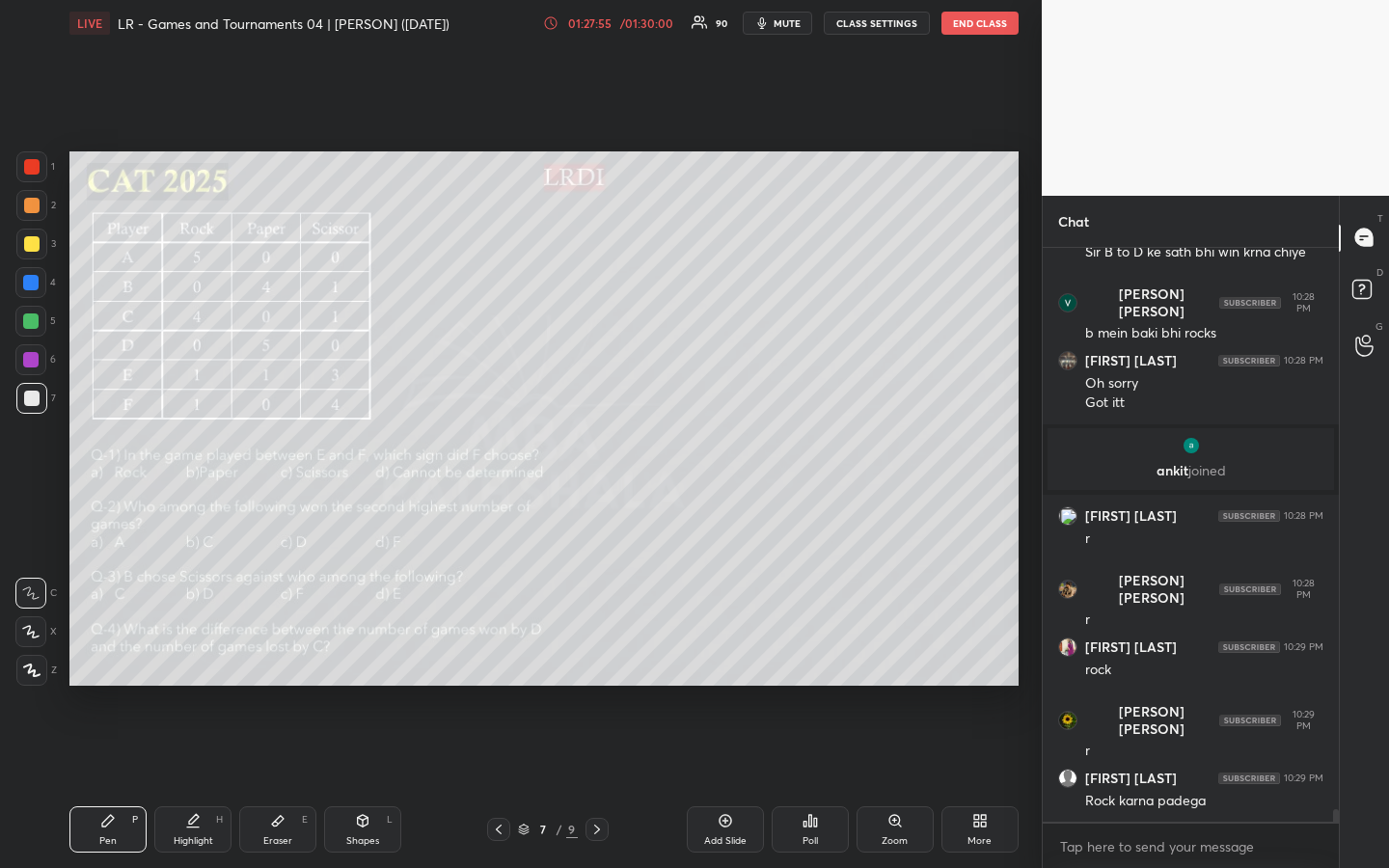 click on "Highlight H" at bounding box center [193, 829] 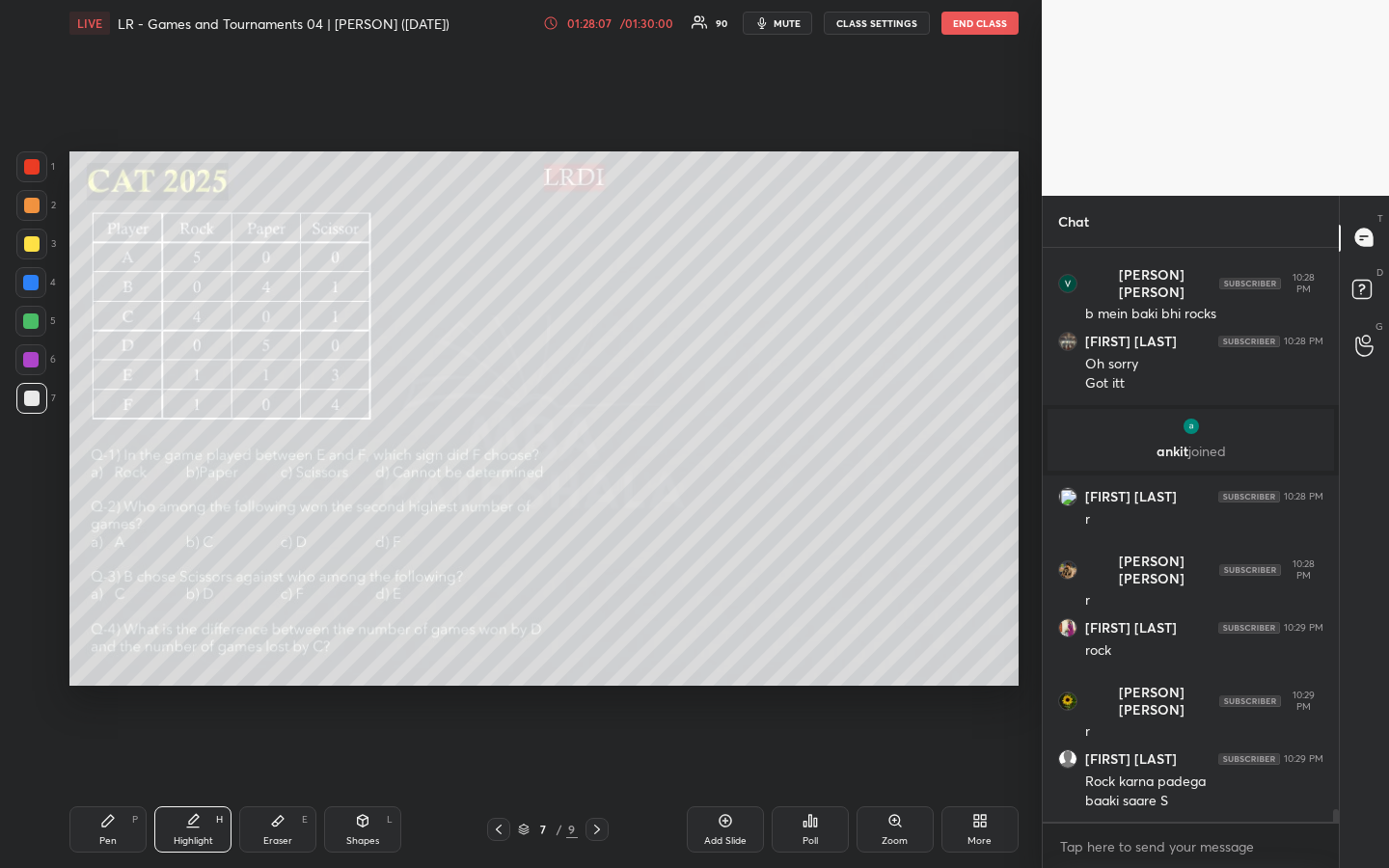 scroll, scrollTop: 26479, scrollLeft: 0, axis: vertical 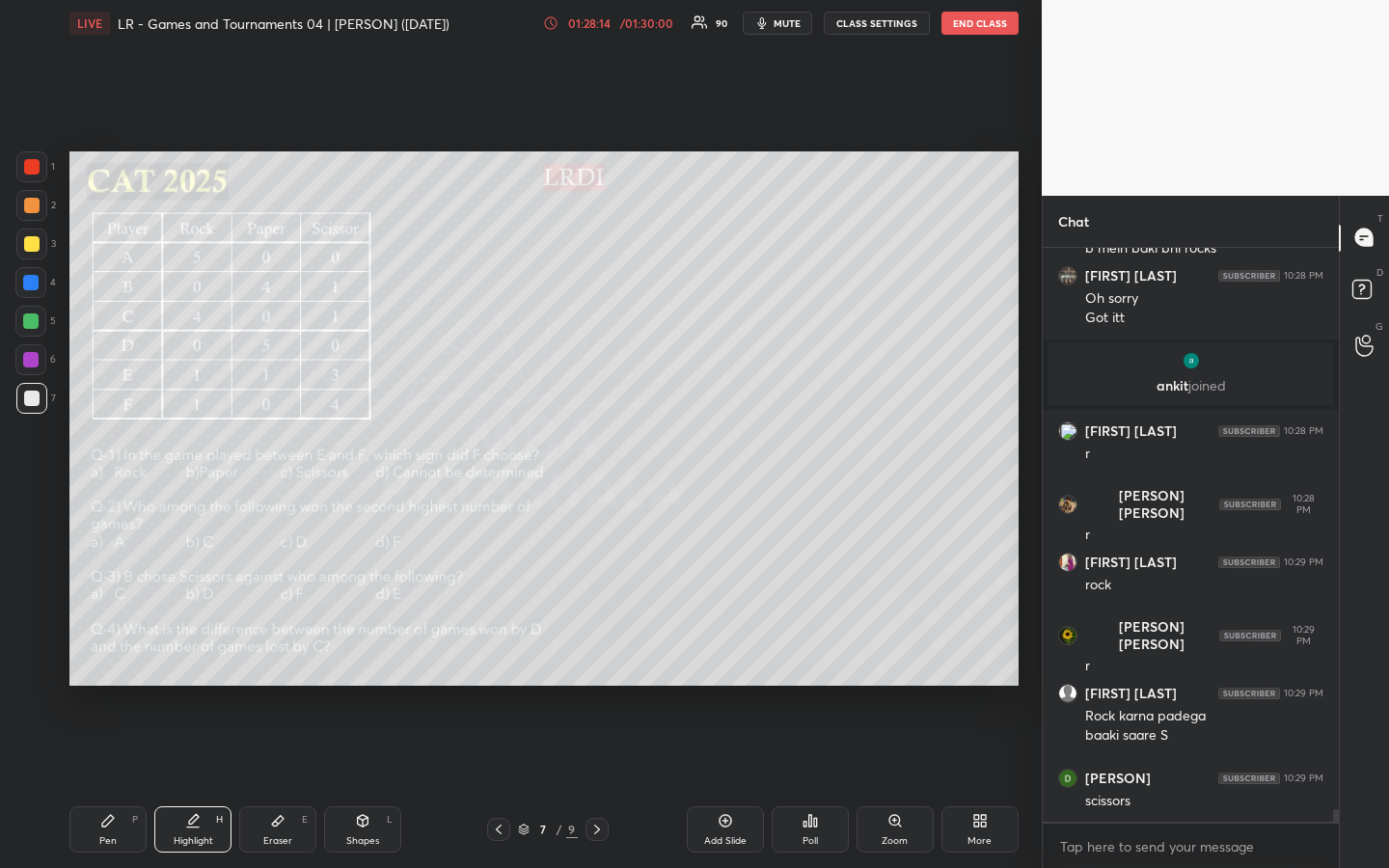 click on "Pen" at bounding box center (108, 841) 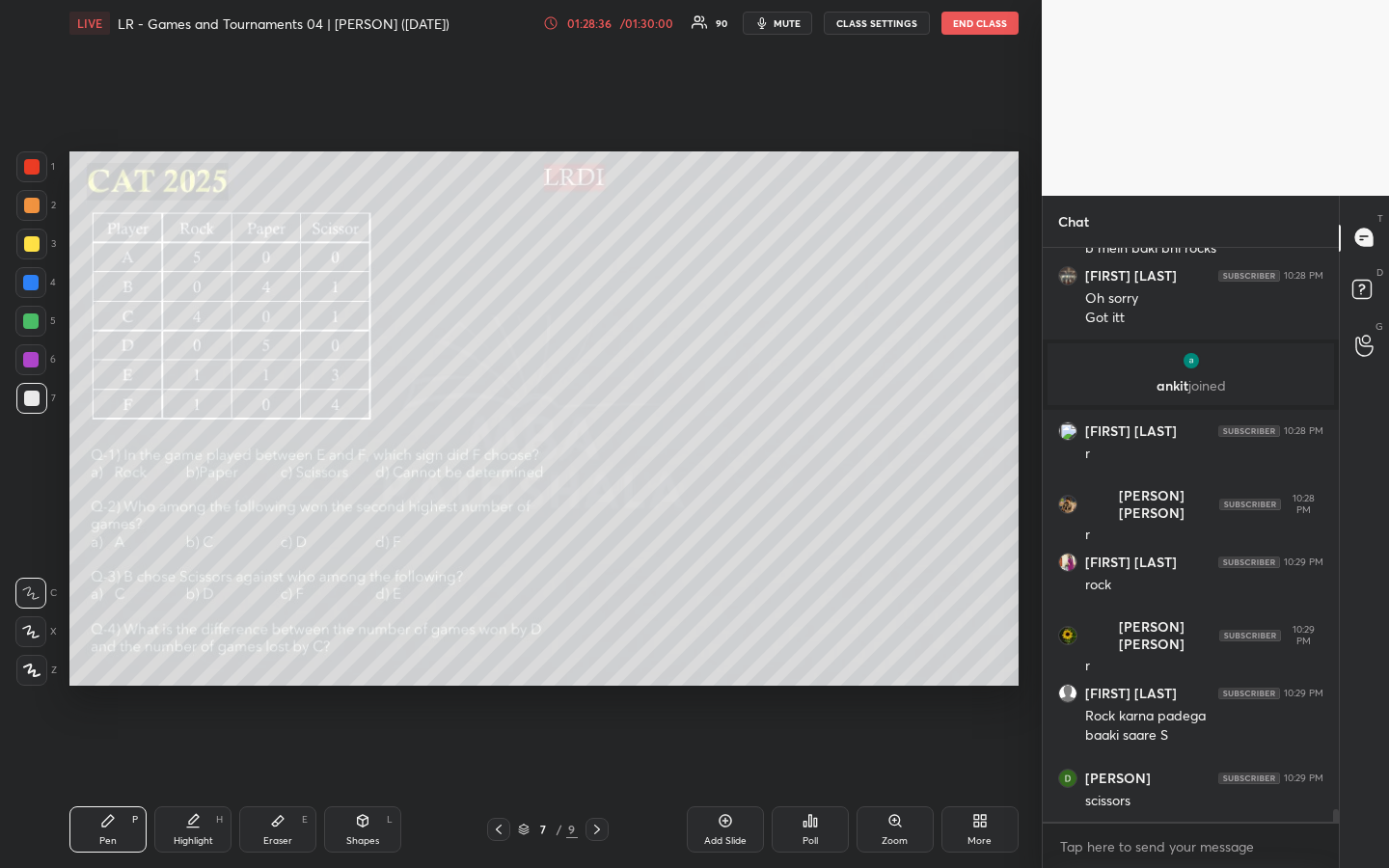 scroll, scrollTop: 26544, scrollLeft: 0, axis: vertical 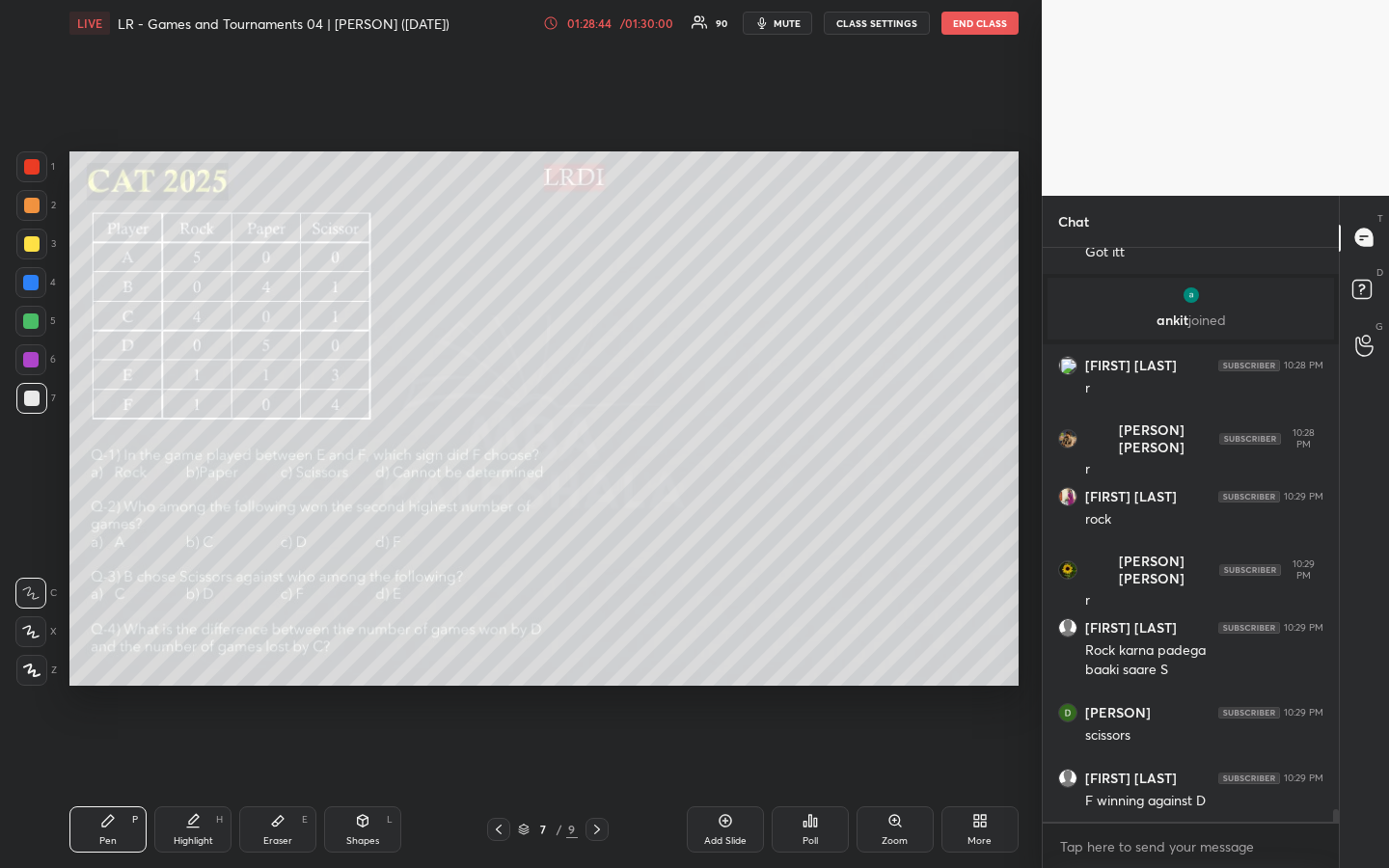 click on "Highlight H" at bounding box center [193, 829] 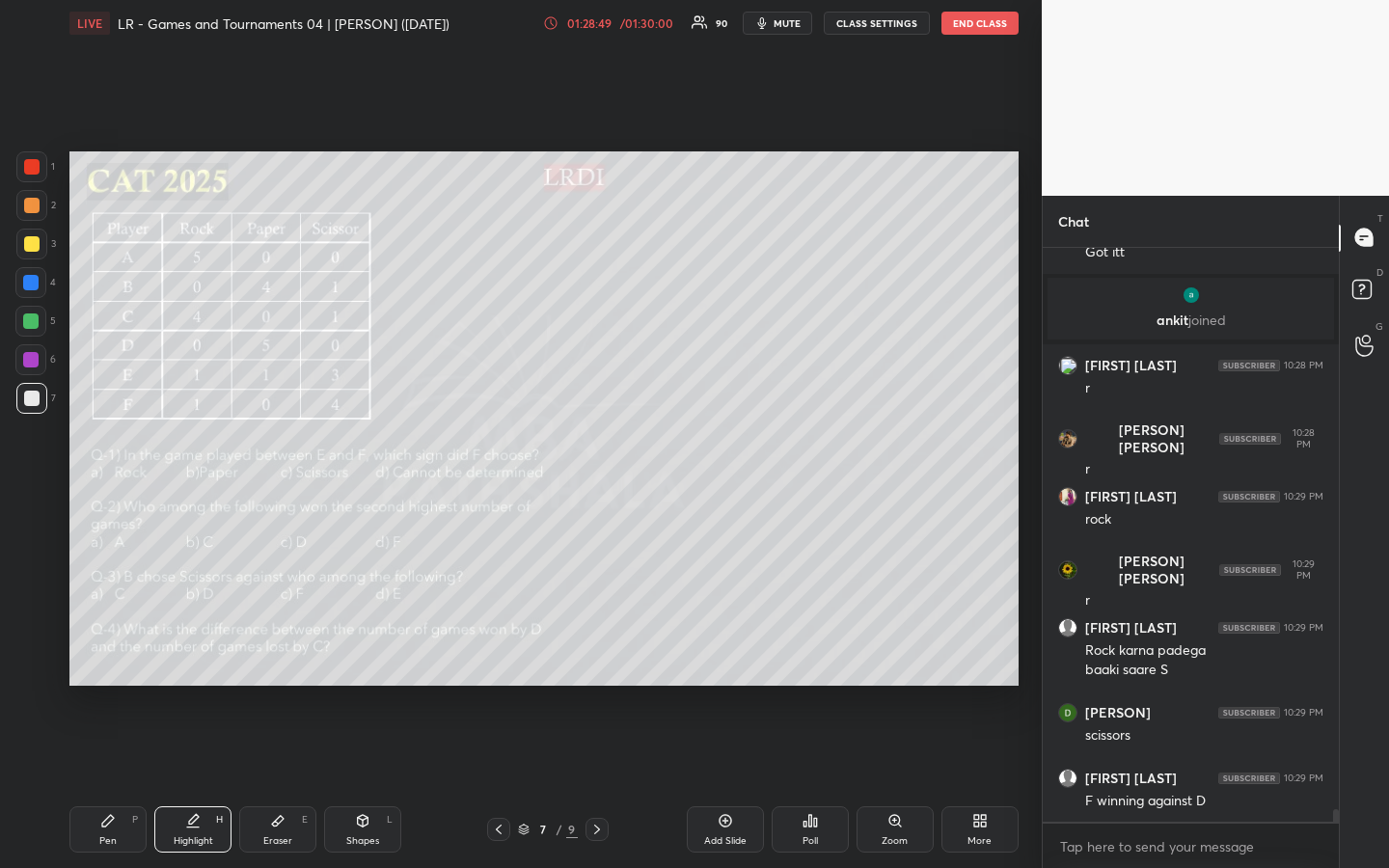 click on "Pen" at bounding box center (108, 841) 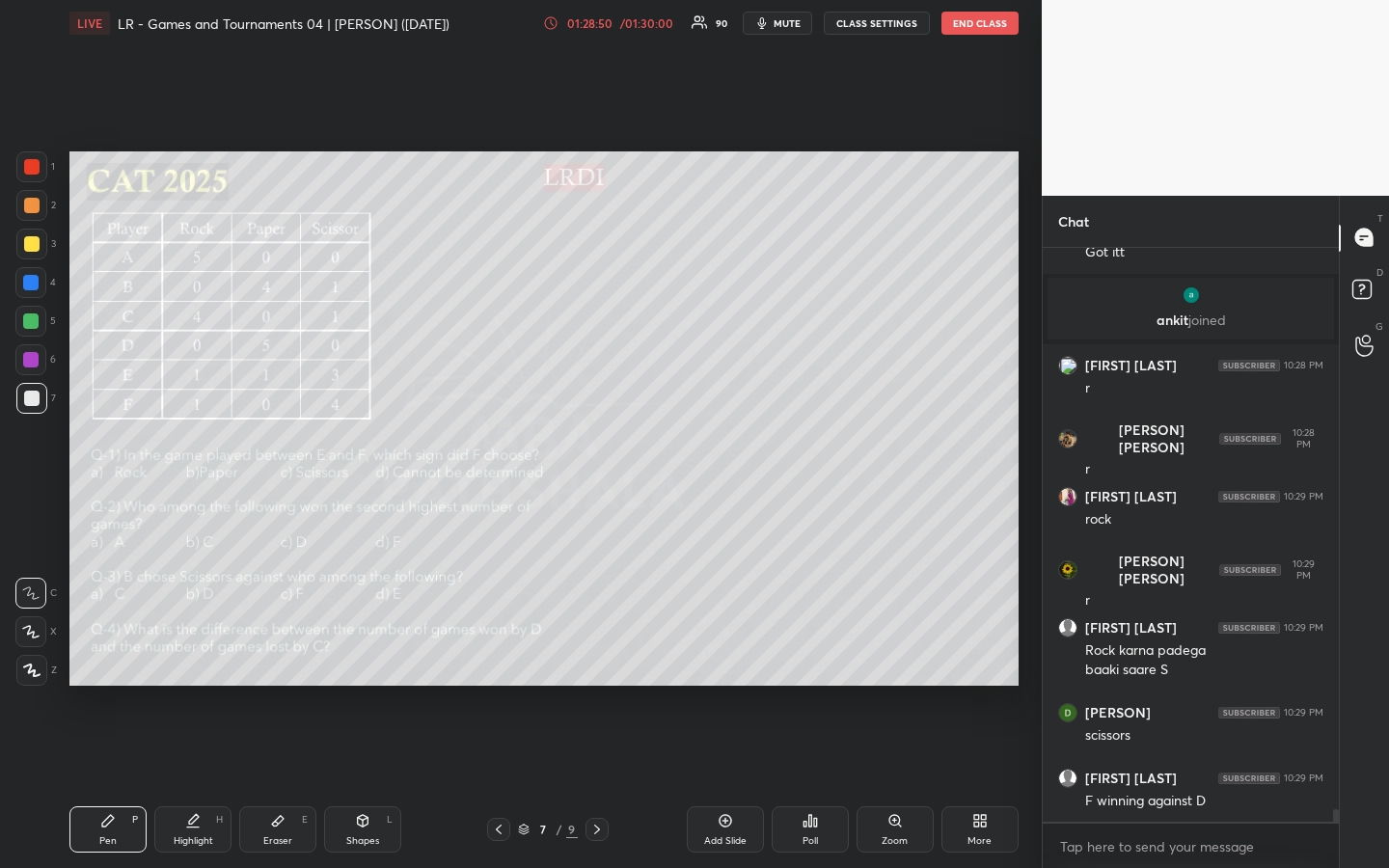 click 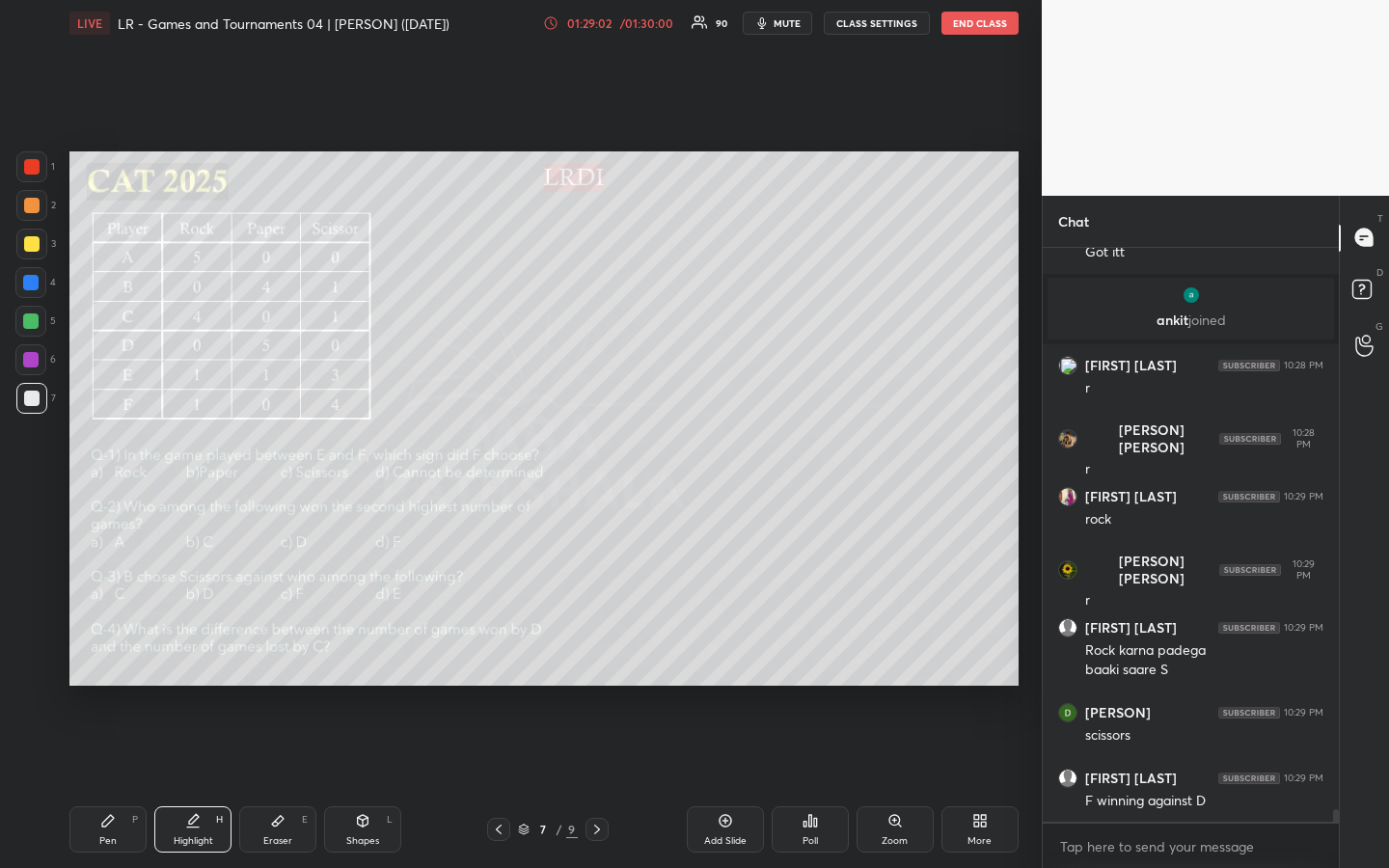 click on "Pen" at bounding box center [108, 841] 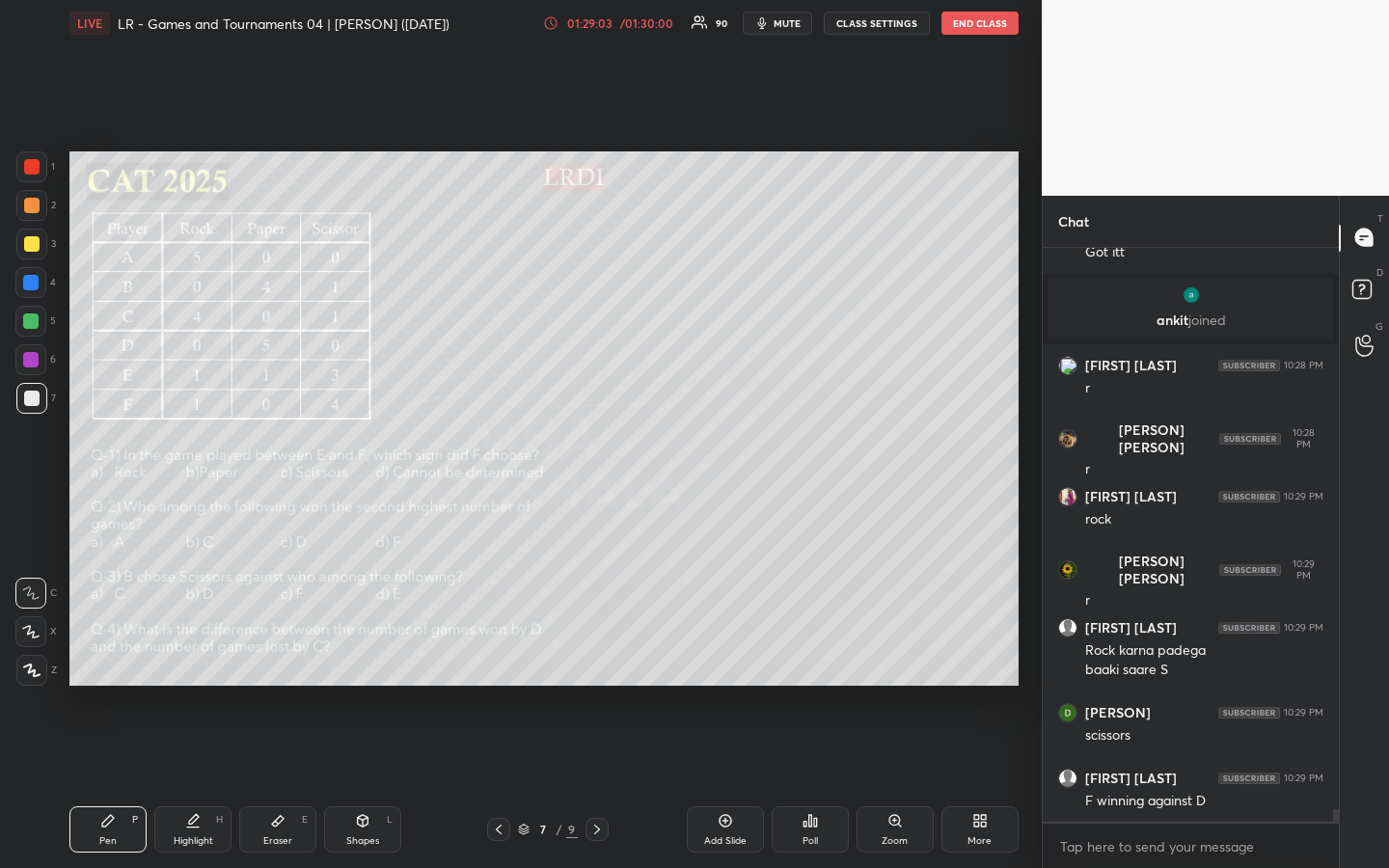 click on "Highlight" at bounding box center [193, 841] 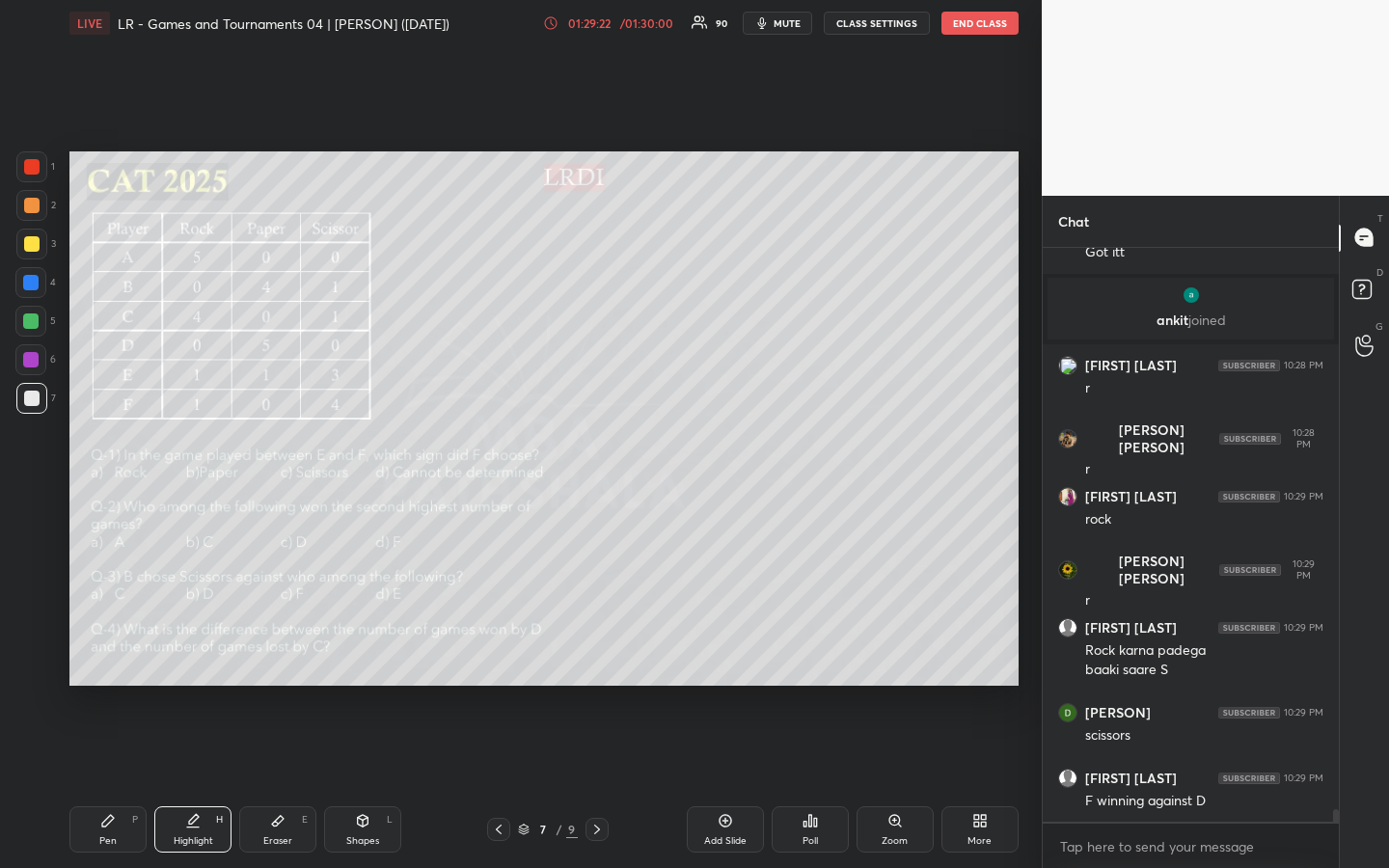 scroll, scrollTop: 26610, scrollLeft: 0, axis: vertical 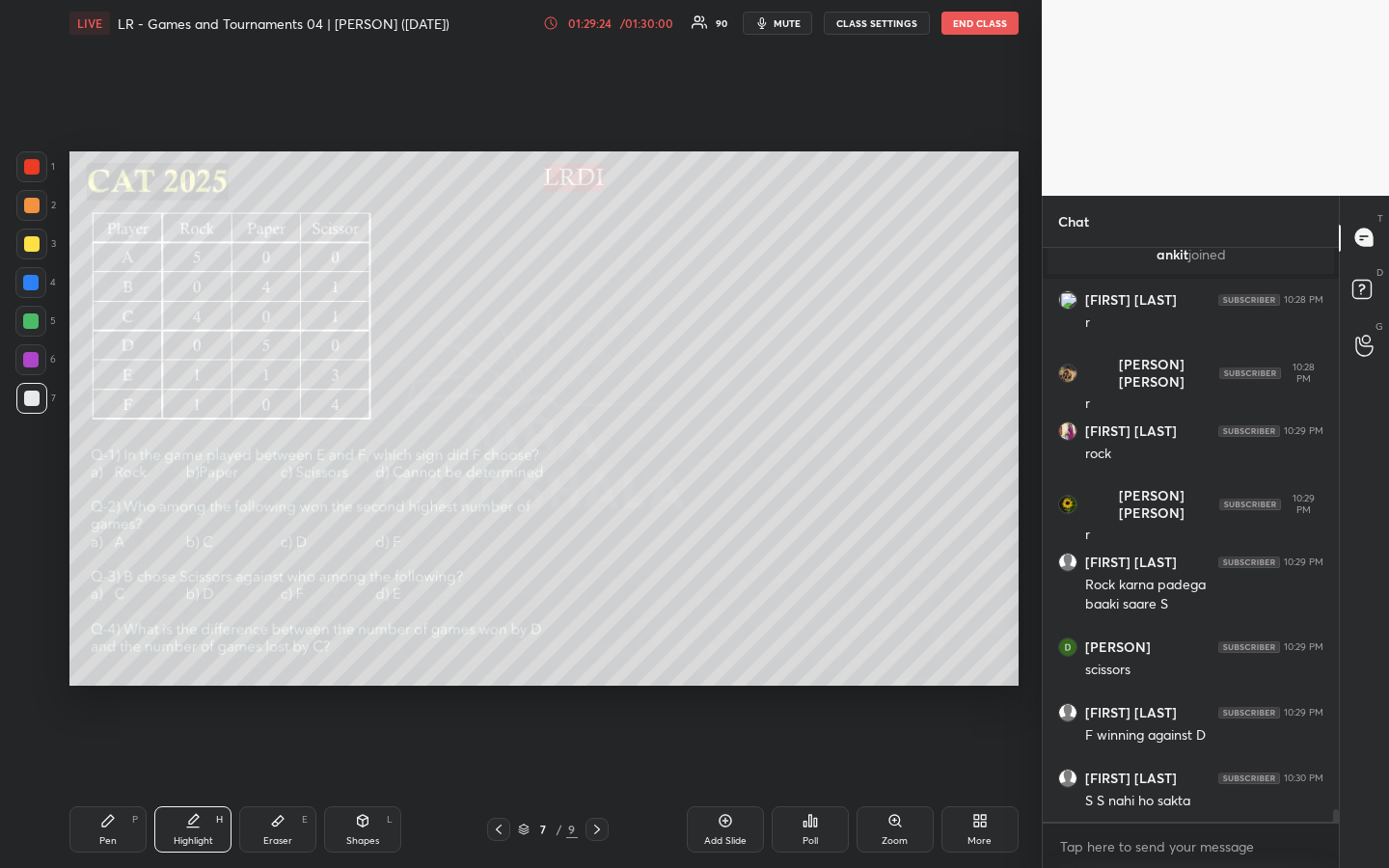 drag, startPoint x: 100, startPoint y: 828, endPoint x: 122, endPoint y: 821, distance: 23.086793 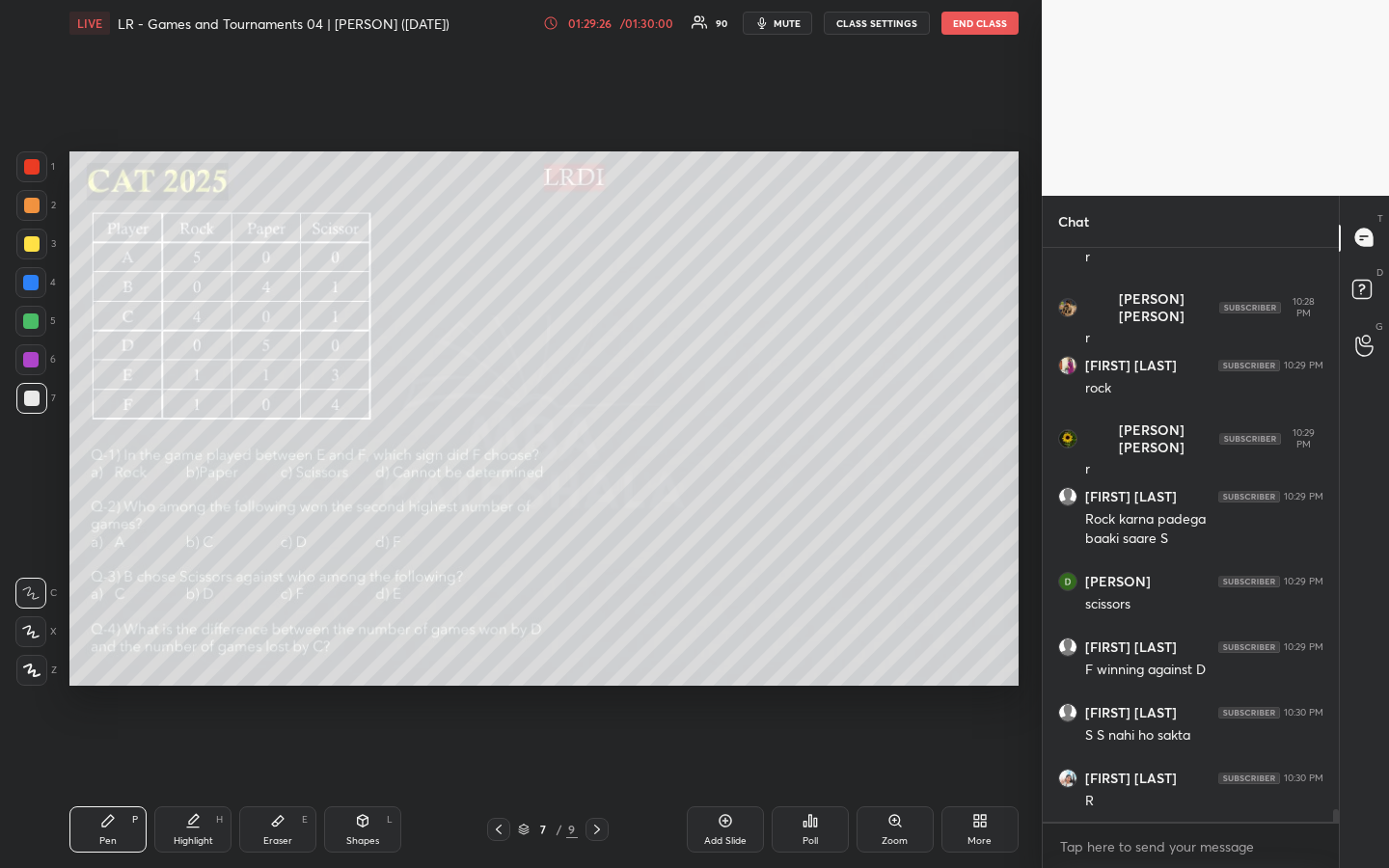 scroll, scrollTop: 26741, scrollLeft: 0, axis: vertical 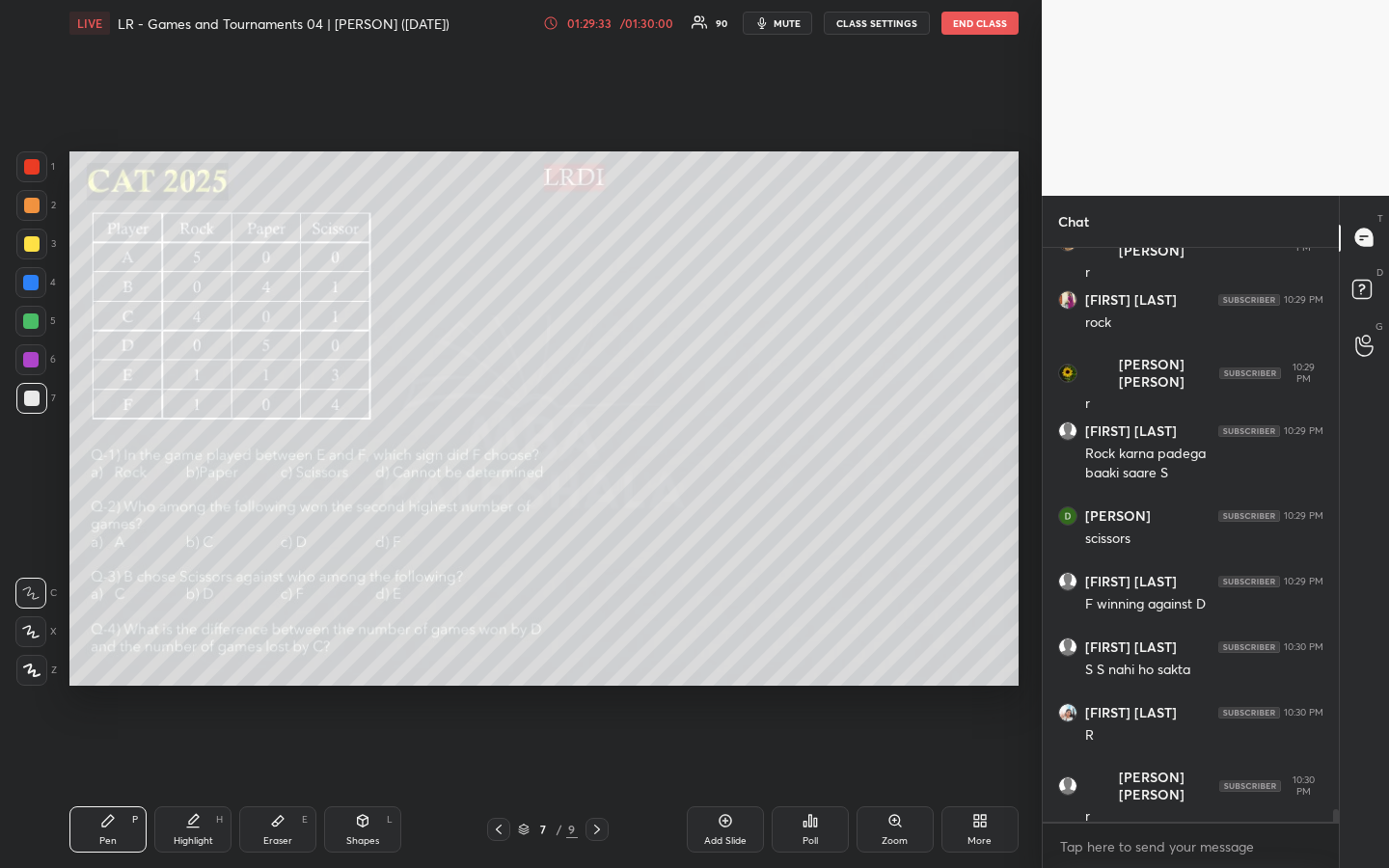 click on "Highlight" at bounding box center (193, 841) 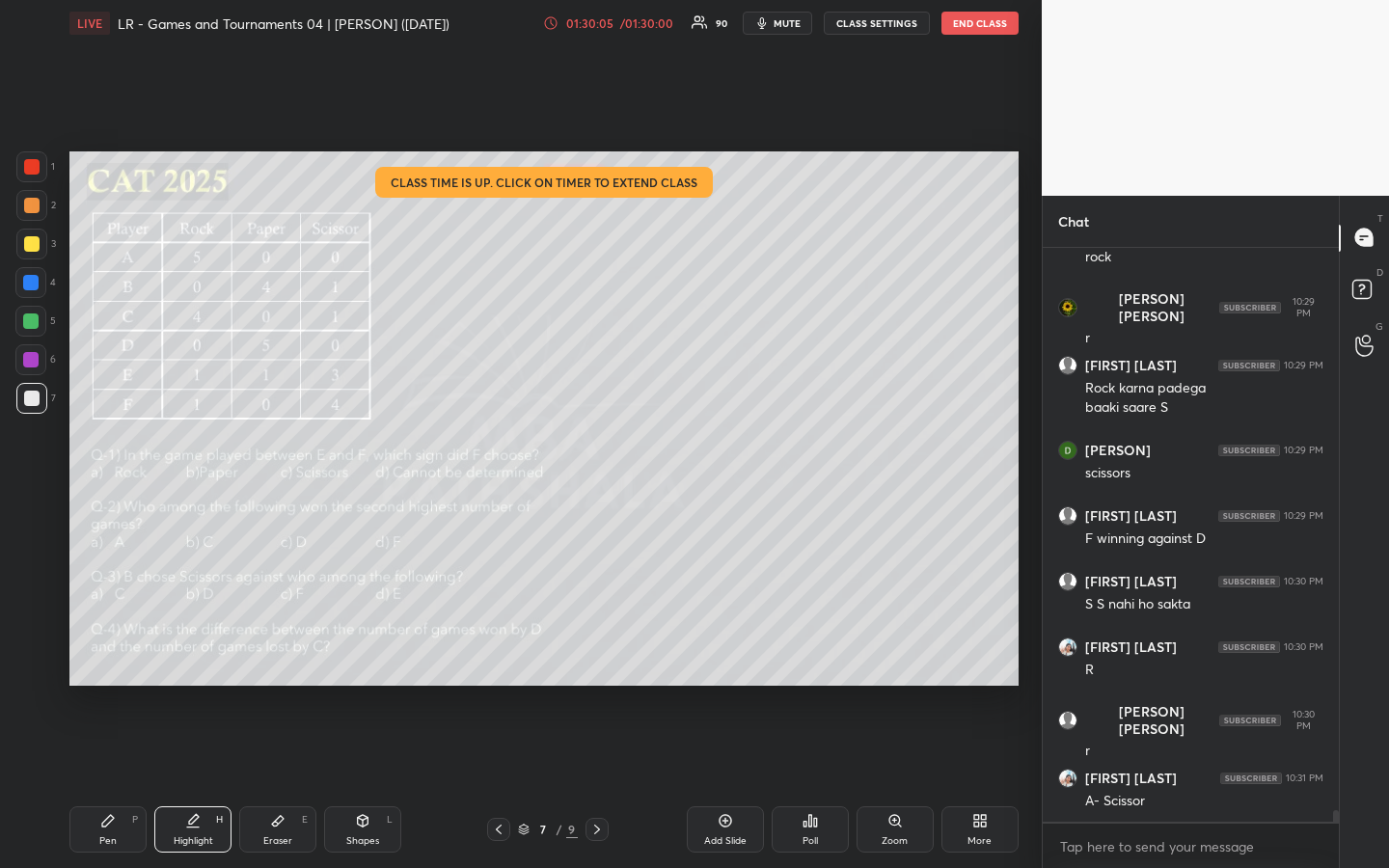 scroll, scrollTop: 26872, scrollLeft: 0, axis: vertical 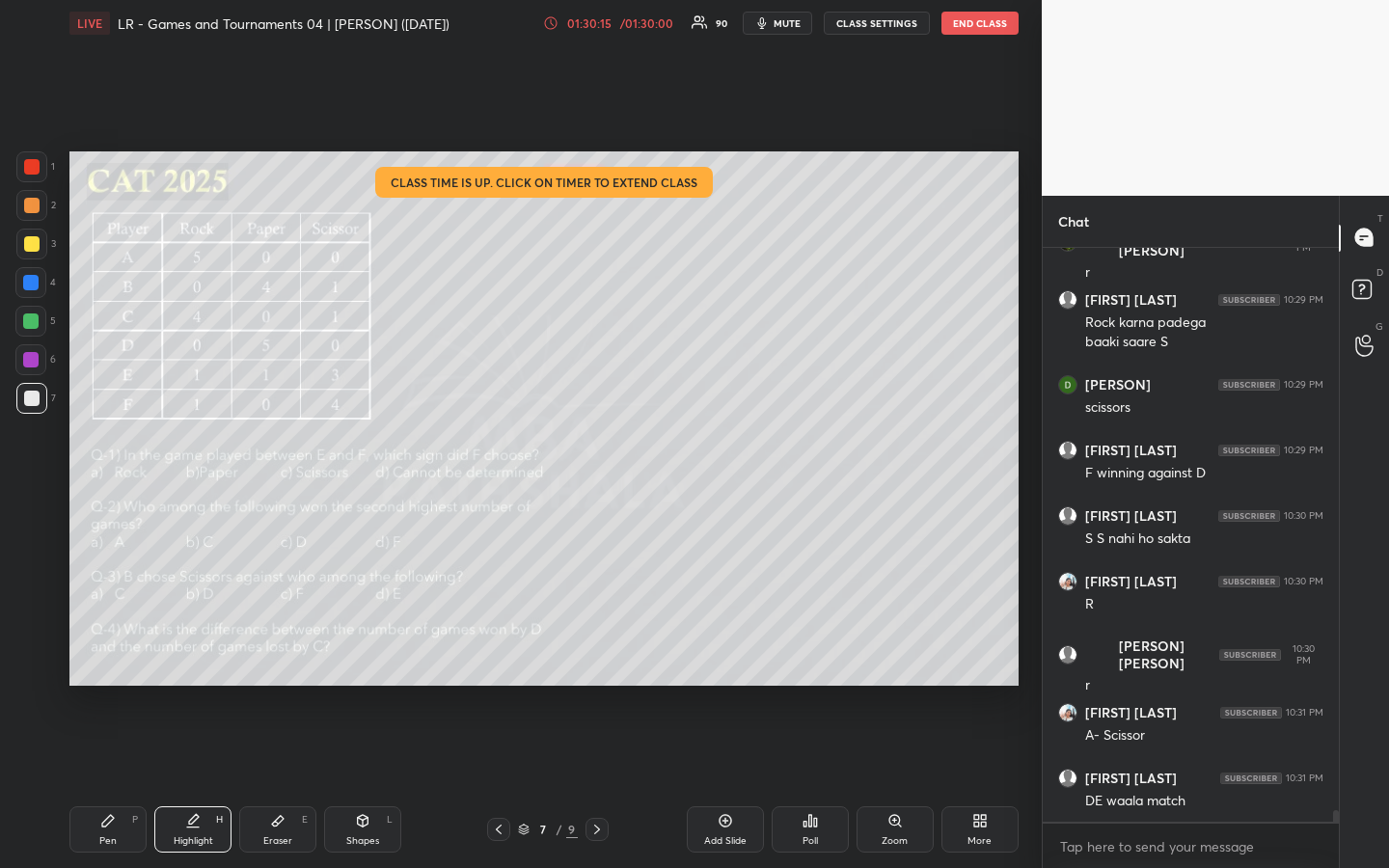 click on "01:30:15 /  01:30:00 90 mute CLASS SETTINGS END CLASS" at bounding box center (780, 23) 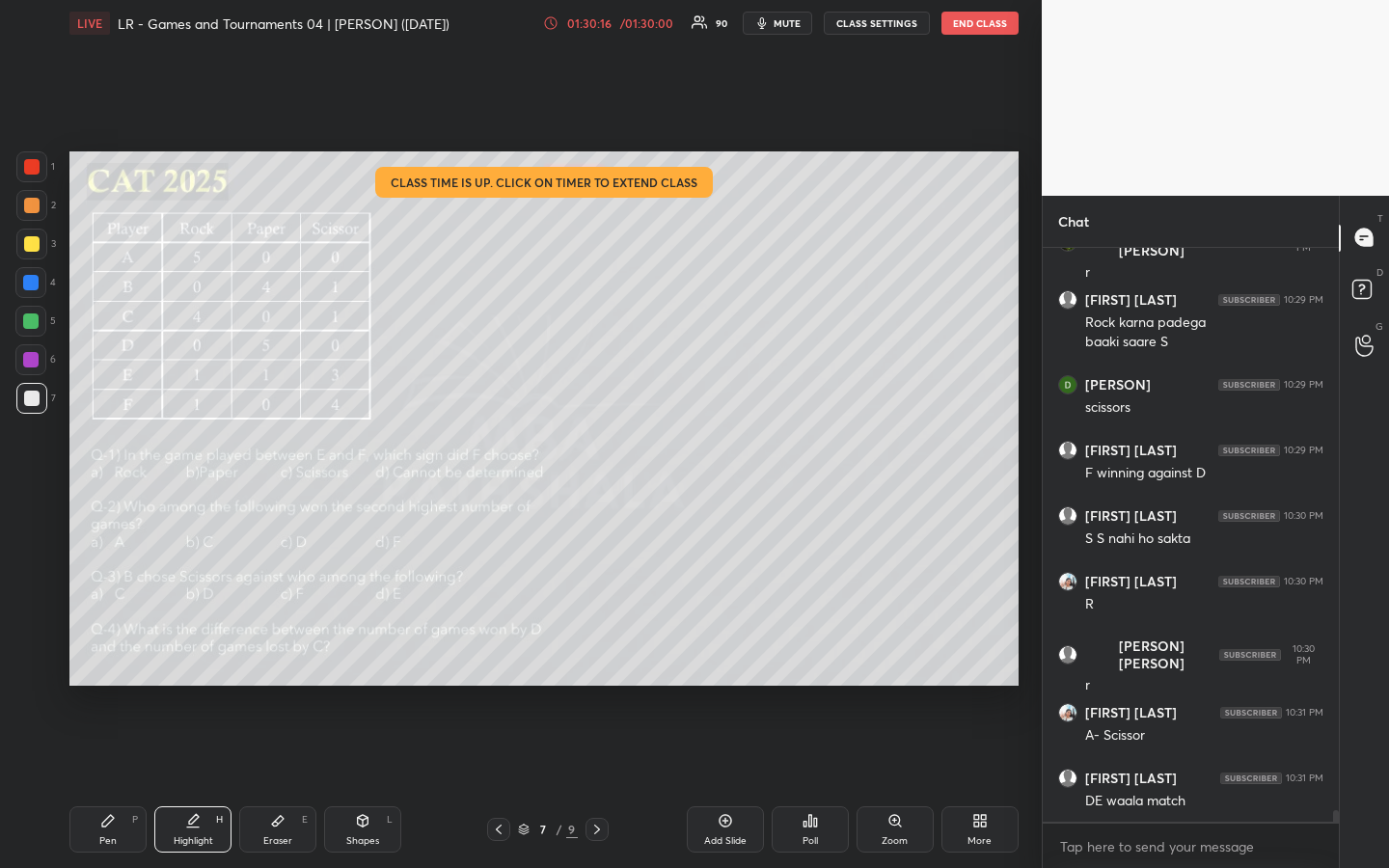 click on "01:30:16" at bounding box center (589, 23) 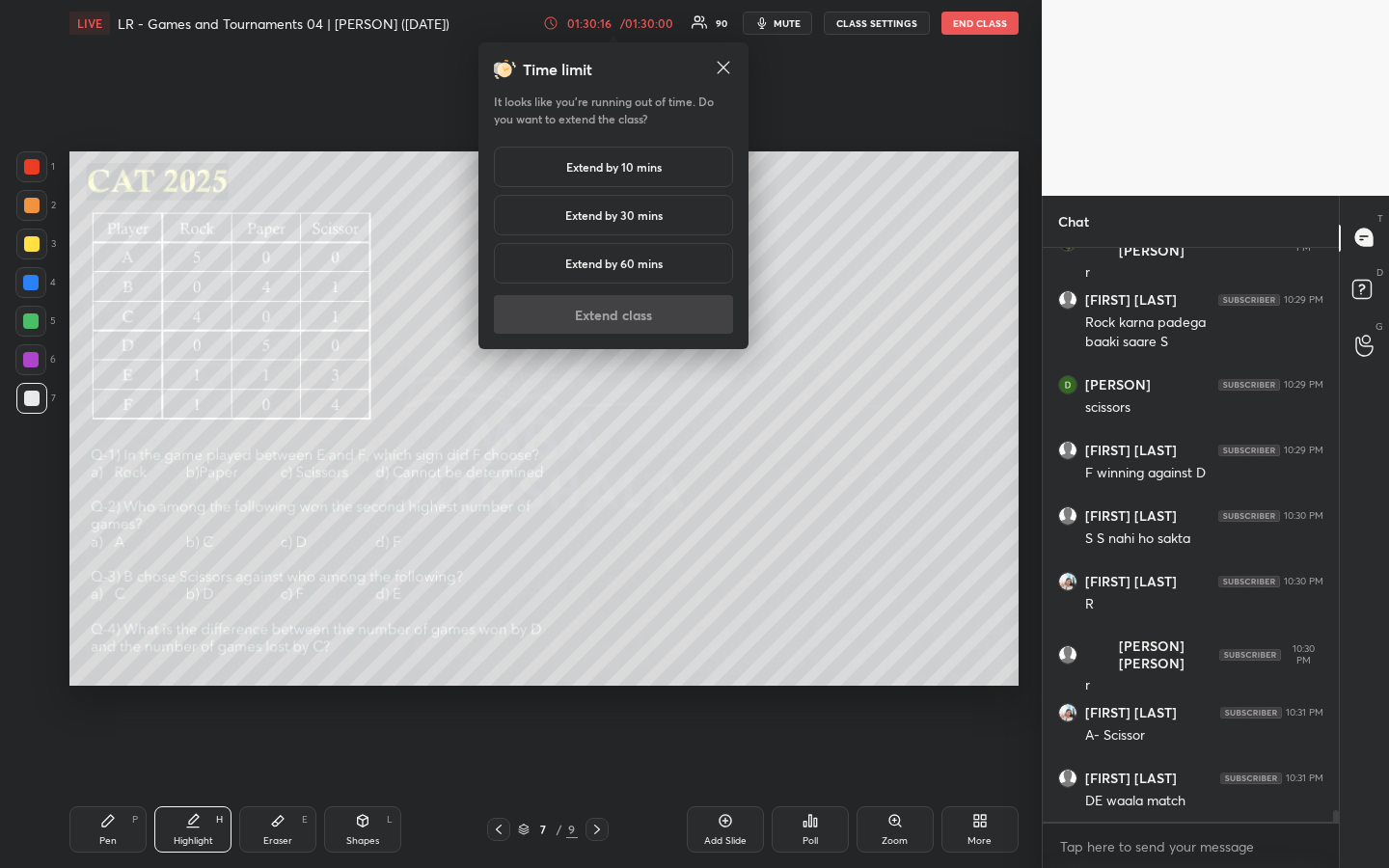 click on "Extend by 10 mins" at bounding box center [613, 167] 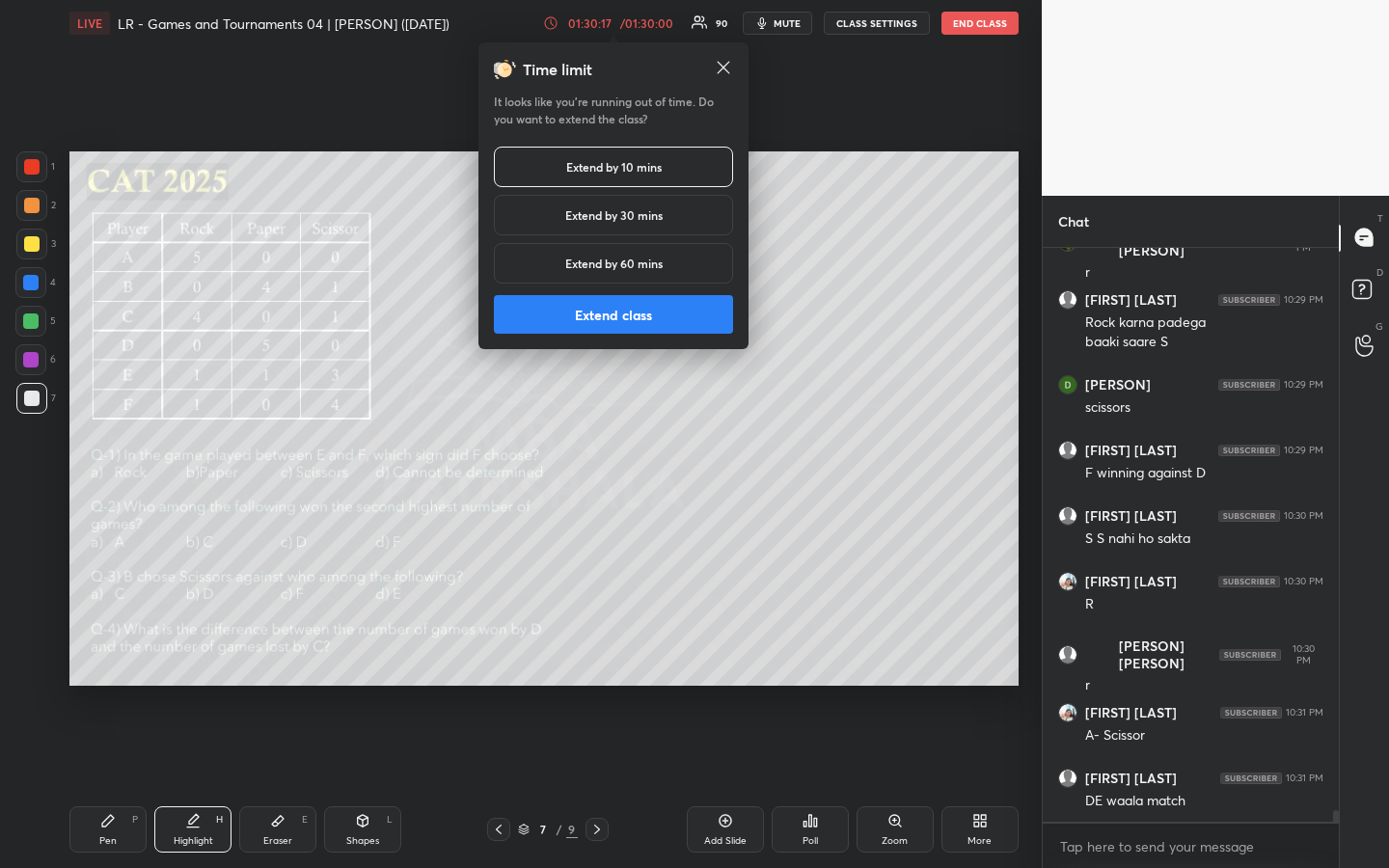 click on "Extend class" at bounding box center [613, 314] 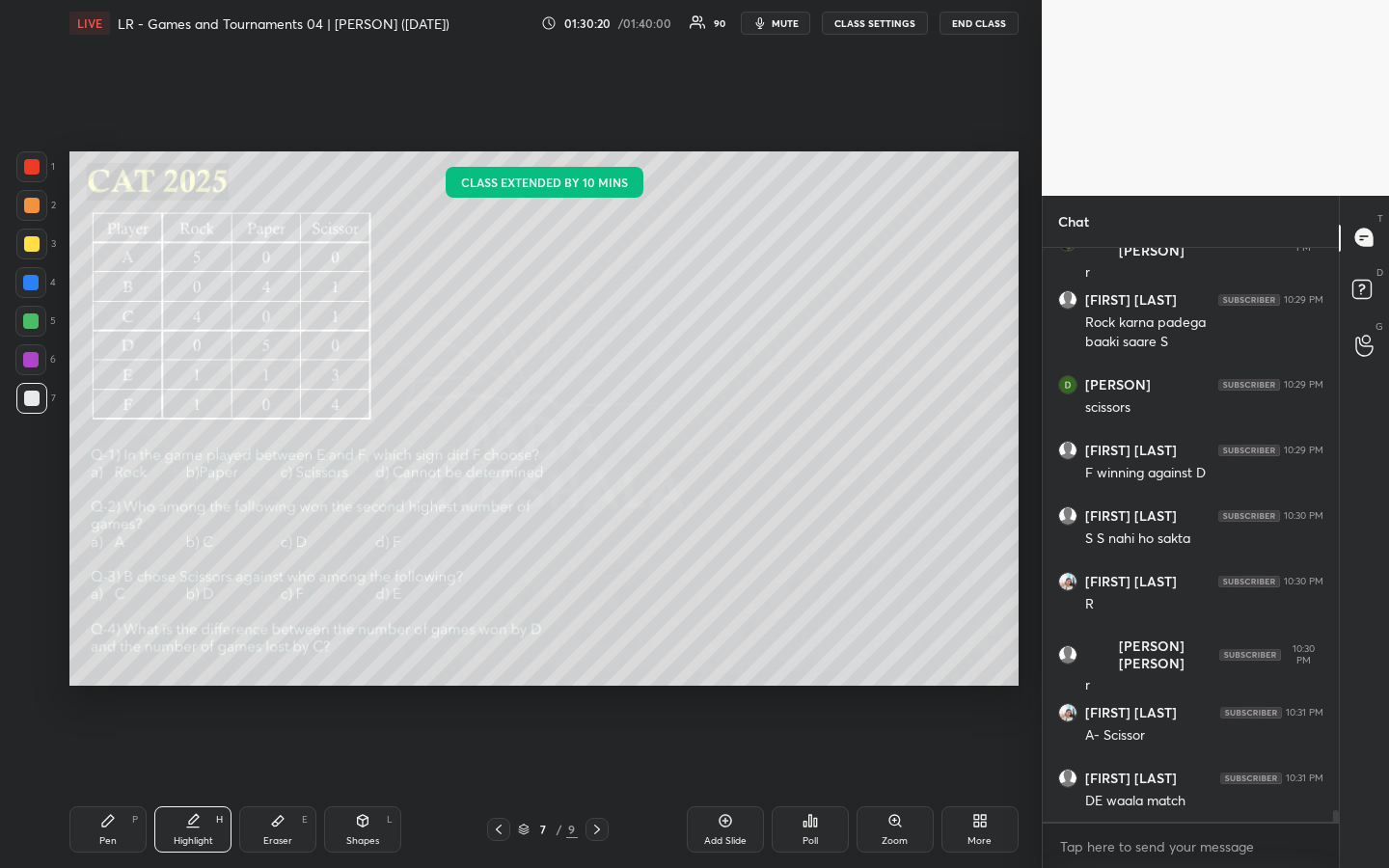 drag, startPoint x: 114, startPoint y: 834, endPoint x: 150, endPoint y: 786, distance: 60 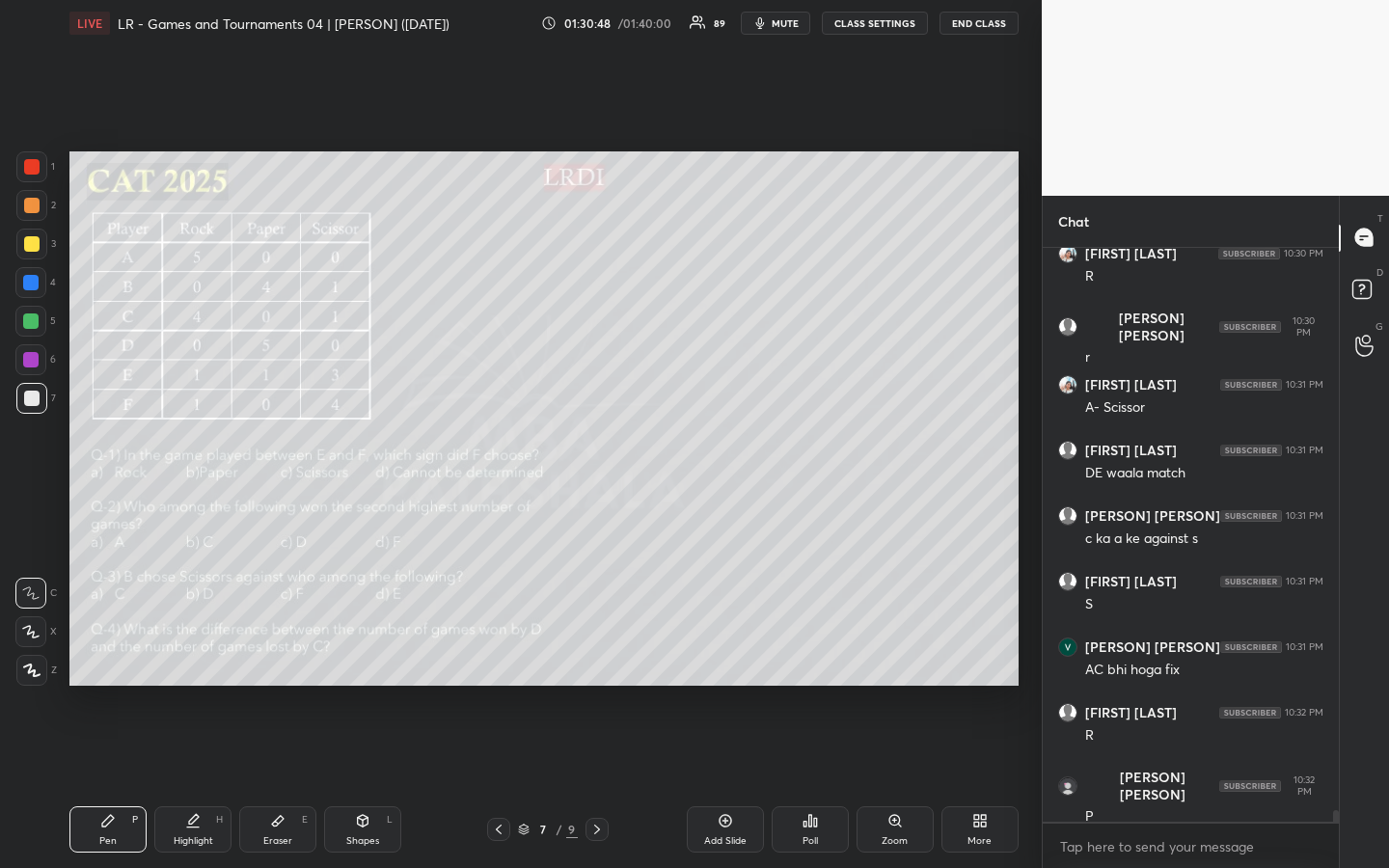 scroll, scrollTop: 27266, scrollLeft: 0, axis: vertical 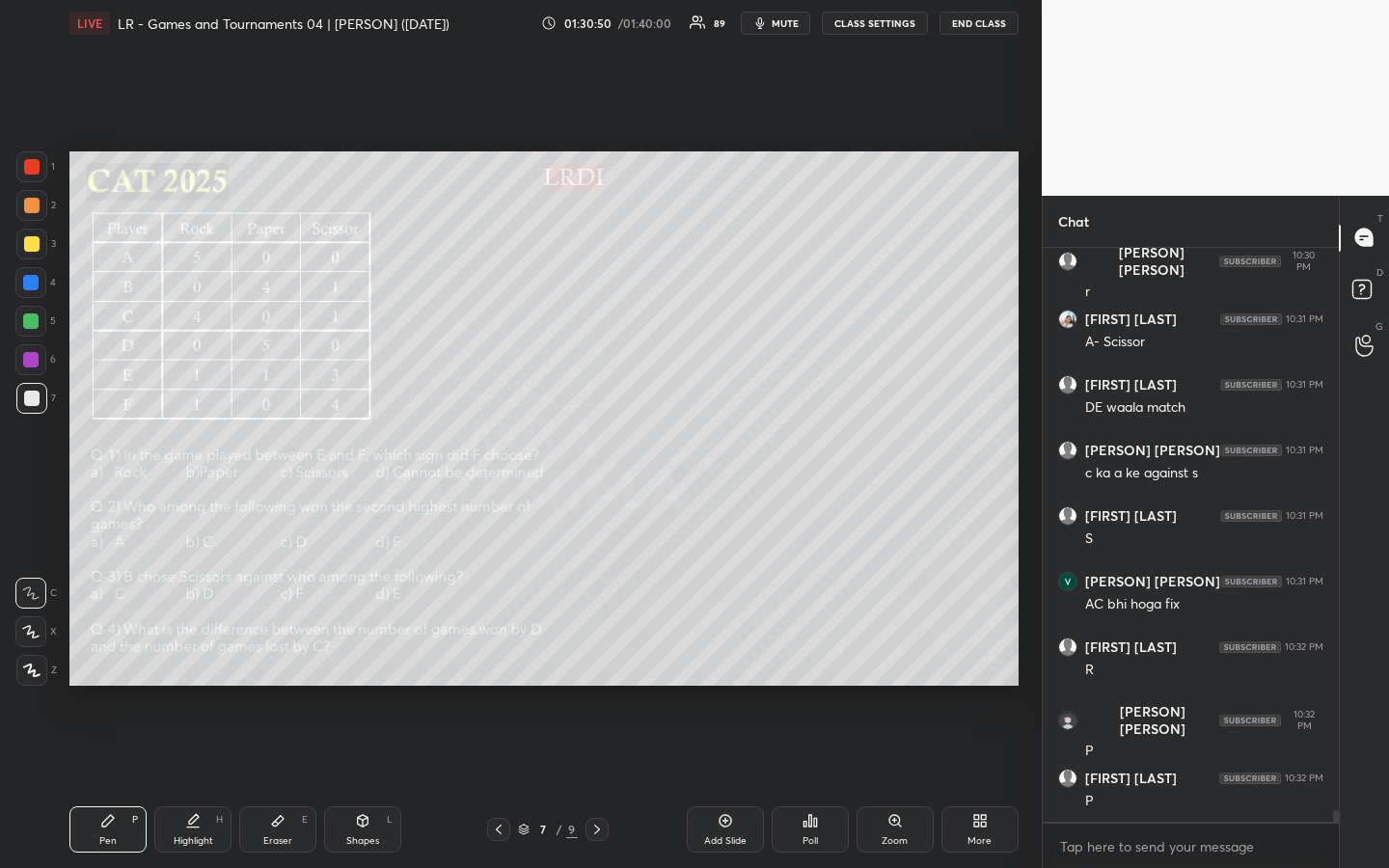 drag, startPoint x: 200, startPoint y: 833, endPoint x: 249, endPoint y: 789, distance: 65.8559 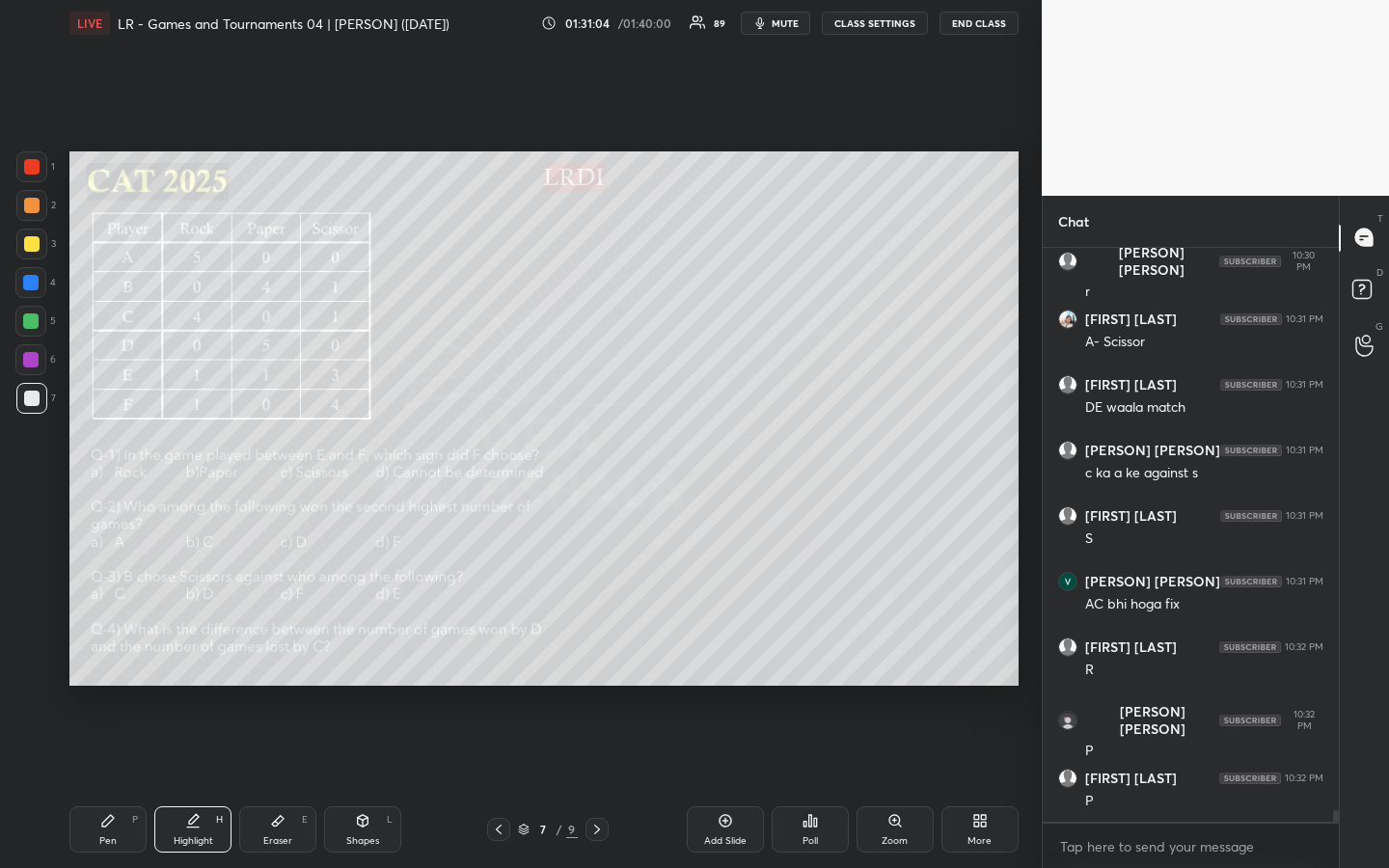 click on "Pen" at bounding box center (108, 841) 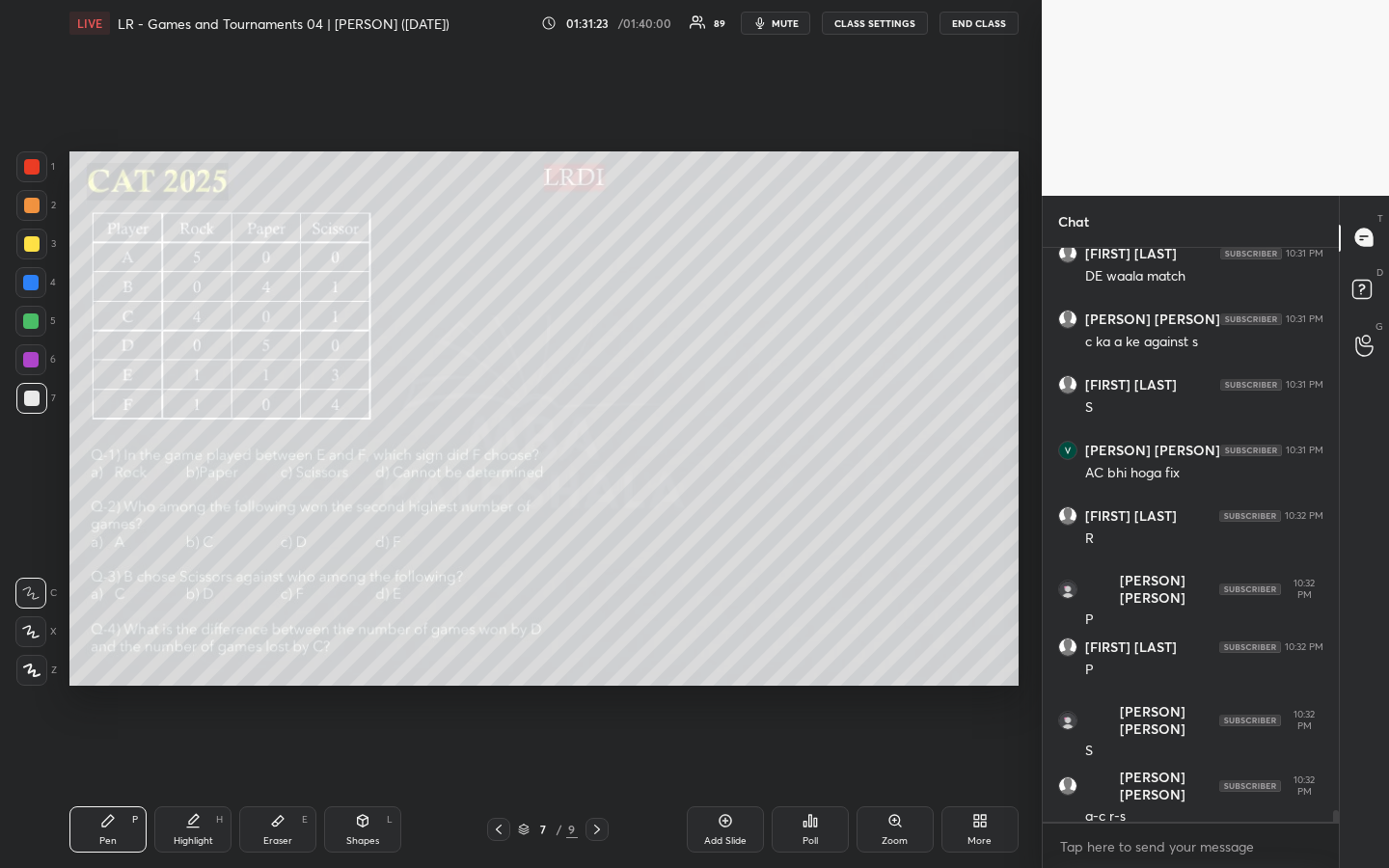 scroll, scrollTop: 27463, scrollLeft: 0, axis: vertical 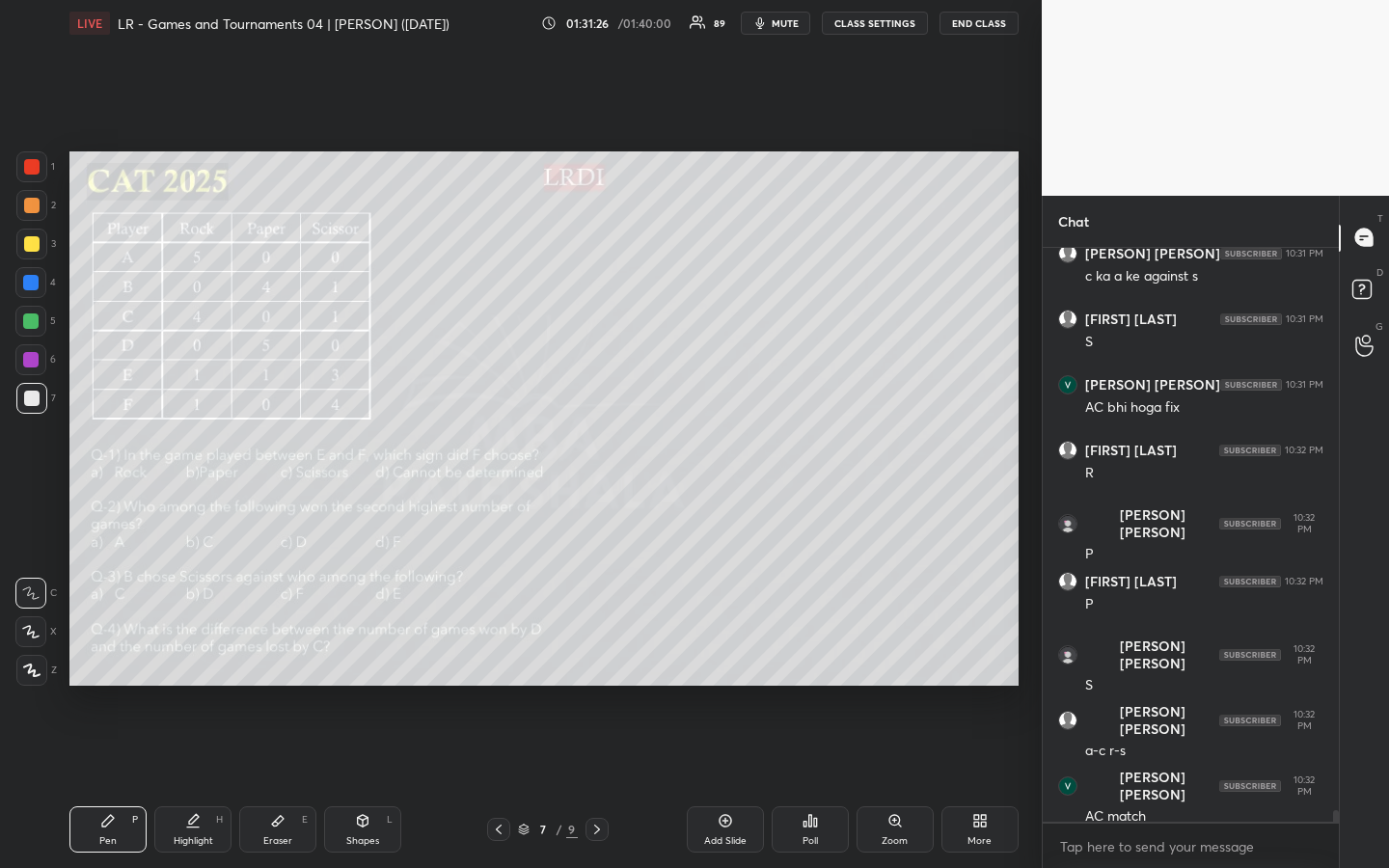 click on "Highlight H" at bounding box center (193, 829) 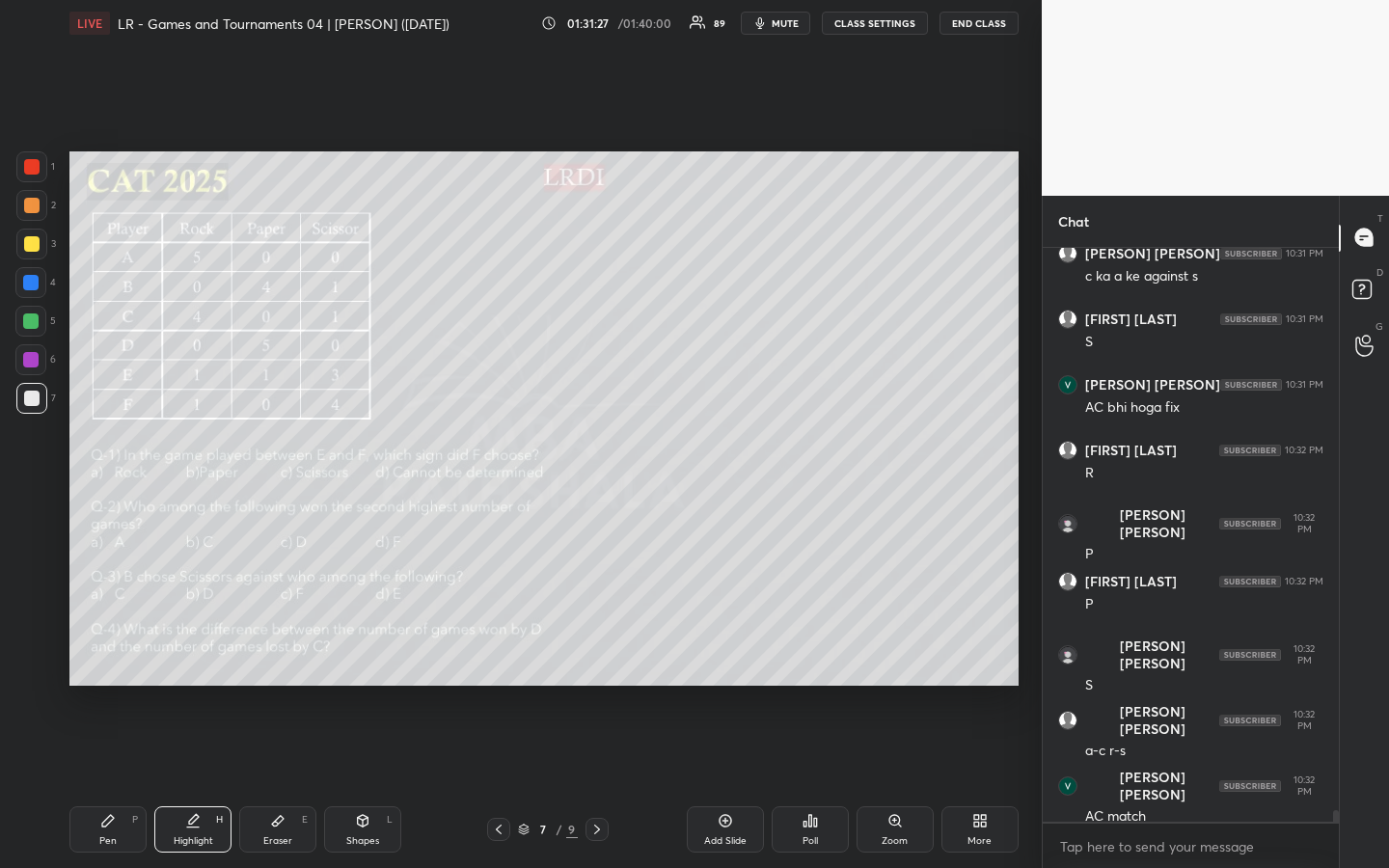 click on "Pen P" at bounding box center (108, 829) 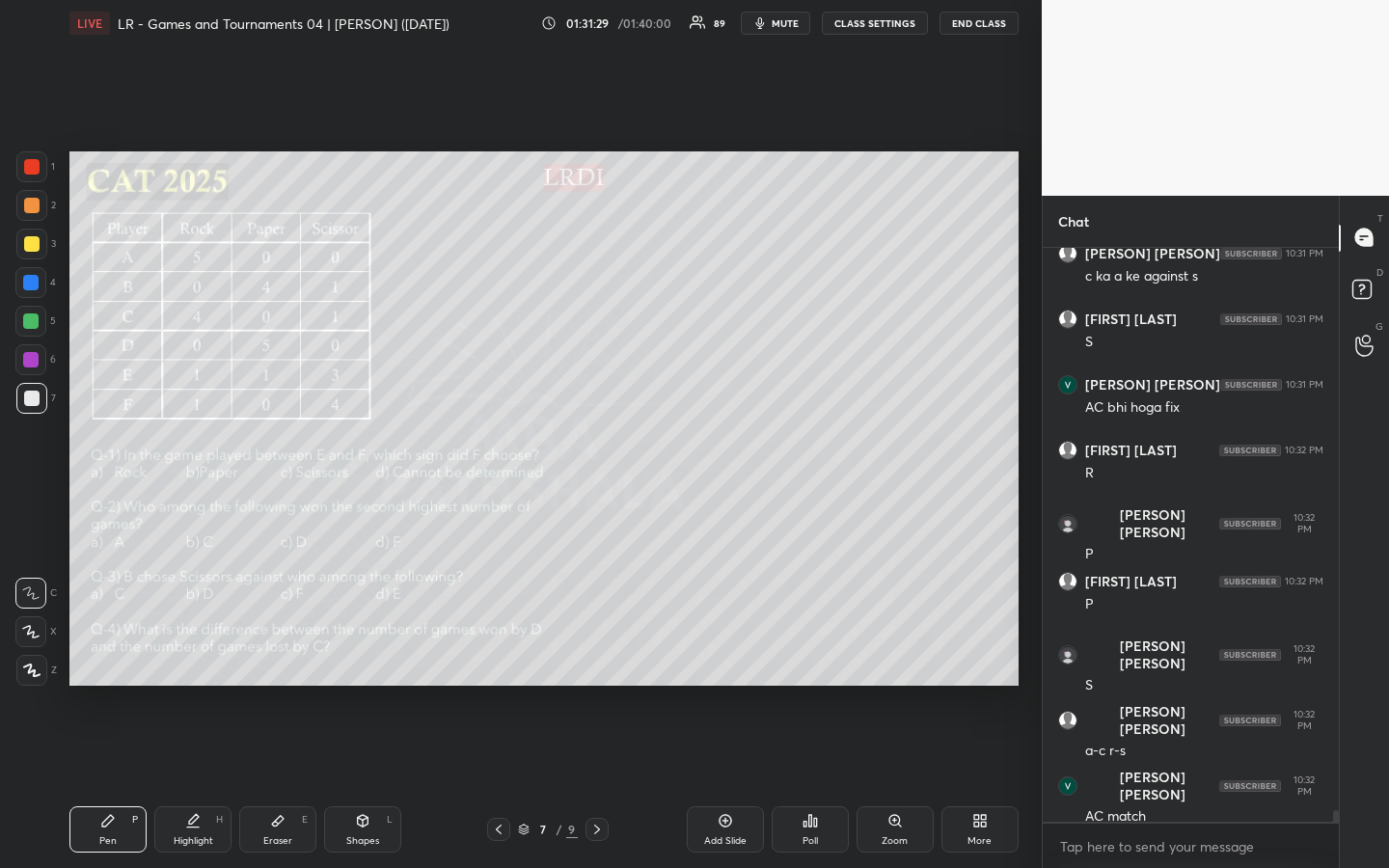 scroll, scrollTop: 27528, scrollLeft: 0, axis: vertical 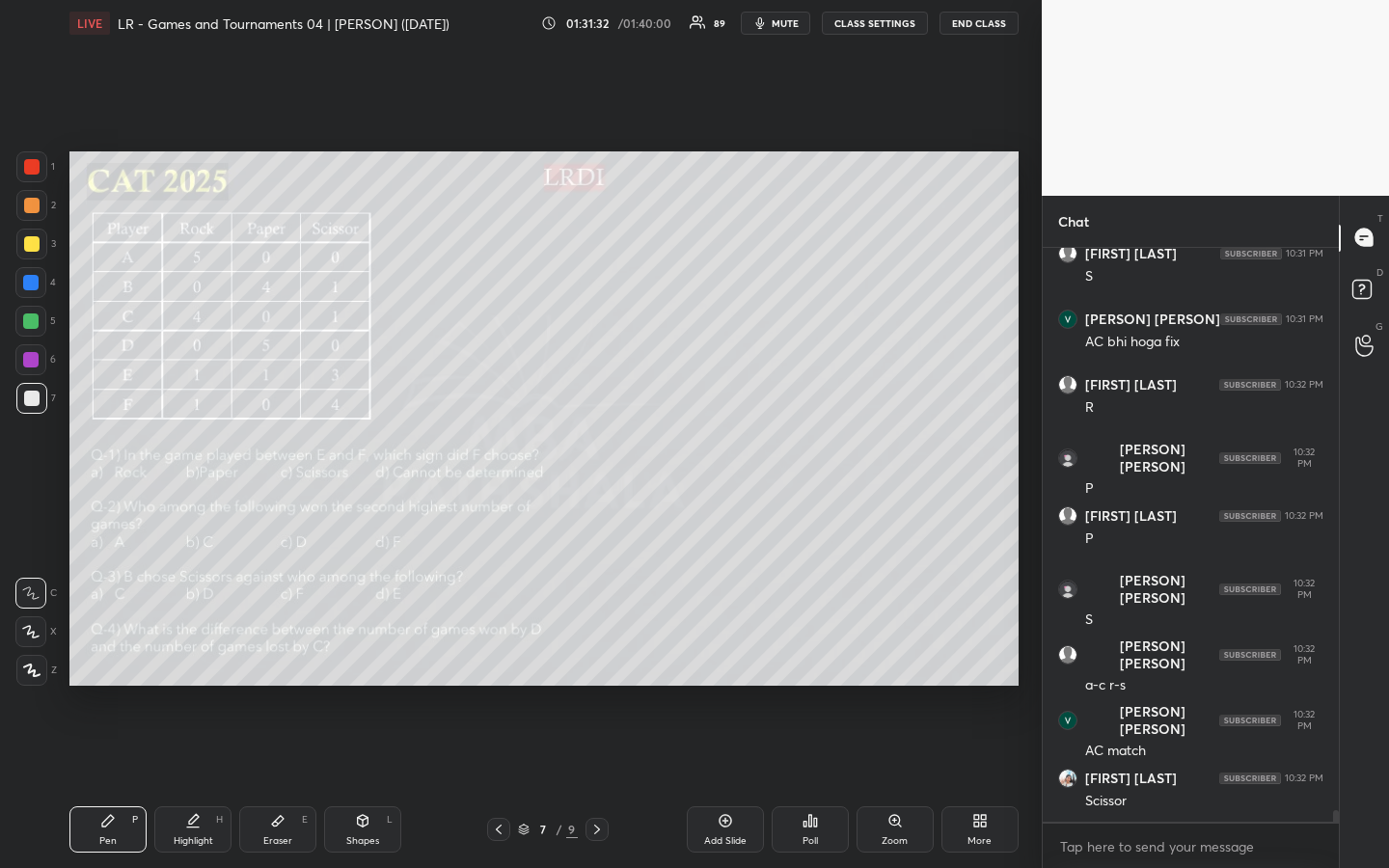 click on "Highlight" at bounding box center [193, 841] 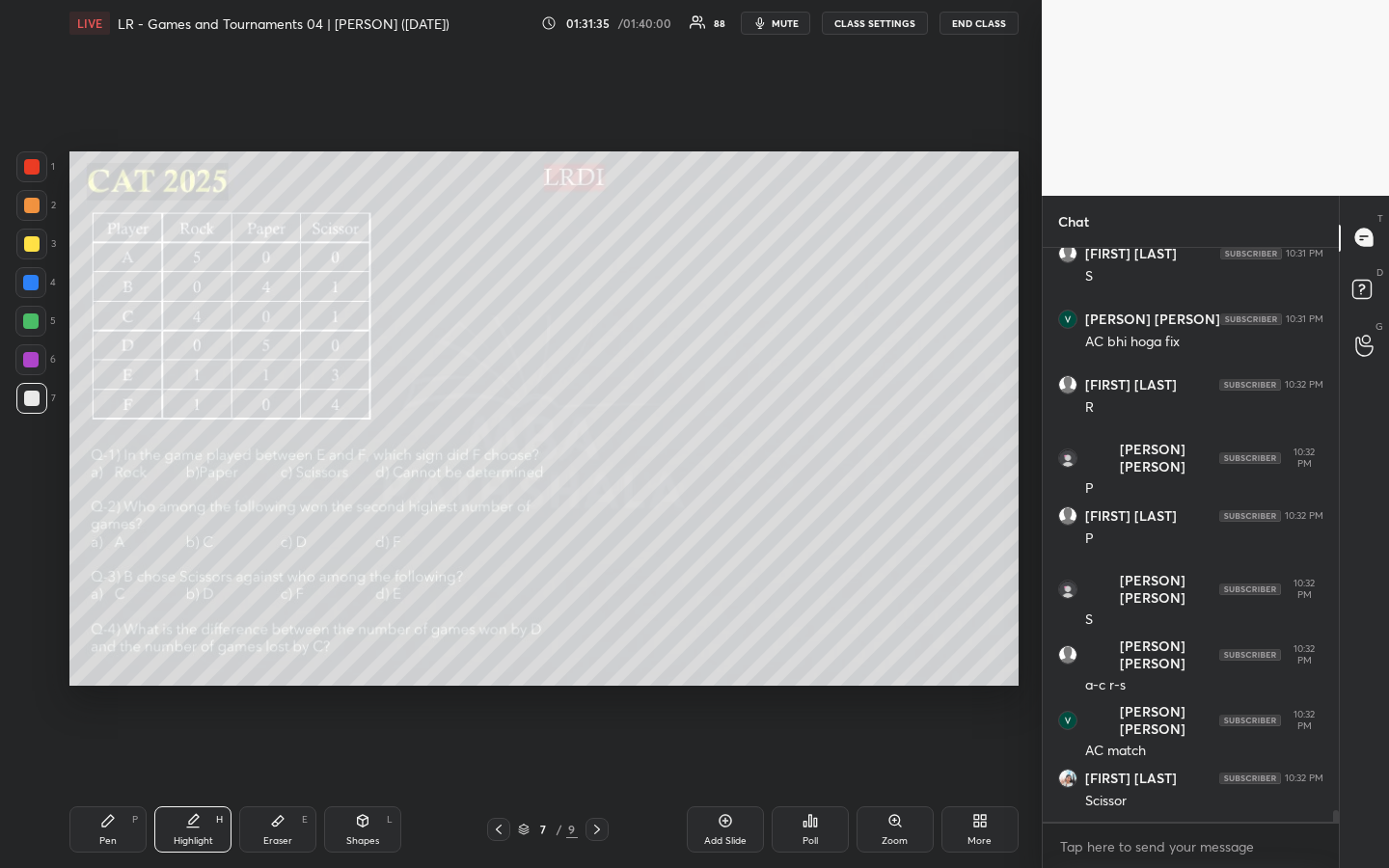drag, startPoint x: 99, startPoint y: 829, endPoint x: 117, endPoint y: 825, distance: 18.439089 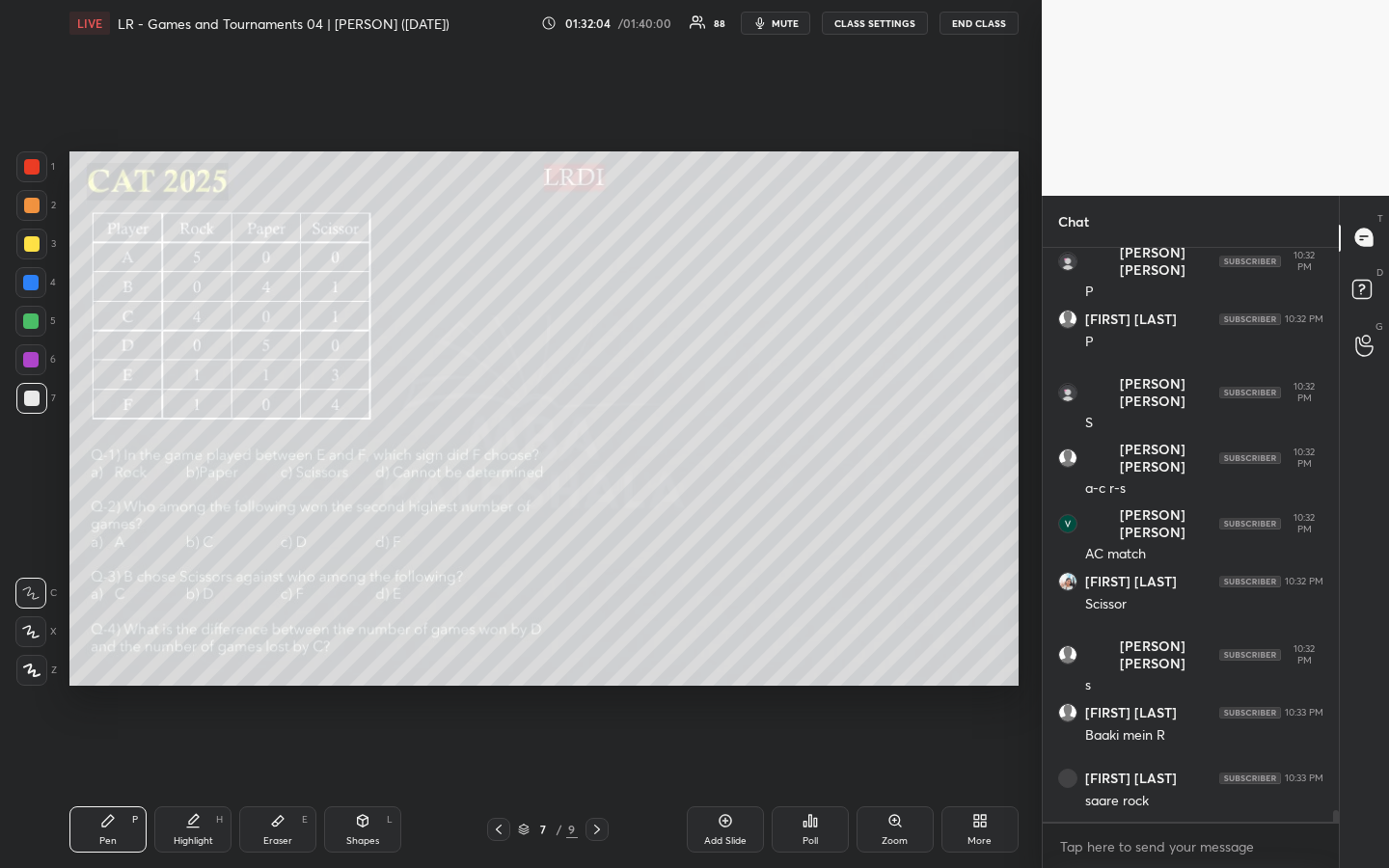 scroll, scrollTop: 27790, scrollLeft: 0, axis: vertical 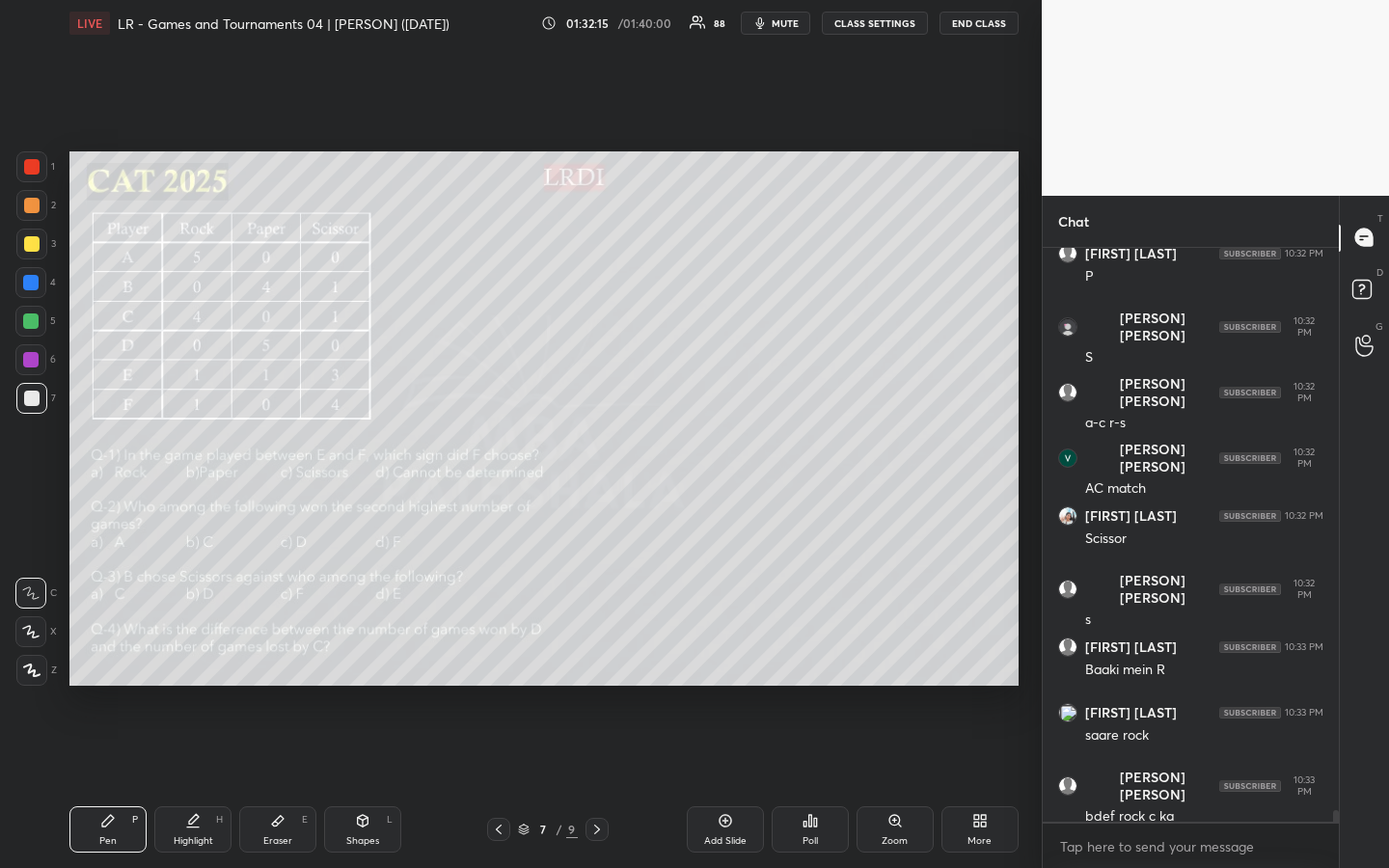 drag, startPoint x: 28, startPoint y: 248, endPoint x: 47, endPoint y: 240, distance: 20.615528 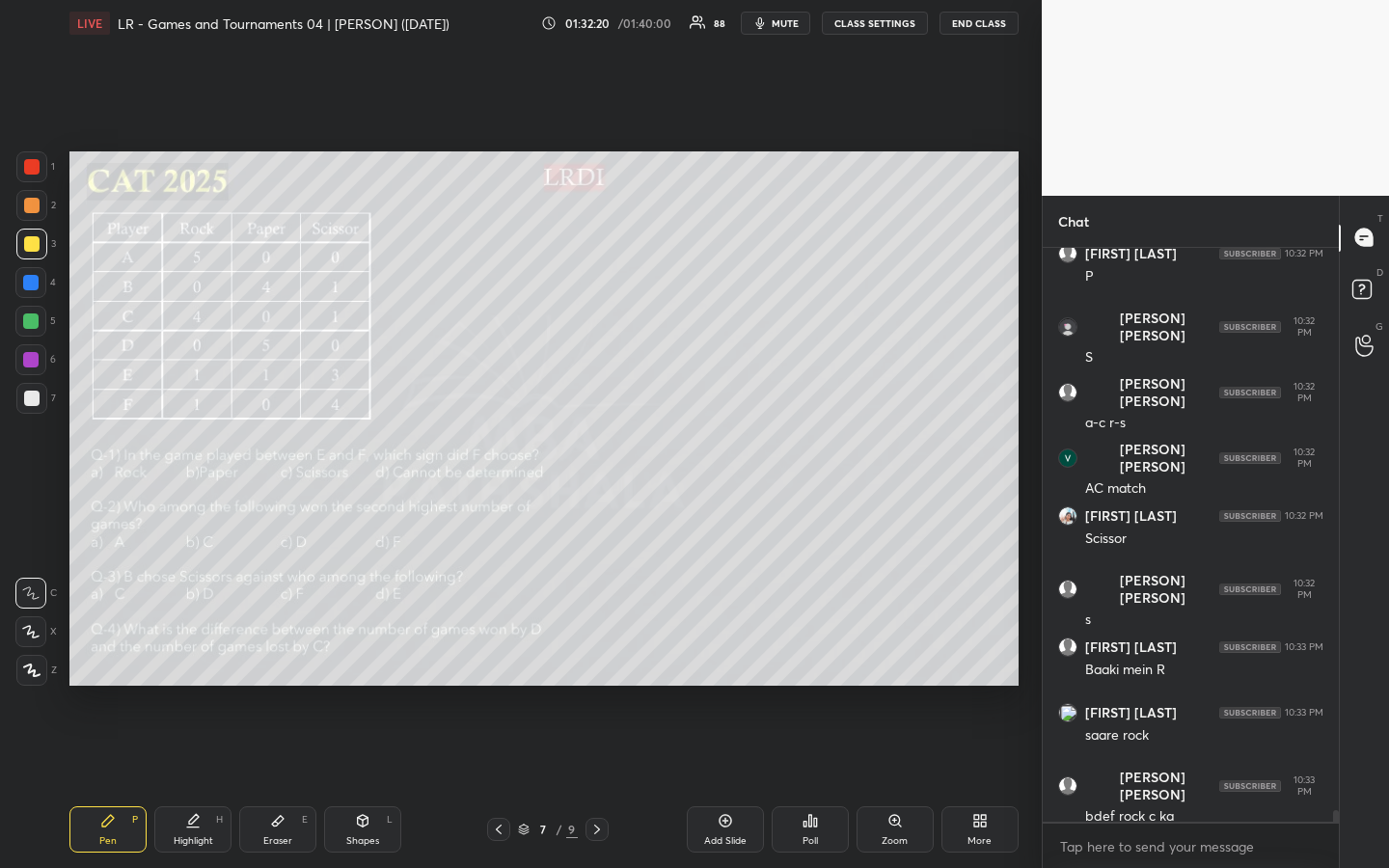 scroll, scrollTop: 27873, scrollLeft: 0, axis: vertical 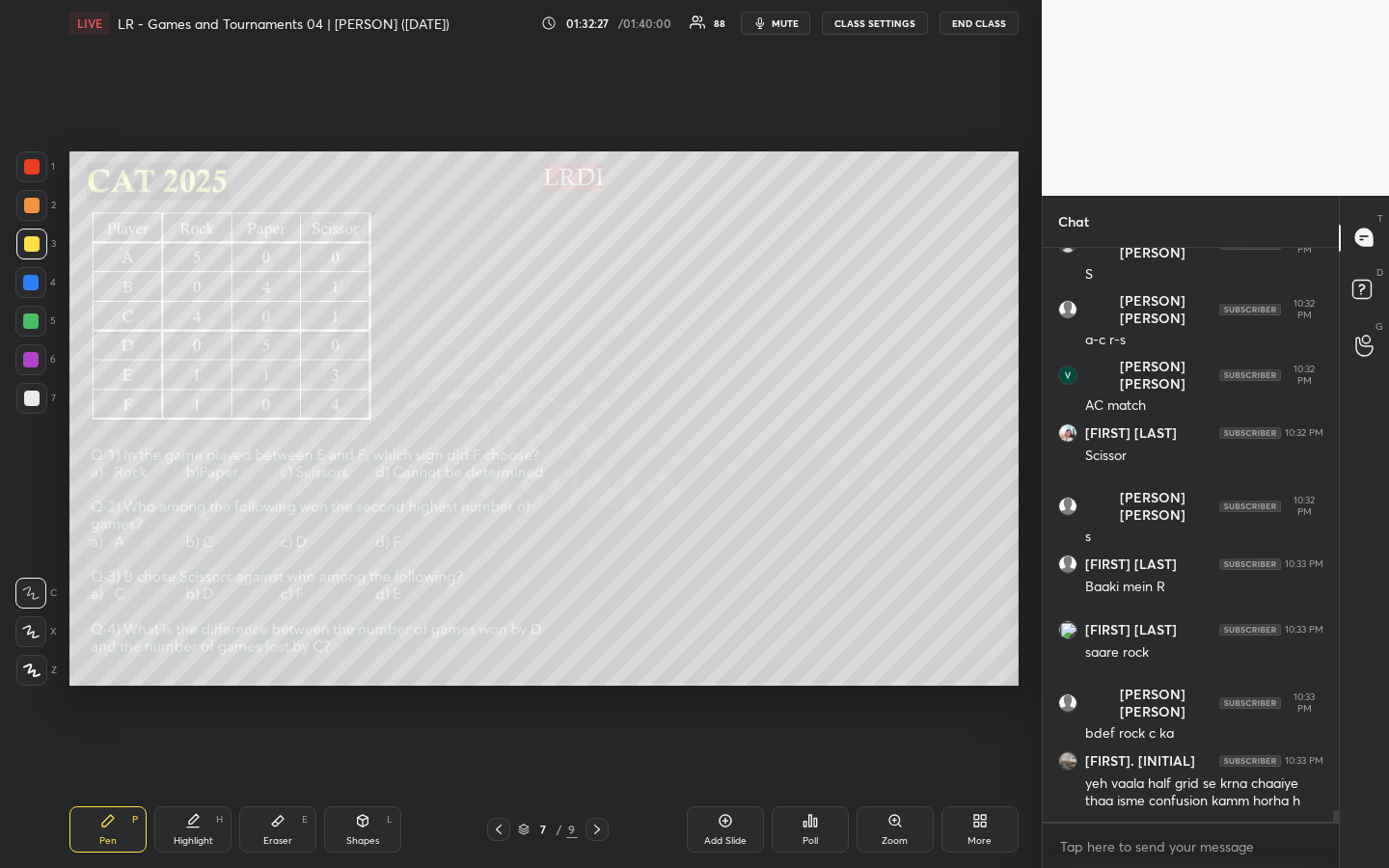 click on "Highlight" at bounding box center [193, 841] 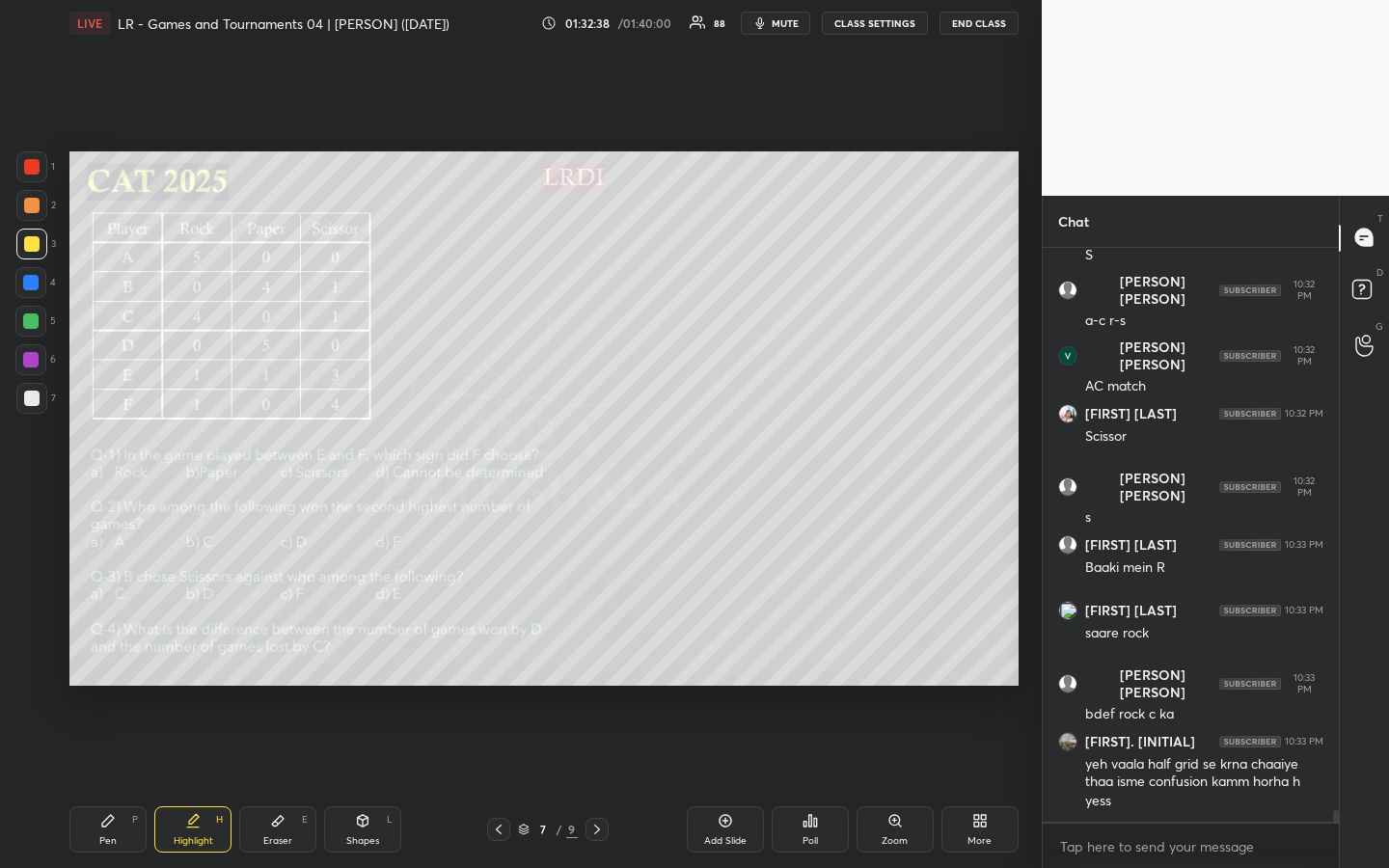 scroll, scrollTop: 27958, scrollLeft: 0, axis: vertical 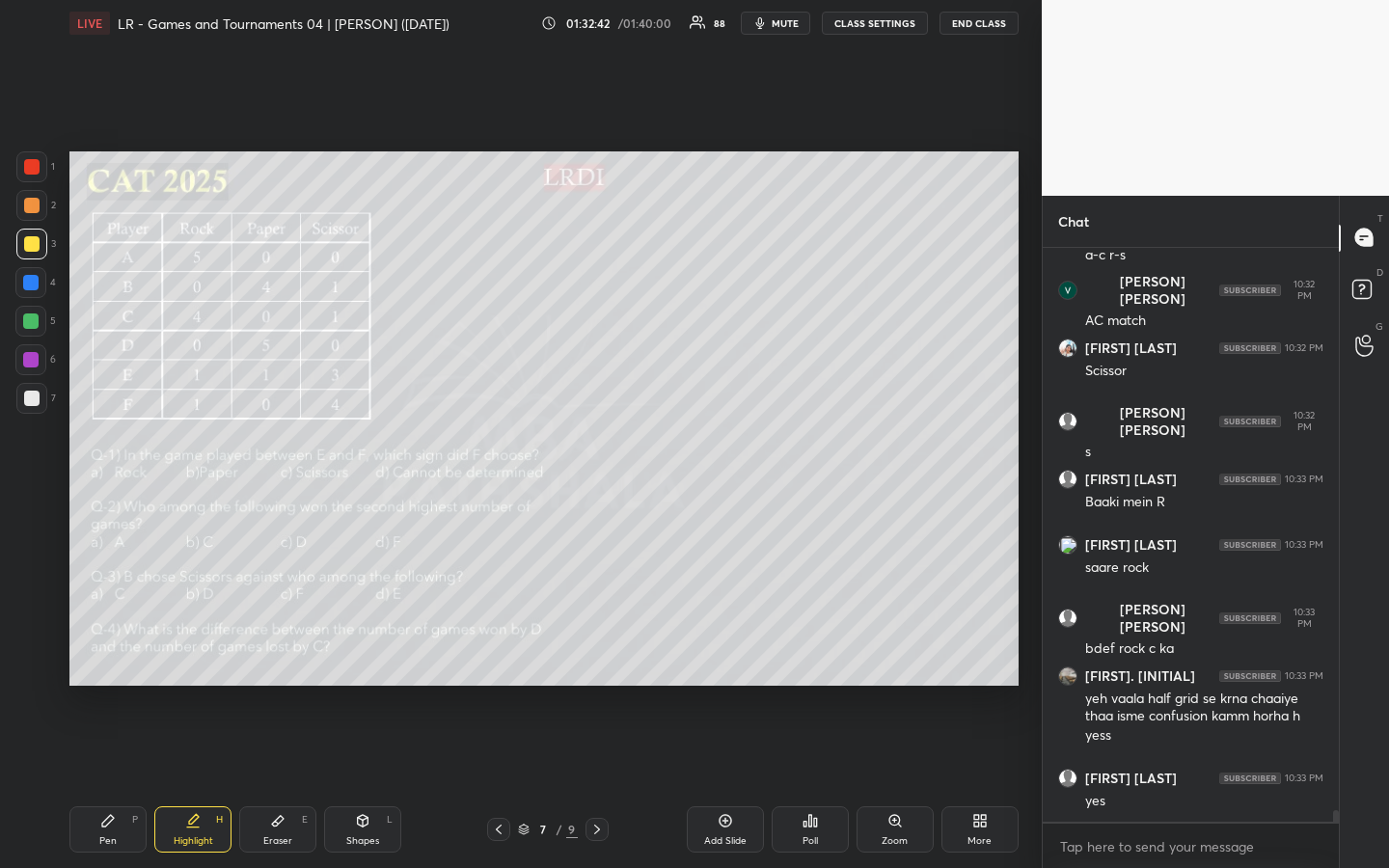 click on "Pen P" at bounding box center [108, 829] 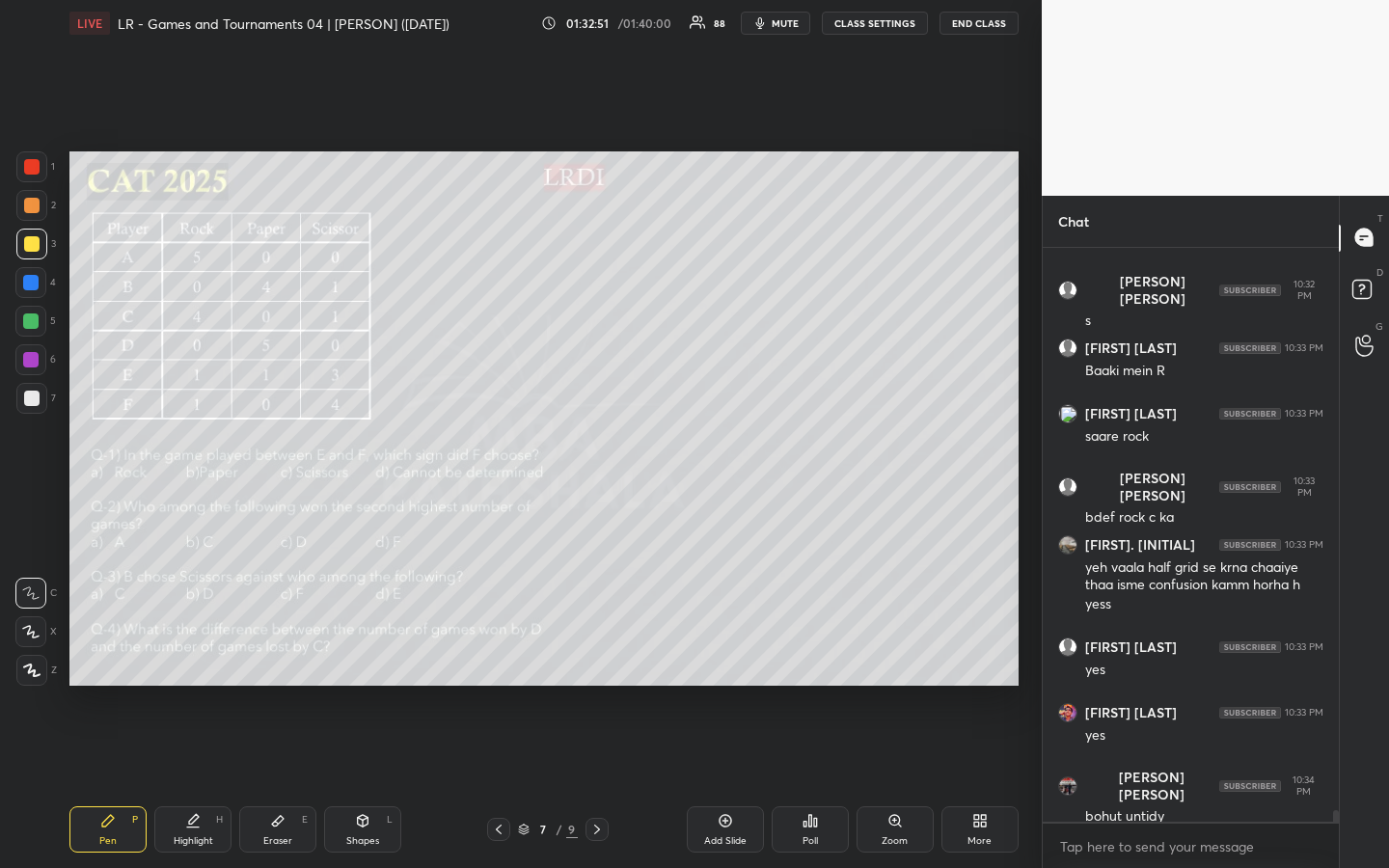 scroll, scrollTop: 28172, scrollLeft: 0, axis: vertical 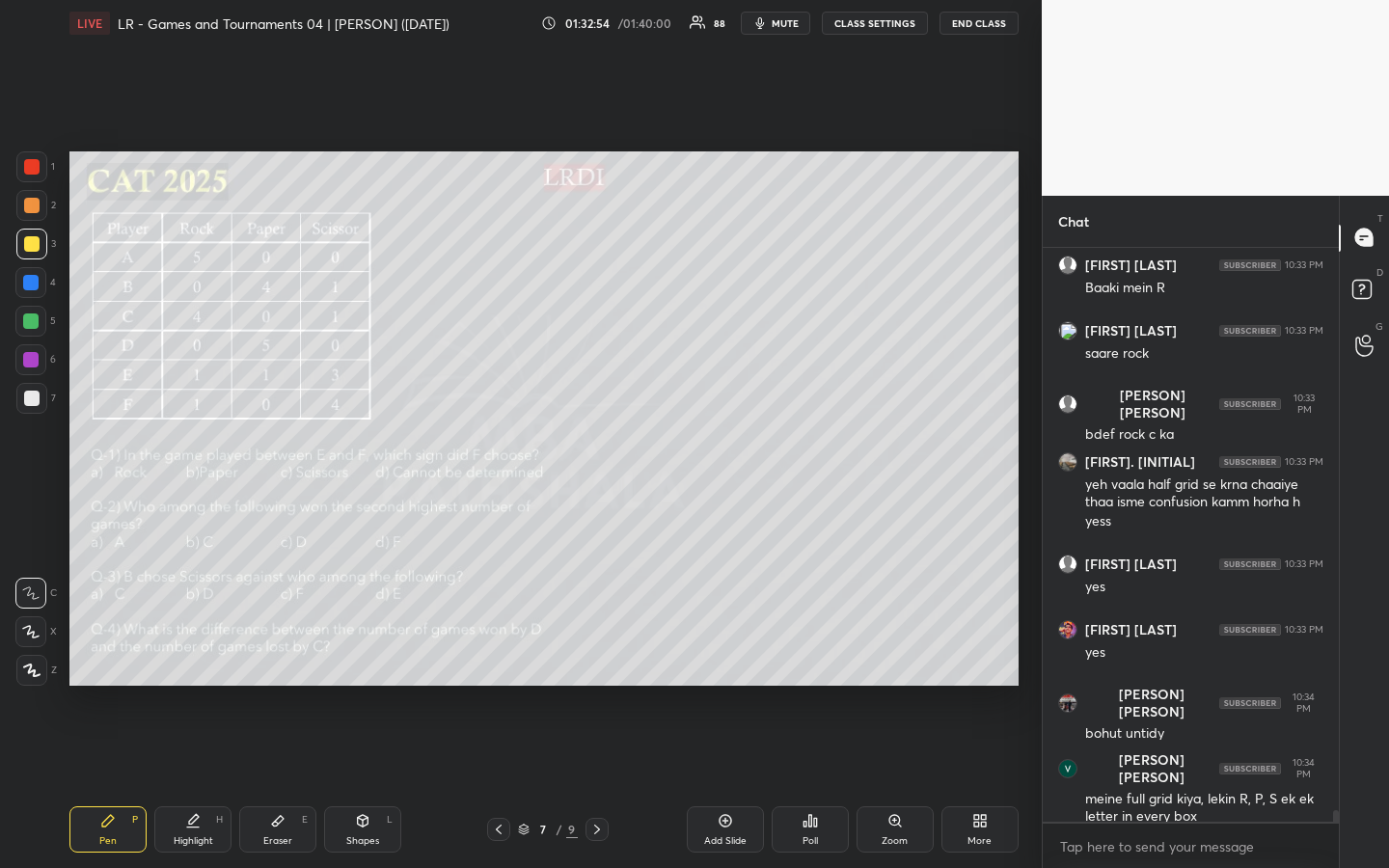 click on "Highlight" at bounding box center [193, 841] 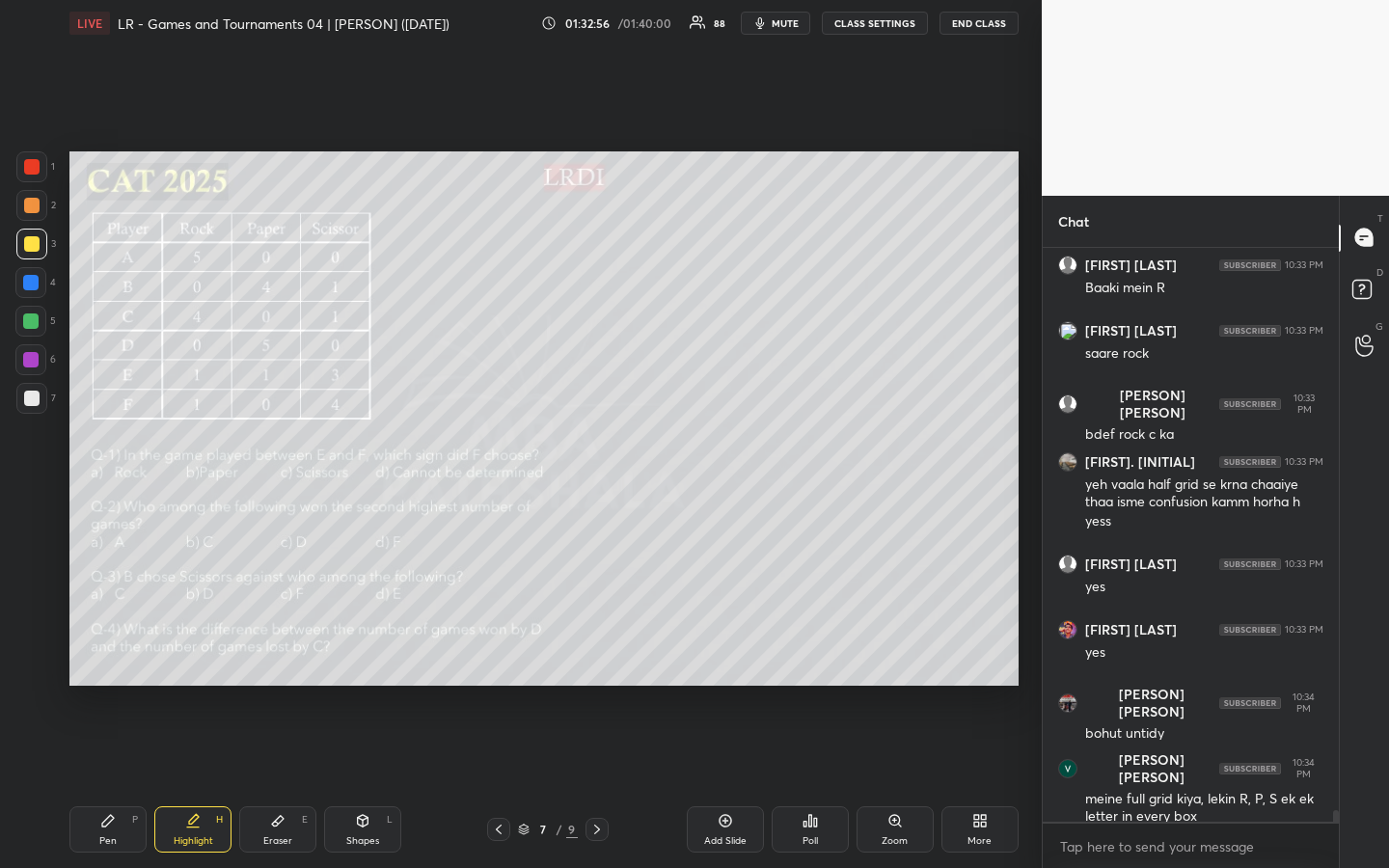 drag, startPoint x: 202, startPoint y: 829, endPoint x: 242, endPoint y: 744, distance: 93.9415 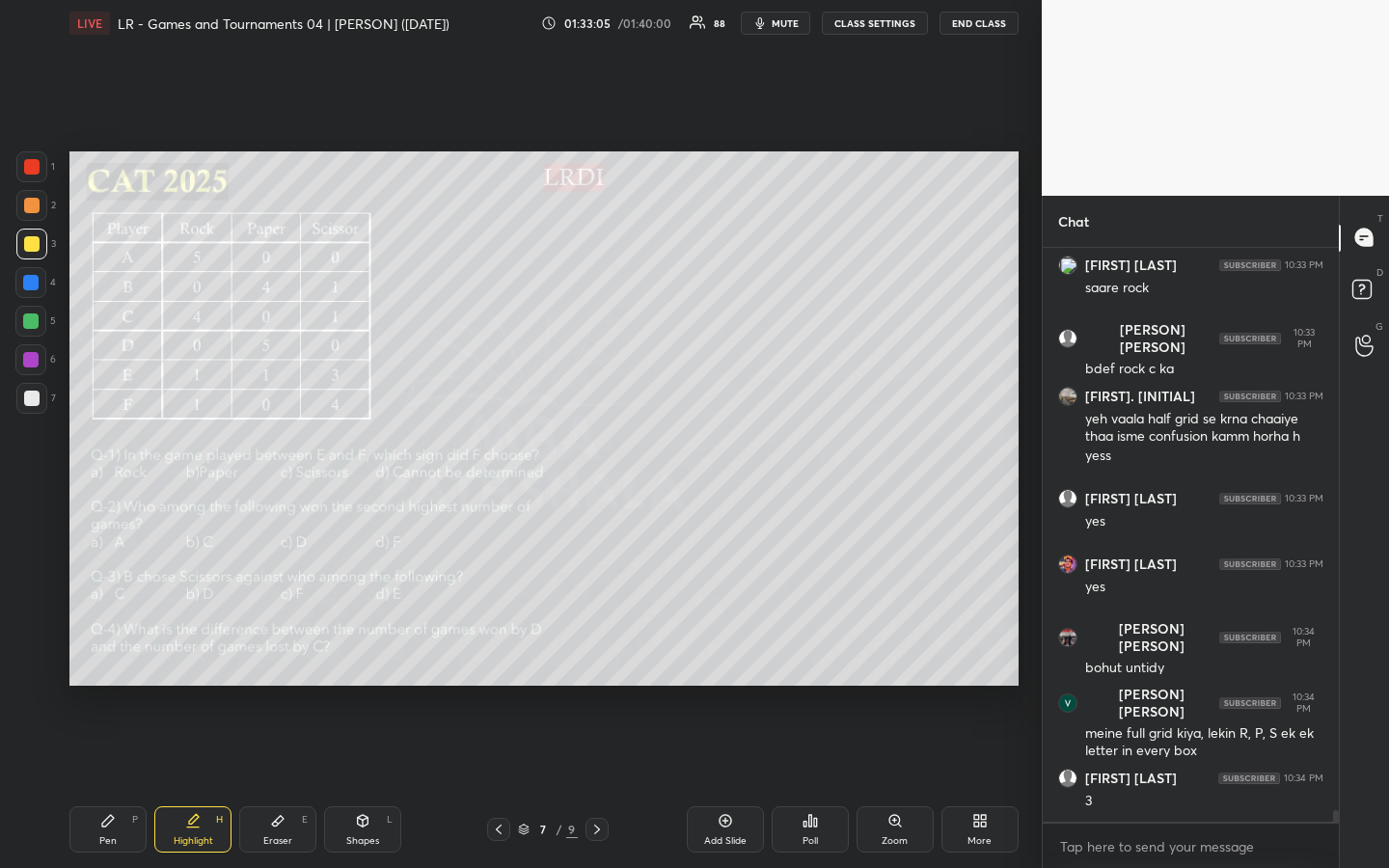 scroll, scrollTop: 28321, scrollLeft: 0, axis: vertical 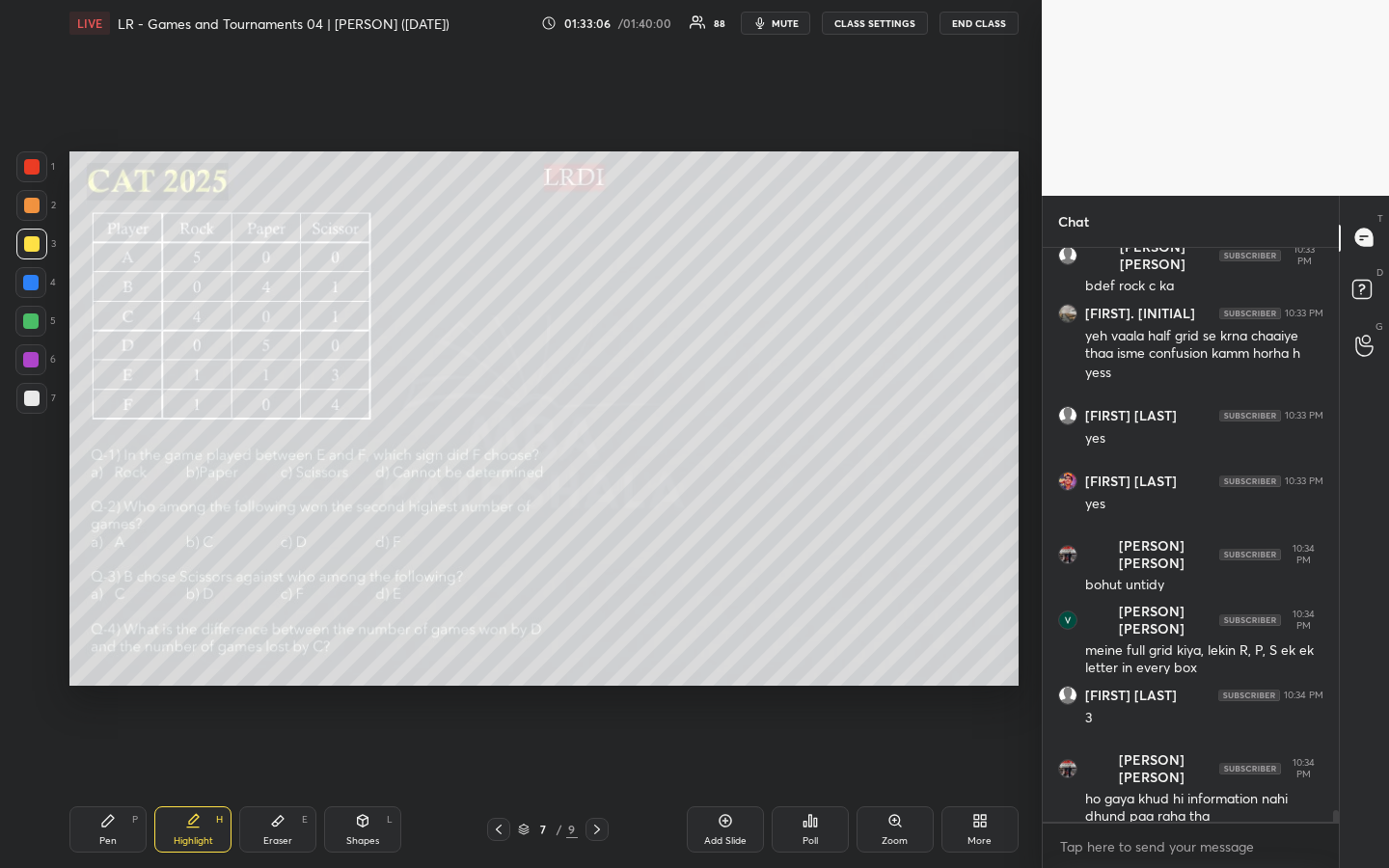 click on "Pen" at bounding box center (108, 841) 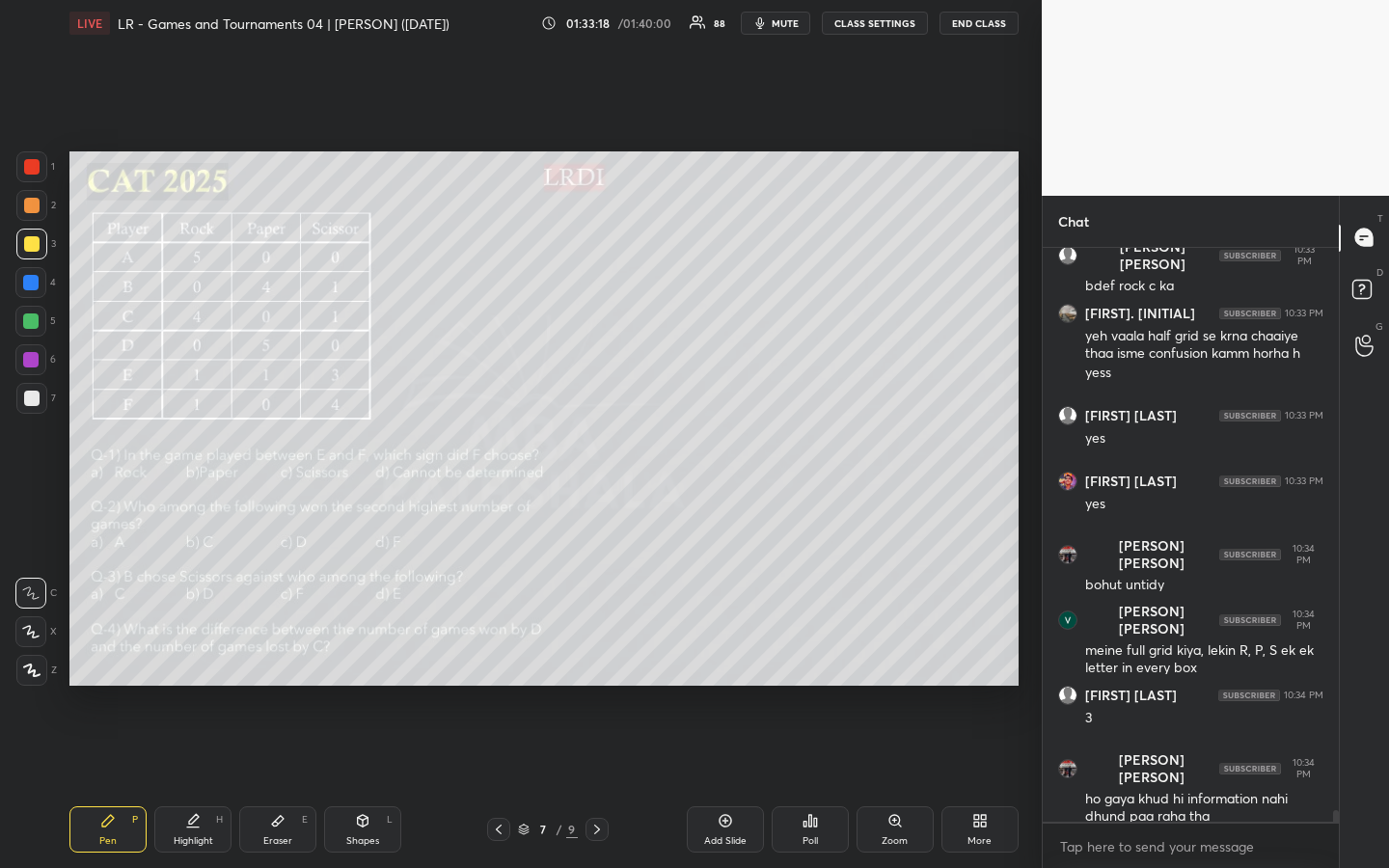 click on "Highlight" at bounding box center (193, 841) 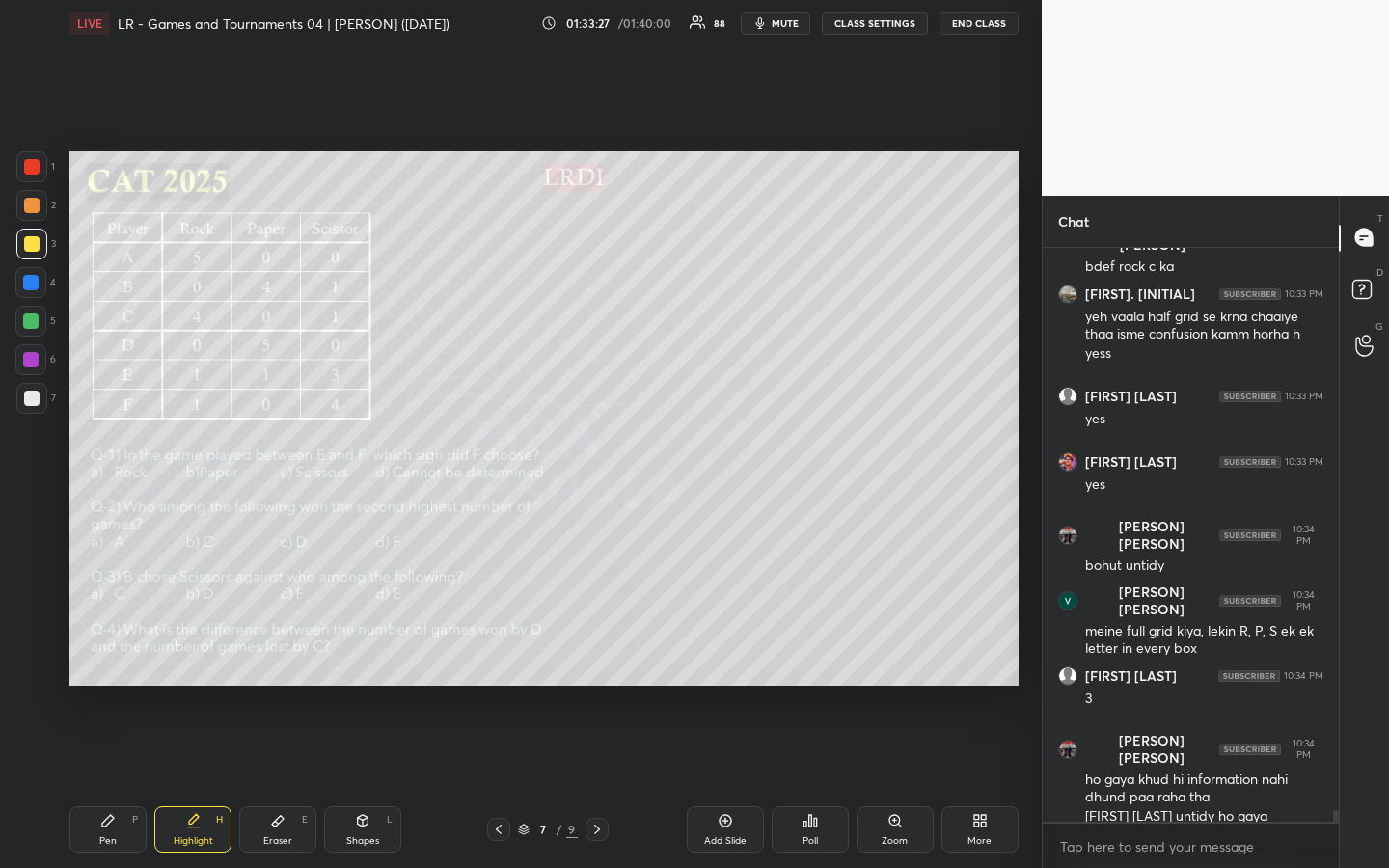 scroll, scrollTop: 28406, scrollLeft: 0, axis: vertical 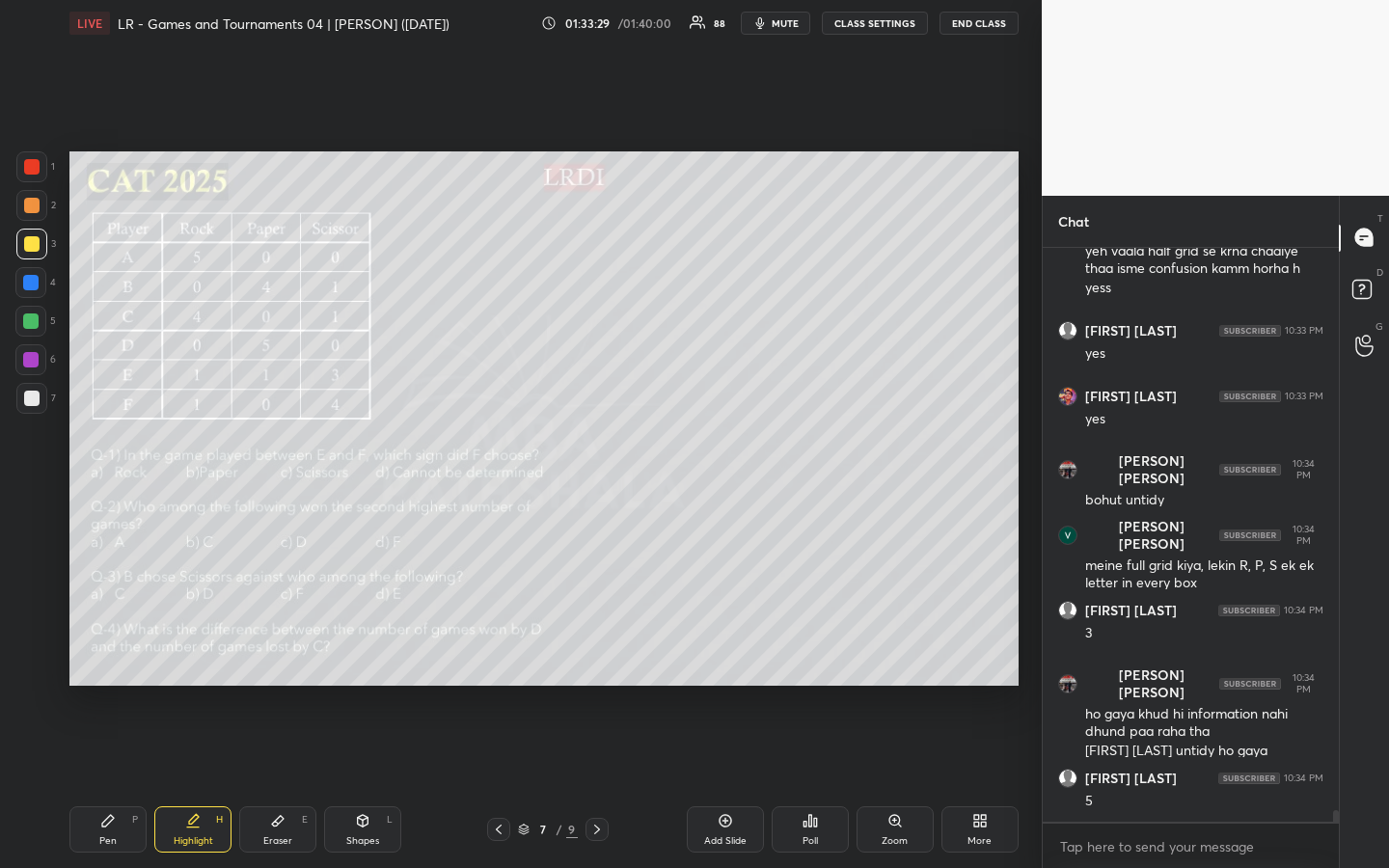 click on "Pen P" at bounding box center [108, 829] 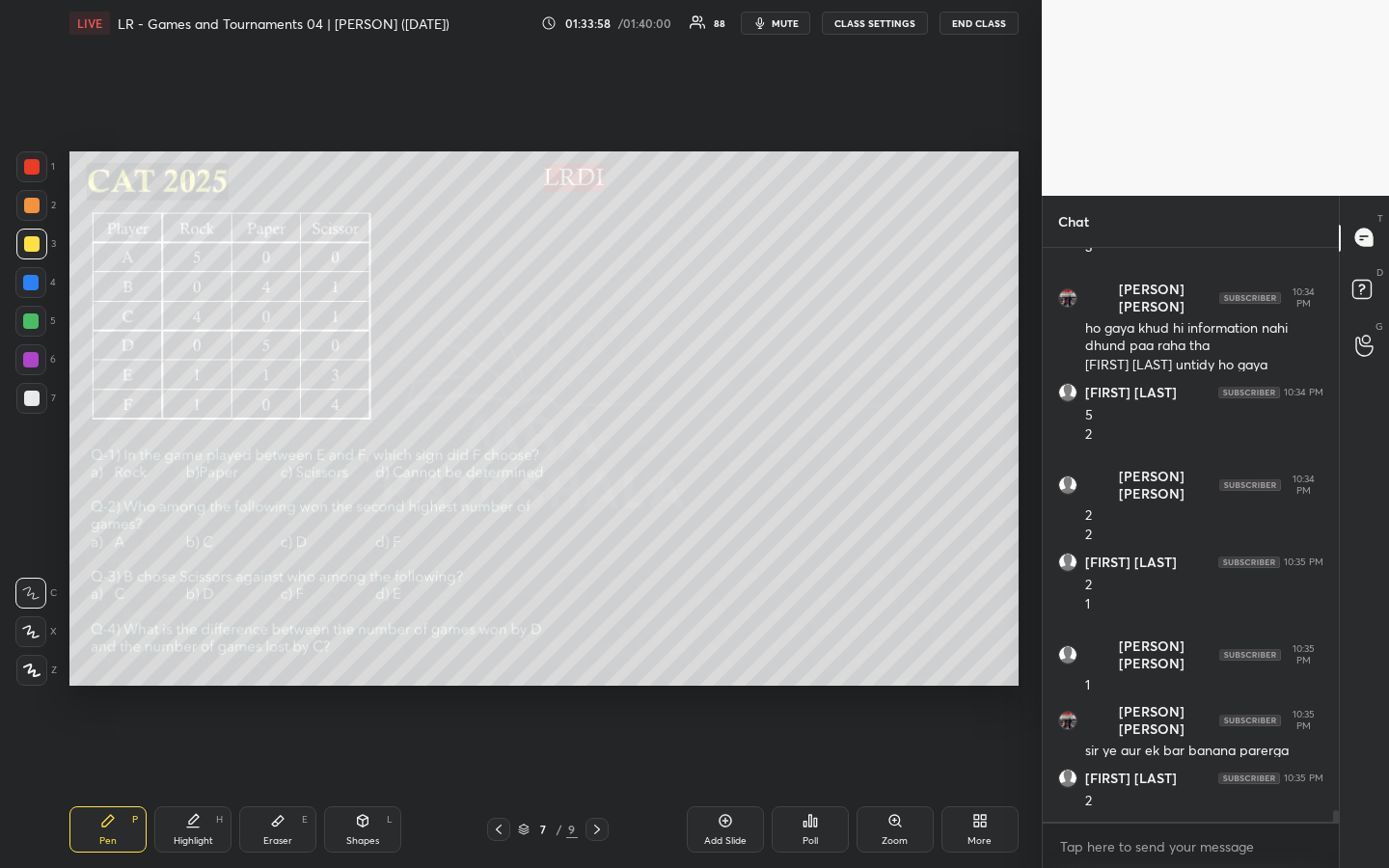scroll, scrollTop: 28857, scrollLeft: 0, axis: vertical 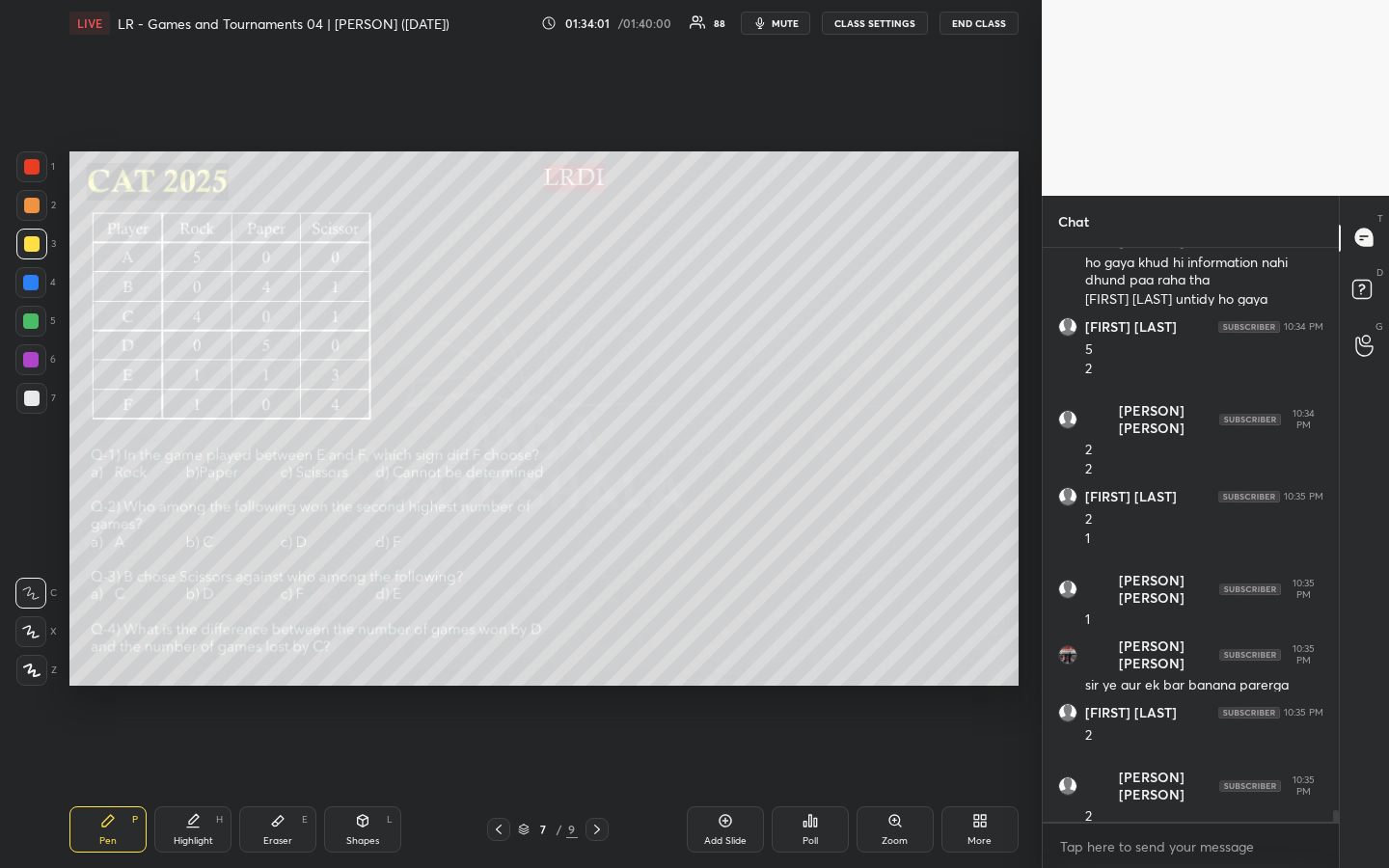 click on "Pen P" at bounding box center (108, 829) 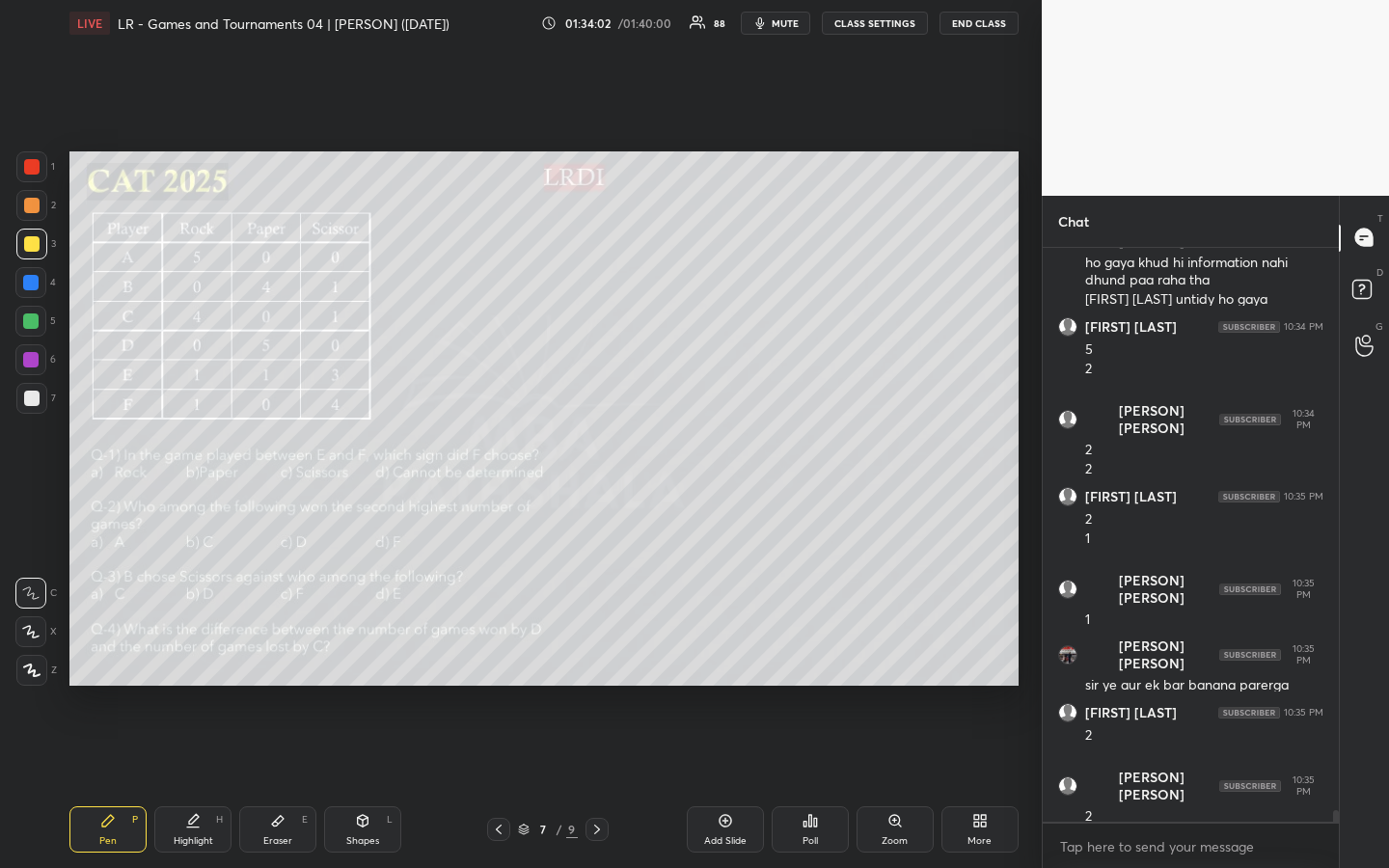scroll, scrollTop: 28923, scrollLeft: 0, axis: vertical 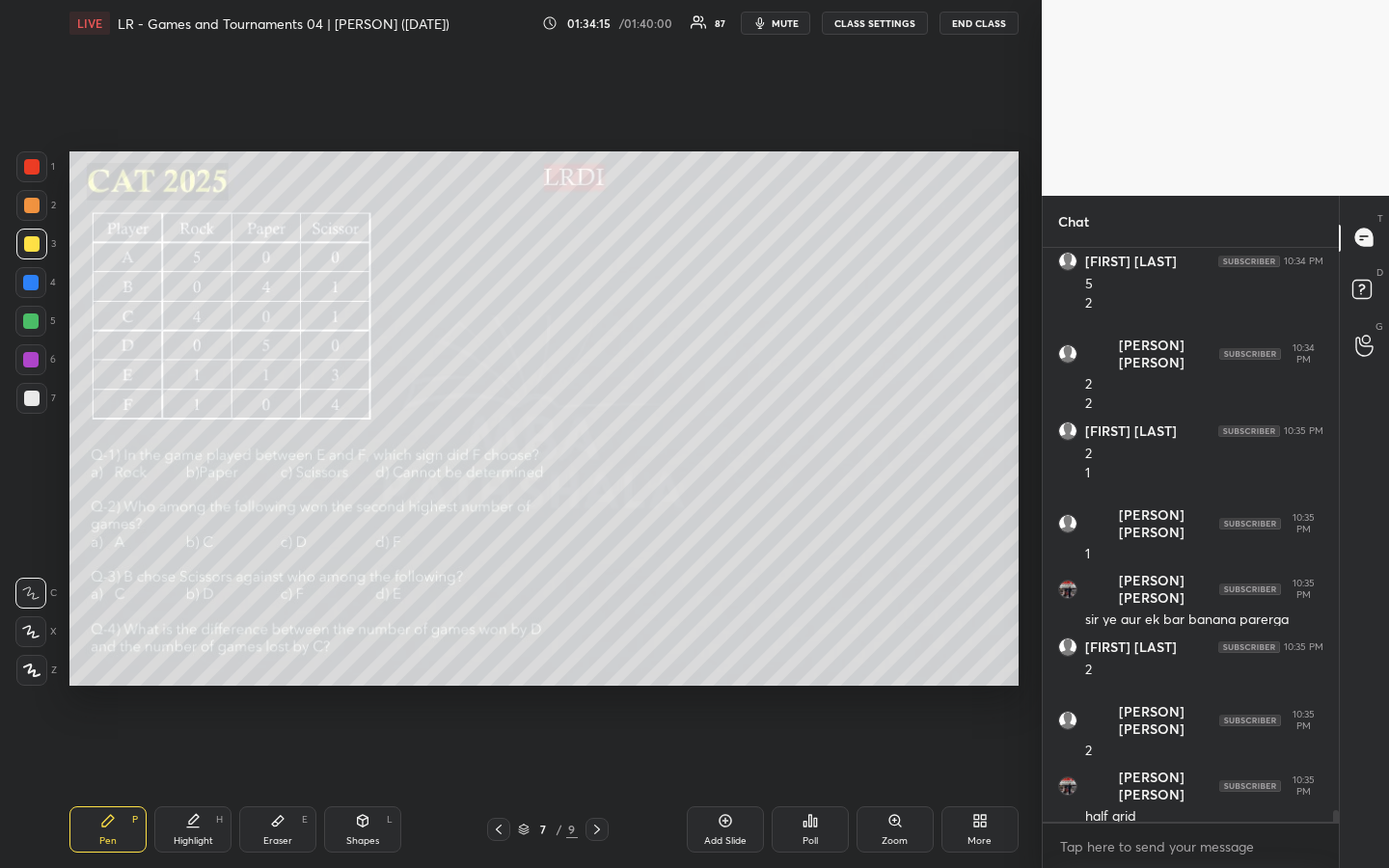 click on "Highlight" at bounding box center (193, 841) 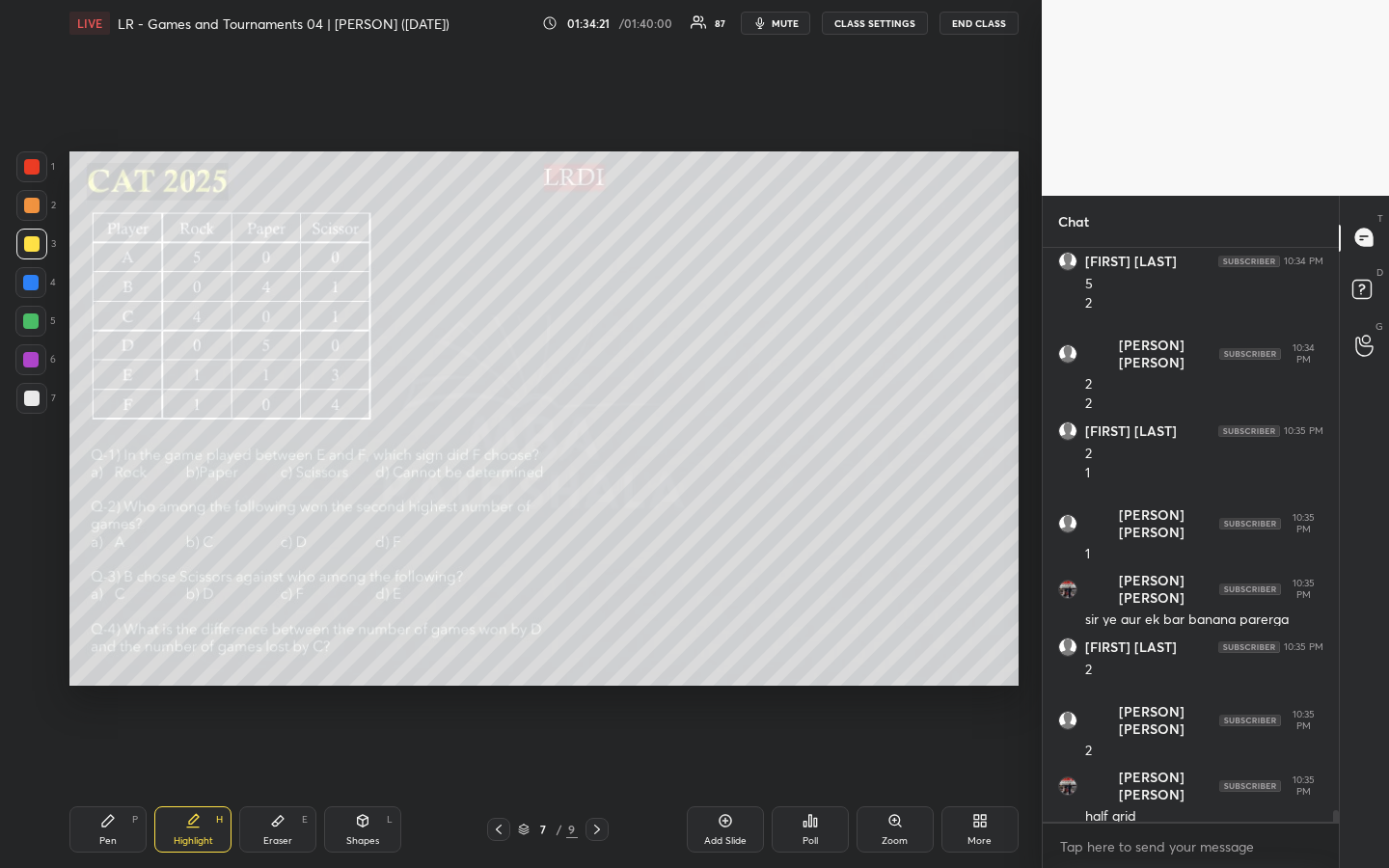click on "Pen P" at bounding box center [108, 829] 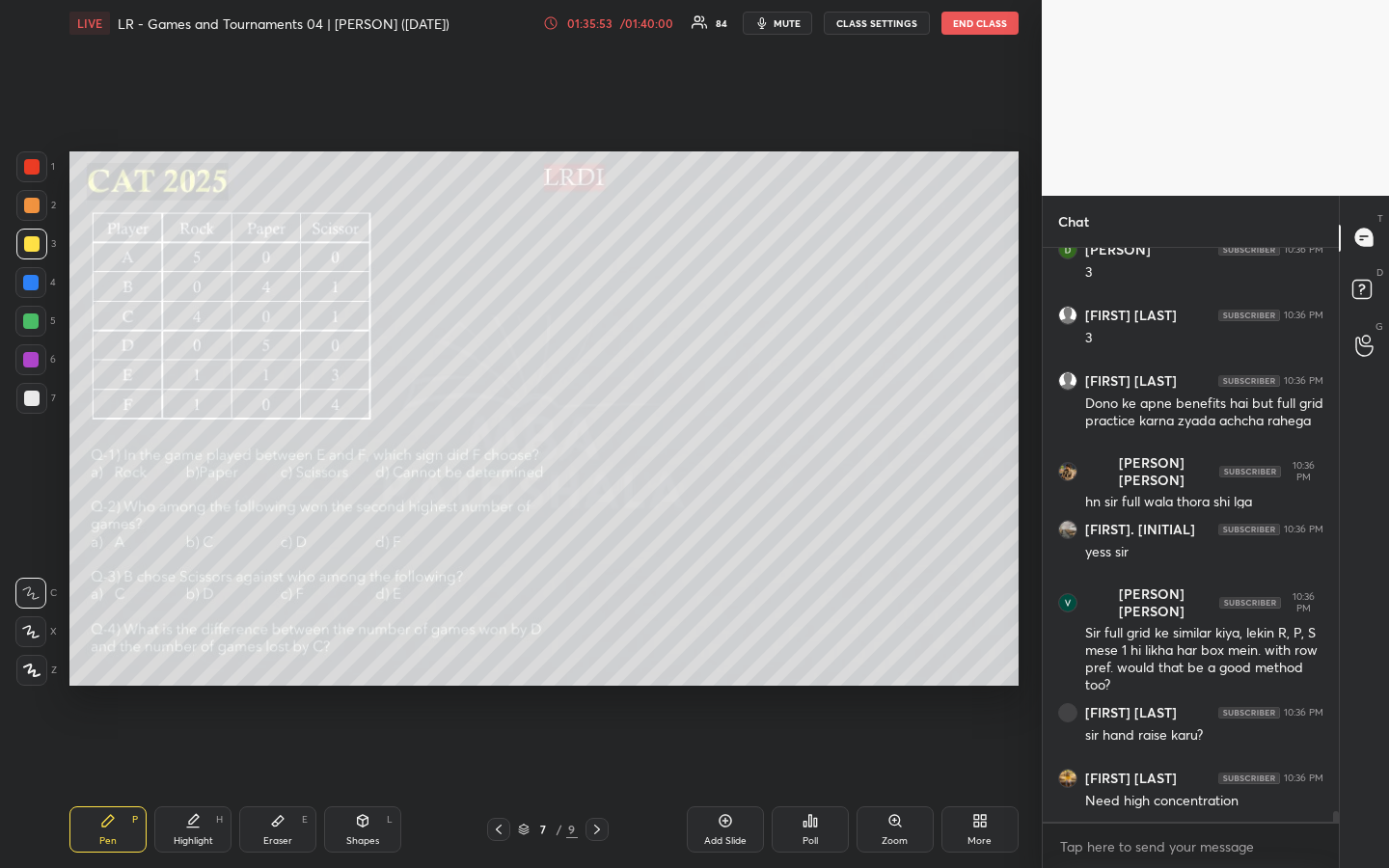 scroll, scrollTop: 29798, scrollLeft: 0, axis: vertical 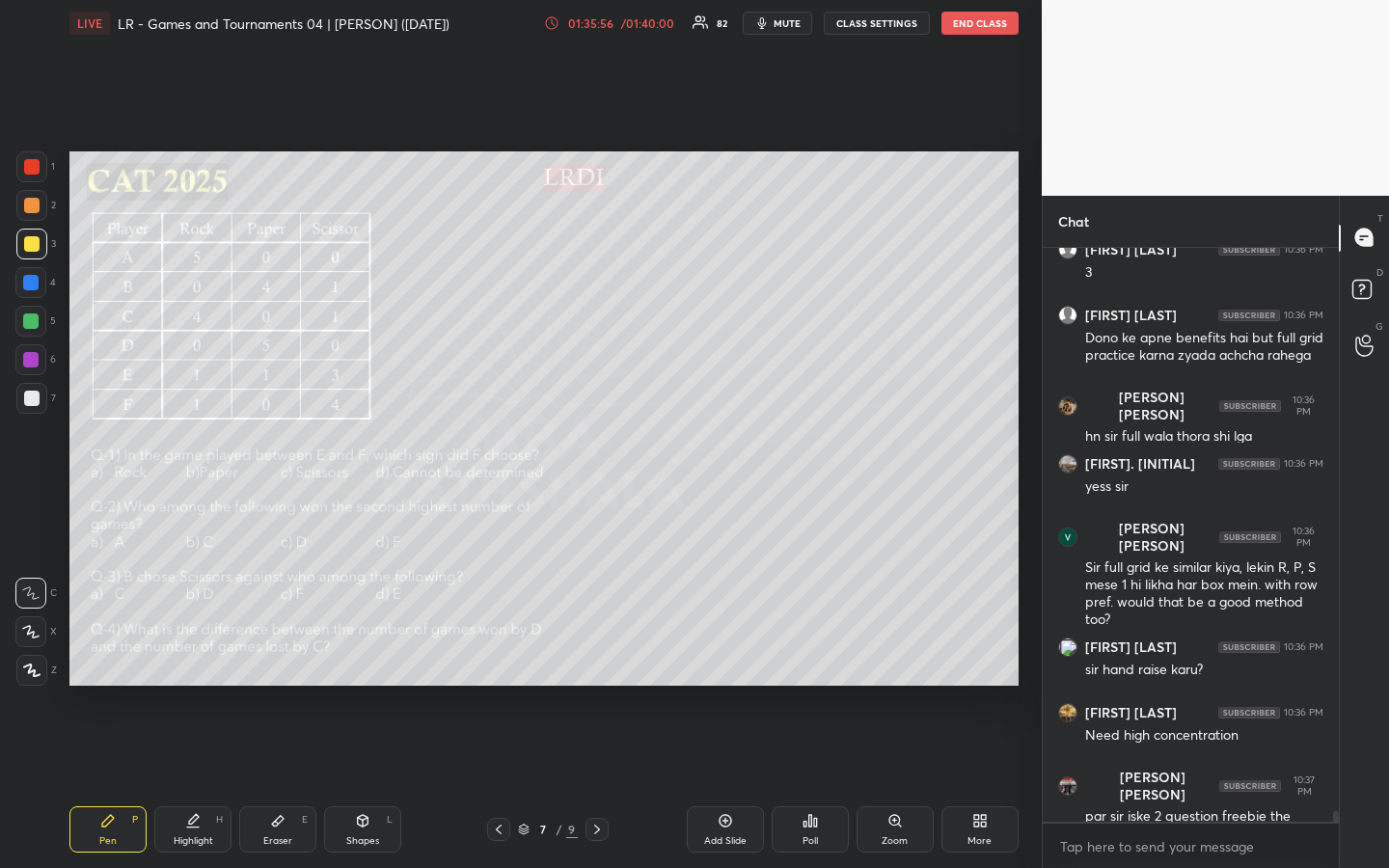 click on "1 2 3 4 5 6 7 R O A L C X Z Erase all   C X Z LIVE LR - Games and Tournaments 04 | [PERSON] ([DATE]) 01:35:56 /  01:40:00 82 mute CLASS SETTINGS END CLASS Setting up your live class Poll for   secs No correct answer Start poll Back LR - Games and Tournaments 04 | [PERSON] ([DATE]) MBA Pathshala Pen P Highlight H Eraser E Shapes L 7 / 9 Add Slide Poll Zoom More" at bounding box center [521, 434] 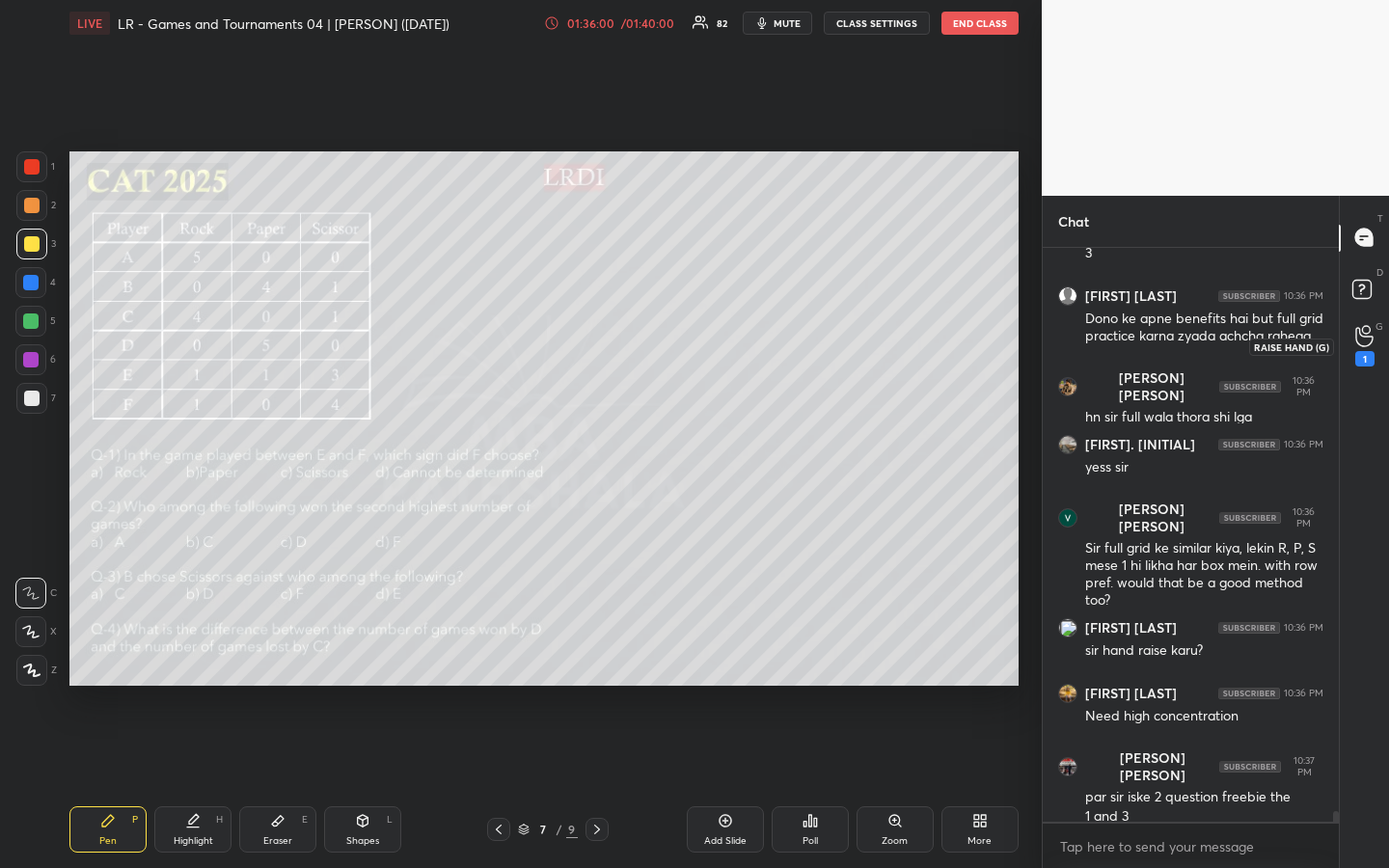 scroll, scrollTop: 29901, scrollLeft: 0, axis: vertical 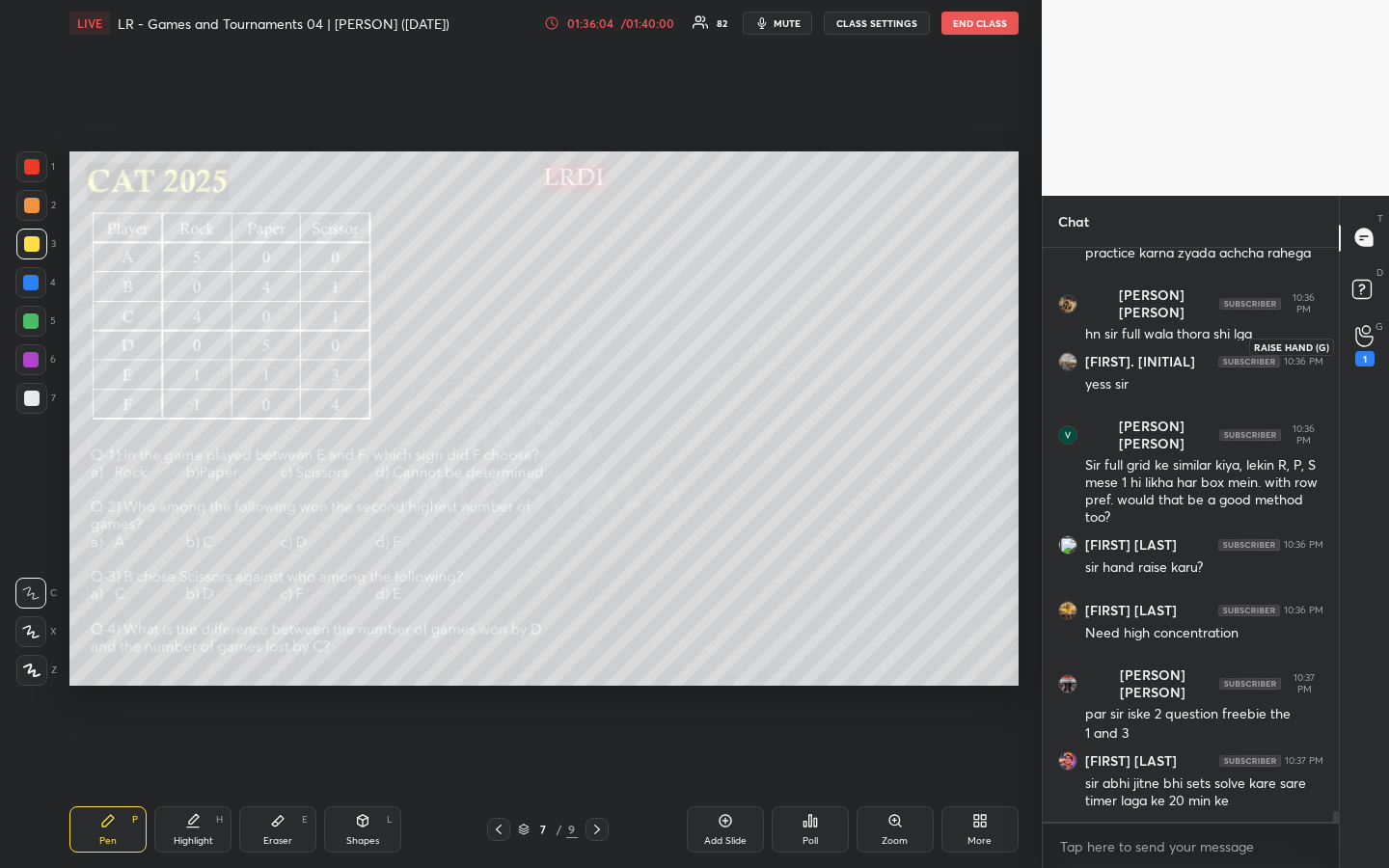 click 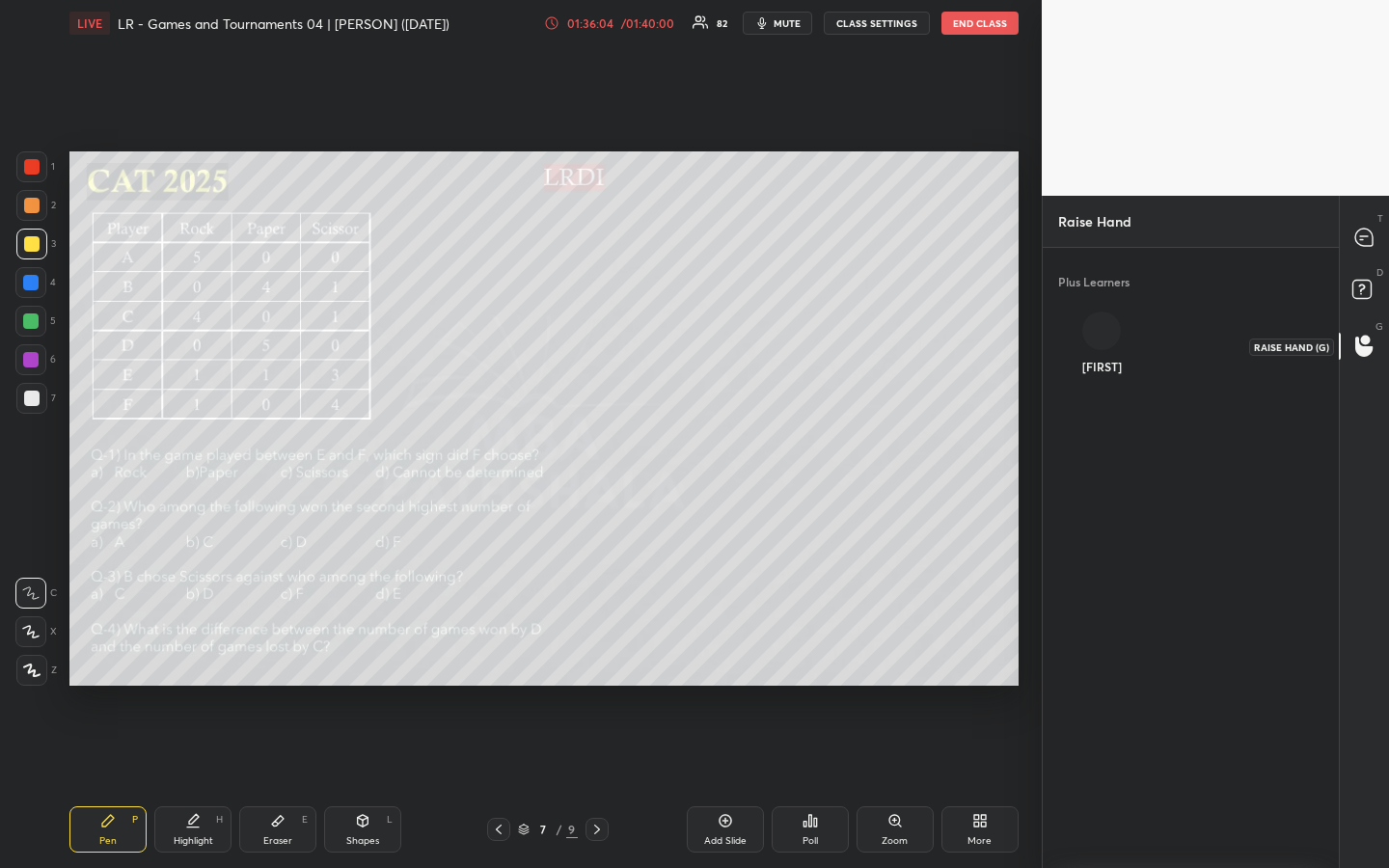 scroll, scrollTop: 614, scrollLeft: 290, axis: both 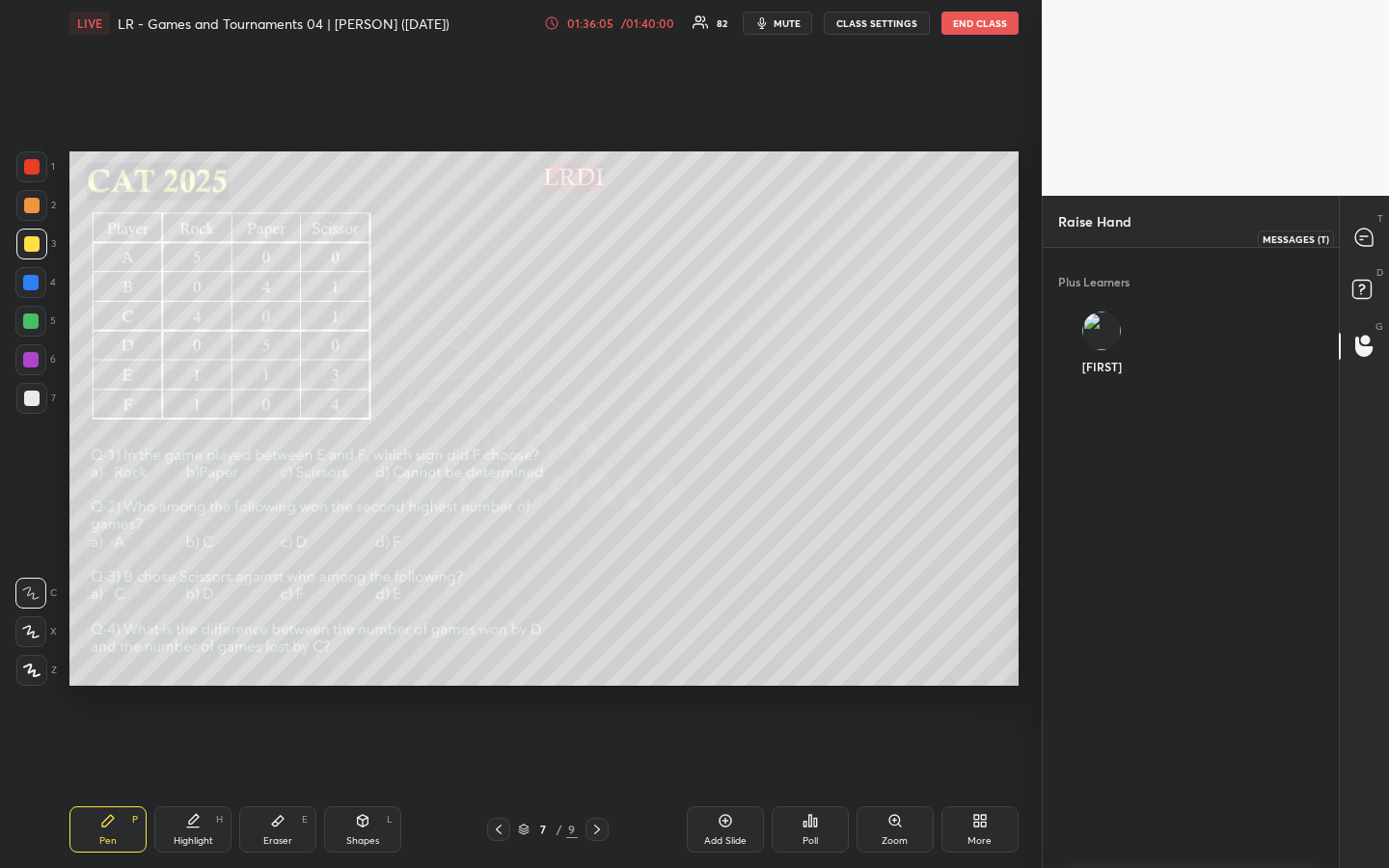 click 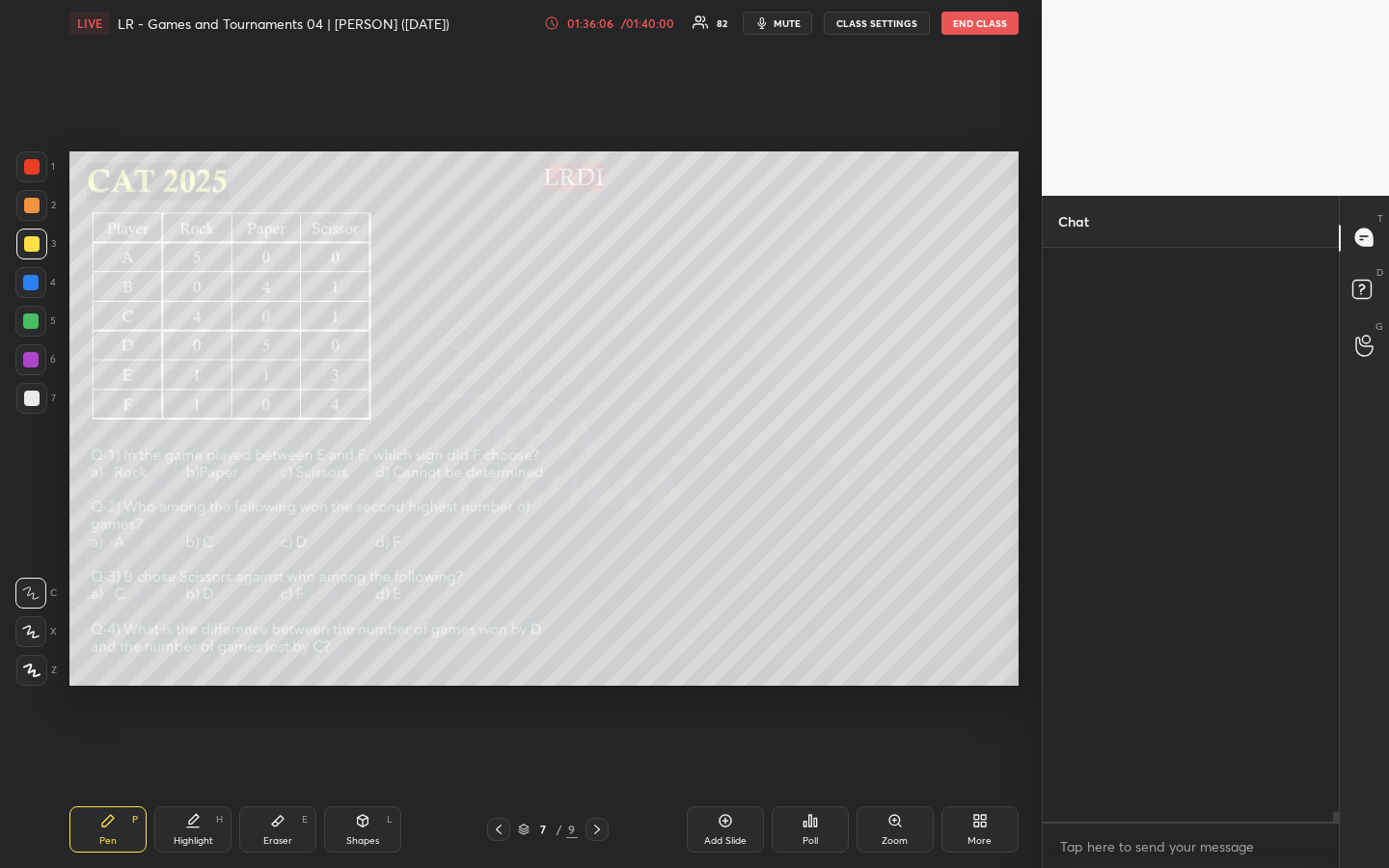 scroll, scrollTop: 30374, scrollLeft: 0, axis: vertical 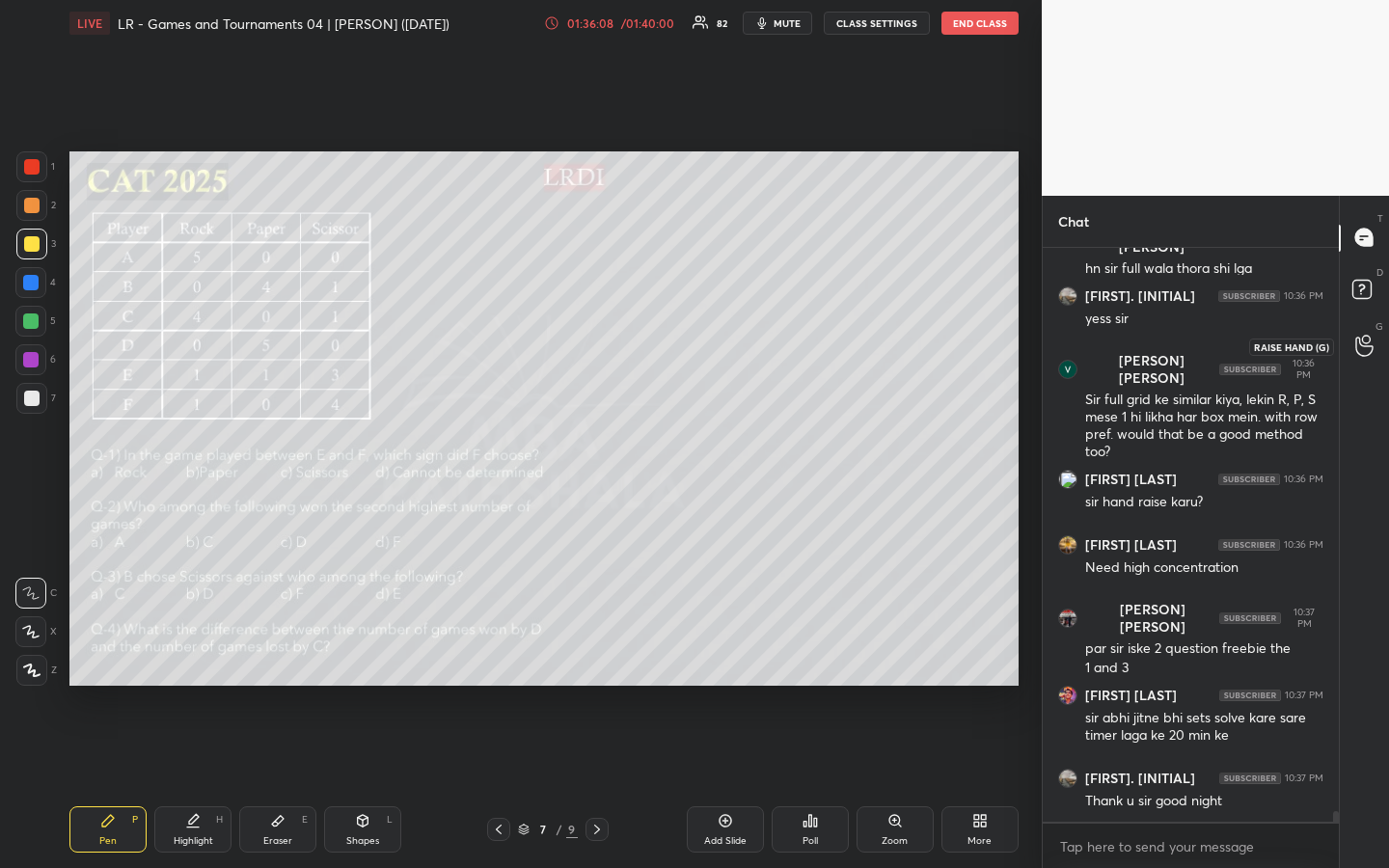 click 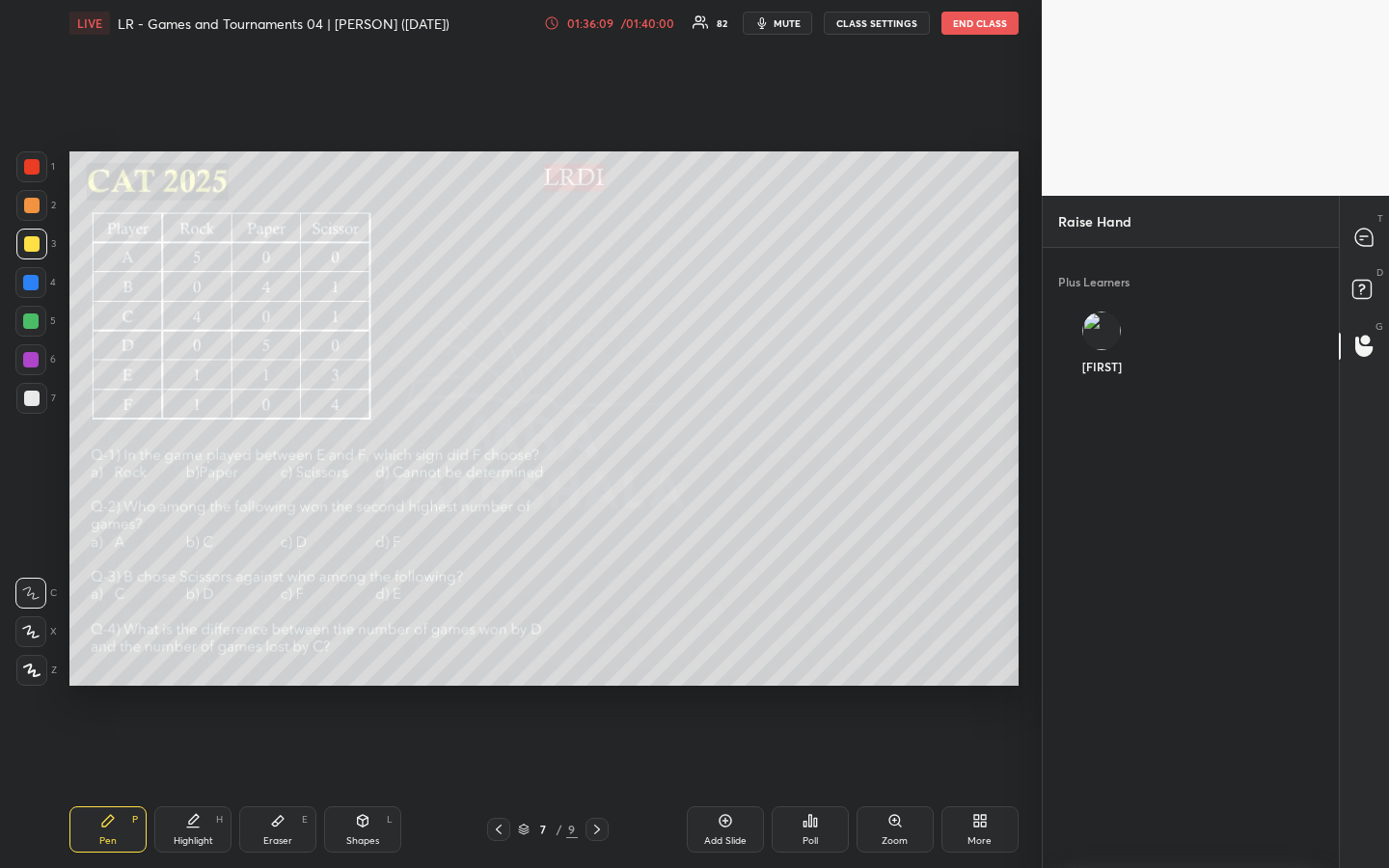 click on "[FIRST]" at bounding box center [1102, 347] 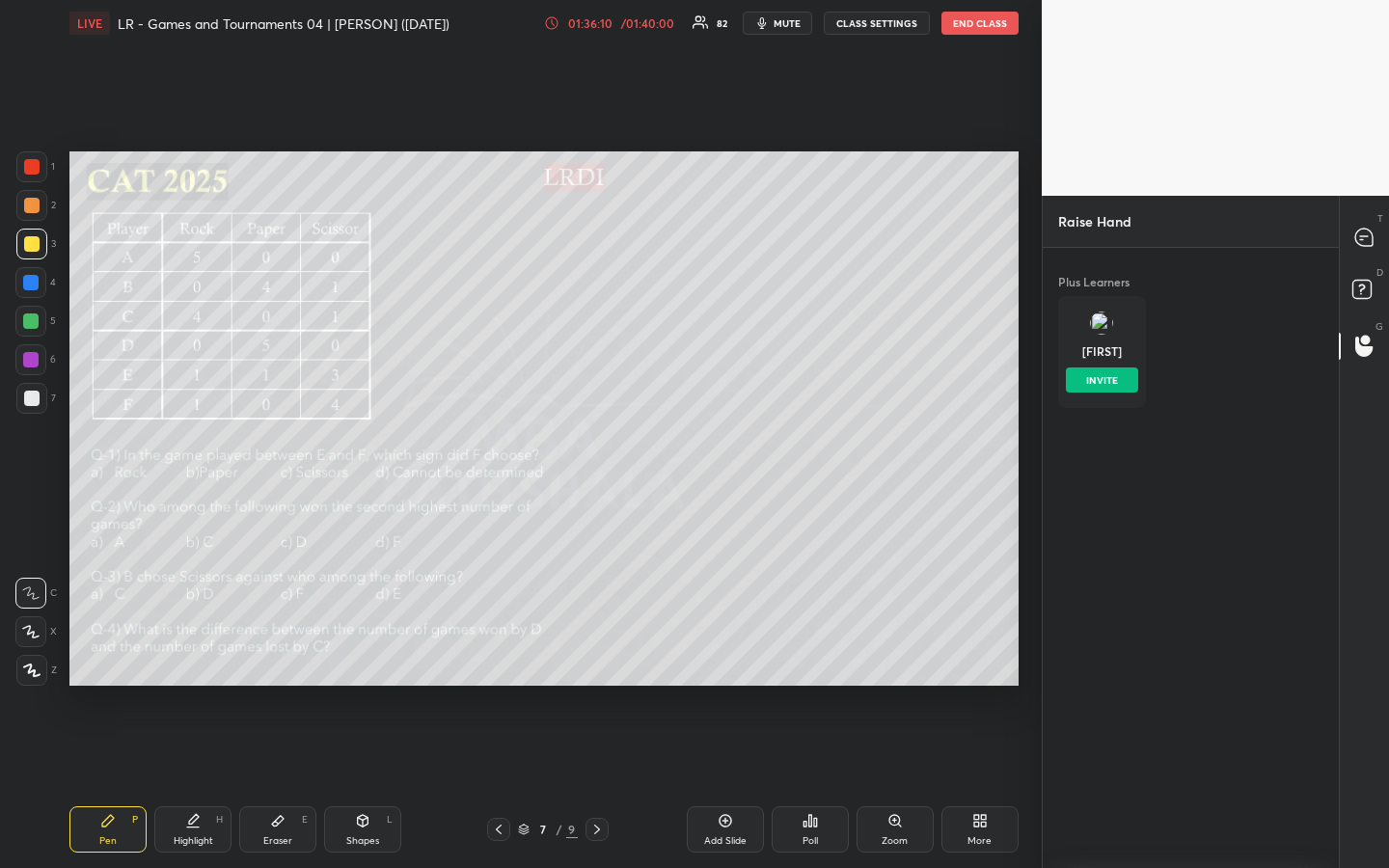 click on "INVITE" at bounding box center [1102, 380] 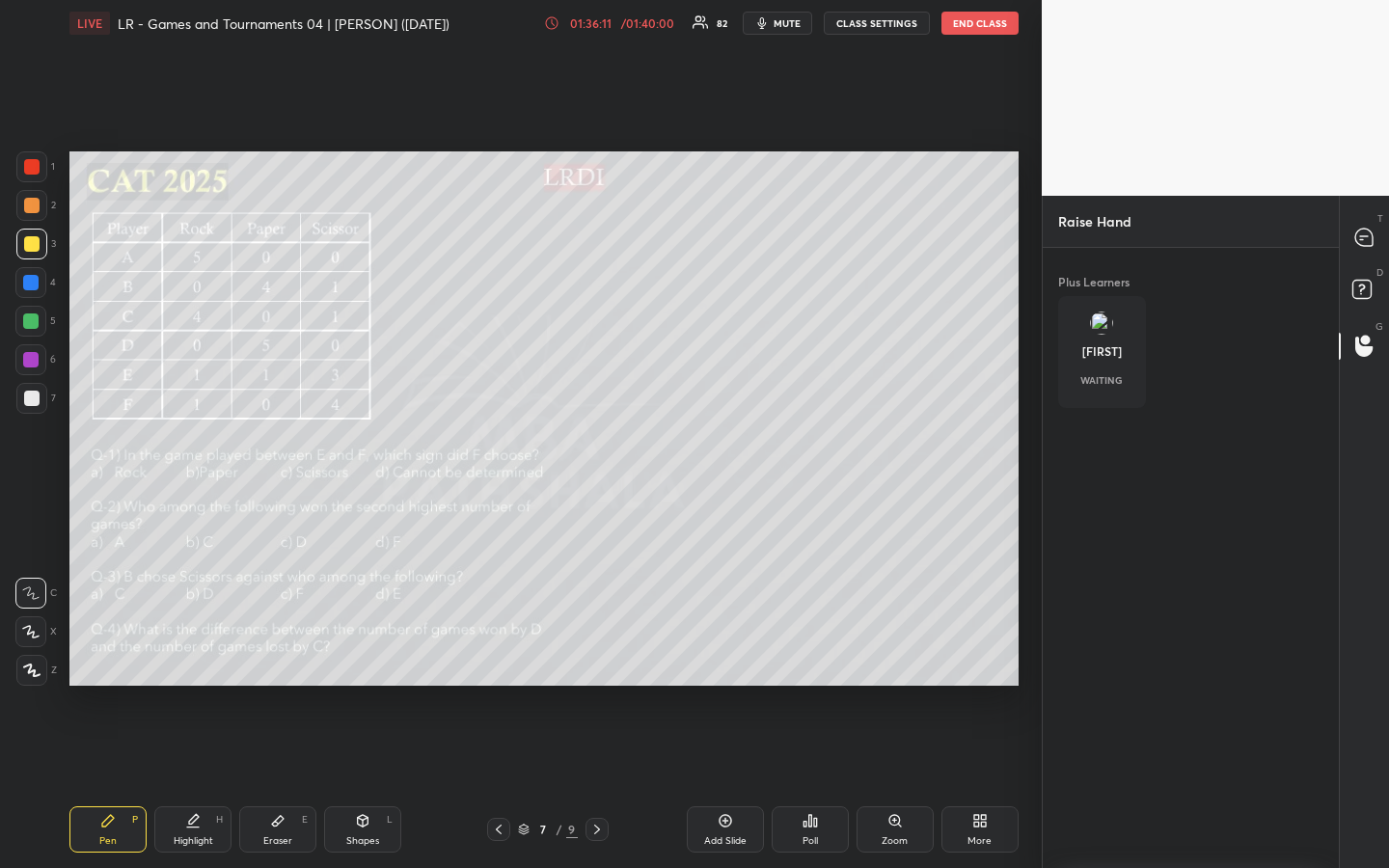 scroll, scrollTop: 528, scrollLeft: 290, axis: both 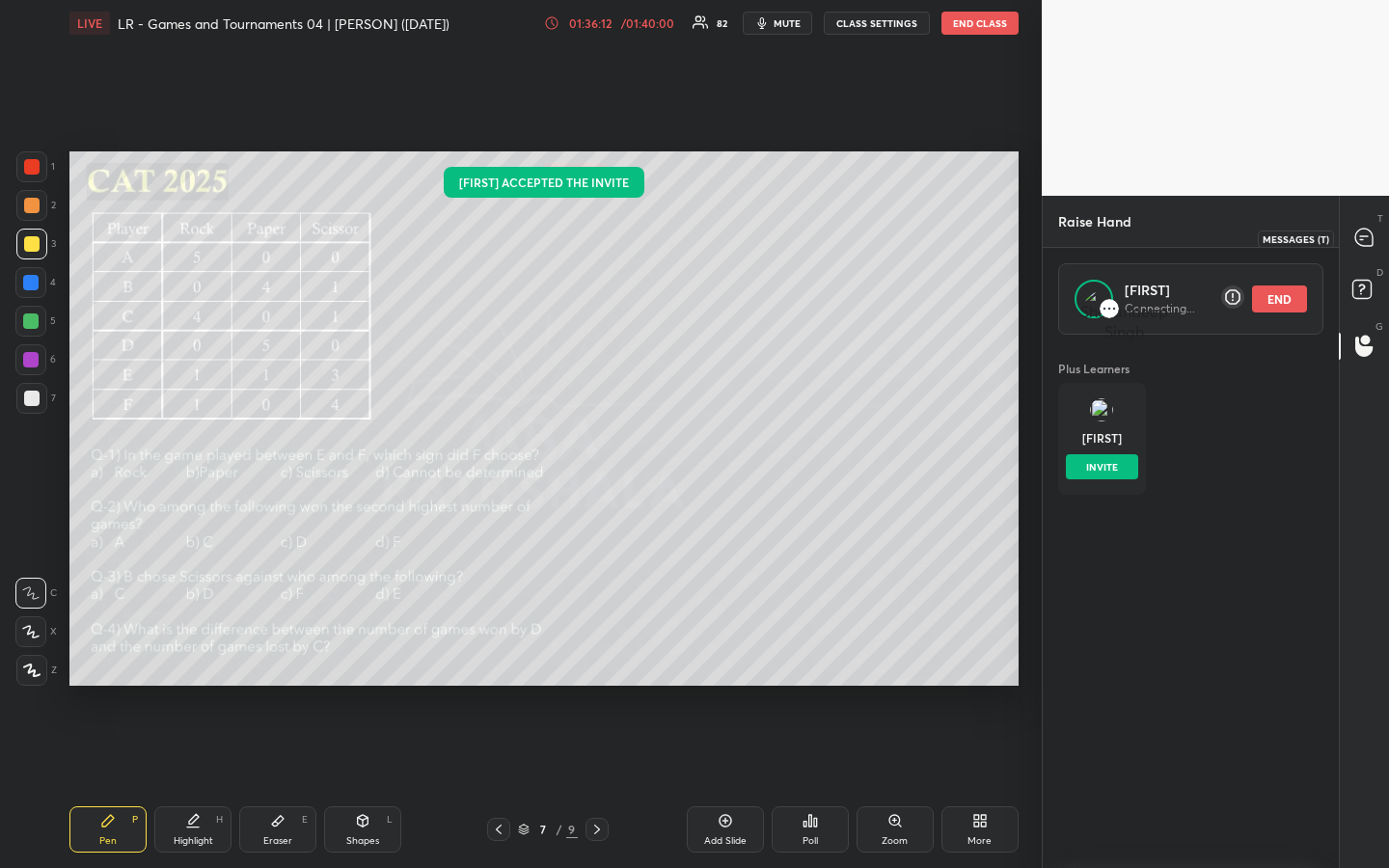 click 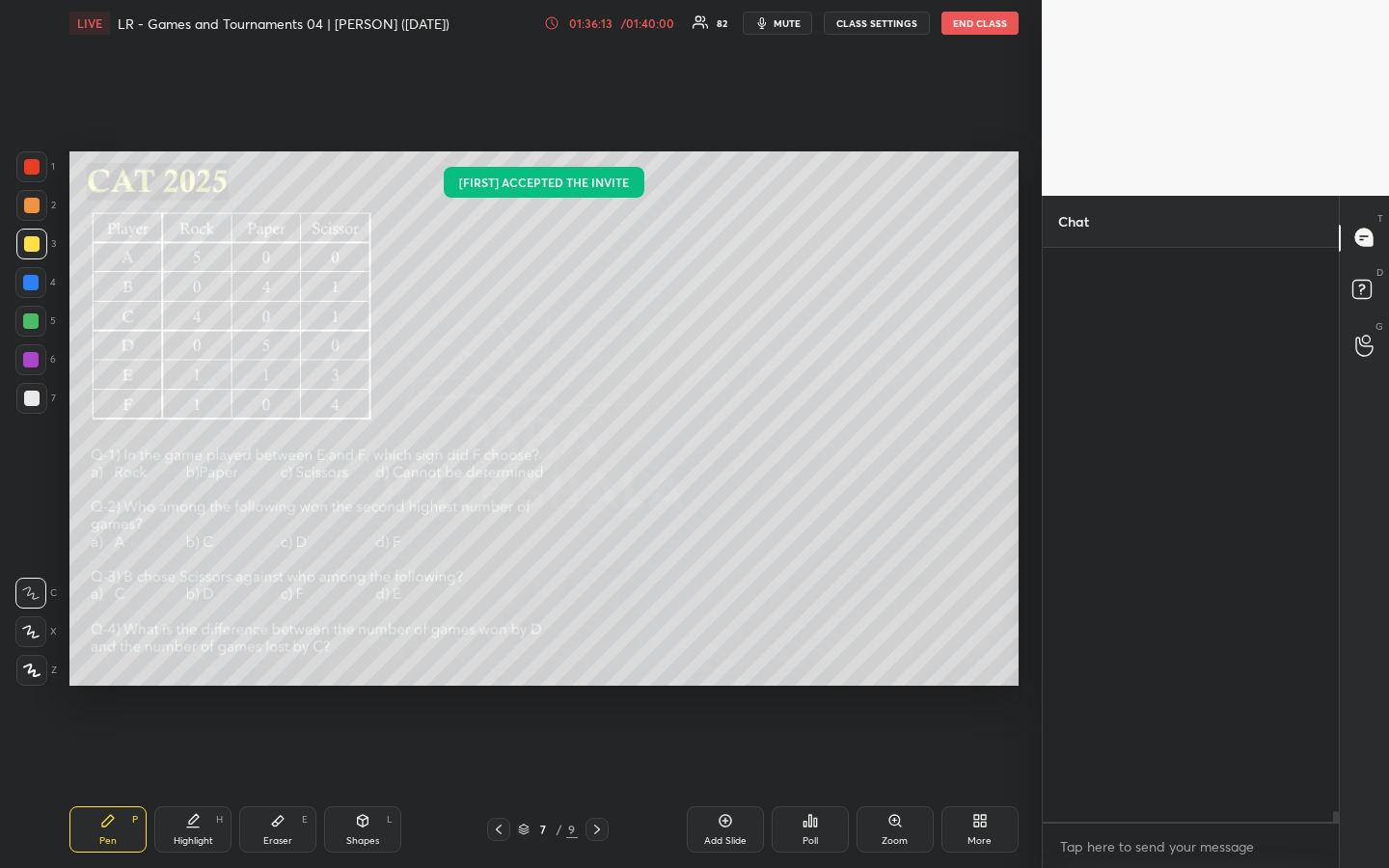 scroll, scrollTop: 30440, scrollLeft: 0, axis: vertical 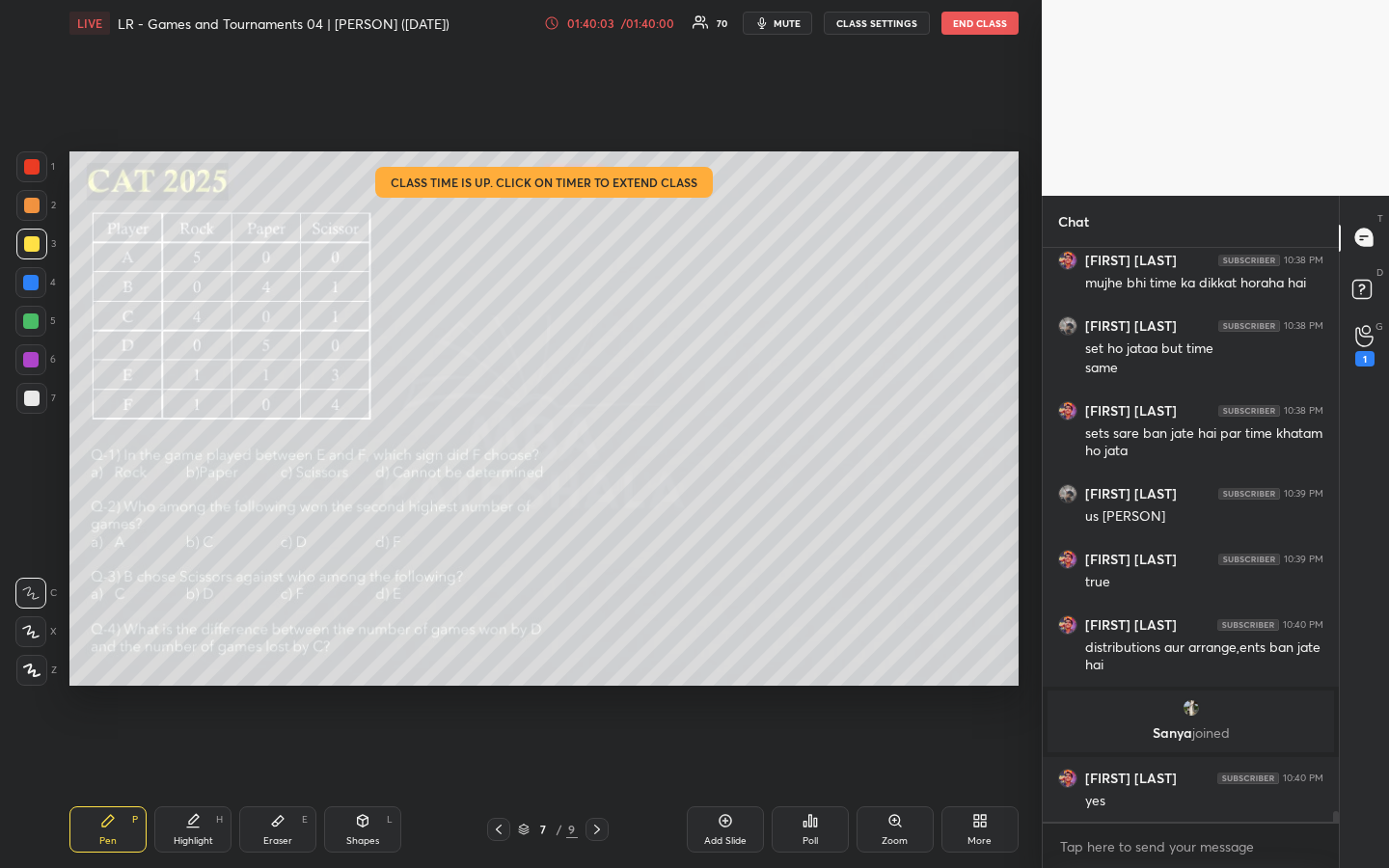 click on "01:40:03" at bounding box center [590, 23] 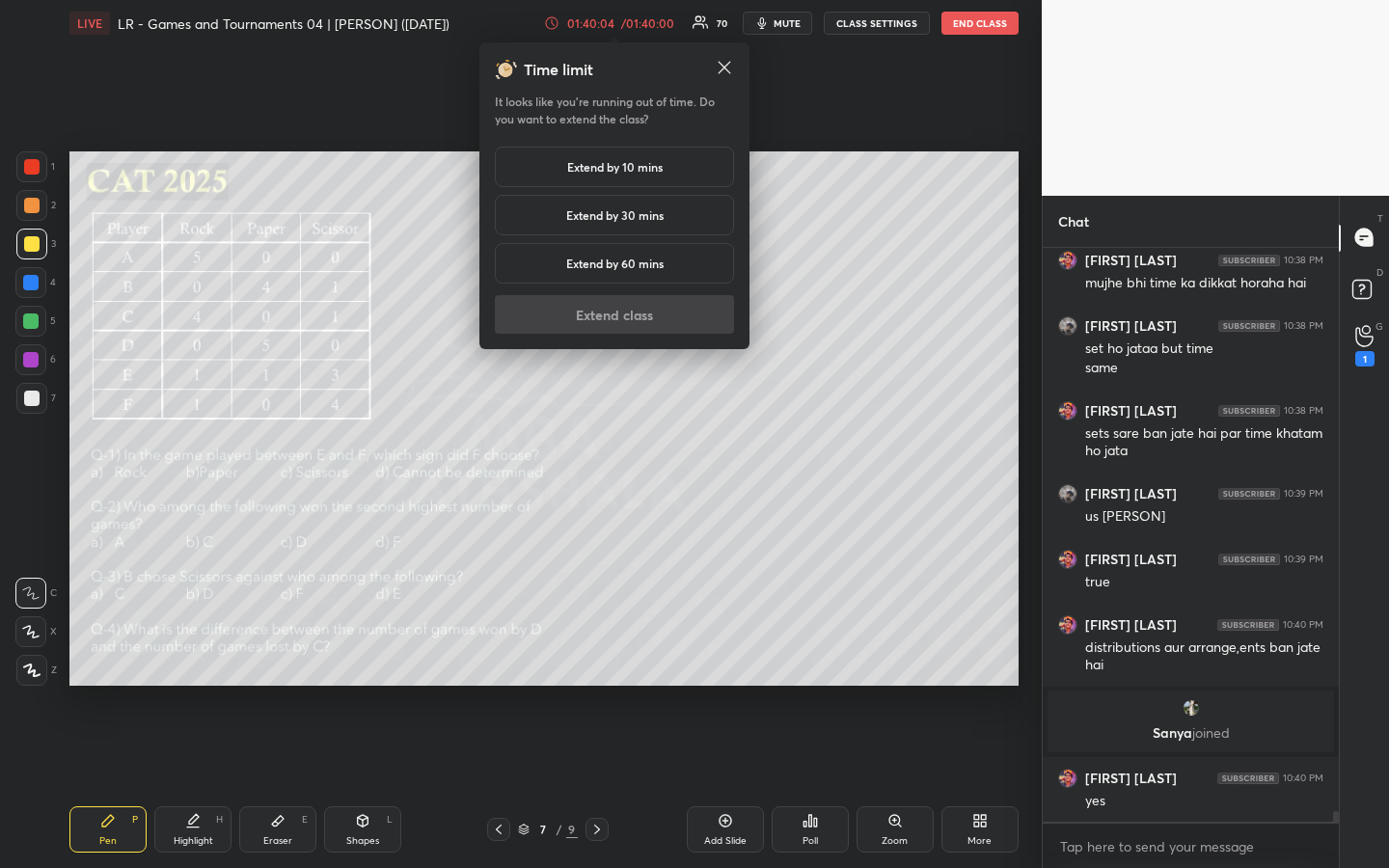 click on "Extend by 10 mins" at bounding box center [614, 167] 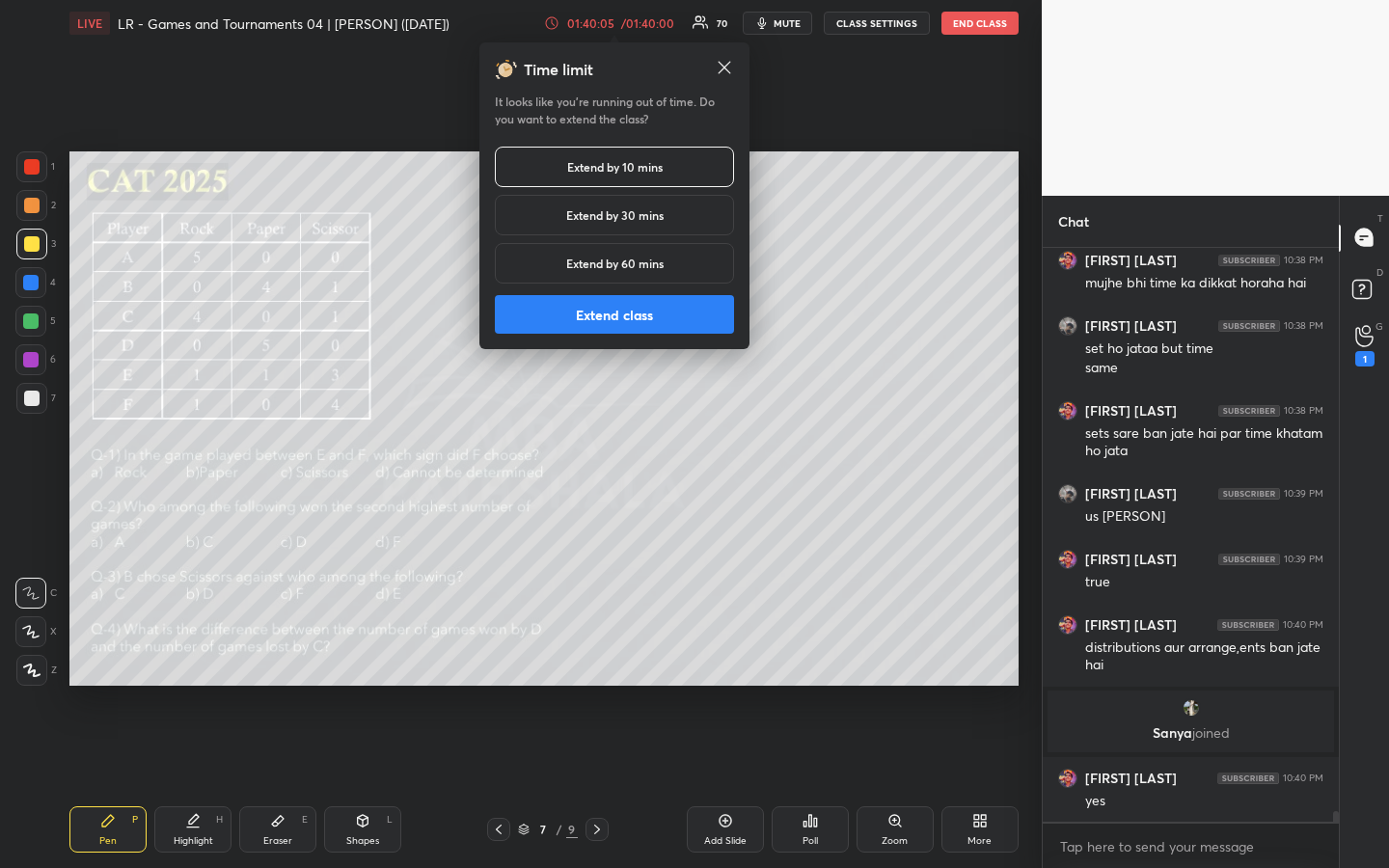 click on "Extend class" at bounding box center (614, 314) 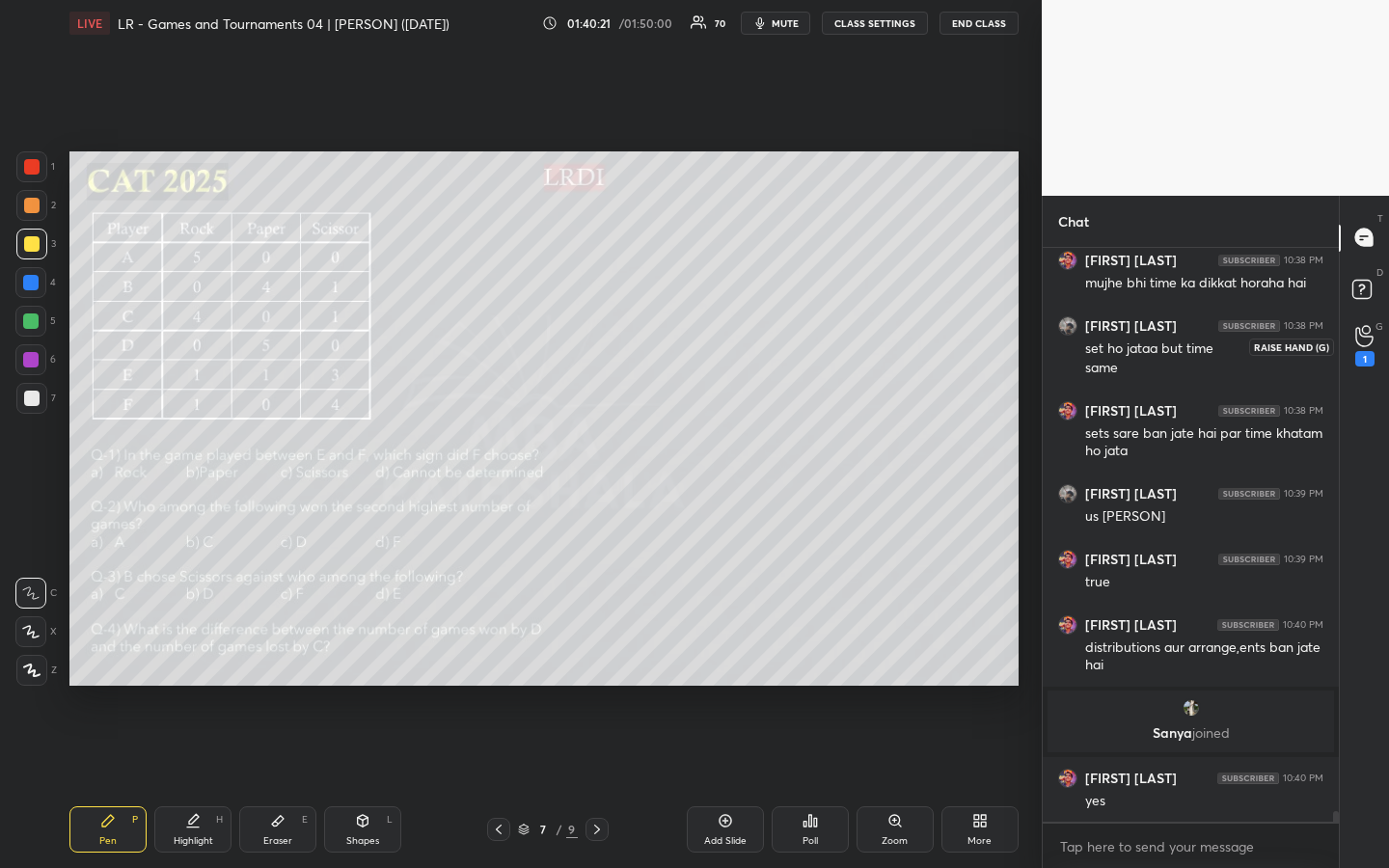 scroll, scrollTop: 29428, scrollLeft: 0, axis: vertical 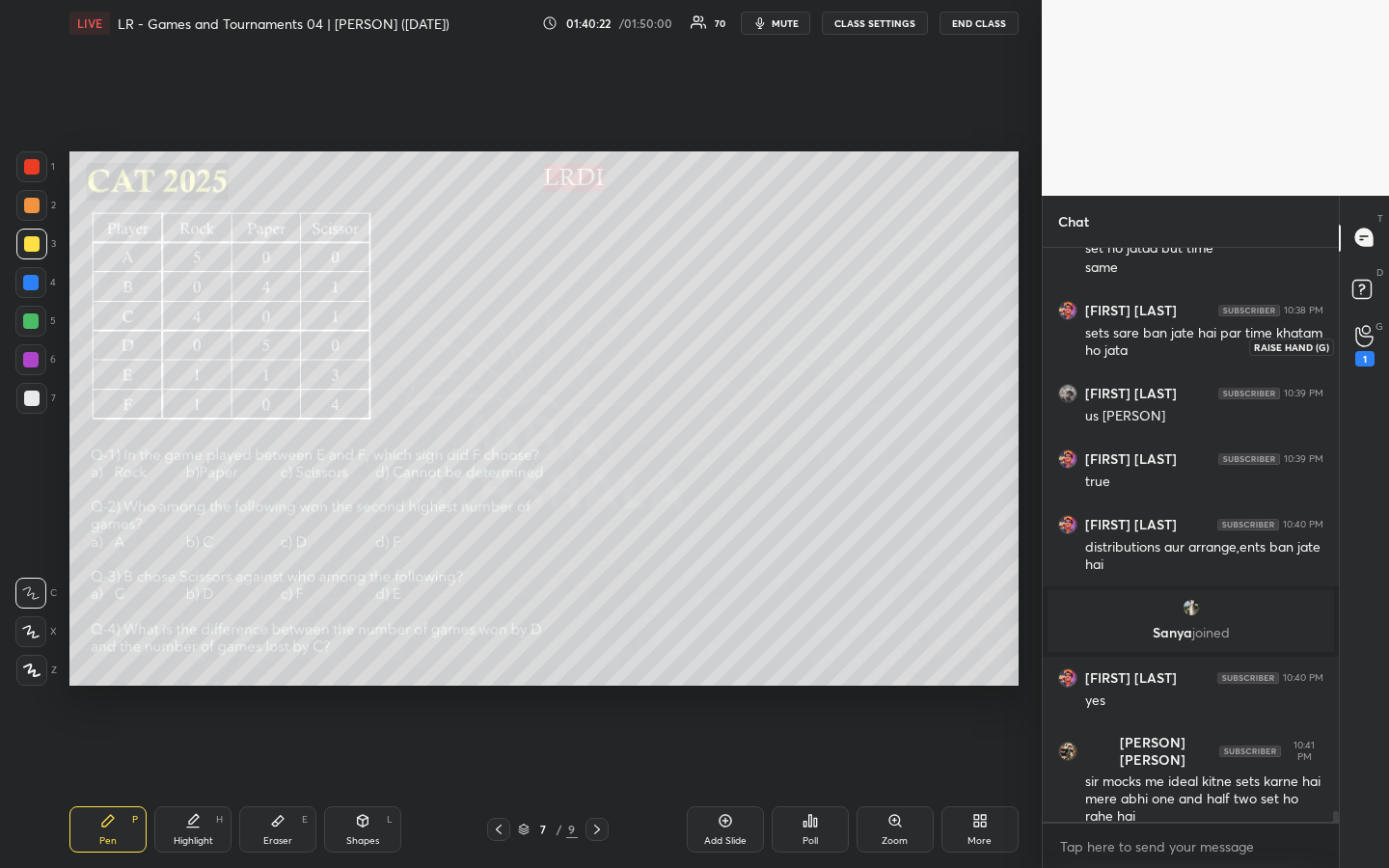 click on "1" at bounding box center [1365, 345] 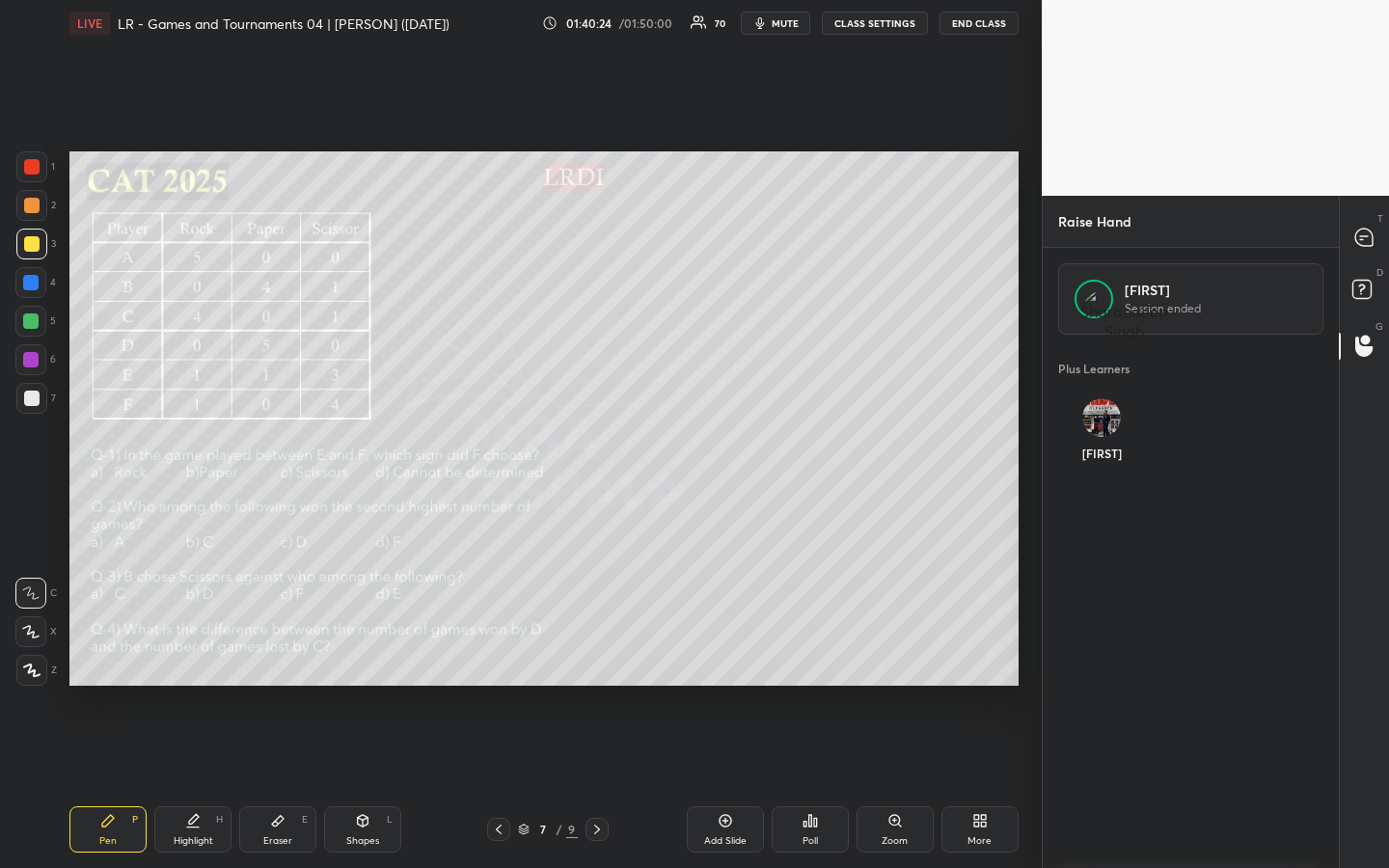 click on "[FIRST]" at bounding box center [1102, 434] 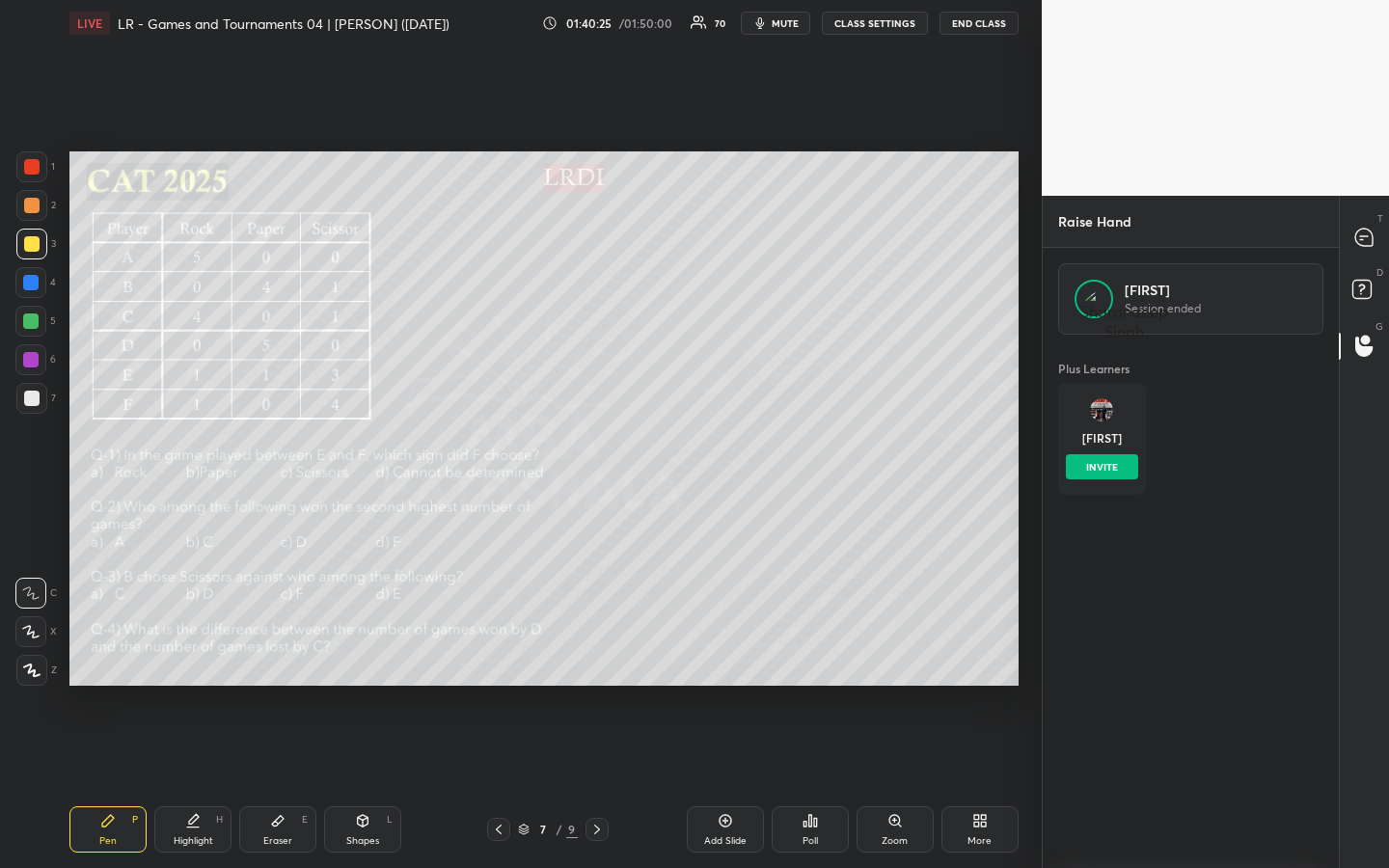 click on "INVITE" at bounding box center [1102, 467] 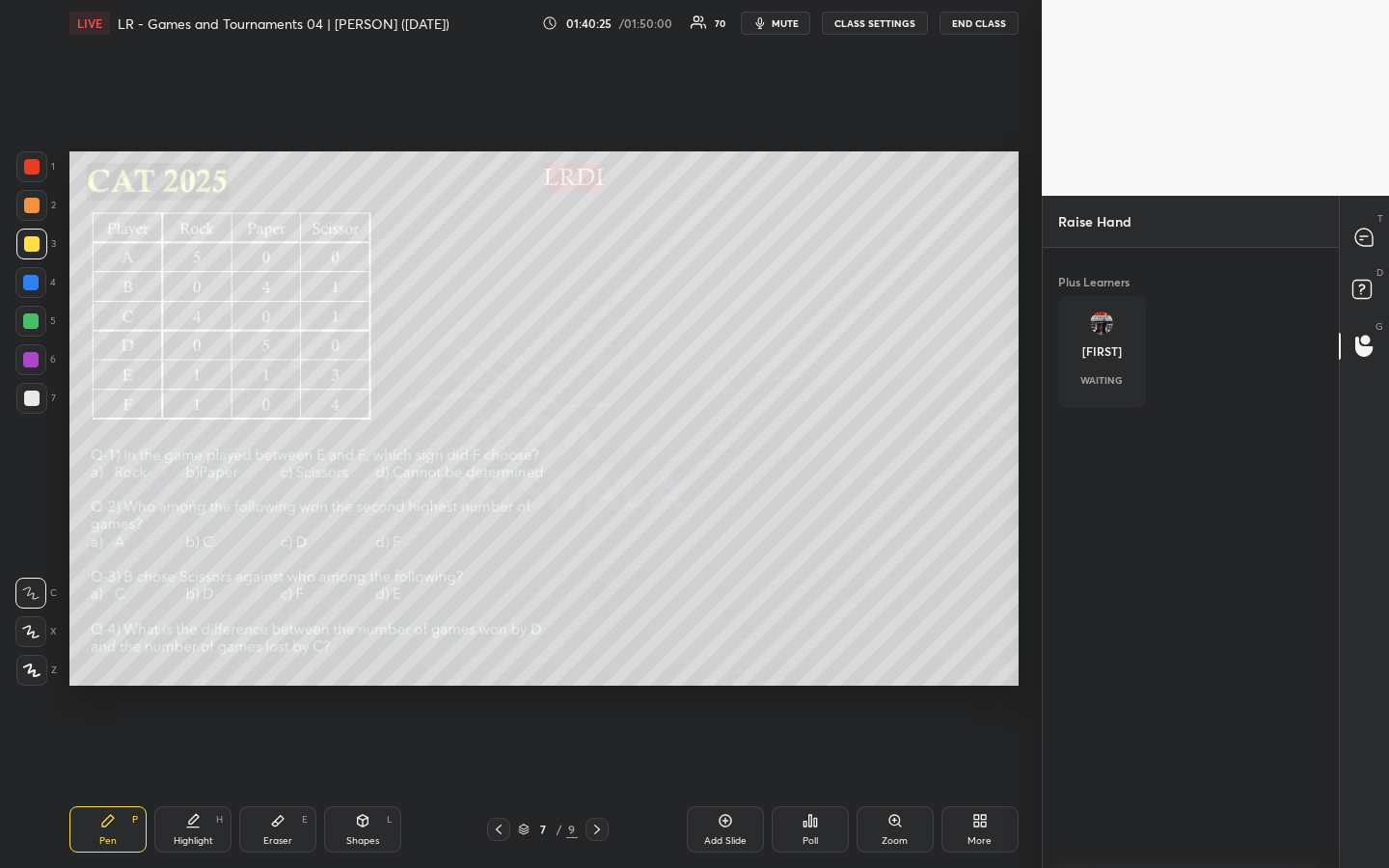 scroll, scrollTop: 7, scrollLeft: 7, axis: both 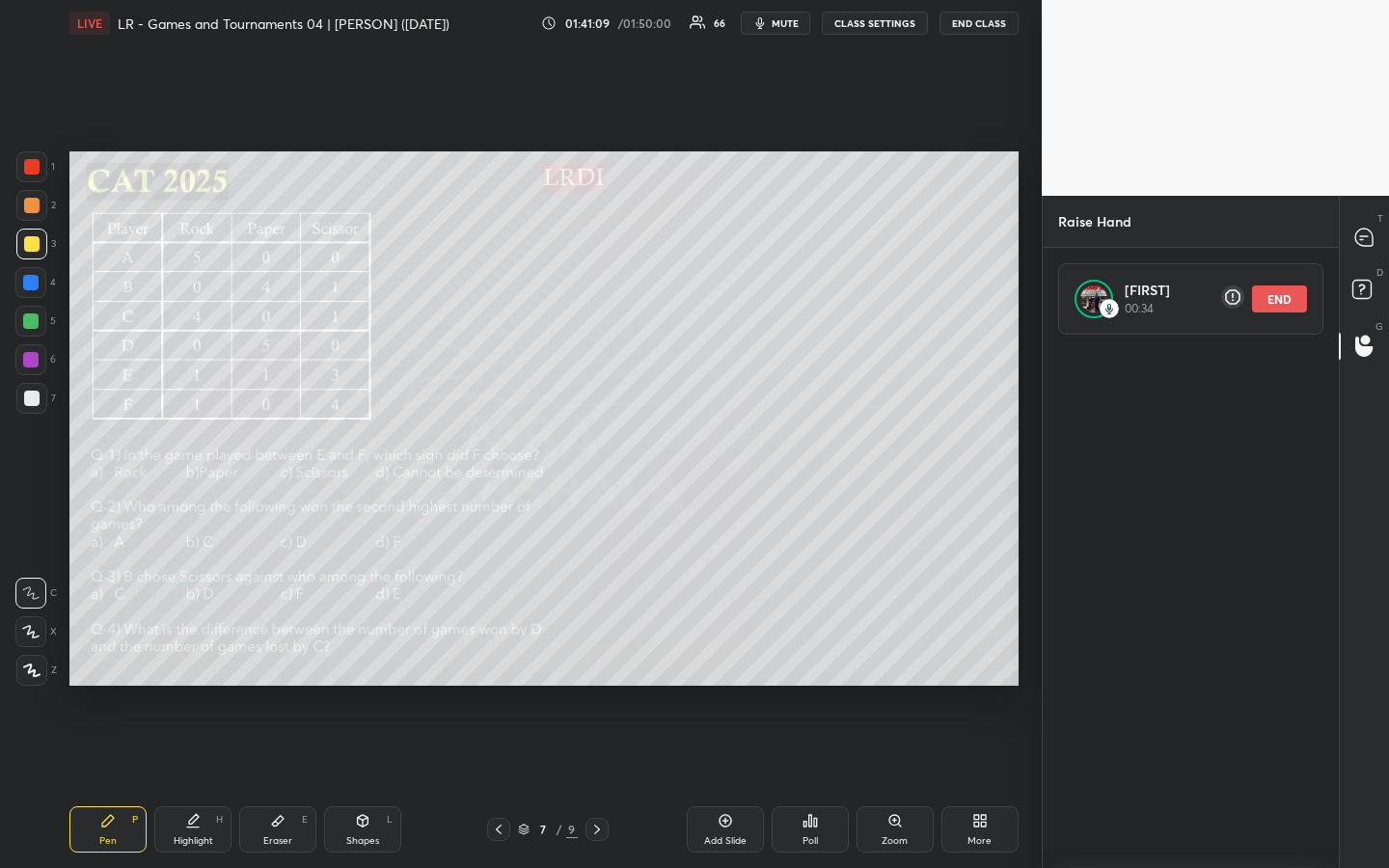 click on "END" at bounding box center [1279, 299] 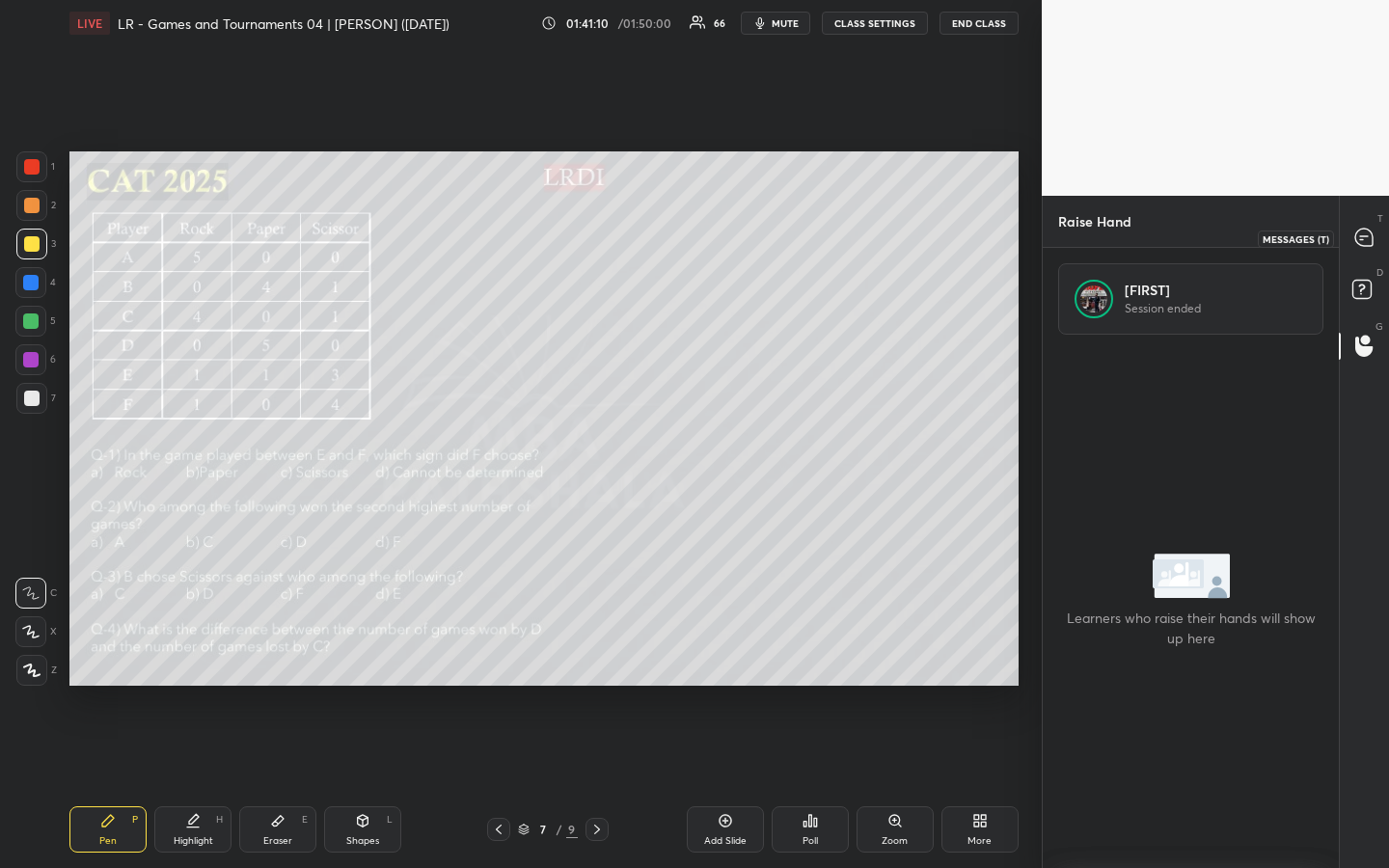 click 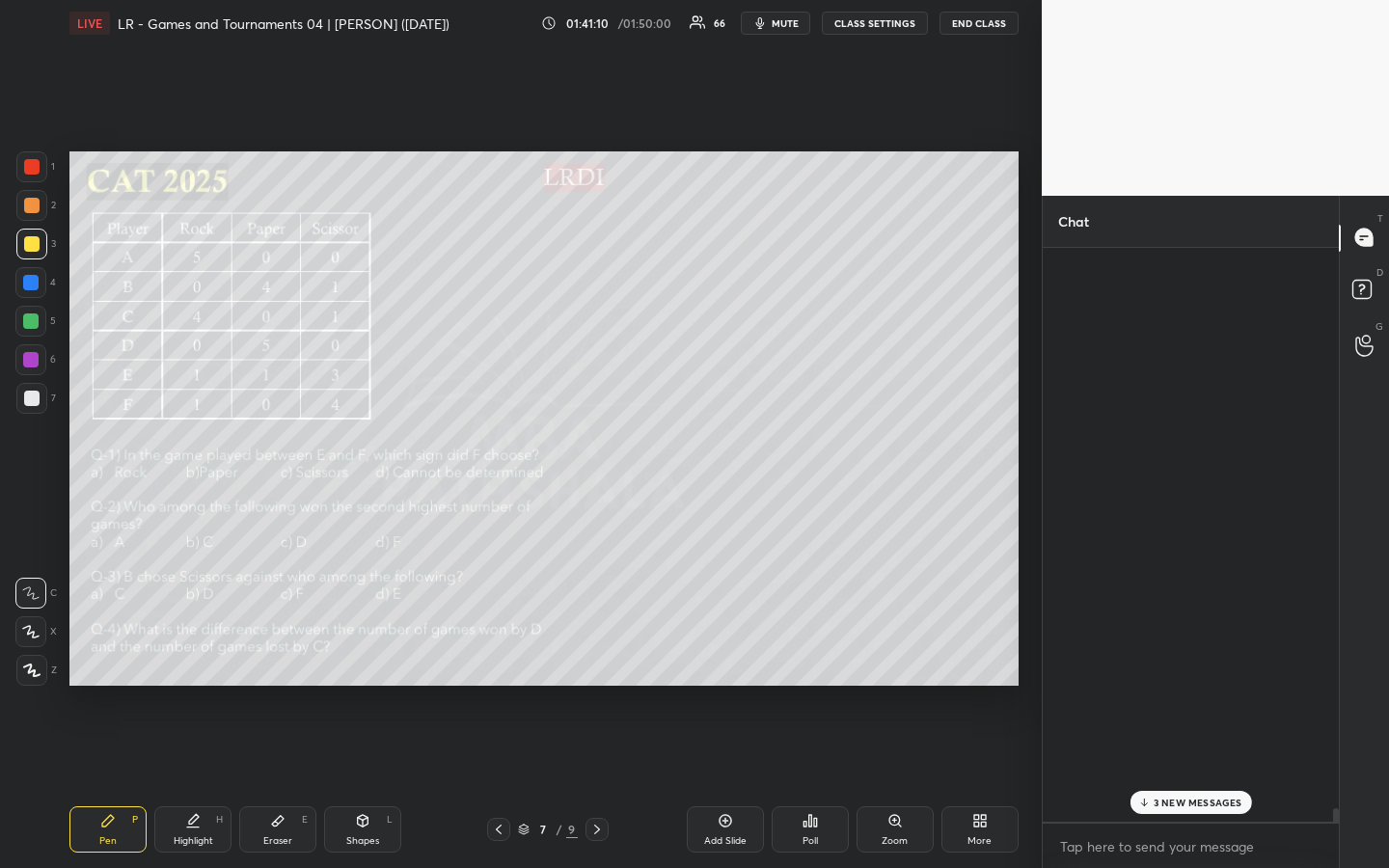 scroll, scrollTop: 29902, scrollLeft: 0, axis: vertical 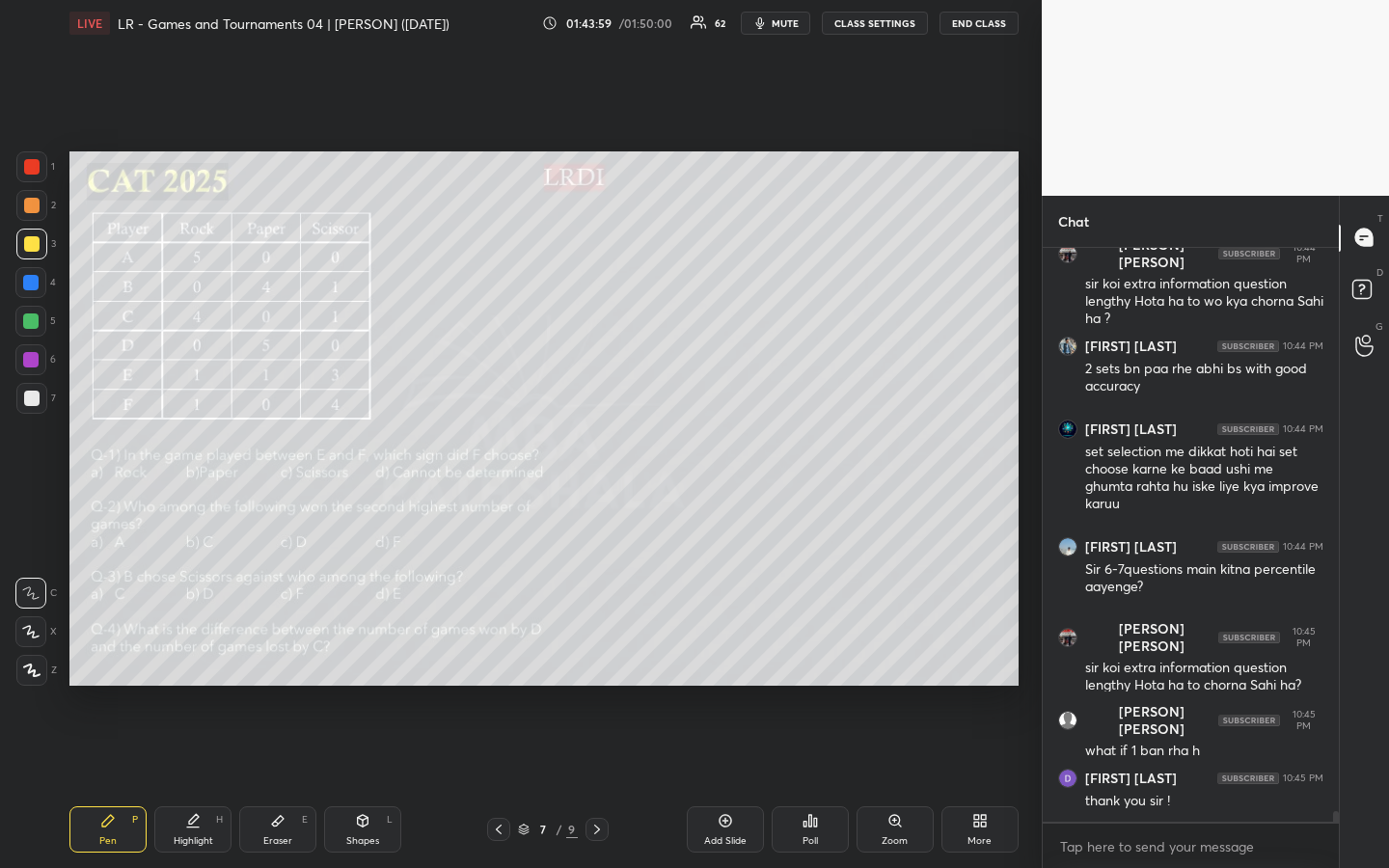 click at bounding box center [32, 205] 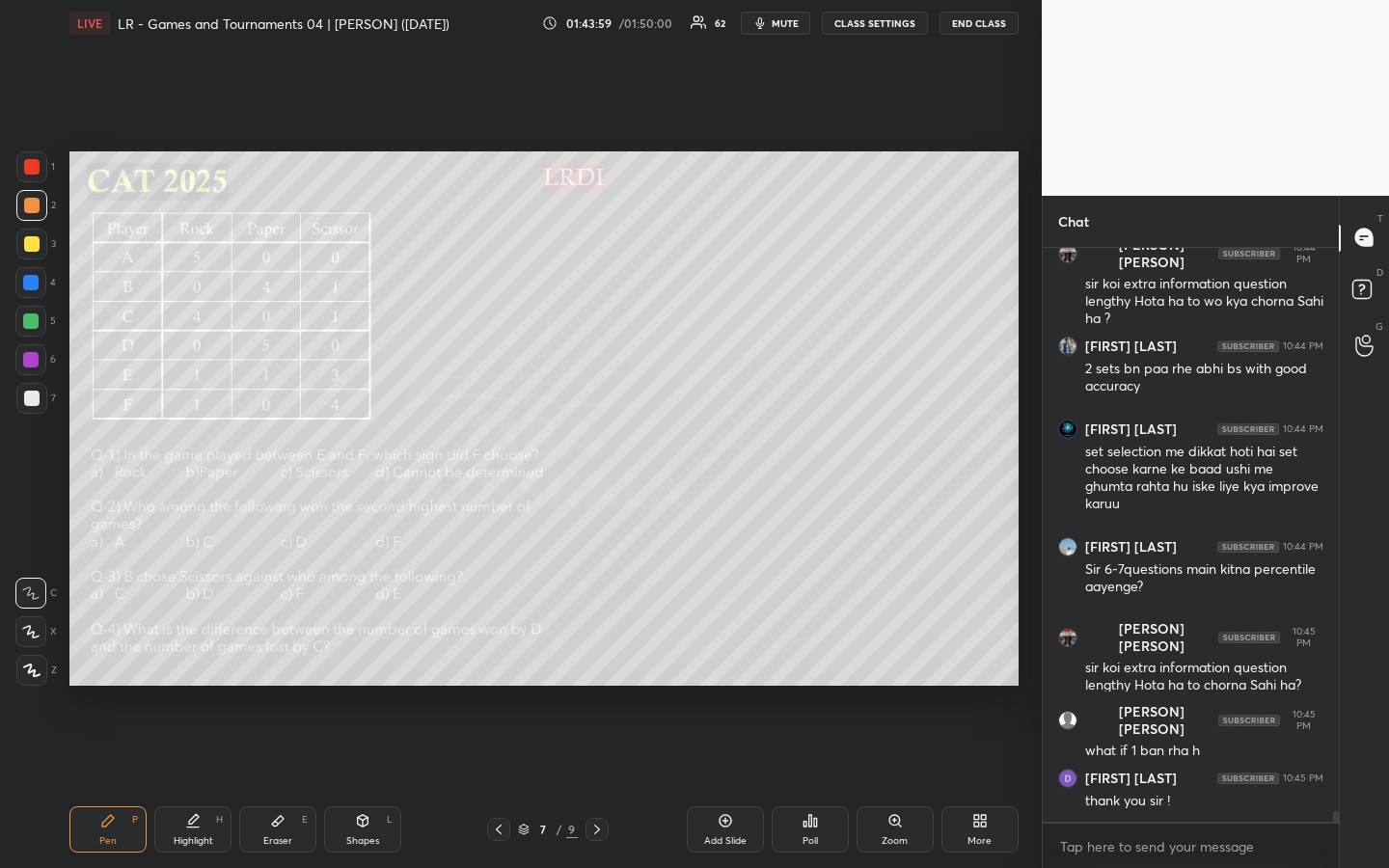 click at bounding box center (32, 244) 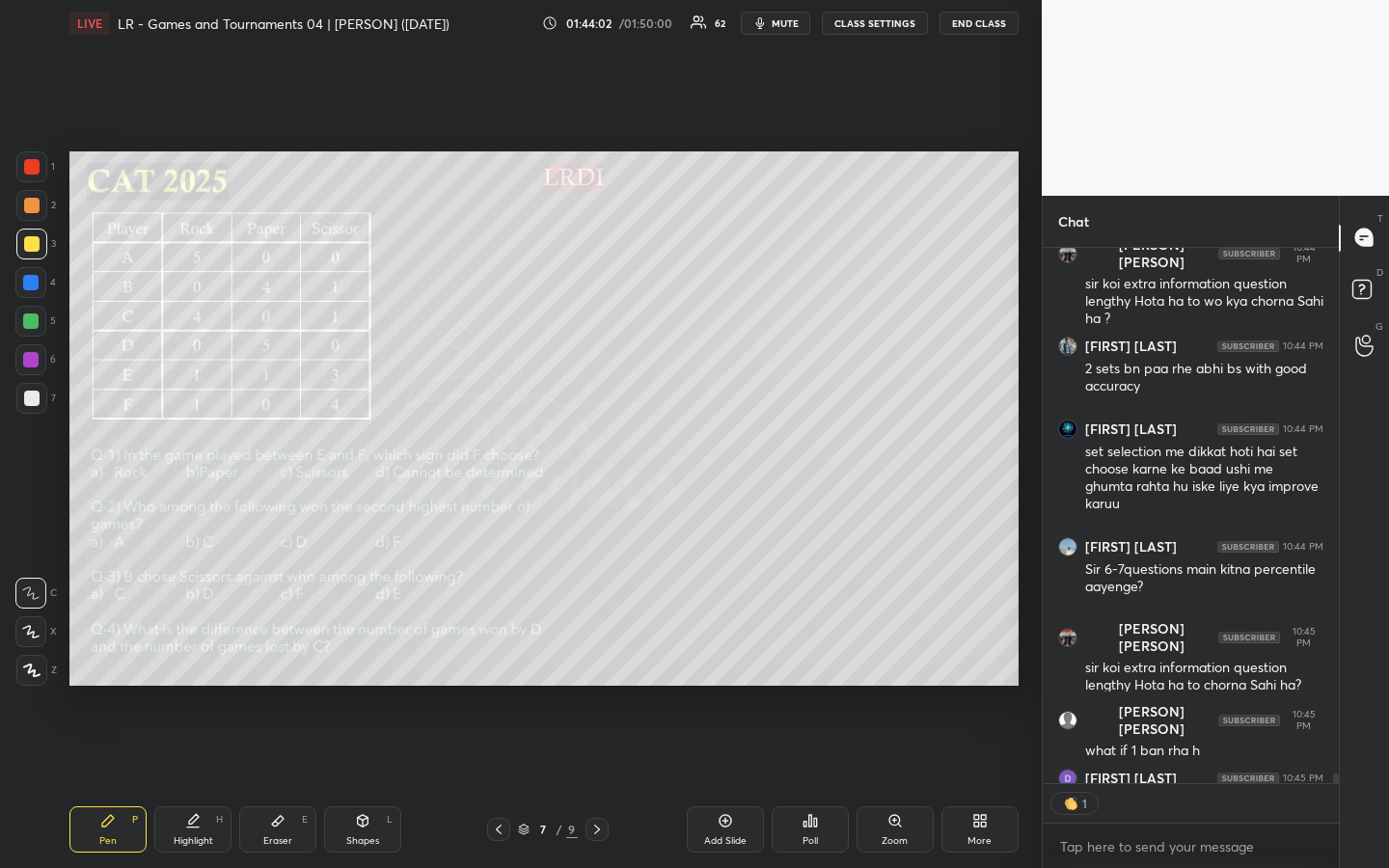 scroll, scrollTop: 529, scrollLeft: 290, axis: both 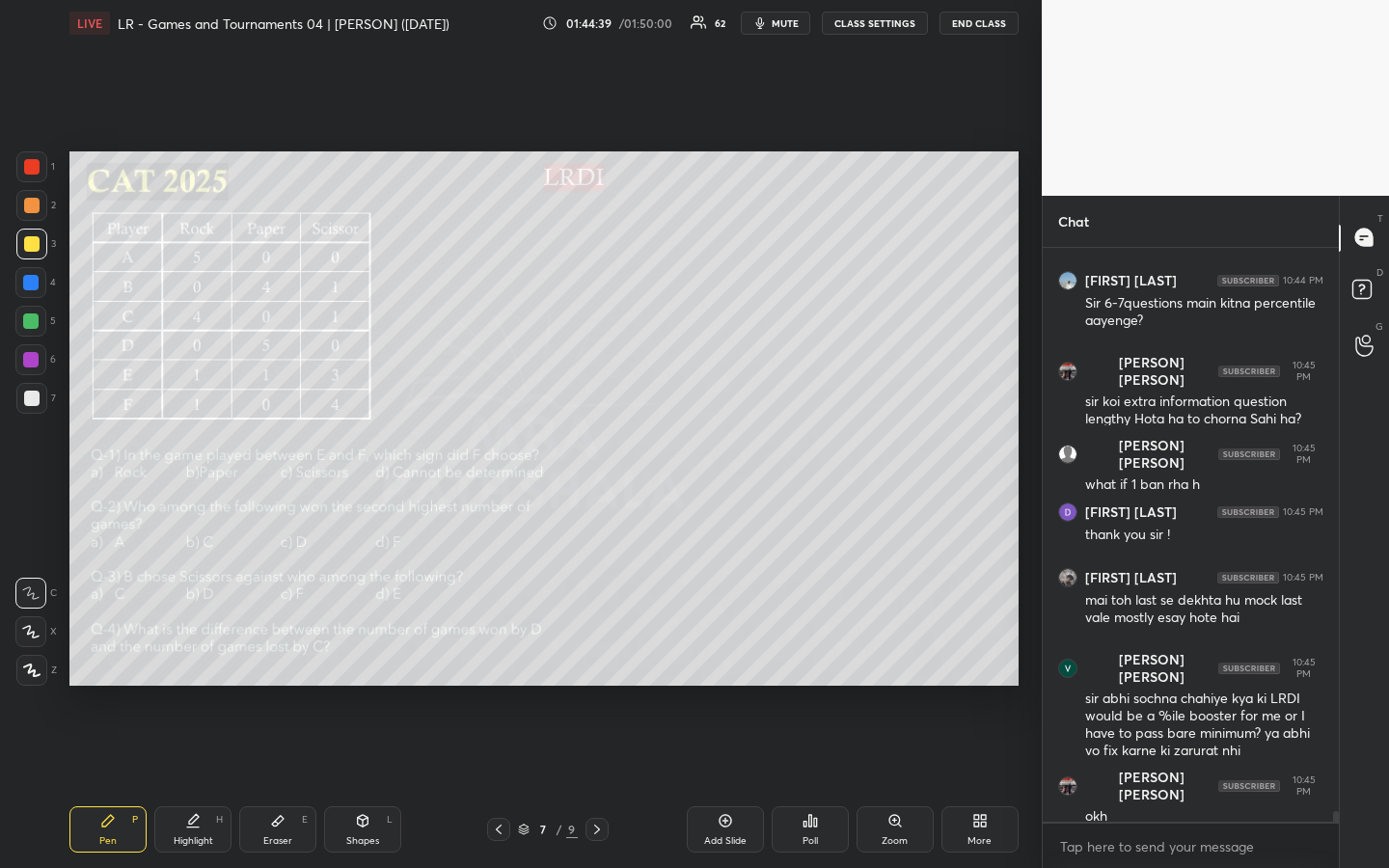 click at bounding box center (32, 205) 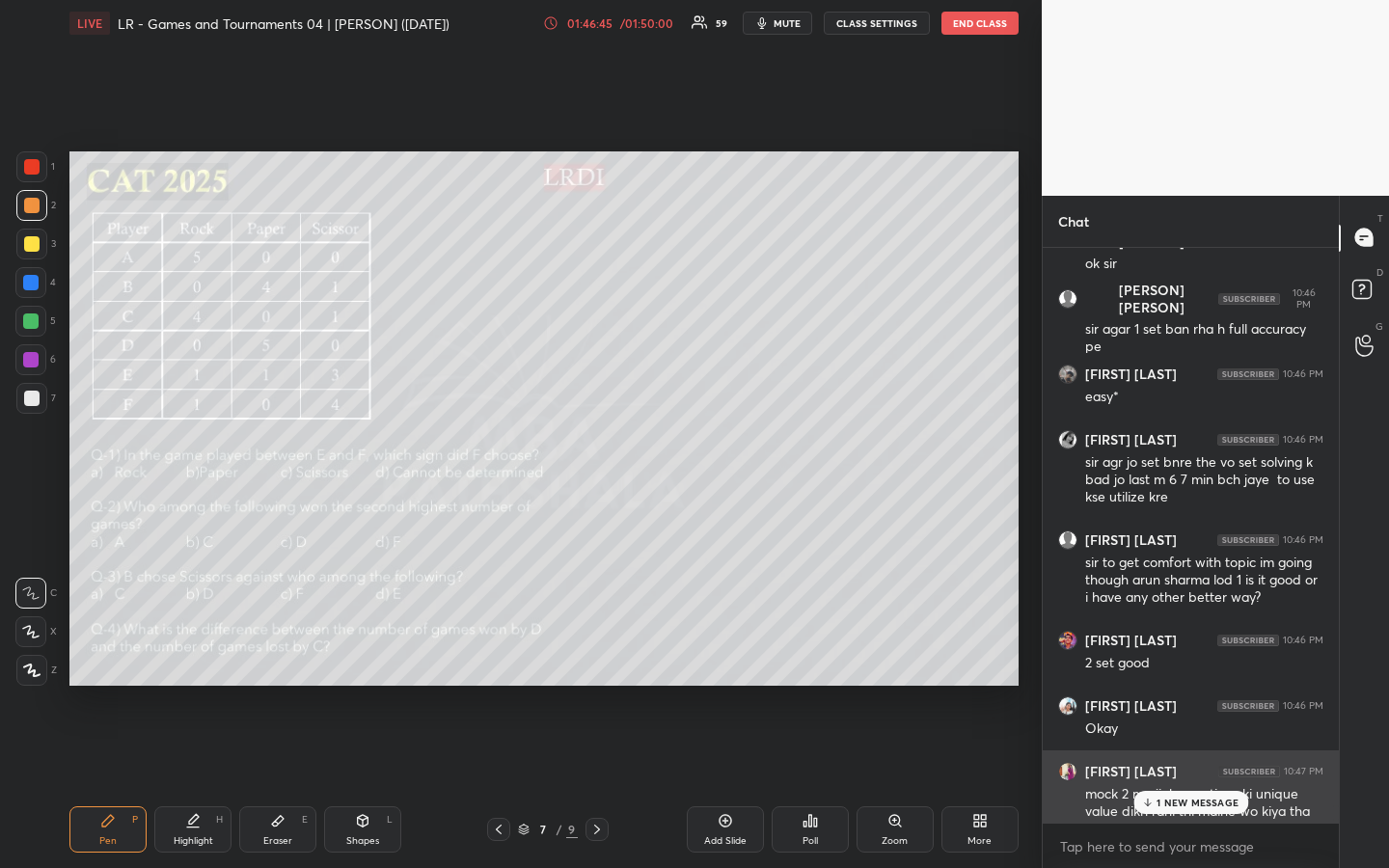 scroll, scrollTop: 32034, scrollLeft: 0, axis: vertical 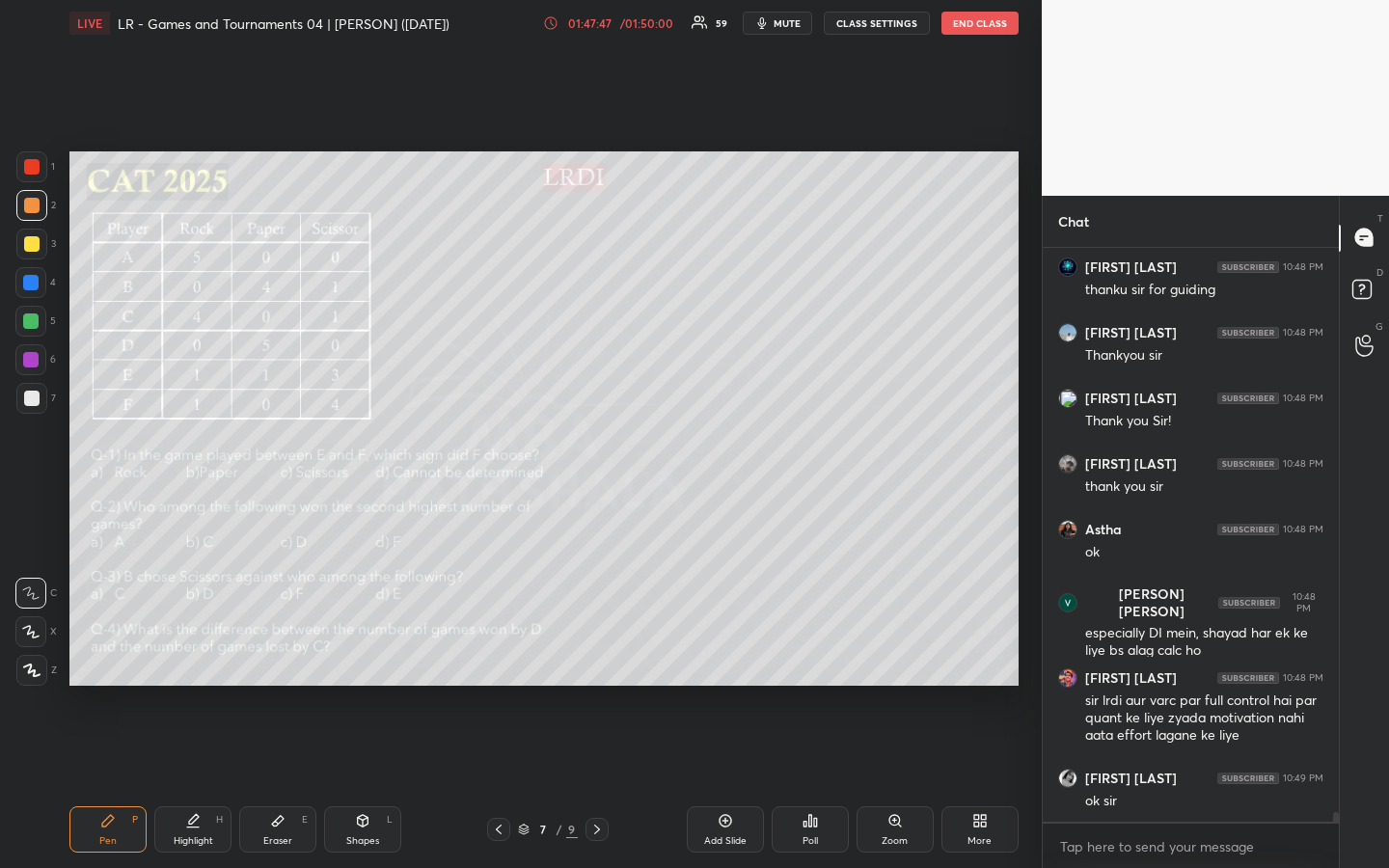 click on "1 2 3 4 5 6 7 R O A L C X Z Erase all   C X Z LIVE LR - Games and Tournaments 04 | [PERSON] ([DATE]) 01:47:47 /  01:50:00 59 mute CLASS SETTINGS END CLASS Setting up your live class Poll for   secs No correct answer Start poll Back LR - Games and Tournaments 04 | [PERSON] MBA Pathshala Pen P Highlight H Eraser E Shapes L 7 / 9 Add Slide Poll Zoom More" at bounding box center [521, 434] 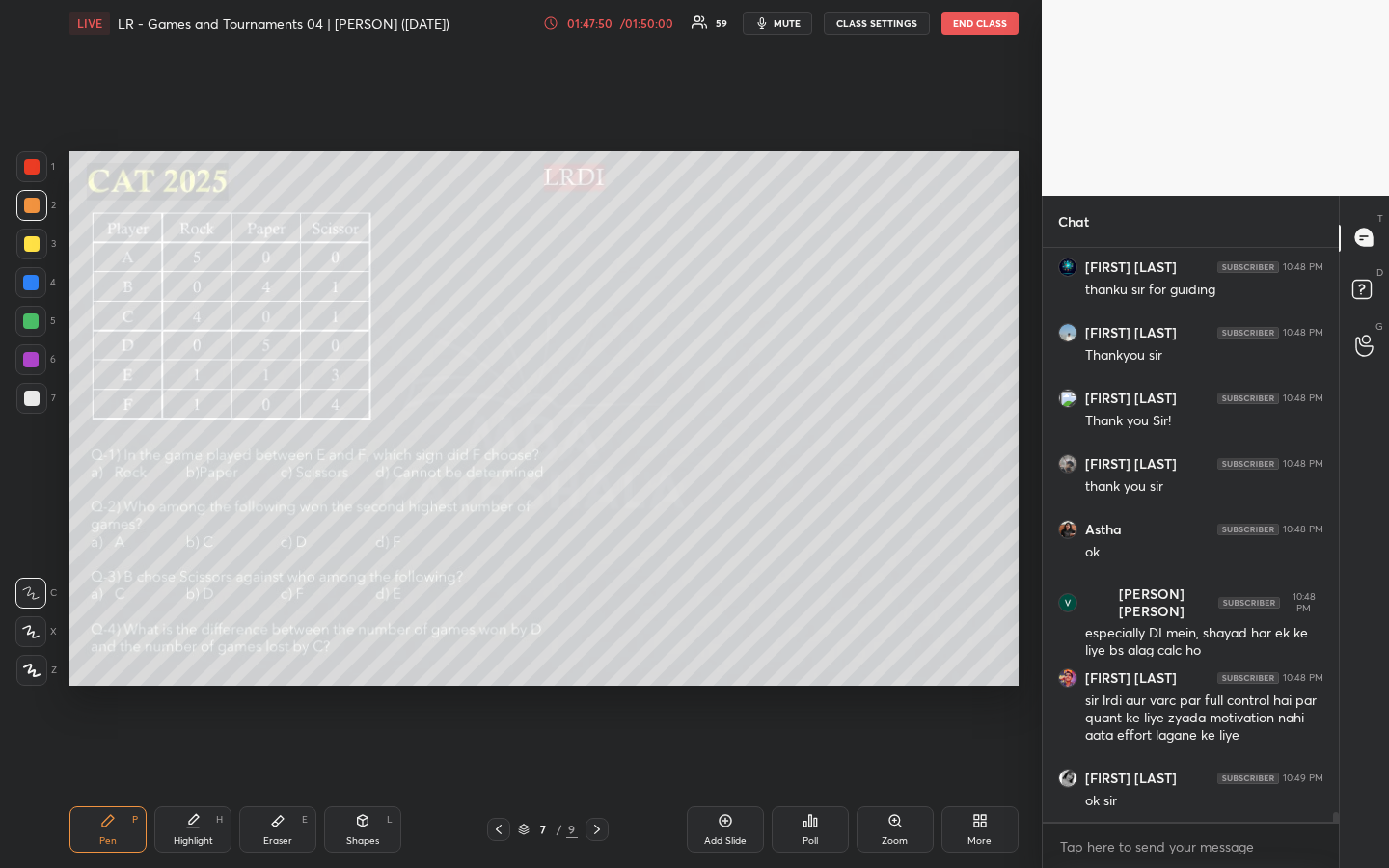 click on "1 2 3 4 5 6 7 R O A L C X Z Erase all   C X Z LIVE LR - Games and Tournaments 04 | [PERSON] ([DATE]) 01:47:50 /  01:50:00 59 mute CLASS SETTINGS END CLASS Setting up your live class Poll for   secs No correct answer Start poll Back LR - Games and Tournaments 04 | [PERSON] ([DATE]) MBA Pathshala Pen P Highlight H Eraser E Shapes L 7 / 9 Add Slide Poll Zoom More" at bounding box center [521, 434] 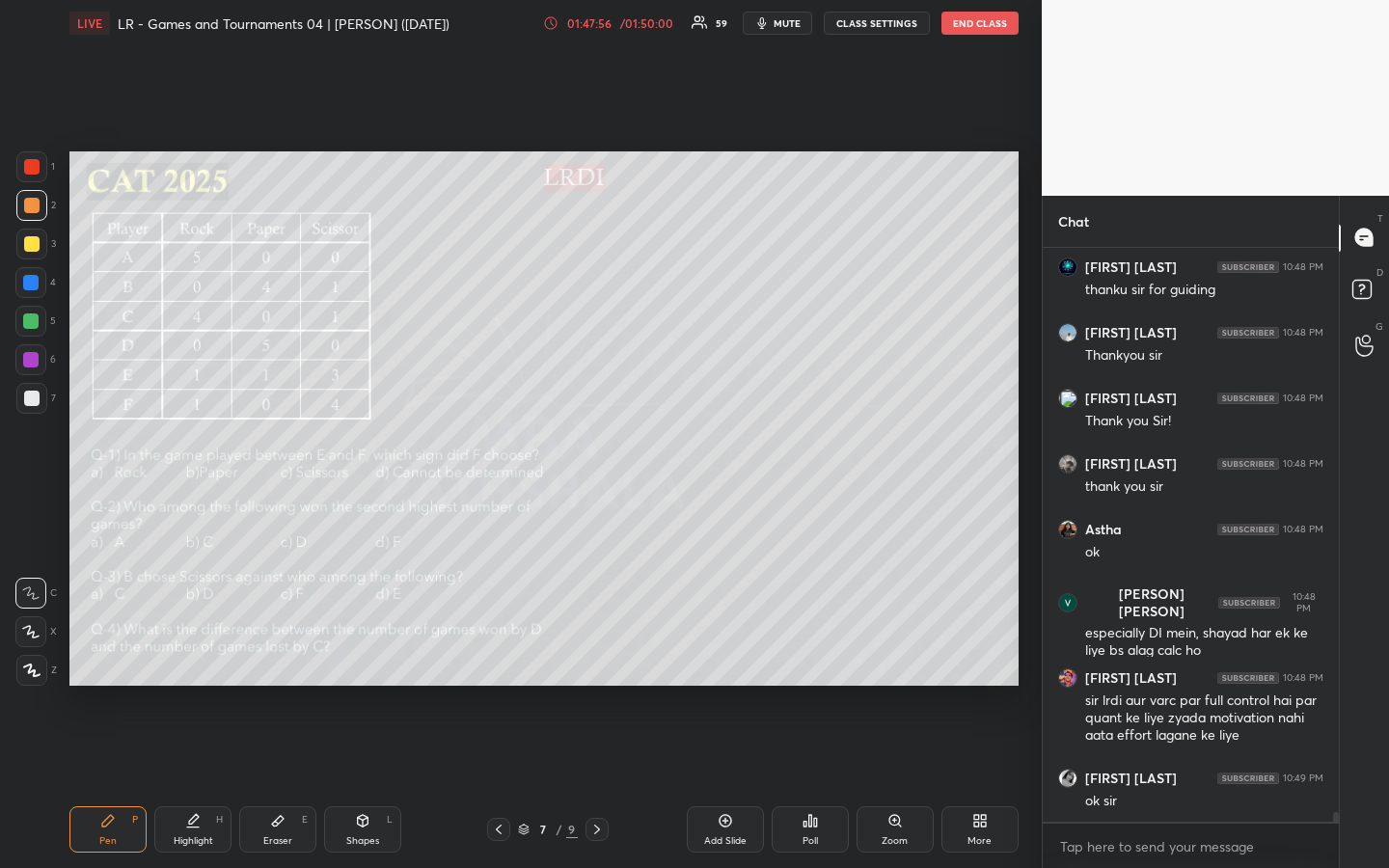 click on "1 2 3 4 5 6 7 R O A L C X Z Erase all   C X Z LIVE LR - Games and Tournaments 04 | [PERSON] ([DATE]) 01:47:56 /  01:50:00 59 mute CLASS SETTINGS END CLASS Setting up your live class Poll for   secs No correct answer Start poll Back LR - Games and Tournaments 04 | [PERSON] ([DATE]) MBA Pathshala Pen P Highlight H Eraser E Shapes L 7 / 9 Add Slide Poll Zoom More" at bounding box center [521, 434] 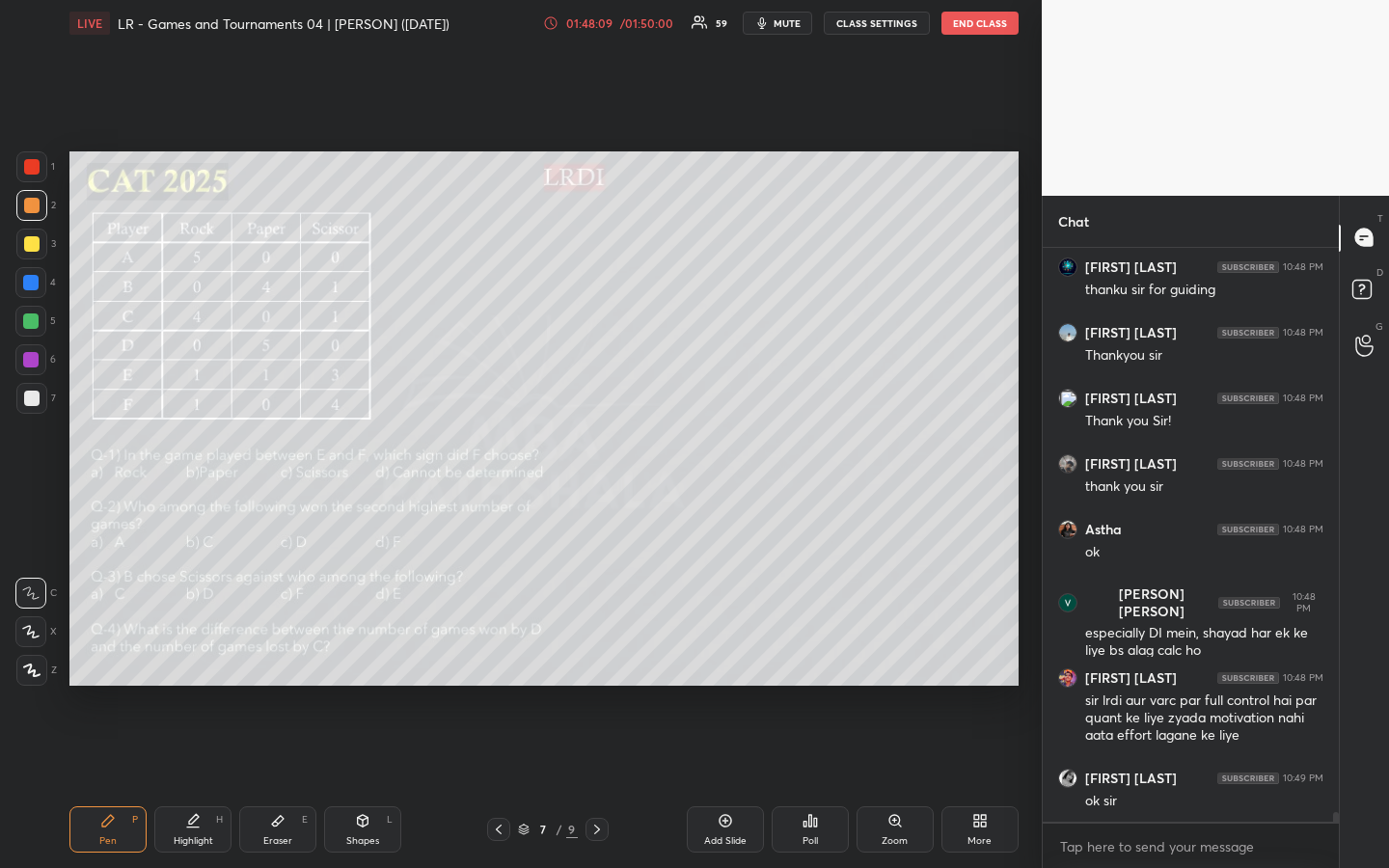 click on "Add Slide" at bounding box center (725, 829) 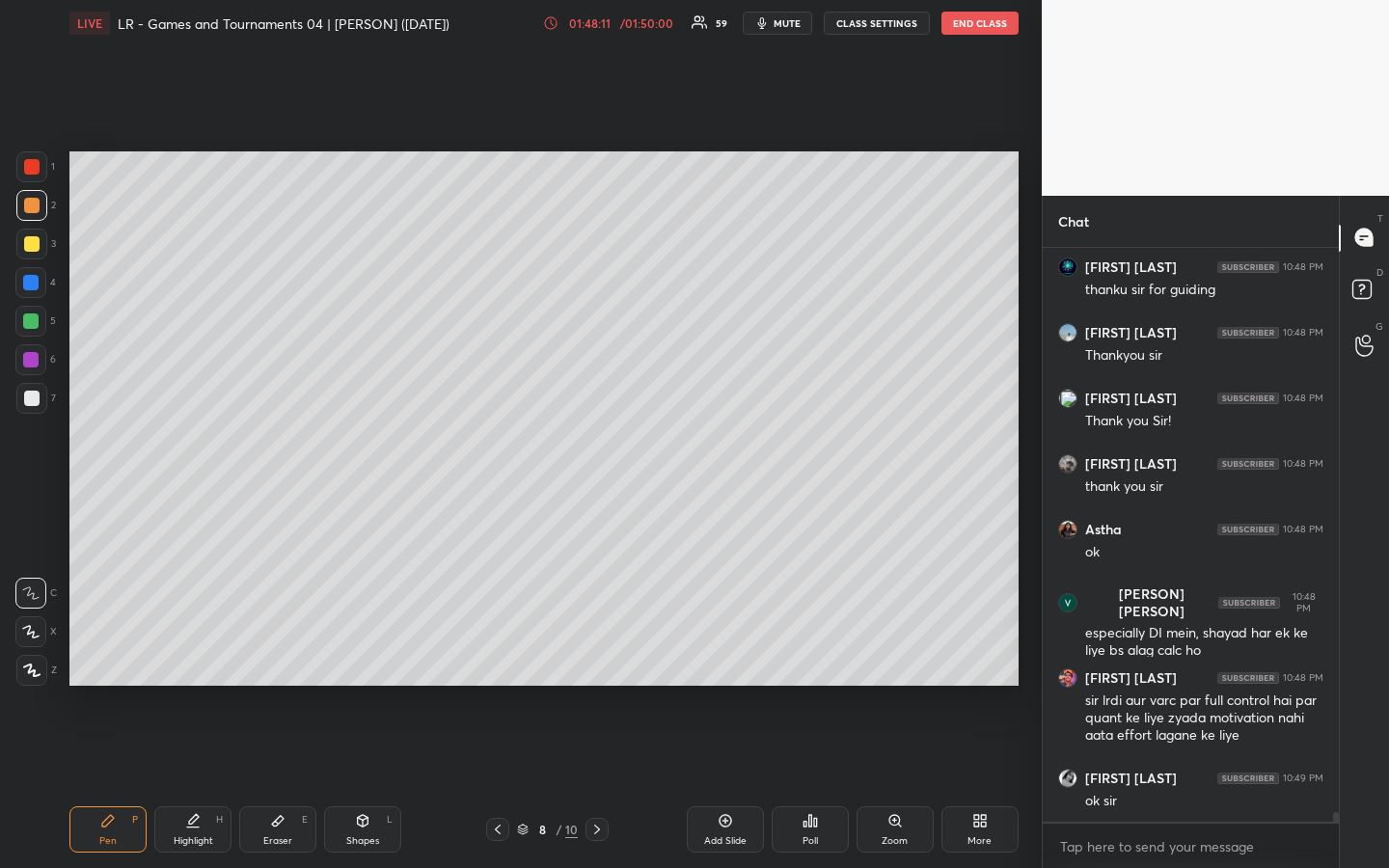 drag, startPoint x: 30, startPoint y: 244, endPoint x: 33, endPoint y: 255, distance: 11.401754 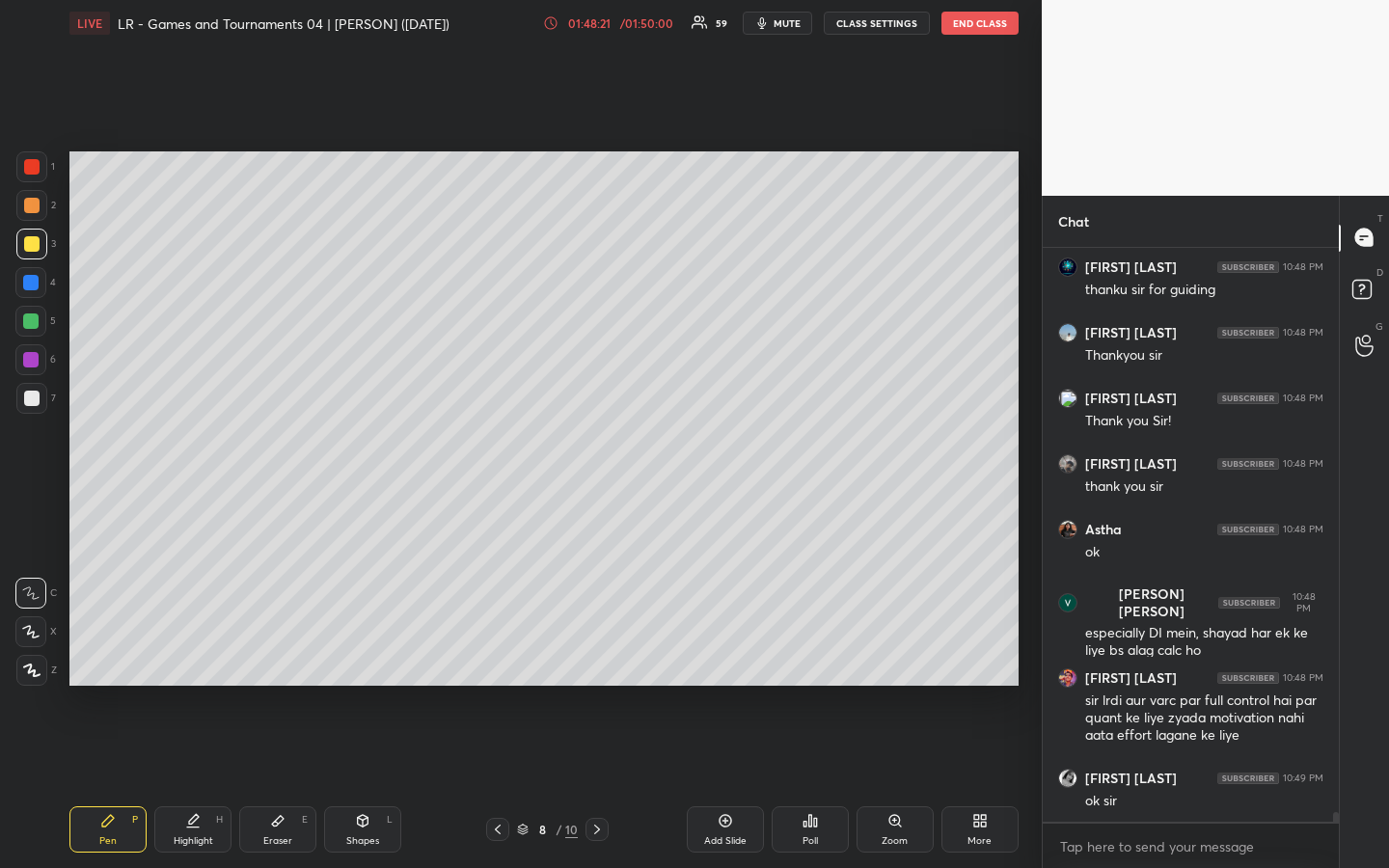scroll, scrollTop: 33131, scrollLeft: 0, axis: vertical 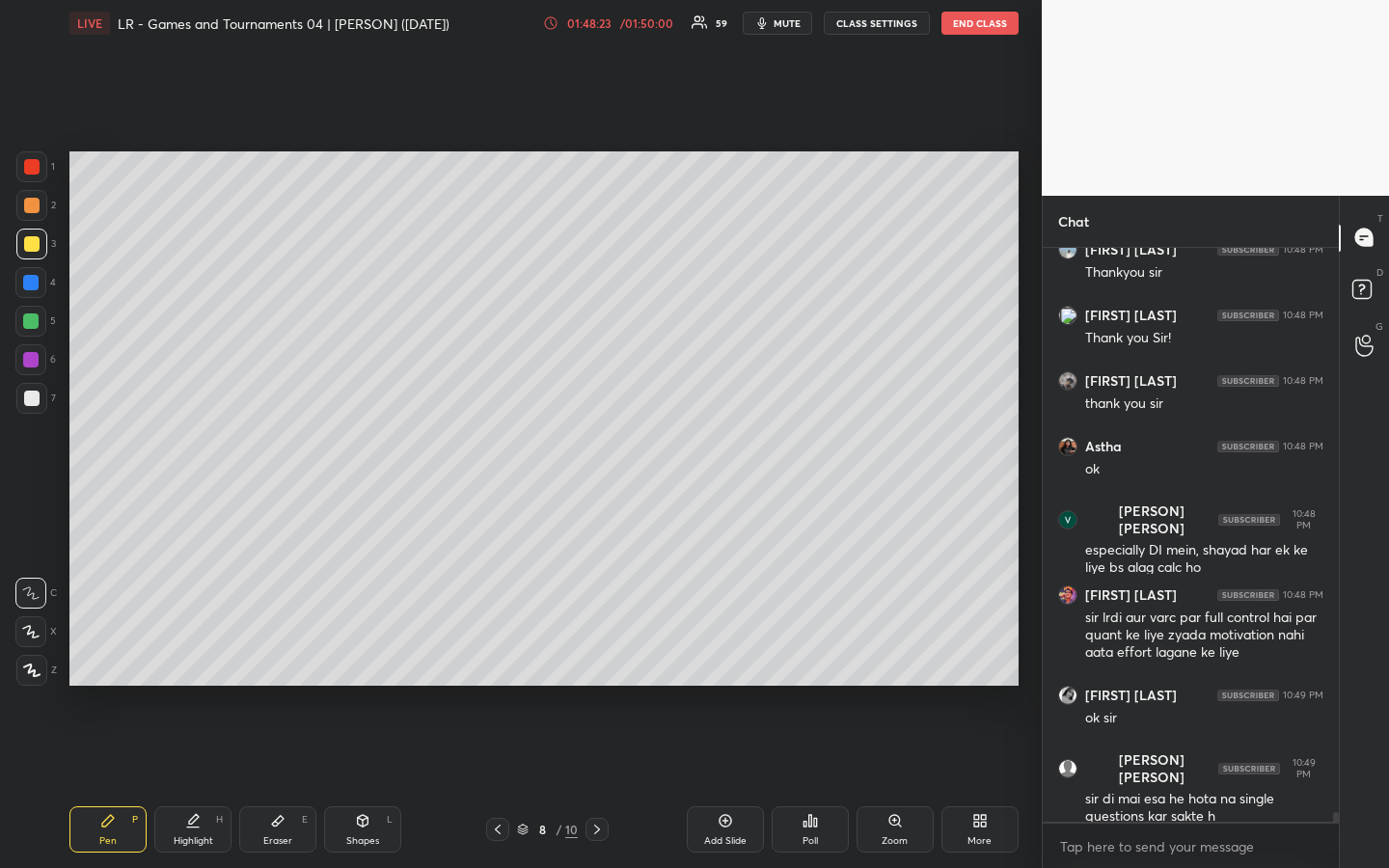 click on "1 2 3 4 5 6 7" at bounding box center (36, 286) 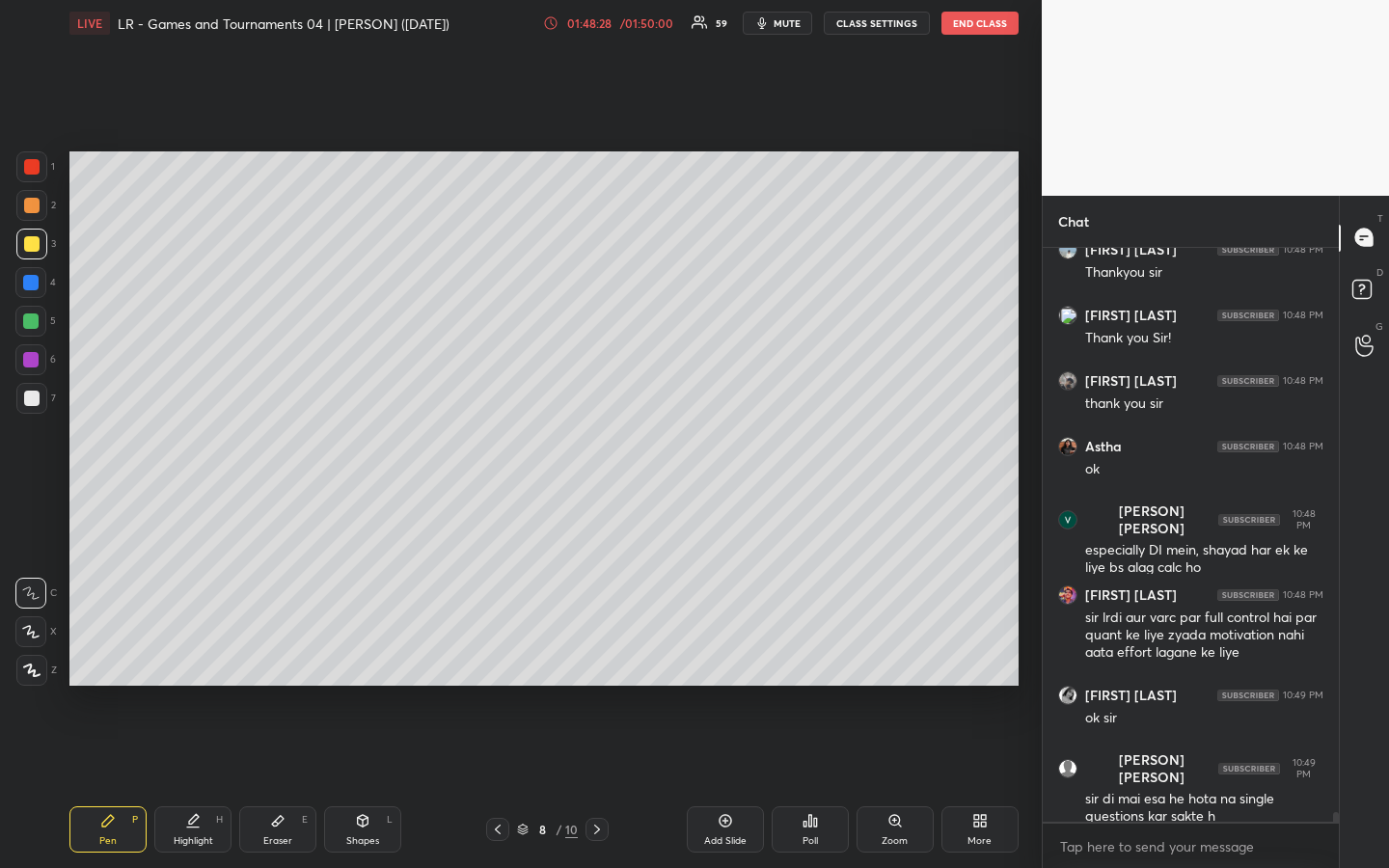 drag, startPoint x: 29, startPoint y: 320, endPoint x: 66, endPoint y: 325, distance: 37.336309 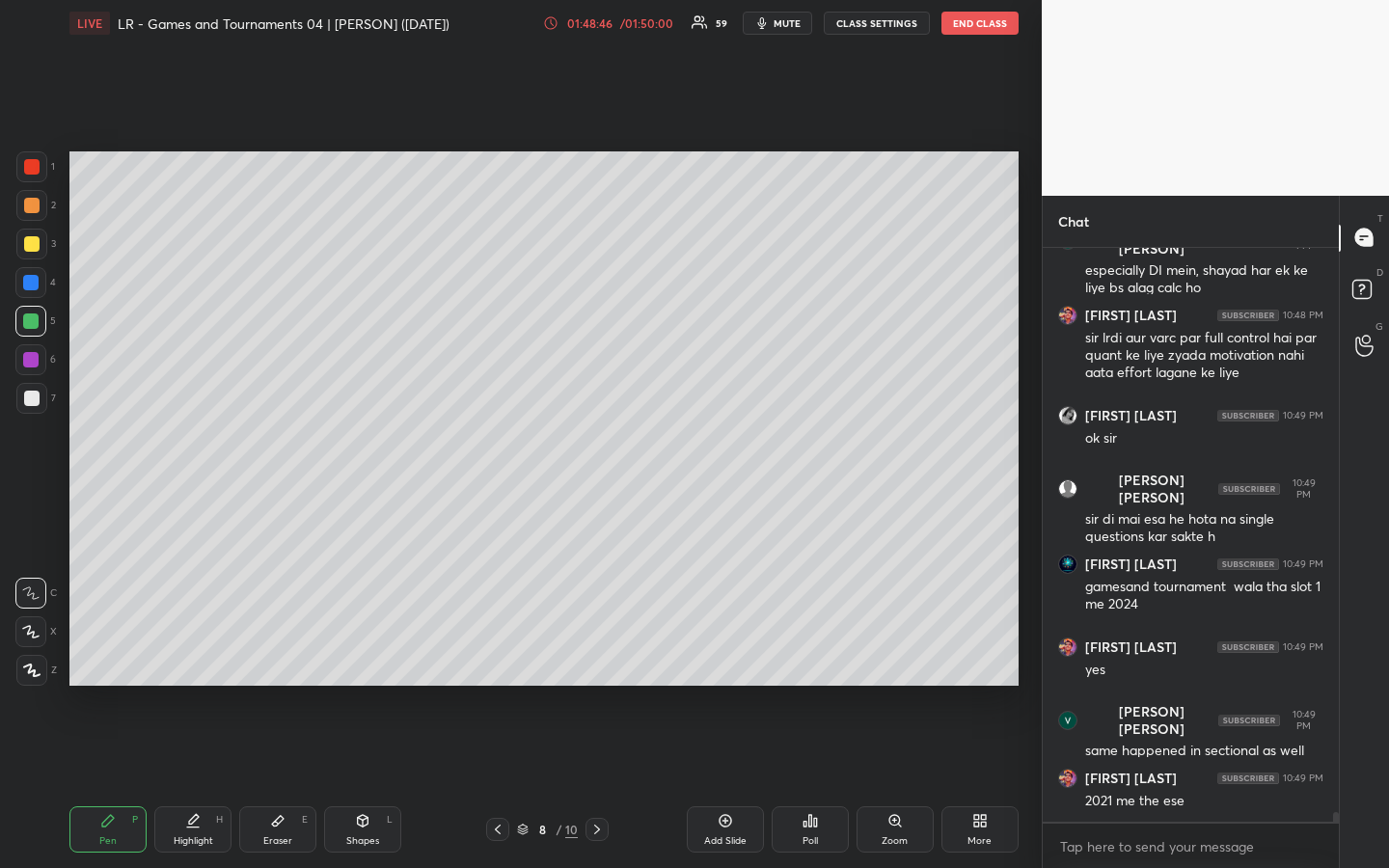 scroll, scrollTop: 33476, scrollLeft: 0, axis: vertical 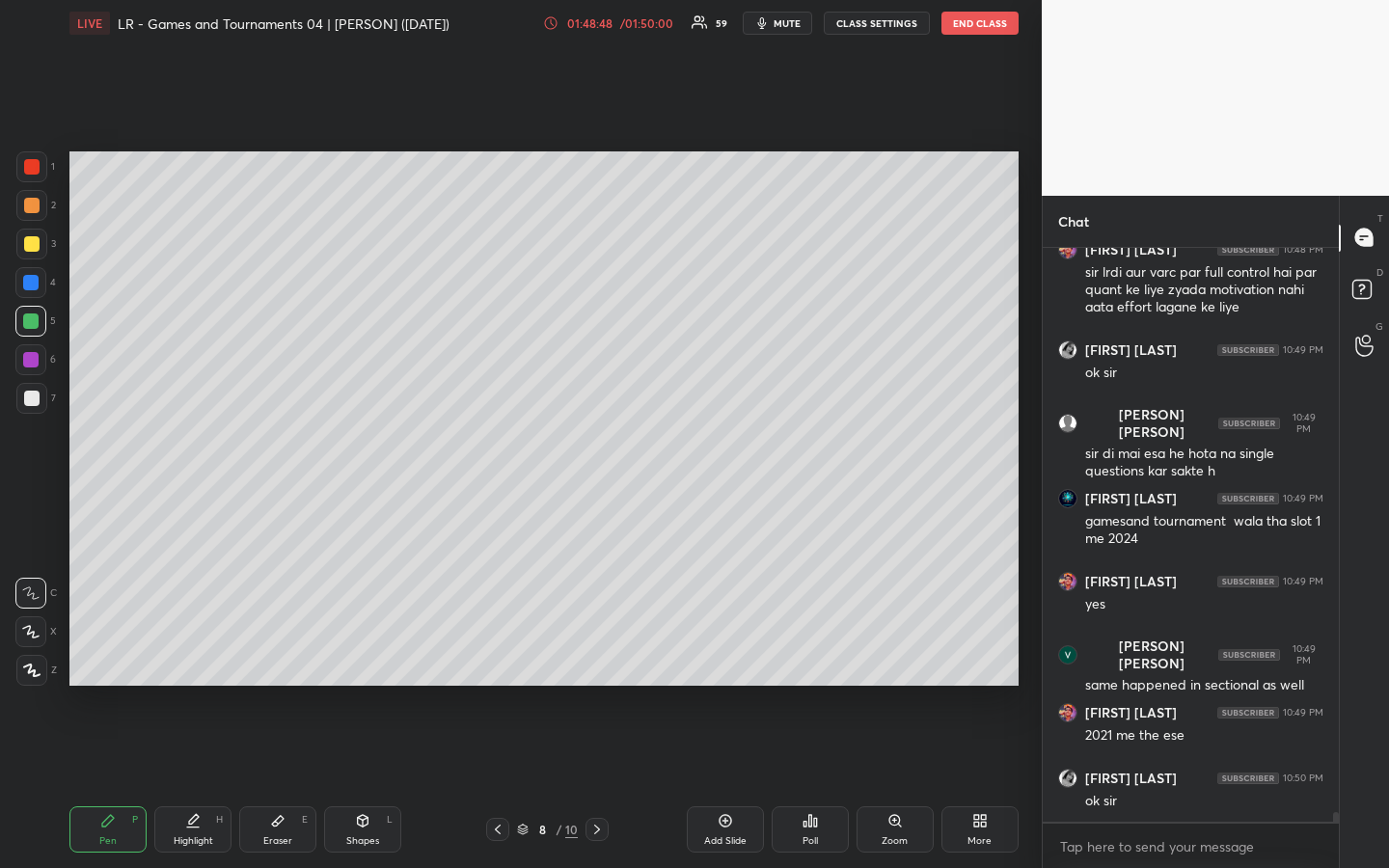 click at bounding box center (32, 205) 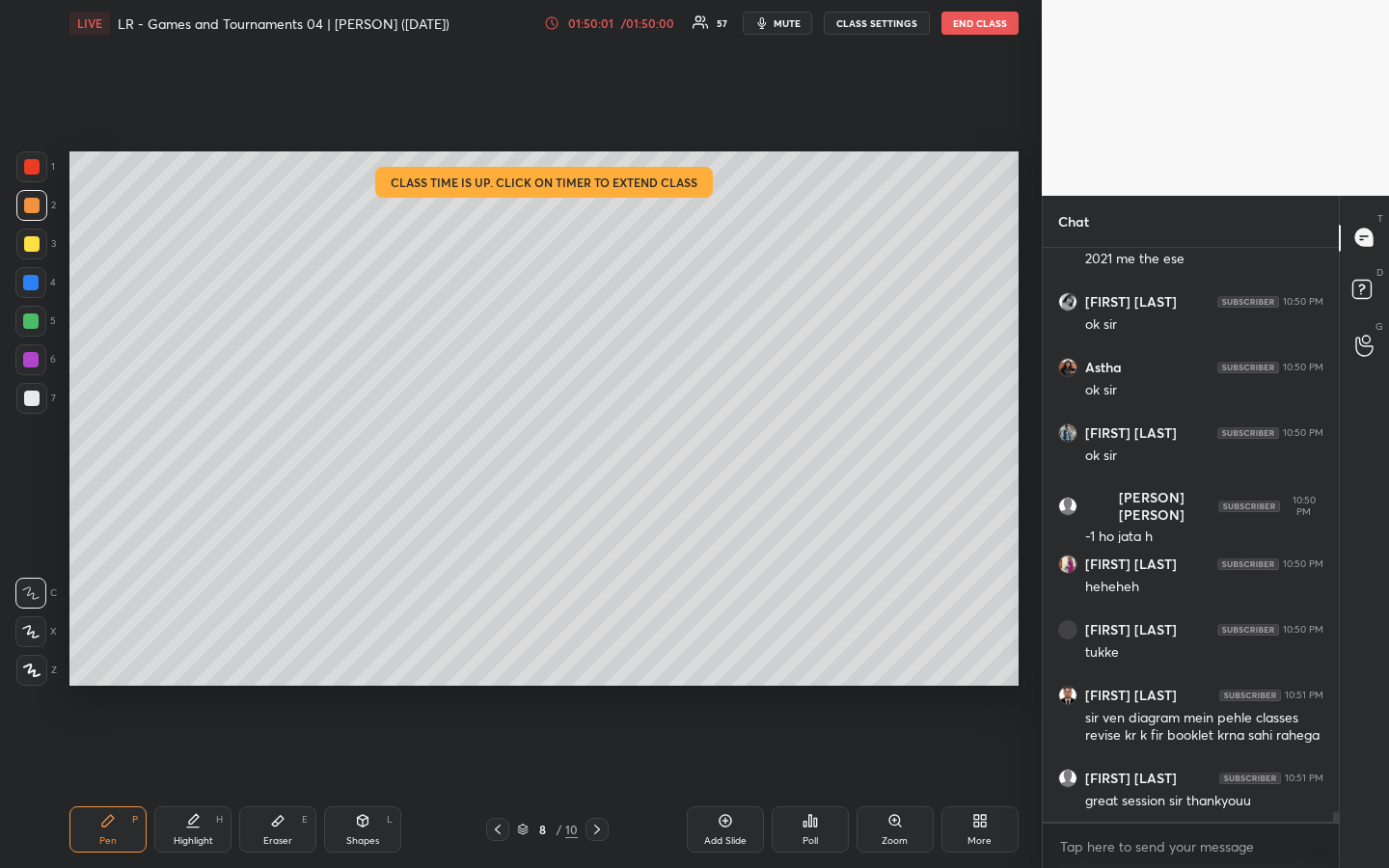scroll, scrollTop: 34018, scrollLeft: 0, axis: vertical 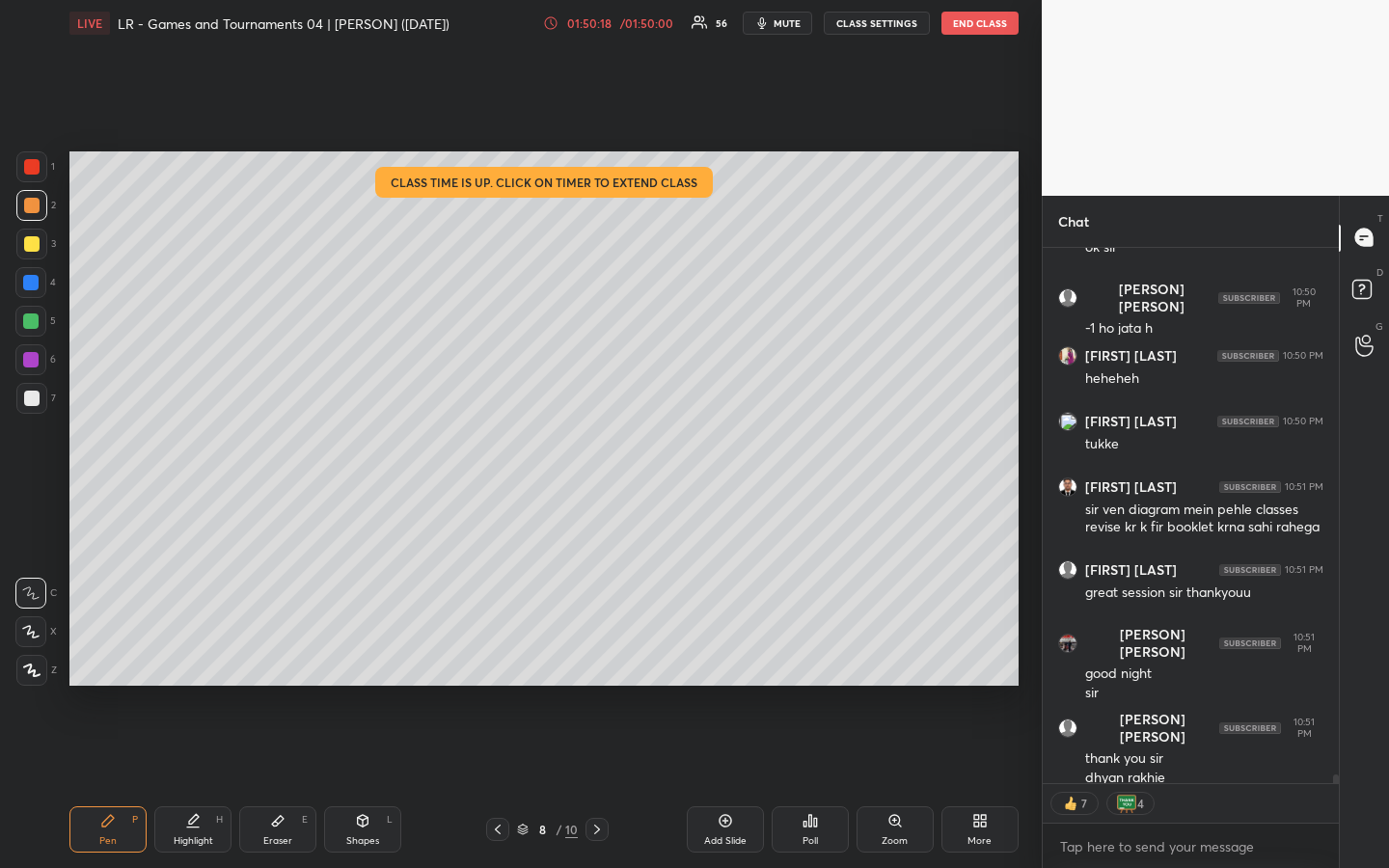 click on "END CLASS" at bounding box center [980, 23] 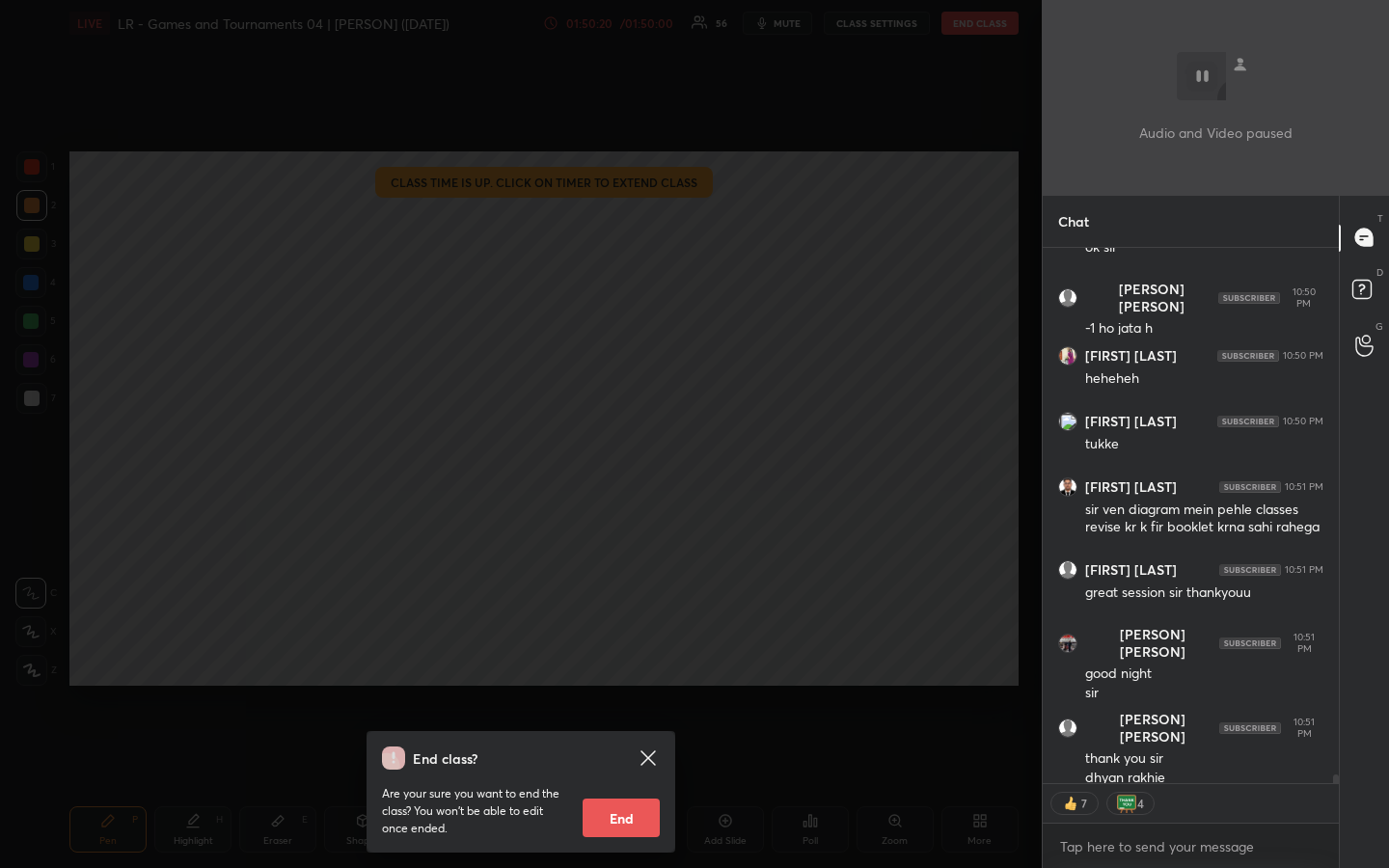 click on "End" at bounding box center (621, 818) 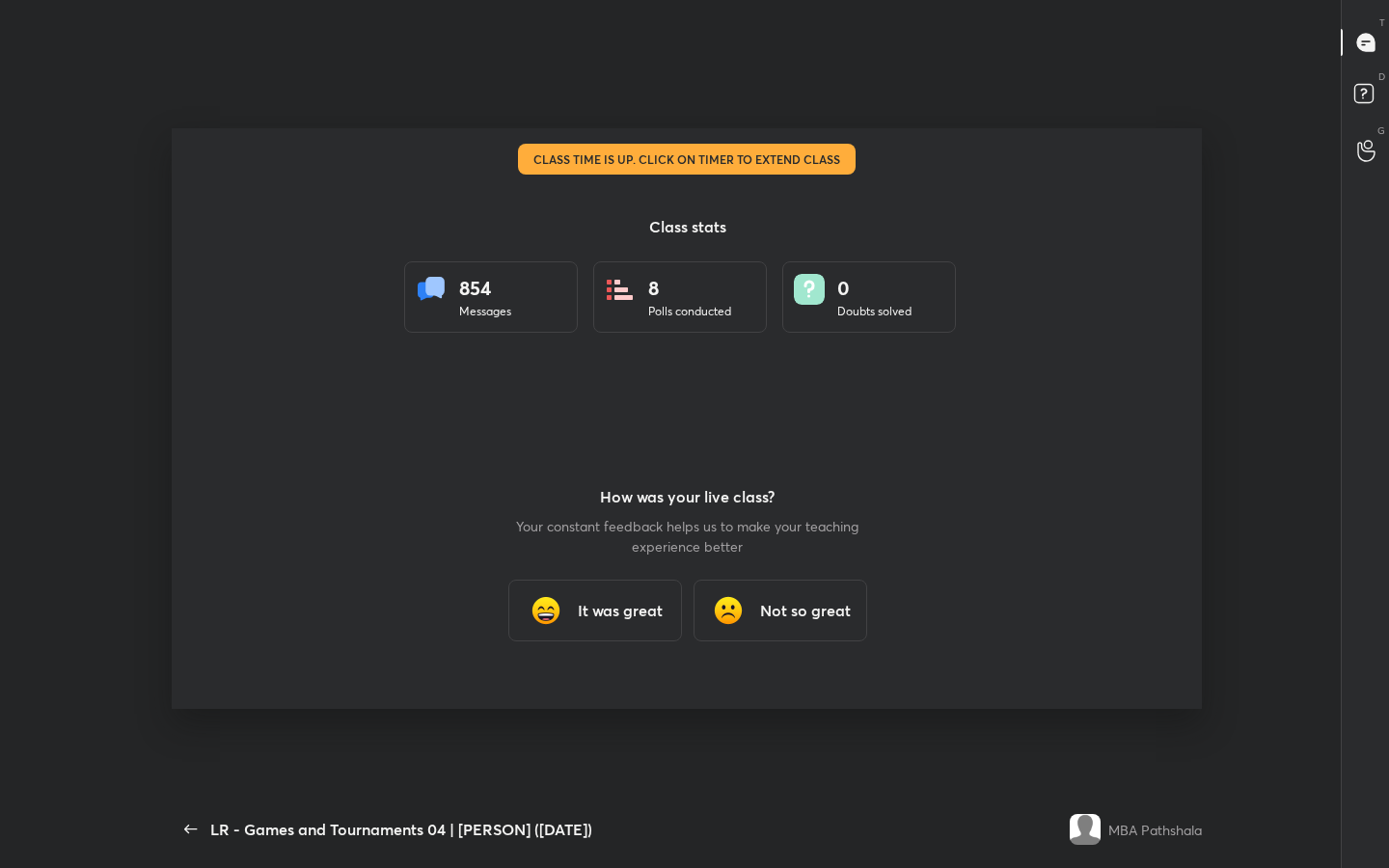 scroll, scrollTop: 95700, scrollLeft: 95334, axis: both 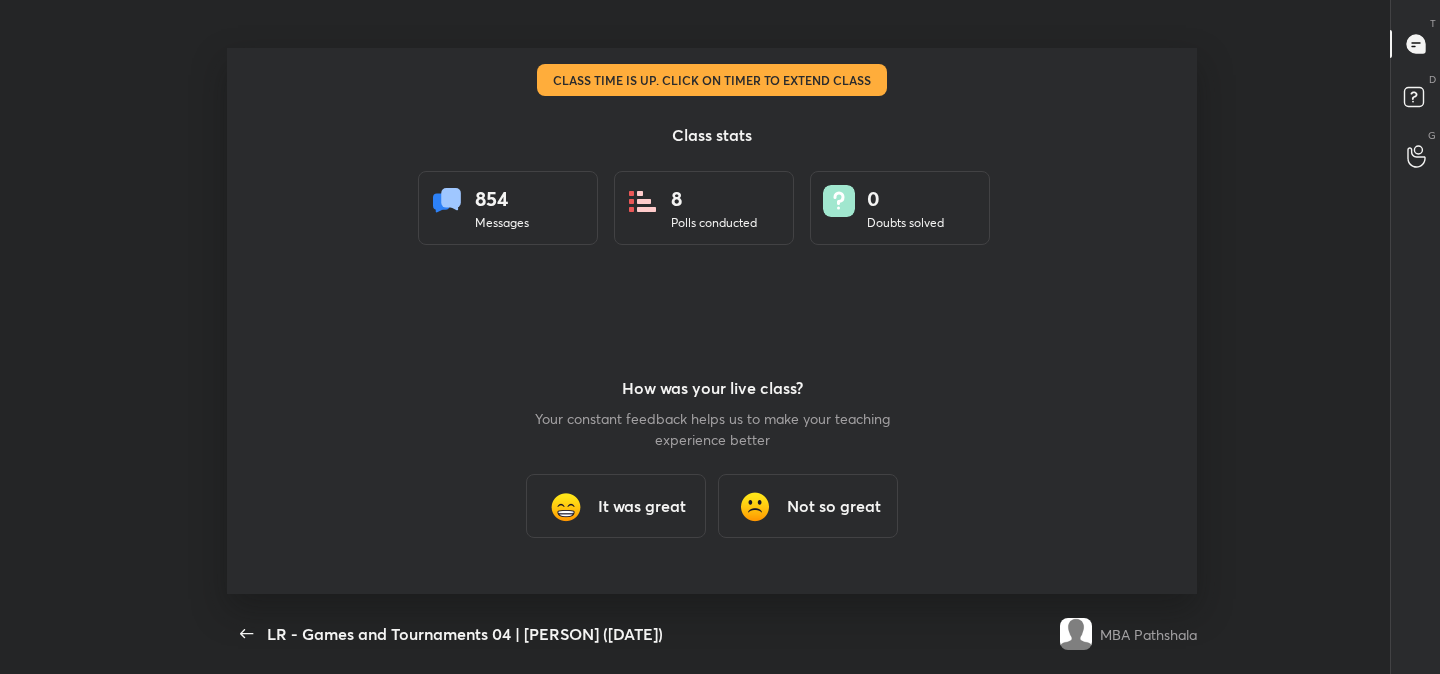 type on "x" 